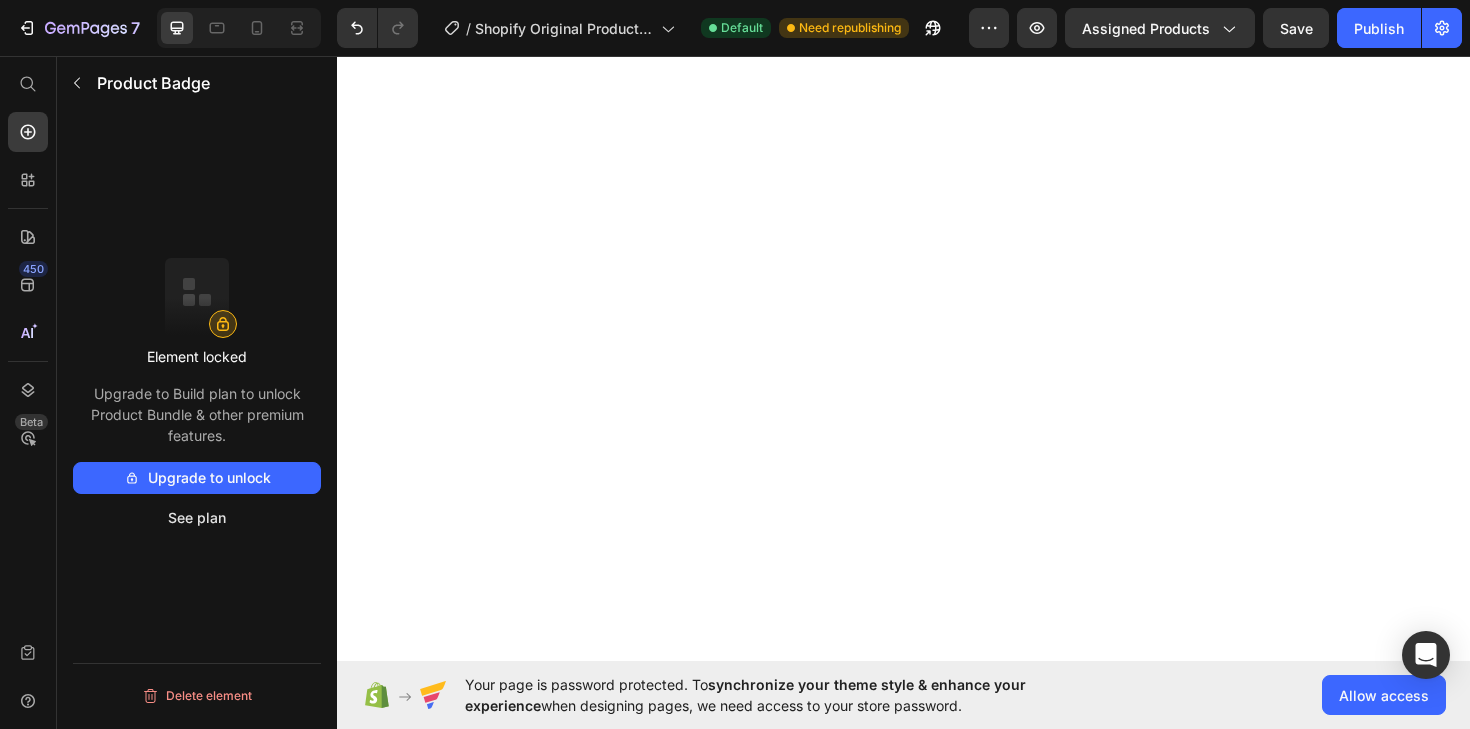 scroll, scrollTop: 0, scrollLeft: 0, axis: both 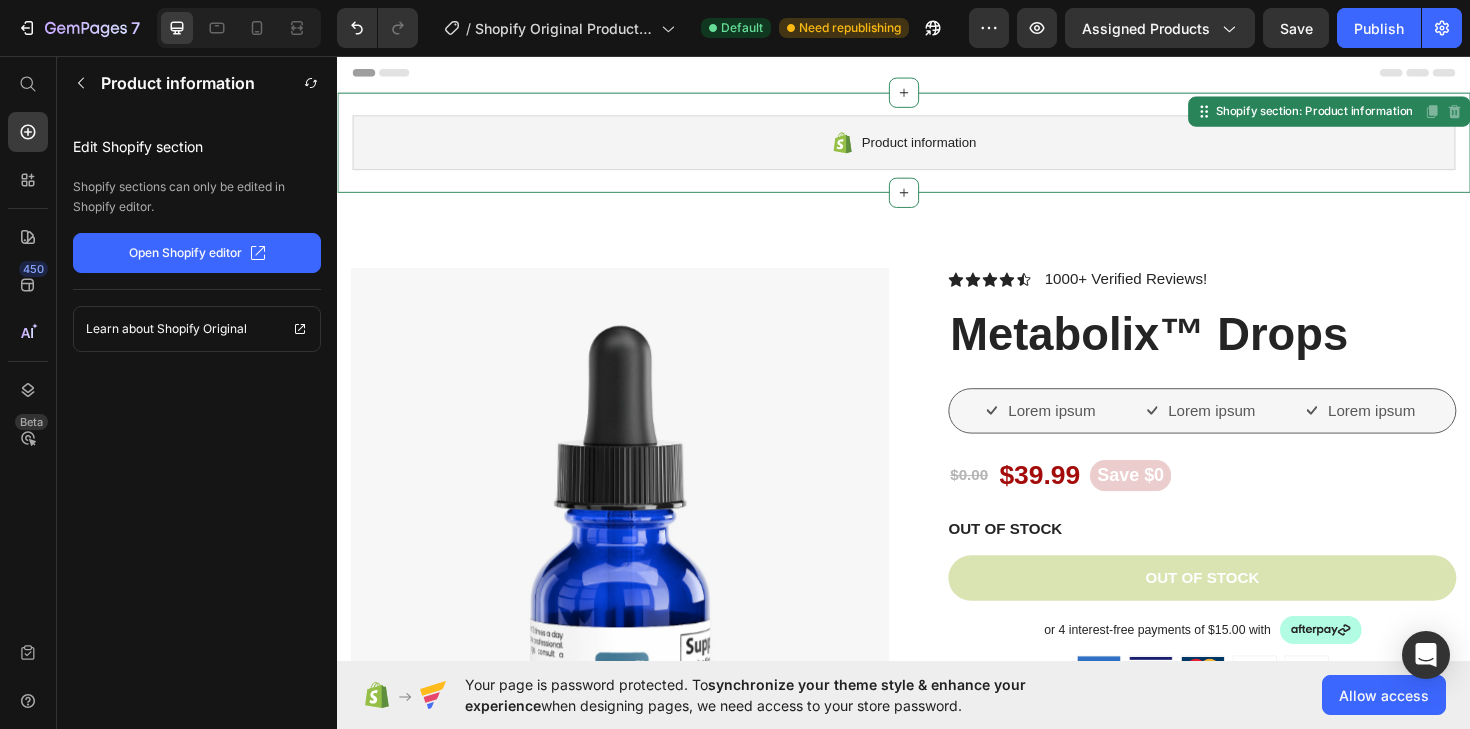 click on "Product information Shopify section: Product information   Disabled. Please edit in Shopify Editor Disabled. Please edit in Shopify Editor" at bounding box center [937, 148] 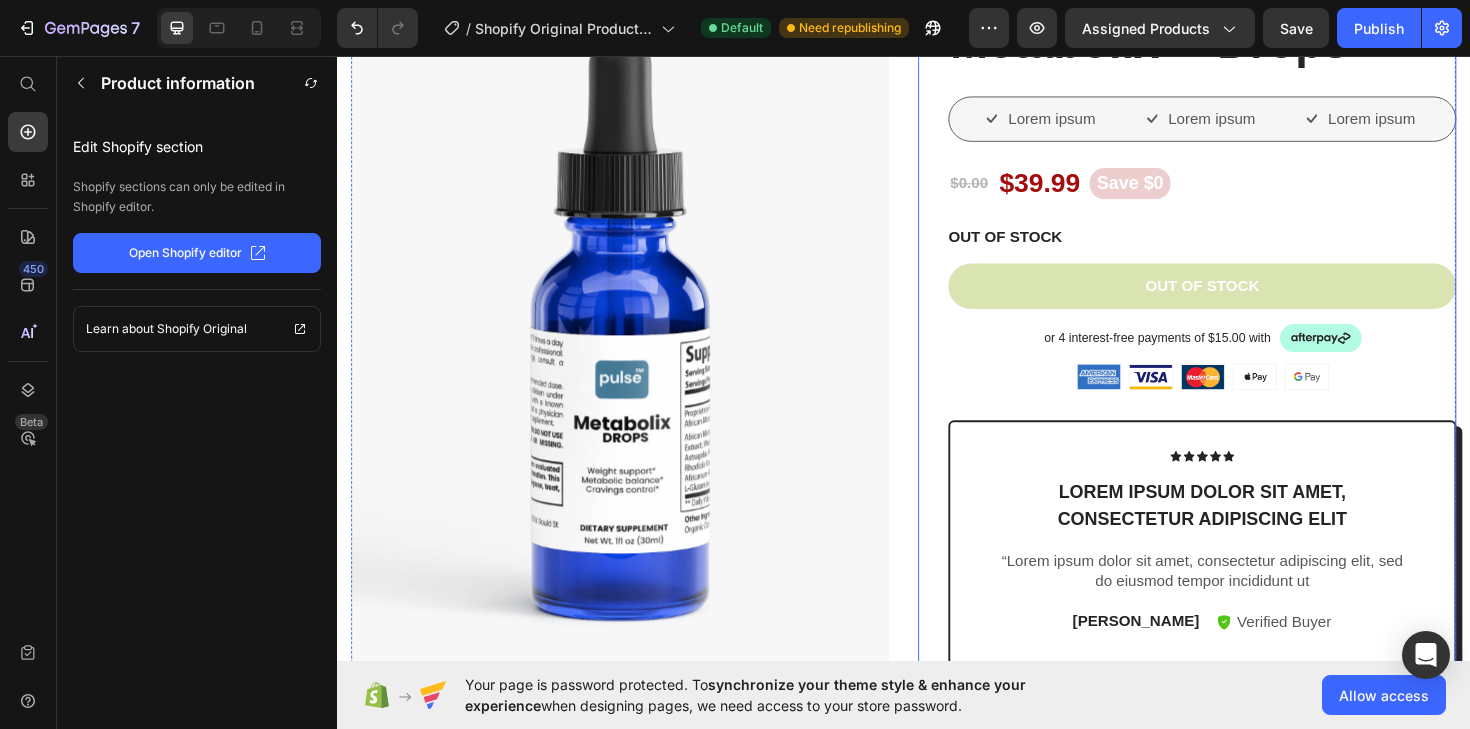 scroll, scrollTop: 313, scrollLeft: 0, axis: vertical 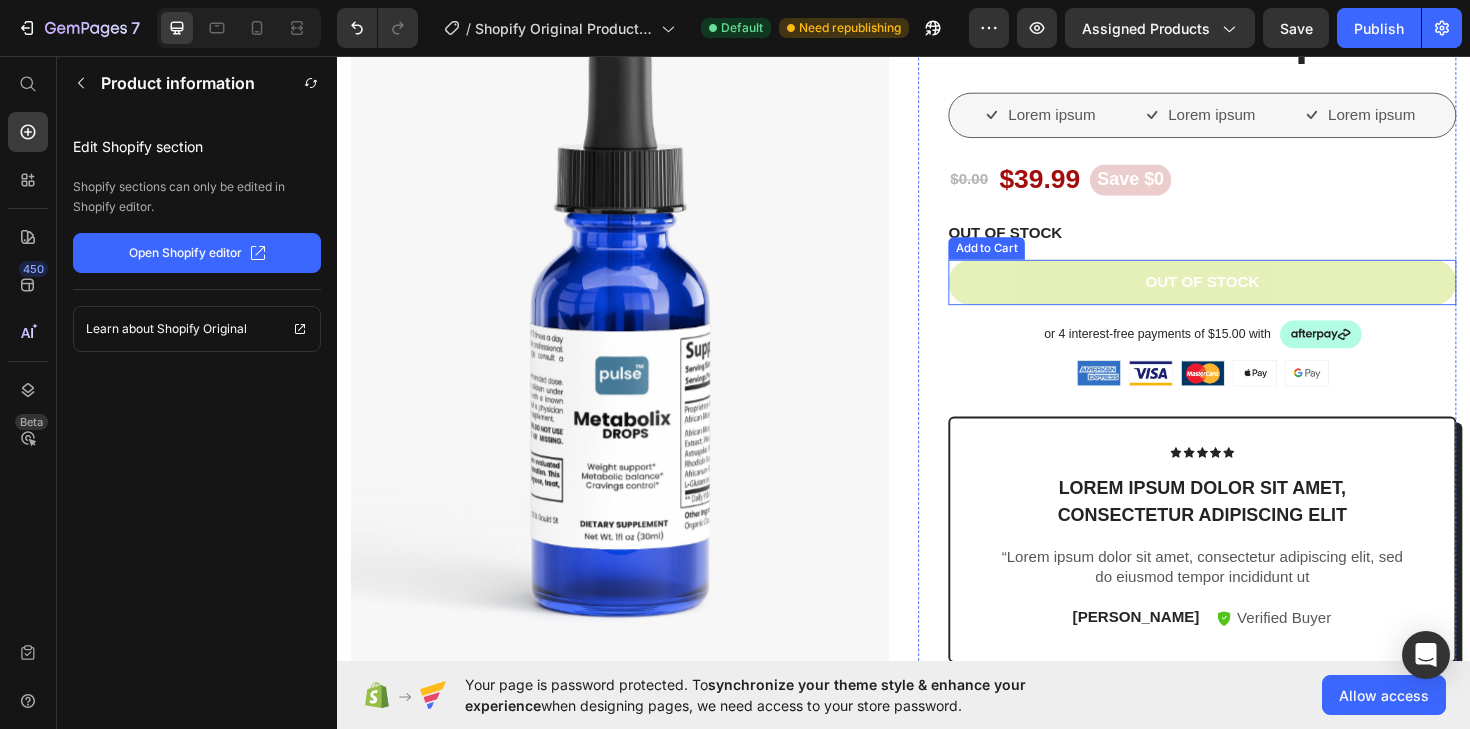 click on "Out of stock" at bounding box center (1253, 296) 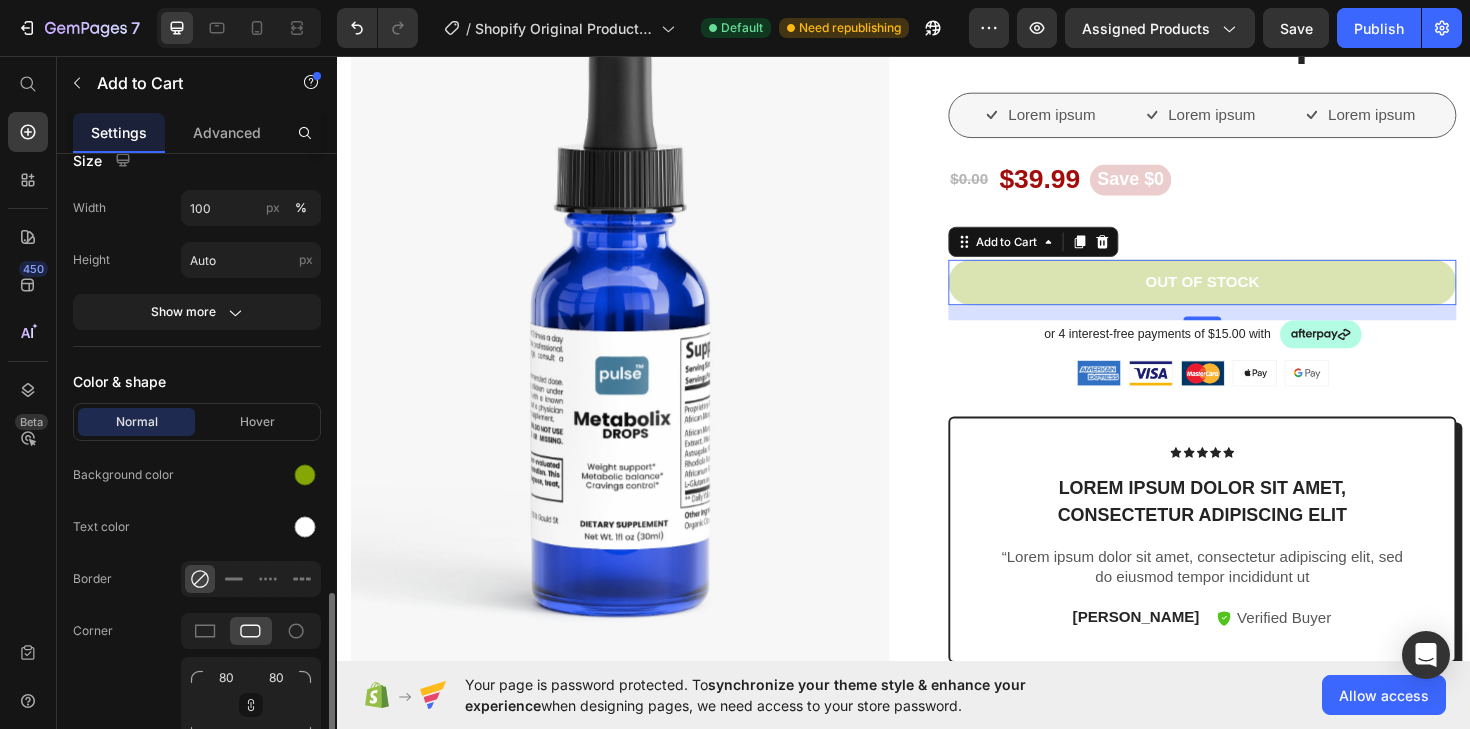 scroll, scrollTop: 932, scrollLeft: 0, axis: vertical 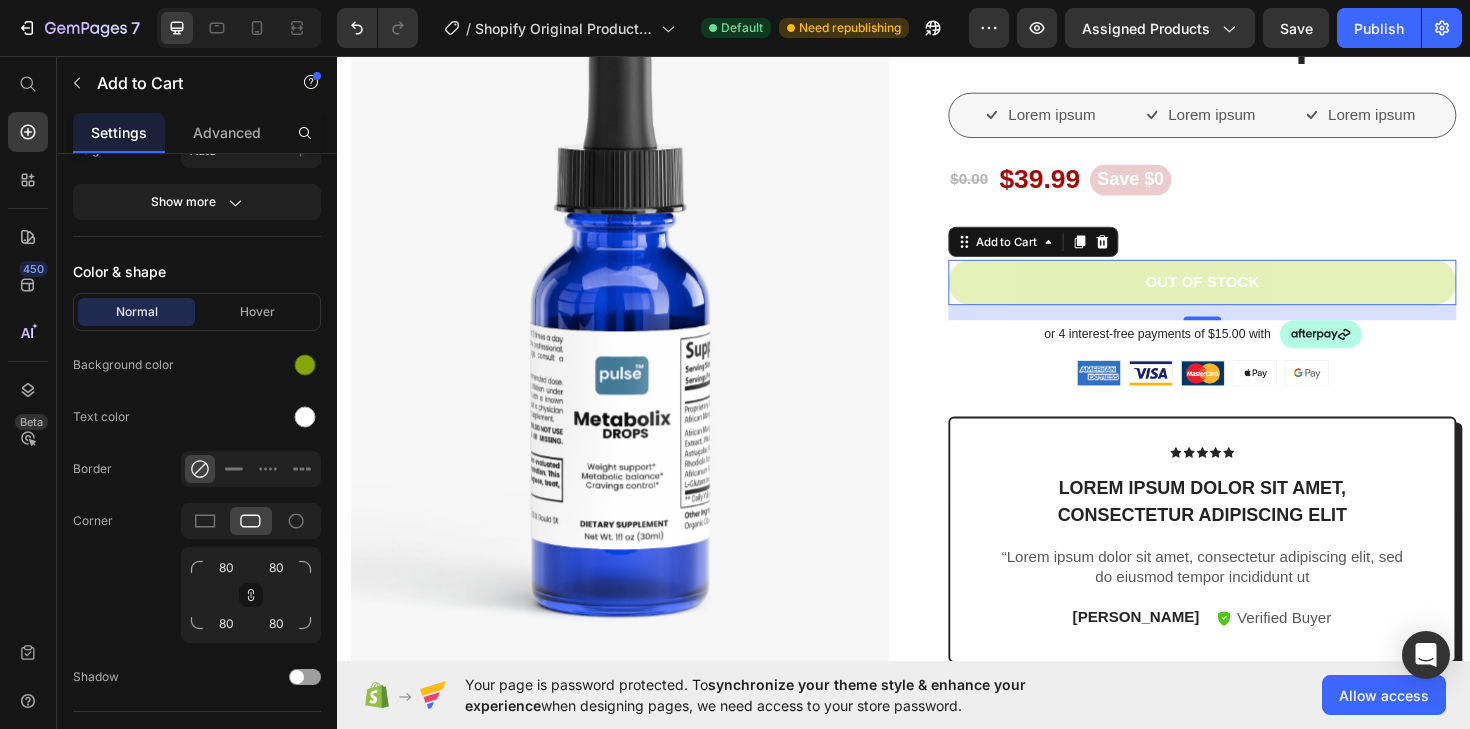 click on "Out of stock" at bounding box center (1253, 296) 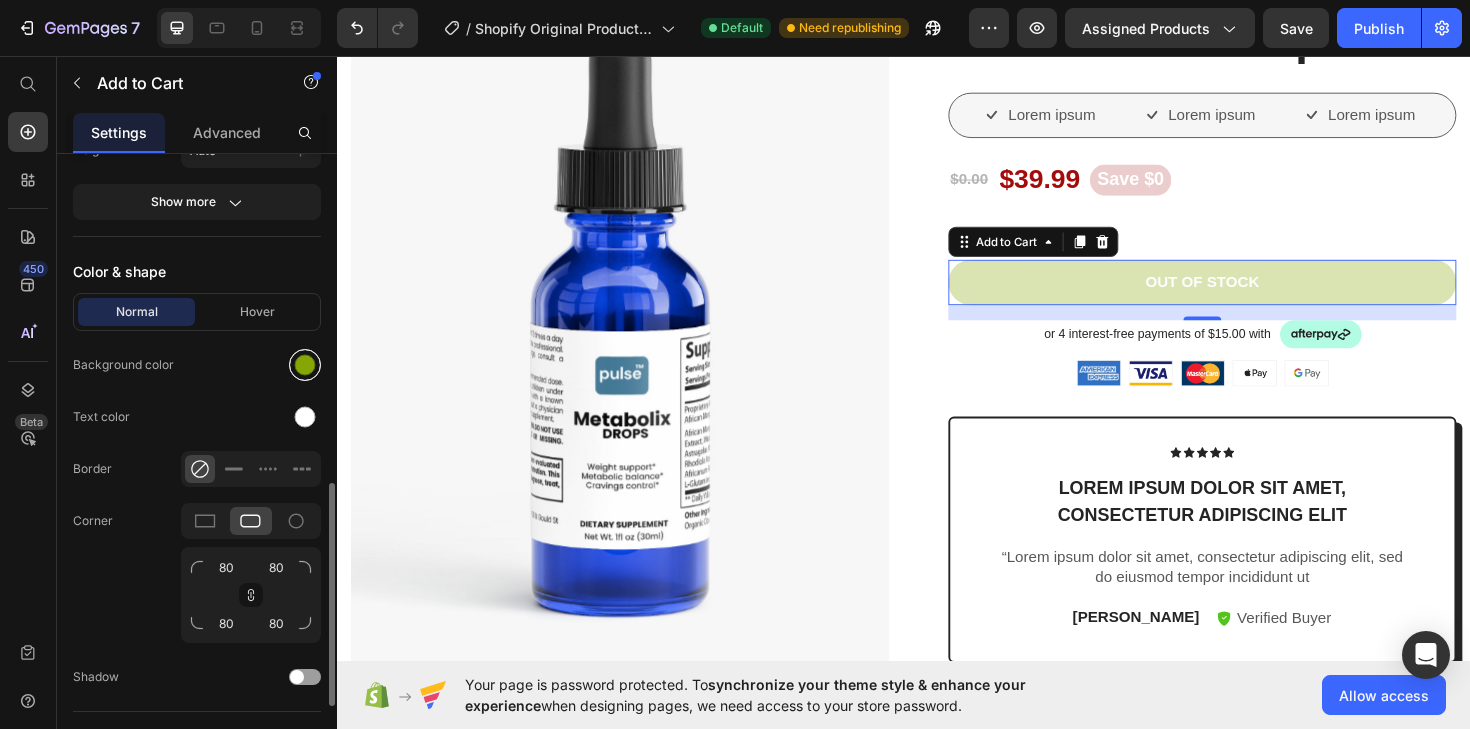 click at bounding box center (305, 365) 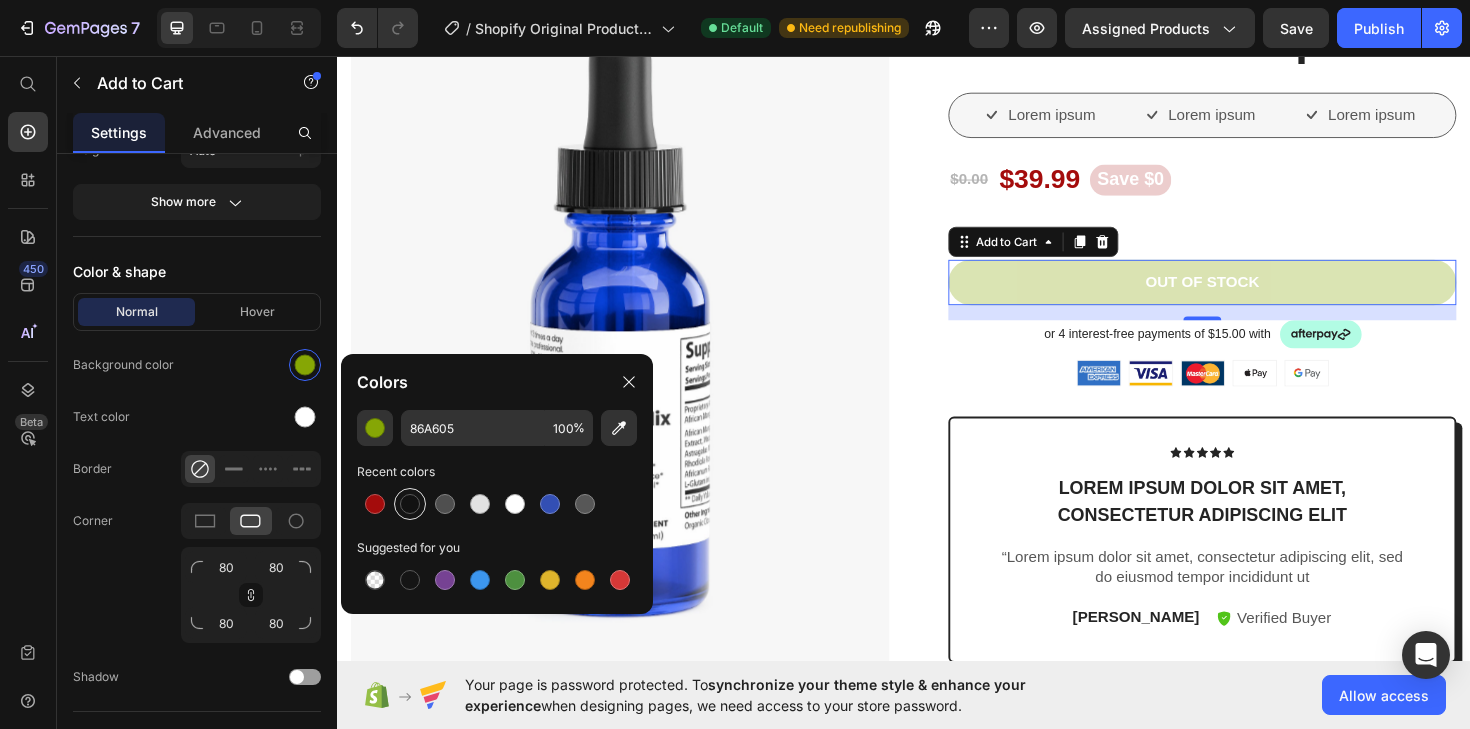 click at bounding box center (410, 504) 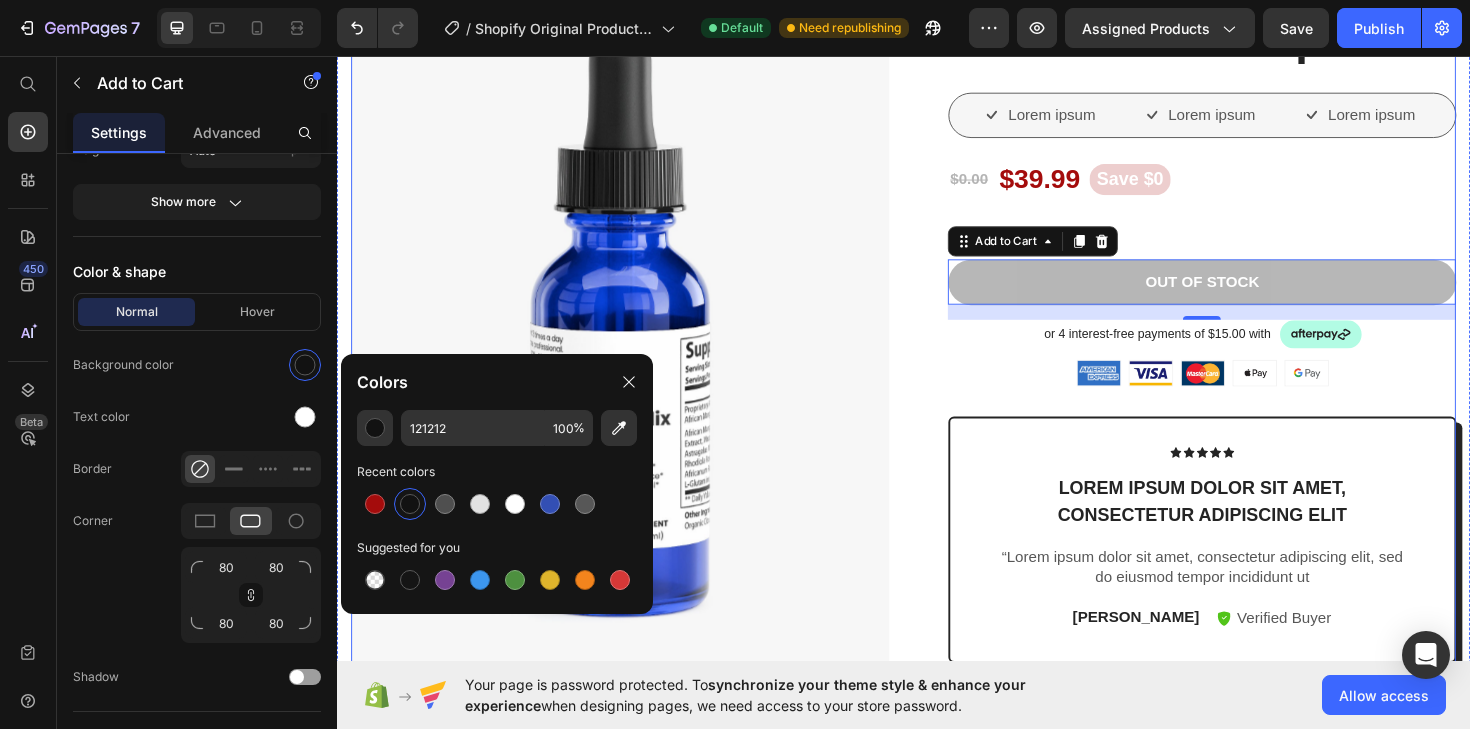 click on "Product Images
Vero eos
At accusamus
Et iusto odio
Consectetur
Adipiscin Accordion Icon Icon Icon Icon
Icon Icon List 1000+ Verified Reviews! Text Block Row Metabolix™ Drops Product Title
Lorem ipsum Item List
Lorem ipsum Item List
Lorem ipsum Item List Row $0.00 Product Price $39.99 Product Price Save $0 Product Badge Row OUT OF STOCK Stock Counter Out of stock Add to Cart   16 or 4 interest-free payments of $15.00 with Text Block Image Row Image Image Image Image Image Row Icon Icon Icon Icon Icon Icon List Lorem ipsum dolor sit amet, consectetur adipiscing elit Text Block “Lorem ipsum dolor sit amet, consectetur adipiscing elit, sed do eiusmod tempor incididunt ut  Text Block Emily Text Block
Verified Buyer" at bounding box center [937, 649] 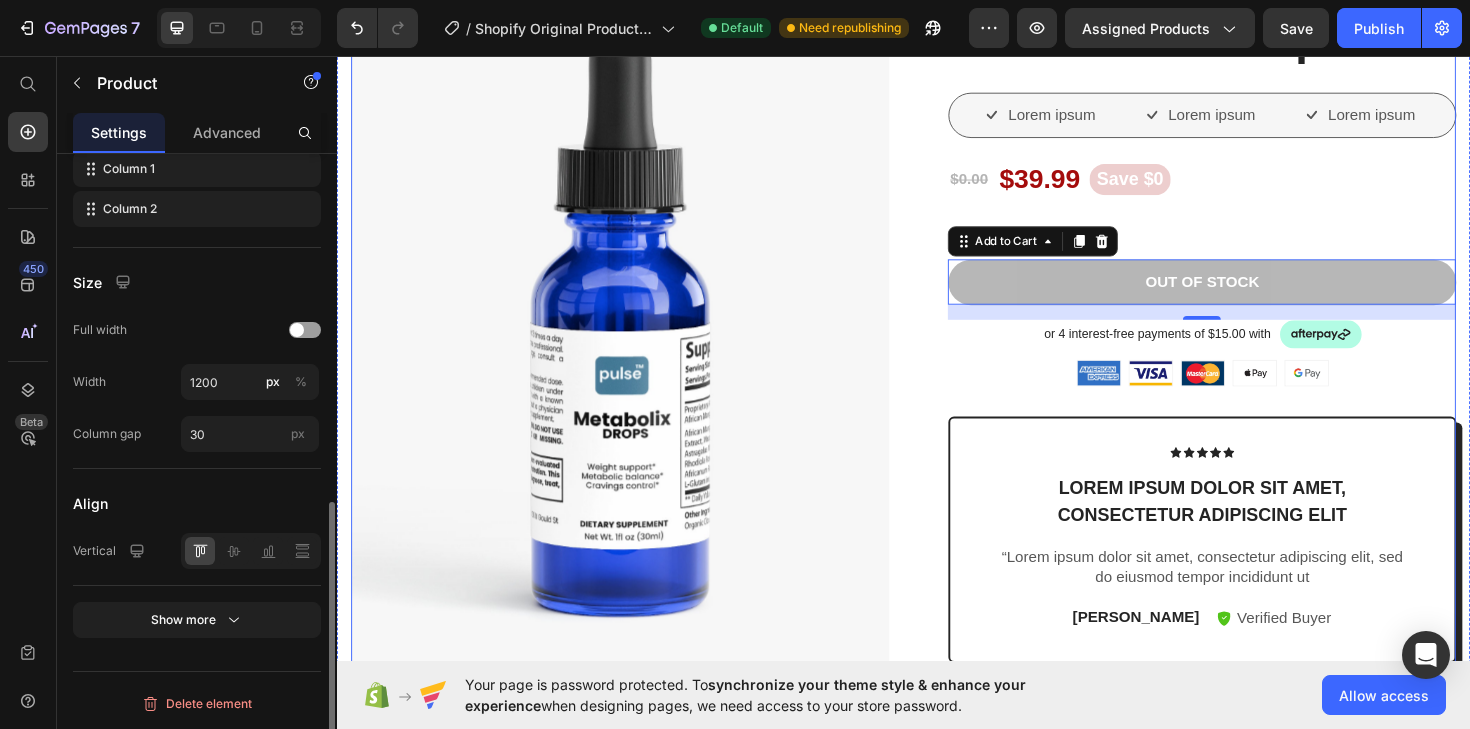 scroll, scrollTop: 0, scrollLeft: 0, axis: both 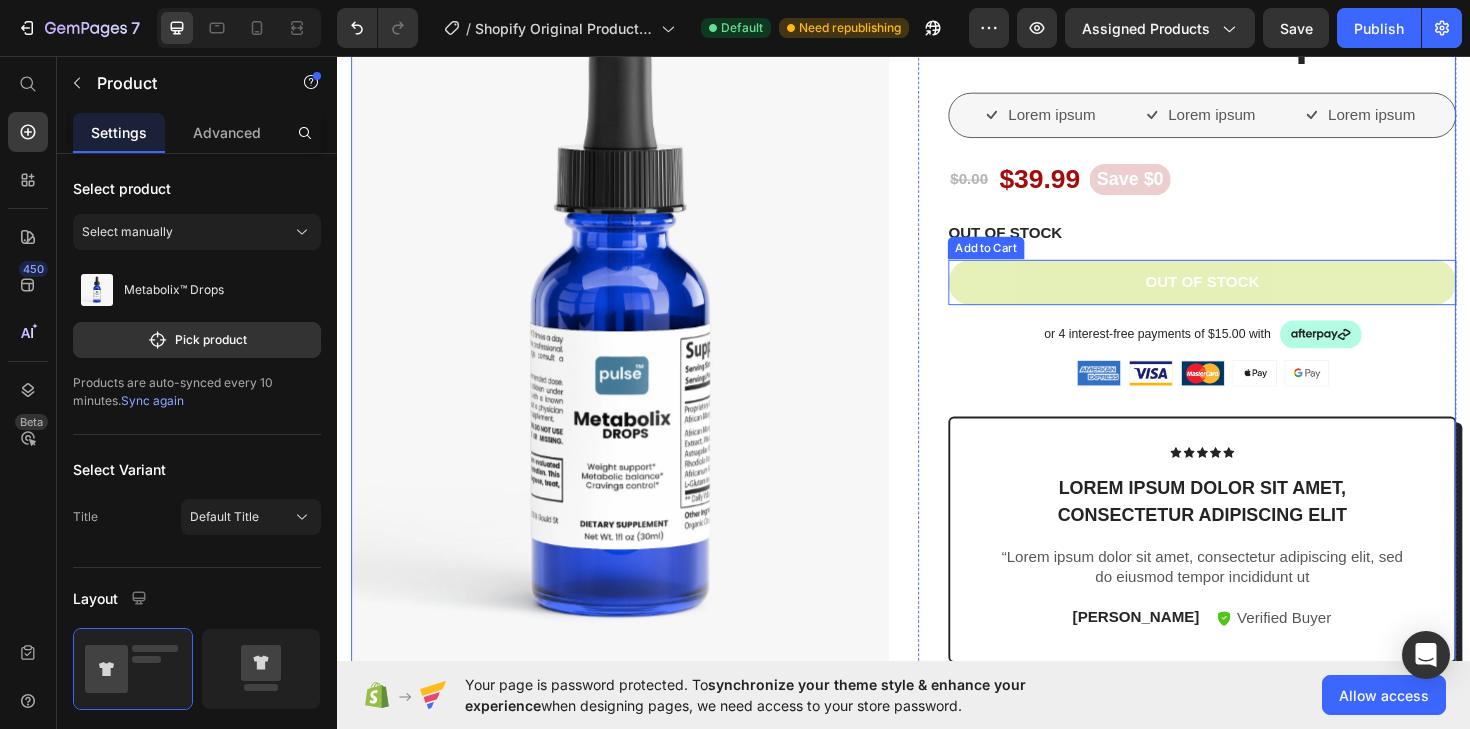 click on "Out of stock" at bounding box center [1253, 296] 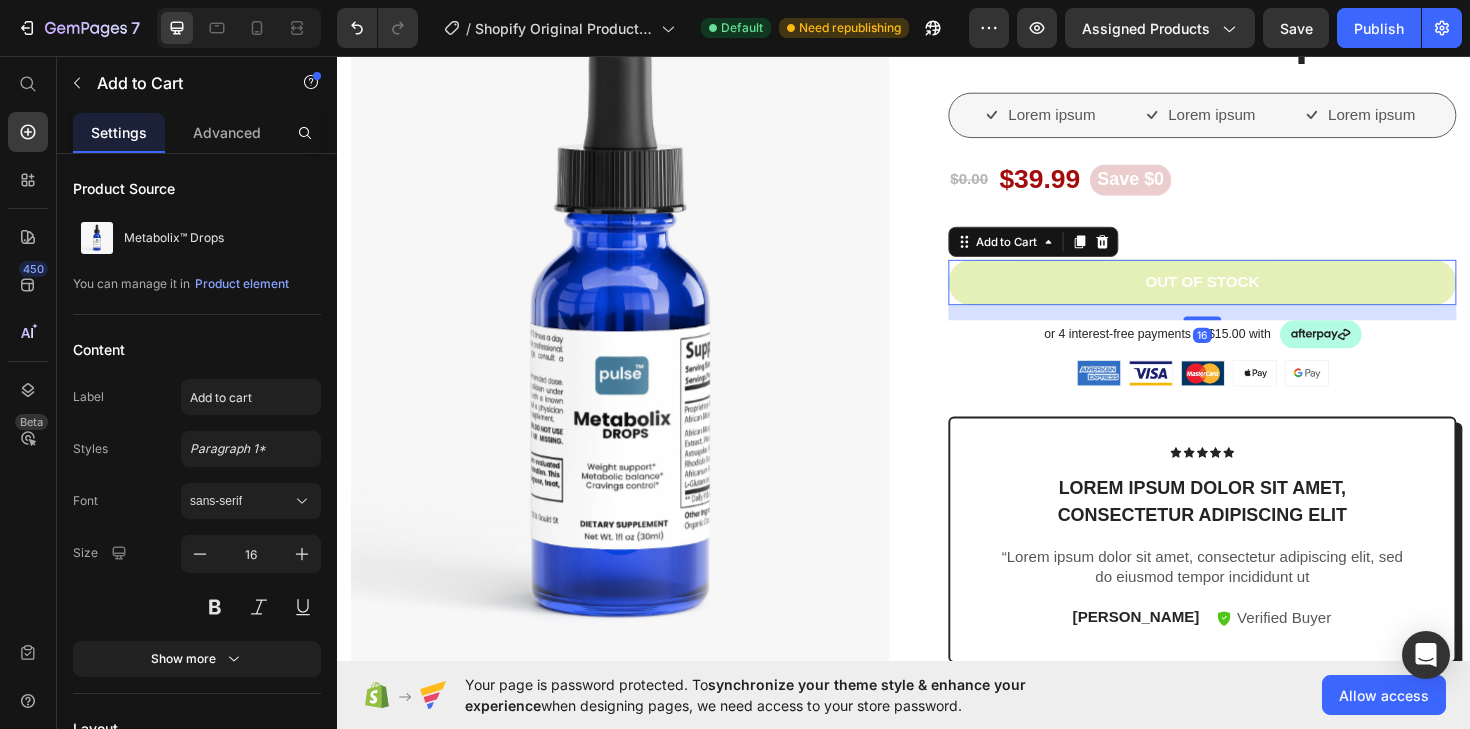 click on "Out of stock" at bounding box center [1253, 296] 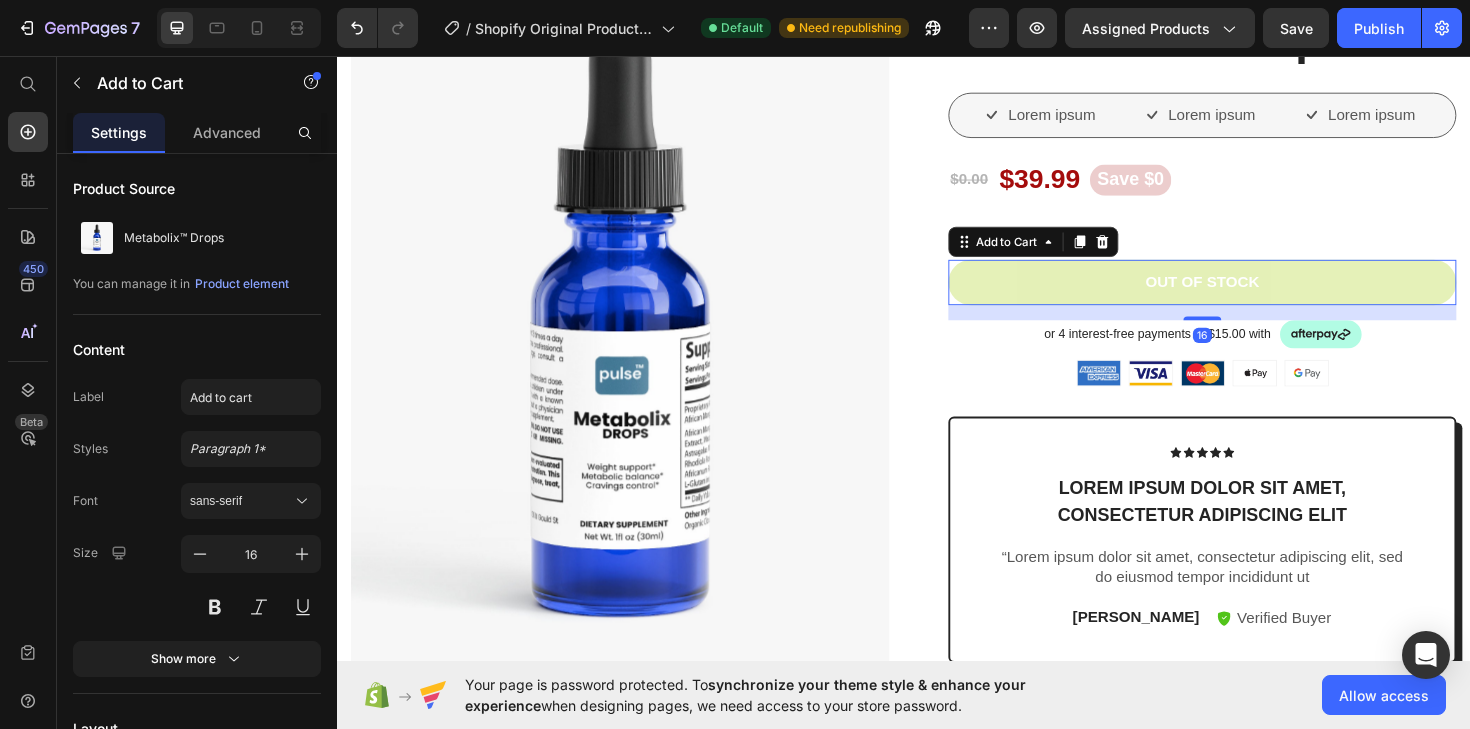 click on "Out of stock" at bounding box center [1253, 296] 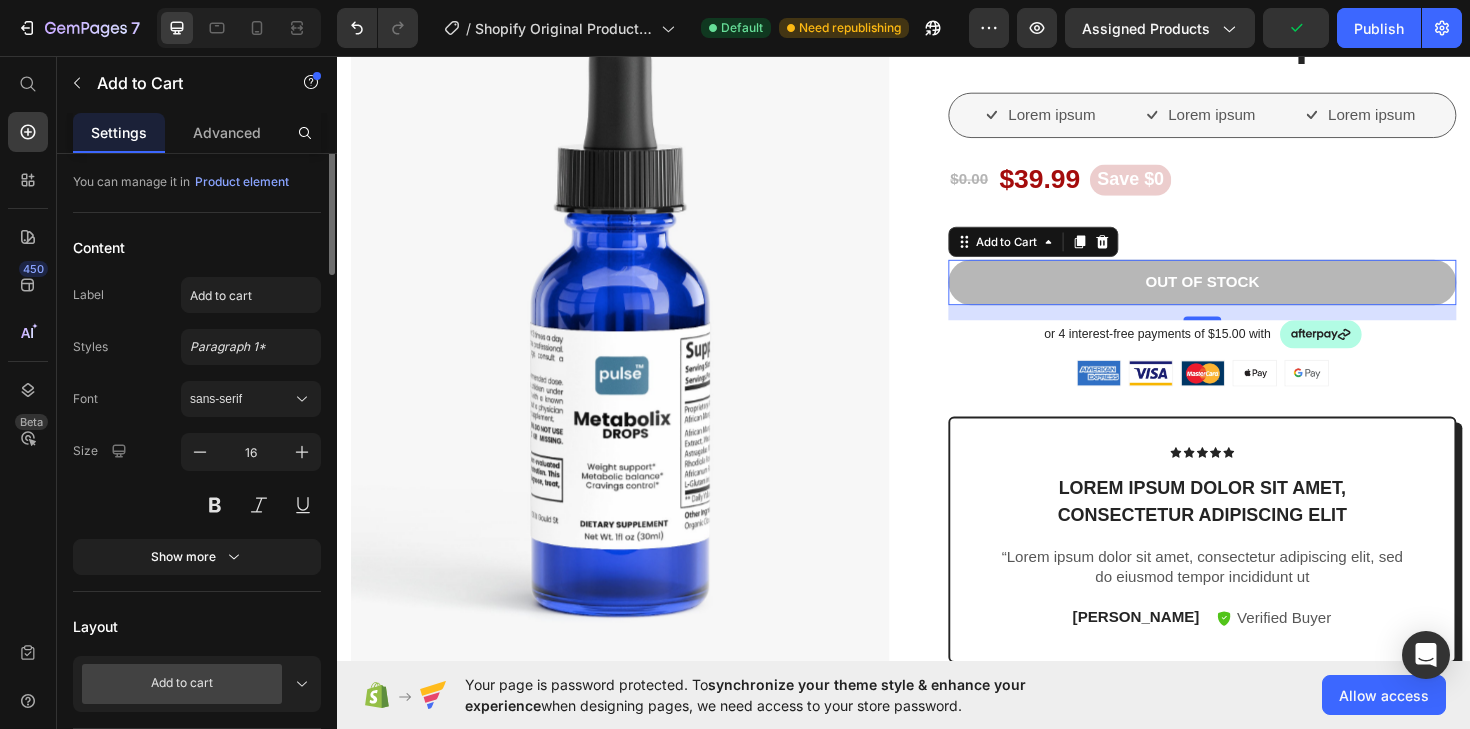 scroll, scrollTop: 0, scrollLeft: 0, axis: both 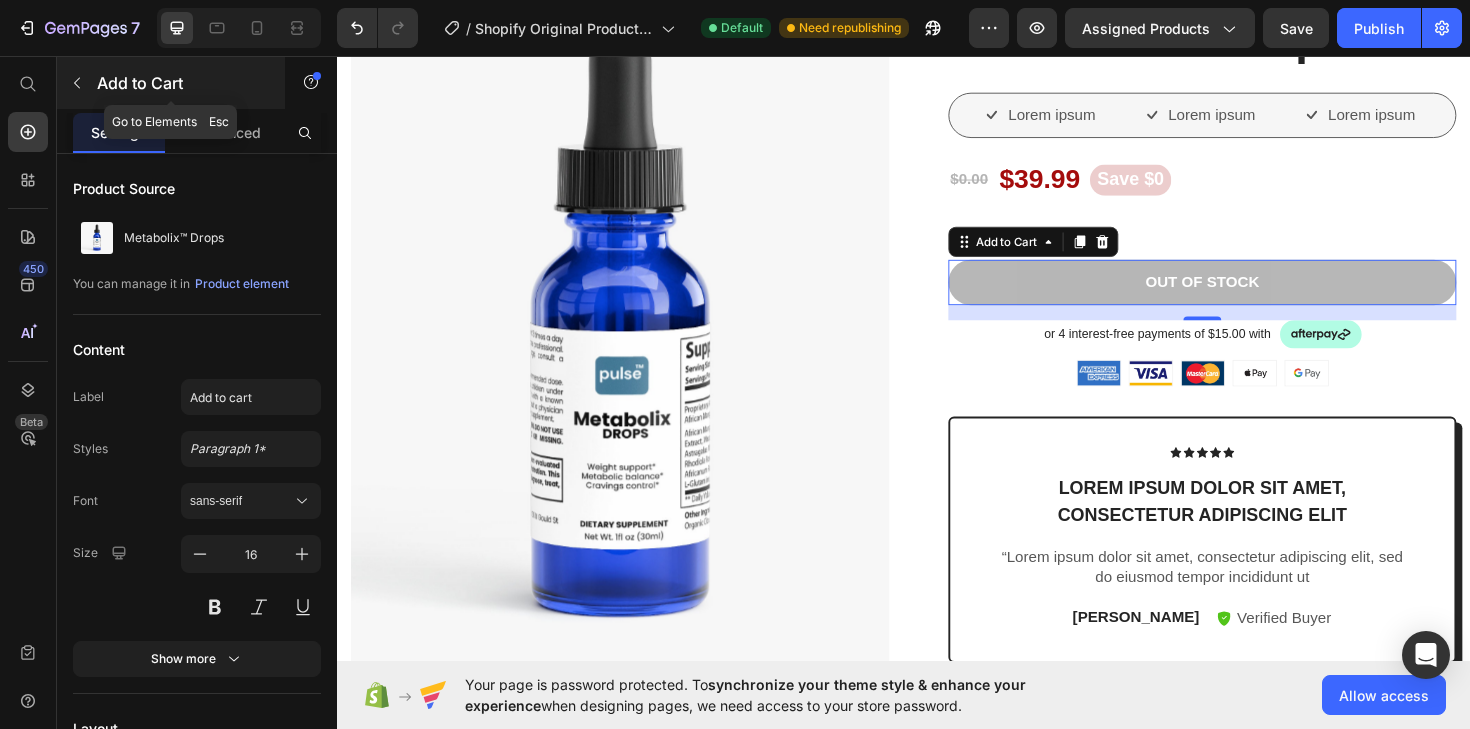 click 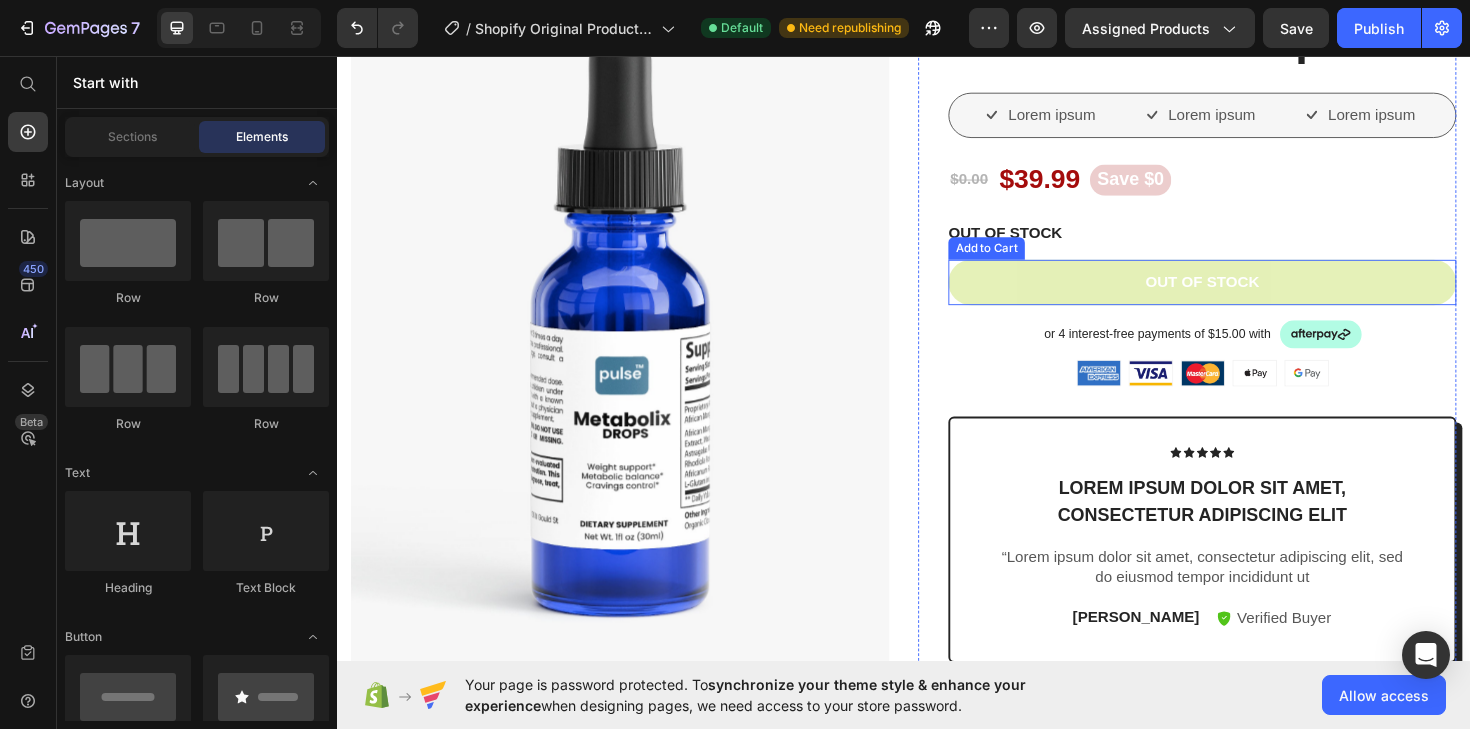 click on "Out of stock" at bounding box center (1253, 296) 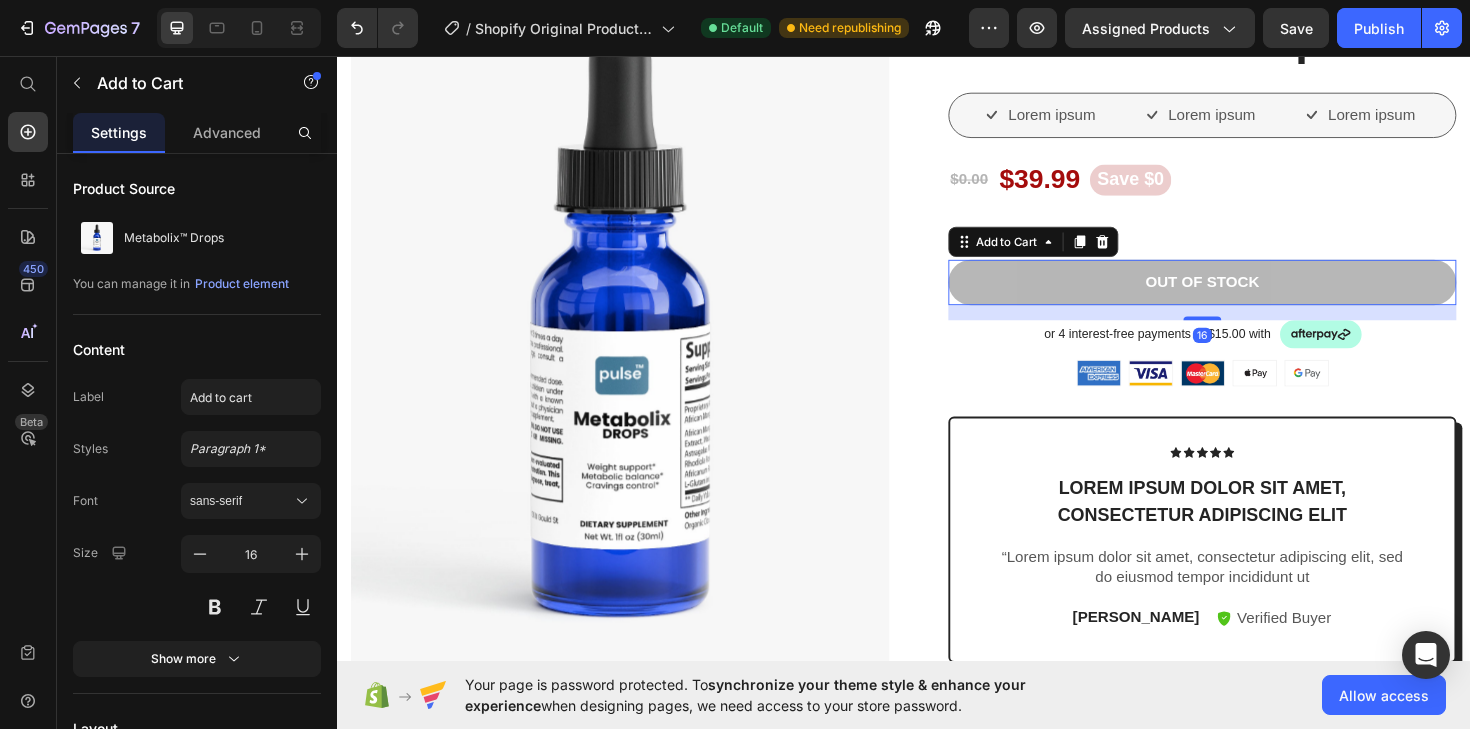 click on "16" at bounding box center [1253, 328] 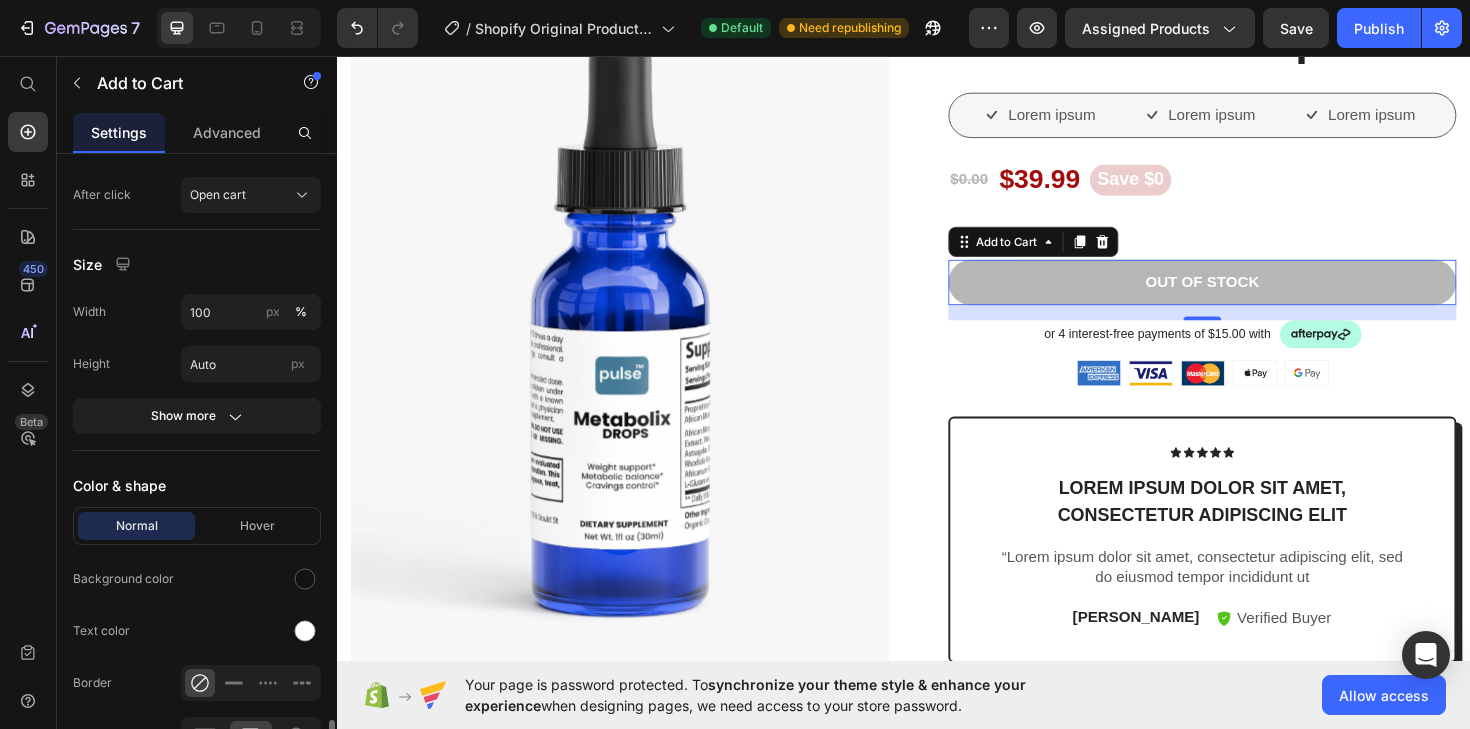 scroll, scrollTop: 0, scrollLeft: 0, axis: both 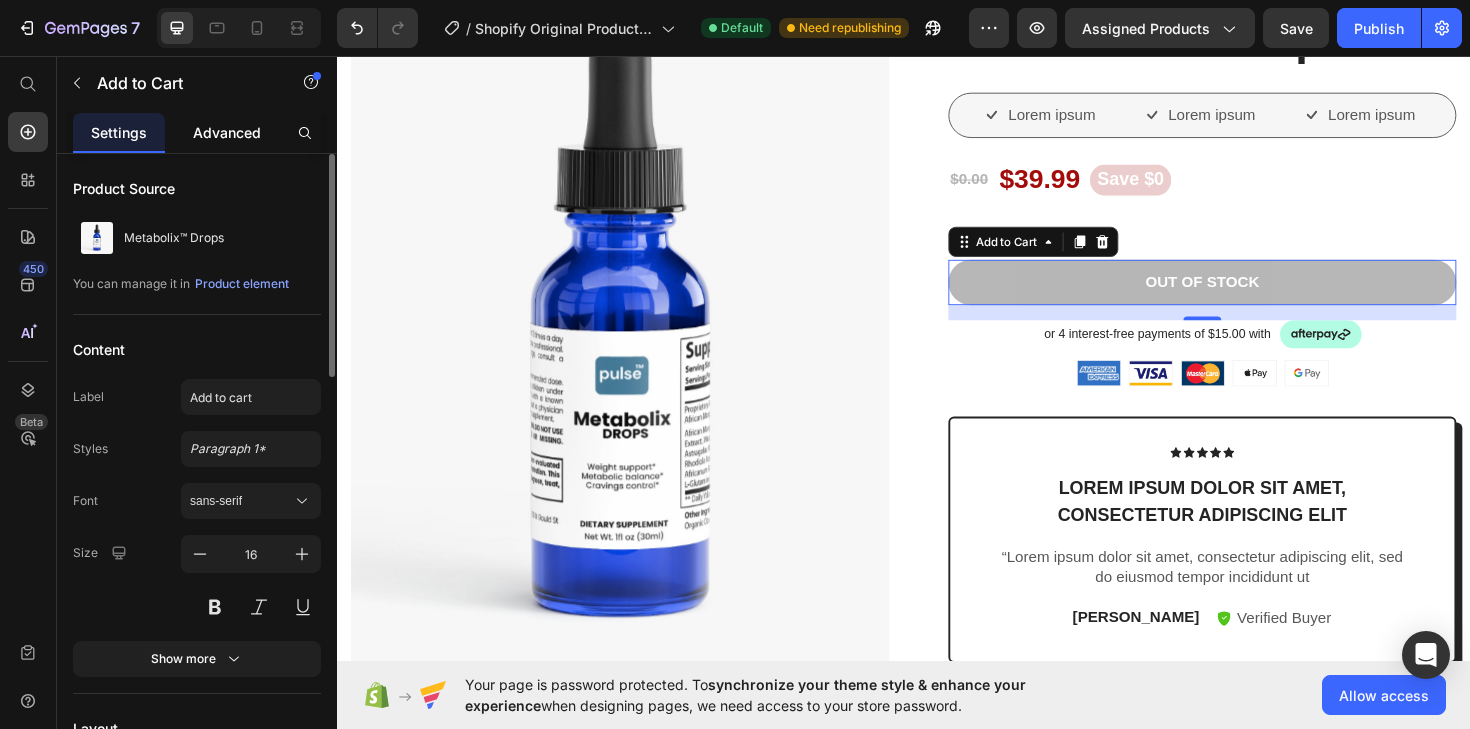 click on "Advanced" at bounding box center [227, 132] 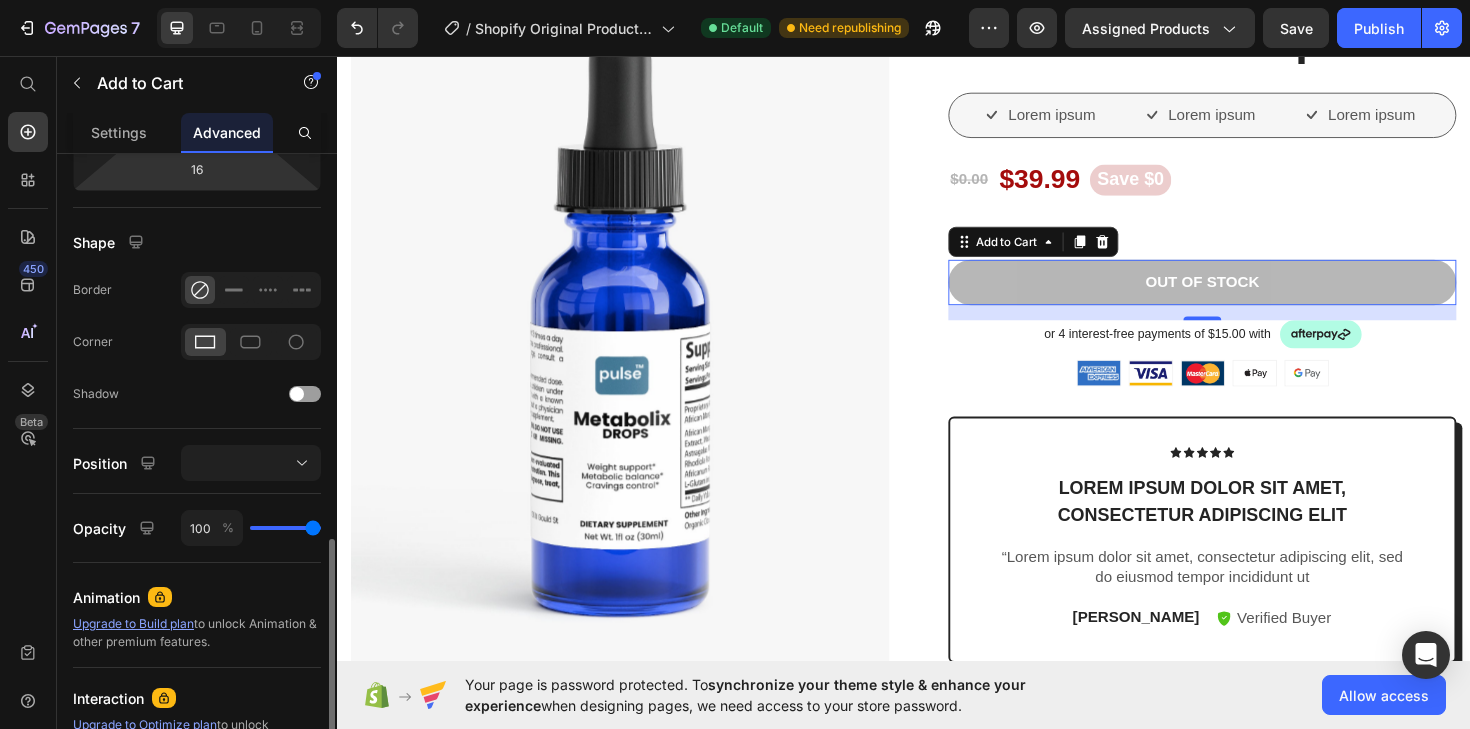scroll, scrollTop: 673, scrollLeft: 0, axis: vertical 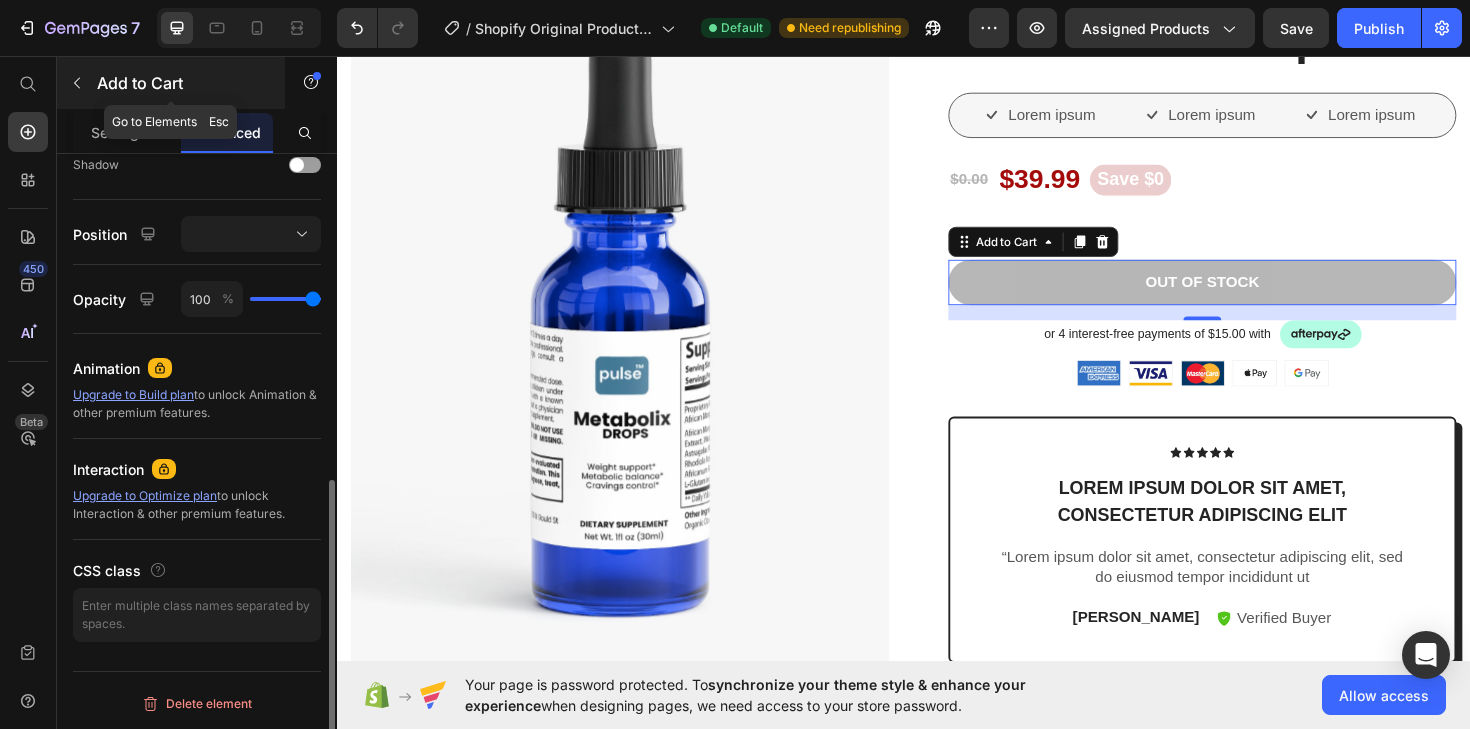 click at bounding box center [77, 83] 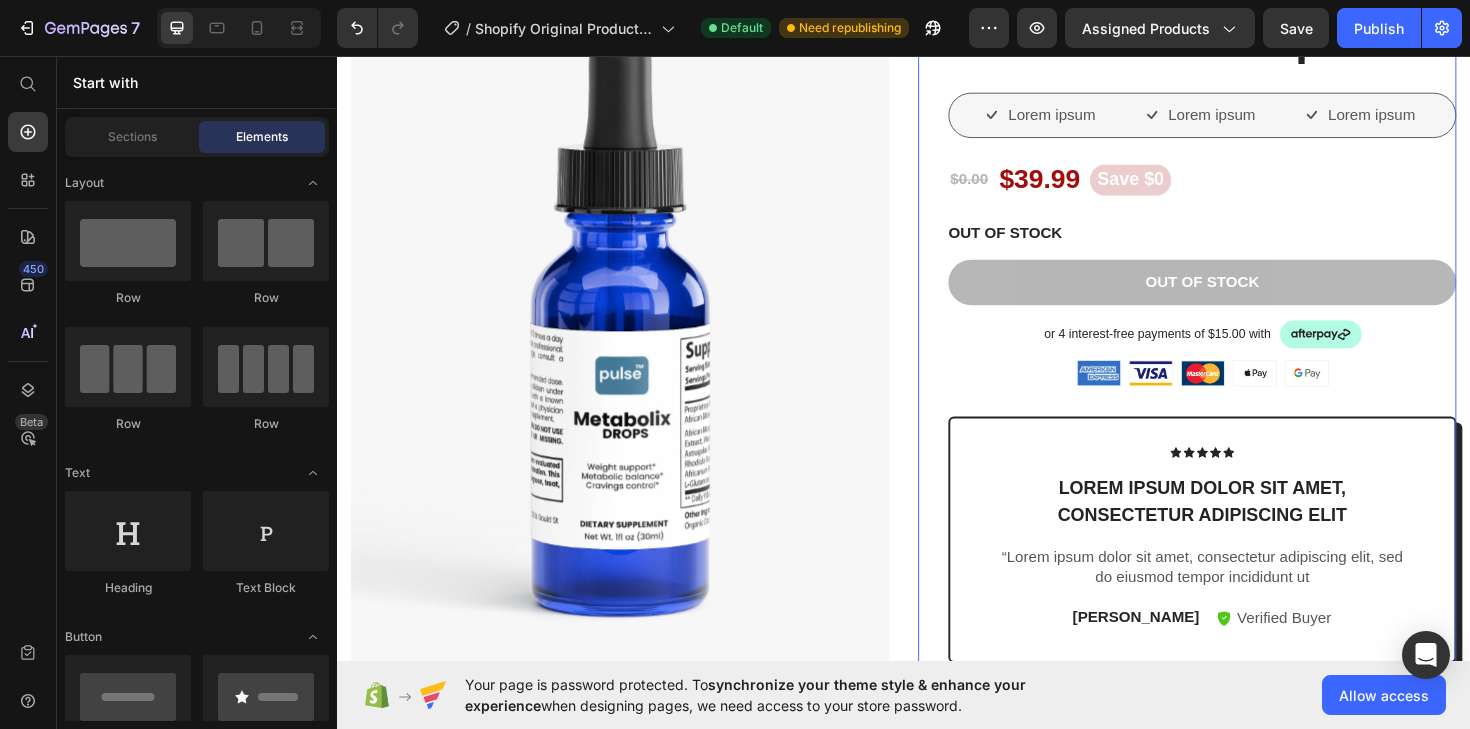 click on "Icon Icon Icon Icon
Icon Icon List 1000+ Verified Reviews! Text Block Row Metabolix™ Drops Product Title
Lorem ipsum Item List
Lorem ipsum Item List
Lorem ipsum Item List Row $0.00 Product Price $39.99 Product Price Save $0 Product Badge Row OUT OF STOCK Stock Counter Out of stock Add to Cart or 4 interest-free payments of $15.00 with Text Block Image Row Image Image Image Image Image Row Icon Icon Icon Icon Icon Icon List Lorem ipsum dolor sit amet, consectetur adipiscing elit Text Block “Lorem ipsum dolor sit amet, consectetur adipiscing elit, sed do eiusmod tempor incididunt ut  Text Block Emily Text Block
Verified Buyer Item List Row Row Eiusmod Text Block Lorem ipsum Dolor sit amet Consectetur  Adipiscing elit Item List Incididunt ut Text Block Lorem ipsum Dolor sit amet Consectetur  Adipiscing elit Item List Row Image Free shipping  Text Block Image Easy Returns Text Block Image Support 24/7 Text Block Row" at bounding box center [1253, 502] 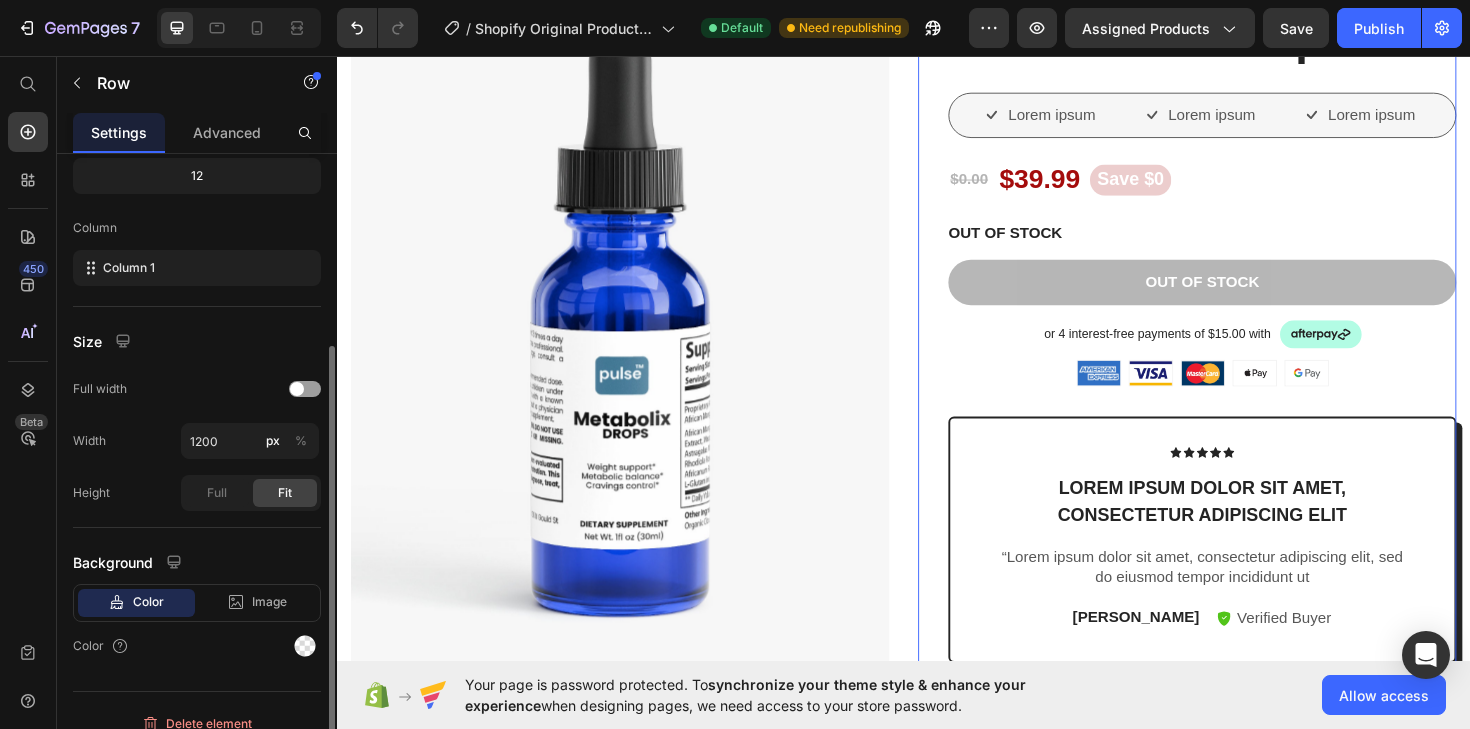 scroll, scrollTop: 280, scrollLeft: 0, axis: vertical 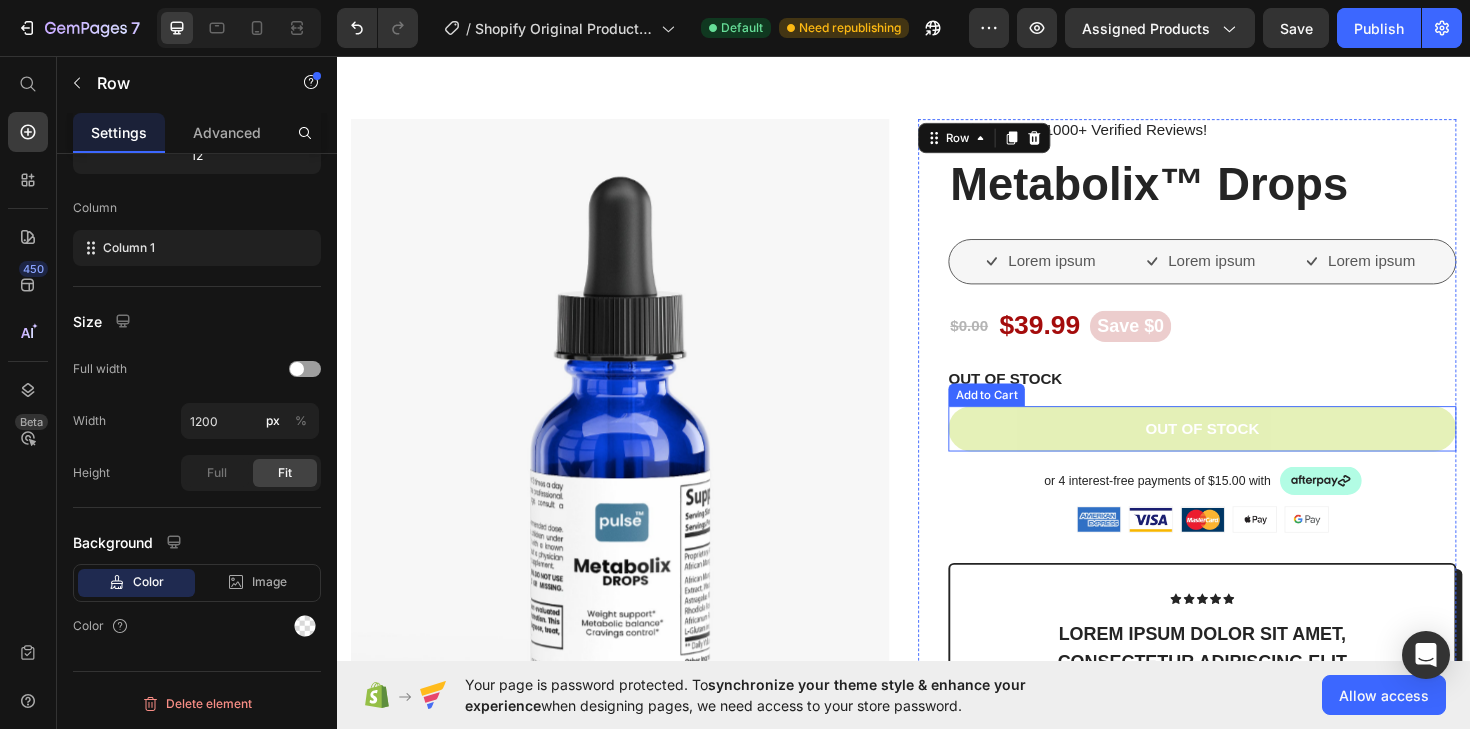 click on "Out of stock" at bounding box center (1253, 451) 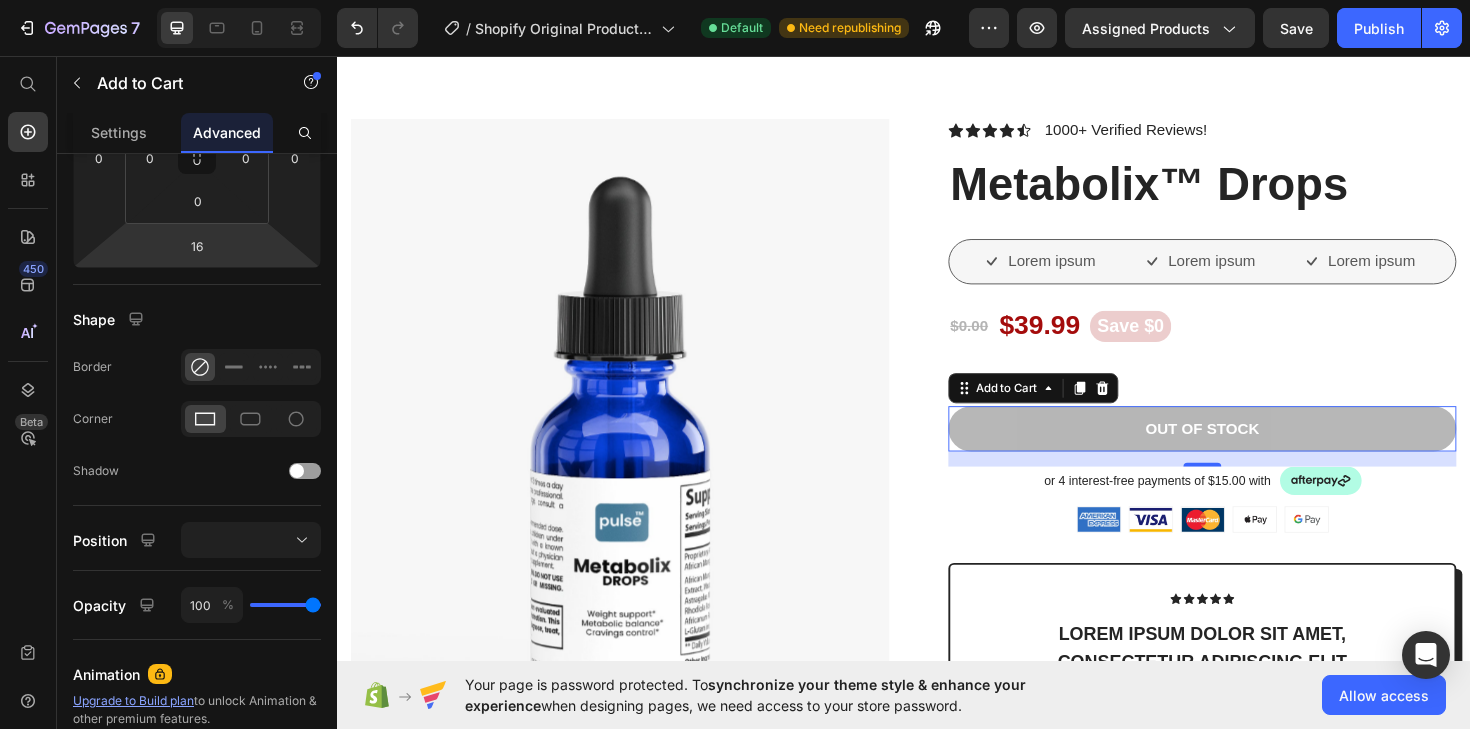 scroll, scrollTop: 673, scrollLeft: 0, axis: vertical 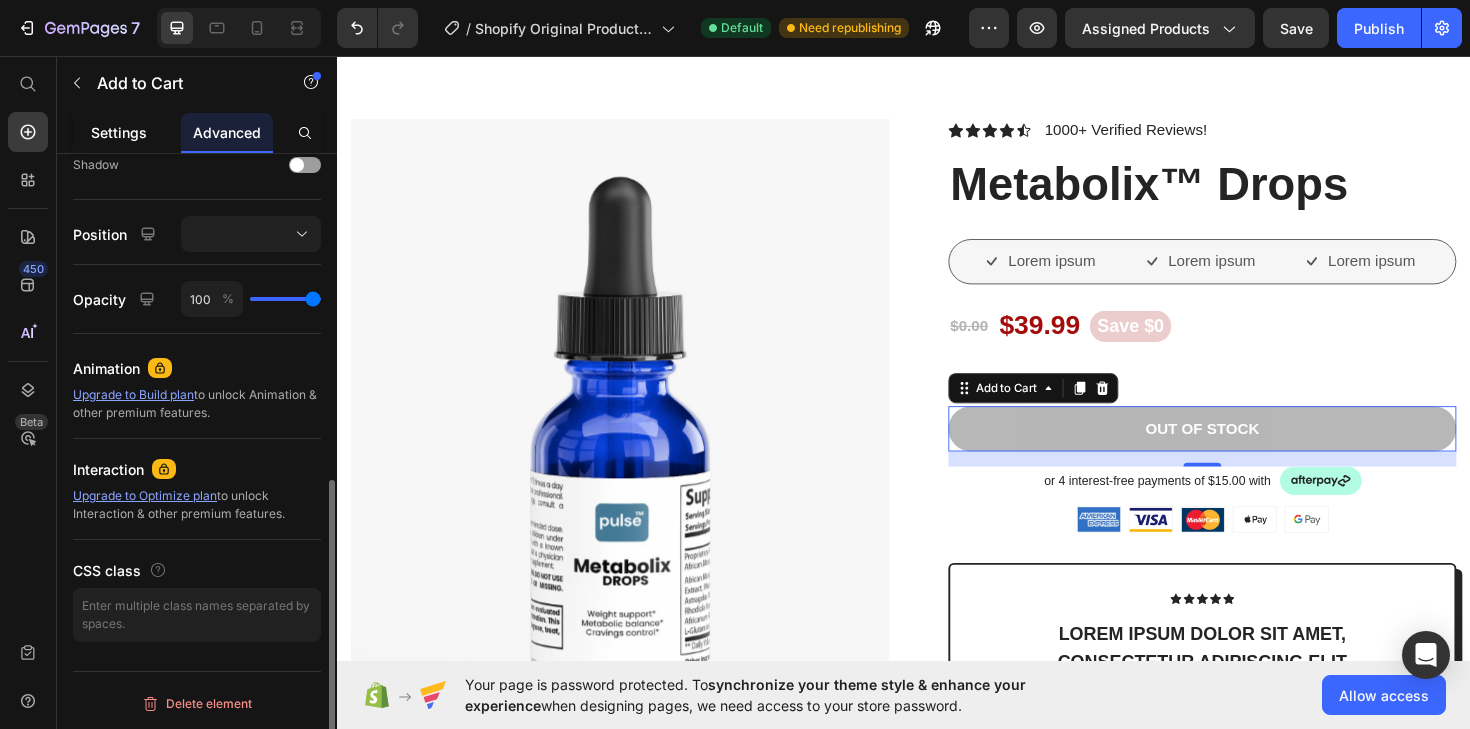 click on "Settings" at bounding box center [119, 132] 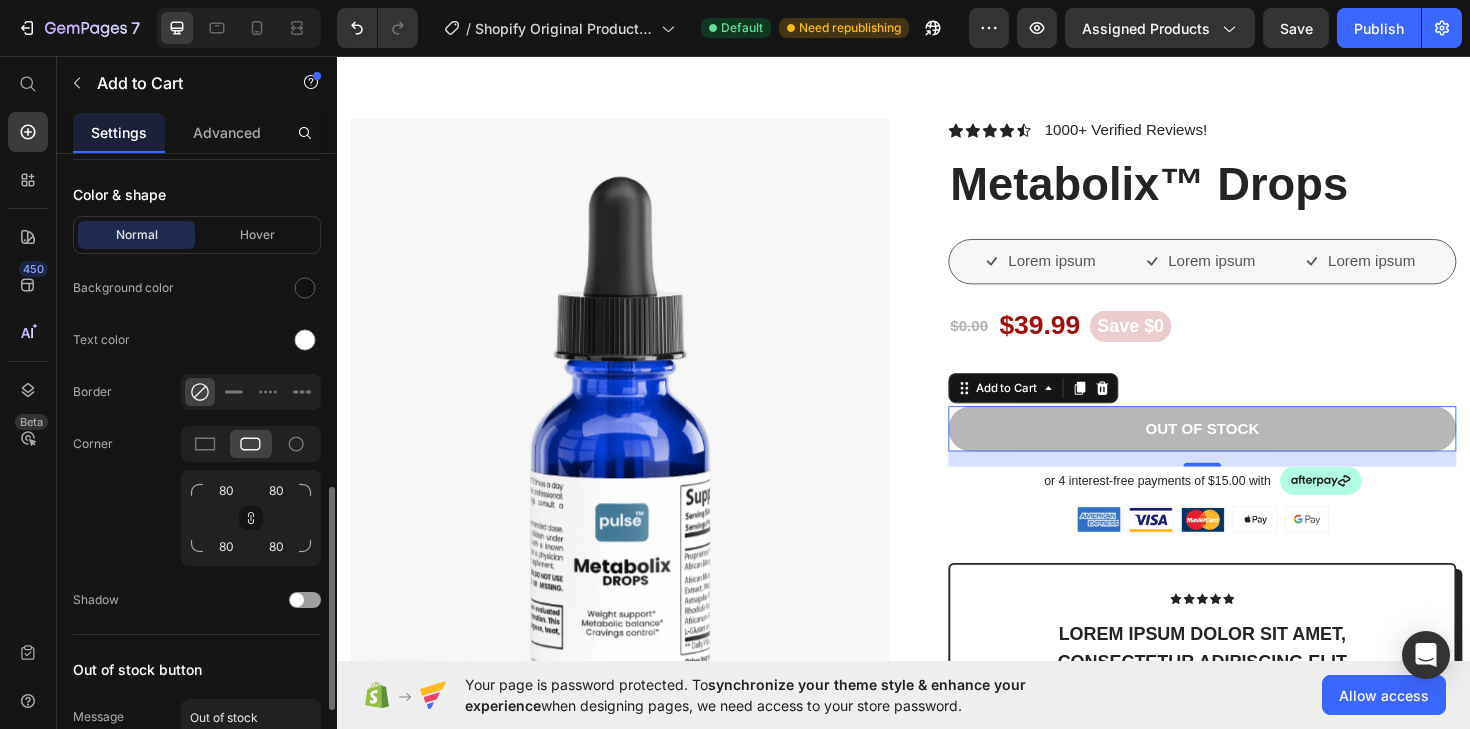 scroll, scrollTop: 992, scrollLeft: 0, axis: vertical 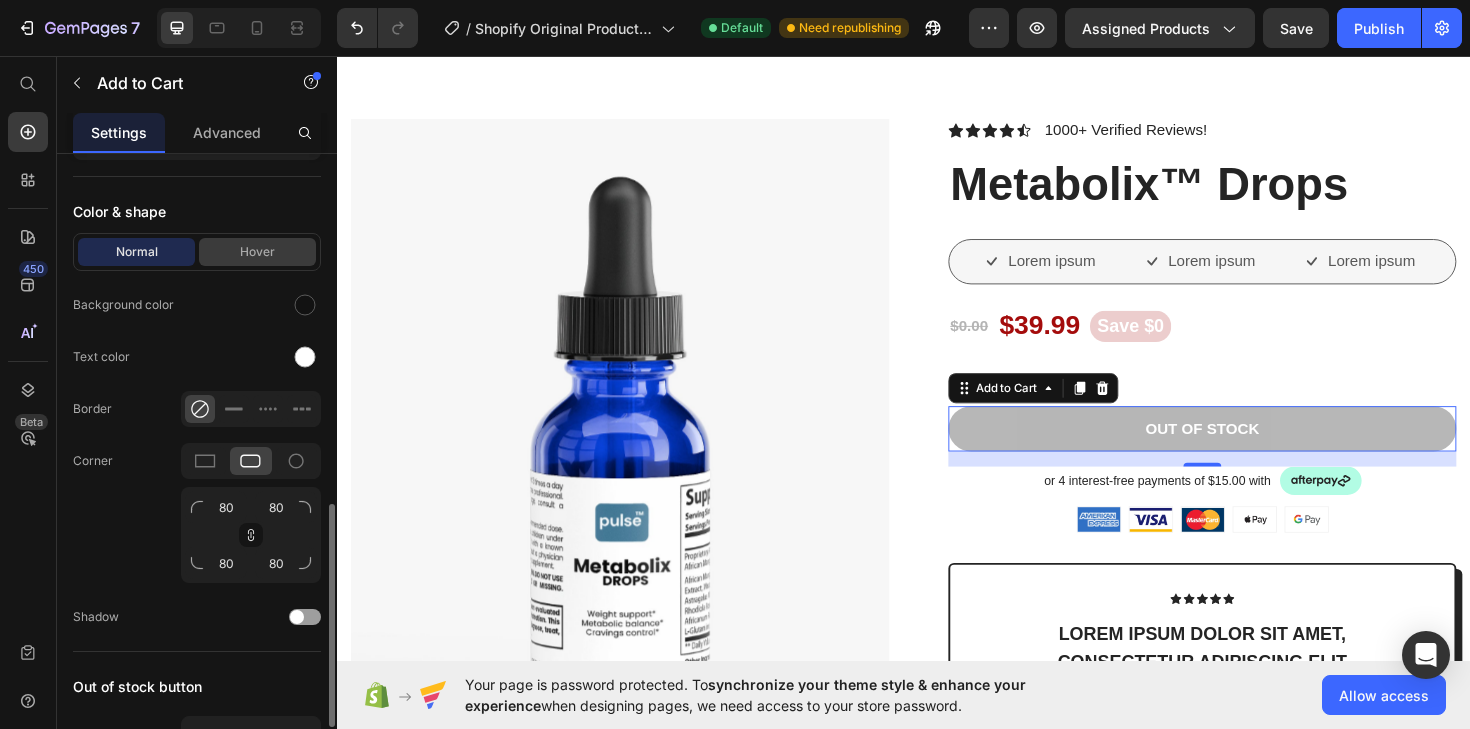 click on "Hover" at bounding box center [257, 252] 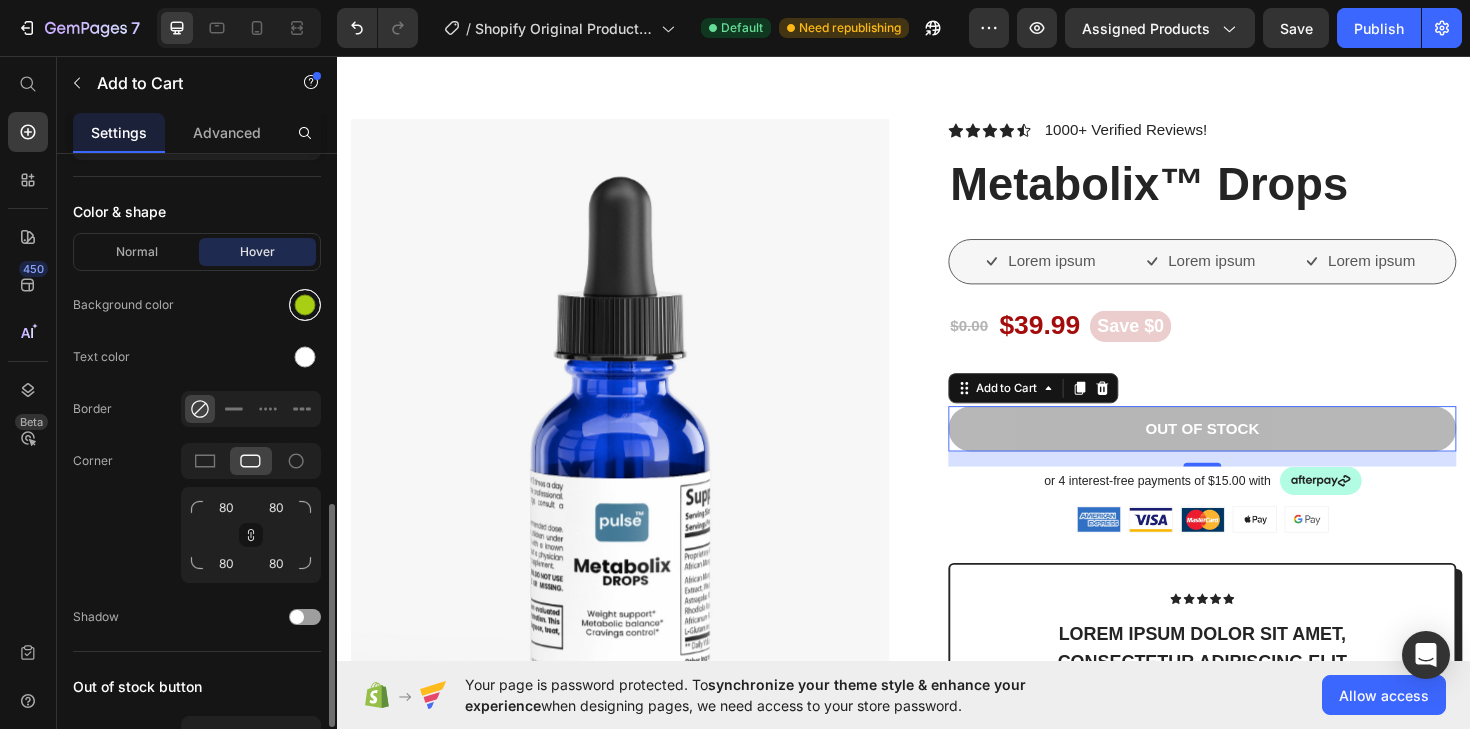 click at bounding box center [305, 305] 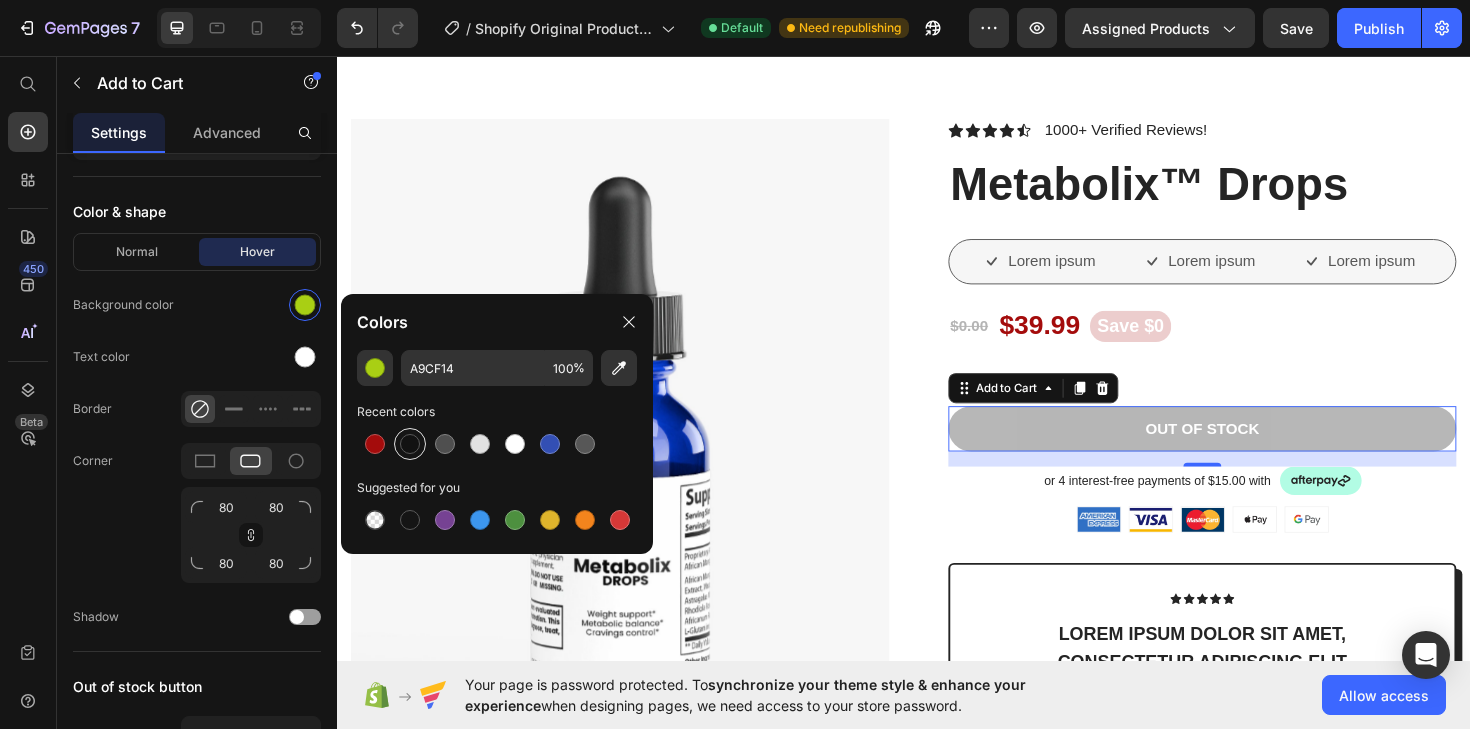 click at bounding box center [410, 444] 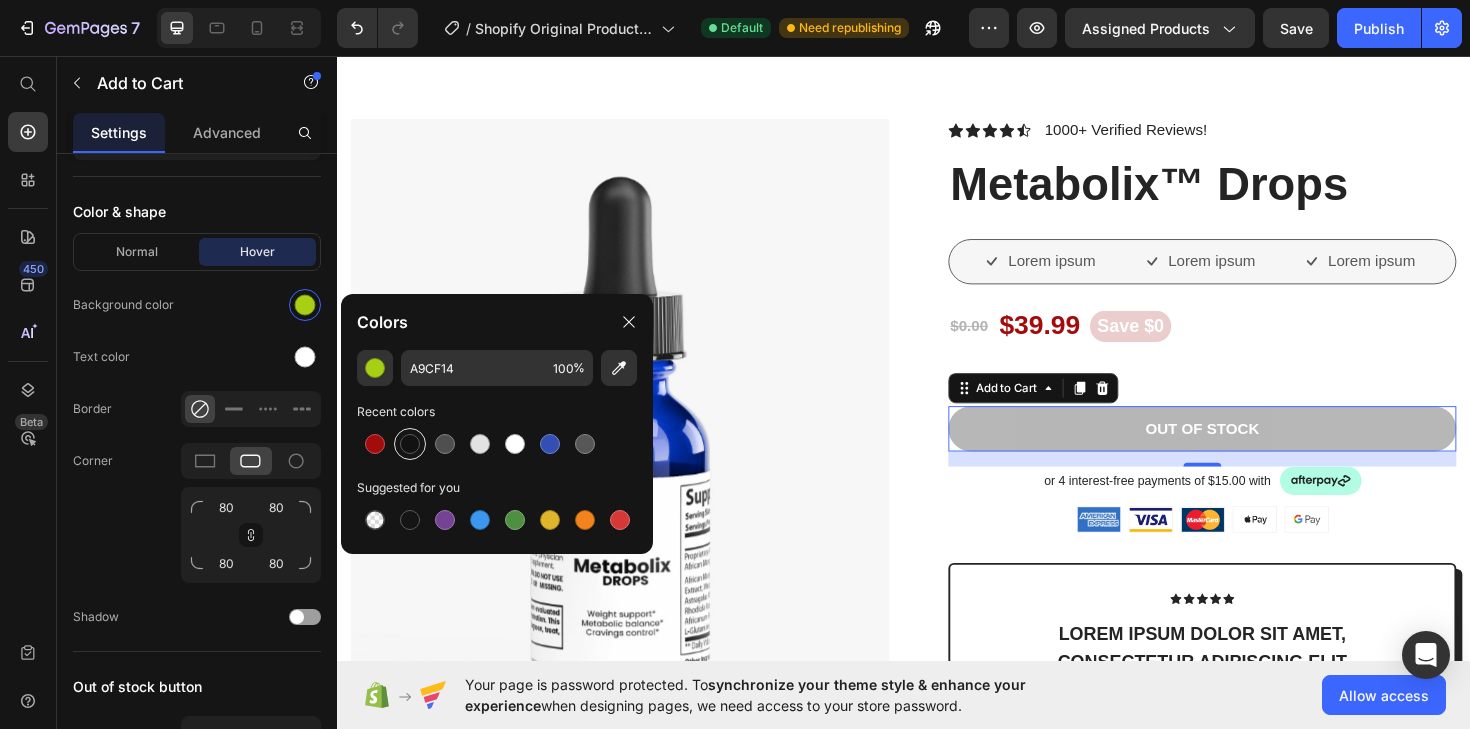 type on "121212" 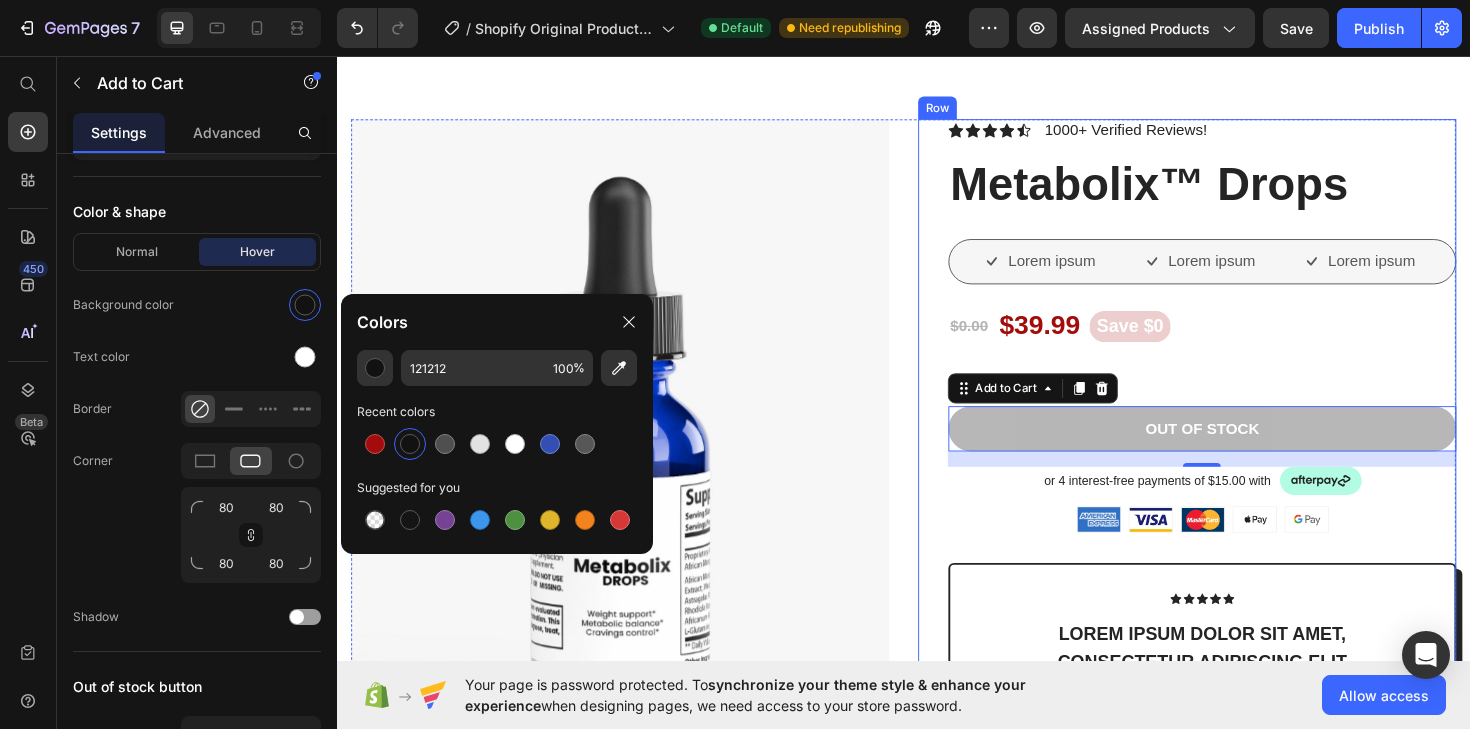 click on "Icon Icon Icon Icon
Icon Icon List 1000+ Verified Reviews! Text Block Row Metabolix™ Drops Product Title
Lorem ipsum Item List
Lorem ipsum Item List
Lorem ipsum Item List Row $0.00 Product Price $39.99 Product Price Save $0 Product Badge Row OUT OF STOCK Stock Counter Out of stock Add to Cart   16 or 4 interest-free payments of $15.00 with Text Block Image Row Image Image Image Image Image Row Icon Icon Icon Icon Icon Icon List Lorem ipsum dolor sit amet, consectetur adipiscing elit Text Block “Lorem ipsum dolor sit amet, consectetur adipiscing elit, sed do eiusmod tempor incididunt ut  Text Block Emily Text Block
Verified Buyer Item List Row Row Eiusmod Text Block Lorem ipsum Dolor sit amet Consectetur  Adipiscing elit Item List Incididunt ut Text Block Lorem ipsum Dolor sit amet Consectetur  Adipiscing elit Item List Row Image Free shipping  Text Block Image Easy Returns Text Block Image Support 24/7 Text Block Row Row" at bounding box center (1237, 657) 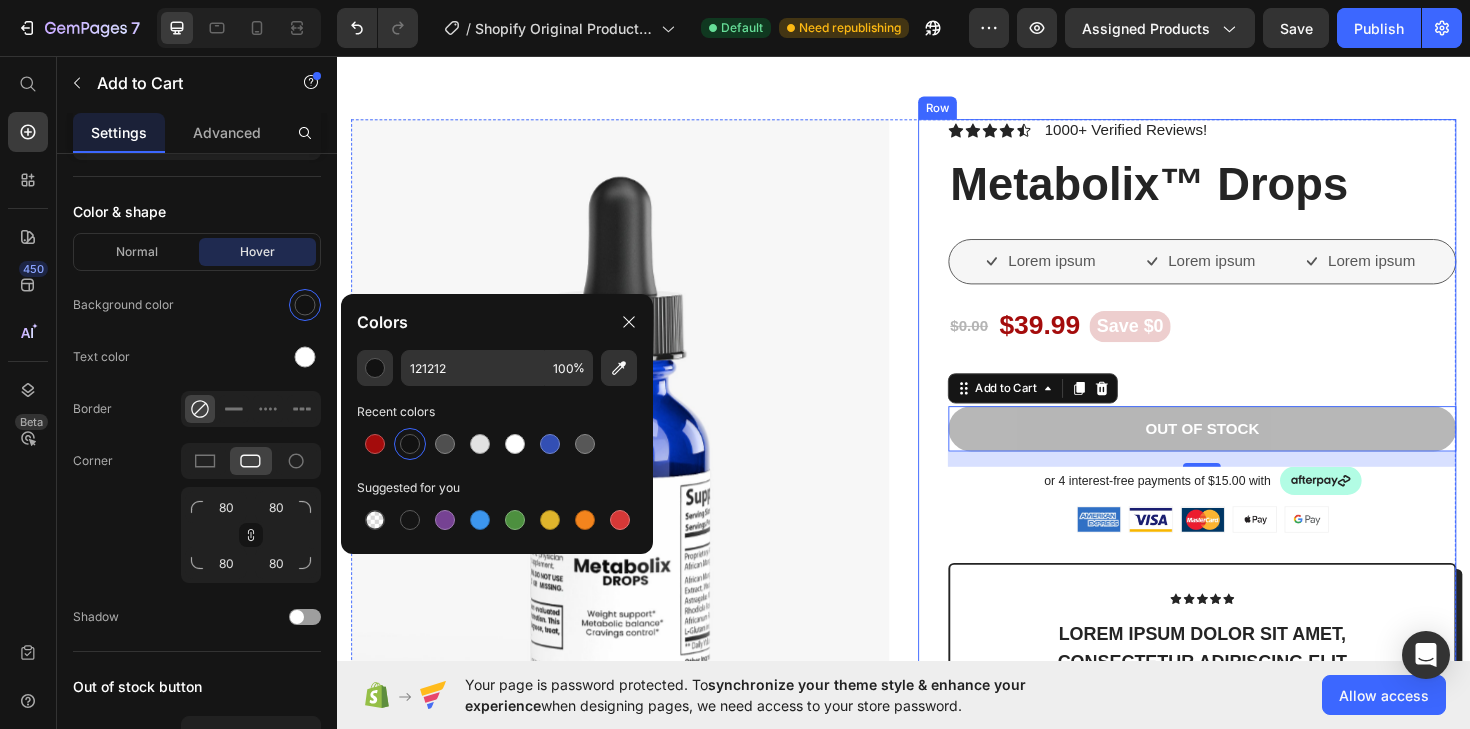 scroll, scrollTop: 0, scrollLeft: 0, axis: both 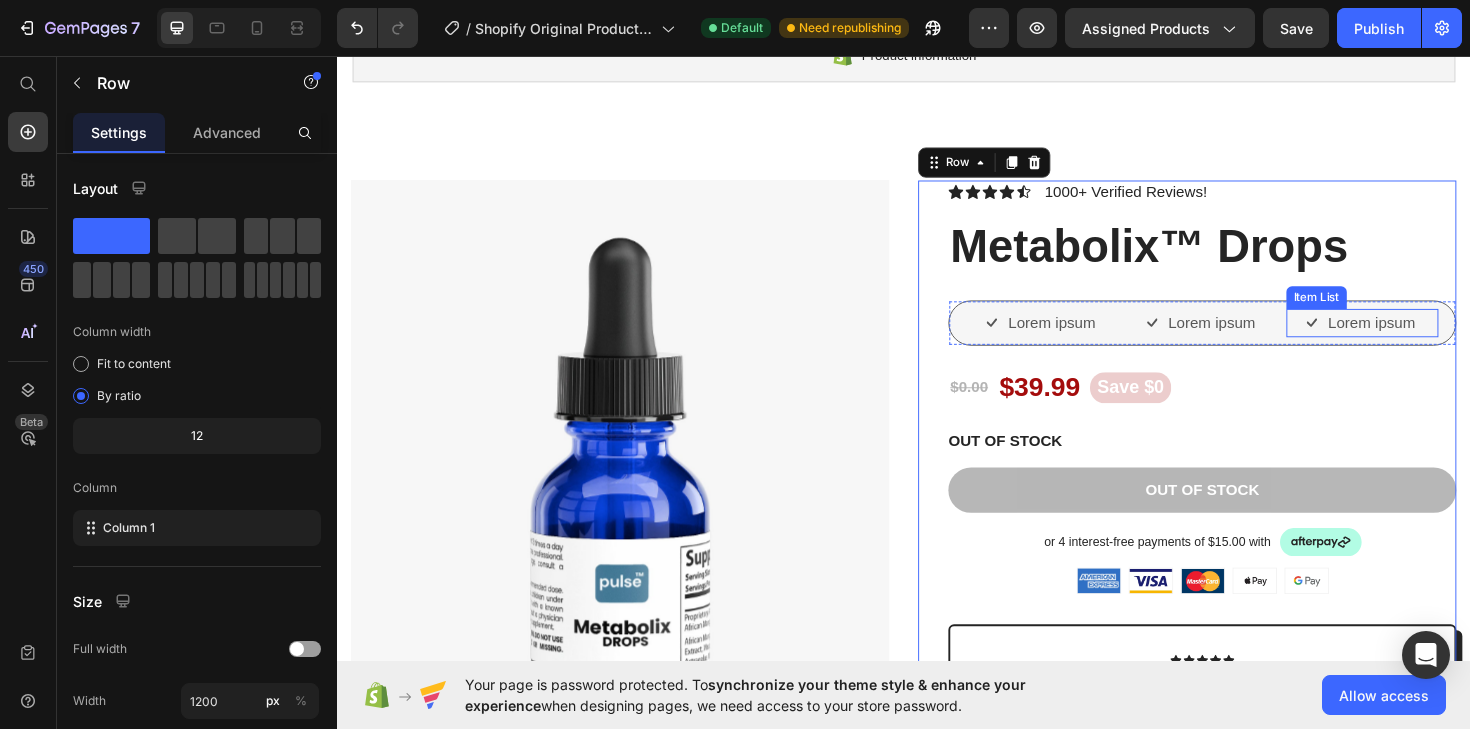click on "Lorem ipsum" at bounding box center [1432, 339] 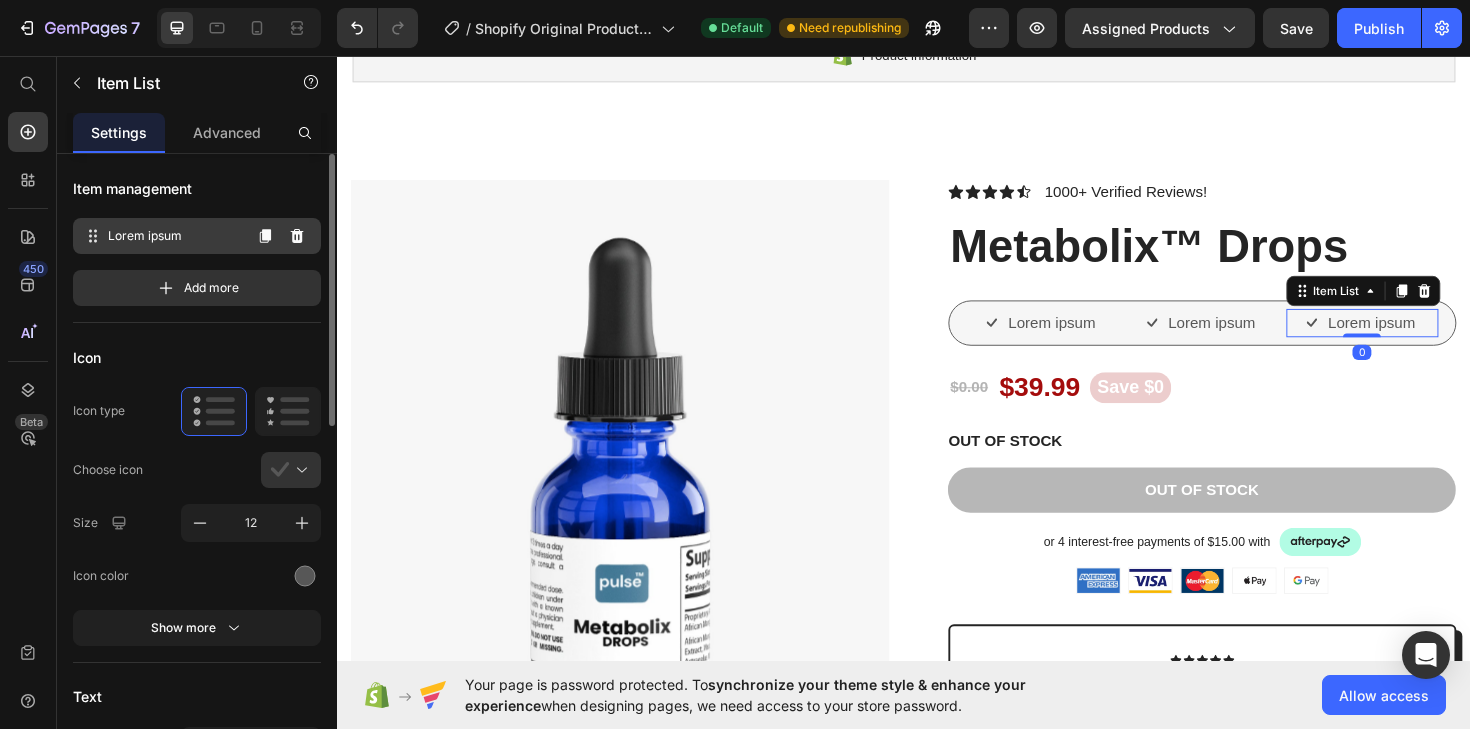 click on "Lorem ipsum" at bounding box center [174, 236] 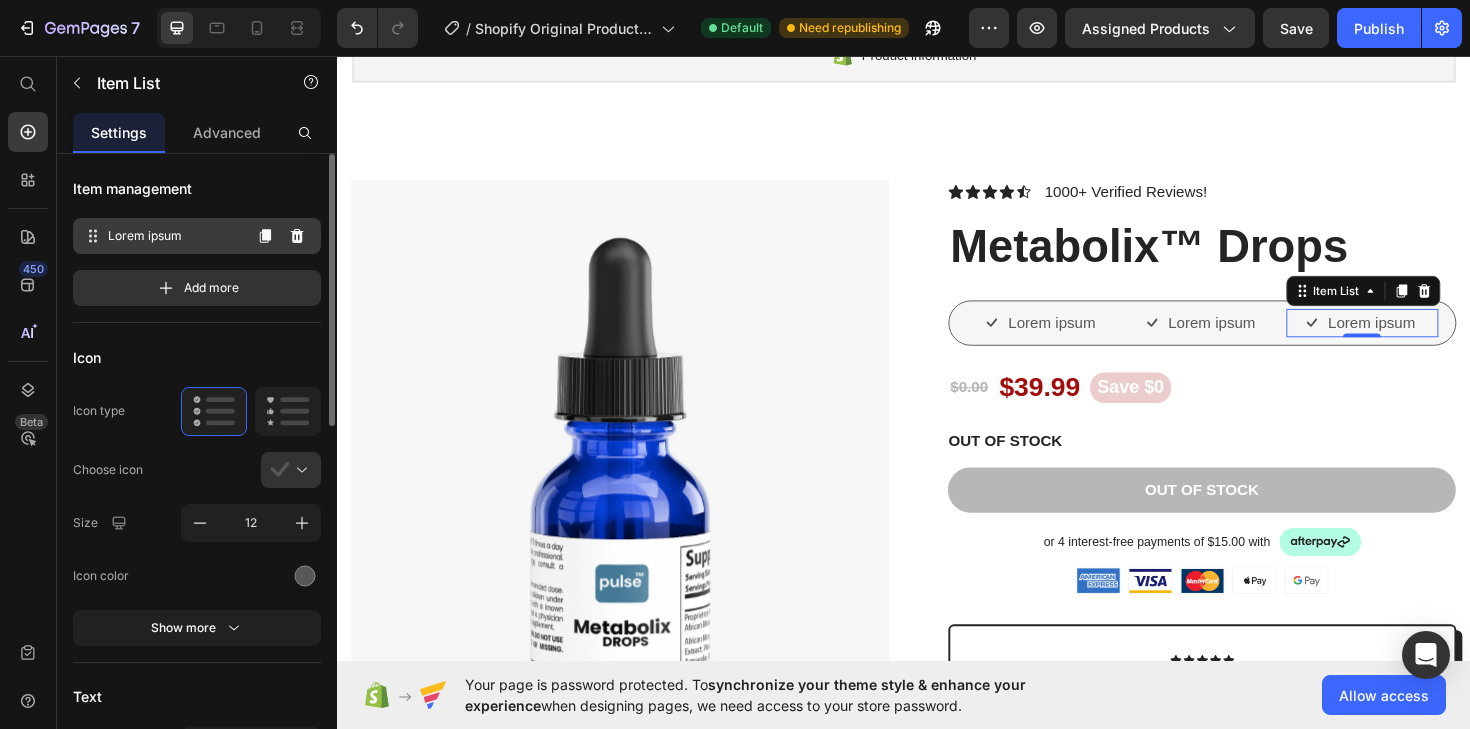 click on "Lorem ipsum" at bounding box center [174, 236] 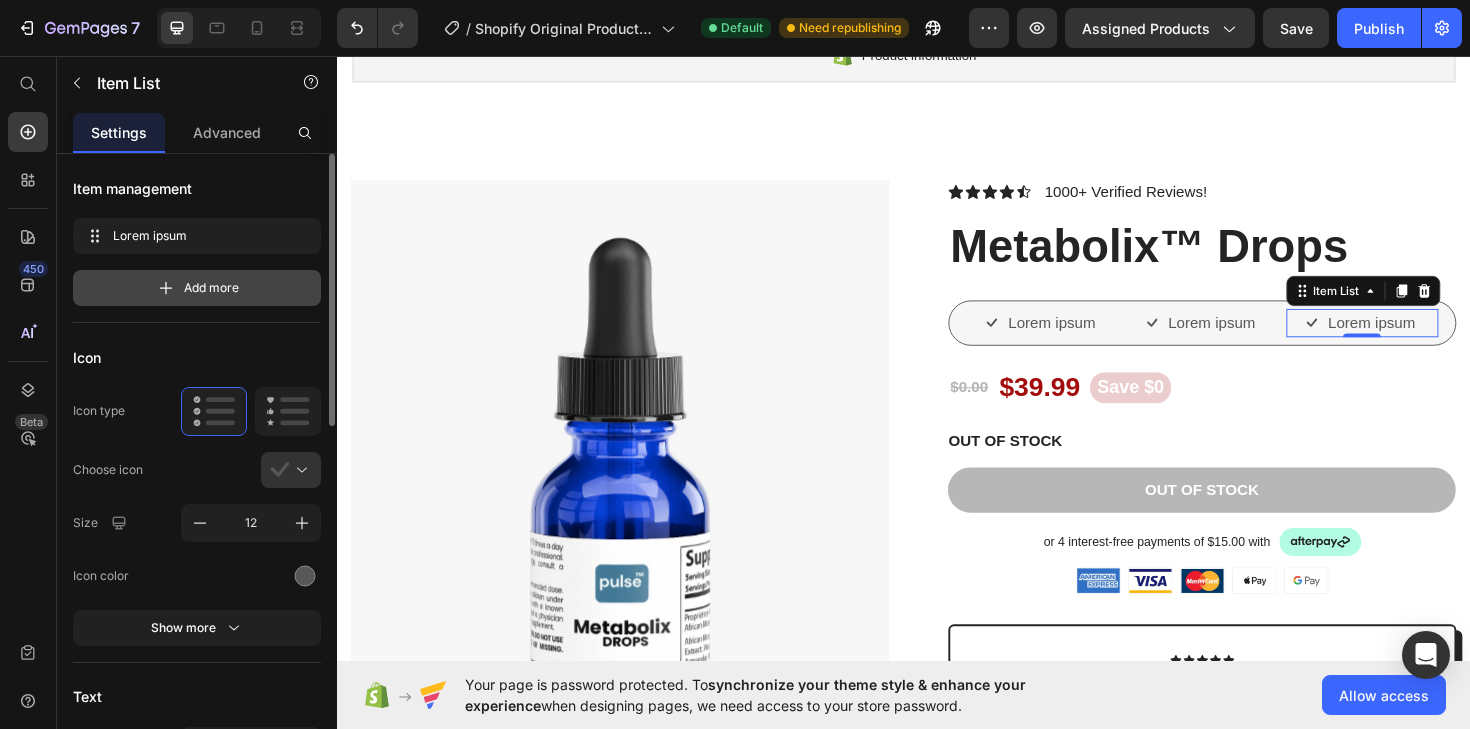 click on "Add more" at bounding box center [211, 288] 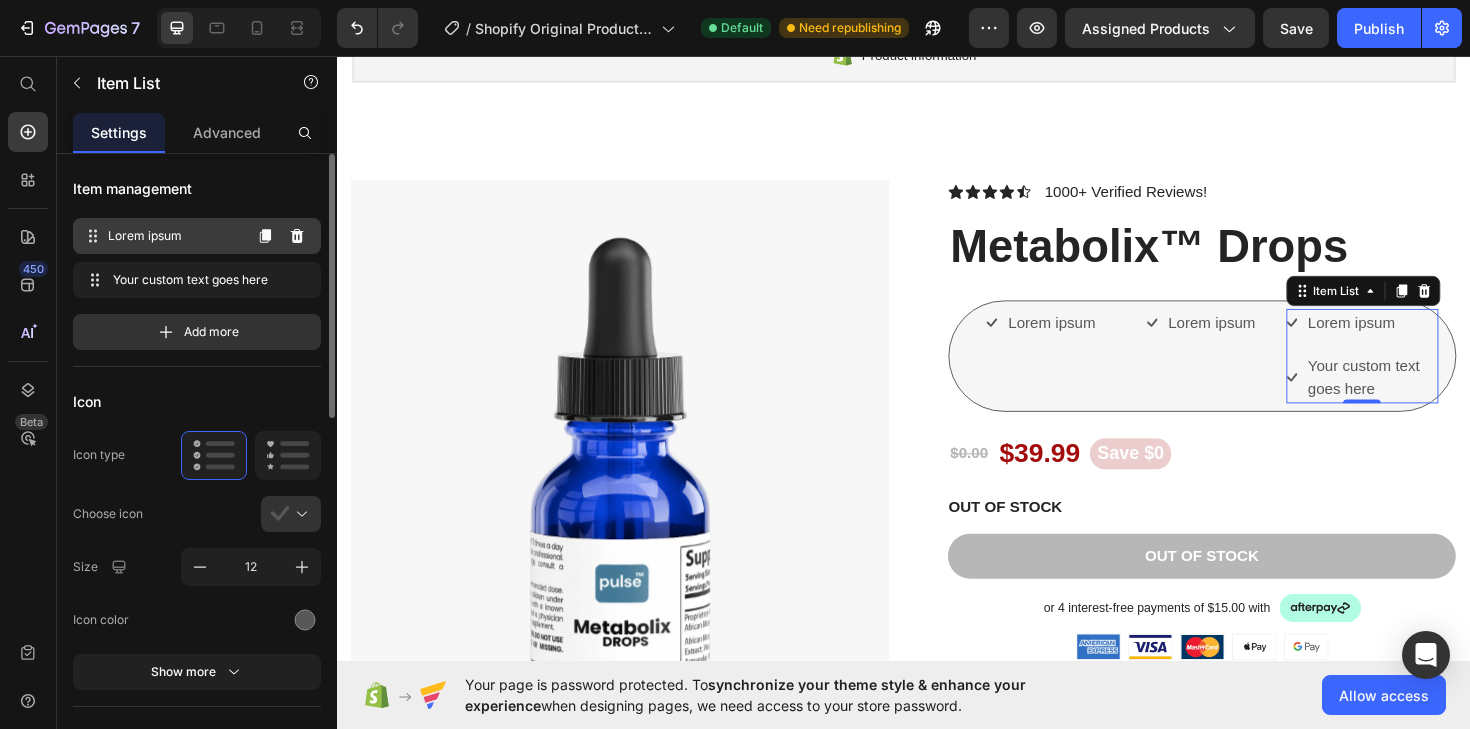 click on "Lorem ipsum Lorem ipsum" at bounding box center (161, 236) 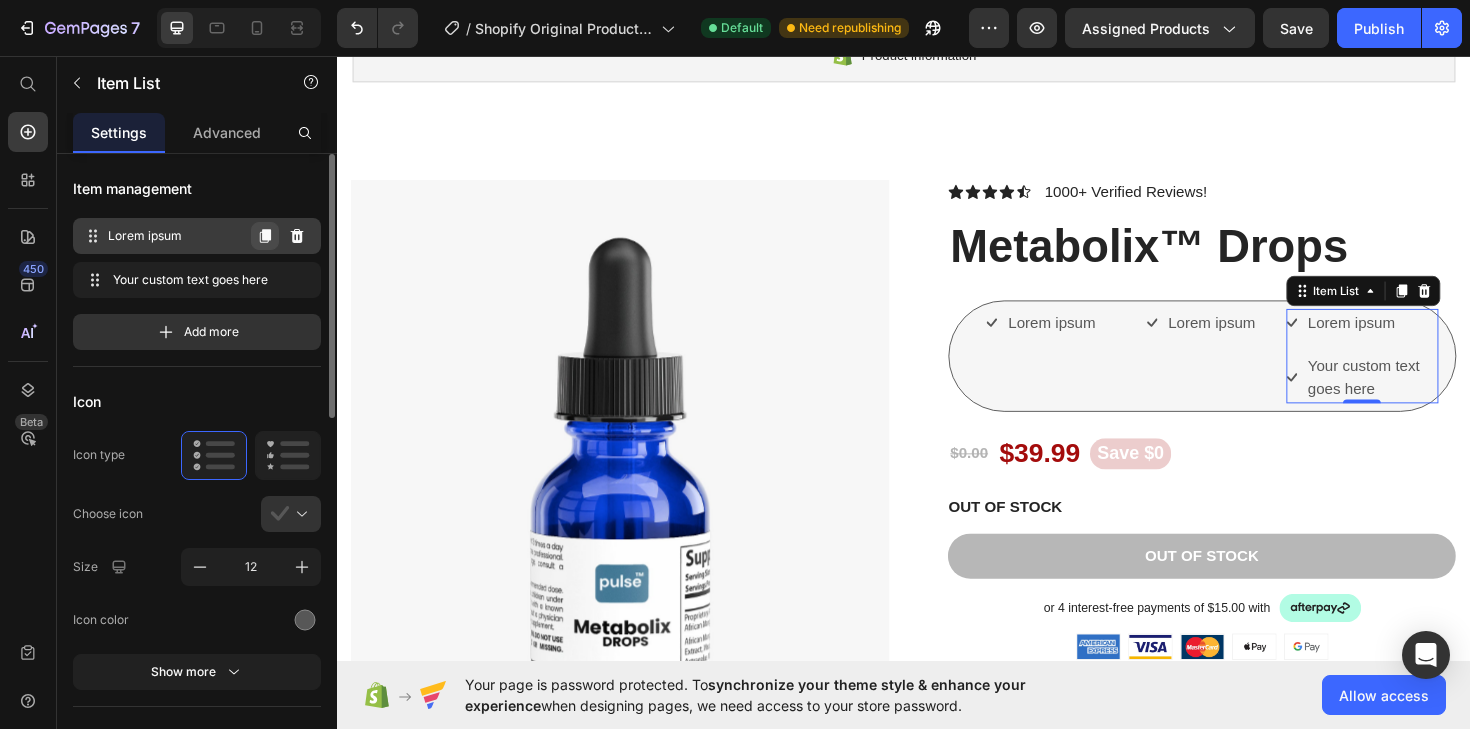 click 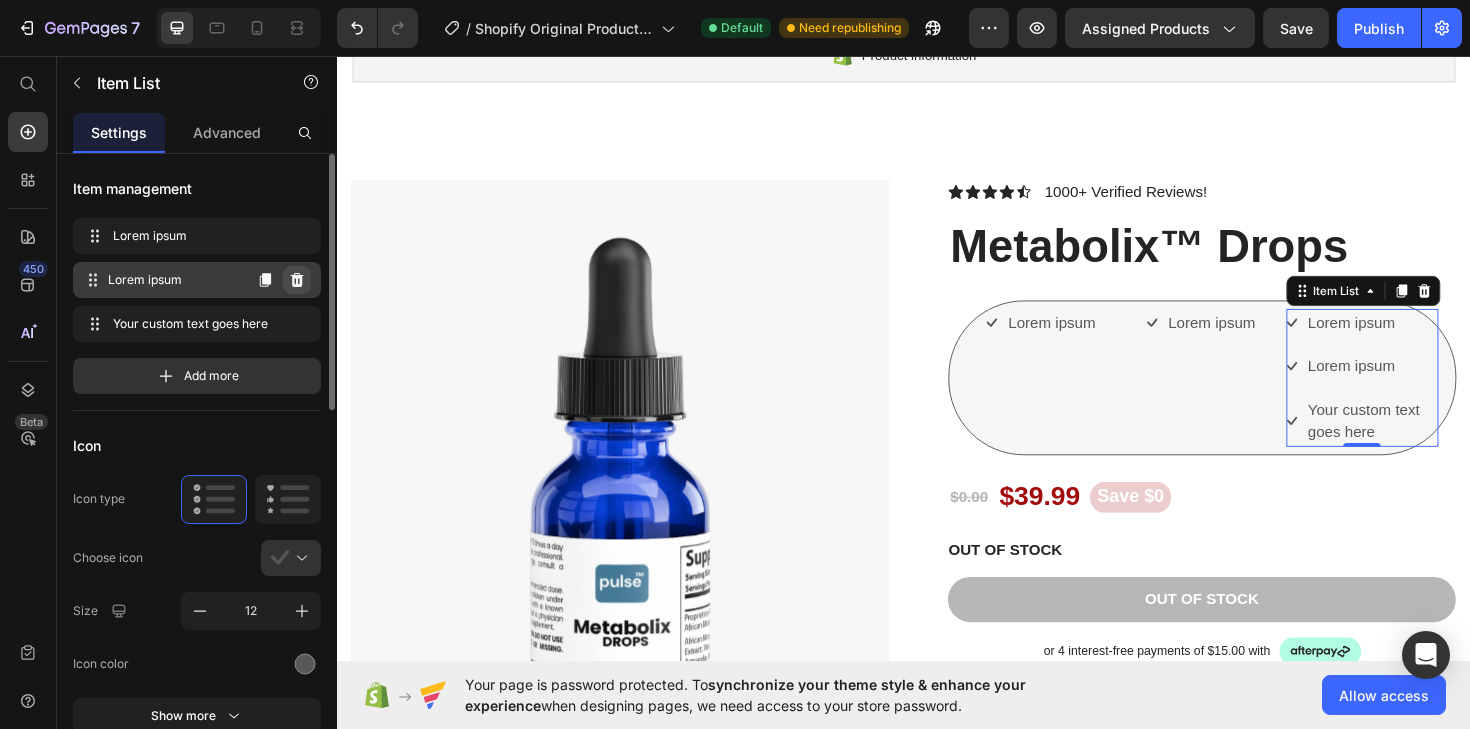 click 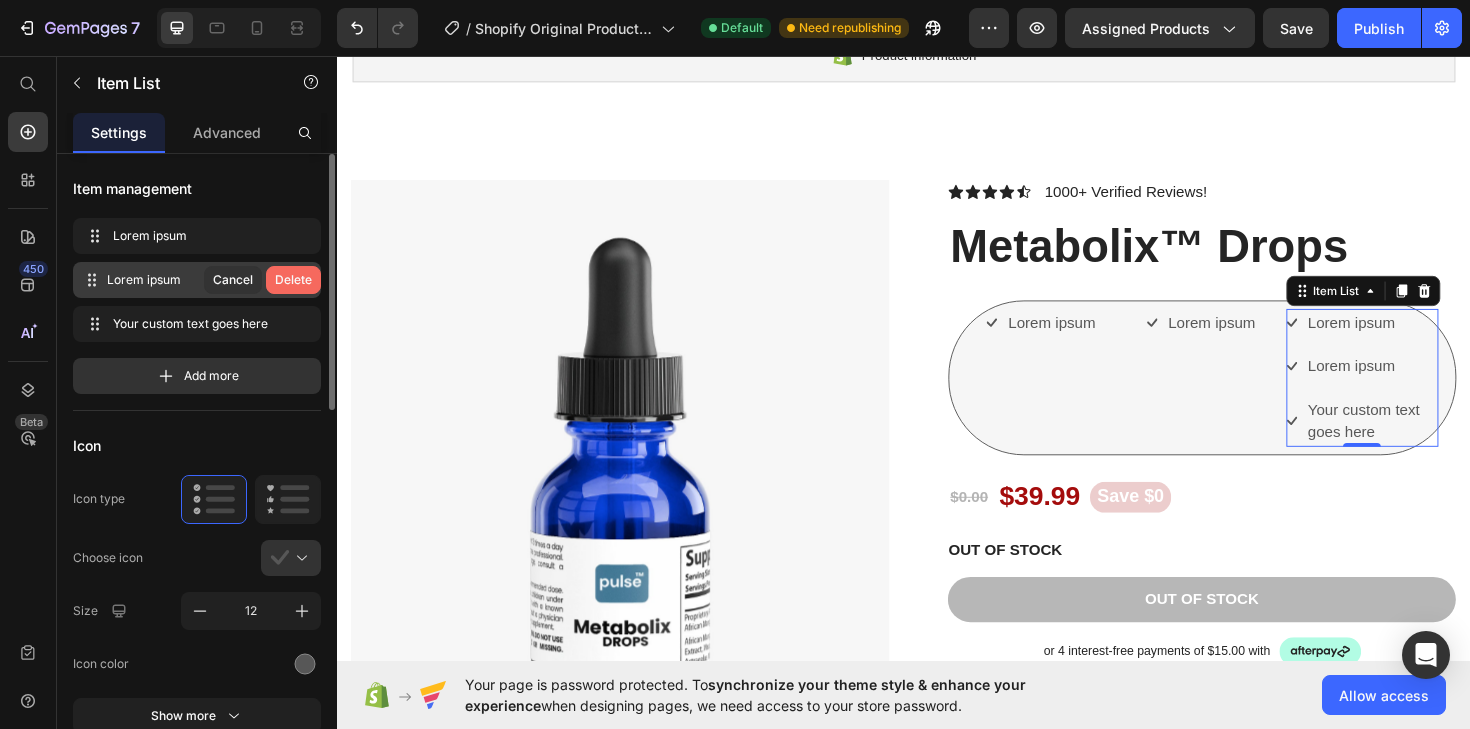 click on "Delete" at bounding box center [293, 280] 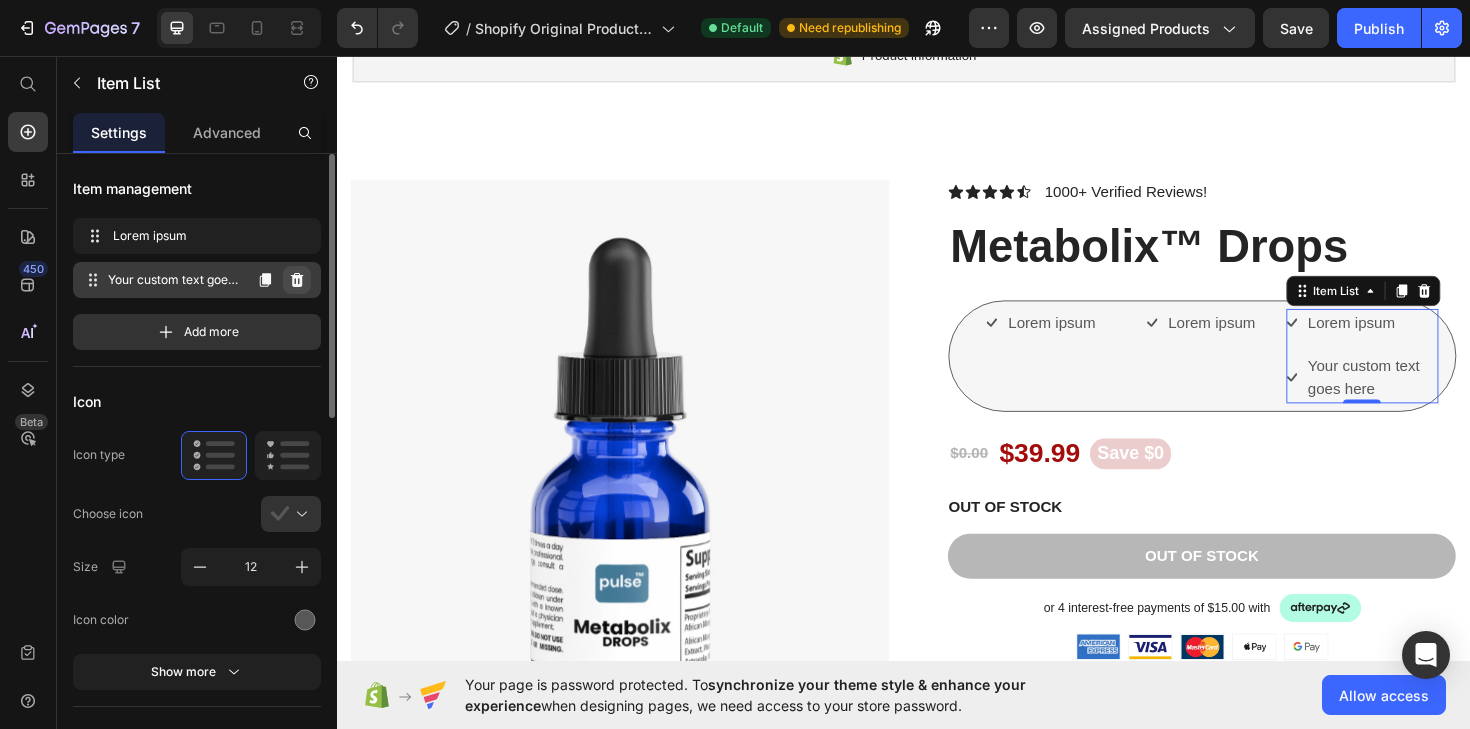 click 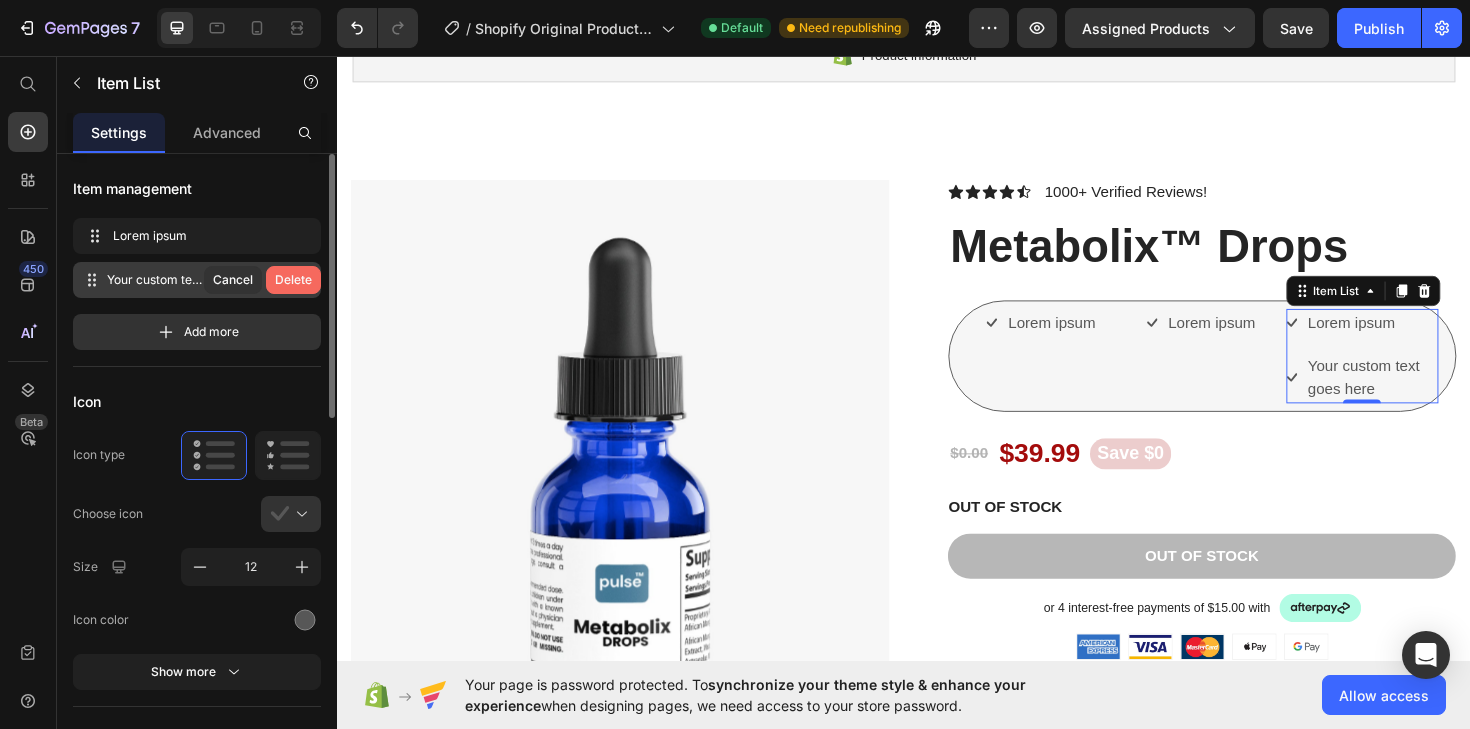 click on "Delete" at bounding box center (293, 280) 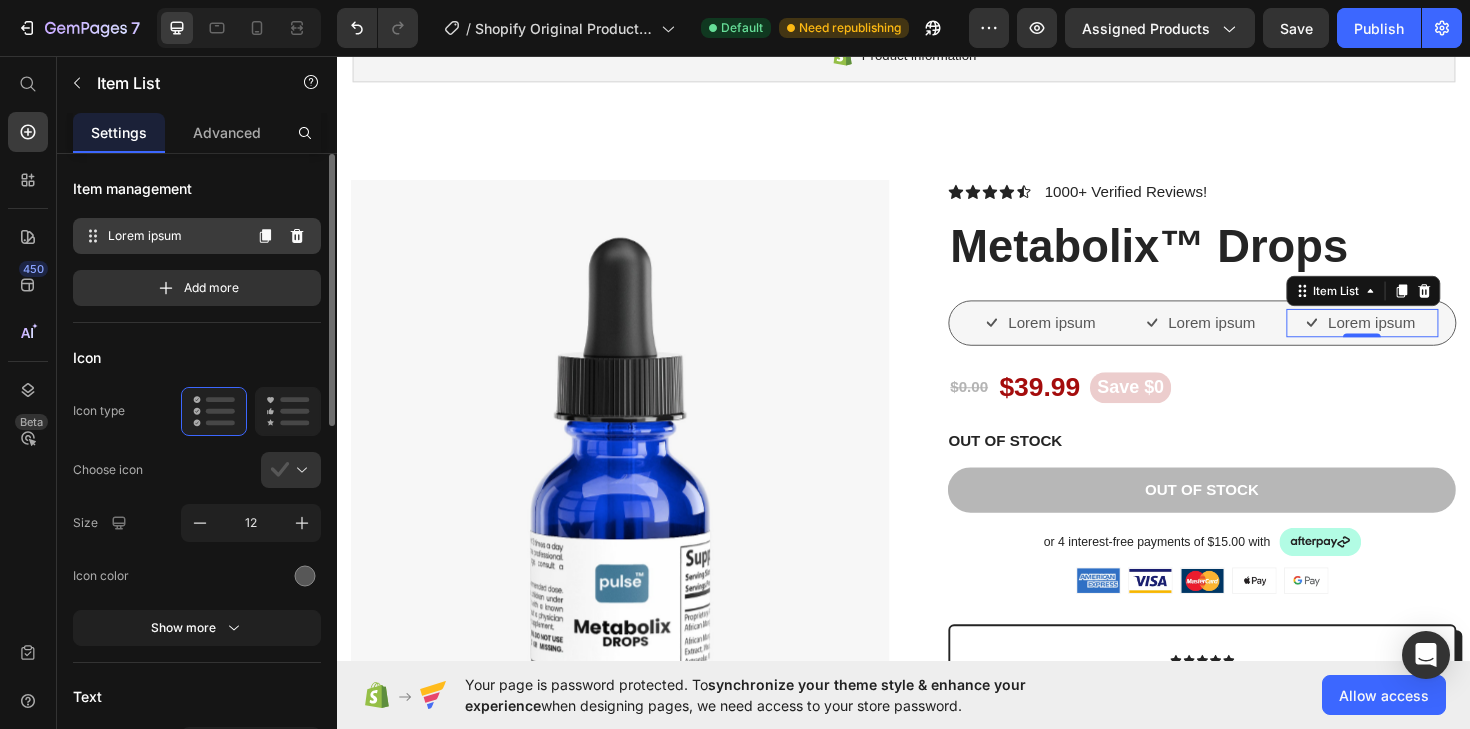 click on "Lorem ipsum Lorem ipsum" at bounding box center [161, 236] 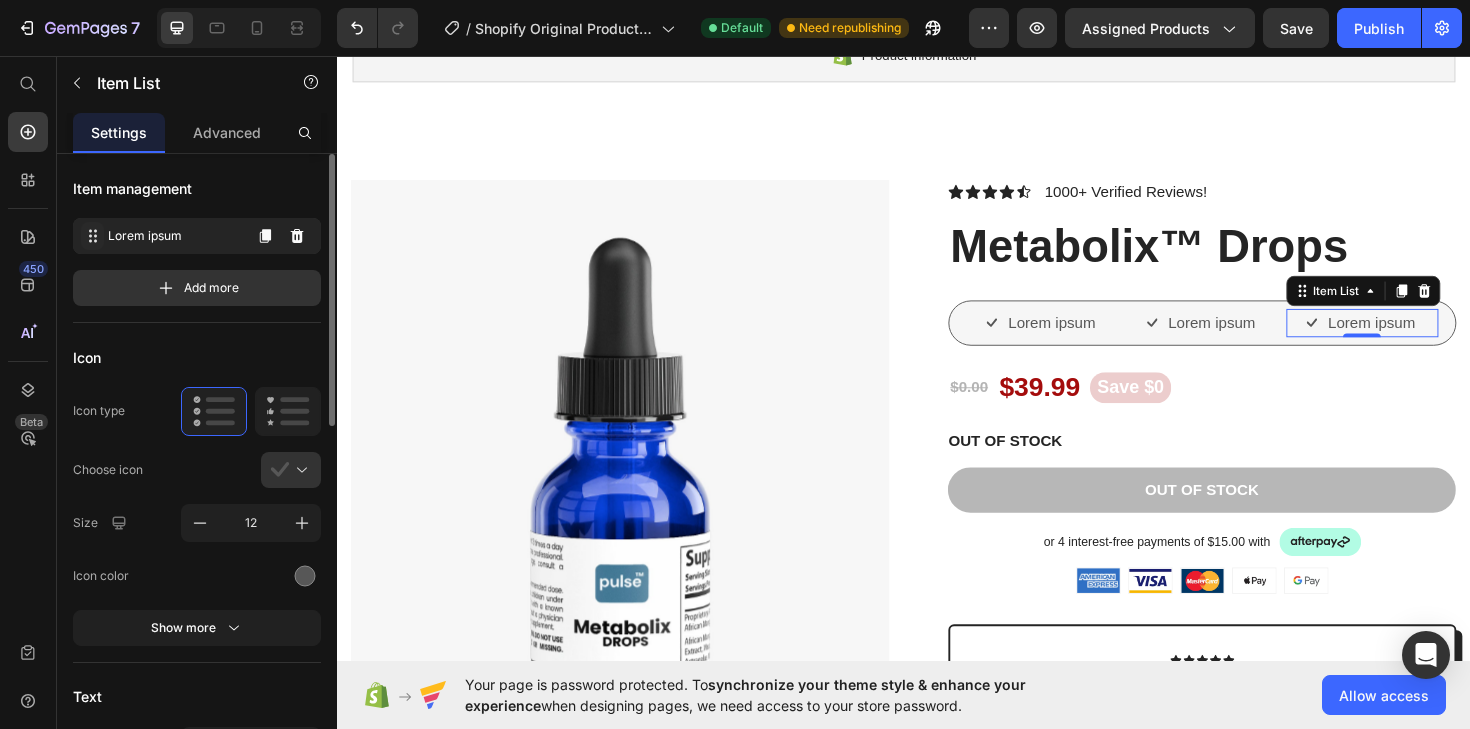 click 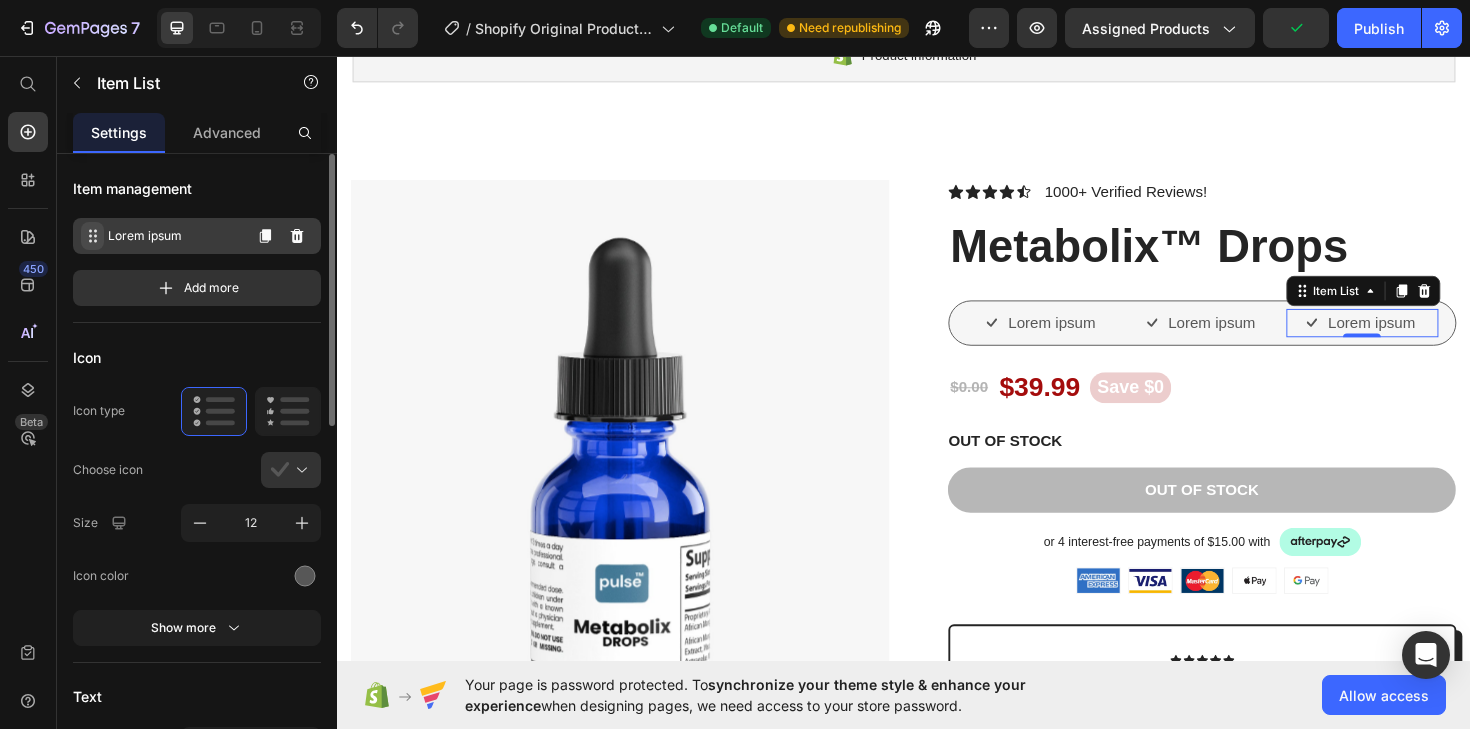 click at bounding box center [92, 236] 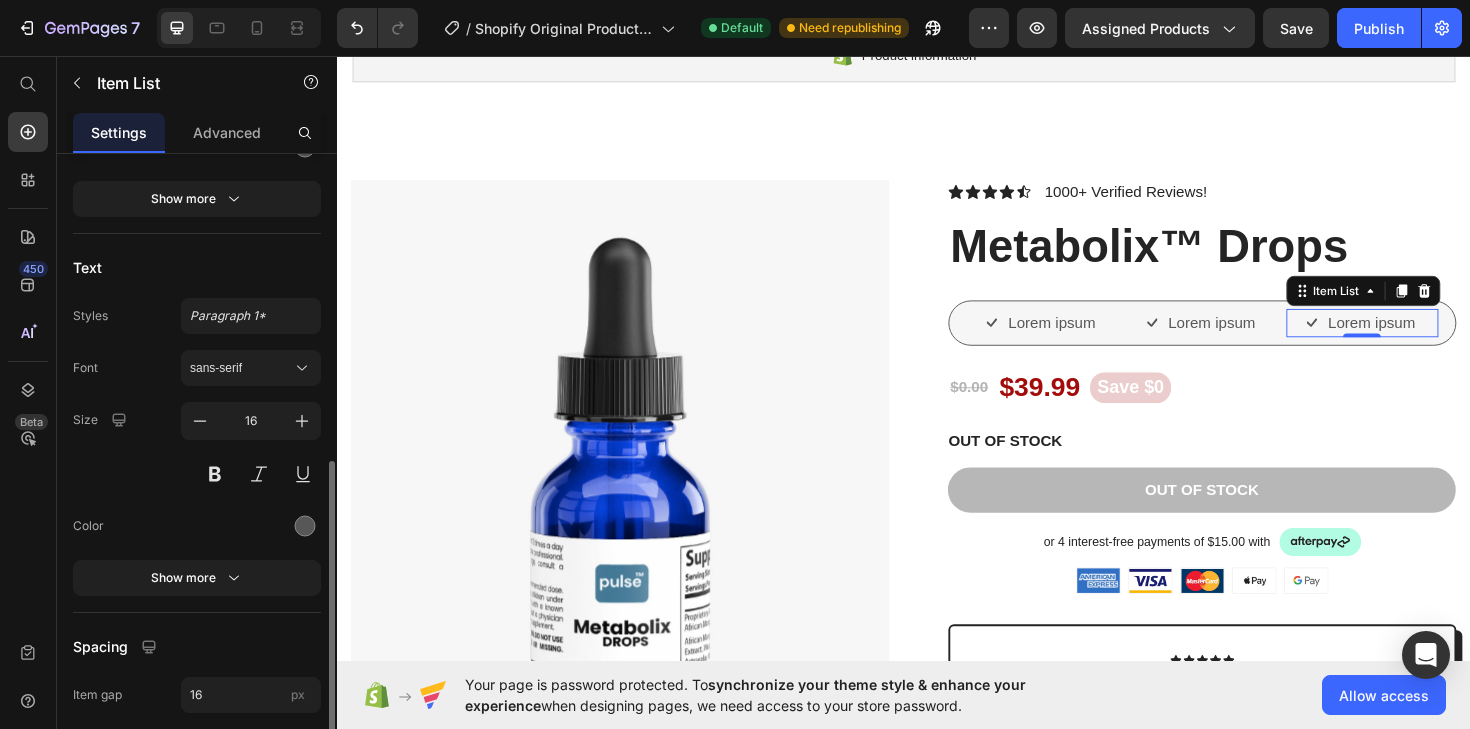 scroll, scrollTop: 515, scrollLeft: 0, axis: vertical 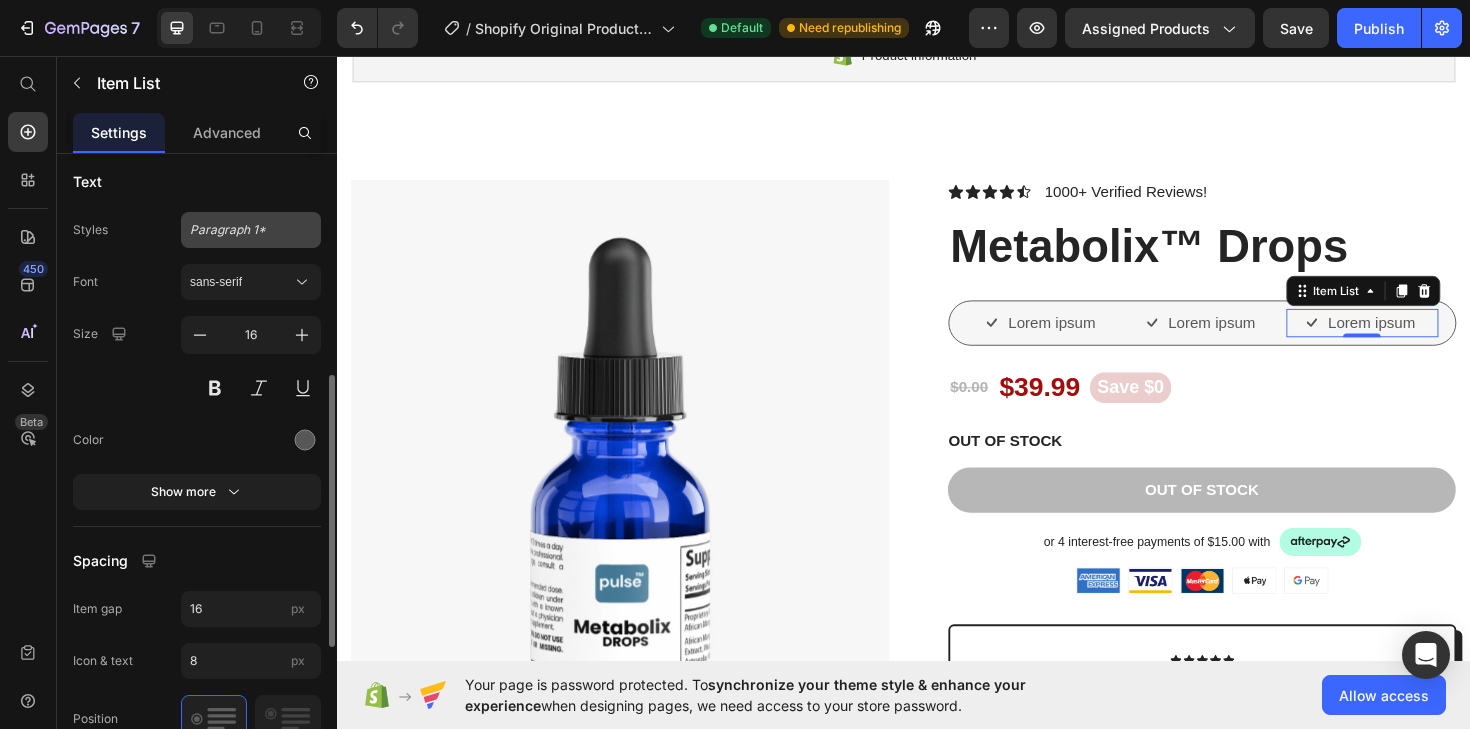 click on "Paragraph 1*" 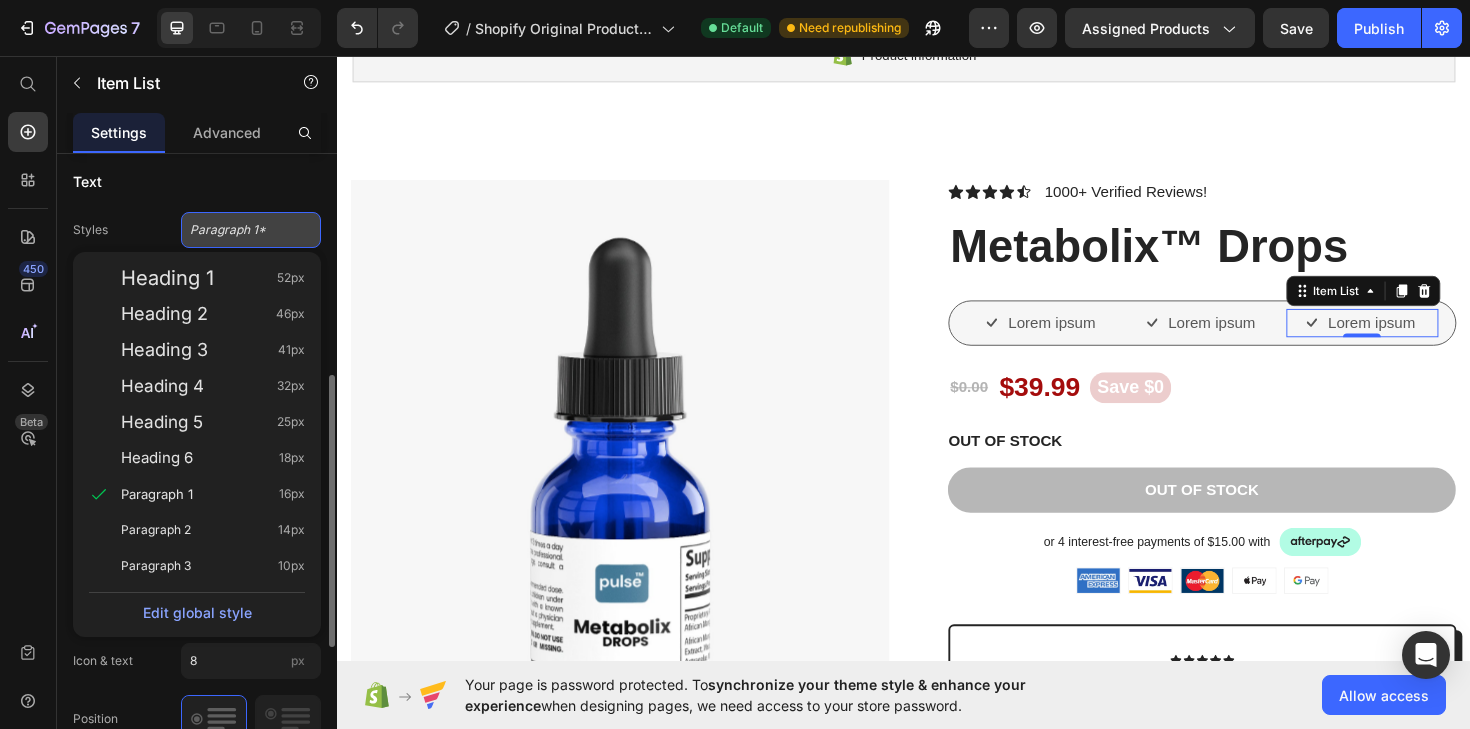 click on "Paragraph 1*" 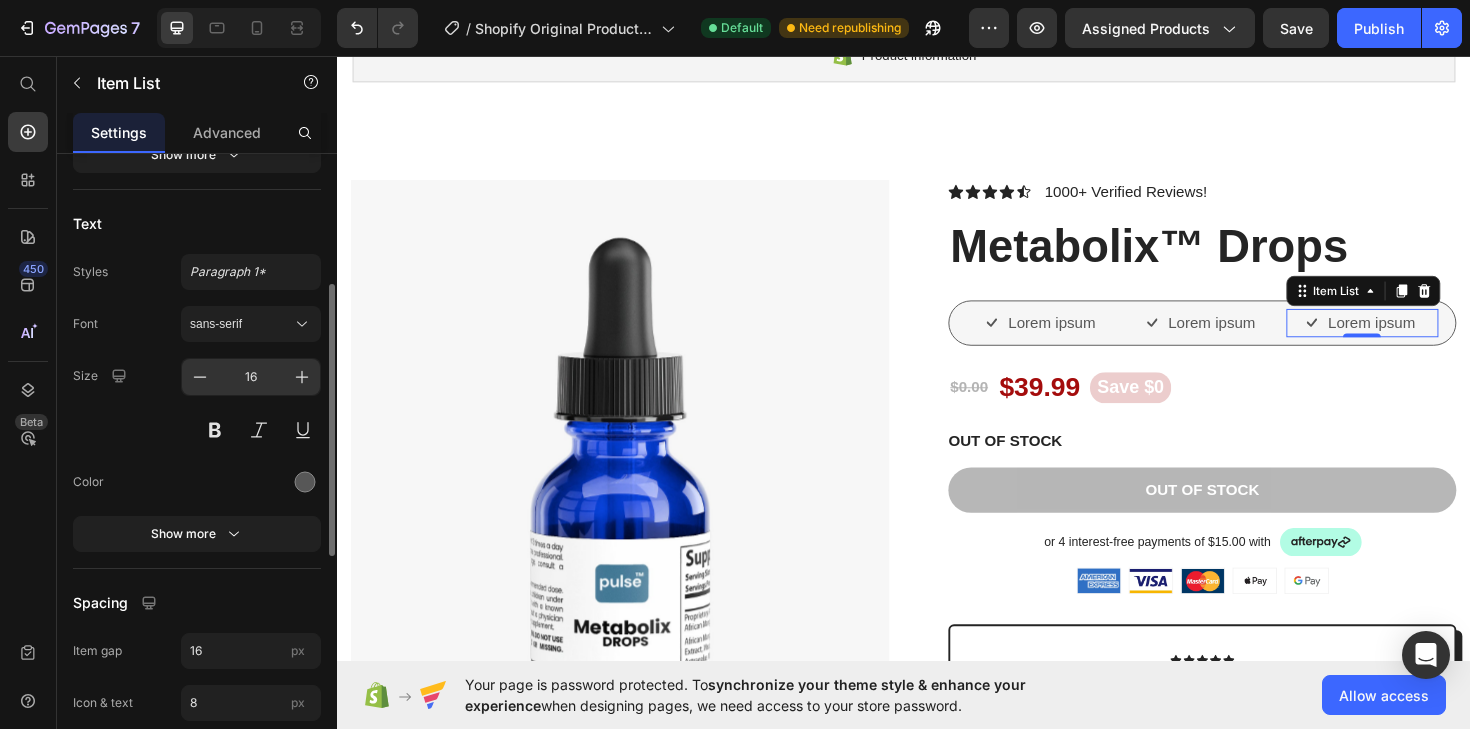 scroll, scrollTop: 0, scrollLeft: 0, axis: both 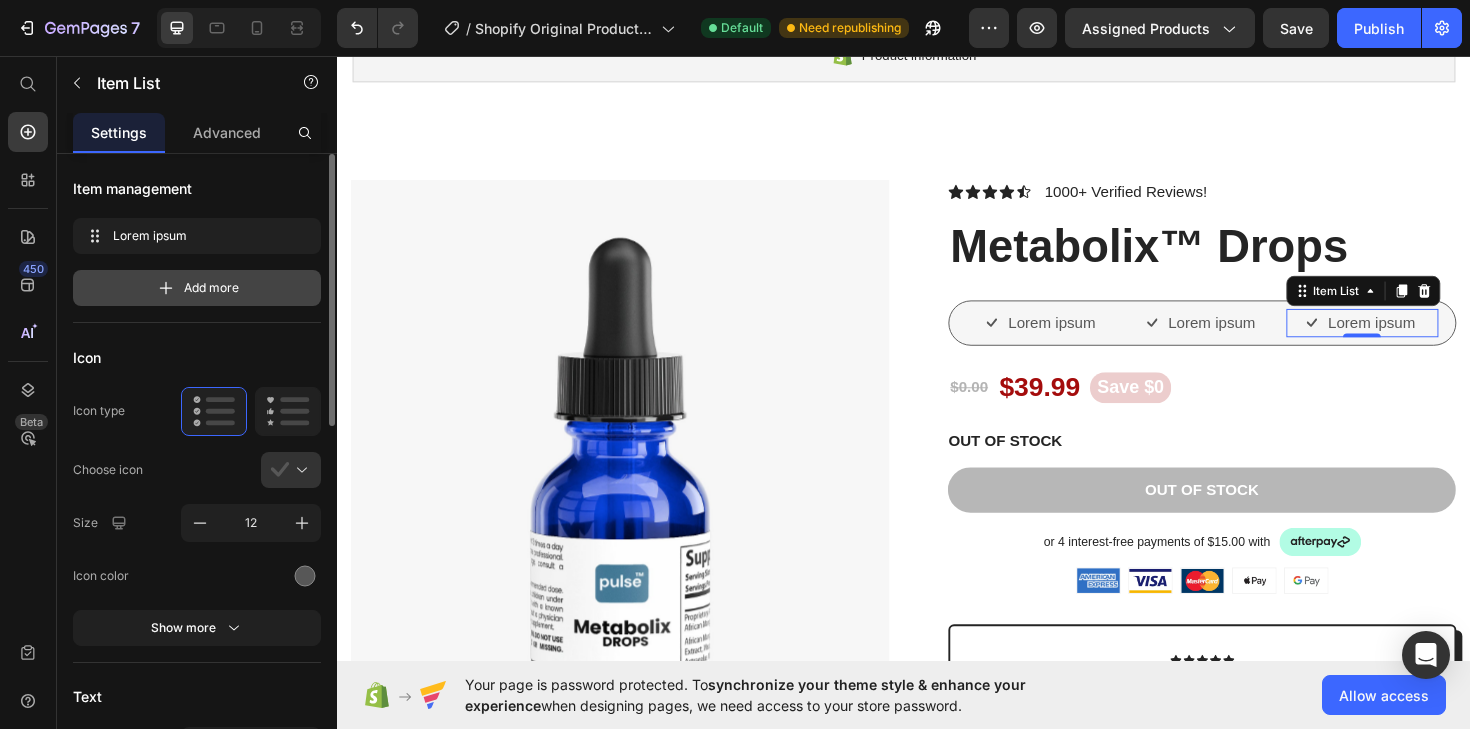 click on "Add more" at bounding box center (211, 288) 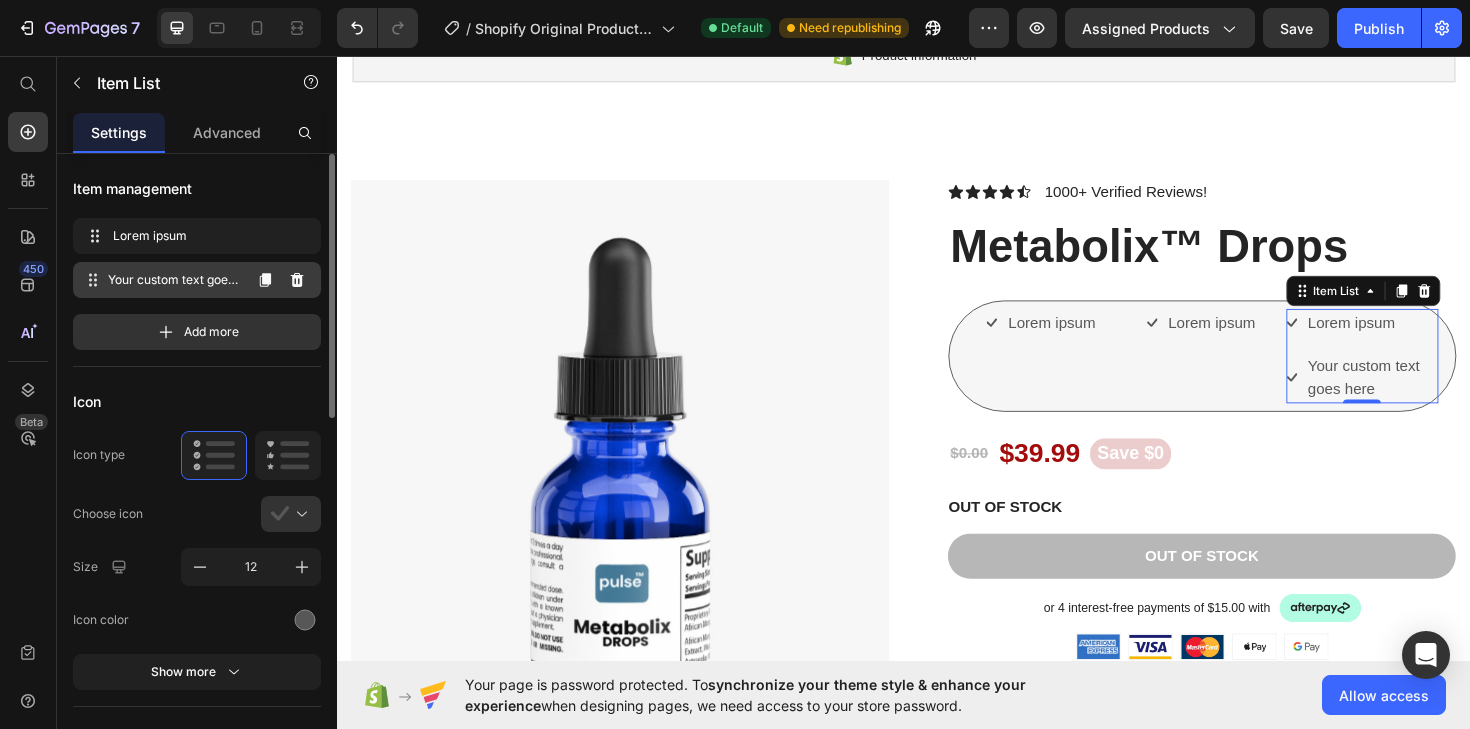 click on "Your custom text goes here" at bounding box center [174, 280] 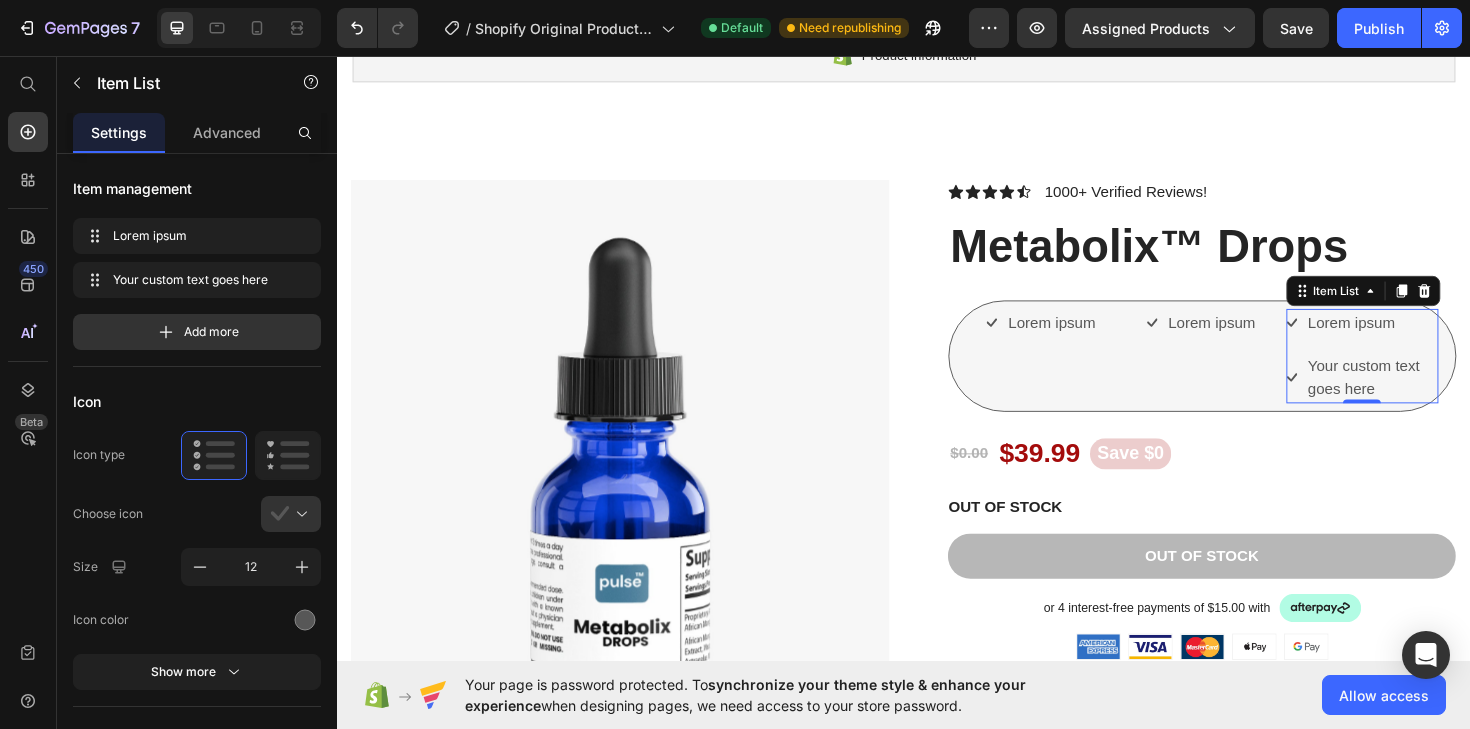 click on "Lorem ipsum" at bounding box center (1432, 339) 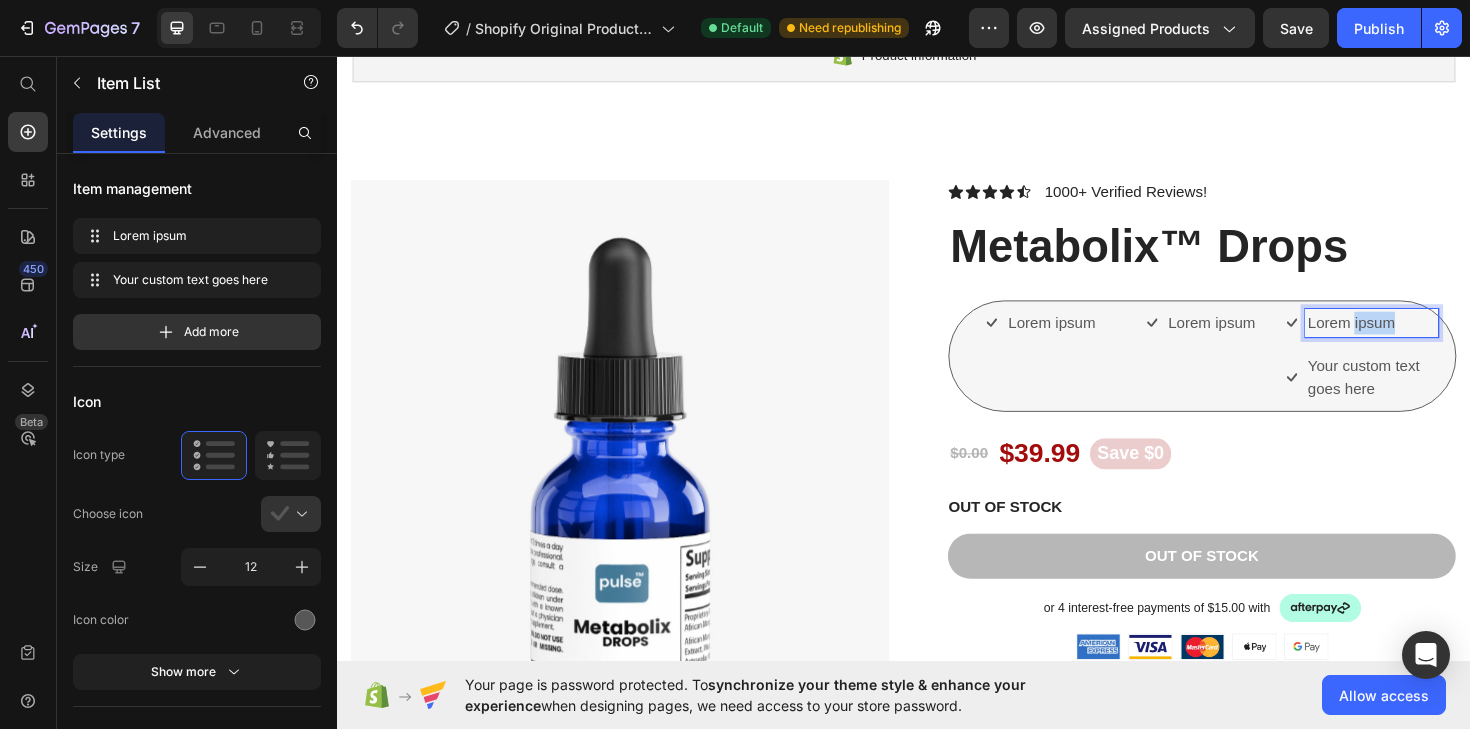click on "Lorem ipsum" at bounding box center [1432, 339] 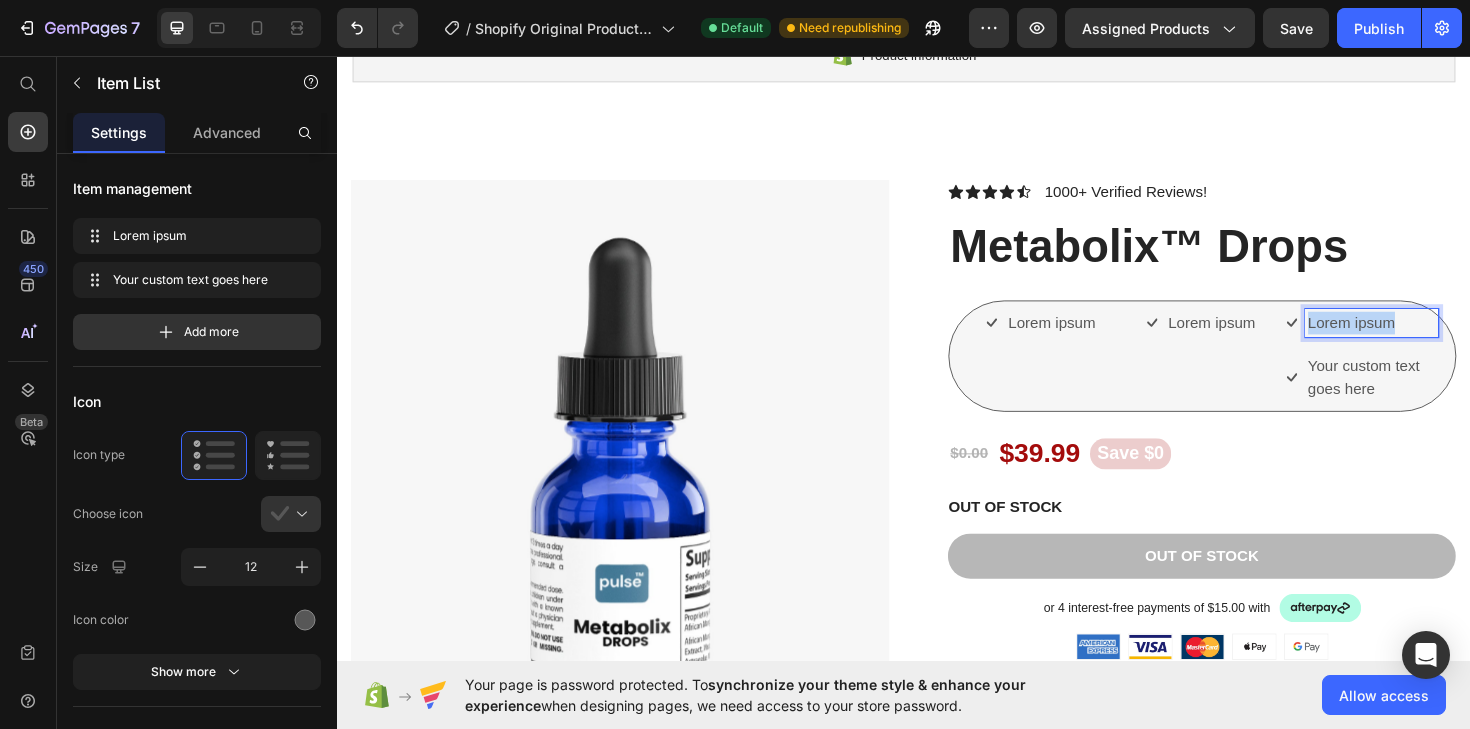 click on "Lorem ipsum" at bounding box center (1432, 339) 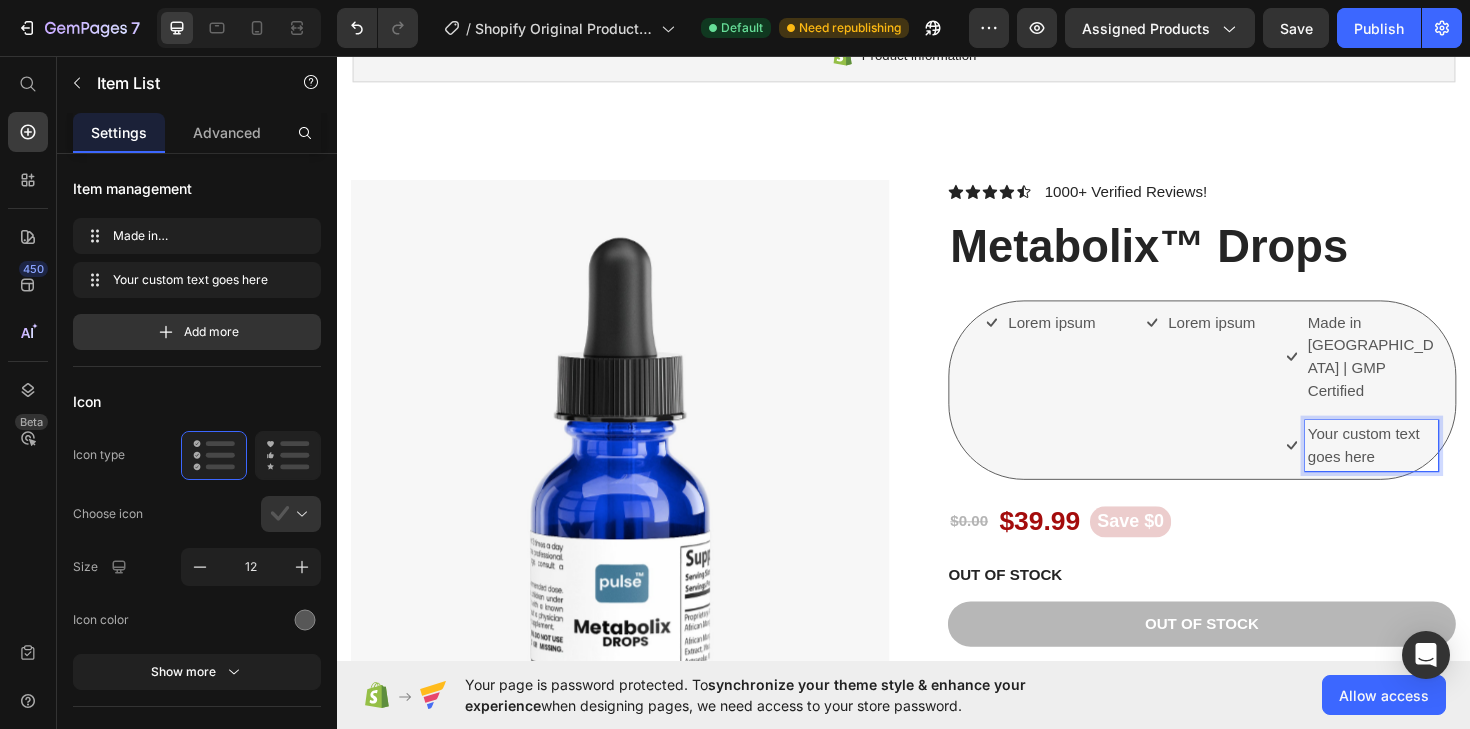 click on "Your custom text goes here" at bounding box center [1432, 469] 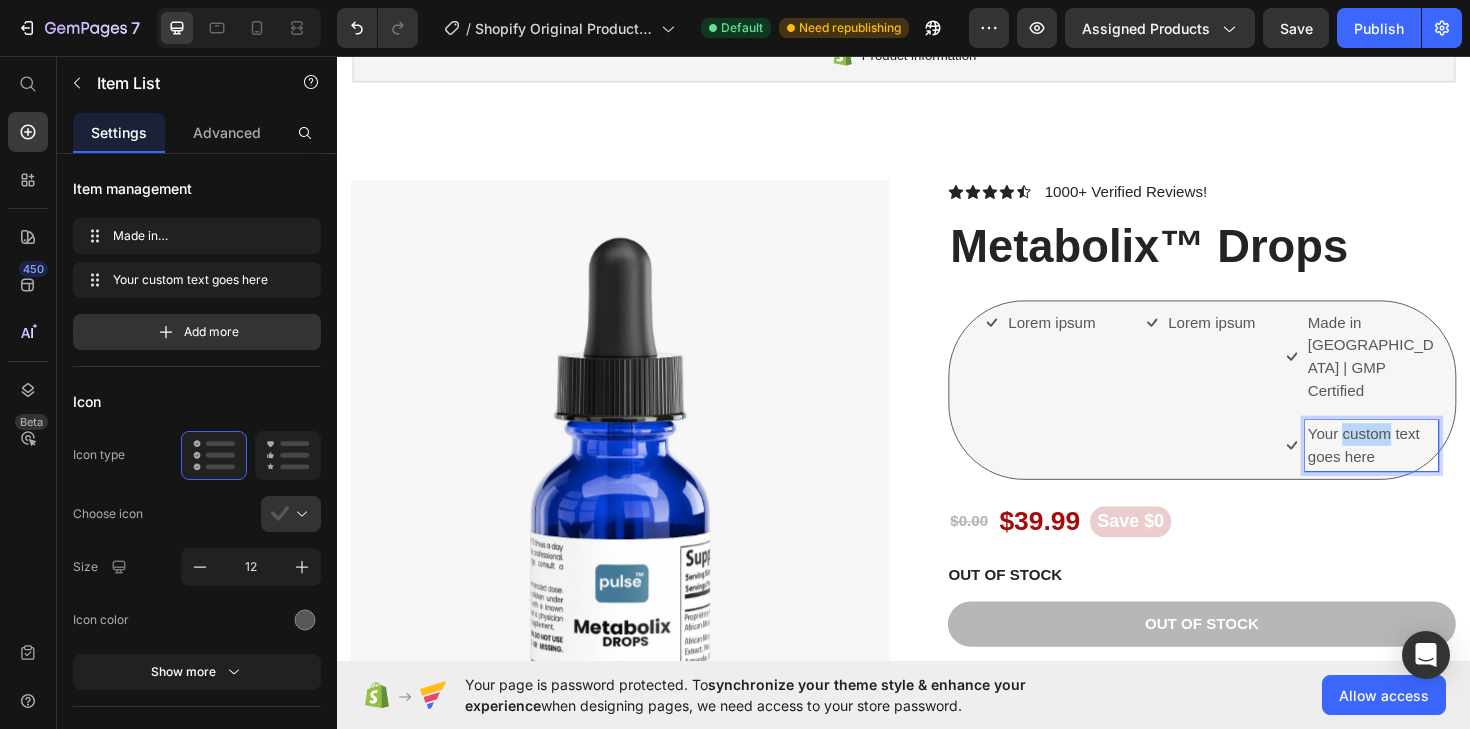 click on "Your custom text goes here" at bounding box center (1432, 469) 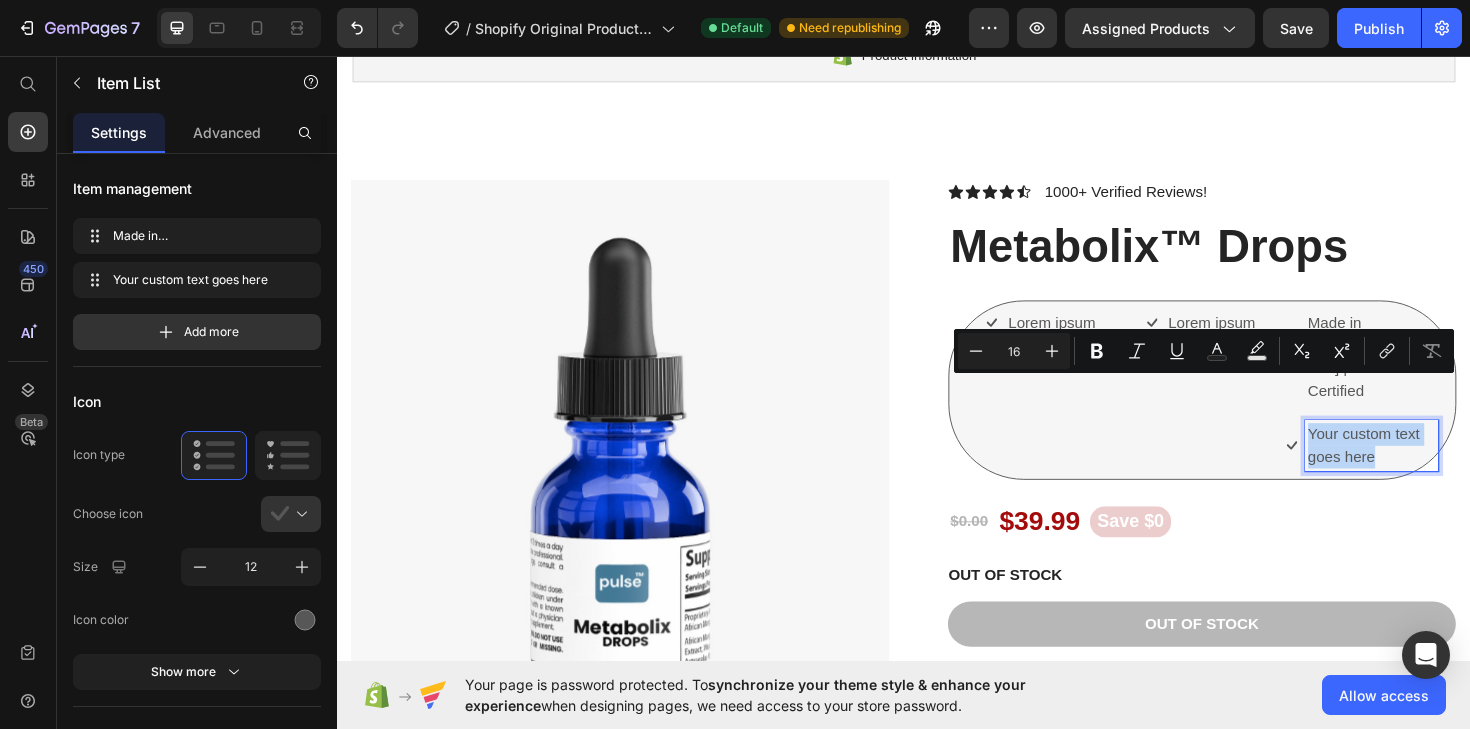 click on "Your custom text goes here" at bounding box center [1432, 469] 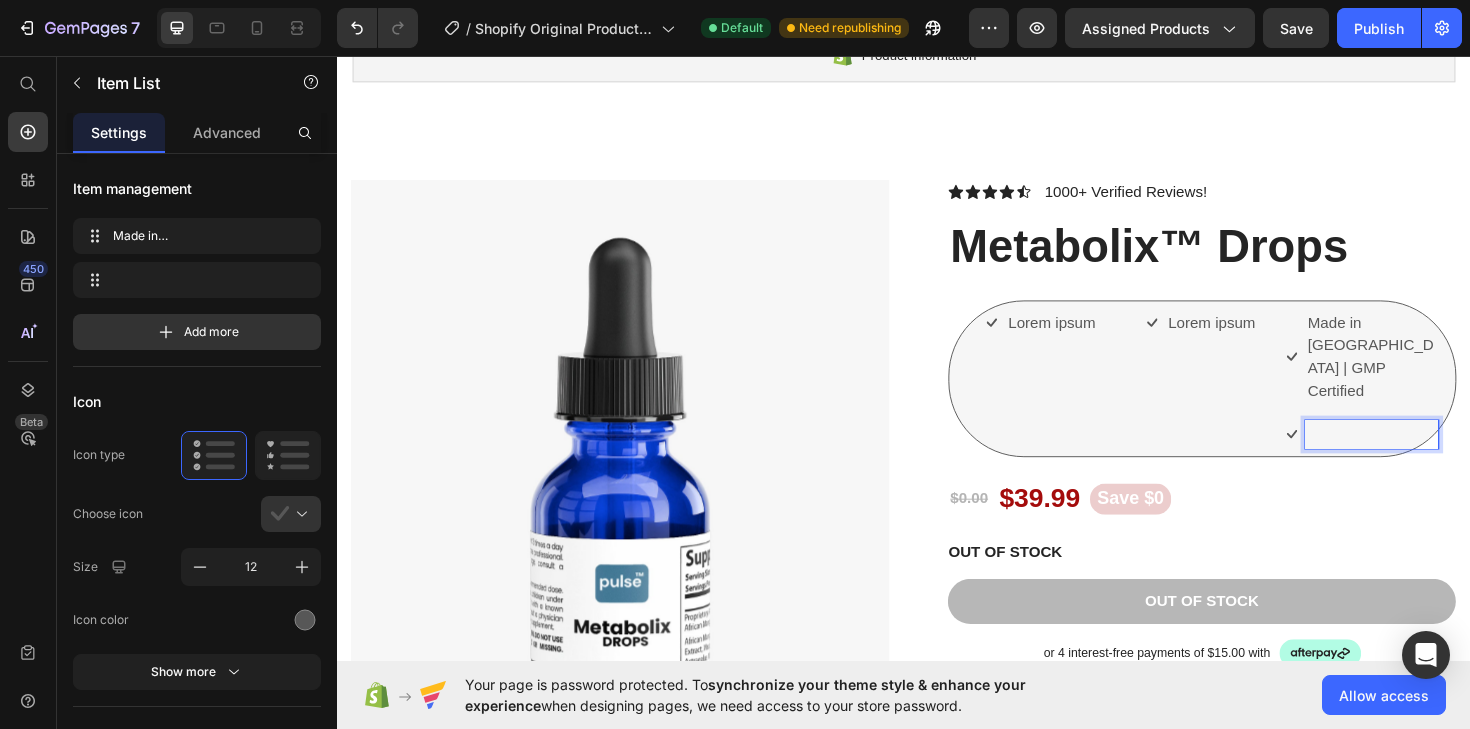 scroll, scrollTop: 90, scrollLeft: 0, axis: vertical 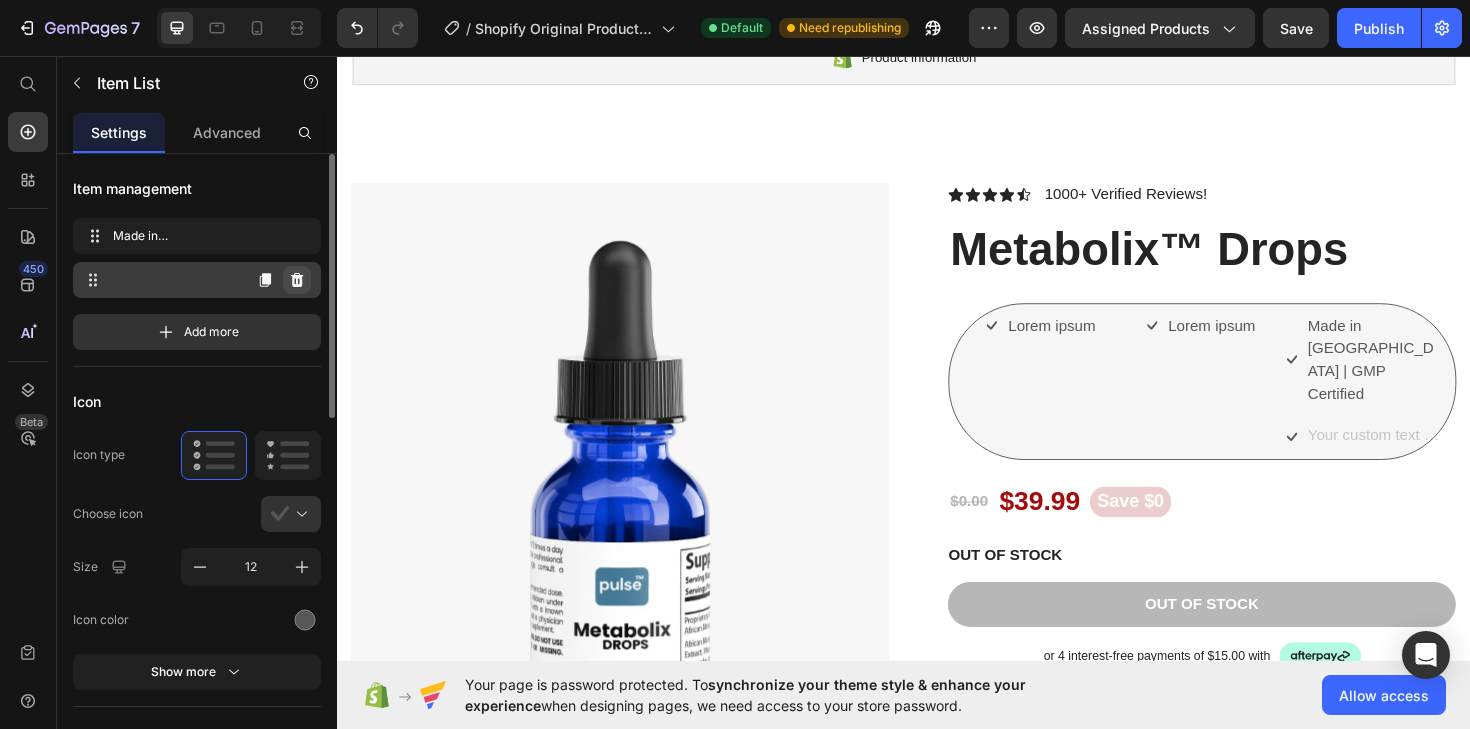 click 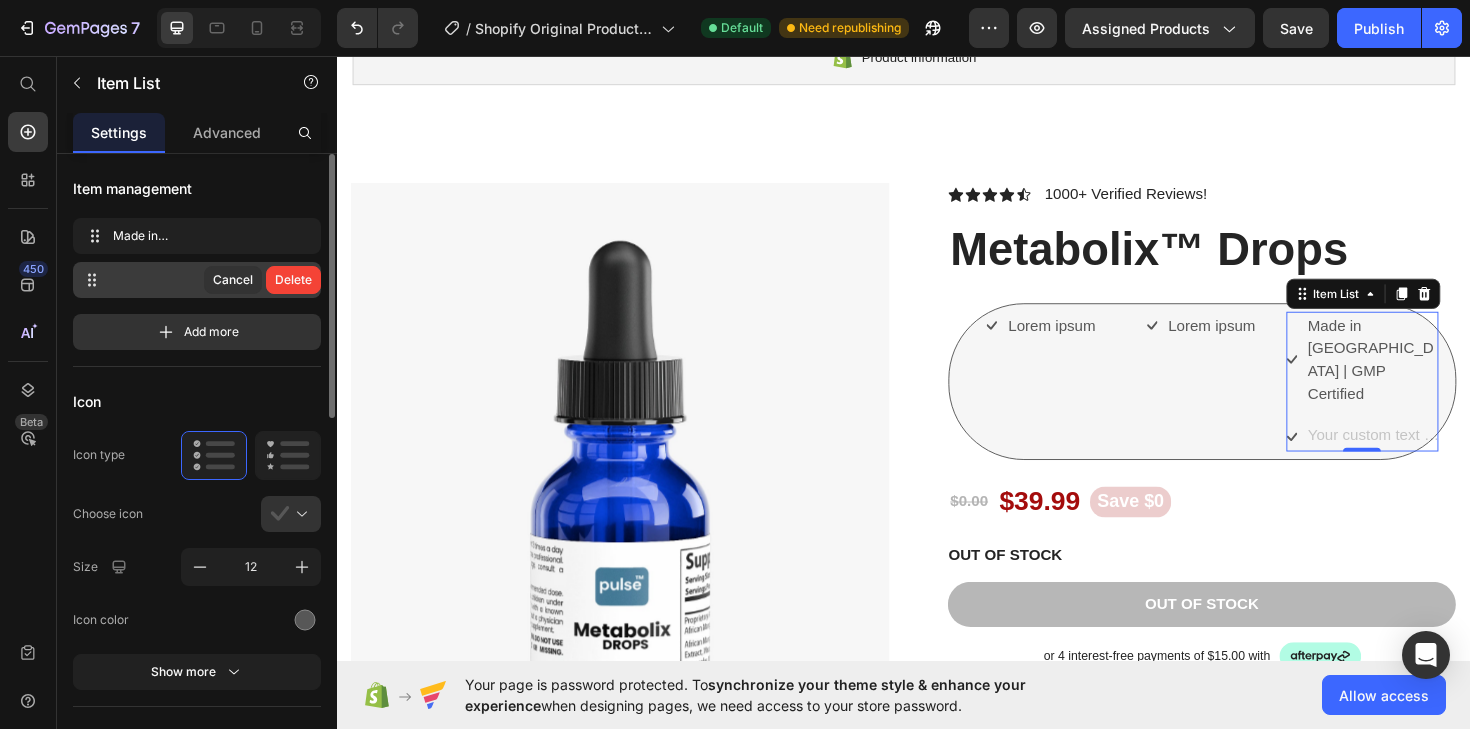 click on "Delete" at bounding box center (293, 280) 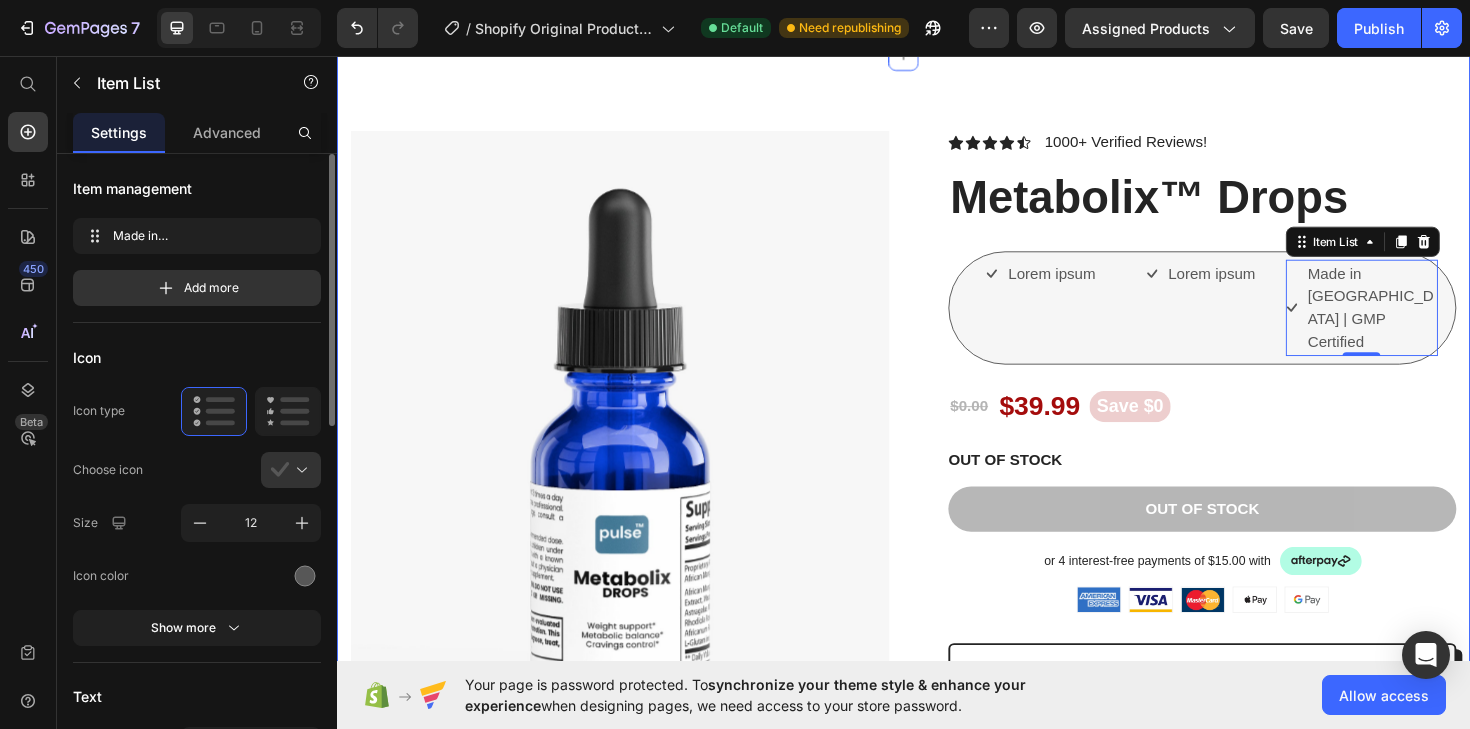 scroll, scrollTop: 0, scrollLeft: 0, axis: both 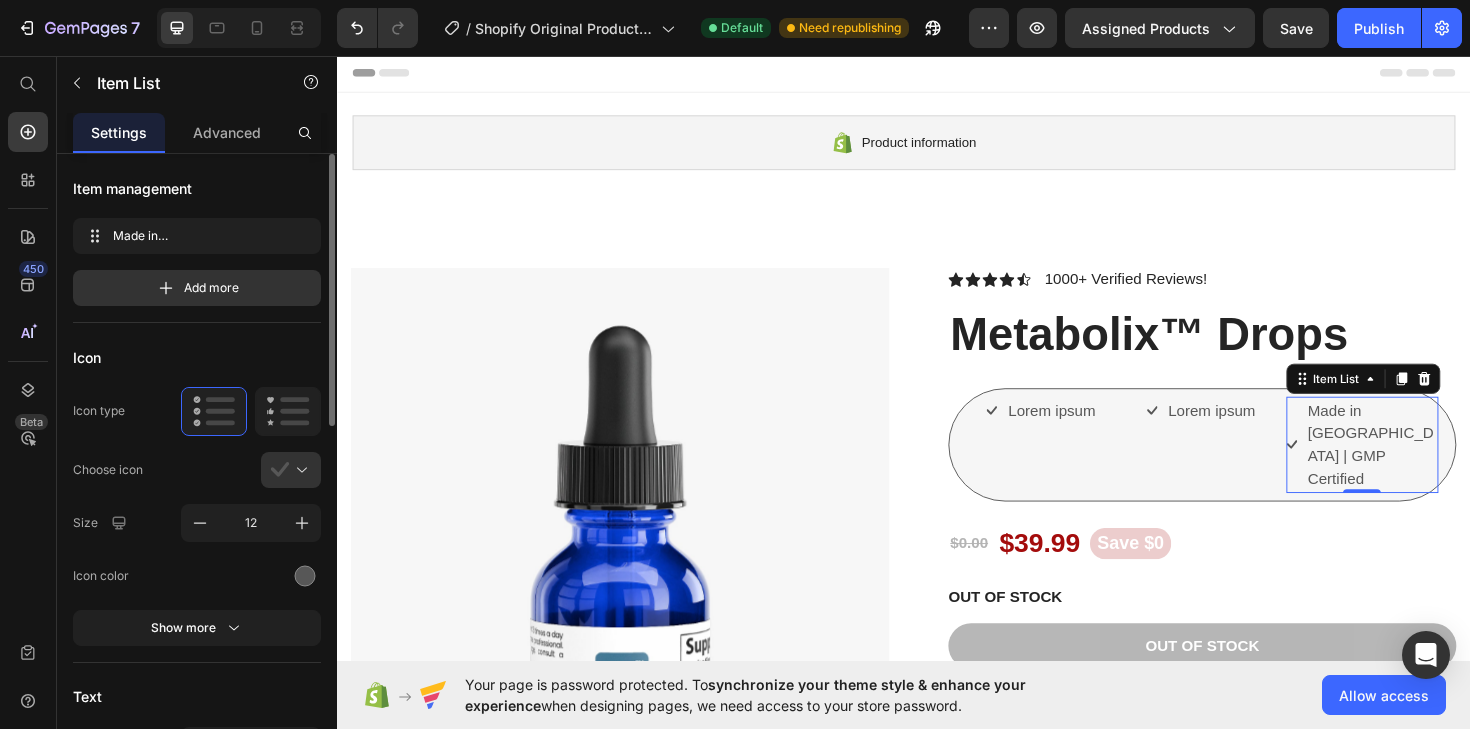 click on "Made in [GEOGRAPHIC_DATA] | GMP Certified" at bounding box center (1422, 468) 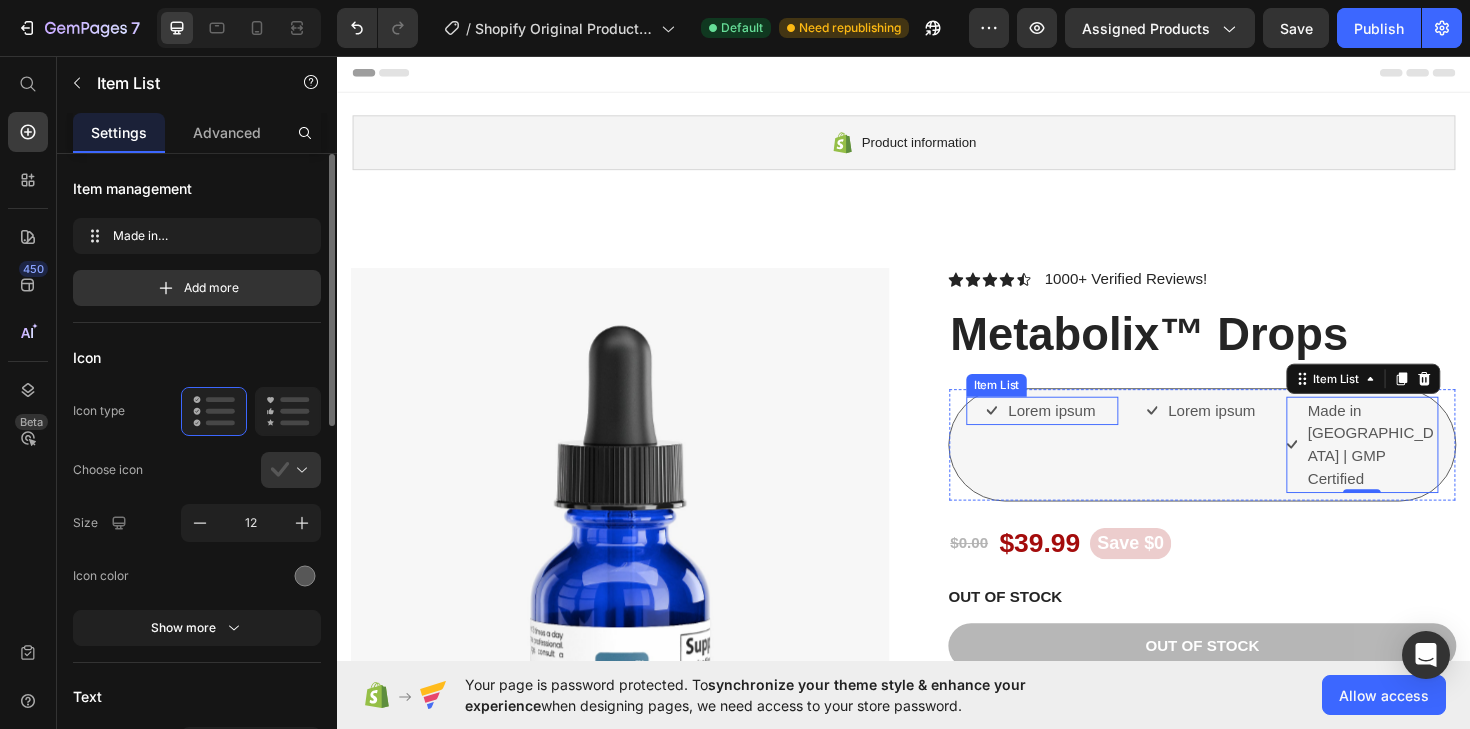 click on "Lorem ipsum" at bounding box center [1093, 432] 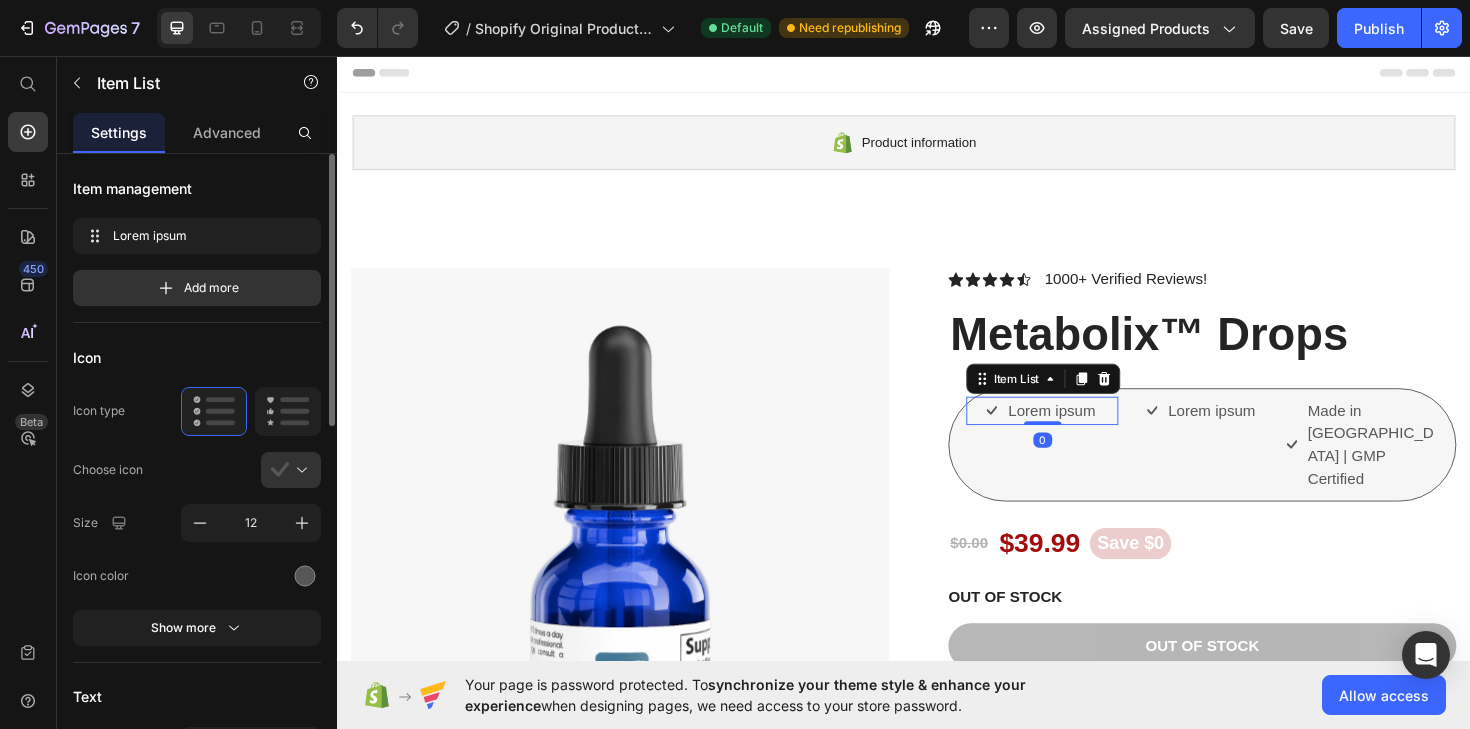 click on "Lorem ipsum" at bounding box center [1093, 432] 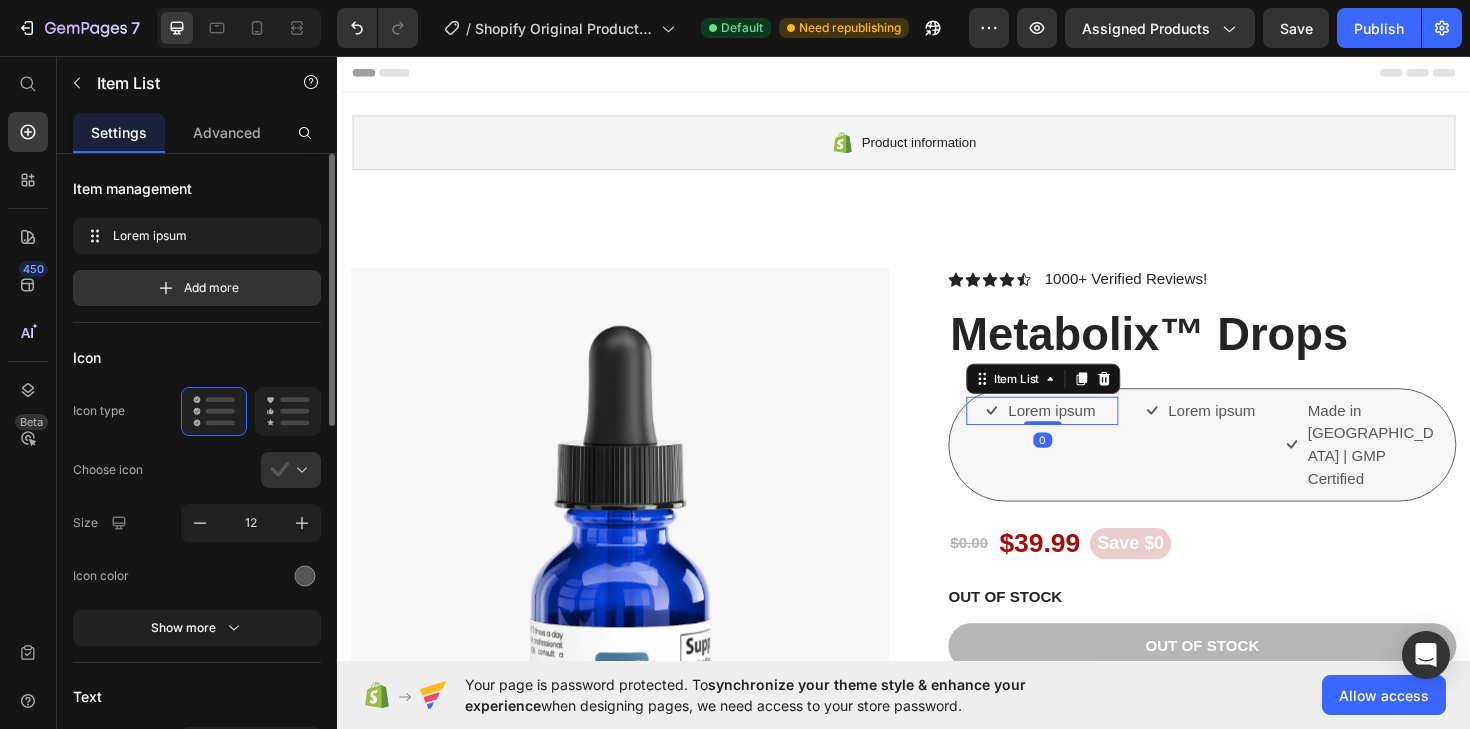 click on "Lorem ipsum" at bounding box center (1093, 432) 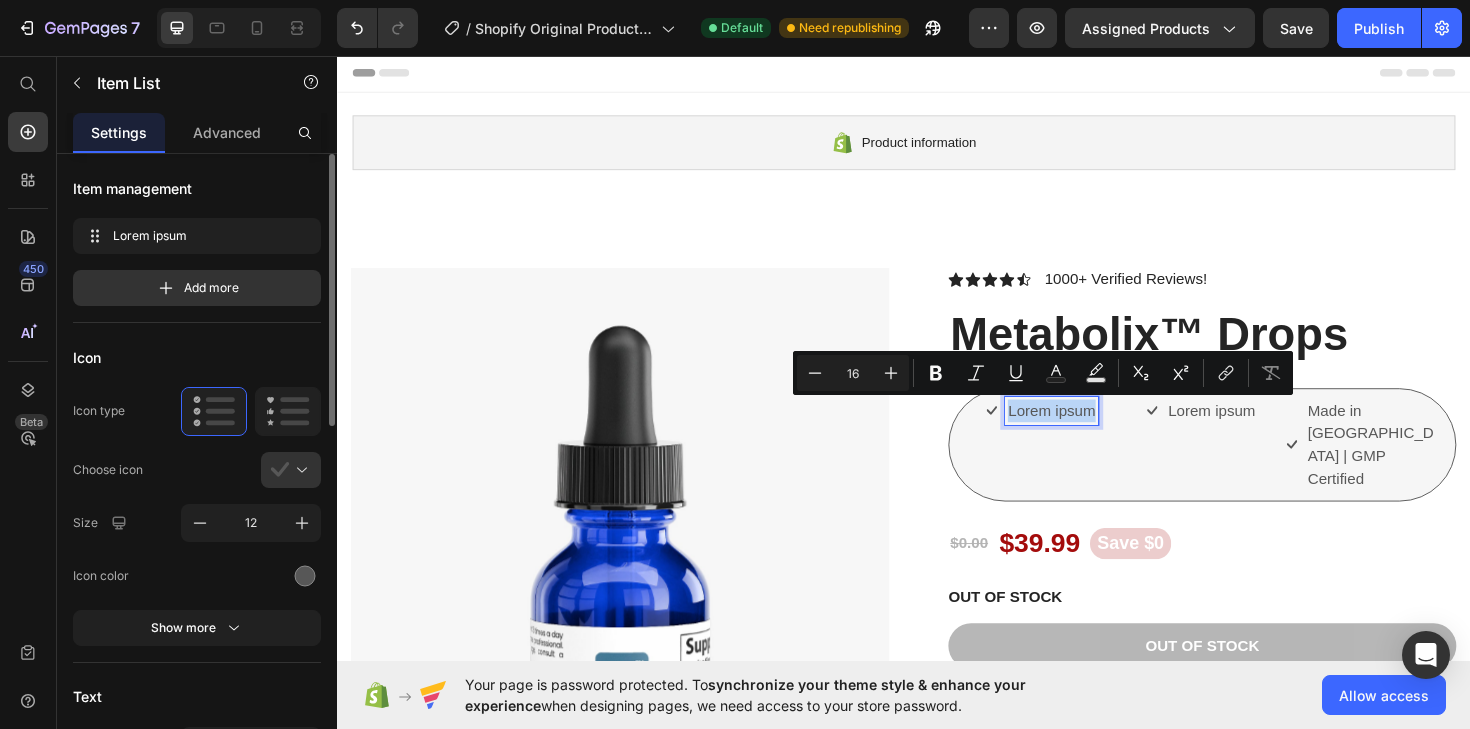 click on "Lorem ipsum" at bounding box center [1093, 432] 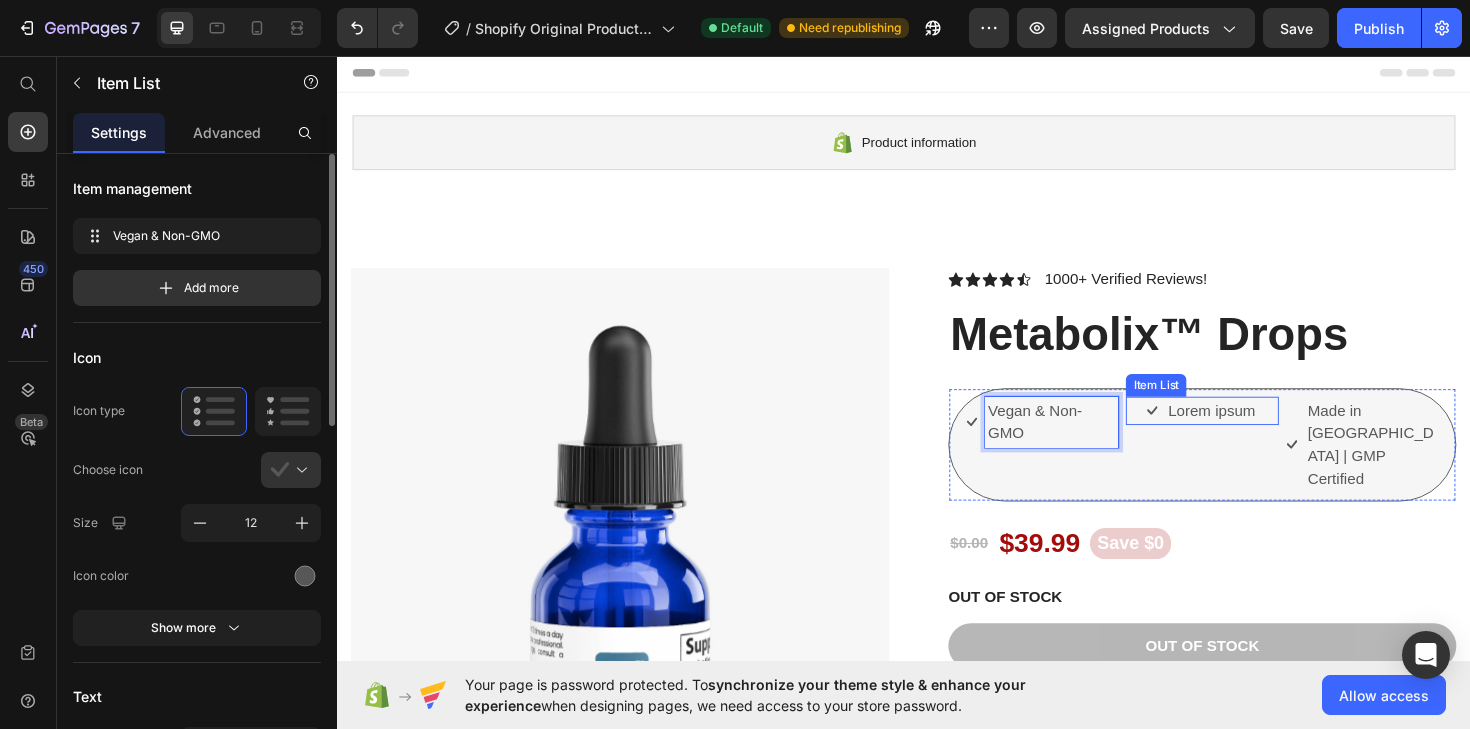 click on "Lorem ipsum" at bounding box center [1263, 432] 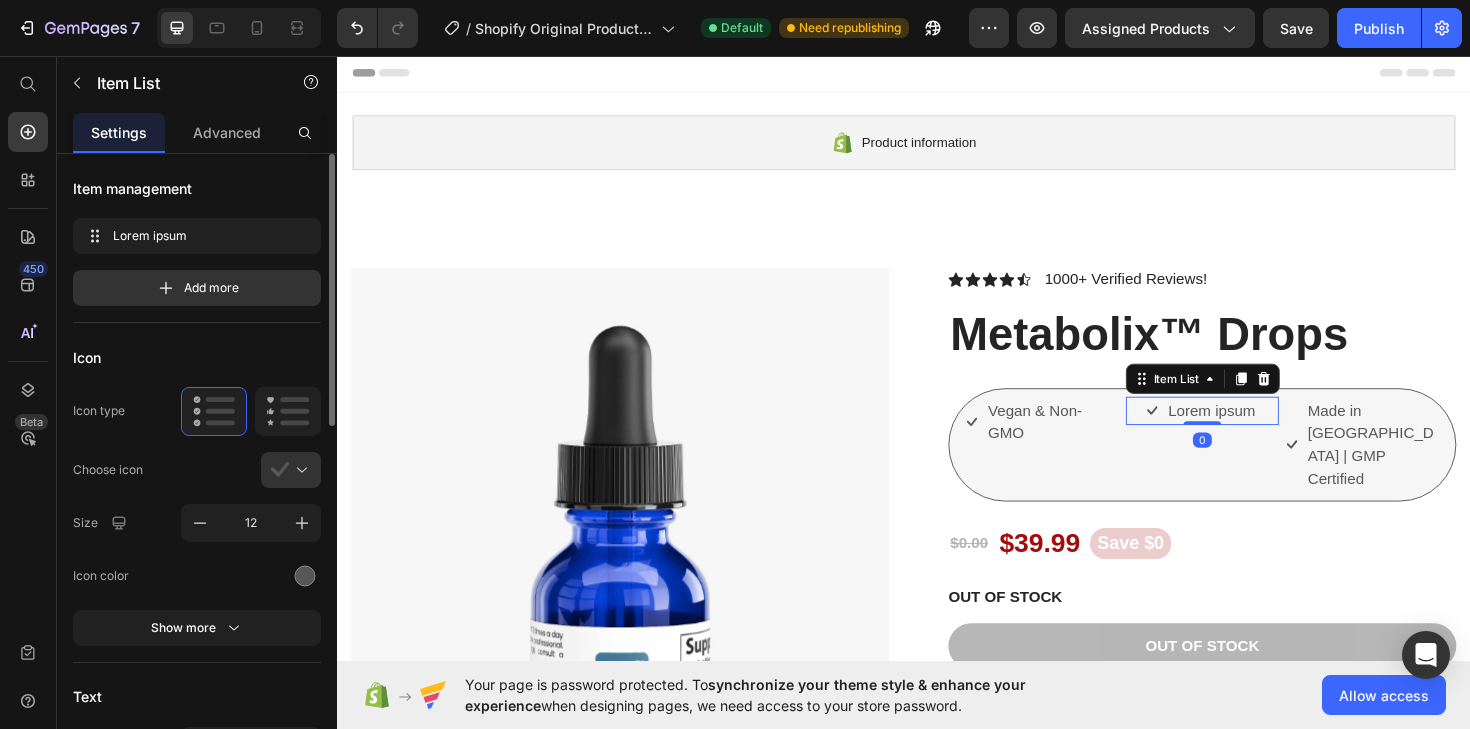 click on "Lorem ipsum" at bounding box center [1263, 432] 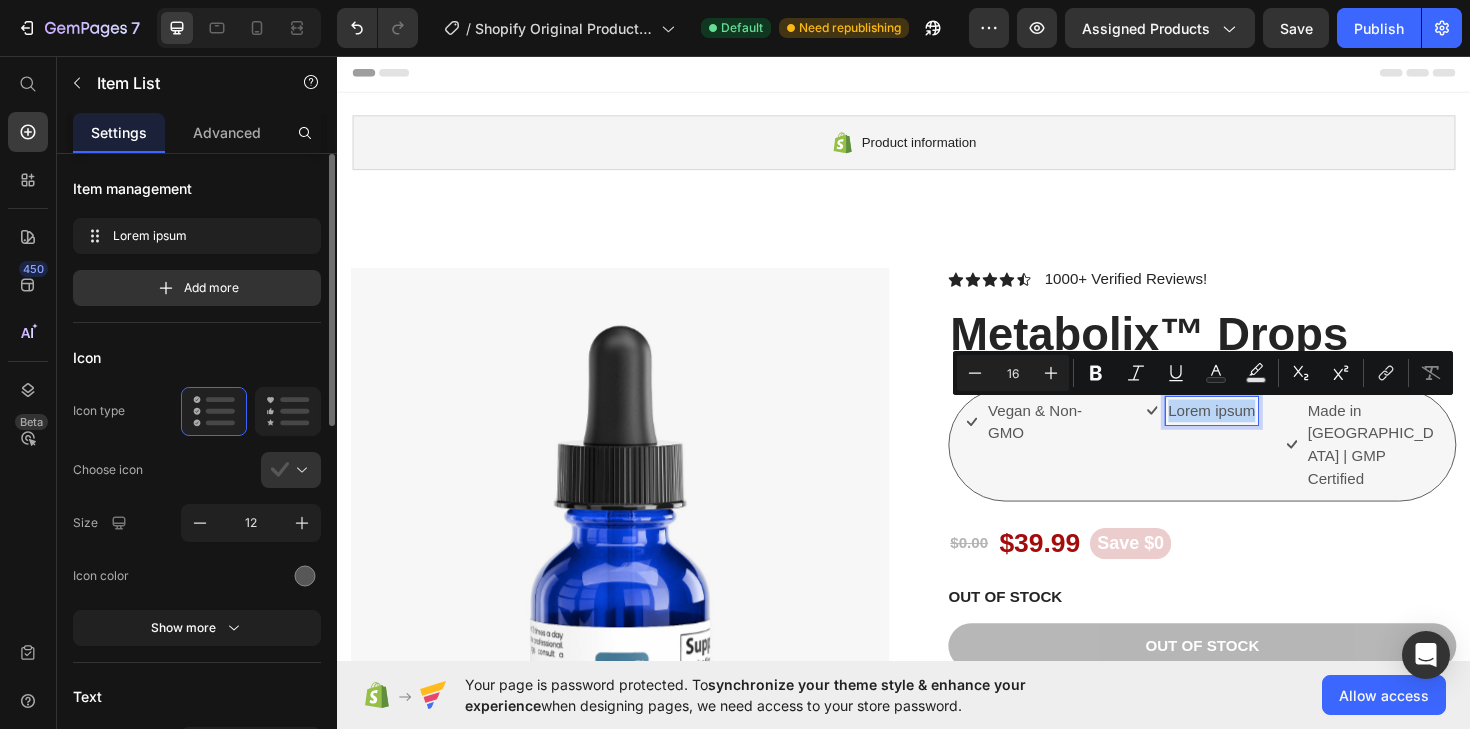 click on "Lorem ipsum" at bounding box center [1263, 432] 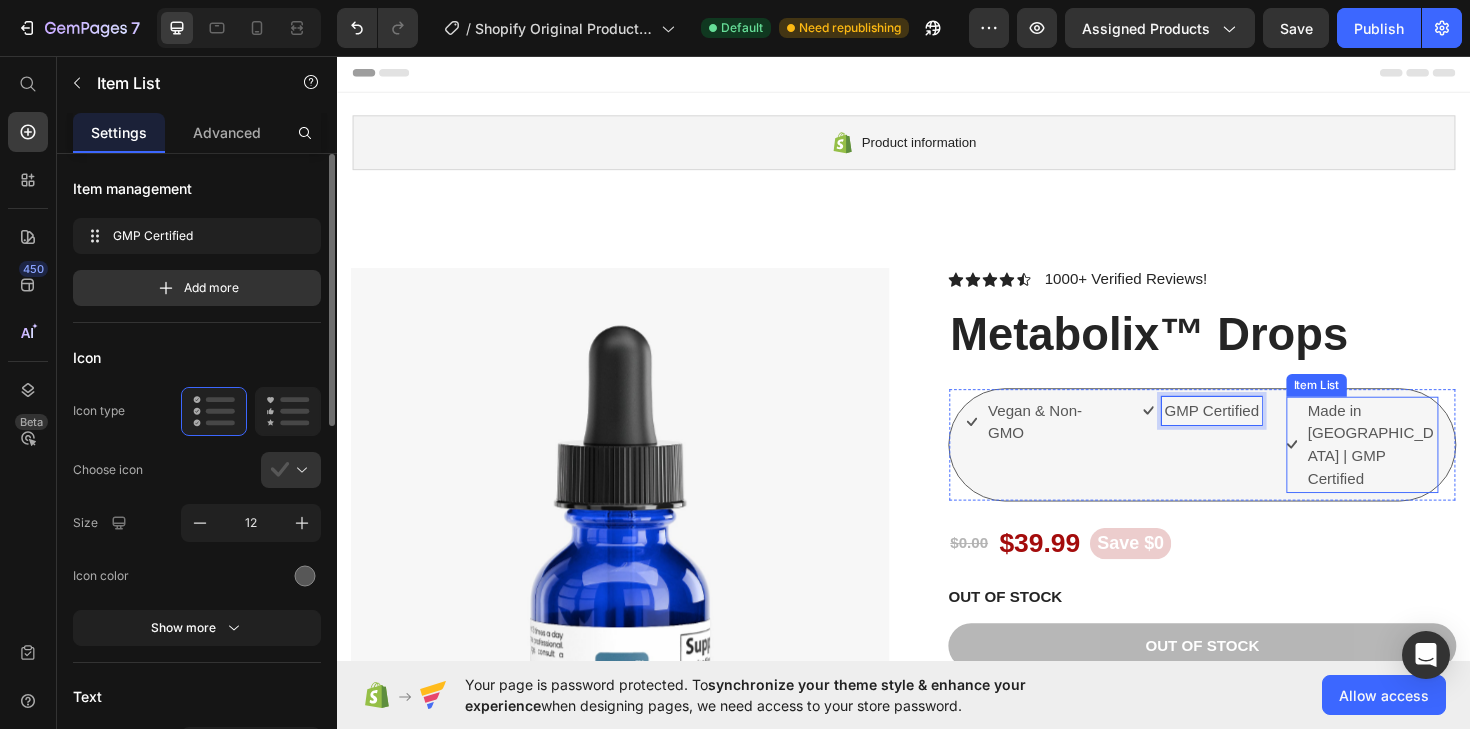 click on "Made in [GEOGRAPHIC_DATA] | GMP Certified" at bounding box center [1432, 468] 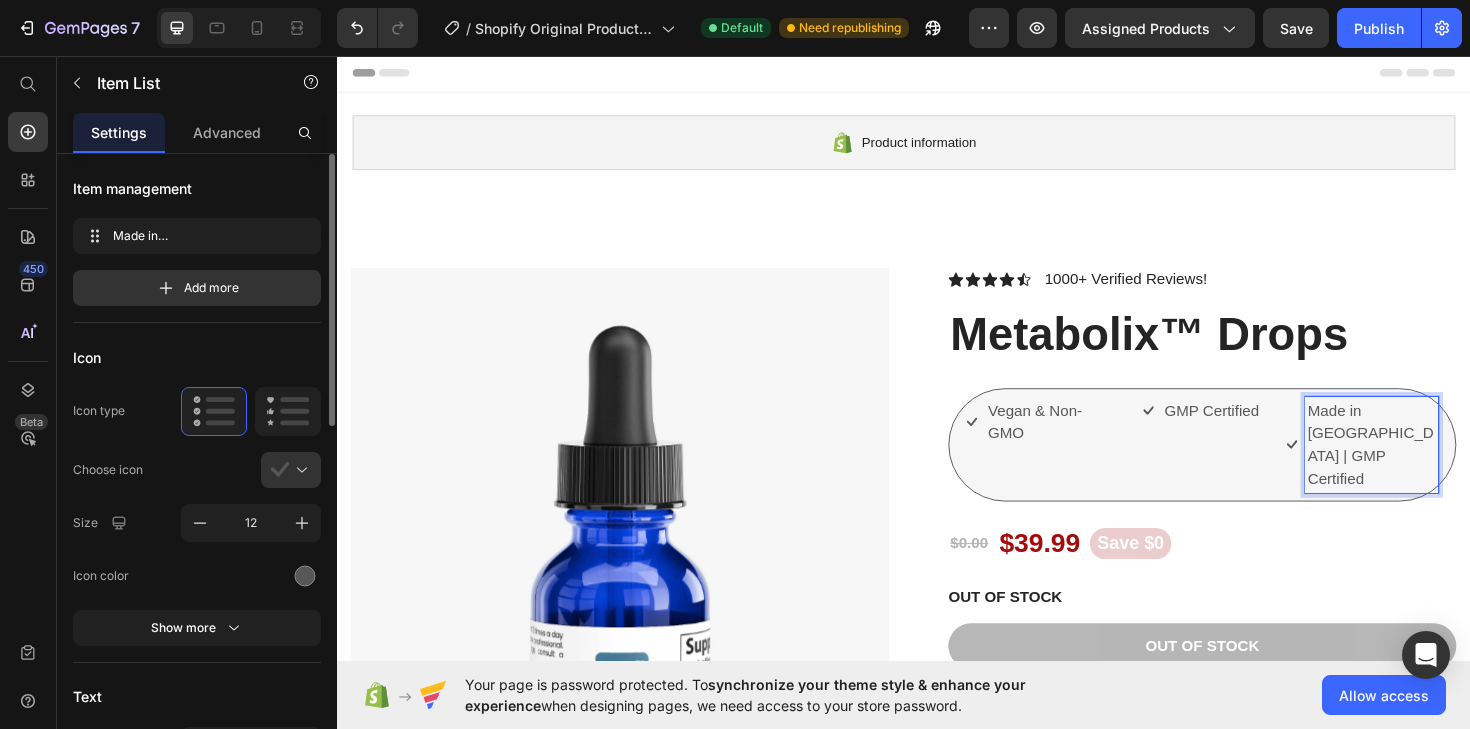 click on "Made in [GEOGRAPHIC_DATA] | GMP Certified" at bounding box center (1432, 468) 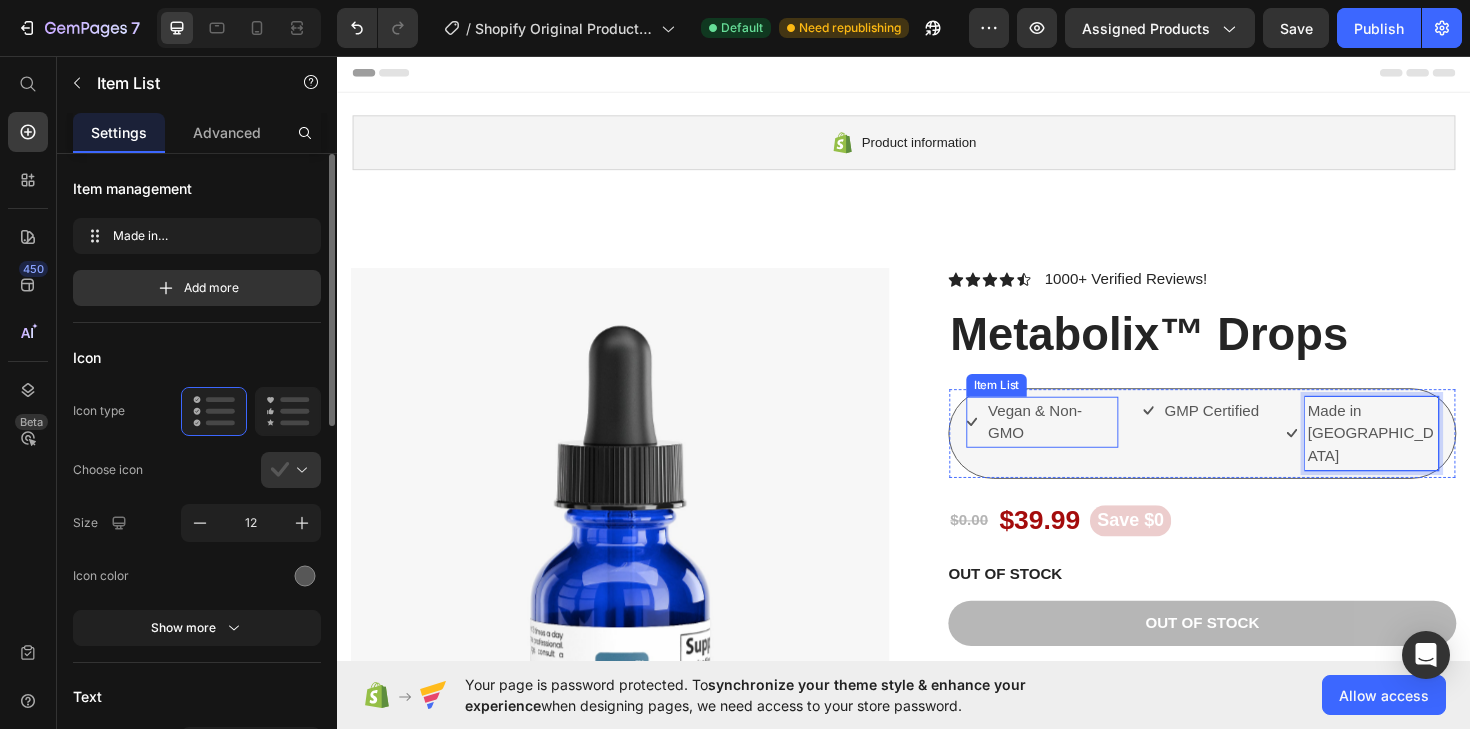 click on "Vegan & Non-GMO" at bounding box center [1093, 444] 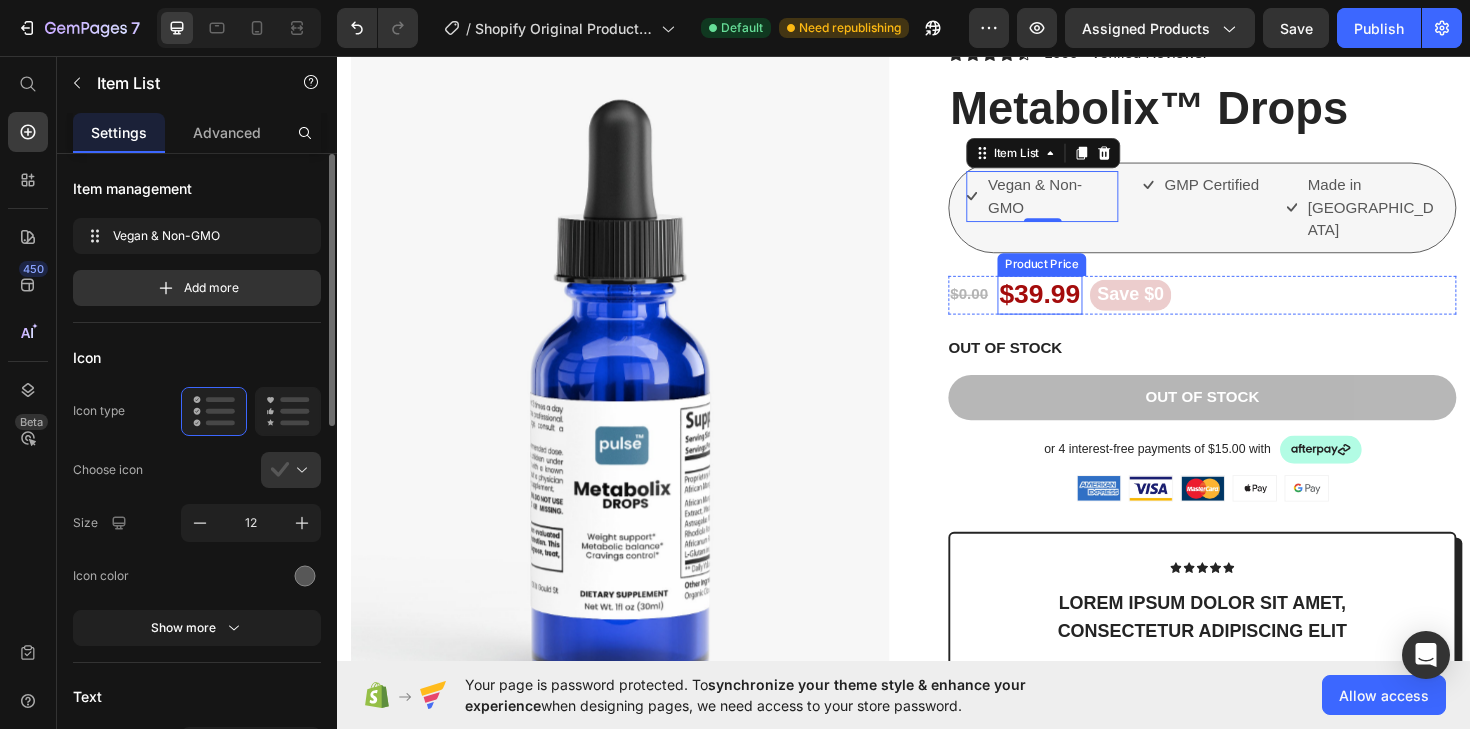 scroll, scrollTop: 237, scrollLeft: 0, axis: vertical 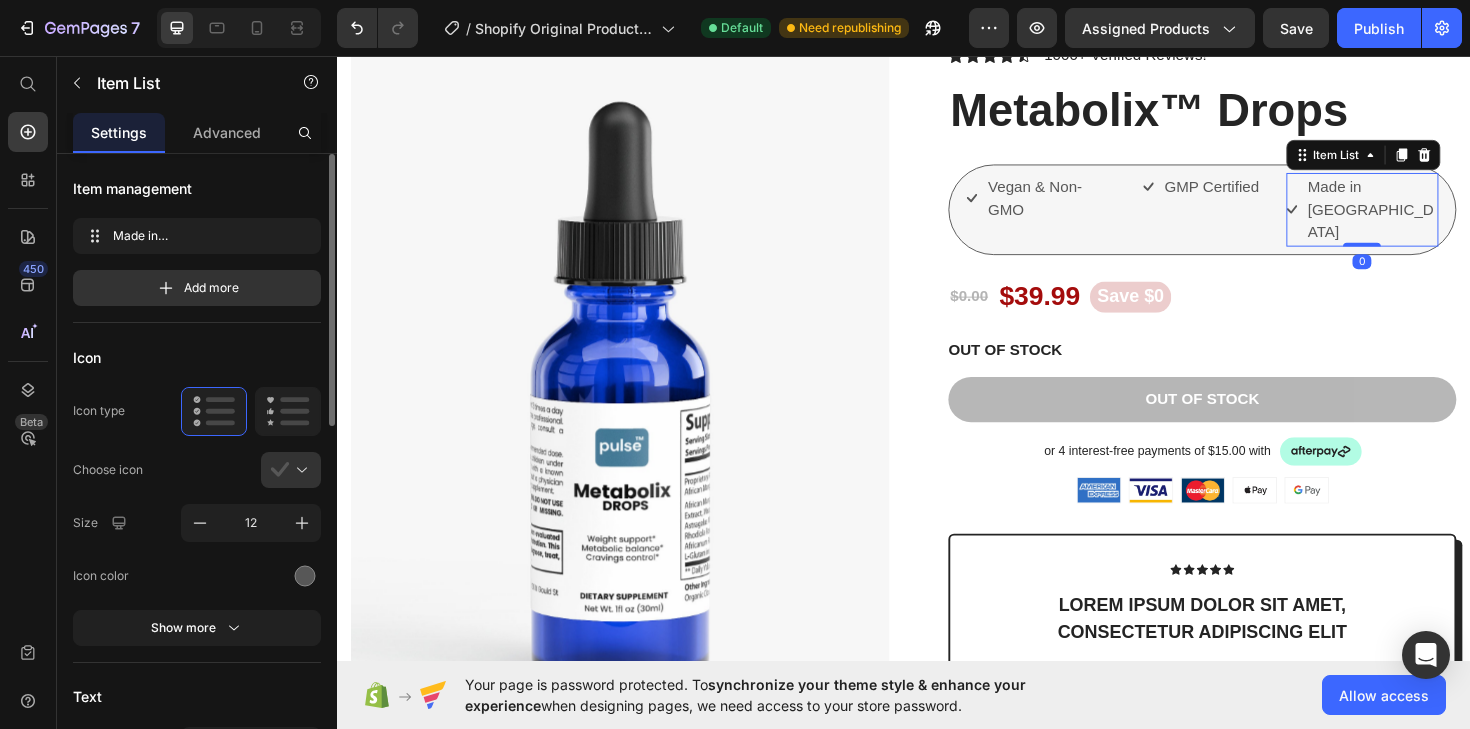 click on "Made in [GEOGRAPHIC_DATA]" at bounding box center [1422, 219] 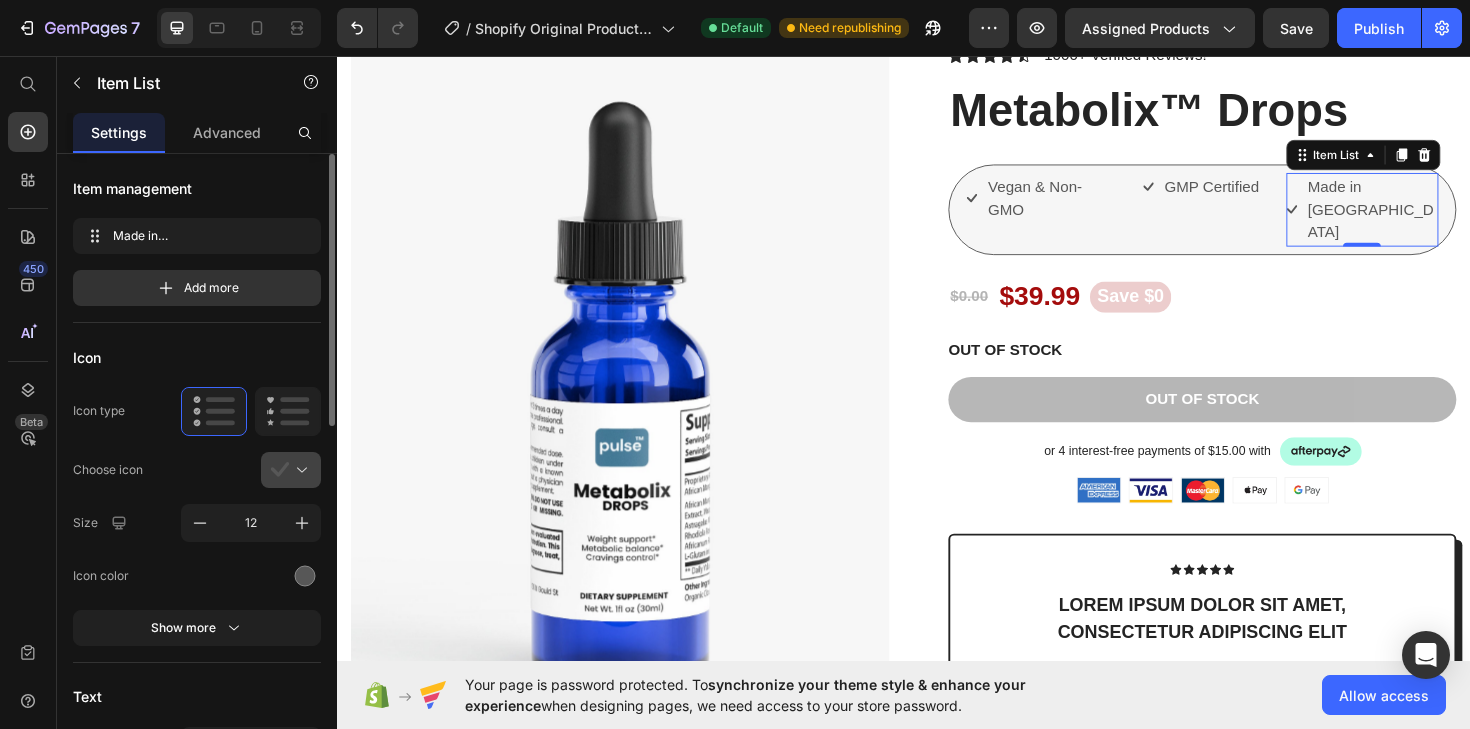 click at bounding box center [299, 470] 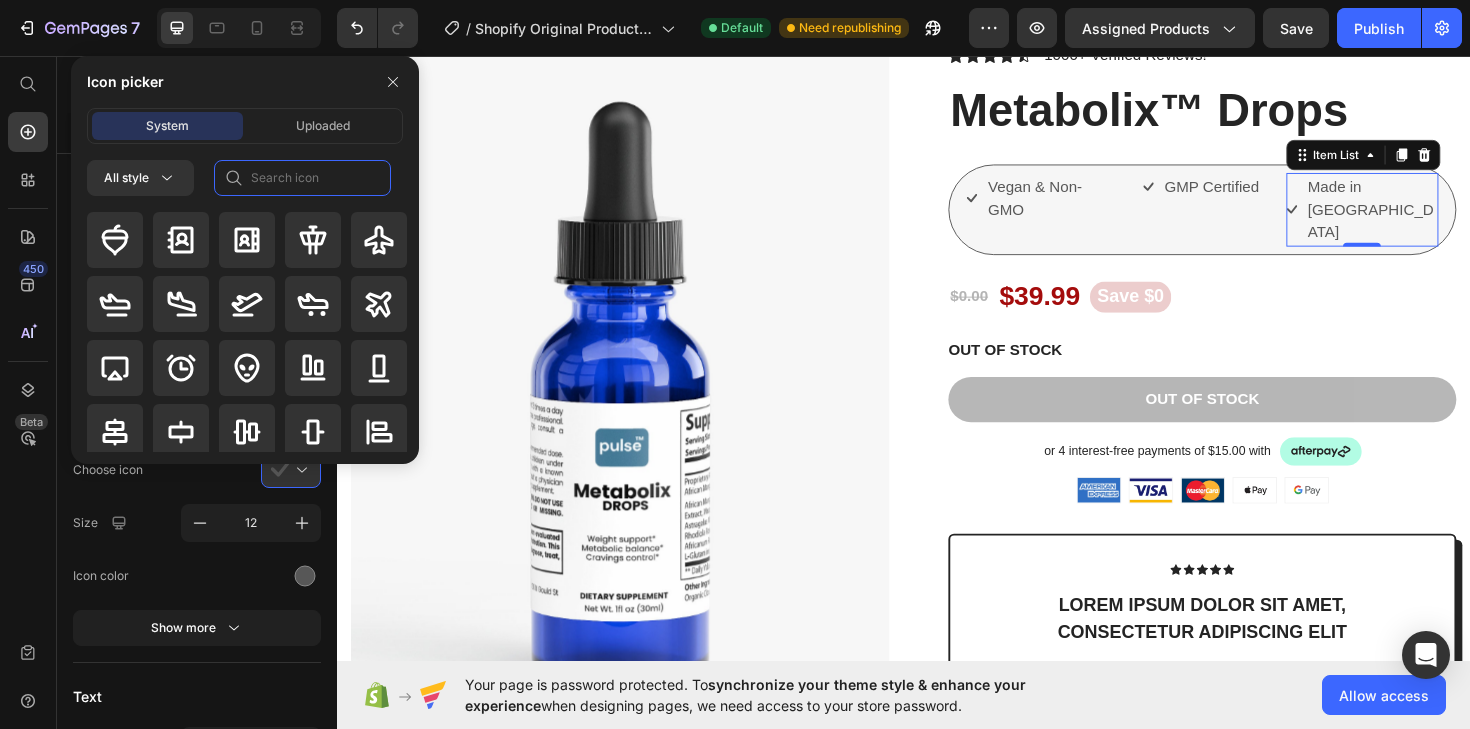 click 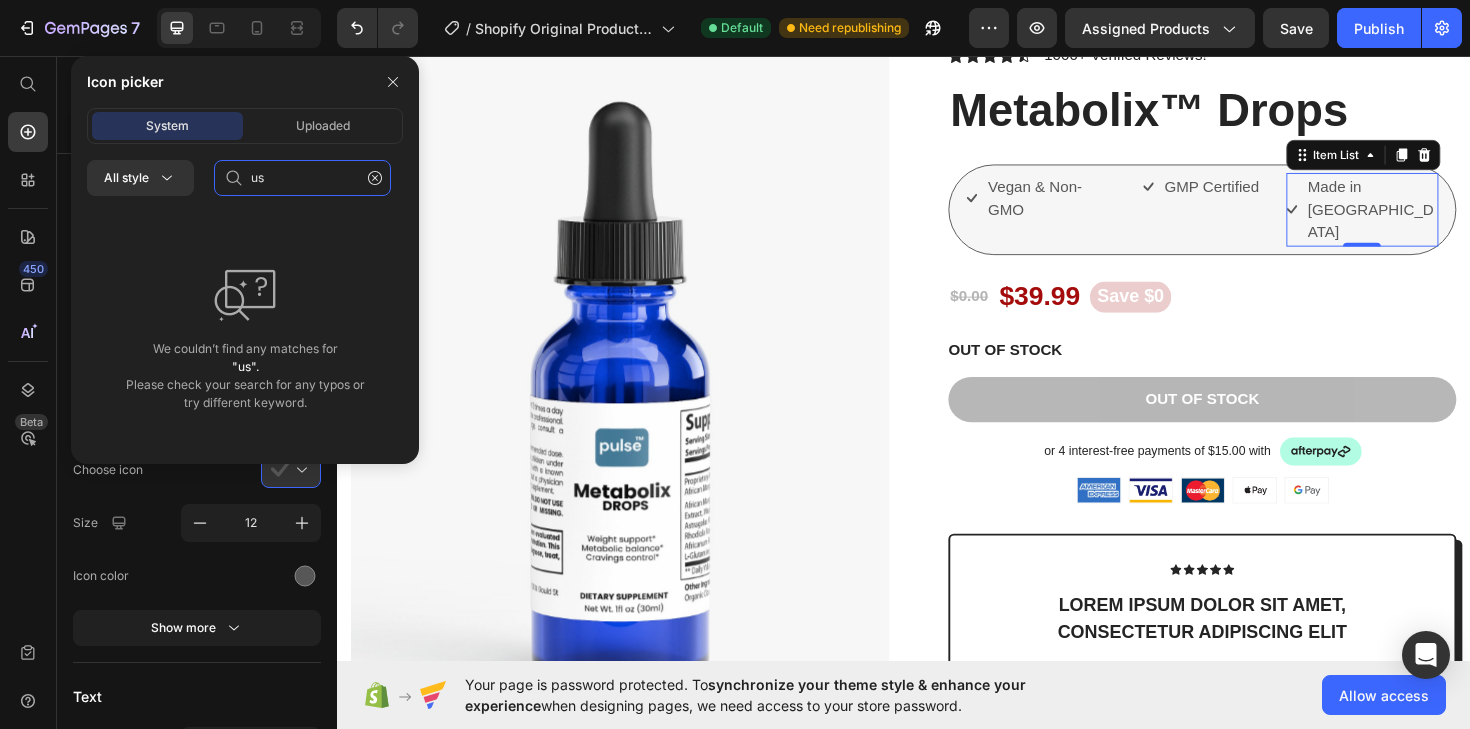 type on "u" 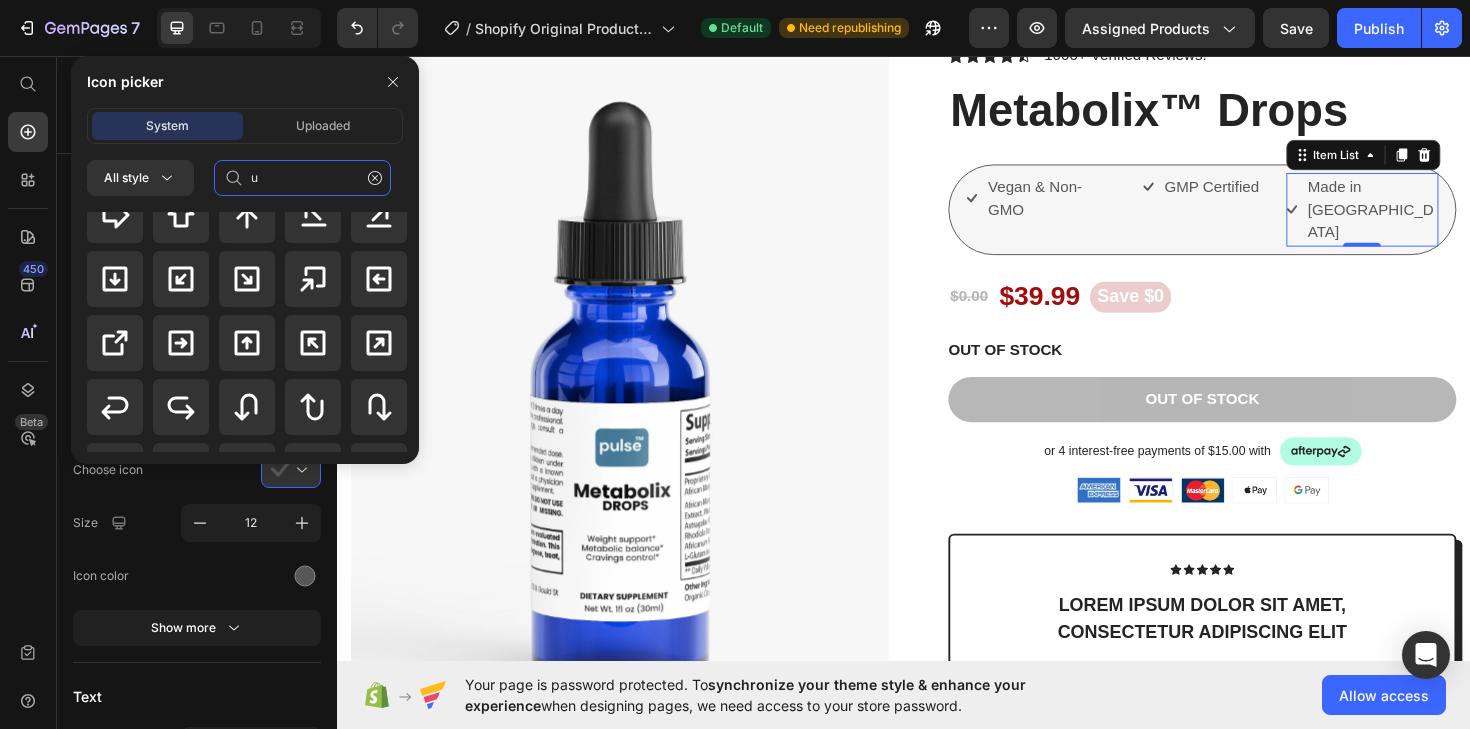 scroll, scrollTop: 928, scrollLeft: 0, axis: vertical 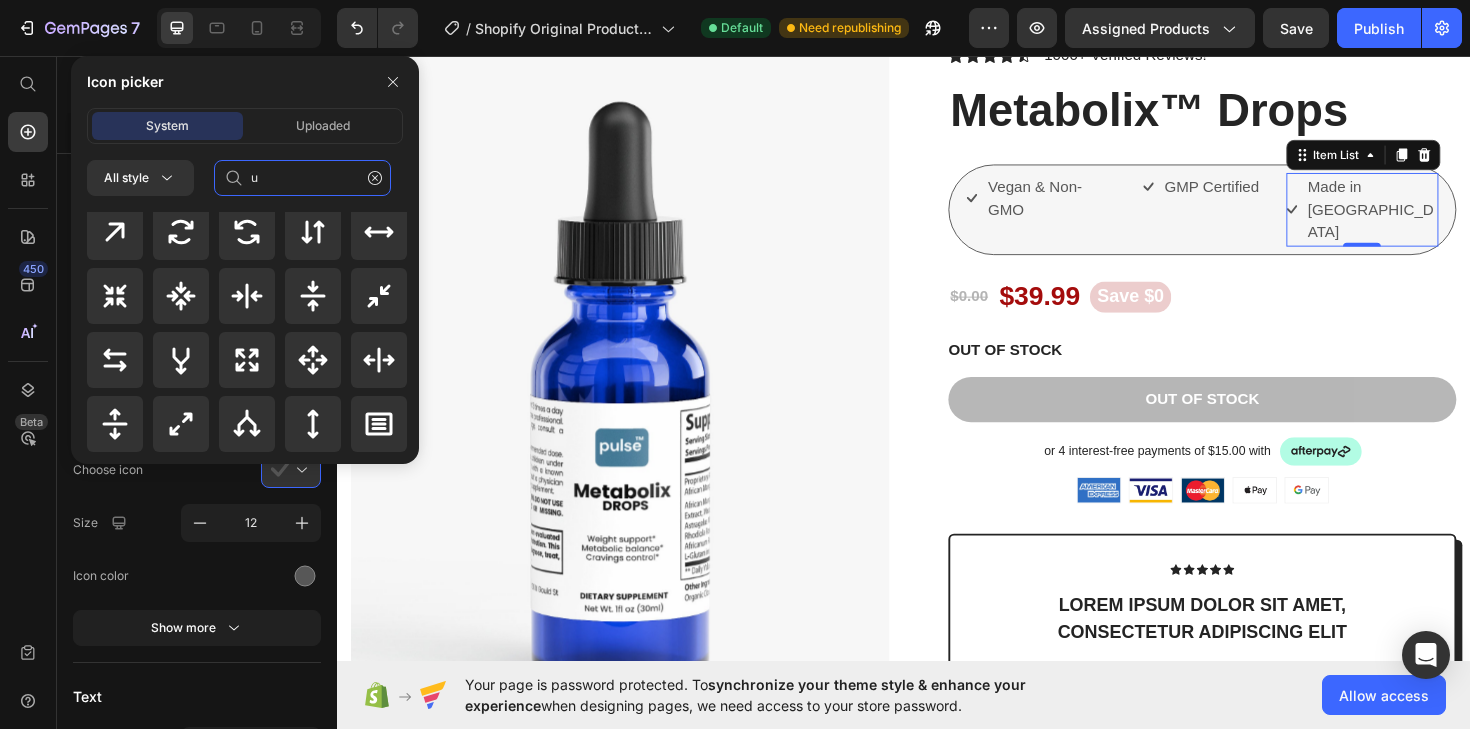 type 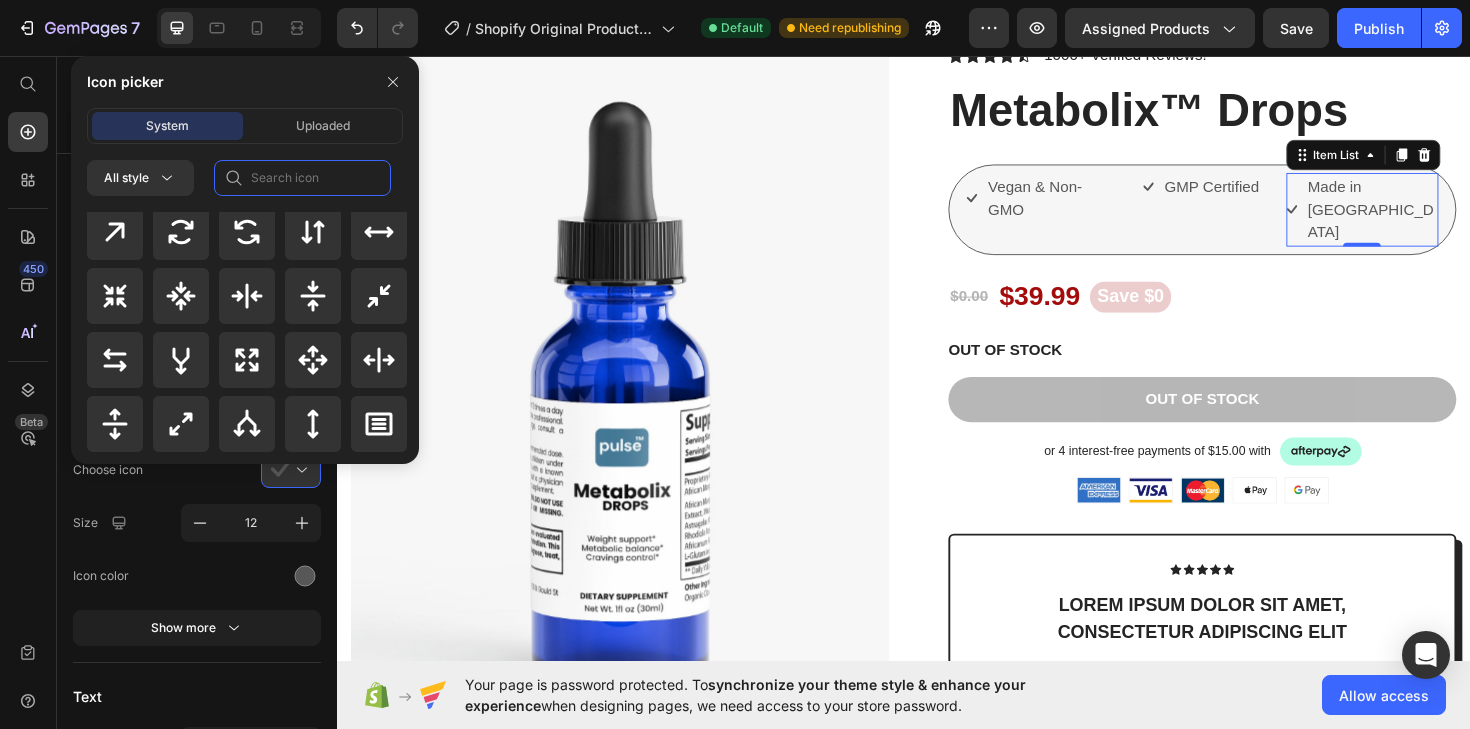 scroll, scrollTop: 0, scrollLeft: 0, axis: both 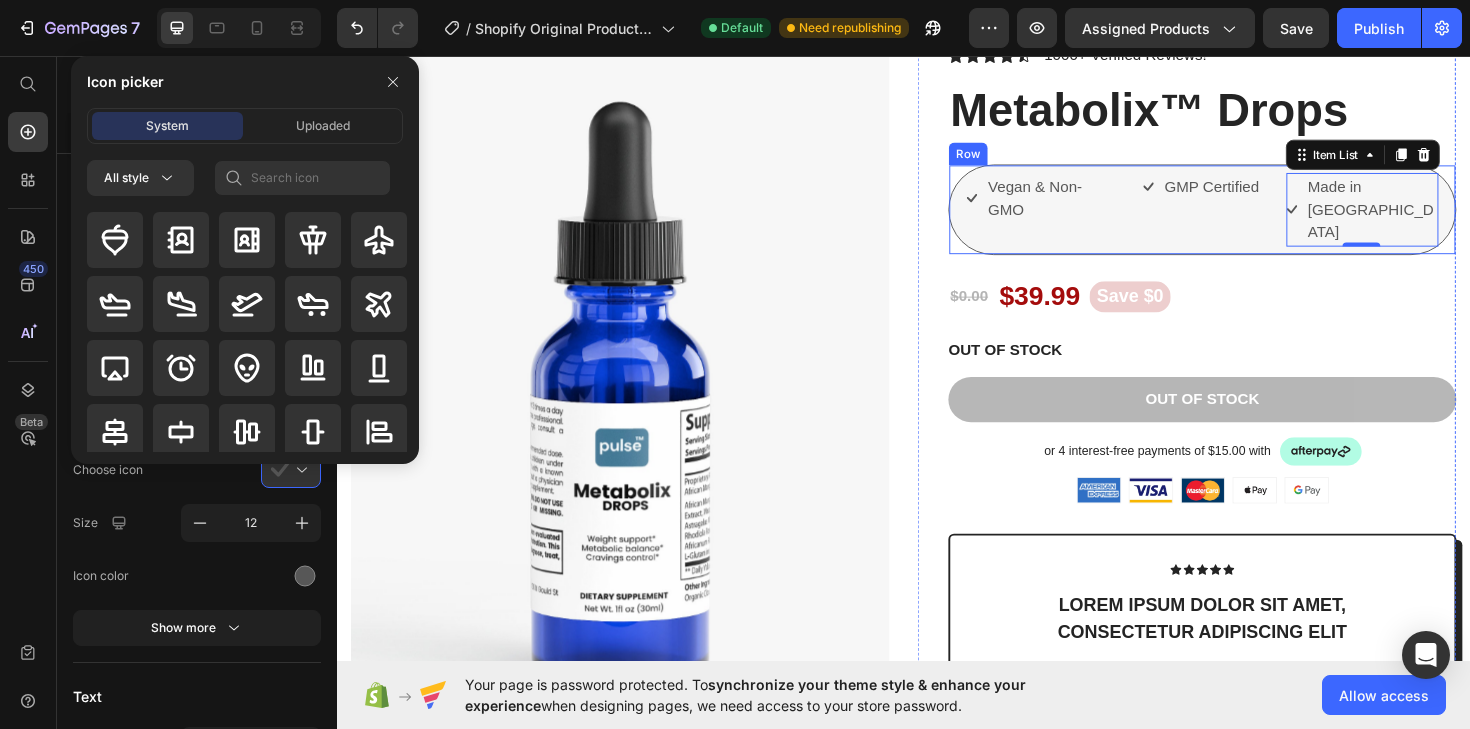 click on "GMP Certified Item List" at bounding box center [1252, 219] 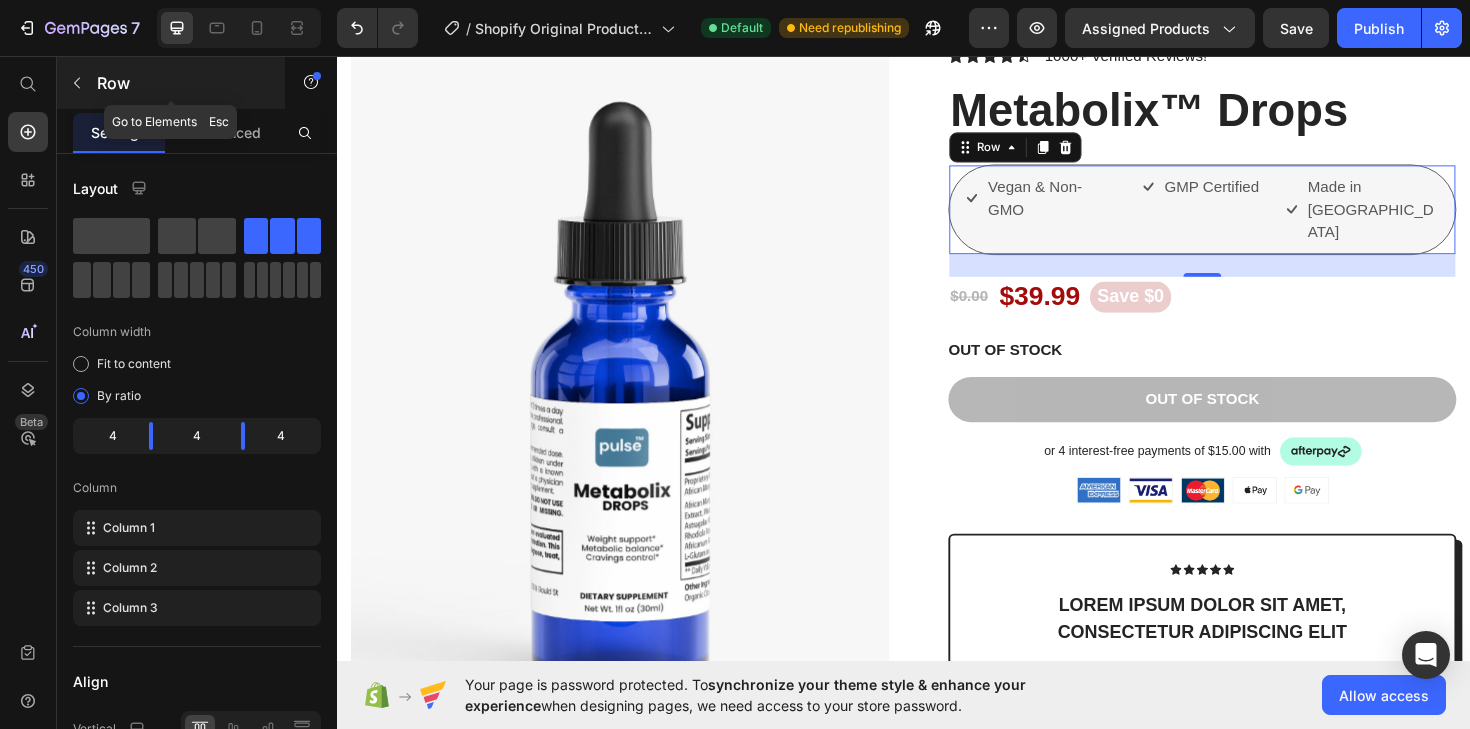 click 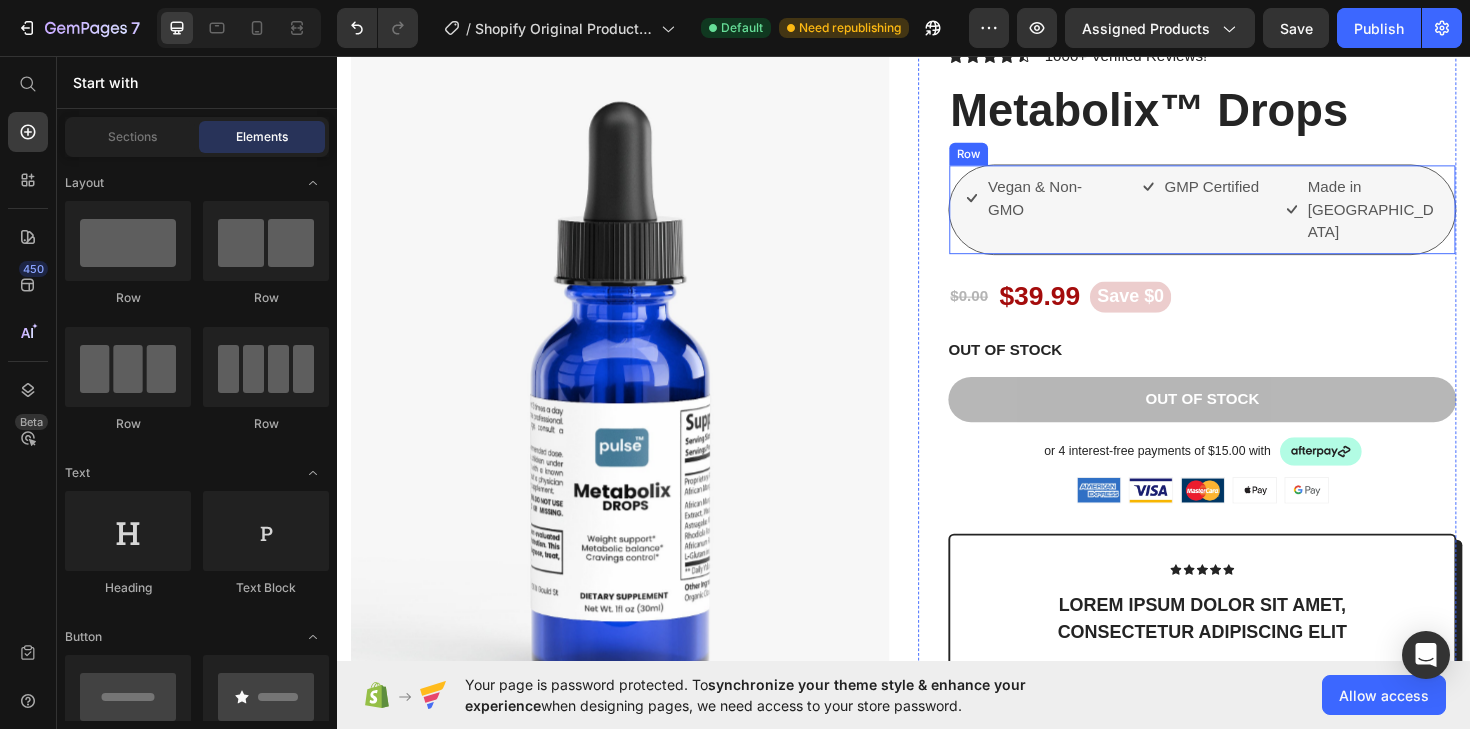 click on "Vegan & Non-GMO Item List
GMP Certified Item List
Made in USA Item List Row" at bounding box center [1253, 219] 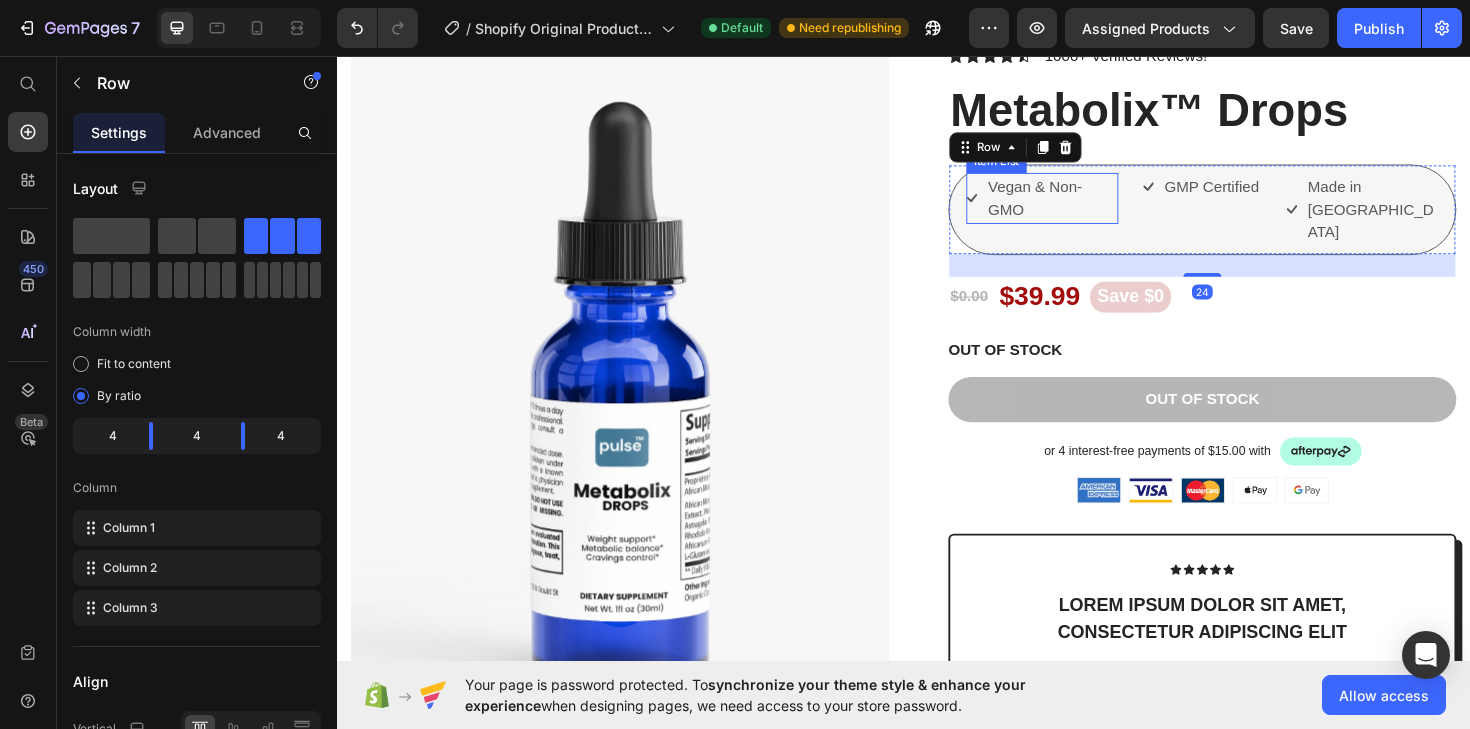 click on "Vegan & Non-GMO" at bounding box center [1093, 207] 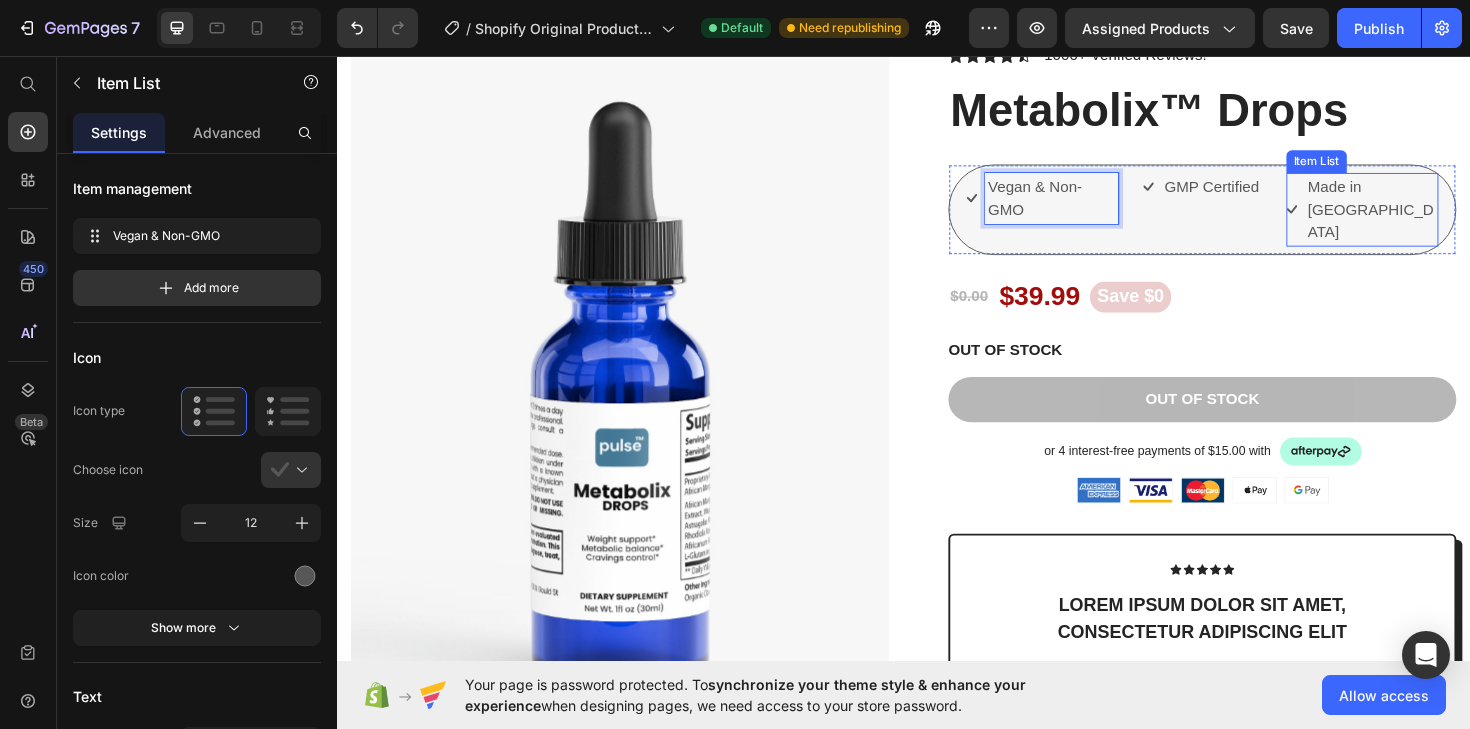 click on "Made in [GEOGRAPHIC_DATA]" at bounding box center (1432, 219) 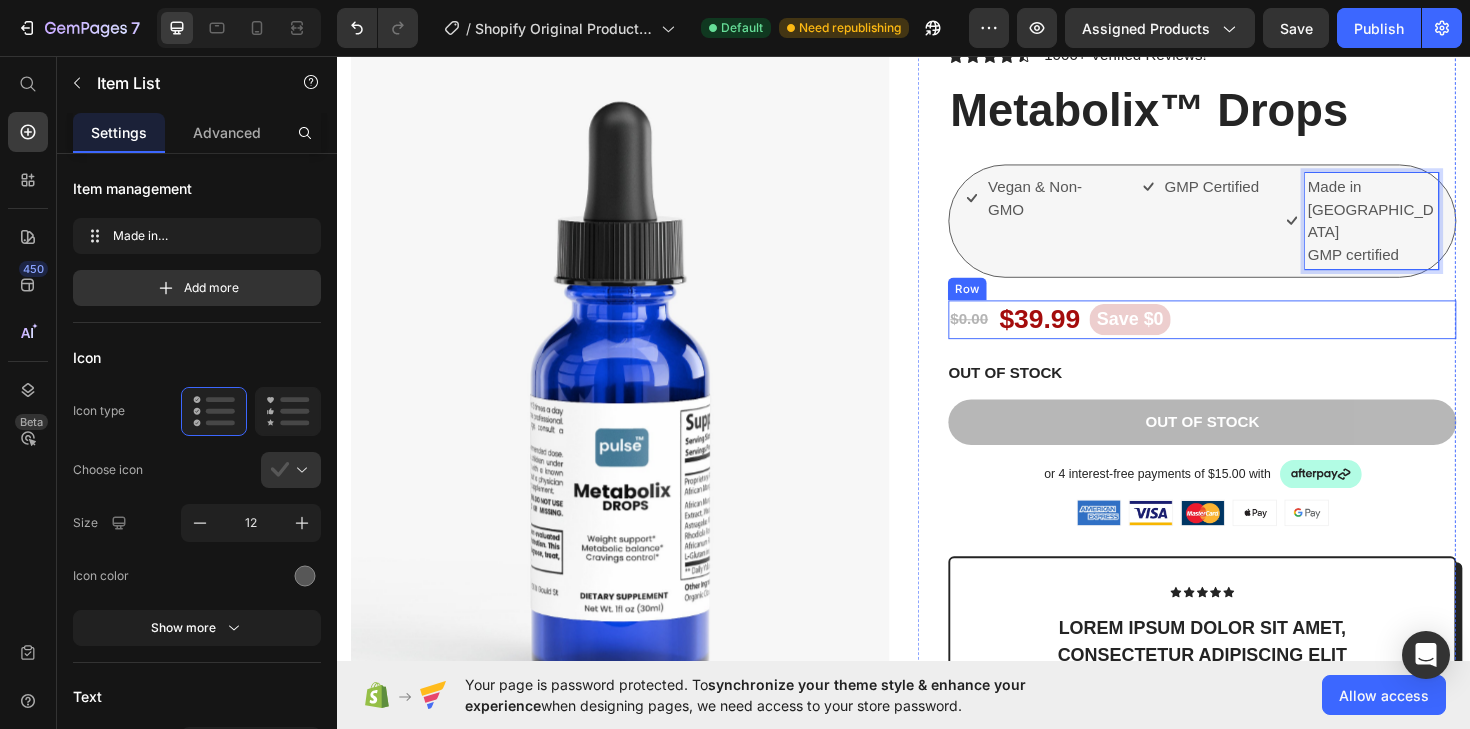 click on "$0.00 Product Price $39.99 Product Price Save $0 Product Badge Row" at bounding box center (1253, 335) 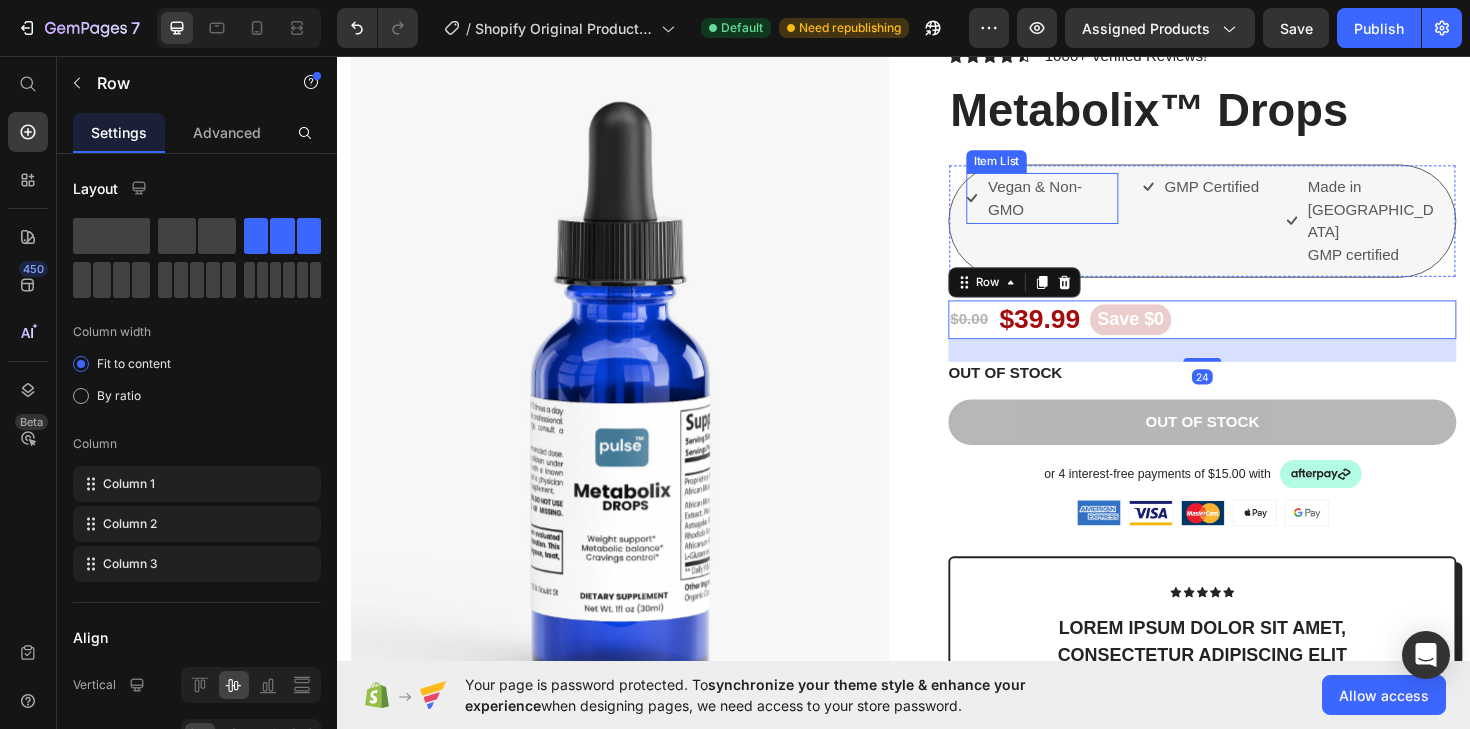 click on "Vegan & Non-GMO" at bounding box center [1093, 207] 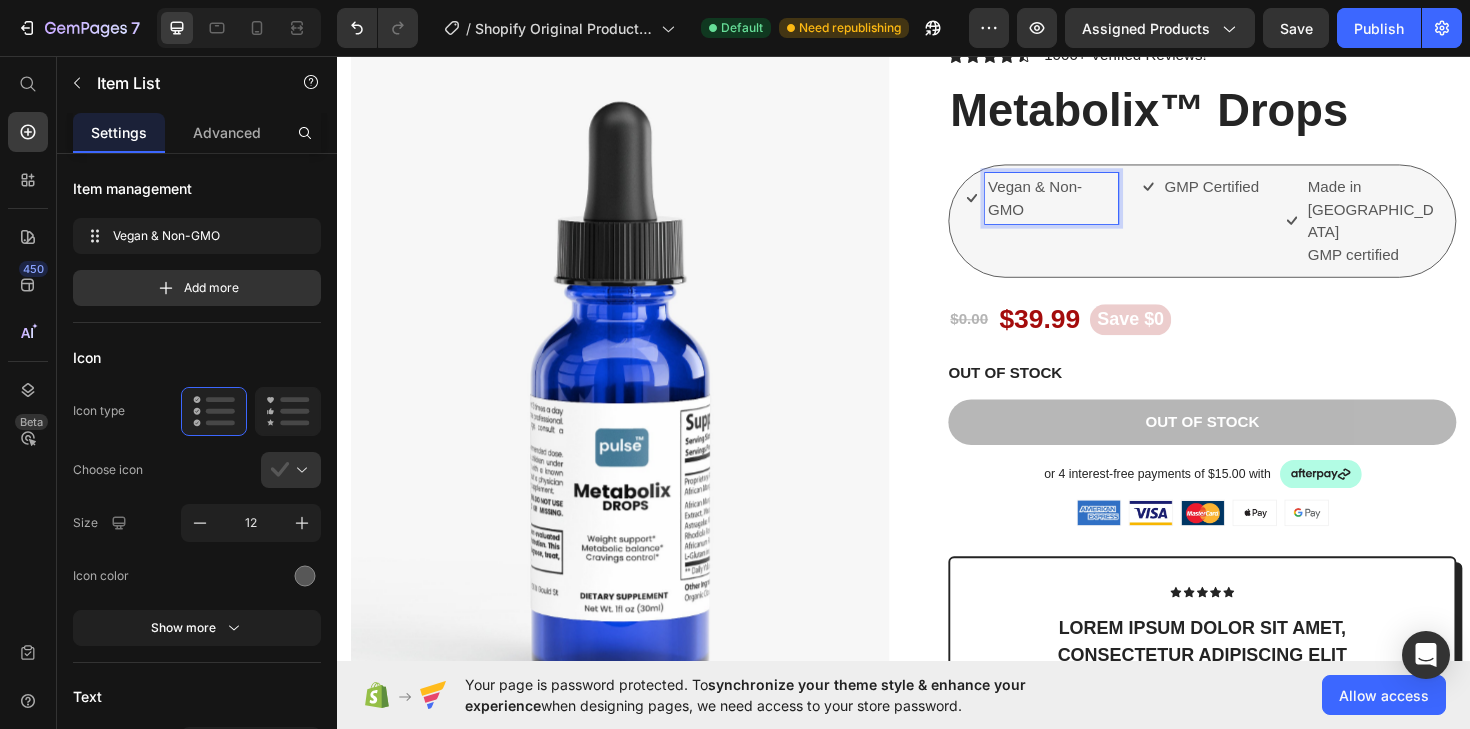 click on "Vegan & Non-GMO" at bounding box center [1093, 207] 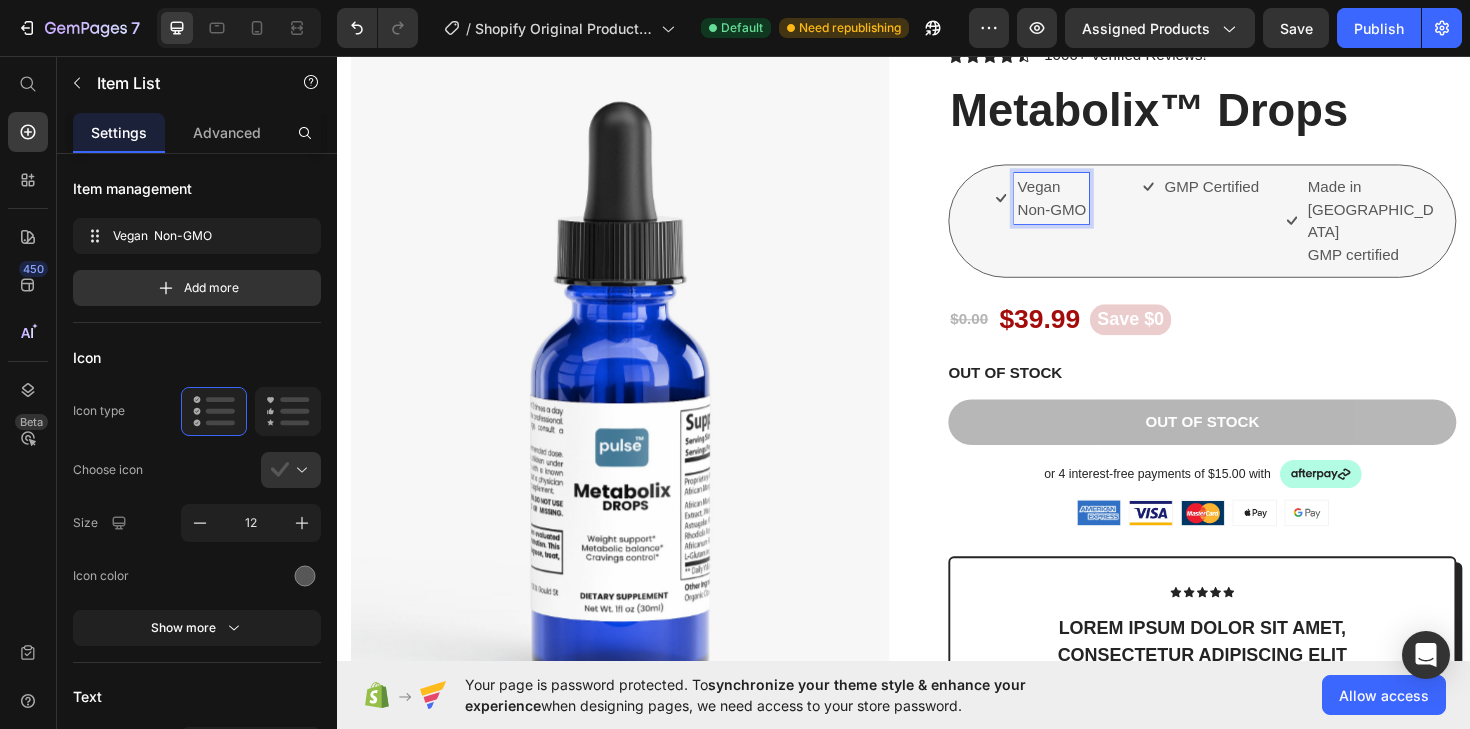 click on "Vegan" at bounding box center (1093, 195) 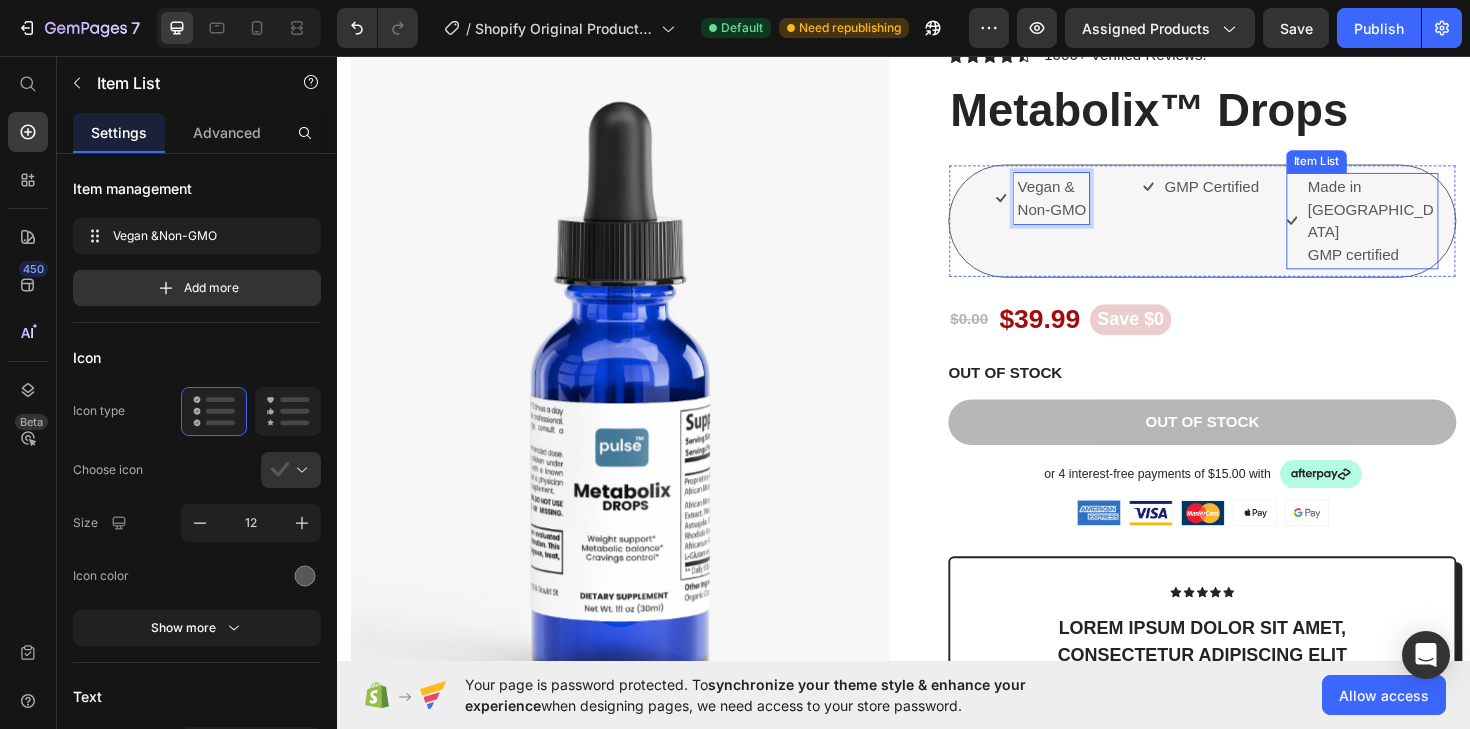click on "Made in [GEOGRAPHIC_DATA]" at bounding box center [1432, 219] 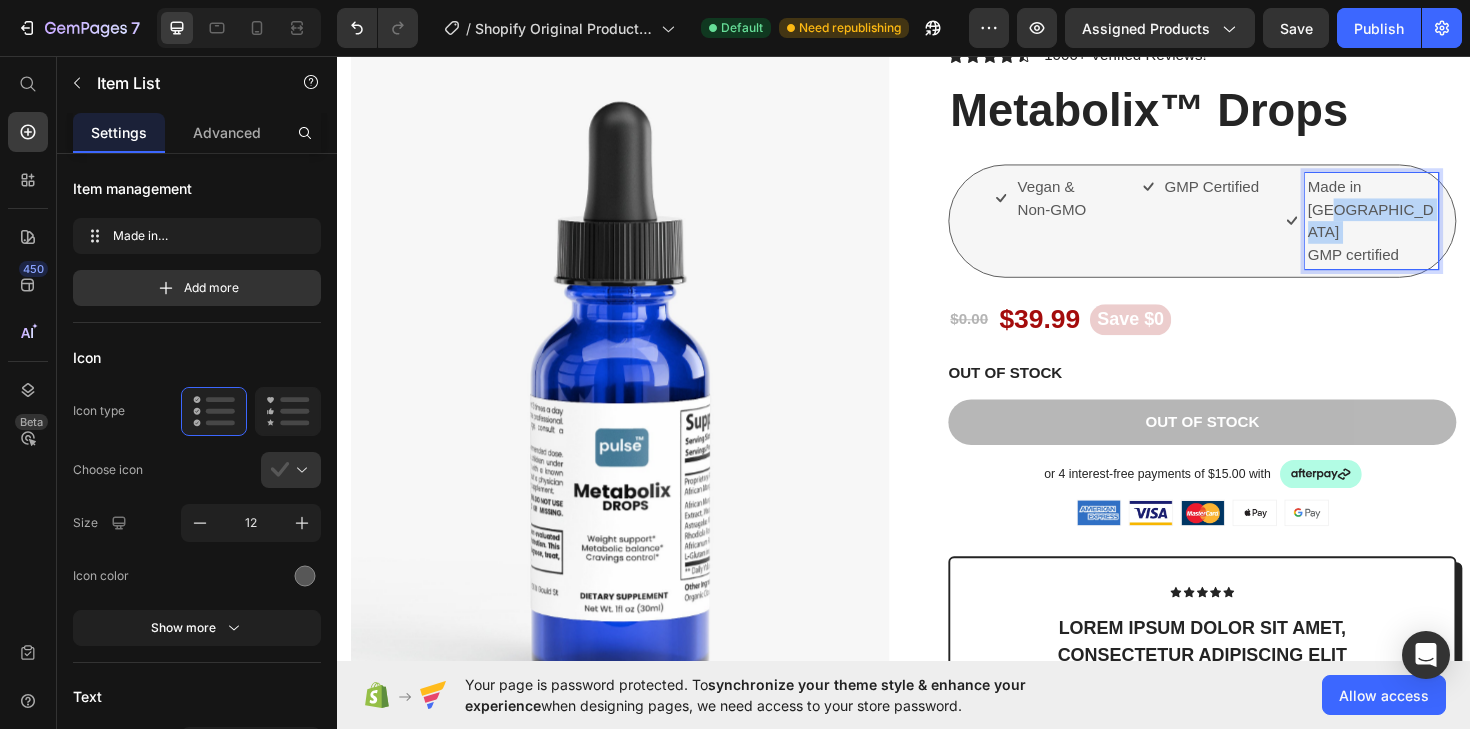 click on "Made in [GEOGRAPHIC_DATA]" at bounding box center (1432, 219) 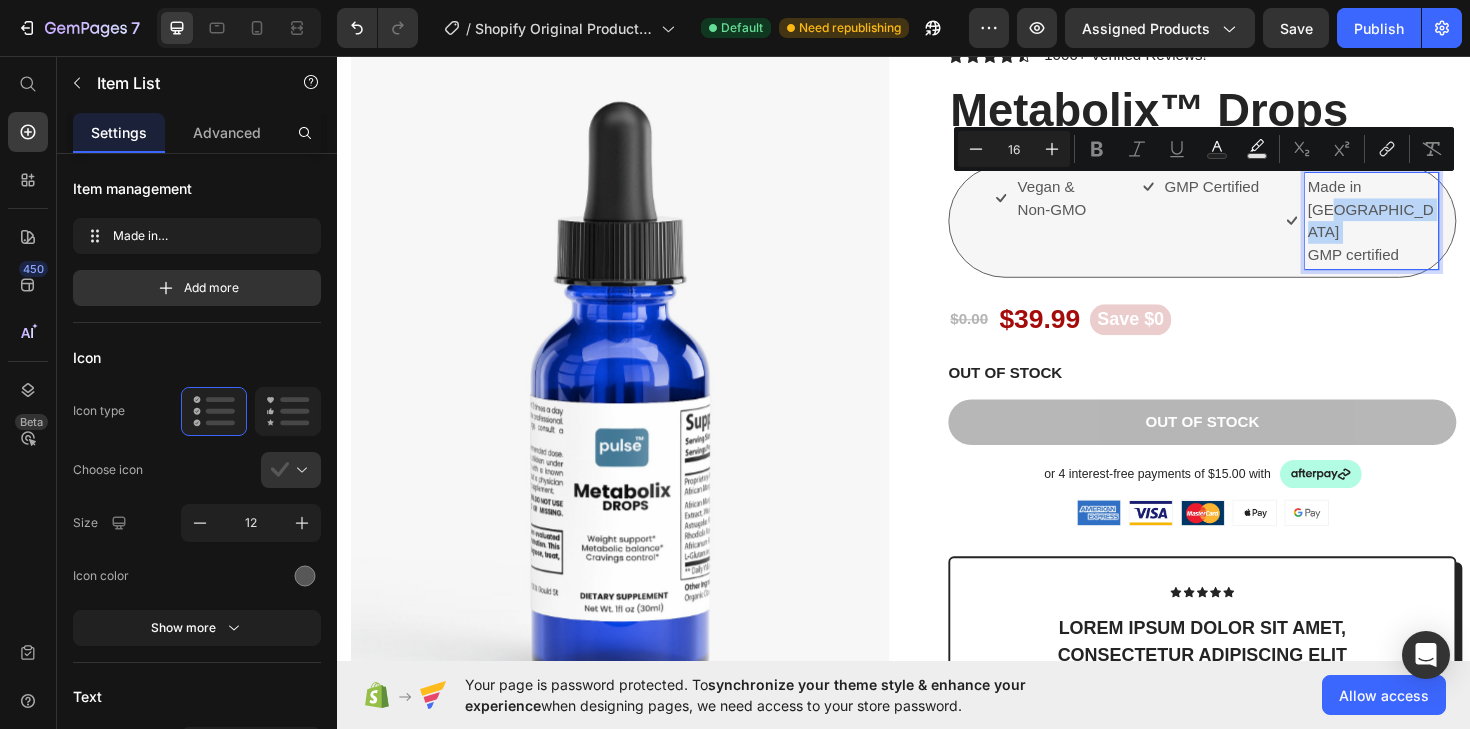 click on "Made in [GEOGRAPHIC_DATA]" at bounding box center [1432, 219] 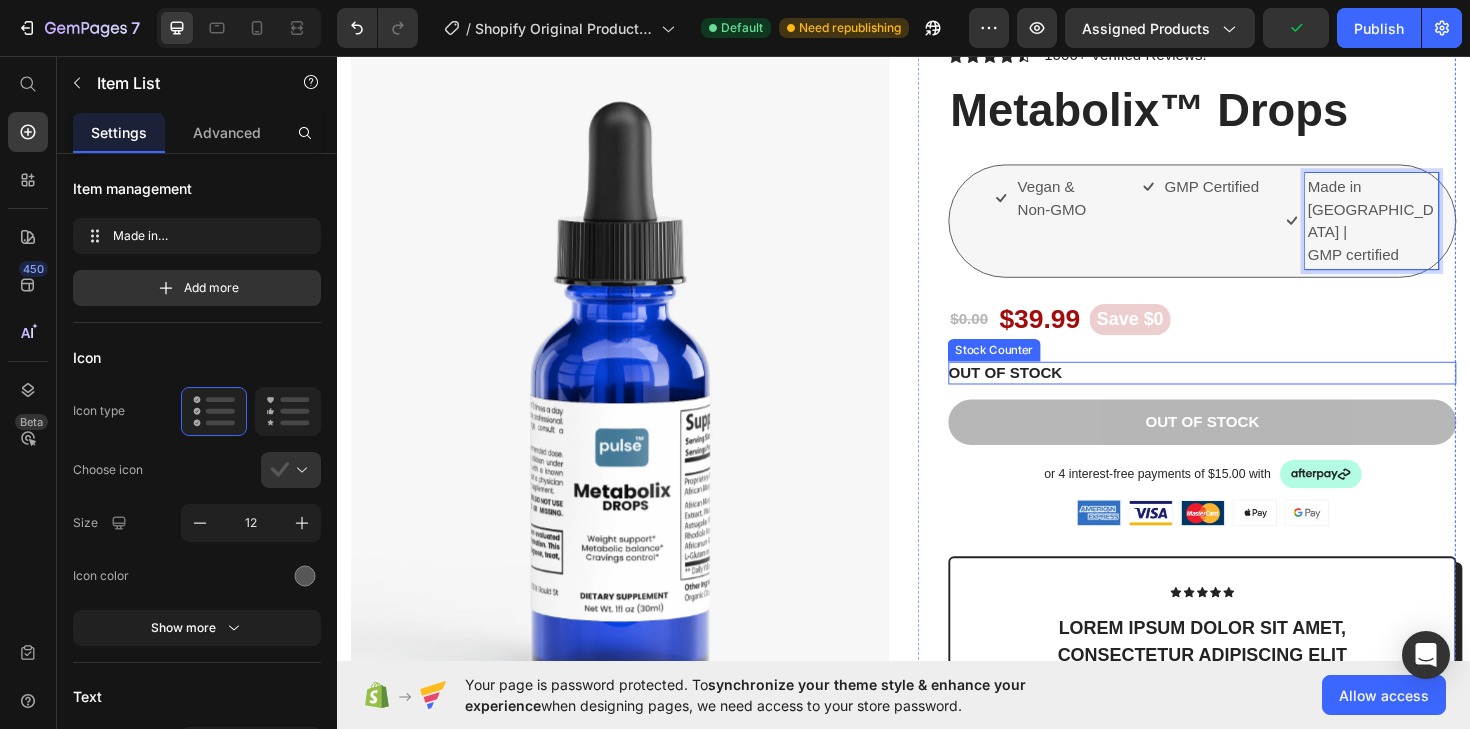 click on "OUT OF STOCK" at bounding box center [1253, 392] 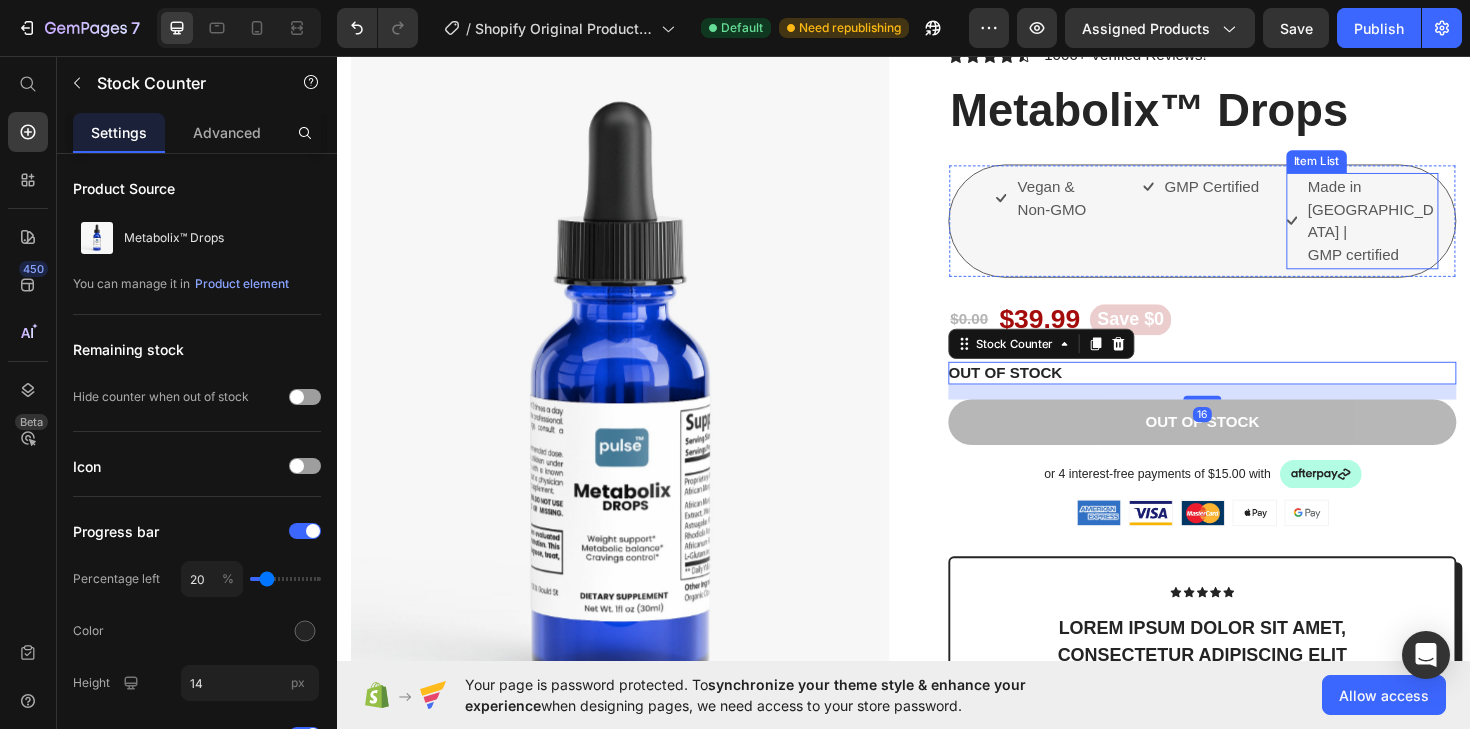 click on "Made in USA |" at bounding box center [1432, 219] 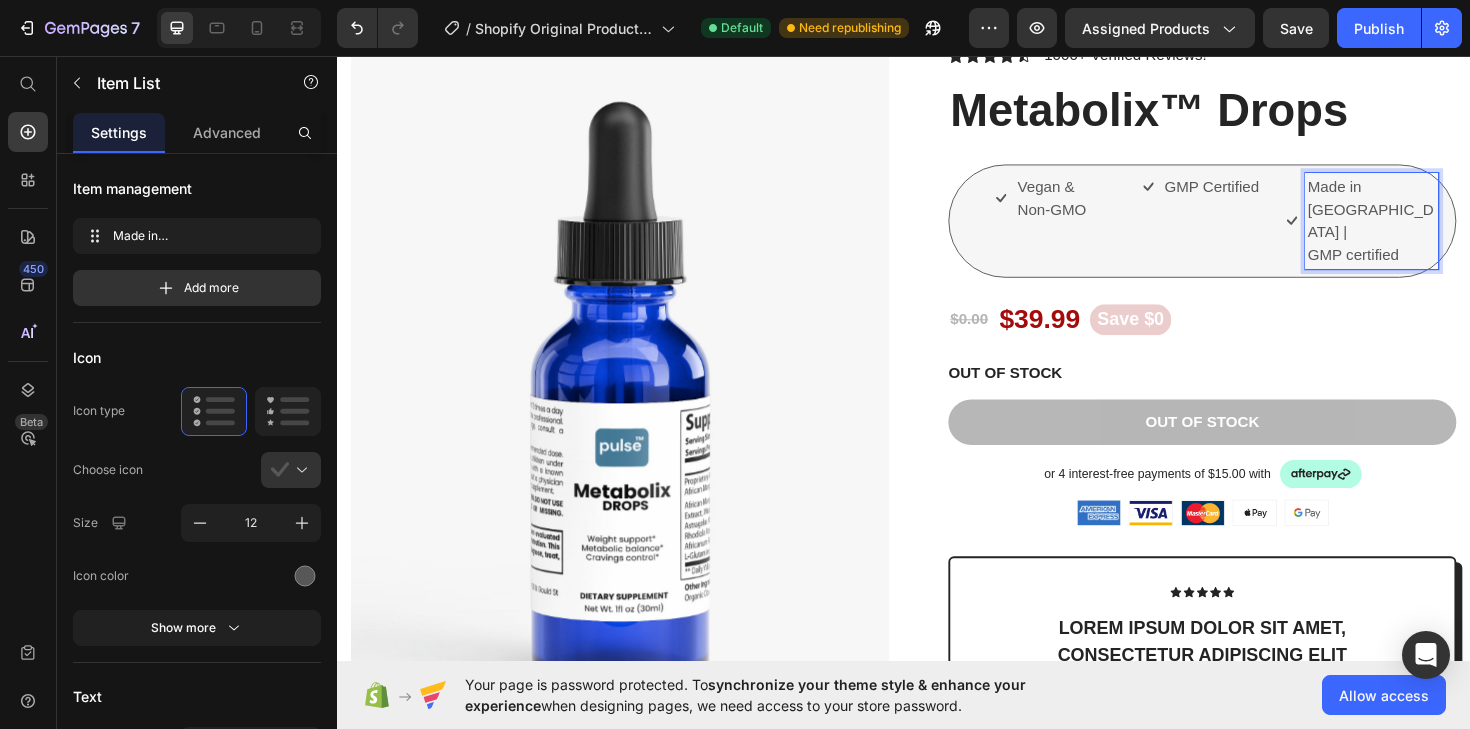 click on "Made in USA |" at bounding box center [1432, 219] 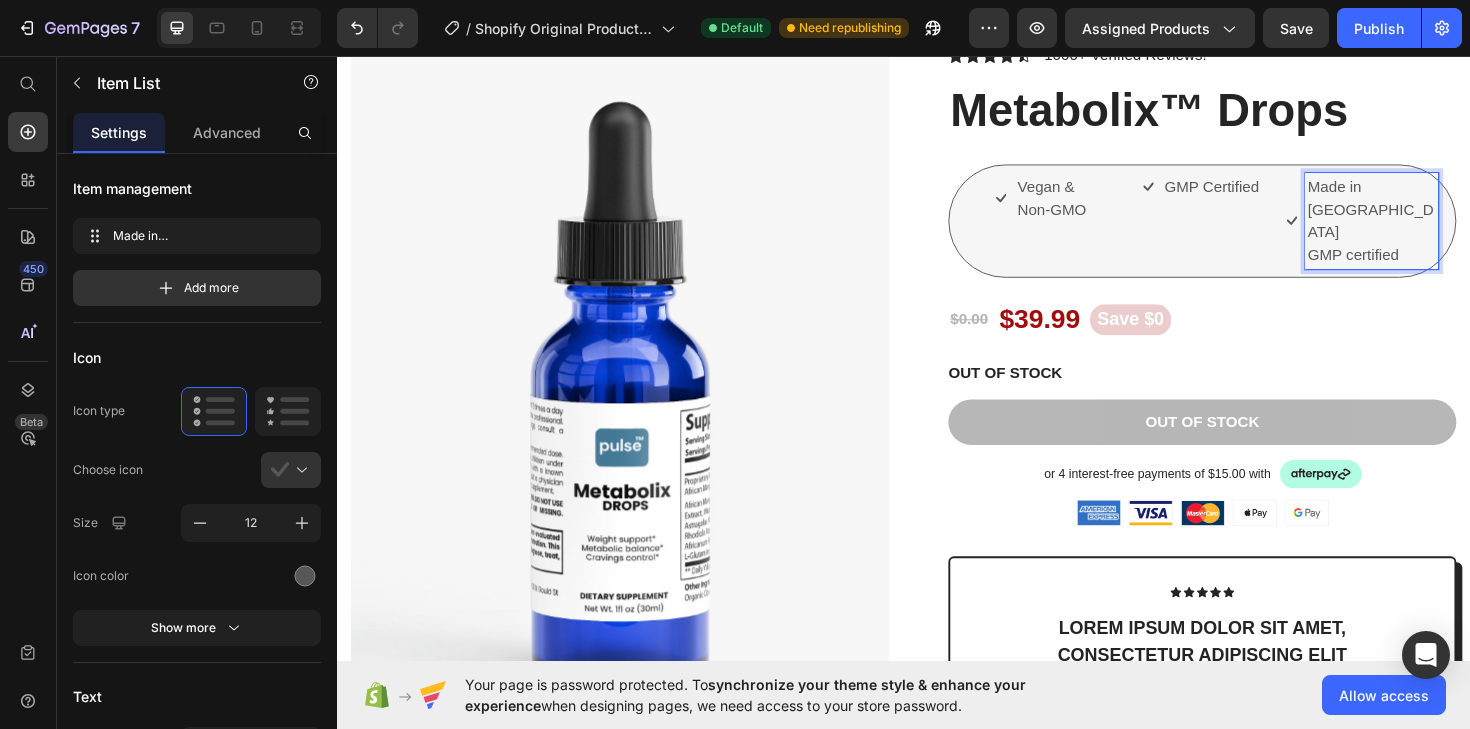 click on "Made in [GEOGRAPHIC_DATA]" at bounding box center (1432, 219) 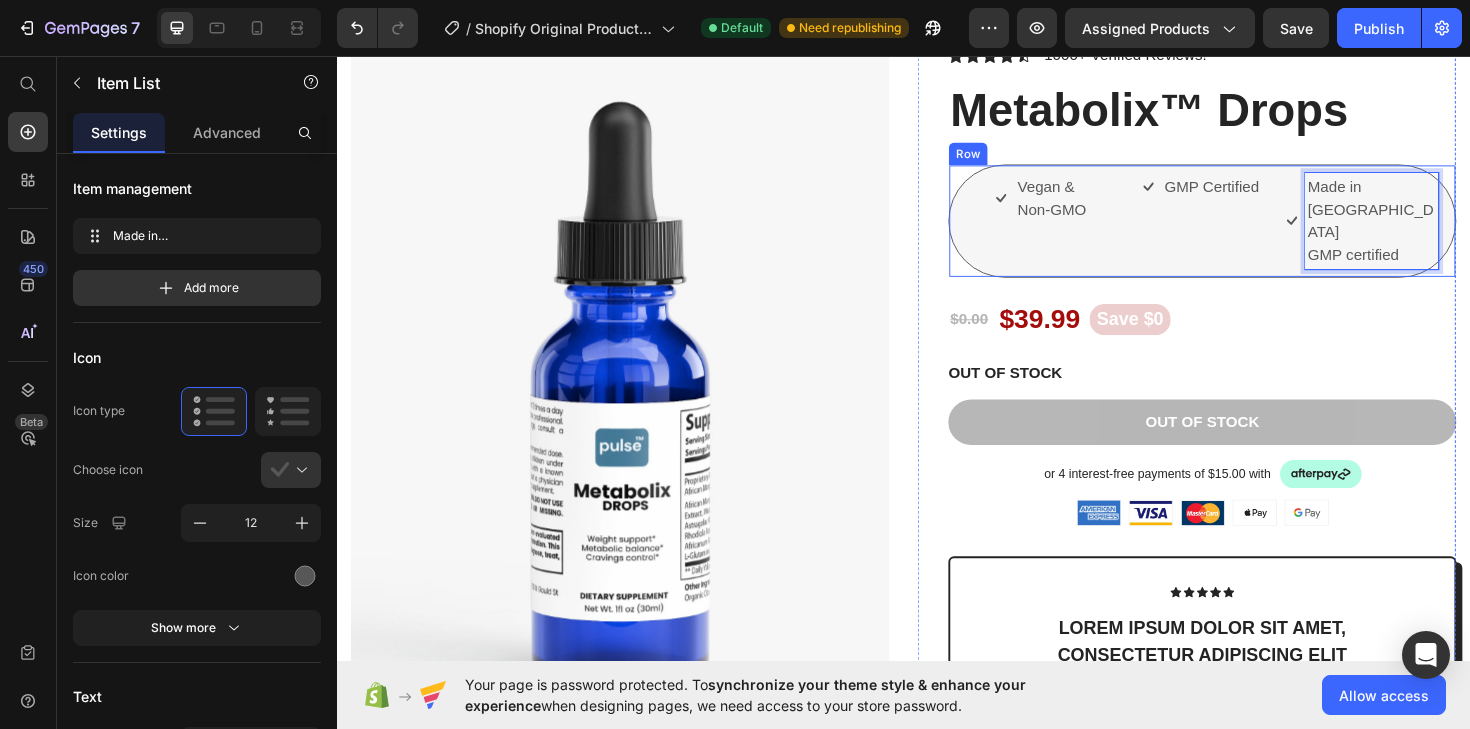 click on "GMP Certified" at bounding box center [1263, 195] 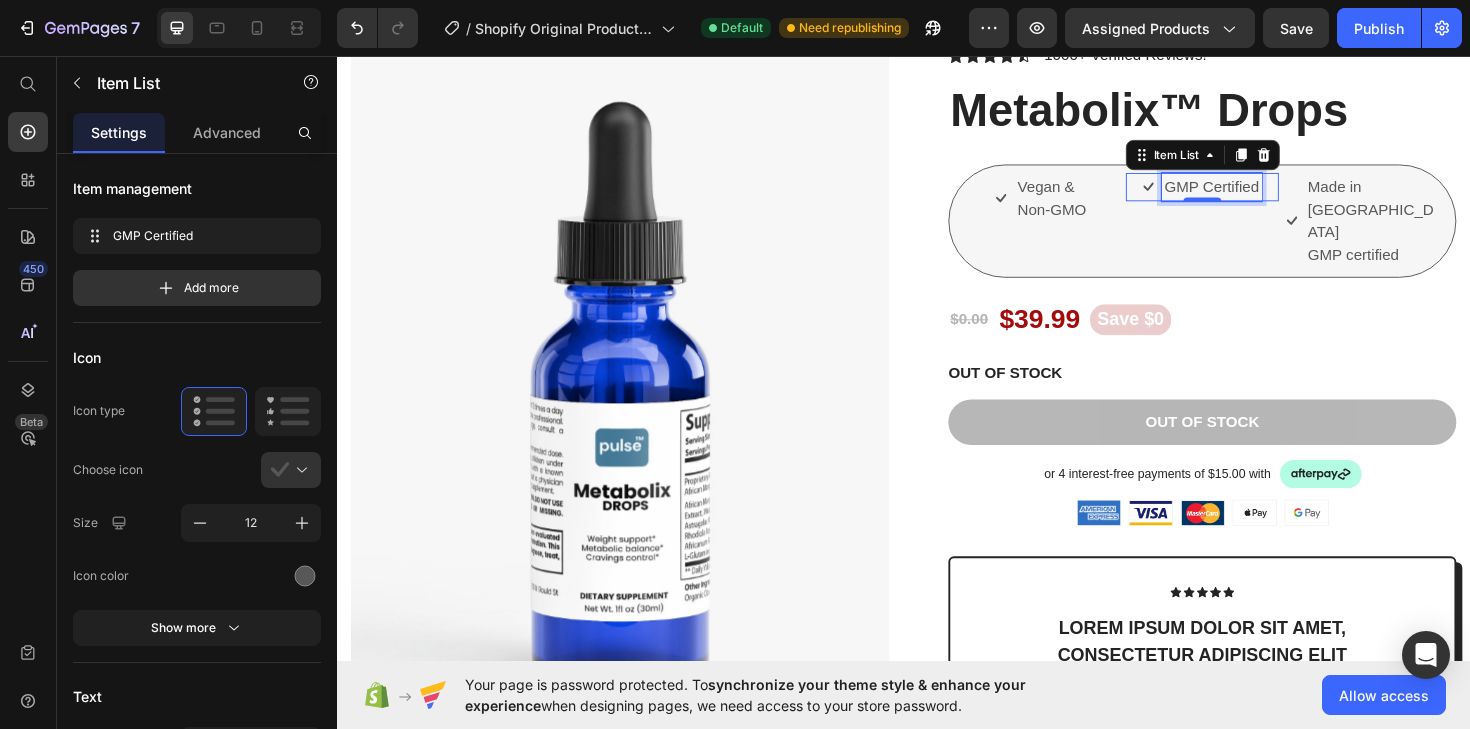 click on "GMP Certified" at bounding box center (1263, 195) 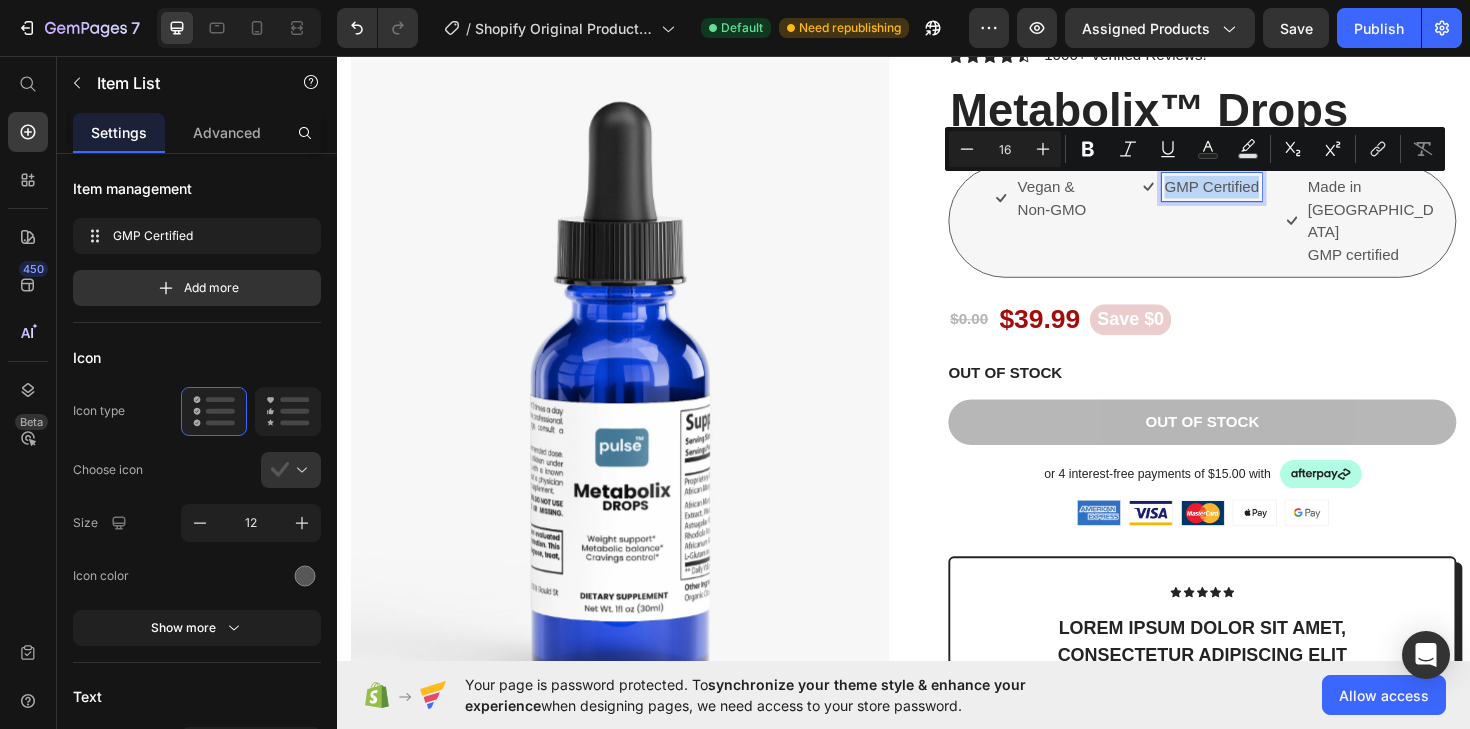 click on "GMP Certified" at bounding box center [1263, 195] 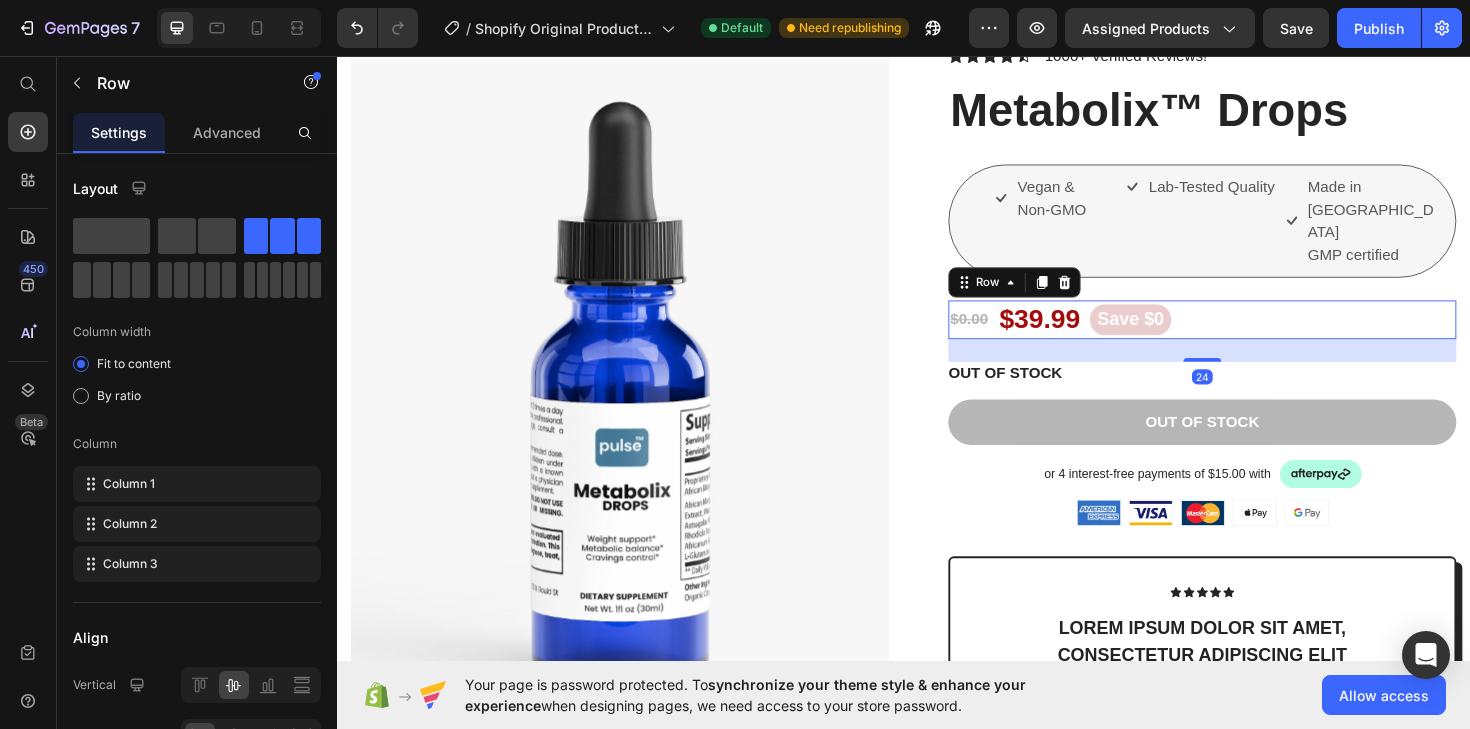 click on "$0.00 Product Price $39.99 Product Price Save $0 Product Badge Row   24" at bounding box center [1253, 335] 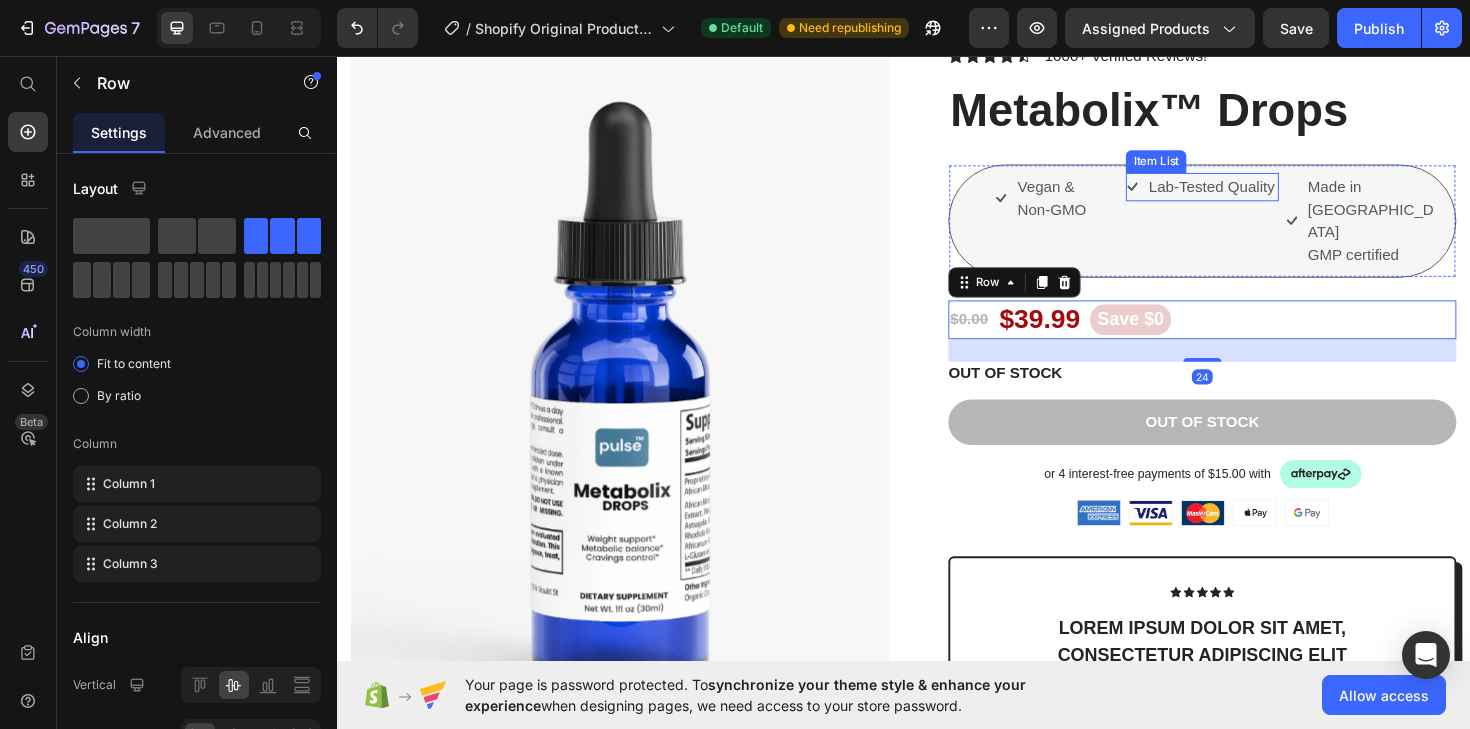 click on "Lab-Tested Quality" at bounding box center [1262, 195] 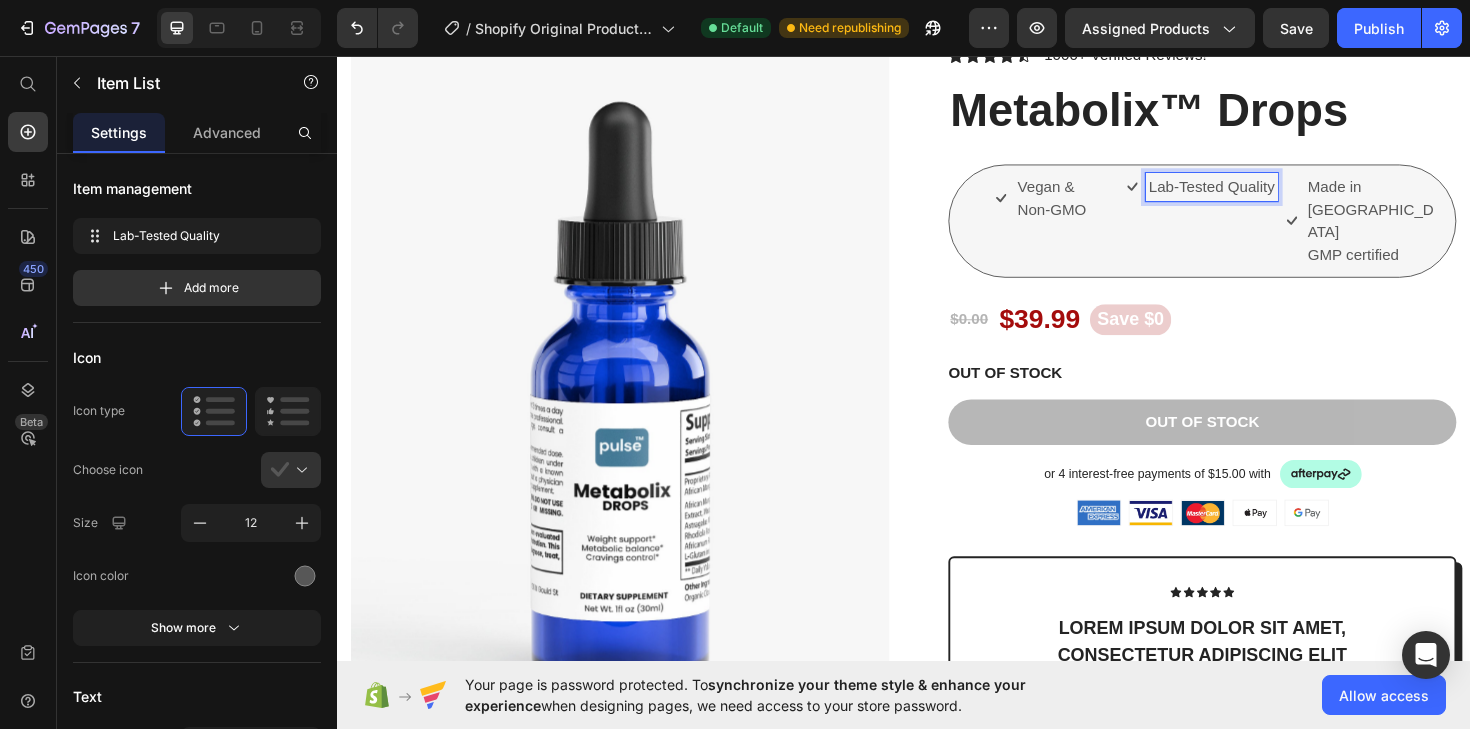 click on "Lab-Tested Quality" at bounding box center (1262, 195) 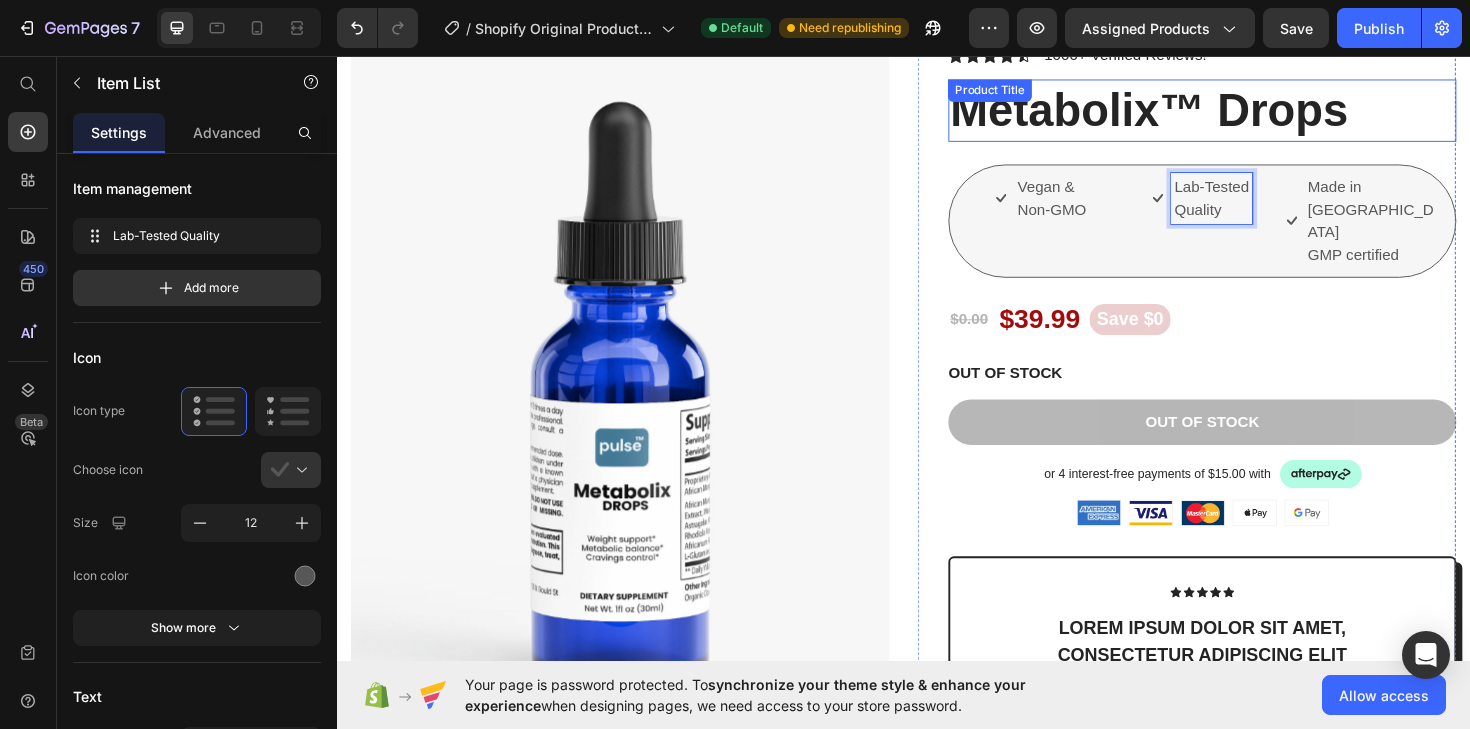 click on "Metabolix™ Drops" at bounding box center [1253, 114] 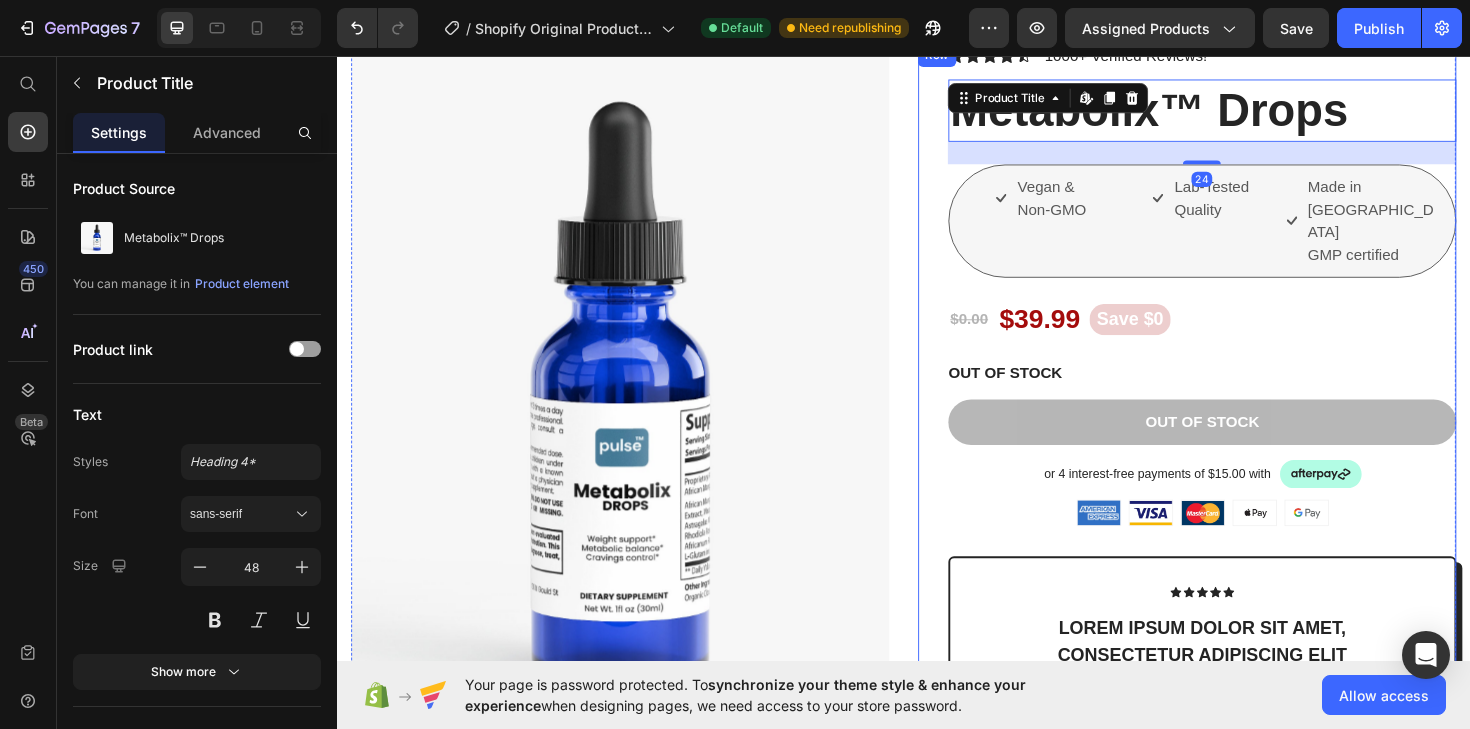 click on "OUT OF STOCK" at bounding box center [1253, 392] 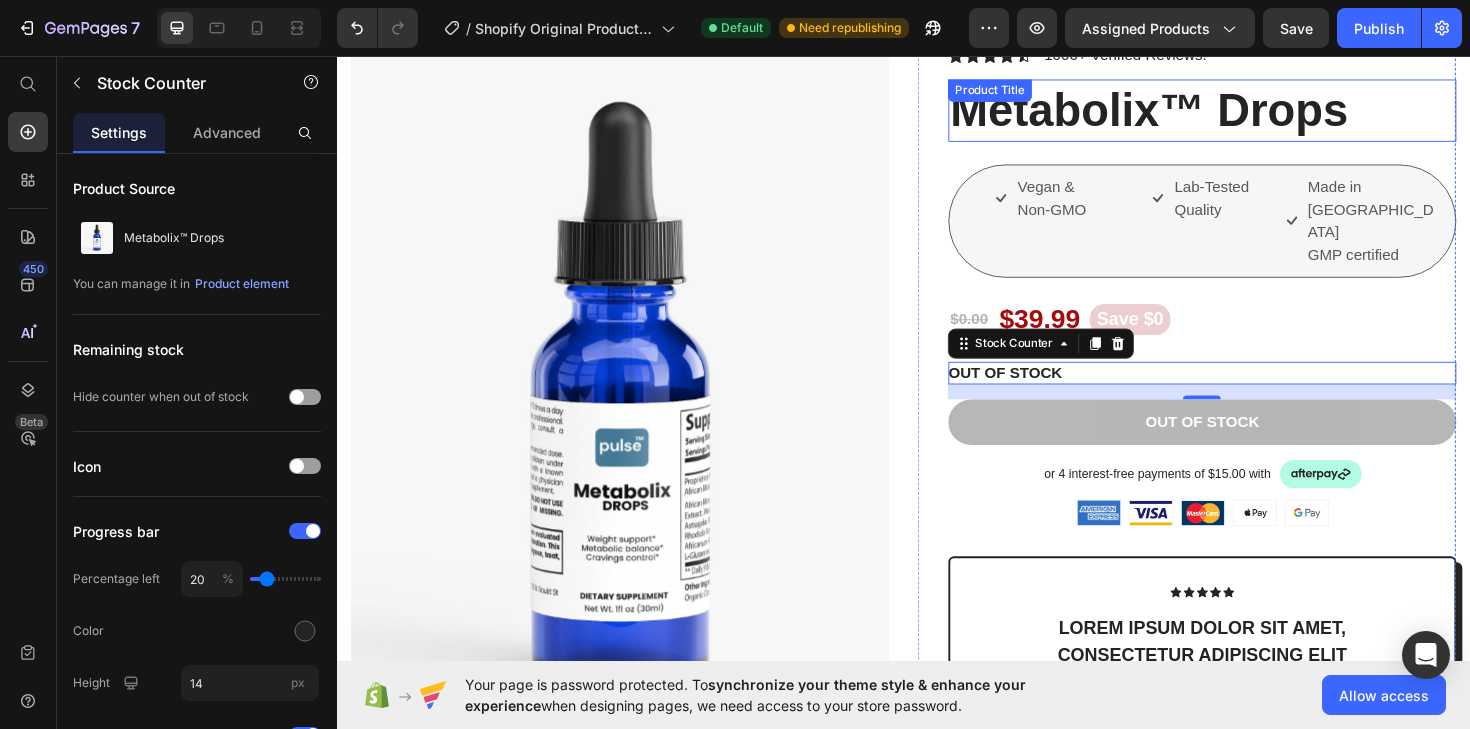scroll, scrollTop: 135, scrollLeft: 0, axis: vertical 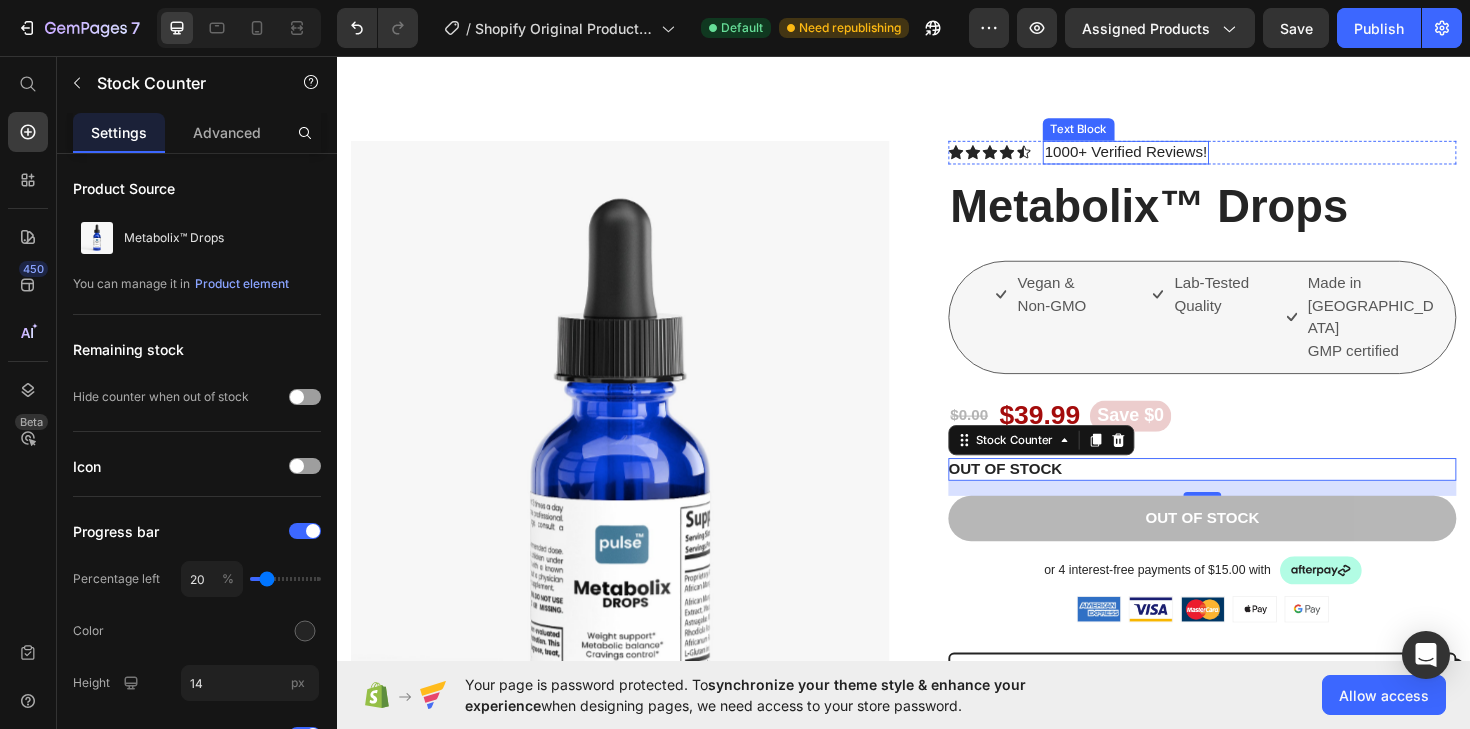click on "1000+ Verified Reviews!" at bounding box center [1172, 158] 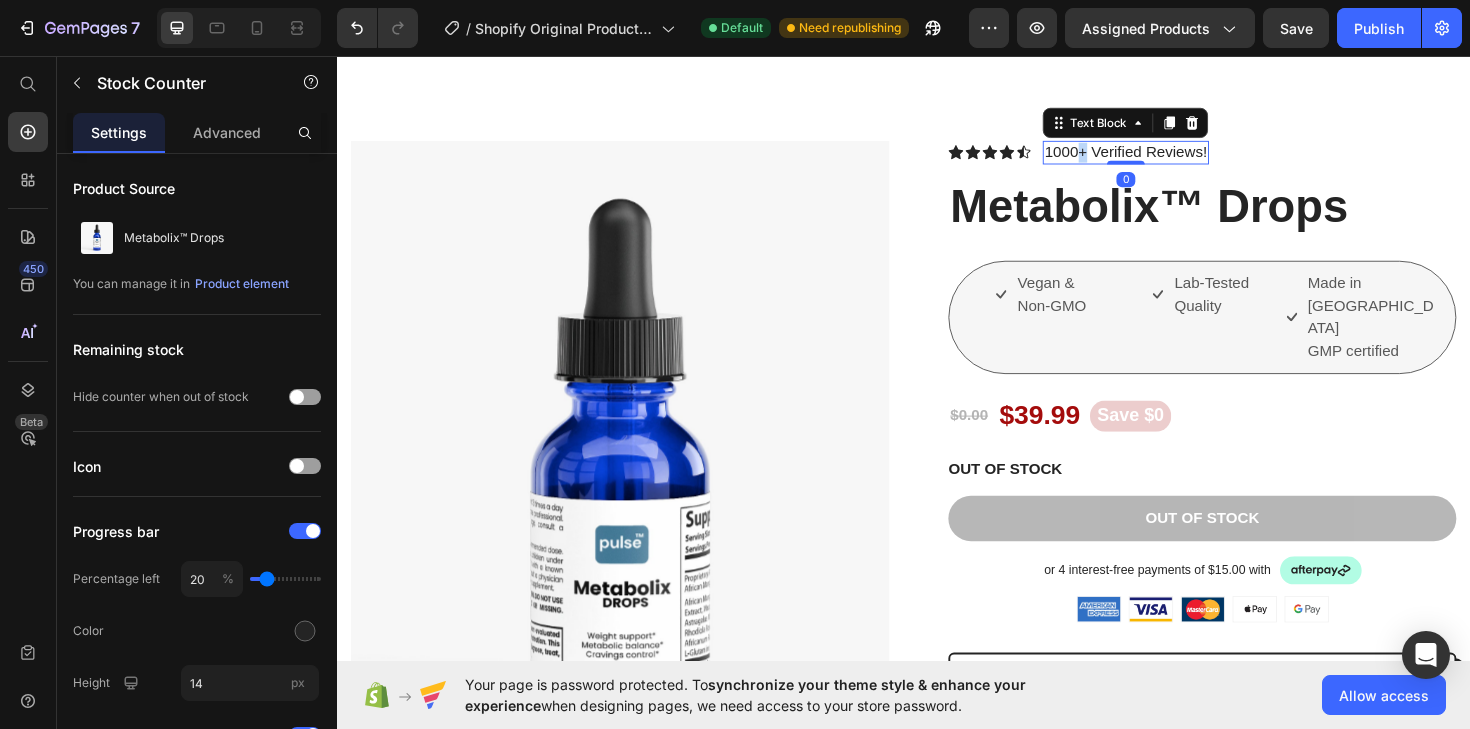 click on "1000+ Verified Reviews!" at bounding box center [1172, 158] 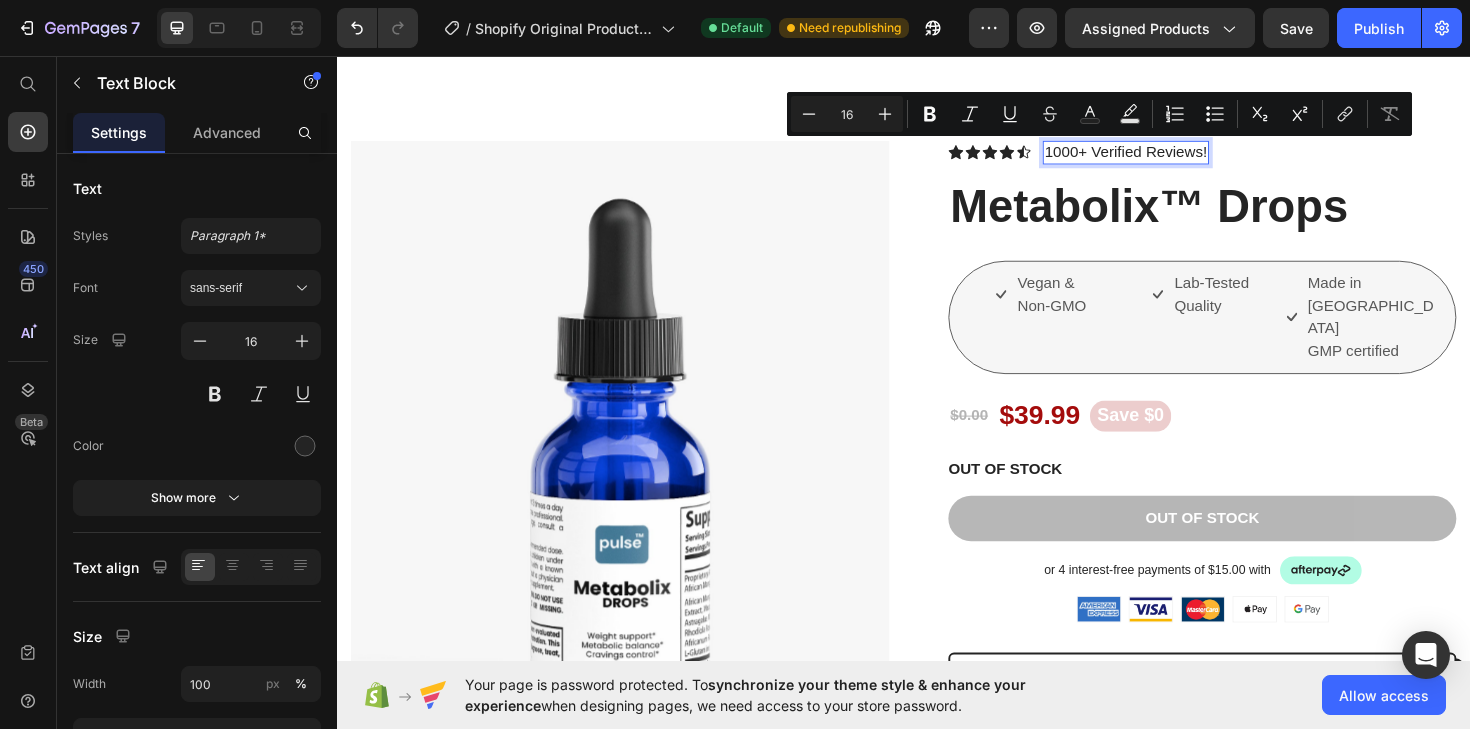 click on "1000+ Verified Reviews!" at bounding box center [1172, 158] 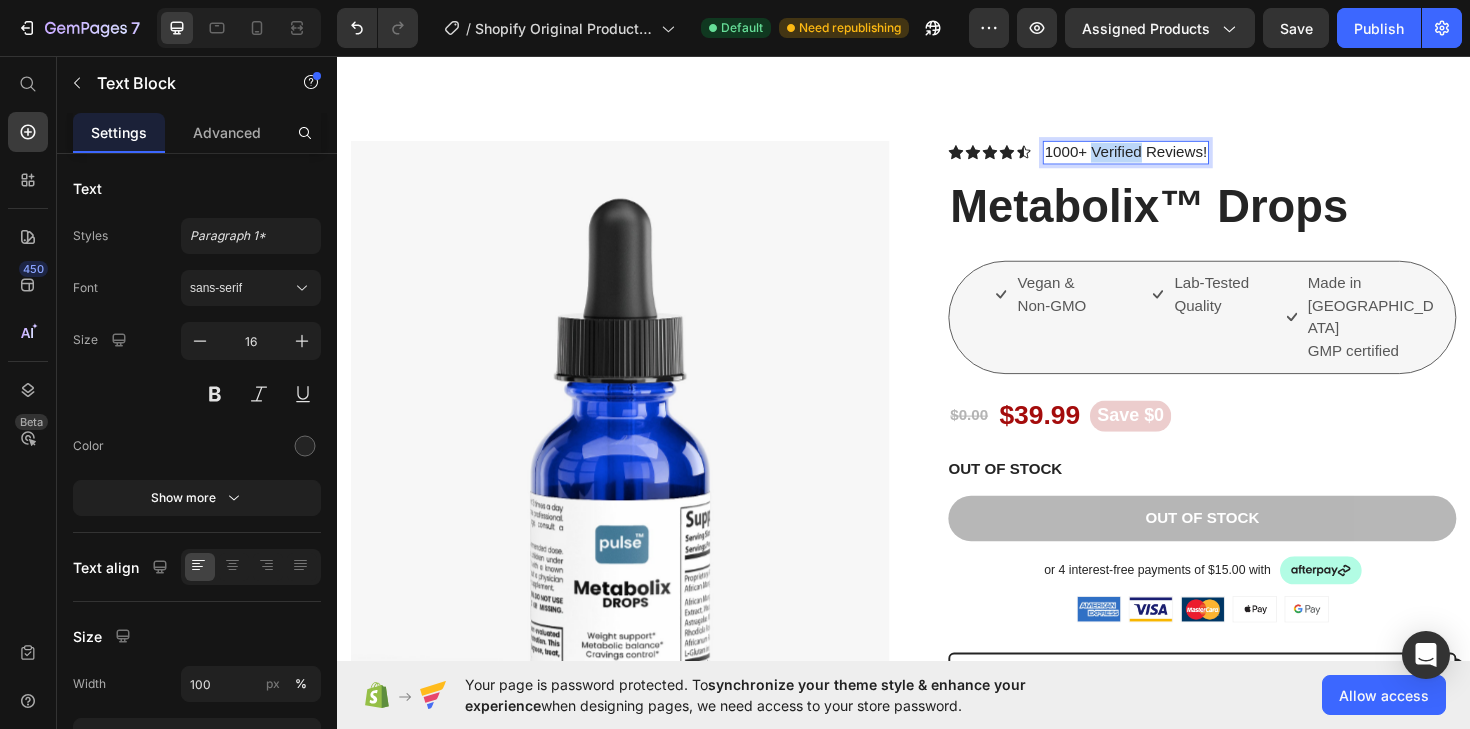 click on "1000+ Verified Reviews!" at bounding box center [1172, 158] 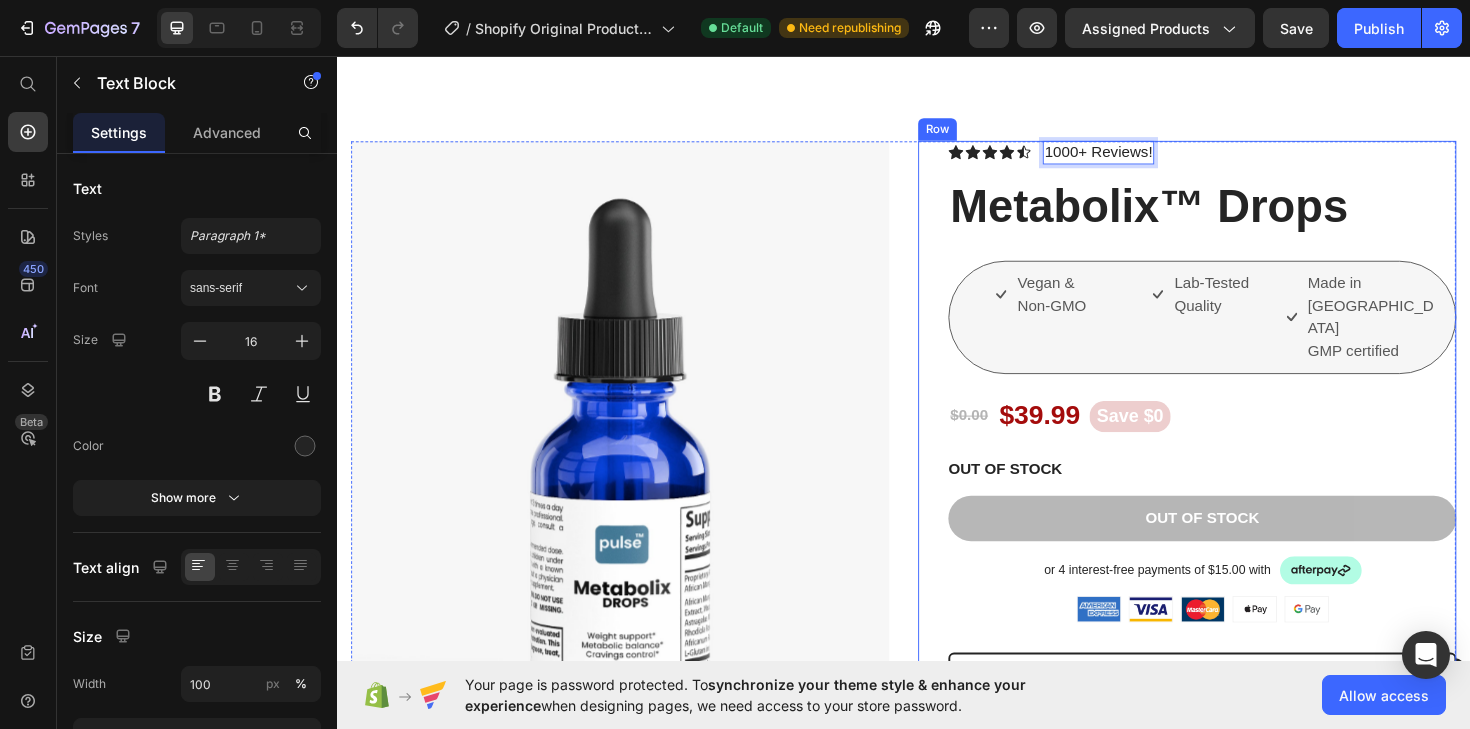 click on "$0.00 Product Price $39.99 Product Price Save $0 Product Badge Row" at bounding box center (1253, 437) 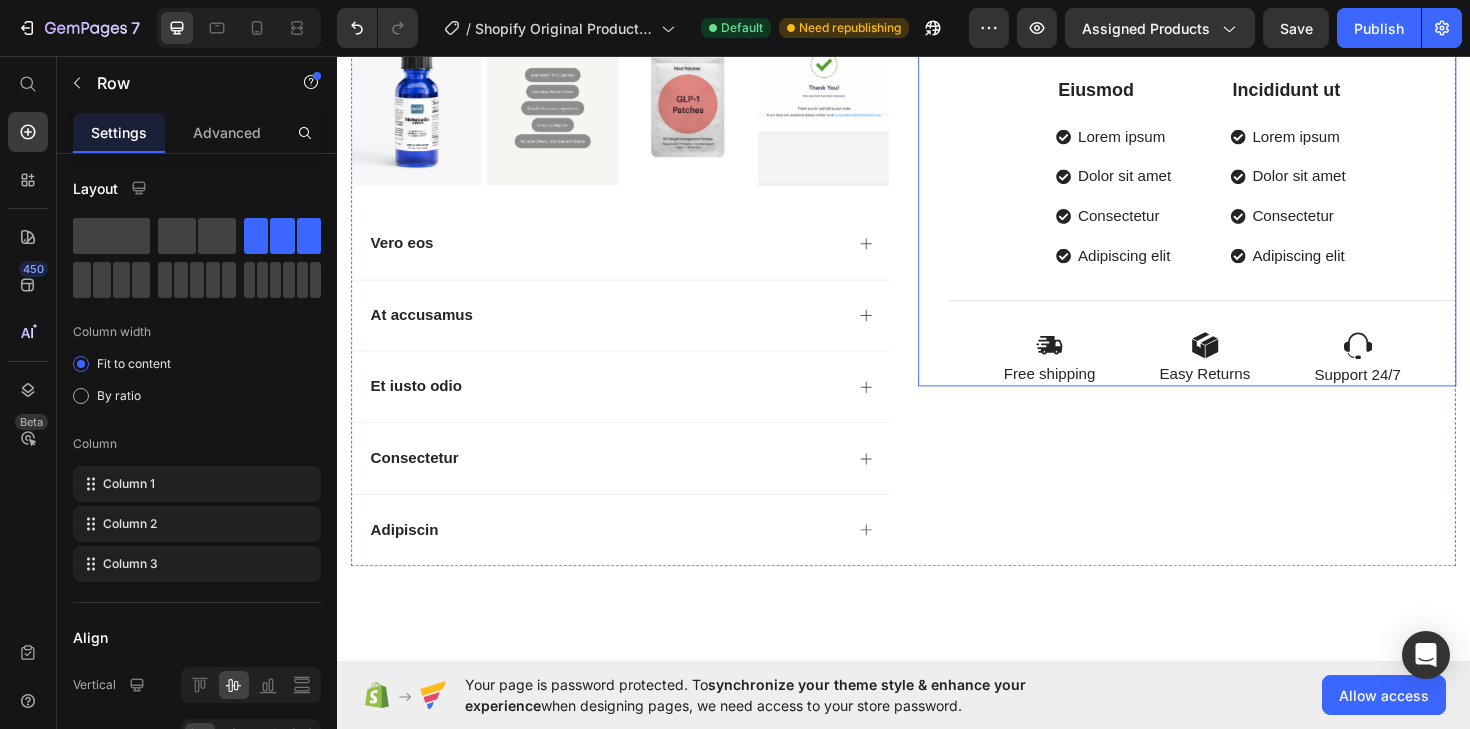 scroll, scrollTop: 1043, scrollLeft: 0, axis: vertical 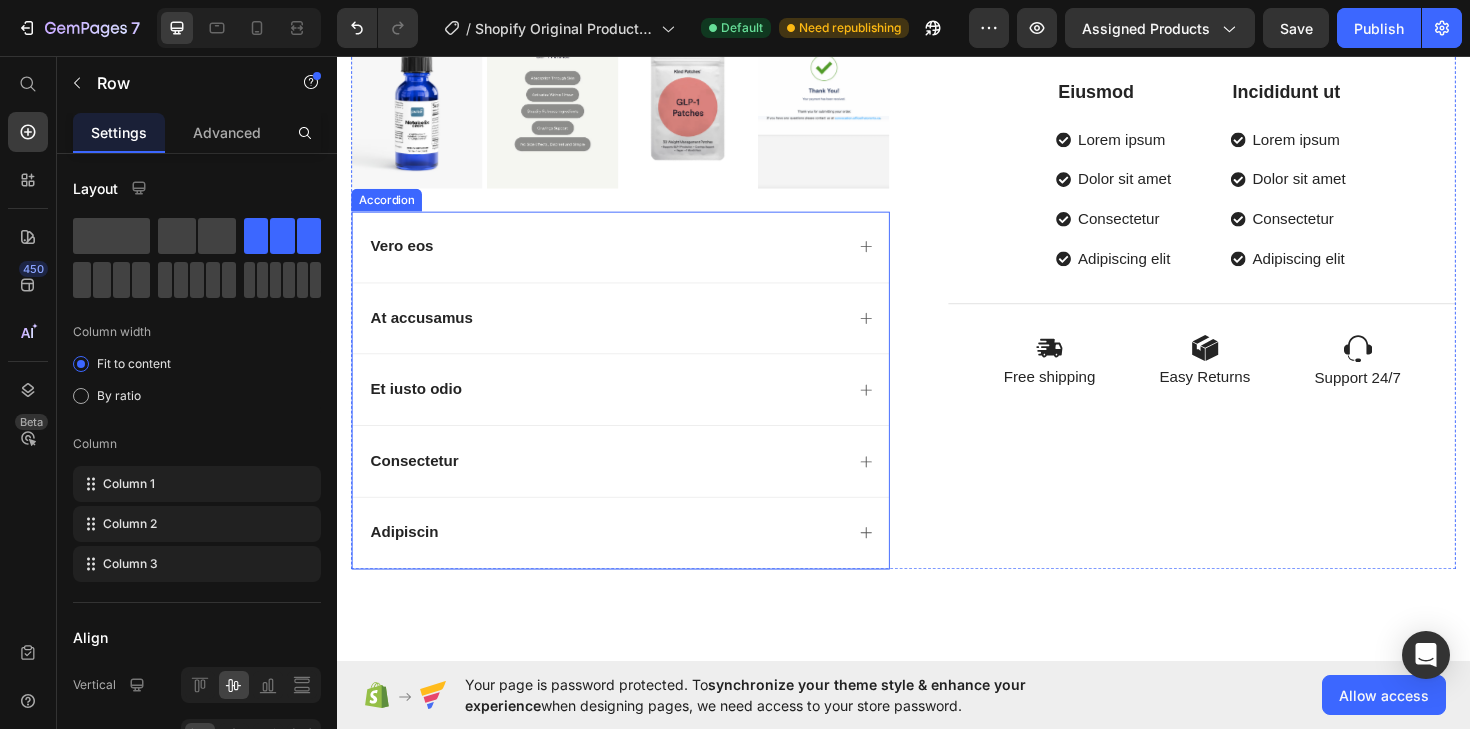 click on "Vero eos" at bounding box center [405, 258] 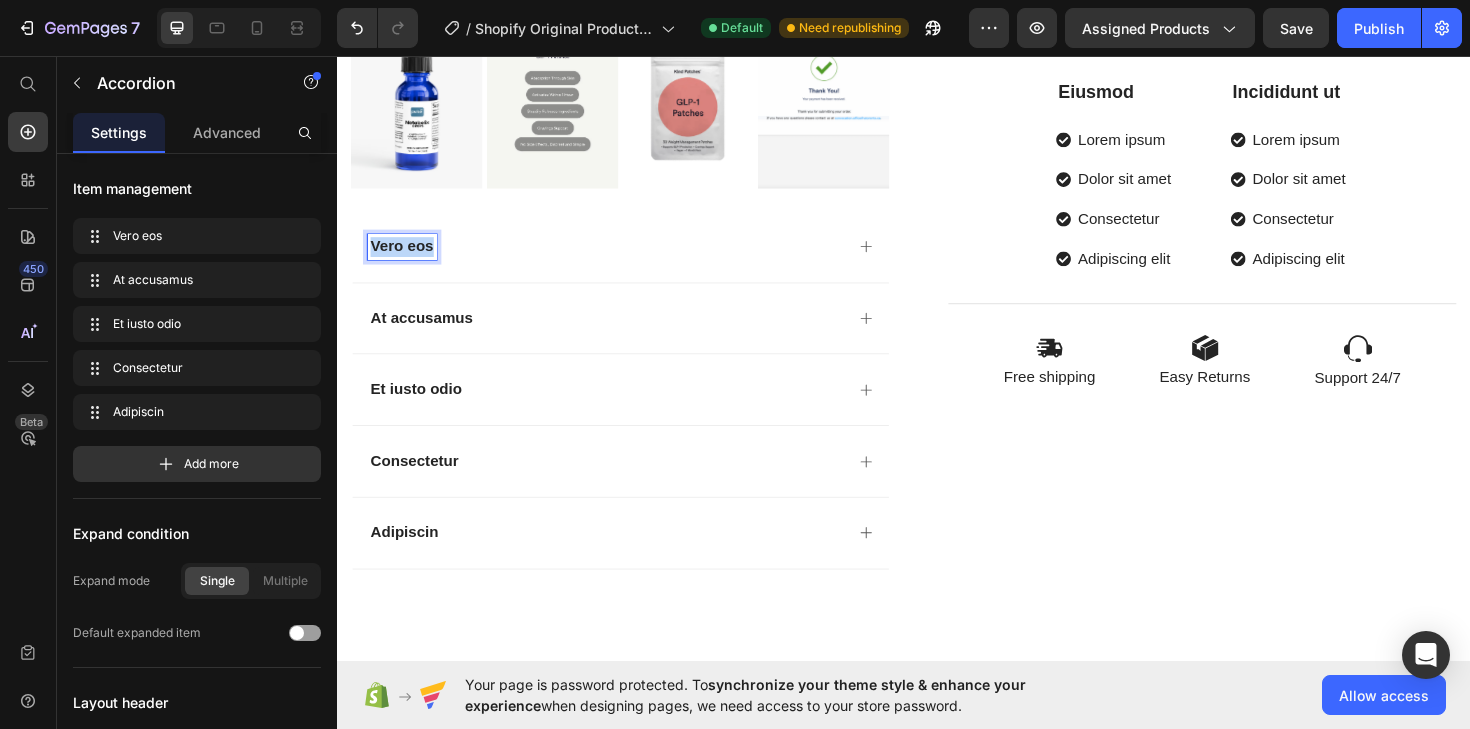 click on "Vero eos" at bounding box center [405, 258] 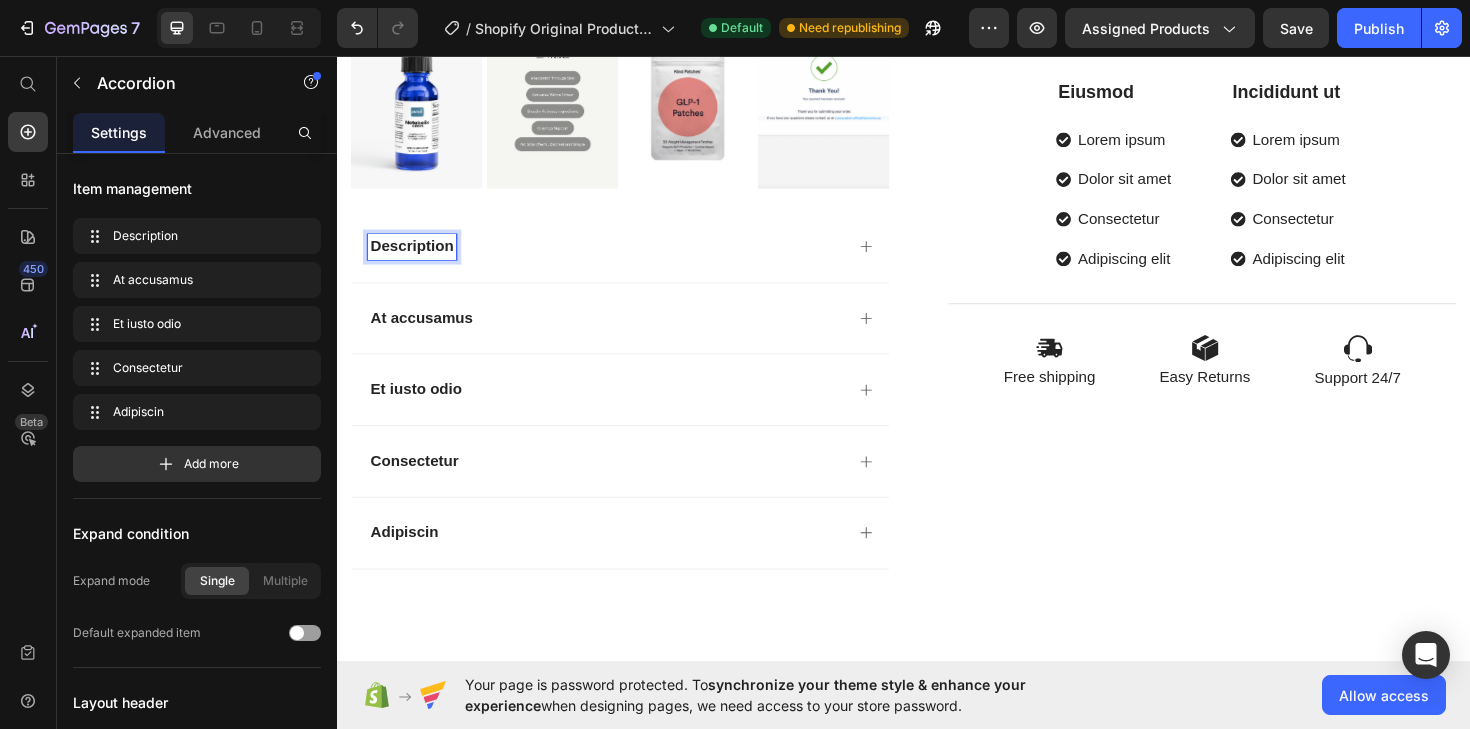 click on "Description" at bounding box center (621, 258) 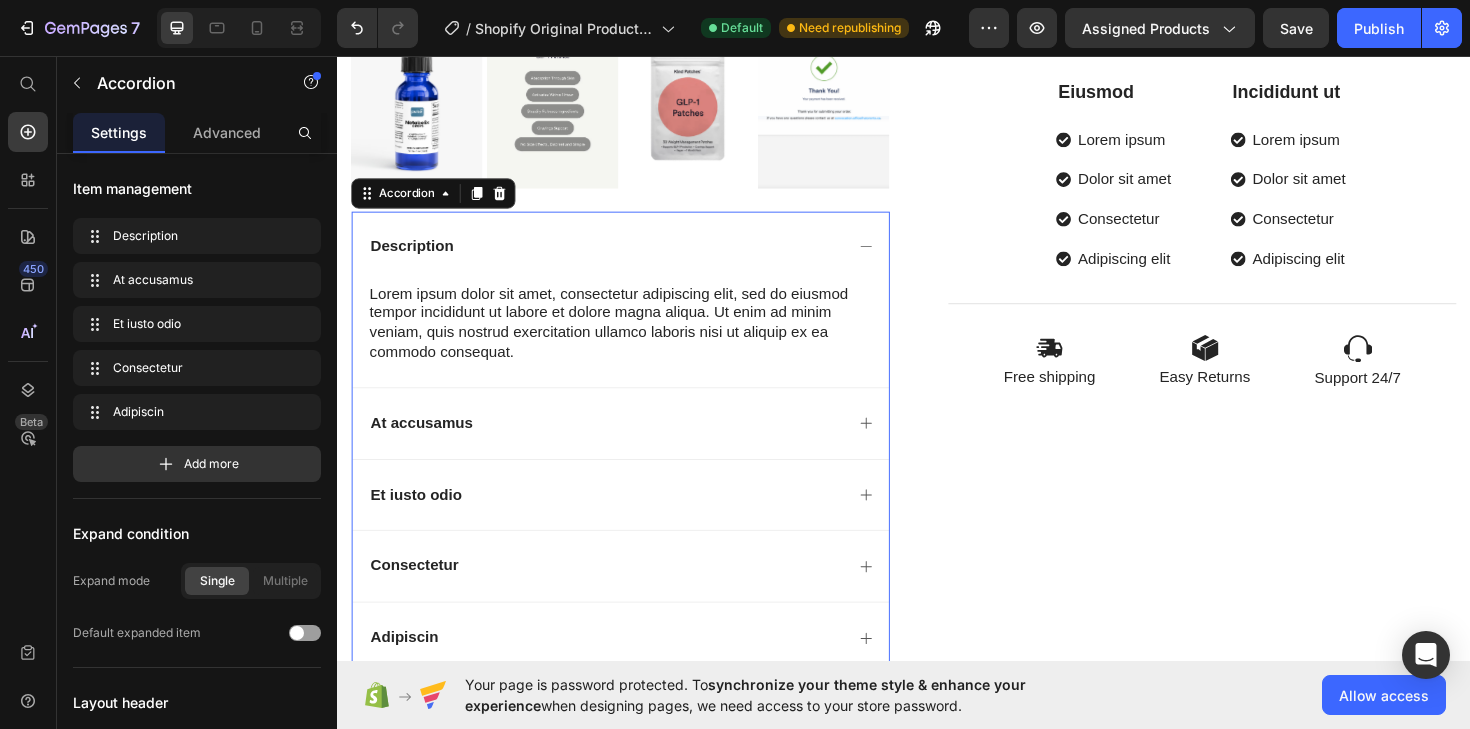 click on "Lorem ipsum dolor sit amet, consectetur adipiscing elit, sed do eiusmod tempor incididunt ut labore et dolore magna aliqua. Ut enim ad minim veniam, quis nostrud exercitation ullamco laboris nisi ut aliquip ex ea commodo consequat." at bounding box center [637, 339] 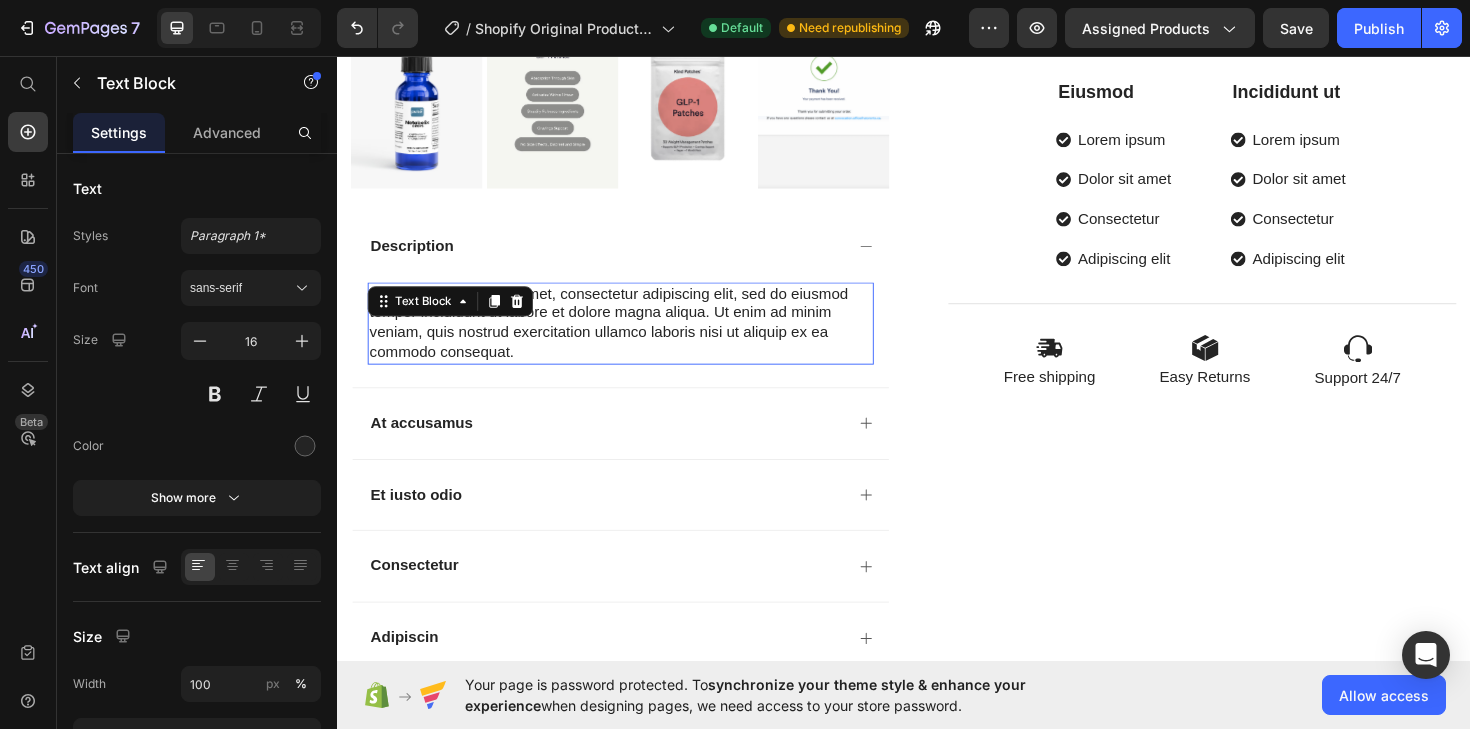 click on "Lorem ipsum dolor sit amet, consectetur adipiscing elit, sed do eiusmod tempor incididunt ut labore et dolore magna aliqua. Ut enim ad minim veniam, quis nostrud exercitation ullamco laboris nisi ut aliquip ex ea commodo consequat." at bounding box center [637, 339] 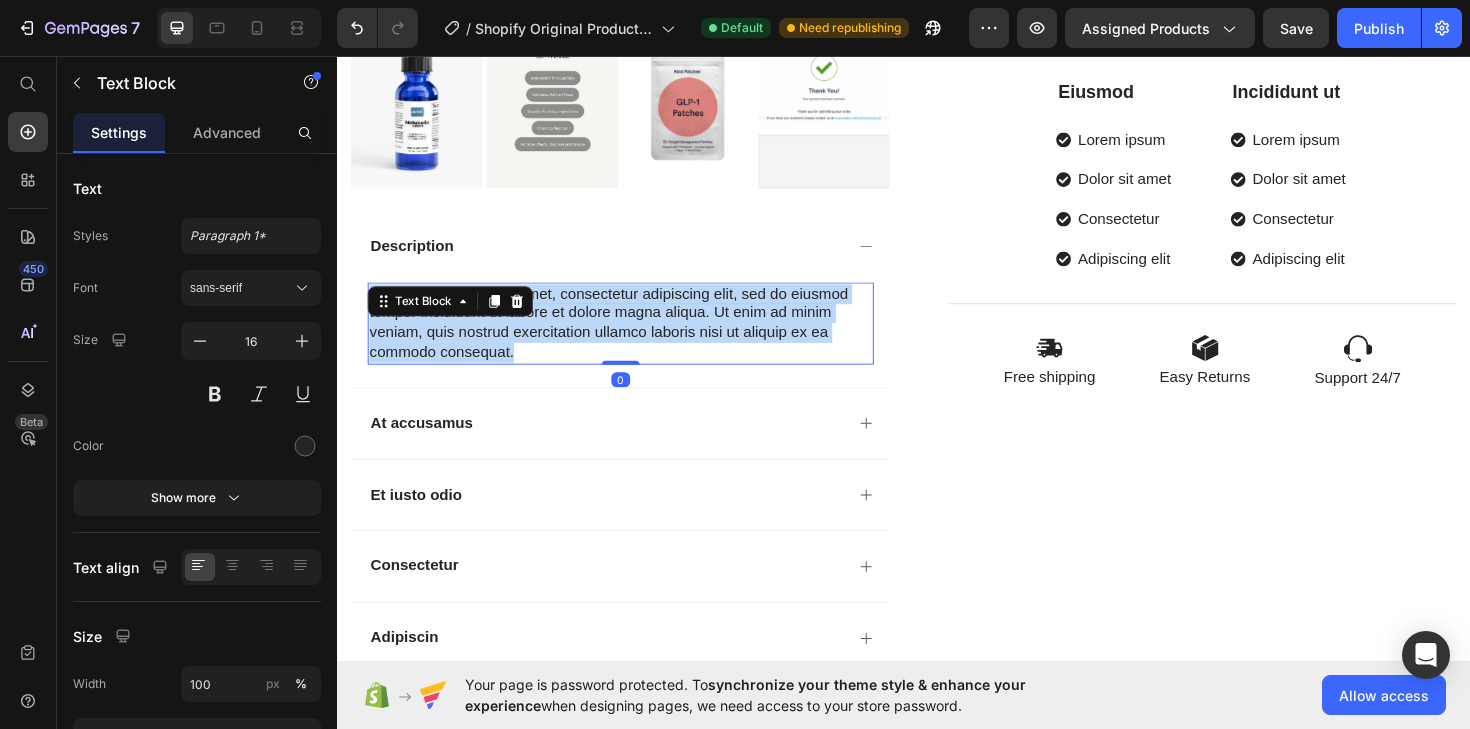 click on "Lorem ipsum dolor sit amet, consectetur adipiscing elit, sed do eiusmod tempor incididunt ut labore et dolore magna aliqua. Ut enim ad minim veniam, quis nostrud exercitation ullamco laboris nisi ut aliquip ex ea commodo consequat." at bounding box center (637, 339) 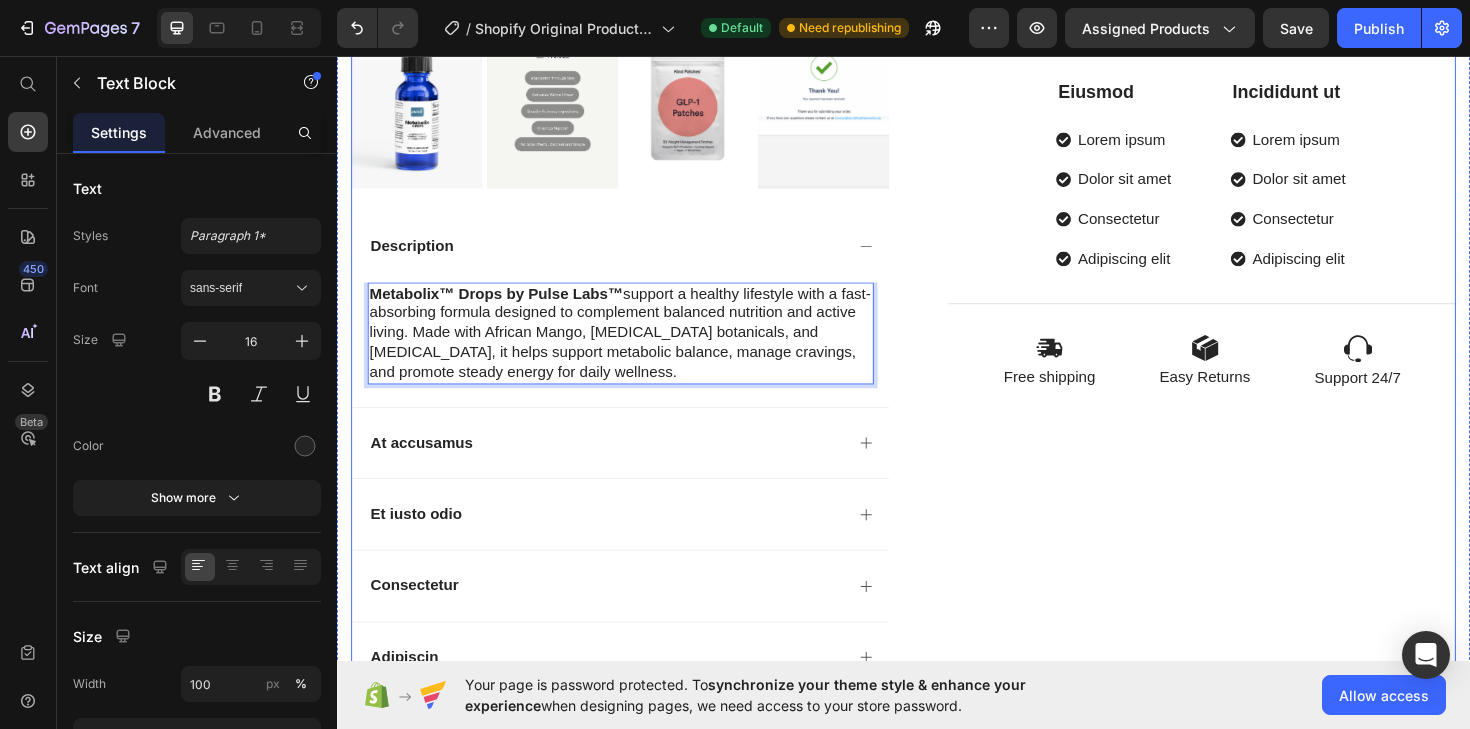click on "Icon Icon Icon Icon
Icon Icon List 1000+ Reviews! Text Block Row Metabolix™ Drops Product Title
Vegan & Non-GMO Item List
Lab-Tested  Quality Item List
Made in USA GMP certified Item List Row $0.00 Product Price $39.99 Product Price Save $0 Product Badge Row OUT OF STOCK Stock Counter Out of stock Add to Cart or 4 interest-free payments of $15.00 with Text Block Image Row Image Image Image Image Image Row Icon Icon Icon Icon Icon Icon List Lorem ipsum dolor sit amet, consectetur adipiscing elit Text Block “Lorem ipsum dolor sit amet, consectetur adipiscing elit, sed do eiusmod tempor incididunt ut  Text Block Emily Text Block
Verified Buyer Item List Row Row Eiusmod Text Block Lorem ipsum Dolor sit amet Consectetur  Adipiscing elit Item List Incididunt ut Text Block Lorem ipsum Dolor sit amet Consectetur  Adipiscing elit Item List Row Image Free shipping  Text Block Image Easy Returns Text Block Image Support 24/7 Text Block" at bounding box center (1237, -15) 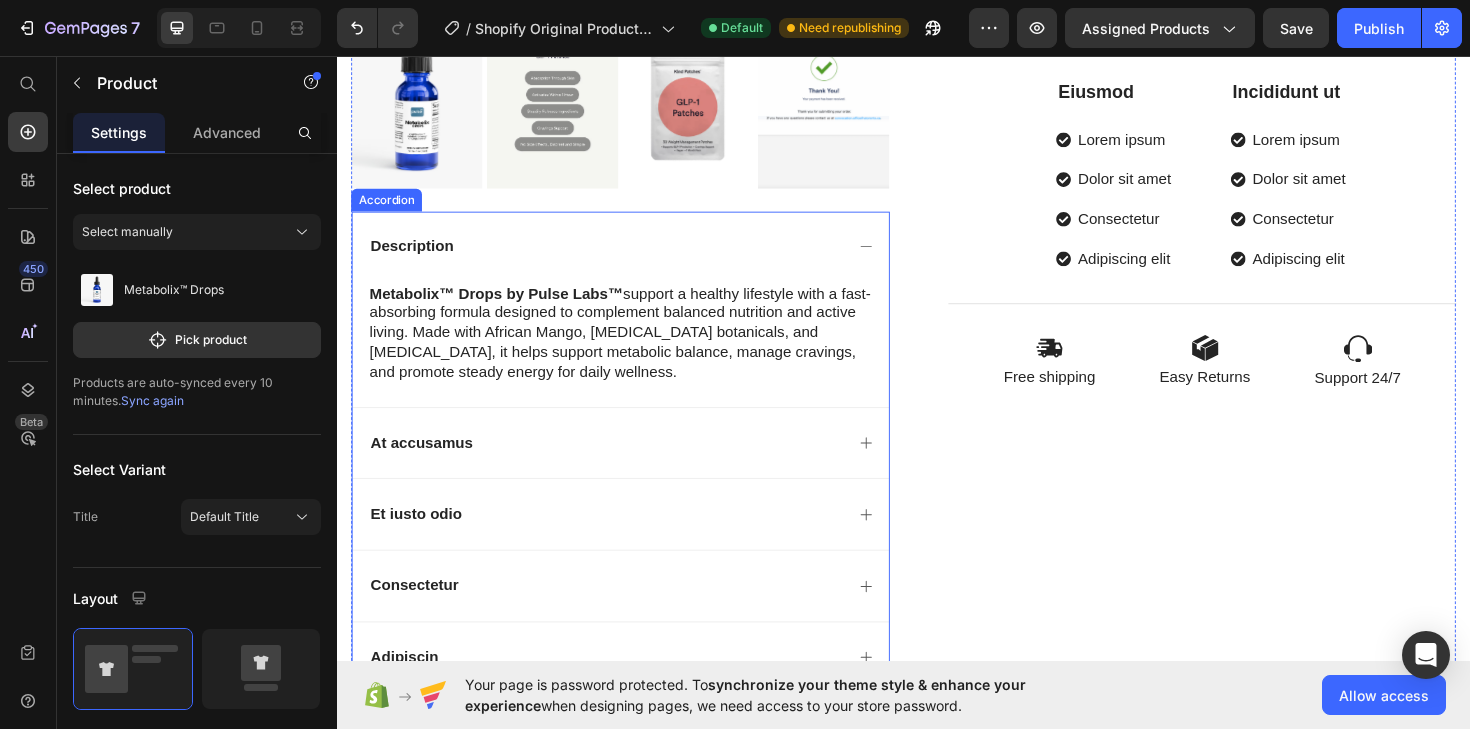 click on "Description" at bounding box center [621, 258] 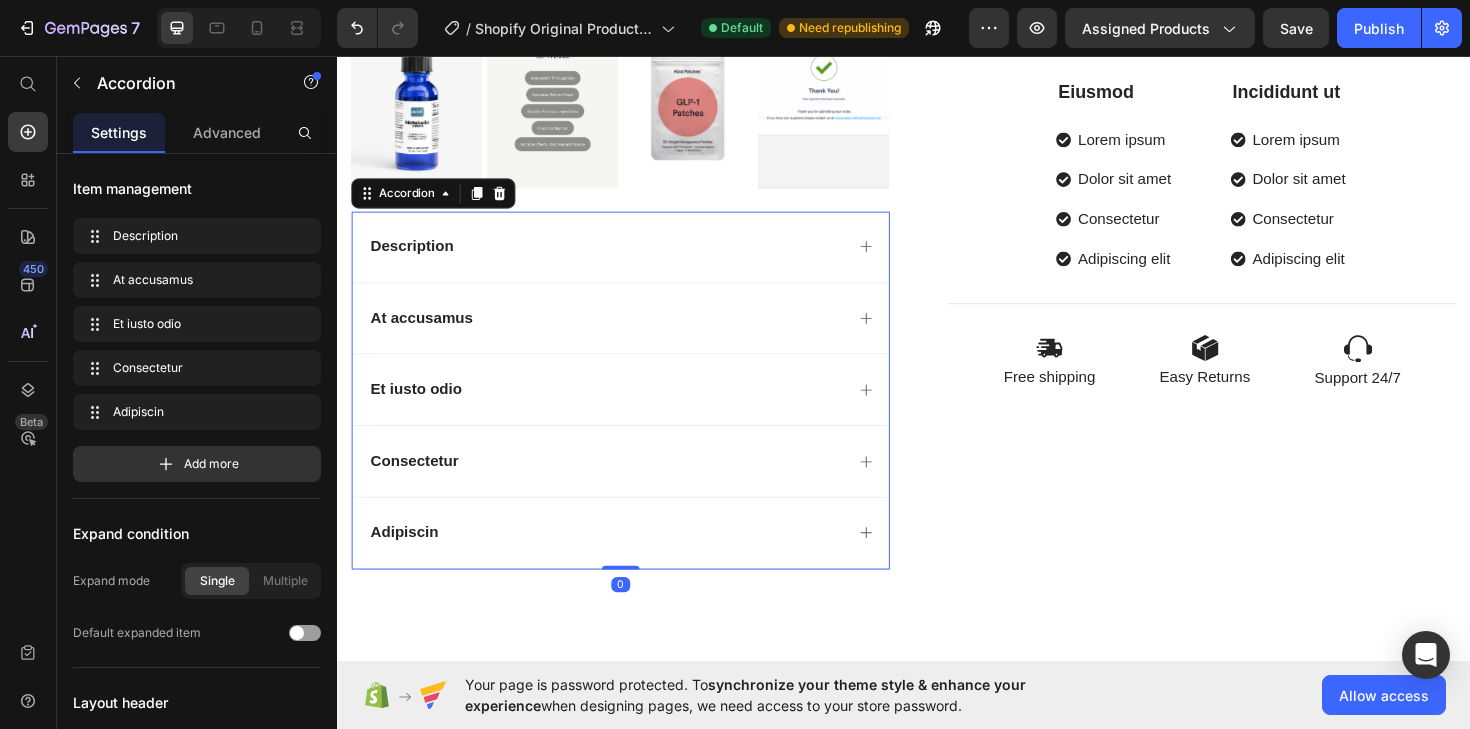 click on "At accusamus" at bounding box center (637, 334) 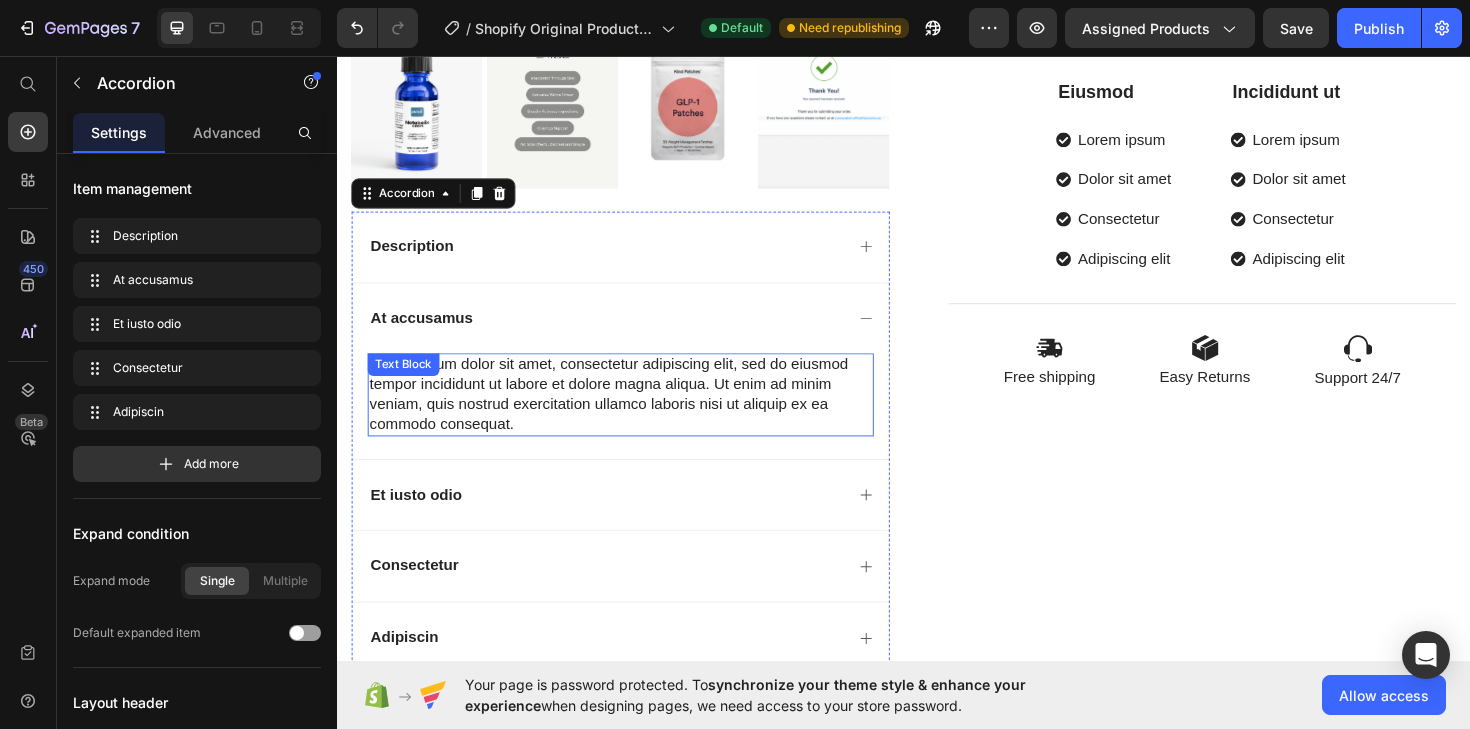 click on "Lorem ipsum dolor sit amet, consectetur adipiscing elit, sed do eiusmod tempor incididunt ut labore et dolore magna aliqua. Ut enim ad minim veniam, quis nostrud exercitation ullamco laboris nisi ut aliquip ex ea commodo consequat." at bounding box center [637, 414] 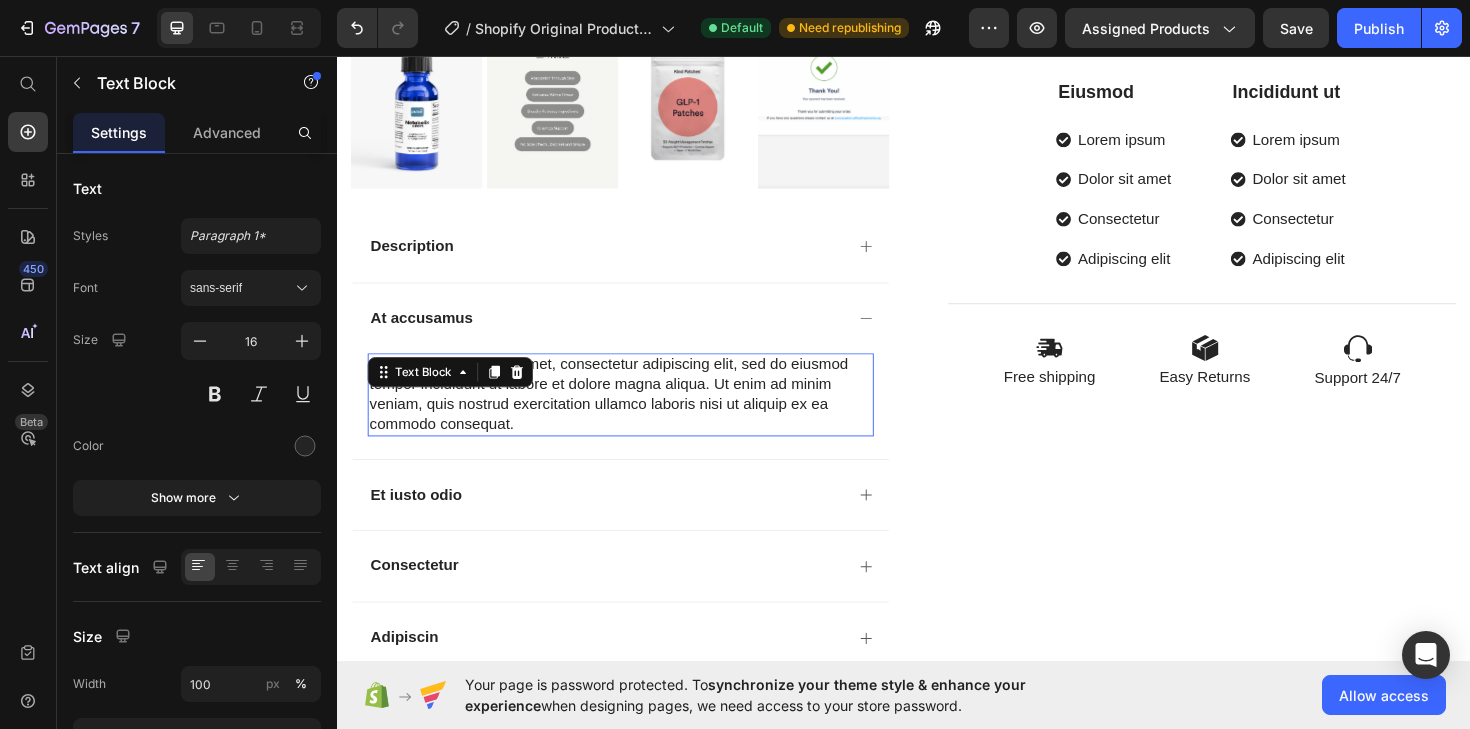 click on "Lorem ipsum dolor sit amet, consectetur adipiscing elit, sed do eiusmod tempor incididunt ut labore et dolore magna aliqua. Ut enim ad minim veniam, quis nostrud exercitation ullamco laboris nisi ut aliquip ex ea commodo consequat." at bounding box center [637, 414] 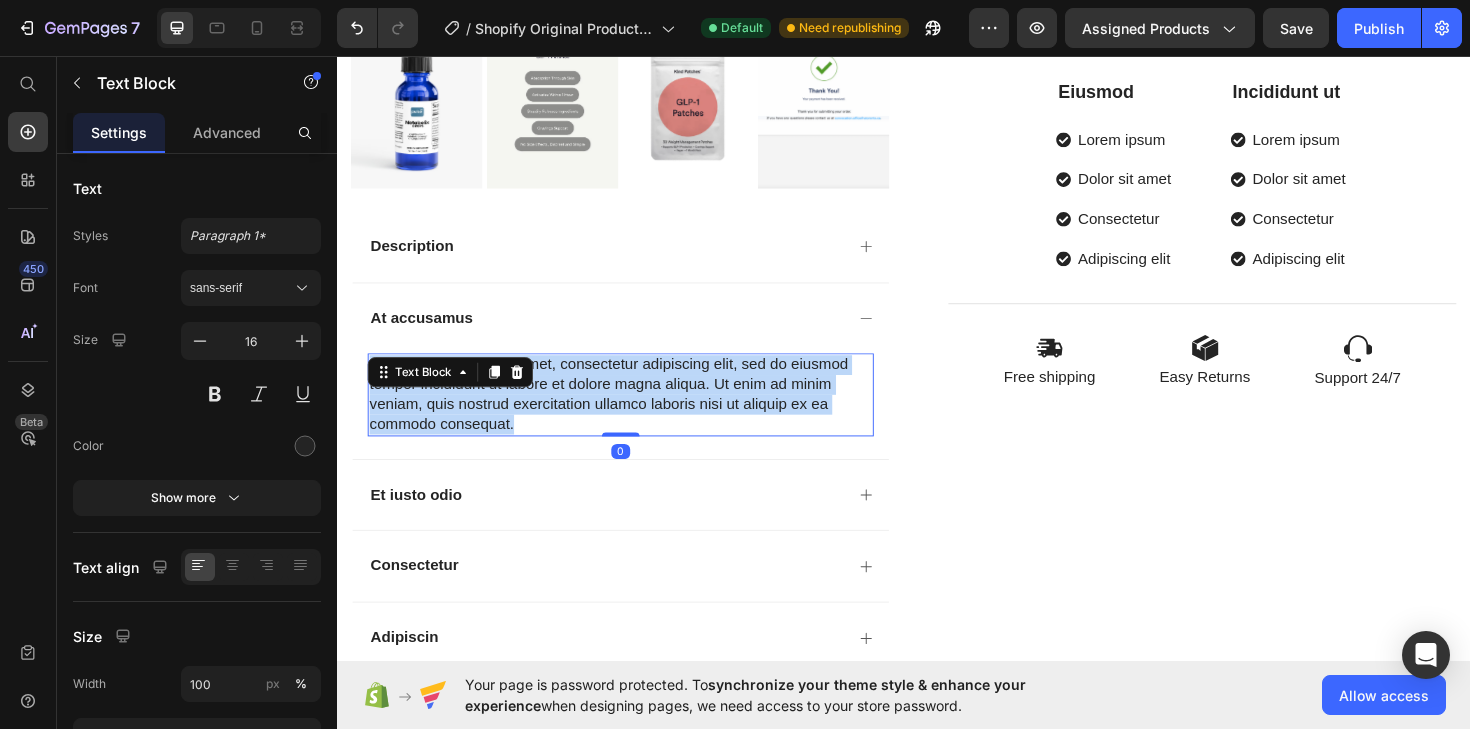 click on "Lorem ipsum dolor sit amet, consectetur adipiscing elit, sed do eiusmod tempor incididunt ut labore et dolore magna aliqua. Ut enim ad minim veniam, quis nostrud exercitation ullamco laboris nisi ut aliquip ex ea commodo consequat." at bounding box center [637, 414] 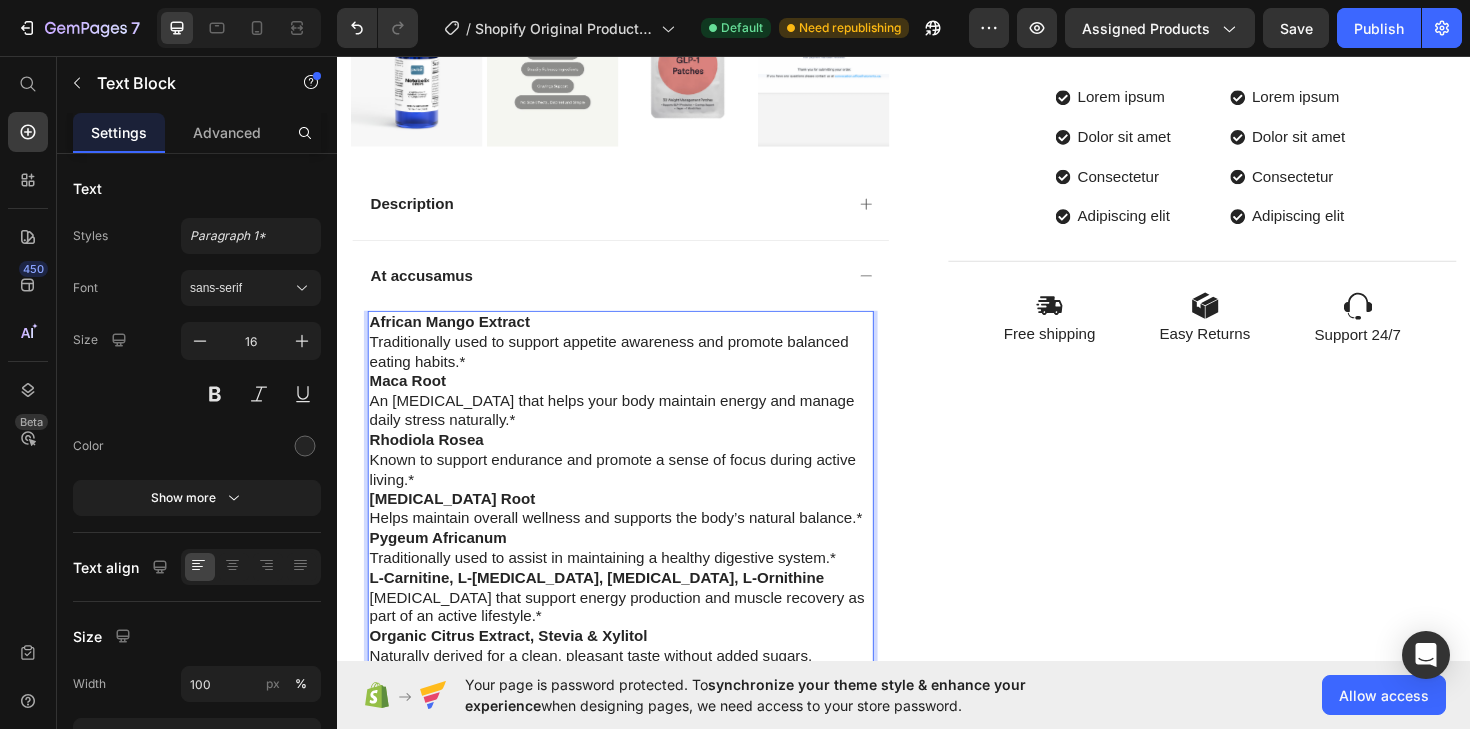 scroll, scrollTop: 1110, scrollLeft: 0, axis: vertical 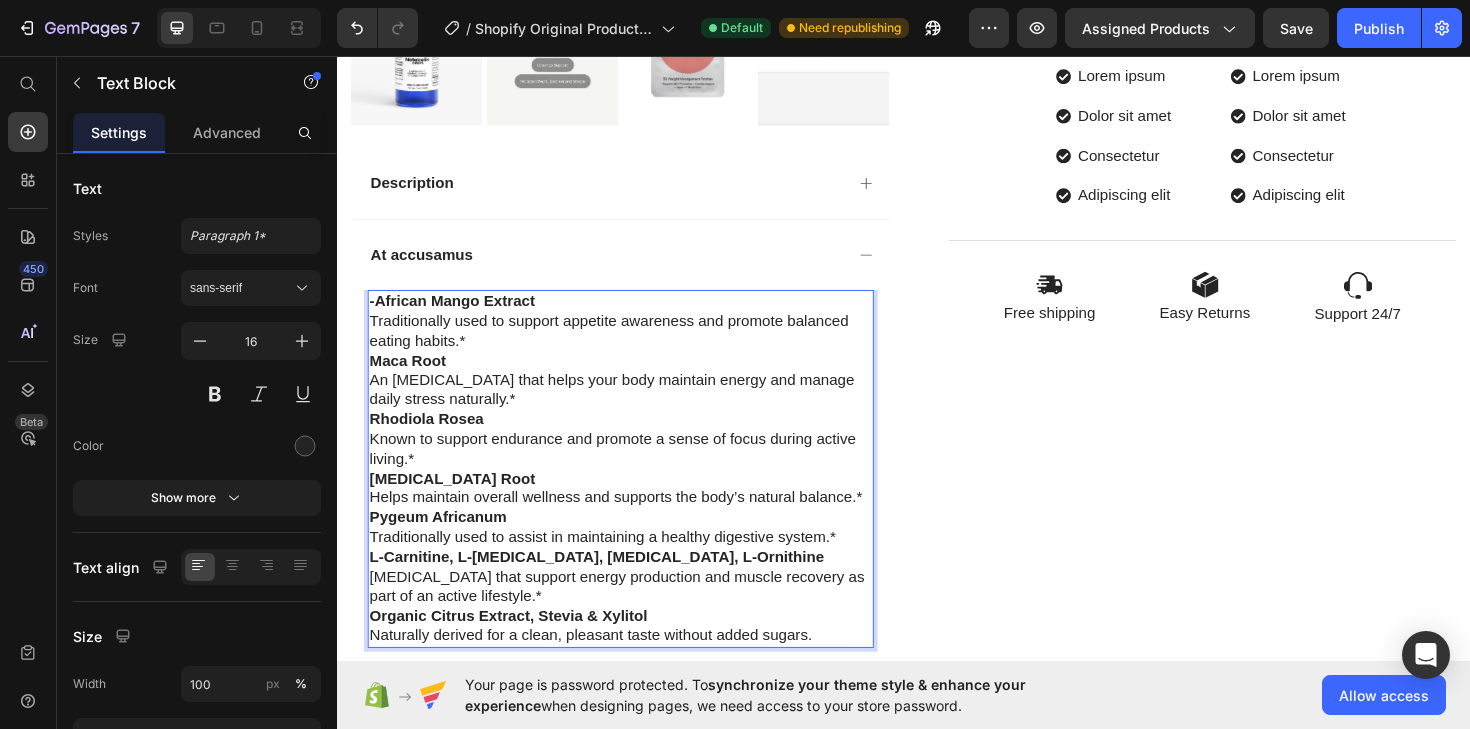 click on "-African Mango Extract Traditionally used to support appetite awareness and promote balanced eating habits.*" at bounding box center [637, 337] 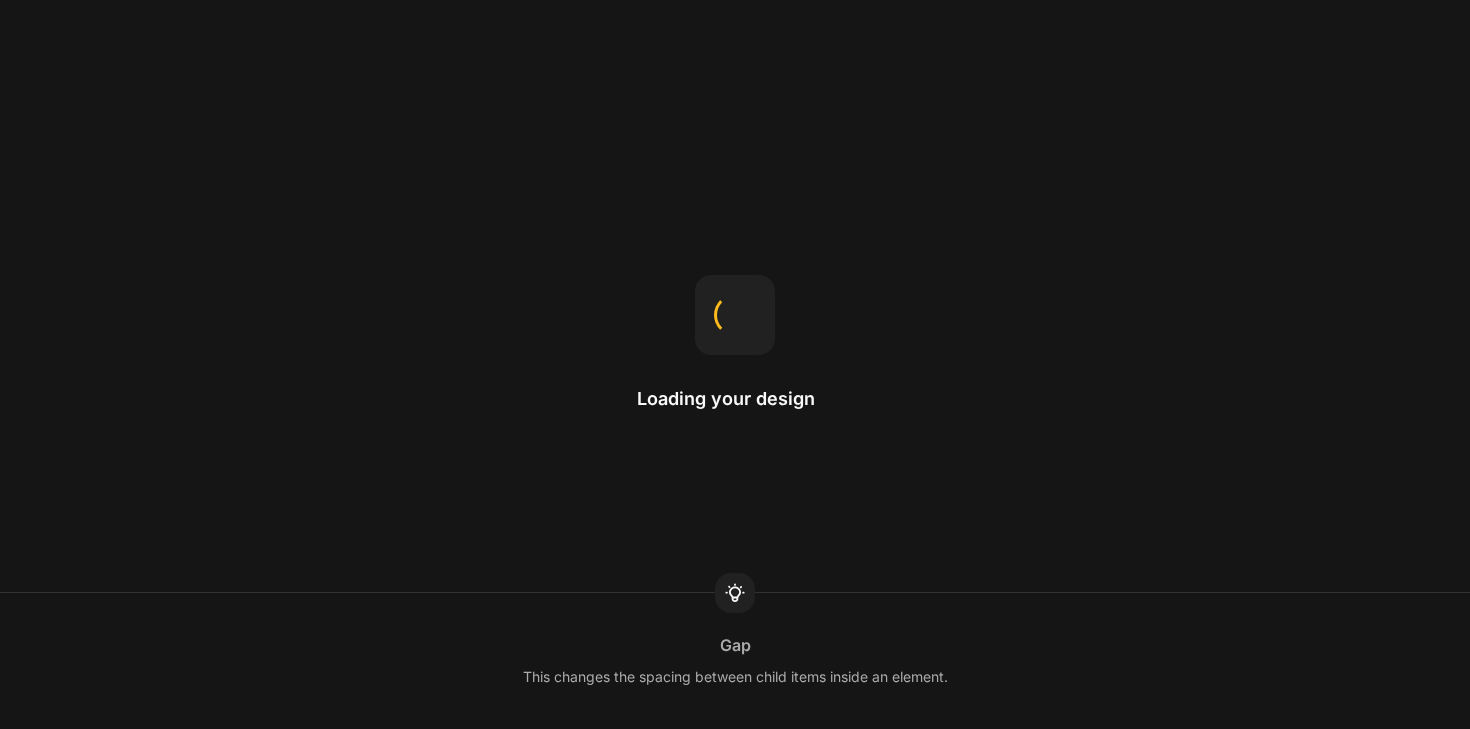 scroll, scrollTop: 0, scrollLeft: 0, axis: both 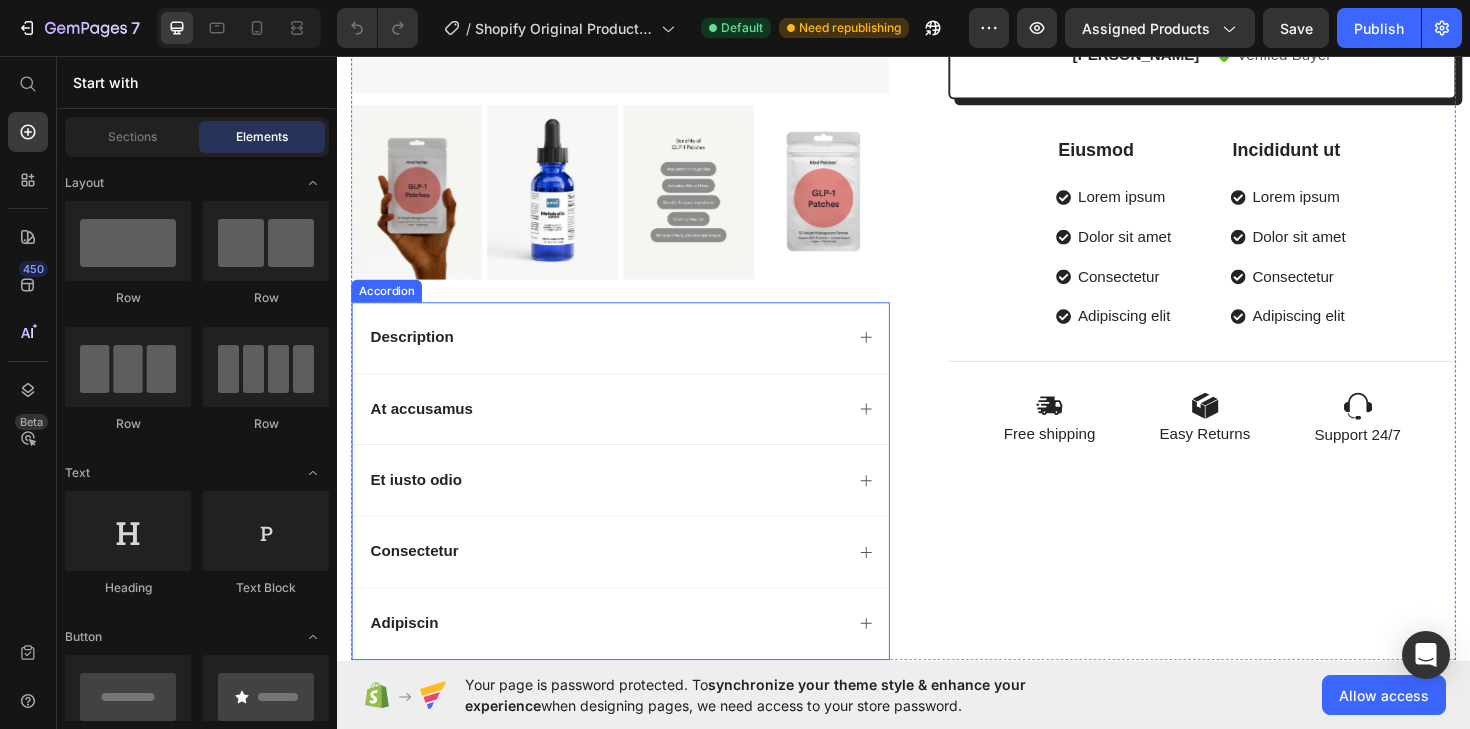 click on "Description" at bounding box center (621, 354) 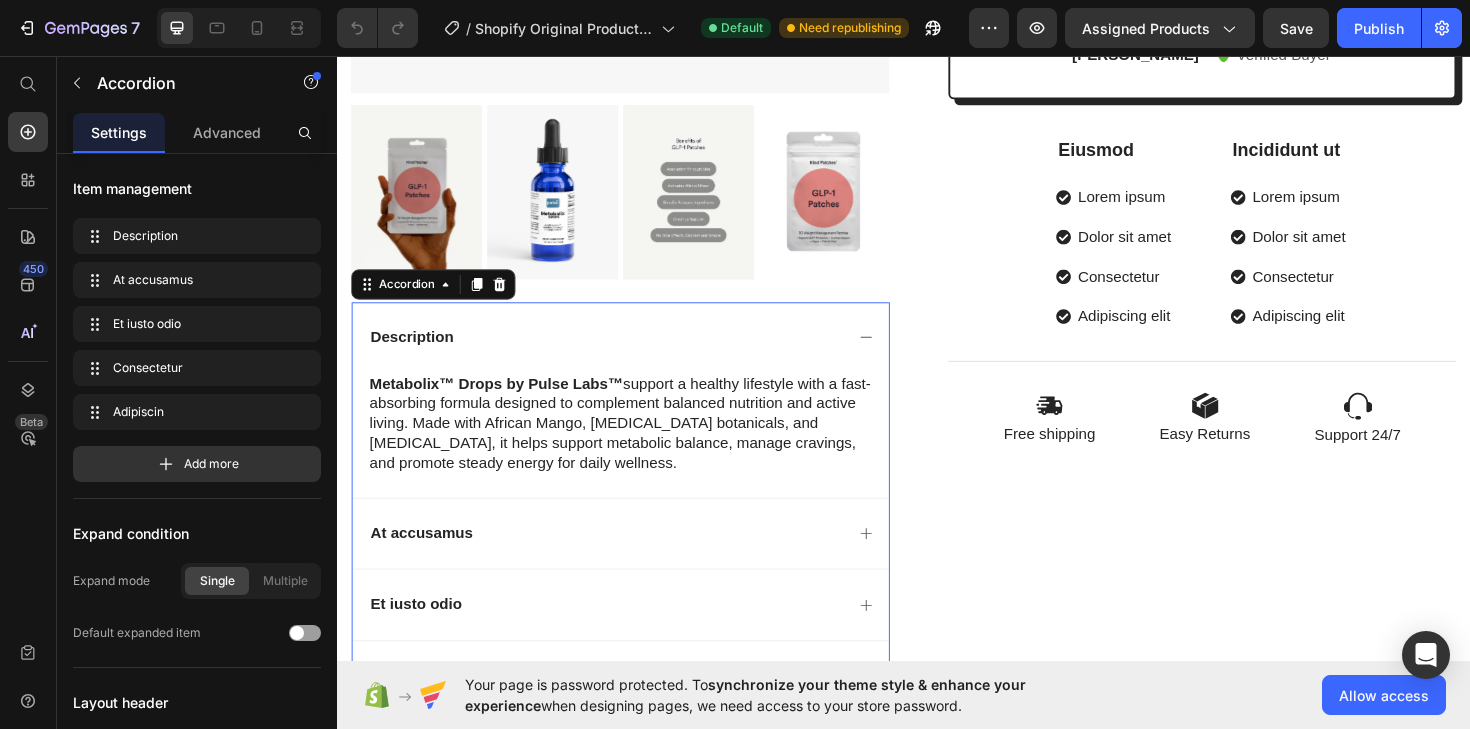click on "Description" at bounding box center (621, 354) 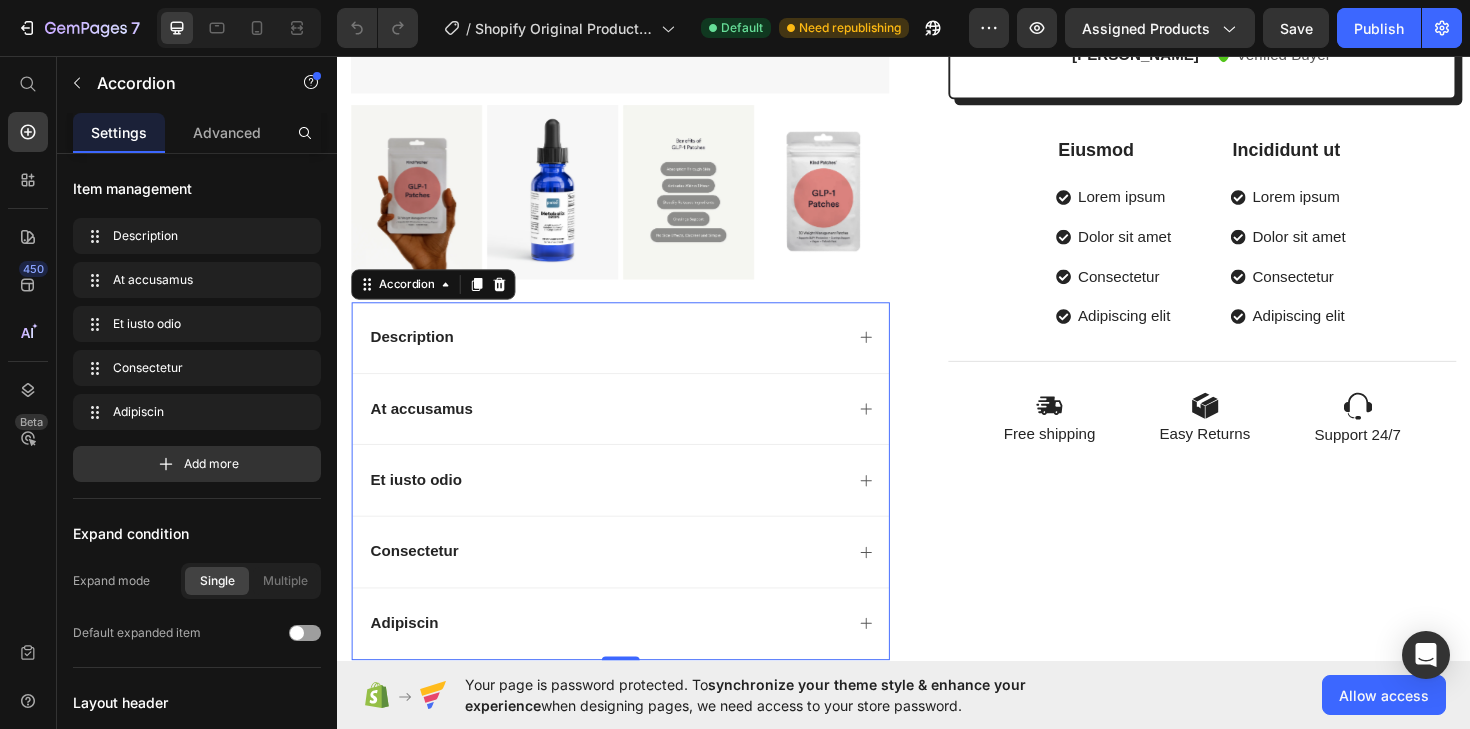 click on "At accusamus" at bounding box center [621, 430] 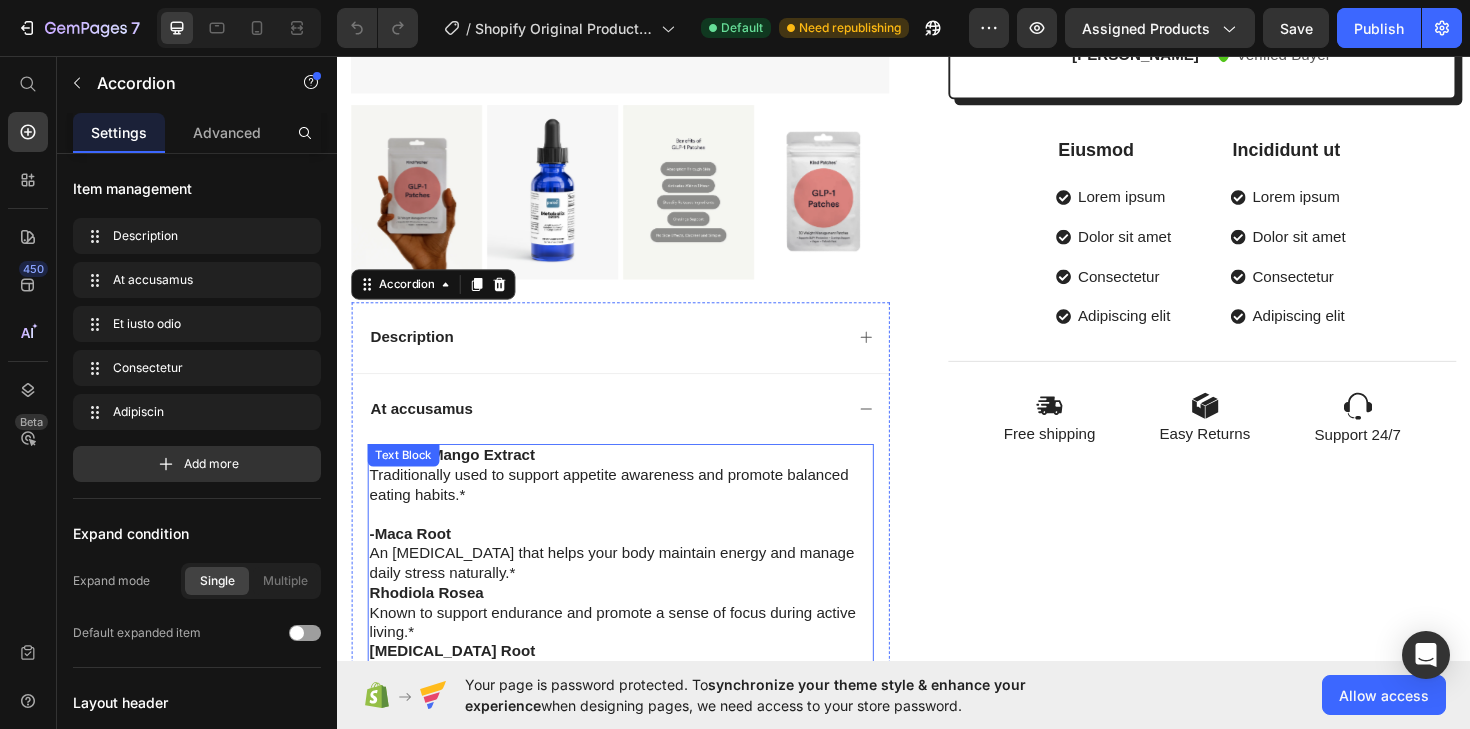 scroll, scrollTop: 1078, scrollLeft: 0, axis: vertical 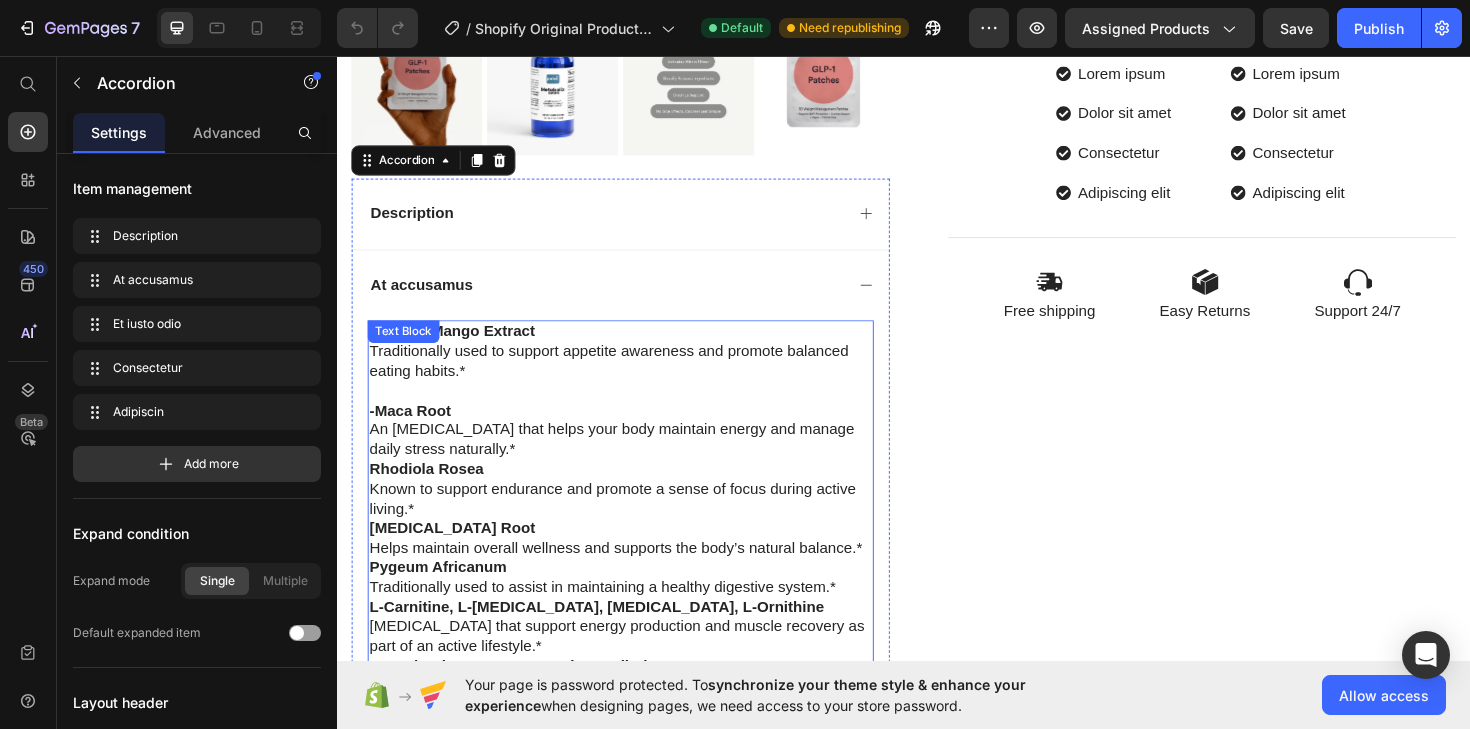 click on "-Maca Root" at bounding box center [414, 431] 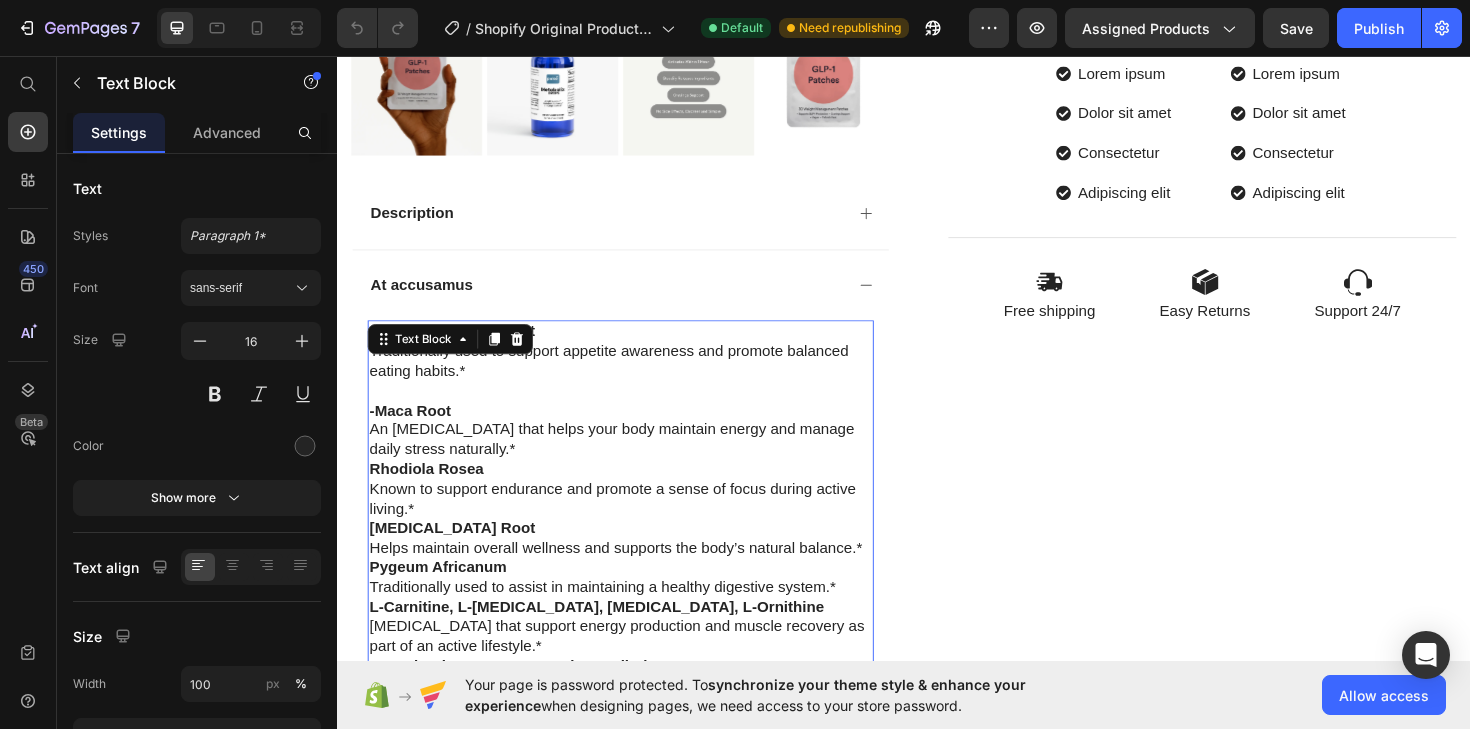 click on "-Maca Root" at bounding box center [414, 431] 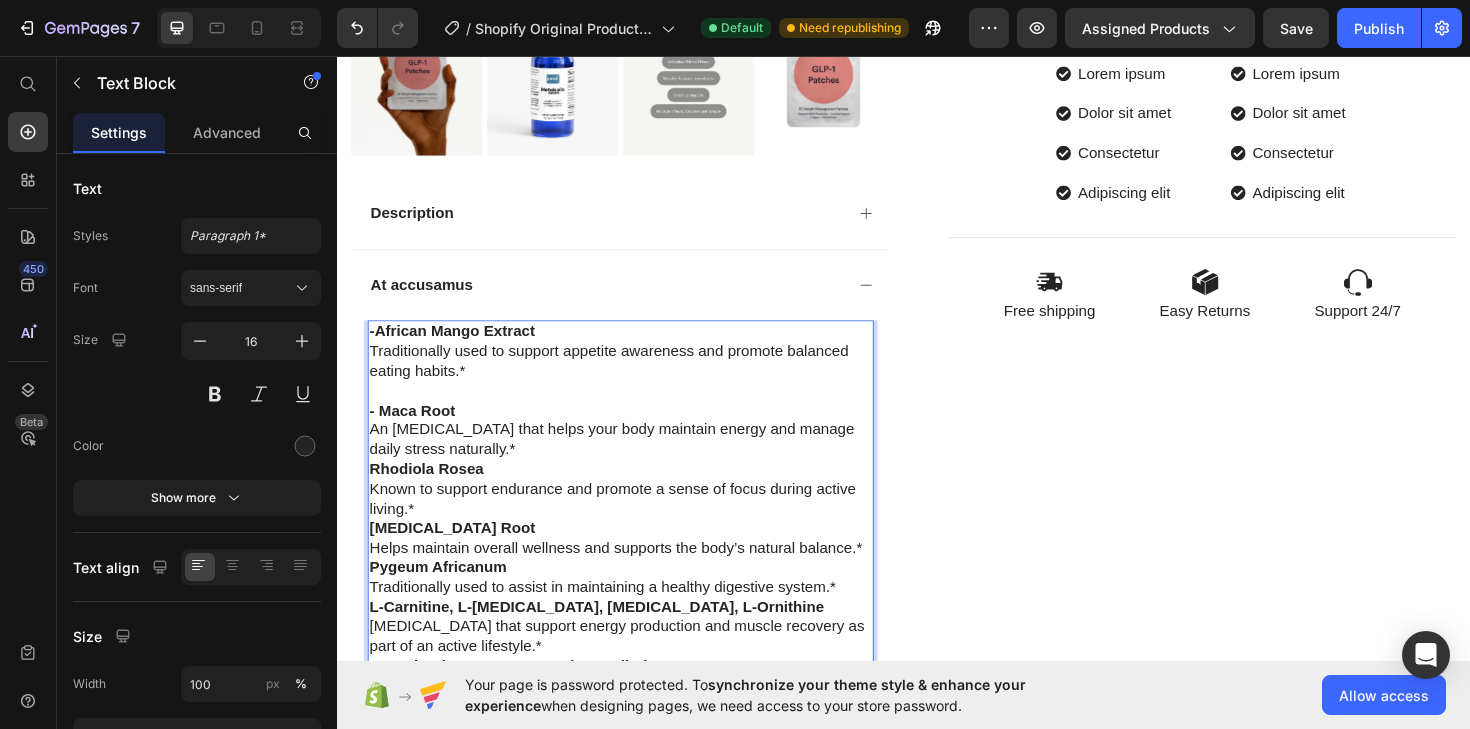 click on "-African Mango Extract" at bounding box center [458, 347] 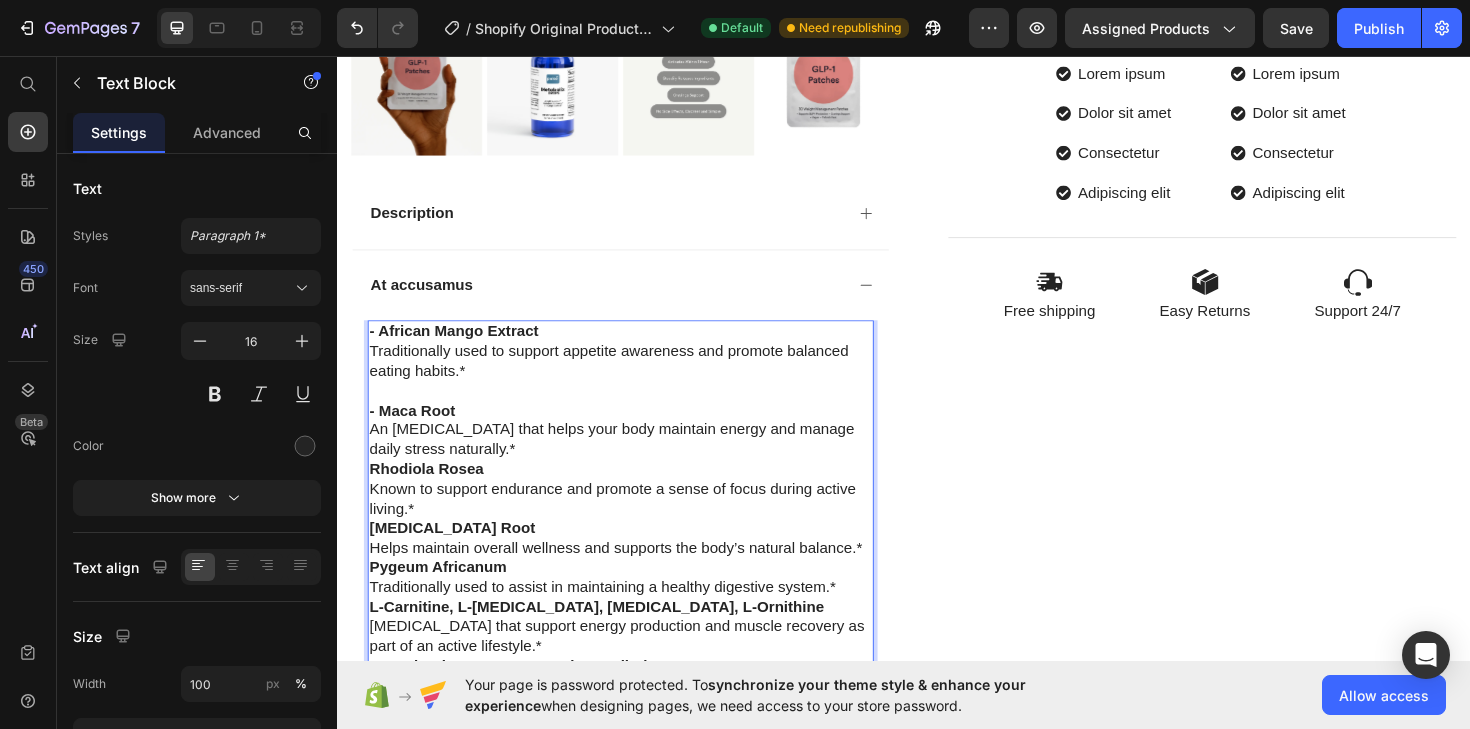 click on "- Maca Root" at bounding box center (416, 431) 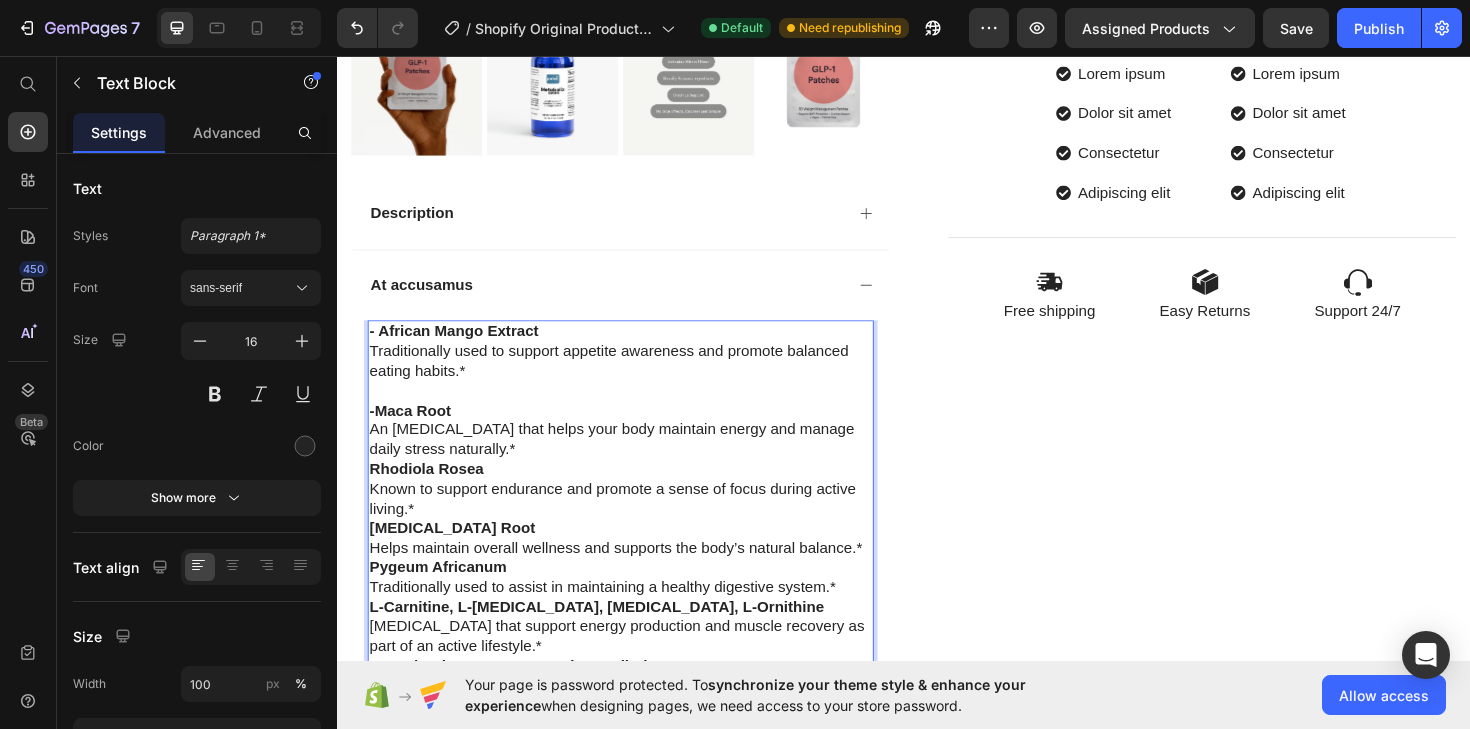 click on "- African Mango Extract" at bounding box center [460, 347] 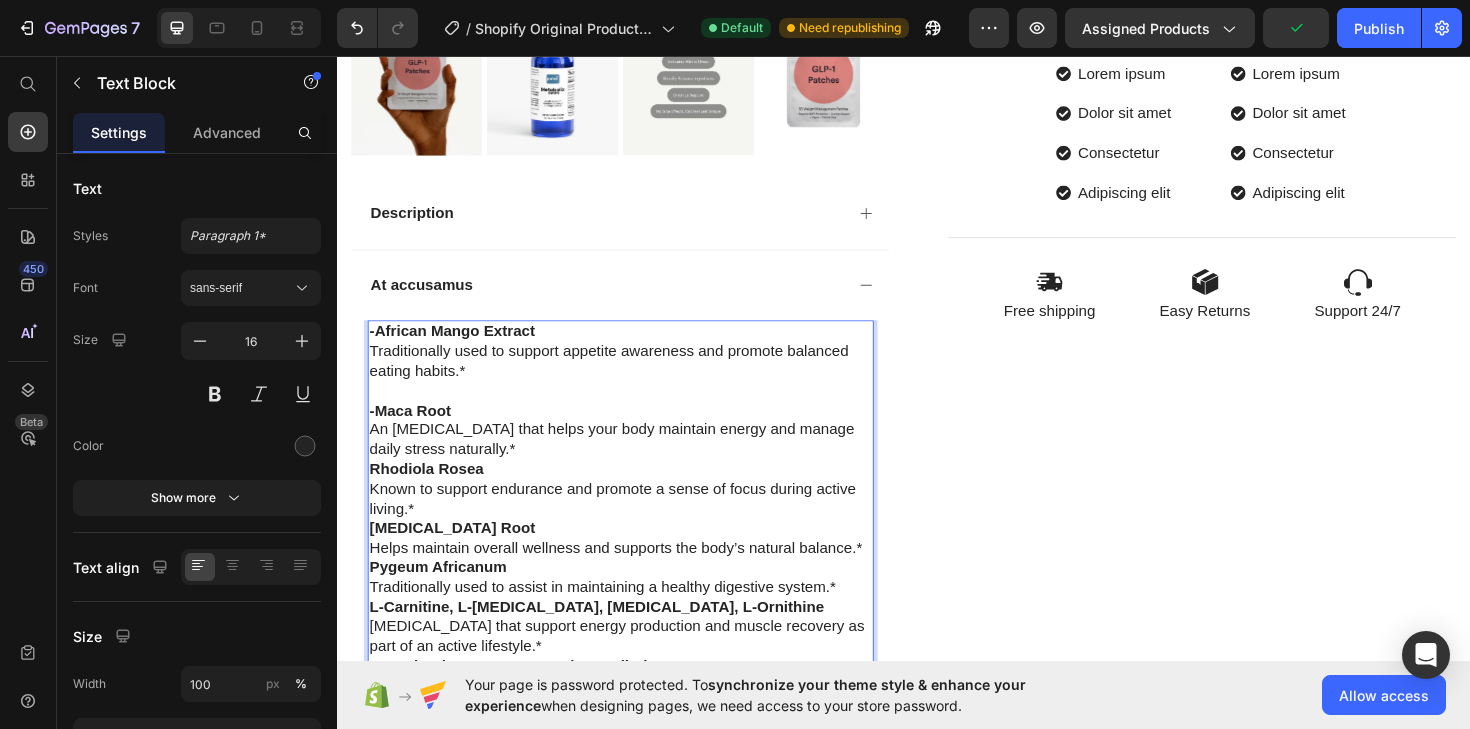 click on "-Maca Root An [MEDICAL_DATA] that helps your body maintain energy and manage daily stress naturally.*" at bounding box center [637, 453] 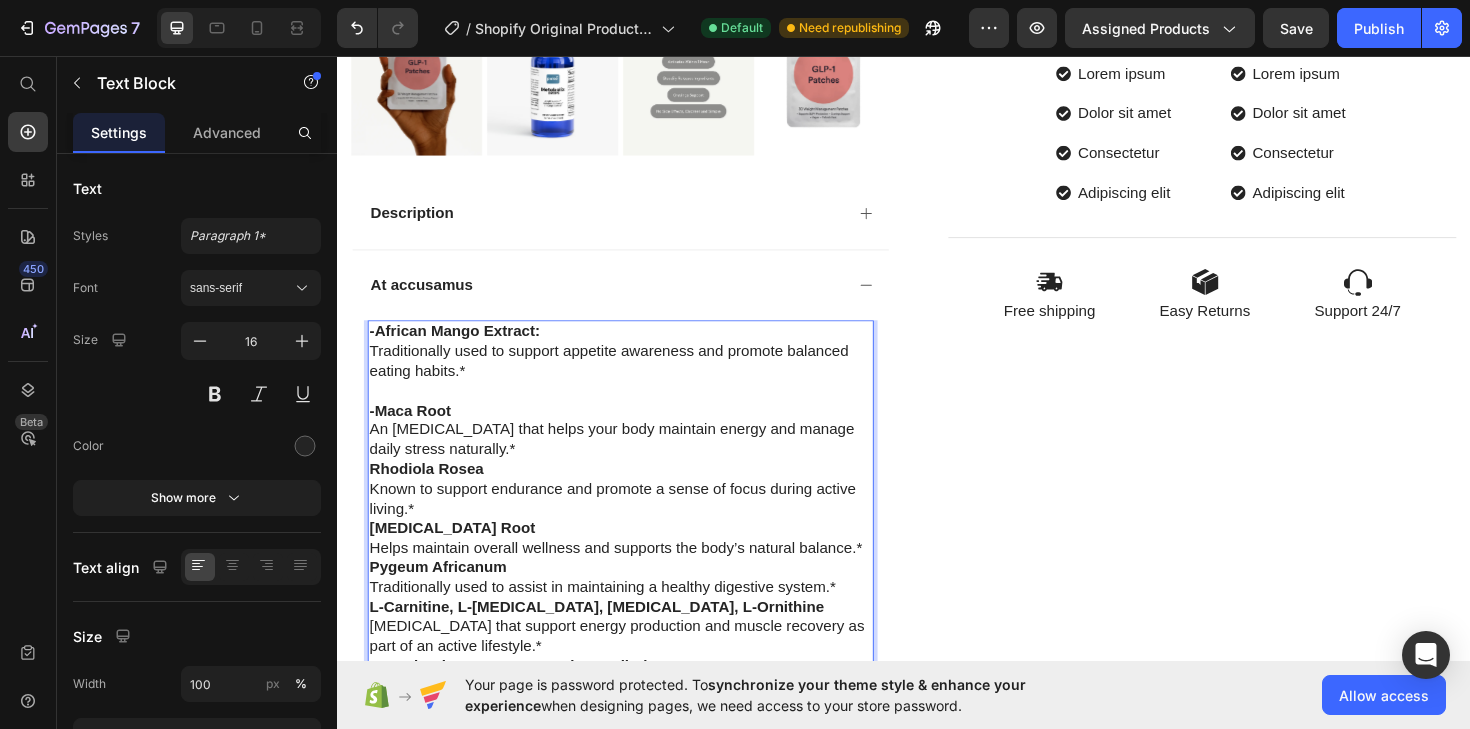 click on "-African Mango Extract: Traditionally used to support appetite awareness and promote balanced eating habits.*" at bounding box center (637, 369) 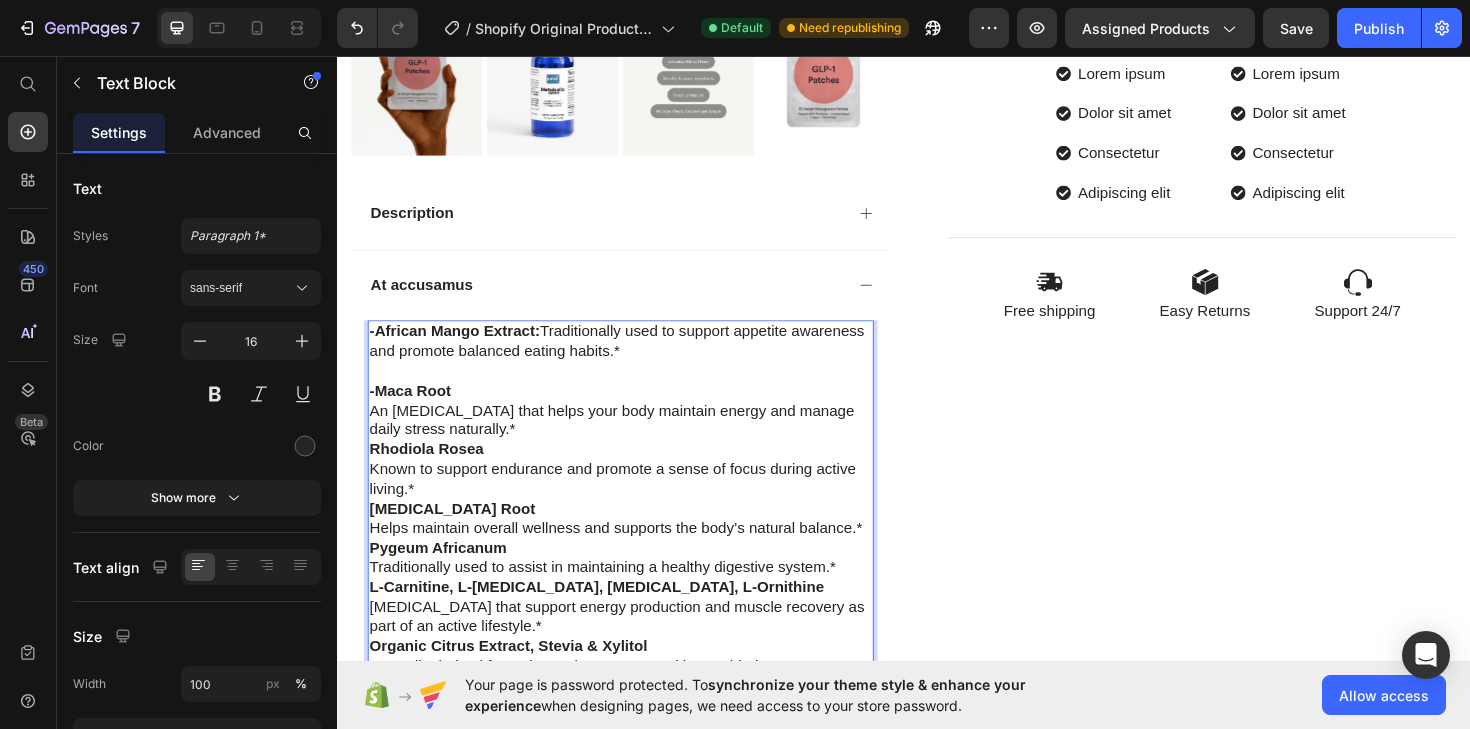 click on "-Maca Root An [MEDICAL_DATA] that helps your body maintain energy and manage daily stress naturally.*" at bounding box center [637, 432] 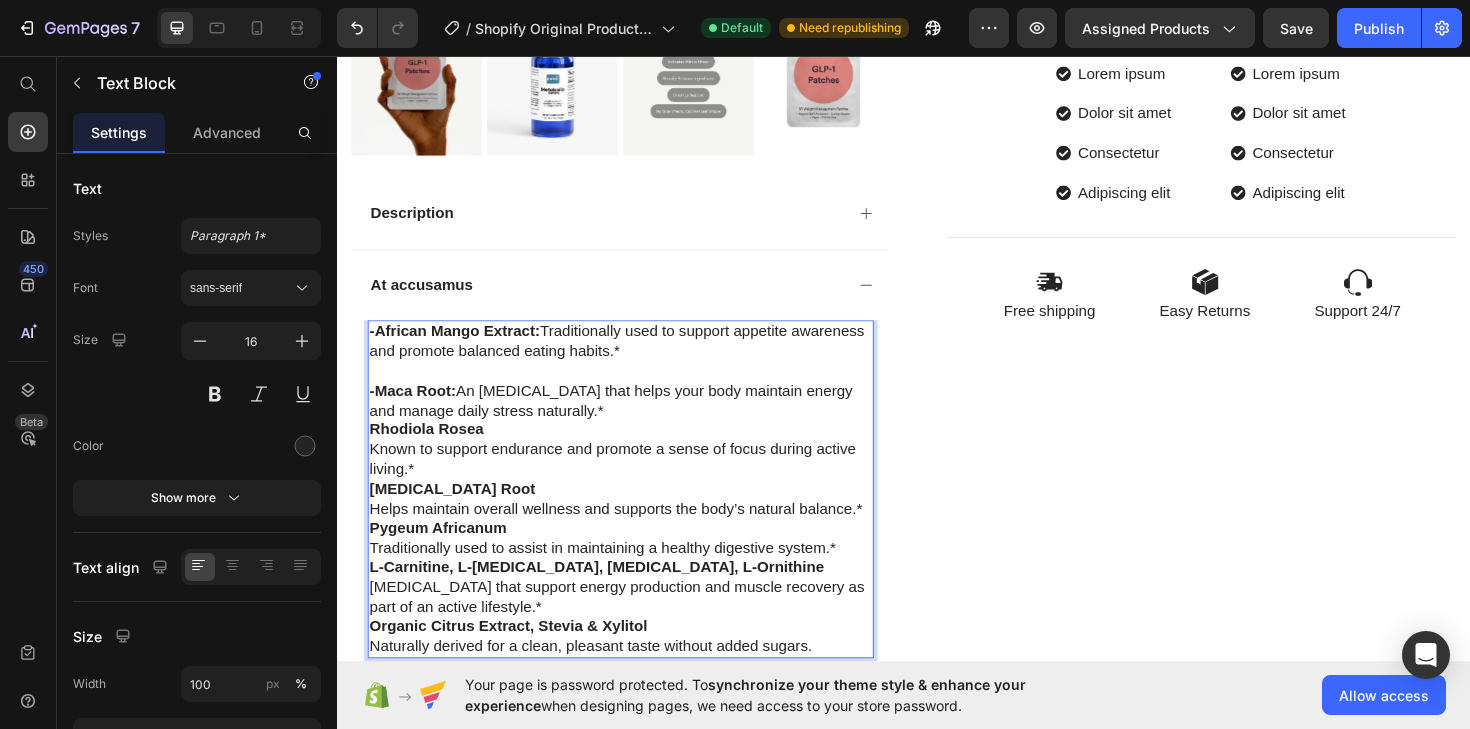 click on "[PERSON_NAME] Known to support endurance and promote a sense of focus during active living.*" at bounding box center [637, 473] 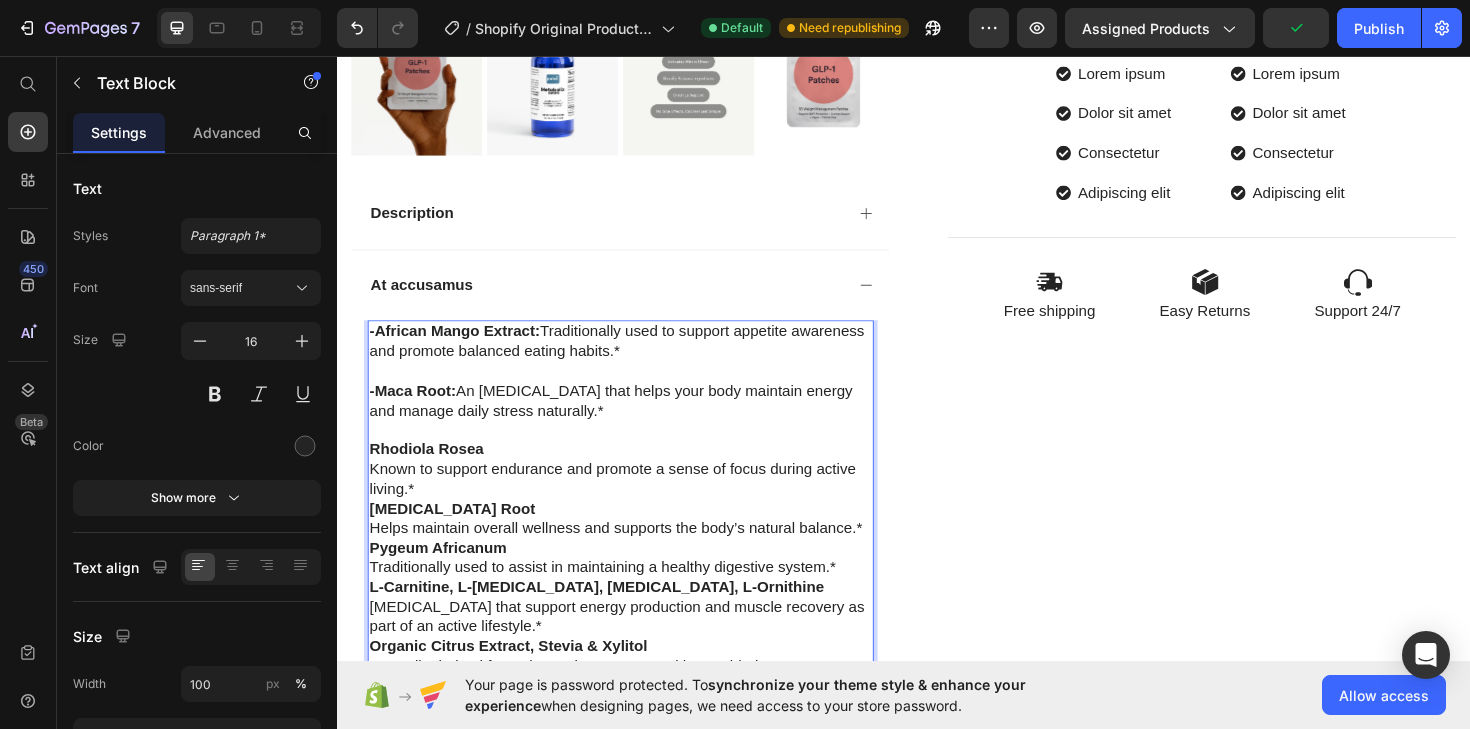 click on "Rhodiola Rosea" at bounding box center (431, 472) 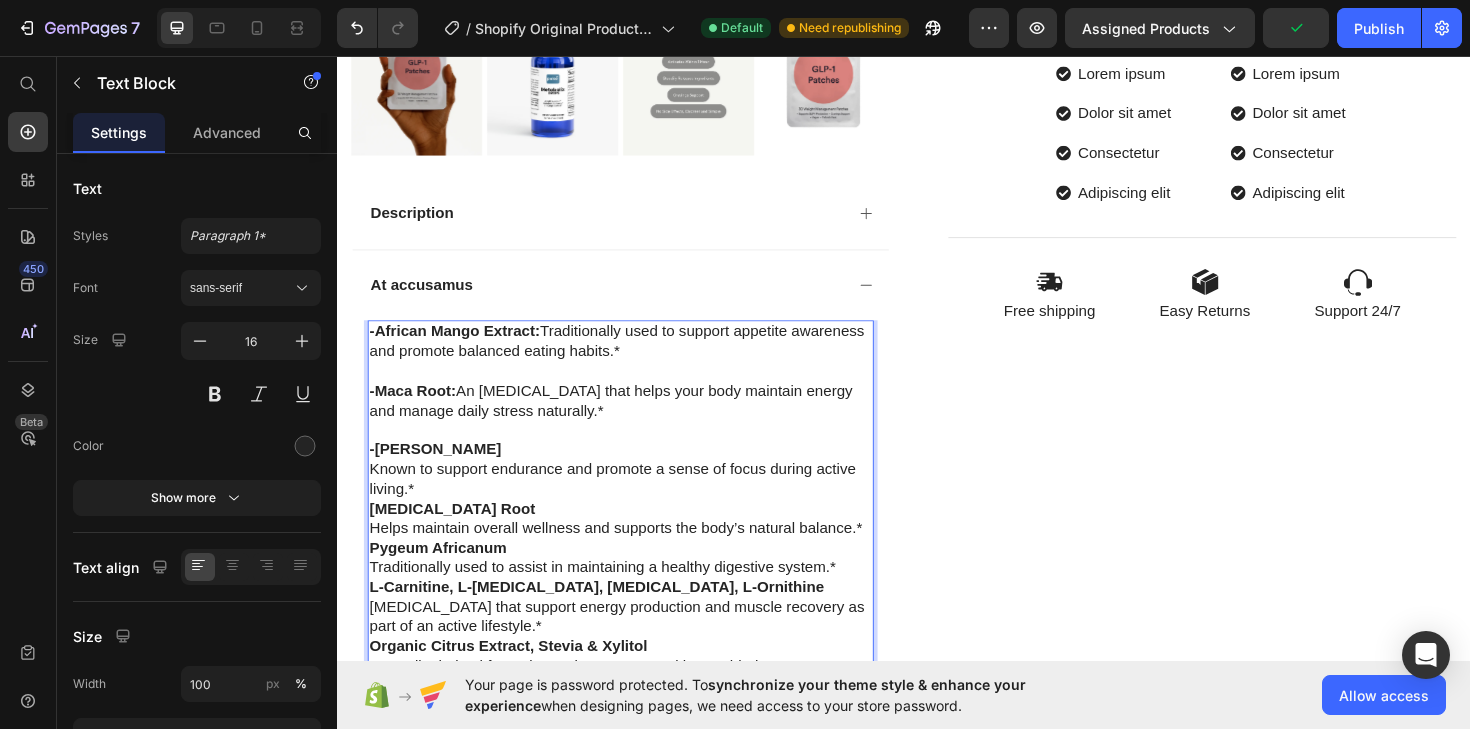 click on "-[PERSON_NAME] Known to support endurance and promote a sense of focus during active living.*" at bounding box center [637, 494] 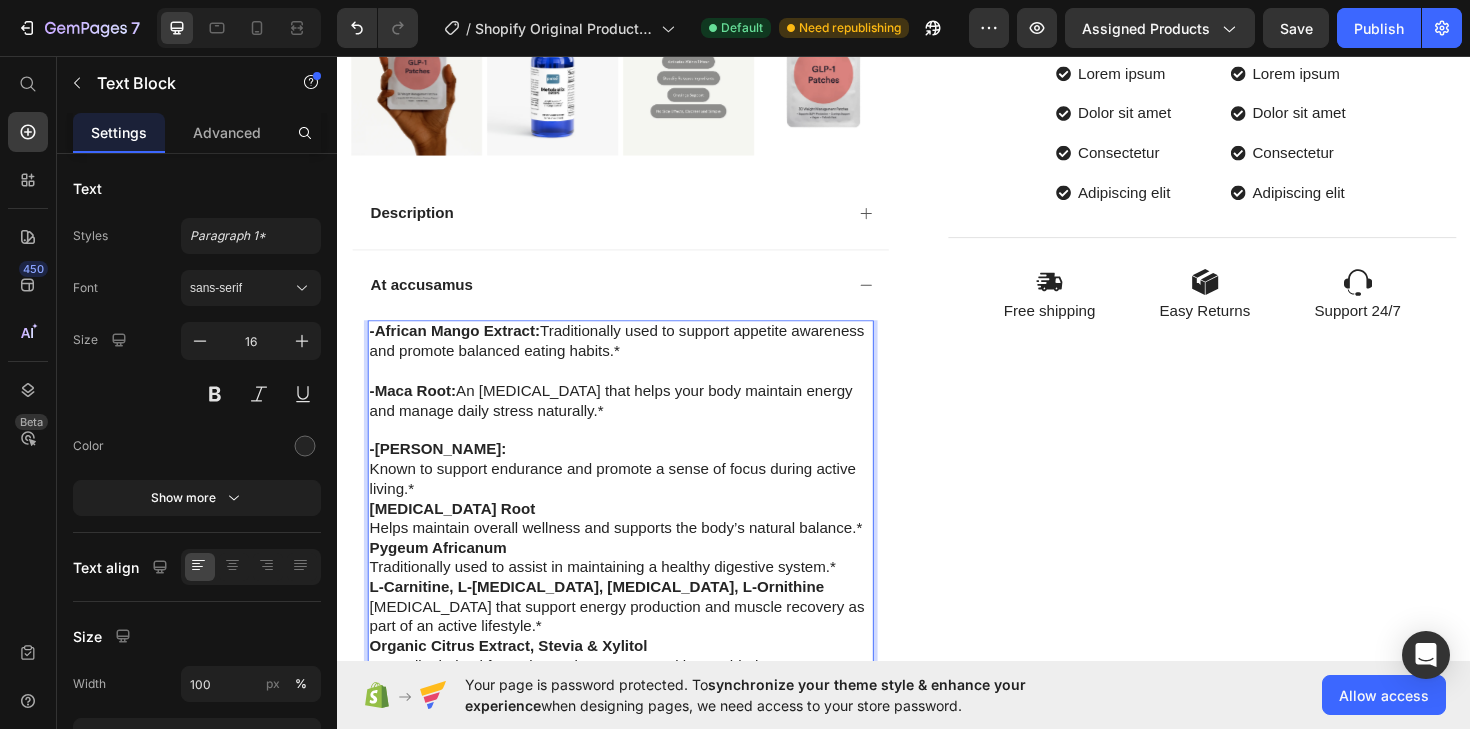 click on "-[PERSON_NAME]: Known to support endurance and promote a sense of focus during active living.*" at bounding box center (637, 494) 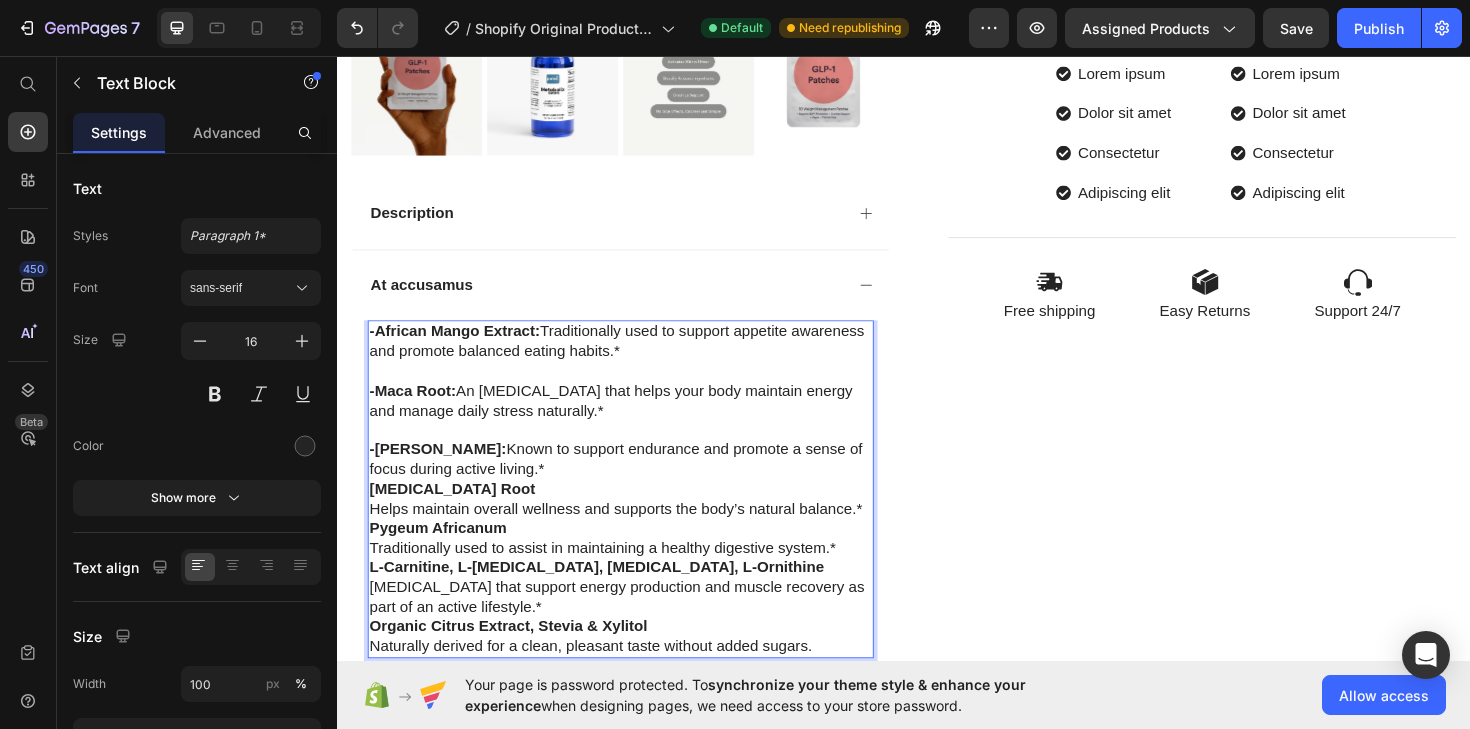 click on "[MEDICAL_DATA] Root Helps maintain overall wellness and supports the body’s natural balance.*" at bounding box center (637, 526) 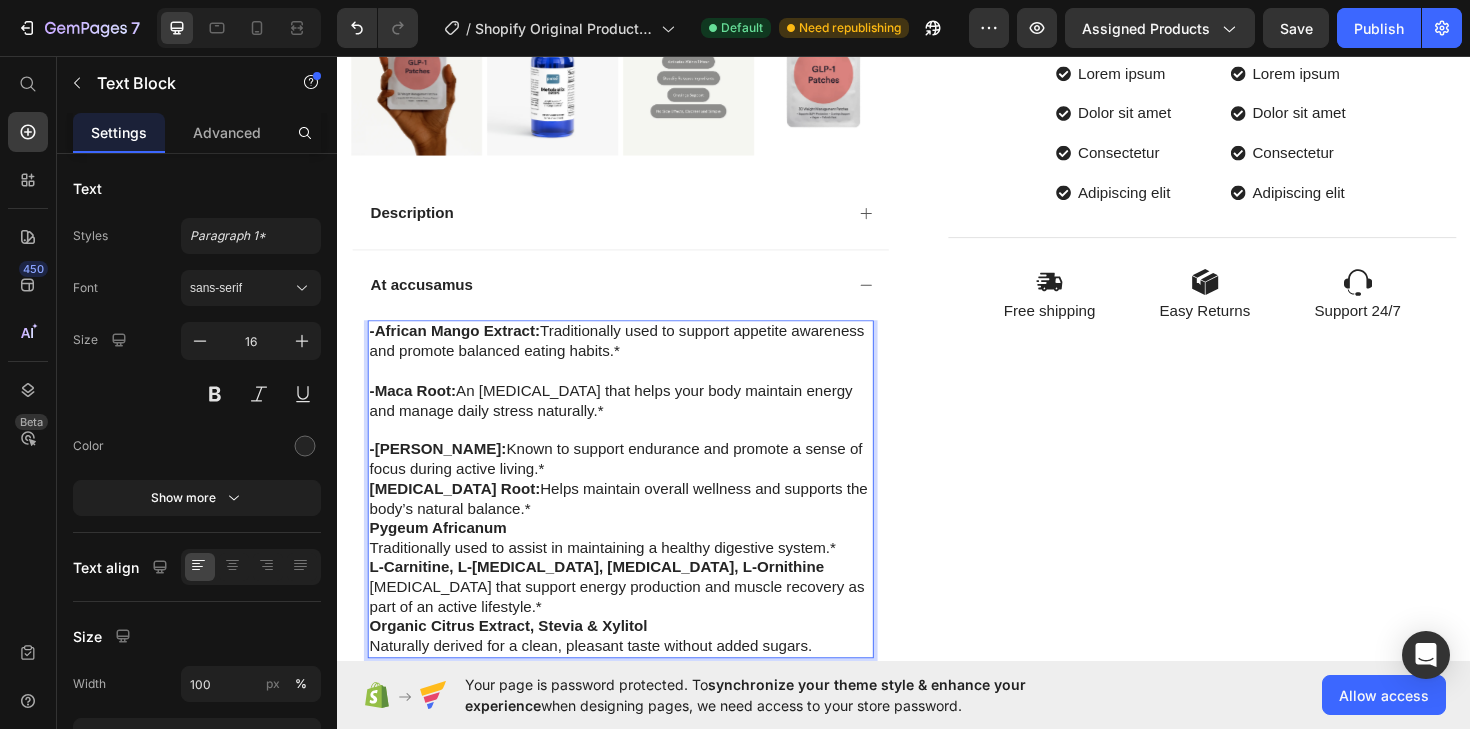 click on "-[PERSON_NAME]:  Known to support endurance and promote a sense of focus during active living.*" at bounding box center [637, 484] 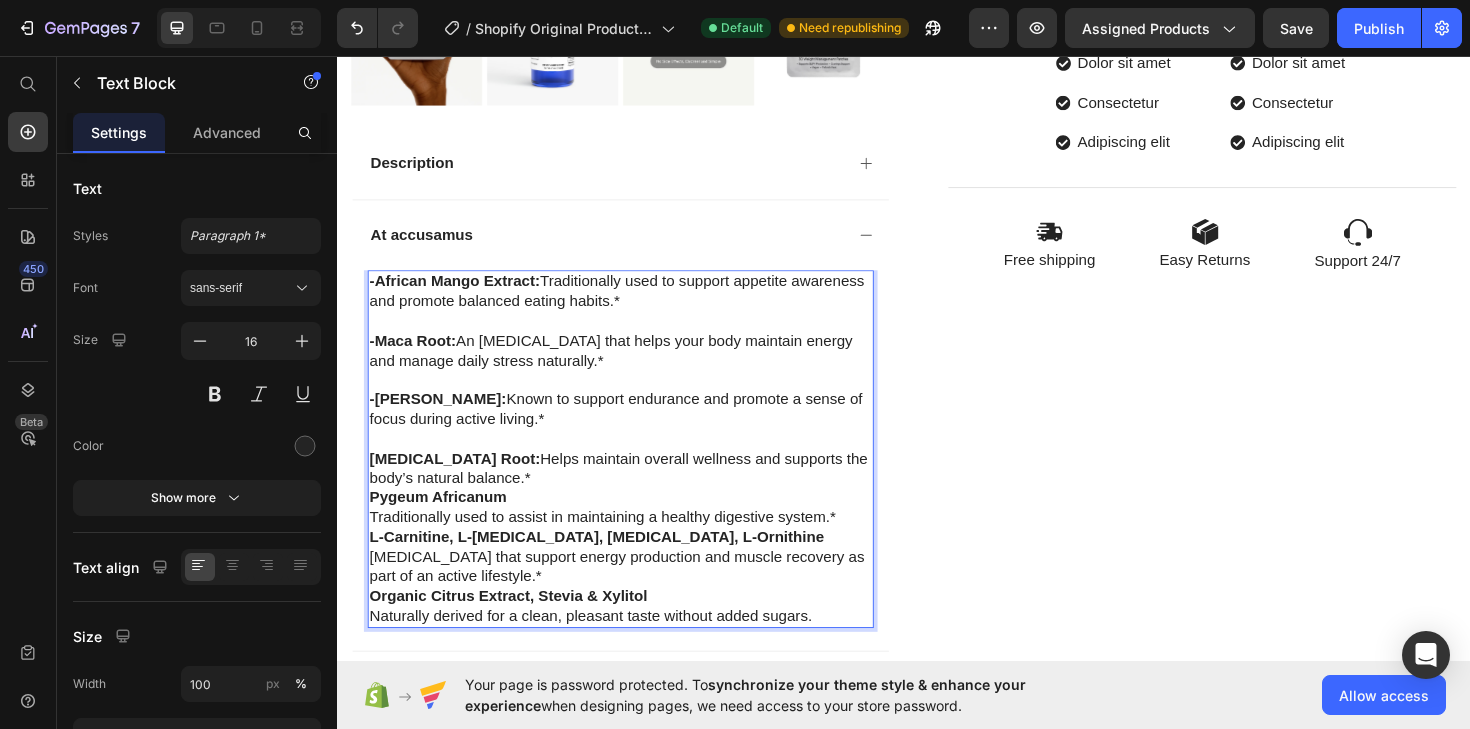 scroll, scrollTop: 1135, scrollLeft: 0, axis: vertical 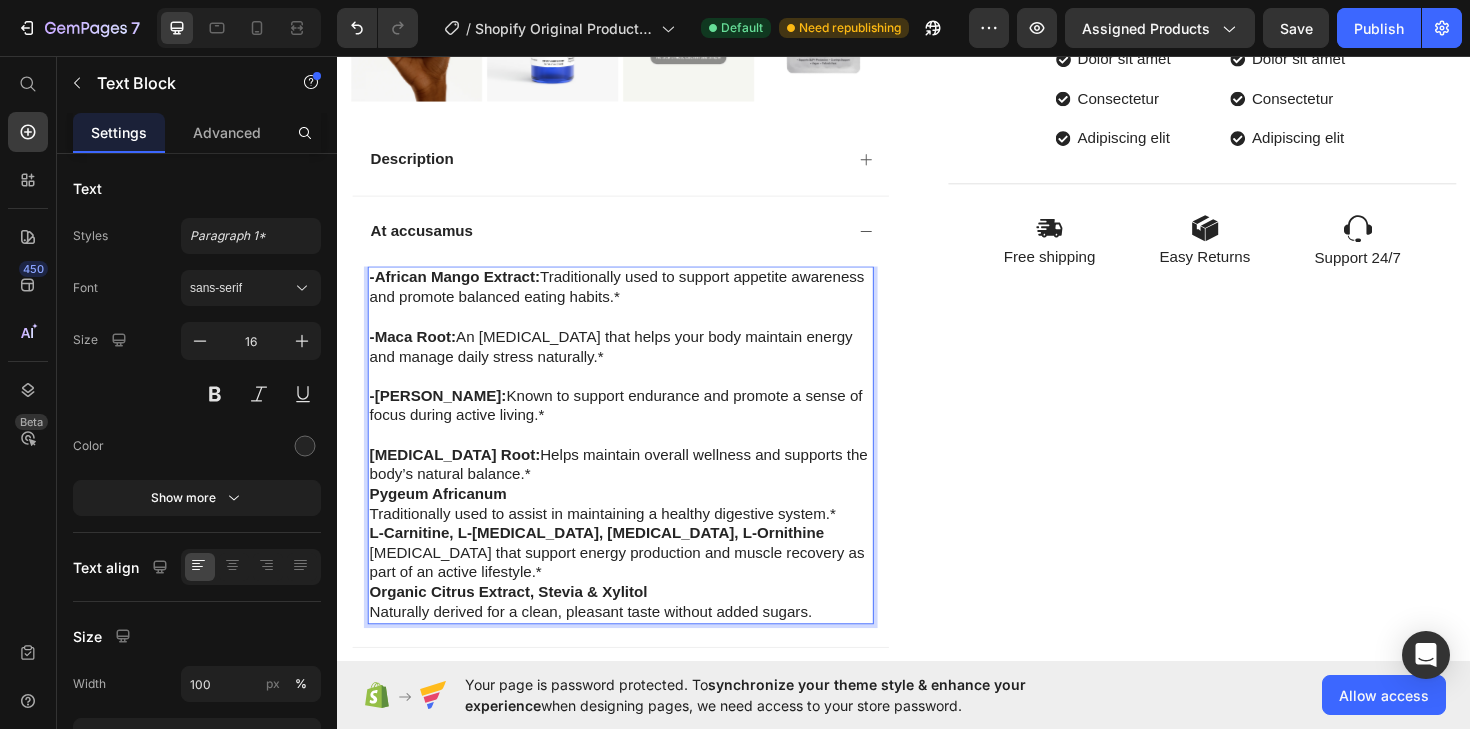 click on "Pygeum Africanum Traditionally used to assist in maintaining a healthy digestive system.*" at bounding box center [637, 531] 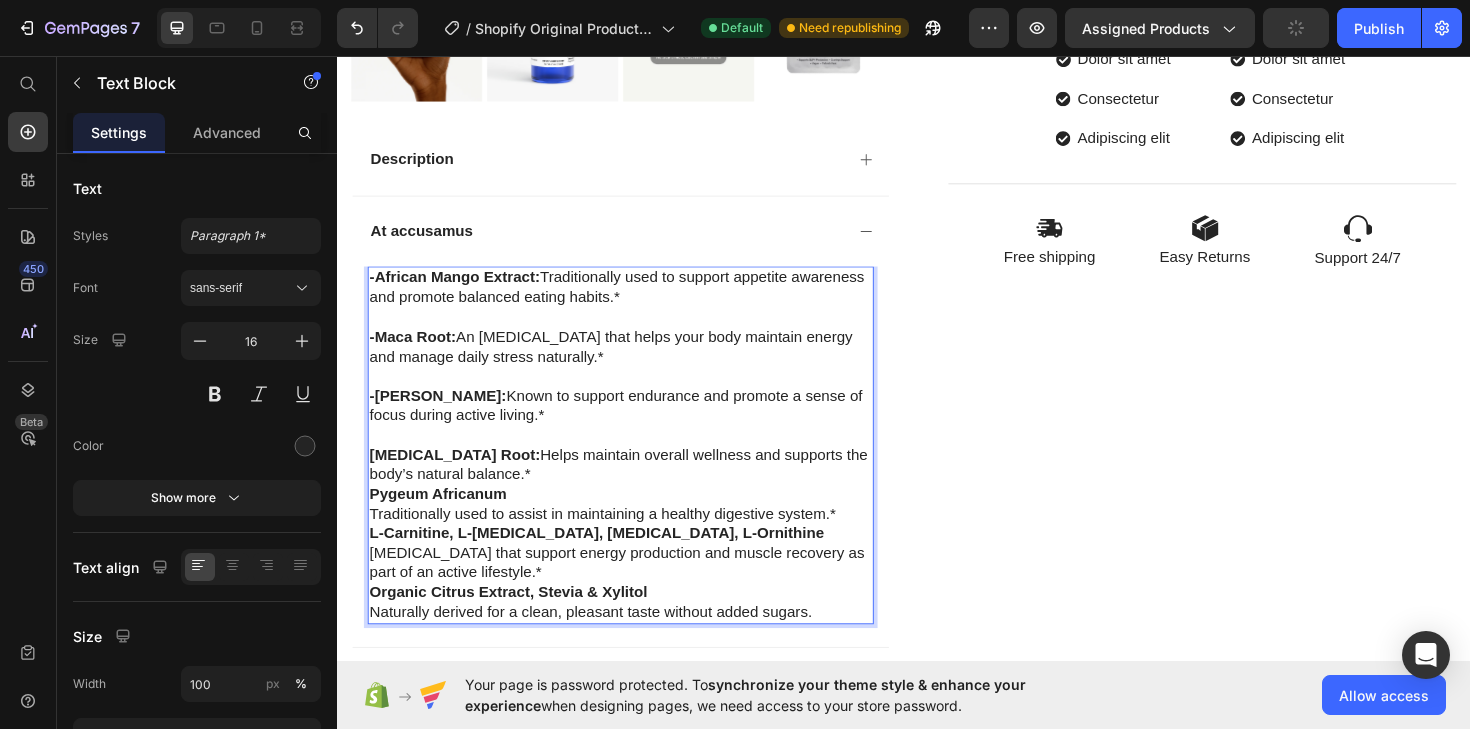 click on "[MEDICAL_DATA] Root:  Helps maintain overall wellness and supports the body’s natural balance.*" at bounding box center (637, 490) 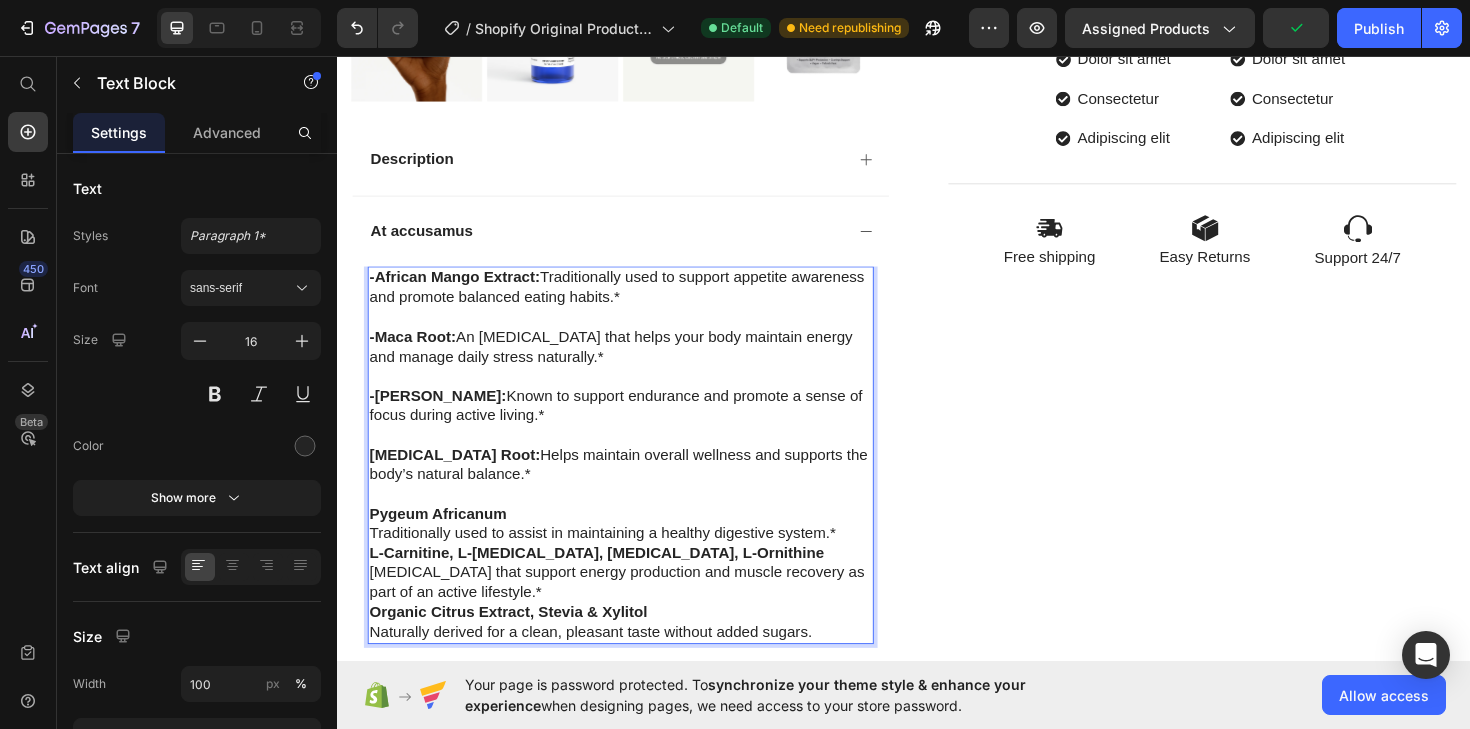 click on "Pygeum Africanum" at bounding box center [443, 540] 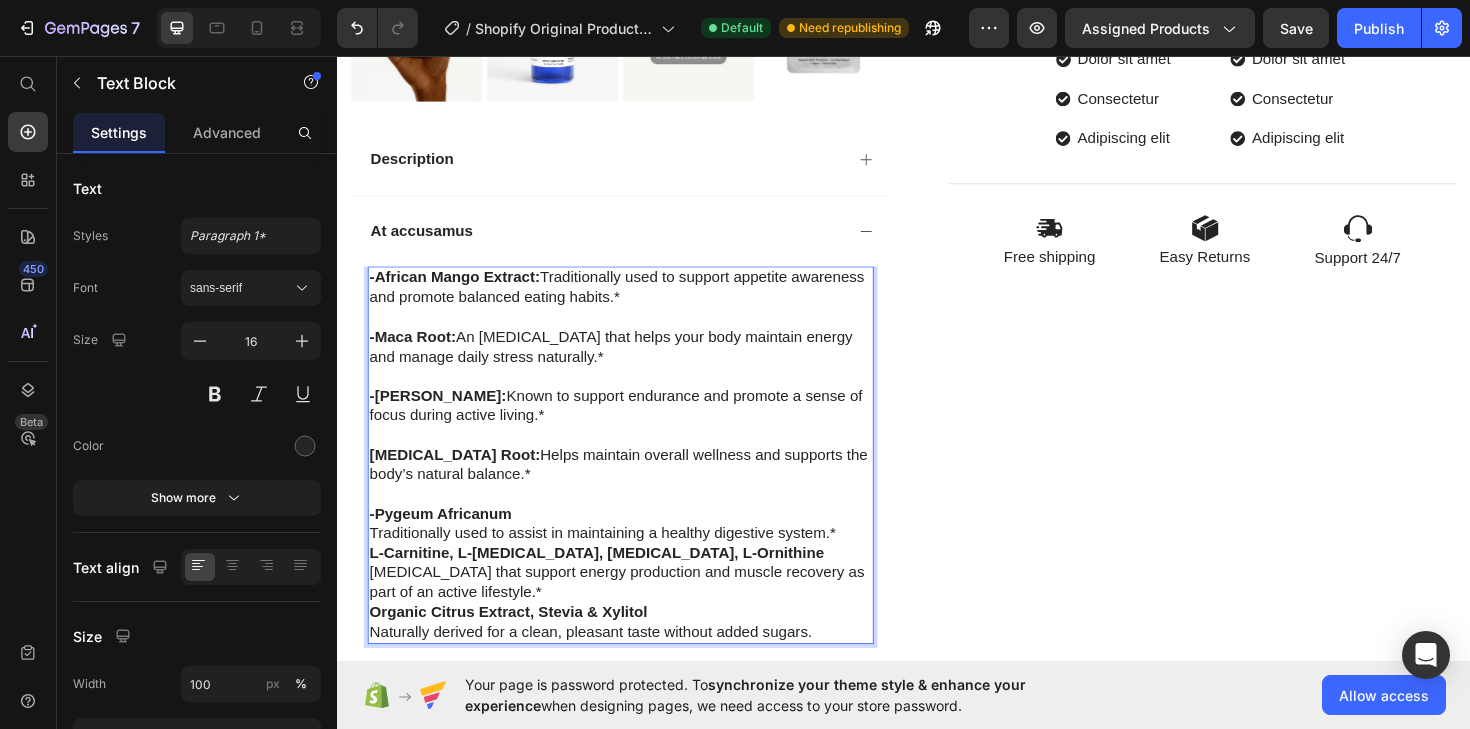 click on "-Pygeum Africanum Traditionally used to assist in maintaining a healthy digestive system.*" at bounding box center [637, 552] 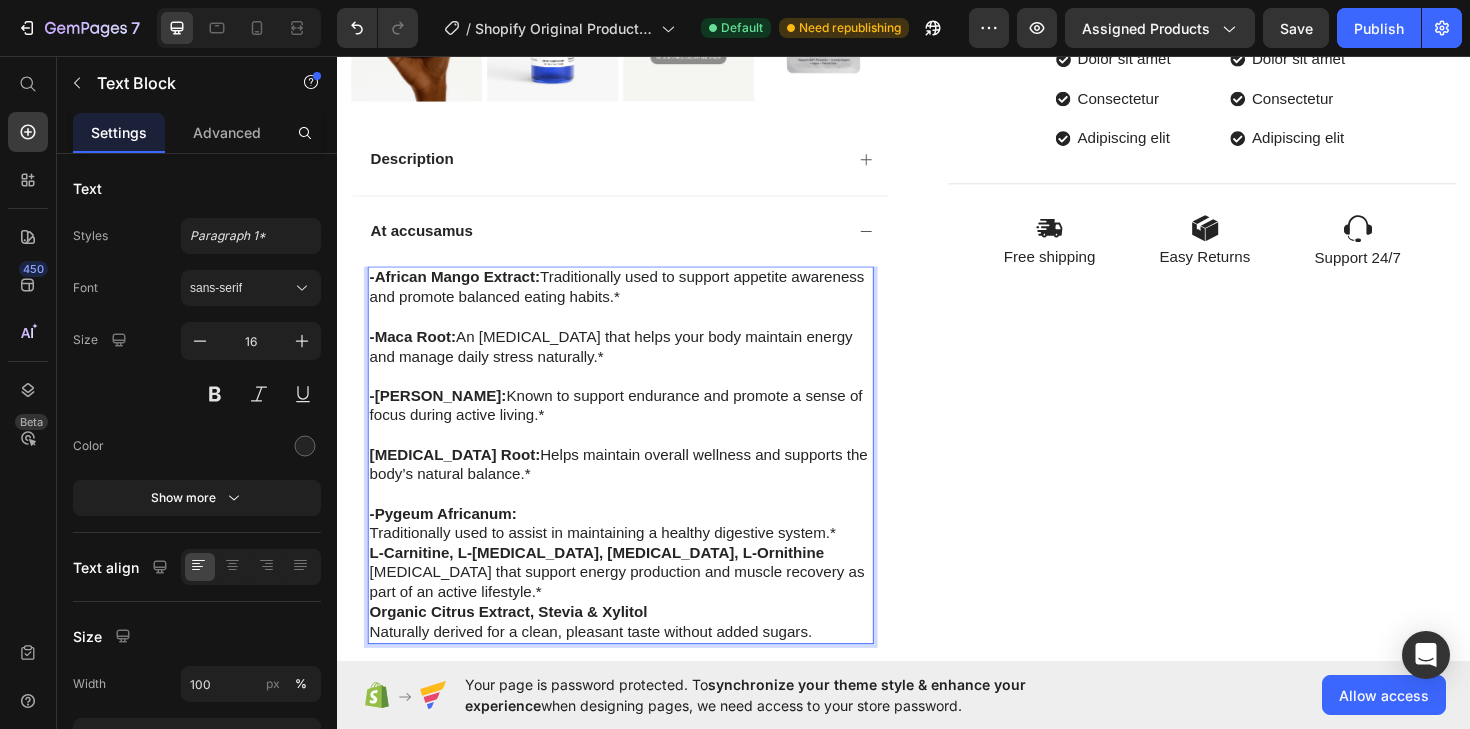 click on "-Pygeum Africanum: Traditionally used to assist in maintaining a healthy digestive system.*" at bounding box center (637, 552) 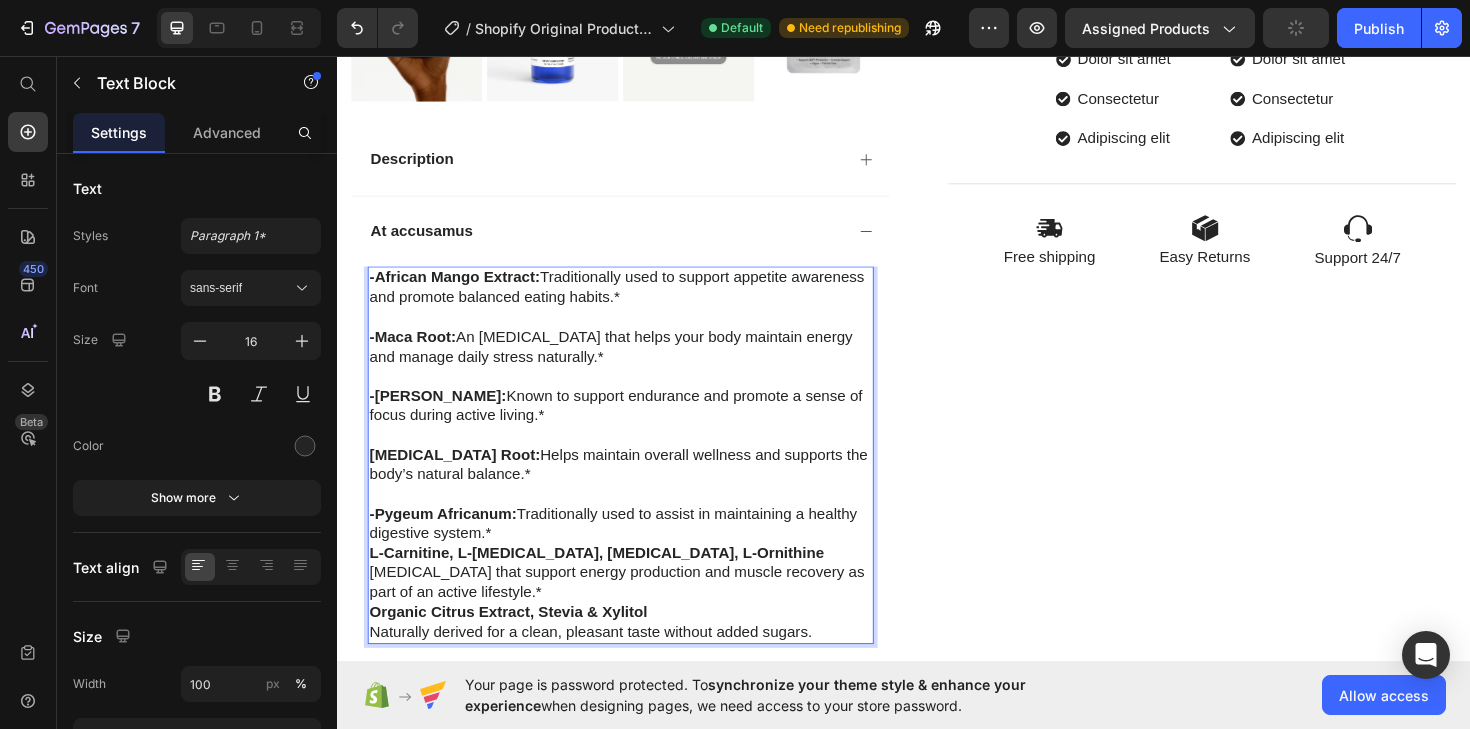 click on "L-Carnitine, L-[MEDICAL_DATA], [MEDICAL_DATA], L-Ornithine" at bounding box center (611, 582) 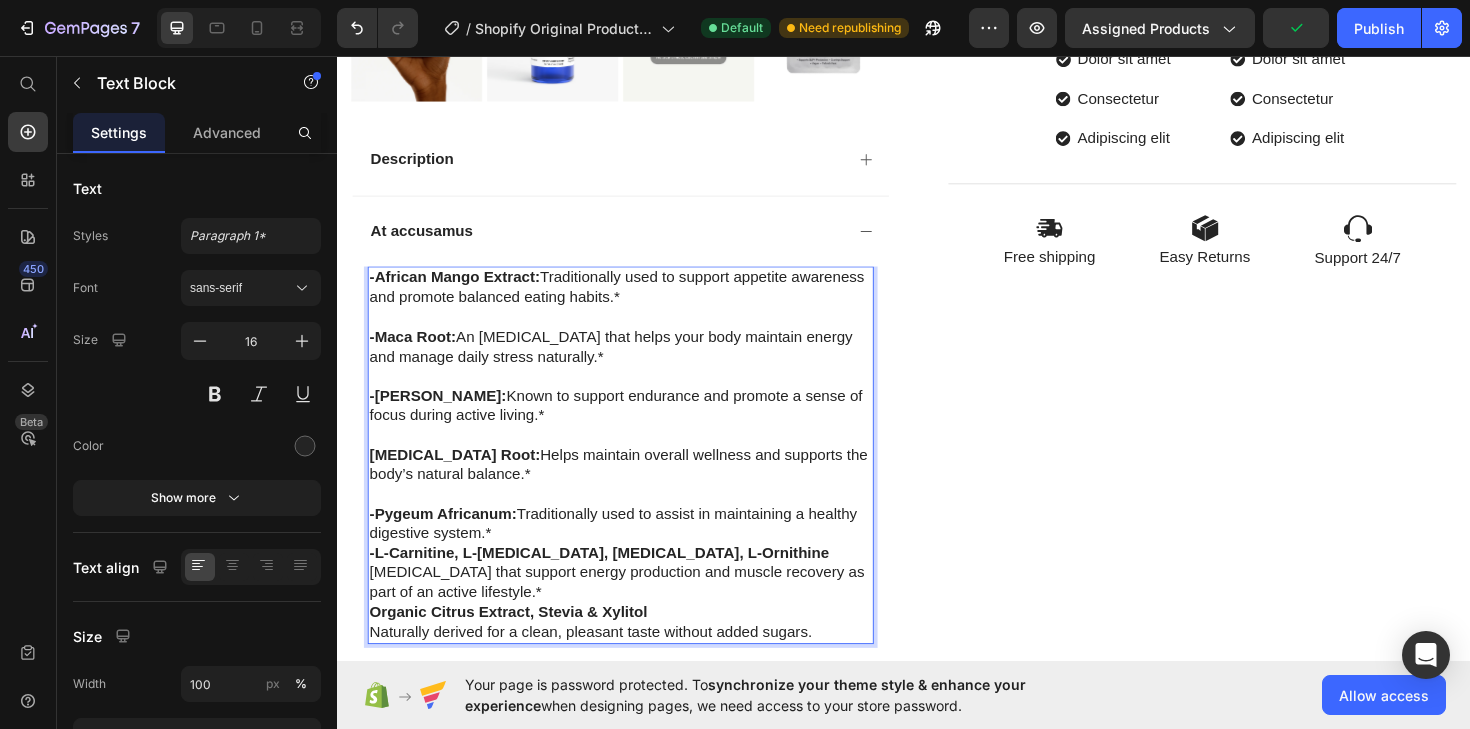 click on "-L-Carnitine, L-[MEDICAL_DATA], [MEDICAL_DATA], L-Ornithine [MEDICAL_DATA] that support energy production and muscle recovery as part of an active lifestyle.*" at bounding box center [637, 604] 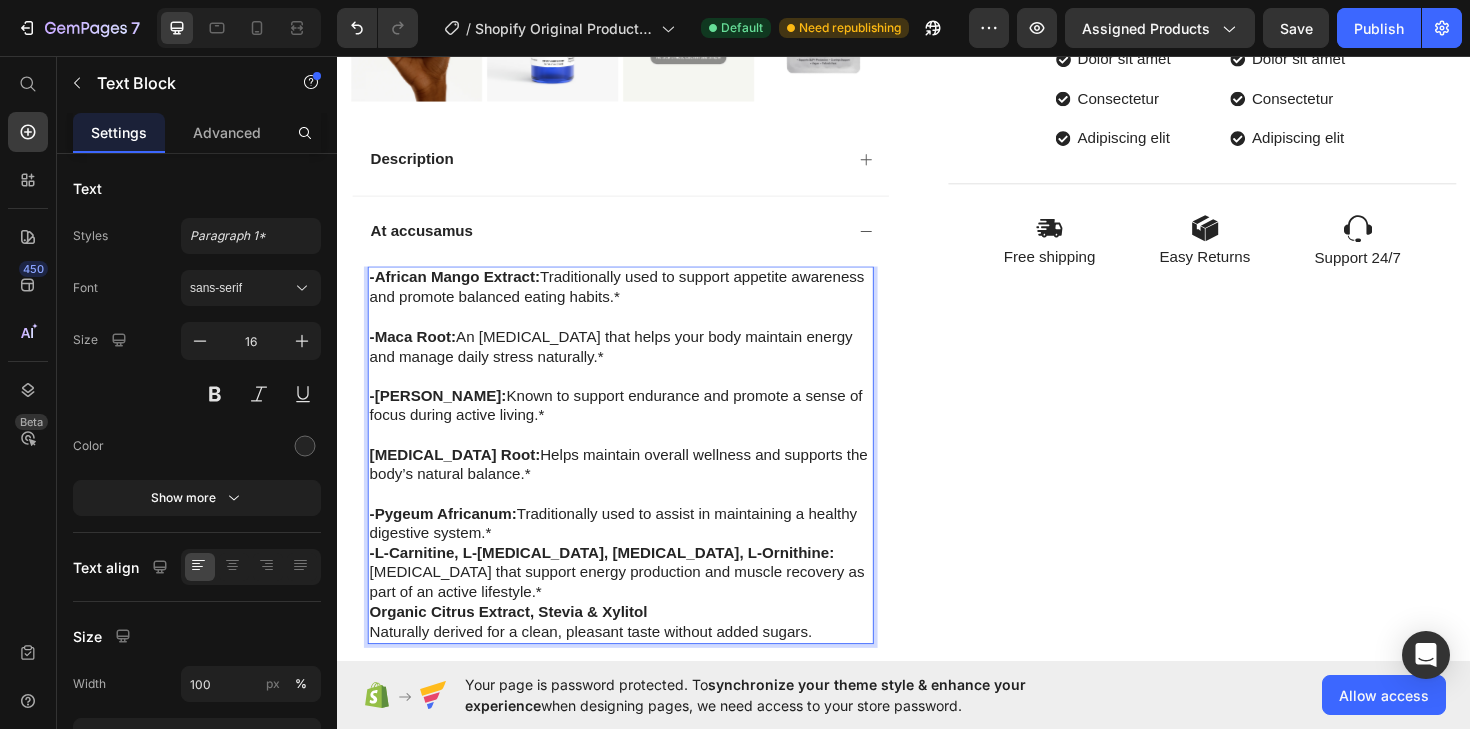 click on "-L-Carnitine, L-[MEDICAL_DATA], [MEDICAL_DATA], L-Ornithine: [MEDICAL_DATA] that support energy production and muscle recovery as part of an active lifestyle.*" at bounding box center [637, 604] 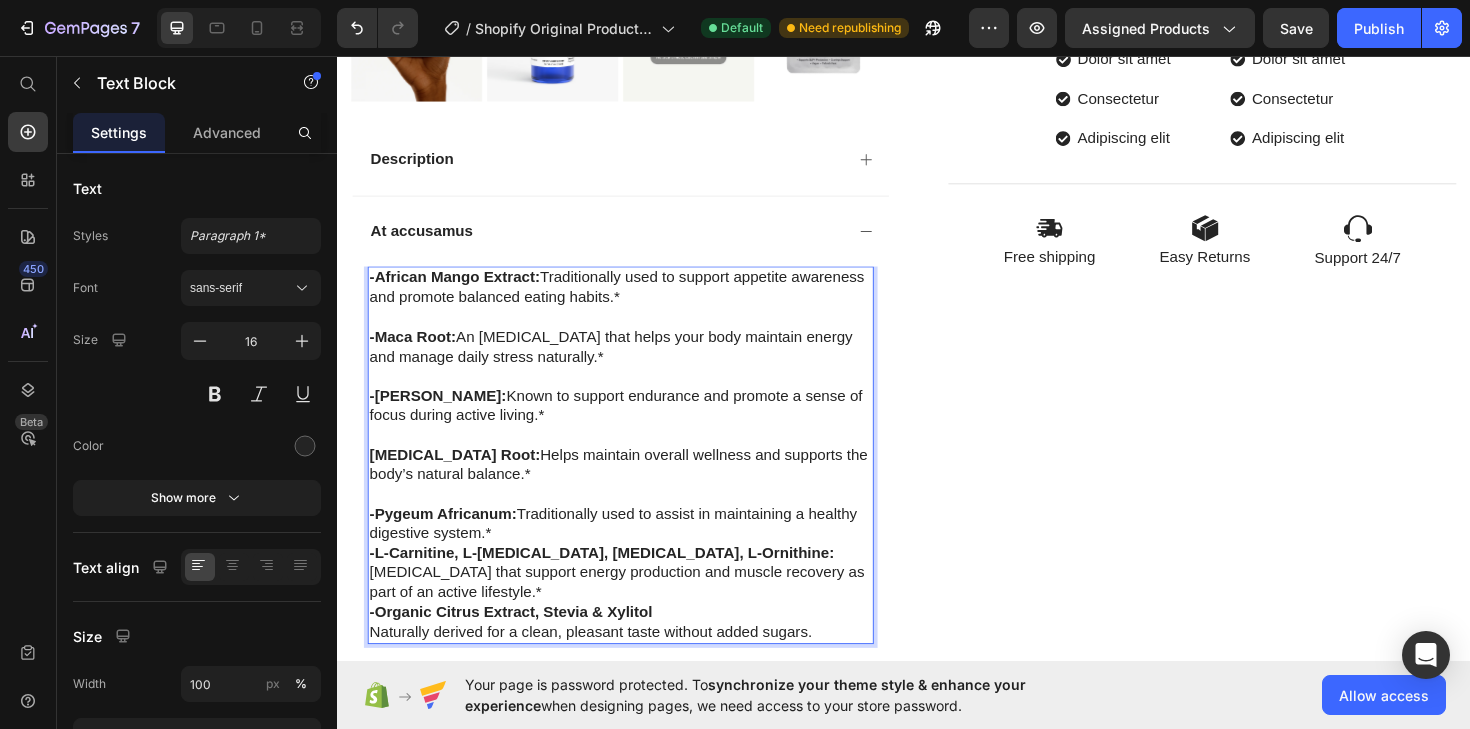 click on "-Organic Citrus Extract, Stevia & Xylitol Naturally derived for a clean, pleasant taste without added sugars." at bounding box center (637, 656) 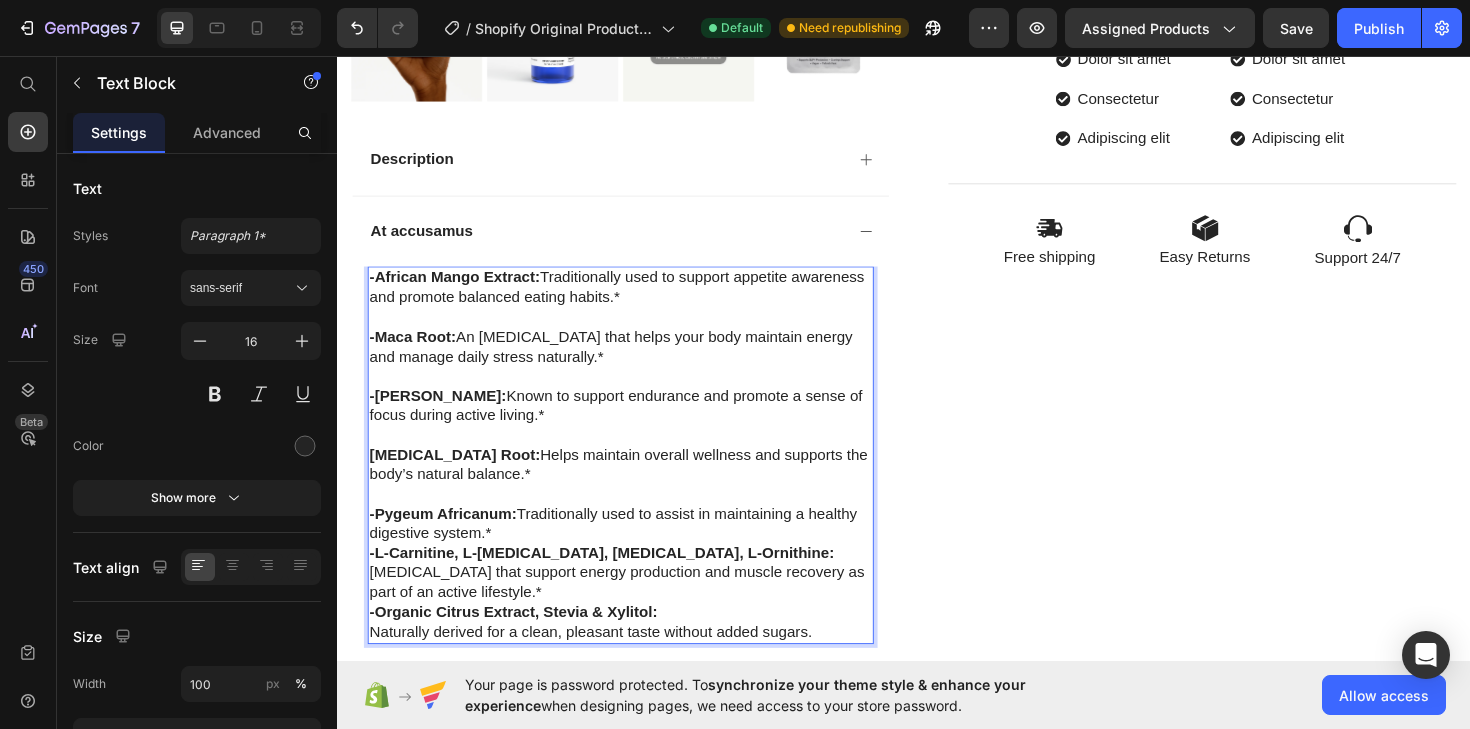 click on "-Organic Citrus Extract, Stevia & Xylitol: Naturally derived for a clean, pleasant taste without added sugars." at bounding box center [637, 656] 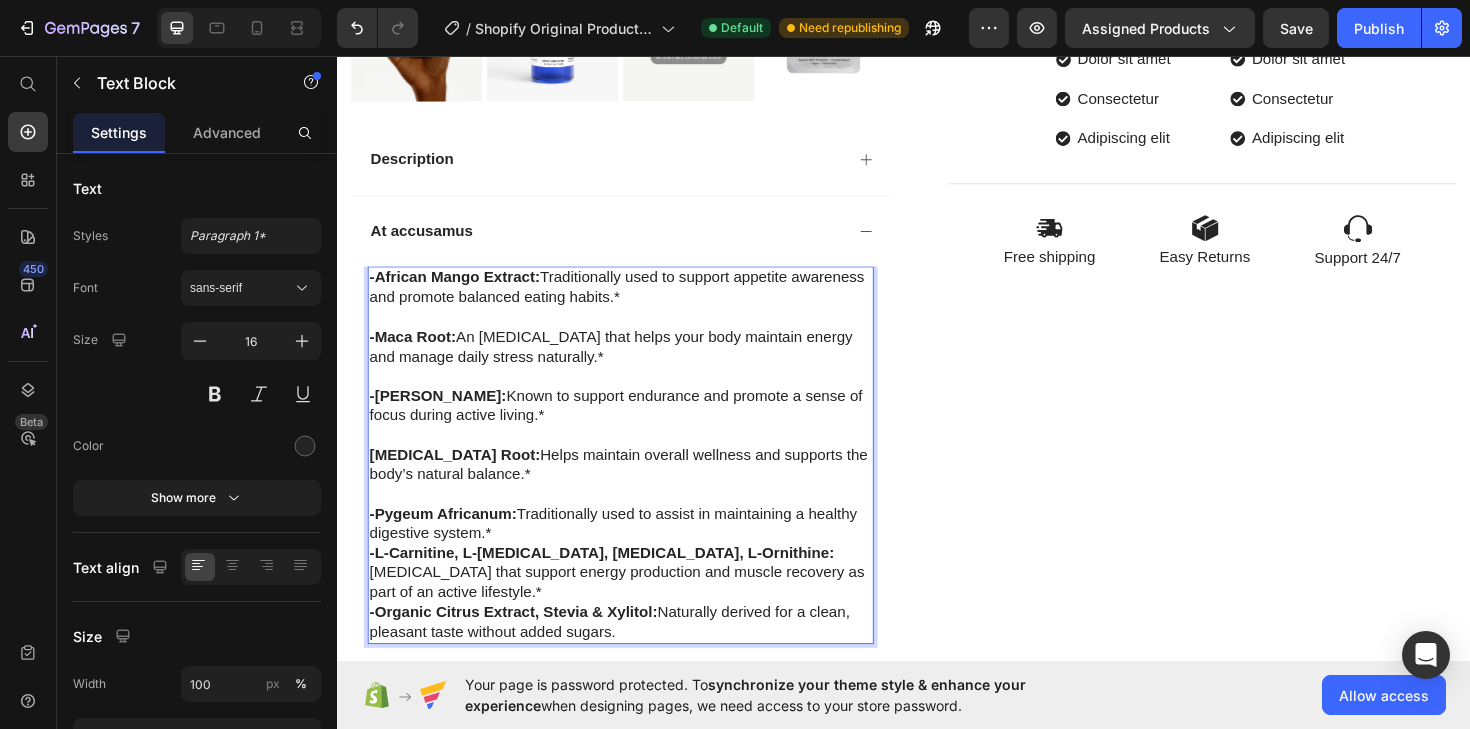 click on "-L-Carnitine, L-[MEDICAL_DATA], [MEDICAL_DATA], L-Ornithine:  [MEDICAL_DATA] that support energy production and muscle recovery as part of an active lifestyle.*" at bounding box center [637, 604] 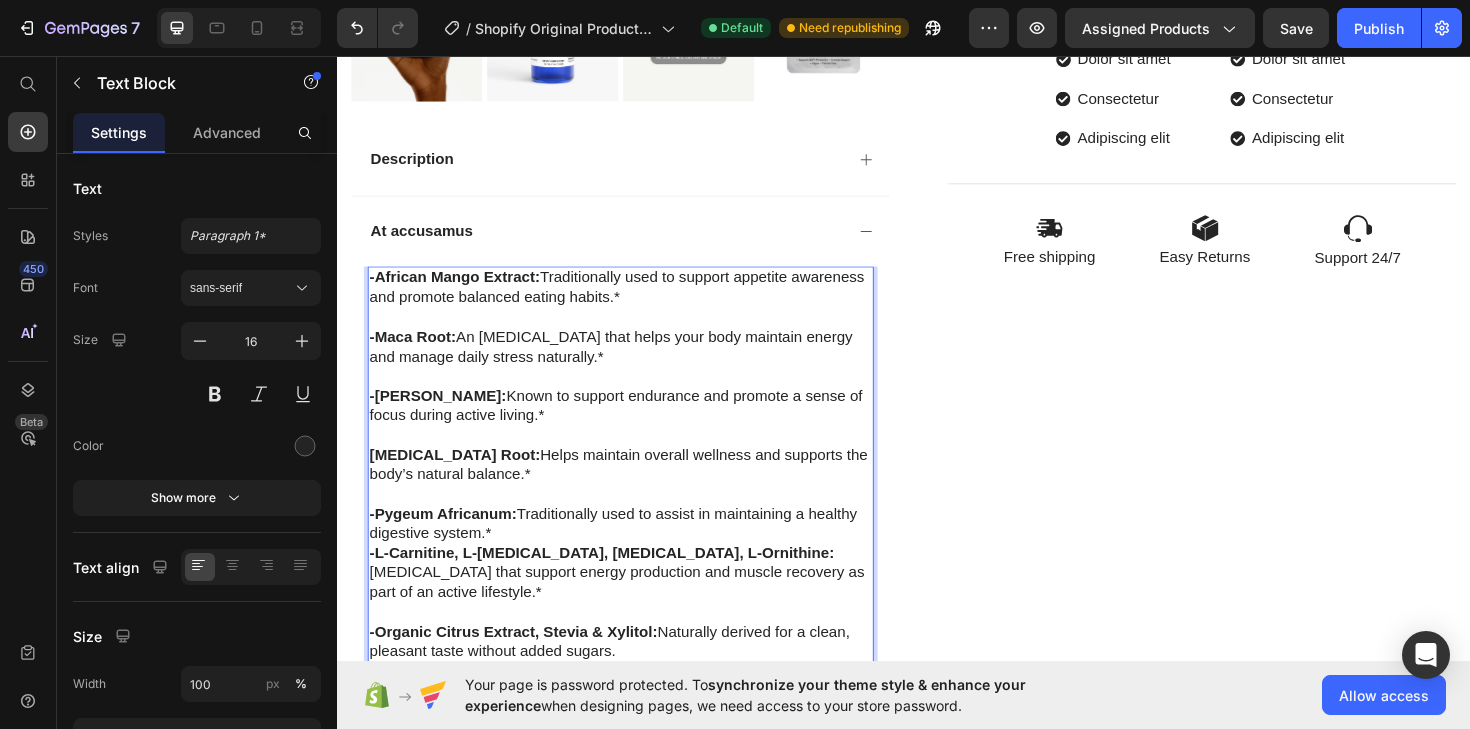 click on "-Pygeum Africanum:  Traditionally used to assist in maintaining a healthy digestive system.*" at bounding box center [637, 552] 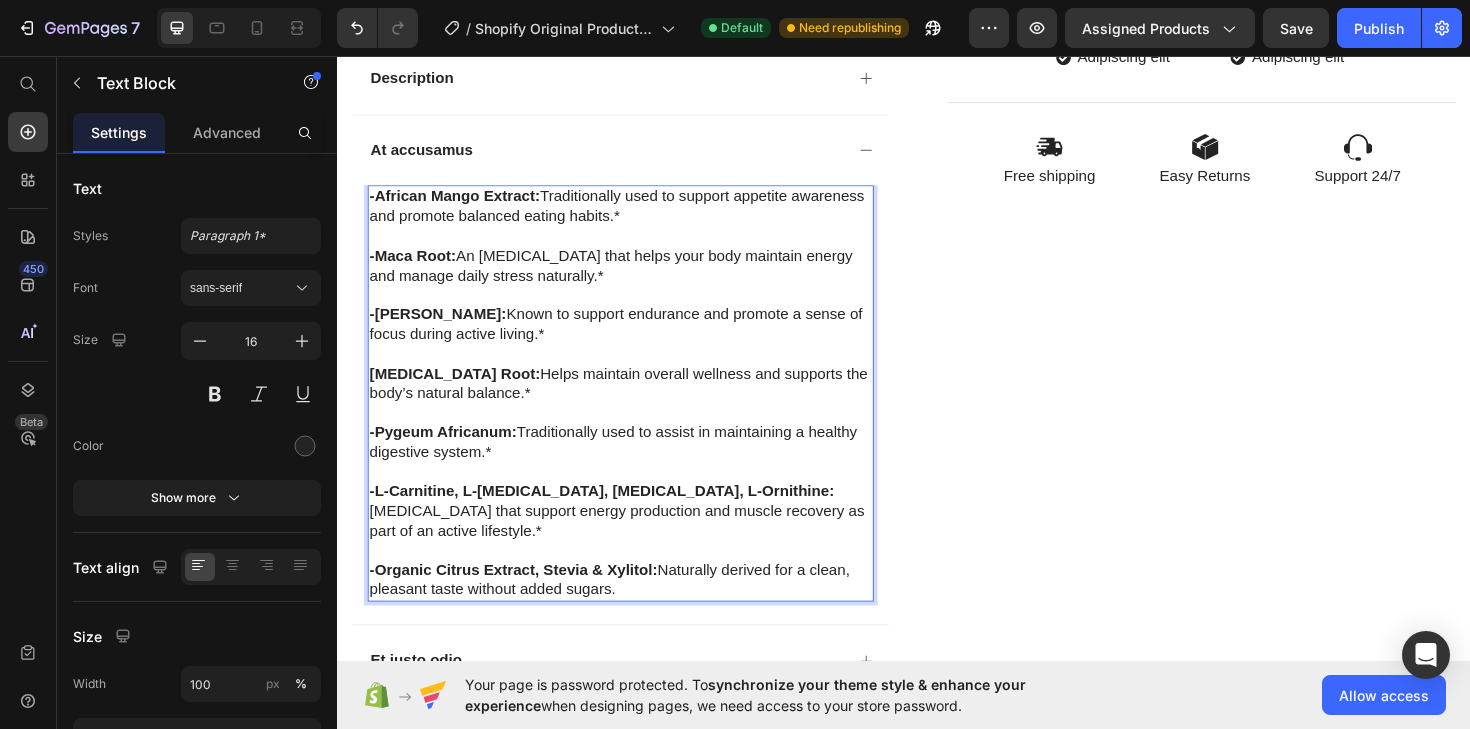 scroll, scrollTop: 1214, scrollLeft: 0, axis: vertical 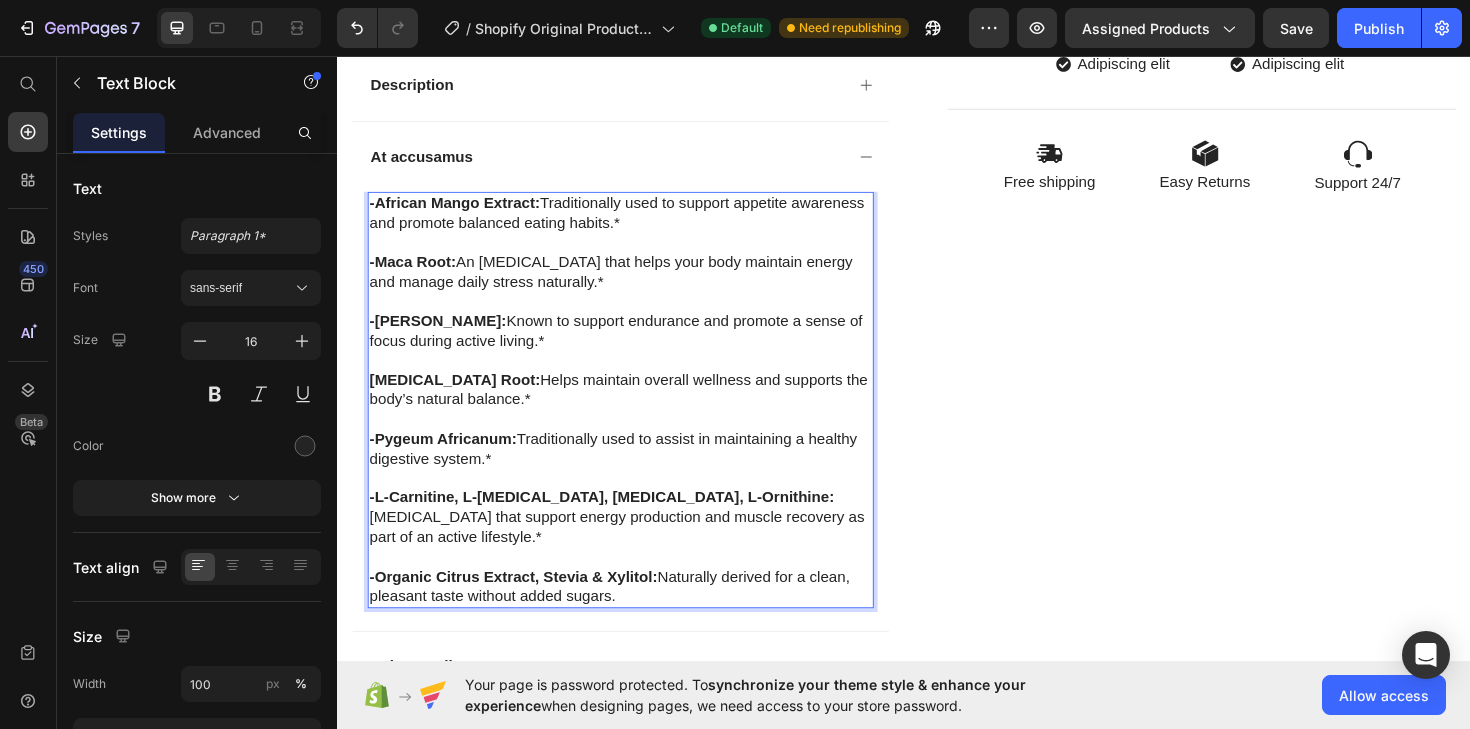 click on "-African Mango Extract:" at bounding box center (461, 211) 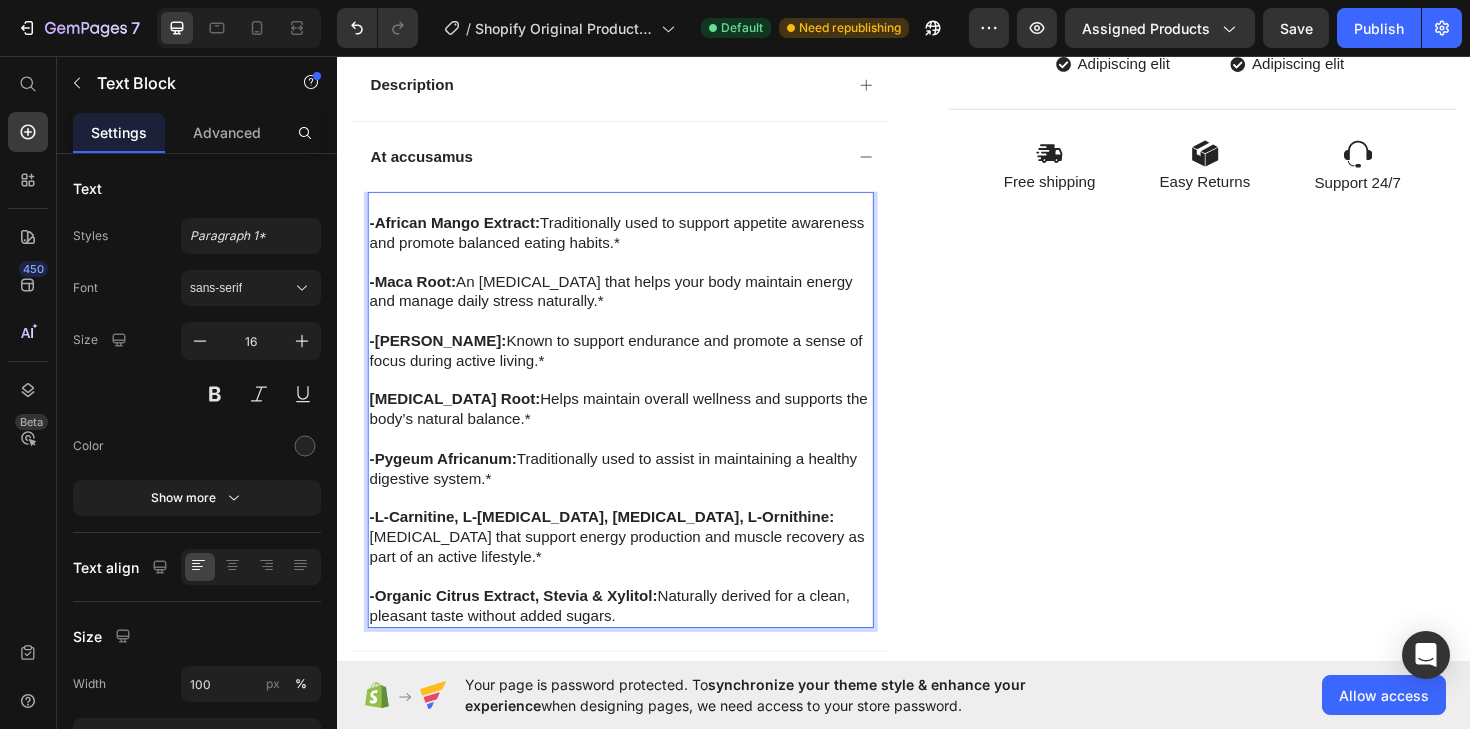 click at bounding box center [637, 212] 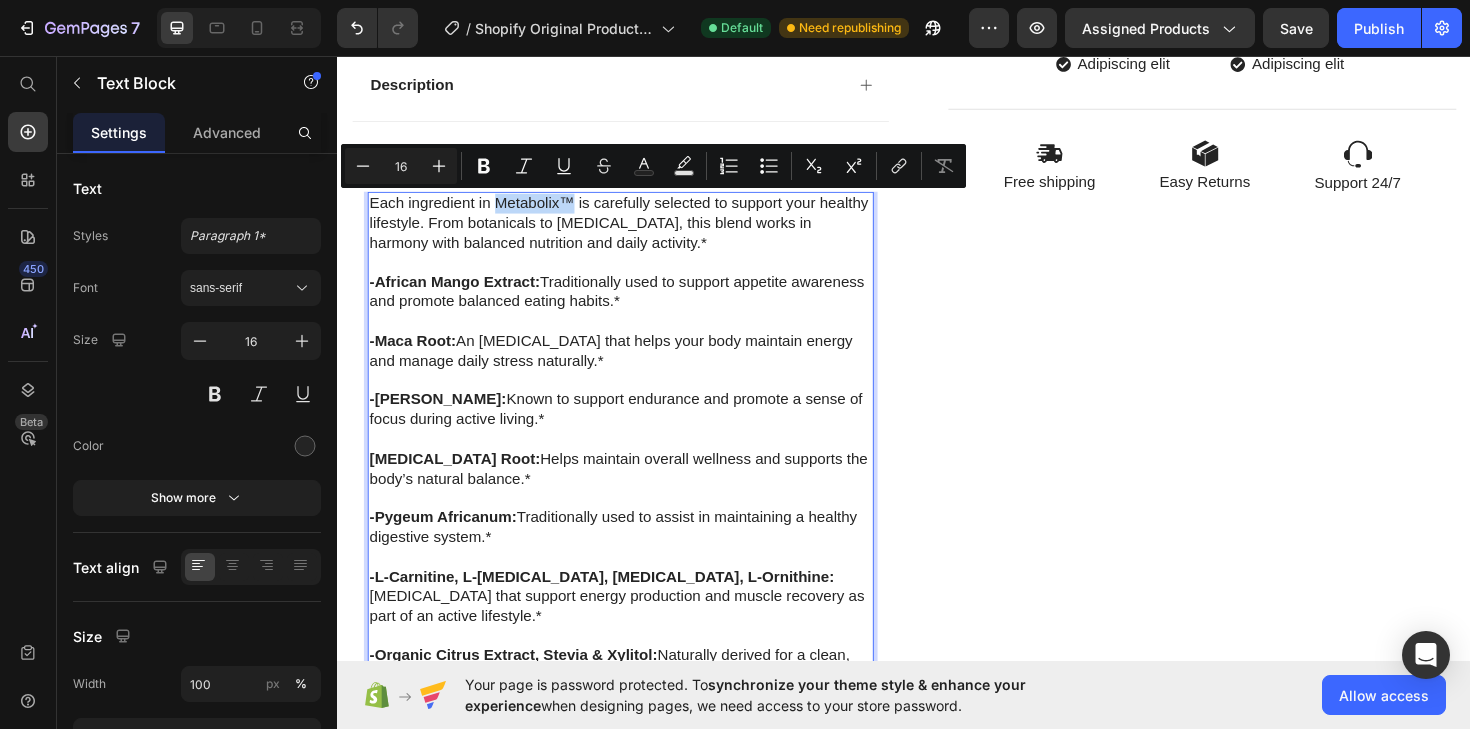 drag, startPoint x: 589, startPoint y: 213, endPoint x: 505, endPoint y: 216, distance: 84.05355 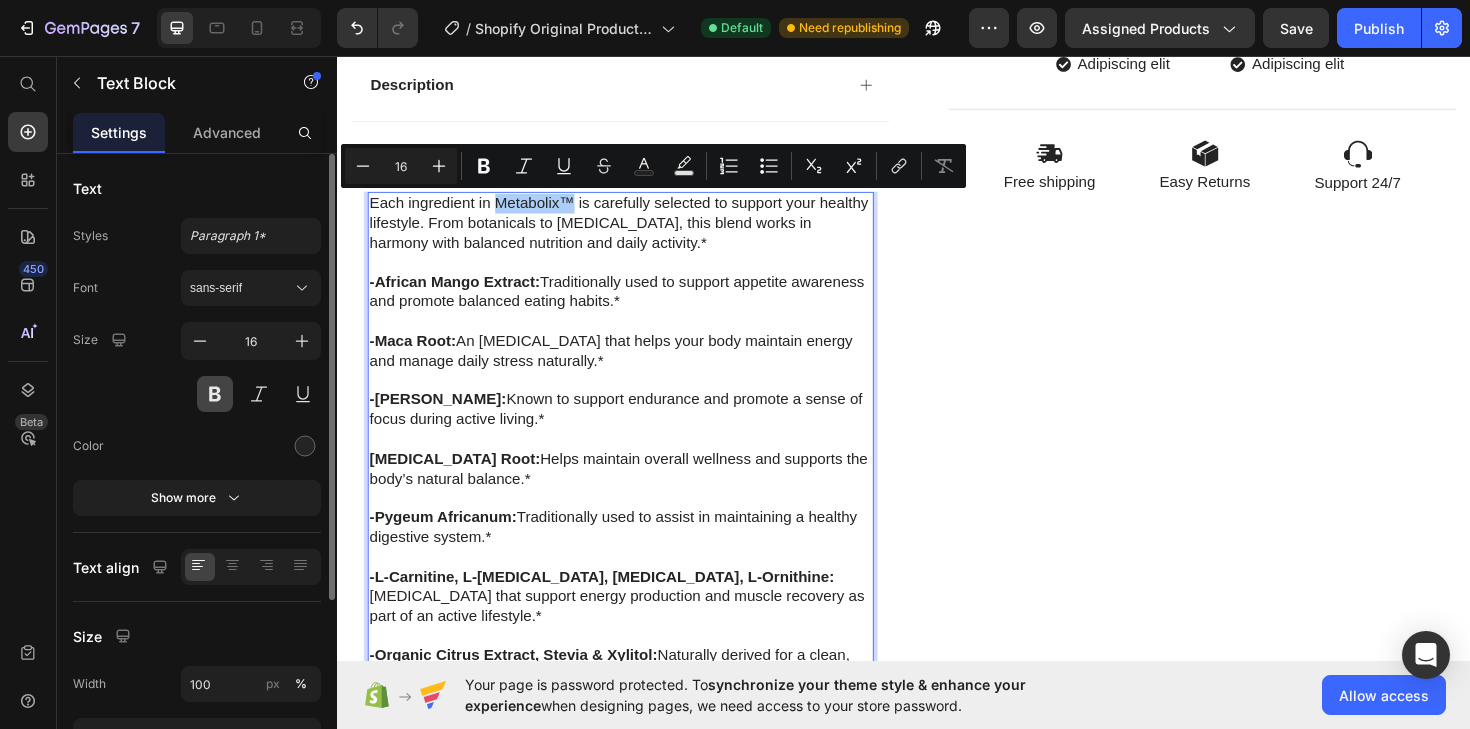 click at bounding box center (215, 394) 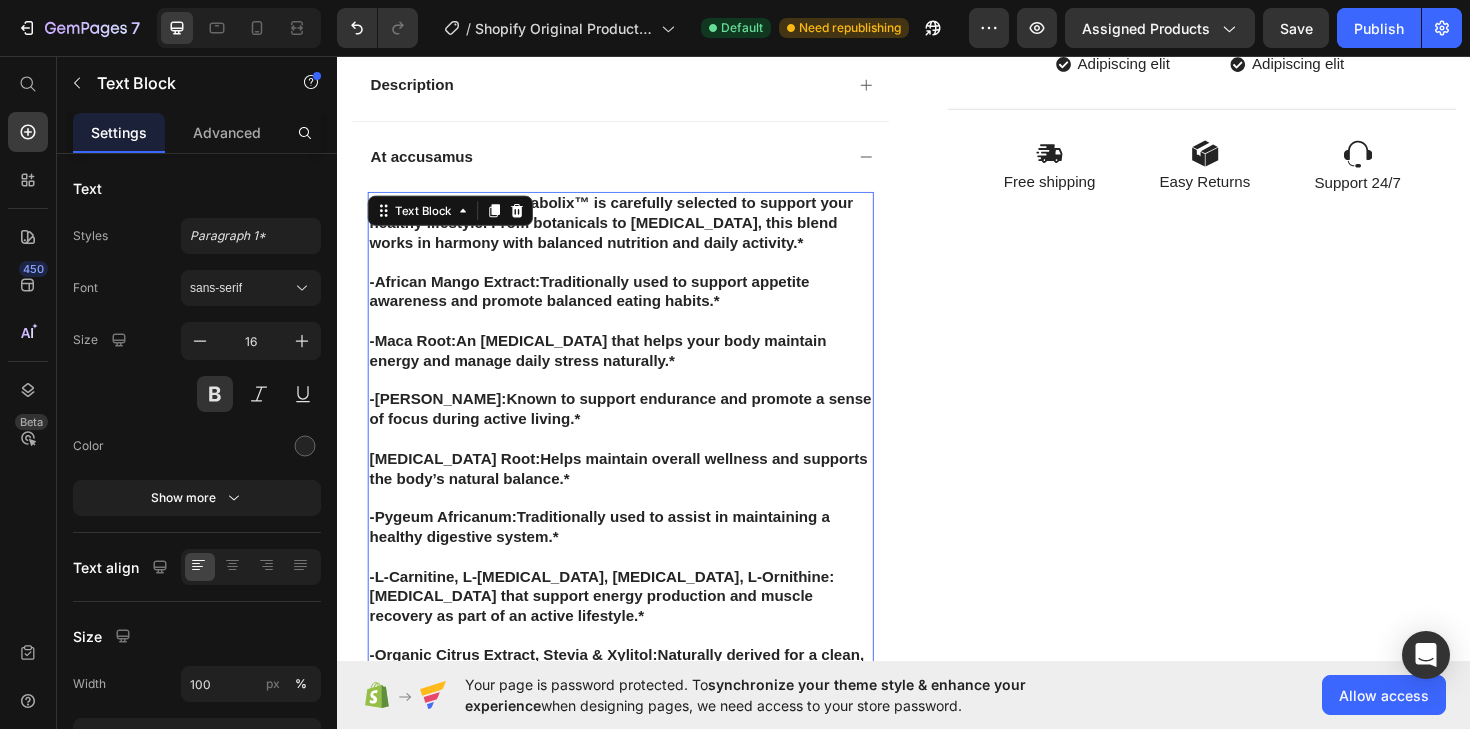 type 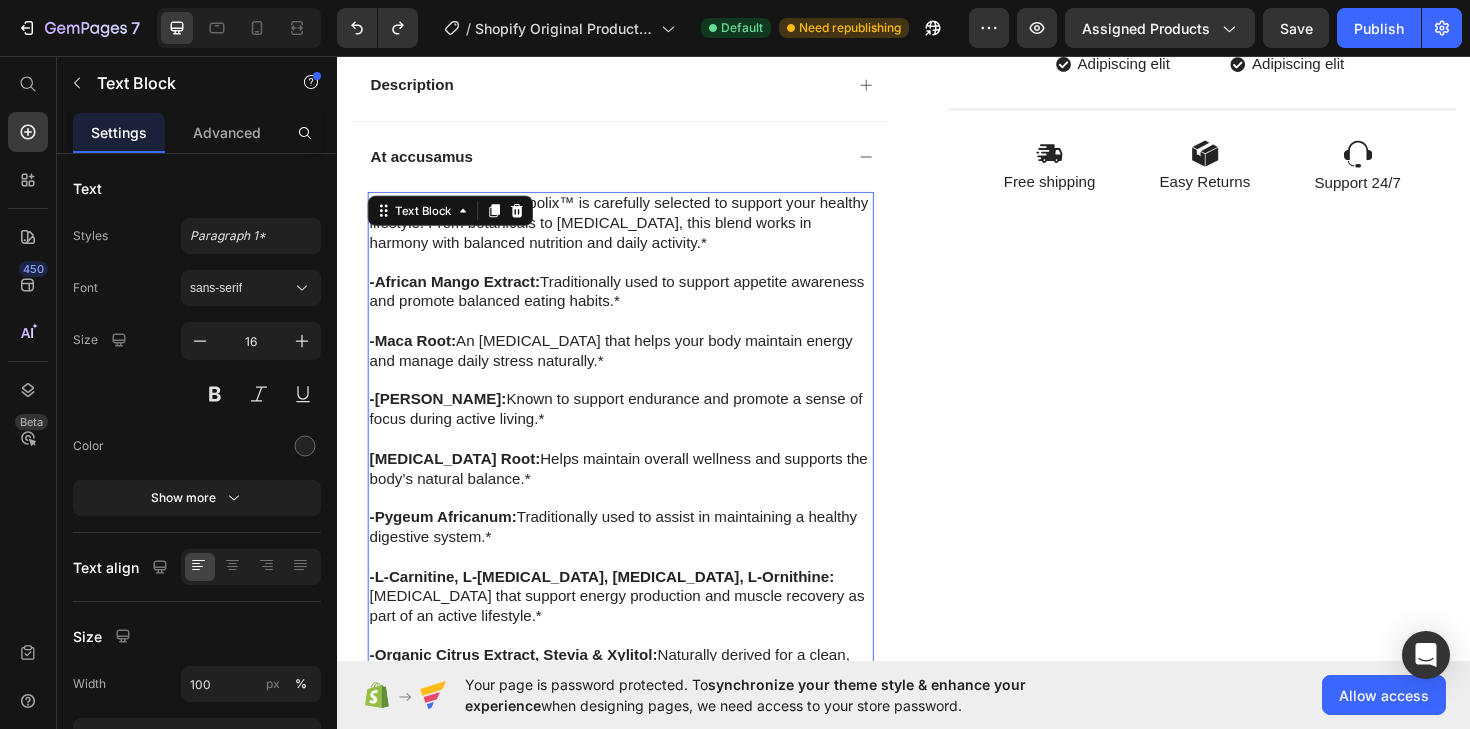 click on "Each ingredient in Metabolix™ is carefully selected to support your healthy lifestyle. From botanicals to [MEDICAL_DATA], this blend works in harmony with balanced nutrition and daily activity.*" at bounding box center [637, 233] 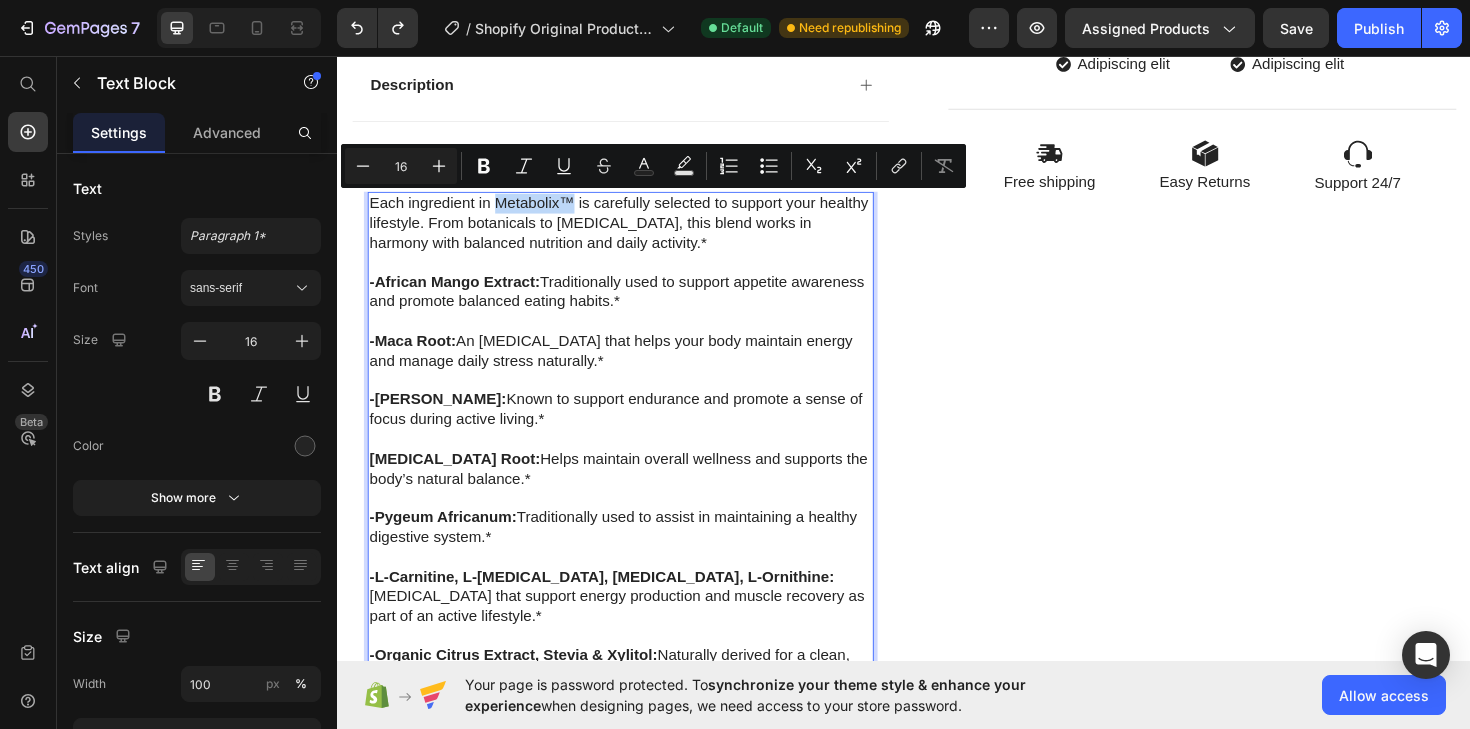 drag, startPoint x: 577, startPoint y: 215, endPoint x: 505, endPoint y: 217, distance: 72.02777 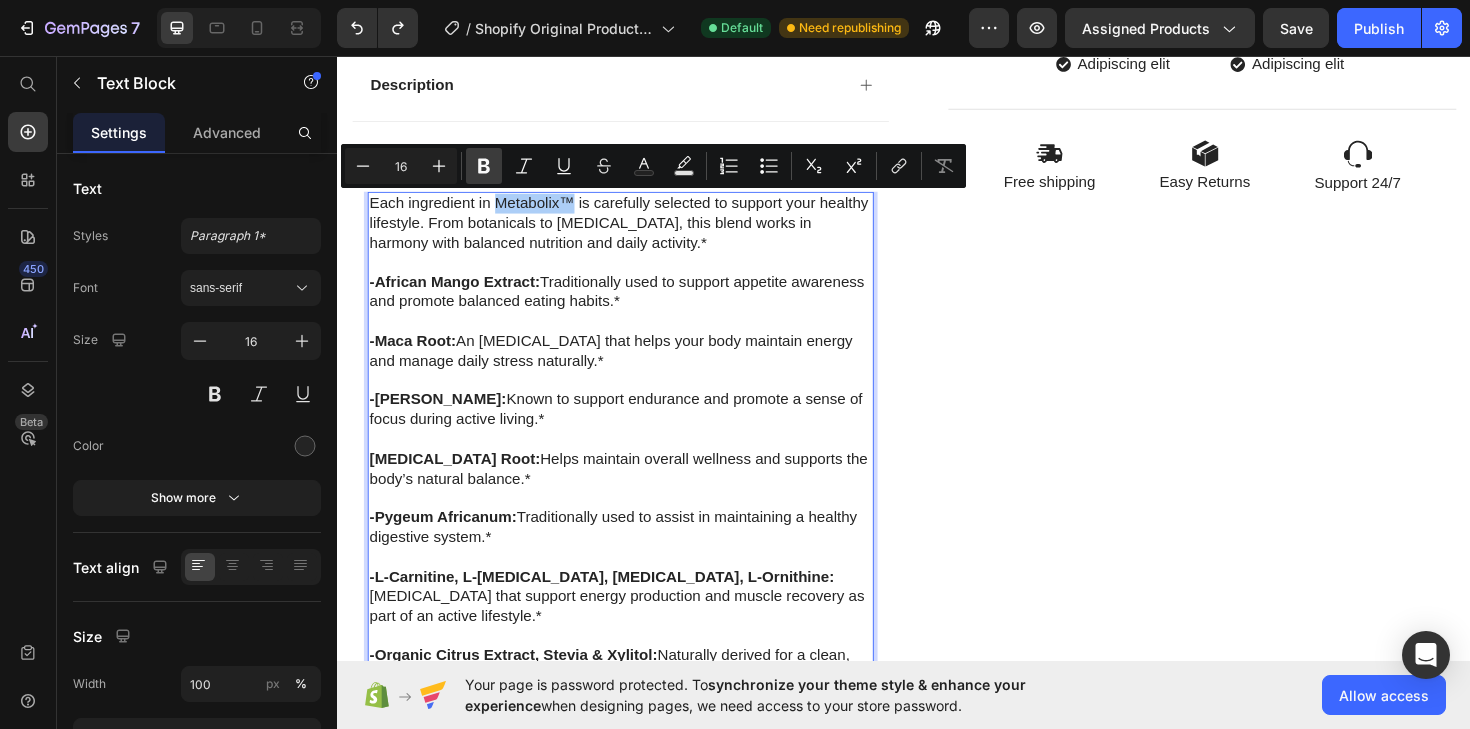 click 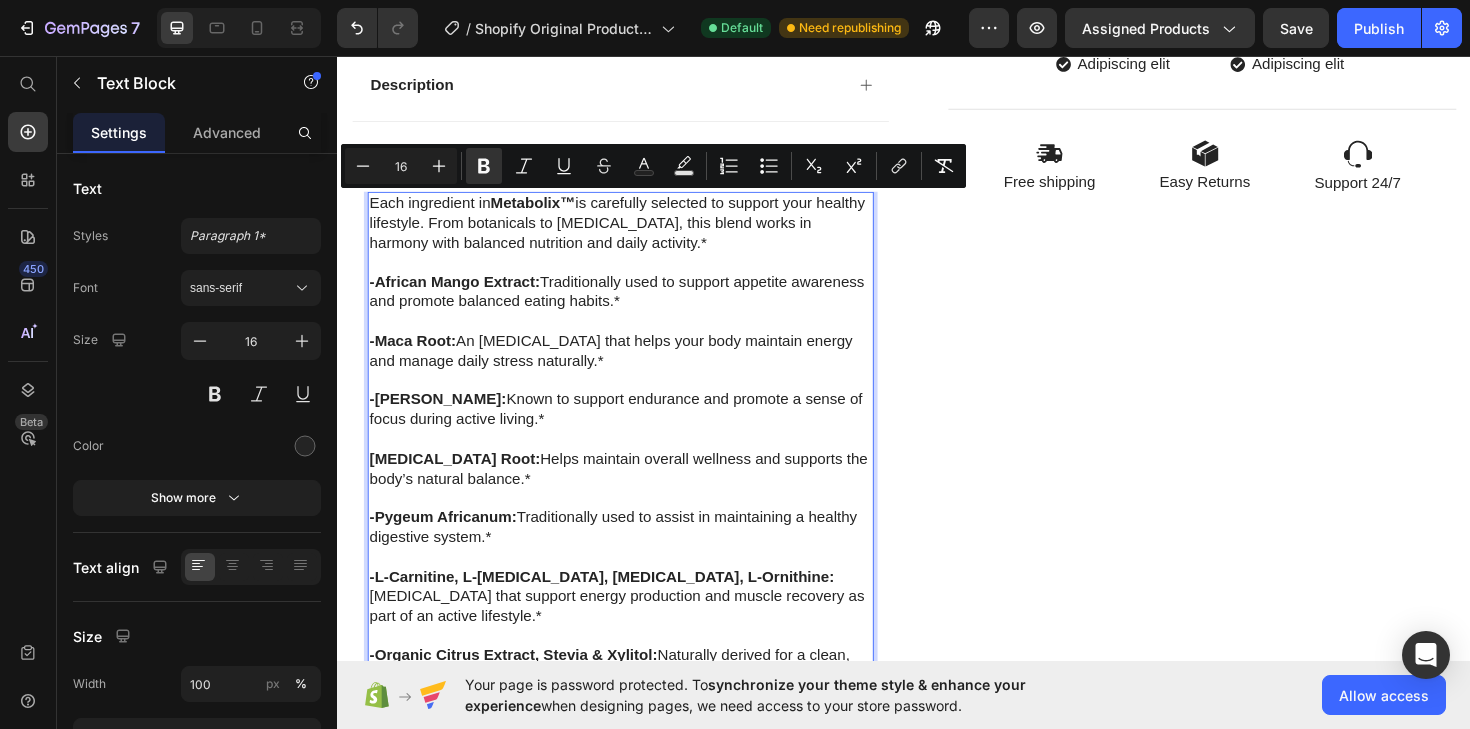 click on "Each ingredient in  Metabolix™  is carefully selected to support your healthy lifestyle. From botanicals to [MEDICAL_DATA], this blend works in harmony with balanced nutrition and daily activity.*" at bounding box center [637, 233] 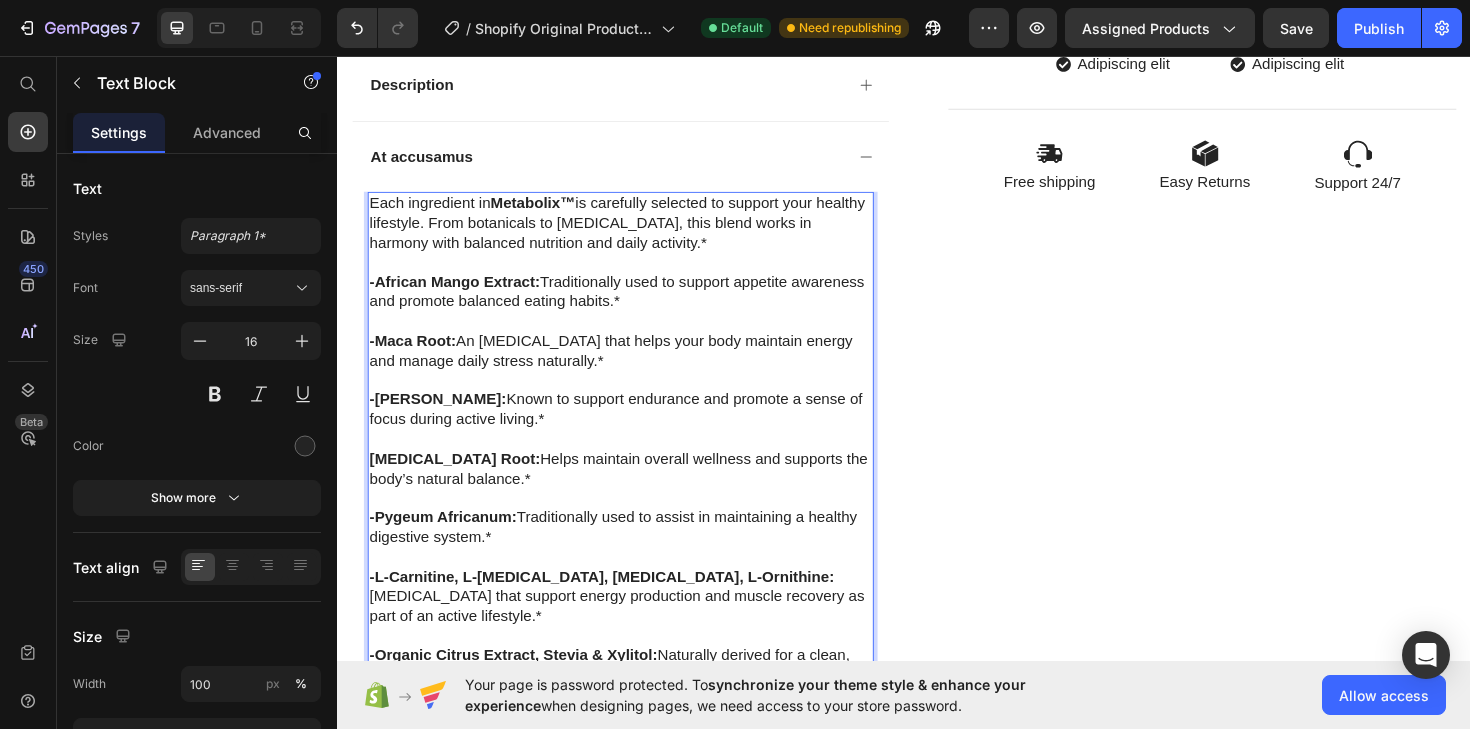 click on "Each ingredient in  Metabolix™  is carefully selected to support your healthy lifestyle. From botanicals to [MEDICAL_DATA], this blend works in harmony with balanced nutrition and daily activity.*" at bounding box center [637, 233] 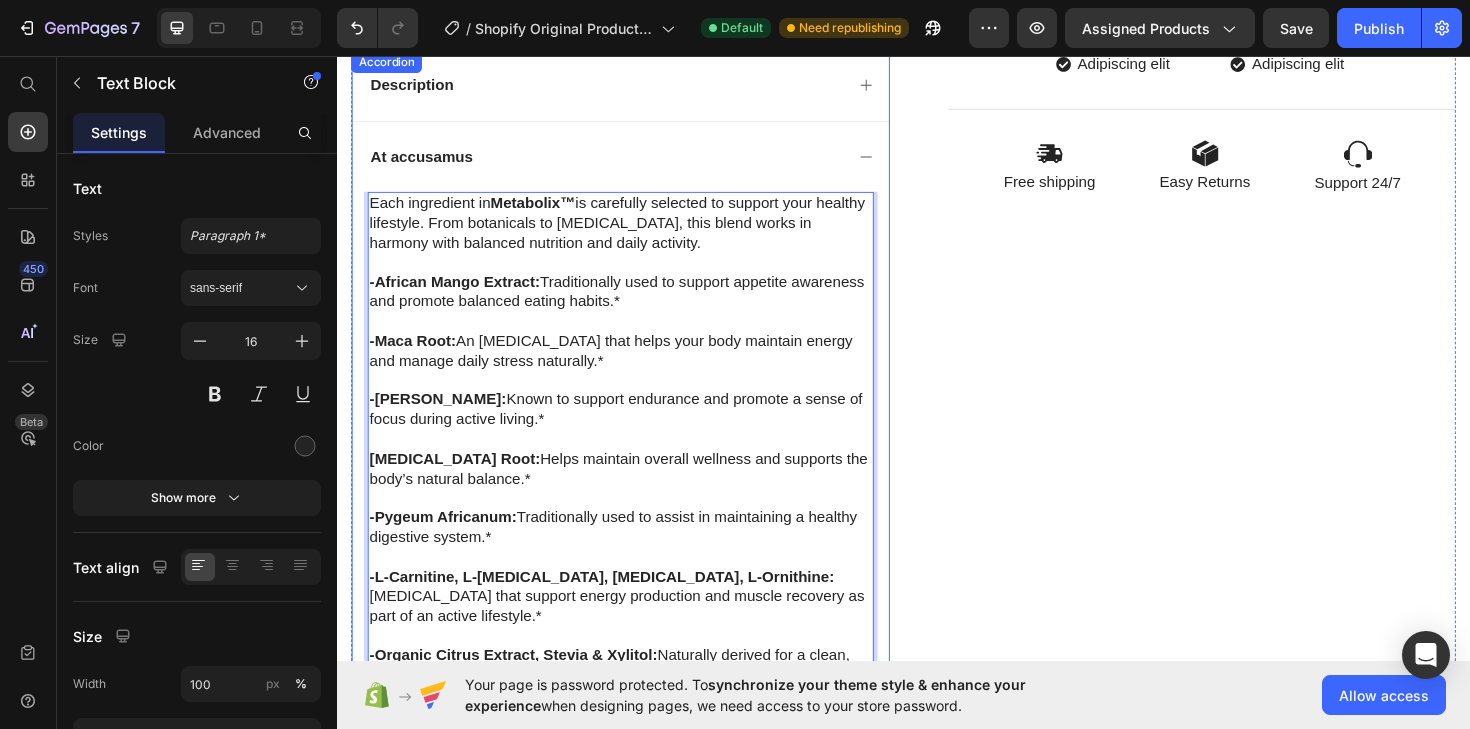 click on "At accusamus" at bounding box center (426, 163) 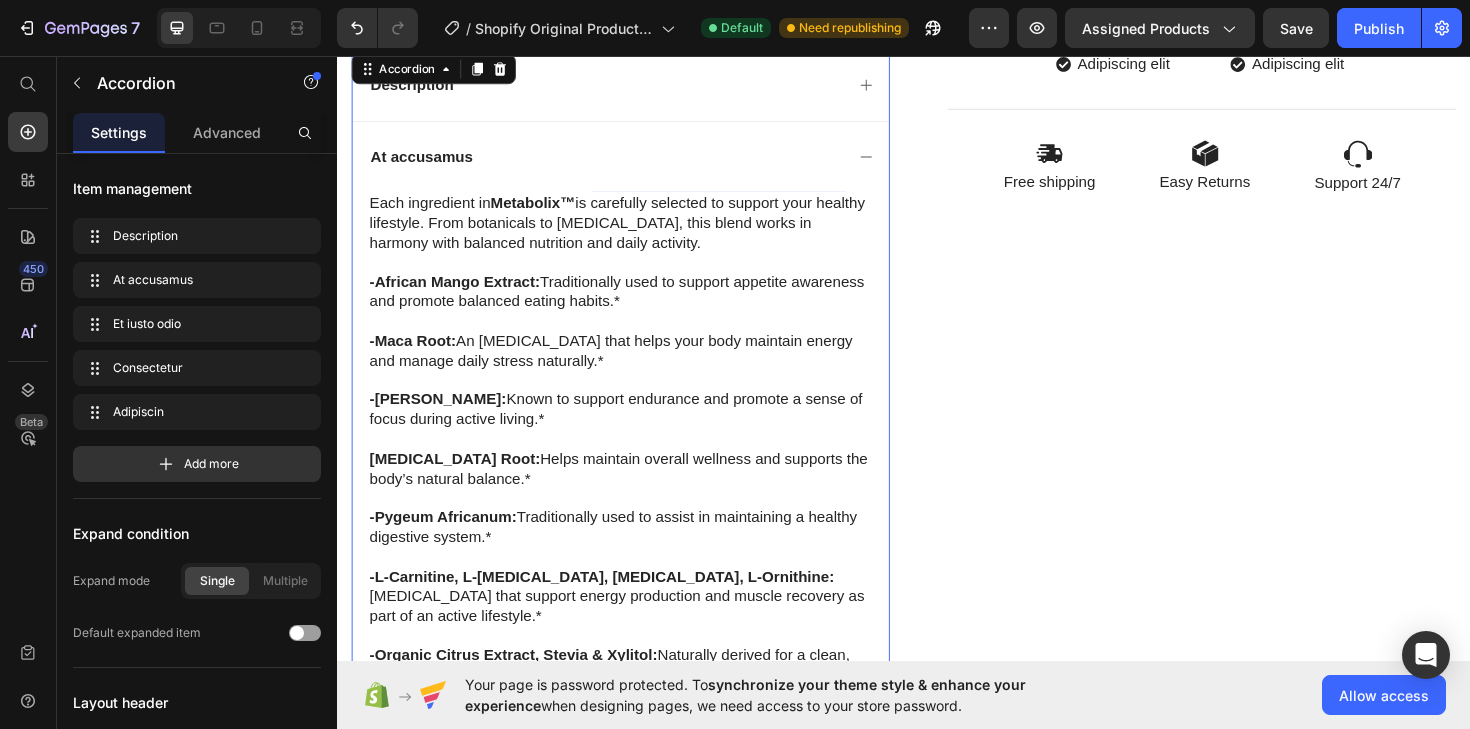 click on "At accusamus" at bounding box center [426, 163] 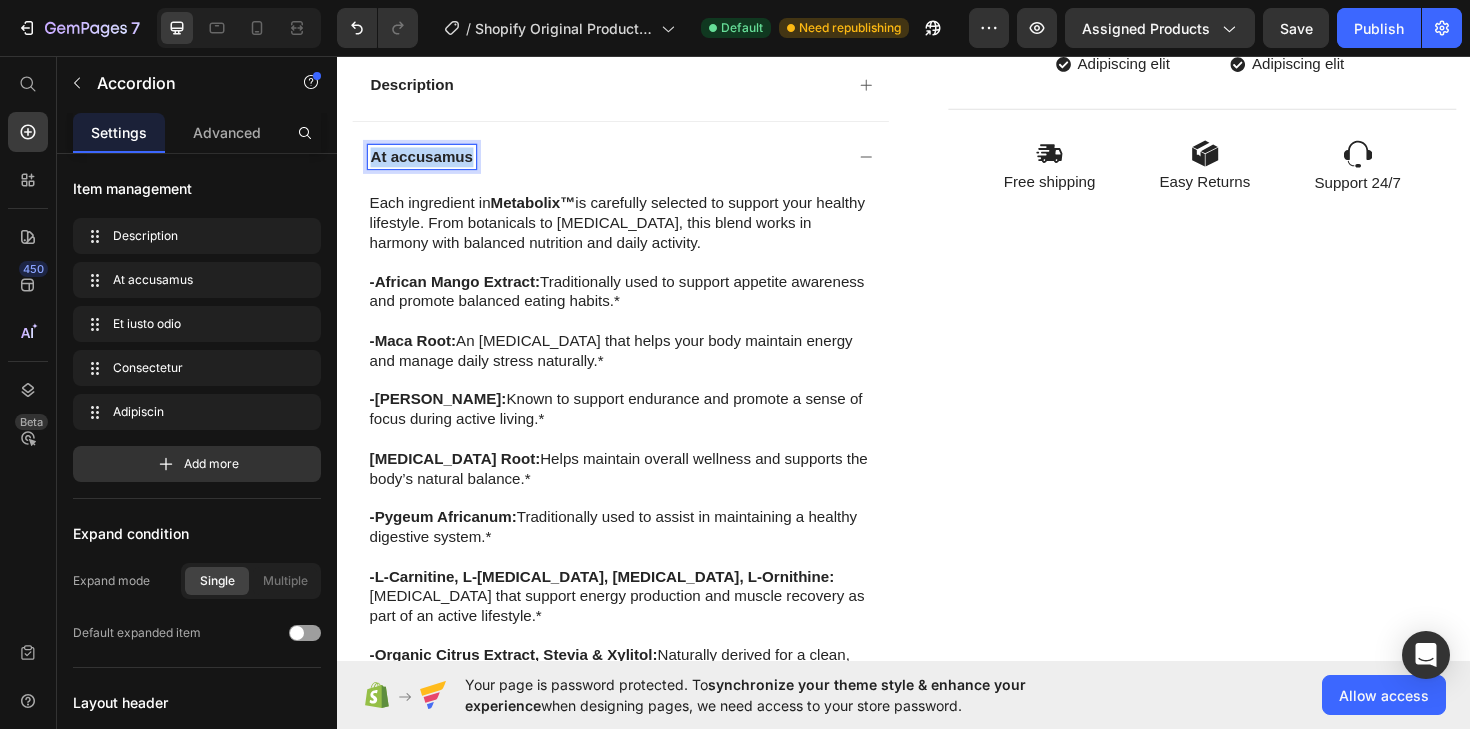 click on "At accusamus" at bounding box center [426, 163] 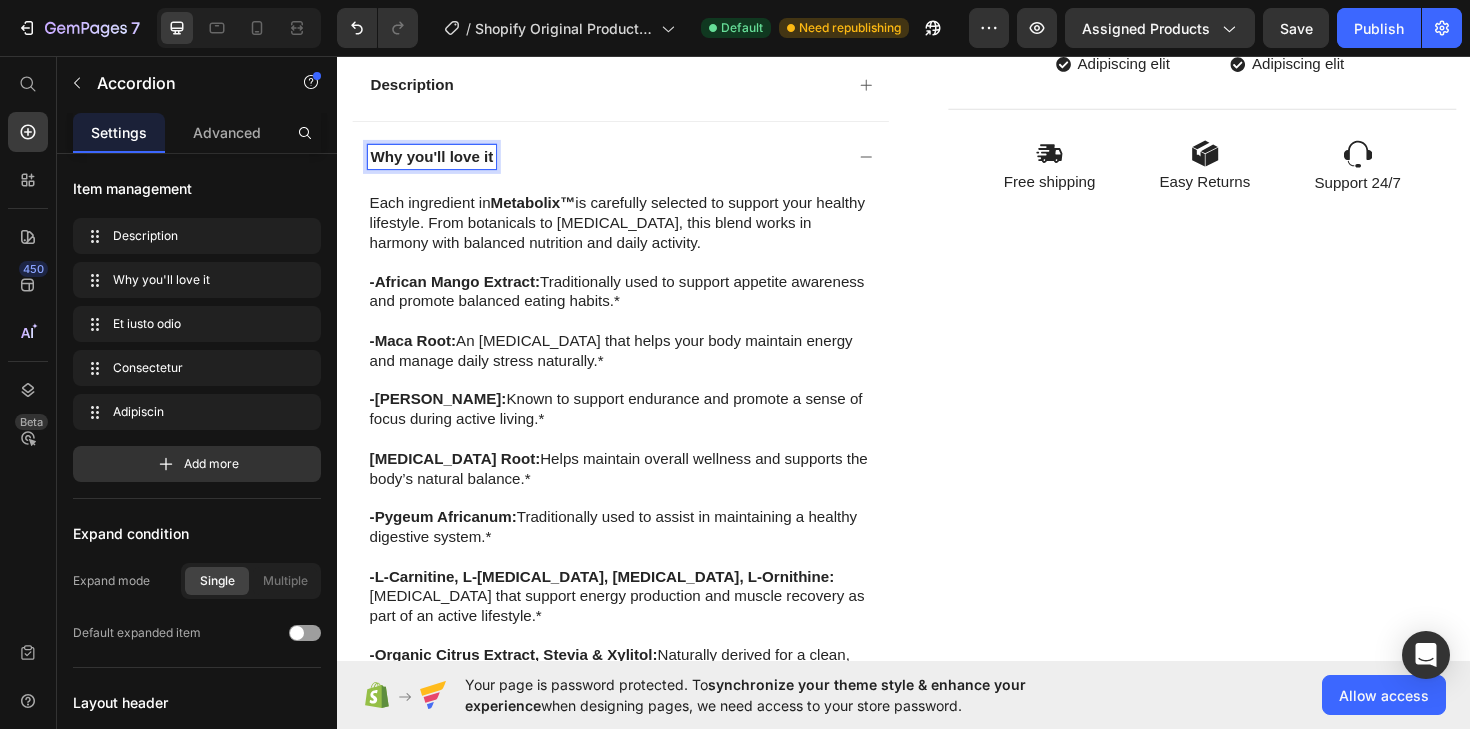 click on "Each ingredient in  Metabolix™  is carefully selected to support your healthy lifestyle. From botanicals to [MEDICAL_DATA], this blend works in harmony with balanced nutrition and daily activity. -African Mango Extract:  Traditionally used to support appetite awareness and promote balanced eating habits.* -Maca Root:  An [MEDICAL_DATA] that helps your body maintain energy and manage daily stress naturally.* -Rhodiola Rosea:  Known to support endurance and promote a sense of focus during active living.* [MEDICAL_DATA] Root:  Helps maintain overall wellness and supports the body’s natural balance.* -Pygeum Africanum:  Traditionally used to assist in maintaining a healthy digestive system.* -L-Carnitine, L-[MEDICAL_DATA], [MEDICAL_DATA], L-Ornithine:  [MEDICAL_DATA] that support energy production and muscle recovery as part of an active lifestyle.* -Organic Citrus Extract, Stevia & Xylitol:  Naturally derived for a clean, pleasant taste without added sugars. Text Block" at bounding box center (637, 474) 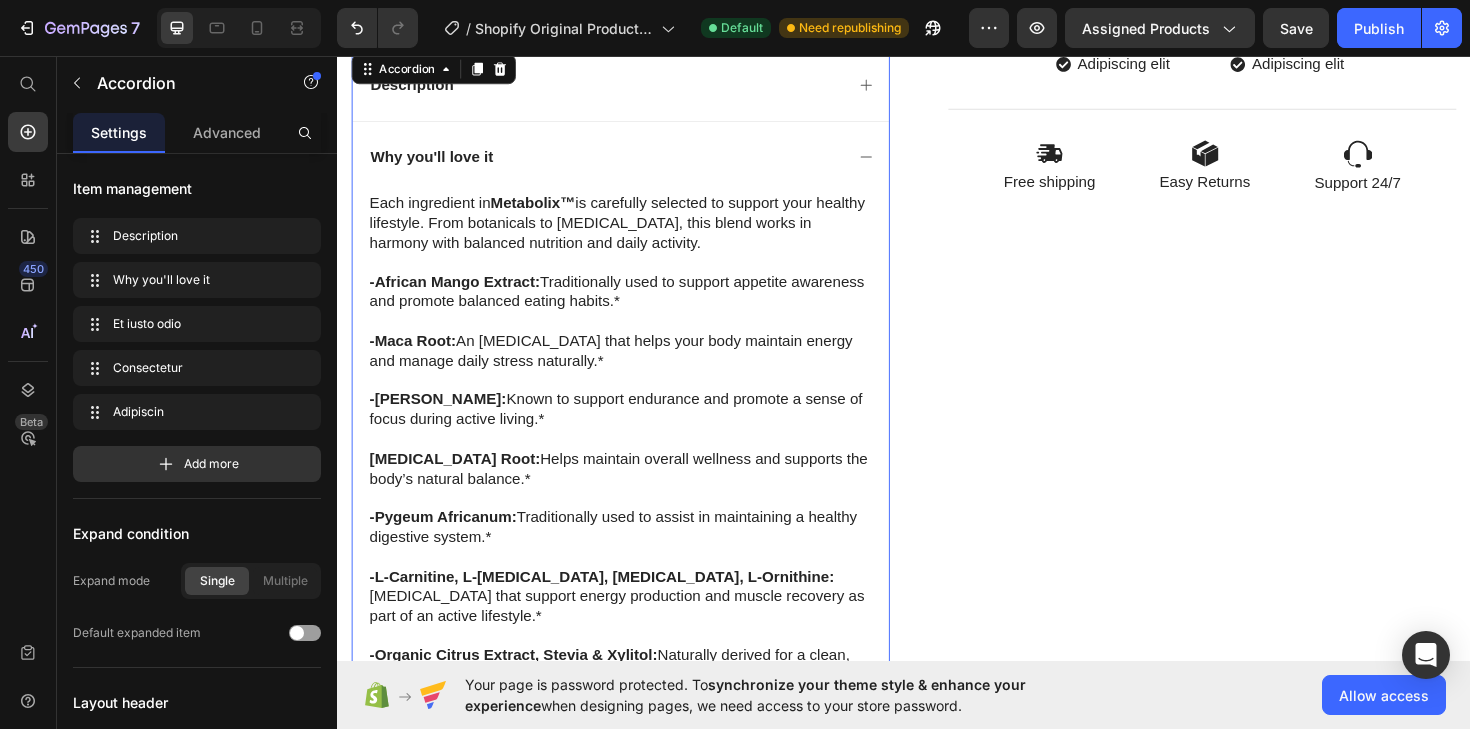 click on "Why you'll love it" at bounding box center [437, 163] 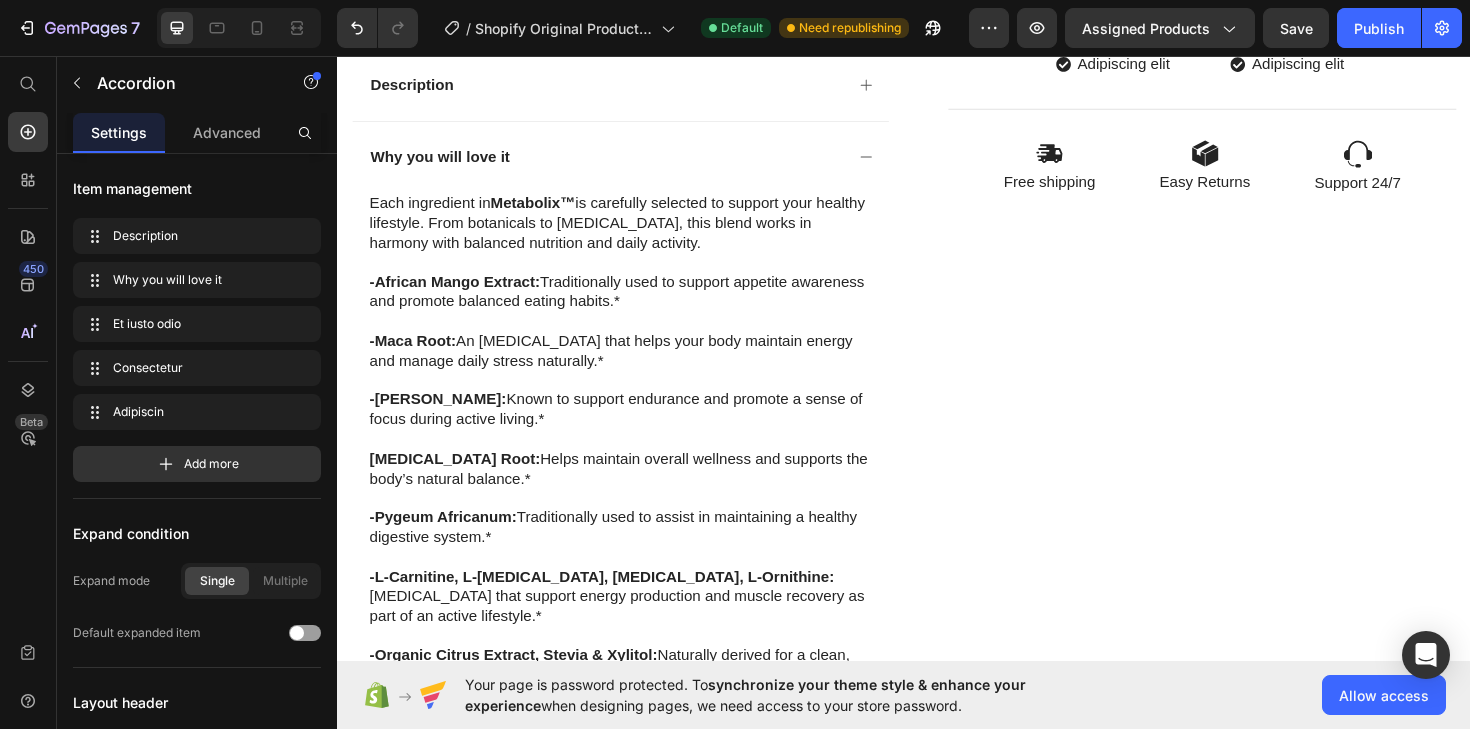 click on "Why you will love it" at bounding box center (621, 163) 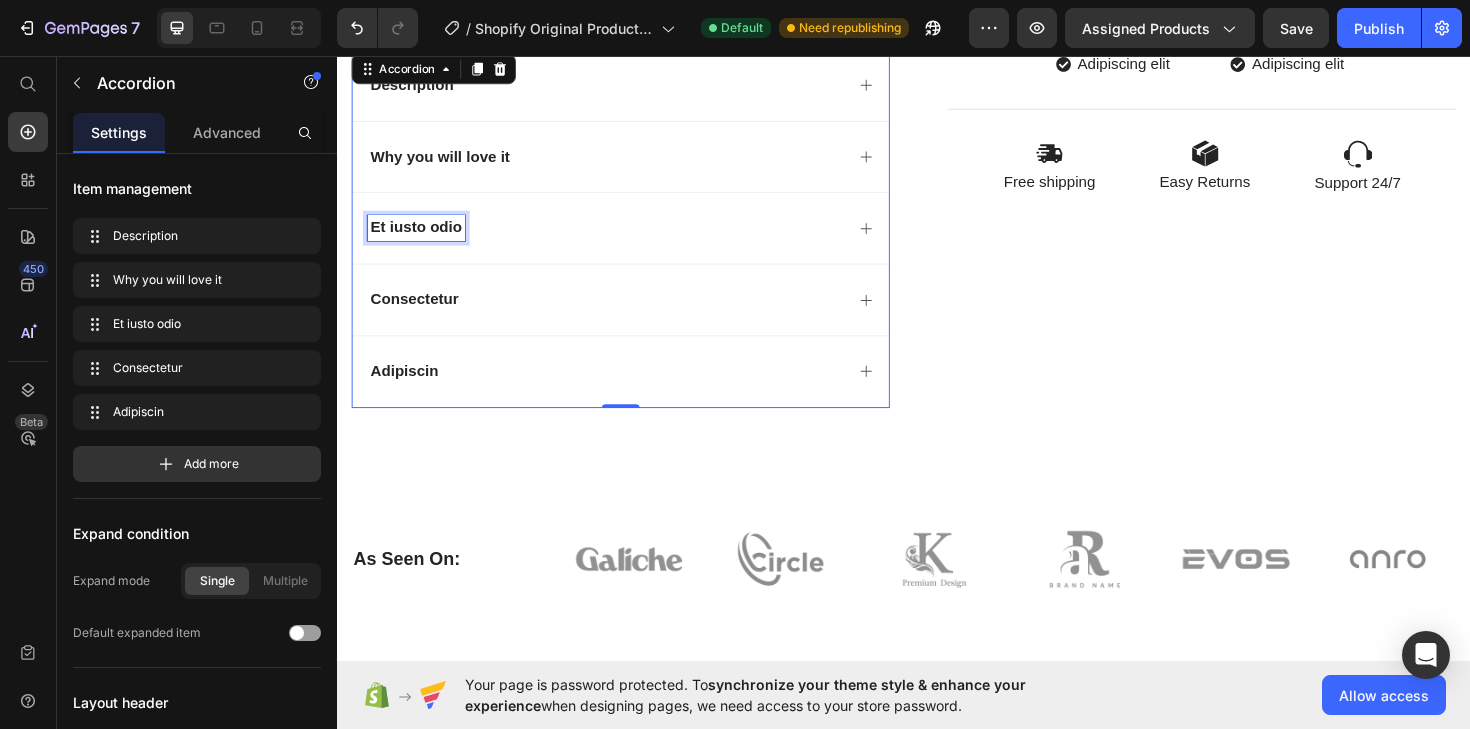 click on "Et iusto odio" at bounding box center (420, 238) 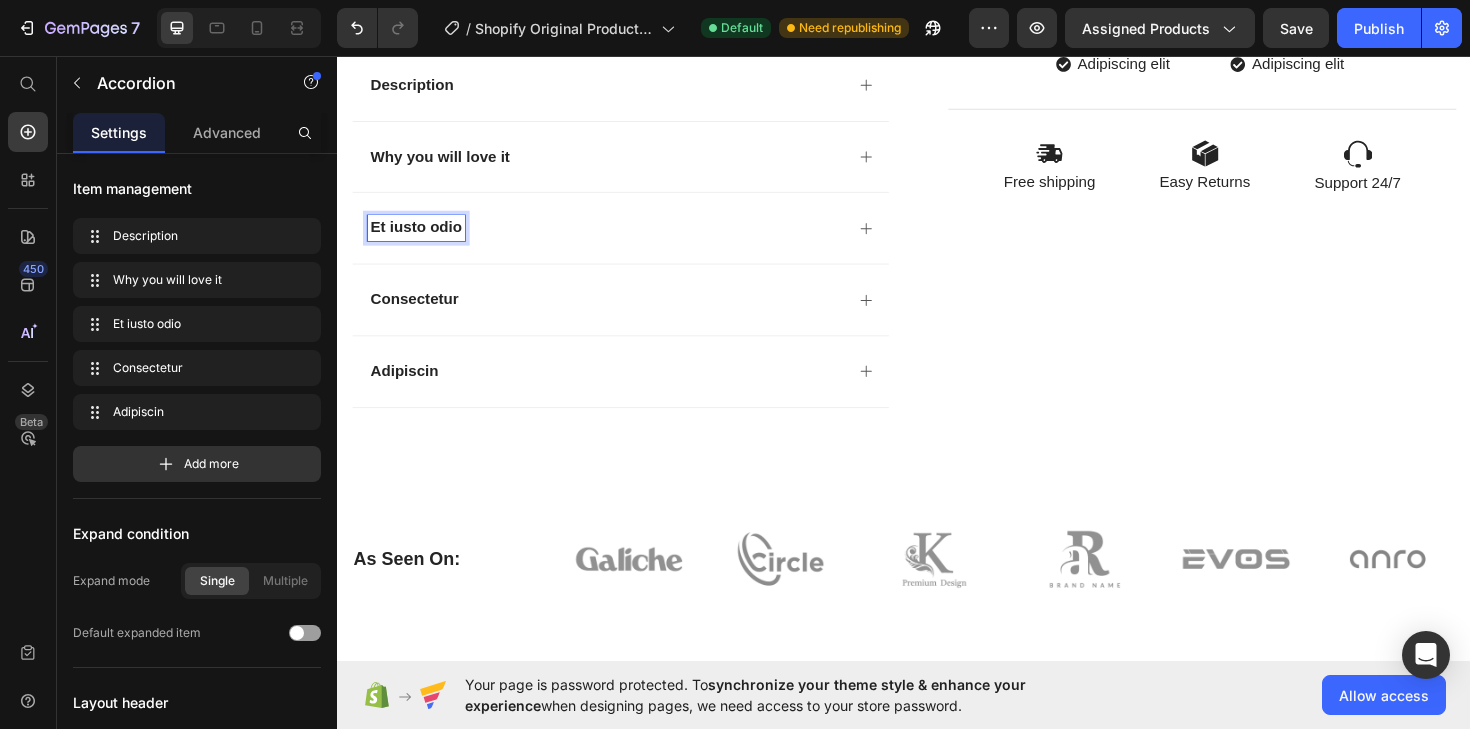 click on "Et iusto odio" at bounding box center [420, 238] 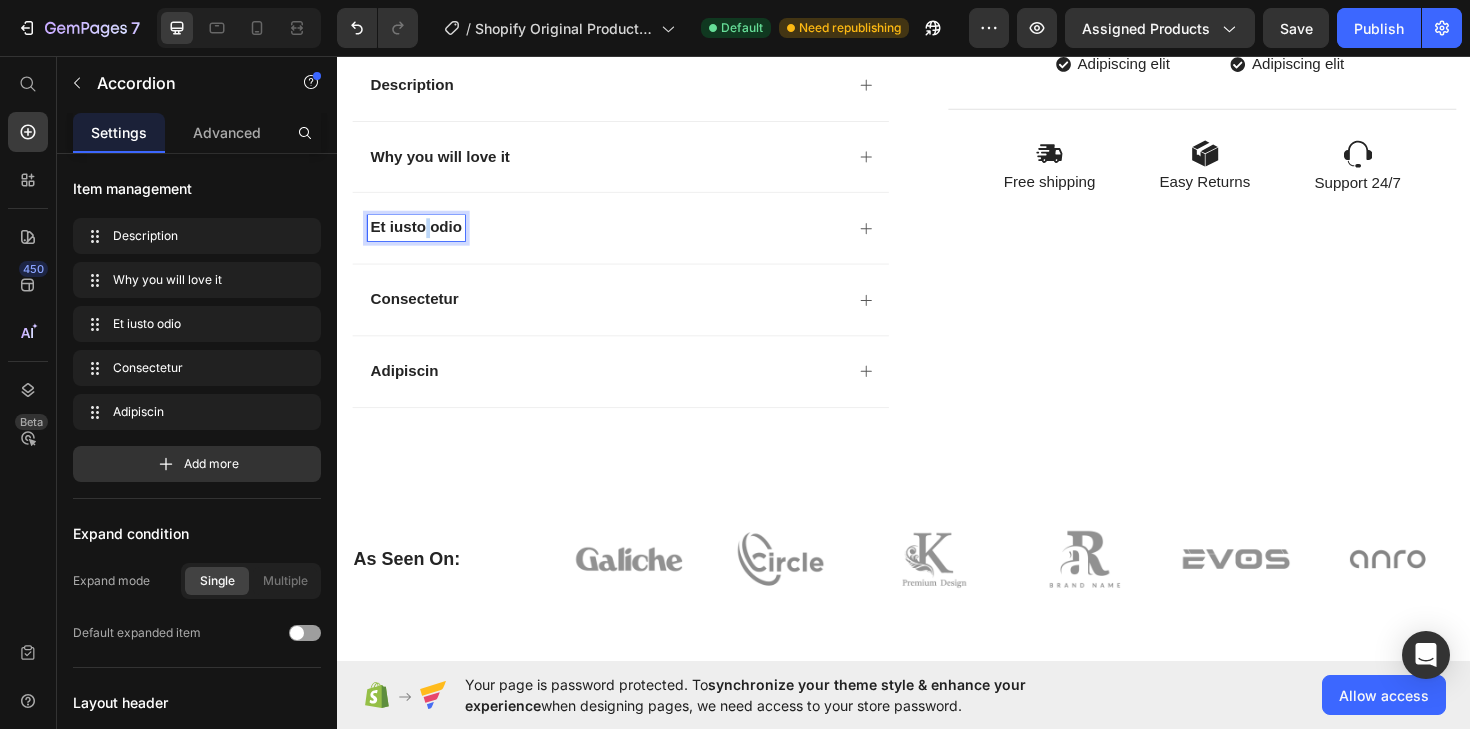 click on "Et iusto odio" at bounding box center [420, 238] 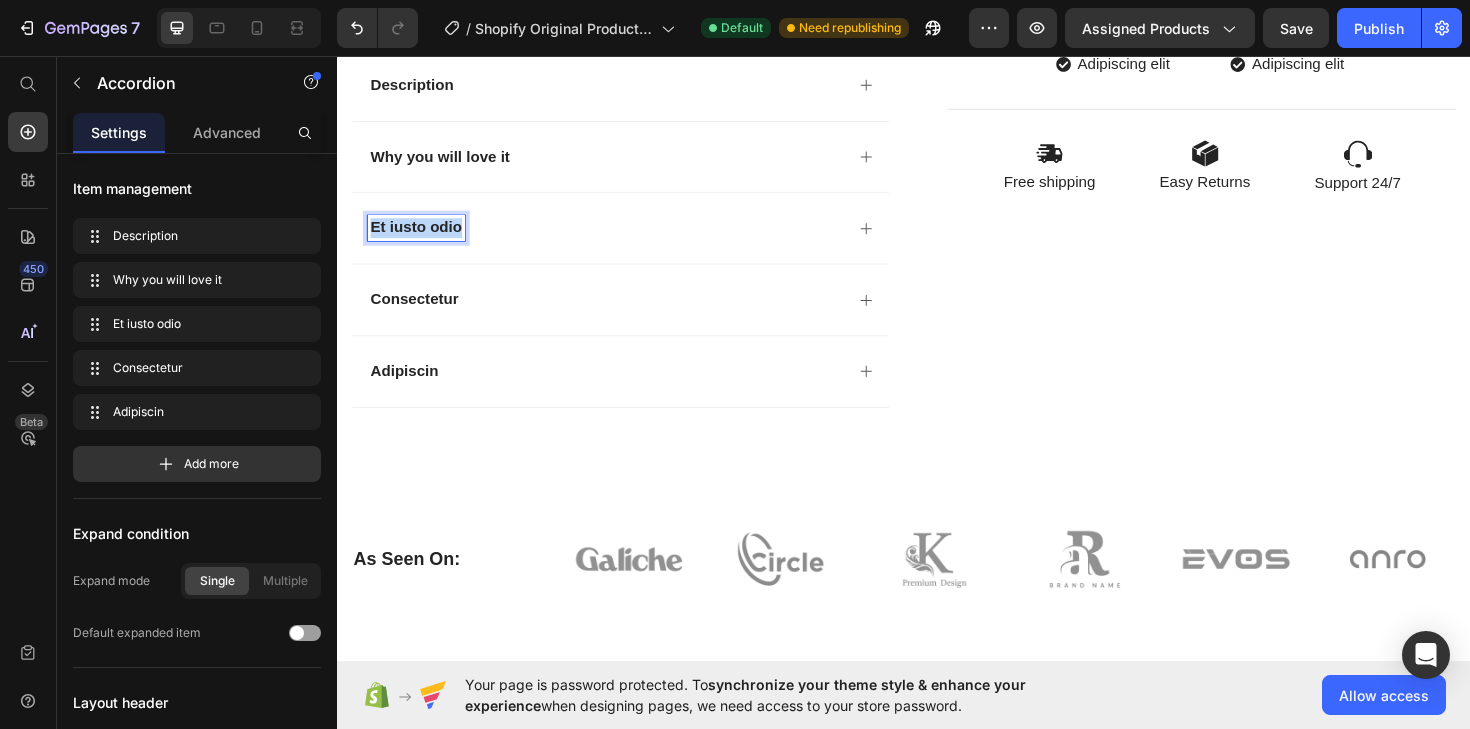 click on "Et iusto odio" at bounding box center [420, 238] 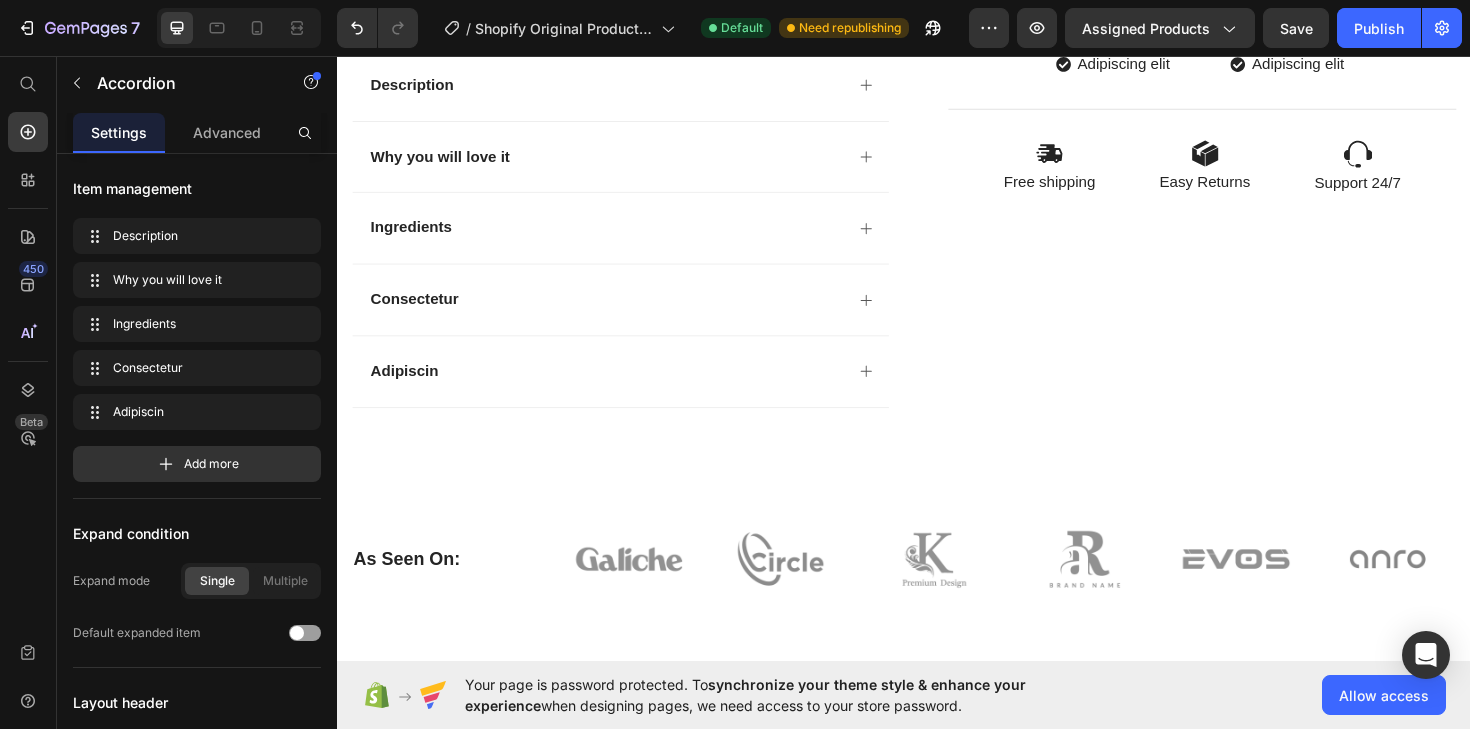 click on "Ingredients" at bounding box center [621, 238] 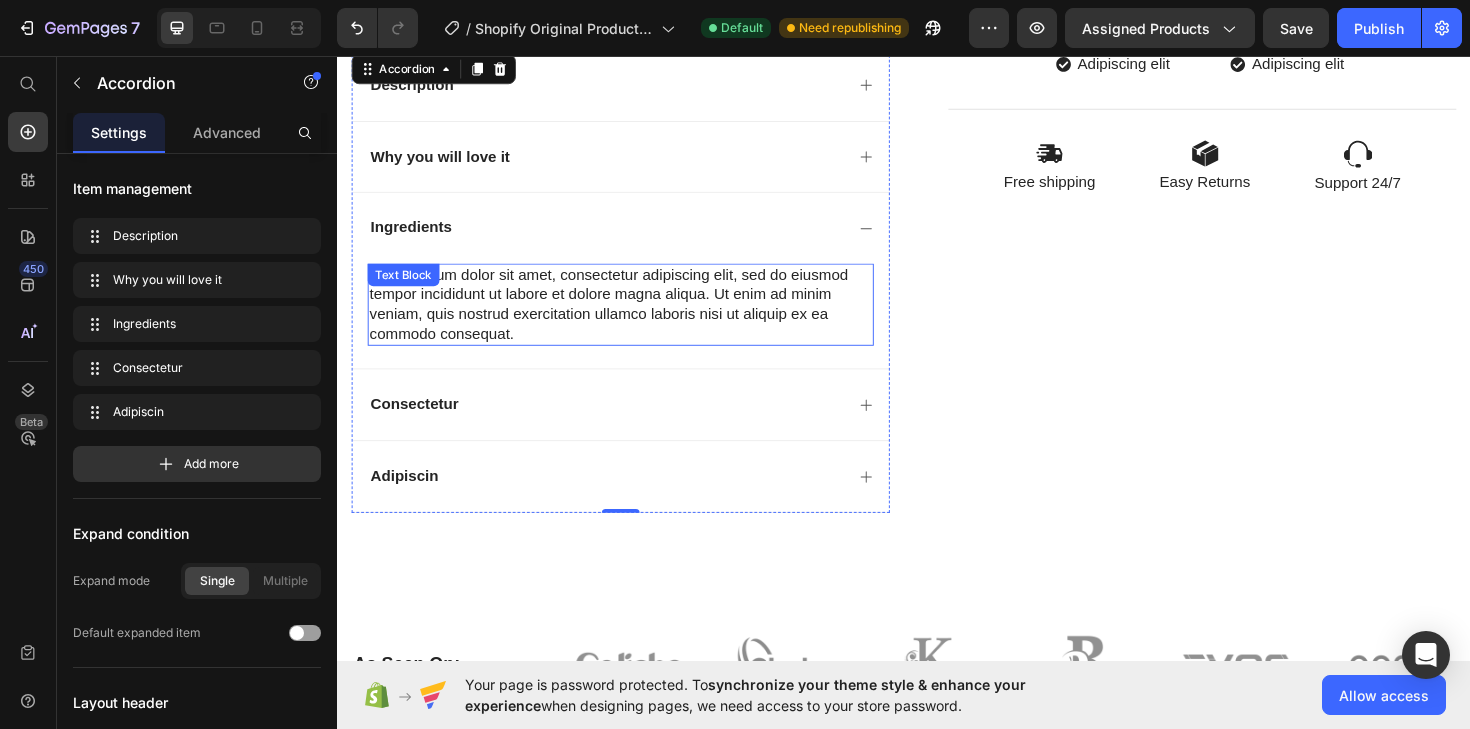 click on "Lorem ipsum dolor sit amet, consectetur adipiscing elit, sed do eiusmod tempor incididunt ut labore et dolore magna aliqua. Ut enim ad minim veniam, quis nostrud exercitation ullamco laboris nisi ut aliquip ex ea commodo consequat." at bounding box center (637, 319) 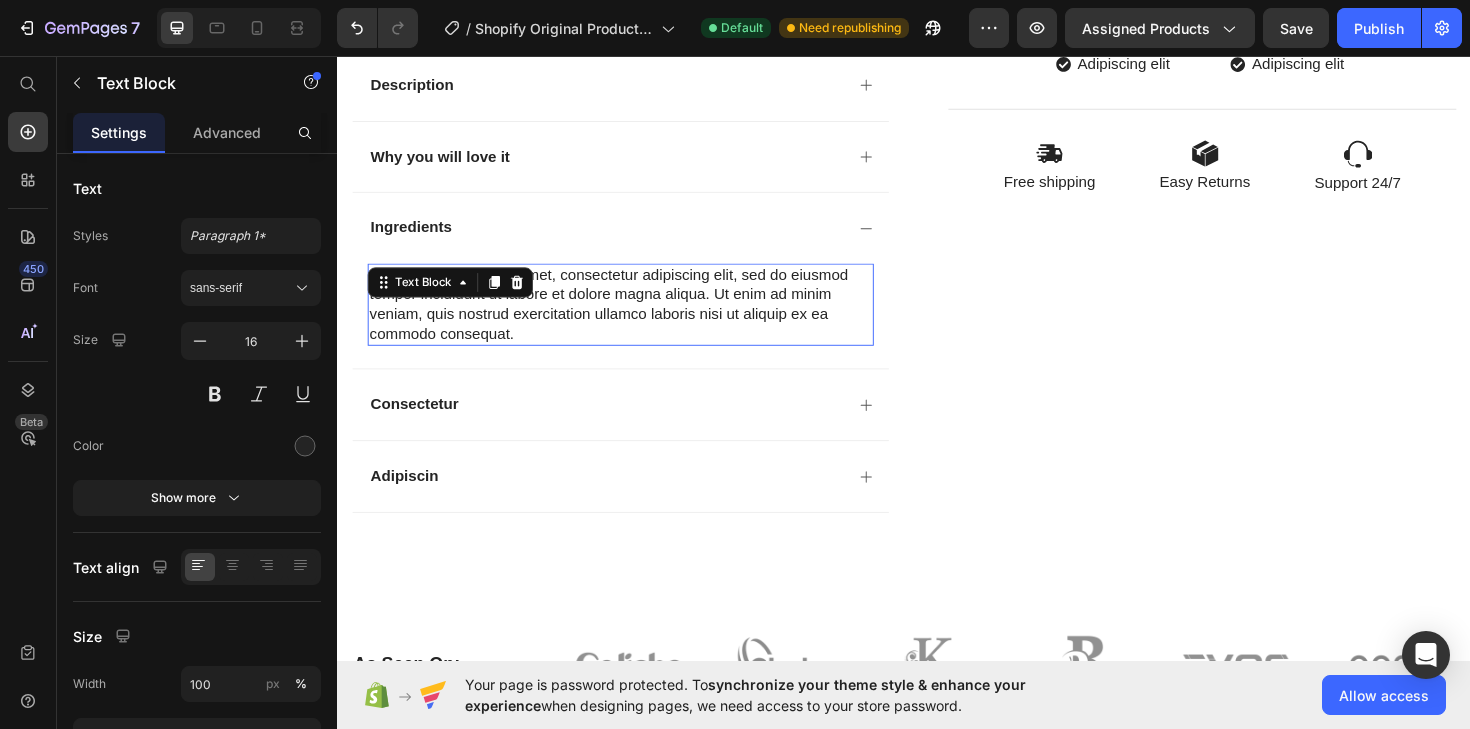 click on "Text Block" at bounding box center (456, 296) 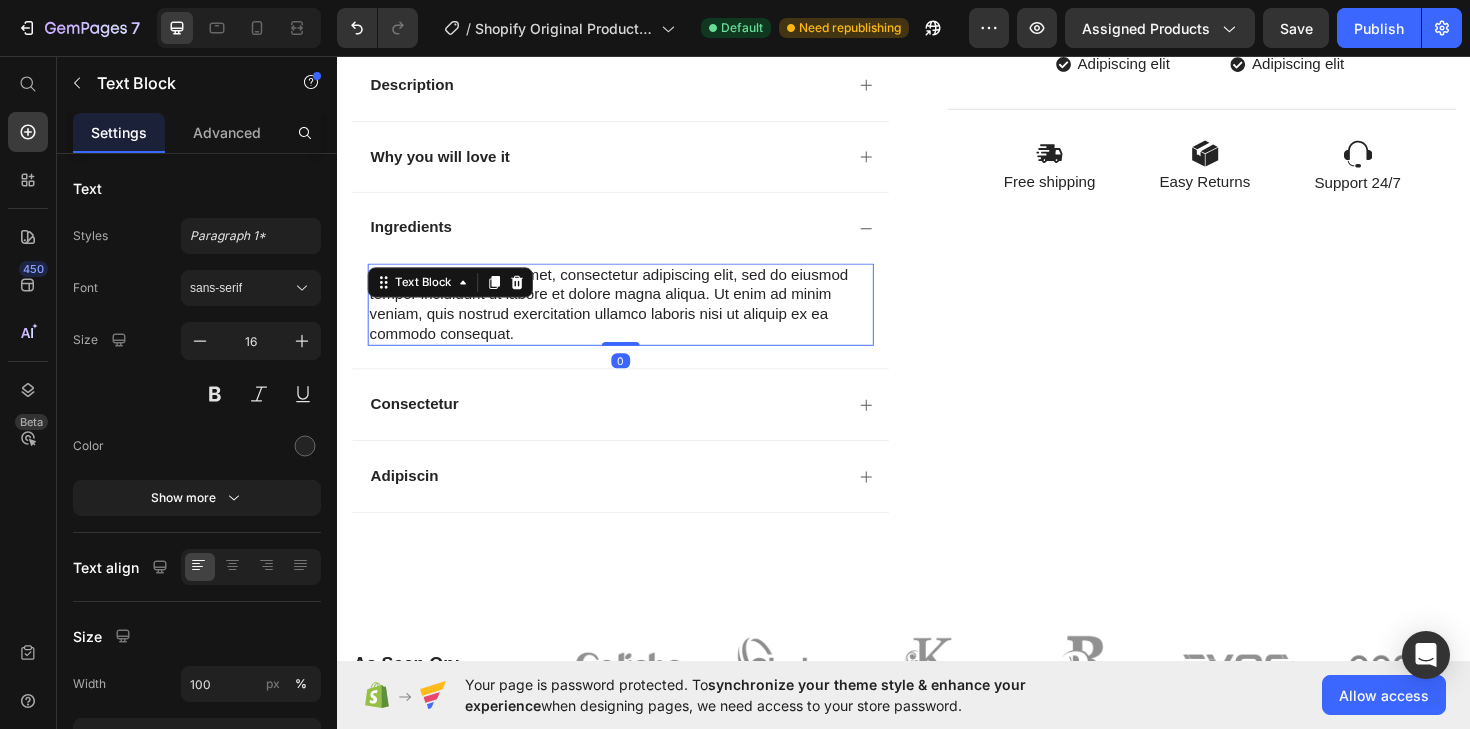 click on "Text Block" at bounding box center (456, 296) 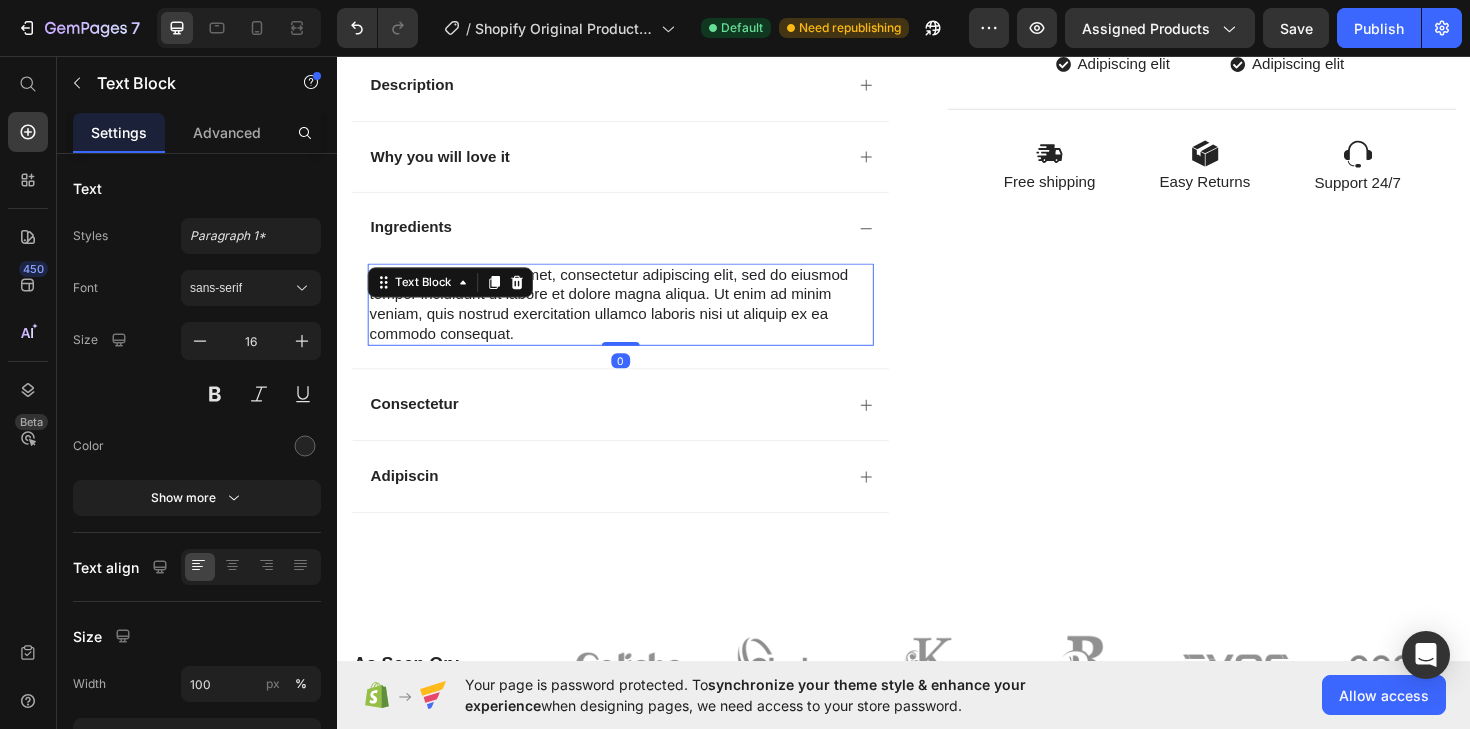 click on "Lorem ipsum dolor sit amet, consectetur adipiscing elit, sed do eiusmod tempor incididunt ut labore et dolore magna aliqua. Ut enim ad minim veniam, quis nostrud exercitation ullamco laboris nisi ut aliquip ex ea commodo consequat." at bounding box center [637, 319] 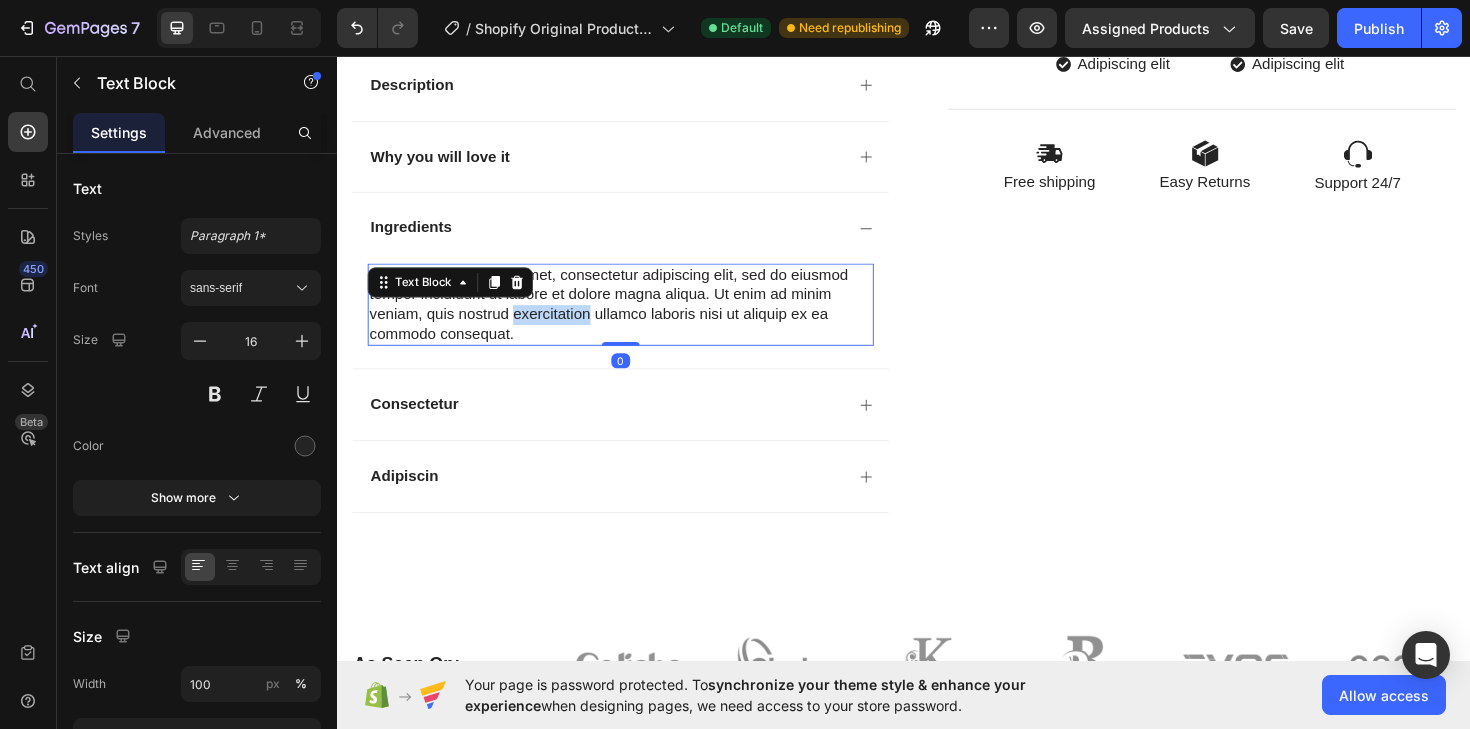 click on "Lorem ipsum dolor sit amet, consectetur adipiscing elit, sed do eiusmod tempor incididunt ut labore et dolore magna aliqua. Ut enim ad minim veniam, quis nostrud exercitation ullamco laboris nisi ut aliquip ex ea commodo consequat." at bounding box center [637, 319] 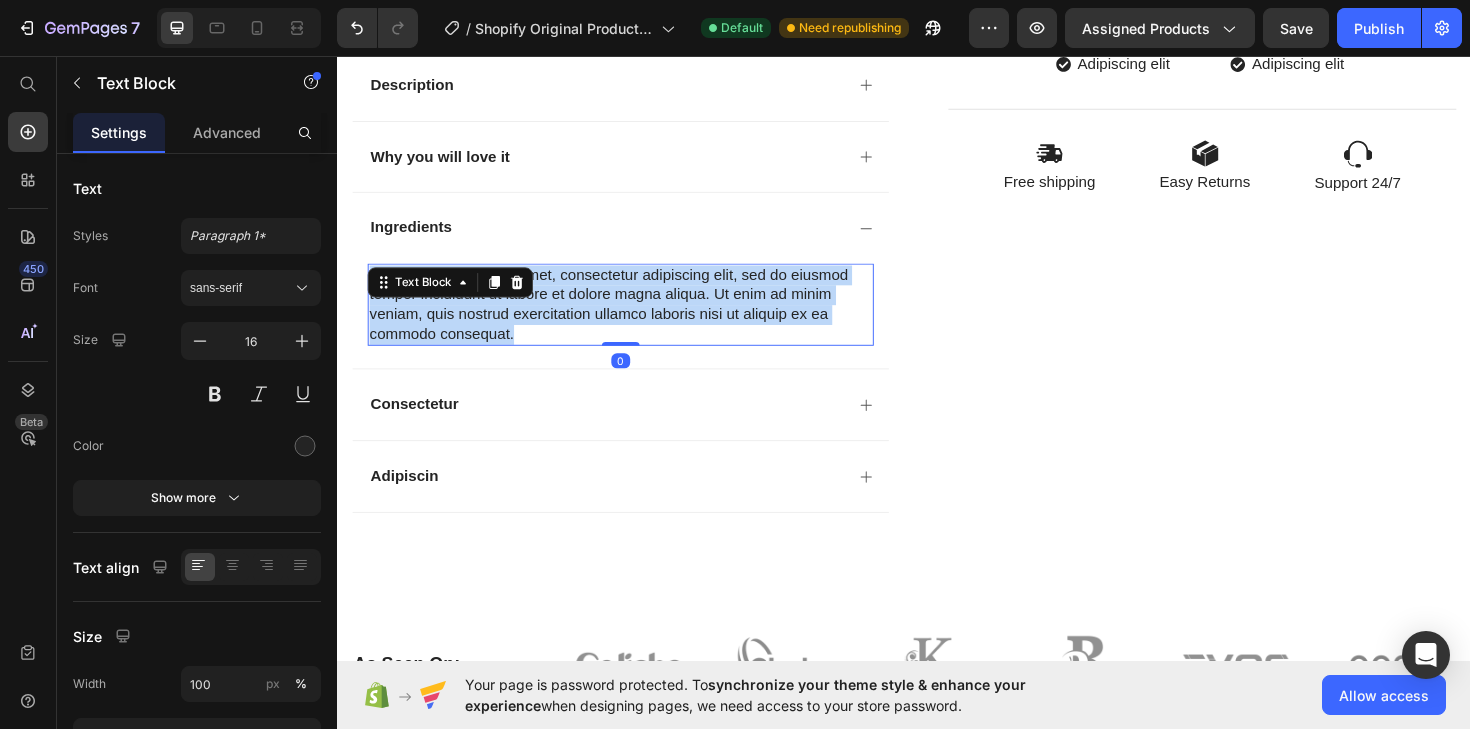 click on "Lorem ipsum dolor sit amet, consectetur adipiscing elit, sed do eiusmod tempor incididunt ut labore et dolore magna aliqua. Ut enim ad minim veniam, quis nostrud exercitation ullamco laboris nisi ut aliquip ex ea commodo consequat." at bounding box center [637, 319] 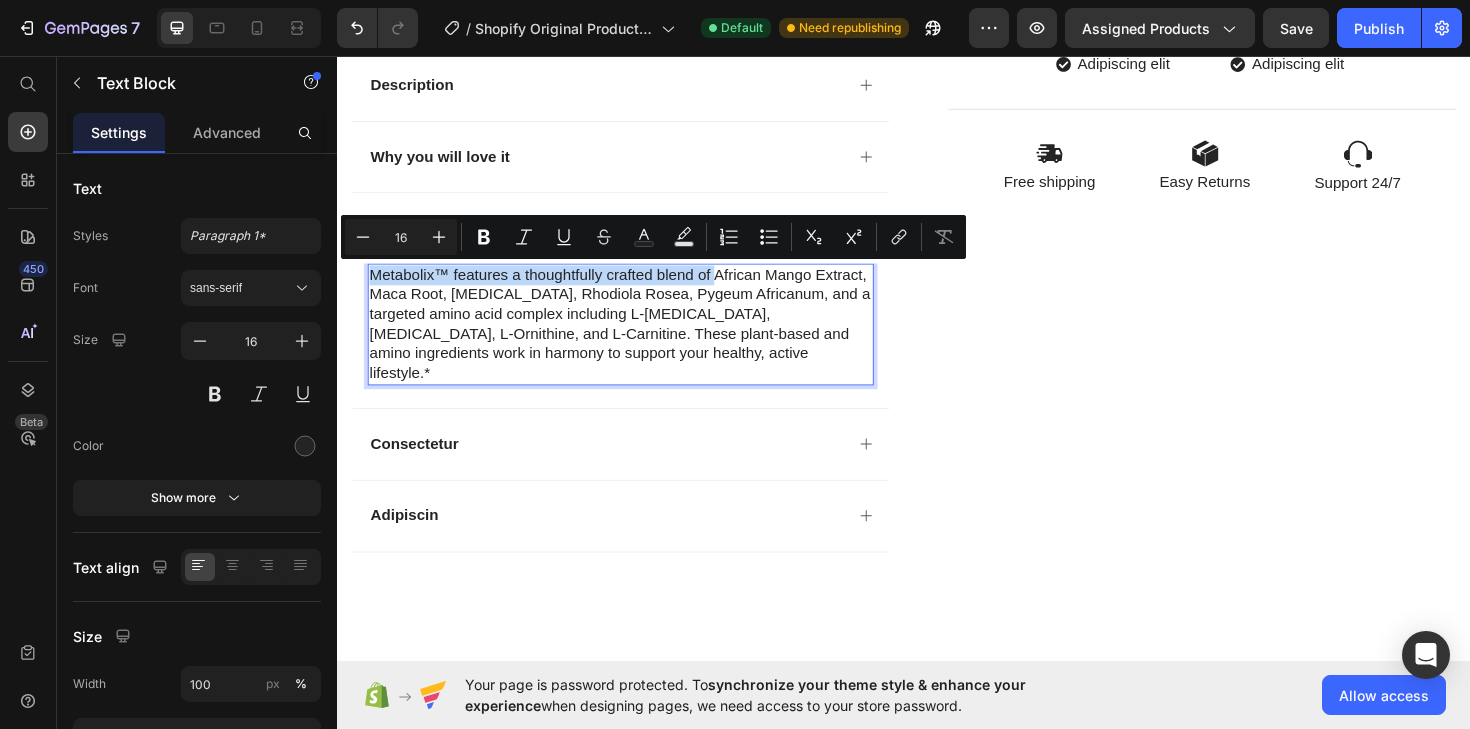 drag, startPoint x: 735, startPoint y: 291, endPoint x: 376, endPoint y: 291, distance: 359 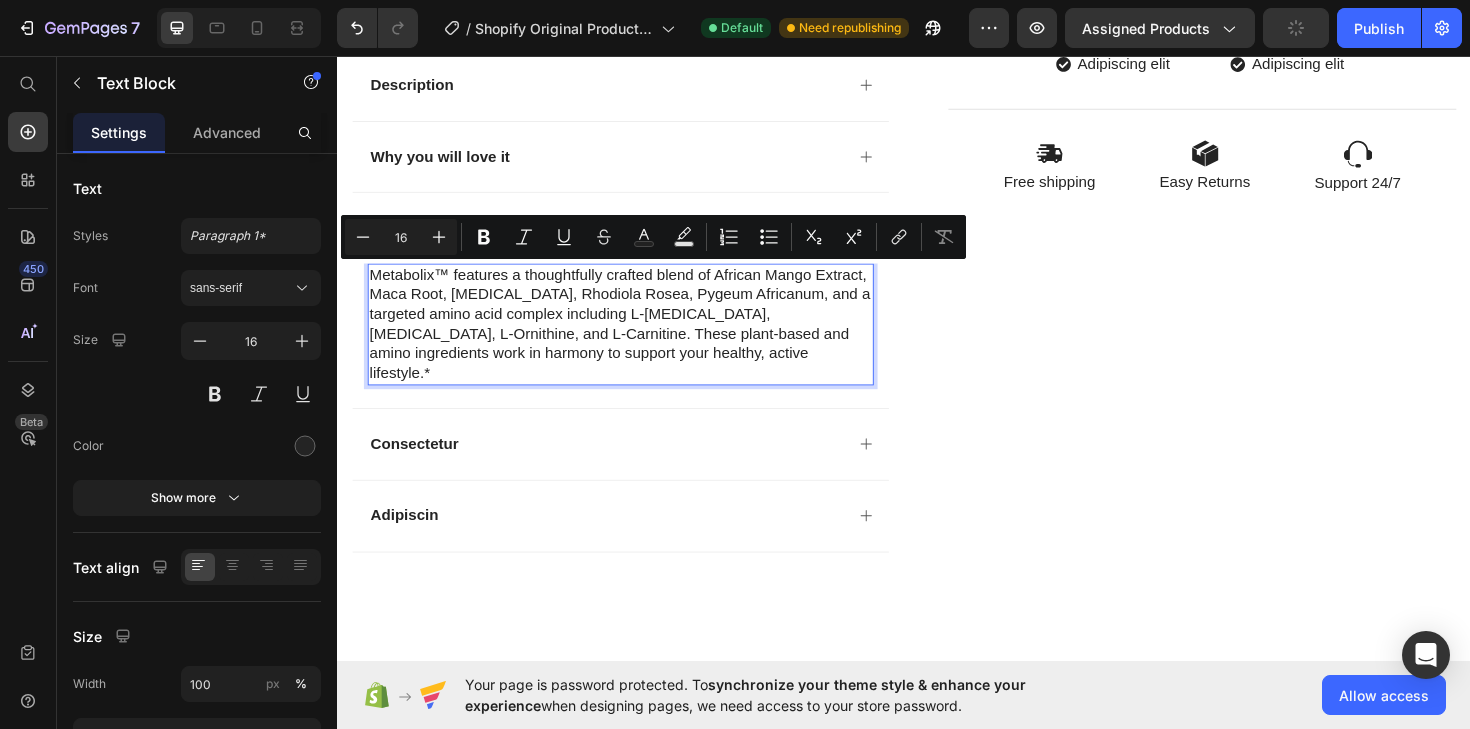 click on "Metabolix™ features a thoughtfully crafted blend of African Mango Extract, Maca Root, [MEDICAL_DATA], Rhodiola Rosea, Pygeum Africanum, and a targeted amino acid complex including L-[MEDICAL_DATA], [MEDICAL_DATA], L-Ornithine, and L-Carnitine. These plant-based and amino ingredients work in harmony to support your healthy, active lifestyle.*" at bounding box center (637, 340) 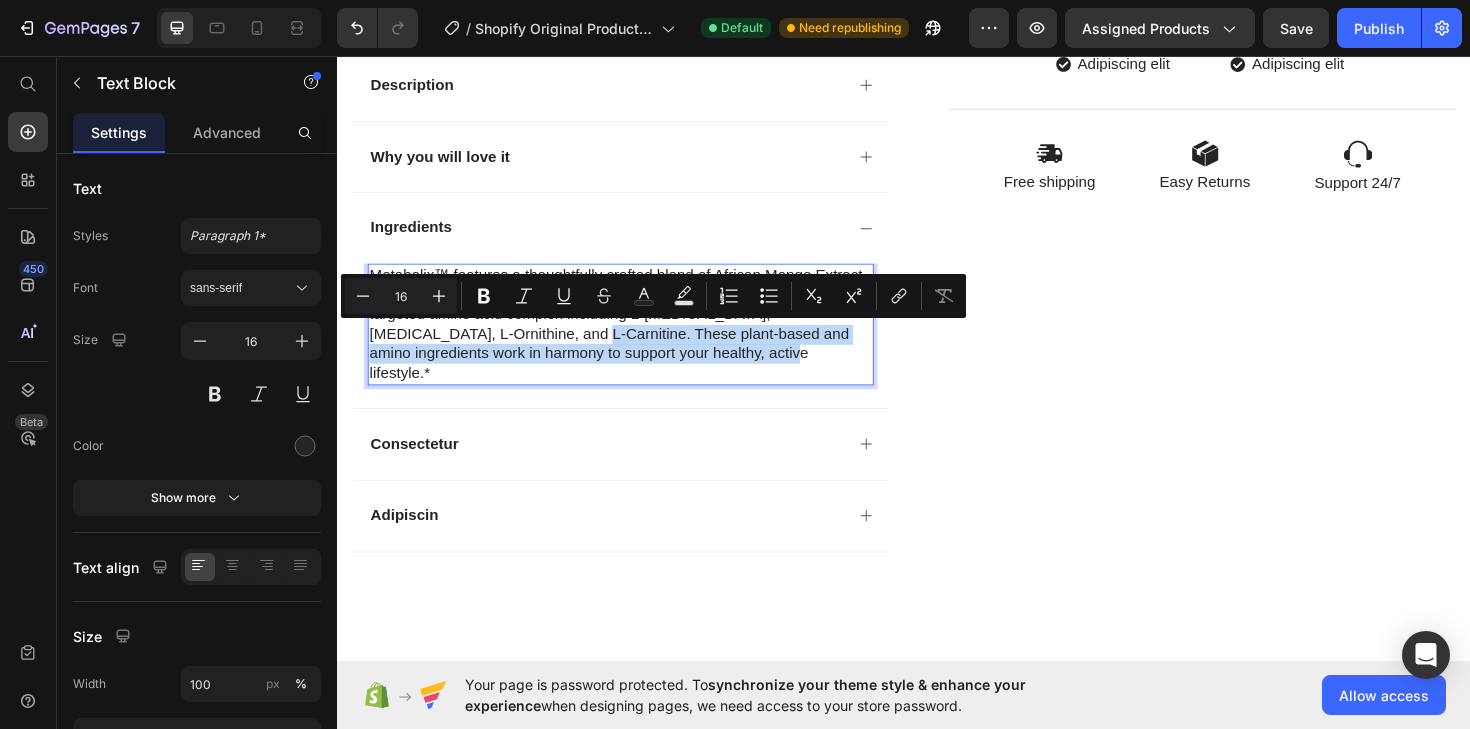 drag, startPoint x: 563, startPoint y: 348, endPoint x: 782, endPoint y: 366, distance: 219.73848 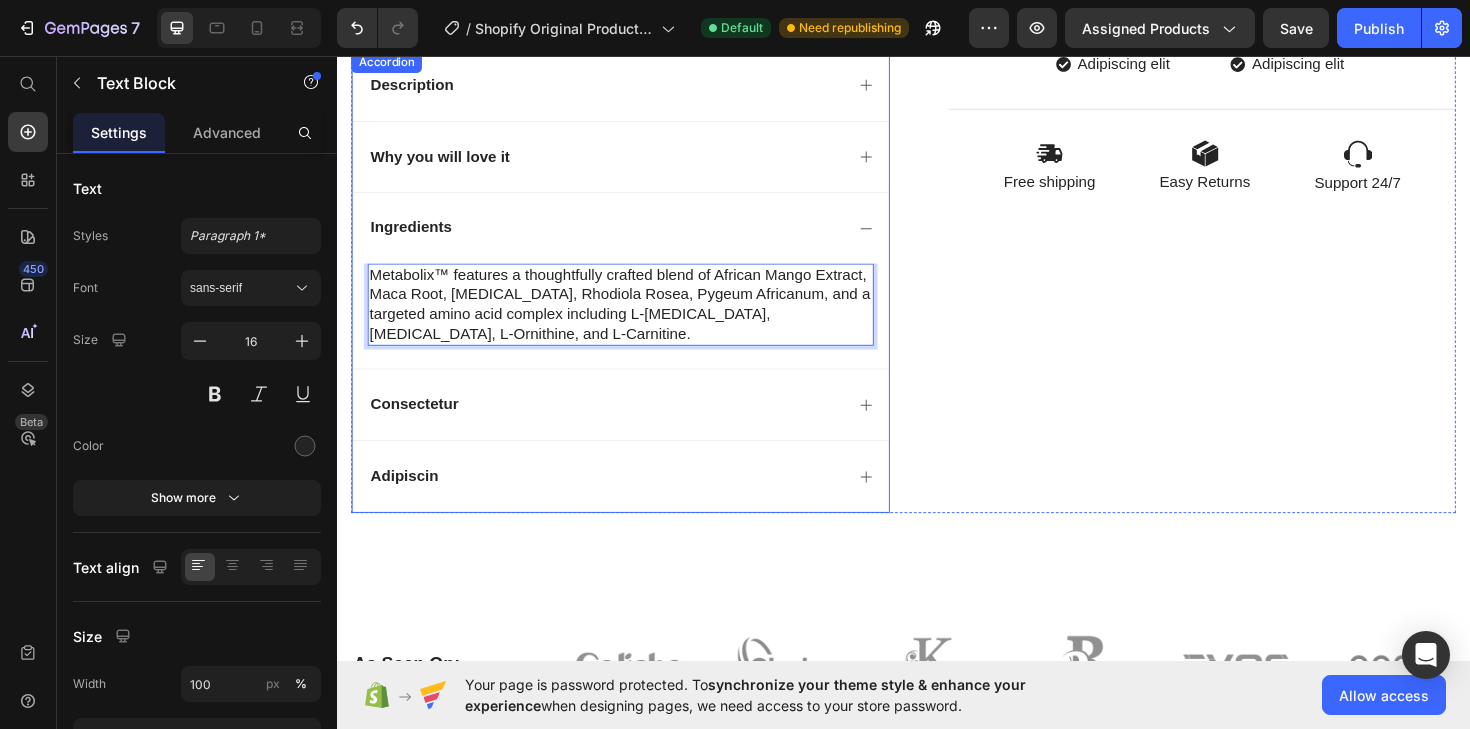 click on "Why you will love it" at bounding box center [621, 163] 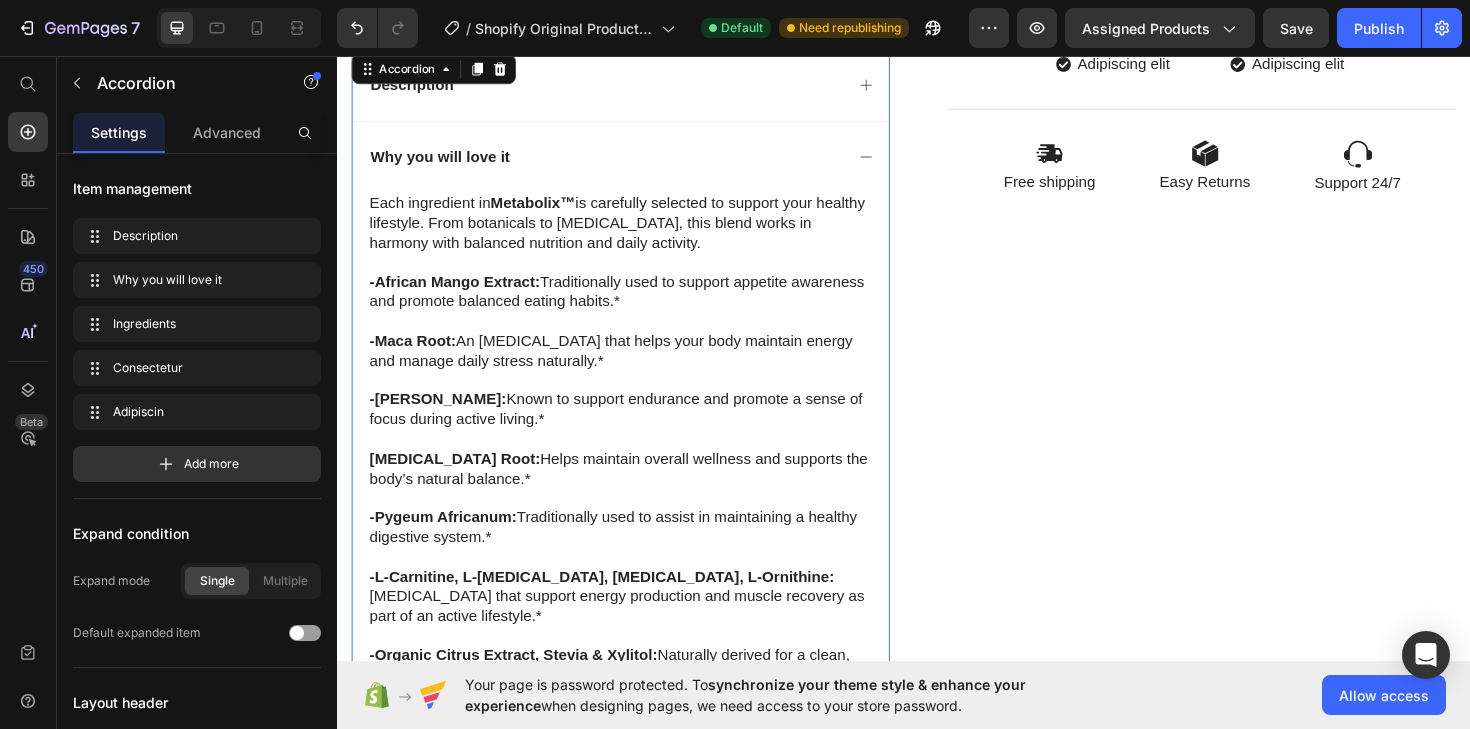 click on "Why you will love it" at bounding box center [621, 163] 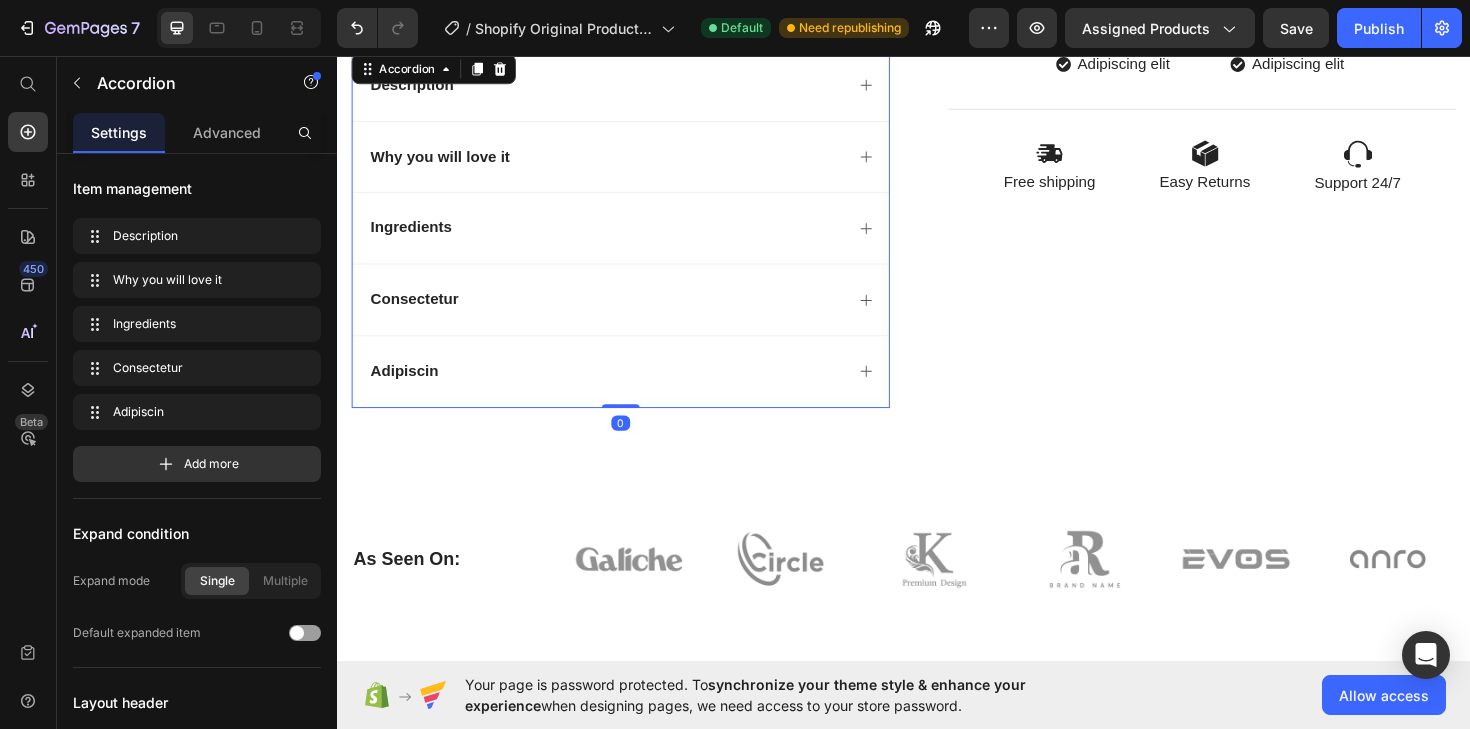 click on "Description" at bounding box center [621, 87] 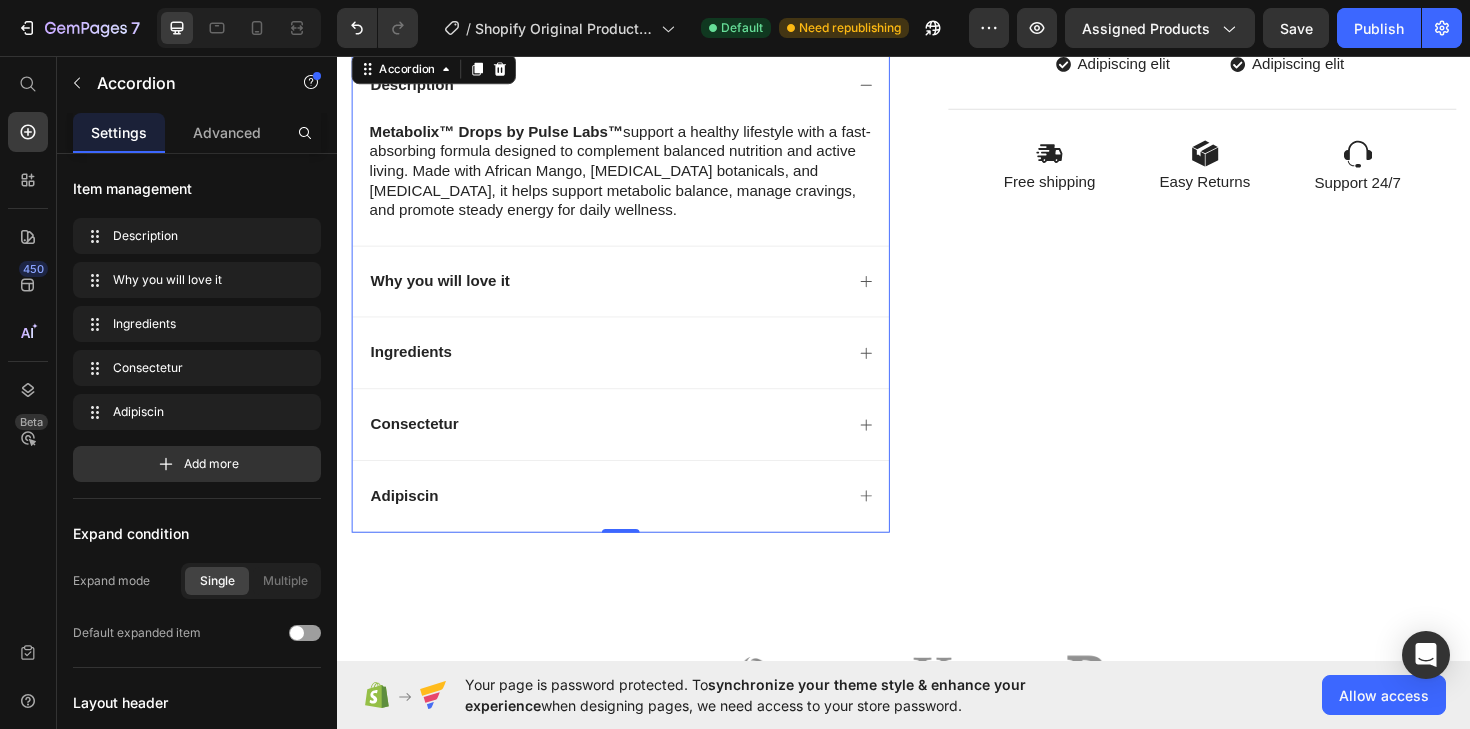 click on "Description" at bounding box center [621, 87] 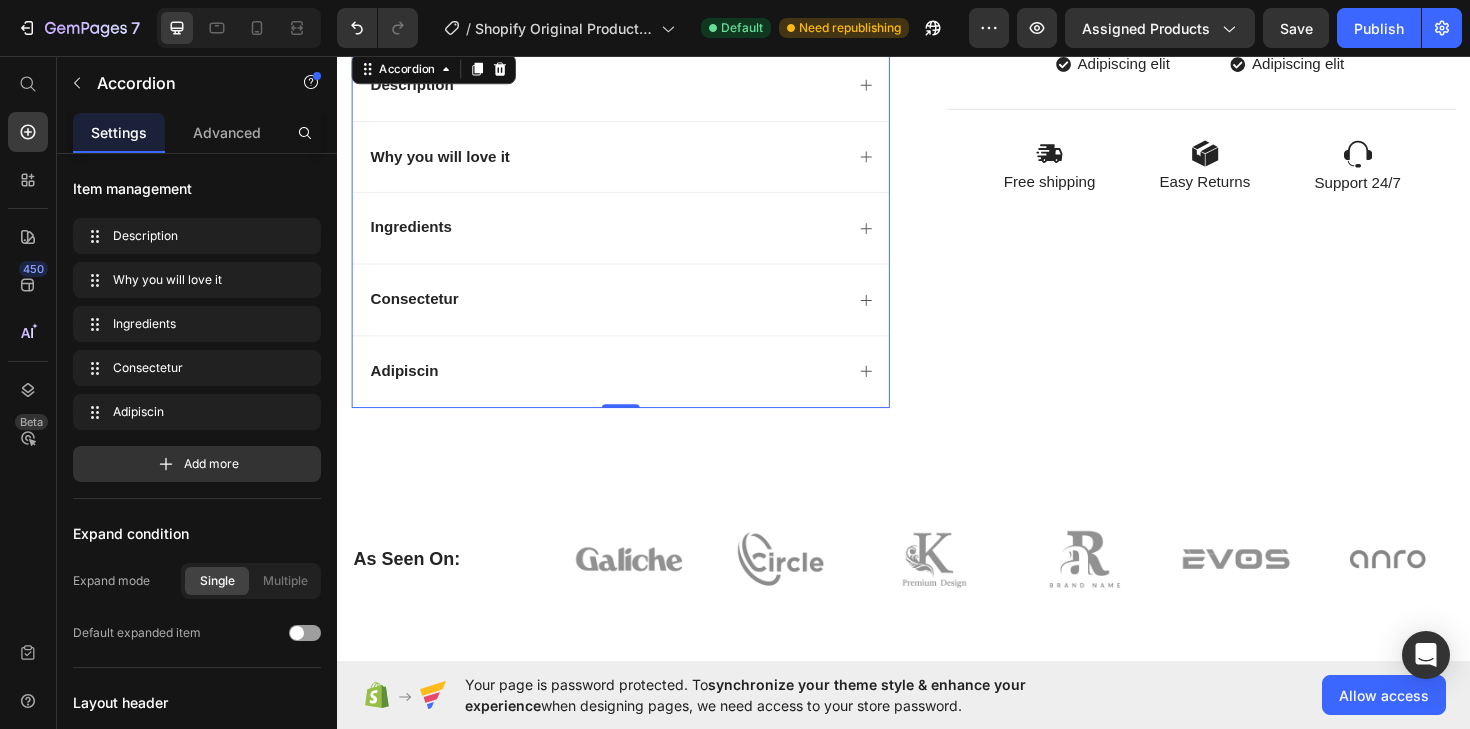 click on "Consectetur" at bounding box center (637, 314) 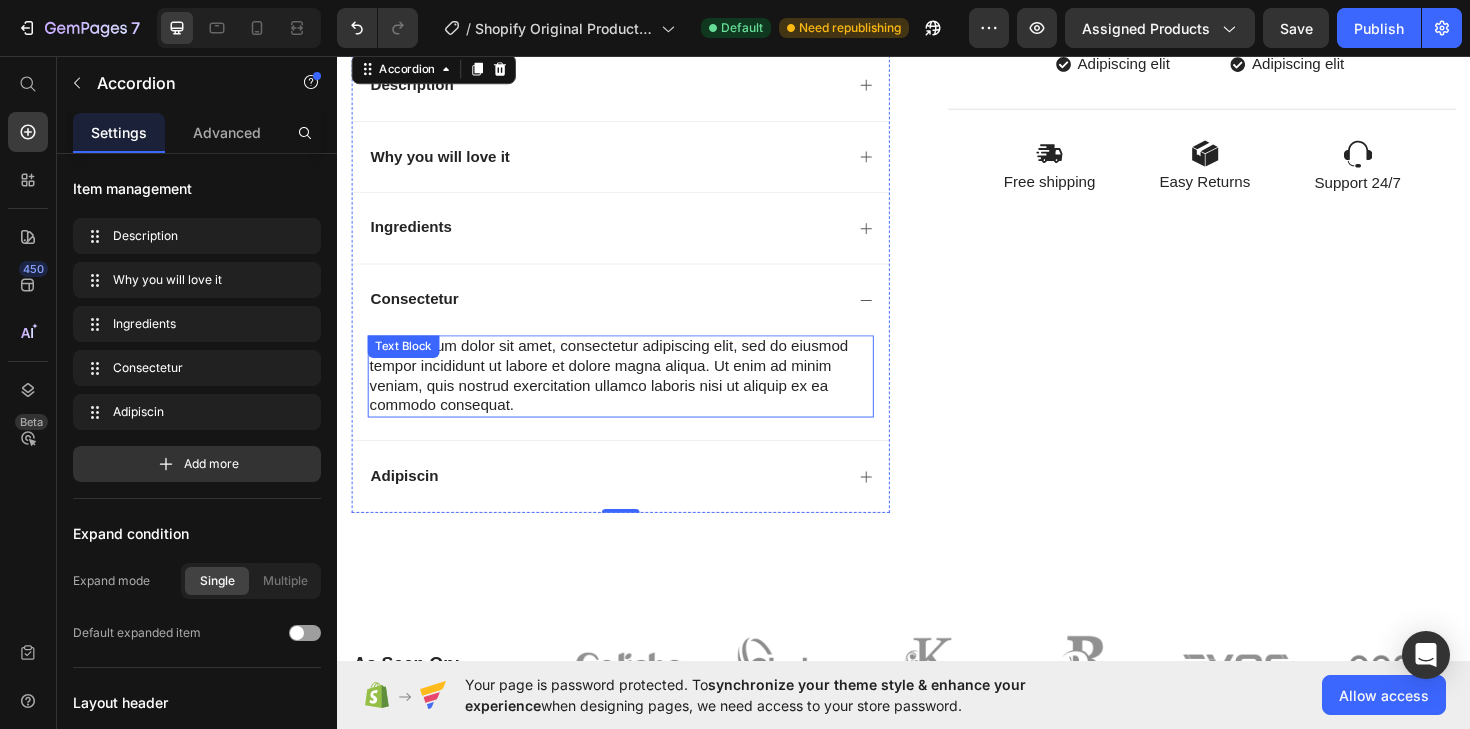 click on "Lorem ipsum dolor sit amet, consectetur adipiscing elit, sed do eiusmod tempor incididunt ut labore et dolore magna aliqua. Ut enim ad minim veniam, quis nostrud exercitation ullamco laboris nisi ut aliquip ex ea commodo consequat. Text Block" at bounding box center (637, 395) 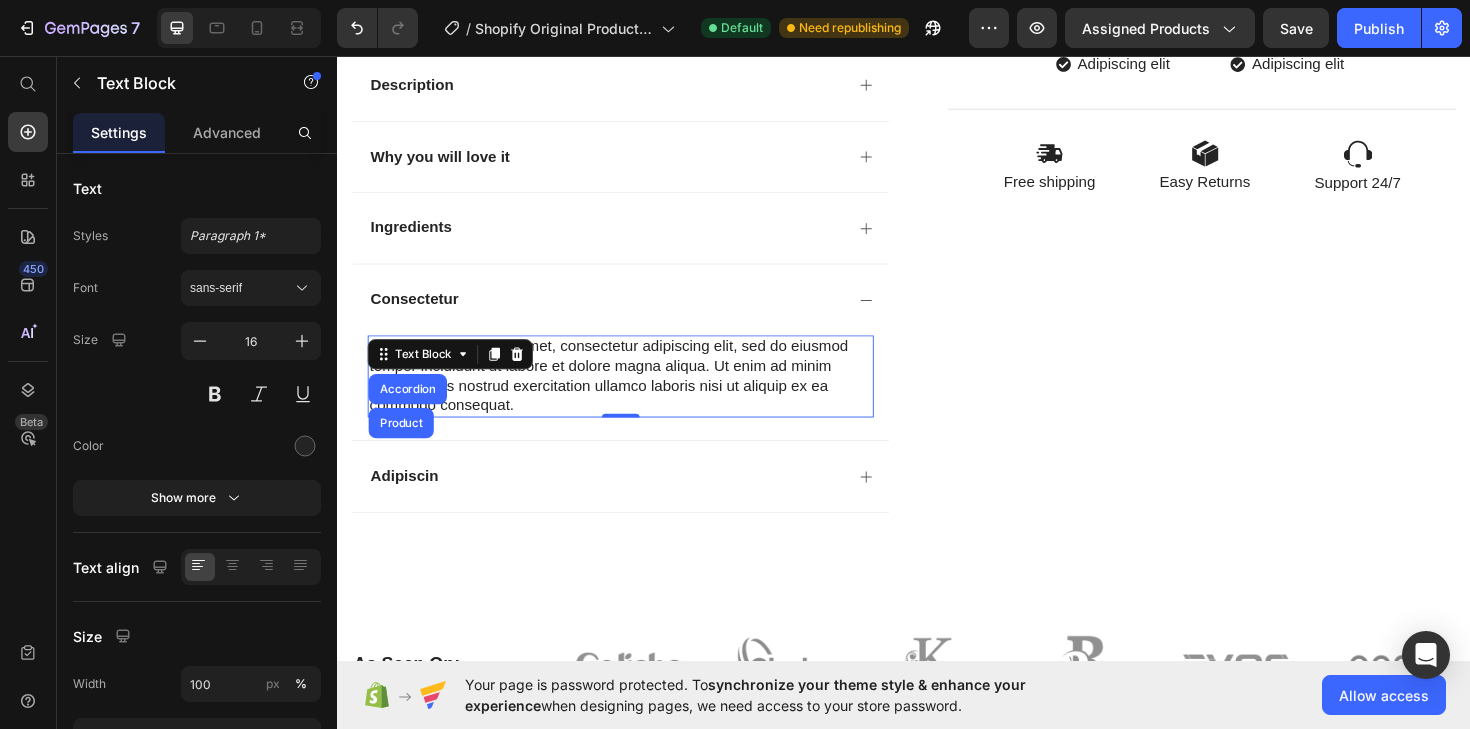 click on "Text Block" at bounding box center (428, 372) 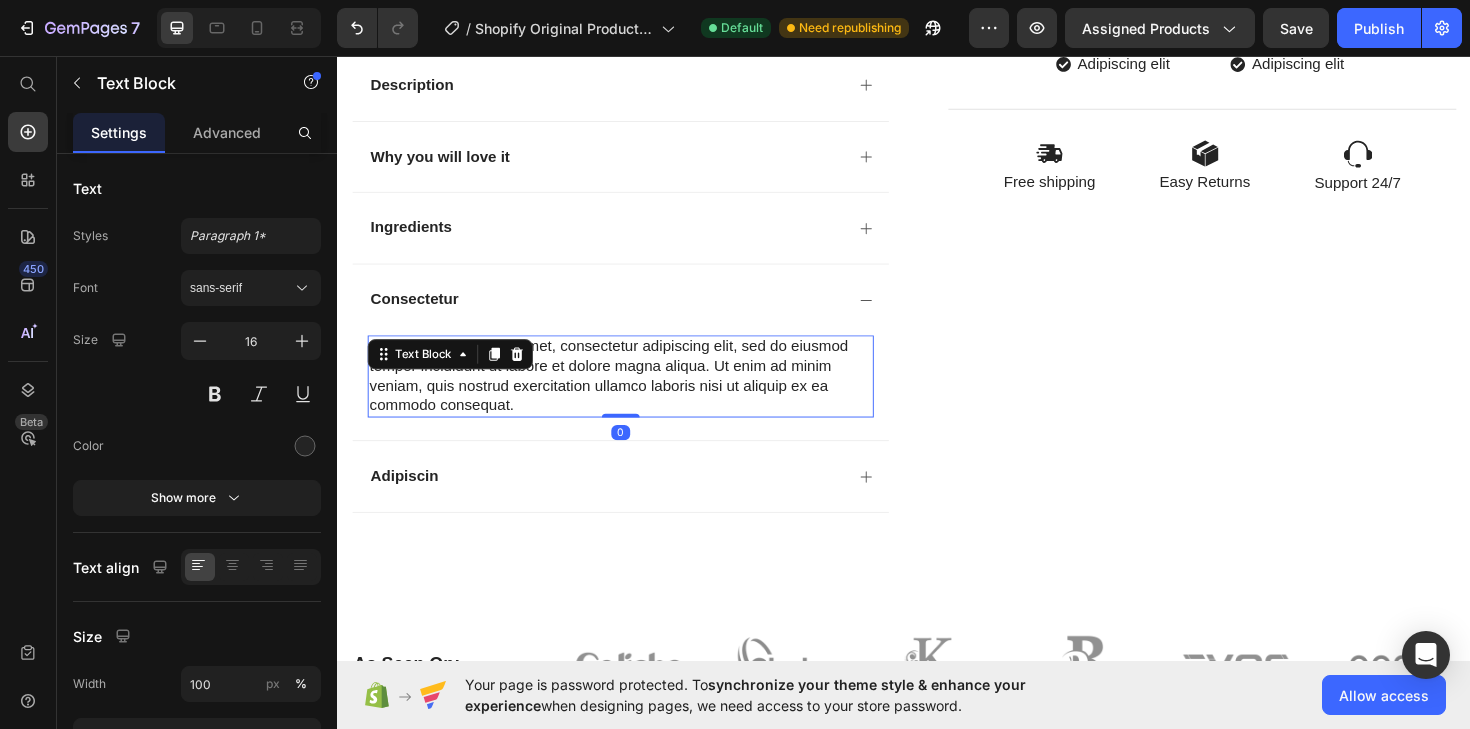 click on "Lorem ipsum dolor sit amet, consectetur adipiscing elit, sed do eiusmod tempor incididunt ut labore et dolore magna aliqua. Ut enim ad minim veniam, quis nostrud exercitation ullamco laboris nisi ut aliquip ex ea commodo consequat." at bounding box center [637, 395] 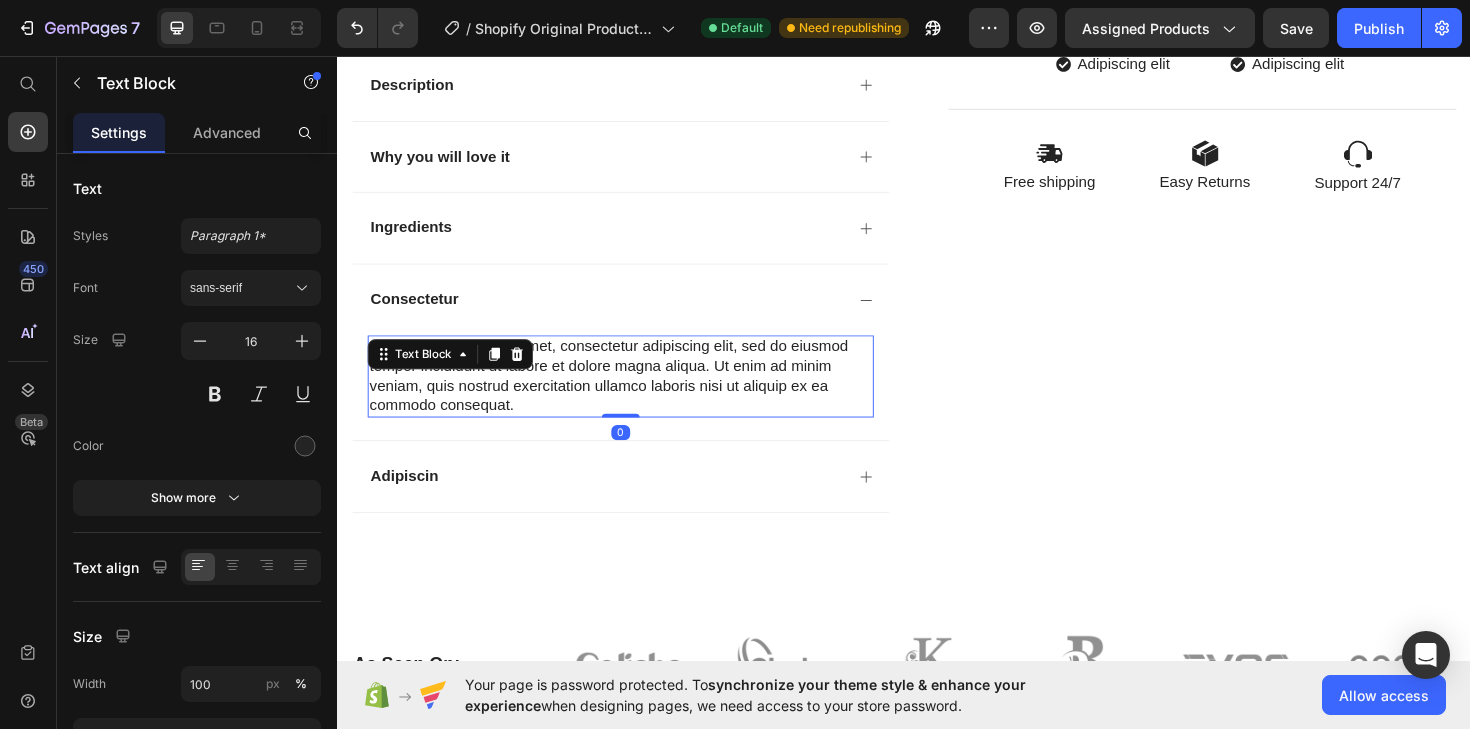 click on "Lorem ipsum dolor sit amet, consectetur adipiscing elit, sed do eiusmod tempor incididunt ut labore et dolore magna aliqua. Ut enim ad minim veniam, quis nostrud exercitation ullamco laboris nisi ut aliquip ex ea commodo consequat." at bounding box center (637, 395) 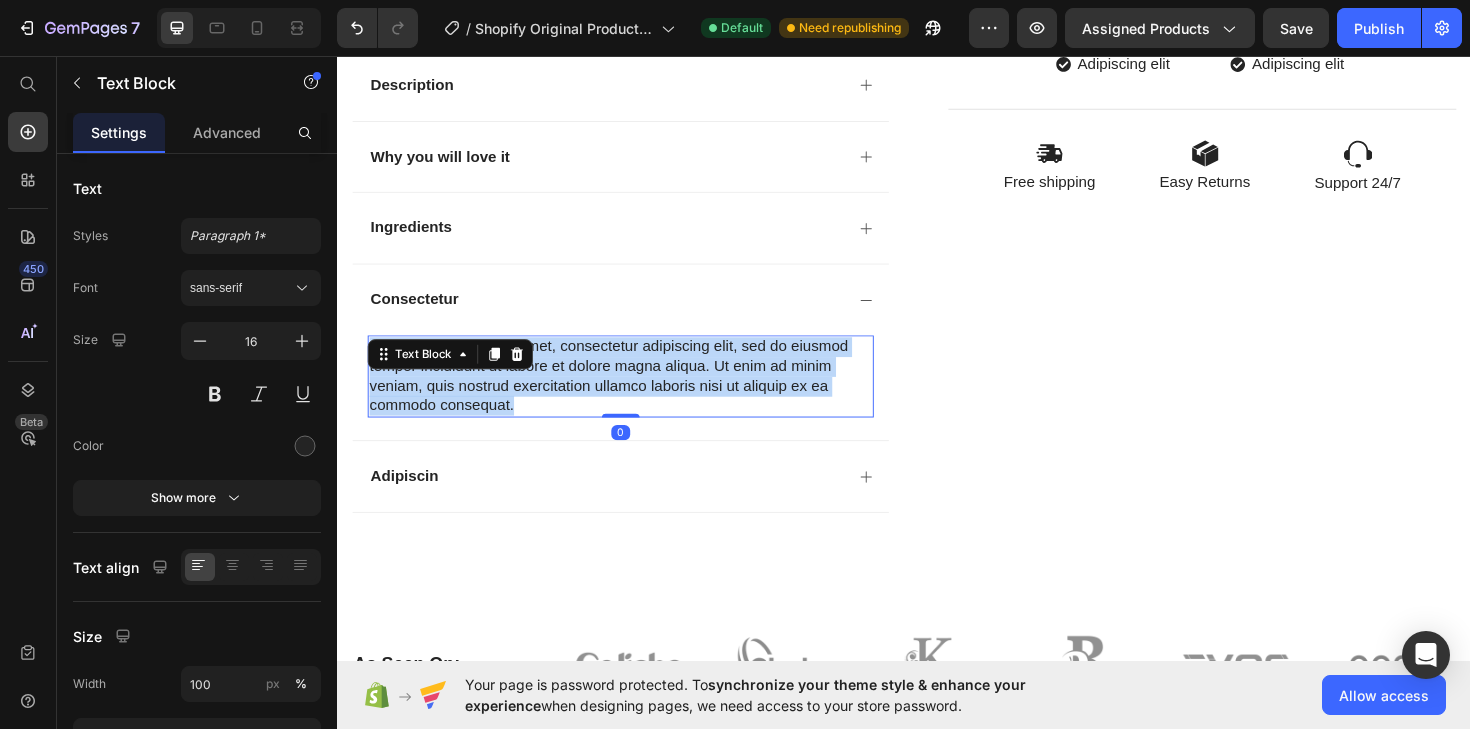 click on "Lorem ipsum dolor sit amet, consectetur adipiscing elit, sed do eiusmod tempor incididunt ut labore et dolore magna aliqua. Ut enim ad minim veniam, quis nostrud exercitation ullamco laboris nisi ut aliquip ex ea commodo consequat." at bounding box center [637, 395] 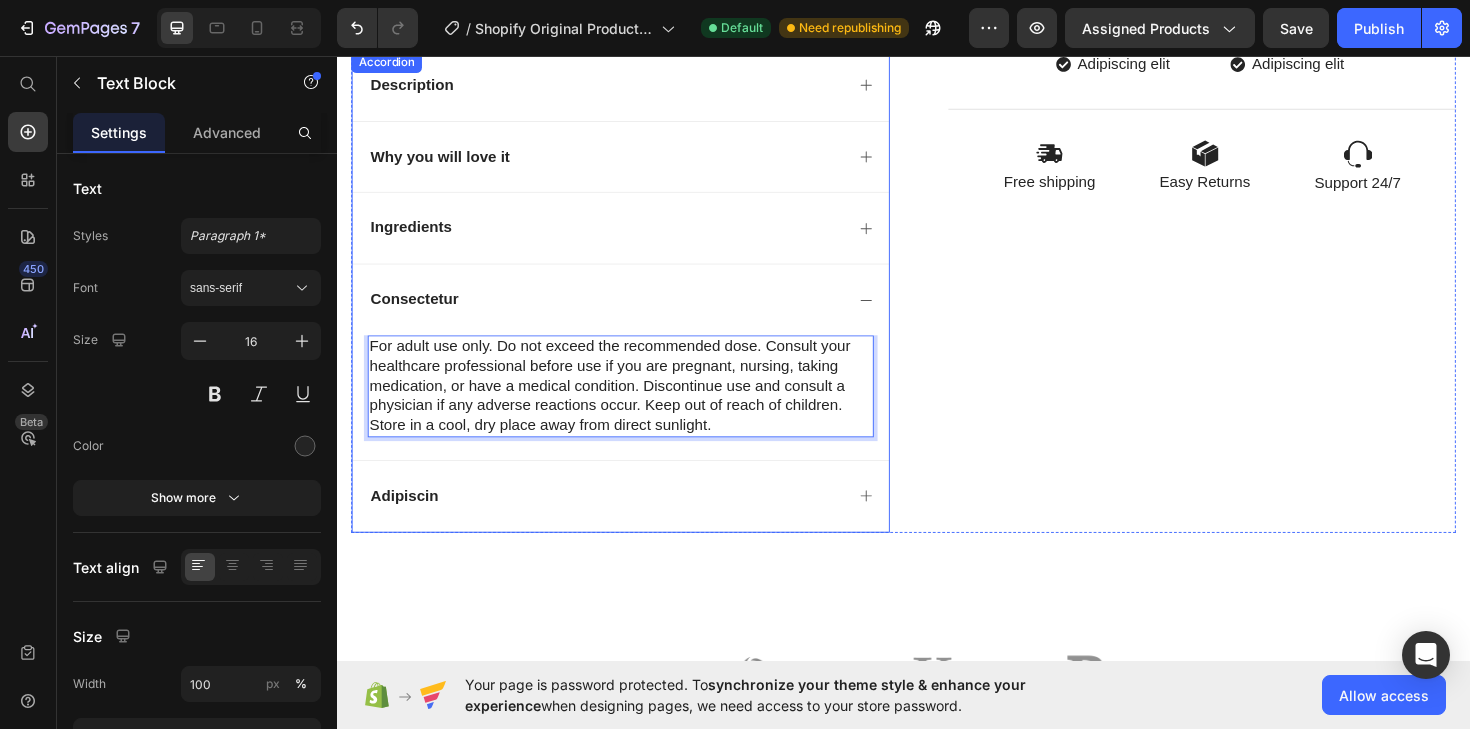 click on "Consectetur" at bounding box center [621, 314] 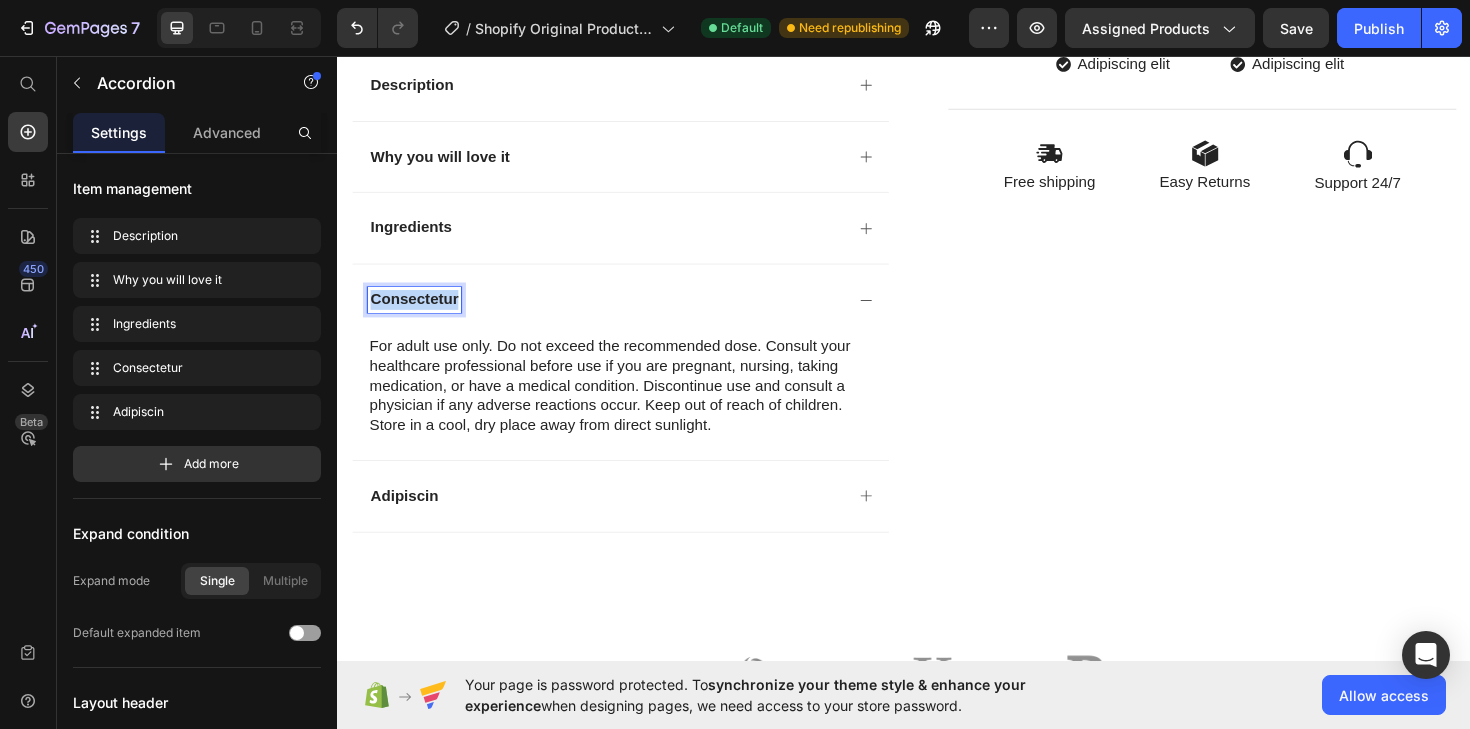 click on "Consectetur" at bounding box center [418, 314] 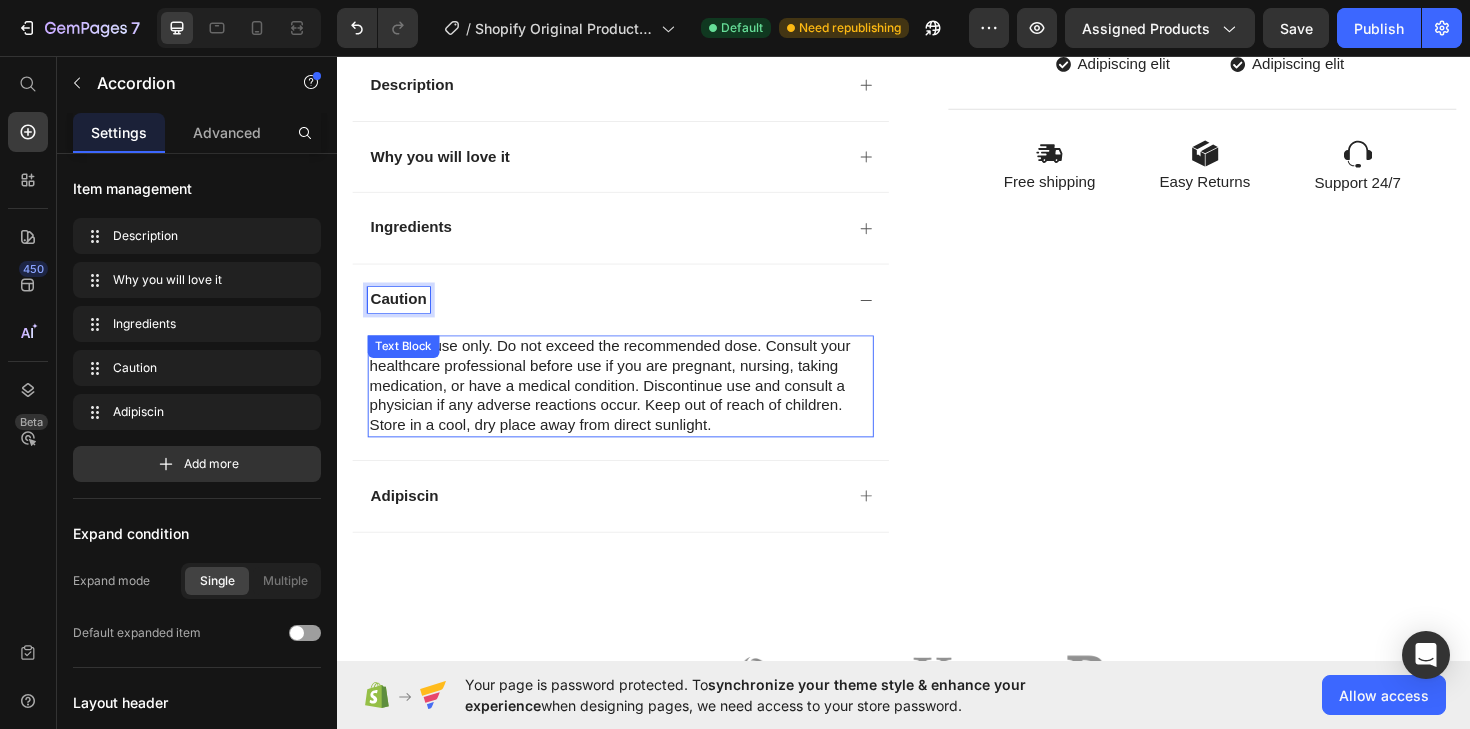 click on "Caution" at bounding box center [621, 314] 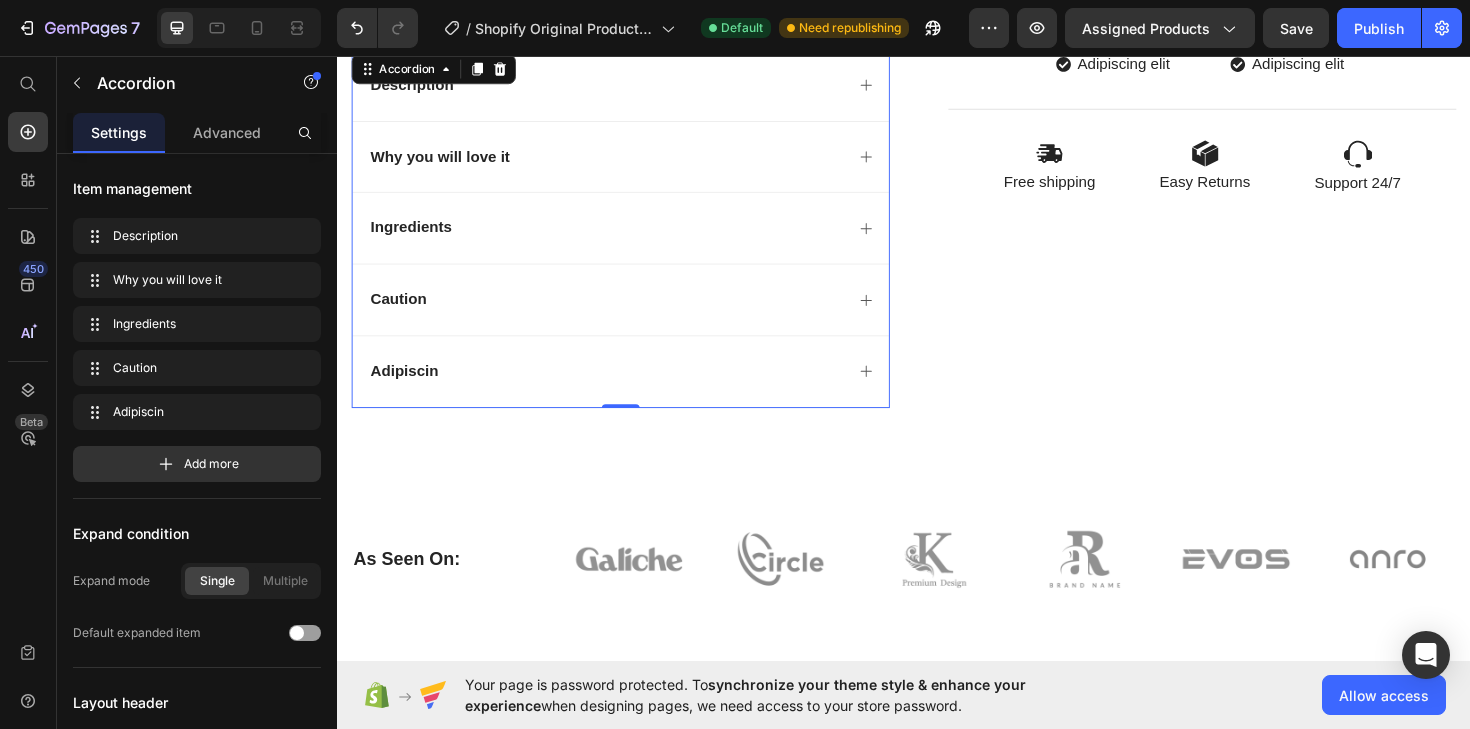 click on "Adipiscin" at bounding box center [621, 390] 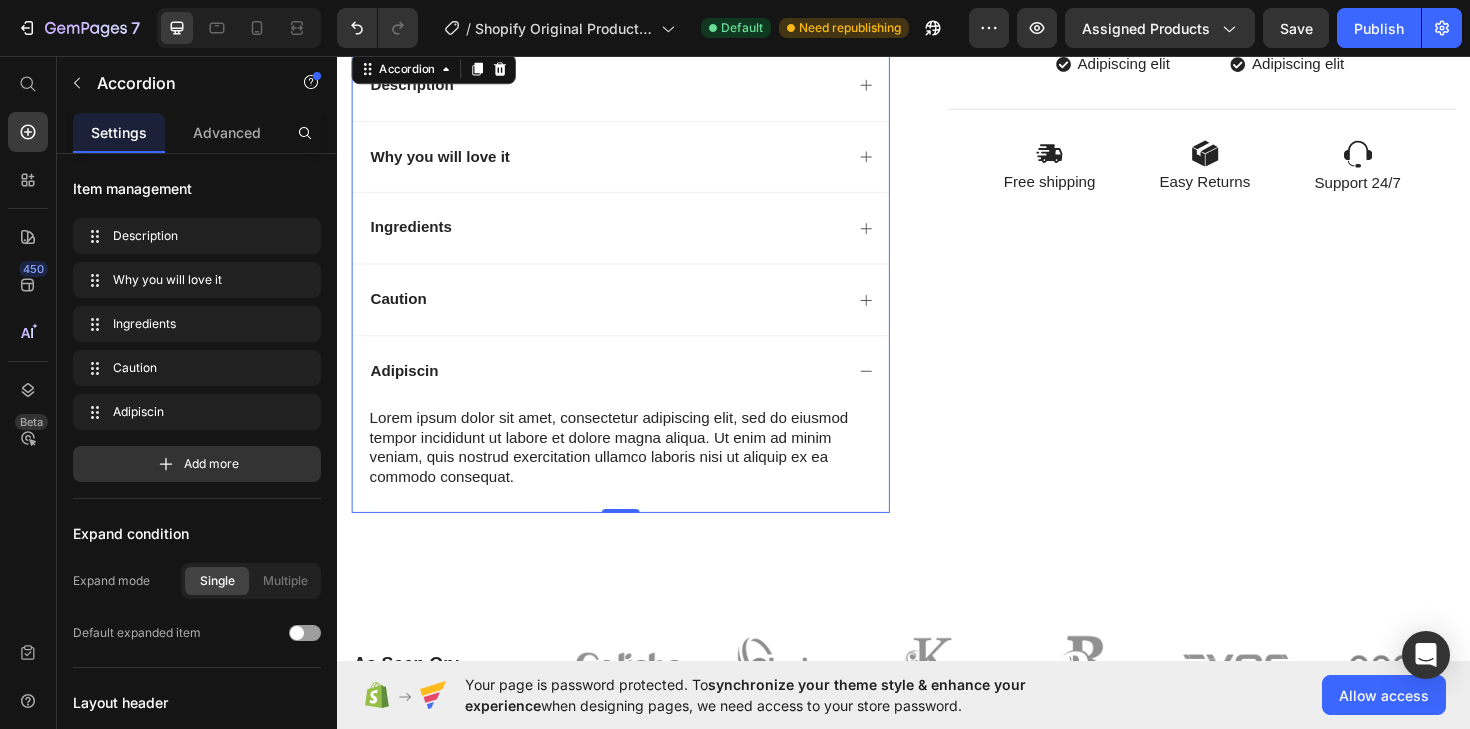 click on "Adipiscin" at bounding box center (408, 390) 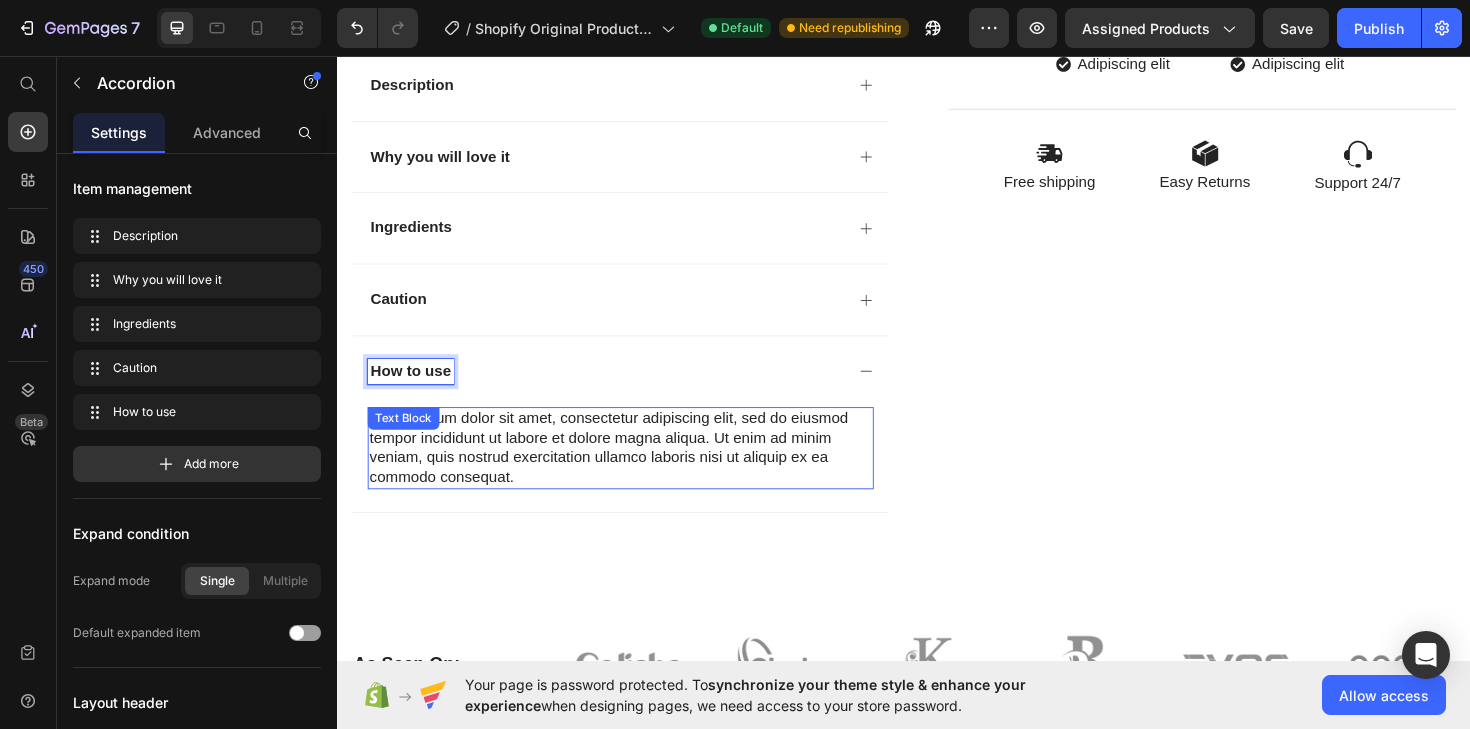 click on "Lorem ipsum dolor sit amet, consectetur adipiscing elit, sed do eiusmod tempor incididunt ut labore et dolore magna aliqua. Ut enim ad minim veniam, quis nostrud exercitation ullamco laboris nisi ut aliquip ex ea commodo consequat." at bounding box center (637, 471) 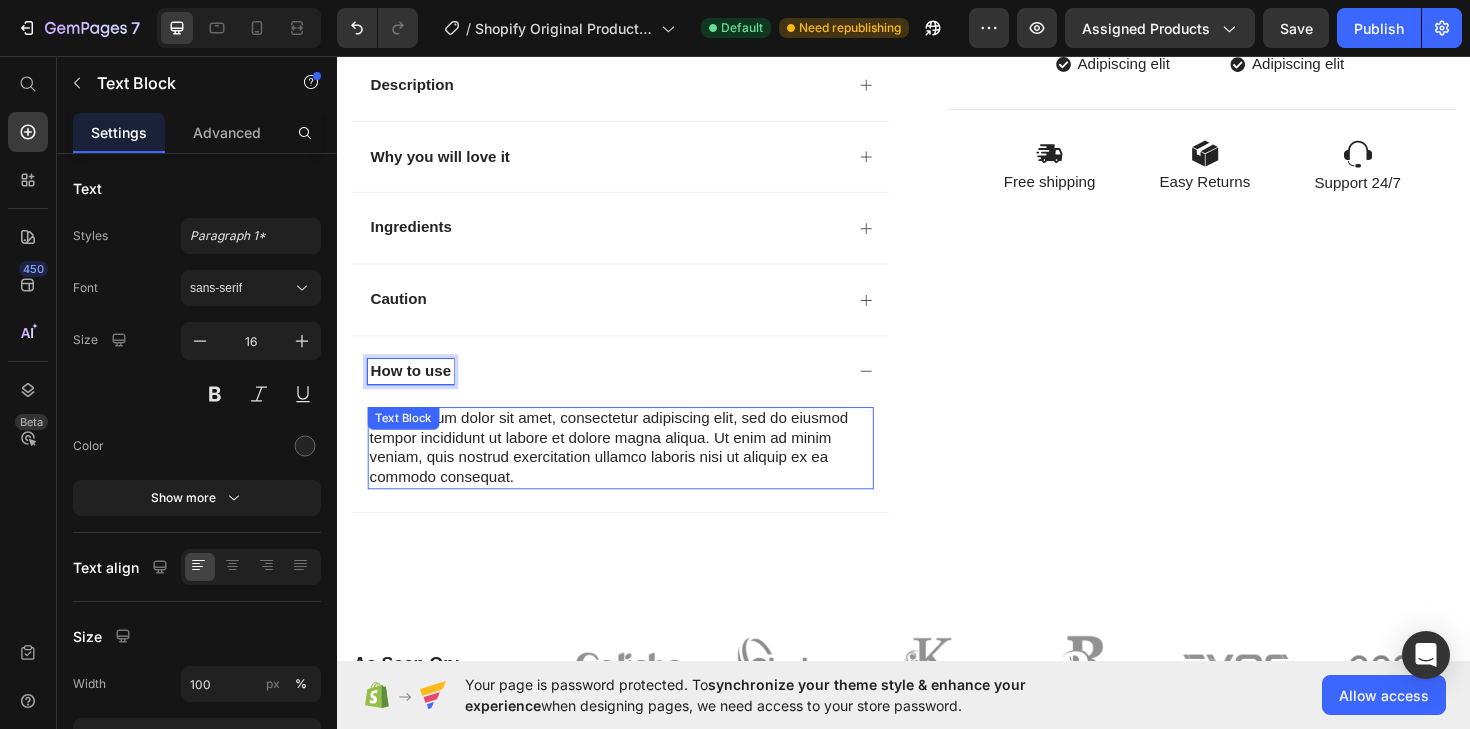 click on "Lorem ipsum dolor sit amet, consectetur adipiscing elit, sed do eiusmod tempor incididunt ut labore et dolore magna aliqua. Ut enim ad minim veniam, quis nostrud exercitation ullamco laboris nisi ut aliquip ex ea commodo consequat." at bounding box center (637, 471) 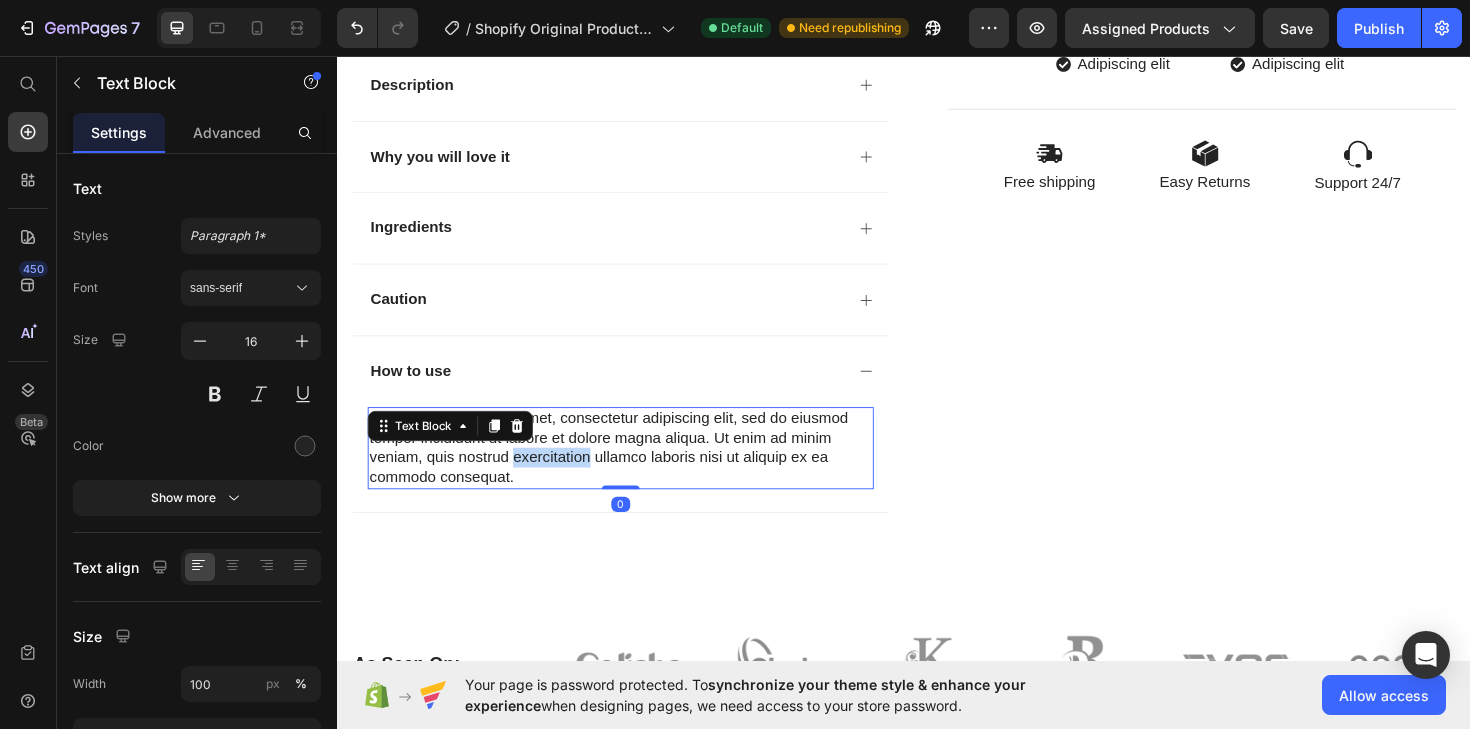 click on "Lorem ipsum dolor sit amet, consectetur adipiscing elit, sed do eiusmod tempor incididunt ut labore et dolore magna aliqua. Ut enim ad minim veniam, quis nostrud exercitation ullamco laboris nisi ut aliquip ex ea commodo consequat." at bounding box center [637, 471] 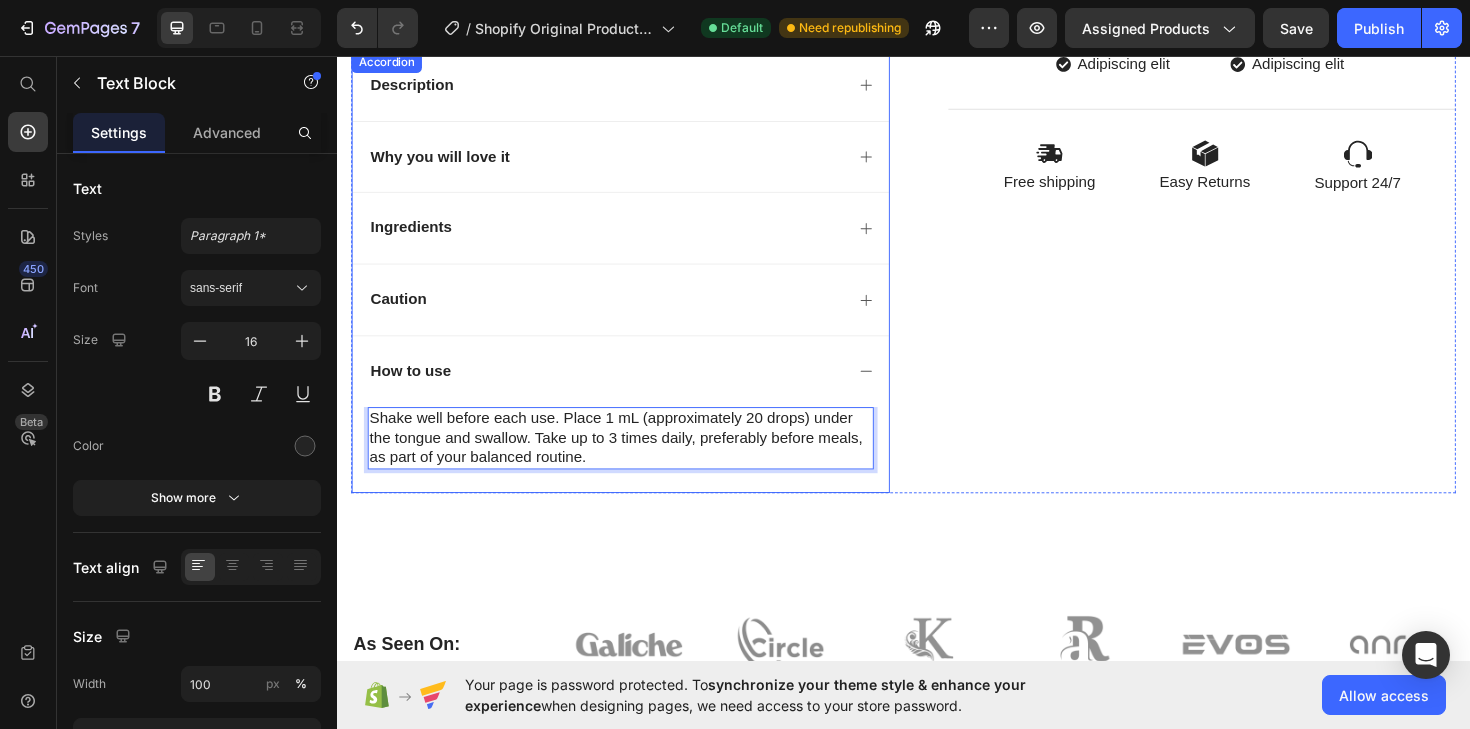 click on "How to use" at bounding box center [621, 390] 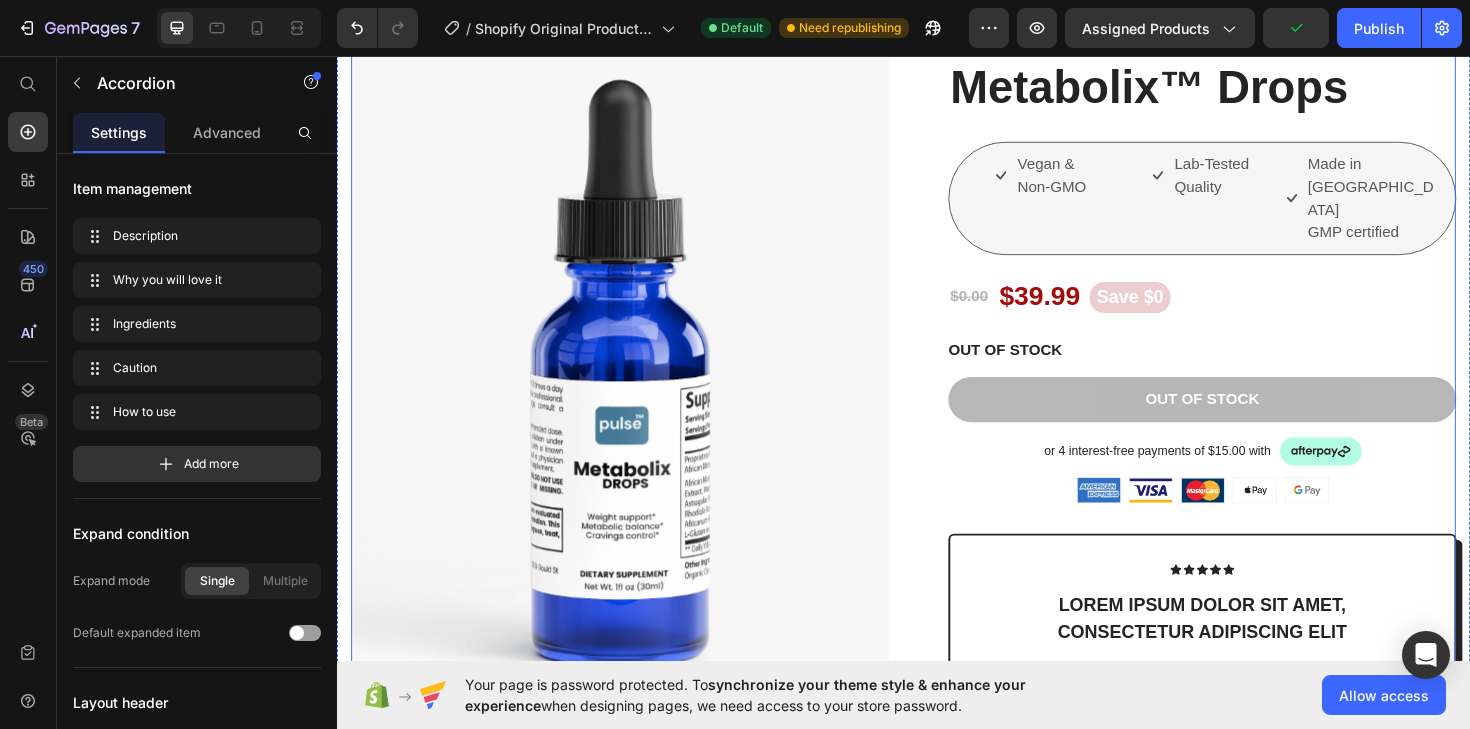 scroll, scrollTop: 278, scrollLeft: 0, axis: vertical 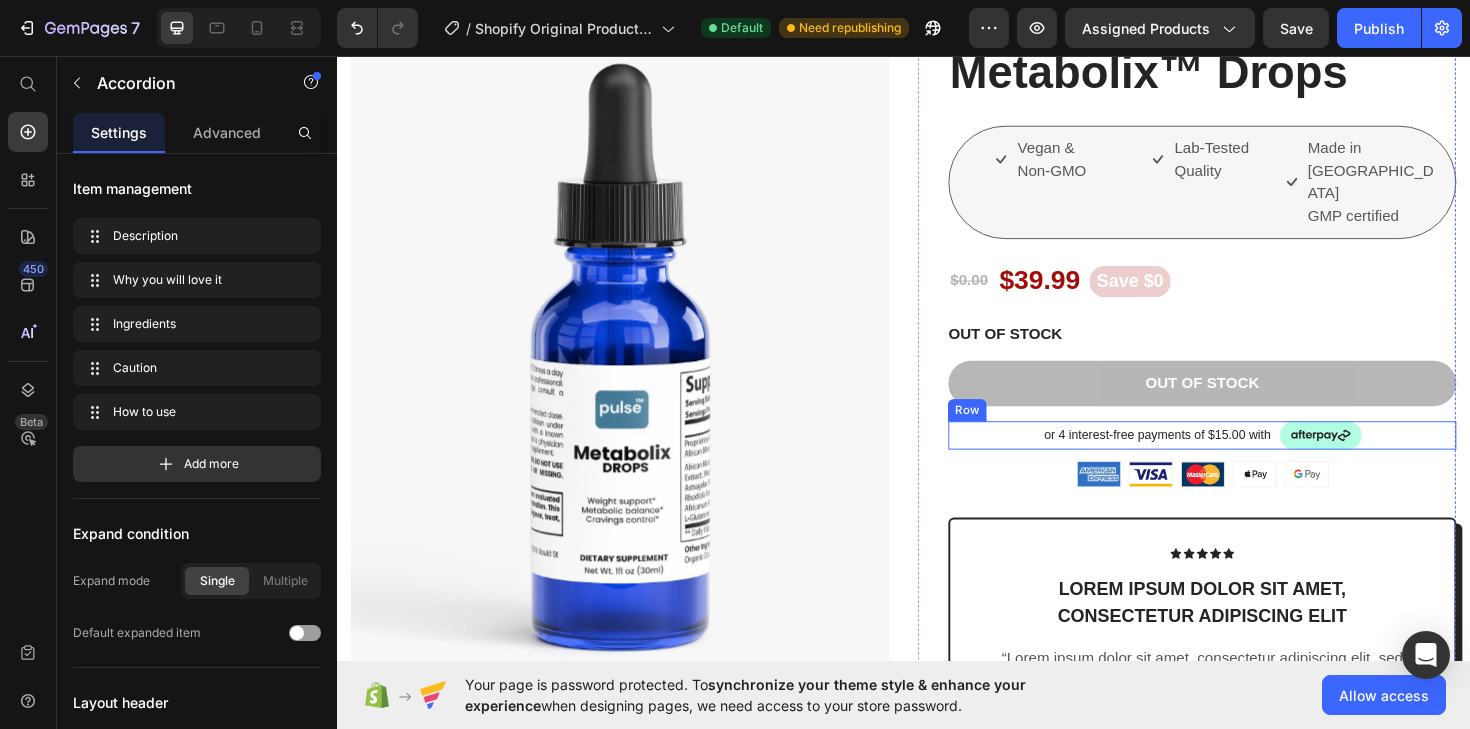 click on "or 4 interest-free payments of $15.00 with Text Block Image Row" at bounding box center (1253, 458) 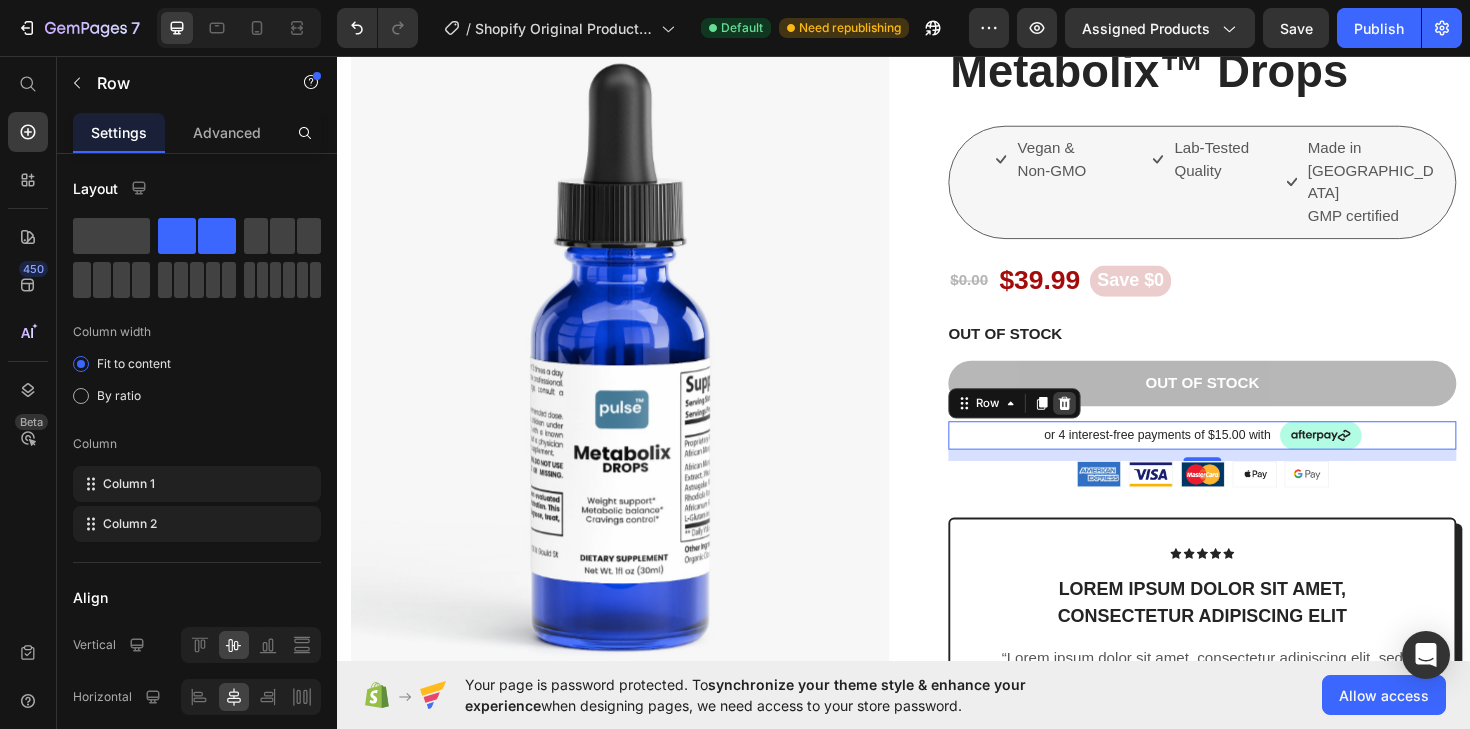 click 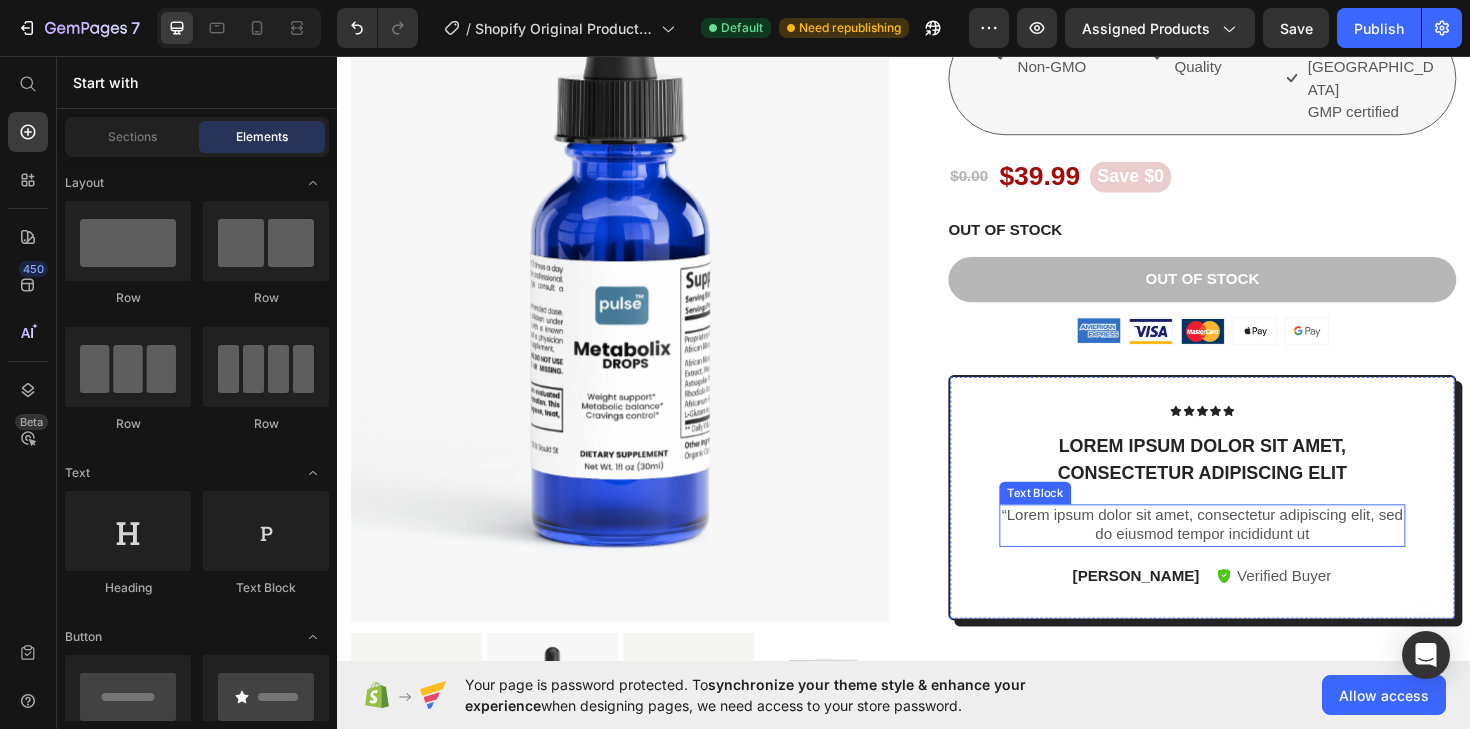 scroll, scrollTop: 400, scrollLeft: 0, axis: vertical 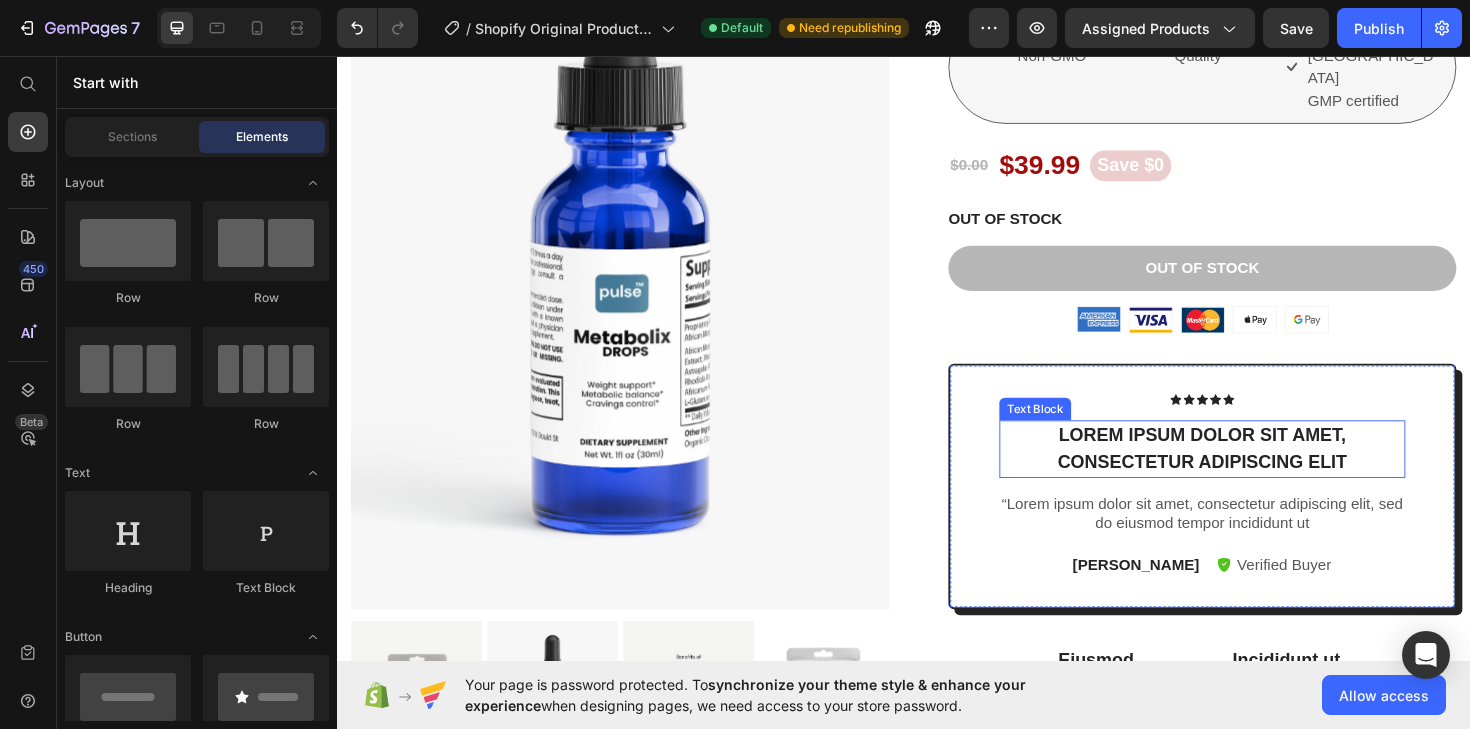 click on "Lorem ipsum dolor sit amet, consectetur adipiscing elit" at bounding box center [1253, 472] 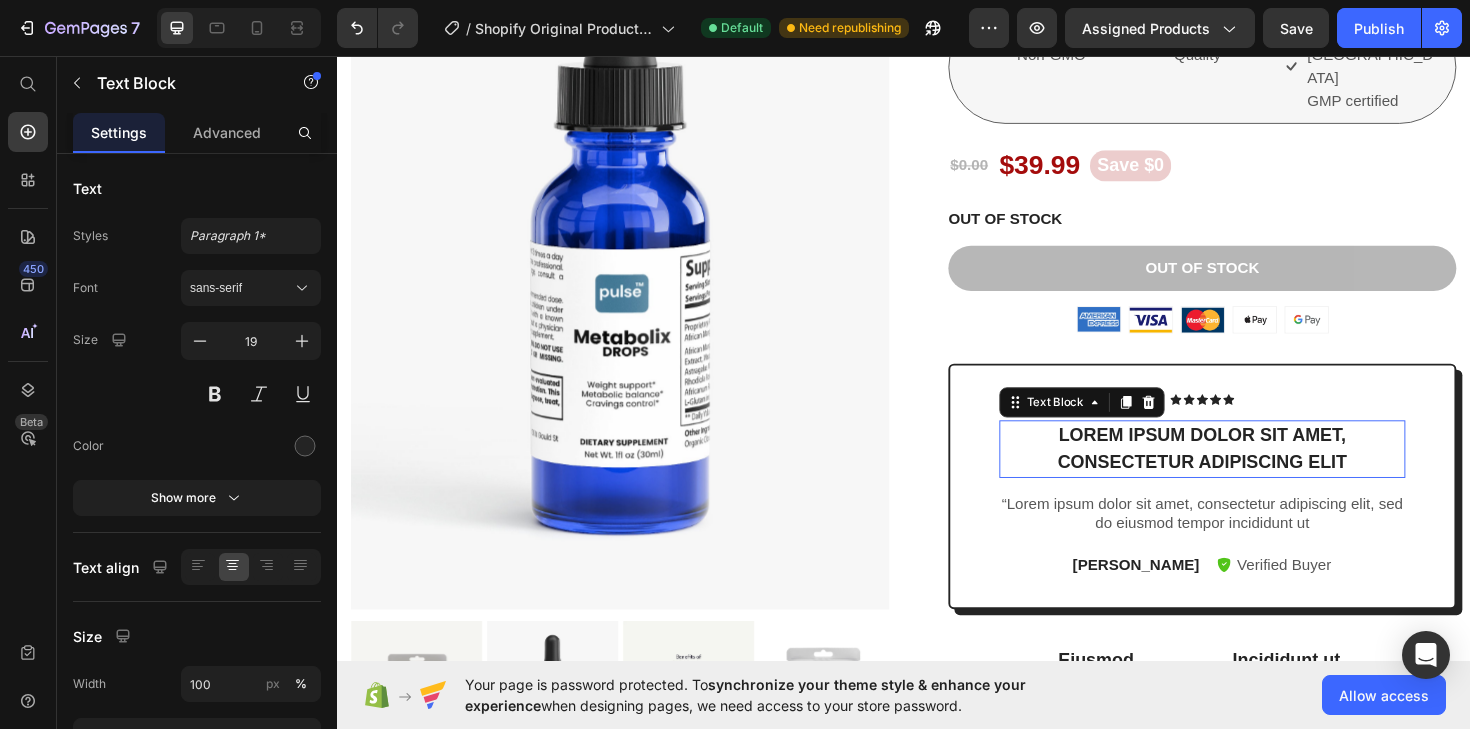 click on "Lorem ipsum dolor sit amet, consectetur adipiscing elit" at bounding box center [1253, 472] 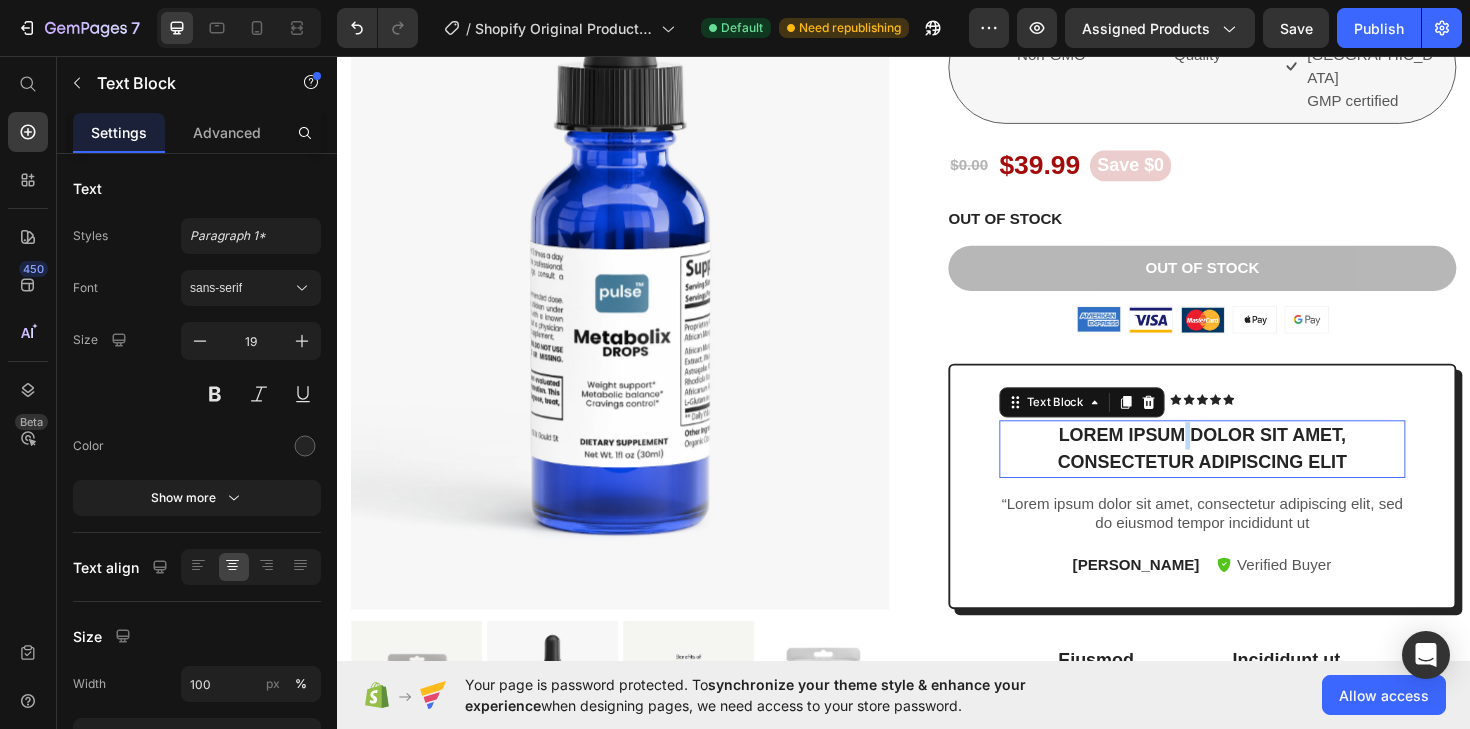 click on "Lorem ipsum dolor sit amet, consectetur adipiscing elit" at bounding box center (1253, 472) 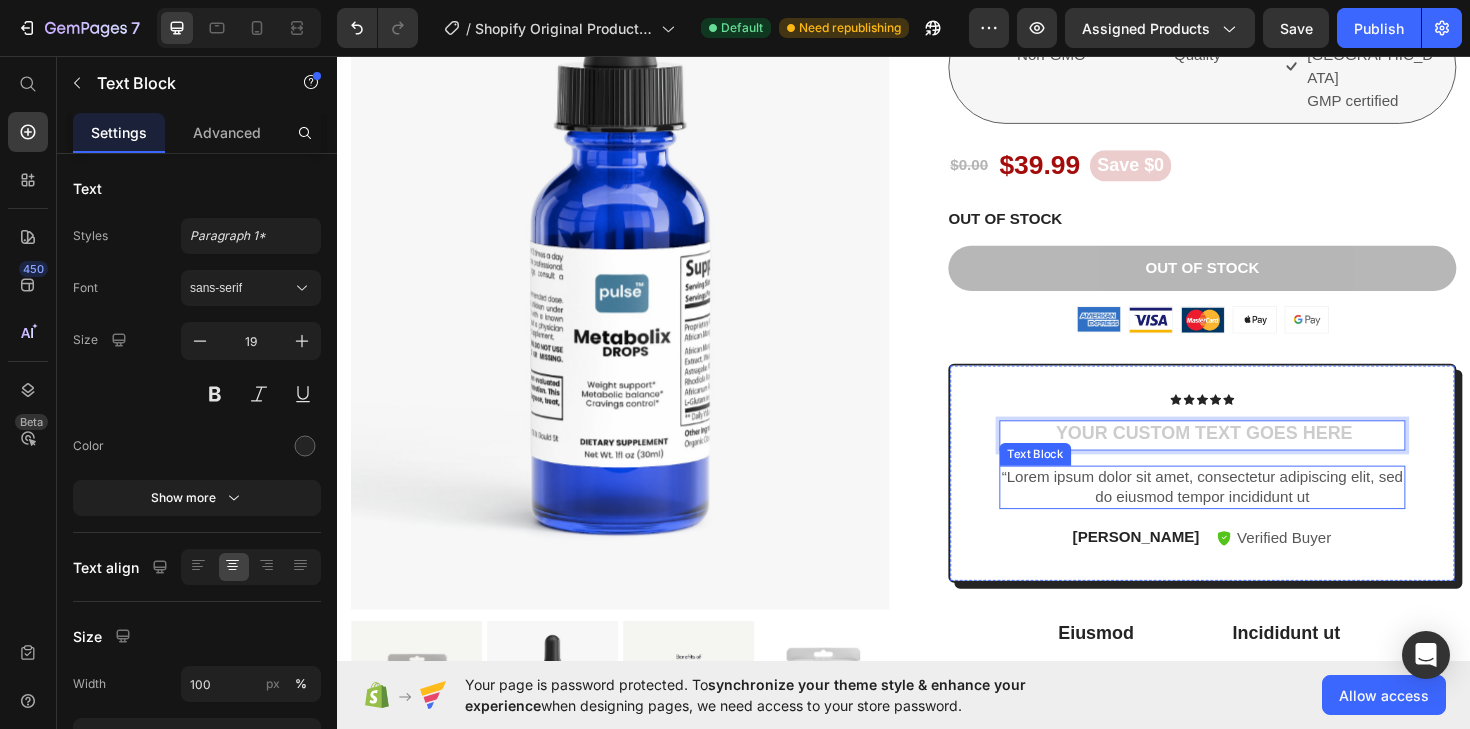 click on "“Lorem ipsum dolor sit amet, consectetur adipiscing elit, sed do eiusmod tempor incididunt ut" at bounding box center (1253, 513) 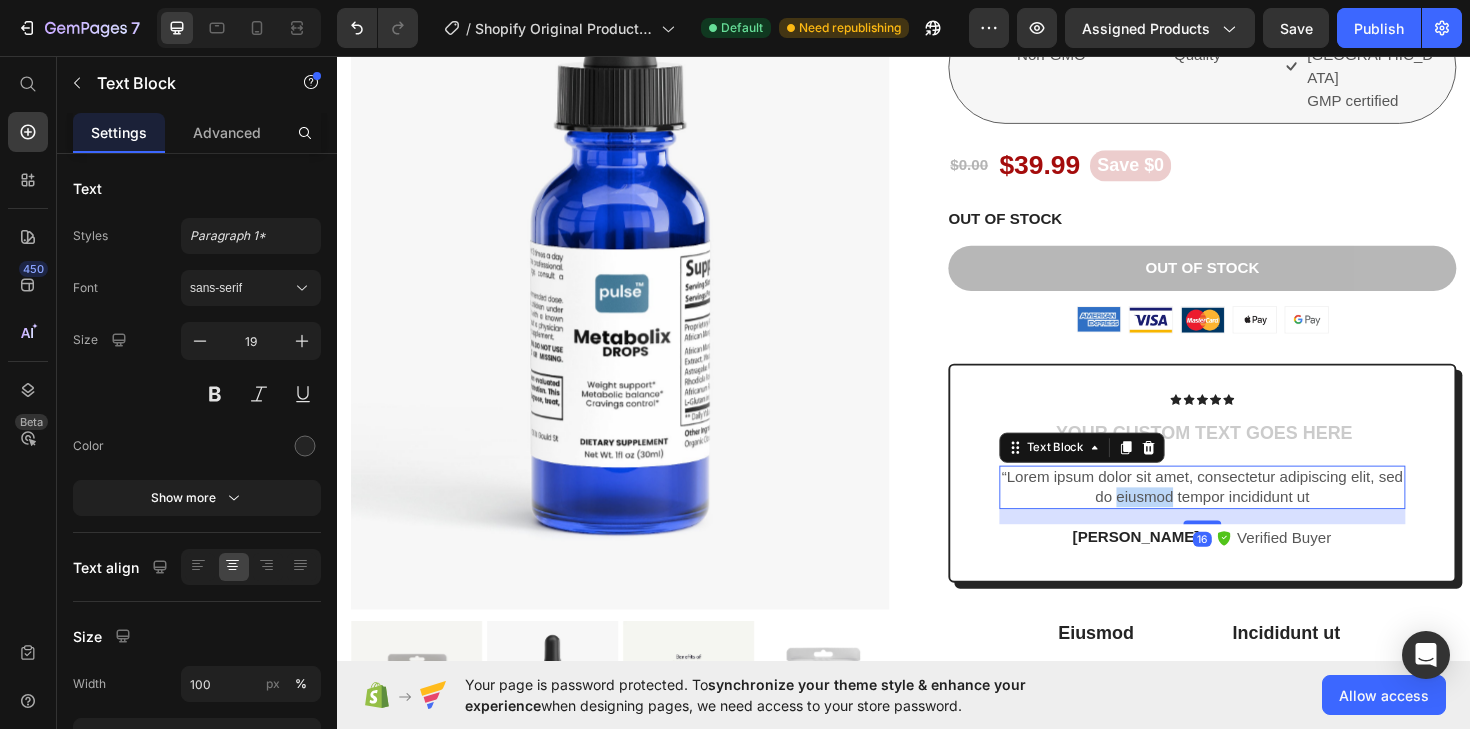click on "“Lorem ipsum dolor sit amet, consectetur adipiscing elit, sed do eiusmod tempor incididunt ut" at bounding box center [1253, 513] 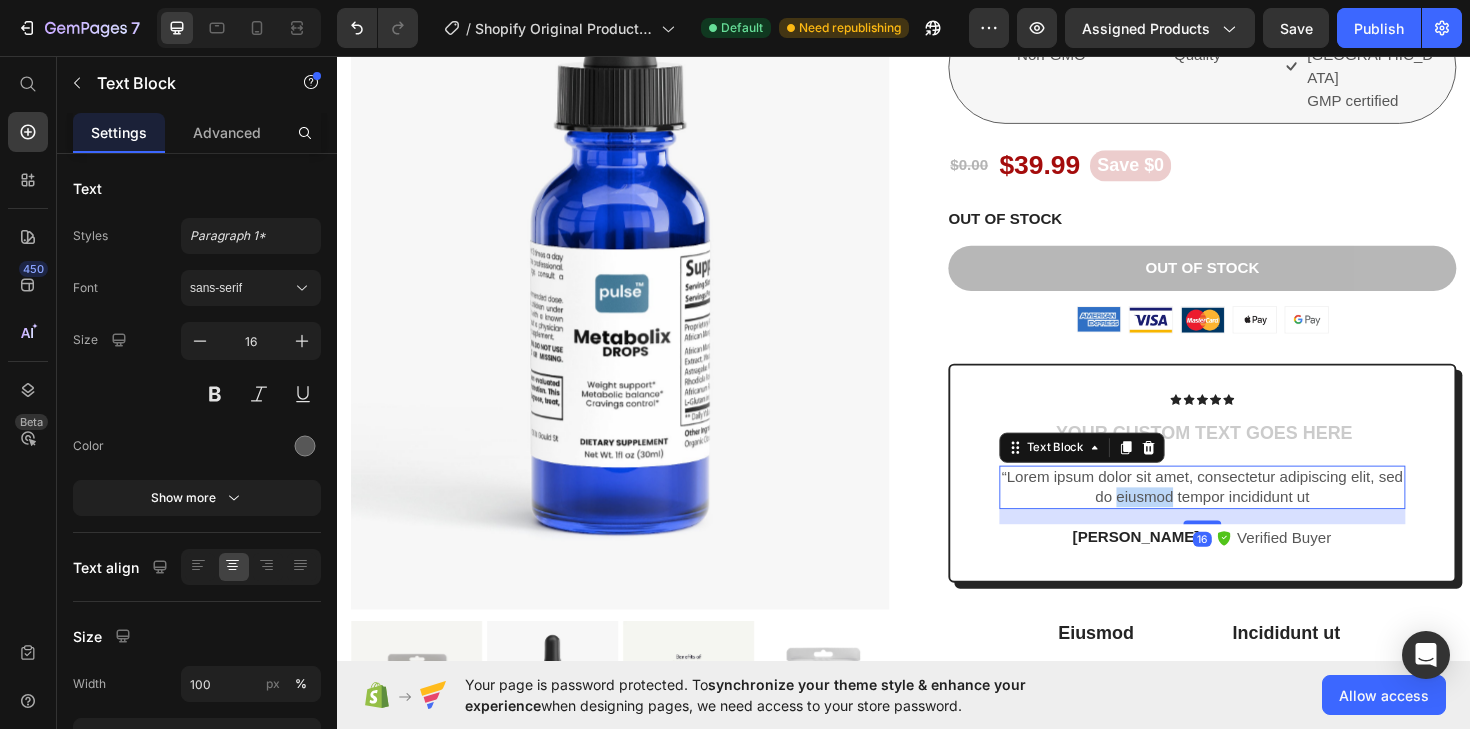 click on "“Lorem ipsum dolor sit amet, consectetur adipiscing elit, sed do eiusmod tempor incididunt ut" at bounding box center (1253, 513) 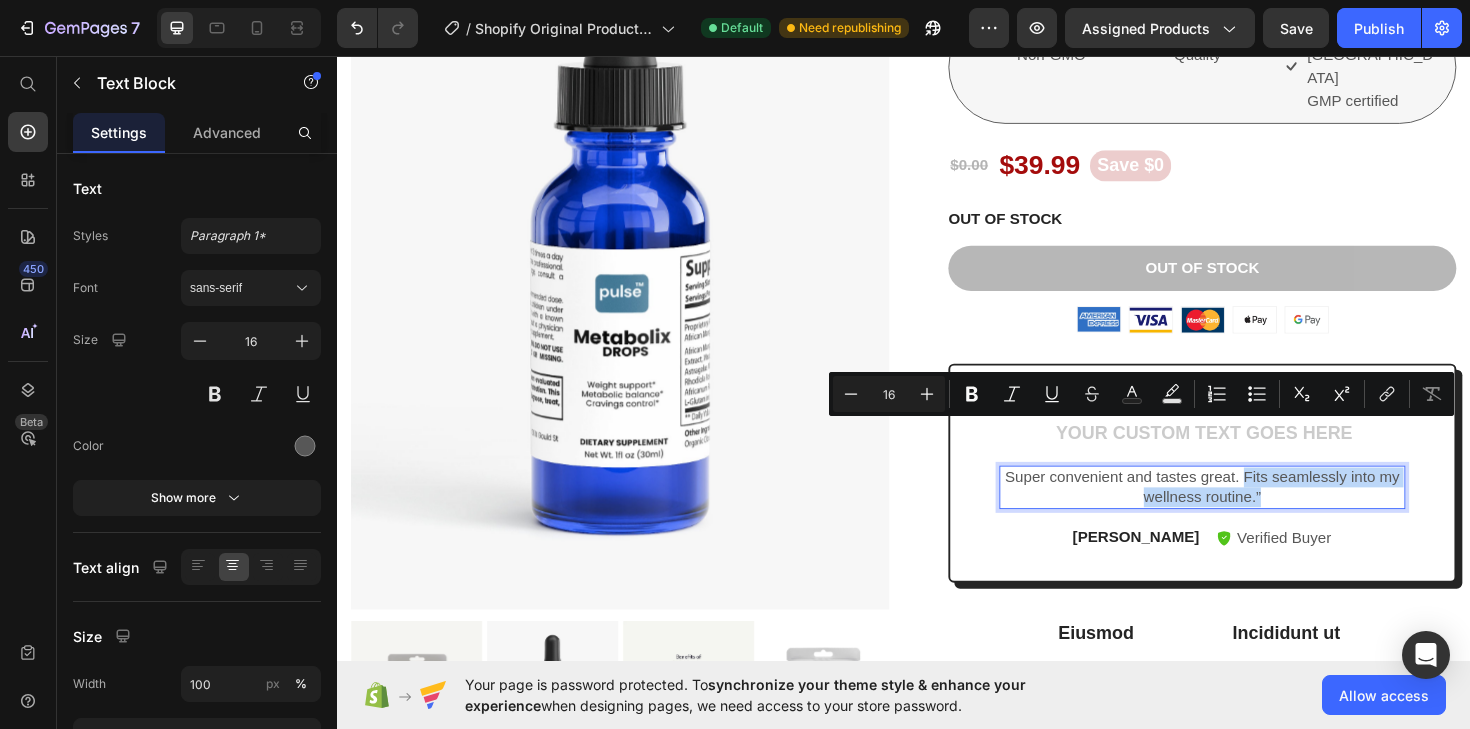 drag, startPoint x: 1296, startPoint y: 454, endPoint x: 1320, endPoint y: 477, distance: 33.24154 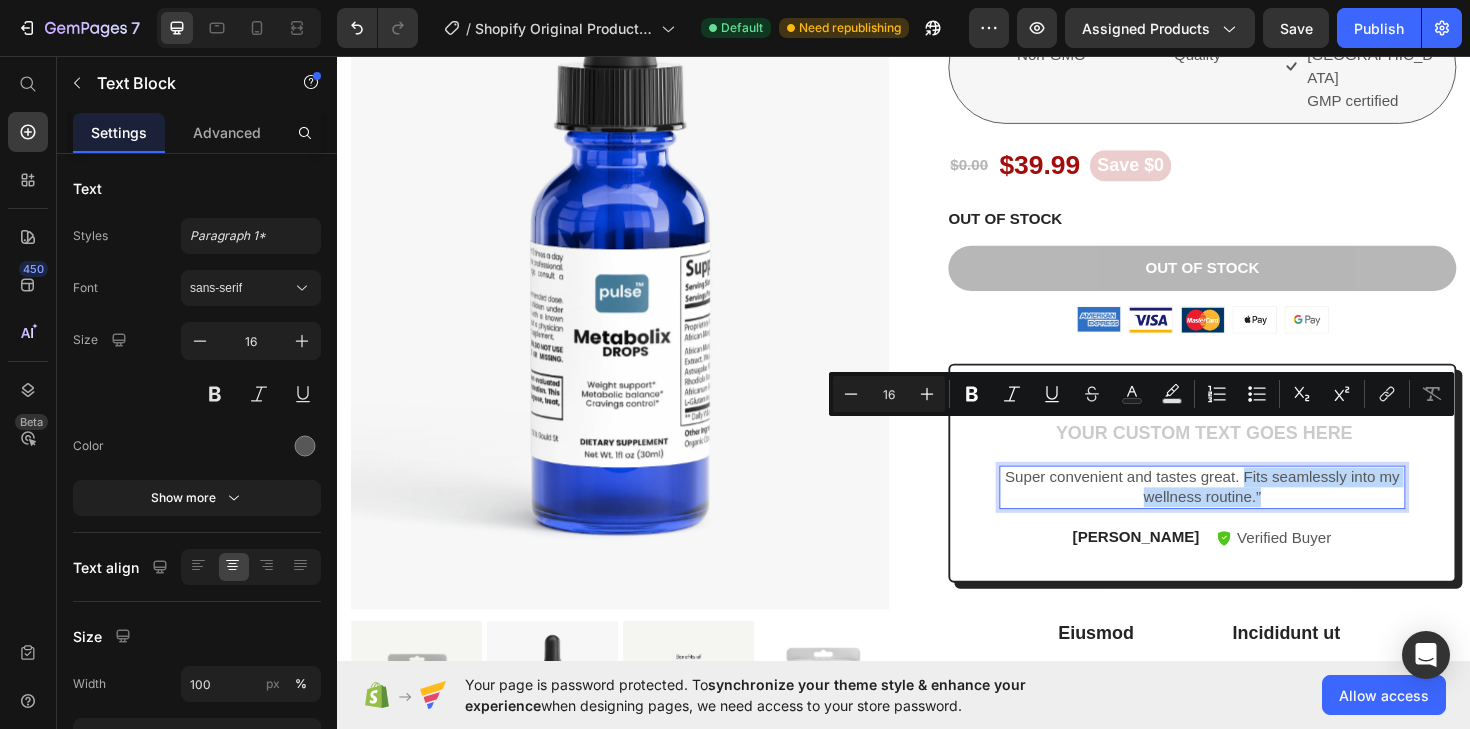 click on "Super convenient and tastes great. Fits seamlessly into my wellness routine.”" at bounding box center [1253, 513] 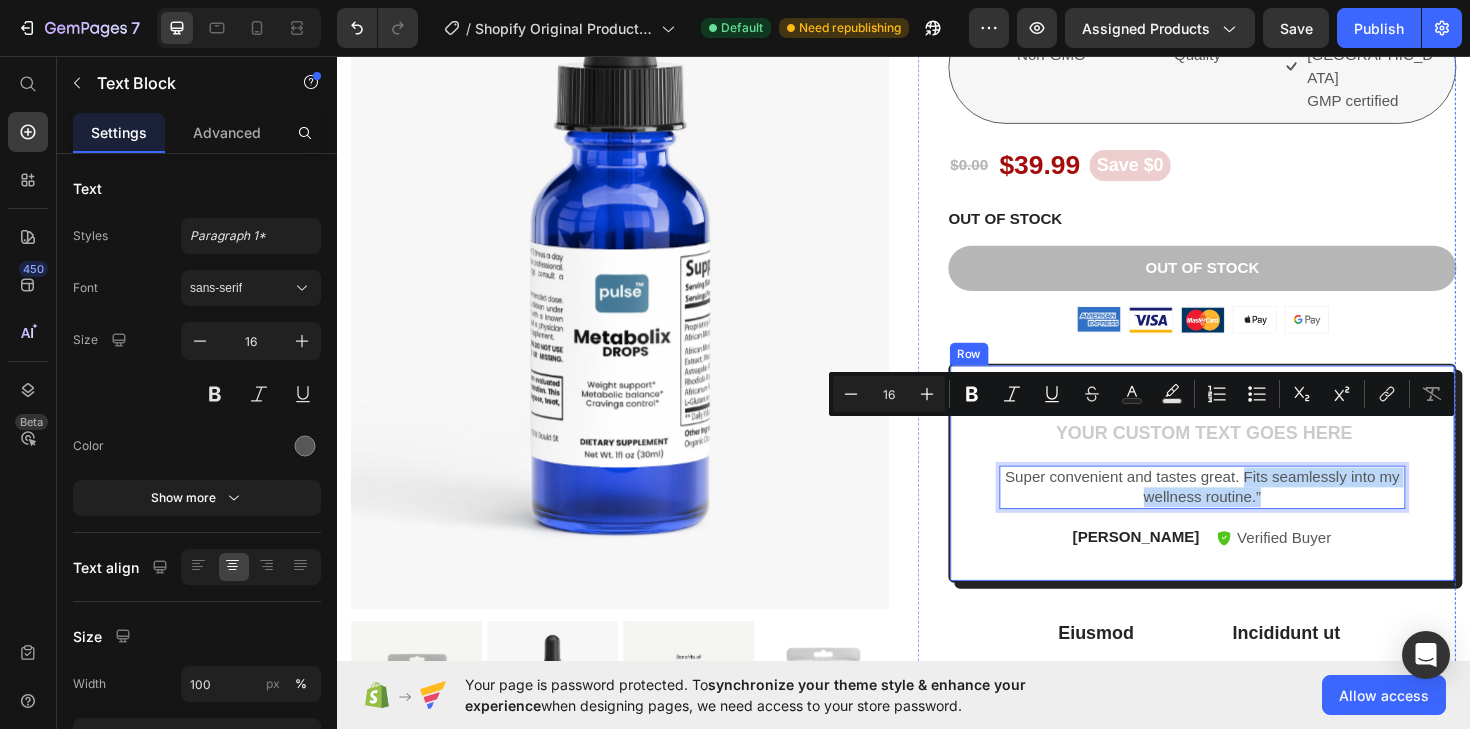 click on "Icon Icon Icon Icon Icon" at bounding box center (1253, 420) 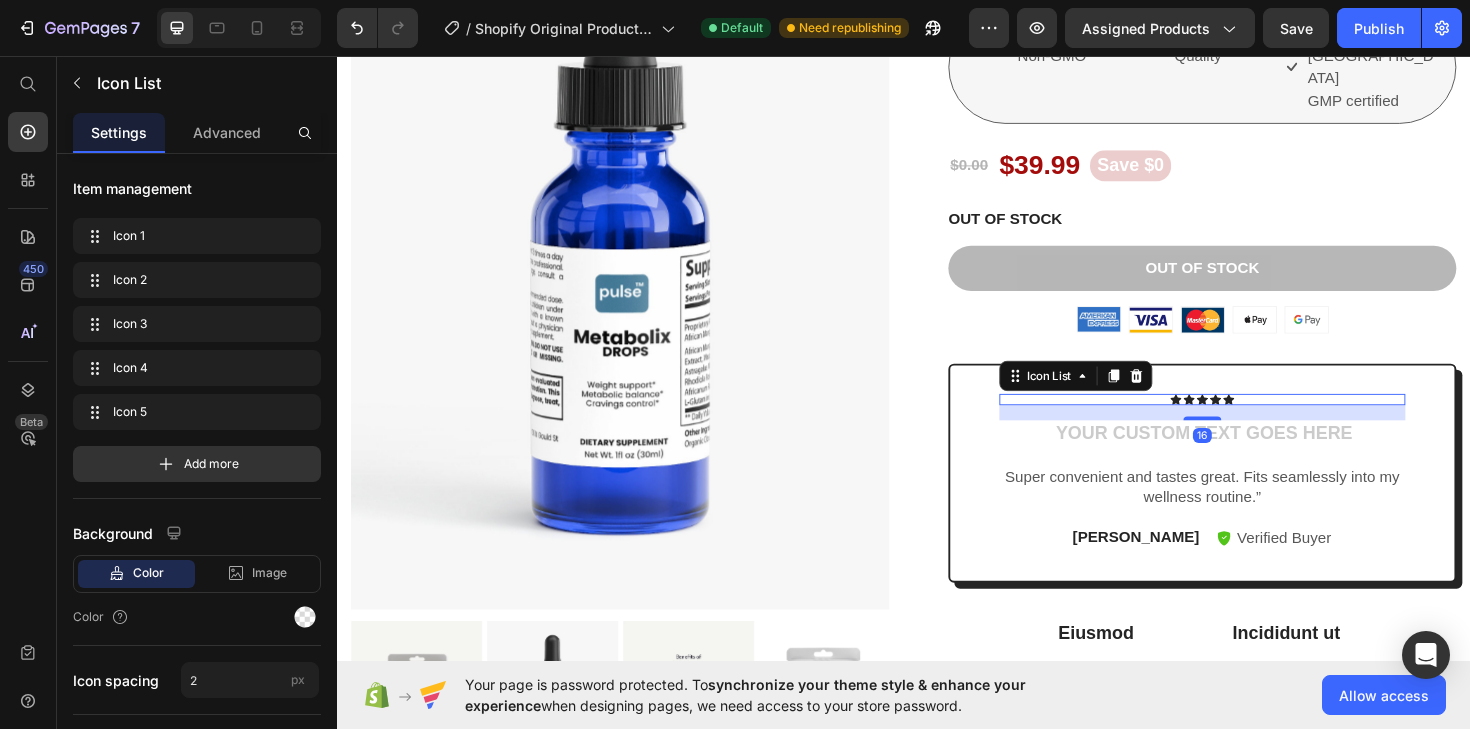 click at bounding box center [1253, 458] 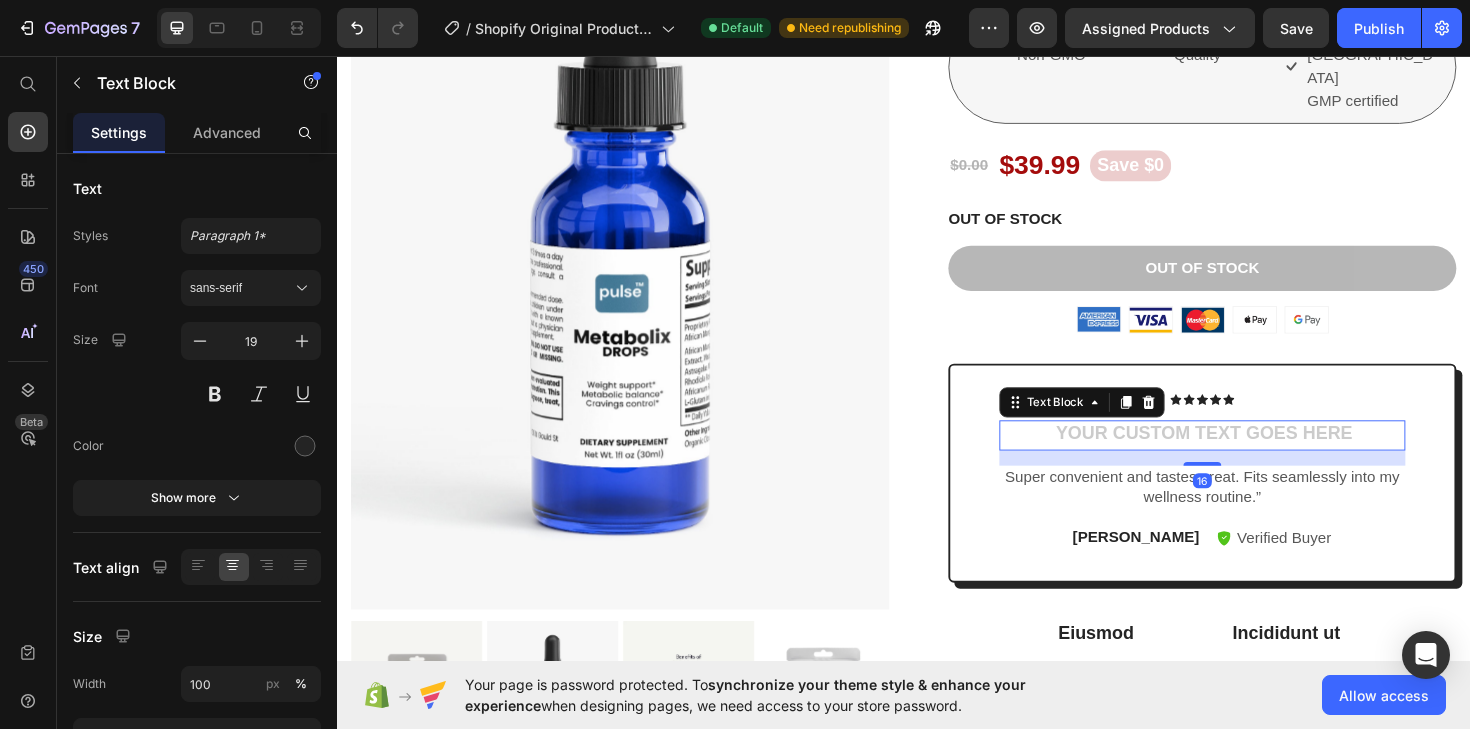 click at bounding box center (1253, 458) 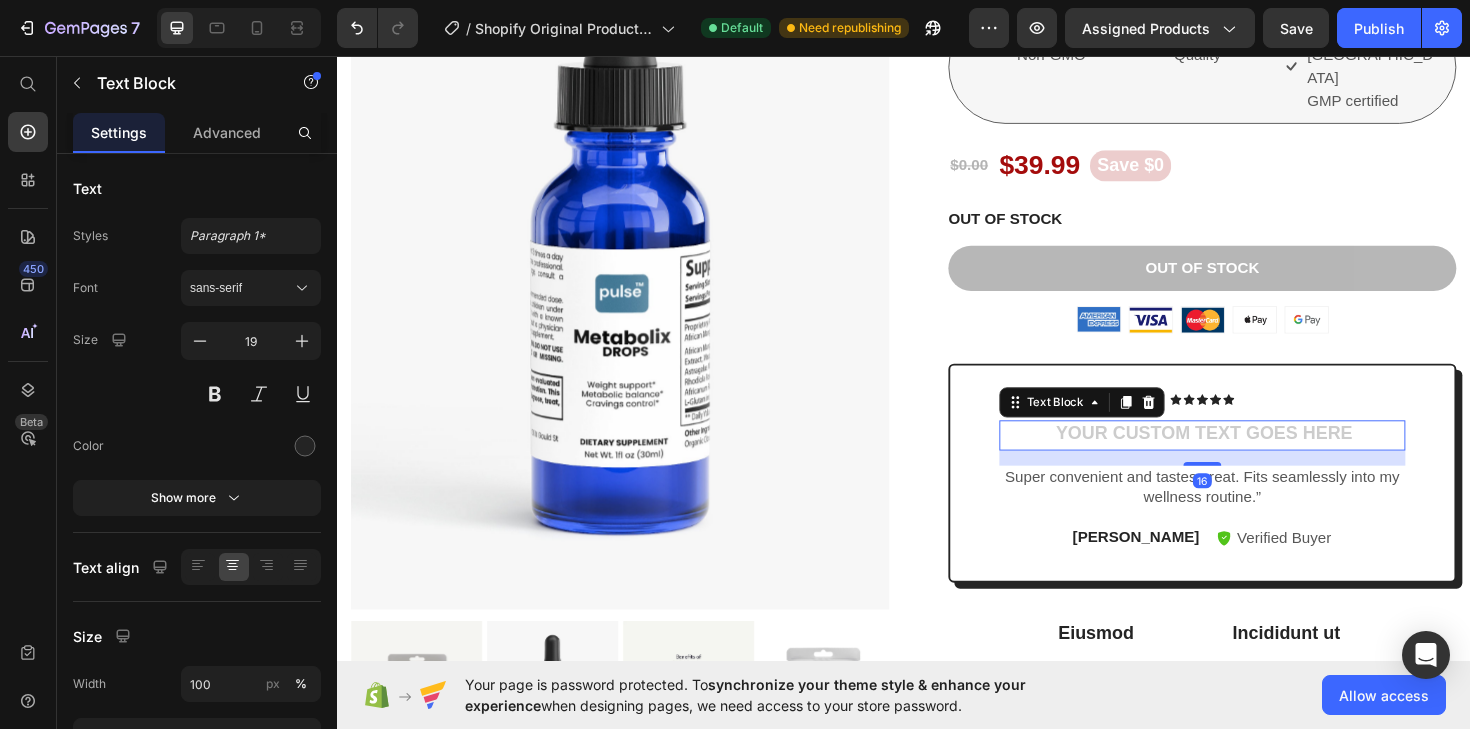 click at bounding box center (1253, 458) 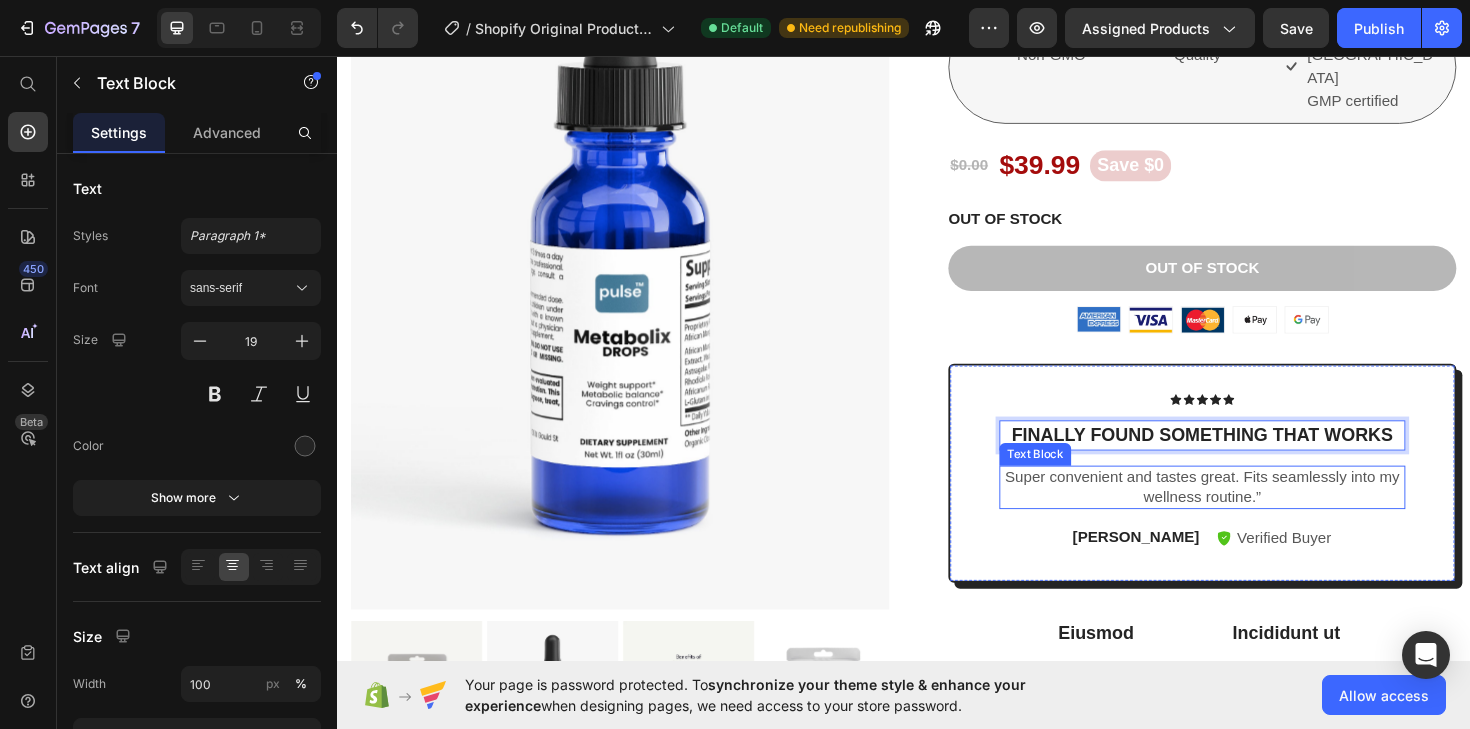 click on "Super convenient and tastes great. Fits seamlessly into my wellness routine.”" at bounding box center (1253, 513) 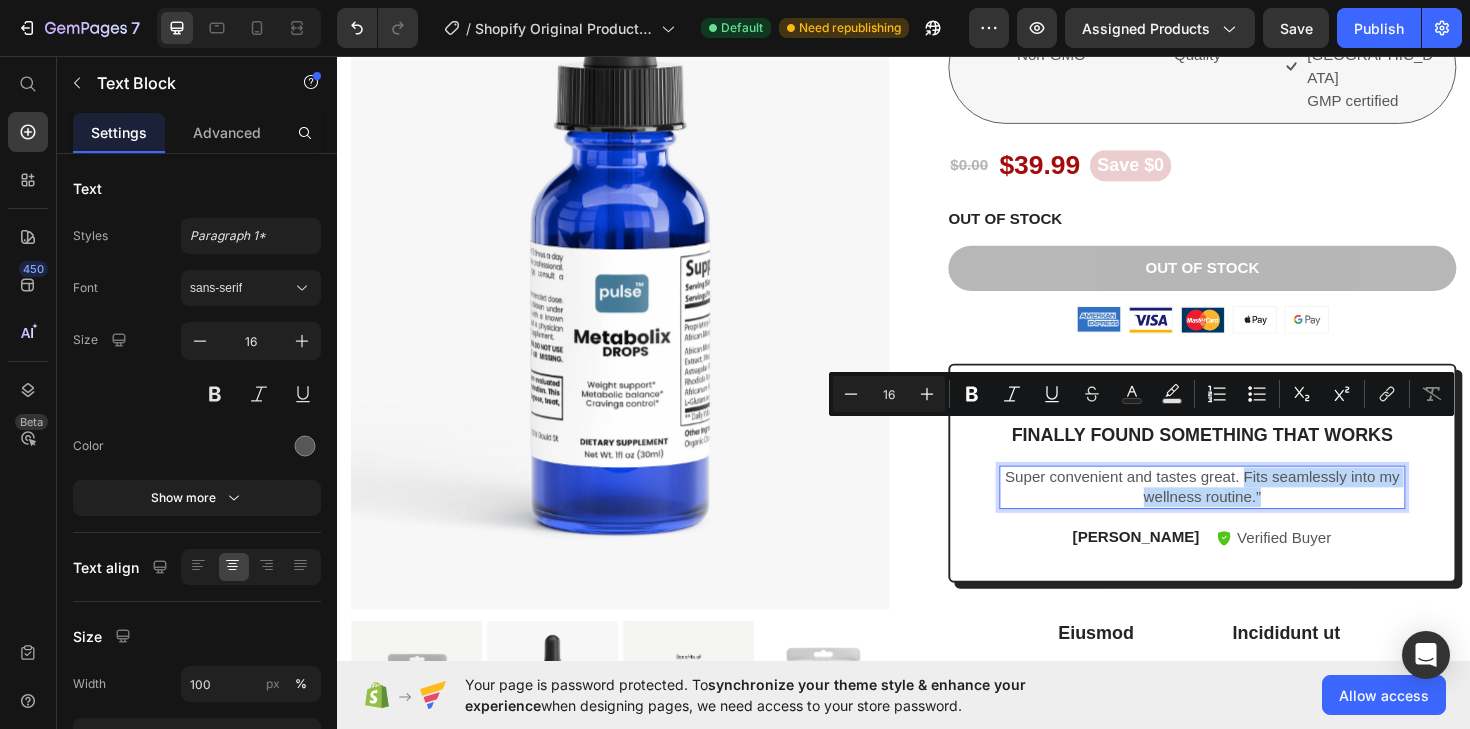 drag, startPoint x: 1299, startPoint y: 454, endPoint x: 1329, endPoint y: 478, distance: 38.418747 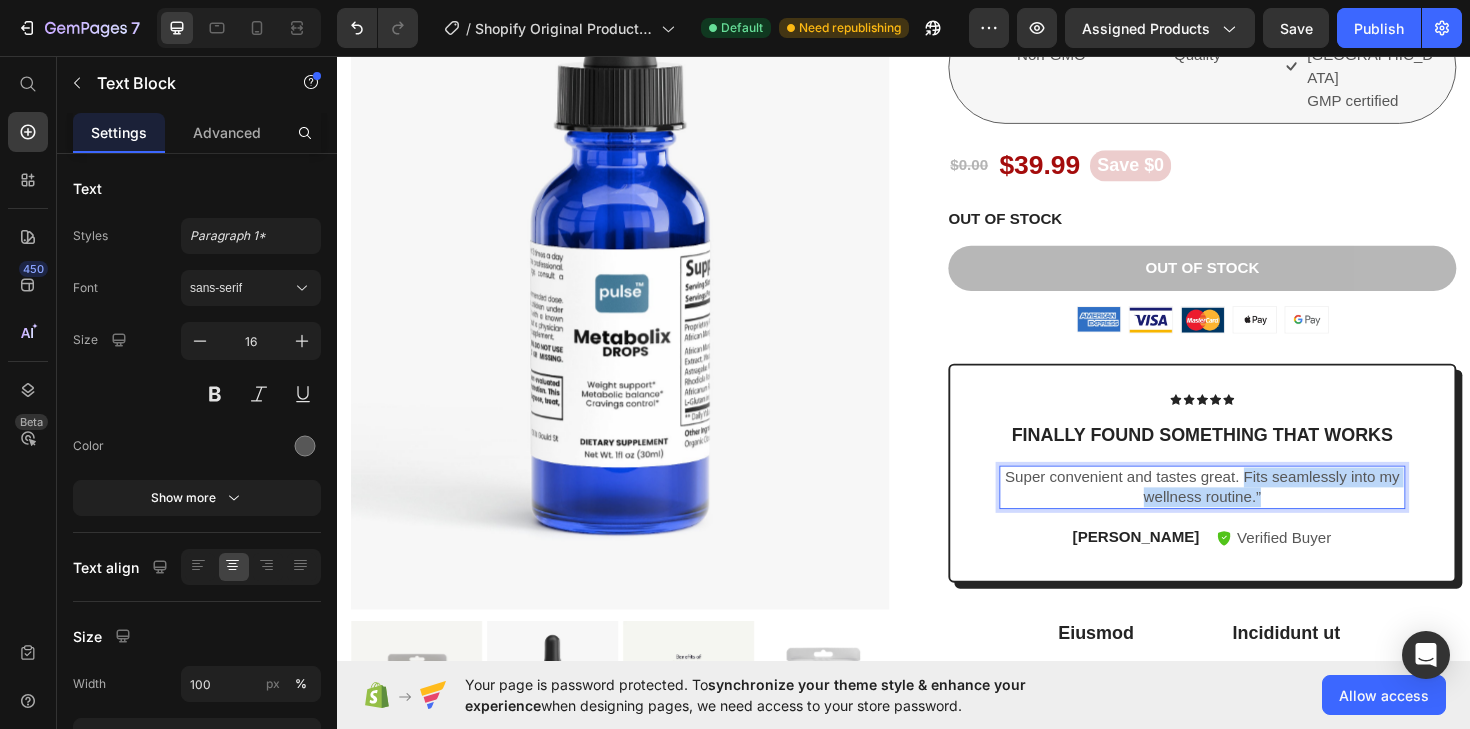 drag, startPoint x: 1298, startPoint y: 452, endPoint x: 1322, endPoint y: 473, distance: 31.890438 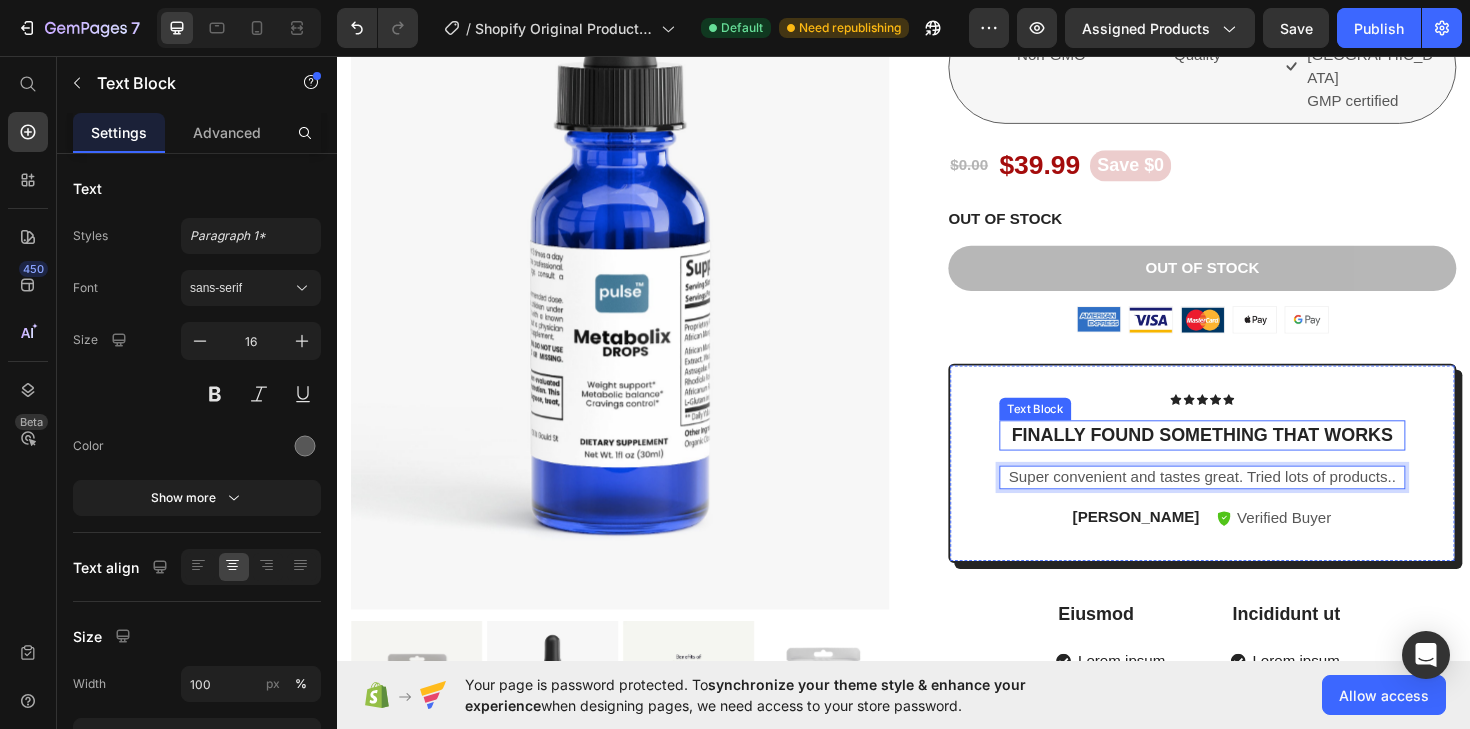 click on "Finally found something that works" at bounding box center [1253, 458] 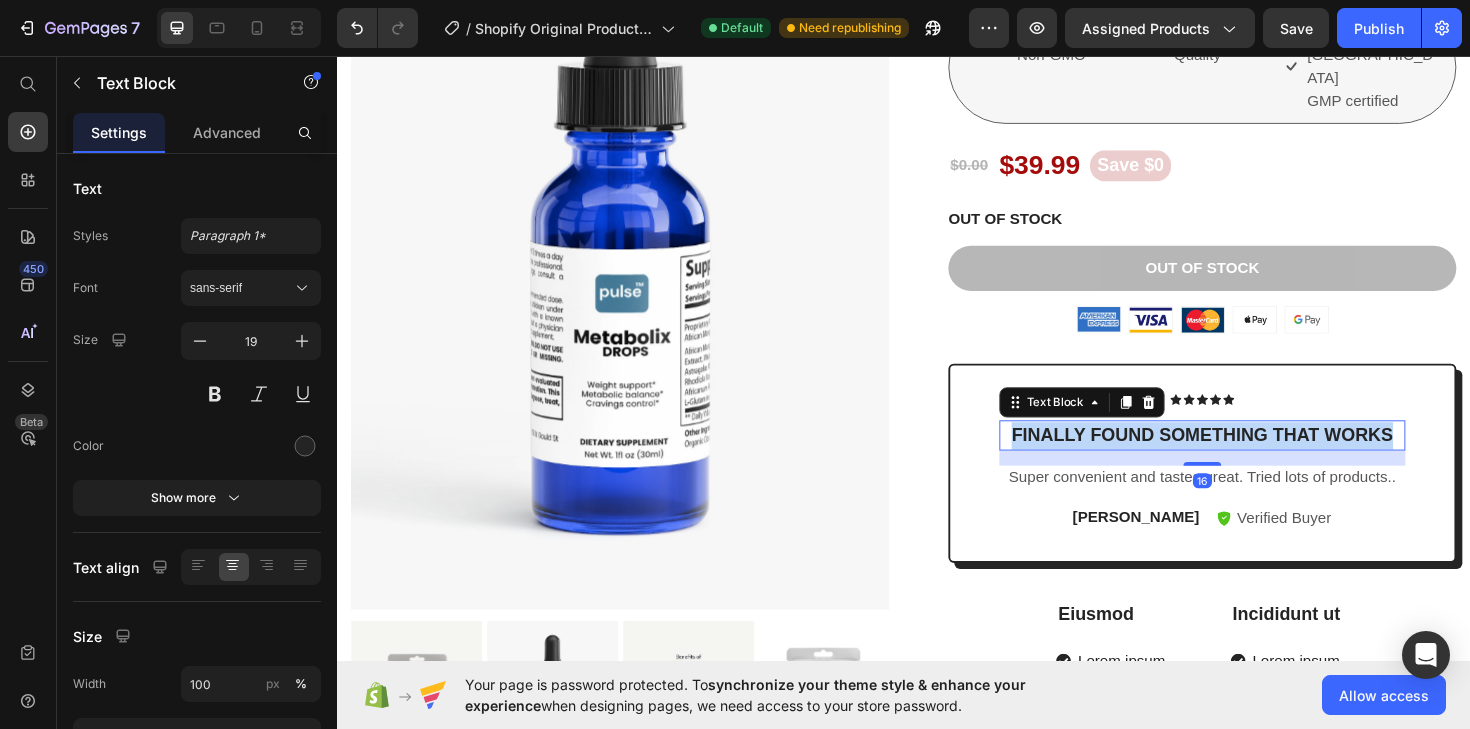 click on "Finally found something that works" at bounding box center (1253, 458) 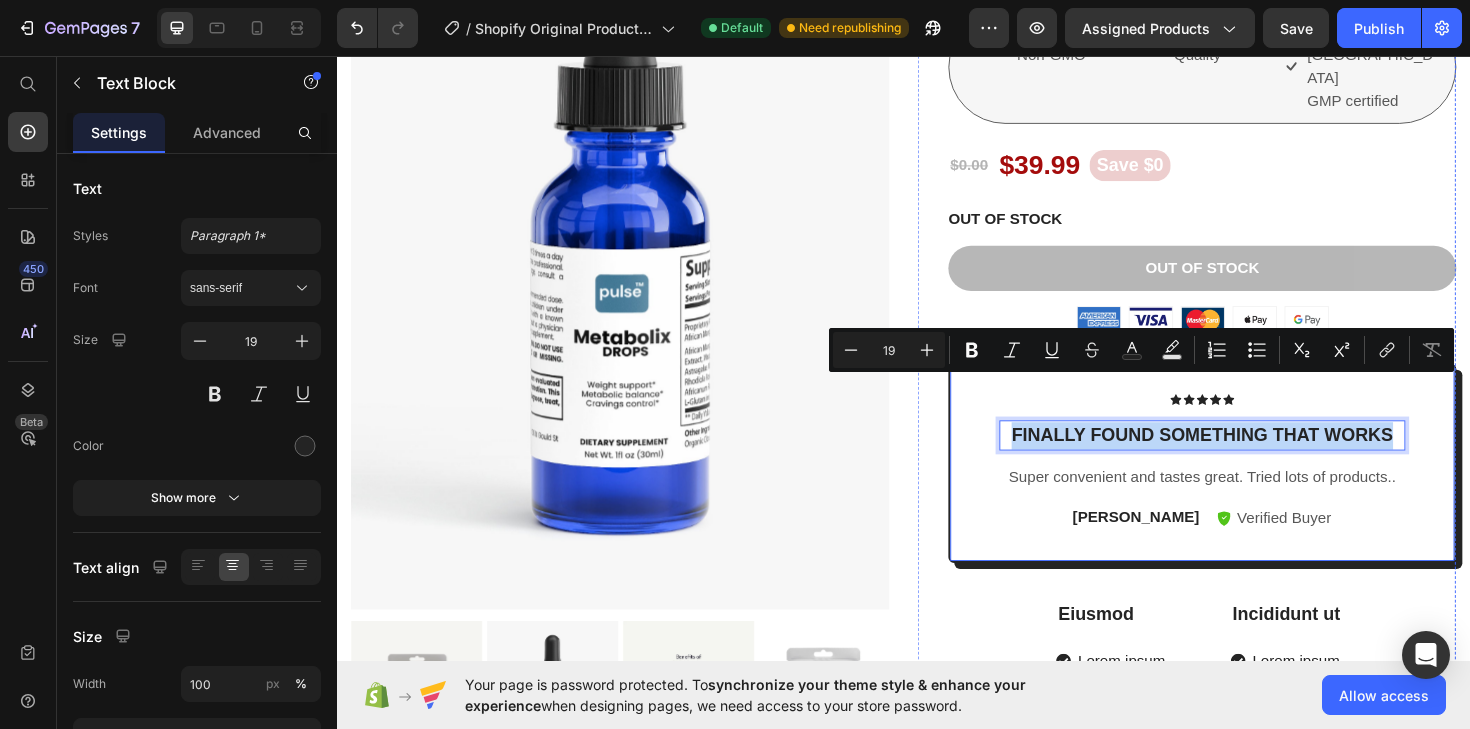 click on "Icon Icon Icon Icon Icon Icon List Finally found something that works Text Block   16 Super convenient and tastes great. Tried lots of products.. Text Block [PERSON_NAME] Text Block
Verified Buyer Item List Row Row" at bounding box center (1253, 487) 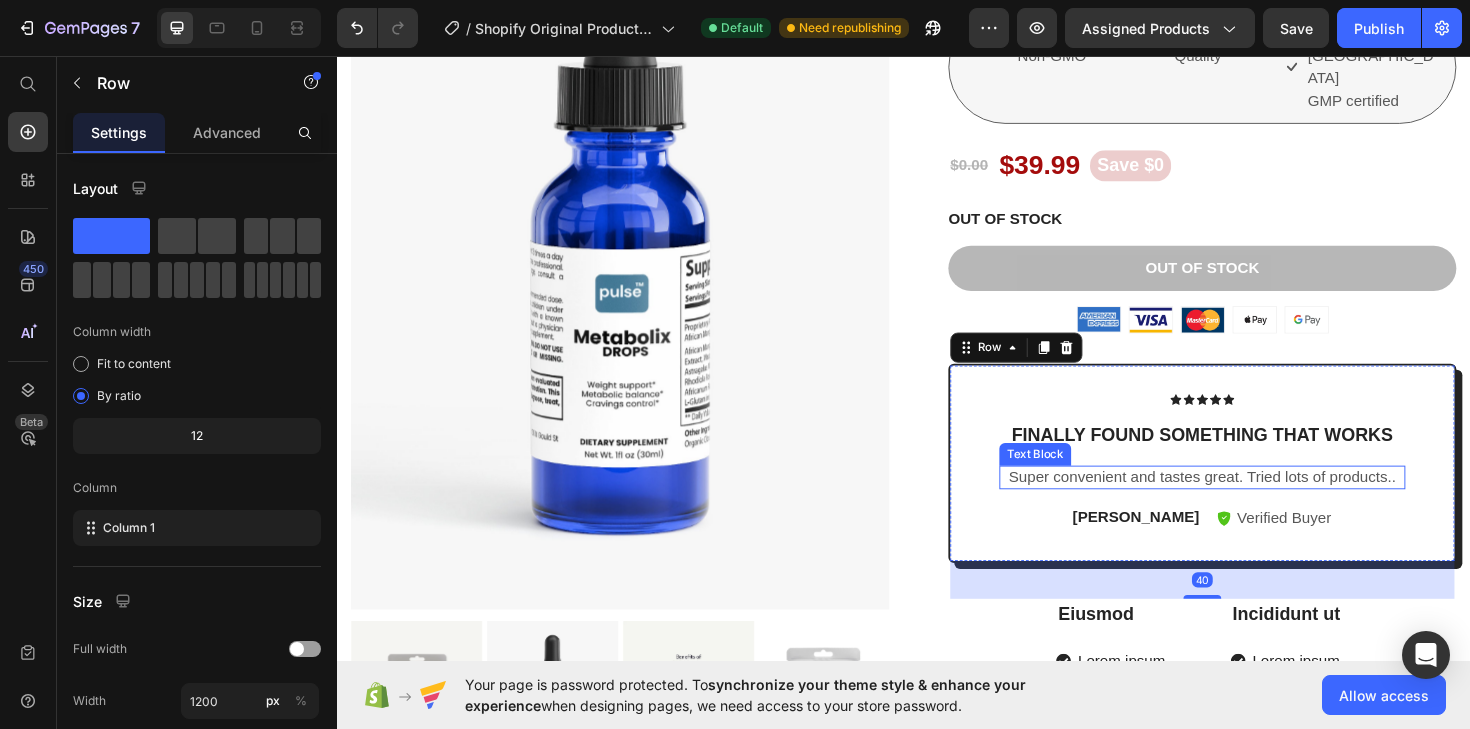 click on "Super convenient and tastes great. Tried lots of products.." at bounding box center (1253, 502) 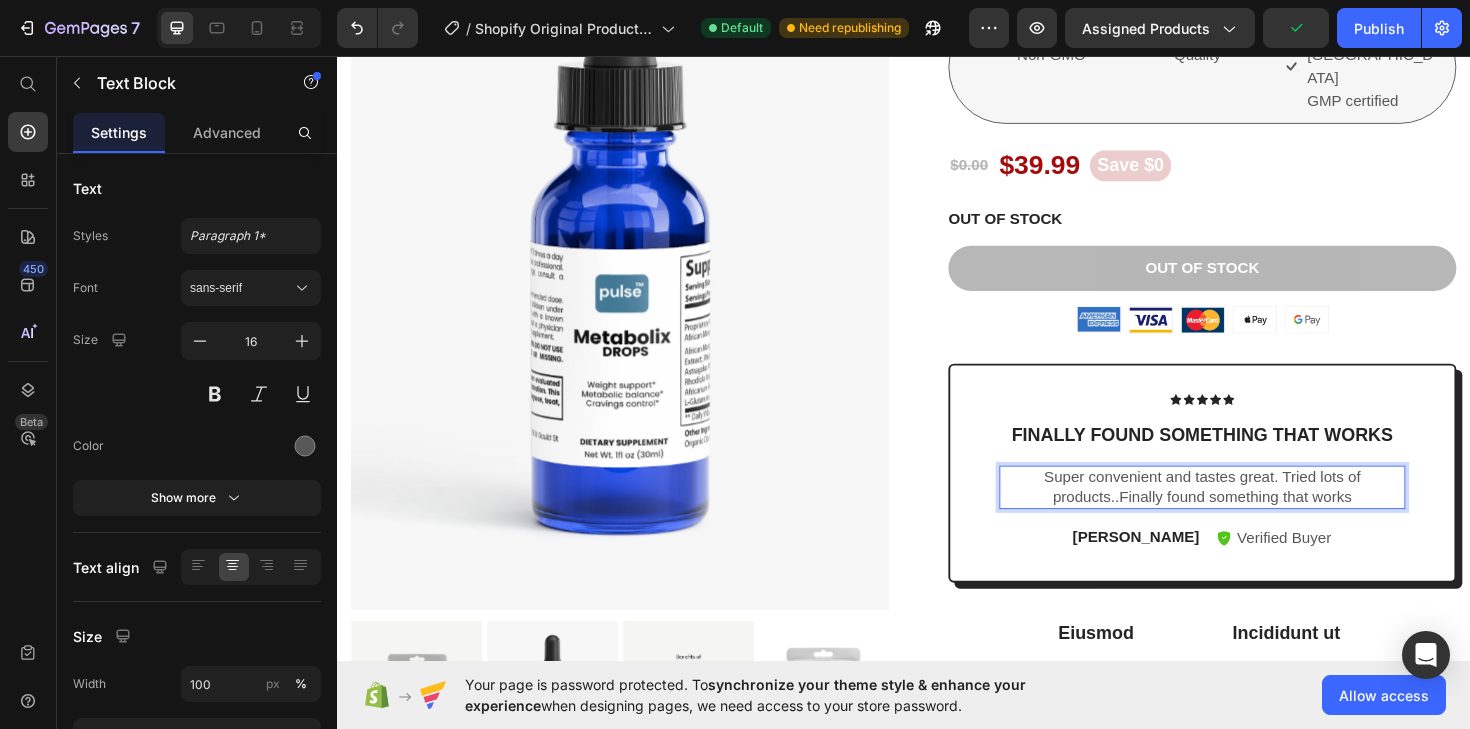 click on "Super convenient and tastes great. Tried lots of products..Finally found something that works" at bounding box center [1253, 513] 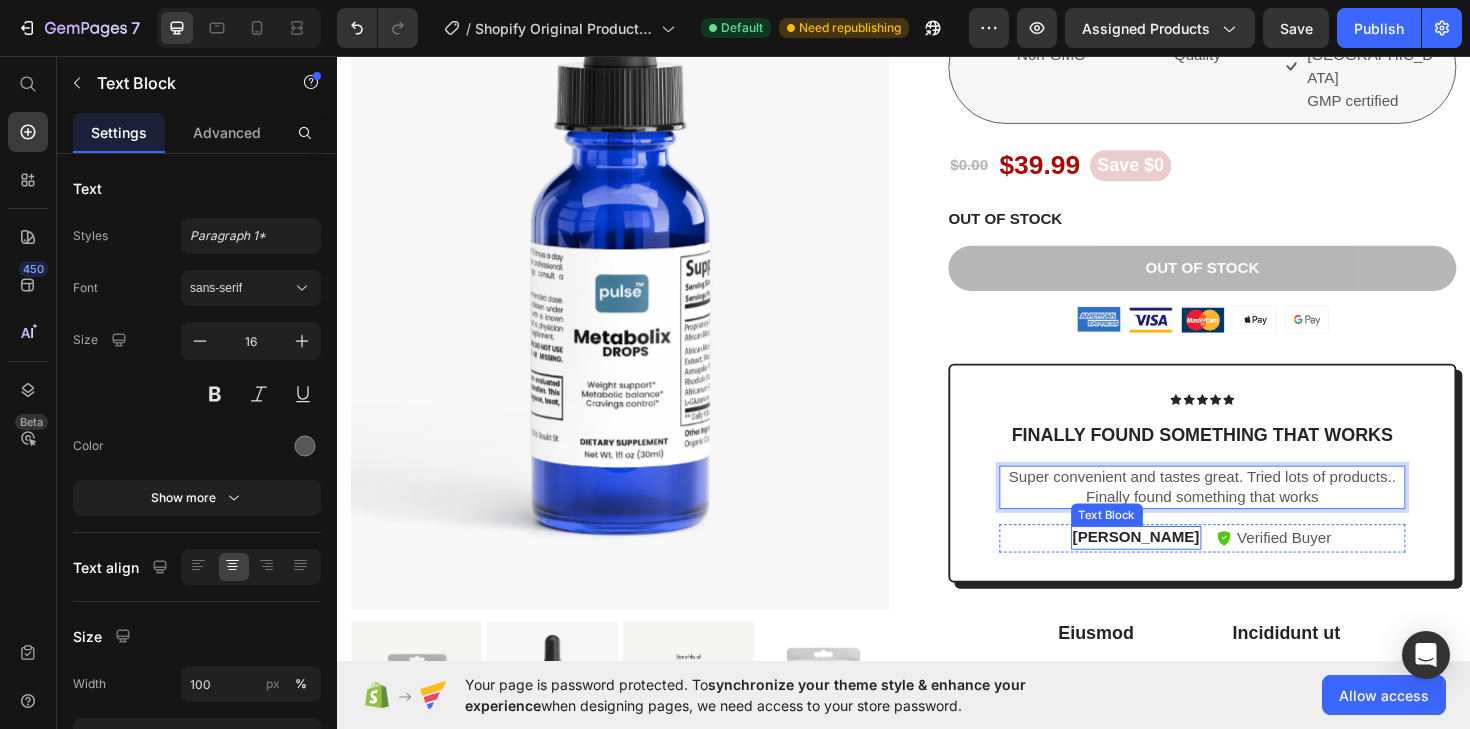 click on "Emily" at bounding box center (1183, 566) 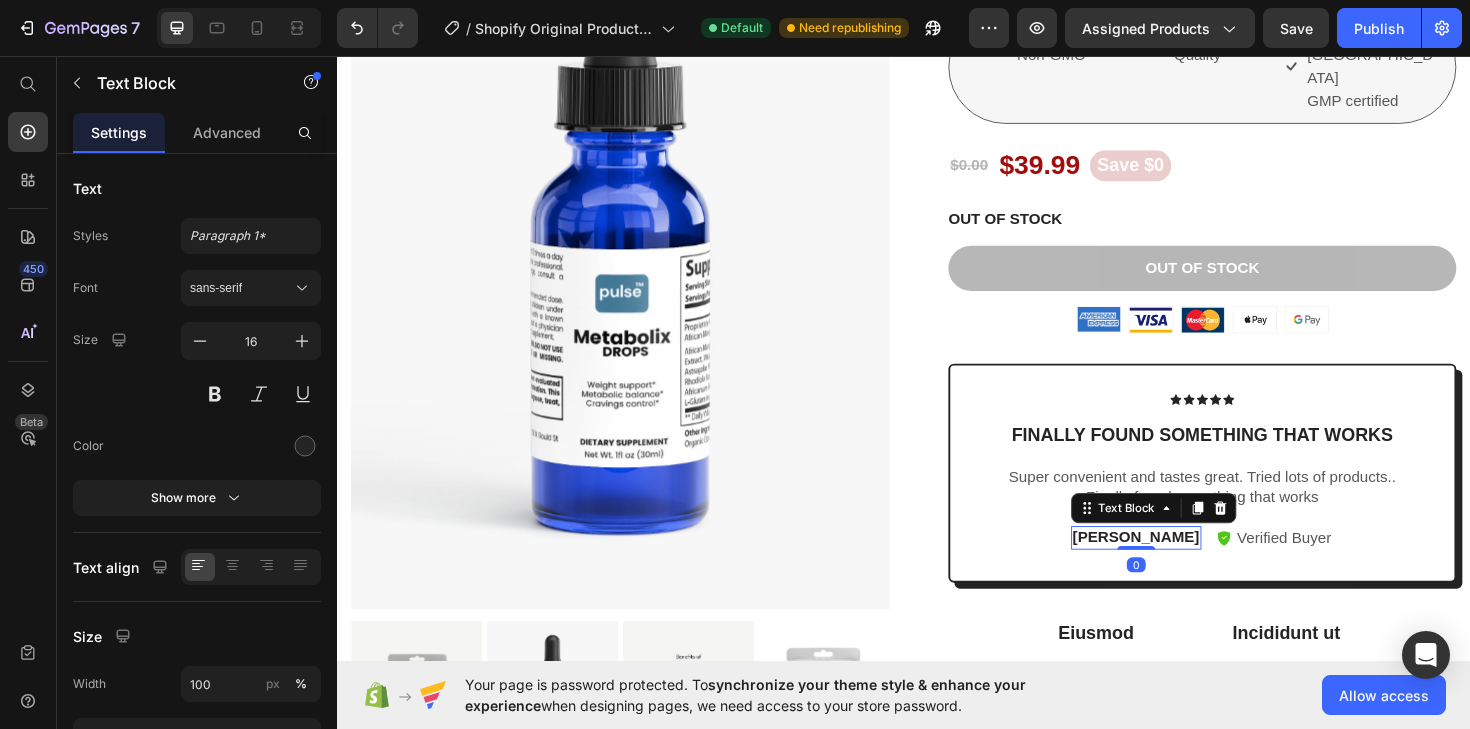 click on "Emily" at bounding box center [1183, 566] 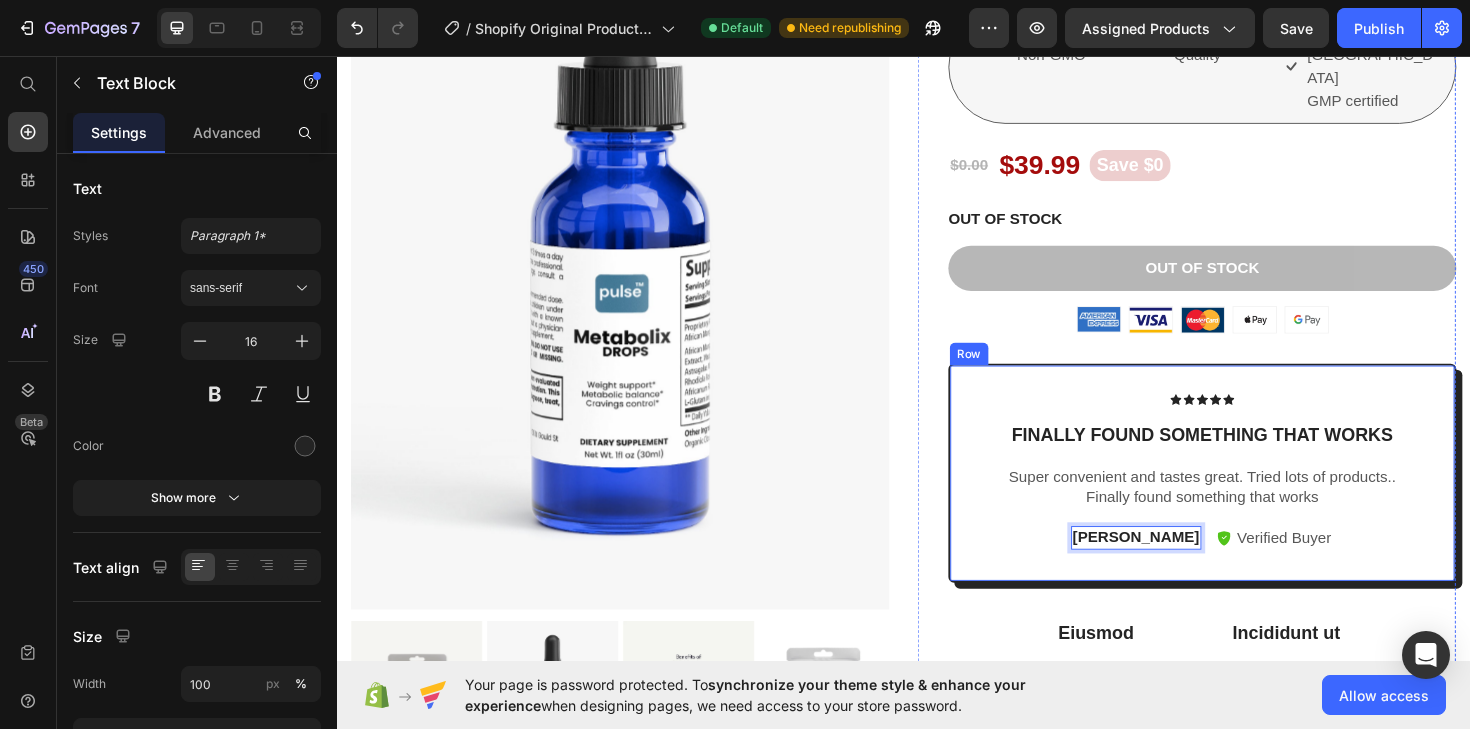 click on "Icon Icon Icon Icon Icon Icon List Finally found something that works Text Block Super convenient and tastes great. Tried lots of products.. Finally found something that works Text Block Sarah Text Block   0
Verified Buyer Item List Row Row" at bounding box center [1253, 498] 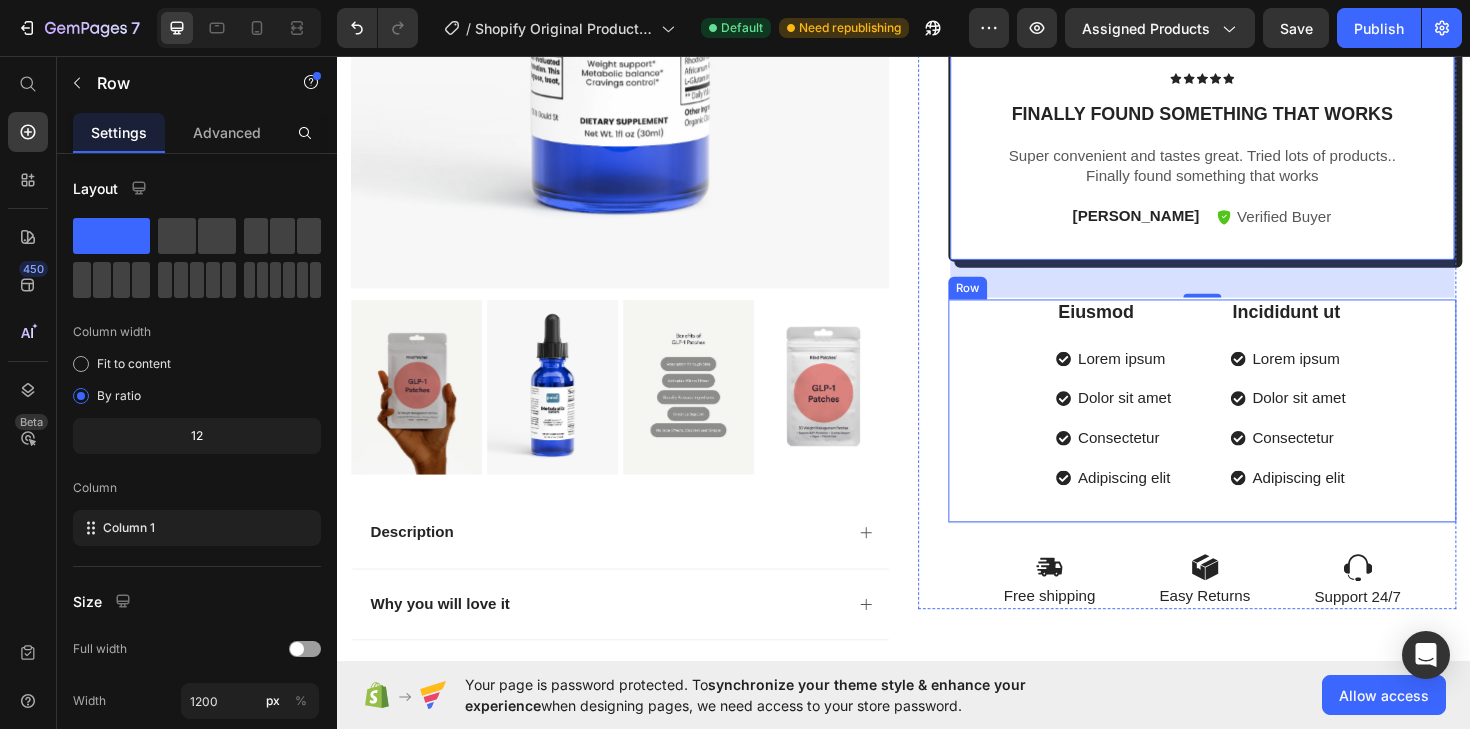 scroll, scrollTop: 744, scrollLeft: 0, axis: vertical 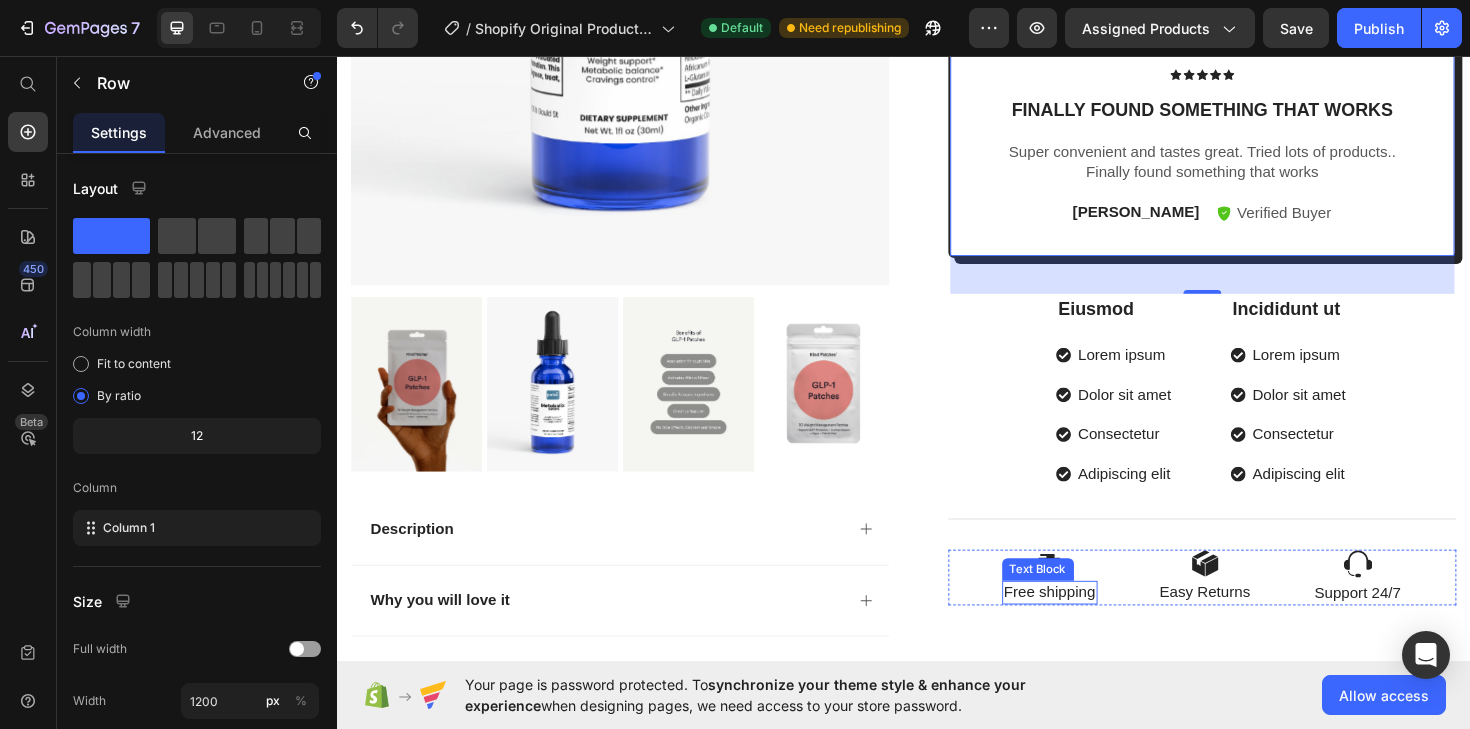 click on "Free shipping" at bounding box center [1091, 624] 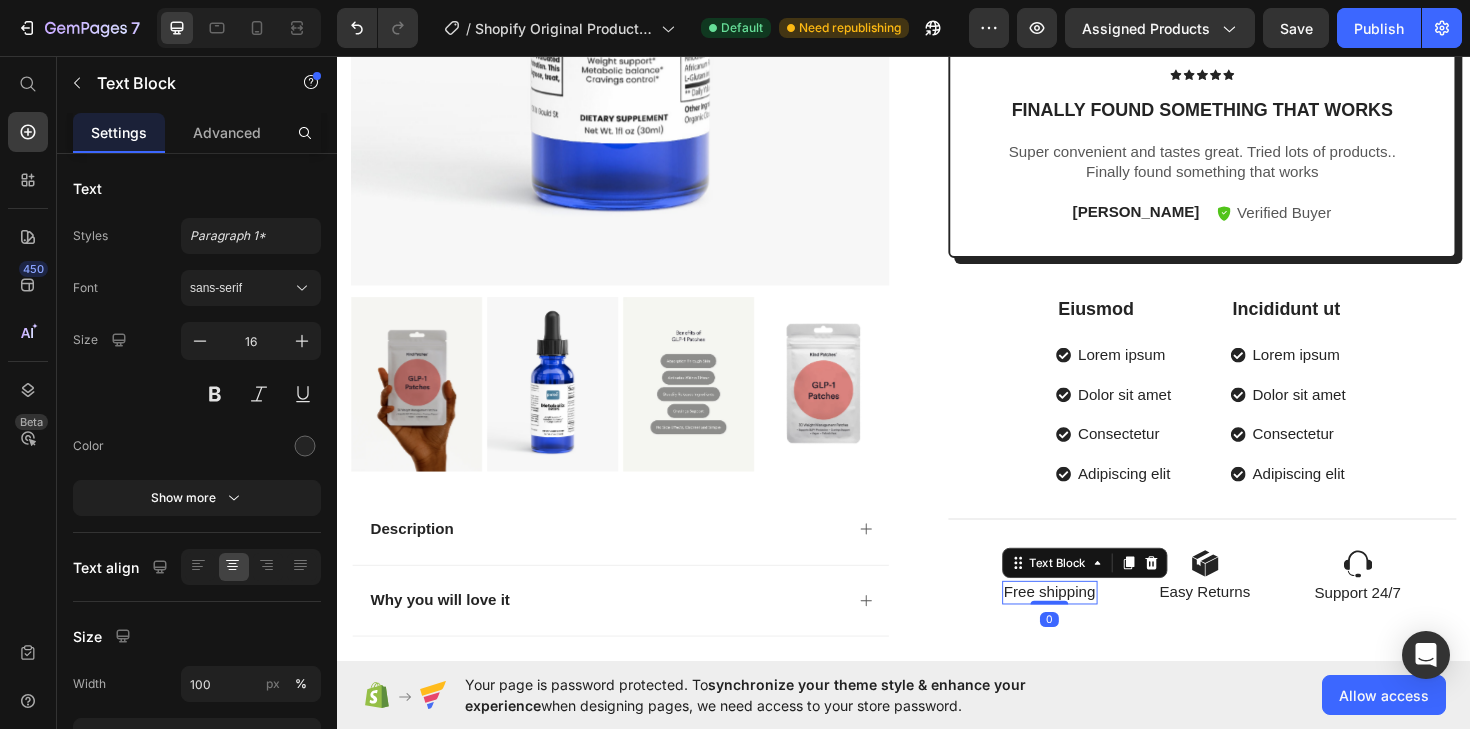click on "Free shipping" at bounding box center (1091, 624) 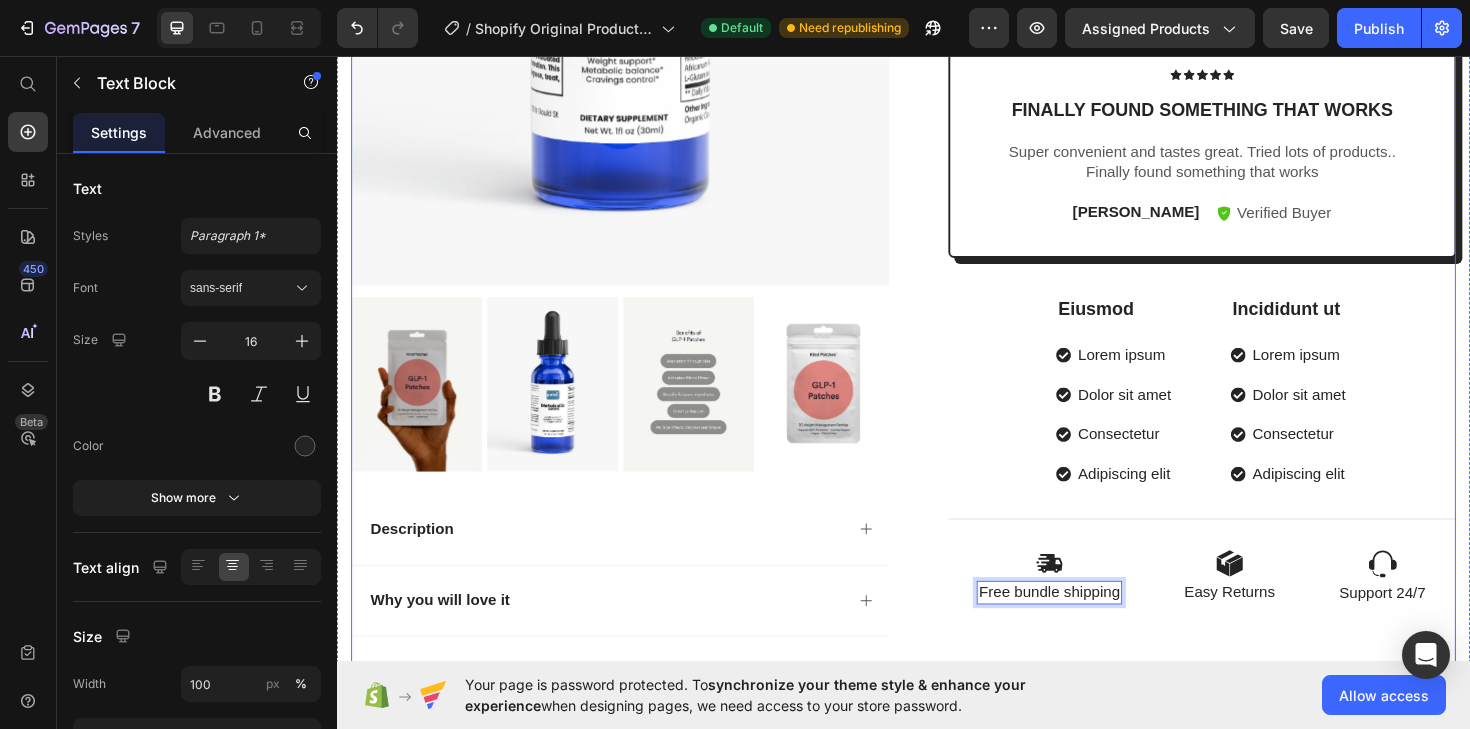 click on "Icon Icon Icon Icon
Icon Icon List 1000+ Reviews! Text Block Row Metabolix™ Drops Product Title
Vegan & Non-GMO Item List
Lab-Tested  Quality Item List
Made in USA GMP certified Item List Row $0.00 Product Price $39.99 Product Price Save $0 Product Badge Row OUT OF STOCK Stock Counter Out of stock Add to Cart Image Image Image Image Image Row Icon Icon Icon Icon Icon Icon List Finally found something that works Text Block Super convenient and tastes great. Tried lots of products.. Finally found something that works Text Block Sarah Text Block
Verified Buyer Item List Row Row Eiusmod Text Block Lorem ipsum Dolor sit amet Consectetur  Adipiscing elit Item List Incididunt ut Text Block Lorem ipsum Dolor sit amet Consectetur  Adipiscing elit Item List Row Image Free bundle shipping  Text Block   0 Image Easy Returns Text Block Image Support 24/7 Text Block Row Row" at bounding box center [1237, 218] 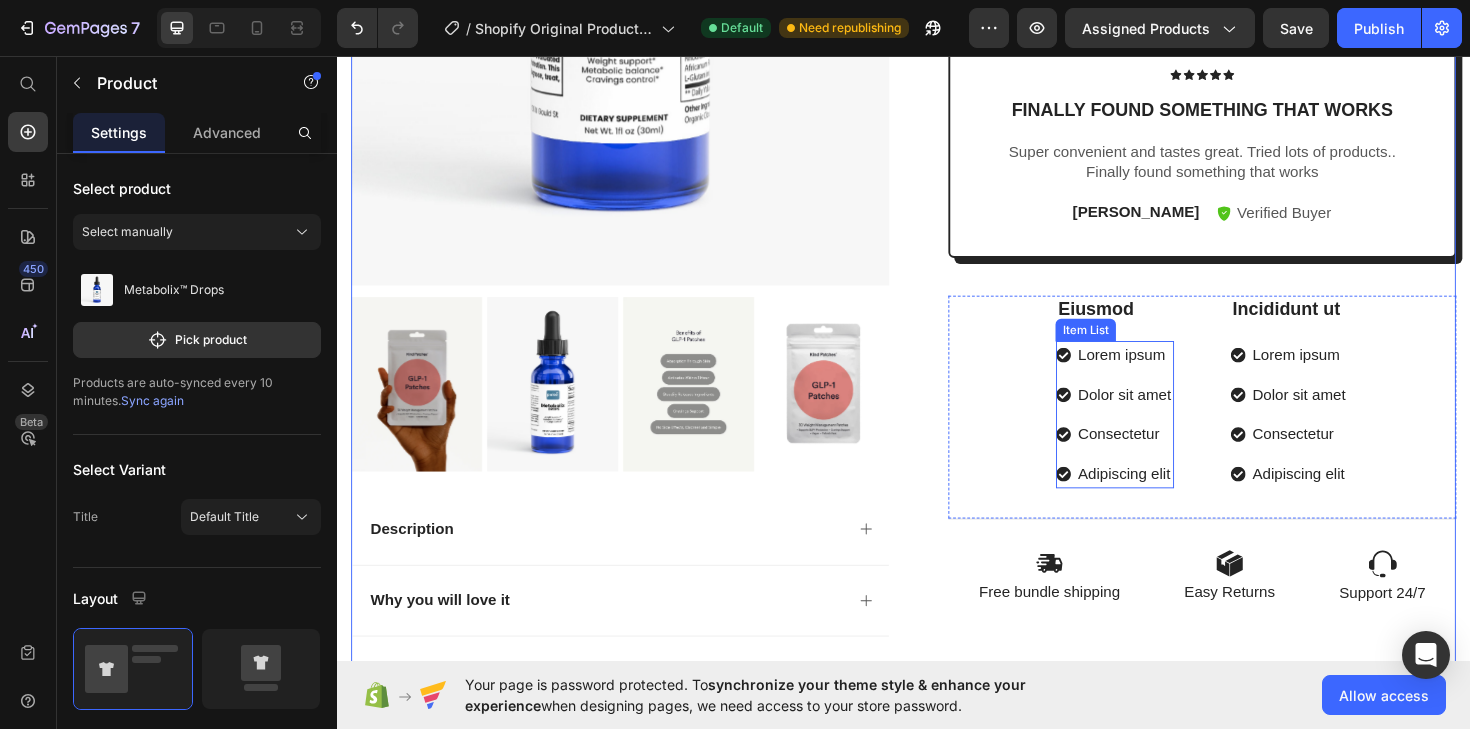click on "Eiusmod" at bounding box center [1160, 324] 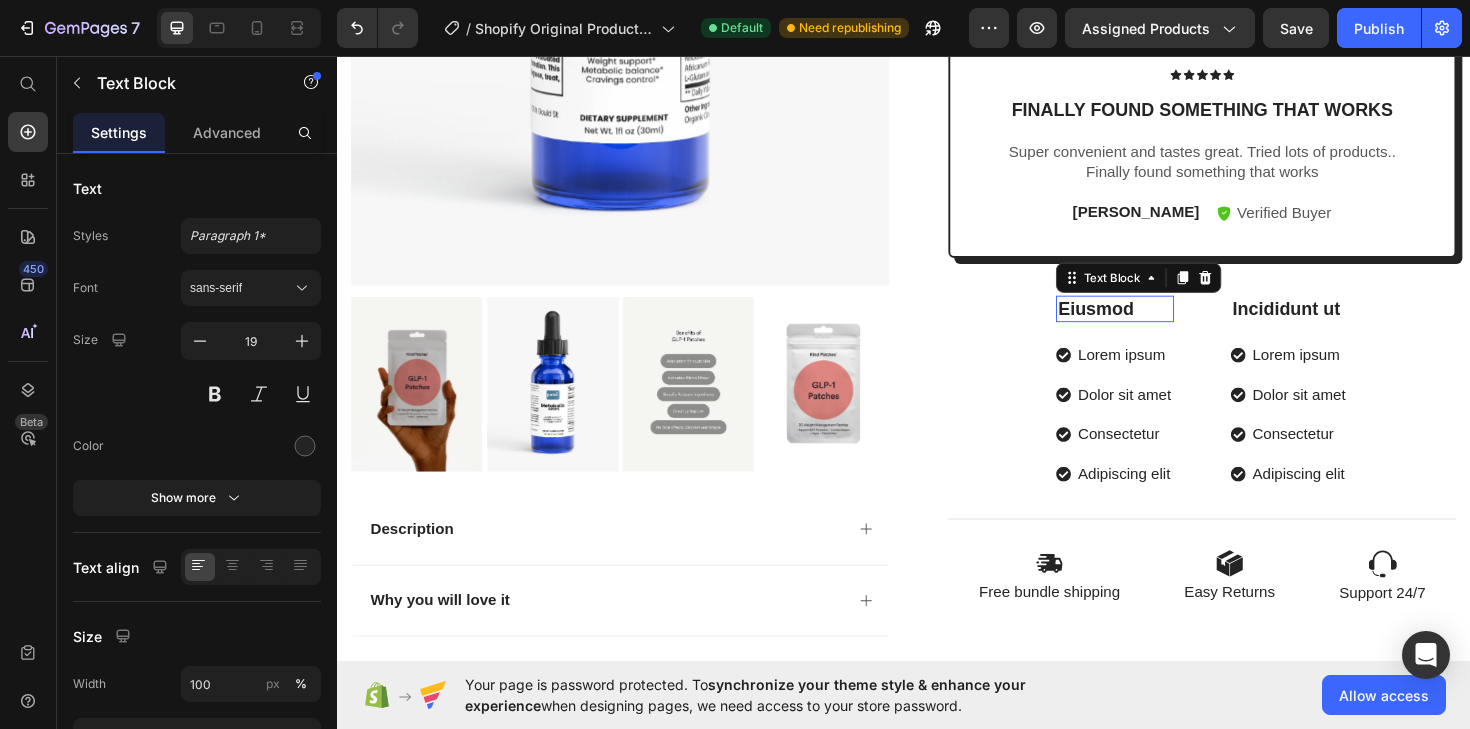 click on "Eiusmod" at bounding box center [1160, 324] 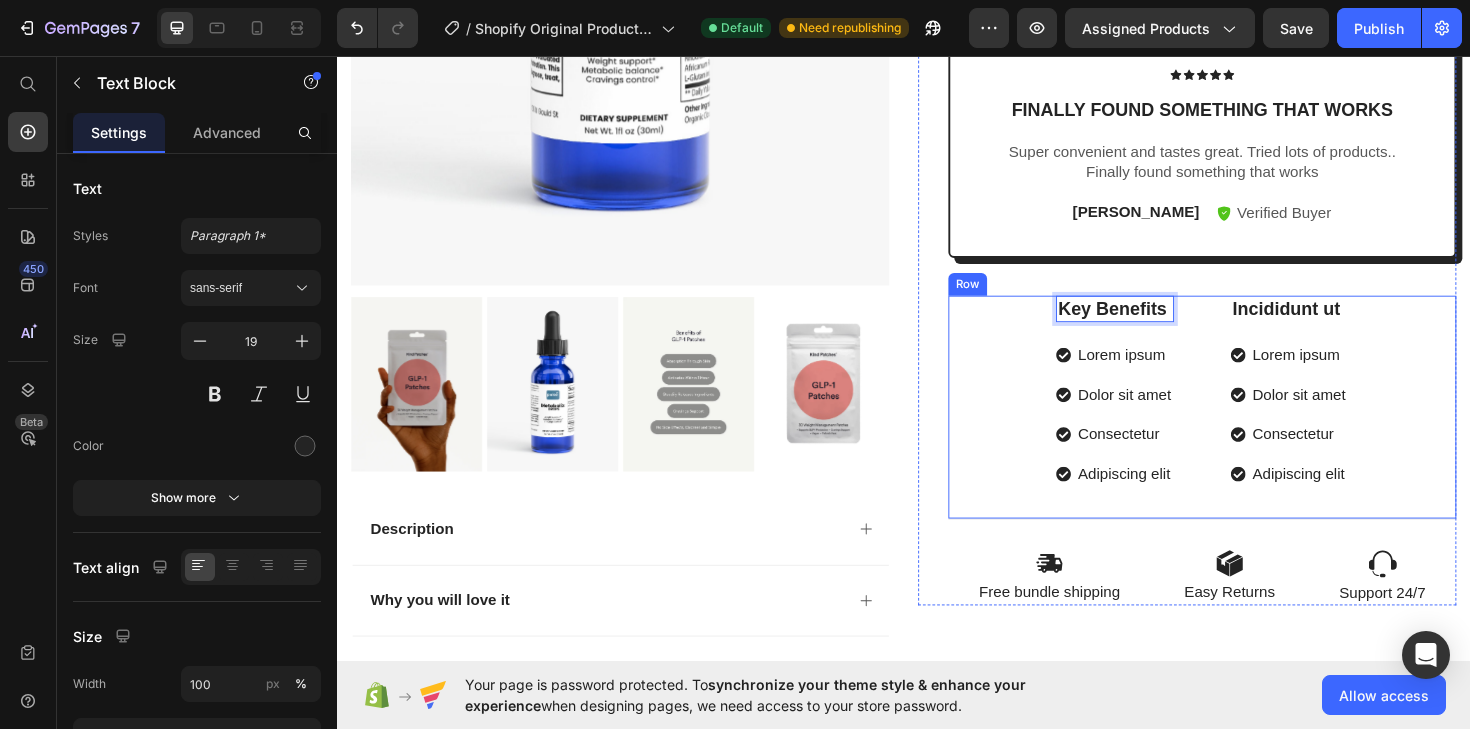 click on "Incididunt ut" at bounding box center [1345, 324] 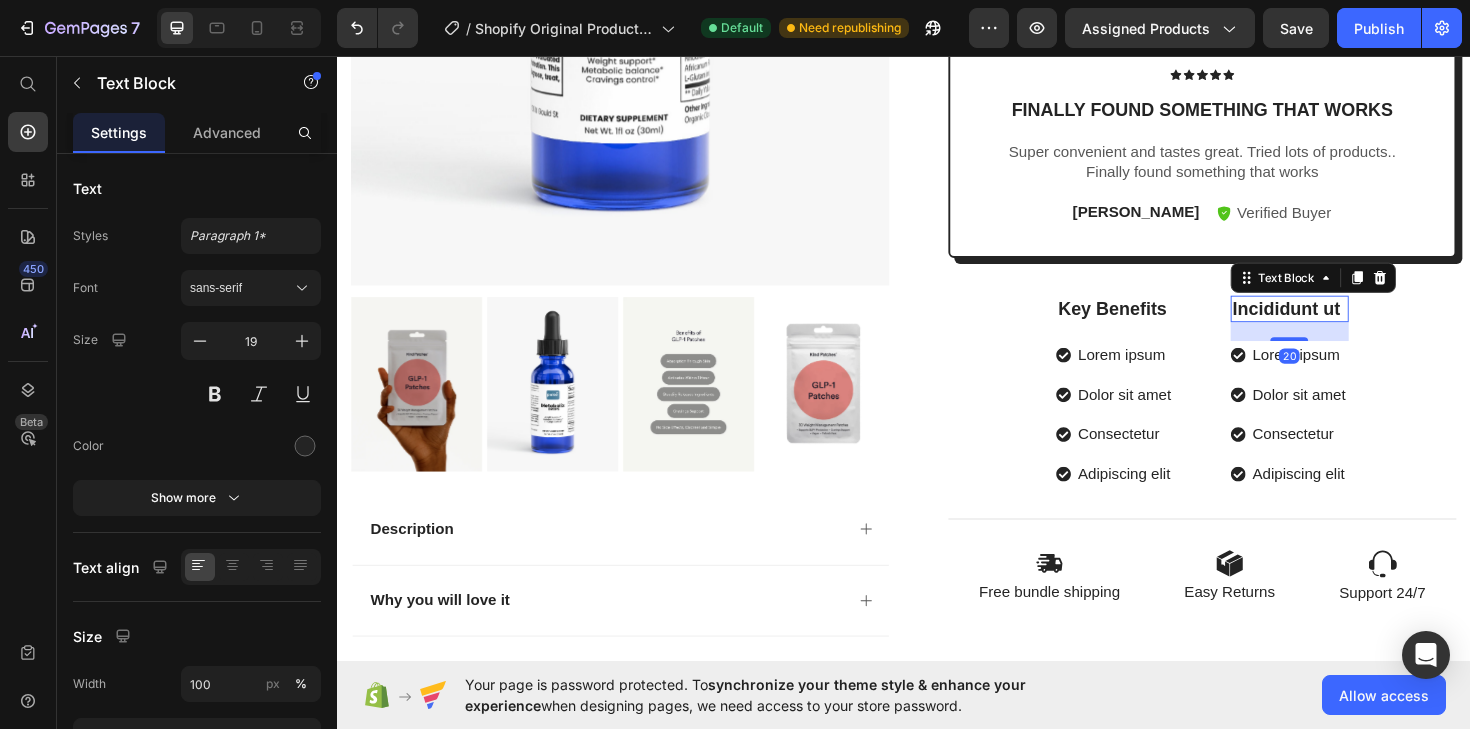 click on "Incididunt ut" at bounding box center [1345, 324] 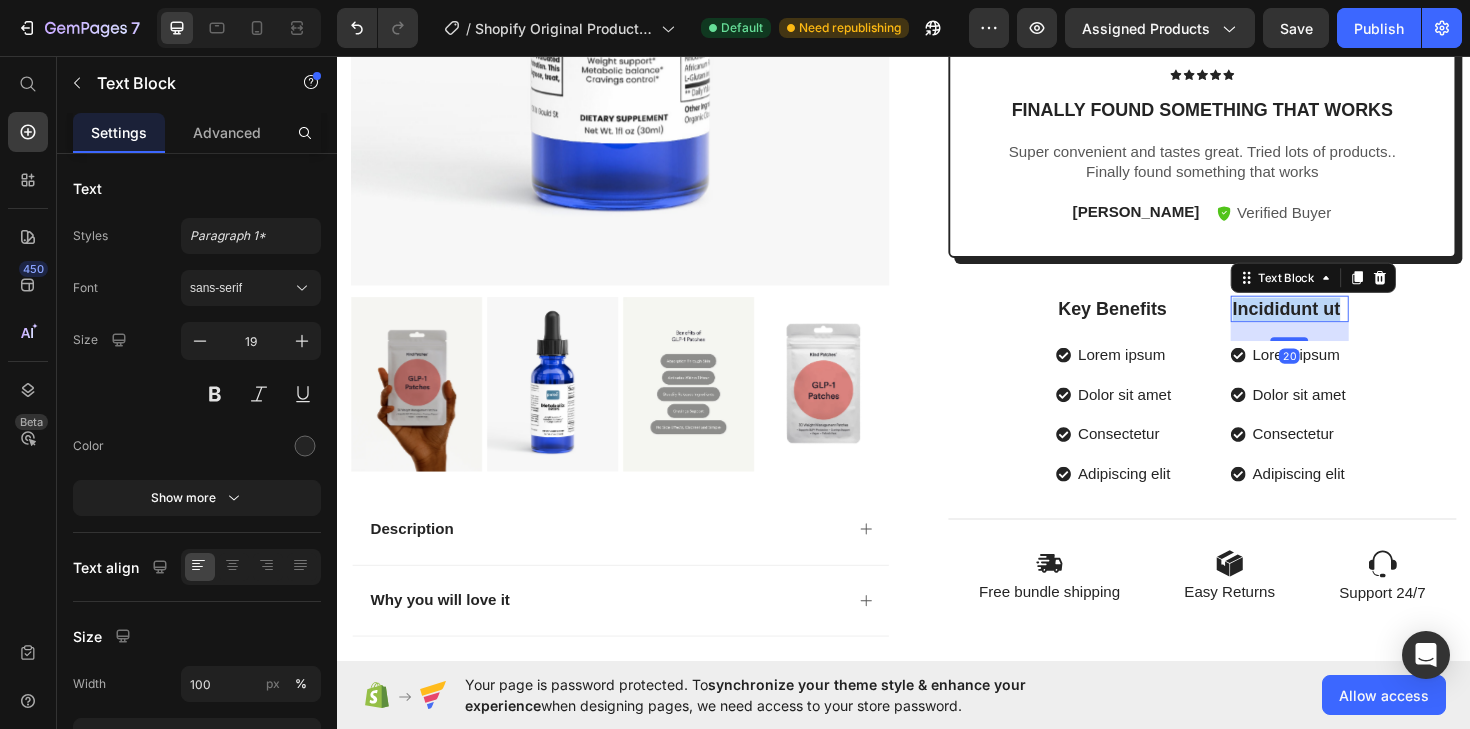 click on "Incididunt ut" at bounding box center (1345, 324) 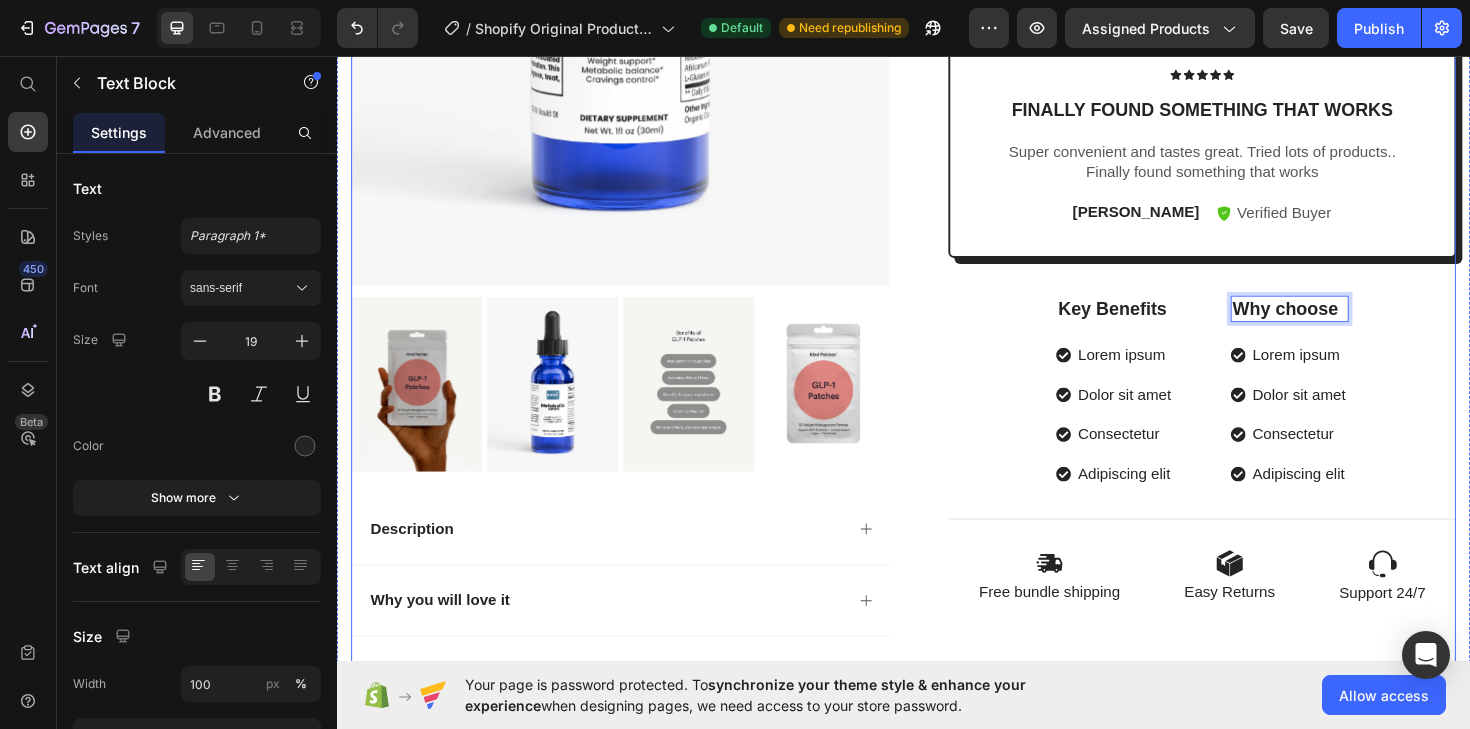 click on "Description" at bounding box center [621, 557] 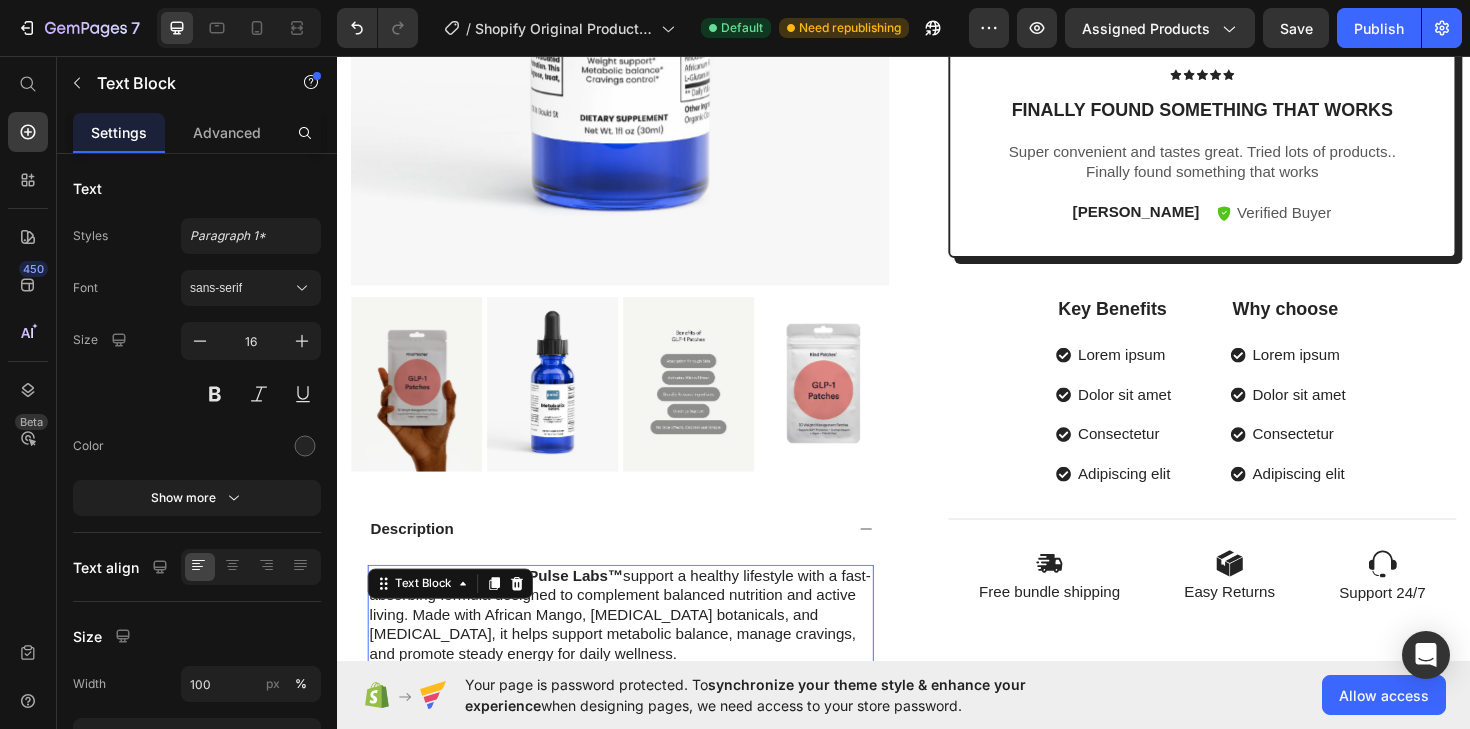 click on "Metabolix™ Drops by Pulse Labs™  support a healthy lifestyle with a fast-absorbing formula designed to complement balanced nutrition and active living. Made with African Mango, adaptogenic botanicals, and amino acids, it helps support metabolic balance, manage cravings, and promote steady energy for daily wellness." at bounding box center (637, 649) 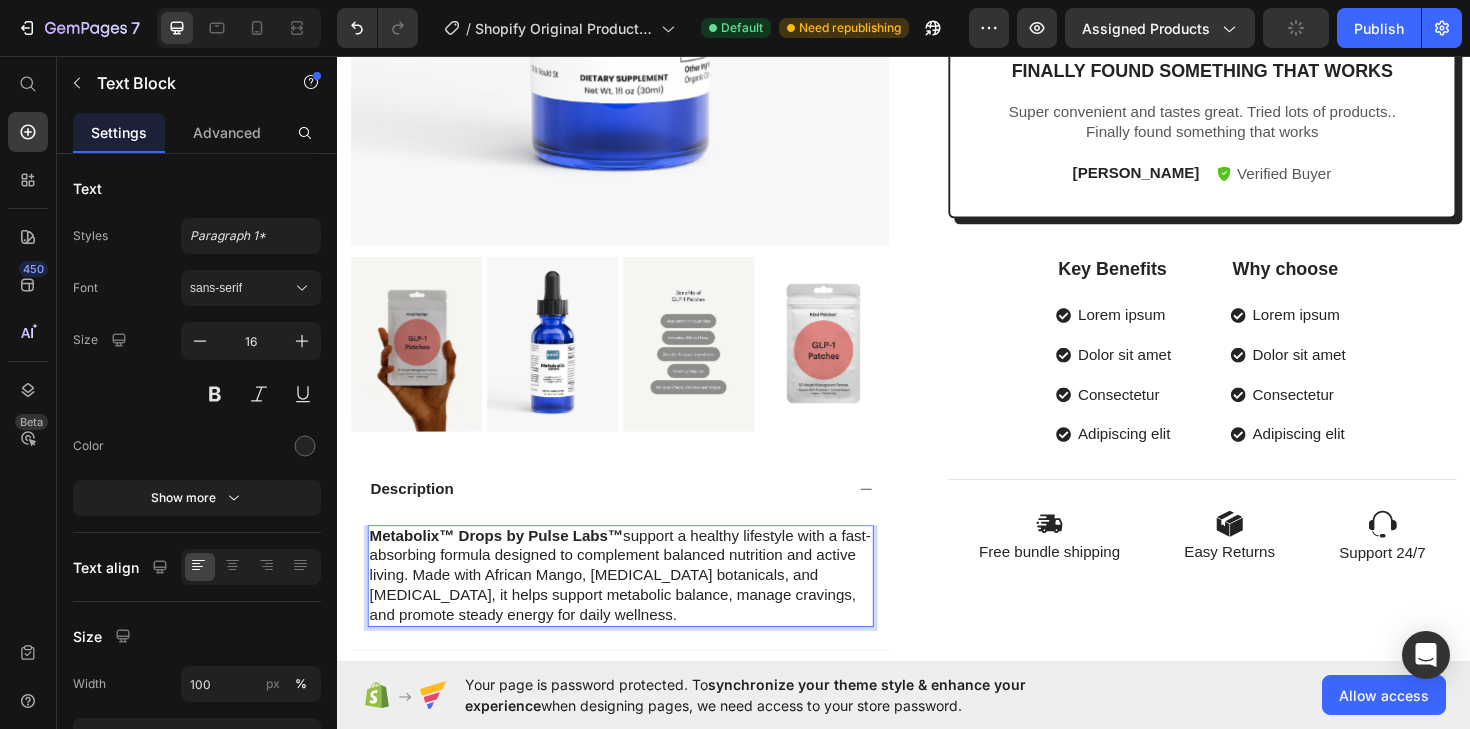 scroll, scrollTop: 791, scrollLeft: 0, axis: vertical 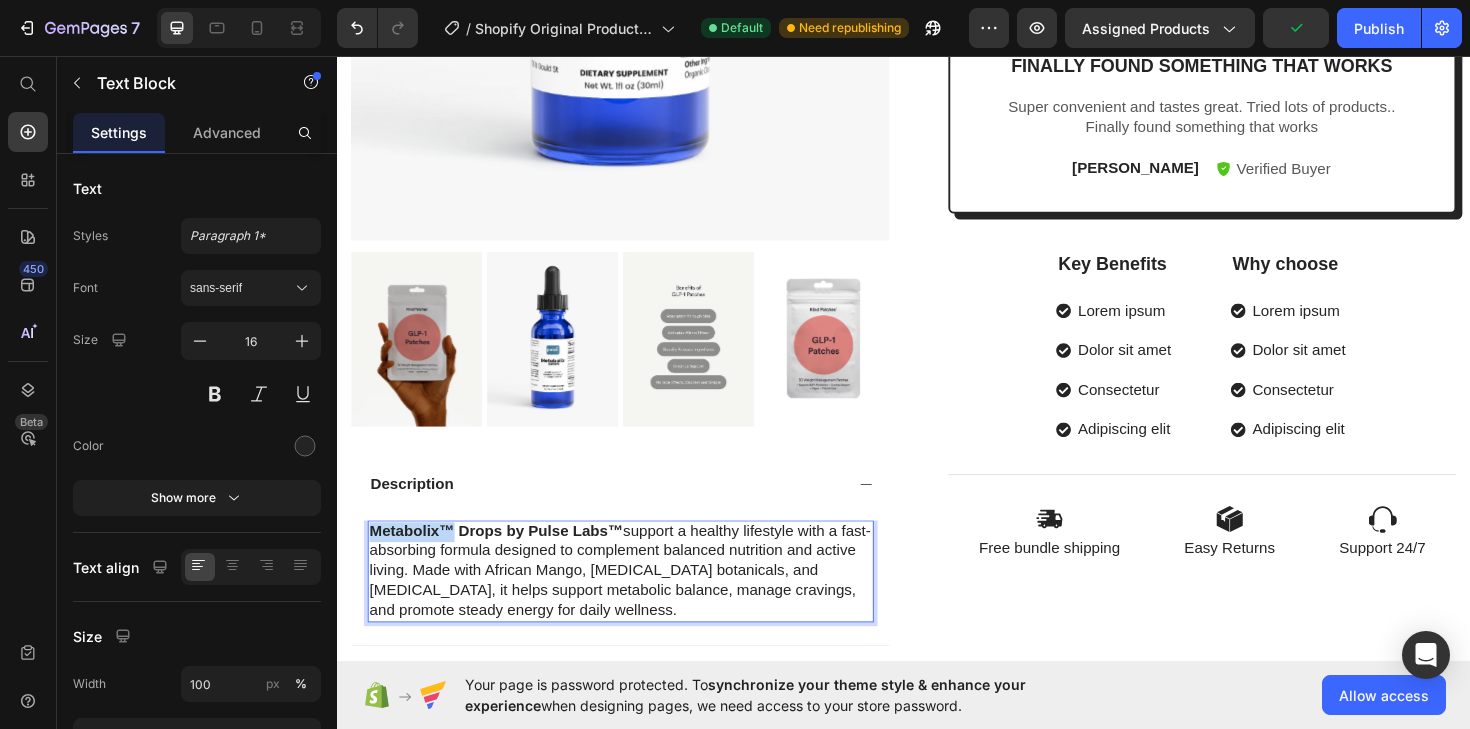 drag, startPoint x: 459, startPoint y: 559, endPoint x: 375, endPoint y: 564, distance: 84.14868 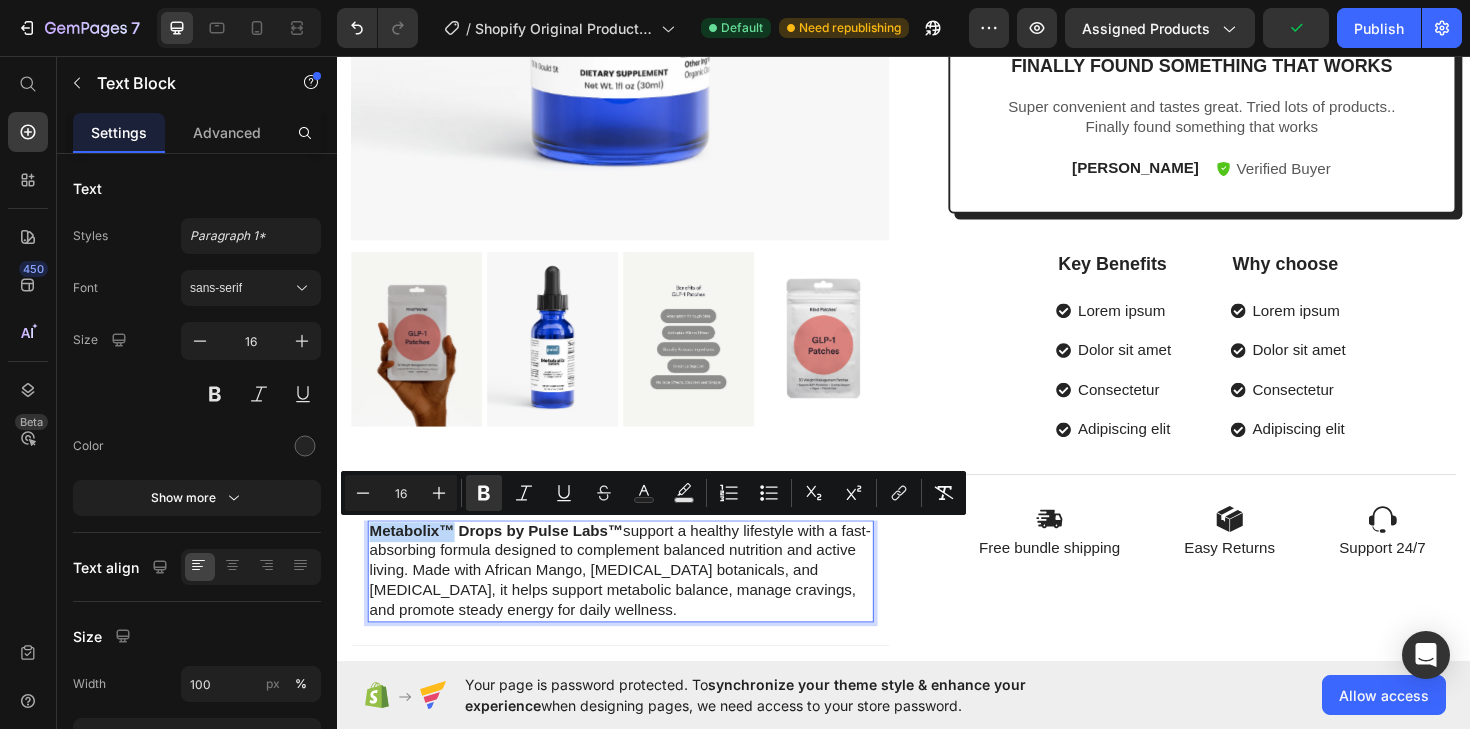 copy on "Metabolix™" 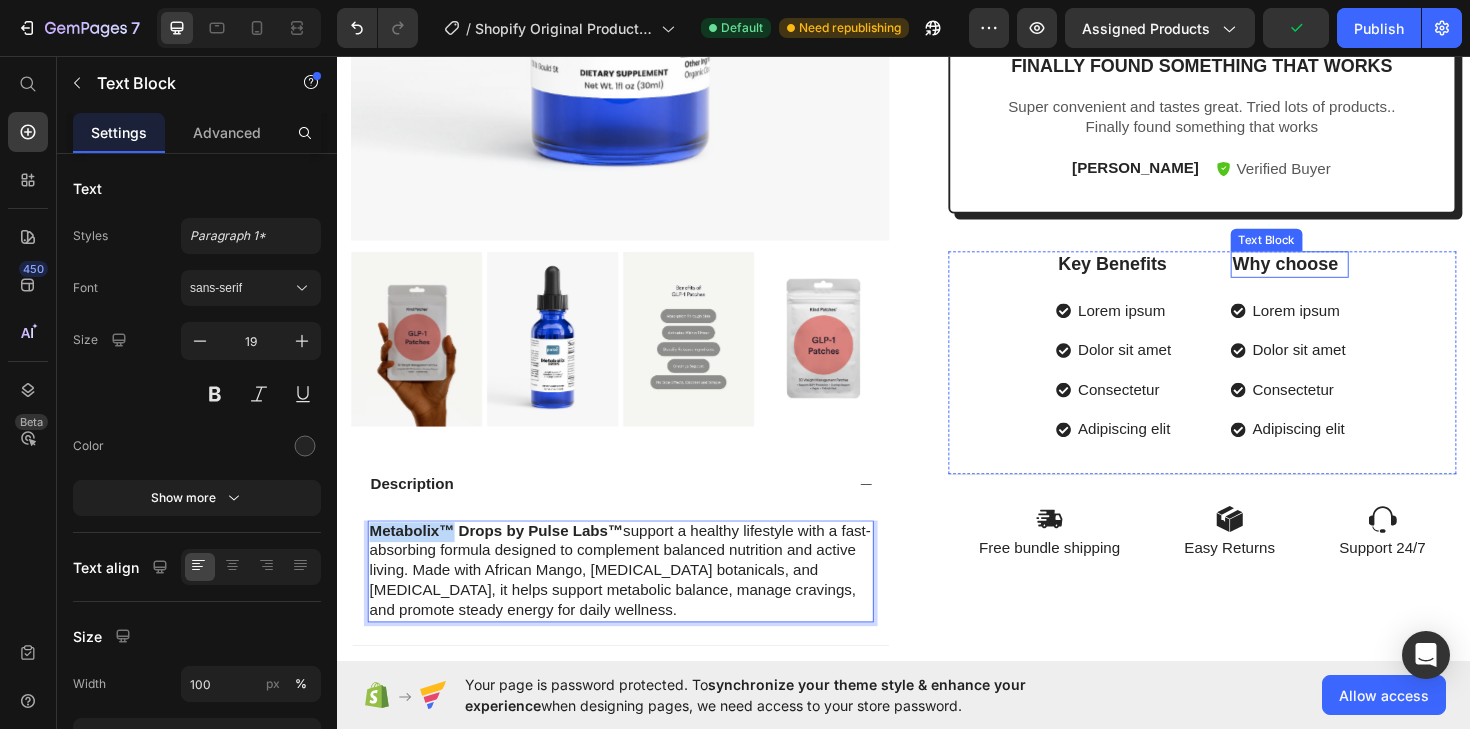 click on "Why choose" at bounding box center (1345, 277) 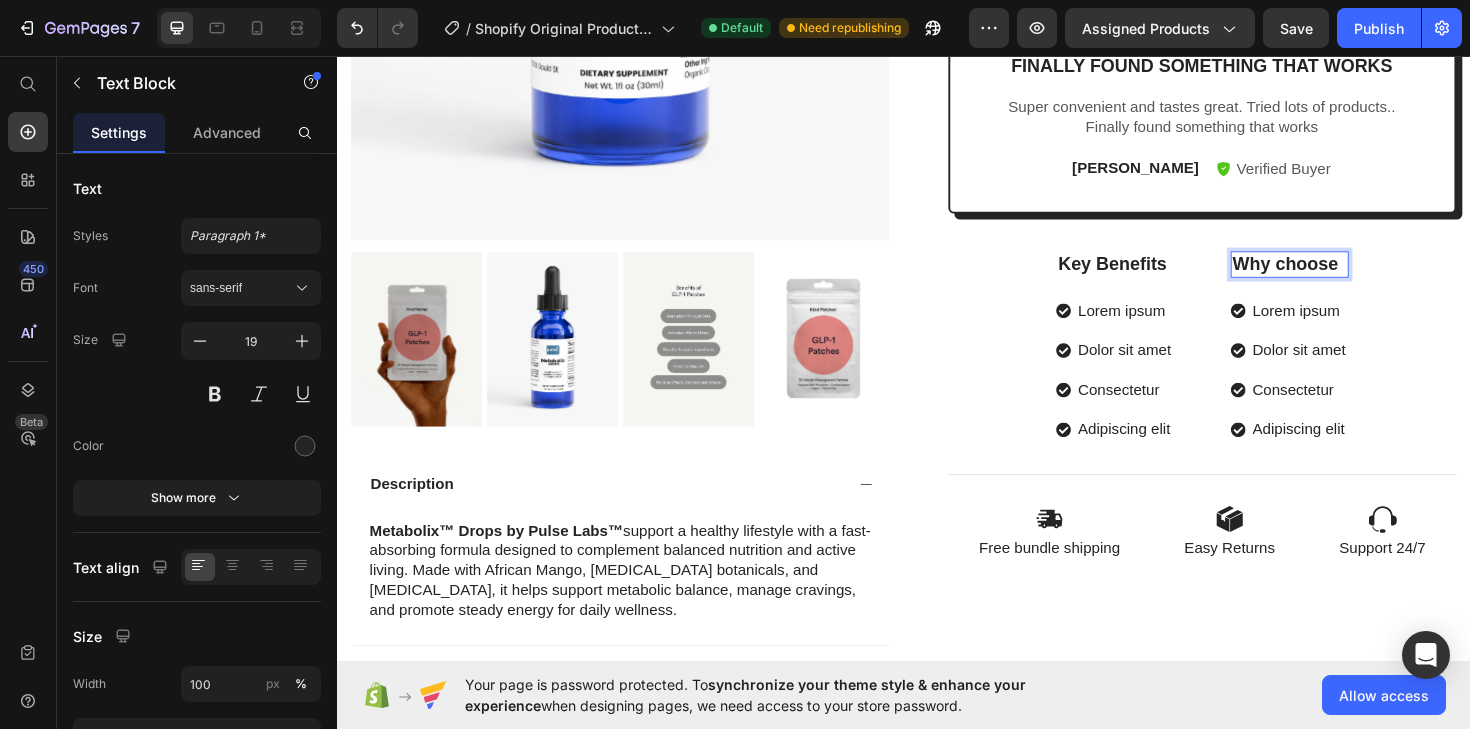click on "Why choose" at bounding box center [1345, 277] 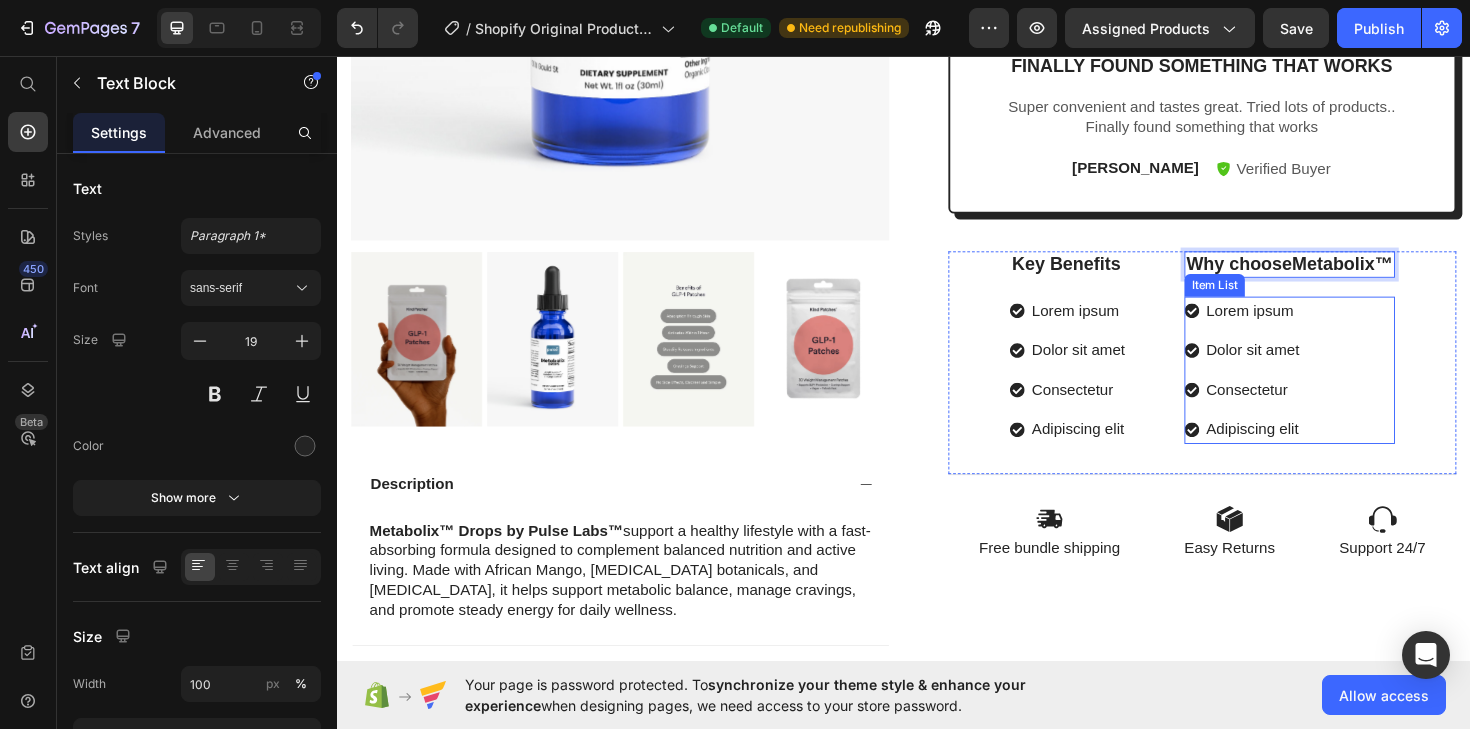 click on "Lorem ipsum Dolor sit amet Consectetur  Adipiscing elit" at bounding box center [1345, 389] 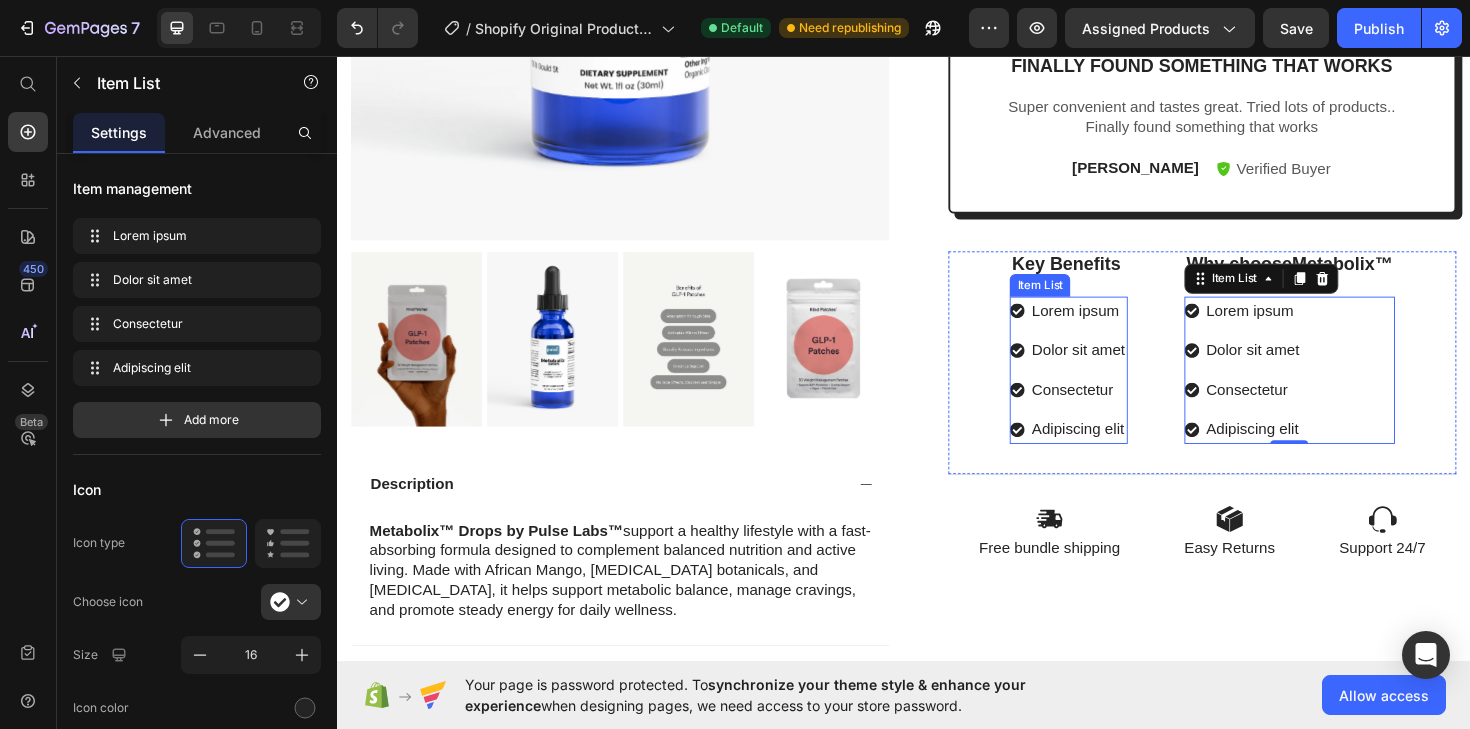 click on "Lorem ipsum" at bounding box center [1121, 326] 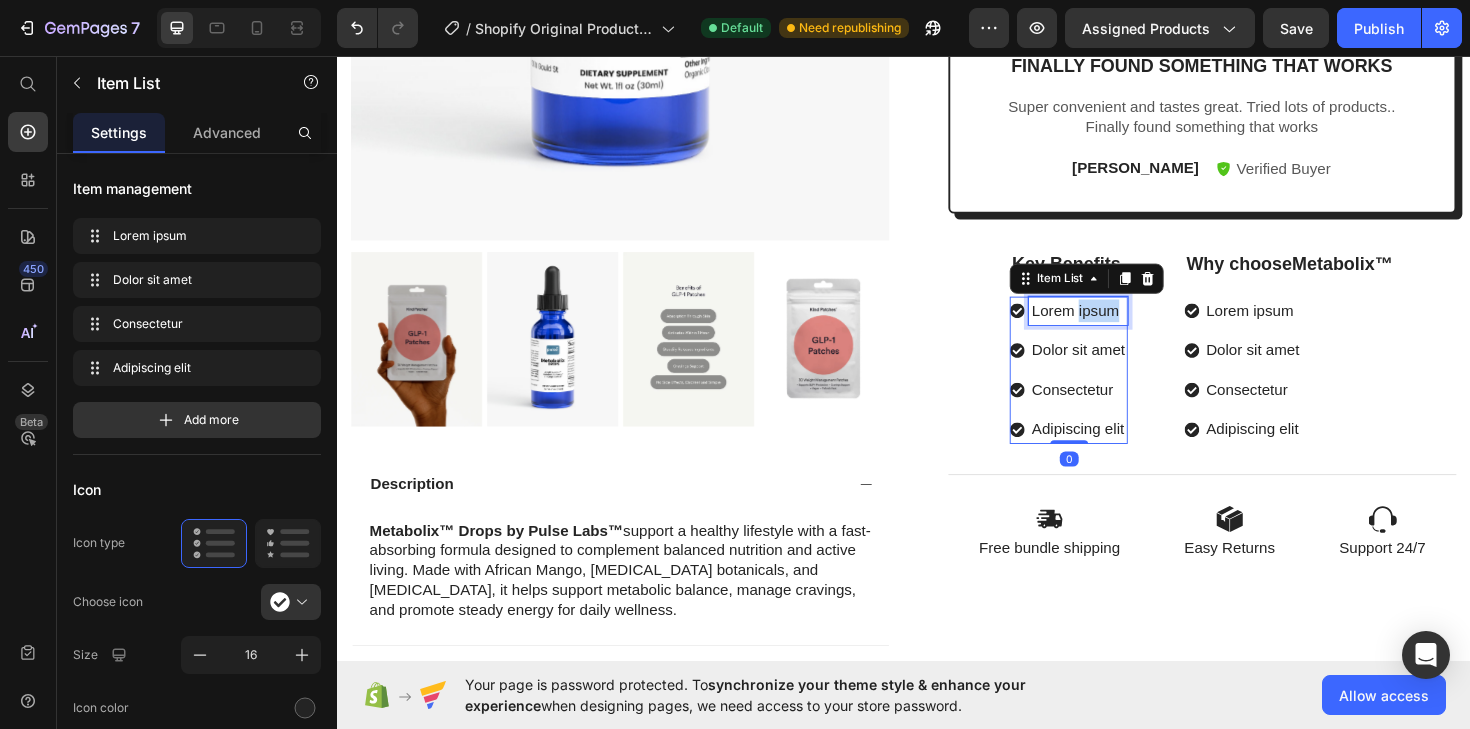 click on "Lorem ipsum" at bounding box center (1121, 326) 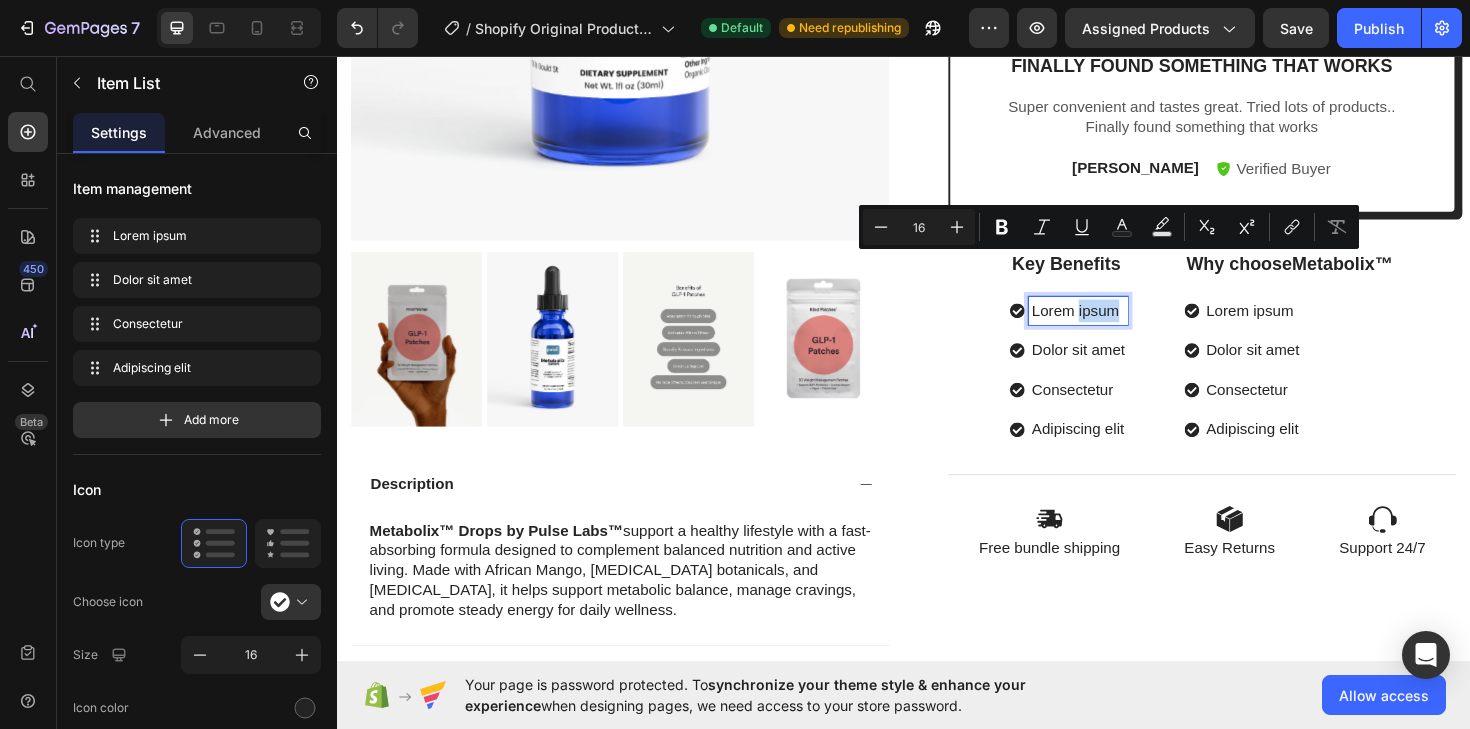 click on "Lorem ipsum" at bounding box center [1121, 326] 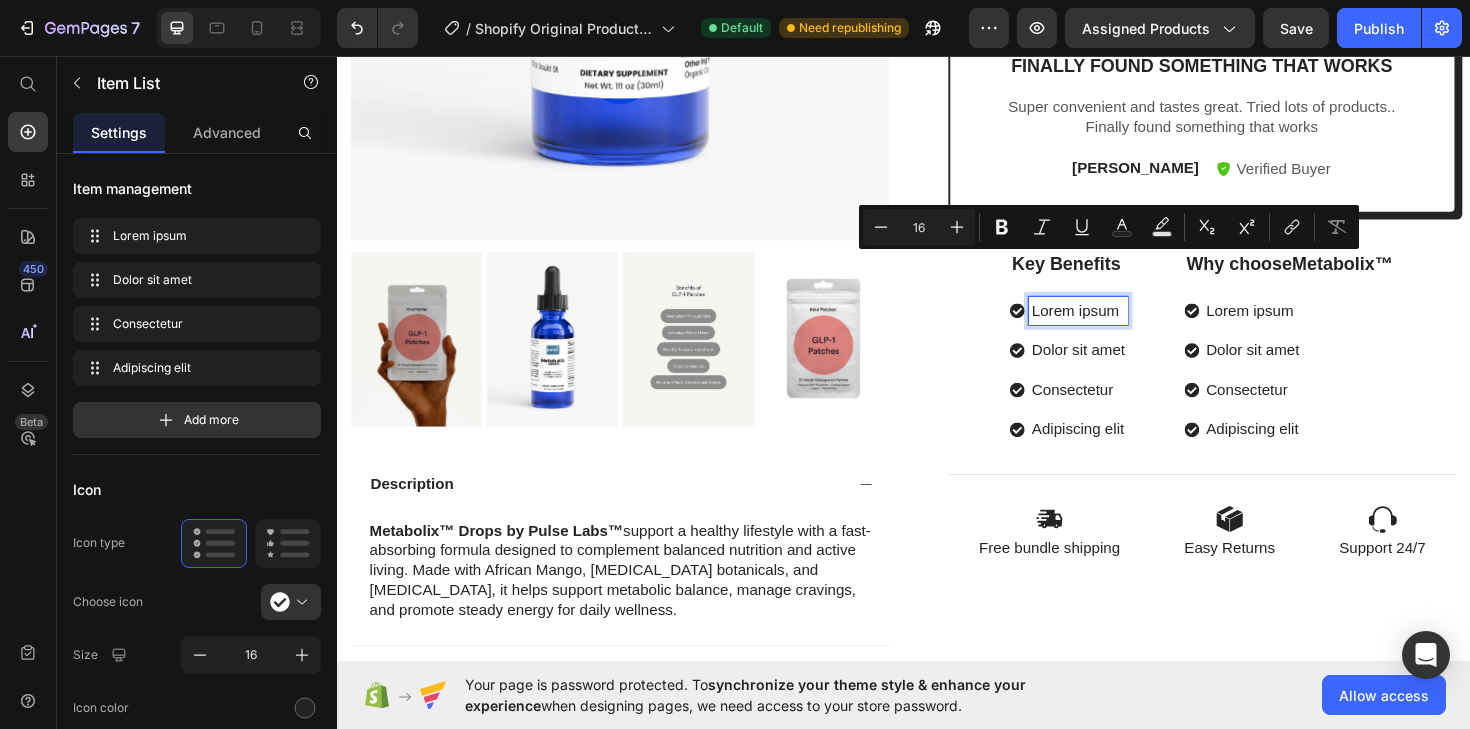 click on "Lorem ipsum" at bounding box center [1121, 326] 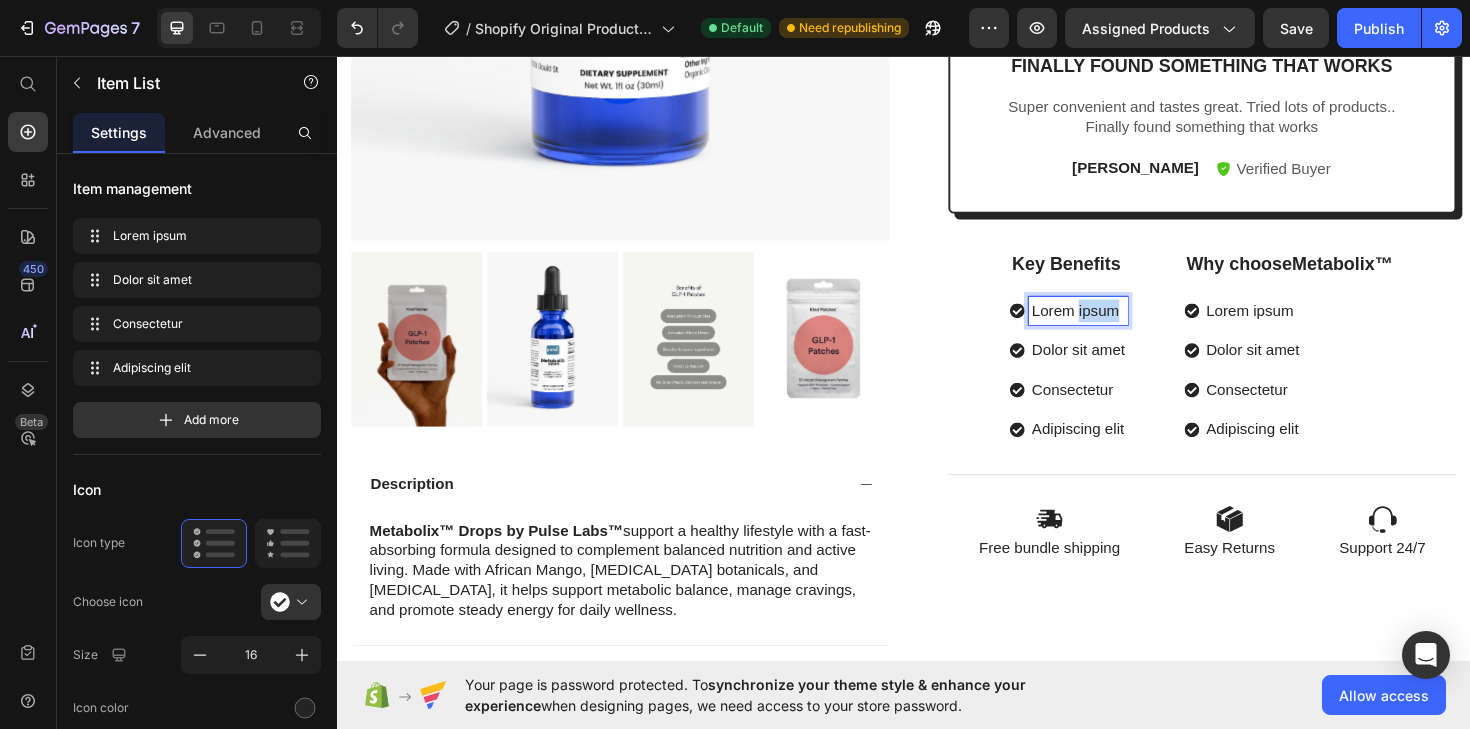click on "Lorem ipsum" at bounding box center [1121, 326] 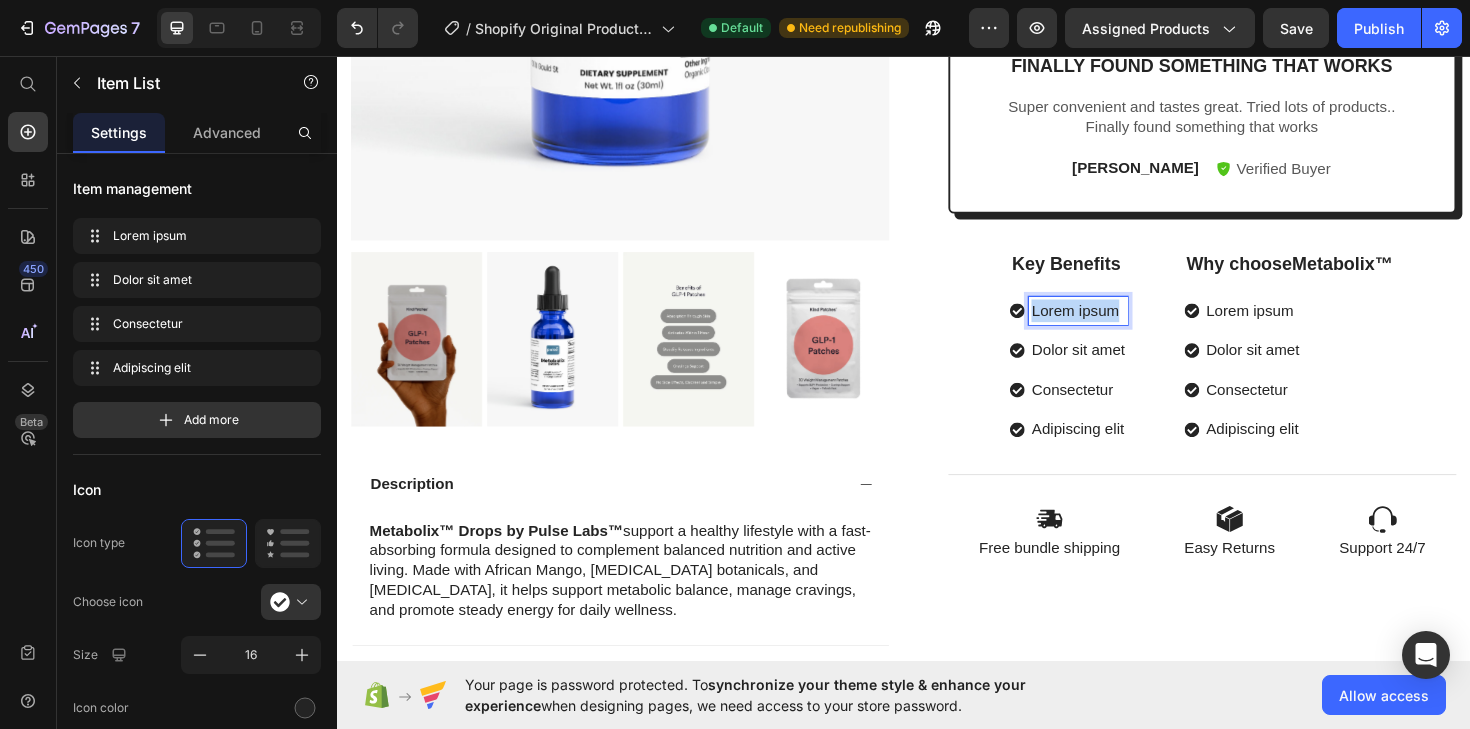 click on "Lorem ipsum" at bounding box center (1121, 326) 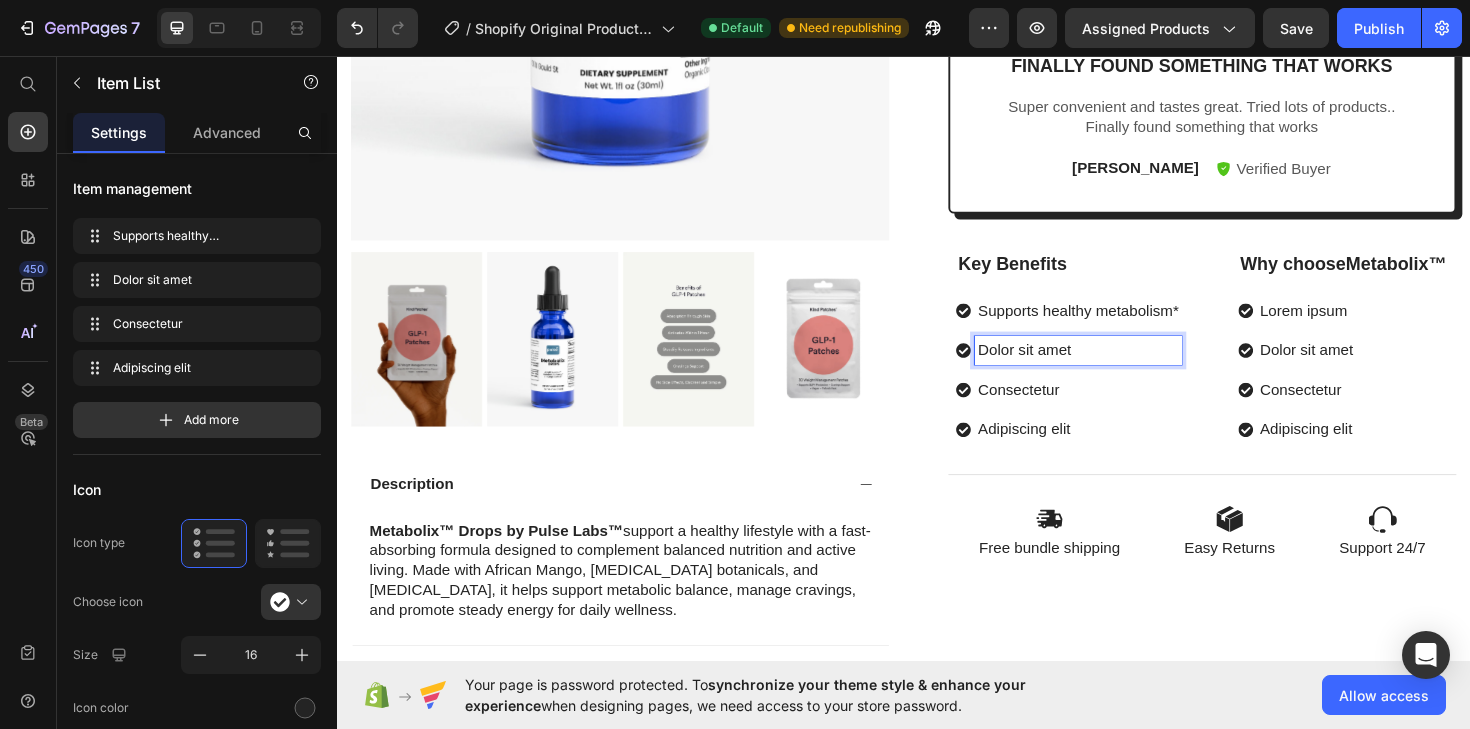 click on "Dolor sit amet" at bounding box center (1121, 368) 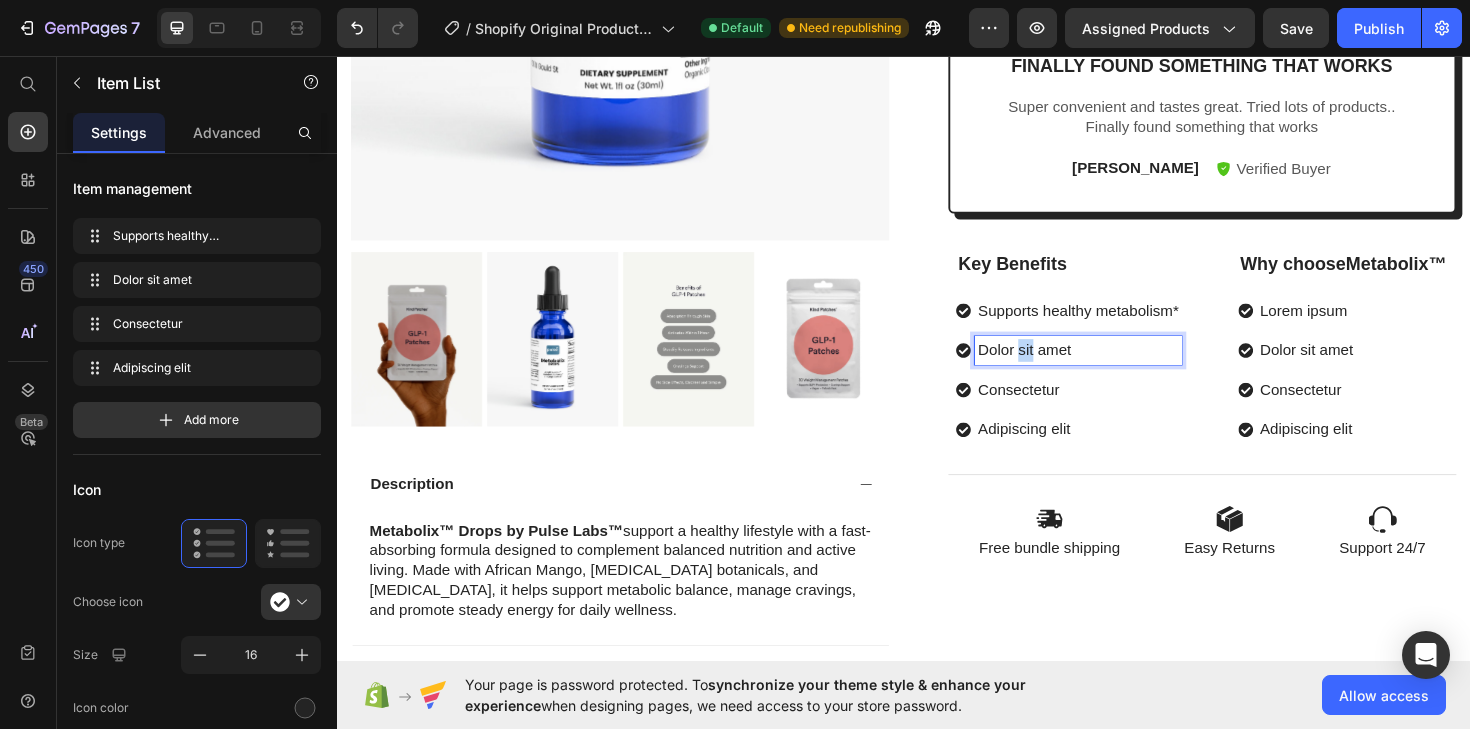click on "Dolor sit amet" at bounding box center (1121, 368) 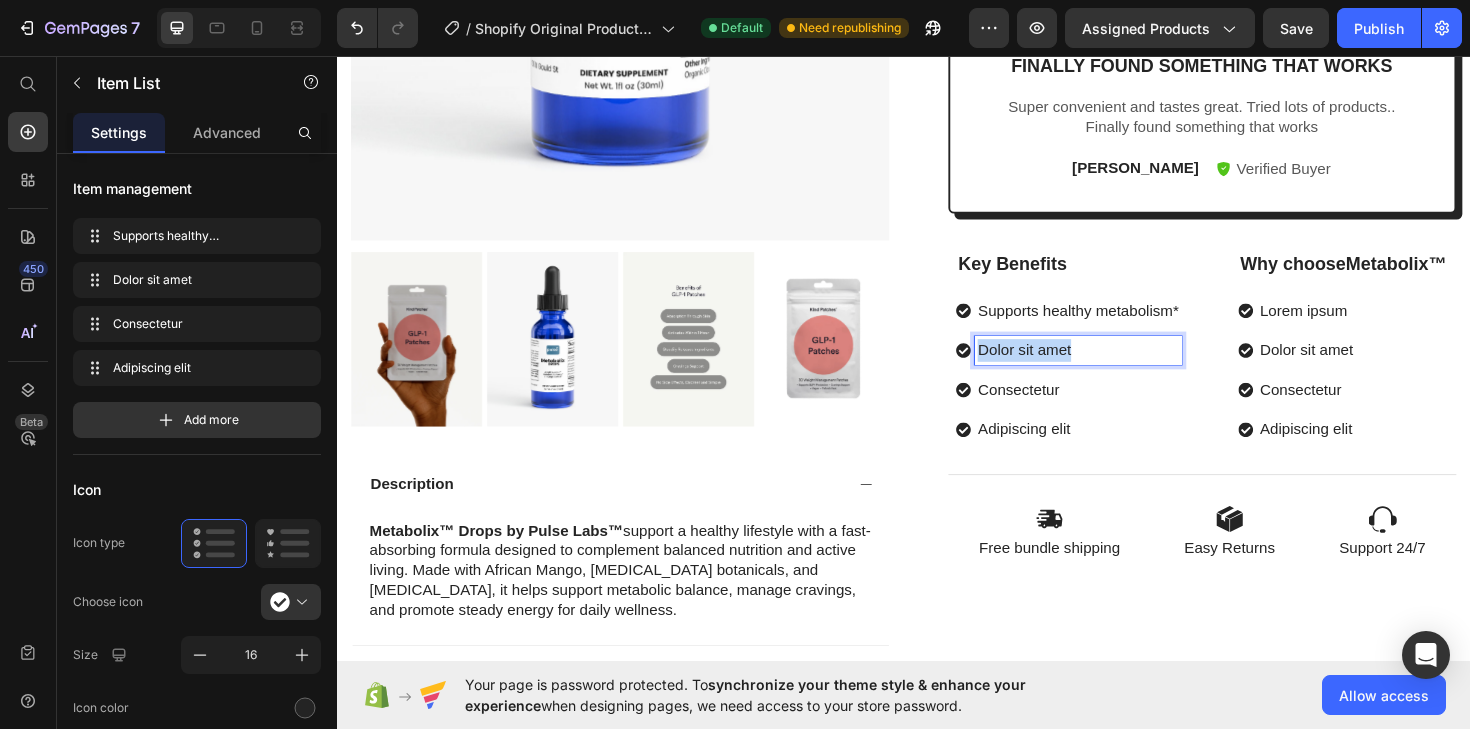 click on "Dolor sit amet" at bounding box center [1121, 368] 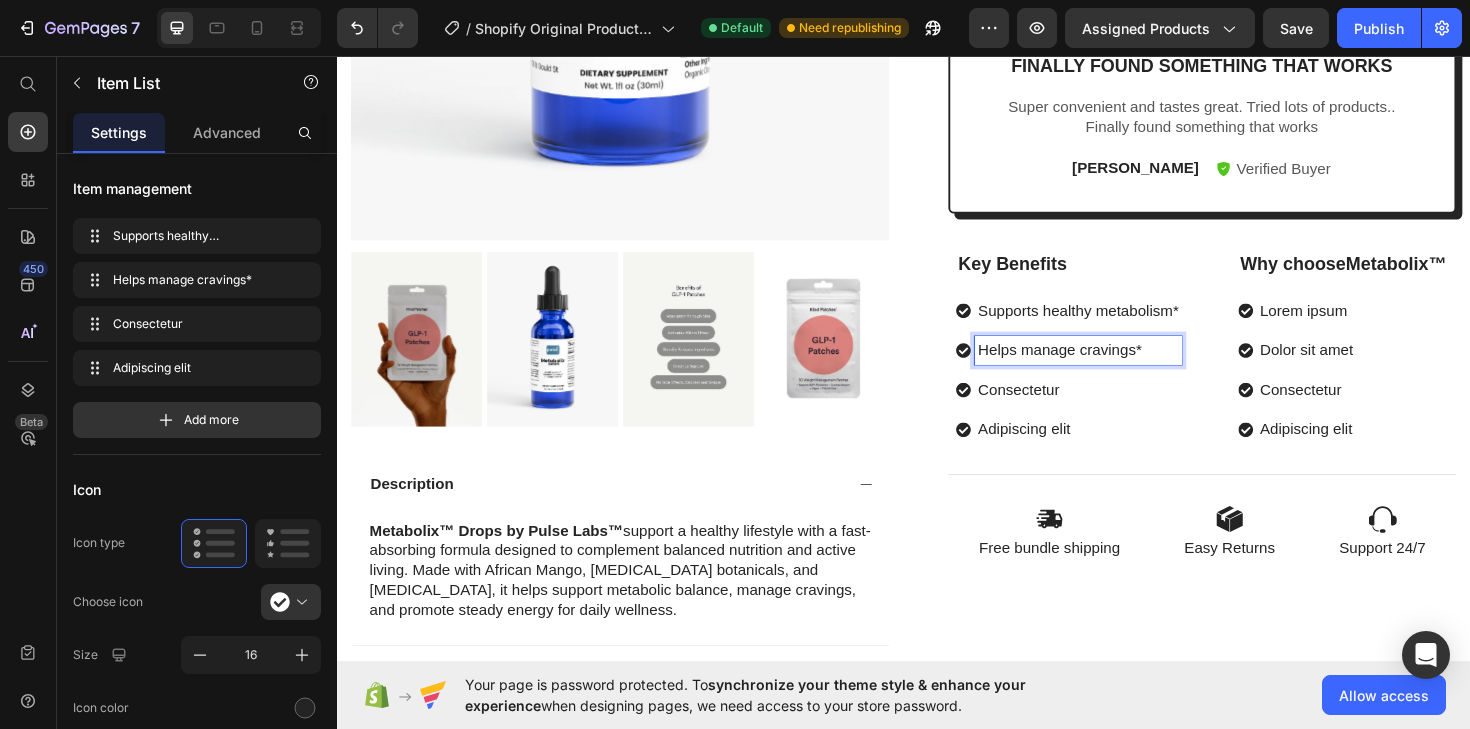 click on "Consectetur" at bounding box center (1121, 410) 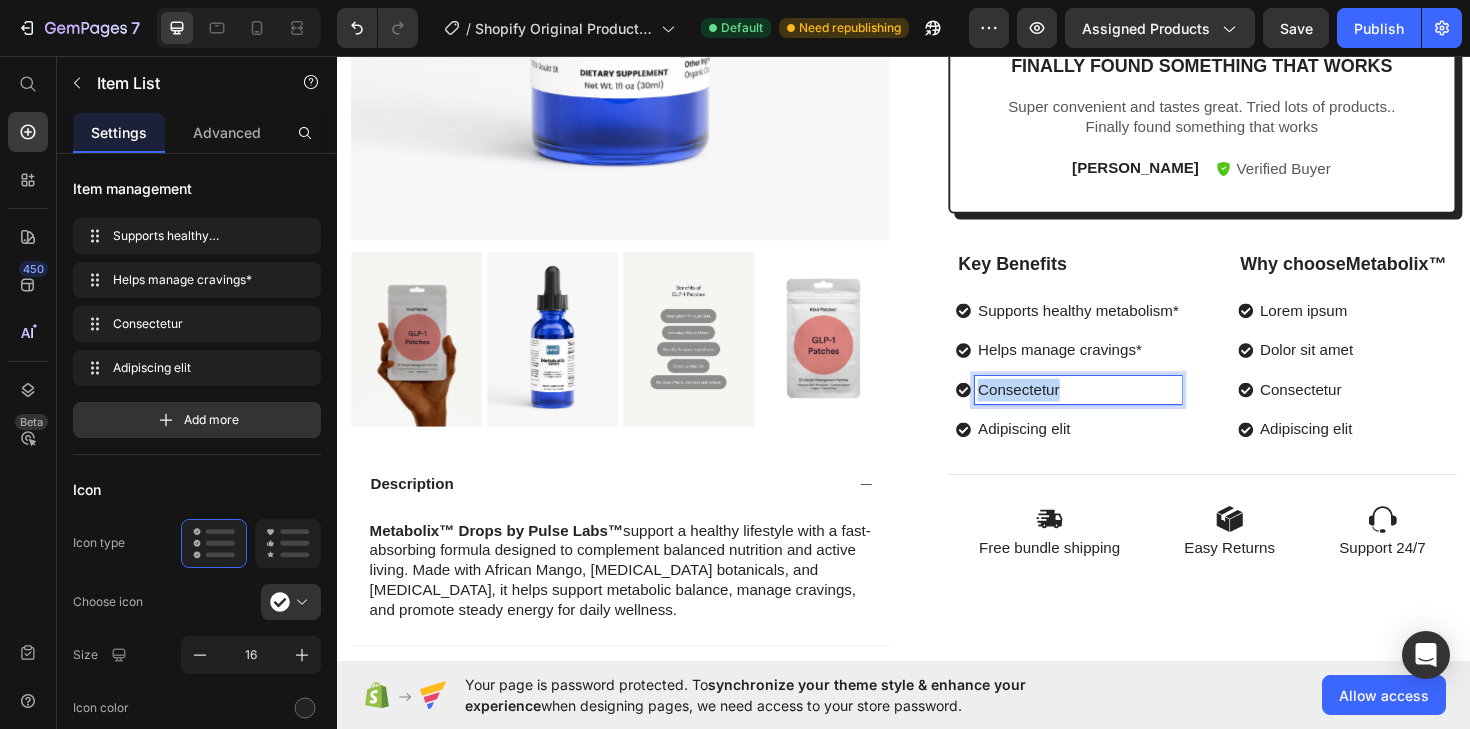 click on "Consectetur" at bounding box center [1121, 410] 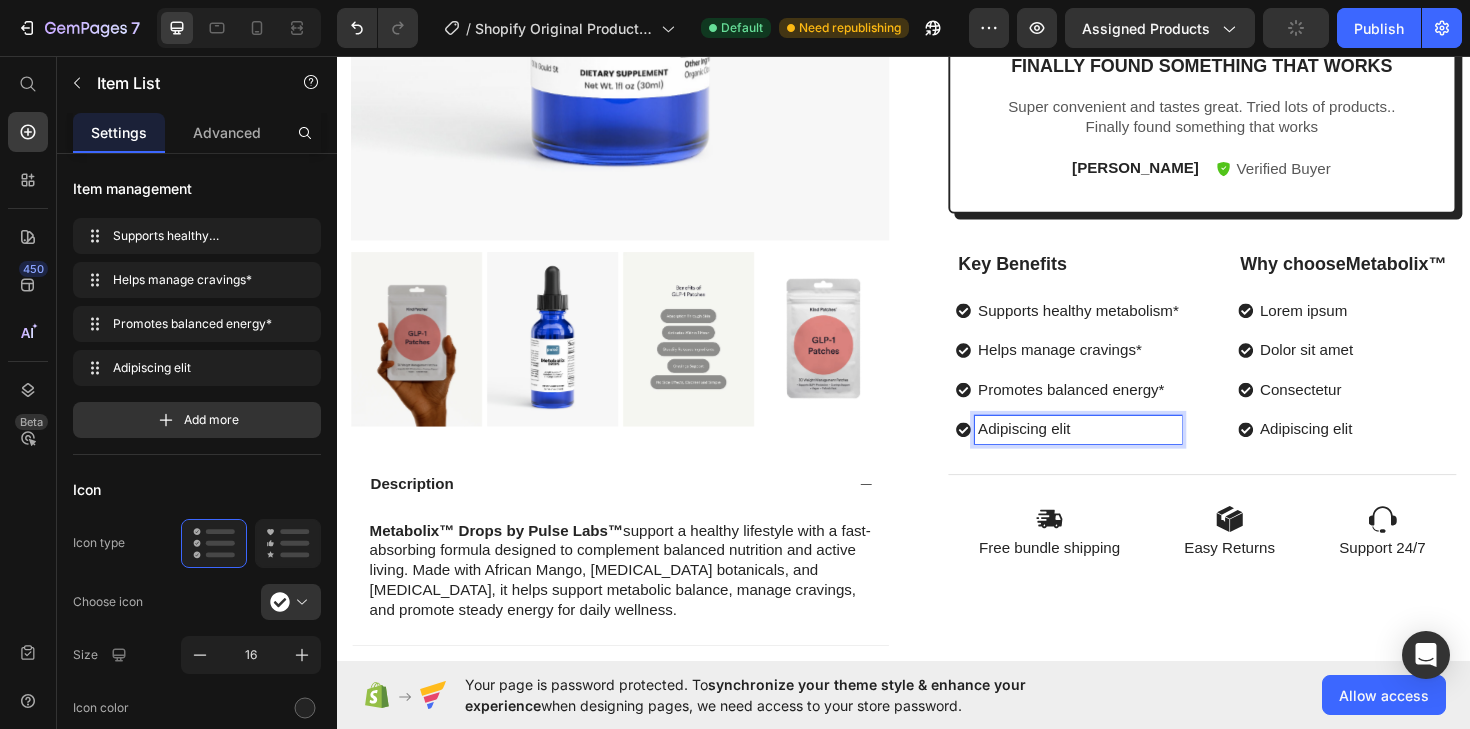 click on "Adipiscing elit" at bounding box center (1121, 452) 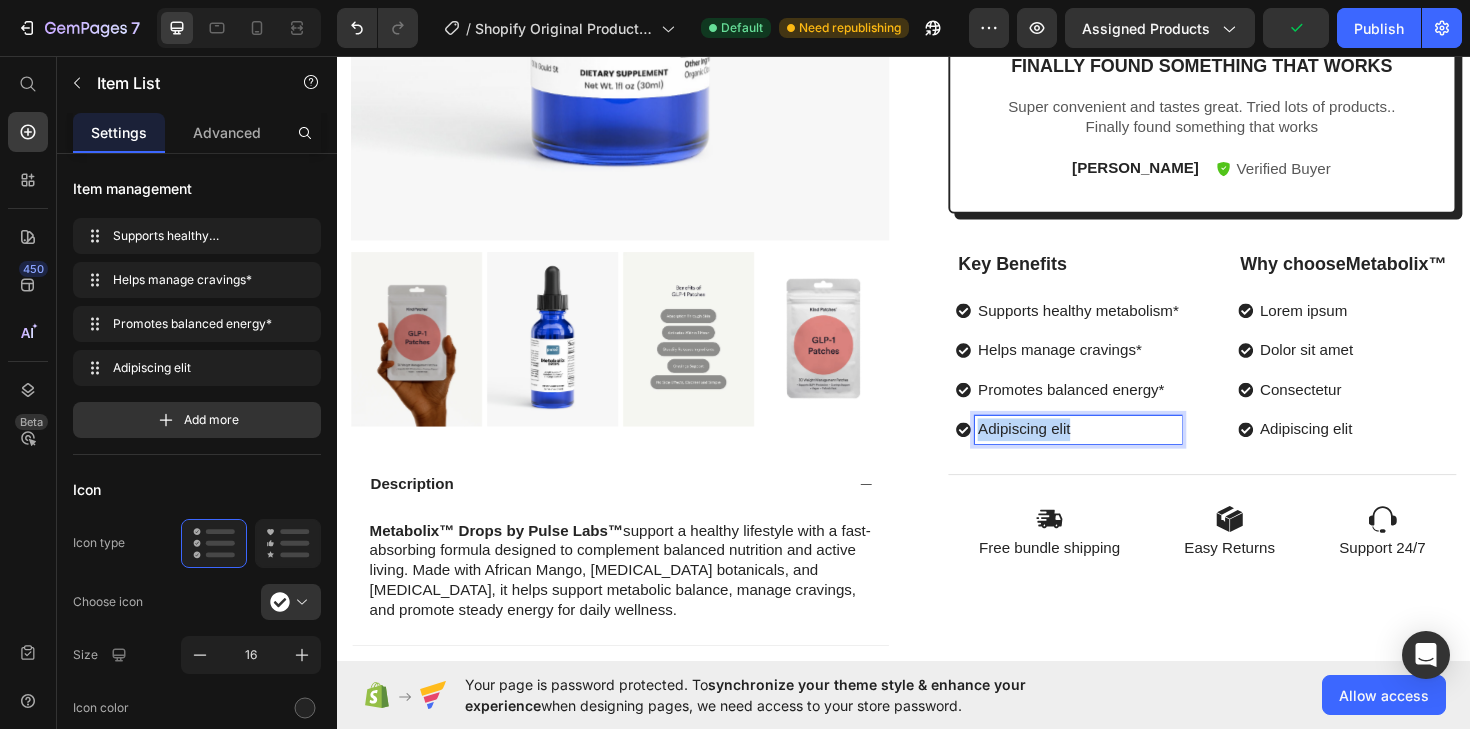 click on "Adipiscing elit" at bounding box center (1121, 452) 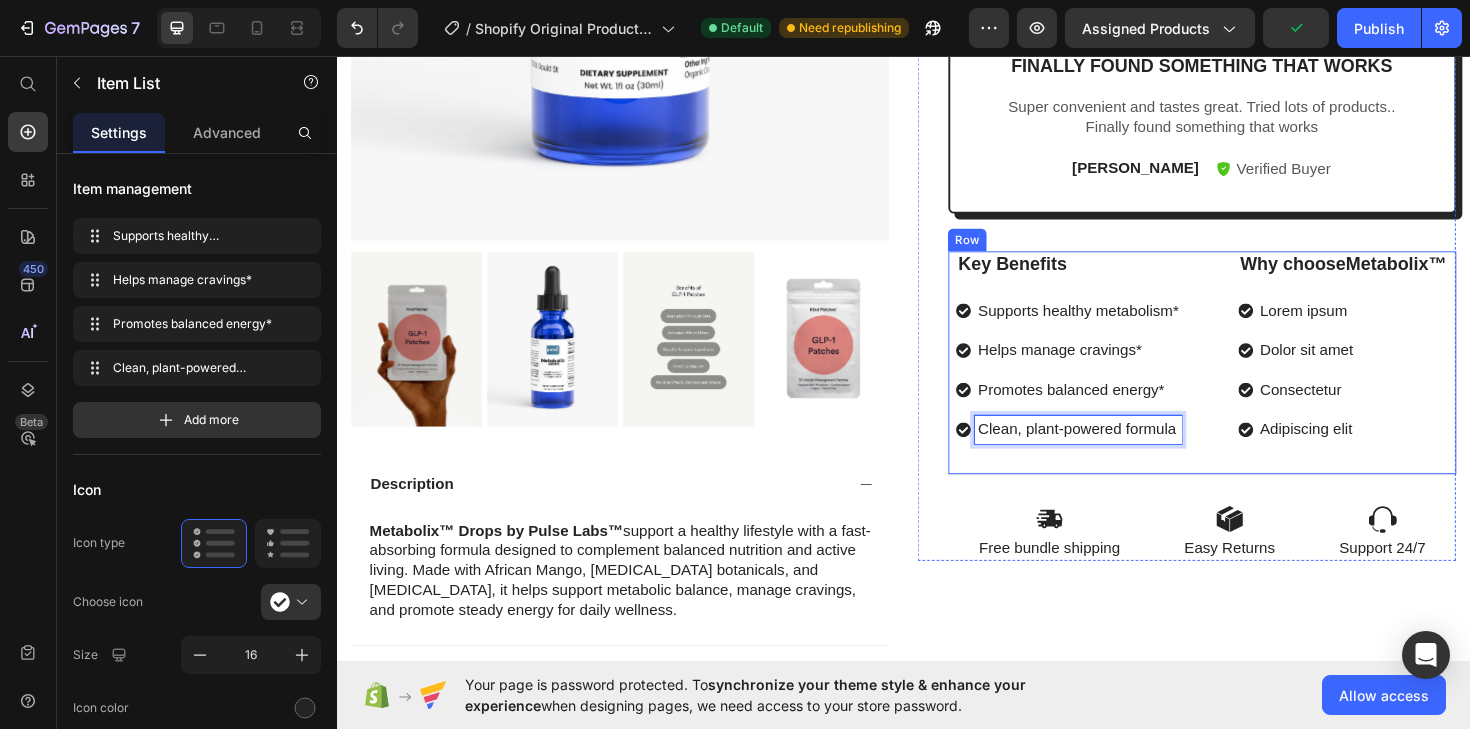 click on "Key Benefits Text Block Supports healthy metabolism* Helps manage cravings* Promotes balanced energy* Clean, plant-powered formula Item List   0 Why choose  Metabolix™ Text Block Lorem ipsum Dolor sit amet Consectetur  Adipiscing elit Item List Row" at bounding box center (1253, 382) 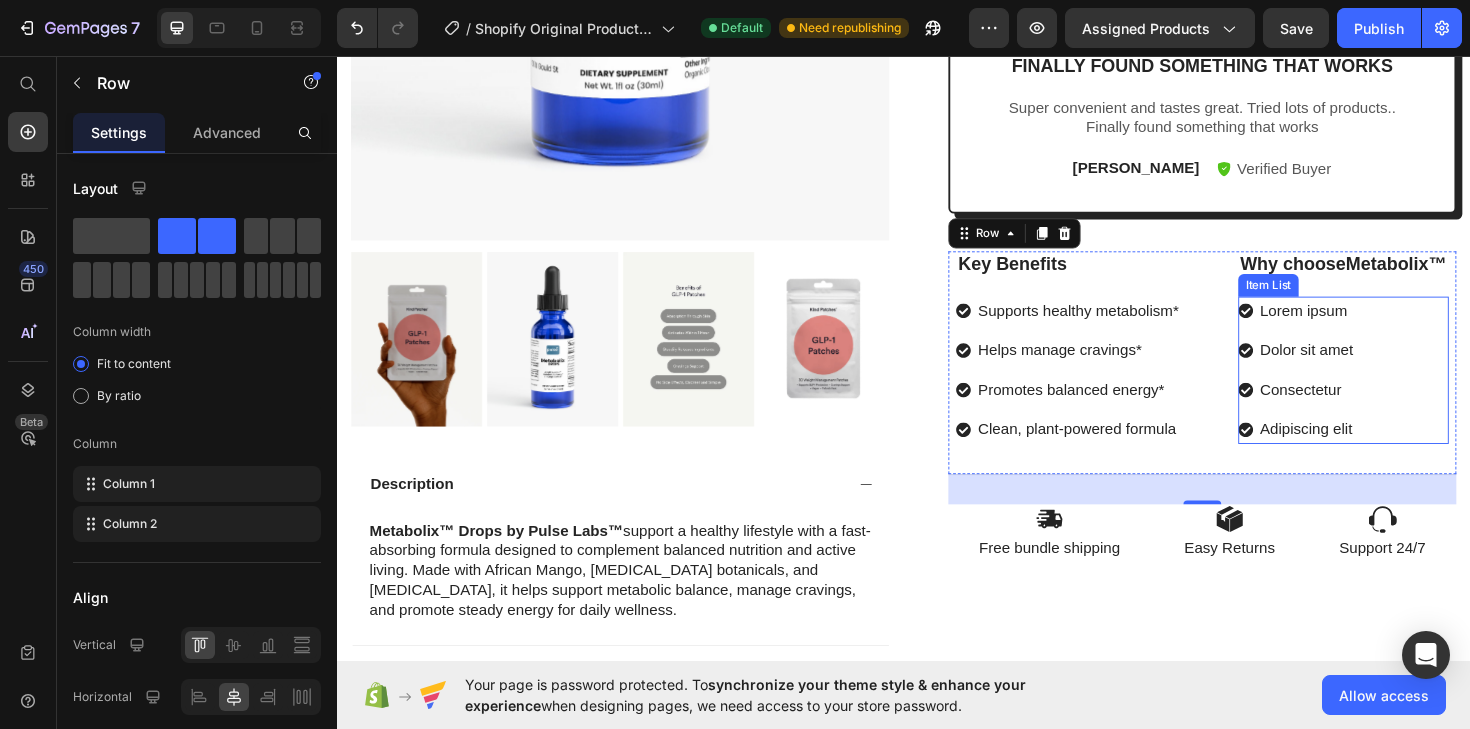 click on "Lorem ipsum" at bounding box center [1363, 326] 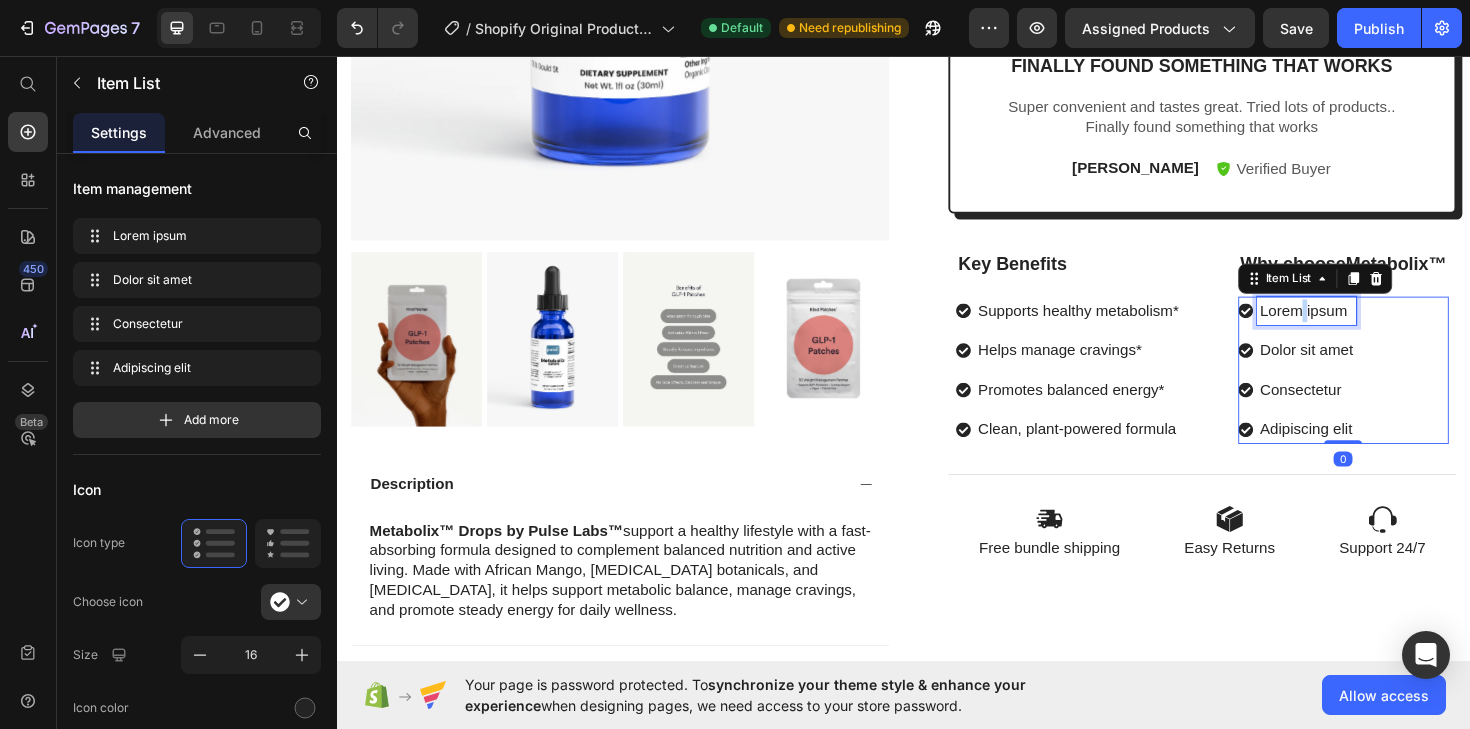 click on "Lorem ipsum" at bounding box center (1363, 326) 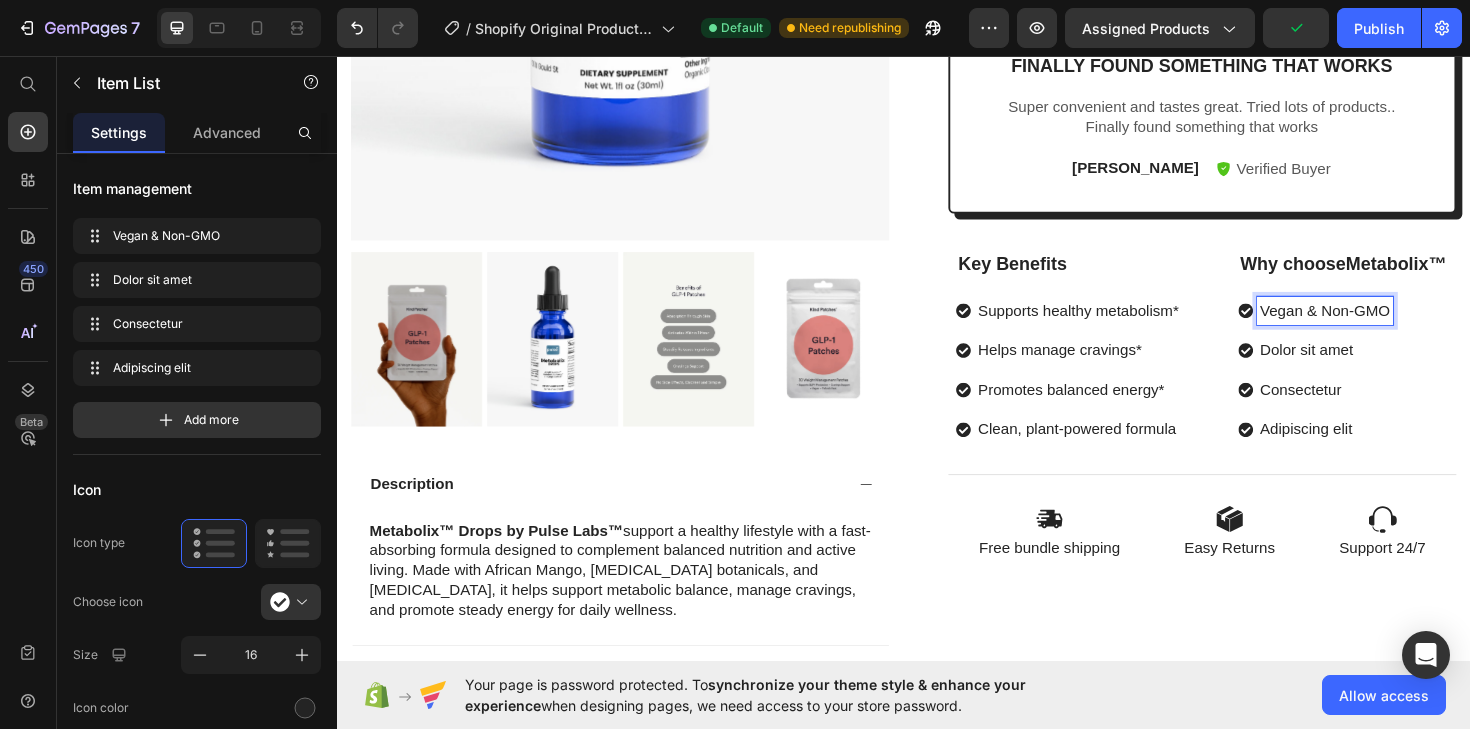 click on "Dolor sit amet" at bounding box center [1383, 368] 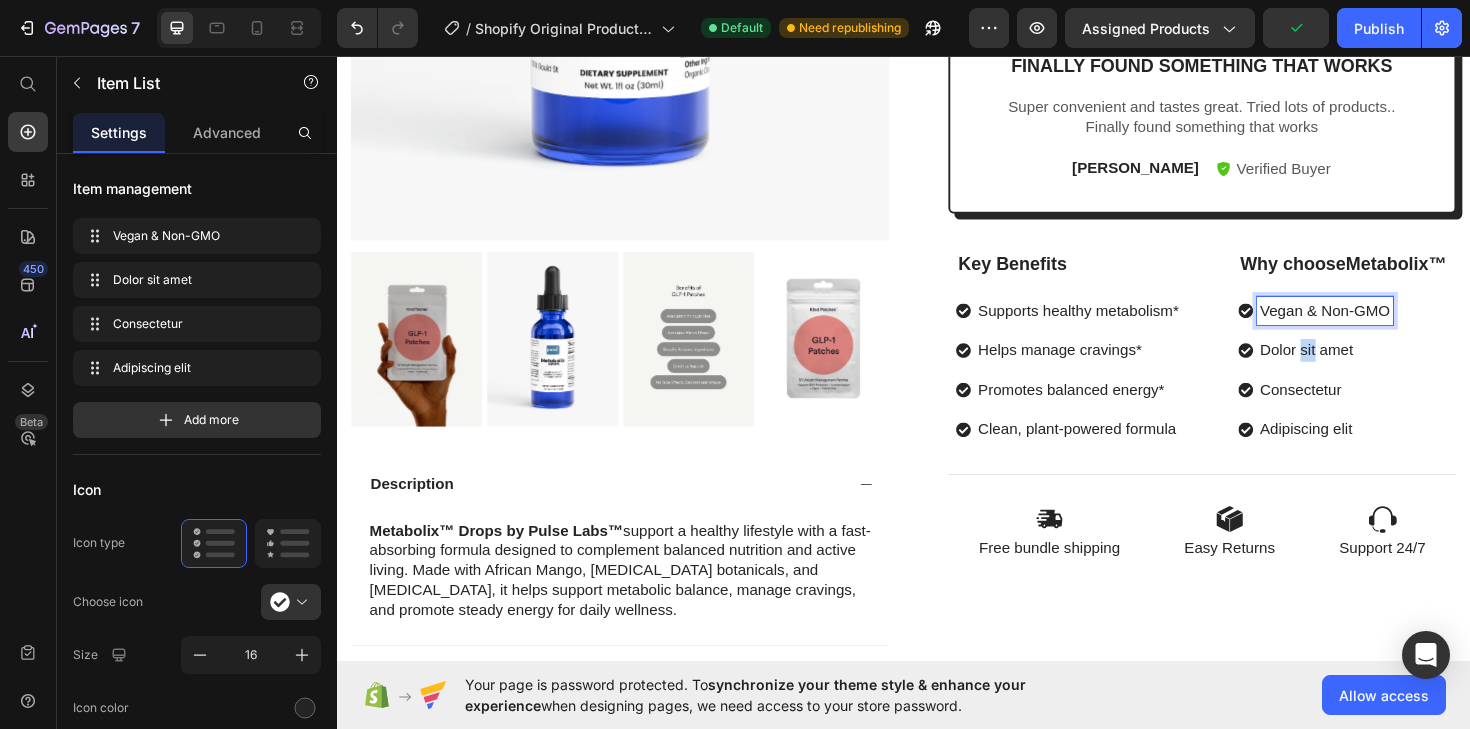 click on "Dolor sit amet" at bounding box center [1383, 368] 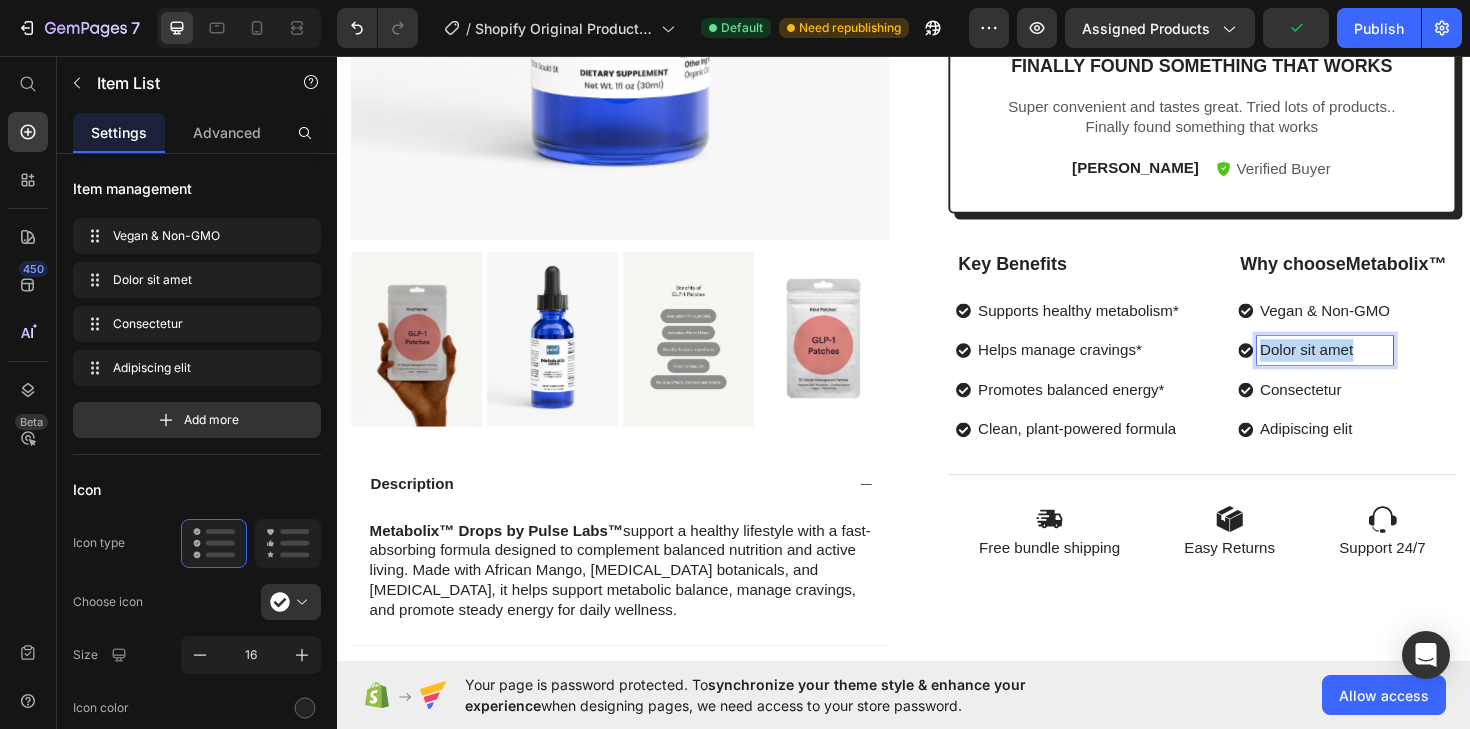 click on "Dolor sit amet" at bounding box center [1383, 368] 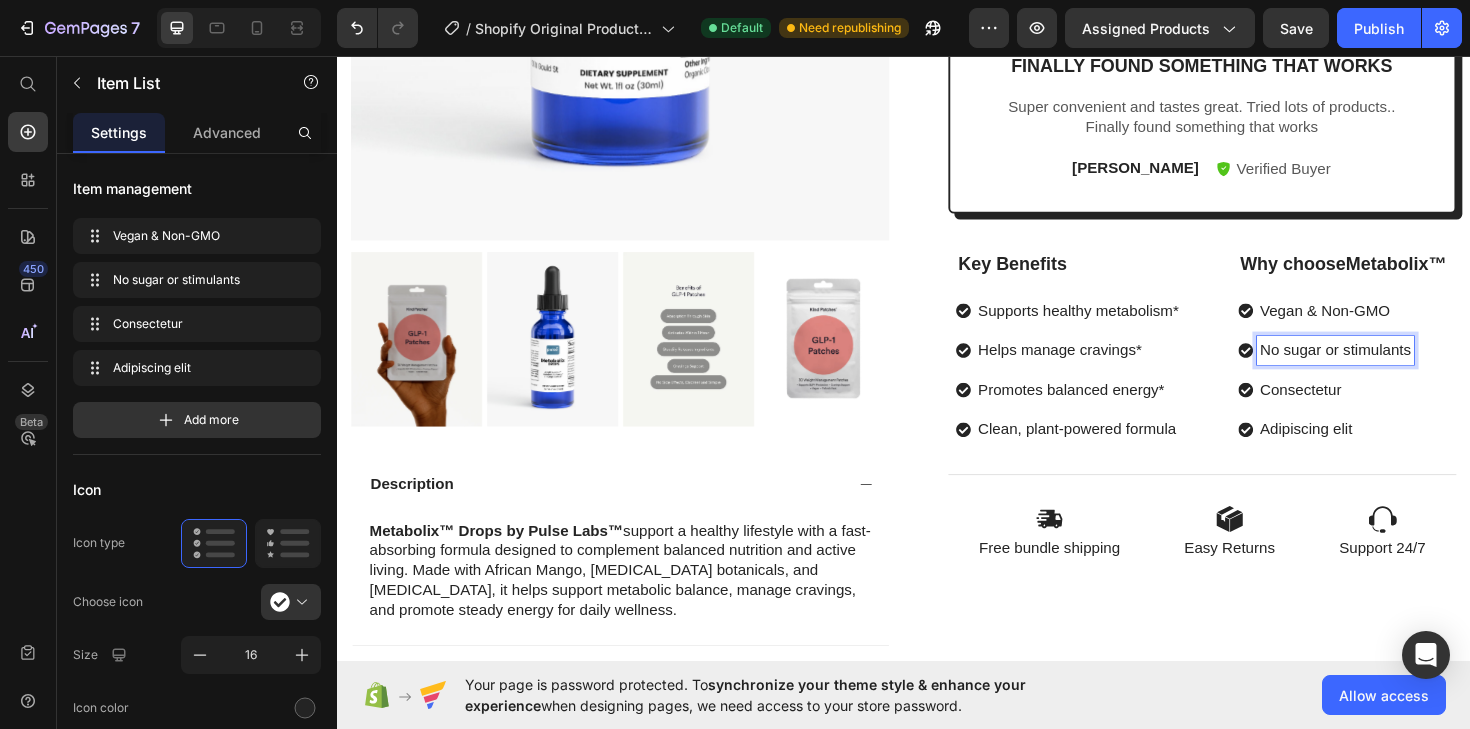 click on "Consectetur" at bounding box center [1394, 410] 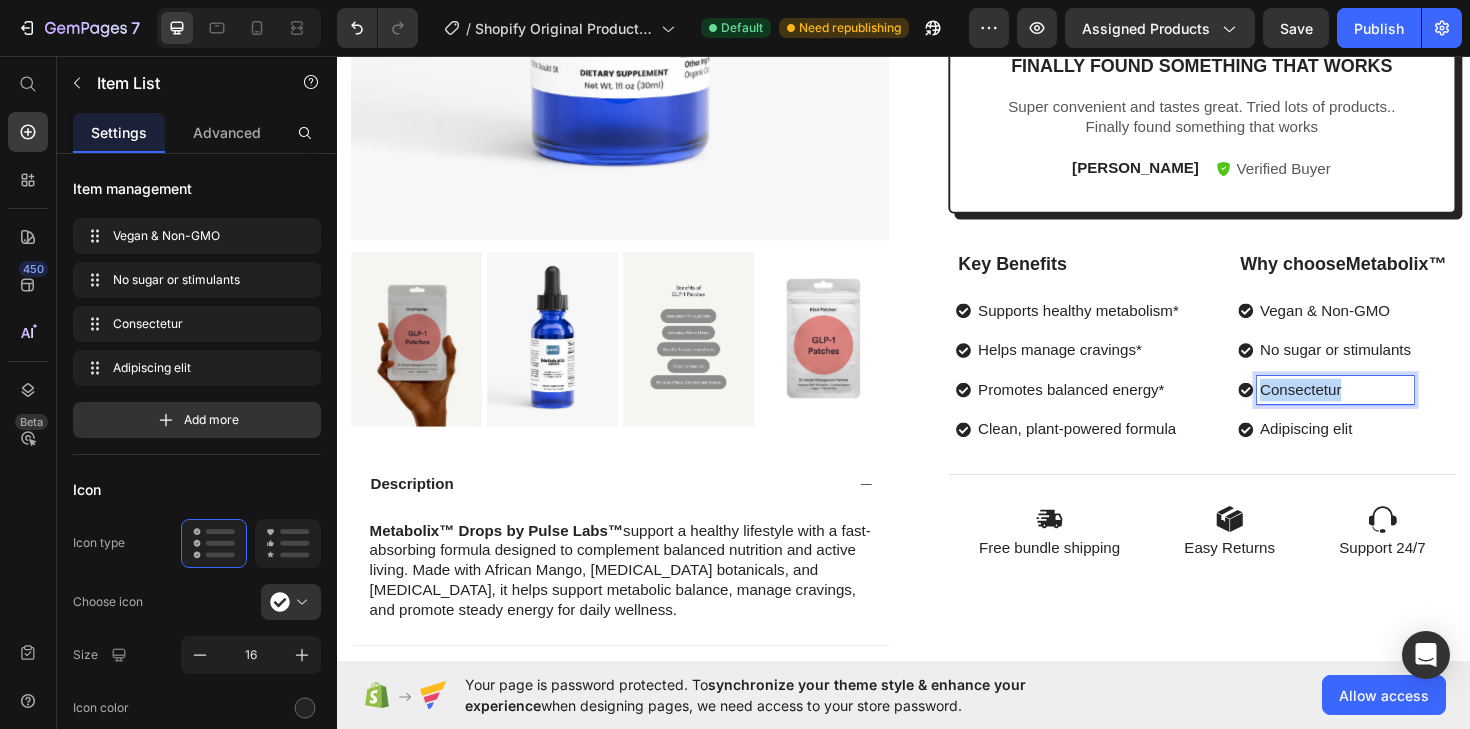 click on "Consectetur" at bounding box center (1394, 410) 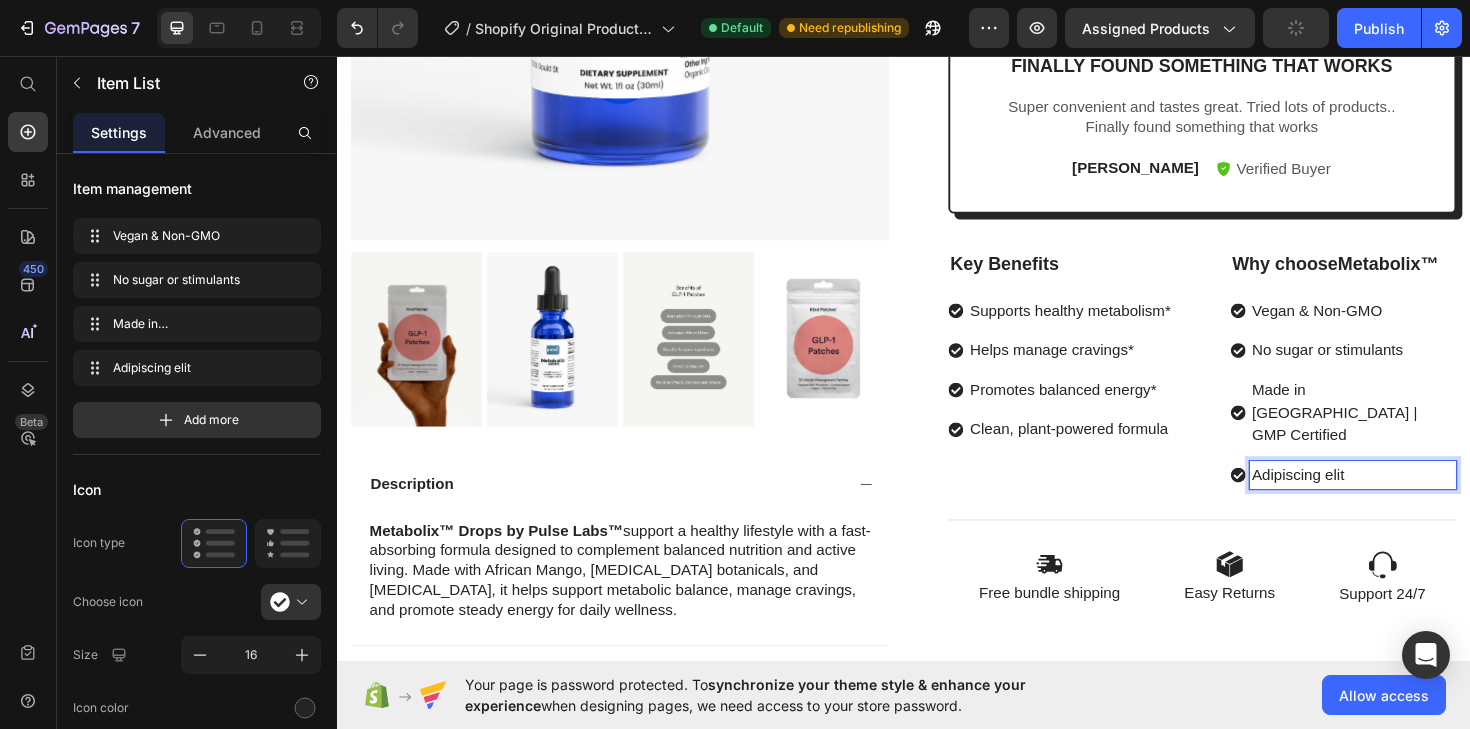 click on "Adipiscing elit" at bounding box center [1412, 500] 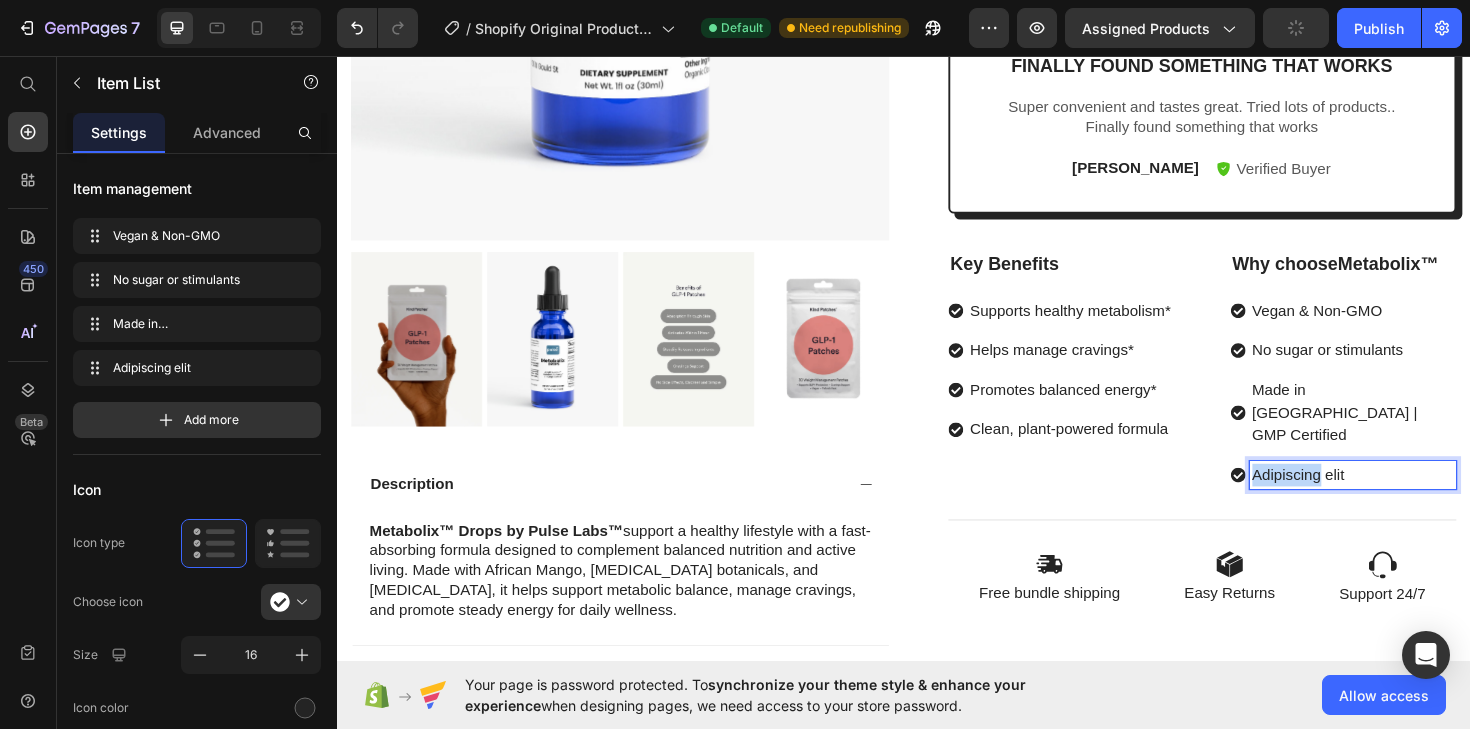 click on "Adipiscing elit" at bounding box center [1412, 500] 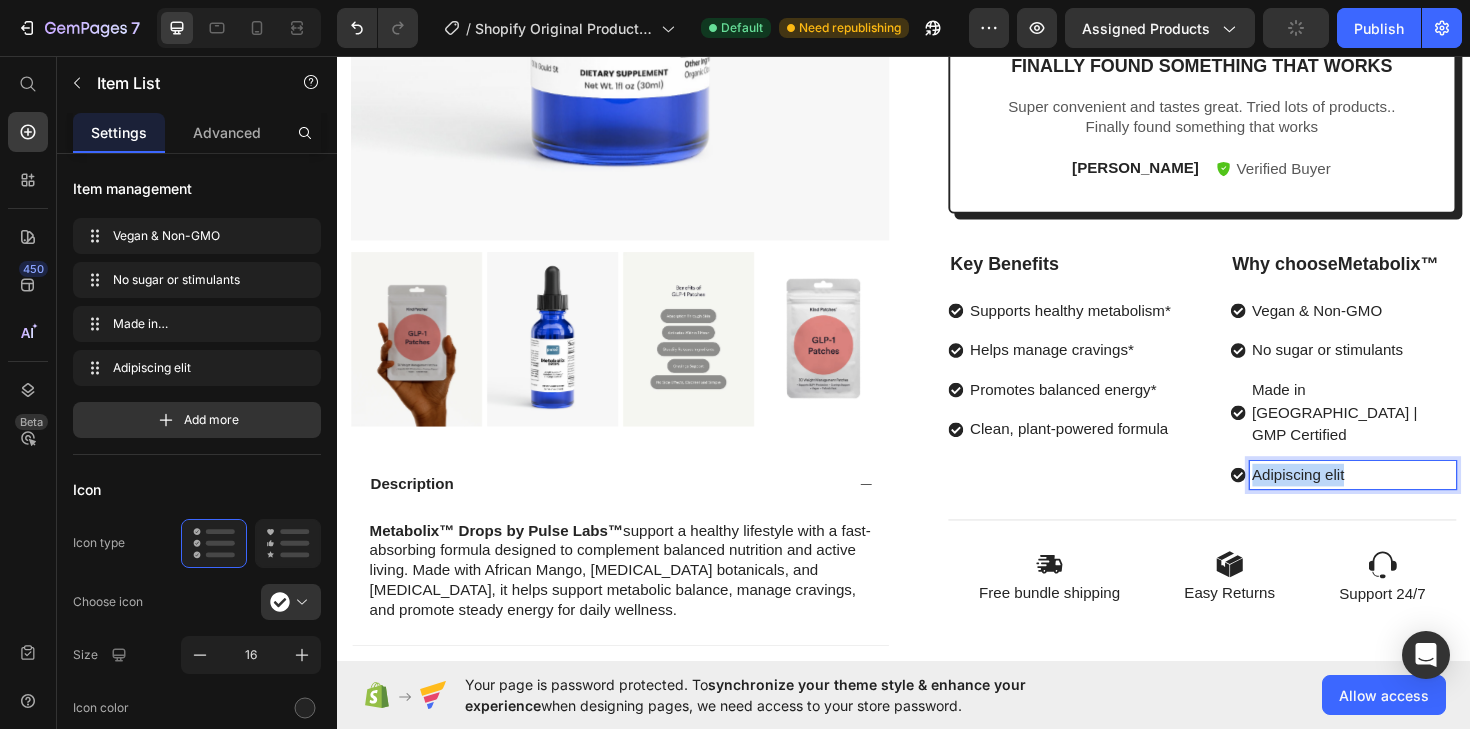 click on "Adipiscing elit" at bounding box center (1412, 500) 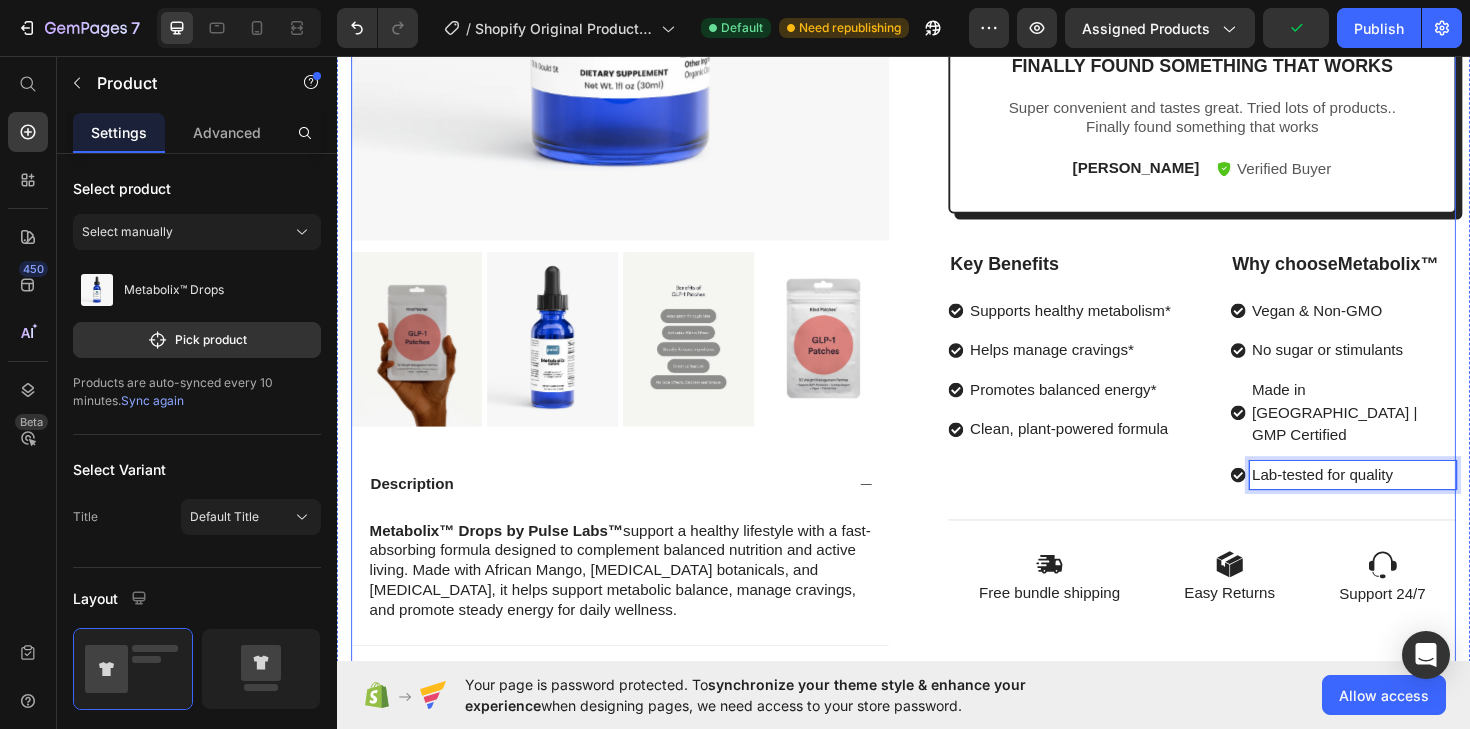 click on "Icon Icon Icon Icon
Icon Icon List 1000+ Reviews! Text Block Row Metabolix™ Drops Product Title
Vegan & Non-GMO Item List
Lab-Tested  Quality Item List
Made in USA GMP certified Item List Row $0.00 Product Price $39.99 Product Price Save $0 Product Badge Row OUT OF STOCK Stock Counter Out of stock Add to Cart Image Image Image Image Image Row Icon Icon Icon Icon Icon Icon List Finally found something that works Text Block Super convenient and tastes great. Tried lots of products.. Finally found something that works Text Block Sarah Text Block
Verified Buyer Item List Row Row Key Benefits Text Block Supports healthy metabolism* Helps manage cravings* Promotes balanced energy* Clean, plant-powered formula Item List Why choose  Metabolix™ Text Block Vegan & Non-GMO No sugar or stimulants Made in USA | GMP Certified Lab-tested for quality Item List   0 Row Image Free bundle shipping  Text Block Image Easy Returns Text Block Image Row" at bounding box center [1237, 237] 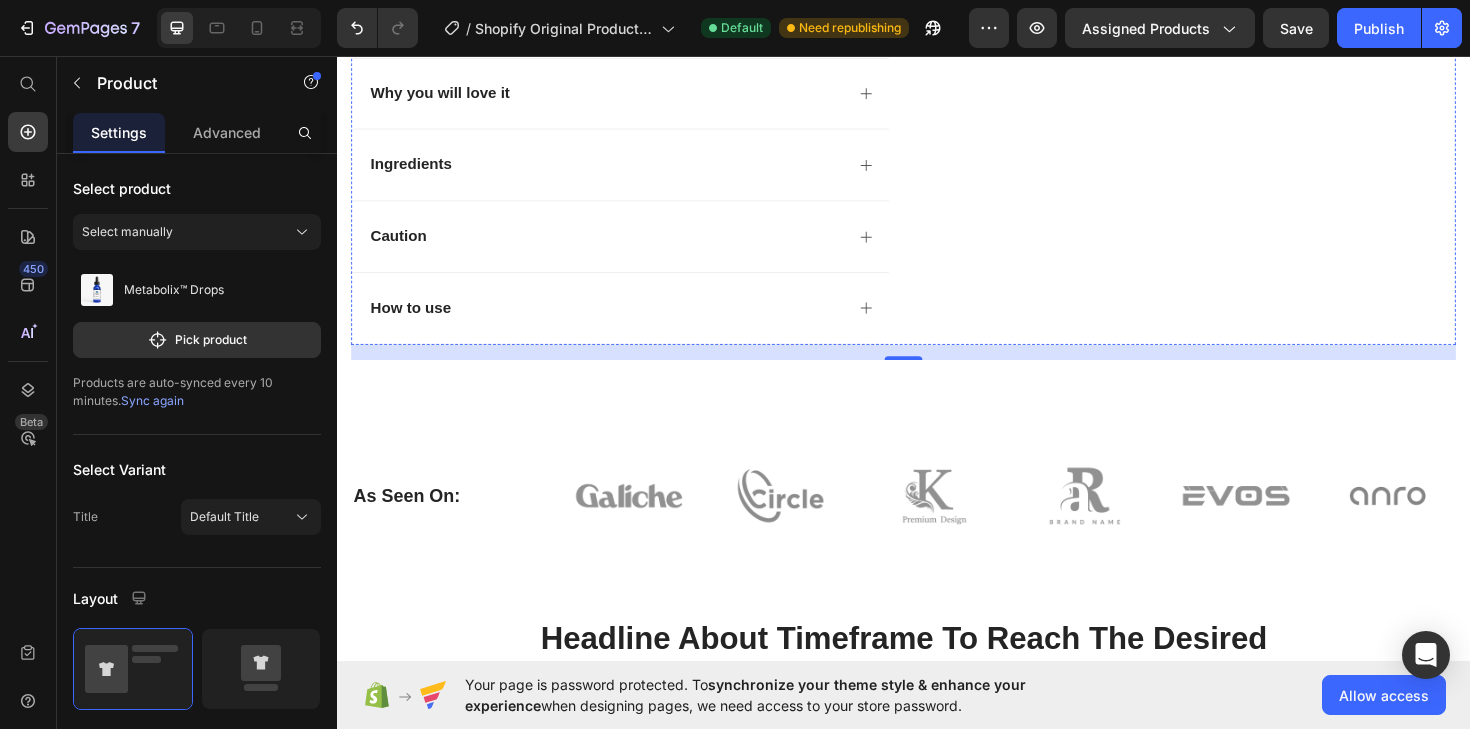 scroll, scrollTop: 1539, scrollLeft: 0, axis: vertical 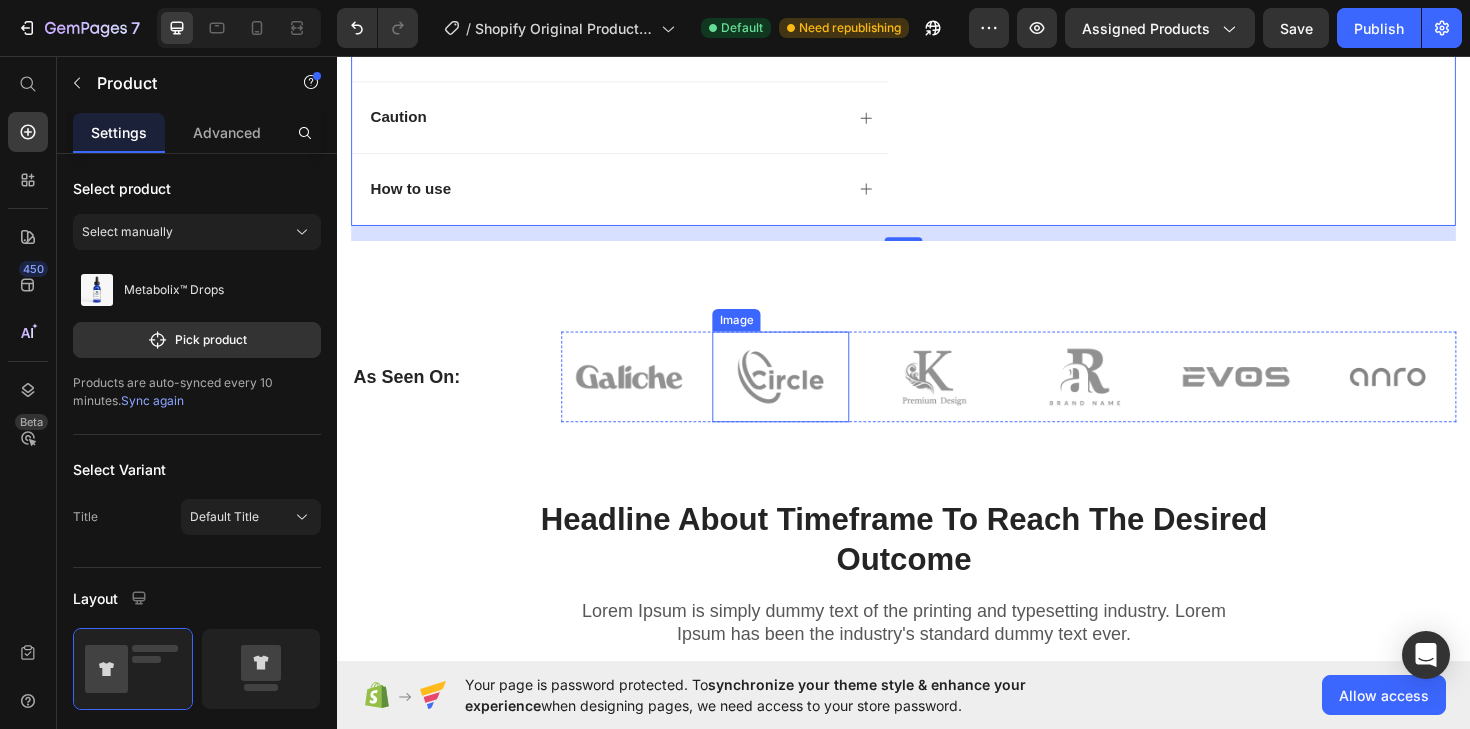 click at bounding box center [806, 396] 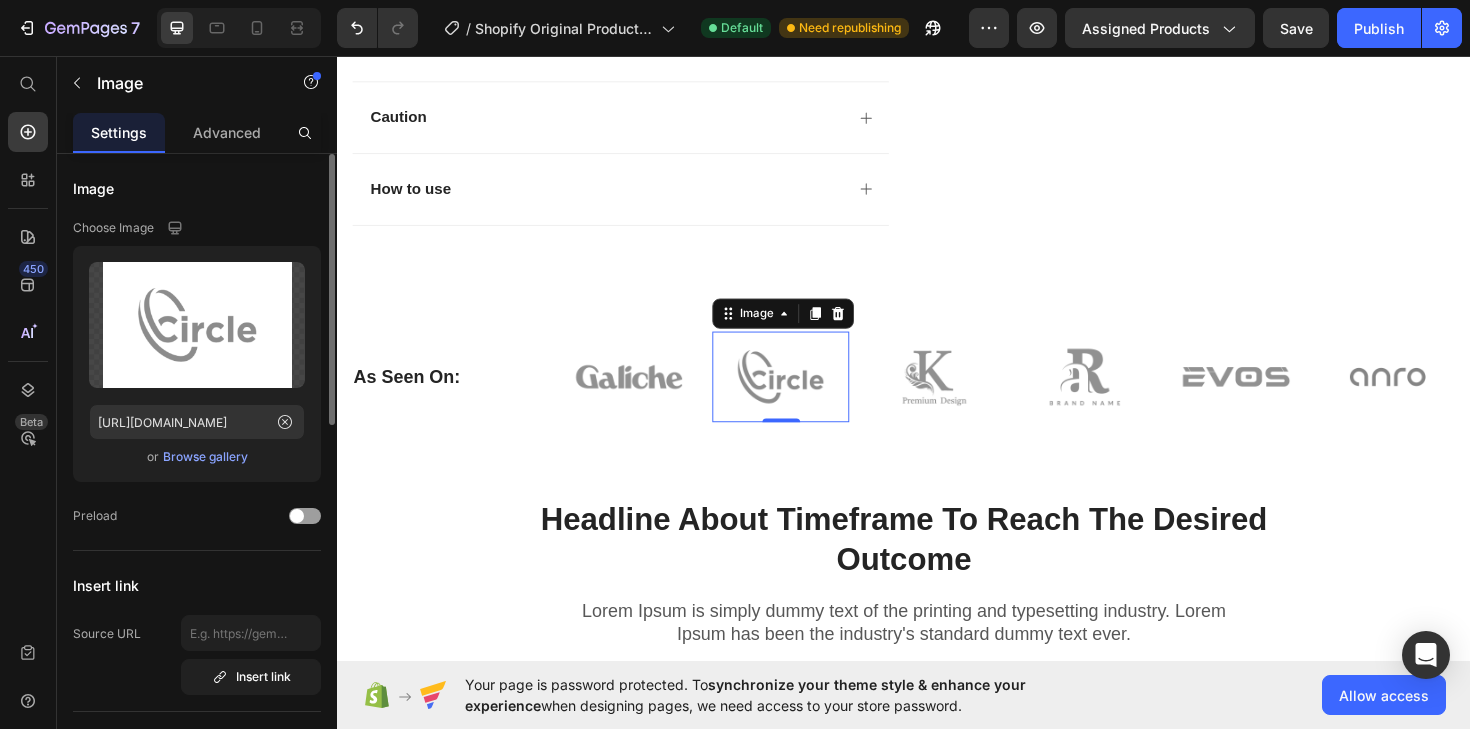 click on "Browse gallery" at bounding box center [205, 457] 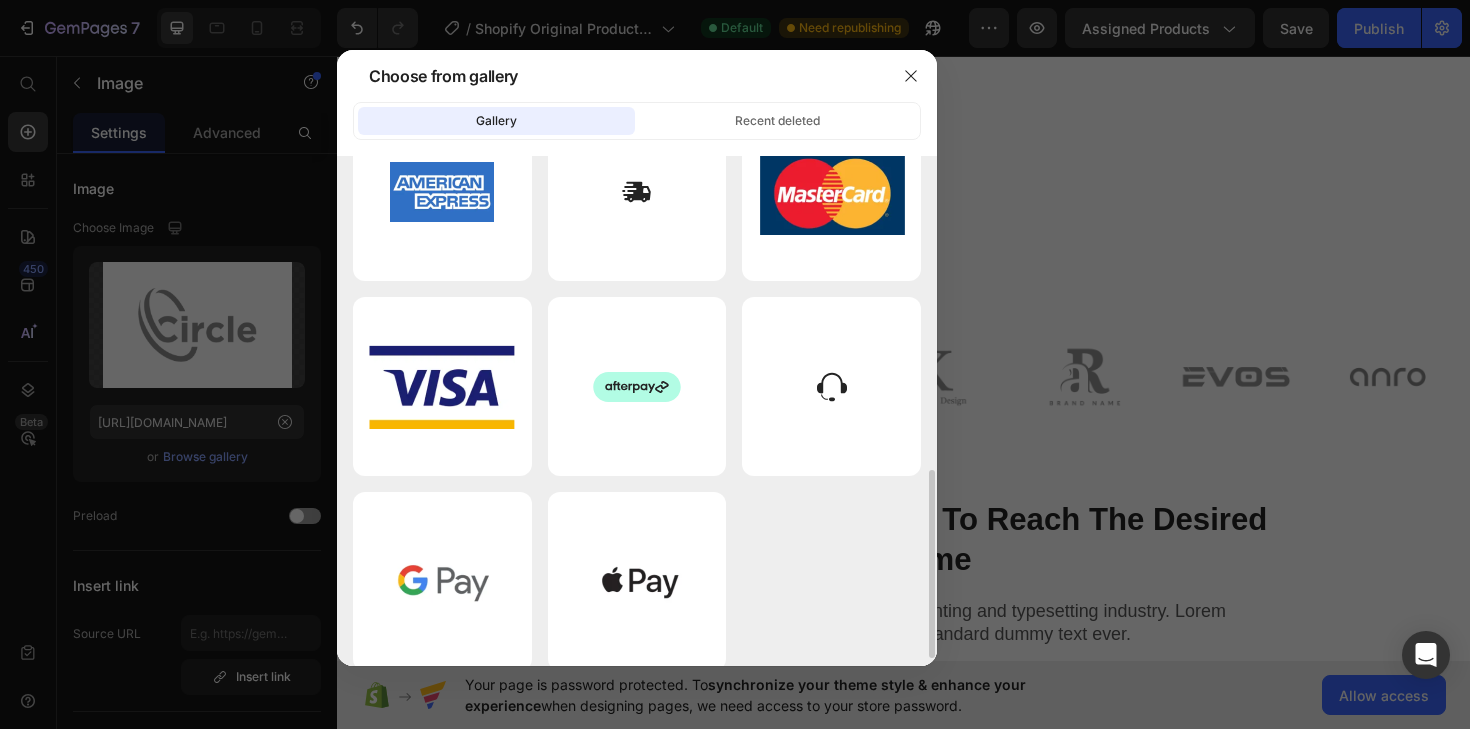 scroll, scrollTop: 868, scrollLeft: 0, axis: vertical 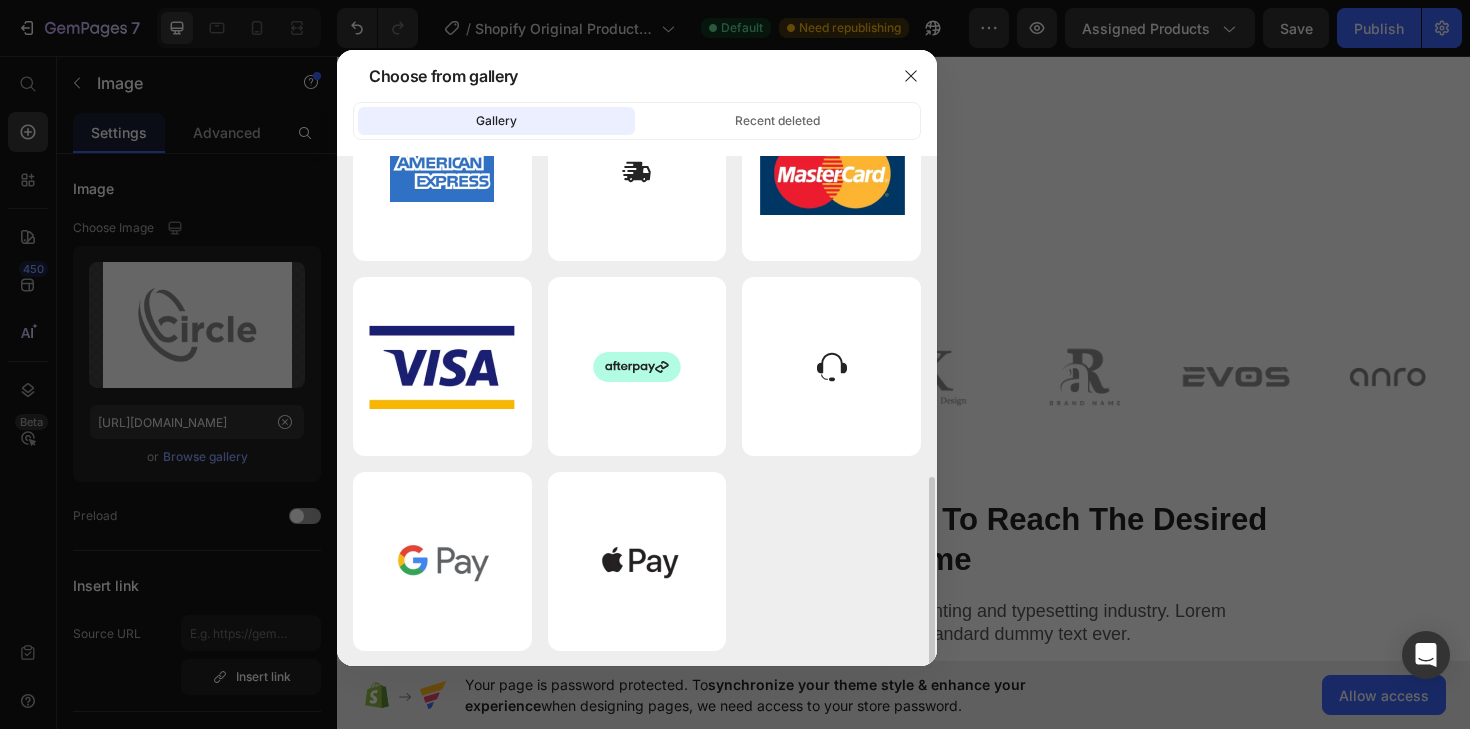 click at bounding box center (735, 364) 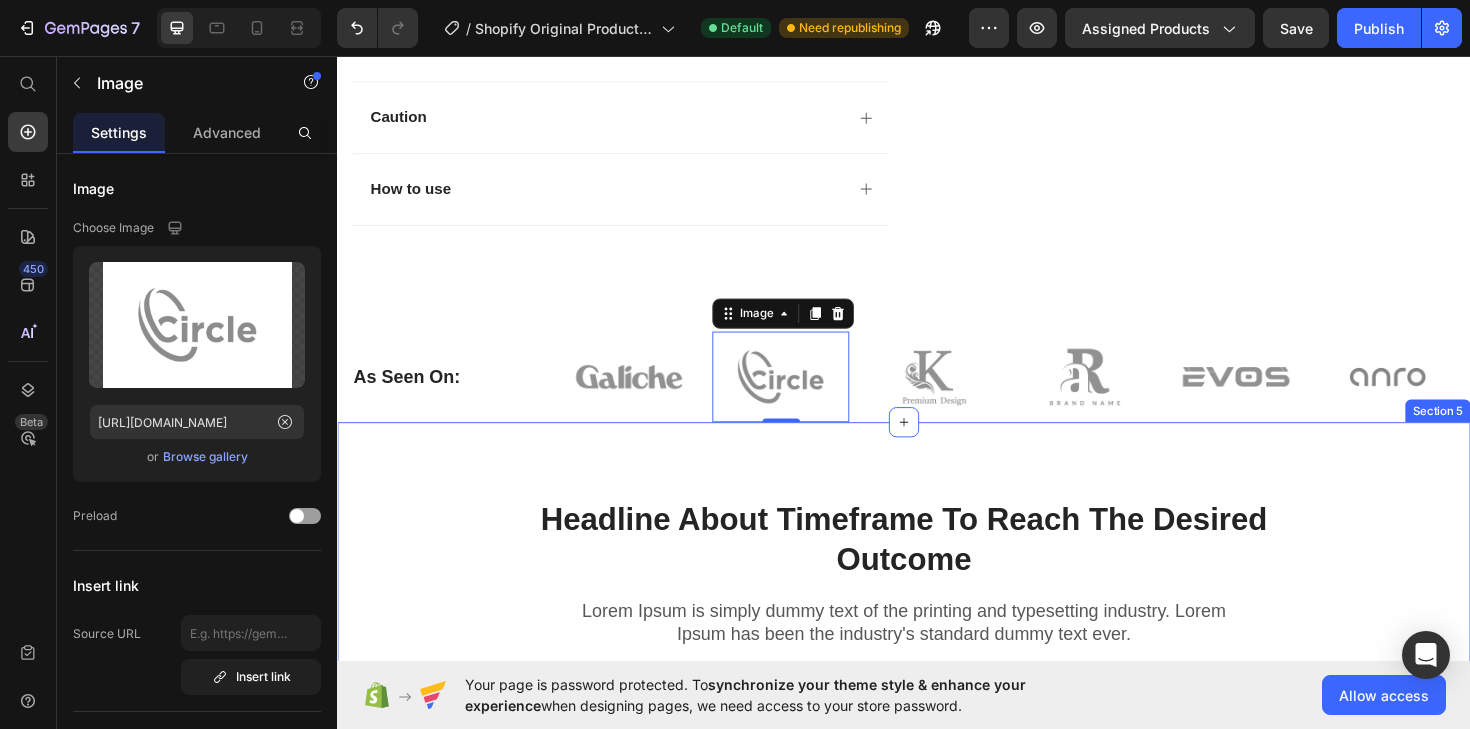 click on "Headline About Timeframe To Reach The Desired Outcome Heading Row Lorem Ipsum is simply dummy text of the printing and typesetting industry. Lorem Ipsum has been the industry's standard dummy text ever. Text block Row Image 3 Mg Of Melatonin Heading There are many variations of passages of Lorem Ipsum available, but the majority have suffered alteration Text block Row Image L-Theanine And Botanicals Heading There are many variations of passages of Lorem Ipsum available, but the majority have suffered alteration Text block Row Image No Artificial Flavors, Gluten Free Heading There are many variations of passages of Lorem Ipsum available, but the majority have suffered alteration Text block Row  	   REVEAL OFFER Button                Icon 30 day money back guarantee Text block Icon List Row Image Row Section 5" at bounding box center (937, 867) 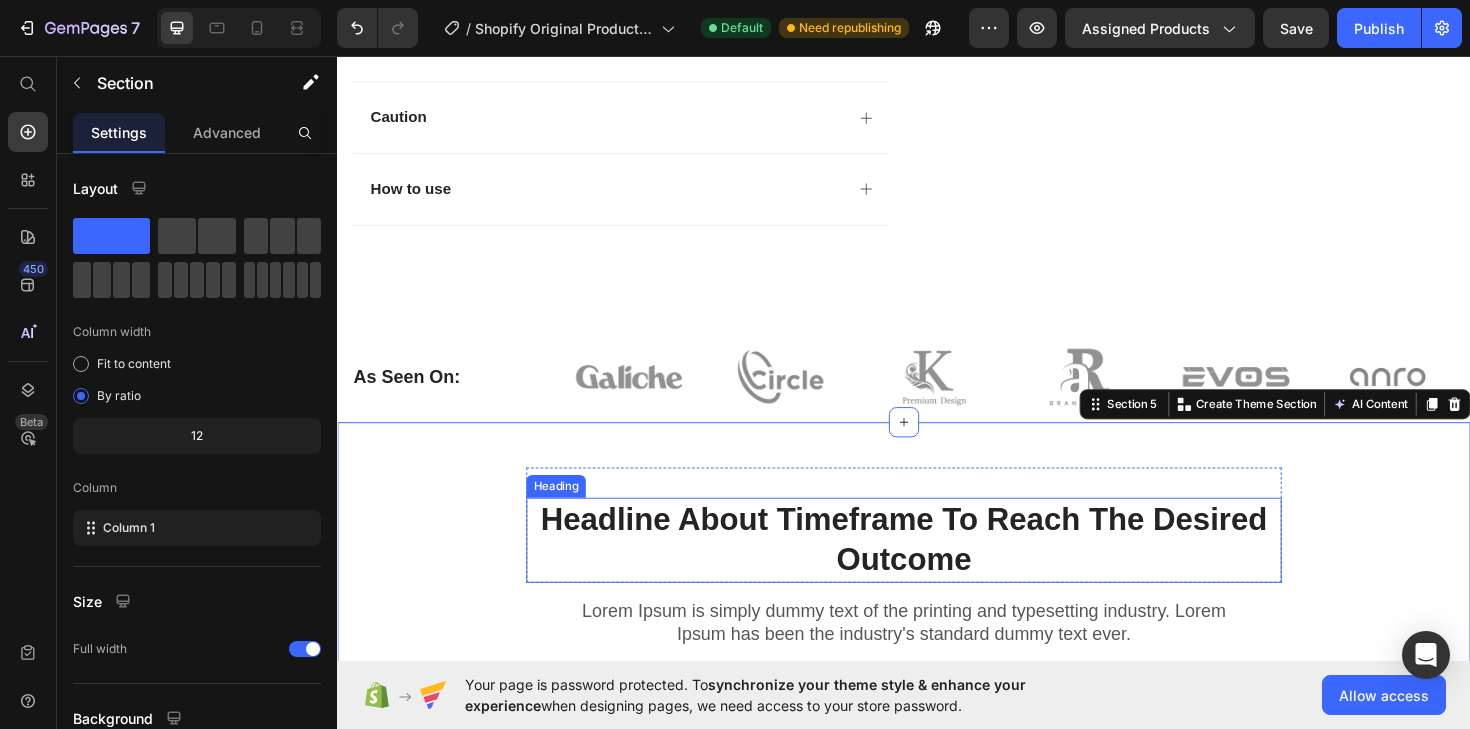 click on "Headline About Timeframe To Reach The Desired Outcome" at bounding box center (937, 569) 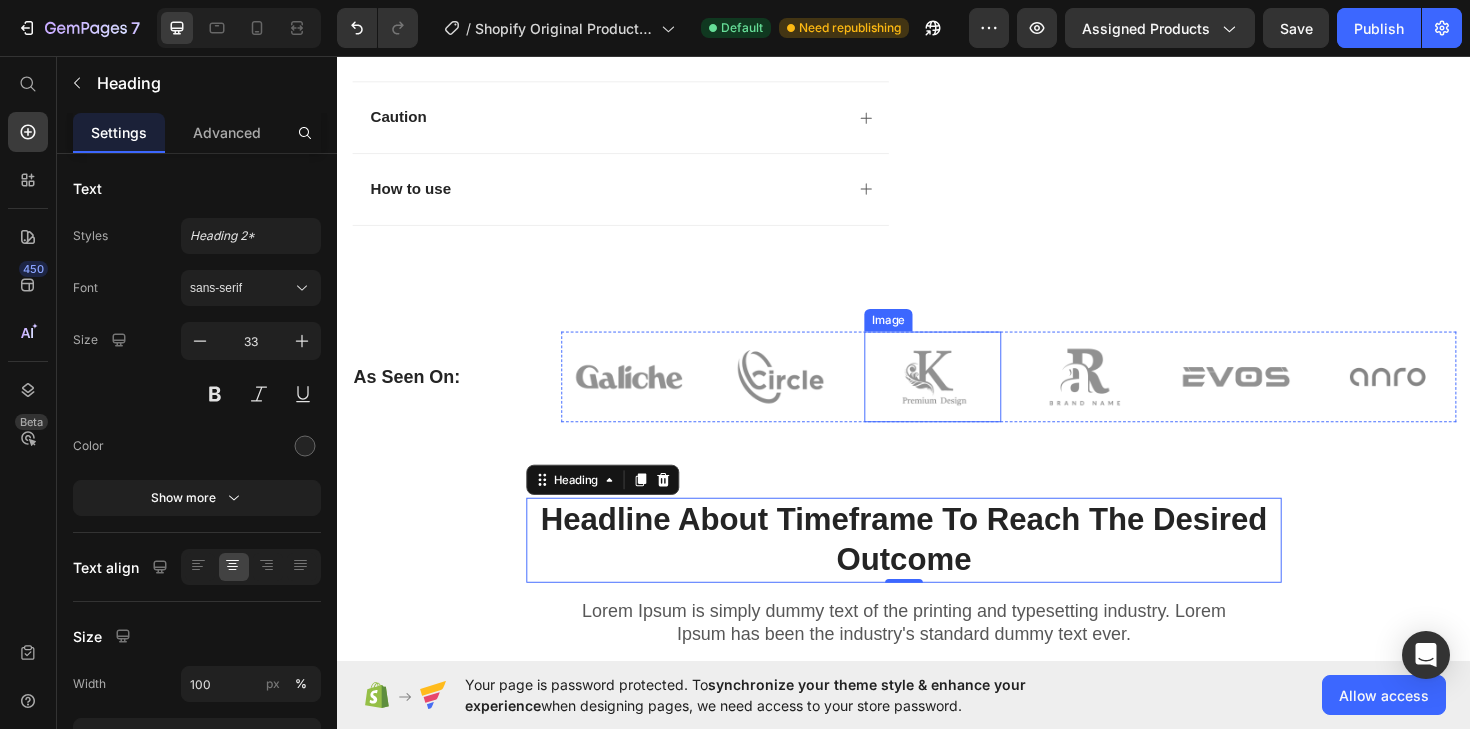 click at bounding box center (967, 396) 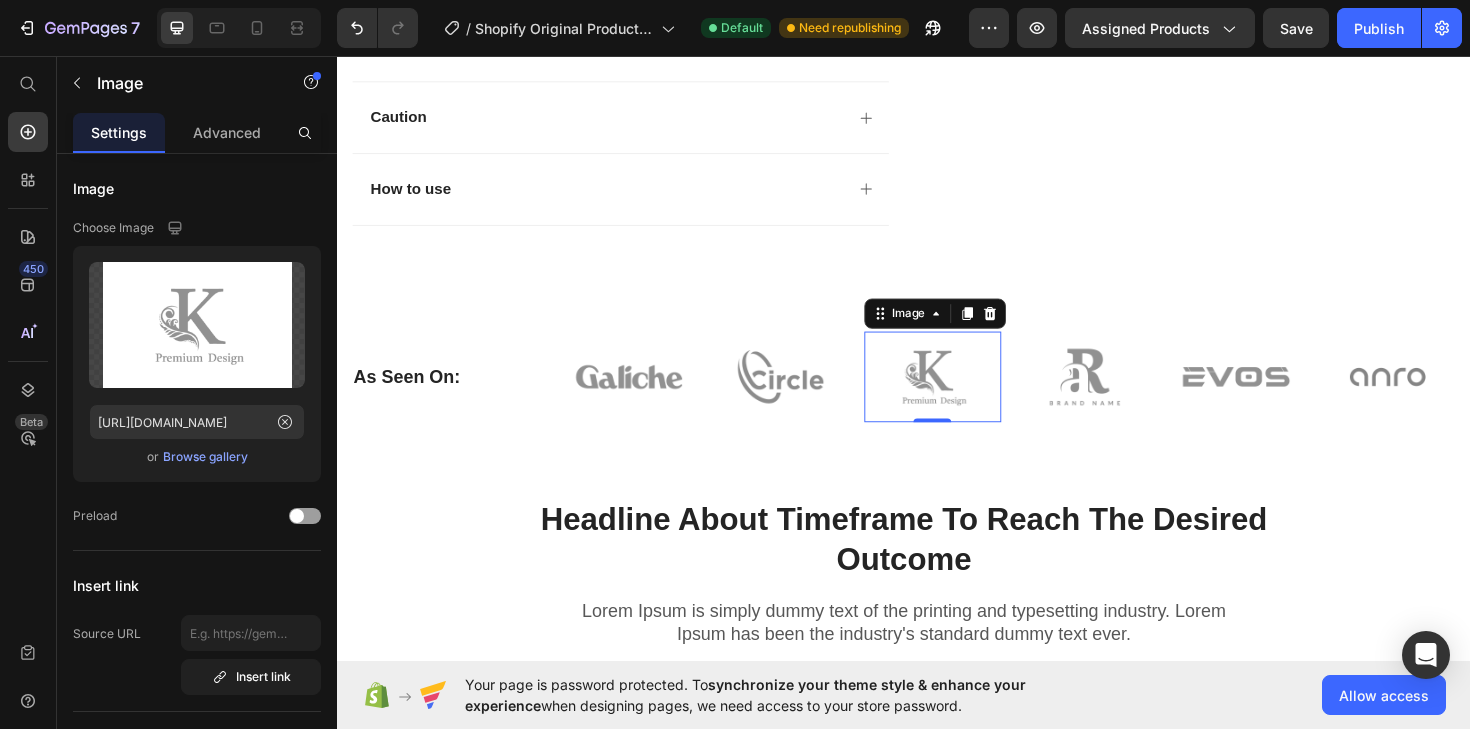 click at bounding box center [967, 396] 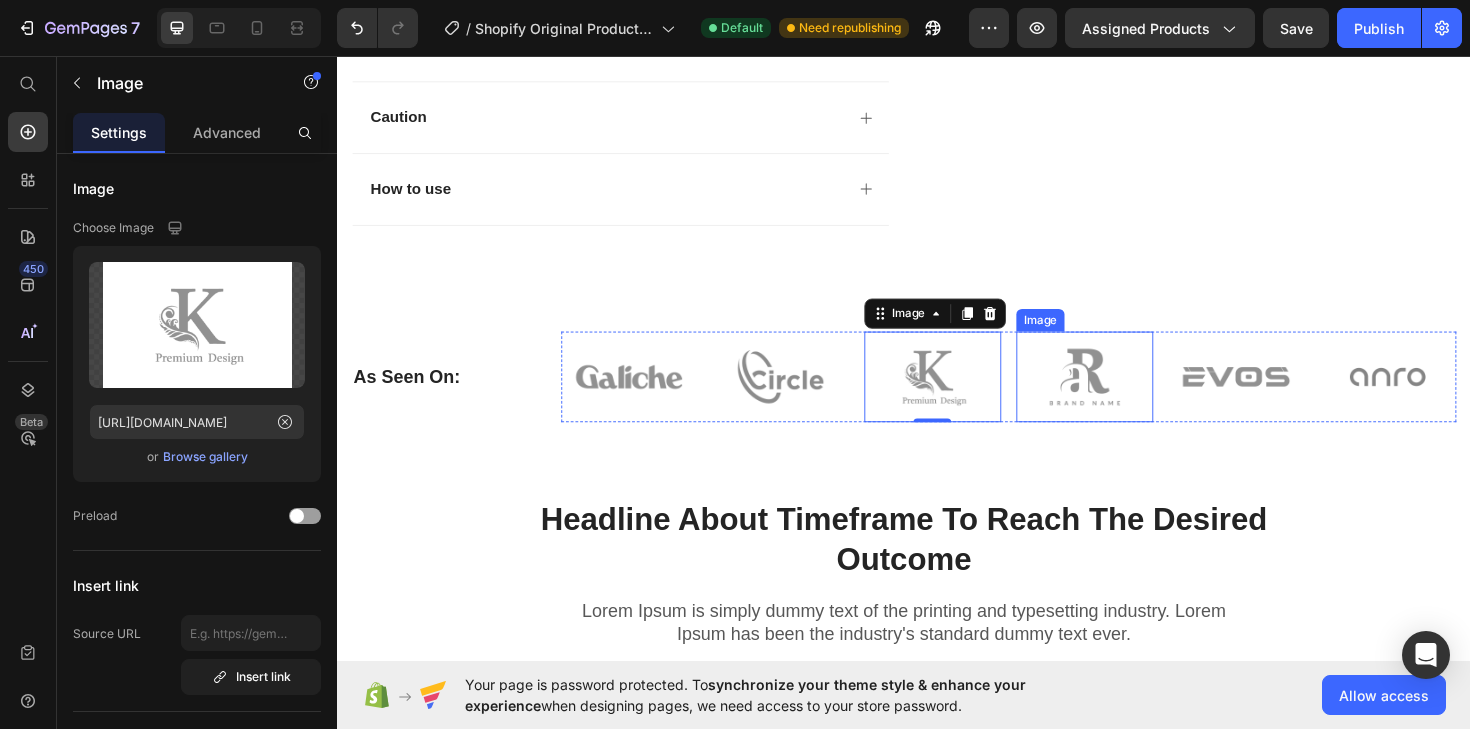 click at bounding box center [1128, 396] 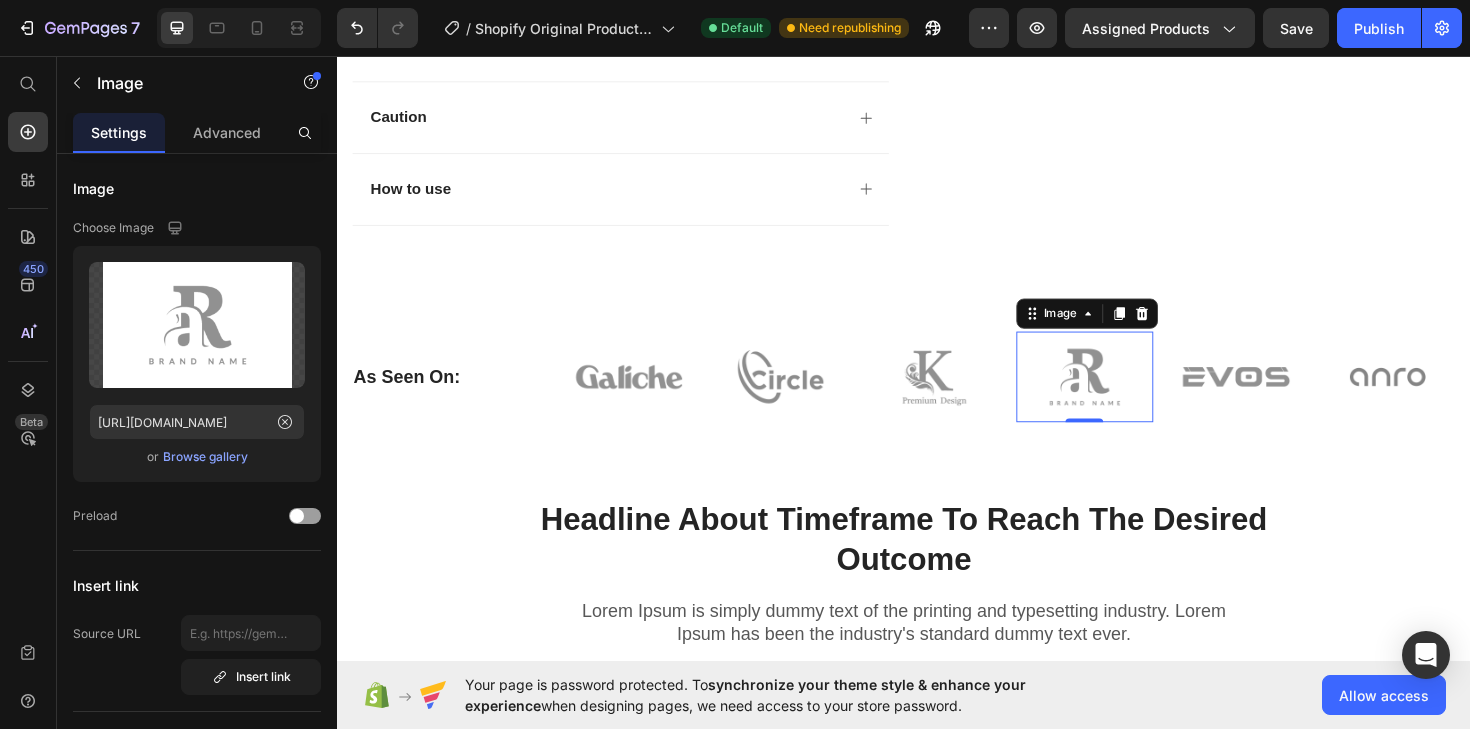 click at bounding box center (1128, 396) 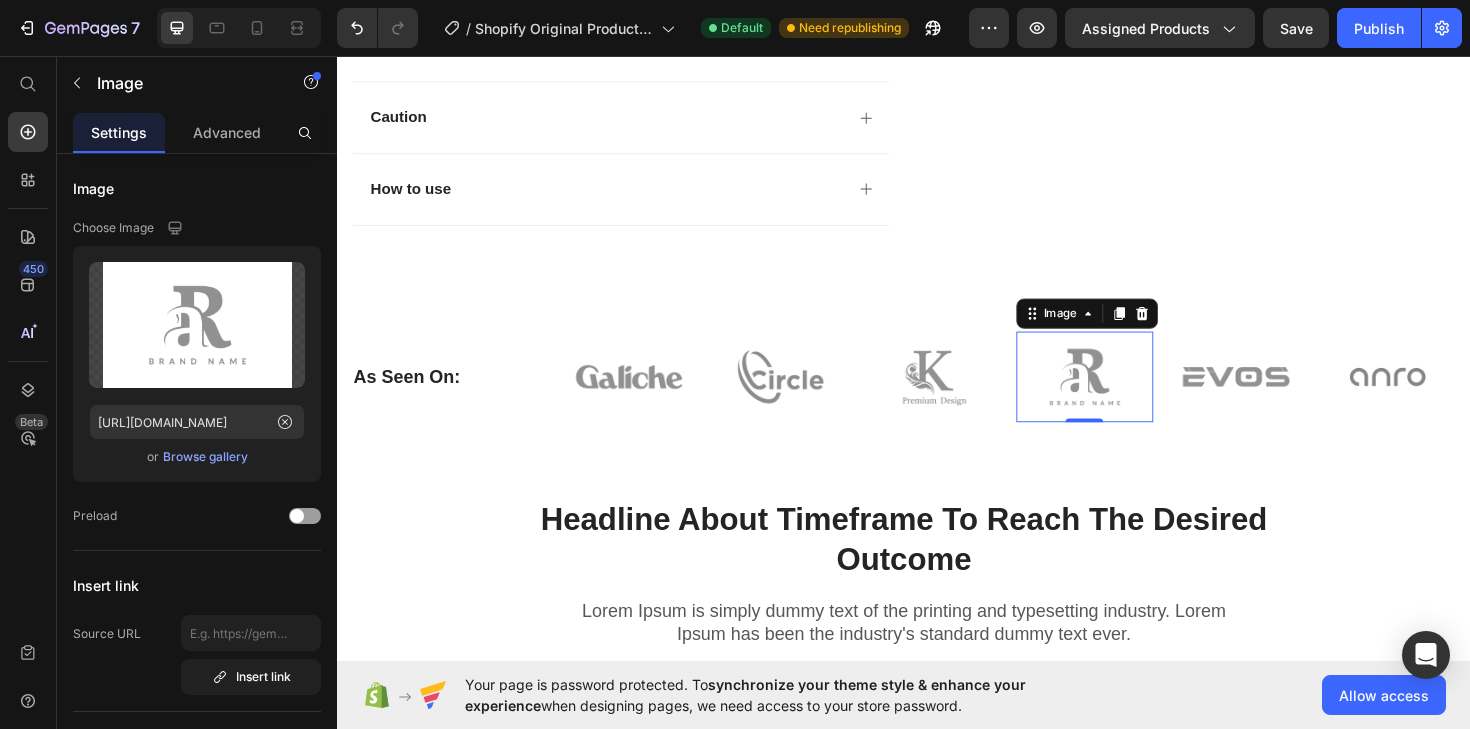 click at bounding box center [1128, 396] 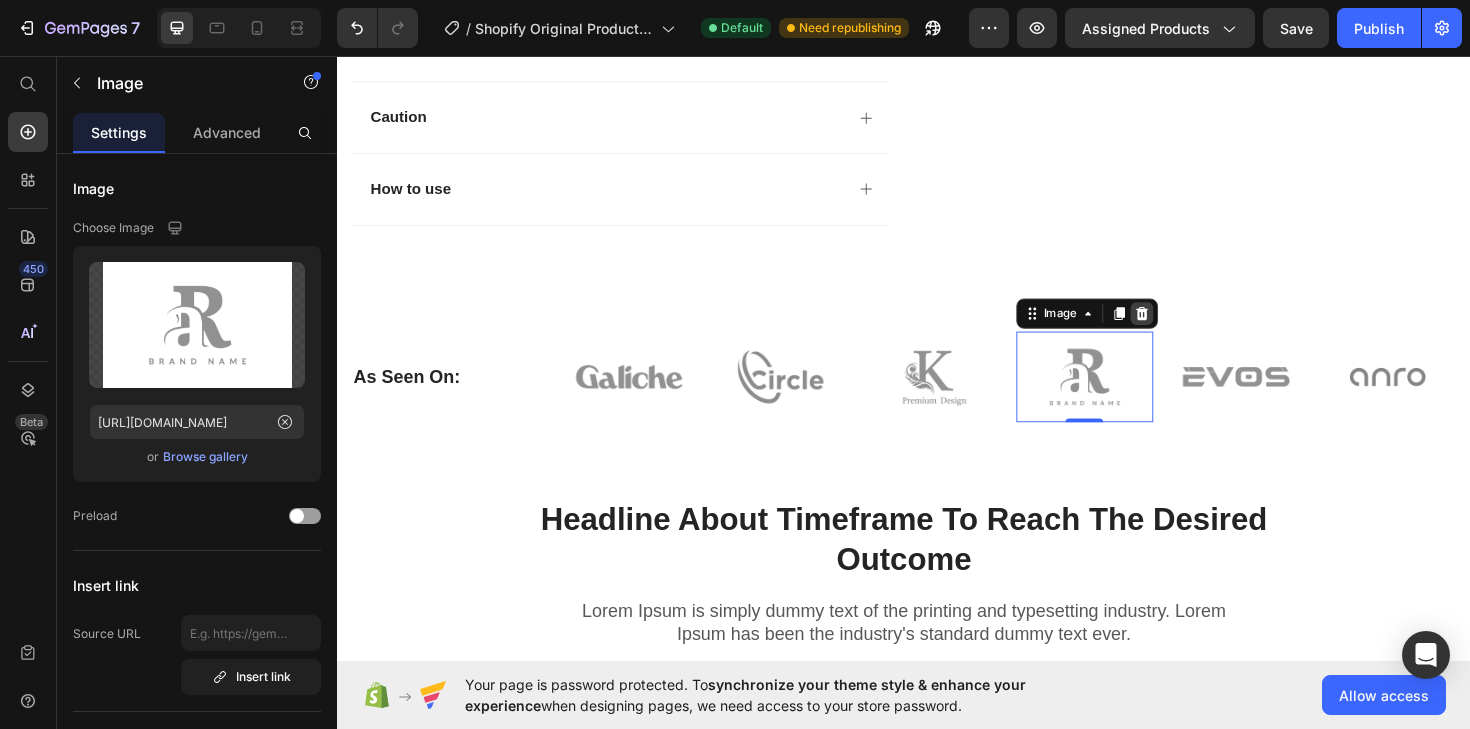 click 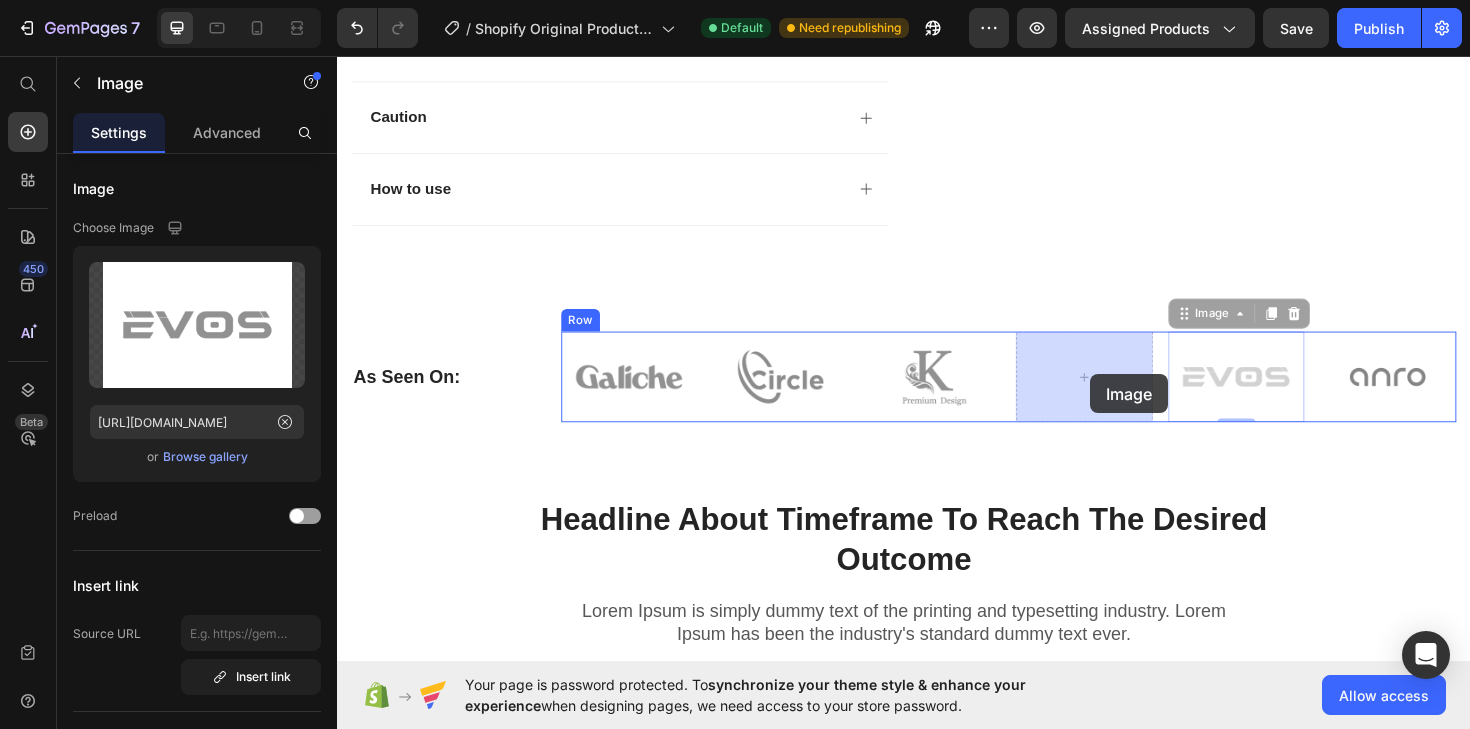 drag, startPoint x: 1313, startPoint y: 401, endPoint x: 1134, endPoint y: 393, distance: 179.17868 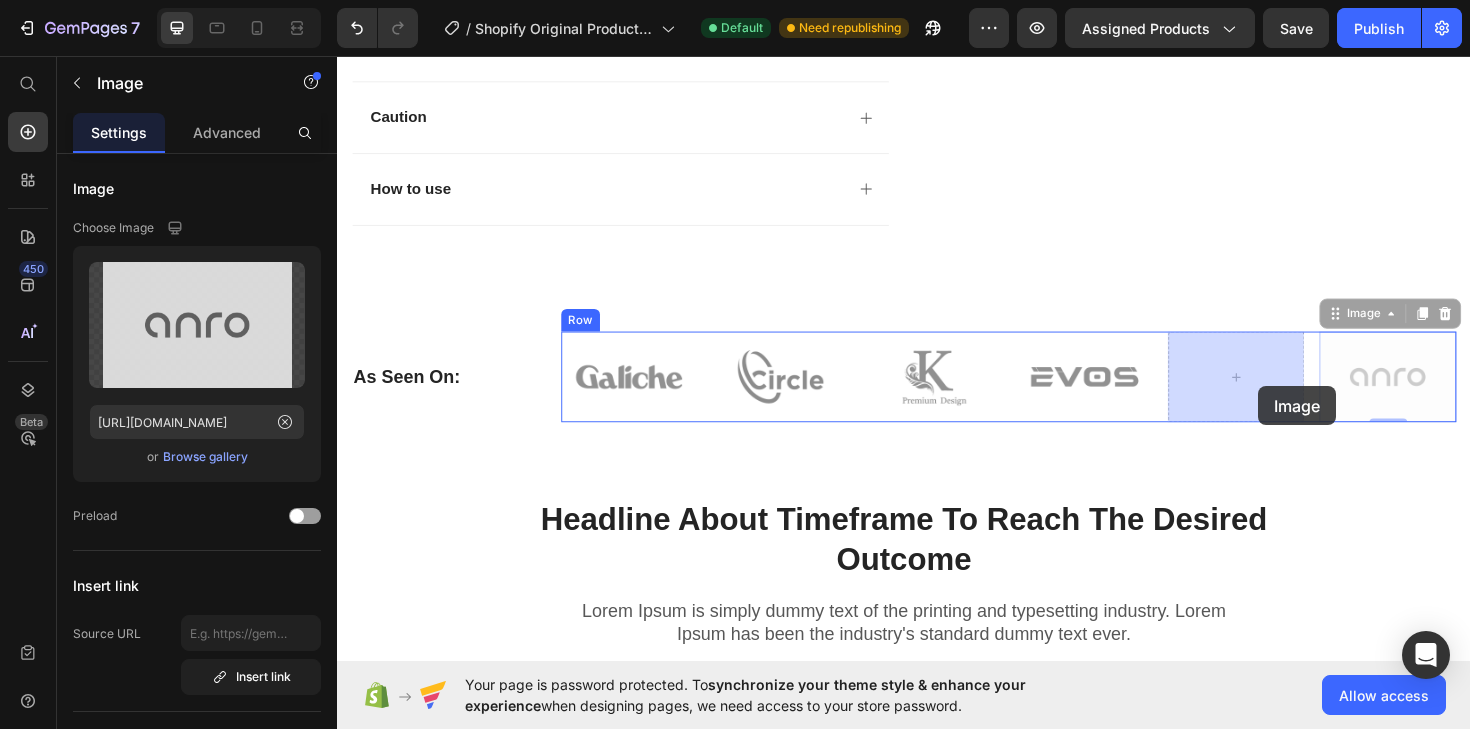 drag, startPoint x: 1462, startPoint y: 406, endPoint x: 1311, endPoint y: 406, distance: 151 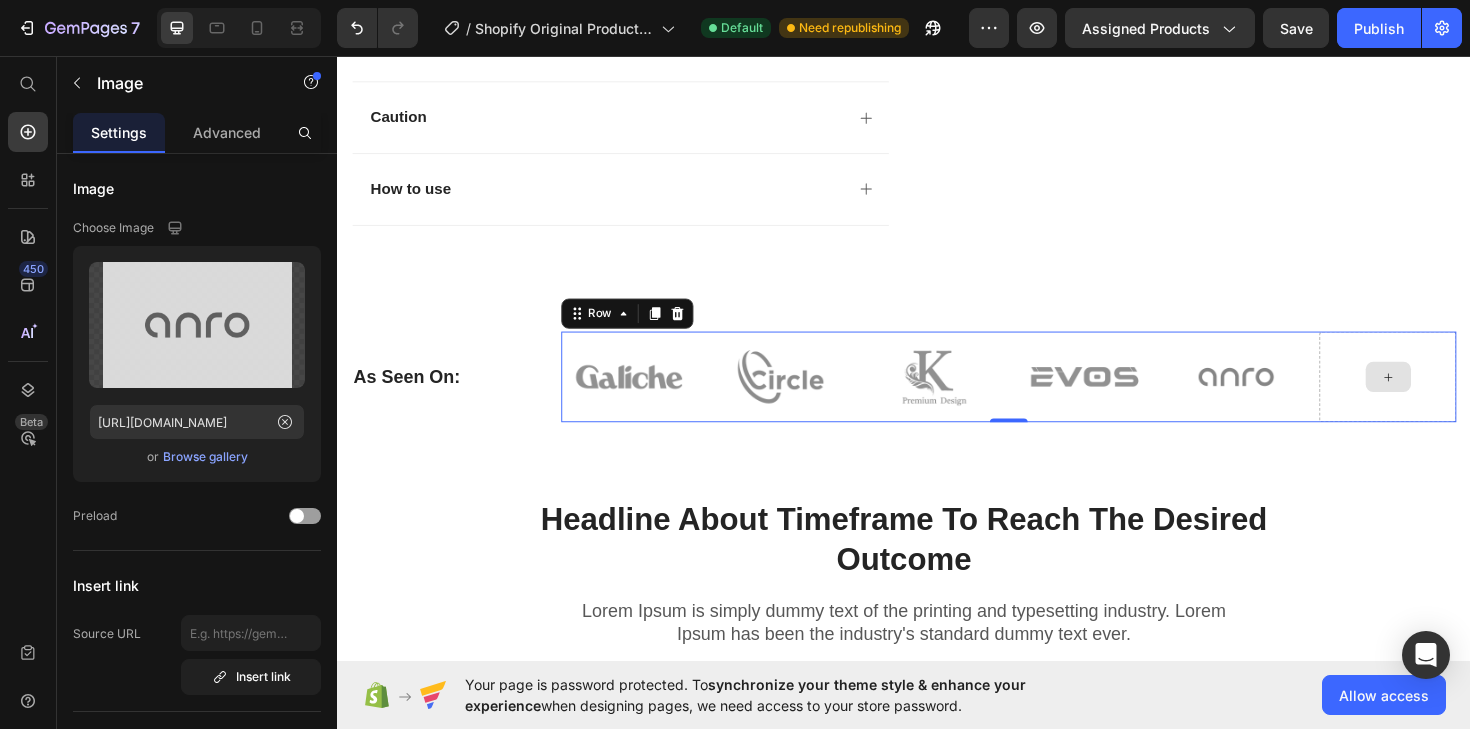 click at bounding box center (1449, 396) 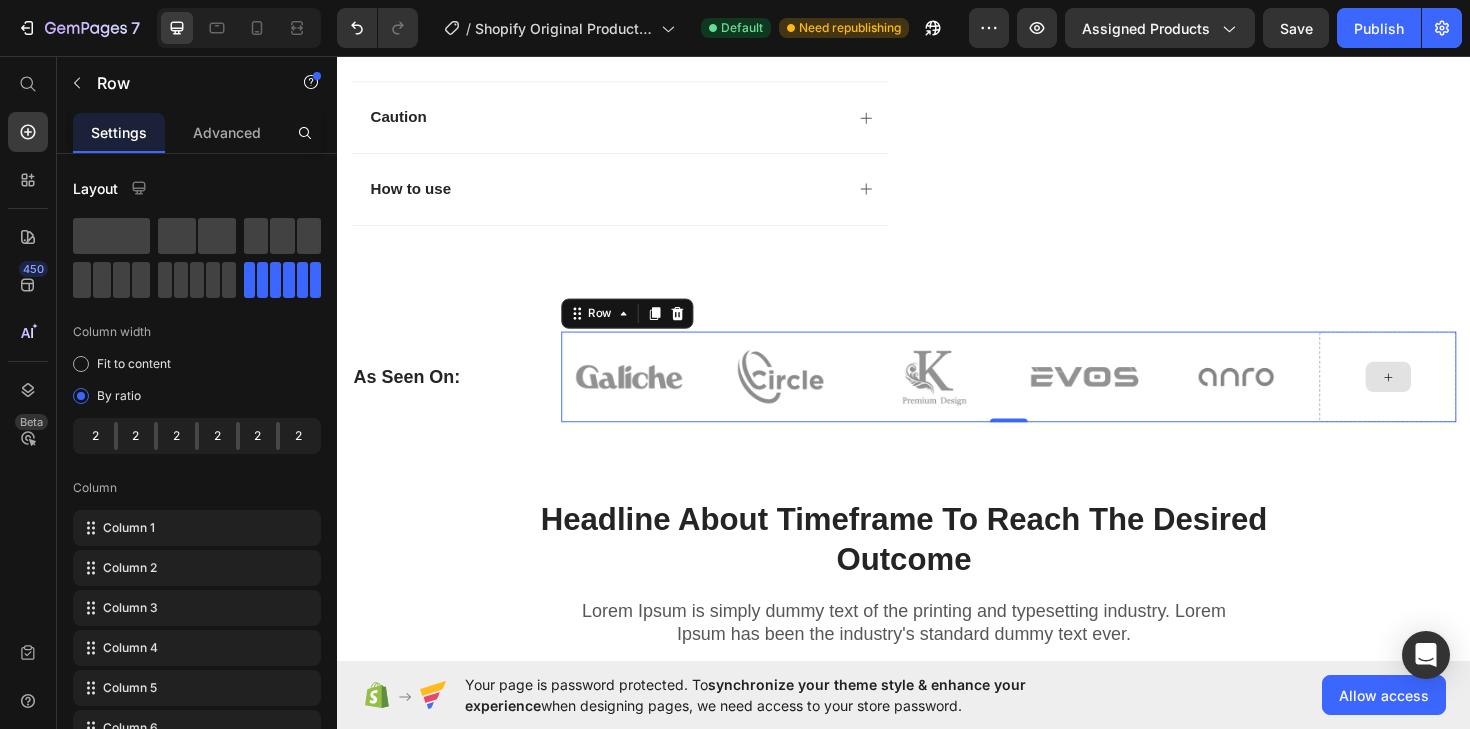 click at bounding box center [1449, 396] 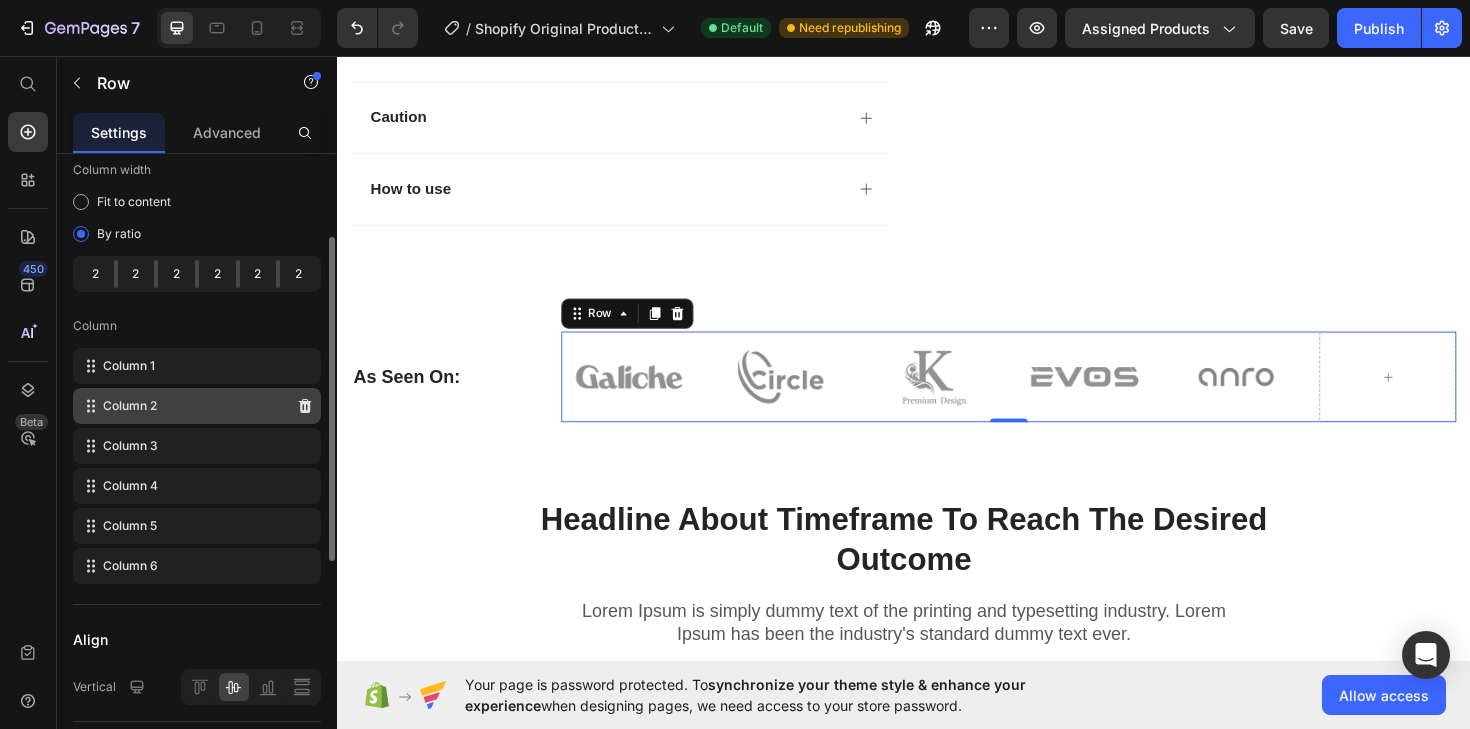 scroll, scrollTop: 163, scrollLeft: 0, axis: vertical 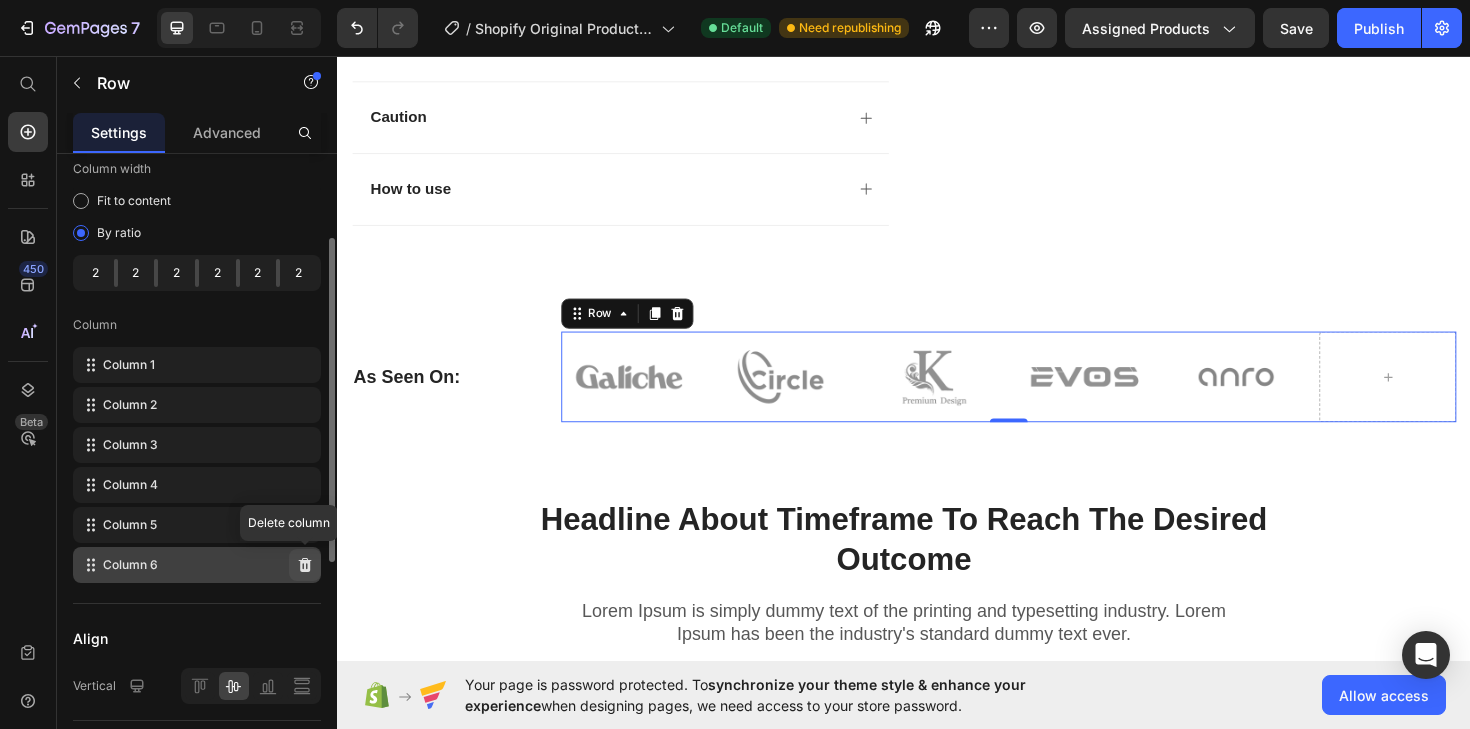 click 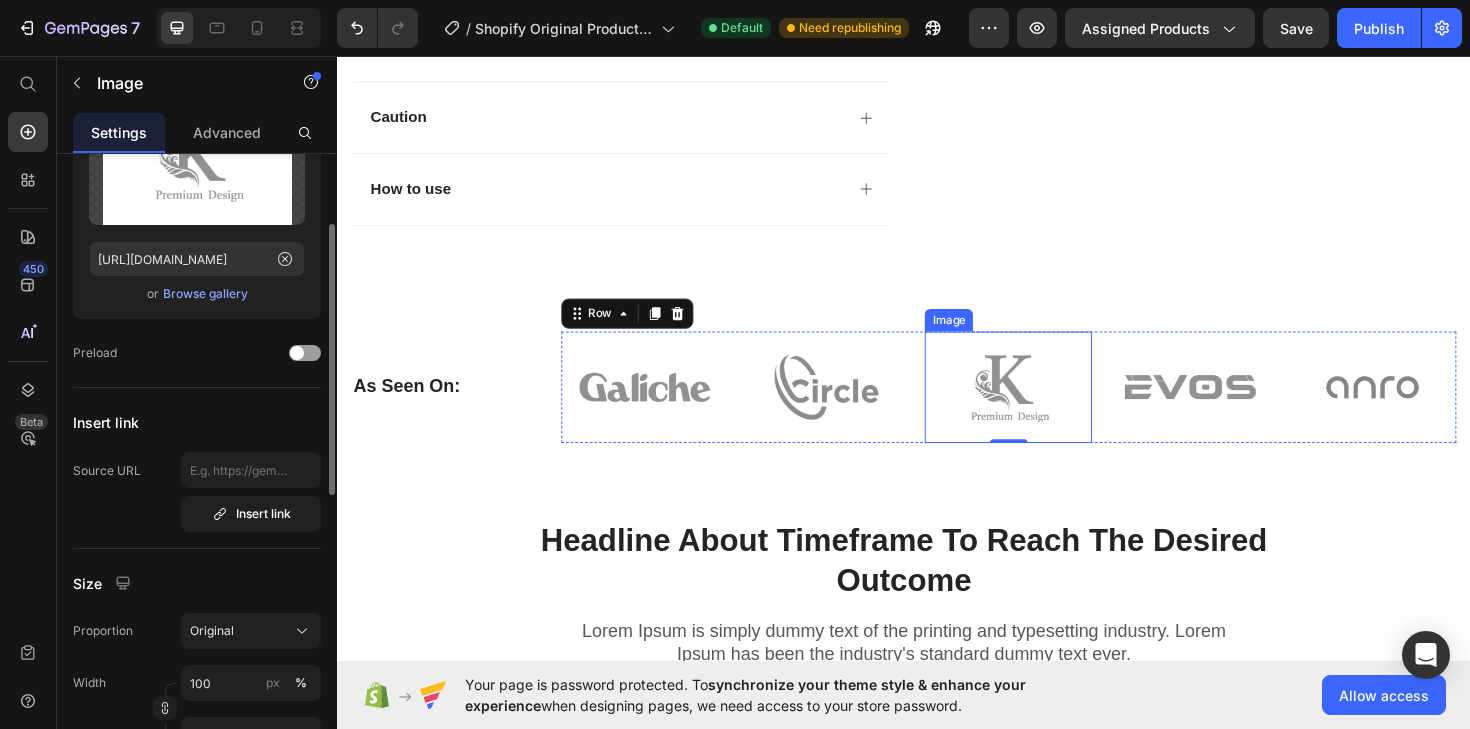 click at bounding box center [1047, 407] 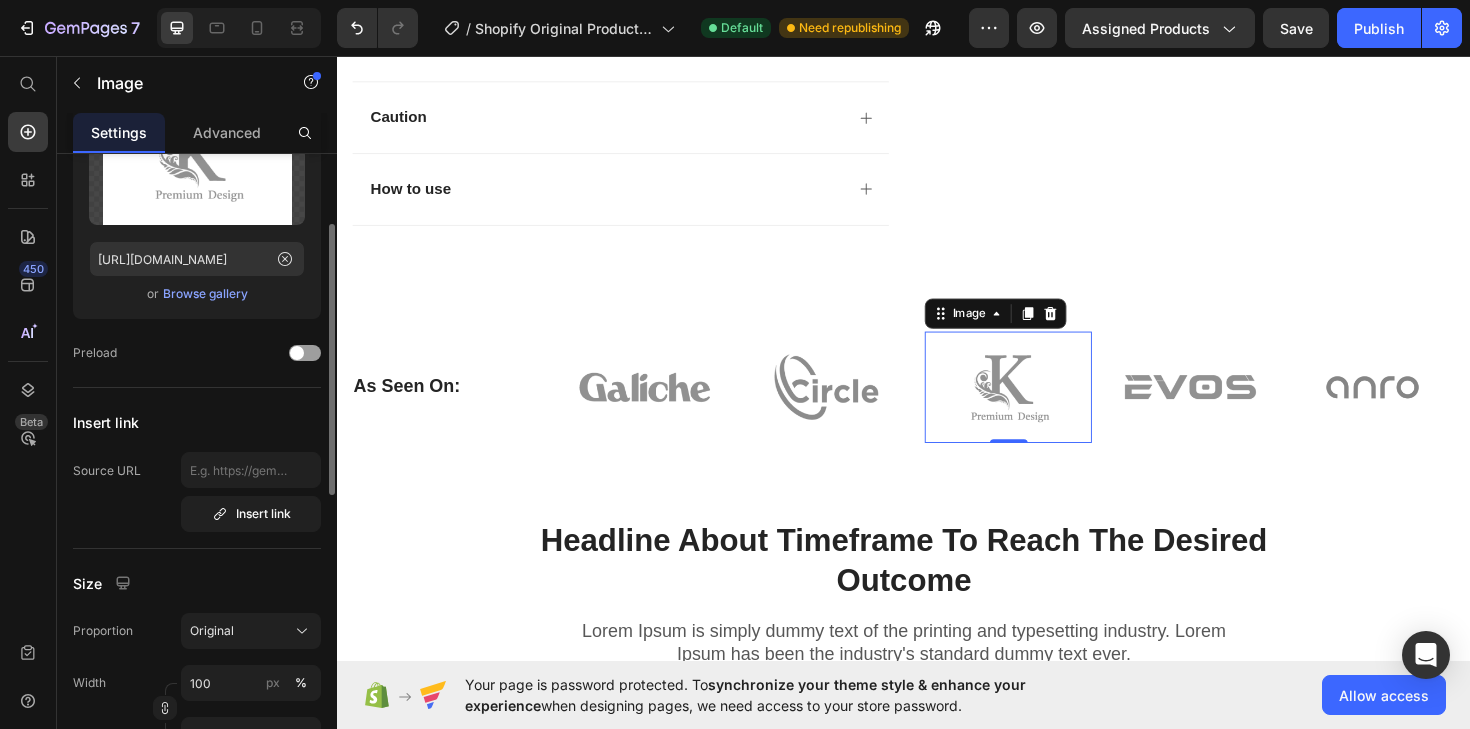 scroll, scrollTop: 0, scrollLeft: 0, axis: both 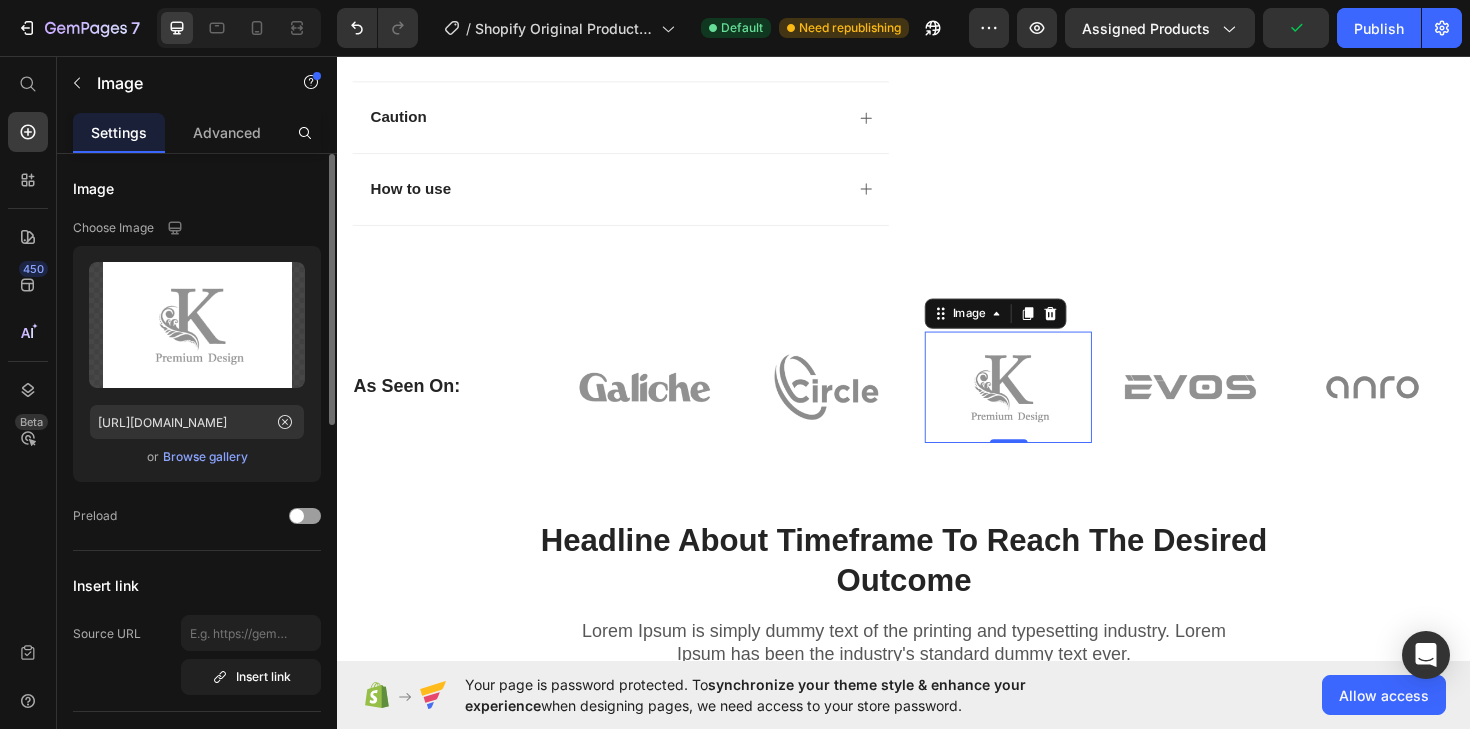click at bounding box center [1047, 407] 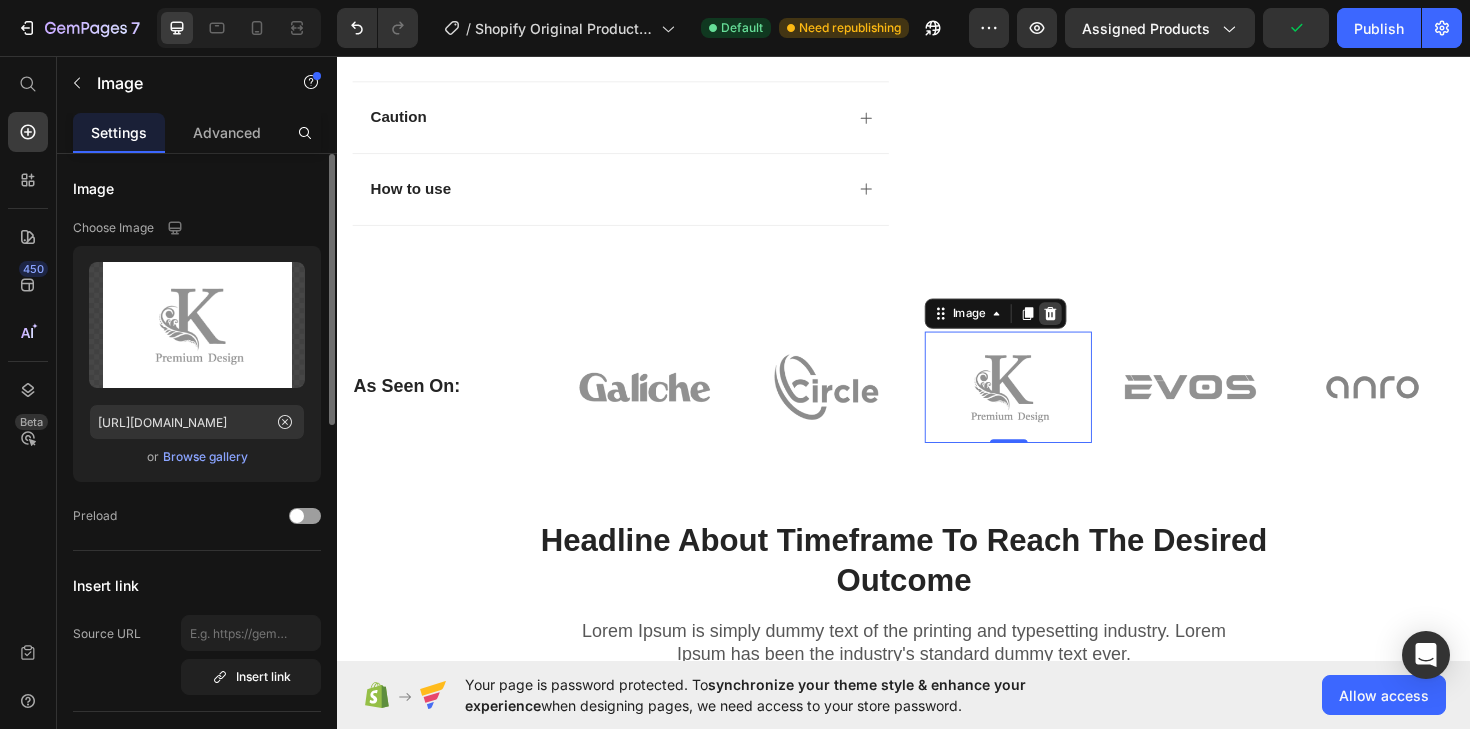 click 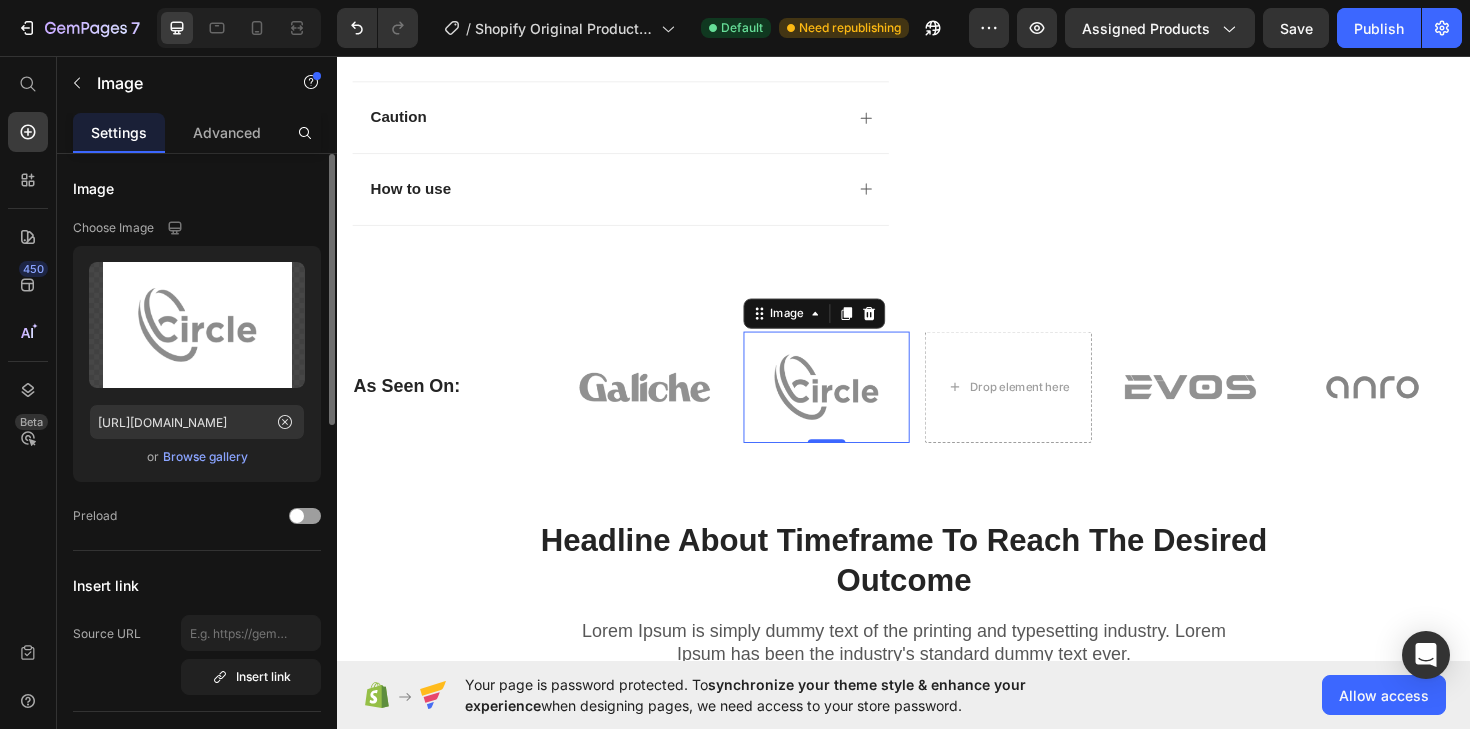 click at bounding box center [855, 407] 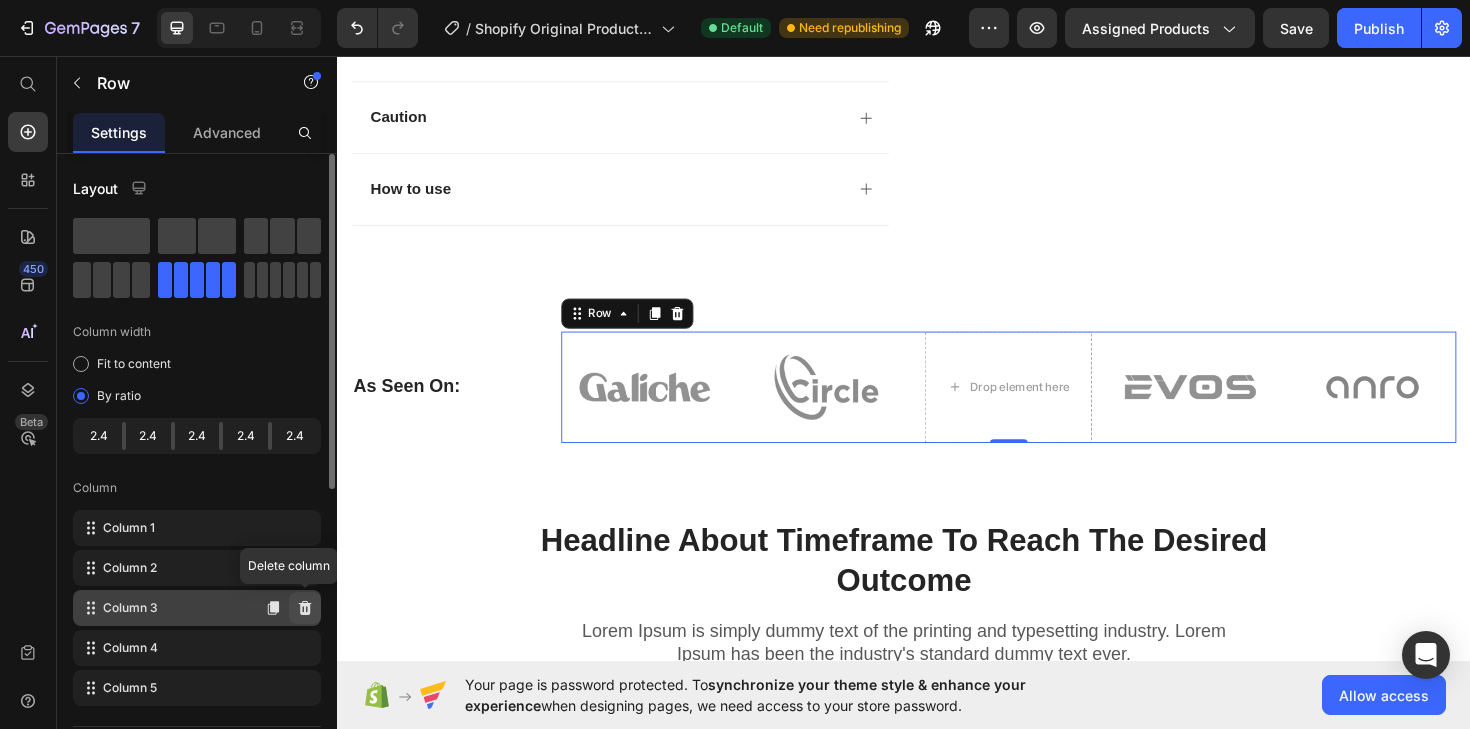click 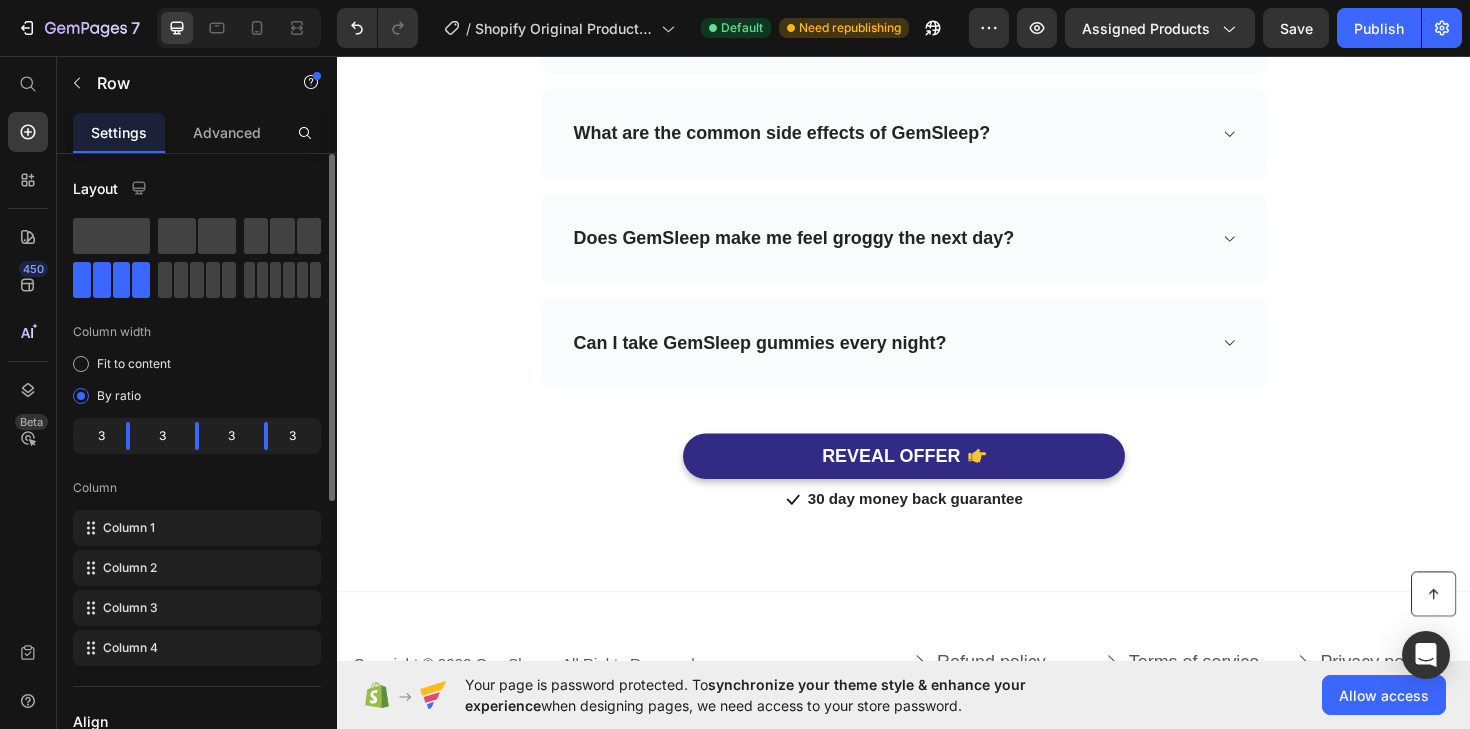 scroll, scrollTop: 8905, scrollLeft: 0, axis: vertical 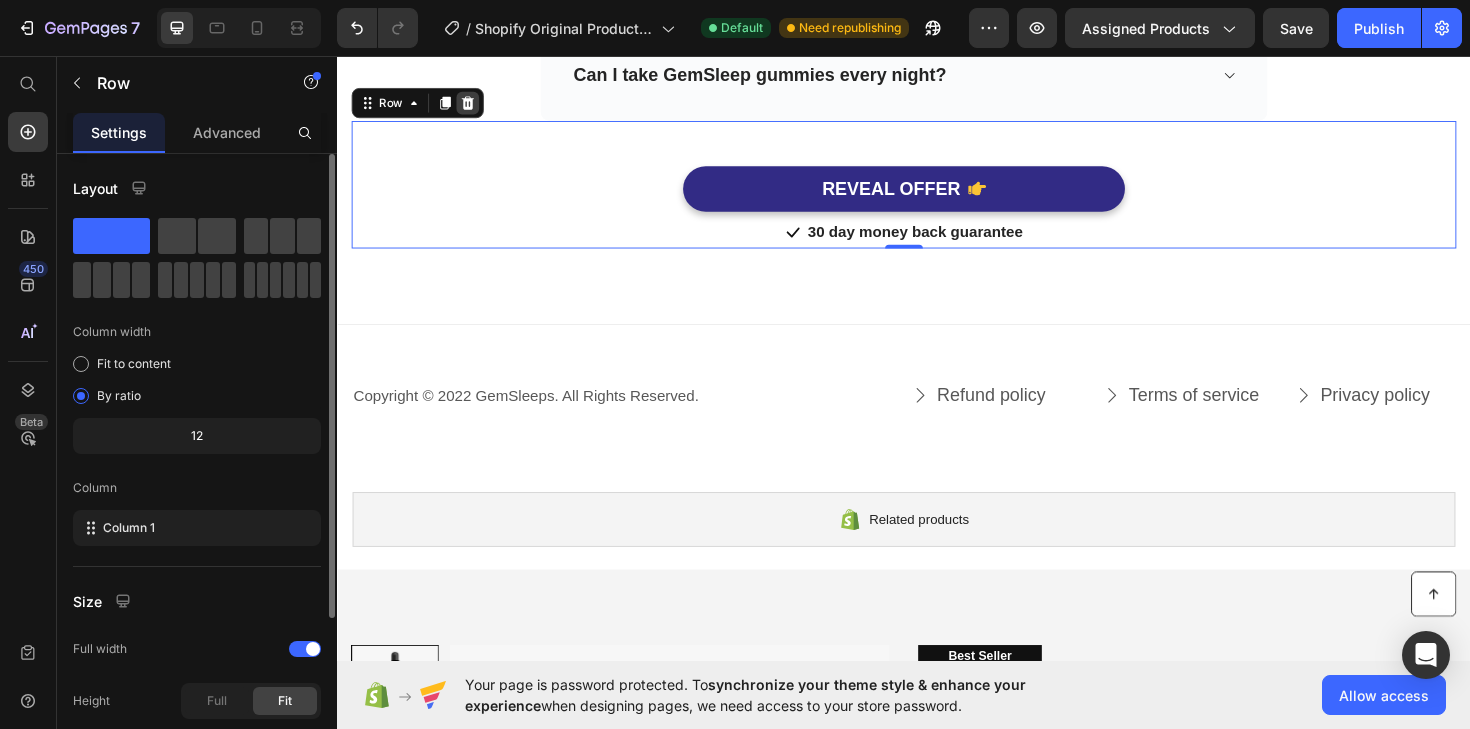 click at bounding box center (475, 106) 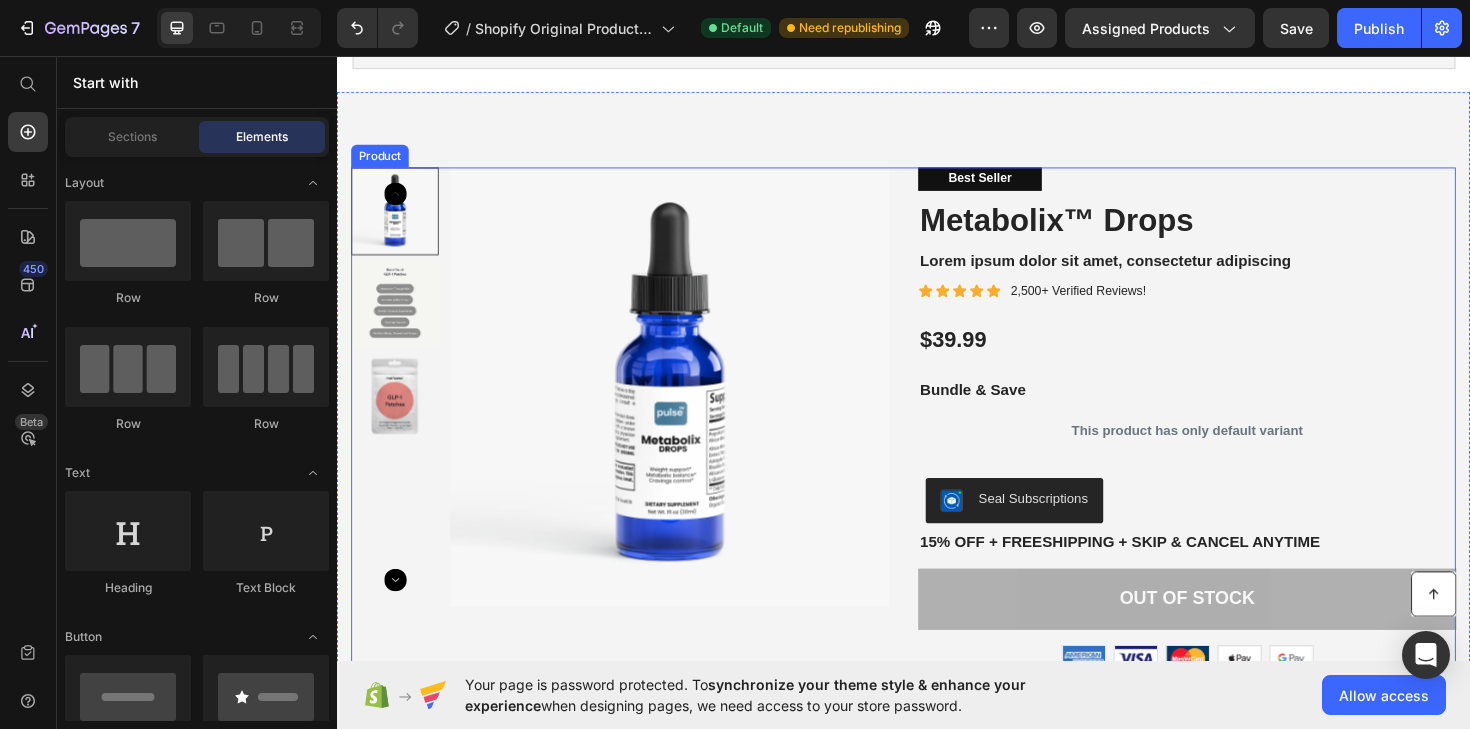 scroll, scrollTop: 9287, scrollLeft: 0, axis: vertical 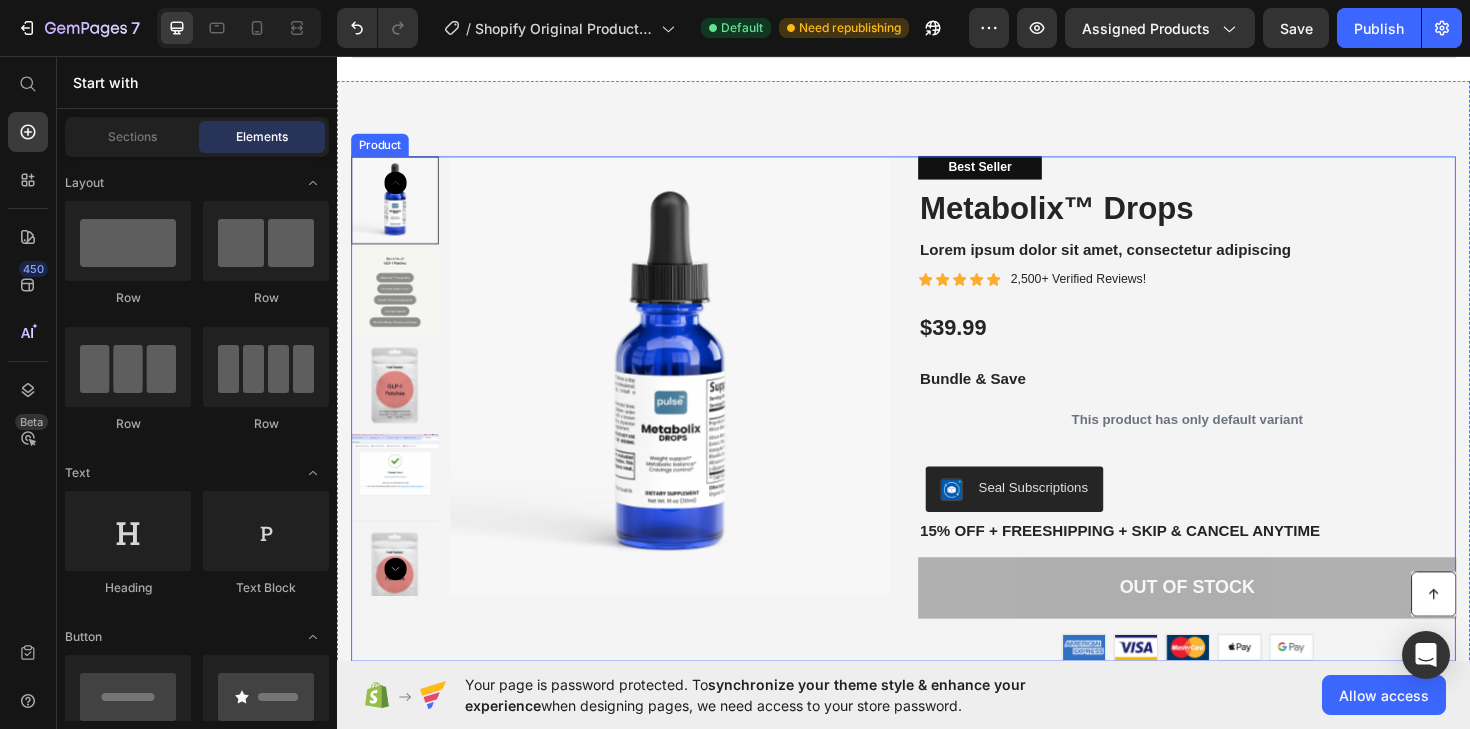 click on "Product Images Best Seller Text Block Metabolix™ Drops Product Title Lorem ipsum dolor sit amet, consectetur adipiscing Text Block Icon Icon Icon Icon Icon Icon List 2,500+ Verified Reviews! Text Block Row $39.99 Product Price Bundle & Save Text Block This product has only default variant Product Variants & Swatches Seal Subscriptions Seal Subscriptions 15% off + Freeshipping + Skip & Cancel Anytime Text Block Out of stock Add to Cart Image Image Image Image Image Row Row Product" at bounding box center [937, 429] 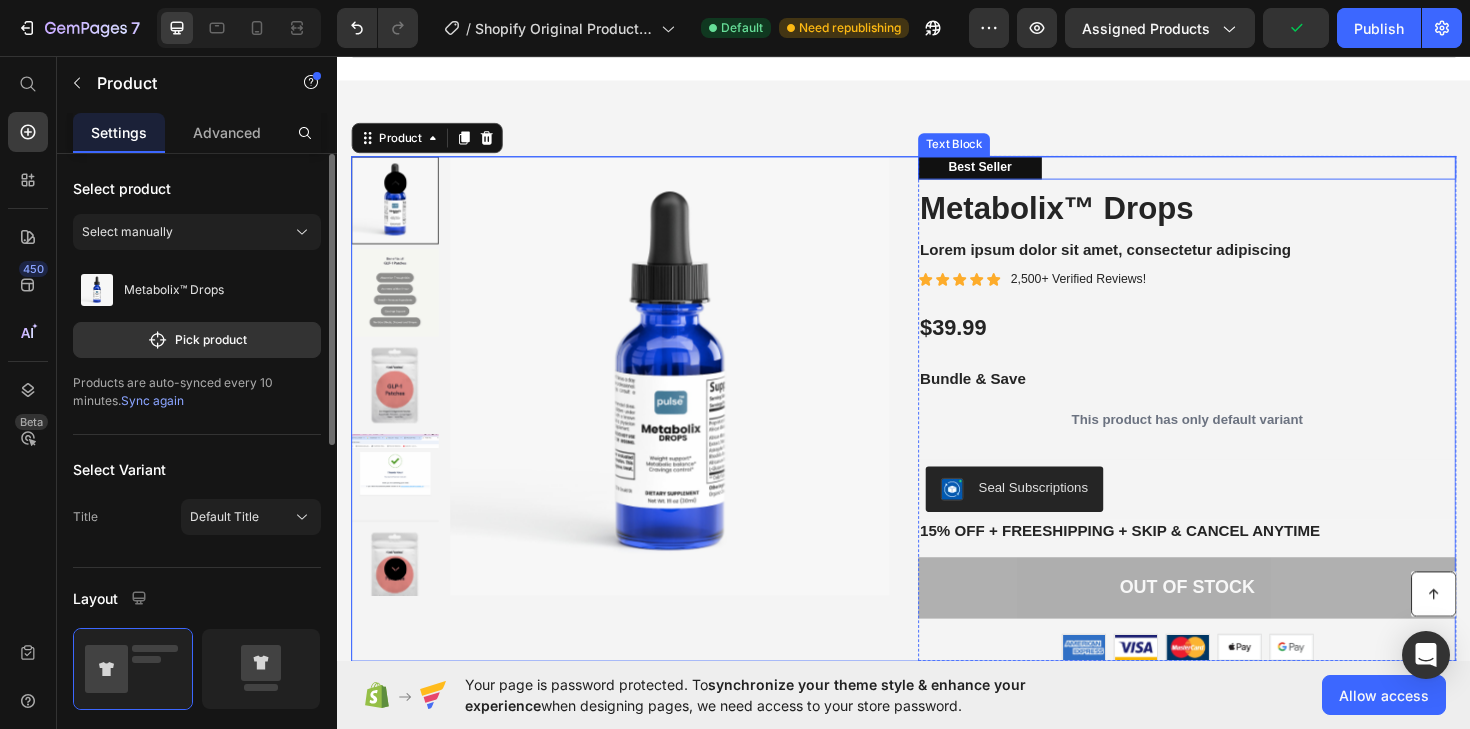 click on "Best Seller" at bounding box center [1017, 174] 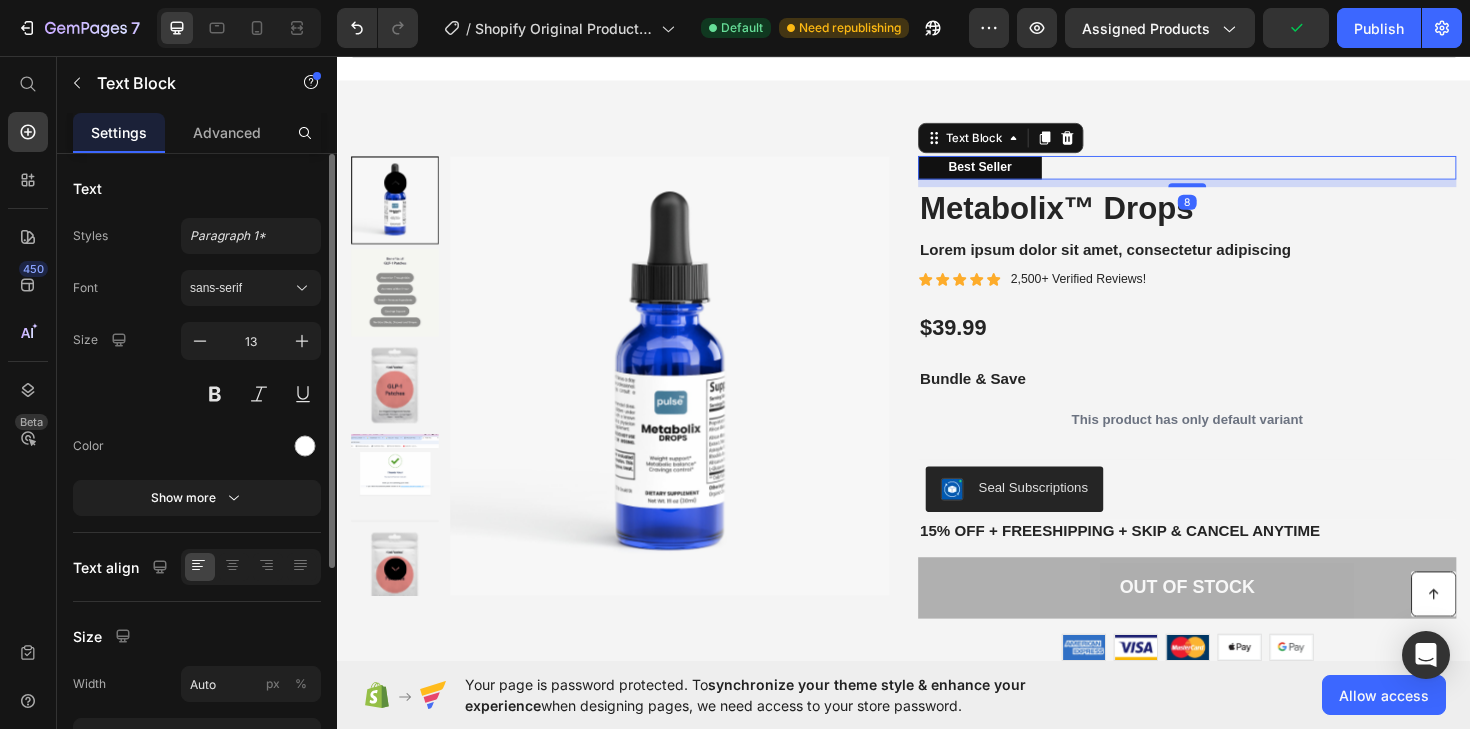 click on "Best Seller" at bounding box center [1017, 174] 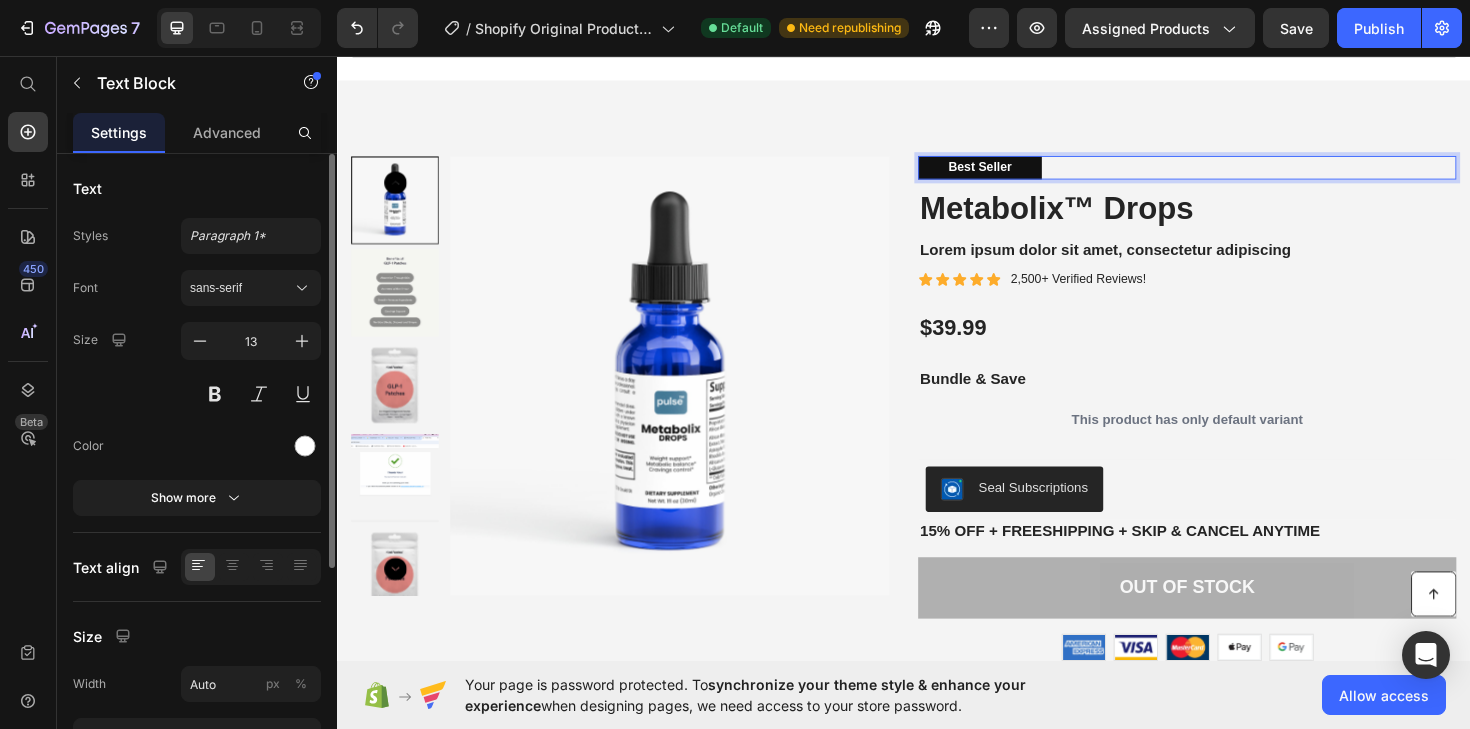 click on "Best Seller" at bounding box center (1017, 174) 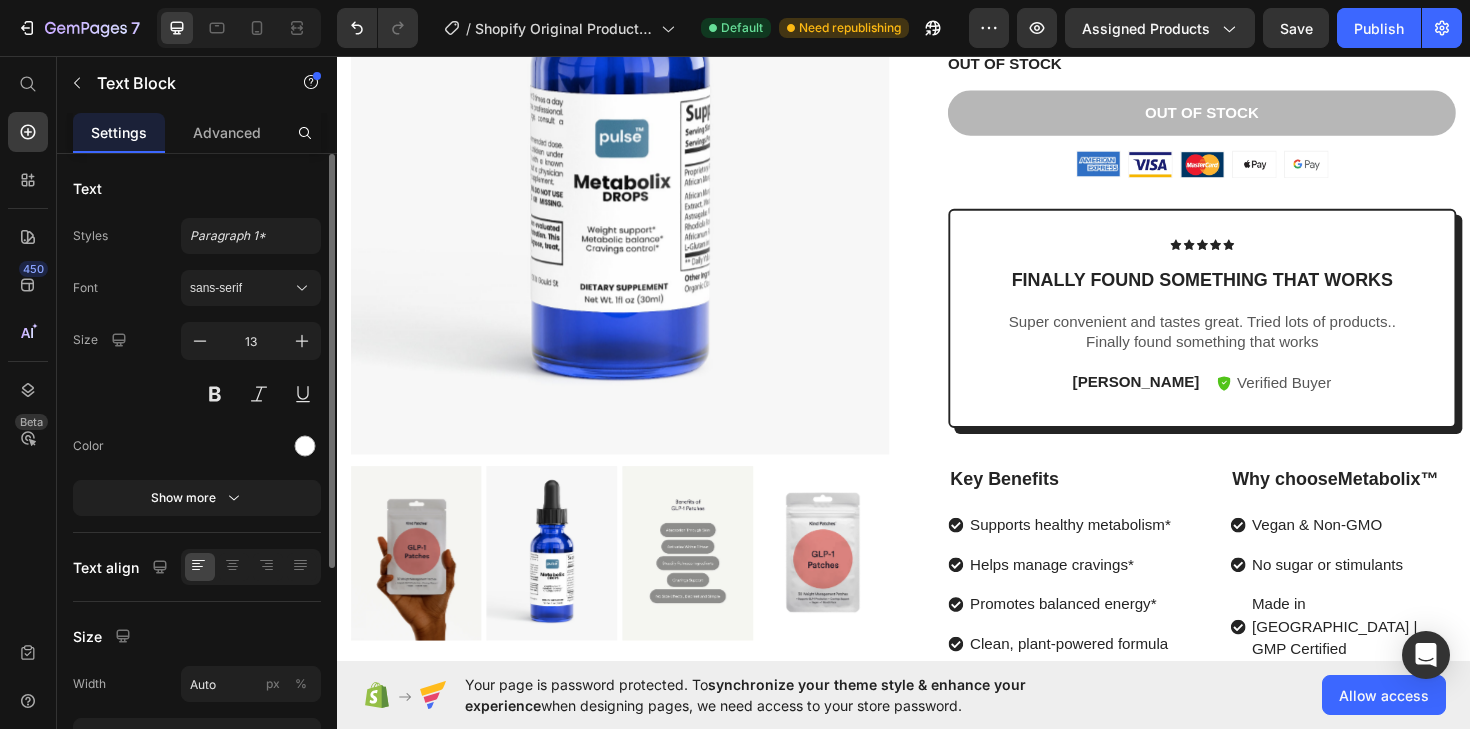 scroll, scrollTop: 0, scrollLeft: 0, axis: both 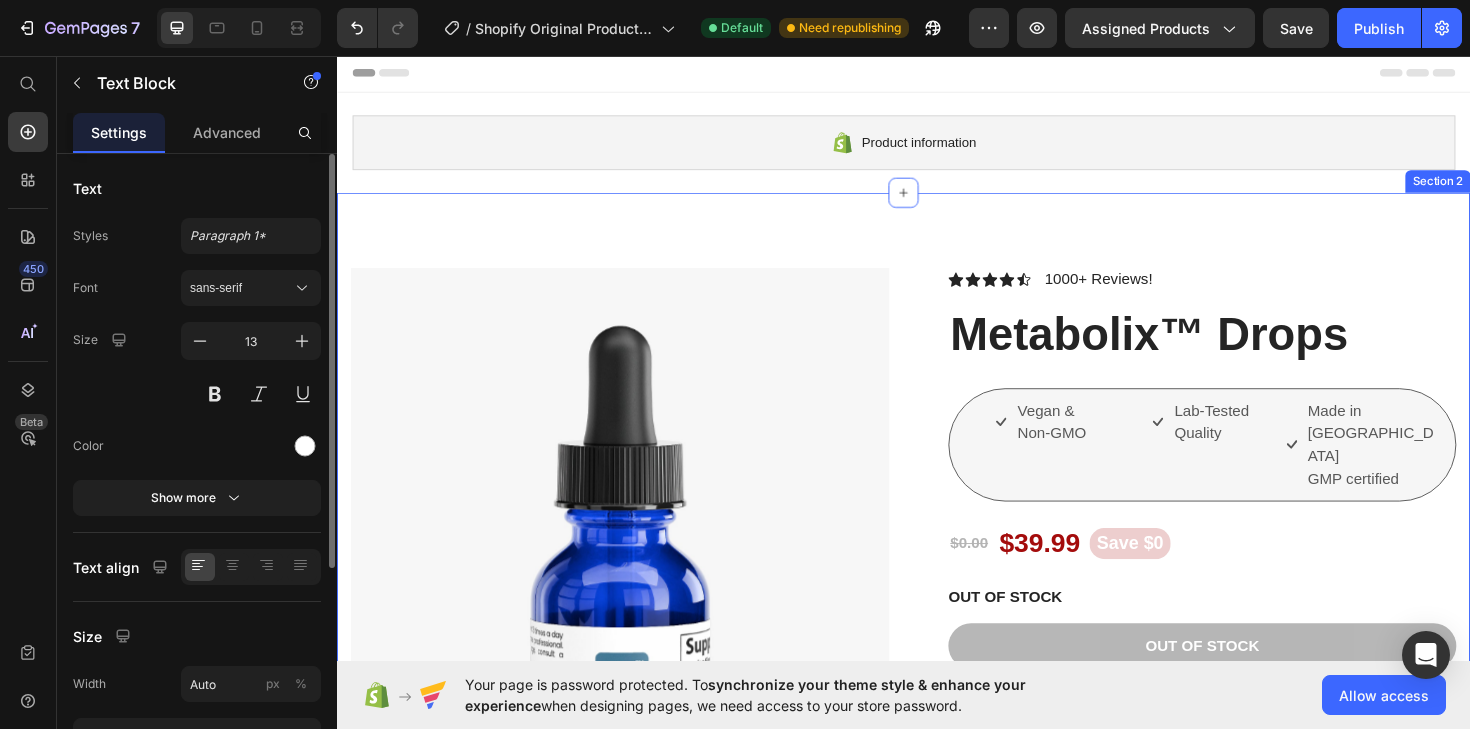 click on "Product Images
Description
Why you will love it
Ingredients
Caution
How to use Accordion Icon Icon Icon Icon
Icon Icon List 1000+ Reviews! Text Block Row Metabolix™ Drops Product Title
Vegan & Non-GMO Item List
Lab-Tested  Quality Item List
Made in USA GMP certified Item List Row $0.00 Product Price $39.99 Product Price Save $0 Product Badge Row OUT OF STOCK Stock Counter Out of stock Add to Cart Image Image Image Image Image Row Icon Icon Icon Icon Icon Icon List Finally found something that works Text Block Super convenient and tastes great. Tried lots of products.. Finally found something that works Text Block Sarah Text Block
Verified Buyer Item List Row Row Key Benefits Text Block Supports healthy metabolism* Row" at bounding box center [937, 954] 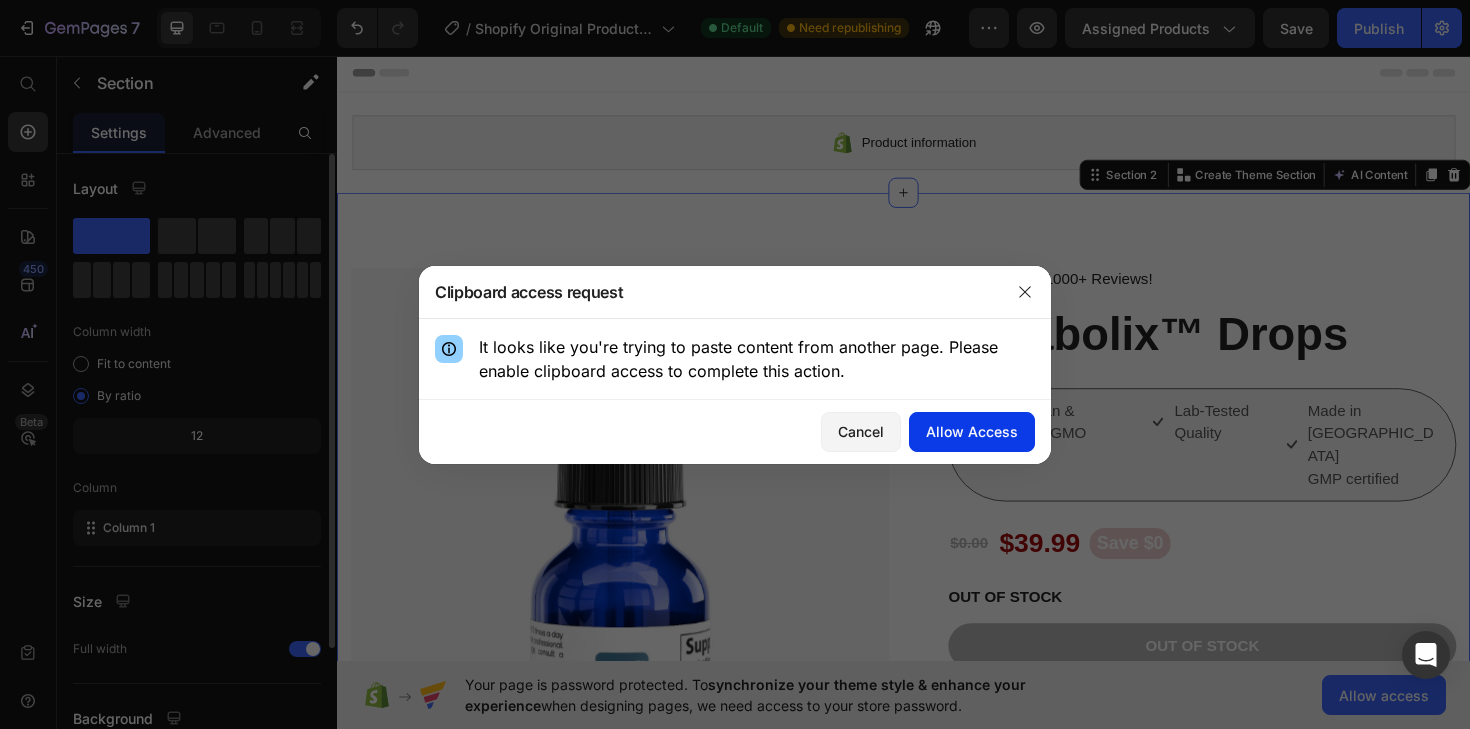 click on "Allow Access" at bounding box center (972, 431) 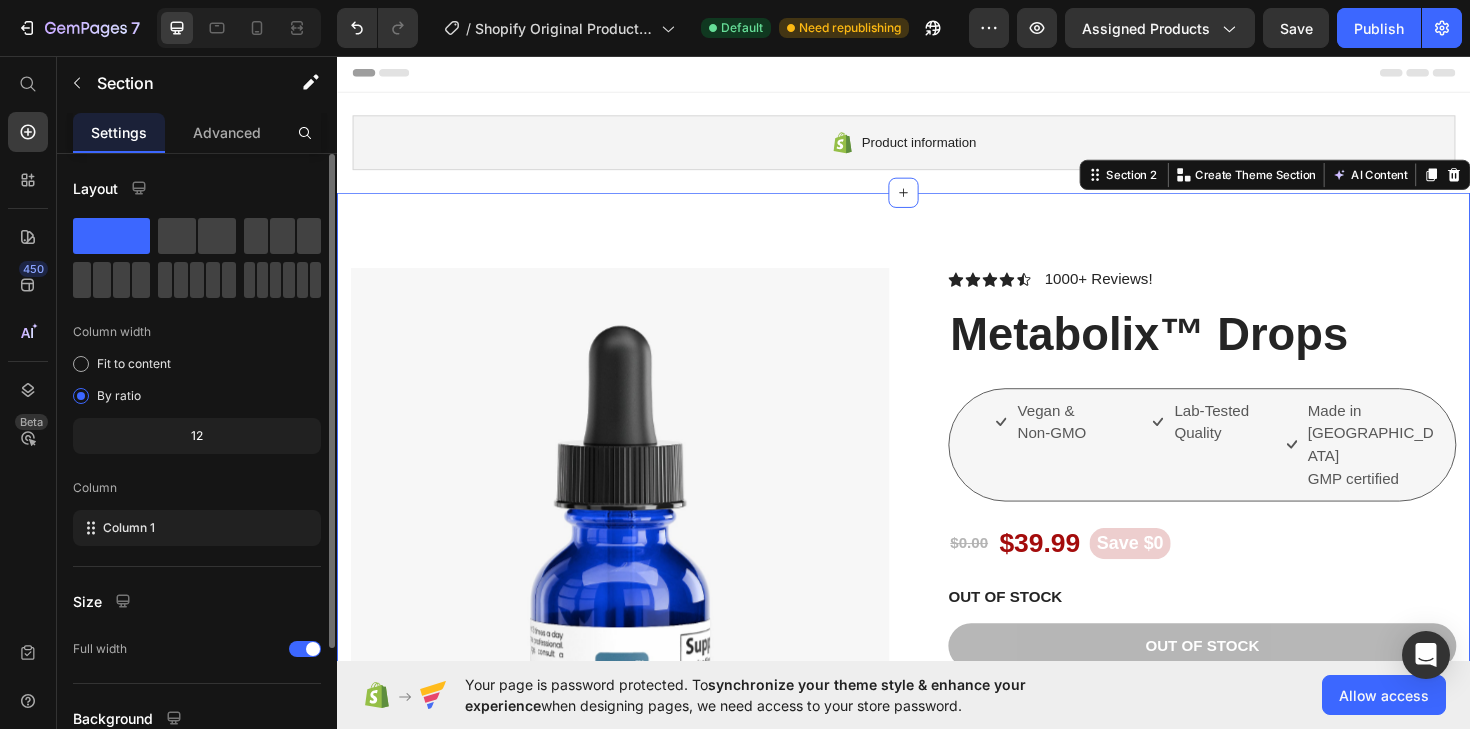 click on "Product Images
Description
Why you will love it
Ingredients
Caution
How to use Accordion Icon Icon Icon Icon
Icon Icon List 1000+ Reviews! Text Block Row Metabolix™ Drops Product Title
Vegan & Non-GMO Item List
Lab-Tested  Quality Item List
Made in USA GMP certified Item List Row $0.00 Product Price $39.99 Product Price Save $0 Product Badge Row OUT OF STOCK Stock Counter Out of stock Add to Cart Image Image Image Image Image Row Icon Icon Icon Icon Icon Icon List Finally found something that works Text Block Super convenient and tastes great. Tried lots of products.. Finally found something that works Text Block Sarah Text Block
Verified Buyer Item List Row Row Key Benefits Text Block Supports healthy metabolism* Row" at bounding box center [937, 954] 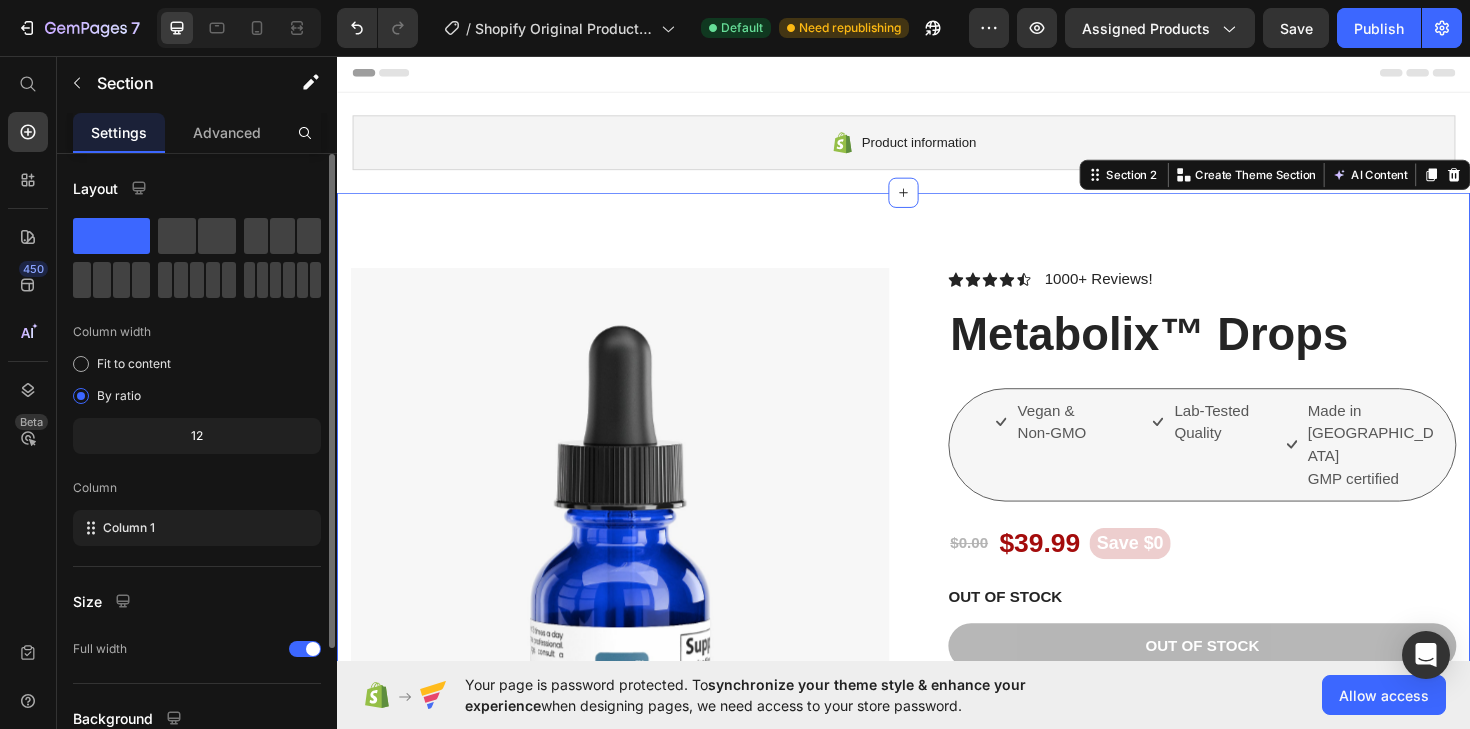 click on "1000+ Reviews!" at bounding box center (1143, 293) 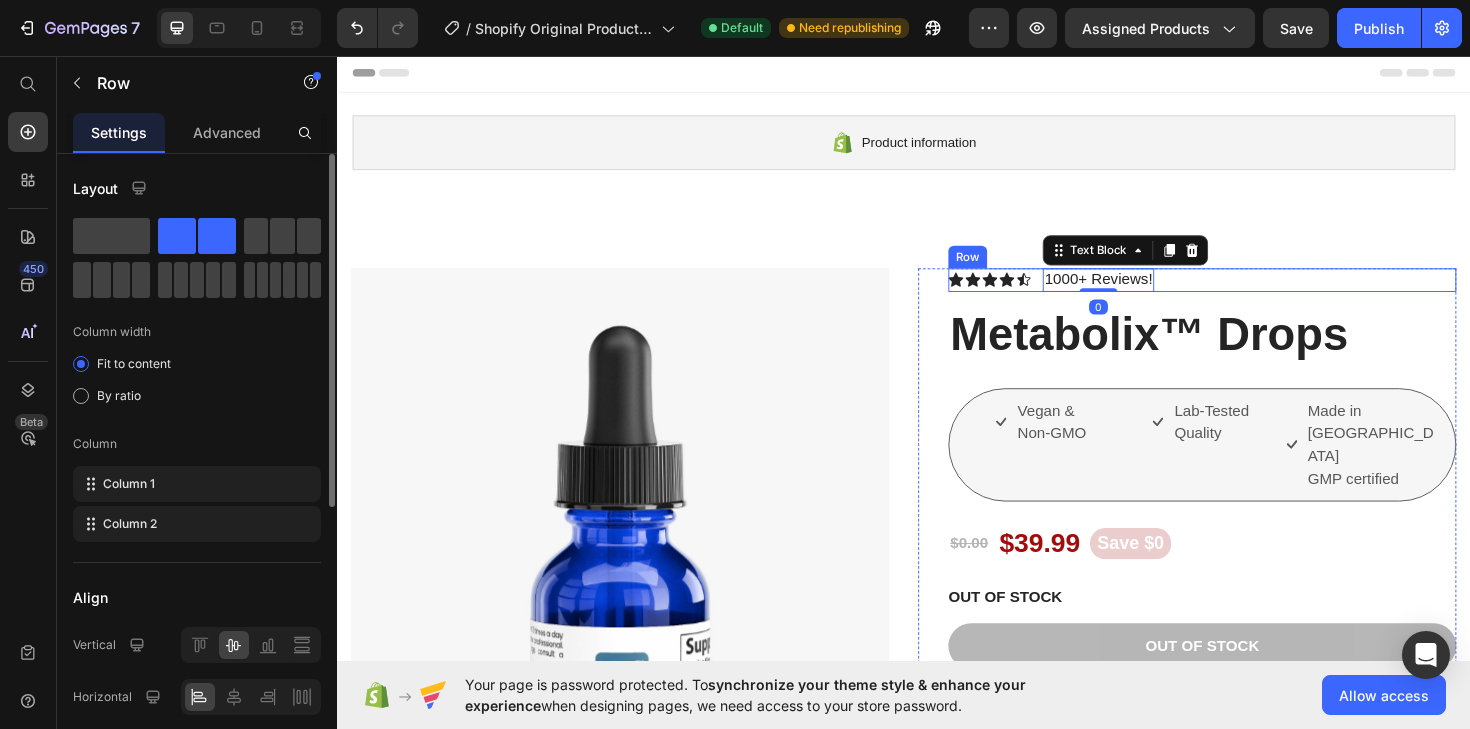 click on "Icon Icon Icon Icon
Icon Icon List 1000+ Reviews! Text Block   0 Row" at bounding box center [1253, 293] 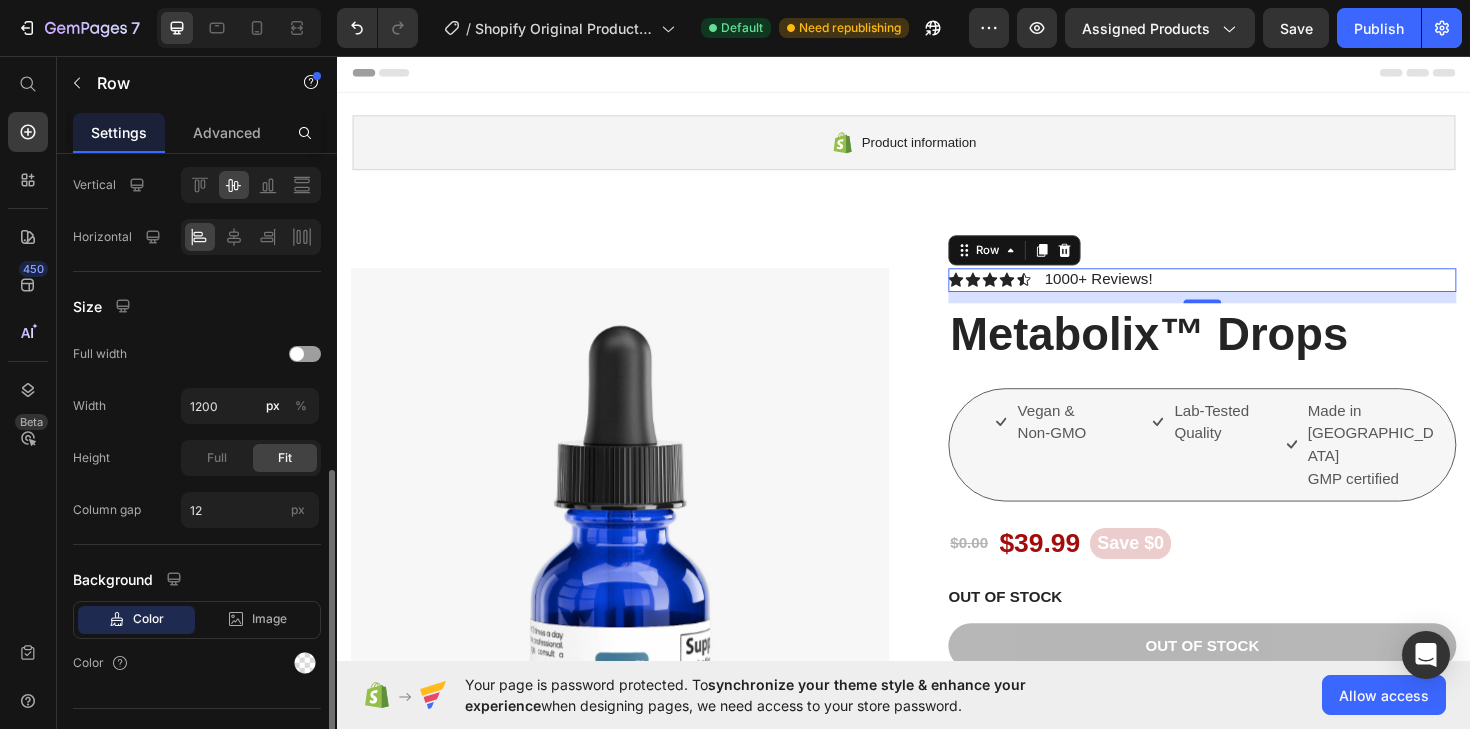 scroll, scrollTop: 497, scrollLeft: 0, axis: vertical 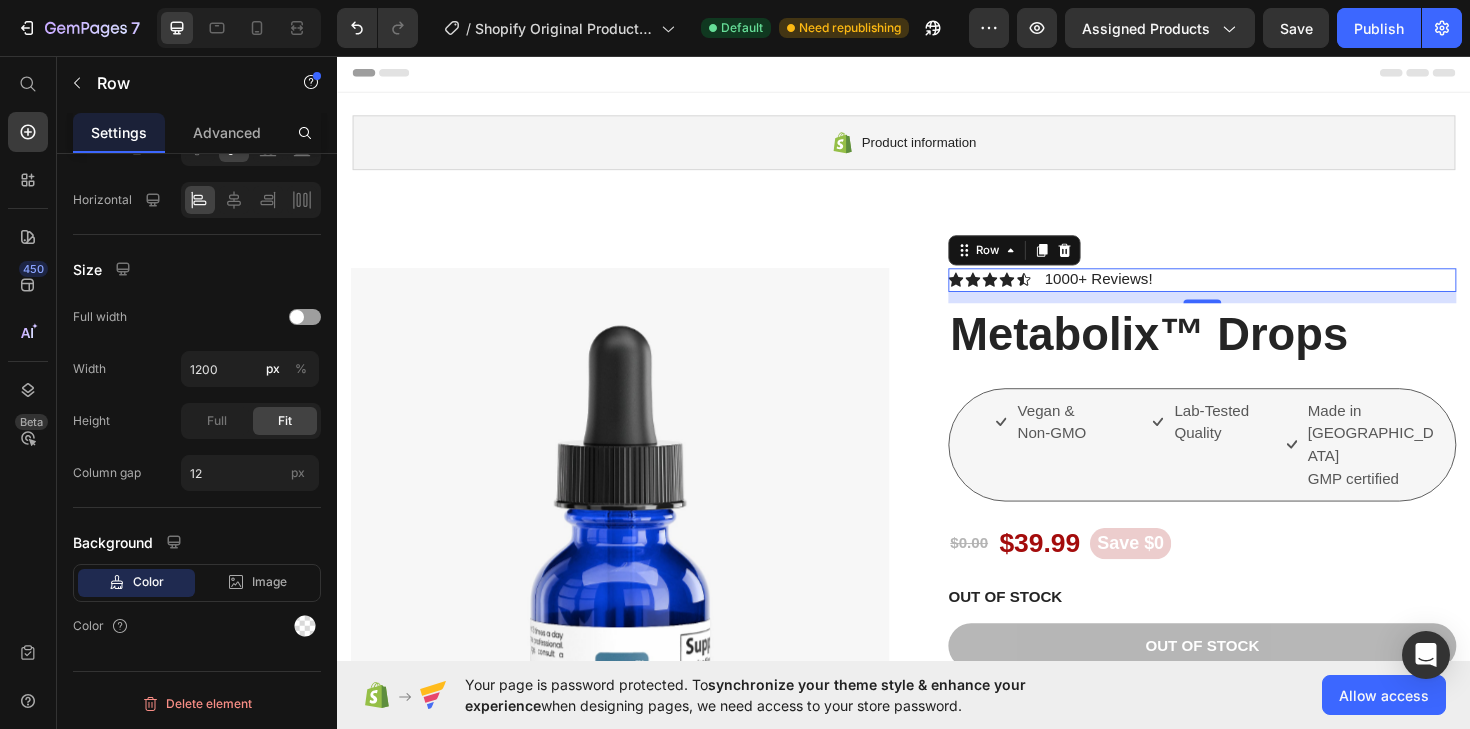 click on "Icon Icon Icon Icon
Icon Icon List 1000+ Reviews! Text Block Row   12" at bounding box center [1253, 293] 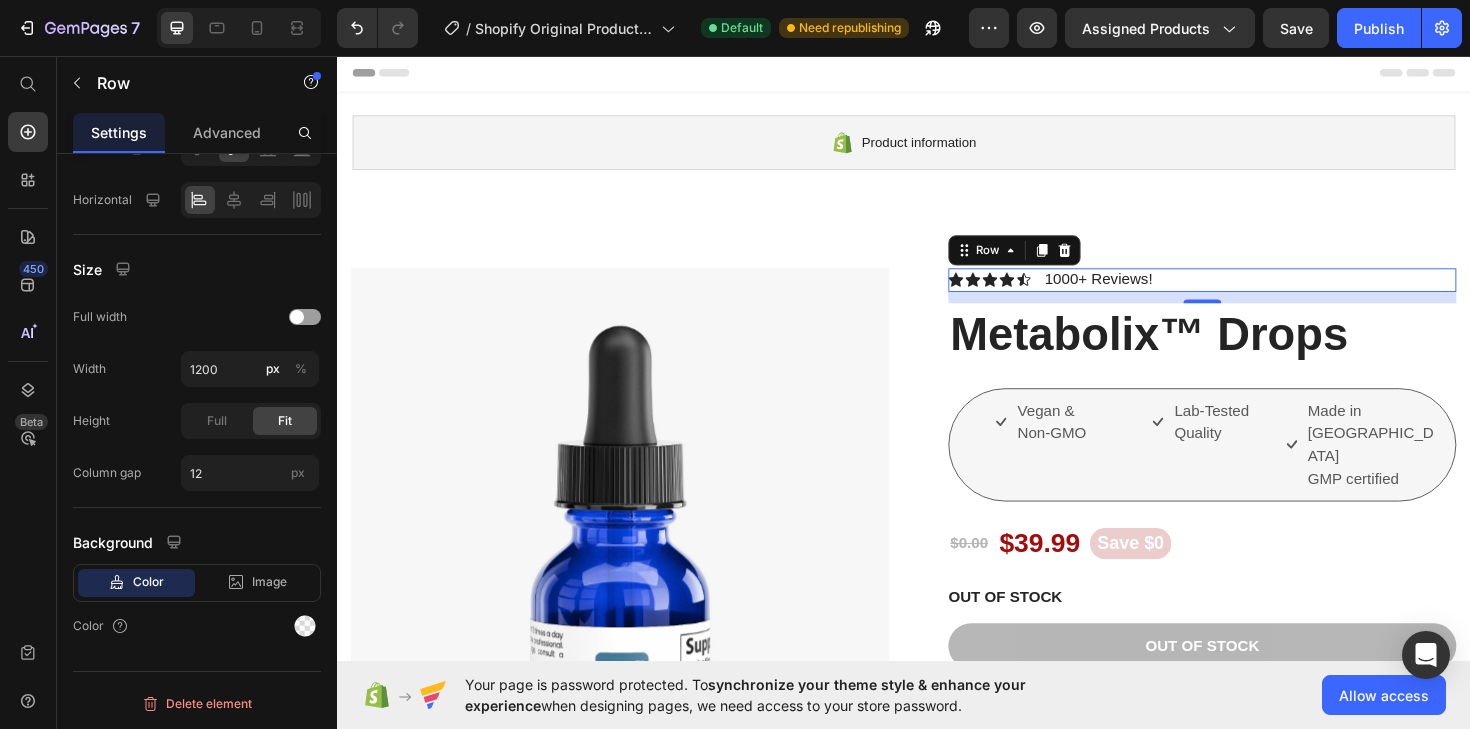 click on "Icon Icon Icon Icon
Icon Icon List 1000+ Reviews! Text Block Row   12" at bounding box center [1253, 293] 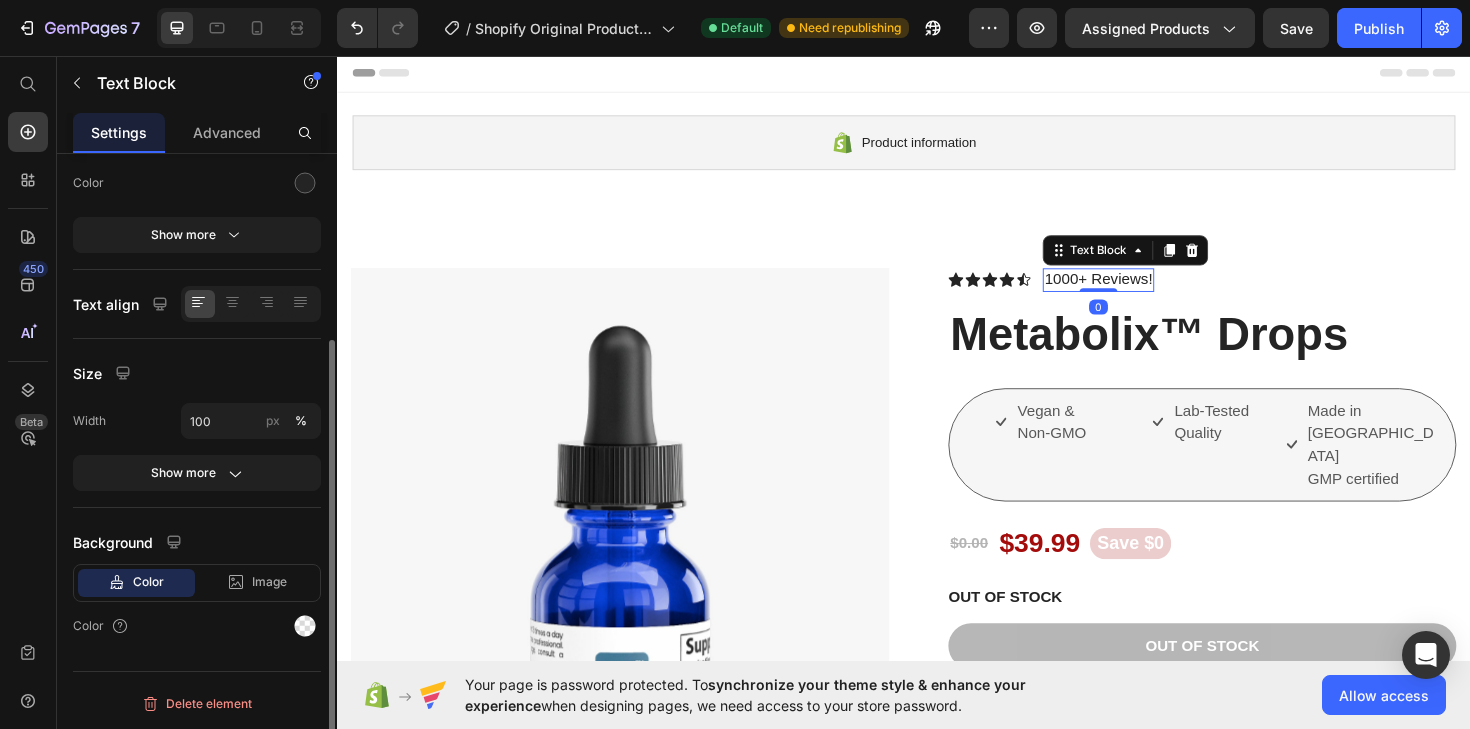 scroll, scrollTop: 0, scrollLeft: 0, axis: both 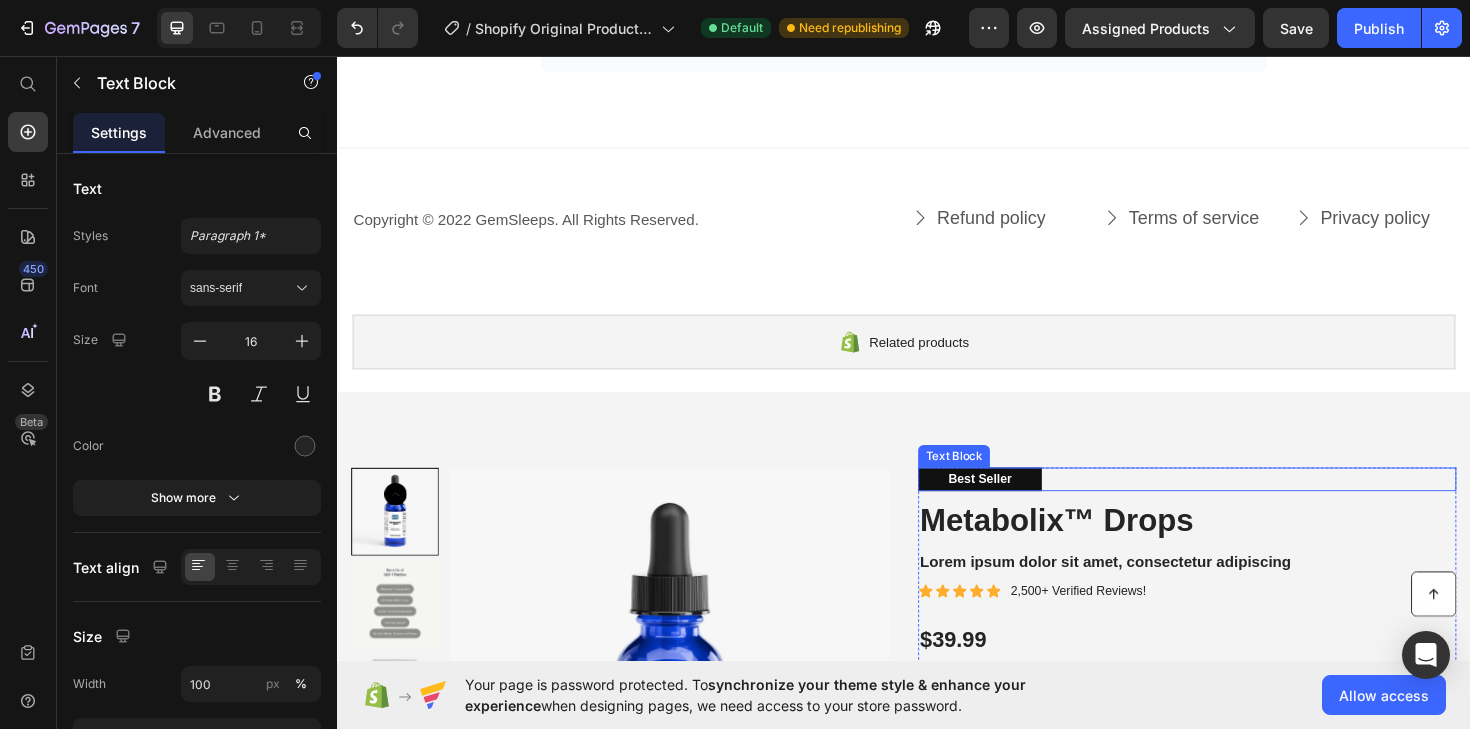 click on "Best Seller" at bounding box center (1017, 504) 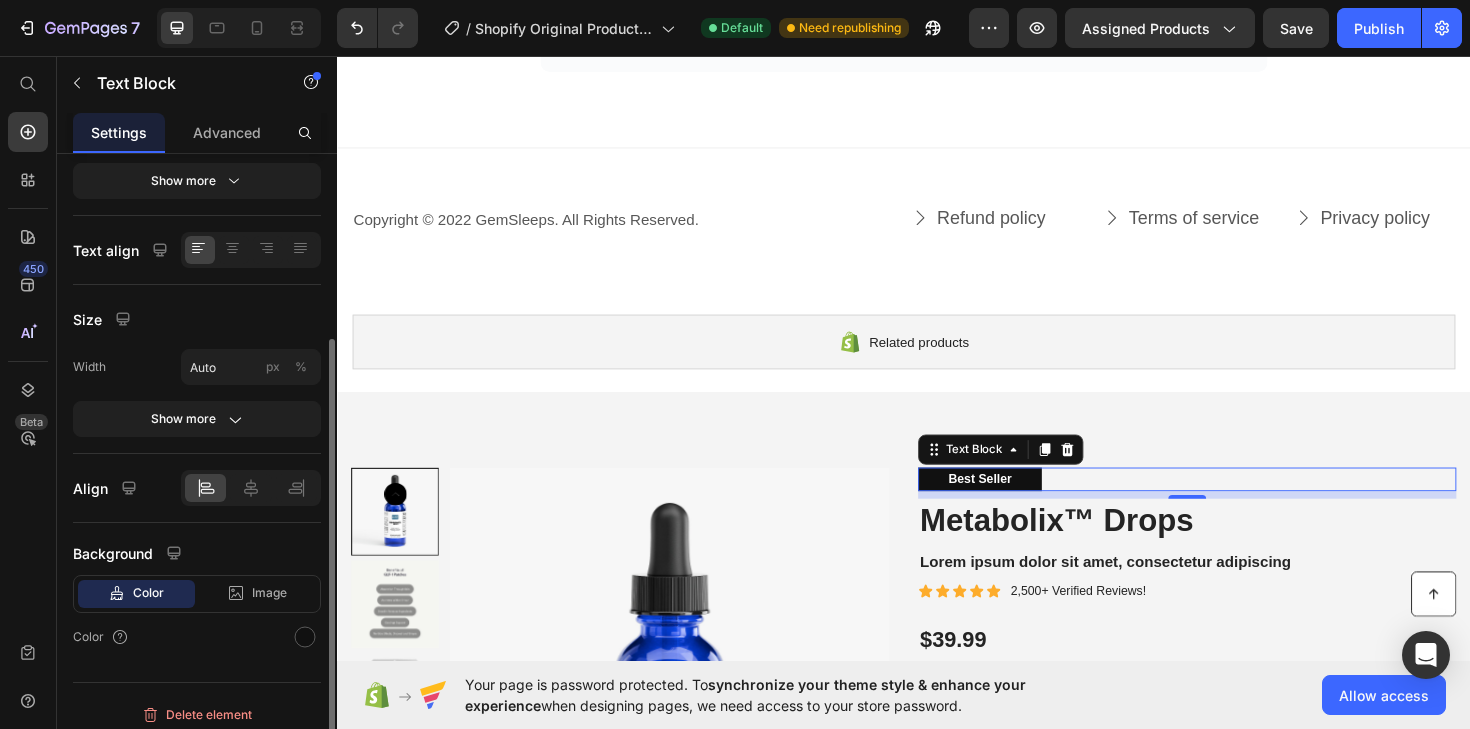 scroll, scrollTop: 328, scrollLeft: 0, axis: vertical 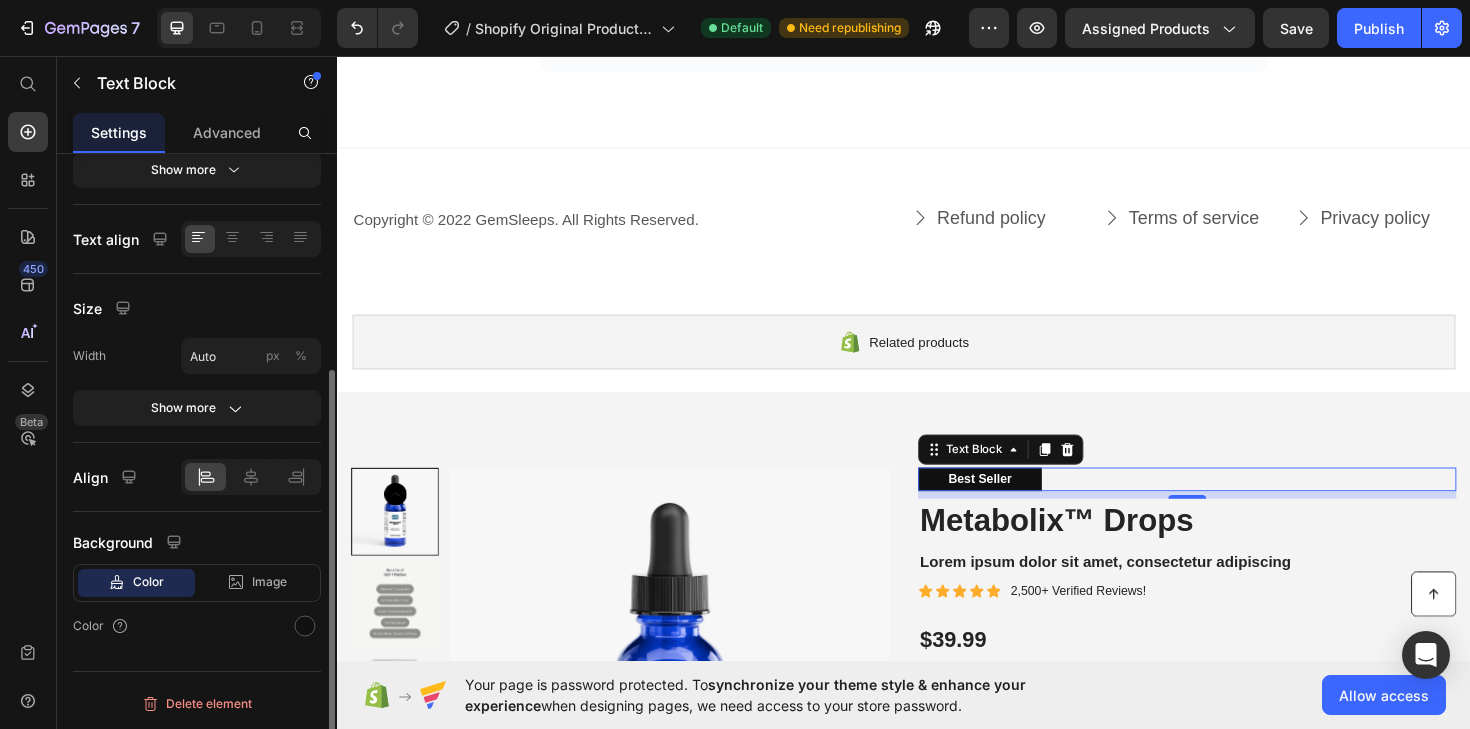 click on "Color" 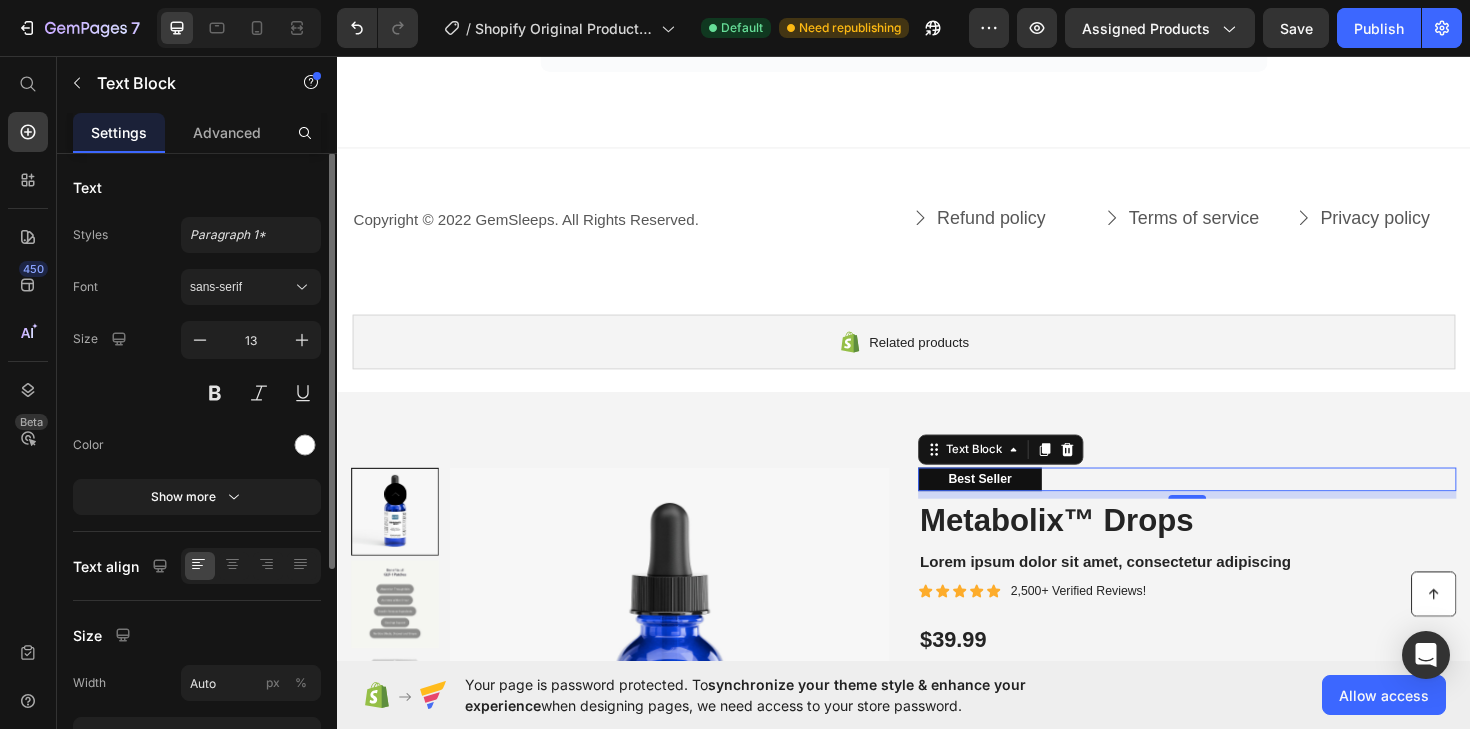 scroll, scrollTop: 0, scrollLeft: 0, axis: both 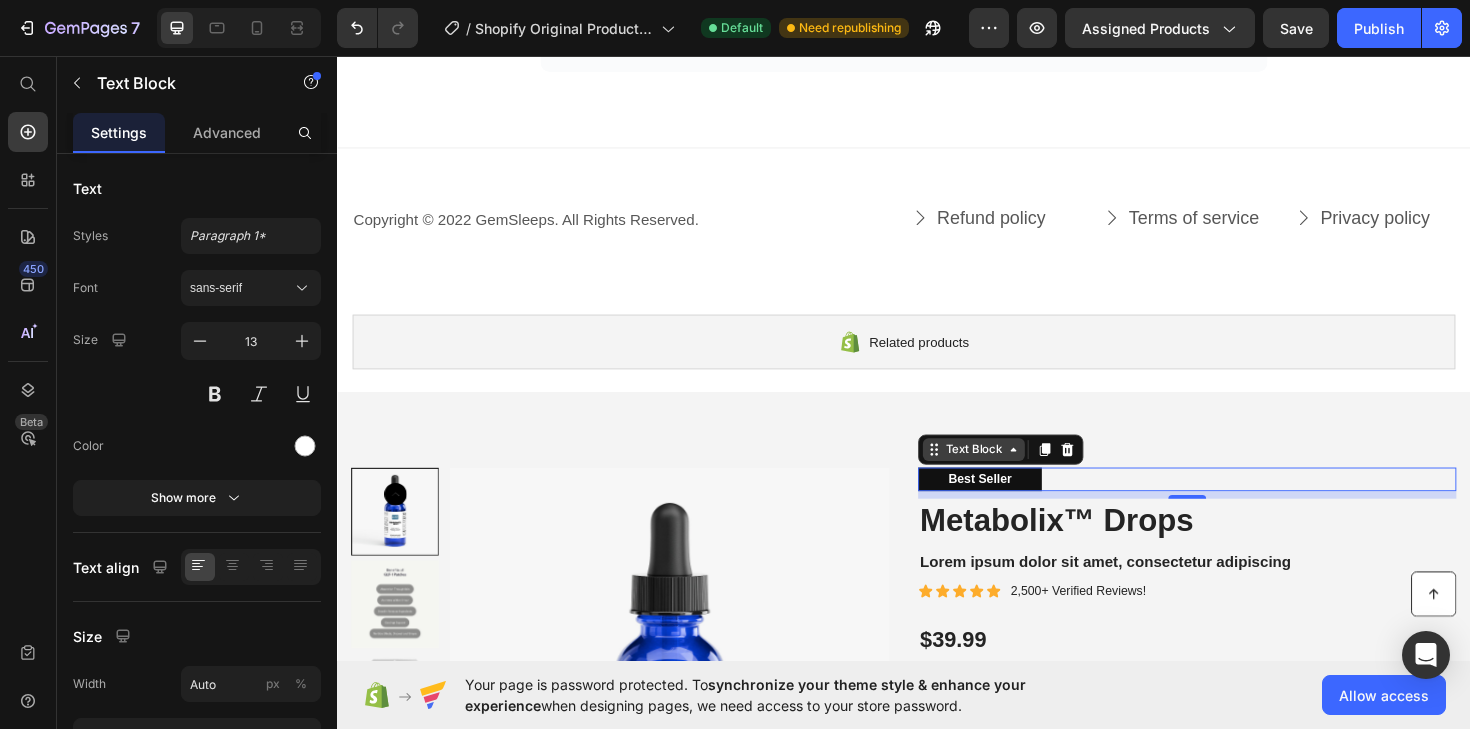 click on "Text Block" at bounding box center (1011, 473) 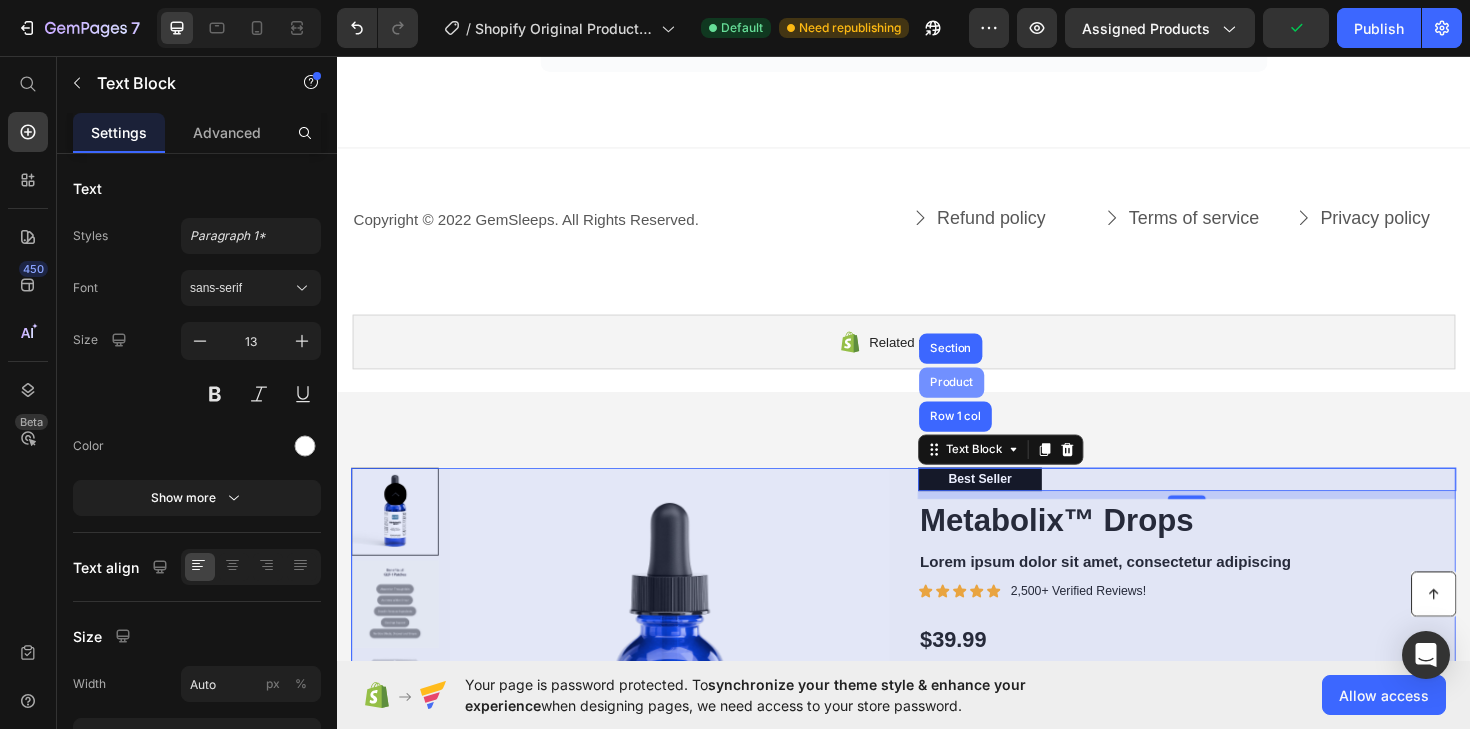 click on "Product" at bounding box center [987, 402] 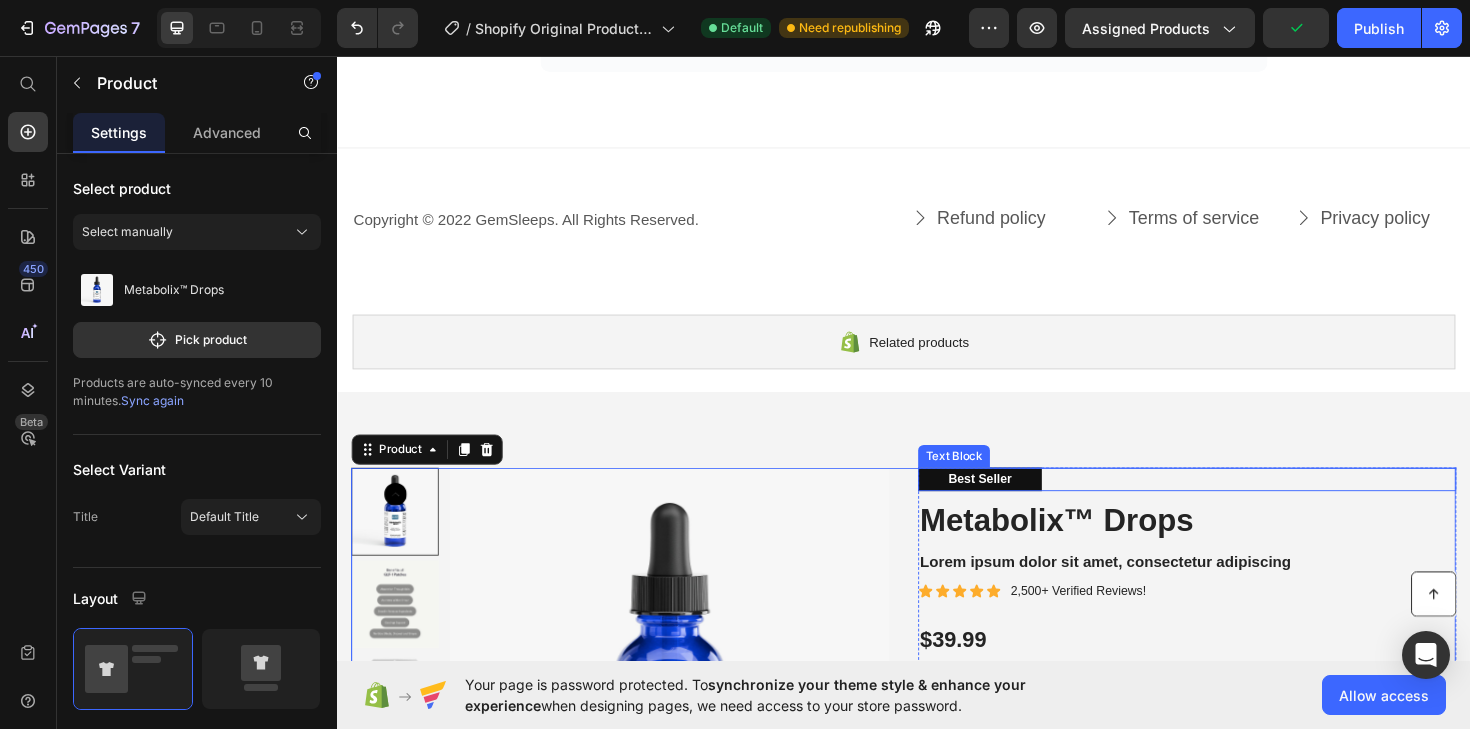click on "Best Seller" at bounding box center [1017, 504] 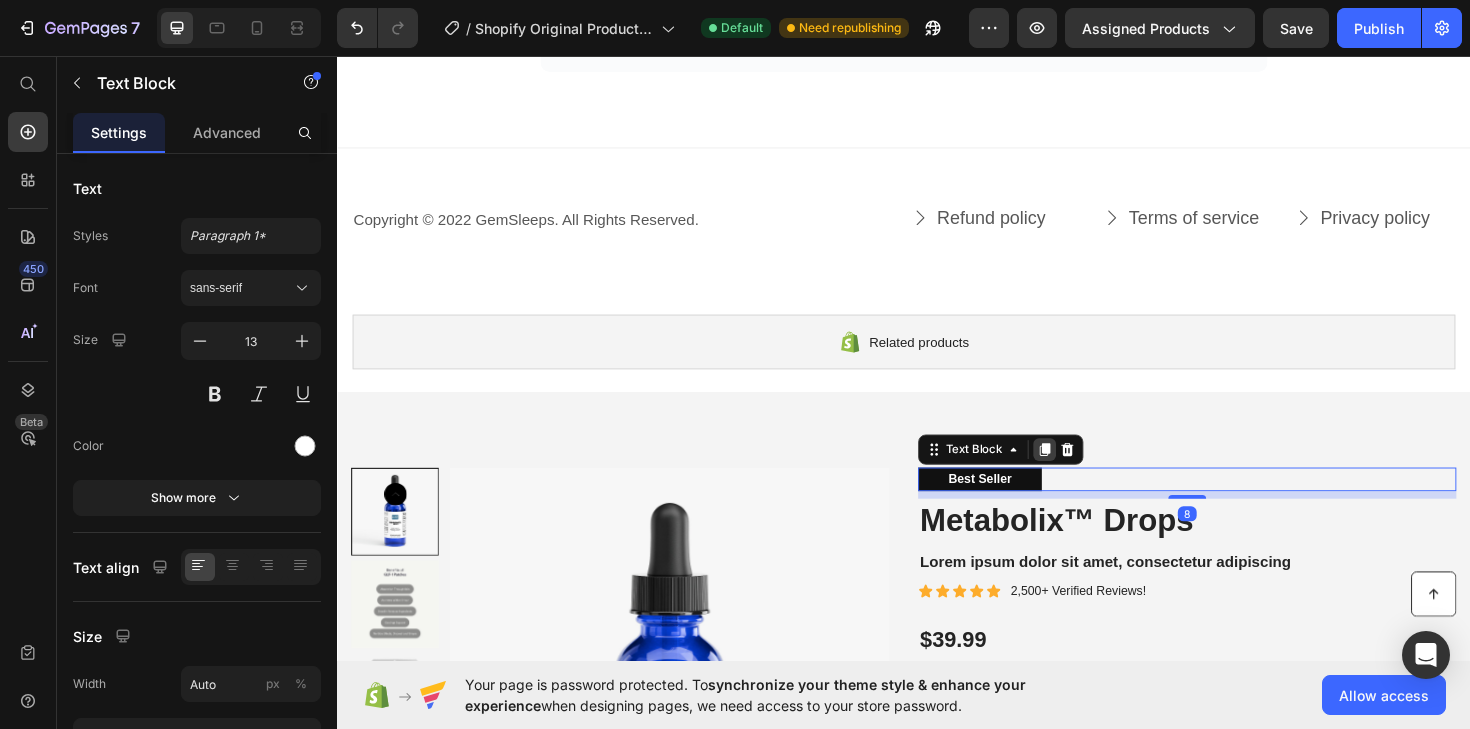click 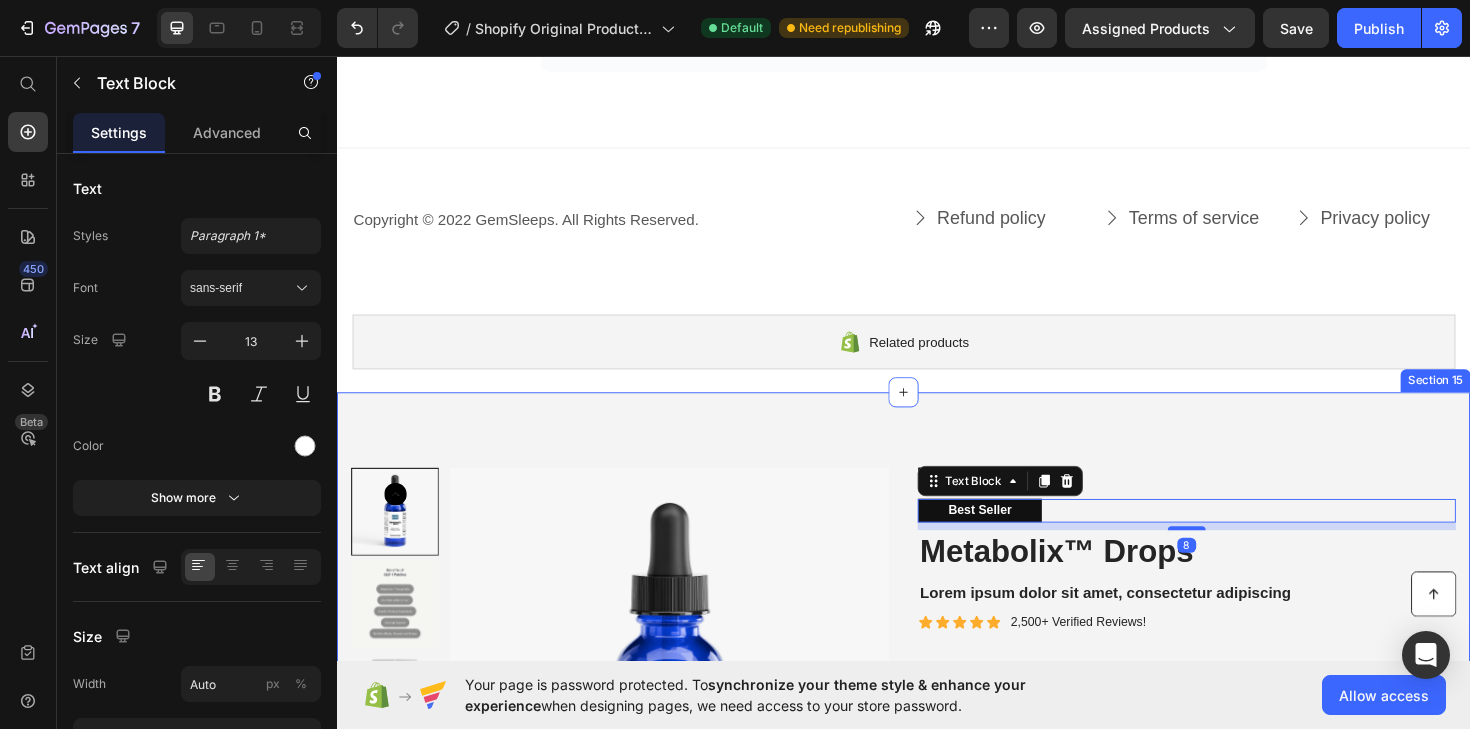 click on "Product Images Best Seller Text Block Best Seller Text Block   8 Metabolix™ Drops Product Title Lorem ipsum dolor sit amet, consectetur adipiscing Text Block Icon Icon Icon Icon Icon Icon List 2,500+ Verified Reviews! Text Block Row $39.99 Product Price Bundle & Save Text Block This product has only default variant Product Variants & Swatches Seal Subscriptions Seal Subscriptions 15% off + Freeshipping + Skip & Cancel Anytime Text Block Out of stock Add to Cart Image Image Image Image Image Row Row Product Image But I must explain to you how  Text Block Image But I must explain to you how  Text Block Image But I must explain to you how  Text Block Image But I must explain to you how  Text Block Image But I must explain to you how  Text Block Carousel Icon Icon Icon Icon Icon Icon List Briana M.  Verified Buyer Text Block Row Text Block Row Product Images Icon Icon Icon Icon Icon Icon List 500+  Reviews! Text Block Row Metabolix™ Drops Product Title Text Block Text Block Row" at bounding box center (937, 1090) 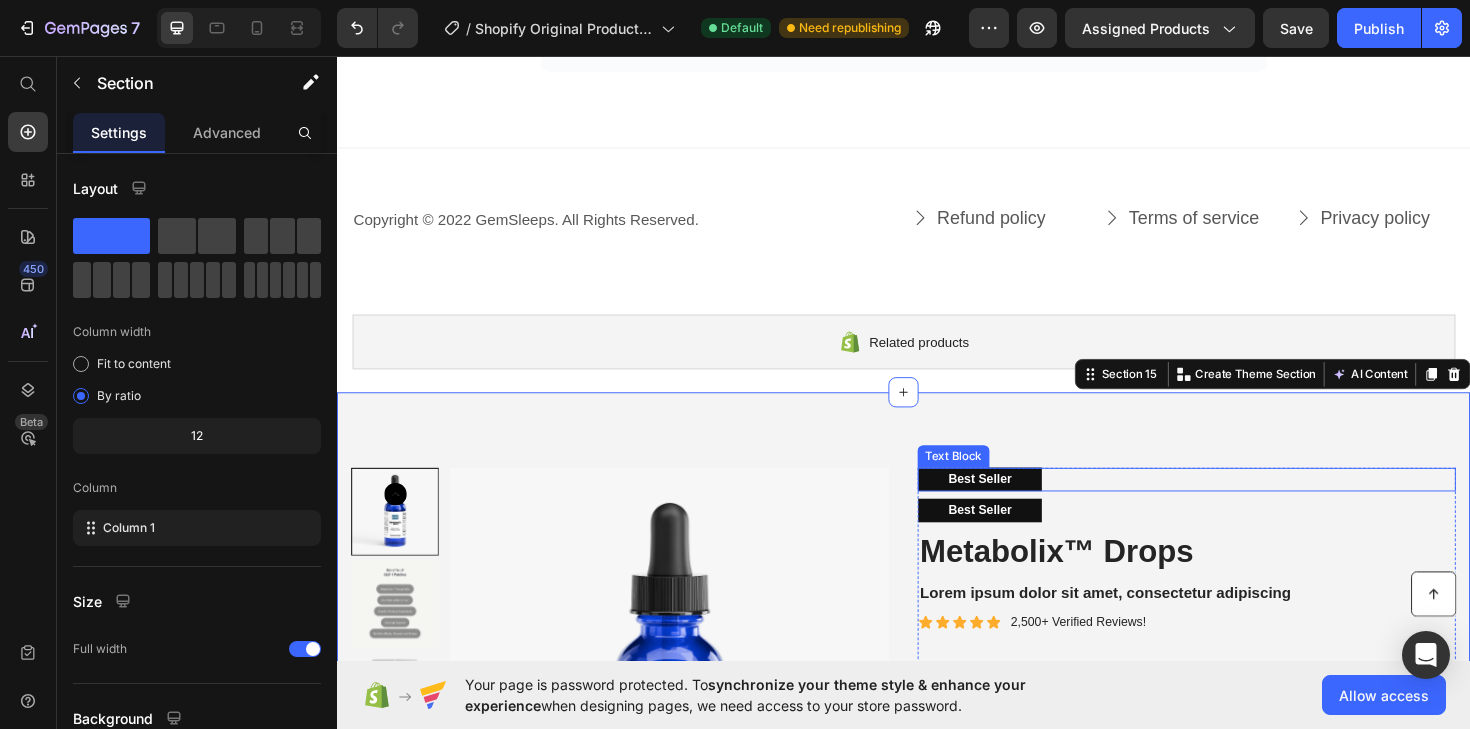 click on "Best Seller" at bounding box center (1017, 504) 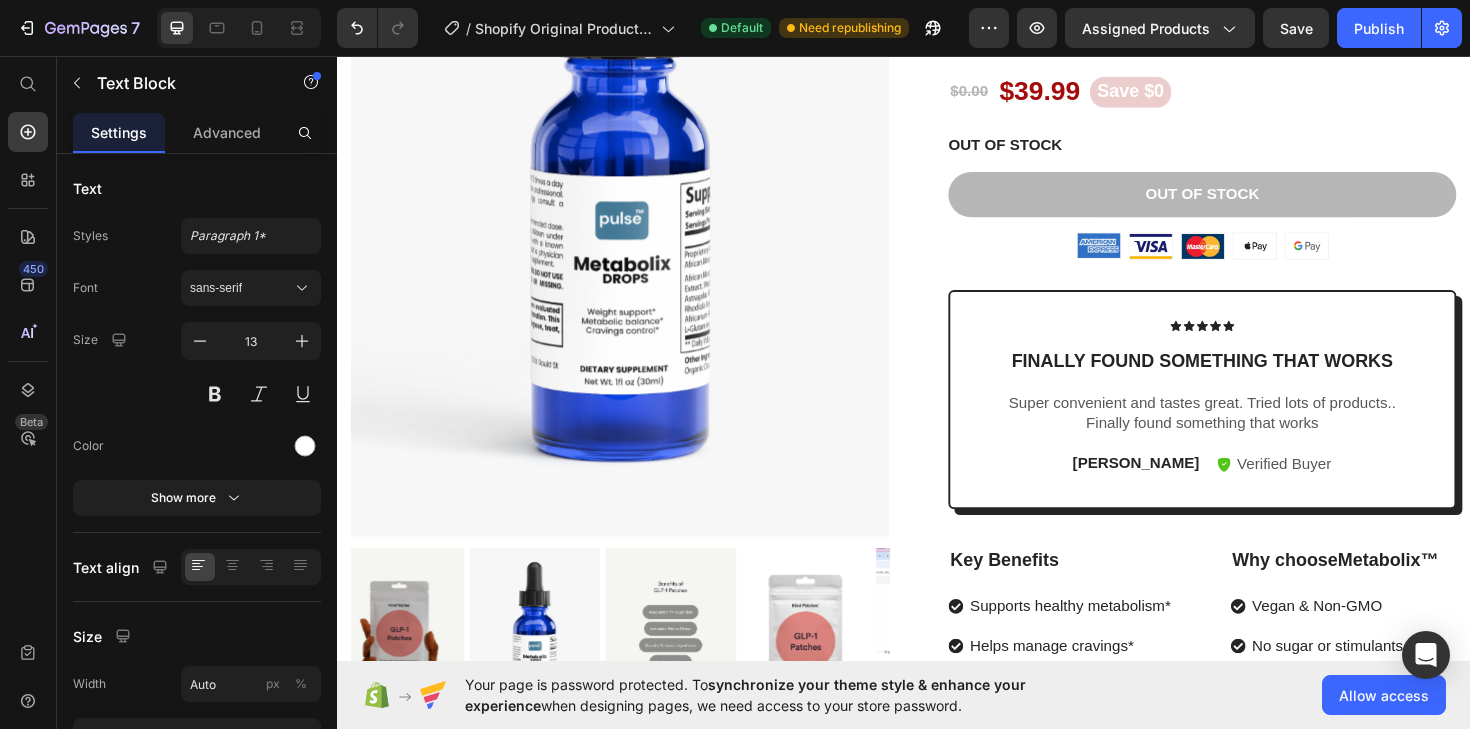 scroll, scrollTop: 0, scrollLeft: 0, axis: both 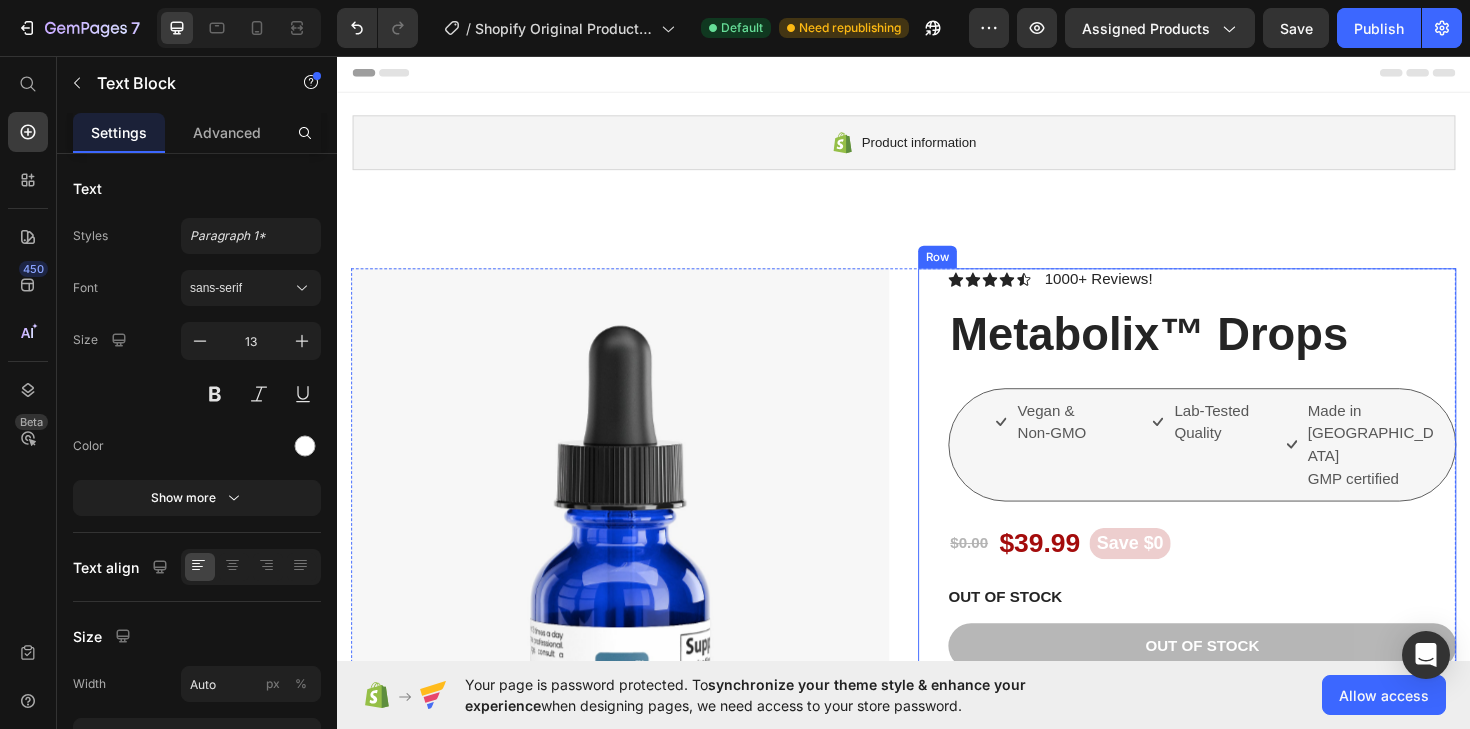 click on "Icon Icon Icon Icon
Icon Icon List 1000+ Reviews! Text Block Row" at bounding box center (1253, 293) 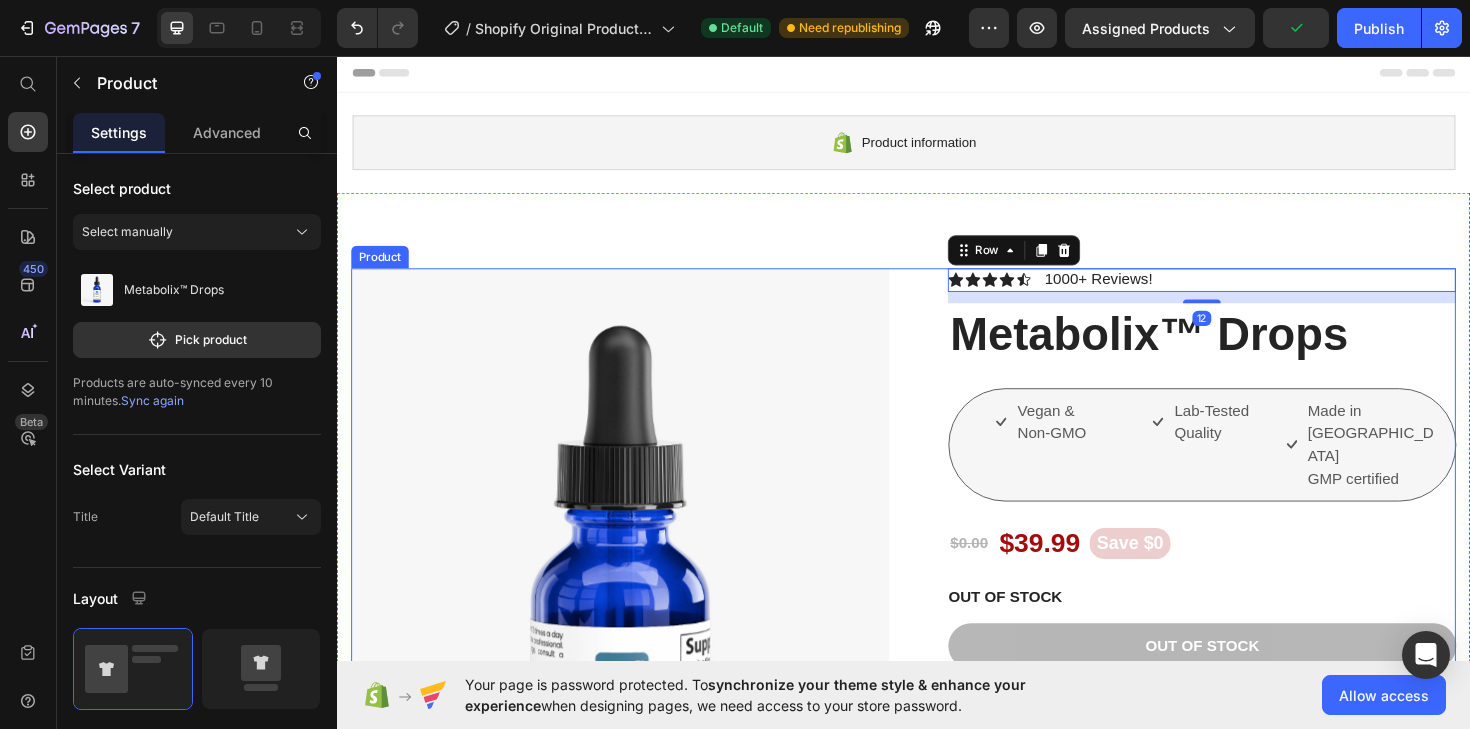 click on "Product Images
Description
Why you will love it
Ingredients
Caution
How to use Accordion Icon Icon Icon Icon
Icon Icon List 1000+ Reviews! Text Block Row   12 Metabolix™ Drops Product Title
Vegan & Non-GMO Item List
Lab-Tested  Quality Item List
Made in USA GMP certified Item List Row $0.00 Product Price $39.99 Product Price Save $0 Product Badge Row OUT OF STOCK Stock Counter Out of stock Add to Cart Image Image Image Image Image Row Icon Icon Icon Icon Icon Icon List Finally found something that works Text Block Super convenient and tastes great. Tried lots of products.. Finally found something that works Text Block Sarah Text Block
Verified Buyer Item List Row Row Key Benefits Text Block Helps manage cravings* Row" at bounding box center (937, 962) 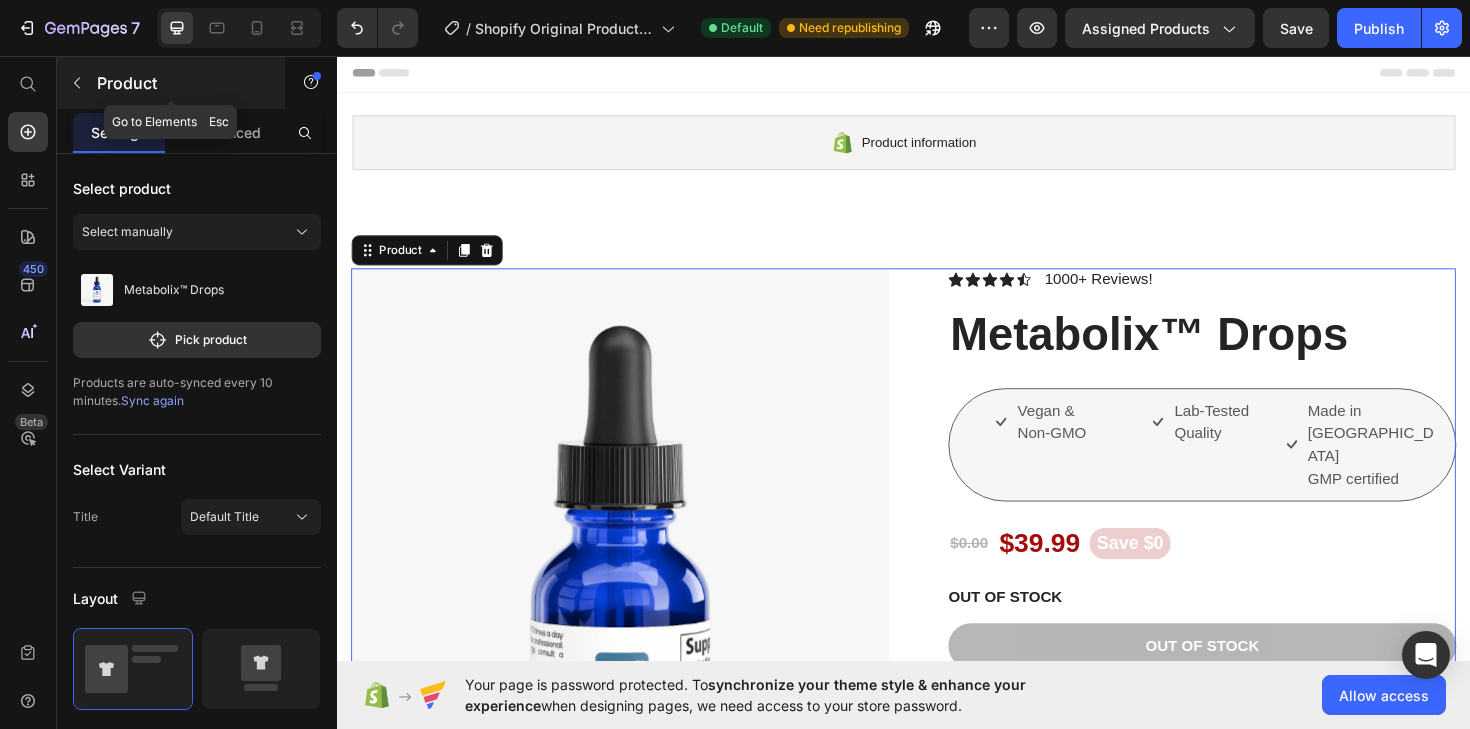 click 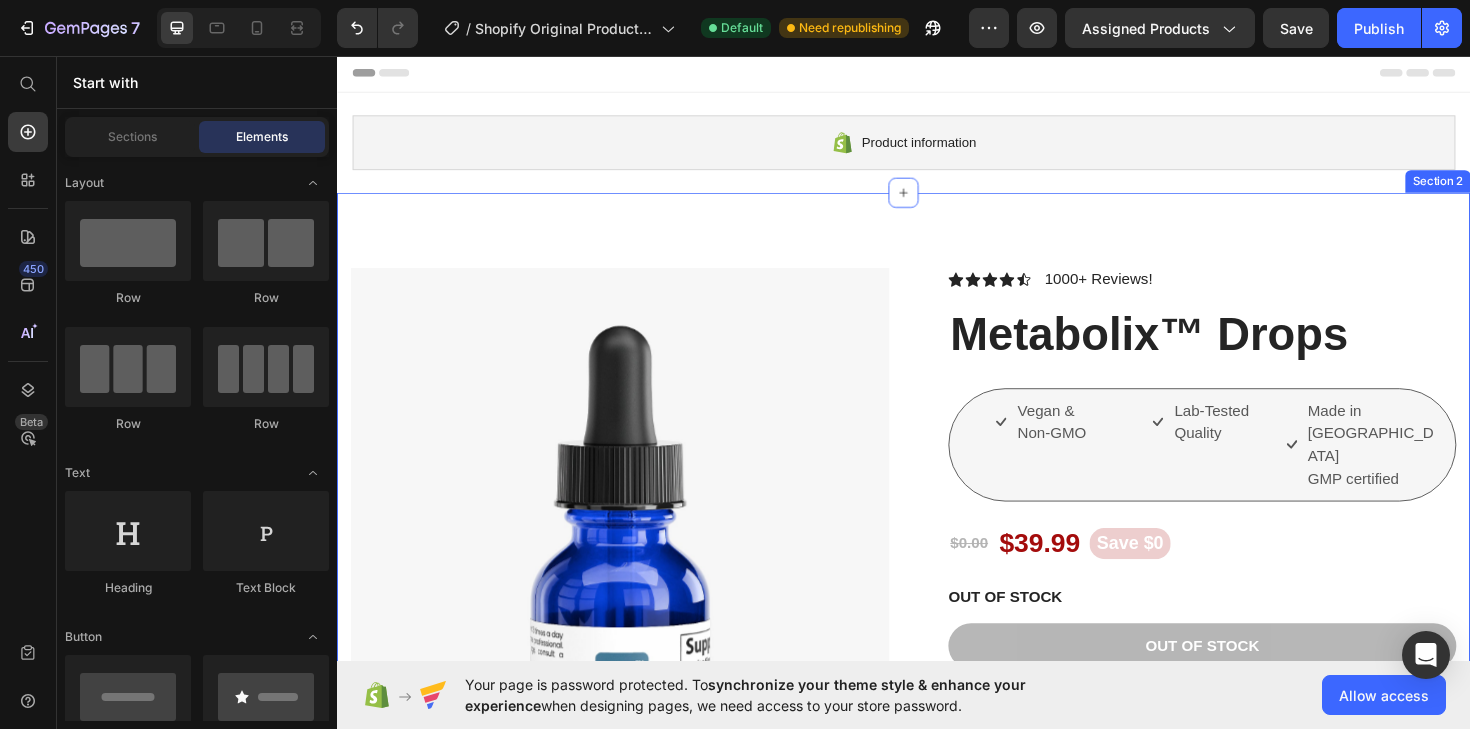 click on "Product Images
Description
Why you will love it
Ingredients
Caution
How to use Accordion Icon Icon Icon Icon
Icon Icon List 1000+ Reviews! Text Block Row Metabolix™ Drops Product Title
Vegan & Non-GMO Item List
Lab-Tested  Quality Item List
Made in USA GMP certified Item List Row $0.00 Product Price $39.99 Product Price Save $0 Product Badge Row OUT OF STOCK Stock Counter Out of stock Add to Cart Image Image Image Image Image Row Icon Icon Icon Icon Icon Icon List Finally found something that works Text Block Super convenient and tastes great. Tried lots of products.. Finally found something that works Text Block Sarah Text Block
Verified Buyer Item List Row Row Key Benefits Text Block Supports healthy metabolism* Row" at bounding box center (937, 954) 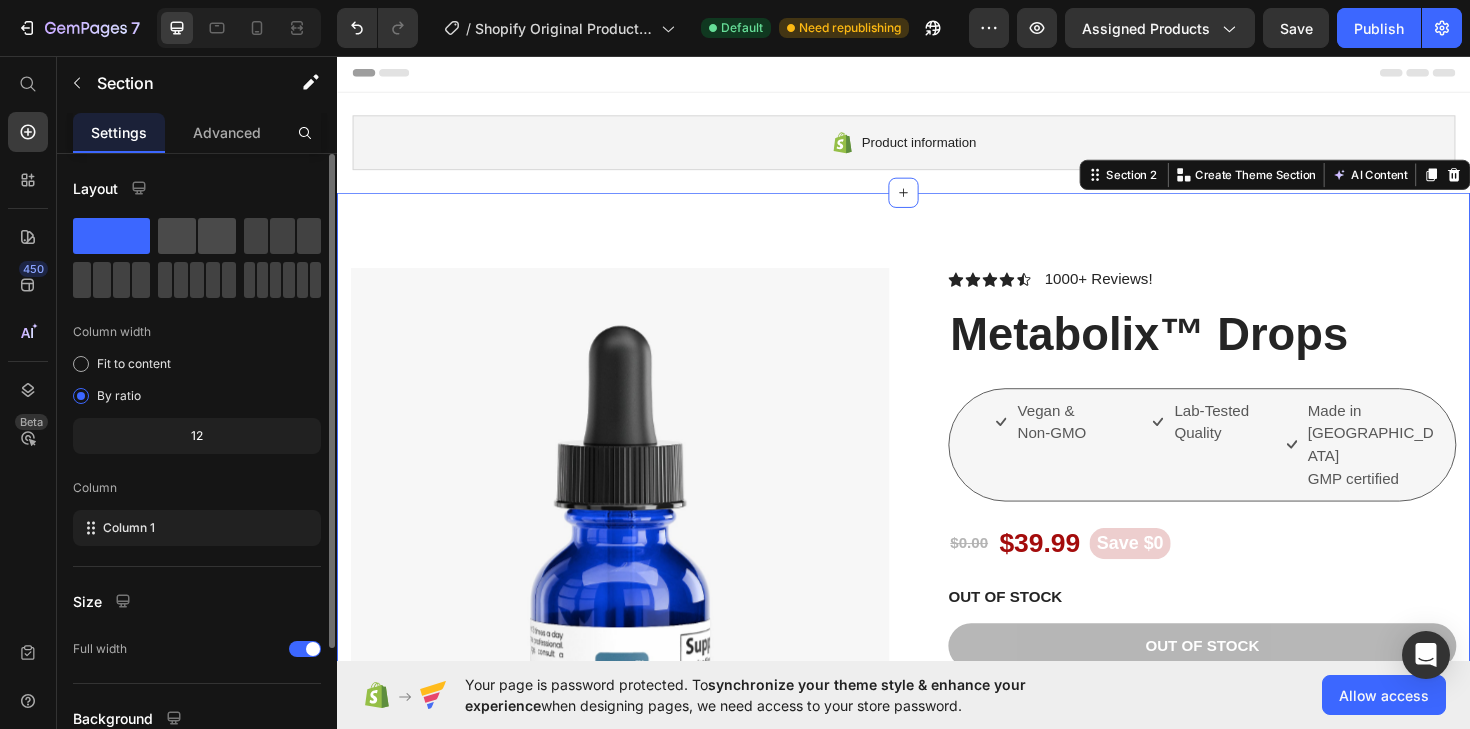 click 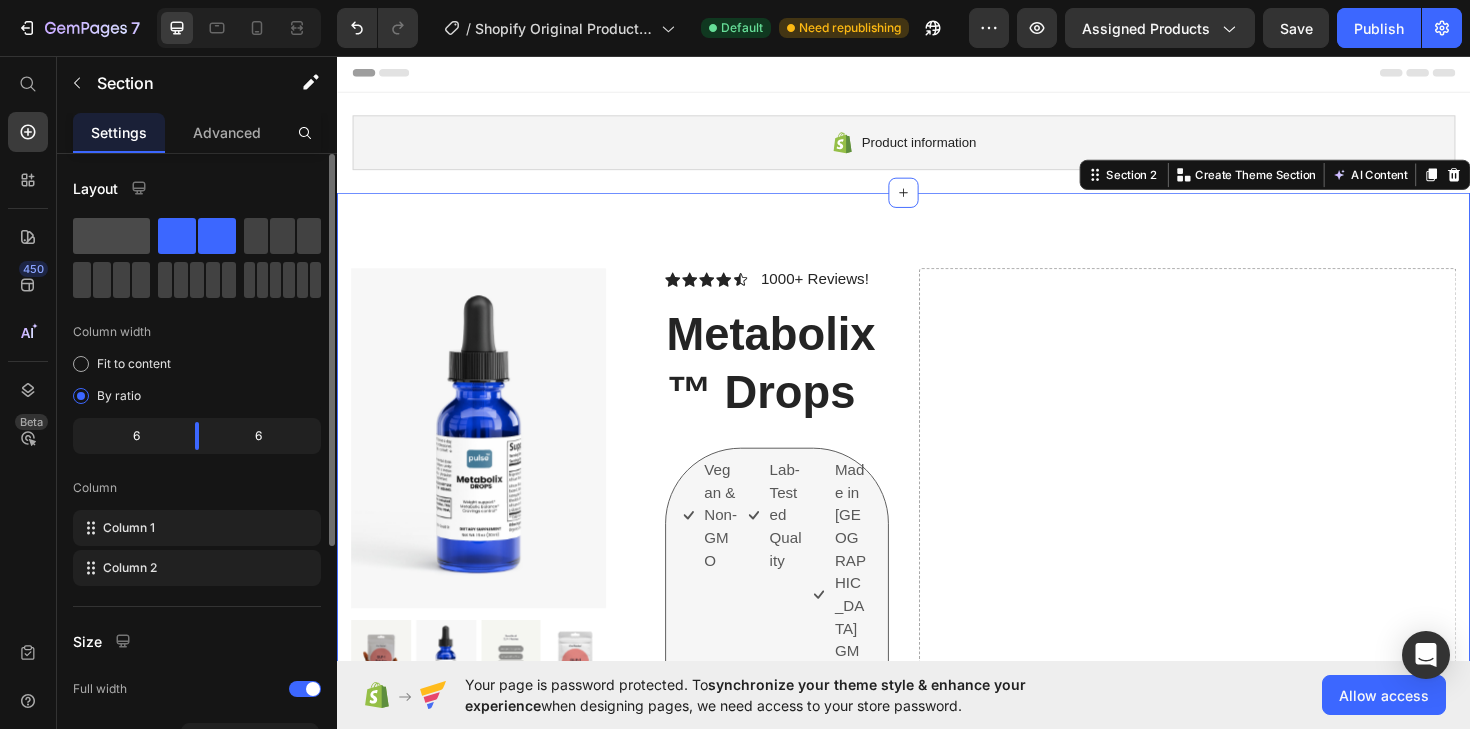 click 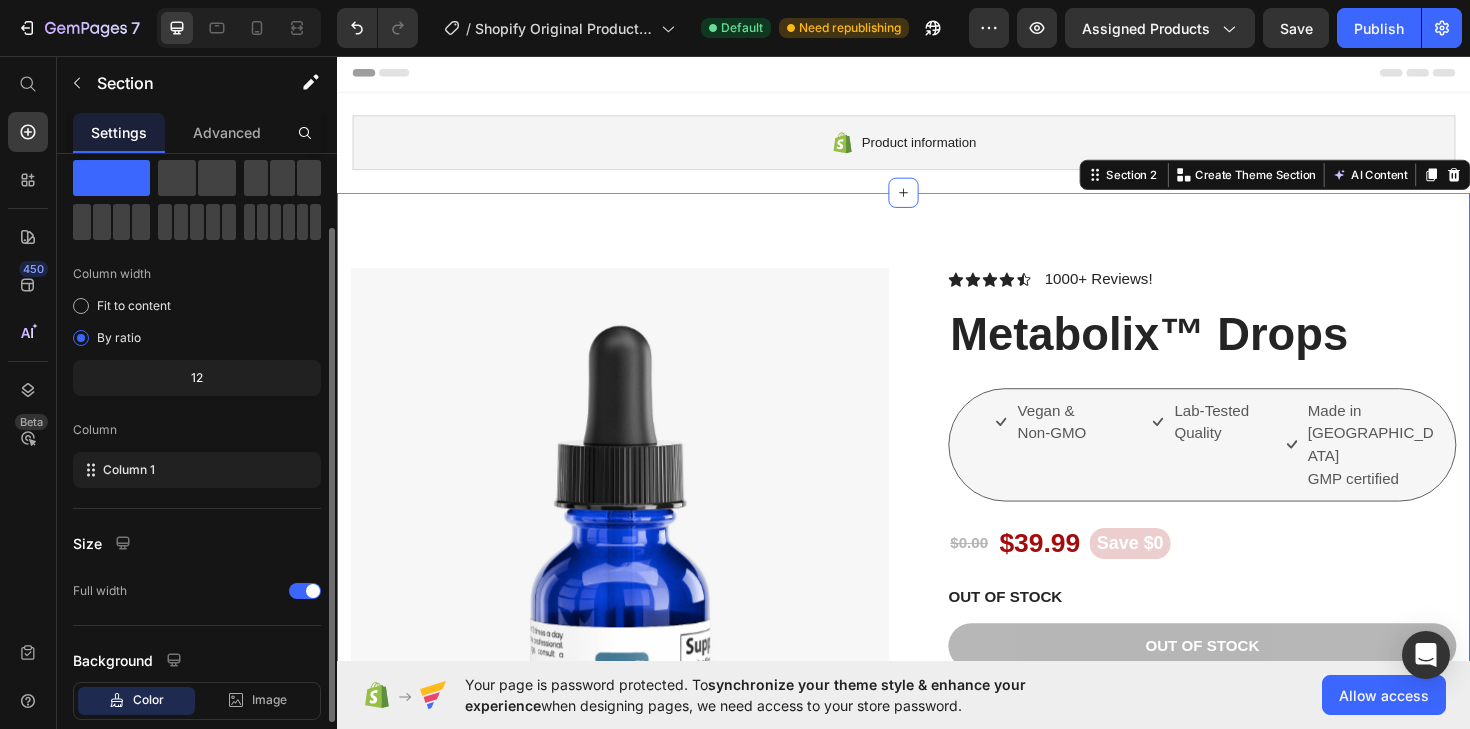 scroll, scrollTop: 74, scrollLeft: 0, axis: vertical 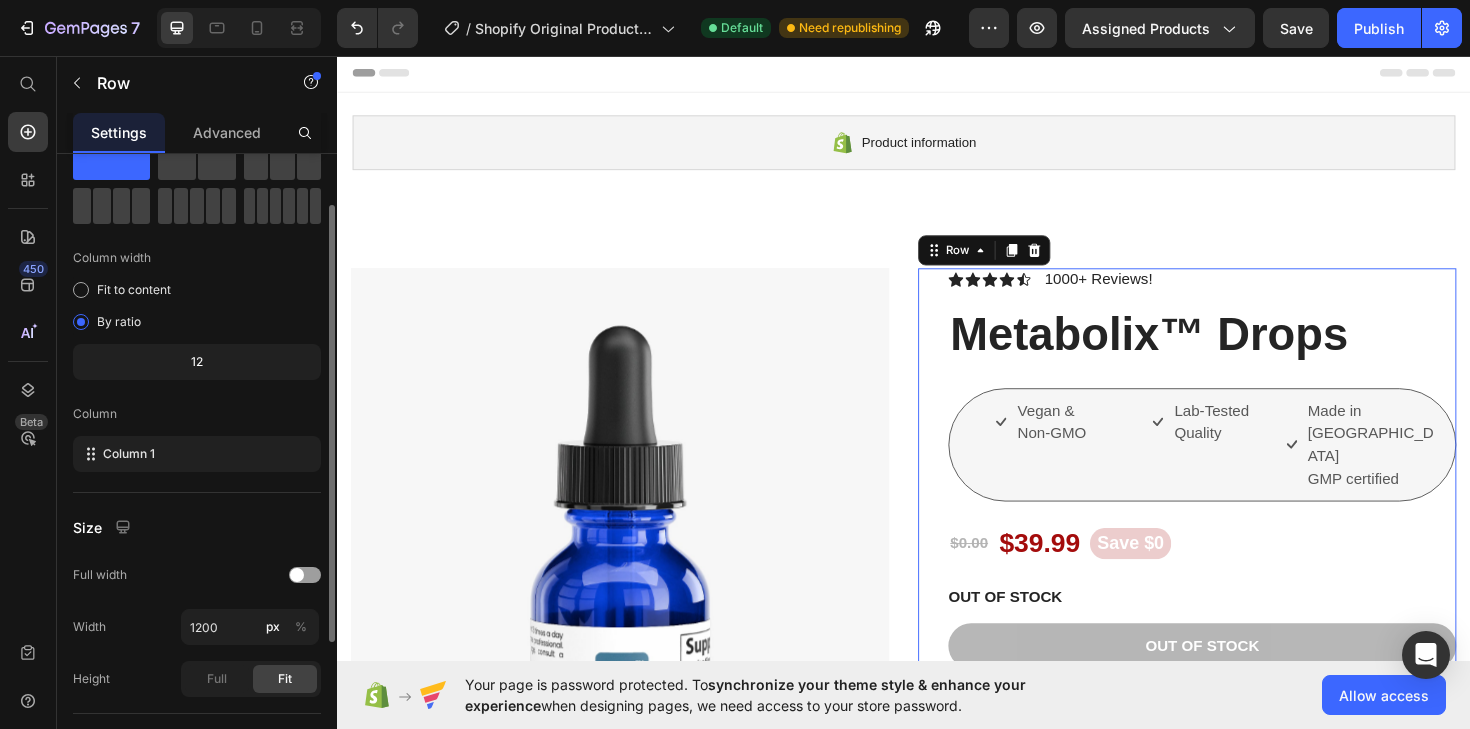 click on "Icon Icon Icon Icon
Icon Icon List 1000+ Reviews! Text Block Row Metabolix™ Drops Product Title
Vegan & Non-GMO Item List
Lab-Tested  Quality Item List
Made in USA GMP certified Item List Row $0.00 Product Price $39.99 Product Price Save $0 Product Badge Row OUT OF STOCK Stock Counter Out of stock Add to Cart Image Image Image Image Image Row Icon Icon Icon Icon Icon Icon List Finally found something that works Text Block Super convenient and tastes great. Tried lots of products.. Finally found something that works Text Block Sarah Text Block
Verified Buyer Item List Row Row Key Benefits Text Block Supports healthy metabolism* Helps manage cravings* Promotes balanced energy* Clean, plant-powered formula Item List Why choose  Metabolix™ Text Block Vegan & Non-GMO No sugar or stimulants Made in USA | GMP Certified Lab-tested for quality Item List Row Image Free bundle shipping  Text Block Image Easy Returns Text Block Image Row Row" at bounding box center [1237, 855] 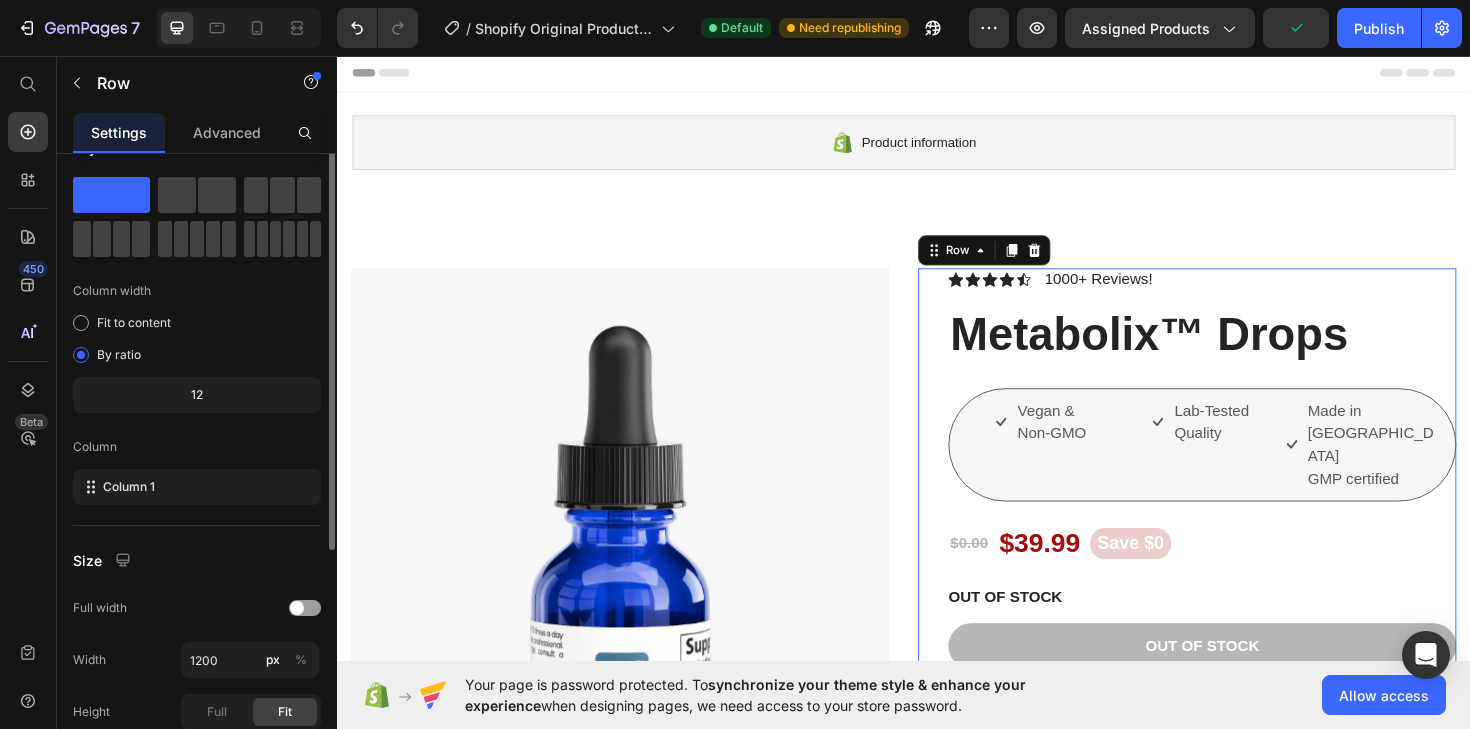 scroll, scrollTop: 0, scrollLeft: 0, axis: both 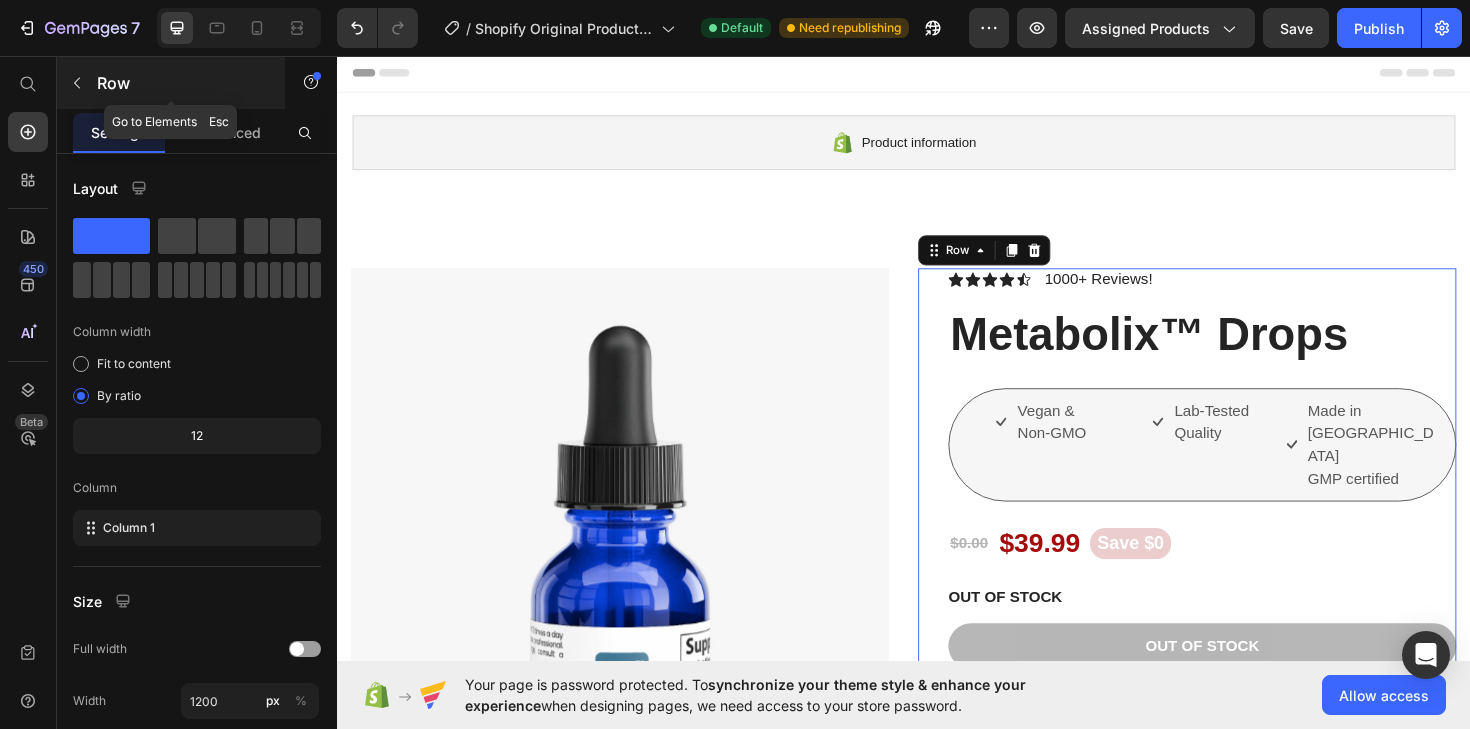 click 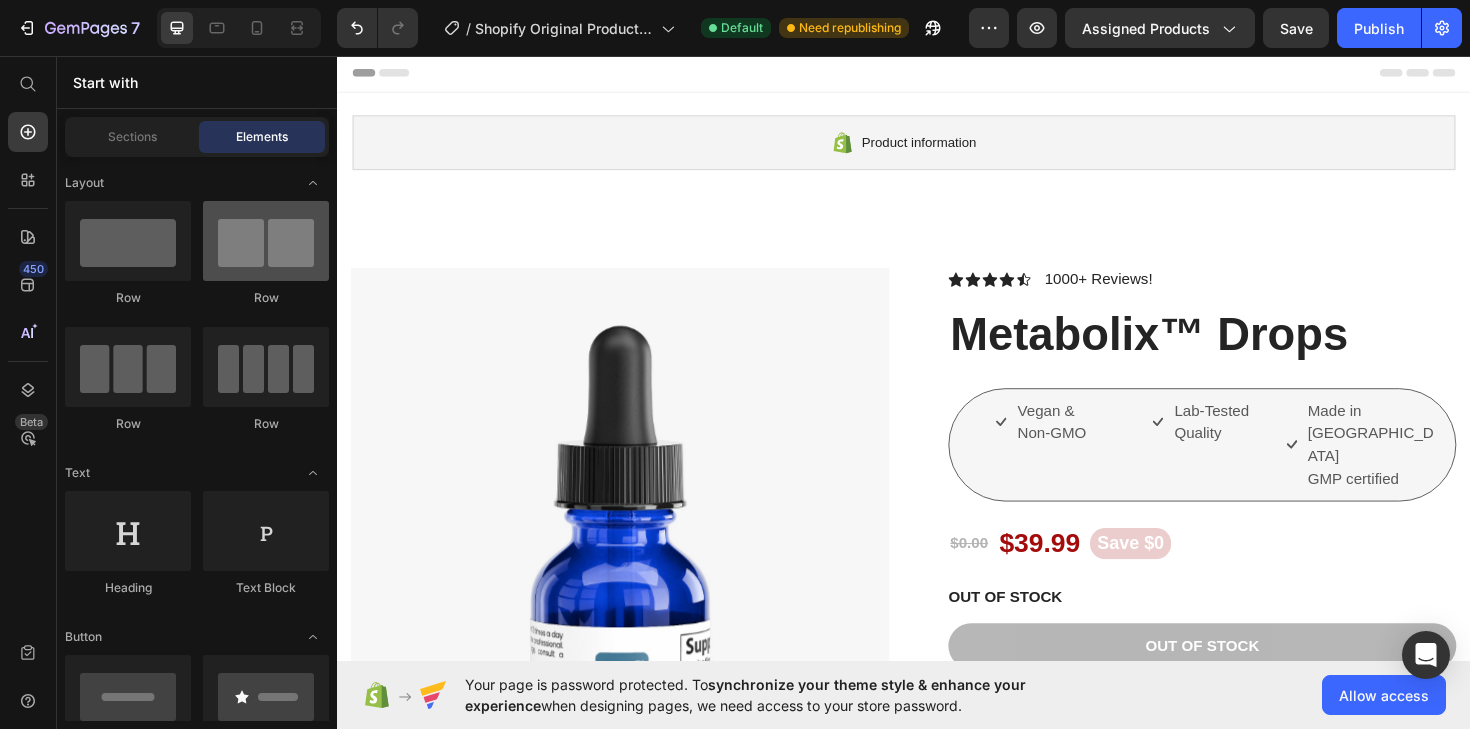 click at bounding box center [266, 241] 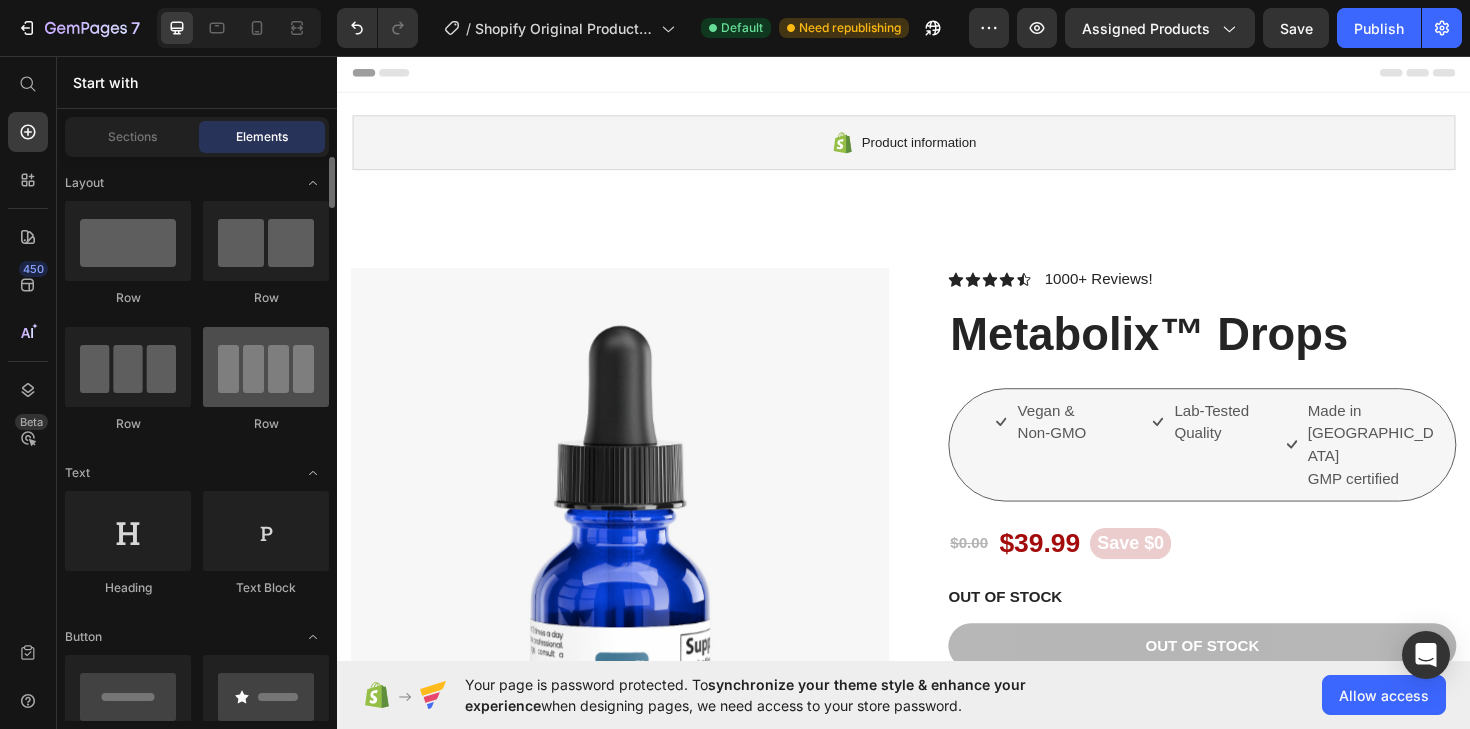 click at bounding box center [266, 367] 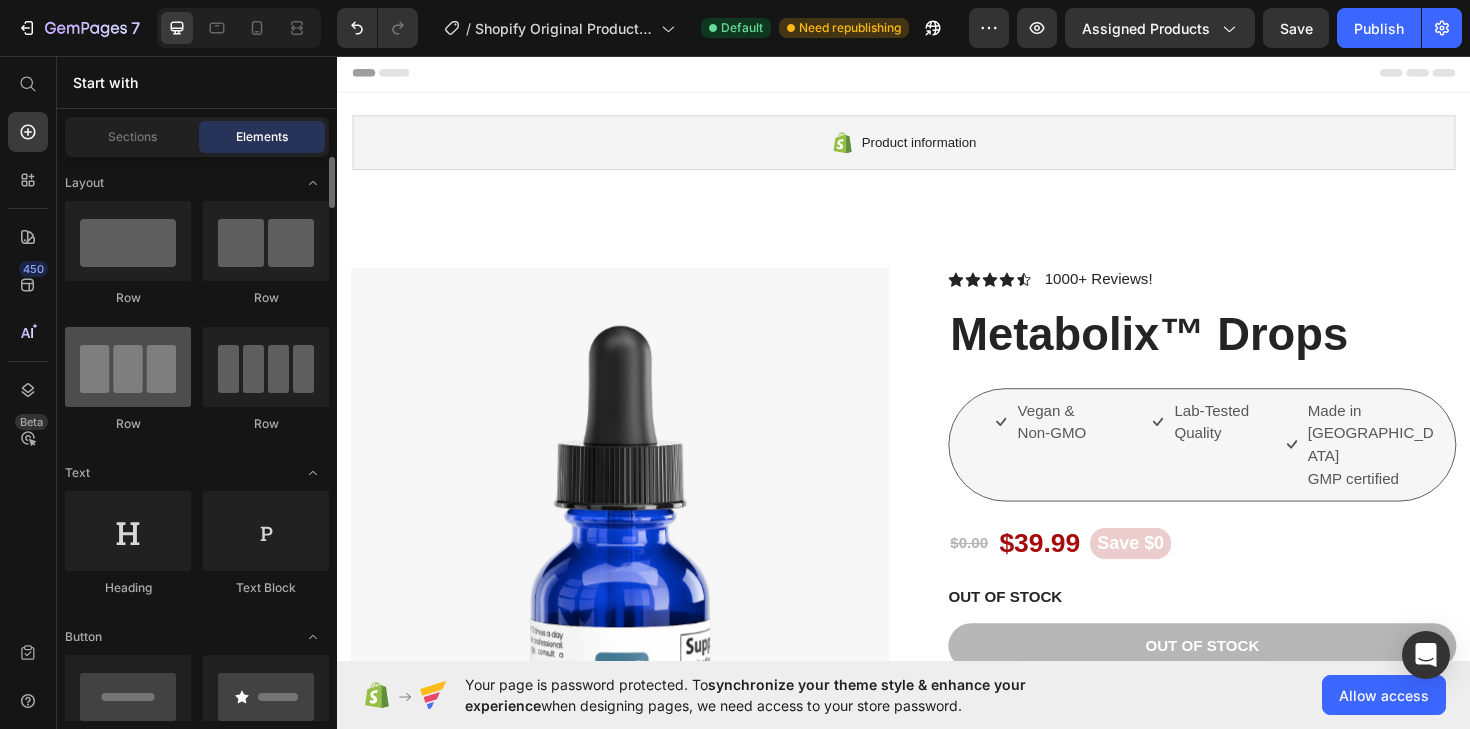 click at bounding box center [128, 367] 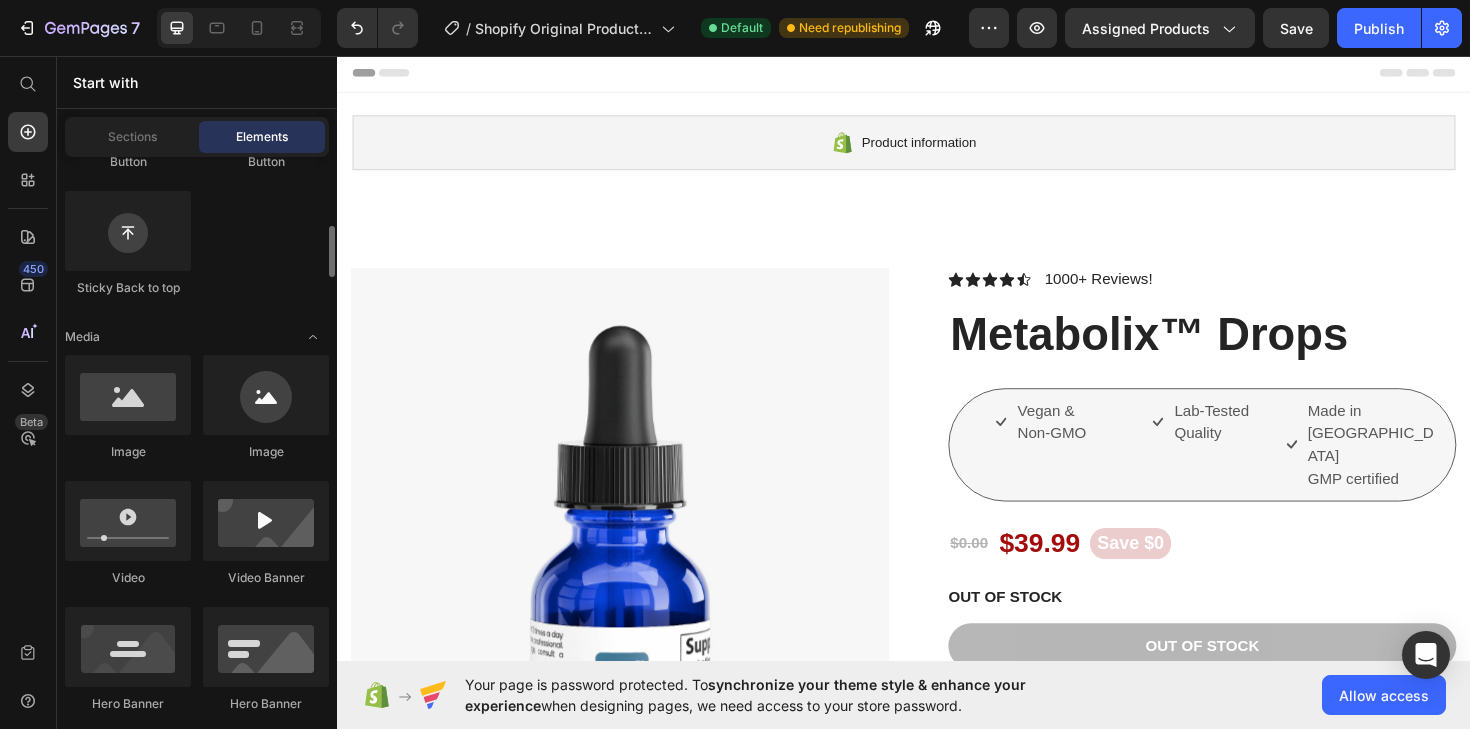 scroll, scrollTop: 604, scrollLeft: 0, axis: vertical 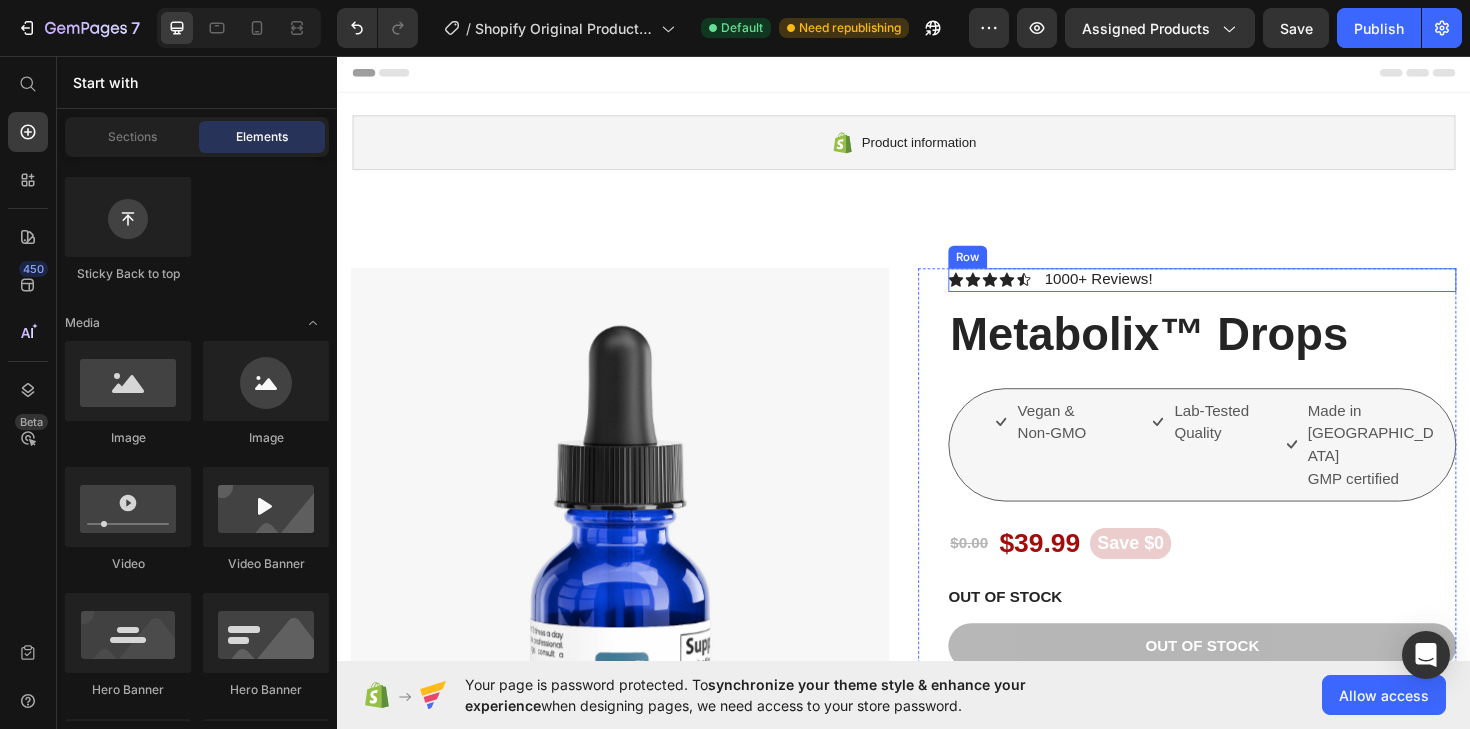 click on "Icon Icon Icon Icon
Icon Icon List 1000+ Reviews! Text Block Row" at bounding box center (1253, 293) 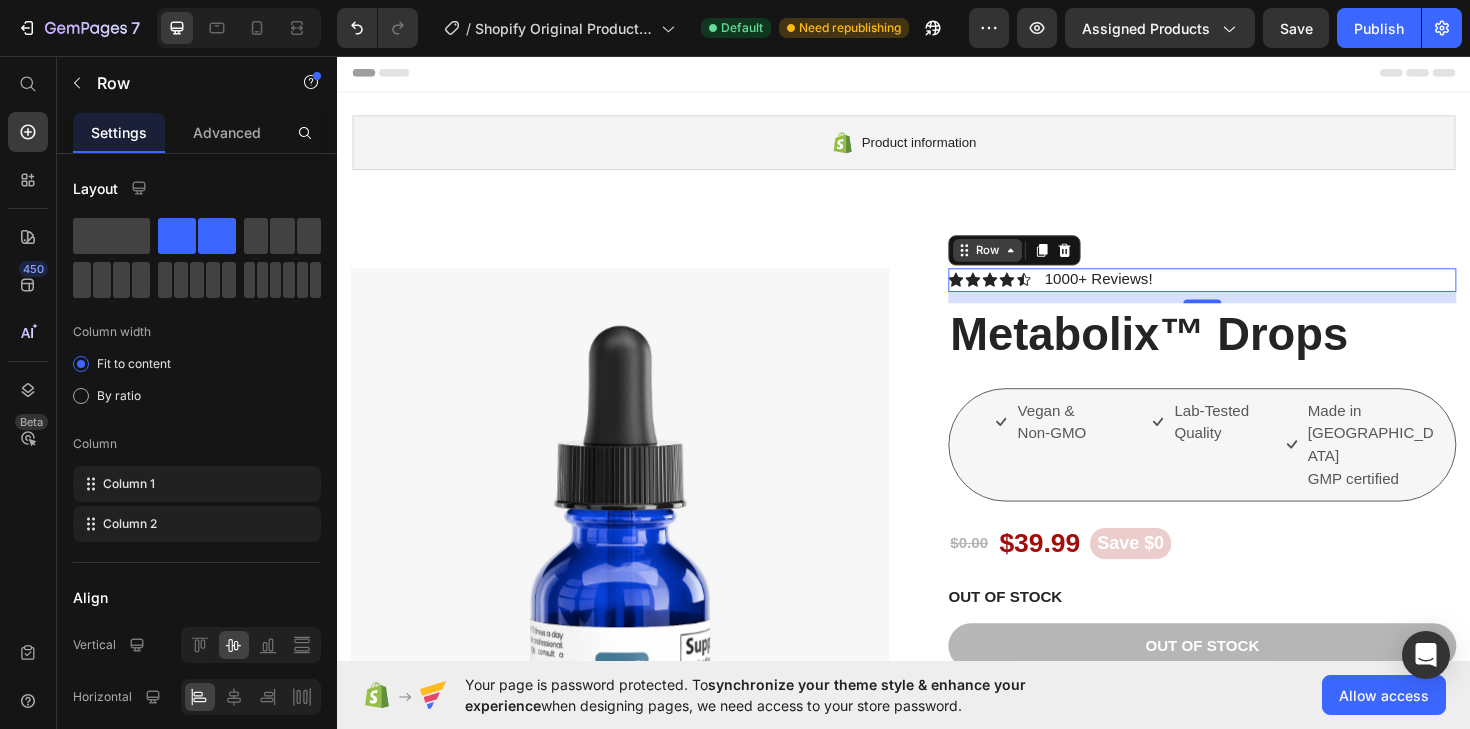 click 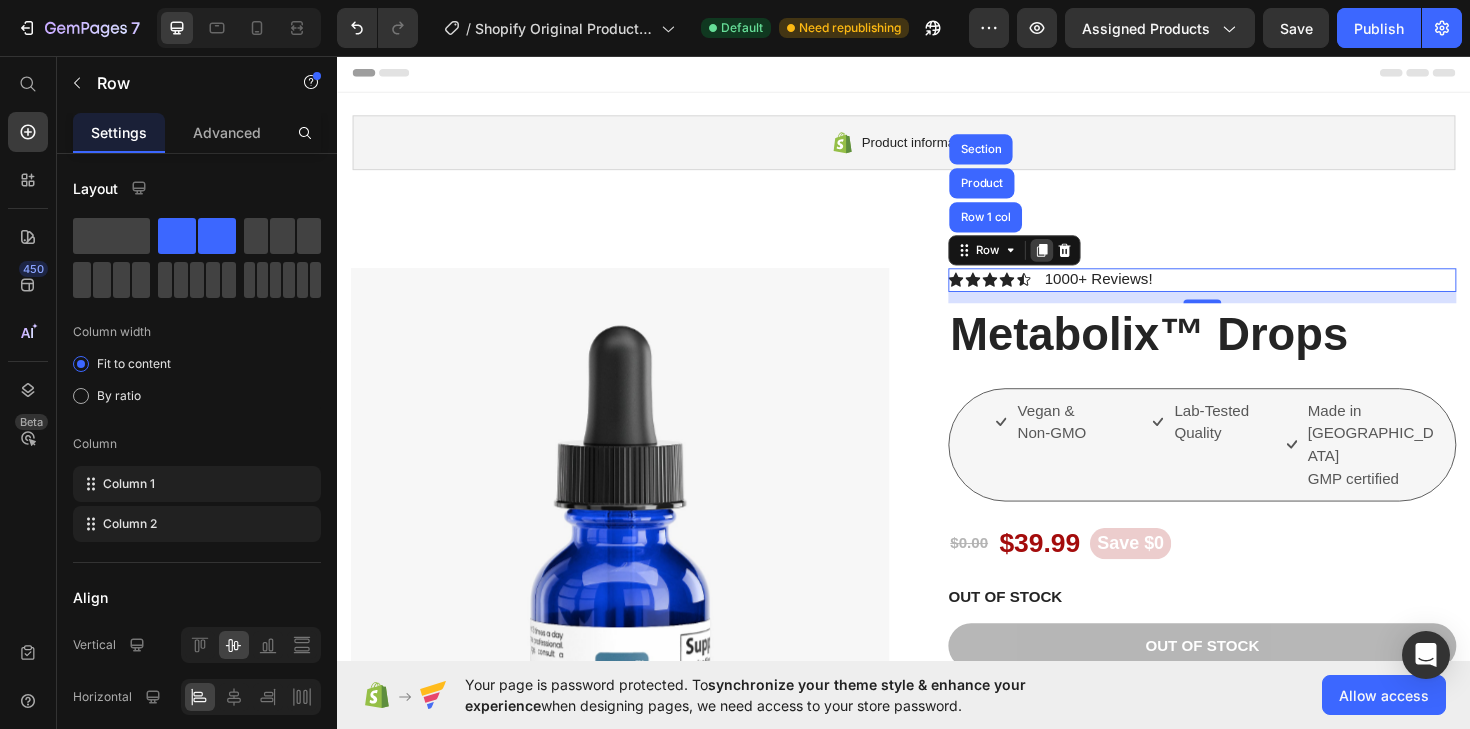 click 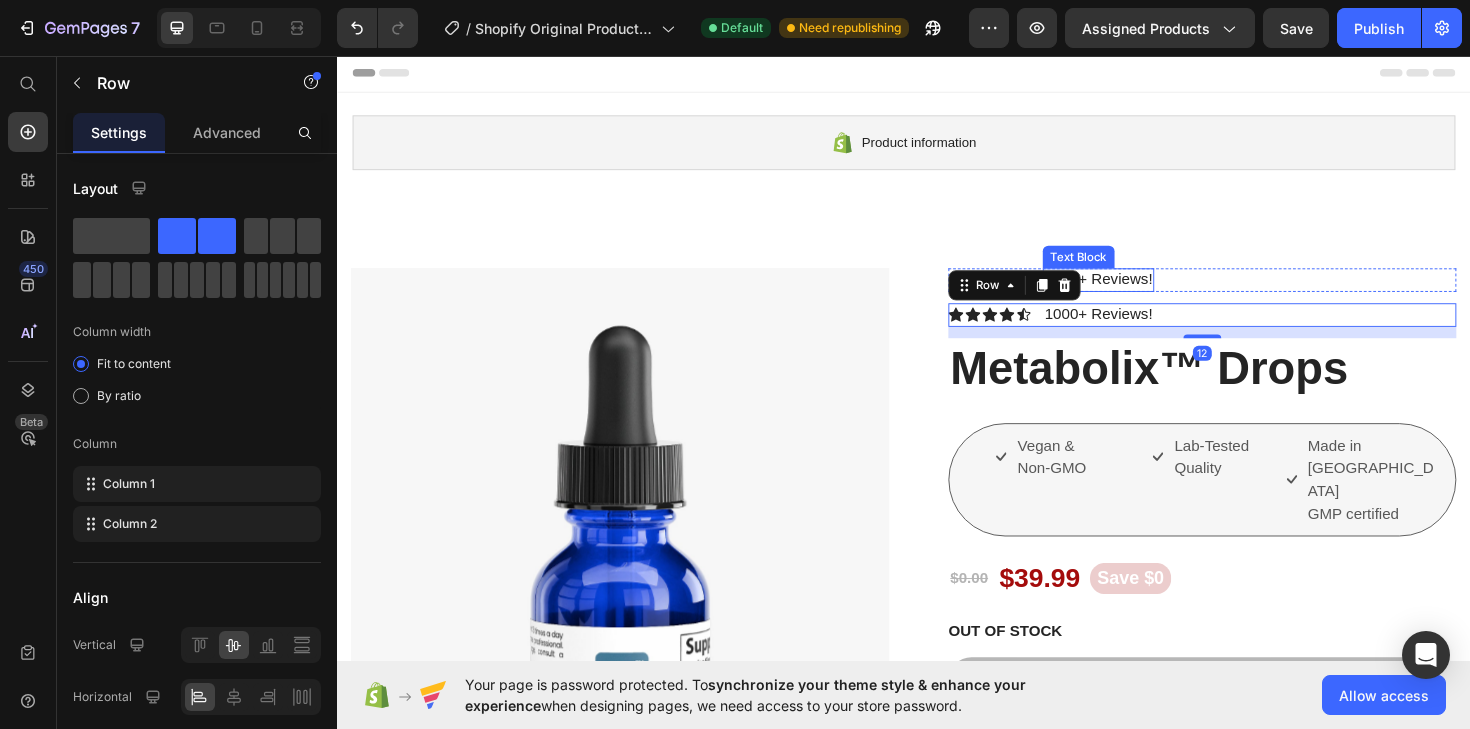 click on "1000+ Reviews!" at bounding box center [1143, 293] 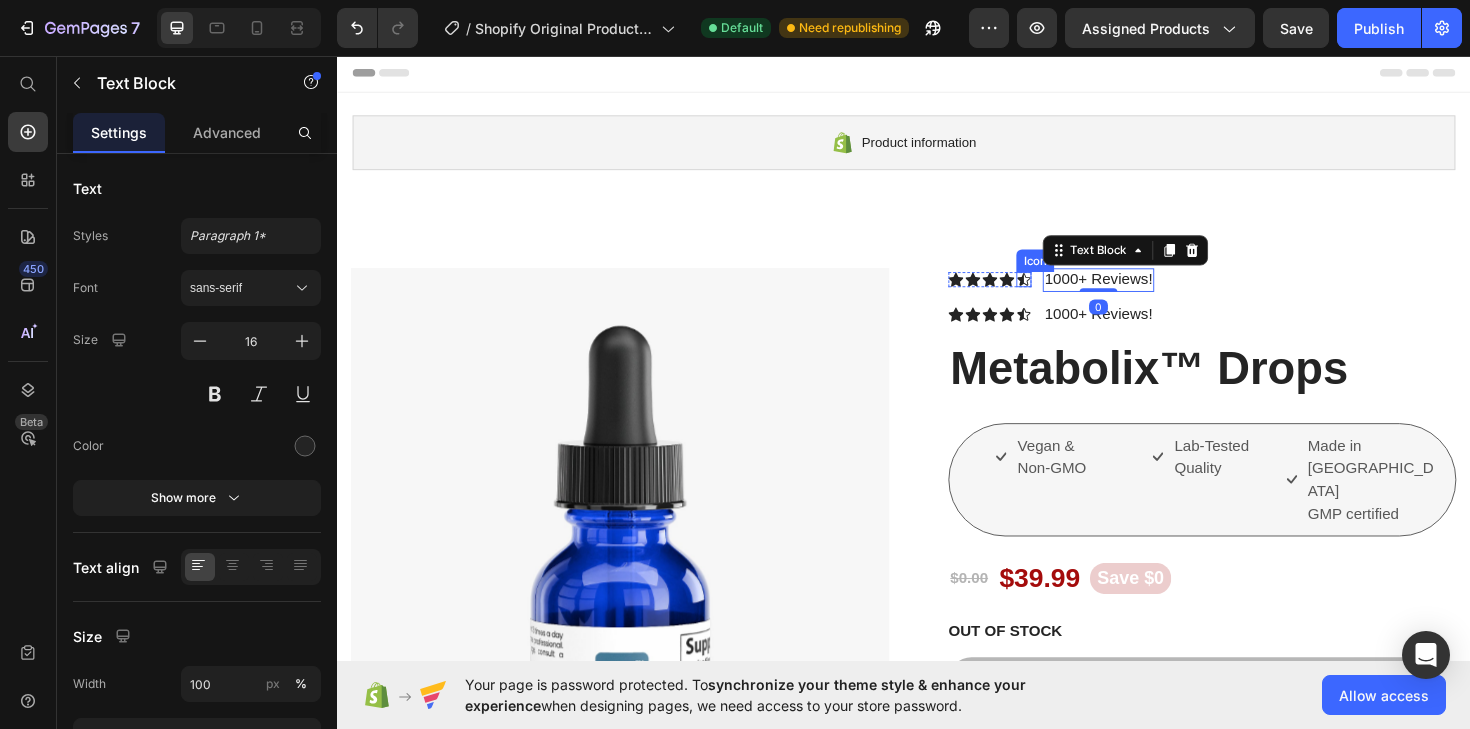 click 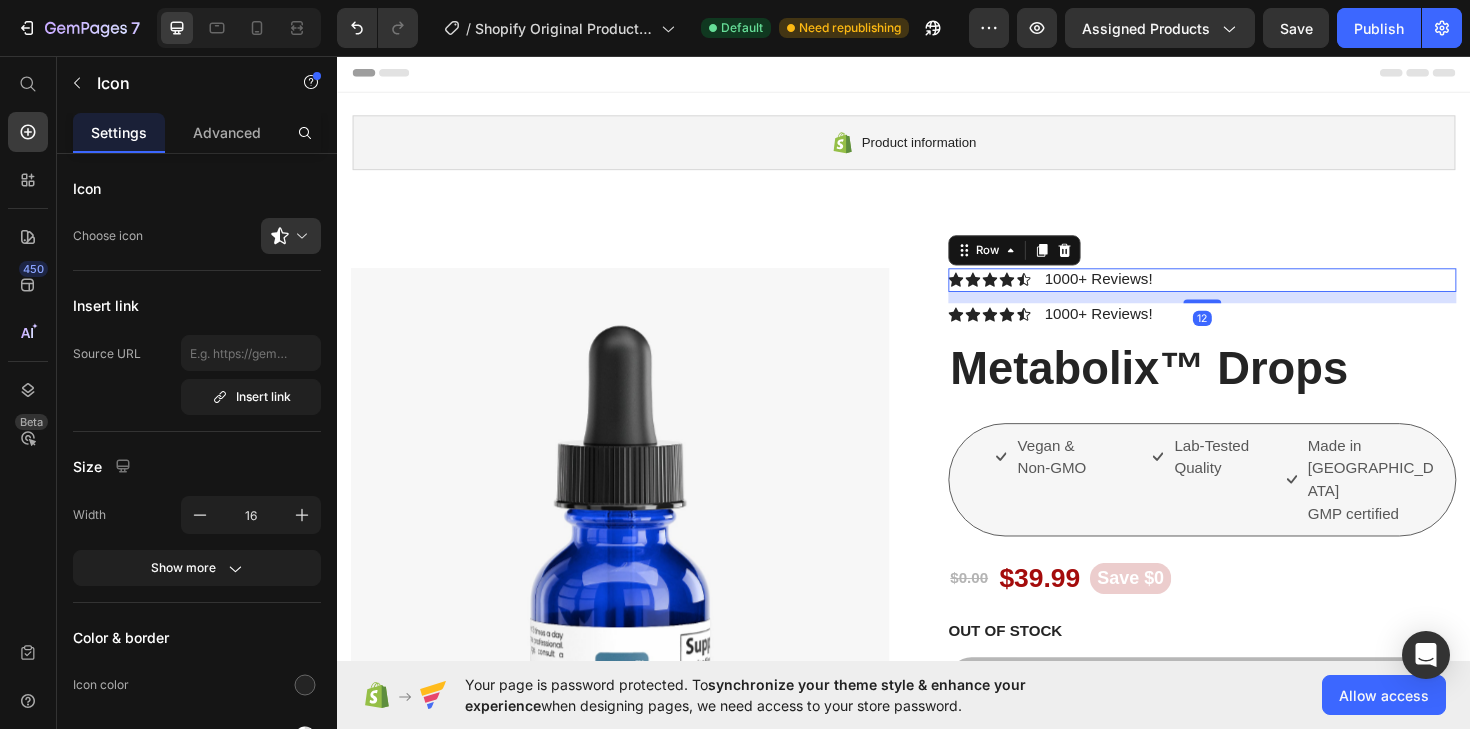 click on "Icon Icon Icon Icon
Icon Icon List" at bounding box center (1028, 293) 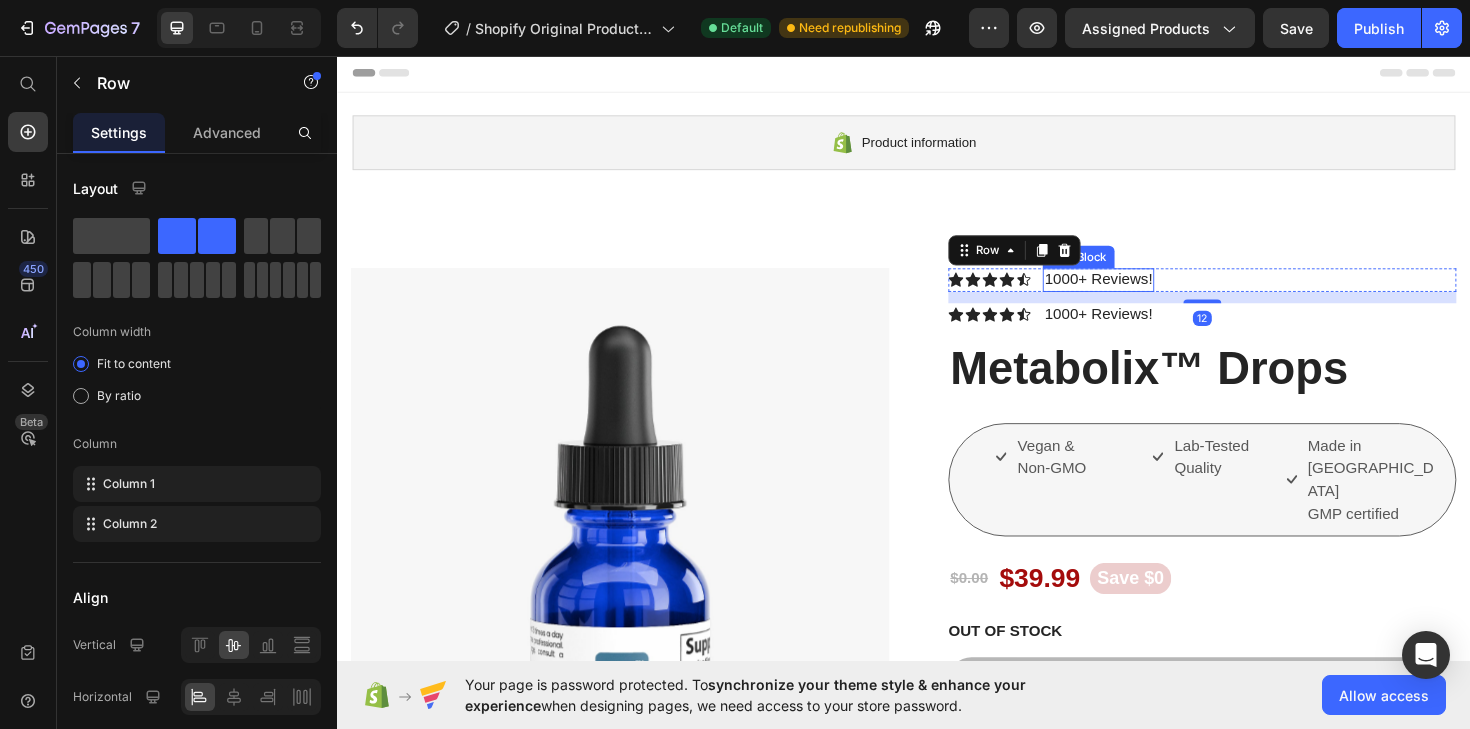 click on "1000+ Reviews!" at bounding box center (1143, 293) 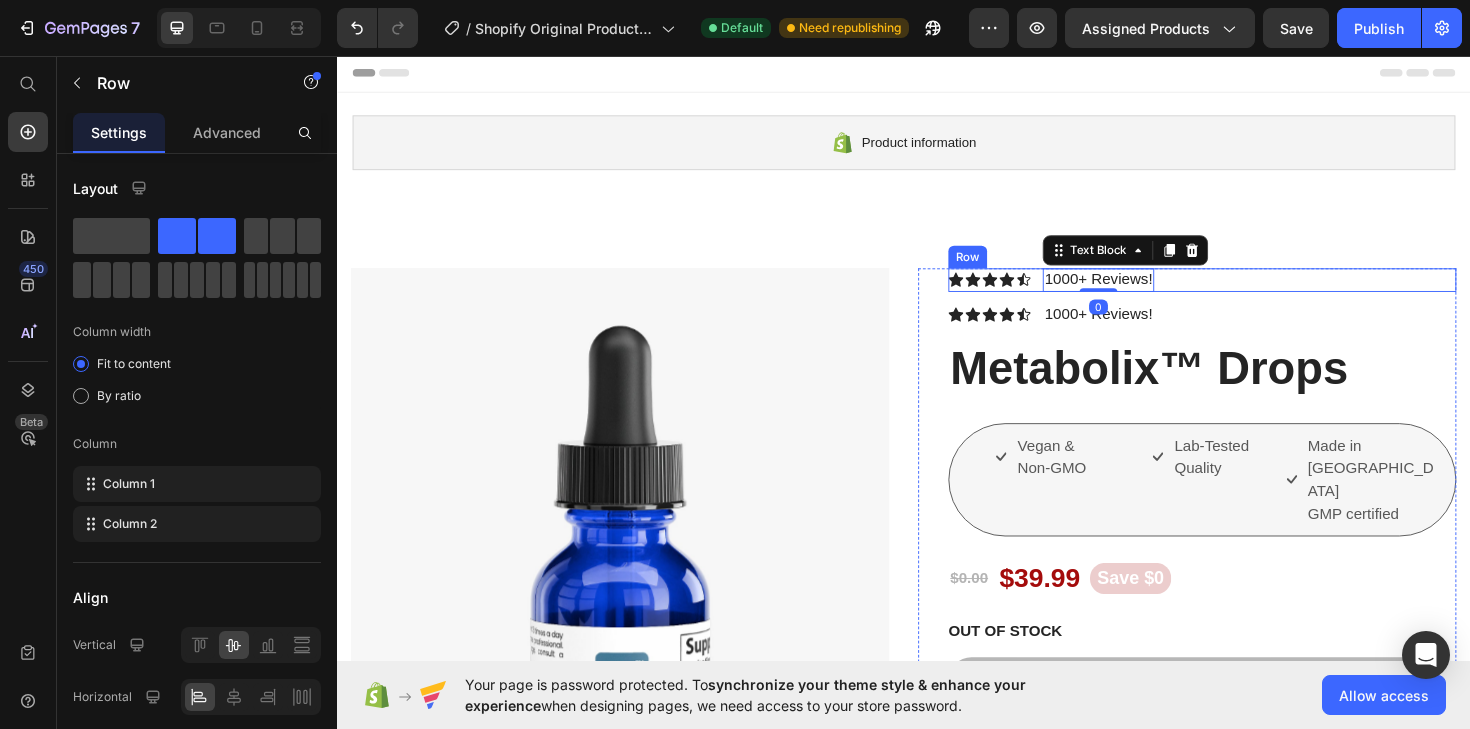 click on "Icon Icon Icon Icon
Icon Icon List 1000+ Reviews! Text Block   0 Row" at bounding box center [1253, 293] 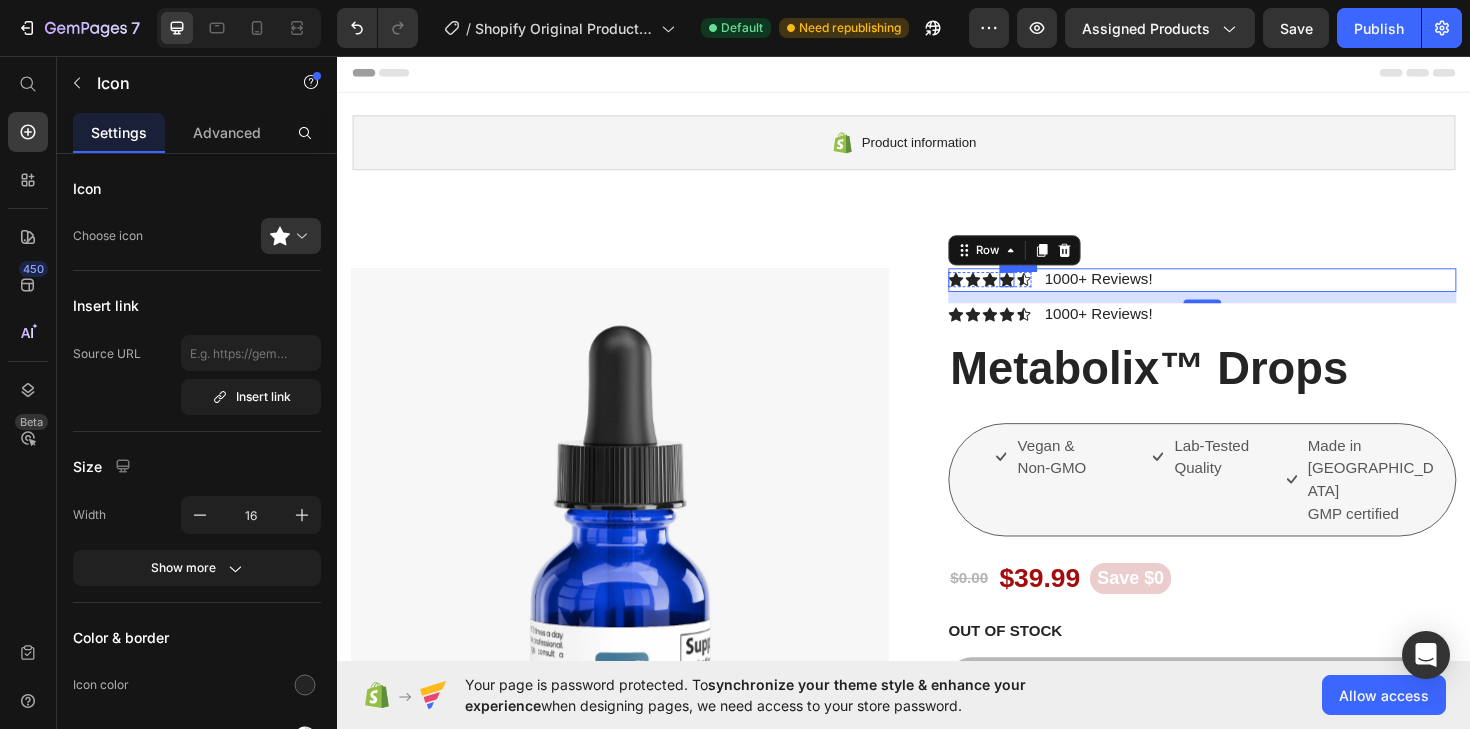 click on "Icon" at bounding box center (1046, 293) 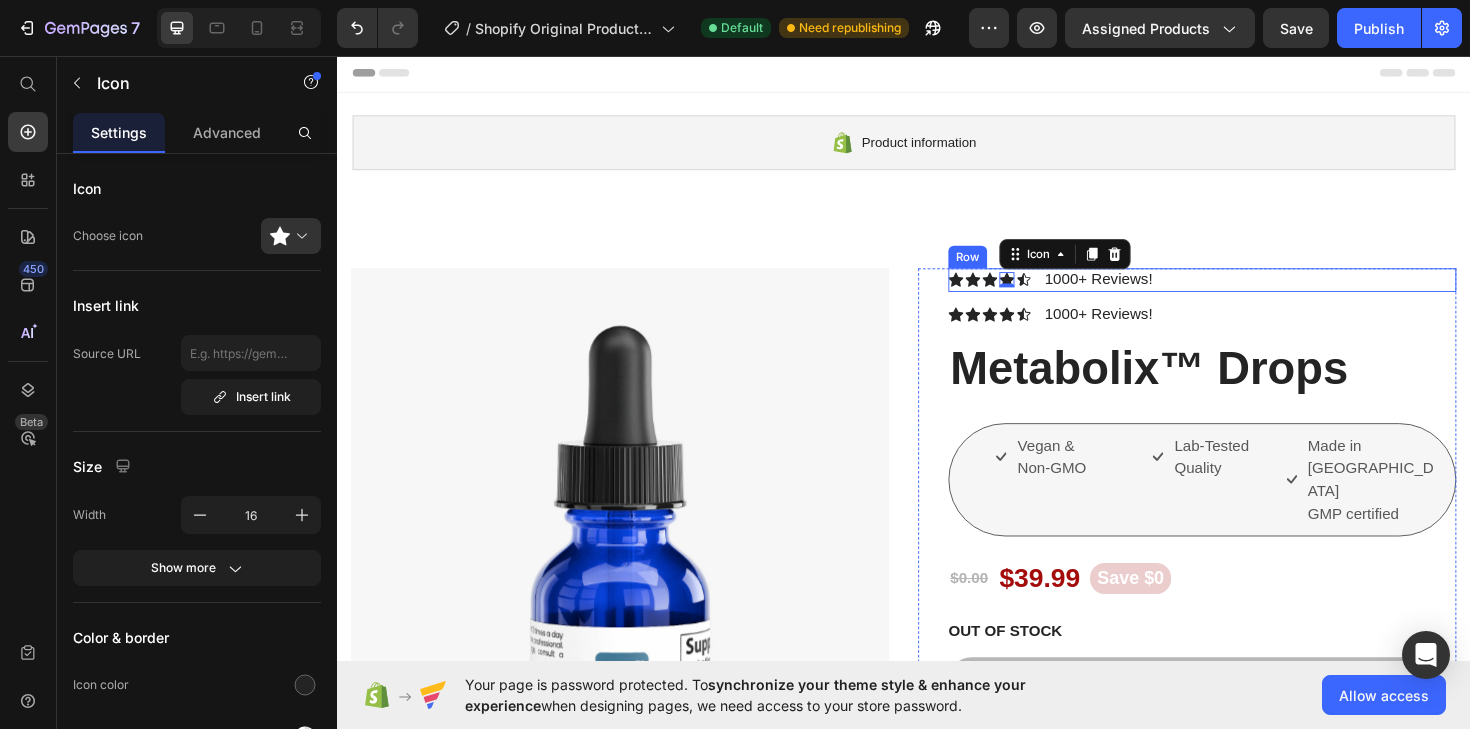 click on "Icon Icon Icon Icon   0
Icon Icon List 1000+ Reviews! Text Block Row" at bounding box center [1253, 293] 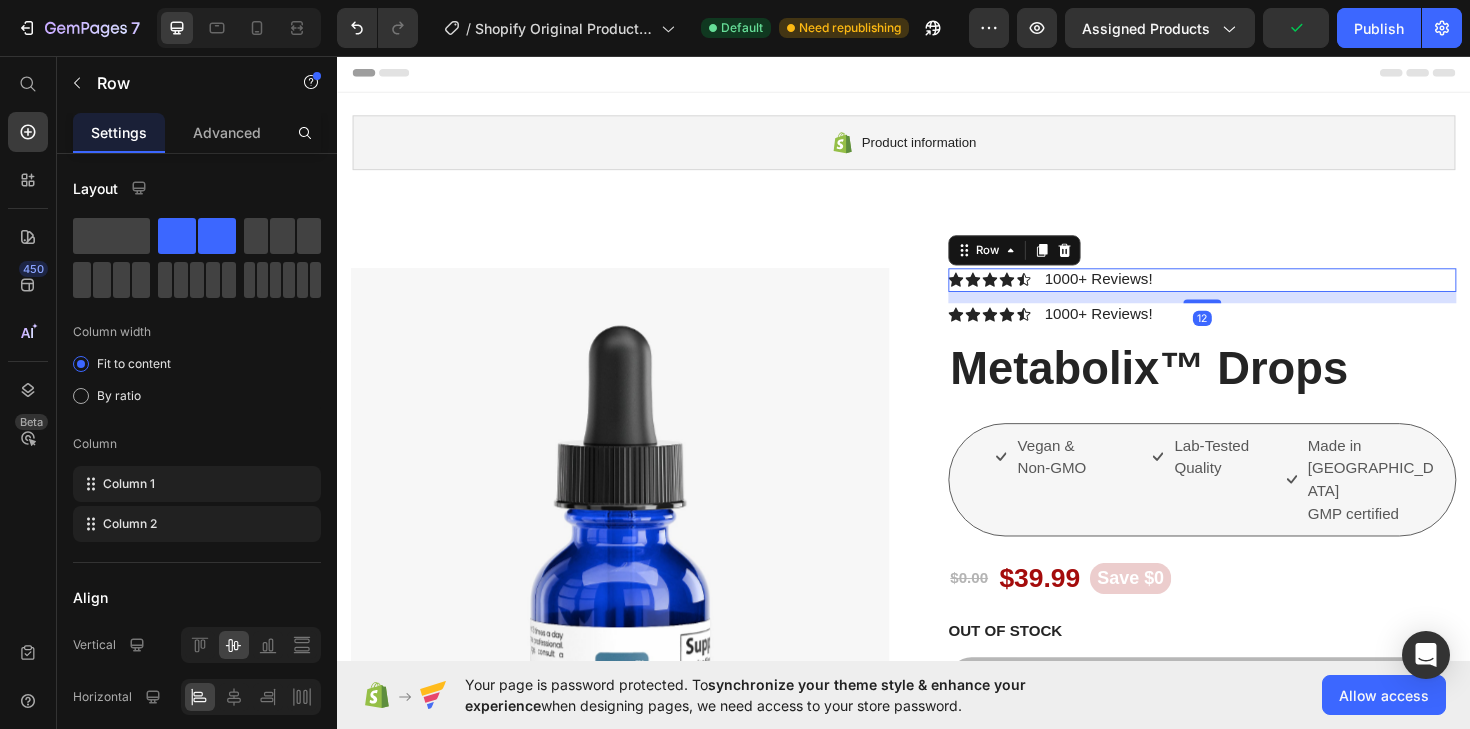 click on "Icon Icon Icon Icon
Icon Icon List 1000+ Reviews! Text Block Row   12" at bounding box center (1253, 293) 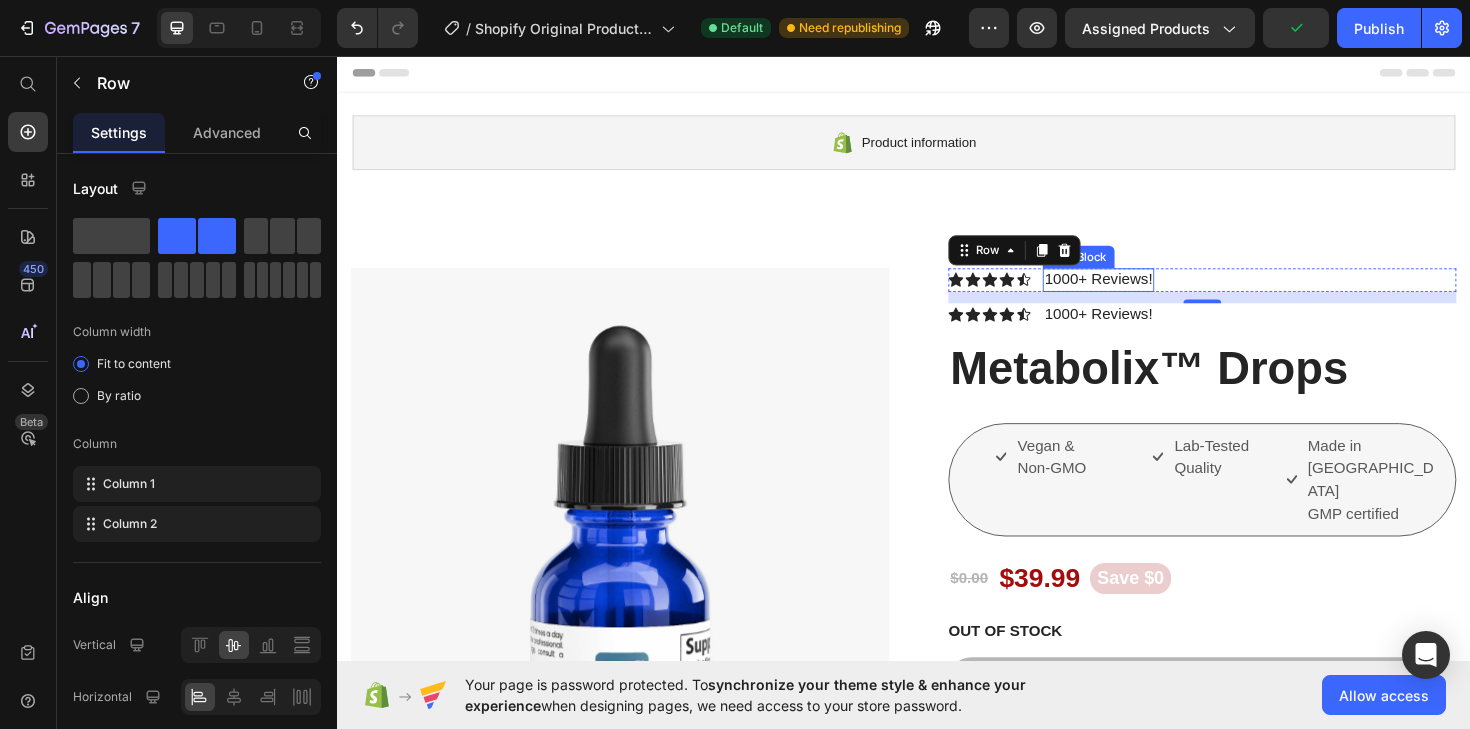click on "1000+ Reviews!" at bounding box center [1143, 293] 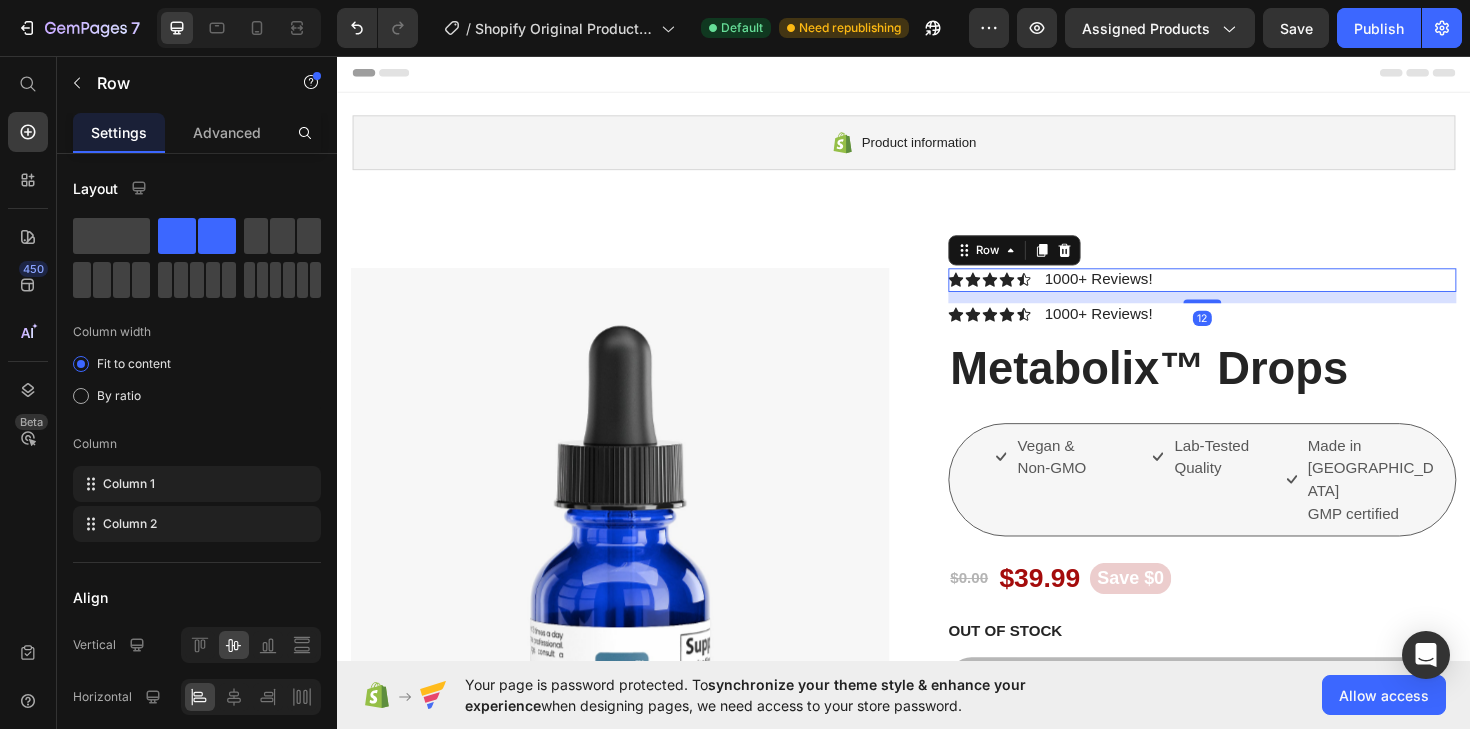 click on "Icon Icon Icon Icon
Icon Icon List 1000+ Reviews! Text Block Row   12" at bounding box center (1253, 293) 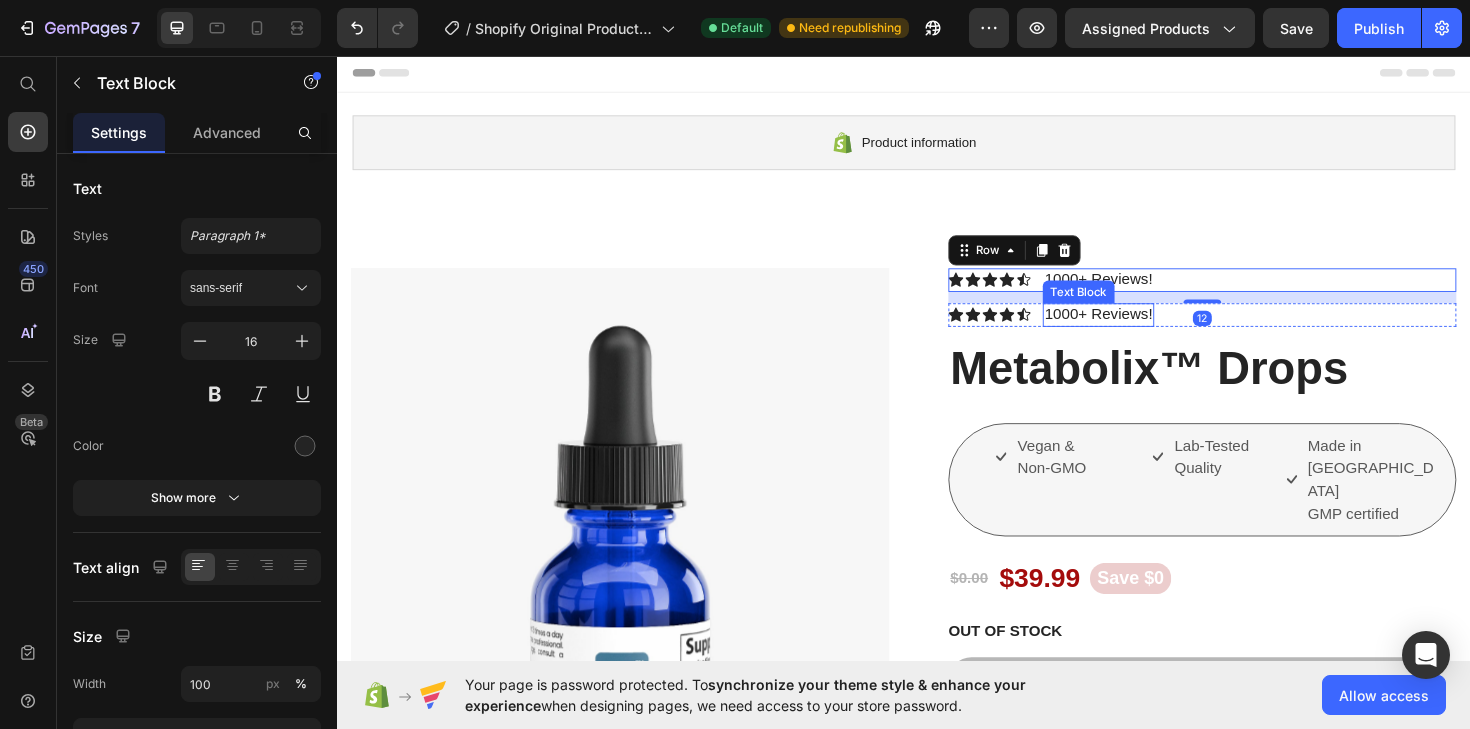 click on "1000+ Reviews!" at bounding box center (1143, 330) 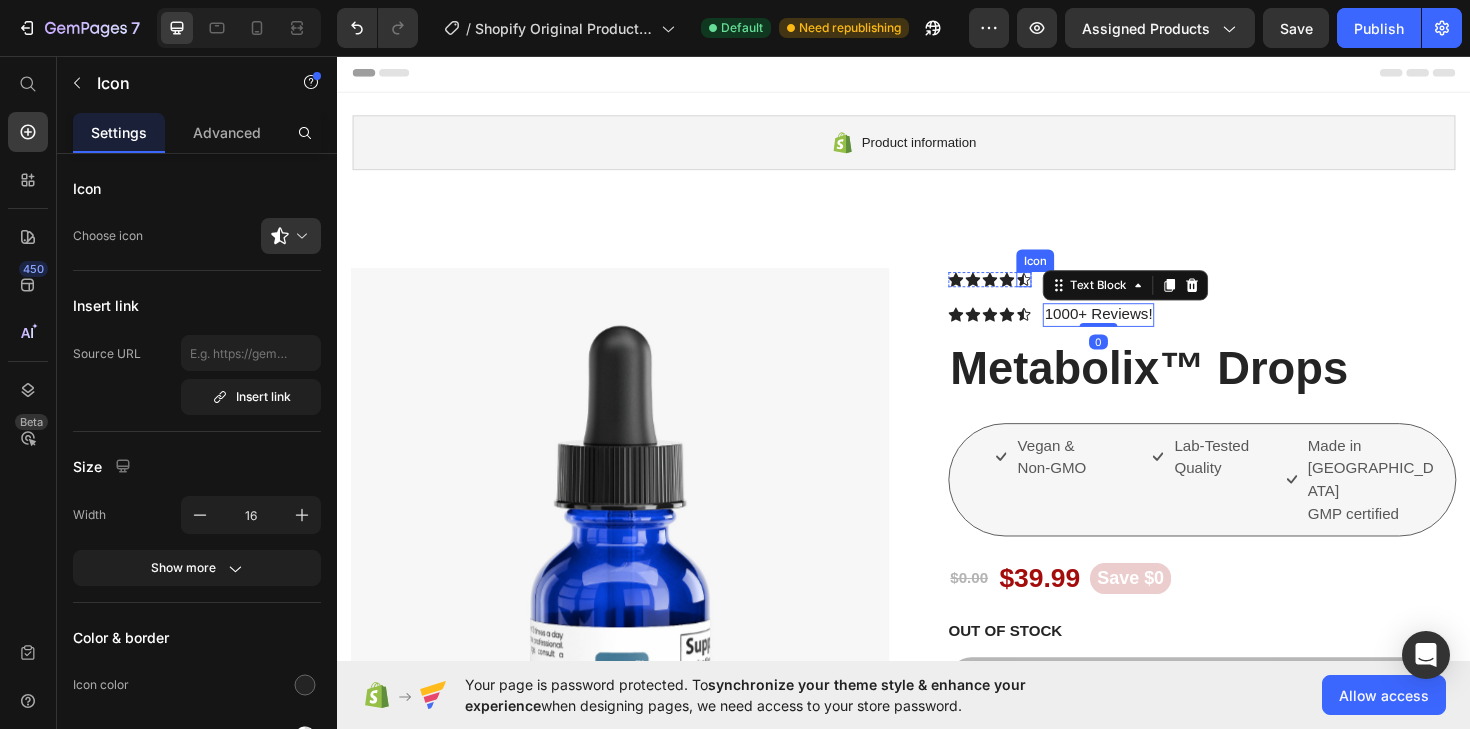 click on "Icon" at bounding box center [1064, 293] 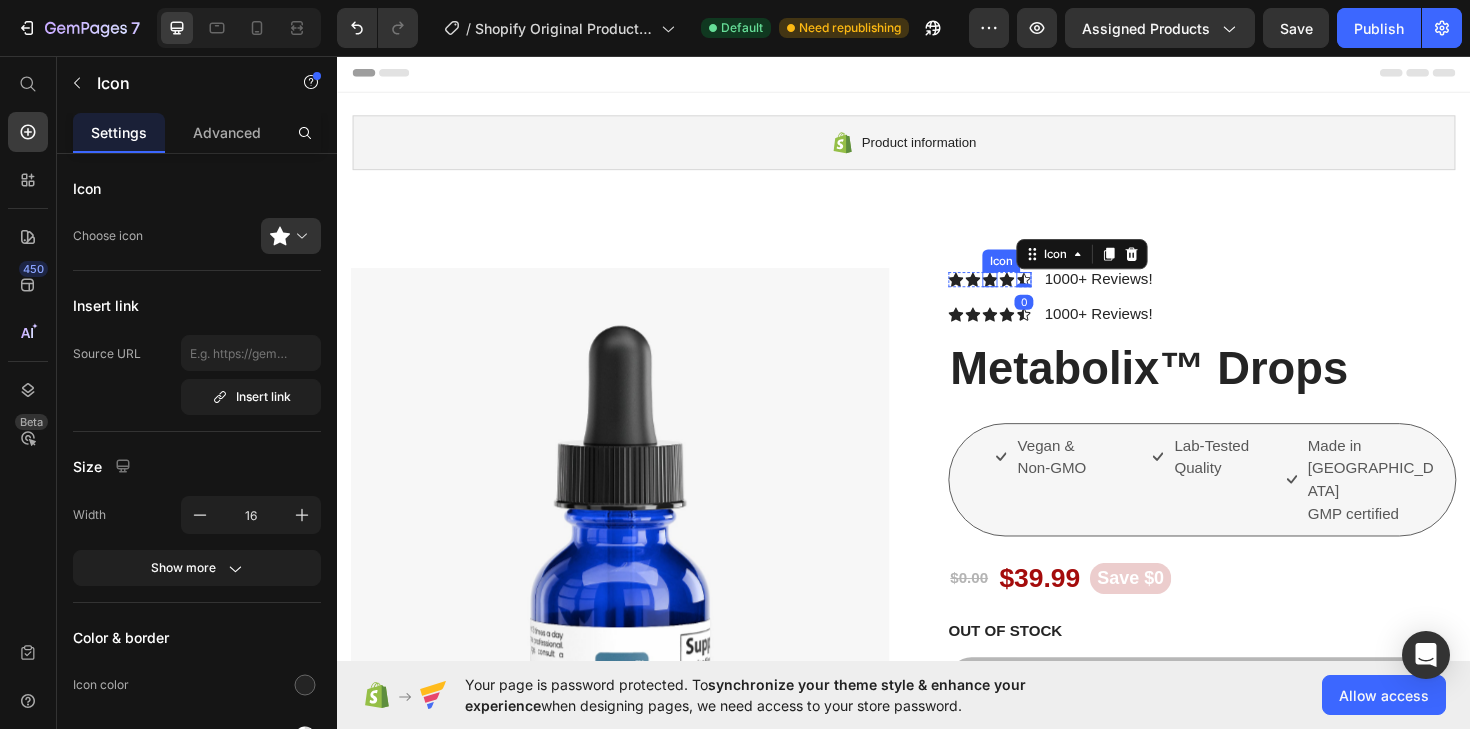 click on "Icon" at bounding box center [1028, 293] 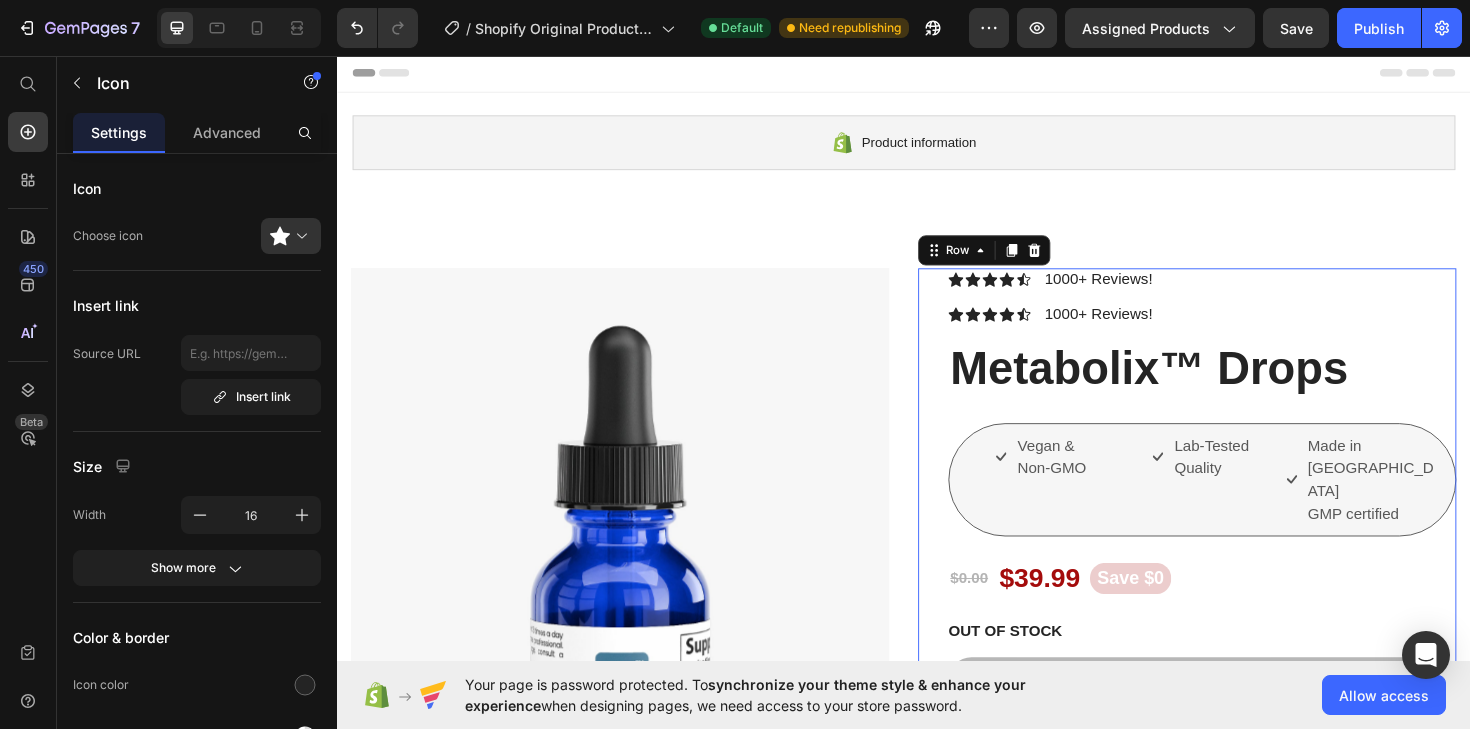 click on "Icon Icon Icon Icon
Icon Icon List 1000+ Reviews! Text Block Row Icon Icon Icon Icon
Icon Icon List 1000+ Reviews! Text Block Row Metabolix™ Drops Product Title
Vegan & Non-GMO Item List
Lab-Tested  Quality Item List
Made in USA GMP certified Item List Row $0.00 Product Price $39.99 Product Price Save $0 Product Badge Row OUT OF STOCK Stock Counter Out of stock Add to Cart Image Image Image Image Image Row Icon Icon Icon Icon Icon Icon List Finally found something that works Text Block Super convenient and tastes great. Tried lots of products.. Finally found something that works Text Block Sarah Text Block
Verified Buyer Item List Row Row Key Benefits Text Block Supports healthy metabolism* Helps manage cravings* Promotes balanced energy* Clean, plant-powered formula Item List Why choose  Metabolix™ Text Block Vegan & Non-GMO No sugar or stimulants Made in USA | GMP Certified Lab-tested for quality Item List Row Row" at bounding box center [1237, 874] 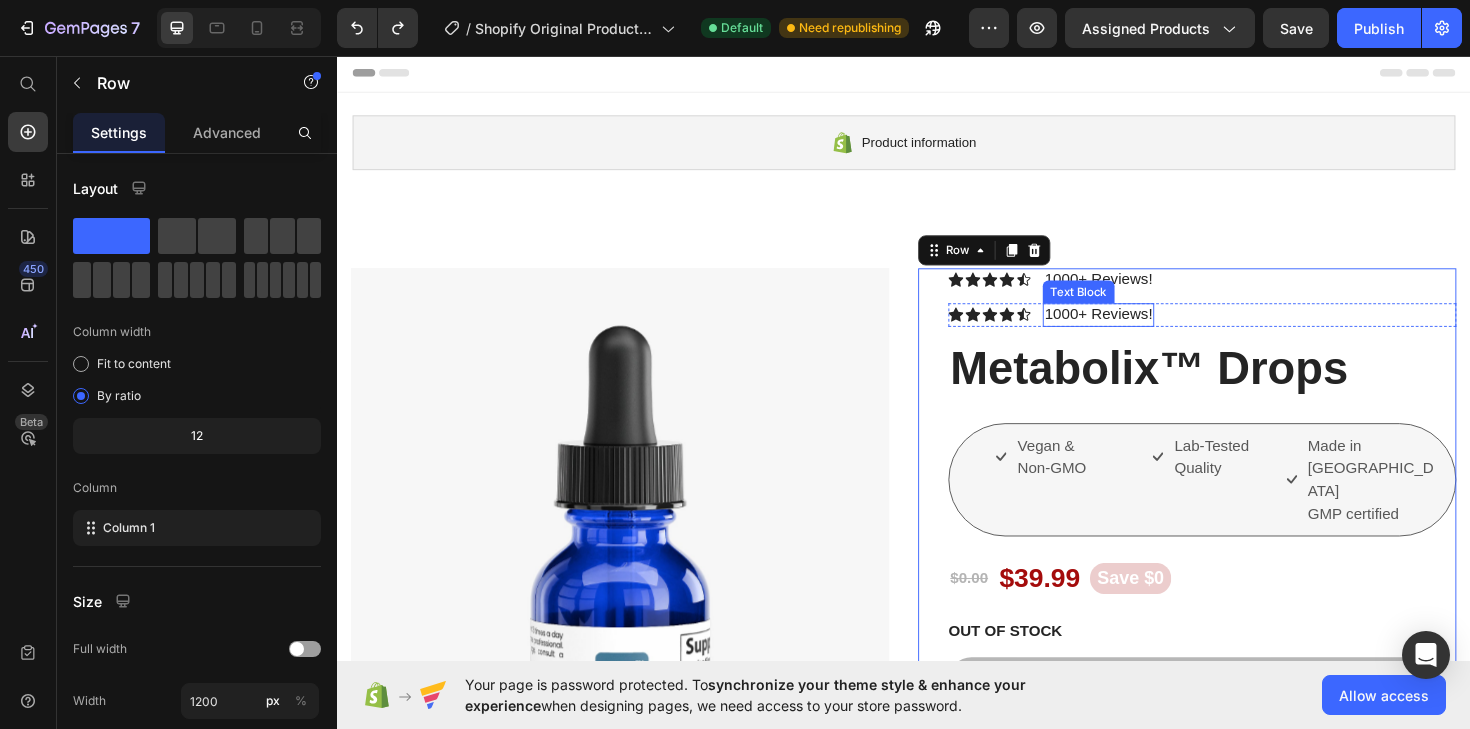 click on "1000+ Reviews!" at bounding box center [1143, 330] 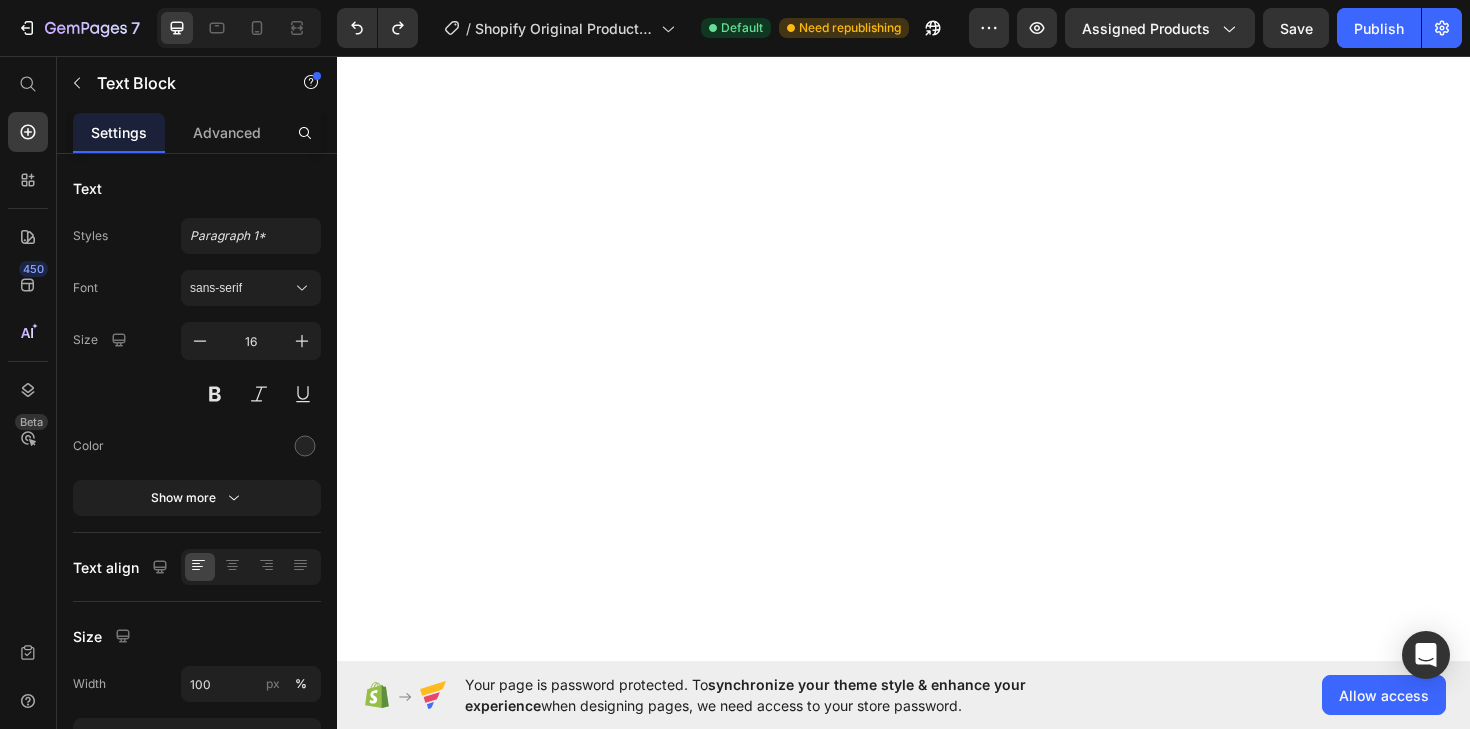 scroll, scrollTop: 0, scrollLeft: 0, axis: both 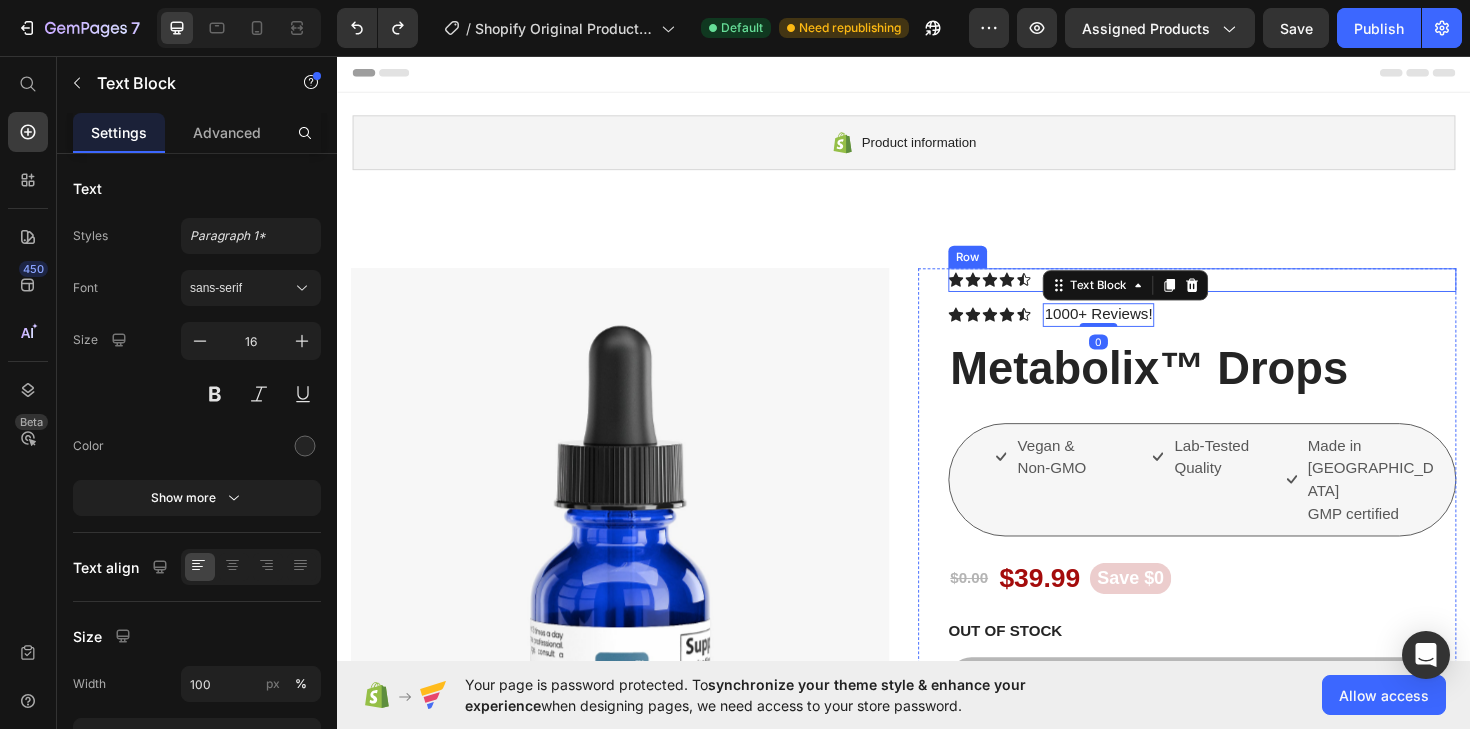 click on "Icon Icon Icon Icon
Icon Icon List 1000+ Reviews! Text Block Row" at bounding box center (1253, 293) 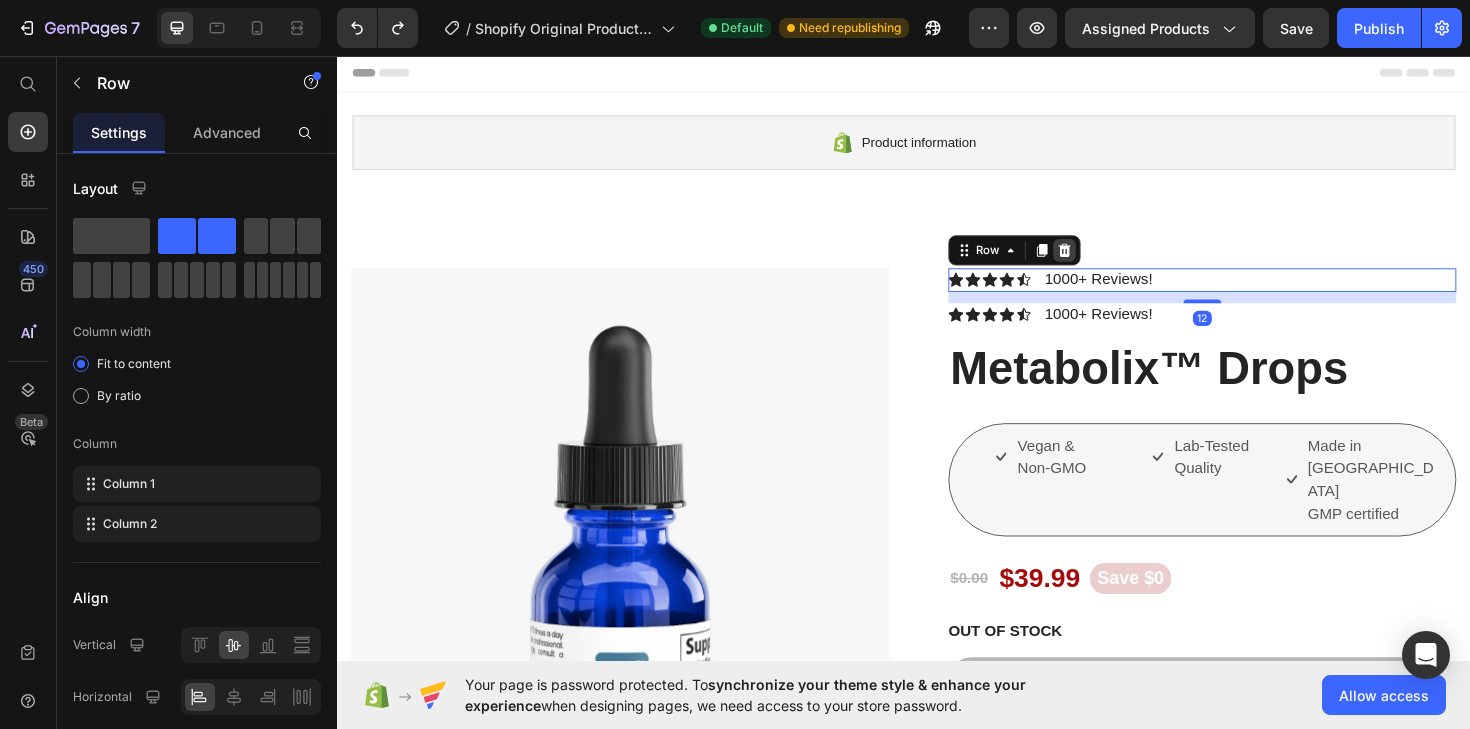 click 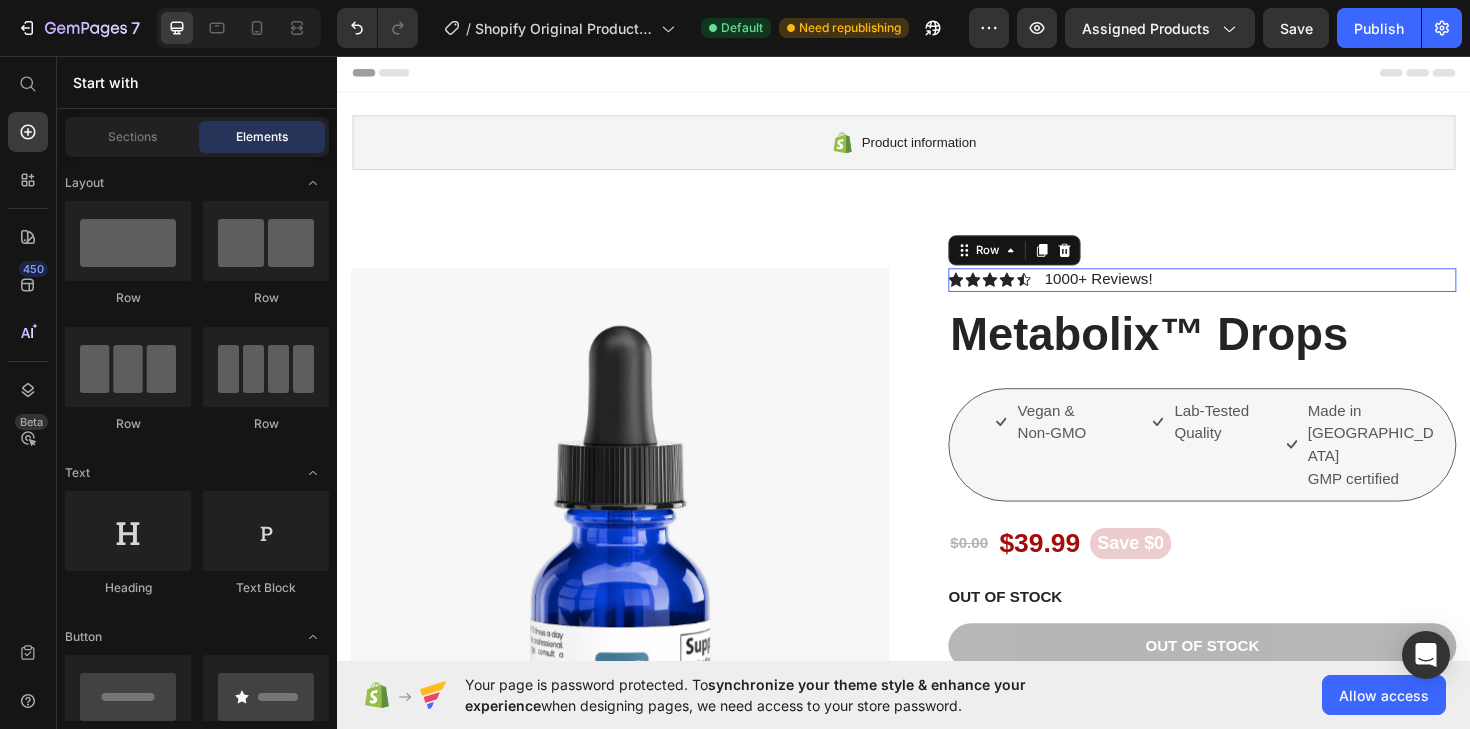 click on "Icon Icon Icon Icon
Icon Icon List 1000+ Reviews! Text Block Row   0" at bounding box center [1253, 293] 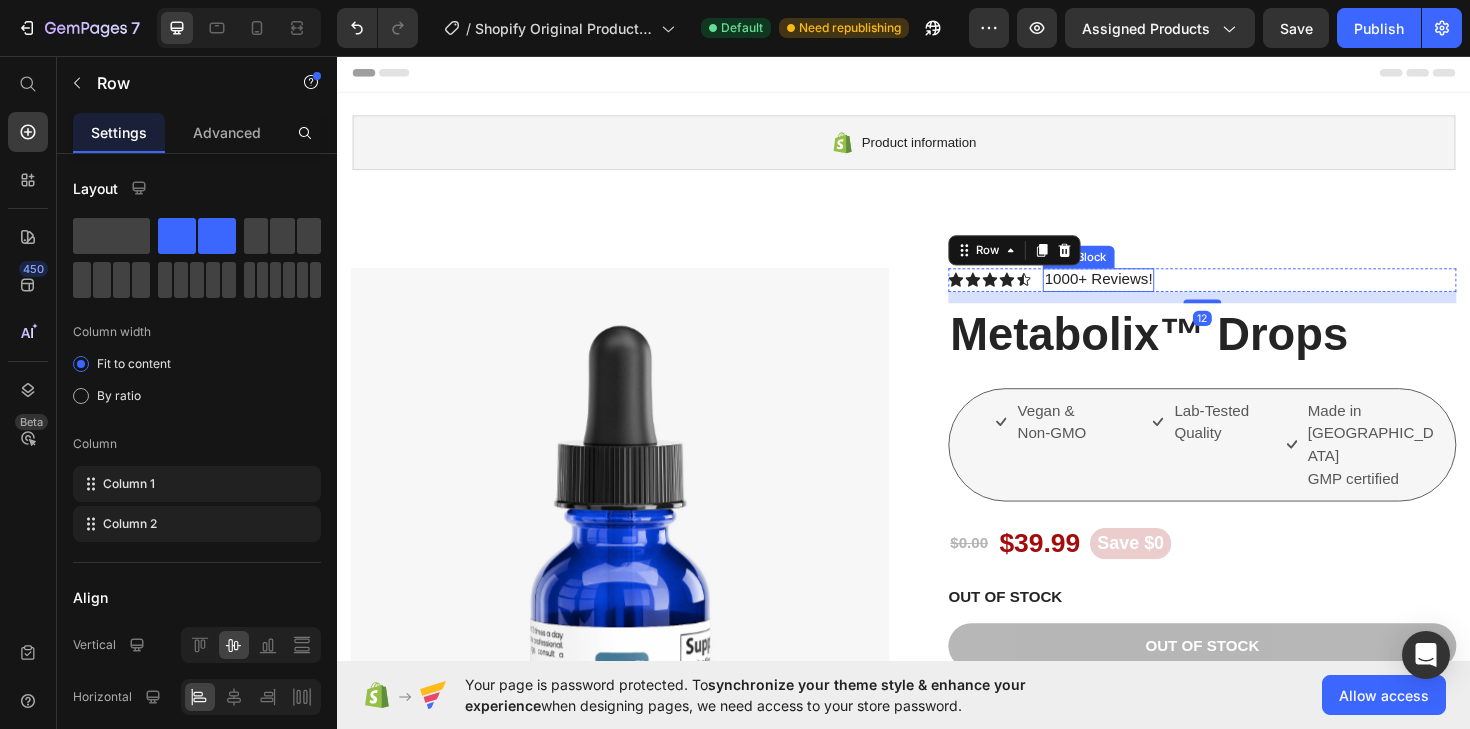 click on "1000+ Reviews!" at bounding box center [1143, 293] 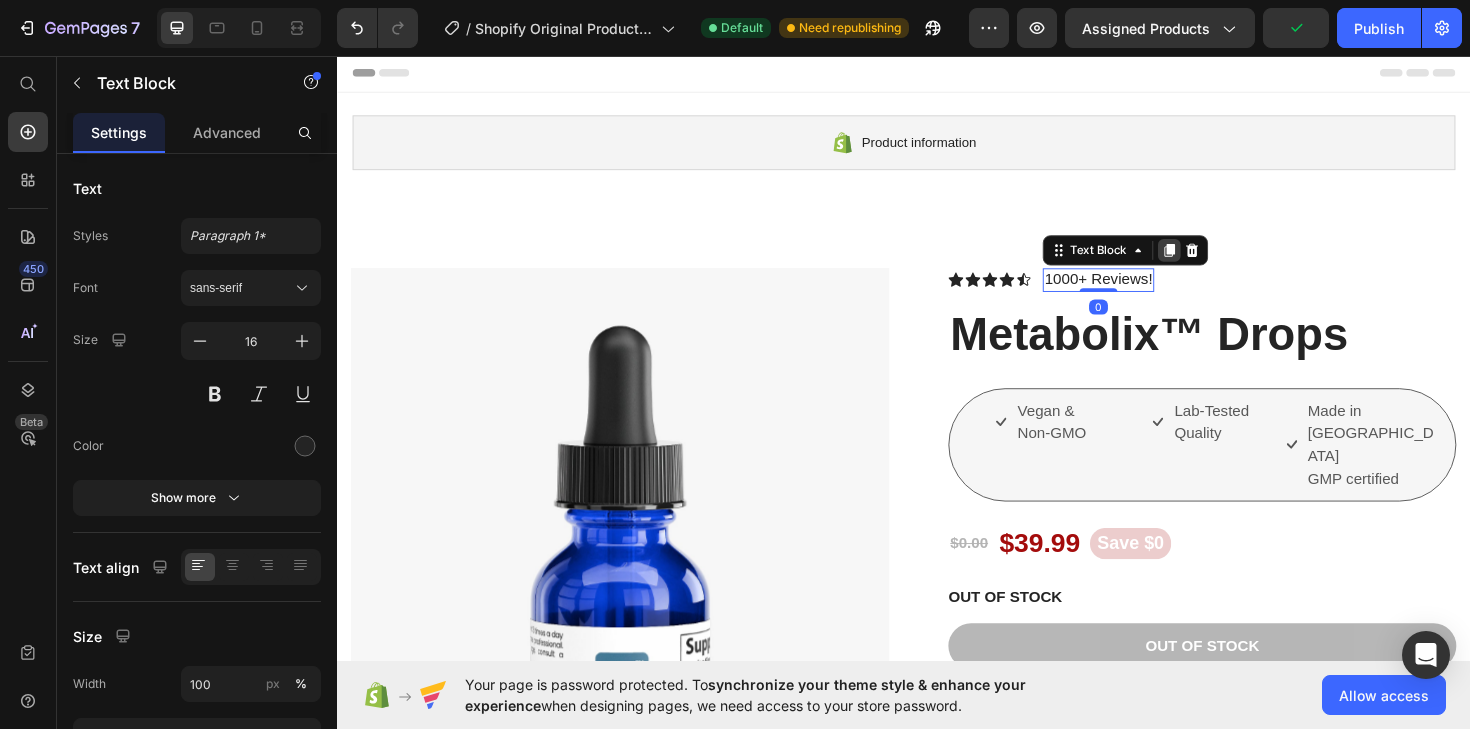 click 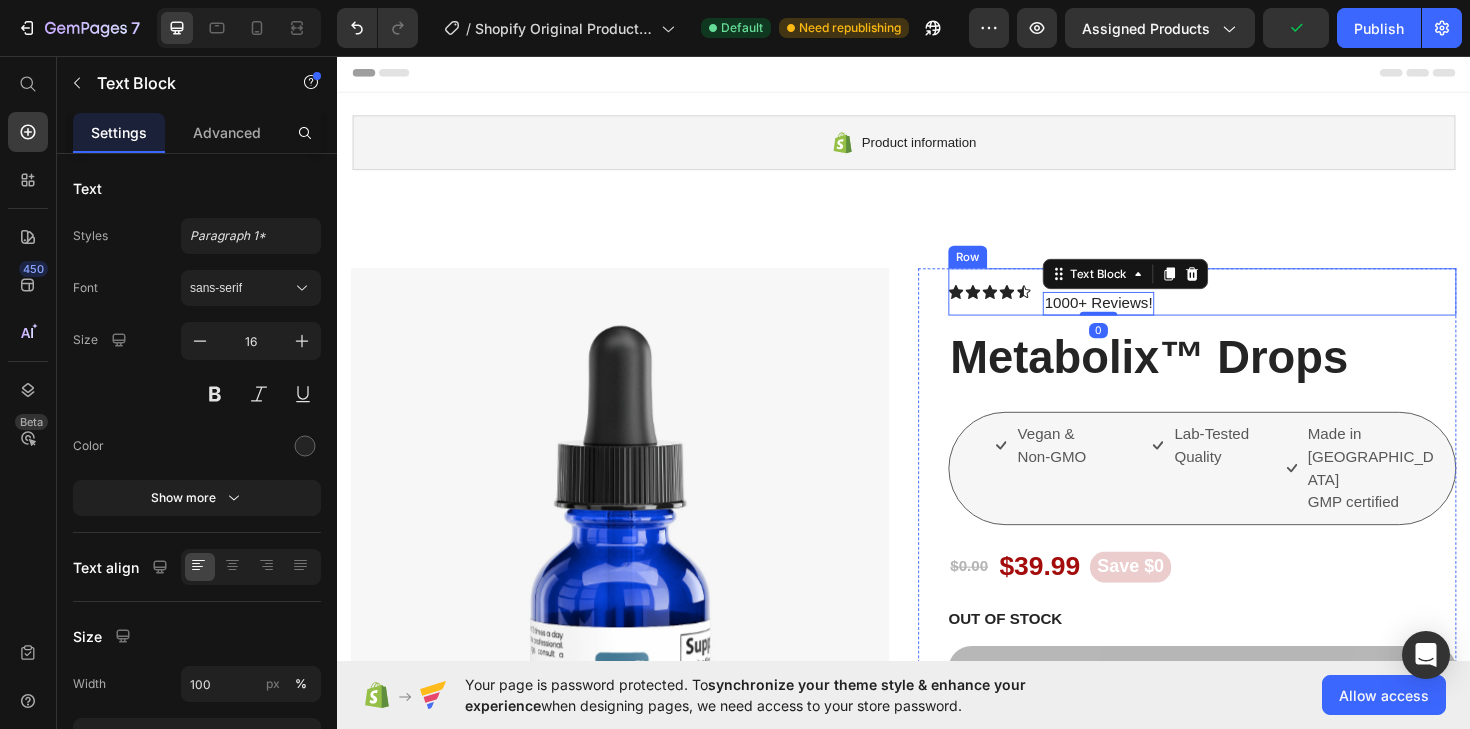 click on "Icon Icon Icon Icon
Icon Icon List 1000+ Reviews! Text Block 1000+ Reviews! Text Block   0 Row" at bounding box center [1253, 306] 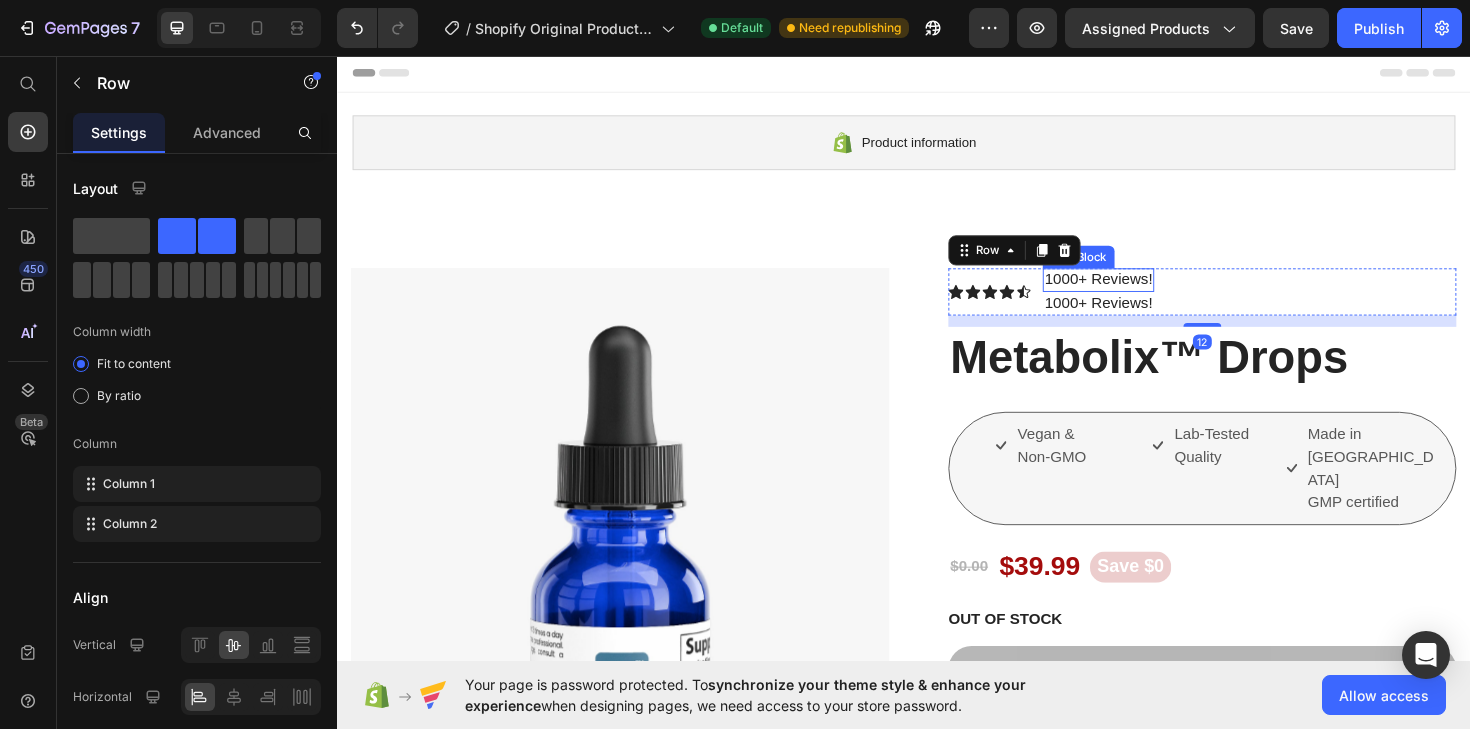click on "1000+ Reviews!" at bounding box center [1143, 293] 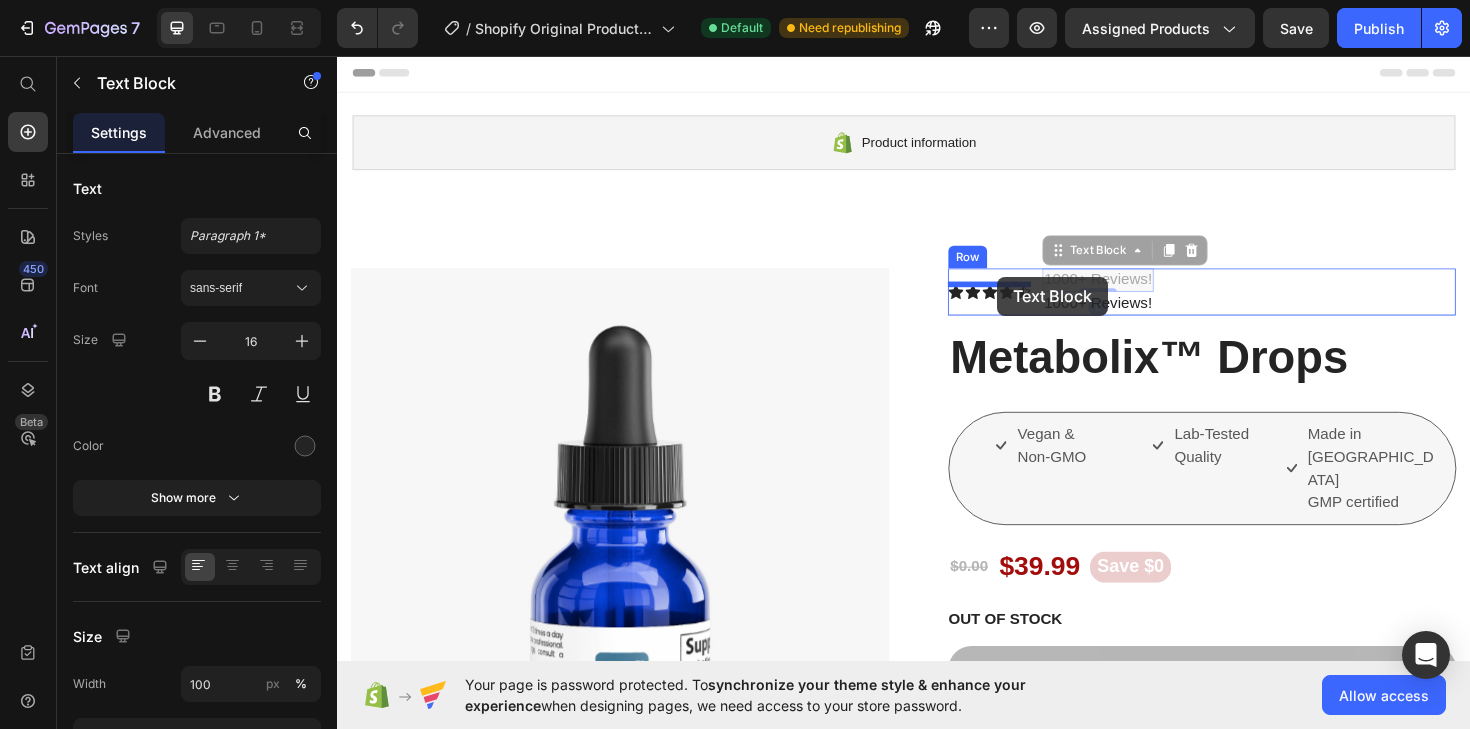 drag, startPoint x: 1093, startPoint y: 290, endPoint x: 1036, endPoint y: 290, distance: 57 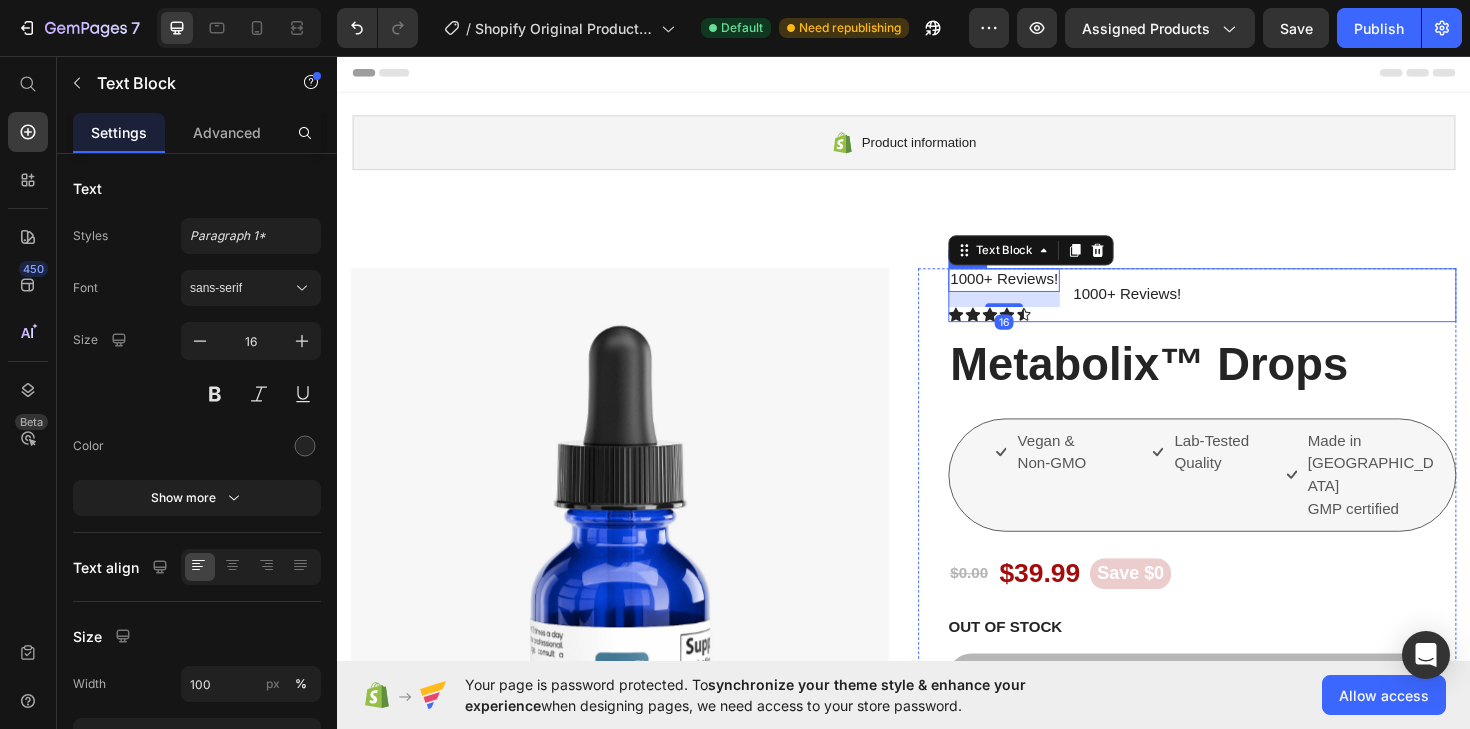 click on "1000+ Reviews! Text Block" at bounding box center (1173, 309) 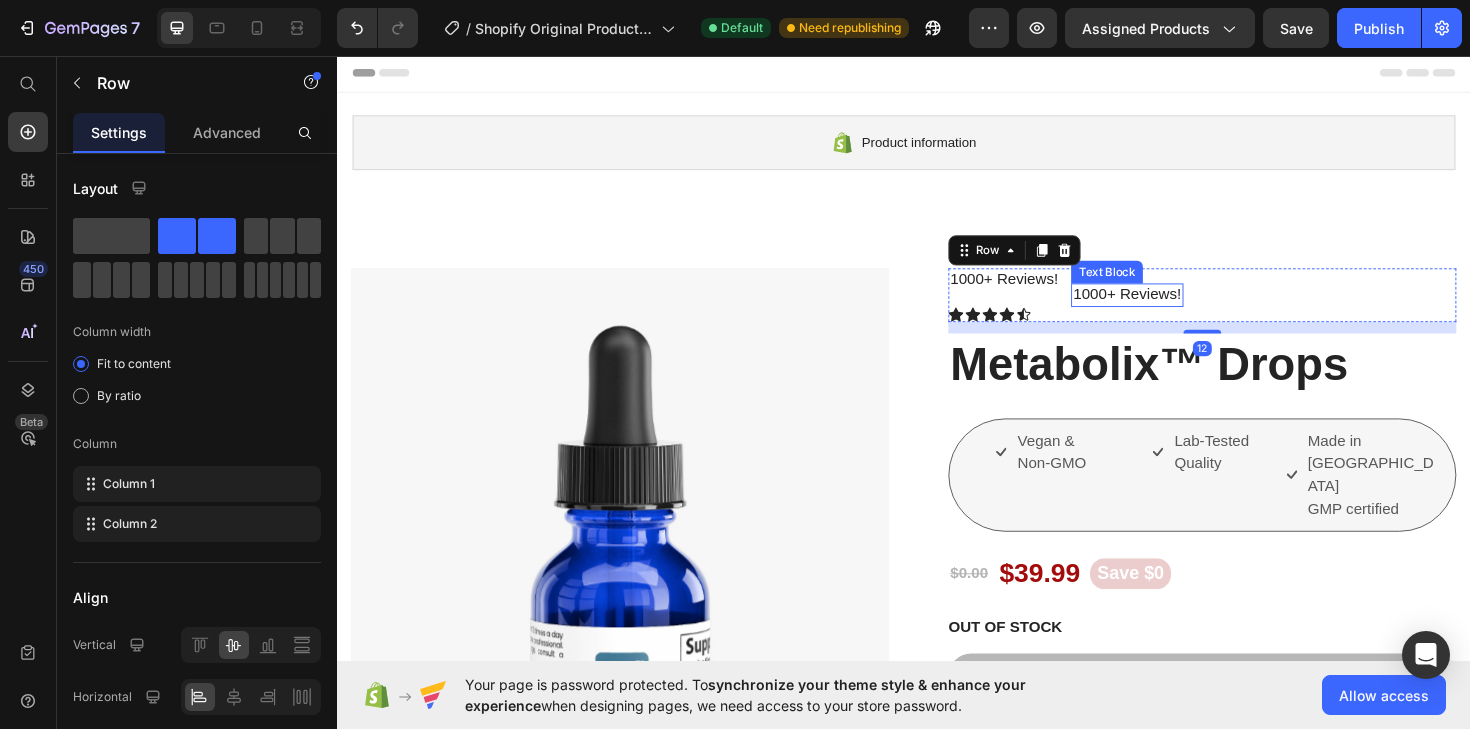 click on "1000+ Reviews!" at bounding box center [1173, 309] 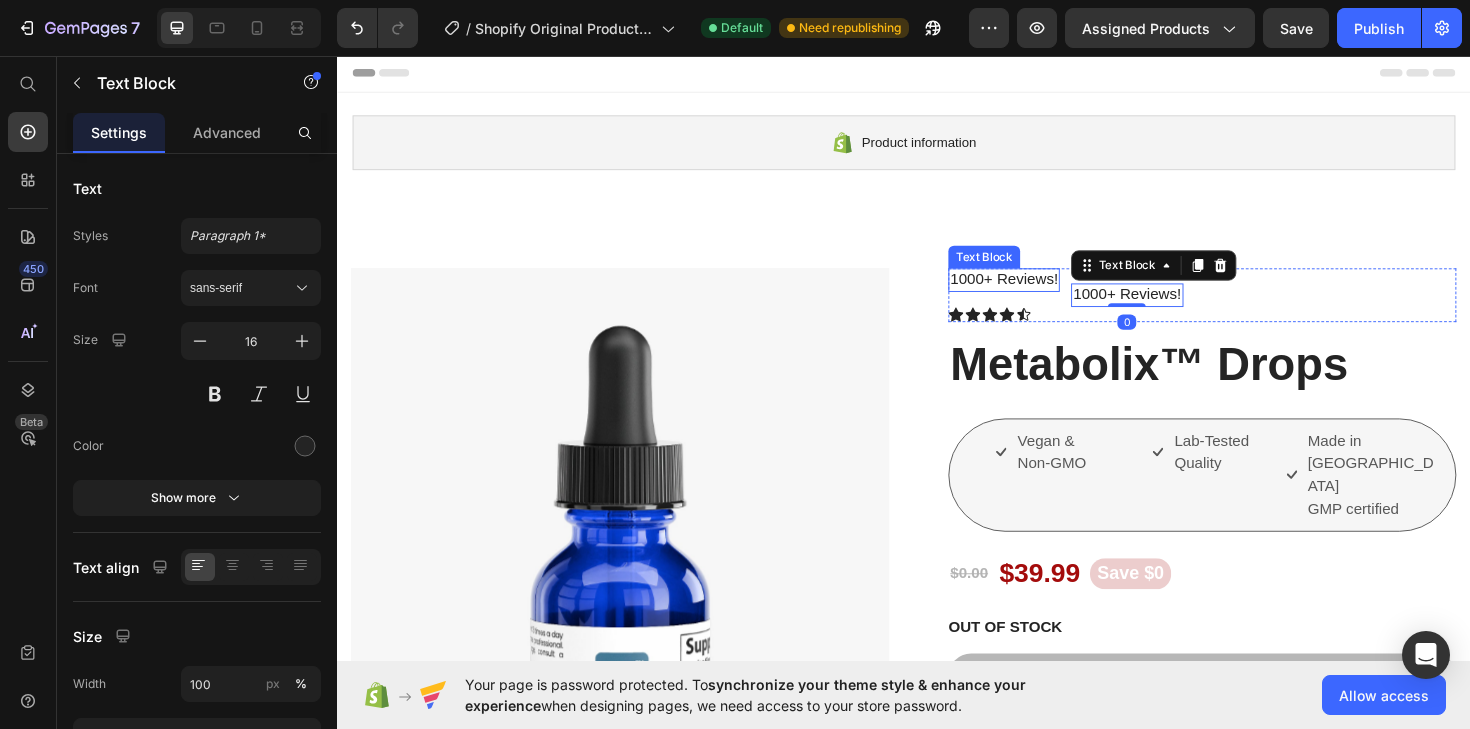 click on "1000+ Reviews!" at bounding box center [1043, 293] 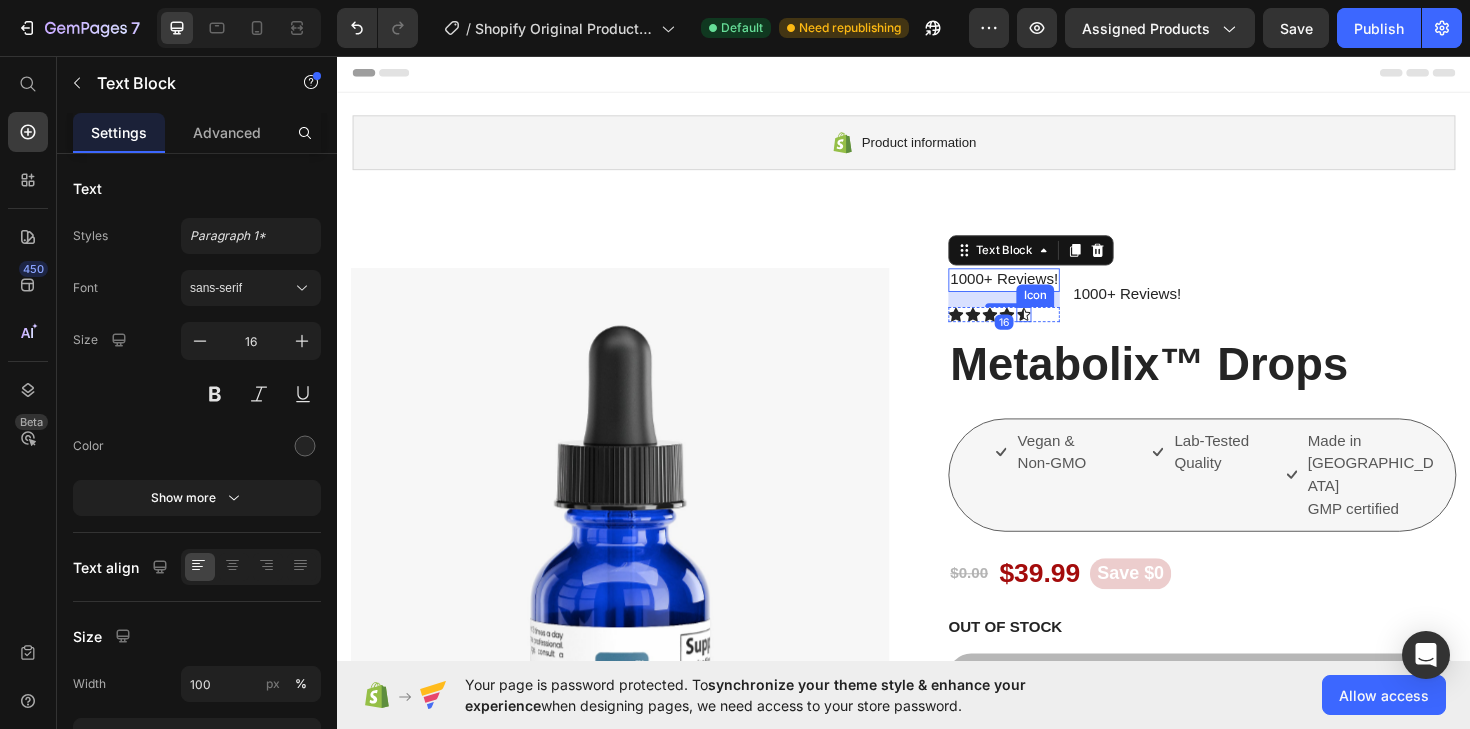click 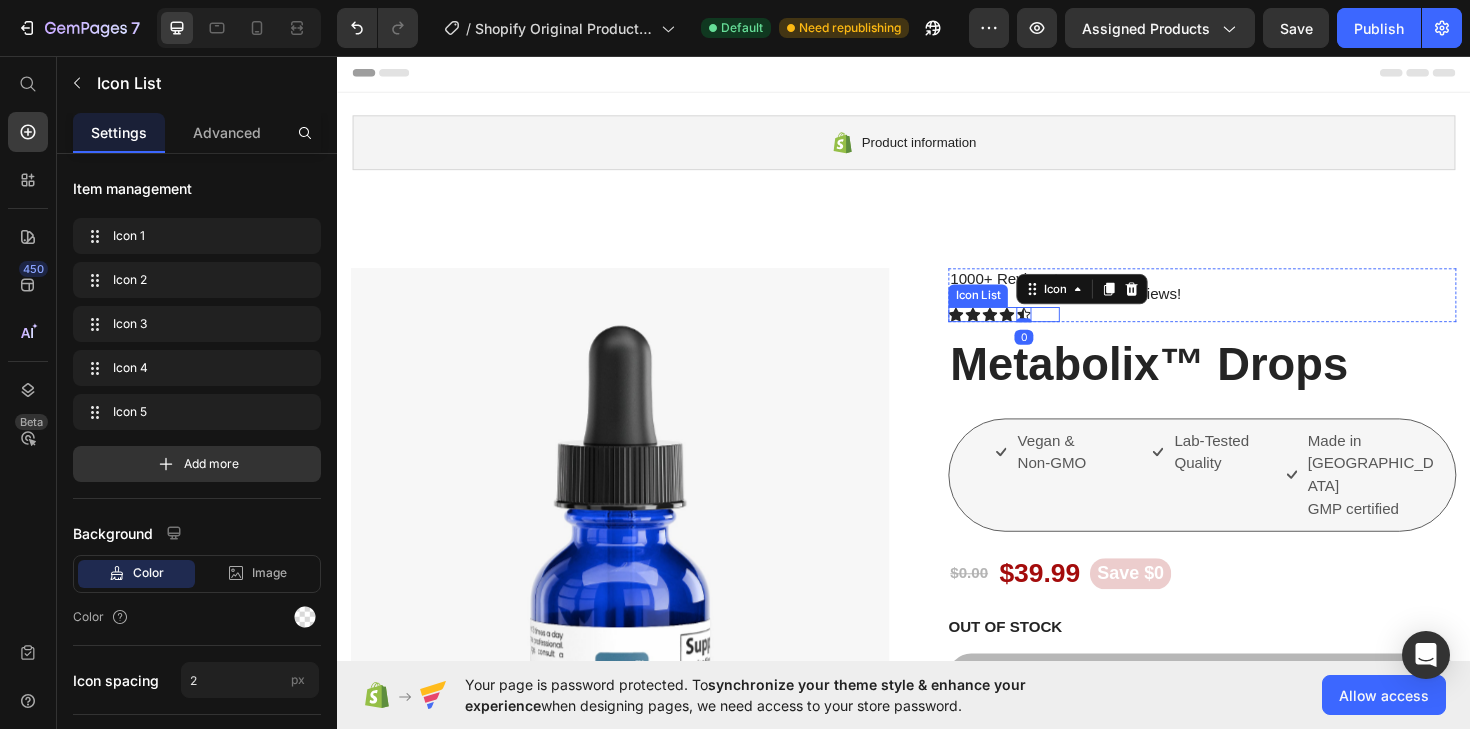click on "Icon Icon Icon Icon
Icon   0" at bounding box center (1043, 330) 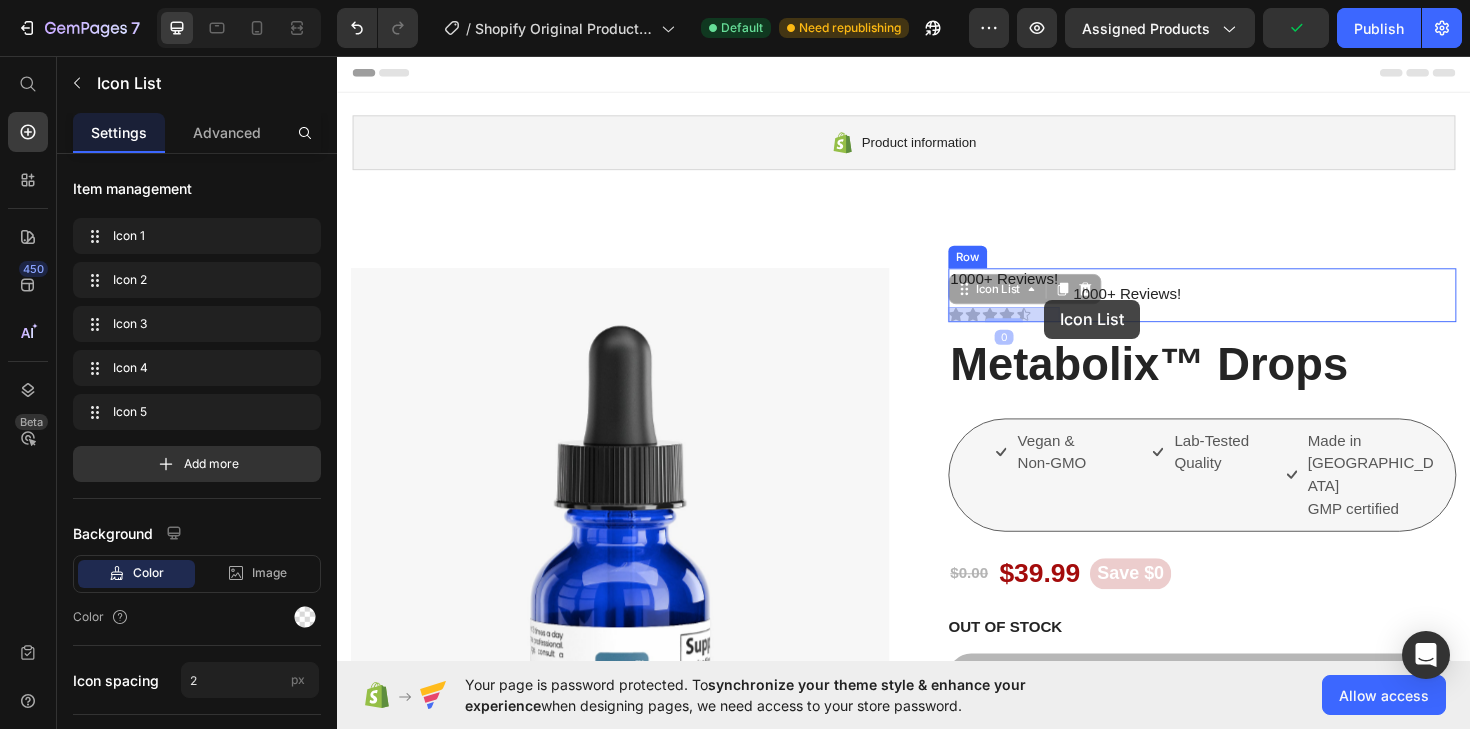 drag, startPoint x: 1088, startPoint y: 332, endPoint x: 1086, endPoint y: 314, distance: 18.110771 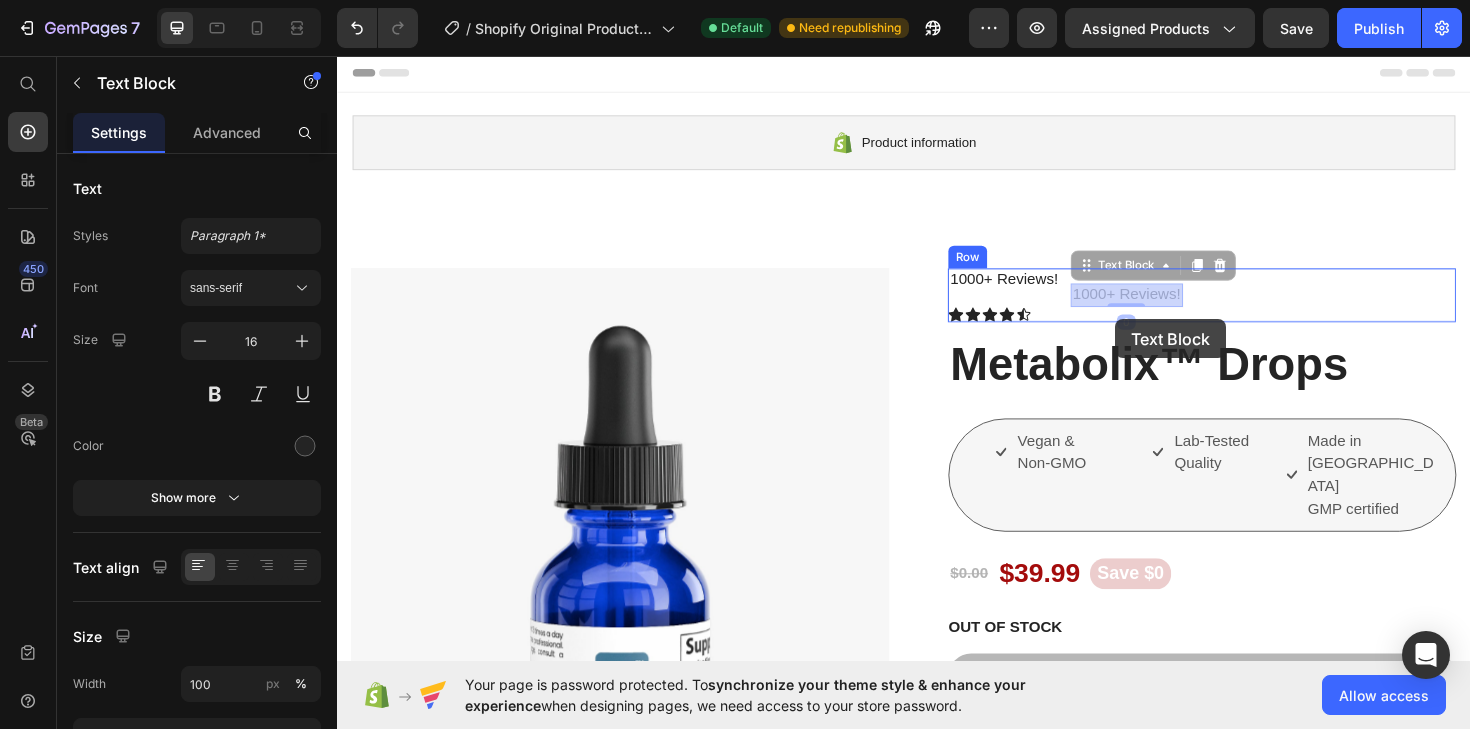 drag, startPoint x: 1190, startPoint y: 308, endPoint x: 1161, endPoint y: 335, distance: 39.623226 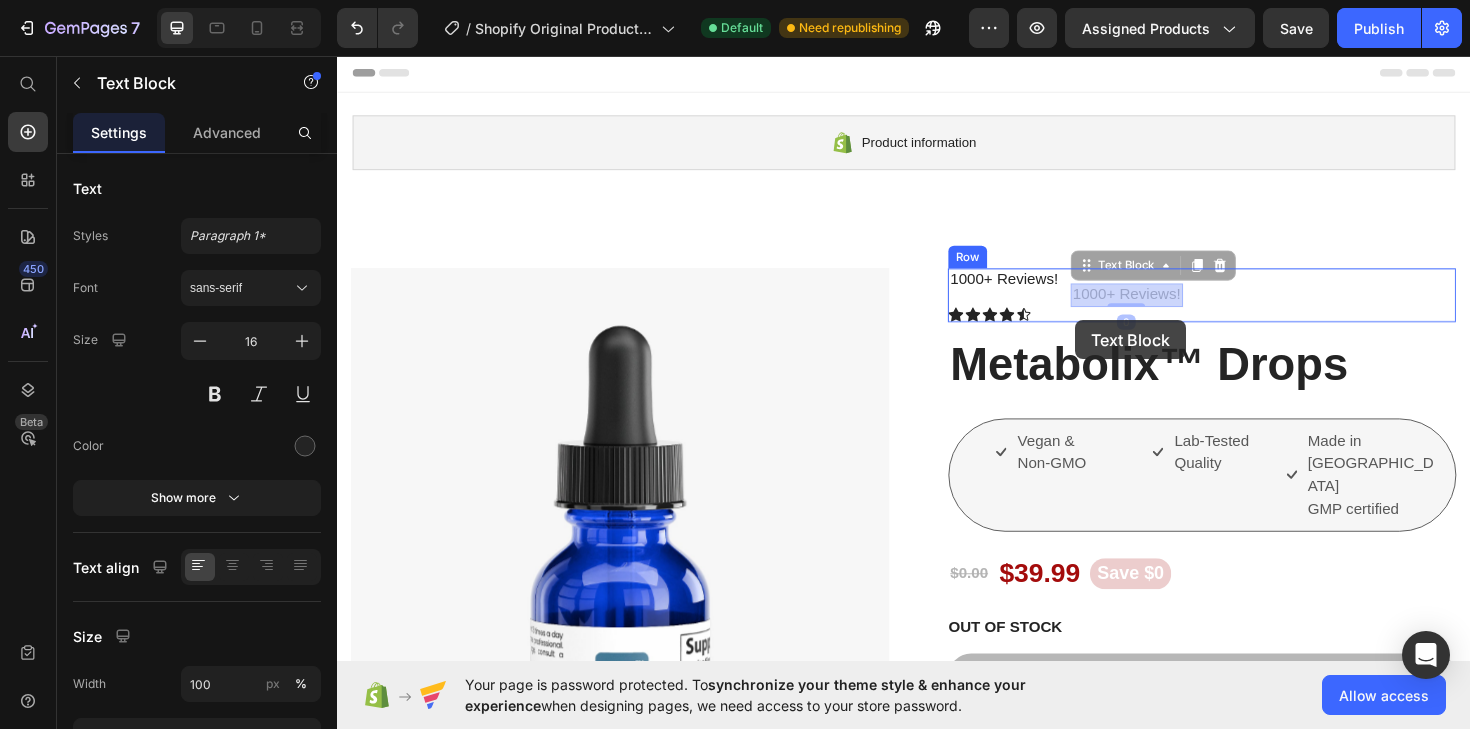 drag, startPoint x: 1168, startPoint y: 309, endPoint x: 1119, endPoint y: 337, distance: 56.435802 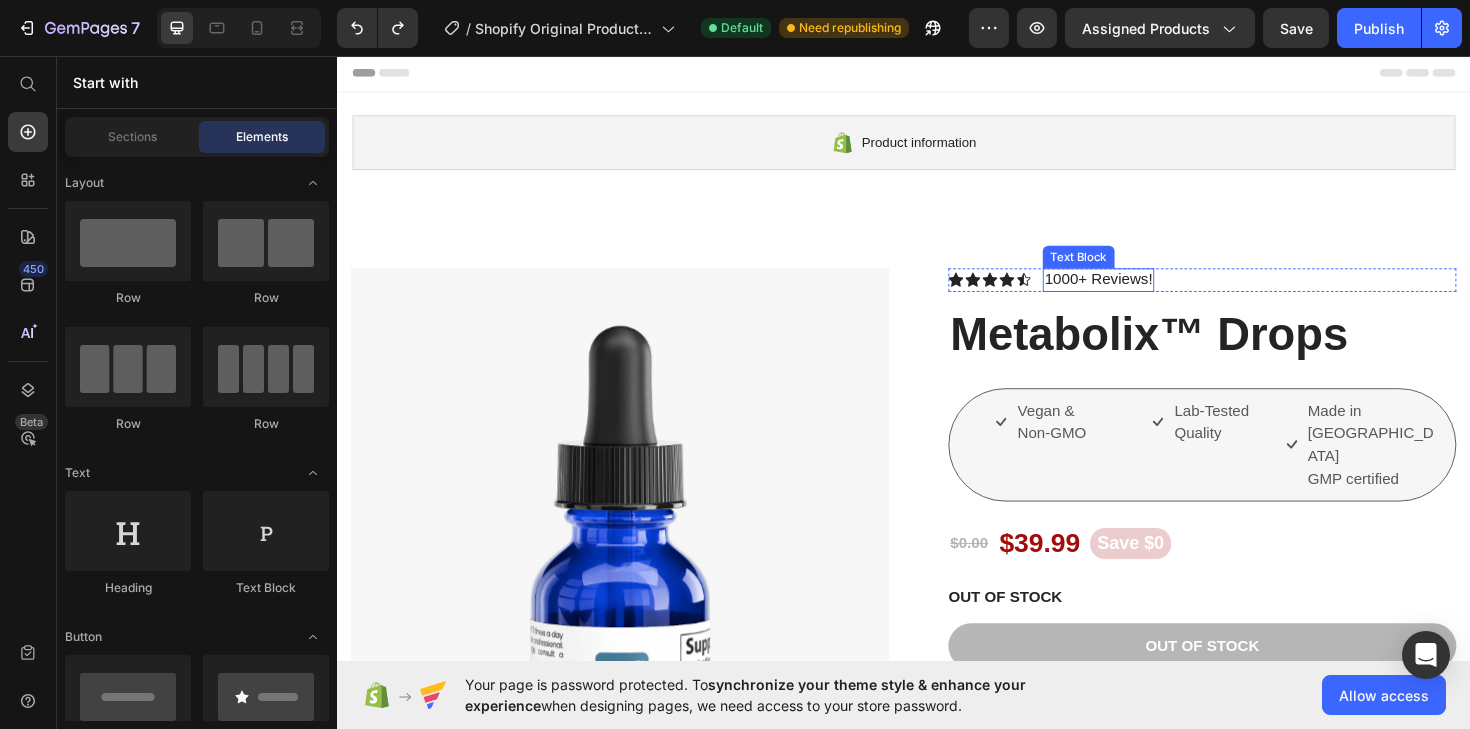click on "1000+ Reviews!" at bounding box center (1143, 293) 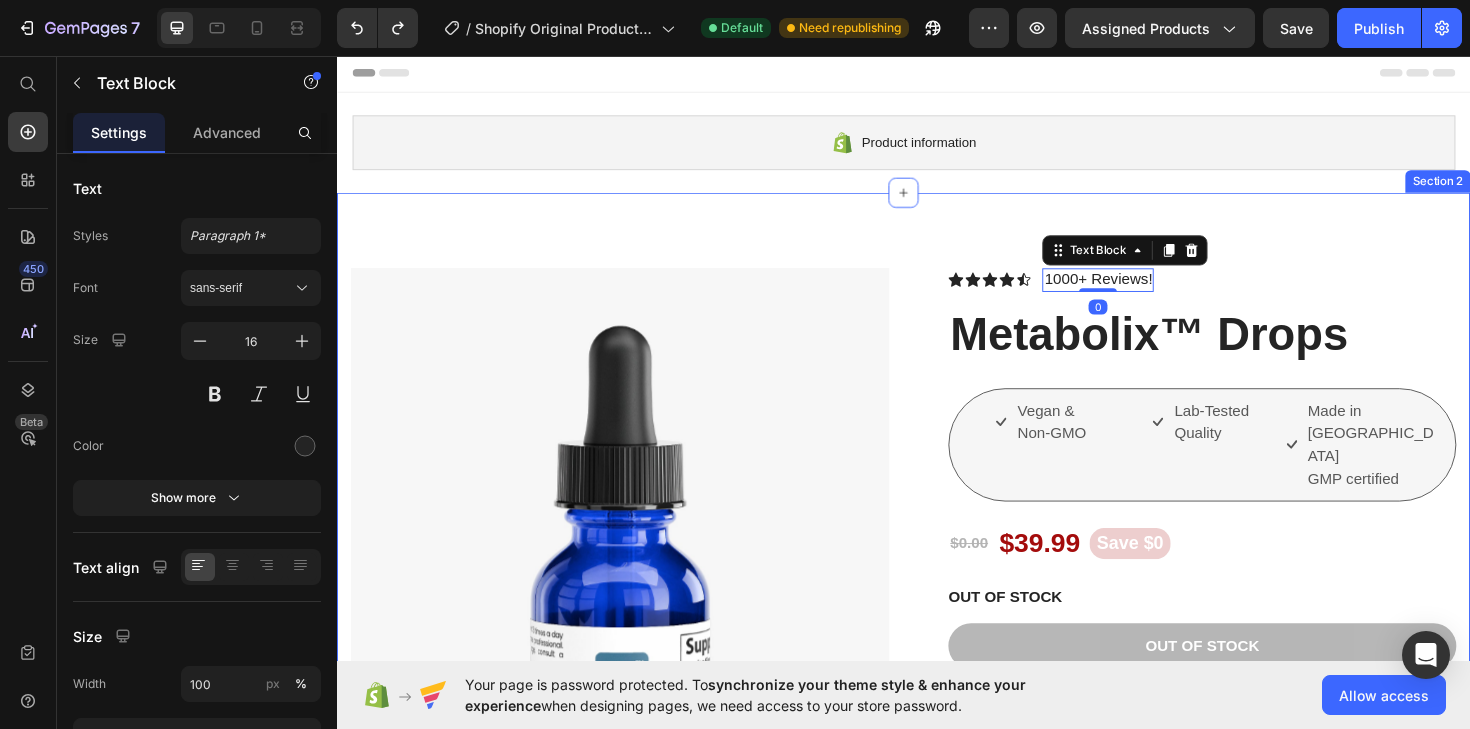 click on "Icon Icon Icon Icon
Icon Icon List 1000+ Reviews! Text Block   0 Row" at bounding box center [1253, 293] 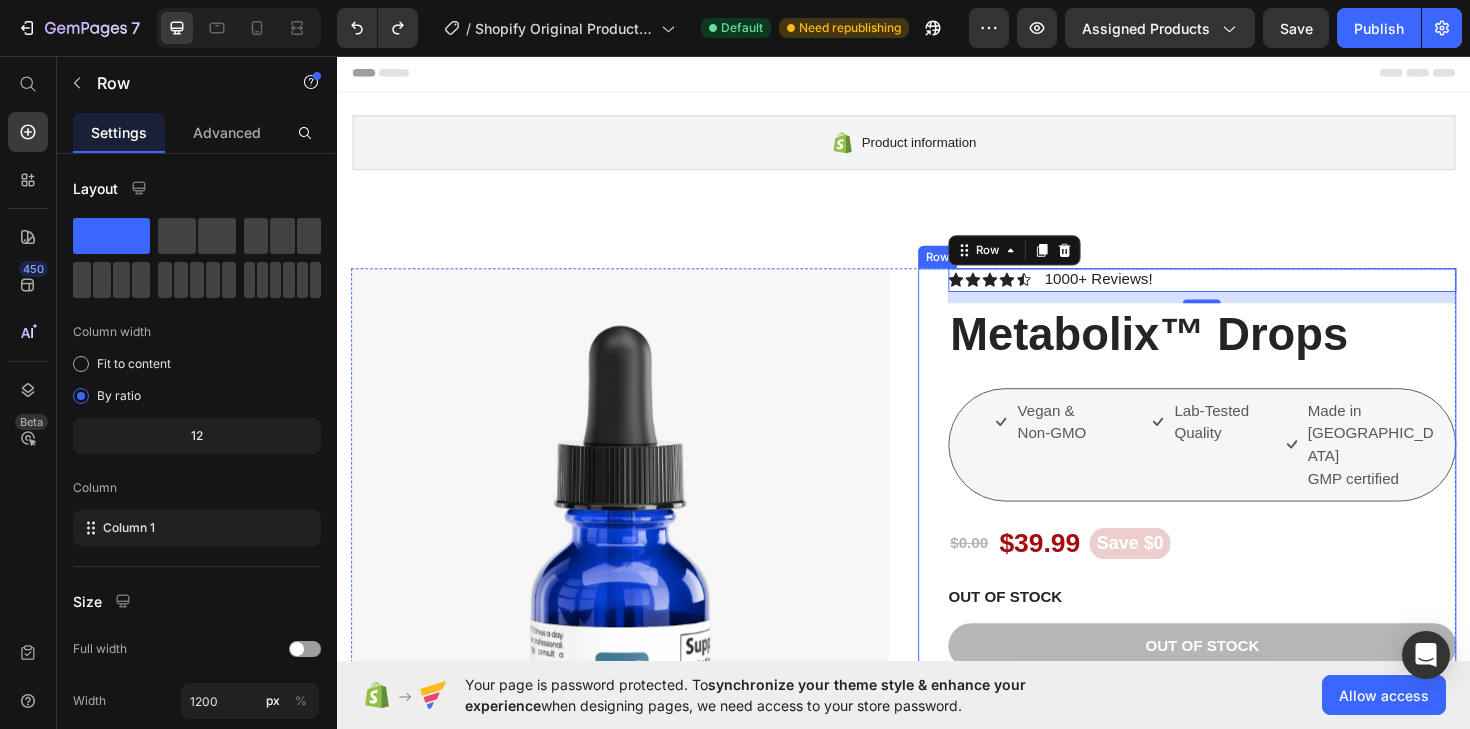 click on "Icon Icon Icon Icon
Icon Icon List 1000+ Reviews! Text Block Row   12 Metabolix™ Drops Product Title
Vegan & Non-GMO Item List
Lab-Tested  Quality Item List
Made in USA GMP certified Item List Row $0.00 Product Price $39.99 Product Price Save $0 Product Badge Row OUT OF STOCK Stock Counter Out of stock Add to Cart Image Image Image Image Image Row Icon Icon Icon Icon Icon Icon List Finally found something that works Text Block Super convenient and tastes great. Tried lots of products.. Finally found something that works Text Block Sarah Text Block
Verified Buyer Item List Row Row Key Benefits Text Block Supports healthy metabolism* Helps manage cravings* Promotes balanced energy* Clean, plant-powered formula Item List Why choose  Metabolix™ Text Block Vegan & Non-GMO No sugar or stimulants Made in USA | GMP Certified Lab-tested for quality Item List Row Image Free bundle shipping  Text Block Image Easy Returns Text Block Image Row" at bounding box center [1237, 827] 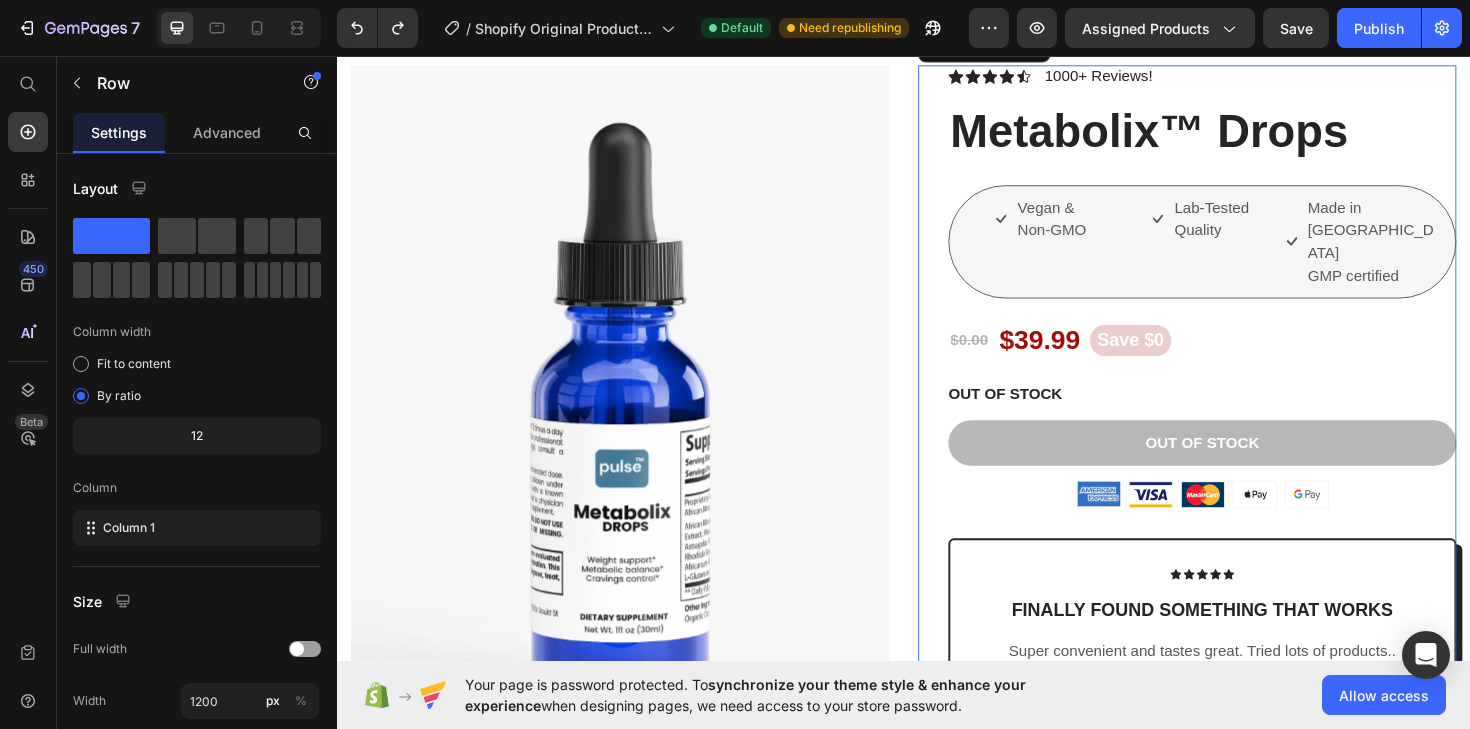 scroll, scrollTop: 0, scrollLeft: 0, axis: both 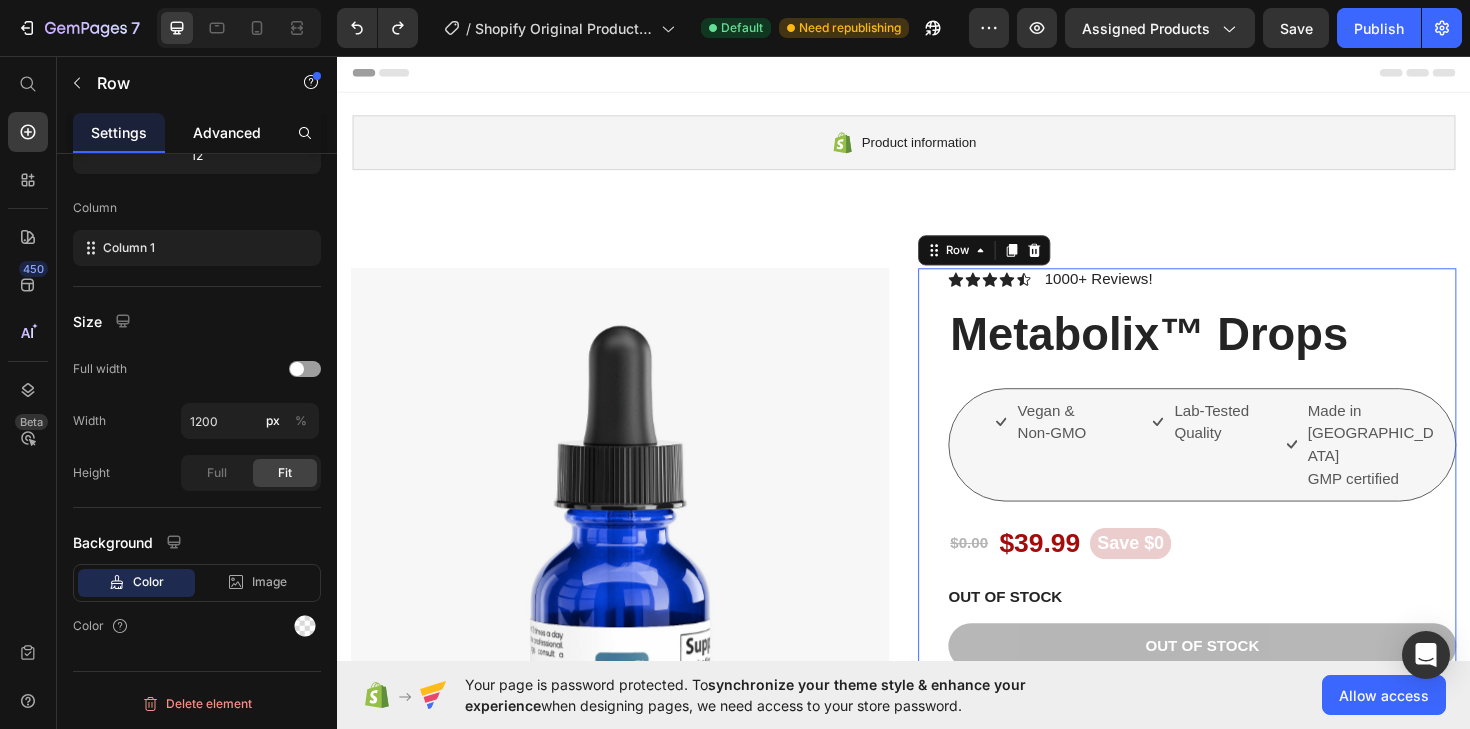 click on "Advanced" at bounding box center [227, 132] 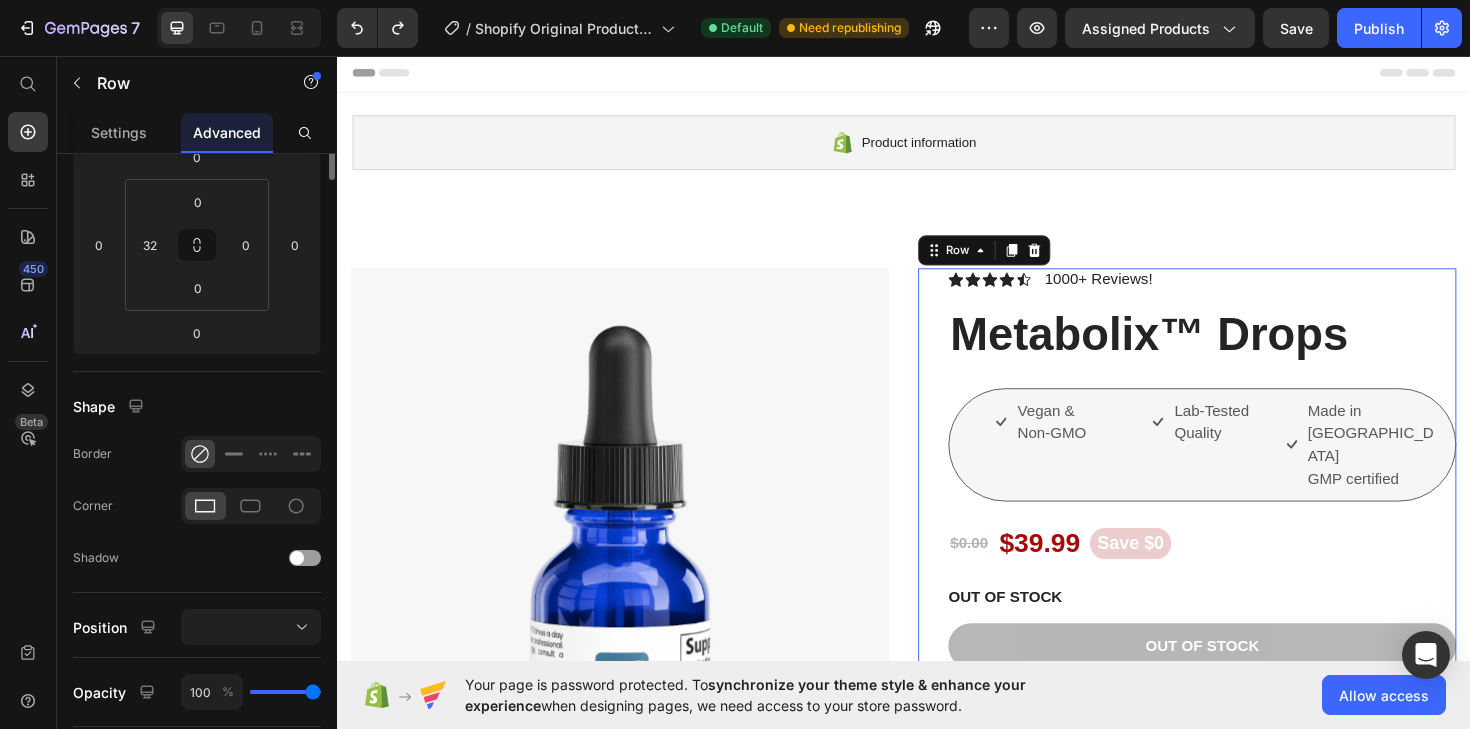 scroll, scrollTop: 0, scrollLeft: 0, axis: both 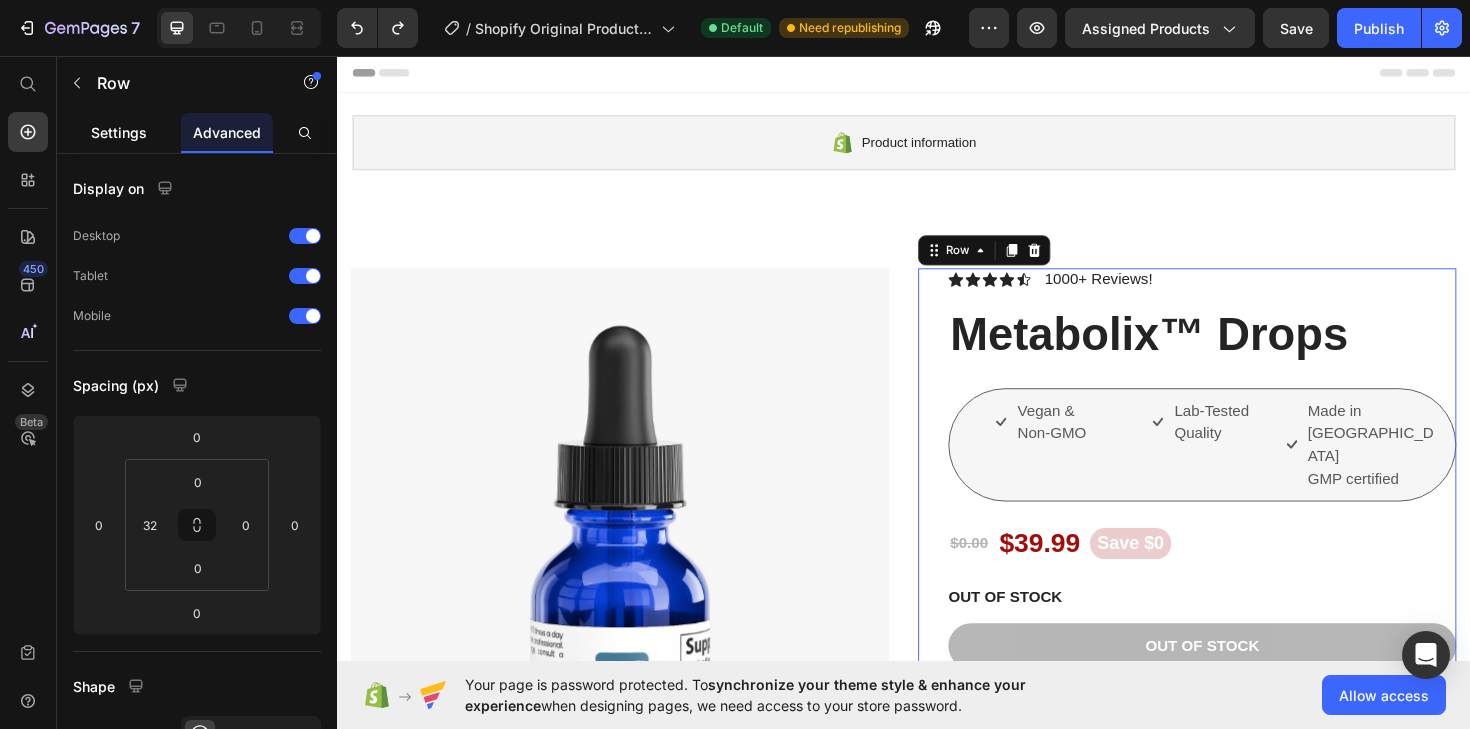 click on "Settings" 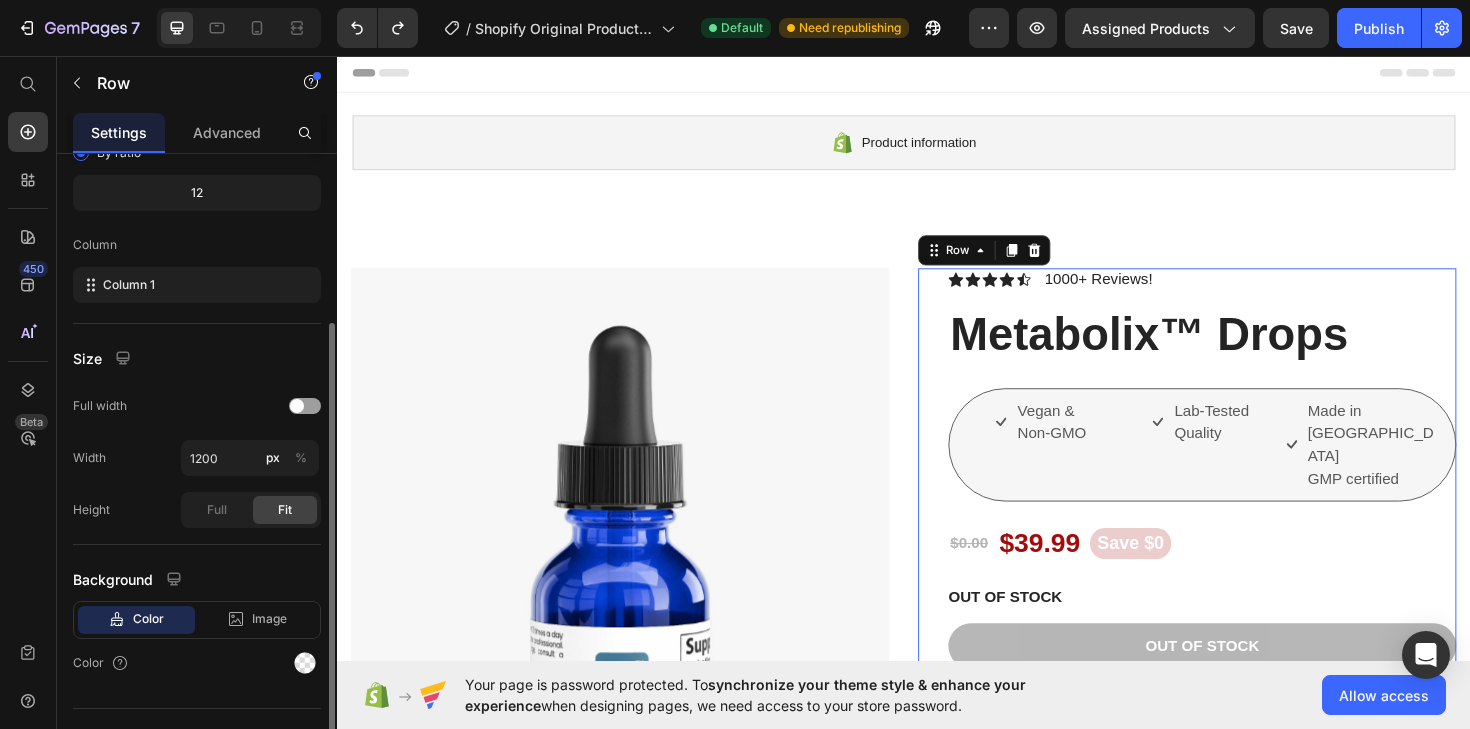 scroll, scrollTop: 280, scrollLeft: 0, axis: vertical 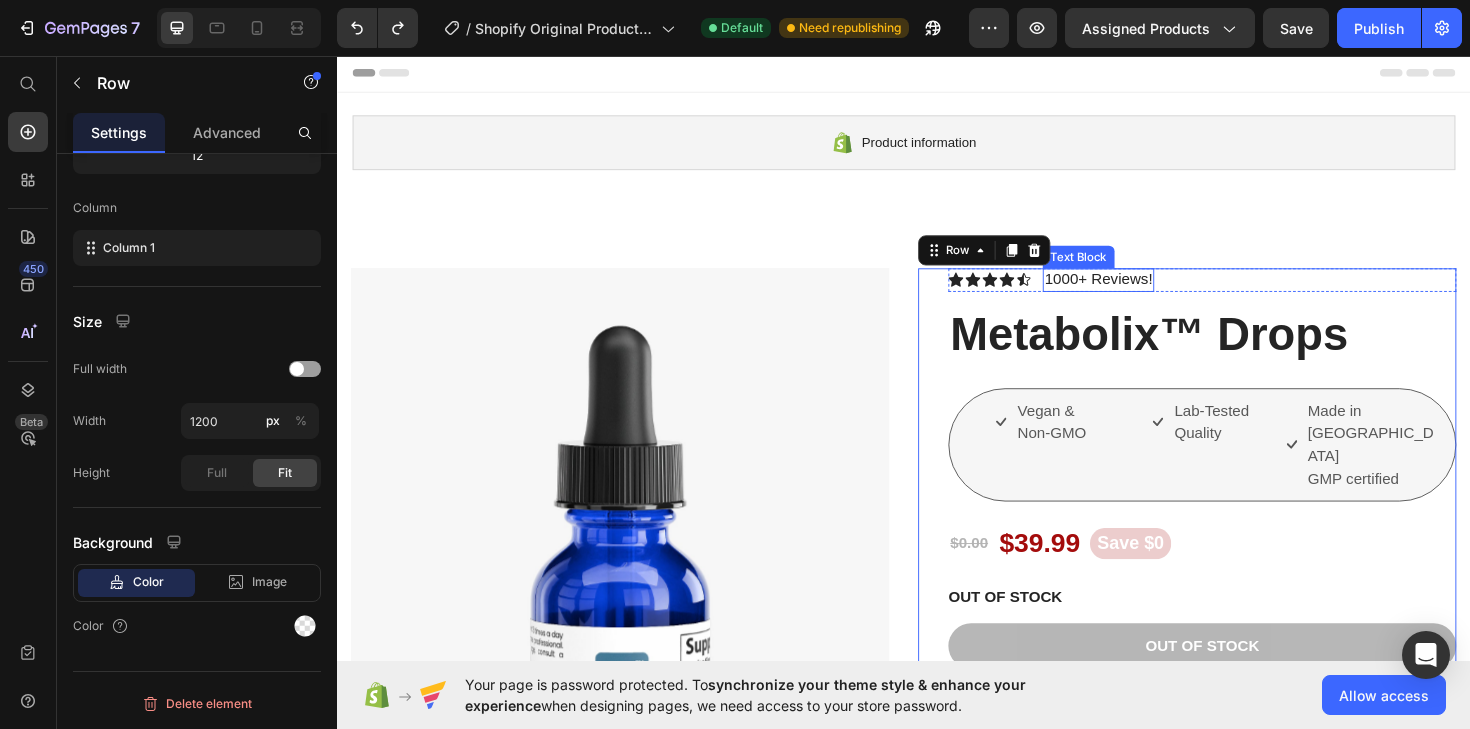 click on "1000+ Reviews!" at bounding box center [1143, 293] 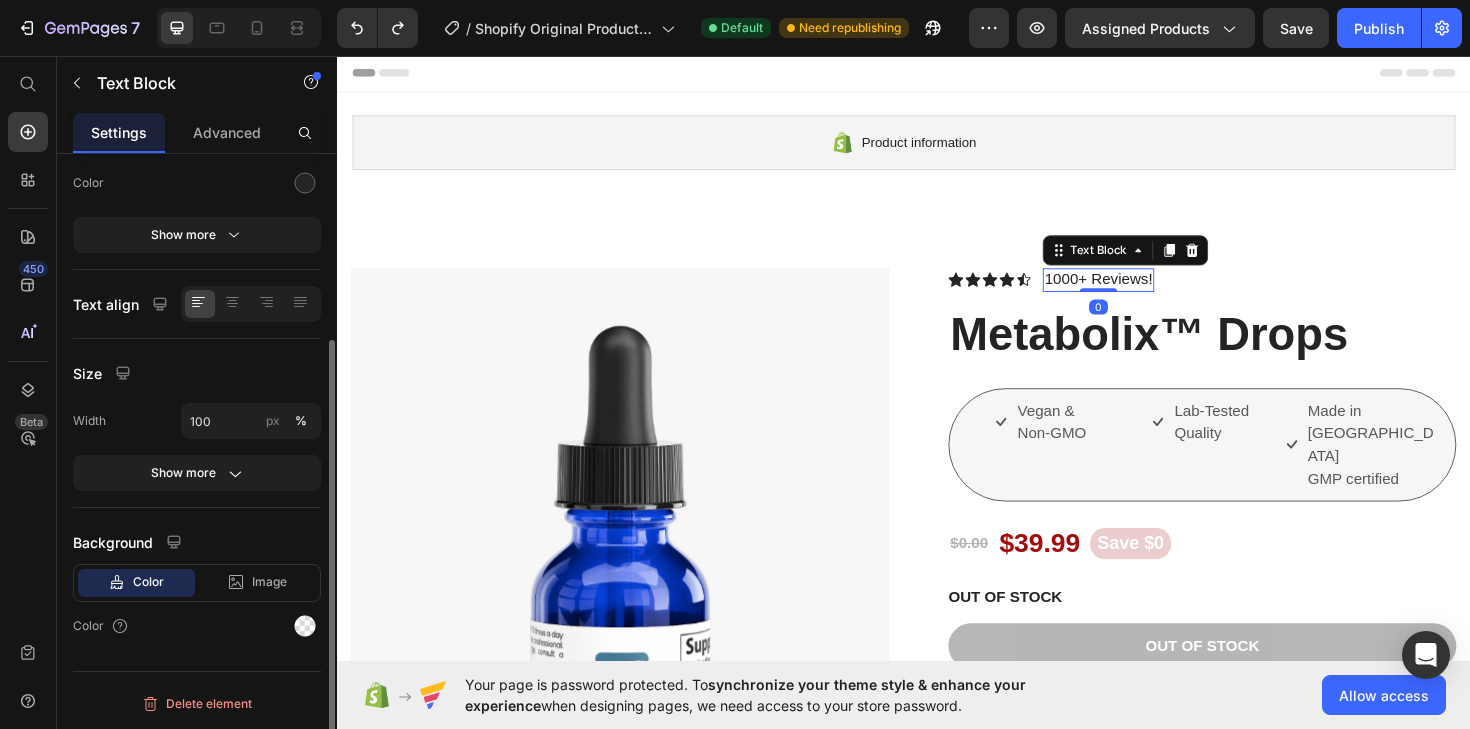 scroll, scrollTop: 0, scrollLeft: 0, axis: both 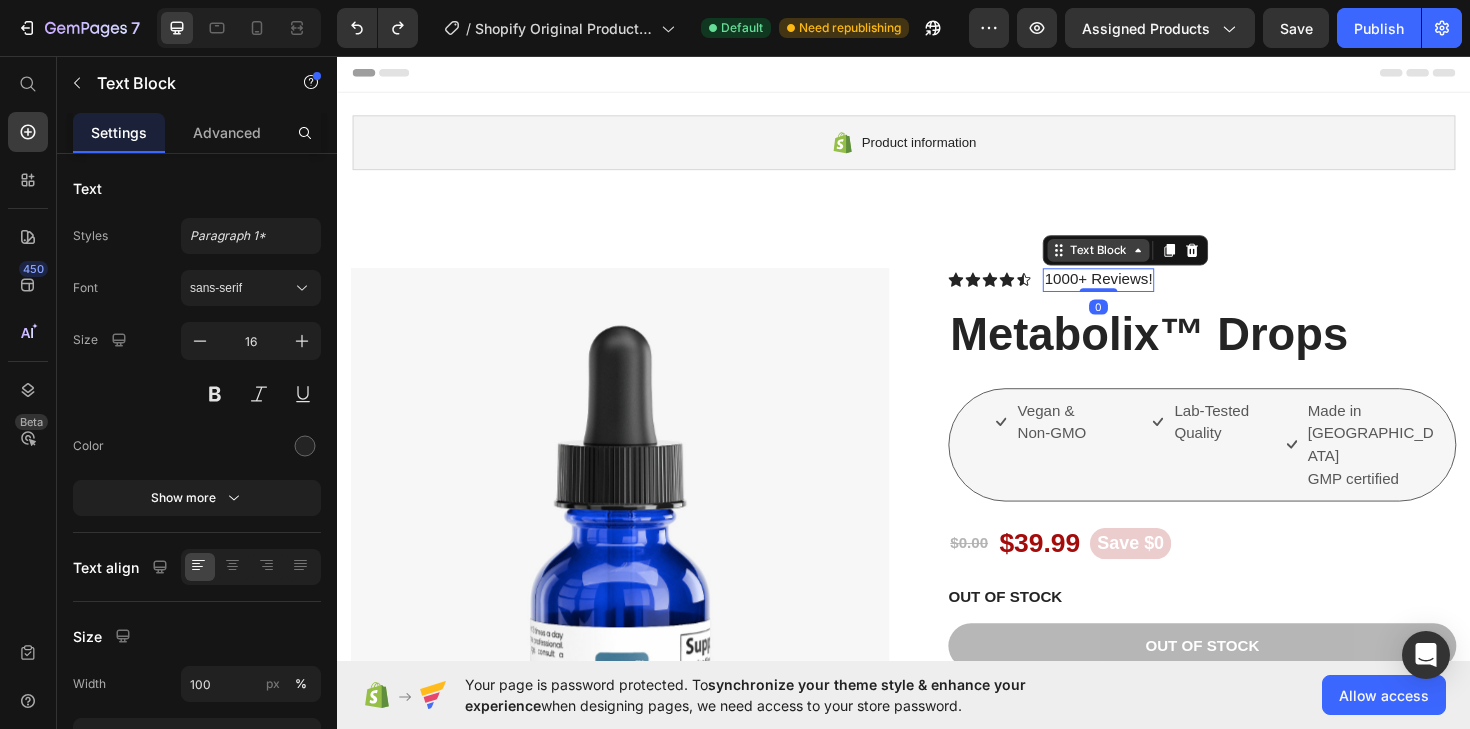 click on "Text Block" at bounding box center [1143, 262] 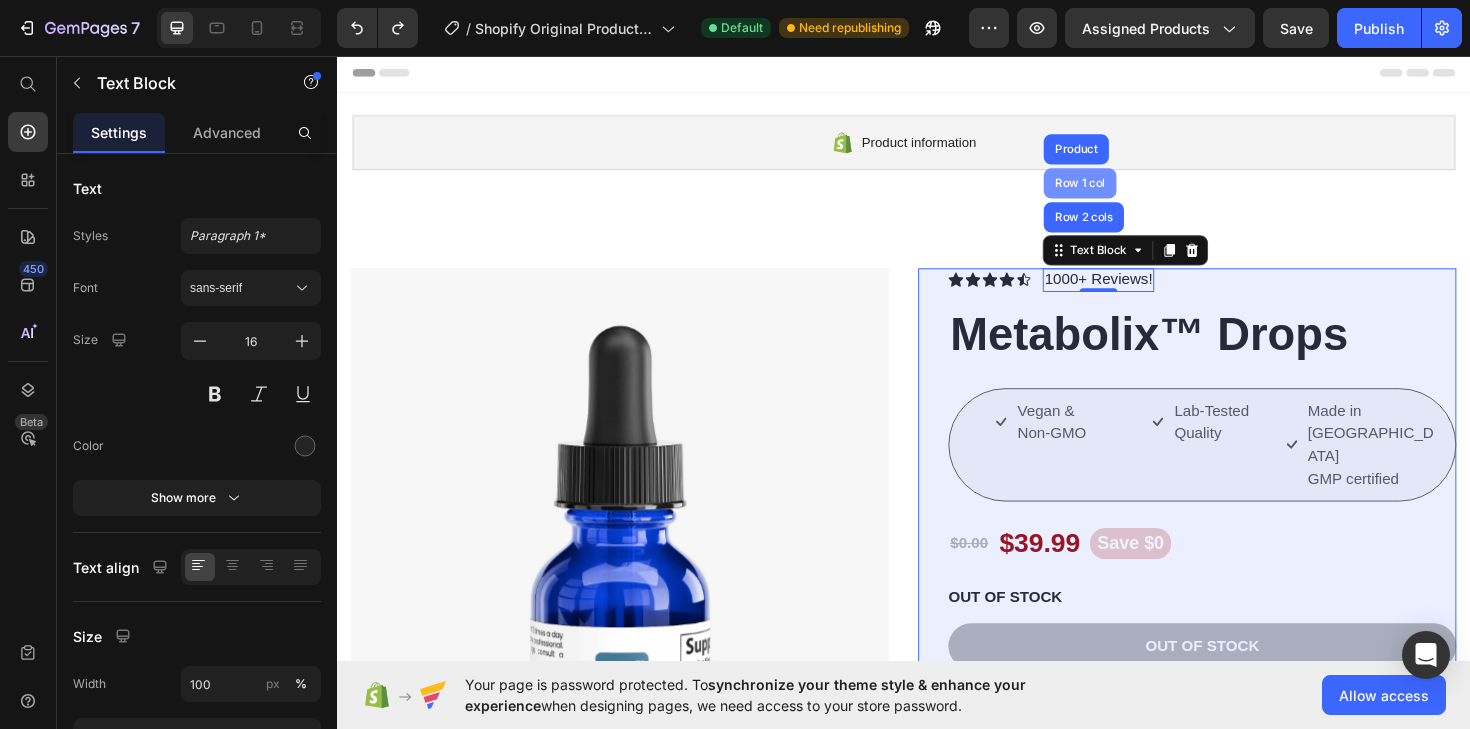 click on "Row 1 col" at bounding box center (1123, 191) 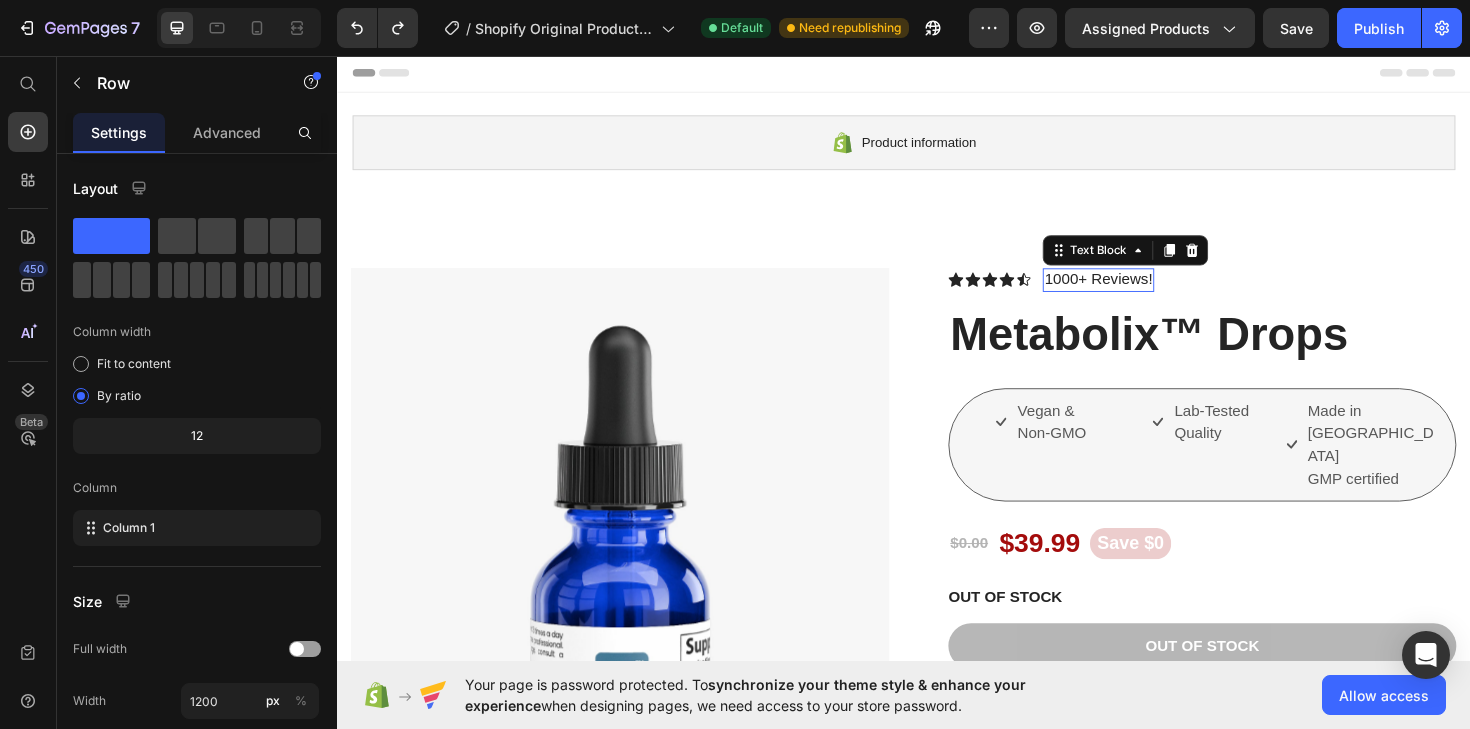 click on "1000+ Reviews!" at bounding box center (1143, 293) 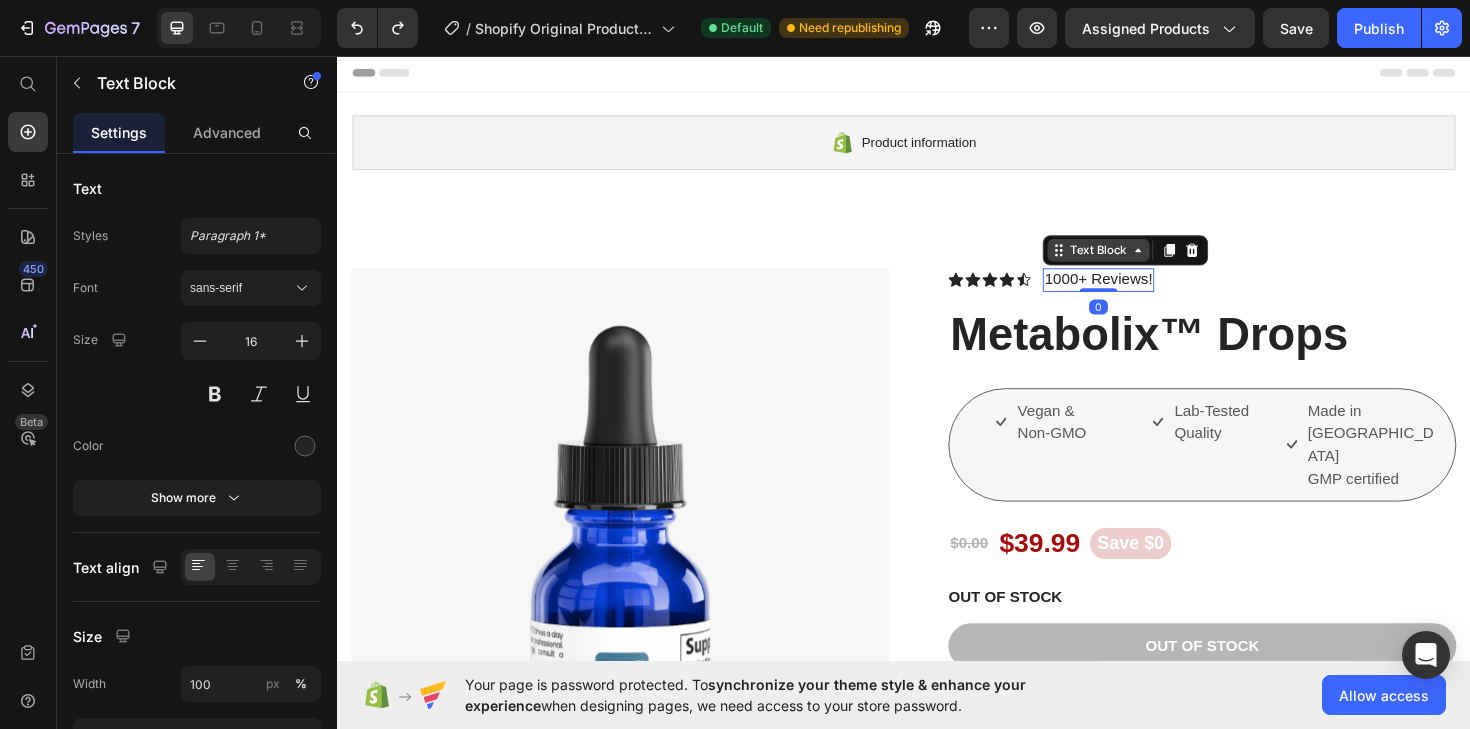 click on "Text Block" at bounding box center (1143, 262) 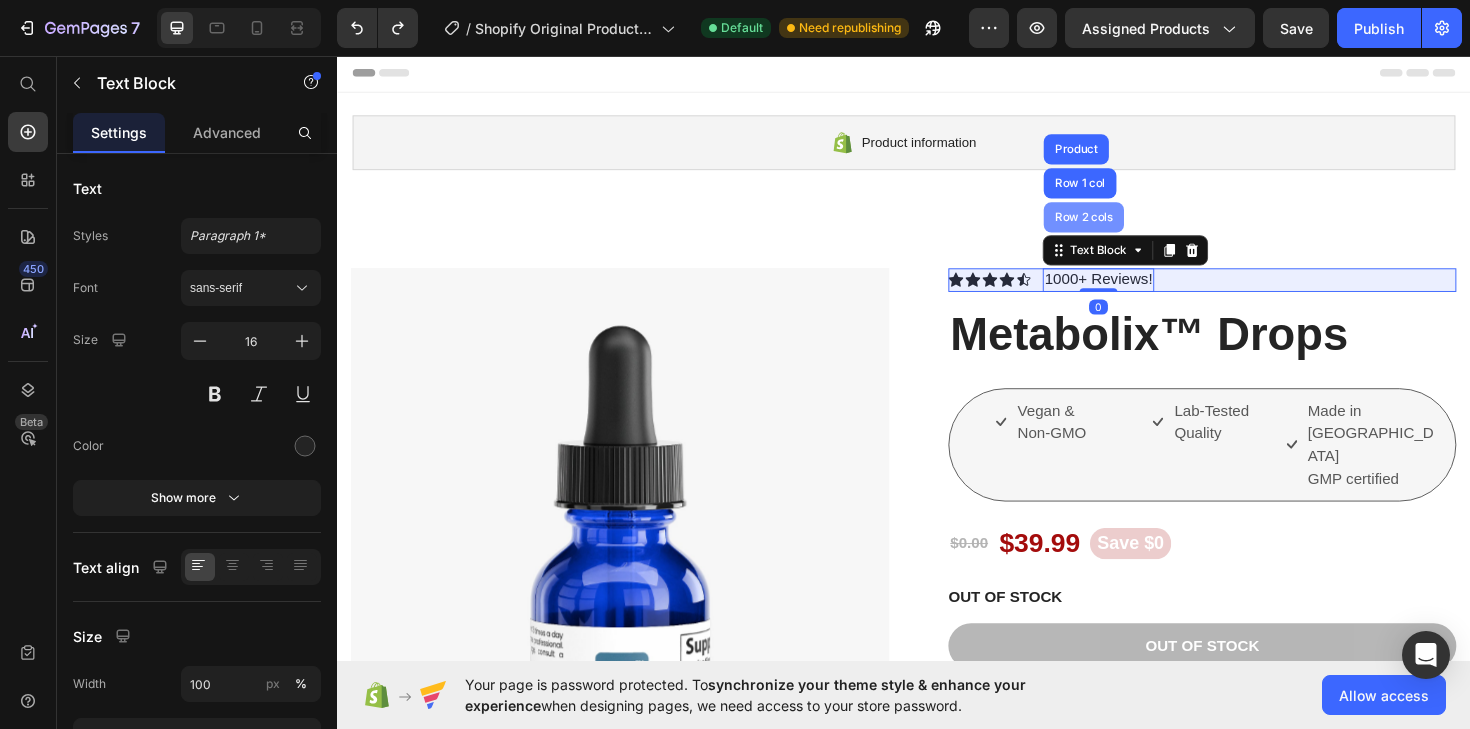 click on "Row 2 cols" at bounding box center [1127, 227] 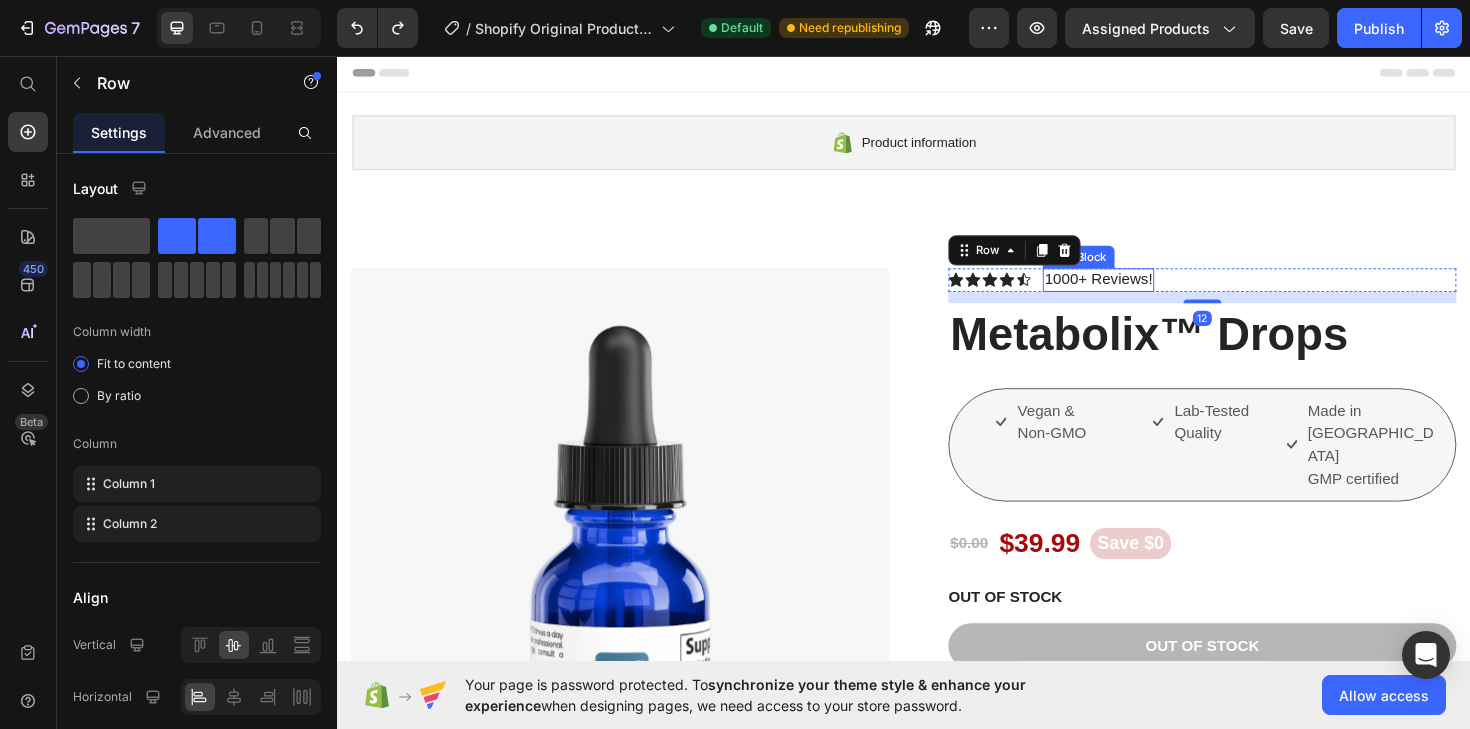 click on "1000+ Reviews!" at bounding box center (1143, 293) 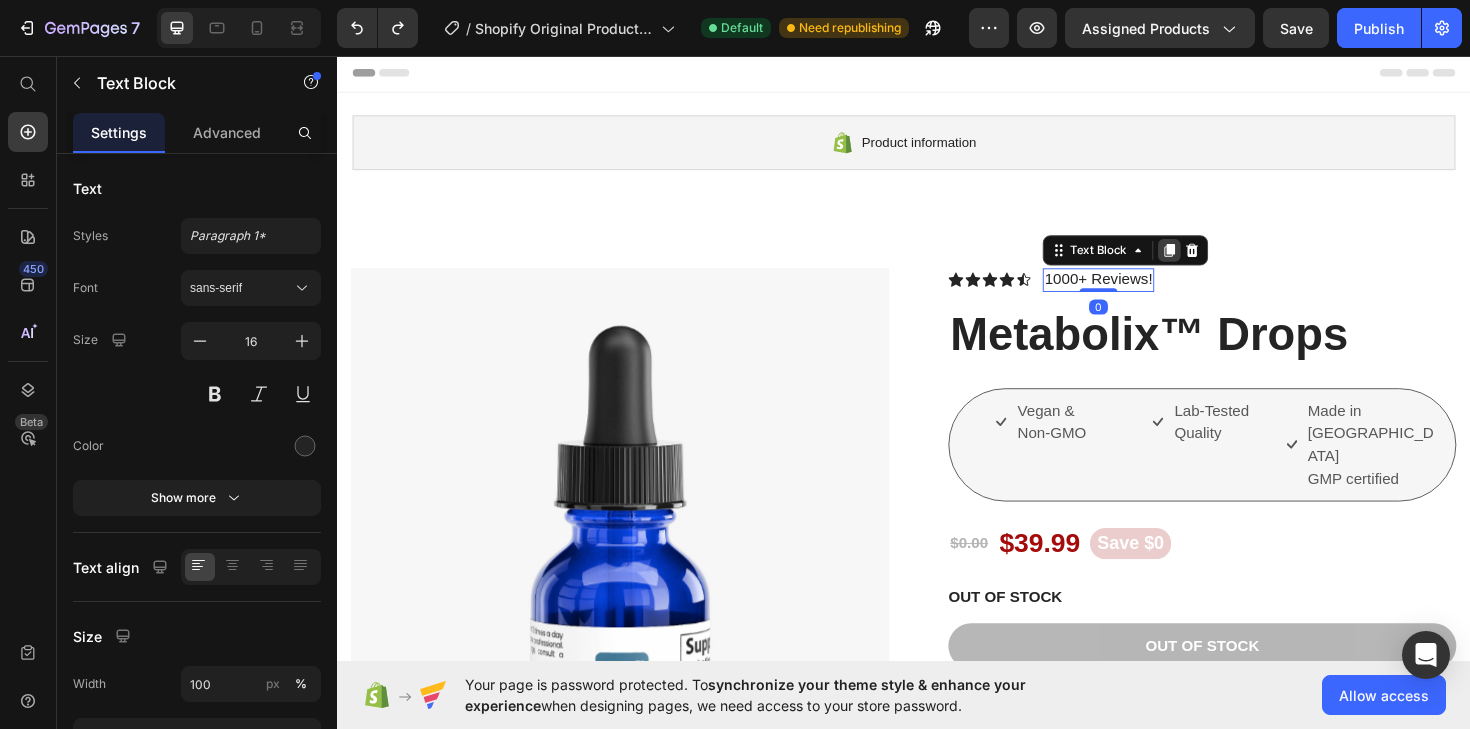 click 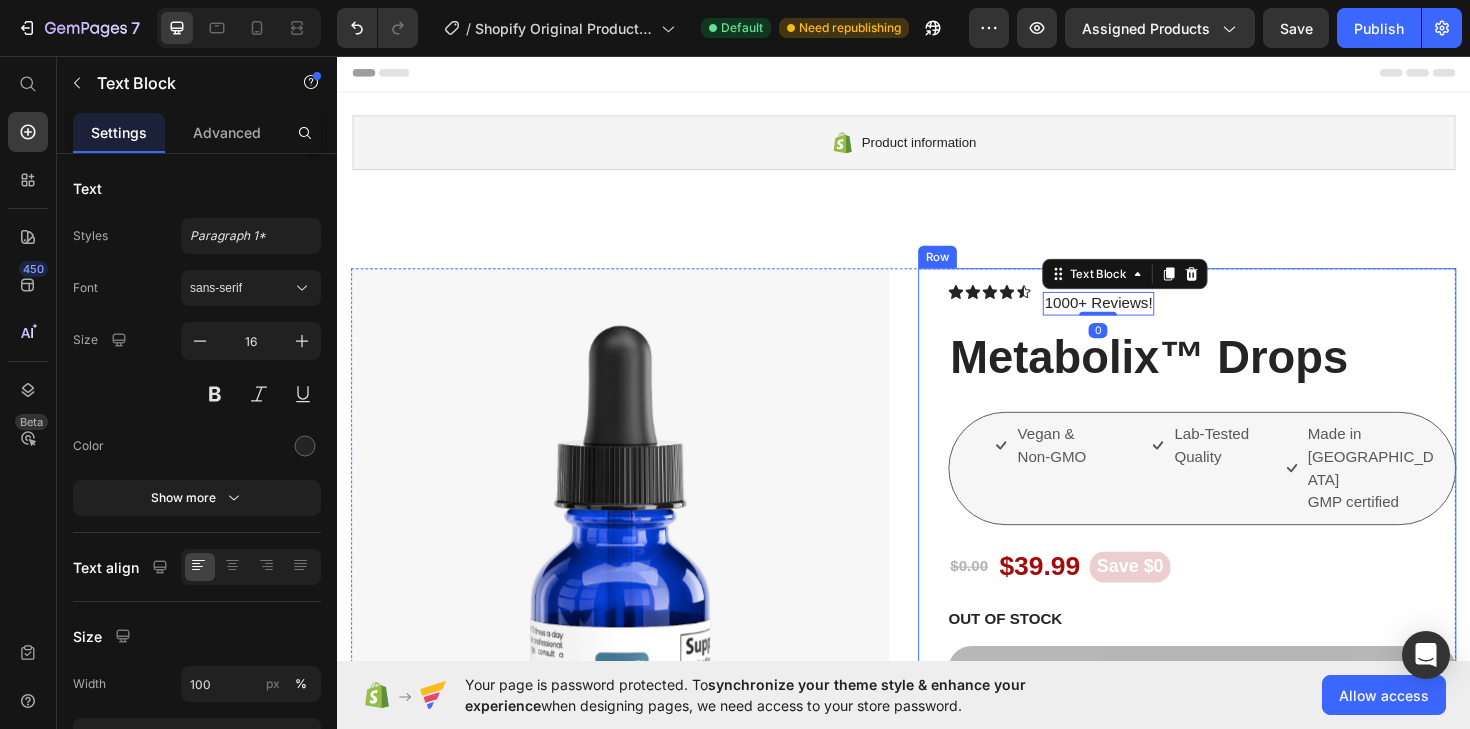 click on "Icon Icon Icon Icon
Icon Icon List 1000+ Reviews! Text Block 1000+ Reviews! Text Block   0 Row Metabolix™ Drops Product Title
Vegan & Non-GMO Item List
Lab-Tested  Quality Item List
Made in USA GMP certified Item List Row $0.00 Product Price $39.99 Product Price Save $0 Product Badge Row OUT OF STOCK Stock Counter Out of stock Add to Cart Image Image Image Image Image Row Icon Icon Icon Icon Icon Icon List Finally found something that works Text Block Super convenient and tastes great. Tried lots of products.. Finally found something that works Text Block Sarah Text Block
Verified Buyer Item List Row Row Key Benefits Text Block Supports healthy metabolism* Helps manage cravings* Promotes balanced energy* Clean, plant-powered formula Item List Why choose  Metabolix™ Text Block Vegan & Non-GMO No sugar or stimulants Made in USA | GMP Certified Lab-tested for quality Item List Row Image Free bundle shipping  Text Block Image Image" at bounding box center [1253, 853] 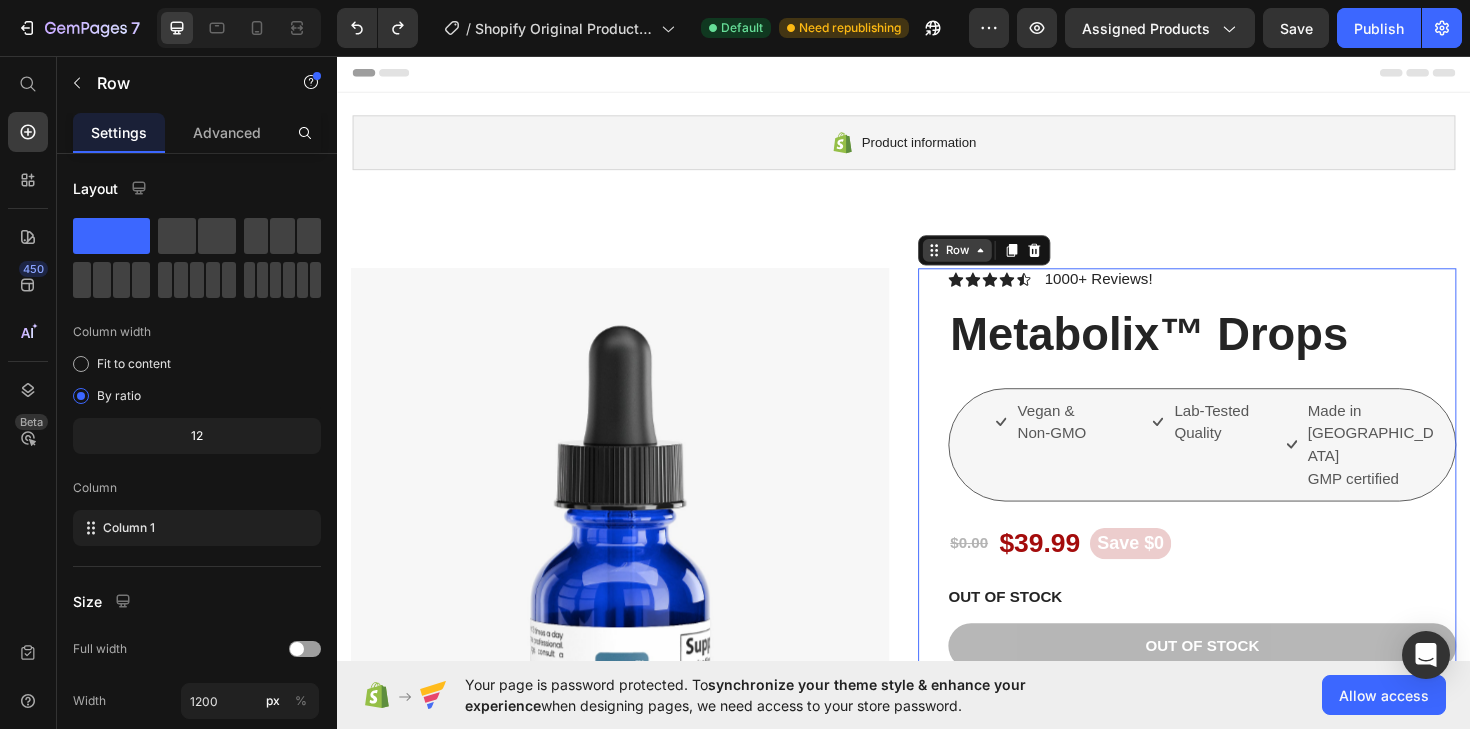 click 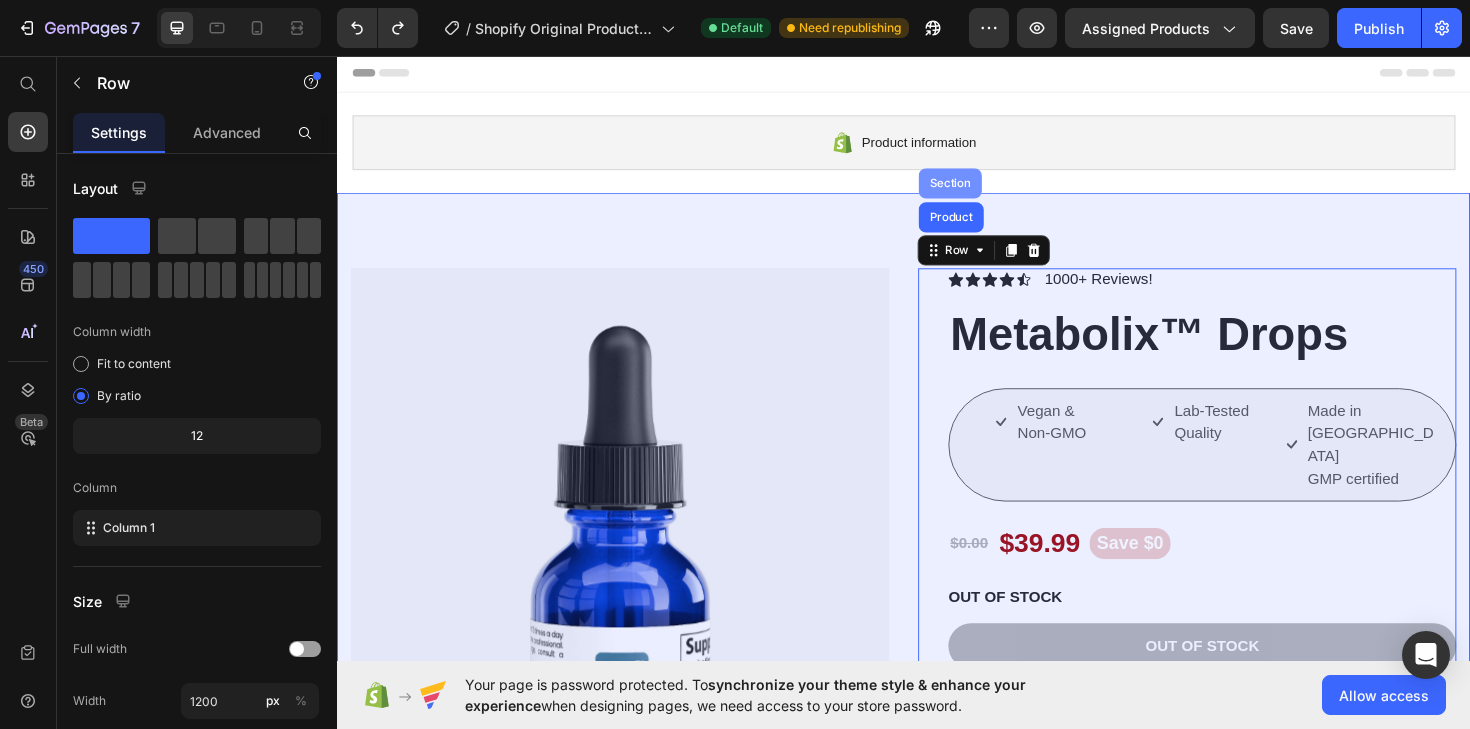 click on "Section" at bounding box center [986, 191] 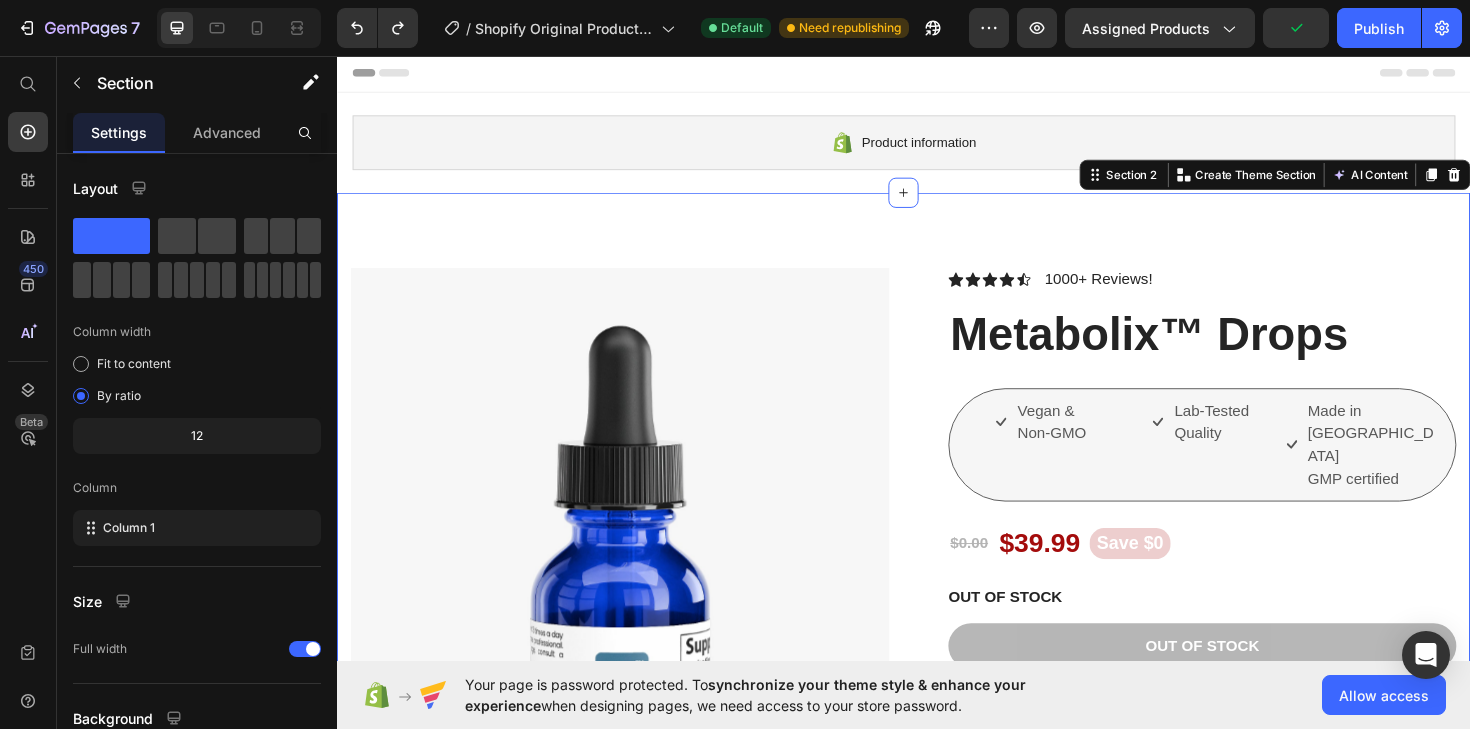 click 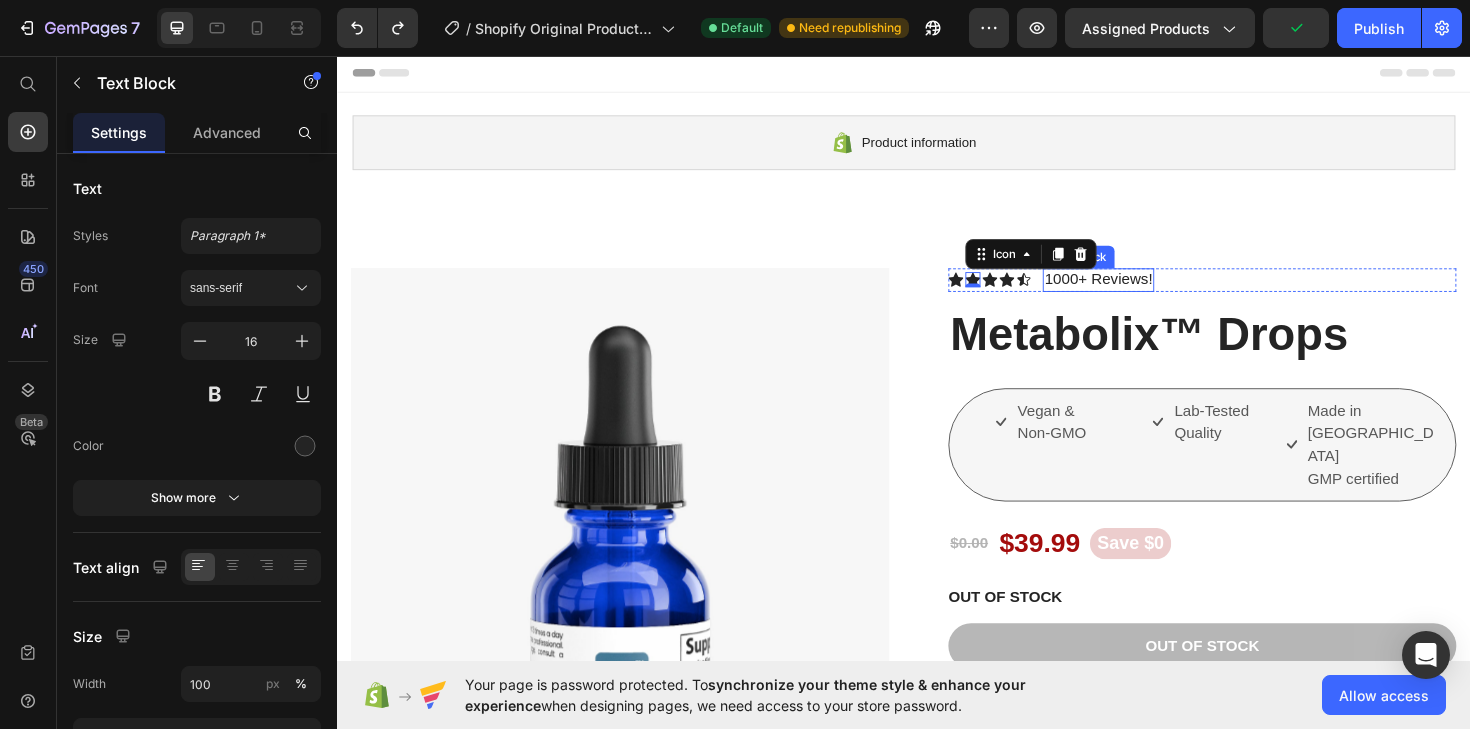 click on "1000+ Reviews!" at bounding box center [1143, 293] 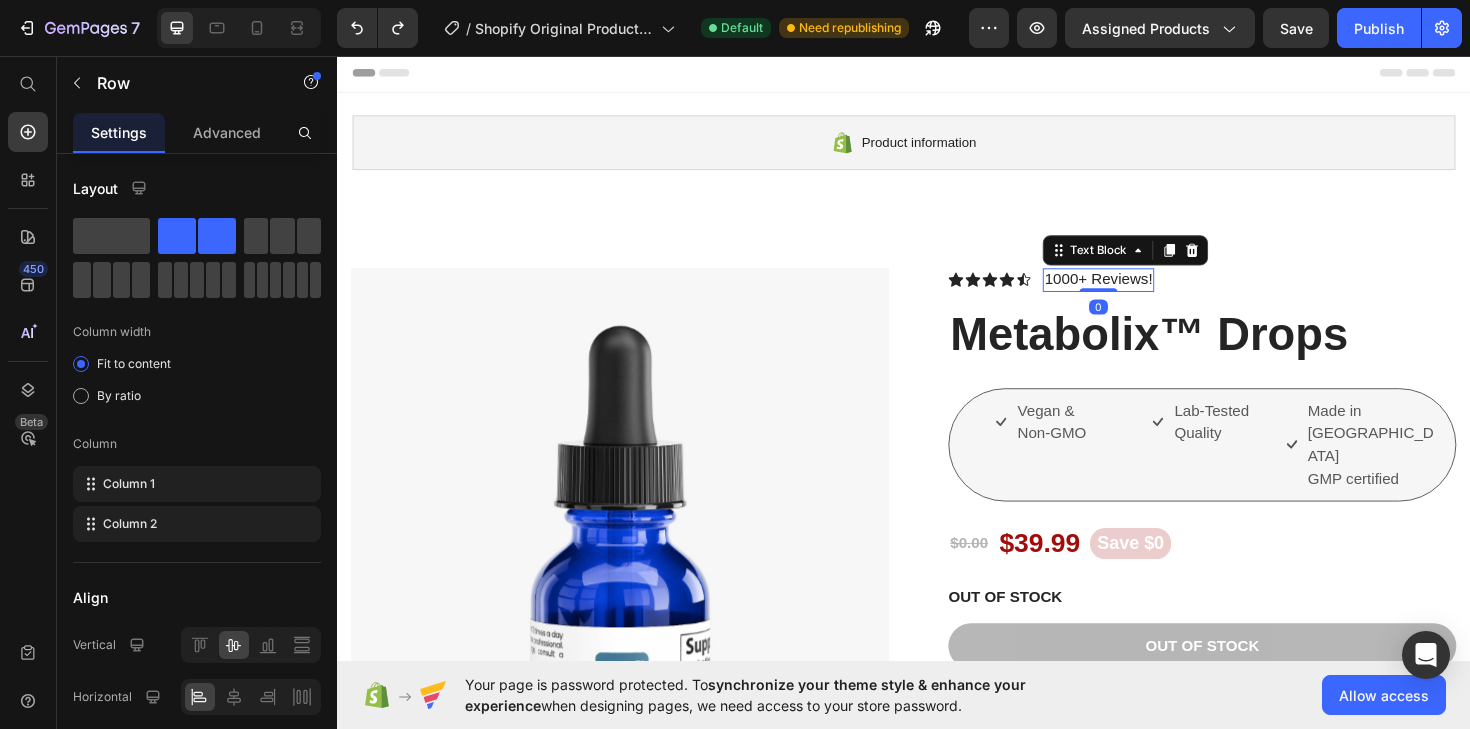 click on "Icon Icon Icon Icon
Icon Icon List 1000+ Reviews! Text Block   0 Row" at bounding box center (1253, 293) 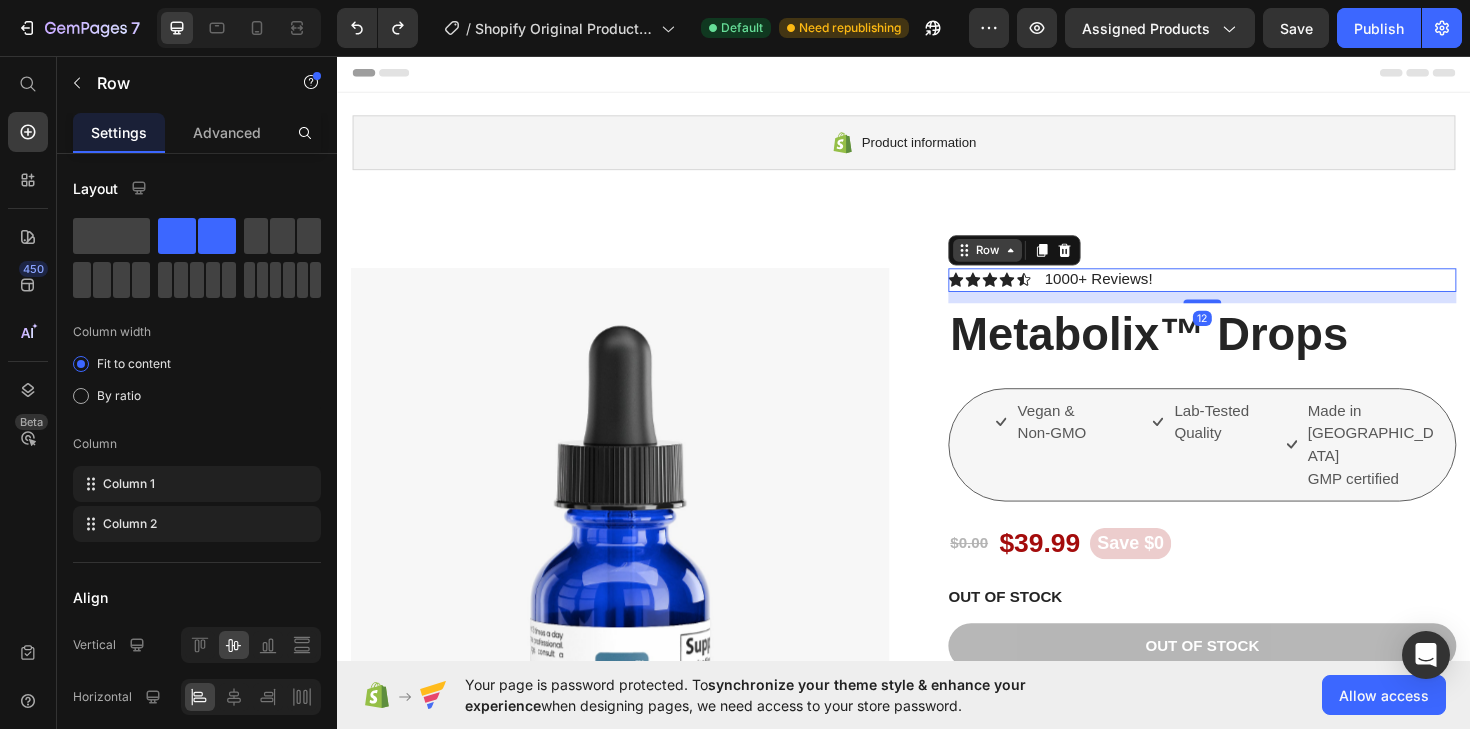 click 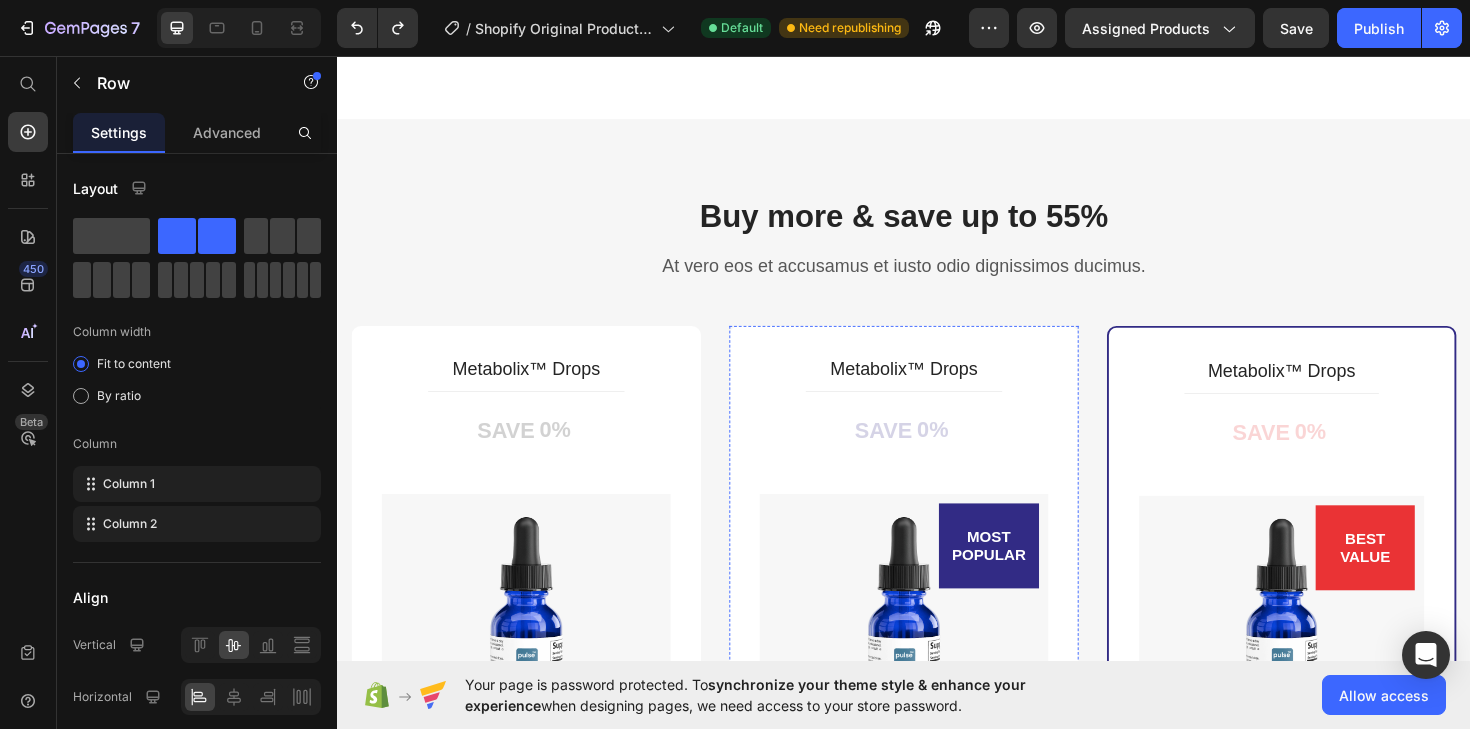 scroll, scrollTop: 5104, scrollLeft: 0, axis: vertical 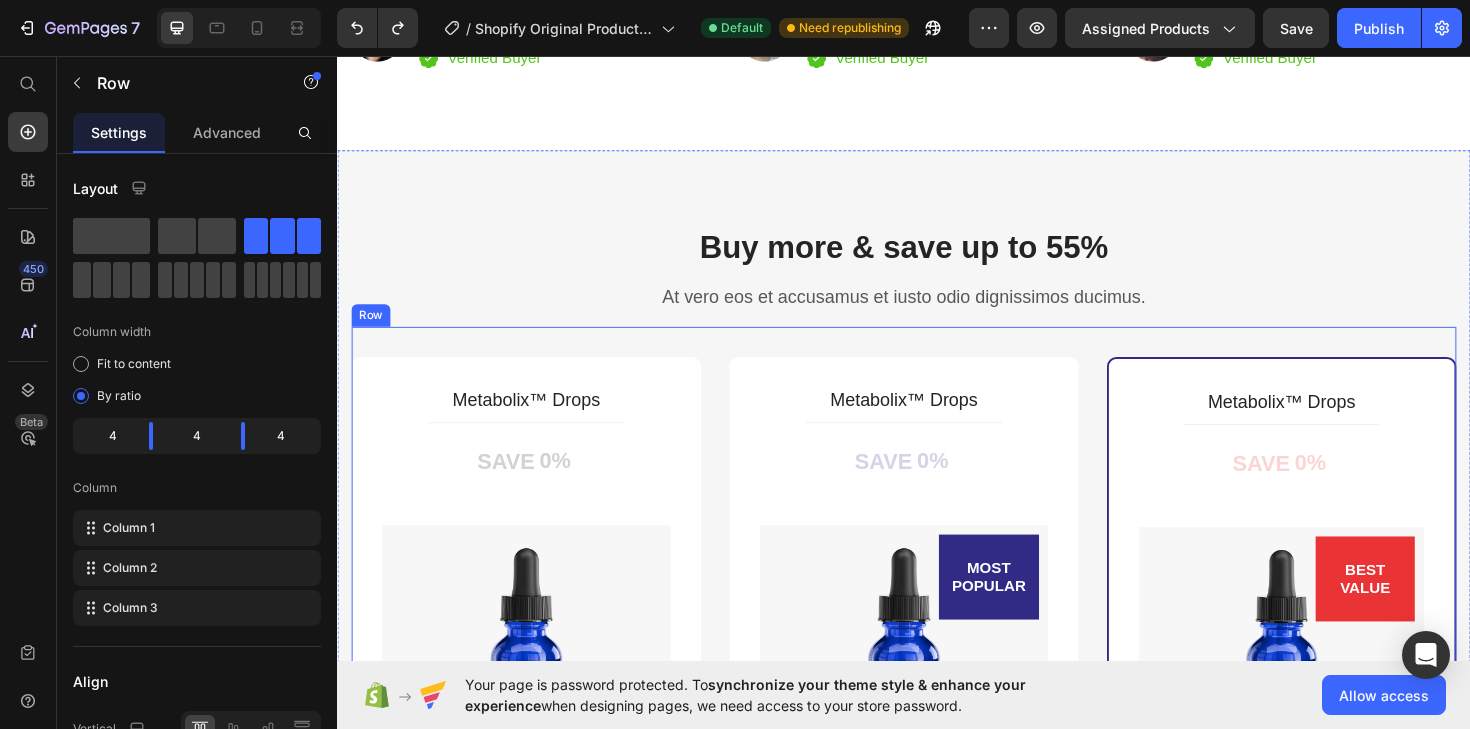 click on "Metabolix™ Drops (P) Title                Title Line SAVE 0% (P) Tag (P) Images & Gallery $39.99 (P) Price $0.00 (P) Price You saved $0.00 (P) Tag Row You saved $0.00 (P) Tag
Icon 30 Days Money Back Renturn Text block
Icon Fast & Free shipping worldwide Text block Icon List Out of stocks (P) Cart Button Product Row Row Metabolix™ Drops (P) Title                Title Line SAVE 0% (P) Tag MOST POPULAR Text block Row (P) Images & Gallery Row $39.99 (P) Price $0.00 (P) Price You saved $0.00 (P) Tag Row You saved $0.00 (P) Tag
Icon 30 Days Money Back Renturn Text block
Icon Fast & Free shipping worldwide Text block
Icon Free Healthy & Fitness Ebook  Text block Icon List Out of stocks (P) Cart Button Product Hurry up! Sale ends once the timer hits zero Text block 00 Day 20 Hrs 48 Min 08 Sec CountDown Timer Row Metabolix™ Drops (P) Title                Title Line SAVE 0% (P) Tag BEST VALUE Text block Row (P) Images & Gallery" at bounding box center (937, 865) 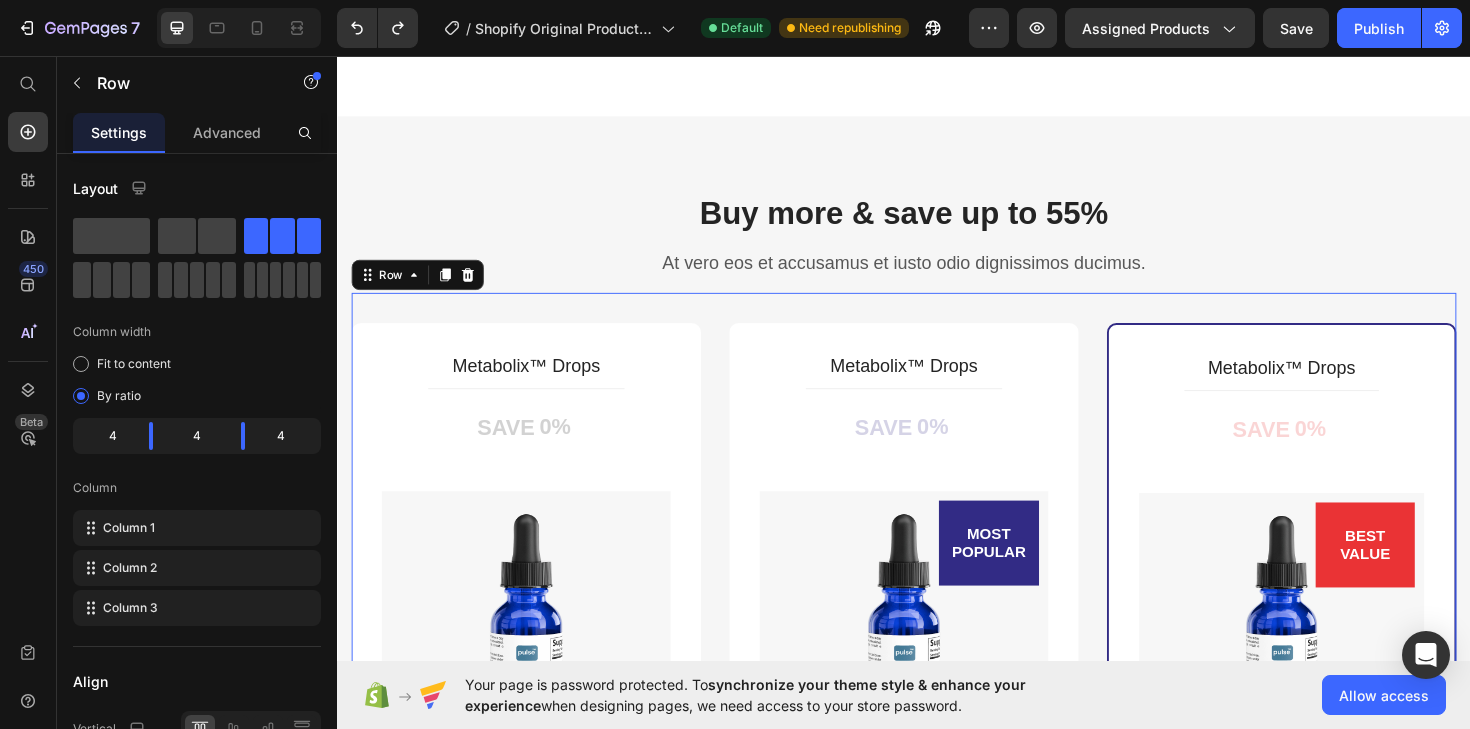 scroll, scrollTop: 5146, scrollLeft: 0, axis: vertical 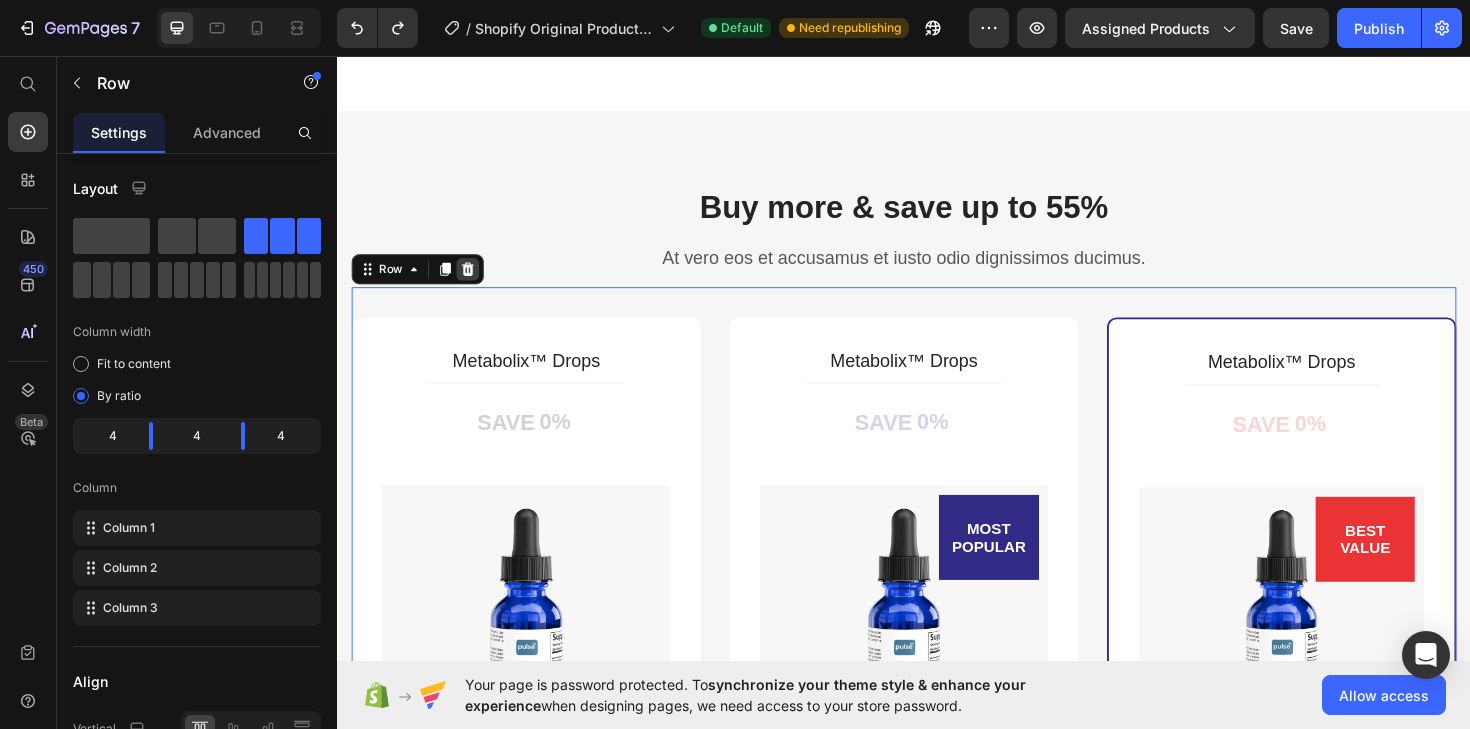 click 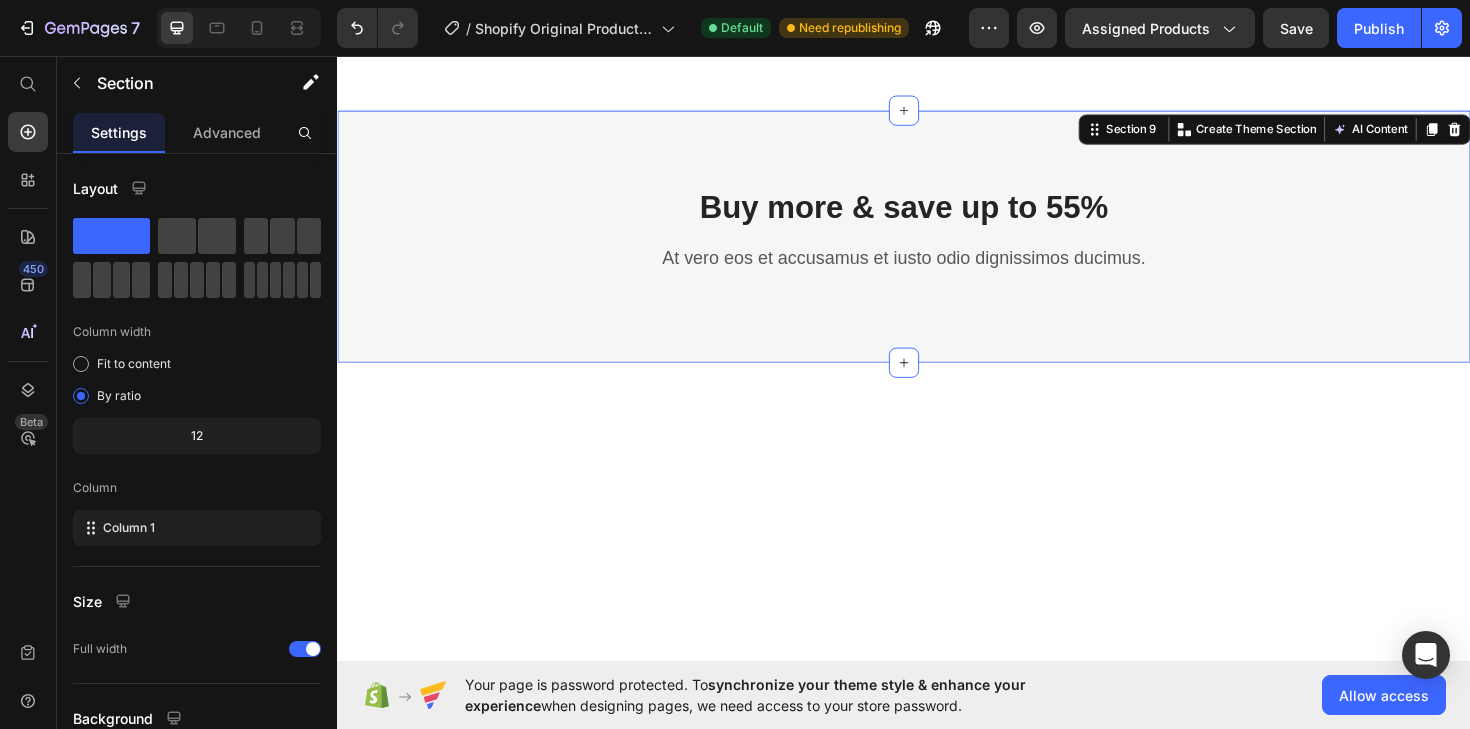 click on "Buy more & save up to 55% Heading At vero eos et accusamus et iusto odio dignissimos ducimus. Text block Row Section 9   You can create reusable sections Create Theme Section AI Content Write with GemAI What would you like to describe here? Tone and Voice Persuasive Product Metabolix™ Drops Show more Generate" at bounding box center (937, 248) 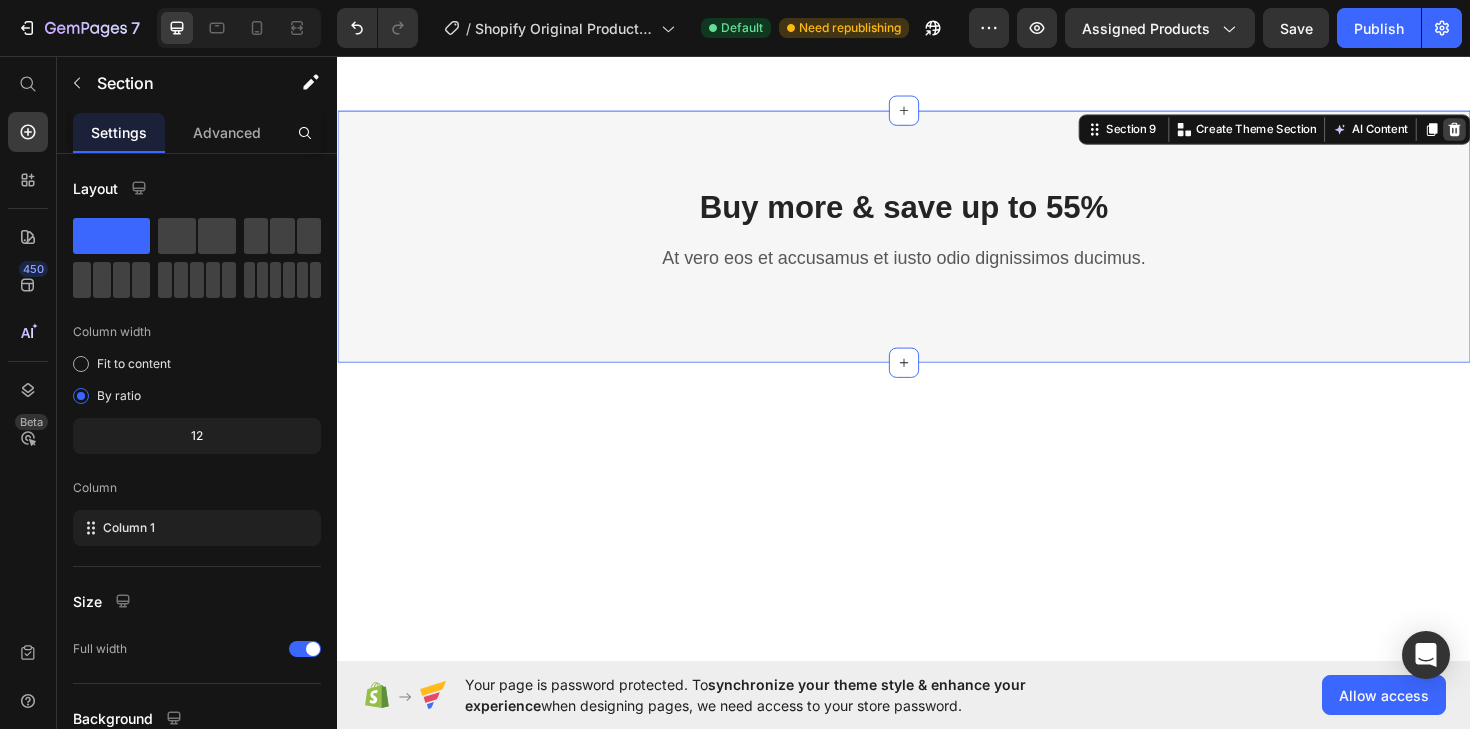 click 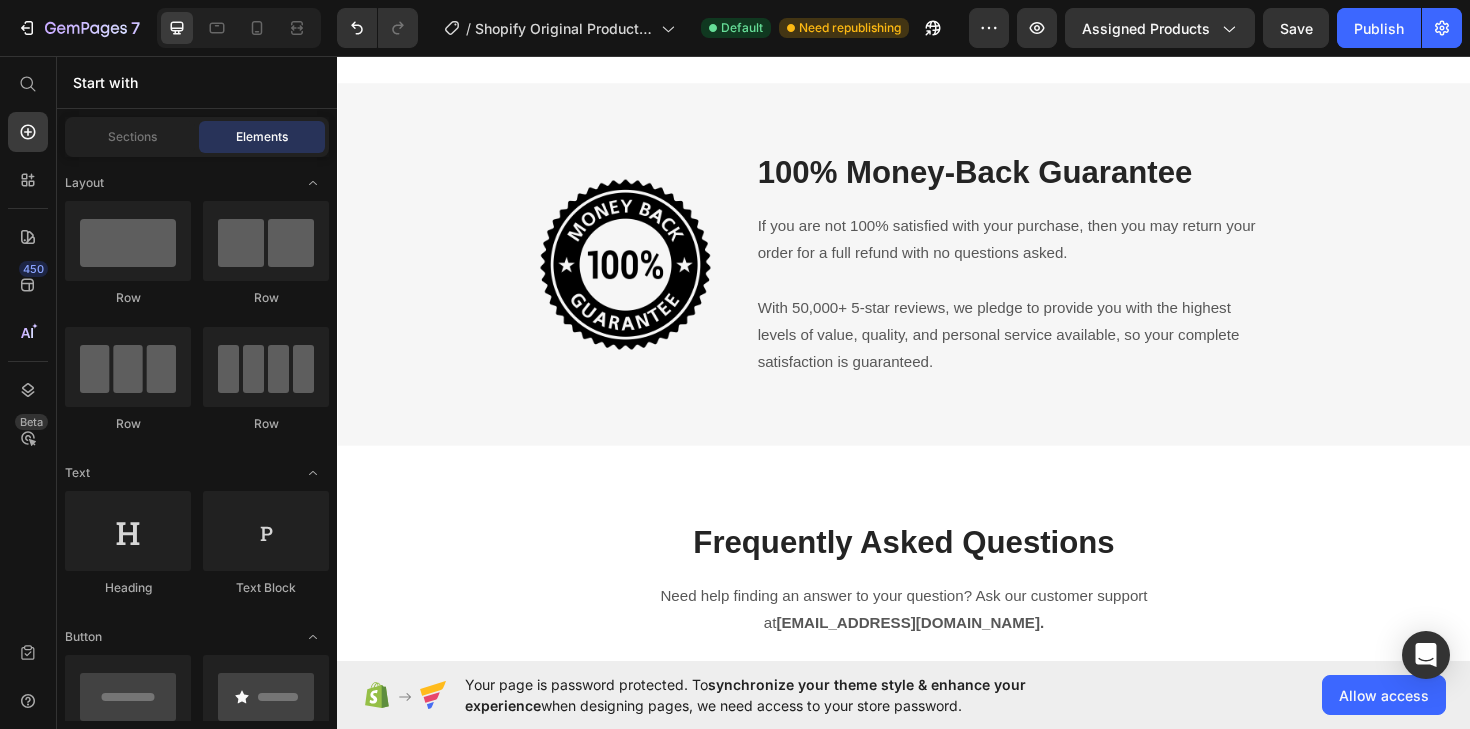 scroll, scrollTop: 6319, scrollLeft: 0, axis: vertical 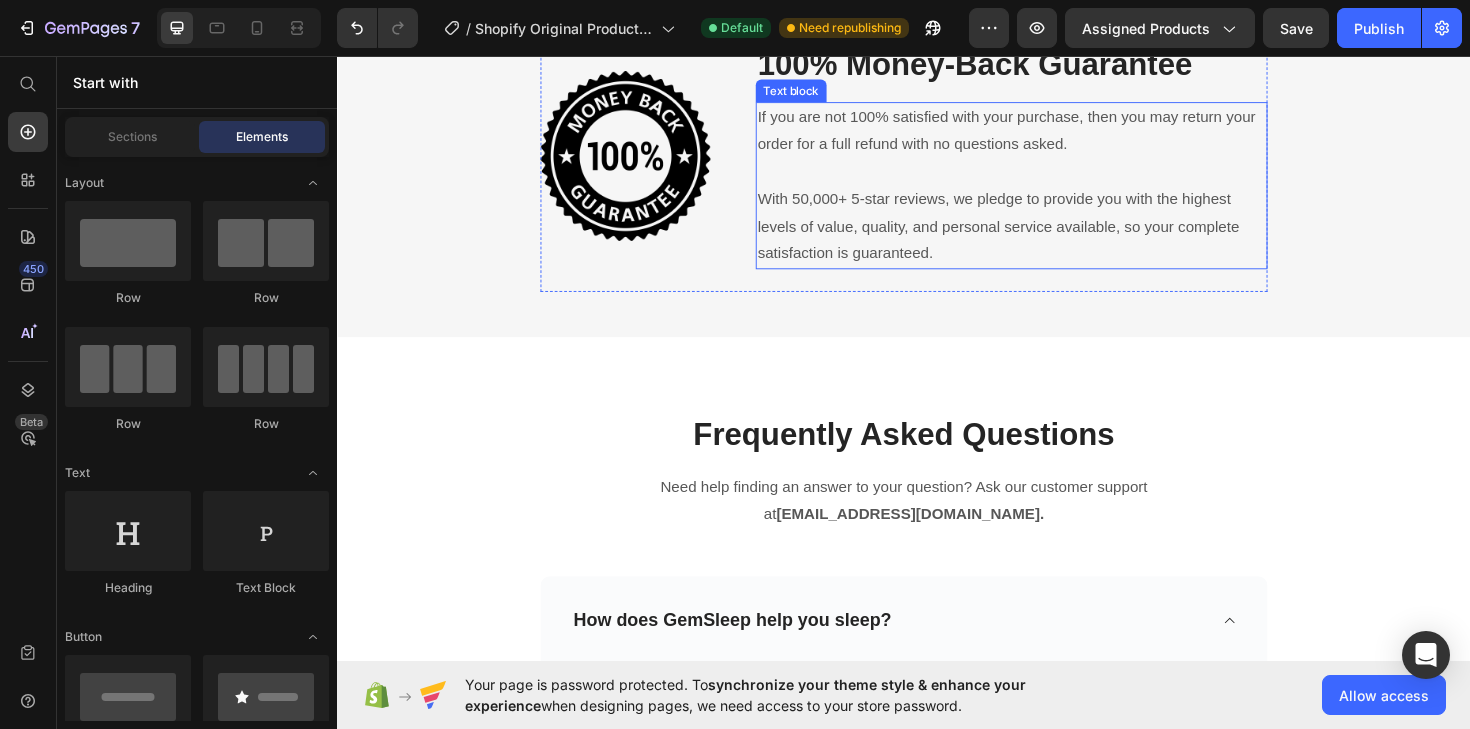 click on "With 50,000+ 5-star reviews, we pledge to provide you with the highest levels of value, quality, and personal service available, so your complete satisfaction is guaranteed." at bounding box center [1051, 237] 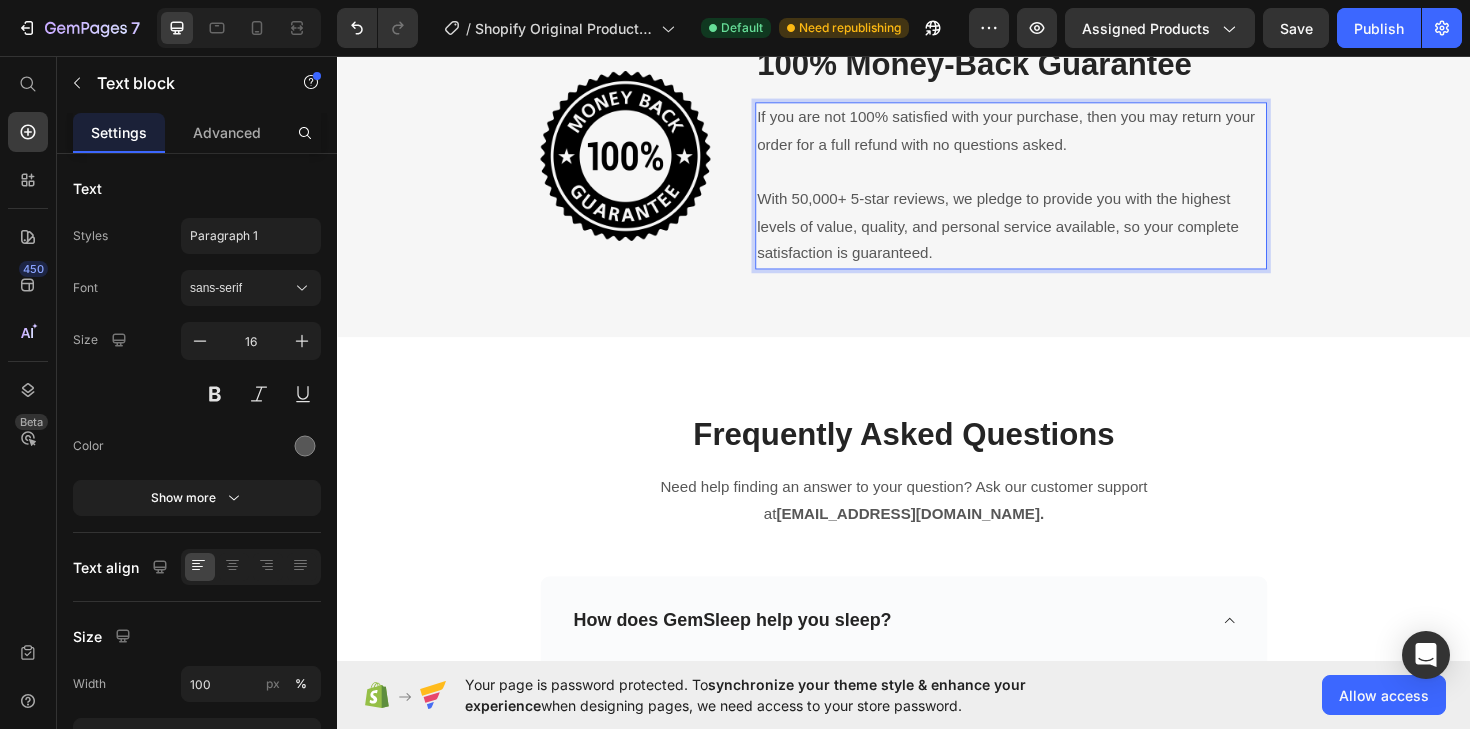 click on "With 50,000+ 5-star reviews, we pledge to provide you with the highest levels of value, quality, and personal service available, so your complete satisfaction is guaranteed." at bounding box center [1051, 237] 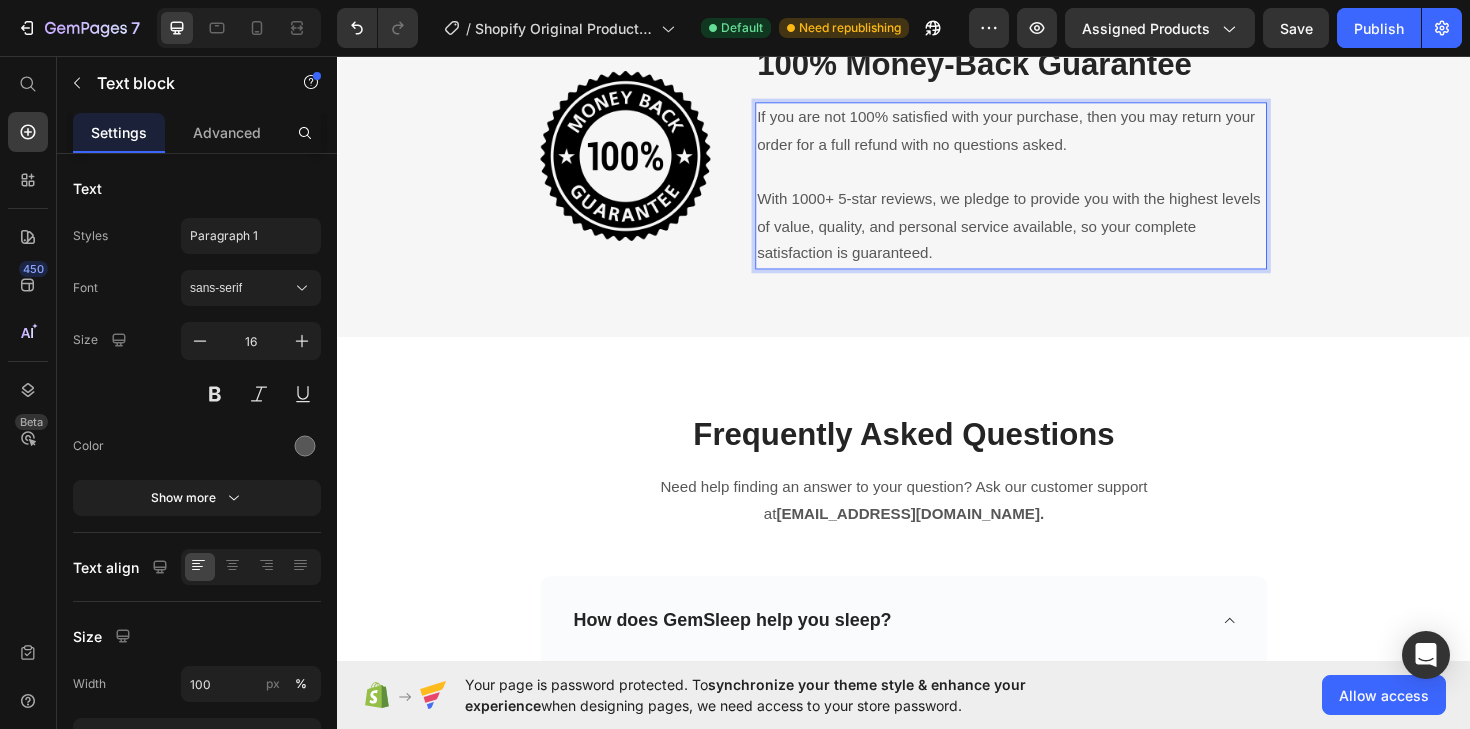 click on "With 1000+ 5-star reviews, we pledge to provide you with the highest levels of value, quality, and personal service available, so your complete satisfaction is guaranteed." at bounding box center (1051, 237) 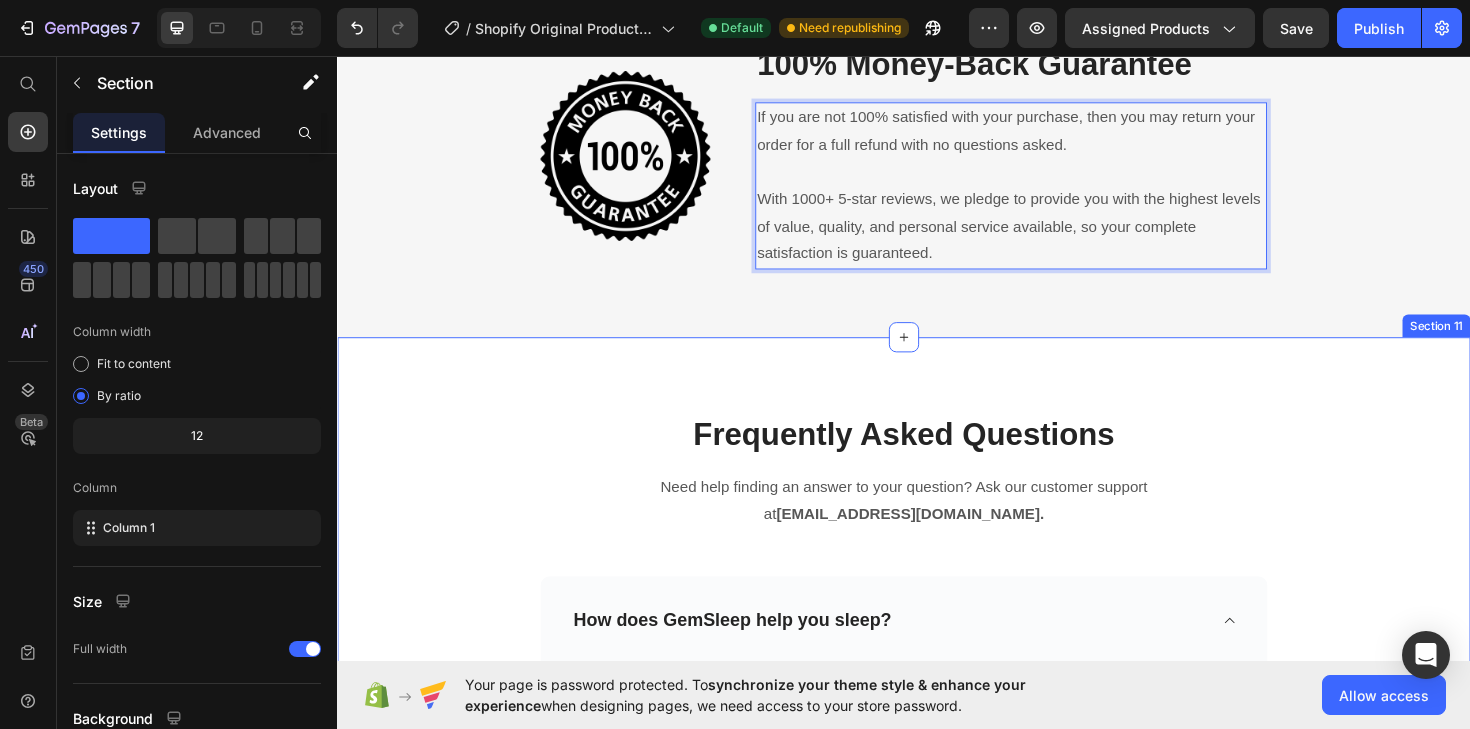 click on "Frequently Asked Questions Heading Need help finding an answer to your question? Ask our customer support at  support@gempages.net. Text block Row Row
How does GemSleep help you sleep? But I must explain to you how all this mistaken idea of denouncing pleasure and praising pain was born and I will give you a complete account of the system, and expound the actual teachings of the great explorer of the truth, the master-builder of human happiness. No one rejects, dislikes, or avoids pleasure itself Text block Row
What are the common side effects of GemSleep?
Does GemSleep make me feel groggy the next day?
Can I take GemSleep gummies every night? Accordion Section 11" at bounding box center (937, 810) 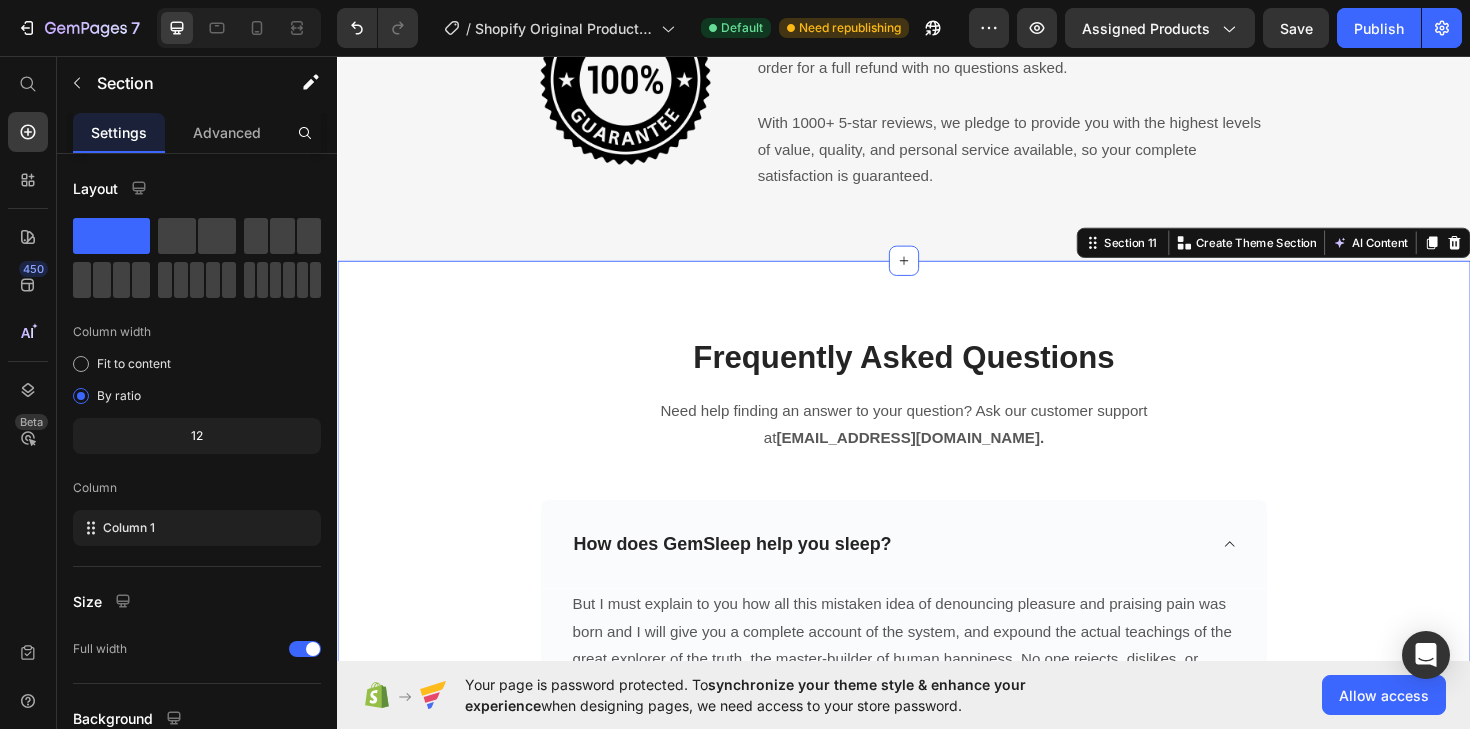 scroll, scrollTop: 6485, scrollLeft: 0, axis: vertical 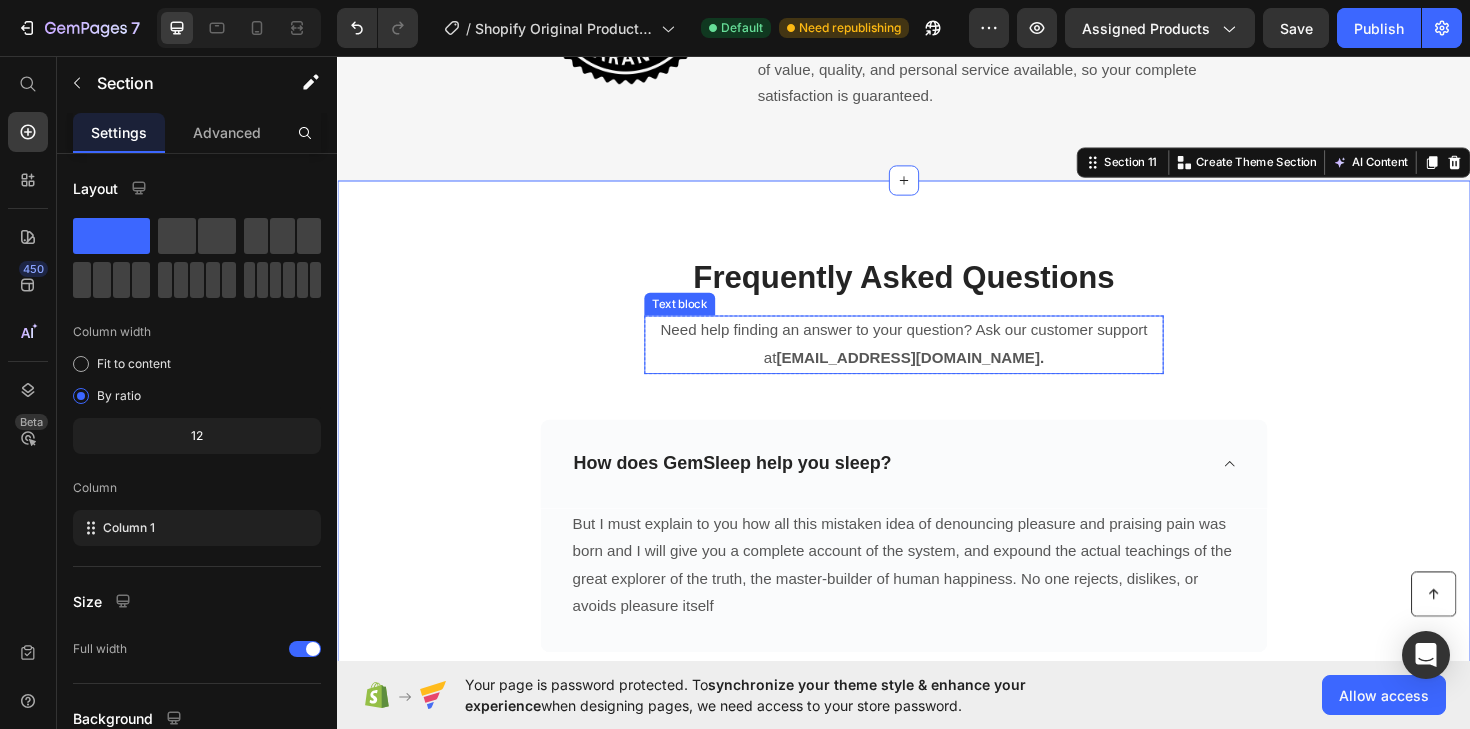click on "[EMAIL_ADDRESS][DOMAIN_NAME]." at bounding box center [944, 375] 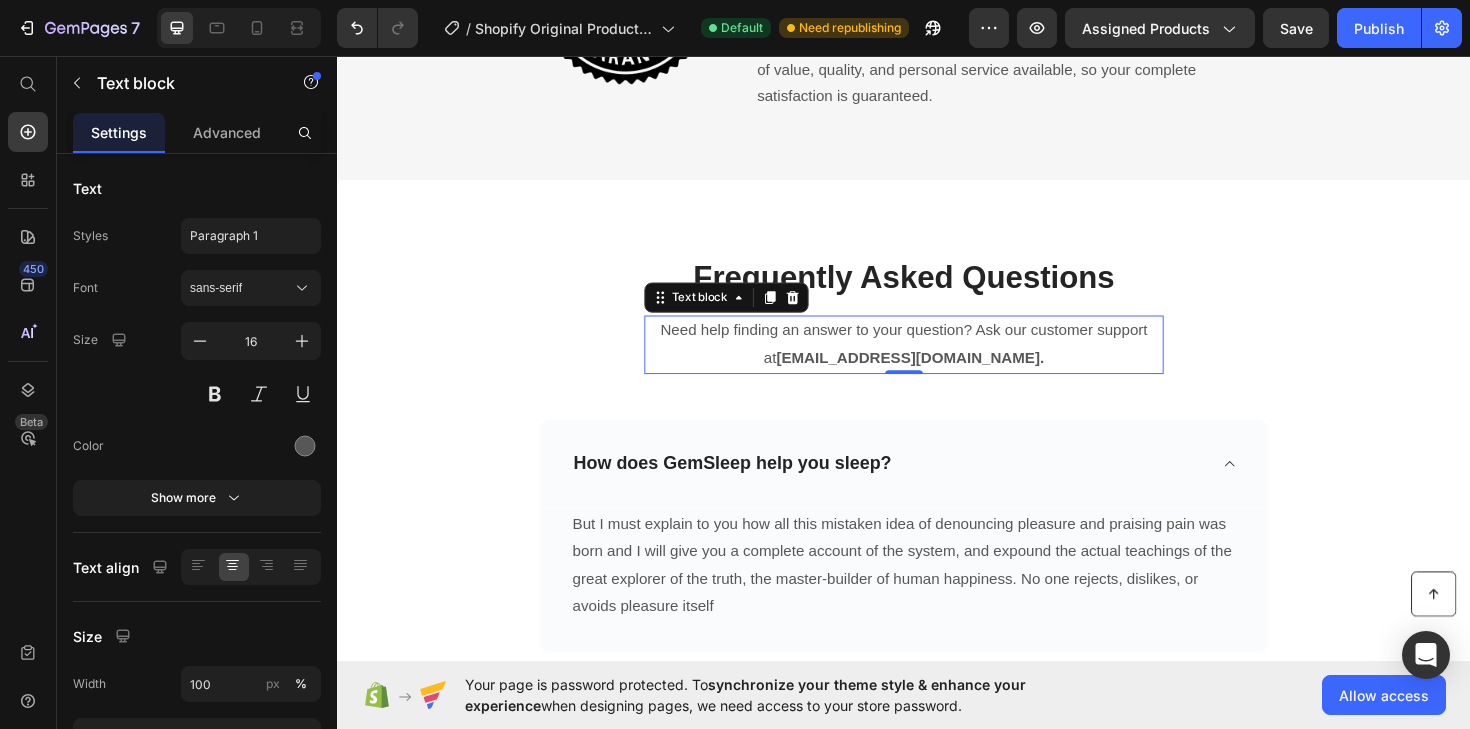 click on "[EMAIL_ADDRESS][DOMAIN_NAME]." at bounding box center [944, 375] 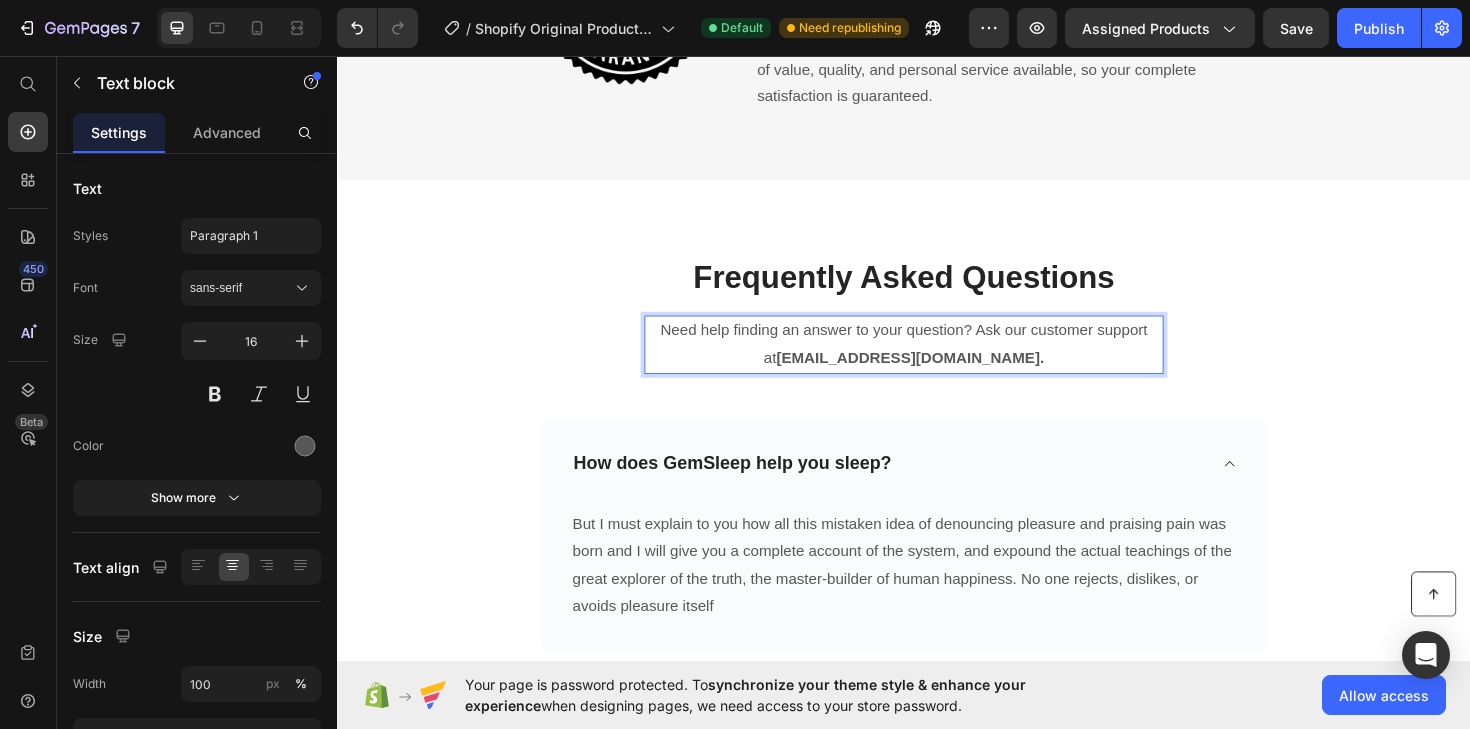 click on "support@pulselabs.net." at bounding box center [944, 375] 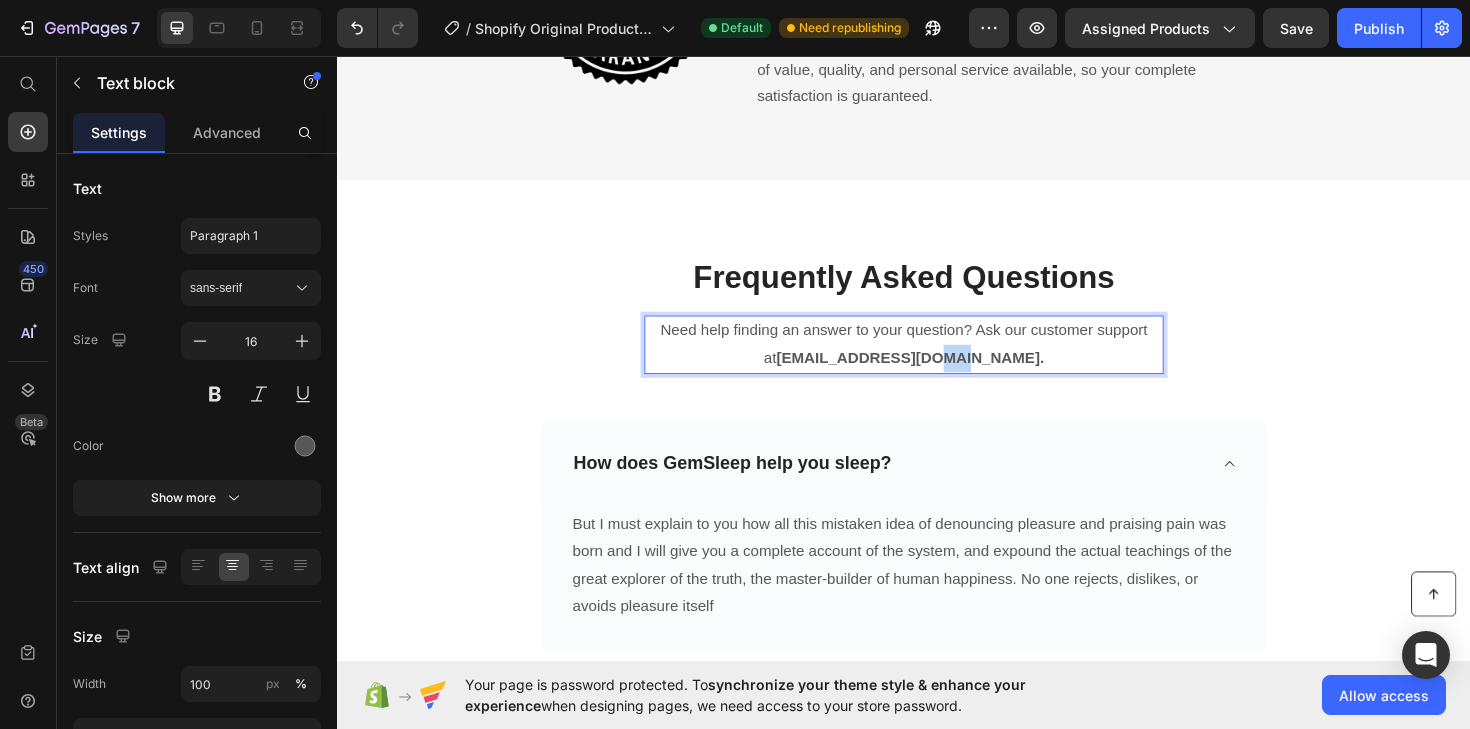 click on "support@pulselabs.net." at bounding box center (944, 375) 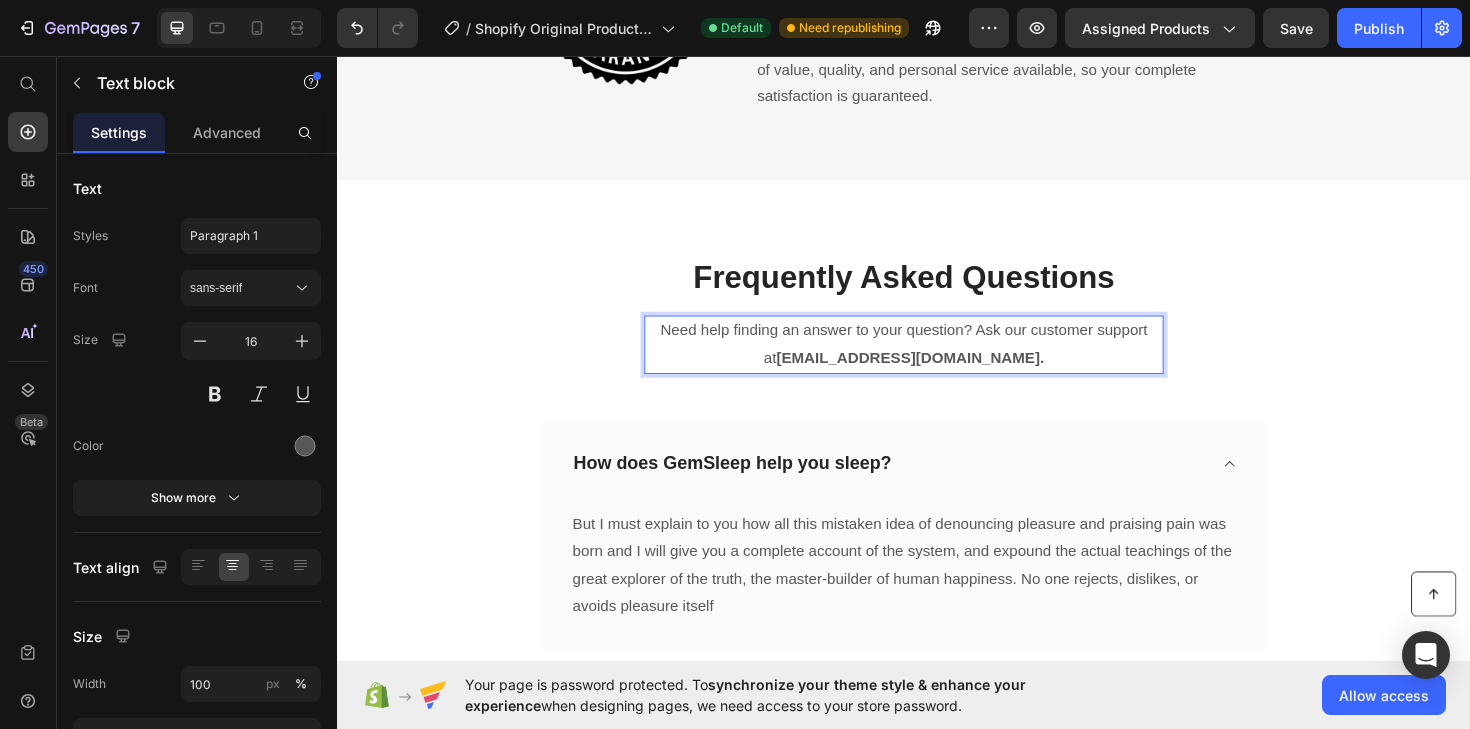 click on "Need help finding an answer to your question? Ask our customer support at  support@pulselabs.com." at bounding box center (937, 362) 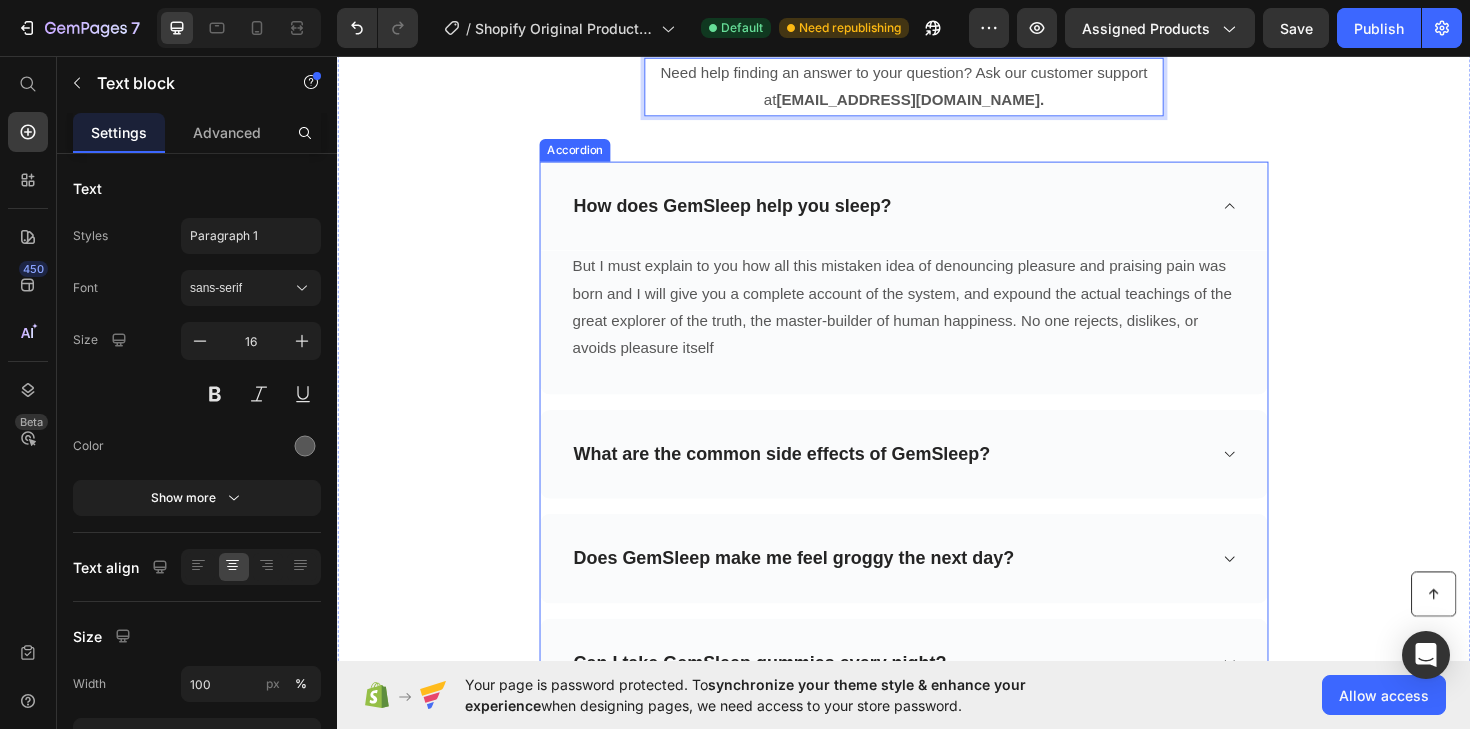 scroll, scrollTop: 6924, scrollLeft: 0, axis: vertical 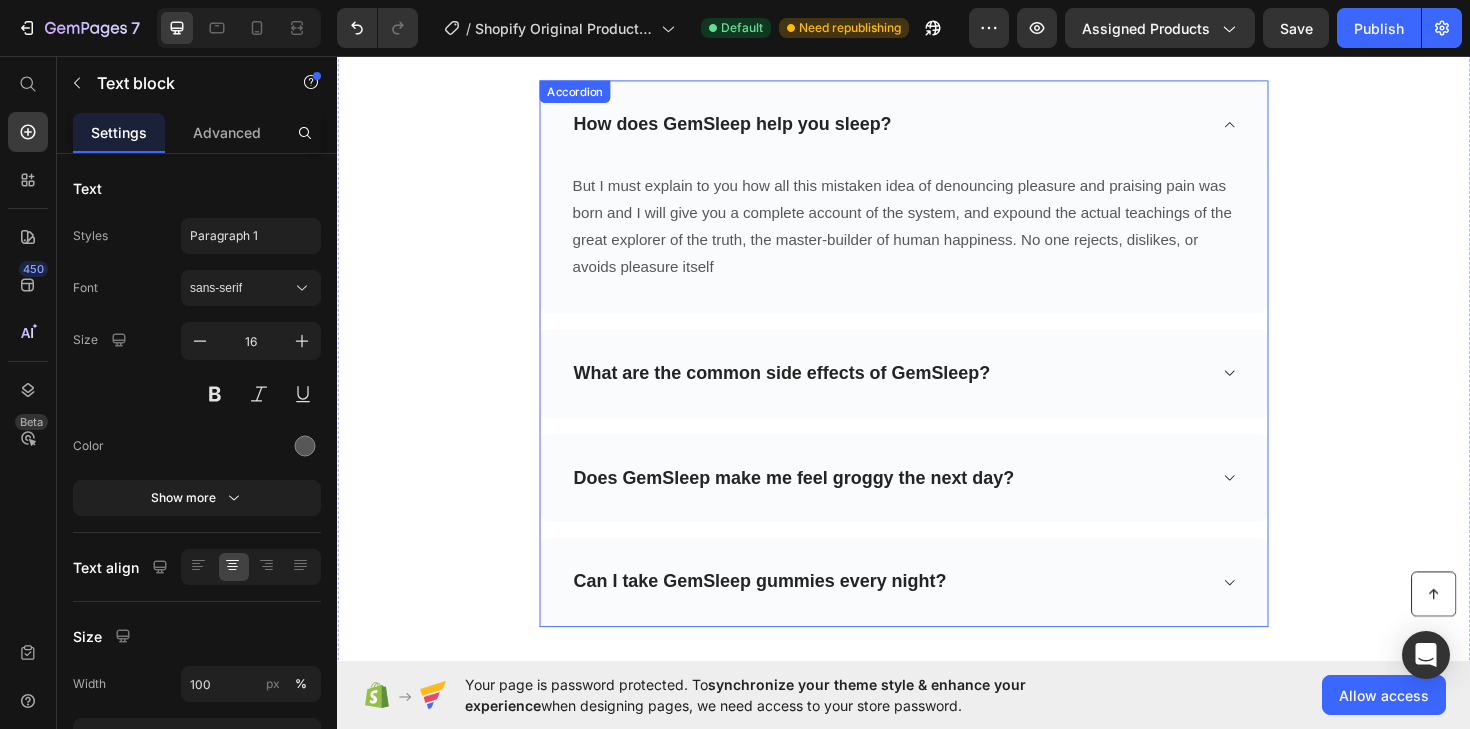 click on "How does GemSleep help you sleep?" at bounding box center (755, 129) 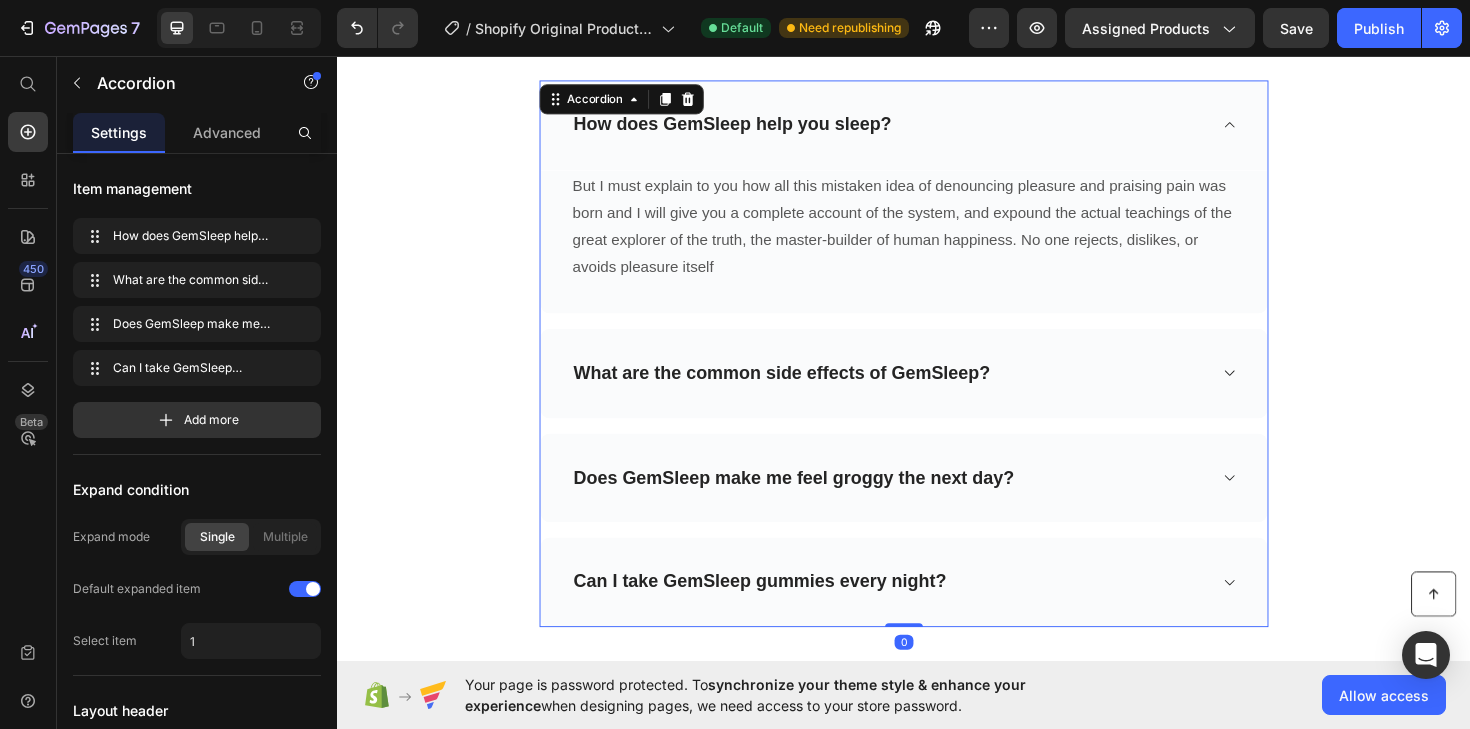 click on "How does GemSleep help you sleep?" at bounding box center (755, 129) 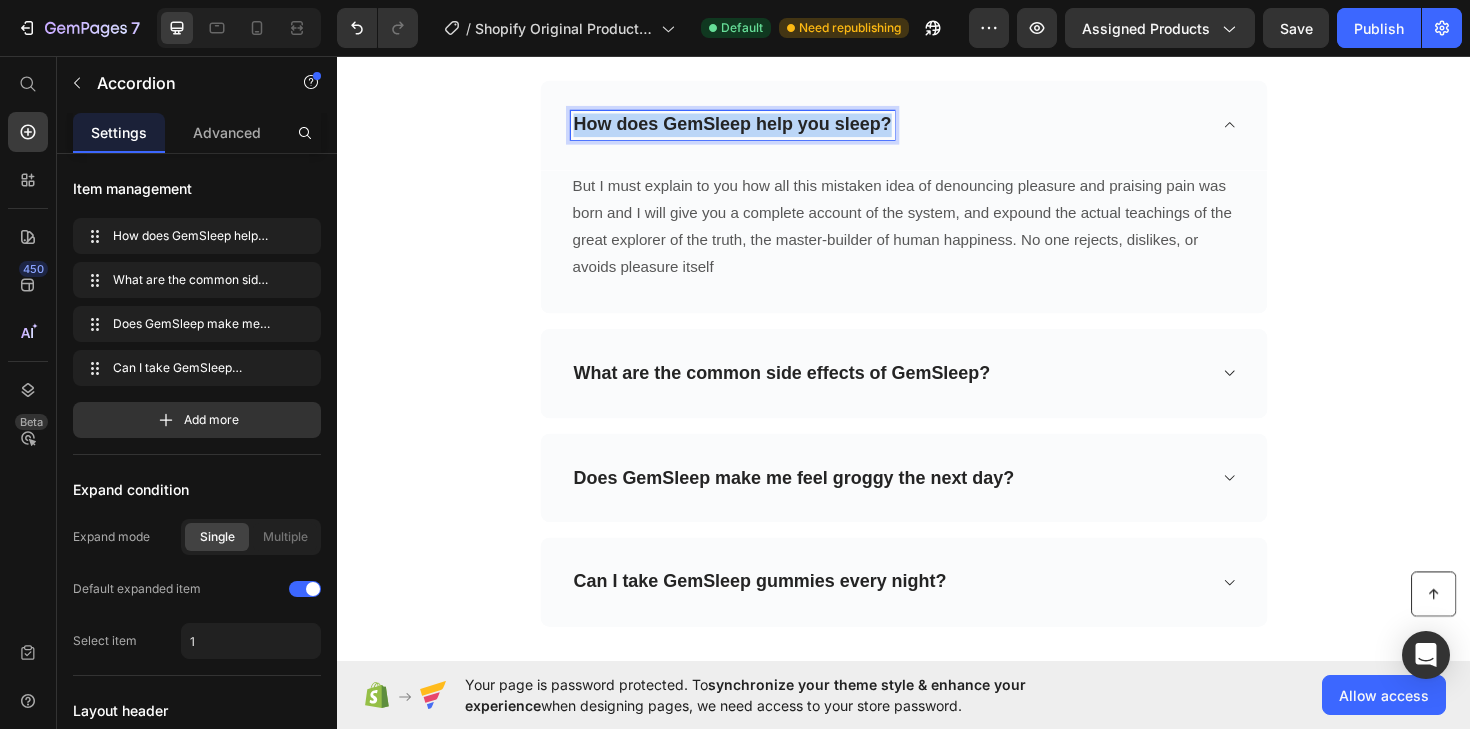 click on "How does GemSleep help you sleep?" at bounding box center [755, 129] 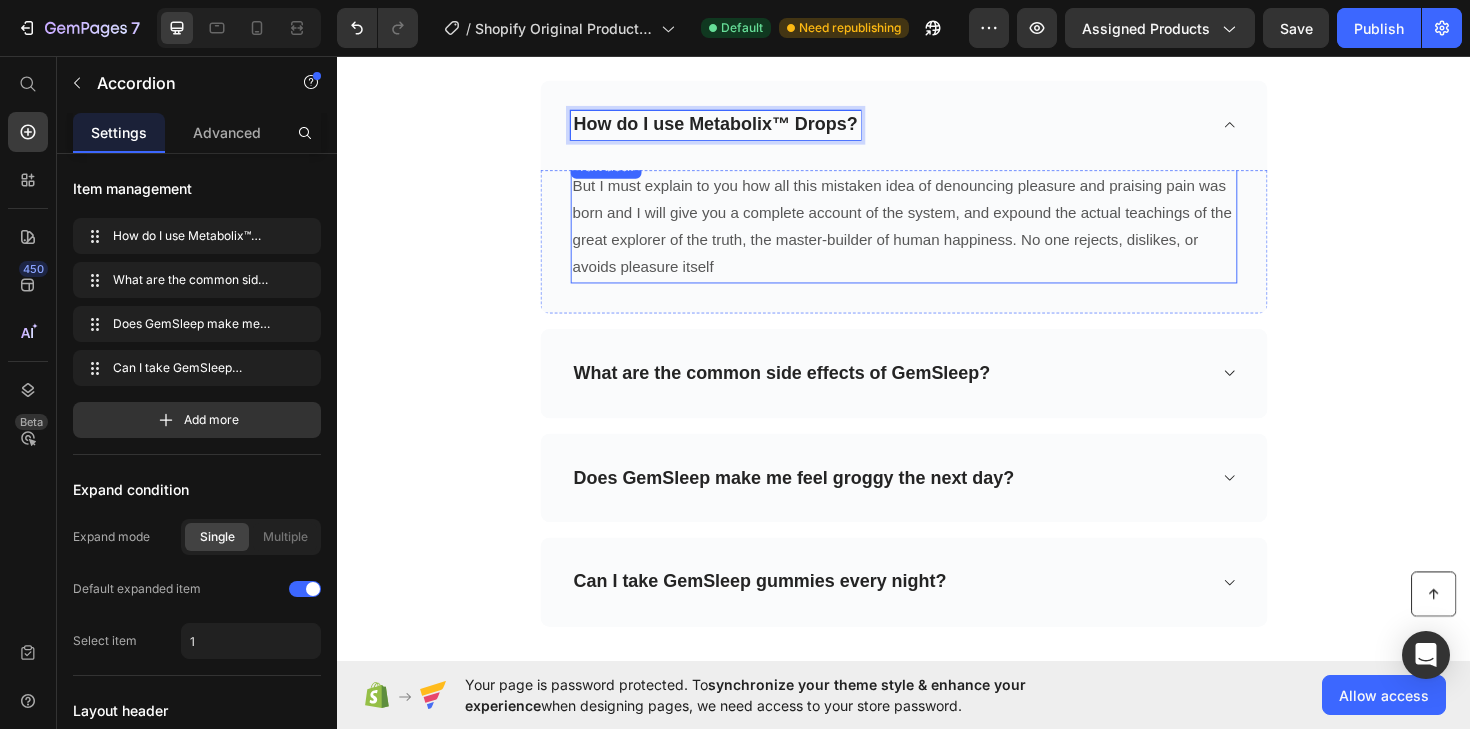 click on "But I must explain to you how all this mistaken idea of denouncing pleasure and praising pain was born and I will give you a complete account of the system, and expound the actual teachings of the great explorer of the truth, the master-builder of human happiness. No one rejects, dislikes, or avoids pleasure itself" at bounding box center [937, 237] 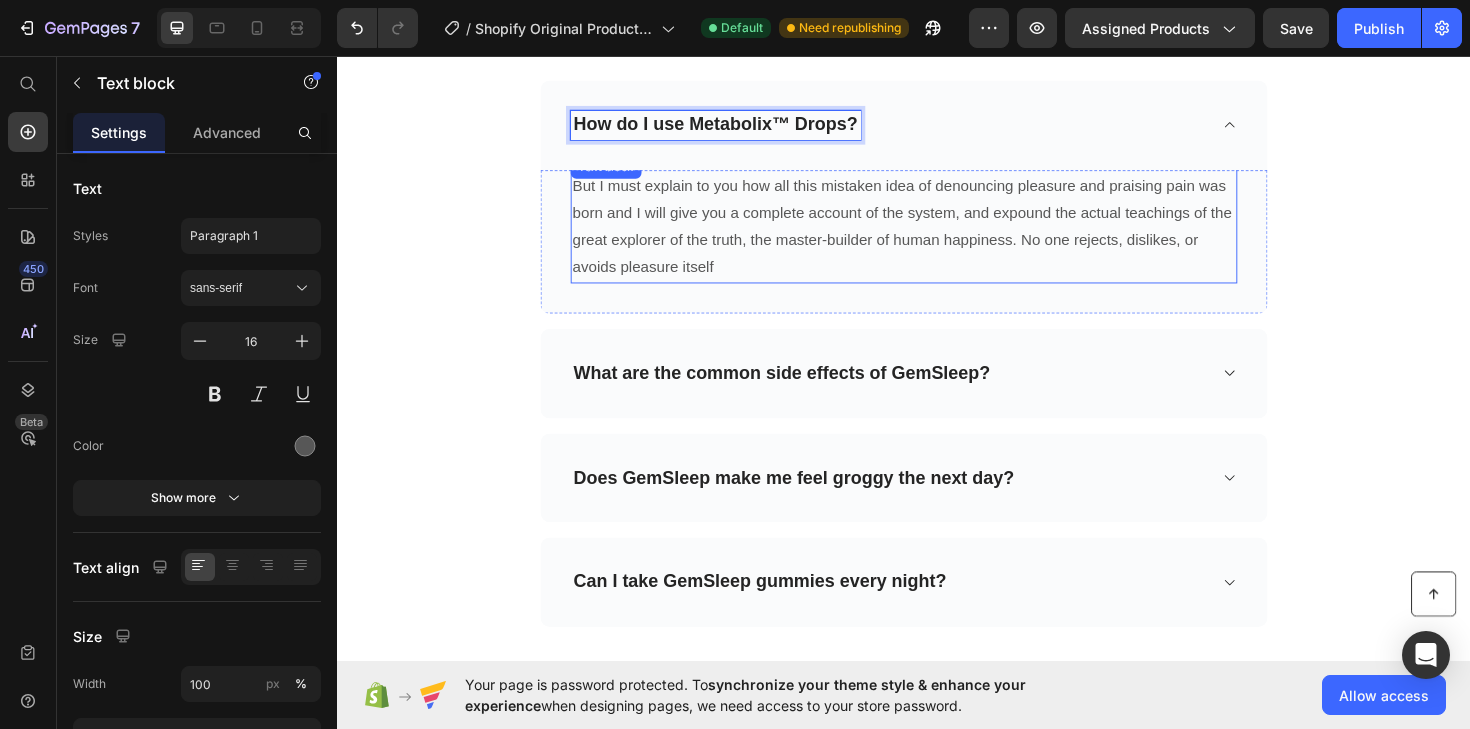 click on "But I must explain to you how all this mistaken idea of denouncing pleasure and praising pain was born and I will give you a complete account of the system, and expound the actual teachings of the great explorer of the truth, the master-builder of human happiness. No one rejects, dislikes, or avoids pleasure itself" at bounding box center [937, 237] 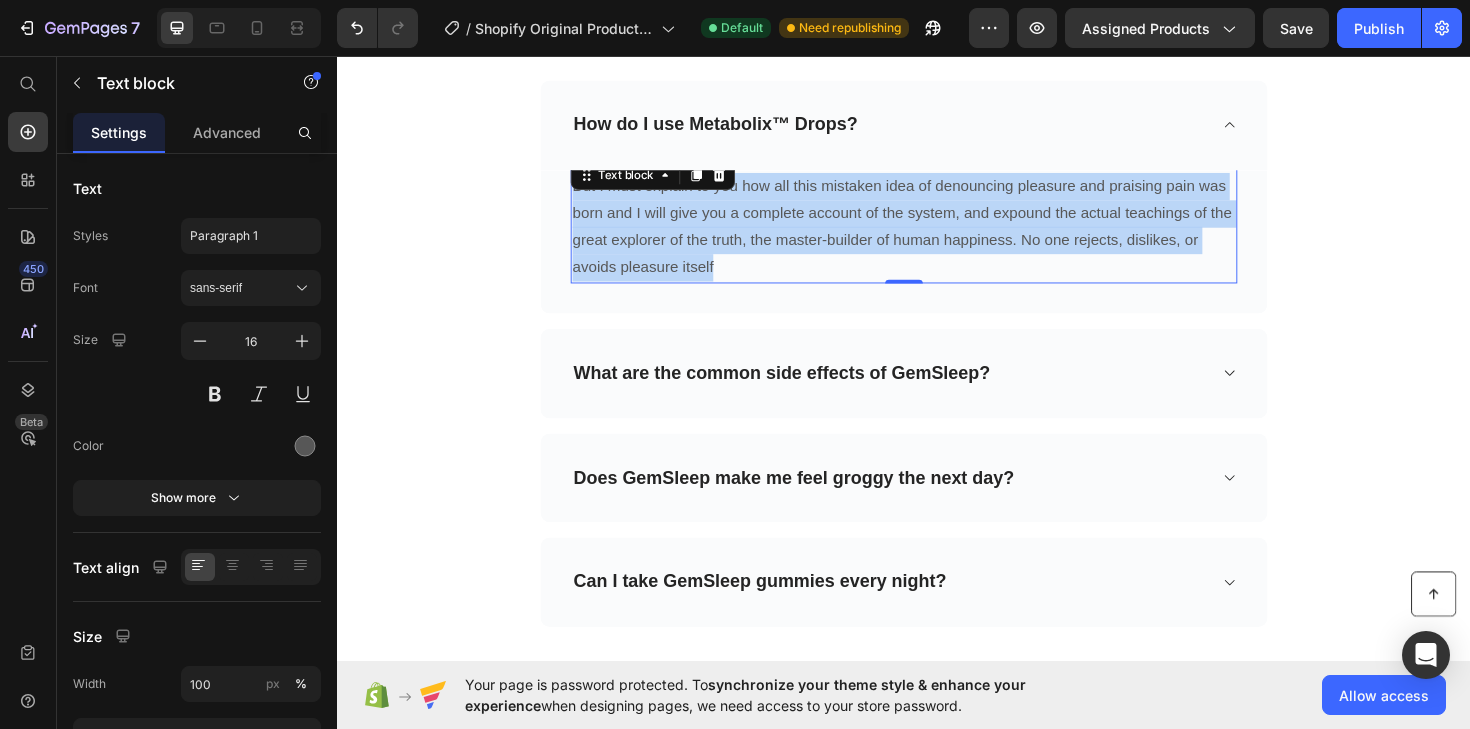 click on "But I must explain to you how all this mistaken idea of denouncing pleasure and praising pain was born and I will give you a complete account of the system, and expound the actual teachings of the great explorer of the truth, the master-builder of human happiness. No one rejects, dislikes, or avoids pleasure itself" at bounding box center [937, 237] 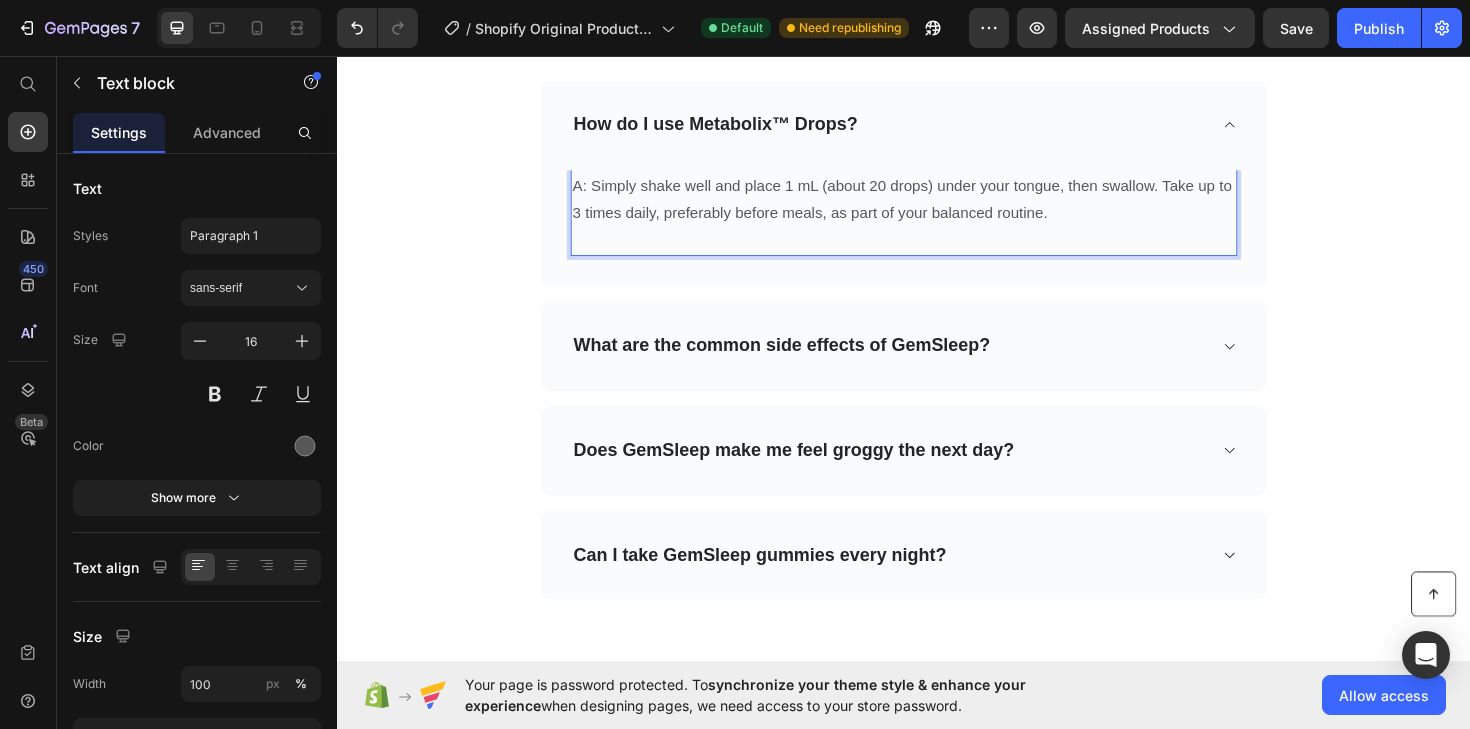 click on "A: Simply shake well and place 1 mL (about 20 drops) under your tongue, then swallow. Take up to 3 times daily, preferably before meals, as part of your balanced routine." at bounding box center (937, 209) 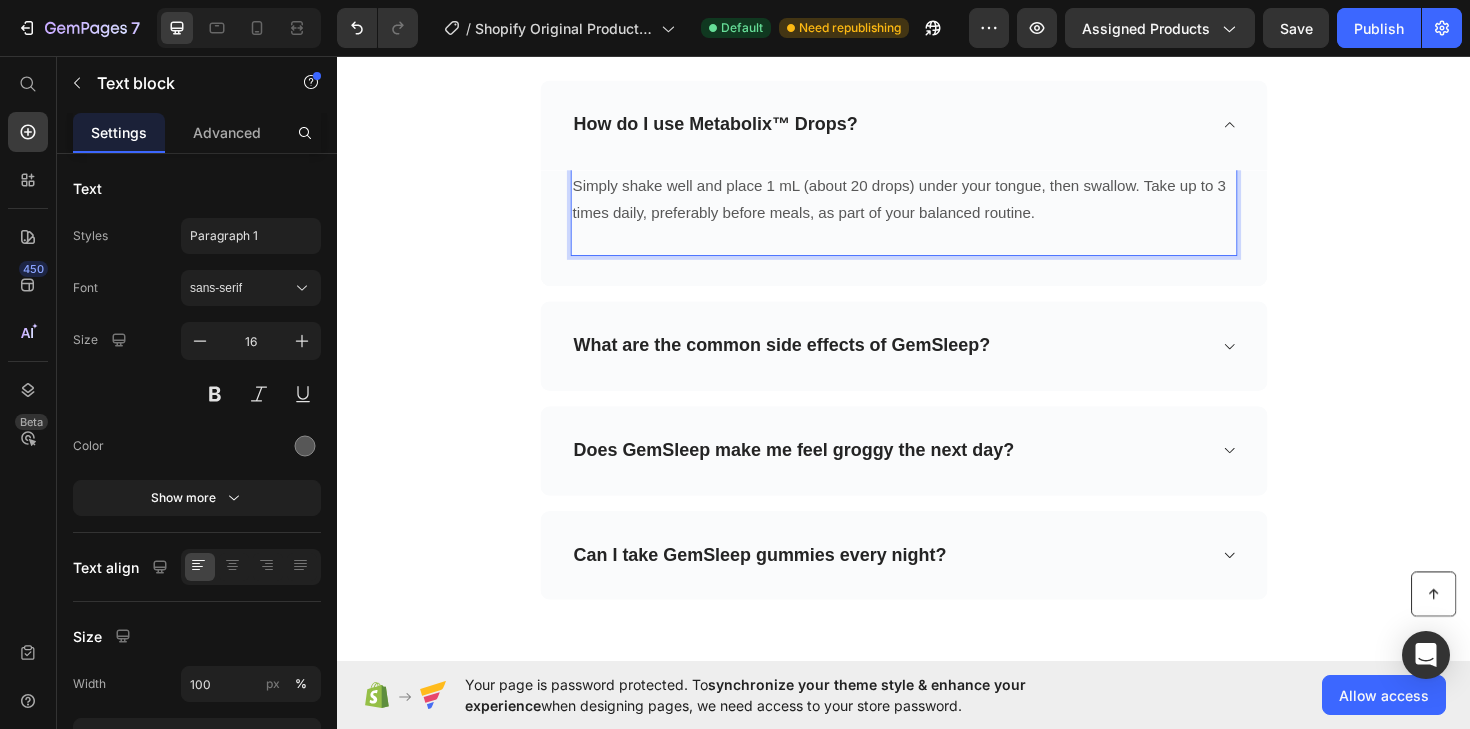 click on "Simply shake well and place 1 mL (about 20 drops) under your tongue, then swallow. Take up to 3 times daily, preferably before meals, as part of your balanced routine." at bounding box center (937, 209) 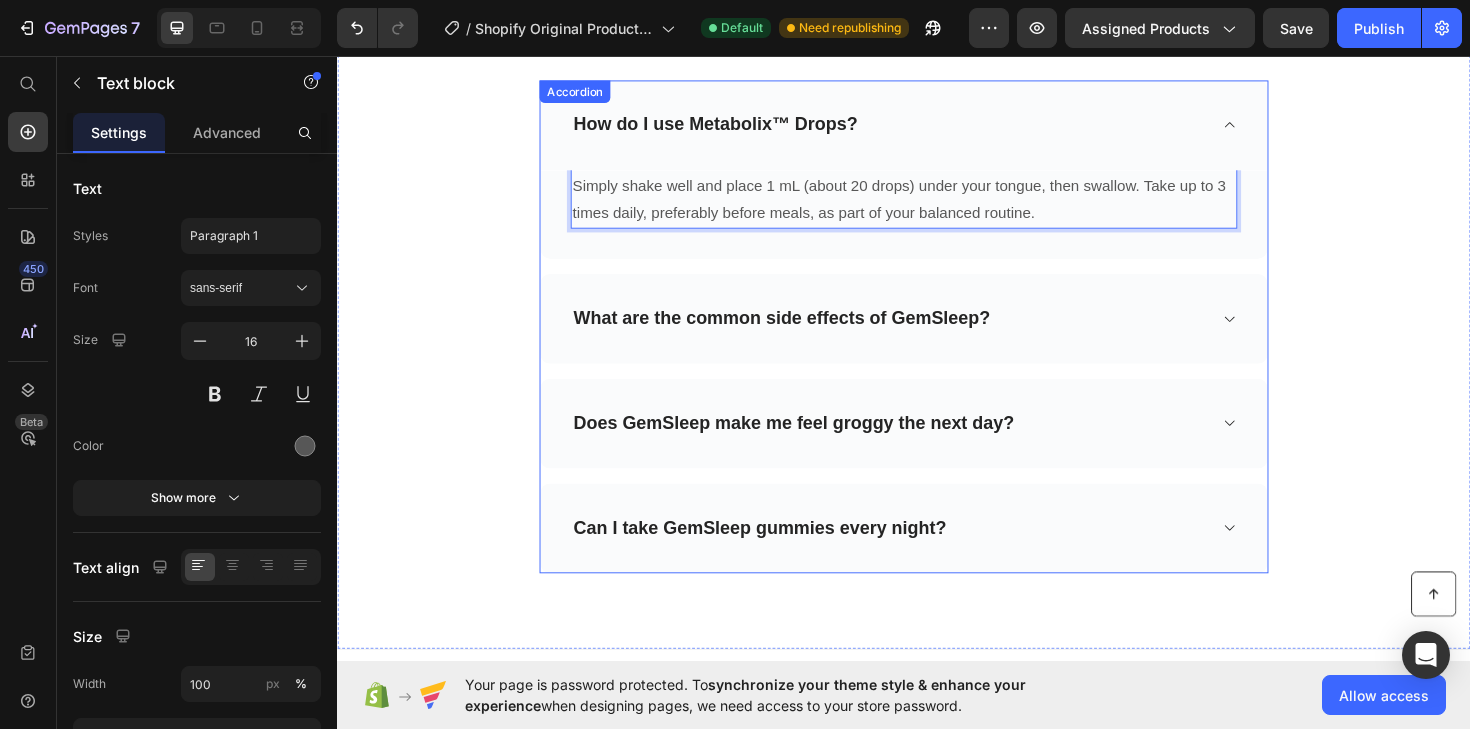 click on "What are the common side effects of GemSleep?" at bounding box center [807, 334] 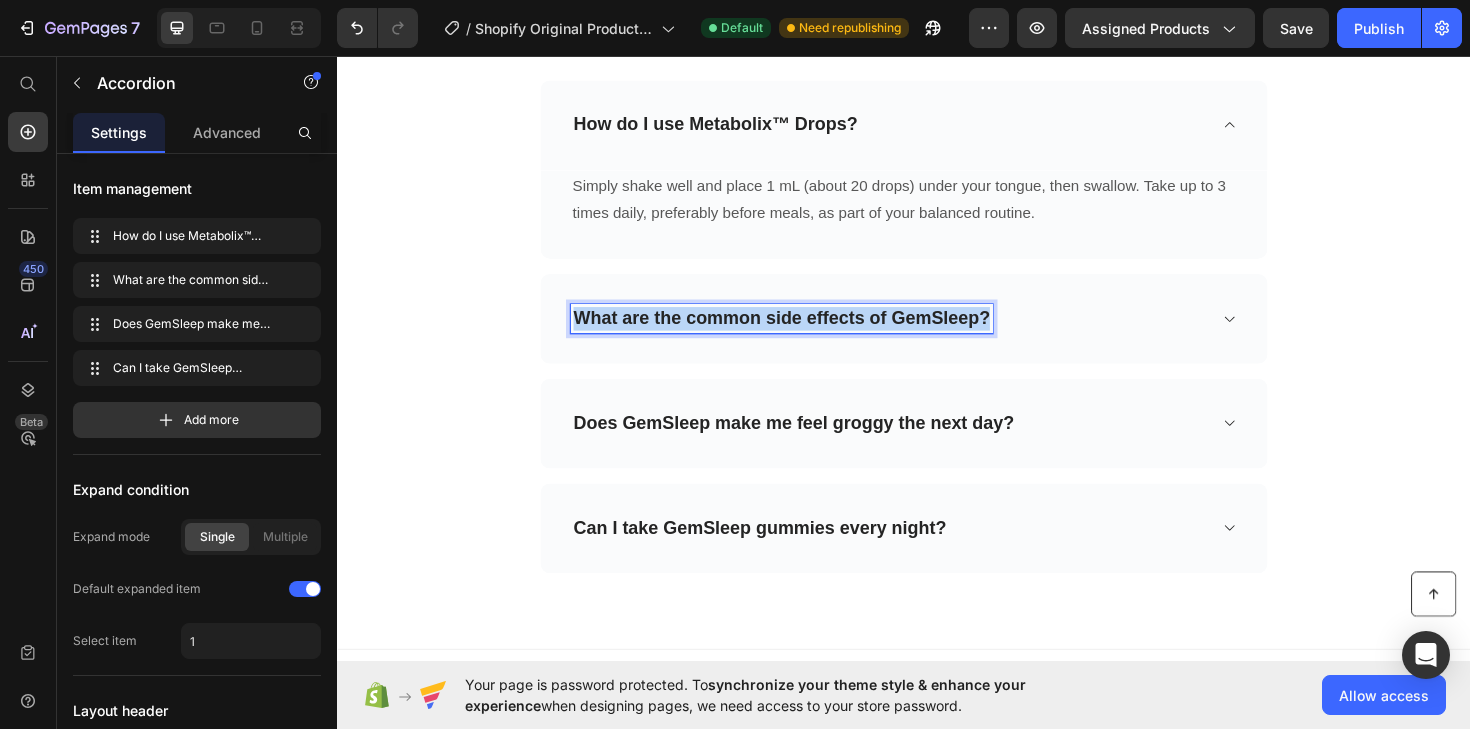 click on "What are the common side effects of GemSleep?" at bounding box center [807, 334] 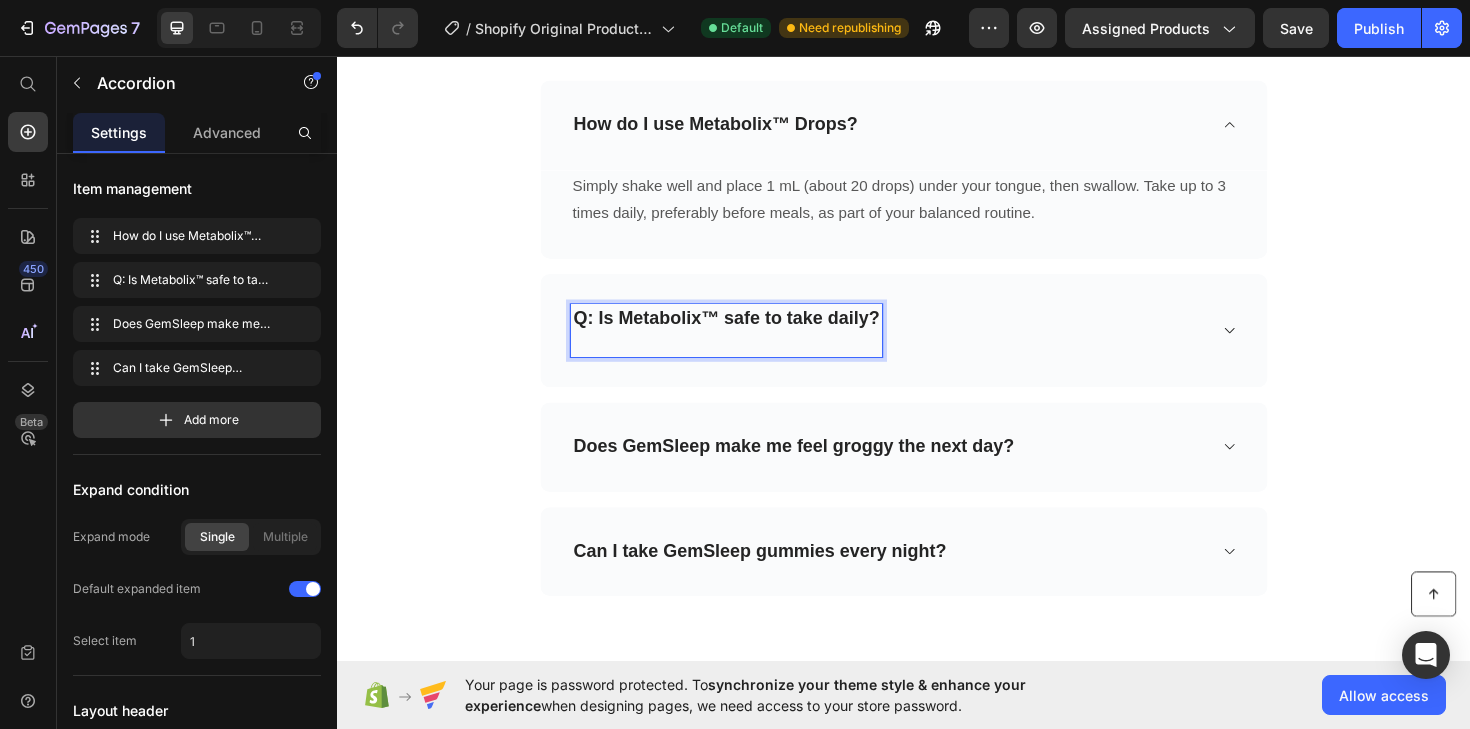 click on "Q: Is Metabolix™ safe to take daily?" at bounding box center [749, 333] 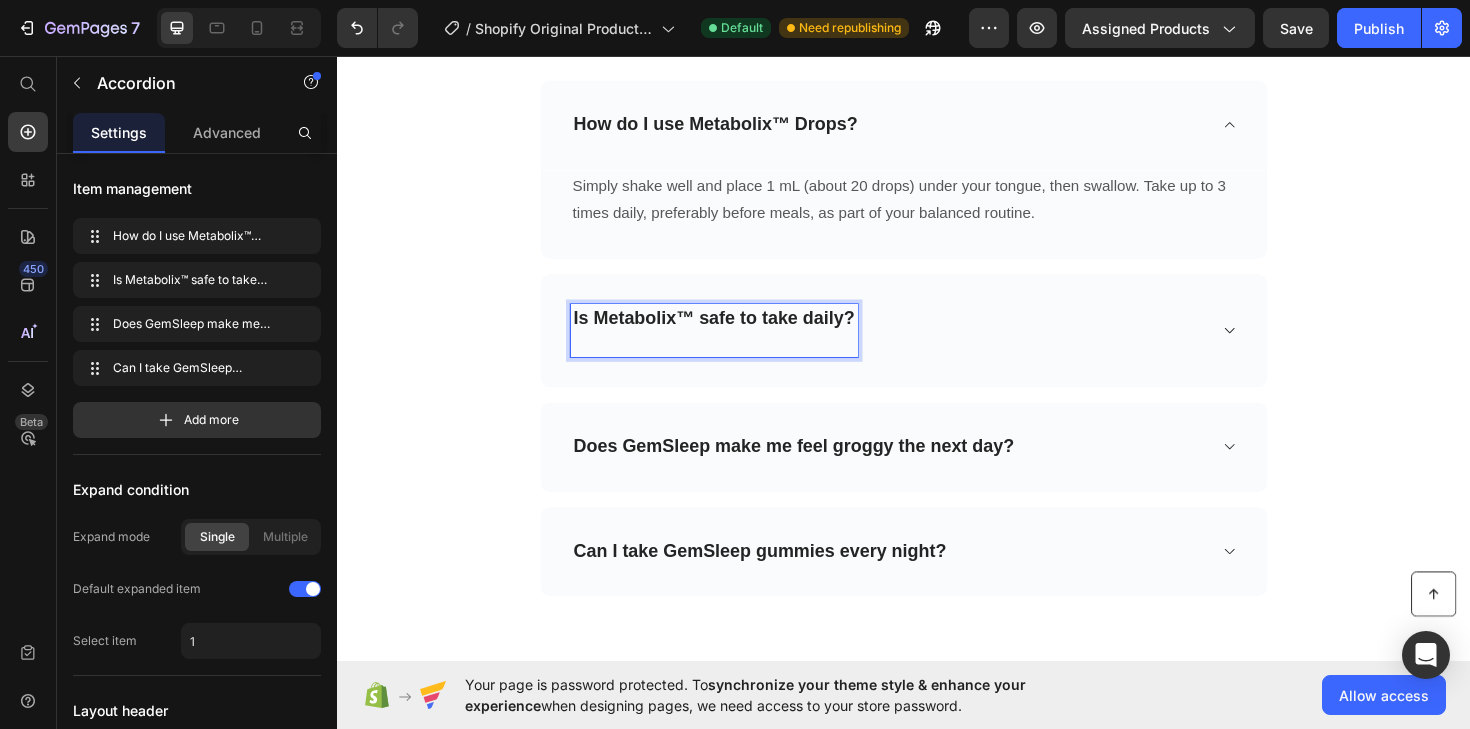 click on "Is Metabolix™ safe to take daily?" at bounding box center [921, 346] 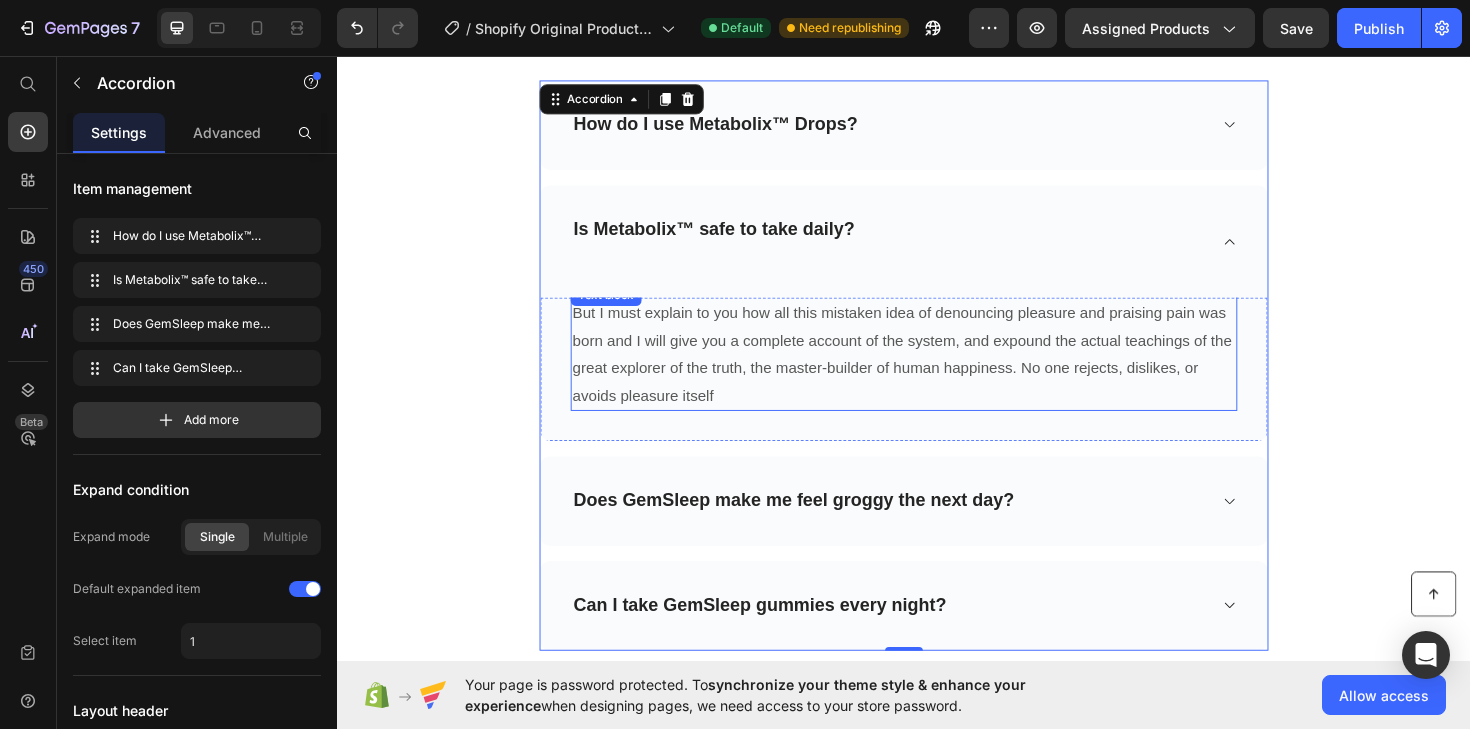 click on "But I must explain to you how all this mistaken idea of denouncing pleasure and praising pain was born and I will give you a complete account of the system, and expound the actual teachings of the great explorer of the truth, the master-builder of human happiness. No one rejects, dislikes, or avoids pleasure itself" at bounding box center [937, 372] 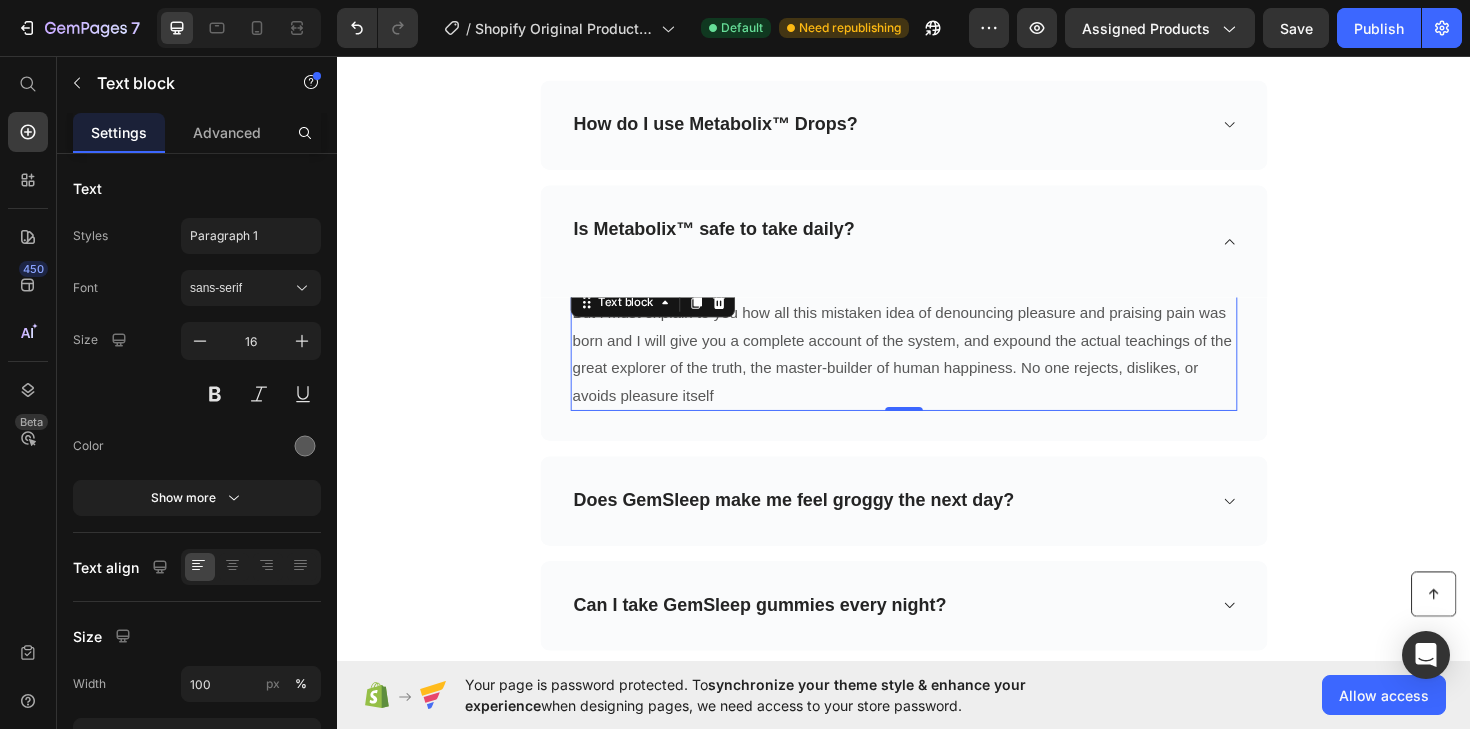click on "But I must explain to you how all this mistaken idea of denouncing pleasure and praising pain was born and I will give you a complete account of the system, and expound the actual teachings of the great explorer of the truth, the master-builder of human happiness. No one rejects, dislikes, or avoids pleasure itself" at bounding box center (937, 372) 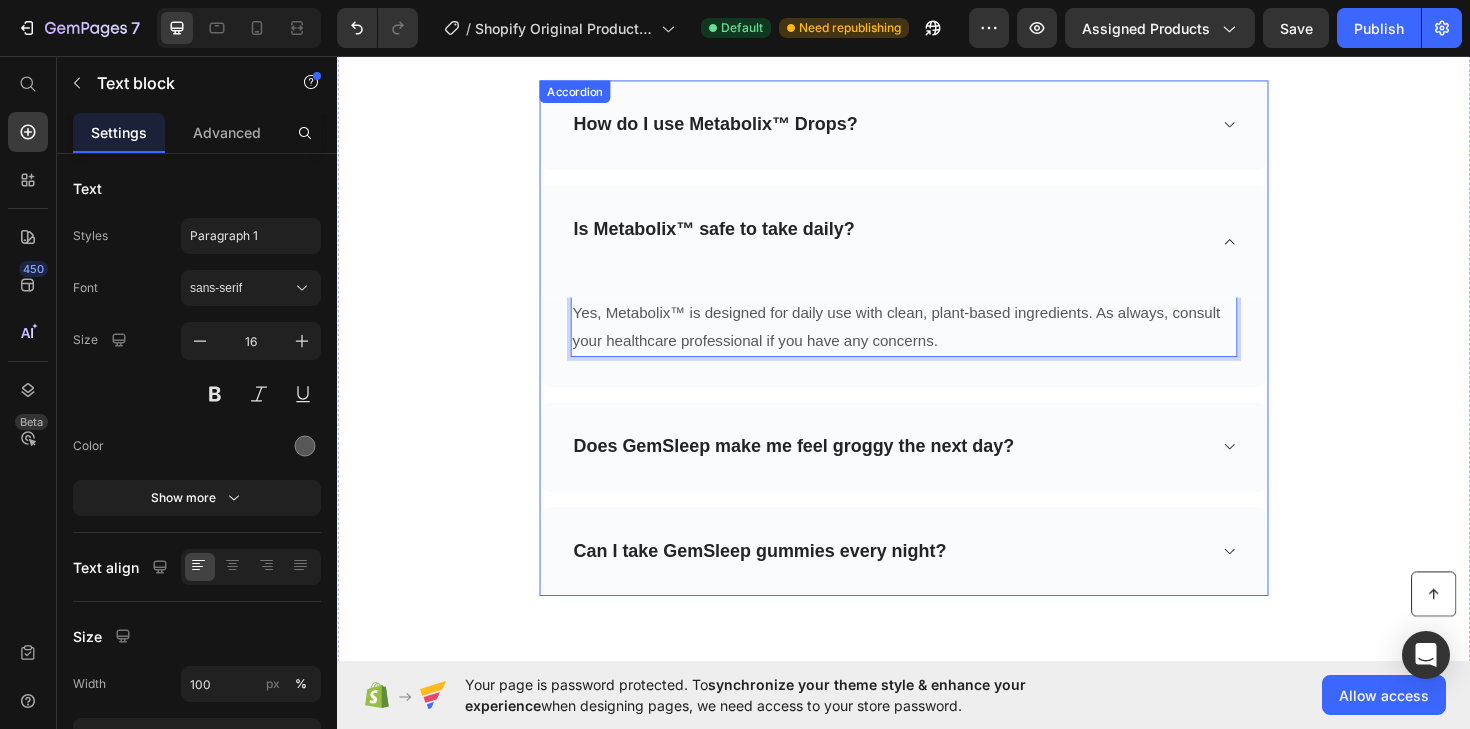 click on "Does GemSleep make me feel groggy the next day?" at bounding box center (820, 470) 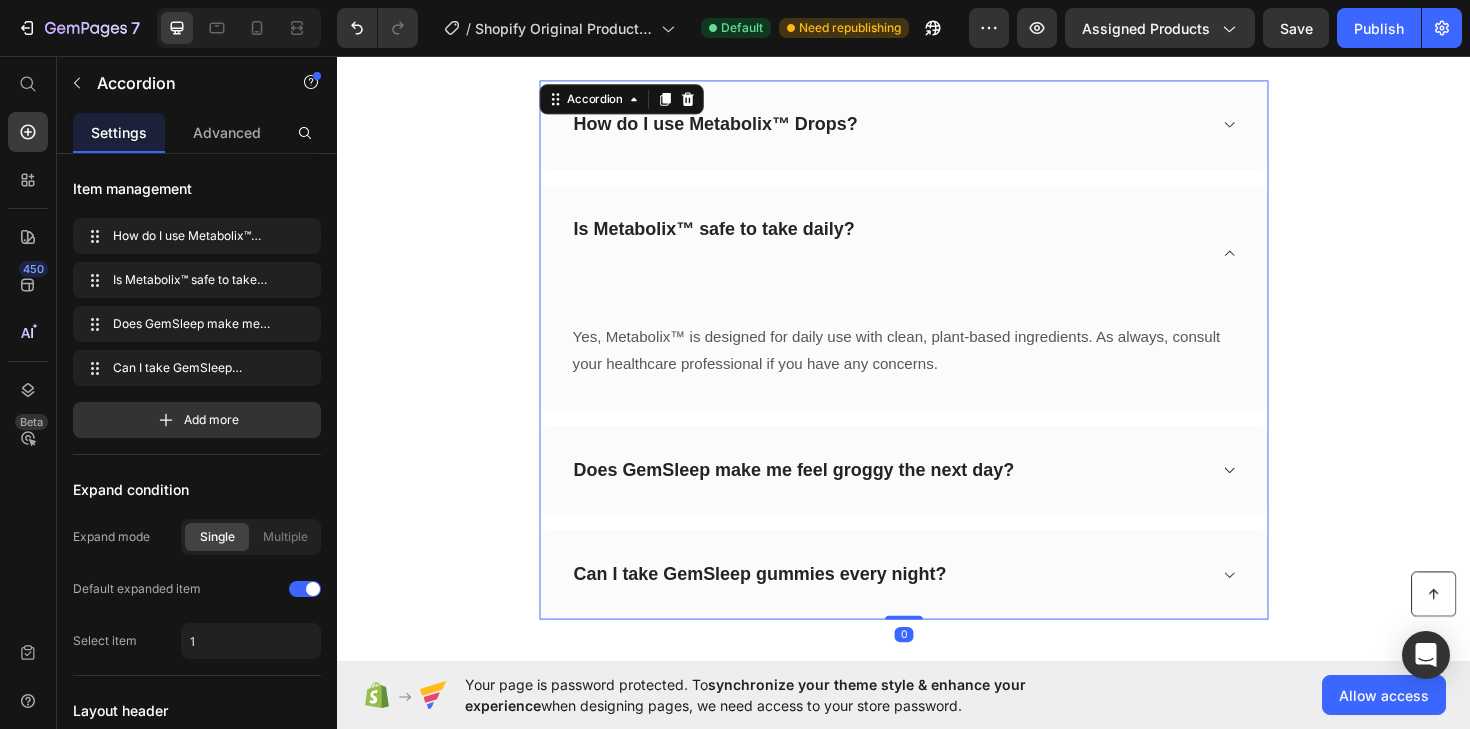 click on "Does GemSleep make me feel groggy the next day?" at bounding box center (937, 495) 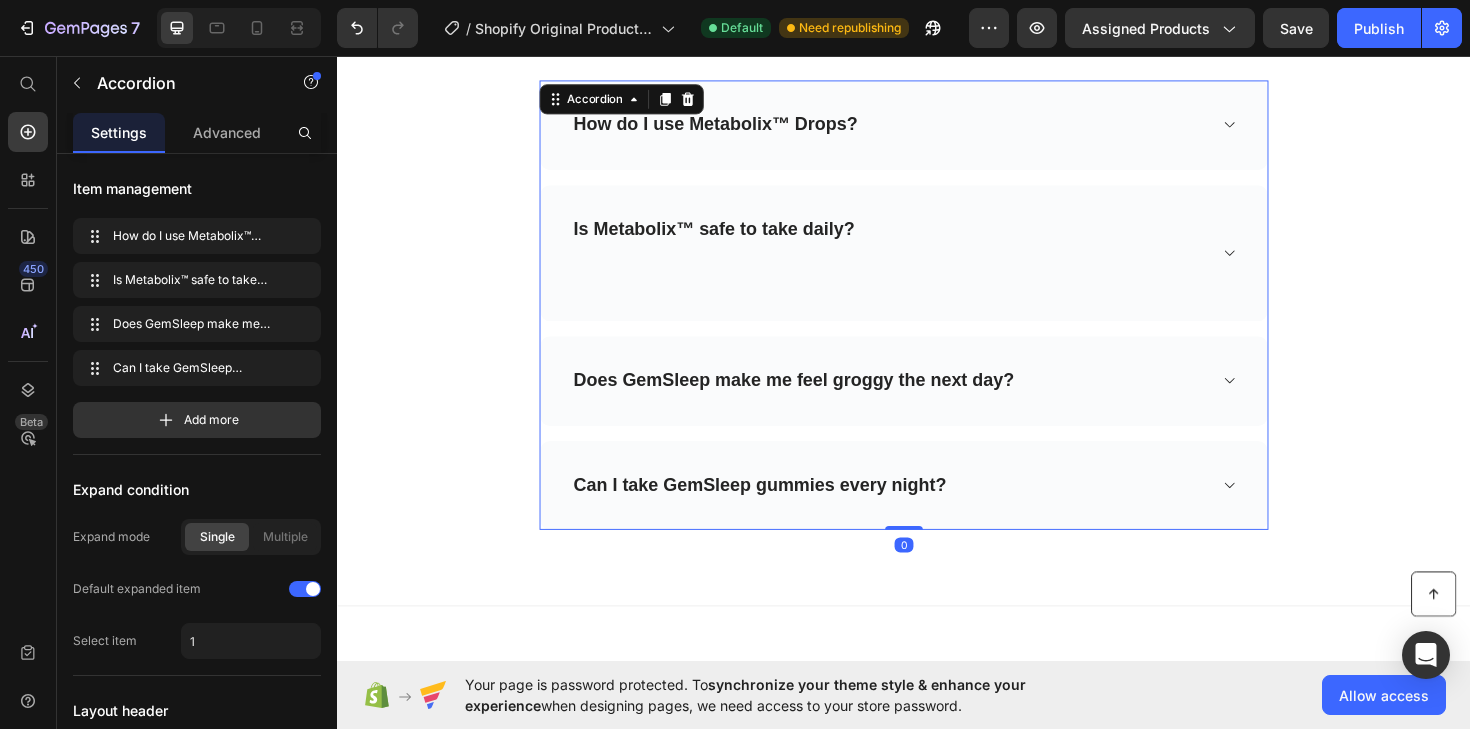 click on "Does GemSleep make me feel groggy the next day?" at bounding box center (820, 400) 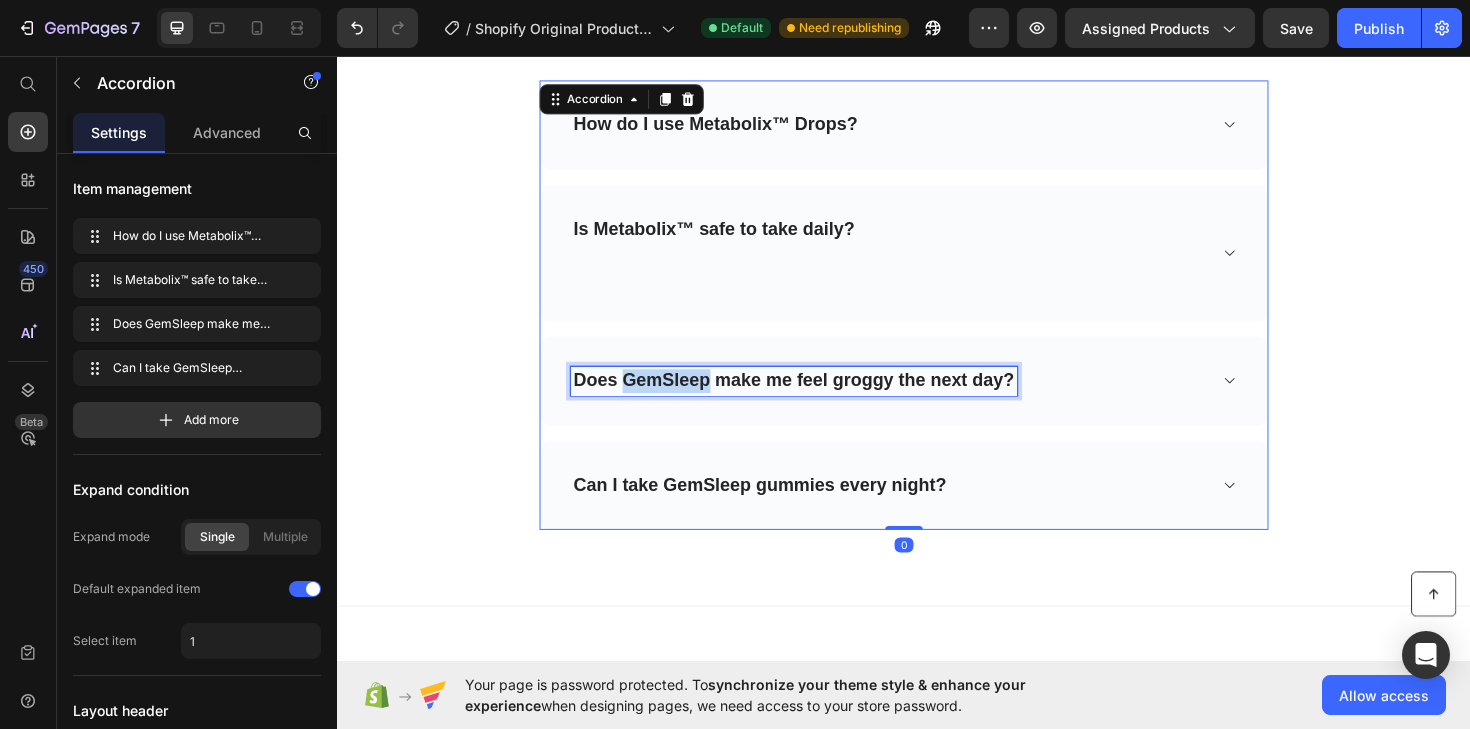 click on "Does GemSleep make me feel groggy the next day?" at bounding box center (820, 400) 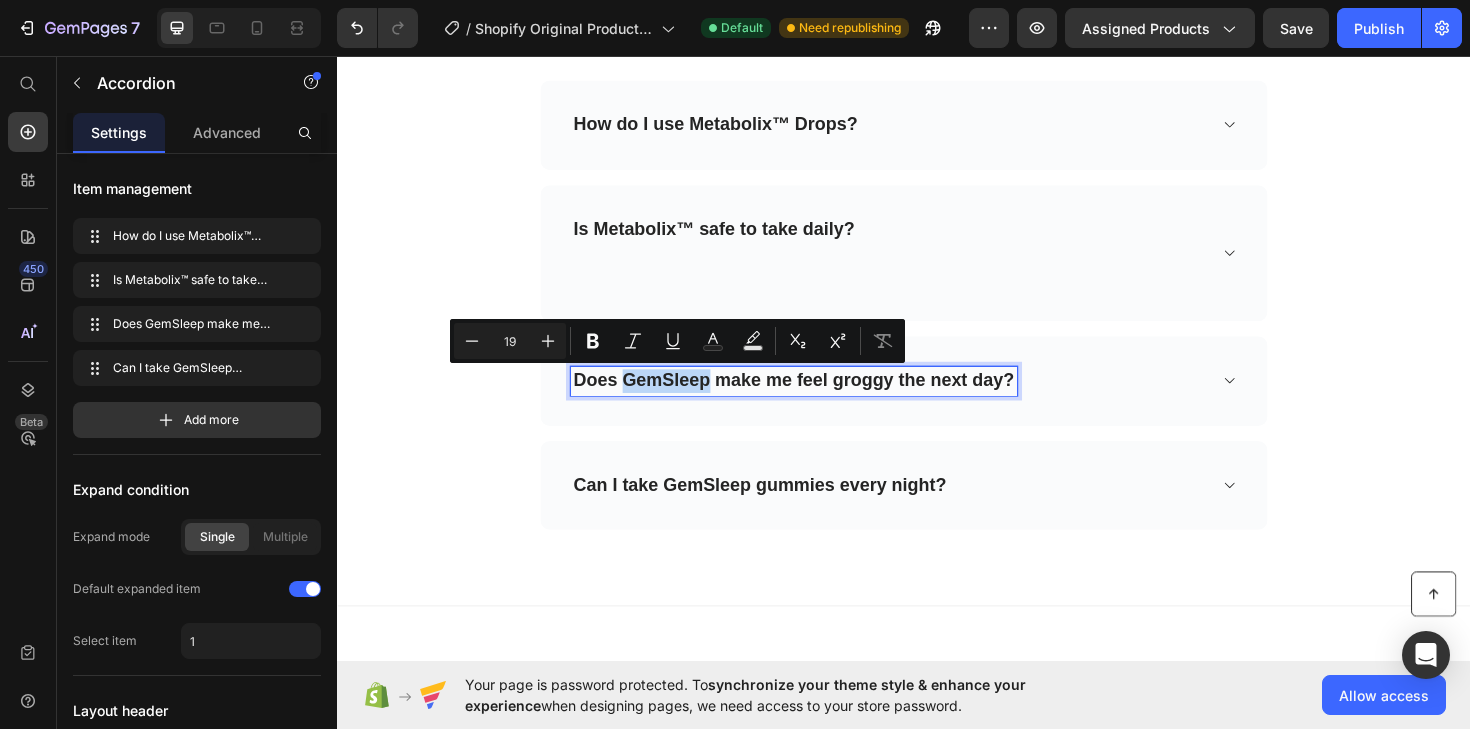 click on "Does GemSleep make me feel groggy the next day?" at bounding box center [820, 400] 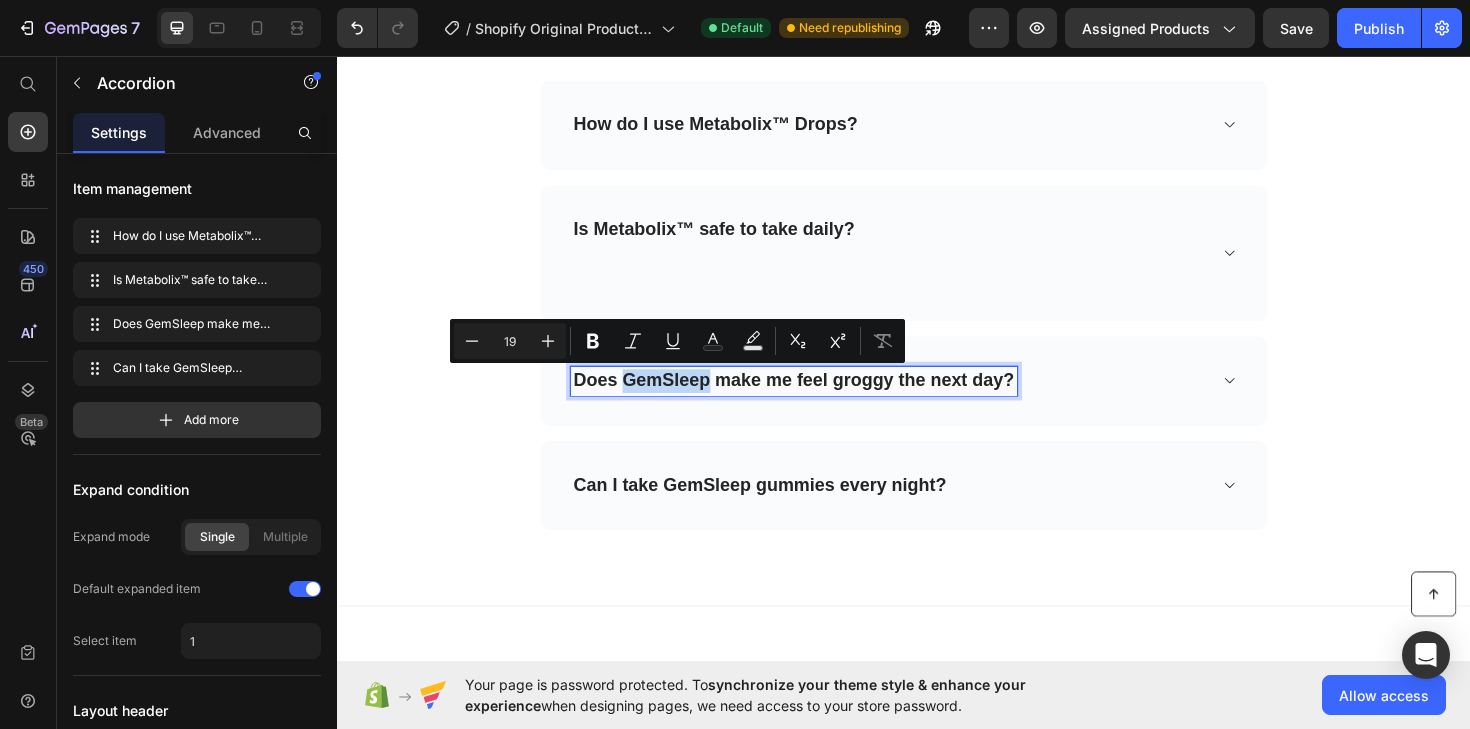 click on "Does GemSleep make me feel groggy the next day?" at bounding box center (820, 400) 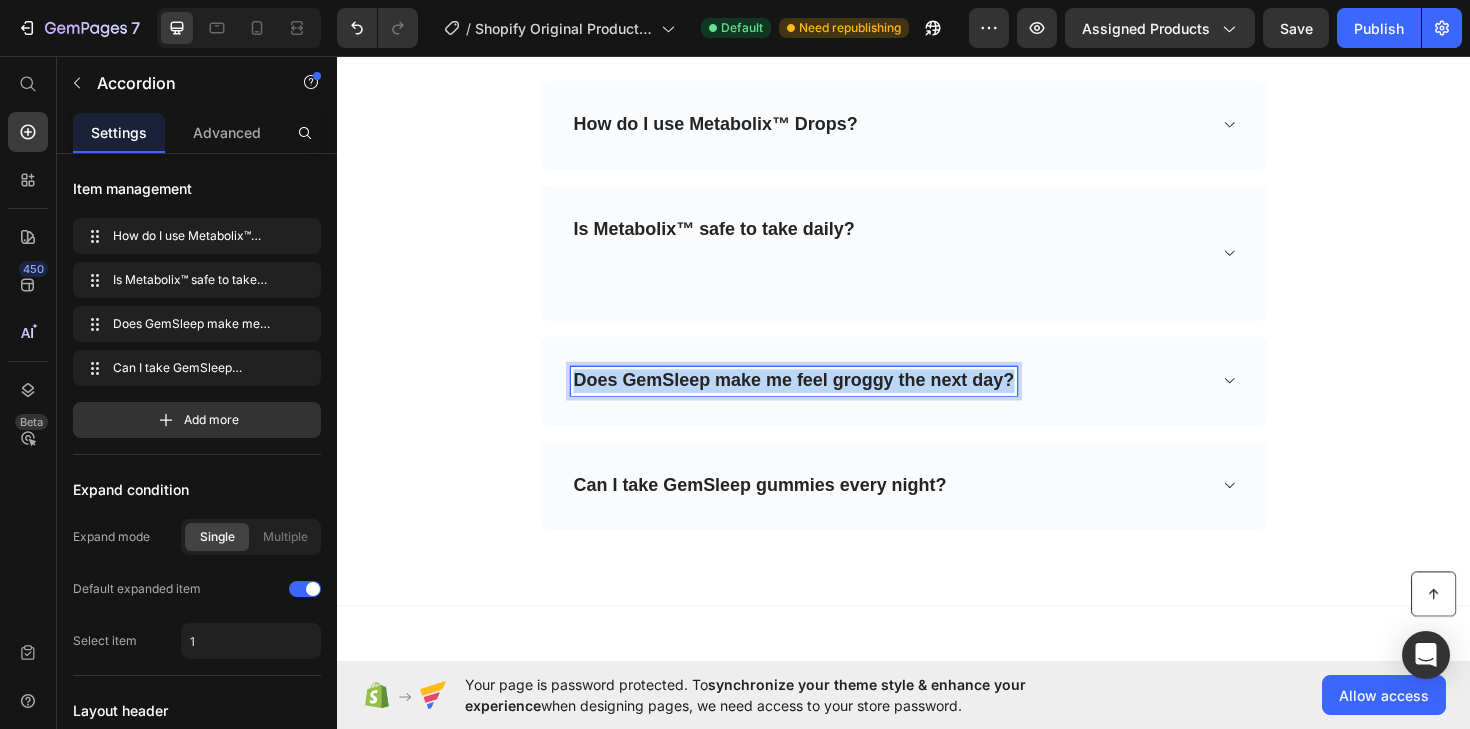 click on "Does GemSleep make me feel groggy the next day?" at bounding box center [820, 400] 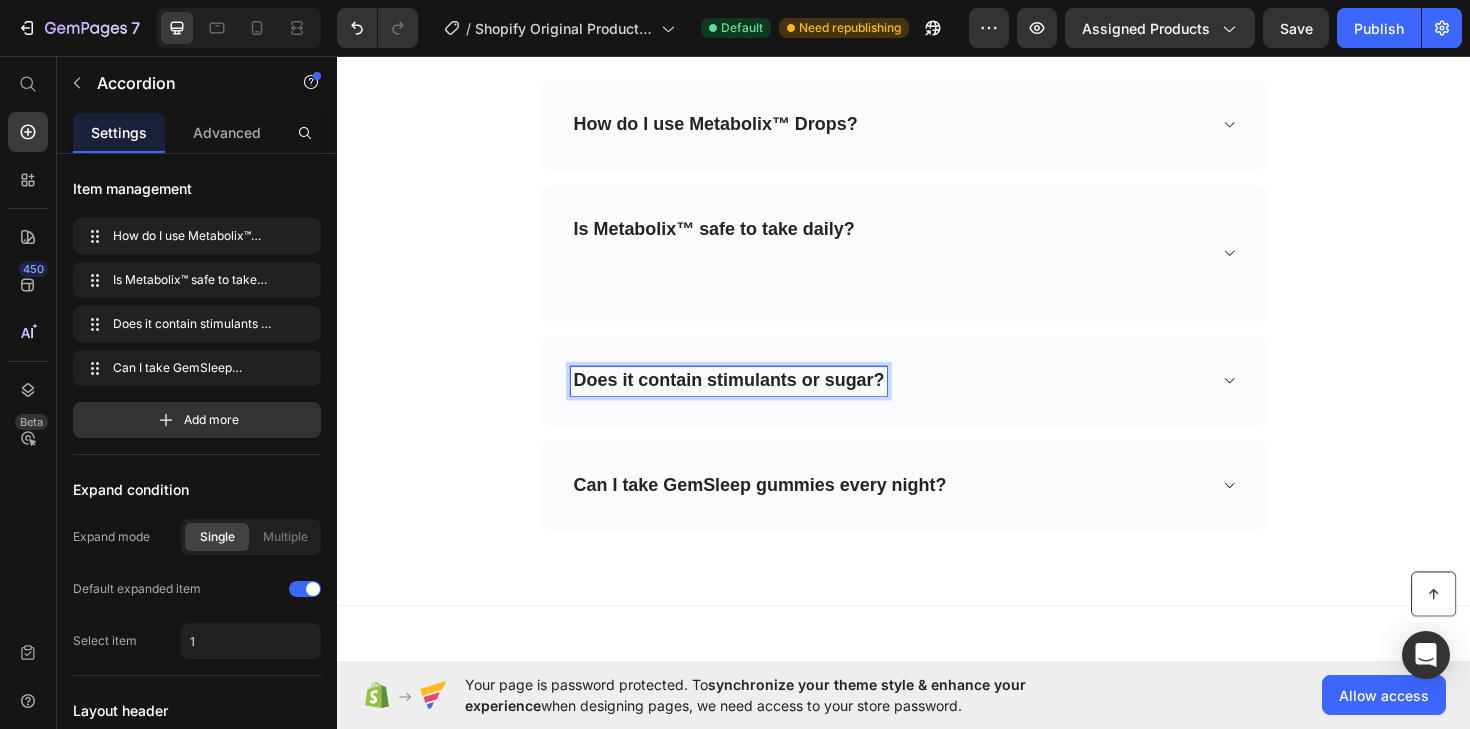click on "Does it contain stimulants or sugar?" at bounding box center [751, 400] 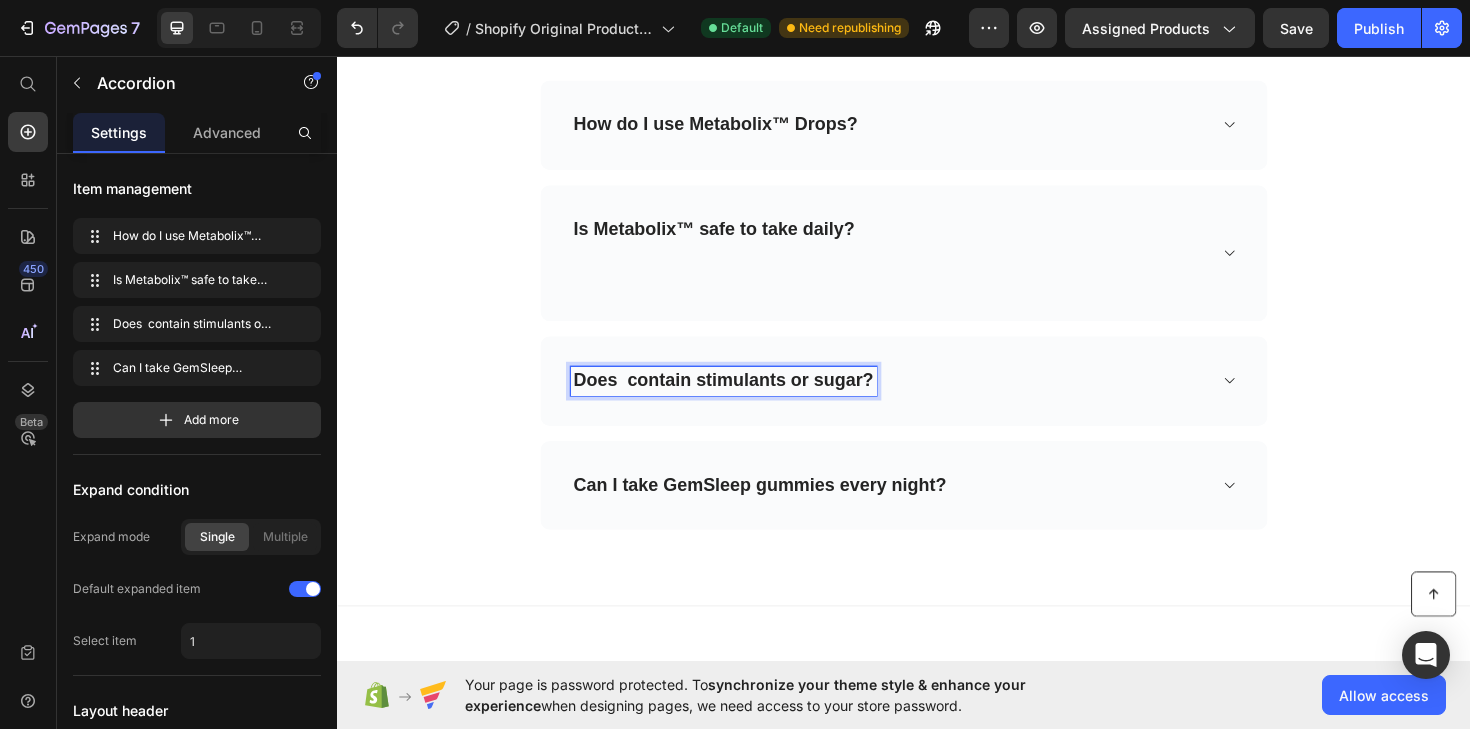 click on "Is Metabolix™ safe to take daily?" at bounding box center [921, 265] 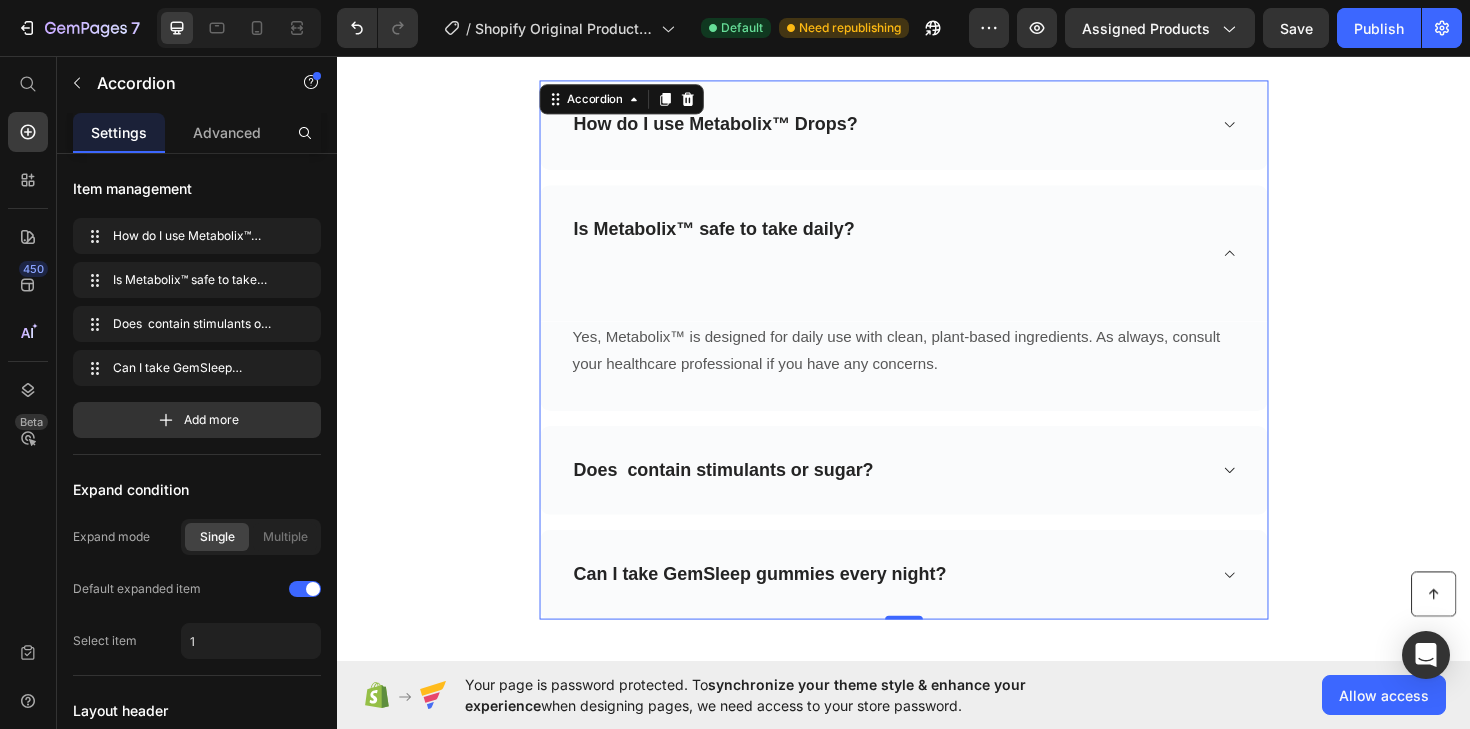 click on "Is Metabolix™ safe to take daily?" at bounding box center [921, 265] 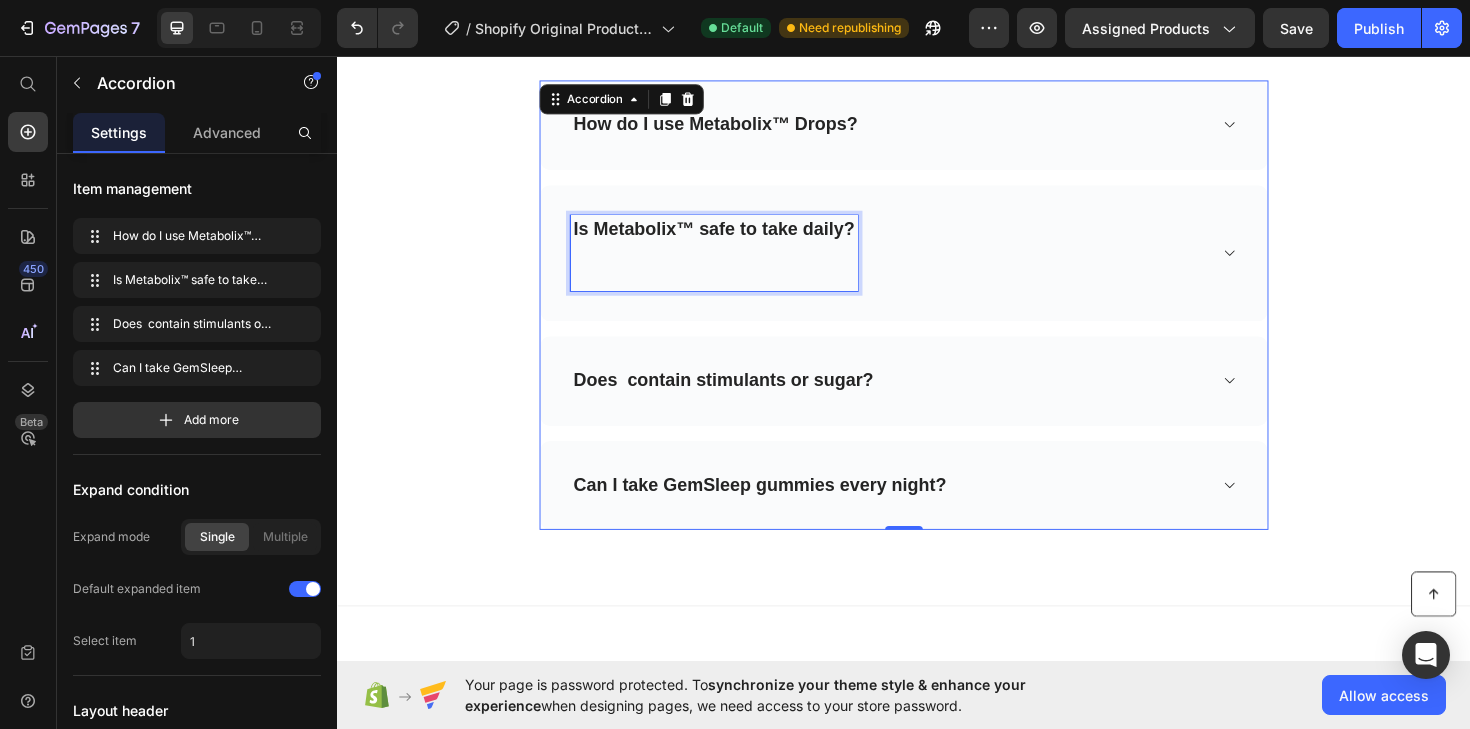 click on "Is Metabolix™ safe to take daily?" at bounding box center (736, 239) 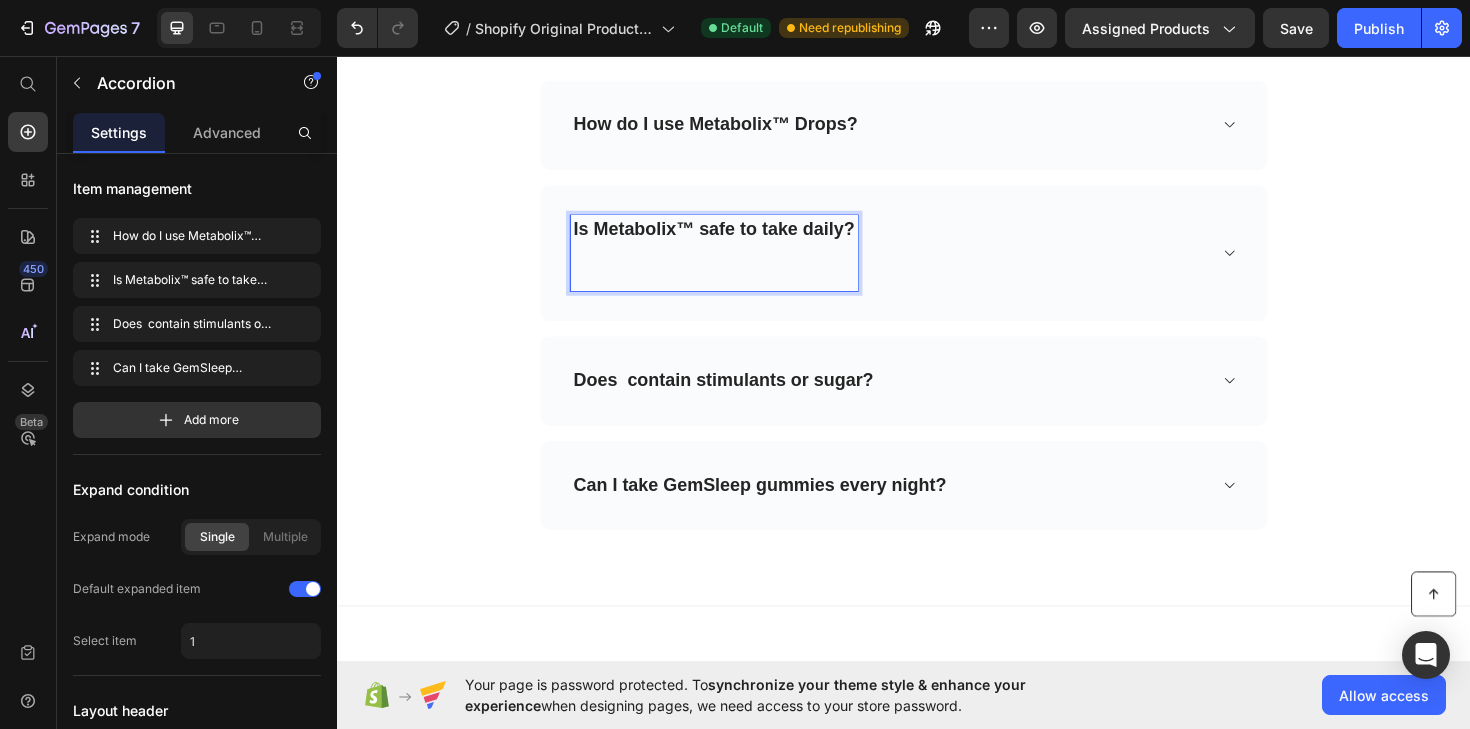 click on "Is Metabolix™ safe to take daily?" at bounding box center [736, 265] 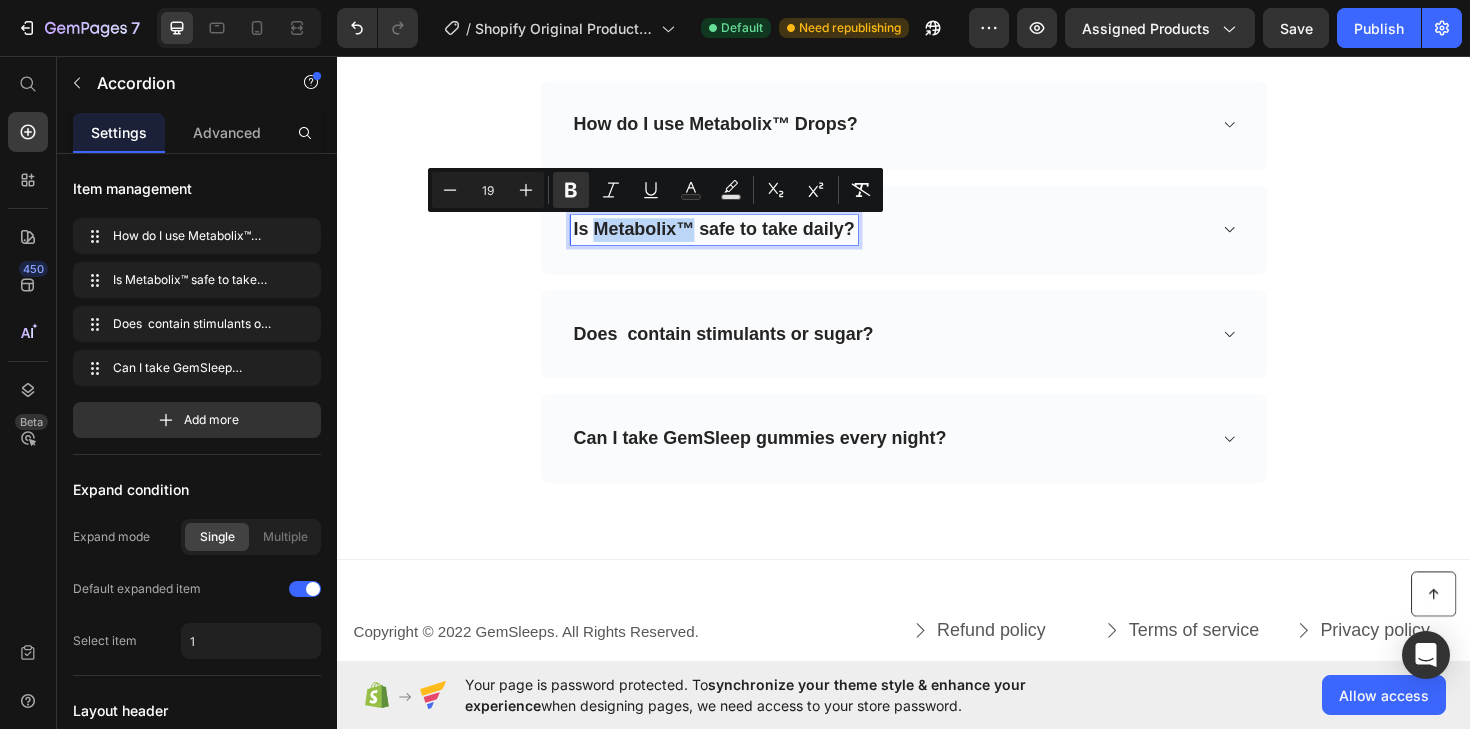drag, startPoint x: 710, startPoint y: 239, endPoint x: 610, endPoint y: 241, distance: 100.02 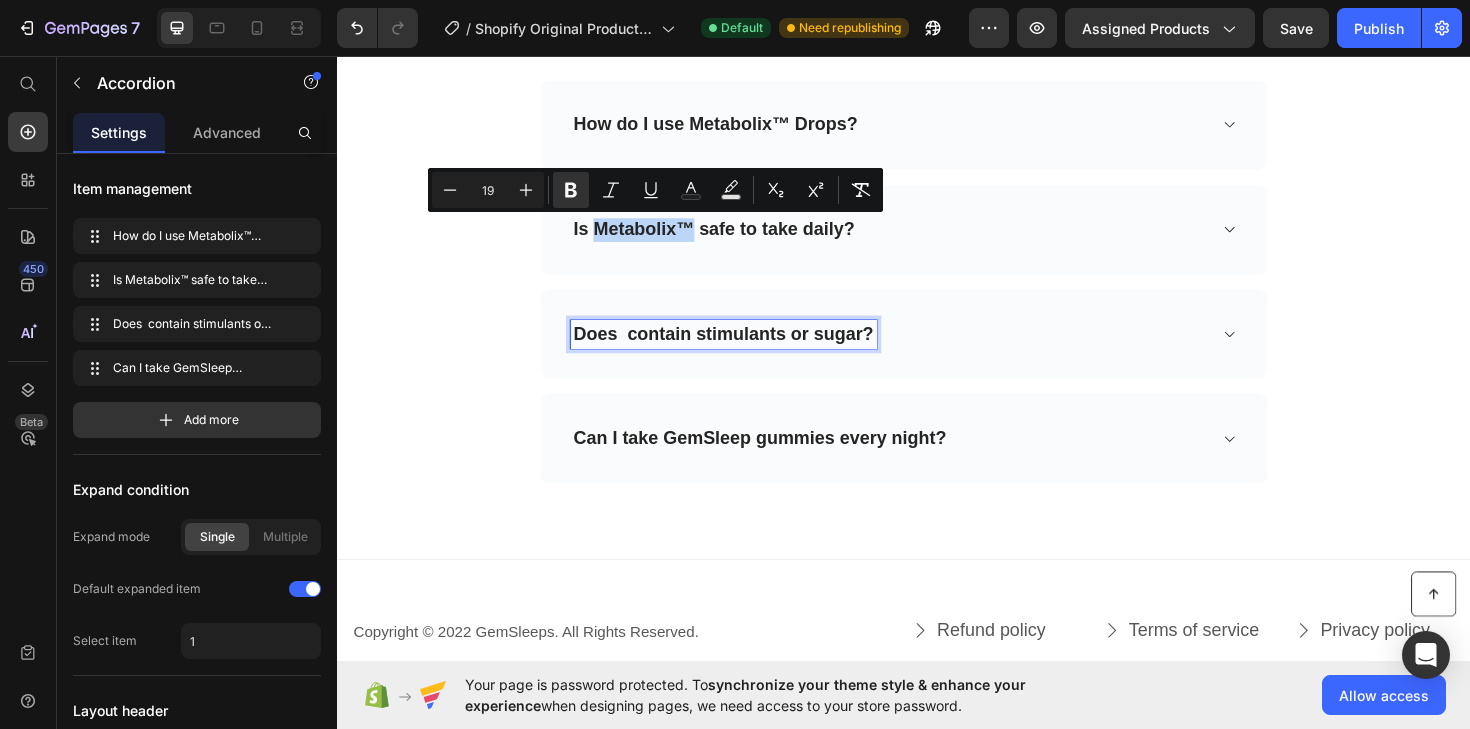 click on "Does  contain stimulants or sugar?" at bounding box center (746, 351) 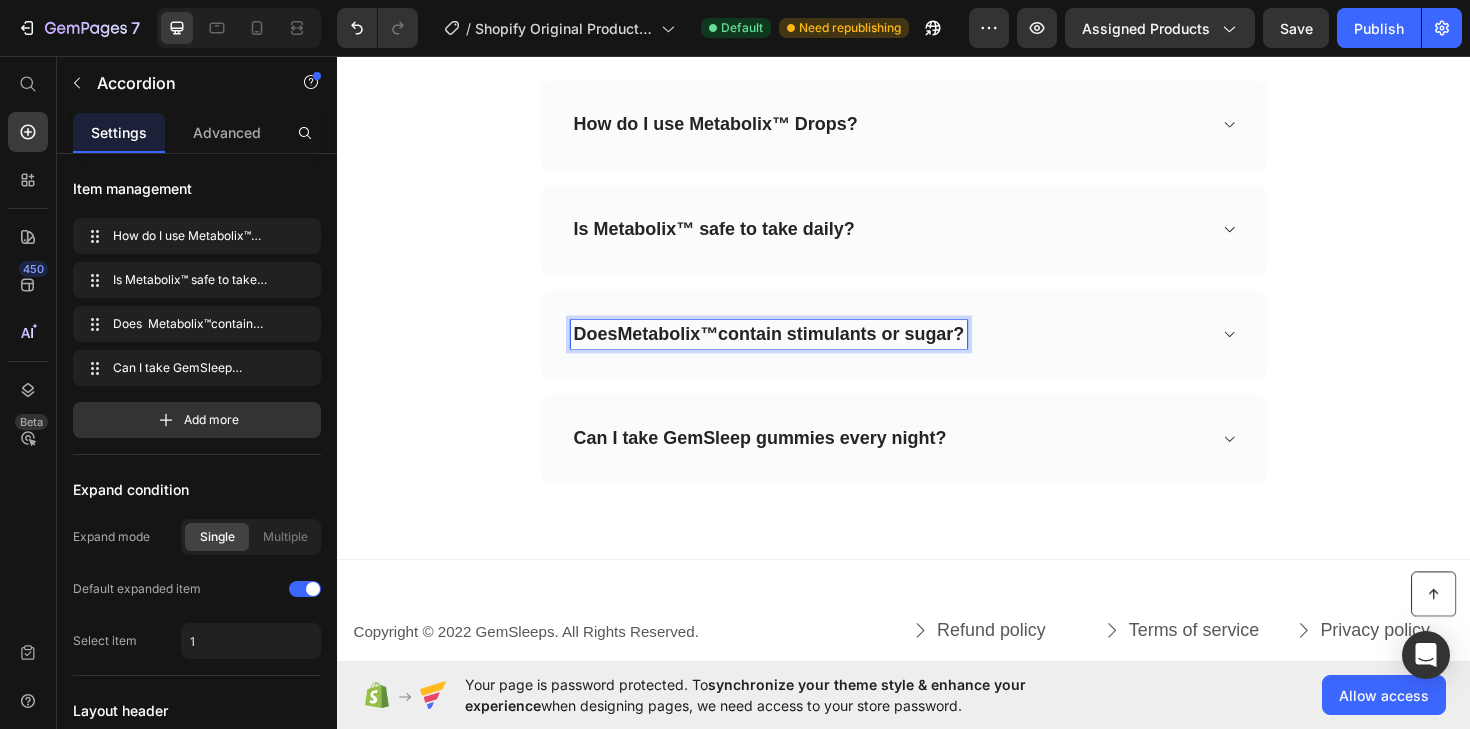 click on "Does   Metabolix™ contain stimulants or sugar?" at bounding box center [794, 351] 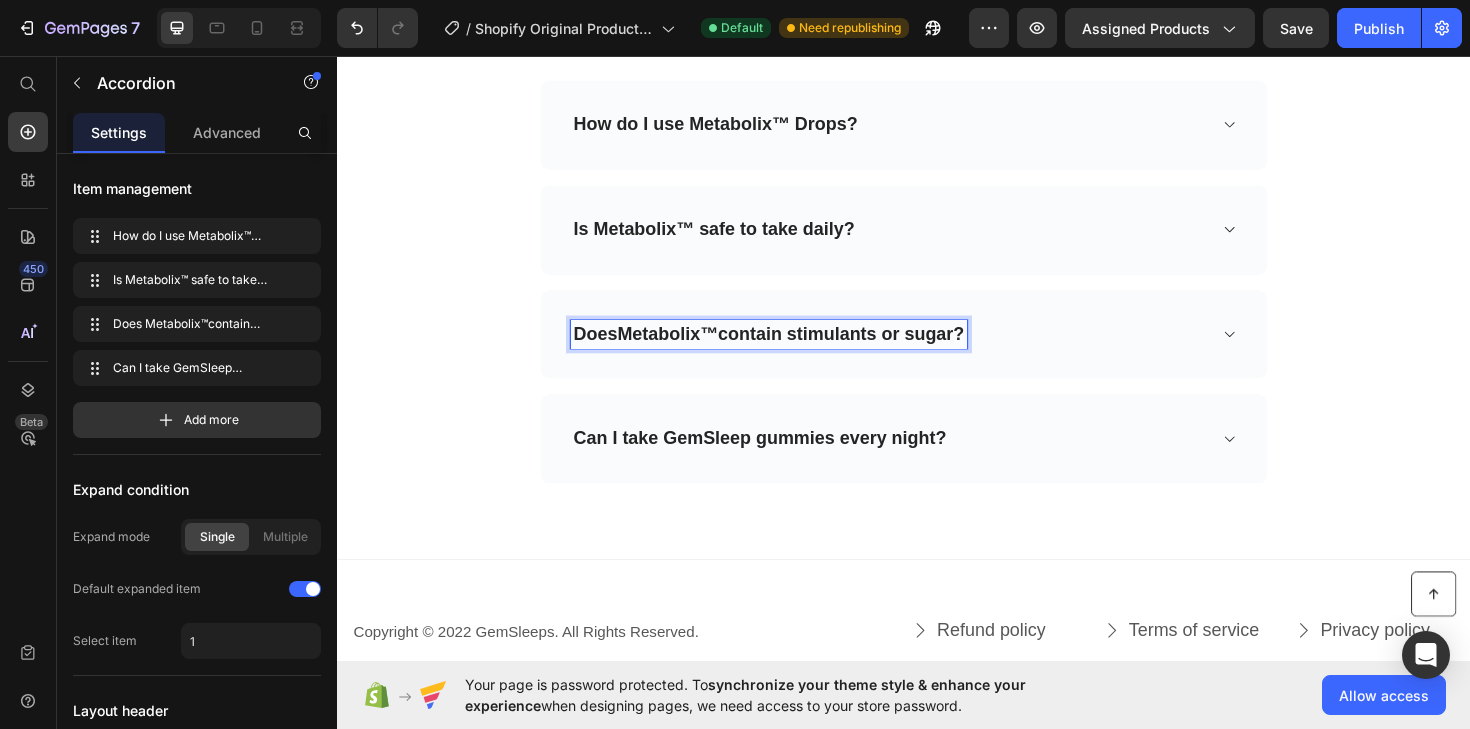 click on "Does  Metabolix™ contain stimulants or sugar?" at bounding box center [794, 351] 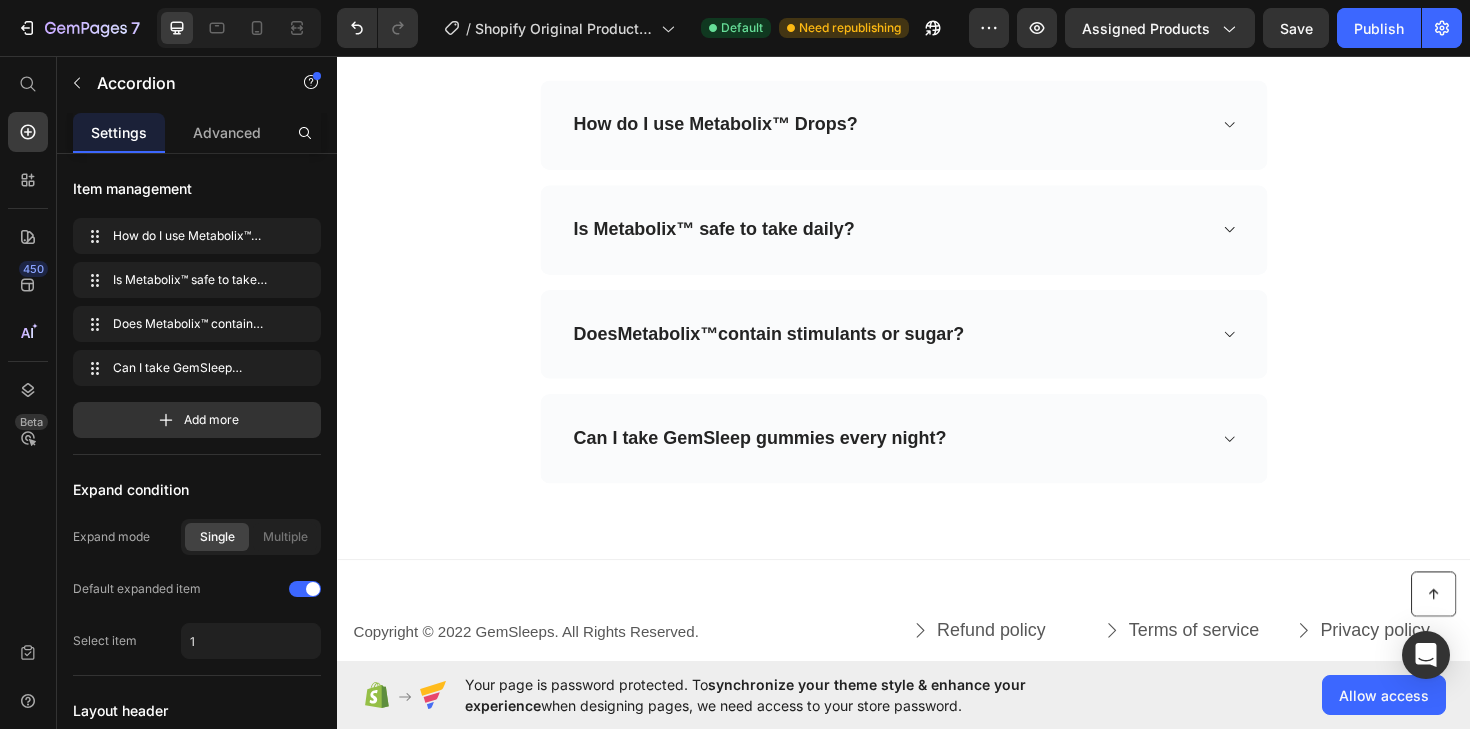 click on "Does  Metabolix™  contain stimulants or sugar?" at bounding box center [921, 351] 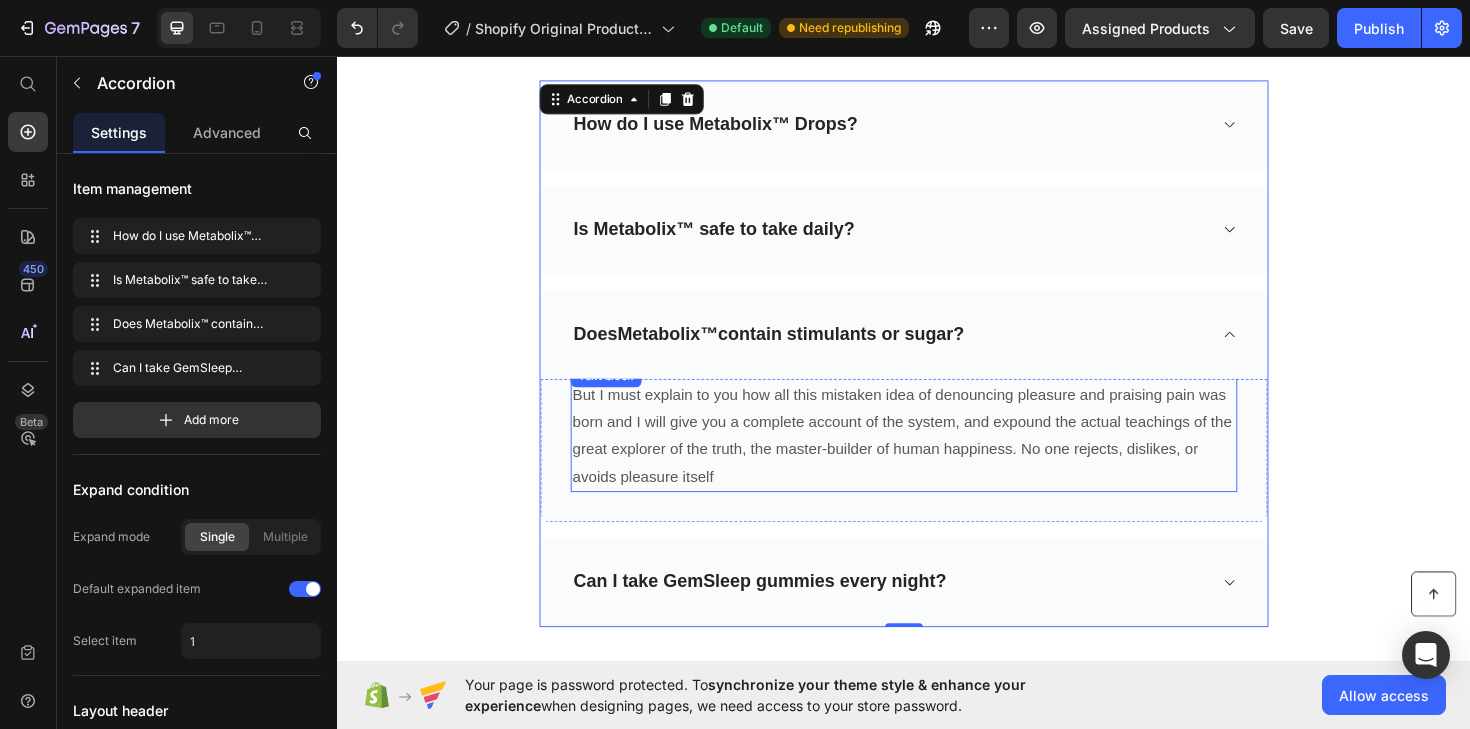 click on "But I must explain to you how all this mistaken idea of denouncing pleasure and praising pain was born and I will give you a complete account of the system, and expound the actual teachings of the great explorer of the truth, the master-builder of human happiness. No one rejects, dislikes, or avoids pleasure itself" at bounding box center [937, 458] 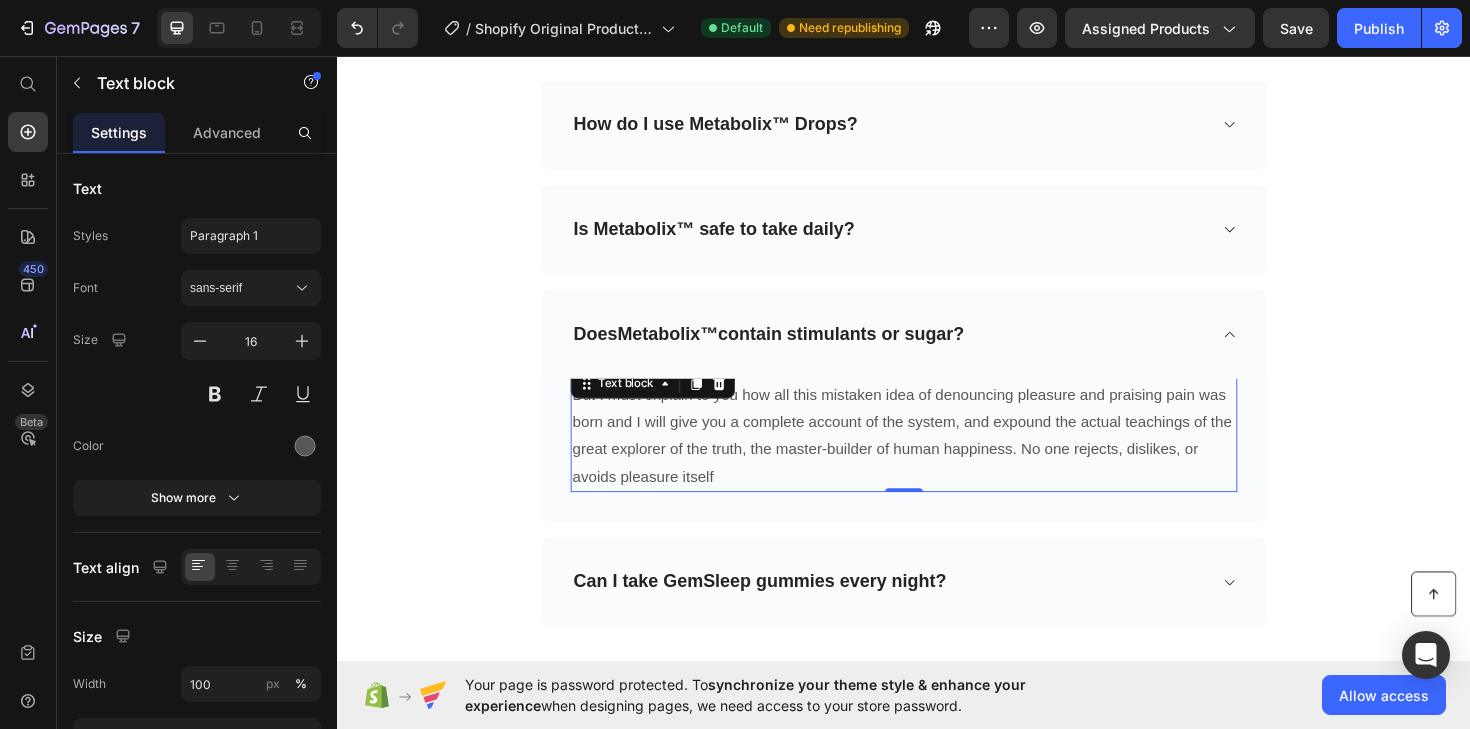 click on "But I must explain to you how all this mistaken idea of denouncing pleasure and praising pain was born and I will give you a complete account of the system, and expound the actual teachings of the great explorer of the truth, the master-builder of human happiness. No one rejects, dislikes, or avoids pleasure itself" at bounding box center (937, 458) 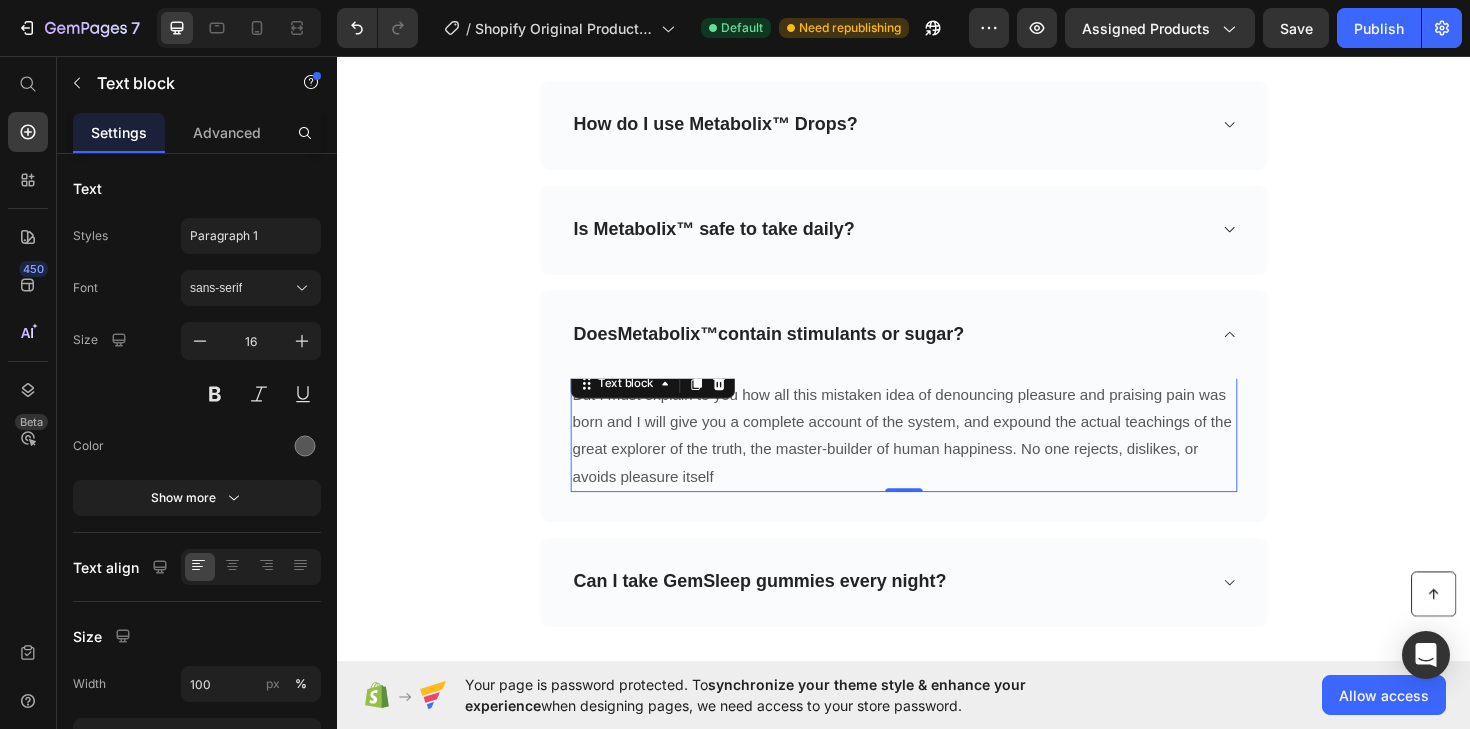 click on "But I must explain to you how all this mistaken idea of denouncing pleasure and praising pain was born and I will give you a complete account of the system, and expound the actual teachings of the great explorer of the truth, the master-builder of human happiness. No one rejects, dislikes, or avoids pleasure itself" at bounding box center (937, 458) 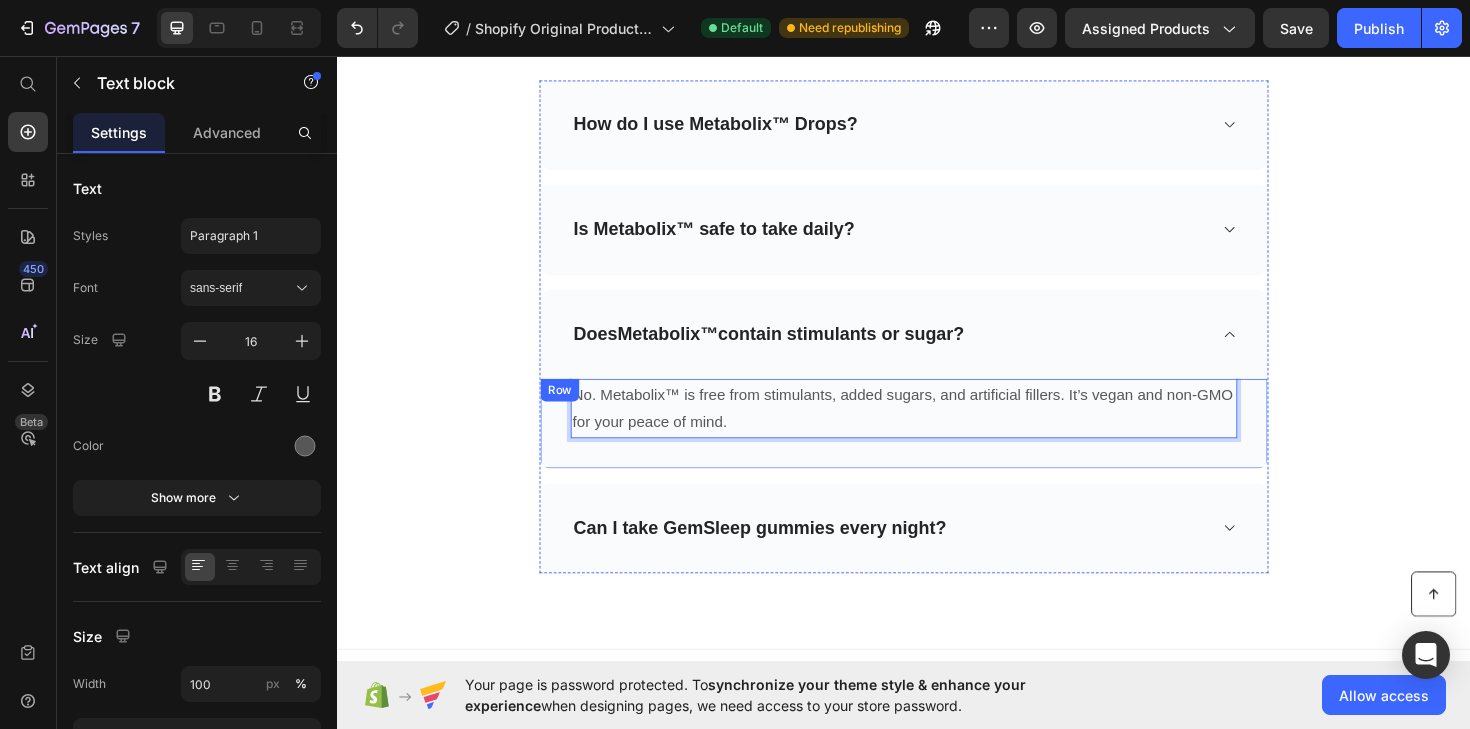 click on "Can I take GemSleep gummies every night?" at bounding box center (937, 556) 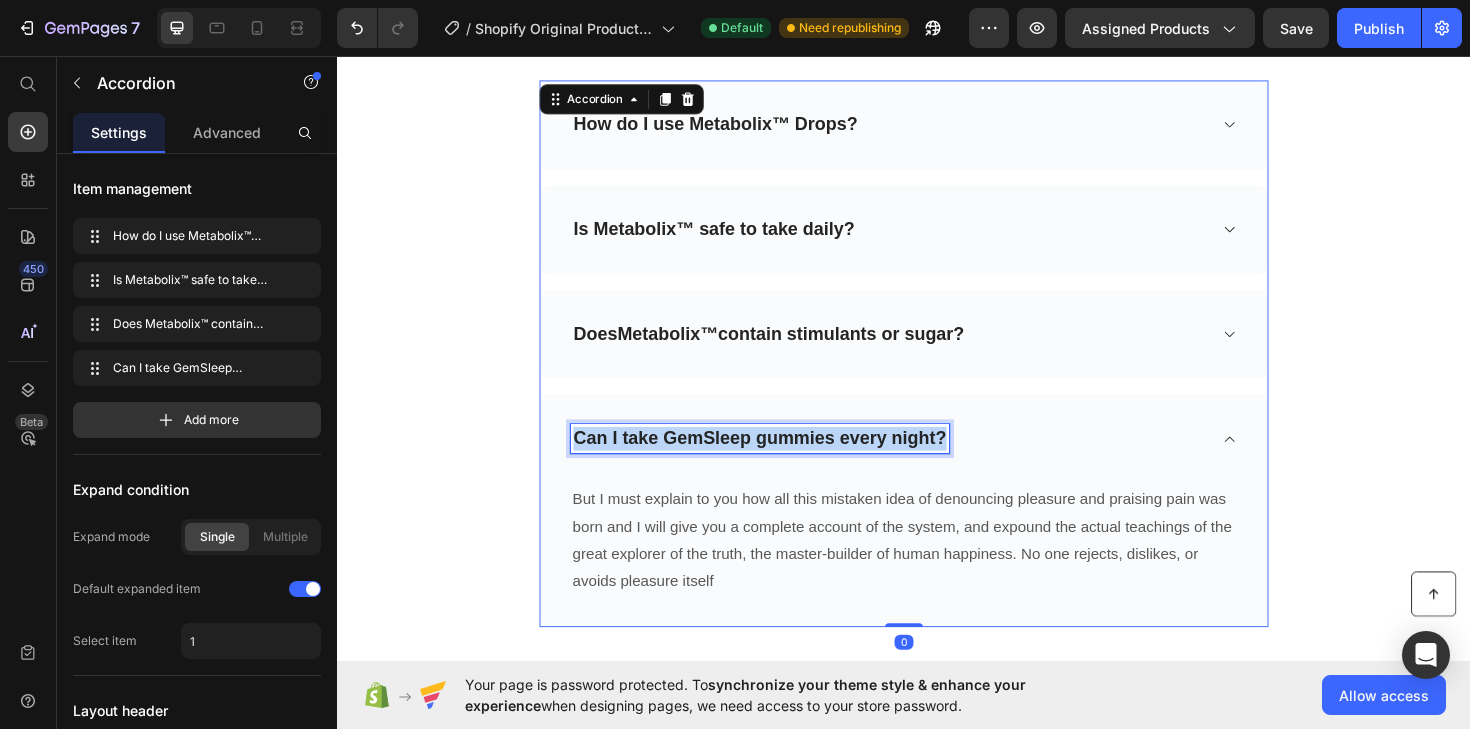 click on "Can I take GemSleep gummies every night?" at bounding box center [784, 461] 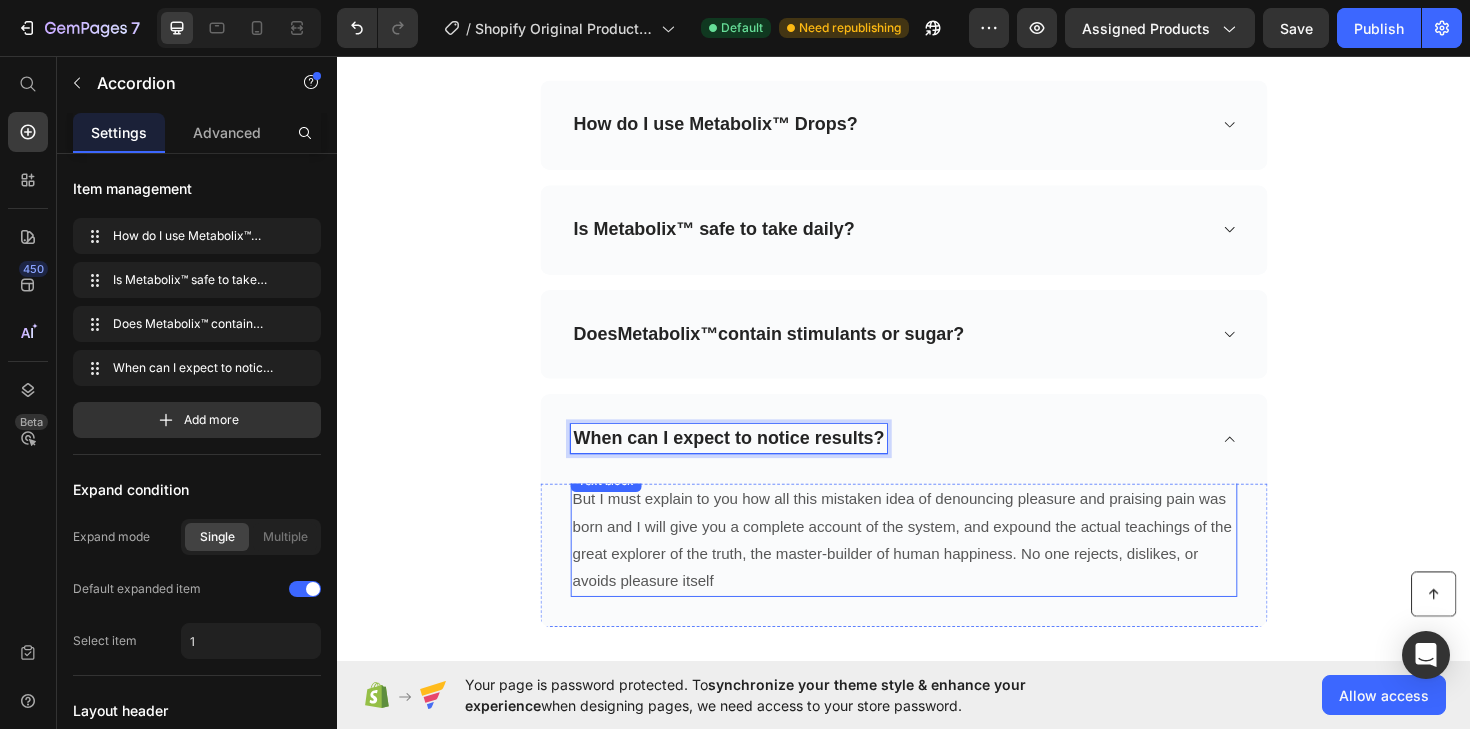 click on "But I must explain to you how all this mistaken idea of denouncing pleasure and praising pain was born and I will give you a complete account of the system, and expound the actual teachings of the great explorer of the truth, the master-builder of human happiness. No one rejects, dislikes, or avoids pleasure itself" at bounding box center (937, 569) 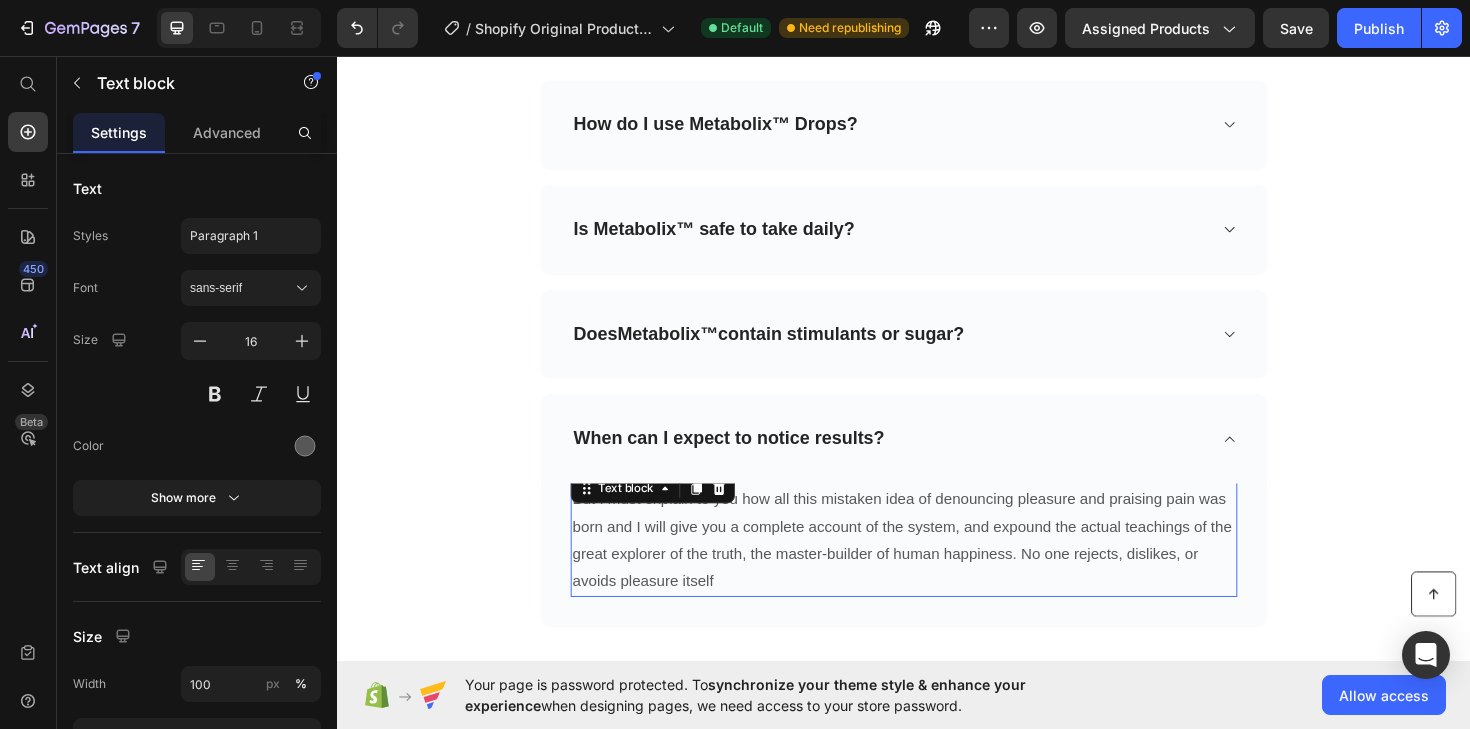 click on "But I must explain to you how all this mistaken idea of denouncing pleasure and praising pain was born and I will give you a complete account of the system, and expound the actual teachings of the great explorer of the truth, the master-builder of human happiness. No one rejects, dislikes, or avoids pleasure itself" at bounding box center [937, 569] 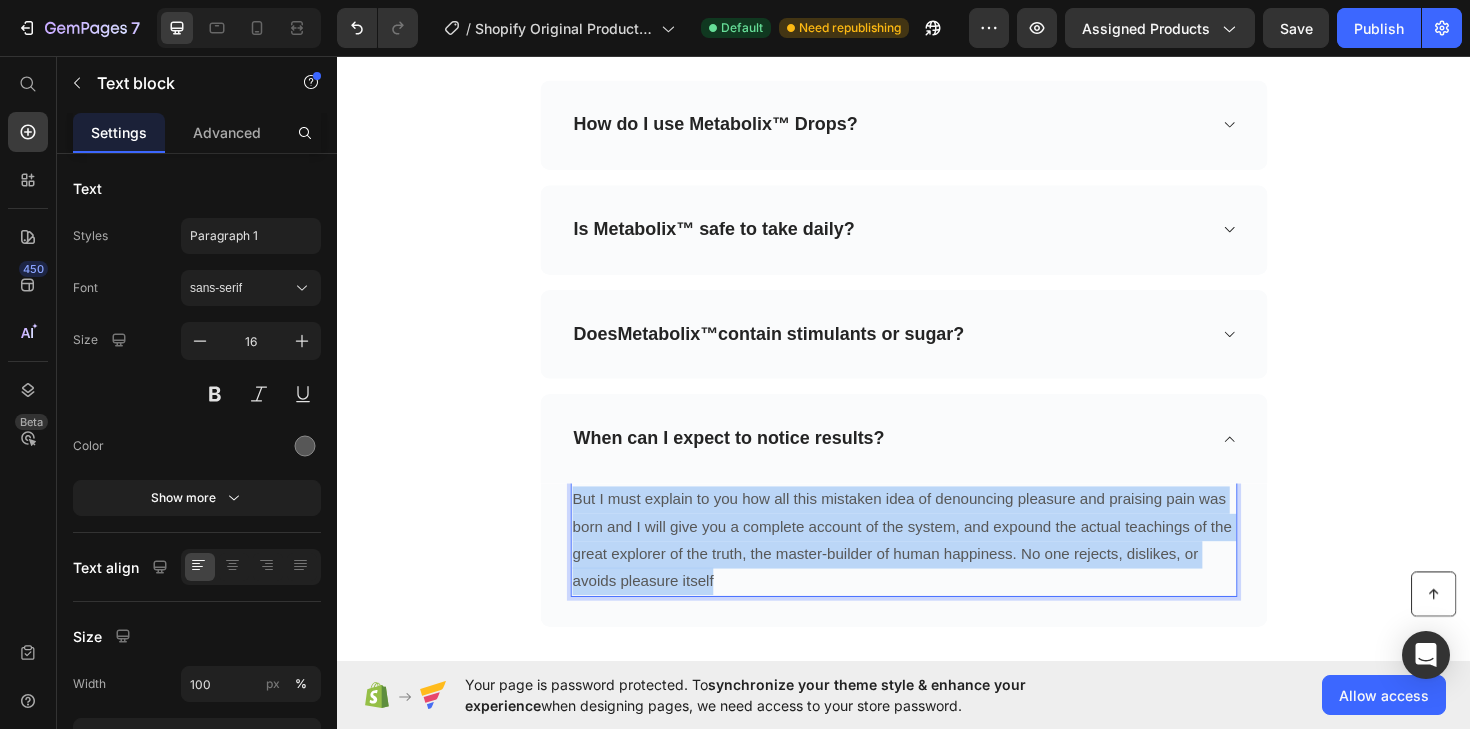 click on "But I must explain to you how all this mistaken idea of denouncing pleasure and praising pain was born and I will give you a complete account of the system, and expound the actual teachings of the great explorer of the truth, the master-builder of human happiness. No one rejects, dislikes, or avoids pleasure itself" at bounding box center [937, 569] 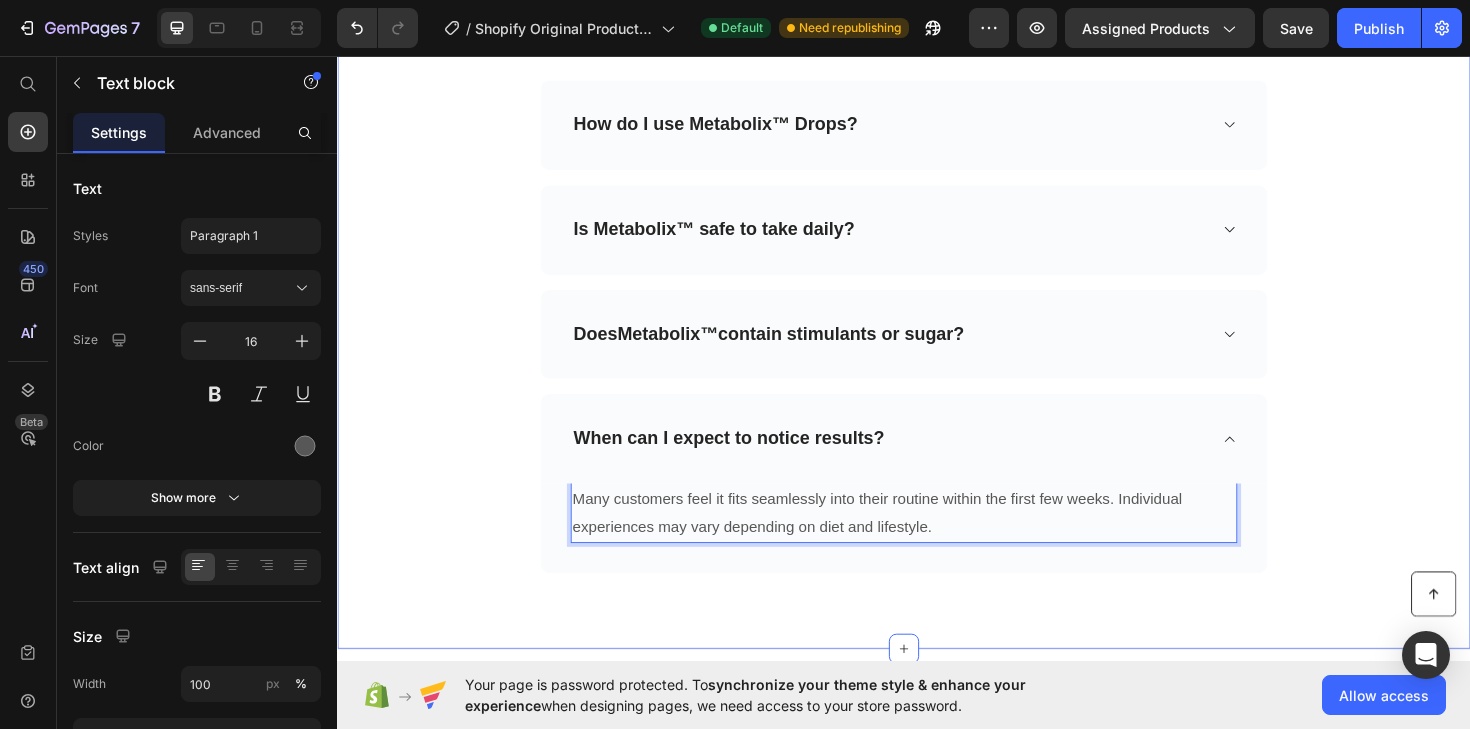 click on "Frequently Asked Questions Heading Need help finding an answer to your question? Ask our customer support at  support@pulselabs.com. Text block Row Row
How do I use Metabolix™ Drops?
Is Metabolix™ safe to take daily?
Does  Metabolix™  contain stimulants or sugar?
When can I expect to notice results? Many customers feel it fits seamlessly into their routine within the first few weeks. Individual experiences may vary depending on diet and lifestyle. Text block   0 Row Accordion" at bounding box center [937, 257] 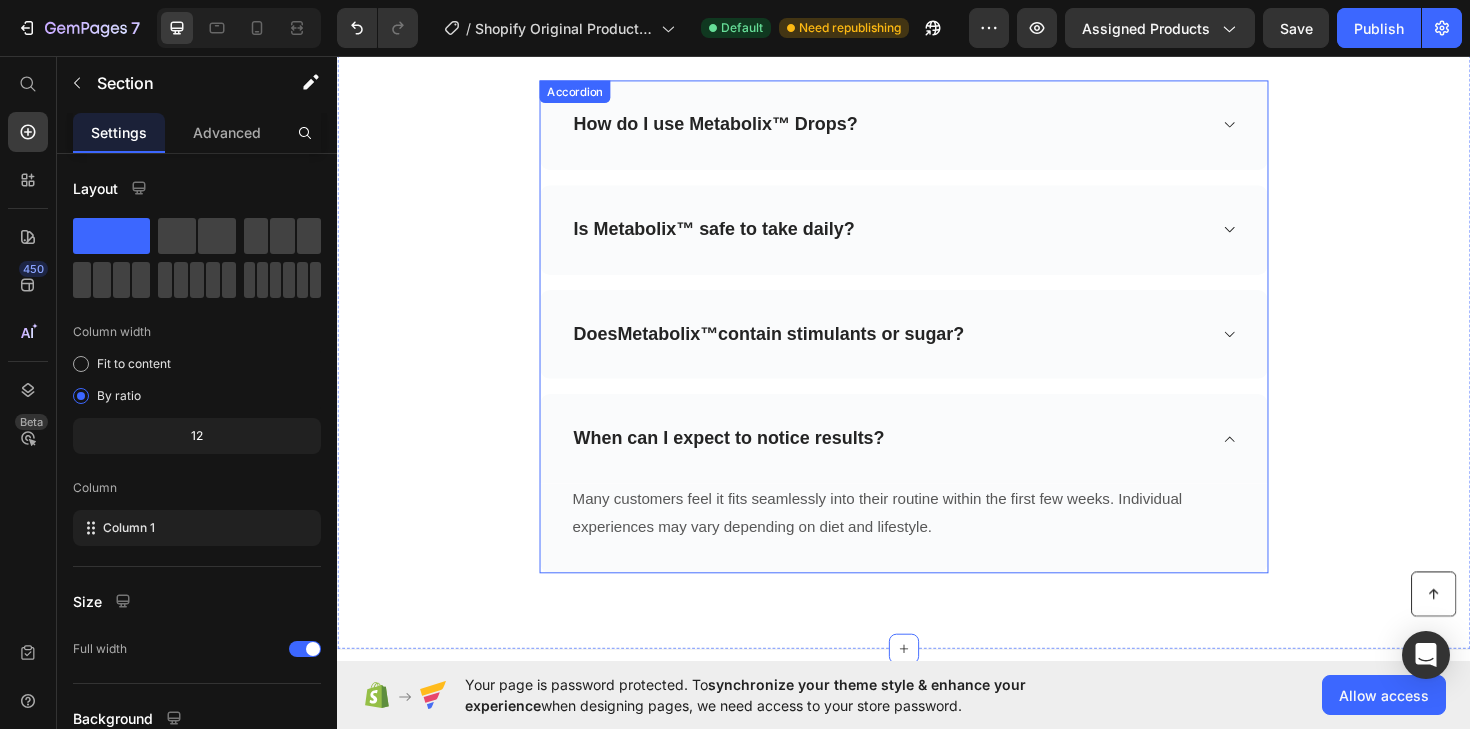 click on "When can I expect to notice results?" at bounding box center [921, 461] 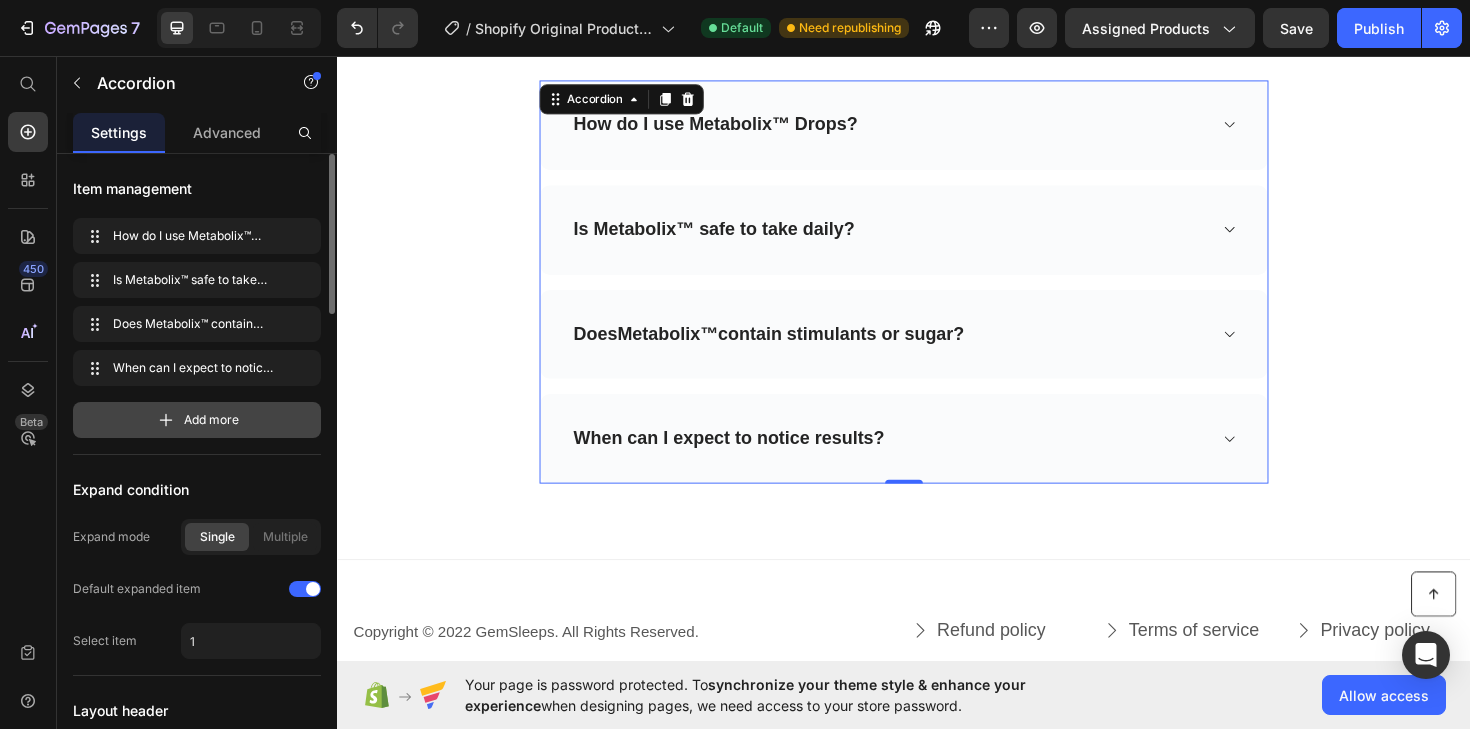 click on "Add more" at bounding box center [211, 420] 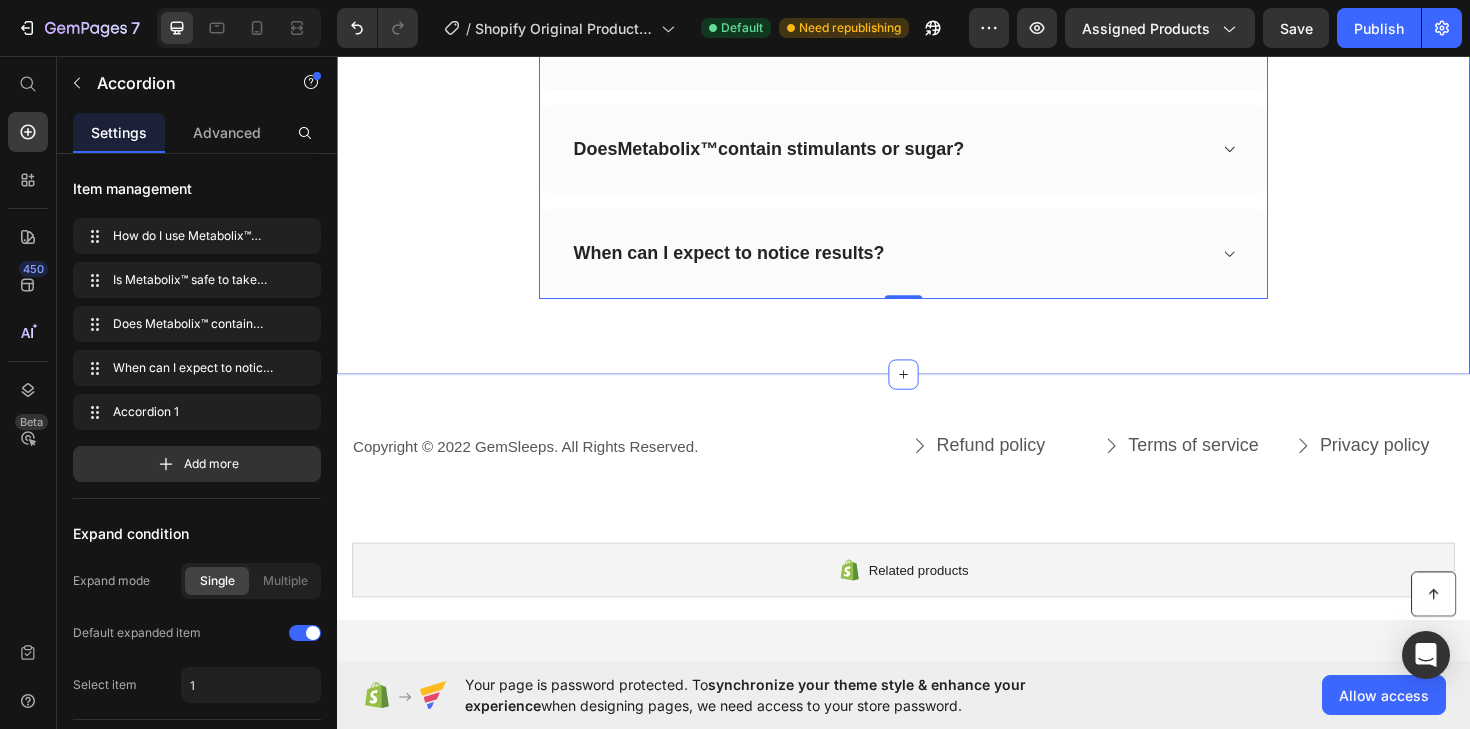 scroll, scrollTop: 7072, scrollLeft: 0, axis: vertical 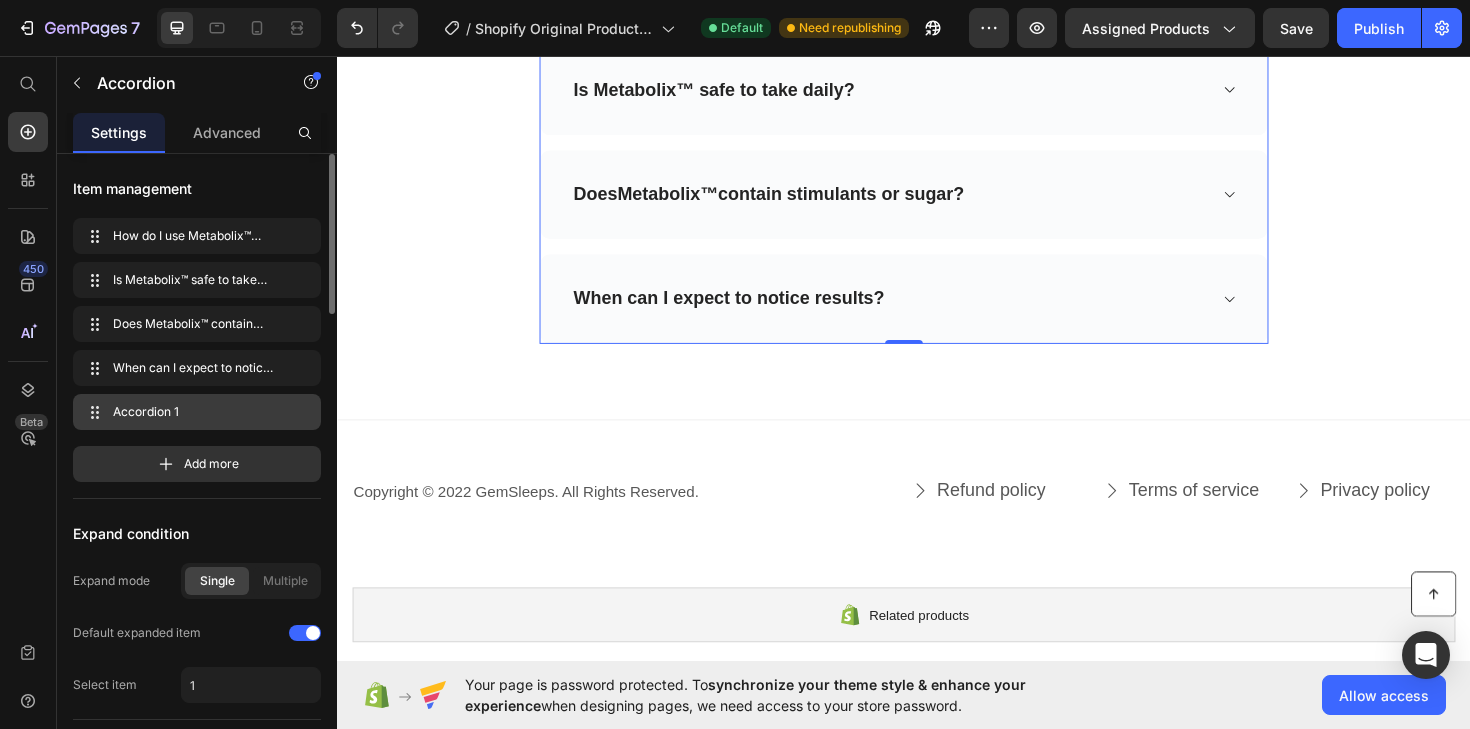 click on "Accordion 1" at bounding box center (193, 412) 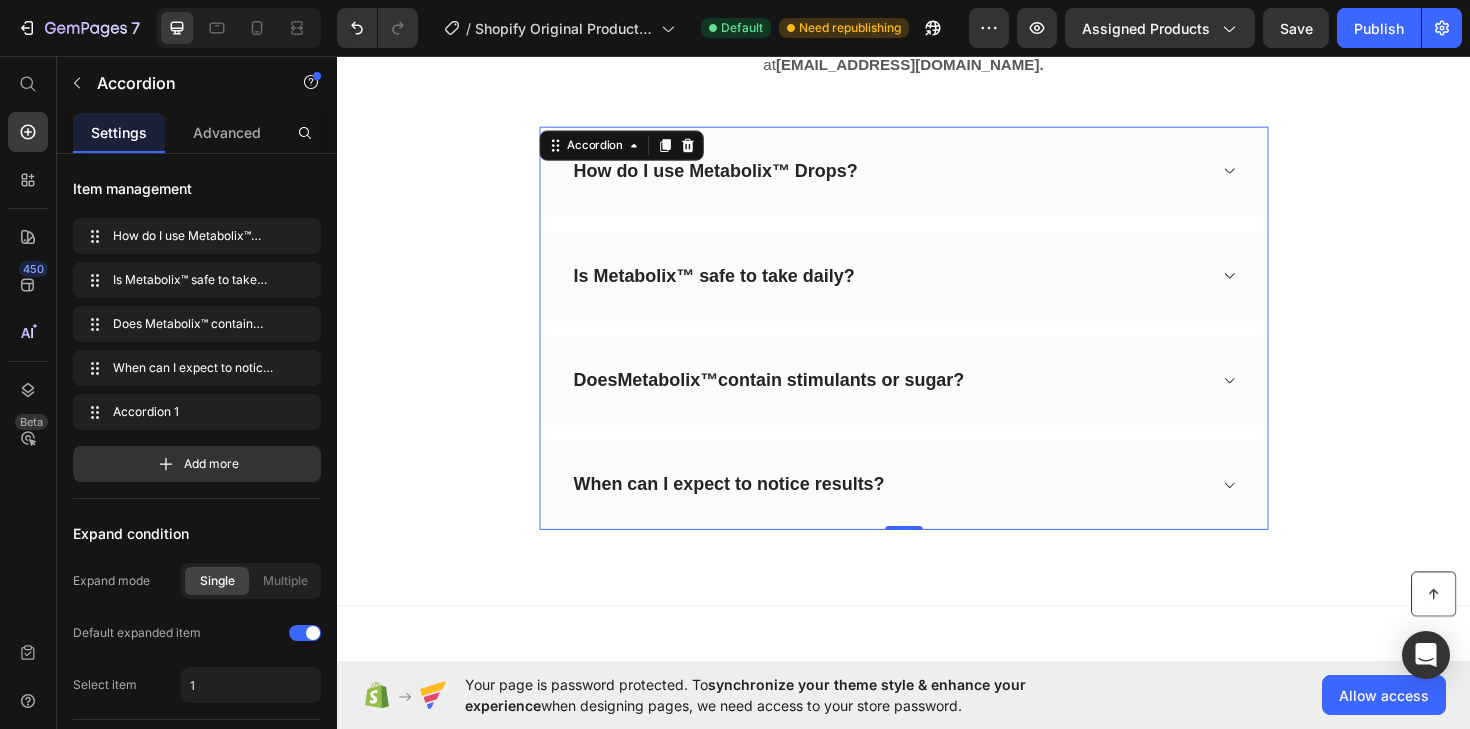scroll, scrollTop: 6886, scrollLeft: 0, axis: vertical 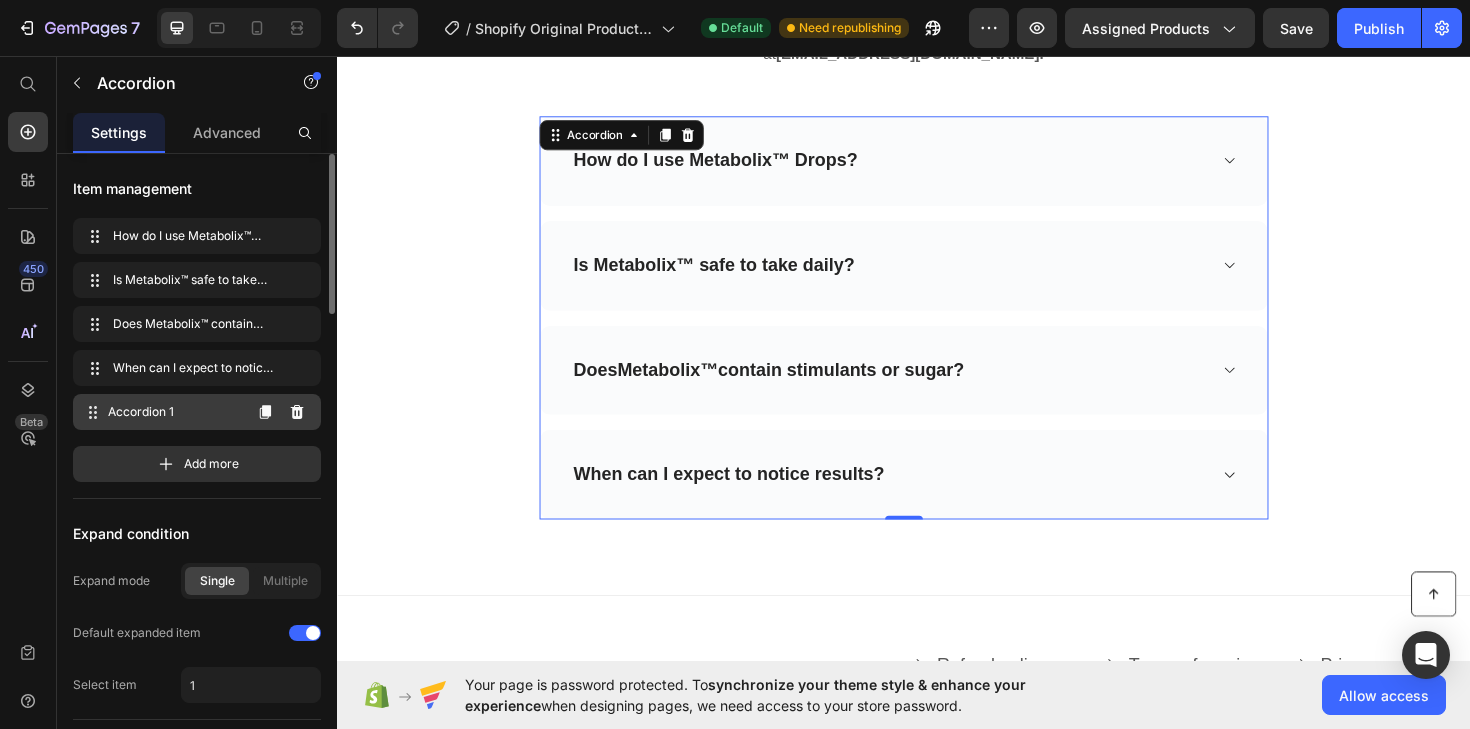 click on "Accordion 1" at bounding box center (174, 412) 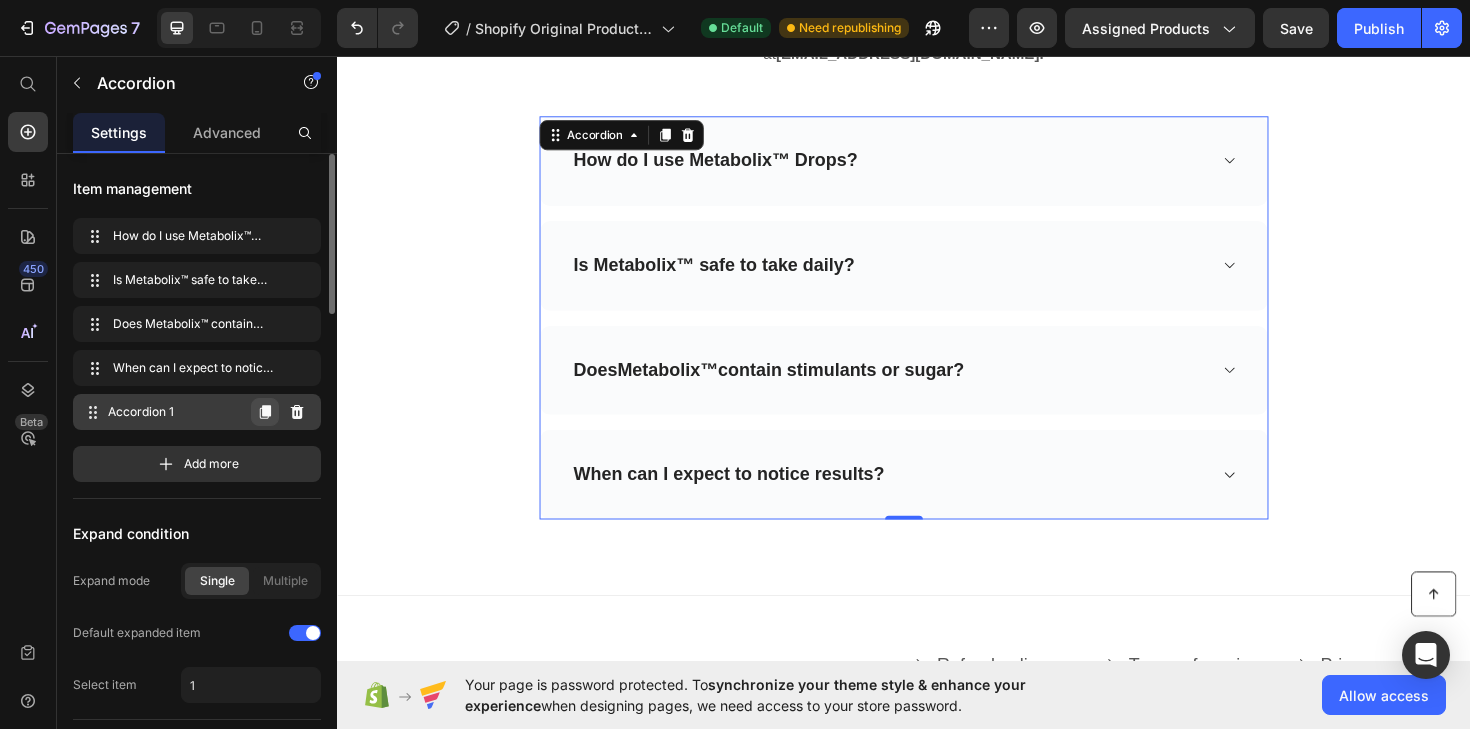click 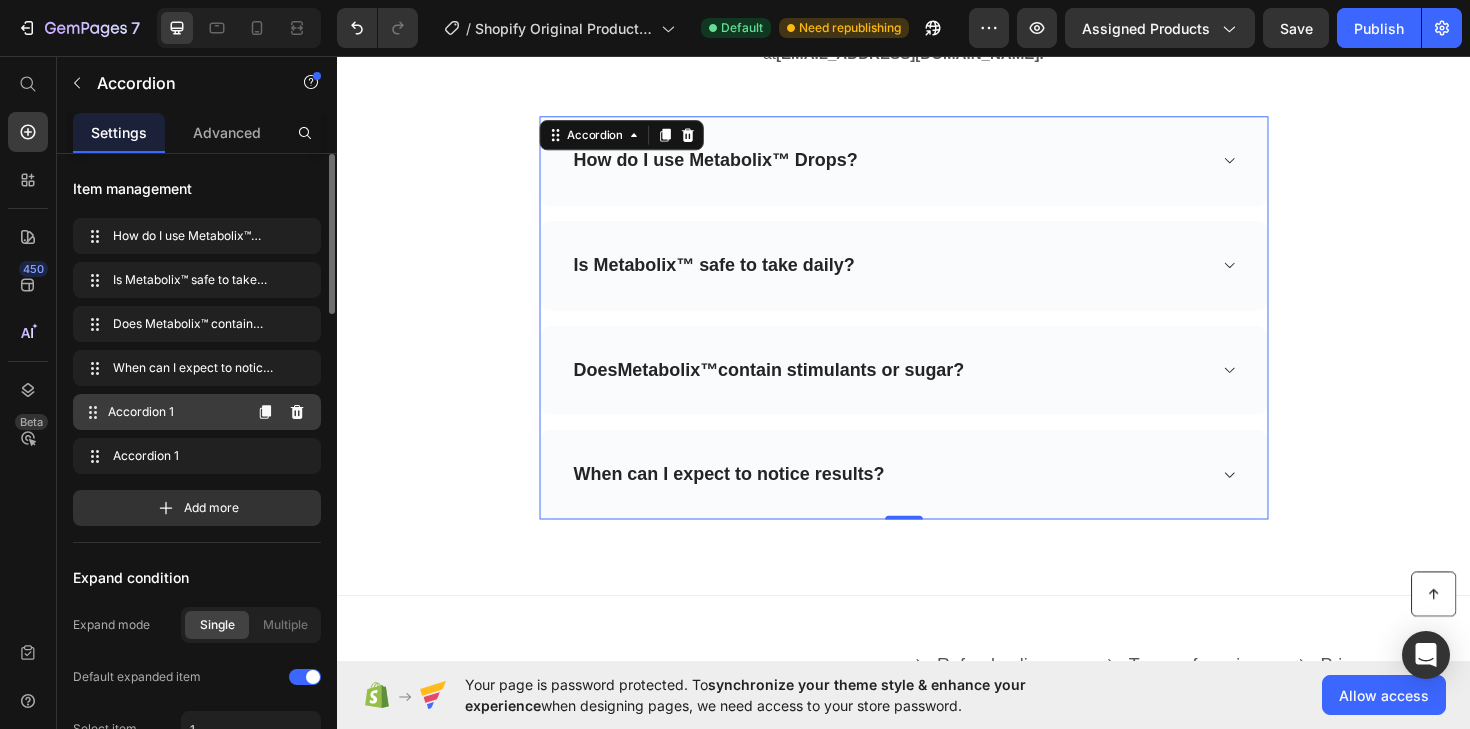 click on "Accordion 1" at bounding box center [174, 412] 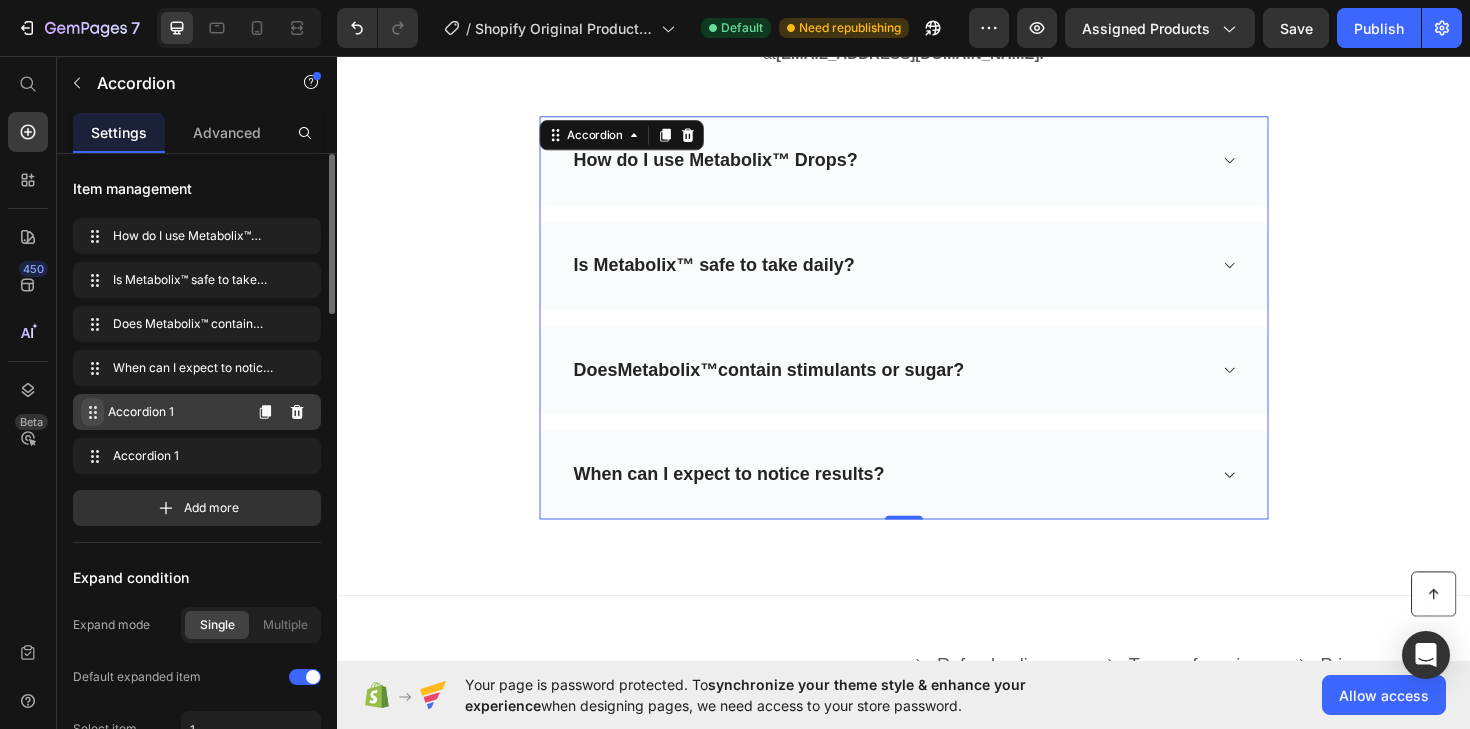 click 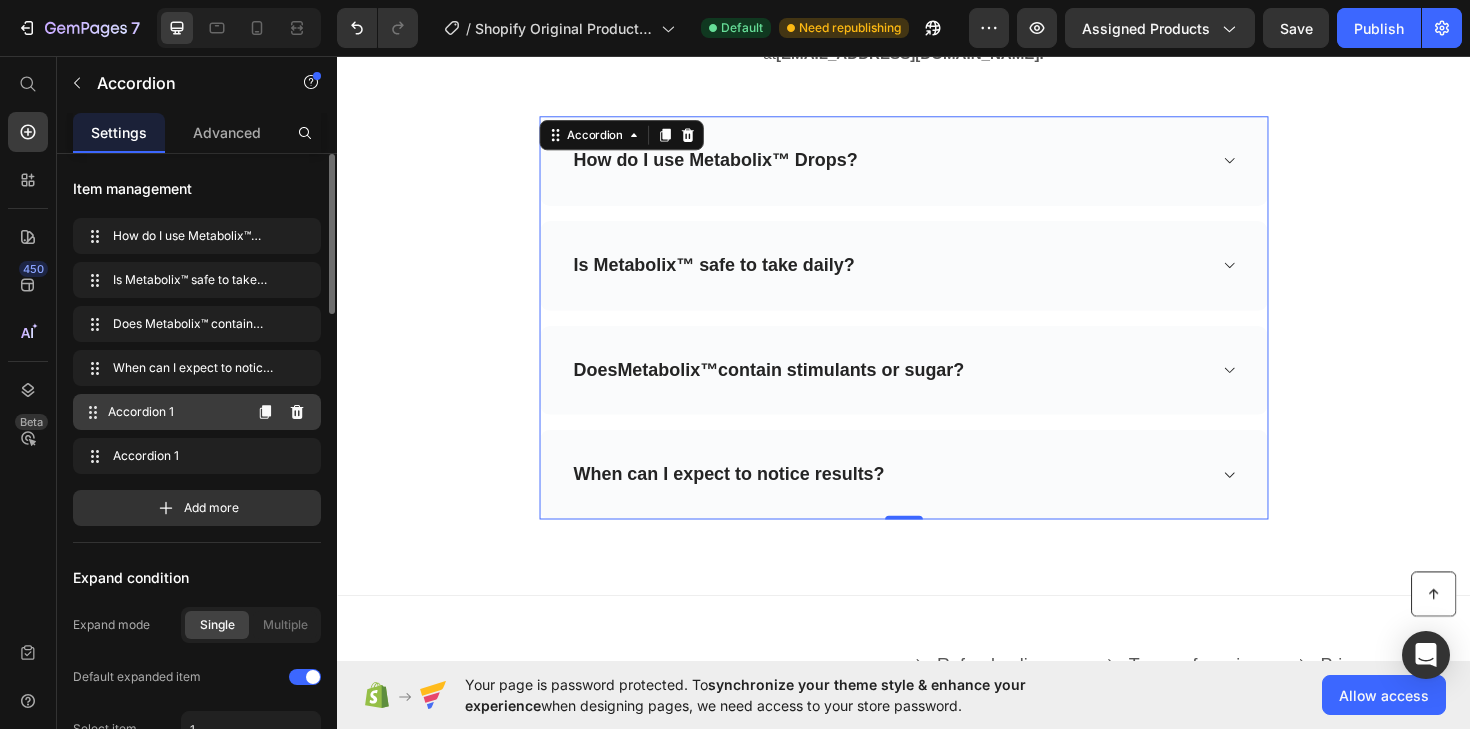 click on "Accordion 1" at bounding box center [174, 412] 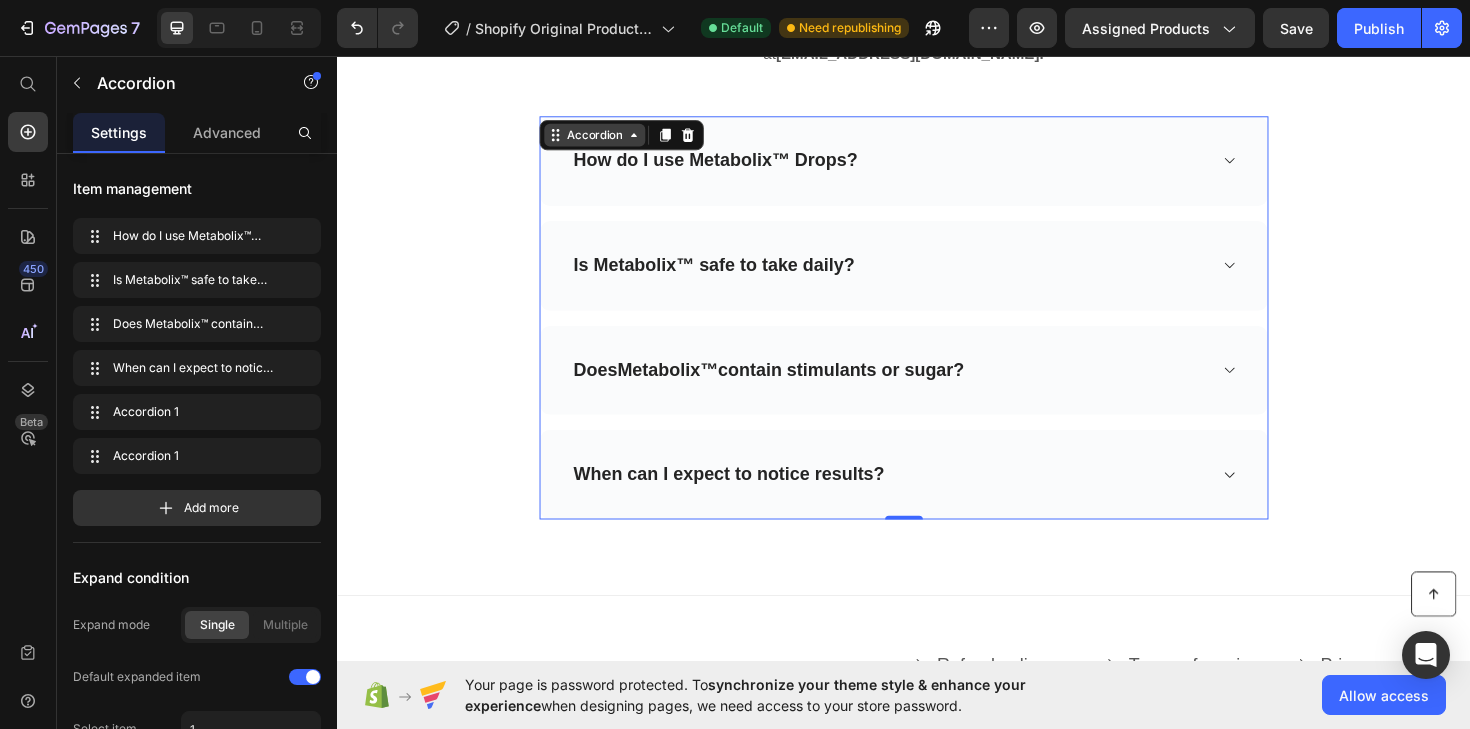 click on "Accordion" at bounding box center (609, 140) 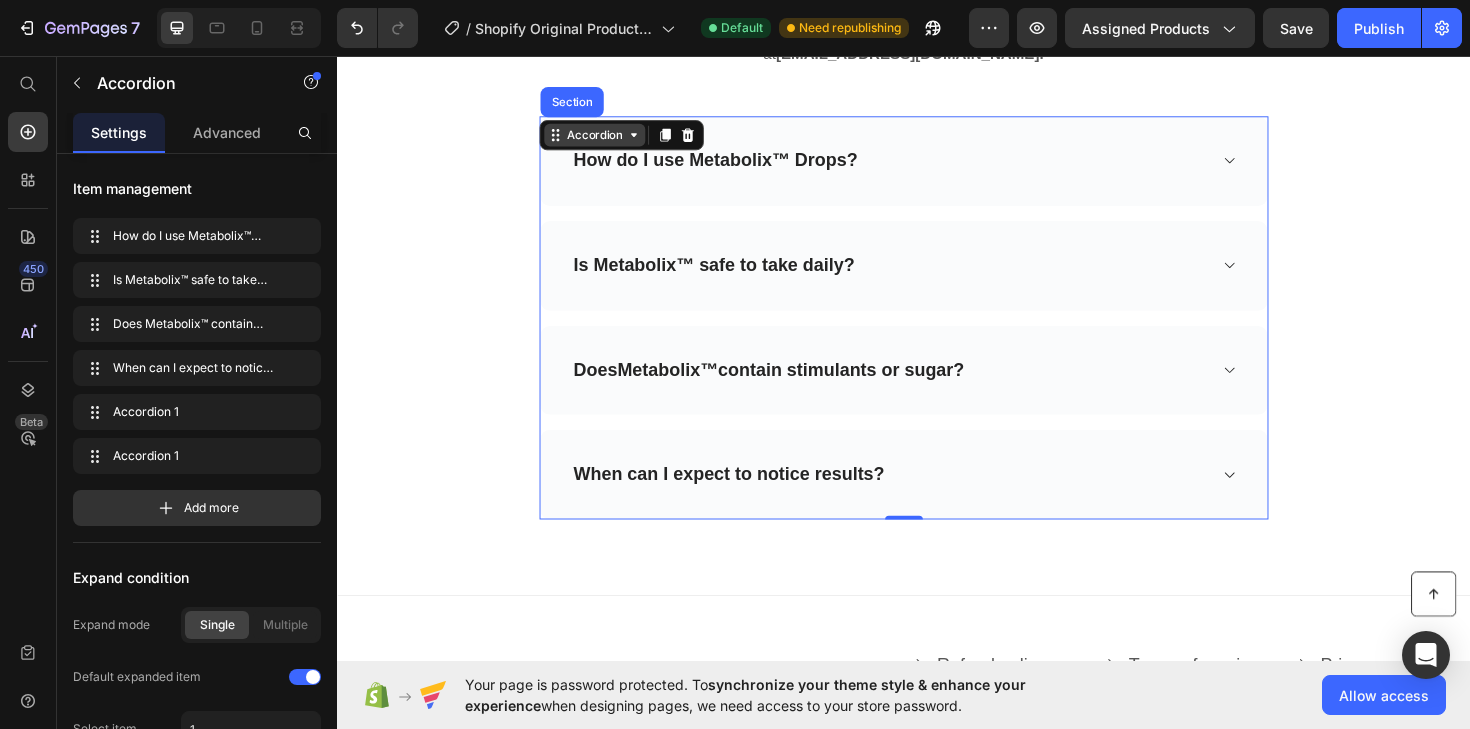 click on "Accordion" at bounding box center (609, 140) 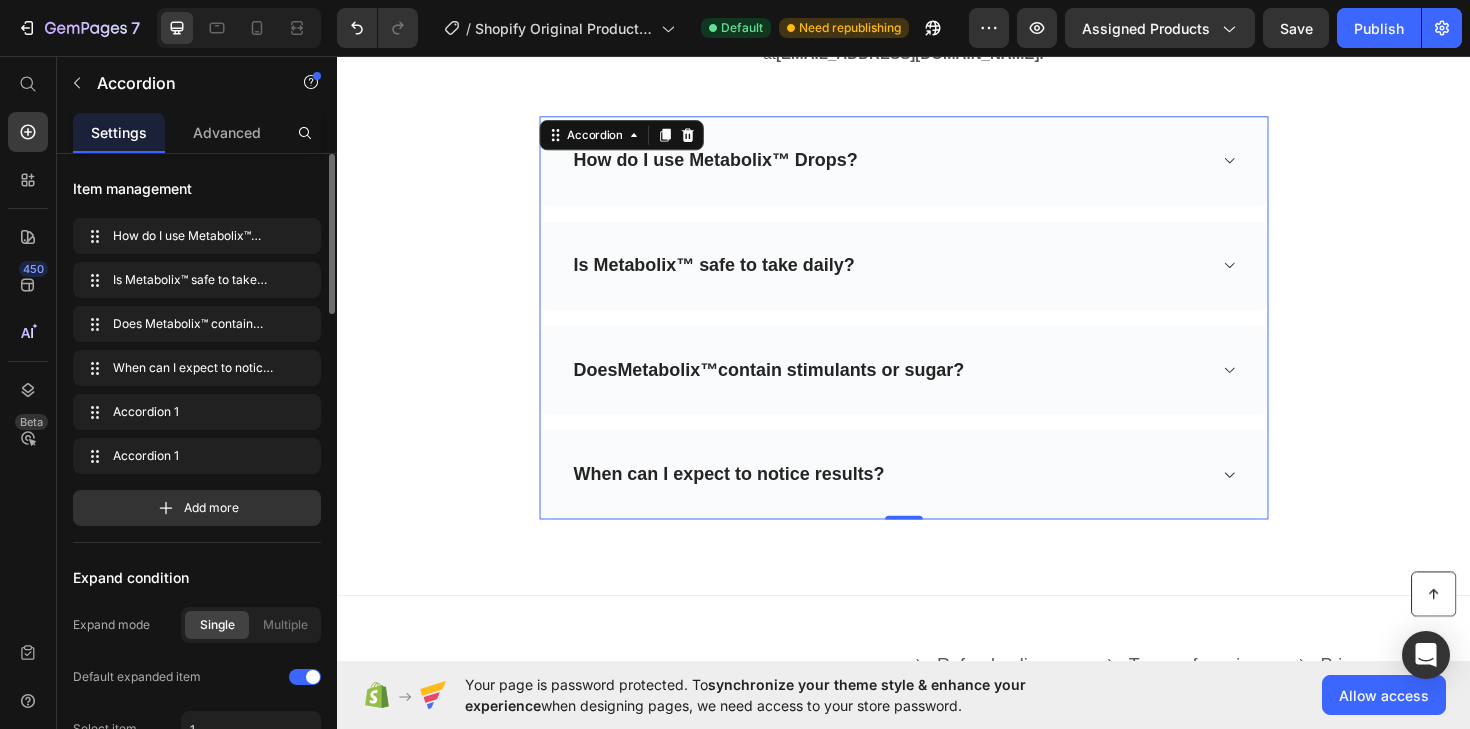 click on "How do I use Metabolix™ Drops? How do I use Metabolix™ Drops?
Is Metabolix™ safe to take daily? Is Metabolix™ safe to take daily?
Does Metabolix™ contain stimulants or sugar? Does Metabolix™ contain stimulants or sugar?
When can I expect to notice results? When can I expect to notice results?
Accordion 1 Accordion 1
Accordion 1 Accordion 1" at bounding box center (197, 346) 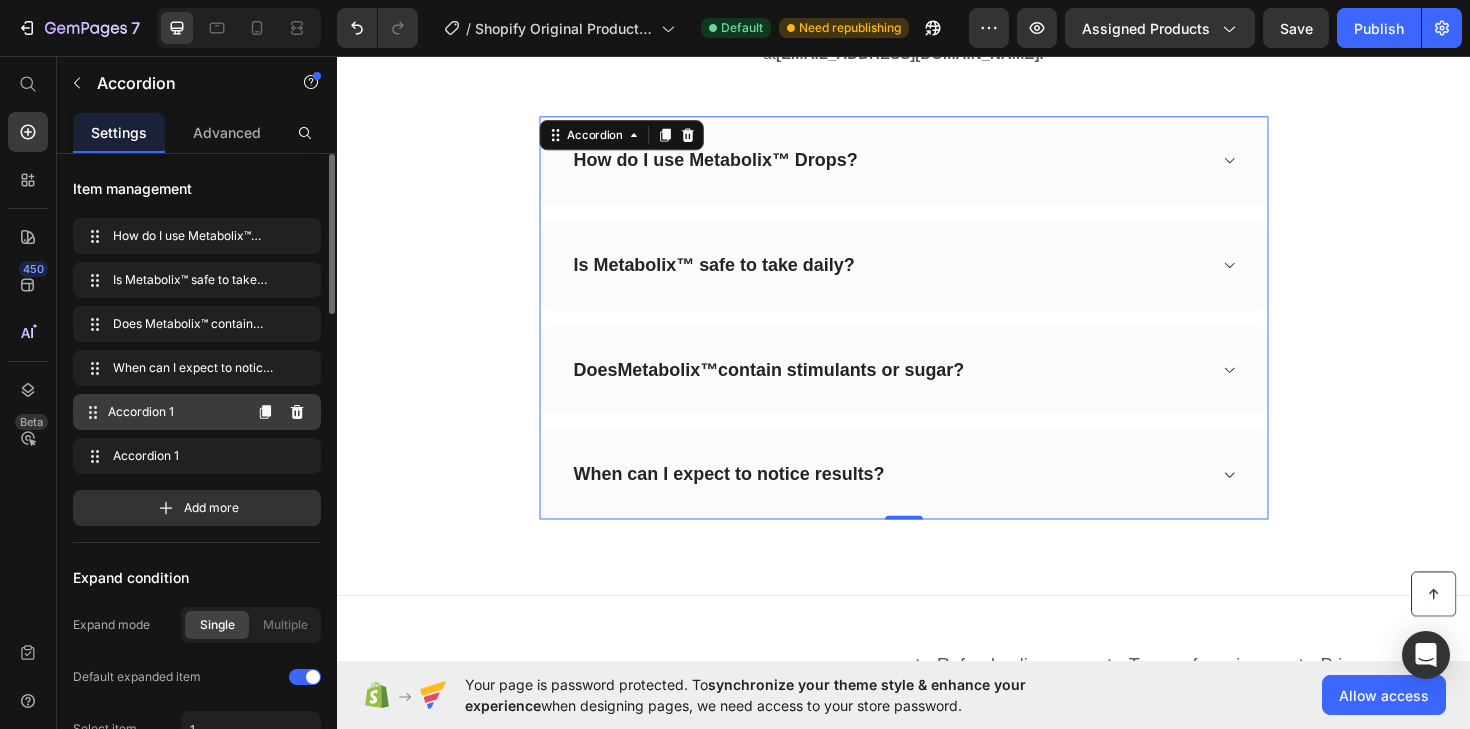 click on "Accordion 1" at bounding box center (174, 412) 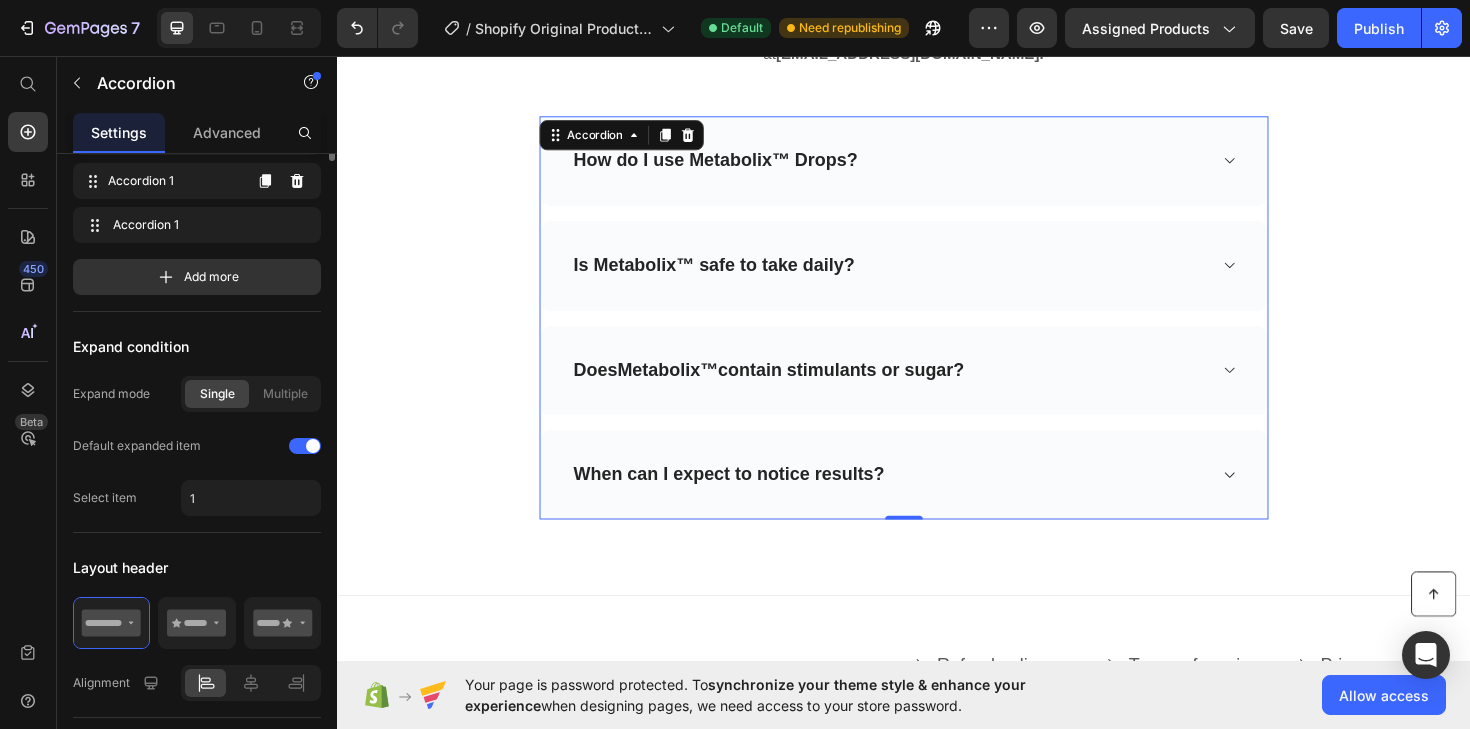 scroll, scrollTop: 0, scrollLeft: 0, axis: both 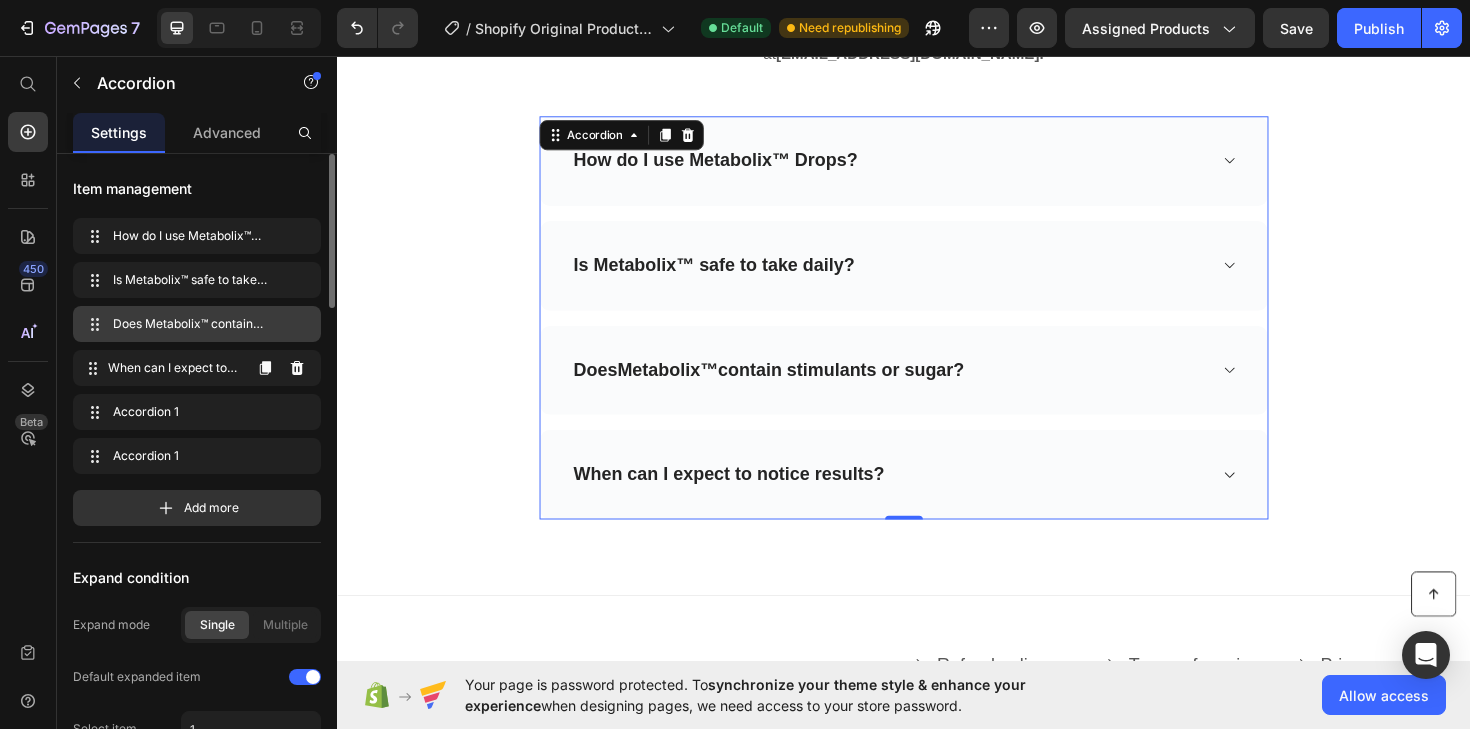 click on "Does Metabolix™ contain stimulants or sugar? Does Metabolix™ contain stimulants or sugar?" at bounding box center [201, 324] 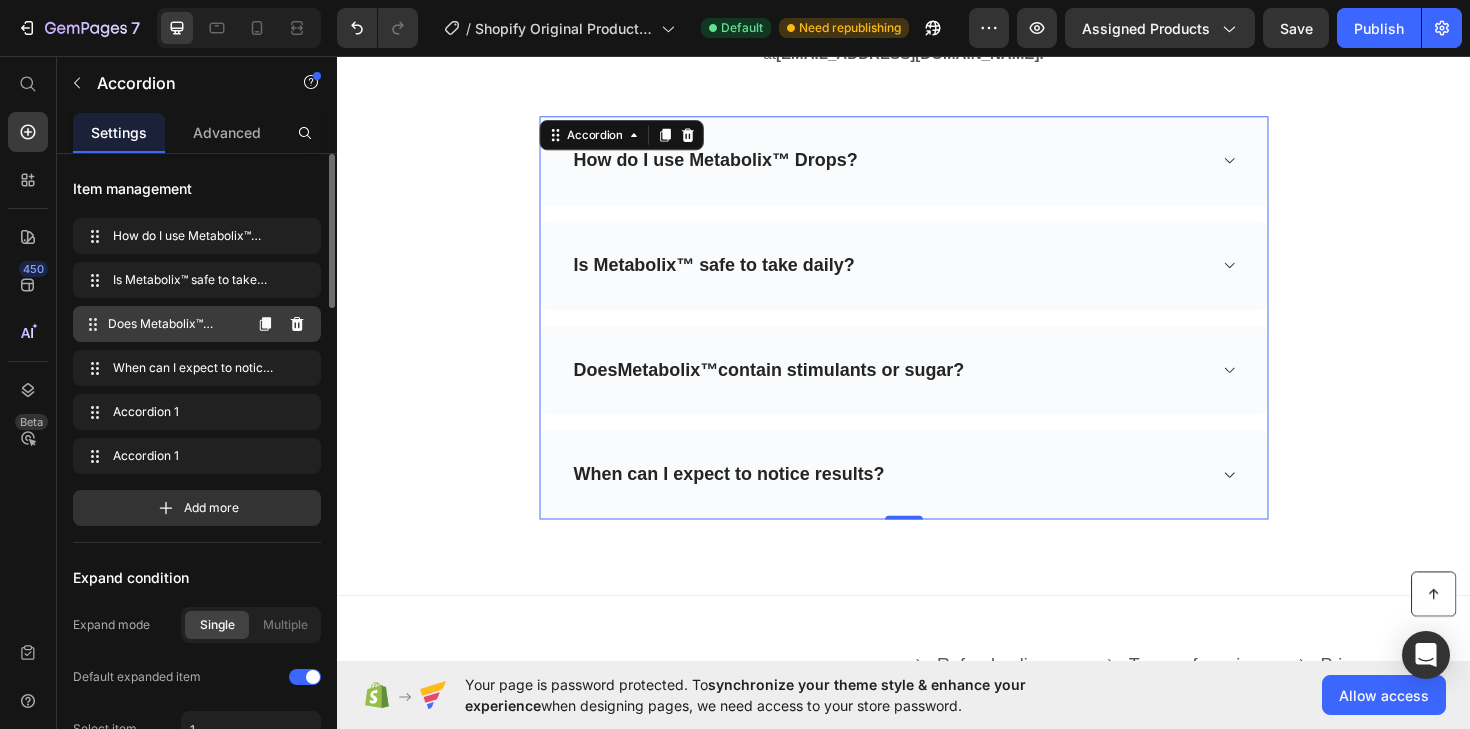 click on "Does Metabolix™ contain stimulants or sugar? Does Metabolix™ contain stimulants or sugar?" at bounding box center [161, 324] 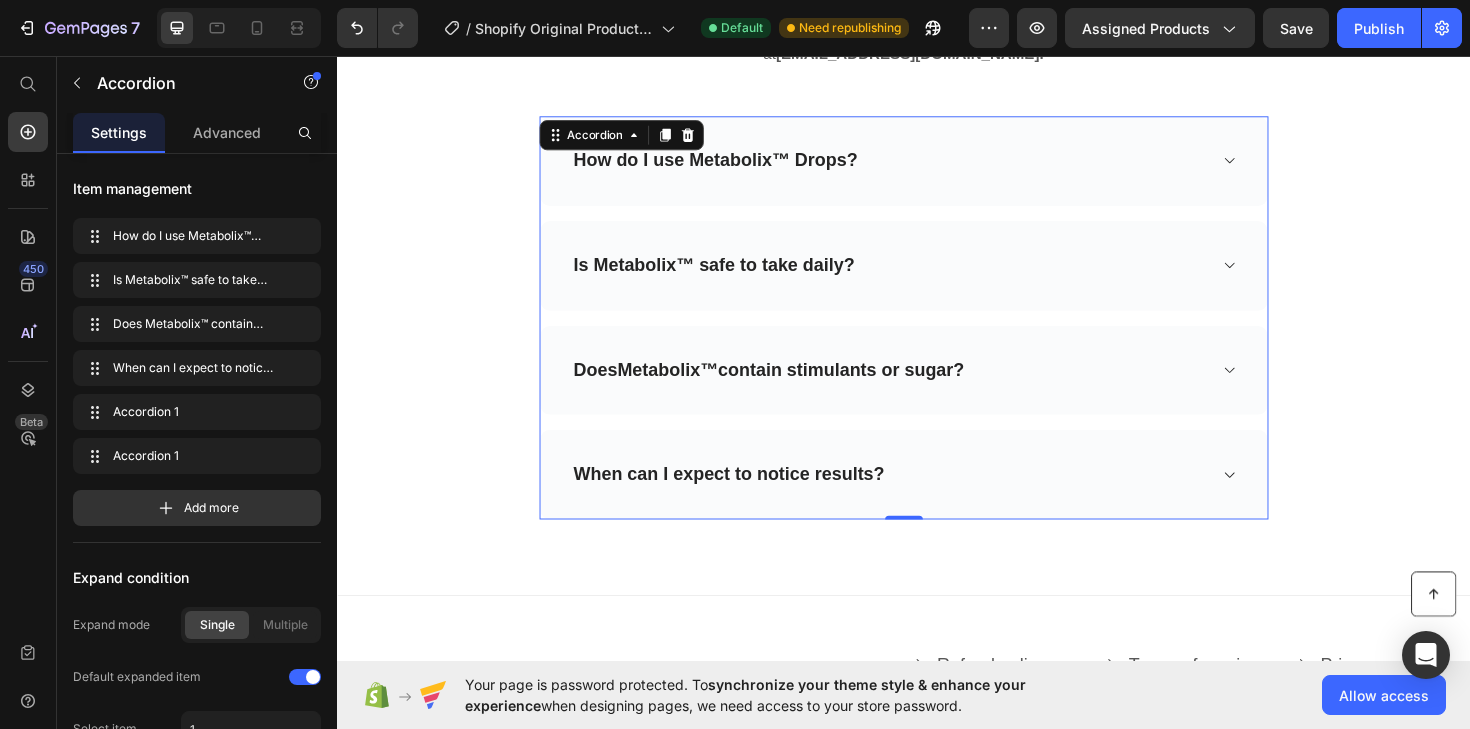 click 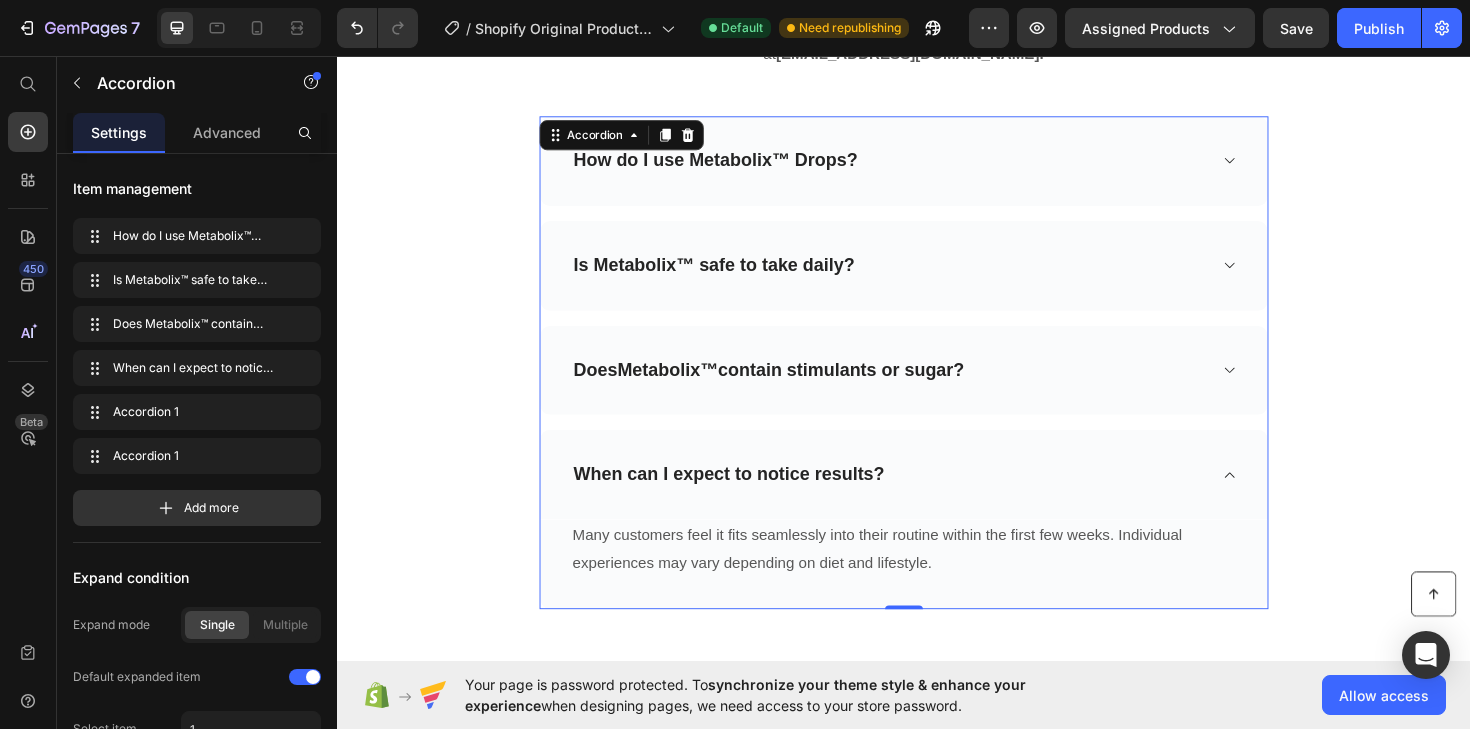 click 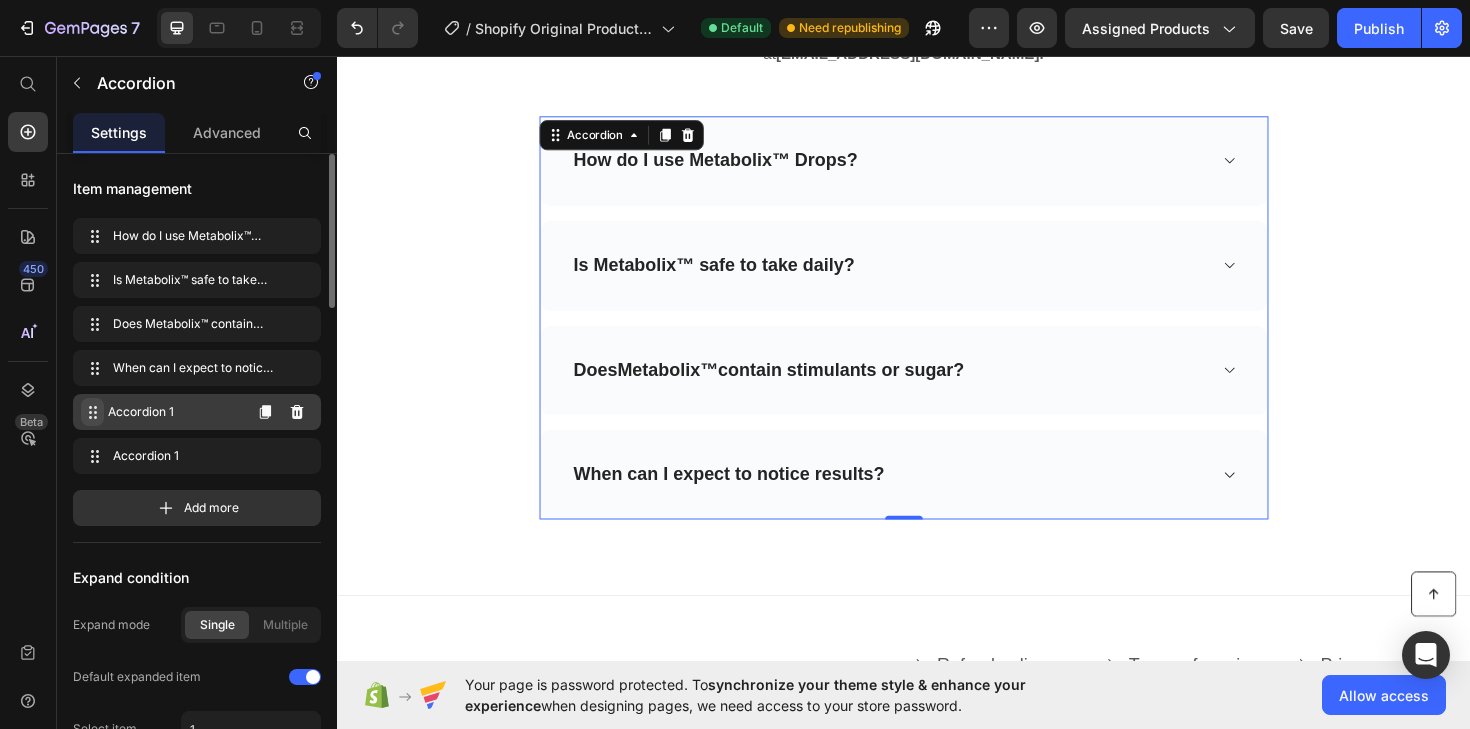 click 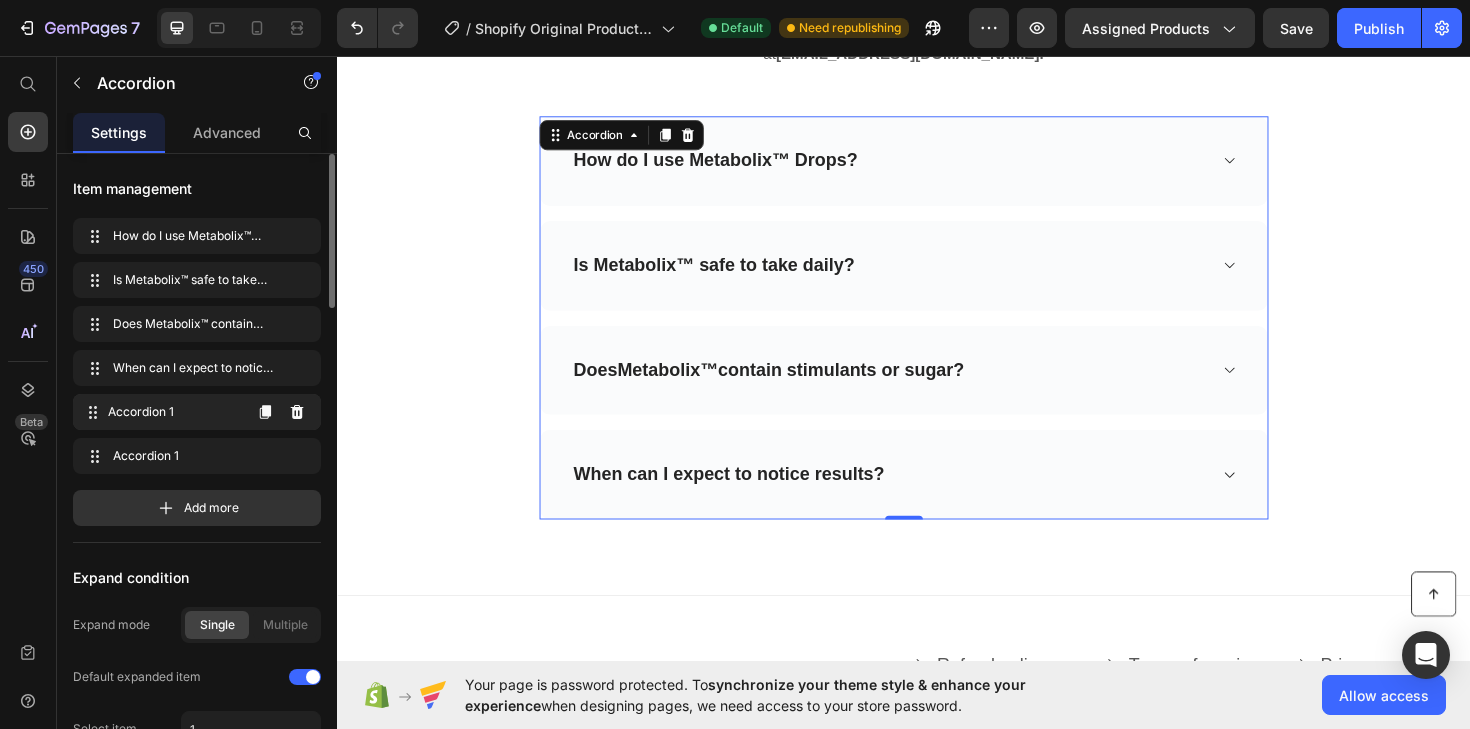 click on "Accordion 1" at bounding box center (174, 412) 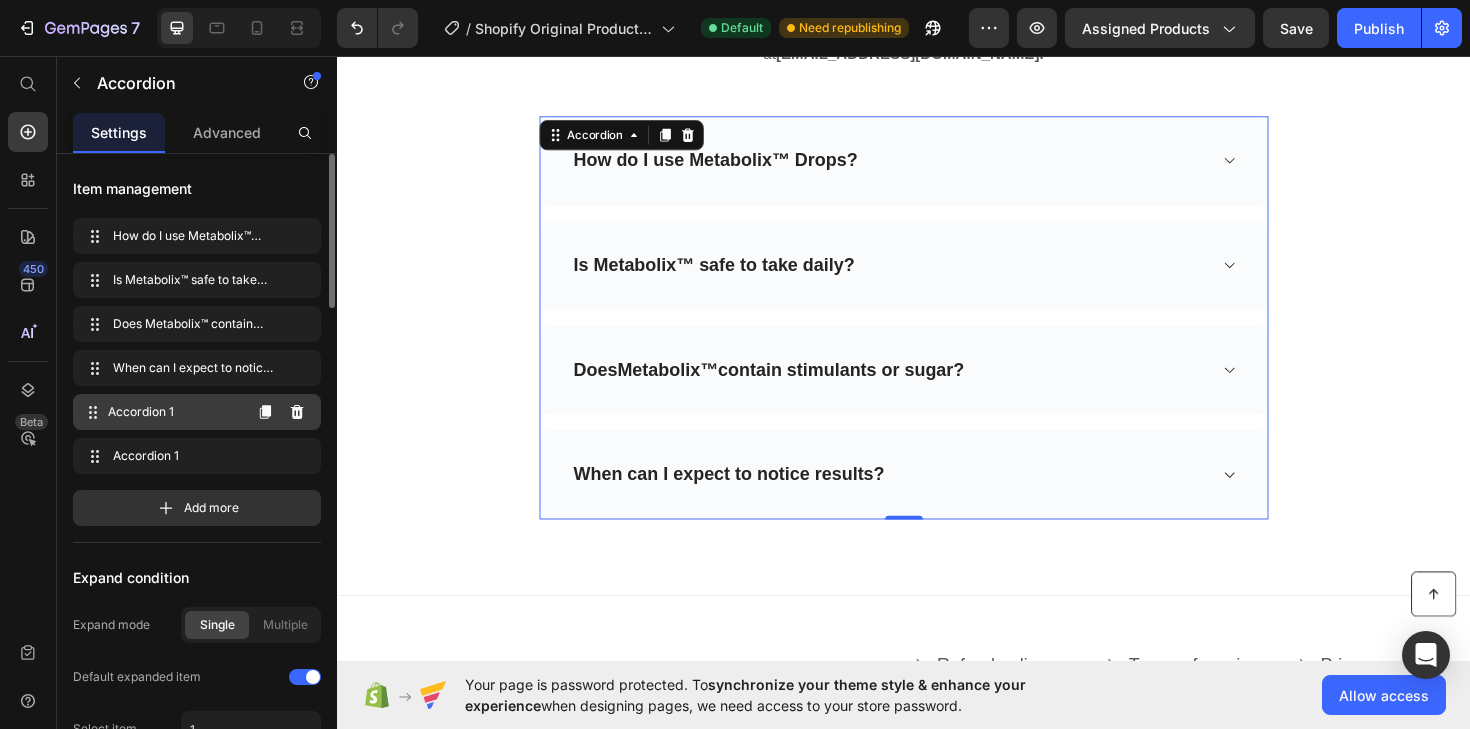 click on "Accordion 1" at bounding box center (174, 412) 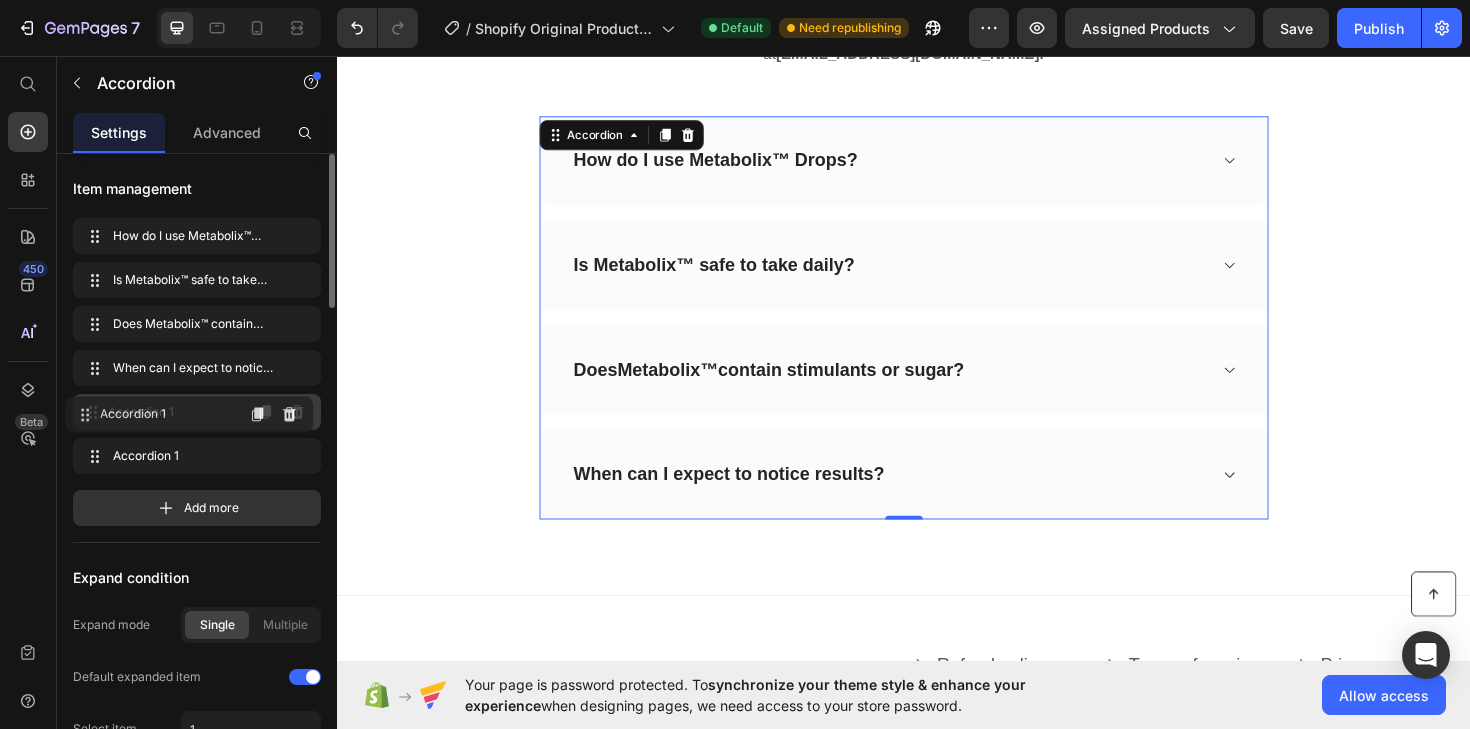 click on "Accordion 1" at bounding box center (174, 412) 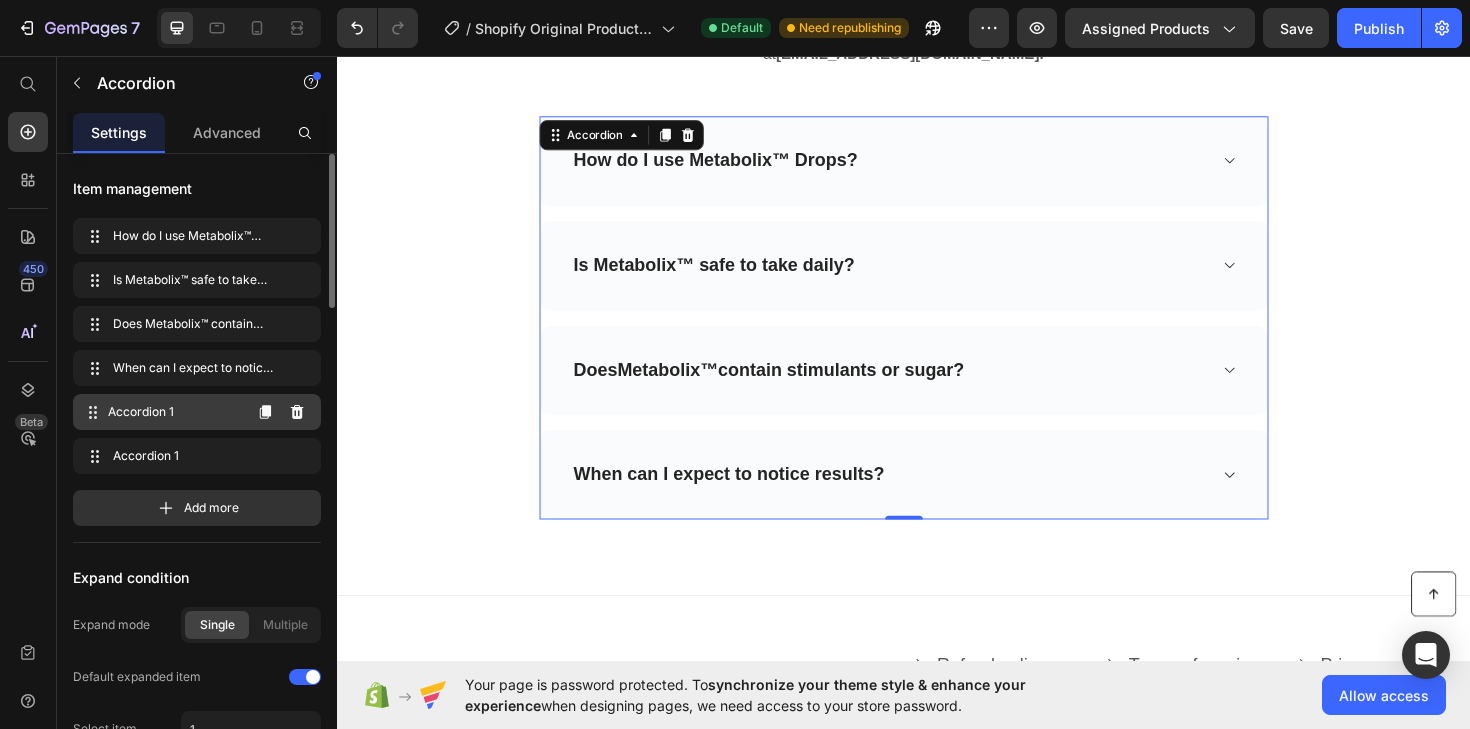 click on "Accordion 1" at bounding box center [174, 412] 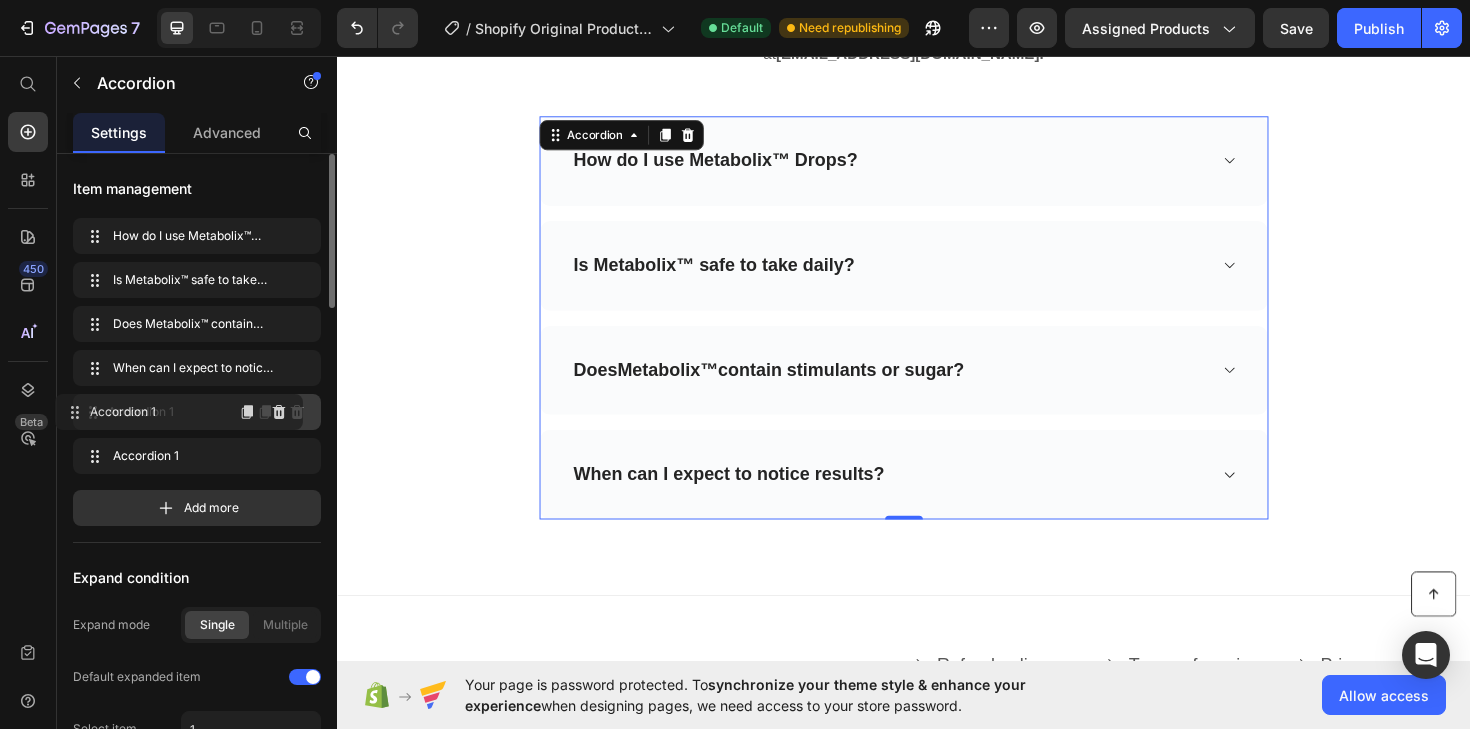 drag, startPoint x: 184, startPoint y: 412, endPoint x: 158, endPoint y: 412, distance: 26 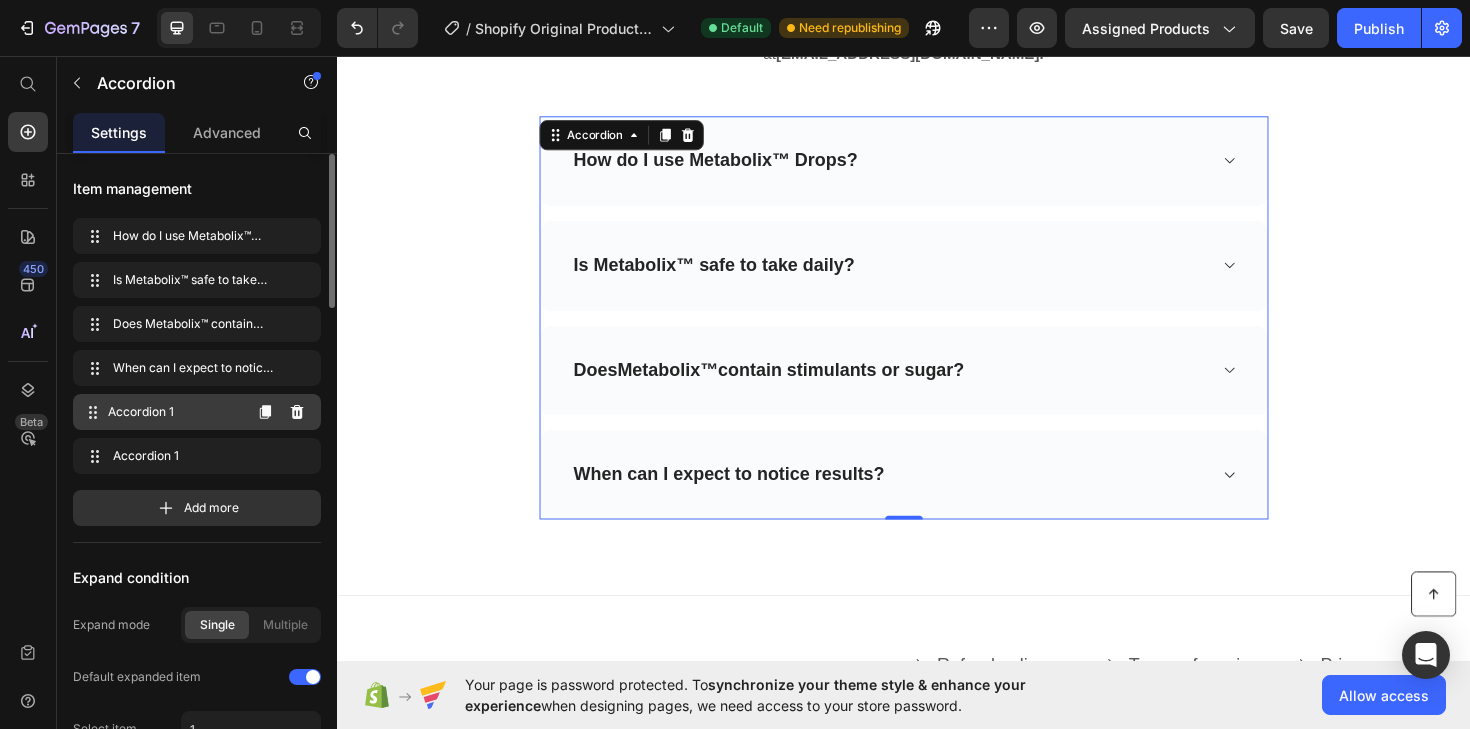 click on "Accordion 1" at bounding box center (174, 412) 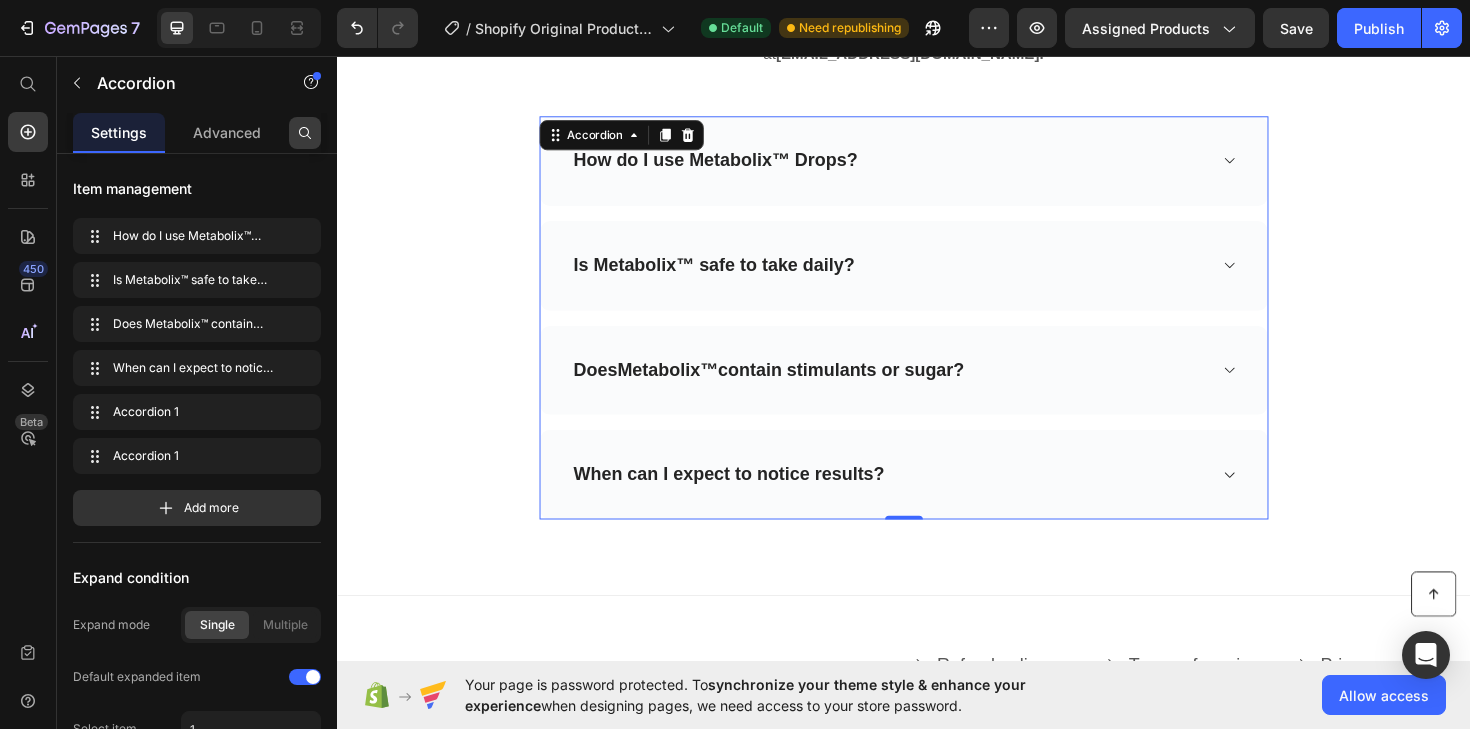 click 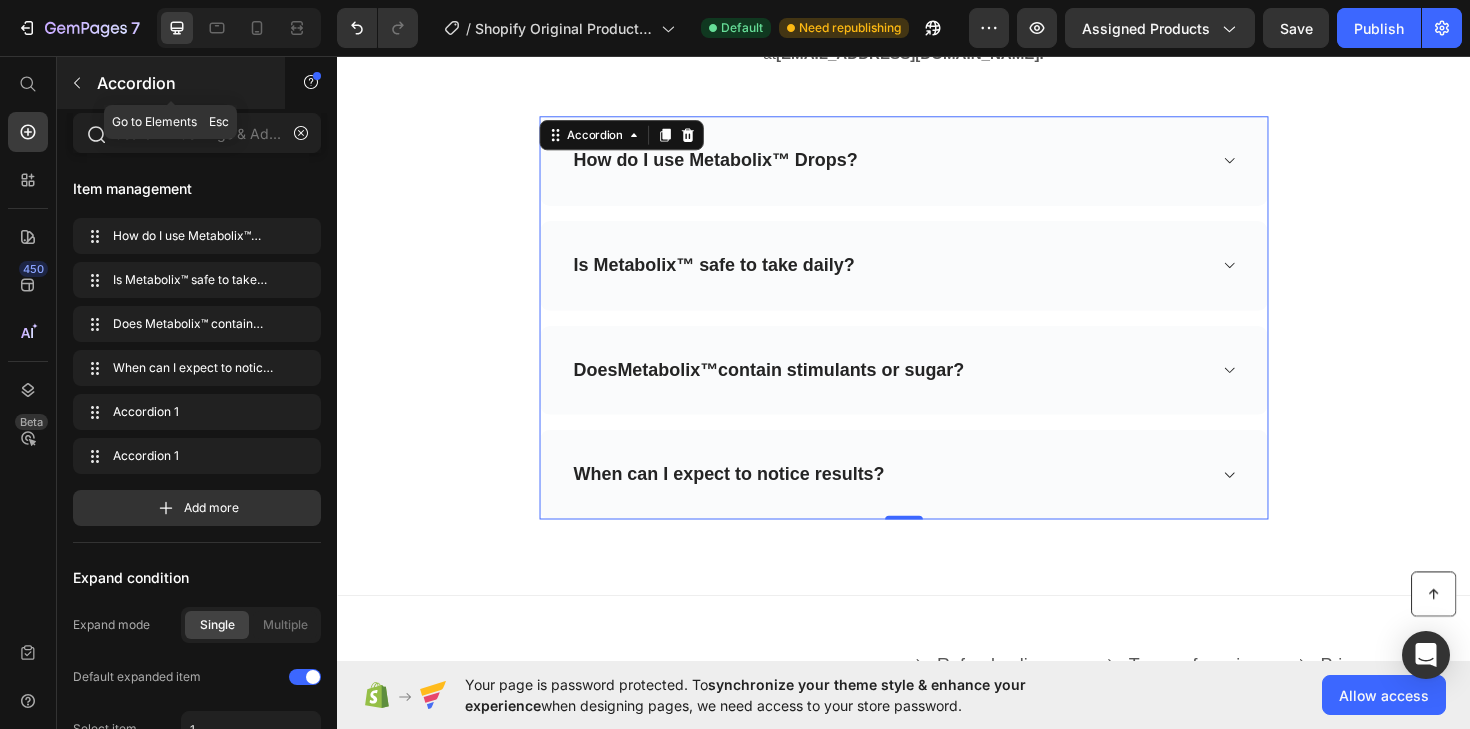 click 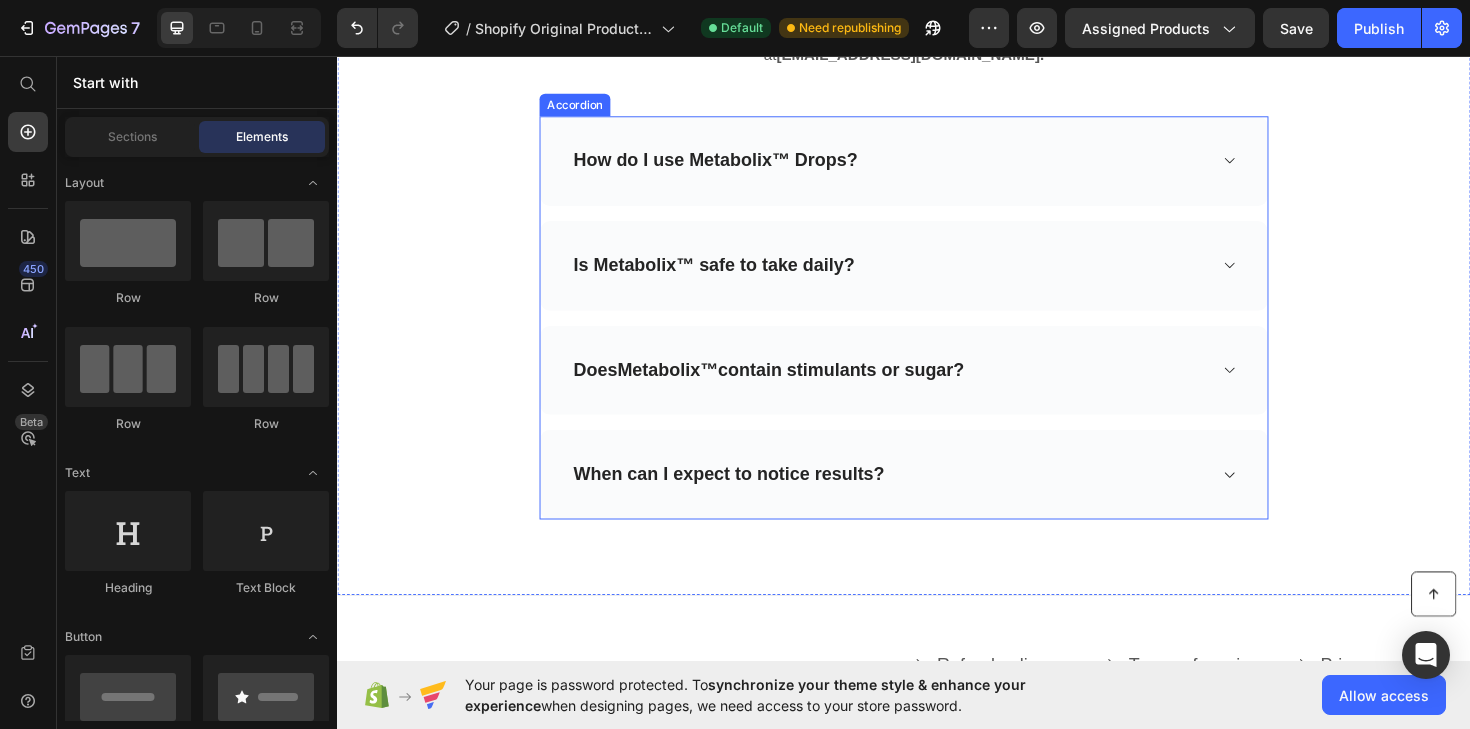 click on "Is Metabolix™ safe to take daily?" at bounding box center [937, 278] 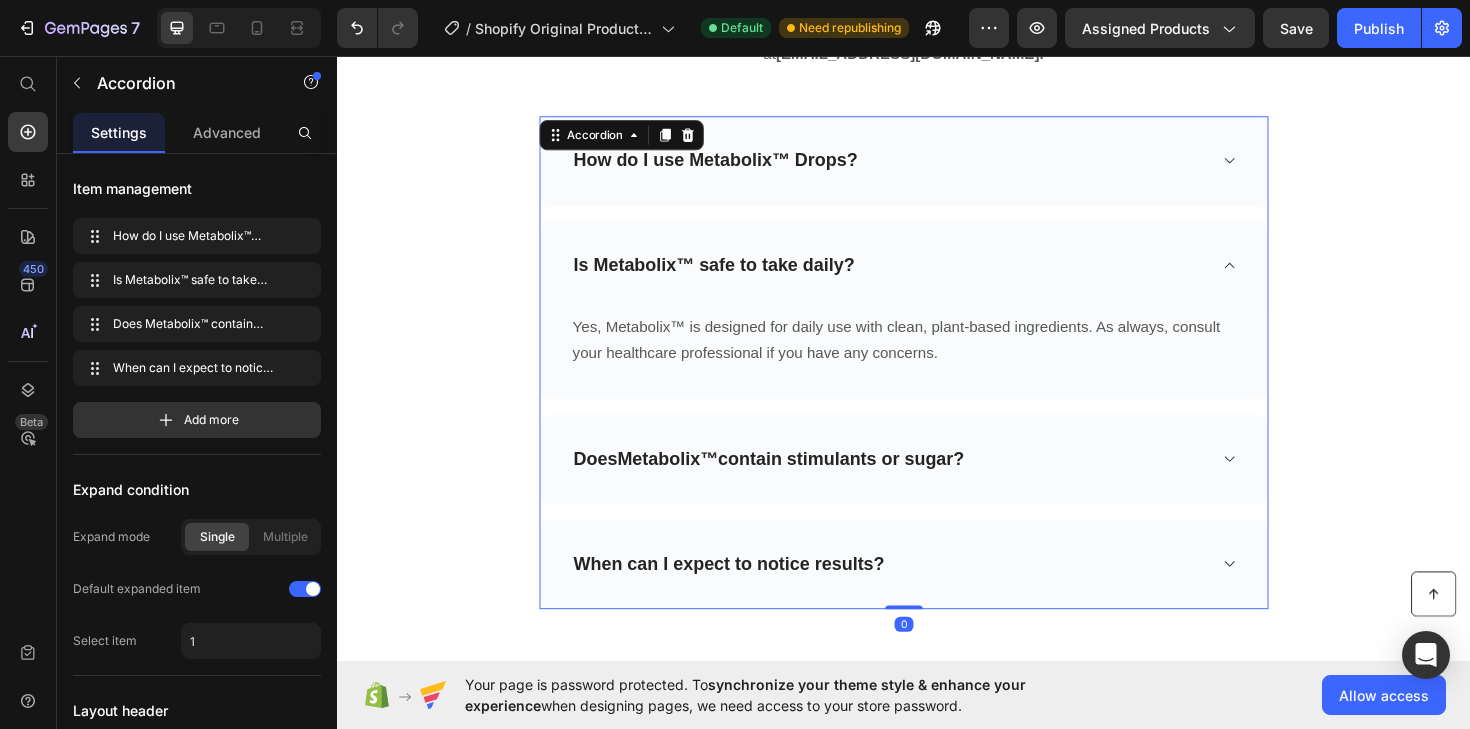 click on "Does  Metabolix™  contain stimulants or sugar?" at bounding box center (937, 483) 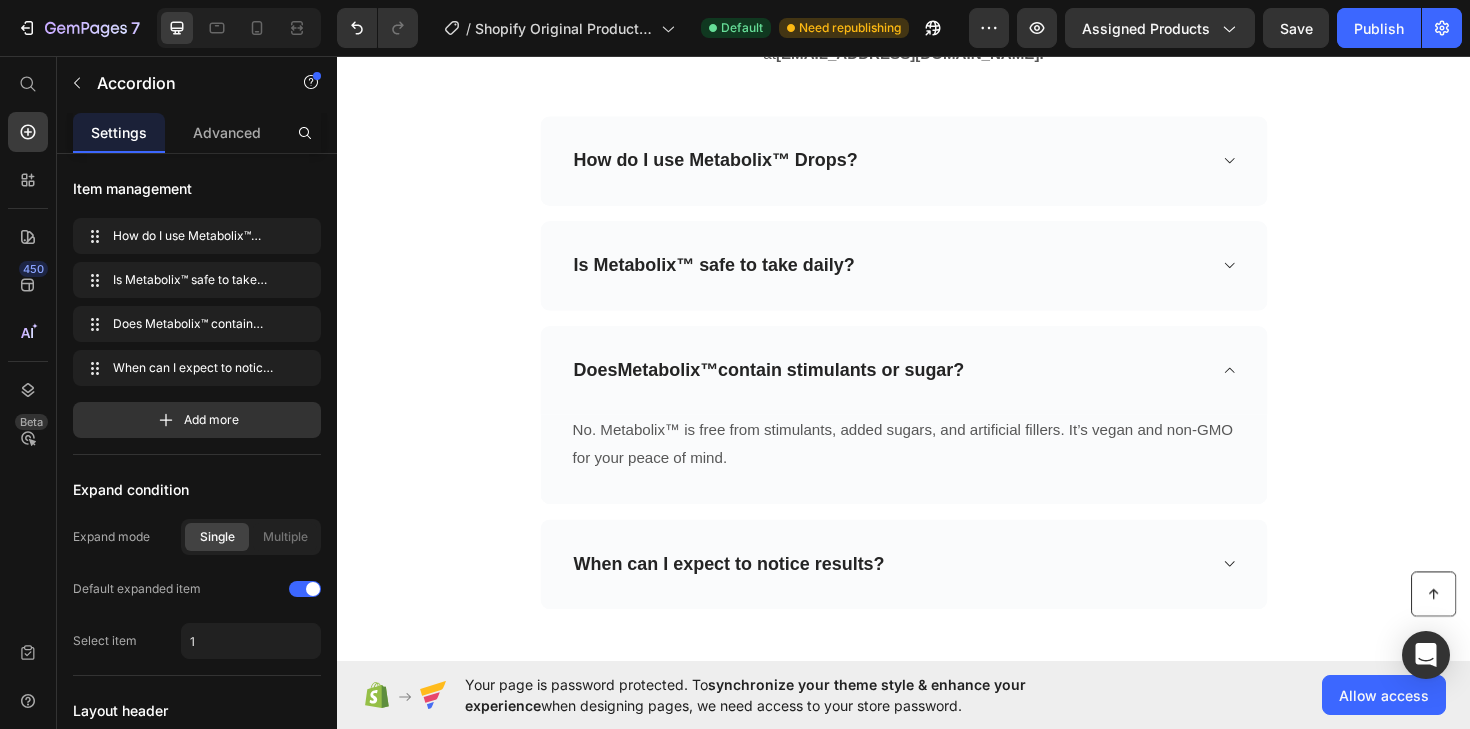click on "When can I expect to notice results?" at bounding box center [921, 594] 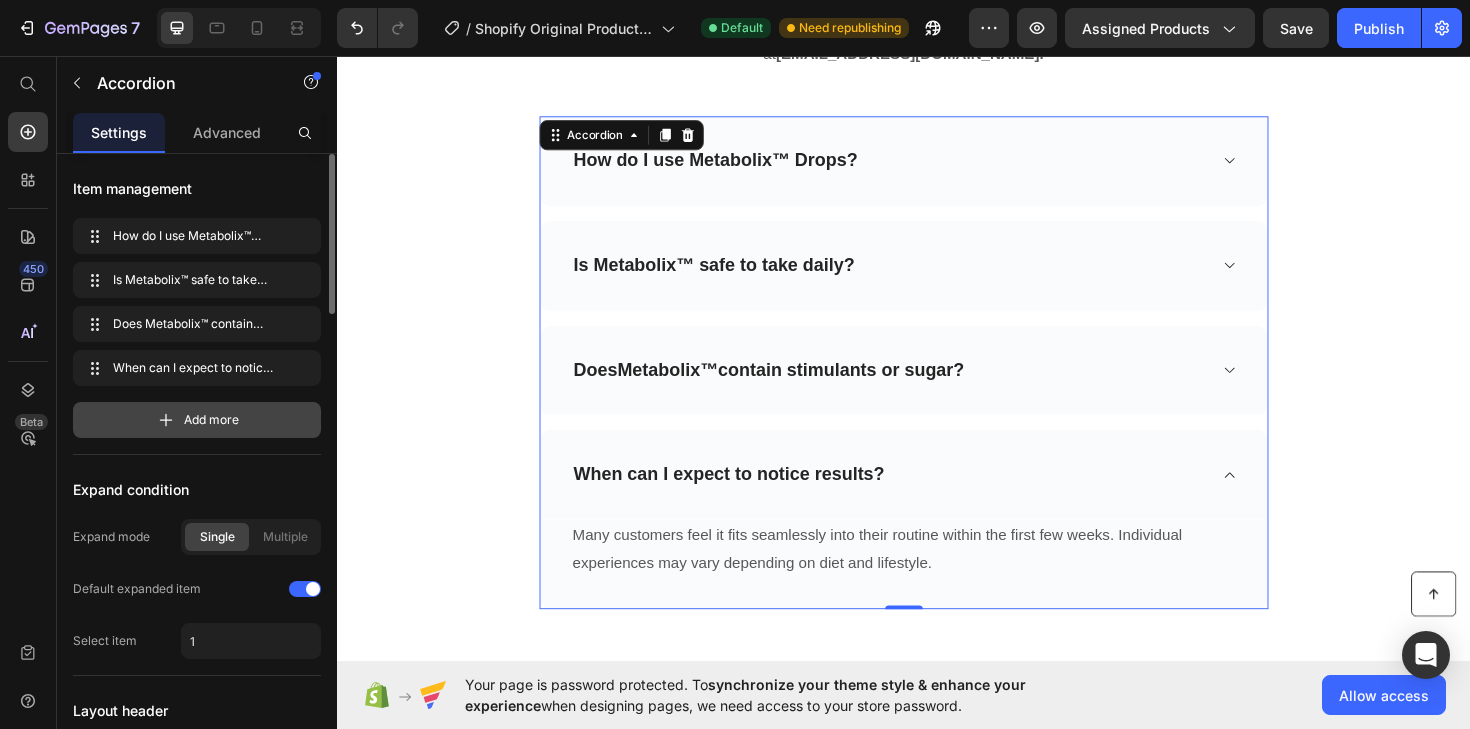 click on "Add more" at bounding box center (197, 420) 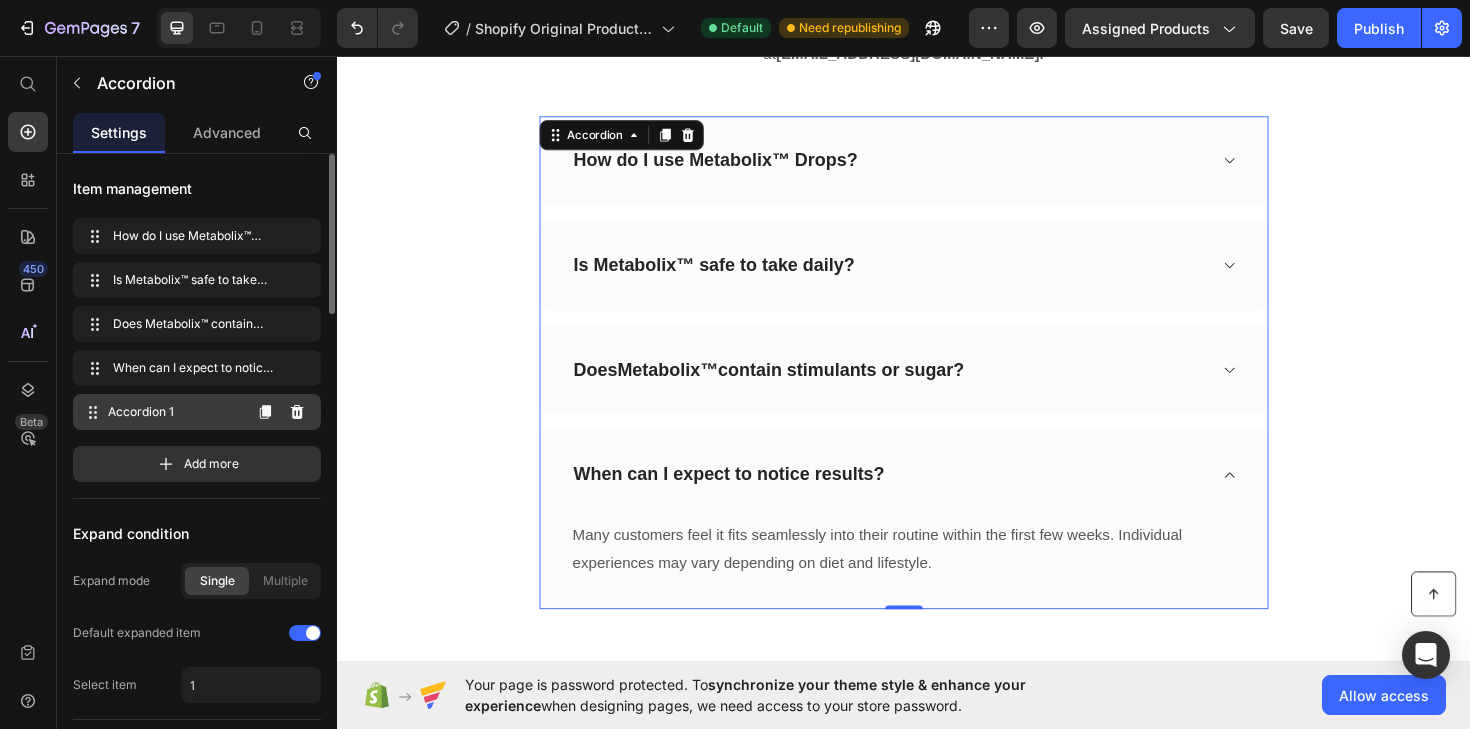 click on "Accordion 1" at bounding box center [174, 412] 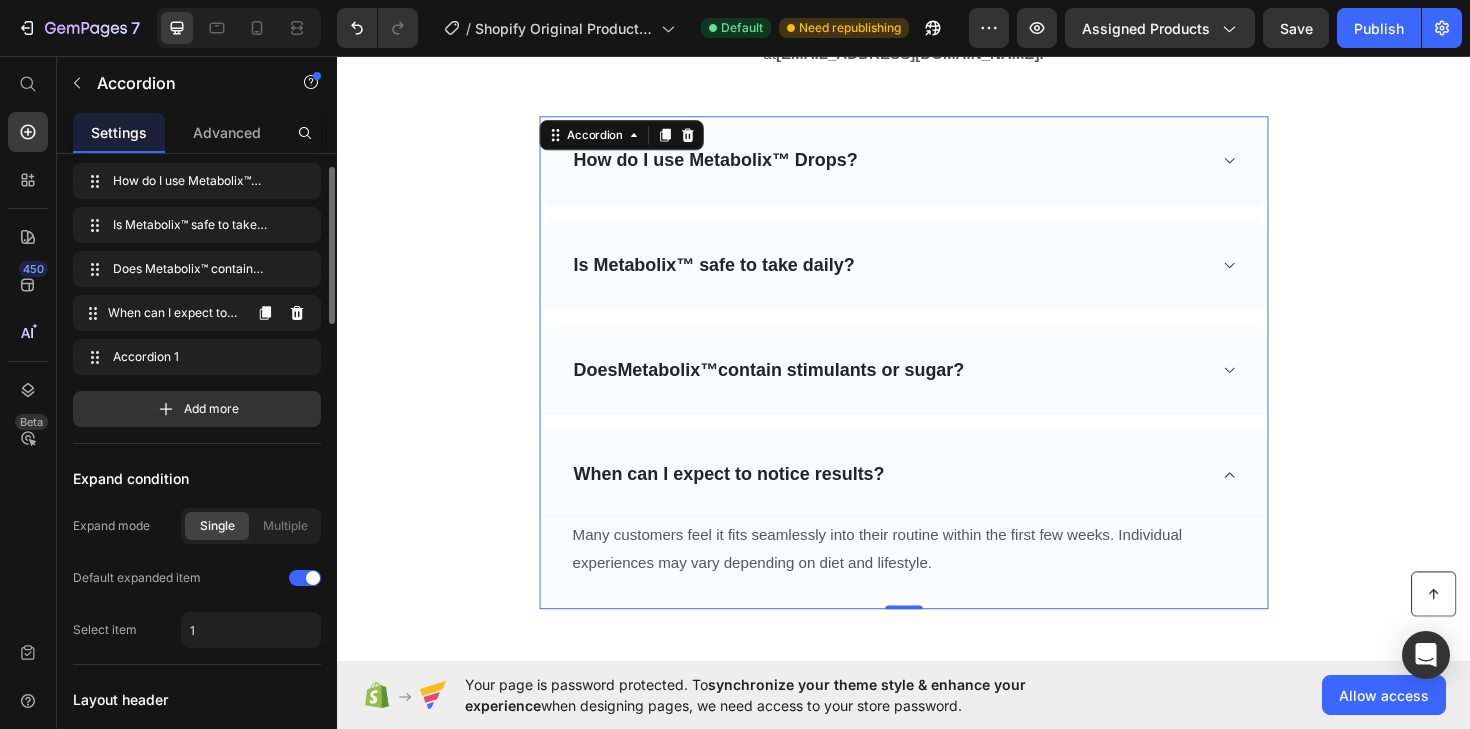 scroll, scrollTop: 0, scrollLeft: 0, axis: both 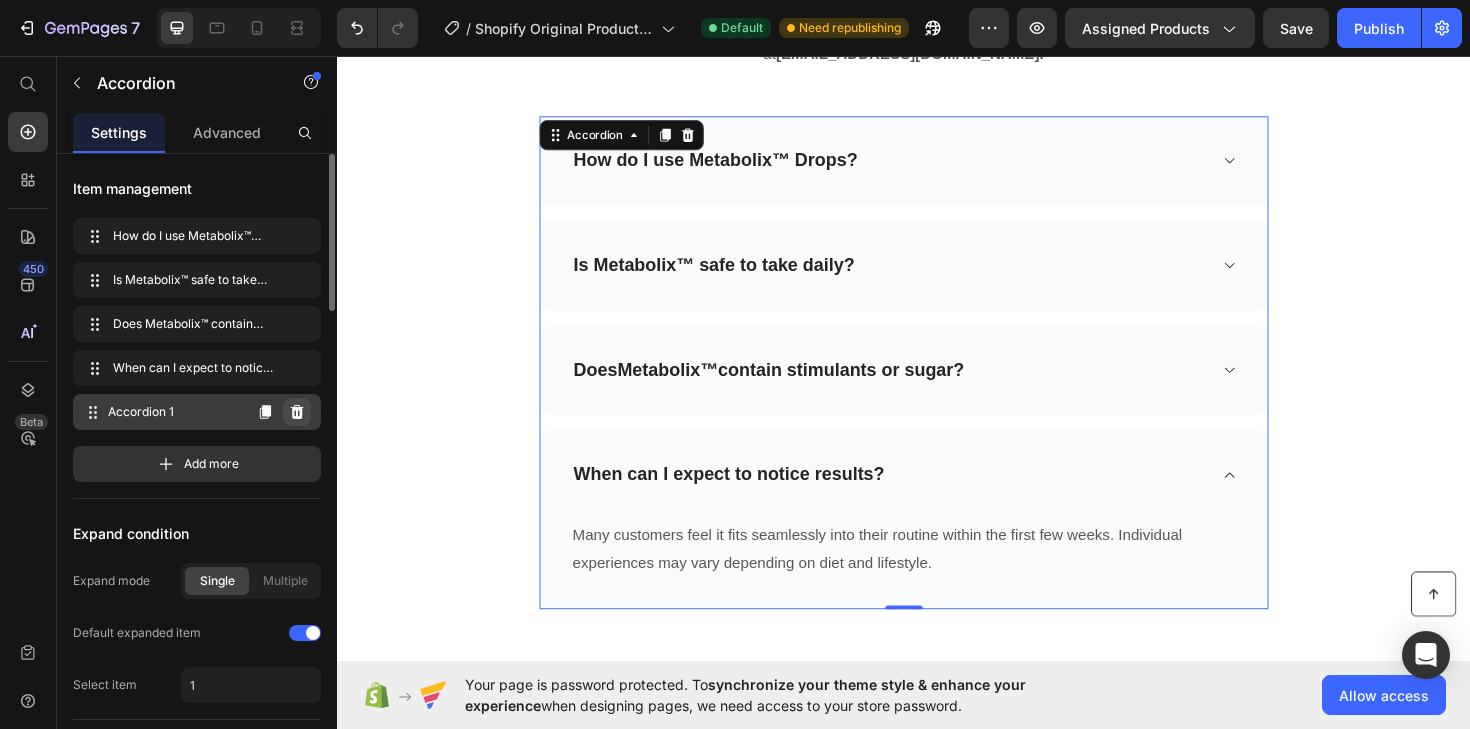 click 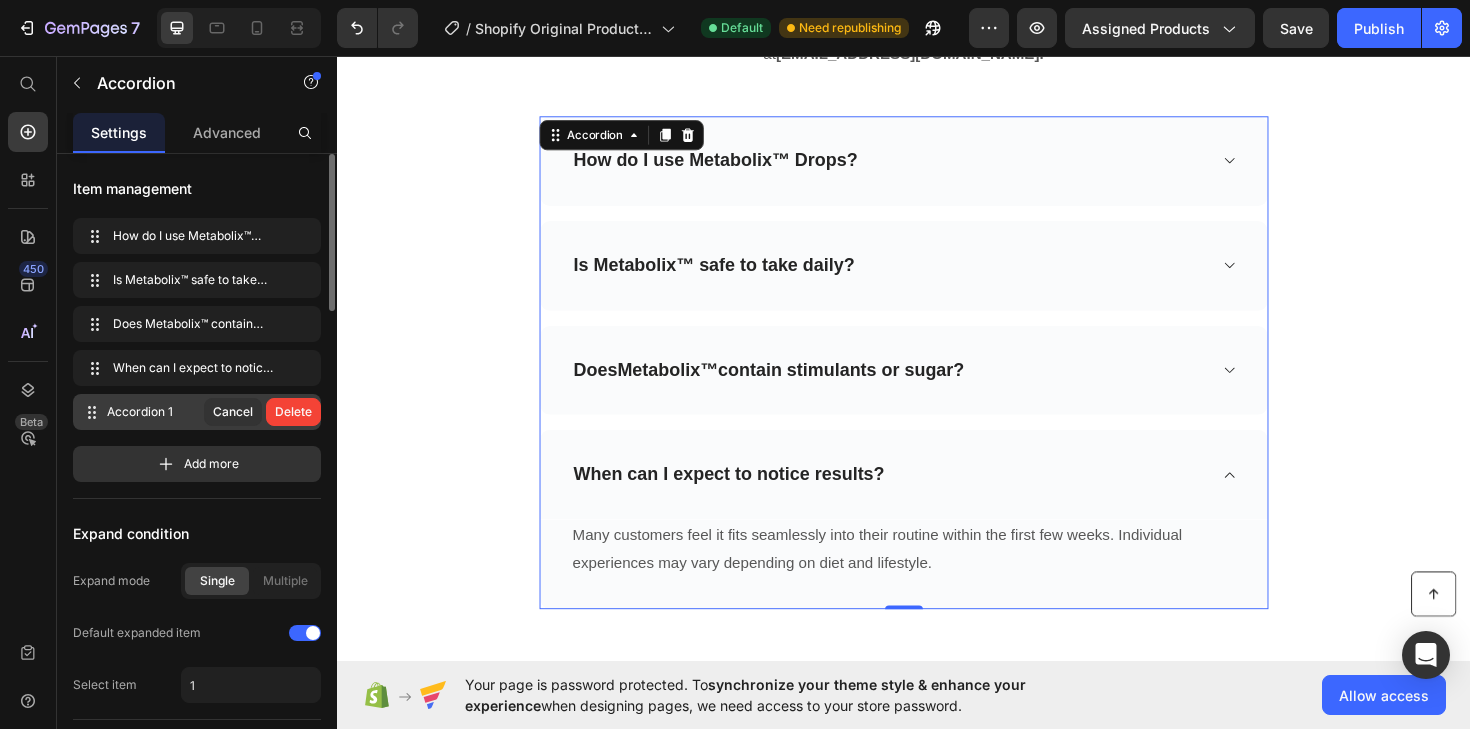 click on "Delete" at bounding box center (293, 412) 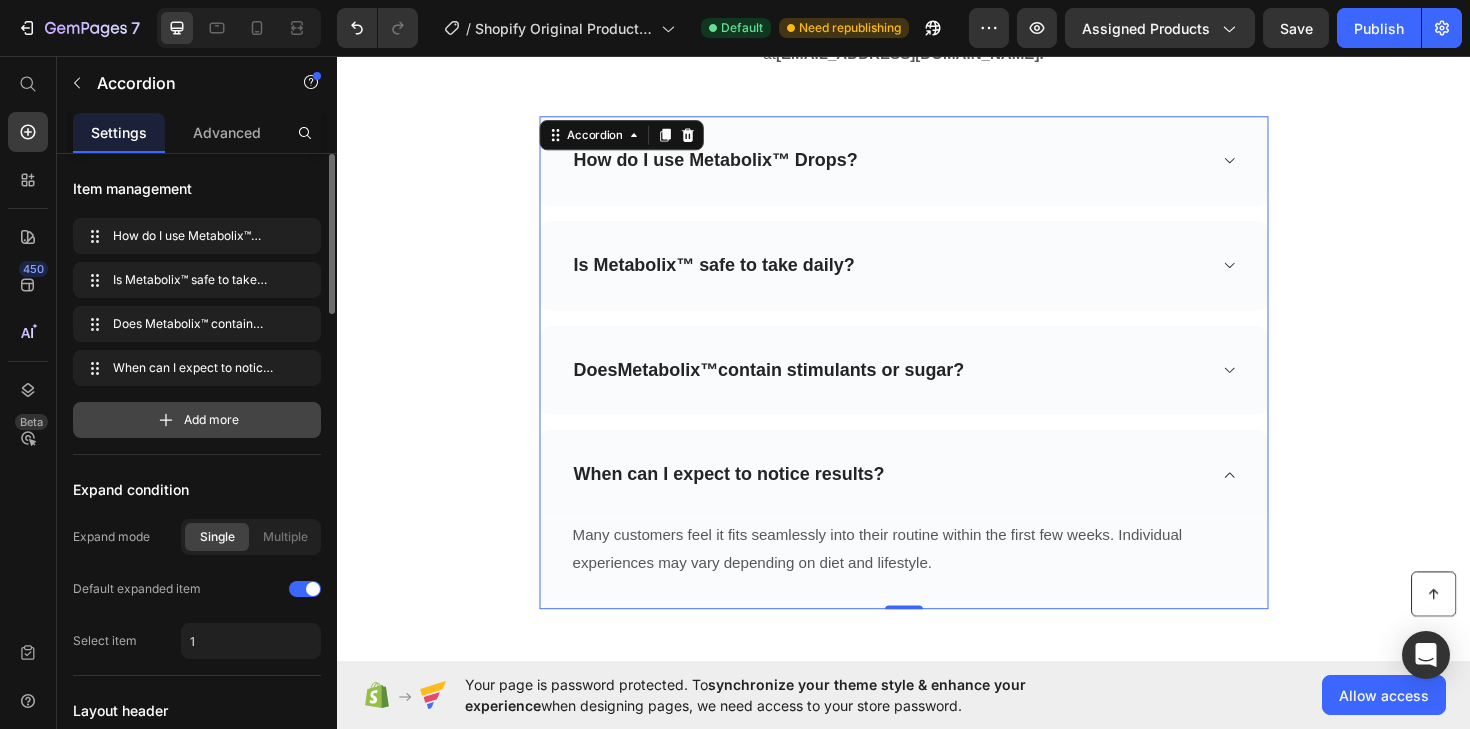 click on "Add more" at bounding box center (197, 420) 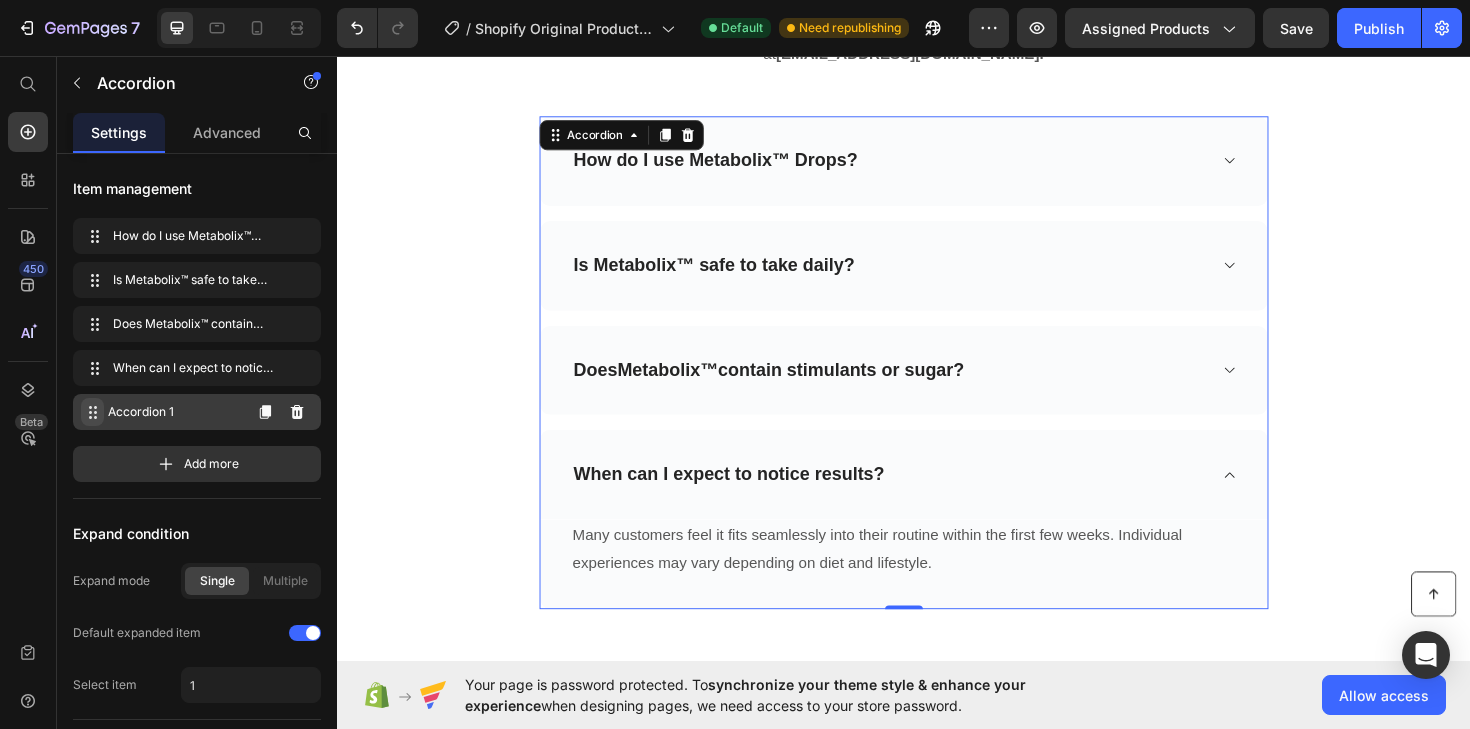 click 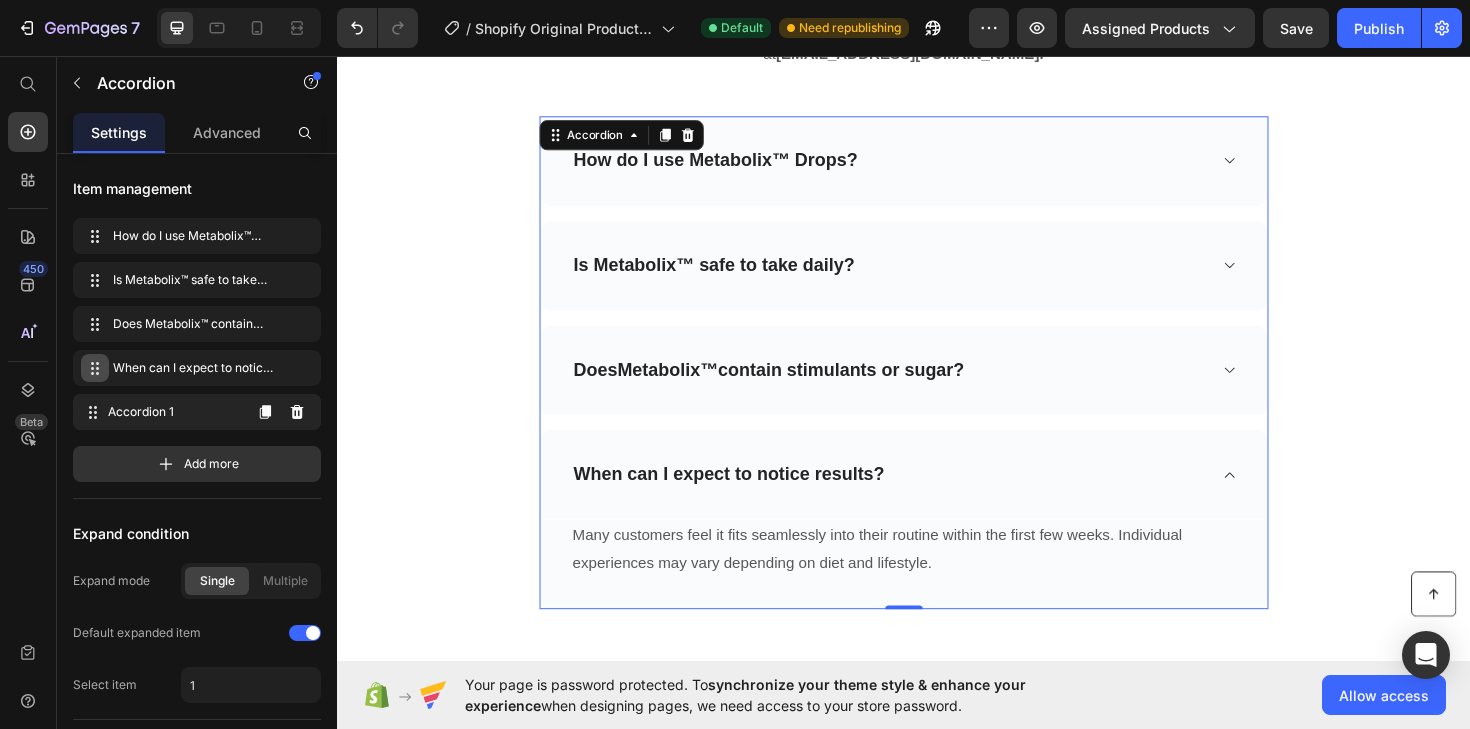 type 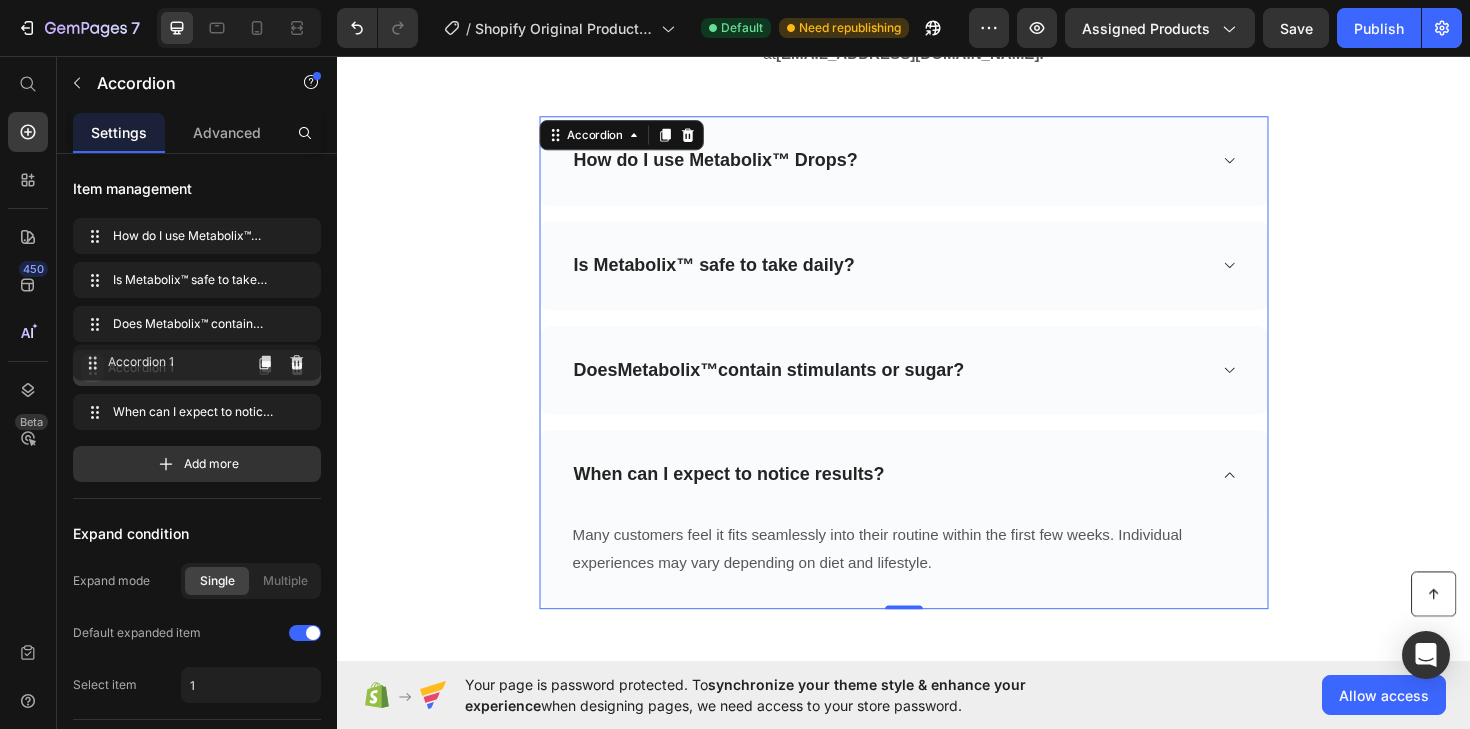 drag, startPoint x: 92, startPoint y: 408, endPoint x: 92, endPoint y: 358, distance: 50 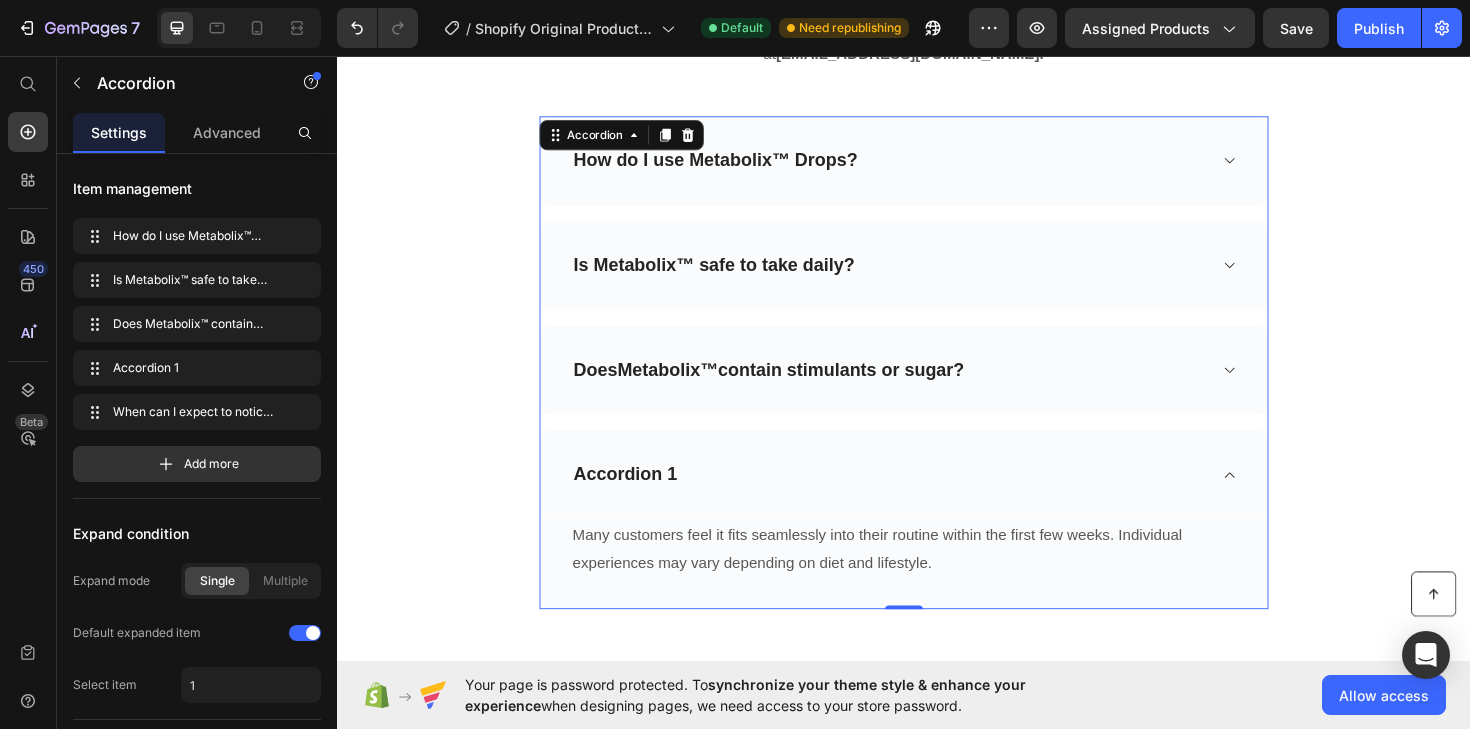 click on "Accordion 1" at bounding box center (642, 499) 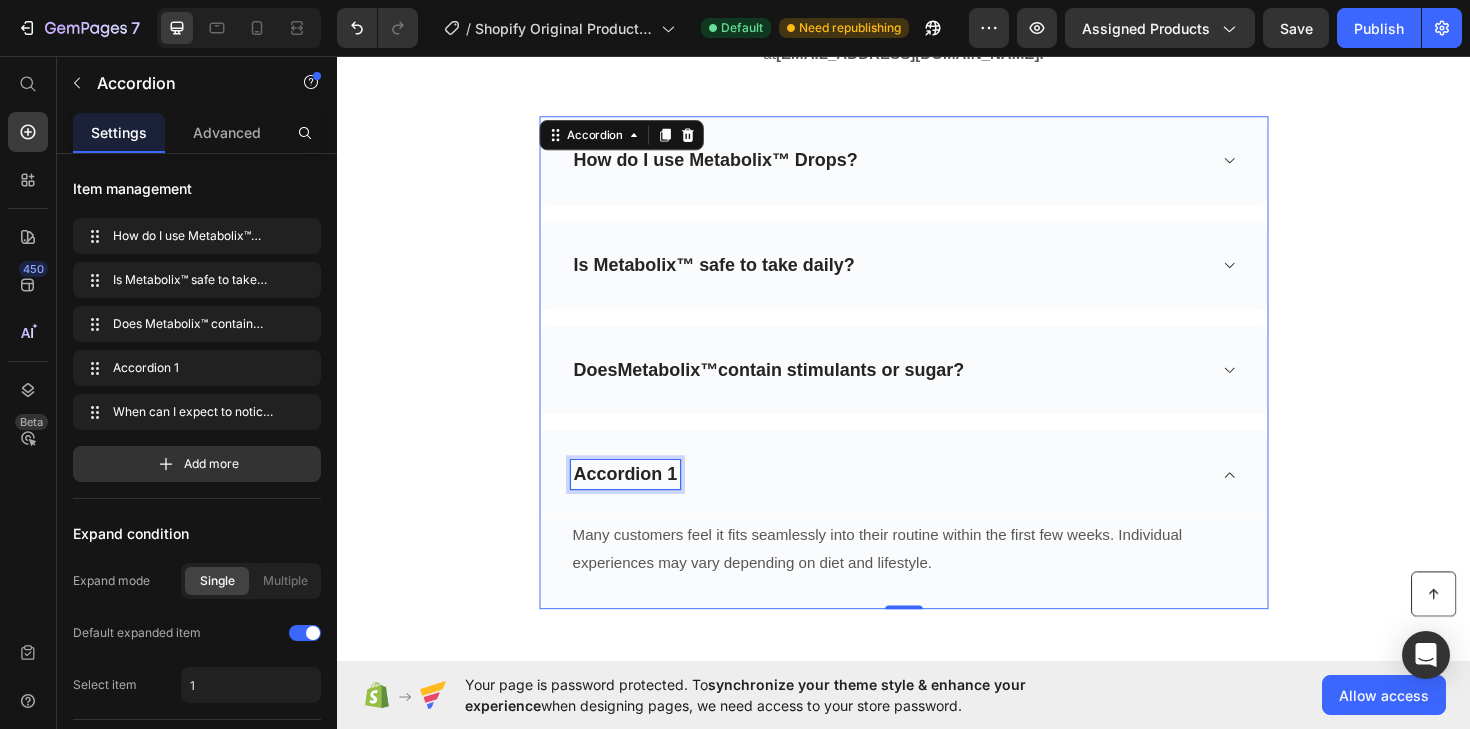 click on "Accordion 1" at bounding box center (642, 499) 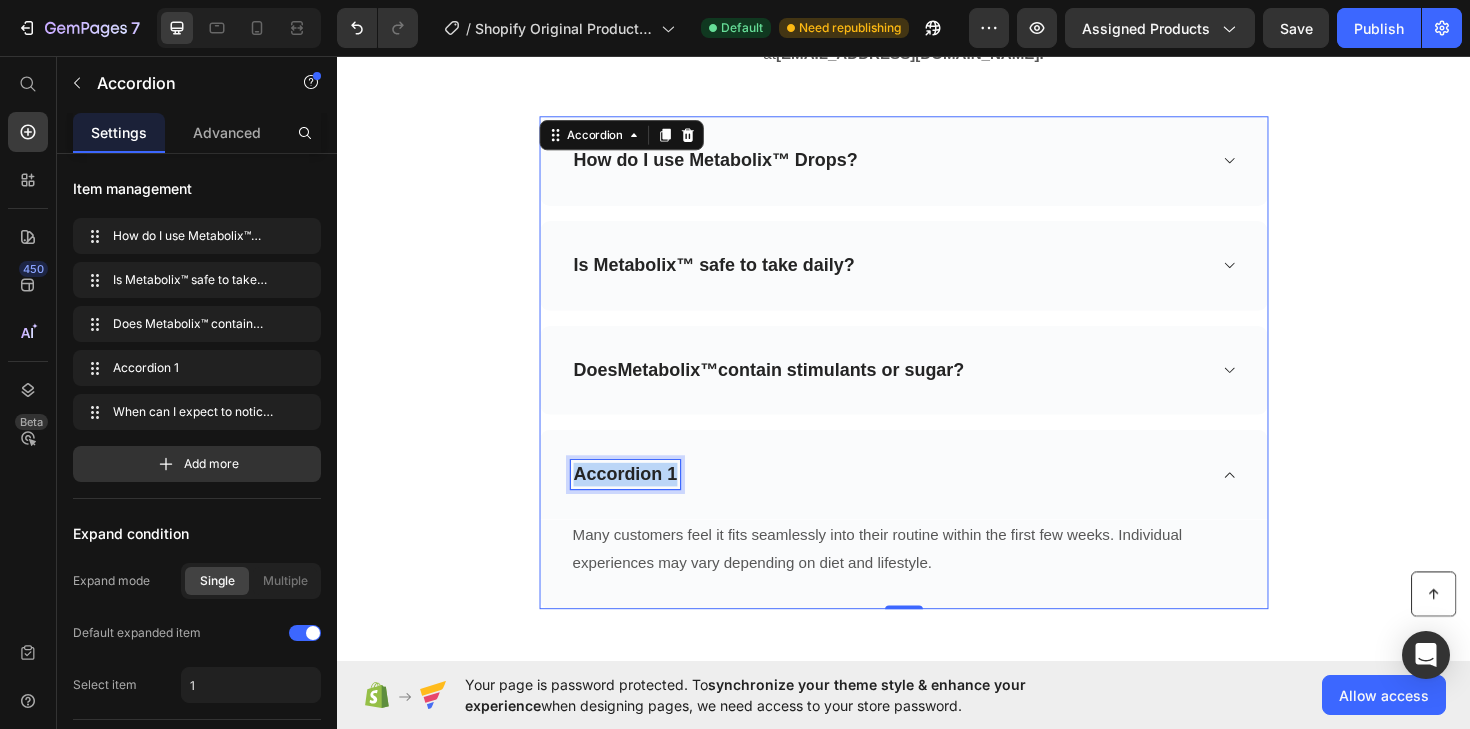 click on "Accordion 1" at bounding box center (642, 499) 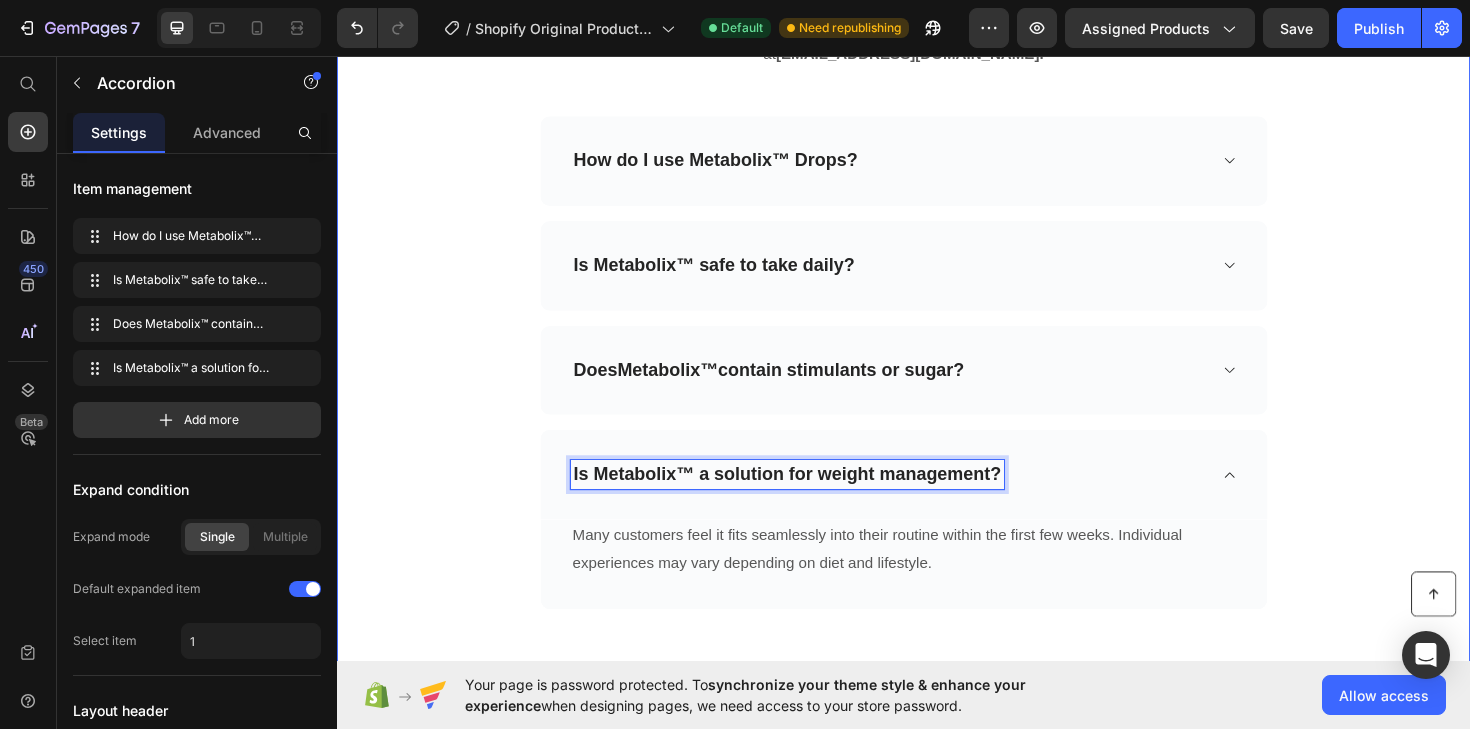 click on "Frequently Asked Questions Heading Need help finding an answer to your question? Ask our customer support at  support@pulselabs.com. Text block Row Row
How do I use Metabolix™ Drops?
Is Metabolix™ safe to take daily?
Does  Metabolix™  contain stimulants or sugar?
Is Metabolix™ a solution for weight management? Many customers feel it fits seamlessly into their routine within the first few weeks. Individual experiences may vary depending on diet and lifestyle. Text block Row Accordion   0" at bounding box center [937, 295] 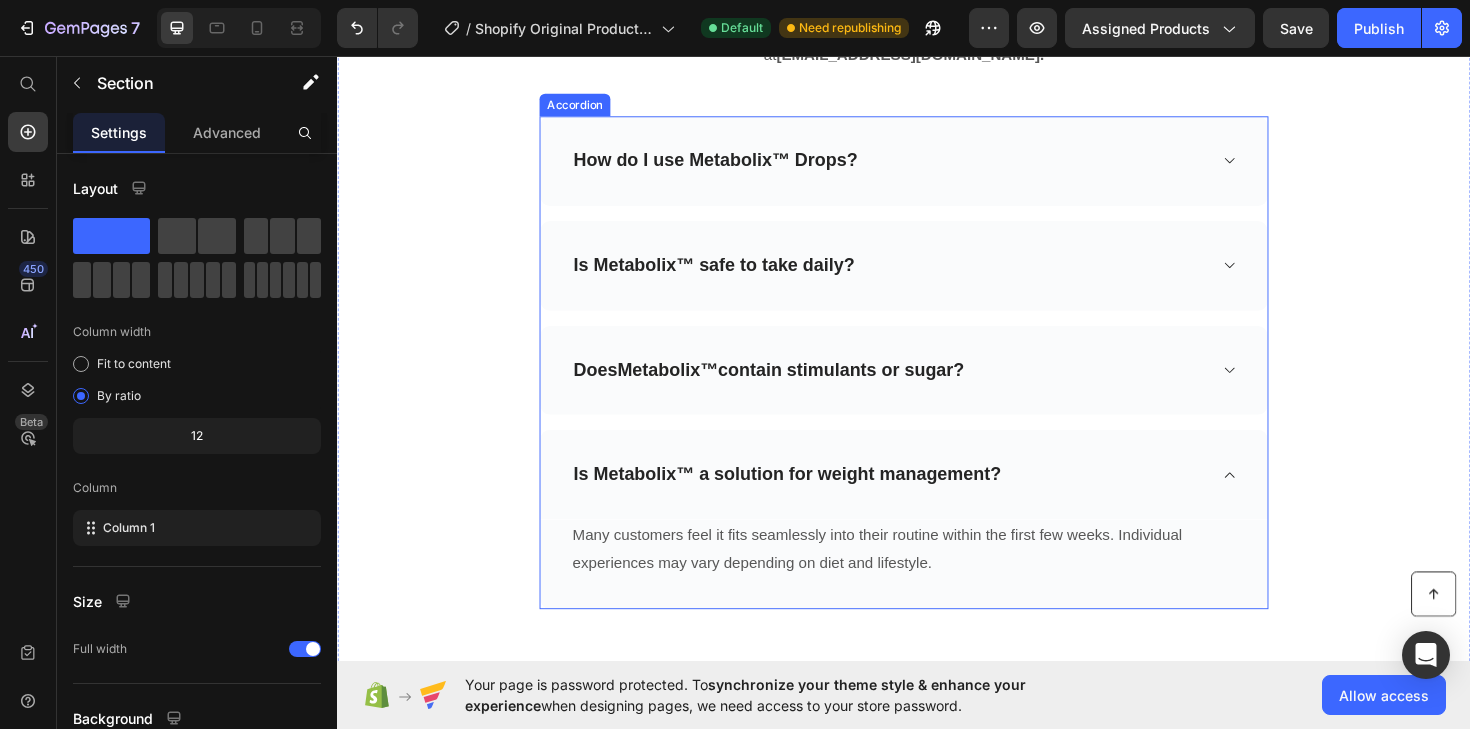 click on "Is Metabolix™ a solution for weight management?" at bounding box center (937, 499) 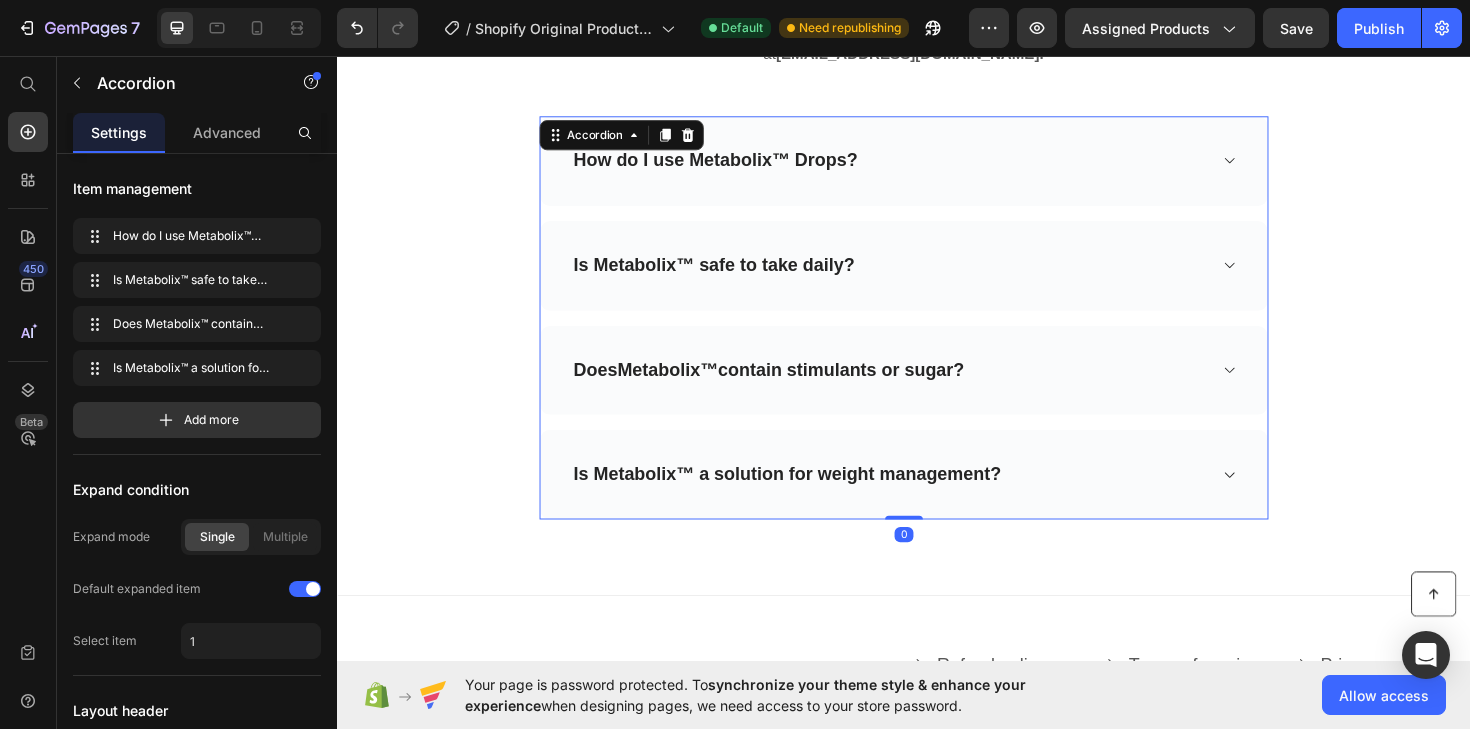 click on "Is Metabolix™ a solution for weight management?" at bounding box center [921, 499] 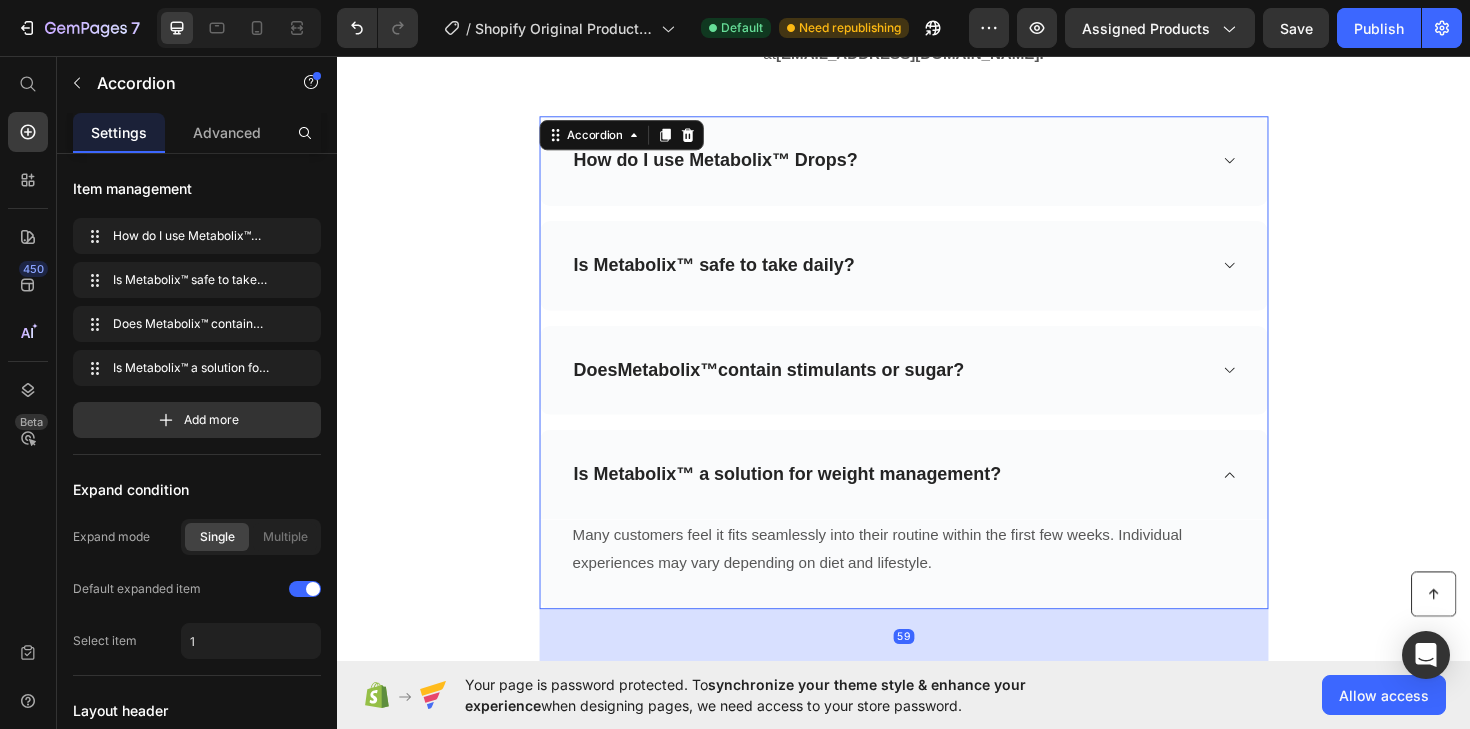 drag, startPoint x: 940, startPoint y: 640, endPoint x: 938, endPoint y: 699, distance: 59.03389 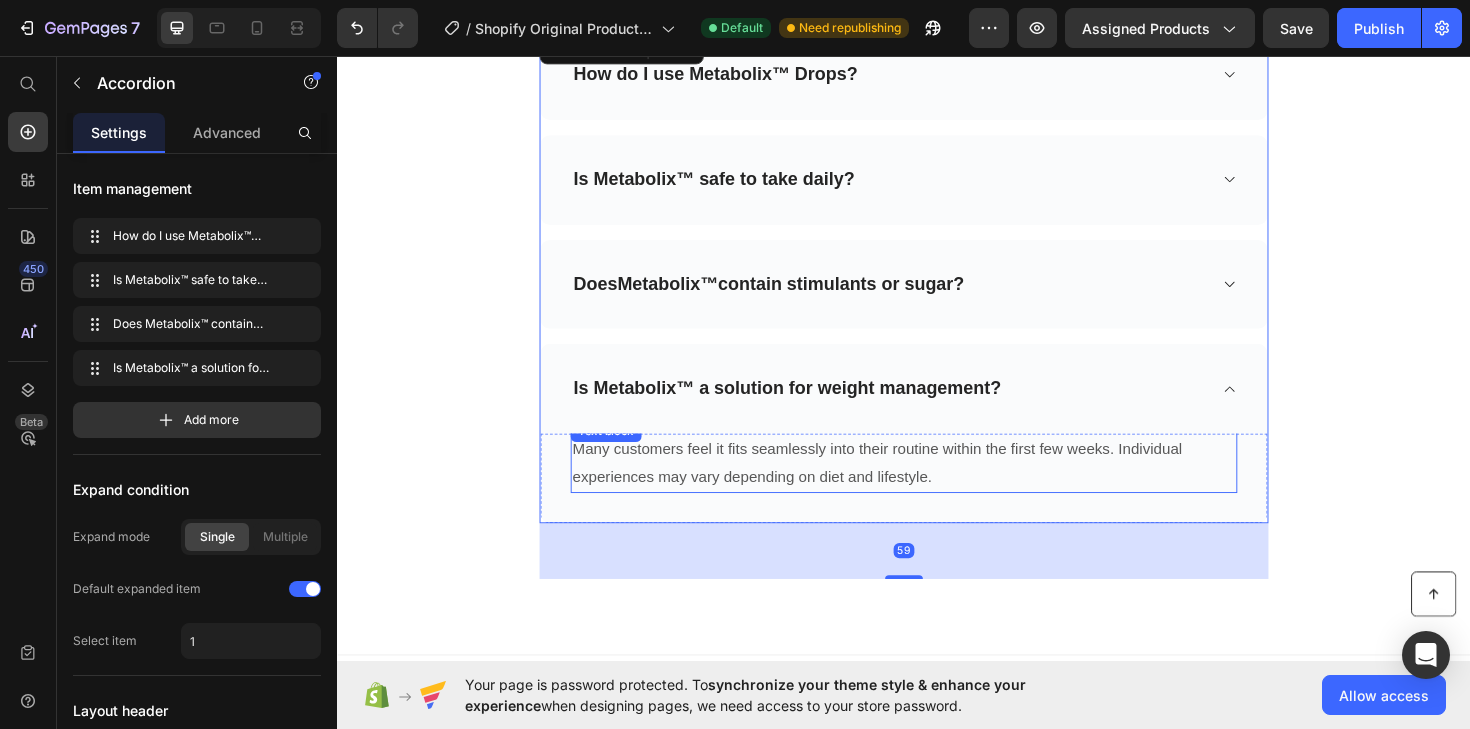 scroll, scrollTop: 7082, scrollLeft: 0, axis: vertical 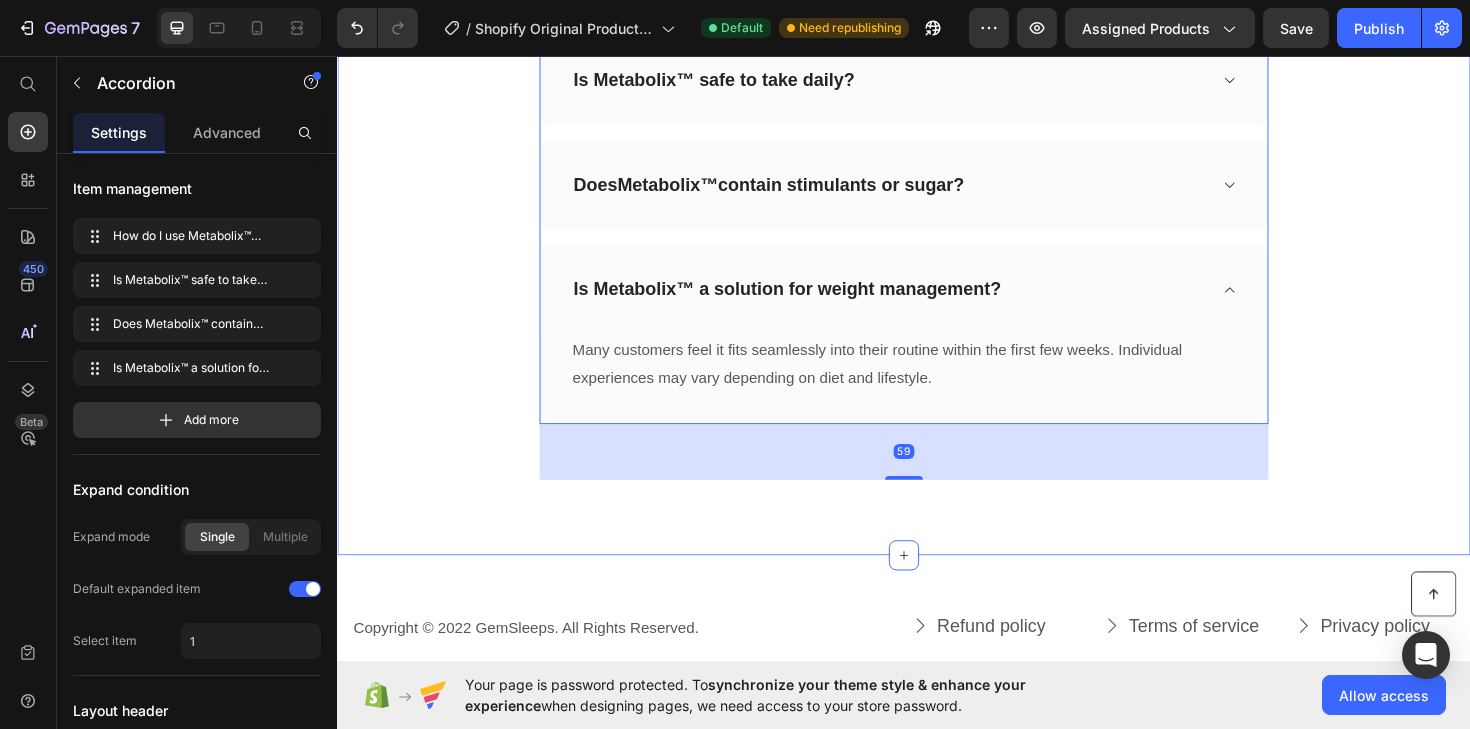 click on "Frequently Asked Questions Heading Need help finding an answer to your question? Ask our customer support at  support@pulselabs.com. Text block Row Row
How do I use Metabolix™ Drops?
Is Metabolix™ safe to take daily?
Does  Metabolix™  contain stimulants or sugar?
Is Metabolix™ a solution for weight management? Many customers feel it fits seamlessly into their routine within the first few weeks. Individual experiences may vary depending on diet and lifestyle. Text block Row Accordion   59 Section 11" at bounding box center [937, 128] 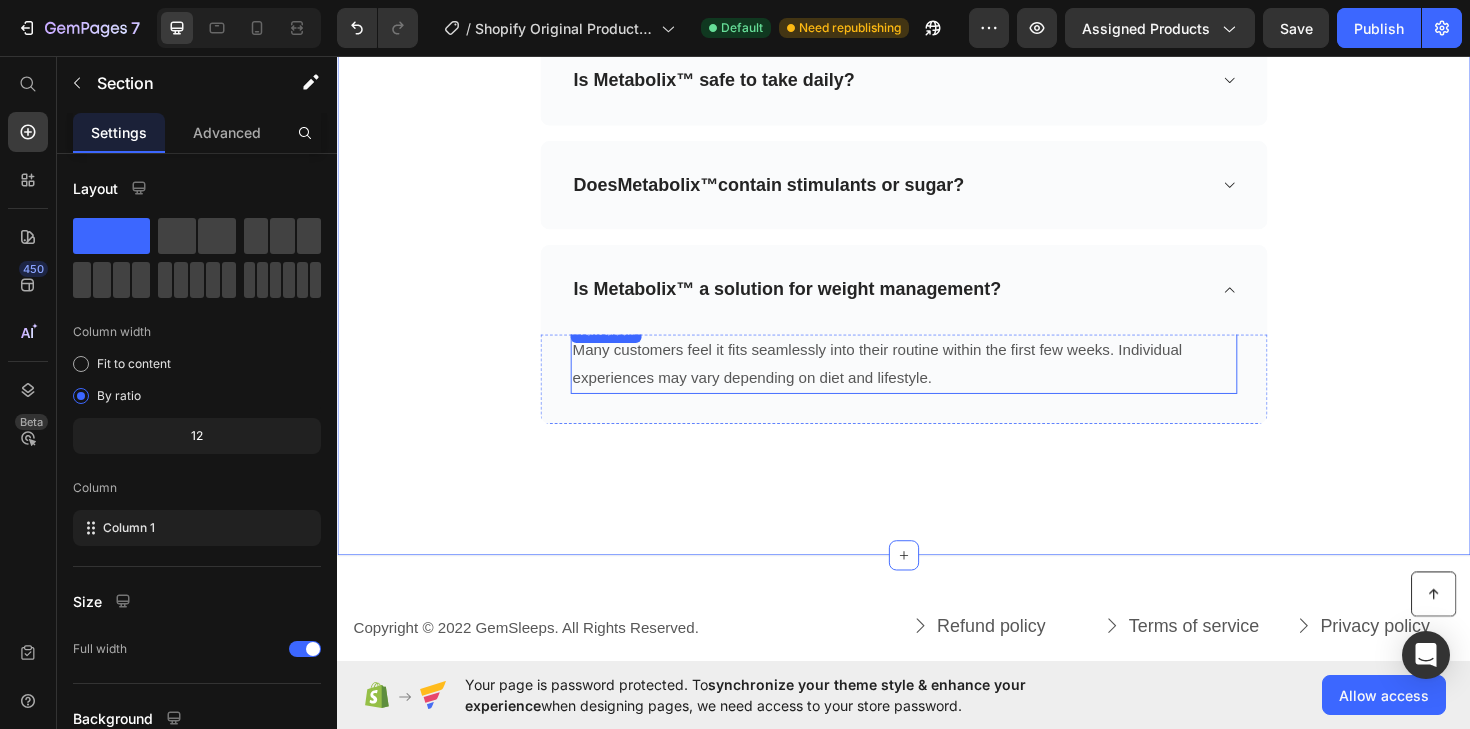 click on "Many customers feel it fits seamlessly into their routine within the first few weeks. Individual experiences may vary depending on diet and lifestyle." at bounding box center [937, 383] 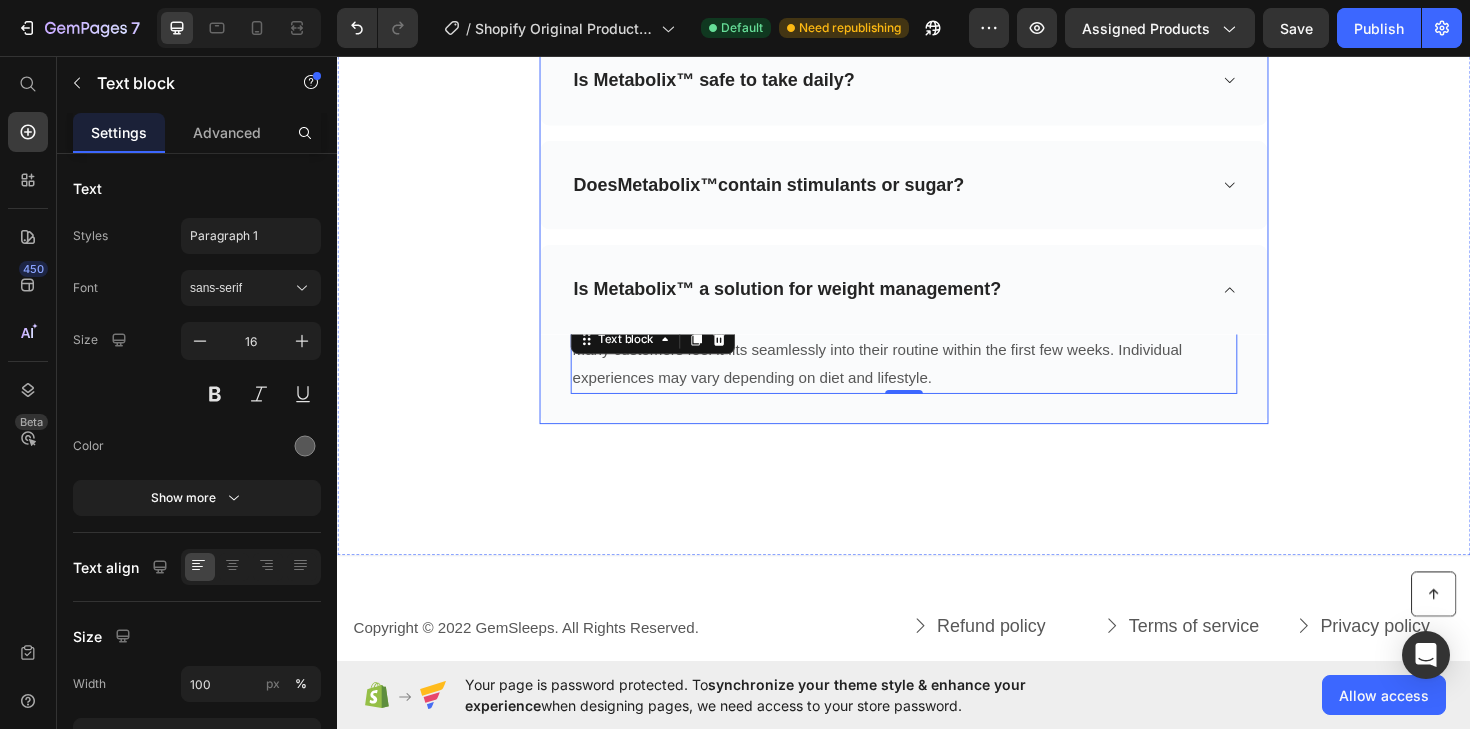 click on "Is Metabolix™ a solution for weight management?" at bounding box center [937, 303] 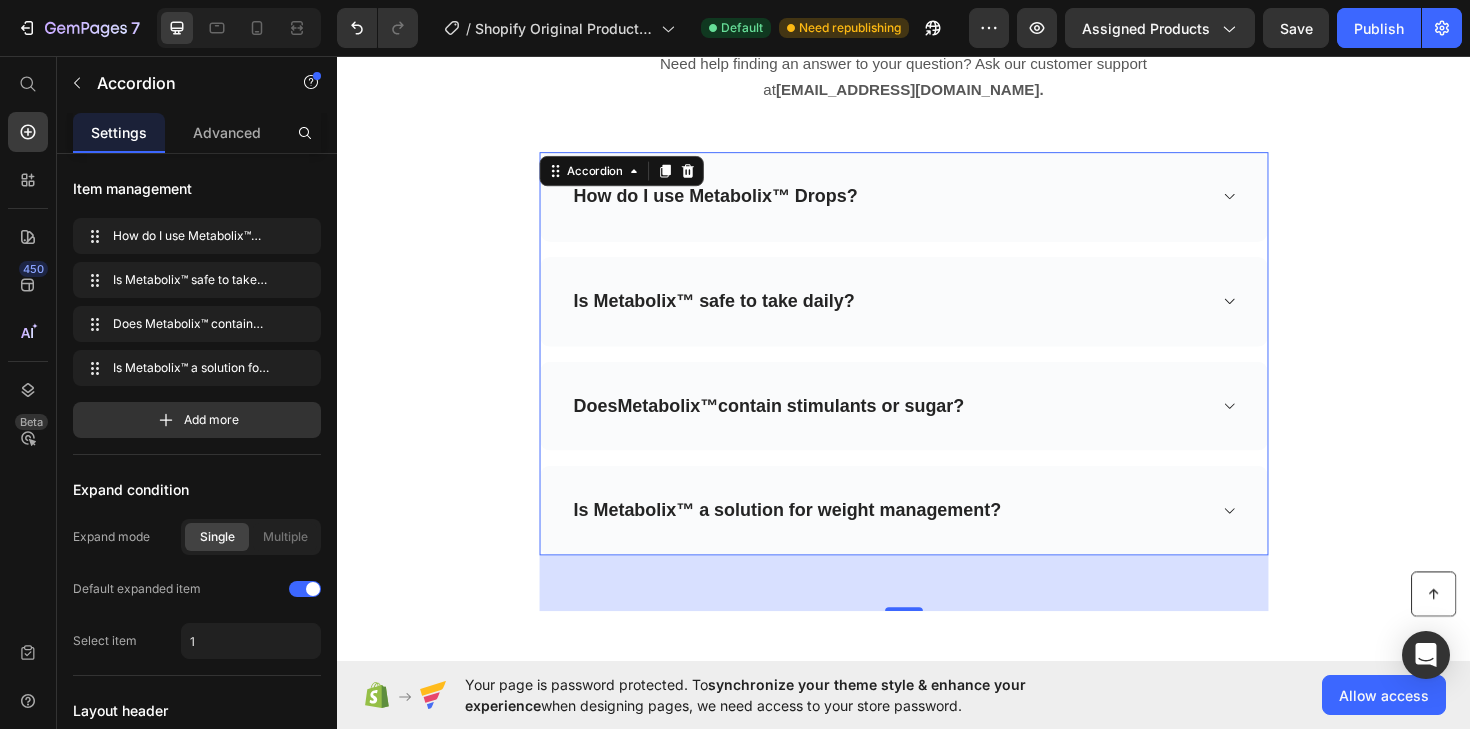scroll, scrollTop: 6849, scrollLeft: 0, axis: vertical 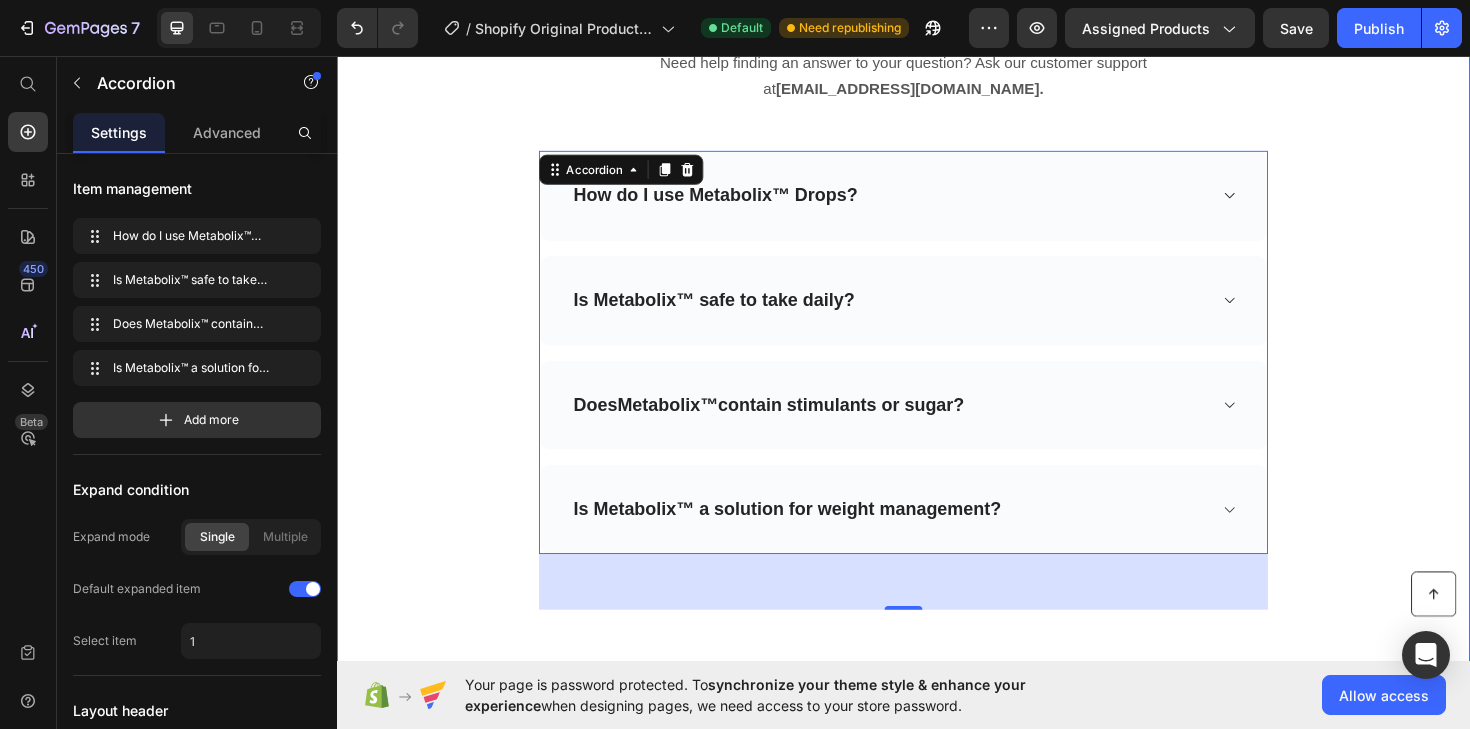 click on "Frequently Asked Questions Heading Need help finding an answer to your question? Ask our customer support at  support@pulselabs.com. Text block Row Row
How do I use Metabolix™ Drops?
Is Metabolix™ safe to take daily?
Does  Metabolix™  contain stimulants or sugar?
Is Metabolix™ a solution for weight management? Accordion   59" at bounding box center (937, 314) 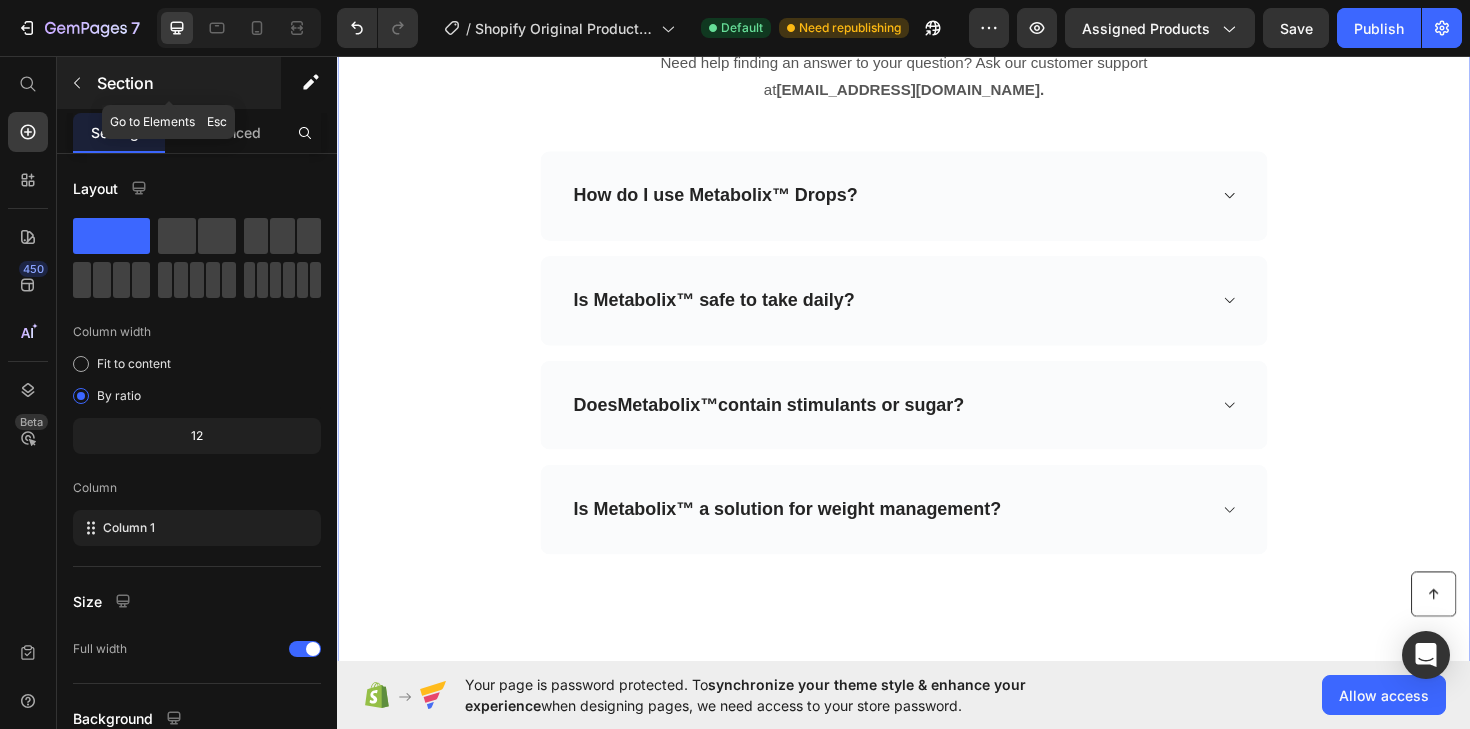 click 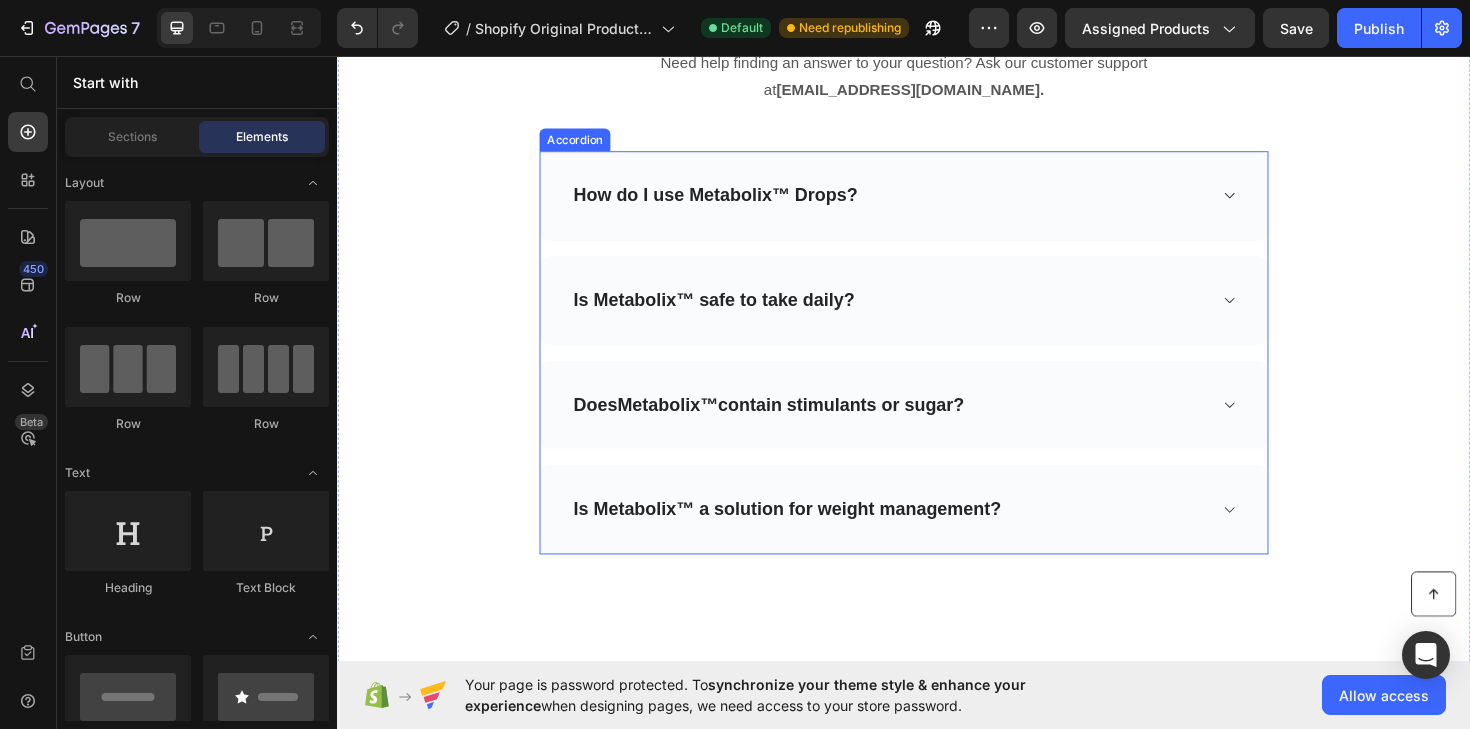 click on "Is Metabolix™ safe to take daily?" at bounding box center [736, 315] 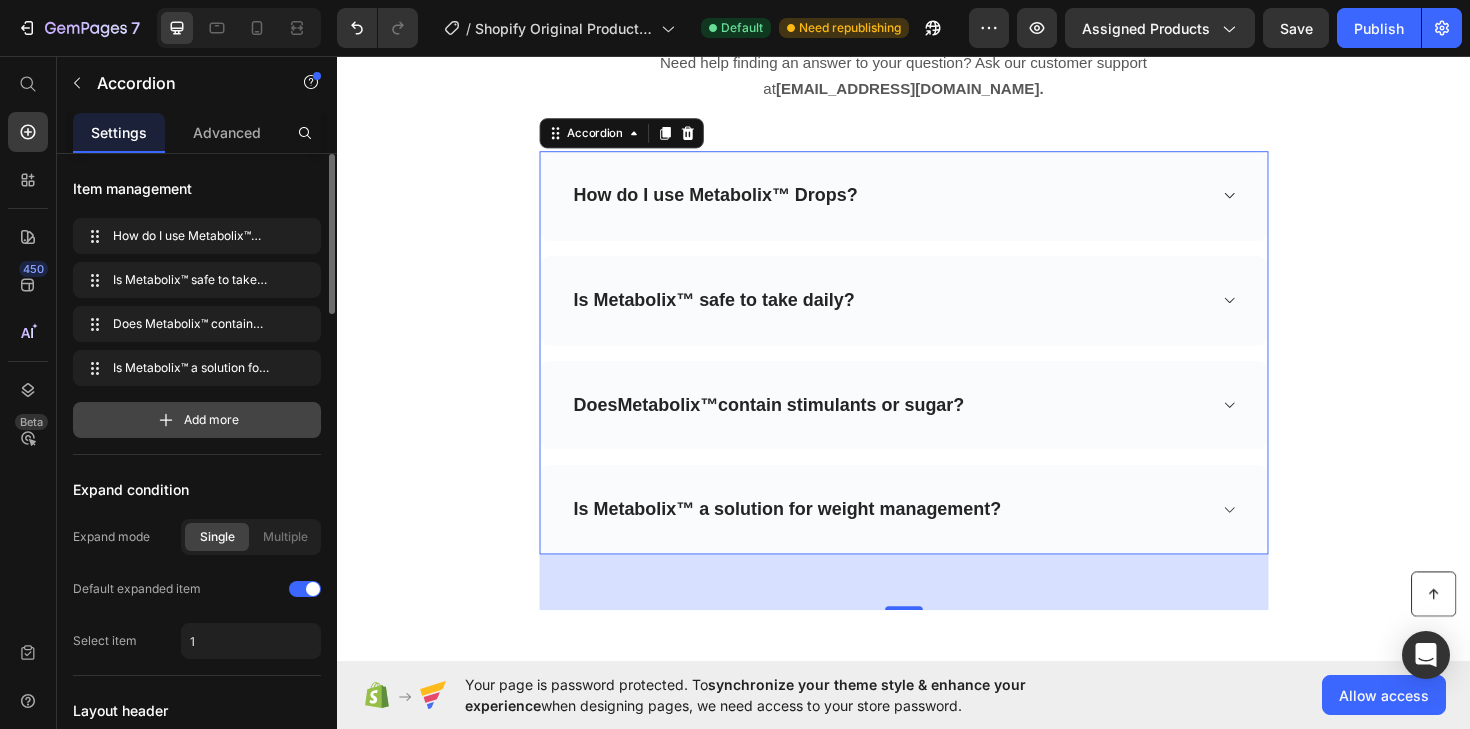 click on "Add more" at bounding box center [211, 420] 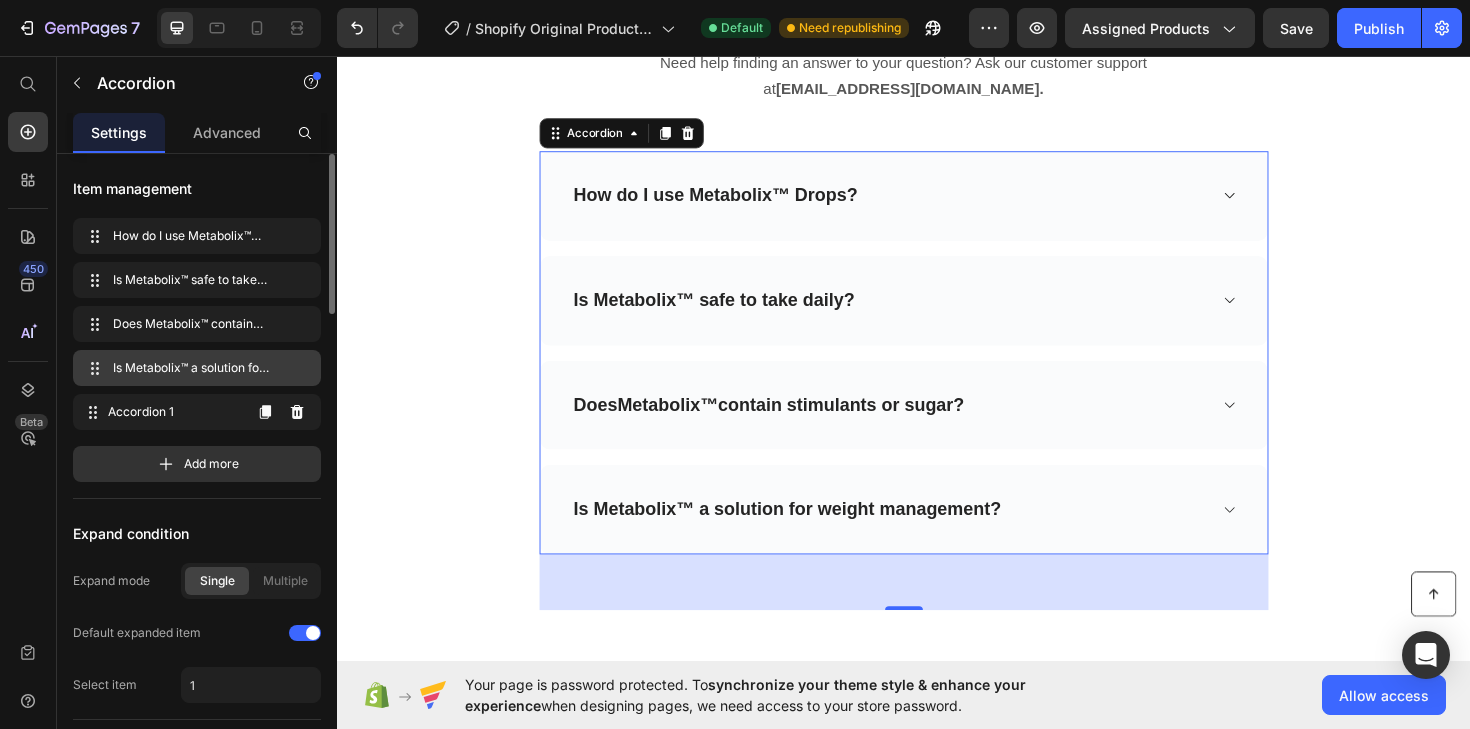 type 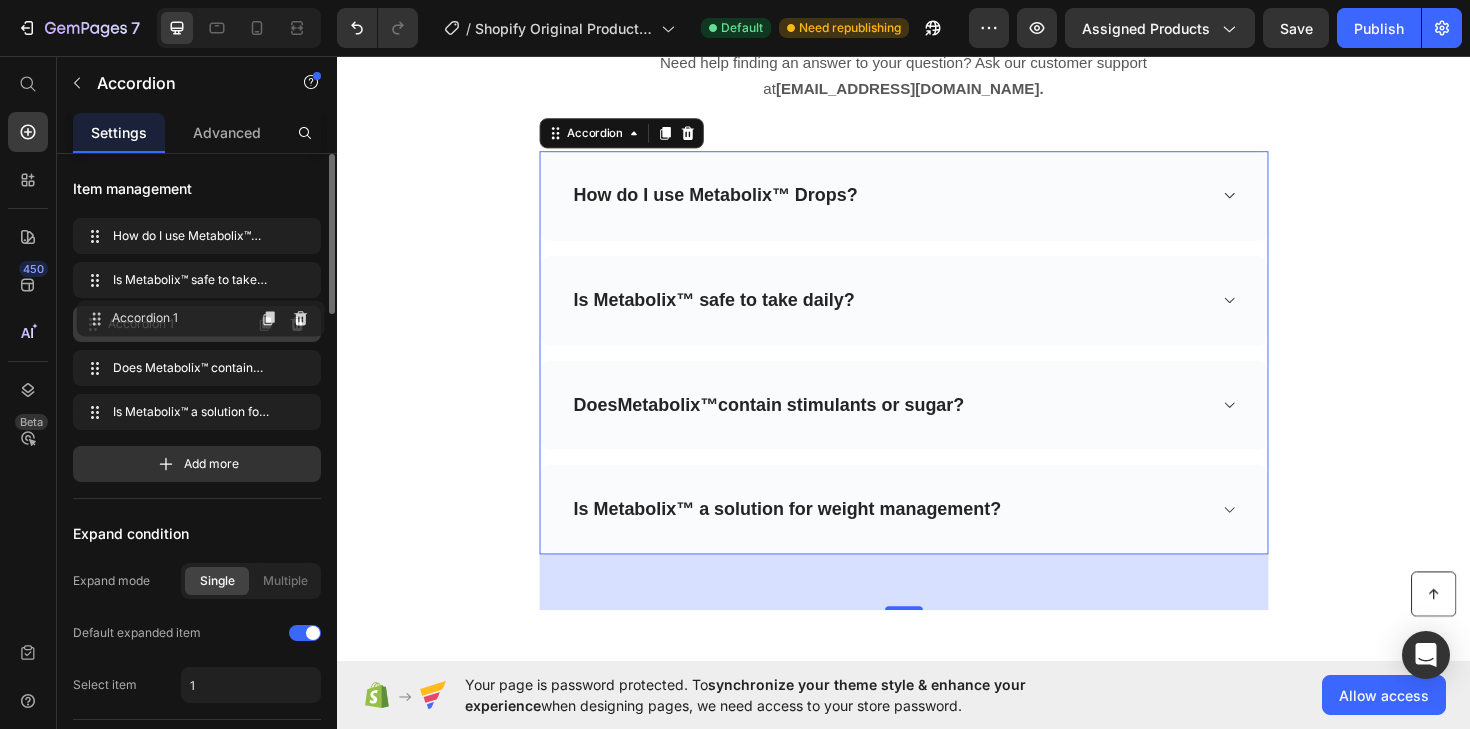 drag, startPoint x: 198, startPoint y: 408, endPoint x: 200, endPoint y: 314, distance: 94.02127 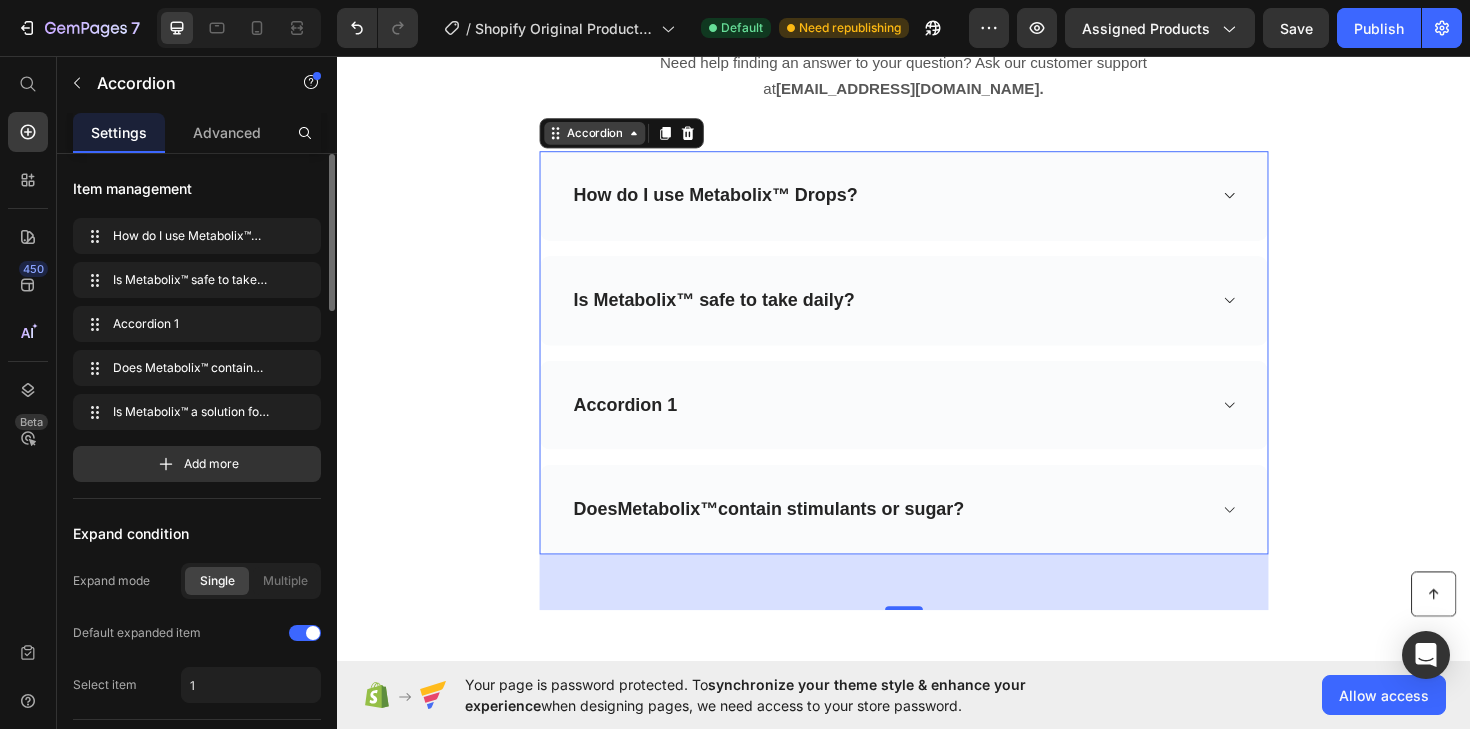 click on "Accordion" at bounding box center [609, 138] 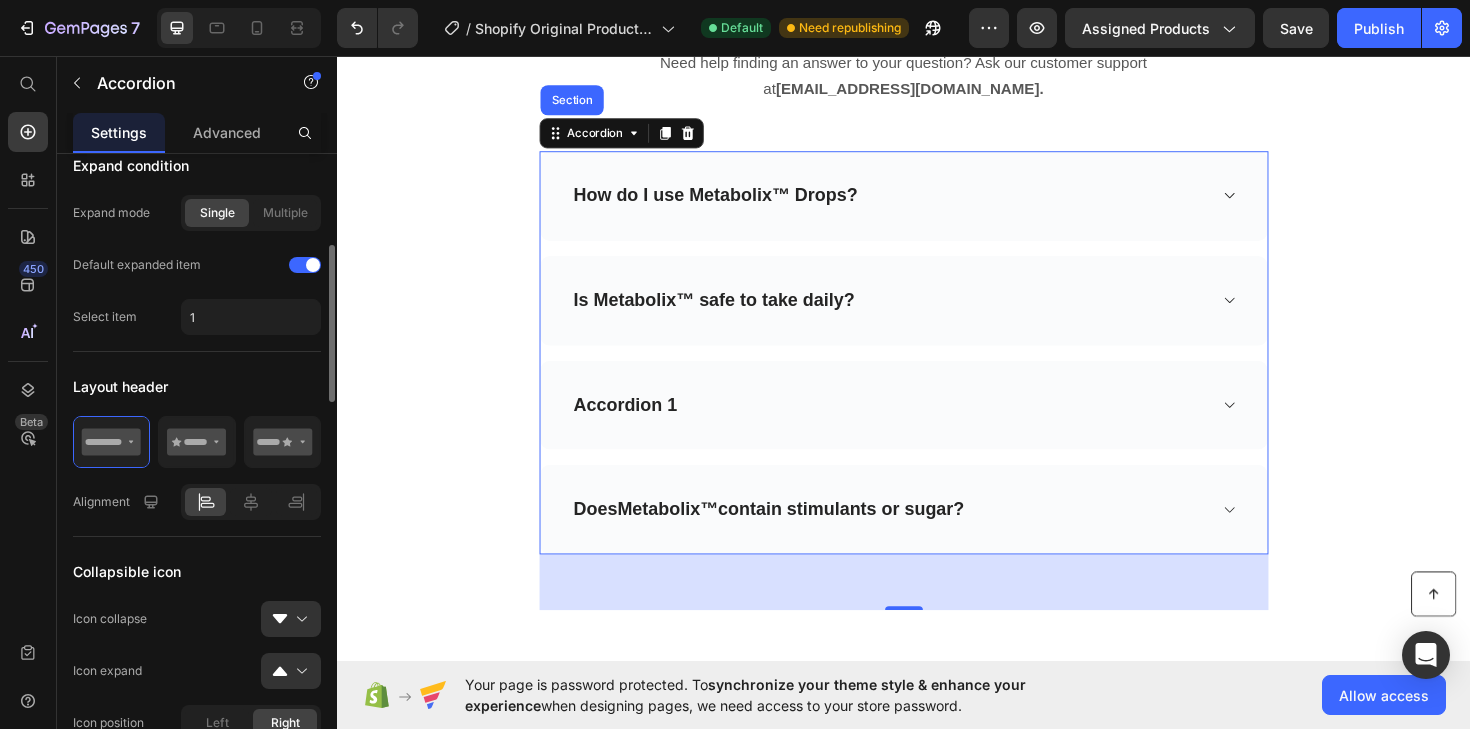 scroll, scrollTop: 0, scrollLeft: 0, axis: both 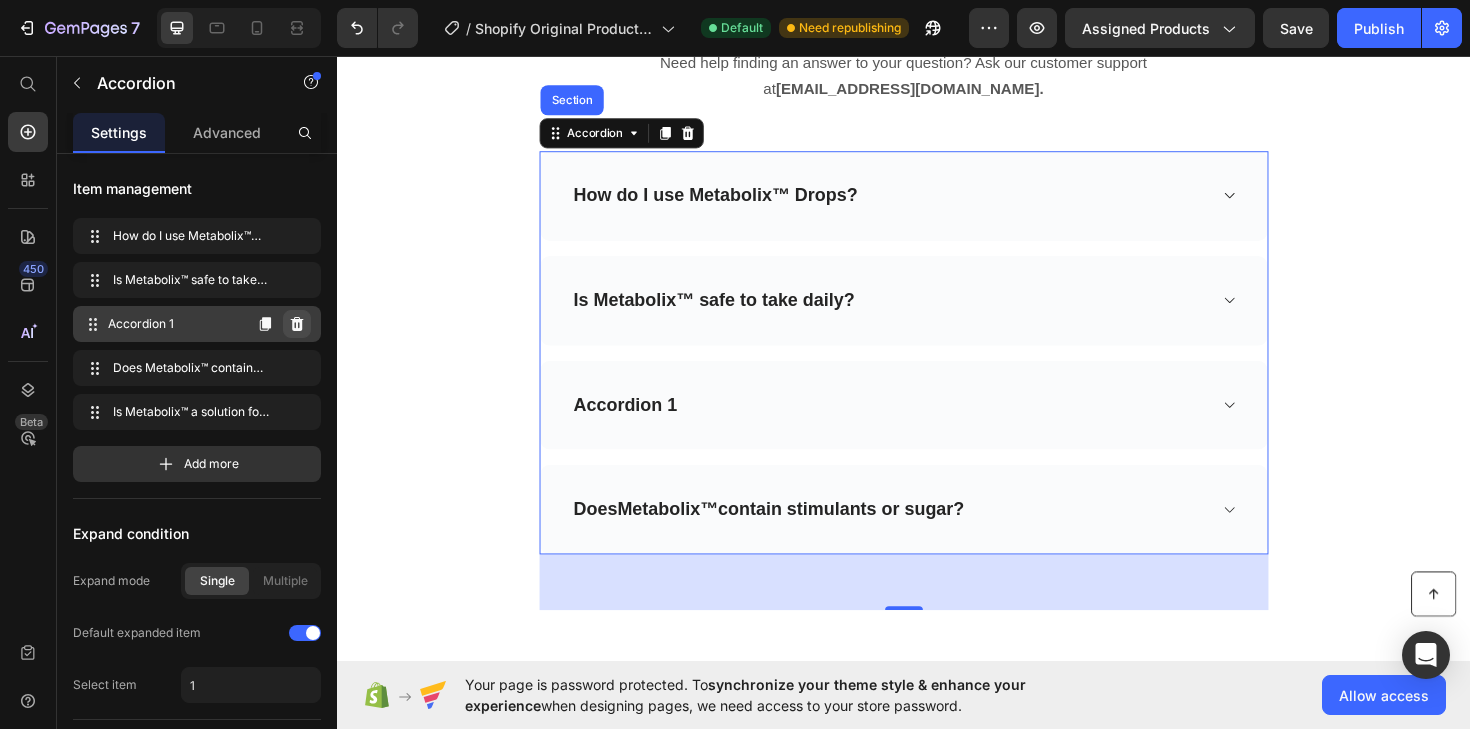click 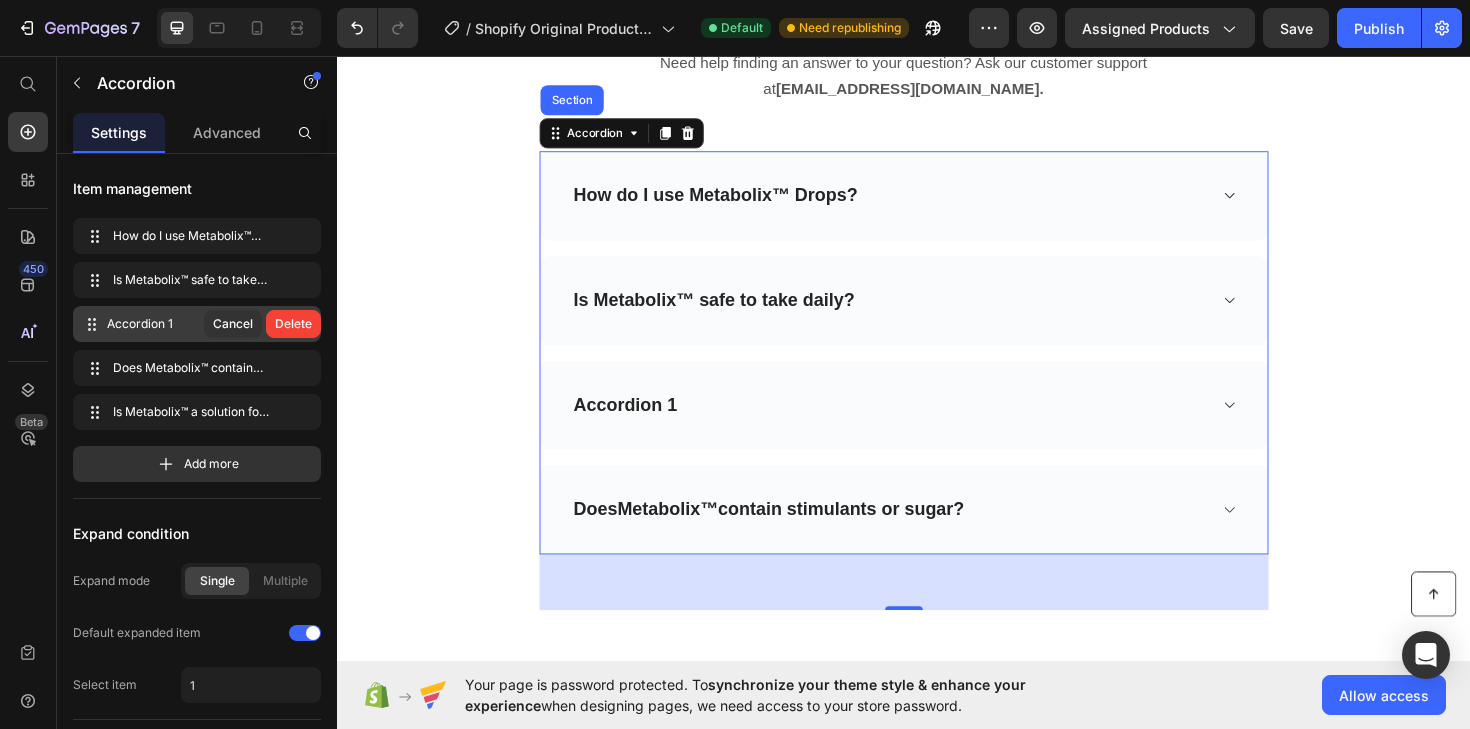 click on "Delete" at bounding box center [293, 324] 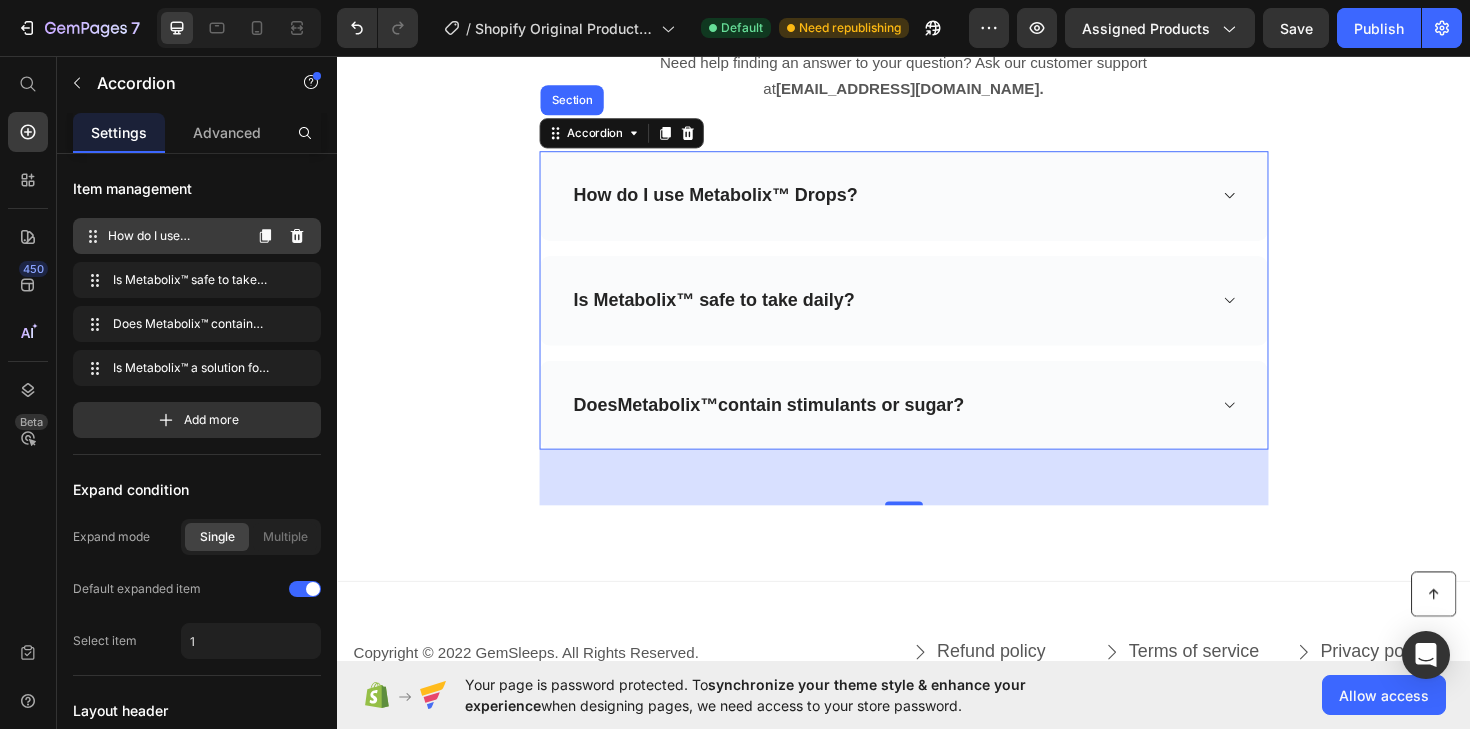 click on "How do I use Metabolix™ Drops?" at bounding box center (174, 236) 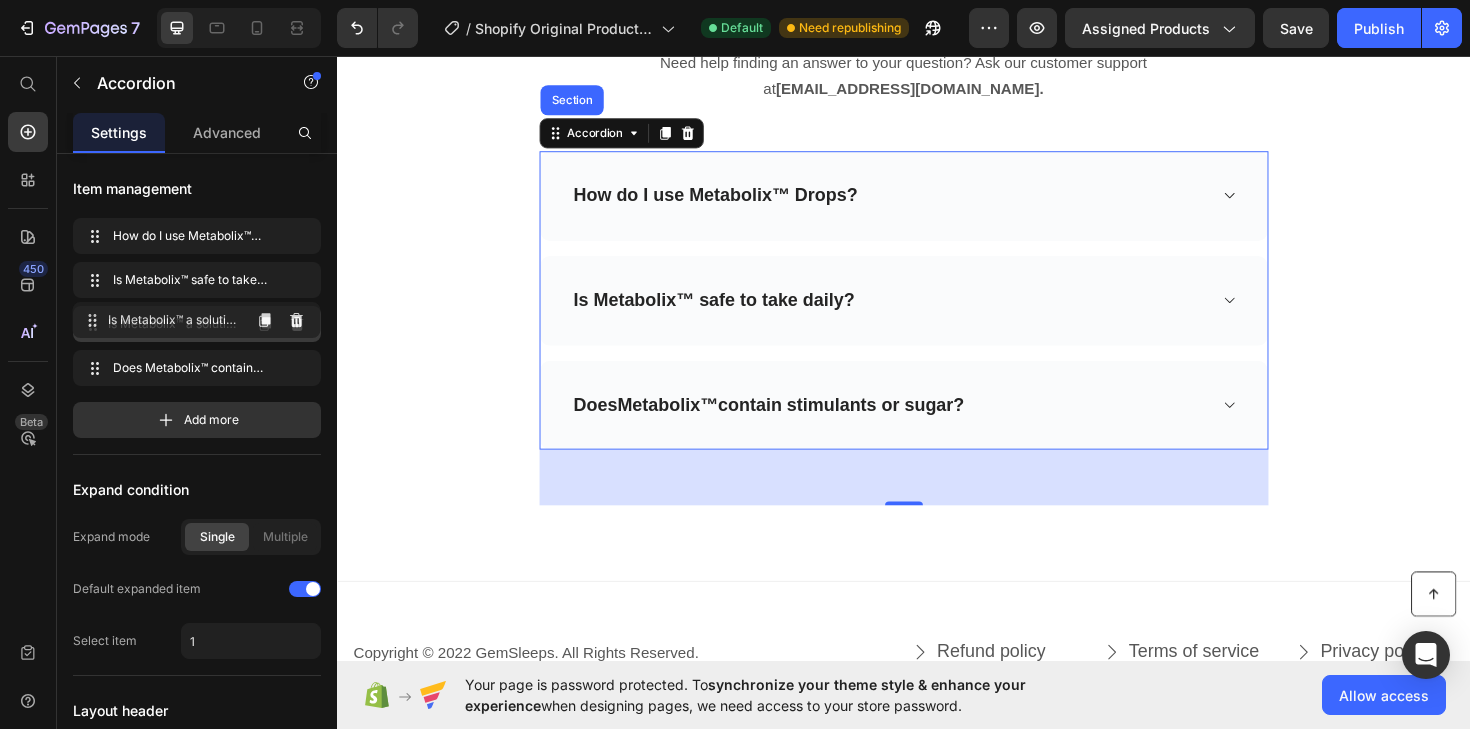 drag, startPoint x: 203, startPoint y: 367, endPoint x: 202, endPoint y: 318, distance: 49.010204 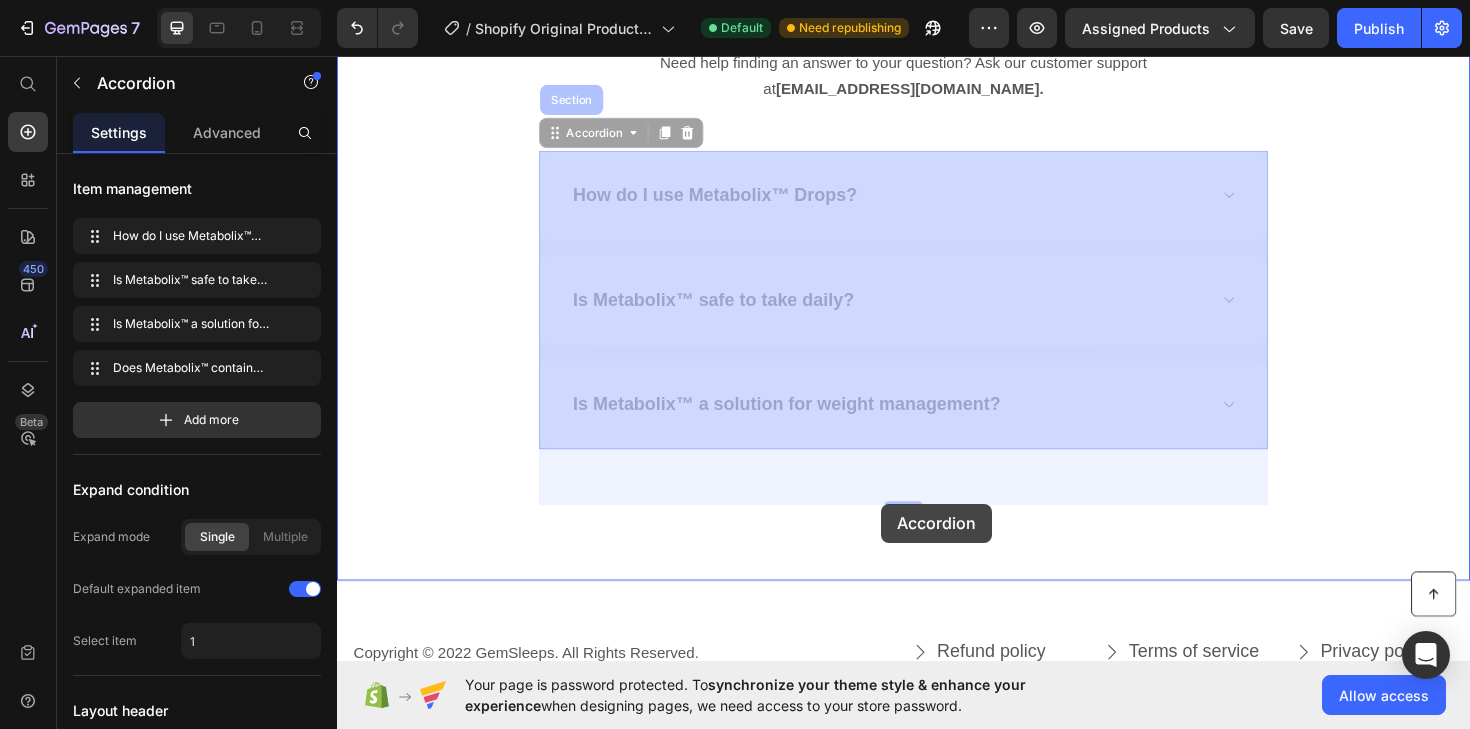 drag, startPoint x: 913, startPoint y: 471, endPoint x: 911, endPoint y: 555, distance: 84.0238 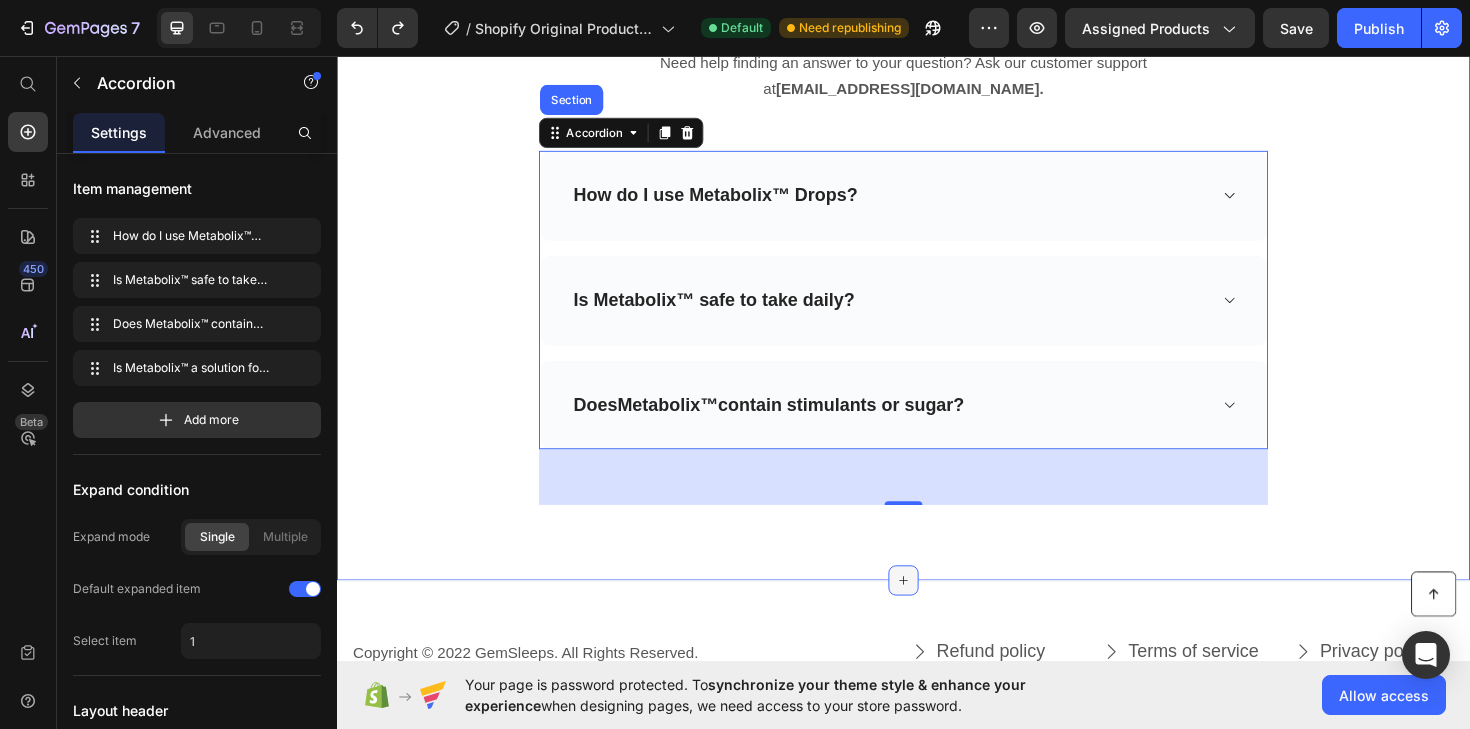 click at bounding box center (937, 612) 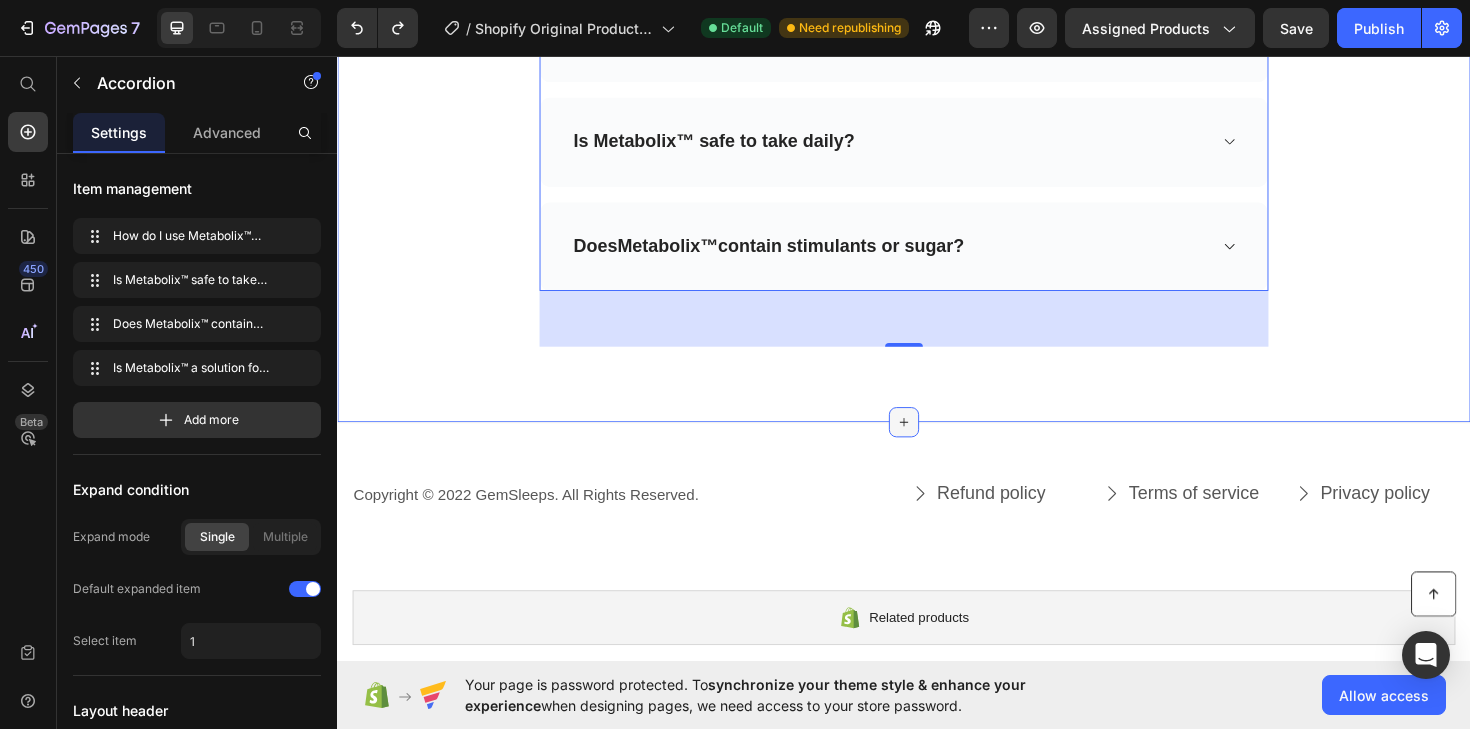 scroll, scrollTop: 7031, scrollLeft: 0, axis: vertical 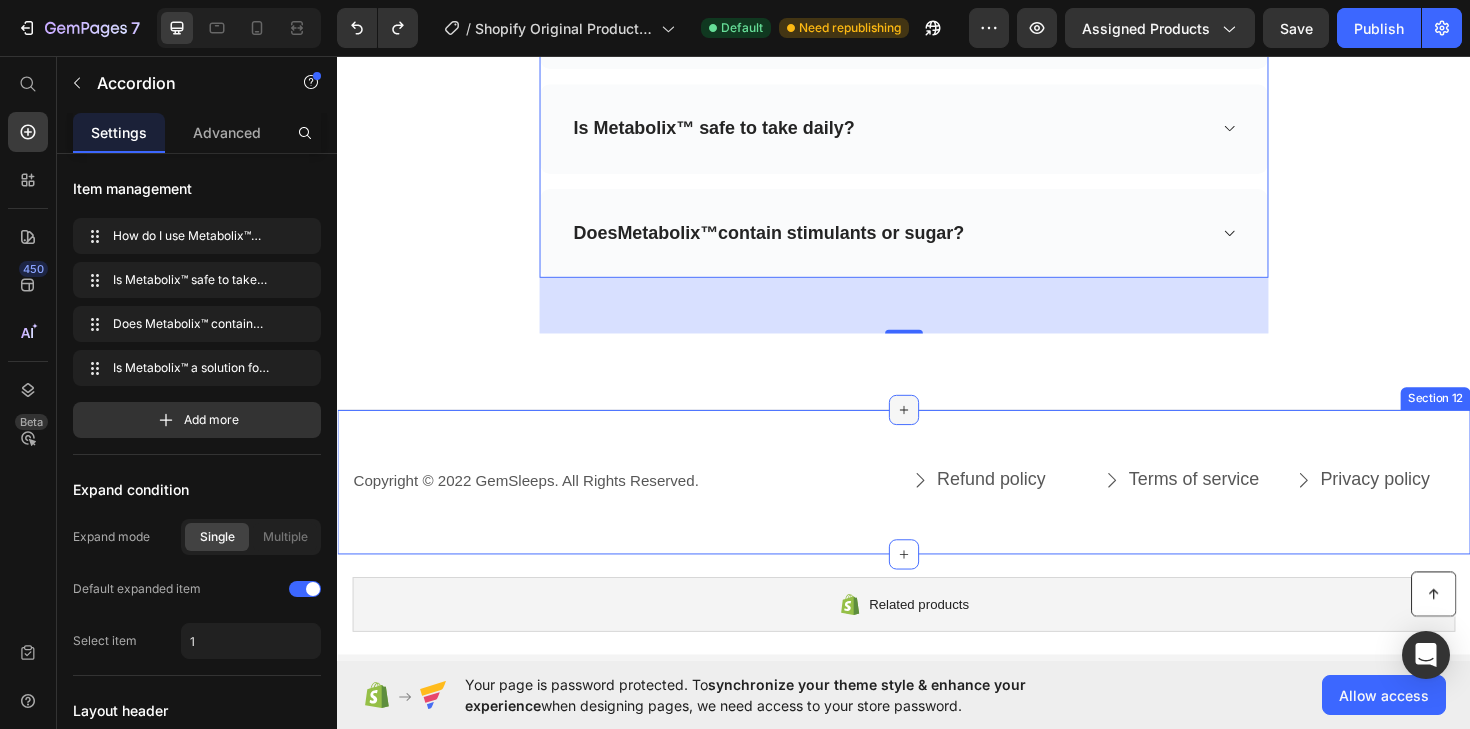 click 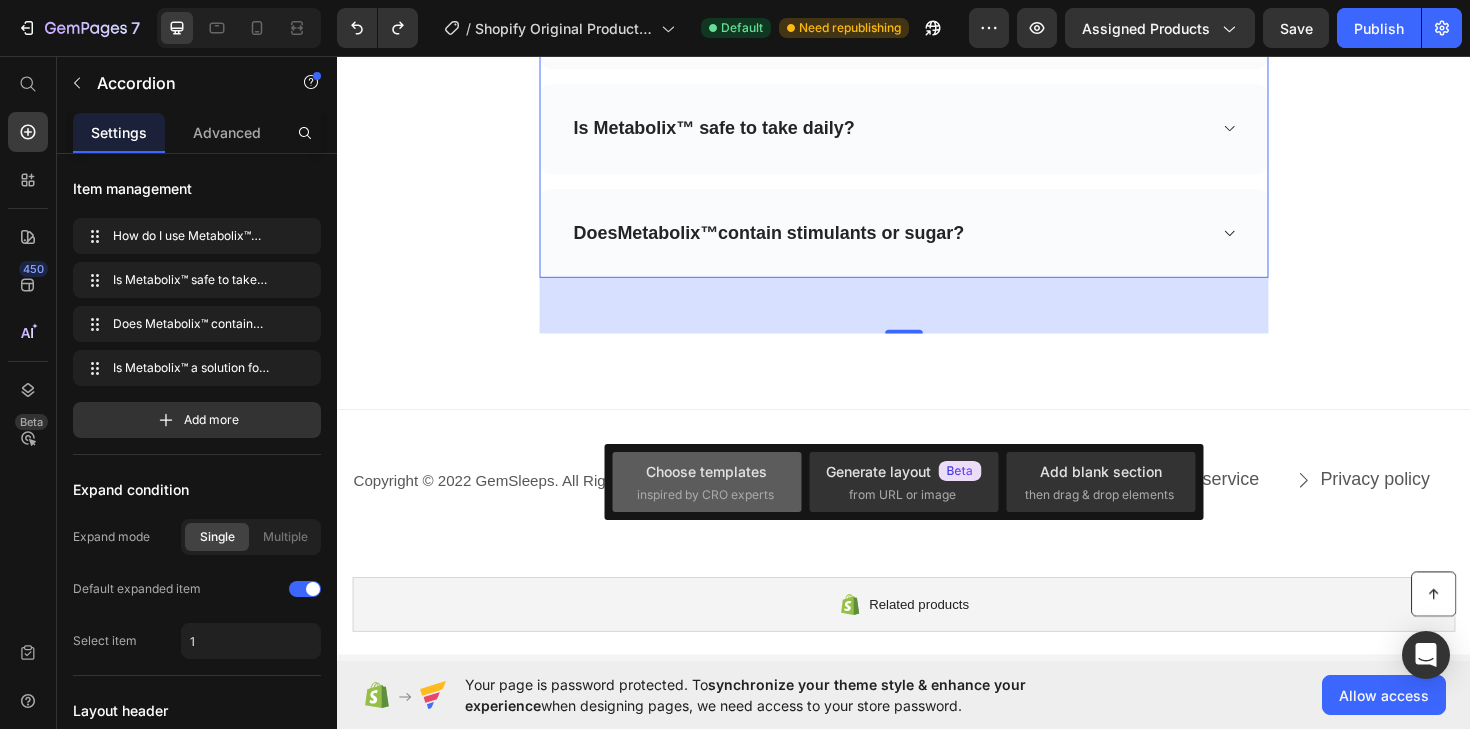 click on "Choose templates" at bounding box center (706, 471) 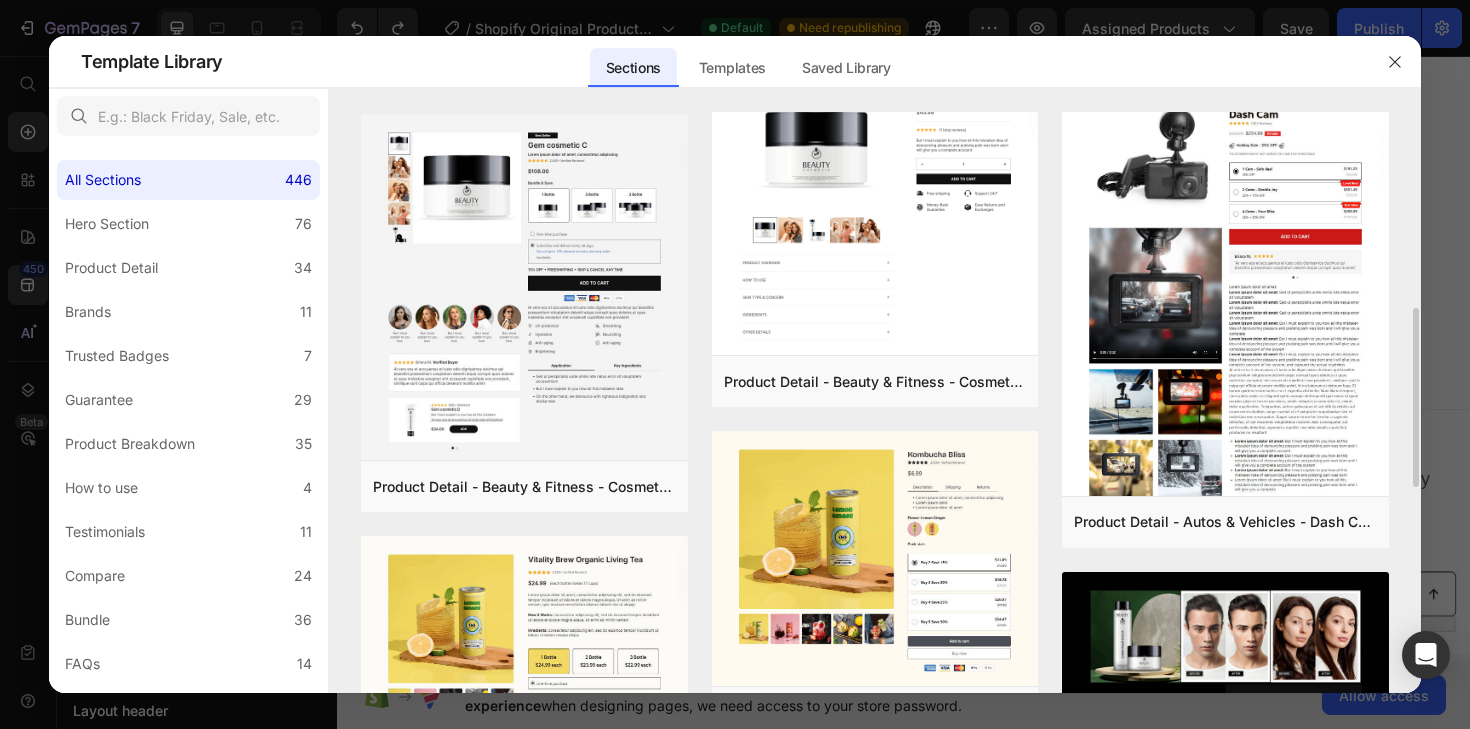 scroll, scrollTop: 508, scrollLeft: 0, axis: vertical 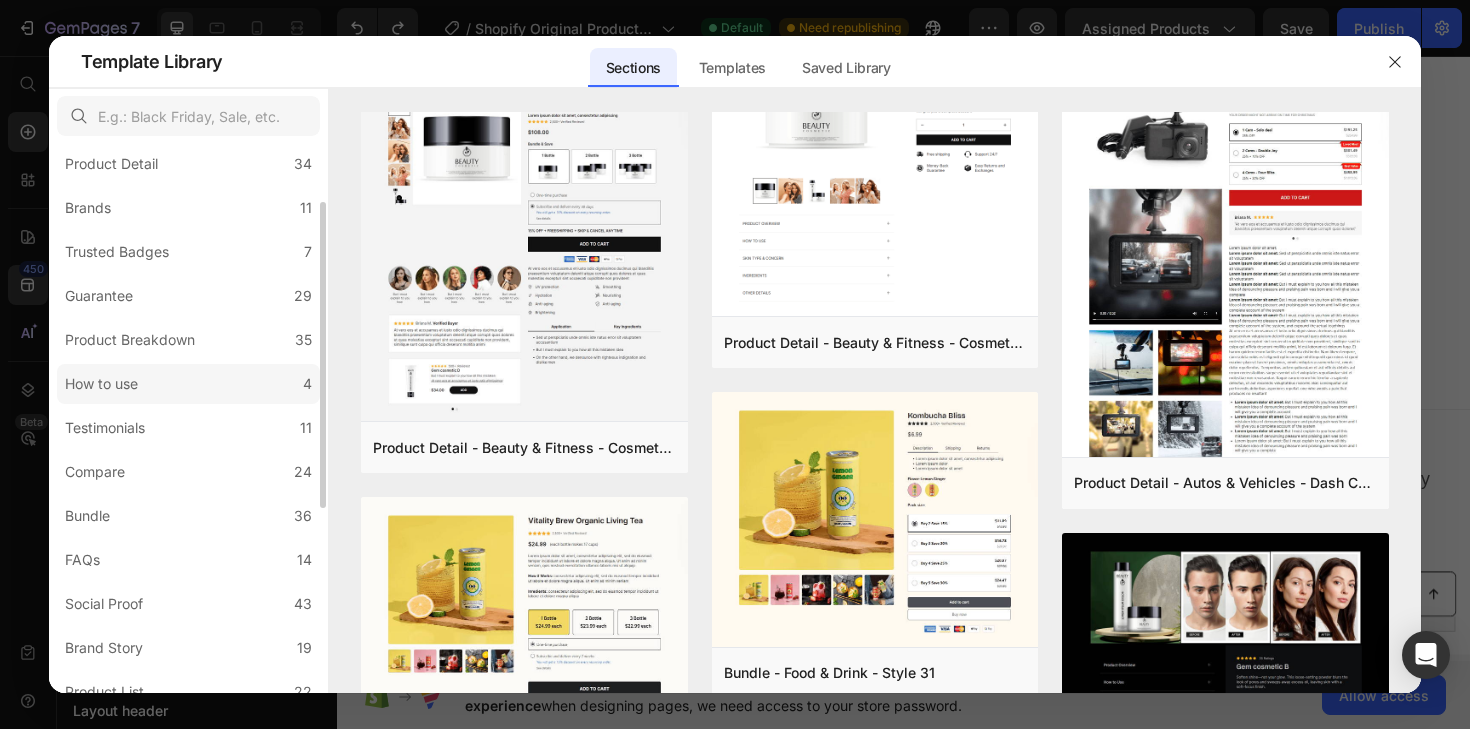 click on "How to use 4" 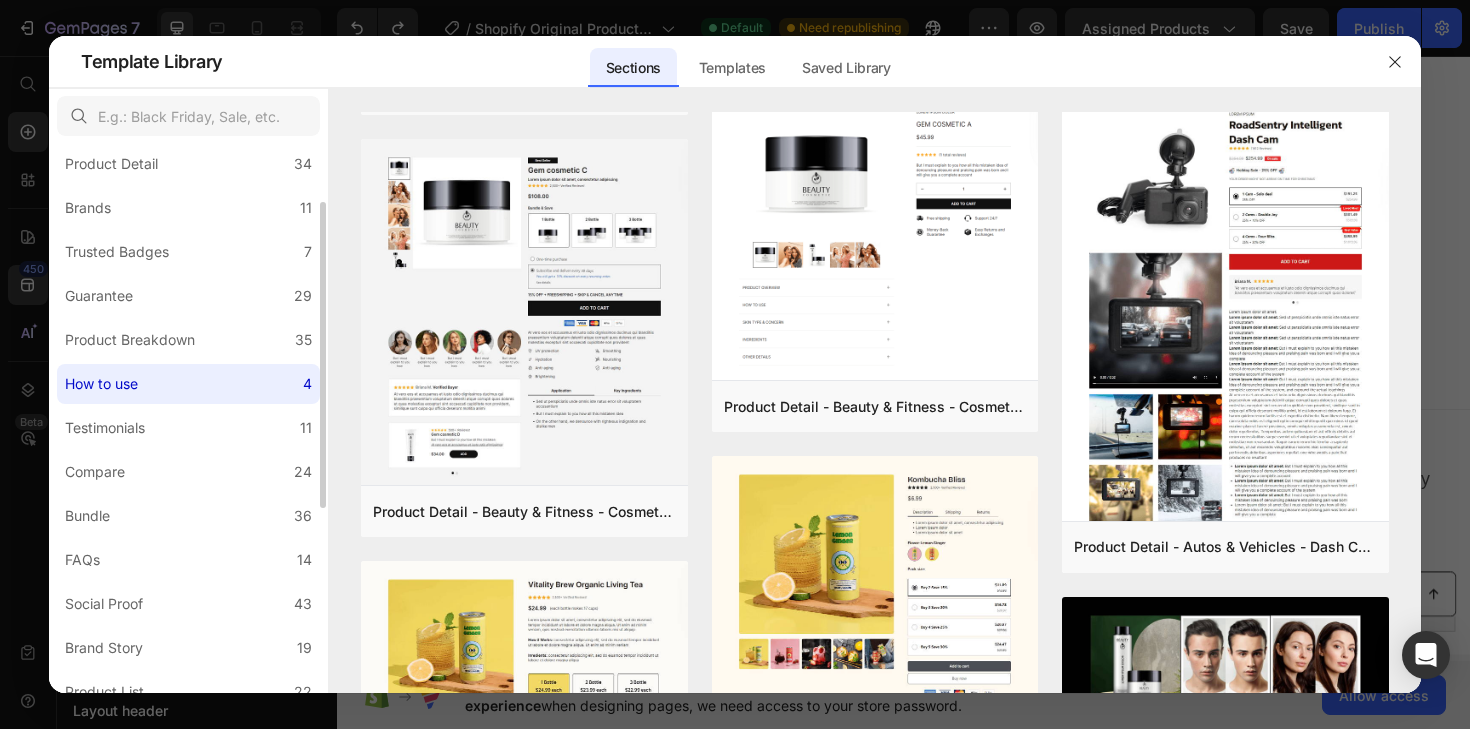 scroll, scrollTop: 0, scrollLeft: 0, axis: both 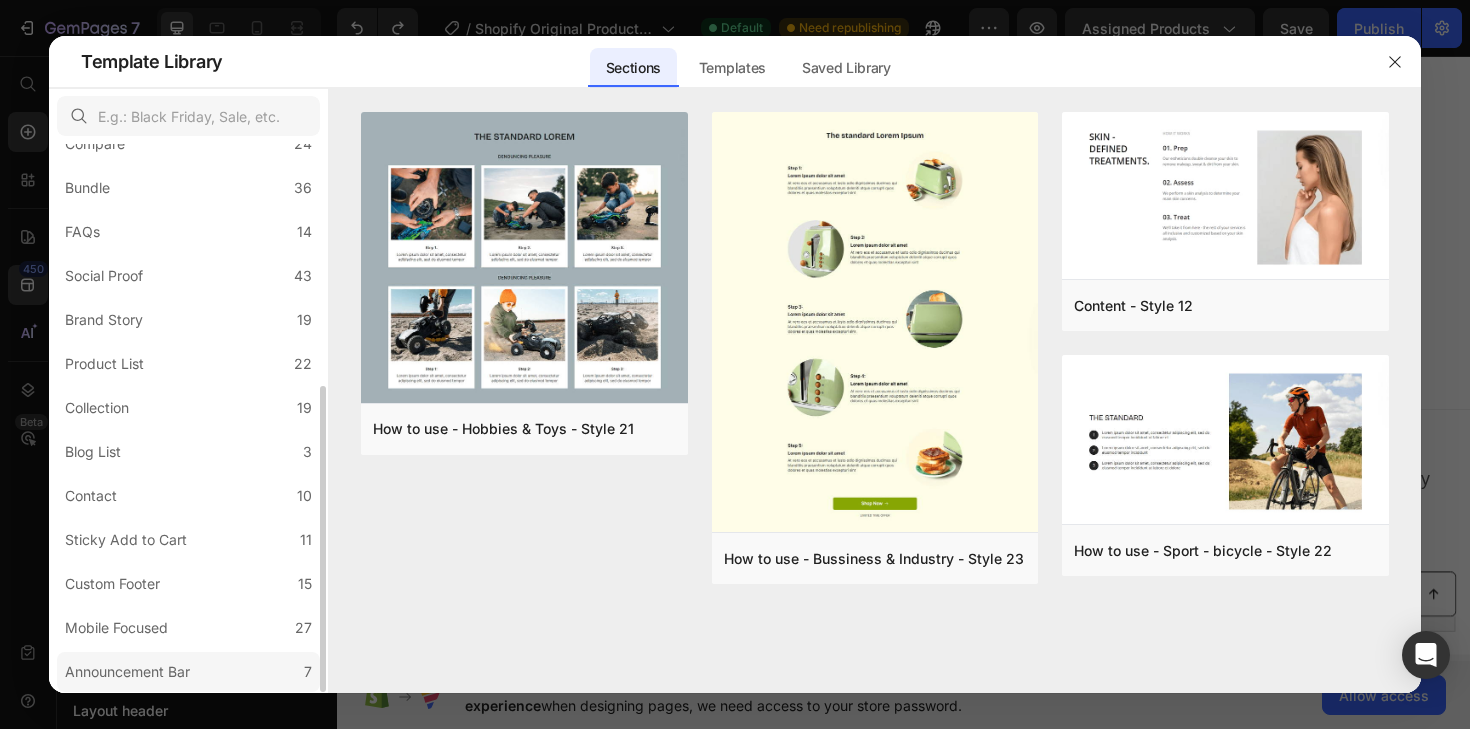 click on "Announcement Bar" at bounding box center [127, 672] 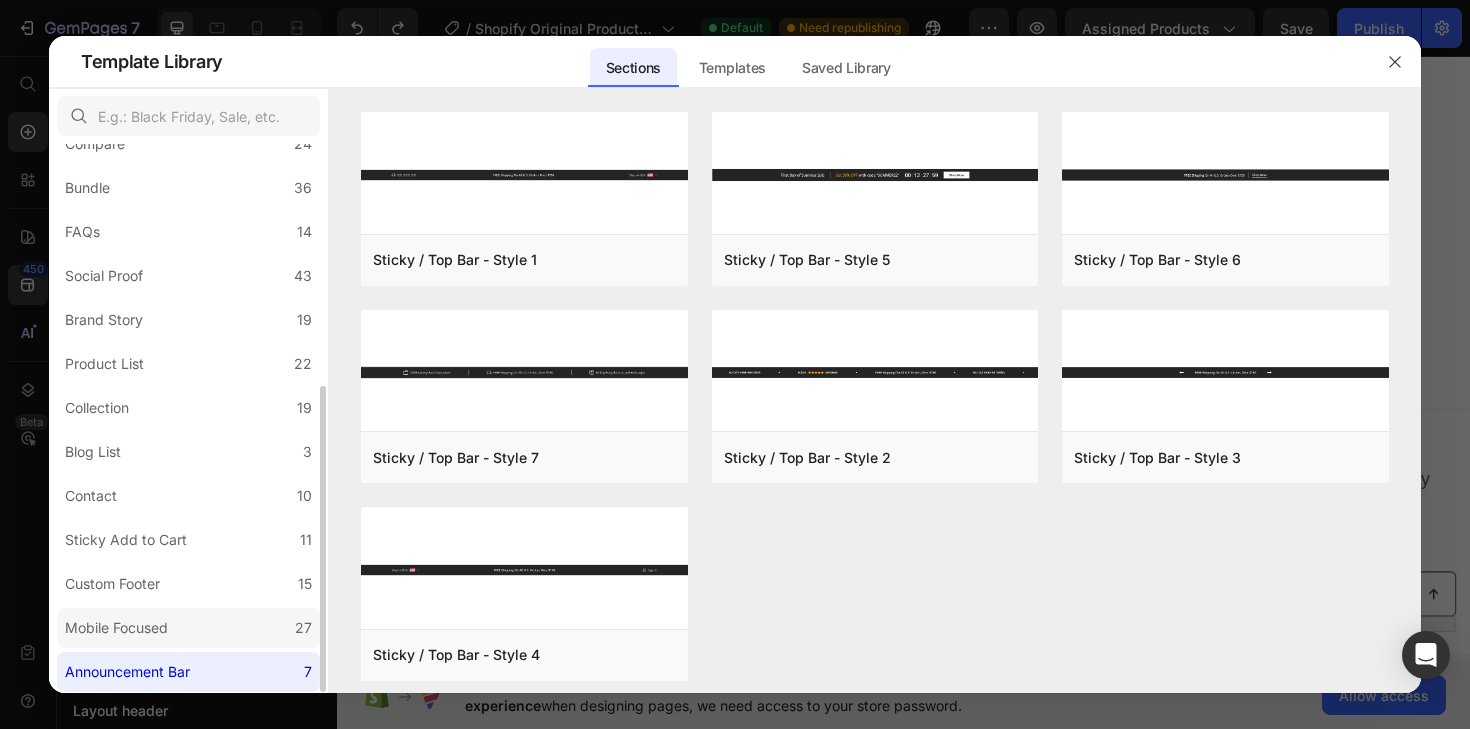 click on "Mobile Focused 27" 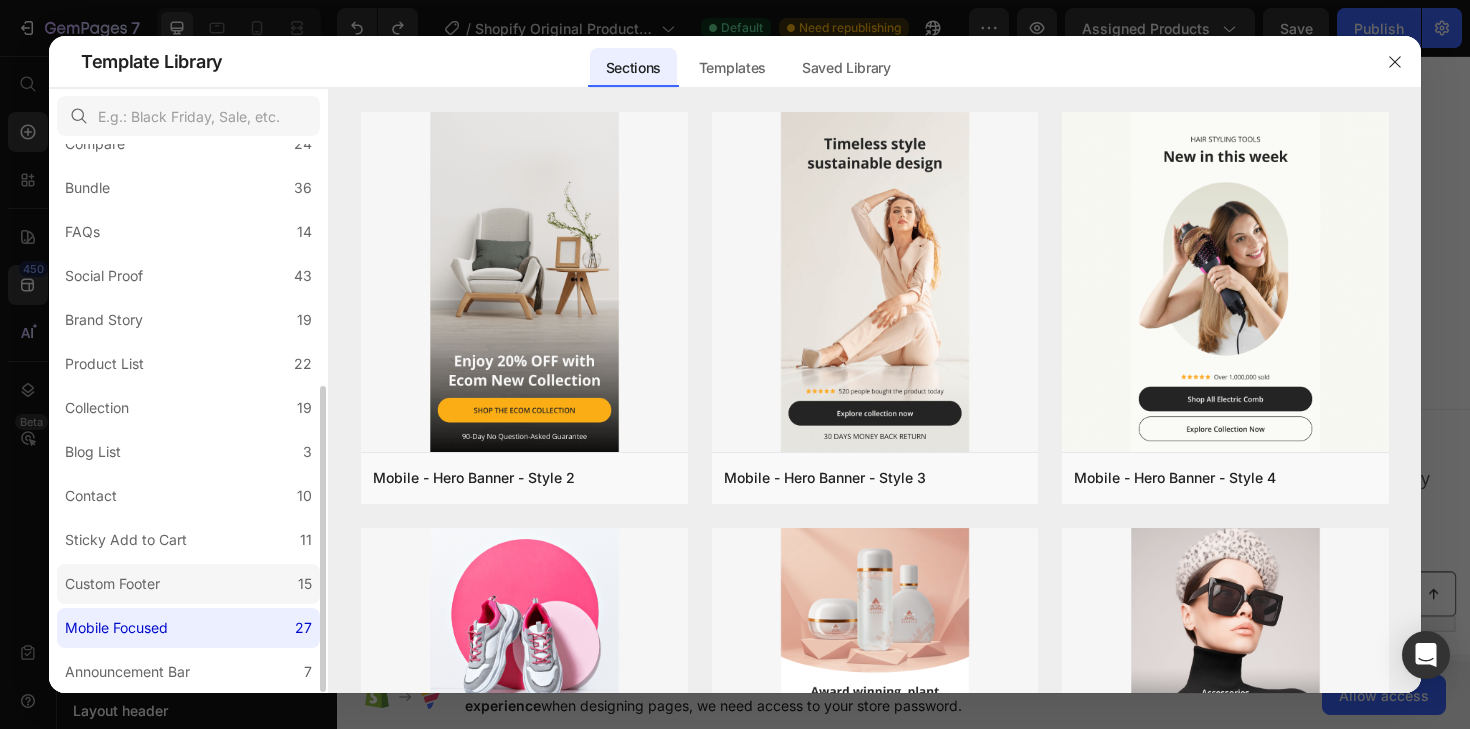 click on "Custom Footer" at bounding box center (116, 584) 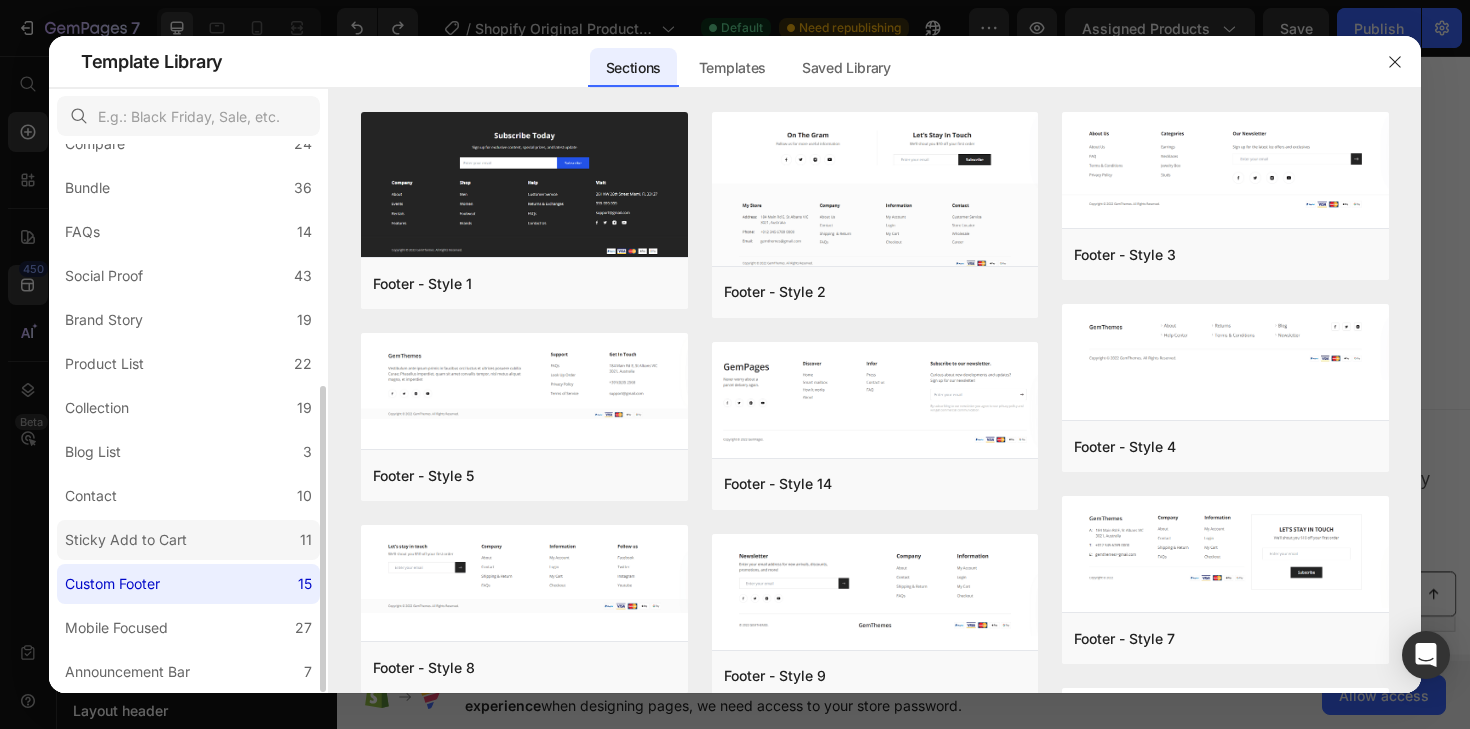 click on "Sticky Add to Cart" at bounding box center [126, 540] 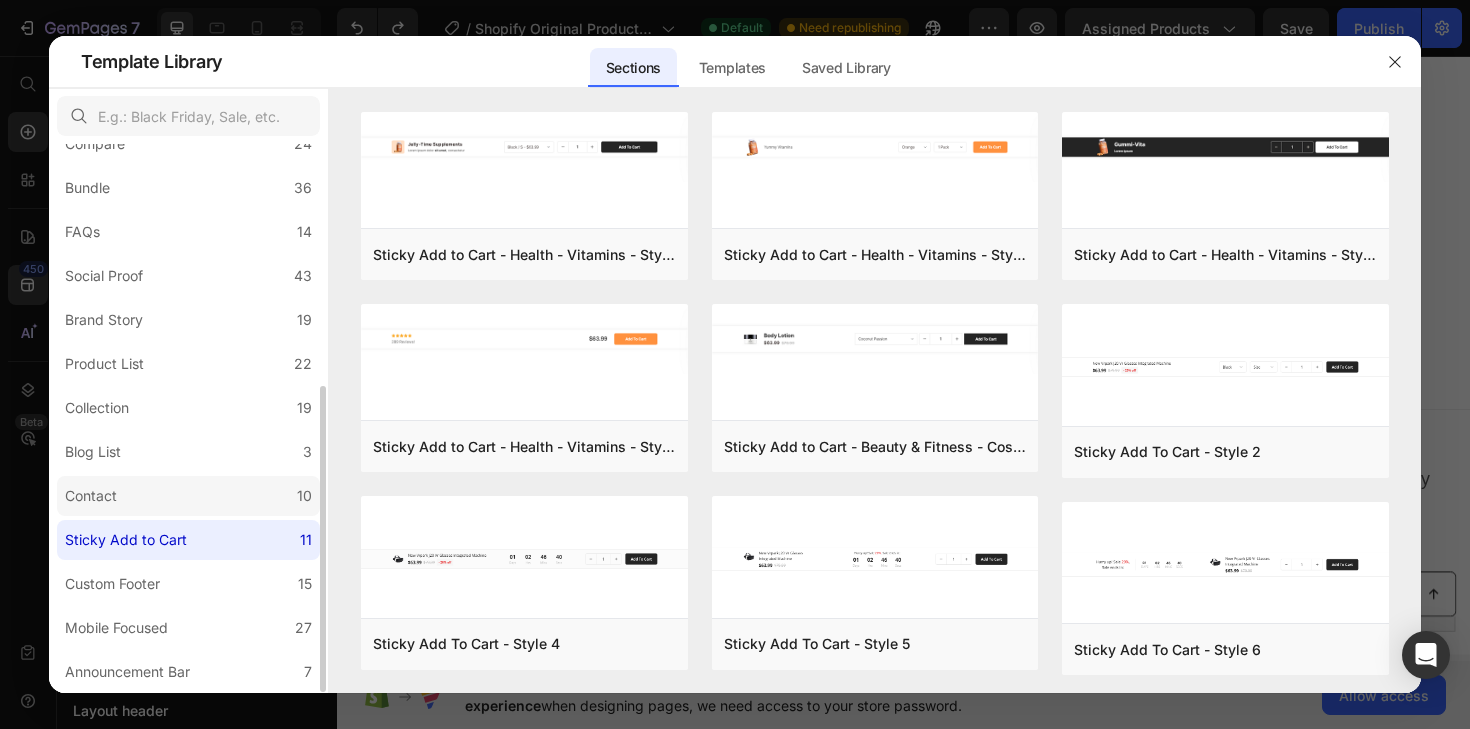 click on "Contact 10" 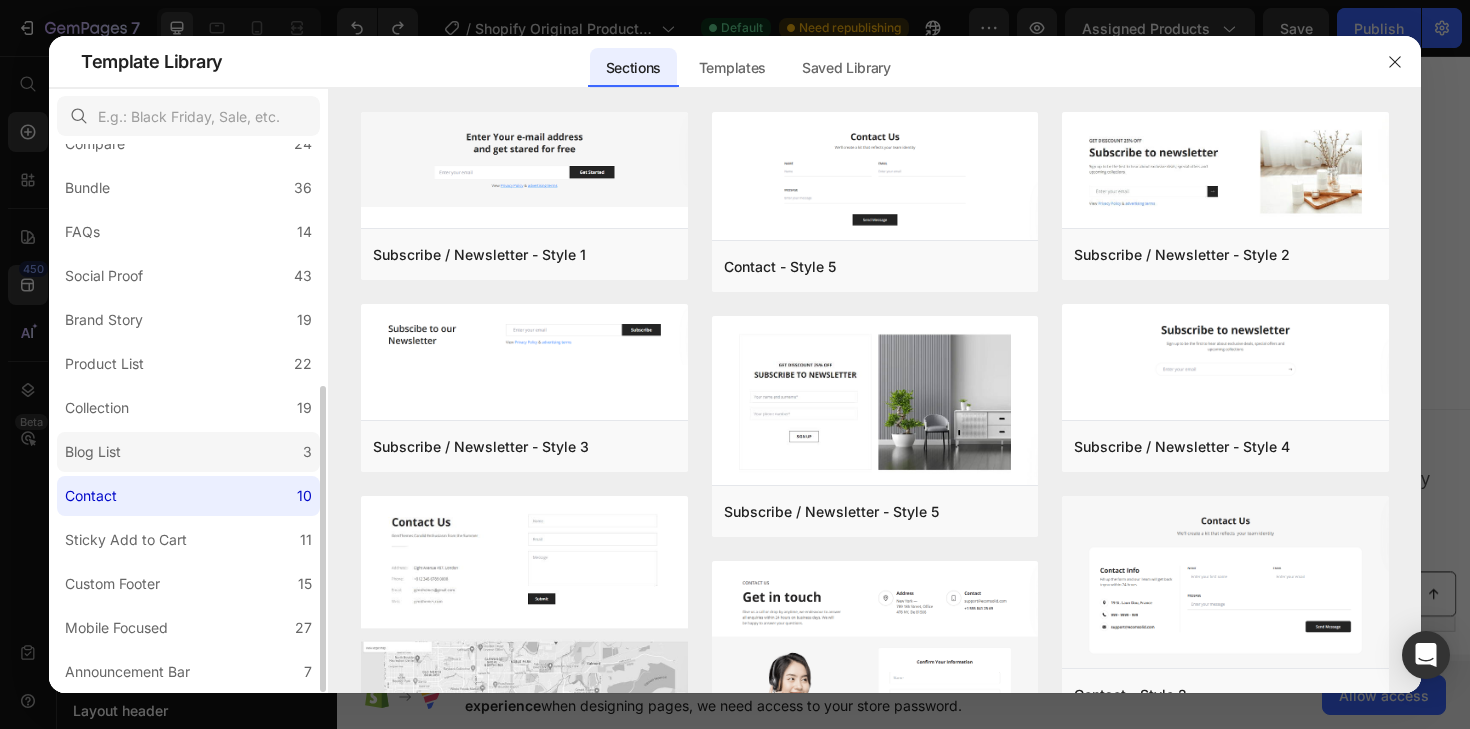 click on "Blog List 3" 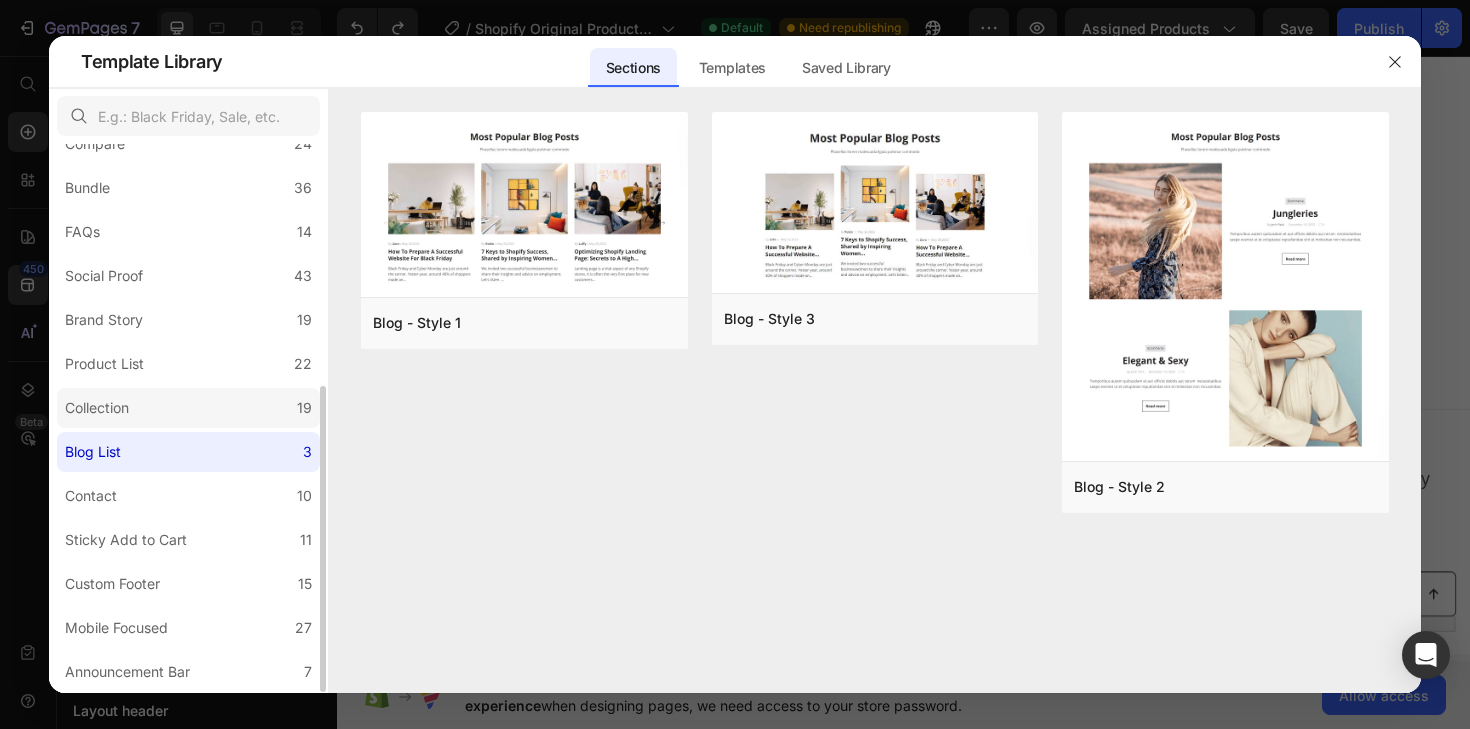 click on "Collection 19" 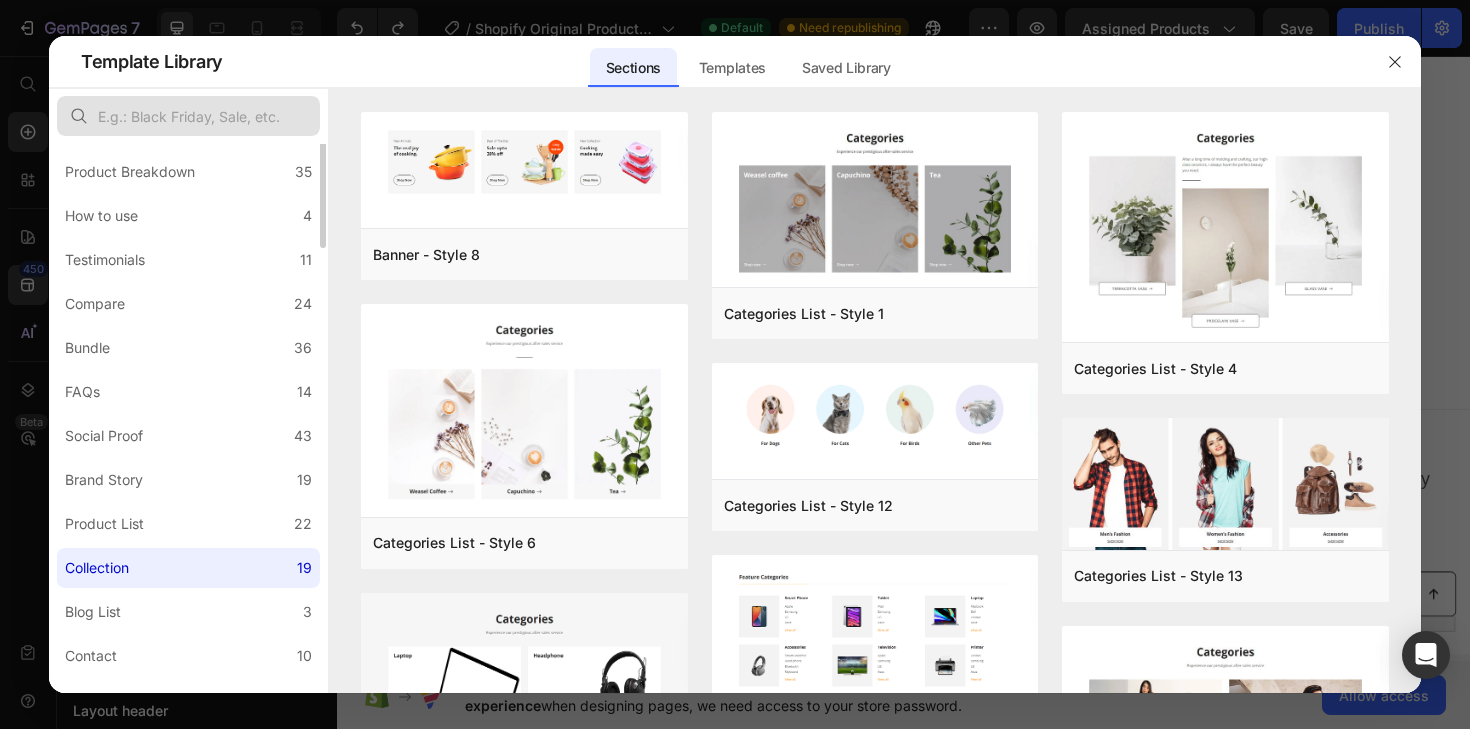 scroll, scrollTop: 0, scrollLeft: 0, axis: both 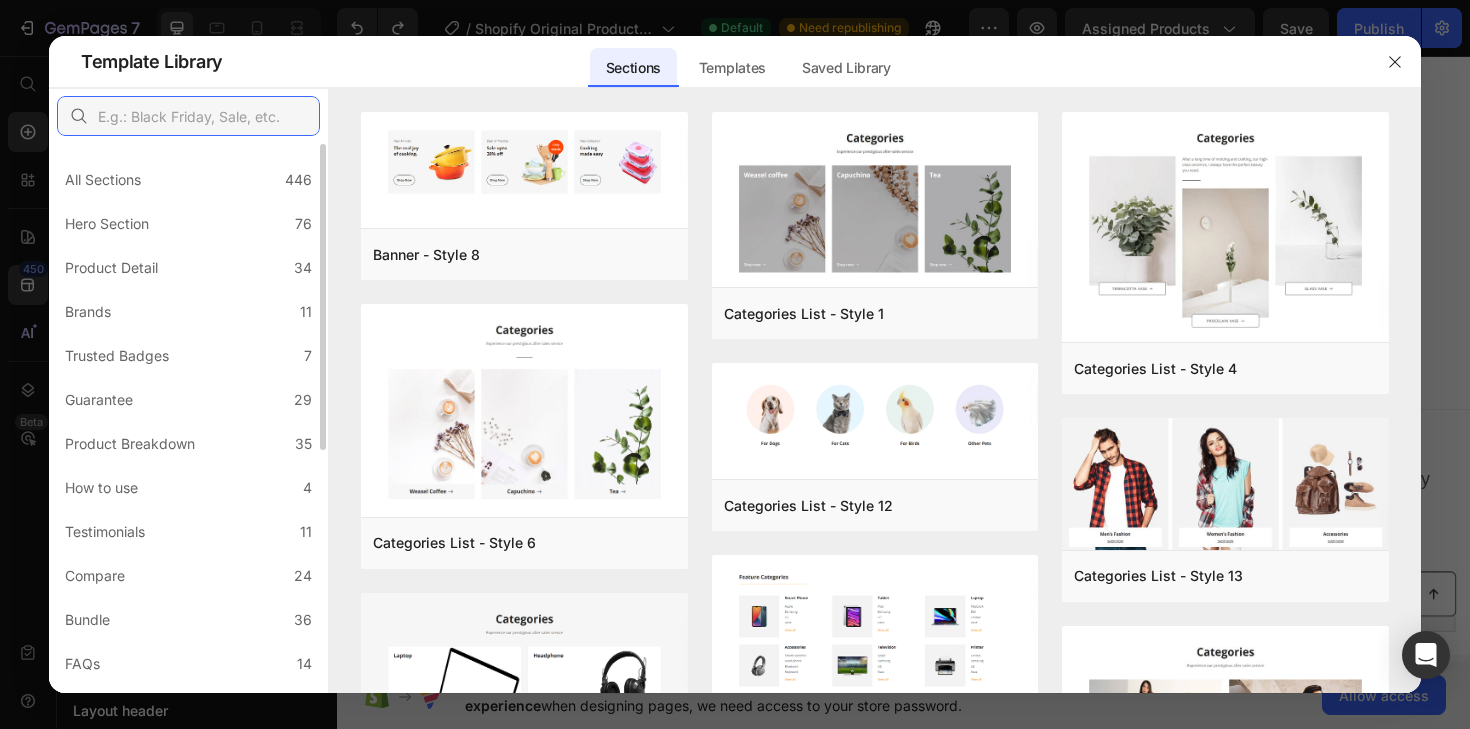 click at bounding box center [188, 116] 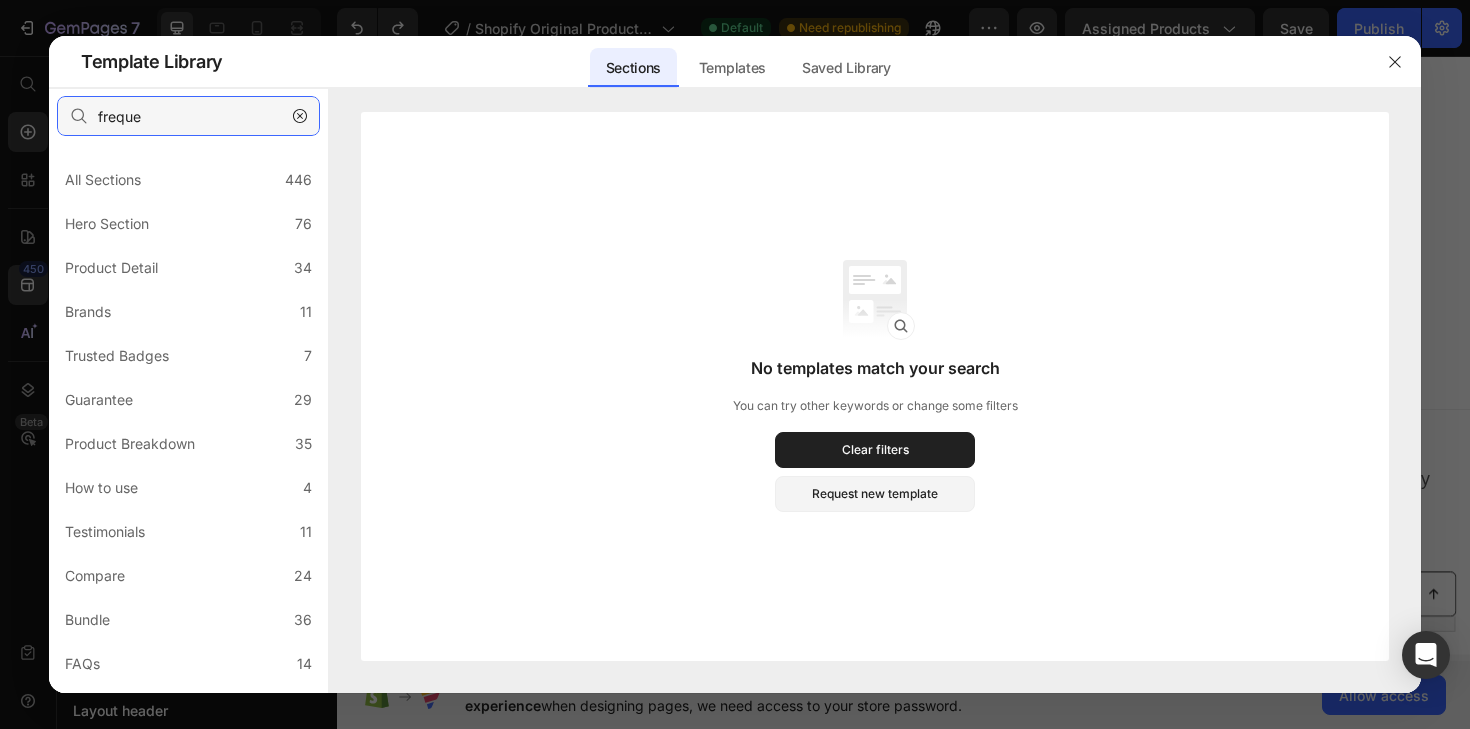 type on "frequen" 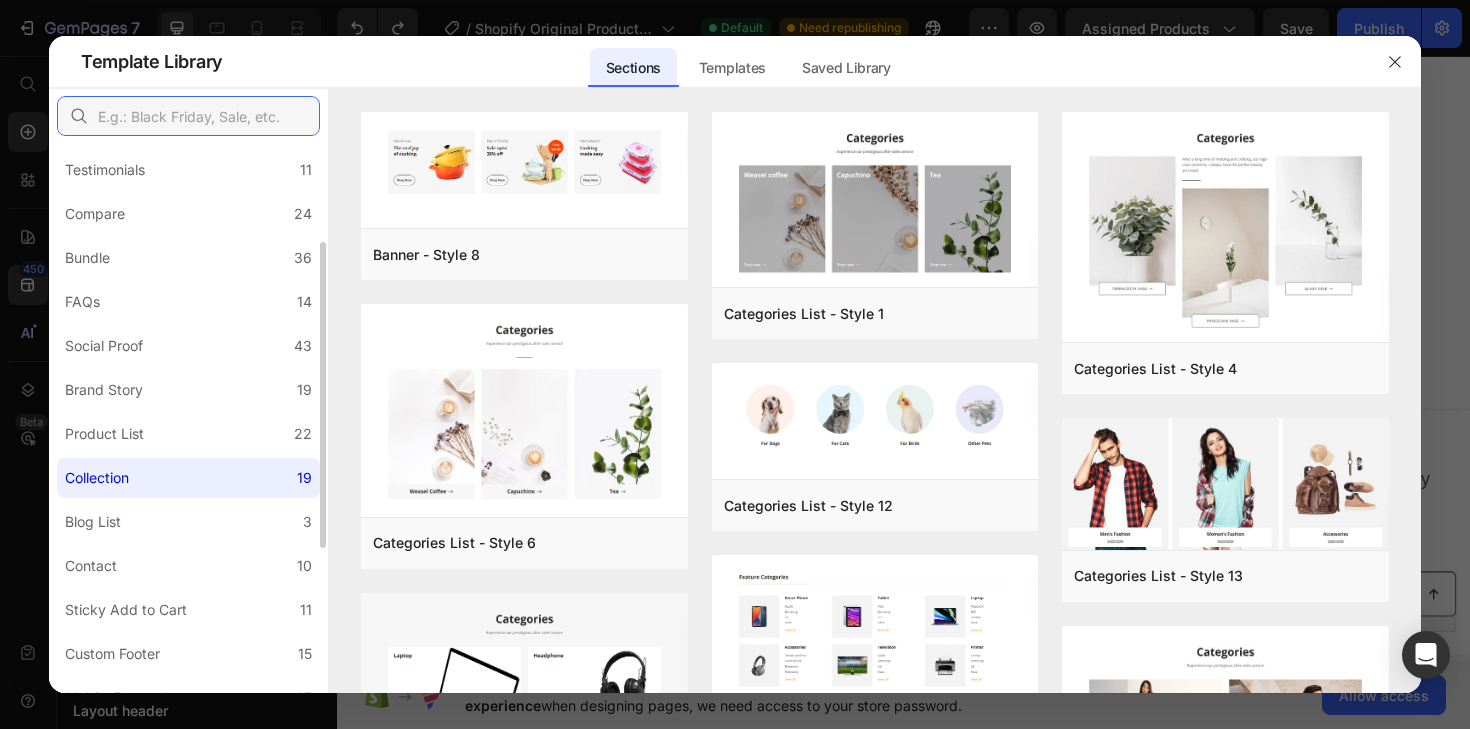 scroll, scrollTop: 432, scrollLeft: 0, axis: vertical 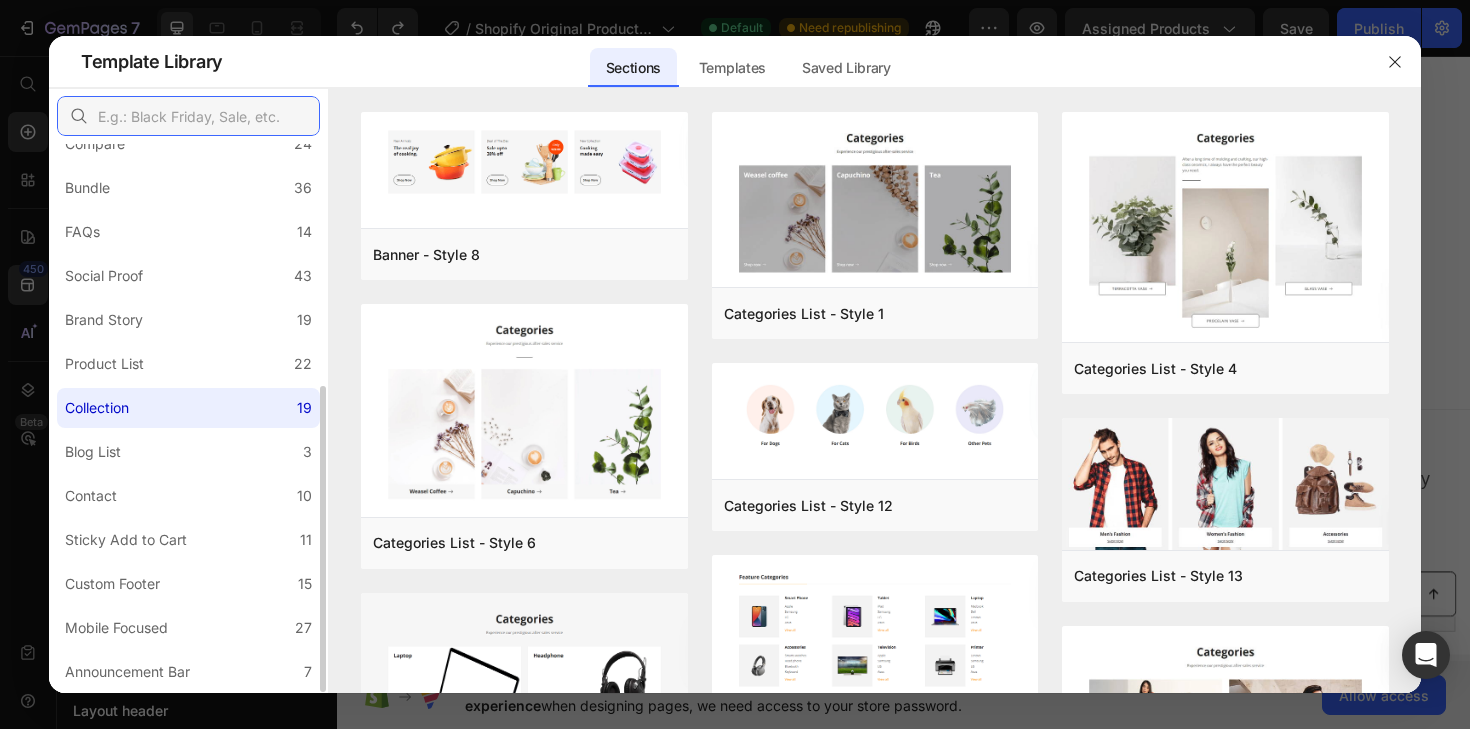 type 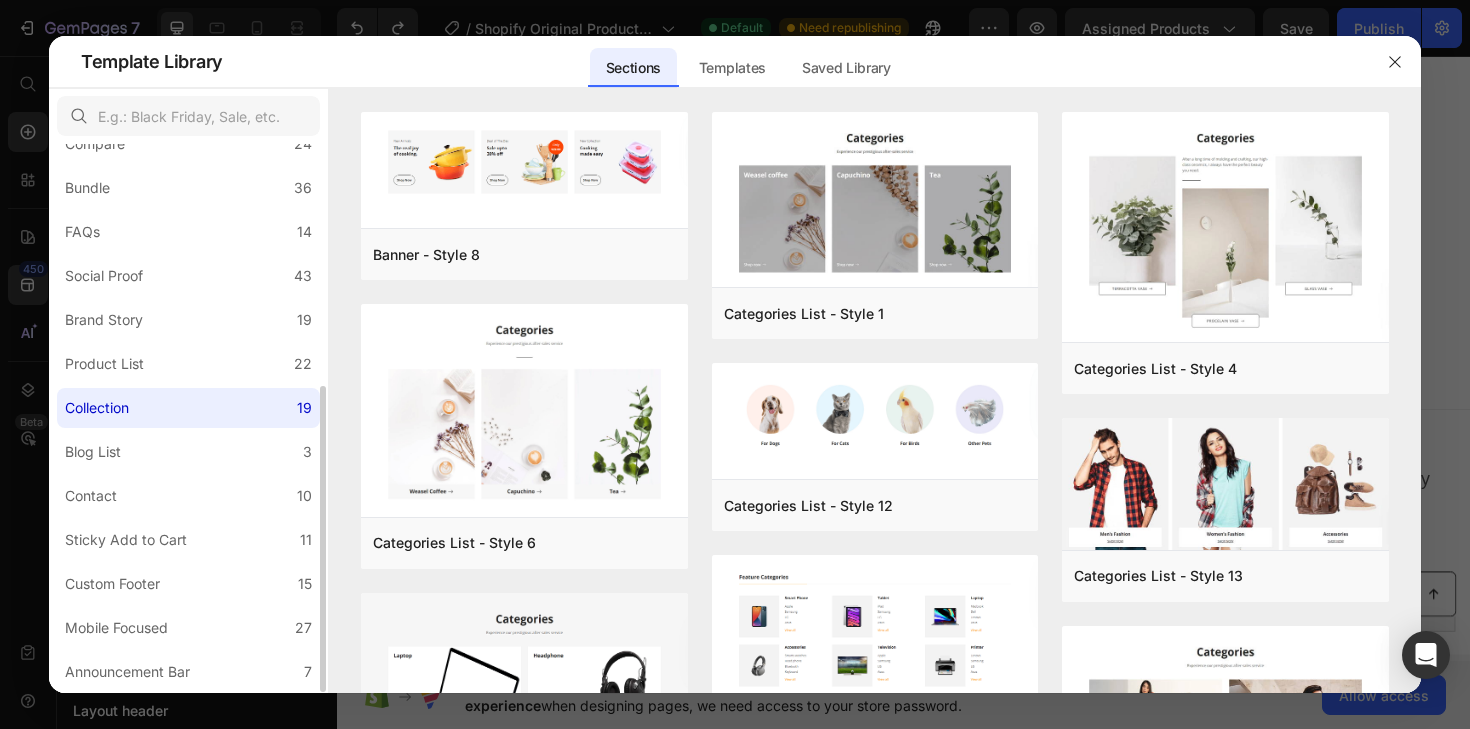 click on "Brand Story 19" 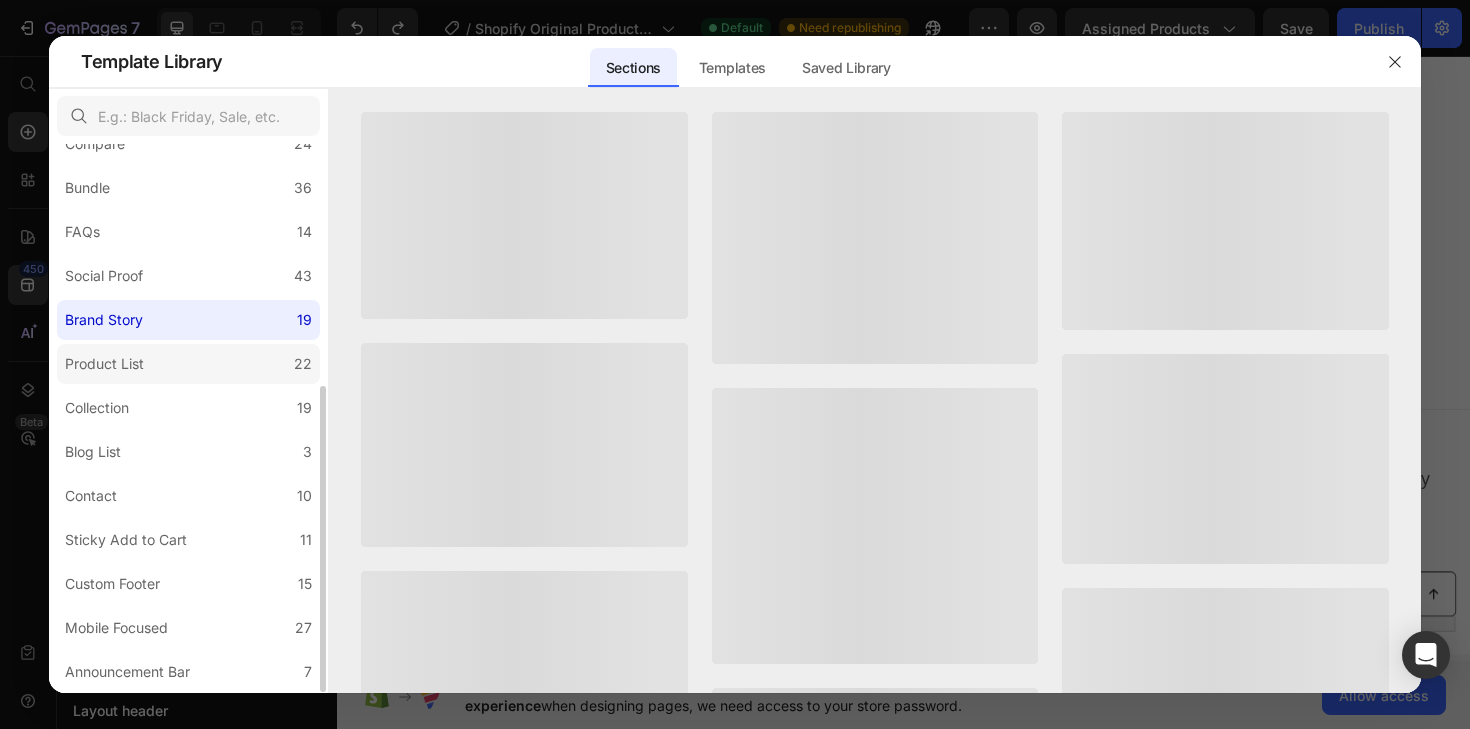 click on "Product List 22" 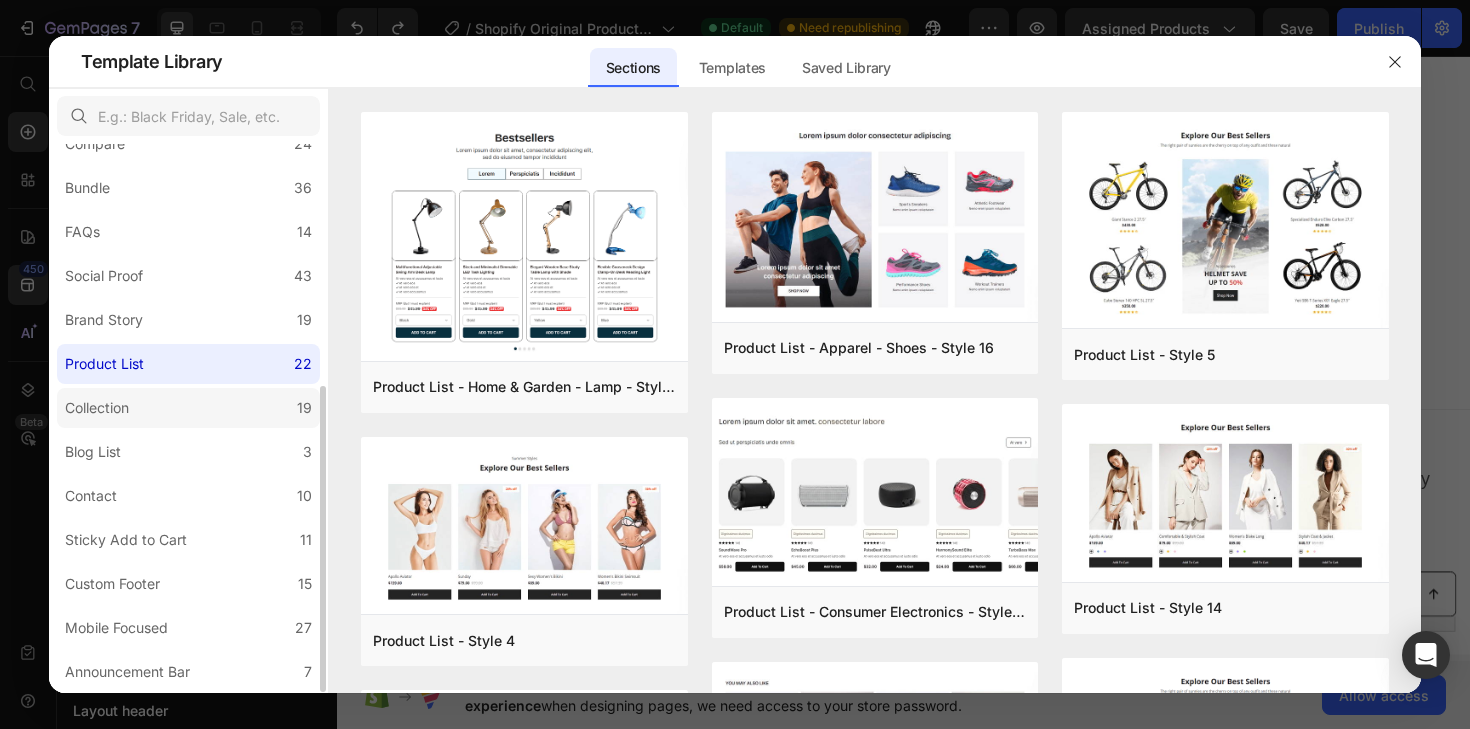 click on "Collection 19" 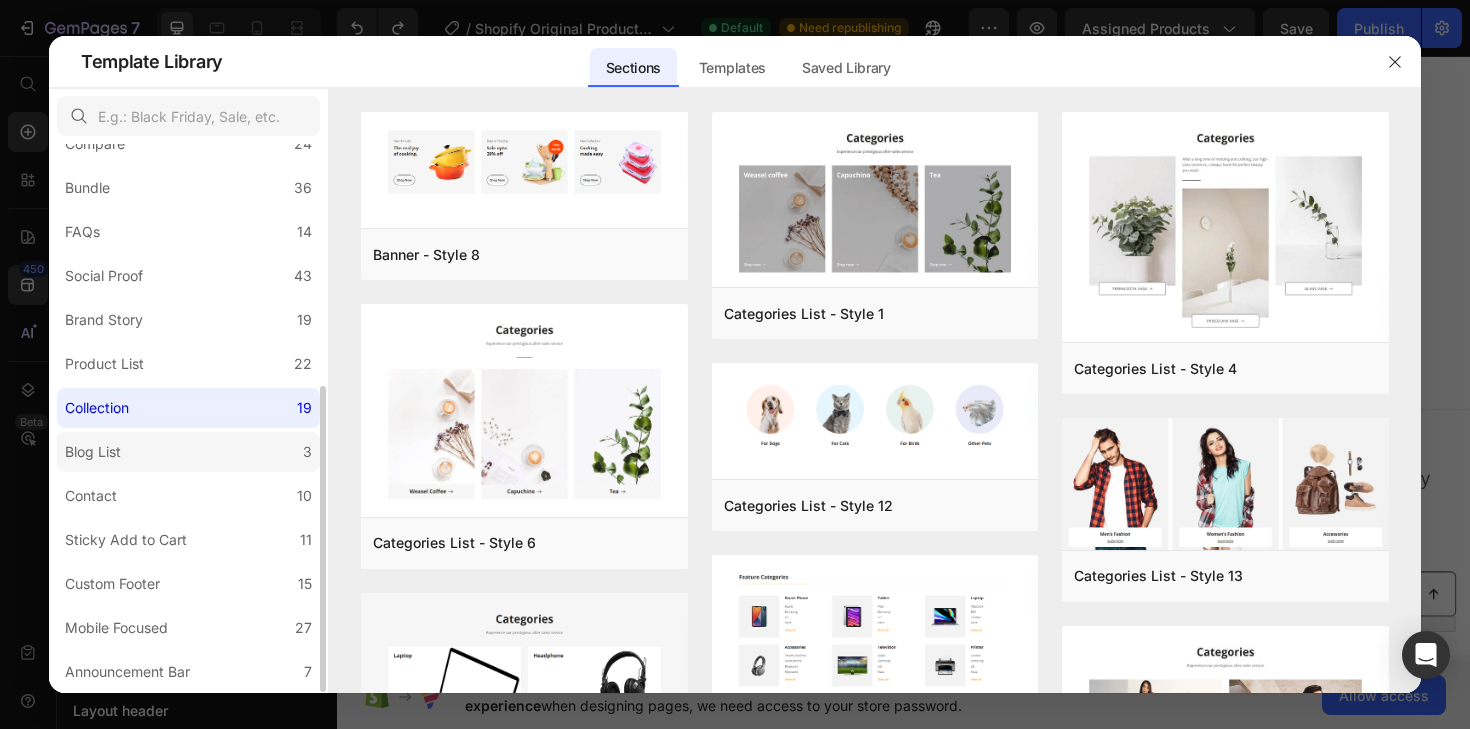 click on "Blog List 3" 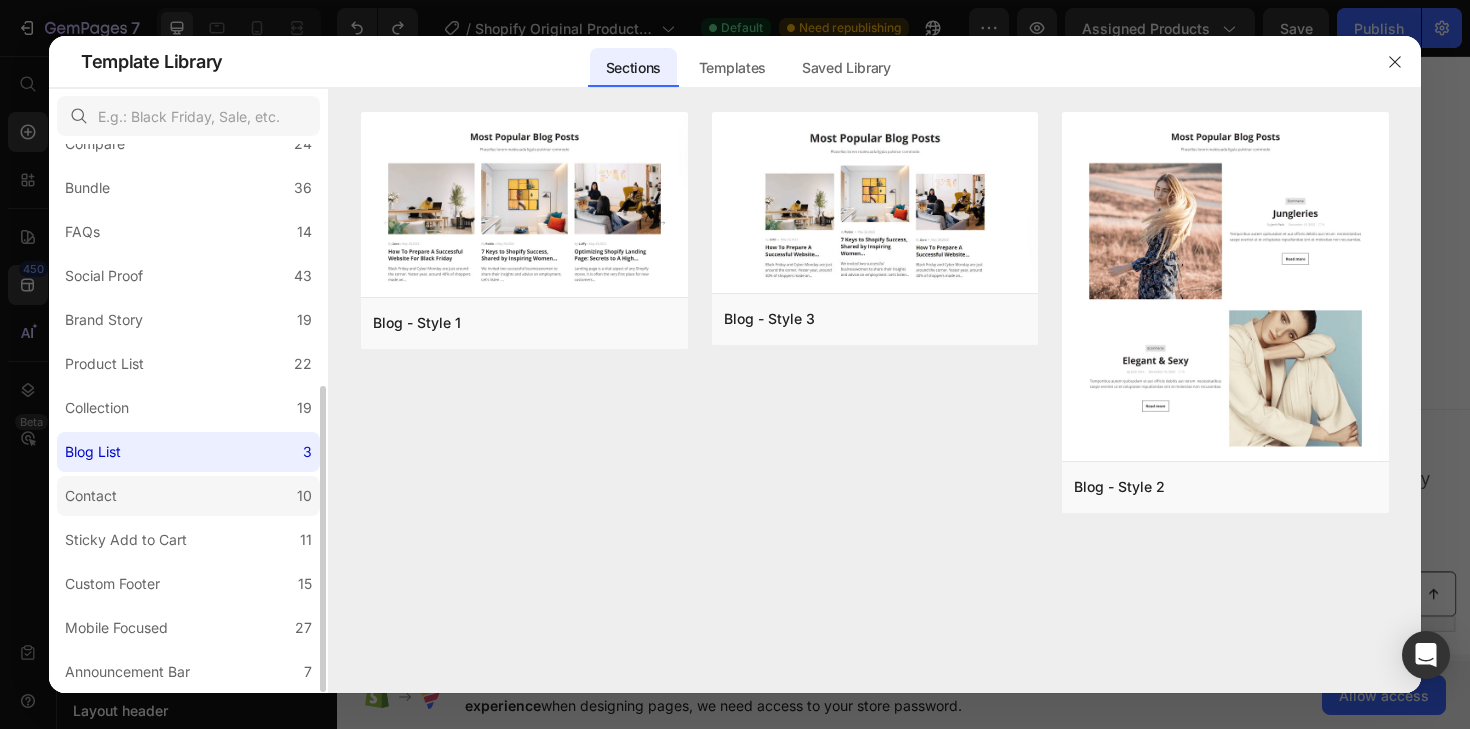 click on "Contact 10" 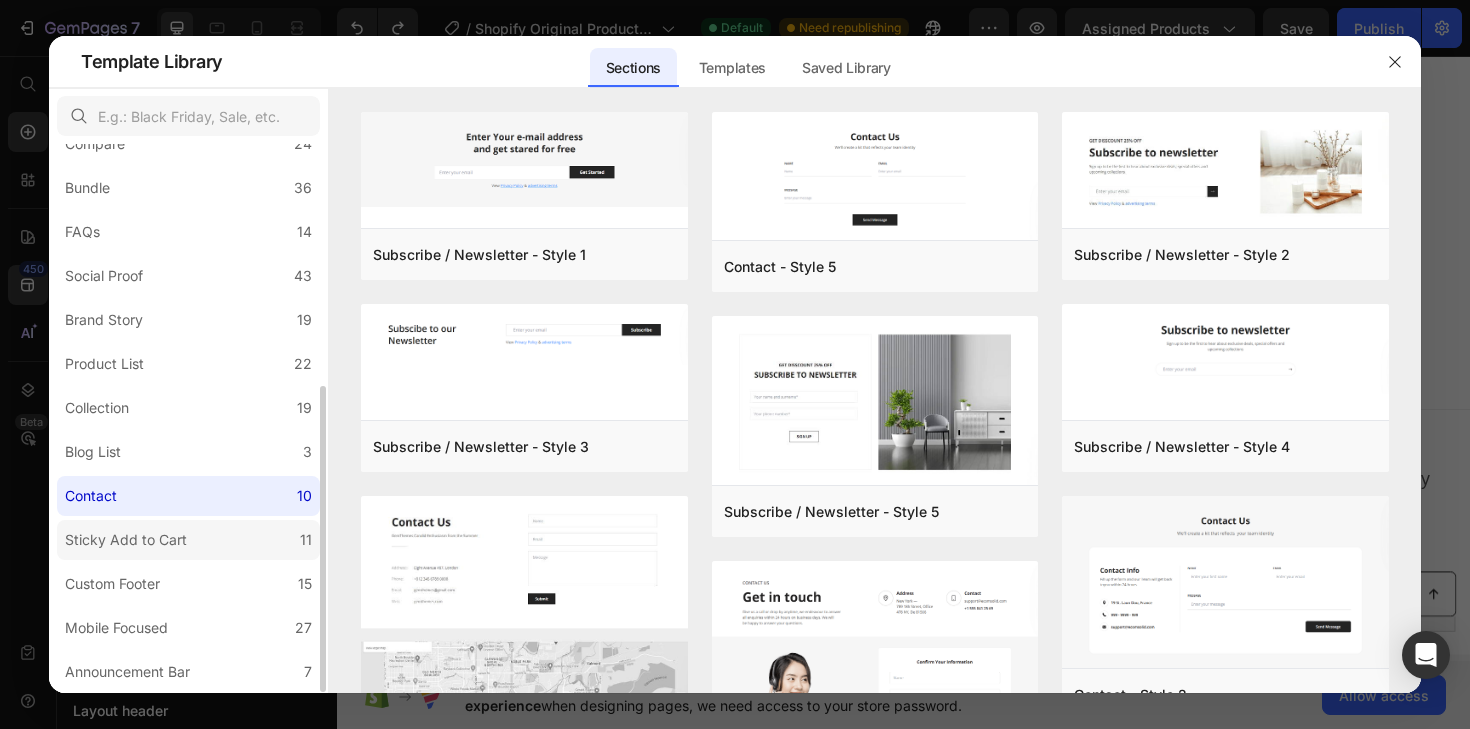 click on "Sticky Add to Cart 11" 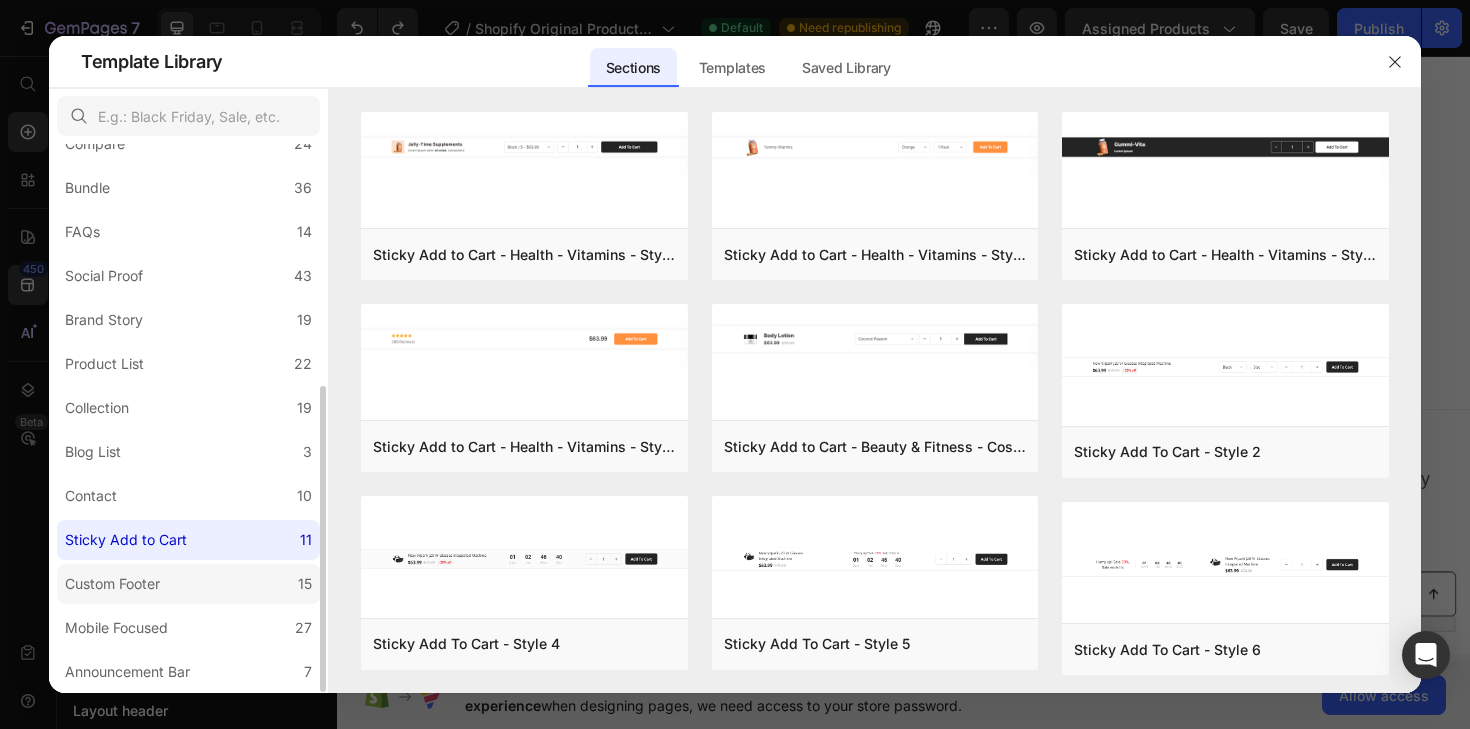 click on "Custom Footer 15" 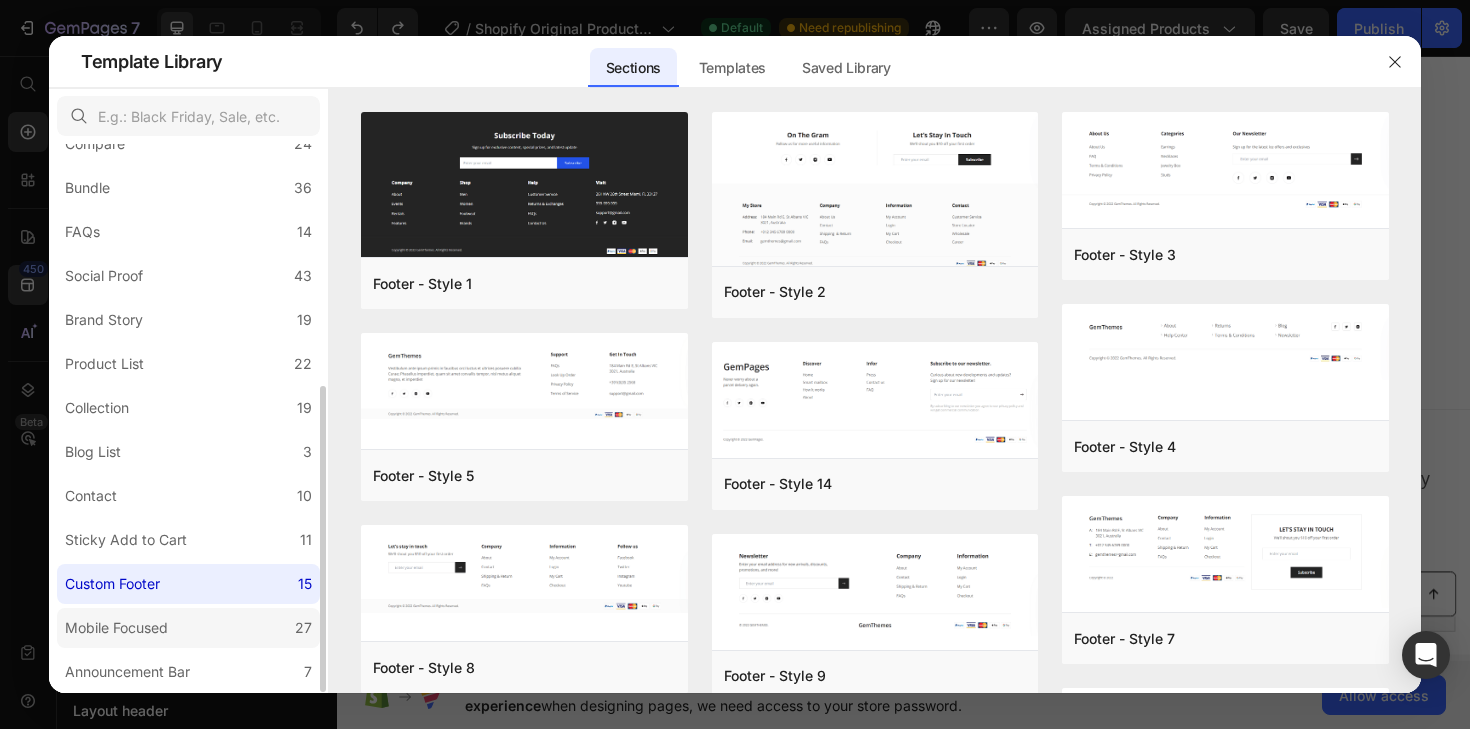 click on "Mobile Focused 27" 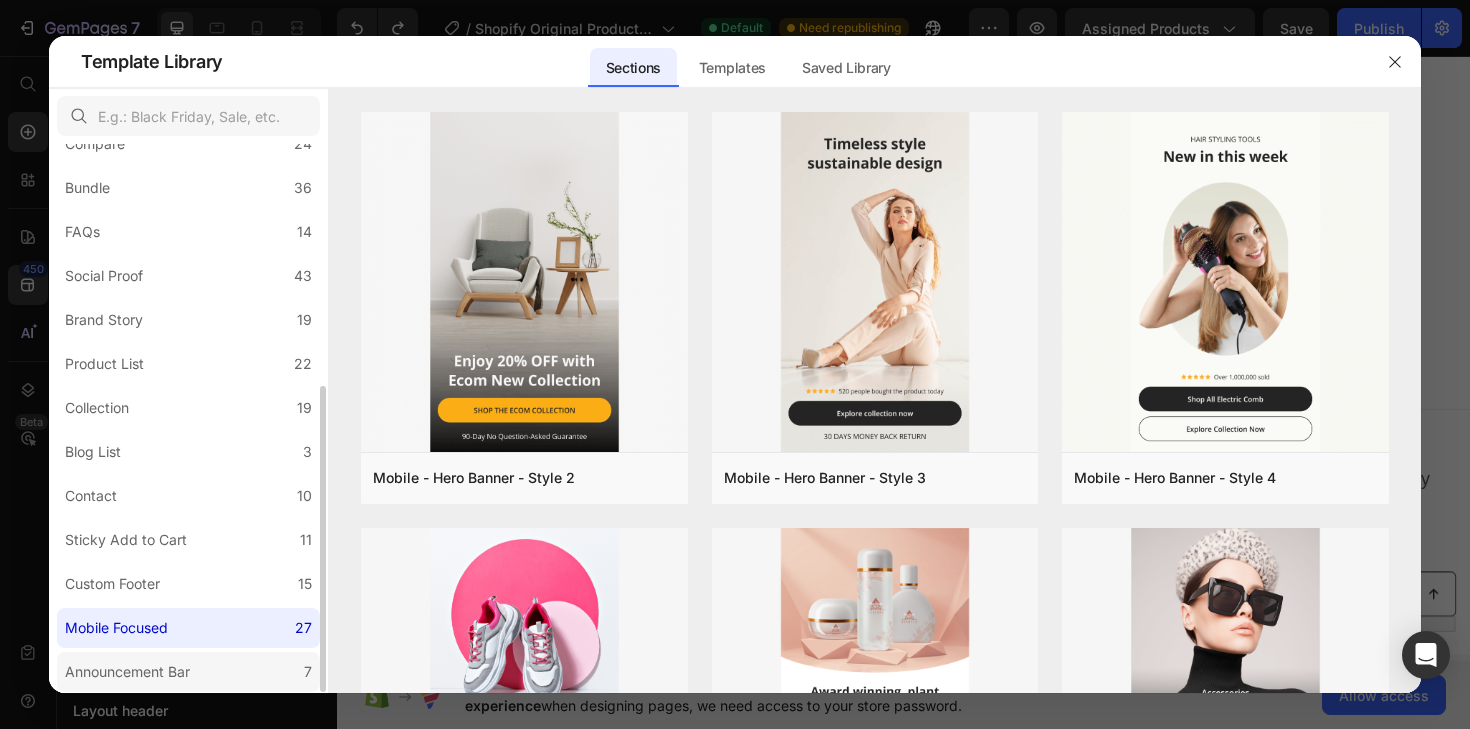 click on "Announcement Bar 7" 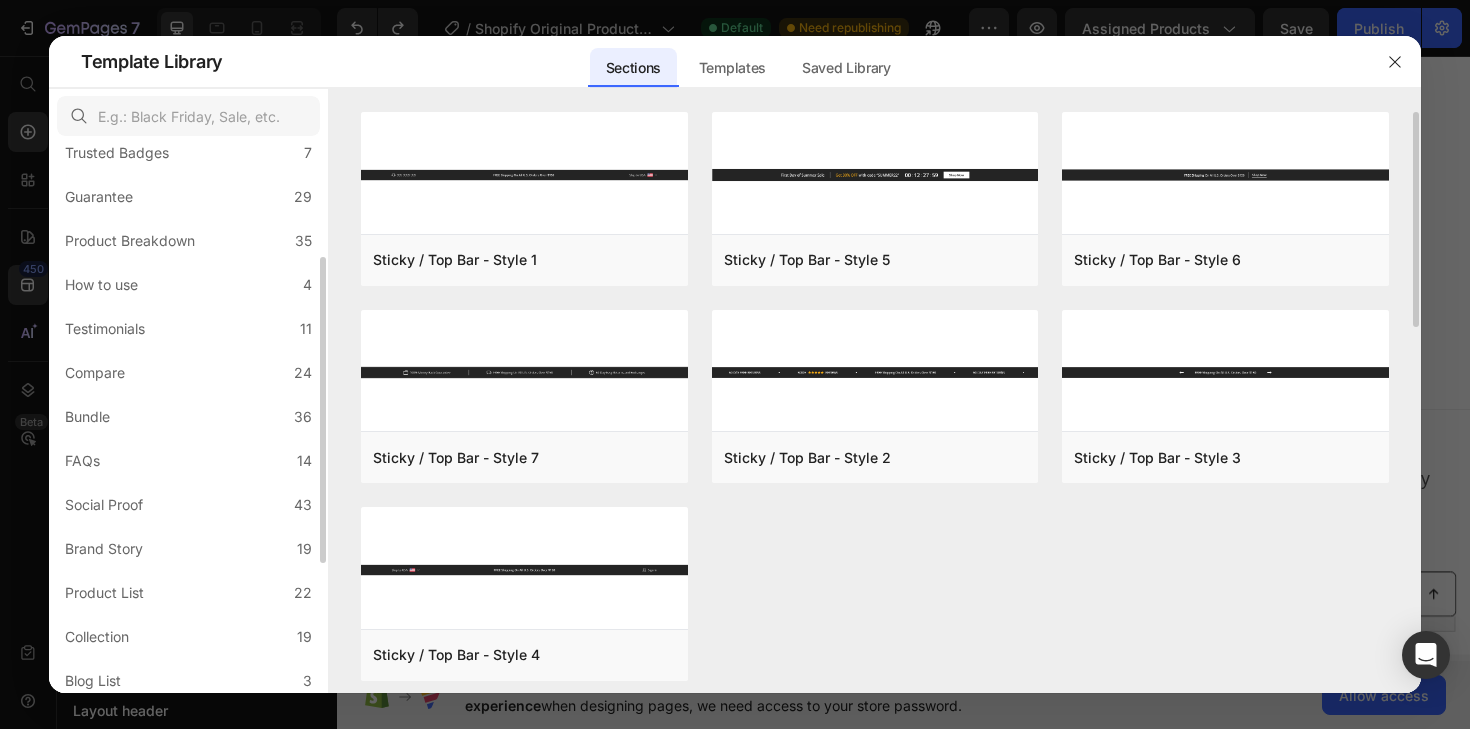 scroll, scrollTop: 78, scrollLeft: 0, axis: vertical 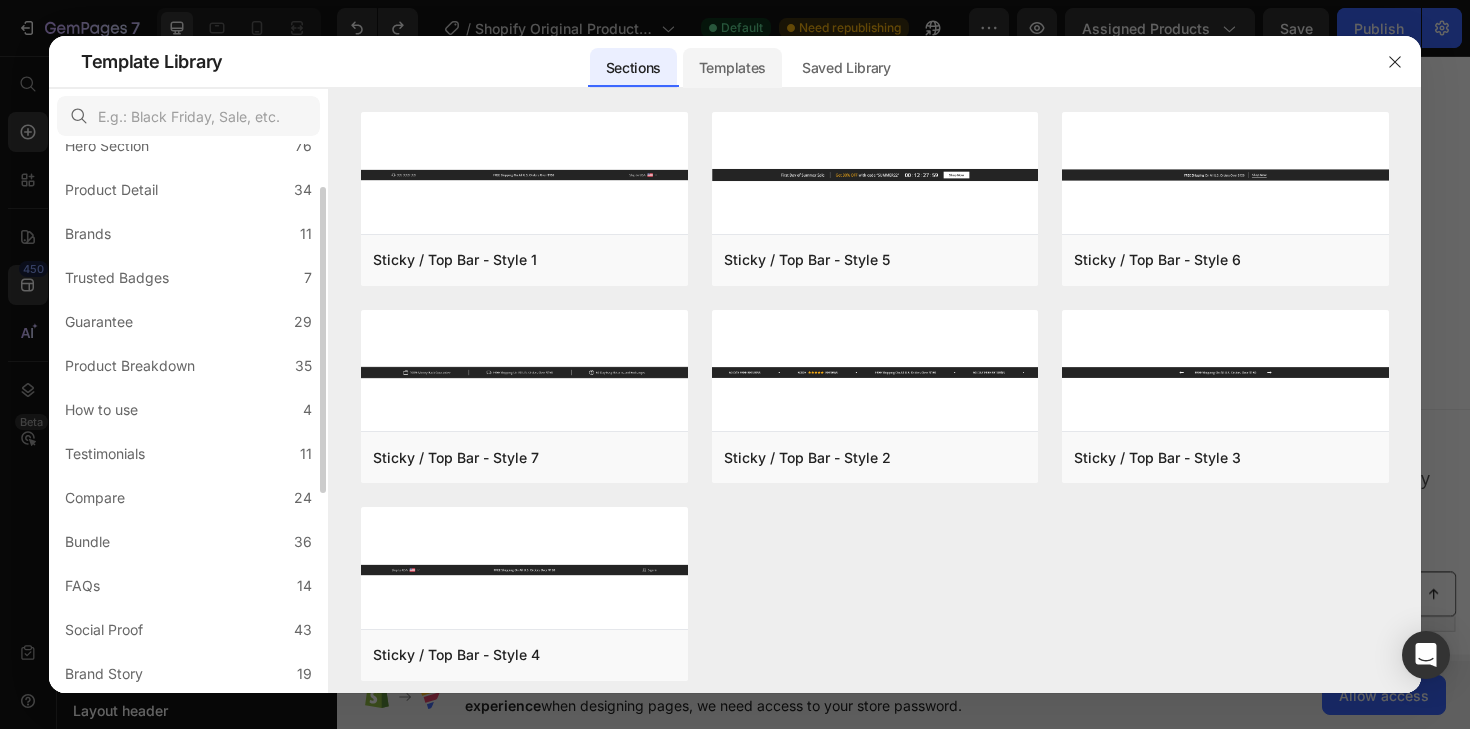 click on "Templates" 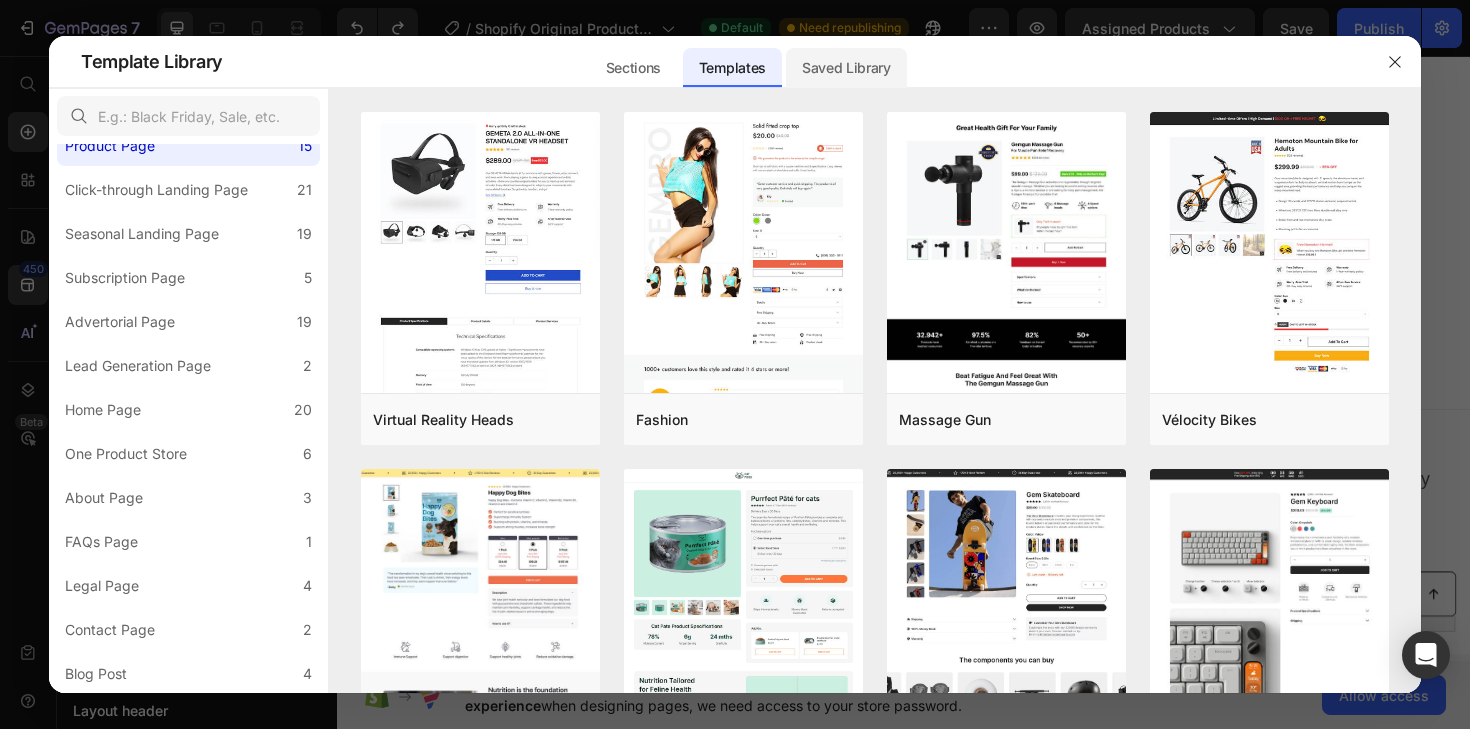 click on "Saved Library" 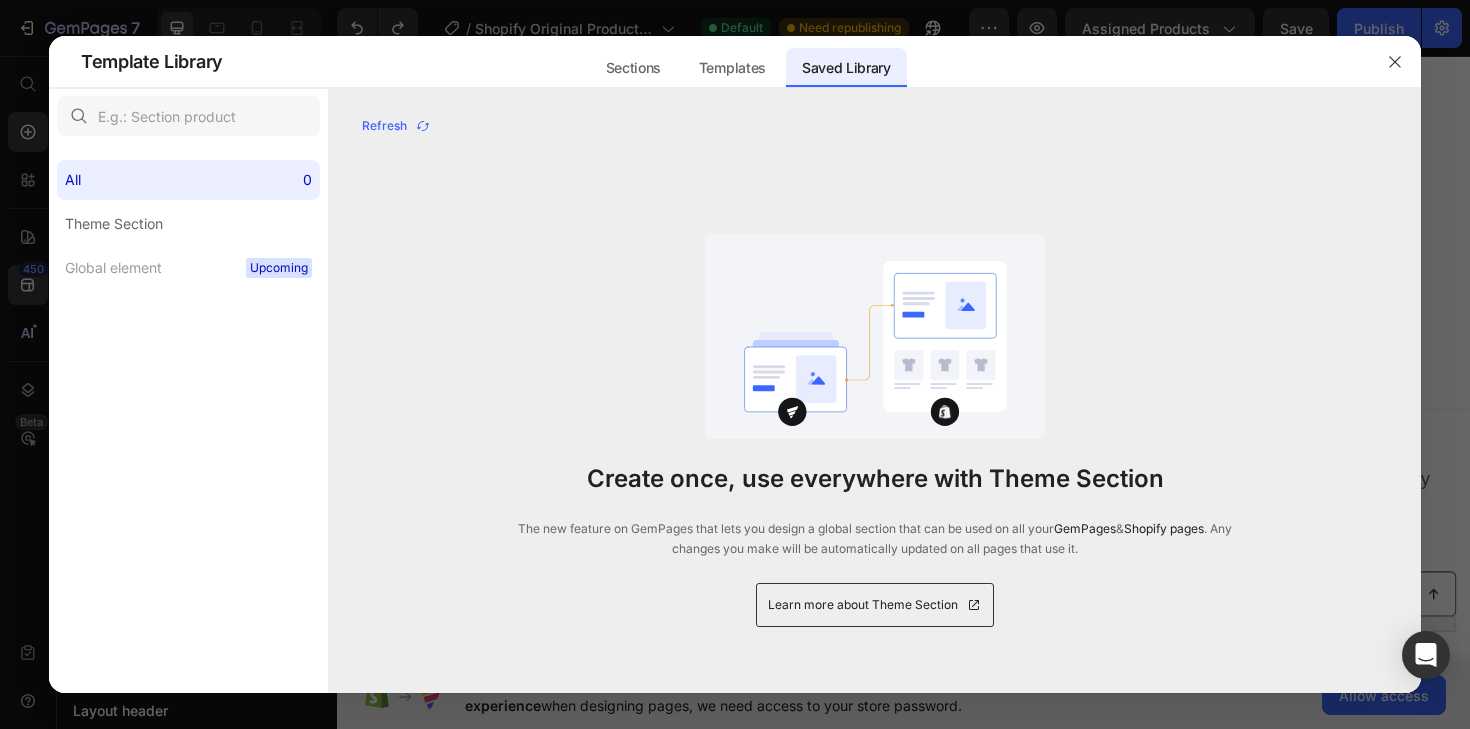 scroll, scrollTop: 0, scrollLeft: 0, axis: both 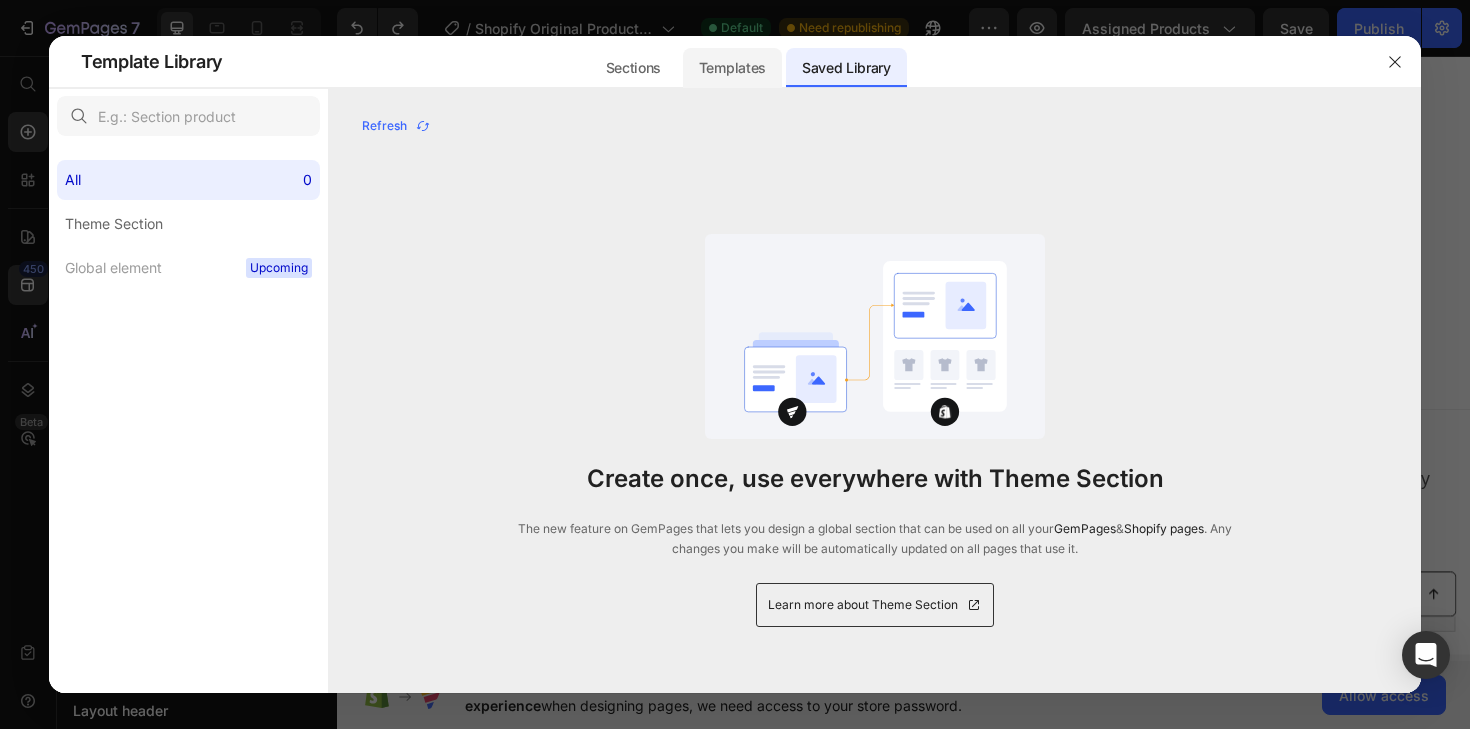 click on "Templates" 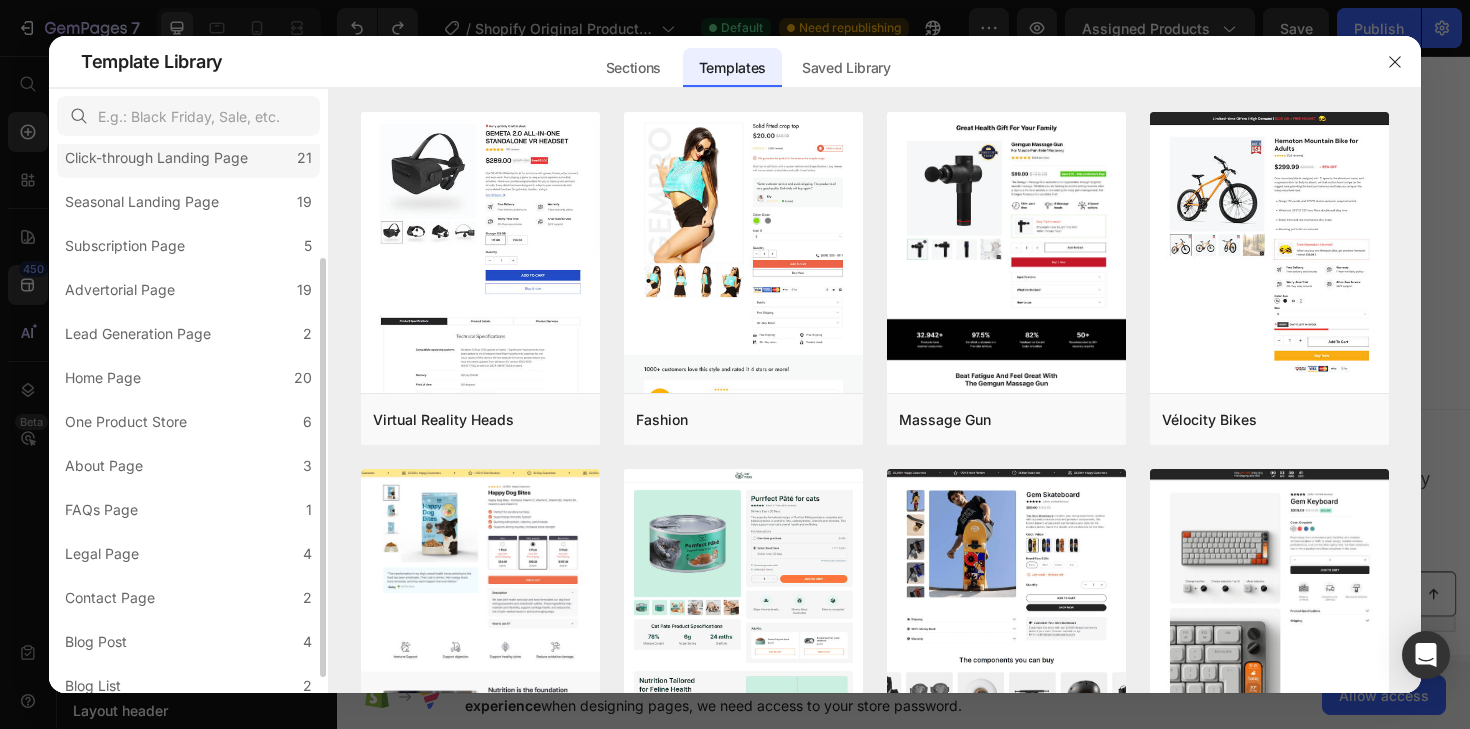 scroll, scrollTop: 168, scrollLeft: 0, axis: vertical 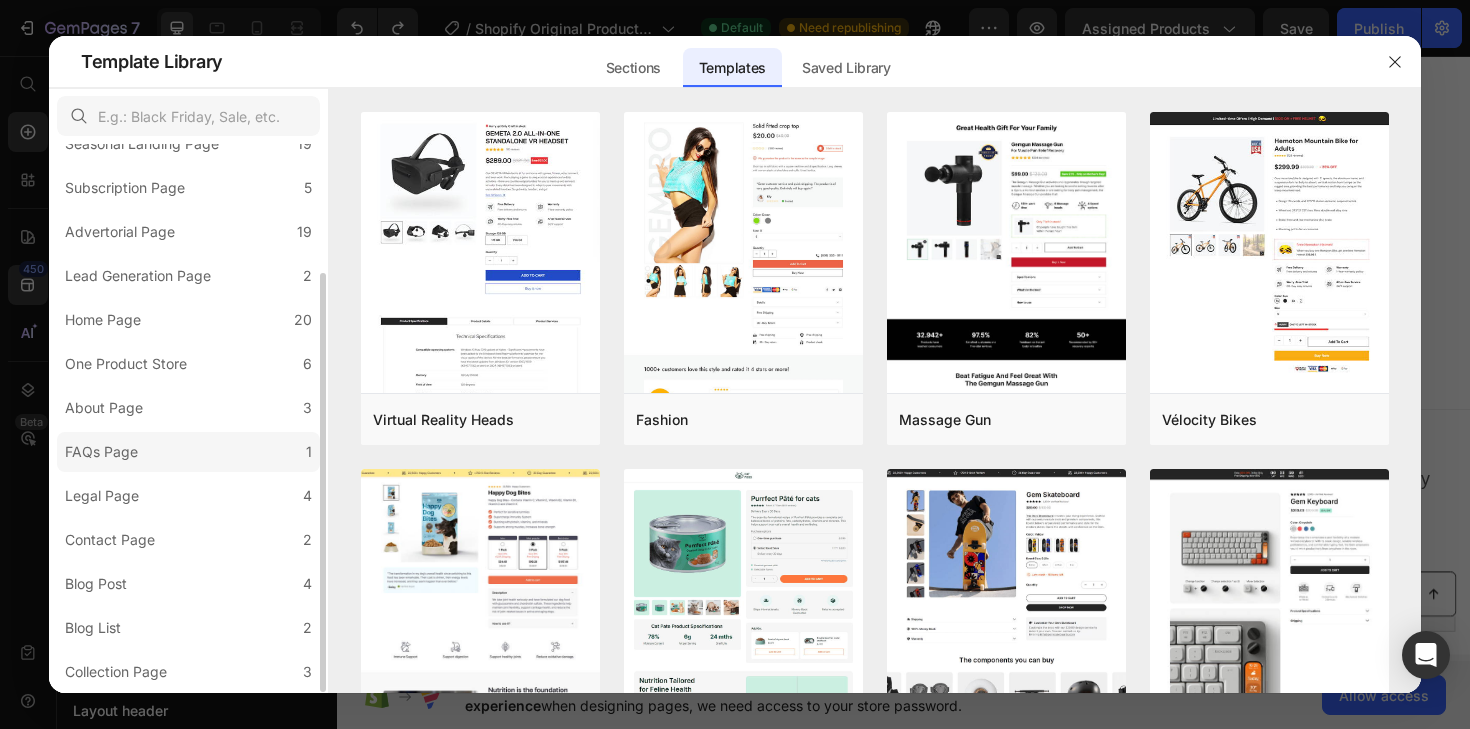 click on "FAQs Page 1" 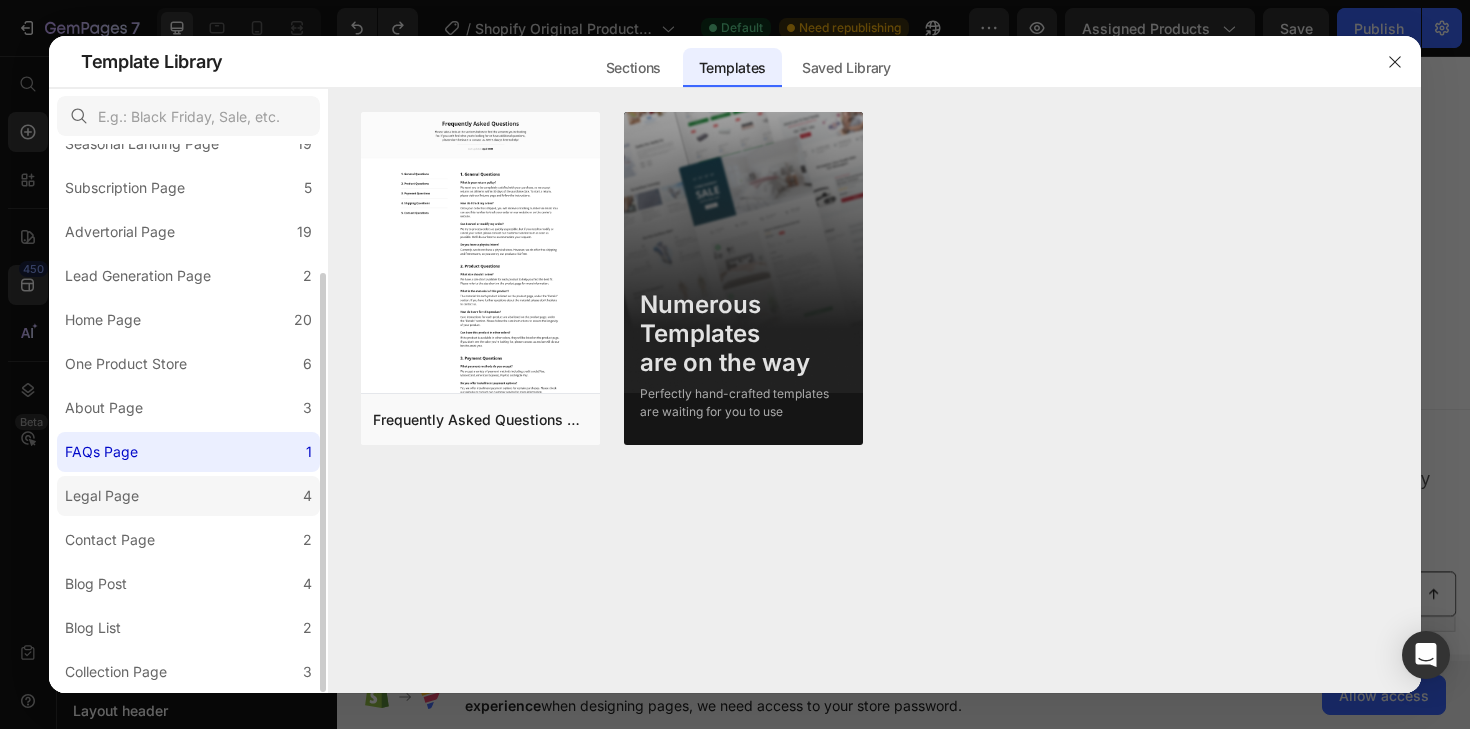 click on "Legal Page 4" 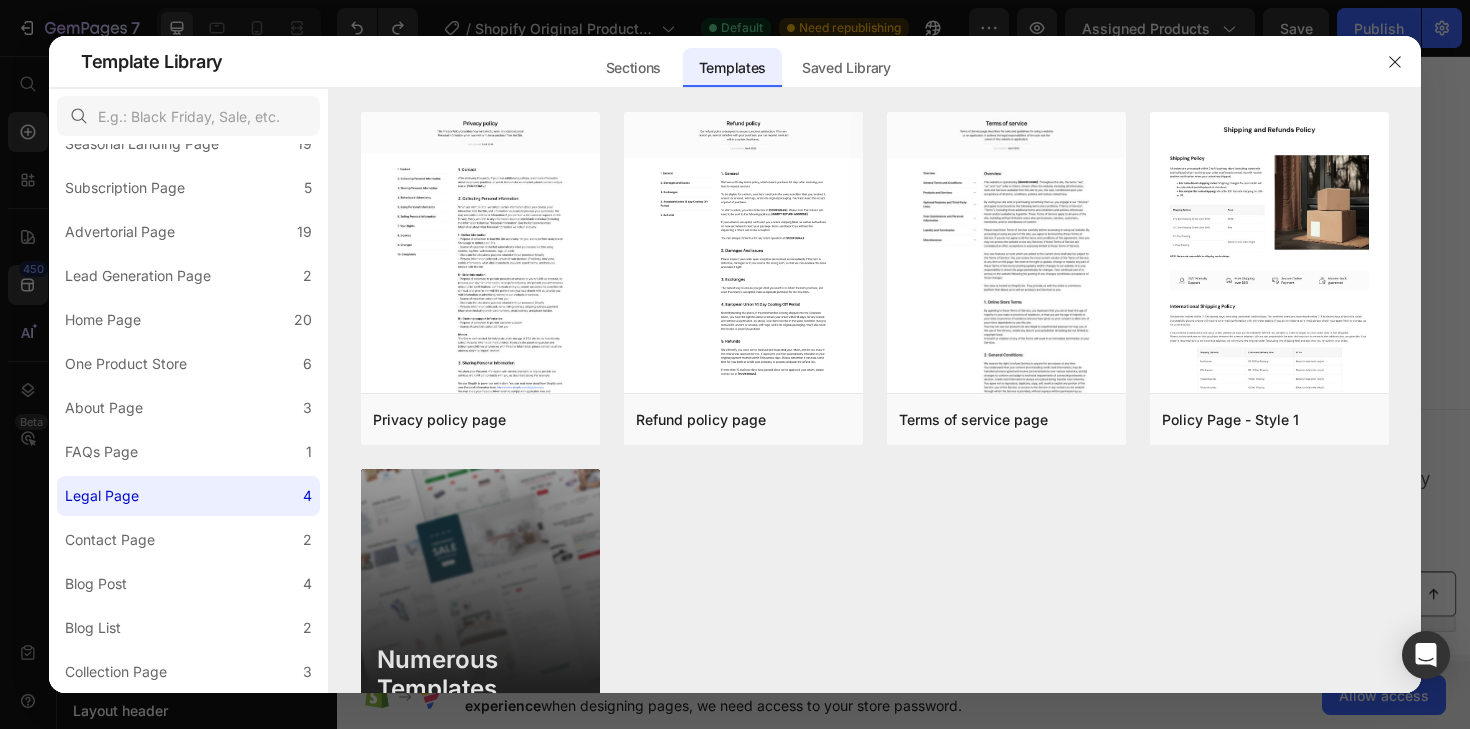 click at bounding box center [735, 364] 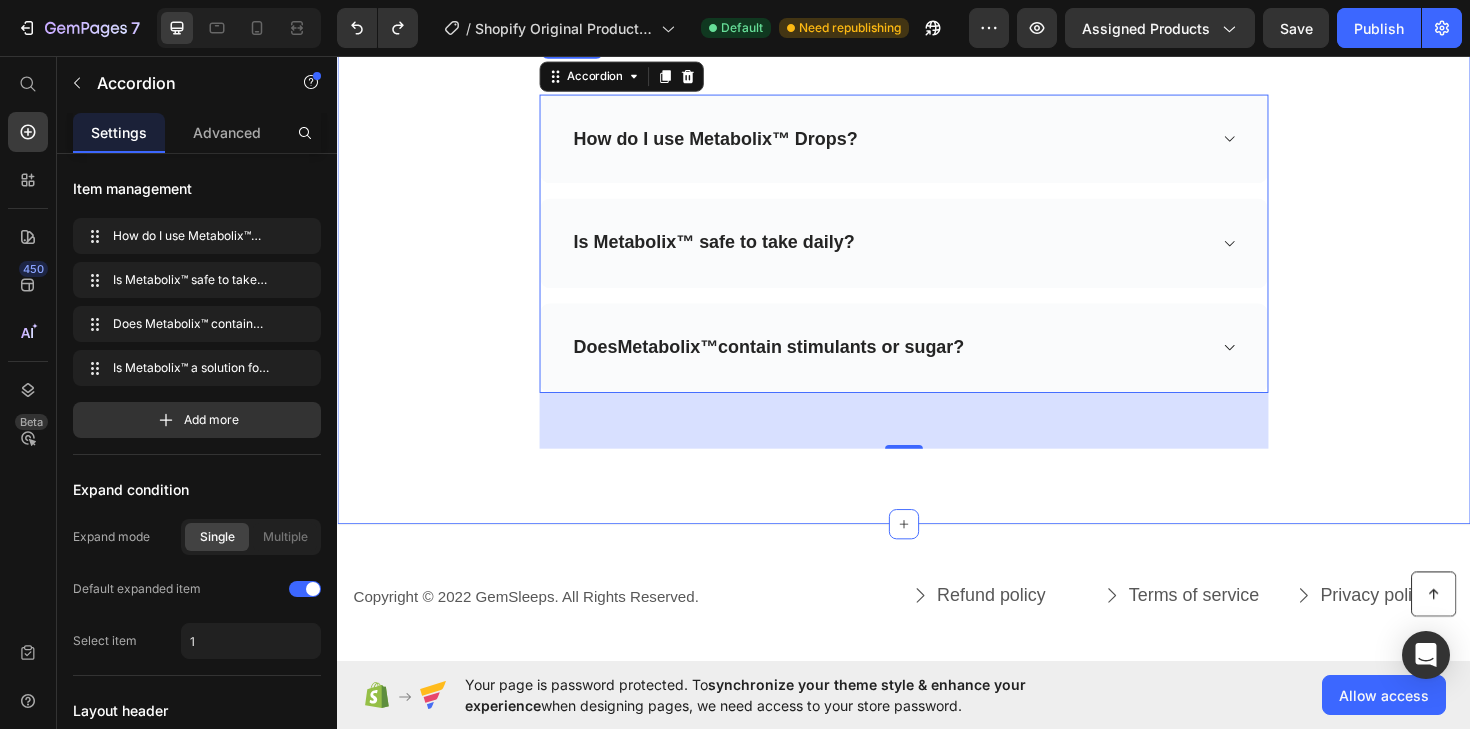 scroll, scrollTop: 6727, scrollLeft: 0, axis: vertical 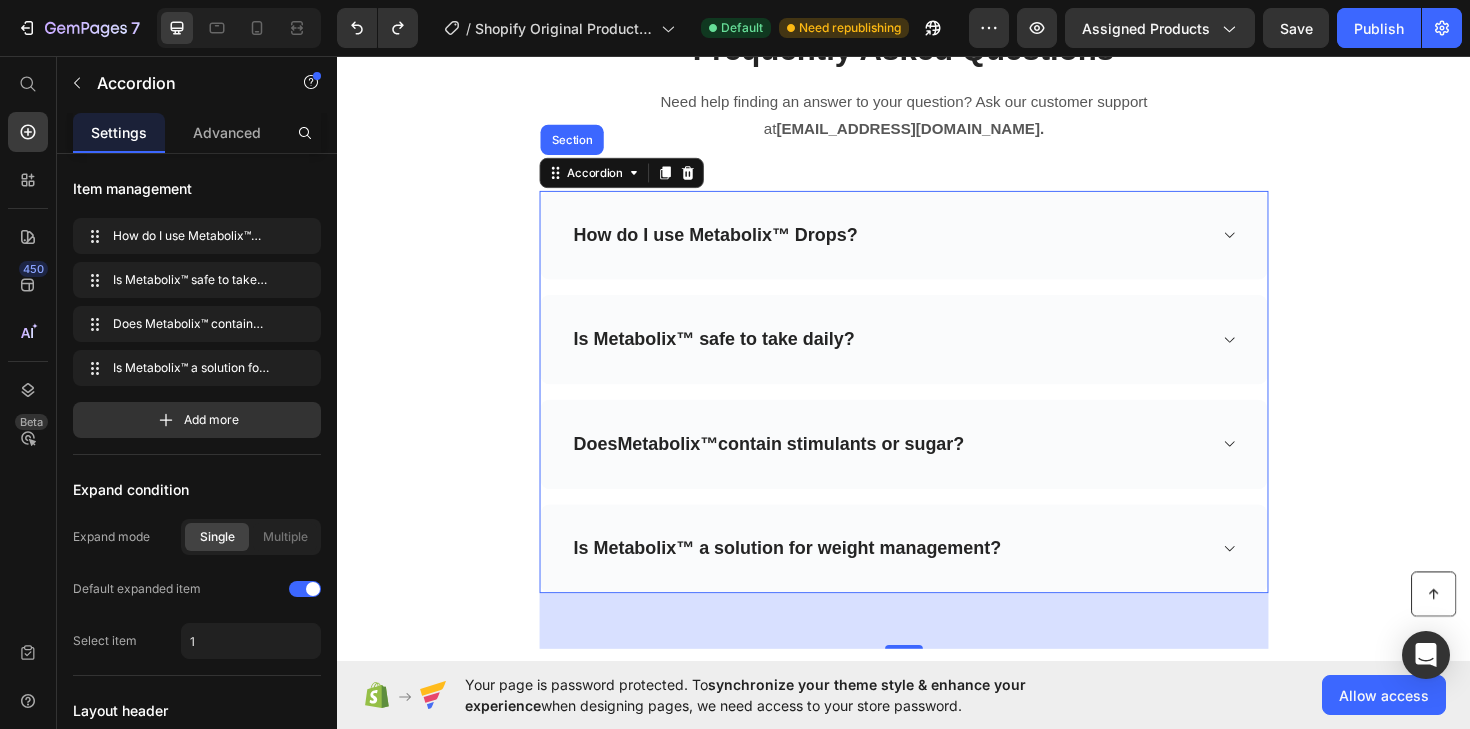click on "Is Metabolix™ a solution for weight management?" at bounding box center [921, 578] 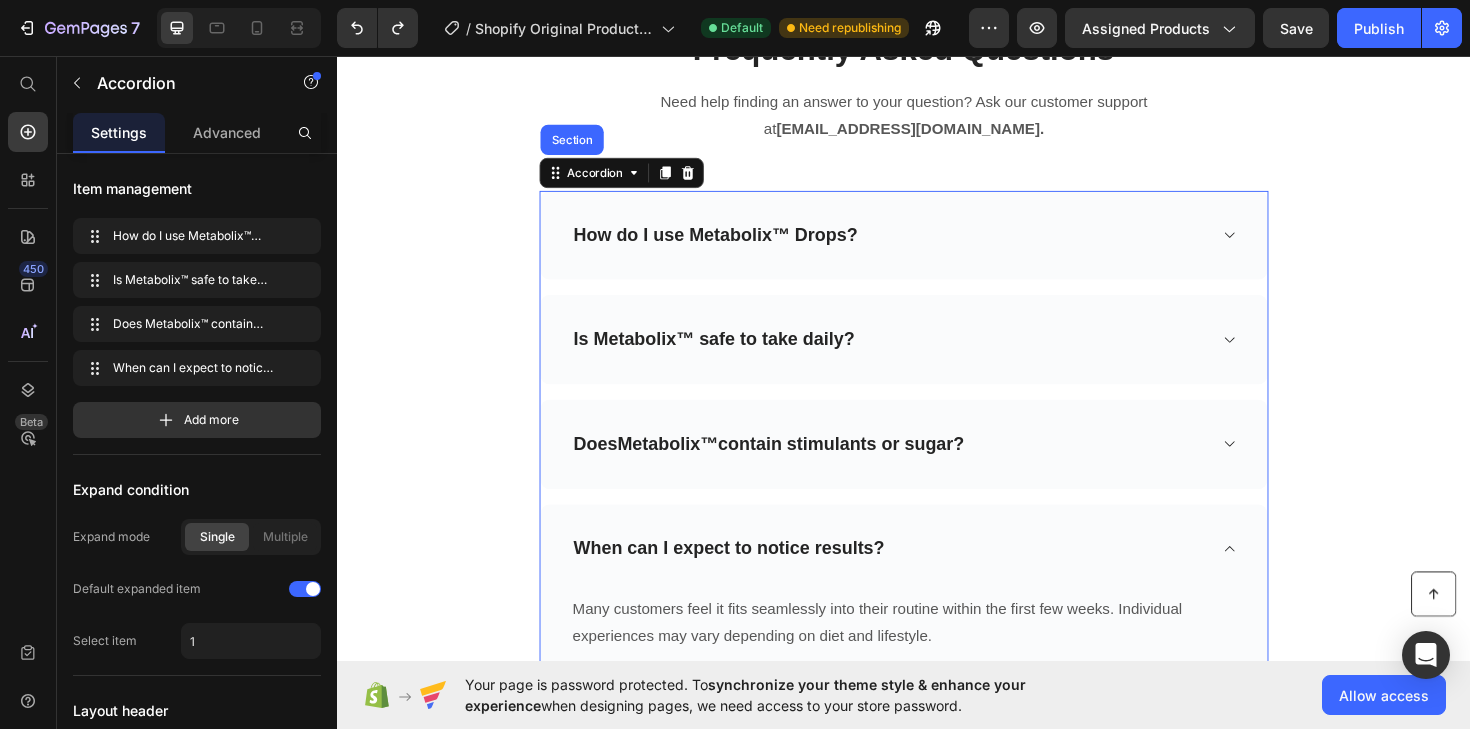click on "When can I expect to notice results?" at bounding box center [921, 578] 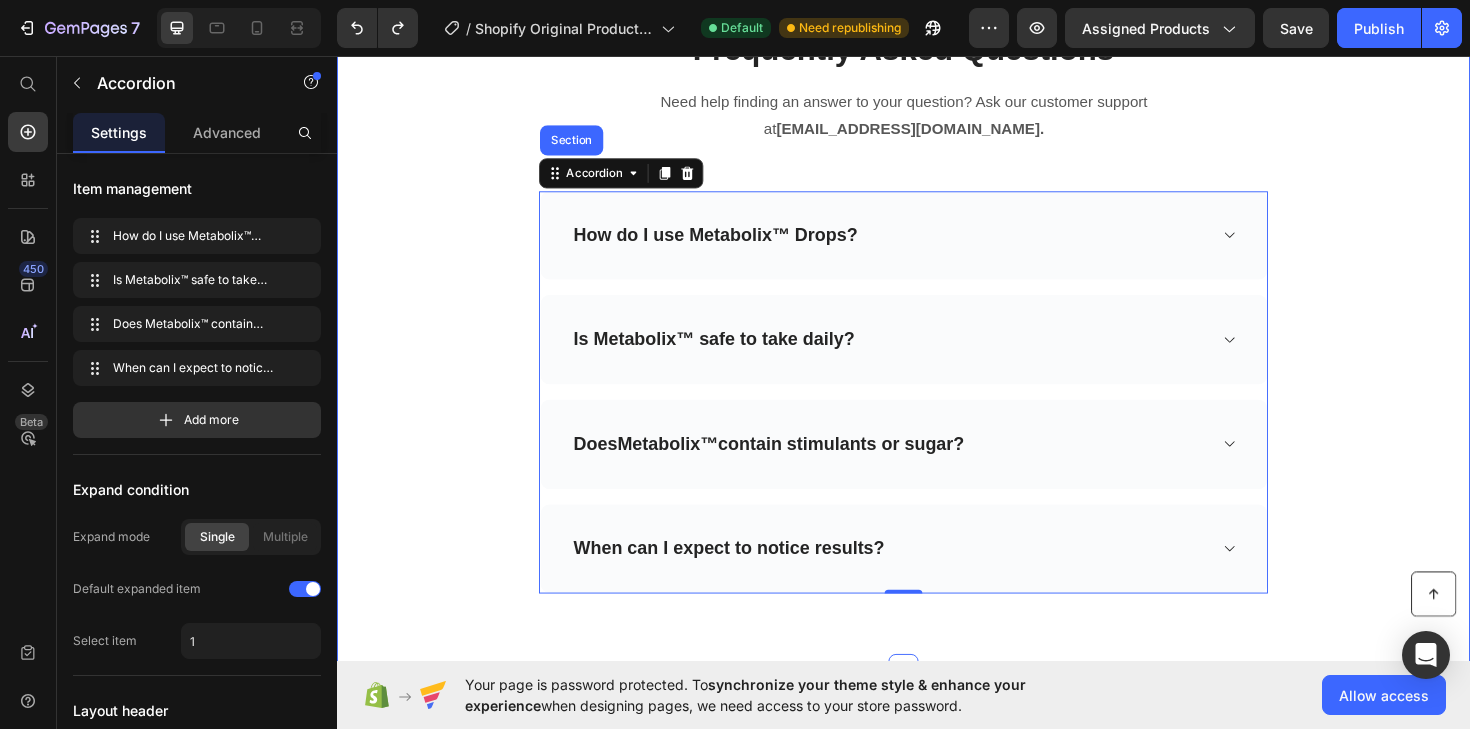click on "Frequently Asked Questions Heading Need help finding an answer to your question? Ask our customer support at  support@pulselabs.com. Text block Row Row
How do I use Metabolix™ Drops?
Is Metabolix™ safe to take daily?
Does  Metabolix™  contain stimulants or sugar?
When can I expect to notice results? Accordion Section   0" at bounding box center (937, 325) 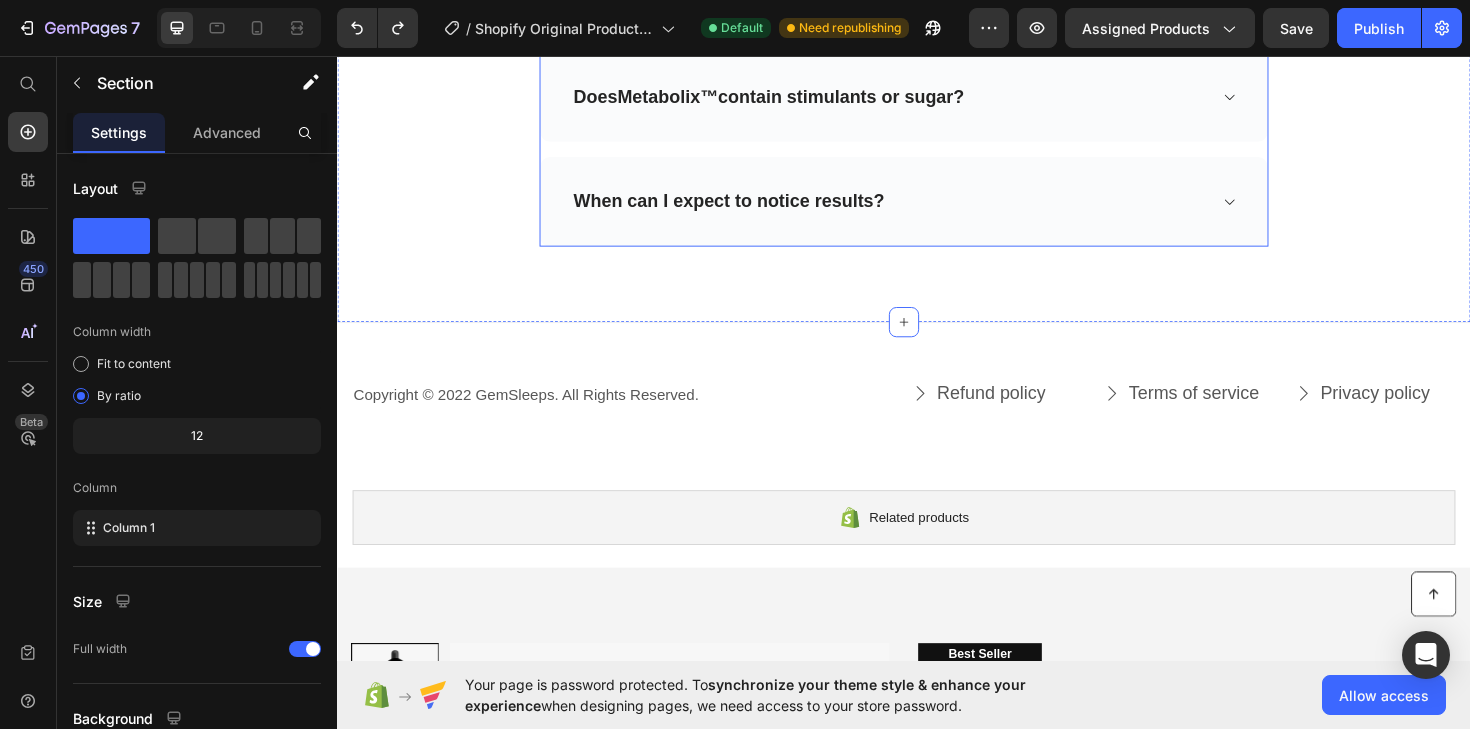 scroll, scrollTop: 7153, scrollLeft: 0, axis: vertical 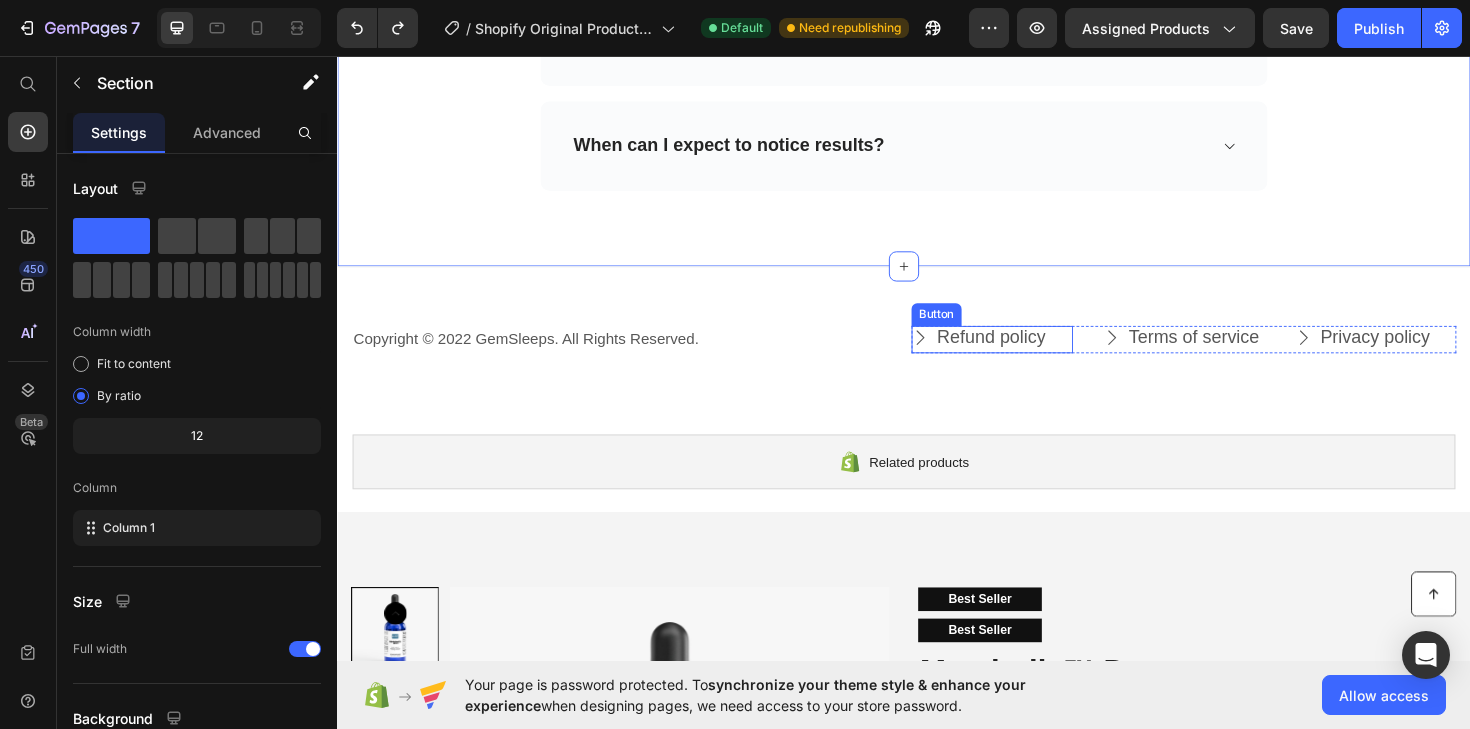 click on "Refund policy Button" at bounding box center [1030, 356] 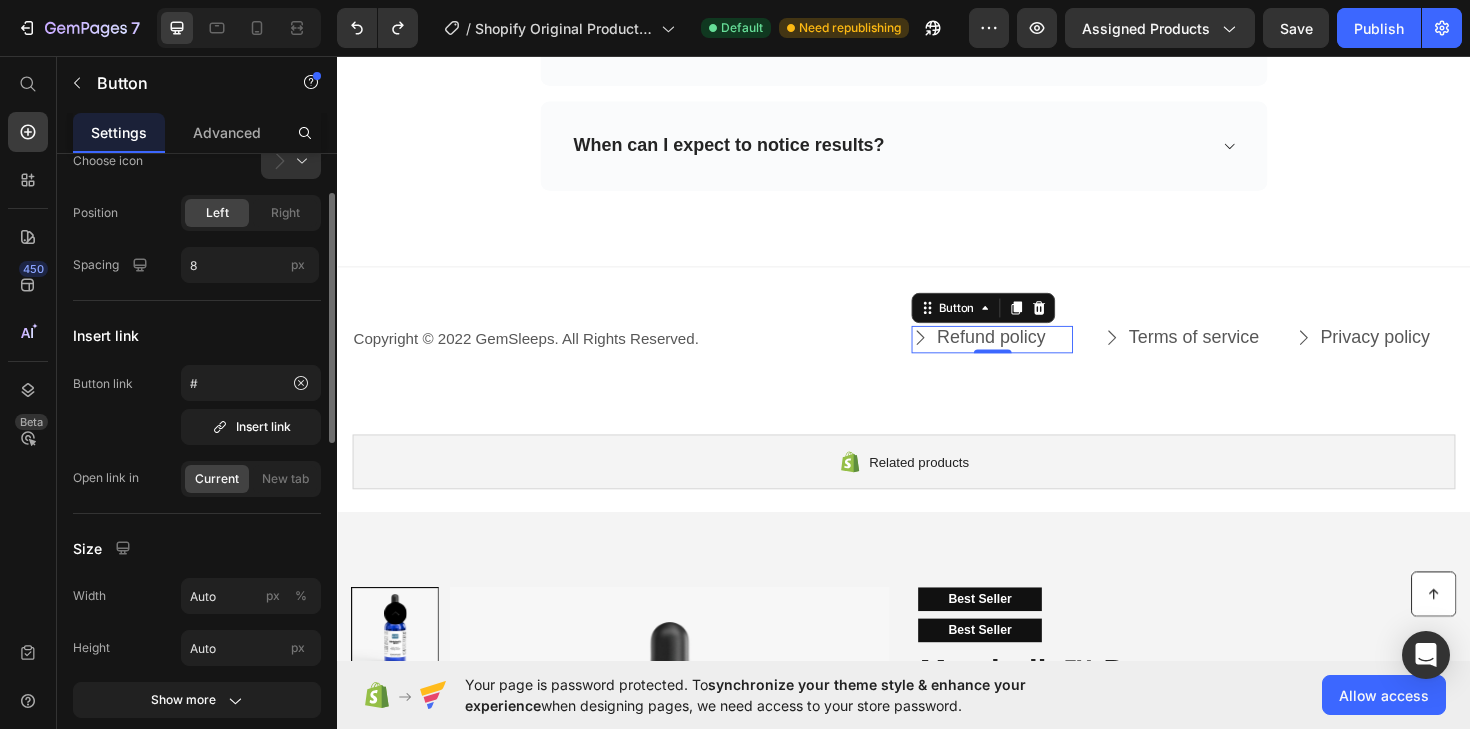 scroll, scrollTop: 82, scrollLeft: 0, axis: vertical 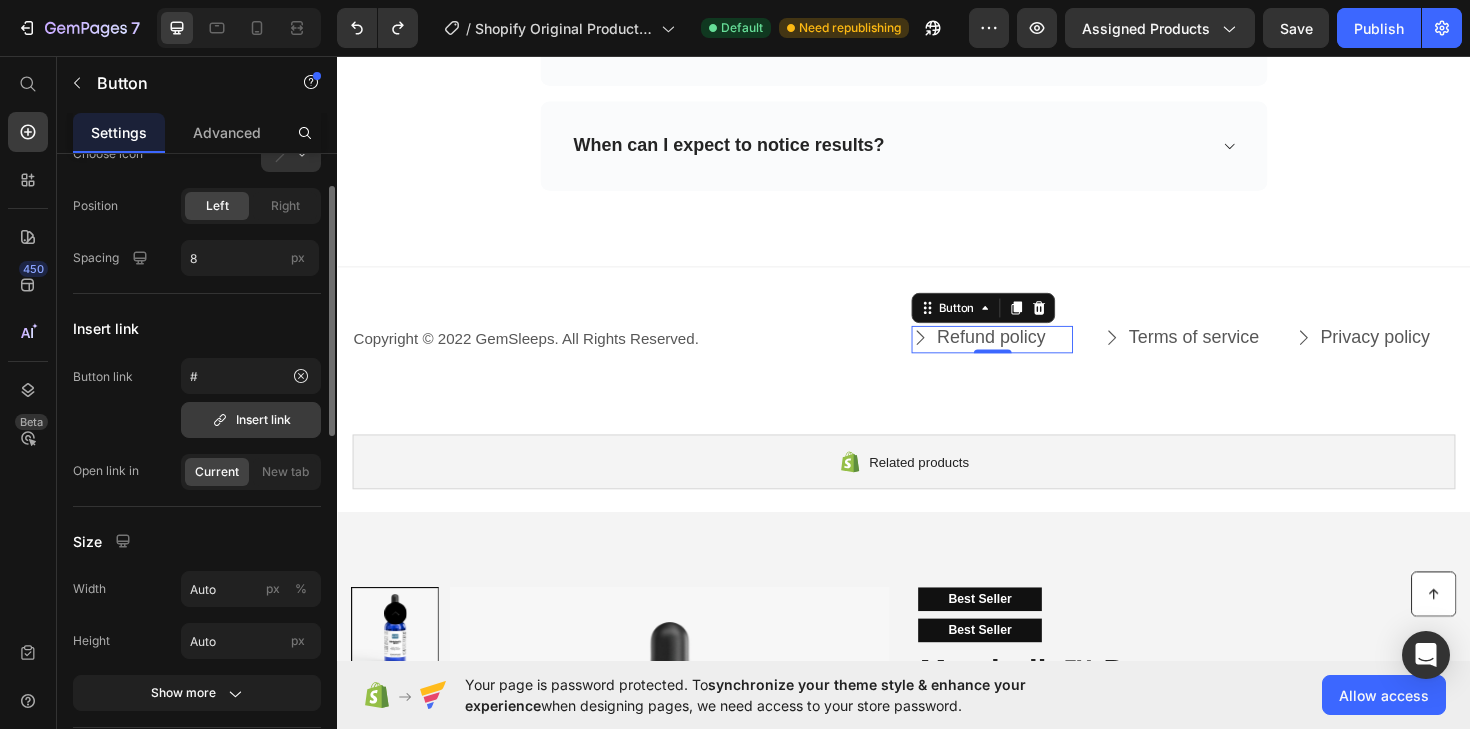 click on "Insert link" at bounding box center (251, 420) 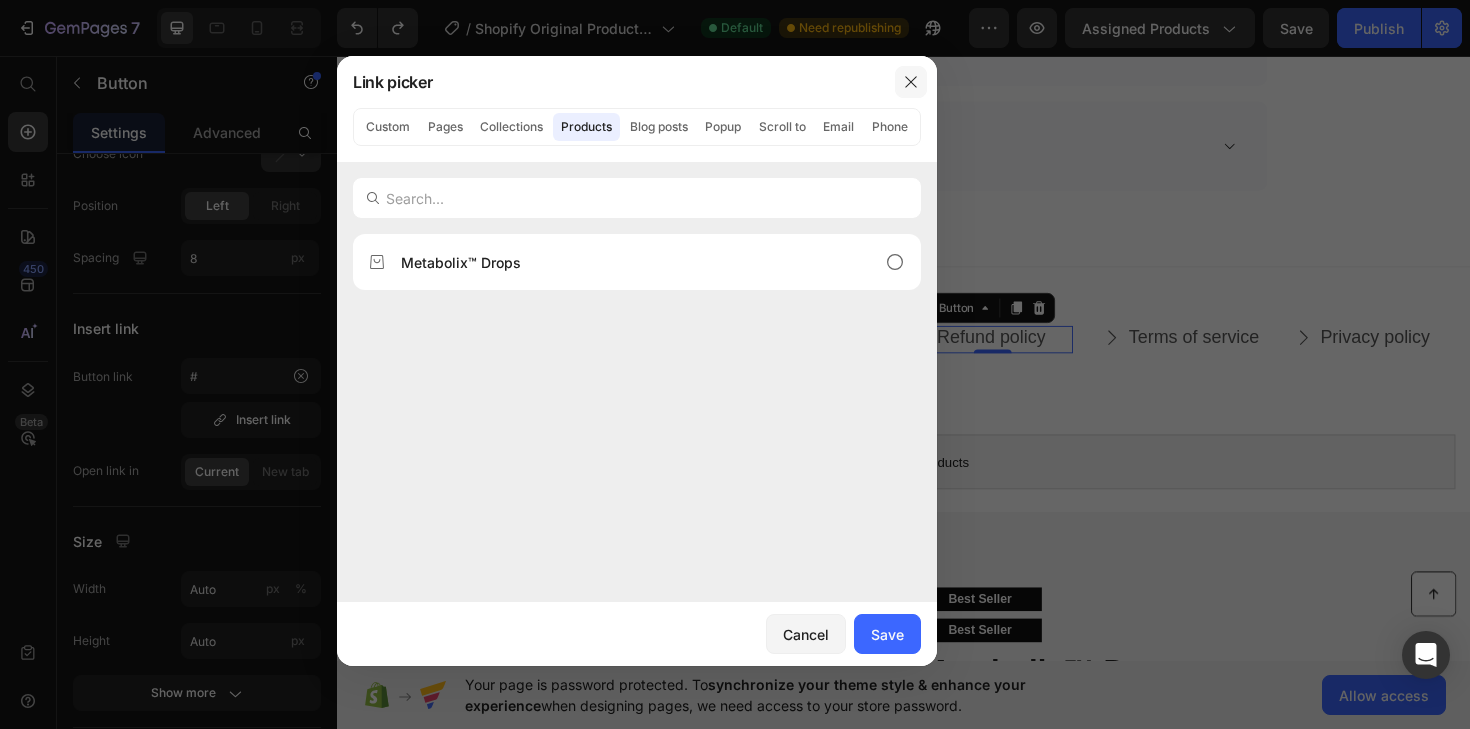 click 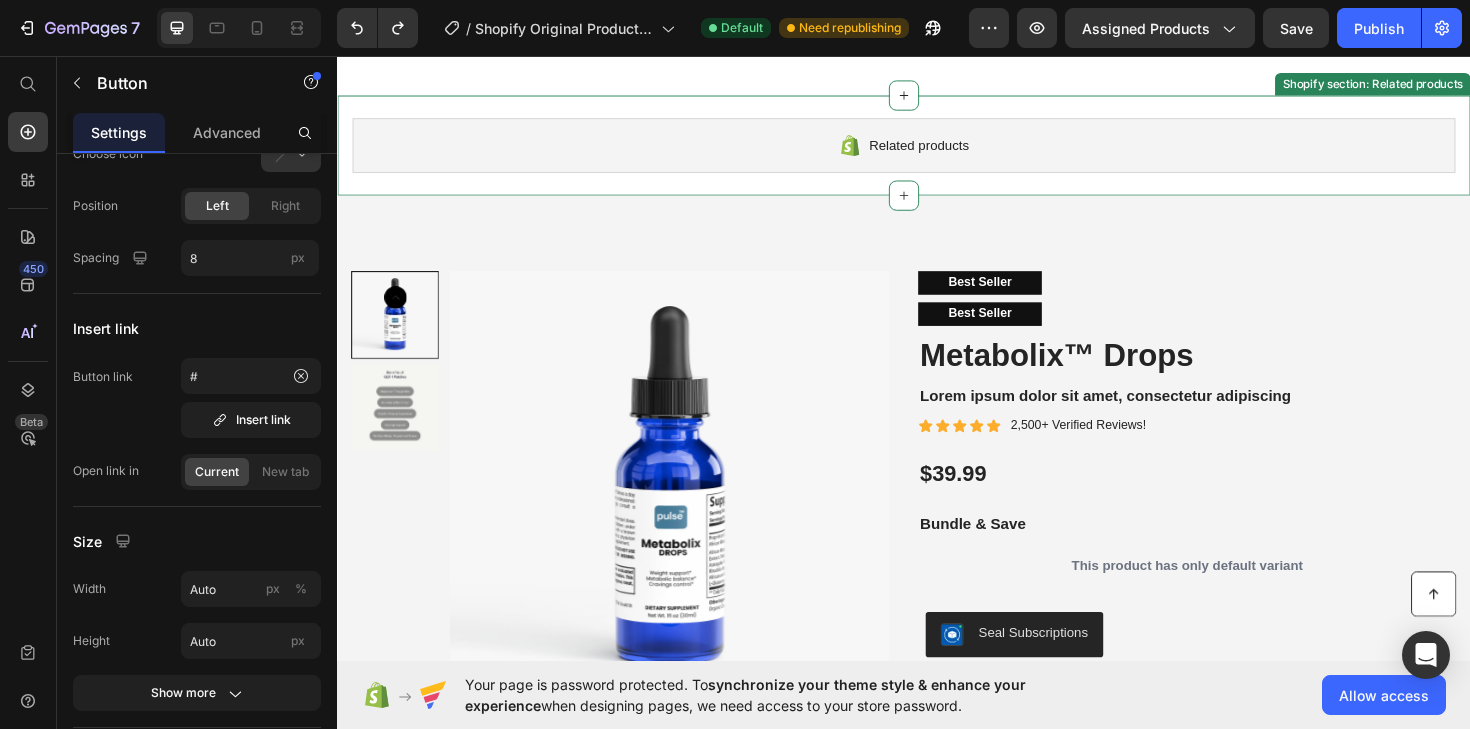 scroll, scrollTop: 7471, scrollLeft: 0, axis: vertical 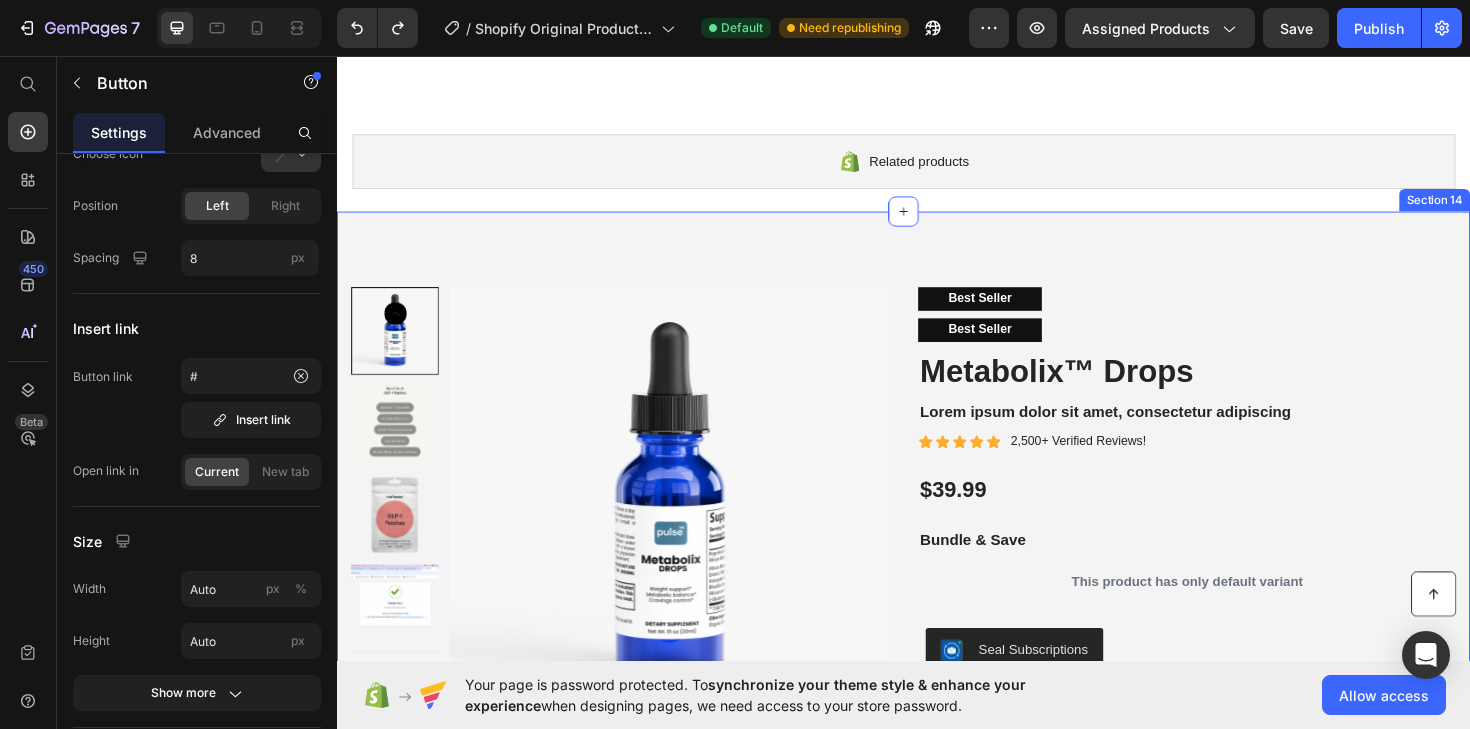 click on "Product Images Best Seller Text Block Best Seller Text Block Metabolix™ Drops Product Title Lorem ipsum dolor sit amet, consectetur adipiscing Text Block Icon Icon Icon Icon Icon Icon List 2,500+ Verified Reviews! Text Block Row $39.99 Product Price Bundle & Save Text Block This product has only default variant Product Variants & Swatches Seal Subscriptions Seal Subscriptions 15% off + Freeshipping + Skip & Cancel Anytime Text Block Out of stock Add to Cart Image Image Image Image Image Row Row Product Image But I must explain to you how  Text Block Image But I must explain to you how  Text Block Image But I must explain to you how  Text Block Image But I must explain to you how  Text Block Image But I must explain to you how  Text Block Carousel Icon Icon Icon Icon Icon Icon List Briana M.  Verified Buyer Text Block Row Text Block Row Product Images Icon Icon Icon Icon Icon Icon List 500+  Reviews! Text Block Row Metabolix™ Drops Product Title Text Block Text Block $39.99" at bounding box center (937, 886) 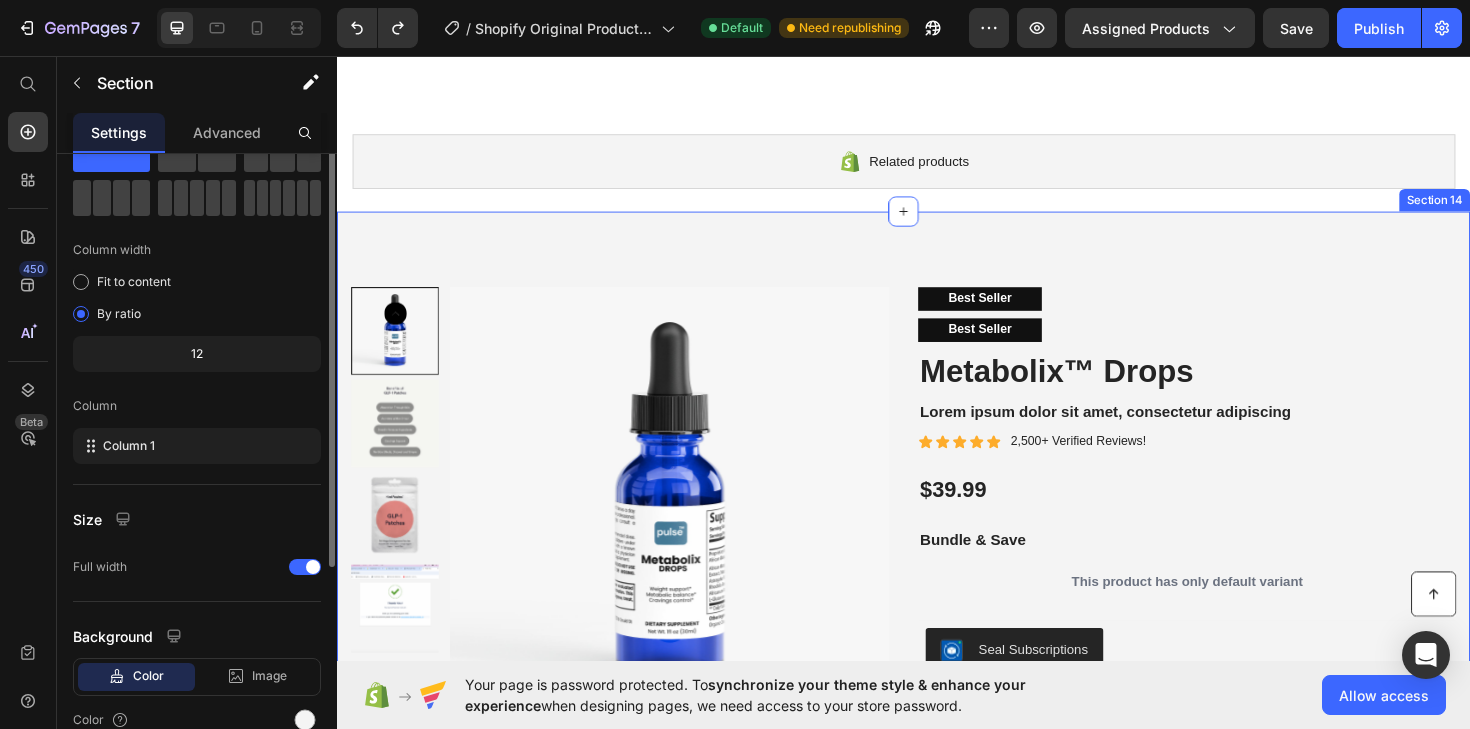 scroll, scrollTop: 0, scrollLeft: 0, axis: both 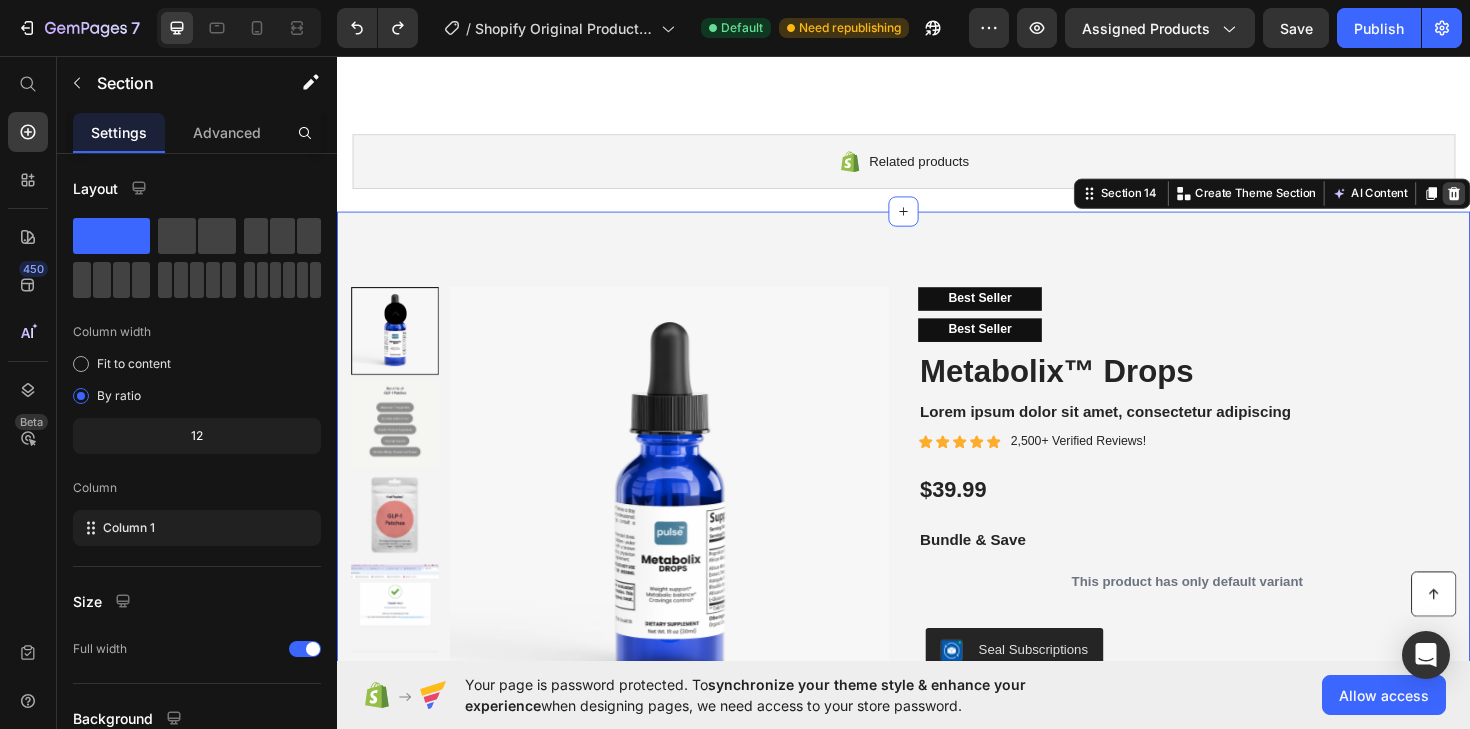 click 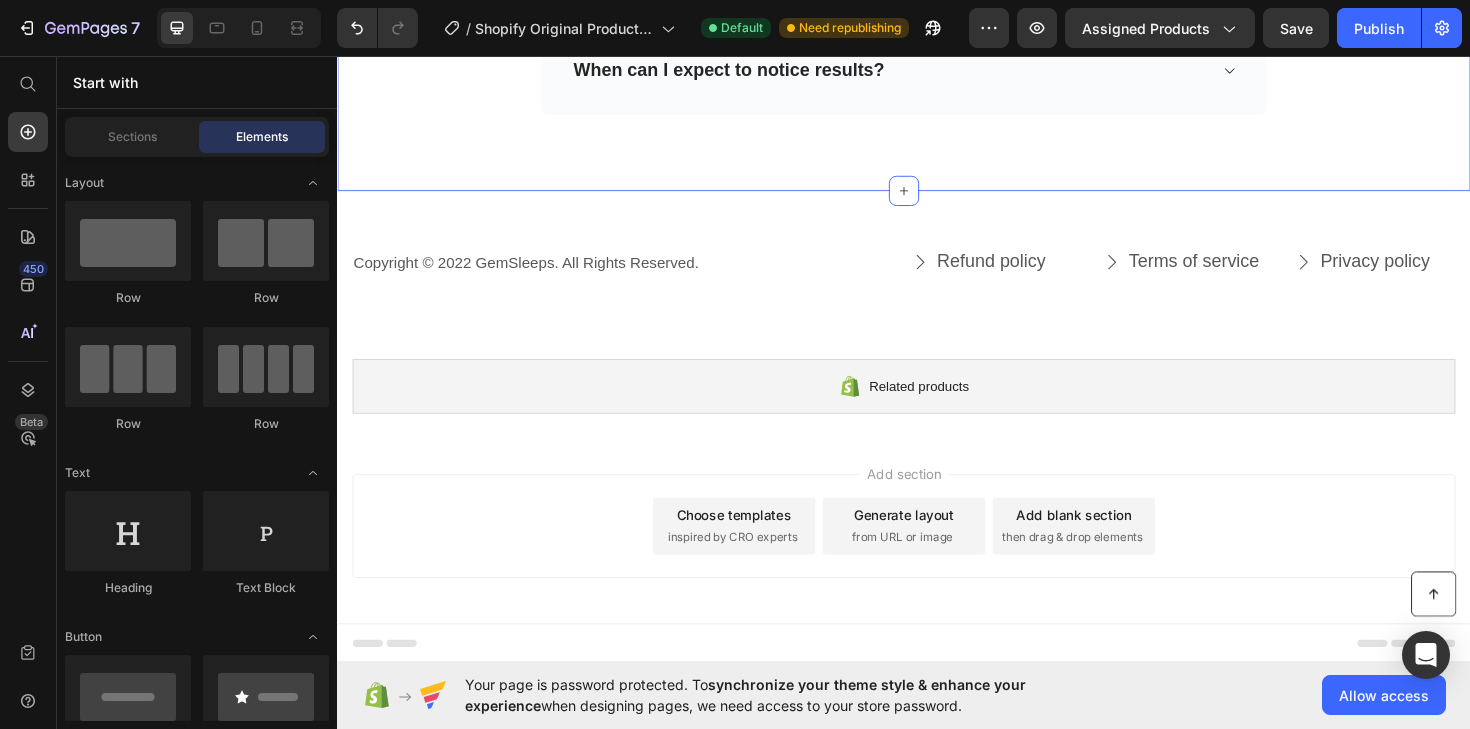 scroll, scrollTop: 7233, scrollLeft: 0, axis: vertical 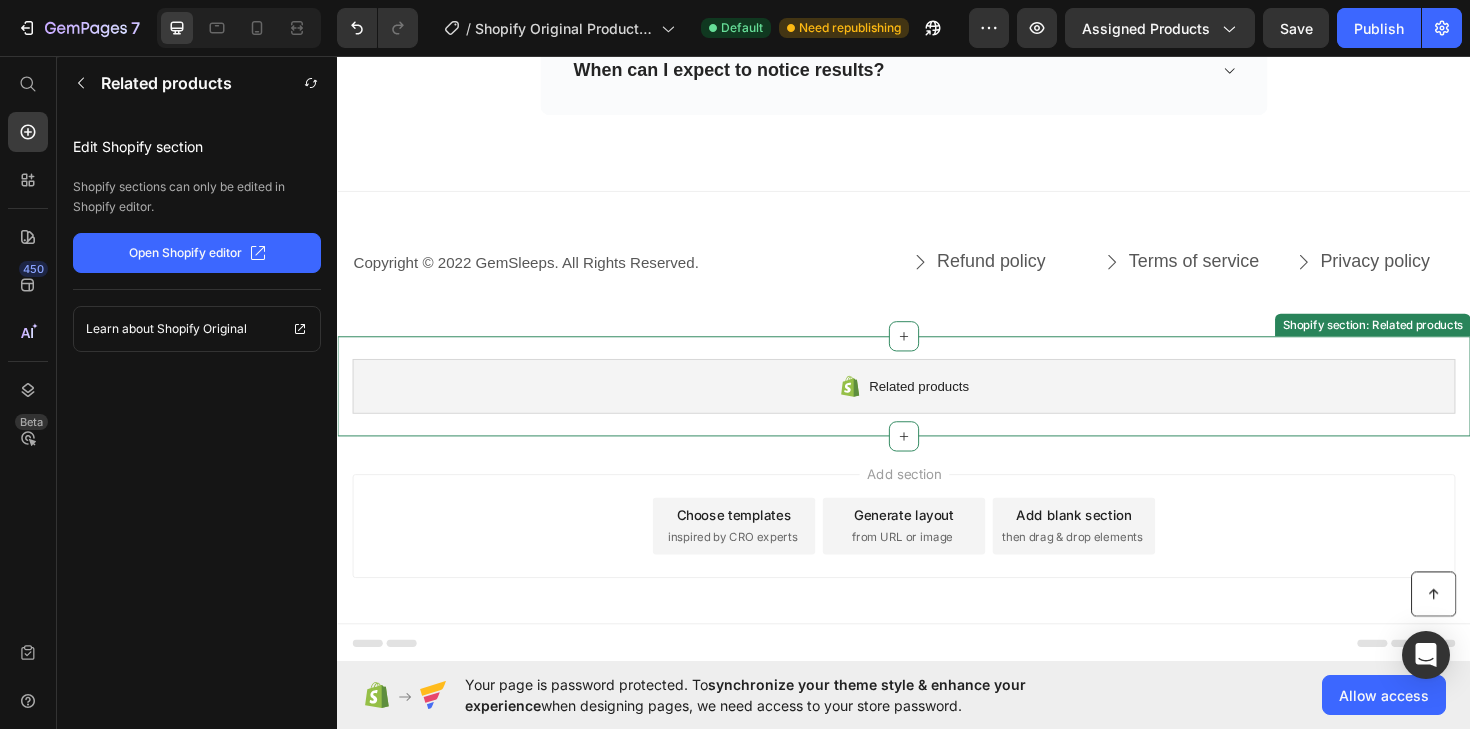 click on "Related products Shopify section: Related products" at bounding box center (937, 406) 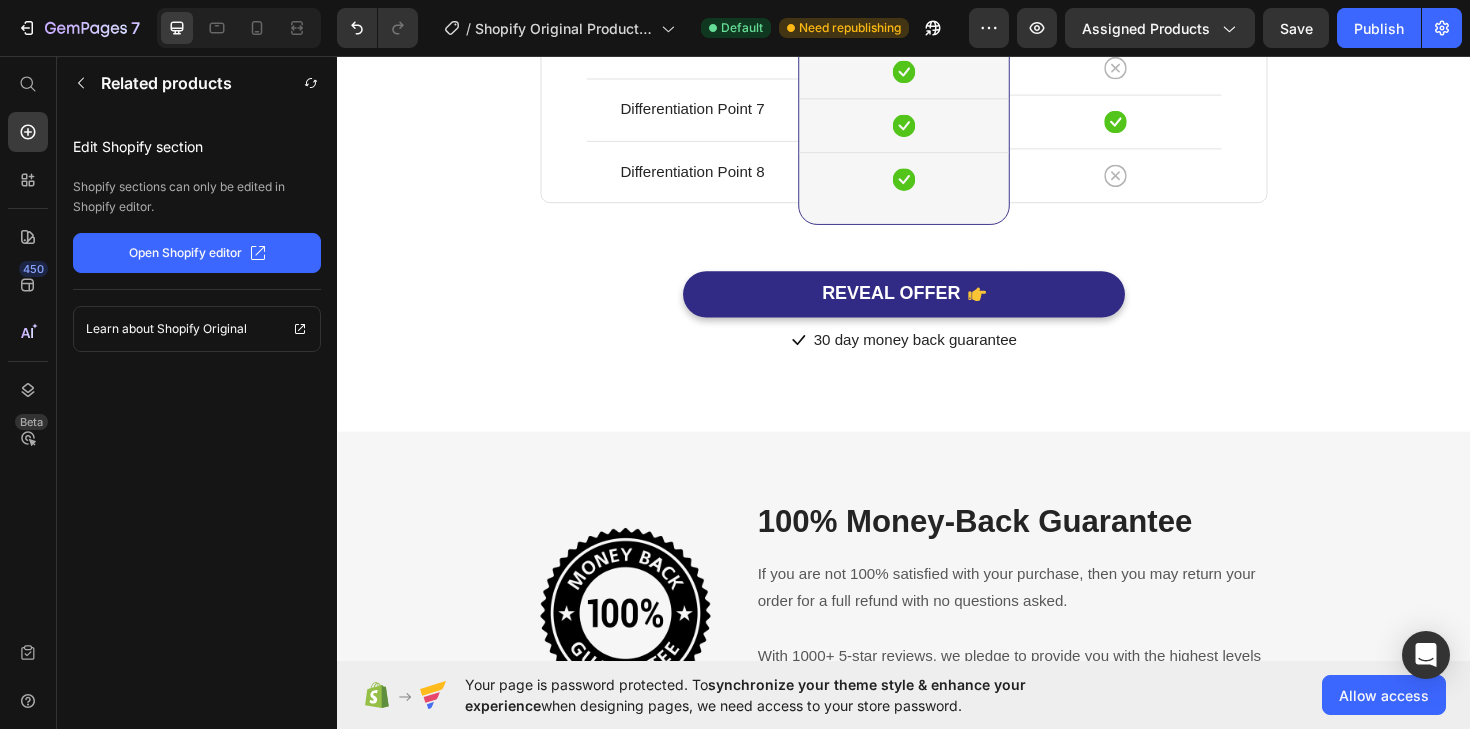 scroll, scrollTop: 5776, scrollLeft: 0, axis: vertical 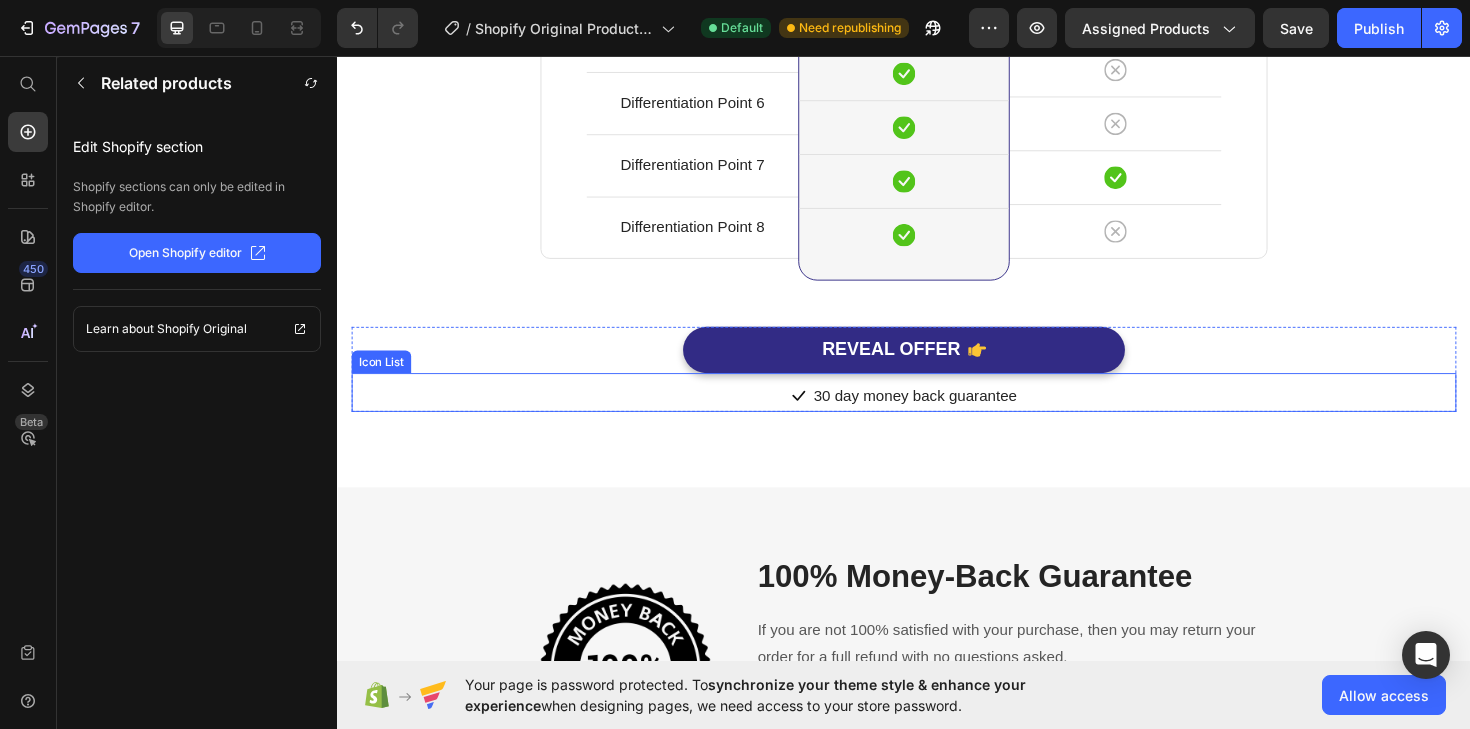 click on "Icon 30 day money back guarantee Text block" at bounding box center (937, 416) 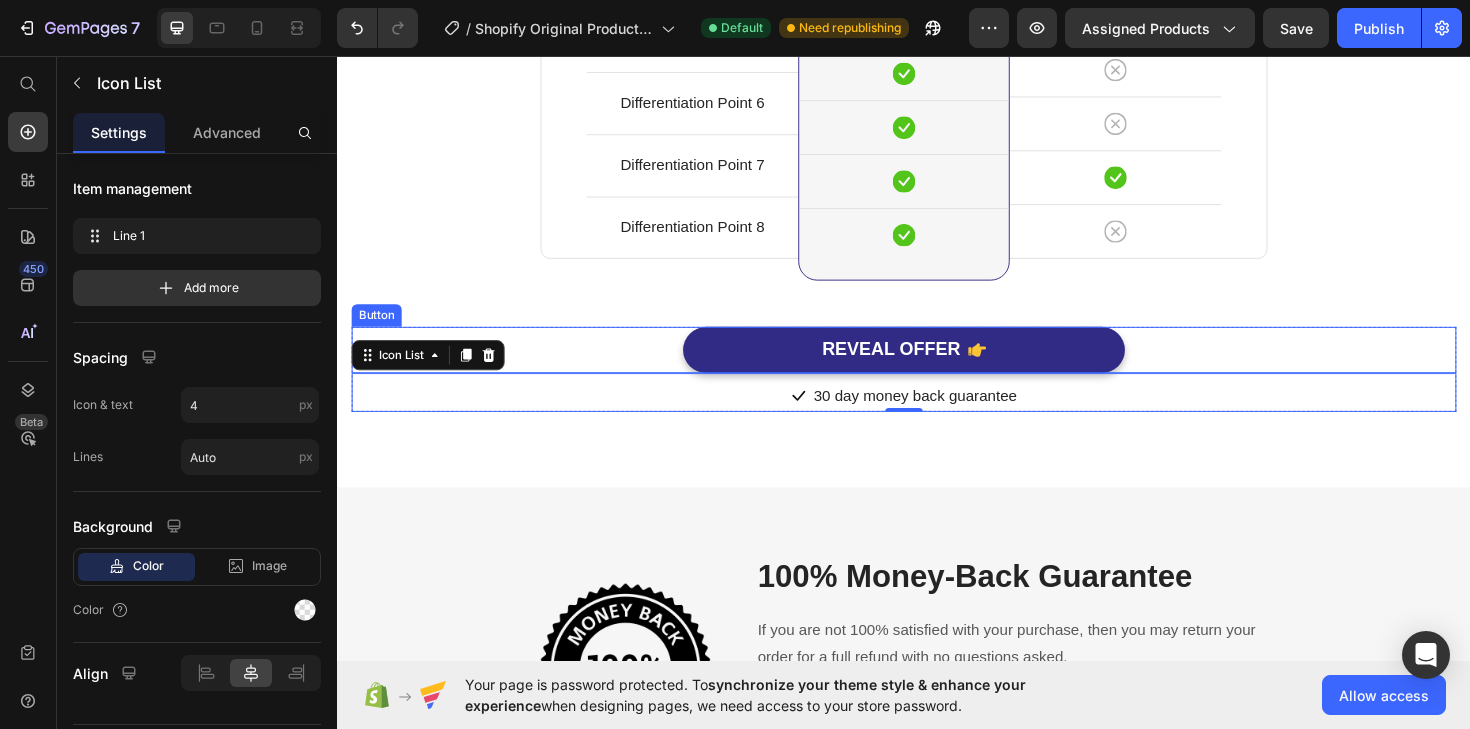 click on "REVEAL OFFER Button" at bounding box center (937, 367) 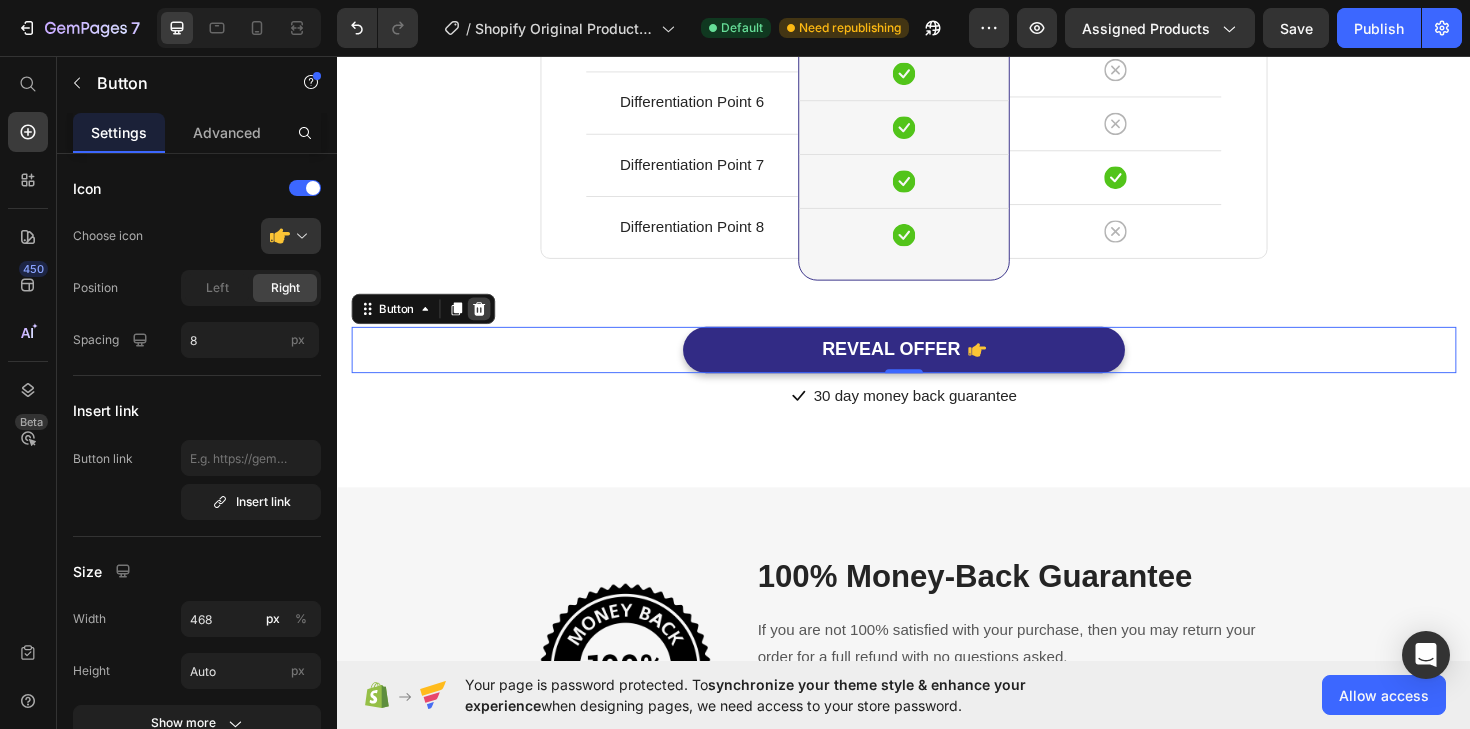 click at bounding box center (487, 324) 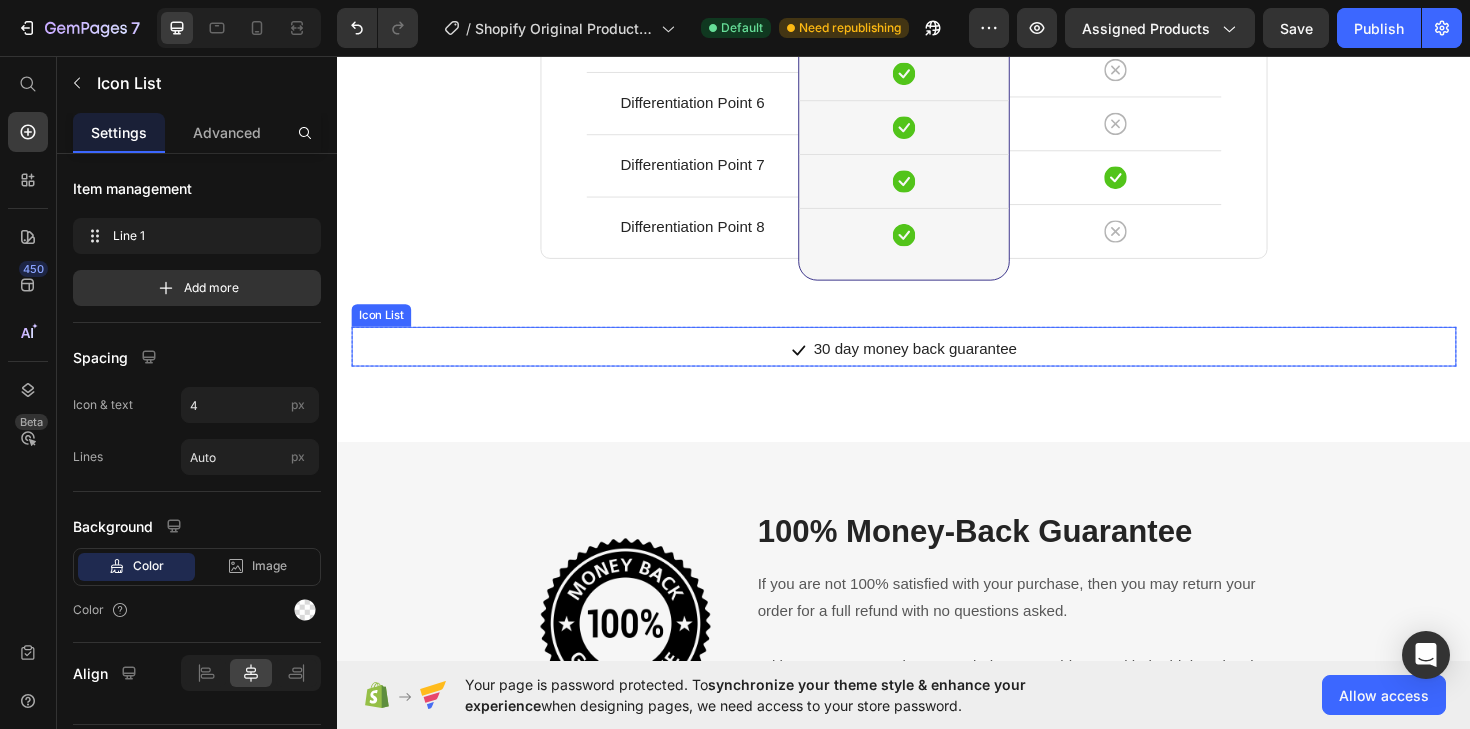 click on "Icon 30 day money back guarantee Text block" at bounding box center [937, 367] 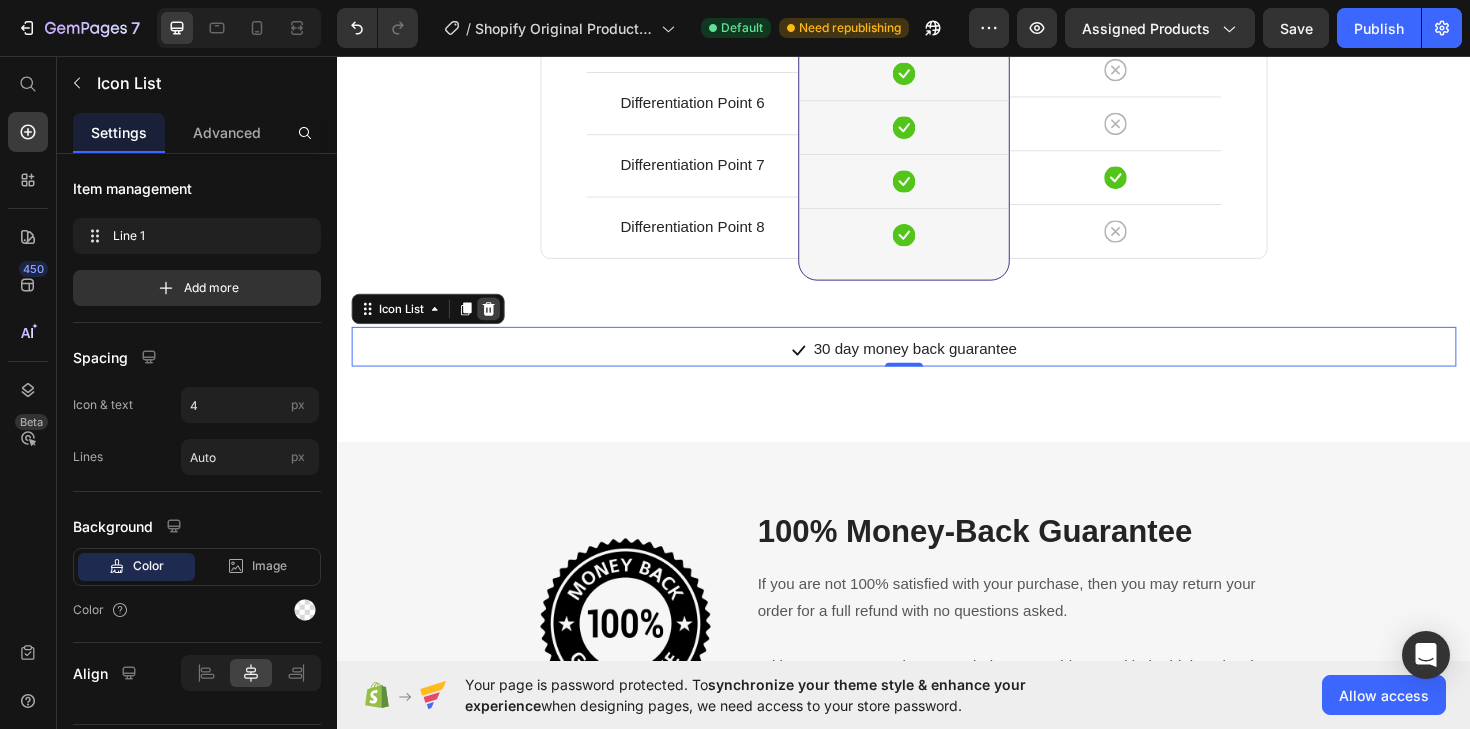 click 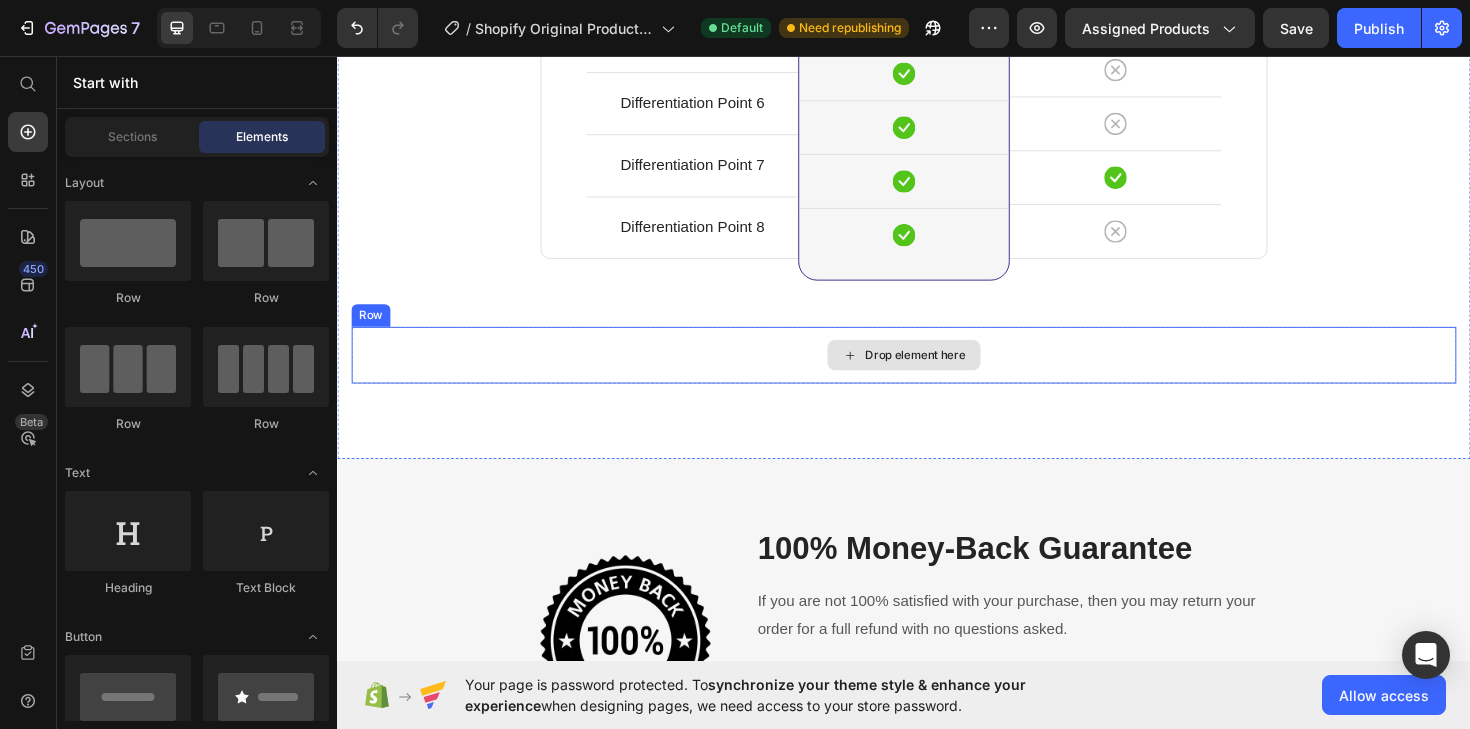 click on "Drop element here" at bounding box center (937, 373) 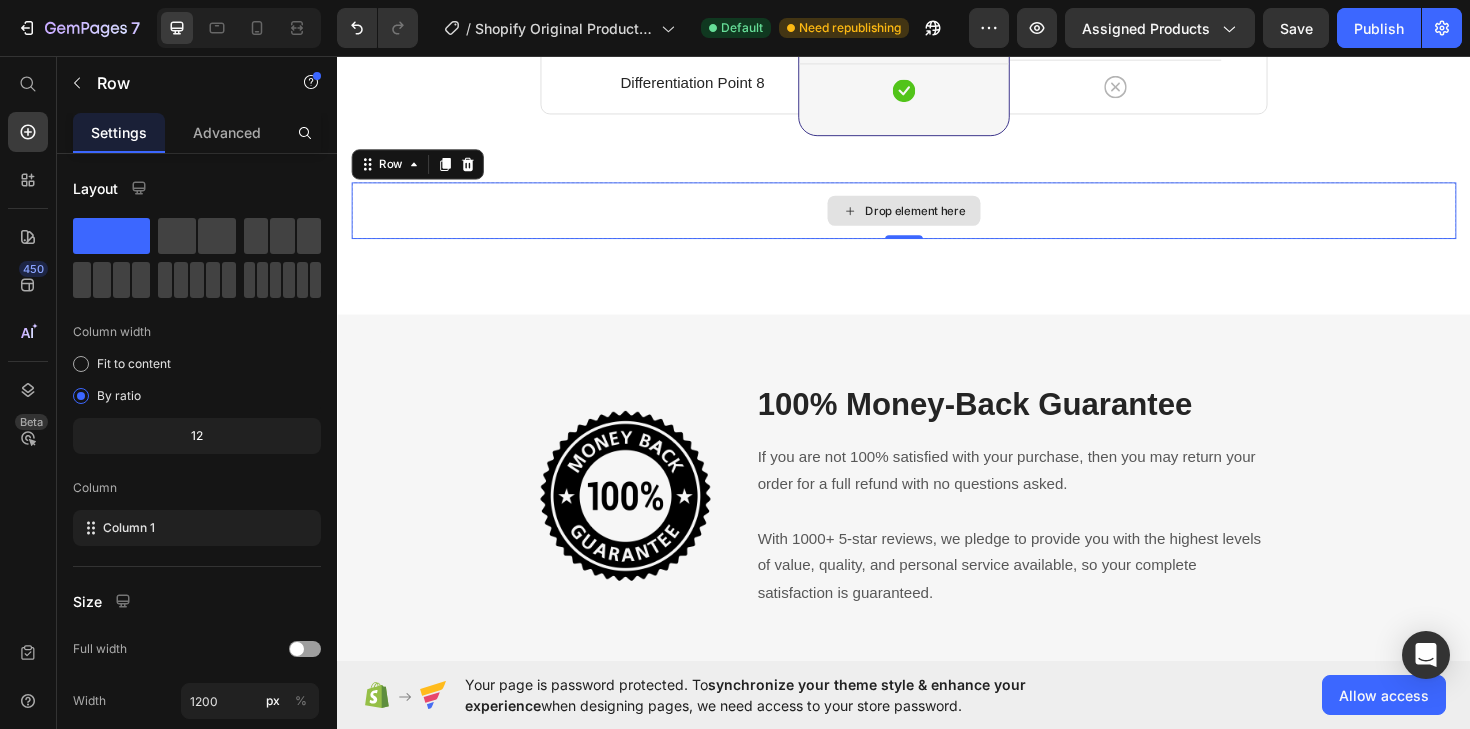 scroll, scrollTop: 6060, scrollLeft: 0, axis: vertical 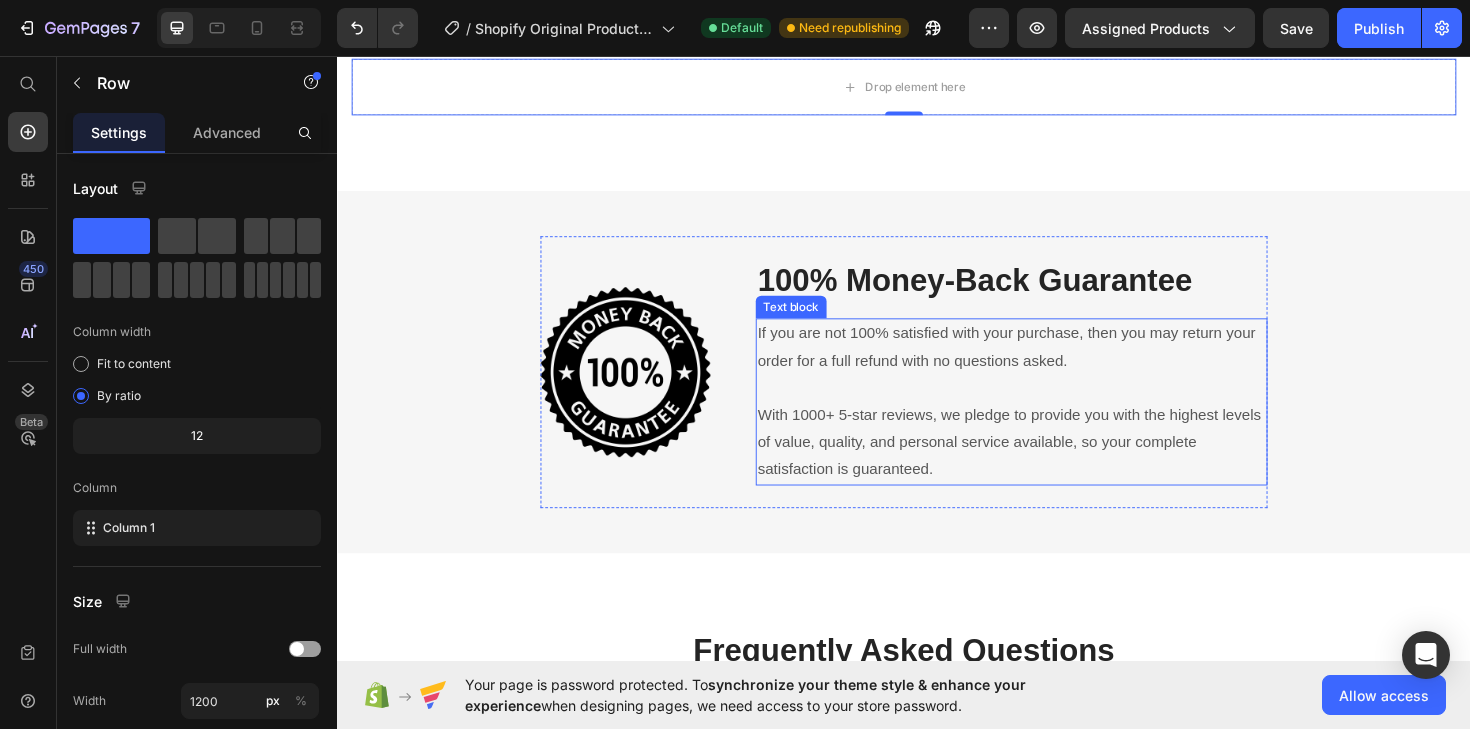 click on "With 1000+ 5-star reviews, we pledge to provide you with the highest levels of value, quality, and personal service available, so your complete satisfaction is guaranteed." at bounding box center [1051, 466] 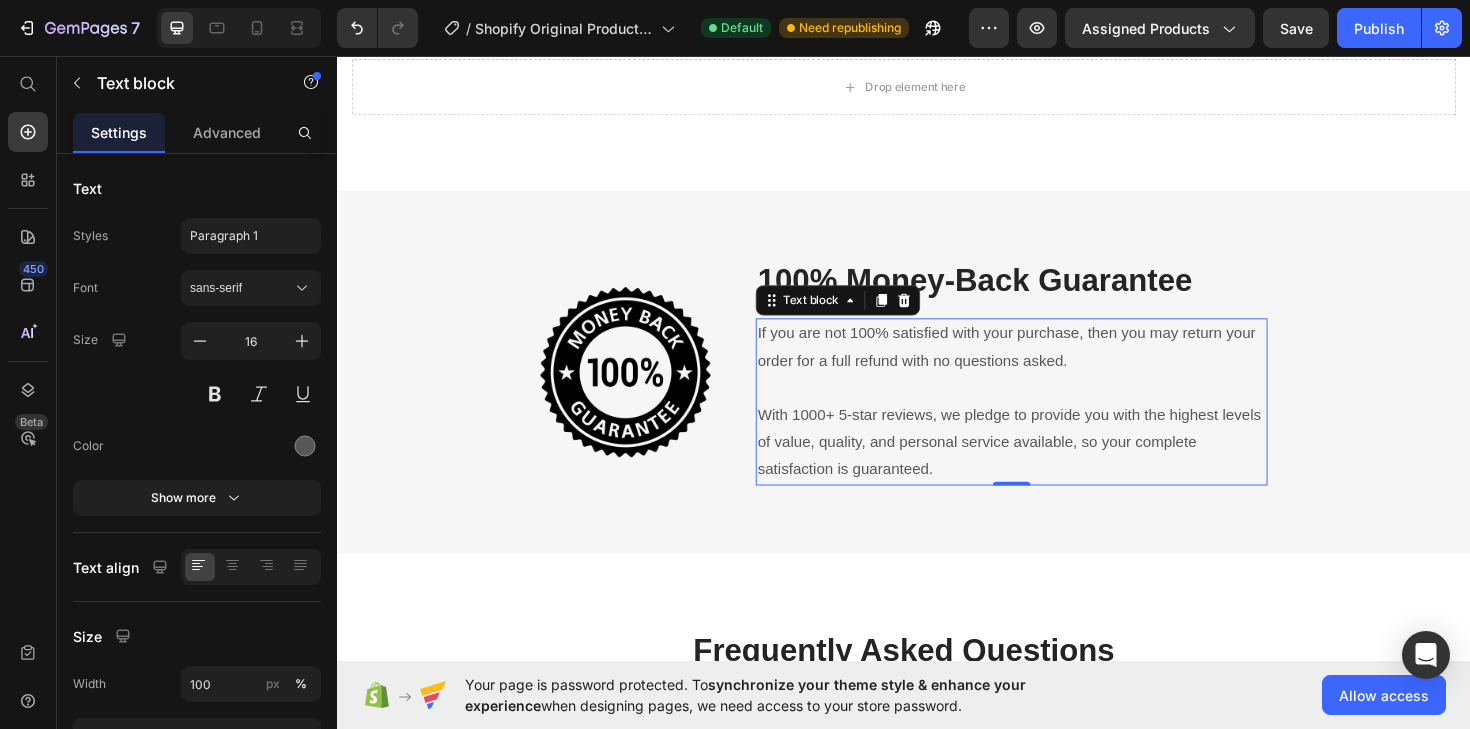 click on "If you are not 100% satisfied with your purchase, then you may return your order for a full refund with no questions asked." at bounding box center (1051, 365) 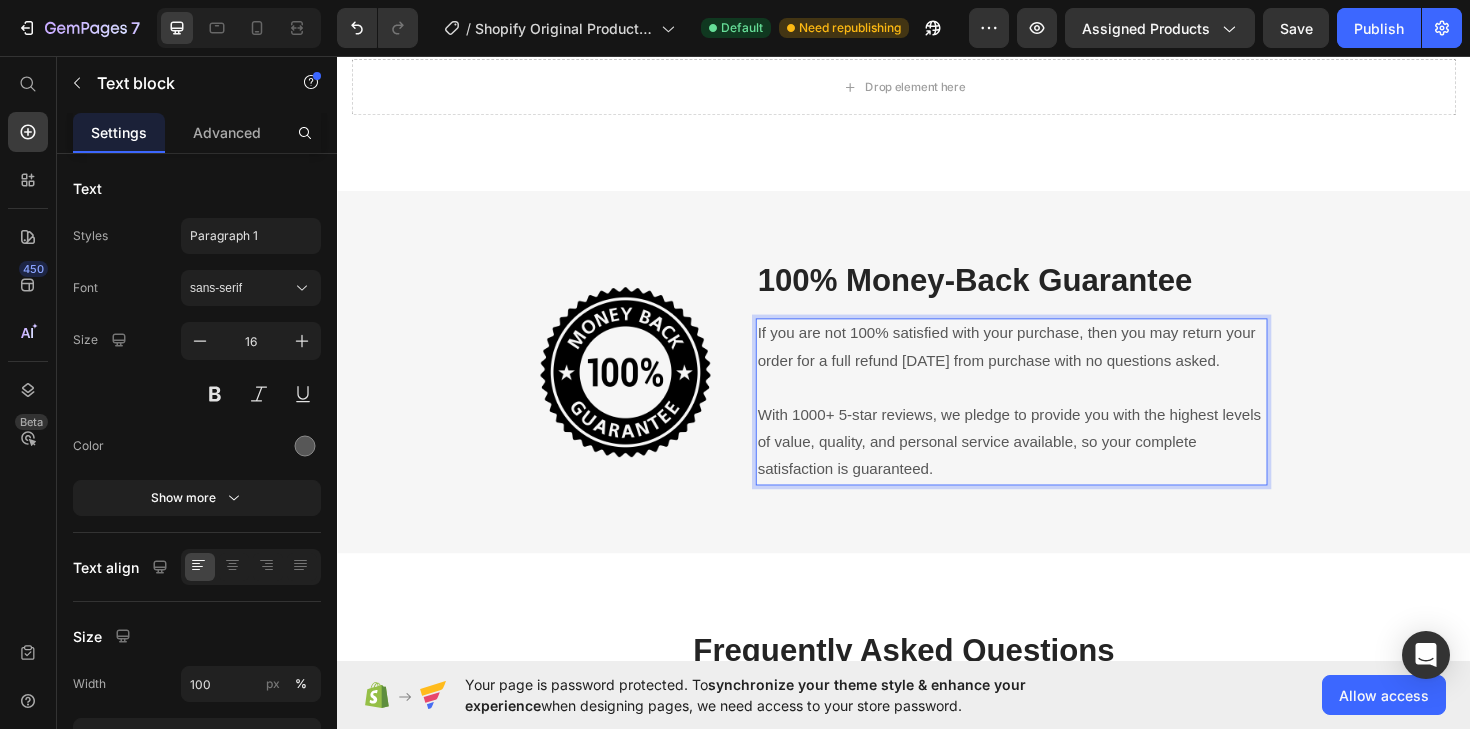 click at bounding box center [1051, 408] 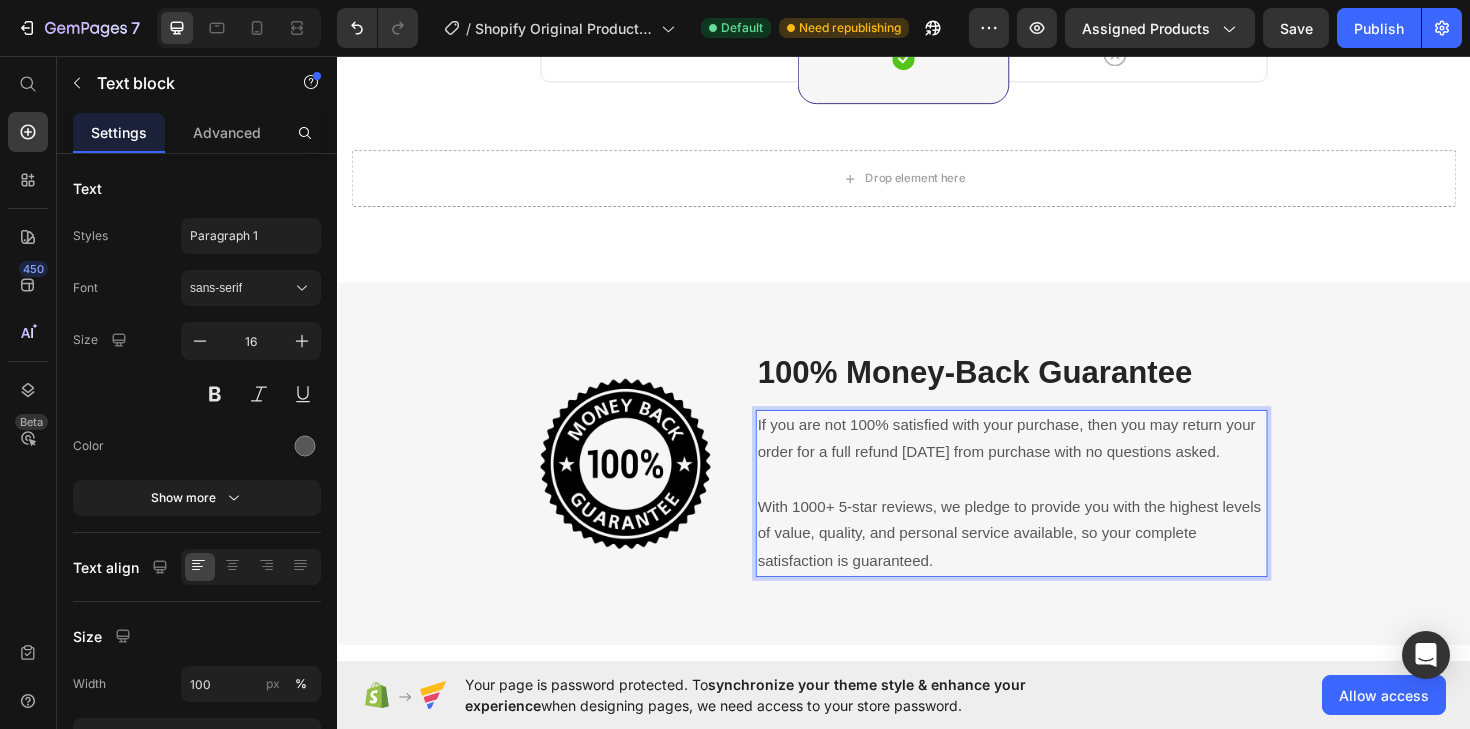 scroll, scrollTop: 5755, scrollLeft: 0, axis: vertical 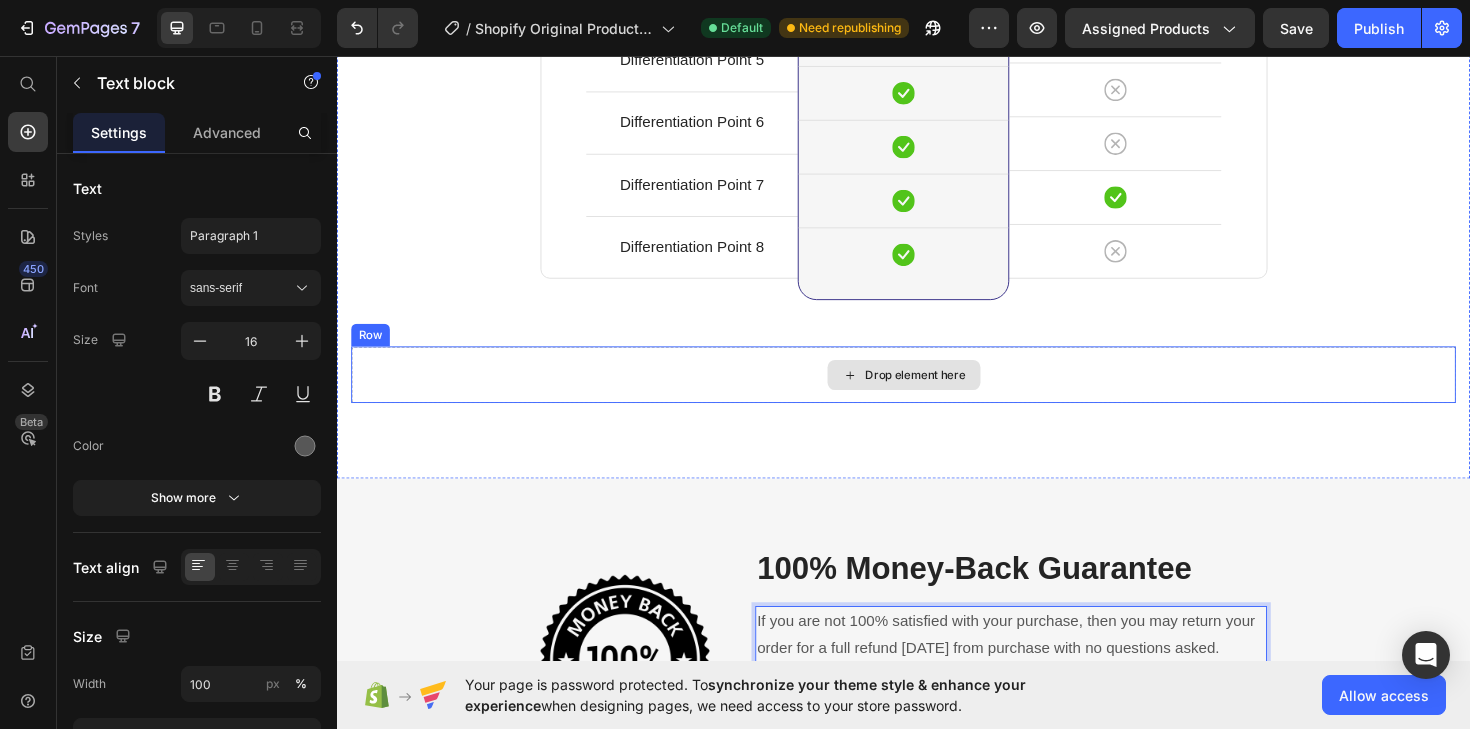 click on "Drop element here" at bounding box center [937, 394] 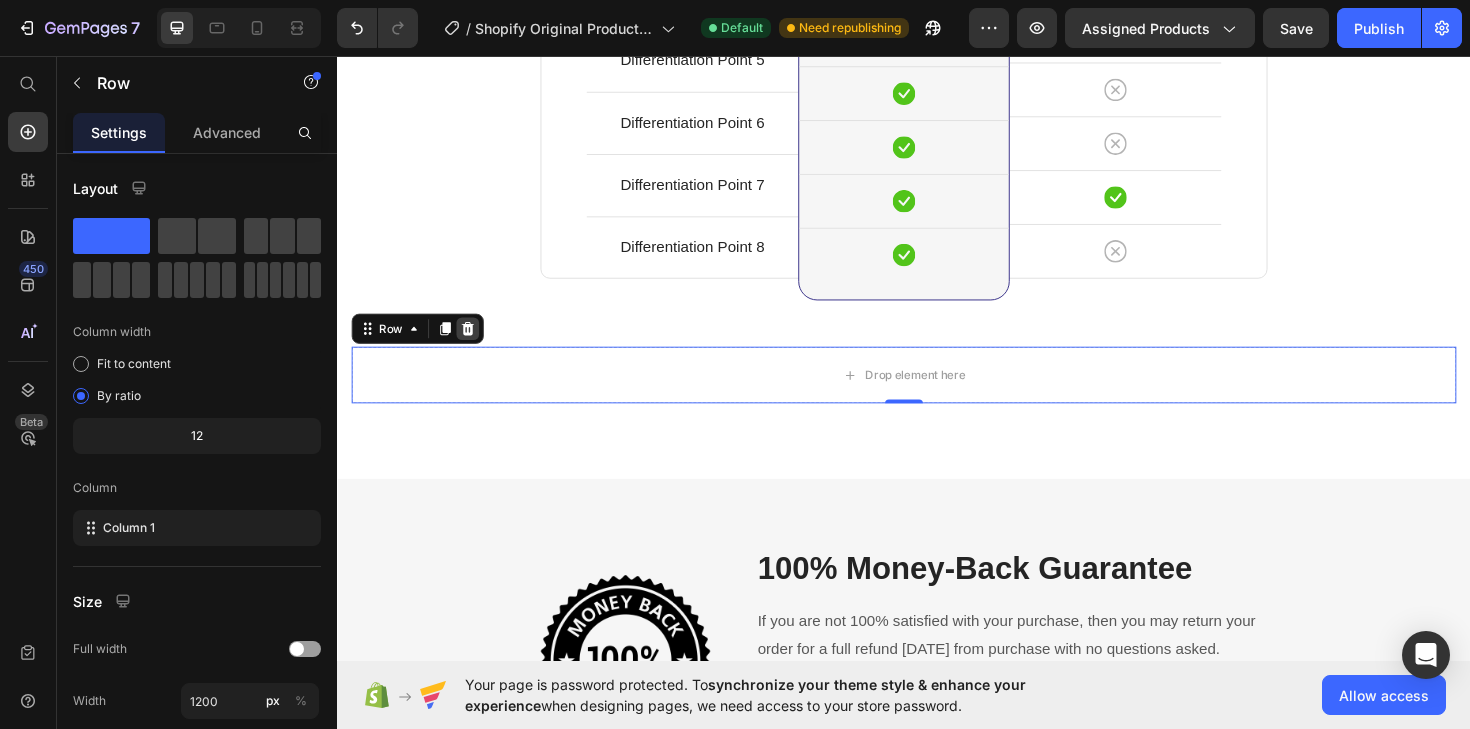 click 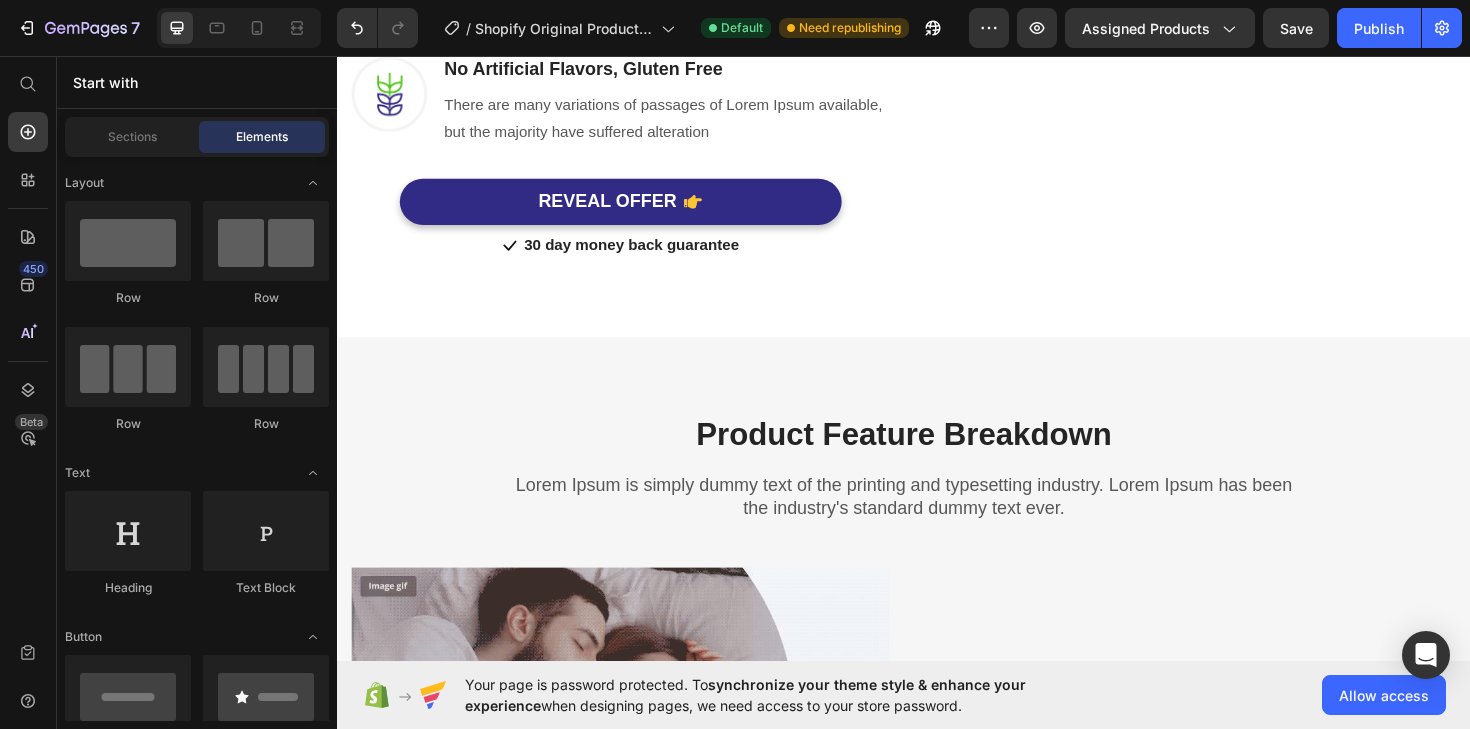 scroll, scrollTop: 2389, scrollLeft: 0, axis: vertical 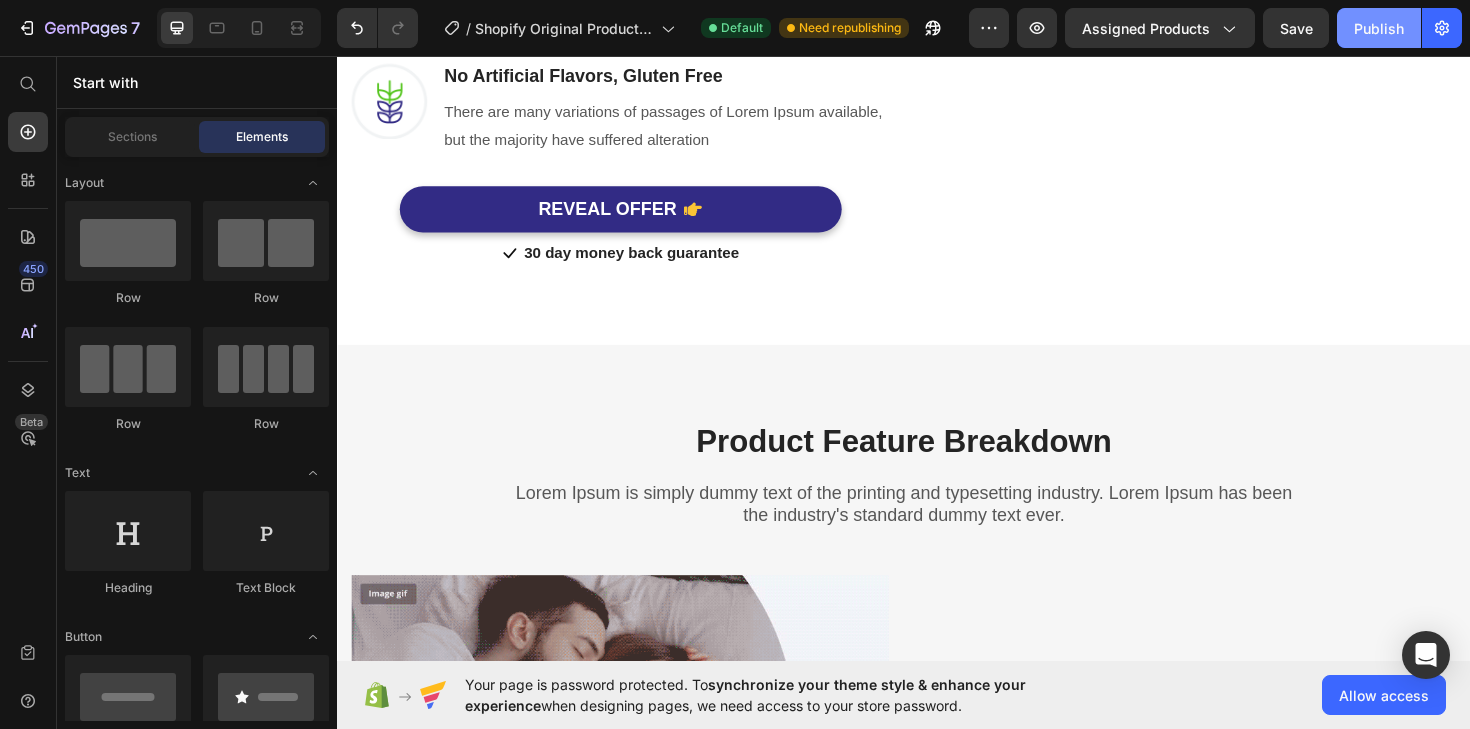 click on "Publish" at bounding box center [1379, 28] 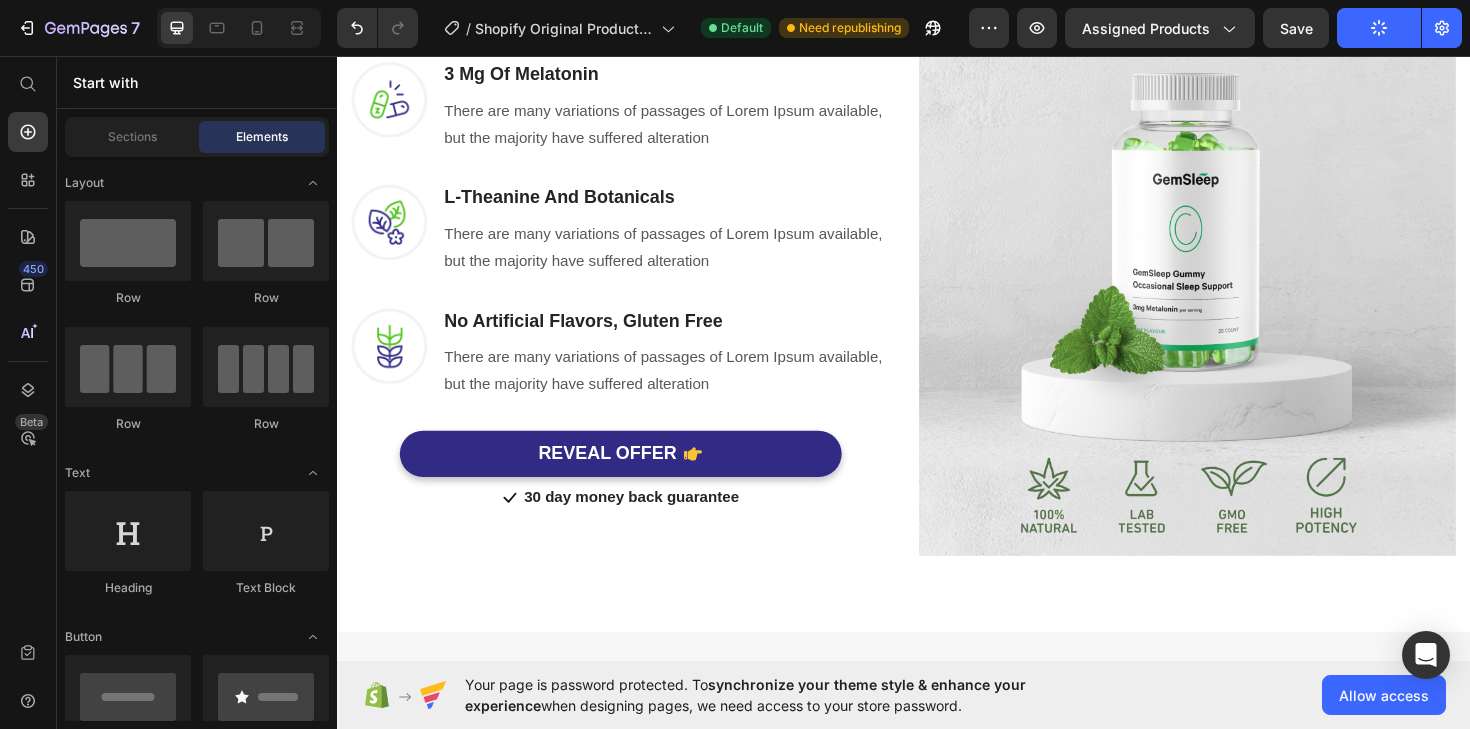 scroll, scrollTop: 2058, scrollLeft: 0, axis: vertical 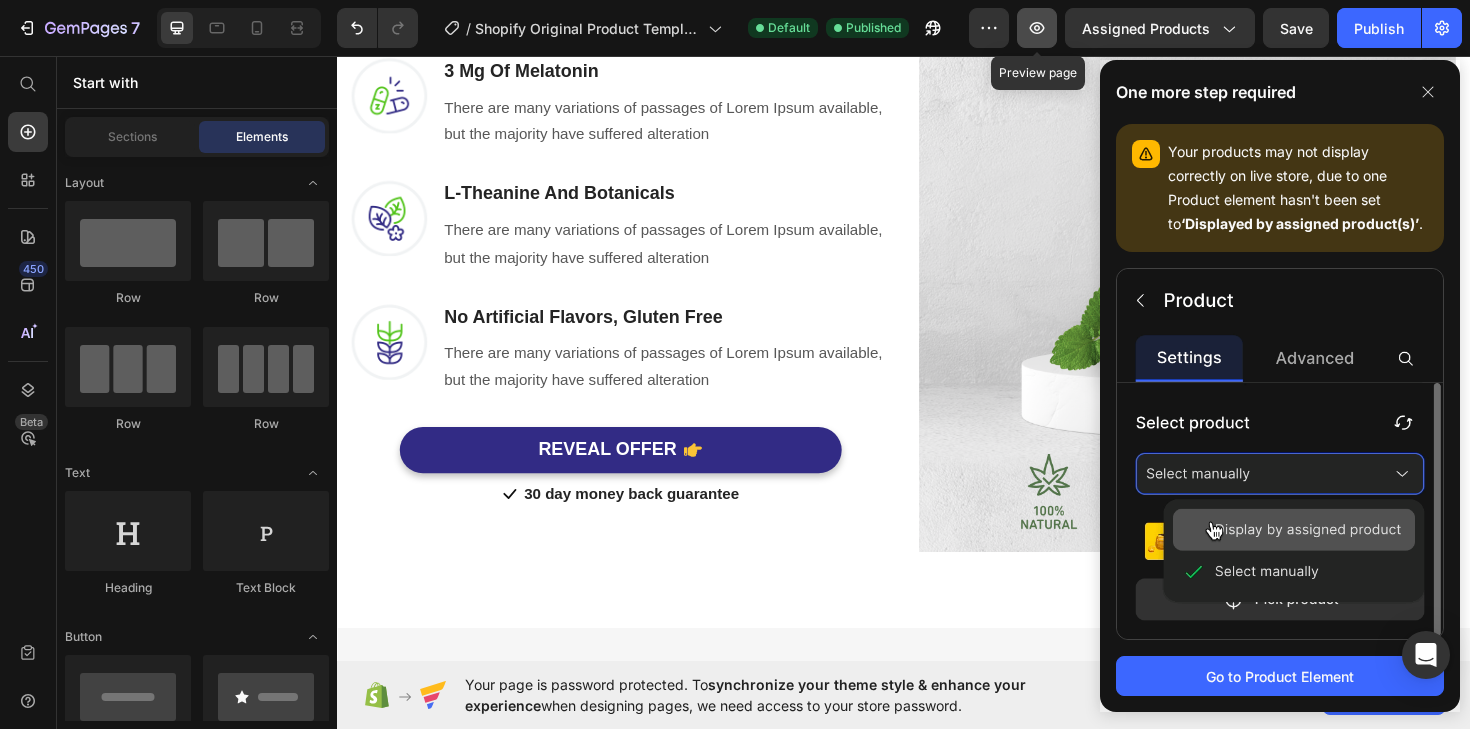 click 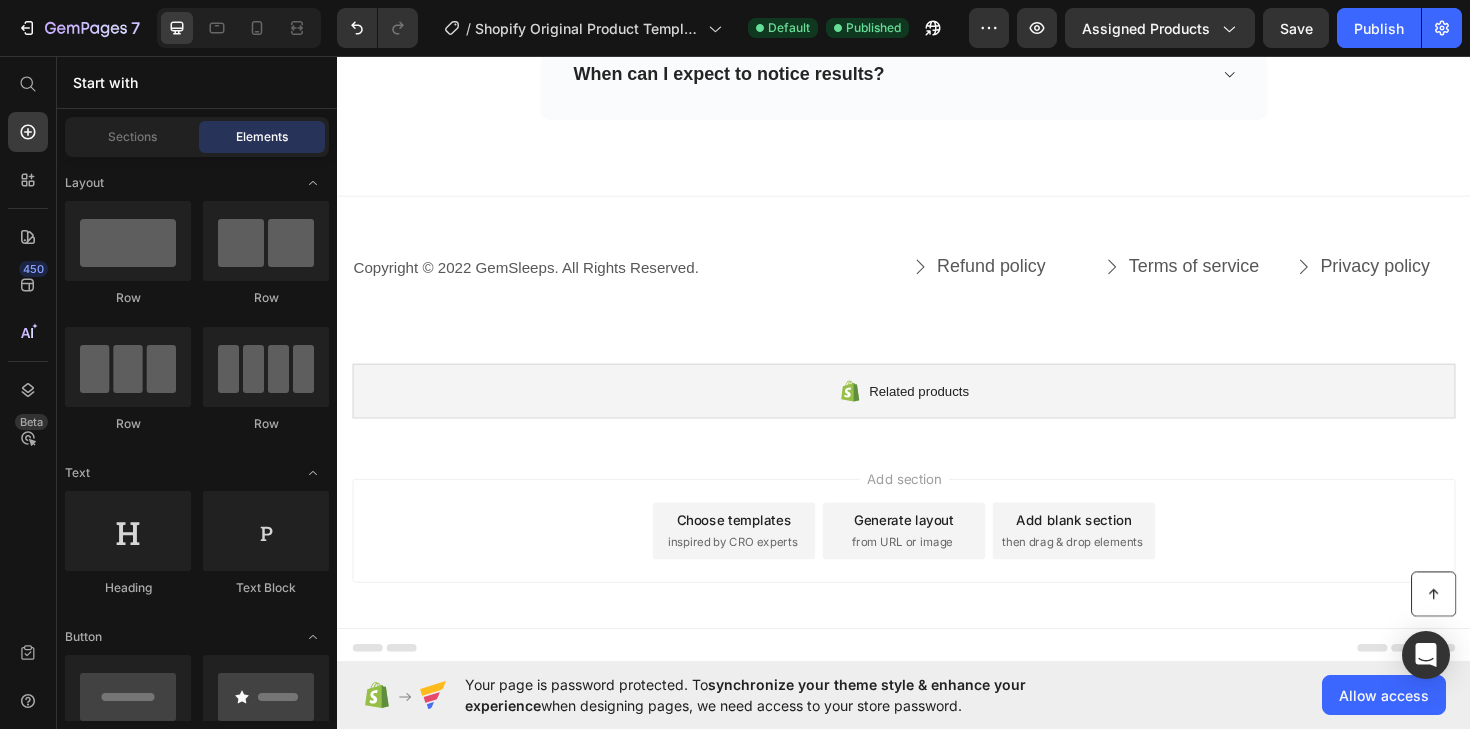 scroll, scrollTop: 7266, scrollLeft: 0, axis: vertical 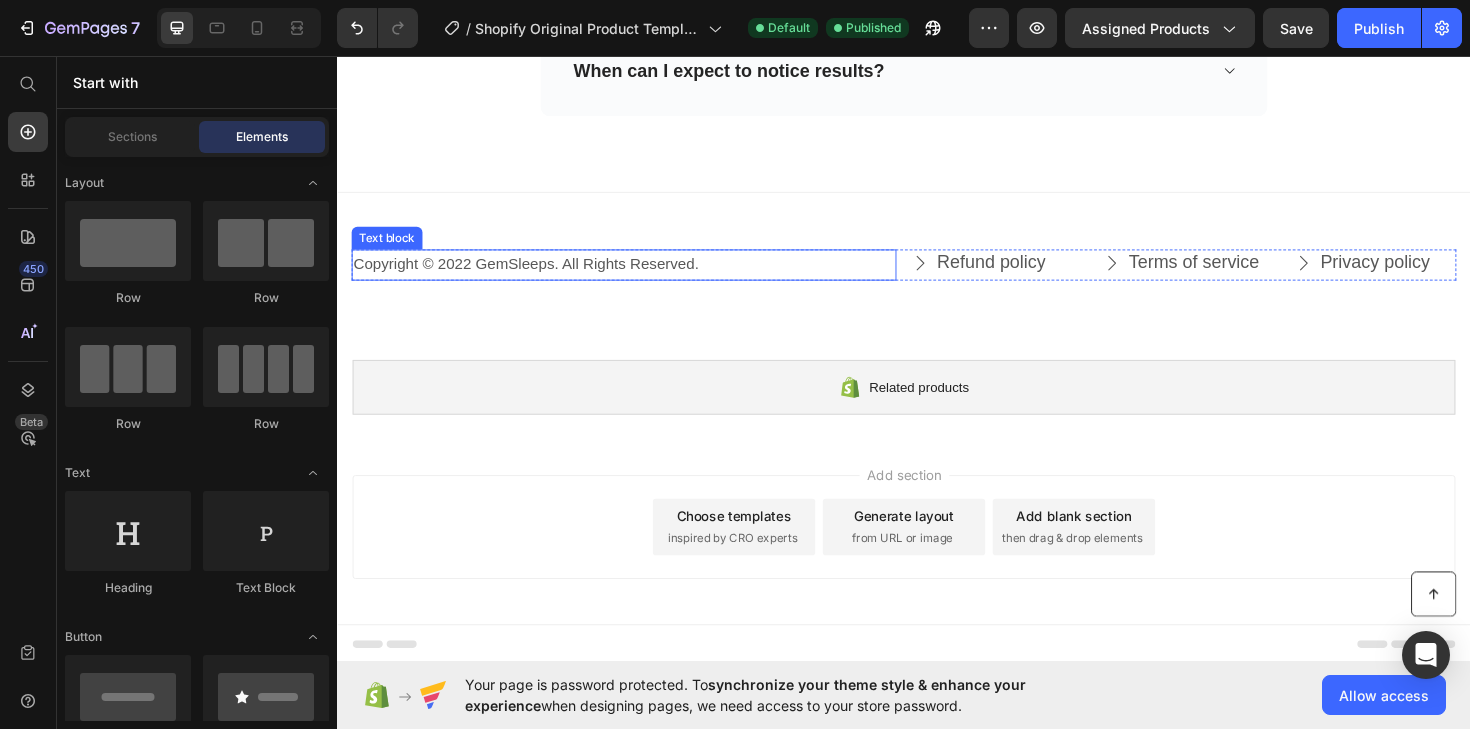 click on "Copyright © 2022 GemSleeps. All Rights Reserved." at bounding box center (640, 277) 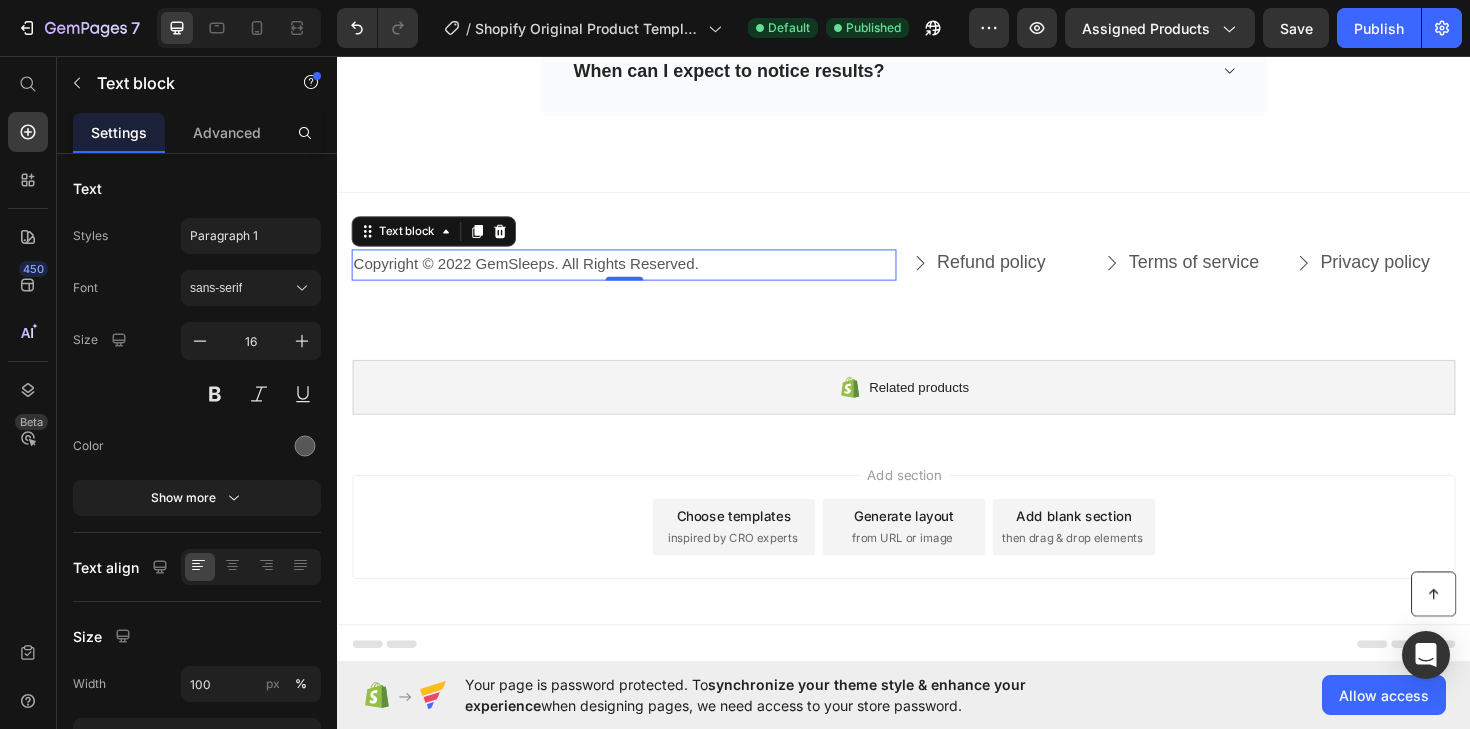 click on "Copyright © 2022 GemSleeps. All Rights Reserved." at bounding box center [640, 277] 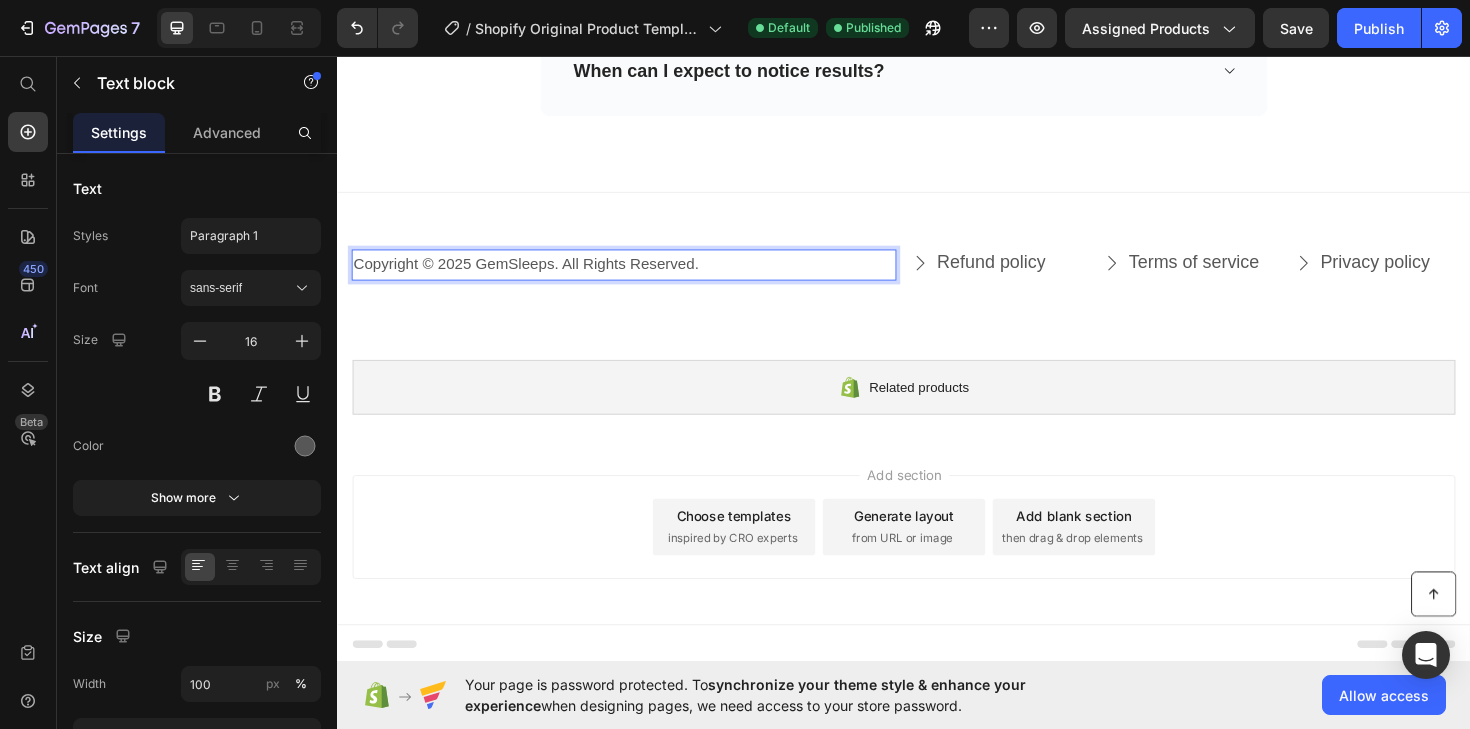 click on "Copyright © 2025 GemSleeps. All Rights Reserved." at bounding box center [640, 277] 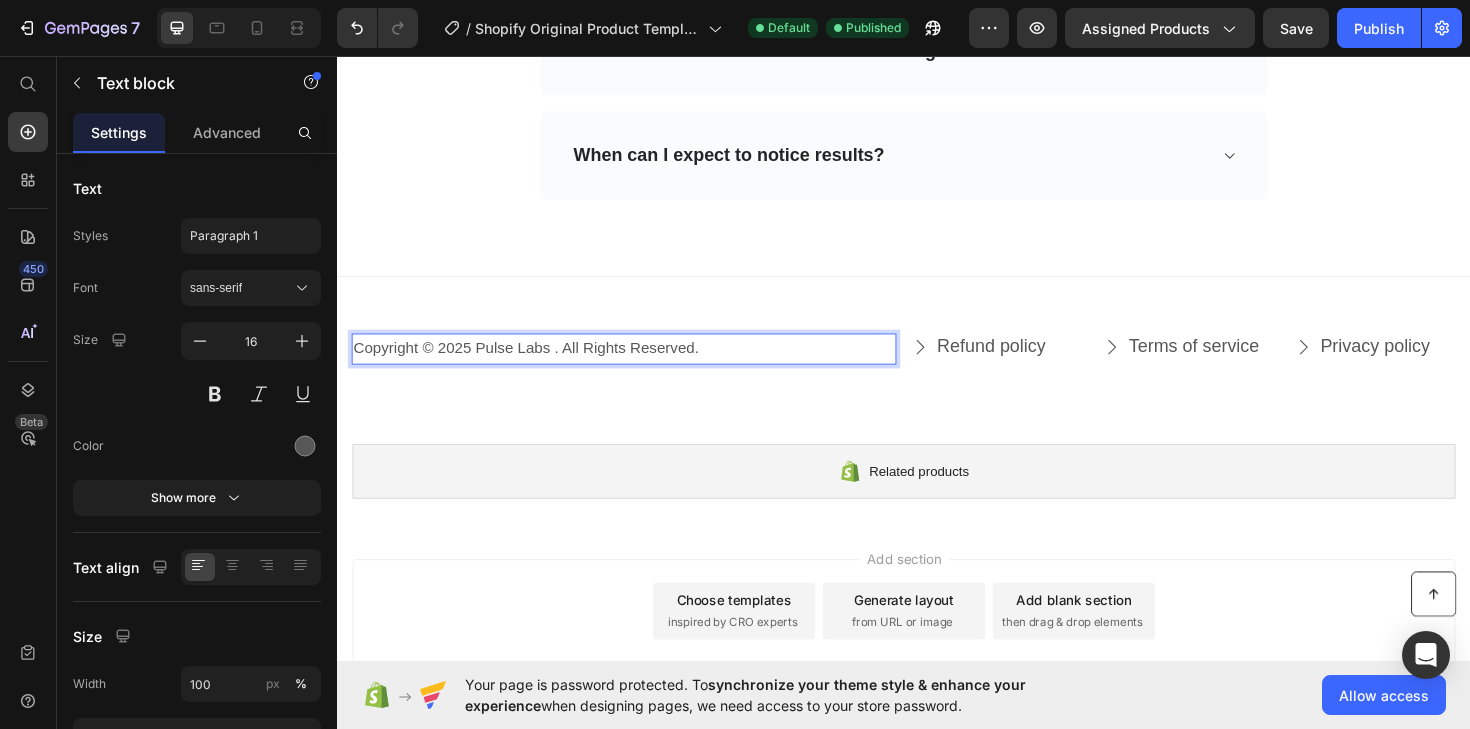 scroll, scrollTop: 6893, scrollLeft: 0, axis: vertical 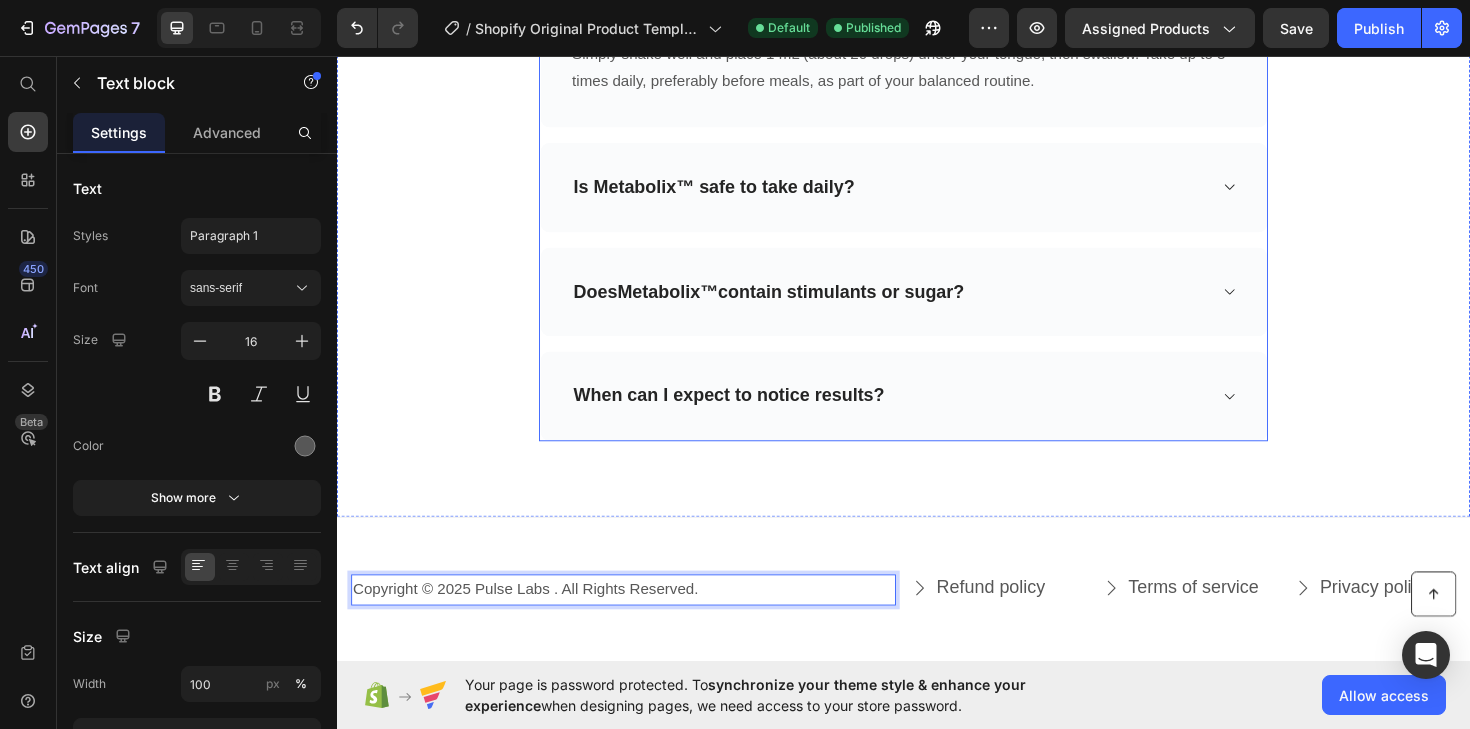 click on "Metabolix™" at bounding box center (686, 305) 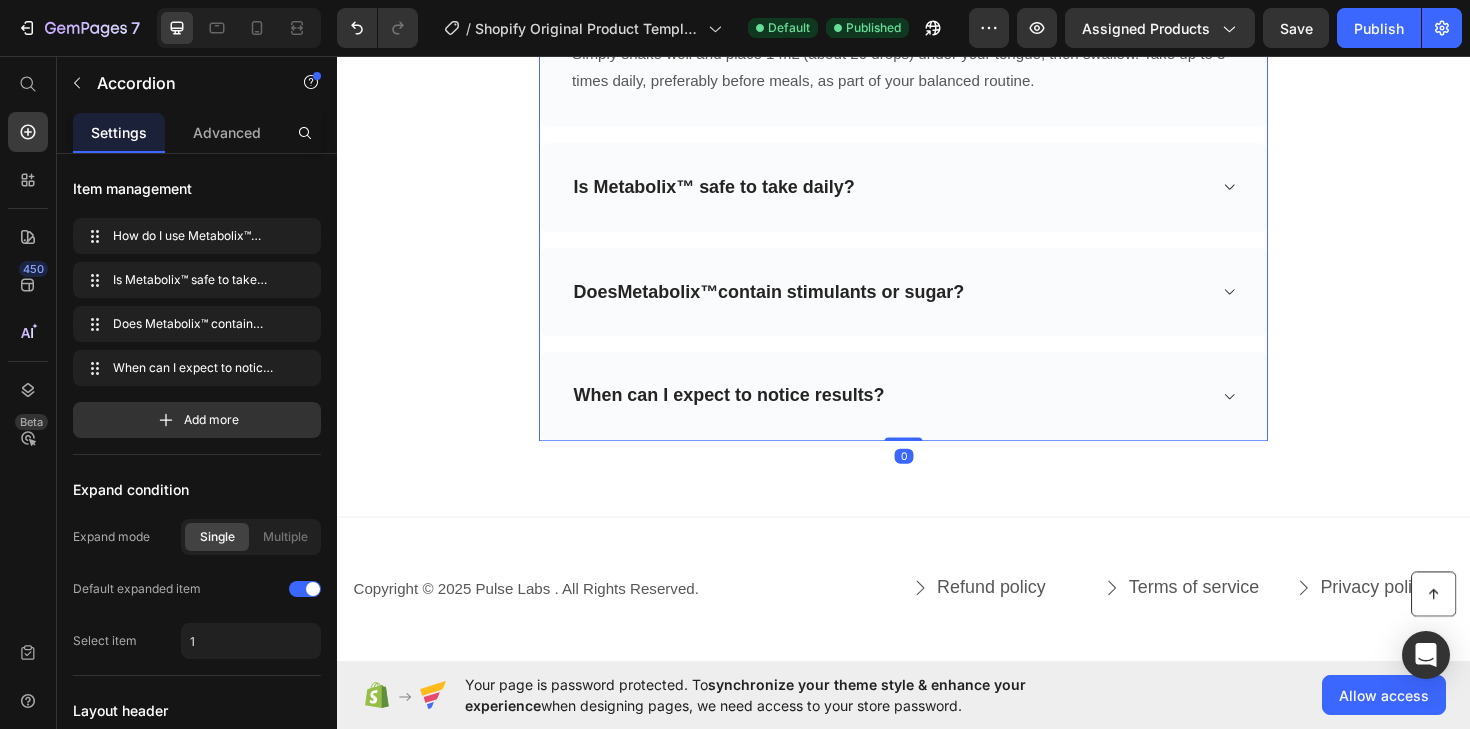 click on "Metabolix™" at bounding box center (686, 305) 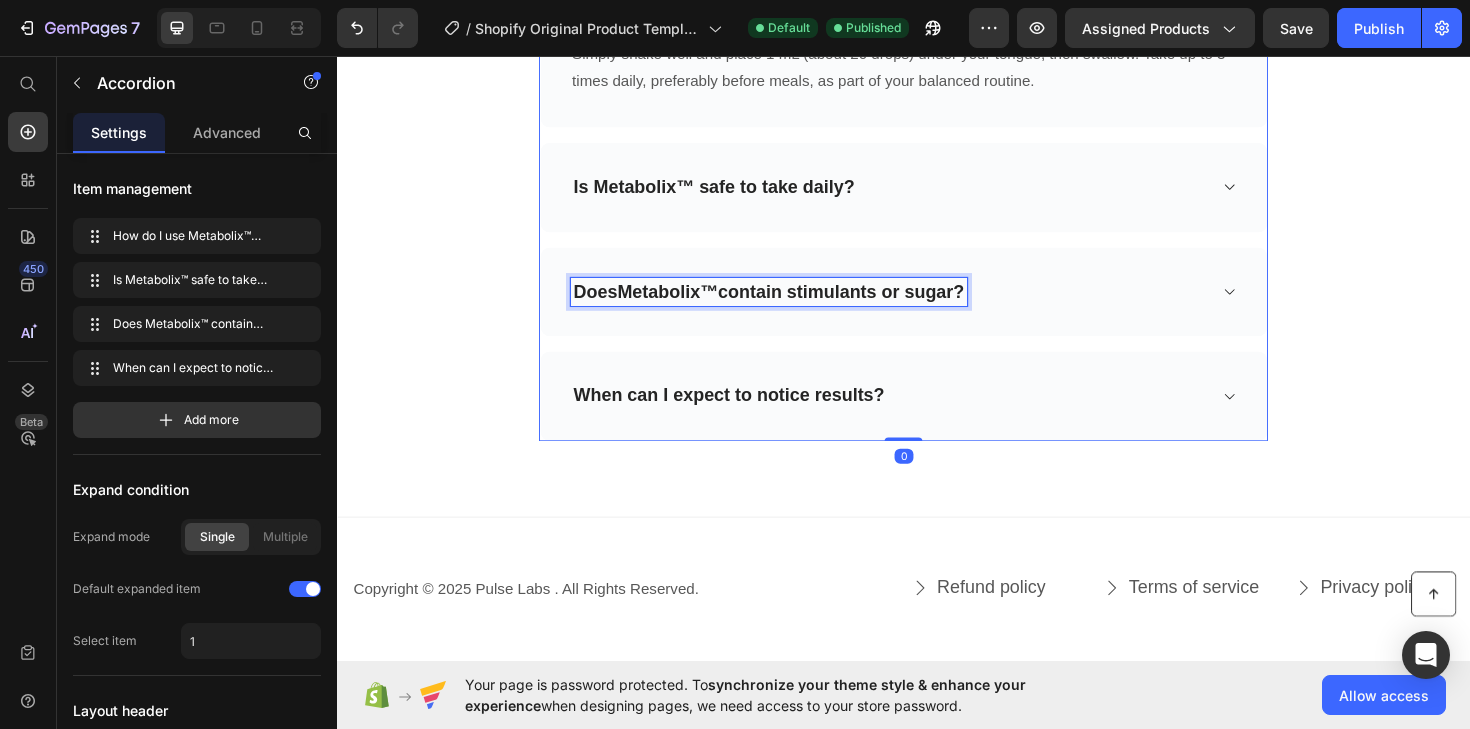 click on "Metabolix™" at bounding box center [686, 305] 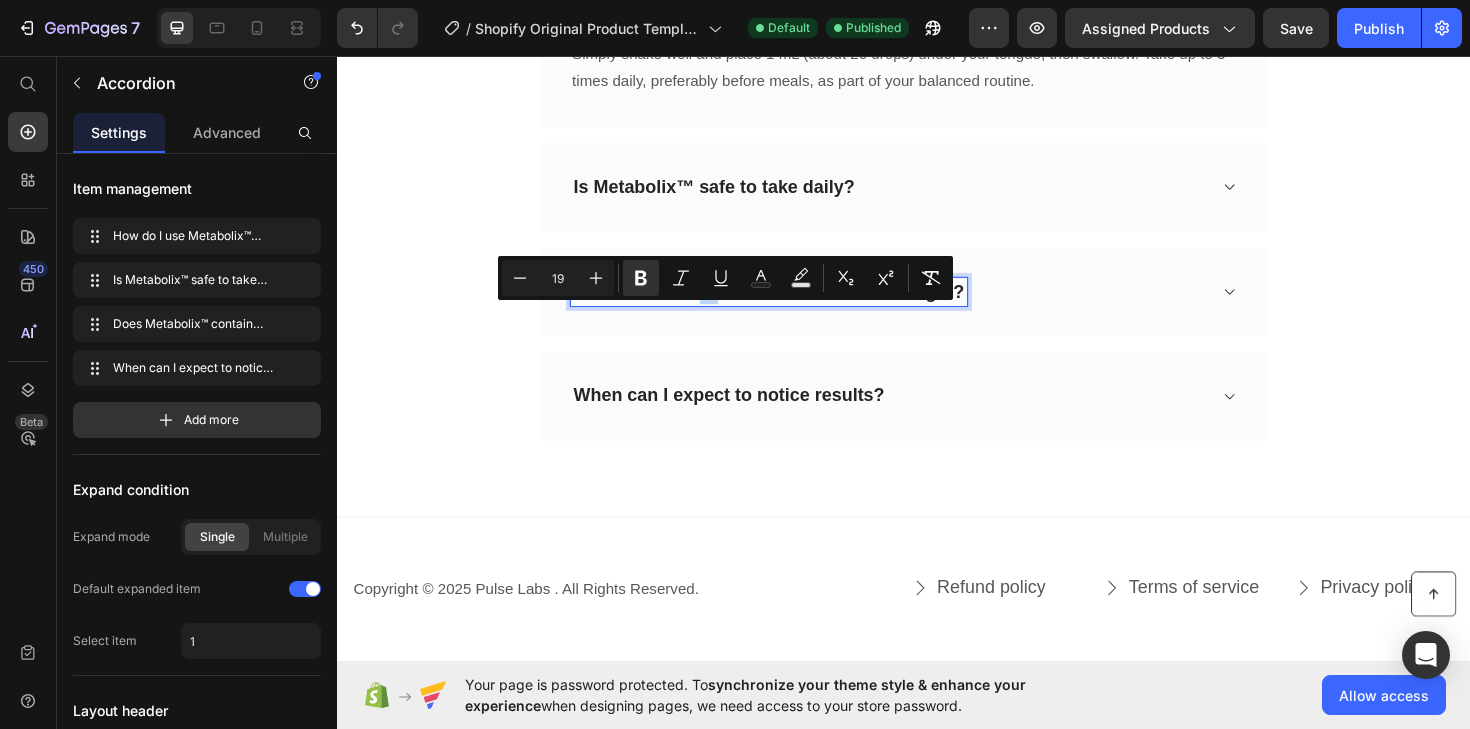 click on "Metabolix™" at bounding box center [686, 305] 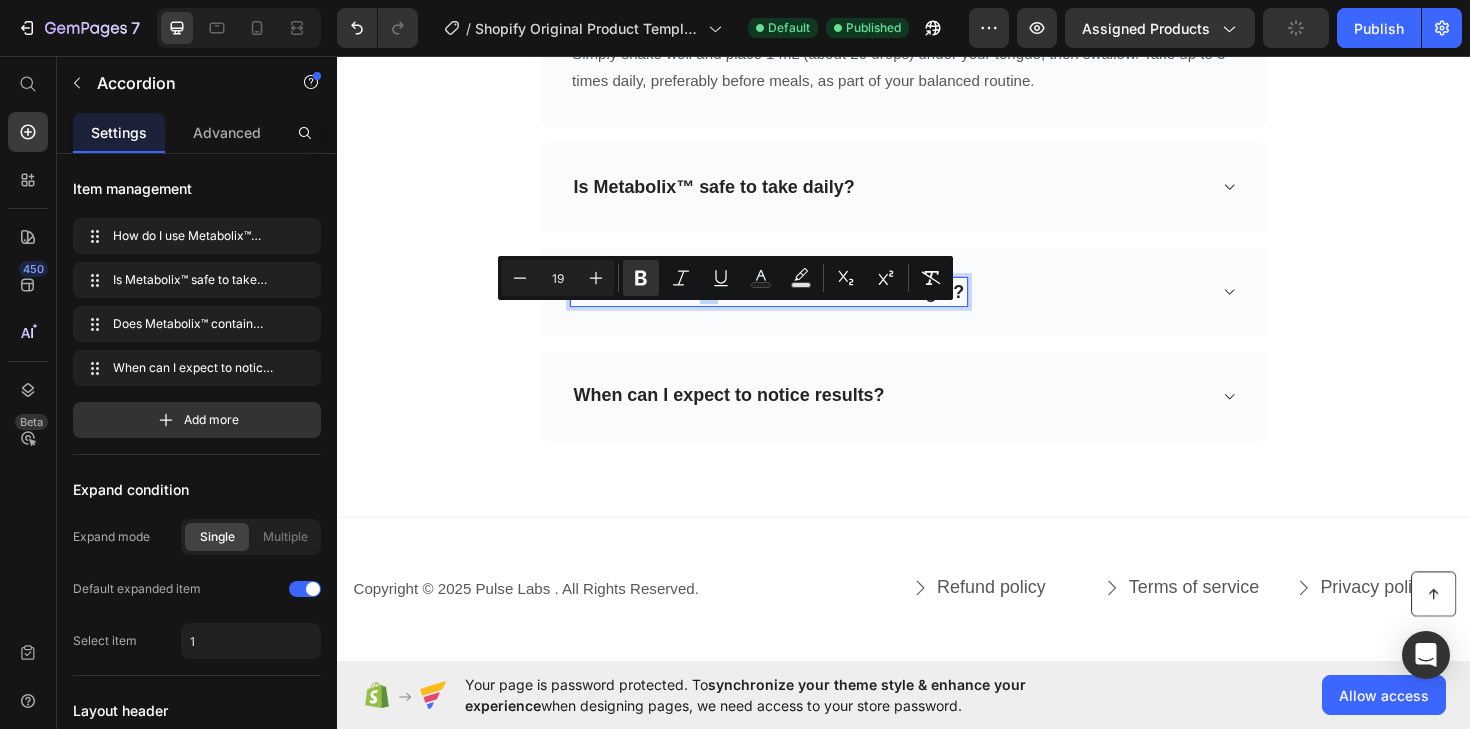 copy on "™" 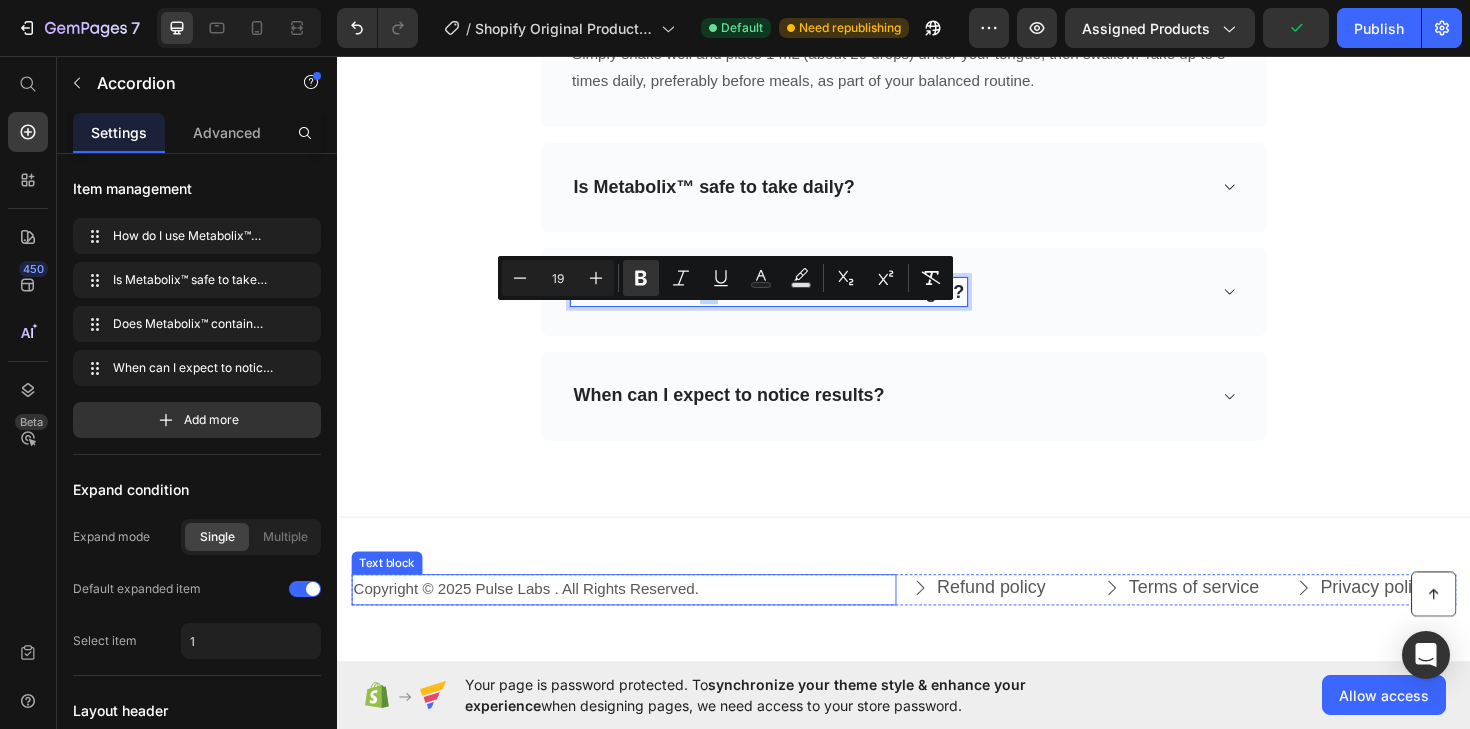 click on "Copyright © 2025 Pulse Labs . All Rights Reserved." at bounding box center (640, 621) 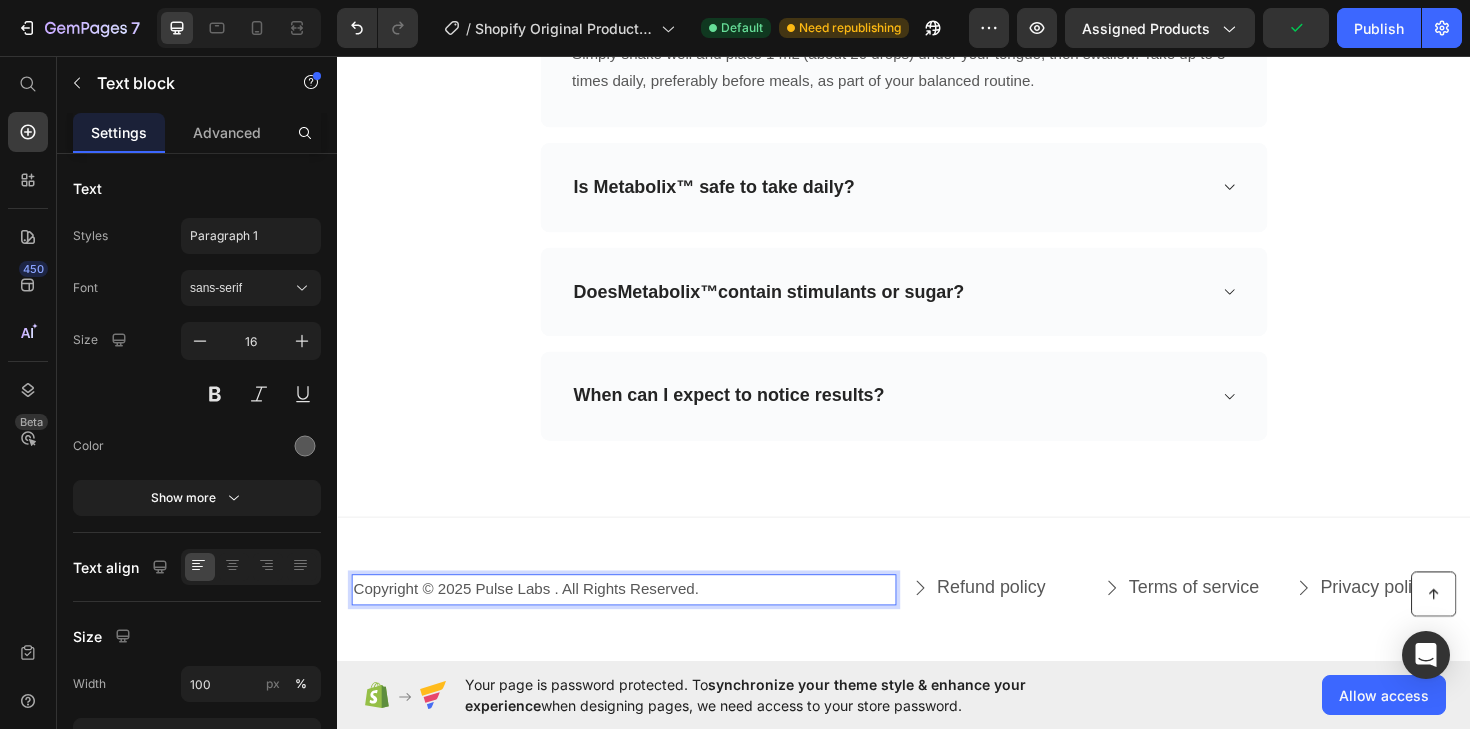 click on "Copyright © 2025 Pulse Labs . All Rights Reserved." at bounding box center [640, 621] 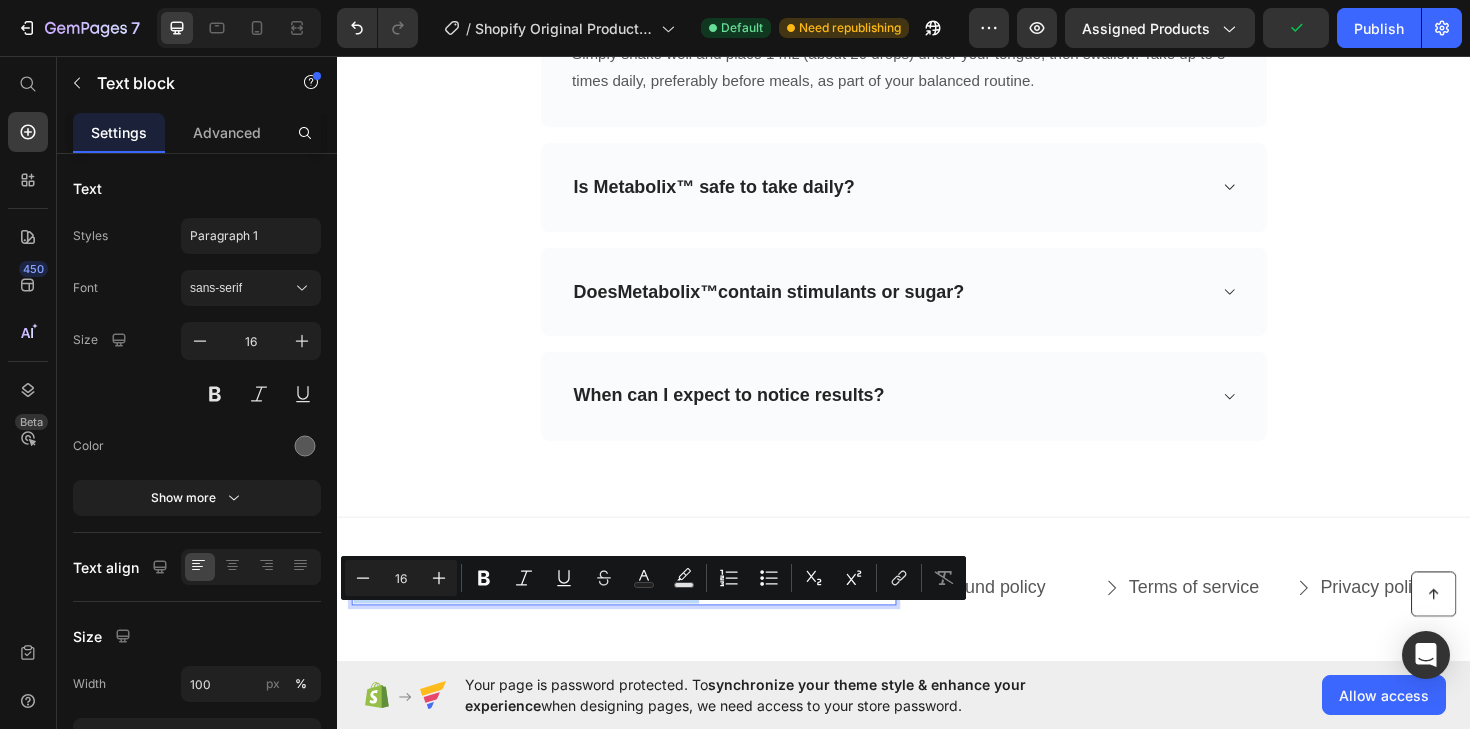 click on "Copyright © 2025 Pulse Labs . All Rights Reserved." at bounding box center (640, 621) 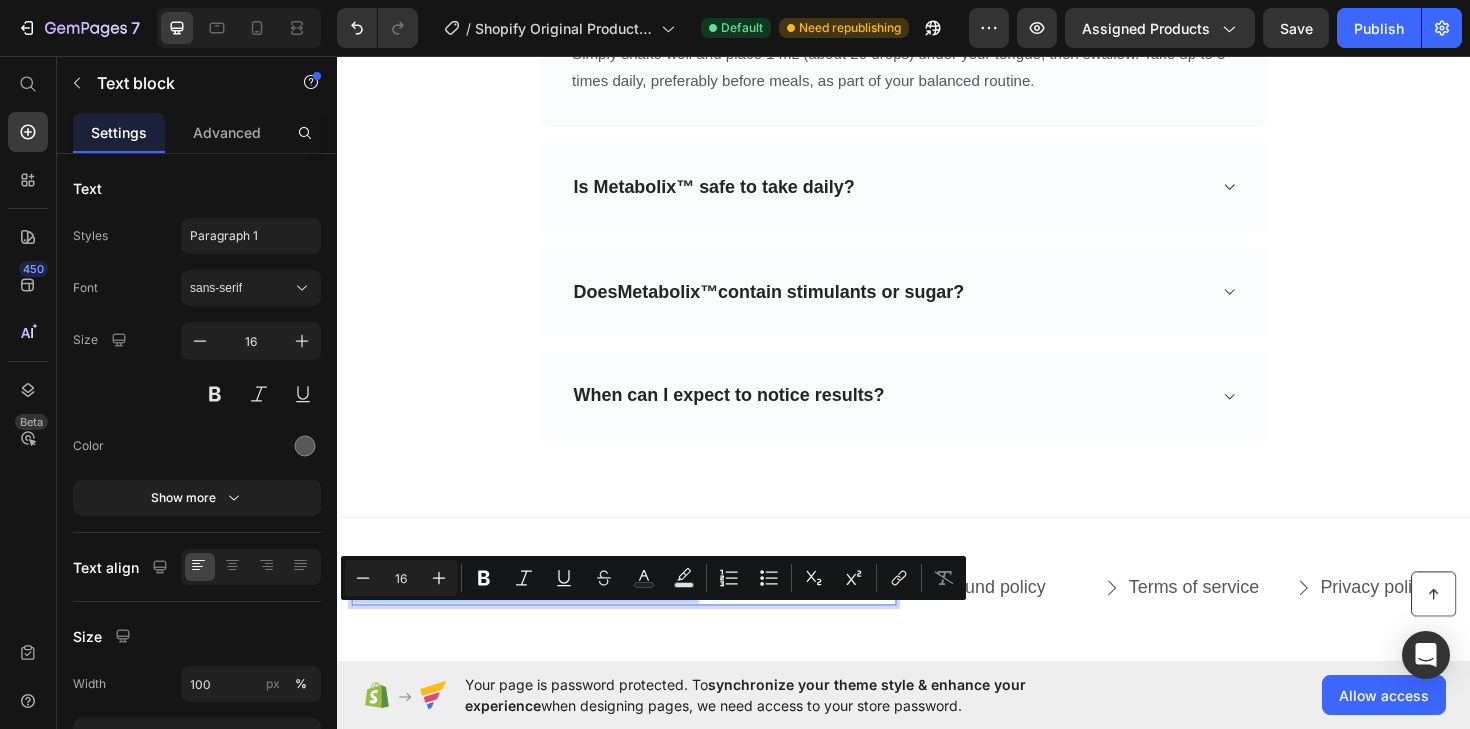 click on "Copyright © 2025 Pulse Labs . All Rights Reserved." at bounding box center (640, 621) 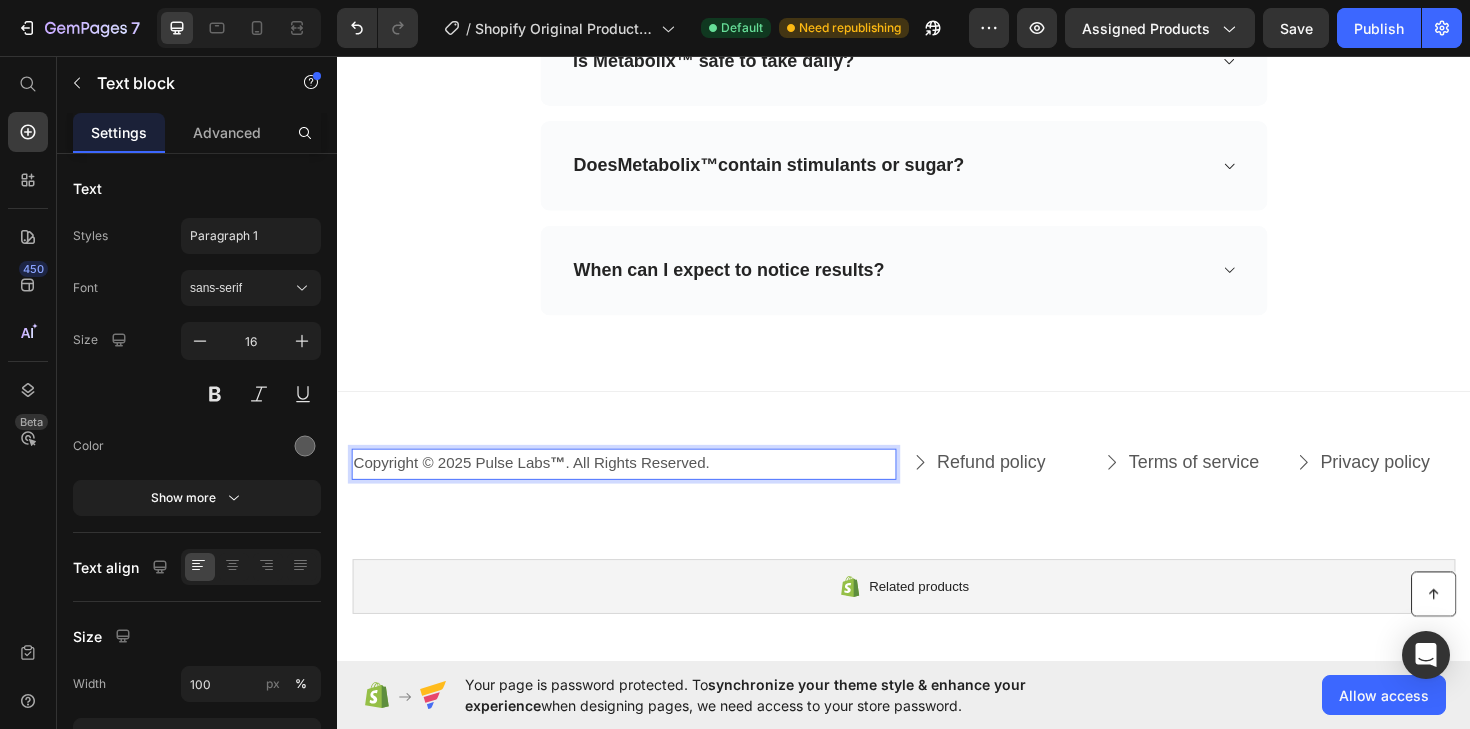 scroll, scrollTop: 7094, scrollLeft: 0, axis: vertical 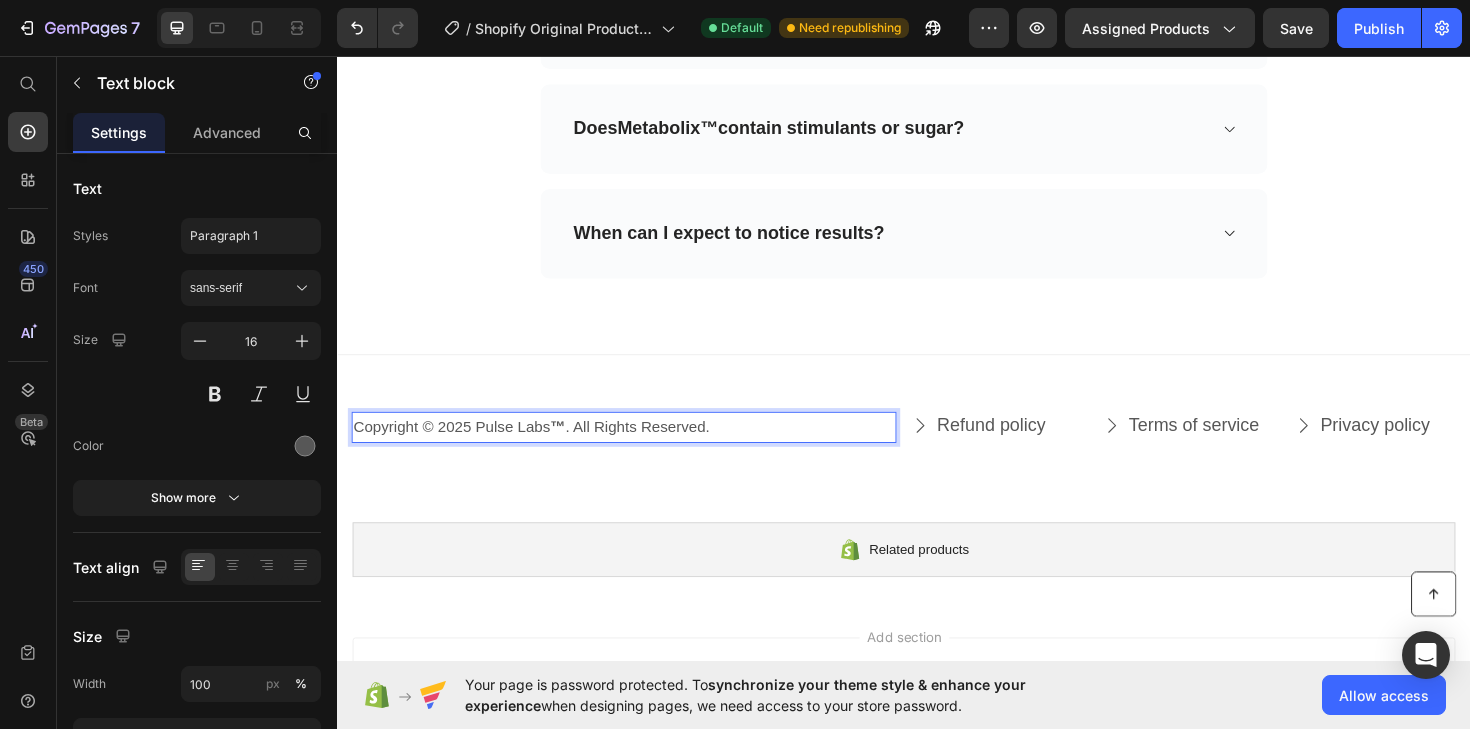 click on "Copyright © 2025 Pulse Labs ™  . All Rights Reserved." at bounding box center [640, 449] 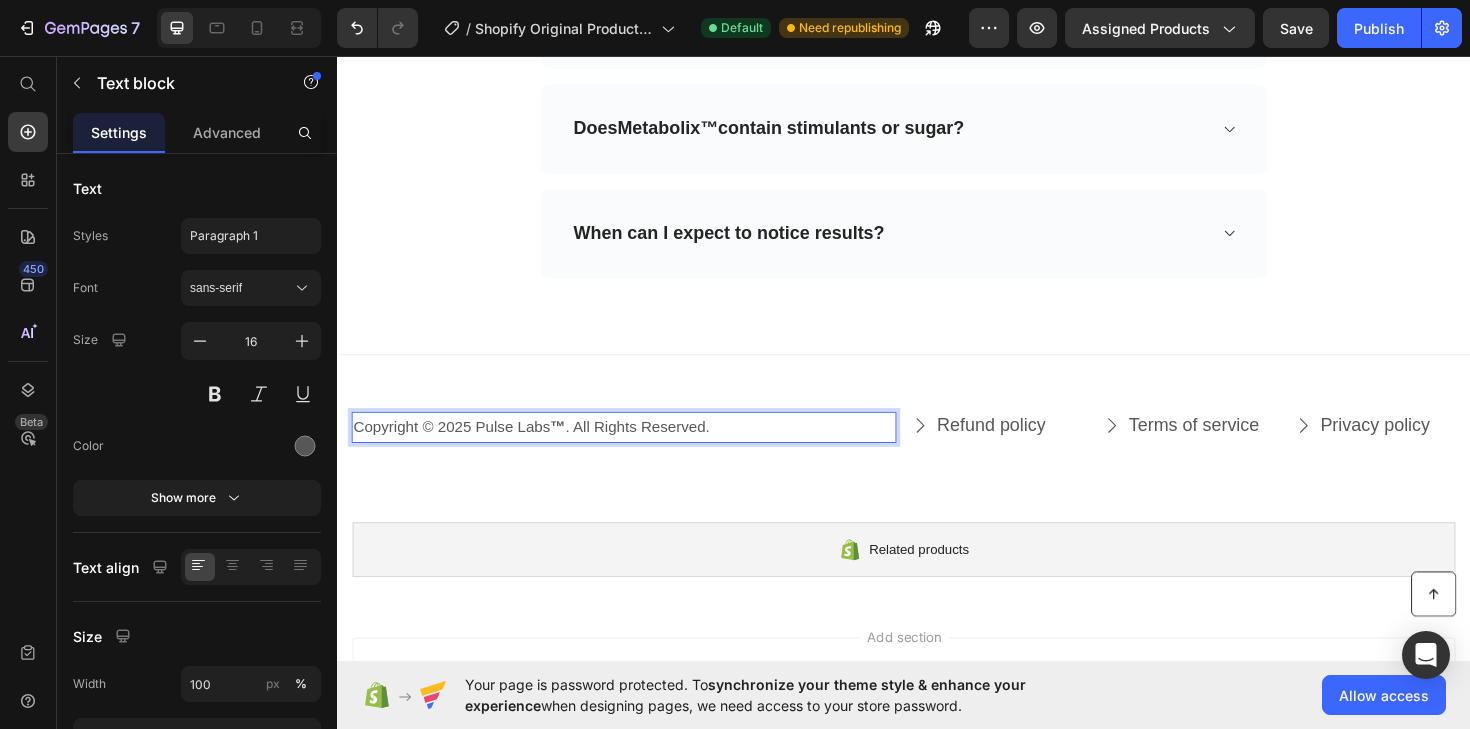 click on "Copyright © 2025 Pulse Labs ™  . All Rights Reserved." at bounding box center (640, 449) 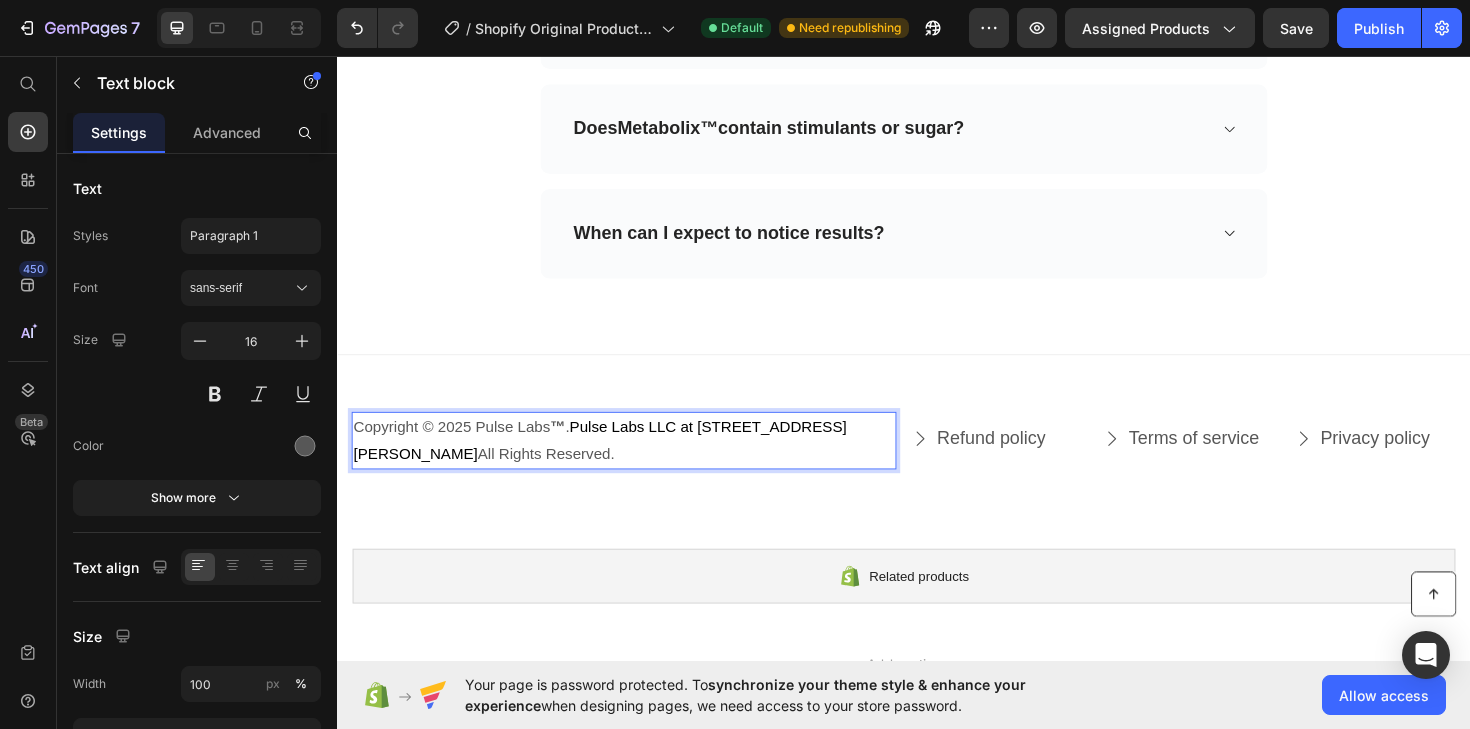 click on "Copyright © 2025 Pulse Labs ™  . Pulse Labs LLC at 30 N Gould St Ste N Sheridan, WY 82801  All Rights Reserved." at bounding box center [640, 464] 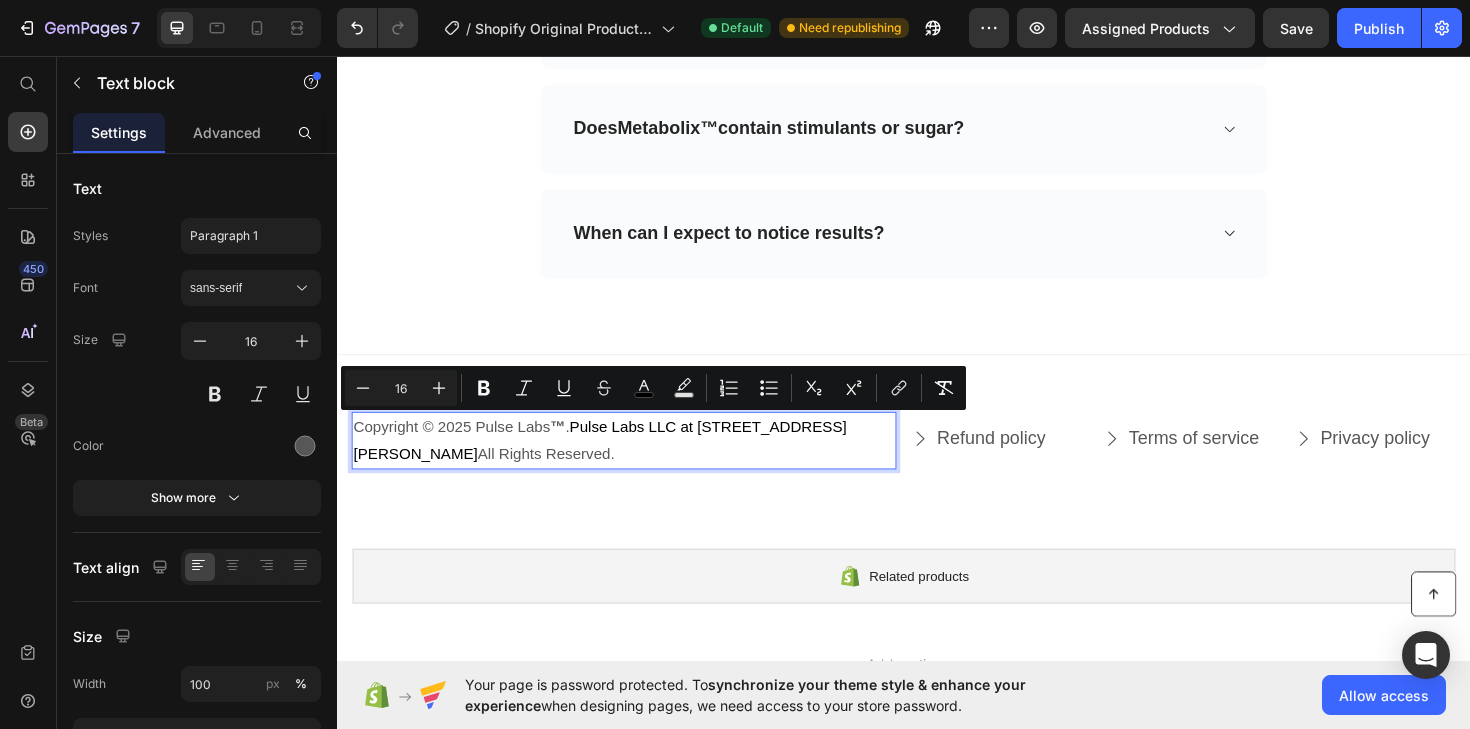 drag, startPoint x: 587, startPoint y: 451, endPoint x: 654, endPoint y: 487, distance: 76.05919 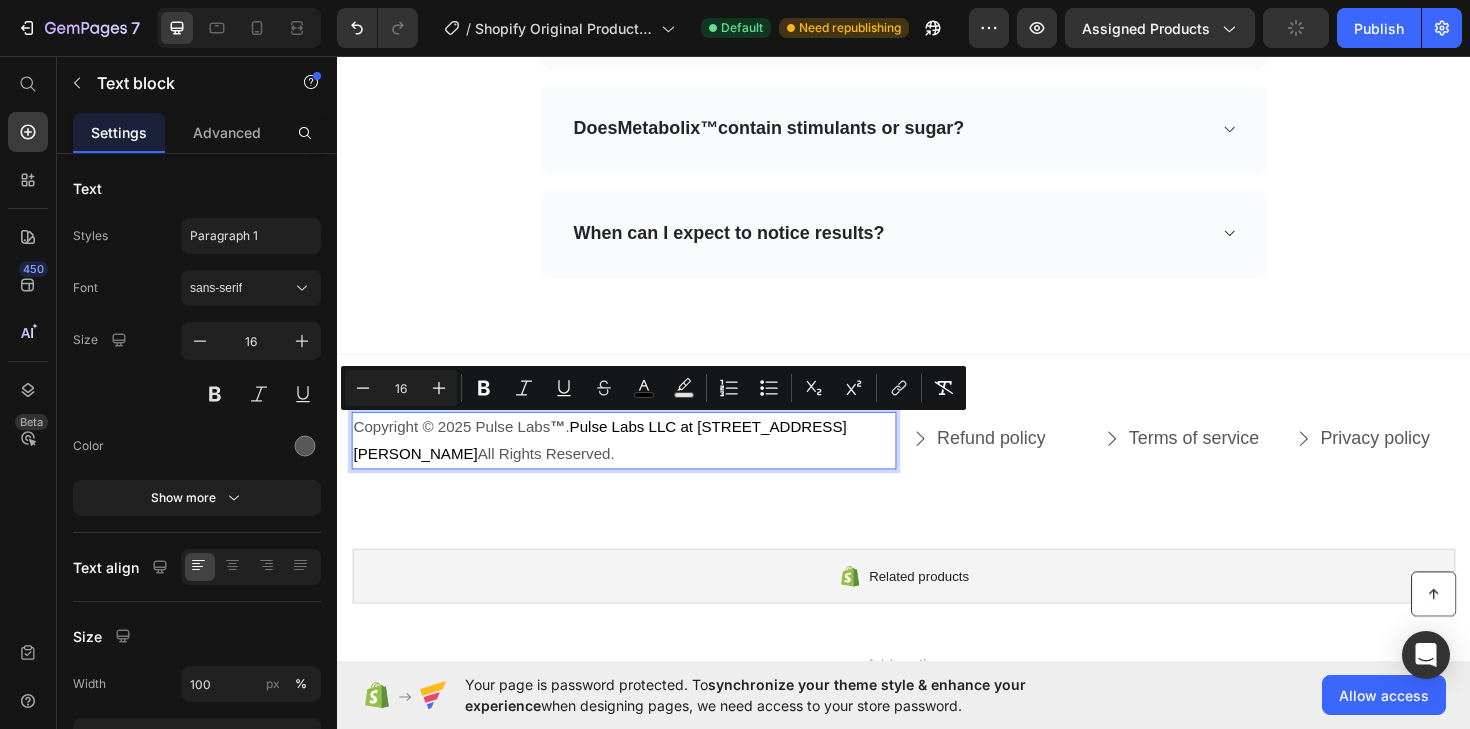 click on "Copyright © 2025 Pulse Labs ™  . Pulse Labs LLC at 30 N Gould St Ste N Sheridan, WY 82801  All Rights Reserved." at bounding box center (640, 464) 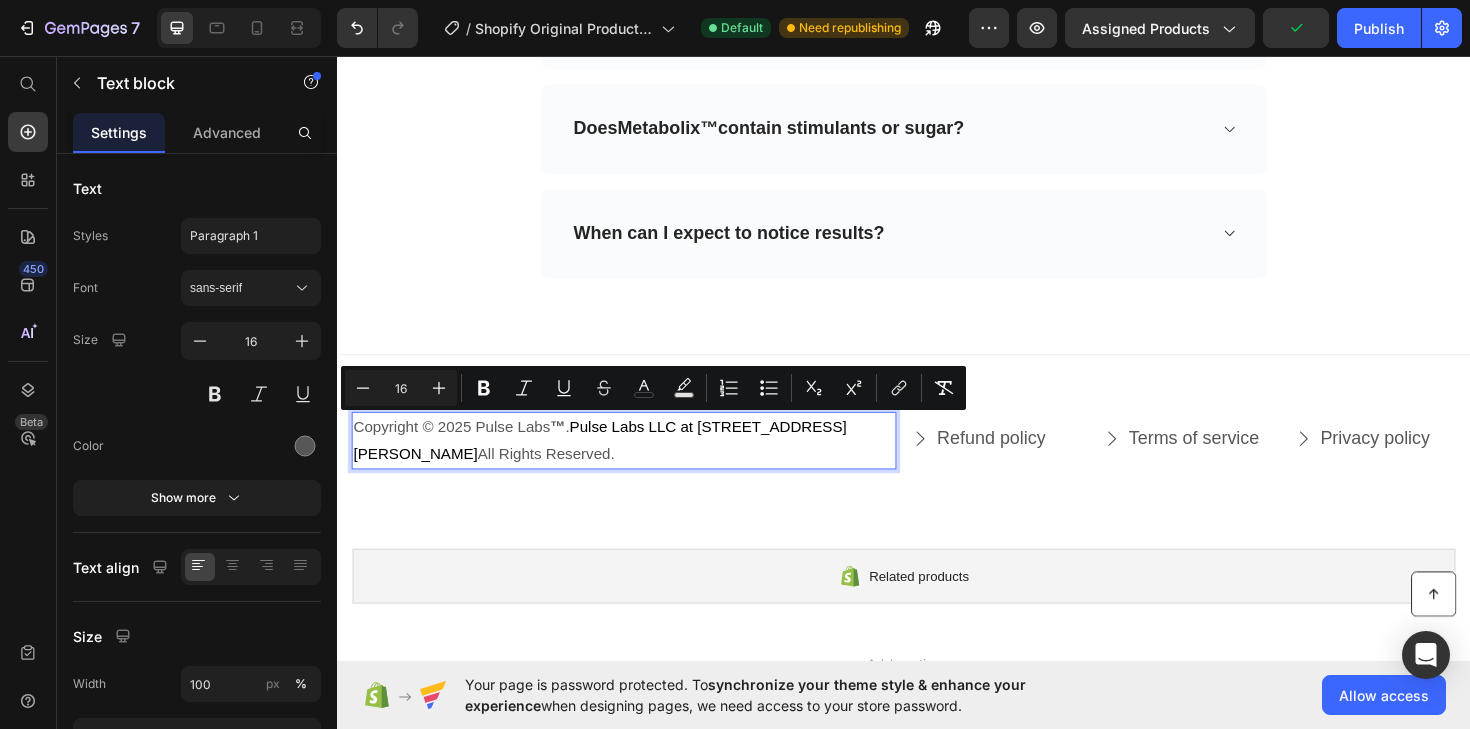 drag, startPoint x: 583, startPoint y: 452, endPoint x: 501, endPoint y: 484, distance: 88.02273 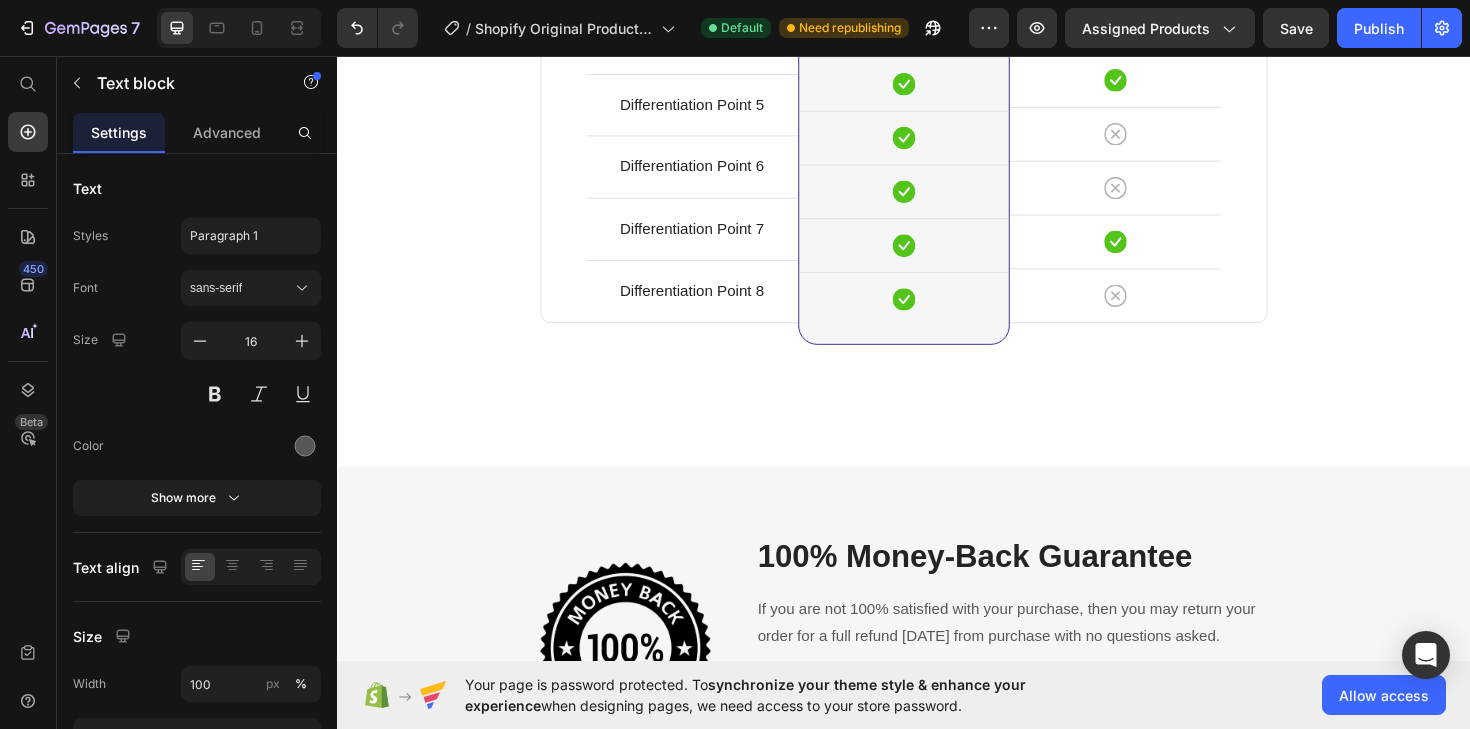 scroll, scrollTop: 5394, scrollLeft: 0, axis: vertical 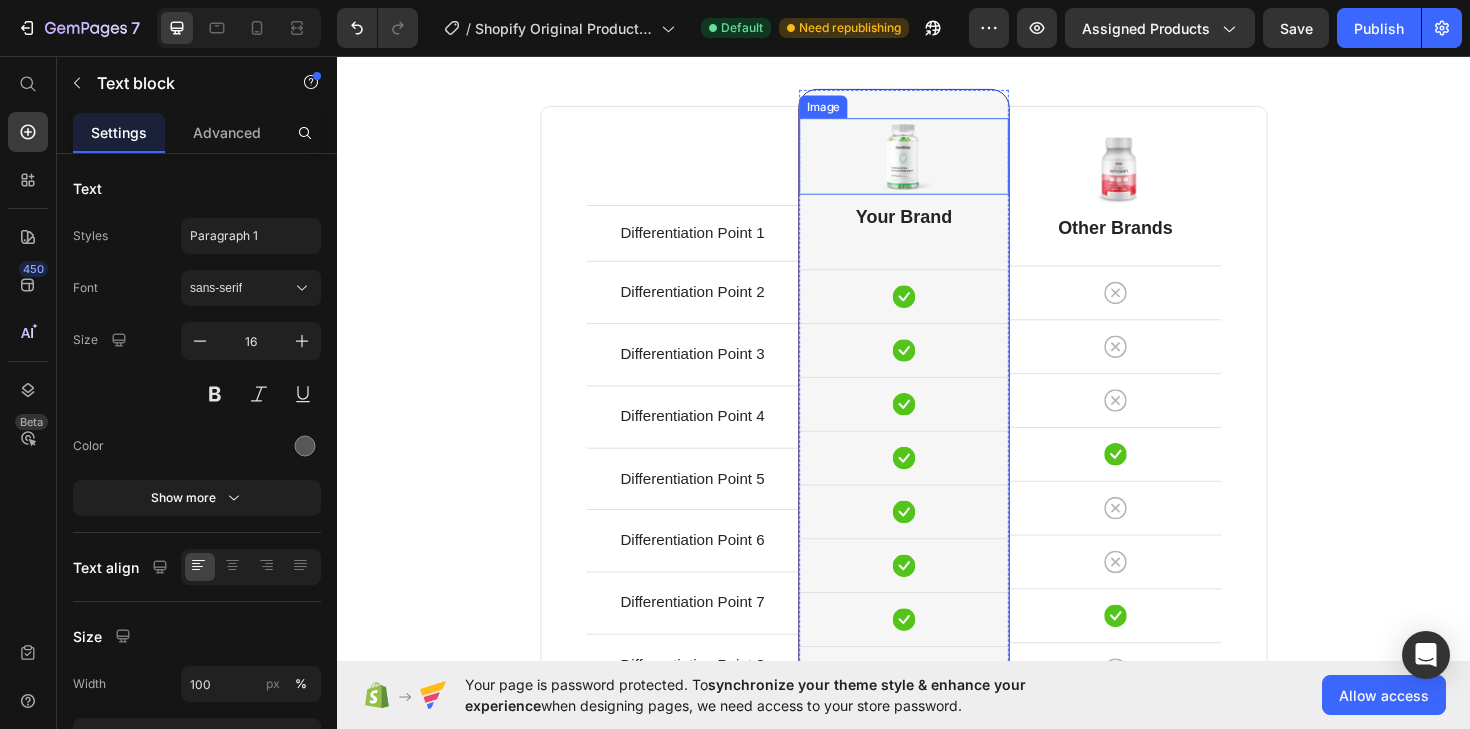 click at bounding box center (937, 162) 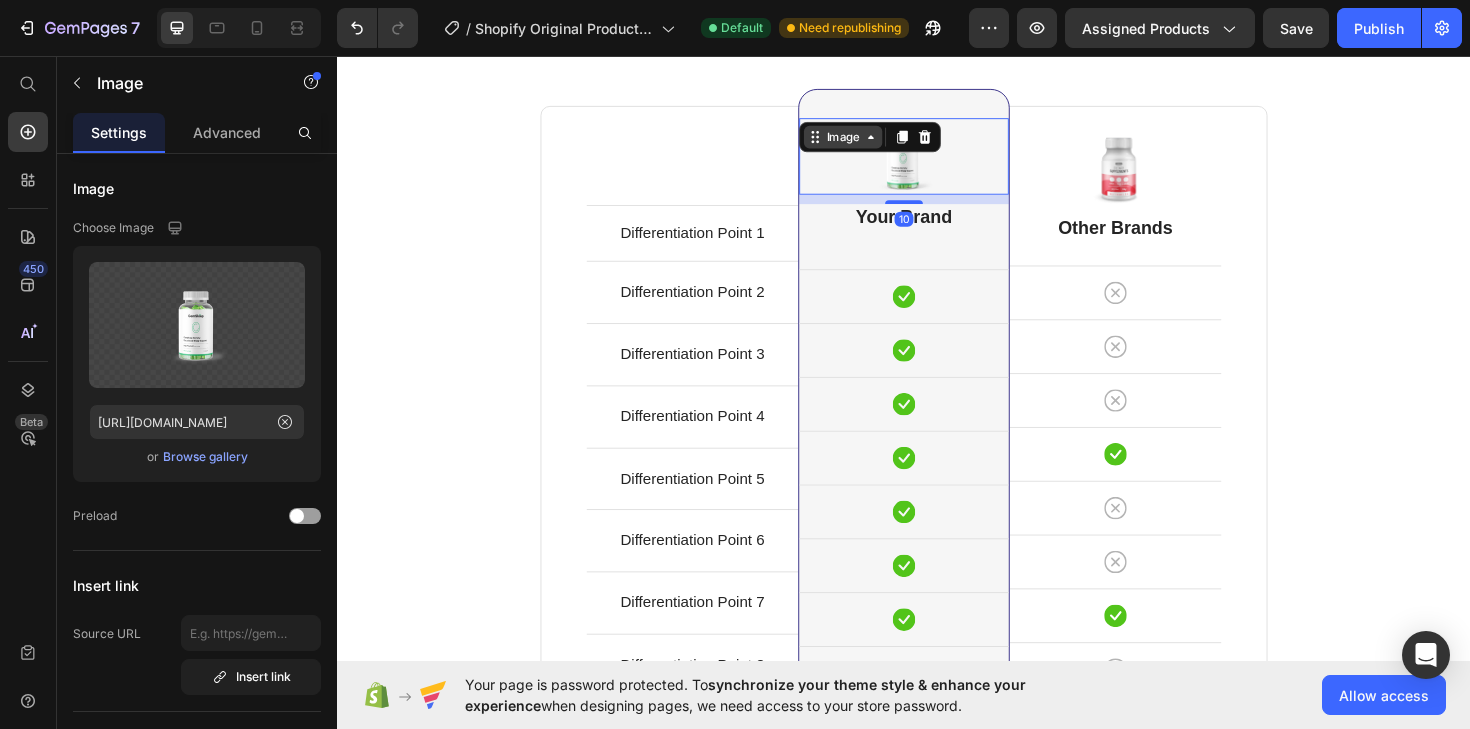 click on "Image" at bounding box center [872, 142] 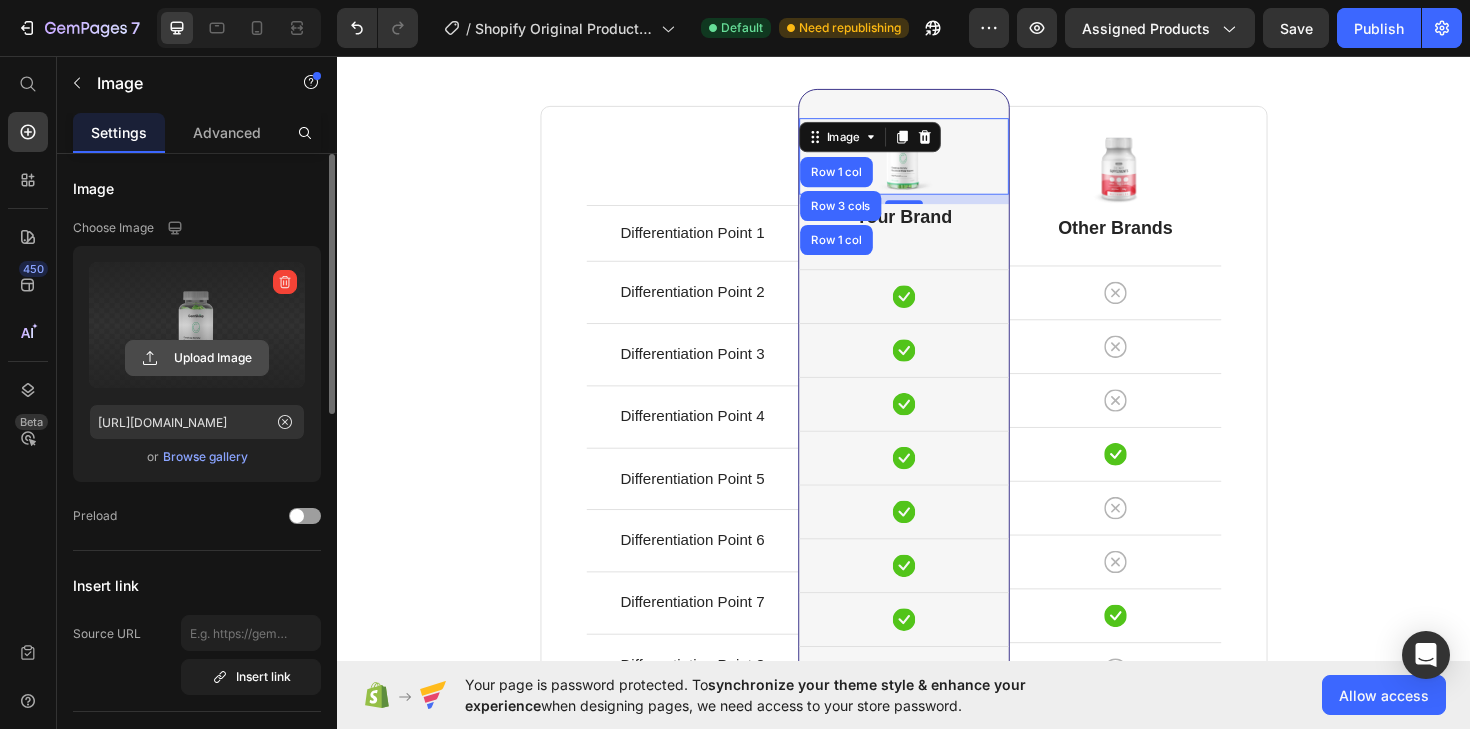 click 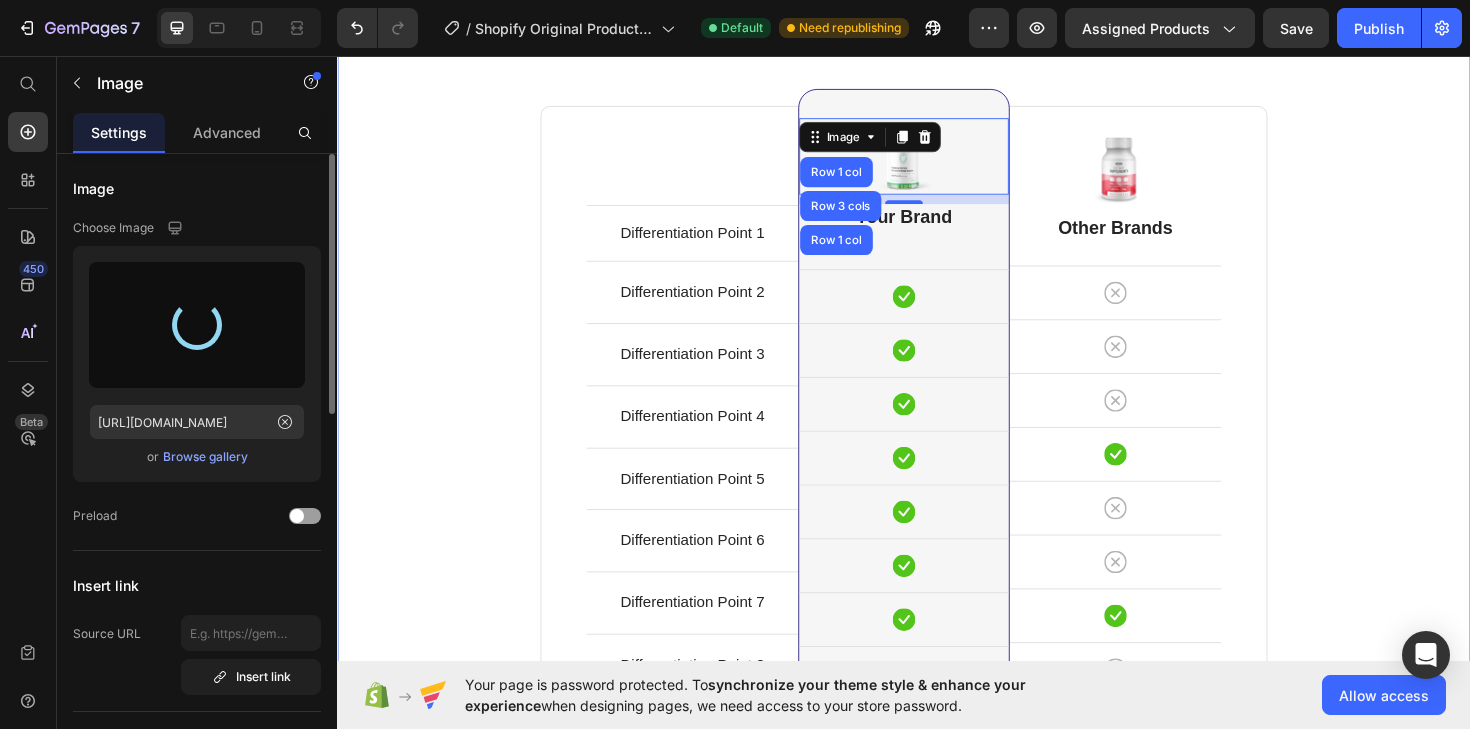 click on "Comparison Table Headline Heading With other brand similar product Text block Row Differentiation Point 1 Text block Row Differentiation Point 2 Text block Row Differentiation Point 3 Text block Row Differentiation Point 4 Text block Row Differentiation Point 5 Text block Row Differentiation Point 6 Text block Row Differentiation Point 7 Text block Row Differentiation Point 8 Text block Row Image Row 1 col Row 3 cols Row 1 col   10 Your Brand Heading
Icon Row
Icon Row
Icon Row
Icon Row
Icon Row
Icon Row
Icon Row
Icon Row Row Image Other Brands Heading
Icon Row
Icon Row
Icon Row
Icon Row
Icon Row
Icon Row
Icon Row
Icon Row Row Your Brand Heading Differentiation Point 1 Text block
Icon Row Differentiation Point 2 Text block
Icon" at bounding box center [937, 376] 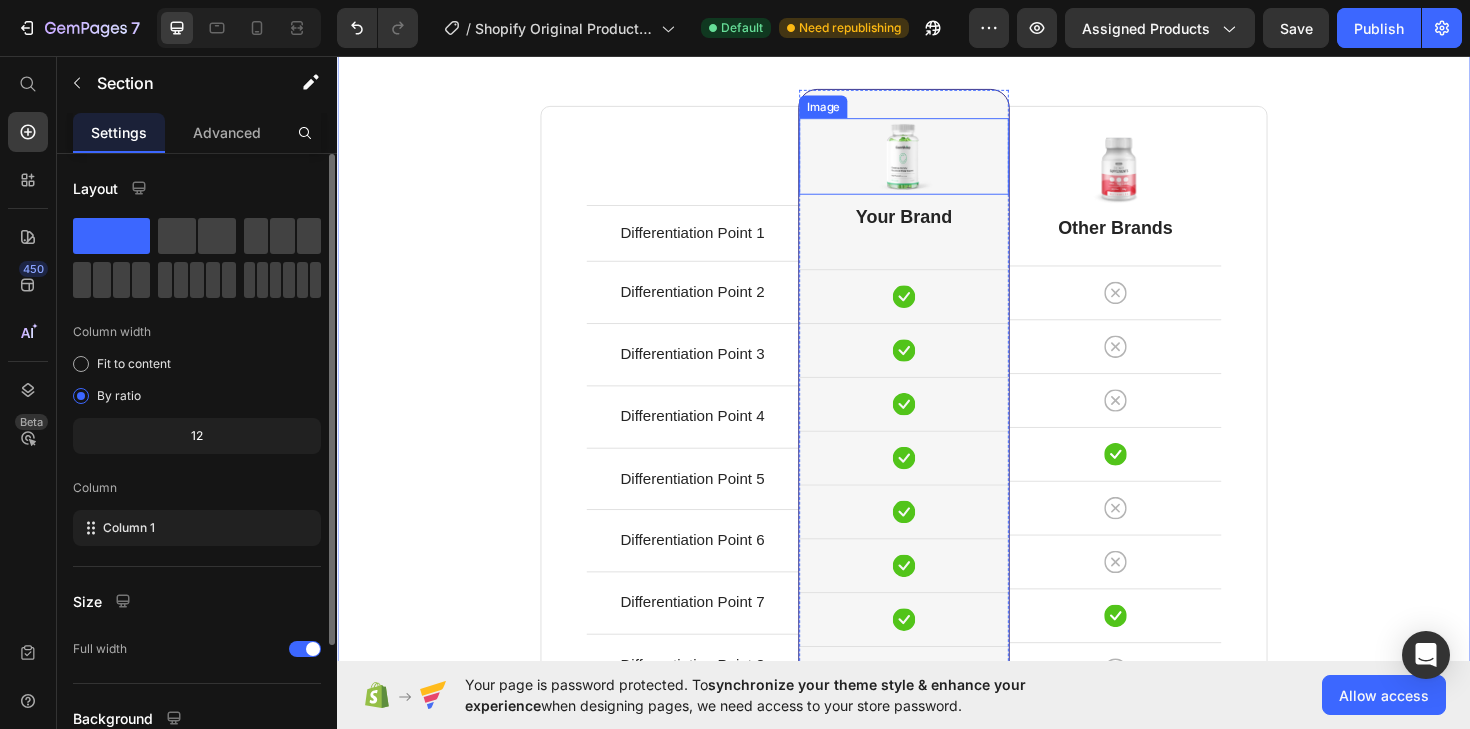 click at bounding box center [937, 162] 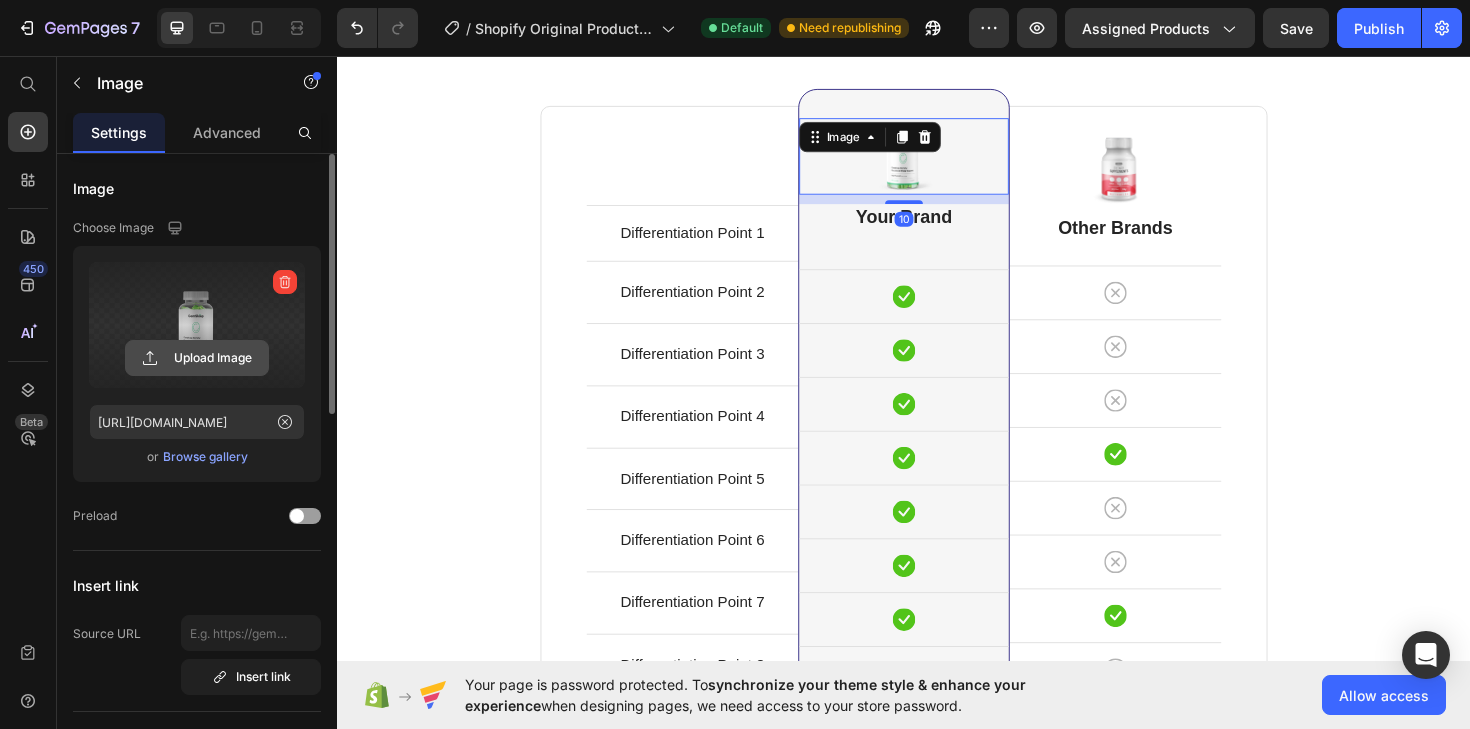 click 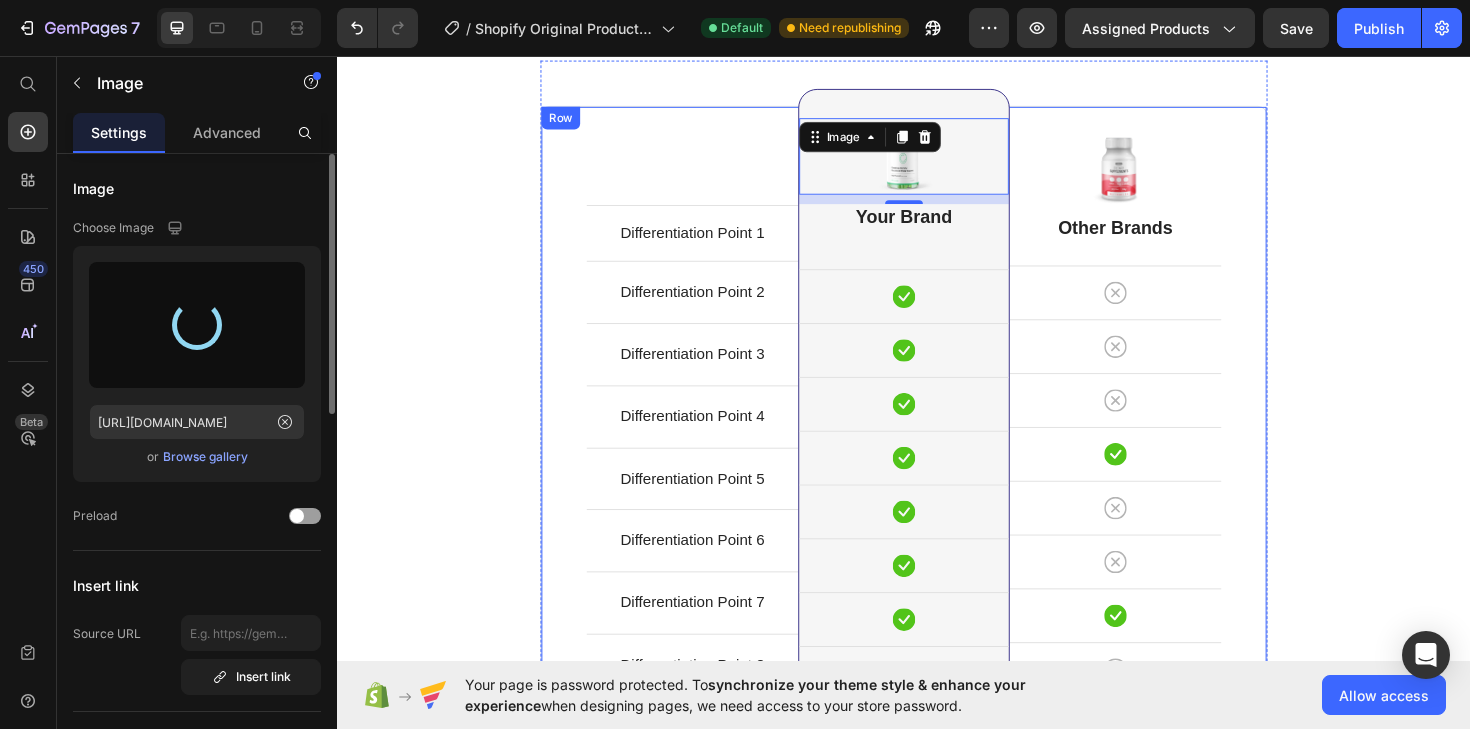 type on "https://cdn.shopify.com/s/files/1/0686/1805/9836/files/gempages_574760831426757744-001c63c6-9b3b-448a-866a-d0abc28d2c11.jpg" 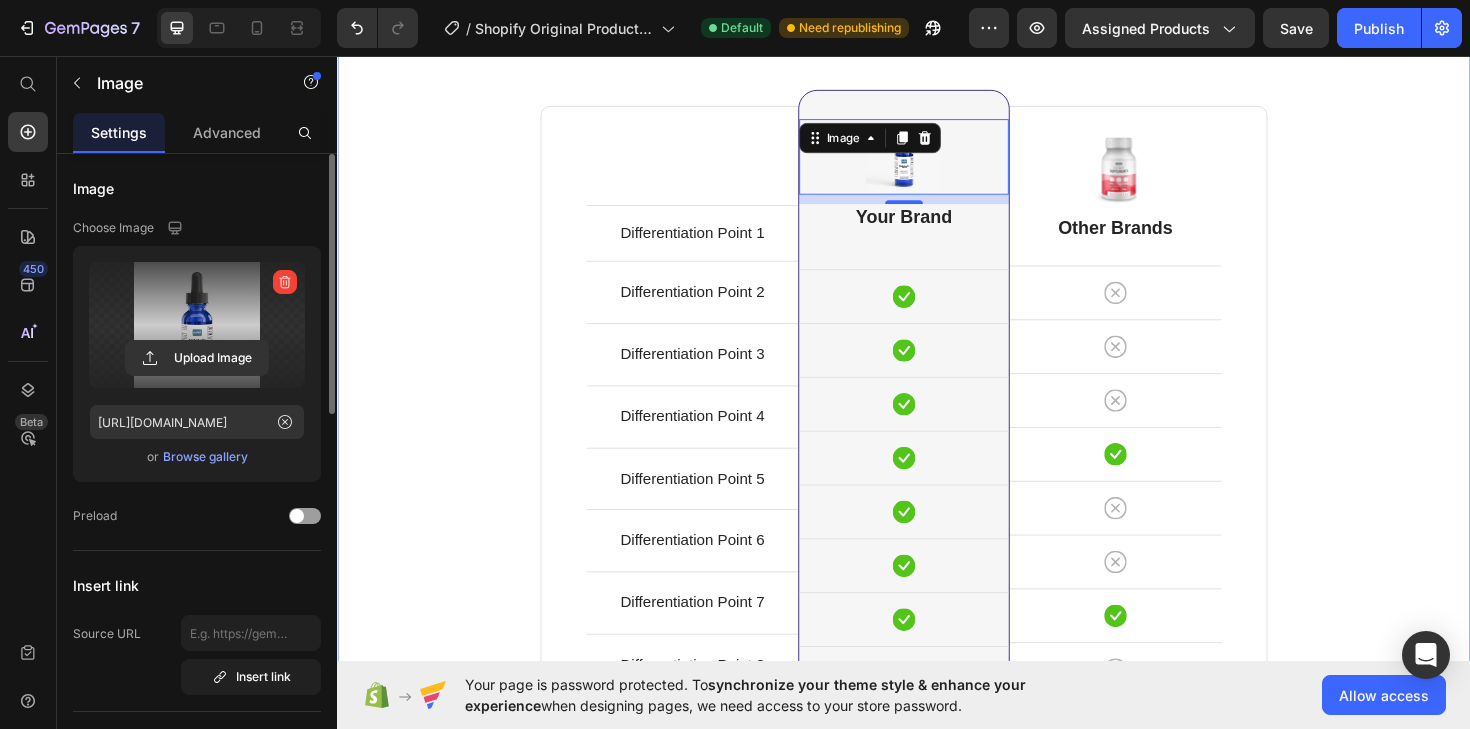 click on "Comparison Table Headline Heading With other brand similar product Text block Row Differentiation Point 1 Text block Row Differentiation Point 2 Text block Row Differentiation Point 3 Text block Row Differentiation Point 4 Text block Row Differentiation Point 5 Text block Row Differentiation Point 6 Text block Row Differentiation Point 7 Text block Row Differentiation Point 8 Text block Row Image   10 Your Brand Heading
Icon Row
Icon Row
Icon Row
Icon Row
Icon Row
Icon Row
Icon Row
Icon Row Row Image Other Brands Heading
Icon Row
Icon Row
Icon Row
Icon Row
Icon Row
Icon Row
Icon Row
Icon Row Row Your Brand Heading Differentiation Point 1 Text block
Icon Row Differentiation Point 2 Text block
Icon Row Differentiation Point 3" at bounding box center [937, 376] 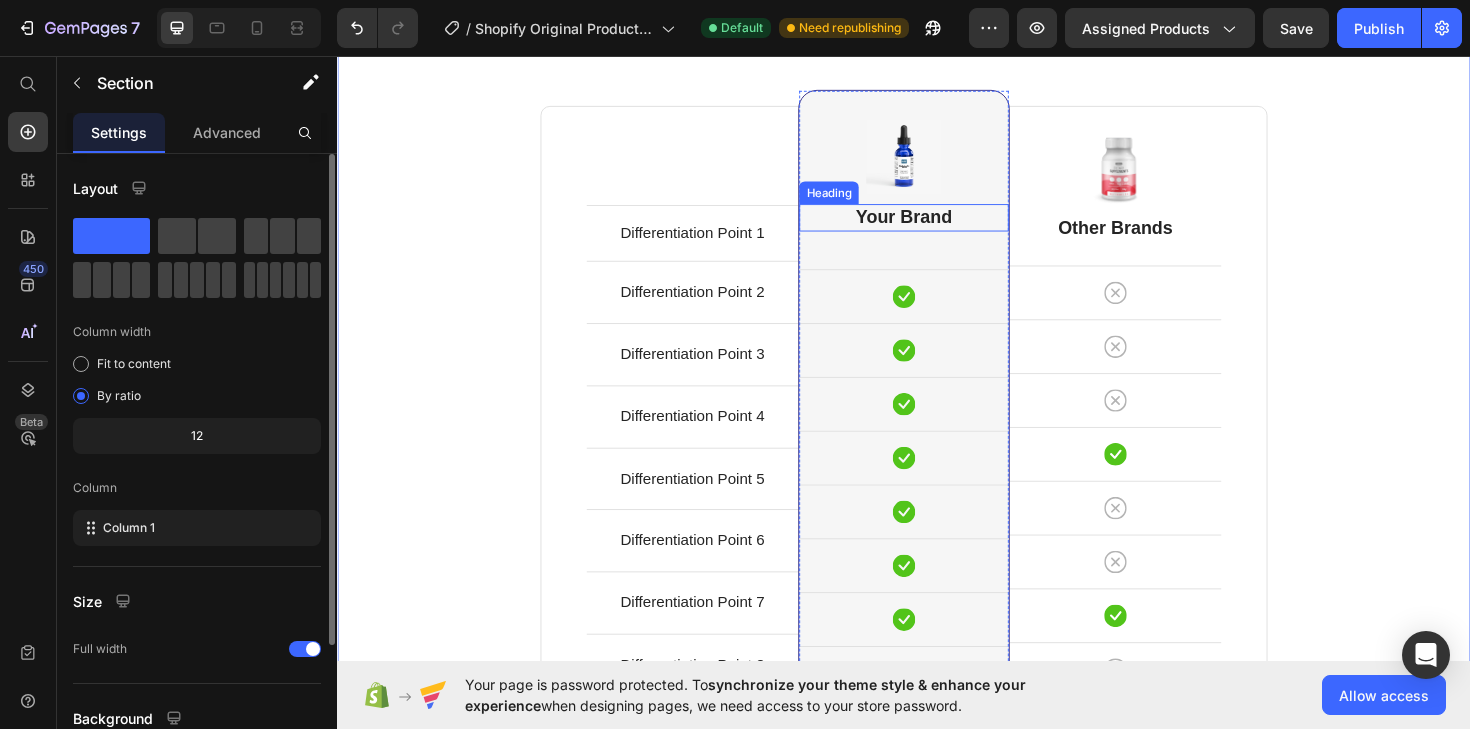 click on "Your Brand" at bounding box center (937, 227) 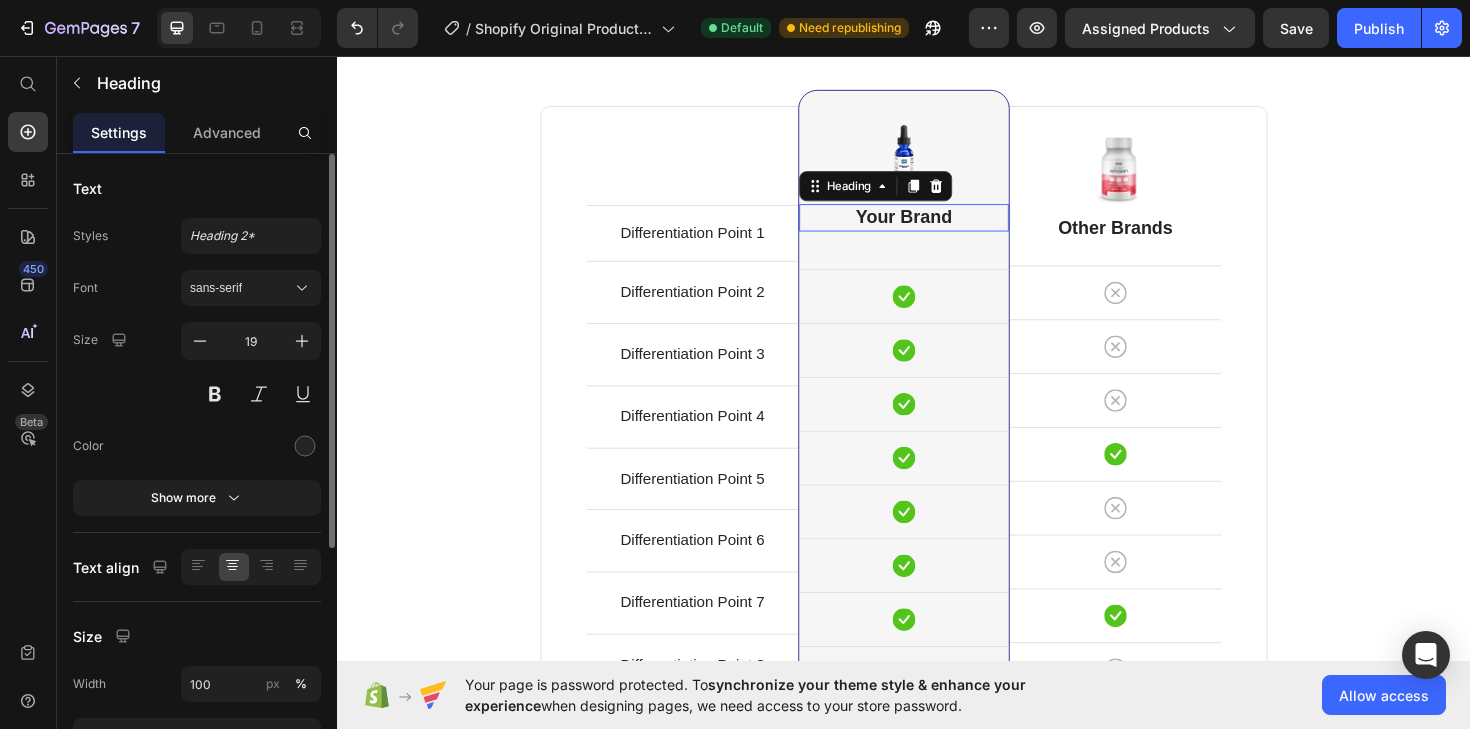click on "Your Brand" at bounding box center [937, 227] 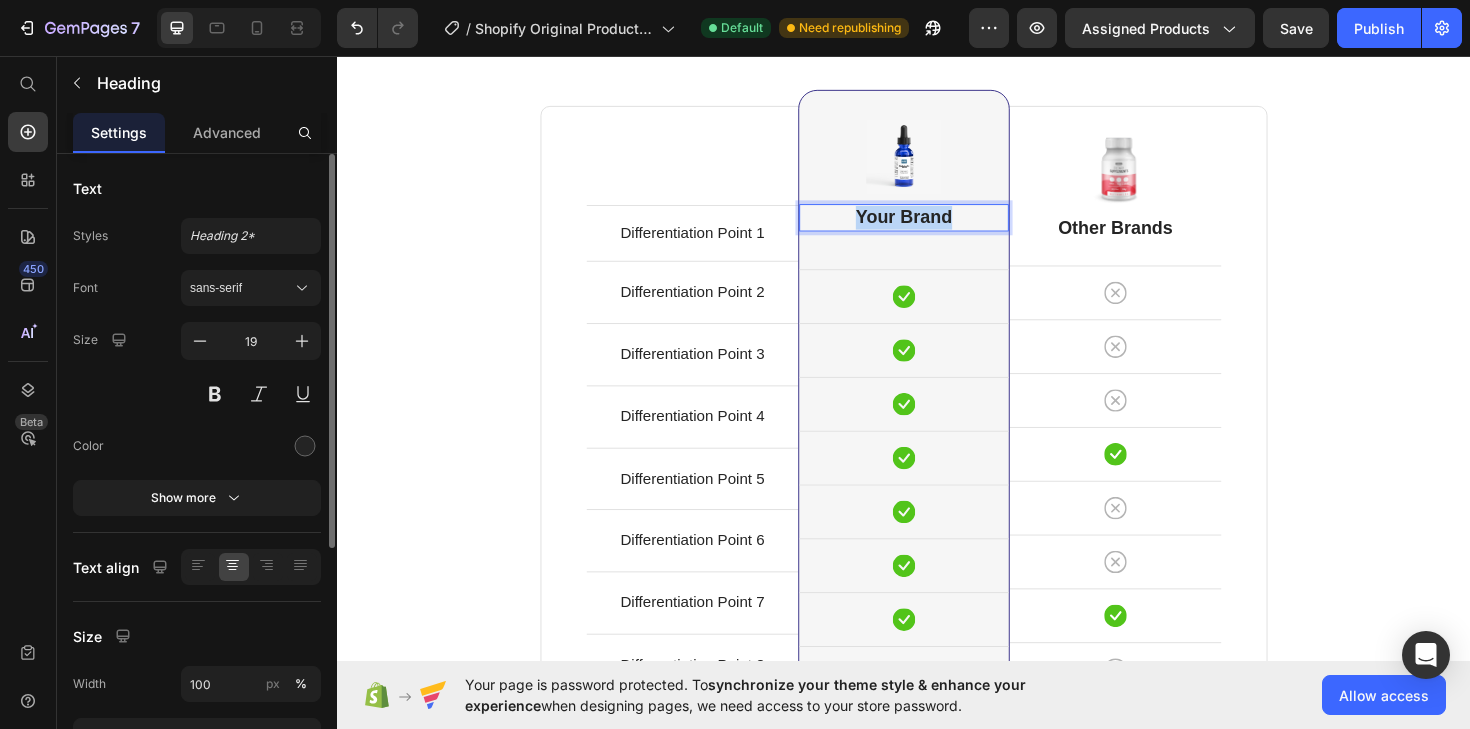 click on "Your Brand" at bounding box center (937, 227) 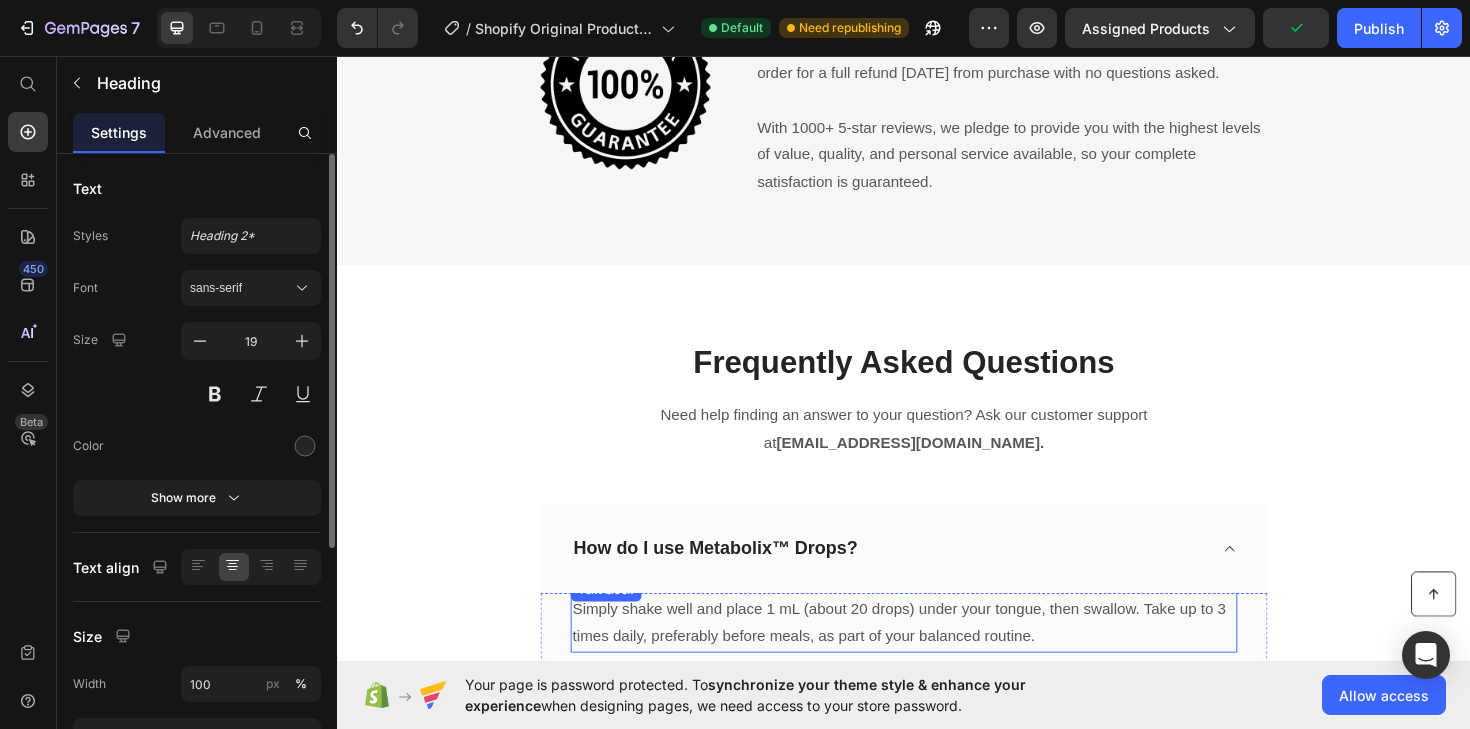 scroll, scrollTop: 6870, scrollLeft: 0, axis: vertical 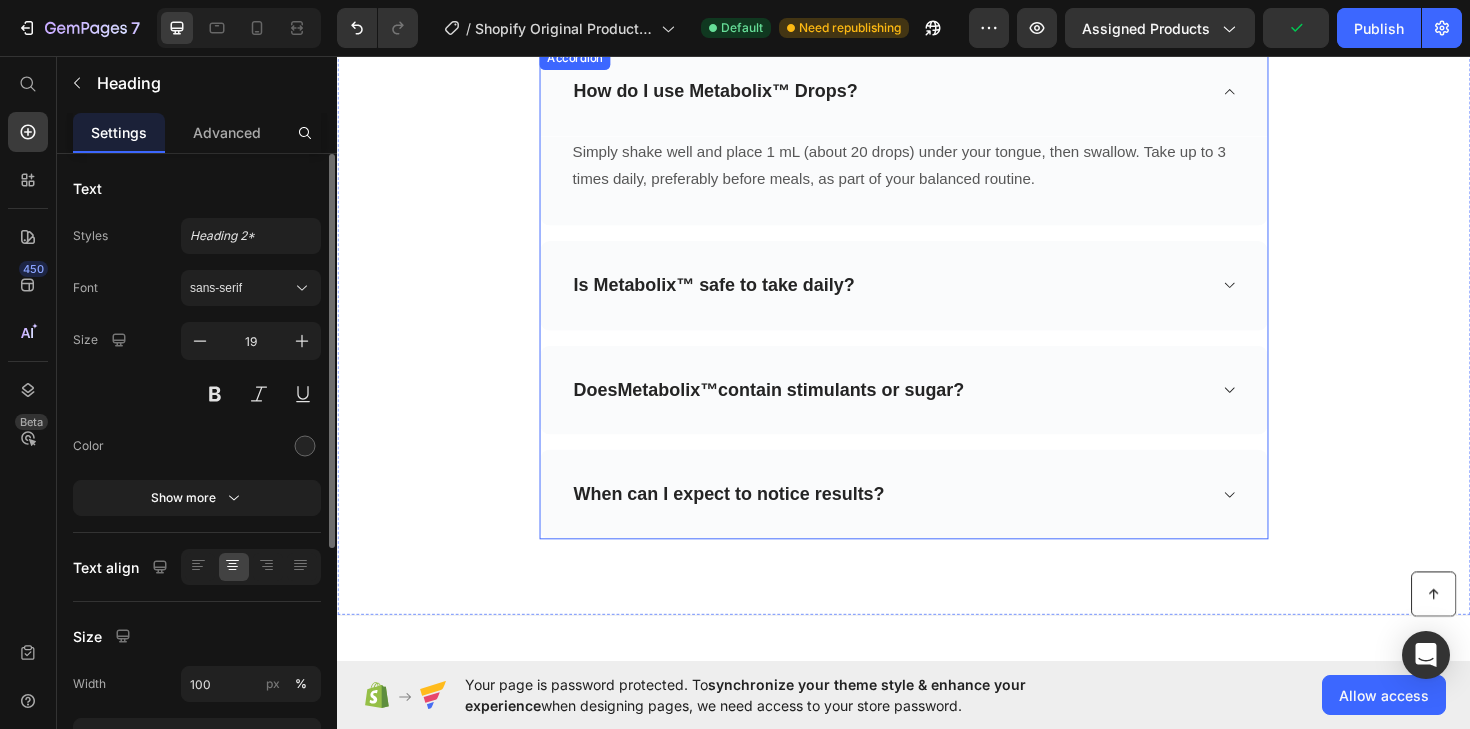 click on "How do I use Metabolix™ Drops?" at bounding box center (737, 94) 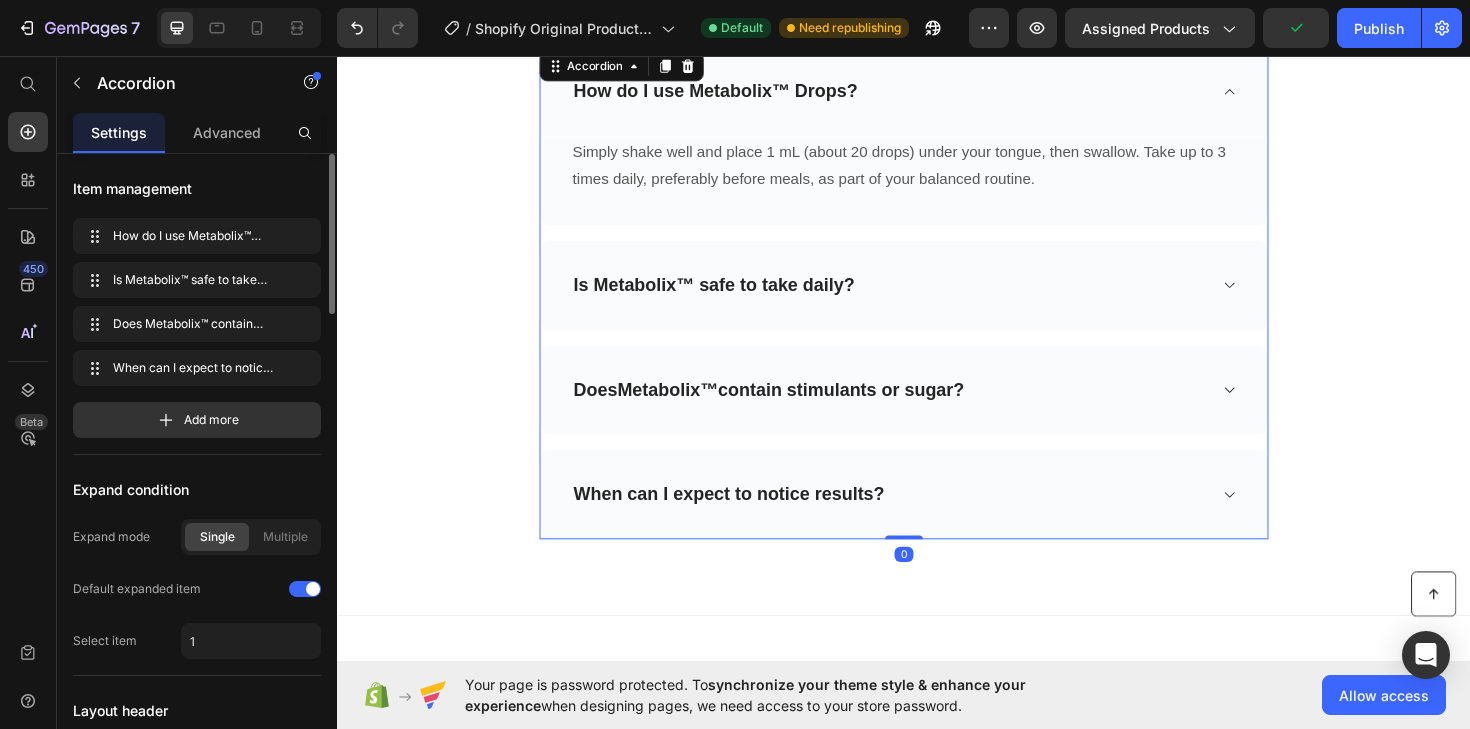 click on "How do I use Metabolix™ Drops?" at bounding box center [737, 94] 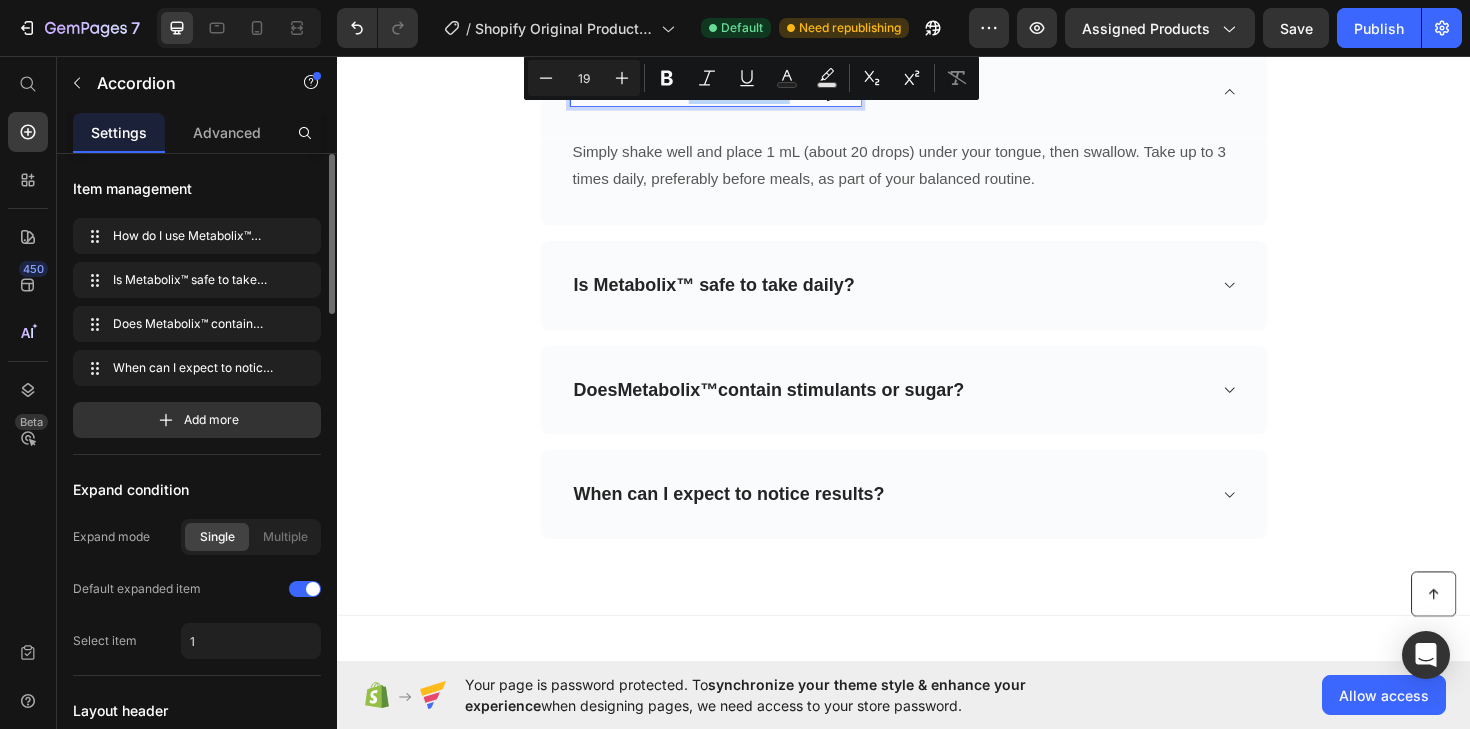 drag, startPoint x: 815, startPoint y: 121, endPoint x: 715, endPoint y: 123, distance: 100.02 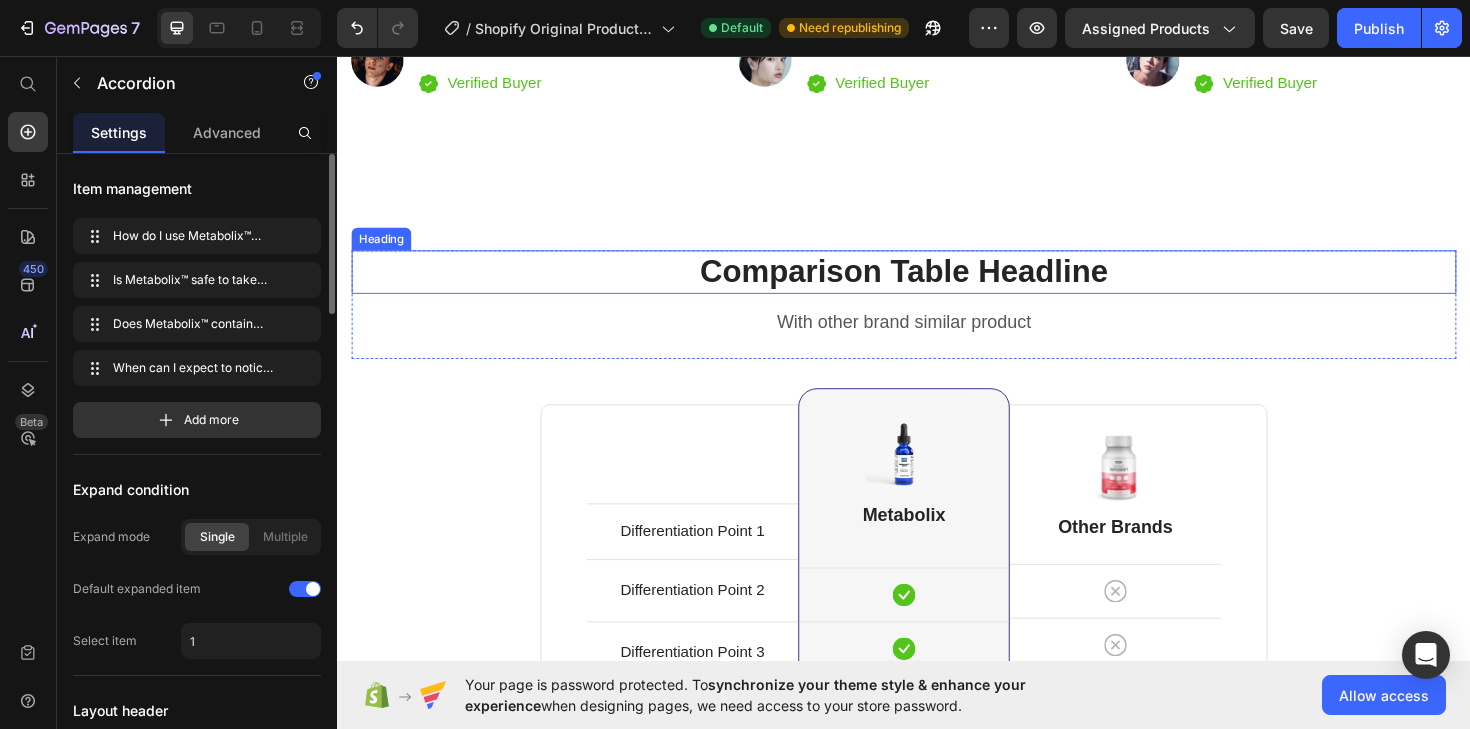 scroll, scrollTop: 5262, scrollLeft: 0, axis: vertical 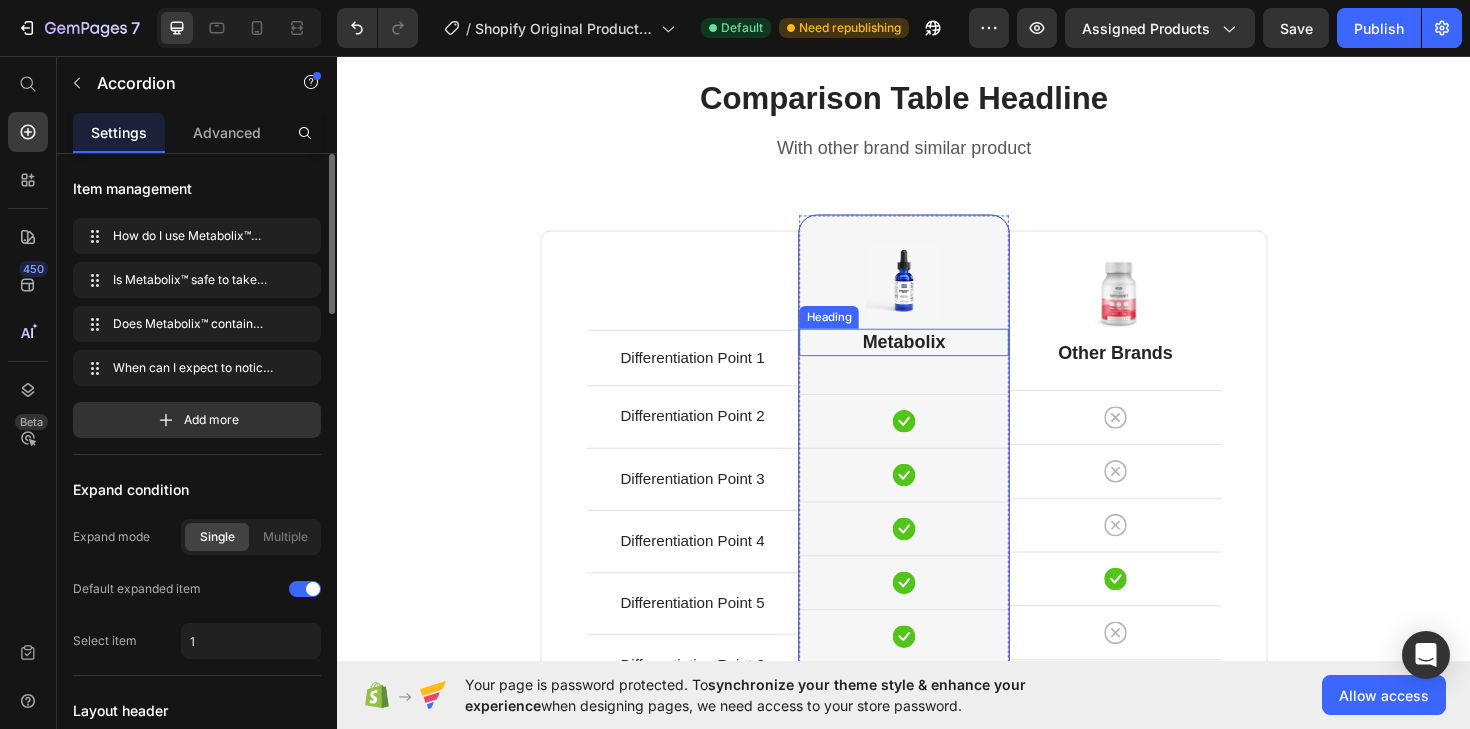 click on "Metabolix" at bounding box center (937, 359) 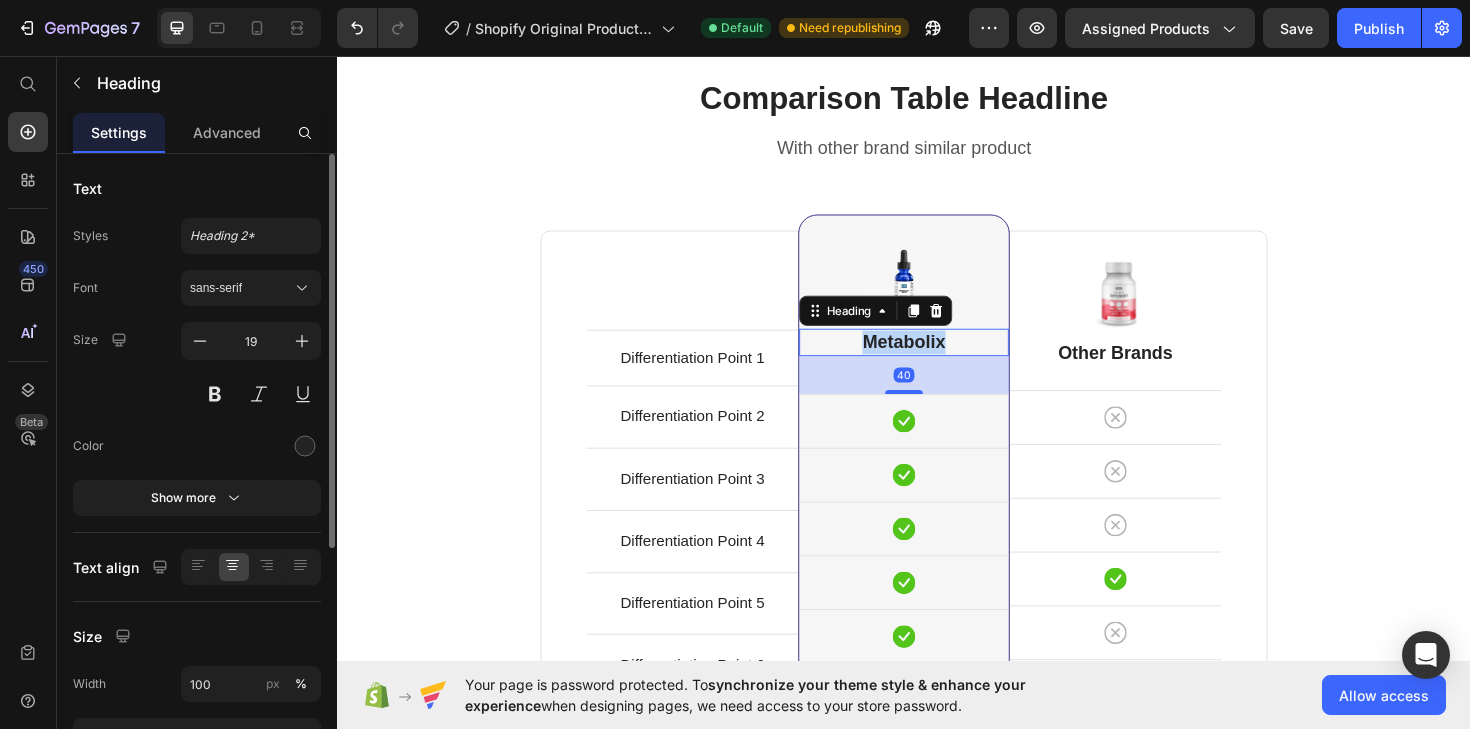 click on "Metabolix" at bounding box center [937, 359] 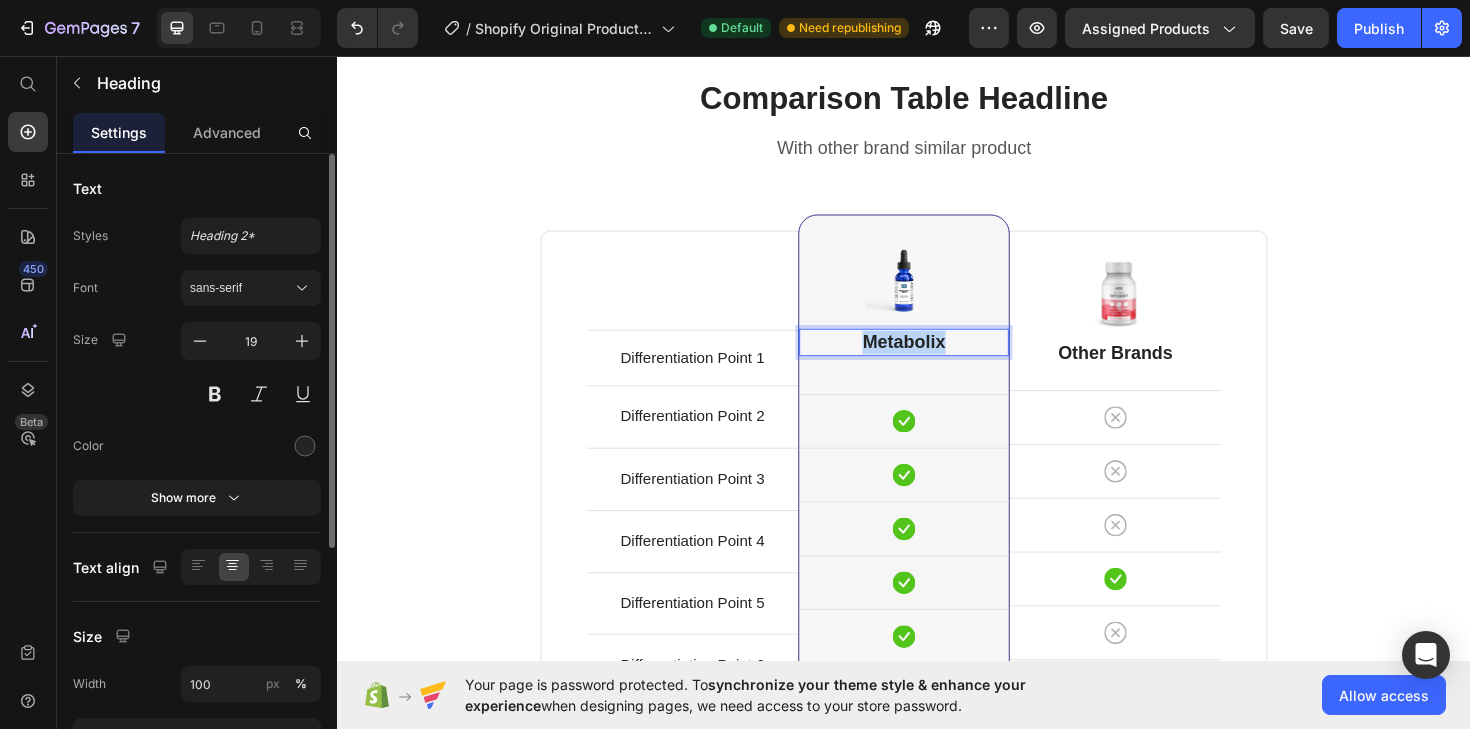 click on "Metabolix" at bounding box center [937, 359] 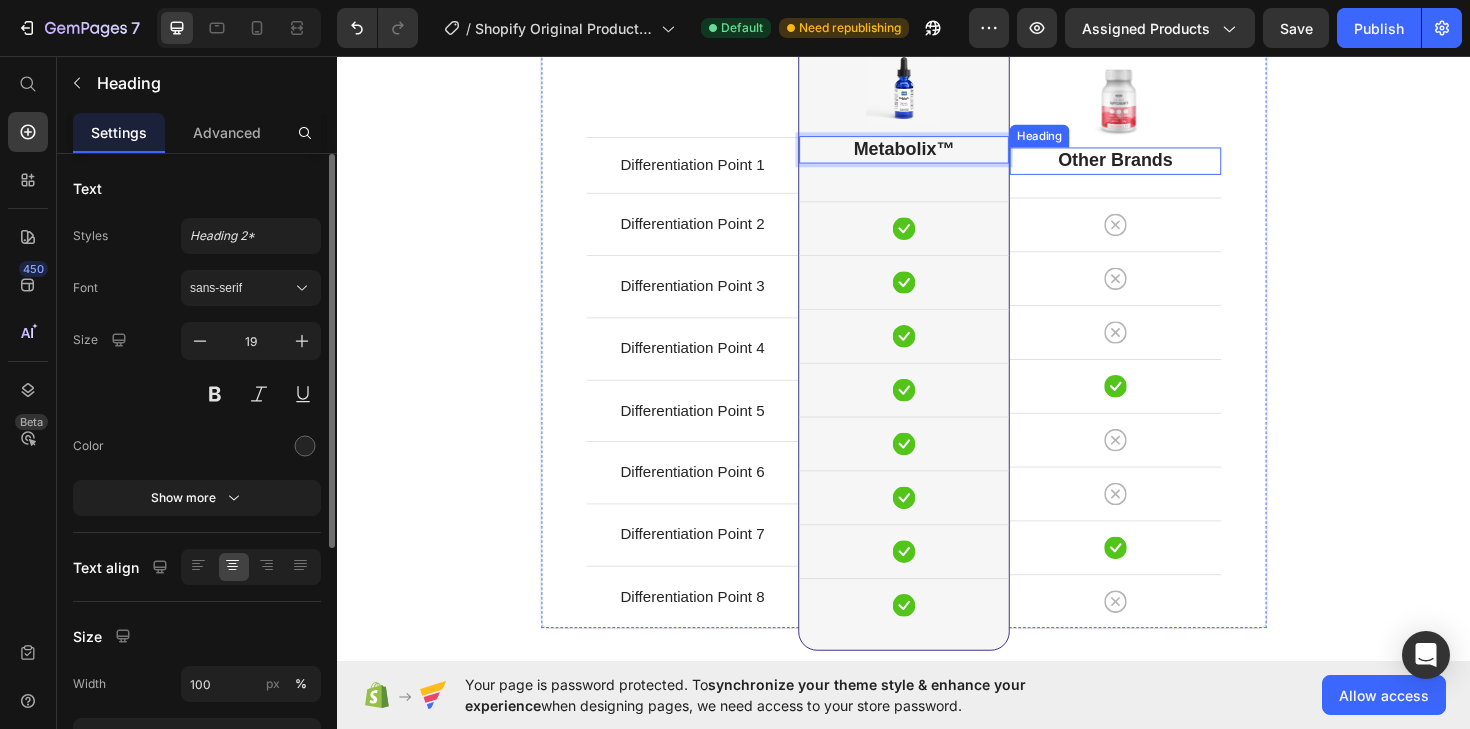 scroll, scrollTop: 5451, scrollLeft: 0, axis: vertical 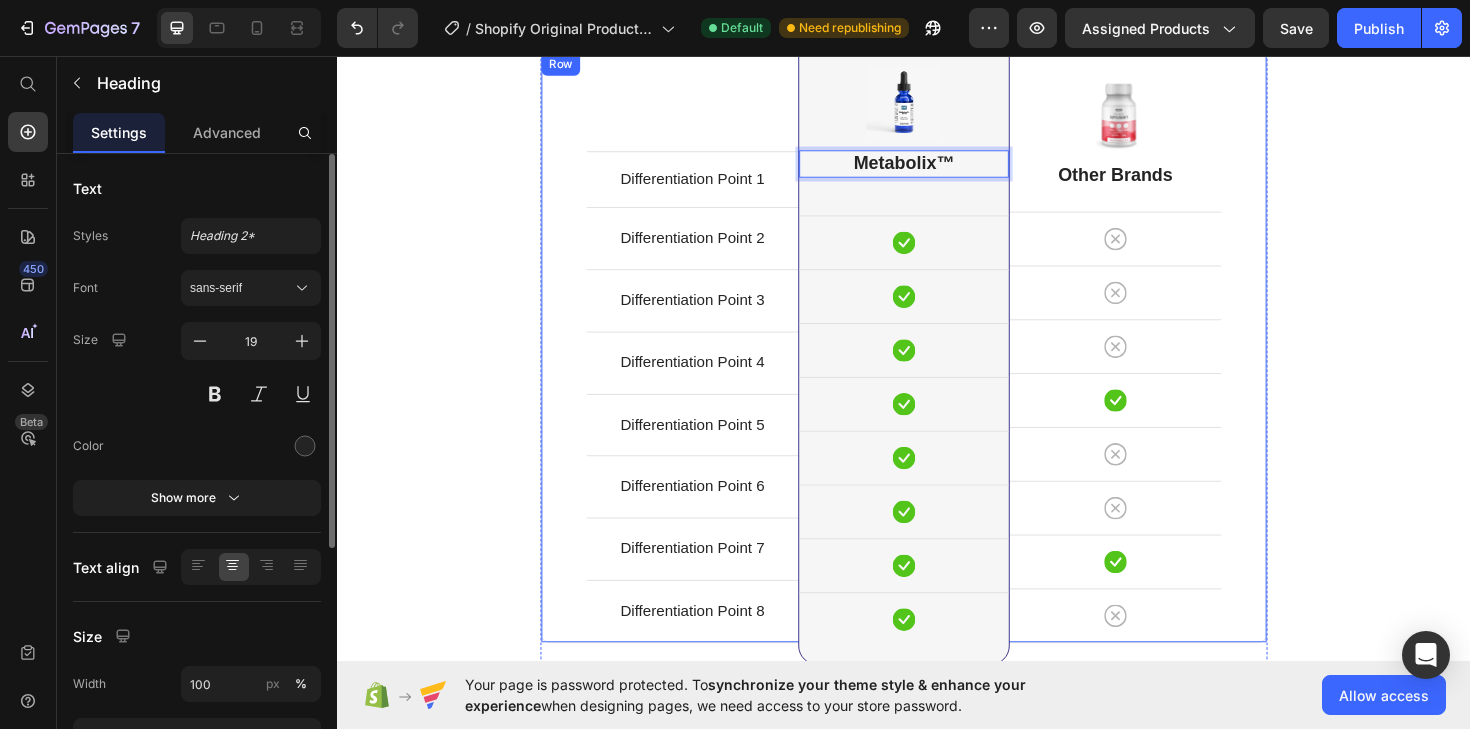 click on "Comparison Table Headline Heading With other brand similar product Text block Row Differentiation Point 1 Text block Row Differentiation Point 2 Text block Row Differentiation Point 3 Text block Row Differentiation Point 4 Text block Row Differentiation Point 5 Text block Row Differentiation Point 6 Text block Row Differentiation Point 7 Text block Row Differentiation Point 8 Text block Row Image Metabolix™ Heading   40
Icon Row
Icon Row
Icon Row
Icon Row
Icon Row
Icon Row
Icon Row
Icon Row Row Image Other Brands Heading
Icon Row
Icon Row
Icon Row
Icon Row
Icon Row
Icon Row
Icon Row
Icon Row Row Your Brand Heading Differentiation Point 1 Text block
Icon Row Differentiation Point 2 Text block
Icon Row Differentiation Point 3" at bounding box center [937, 319] 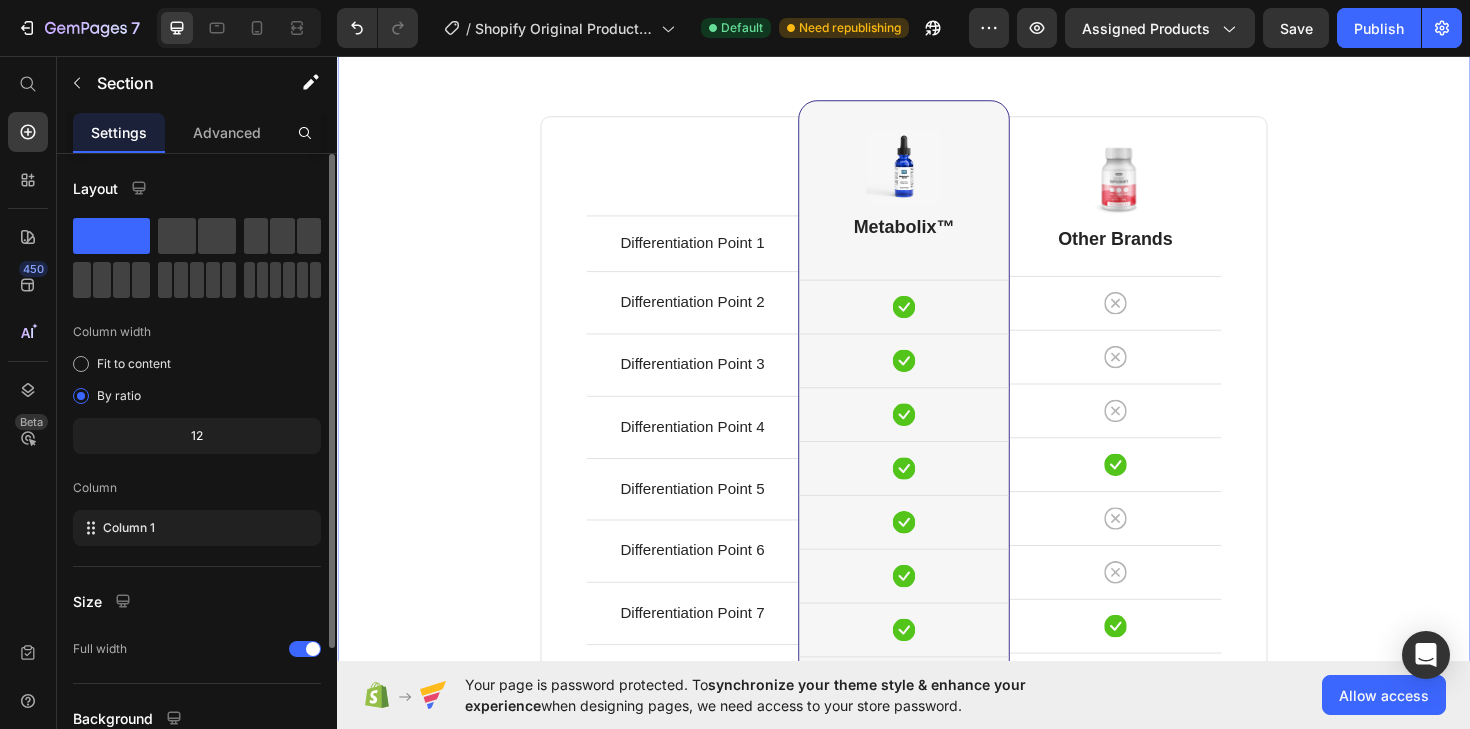 scroll, scrollTop: 5380, scrollLeft: 0, axis: vertical 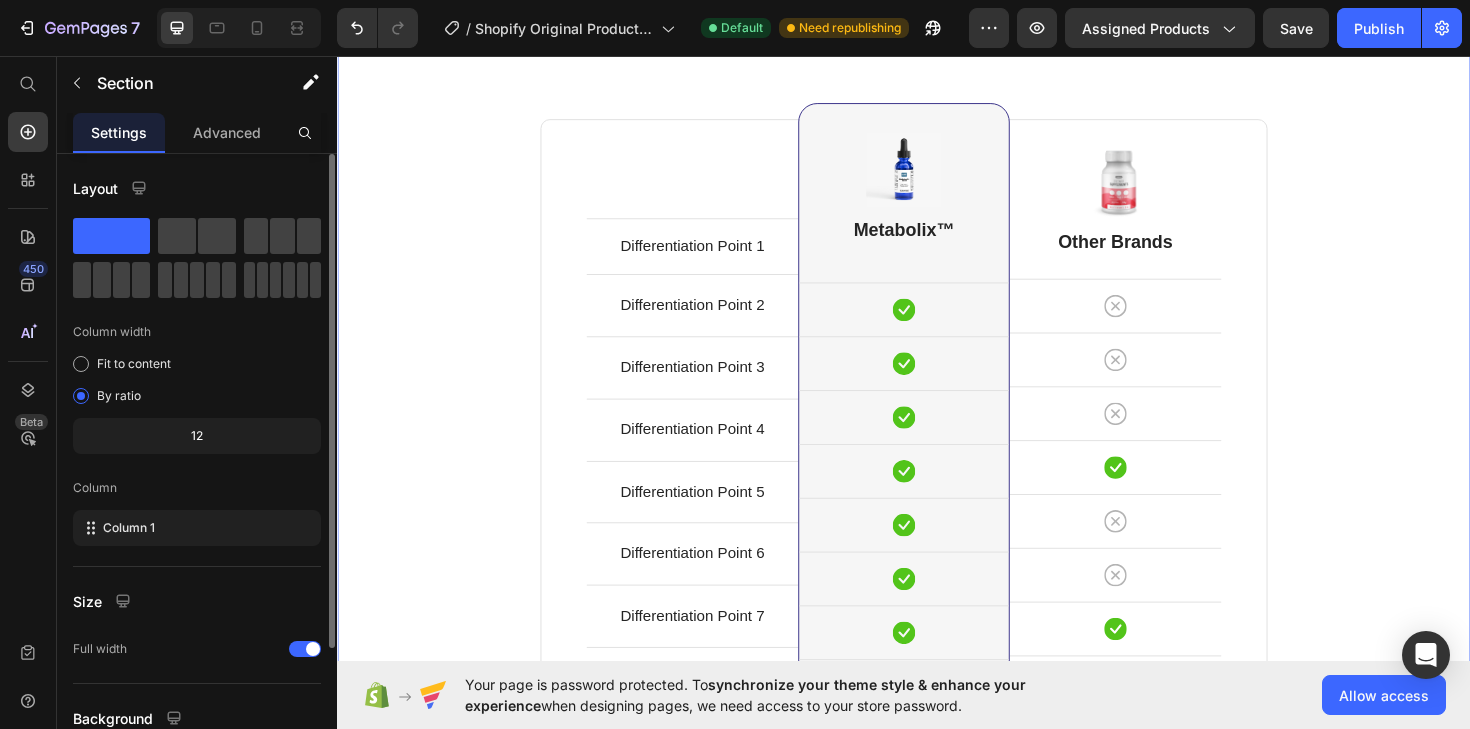 click on "Differentiation Point 1 Text block Row Differentiation Point 2 Text block Row Differentiation Point 3 Text block Row Differentiation Point 4 Text block Row Differentiation Point 5 Text block Row Differentiation Point 6 Text block Row Differentiation Point 7 Text block Row Differentiation Point 8 Text block Row Image Metabolix™ Heading
Icon Row
Icon Row
Icon Row
Icon Row
Icon Row
Icon Row
Icon Row
Icon Row Row Image Other Brands Heading
Icon Row
Icon Row
Icon Row
Icon Row
Icon Row
Icon Row
Icon Row
Icon Row Row" at bounding box center [937, 436] 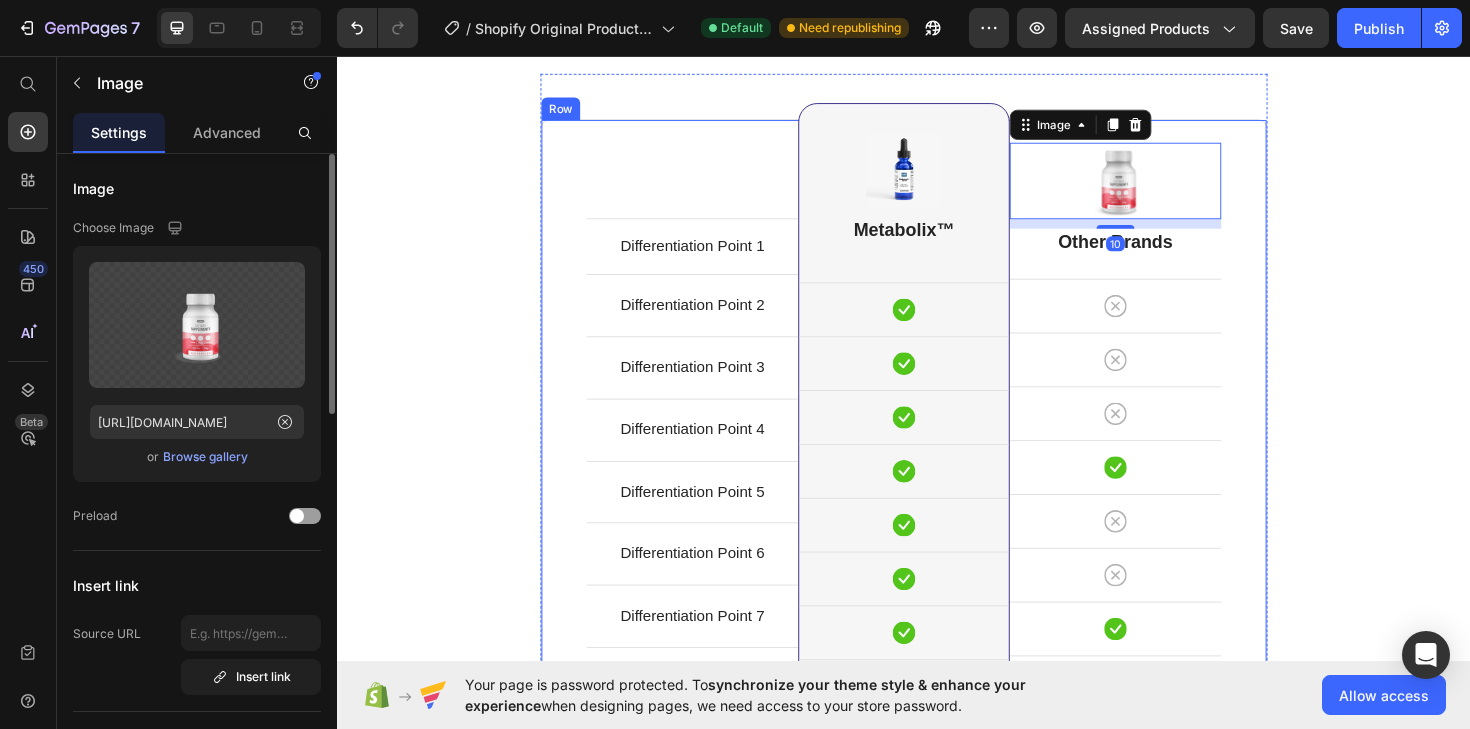 click on "Comparison Table Headline Heading With other brand similar product Text block Row Differentiation Point 1 Text block Row Differentiation Point 2 Text block Row Differentiation Point 3 Text block Row Differentiation Point 4 Text block Row Differentiation Point 5 Text block Row Differentiation Point 6 Text block Row Differentiation Point 7 Text block Row Differentiation Point 8 Text block Row Image Metabolix™ Heading
Icon Row
Icon Row
Icon Row
Icon Row
Icon Row
Icon Row
Icon Row
Icon Row Row Image   10 Other Brands Heading
Icon Row
Icon Row
Icon Row
Icon Row
Icon Row
Icon Row
Icon Row
Icon Row Row Your Brand Heading Differentiation Point 1 Text block
Icon Row Differentiation Point 2 Text block
Icon Row Differentiation Point 3" at bounding box center [937, 390] 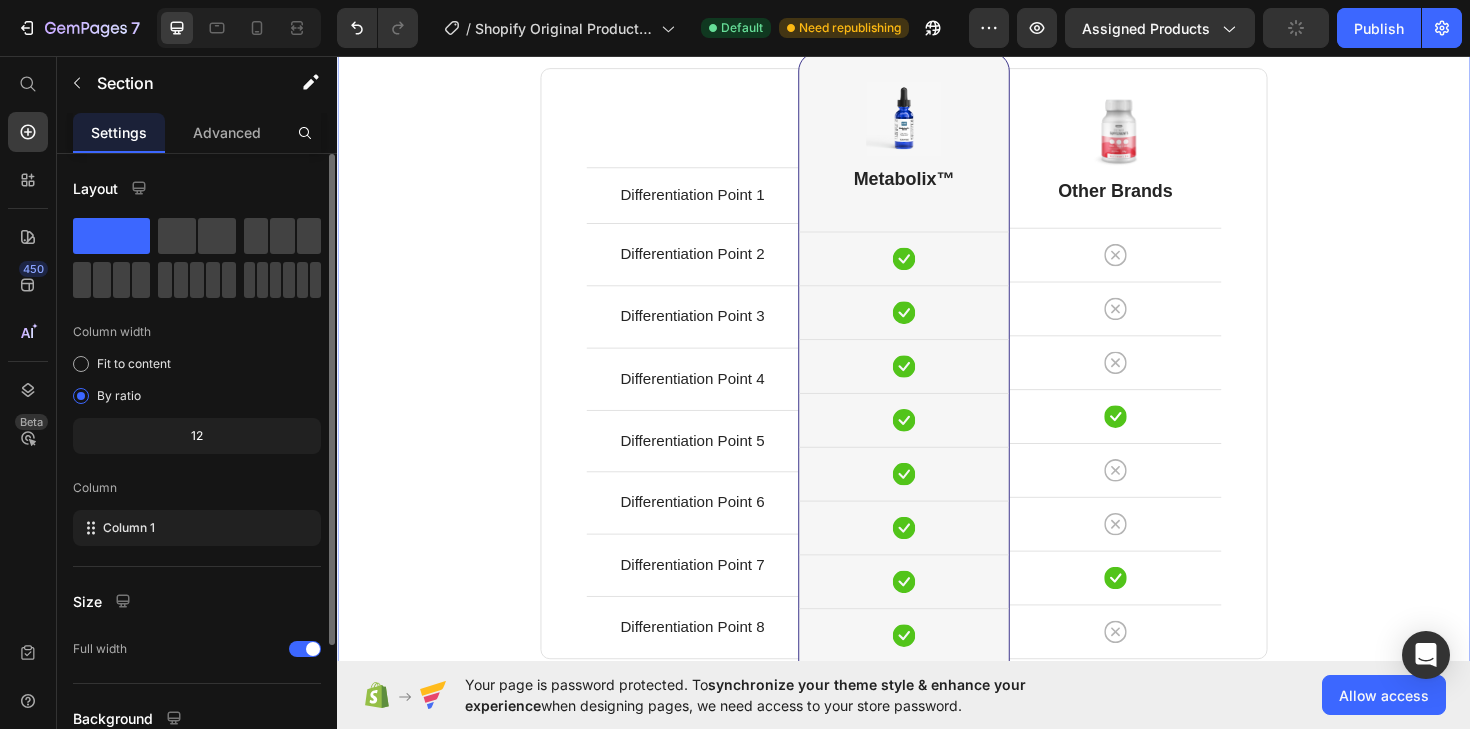 scroll, scrollTop: 5431, scrollLeft: 0, axis: vertical 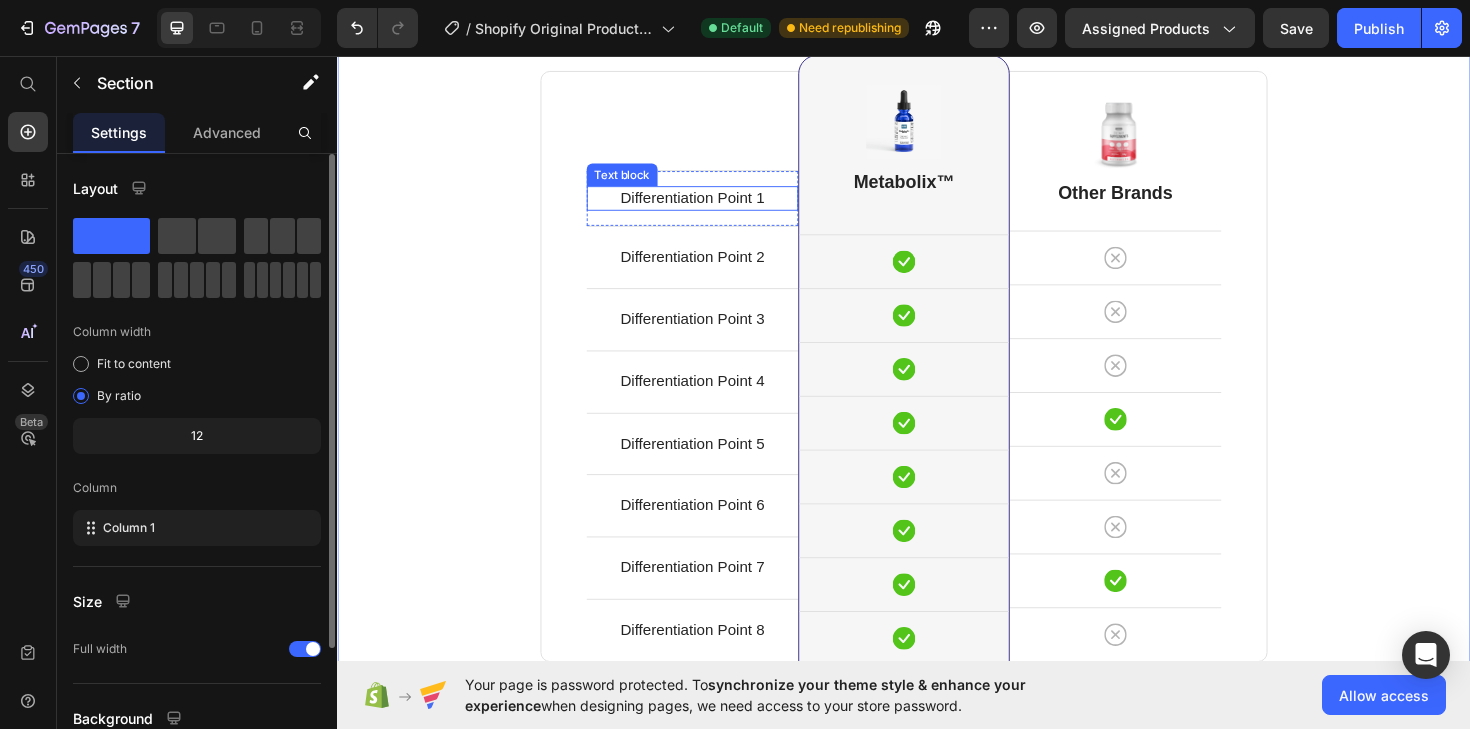 click on "Differentiation Point 1" at bounding box center (713, 207) 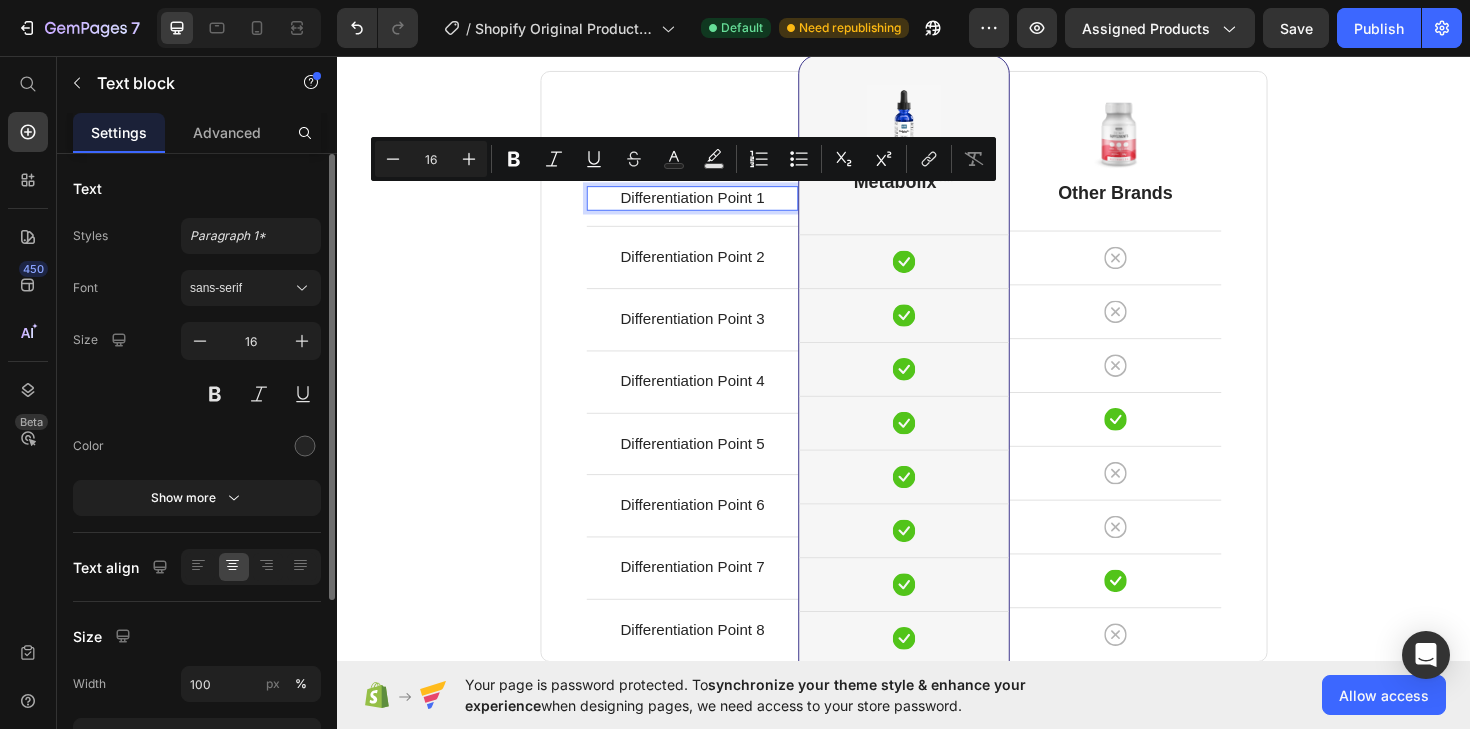 click on "Differentiation Point 1" at bounding box center (713, 207) 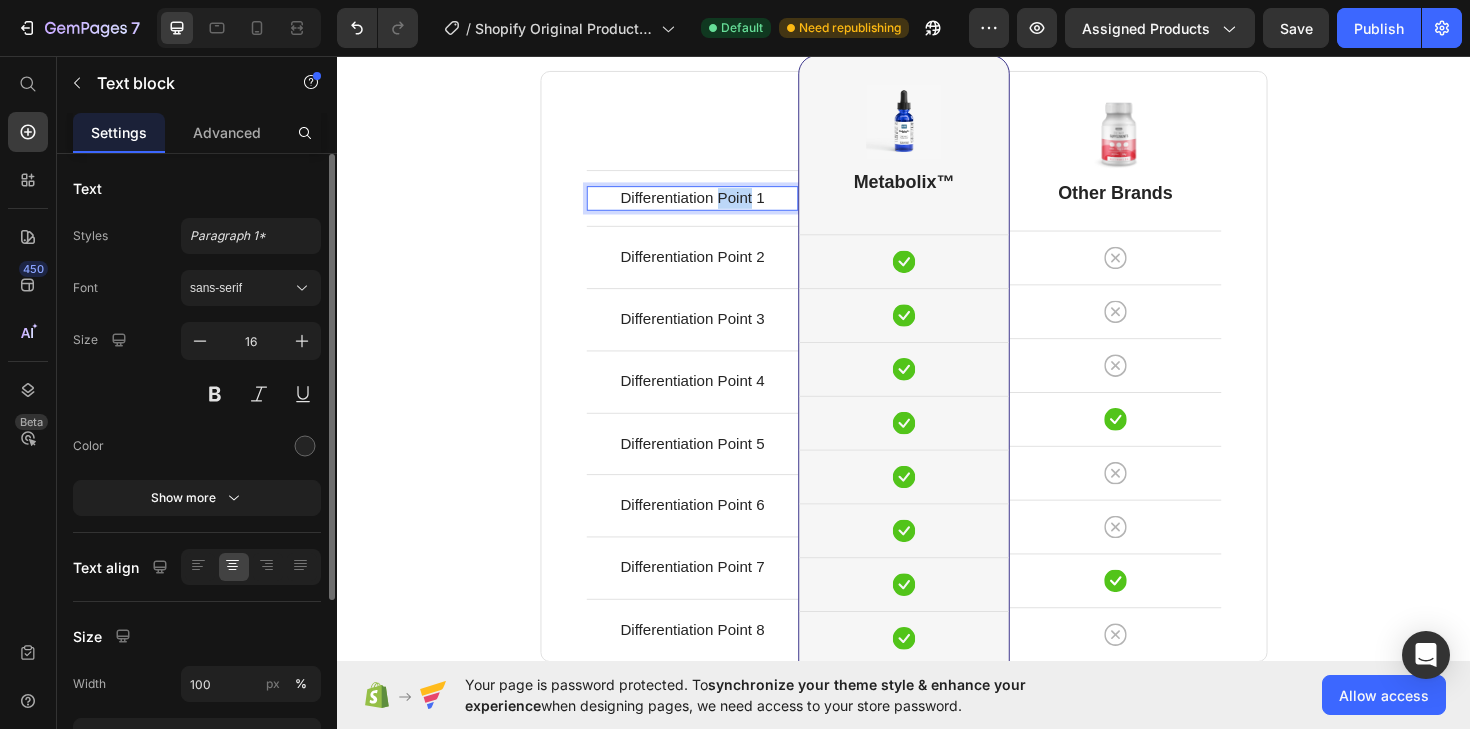 click on "Differentiation Point 1" at bounding box center [713, 207] 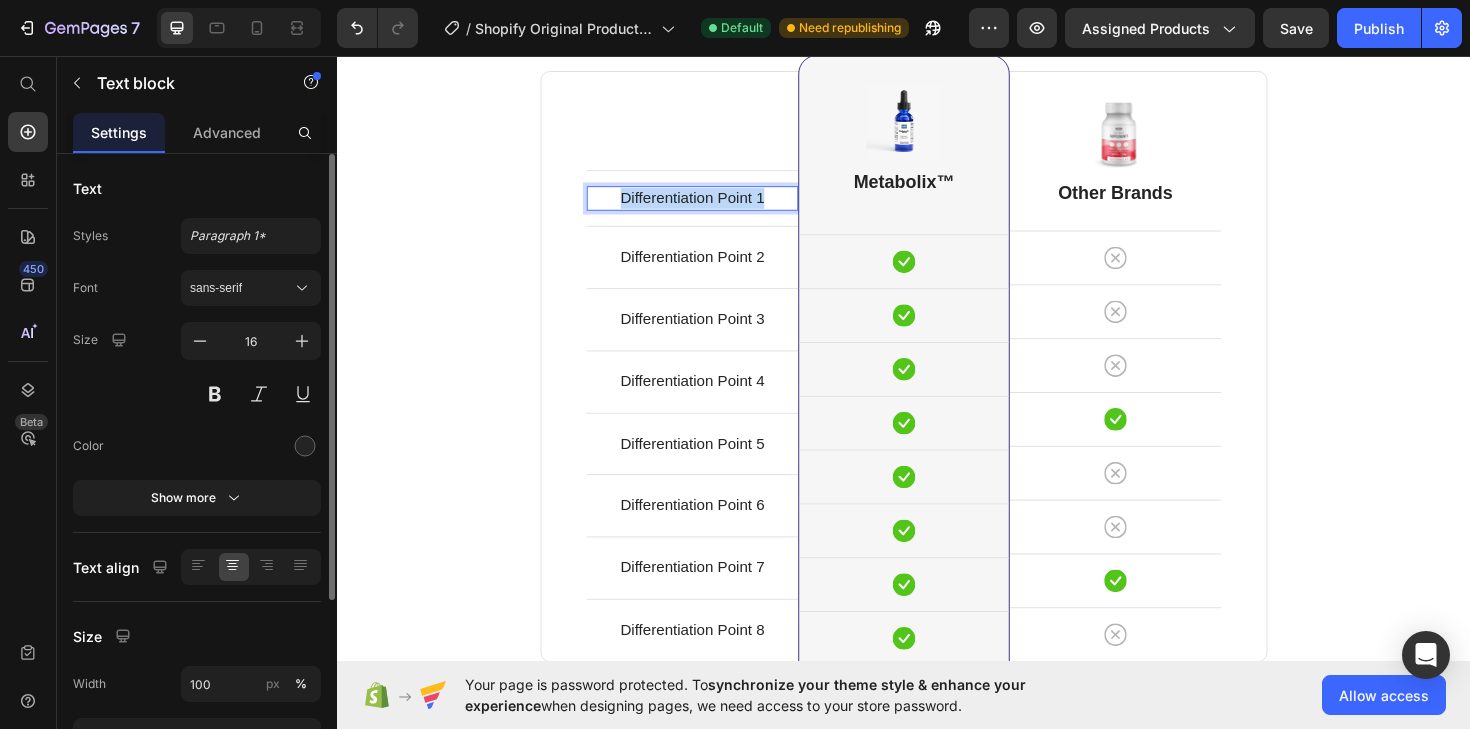 click on "Differentiation Point 1" at bounding box center [713, 207] 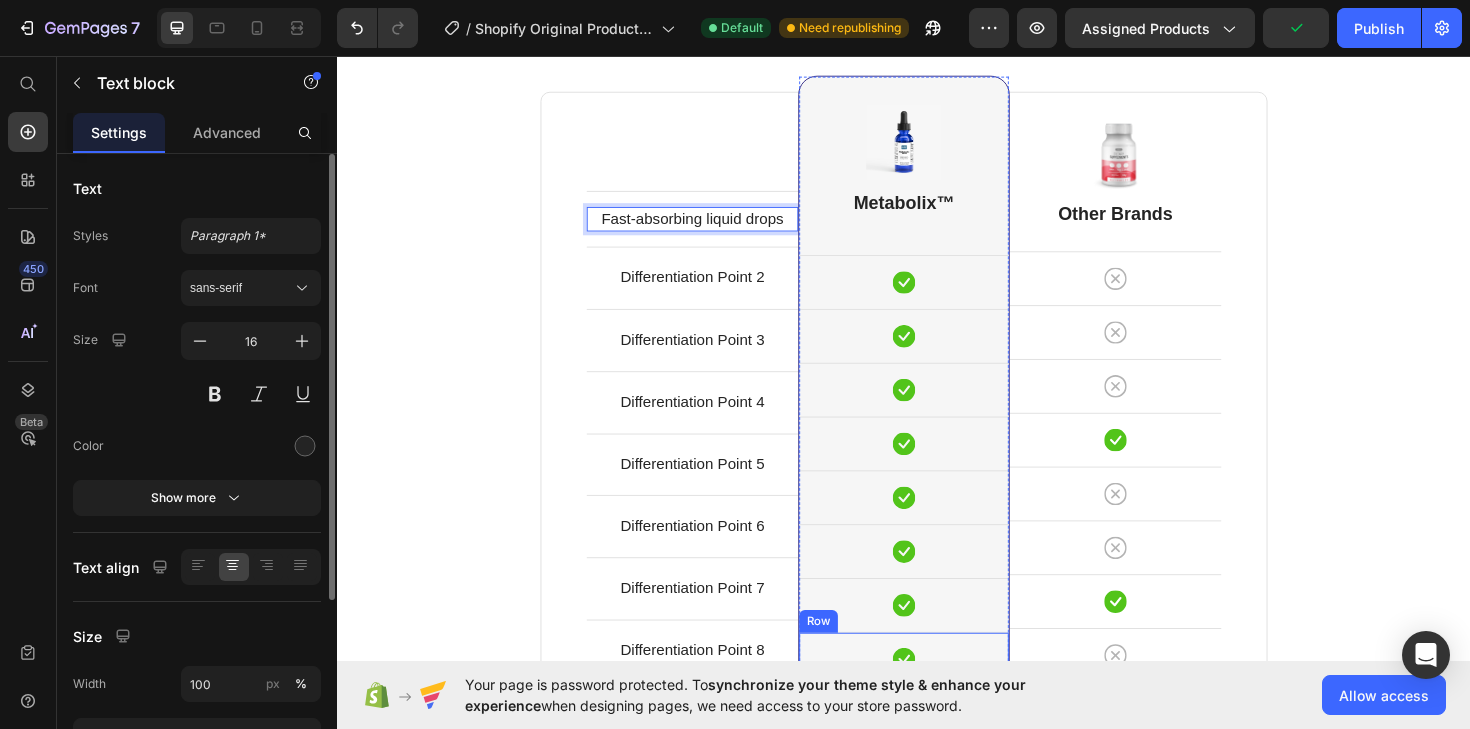 scroll, scrollTop: 5407, scrollLeft: 0, axis: vertical 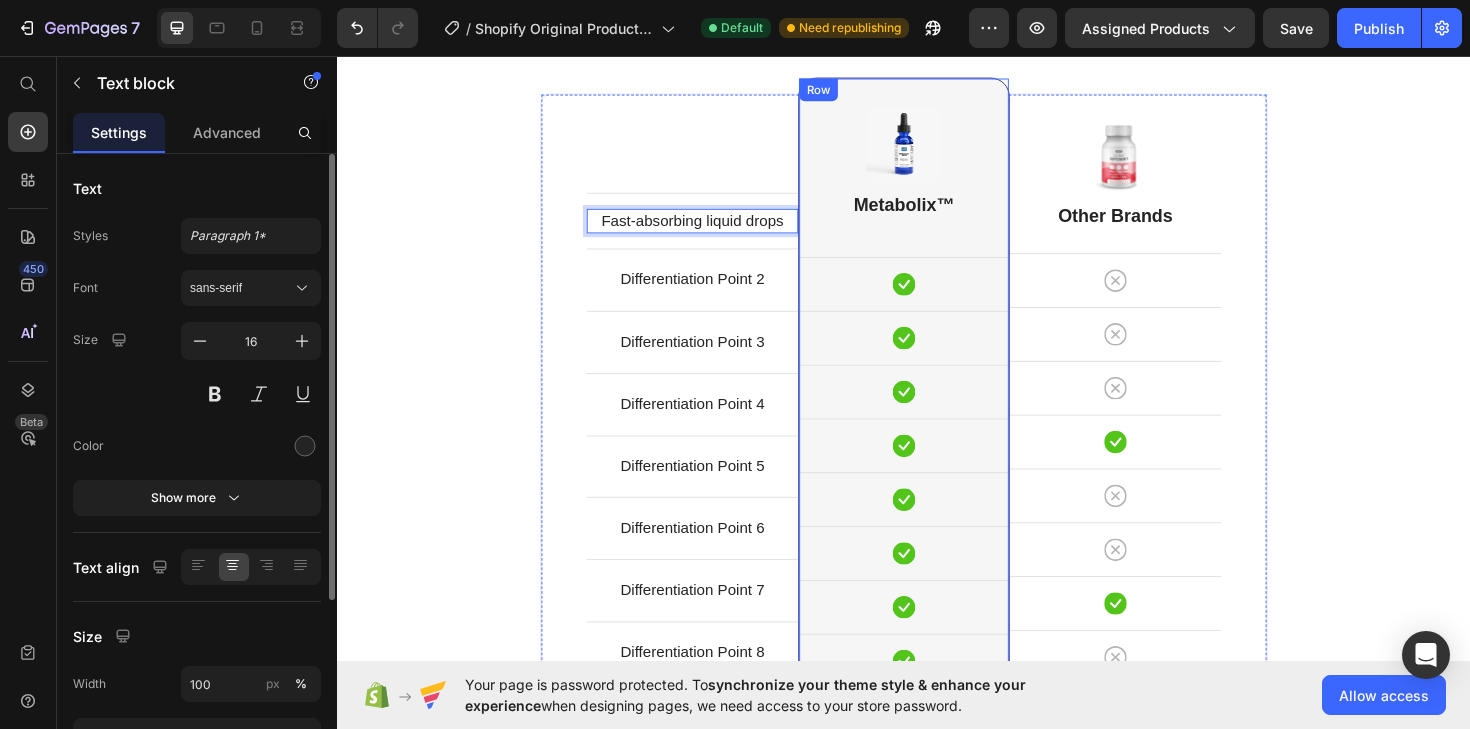 click on "Image Metabolix™ Heading
Icon Row
Icon Row
Icon Row
Icon Row
Icon Row
Icon Row
Icon Row
Icon Row" at bounding box center (937, 412) 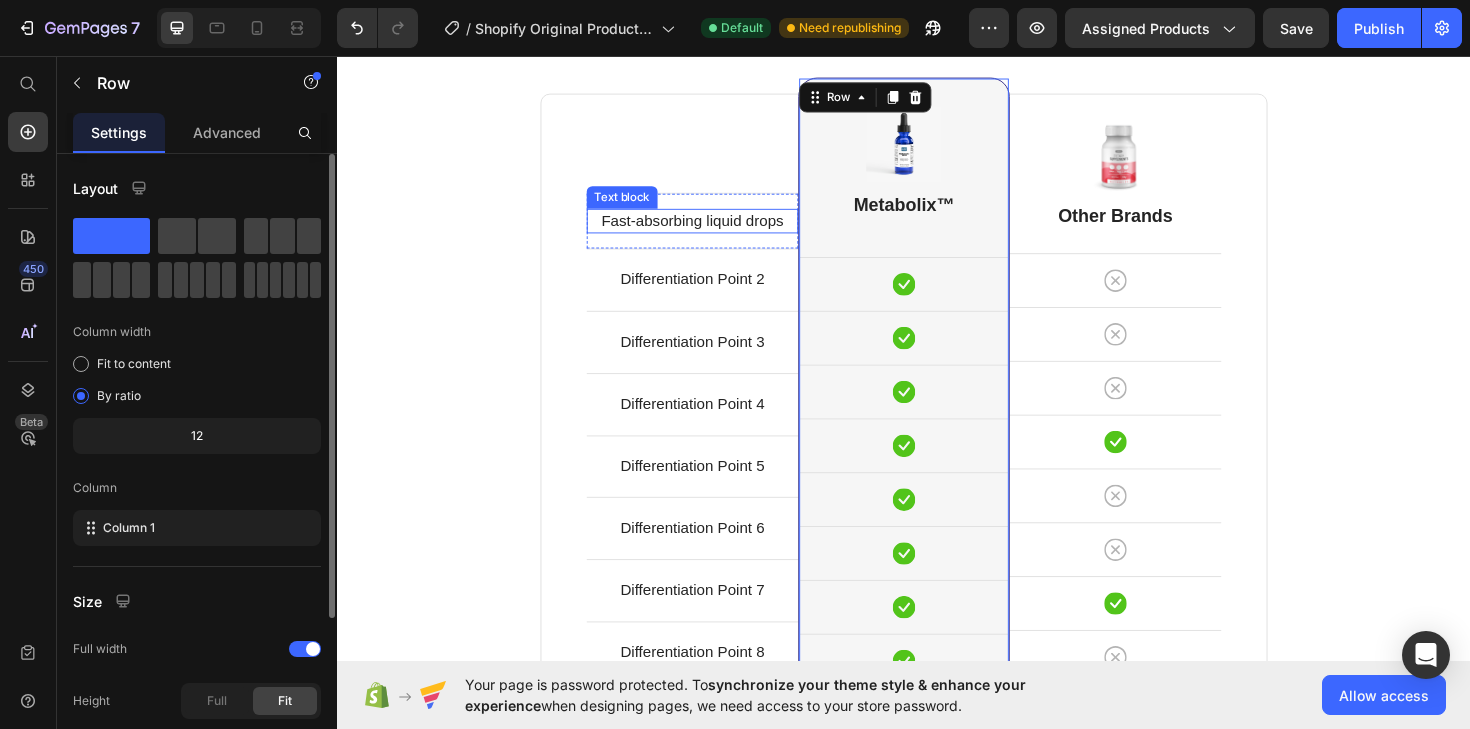 click on "Fast-absorbing liquid drops" at bounding box center (713, 231) 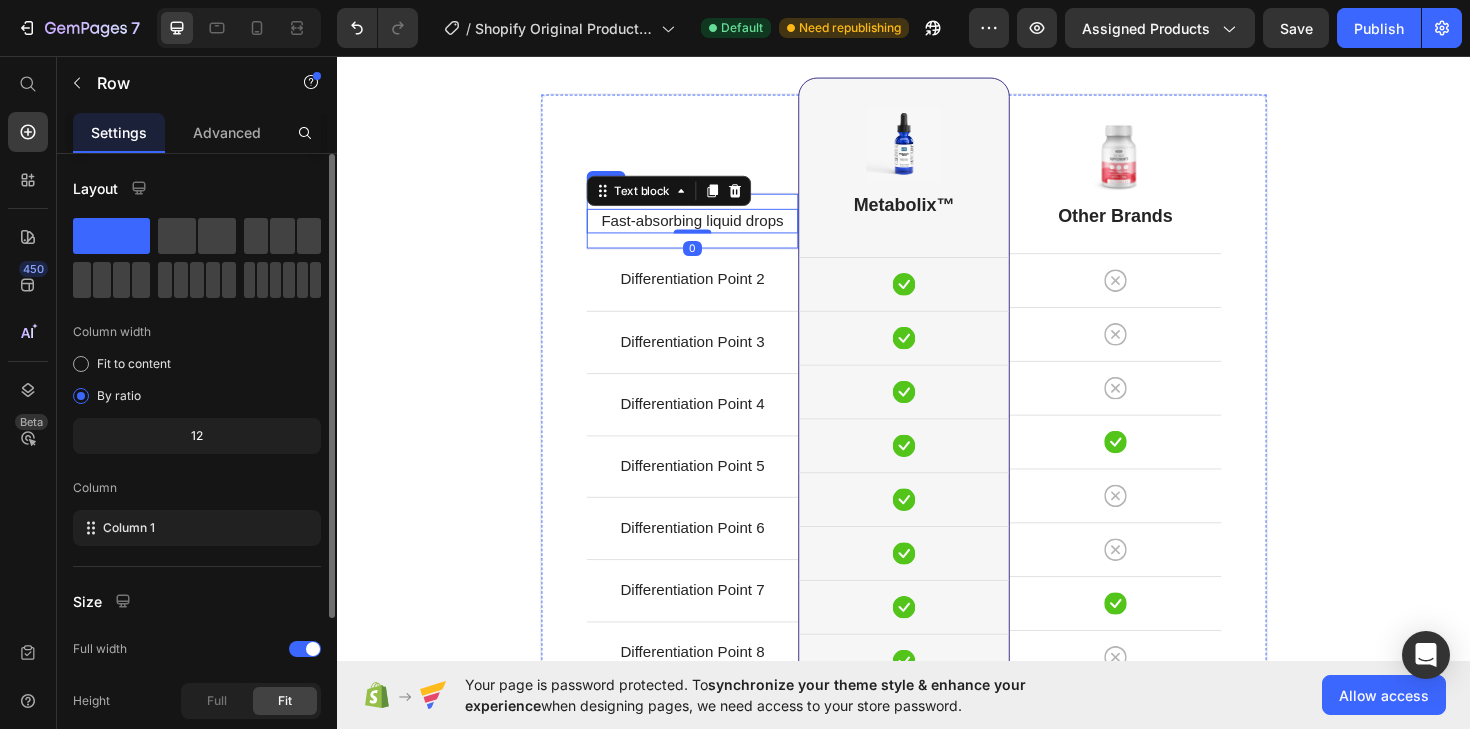 click on "Fast-absorbing liquid drops Text block   0 Row" at bounding box center (713, 230) 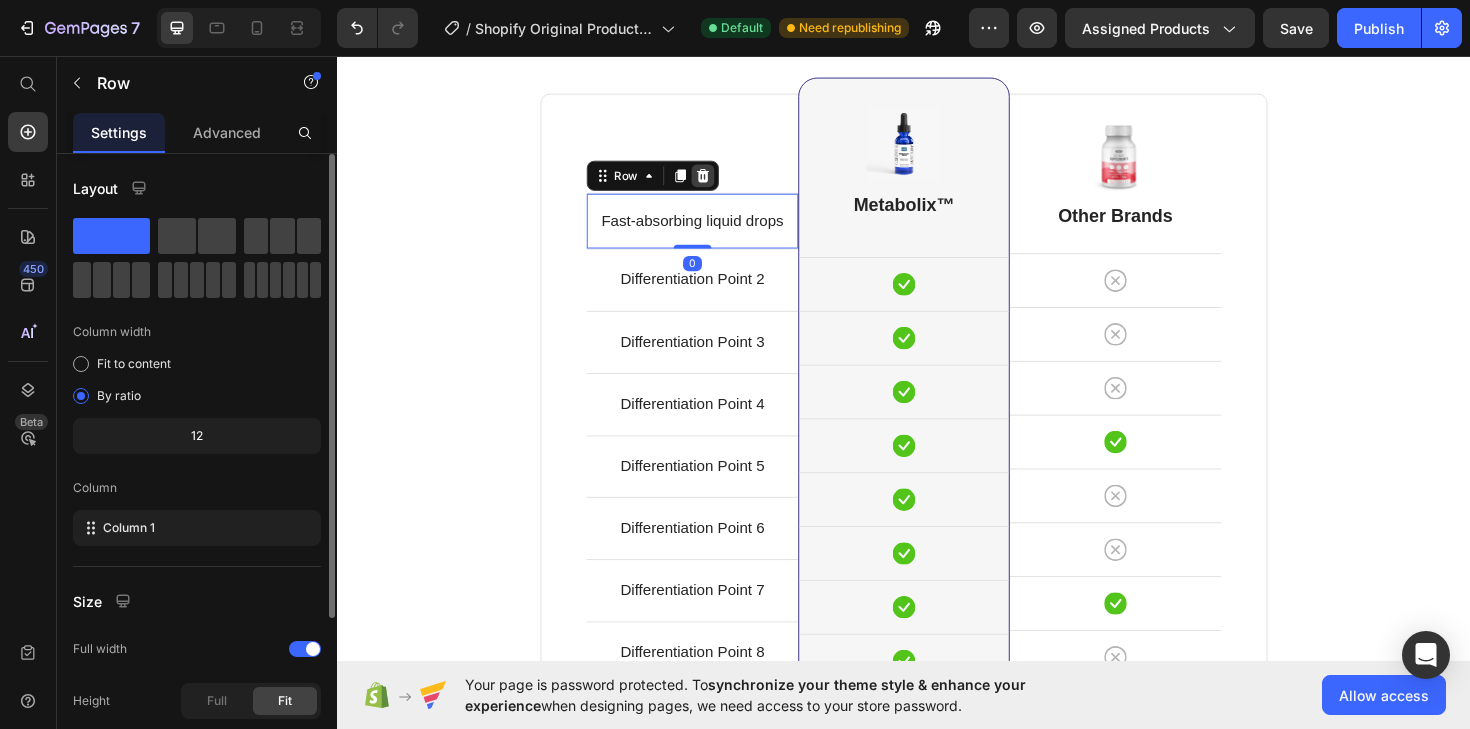 click at bounding box center (724, 183) 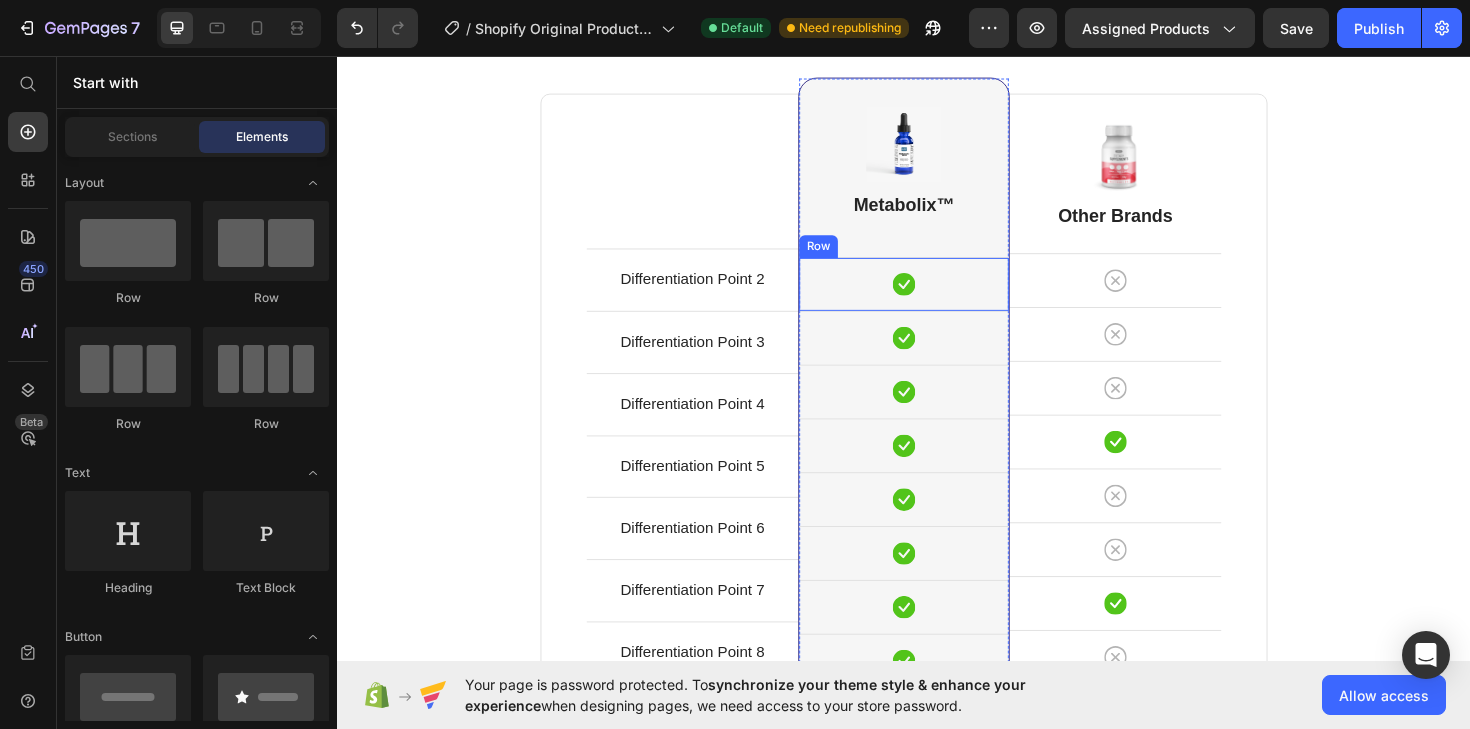 click on "Icon Row" at bounding box center [937, 297] 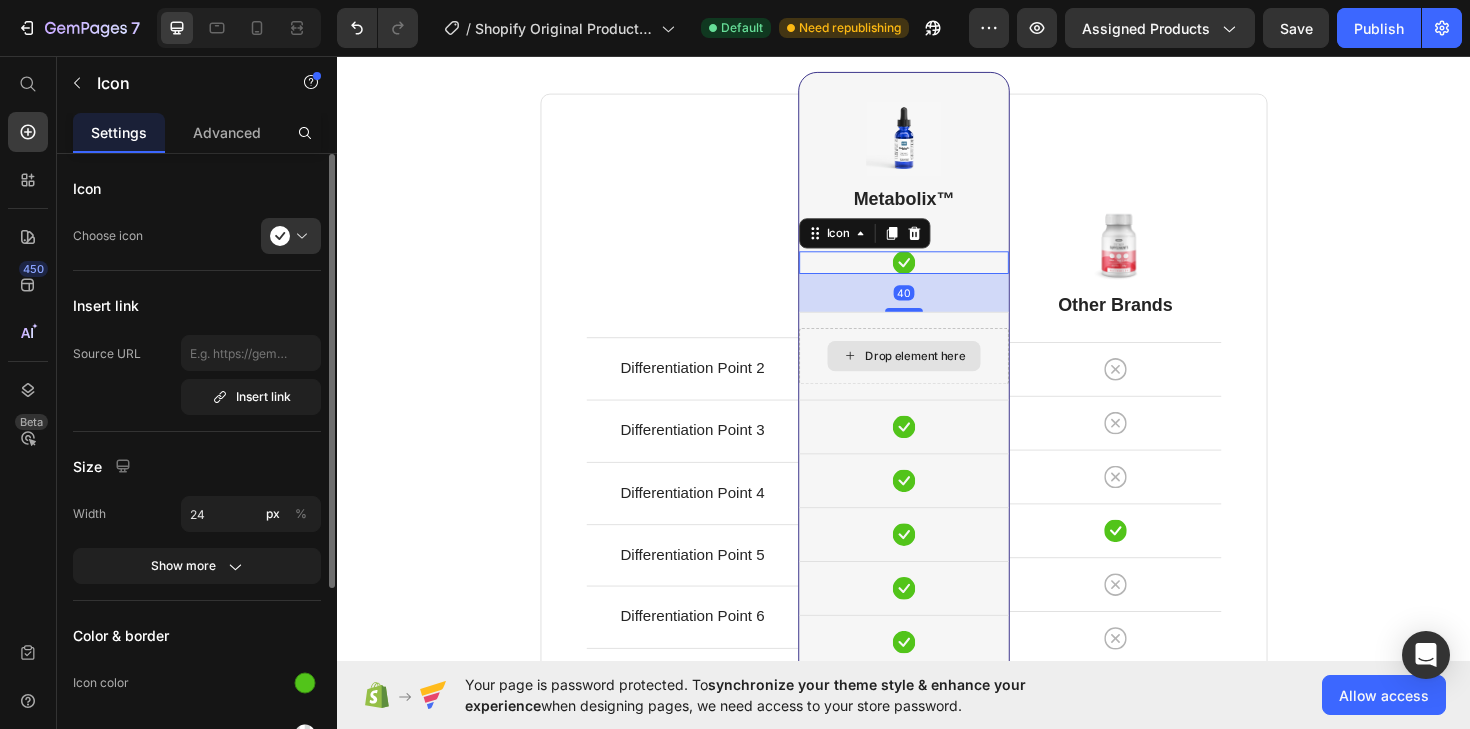 scroll, scrollTop: 5501, scrollLeft: 0, axis: vertical 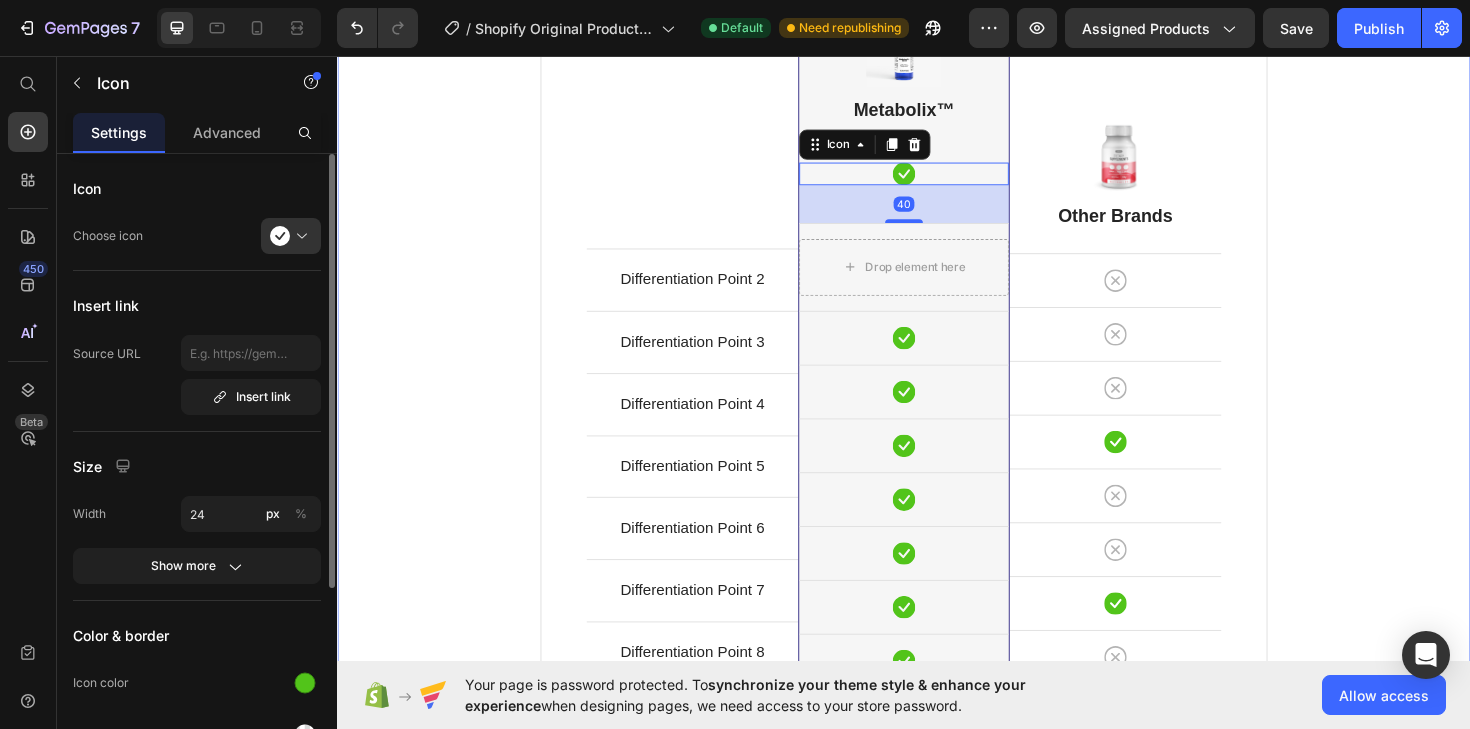 click on "Comparison Table Headline Heading With other brand similar product Text block Row Differentiation Point 2 Text block Row Differentiation Point 3 Text block Row Differentiation Point 4 Text block Row Differentiation Point 5 Text block Row Differentiation Point 6 Text block Row Differentiation Point 7 Text block Row Differentiation Point 8 Text block Row Image Metabolix™ Heading
Icon   40
Drop element here Row
Icon Row
Icon Row
Icon Row
Icon Row
Icon Row
Icon Row
Icon Row Row Image Other Brands Heading
Icon Row
Icon Row
Icon Row
Icon Row
Icon Row
Icon Row
Icon Row
Icon Row Row Your Brand Heading Differentiation Point 1 Text block
Icon Row Differentiation Point 2 Text block
Icon Row Differentiation Point 3 Row" at bounding box center (937, 316) 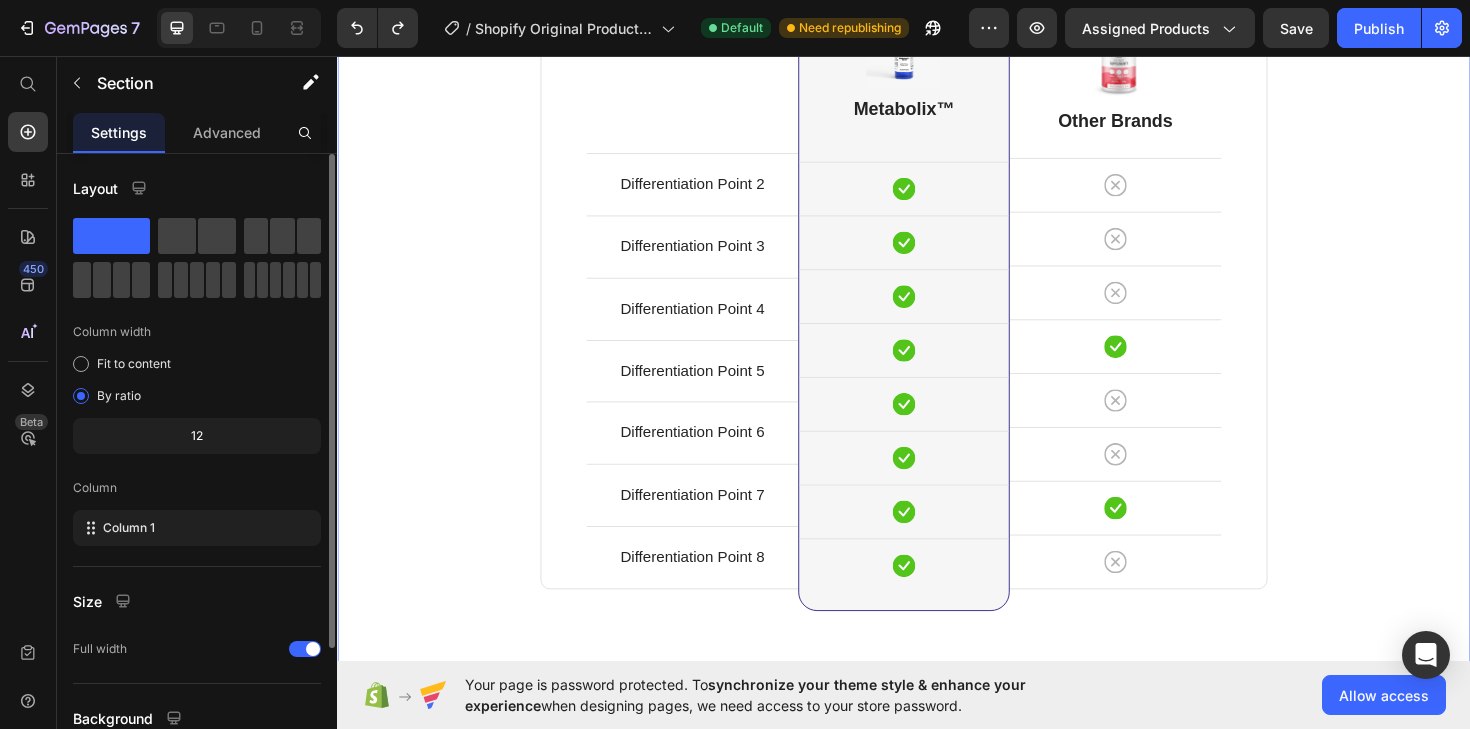 scroll, scrollTop: 5479, scrollLeft: 0, axis: vertical 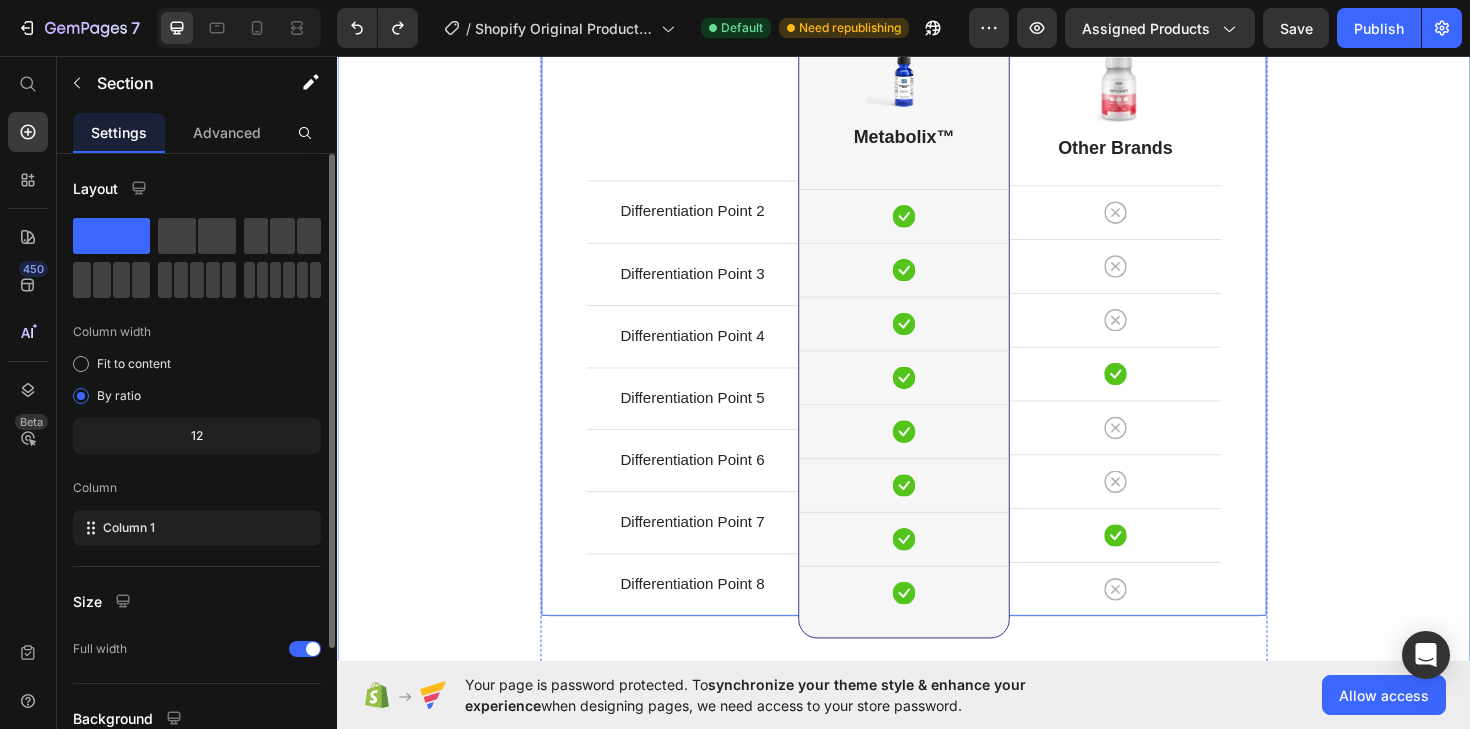 click on "Differentiation Point 2 Text block Row Differentiation Point 3 Text block Row Differentiation Point 4 Text block Row Differentiation Point 5 Text block Row Differentiation Point 6 Text block Row Differentiation Point 7 Text block Row Differentiation Point 8 Text block Row Image Metabolix™ Heading
Icon Row
Icon Row
Icon Row
Icon Row
Icon Row
Icon Row
Icon Row
Icon Row Row Image Other Brands Heading
Icon Row
Icon Row
Icon Row
Icon Row
Icon Row
Icon Row
Icon Row
Icon Row Row" at bounding box center [937, 337] 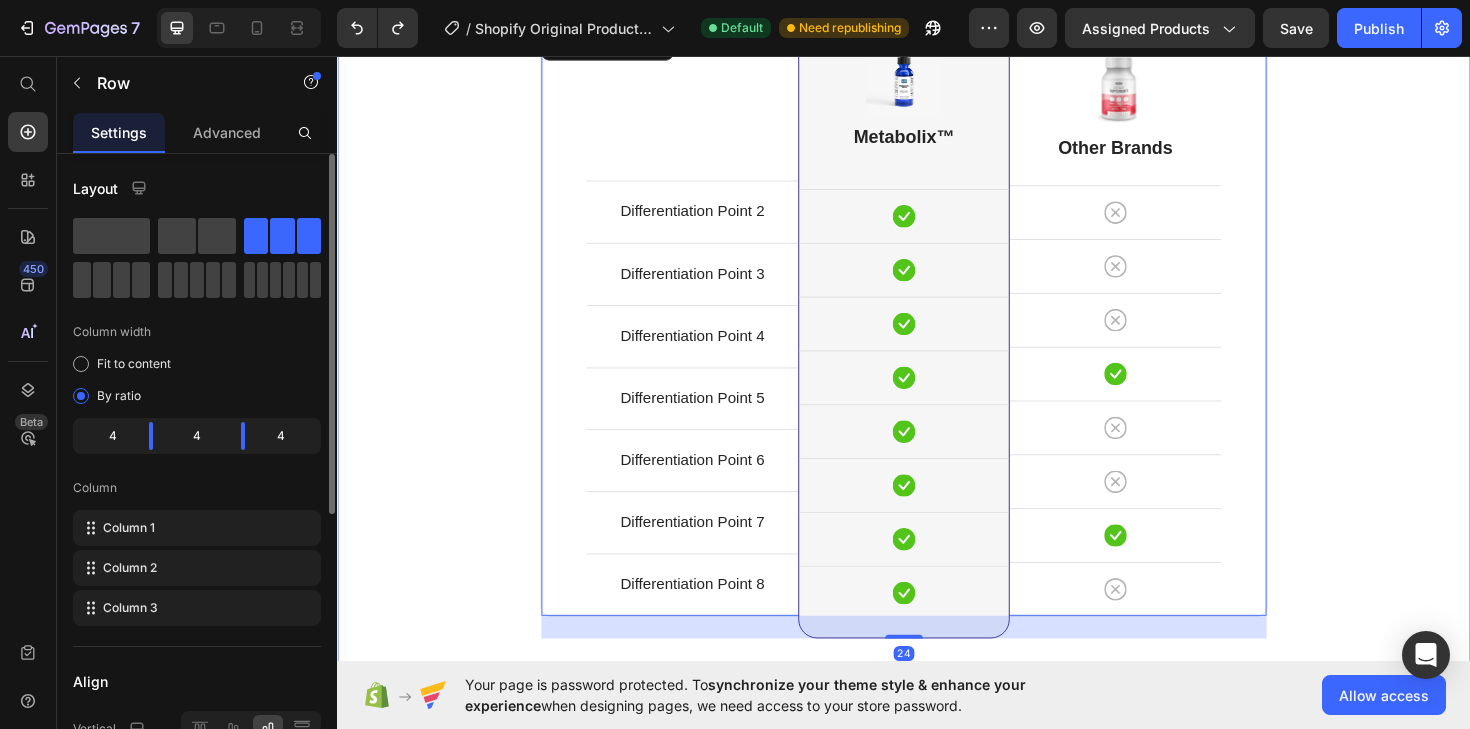click on "Comparison Table Headline Heading With other brand similar product Text block Row Differentiation Point 2 Text block Row Differentiation Point 3 Text block Row Differentiation Point 4 Text block Row Differentiation Point 5 Text block Row Differentiation Point 6 Text block Row Differentiation Point 7 Text block Row Differentiation Point 8 Text block Row Image Metabolix™ Heading
Icon Row
Icon Row
Icon Row
Icon Row
Icon Row
Icon Row
Icon Row
Icon Row Row Image Other Brands Heading
Icon Row
Icon Row
Icon Row
Icon Row
Icon Row
Icon Row
Icon Row
Icon Row Row   24 Your Brand Heading Differentiation Point 1 Text block
Icon Row Differentiation Point 2 Text block
Icon Row Differentiation Point 3 Text block
Icon Row Row" at bounding box center (937, 291) 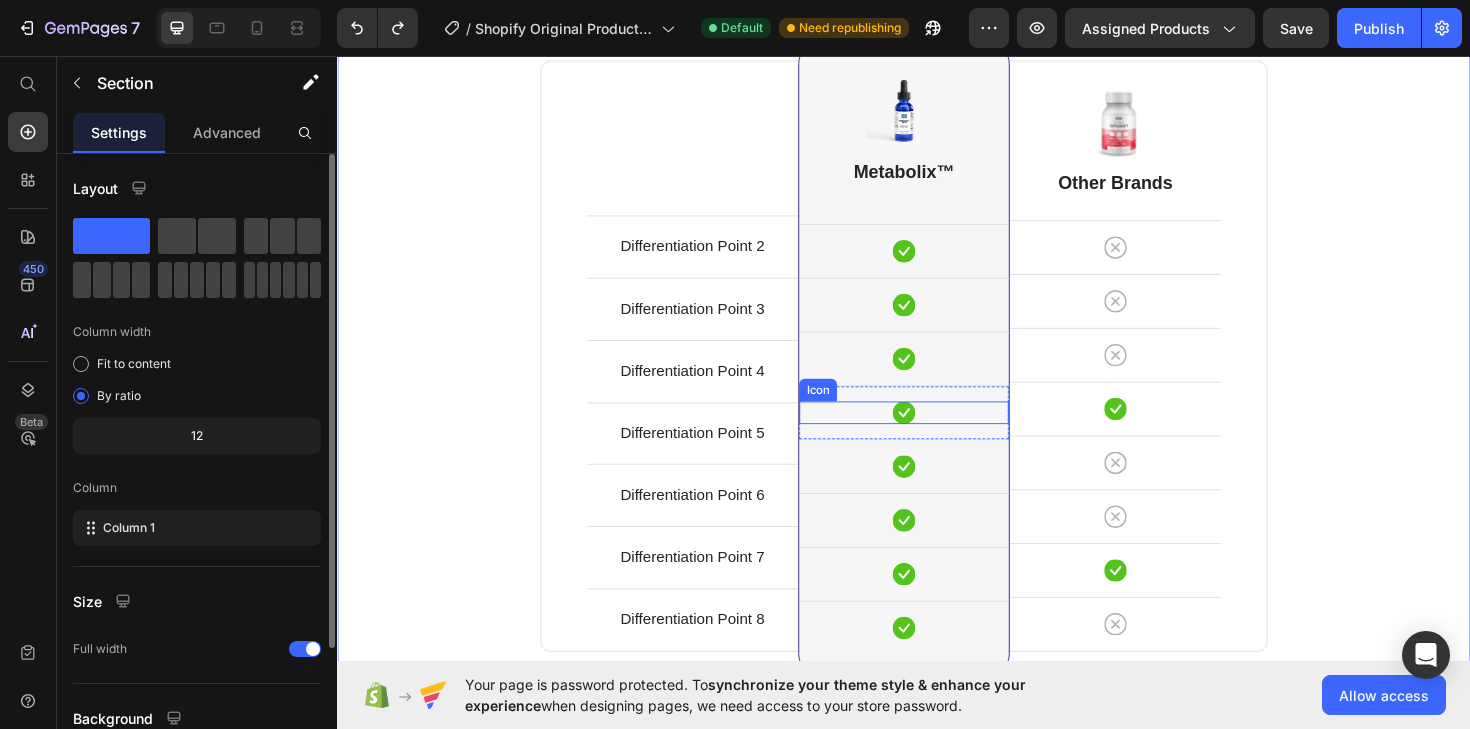 scroll, scrollTop: 5529, scrollLeft: 0, axis: vertical 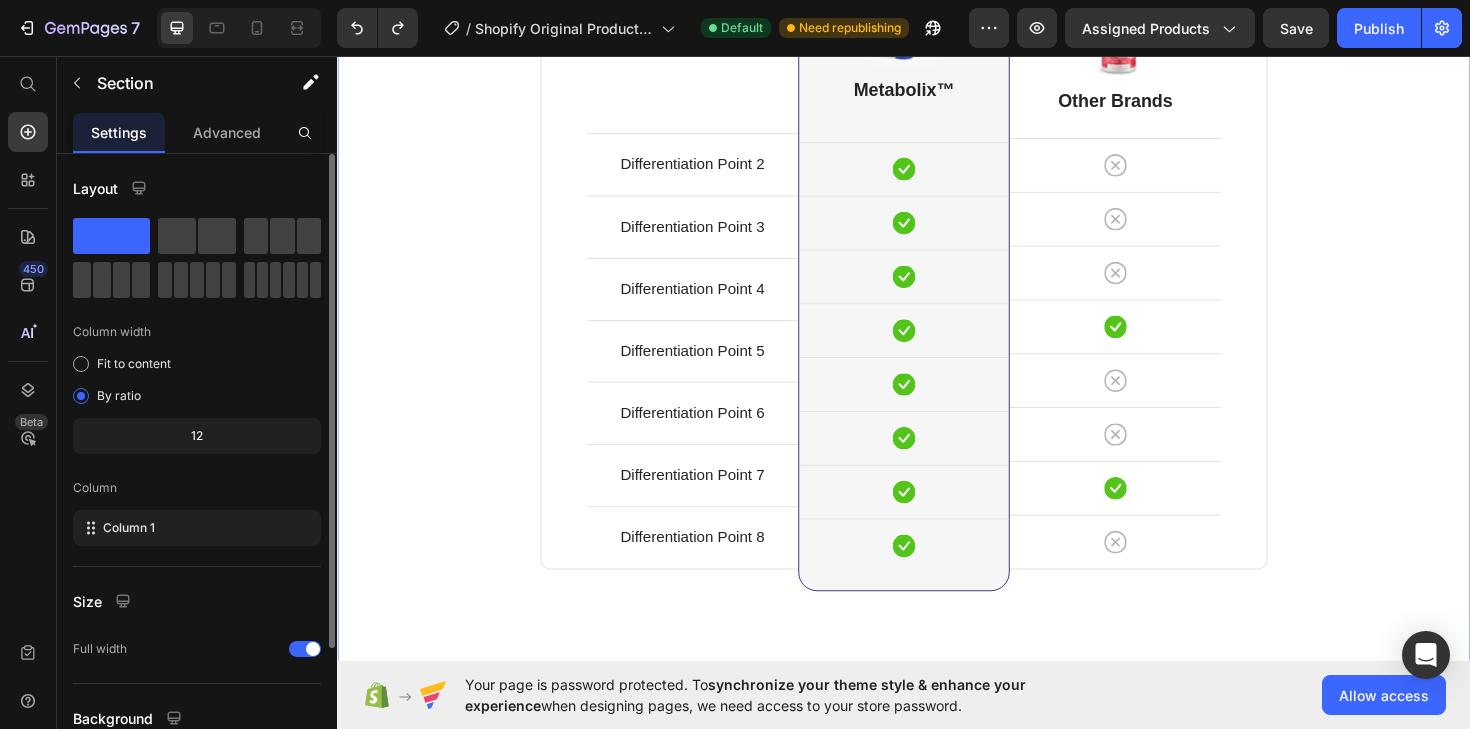 click on "Comparison Table Headline Heading With other brand similar product Text block Row Differentiation Point 2 Text block Row Differentiation Point 3 Text block Row Differentiation Point 4 Text block Row Differentiation Point 5 Text block Row Differentiation Point 6 Text block Row Differentiation Point 7 Text block Row Differentiation Point 8 Text block Row Image Metabolix™ Heading
Icon Row
Icon Row
Icon Row
Icon Row
Icon Row
Icon Row
Icon Row
Icon Row Row Image Other Brands Heading
Icon Row
Icon Row
Icon Row
Icon Row
Icon Row
Icon Row
Icon Row
Icon Row Row Your Brand Heading Differentiation Point 1 Text block
Icon Row Differentiation Point 2 Text block
Icon Row Differentiation Point 3 Text block
Icon Row Icon Row" at bounding box center (937, 241) 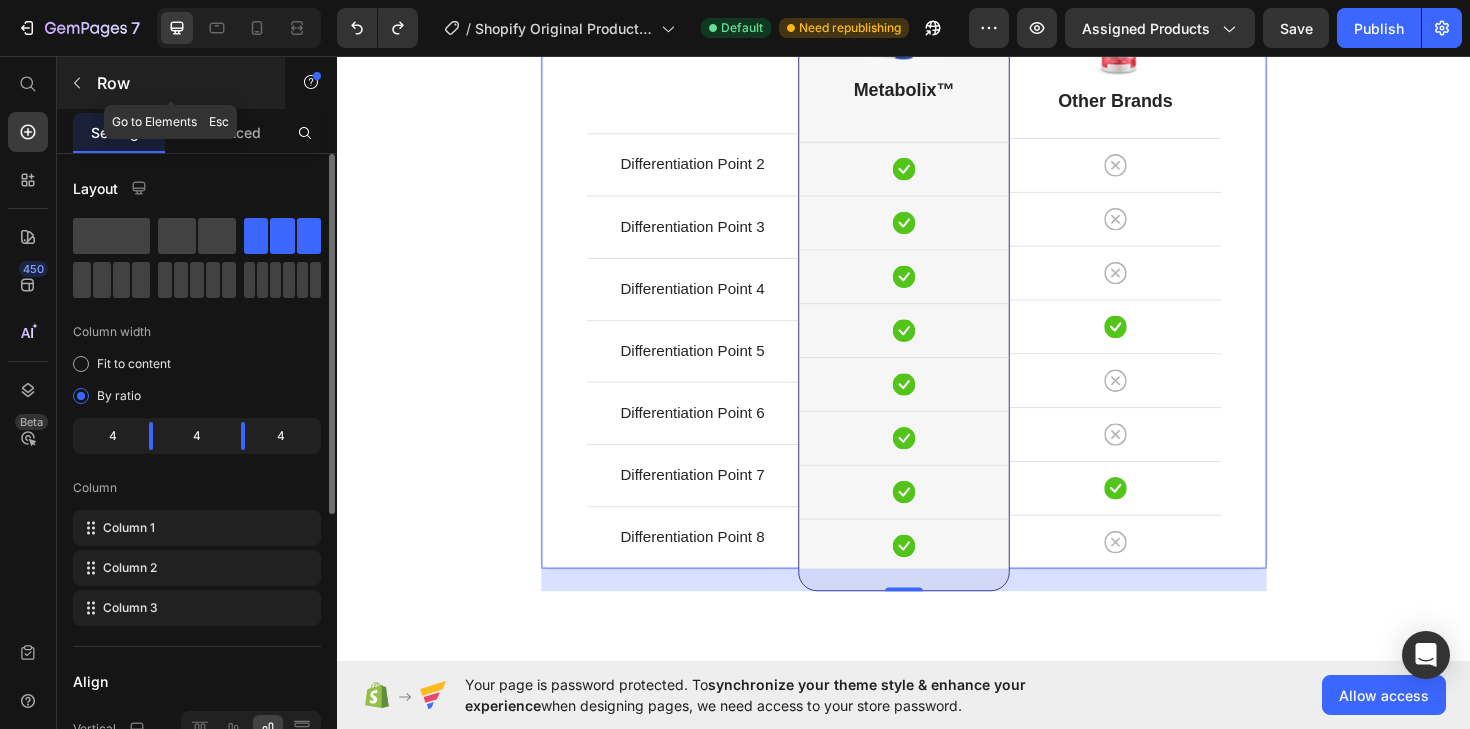 click 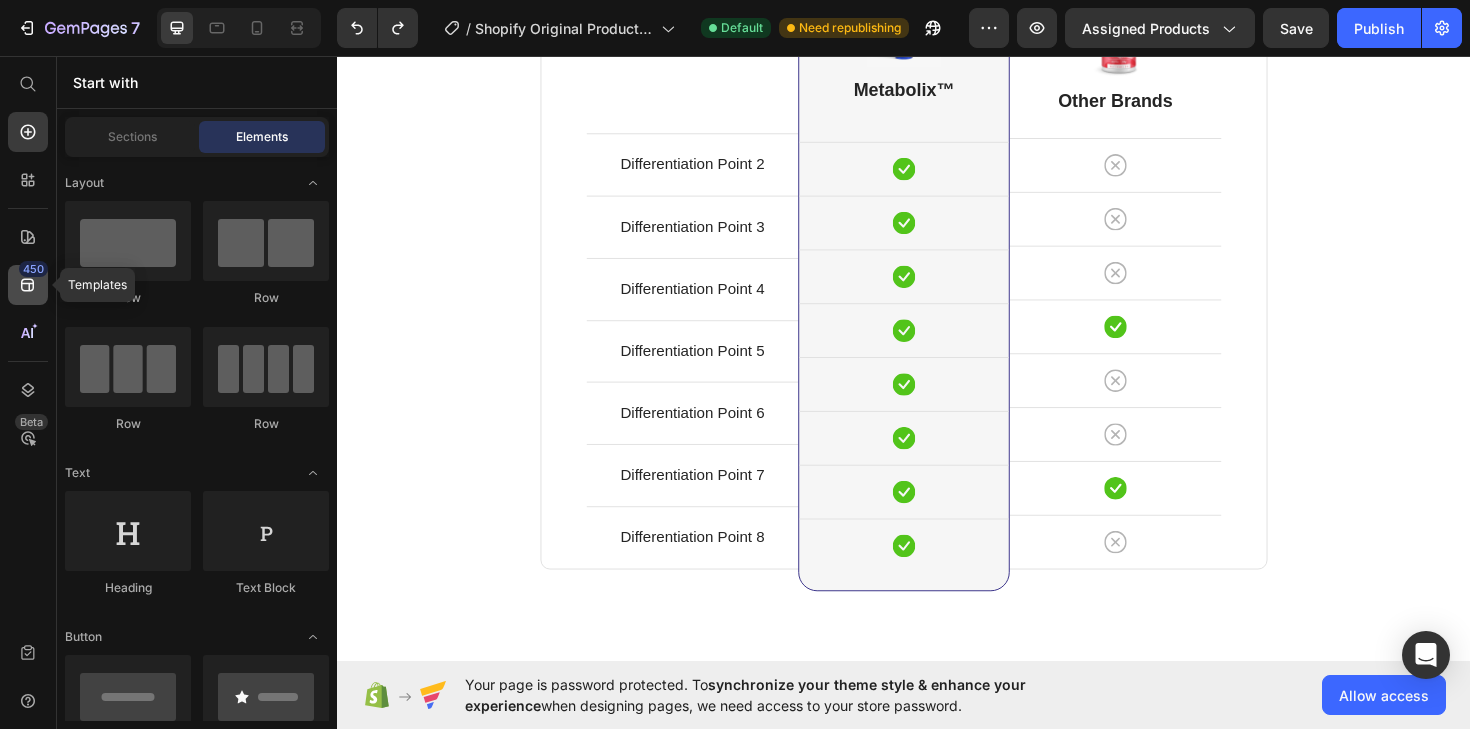 click on "450" 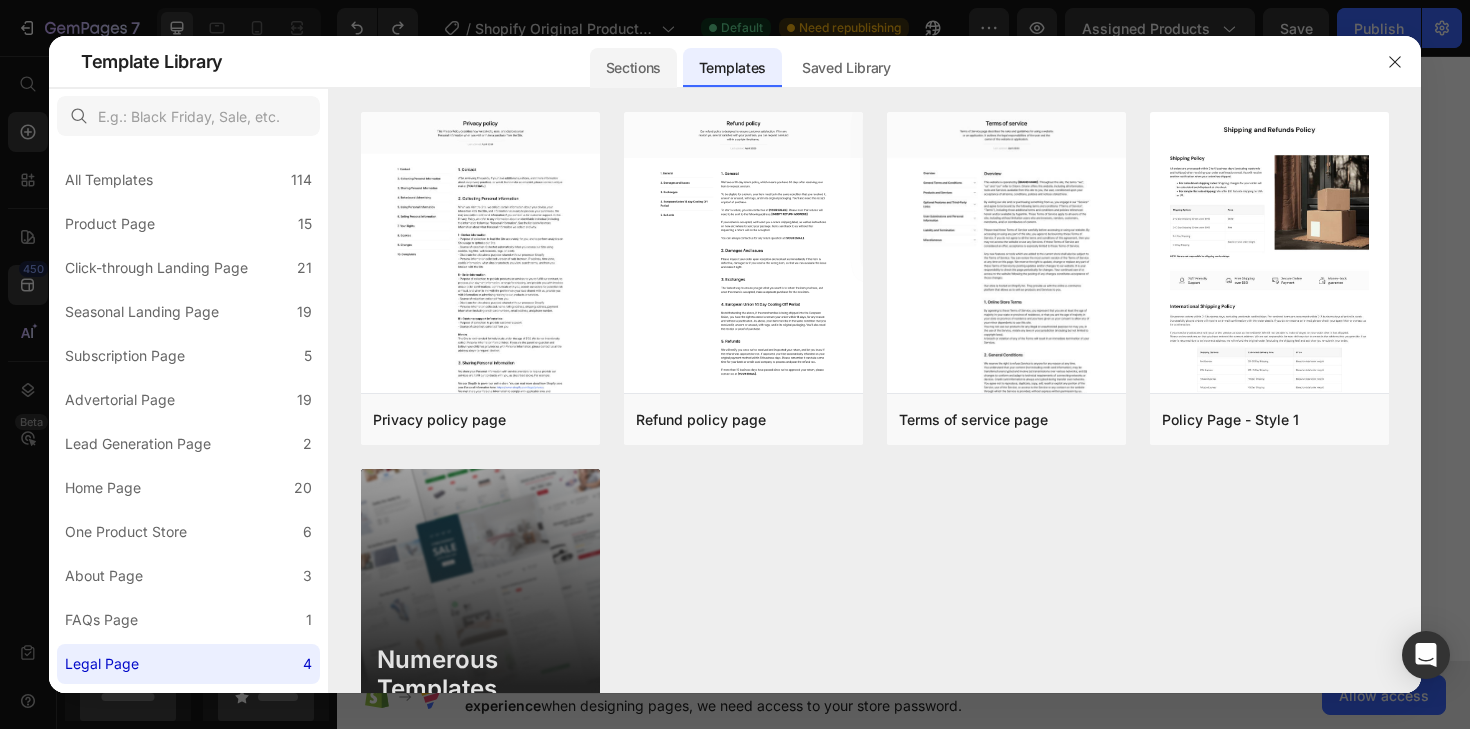 click on "Sections" 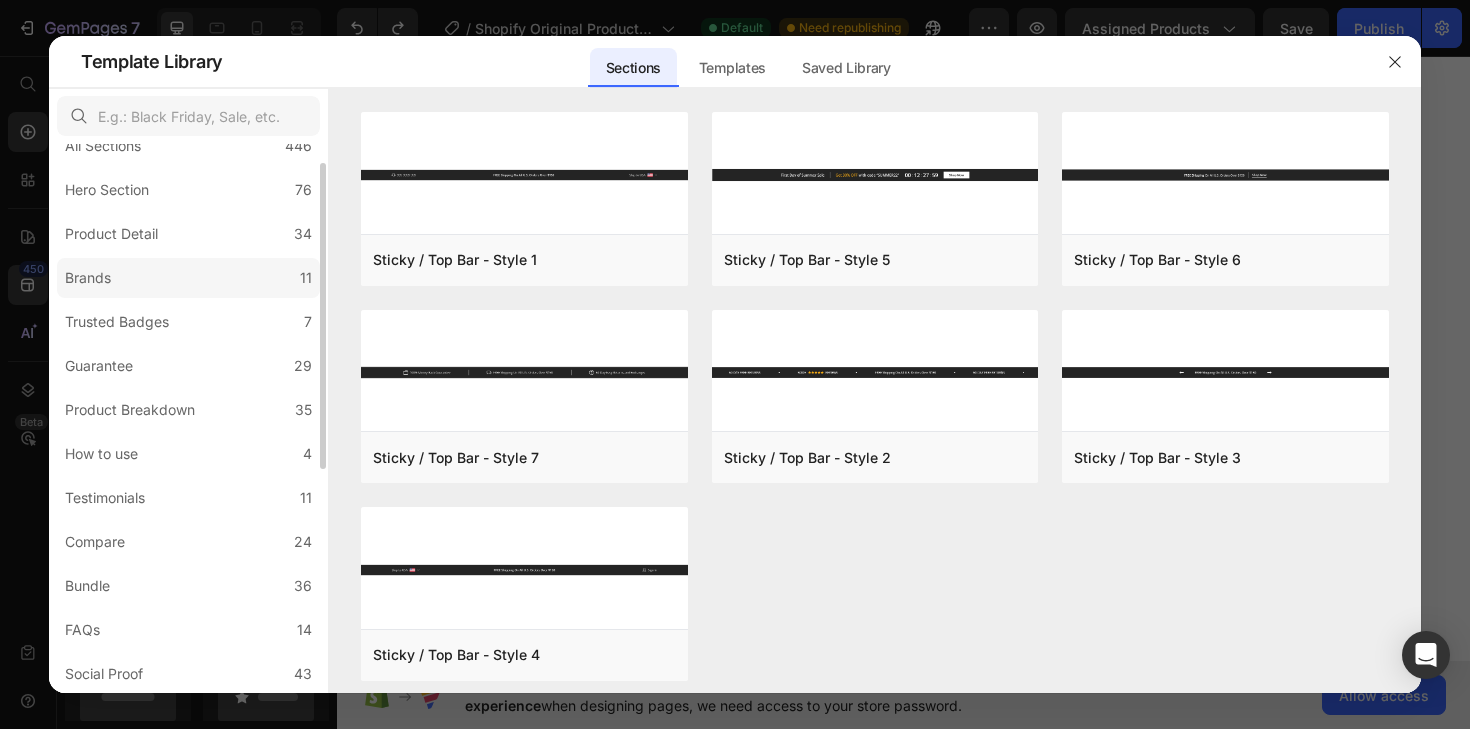 scroll, scrollTop: 48, scrollLeft: 0, axis: vertical 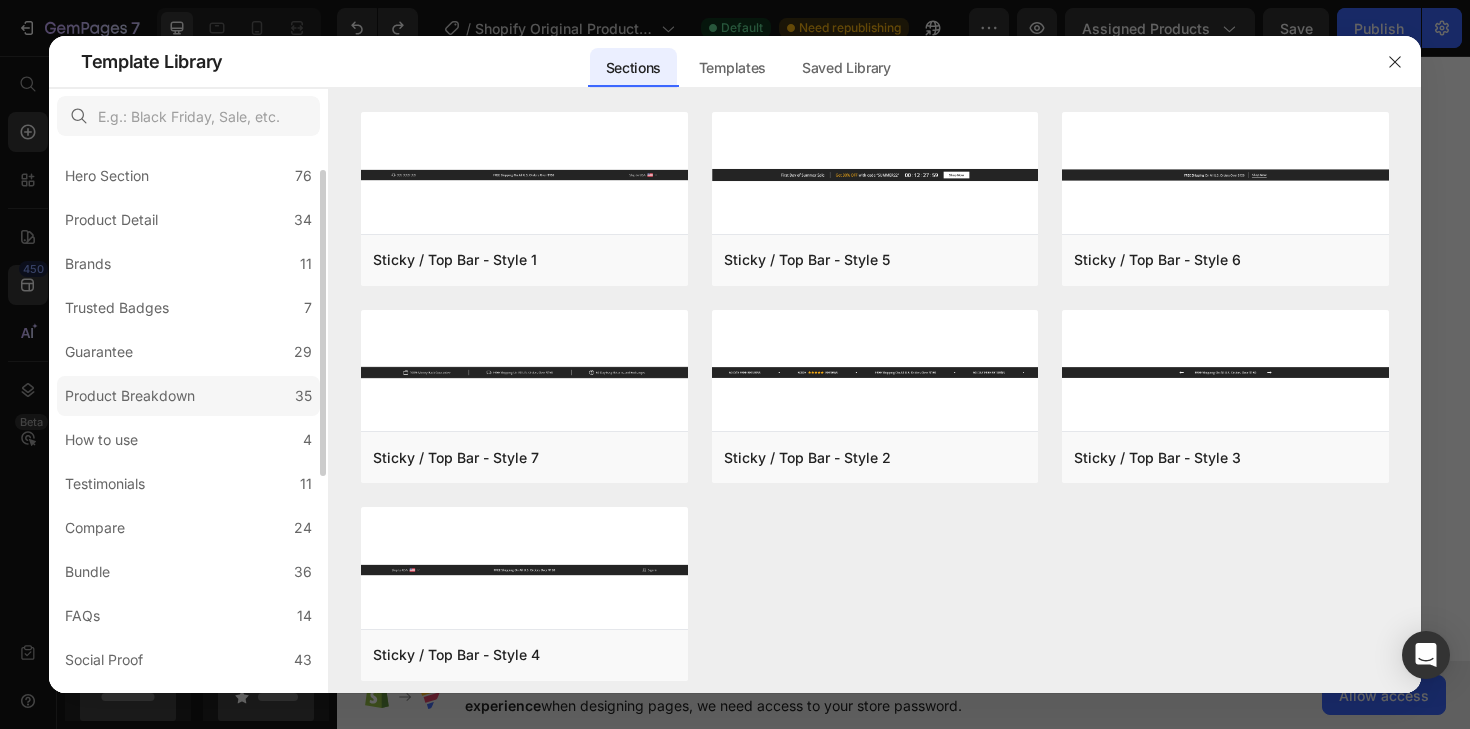 click on "Product Breakdown" at bounding box center [134, 396] 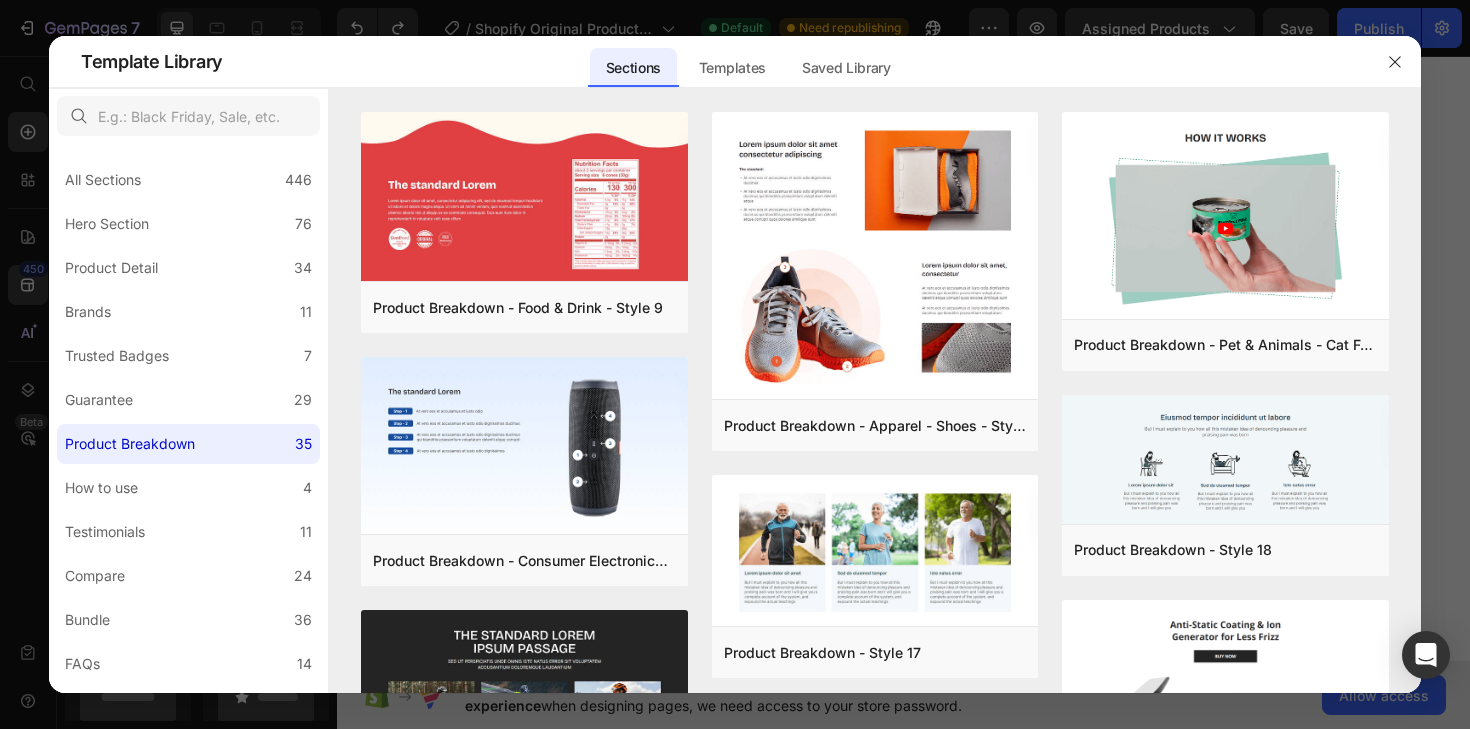 scroll, scrollTop: 0, scrollLeft: 0, axis: both 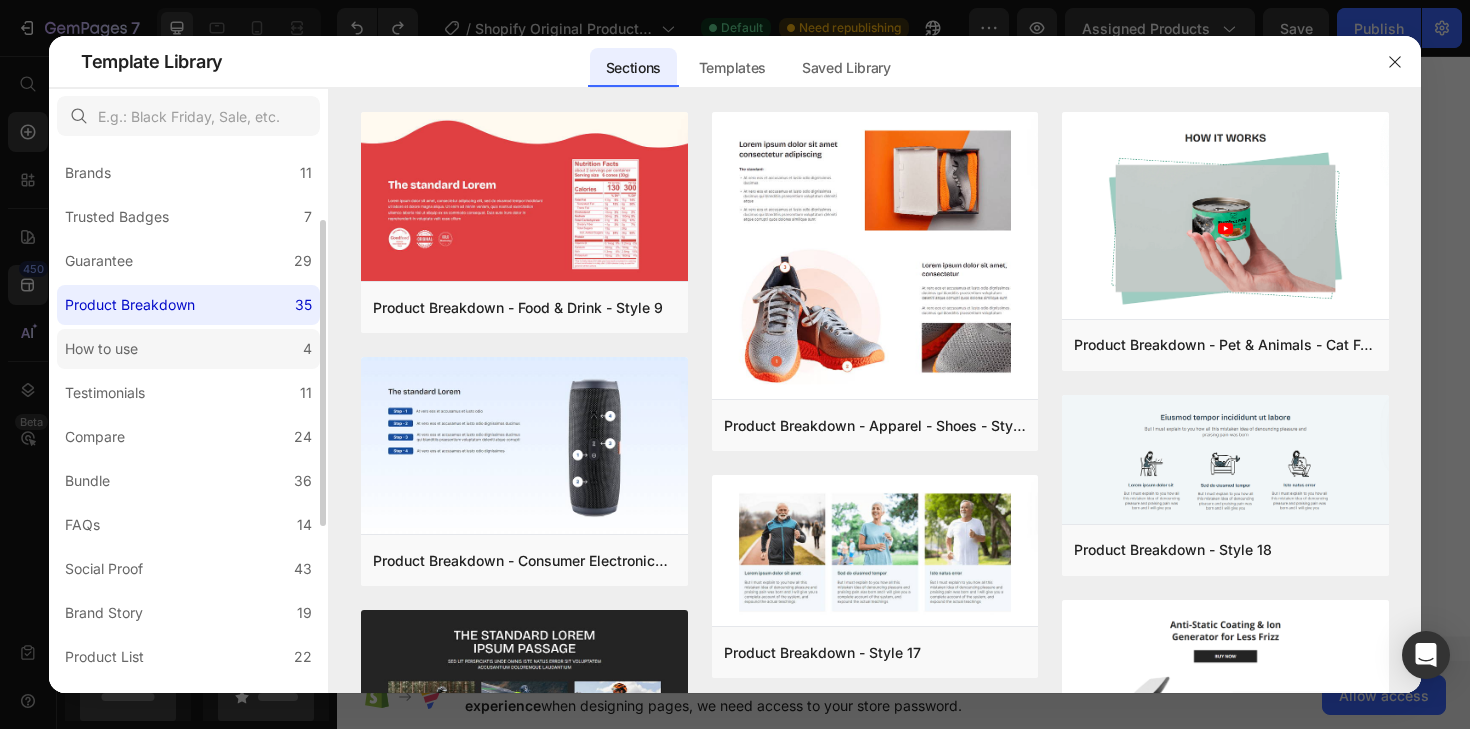 click on "Compare 24" 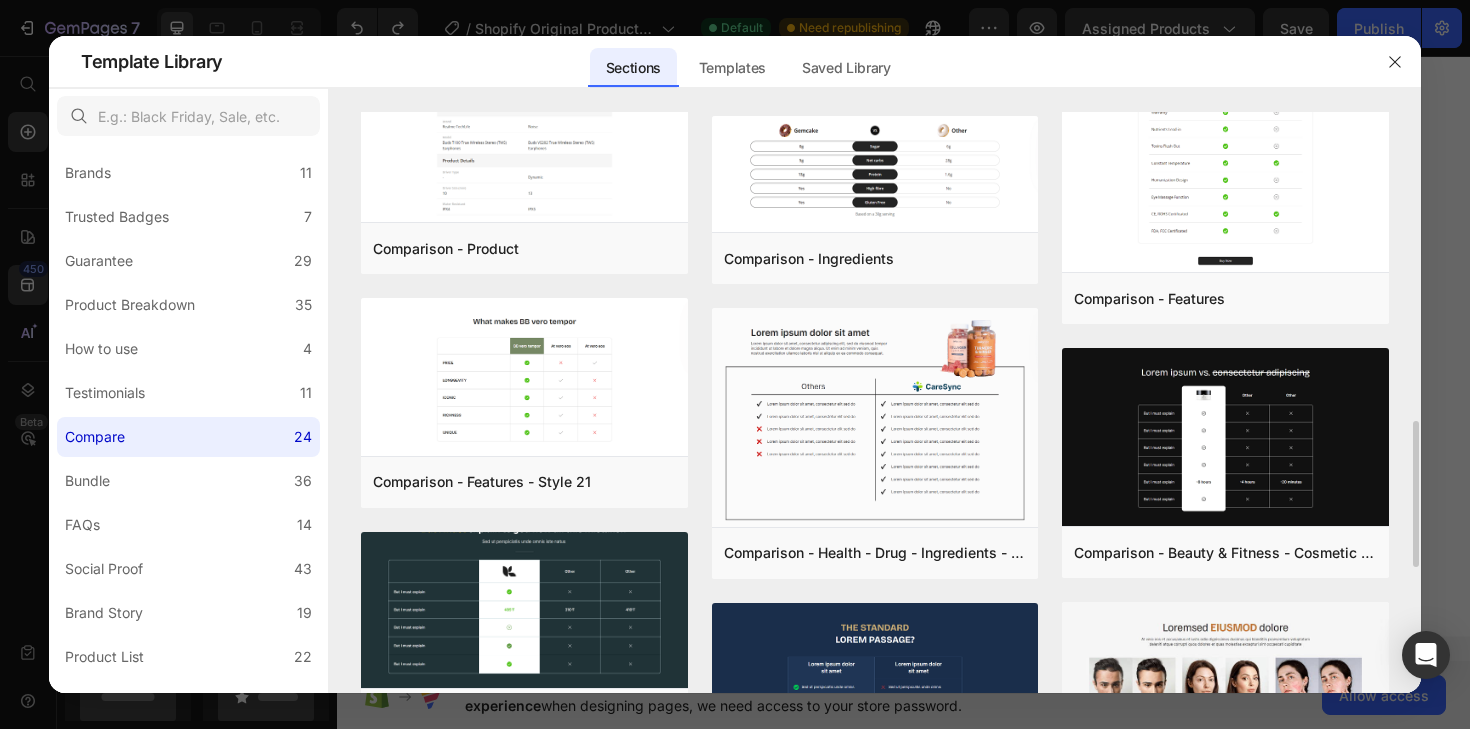 scroll, scrollTop: 1305, scrollLeft: 0, axis: vertical 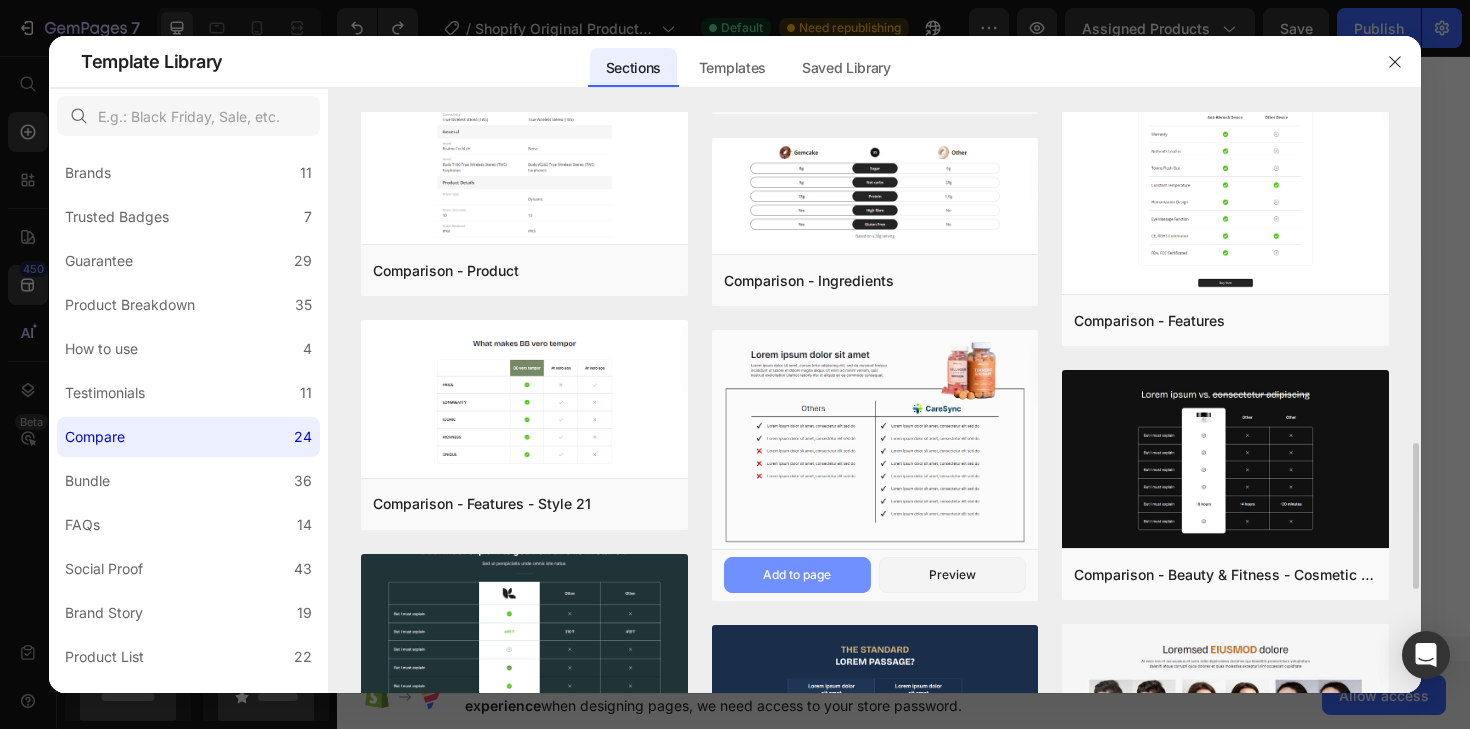 click on "Add to page" at bounding box center (797, 575) 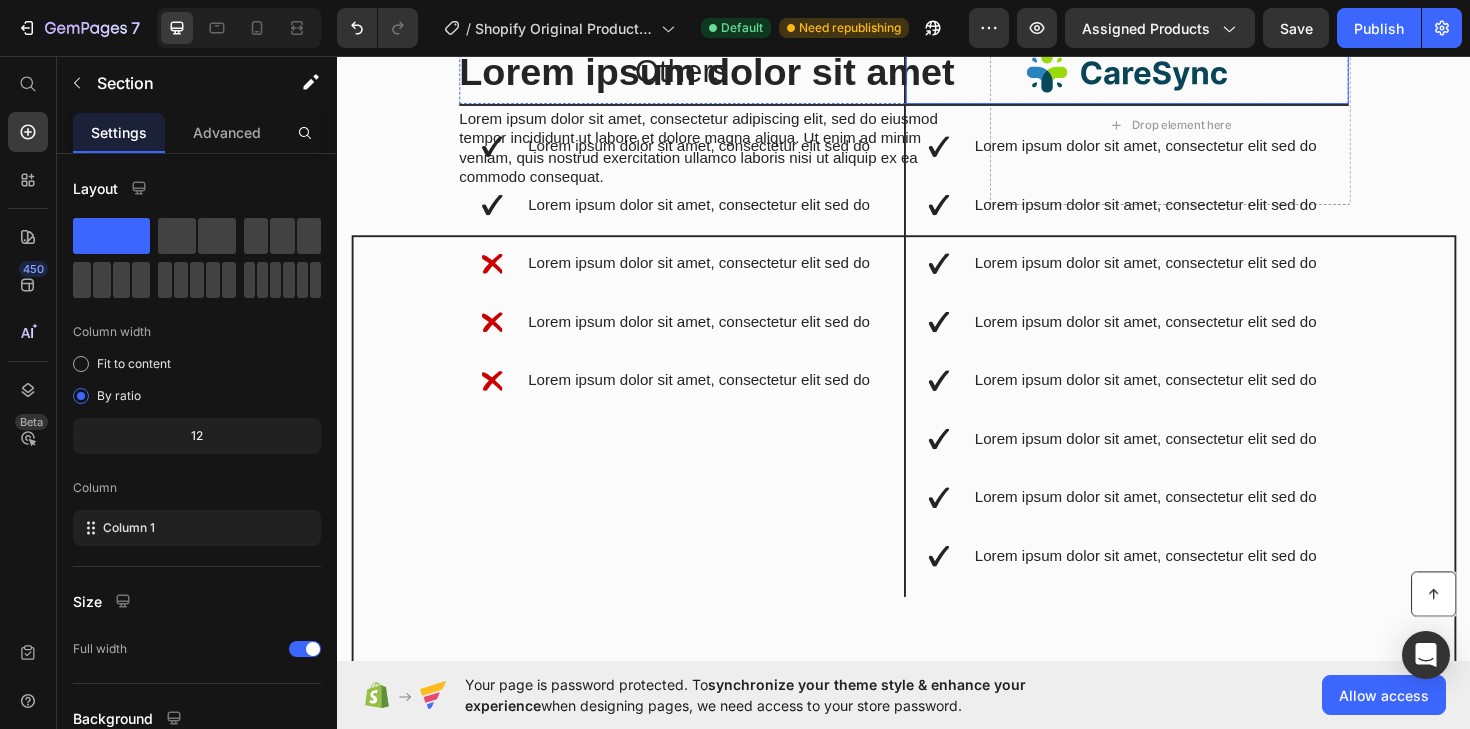 scroll, scrollTop: 7787, scrollLeft: 0, axis: vertical 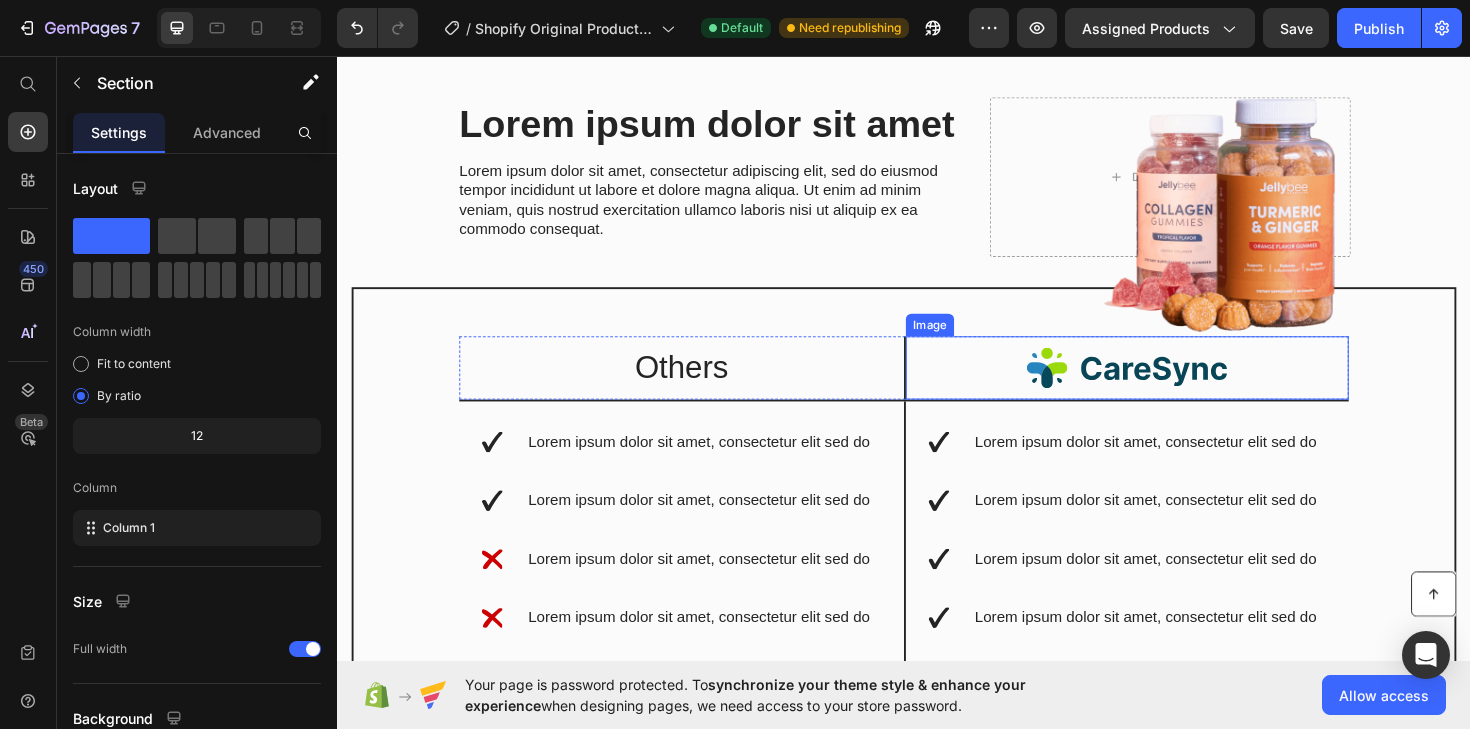 click at bounding box center [1173, 386] 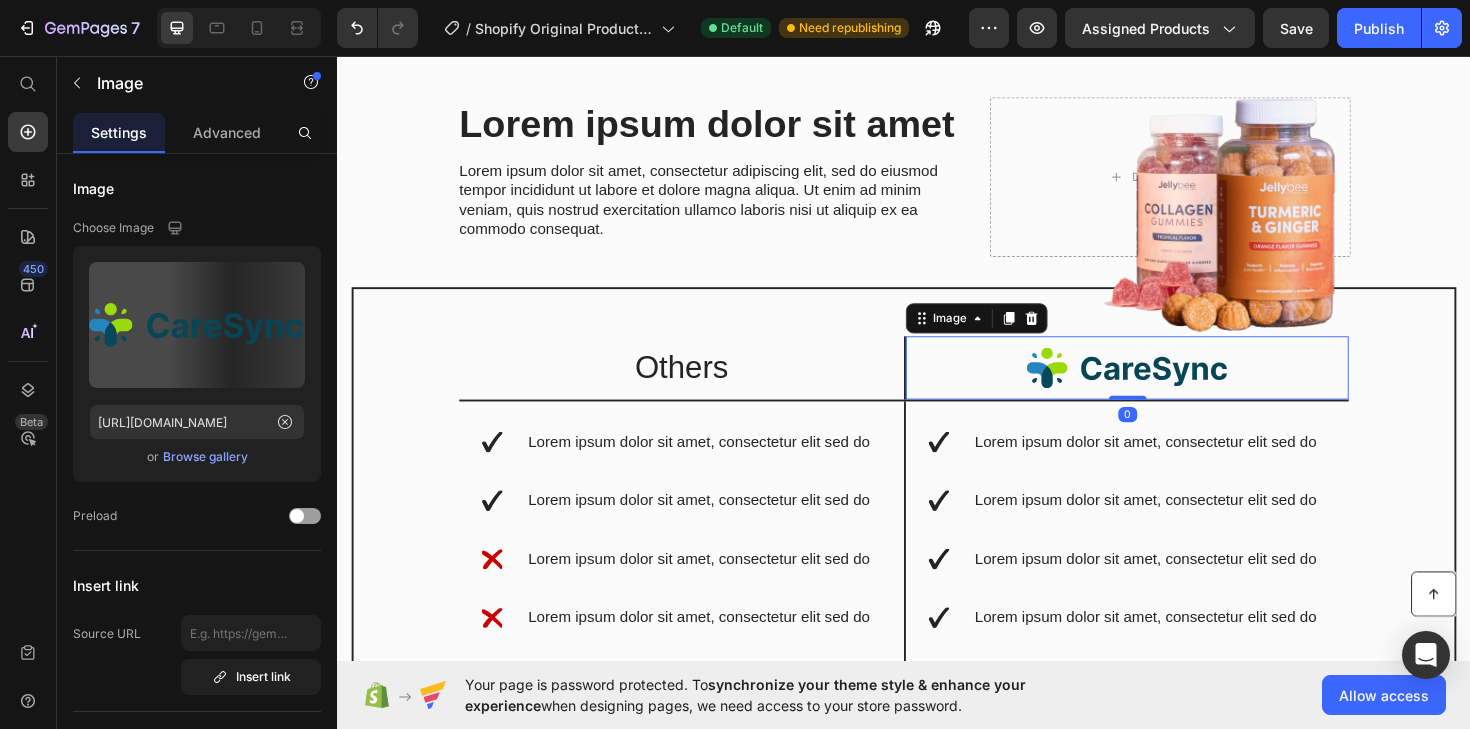 click at bounding box center (1173, 386) 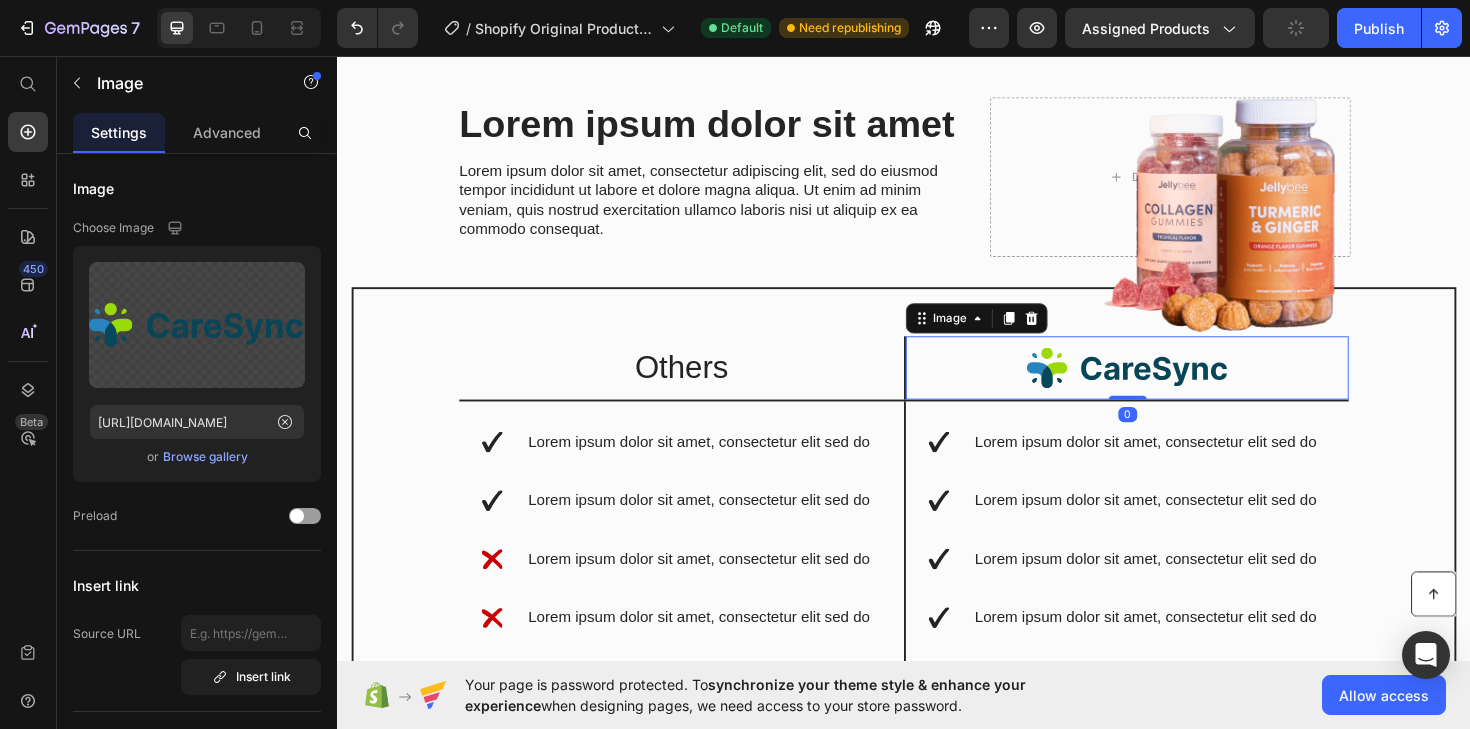 click at bounding box center (1276, 224) 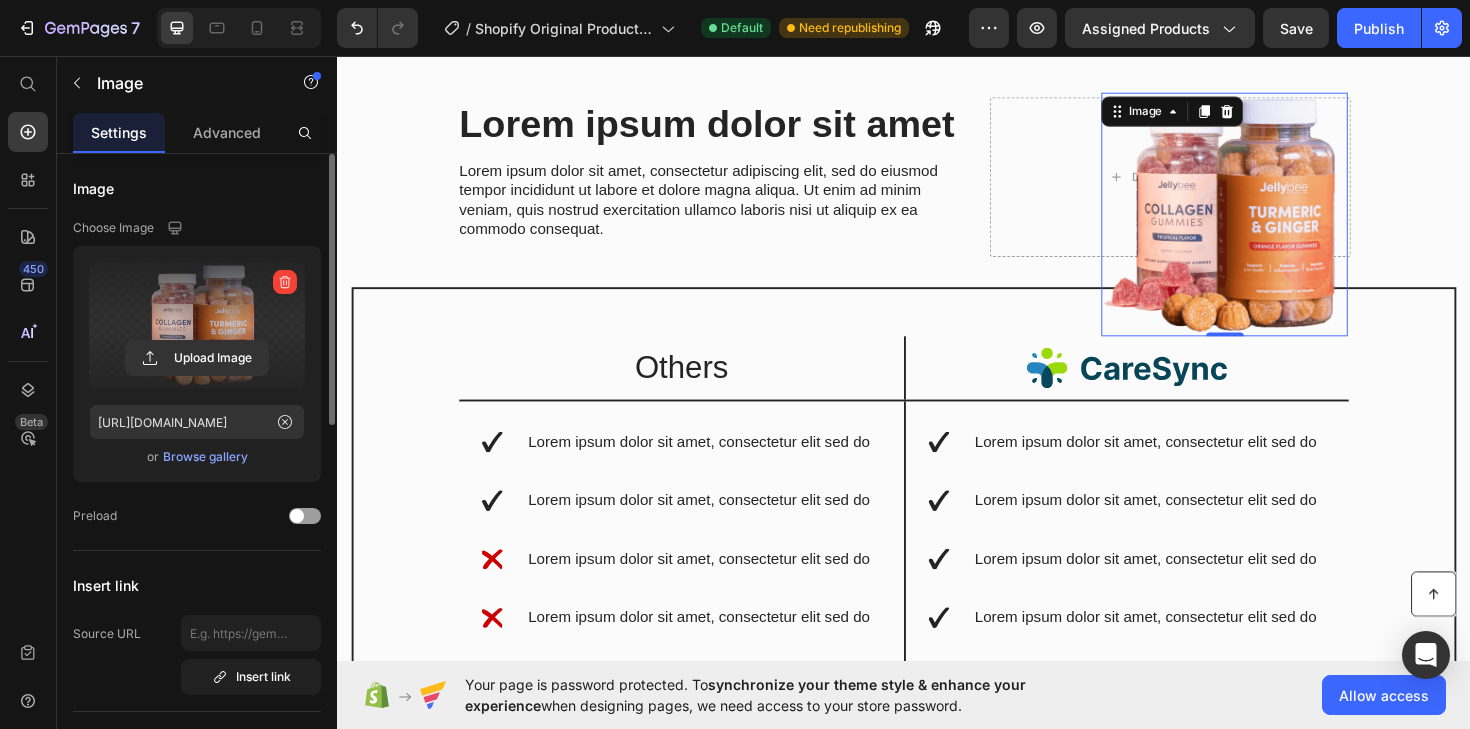 click at bounding box center [197, 325] 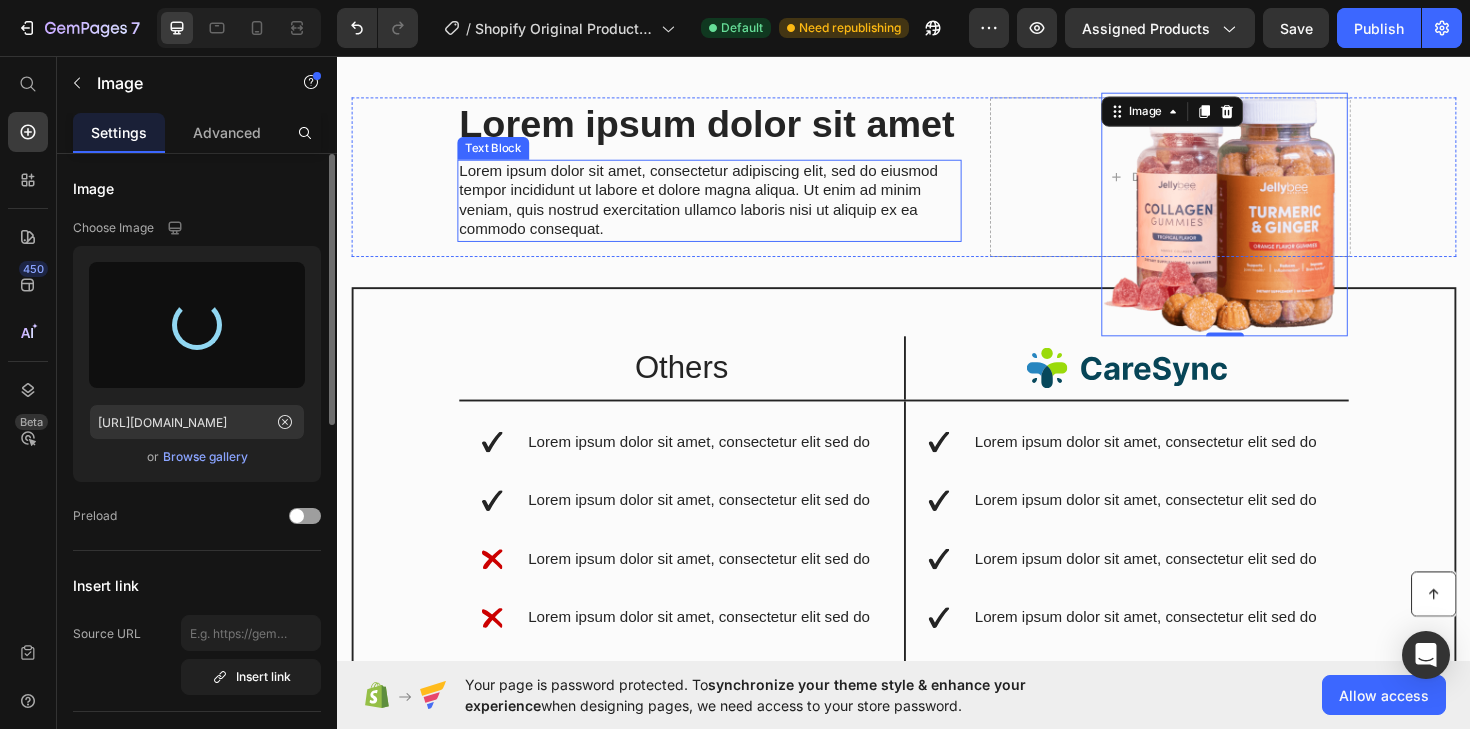 type on "https://cdn.shopify.com/s/files/1/0686/1805/9836/files/gempages_574760831426757744-001c63c6-9b3b-448a-866a-d0abc28d2c11.jpg" 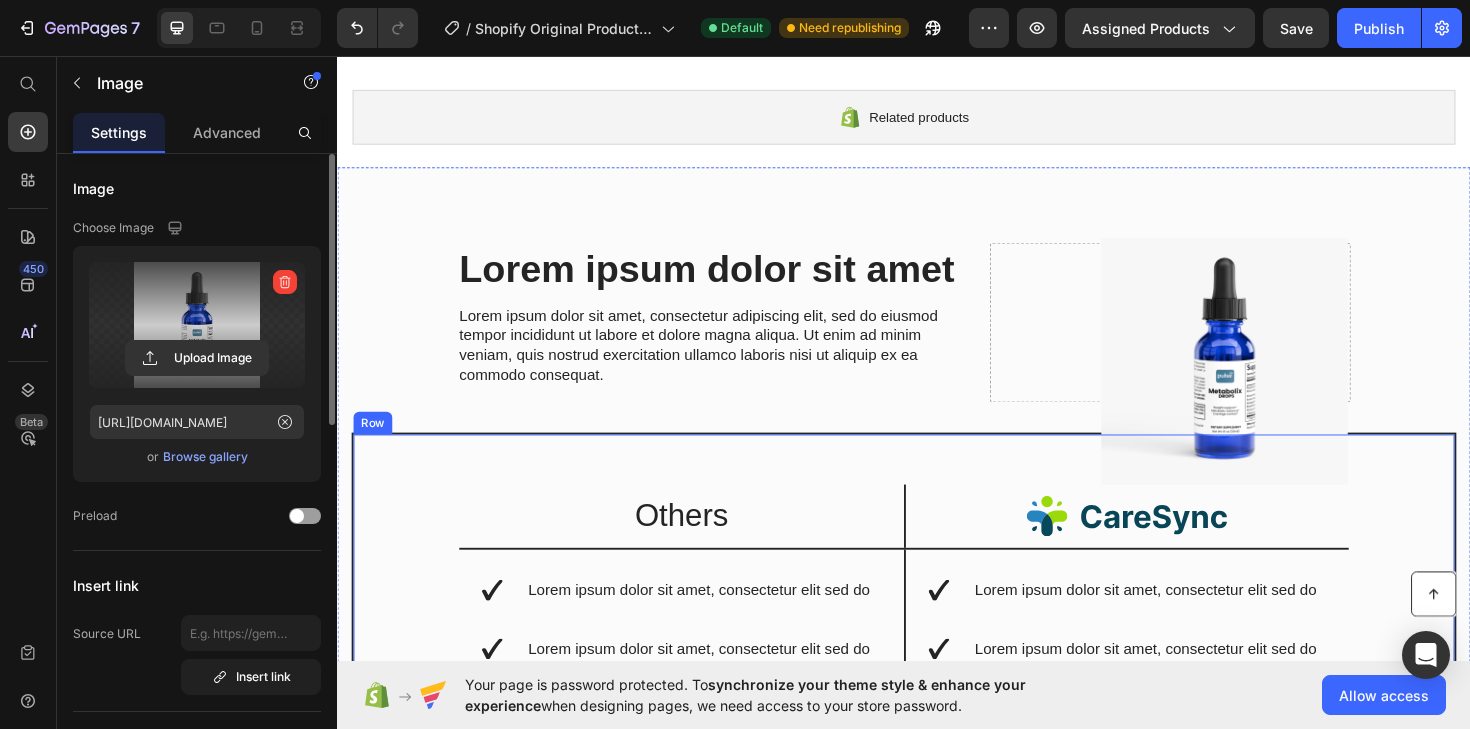 scroll, scrollTop: 7381, scrollLeft: 0, axis: vertical 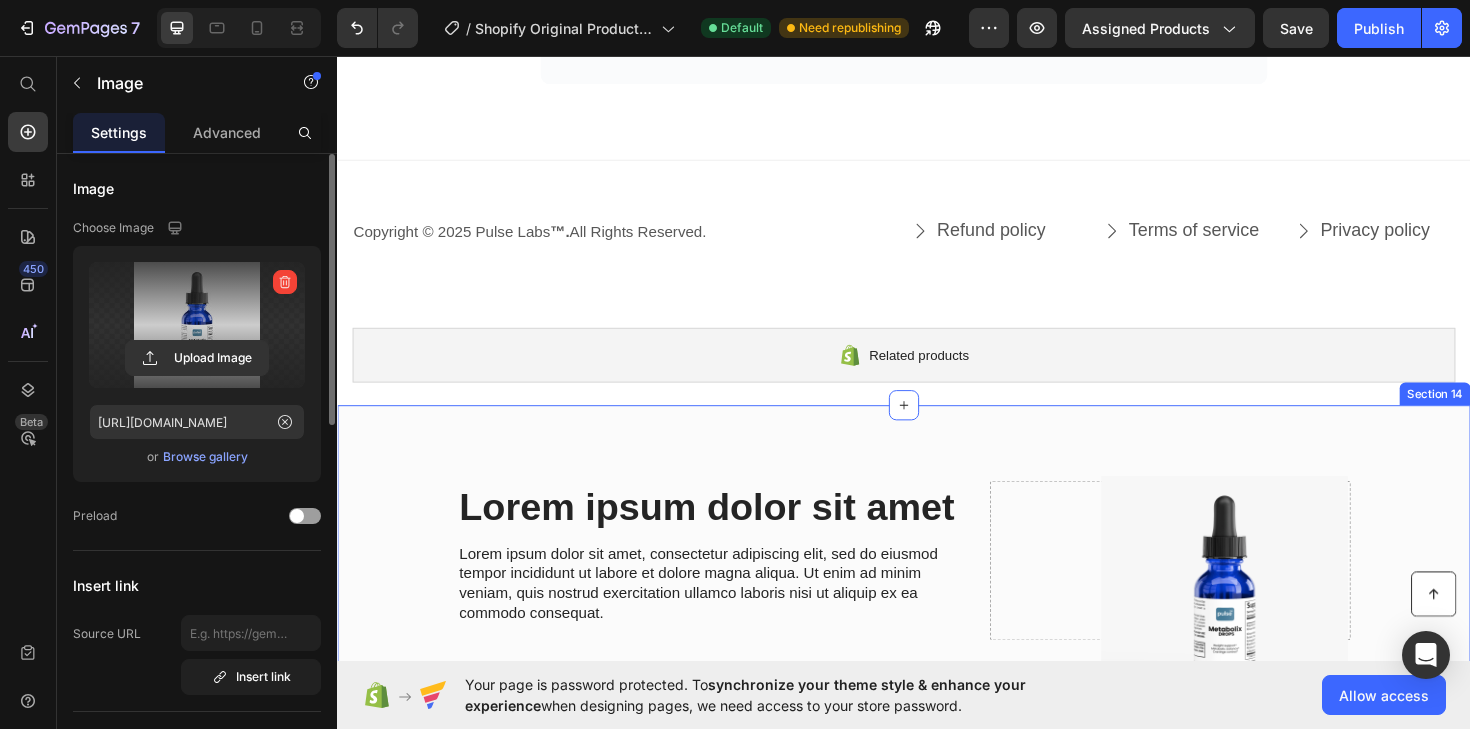 click on "Lorem ipsum dolor sit amet Heading Lorem ipsum dolor sit amet, consectetur adipiscing elit, sed do eiusmod tempor incididunt ut labore et dolore magna aliqua. Ut enim ad minim veniam, quis nostrud exercitation ullamco laboris nisi ut aliquip ex ea commodo consequat. Text Block
Drop element here Row Image Row Others Text Block Image Row
Lorem ipsum dolor sit amet, consectetur elit sed do
Lorem ipsum dolor sit amet, consectetur elit sed do
Lorem ipsum dolor sit amet, consectetur elit sed do
Lorem ipsum dolor sit amet, consectetur elit sed do
Lorem ipsum dolor sit amet, consectetur elit sed do Item List
Lorem ipsum dolor sit amet, consectetur elit sed do
Lorem ipsum dolor sit amet, consectetur elit sed do
Lorem ipsum dolor sit amet, consectetur elit sed do
Lorem ipsum dolor sit amet, consectetur elit sed do
Lorem ipsum dolor sit amet, consectetur elit sed do
Lorem ipsum dolor sit amet, consectetur elit sed do
Item List Row Row Section 14" at bounding box center [937, 953] 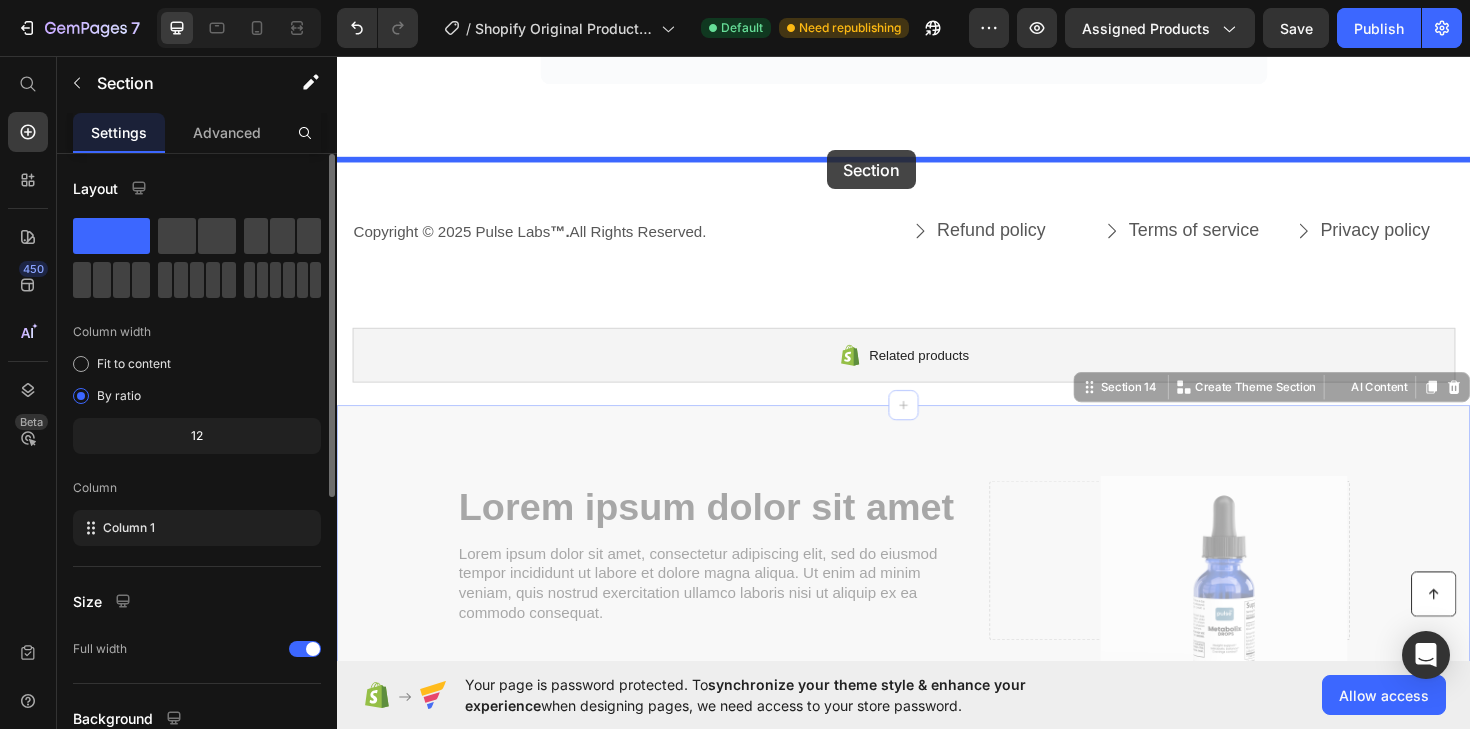 drag, startPoint x: 856, startPoint y: 454, endPoint x: 856, endPoint y: 156, distance: 298 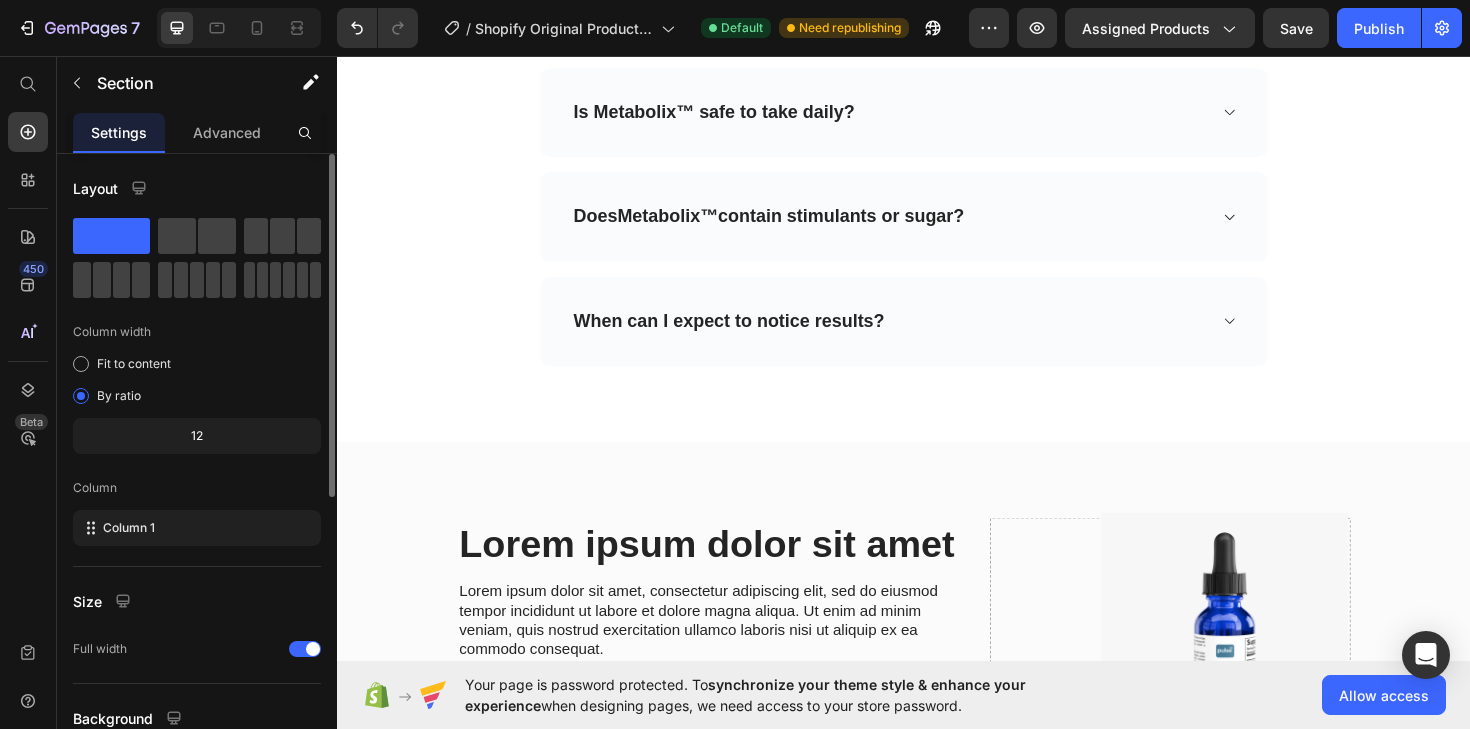 scroll, scrollTop: 7165, scrollLeft: 0, axis: vertical 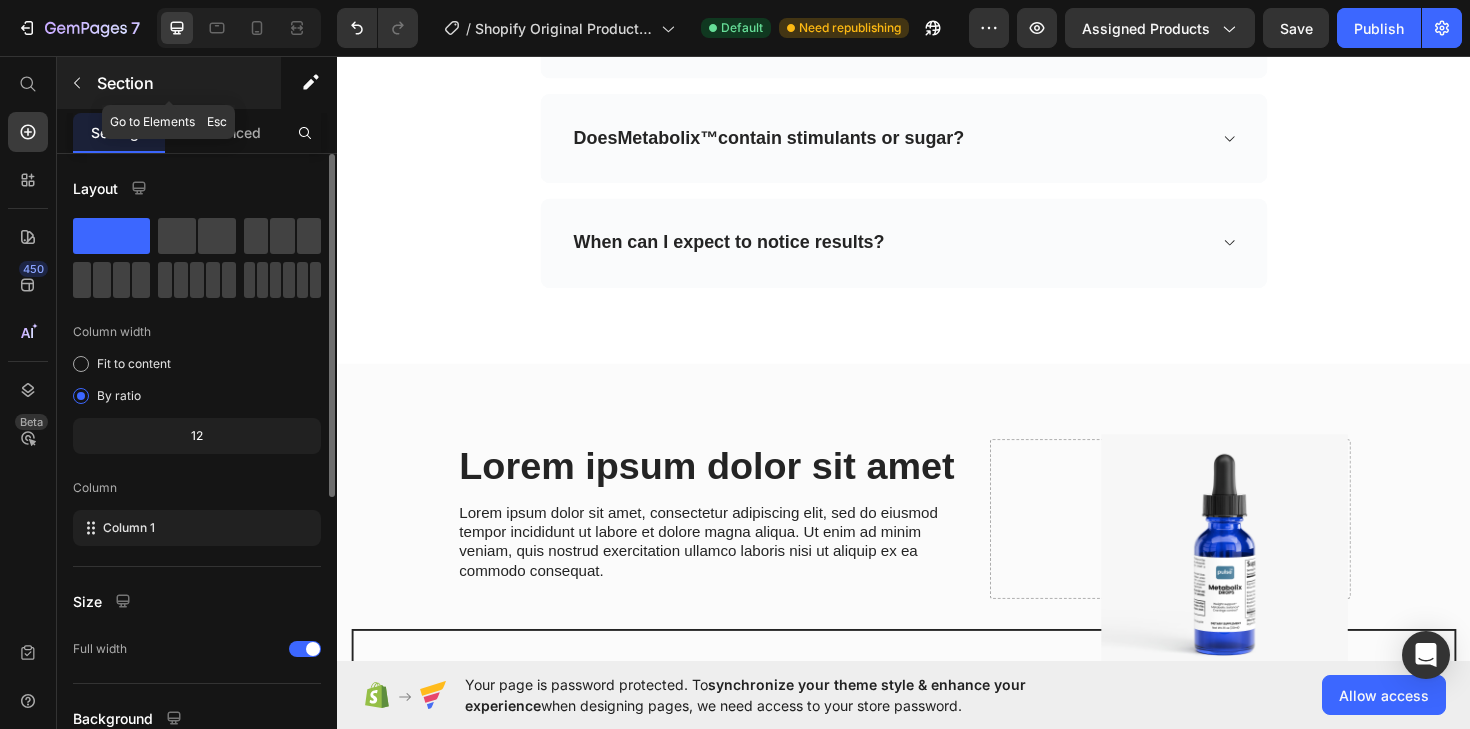 click 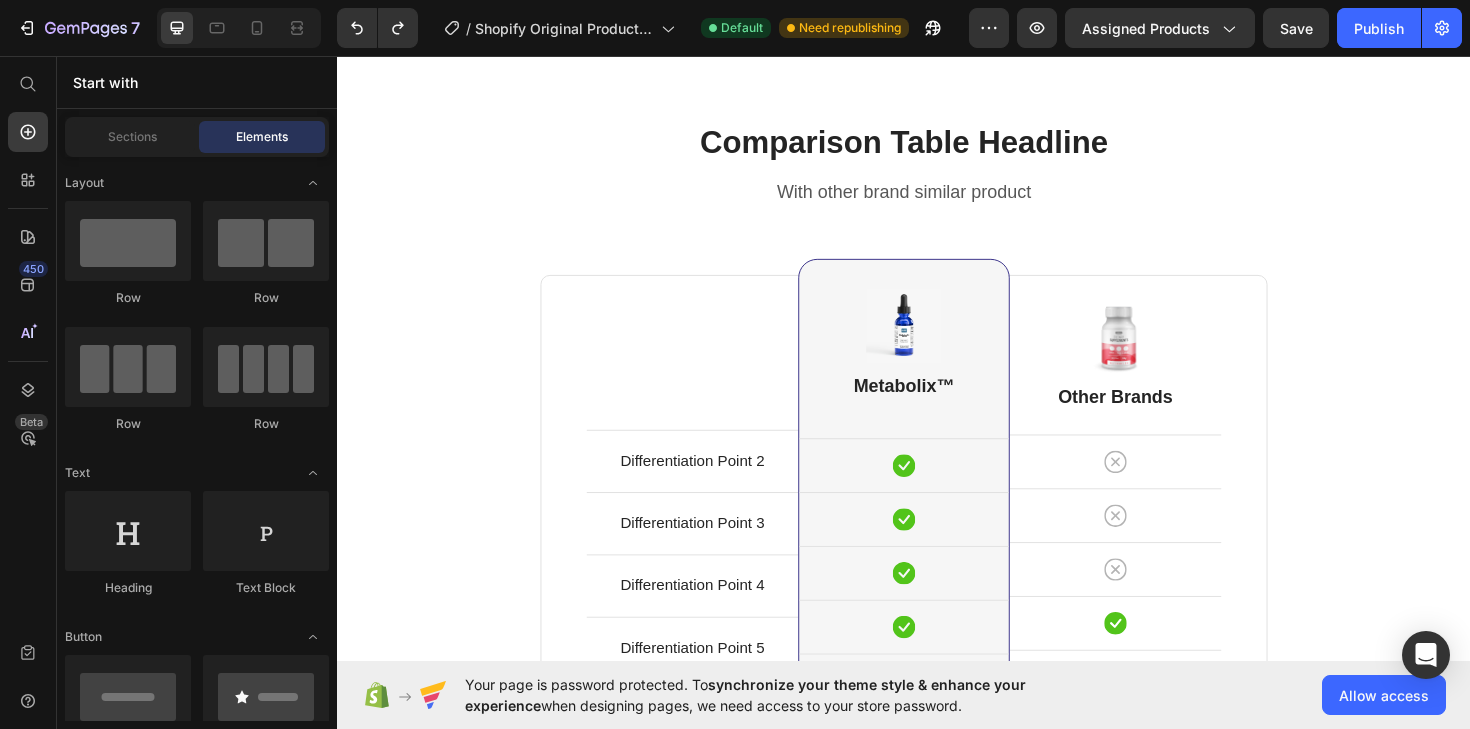 scroll, scrollTop: 5209, scrollLeft: 0, axis: vertical 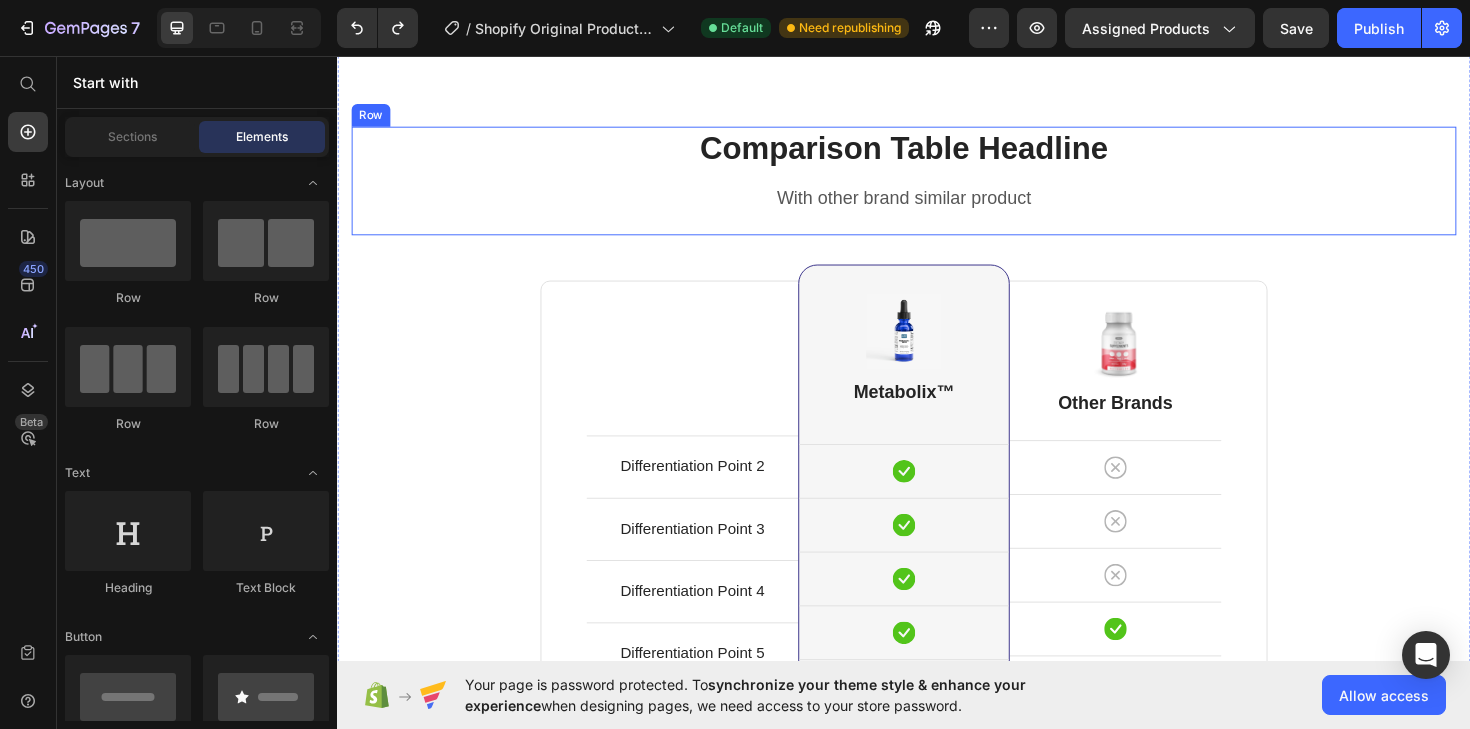click on "Comparison Table Headline" at bounding box center (937, 154) 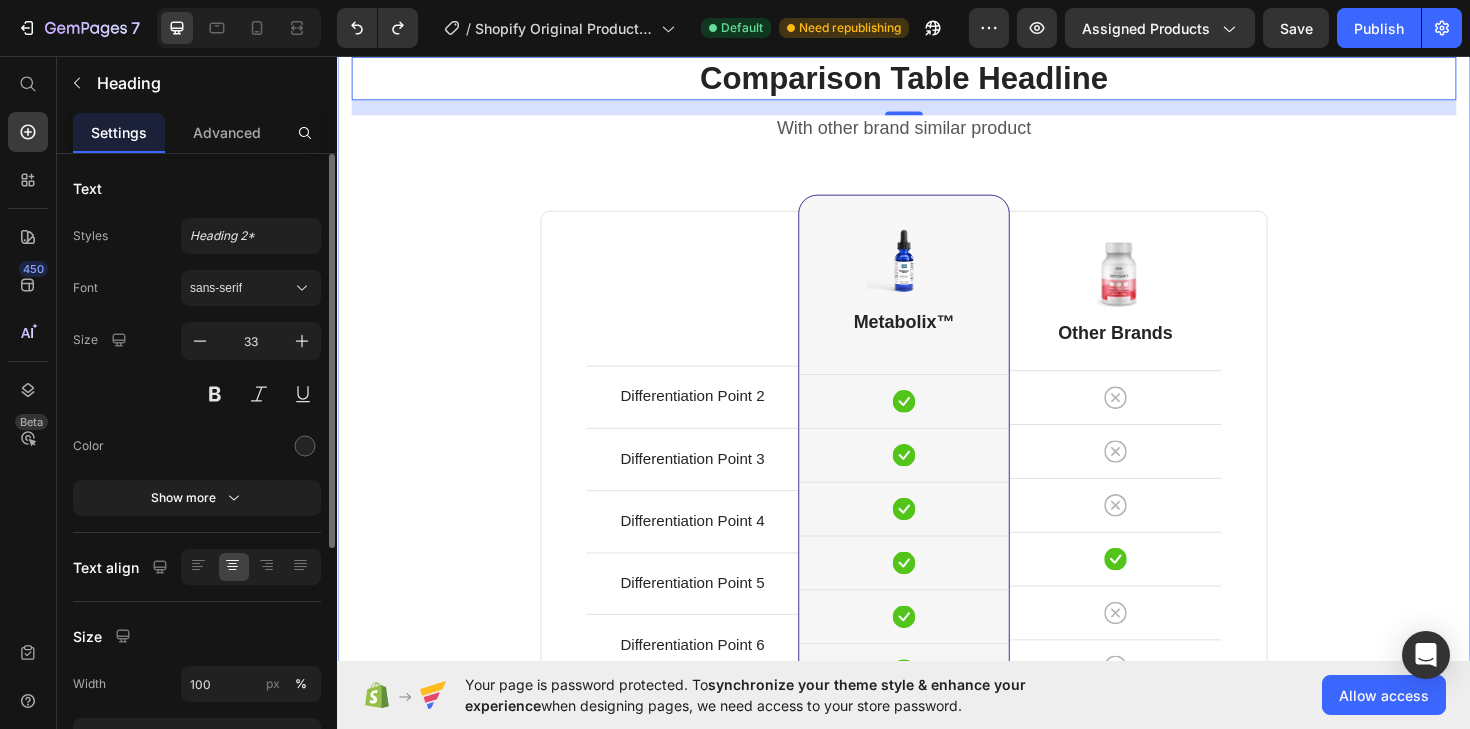 scroll, scrollTop: 5099, scrollLeft: 0, axis: vertical 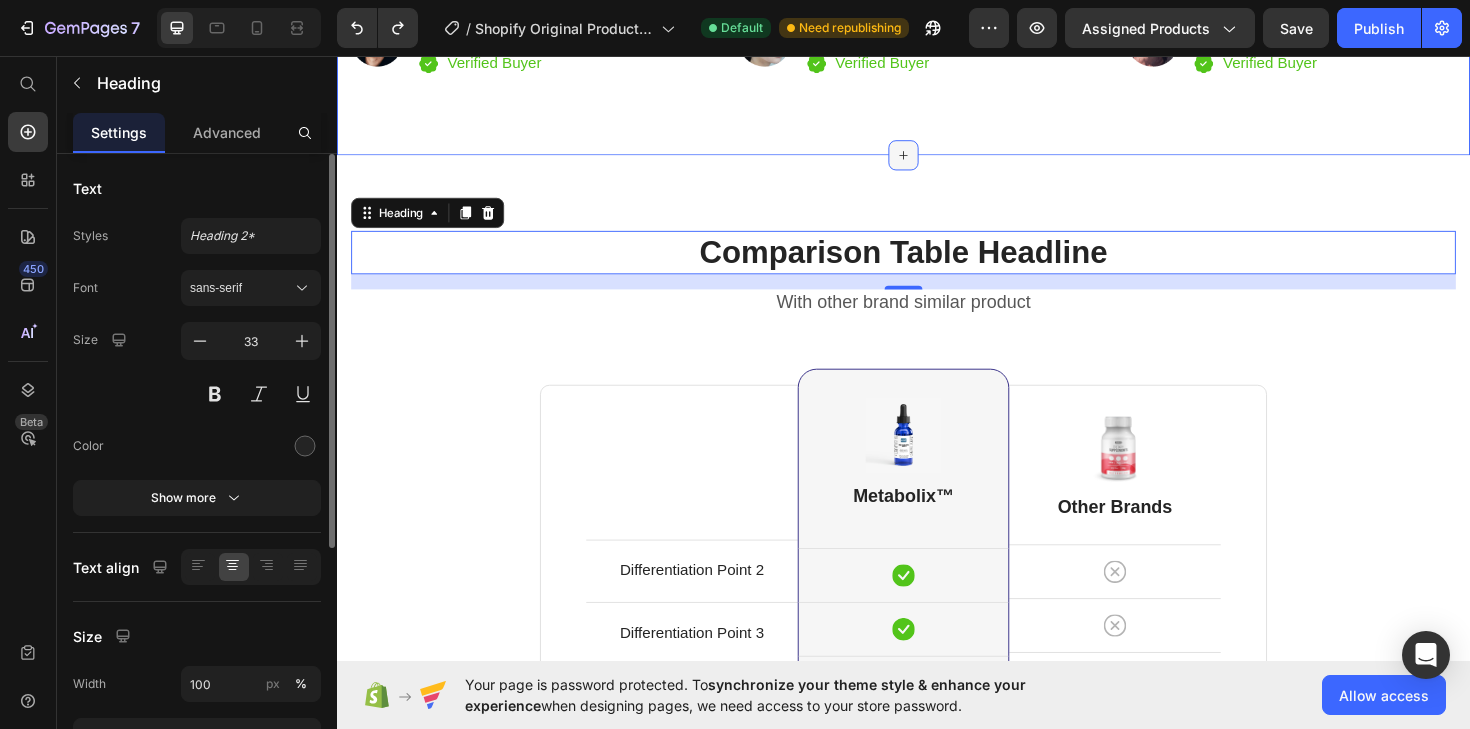 click 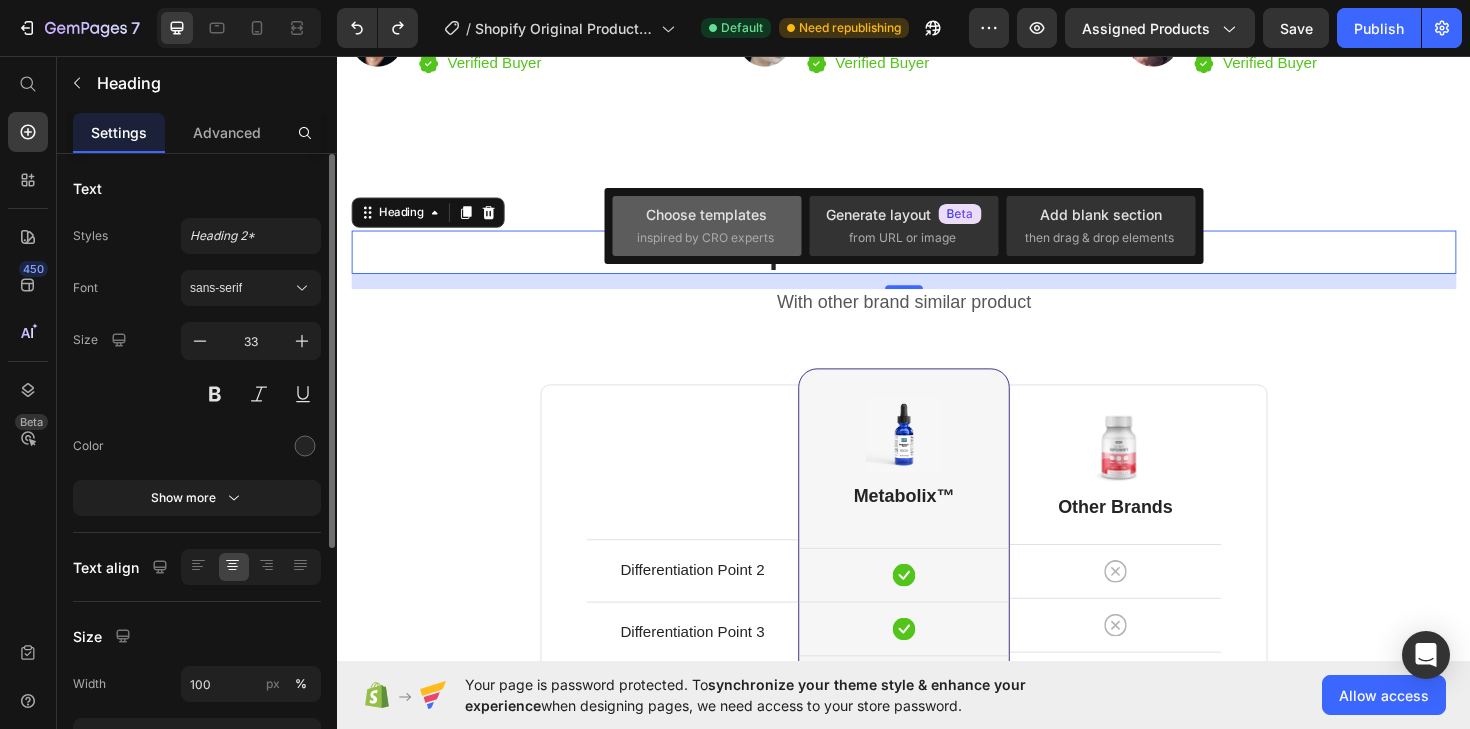 click on "Choose templates  inspired by CRO experts" 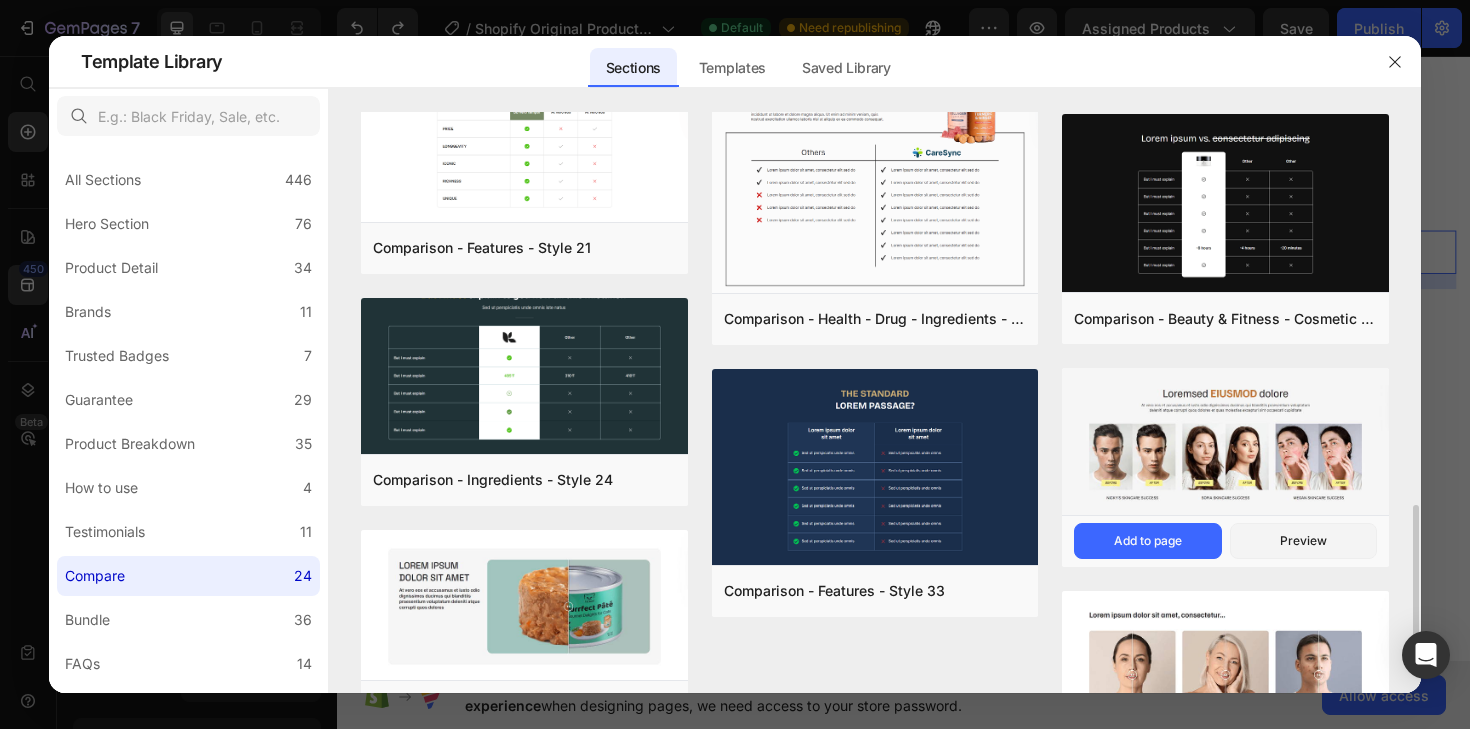 scroll, scrollTop: 1559, scrollLeft: 0, axis: vertical 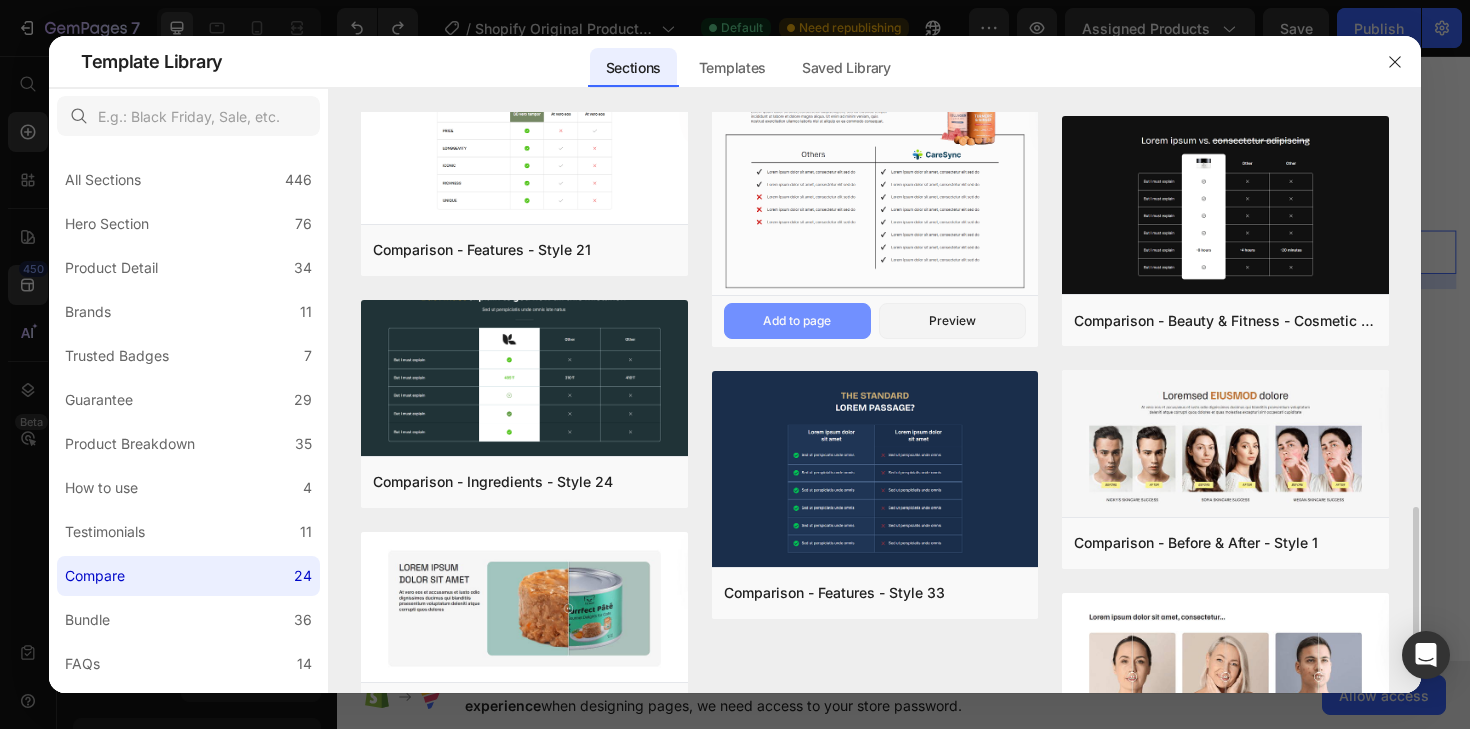 click on "Add to page" at bounding box center [797, 321] 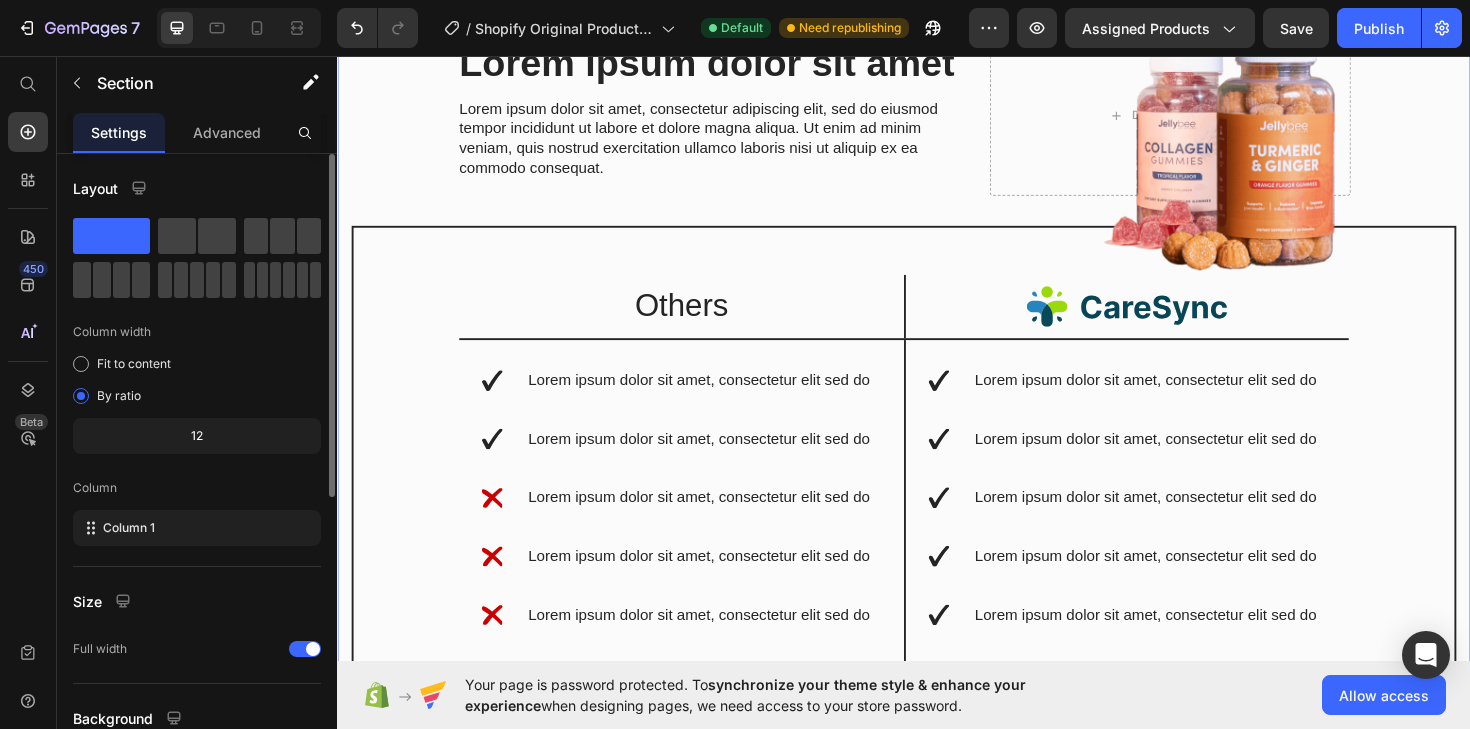 scroll, scrollTop: 5308, scrollLeft: 0, axis: vertical 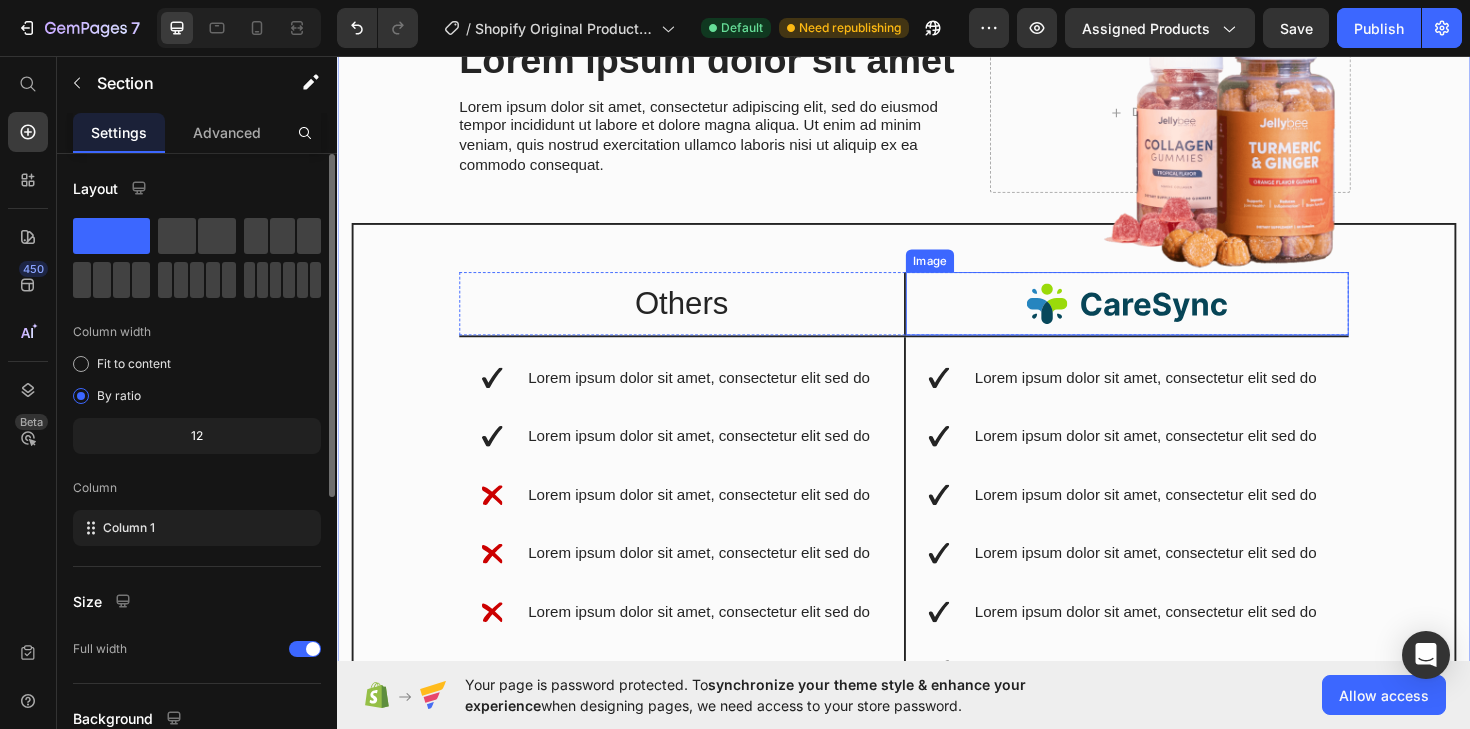click at bounding box center [1173, 318] 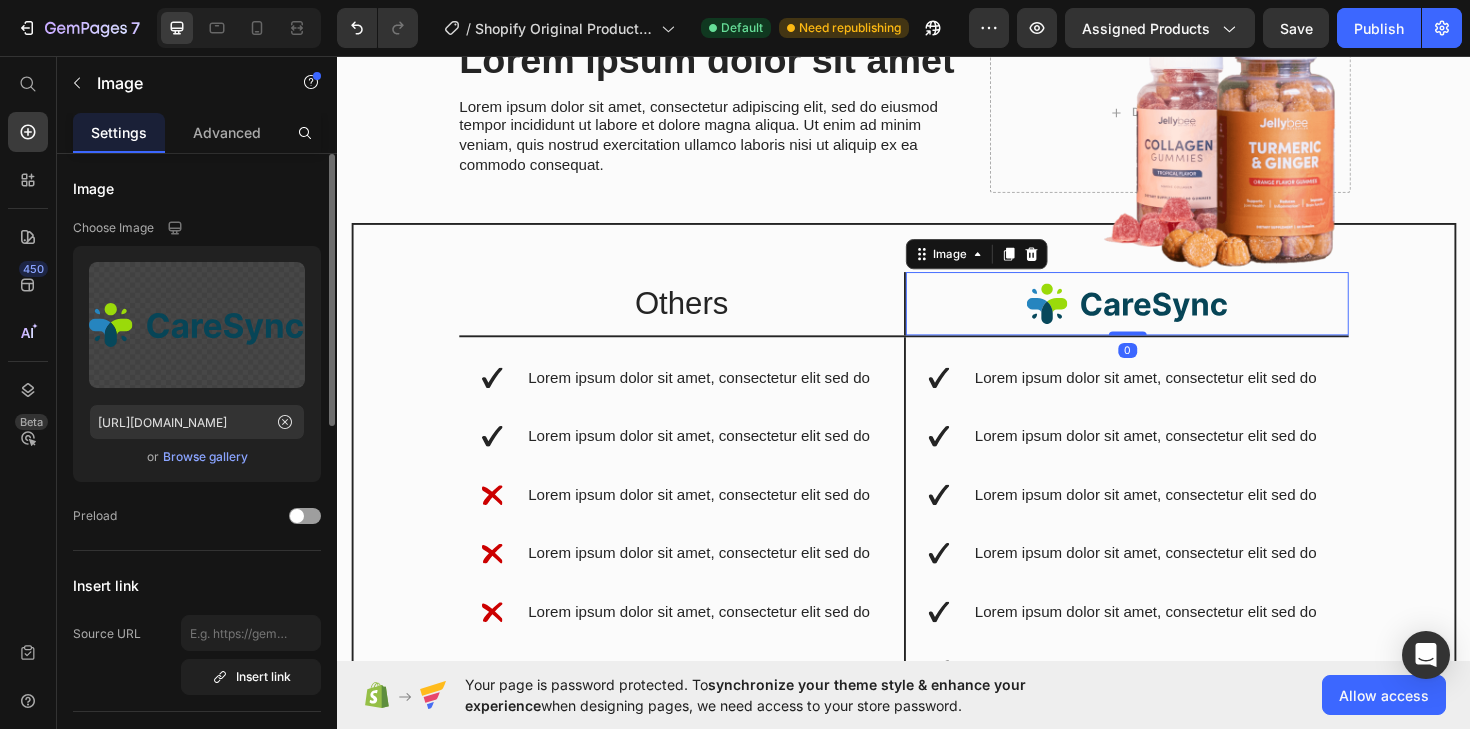 click at bounding box center [1173, 318] 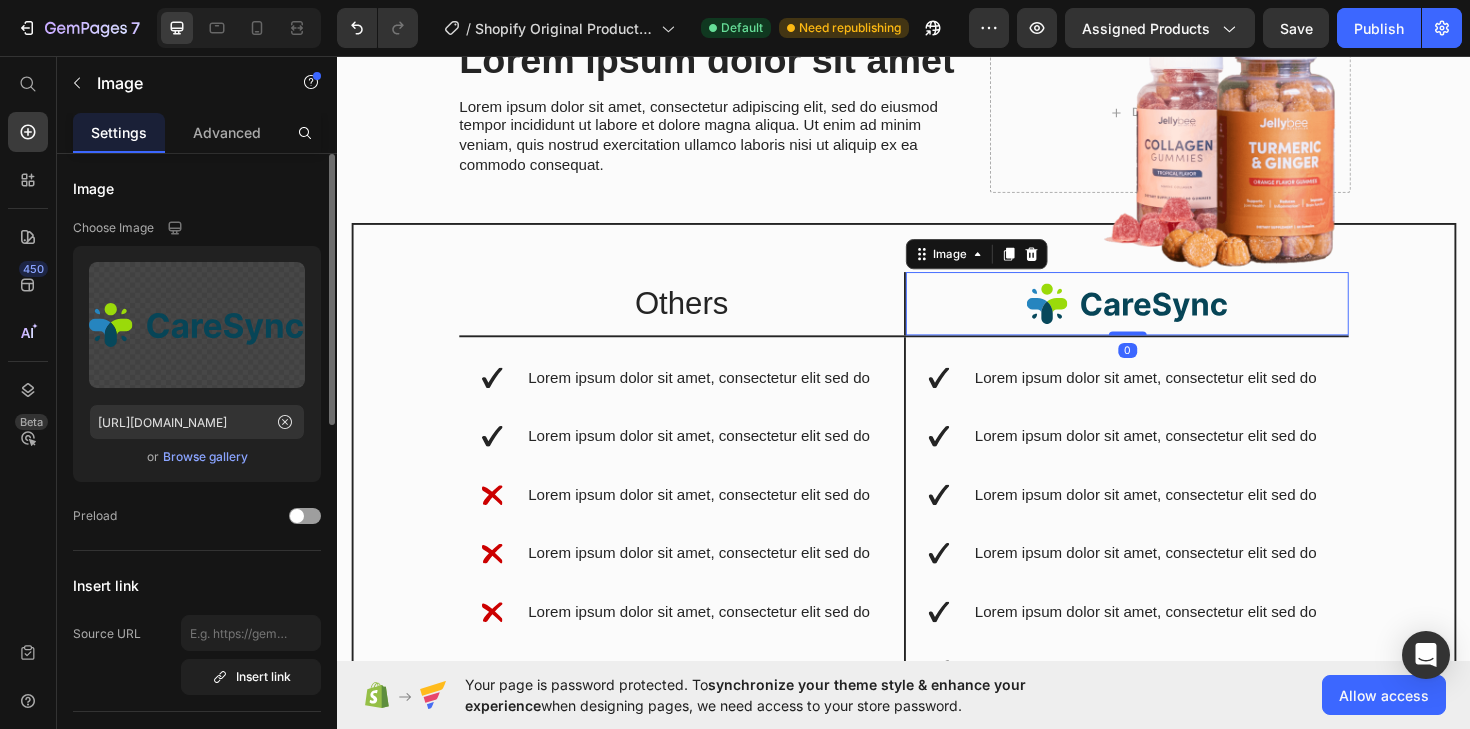 click at bounding box center [1173, 318] 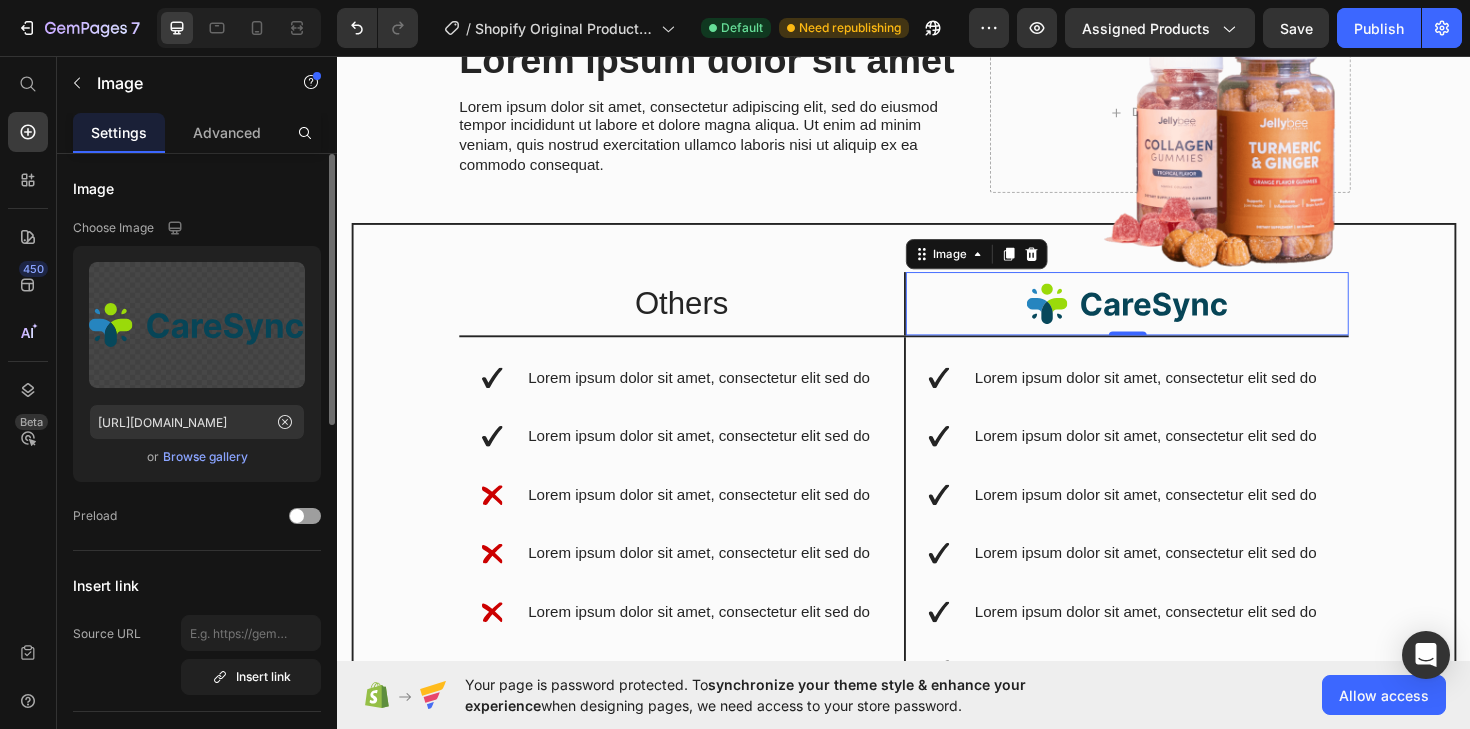 click at bounding box center (1173, 318) 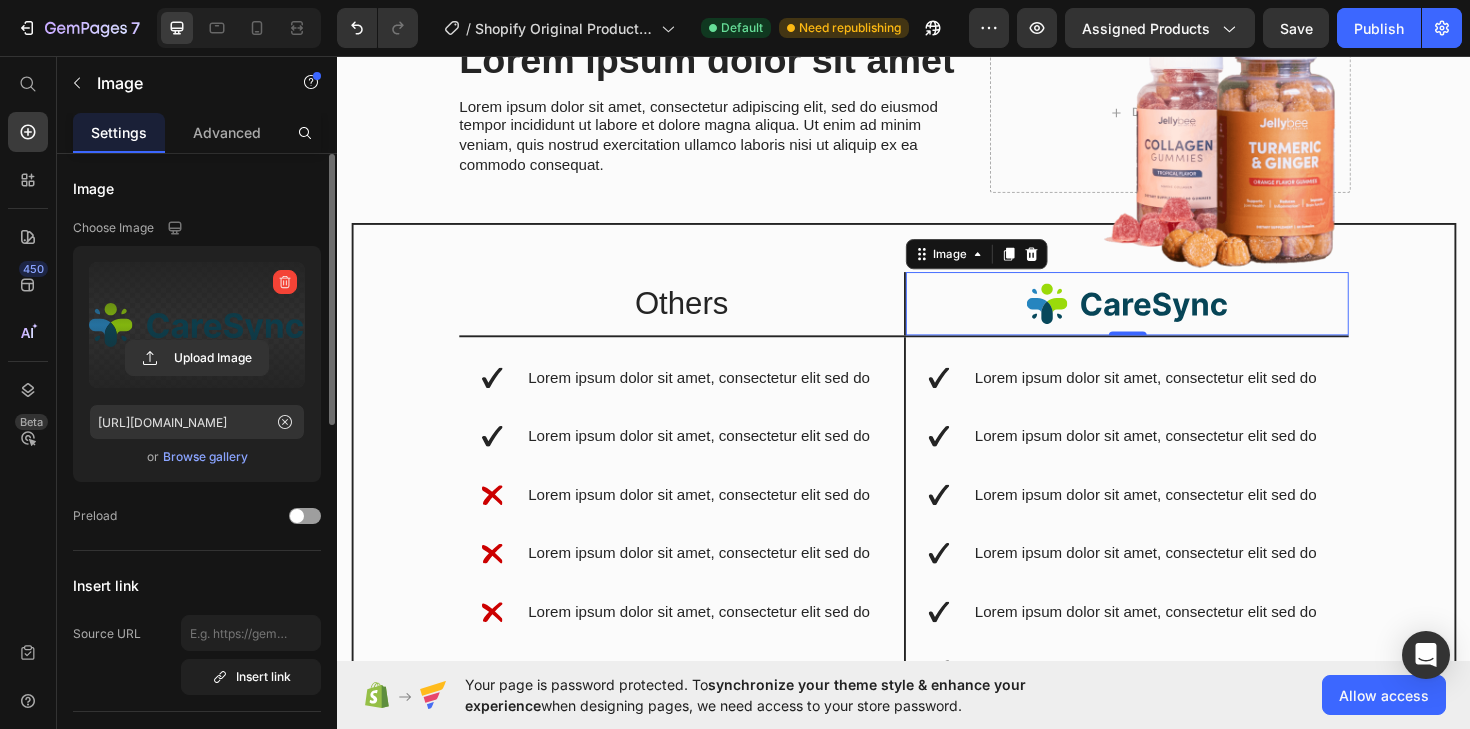 click at bounding box center [197, 325] 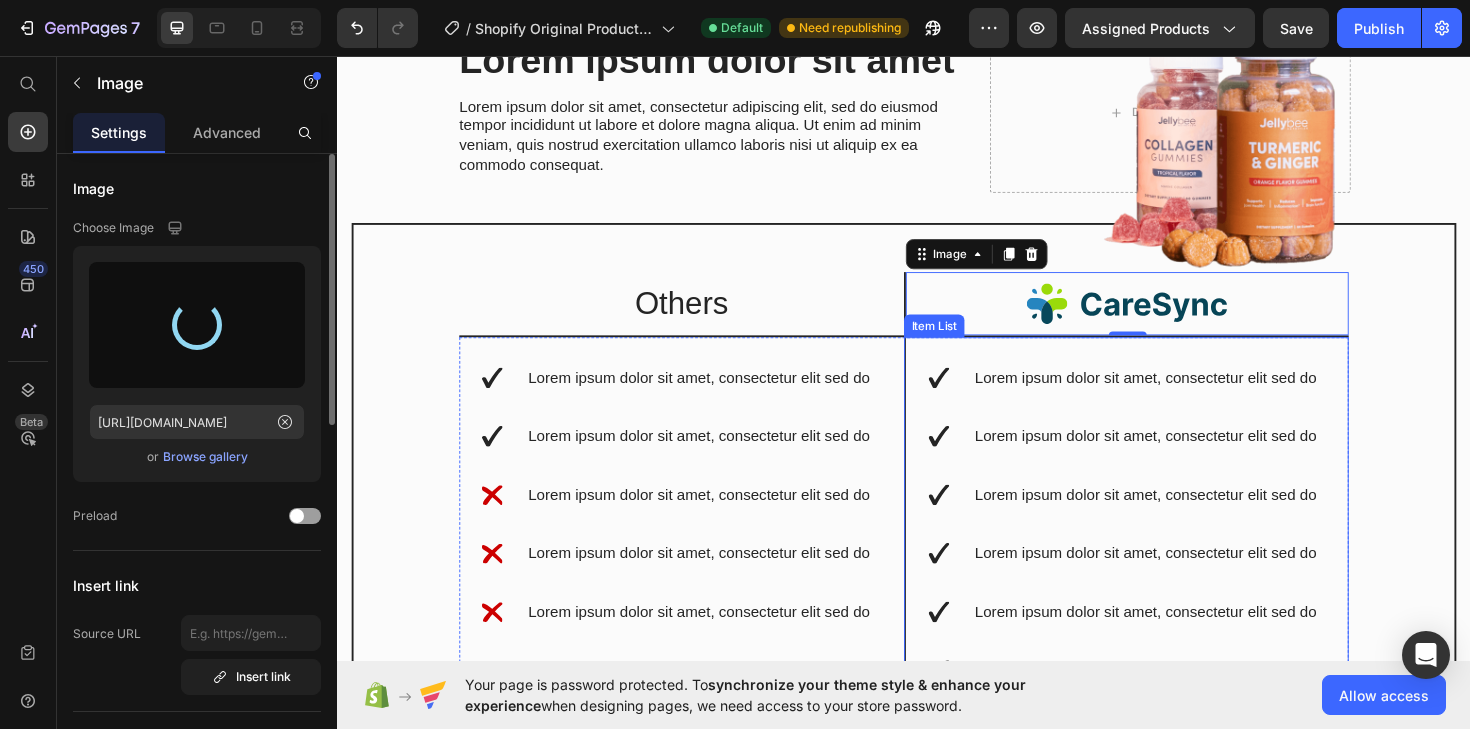 type on "https://cdn.shopify.com/s/files/1/0686/1805/9836/files/gempages_574760831426757744-676c8cdb-0c79-47a6-aabf-643ee3700496.png" 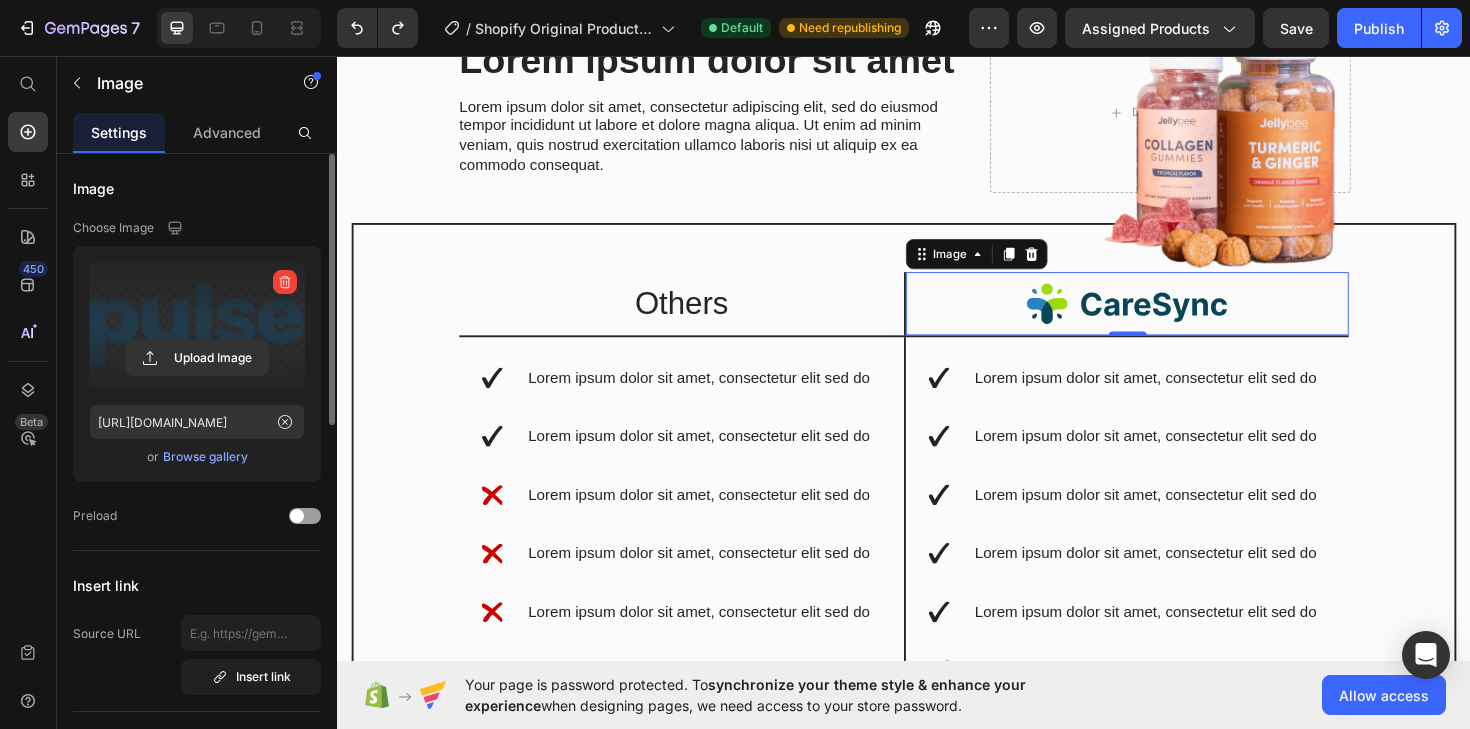 click at bounding box center (1173, 318) 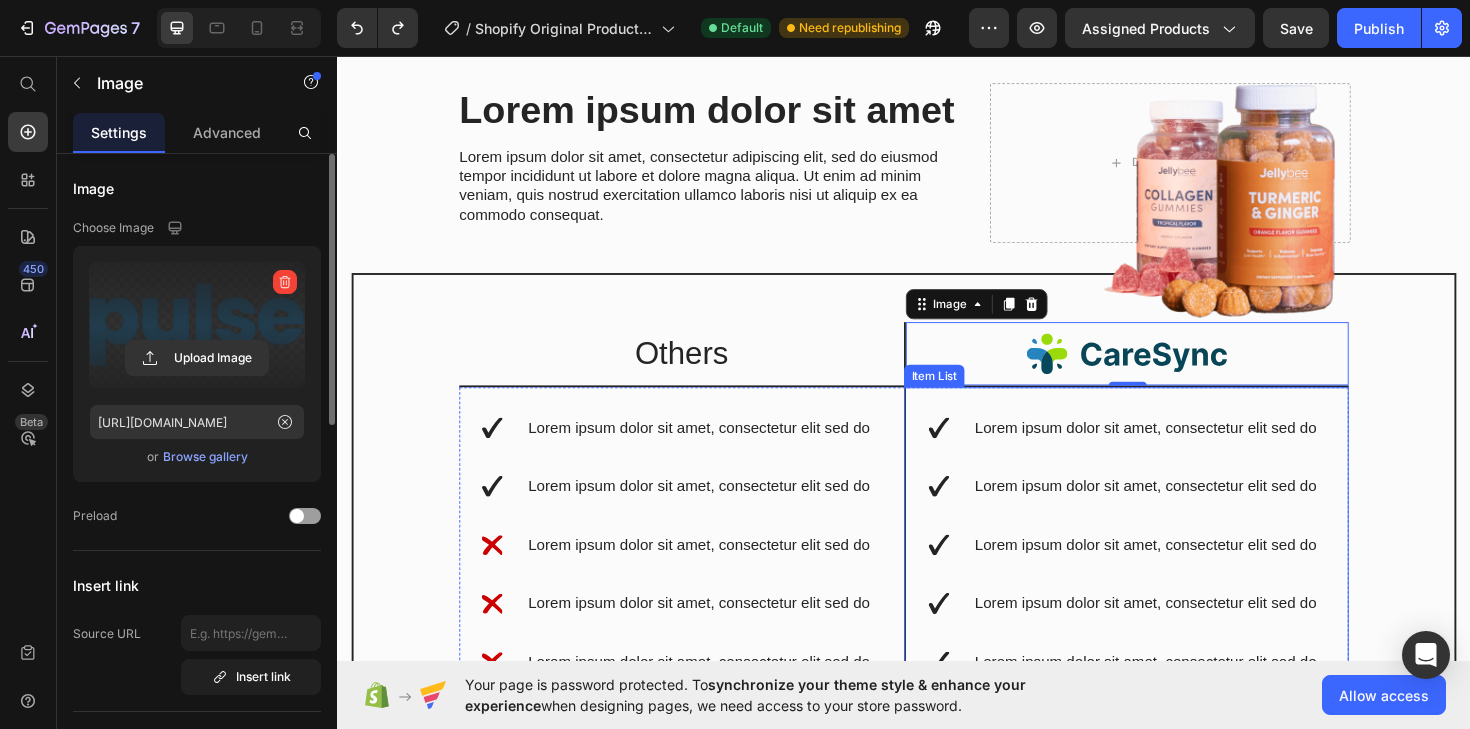 scroll, scrollTop: 5250, scrollLeft: 0, axis: vertical 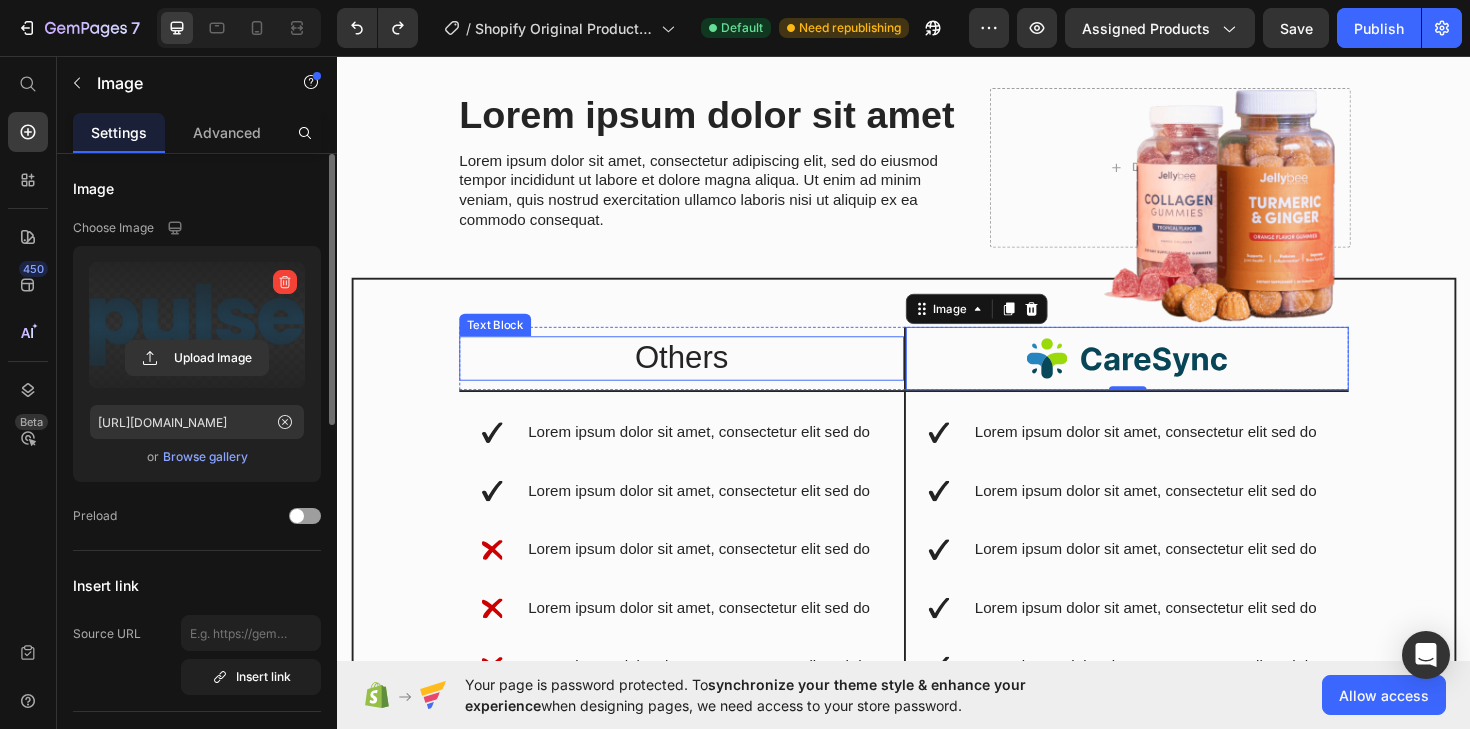 click on "Others" at bounding box center [701, 376] 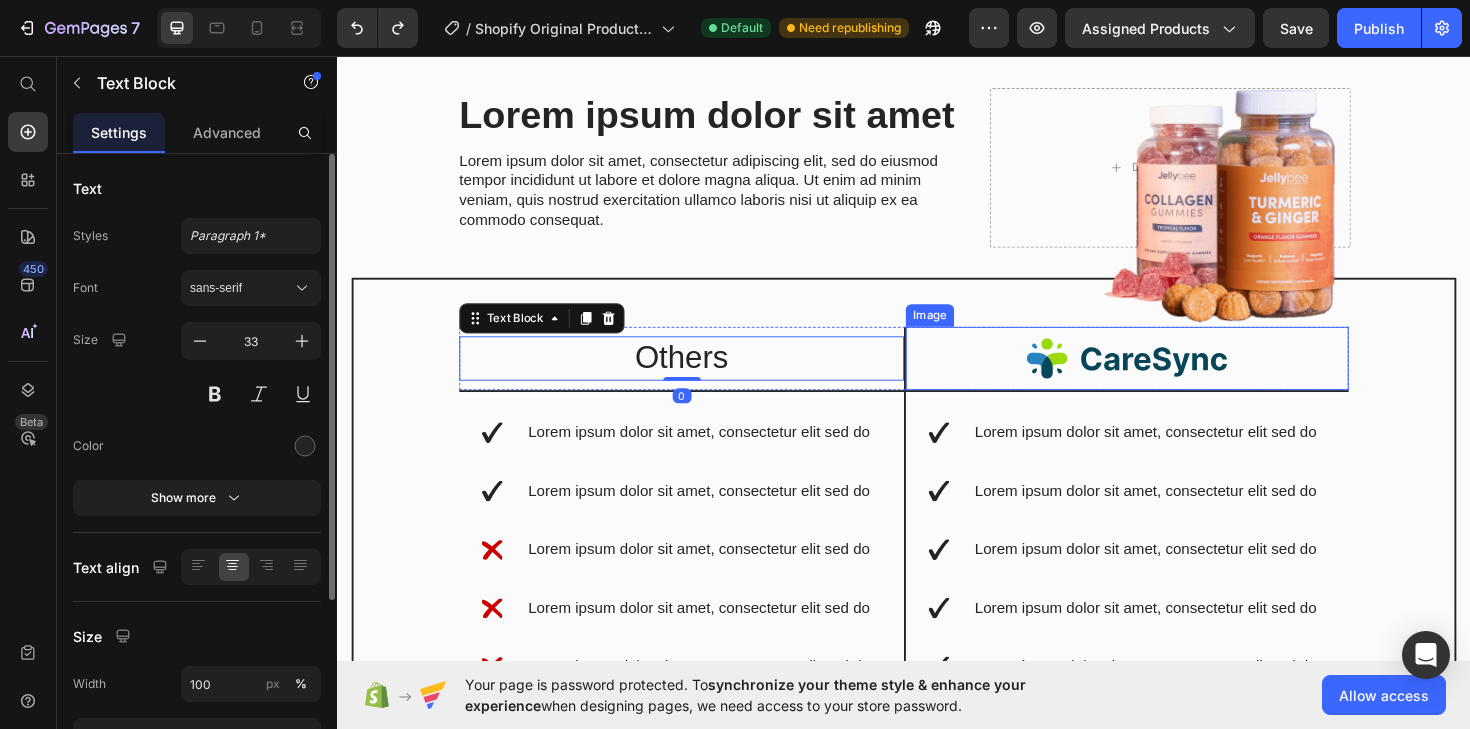 click at bounding box center (1173, 376) 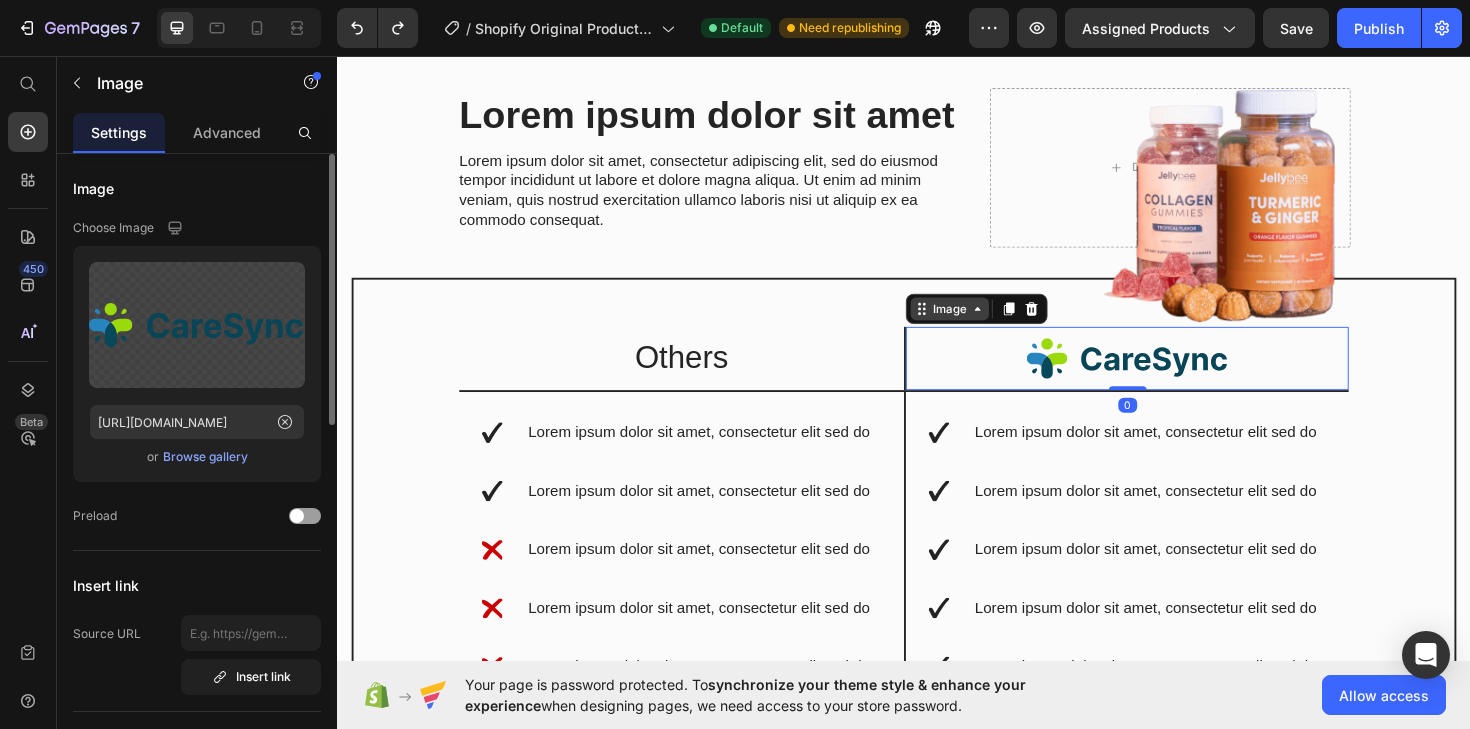 click on "Image" at bounding box center [985, 324] 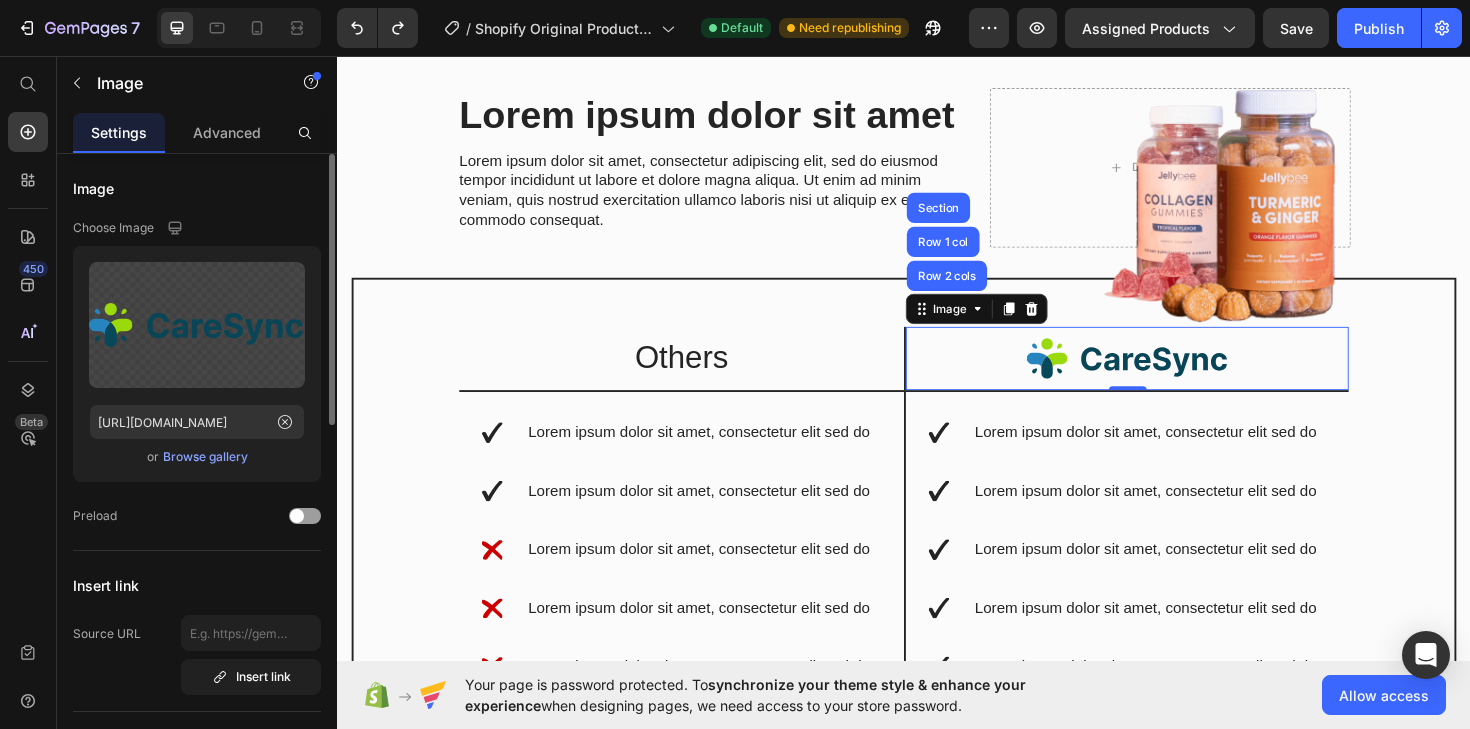 click at bounding box center (1173, 376) 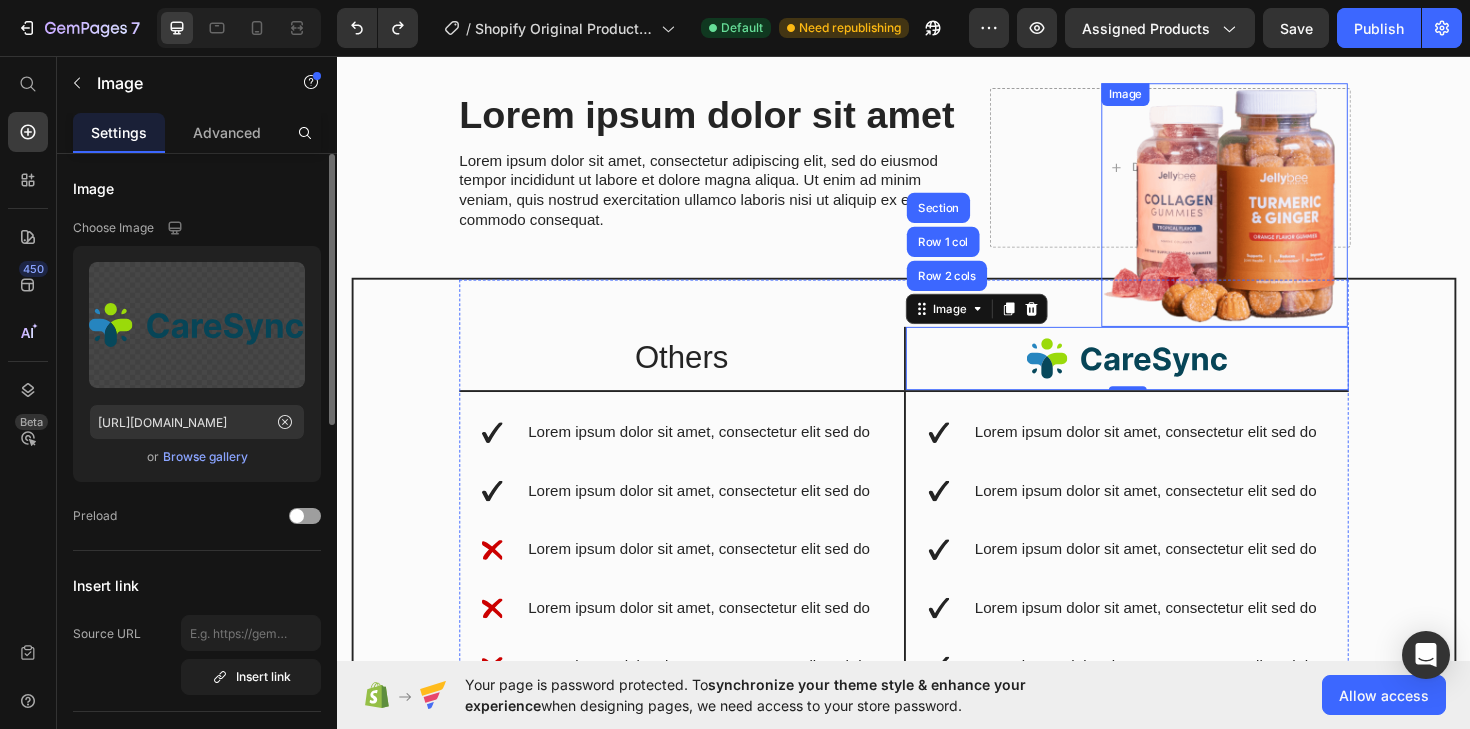 click at bounding box center [1276, 214] 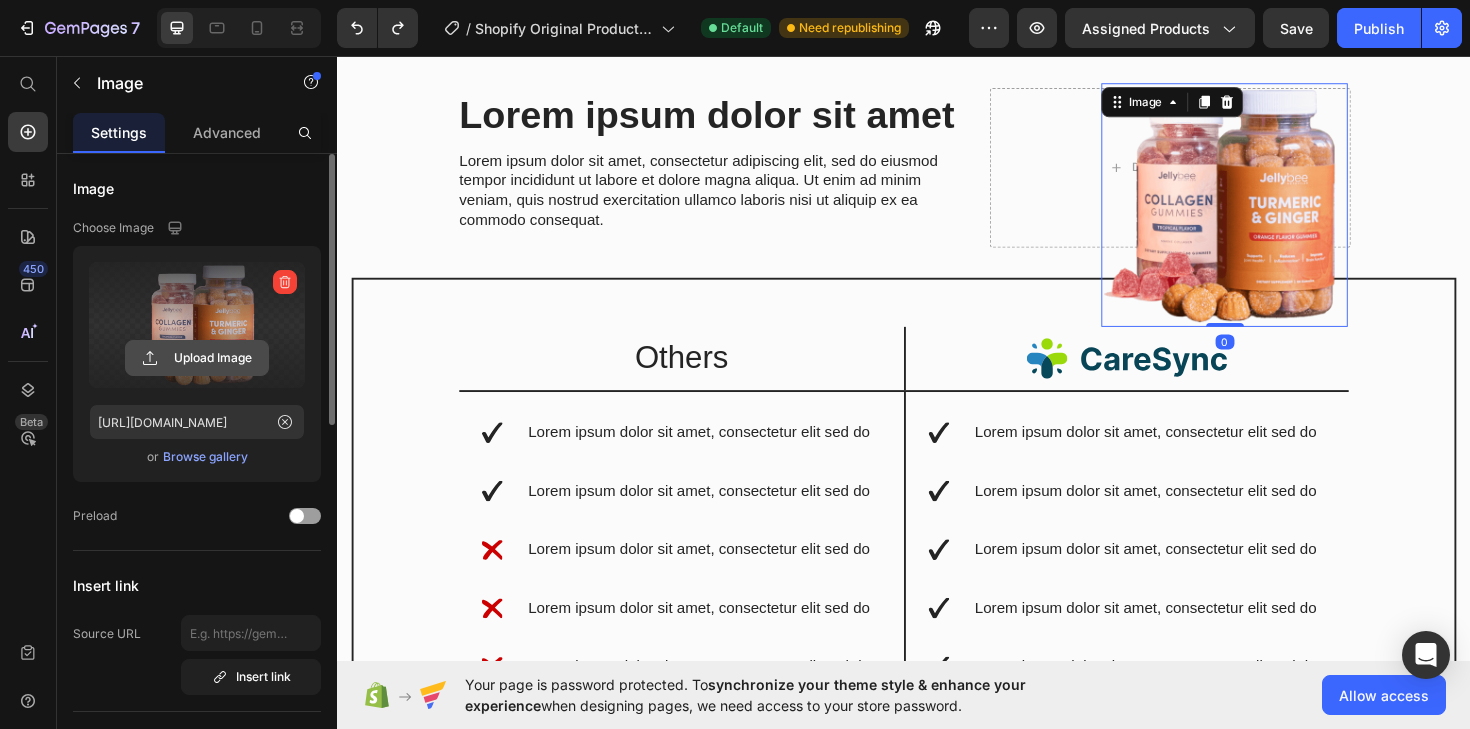 click 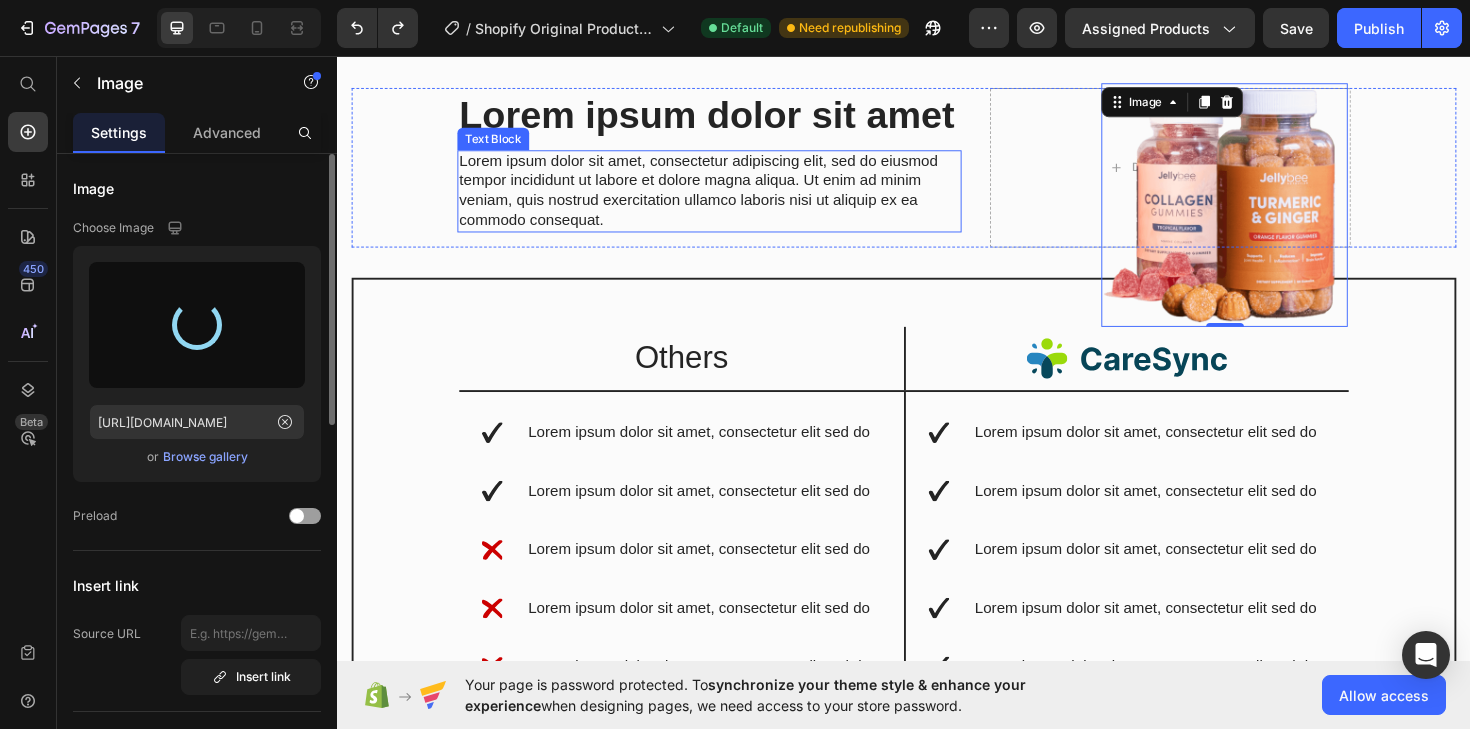 type on "https://cdn.shopify.com/s/files/1/0686/1805/9836/files/gempages_574760831426757744-001c63c6-9b3b-448a-866a-d0abc28d2c11.jpg" 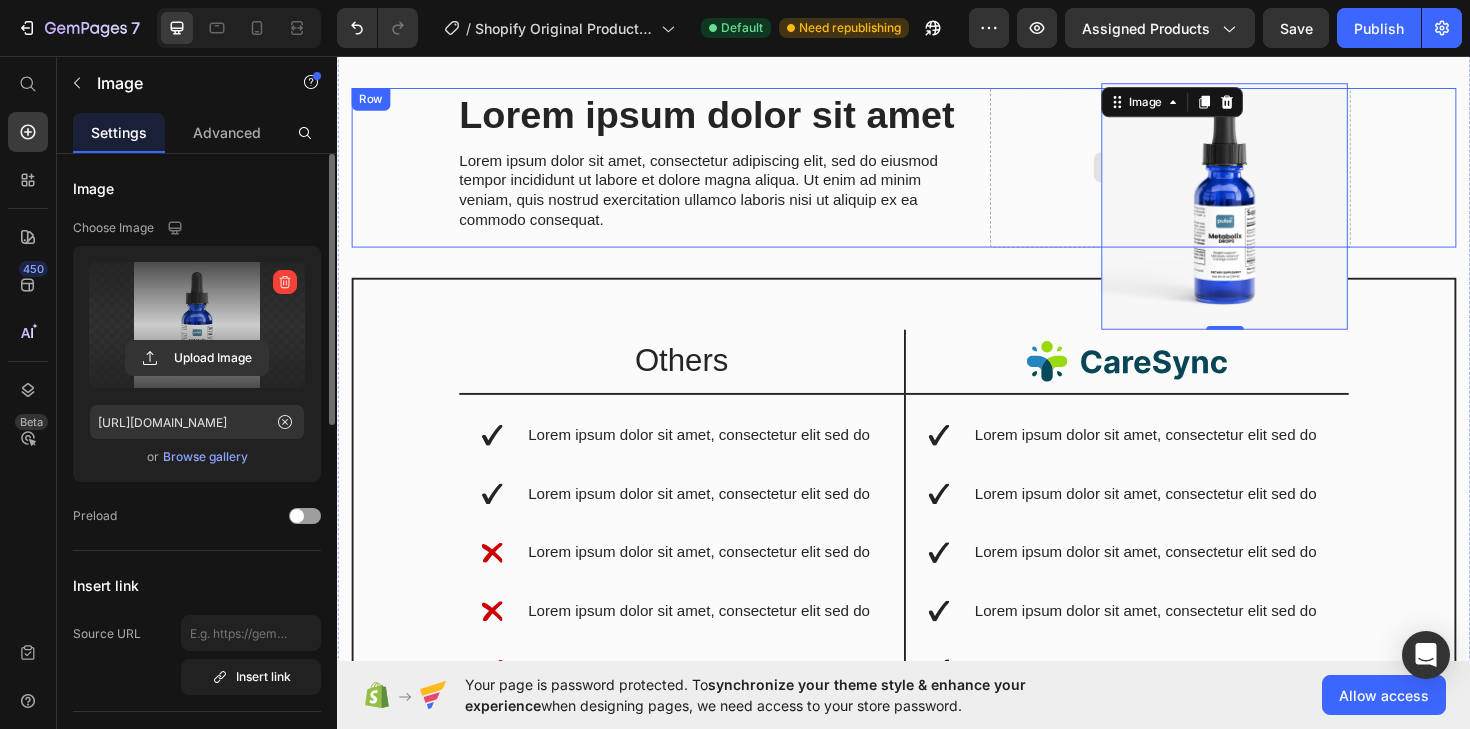 click on "Drop element here" at bounding box center [1219, 174] 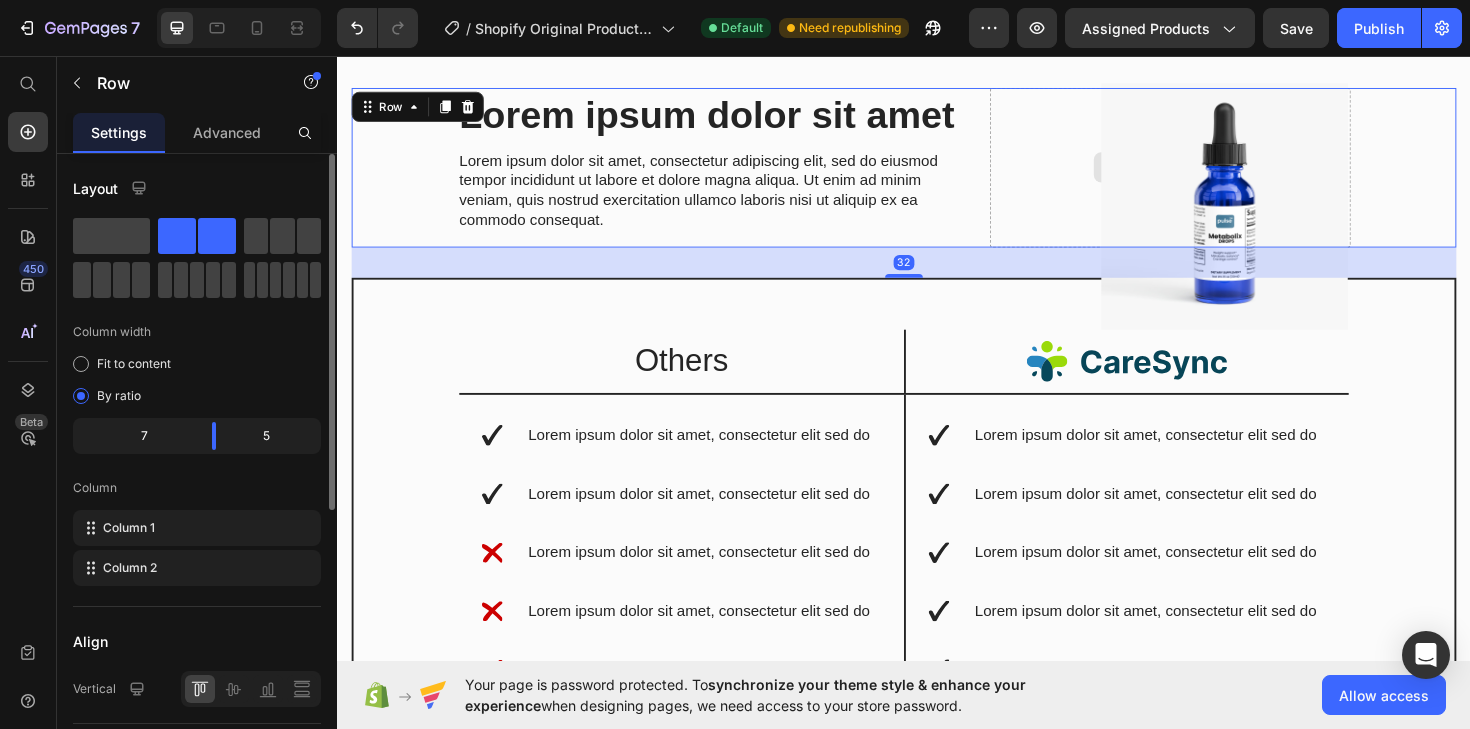 click on "Drop element here" at bounding box center (1219, 174) 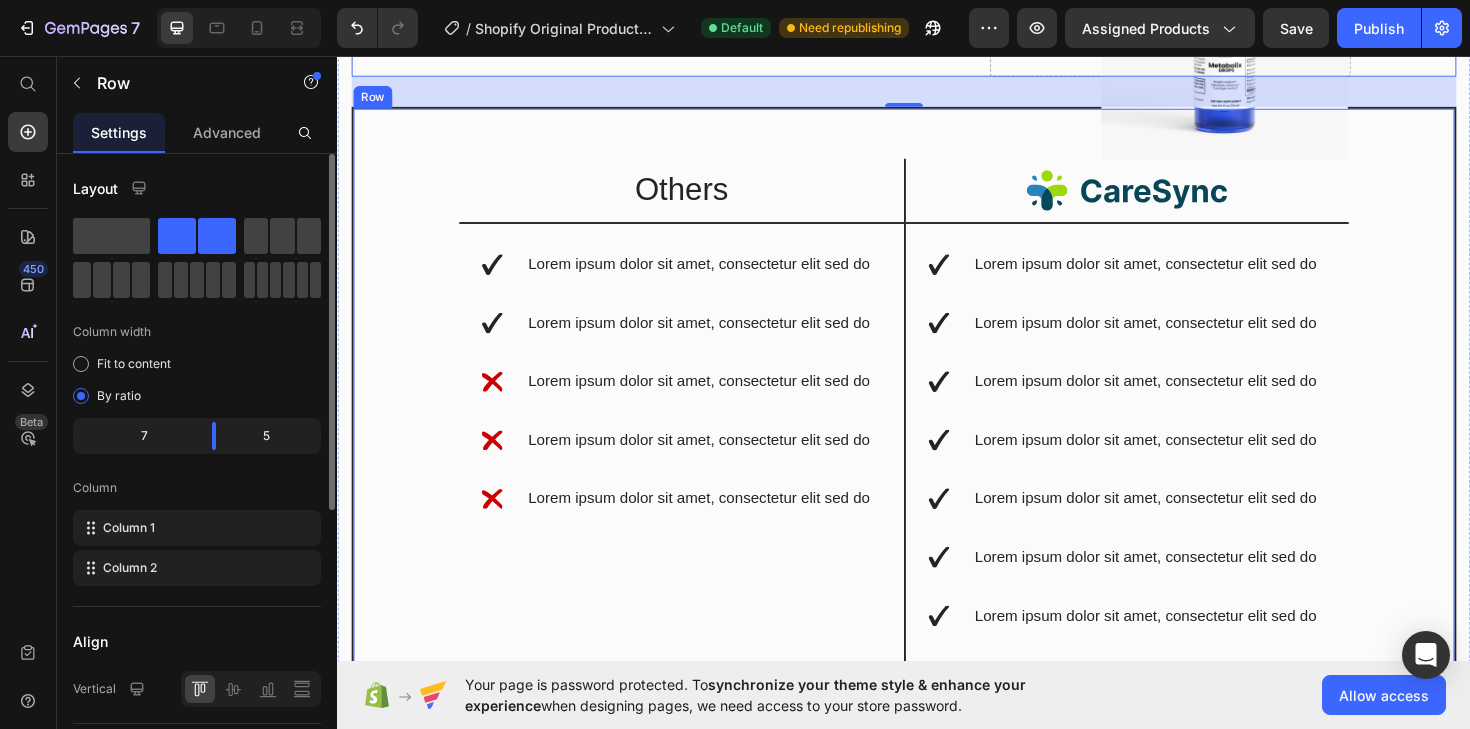 scroll, scrollTop: 5427, scrollLeft: 0, axis: vertical 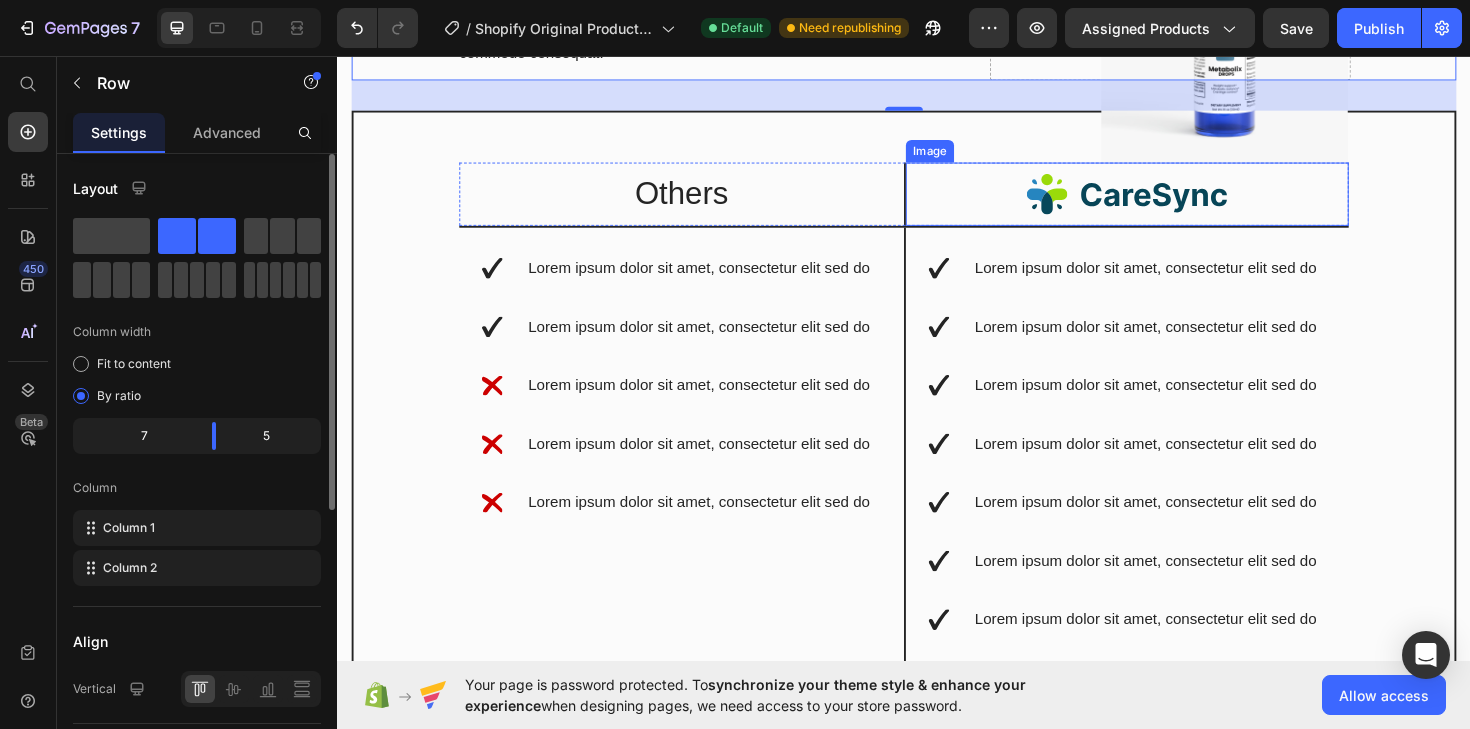 click at bounding box center [1173, 202] 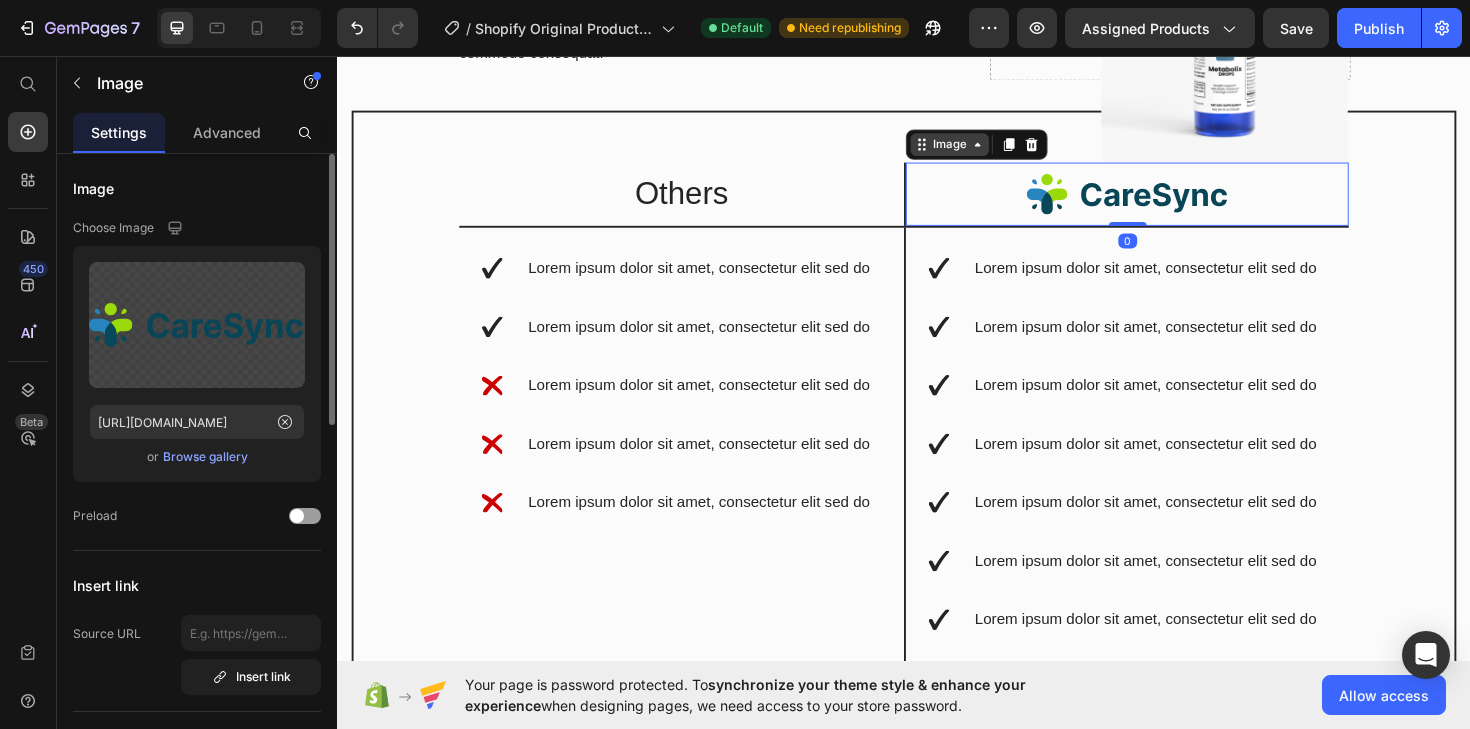 click on "Image" at bounding box center [985, 150] 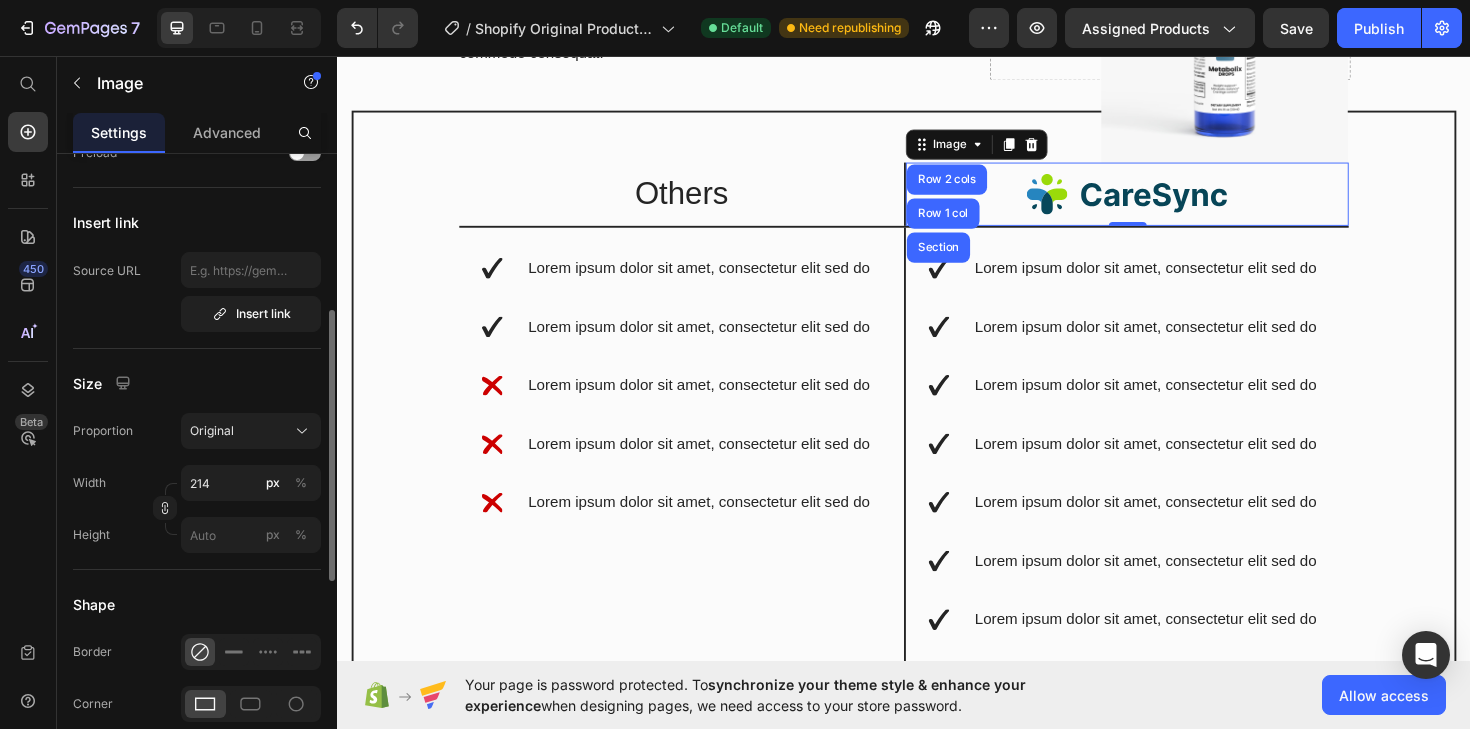 scroll, scrollTop: 839, scrollLeft: 0, axis: vertical 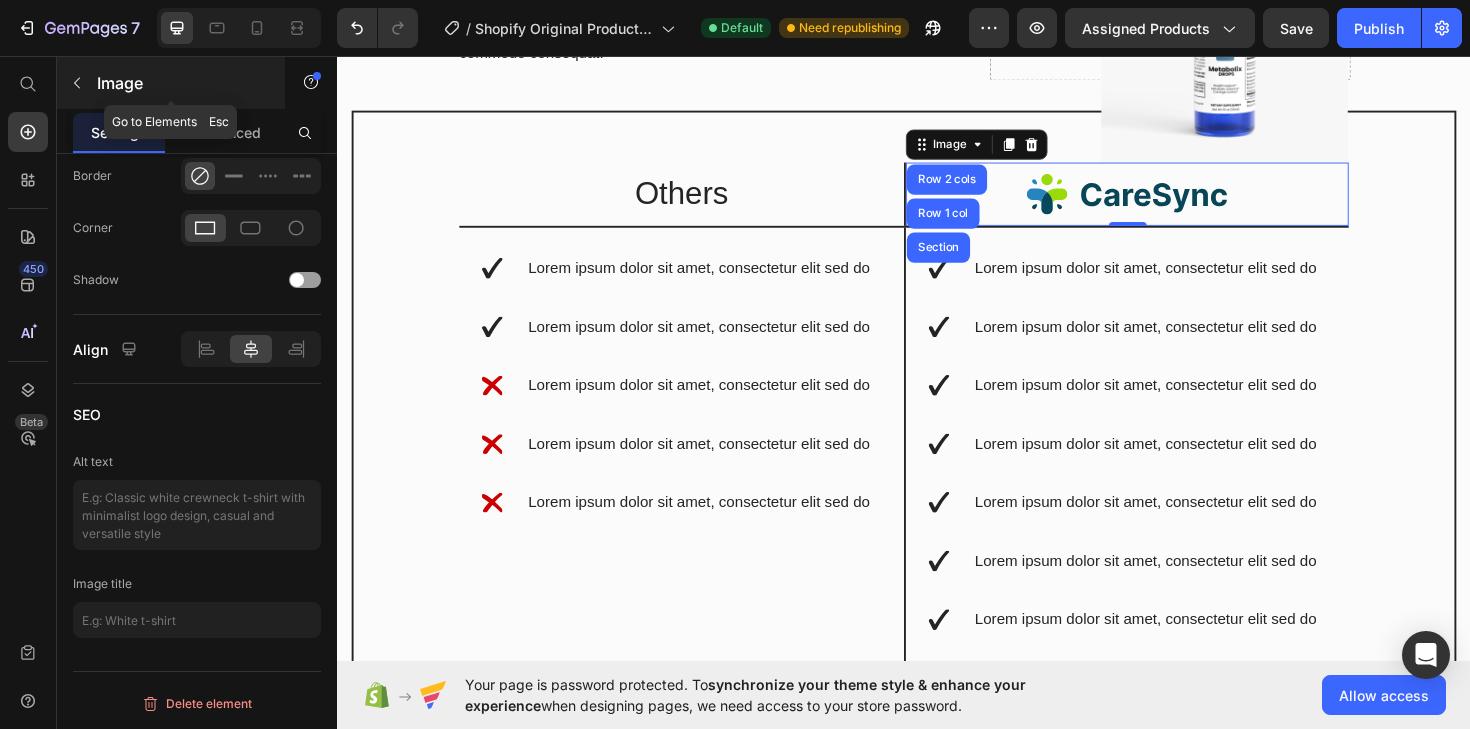 click 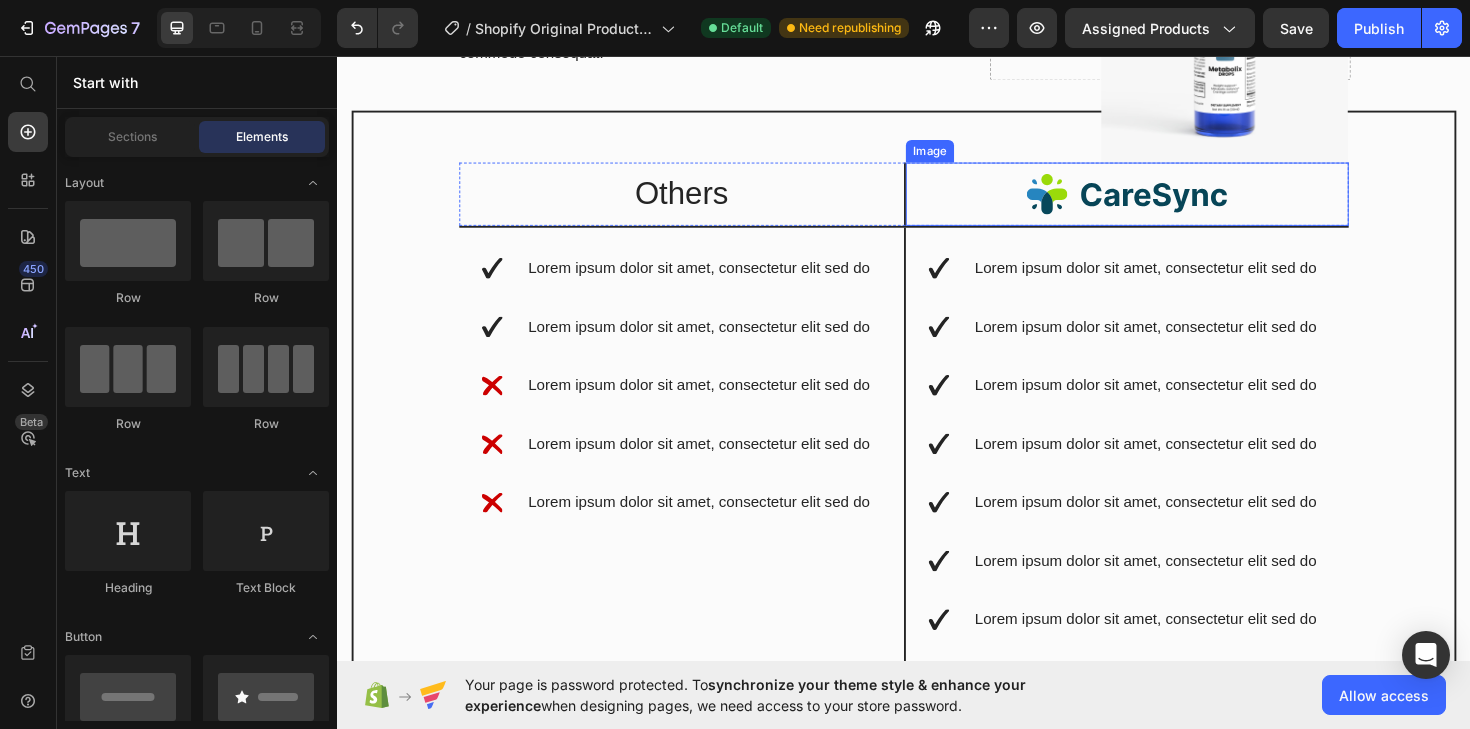 click at bounding box center [1173, 202] 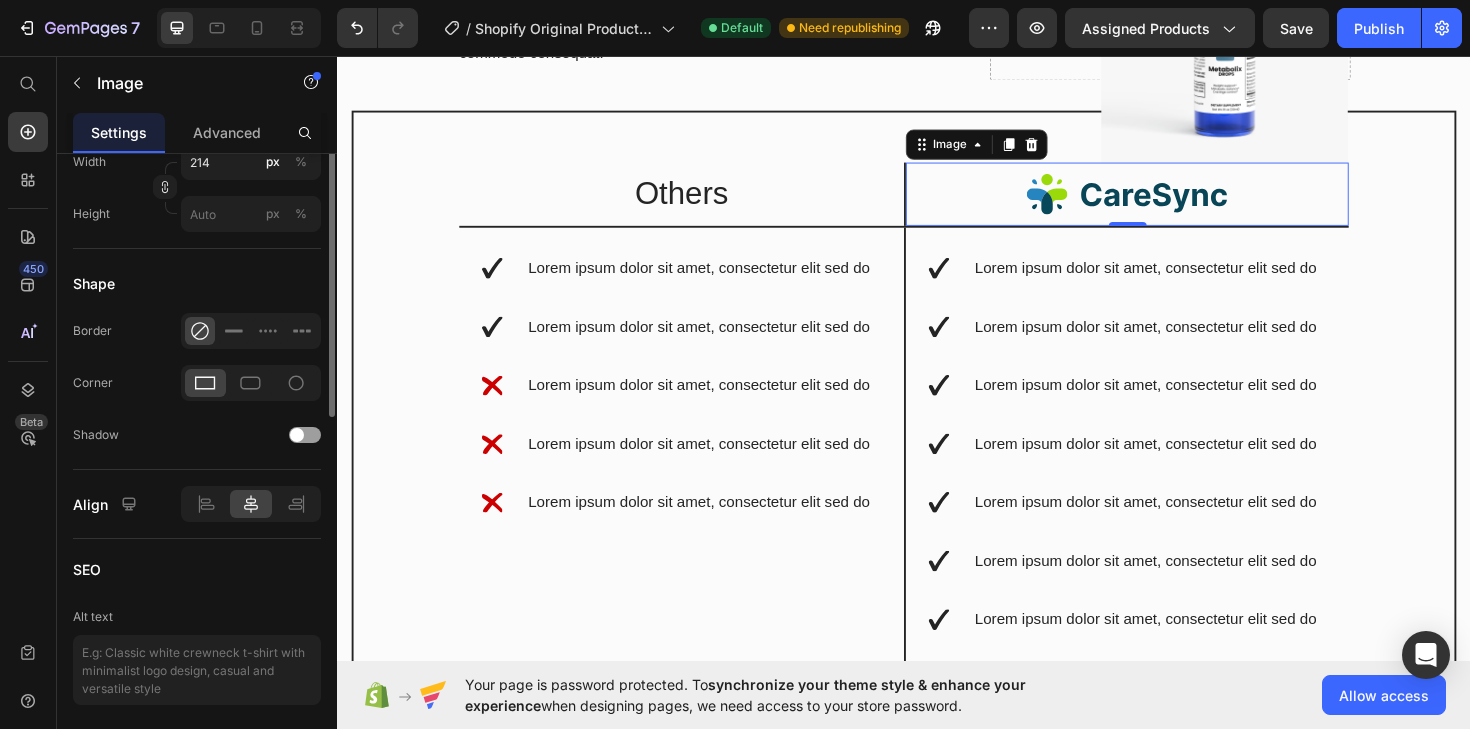 scroll, scrollTop: 839, scrollLeft: 0, axis: vertical 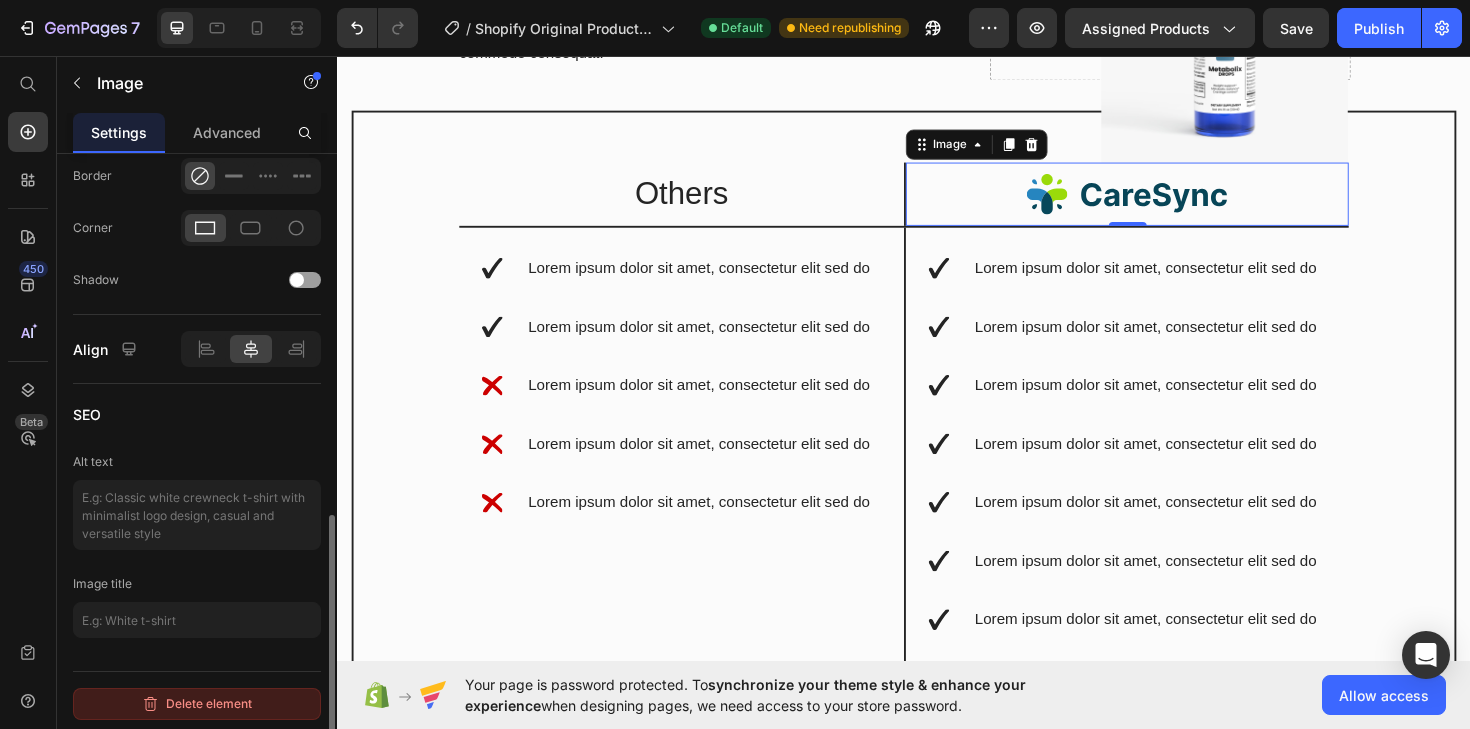 click on "Delete element" at bounding box center [197, 704] 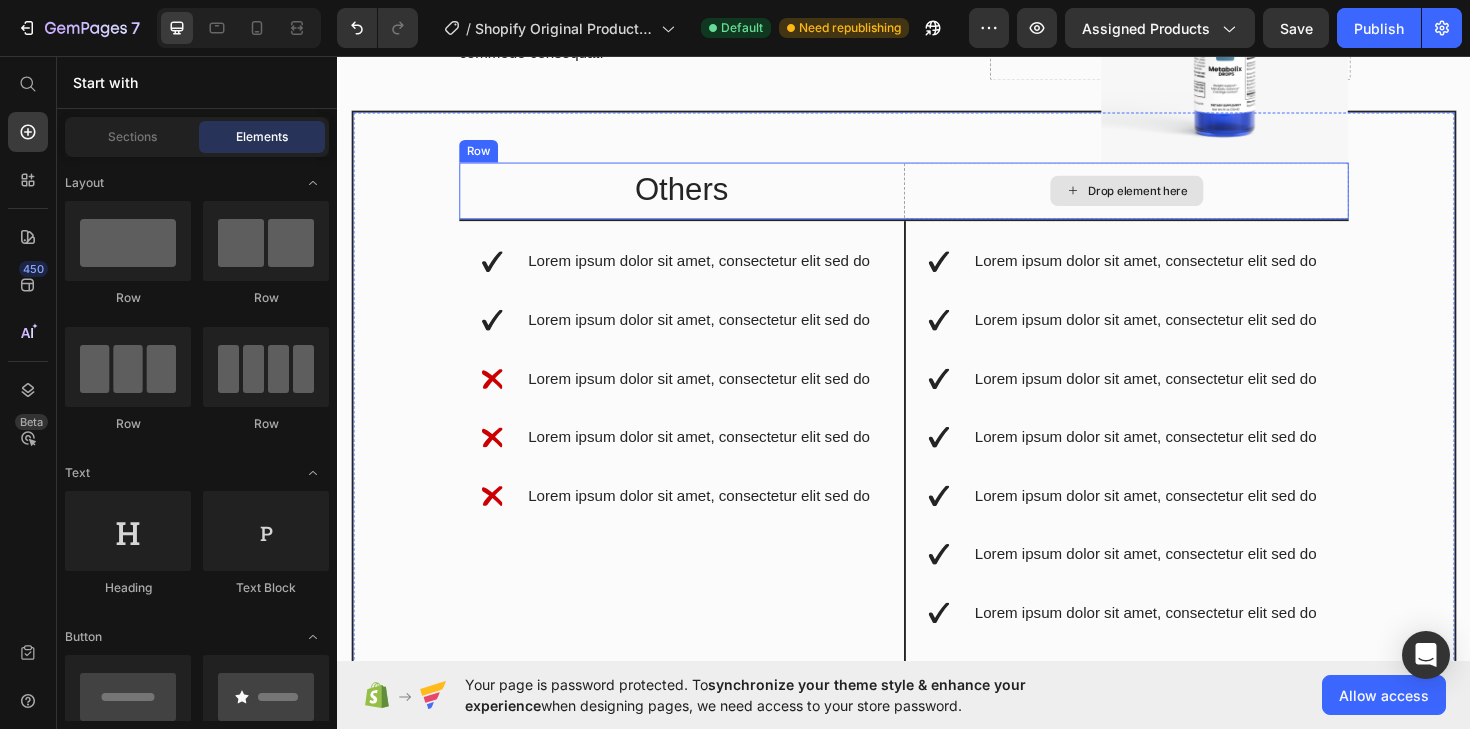 click on "Drop element here" at bounding box center (1185, 199) 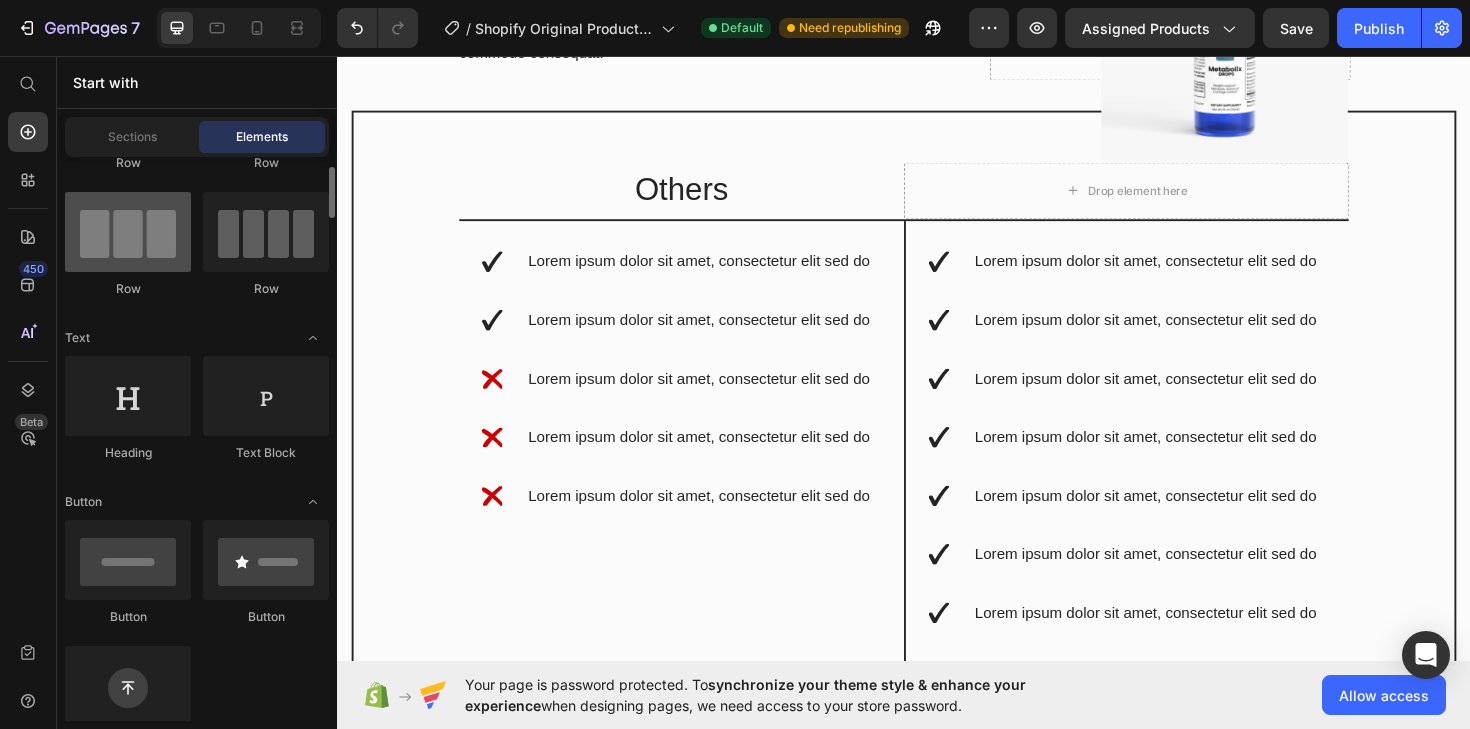 scroll, scrollTop: 137, scrollLeft: 0, axis: vertical 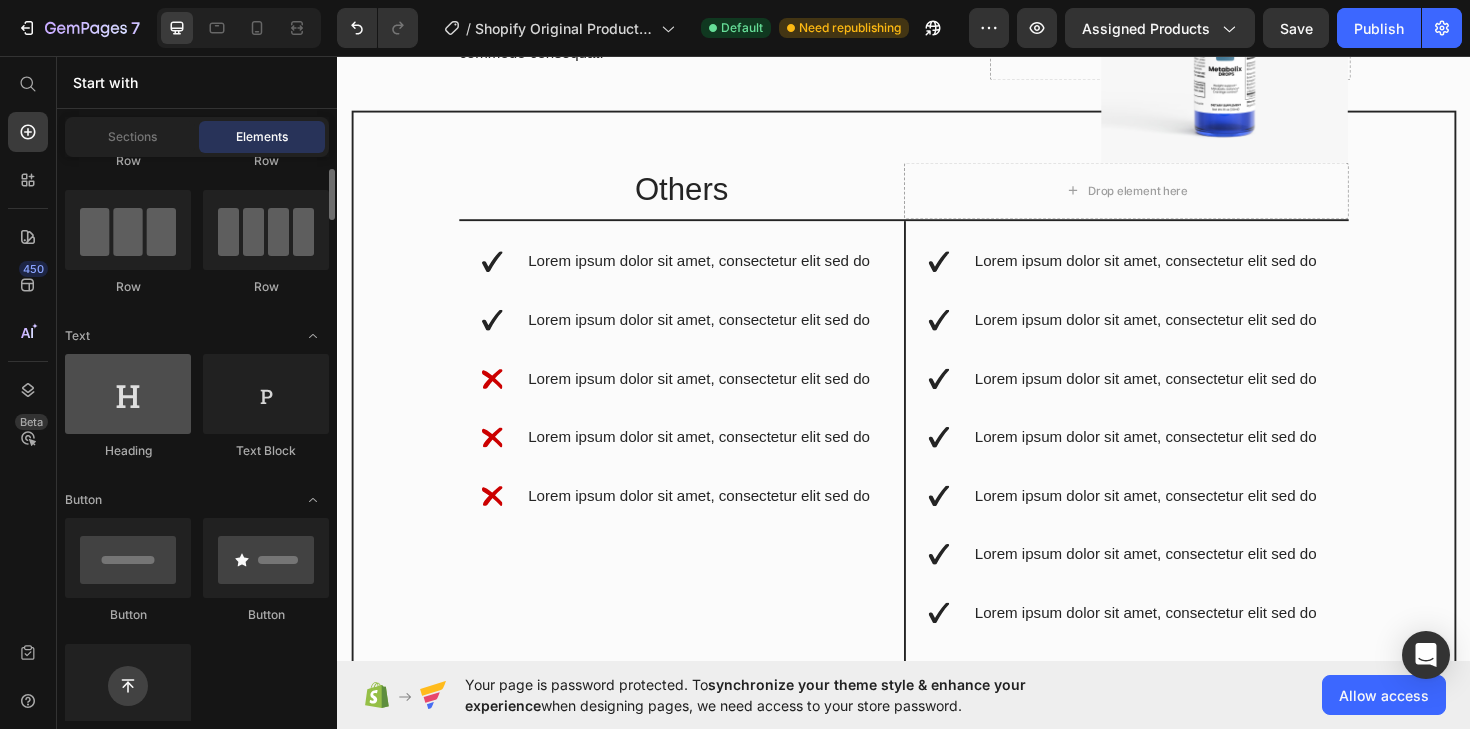 click at bounding box center [128, 394] 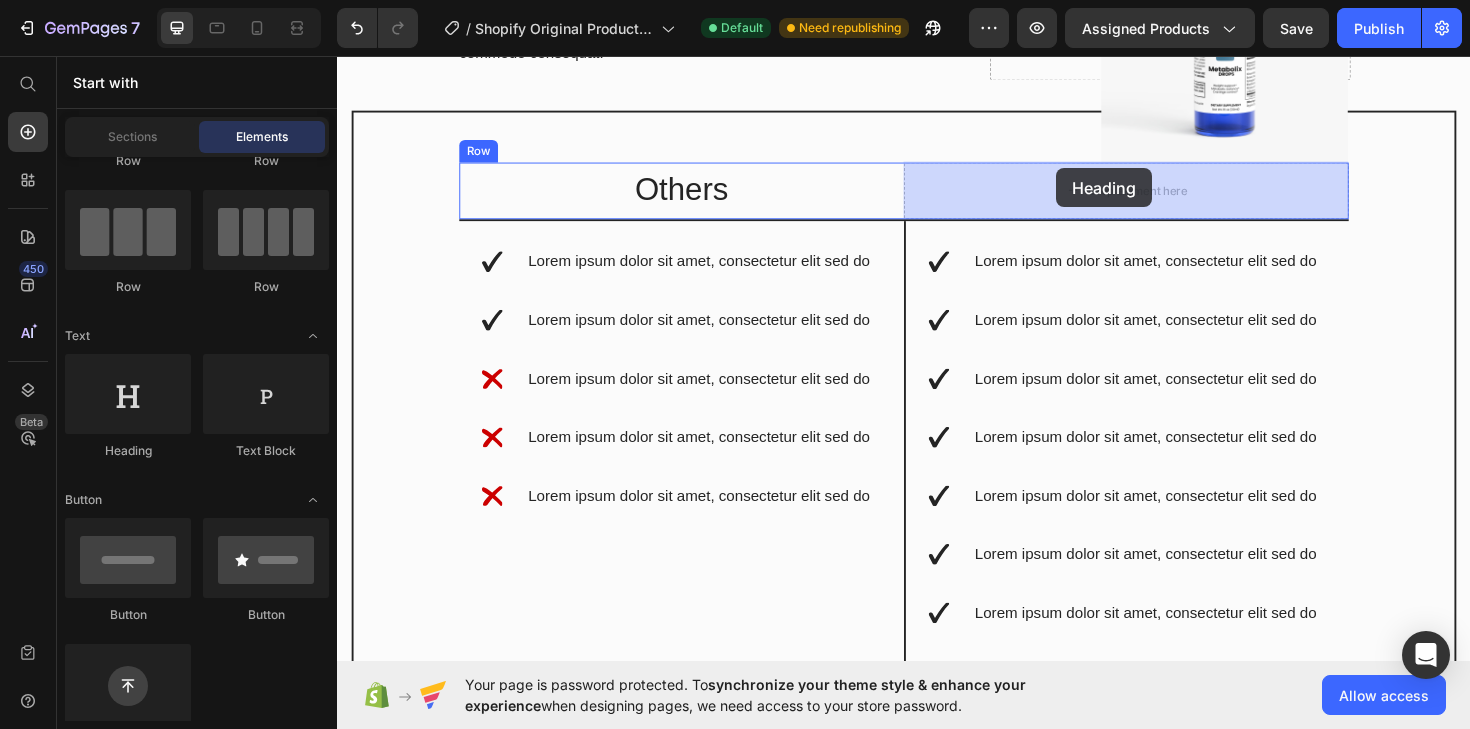 drag, startPoint x: 485, startPoint y: 444, endPoint x: 1099, endPoint y: 175, distance: 670.34094 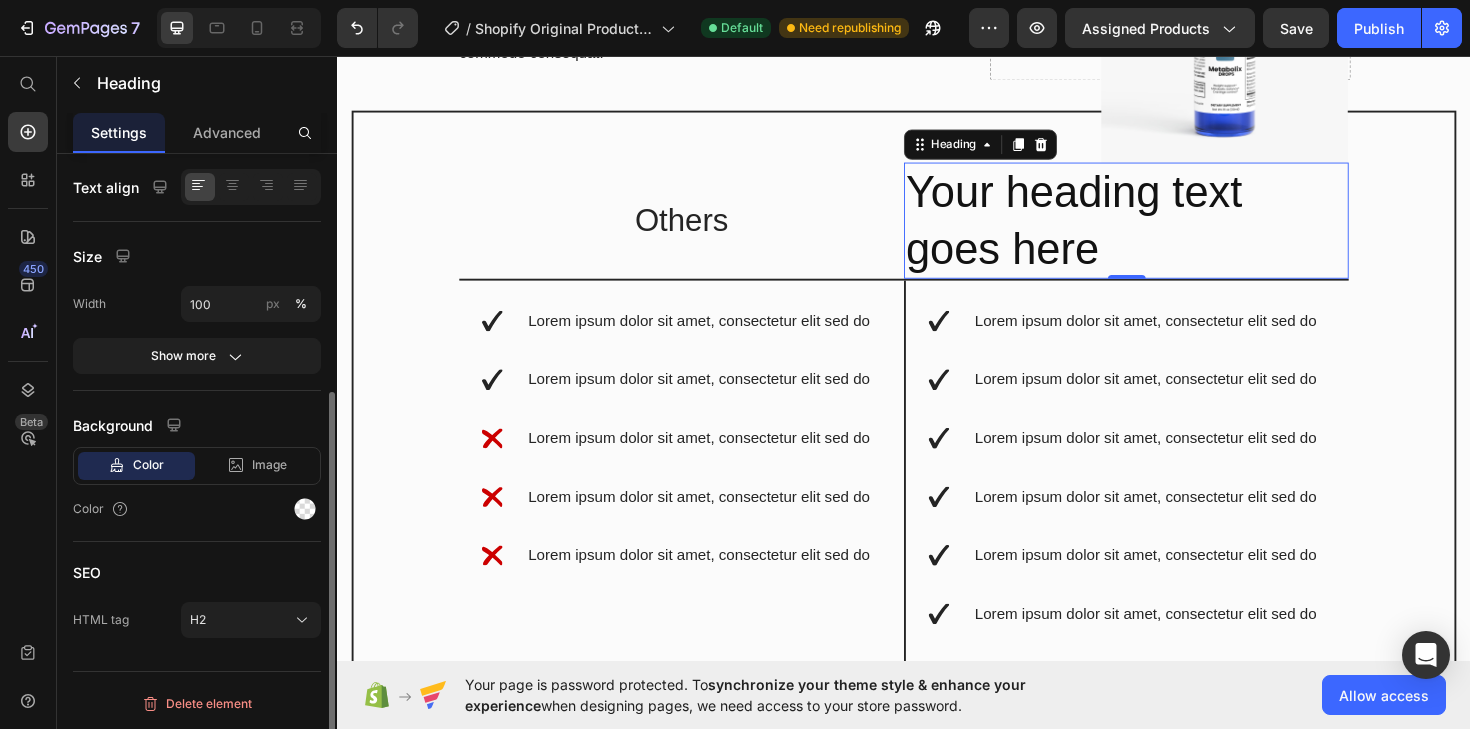 scroll, scrollTop: 0, scrollLeft: 0, axis: both 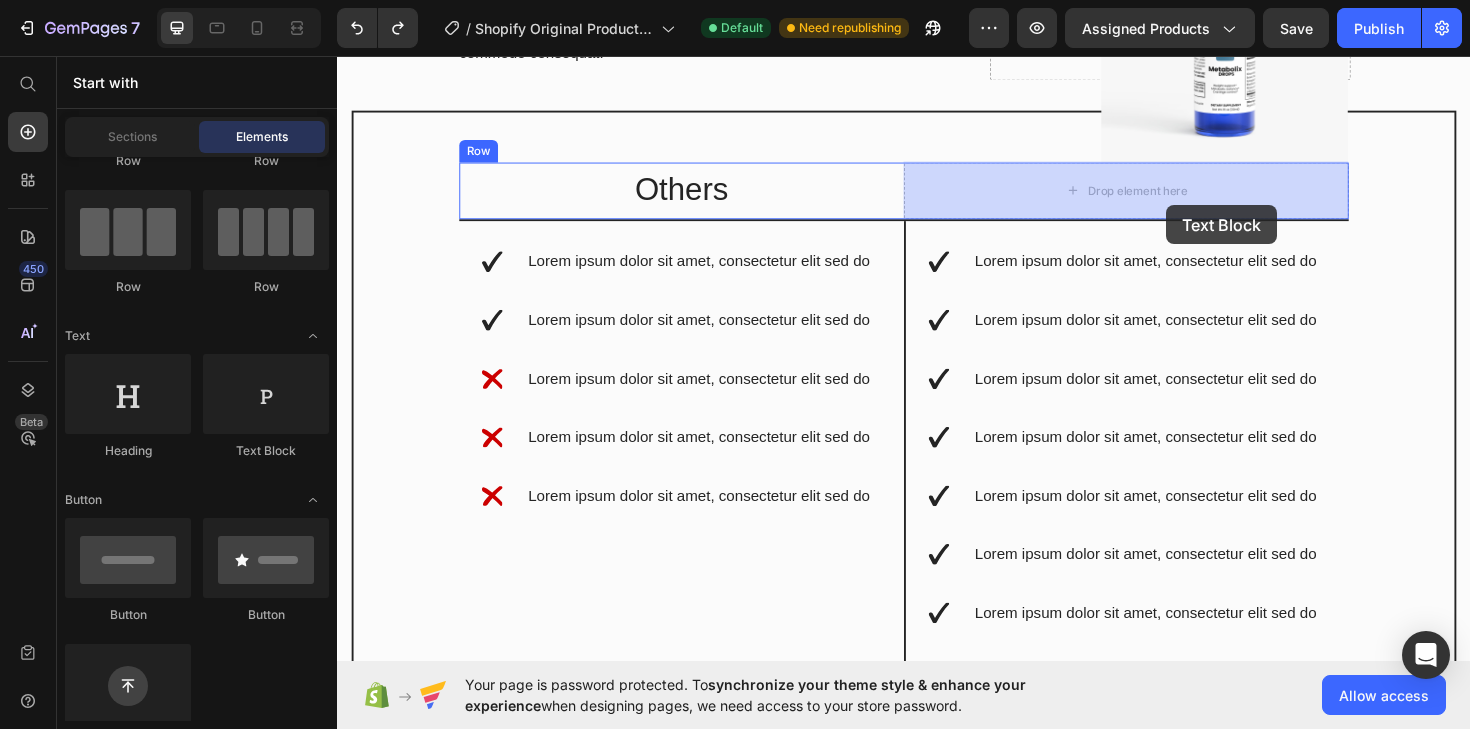drag, startPoint x: 593, startPoint y: 486, endPoint x: 1215, endPoint y: 214, distance: 678.8726 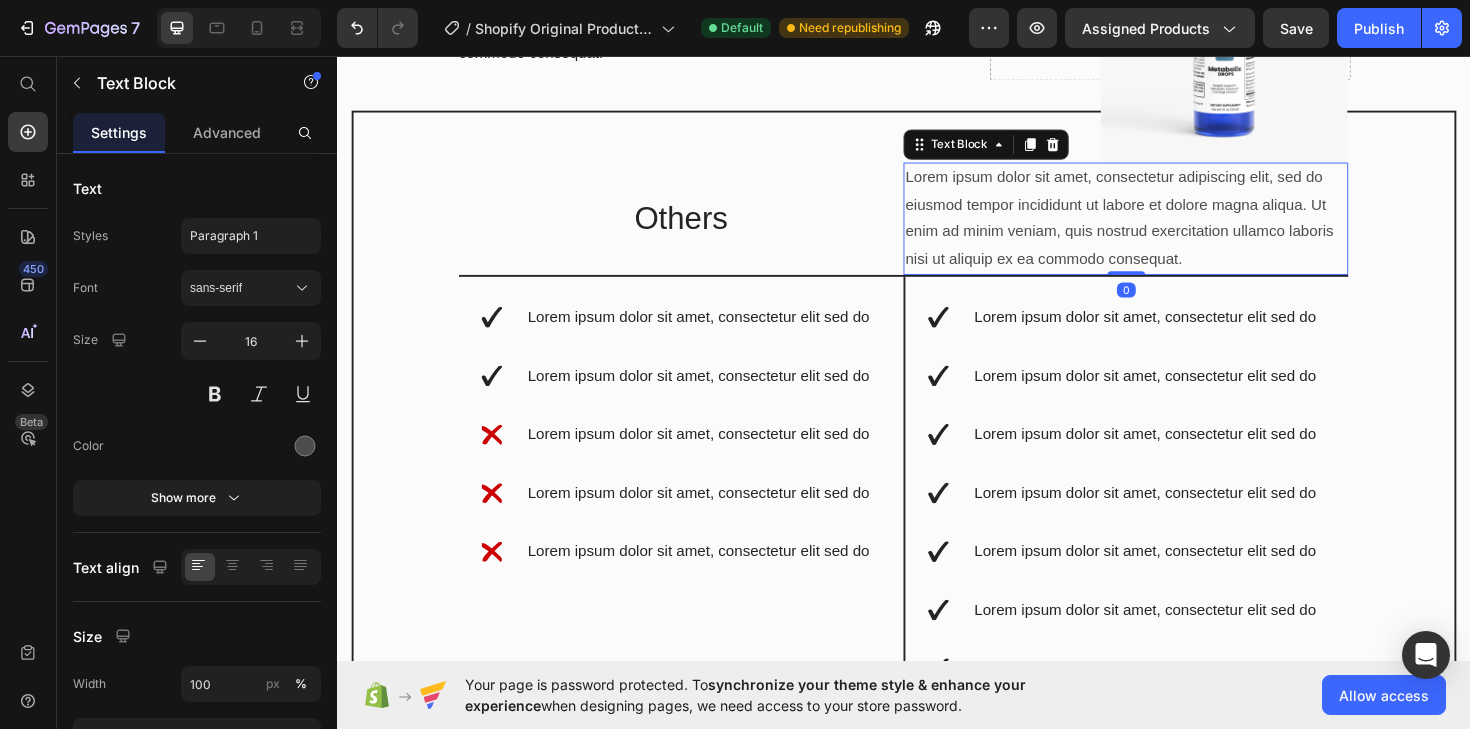 click on "Lorem ipsum dolor sit amet, consectetur adipiscing elit, sed do eiusmod tempor incididunt ut labore et dolore magna aliqua. Ut enim ad minim veniam, quis nostrud exercitation ullamco laboris nisi ut aliquip ex ea commodo consequat." at bounding box center (1172, 228) 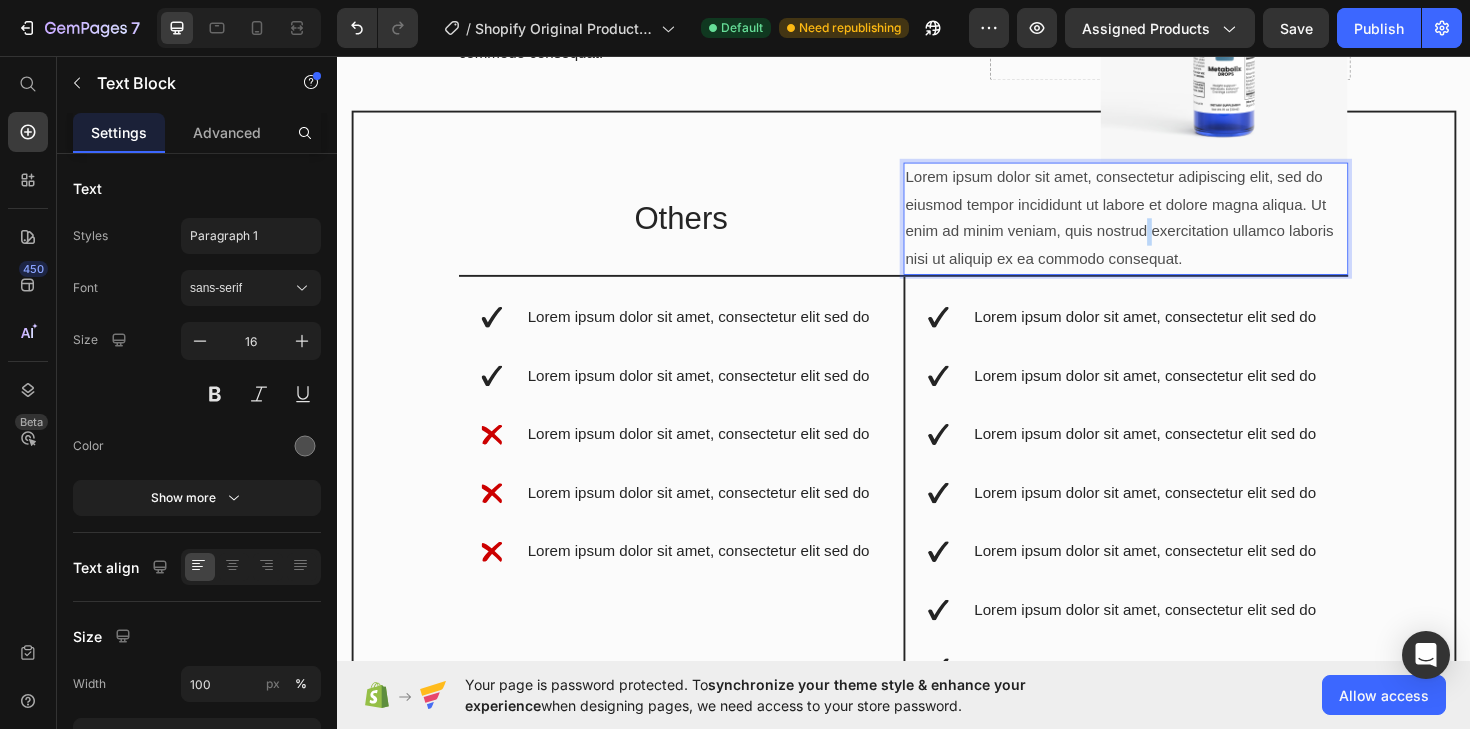 click on "Lorem ipsum dolor sit amet, consectetur adipiscing elit, sed do eiusmod tempor incididunt ut labore et dolore magna aliqua. Ut enim ad minim veniam, quis nostrud exercitation ullamco laboris nisi ut aliquip ex ea commodo consequat." at bounding box center [1172, 228] 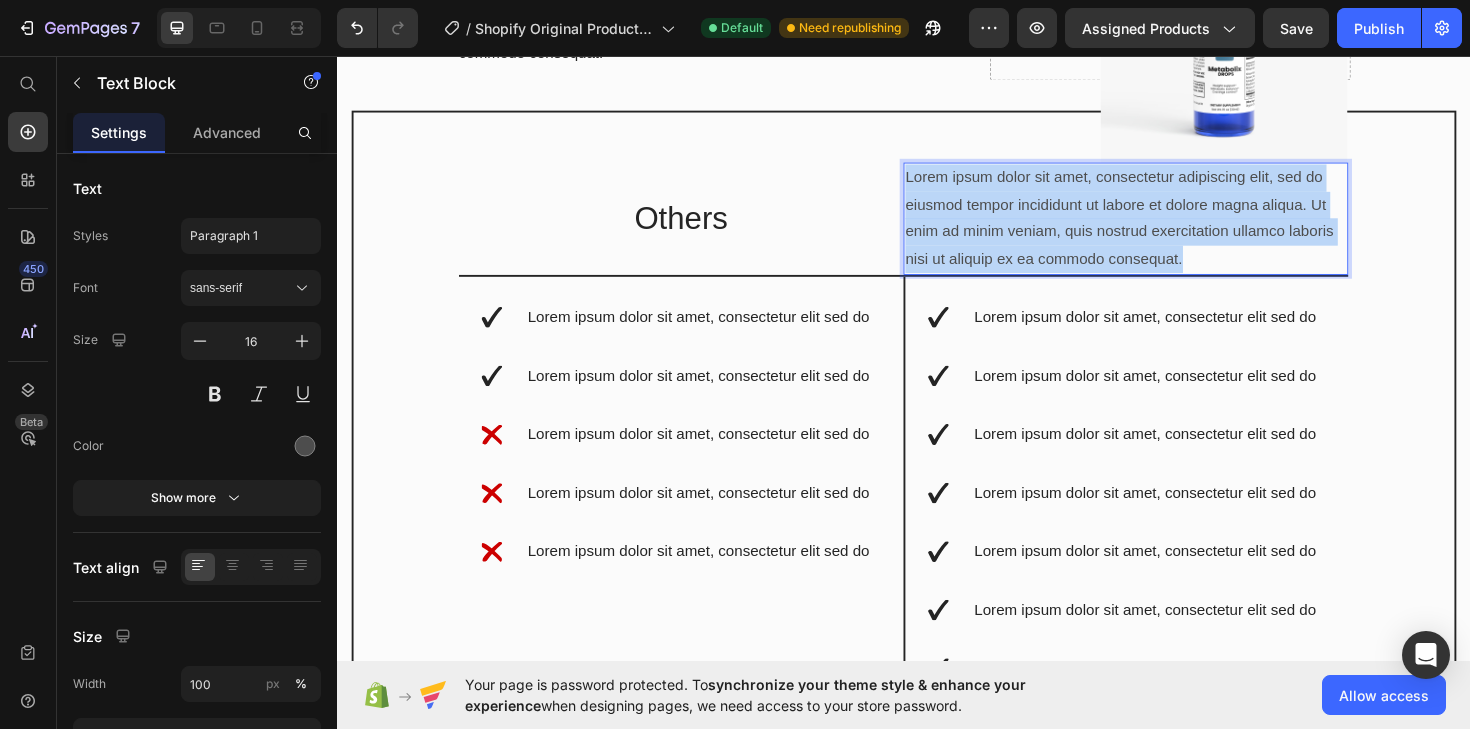 click on "Lorem ipsum dolor sit amet, consectetur adipiscing elit, sed do eiusmod tempor incididunt ut labore et dolore magna aliqua. Ut enim ad minim veniam, quis nostrud exercitation ullamco laboris nisi ut aliquip ex ea commodo consequat." at bounding box center (1172, 228) 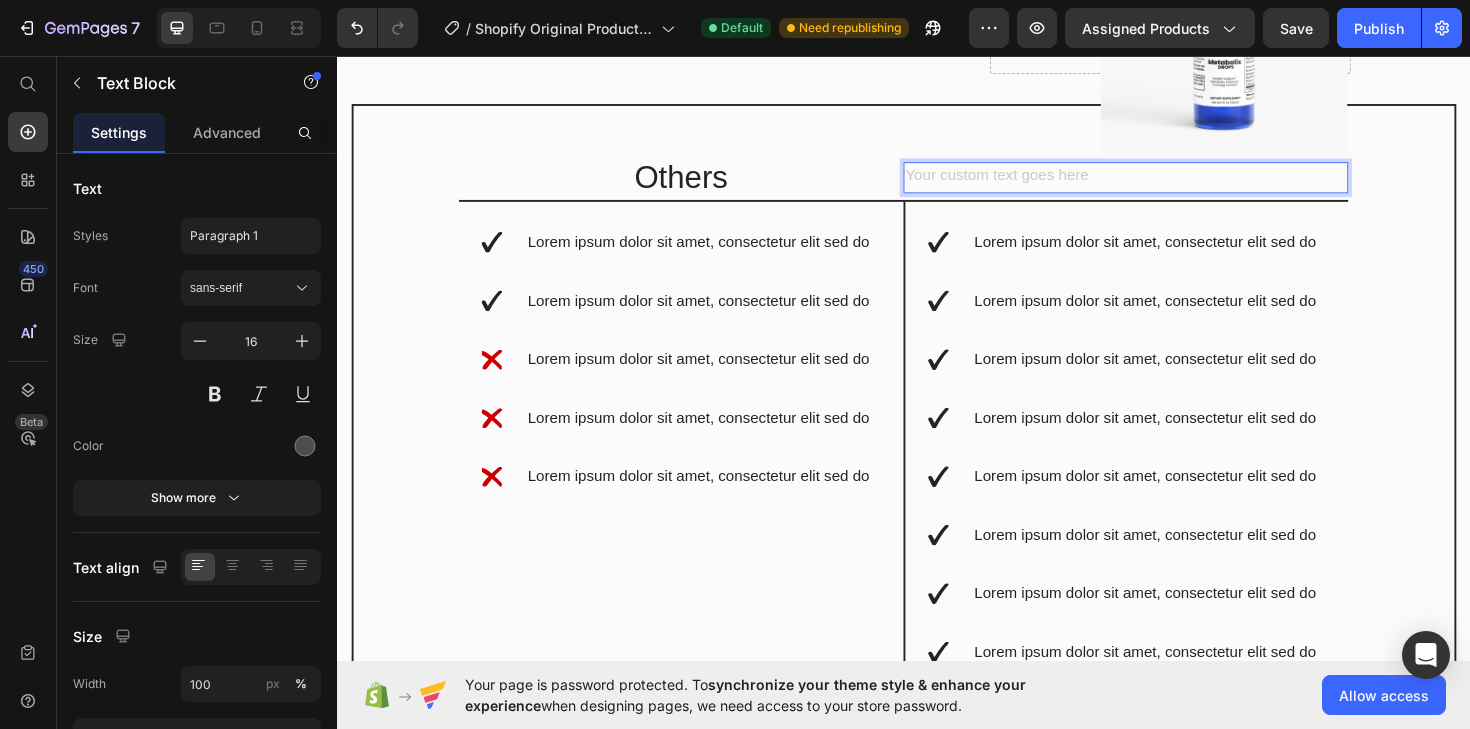 scroll, scrollTop: 5420, scrollLeft: 0, axis: vertical 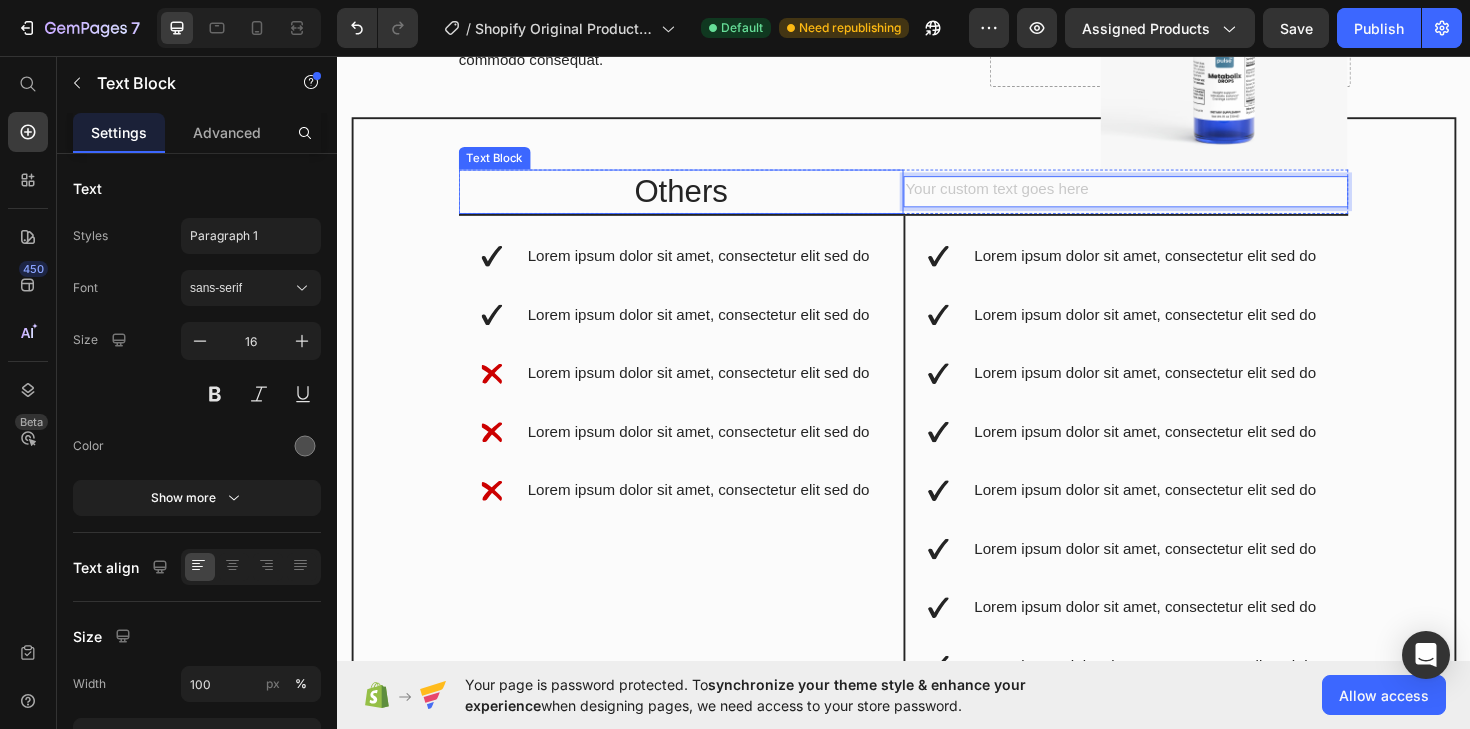 click on "Others" at bounding box center (701, 199) 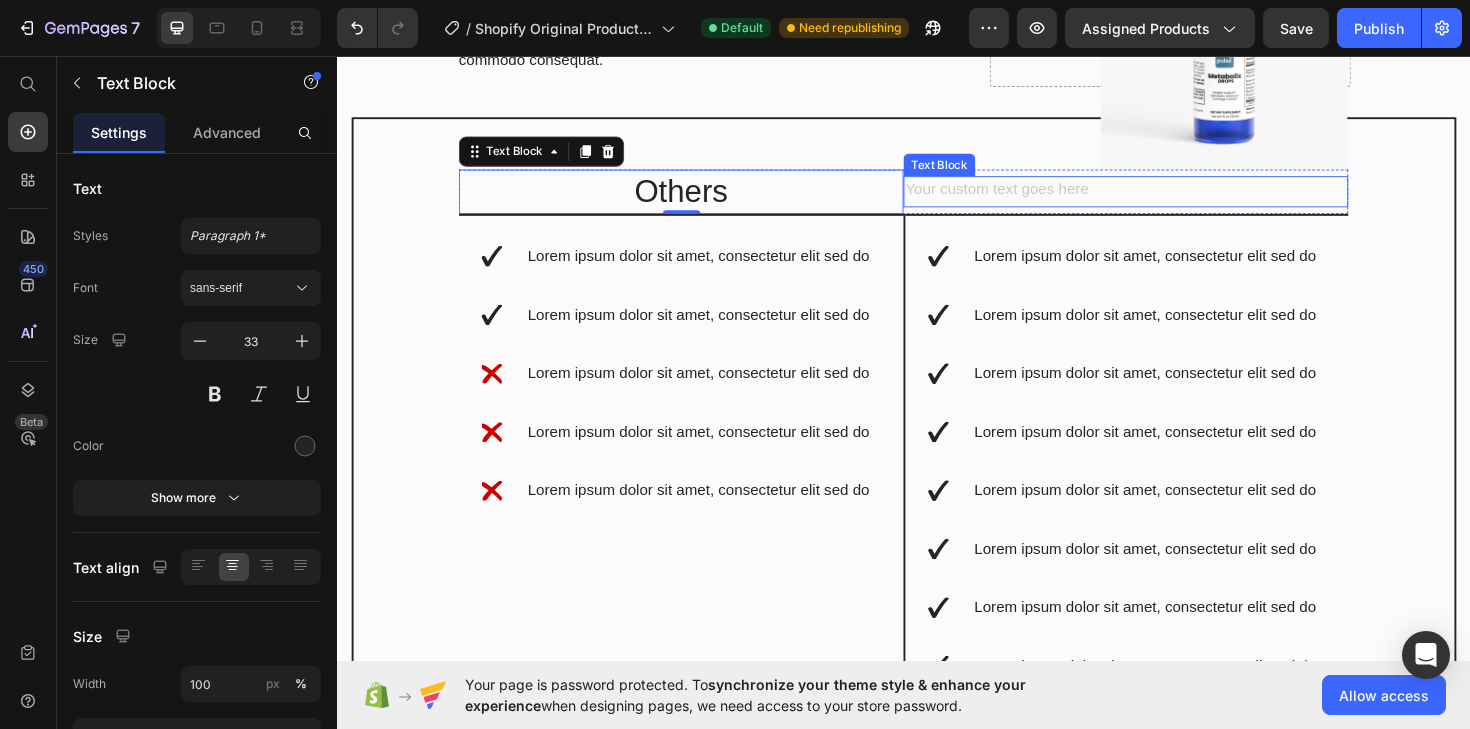 click at bounding box center [1172, 199] 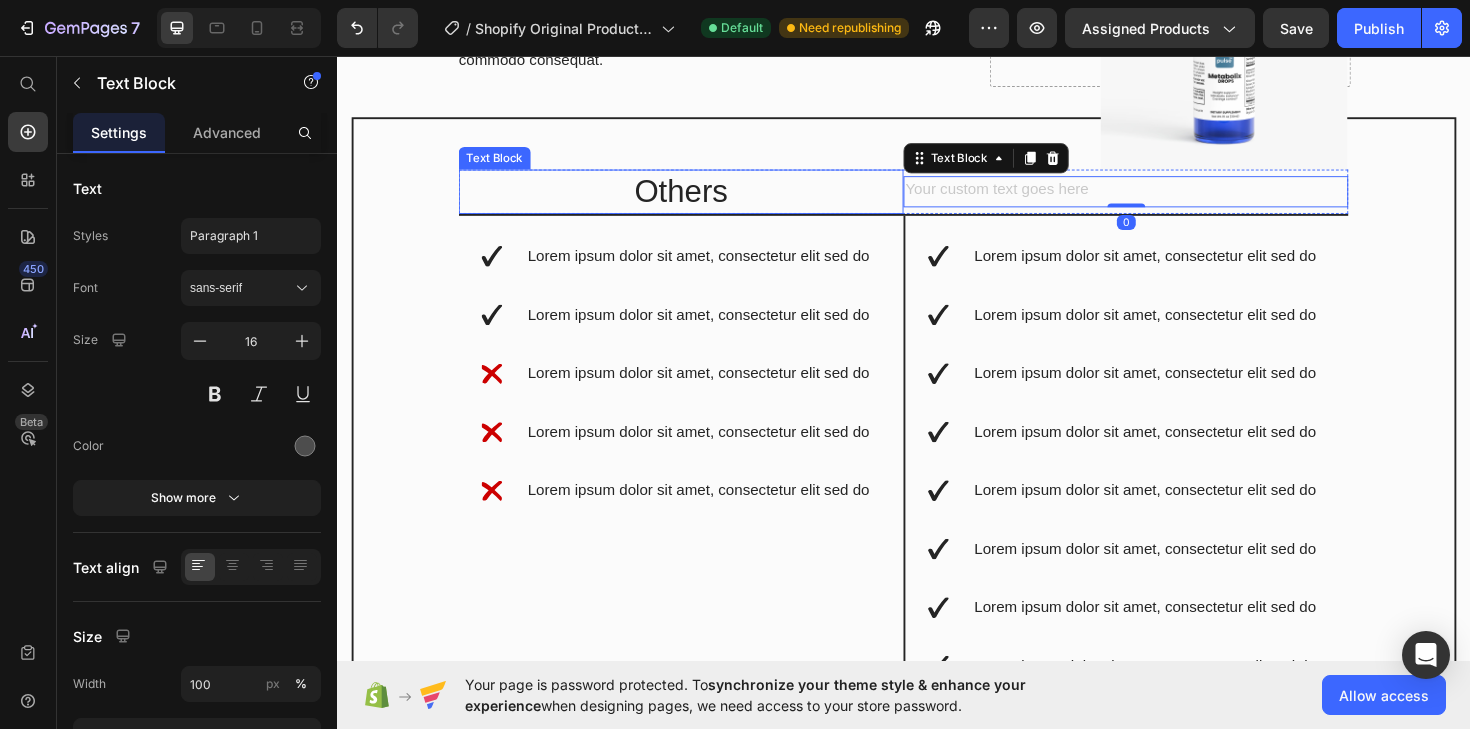 click on "Others" at bounding box center [701, 199] 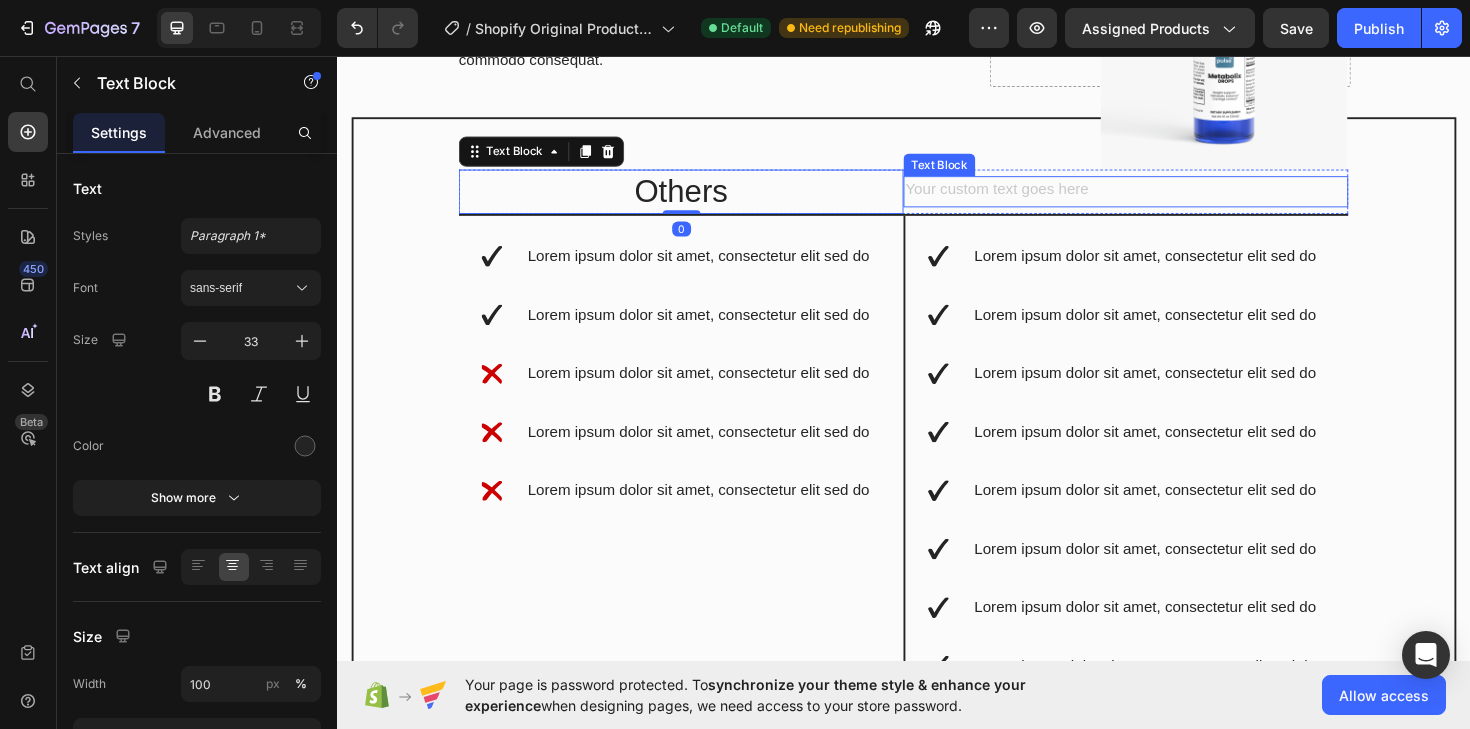click at bounding box center (1172, 199) 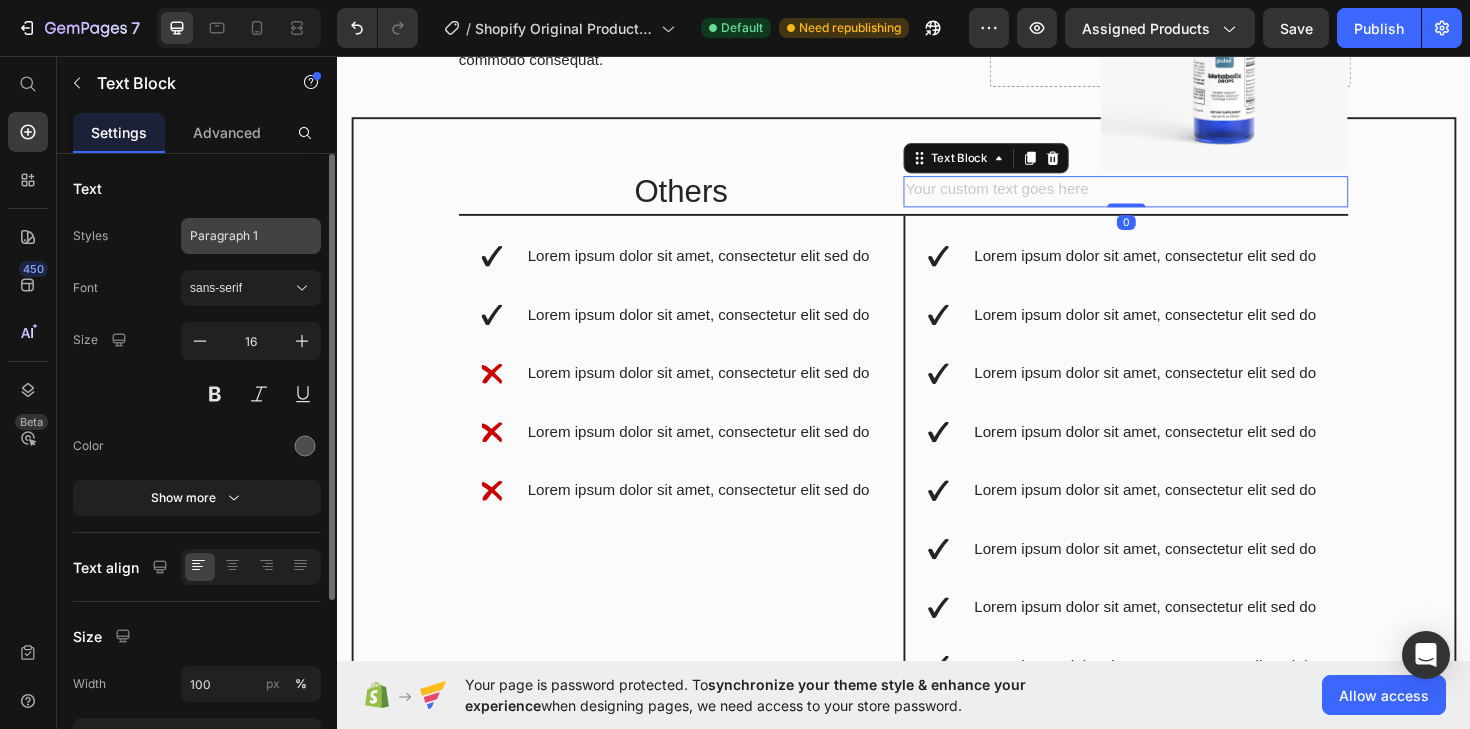 click on "Paragraph 1" at bounding box center [239, 236] 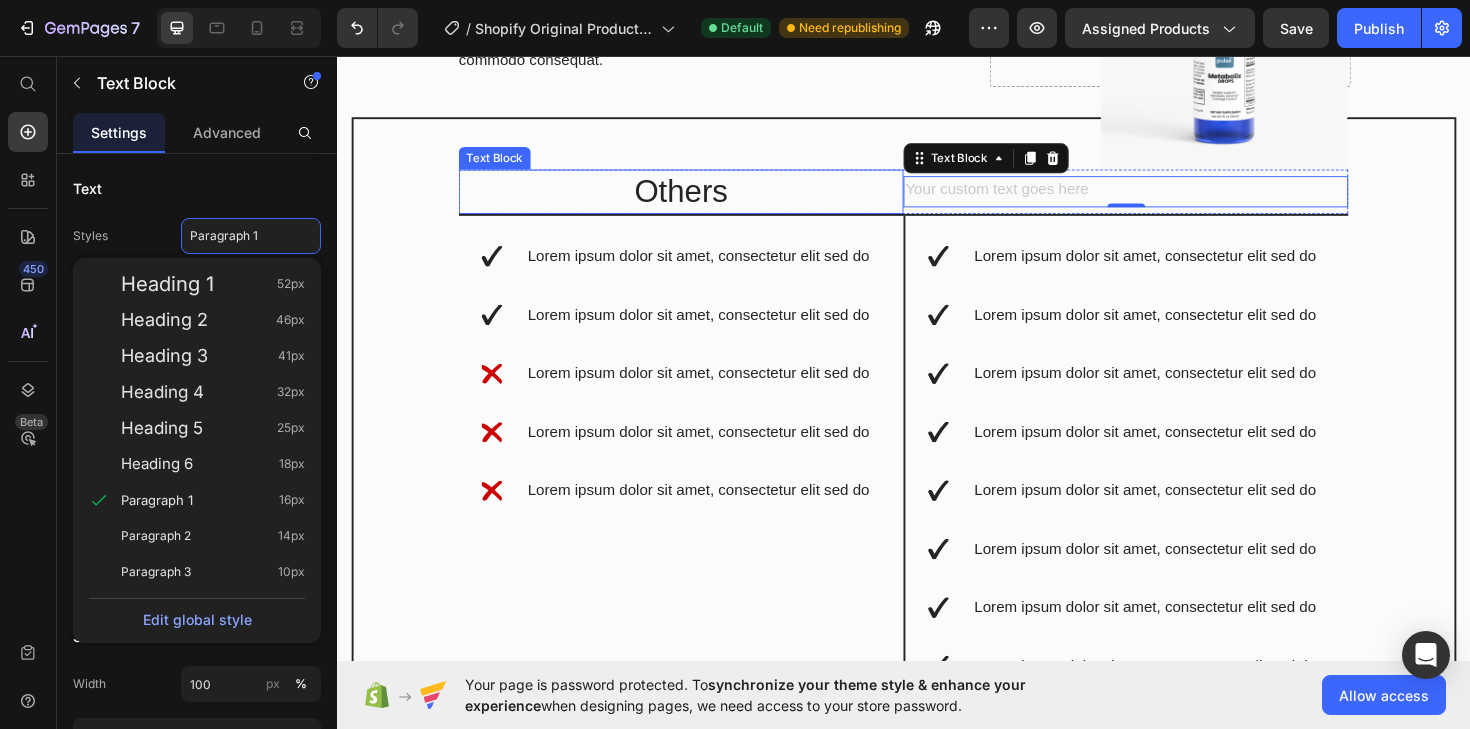 click on "Others" at bounding box center (701, 199) 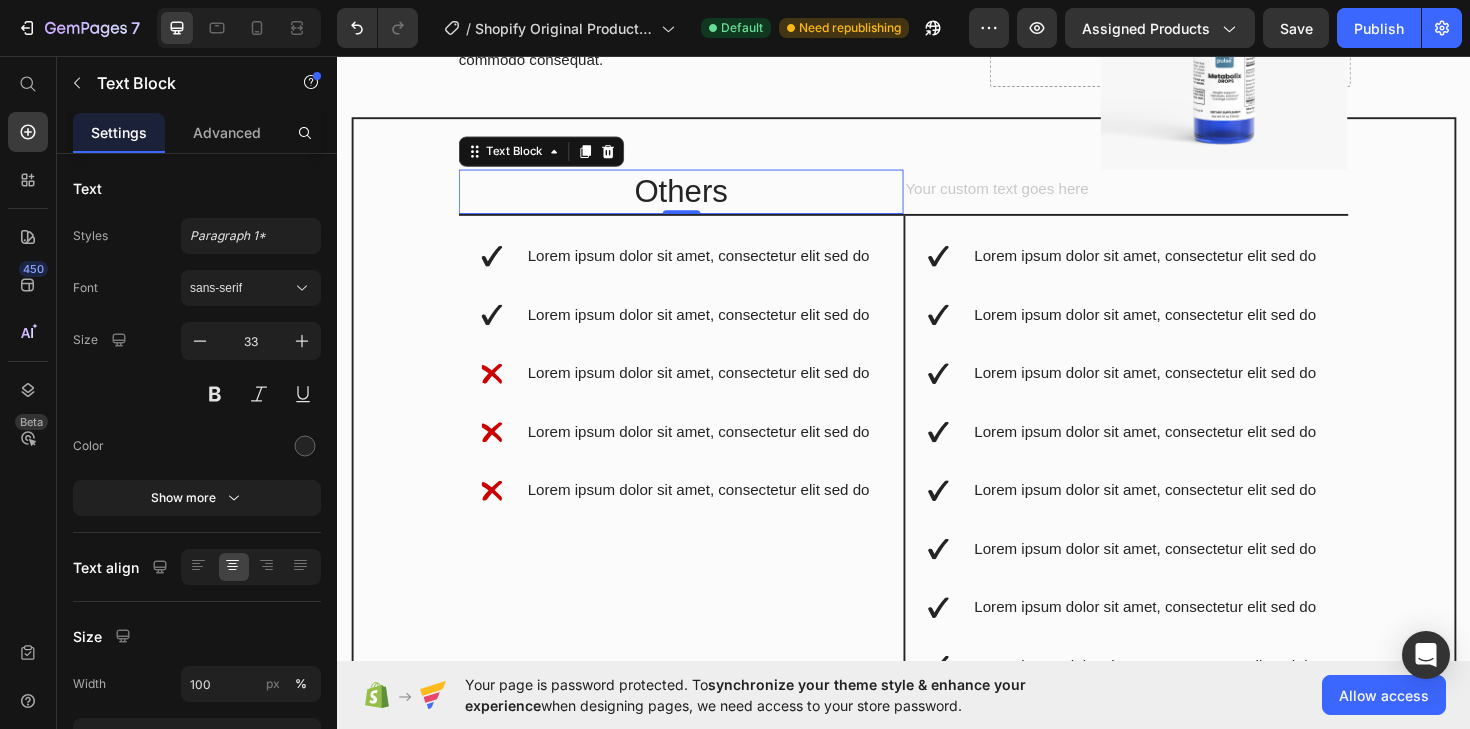 click at bounding box center [1172, 199] 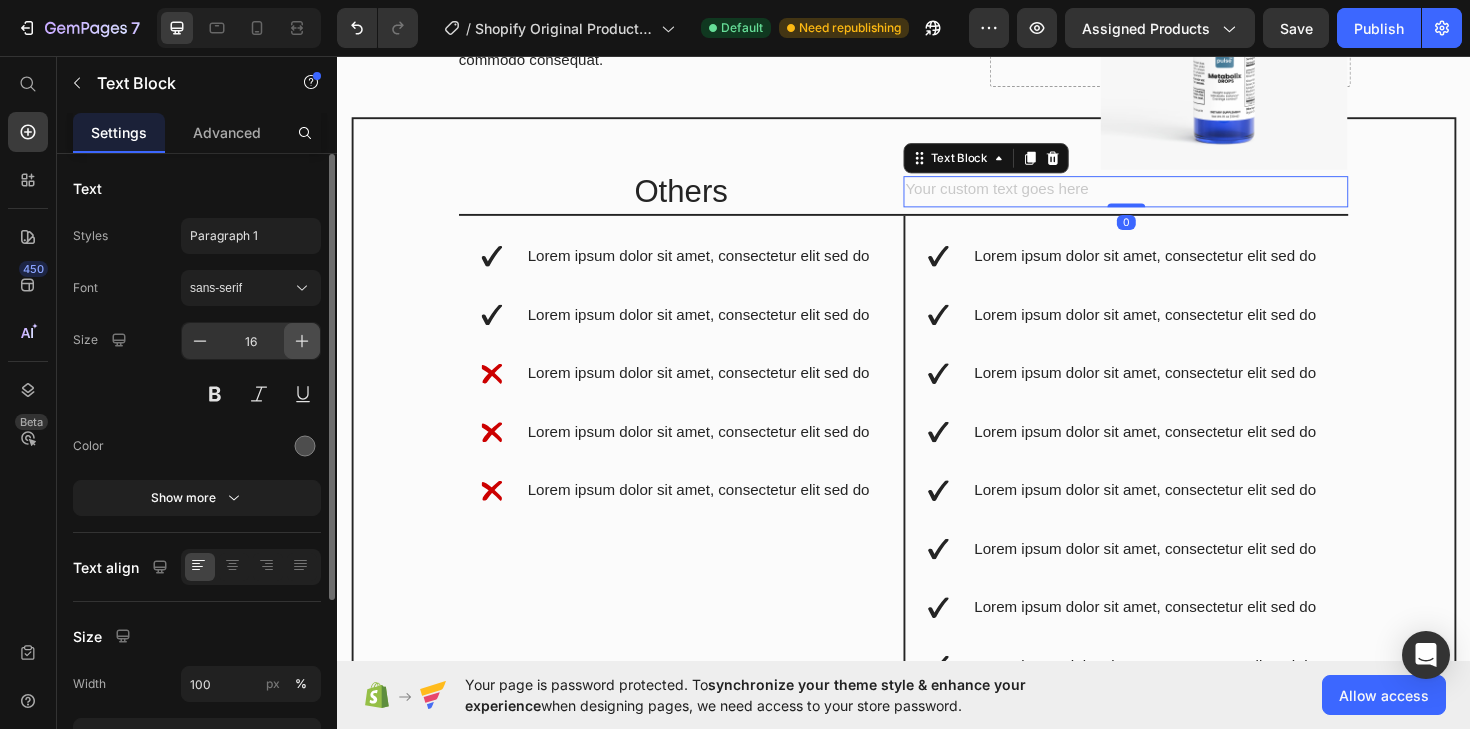 click 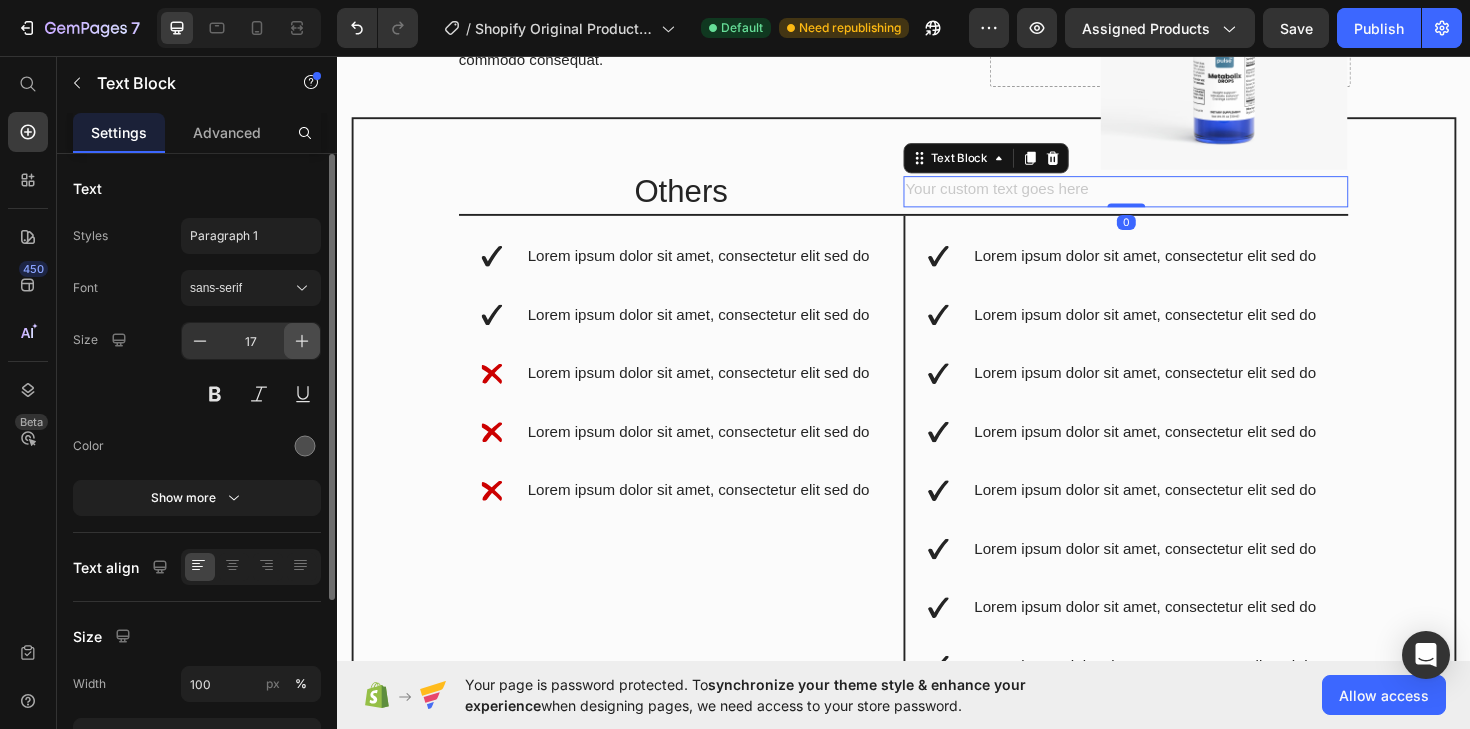click 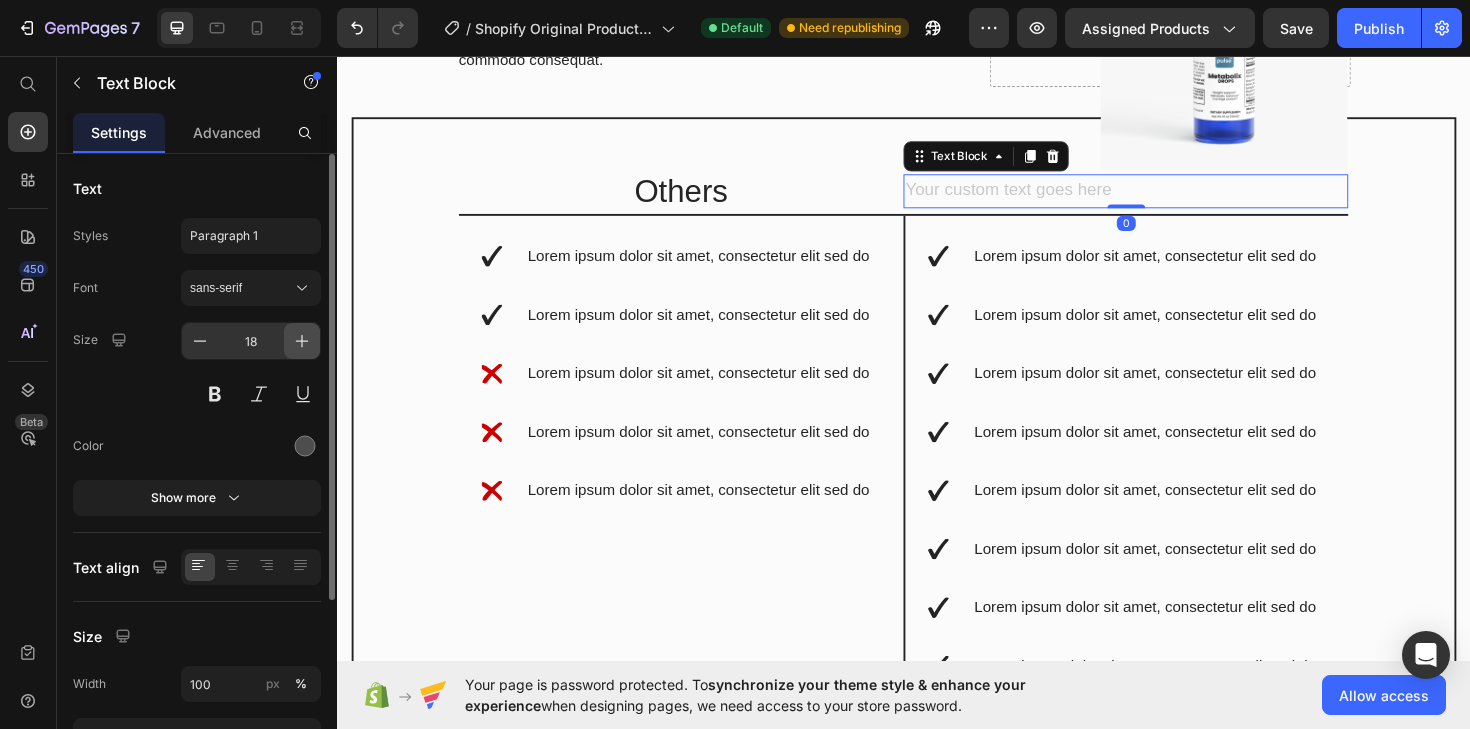 click 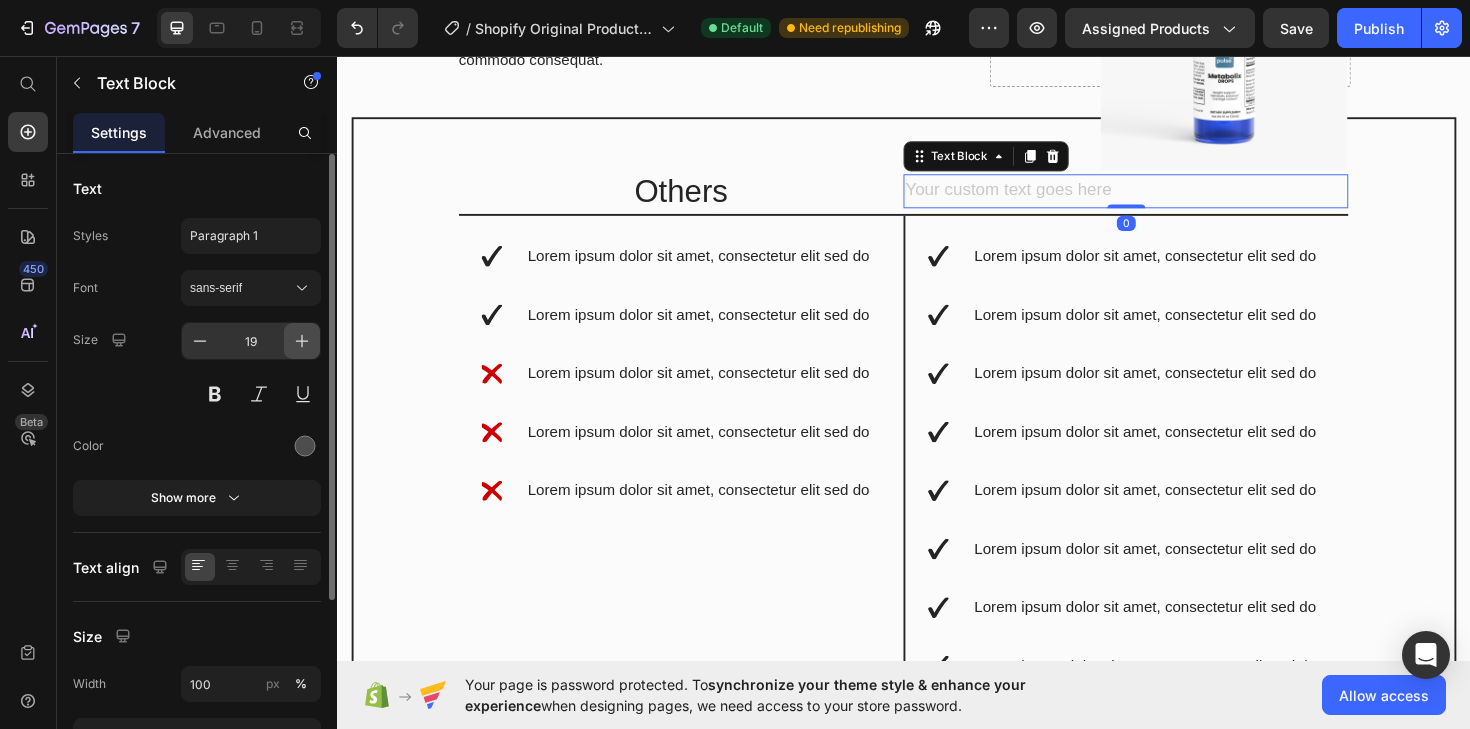 click 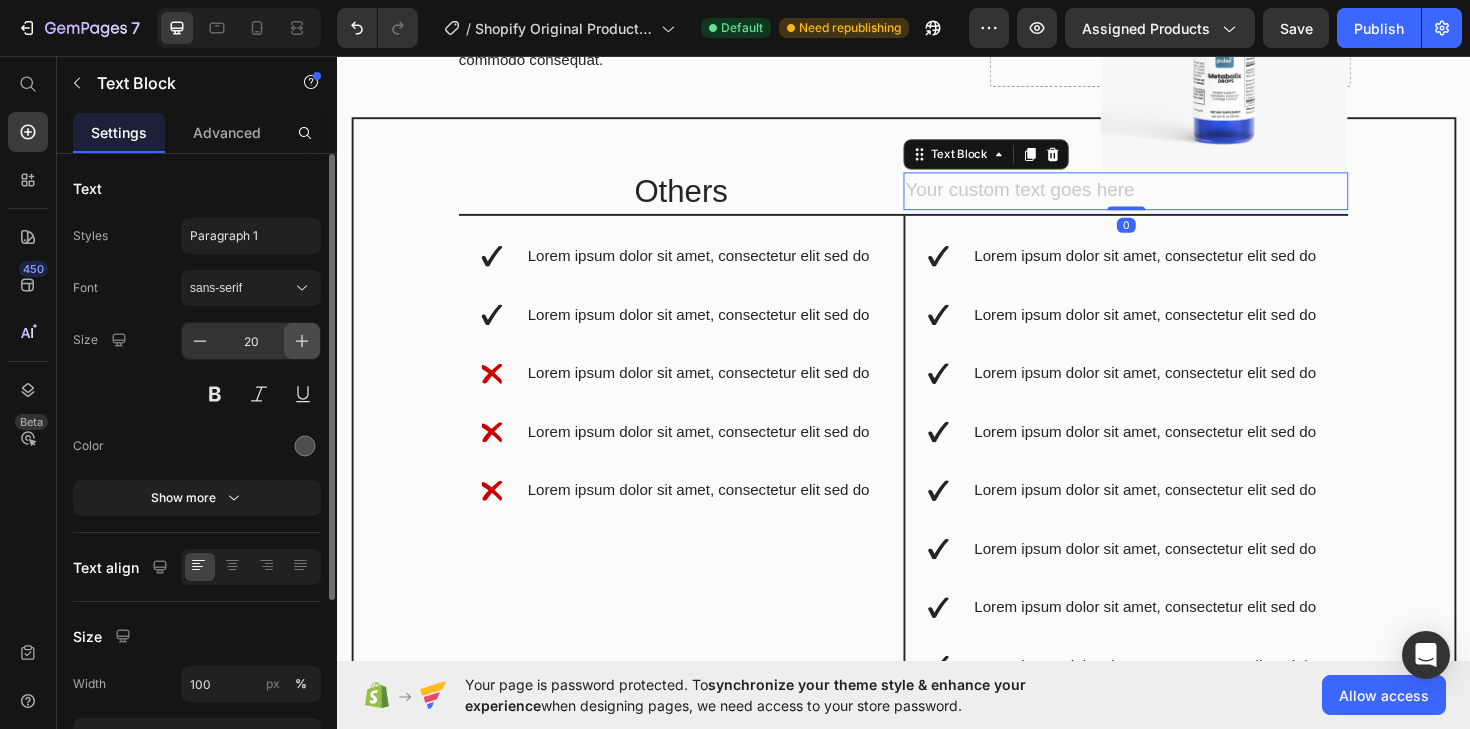 click 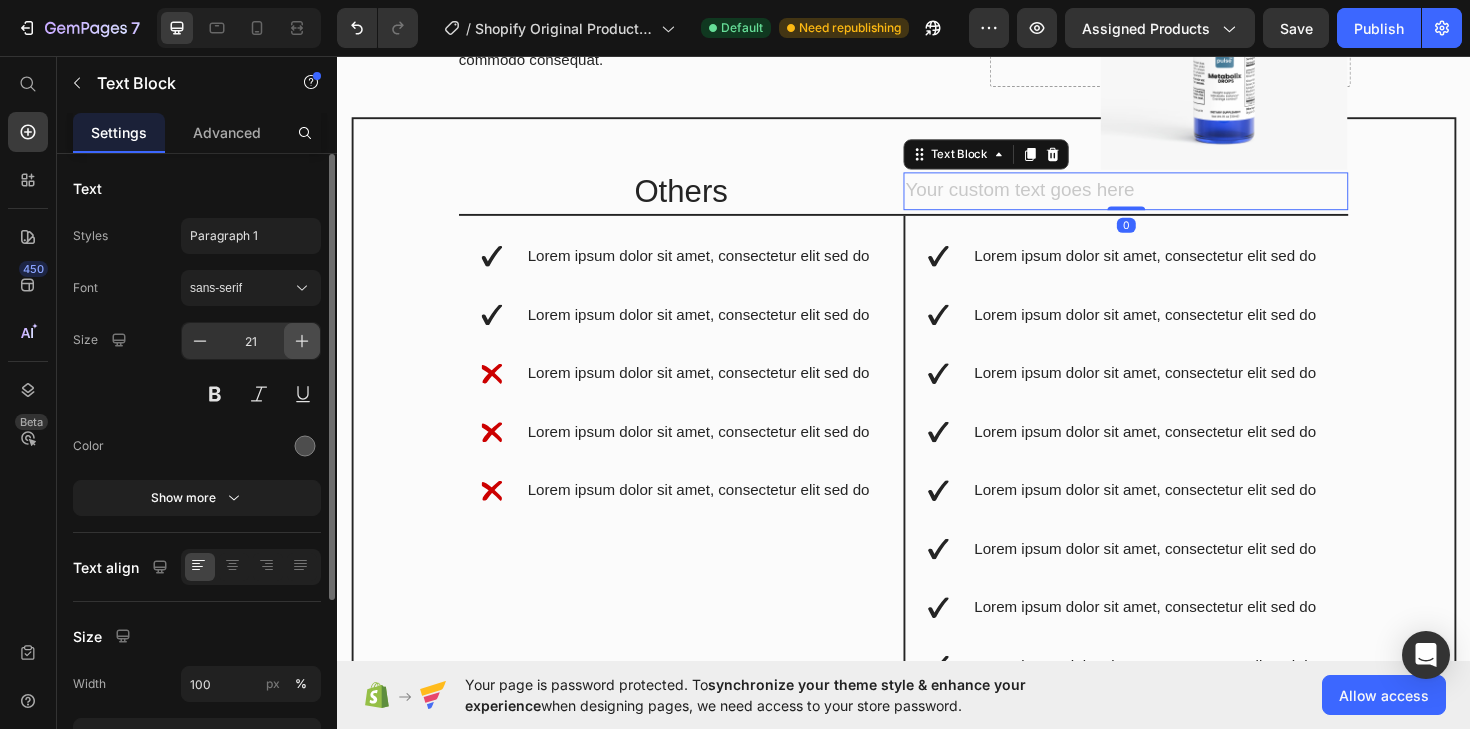 click 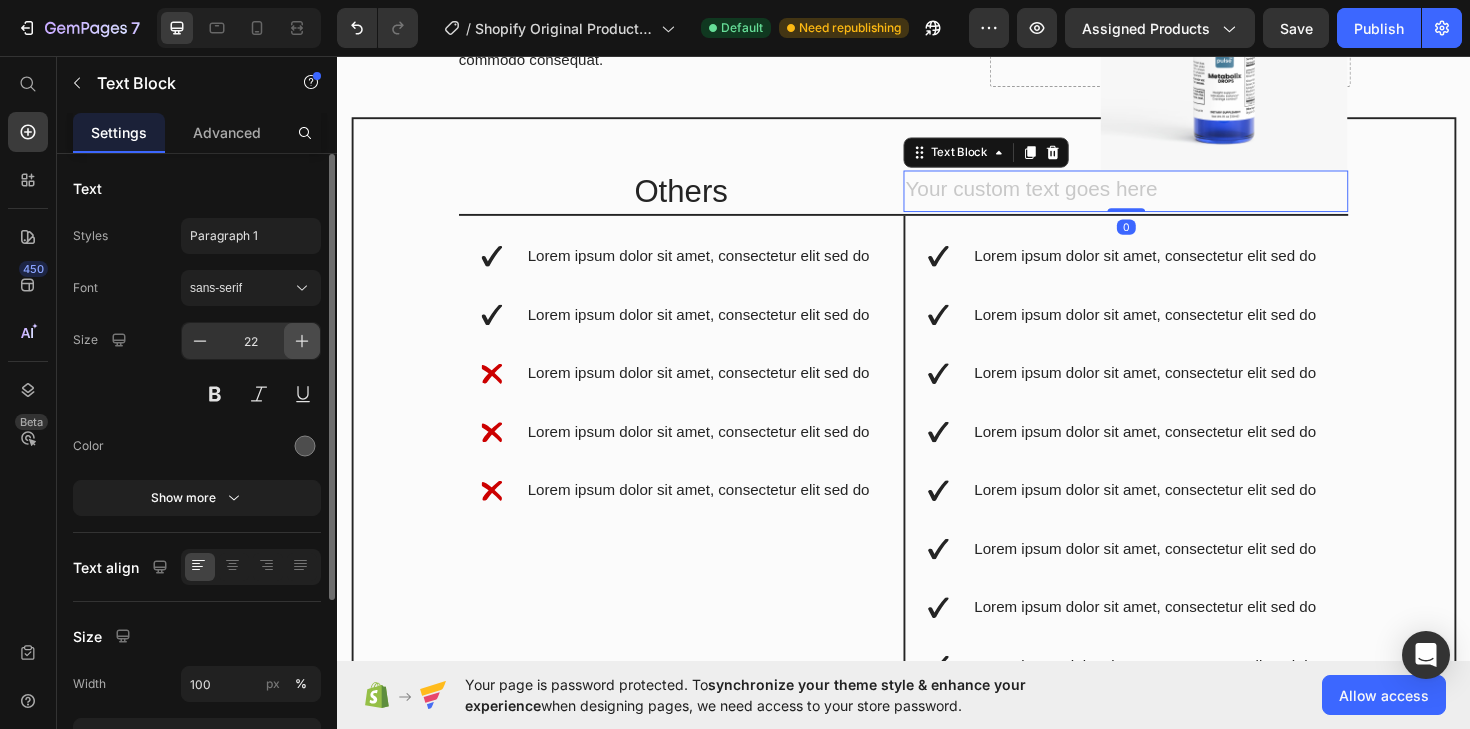 click 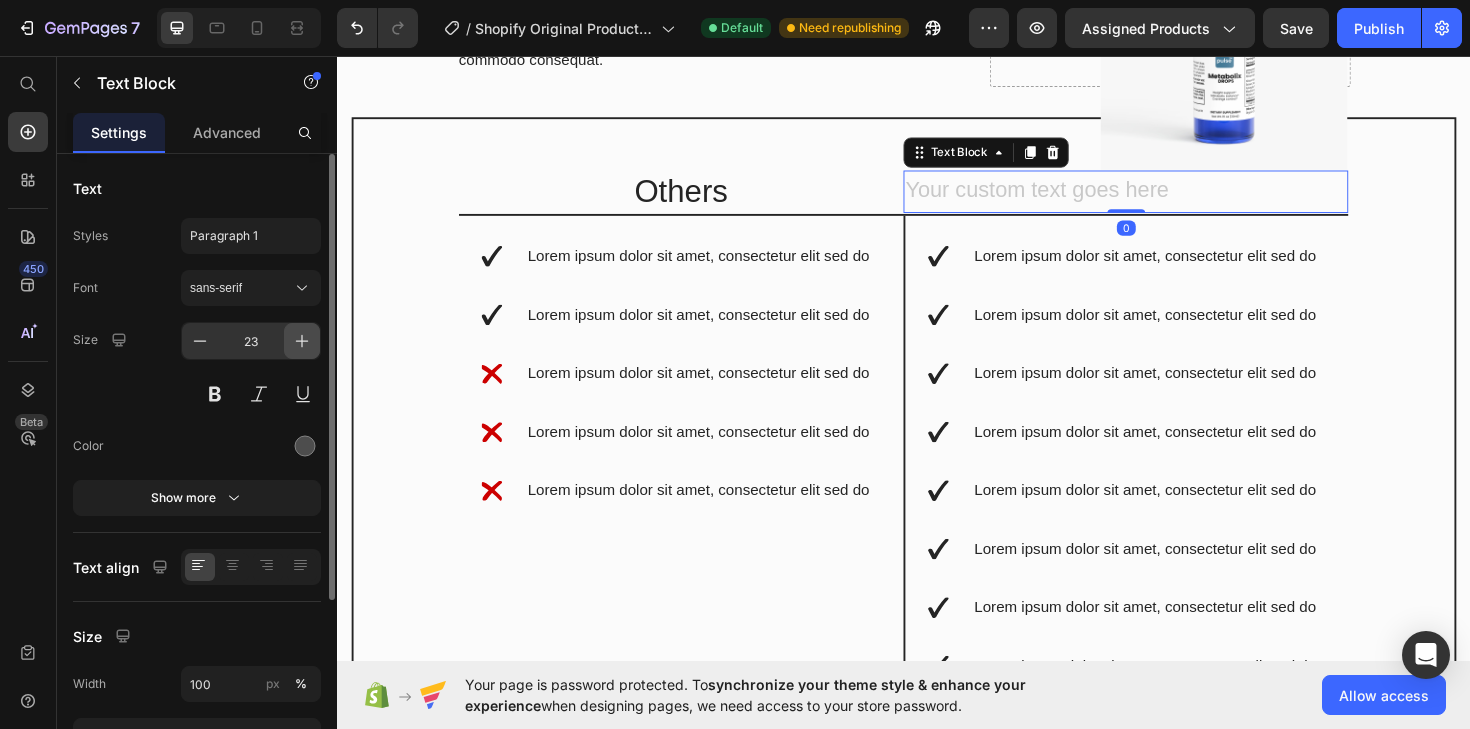 click 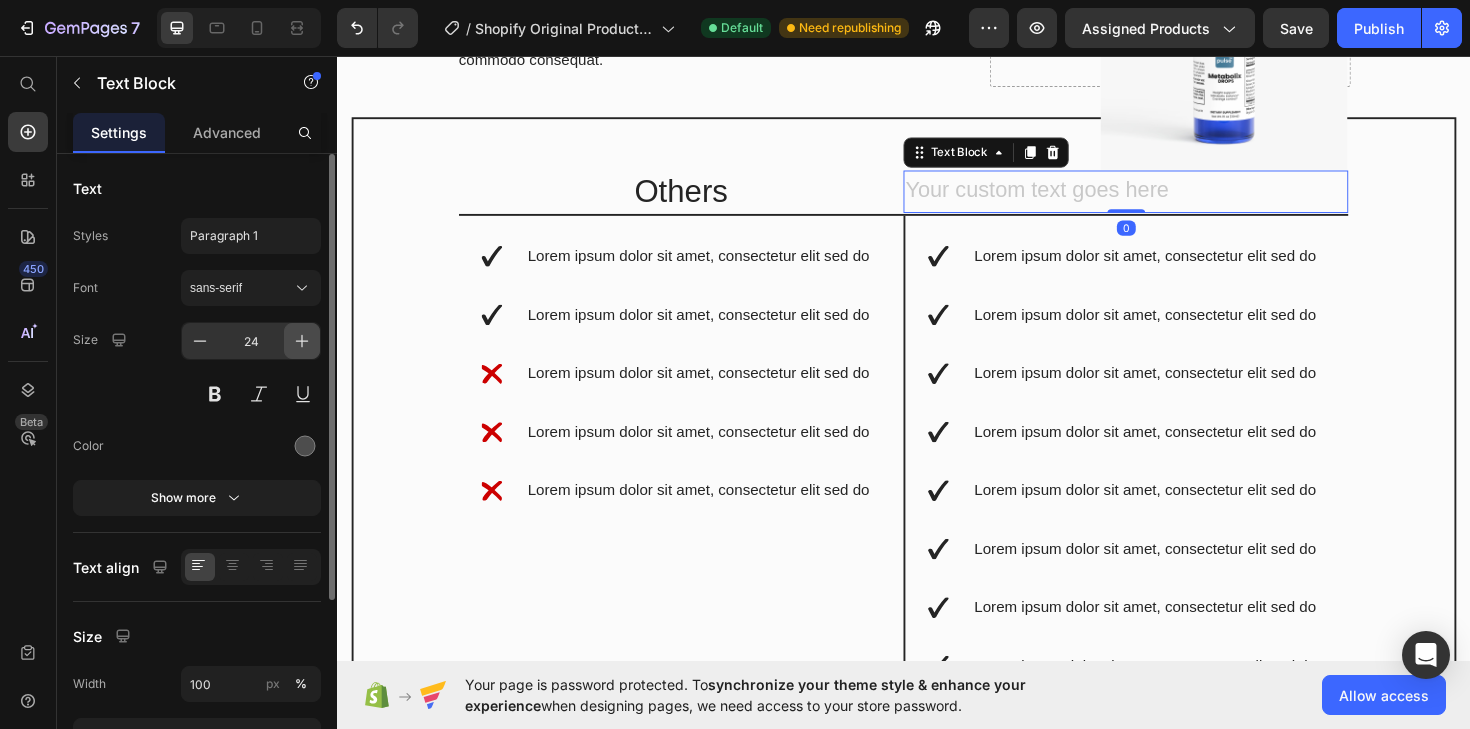 click 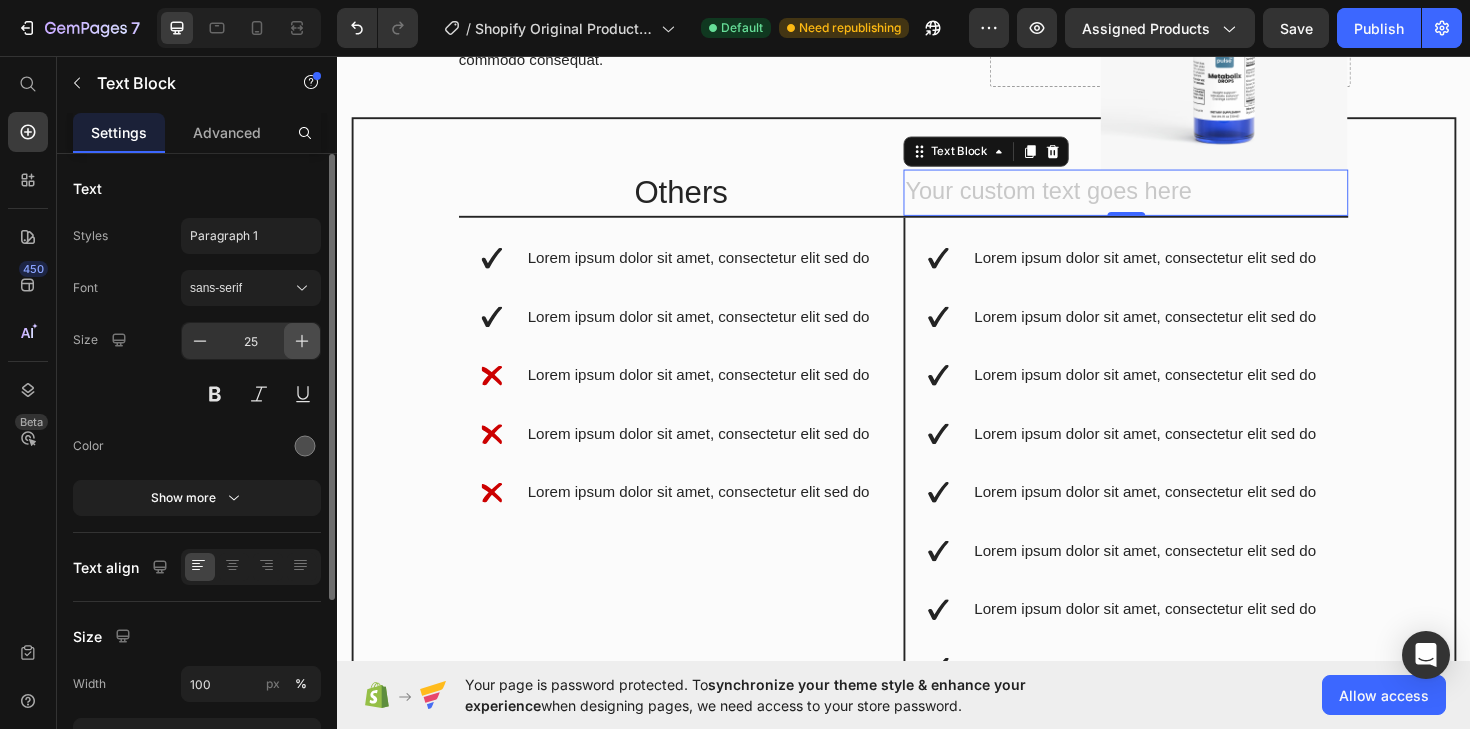 click 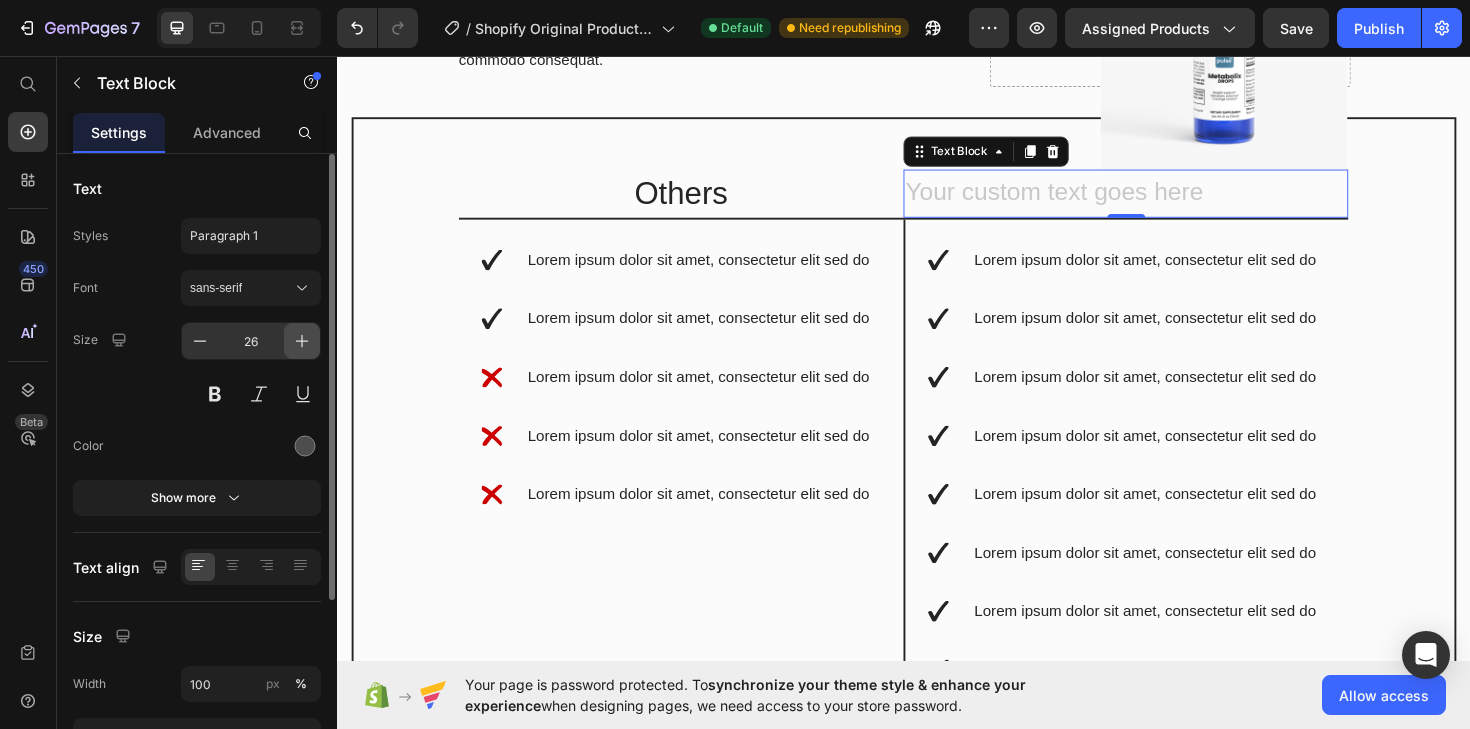 click 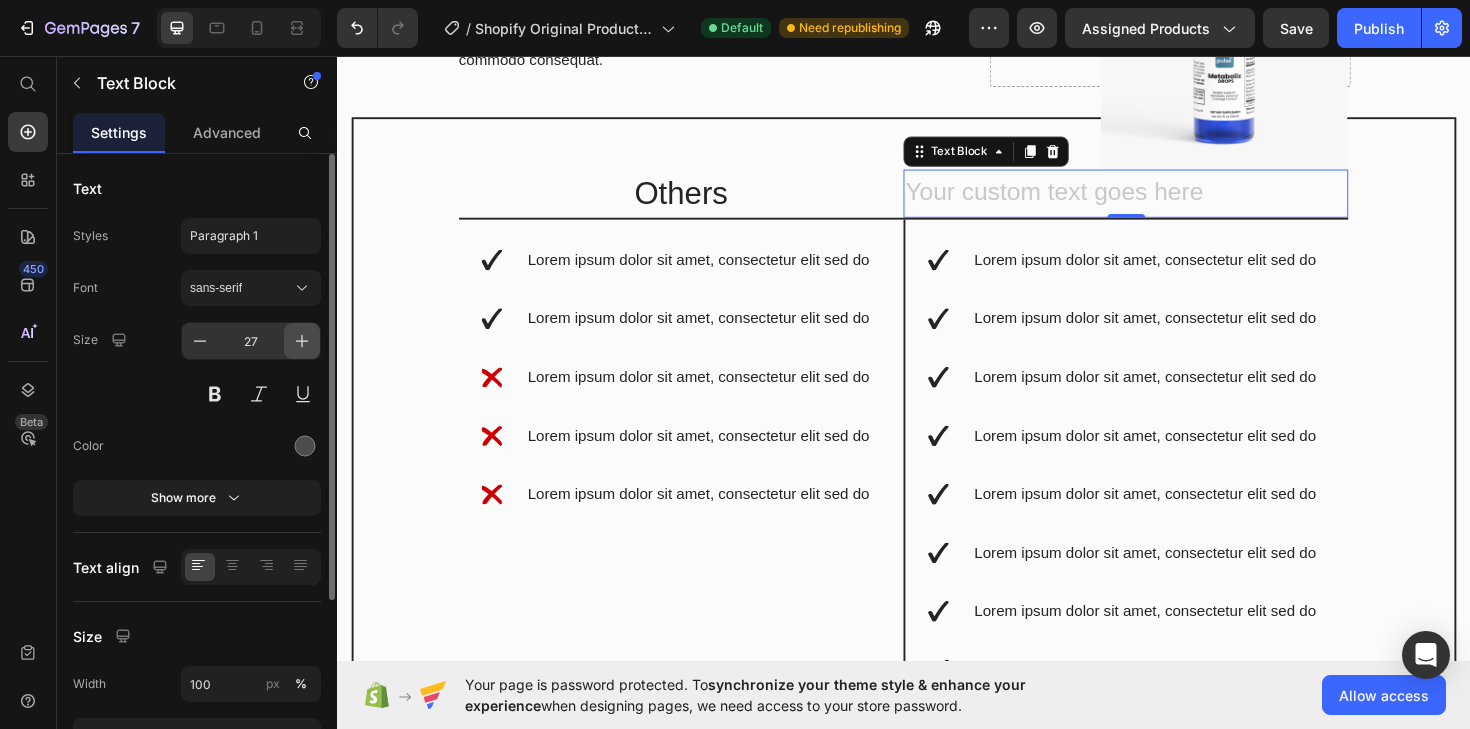 click 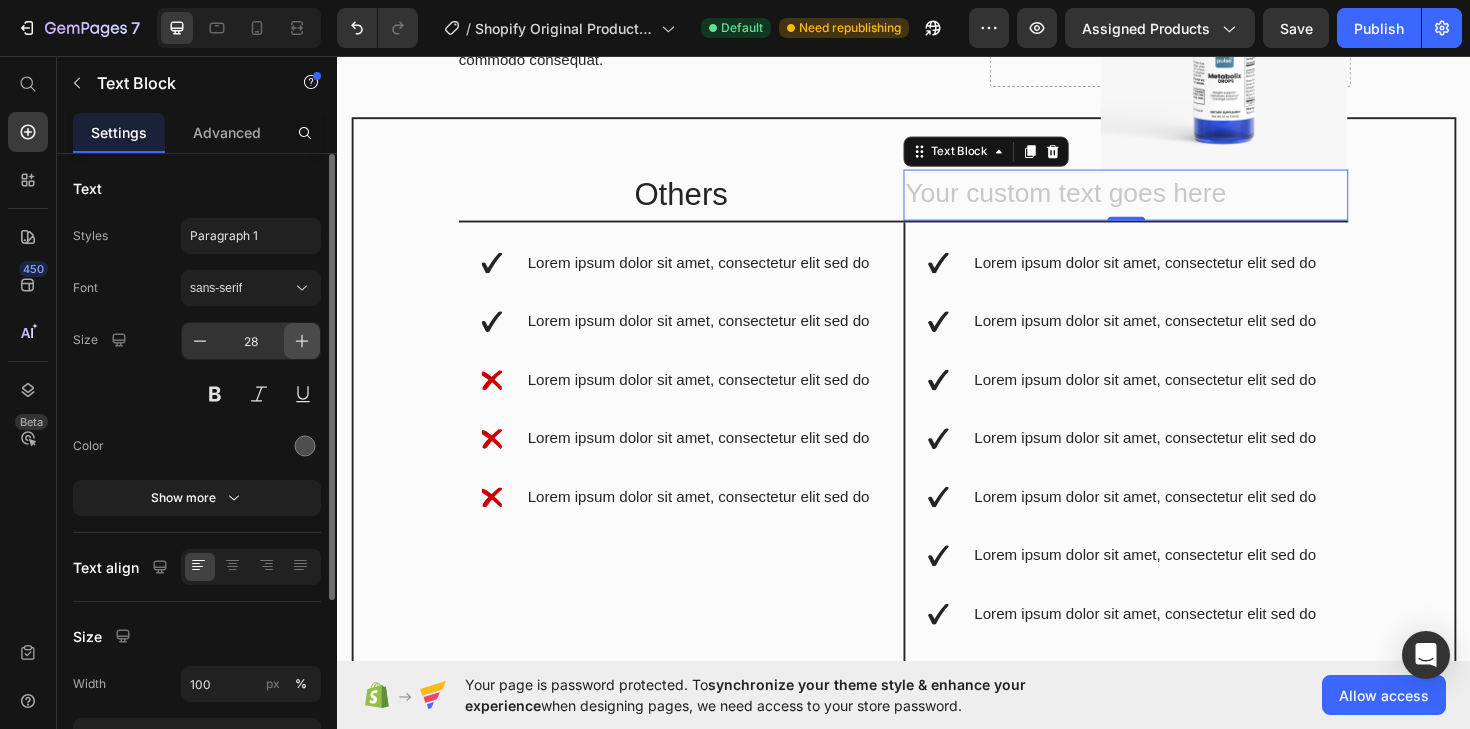 click 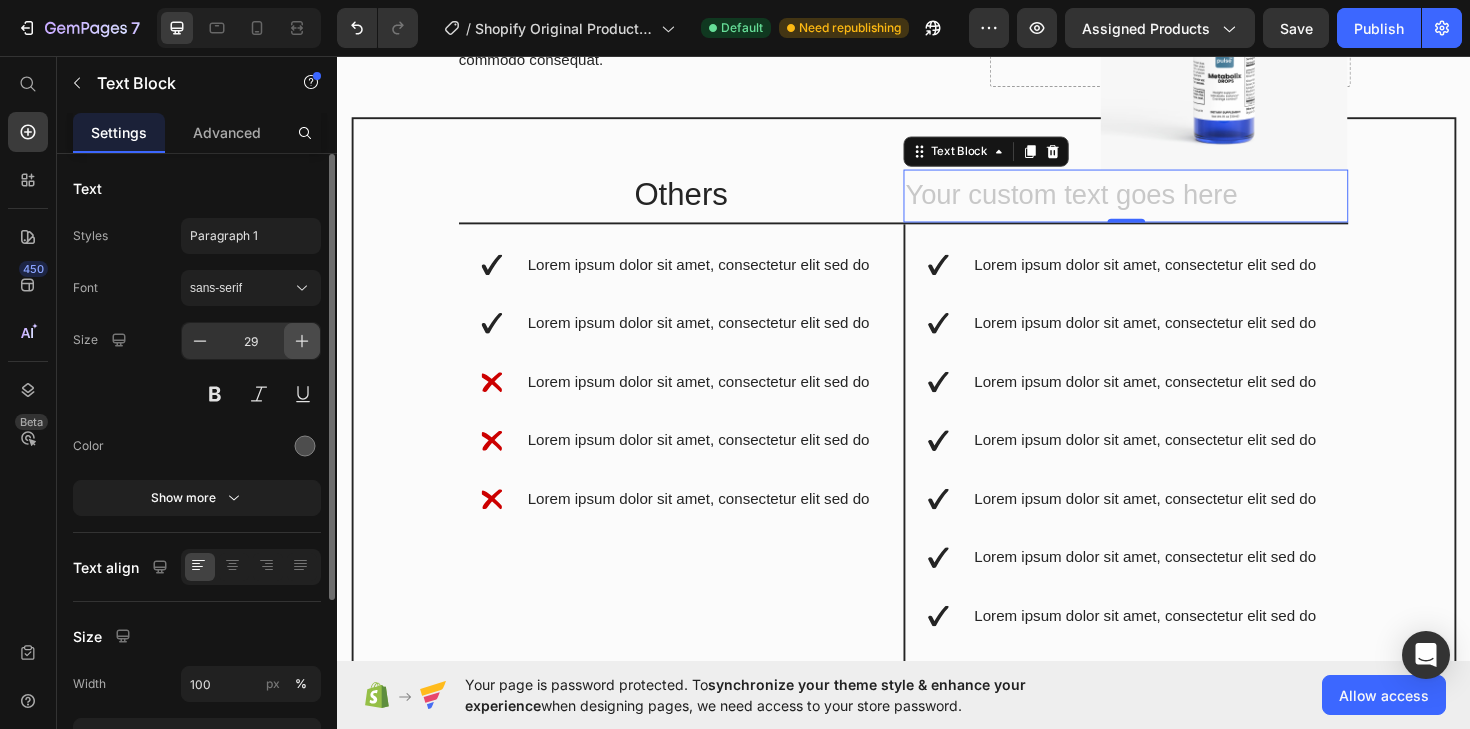 click 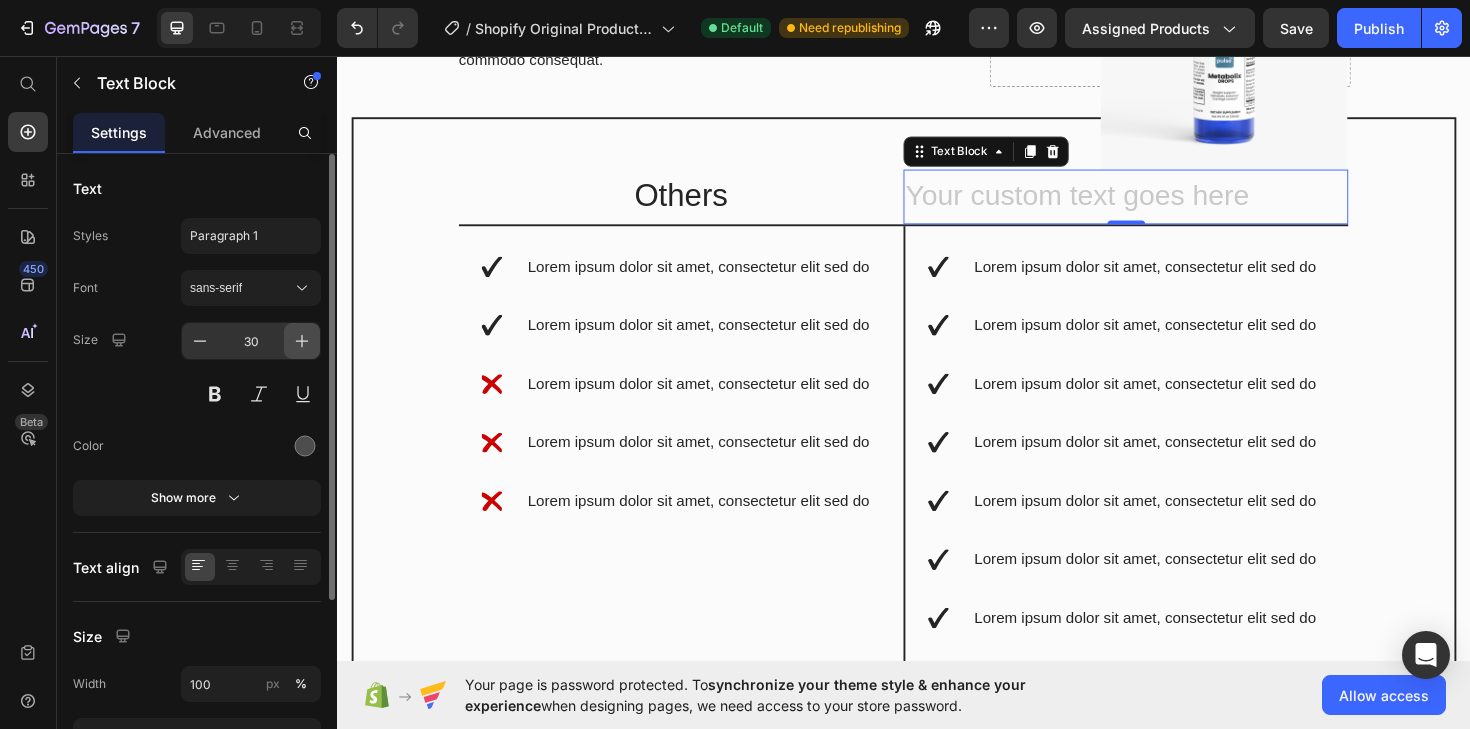 click 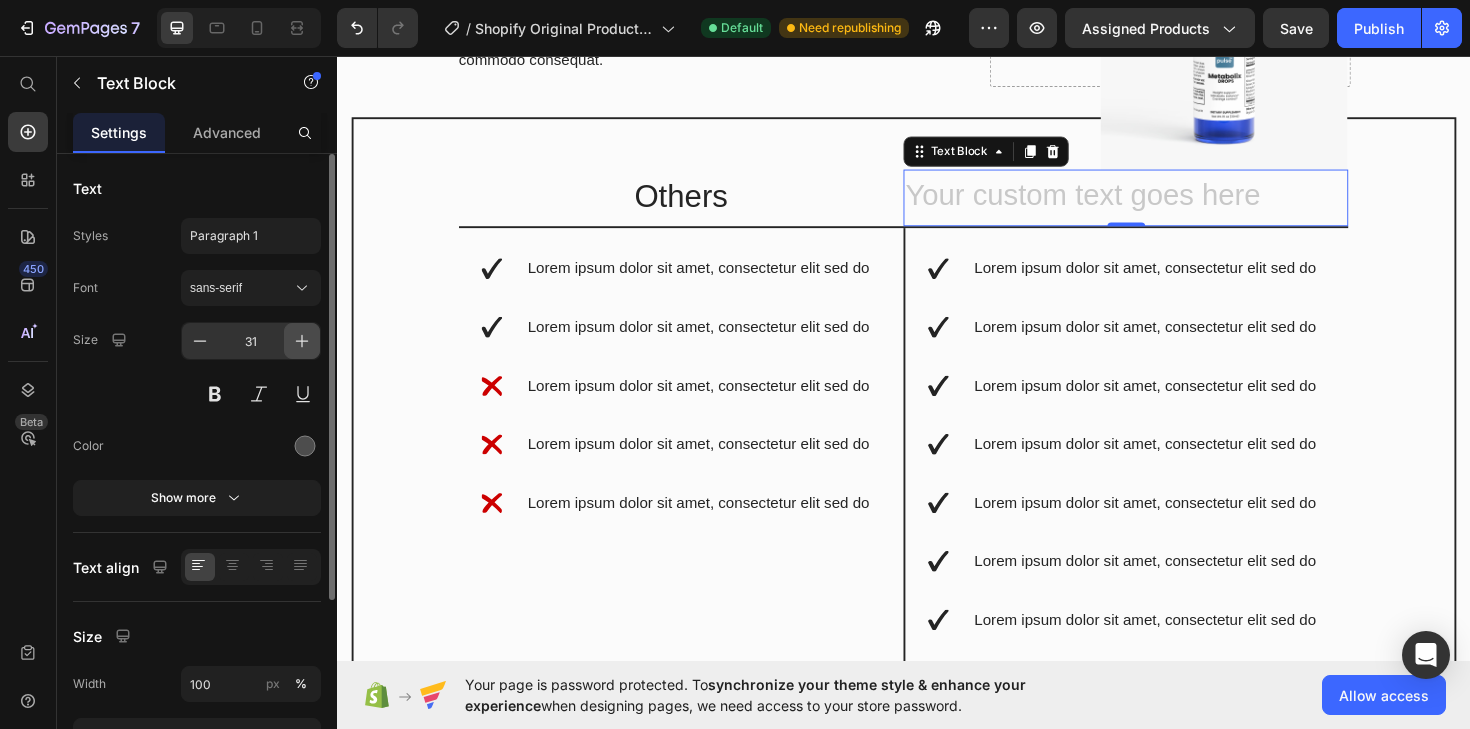 click 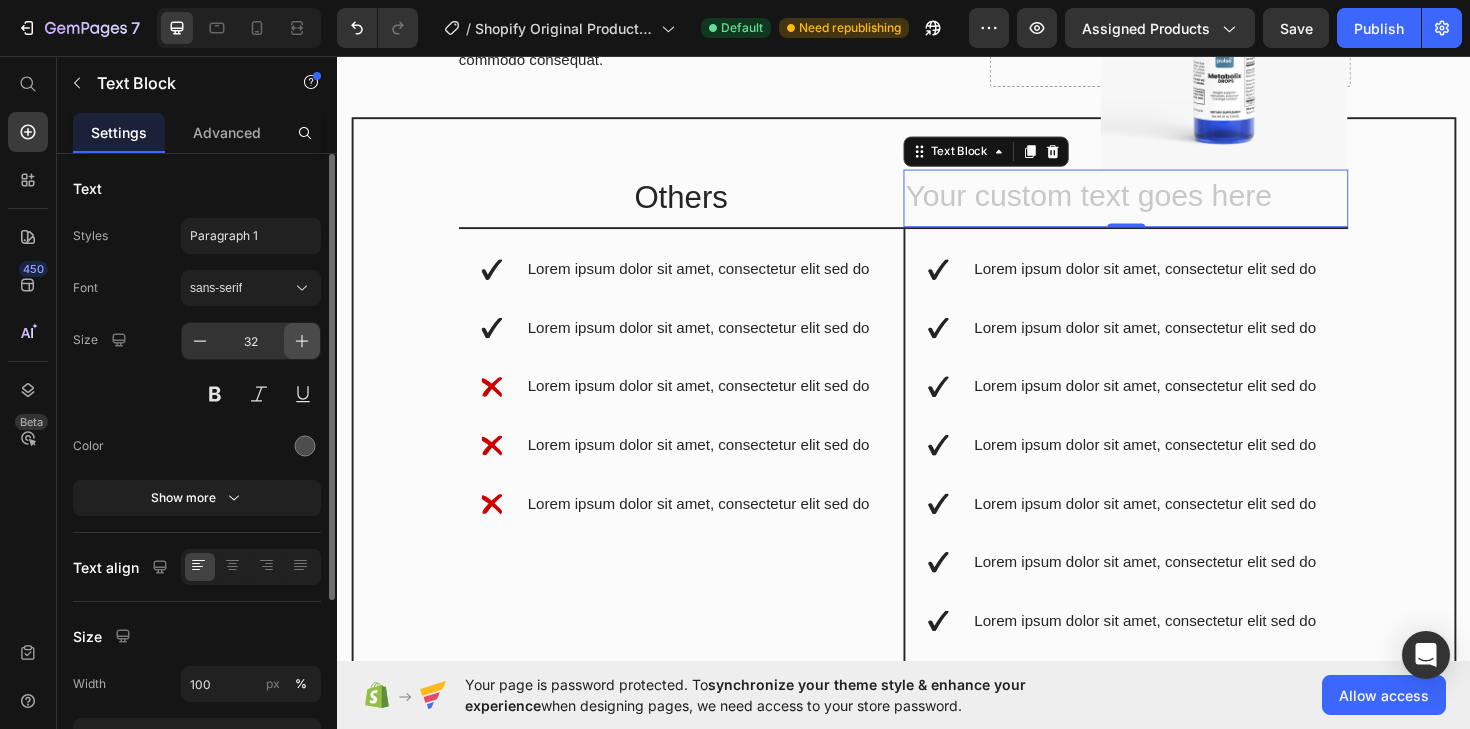 click 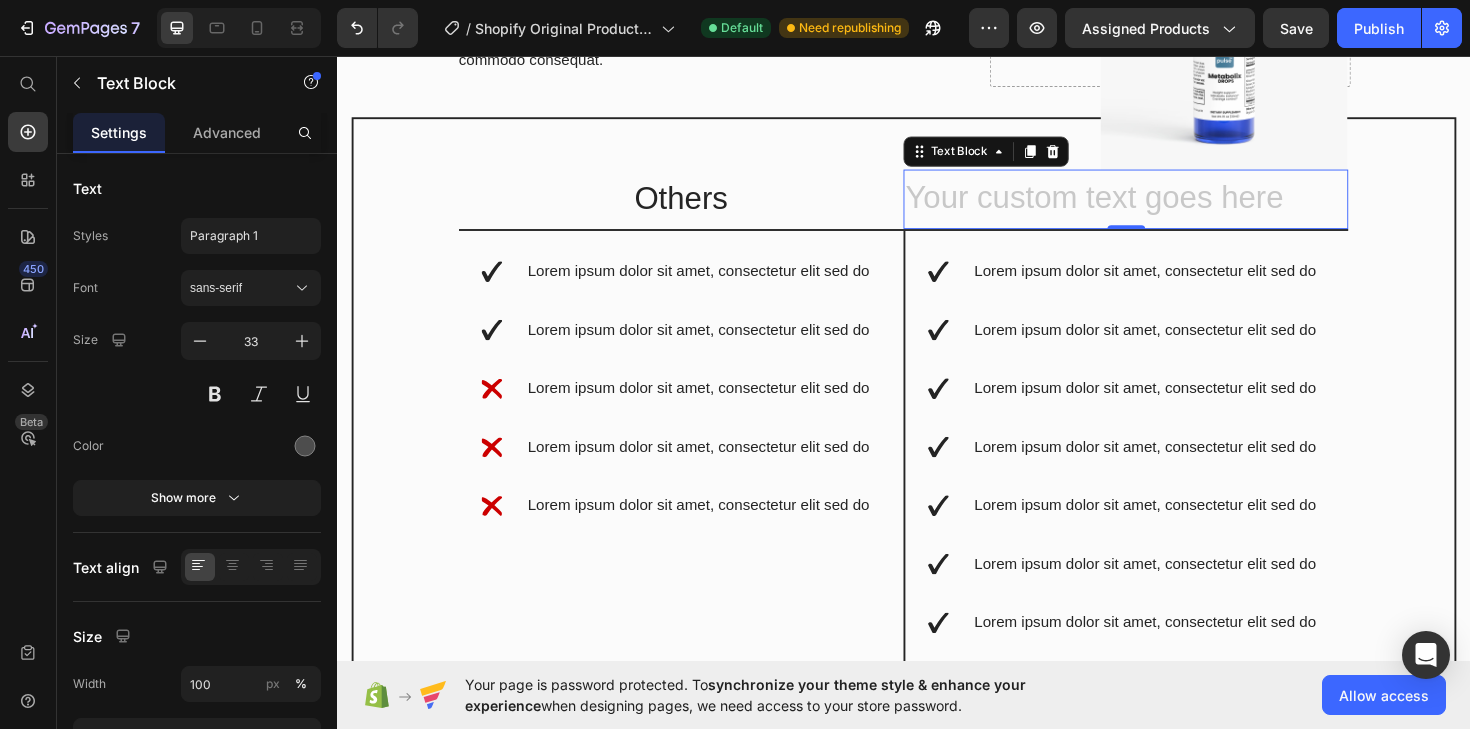 click at bounding box center [1172, 207] 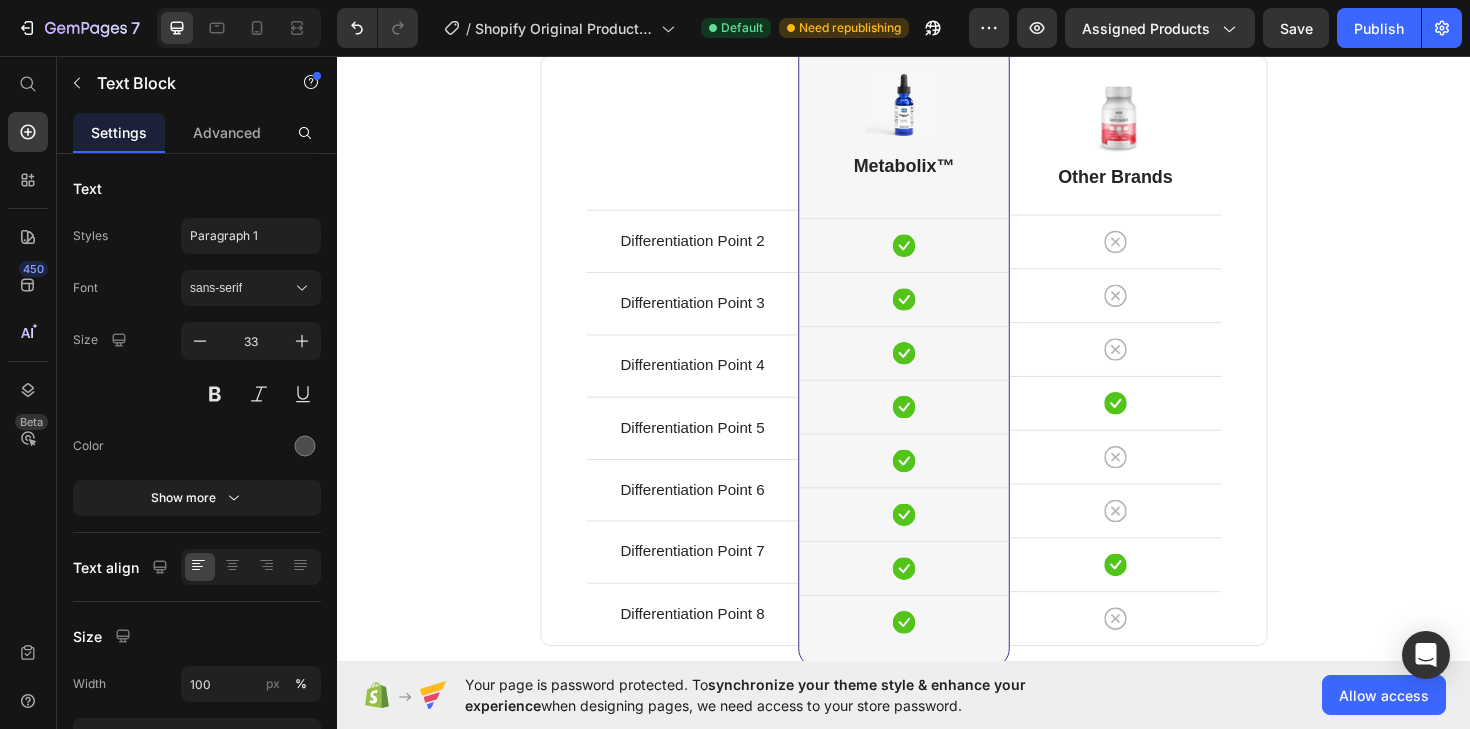 scroll, scrollTop: 6507, scrollLeft: 0, axis: vertical 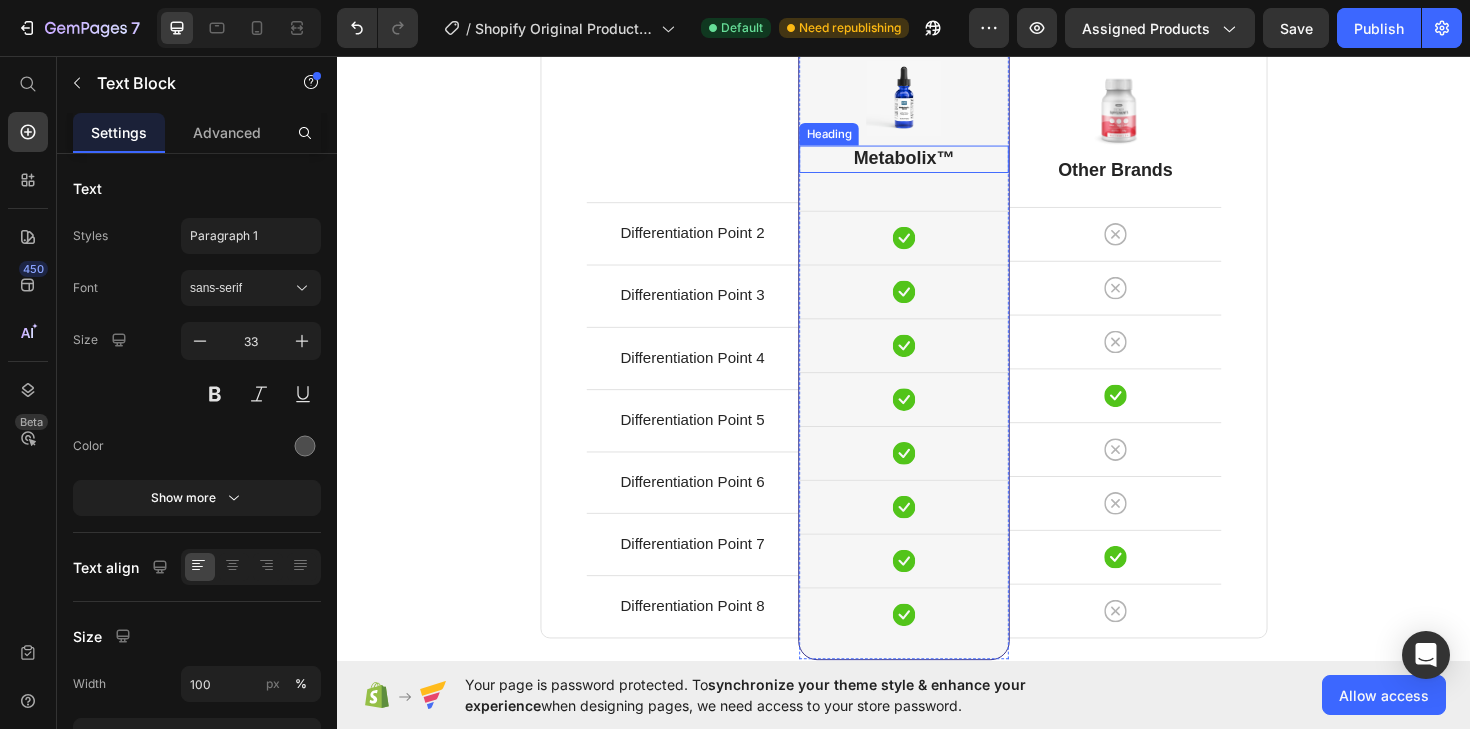 click on "Metabolix™" at bounding box center (937, 165) 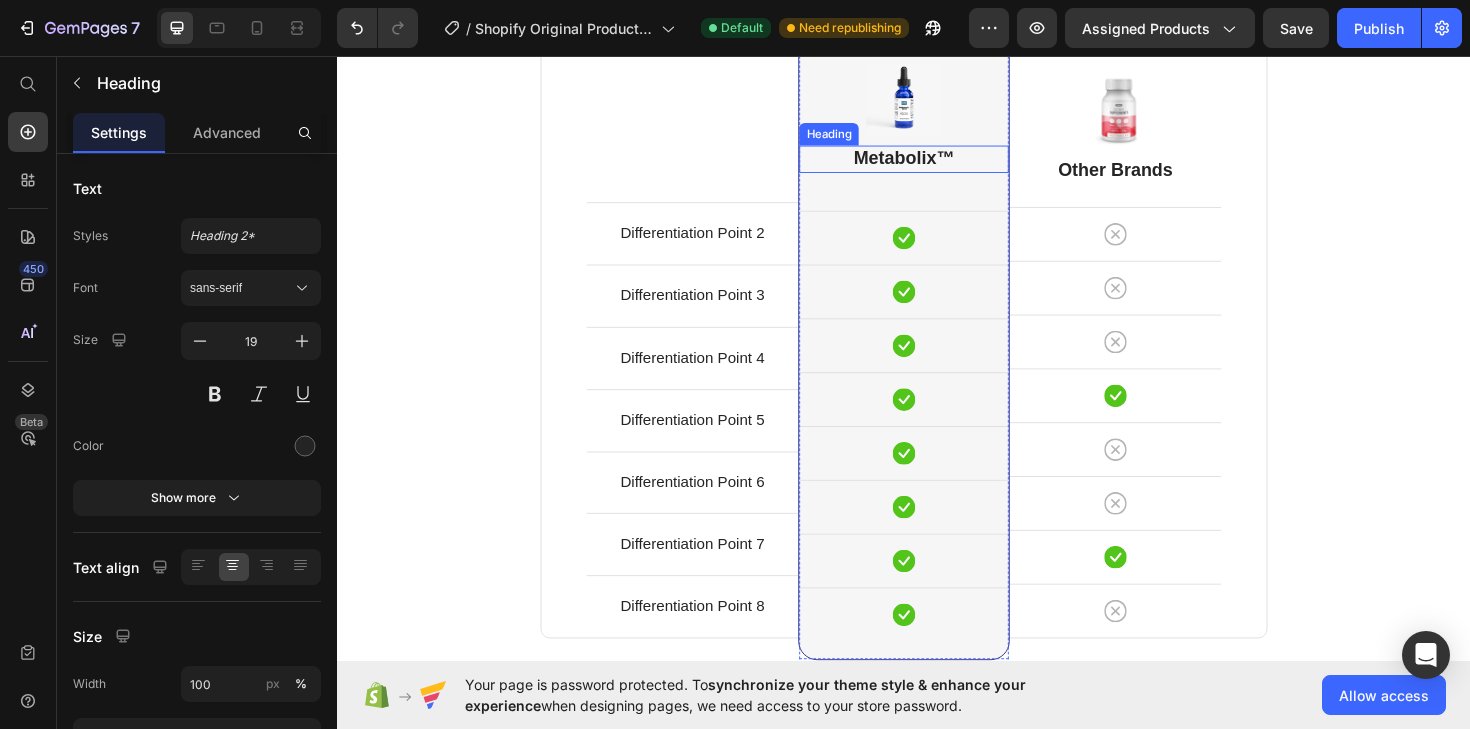 click on "Metabolix™" at bounding box center (937, 165) 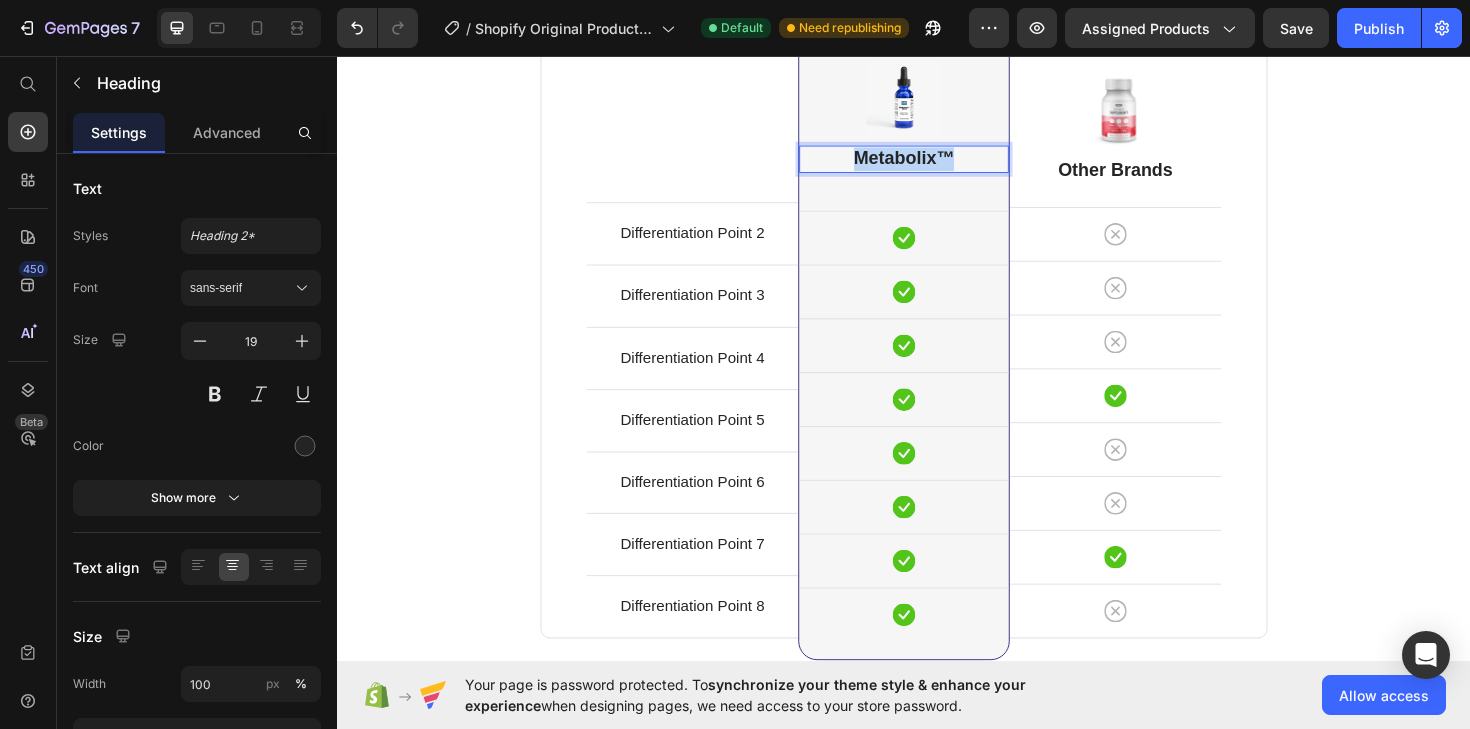 click on "Metabolix™" at bounding box center (937, 165) 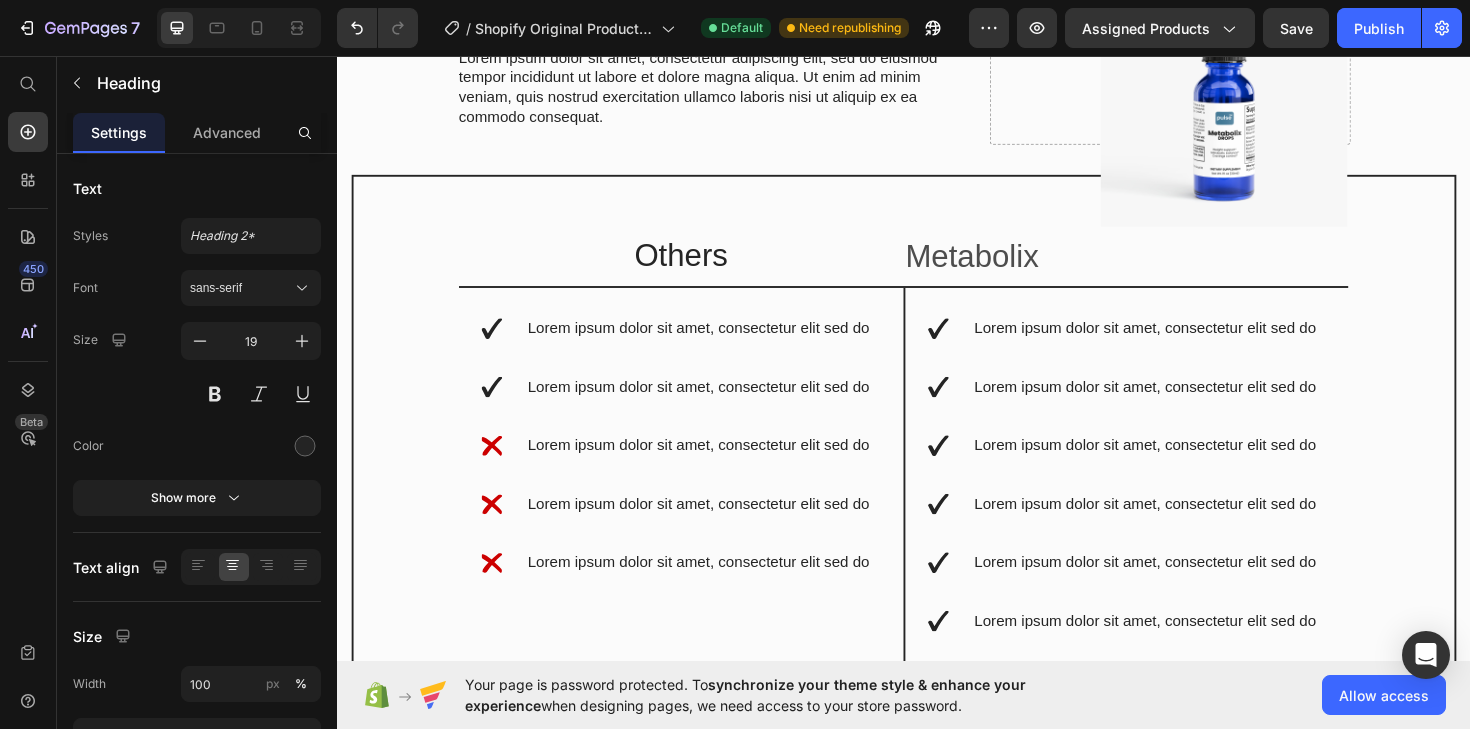 scroll, scrollTop: 5279, scrollLeft: 0, axis: vertical 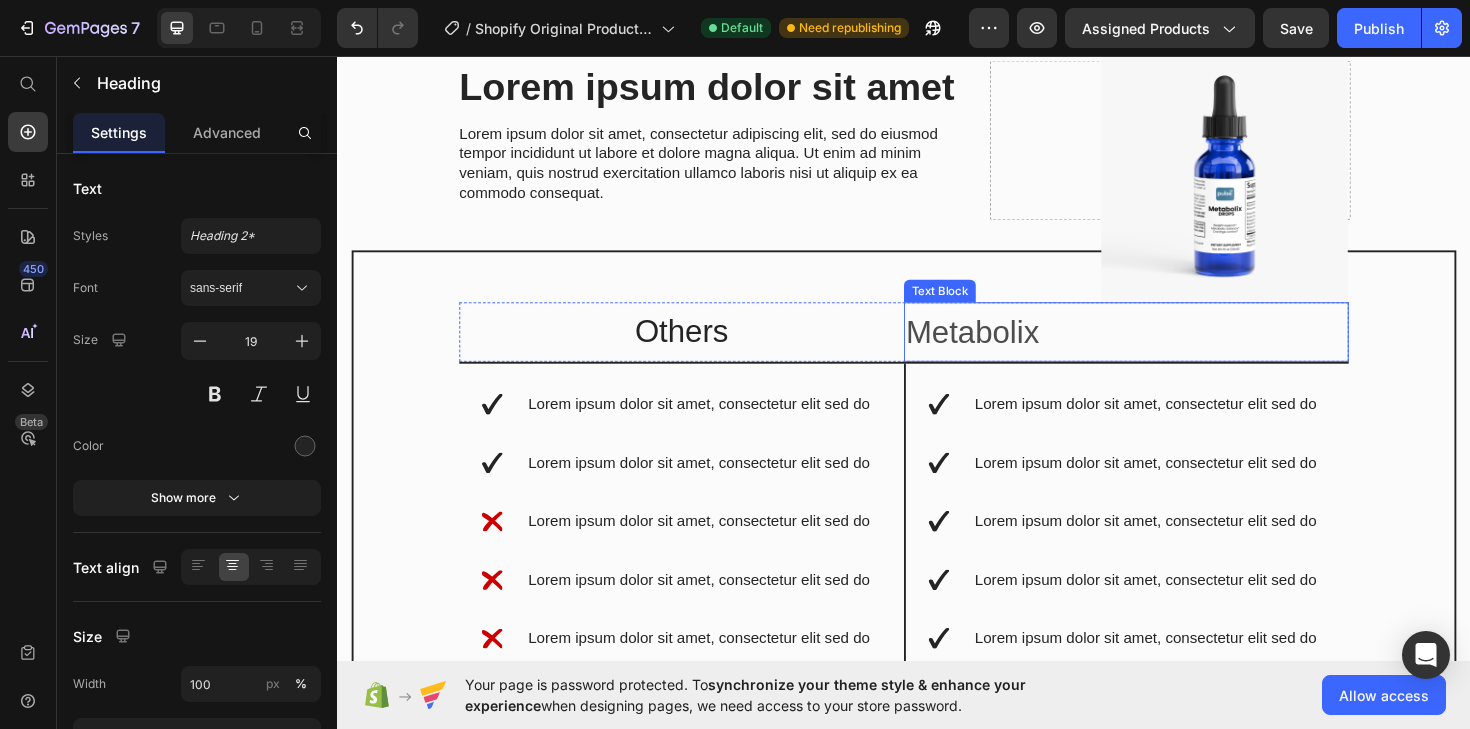 click on "Metabolix" at bounding box center (1172, 348) 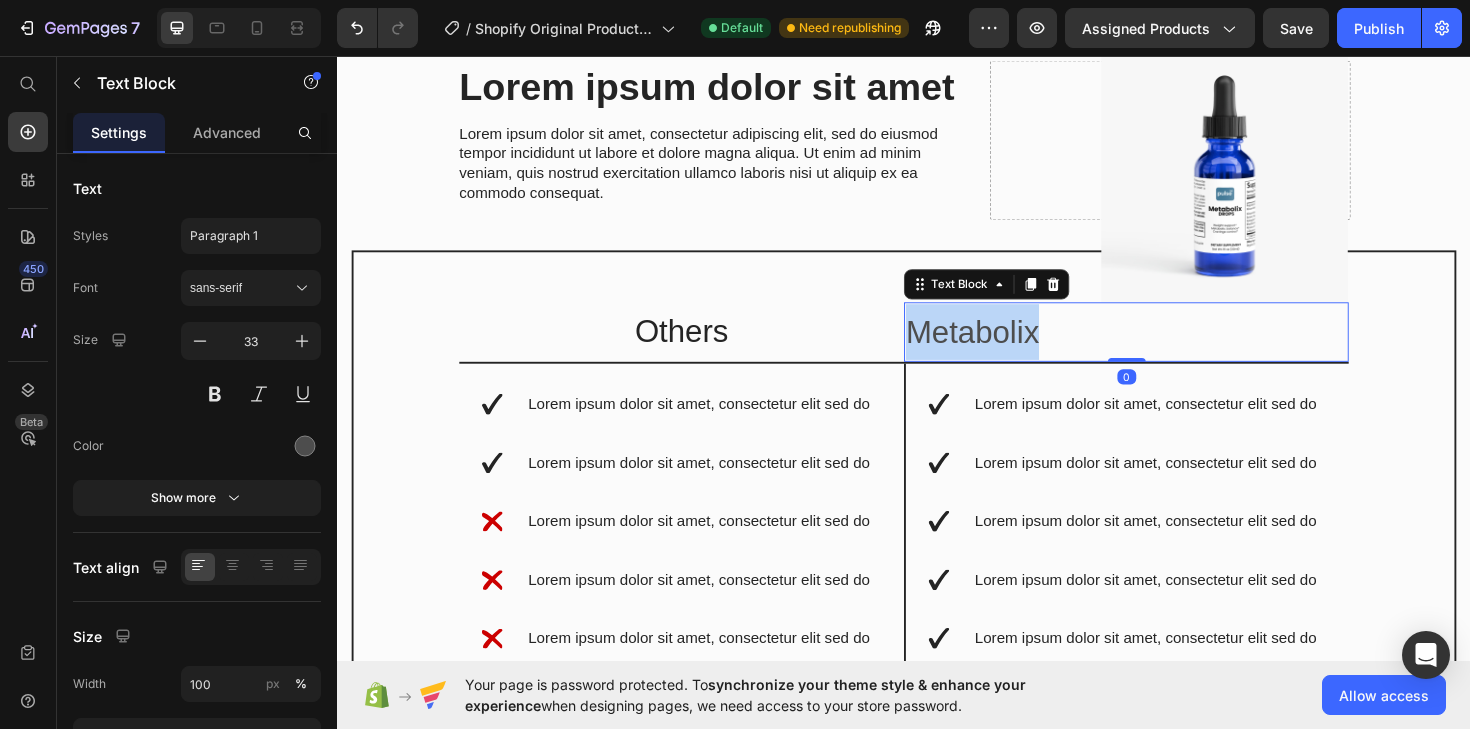 click on "Metabolix" at bounding box center (1172, 348) 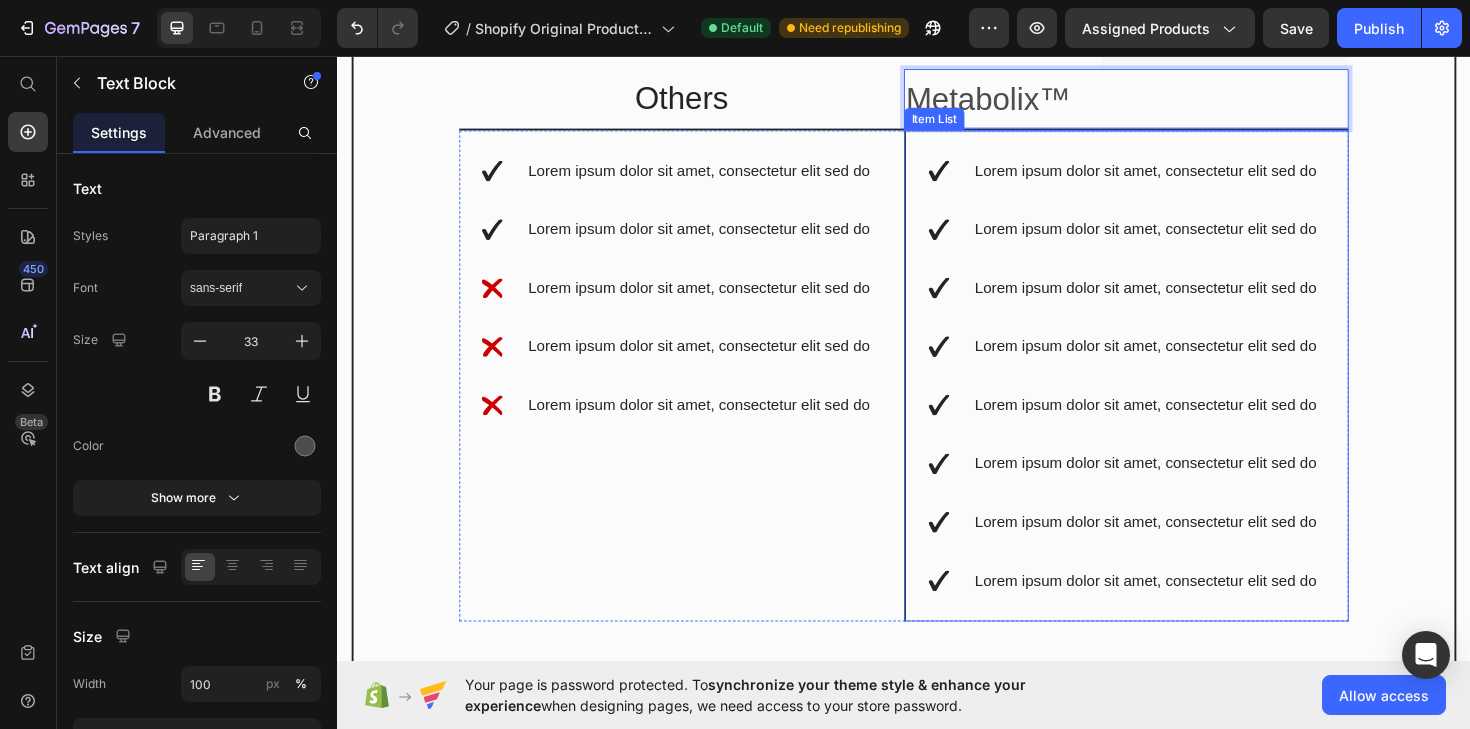 scroll, scrollTop: 5527, scrollLeft: 0, axis: vertical 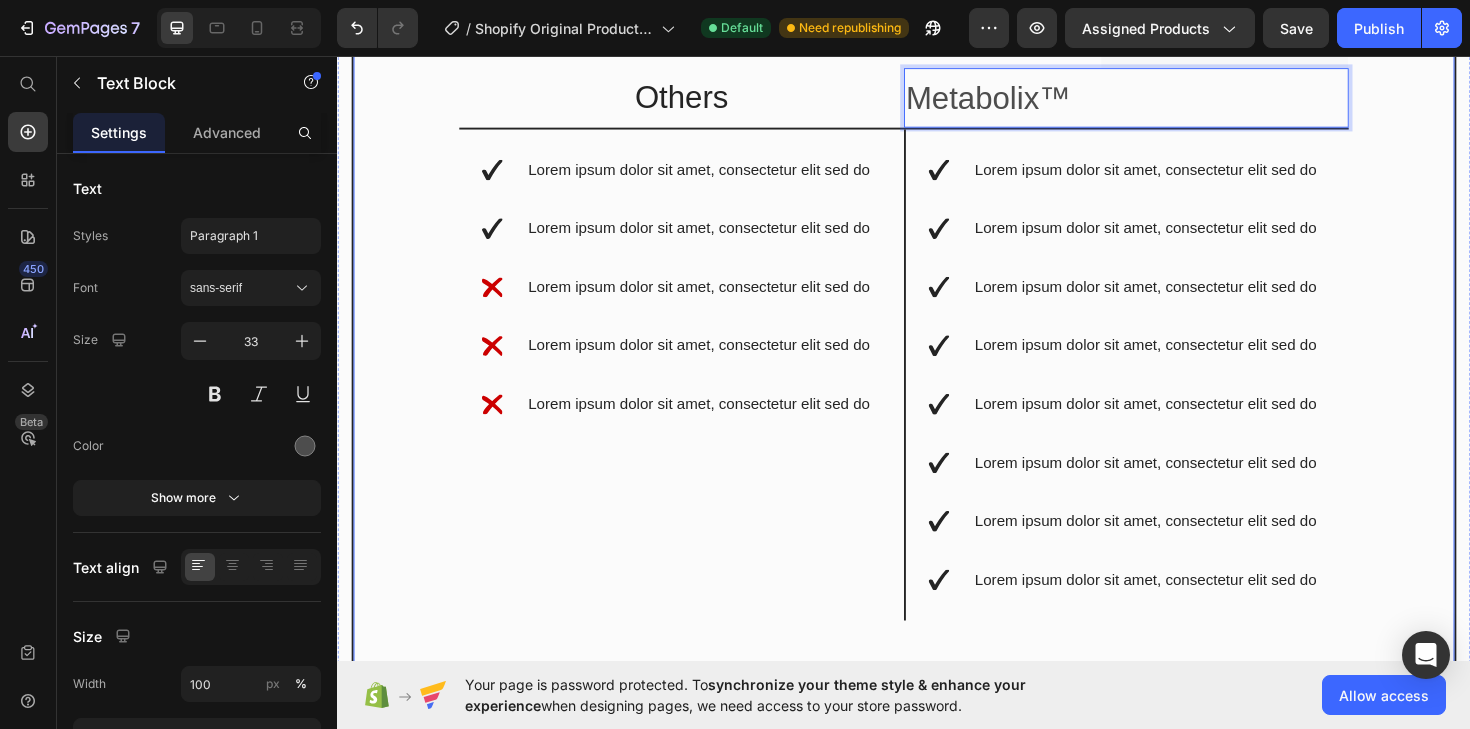 click on "Image Row Others Text Block Metabolix™ Text Block   0 Row
Lorem ipsum dolor sit amet, consectetur elit sed do
Lorem ipsum dolor sit amet, consectetur elit sed do
Lorem ipsum dolor sit amet, consectetur elit sed do
Lorem ipsum dolor sit amet, consectetur elit sed do
Lorem ipsum dolor sit amet, consectetur elit sed do Item List
Lorem ipsum dolor sit amet, consectetur elit sed do
Lorem ipsum dolor sit amet, consectetur elit sed do
Lorem ipsum dolor sit amet, consectetur elit sed do
Lorem ipsum dolor sit amet, consectetur elit sed do
Lorem ipsum dolor sit amet, consectetur elit sed do
Lorem ipsum dolor sit amet, consectetur elit sed do
Lorem ipsum dolor sit amet, consectetur elit sed do
Lorem ipsum dolor sit amet, consectetur elit sed do Item List Row Row" at bounding box center [937, 375] 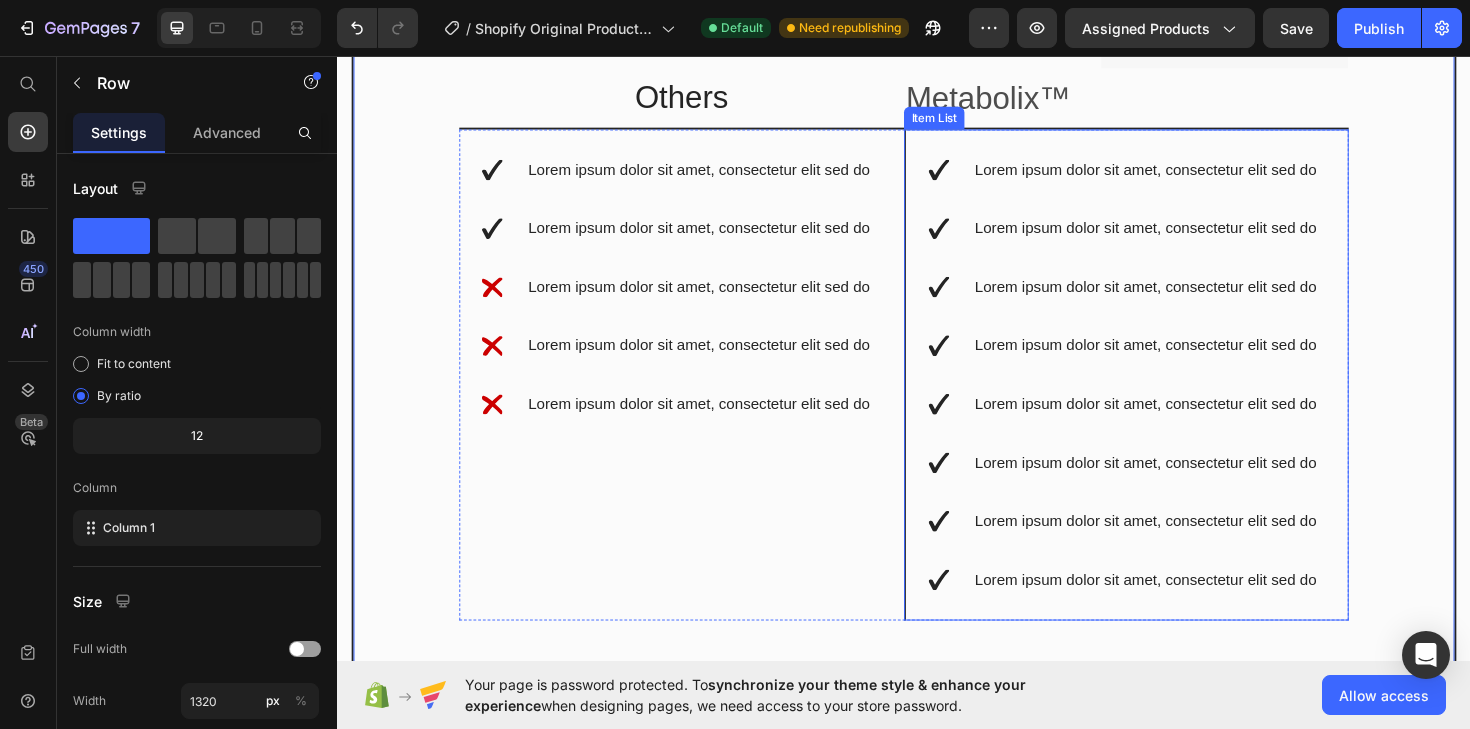 click on "Lorem ipsum dolor sit amet, consectetur elit sed do" at bounding box center (1193, 177) 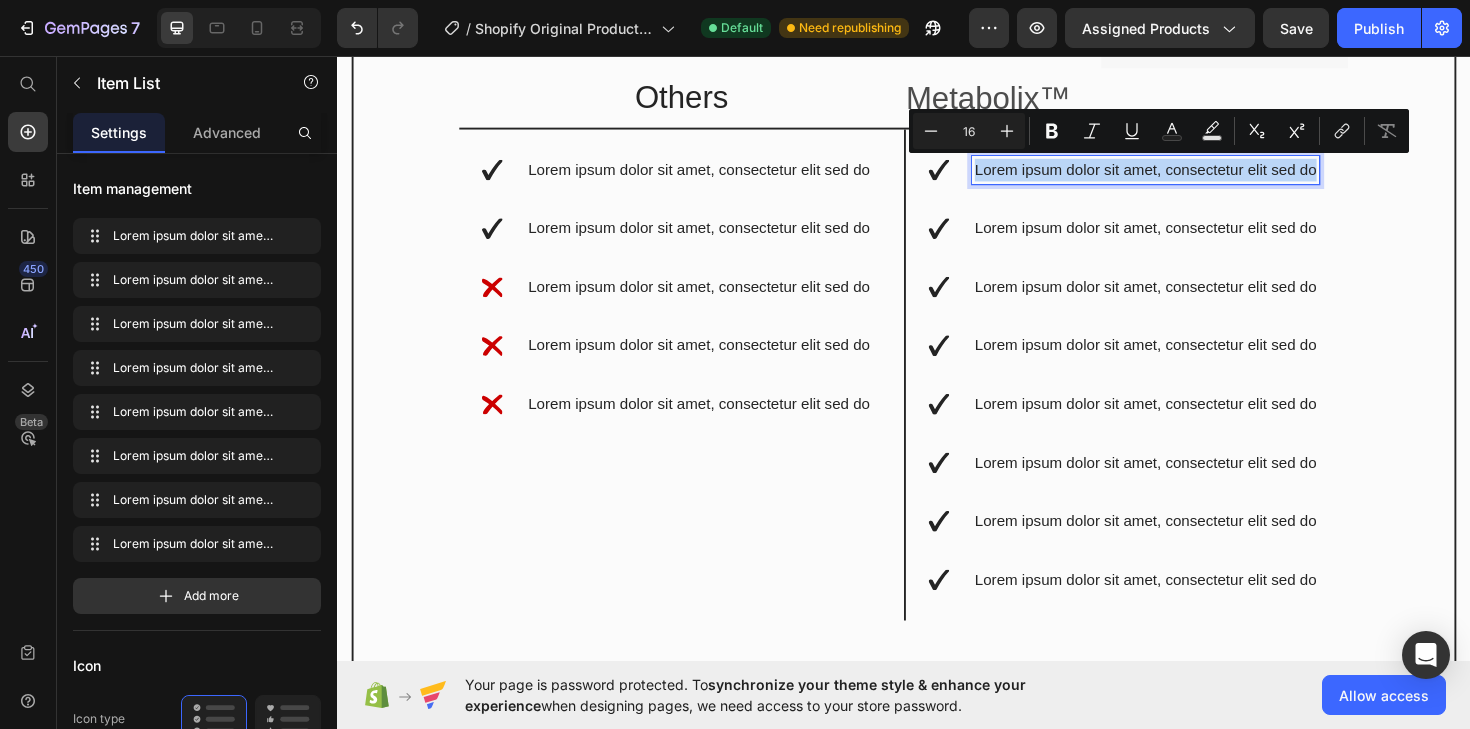 click on "Lorem ipsum dolor sit amet, consectetur elit sed do" at bounding box center (1193, 301) 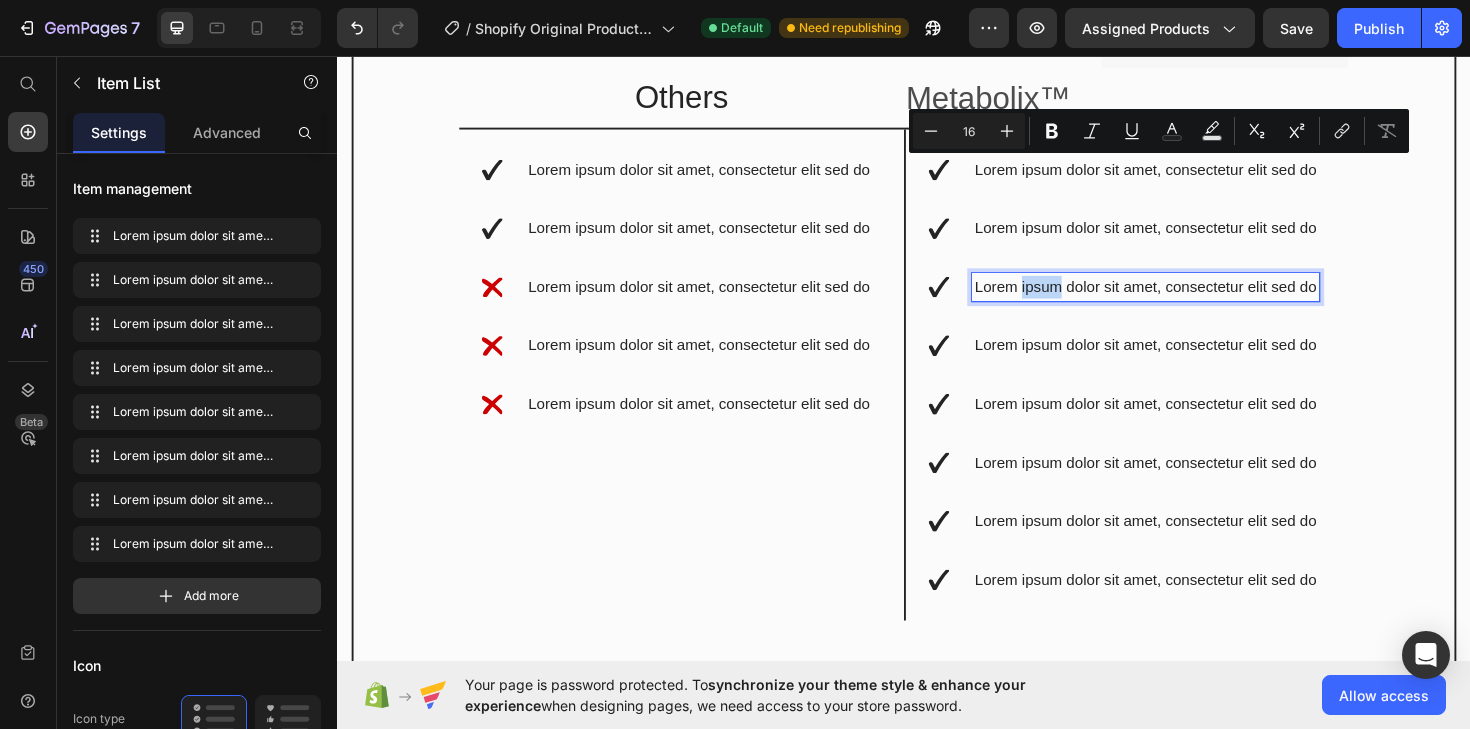 click on "Lorem ipsum dolor sit amet, consectetur elit sed do" at bounding box center [1193, 301] 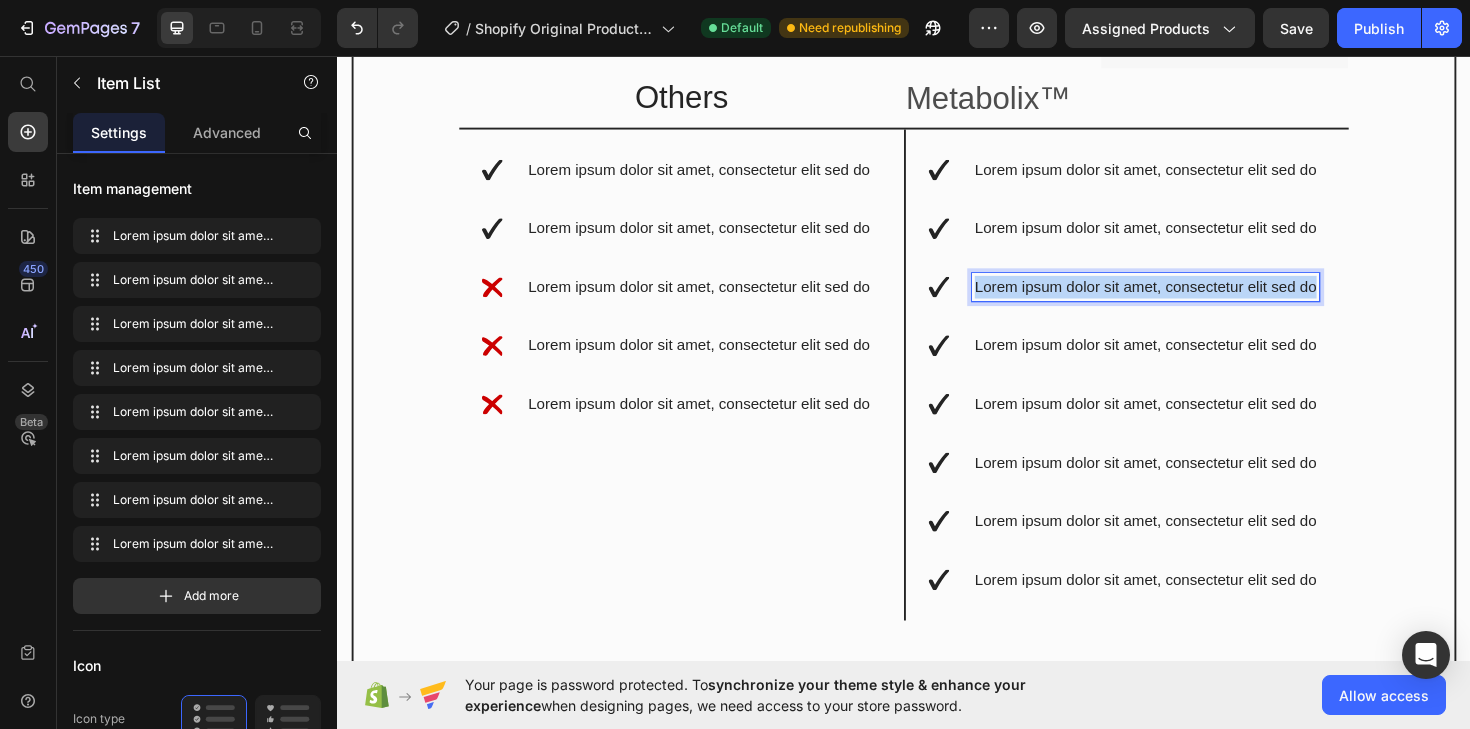 click on "Lorem ipsum dolor sit amet, consectetur elit sed do" at bounding box center [1193, 301] 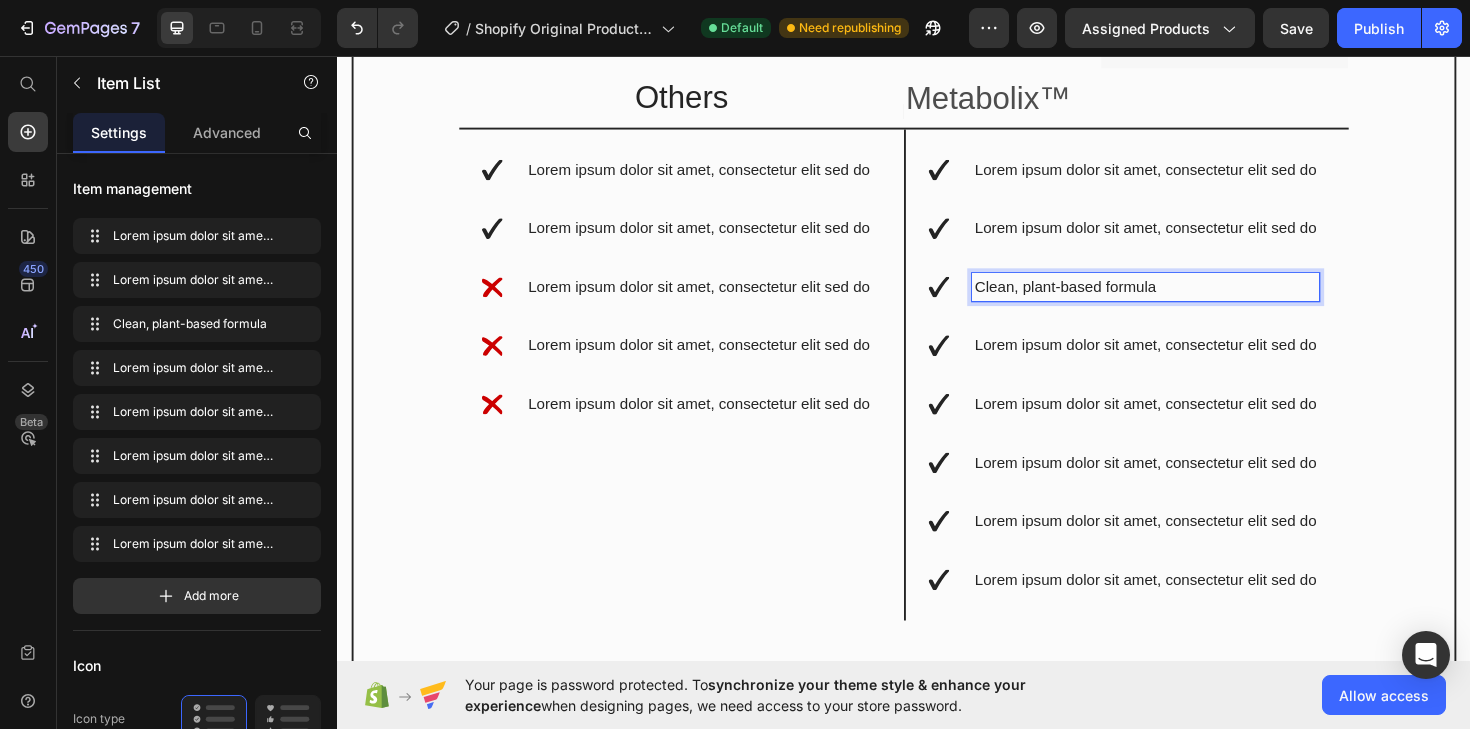click on "Lorem ipsum dolor sit amet, consectetur elit sed do" at bounding box center [1193, 363] 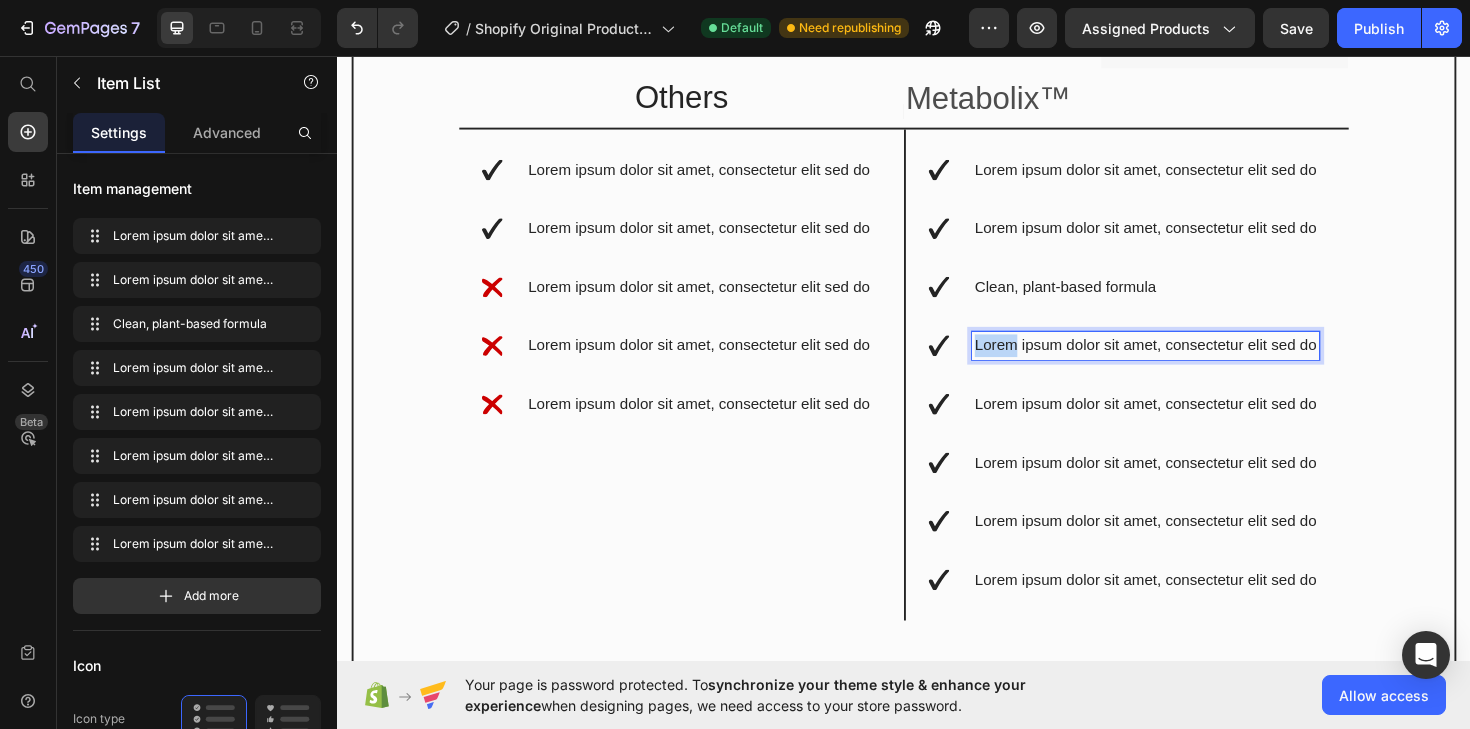 click on "Lorem ipsum dolor sit amet, consectetur elit sed do" at bounding box center (1193, 363) 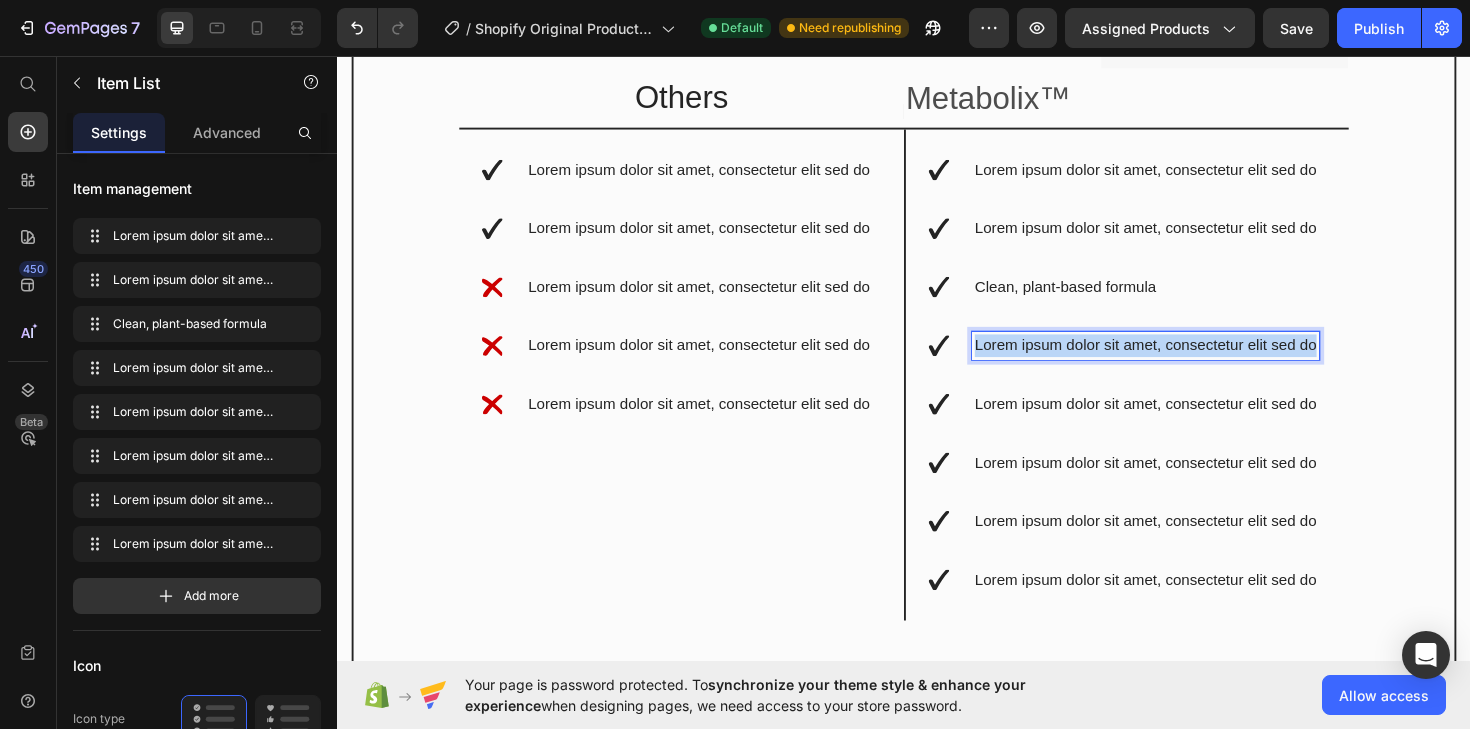 click on "Lorem ipsum dolor sit amet, consectetur elit sed do" at bounding box center (1193, 363) 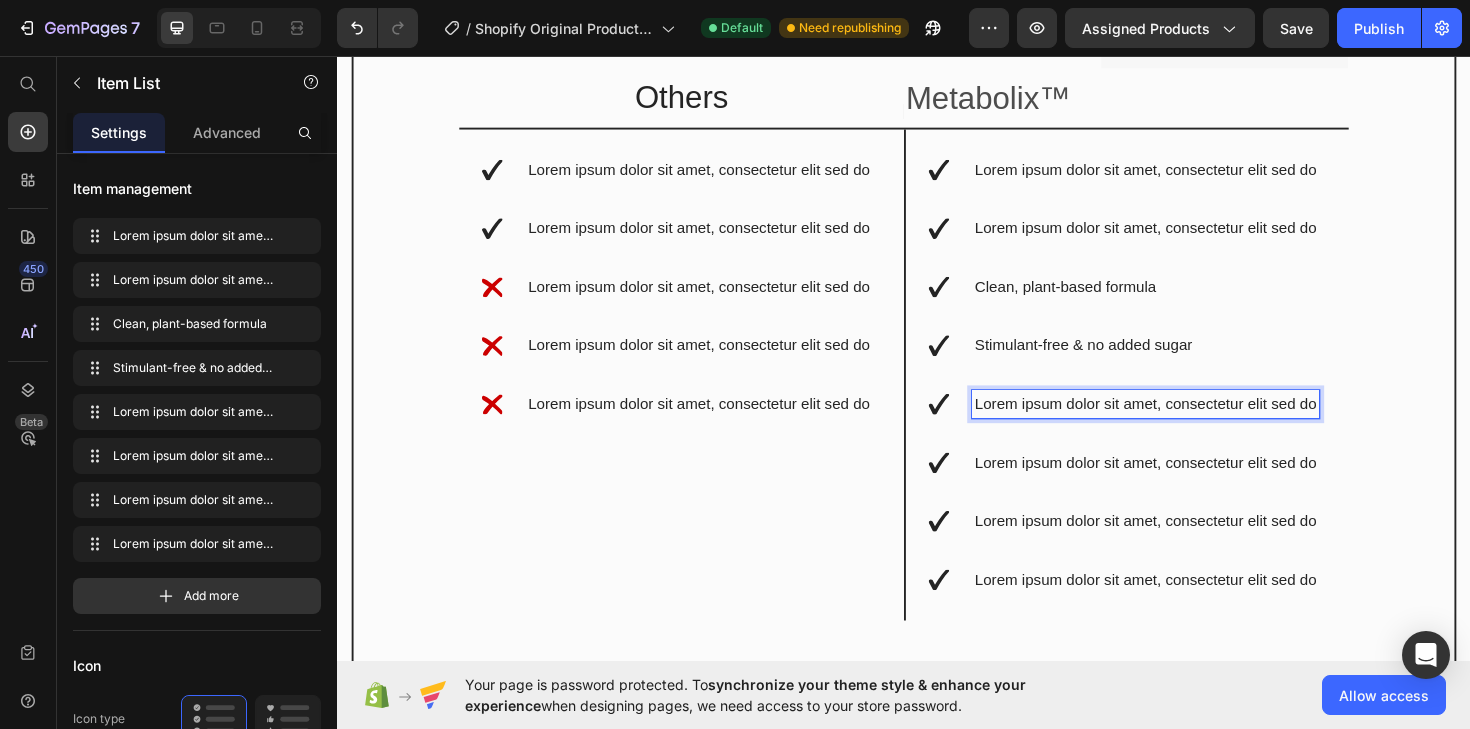 click on "Lorem ipsum dolor sit amet, consectetur elit sed do" at bounding box center (1193, 425) 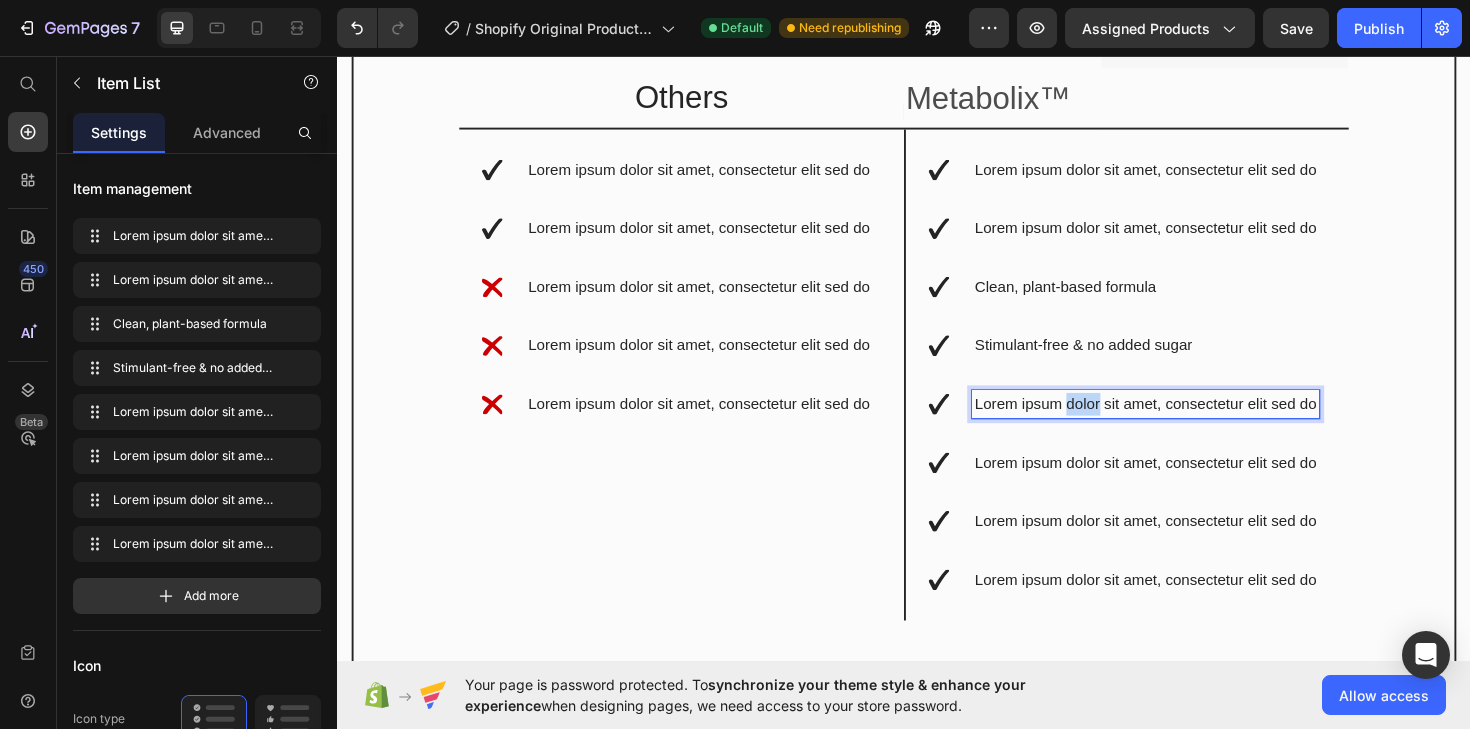 click on "Lorem ipsum dolor sit amet, consectetur elit sed do" at bounding box center (1193, 425) 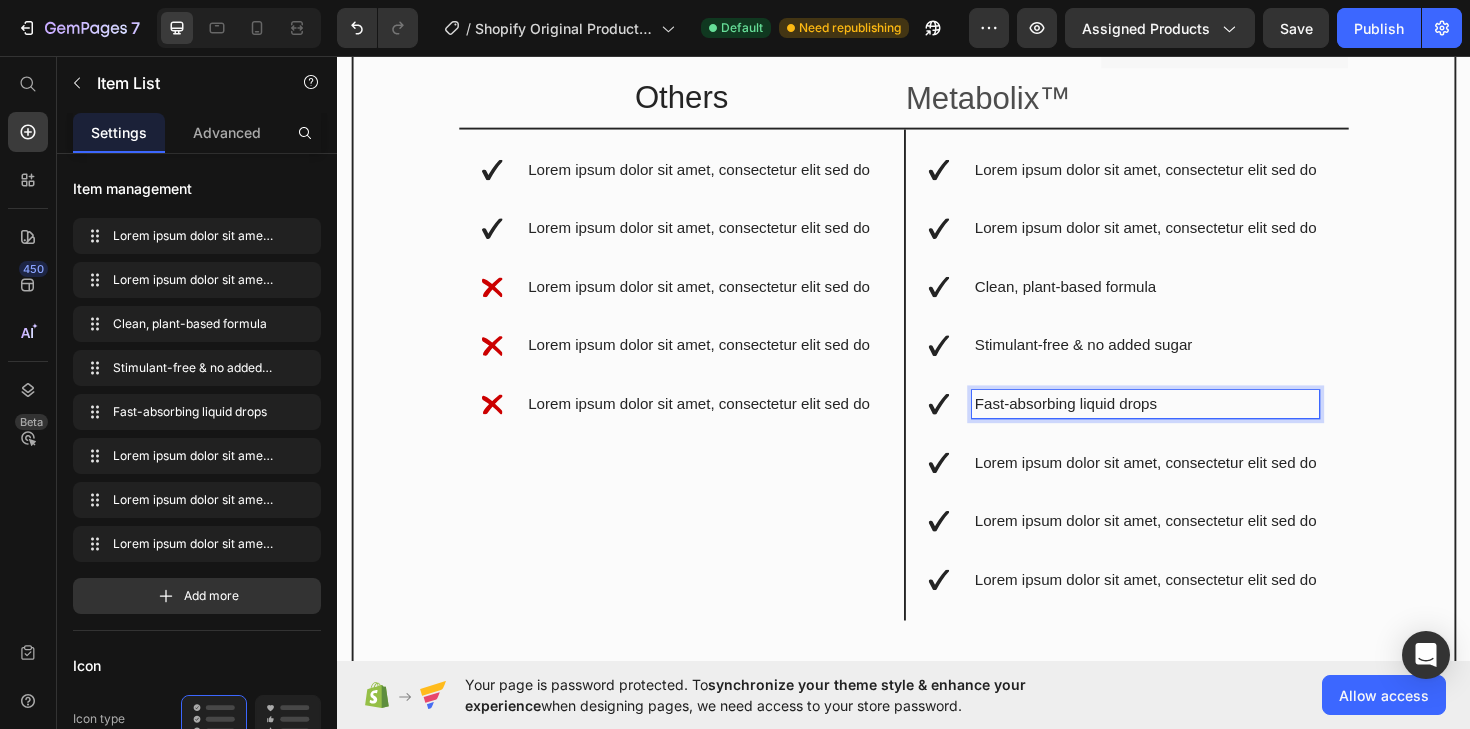 click on "Lorem ipsum dolor sit amet, consectetur elit sed do" at bounding box center (1193, 487) 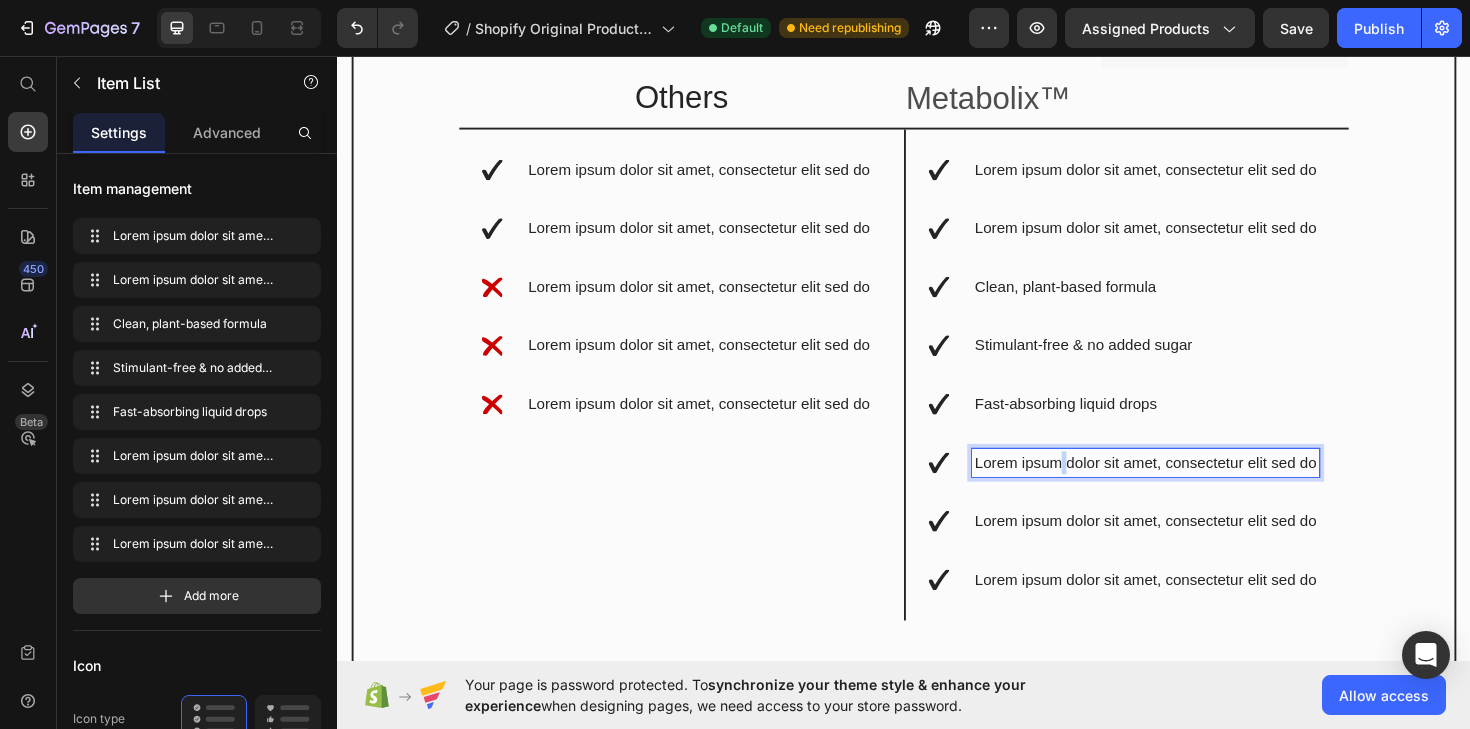 click on "Lorem ipsum dolor sit amet, consectetur elit sed do" at bounding box center (1193, 487) 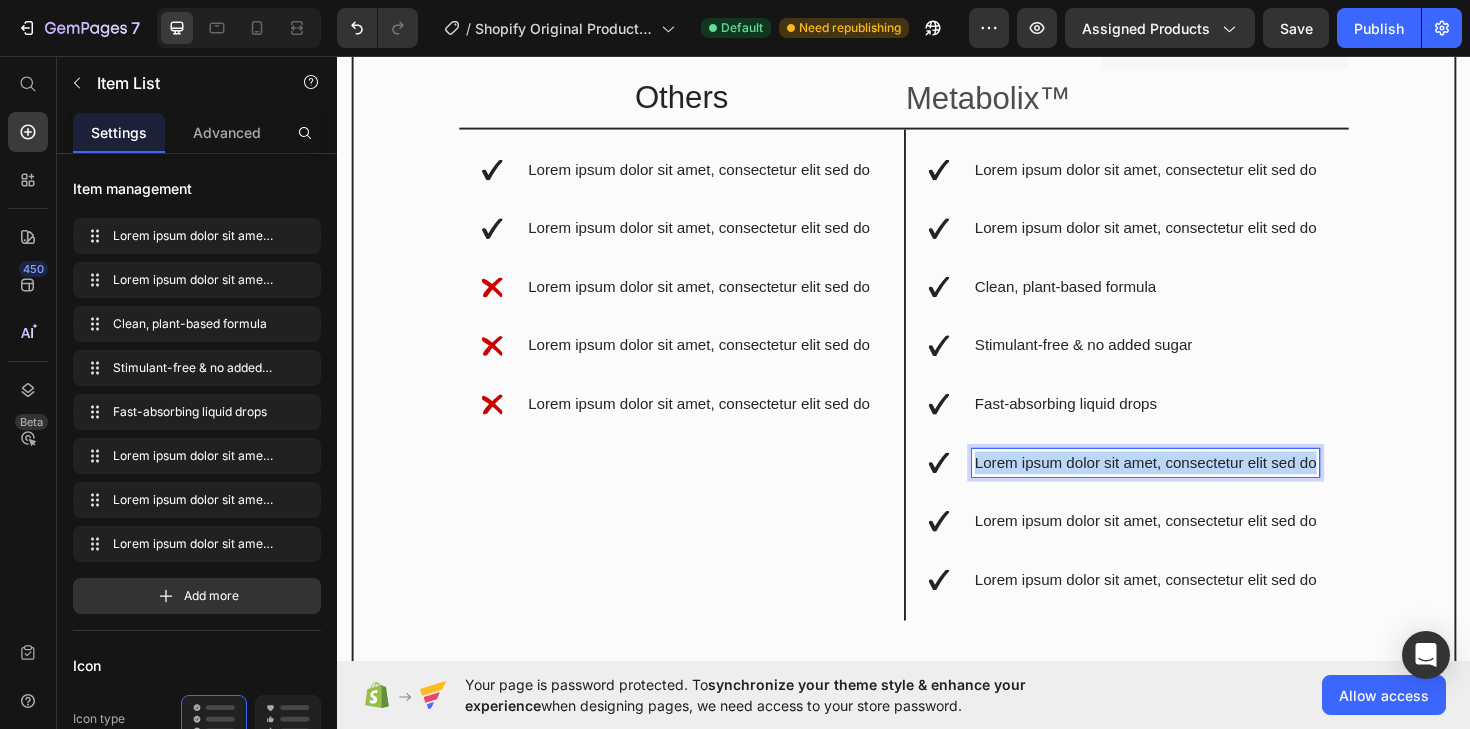 click on "Lorem ipsum dolor sit amet, consectetur elit sed do" at bounding box center [1193, 487] 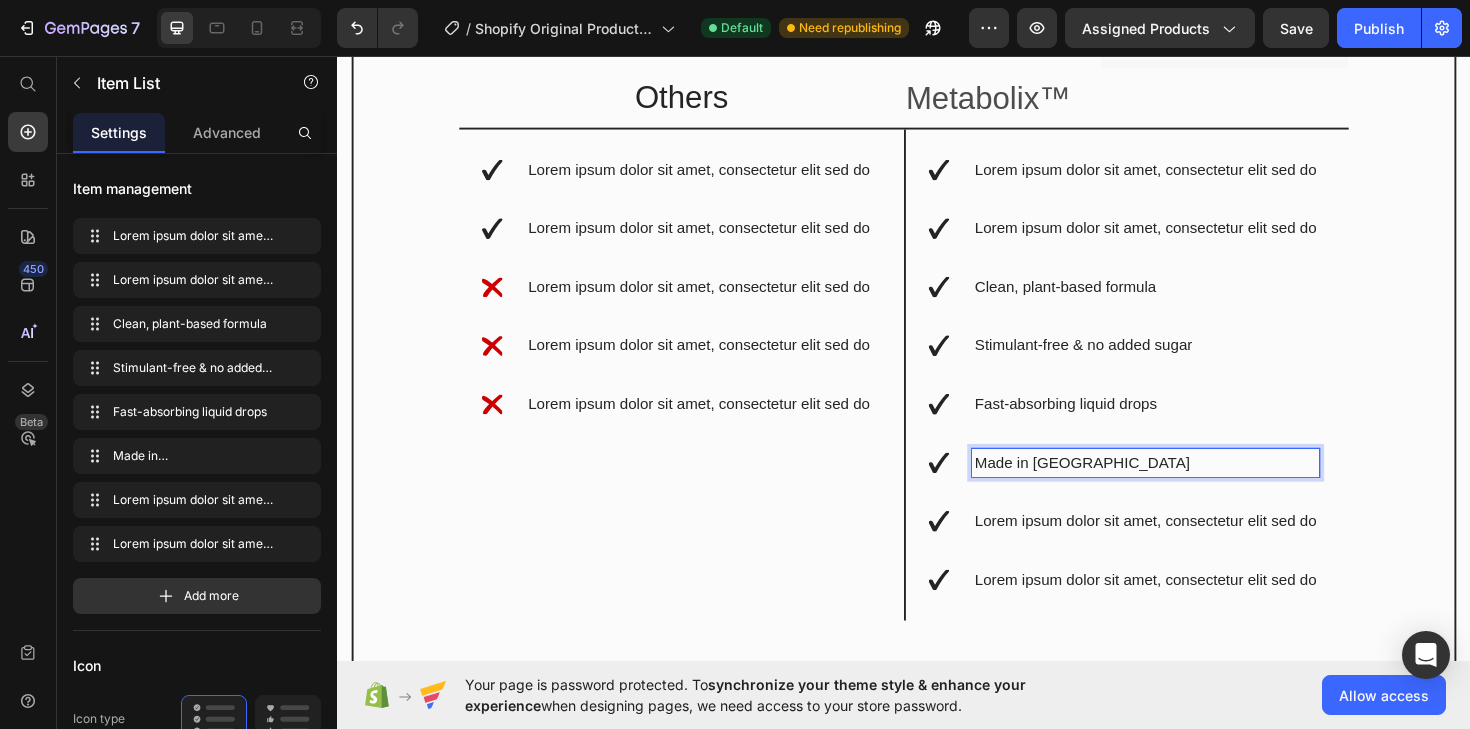 click on "Made in [GEOGRAPHIC_DATA]" at bounding box center [1193, 487] 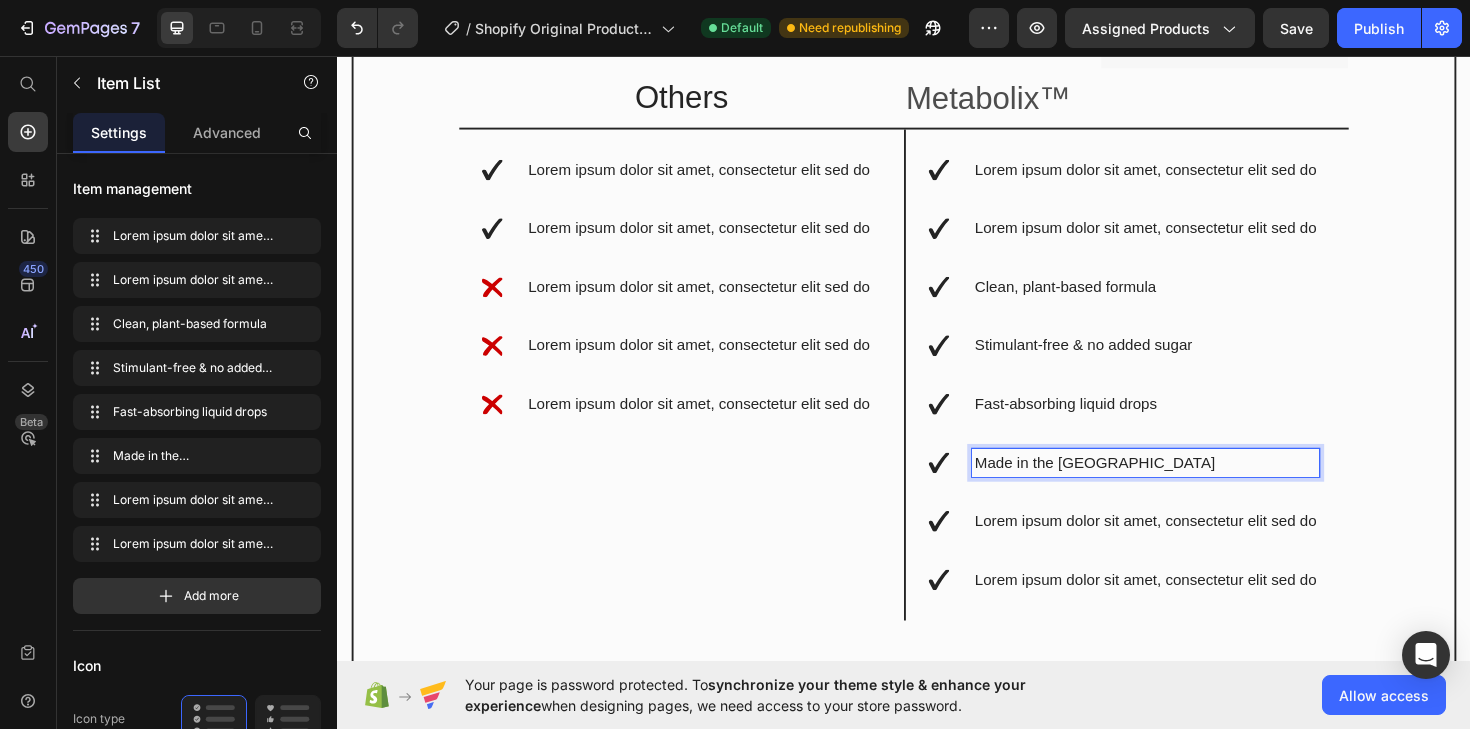 click on "Lorem ipsum dolor sit amet, consectetur elit sed do
Lorem ipsum dolor sit amet, consectetur elit sed do
Clean, plant-based formula
Stimulant-free & no added sugar
Fast-absorbing liquid drops
Made in the USA
Lorem ipsum dolor sit amet, consectetur elit sed do
Lorem ipsum dolor sit amet, consectetur elit sed do" at bounding box center [1170, 394] 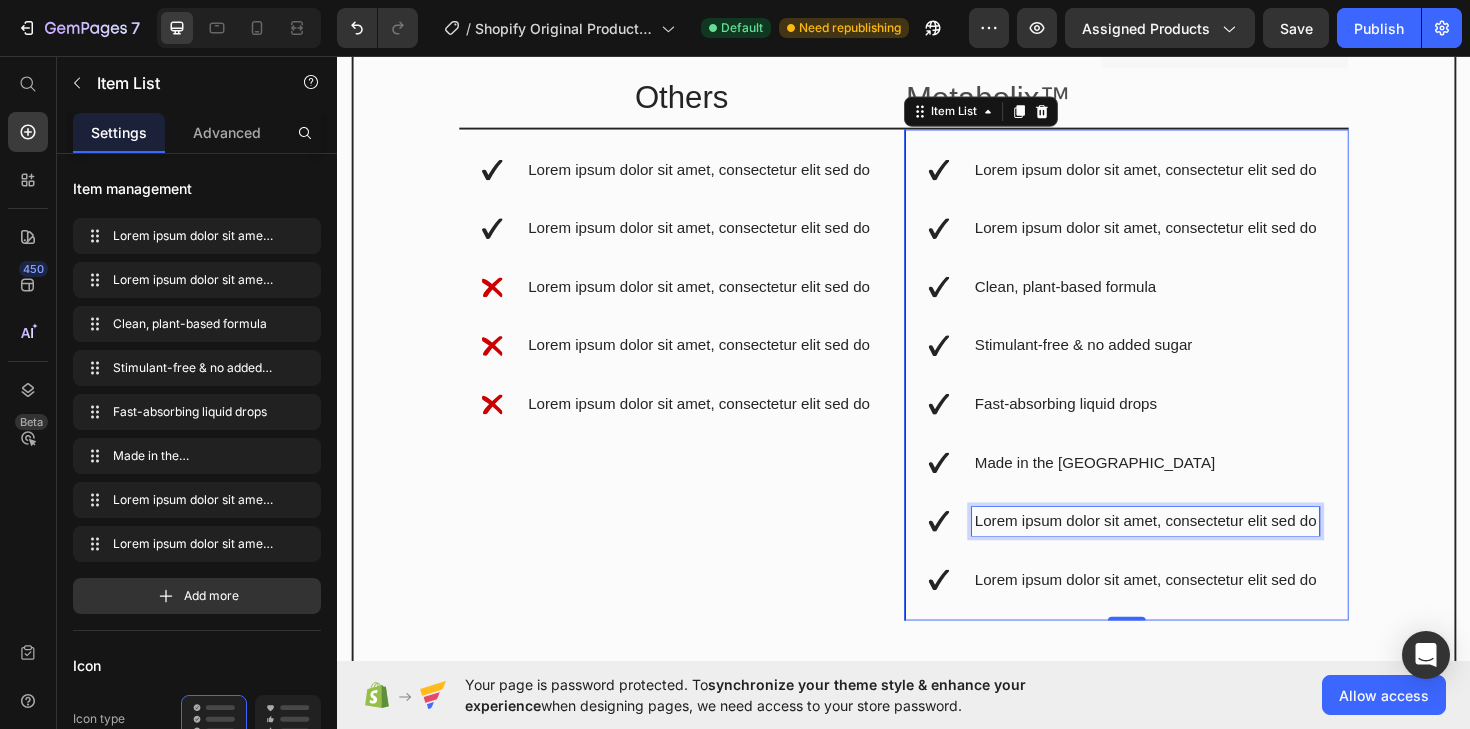 click on "Lorem ipsum dolor sit amet, consectetur elit sed do" at bounding box center (1193, 549) 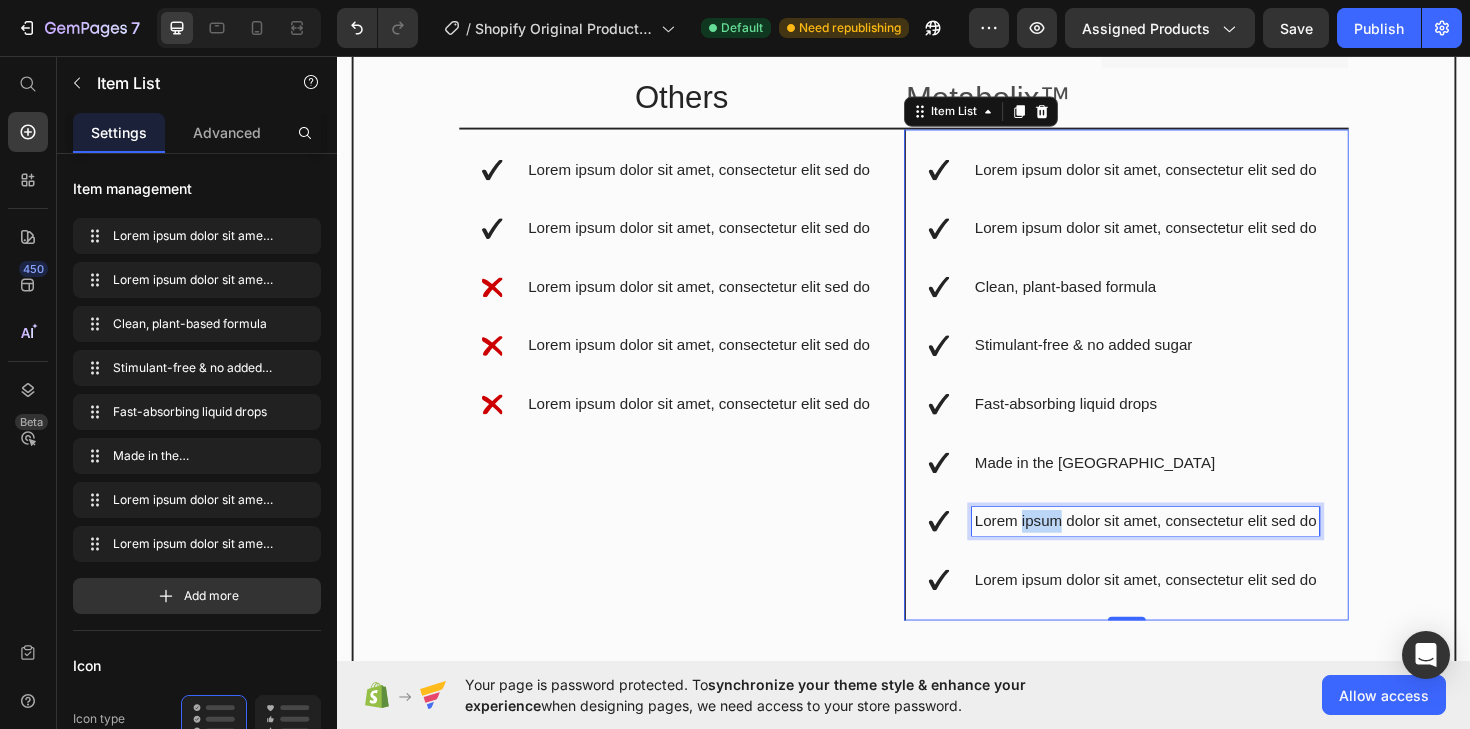 click on "Lorem ipsum dolor sit amet, consectetur elit sed do" at bounding box center [1193, 549] 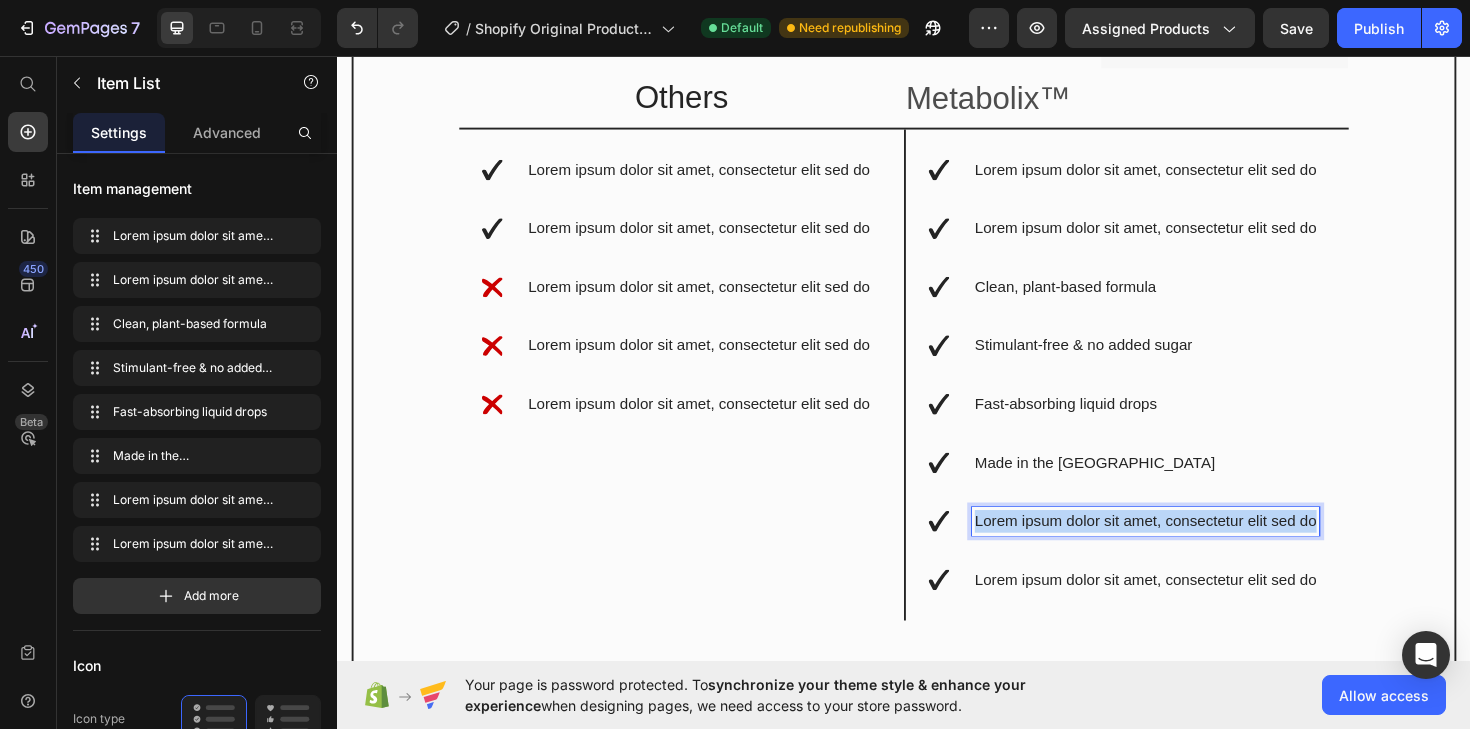 click on "Lorem ipsum dolor sit amet, consectetur elit sed do" at bounding box center [1193, 549] 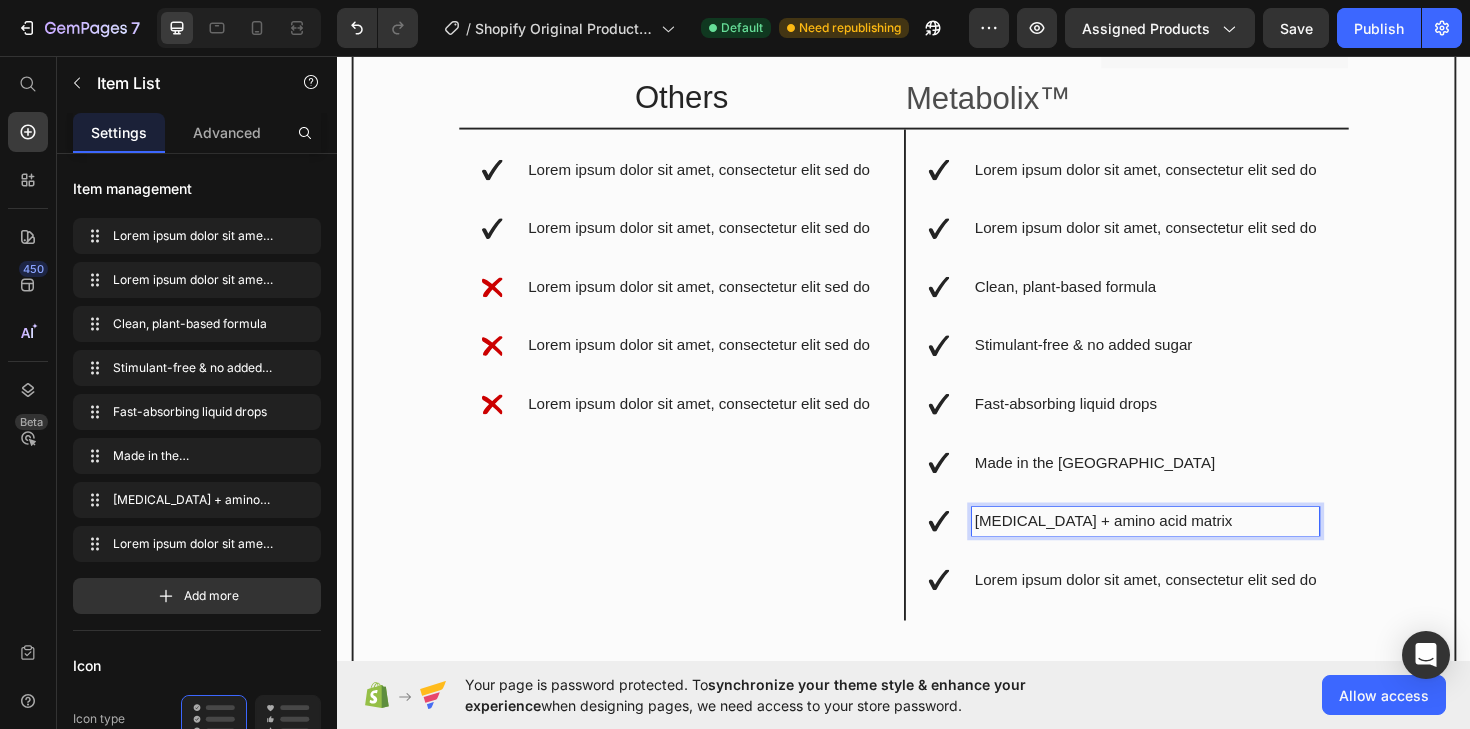 click on "Lorem ipsum dolor sit amet, consectetur elit sed do" at bounding box center (1193, 611) 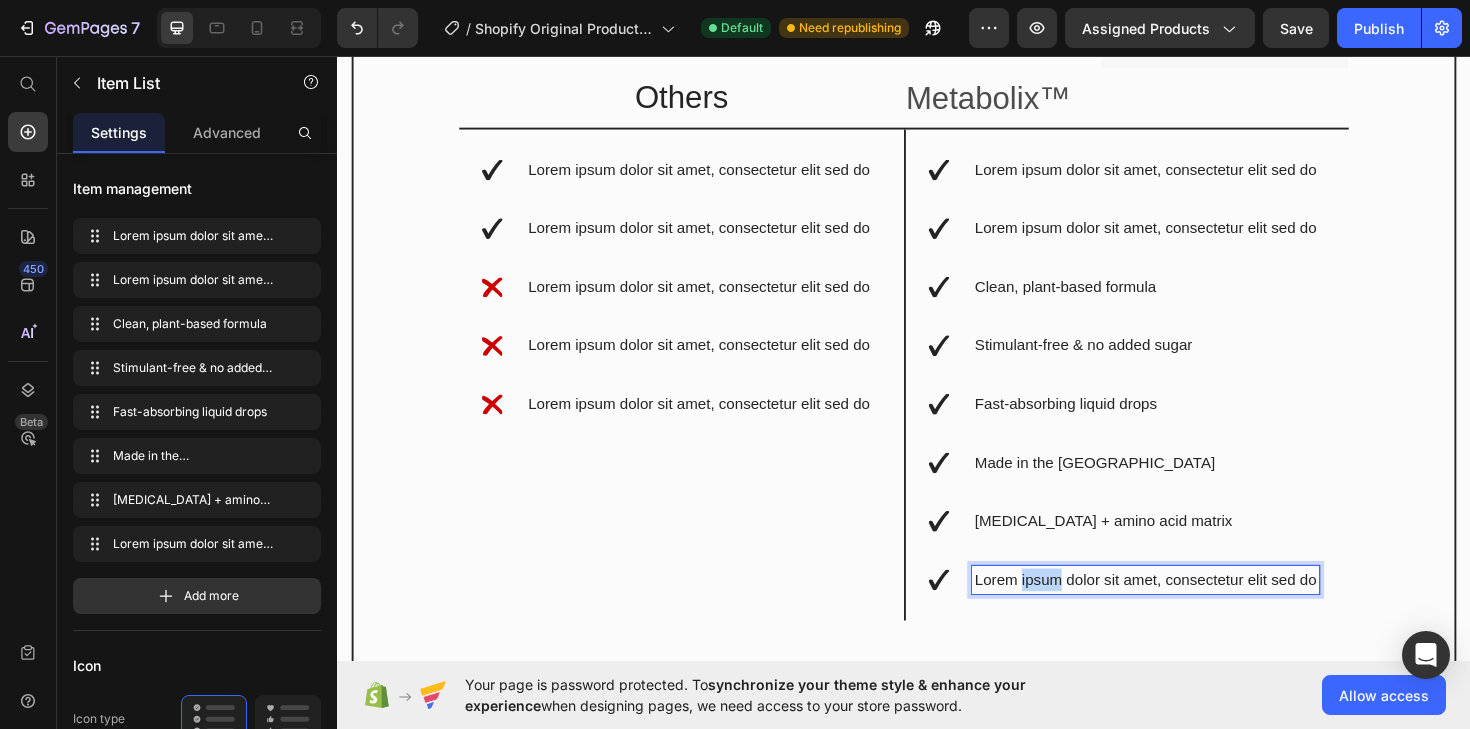 click on "Lorem ipsum dolor sit amet, consectetur elit sed do" at bounding box center (1193, 611) 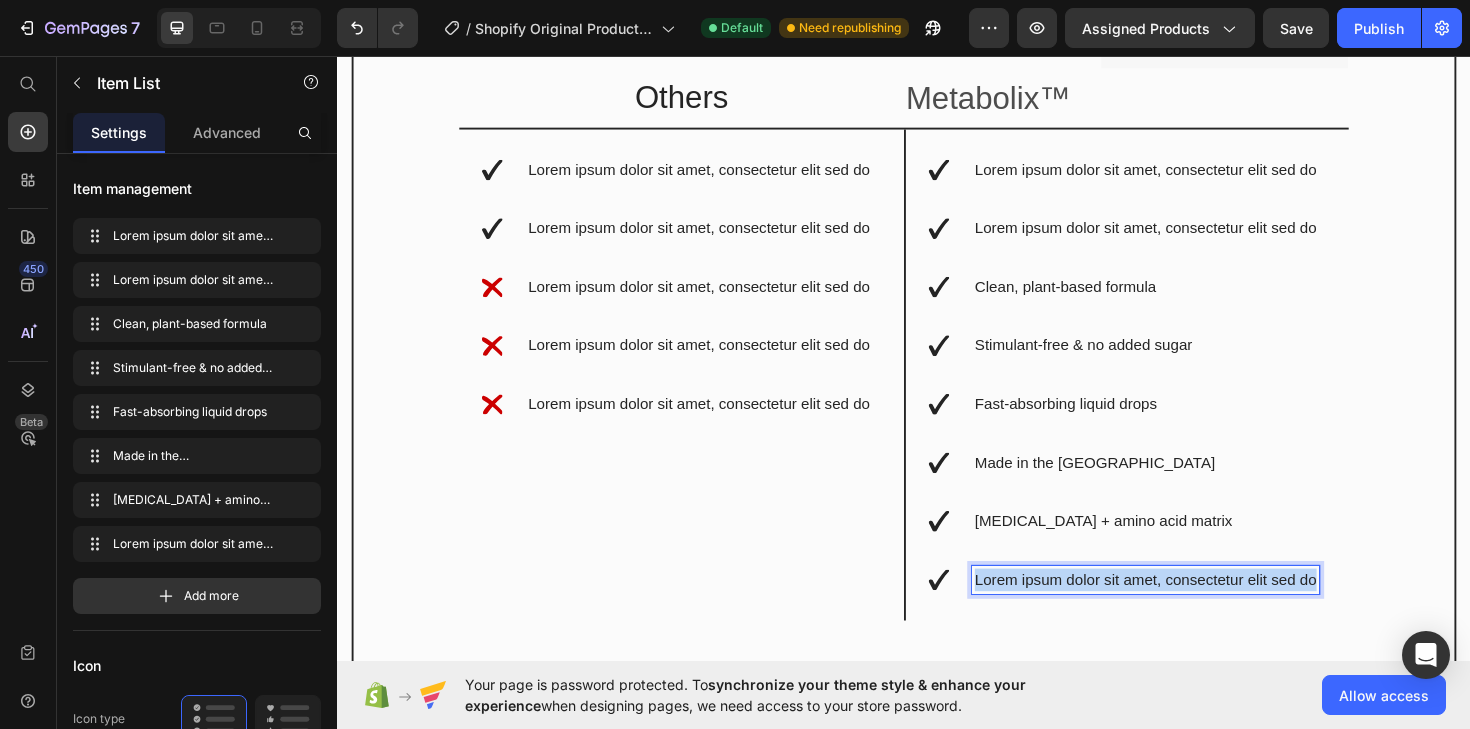 click on "Lorem ipsum dolor sit amet, consectetur elit sed do" at bounding box center [1193, 611] 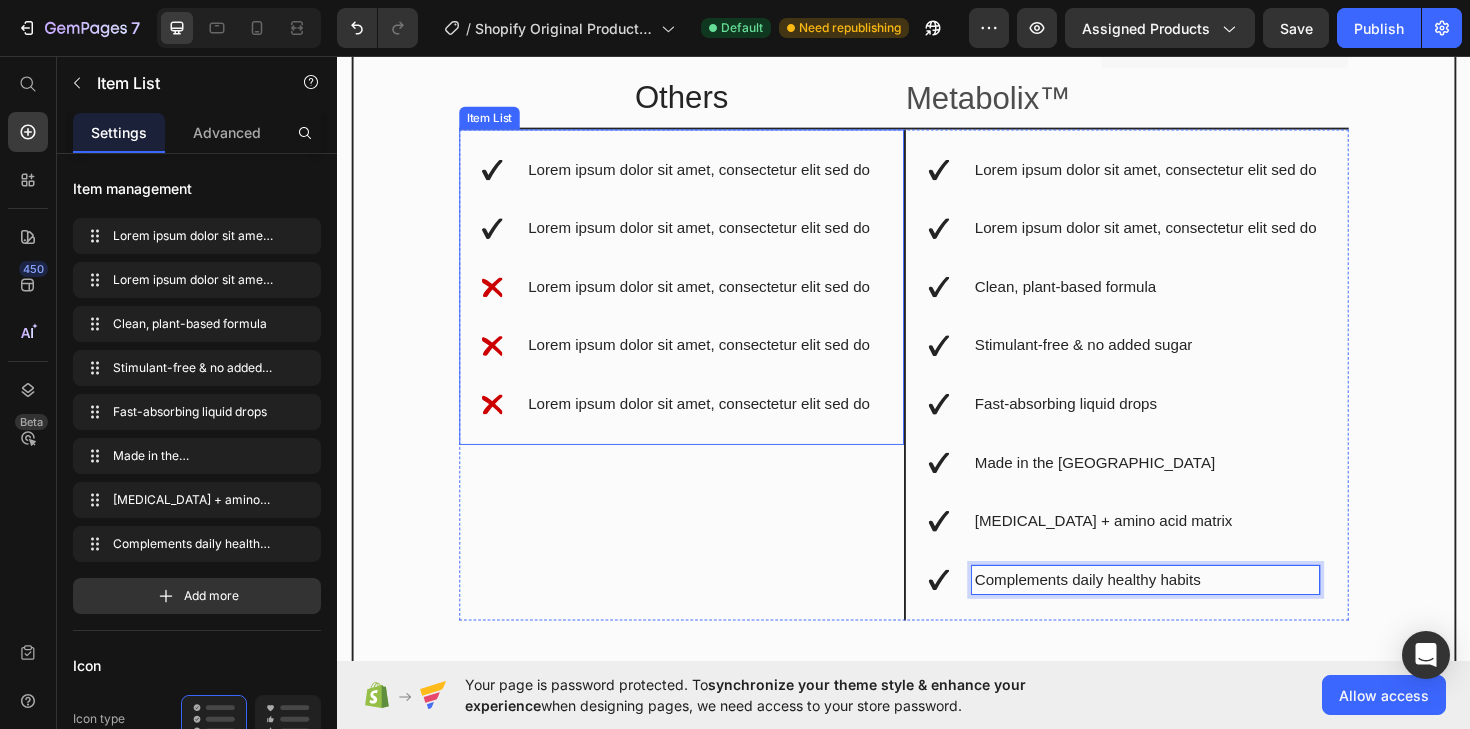 click 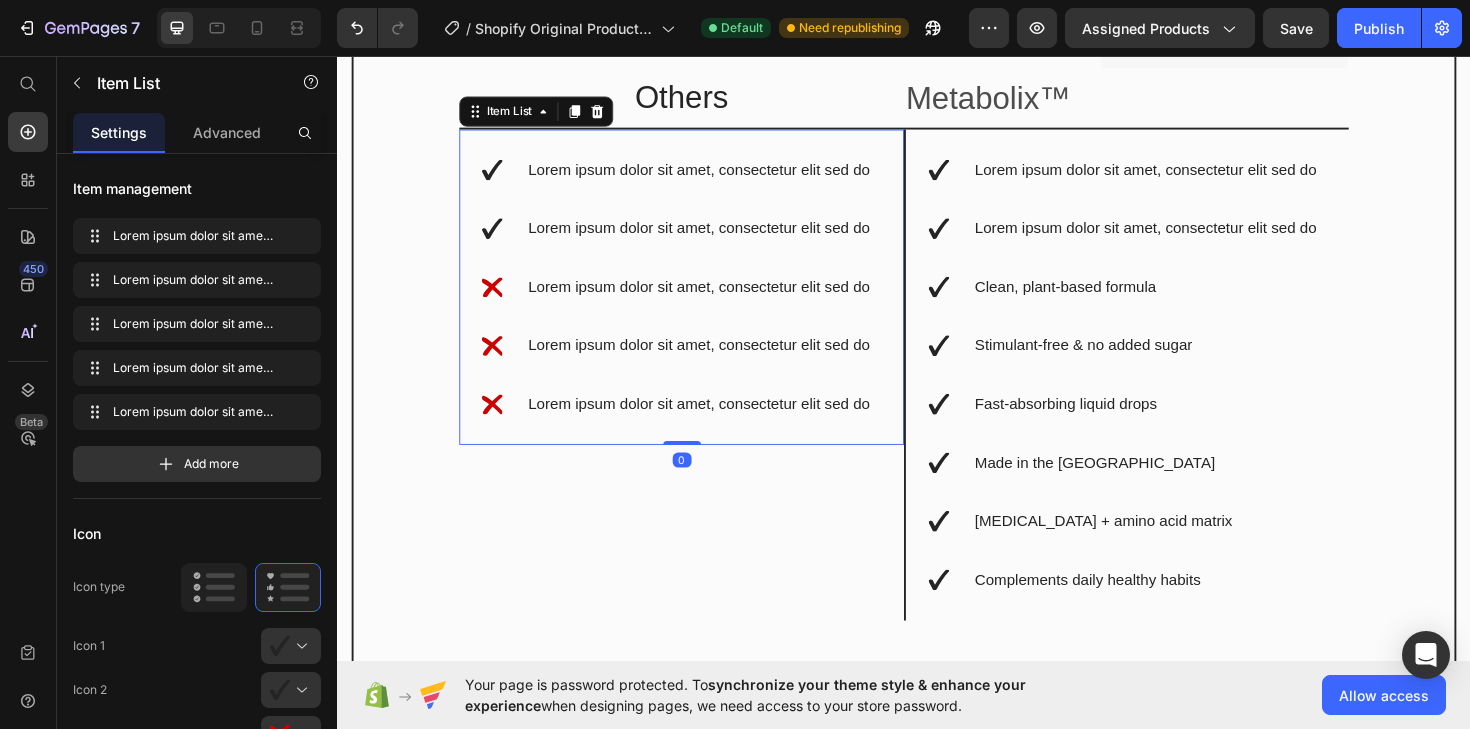click 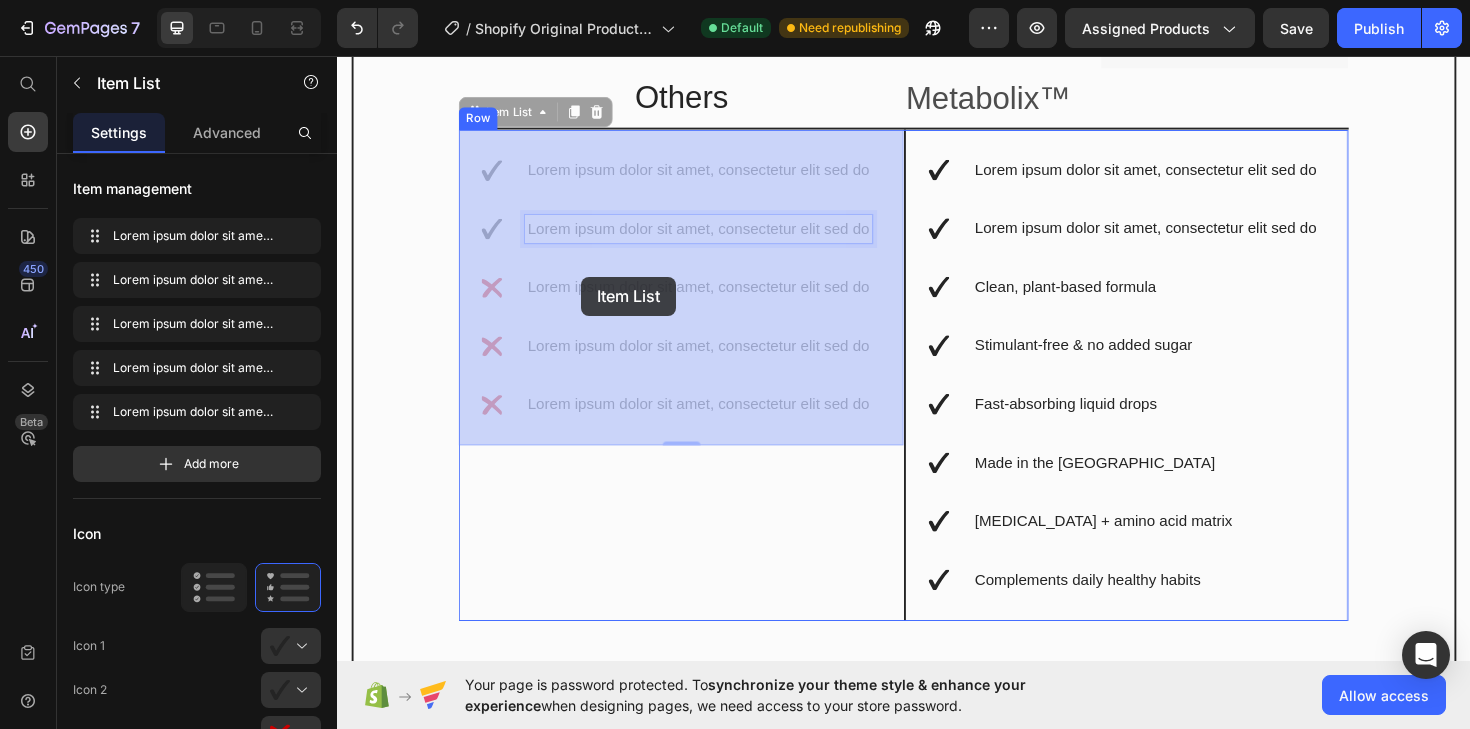 drag, startPoint x: 596, startPoint y: 272, endPoint x: 593, endPoint y: 288, distance: 16.27882 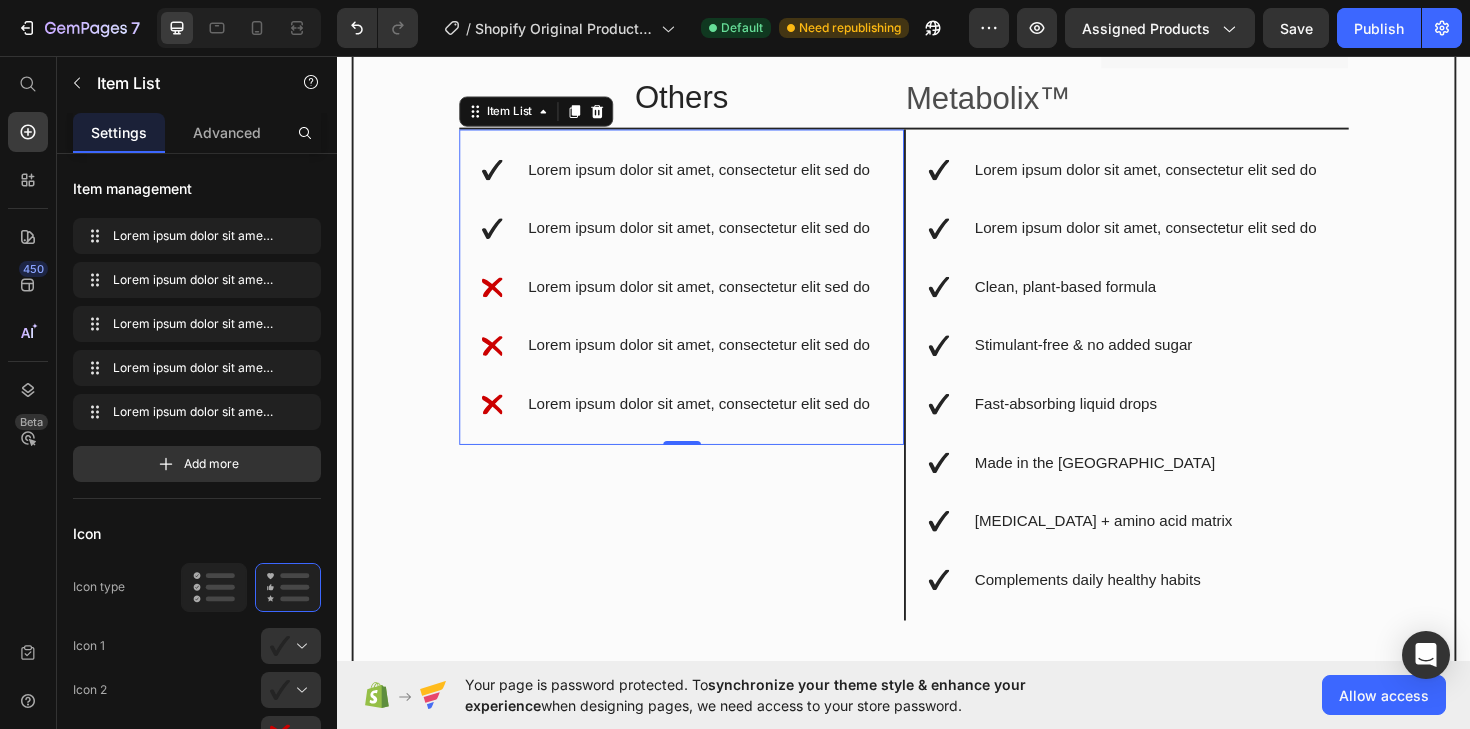 click 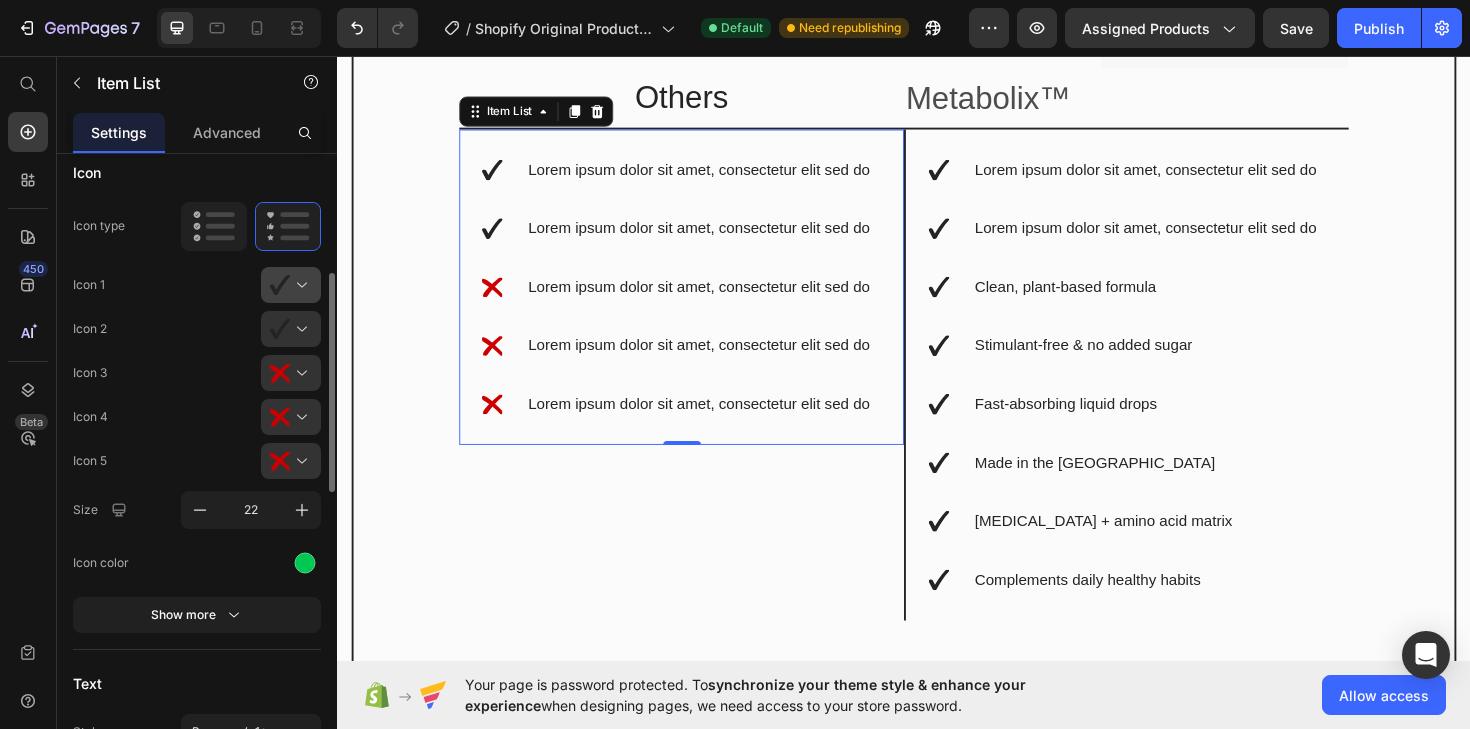 scroll, scrollTop: 356, scrollLeft: 0, axis: vertical 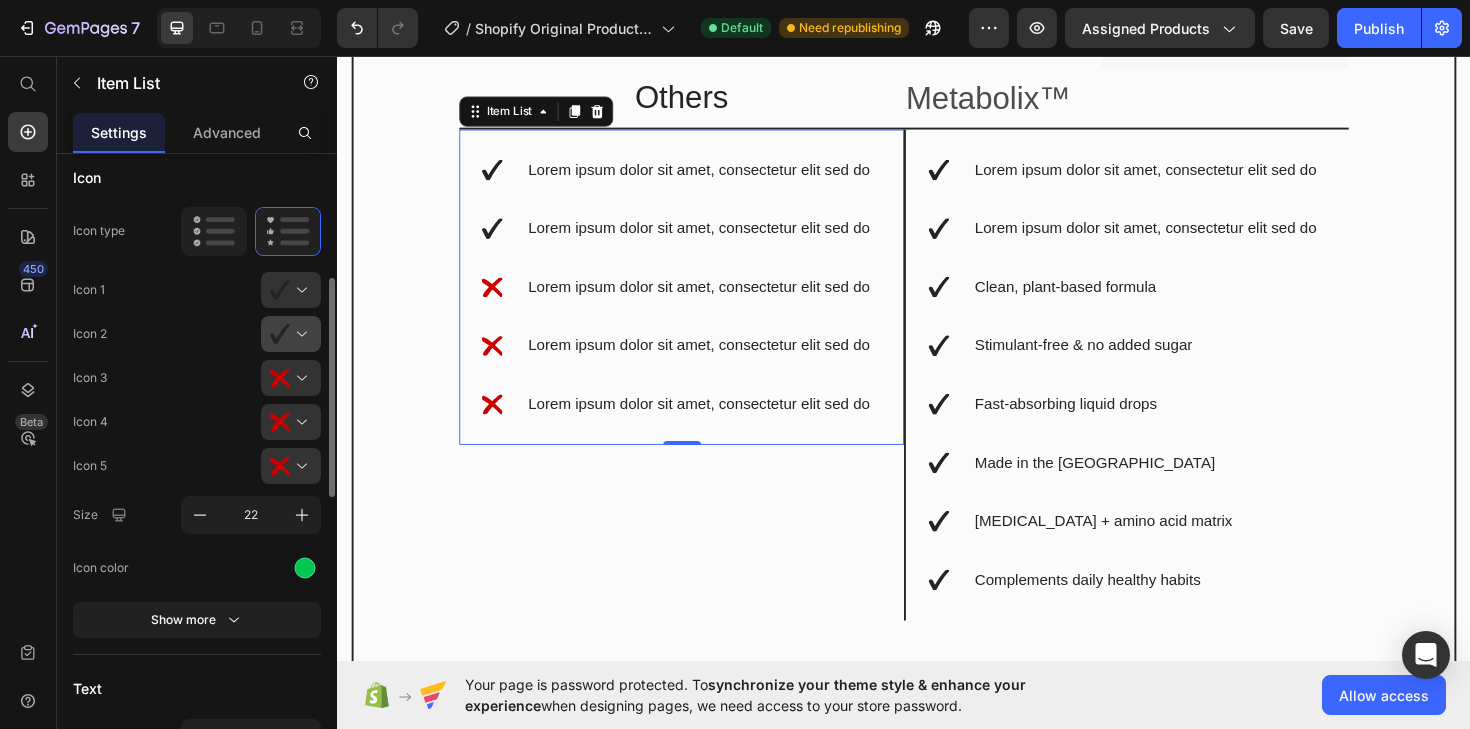 click at bounding box center (299, 334) 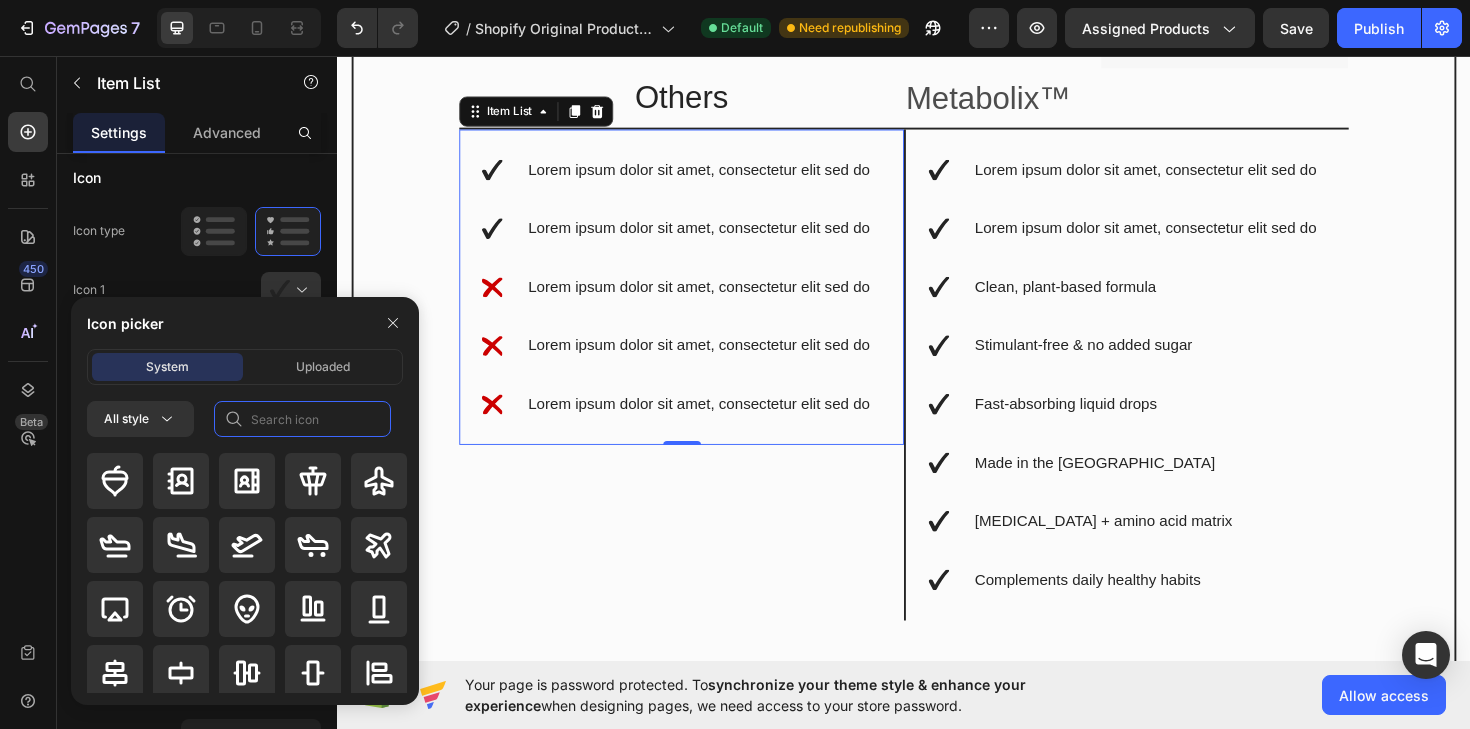 click 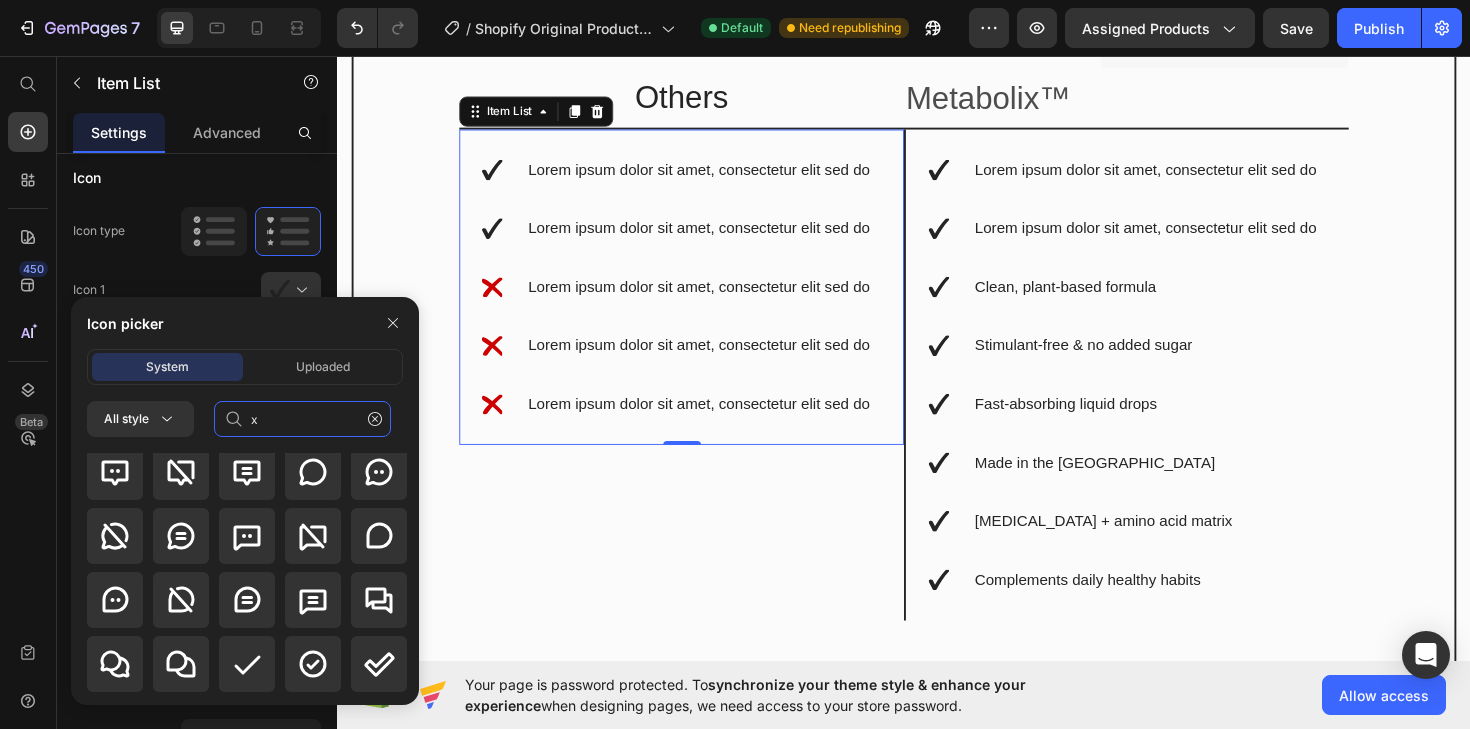 scroll, scrollTop: 0, scrollLeft: 0, axis: both 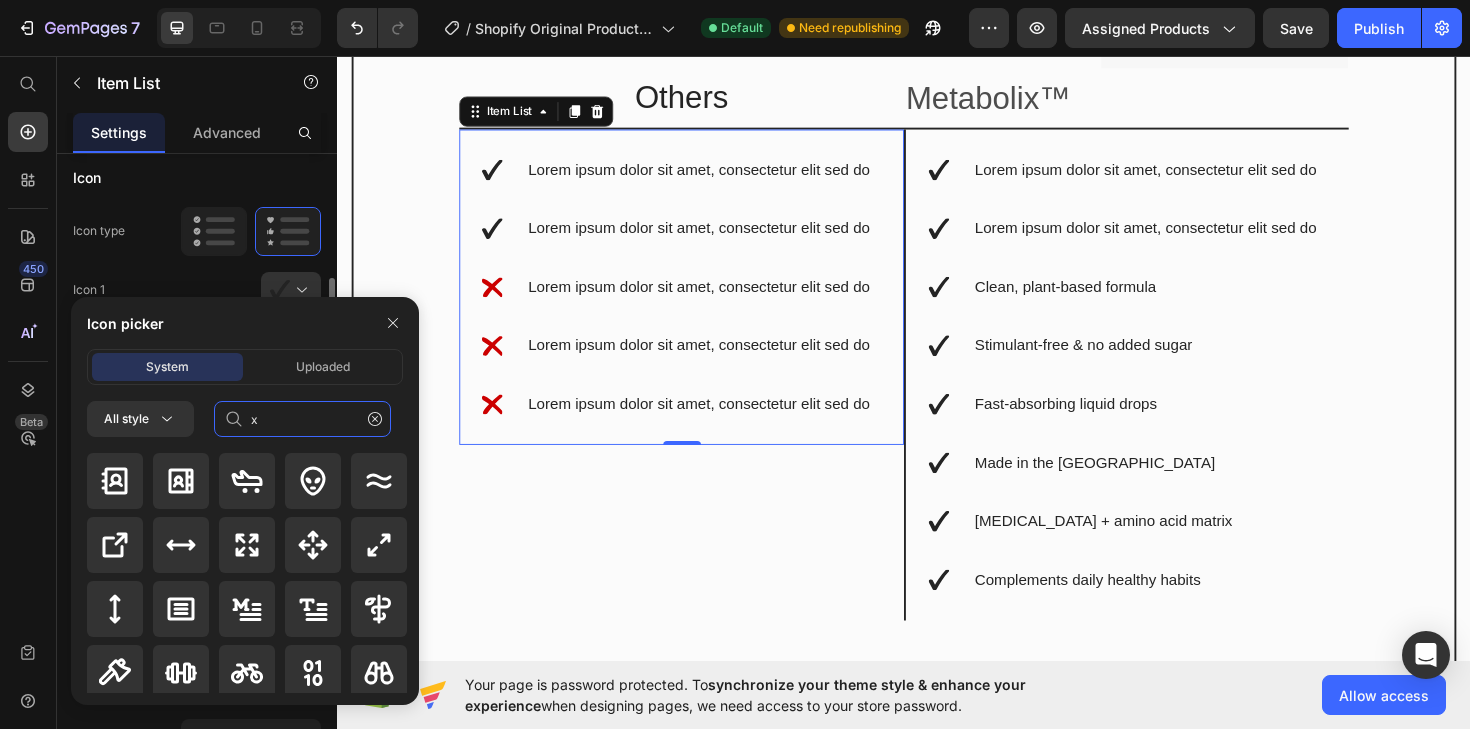 type on "x" 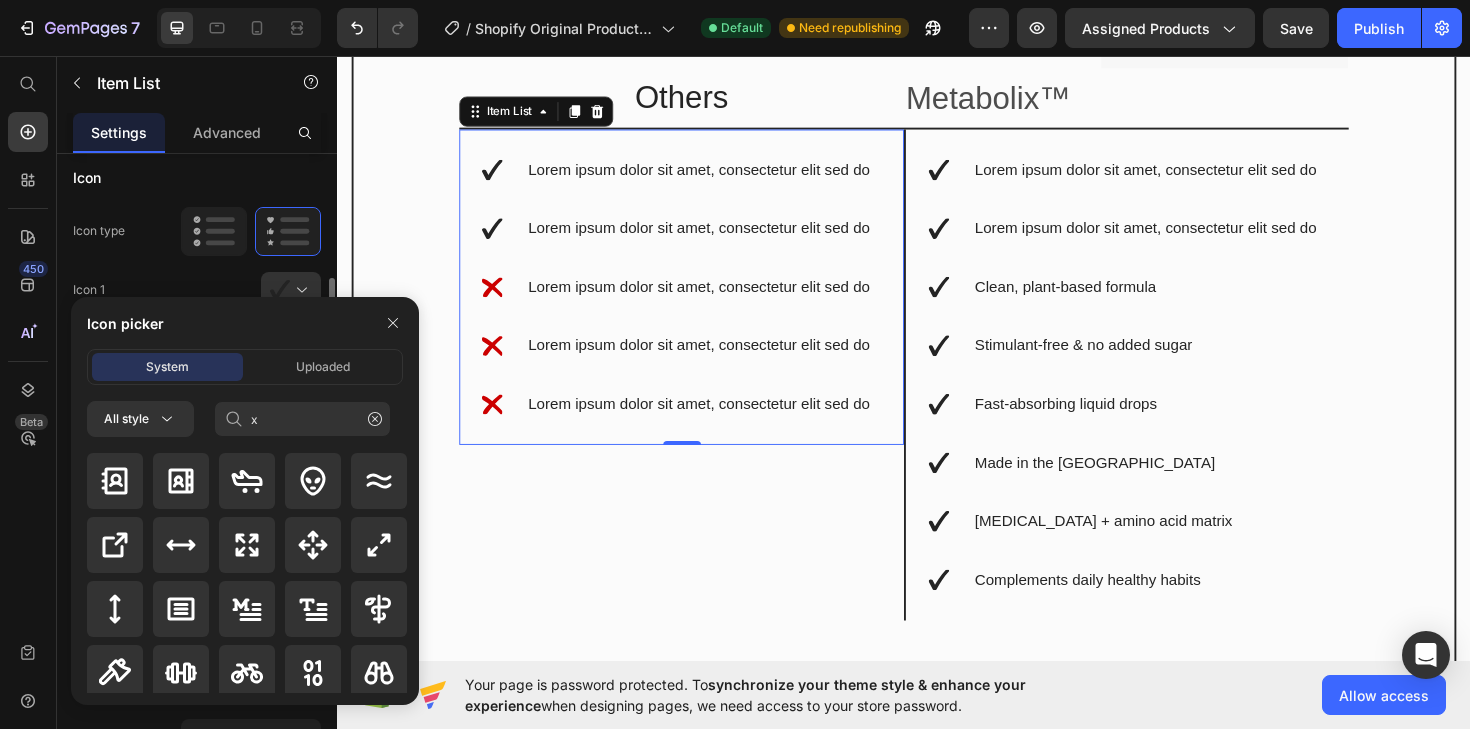 click on "Icon 1" 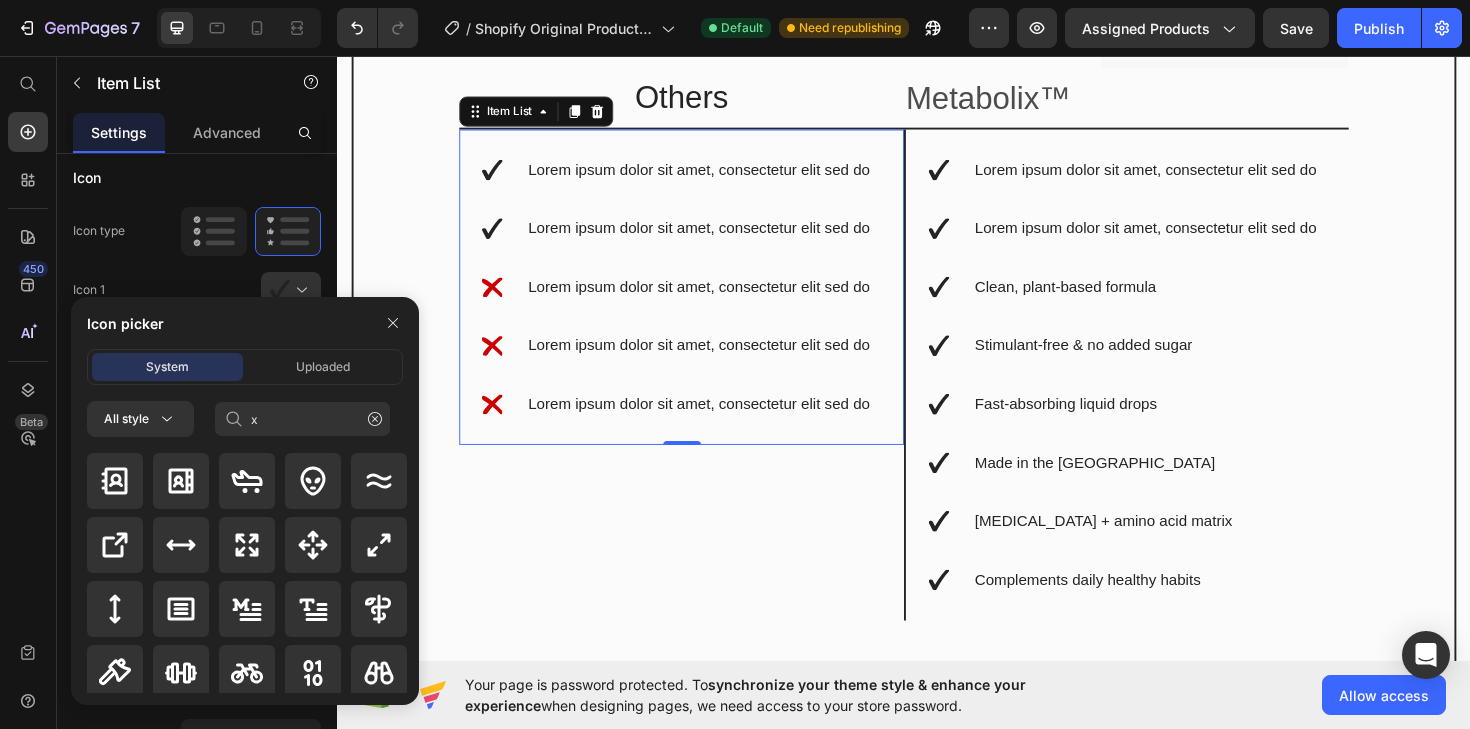click 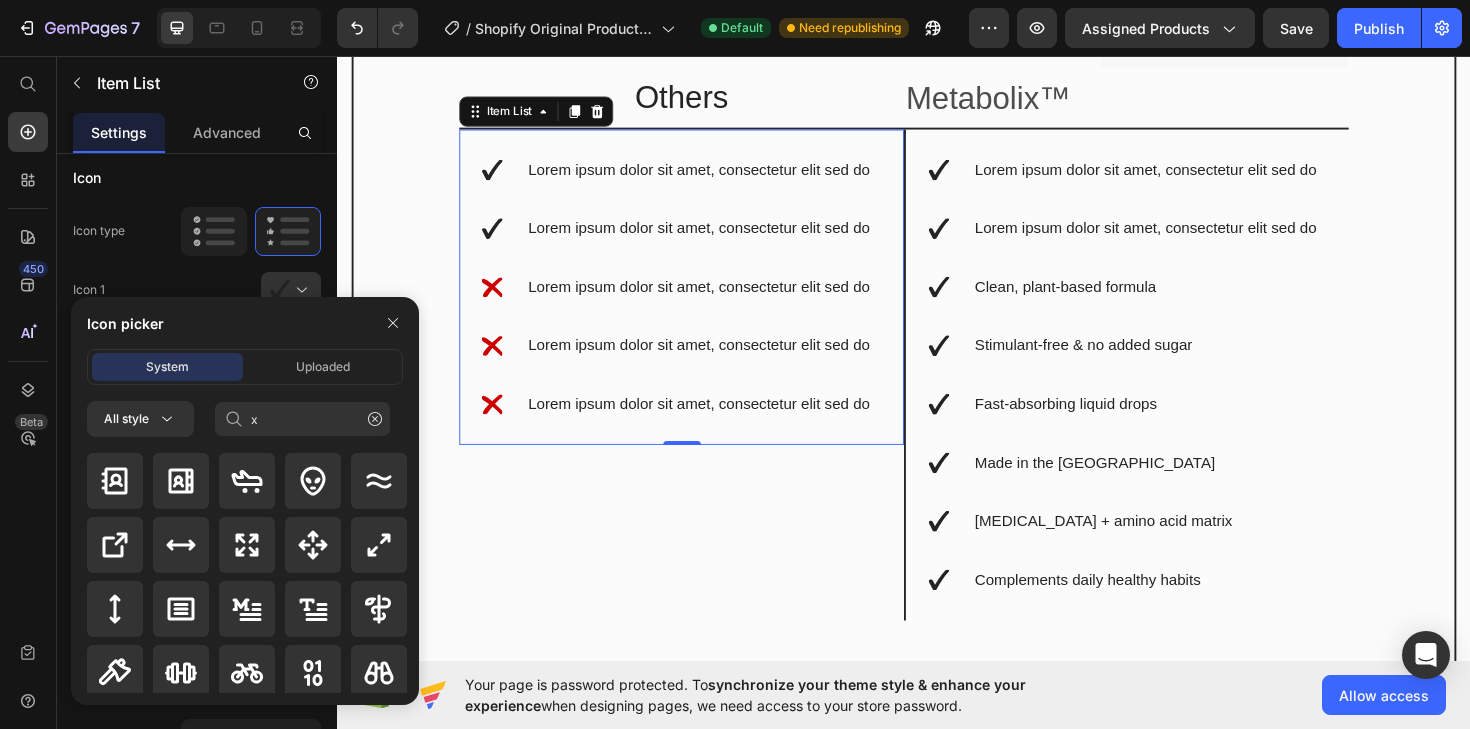 click on "Lorem ipsum dolor sit amet, consectetur elit sed do
Lorem ipsum dolor sit amet, consectetur elit sed do
Lorem ipsum dolor sit amet, consectetur elit sed do
Lorem ipsum dolor sit amet, consectetur elit sed do
Lorem ipsum dolor sit amet, consectetur elit sed do Item List   0" at bounding box center (701, 394) 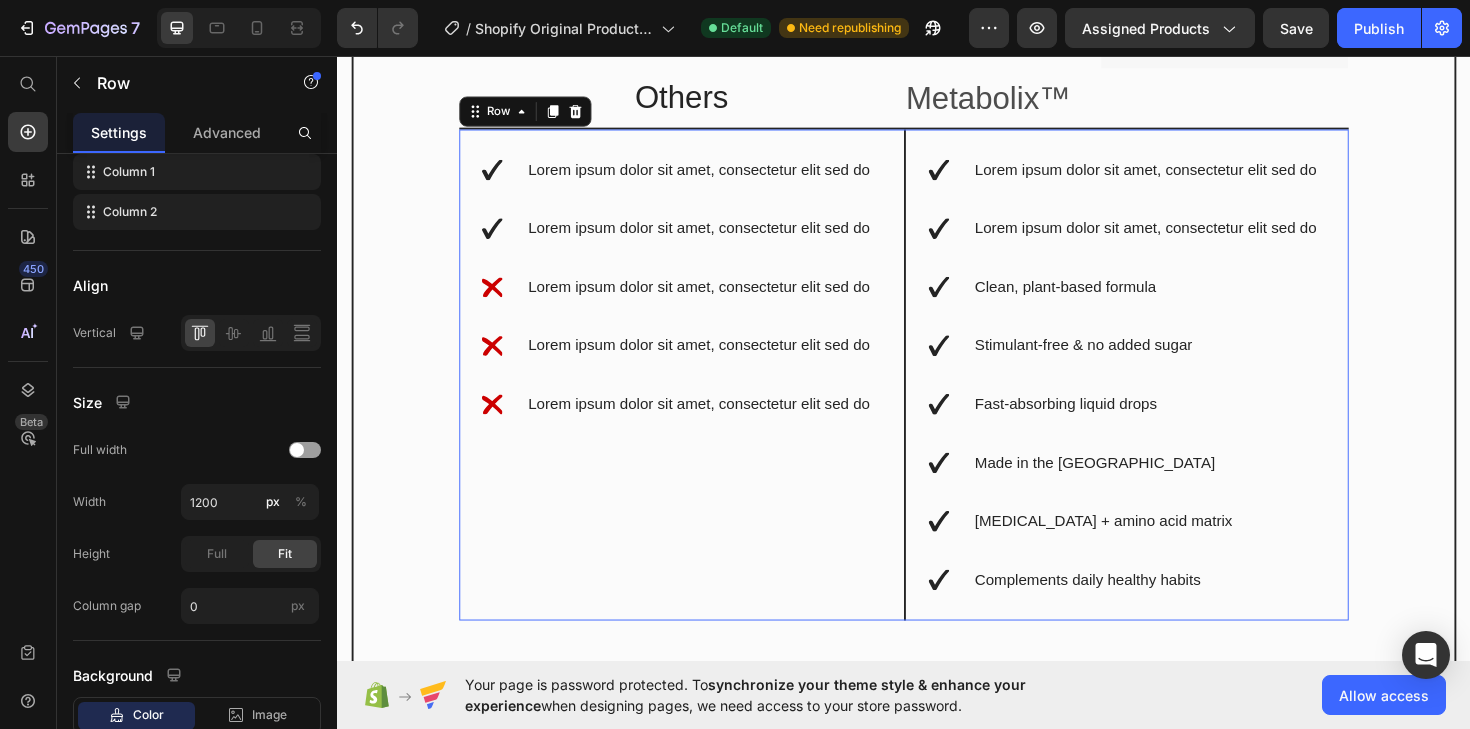 scroll, scrollTop: 0, scrollLeft: 0, axis: both 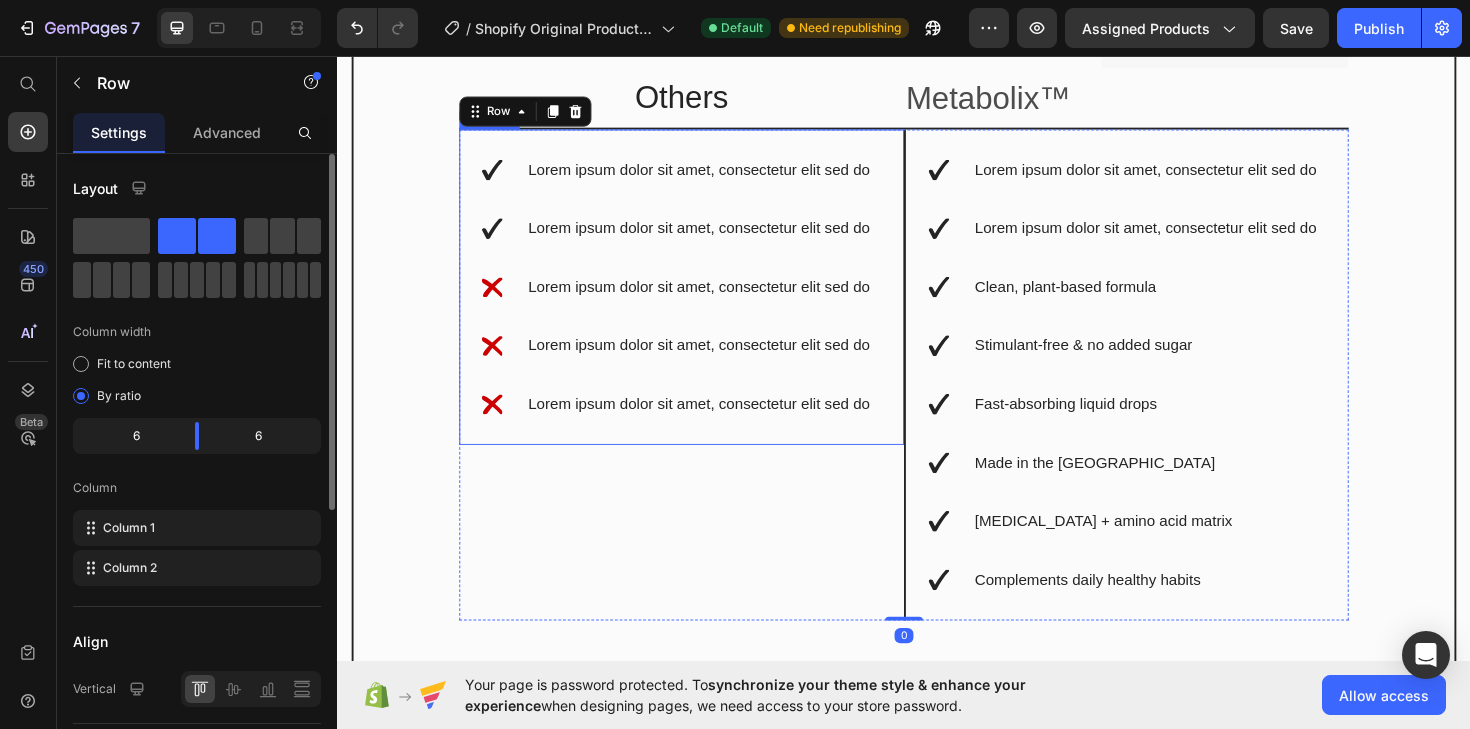 click on "Lorem ipsum dolor sit amet, consectetur elit sed do" at bounding box center [697, 239] 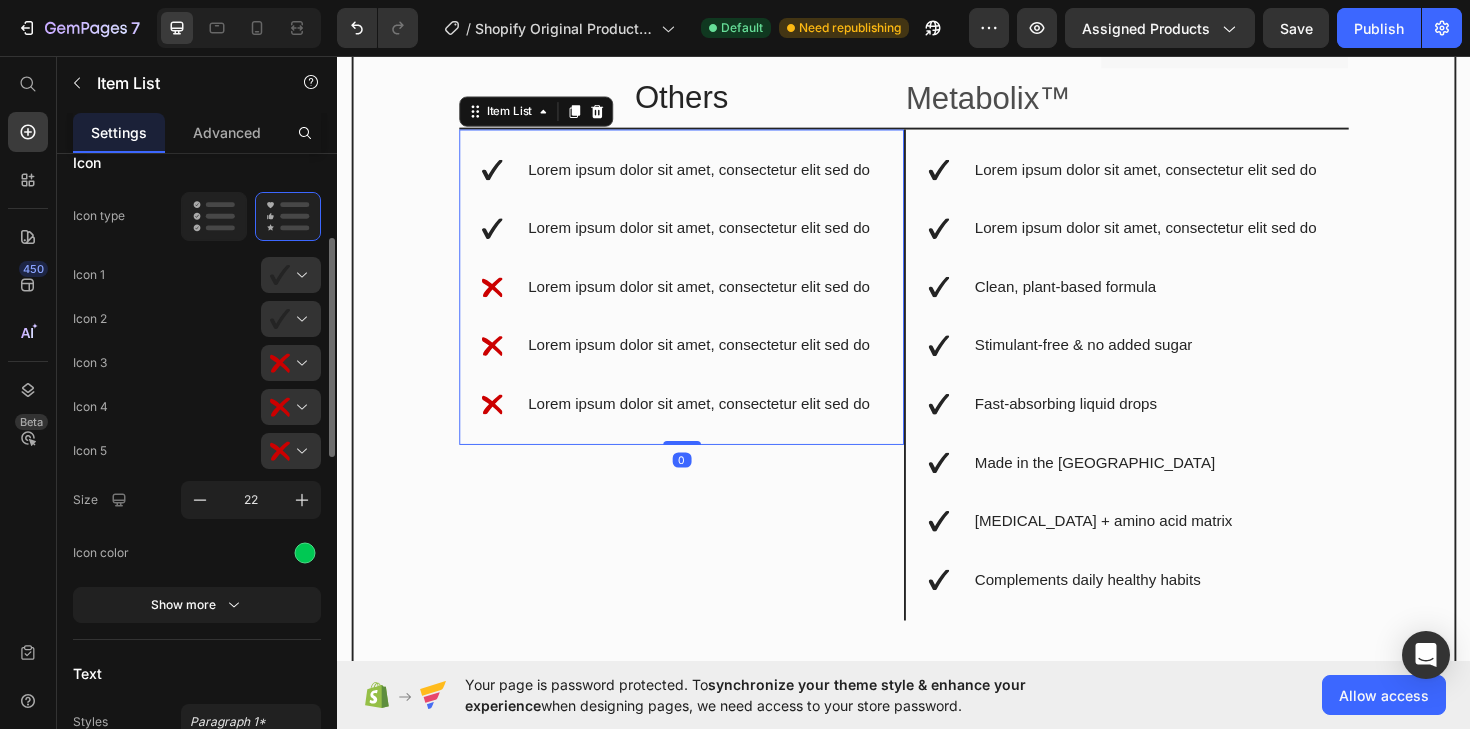 scroll, scrollTop: 338, scrollLeft: 0, axis: vertical 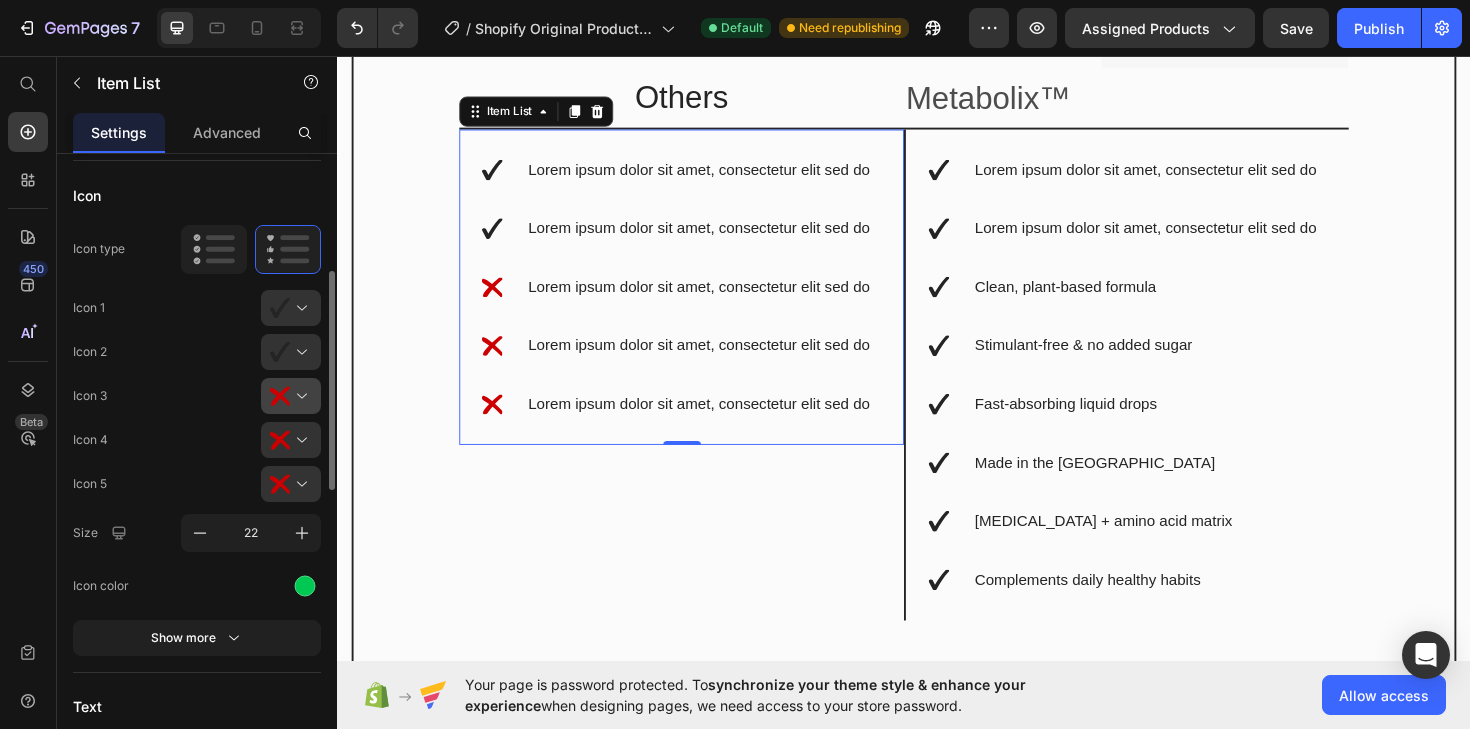 click at bounding box center (299, 396) 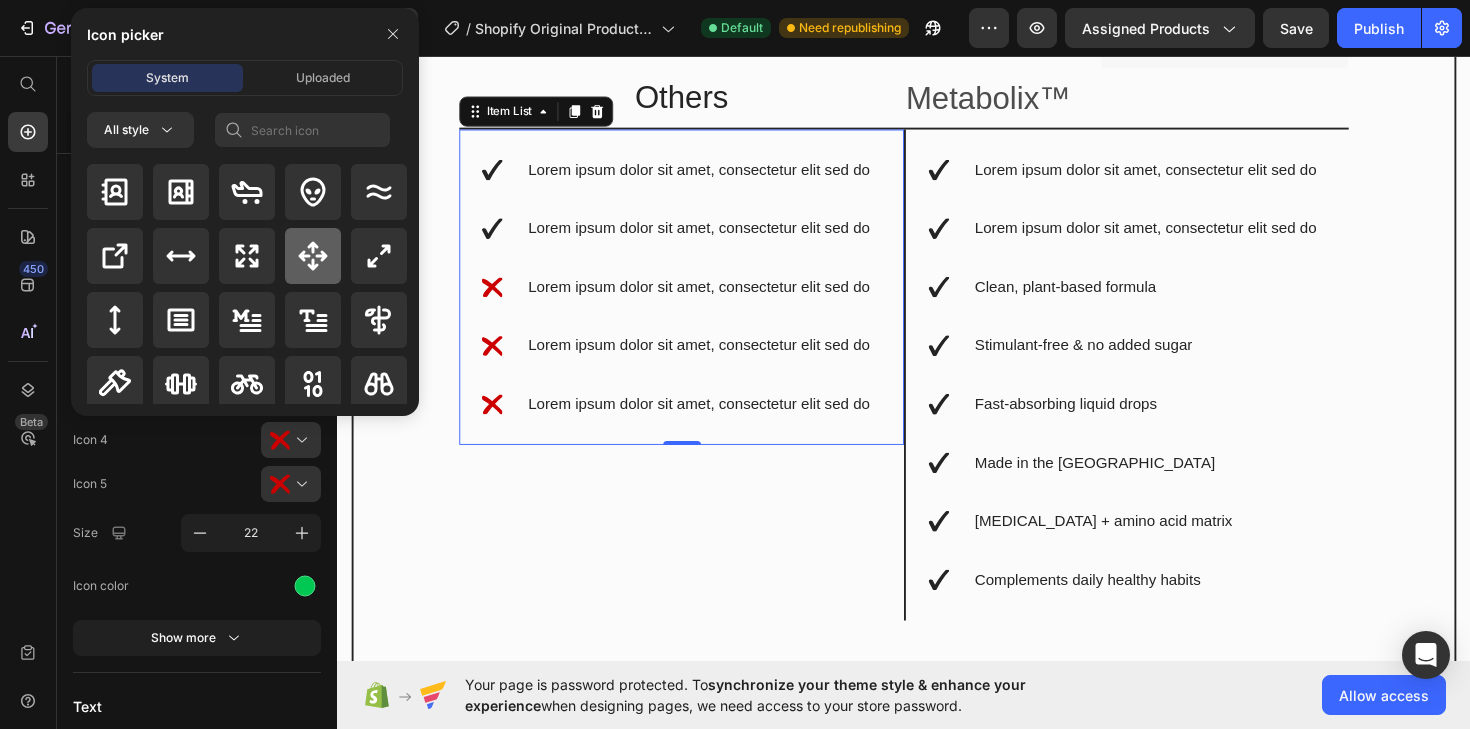 click 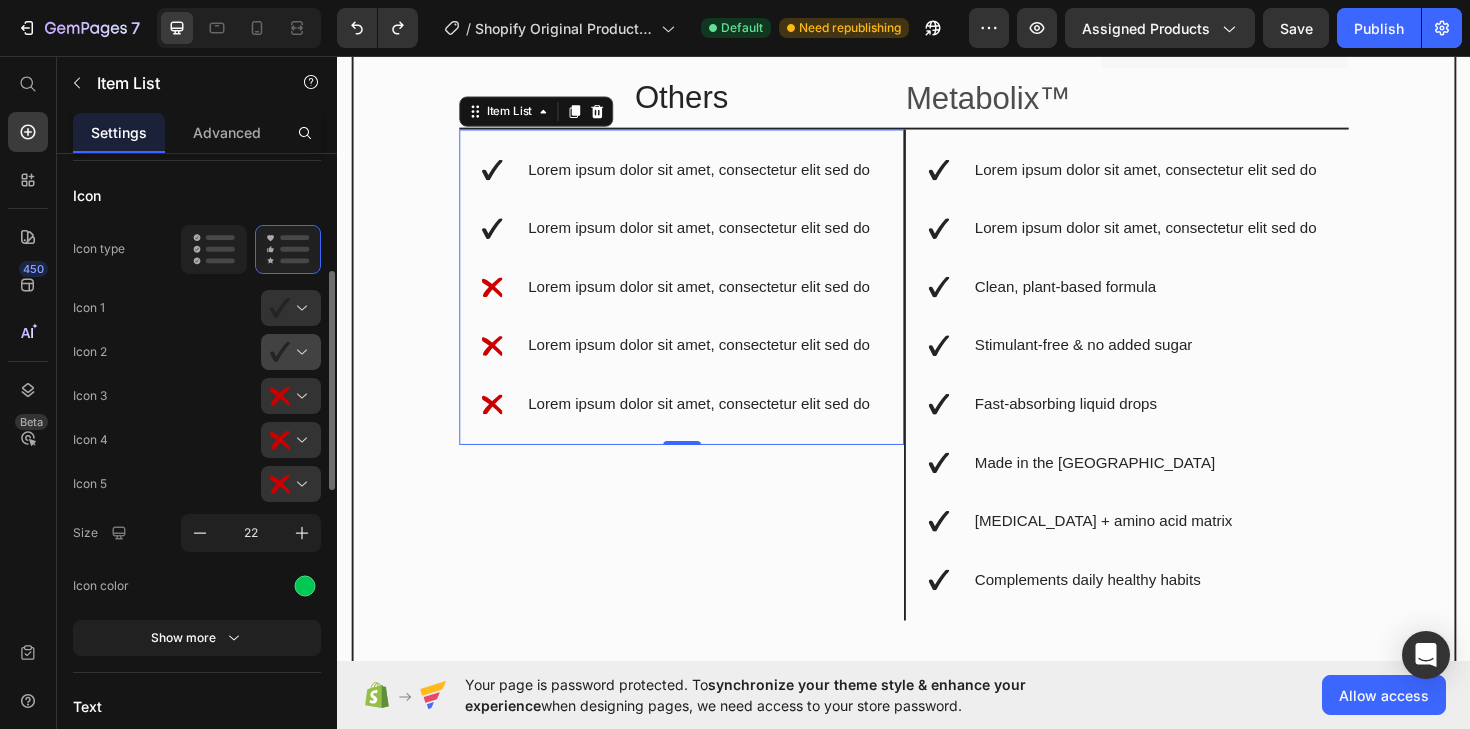 click at bounding box center (299, 352) 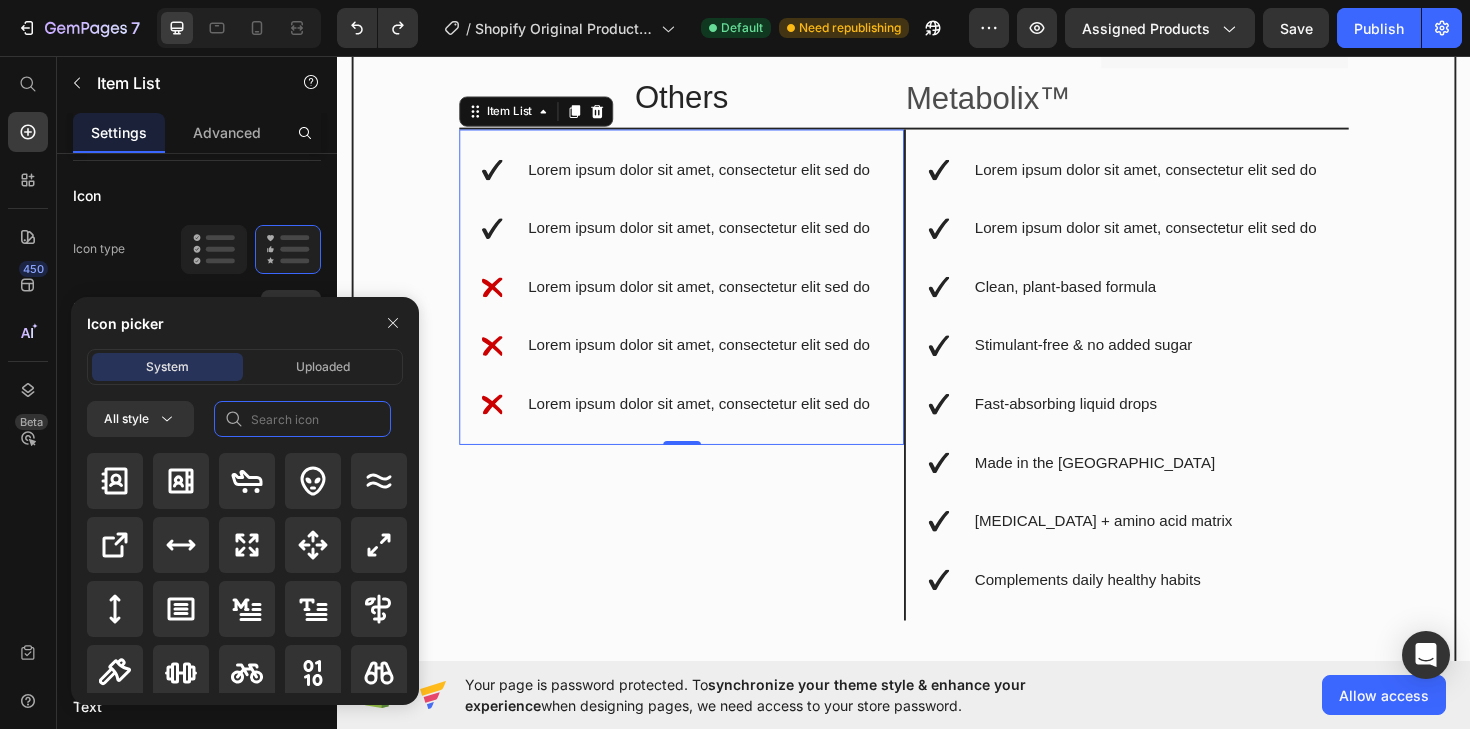 click 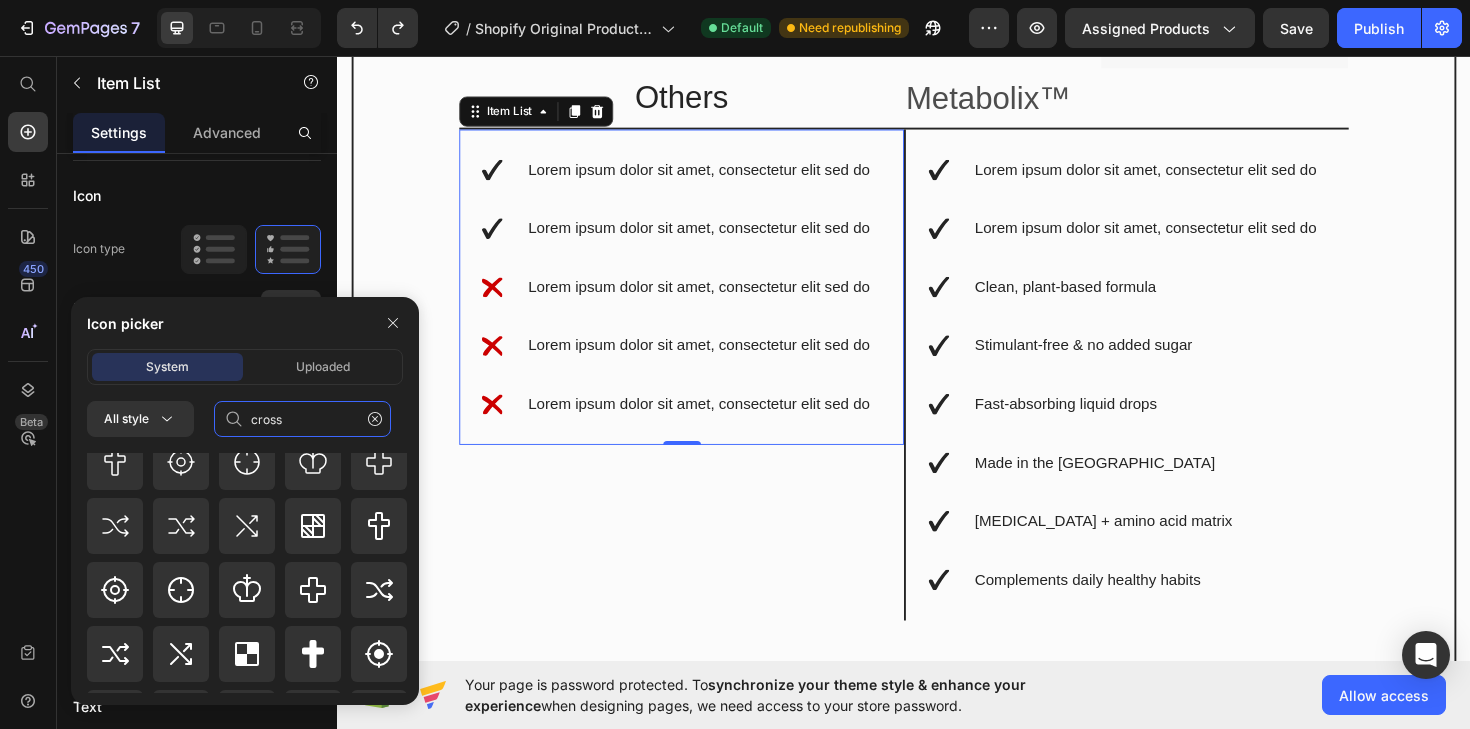 scroll, scrollTop: 256, scrollLeft: 0, axis: vertical 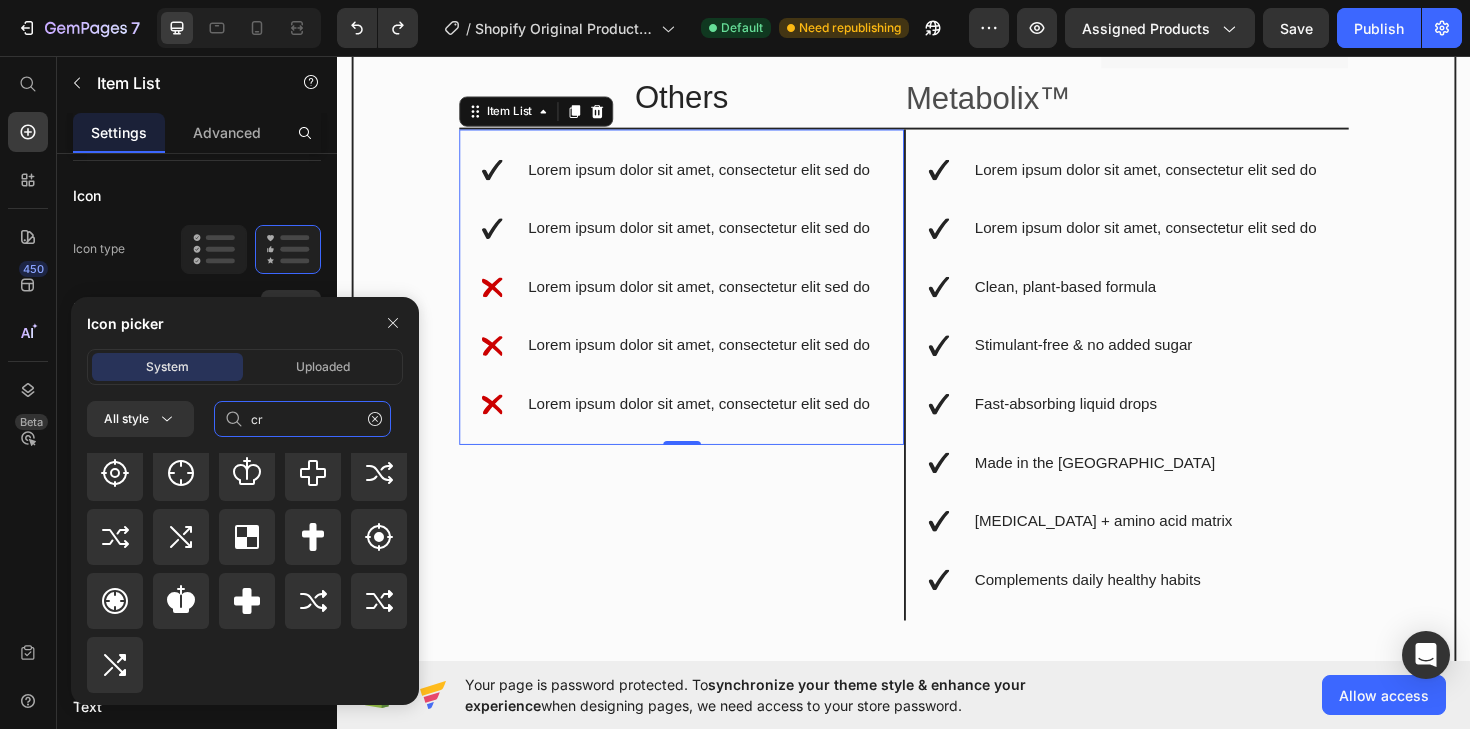 type on "c" 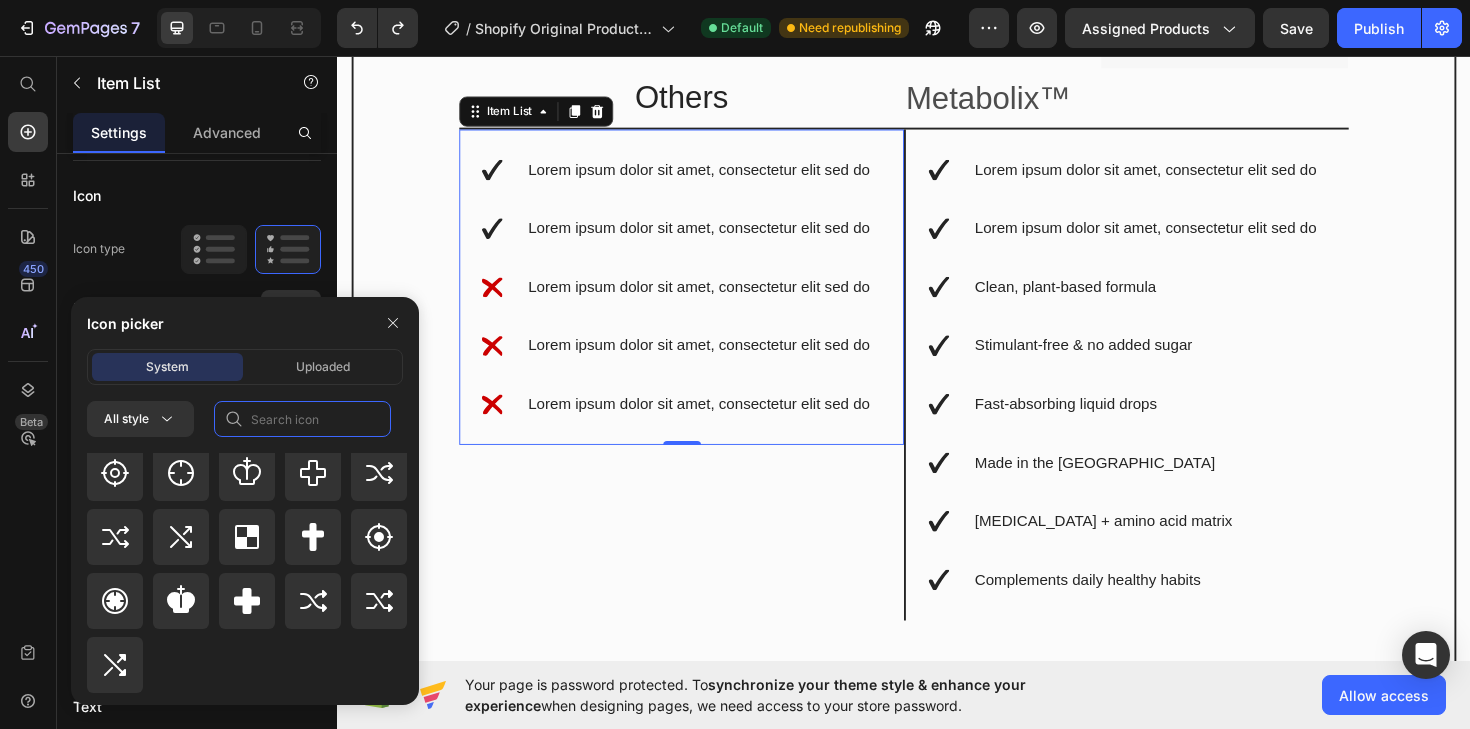 scroll, scrollTop: 0, scrollLeft: 0, axis: both 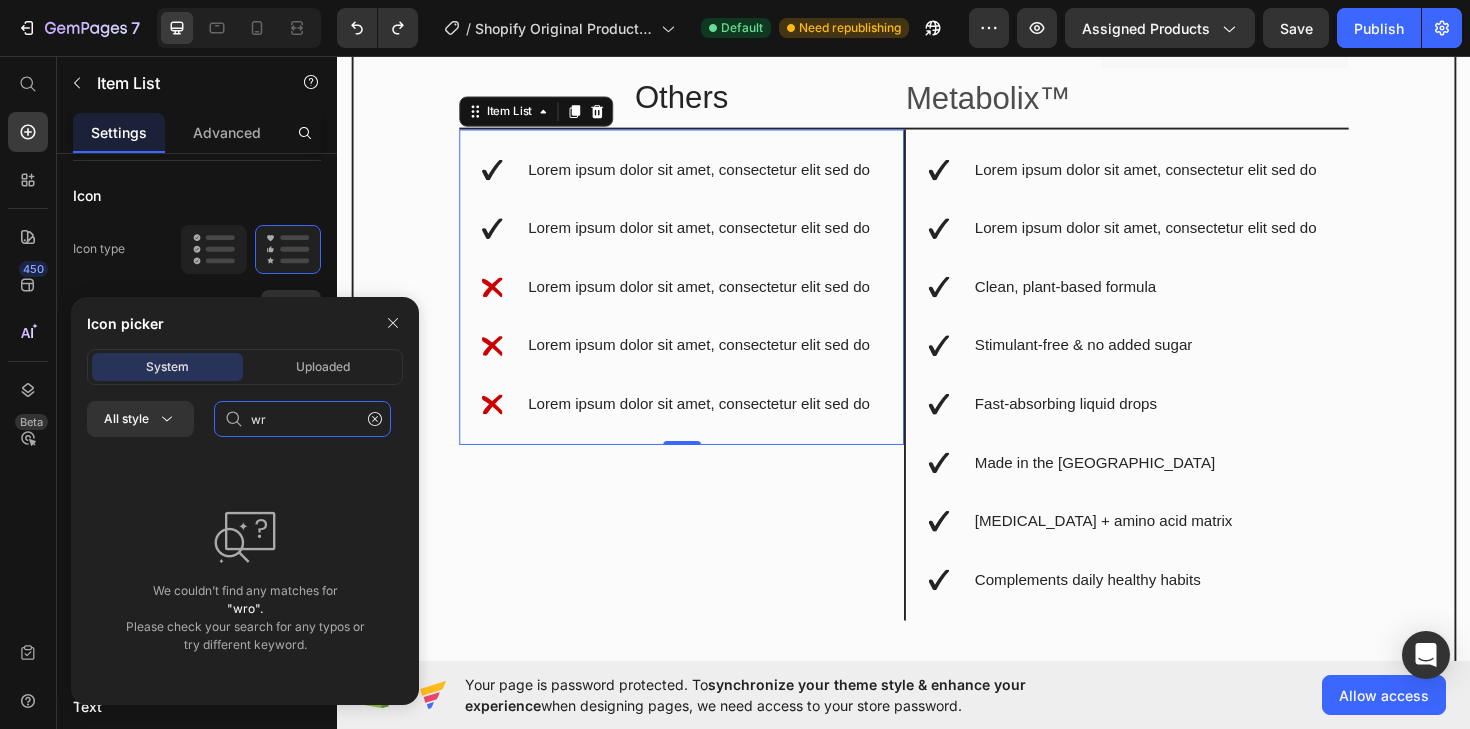 type on "w" 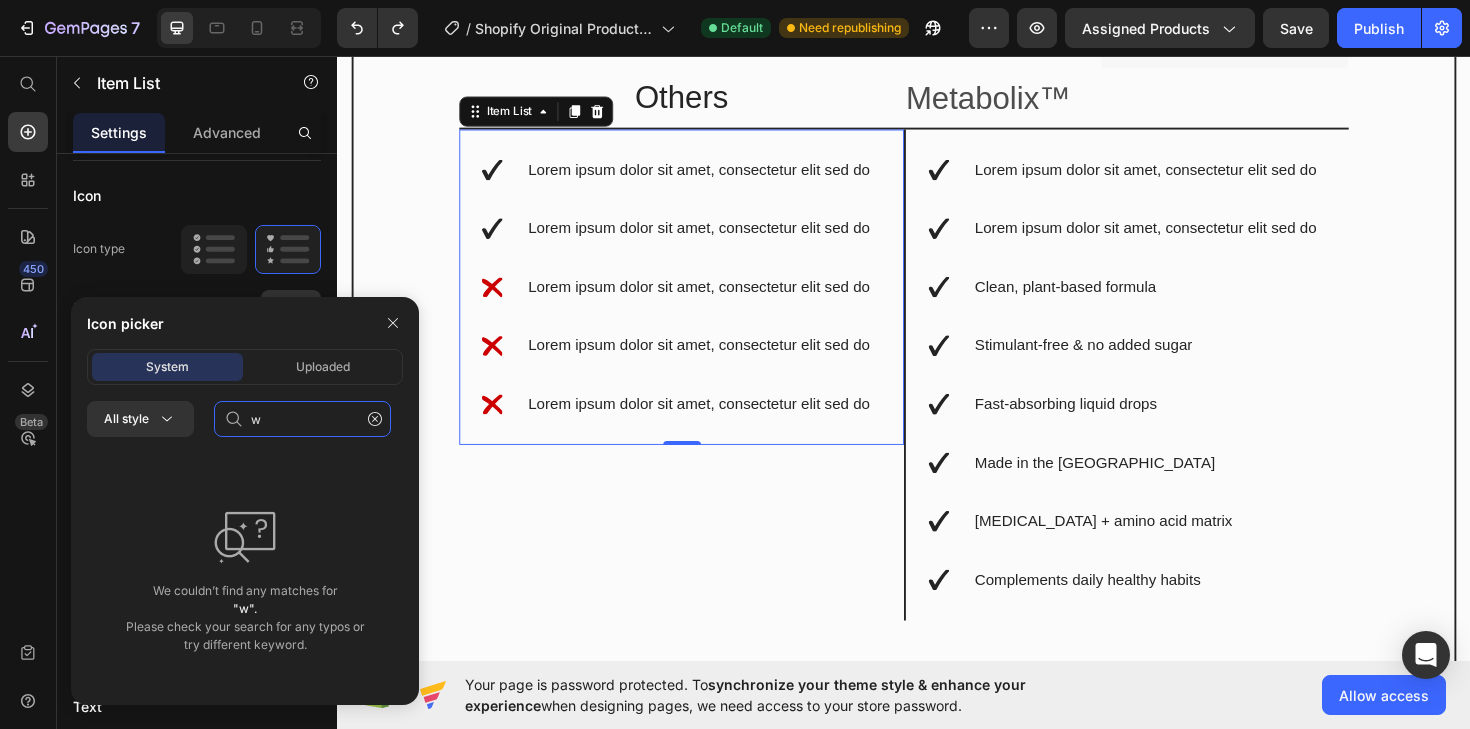 type 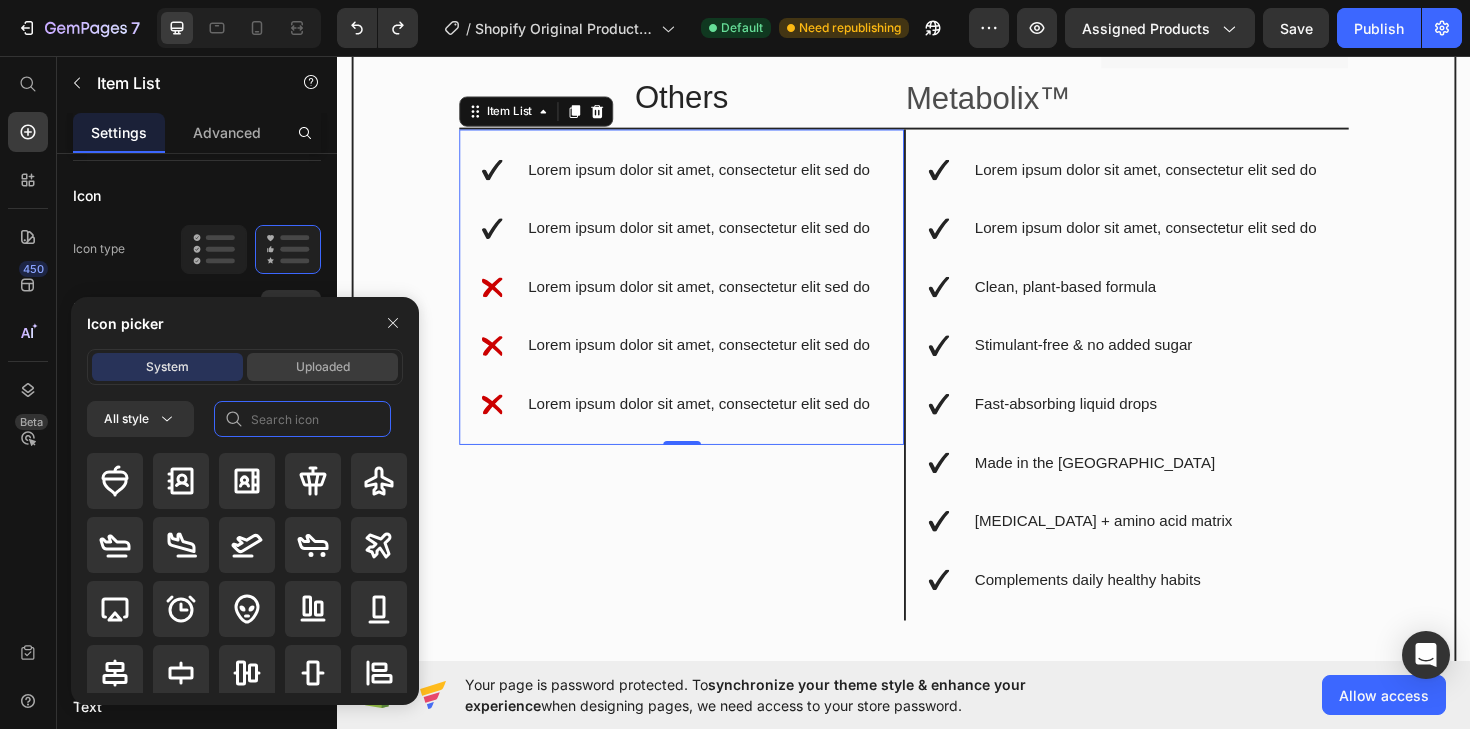 click on "Uploaded" at bounding box center [323, 367] 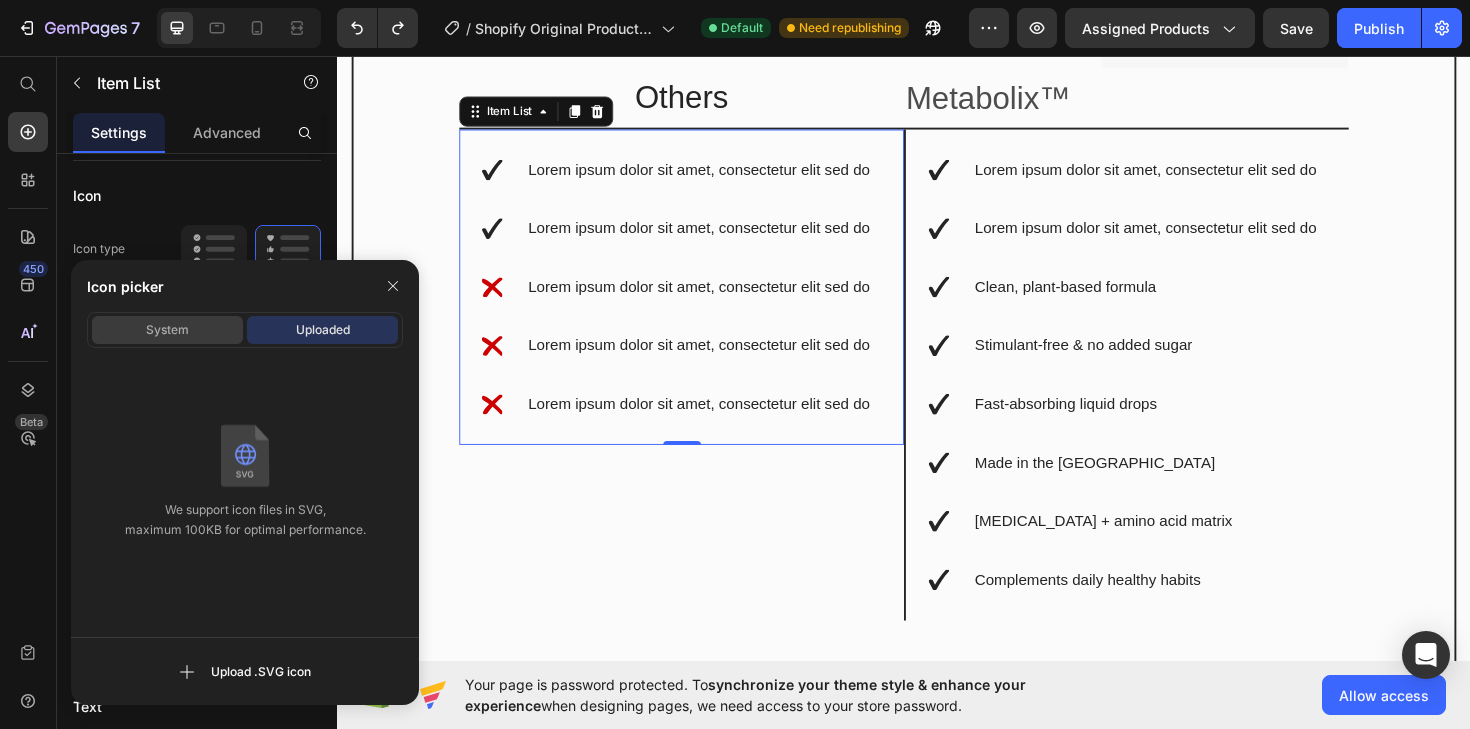 click on "System" at bounding box center [167, 330] 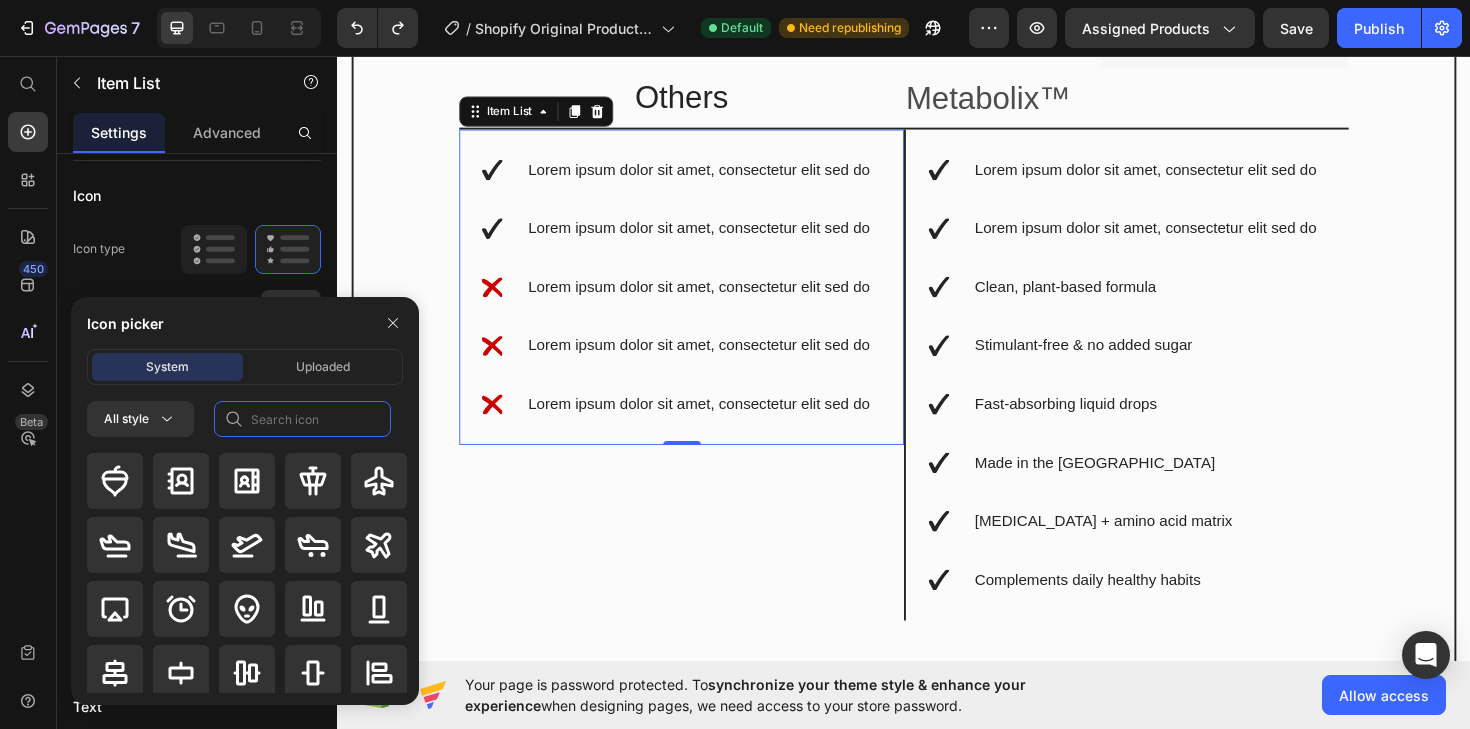 click 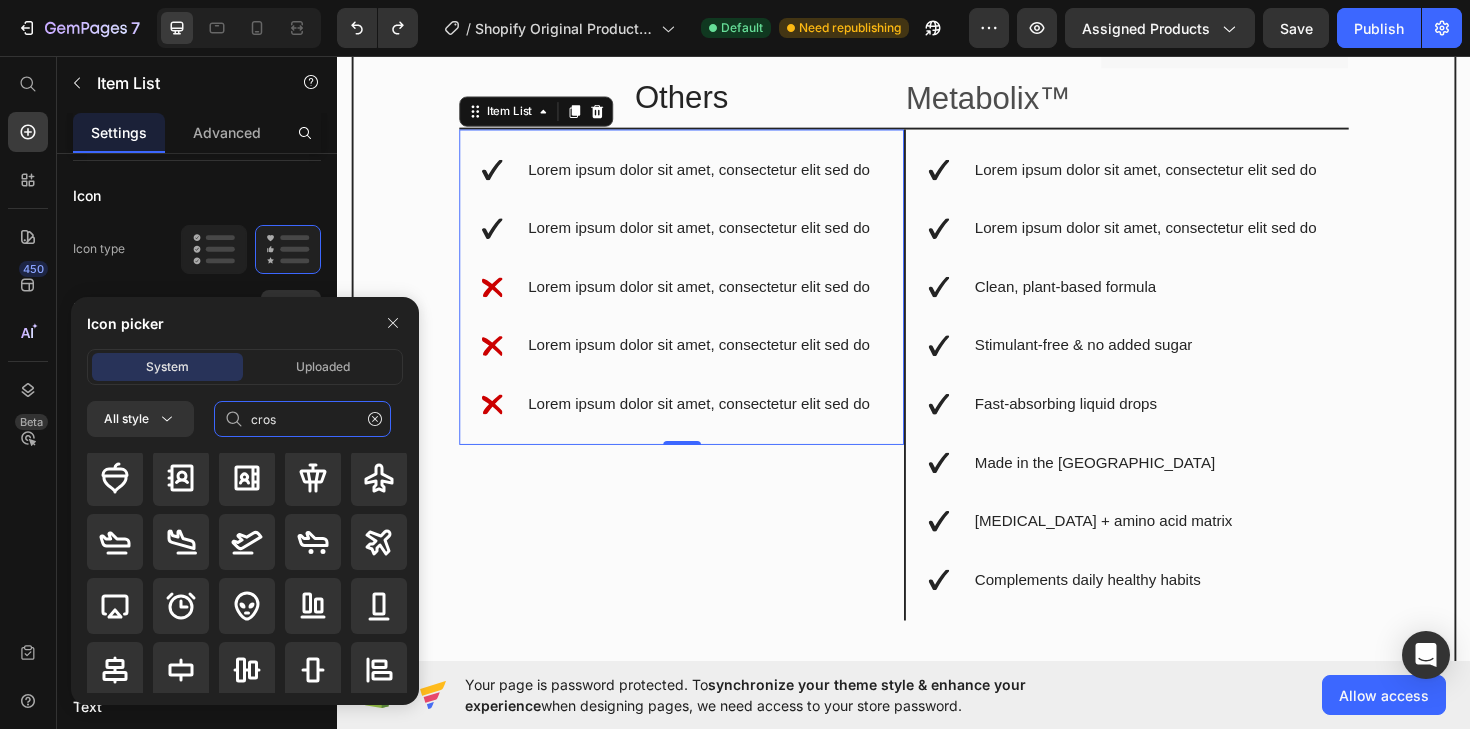 scroll, scrollTop: 0, scrollLeft: 0, axis: both 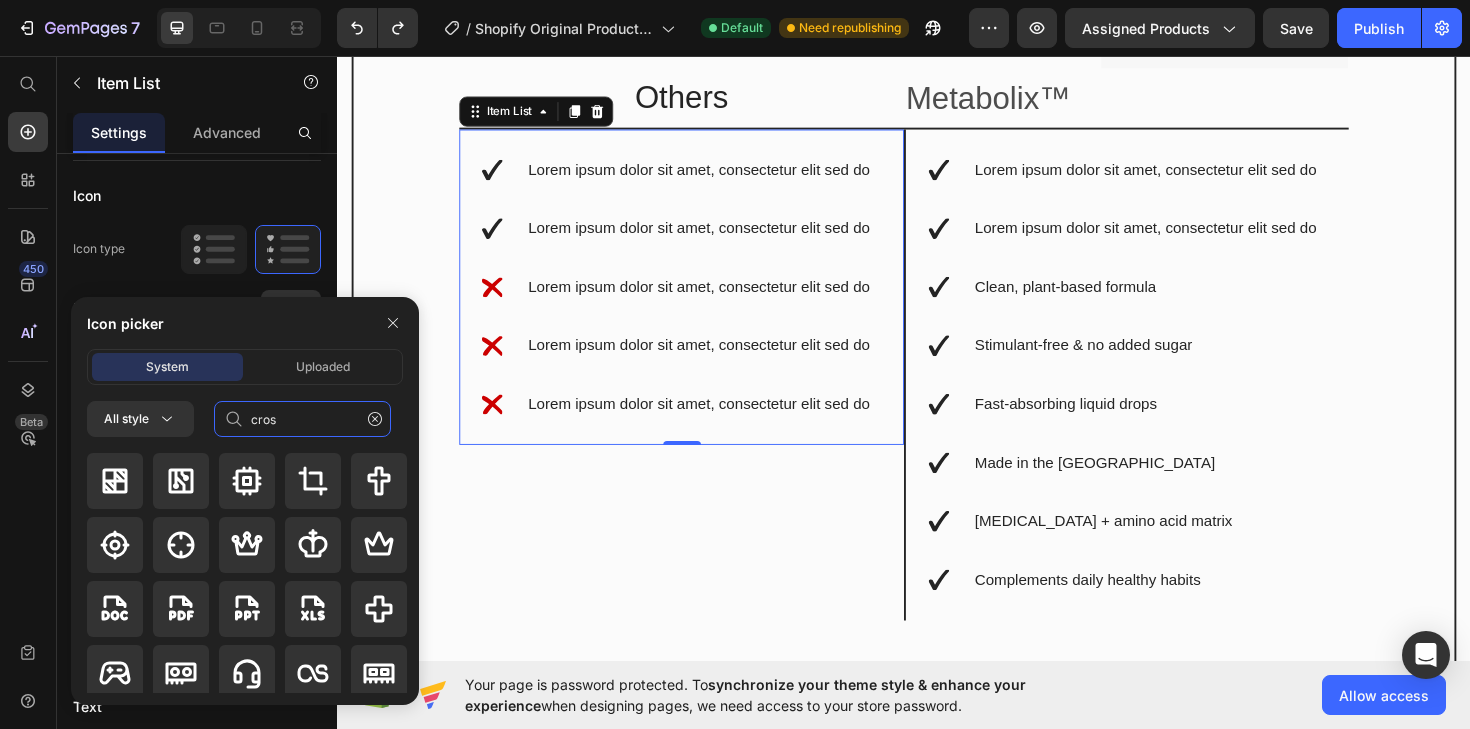 type on "cross" 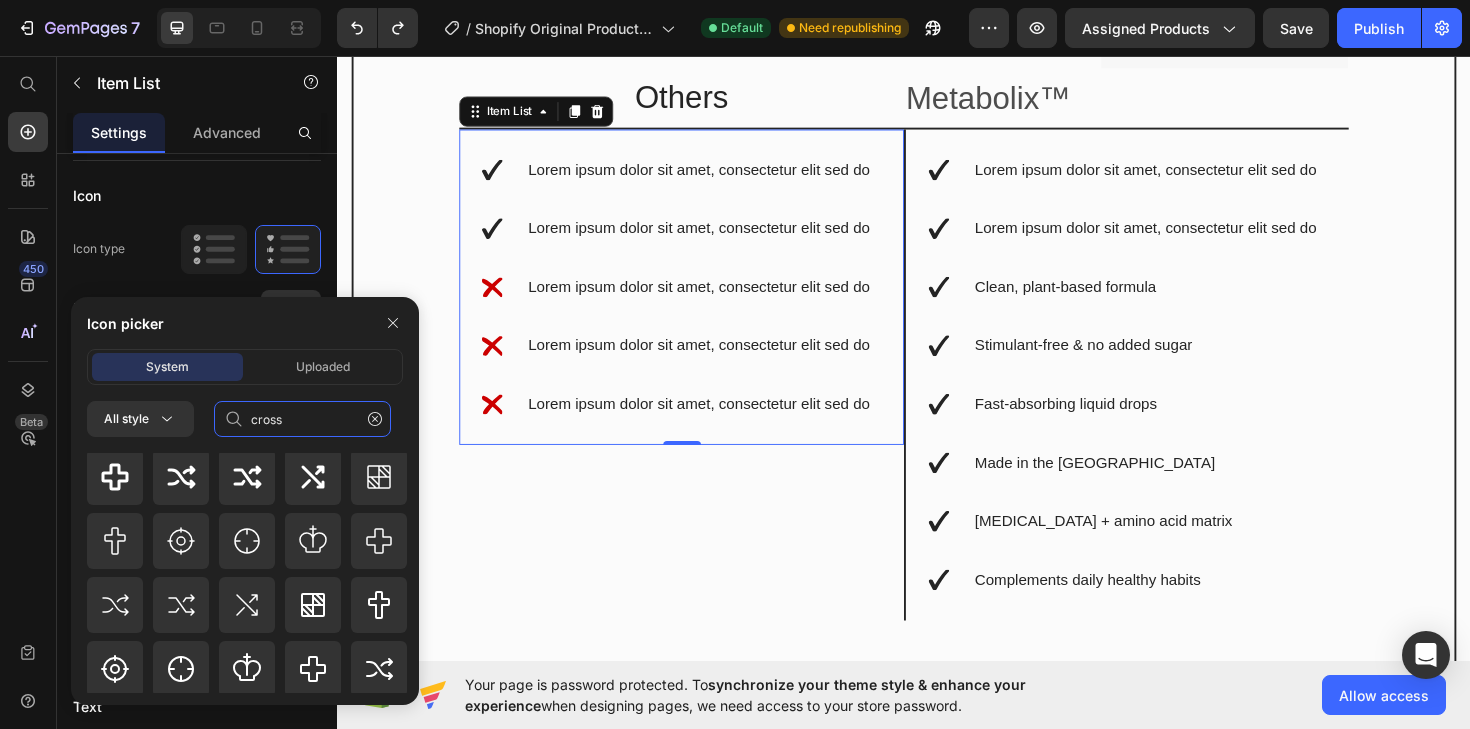 scroll, scrollTop: 0, scrollLeft: 0, axis: both 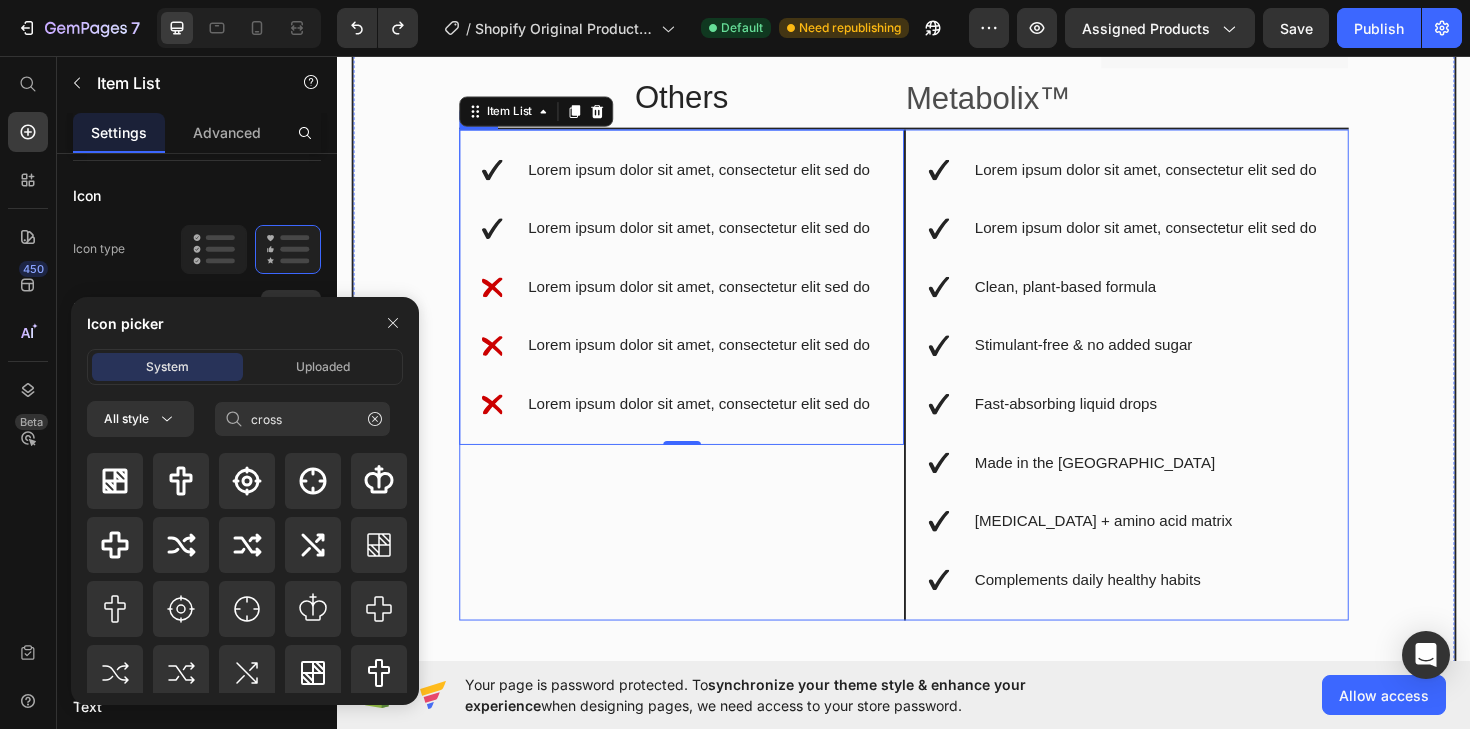 click on "Lorem ipsum dolor sit amet, consectetur elit sed do
Lorem ipsum dolor sit amet, consectetur elit sed do
Lorem ipsum dolor sit amet, consectetur elit sed do
Lorem ipsum dolor sit amet, consectetur elit sed do
Lorem ipsum dolor sit amet, consectetur elit sed do Item List   0" at bounding box center (701, 394) 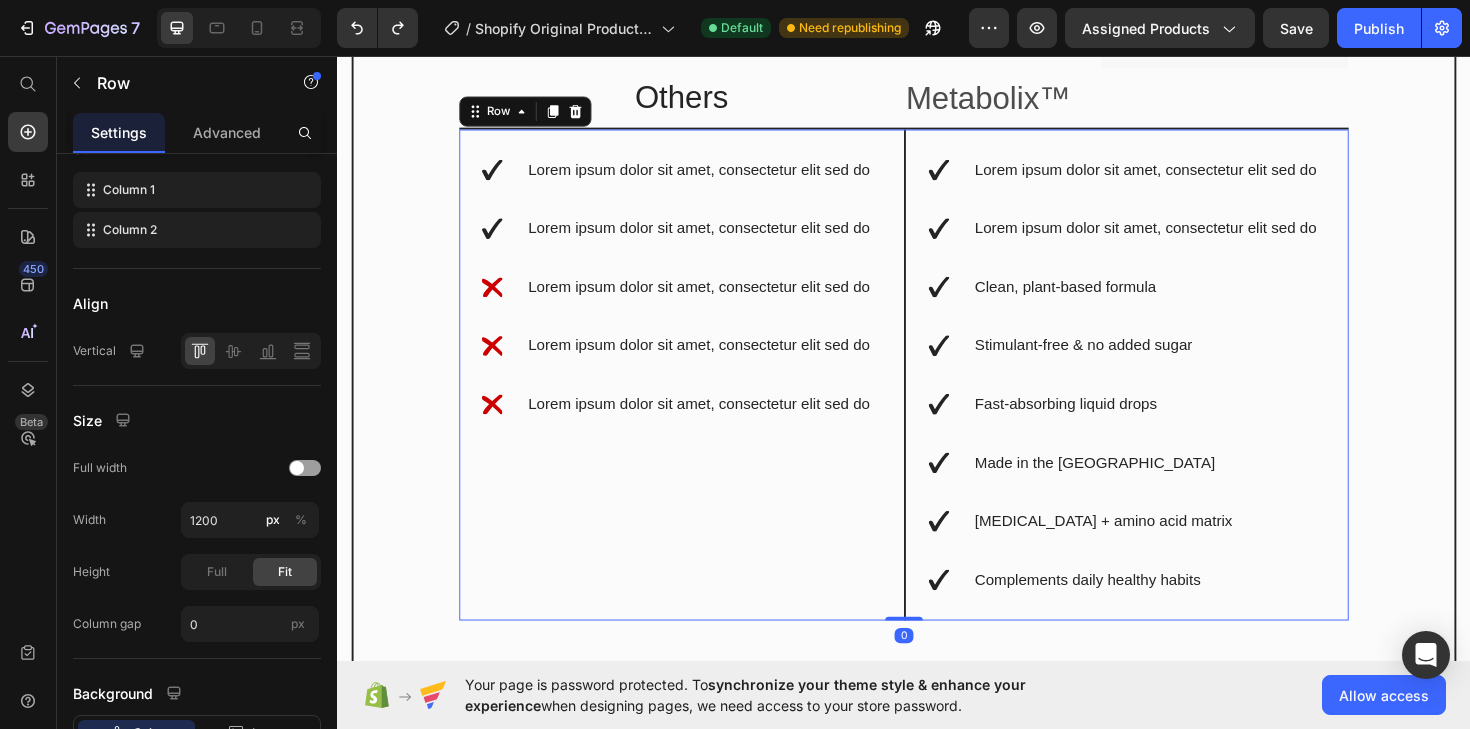 scroll, scrollTop: 0, scrollLeft: 0, axis: both 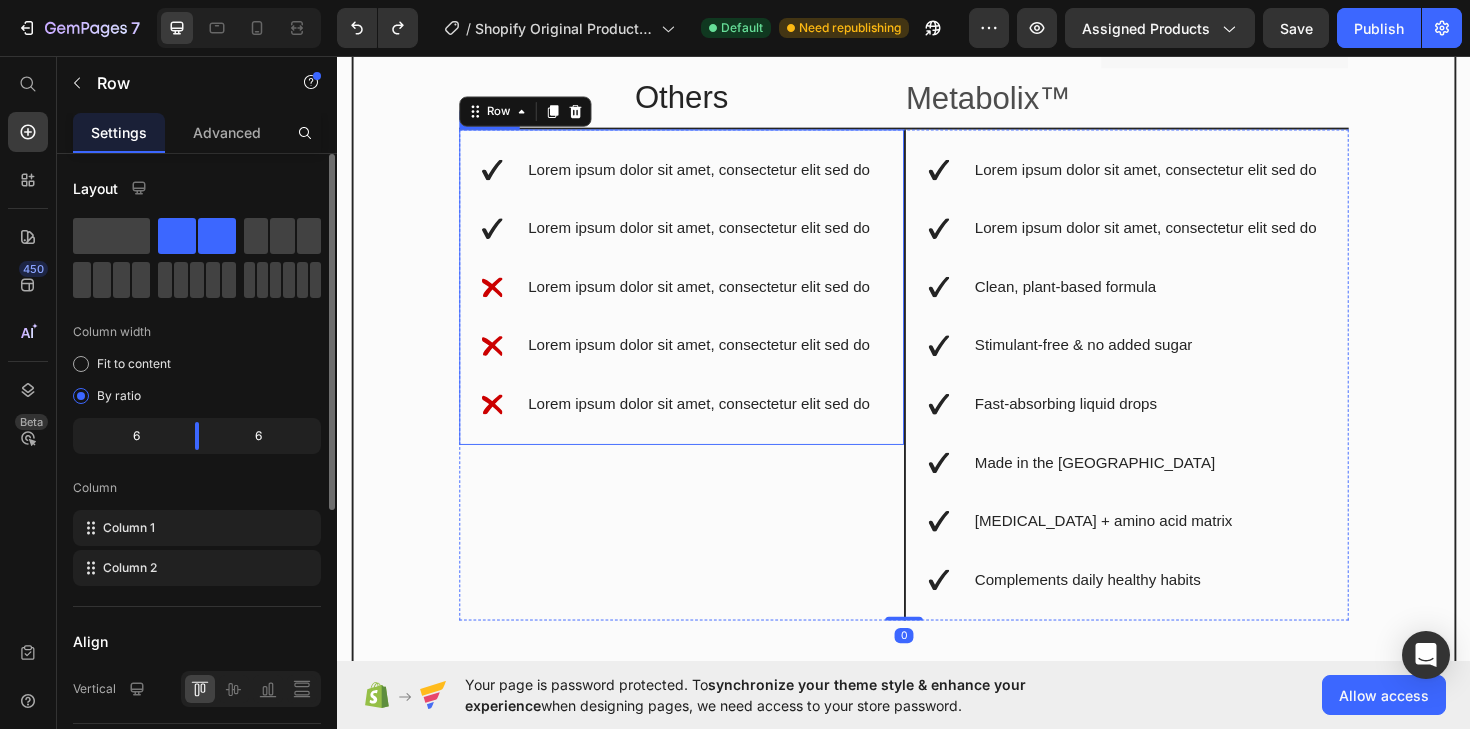click 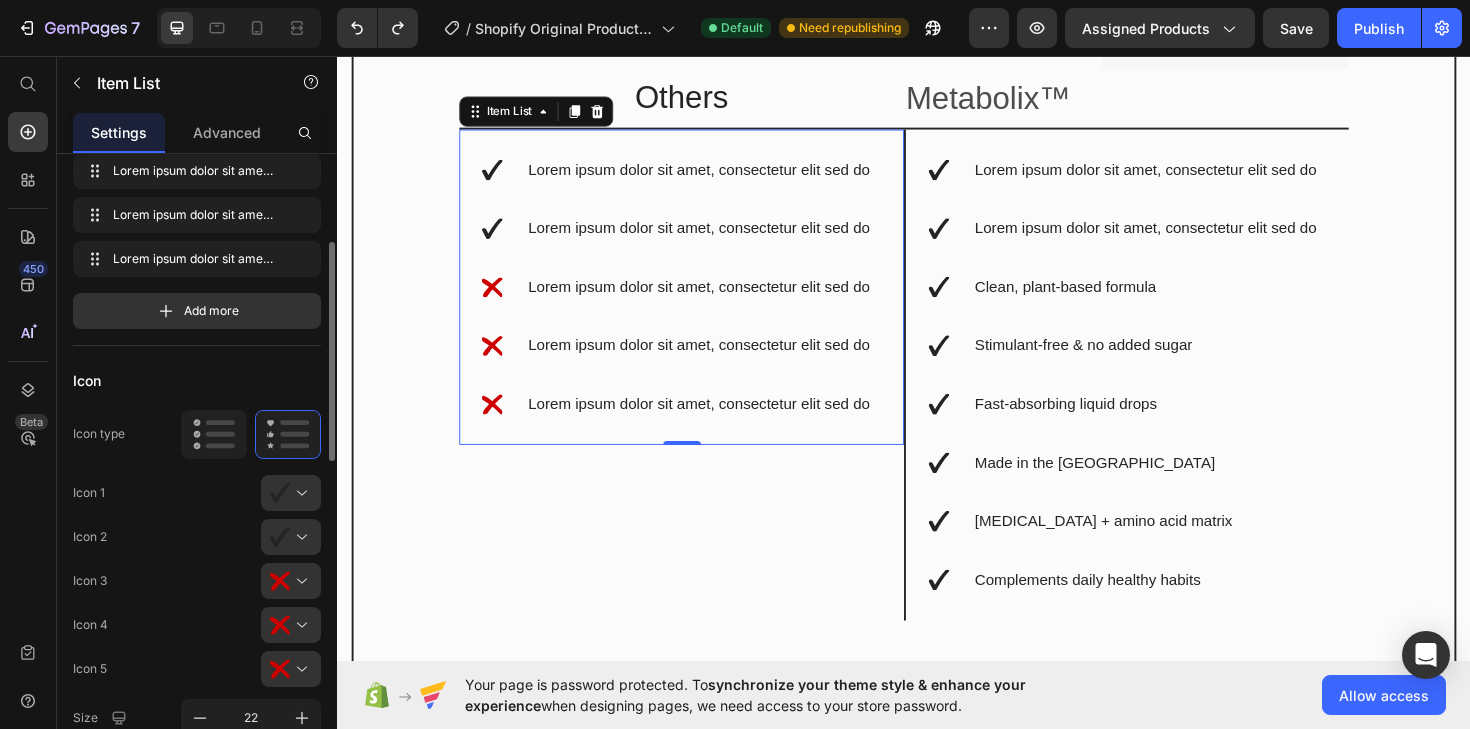 scroll, scrollTop: 179, scrollLeft: 0, axis: vertical 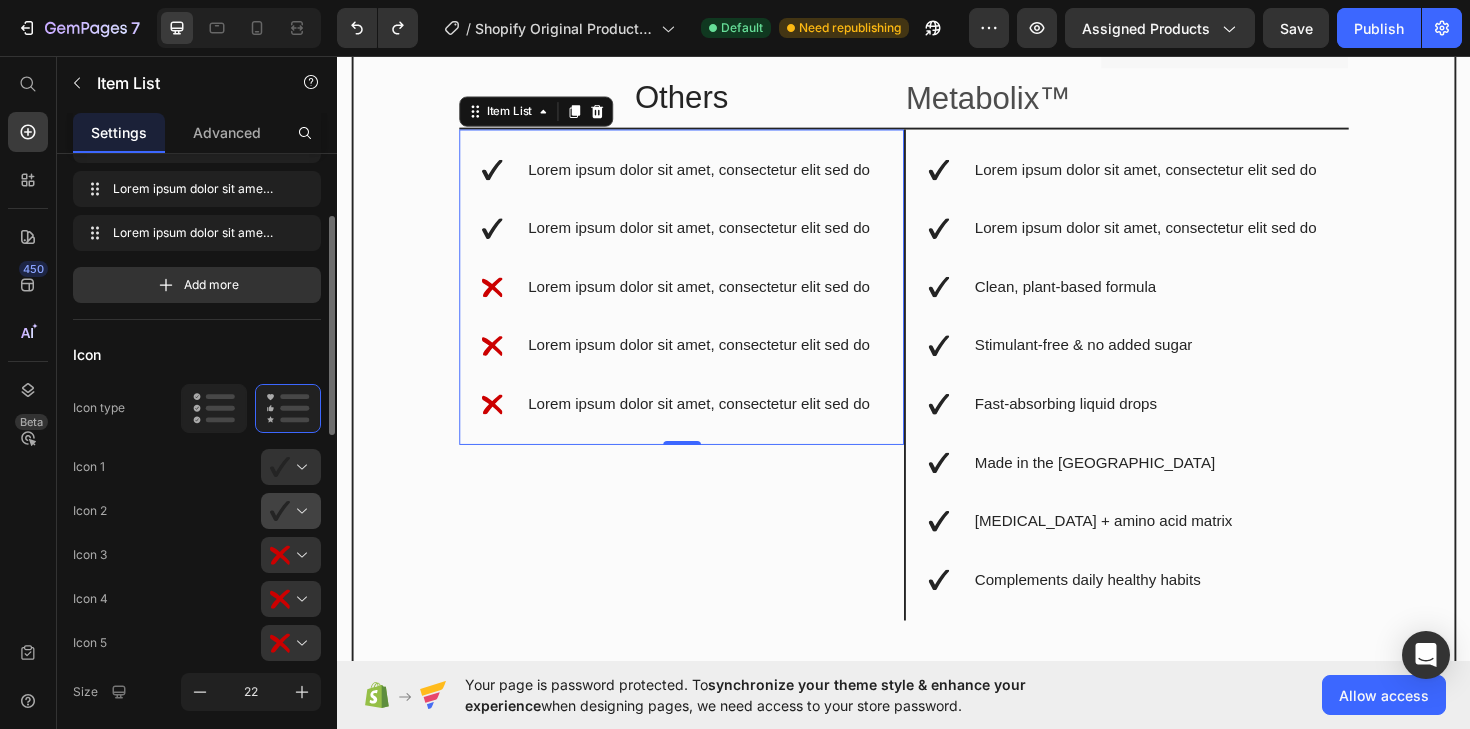 click at bounding box center [299, 511] 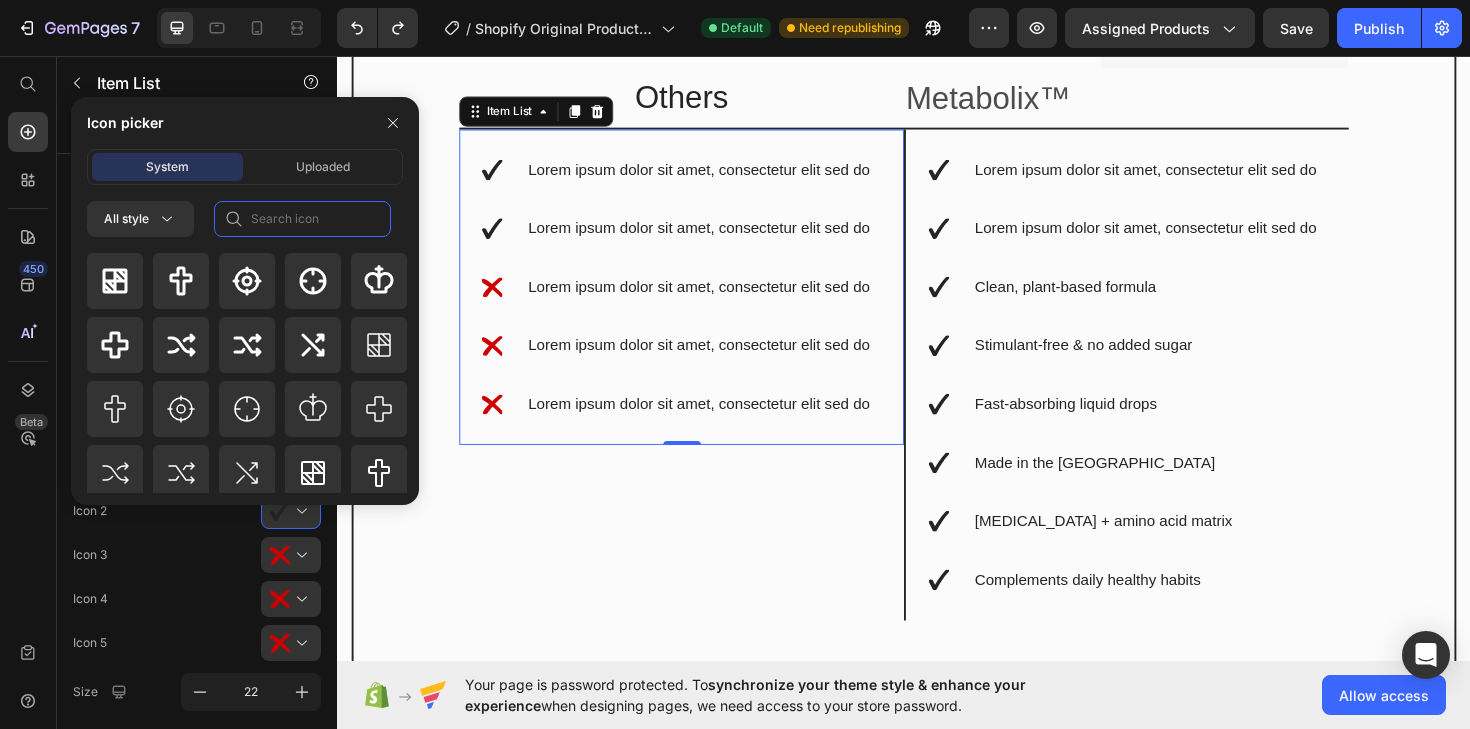 click 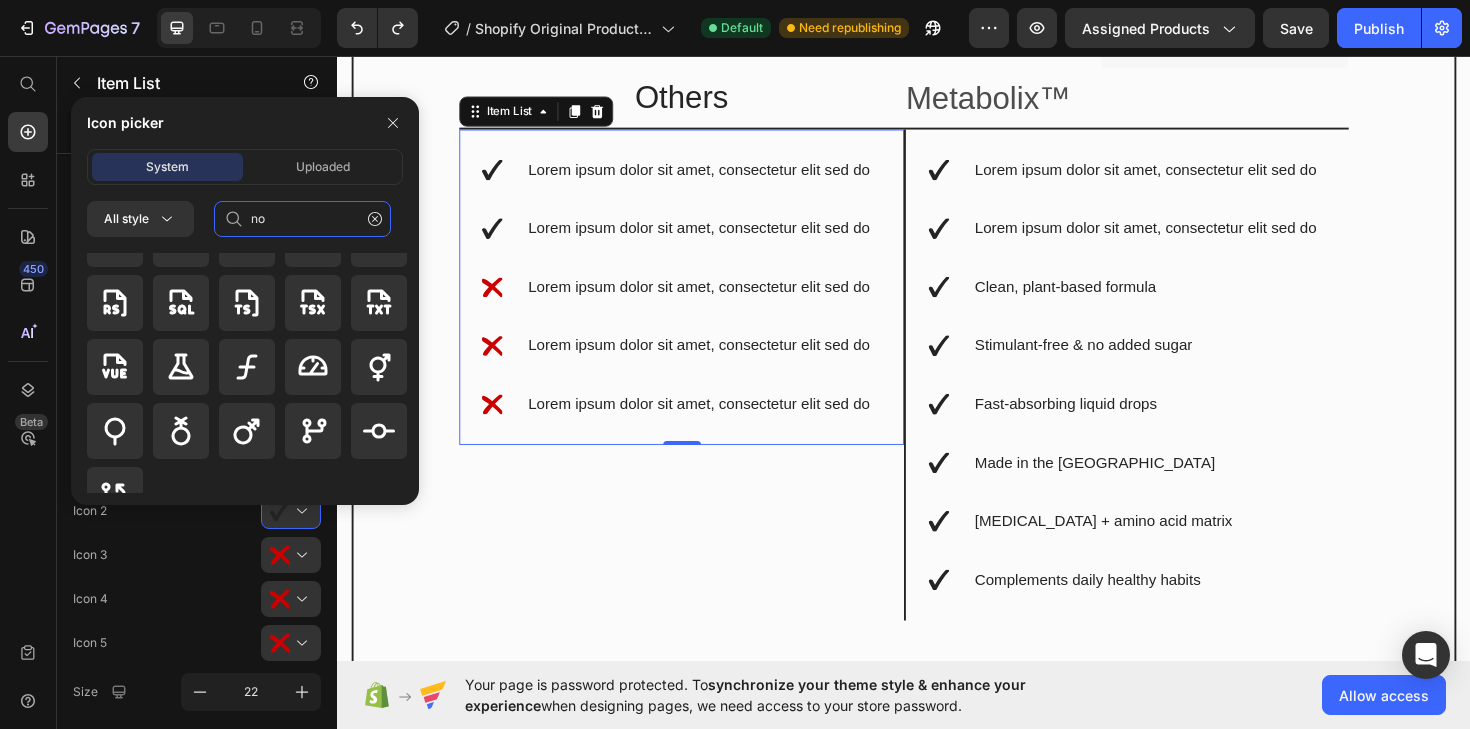 scroll, scrollTop: 928, scrollLeft: 0, axis: vertical 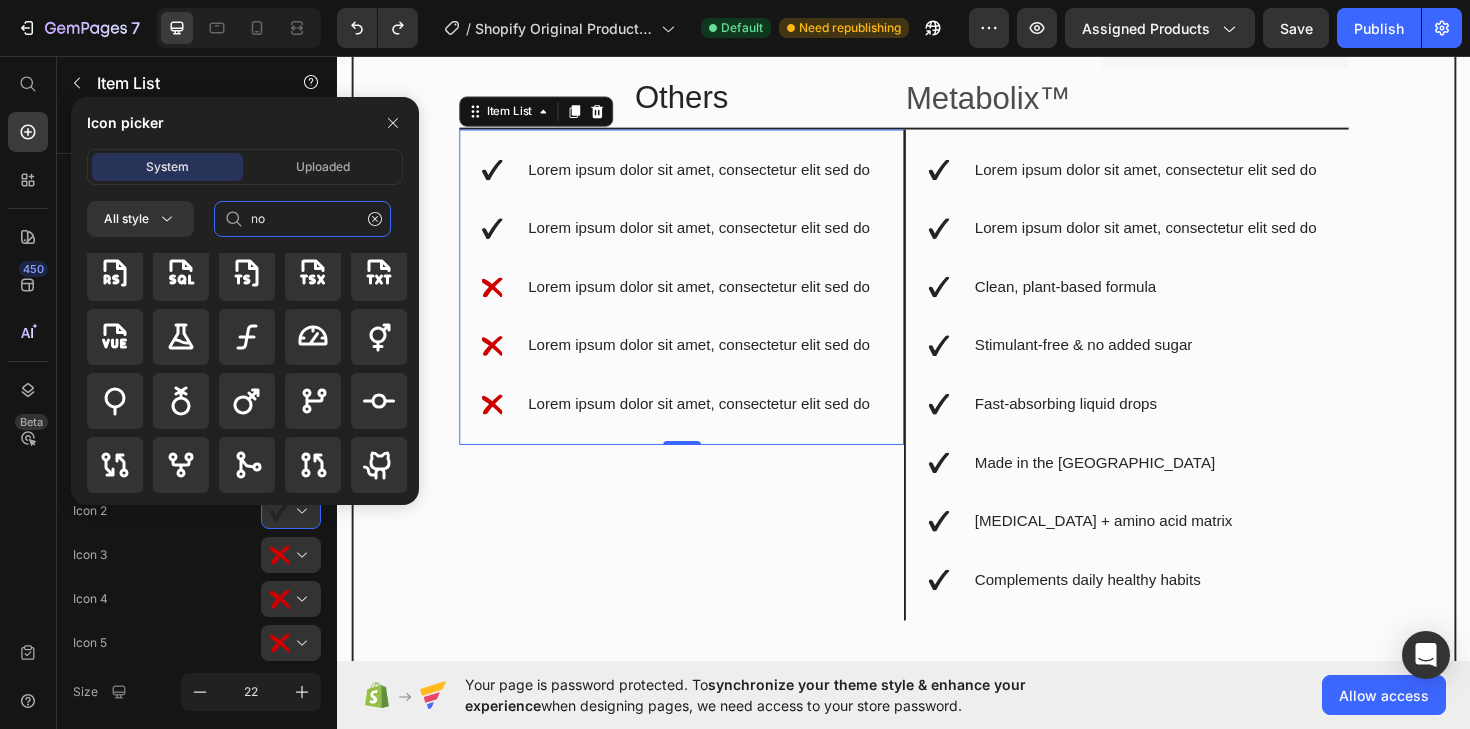 type on "no" 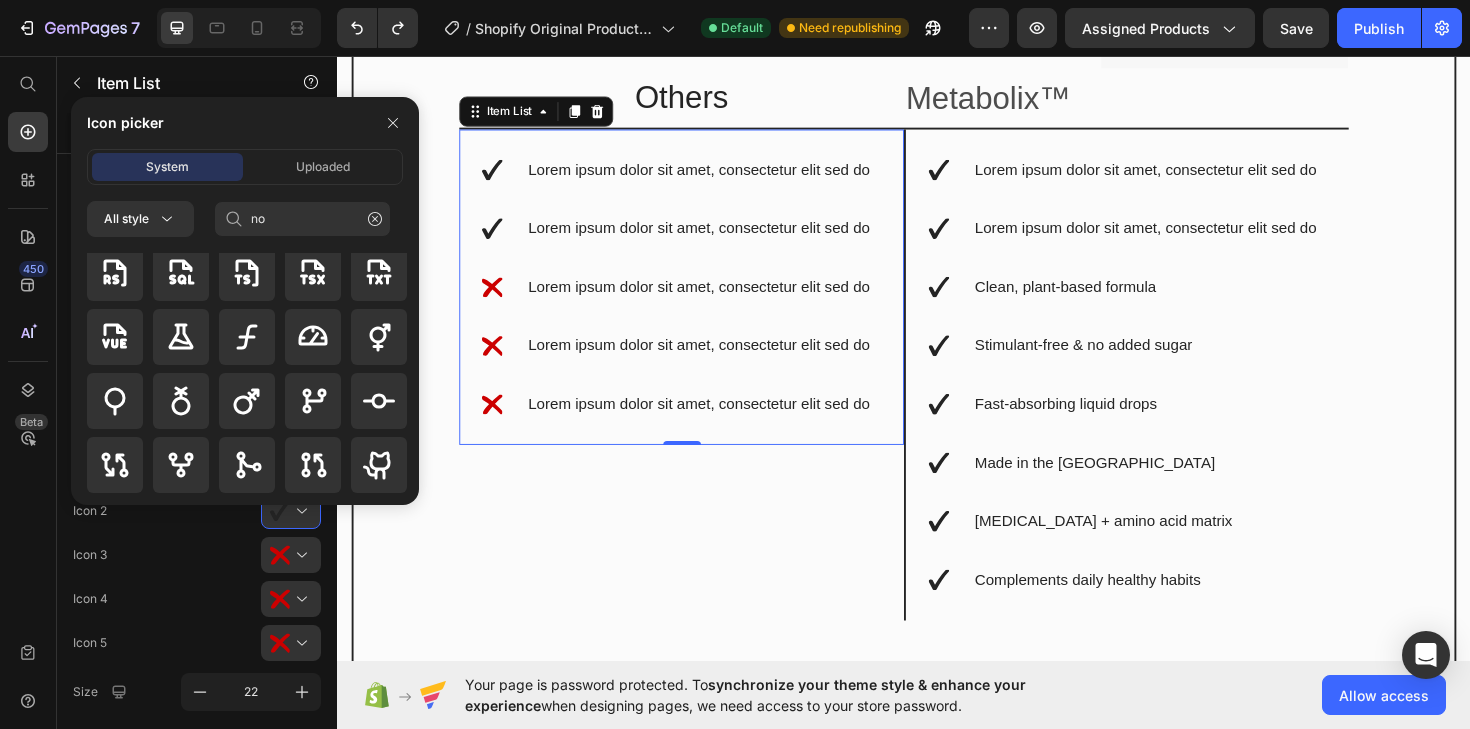 click on "Lorem ipsum dolor sit amet, consectetur elit sed do" at bounding box center (720, 301) 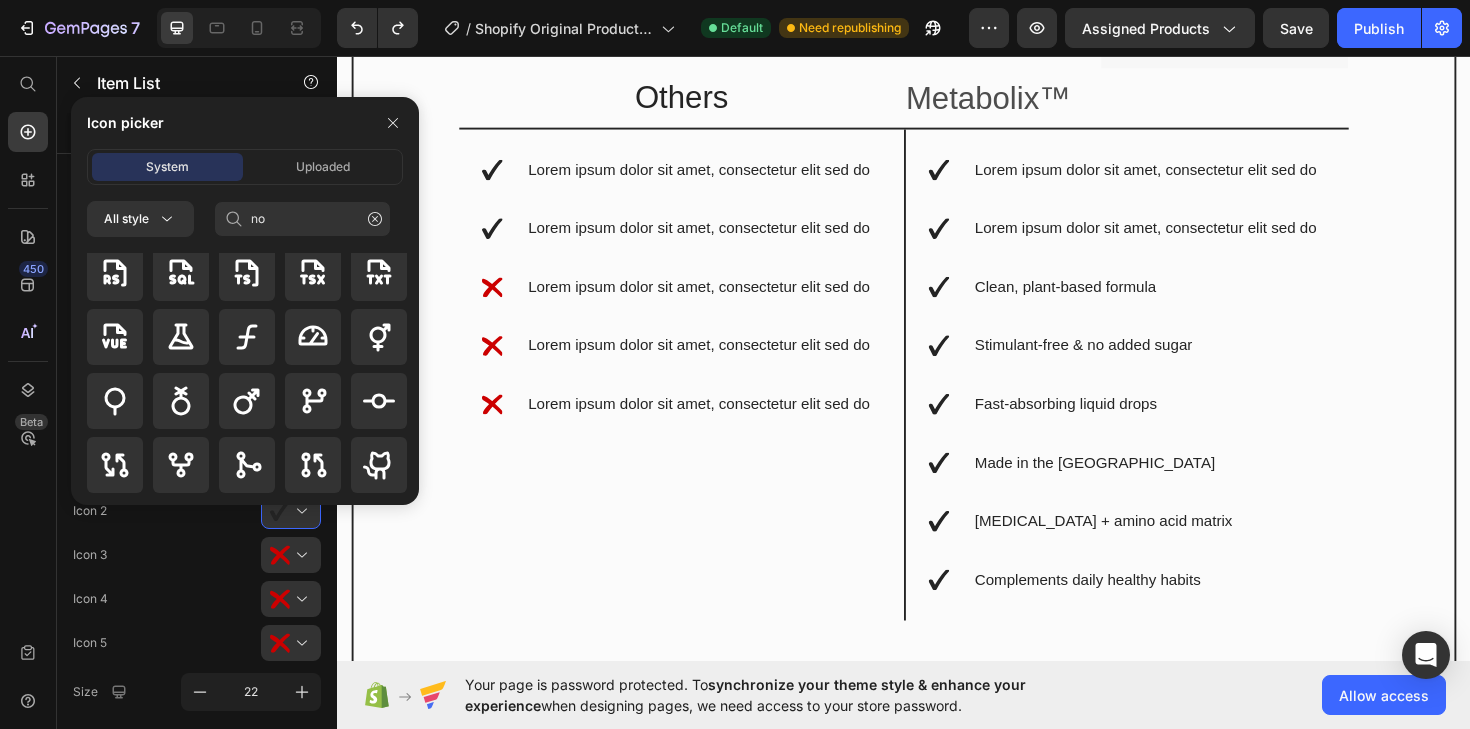 click 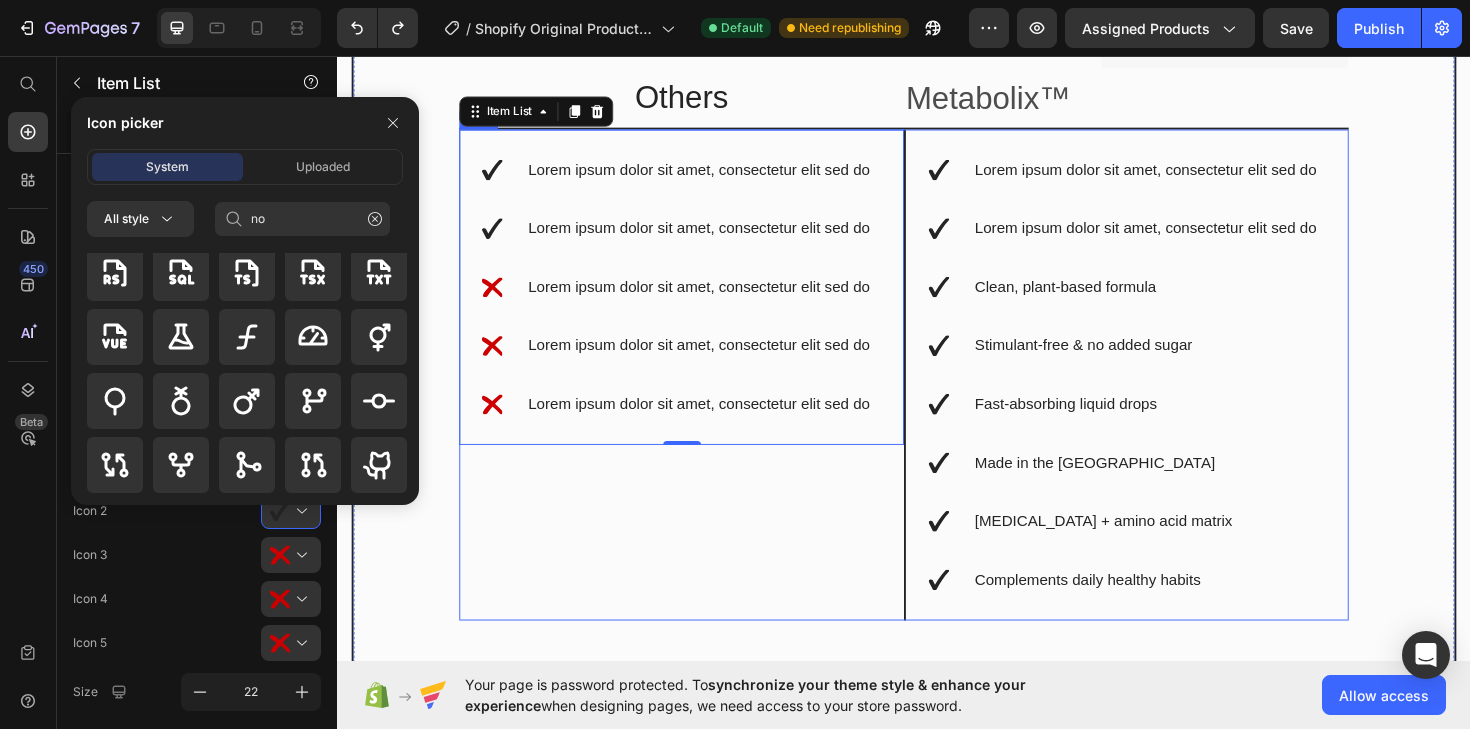 click on "Lorem ipsum dolor sit amet, consectetur elit sed do
Lorem ipsum dolor sit amet, consectetur elit sed do
Lorem ipsum dolor sit amet, consectetur elit sed do
Lorem ipsum dolor sit amet, consectetur elit sed do
Lorem ipsum dolor sit amet, consectetur elit sed do Item List   0" at bounding box center [701, 394] 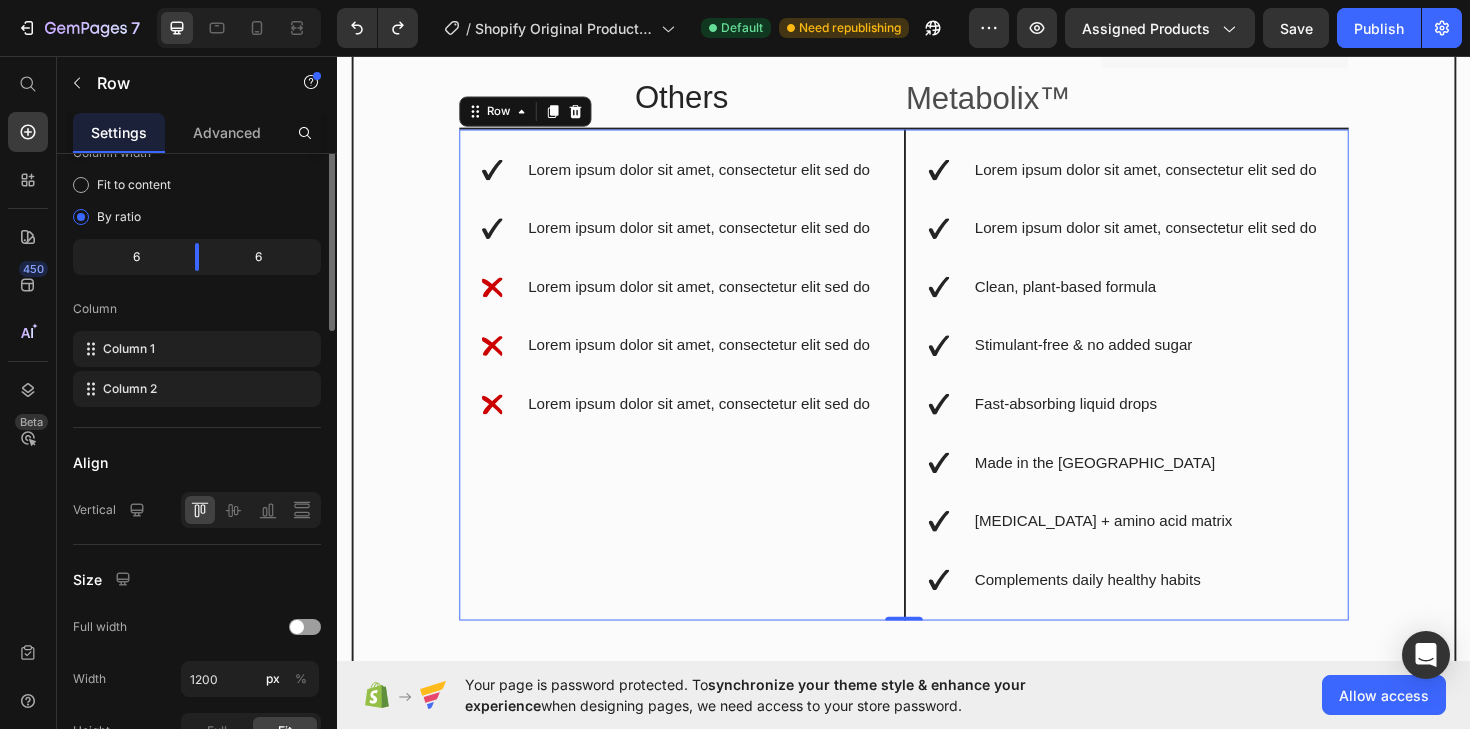 scroll, scrollTop: 0, scrollLeft: 0, axis: both 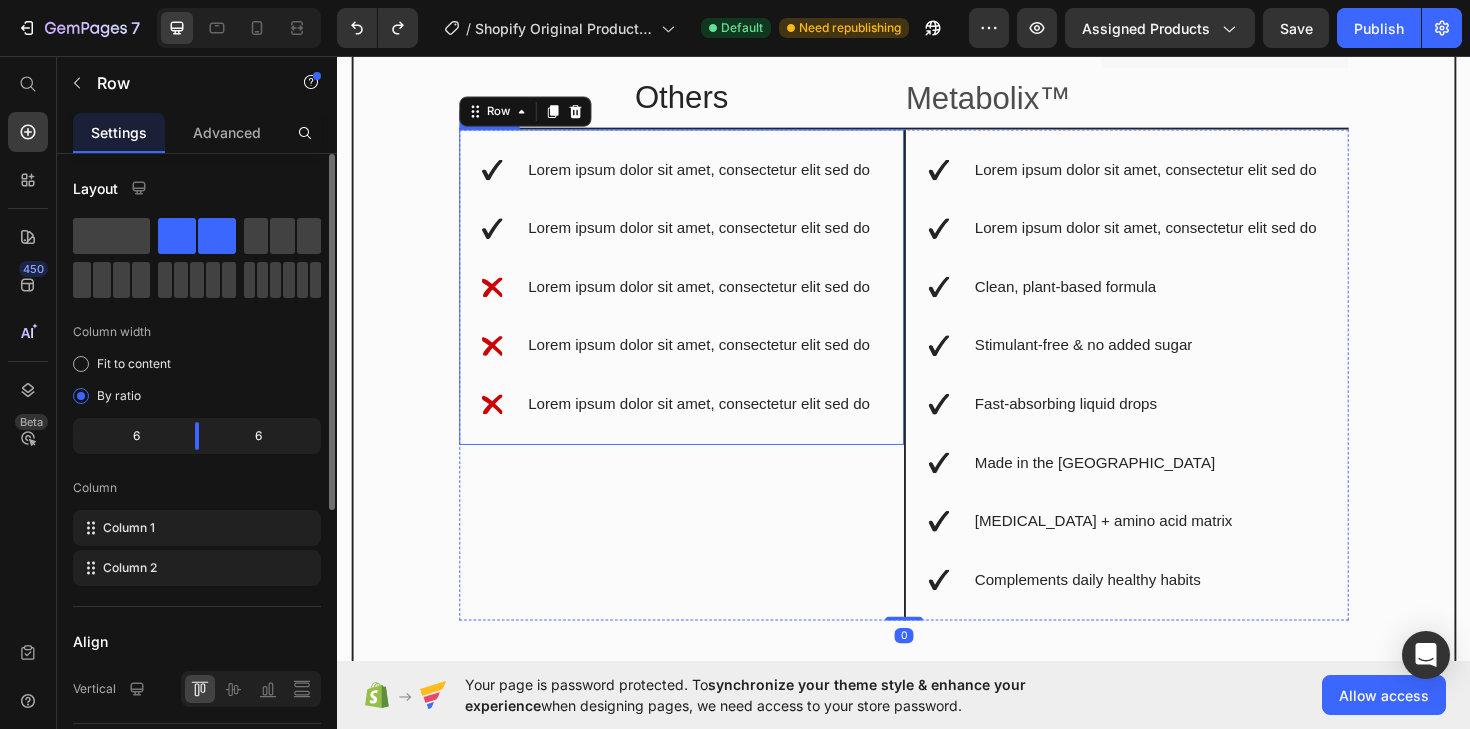 click on "Lorem ipsum dolor sit amet, consectetur elit sed do" at bounding box center (697, 301) 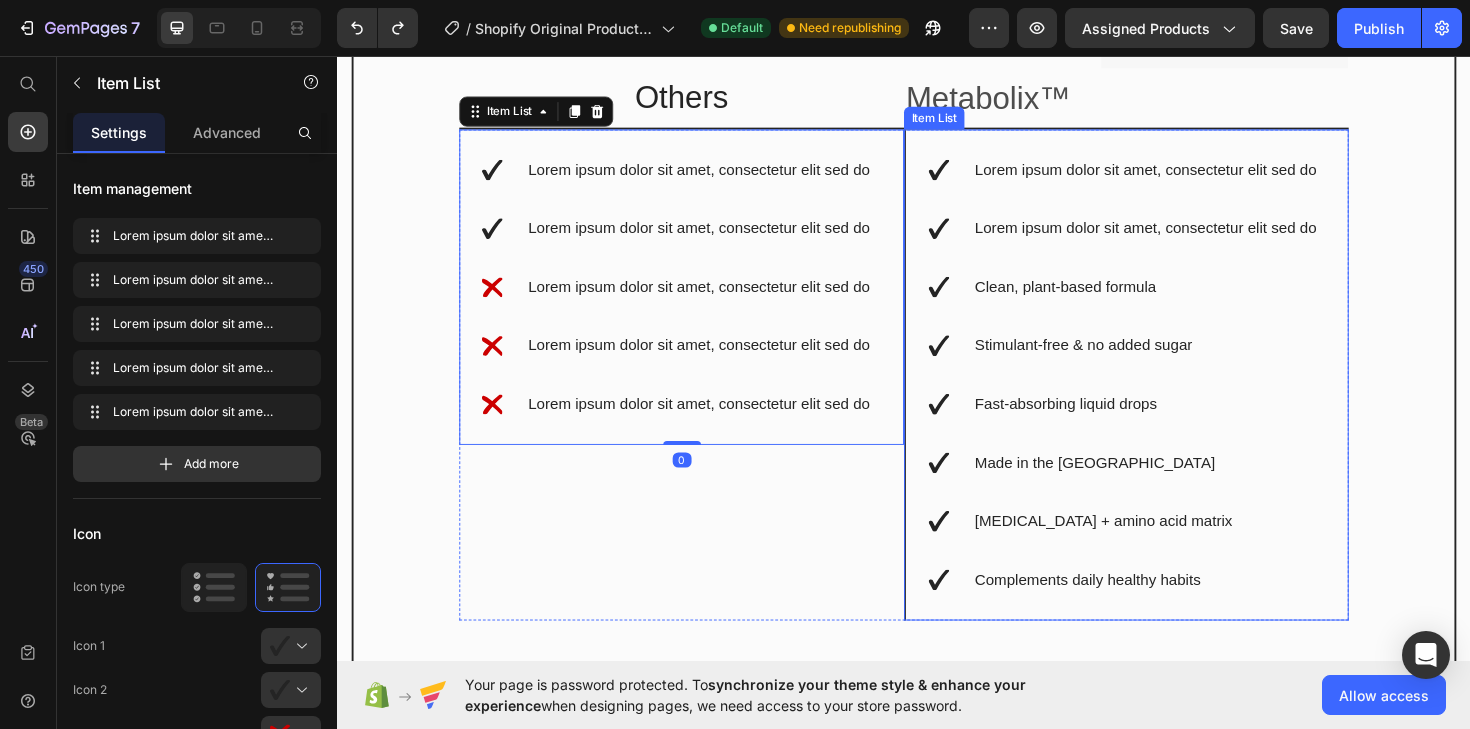 click 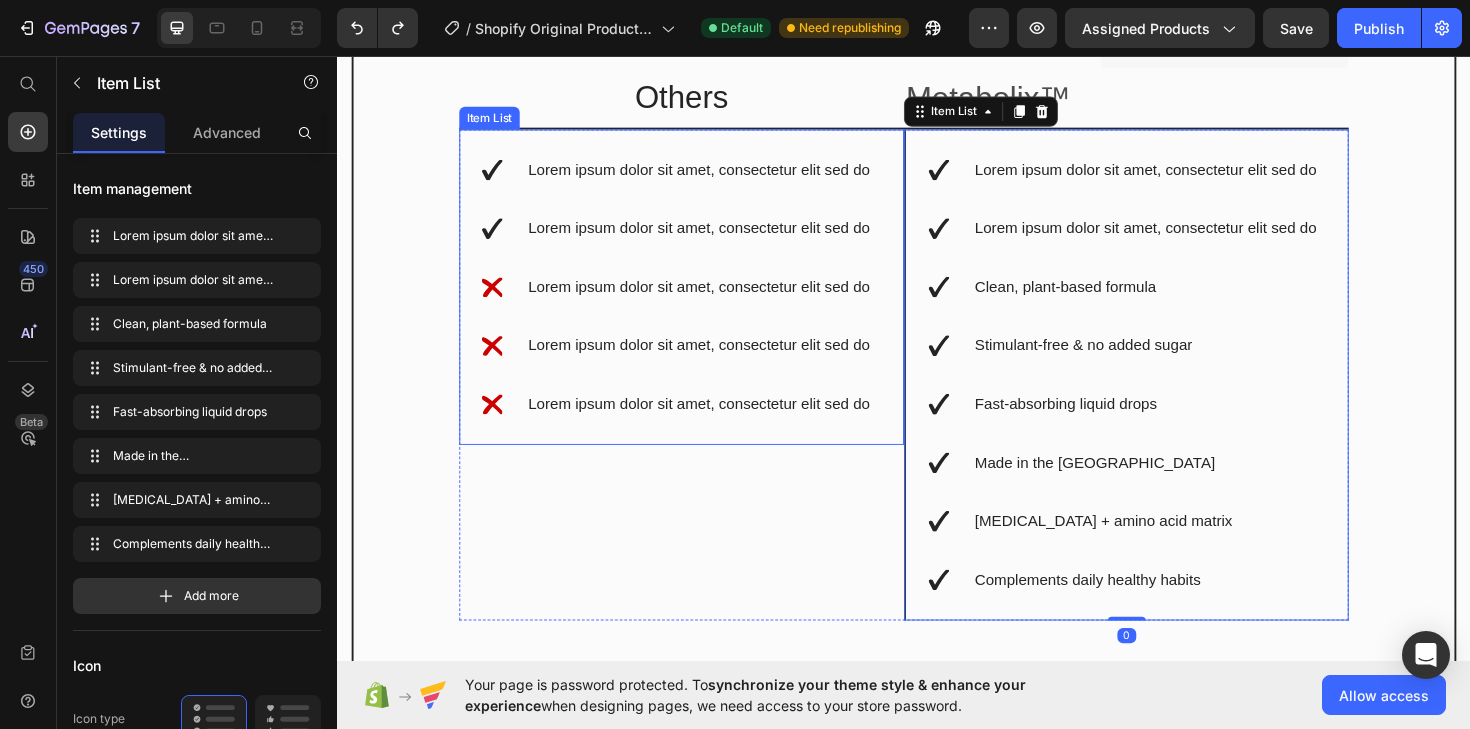 click on "Lorem ipsum dolor sit amet, consectetur elit sed do
Lorem ipsum dolor sit amet, consectetur elit sed do
Lorem ipsum dolor sit amet, consectetur elit sed do
Lorem ipsum dolor sit amet, consectetur elit sed do
Lorem ipsum dolor sit amet, consectetur elit sed do" at bounding box center (697, 301) 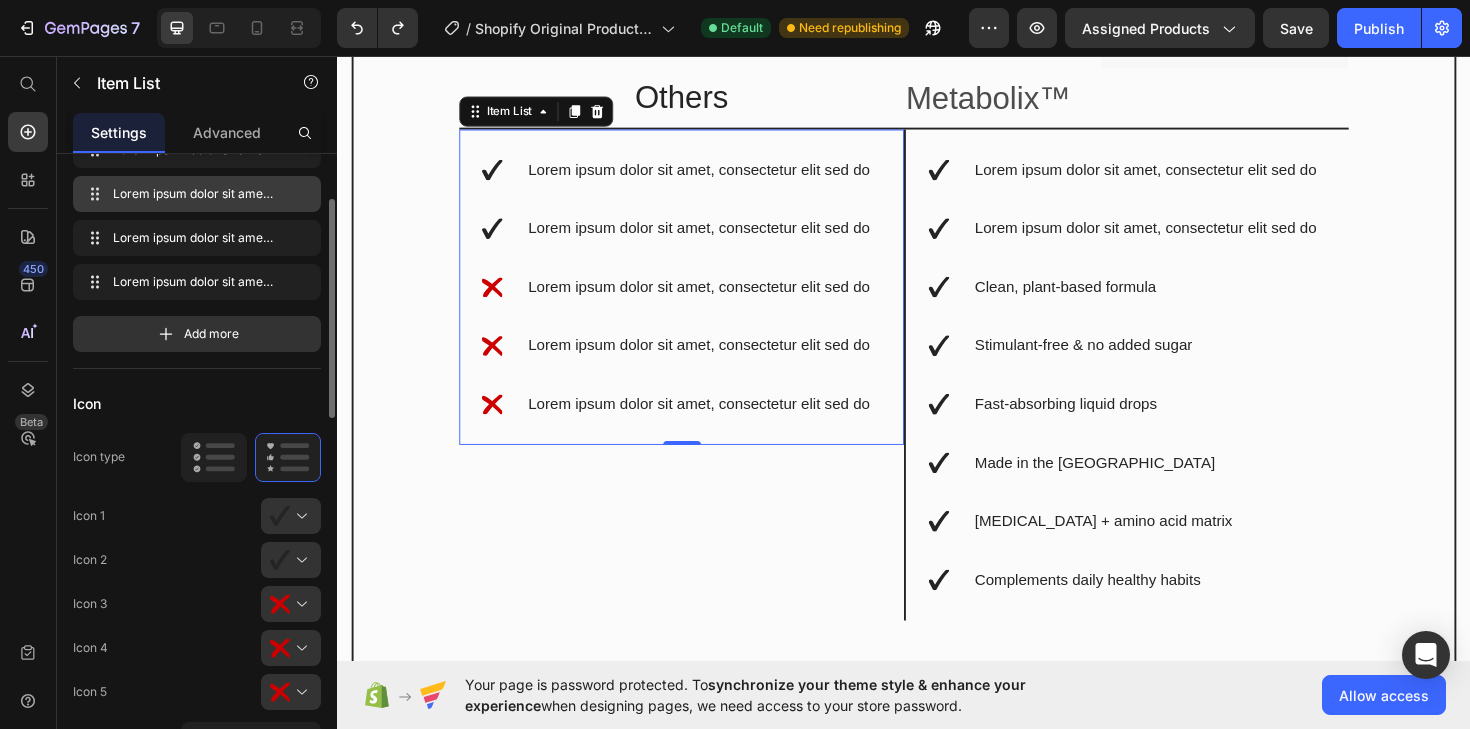 scroll, scrollTop: 192, scrollLeft: 0, axis: vertical 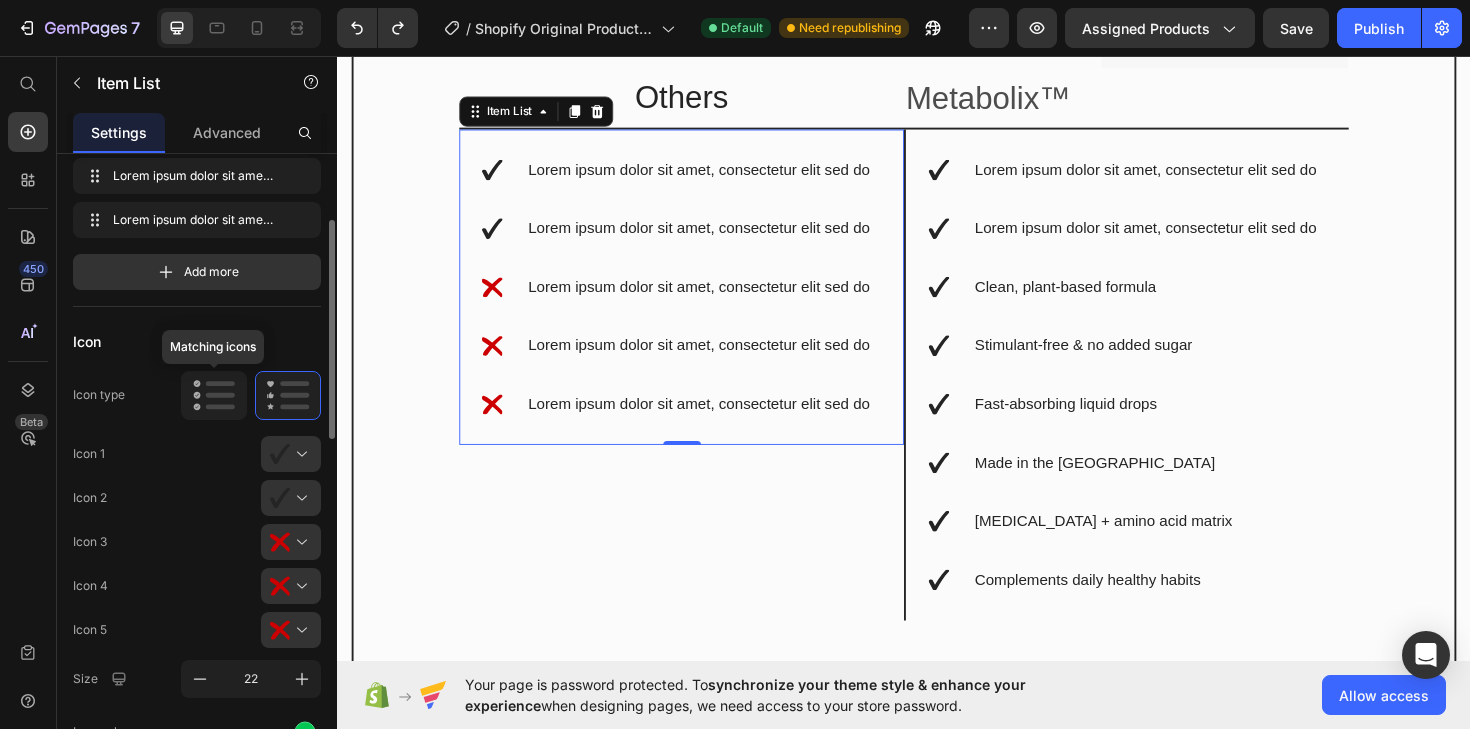 click 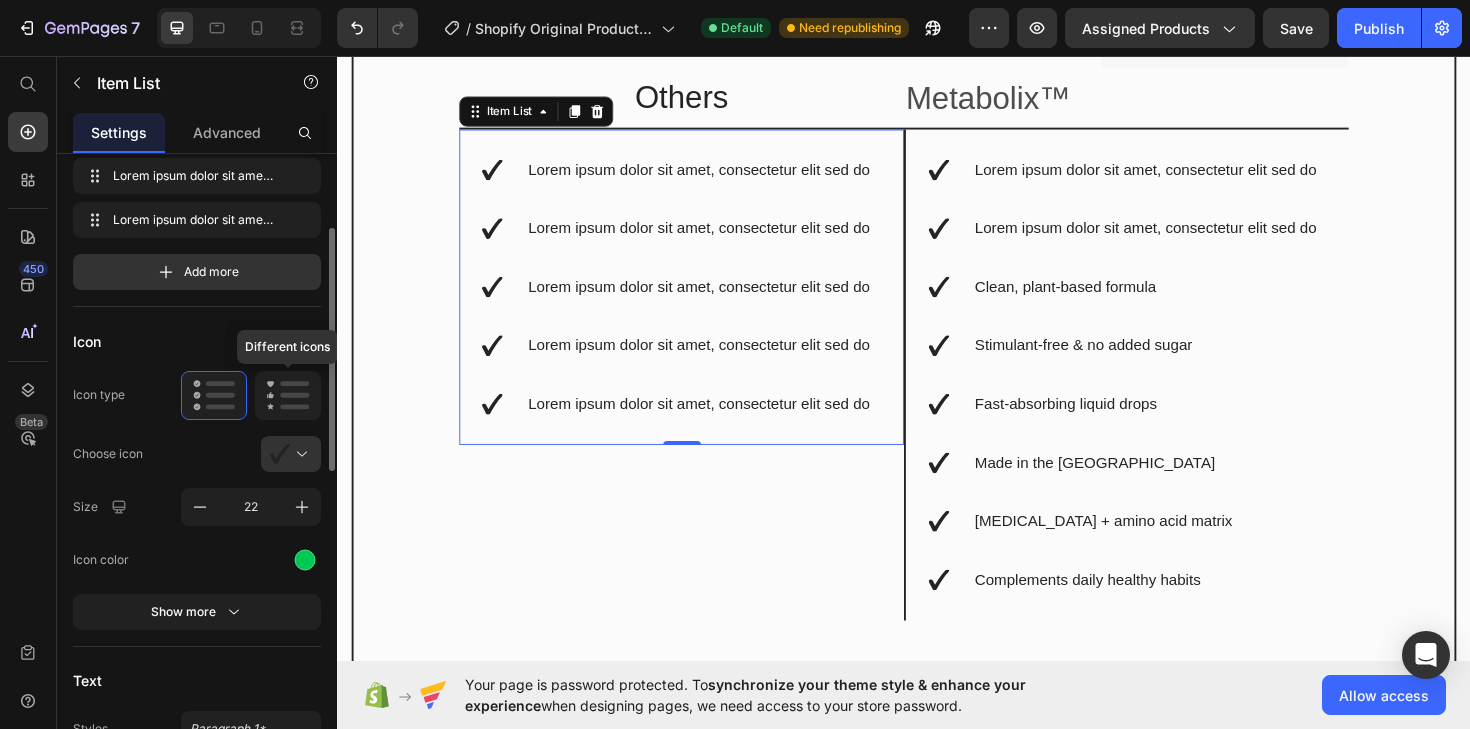 click 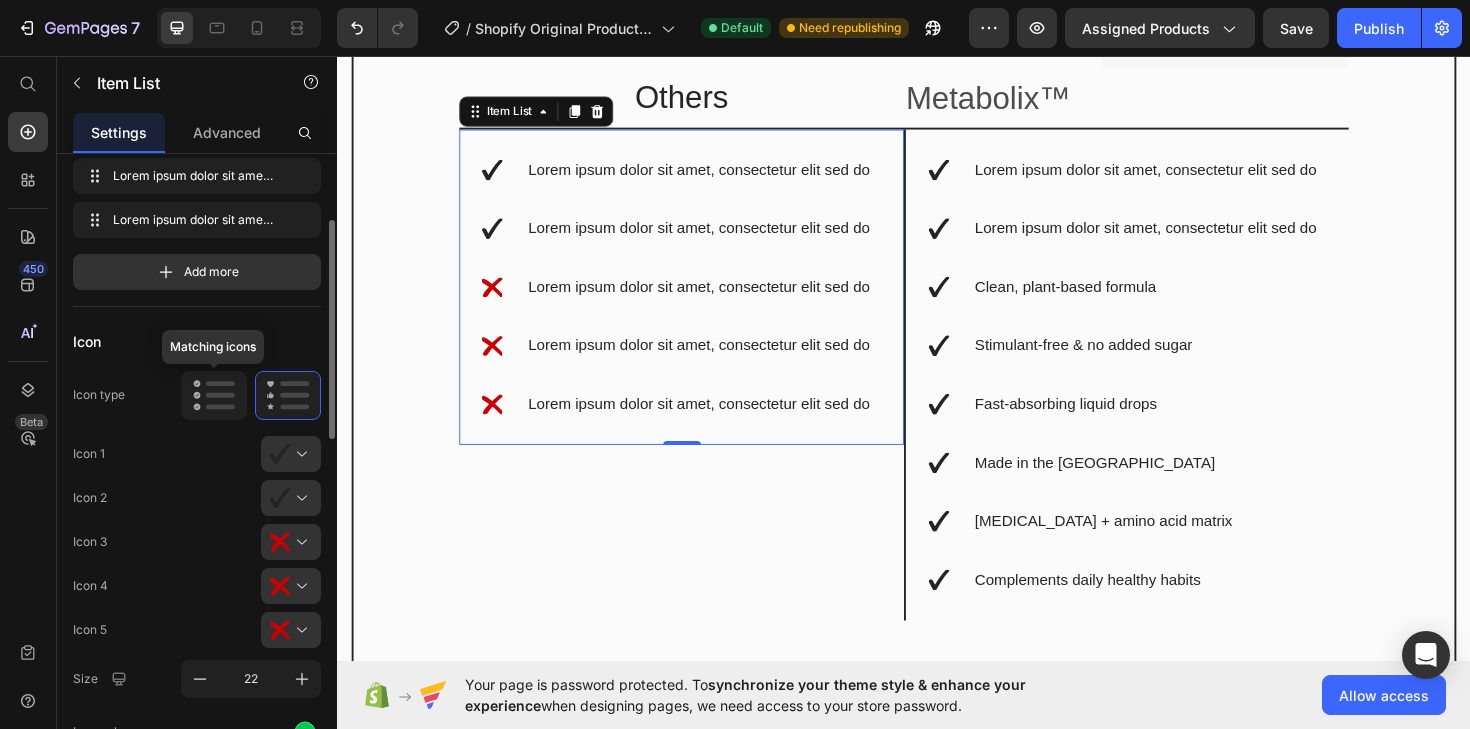 click 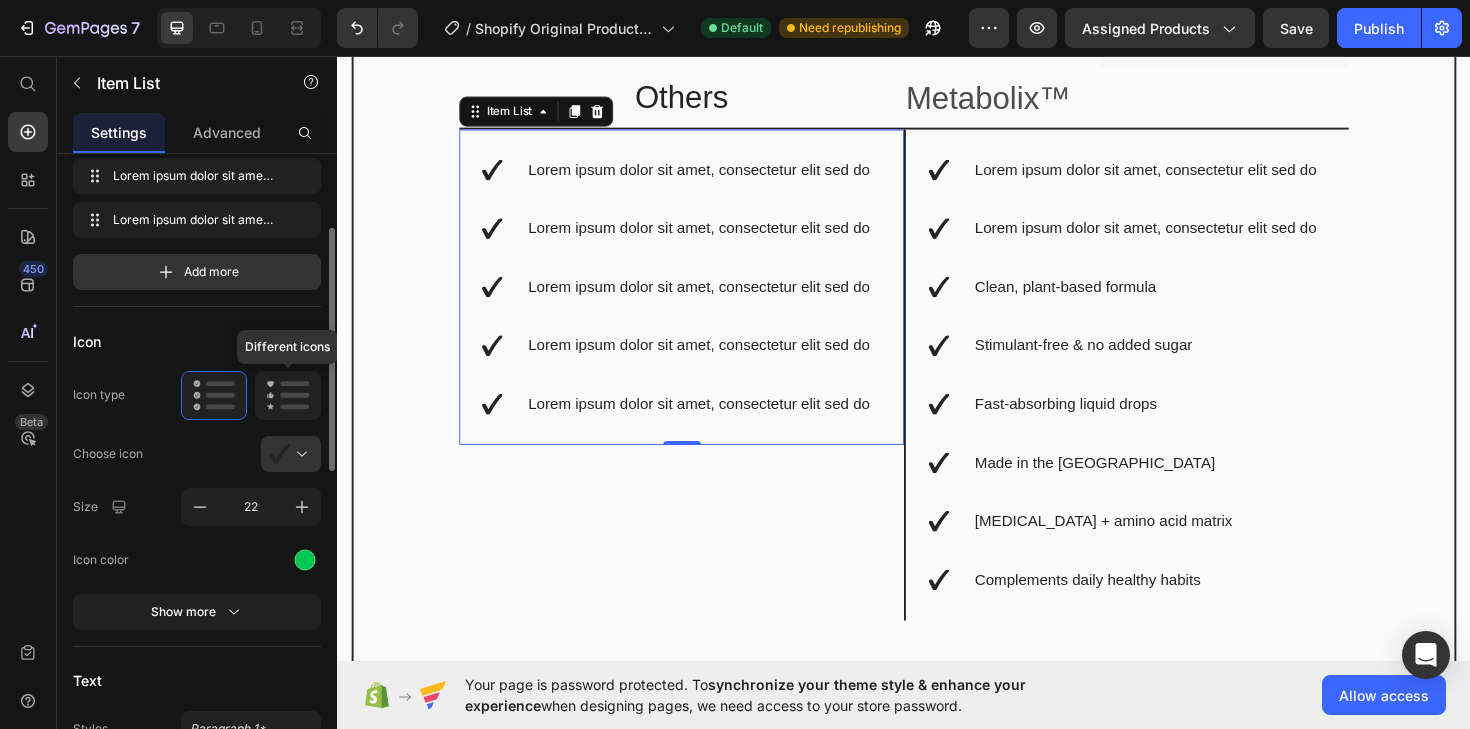 click 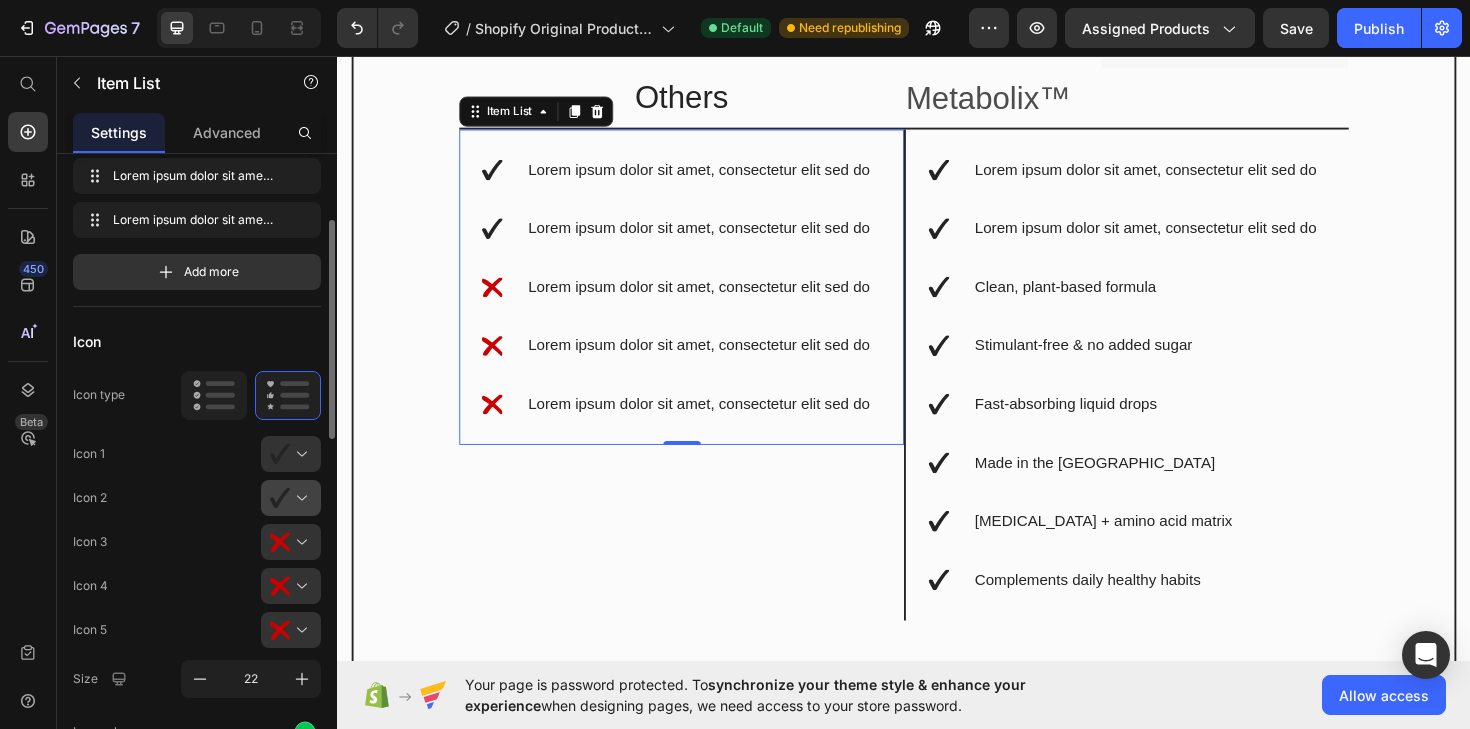 click at bounding box center [299, 498] 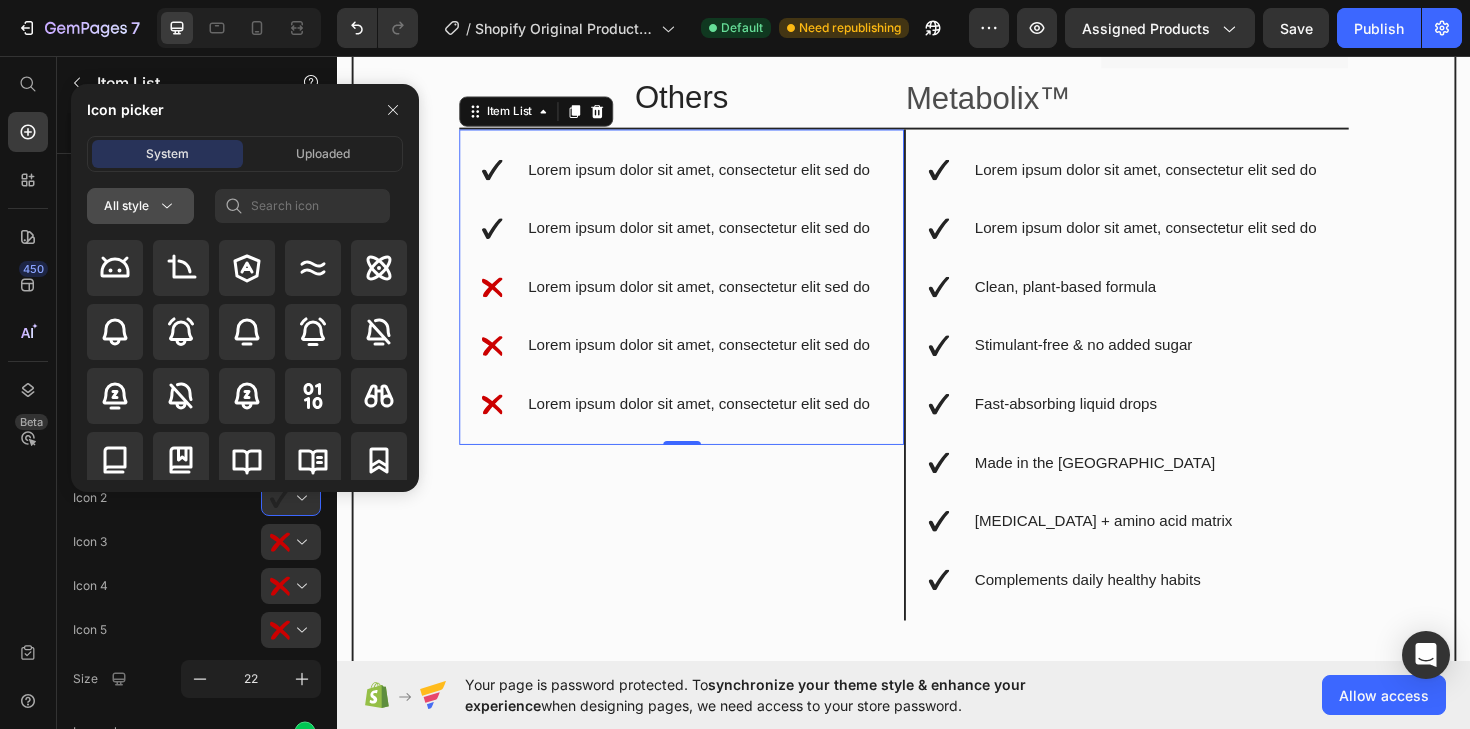 click 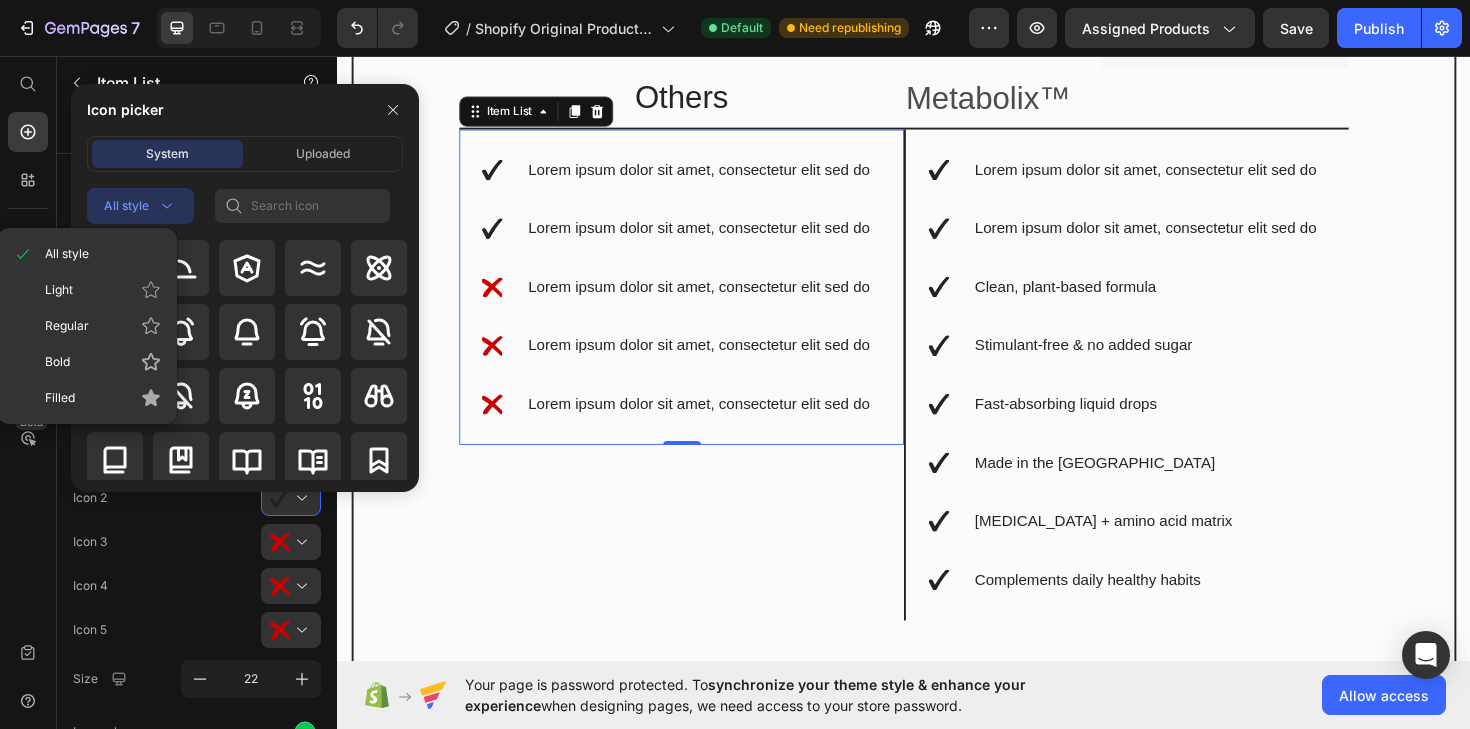 click 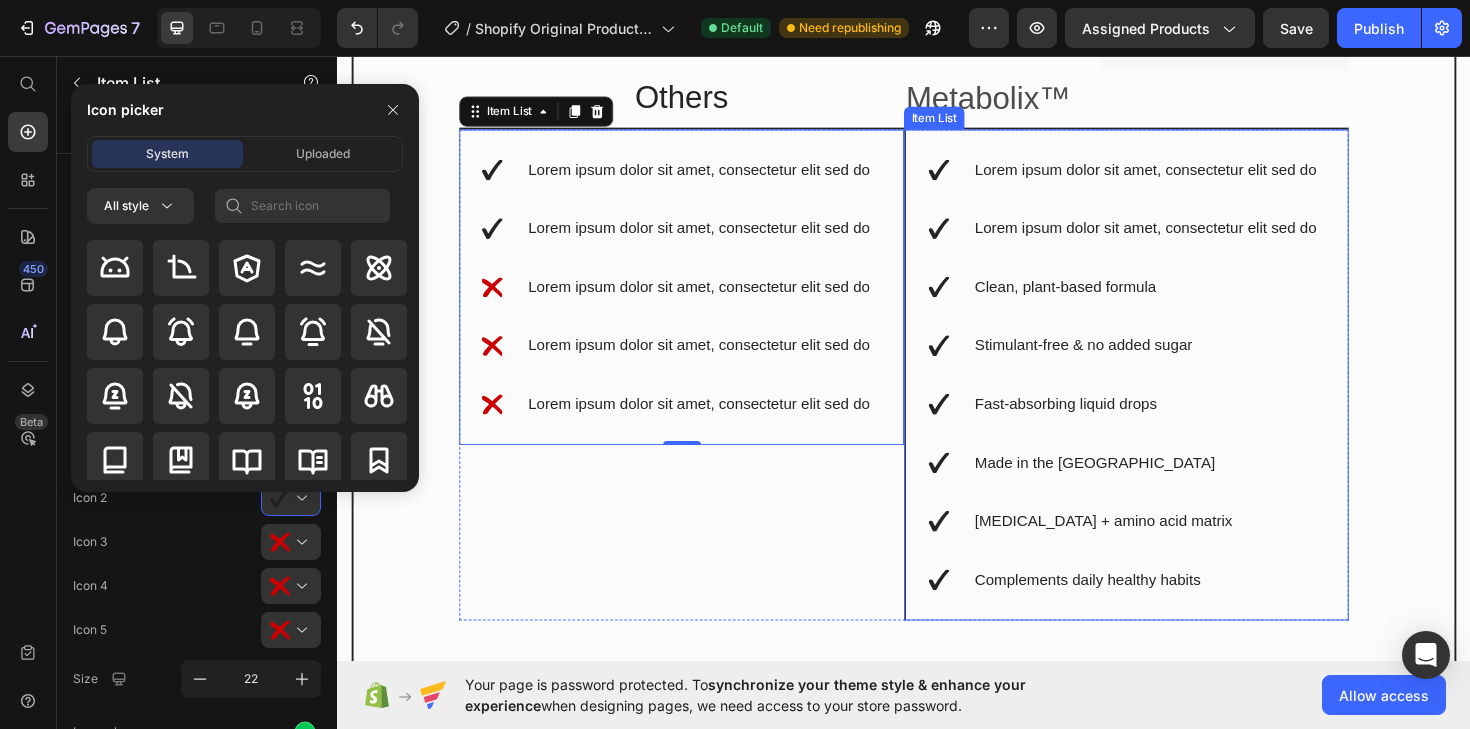 scroll, scrollTop: 5552, scrollLeft: 0, axis: vertical 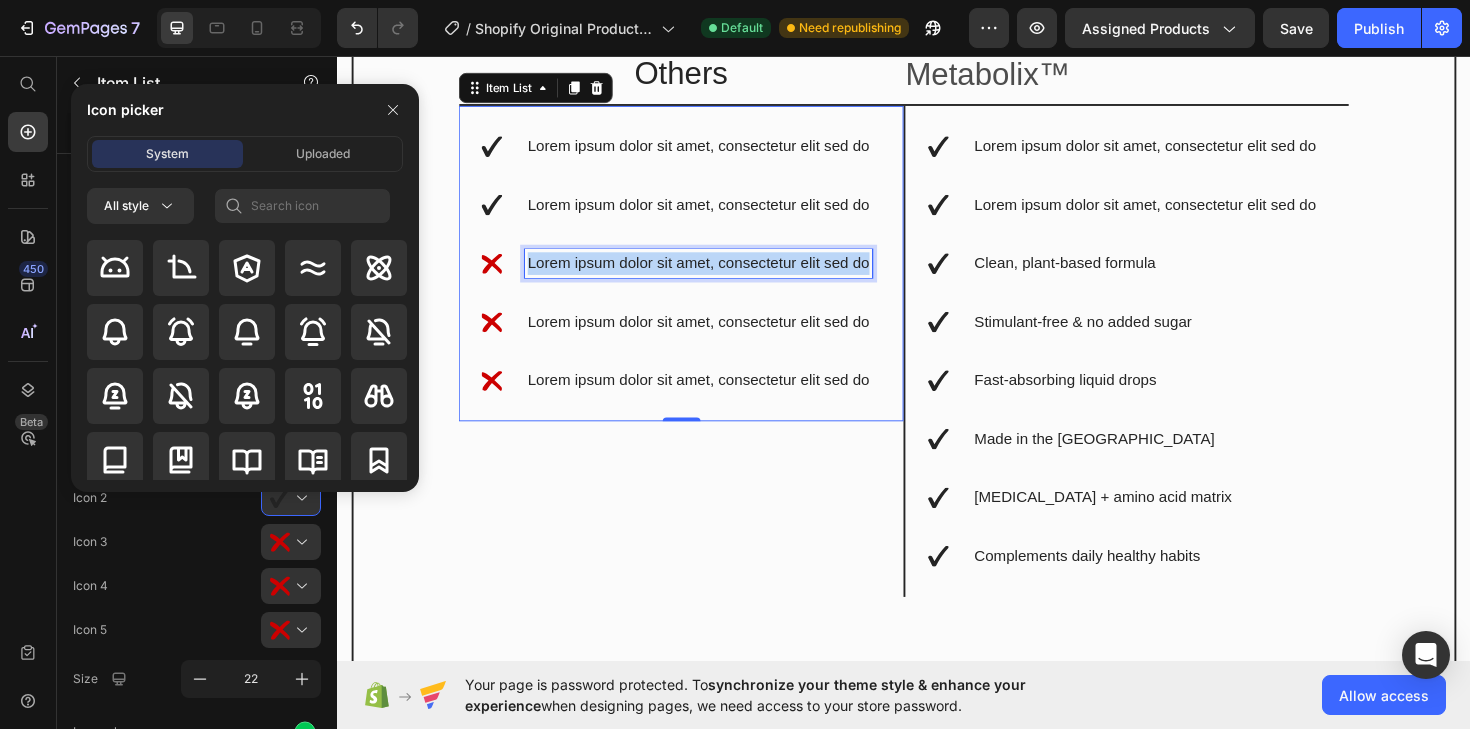 click on "Lorem ipsum dolor sit amet, consectetur elit sed do" at bounding box center [720, 276] 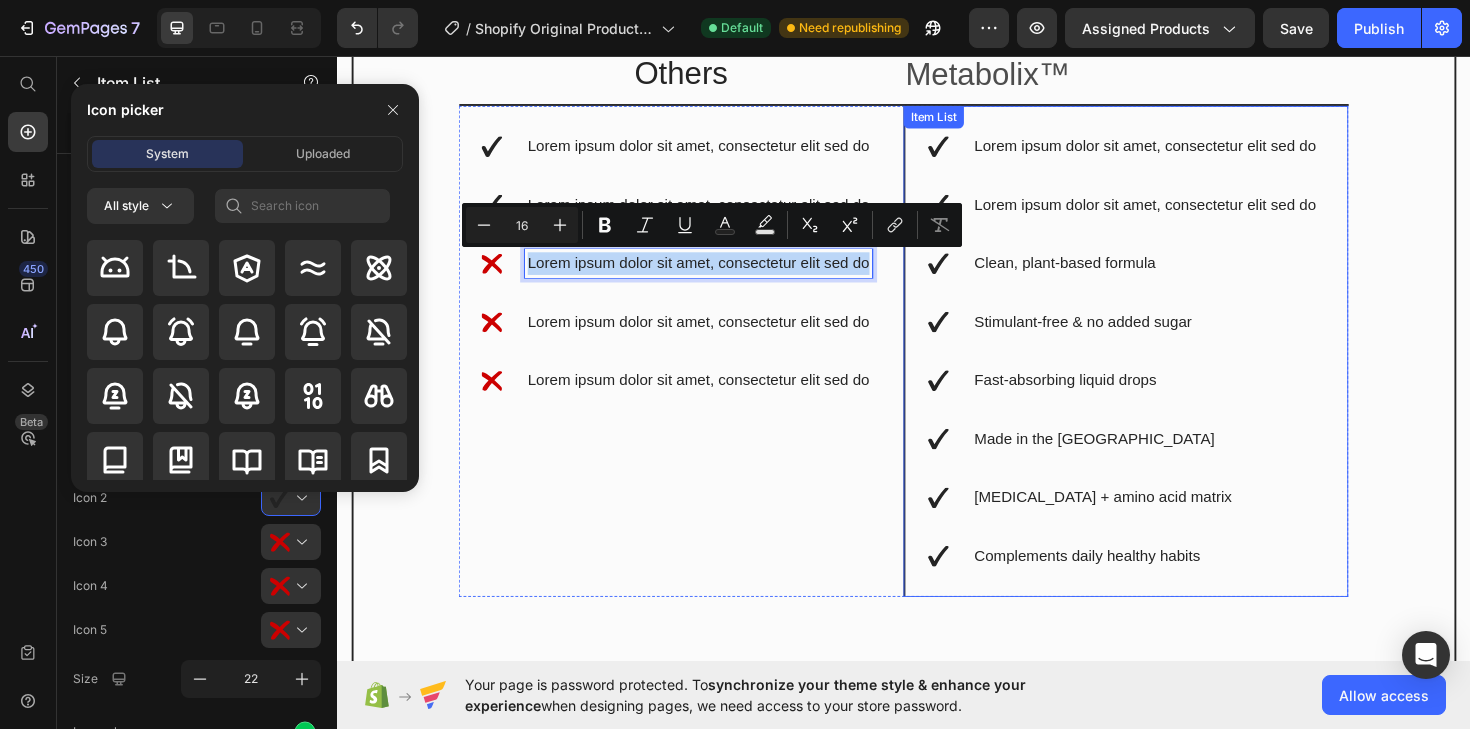 click on "Fast-absorbing liquid drops" at bounding box center (1193, 400) 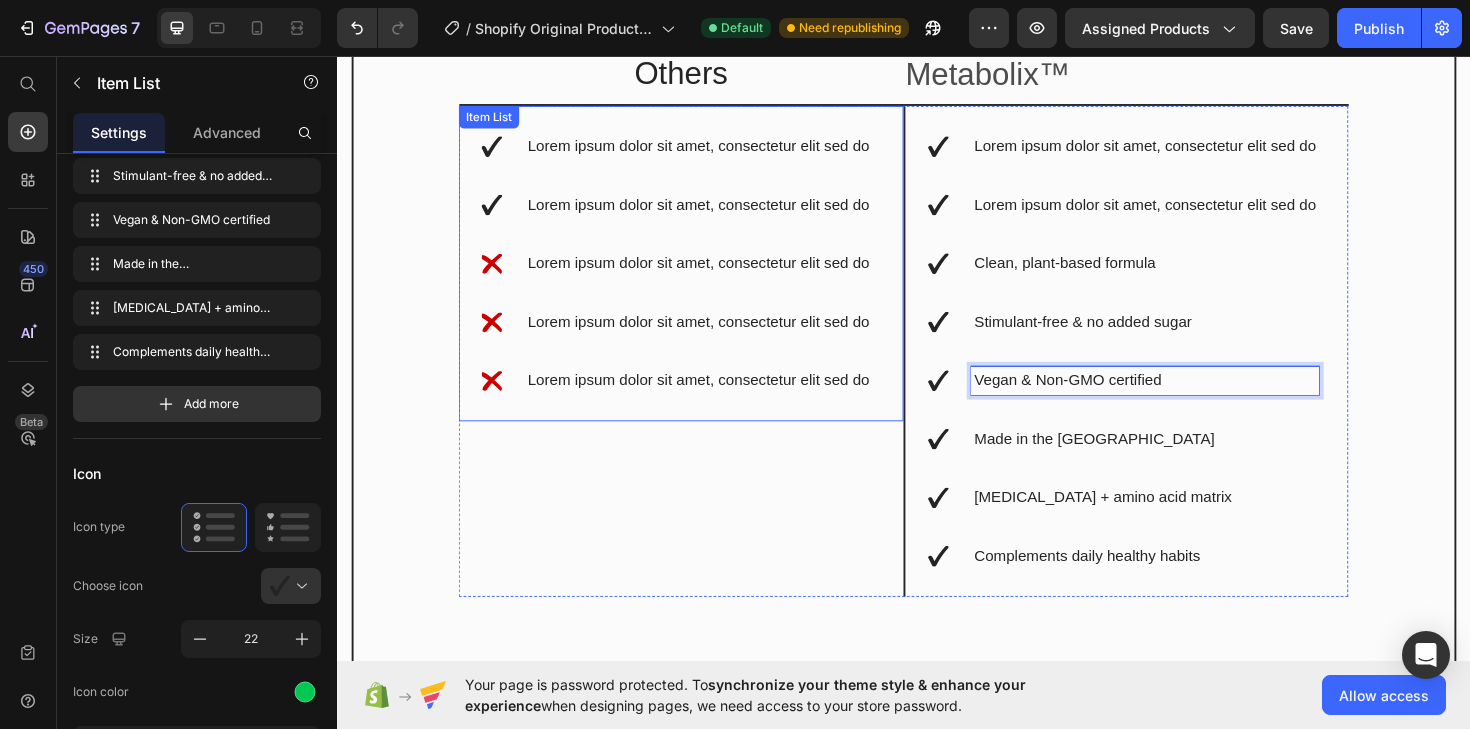 click on "Lorem ipsum dolor sit amet, consectetur elit sed do" at bounding box center (720, 400) 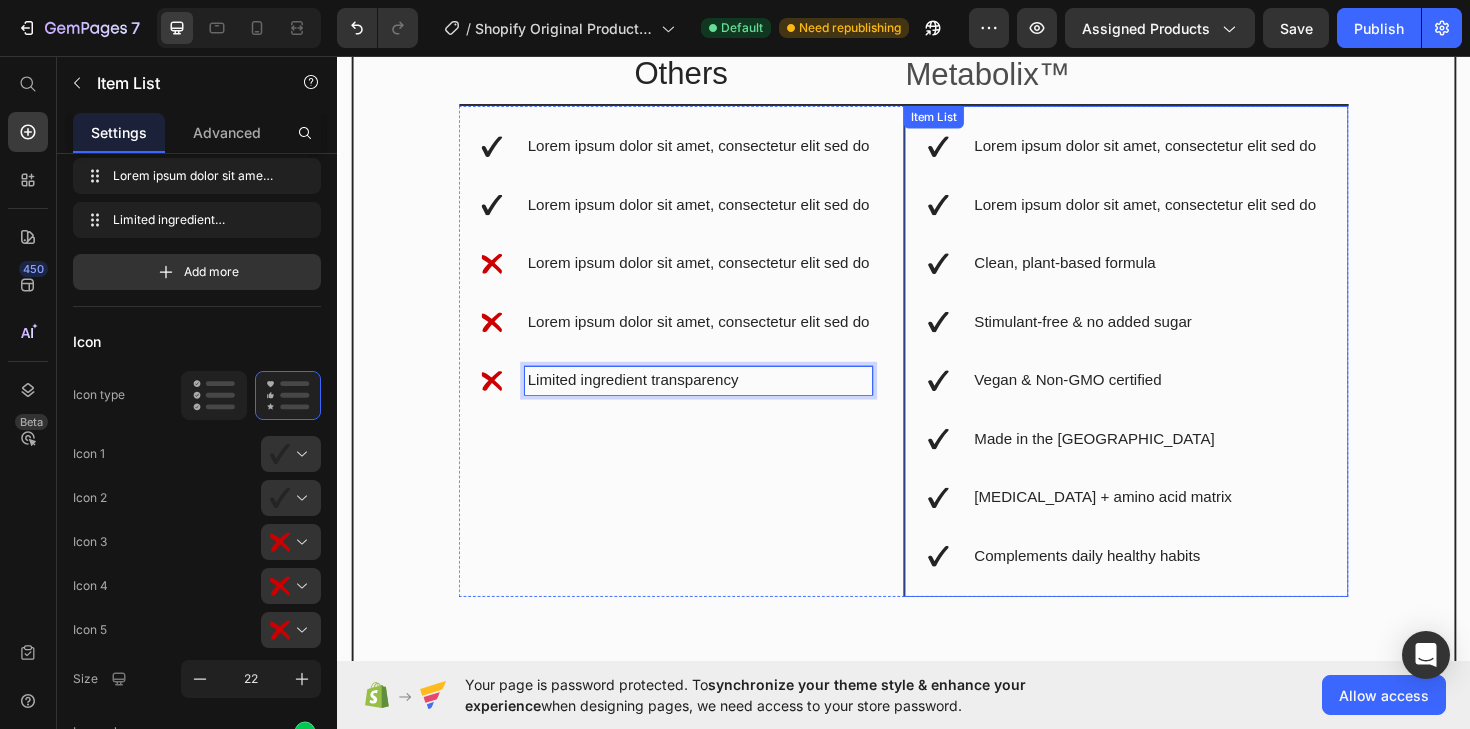 click on "Lorem ipsum dolor sit amet, consectetur elit sed do" at bounding box center (1193, 152) 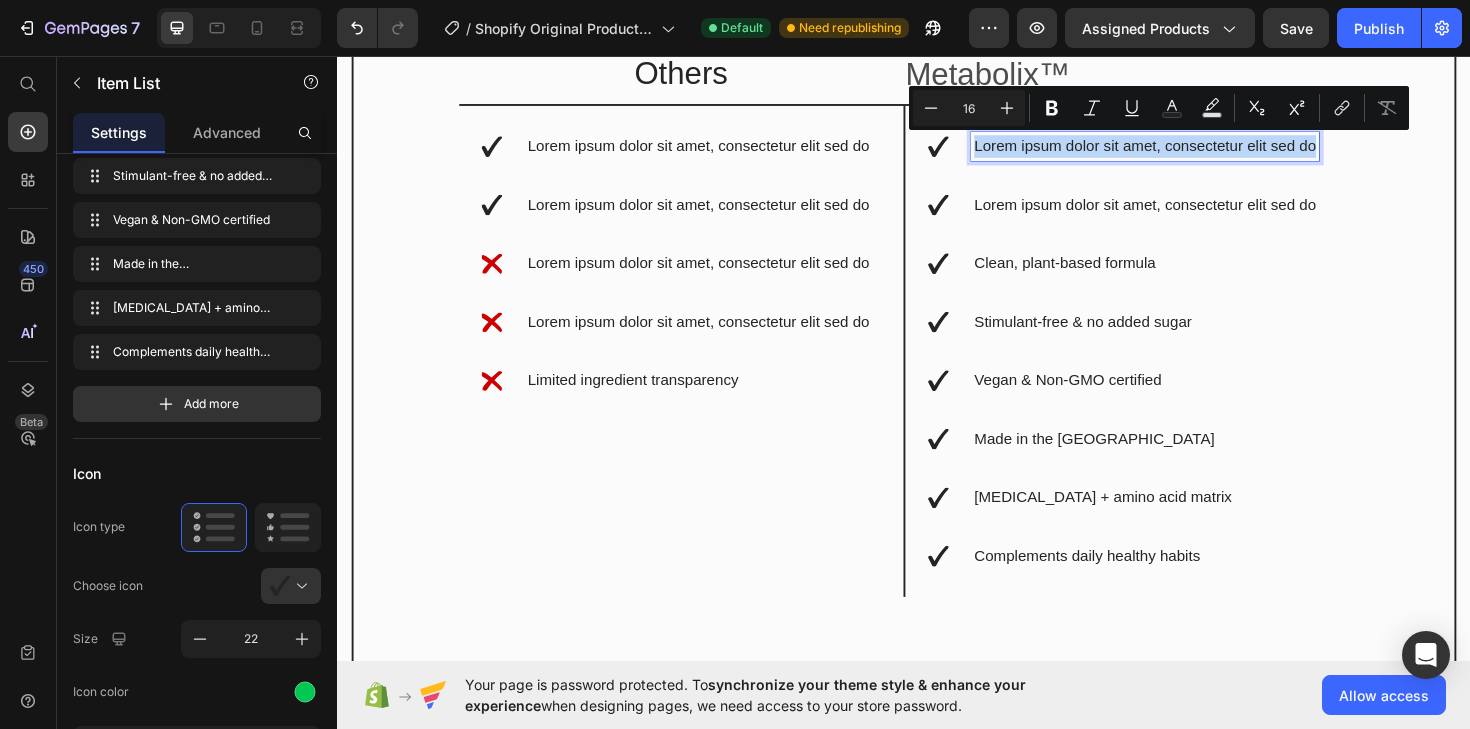 click on "Lorem ipsum dolor sit amet, consectetur elit sed do" at bounding box center [1193, 214] 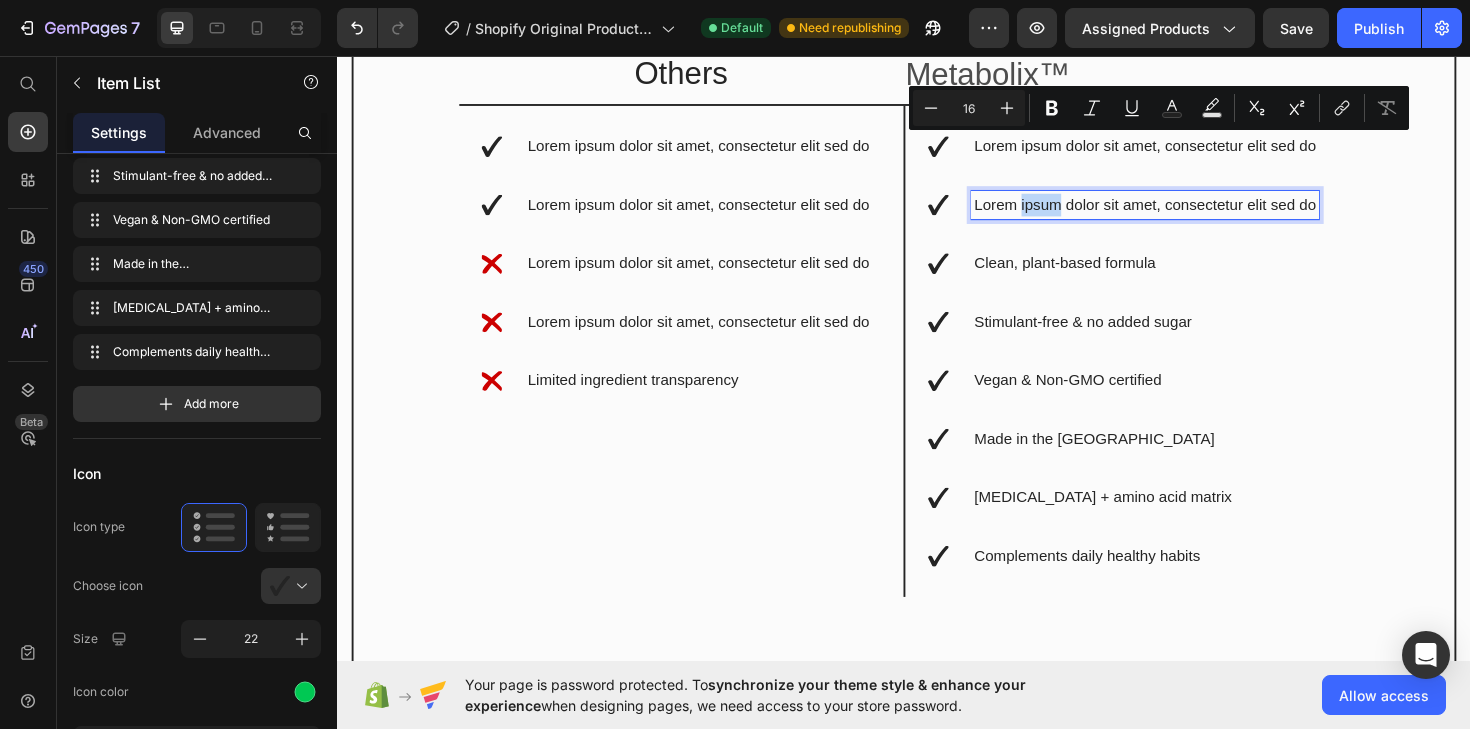 click on "Lorem ipsum dolor sit amet, consectetur elit sed do" at bounding box center (1193, 214) 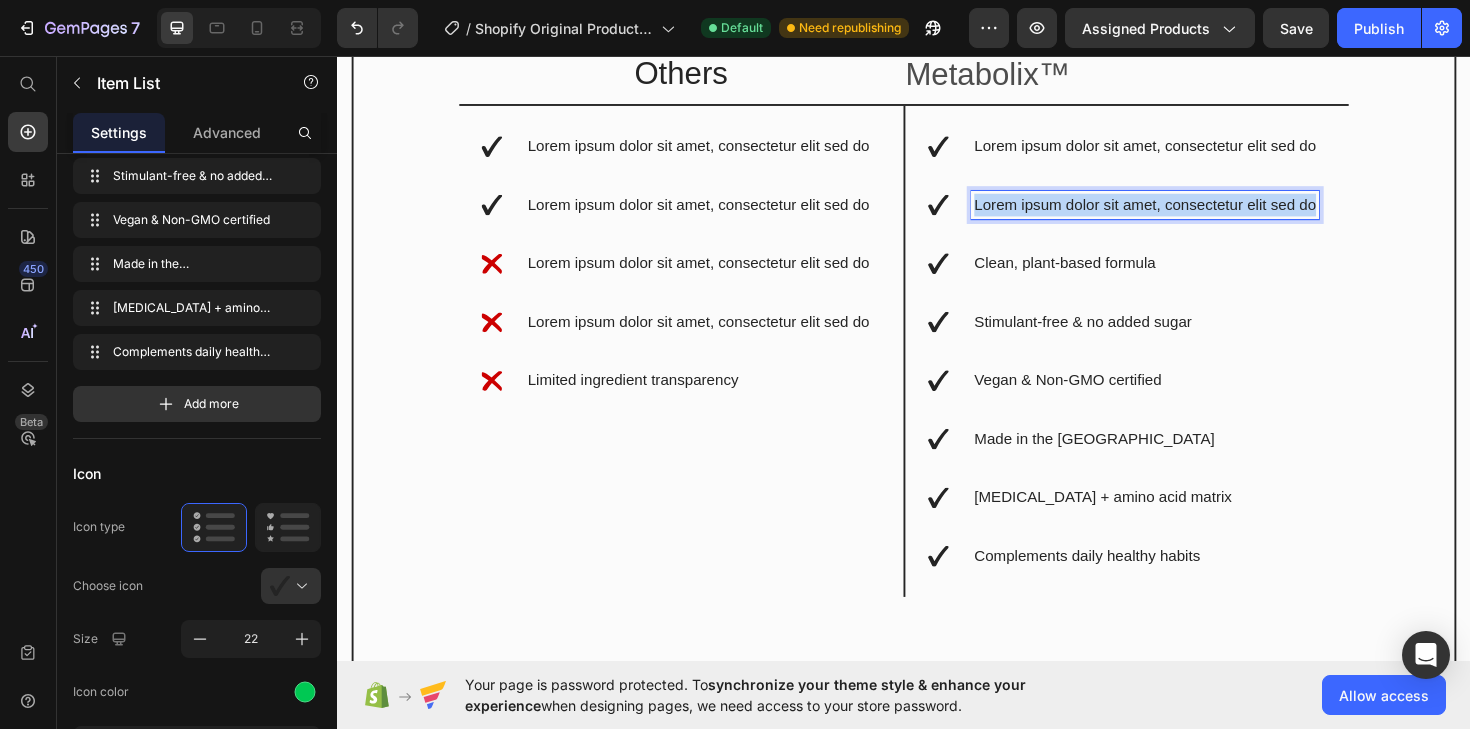 click on "Lorem ipsum dolor sit amet, consectetur elit sed do" at bounding box center [1193, 214] 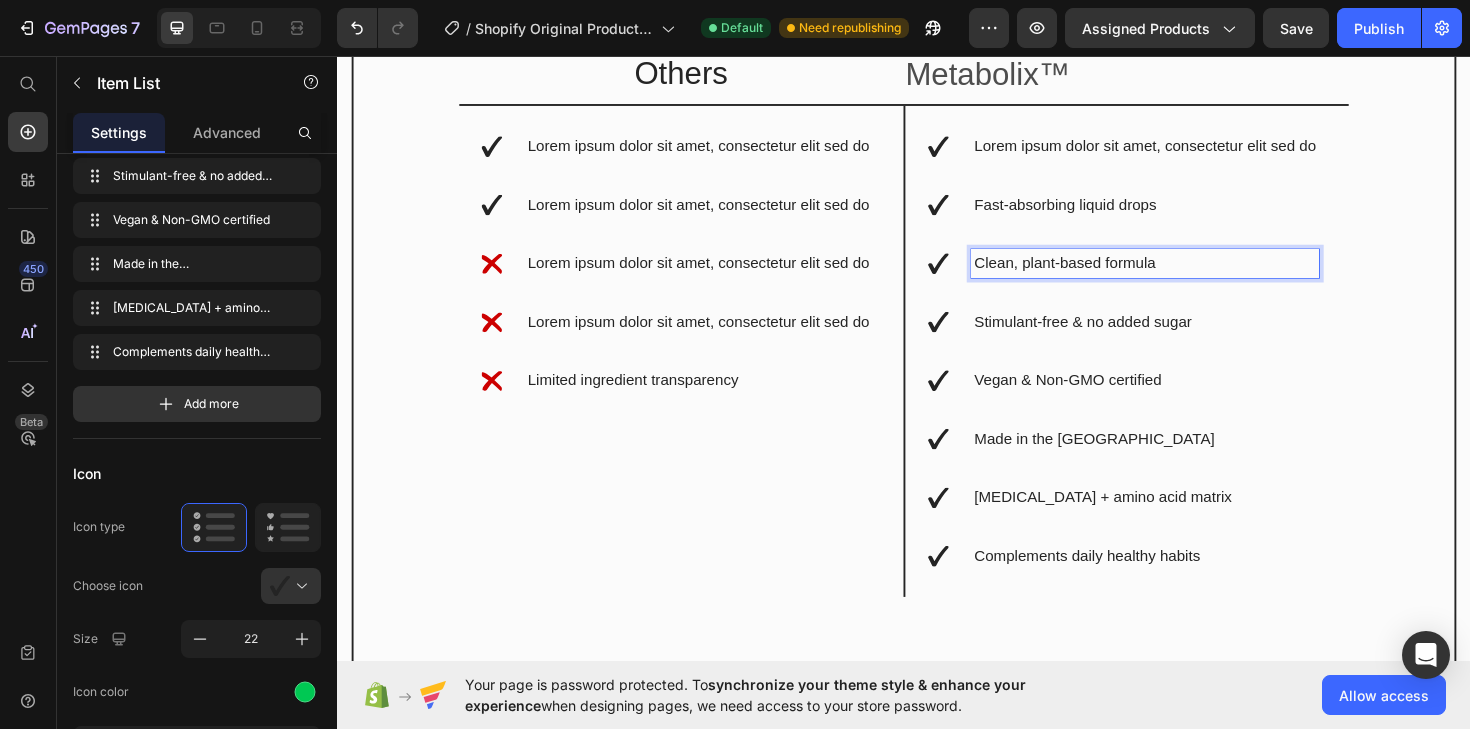 click on "Clean, plant-based formula" at bounding box center [1193, 276] 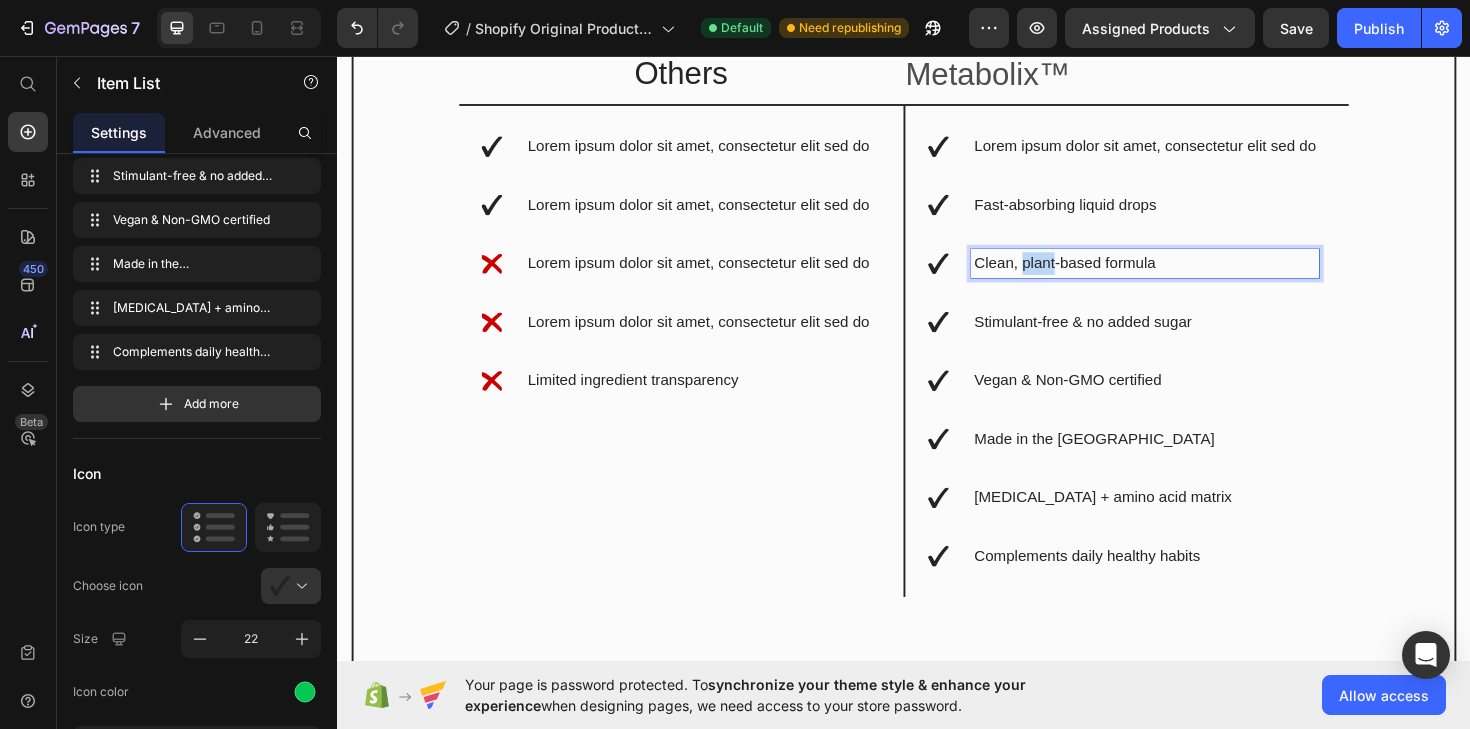 click on "Clean, plant-based formula" at bounding box center [1193, 276] 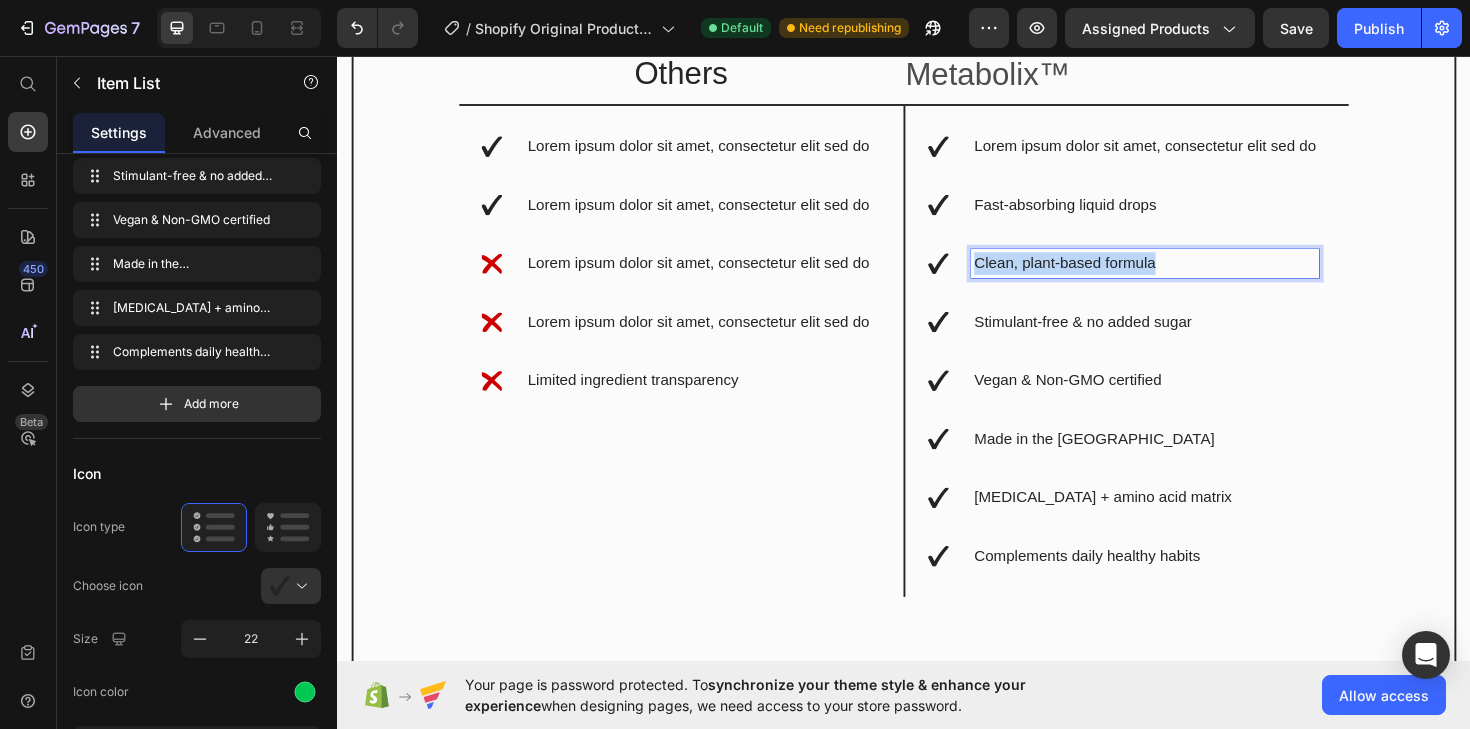 click on "Clean, plant-based formula" at bounding box center (1193, 276) 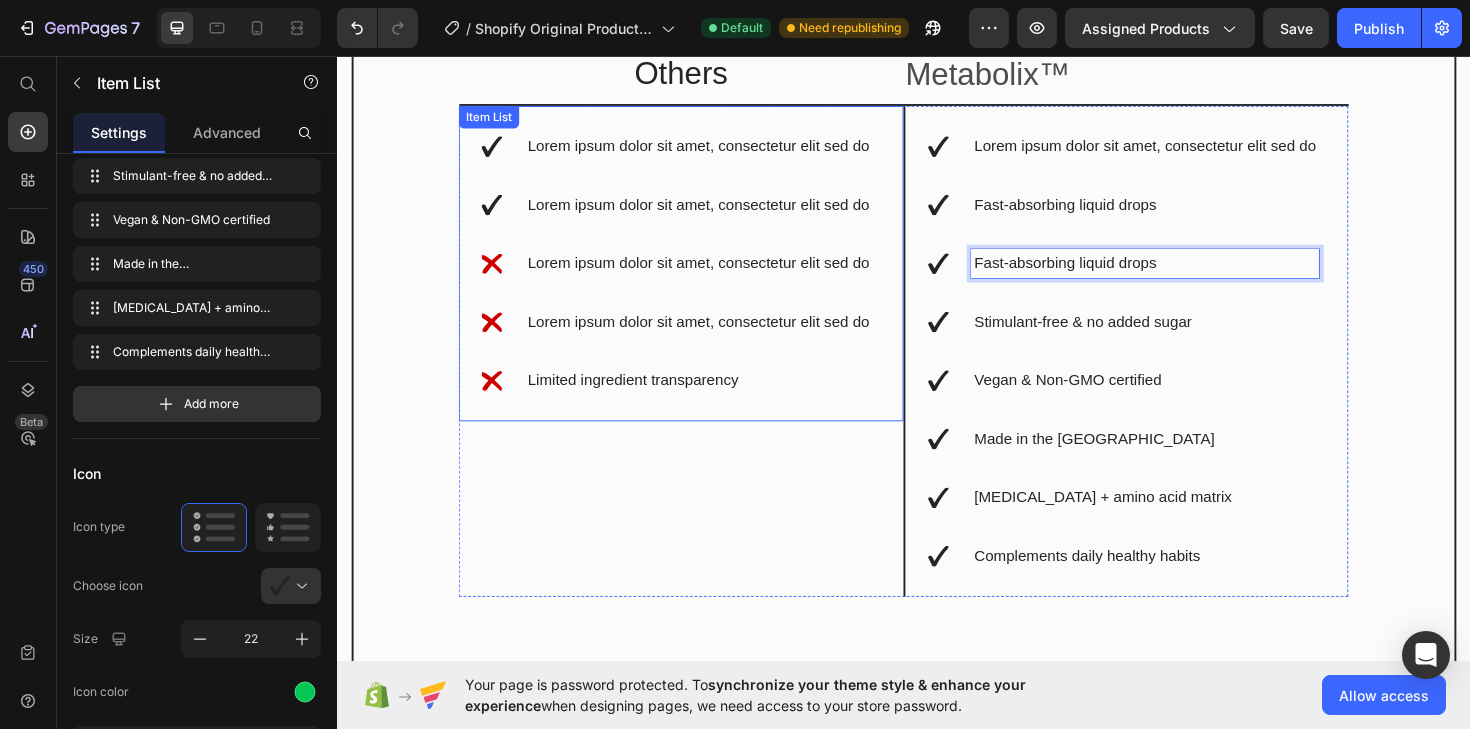 click on "Lorem ipsum dolor sit amet, consectetur elit sed do" at bounding box center [720, 276] 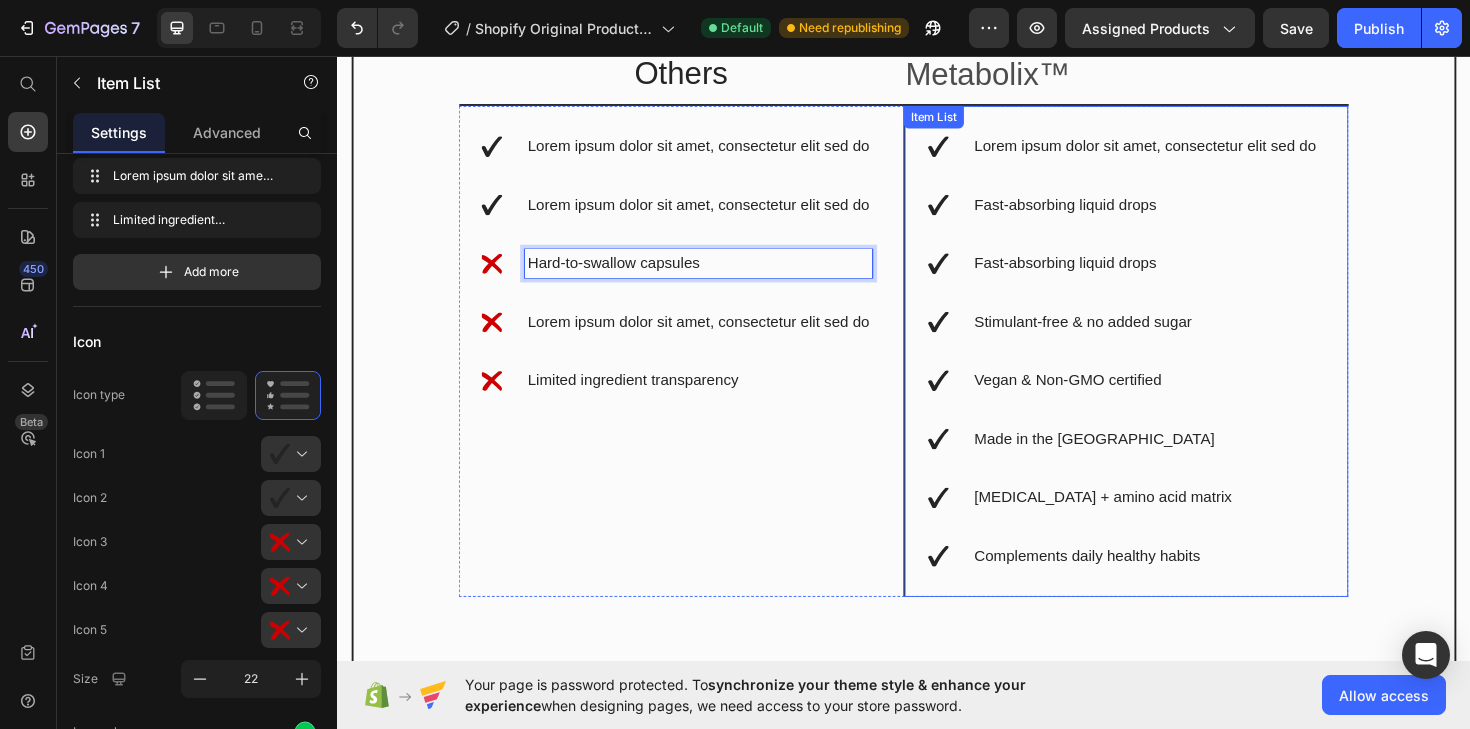 click on "Fast-absorbing liquid drops" at bounding box center (1193, 276) 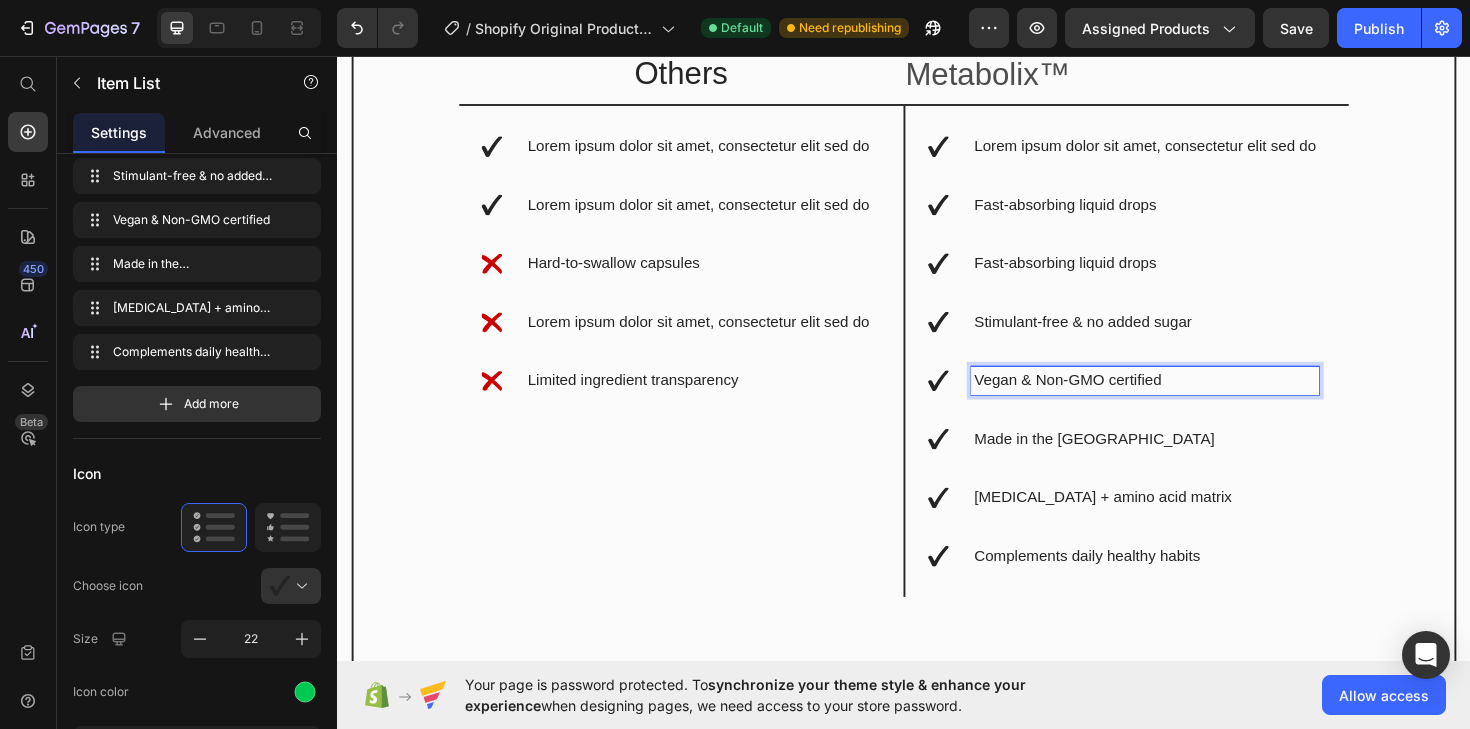 click on "Stimulant-free & no added sugar" at bounding box center (1193, 338) 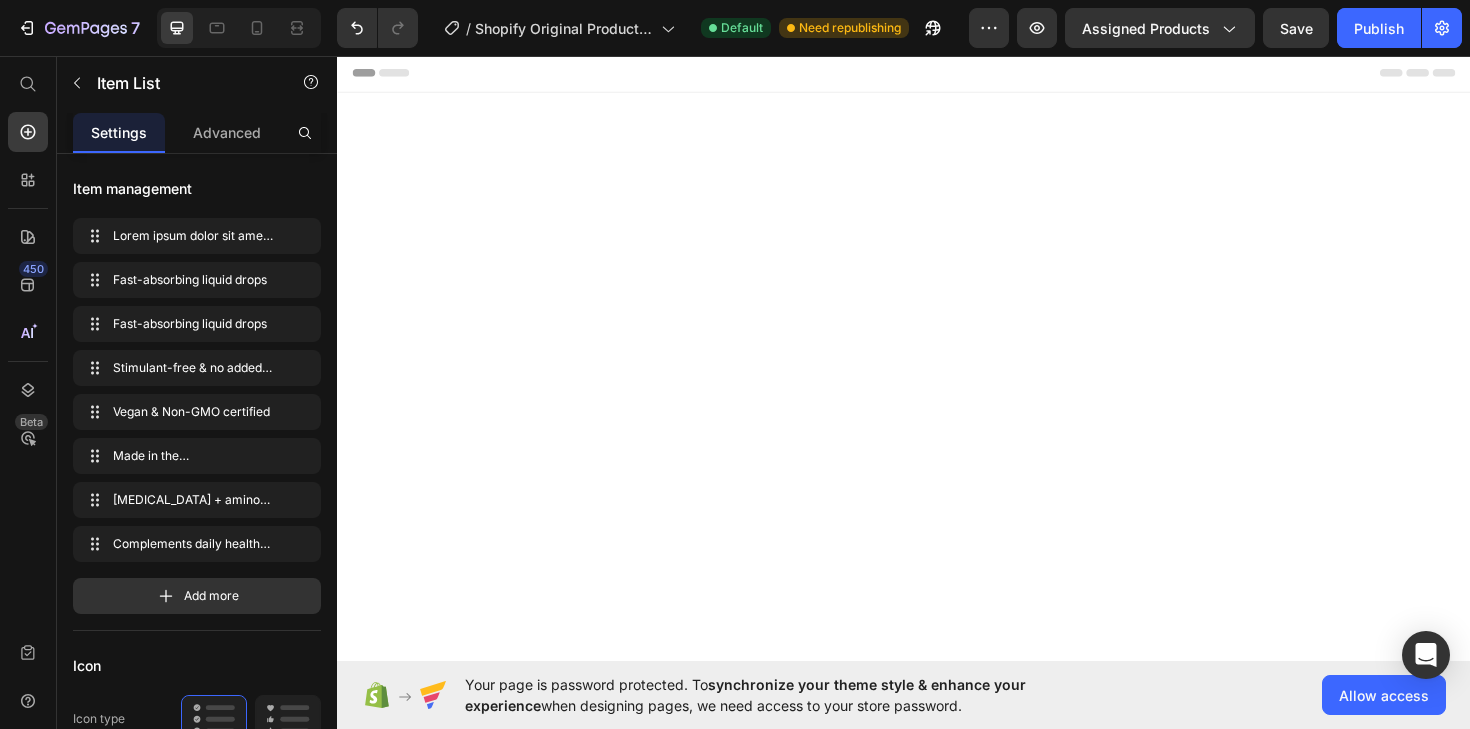 scroll, scrollTop: 0, scrollLeft: 0, axis: both 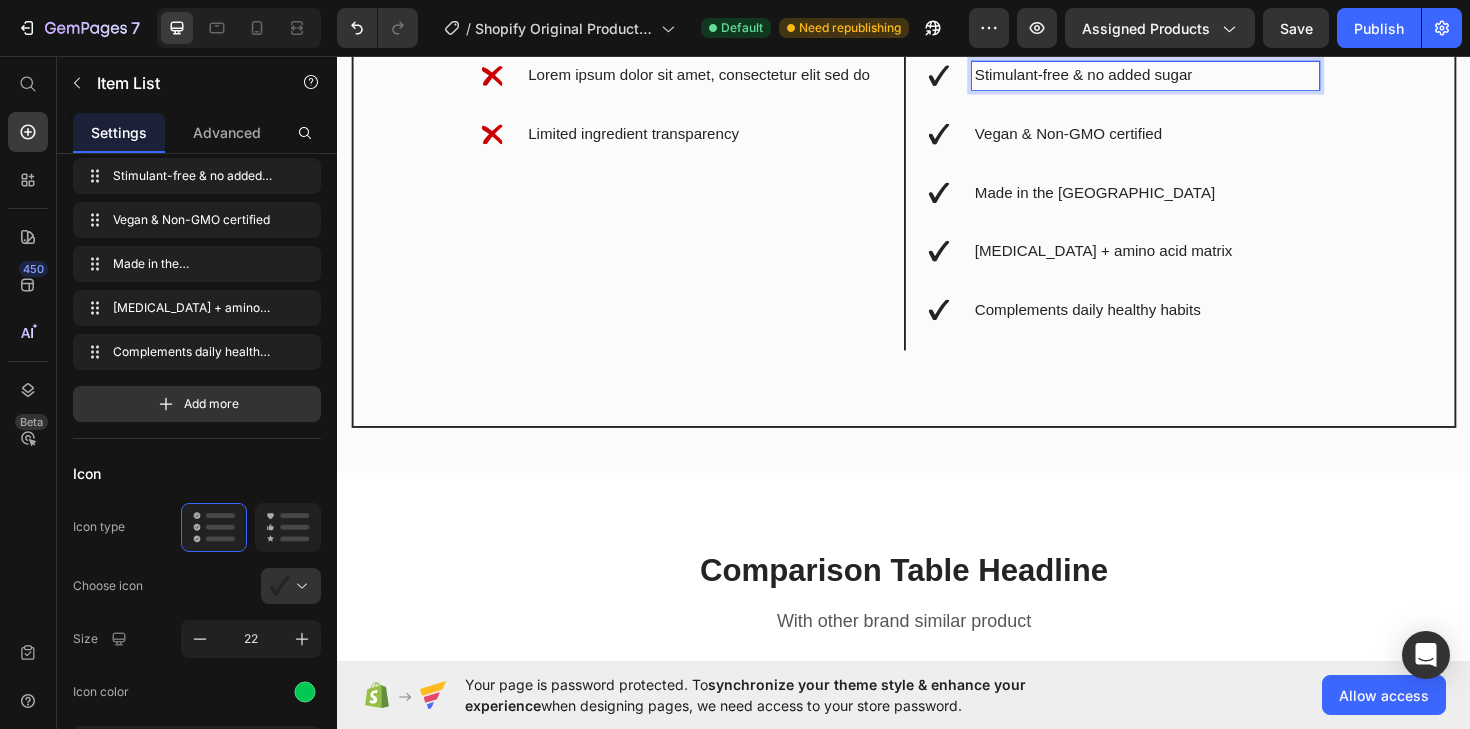 click on "Stimulant-free & no added sugar" at bounding box center (1193, 77) 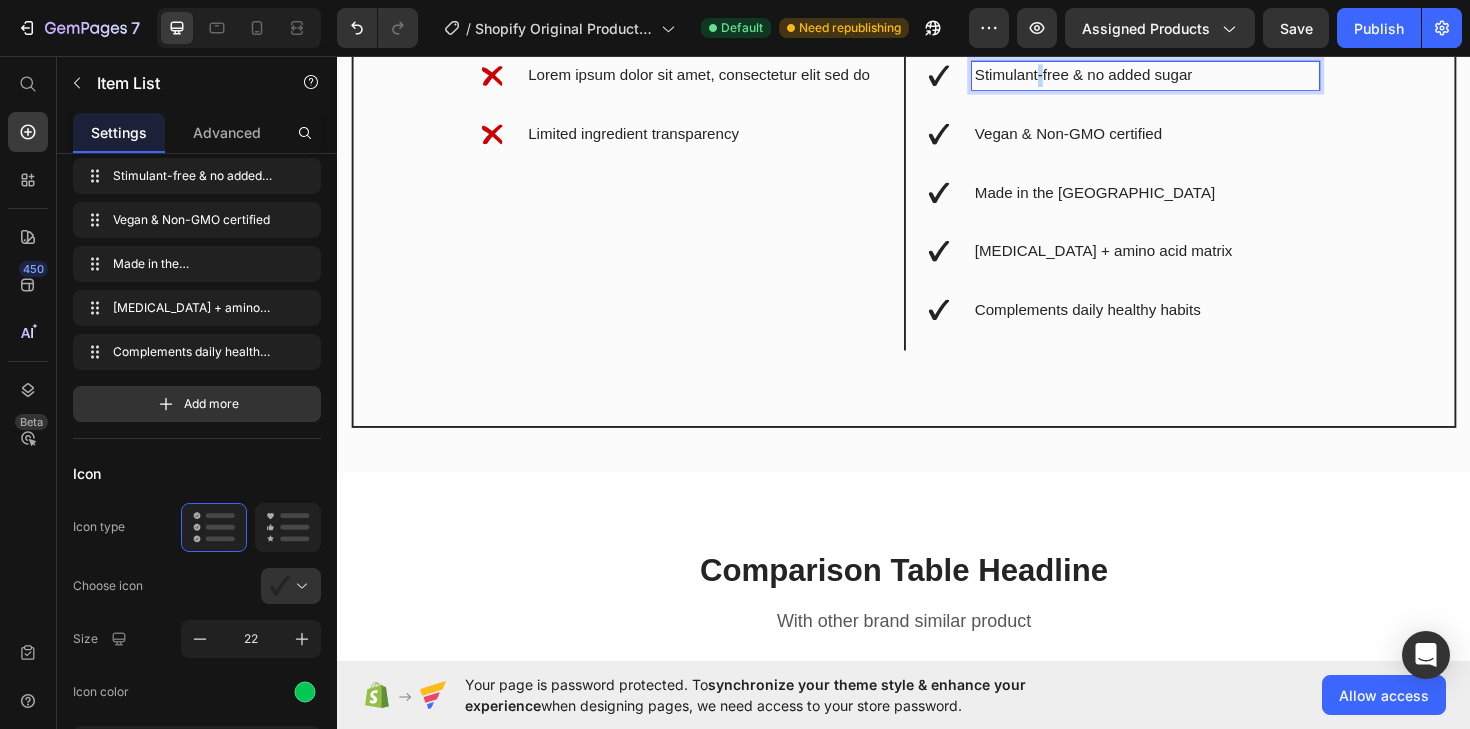 click on "Stimulant-free & no added sugar" at bounding box center (1193, 77) 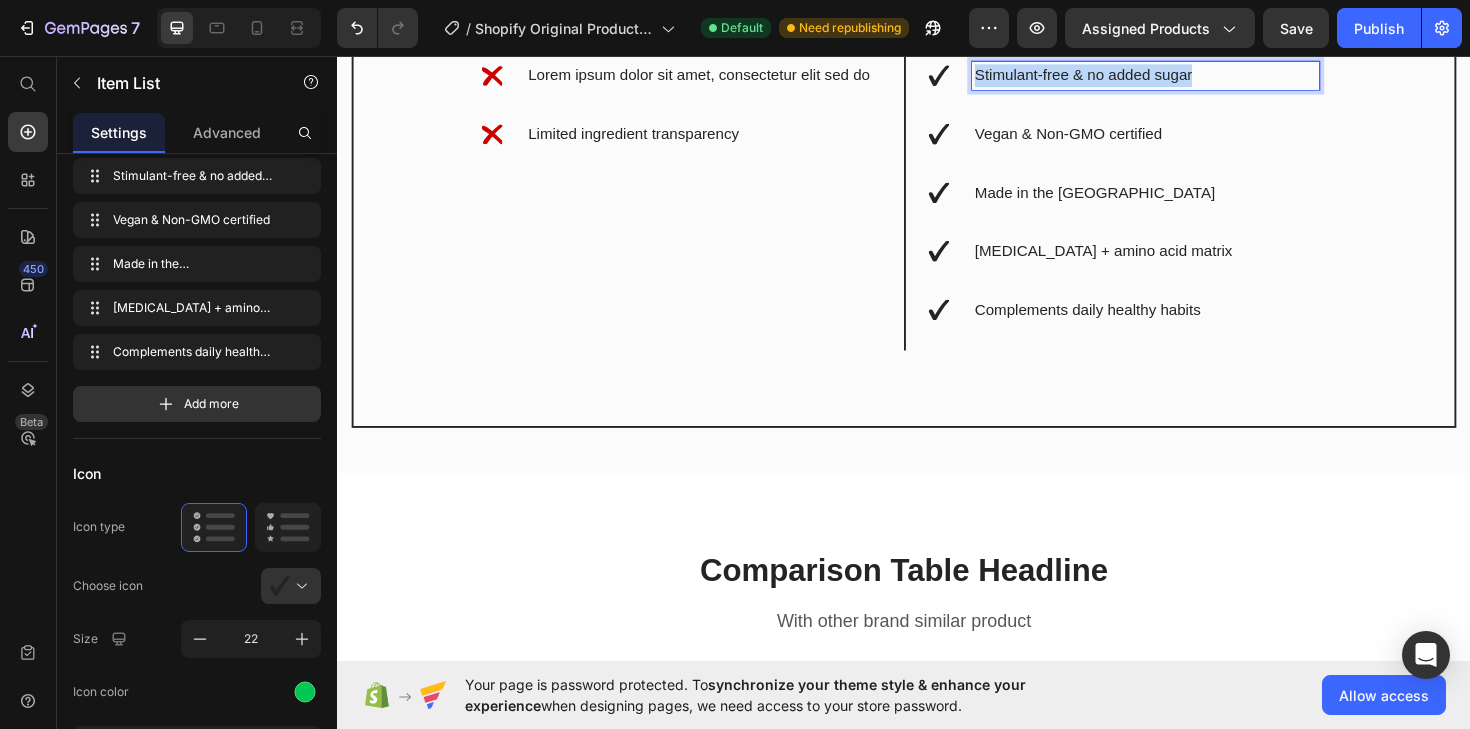 click on "Stimulant-free & no added sugar" at bounding box center [1193, 77] 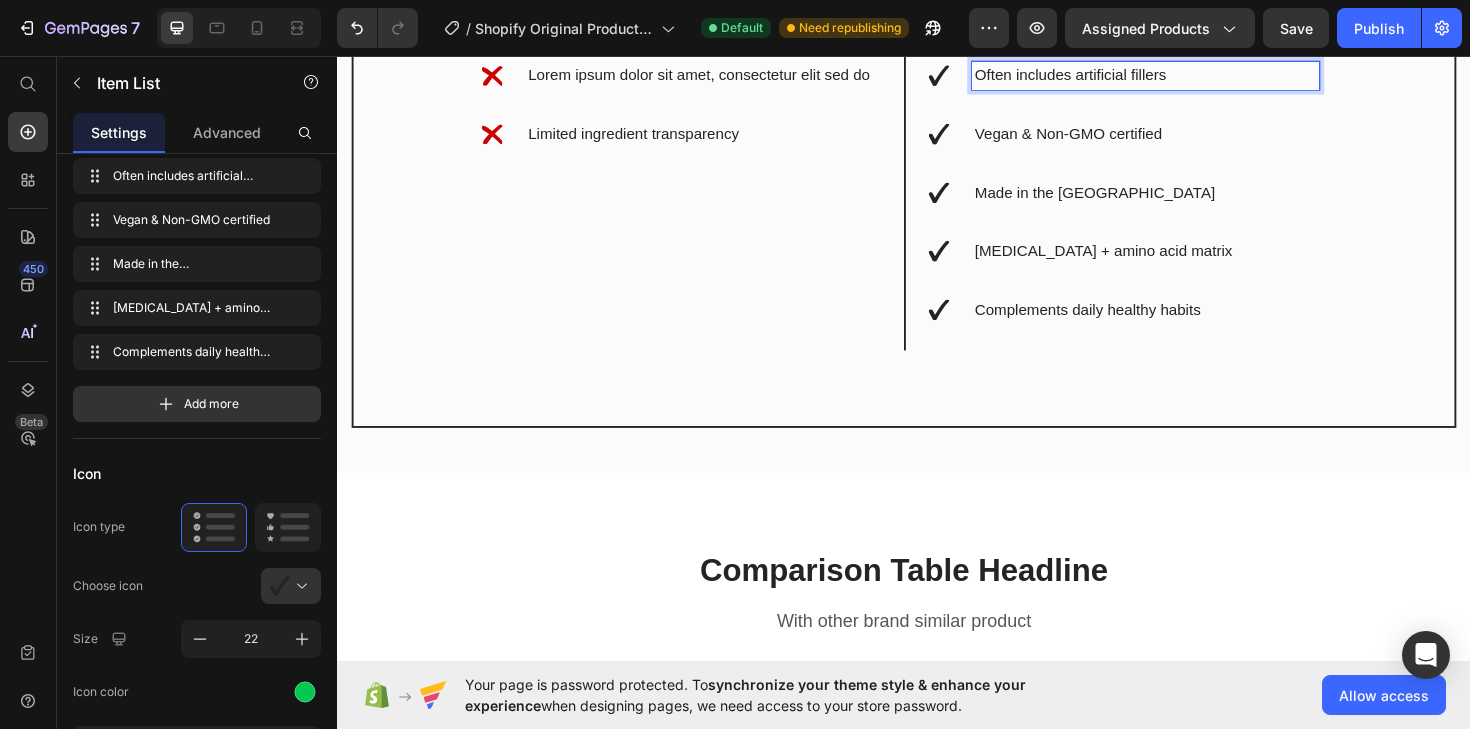 click on "Often includes artificial fillers" at bounding box center (1193, 77) 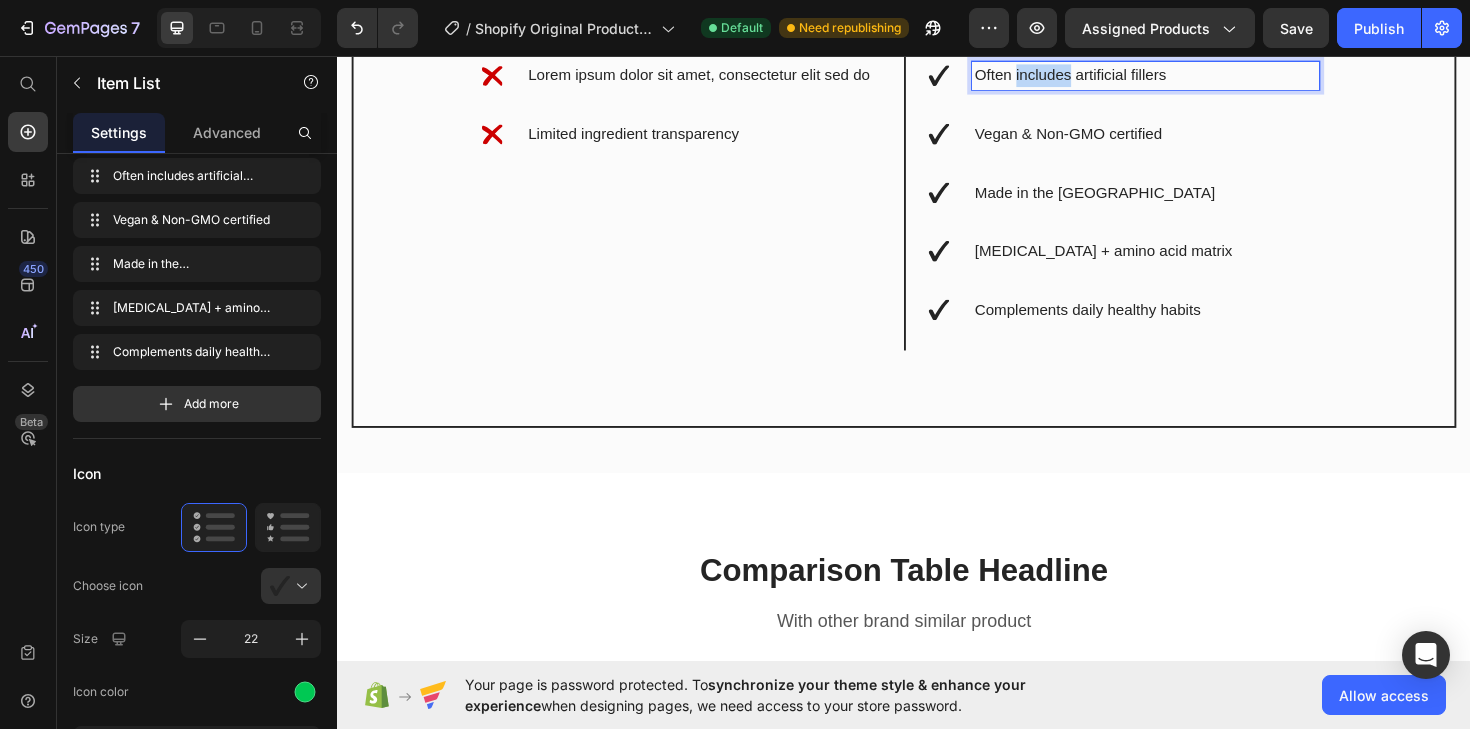 click on "Often includes artificial fillers" at bounding box center (1193, 77) 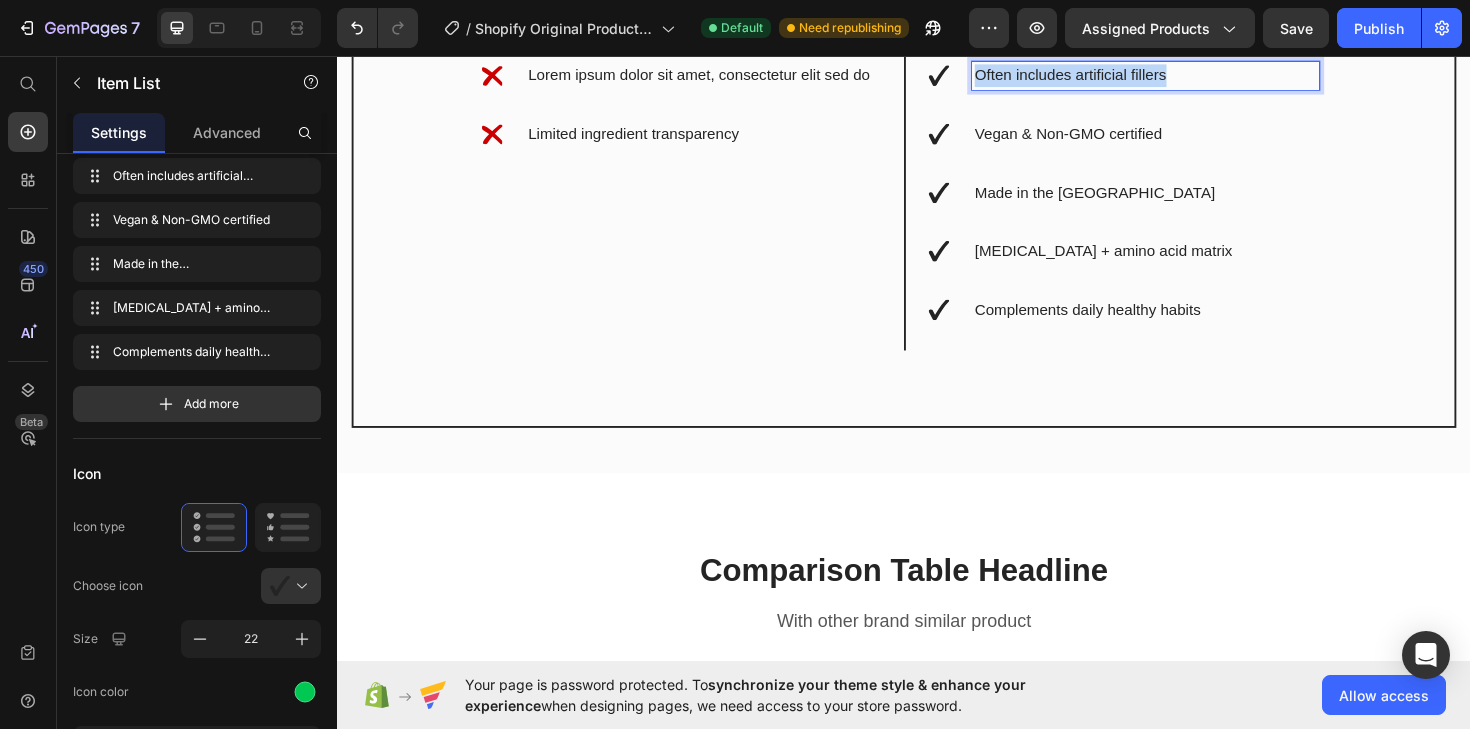 click on "Often includes artificial fillers" at bounding box center (1193, 77) 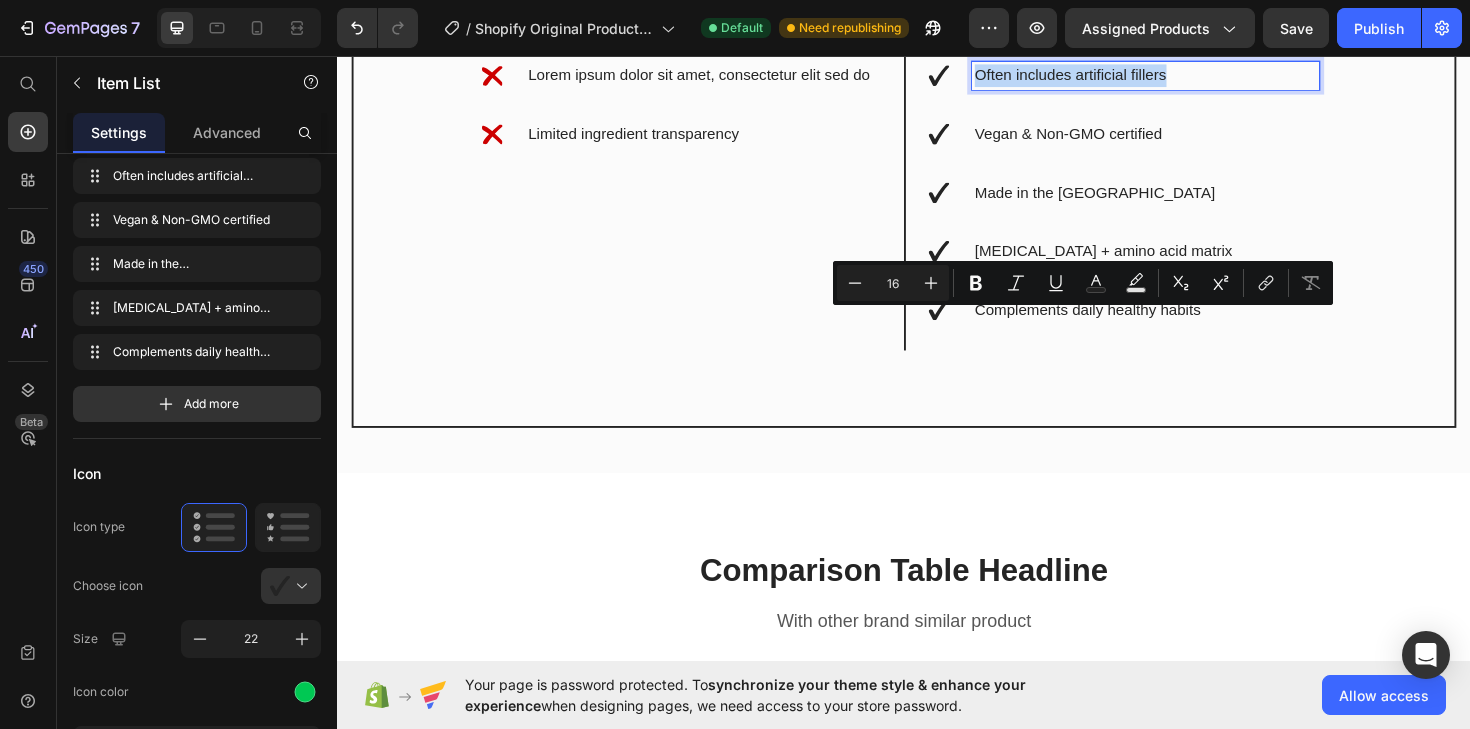 click on "Lorem ipsum dolor sit amet, consectetur elit sed do
Fast-absorbing liquid drops
Fast-absorbing liquid drops
Often includes artificial fillers
Vegan & Non-GMO certified
Made in the [GEOGRAPHIC_DATA]
[MEDICAL_DATA] + amino acid matrix
Complements daily healthy habits" at bounding box center (1170, 108) 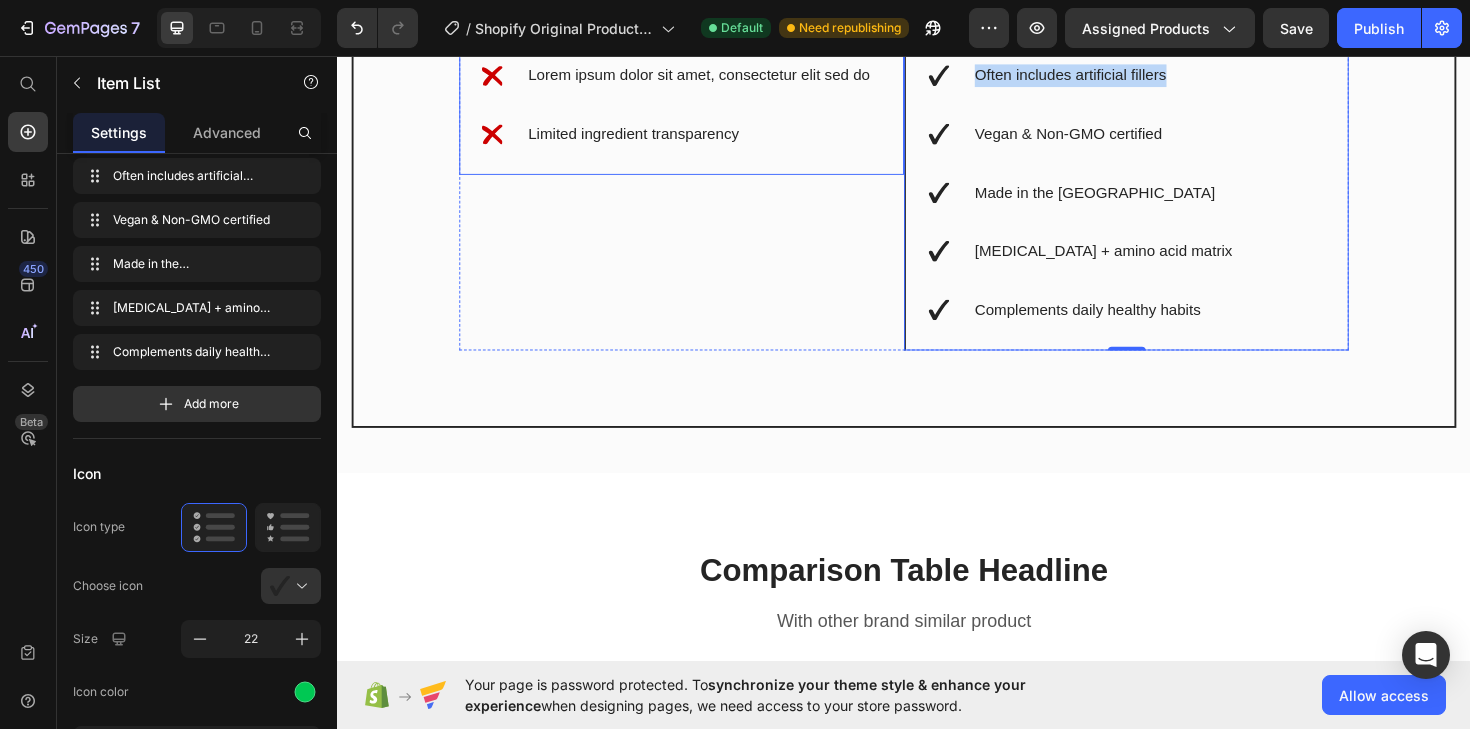 click on "Lorem ipsum dolor sit amet, consectetur elit sed do" at bounding box center (720, 77) 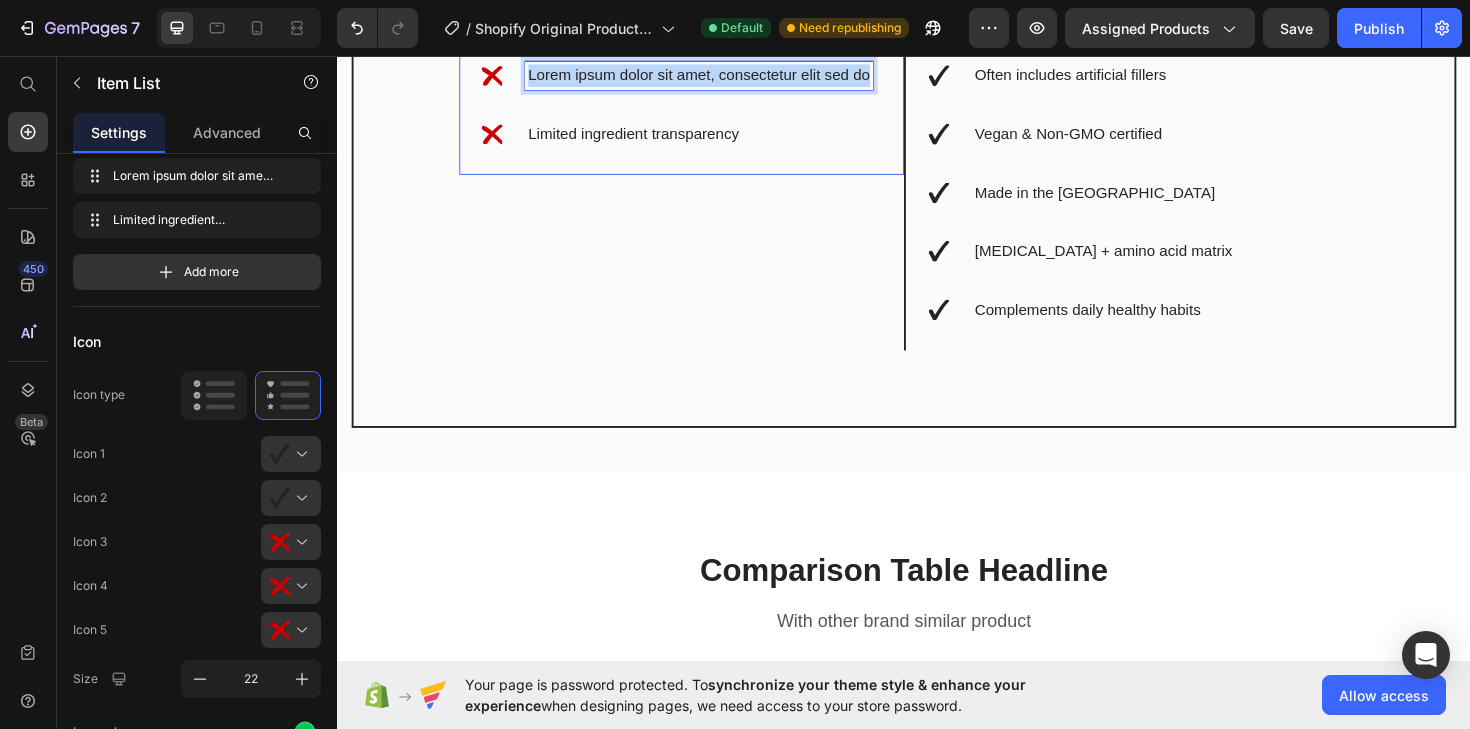 click on "Lorem ipsum dolor sit amet, consectetur elit sed do" at bounding box center [720, 77] 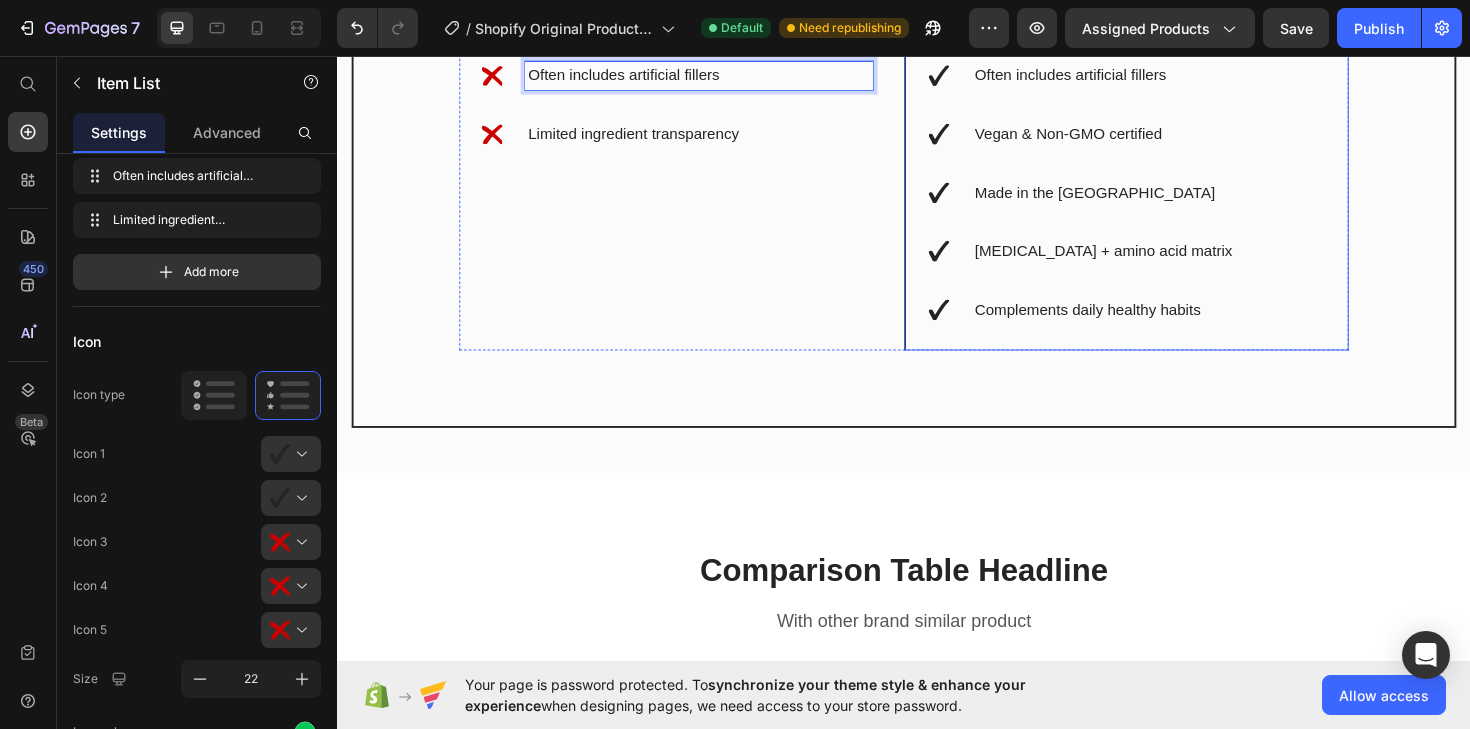 click on "Often includes artificial fillers" at bounding box center [1193, 77] 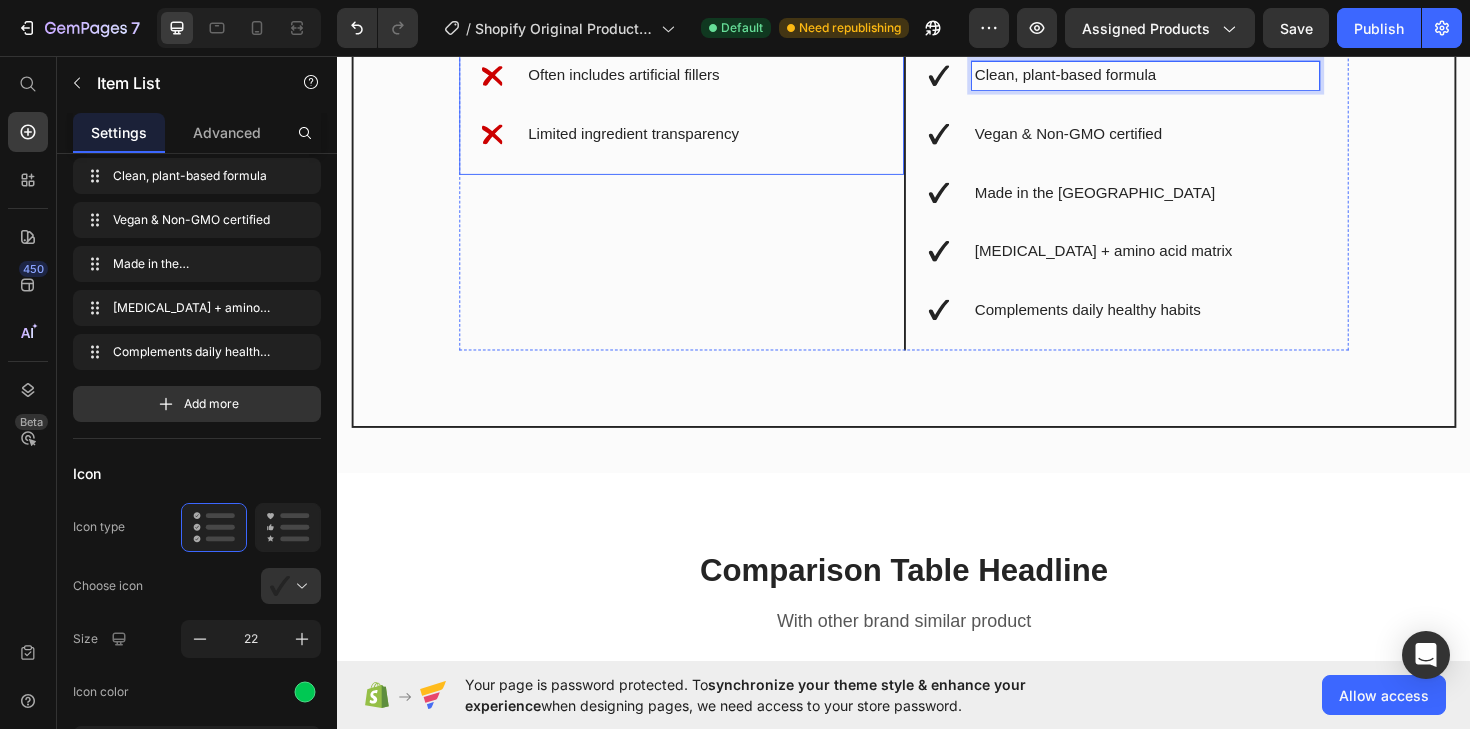 click on "Limited ingredient transparency" at bounding box center (720, 139) 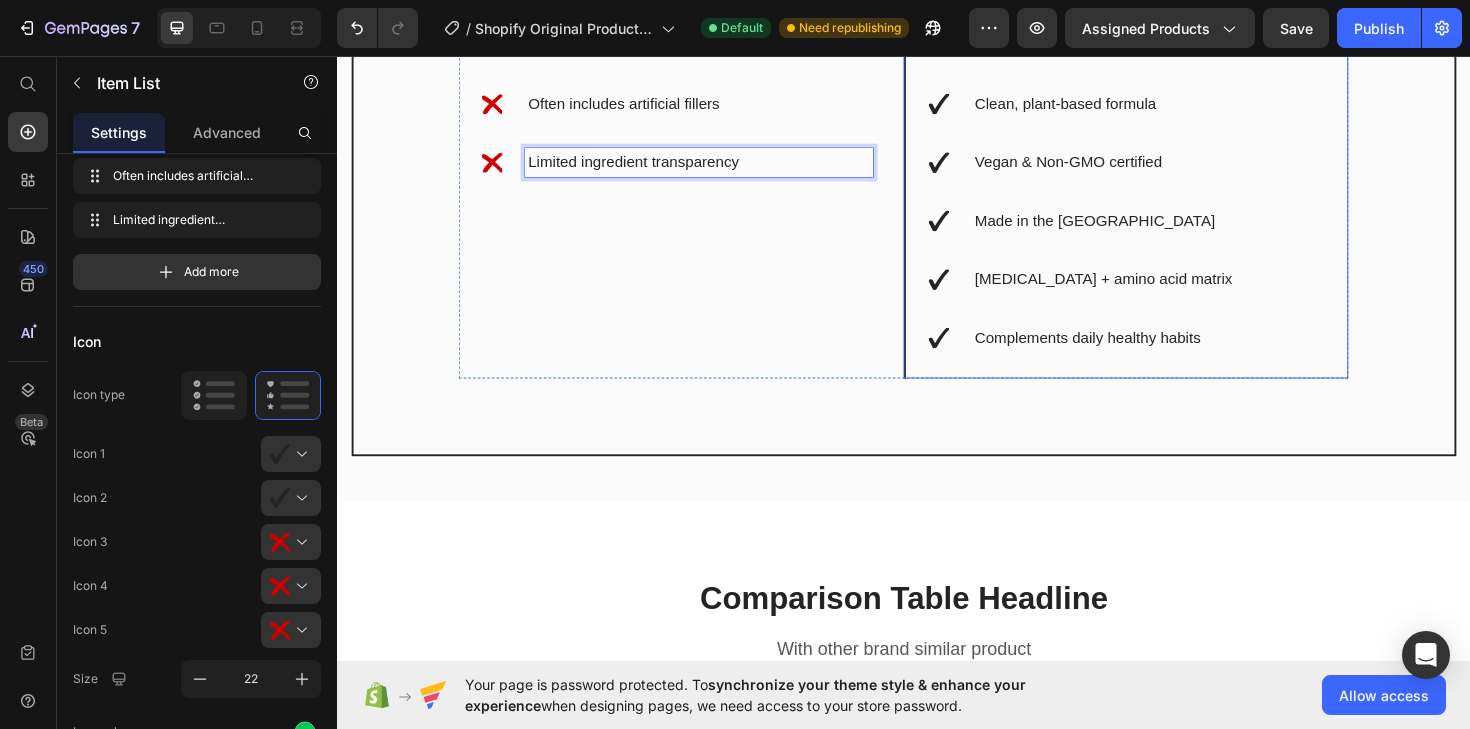 scroll, scrollTop: 5511, scrollLeft: 0, axis: vertical 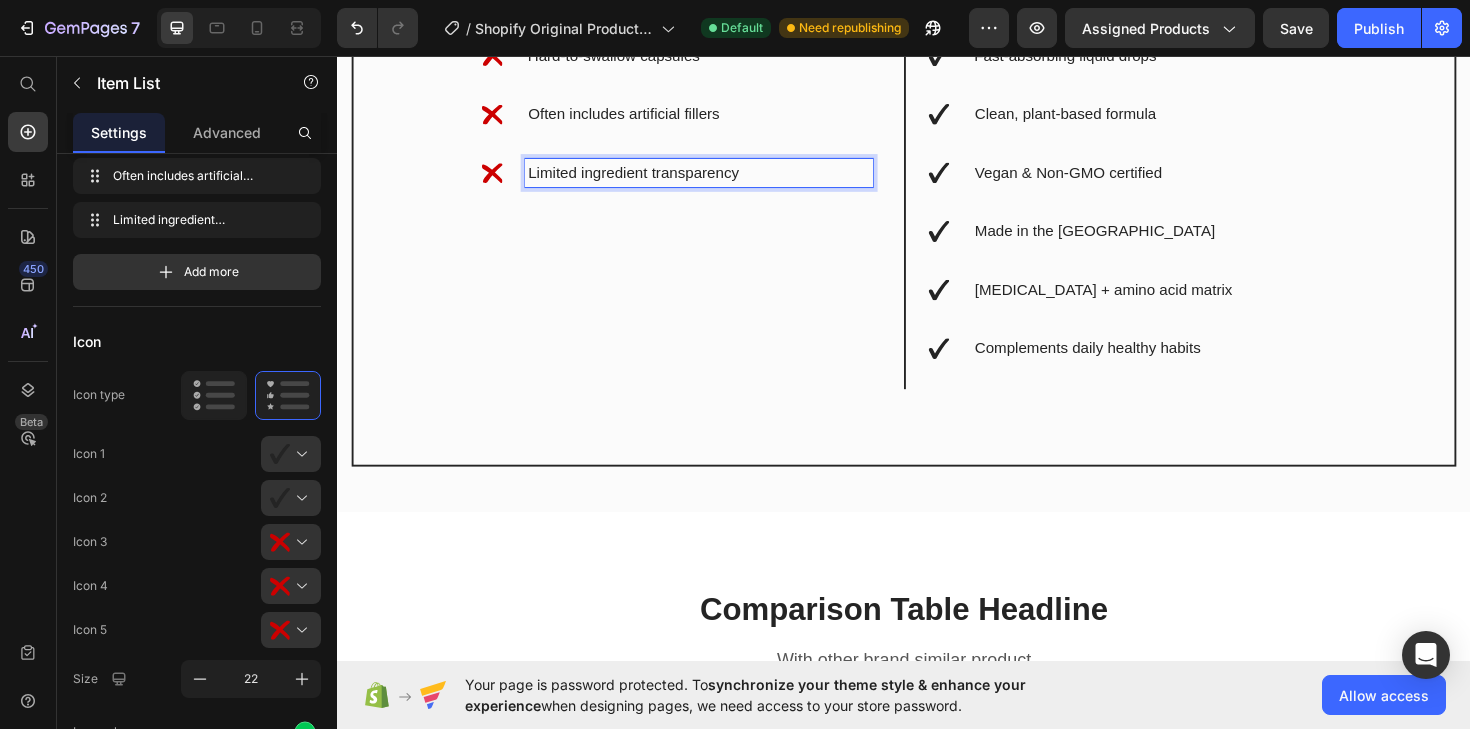 click 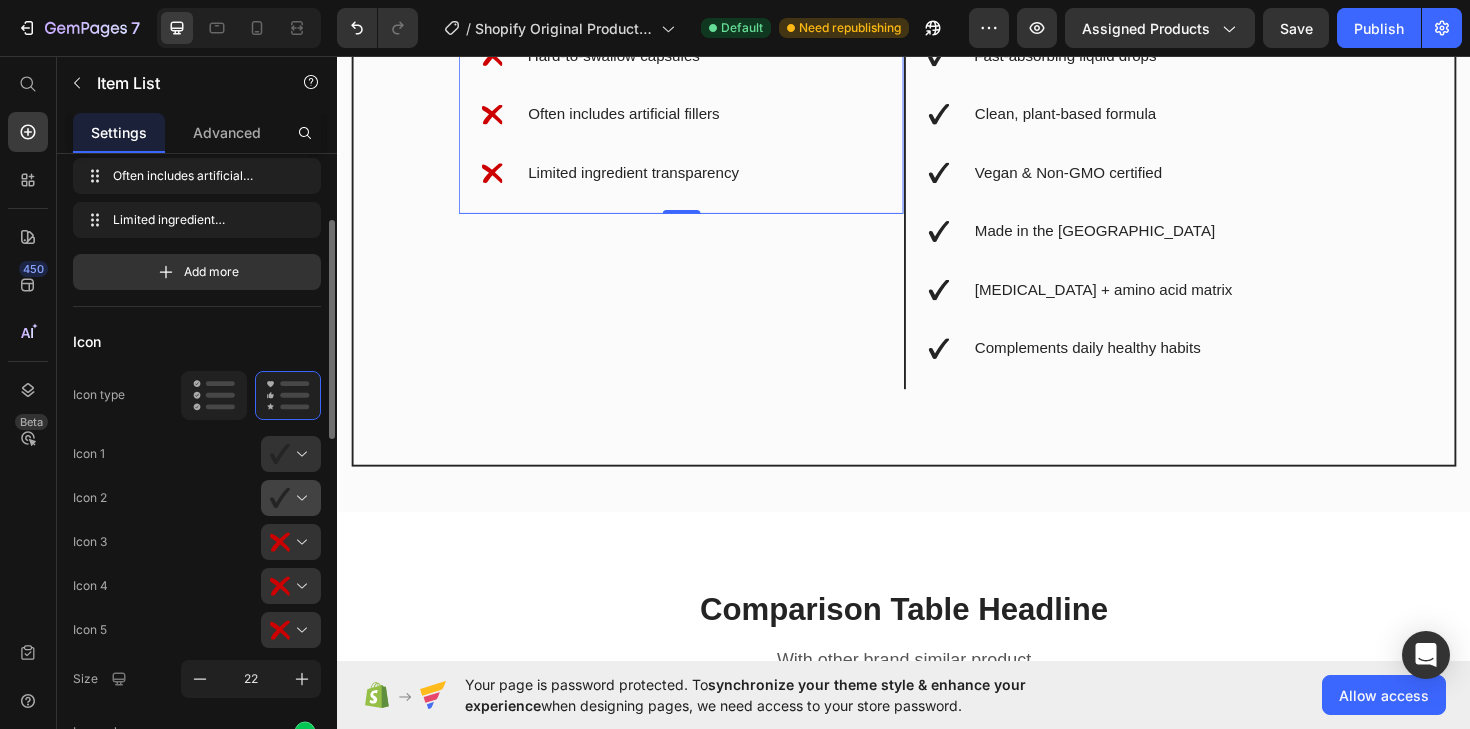 click at bounding box center [299, 498] 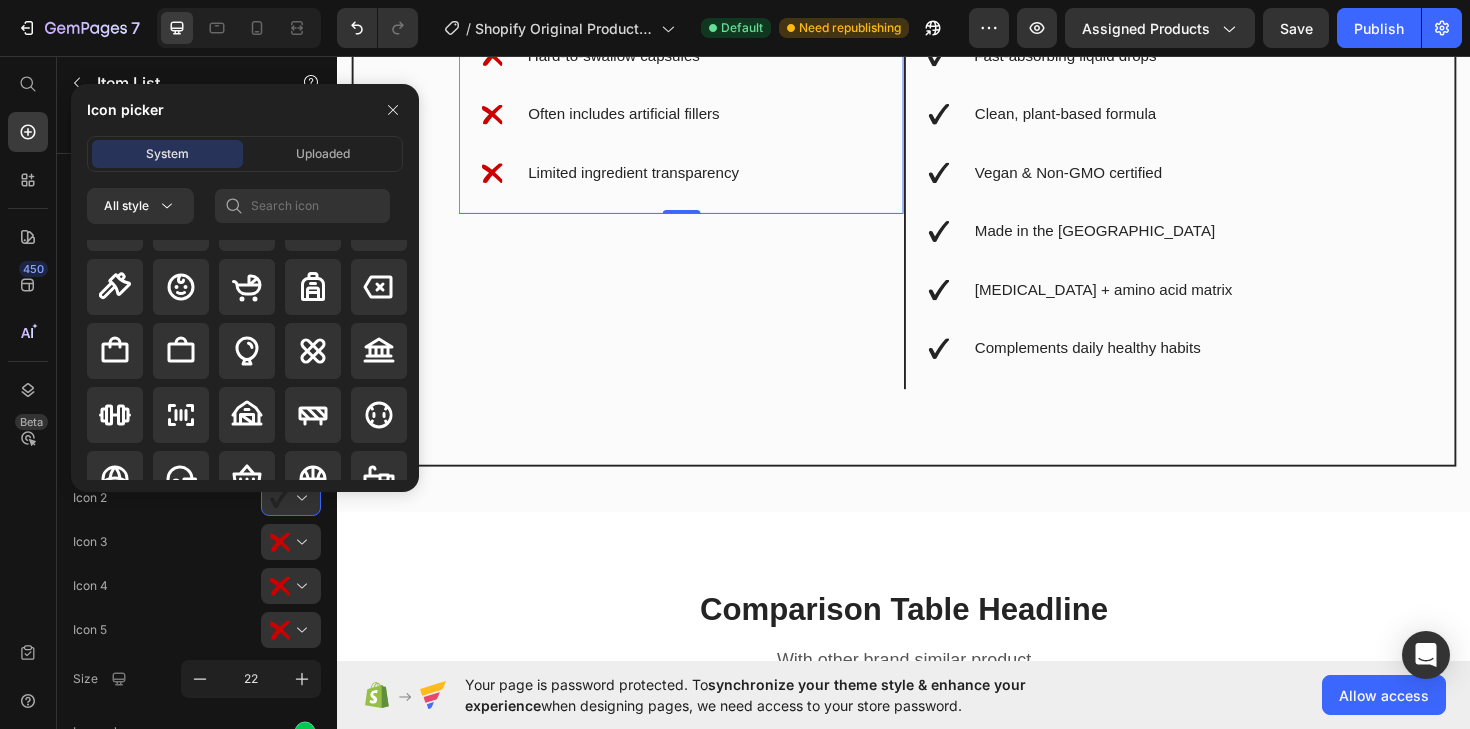 scroll, scrollTop: 1546, scrollLeft: 0, axis: vertical 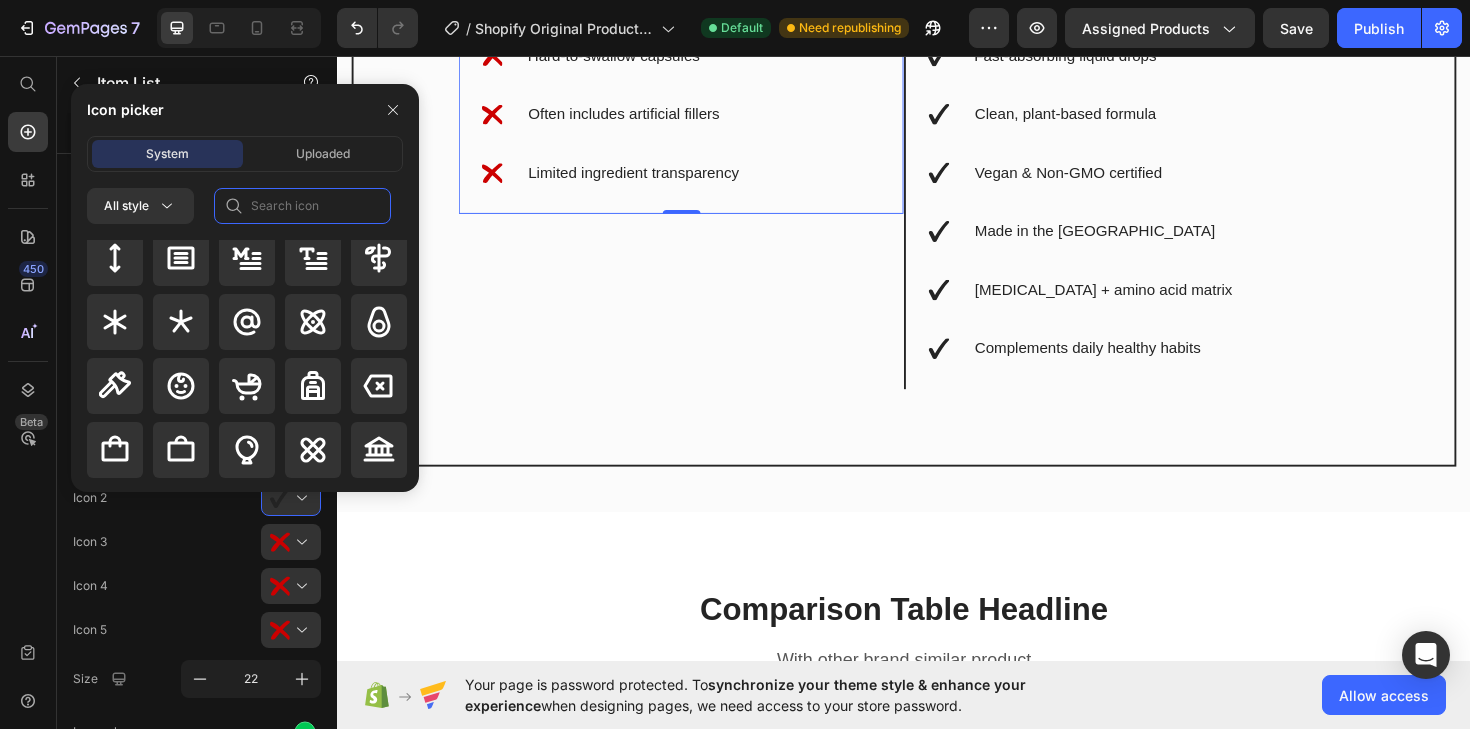click 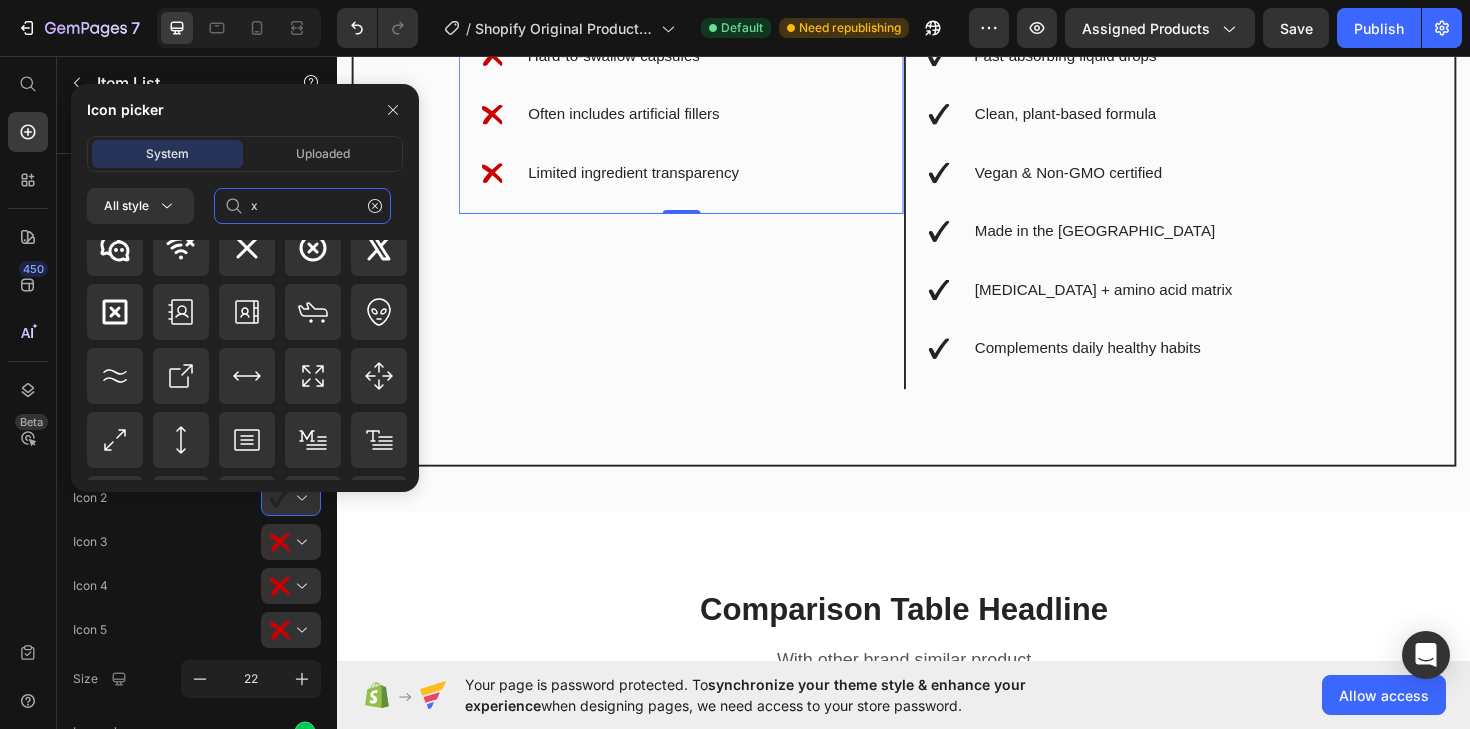 scroll, scrollTop: 2268, scrollLeft: 0, axis: vertical 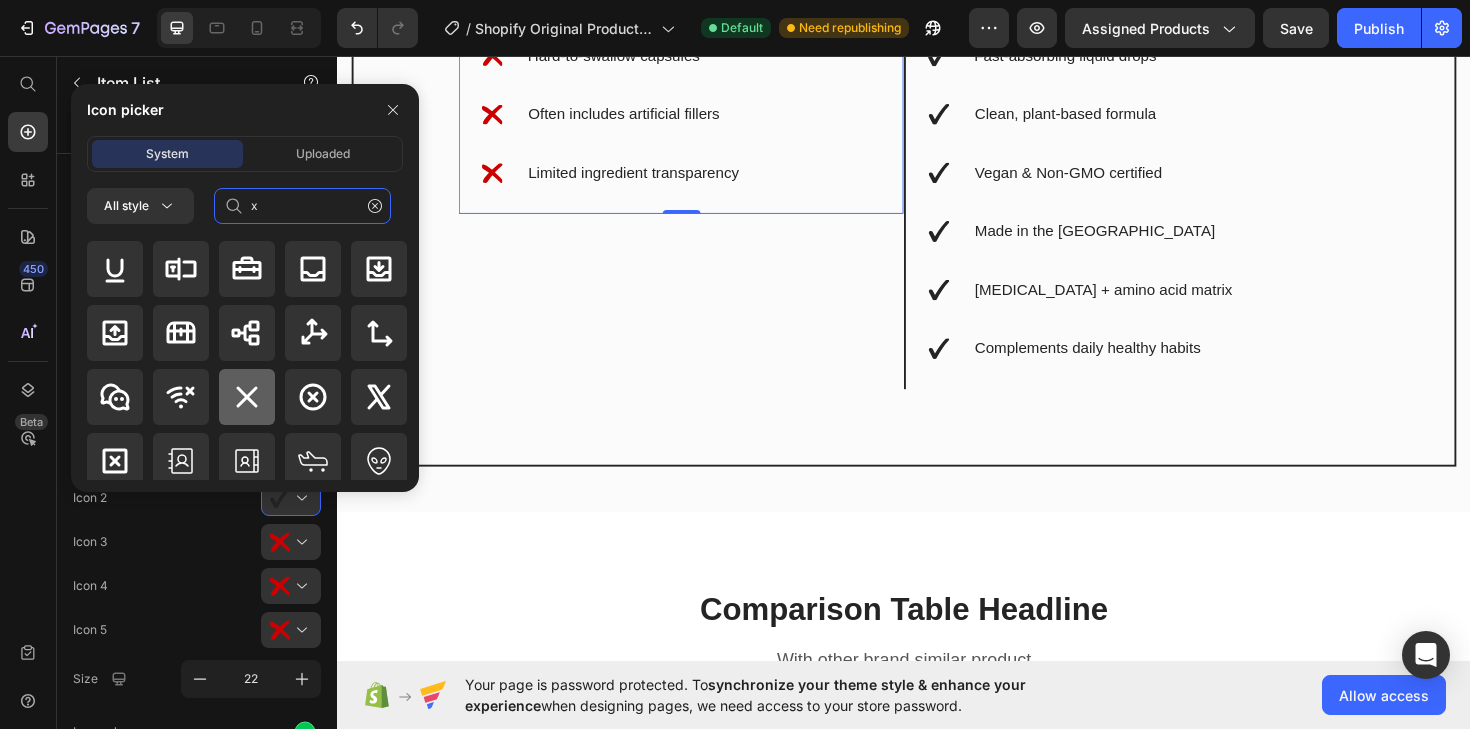 type on "x" 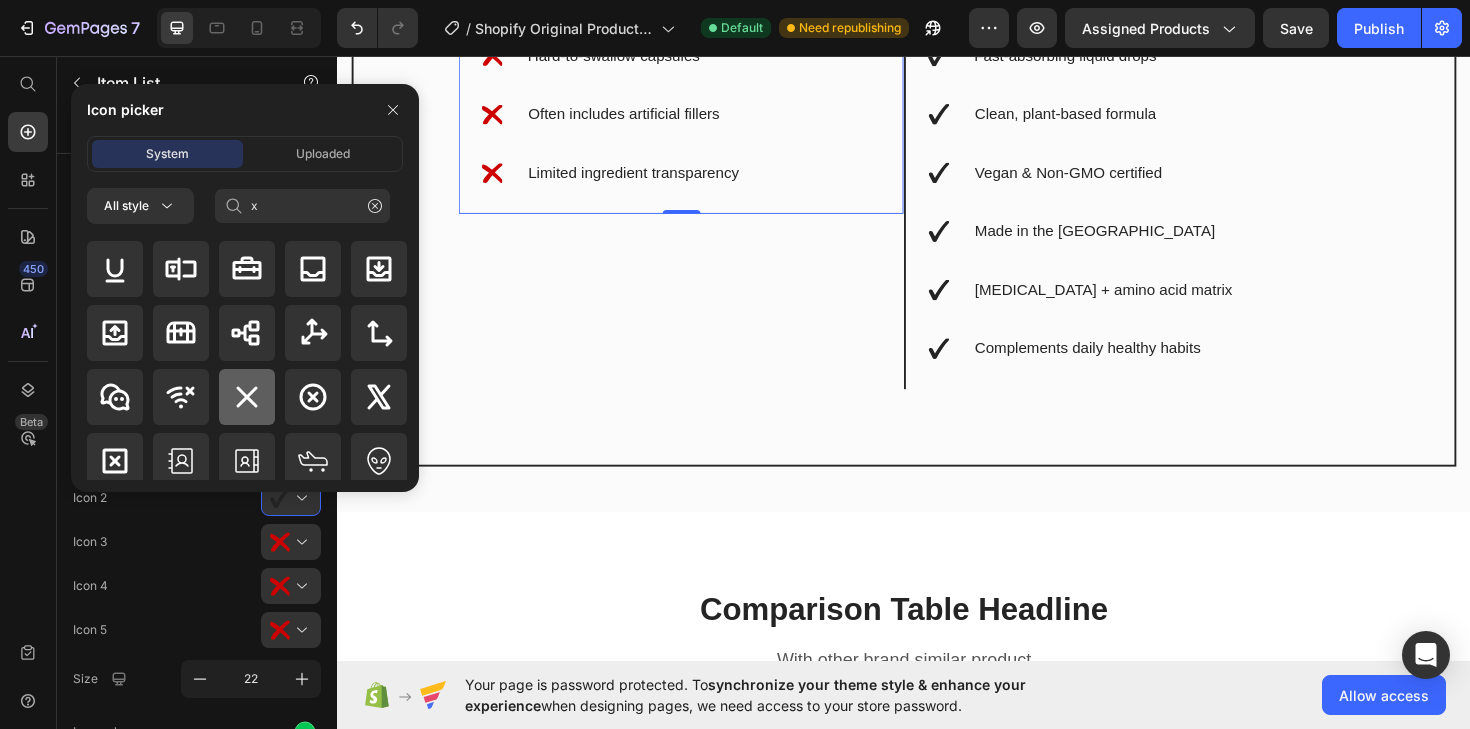 click 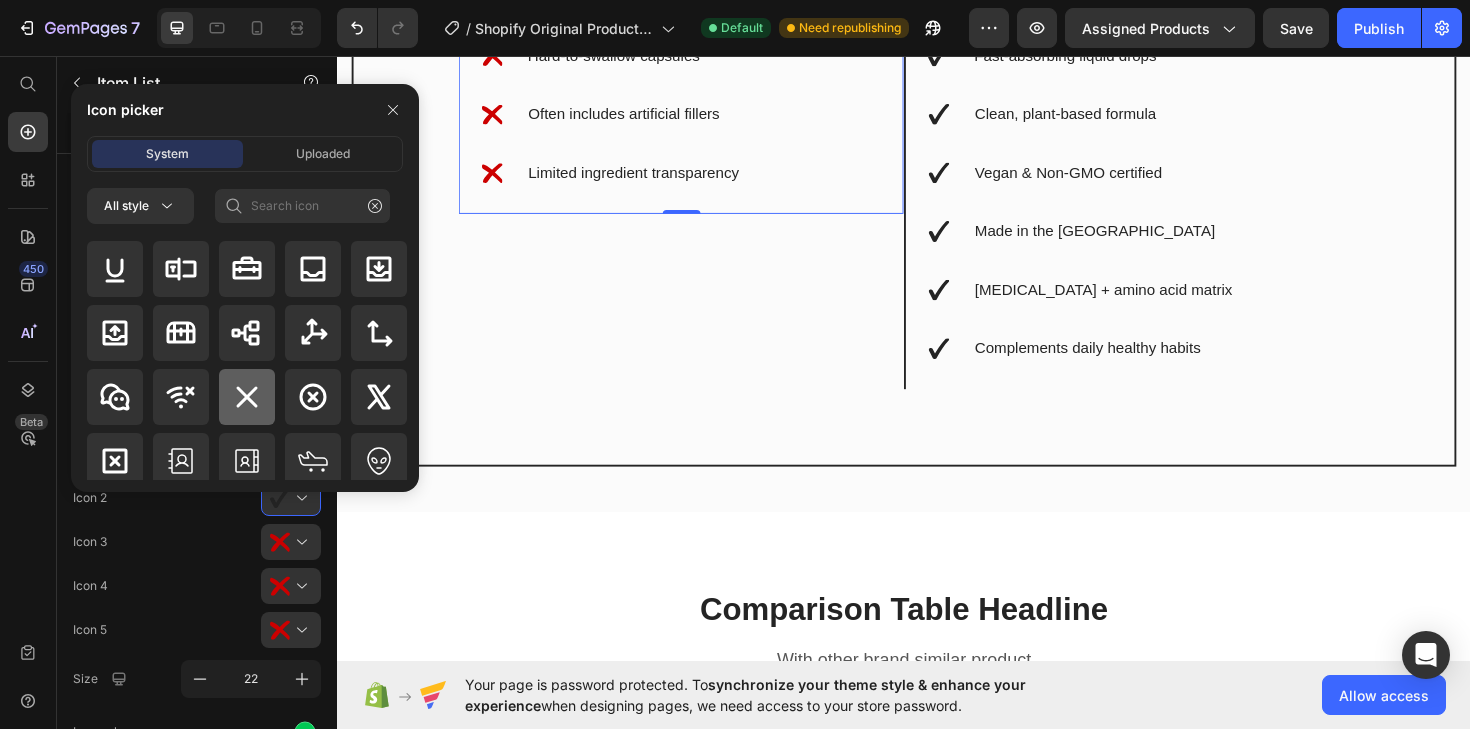 scroll, scrollTop: 1960, scrollLeft: 0, axis: vertical 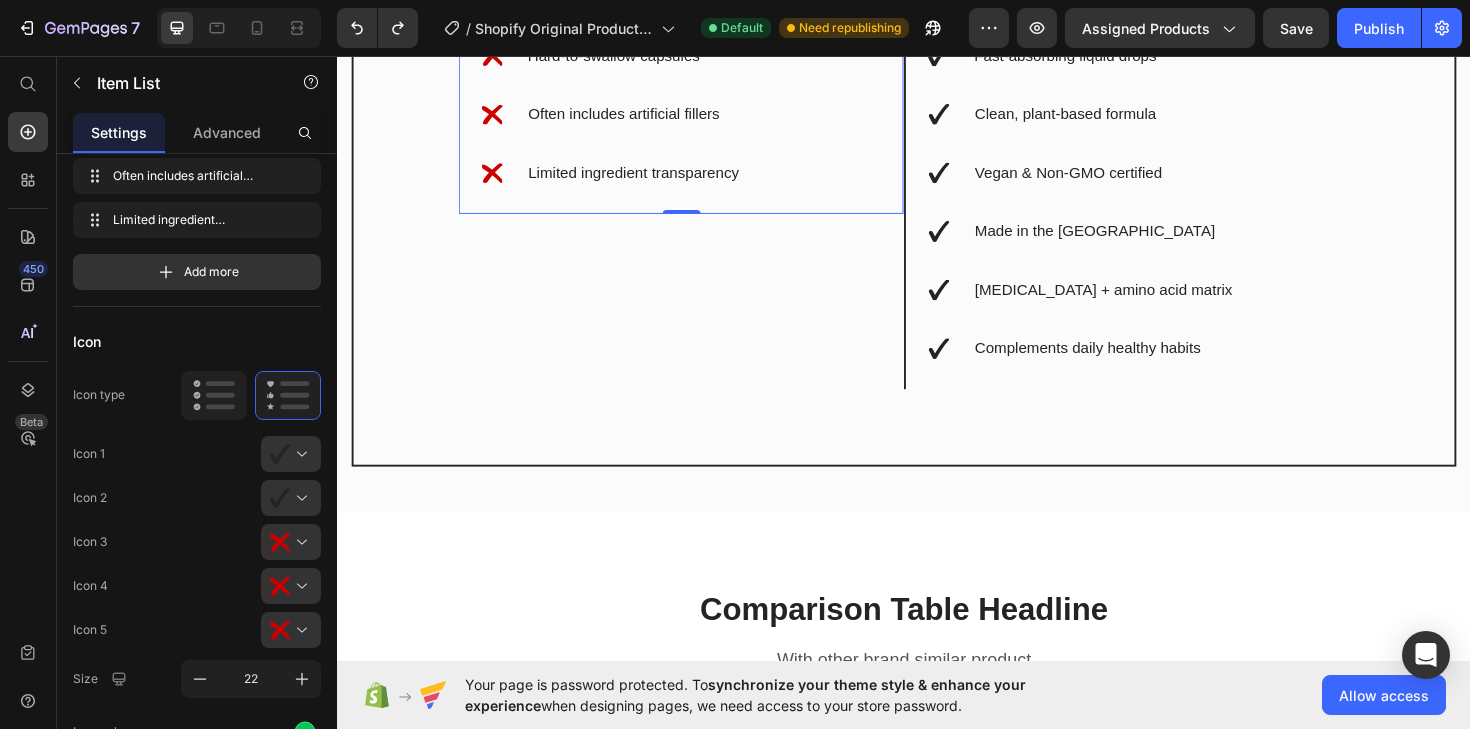 click 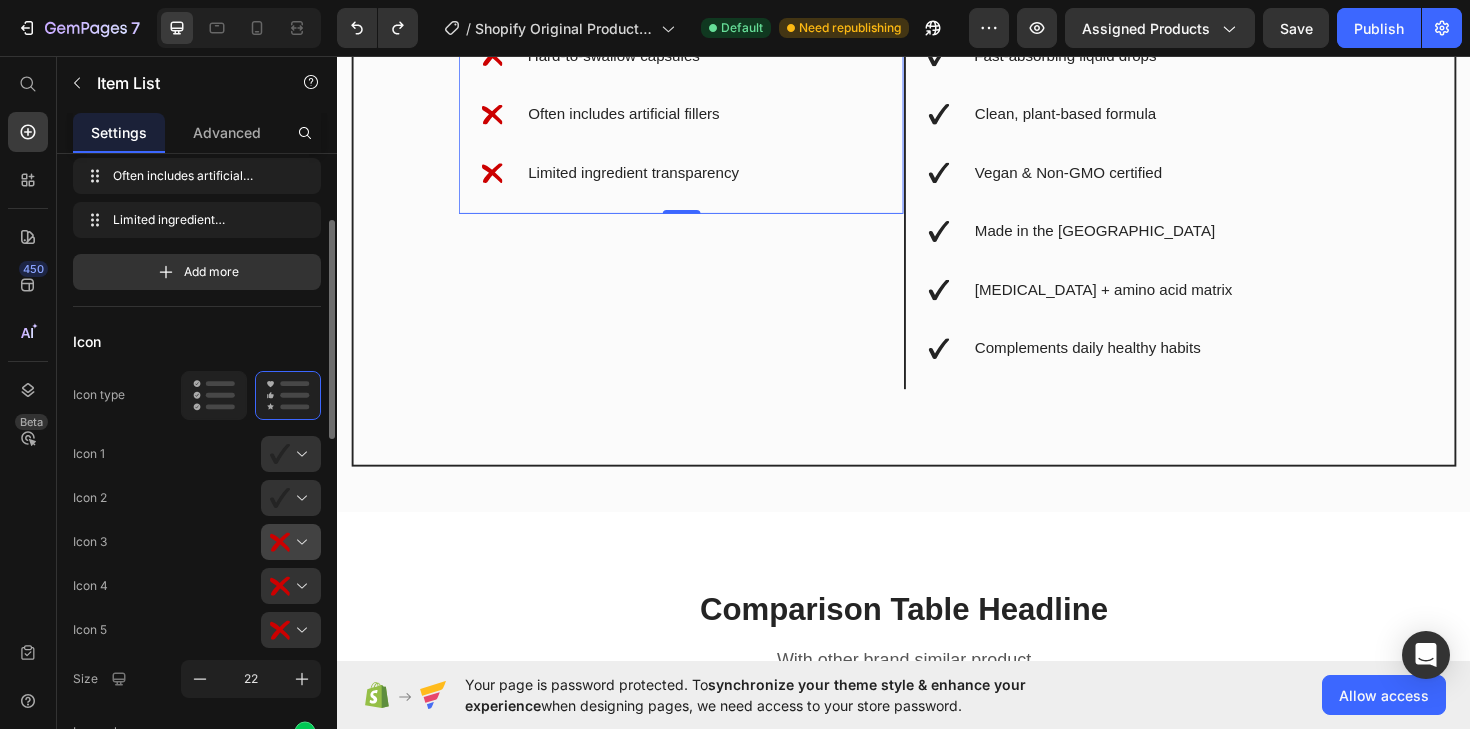click at bounding box center [299, 542] 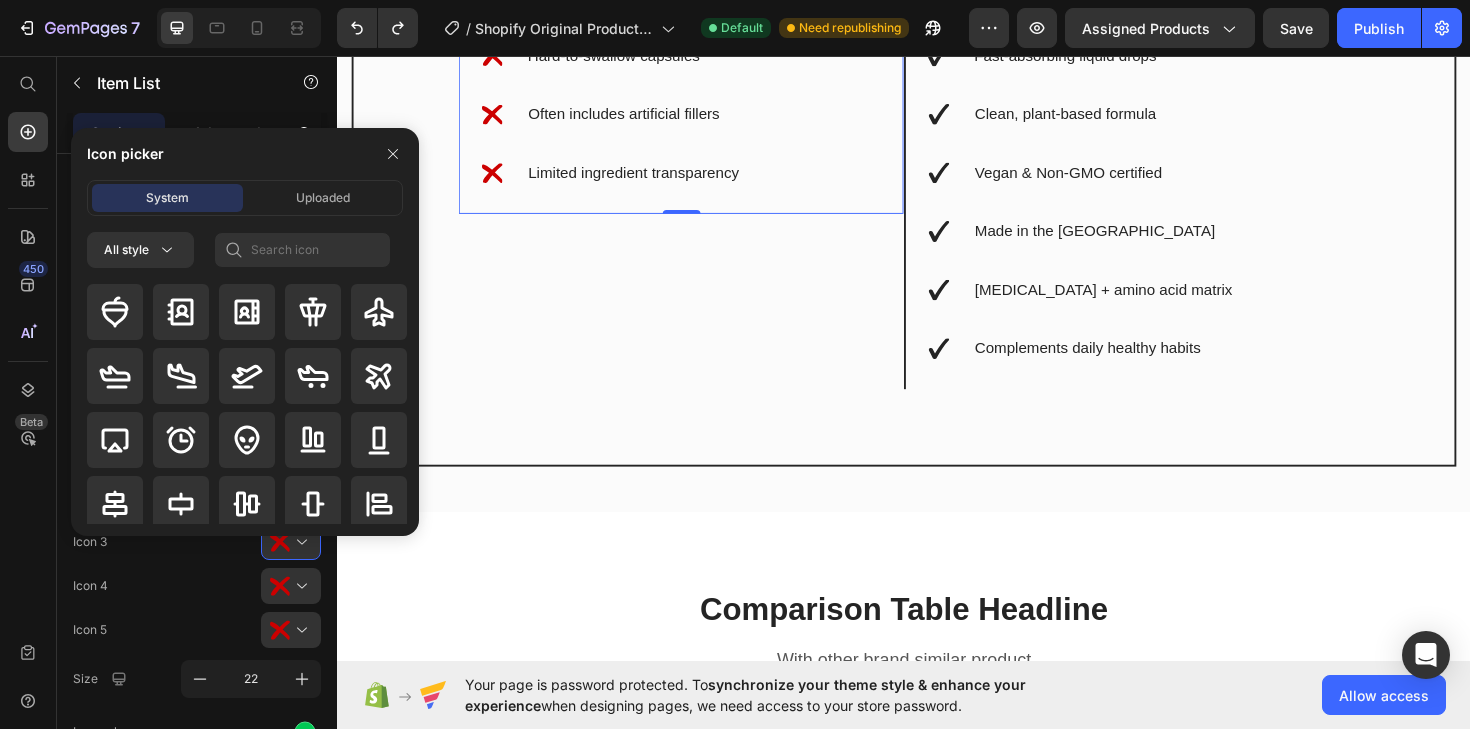 click on "Hard-to-swallow capsules" at bounding box center (697, 56) 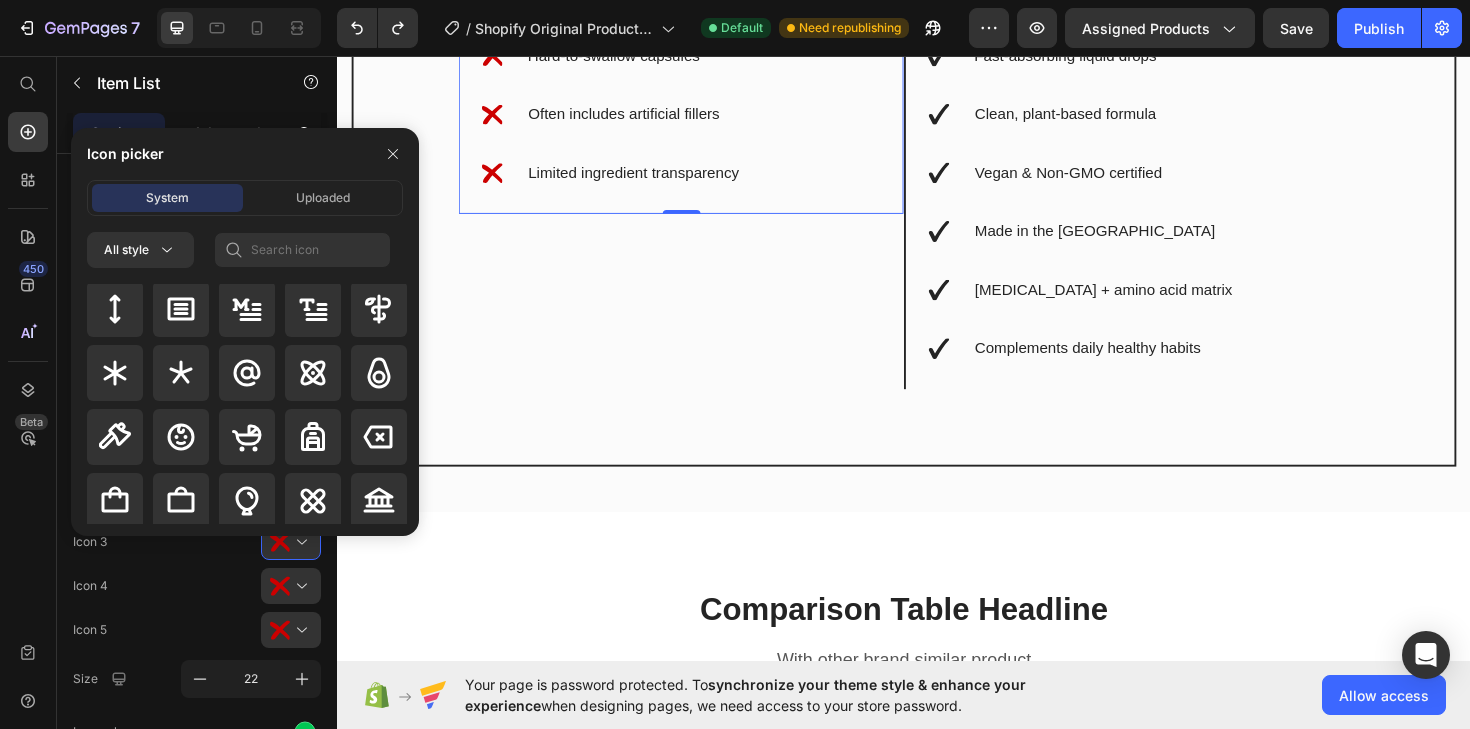 scroll, scrollTop: 1992, scrollLeft: 0, axis: vertical 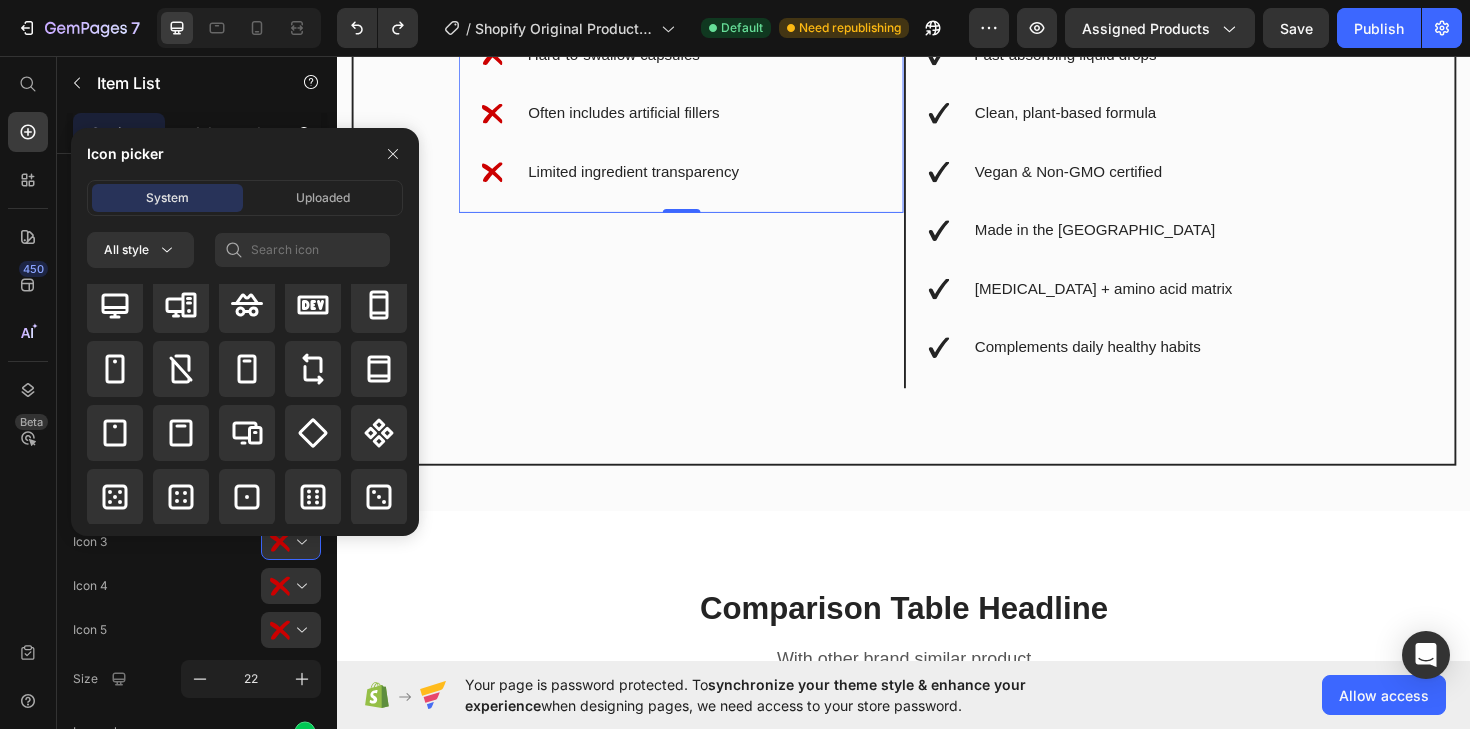 click 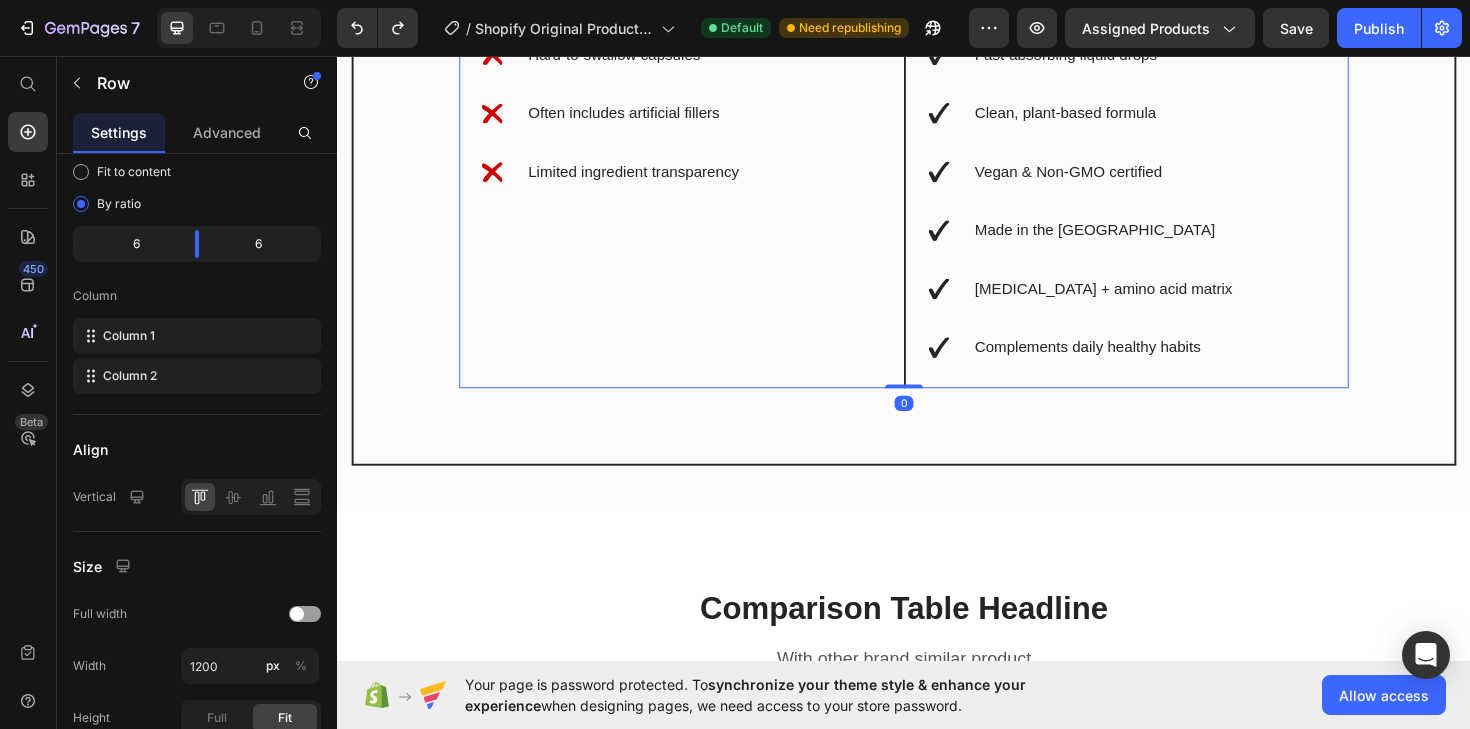 scroll, scrollTop: 0, scrollLeft: 0, axis: both 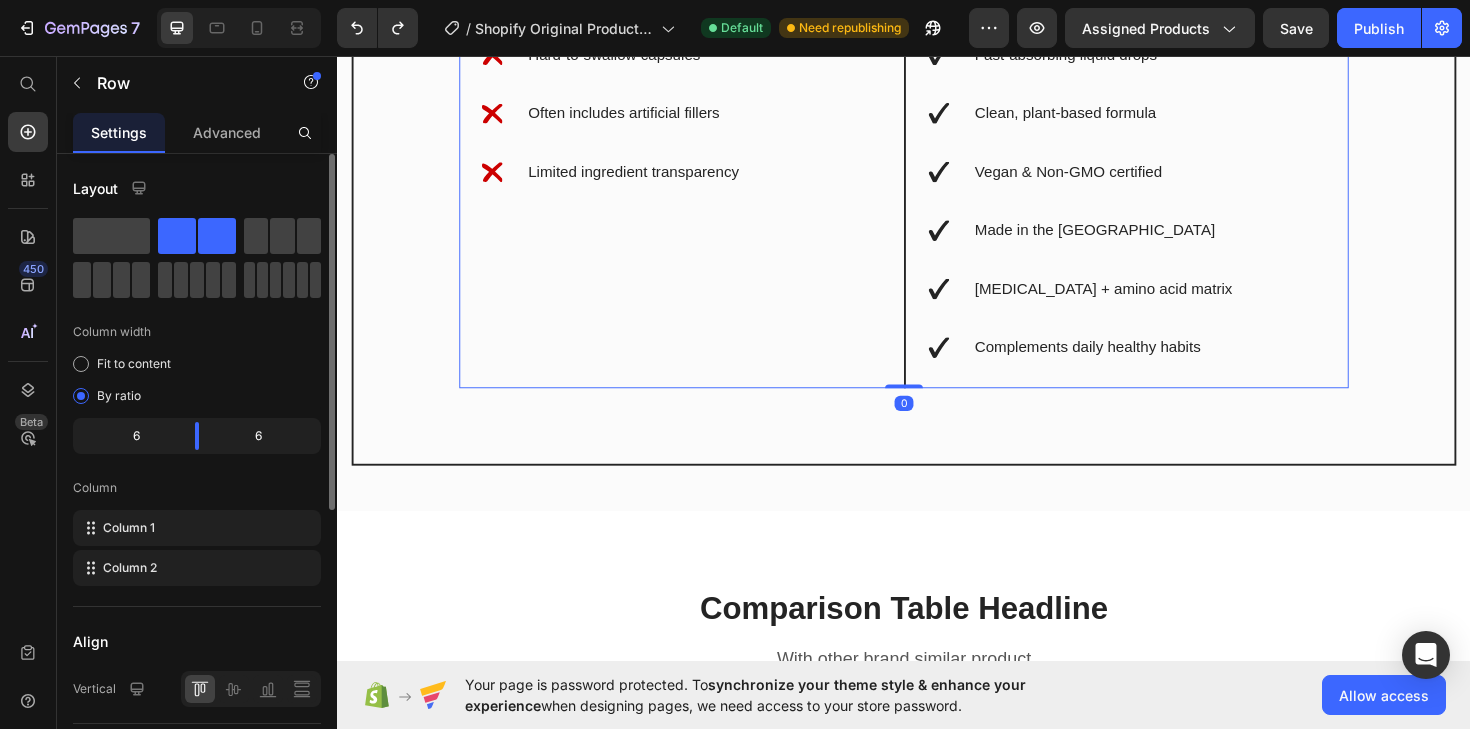 click on "Lorem ipsum dolor sit amet, consectetur elit sed do
Lorem ipsum dolor sit amet, consectetur elit sed do
Hard-to-swallow capsules
Often includes artificial fillers
Limited ingredient transparency" at bounding box center [697, 55] 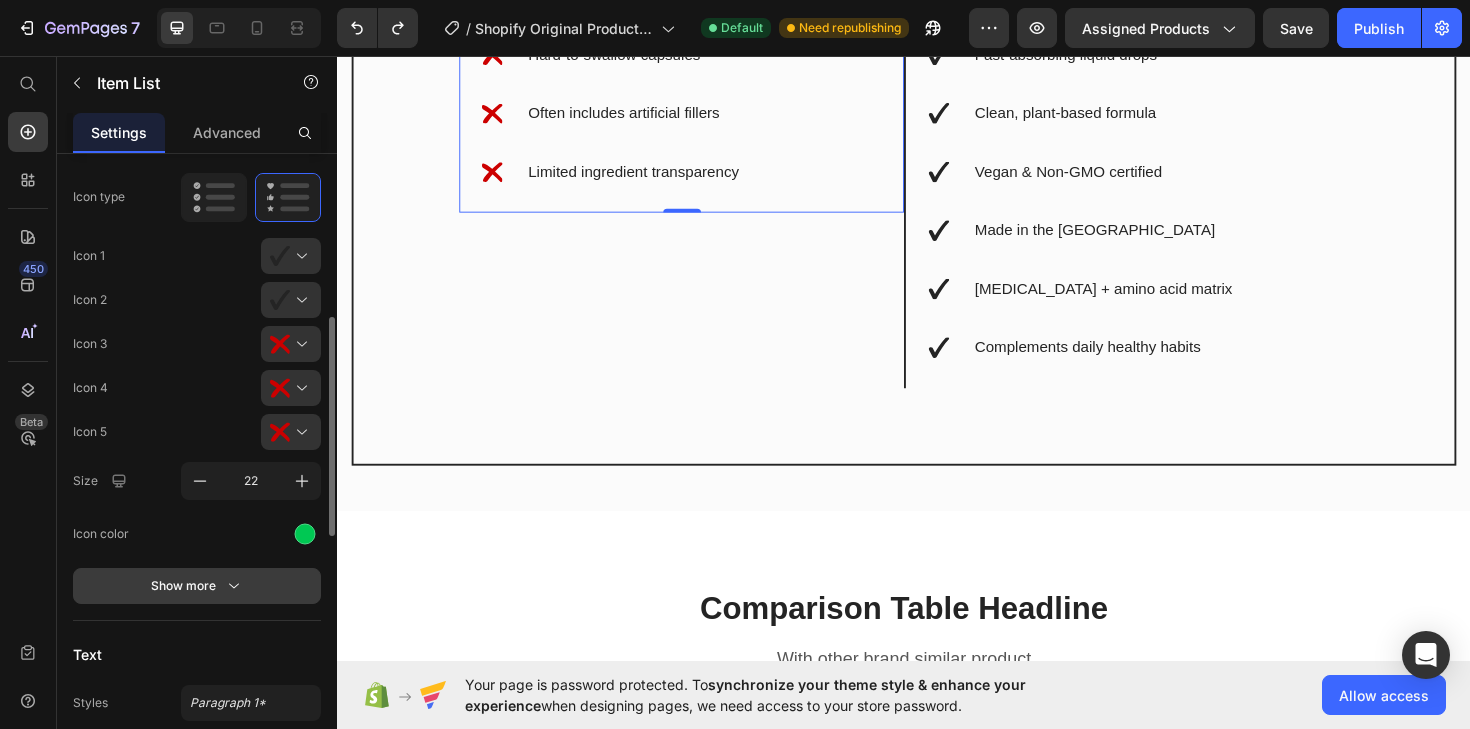 scroll, scrollTop: 410, scrollLeft: 0, axis: vertical 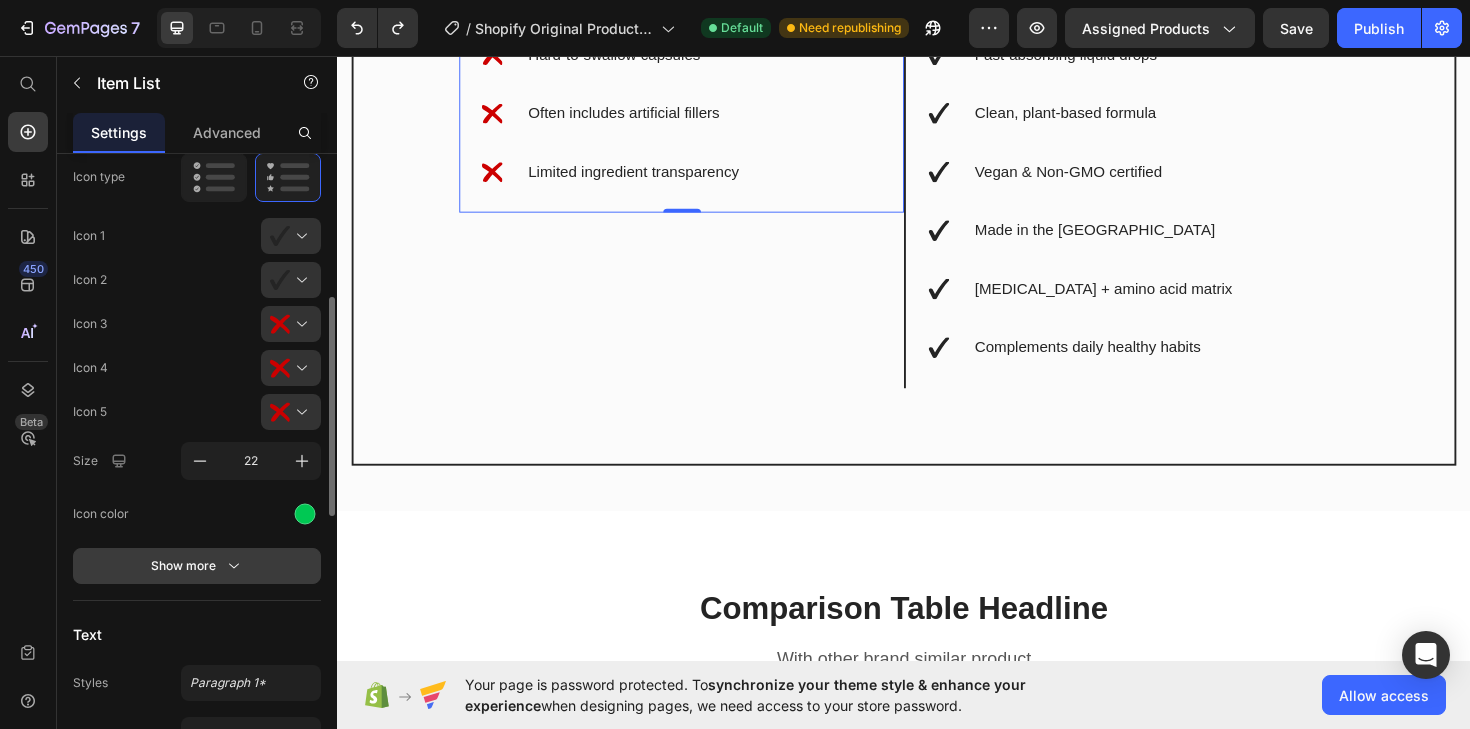 click on "Show more" at bounding box center [197, 566] 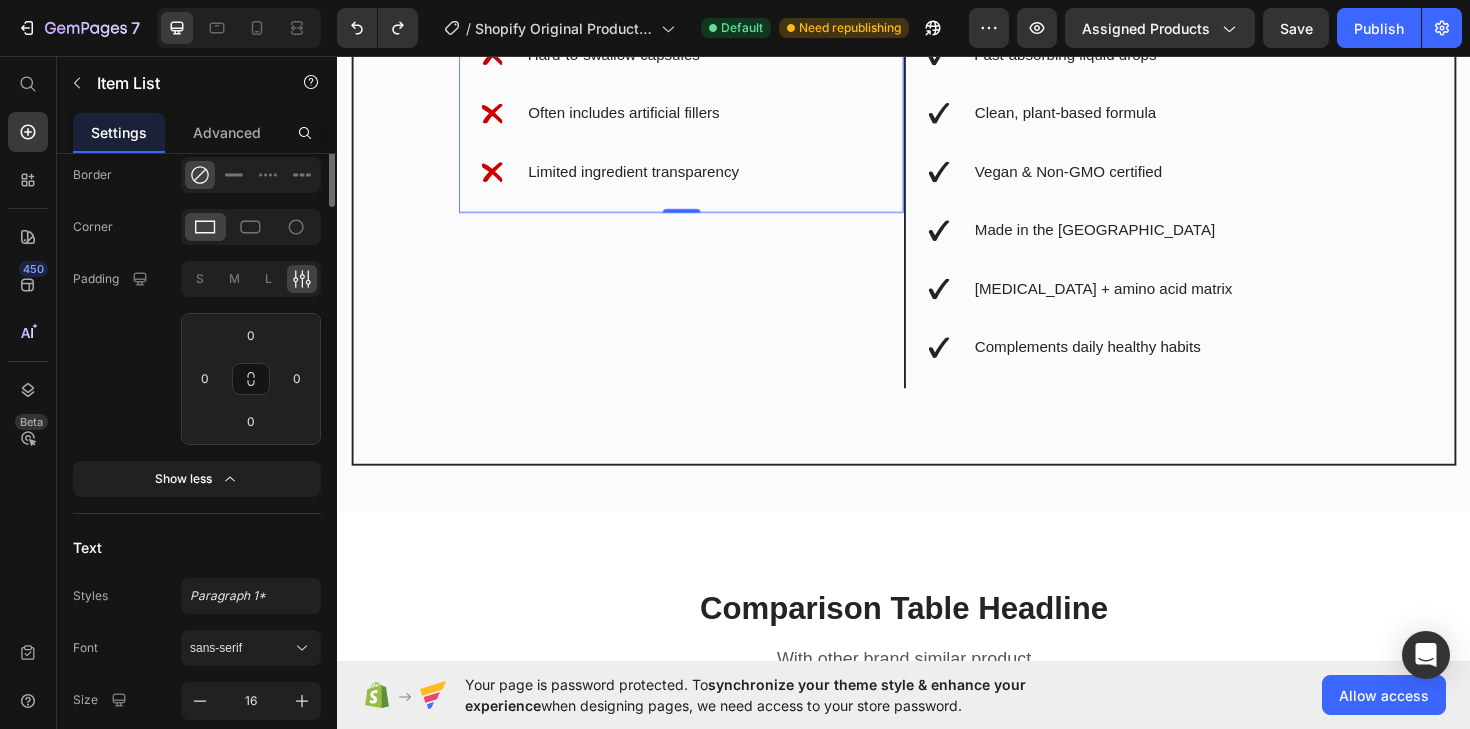scroll, scrollTop: 560, scrollLeft: 0, axis: vertical 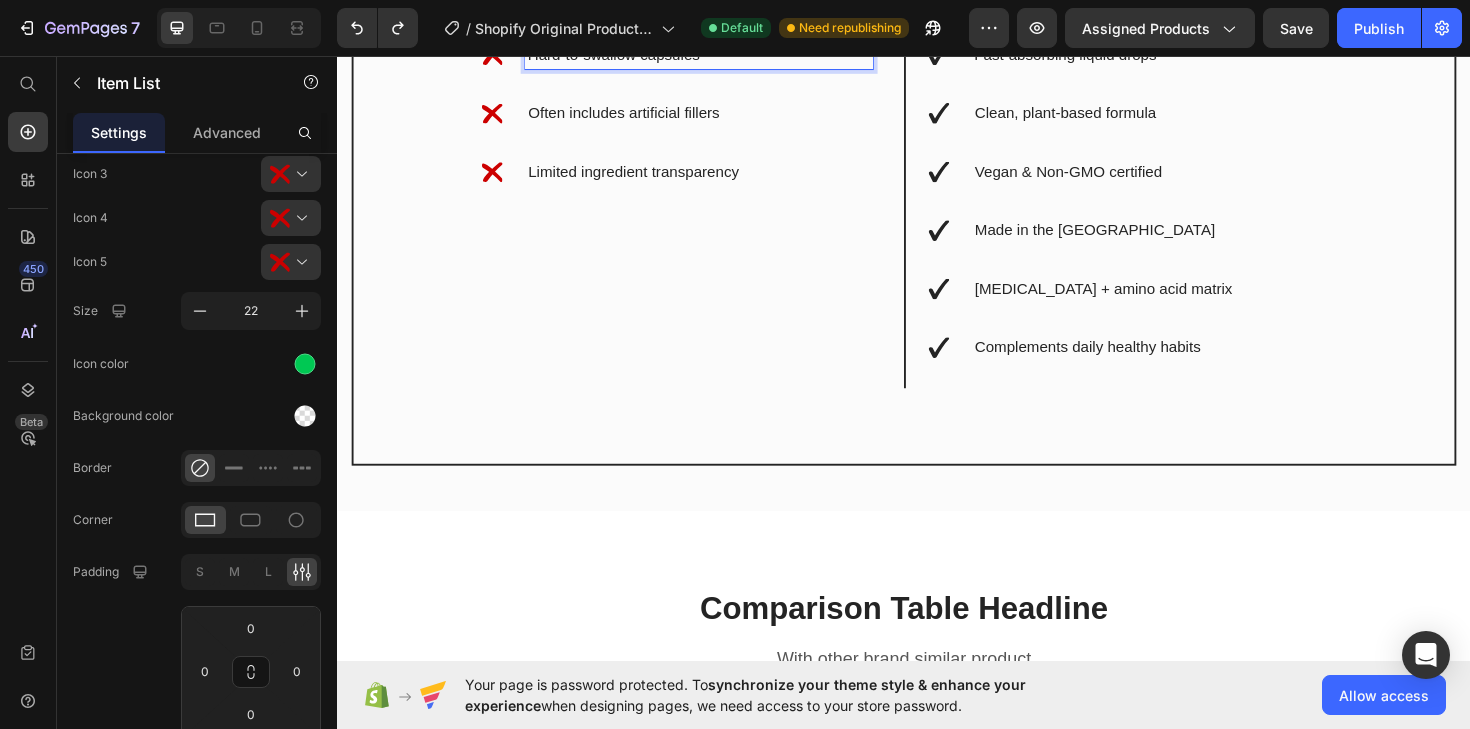 click on "Lorem ipsum dolor sit amet, consectetur elit sed do
Lorem ipsum dolor sit amet, consectetur elit sed do
Hard-to-swallow capsules
Often includes artificial fillers
Limited ingredient transparency" at bounding box center (697, 55) 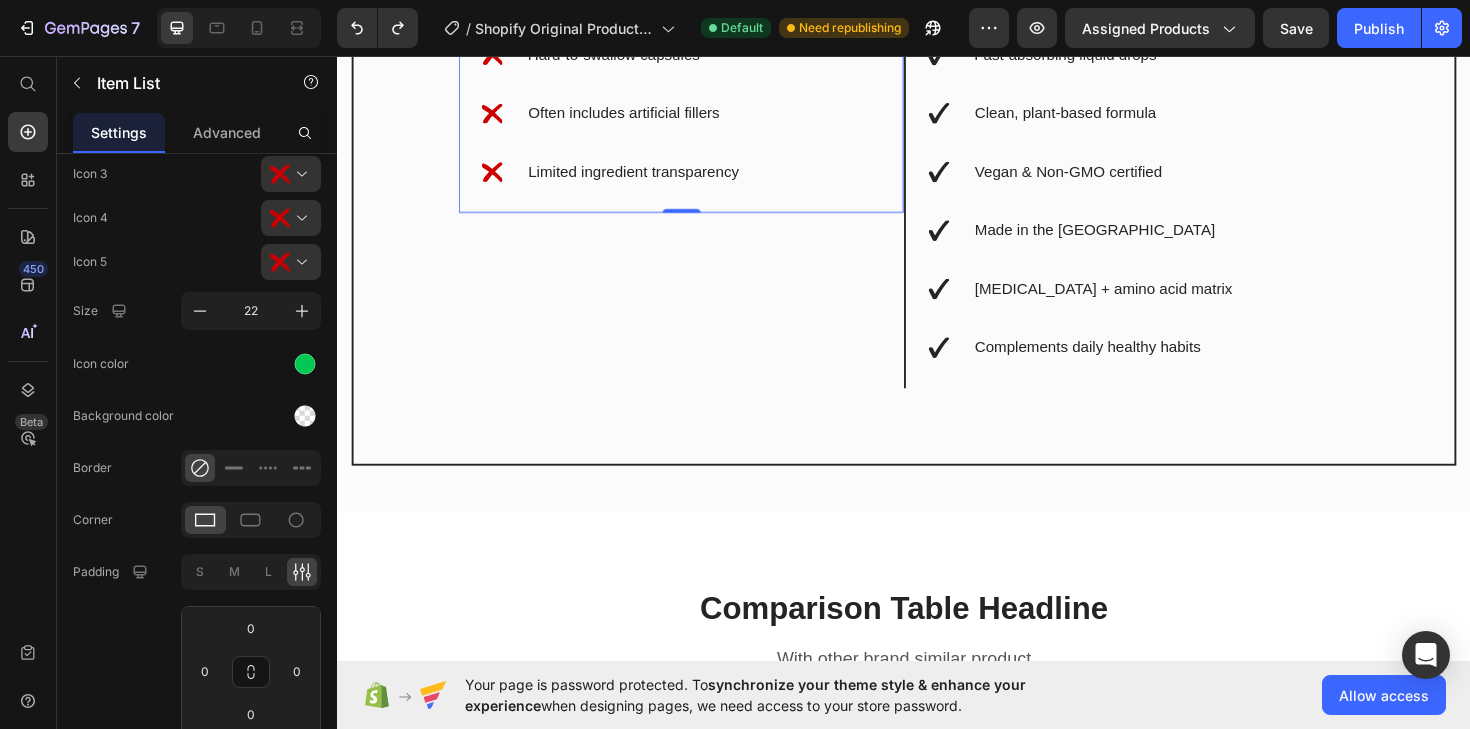 click on "Lorem ipsum dolor sit amet, consectetur elit sed do
Lorem ipsum dolor sit amet, consectetur elit sed do
Hard-to-swallow capsules
Often includes artificial fillers
Limited ingredient transparency" at bounding box center [697, 55] 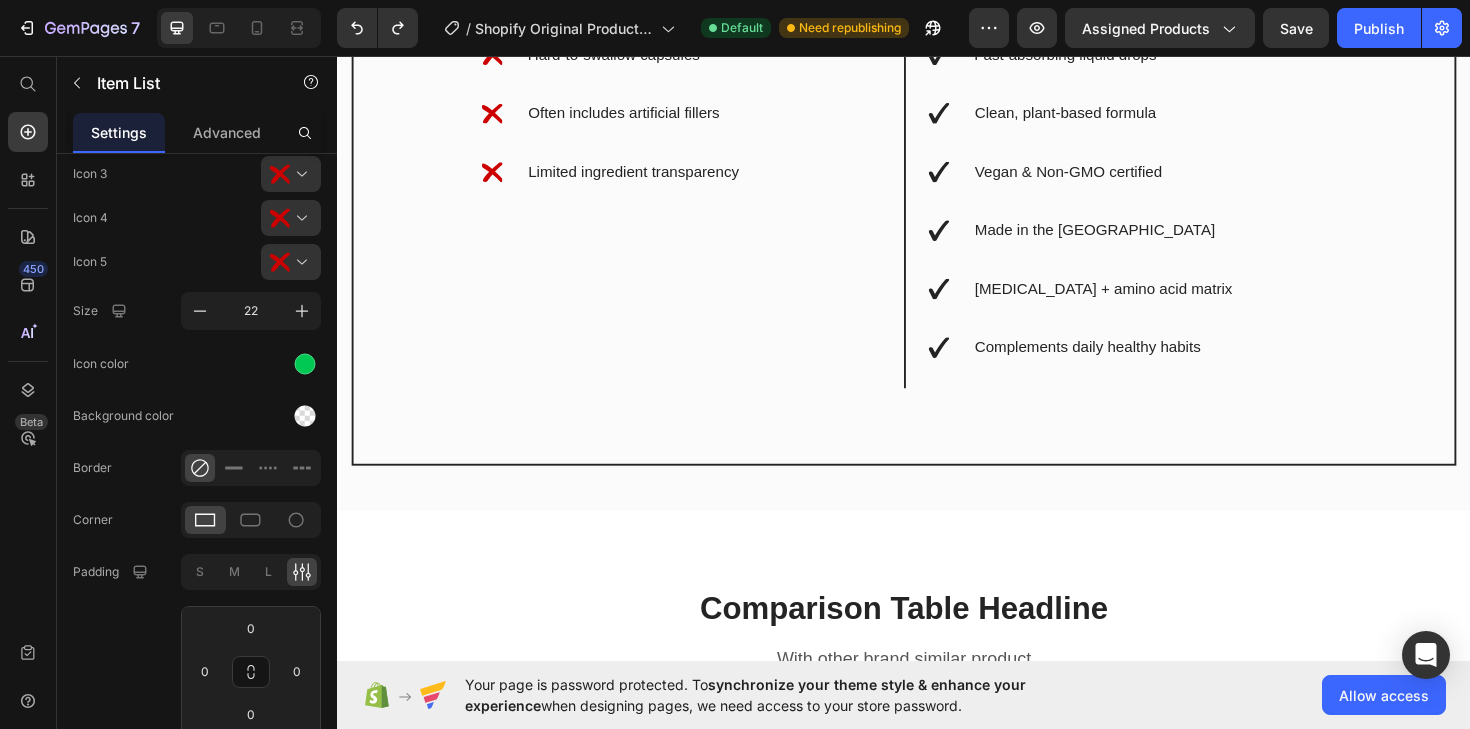 click on "Lorem ipsum dolor sit amet, consectetur elit sed do
Lorem ipsum dolor sit amet, consectetur elit sed do
Hard-to-swallow capsules
Often includes artificial fillers
Limited ingredient transparency" at bounding box center (697, 55) 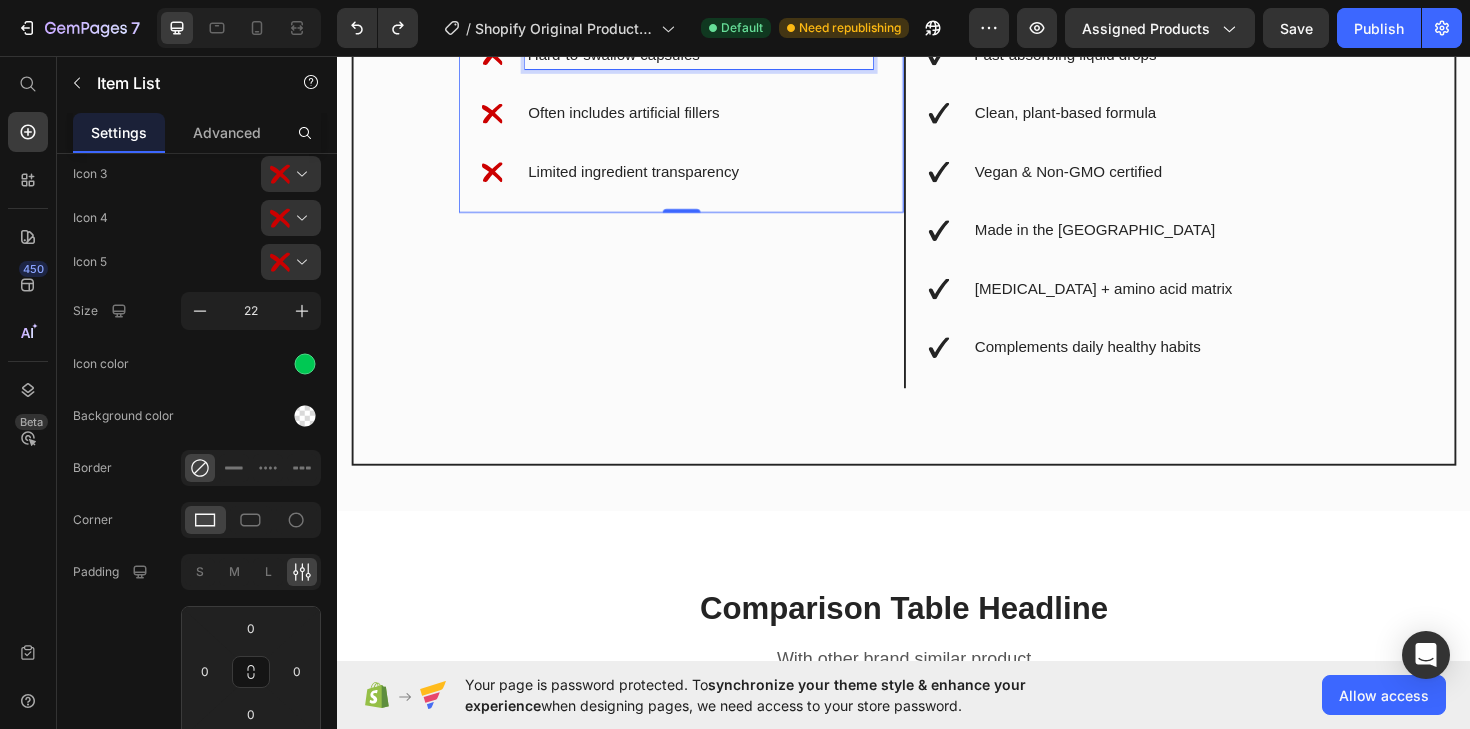 click on "Hard-to-swallow capsules" at bounding box center (720, 55) 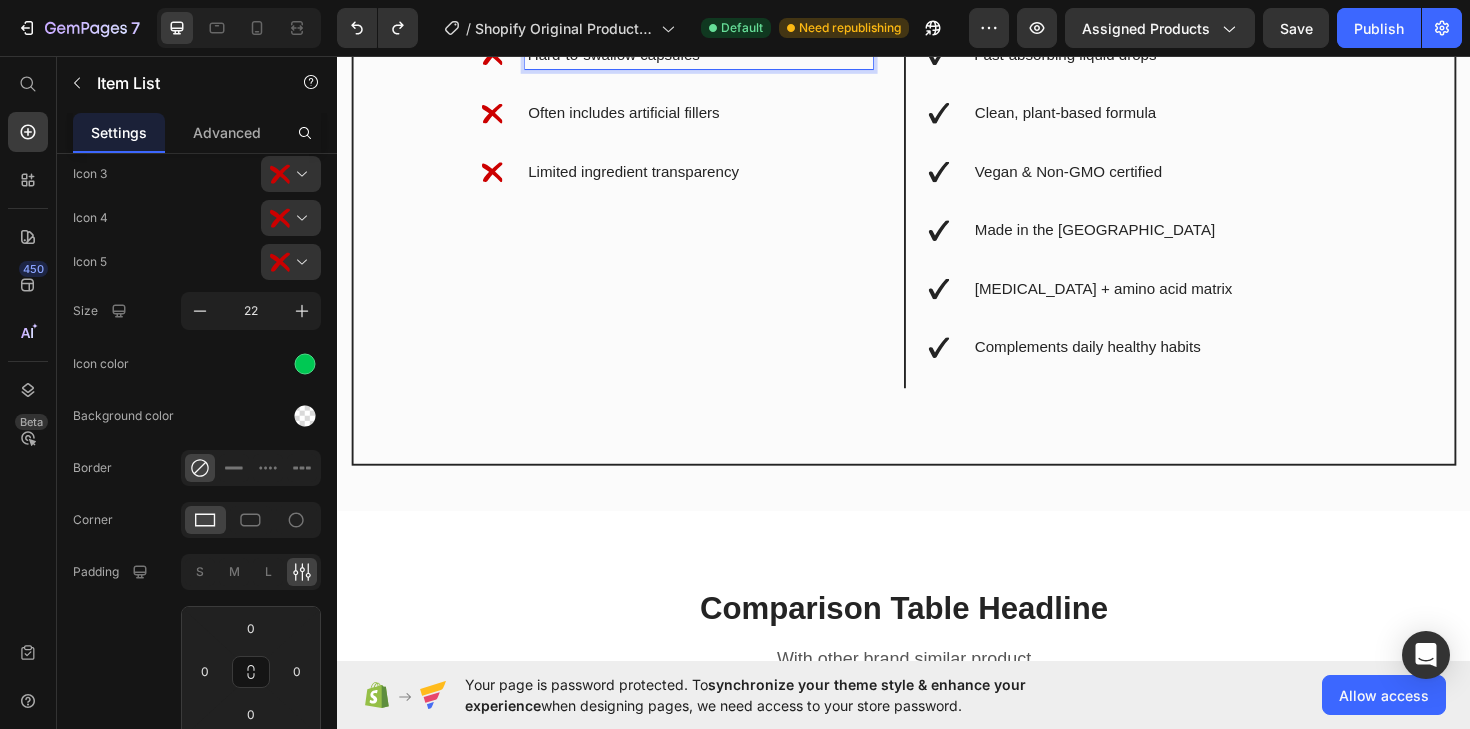 click on "Lorem ipsum dolor sit amet, consectetur elit sed do
Lorem ipsum dolor sit amet, consectetur elit sed do
Hard-to-swallow capsules
Often includes artificial fillers
Limited ingredient transparency" at bounding box center (697, 55) 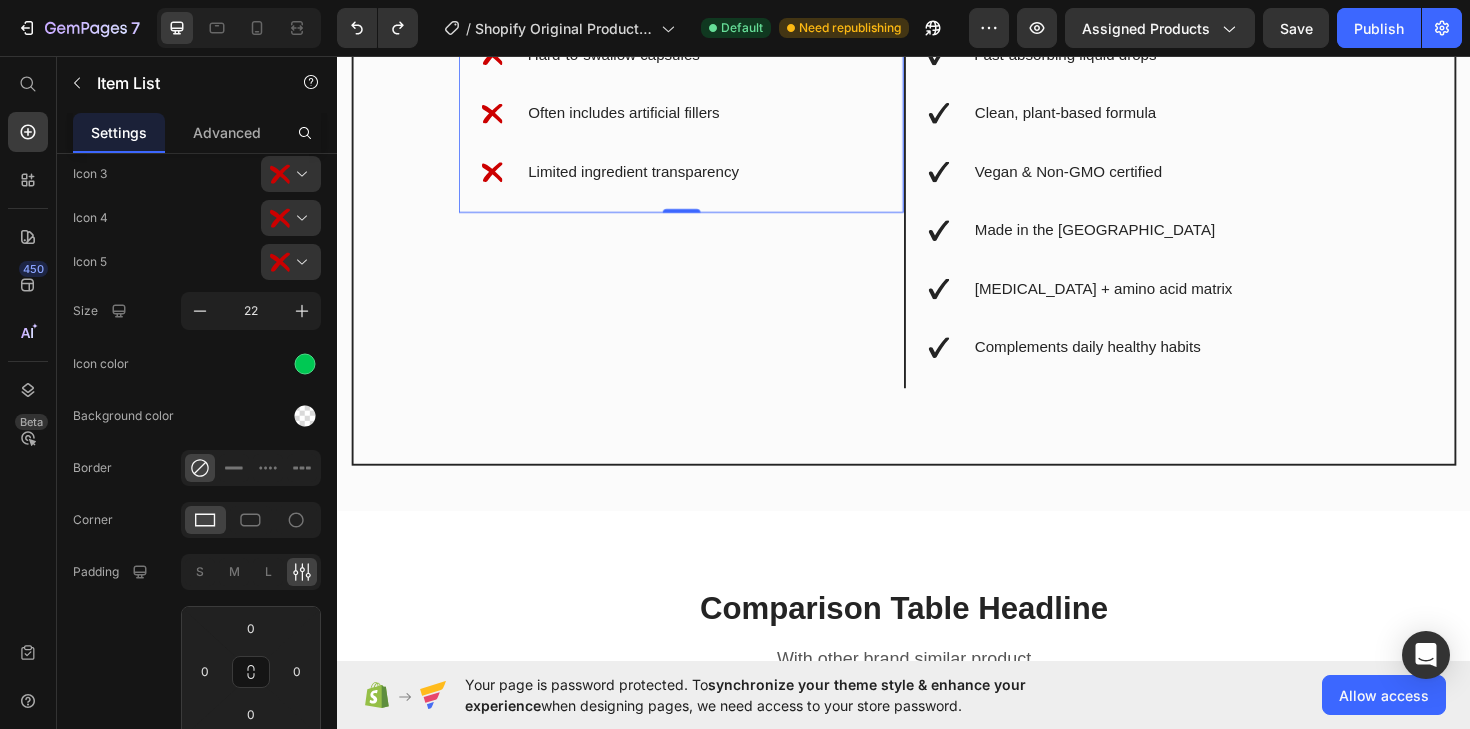click at bounding box center [588, -131] 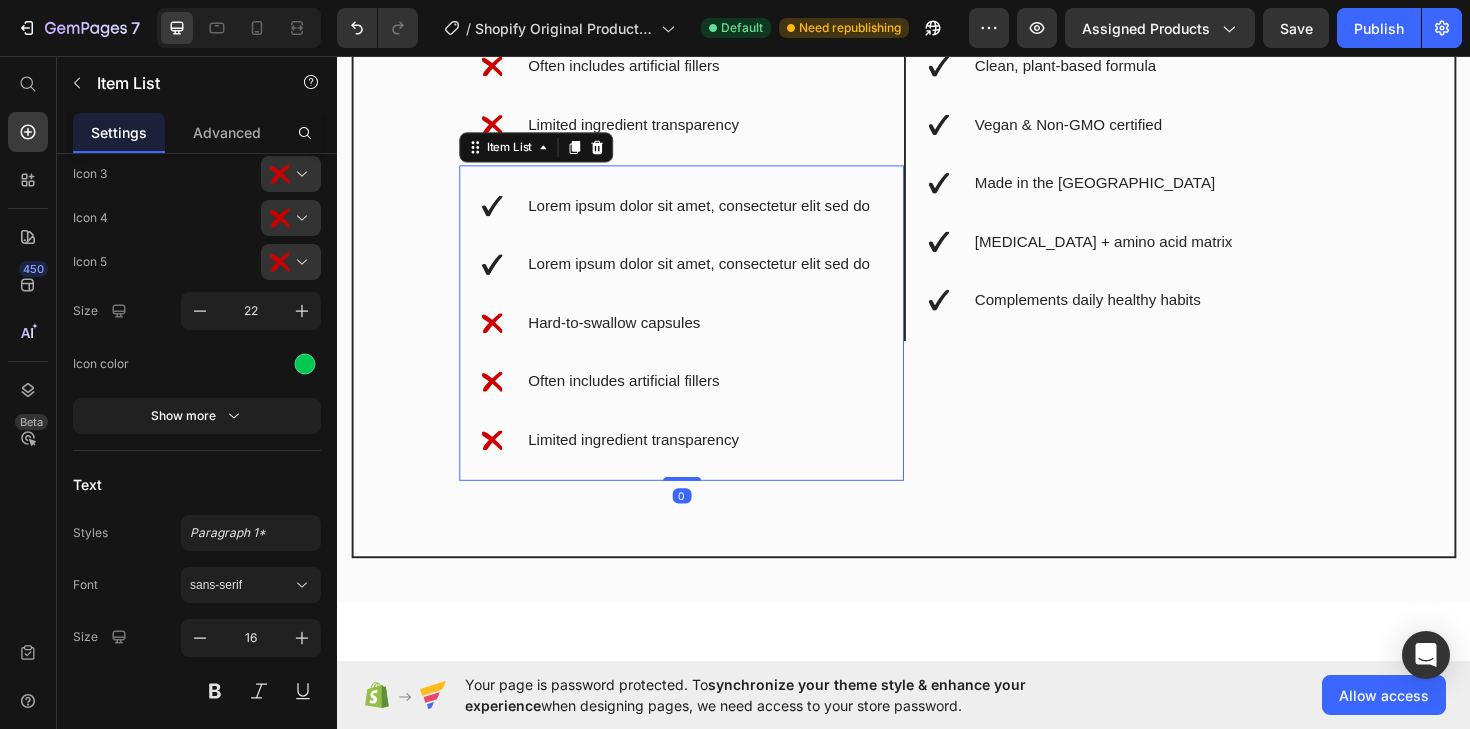 scroll, scrollTop: 5870, scrollLeft: 0, axis: vertical 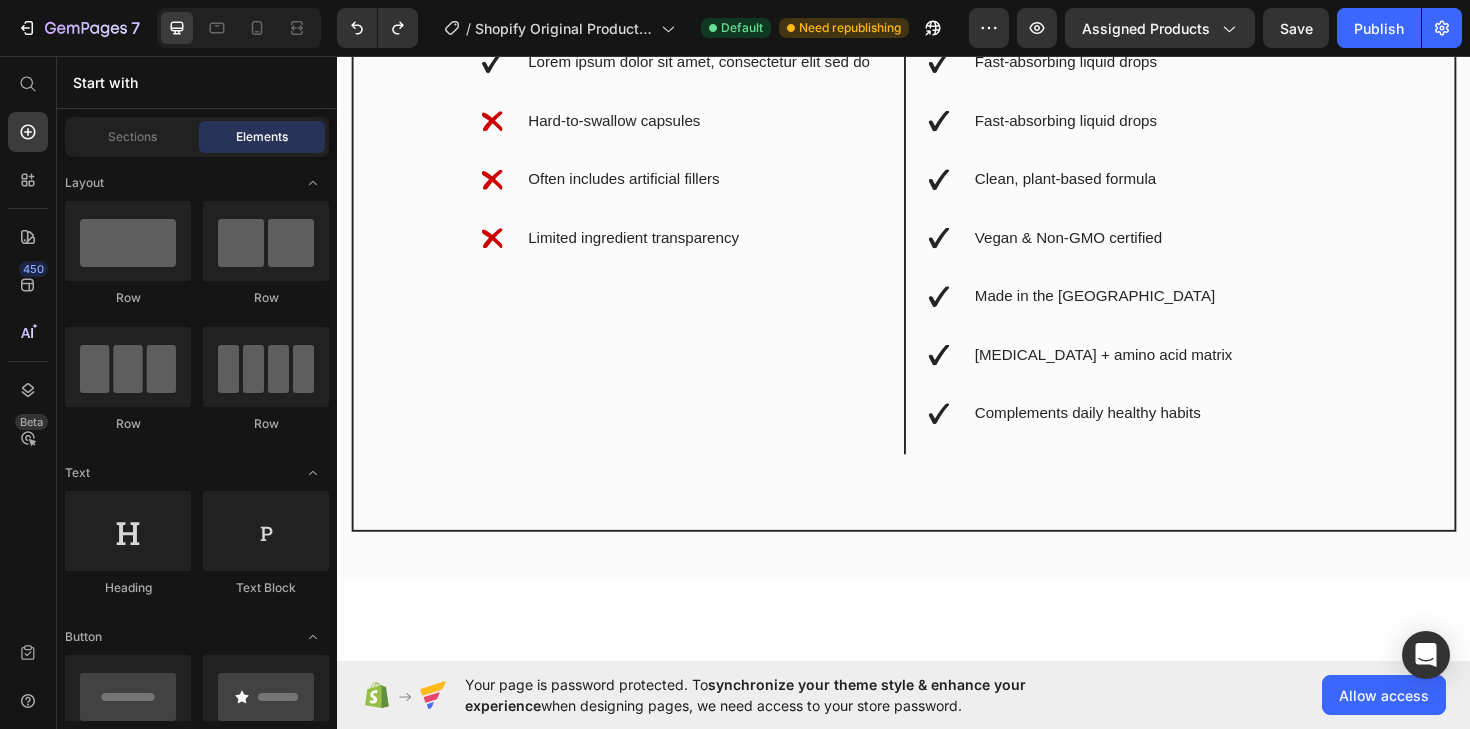 click on "Lorem ipsum dolor sit amet, consectetur elit sed do
Lorem ipsum dolor sit amet, consectetur elit sed do
Hard-to-swallow capsules
Often includes artificial fillers
Limited ingredient transparency" at bounding box center (697, 125) 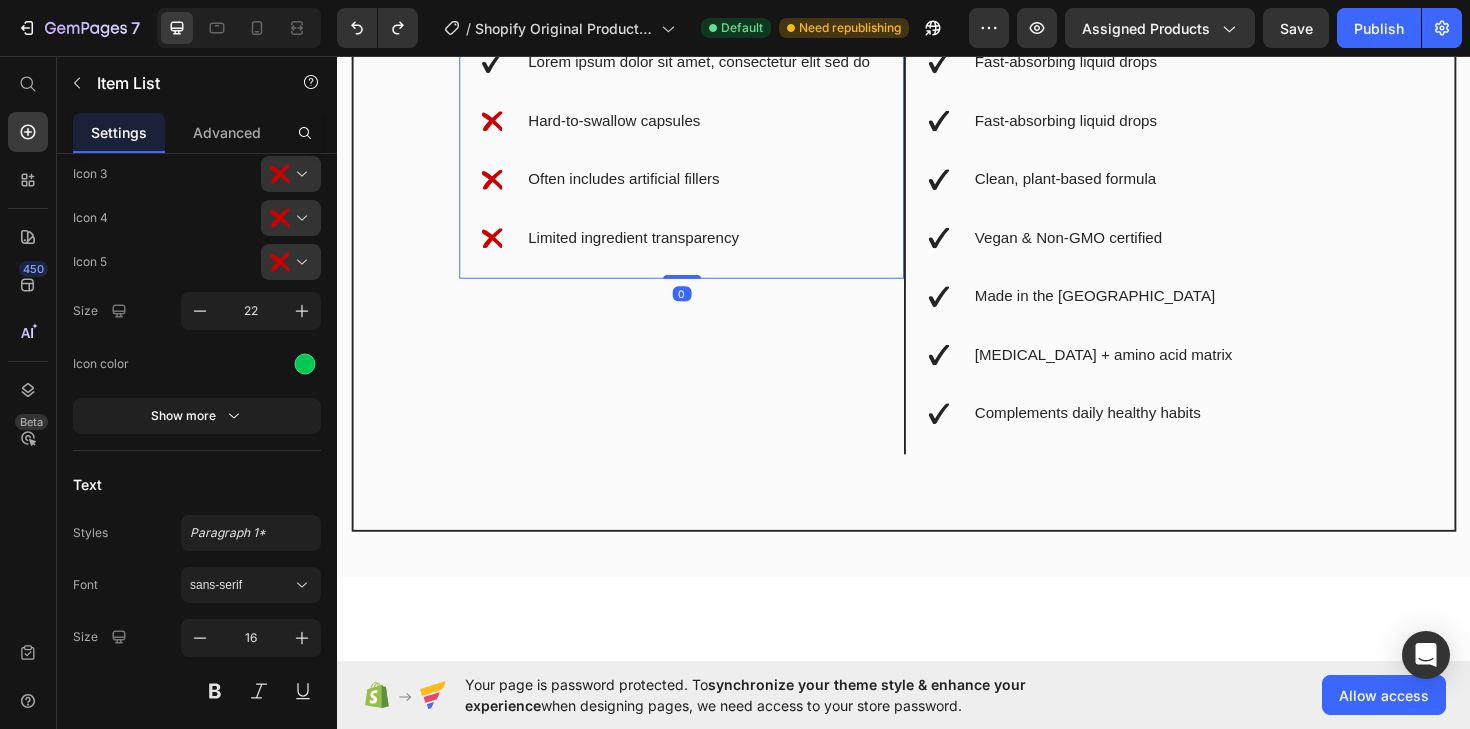 scroll, scrollTop: 5615, scrollLeft: 0, axis: vertical 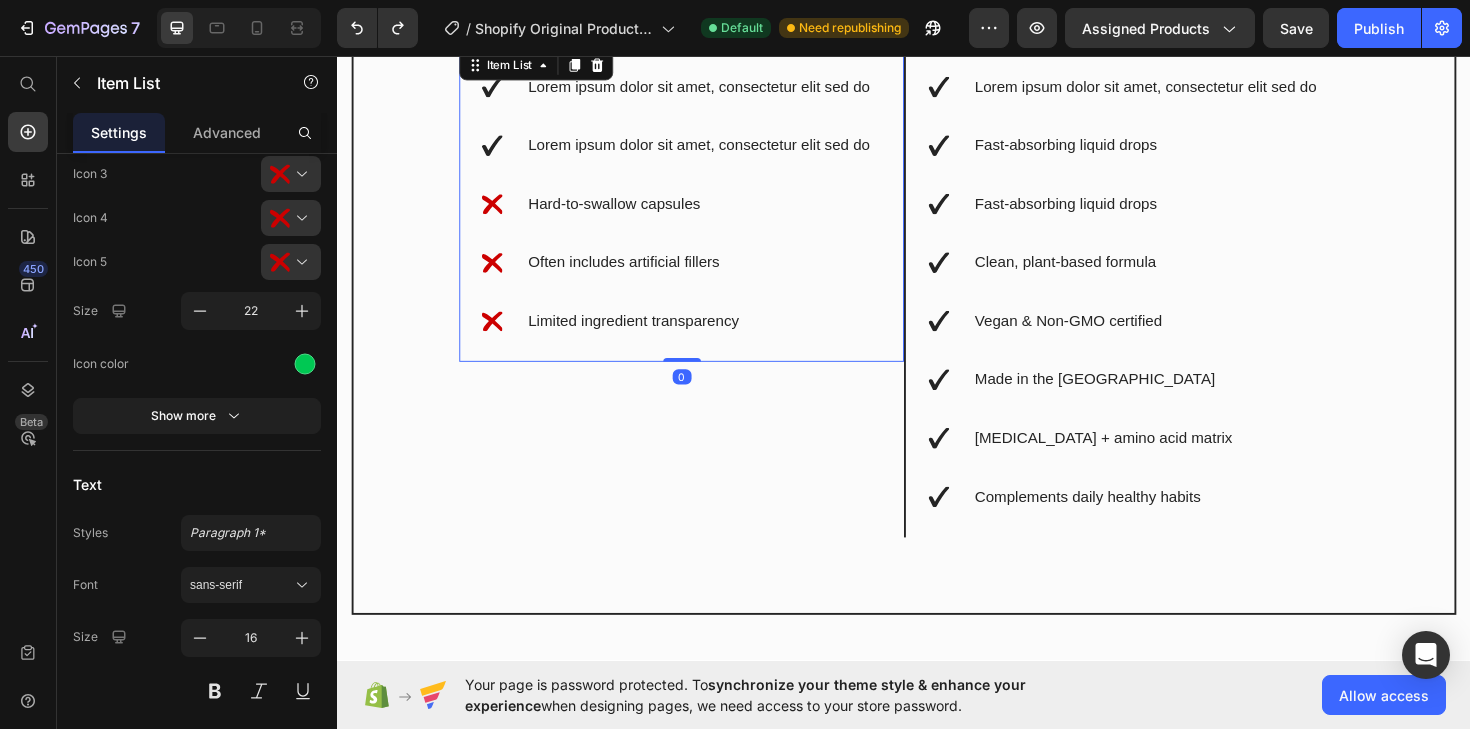 click on "Hard-to-swallow capsules" at bounding box center (697, 213) 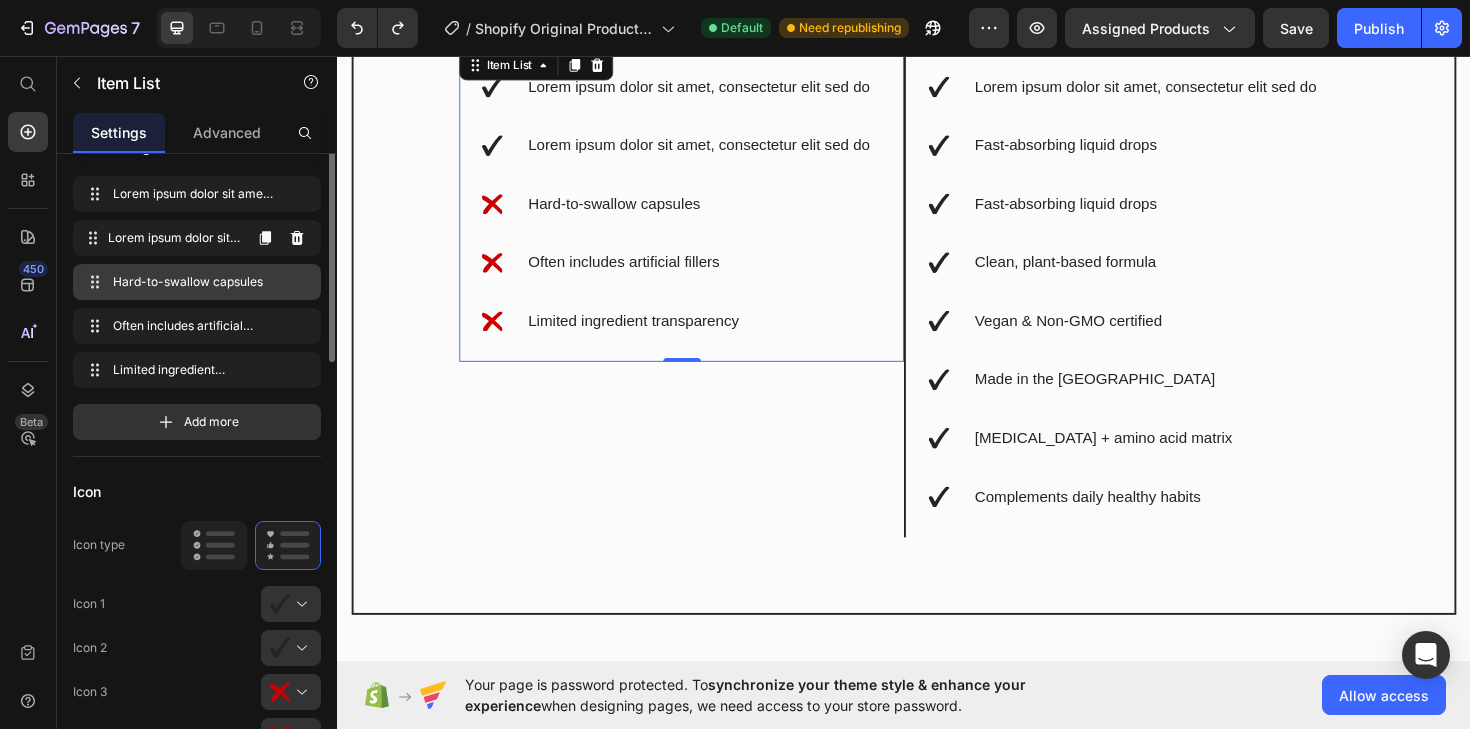 scroll, scrollTop: 0, scrollLeft: 0, axis: both 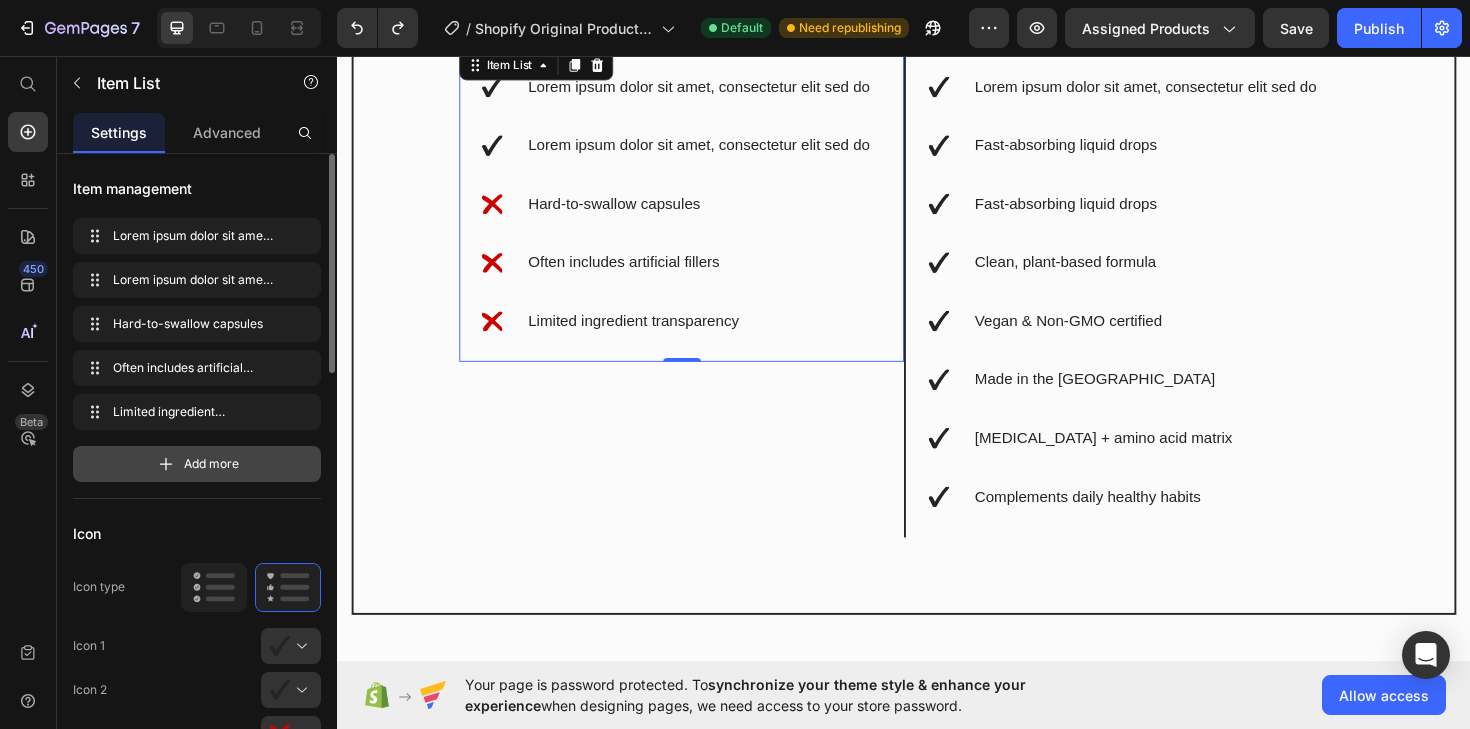 click on "Add more" at bounding box center [211, 464] 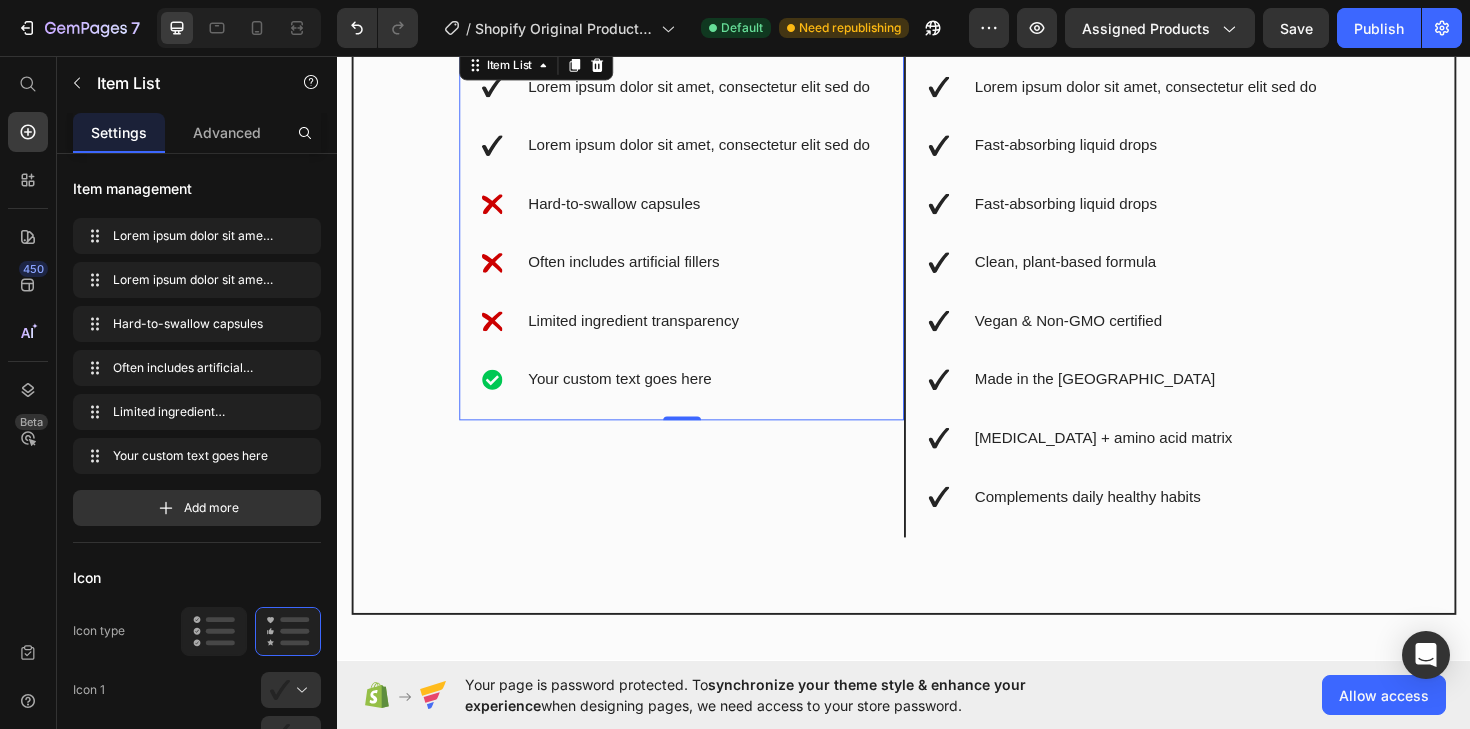 click 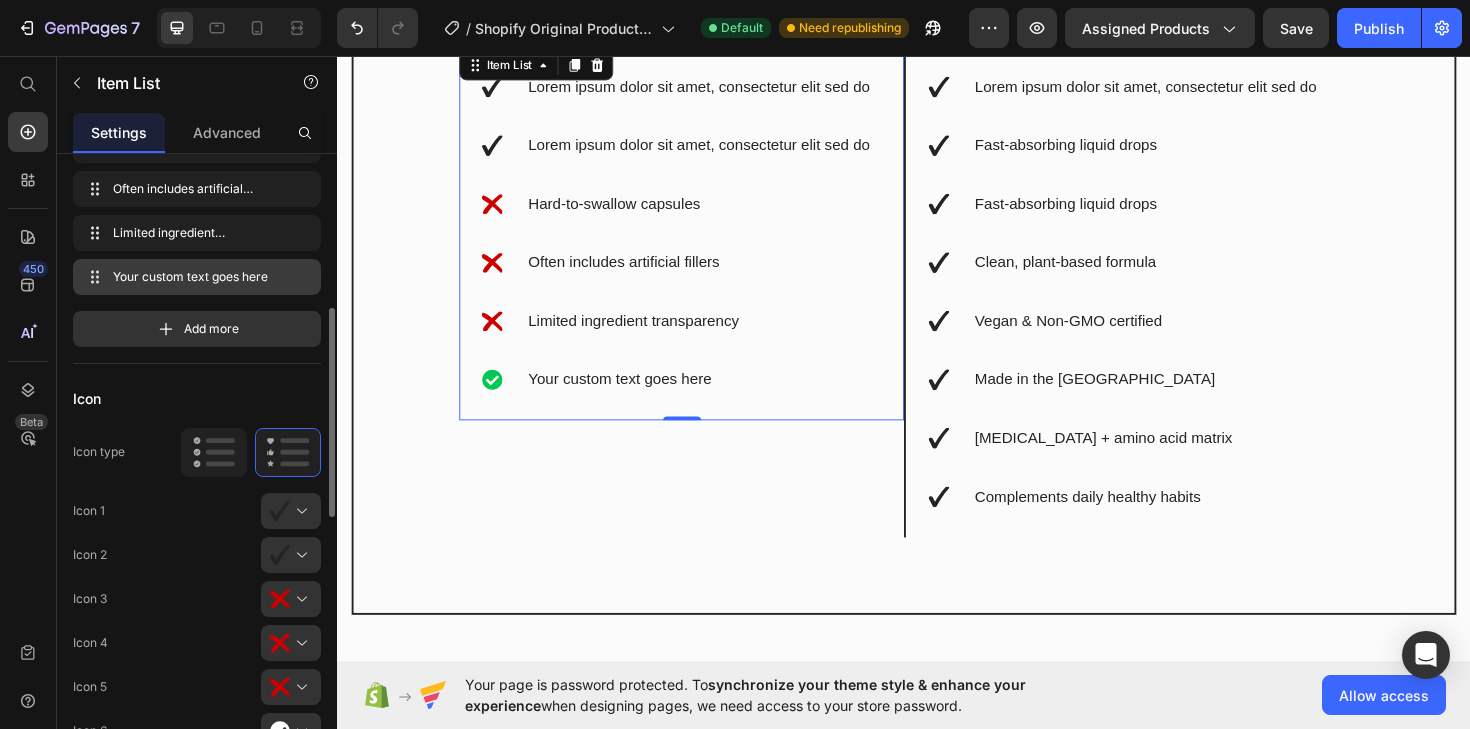 scroll, scrollTop: 250, scrollLeft: 0, axis: vertical 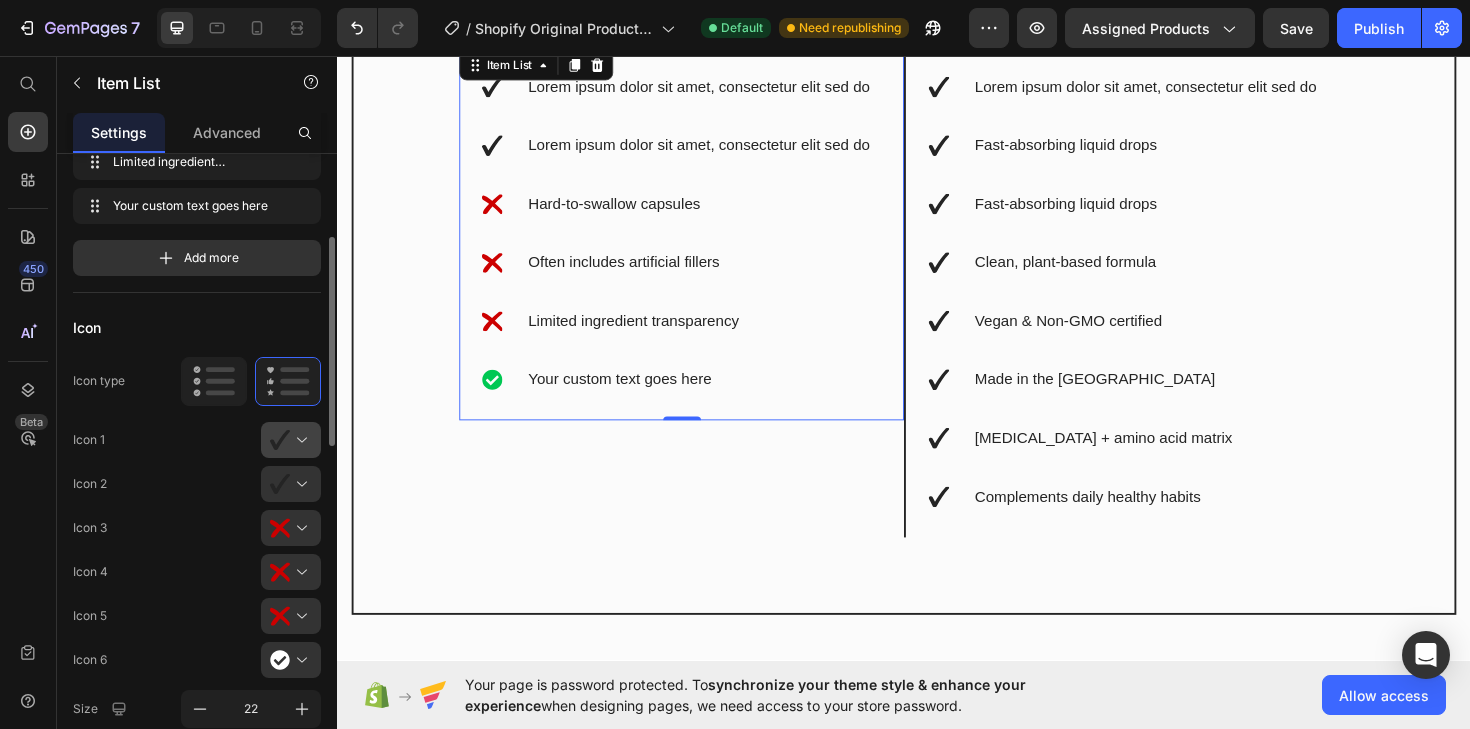 click at bounding box center (299, 440) 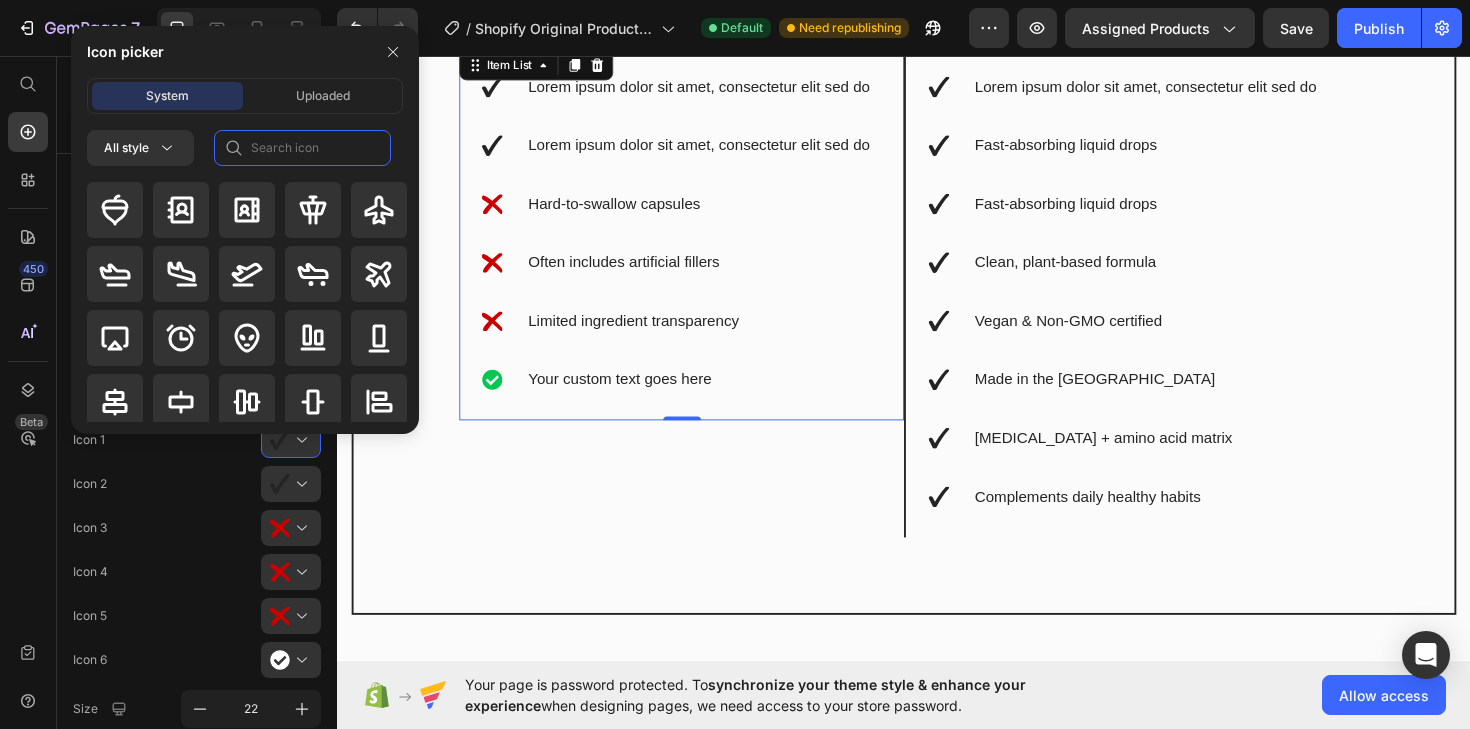 click 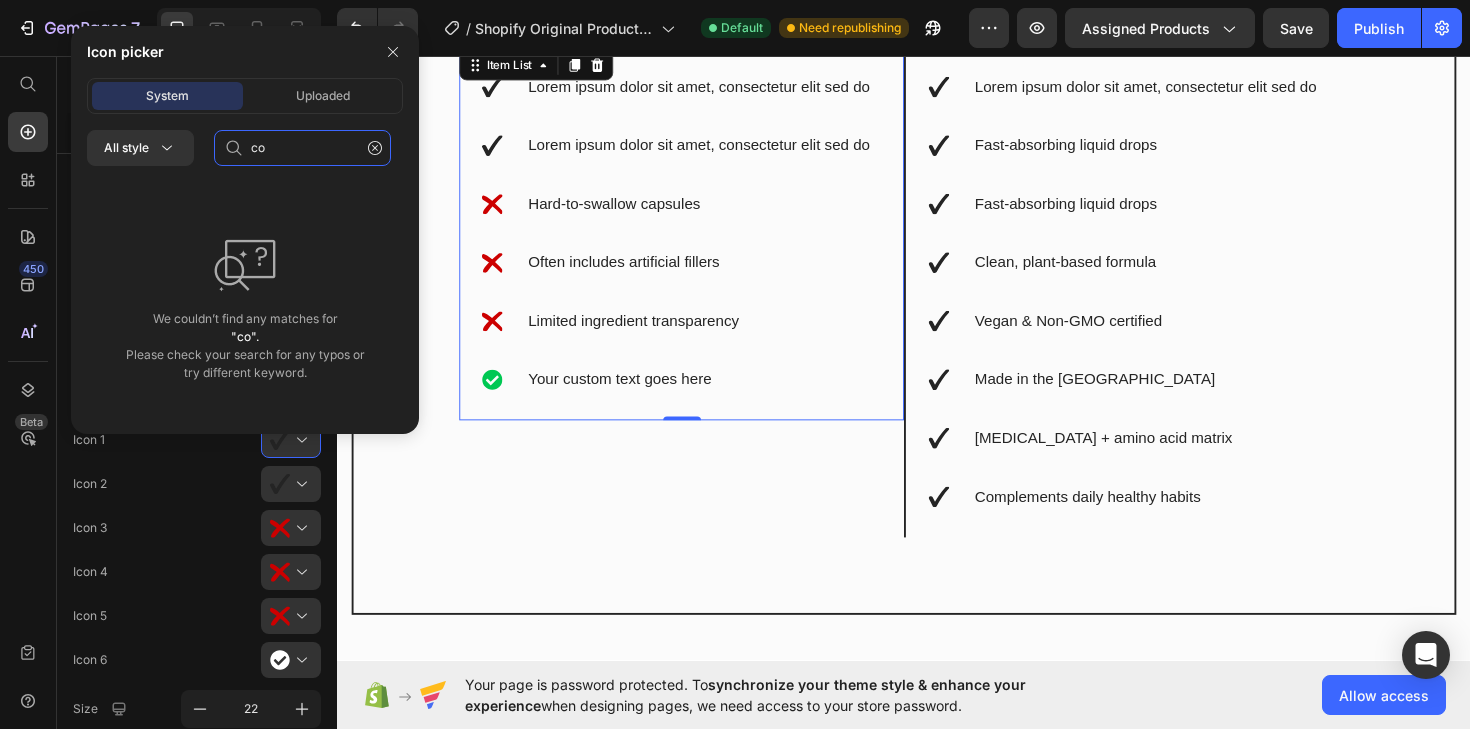 type on "c" 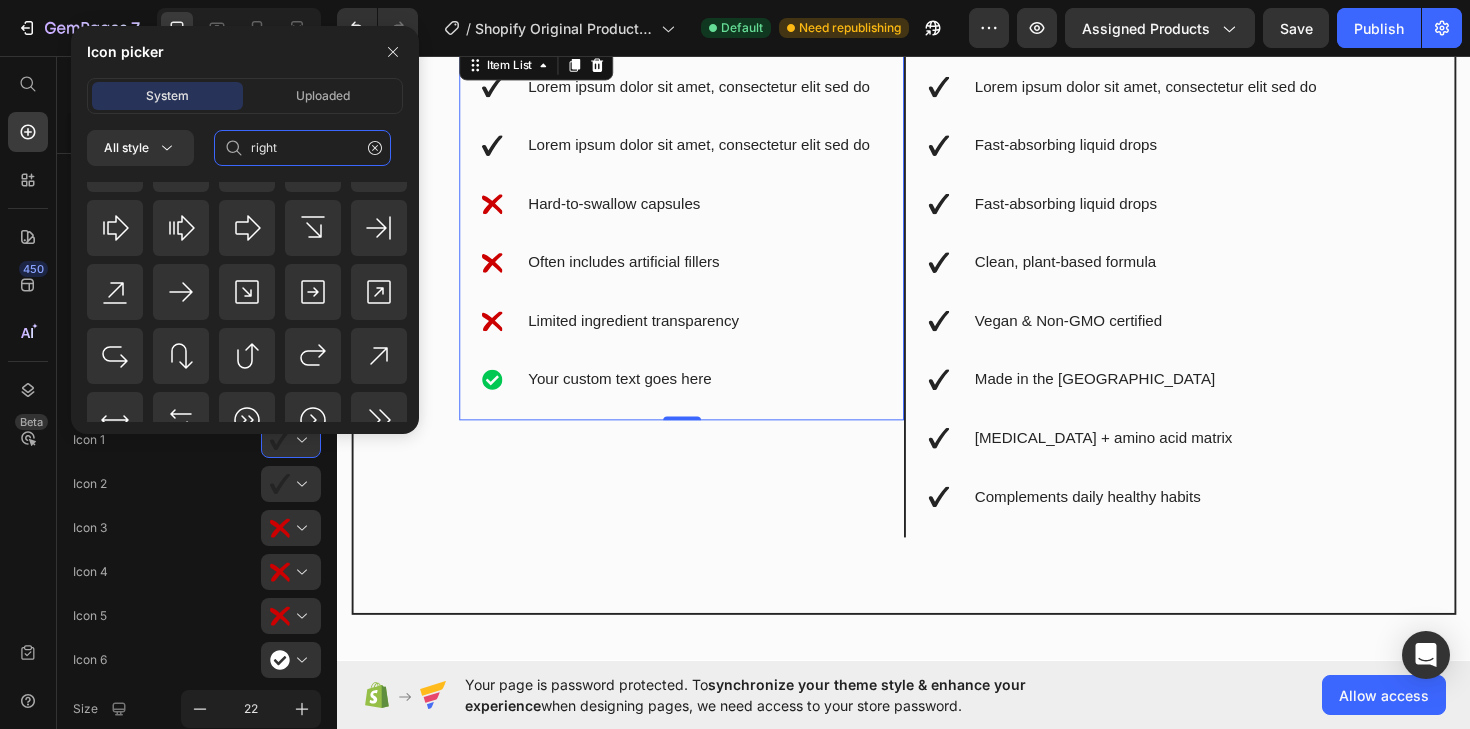 scroll, scrollTop: 928, scrollLeft: 0, axis: vertical 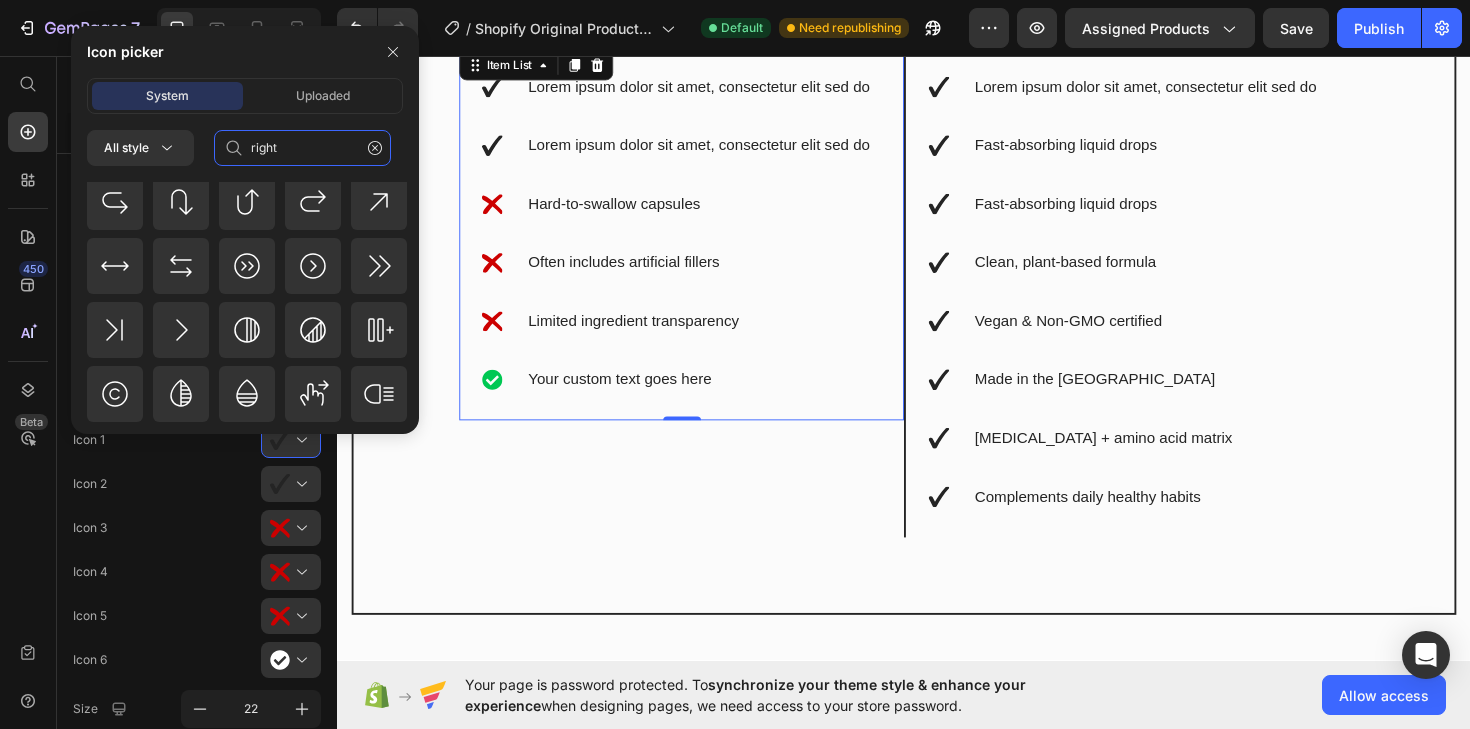 click on "right" 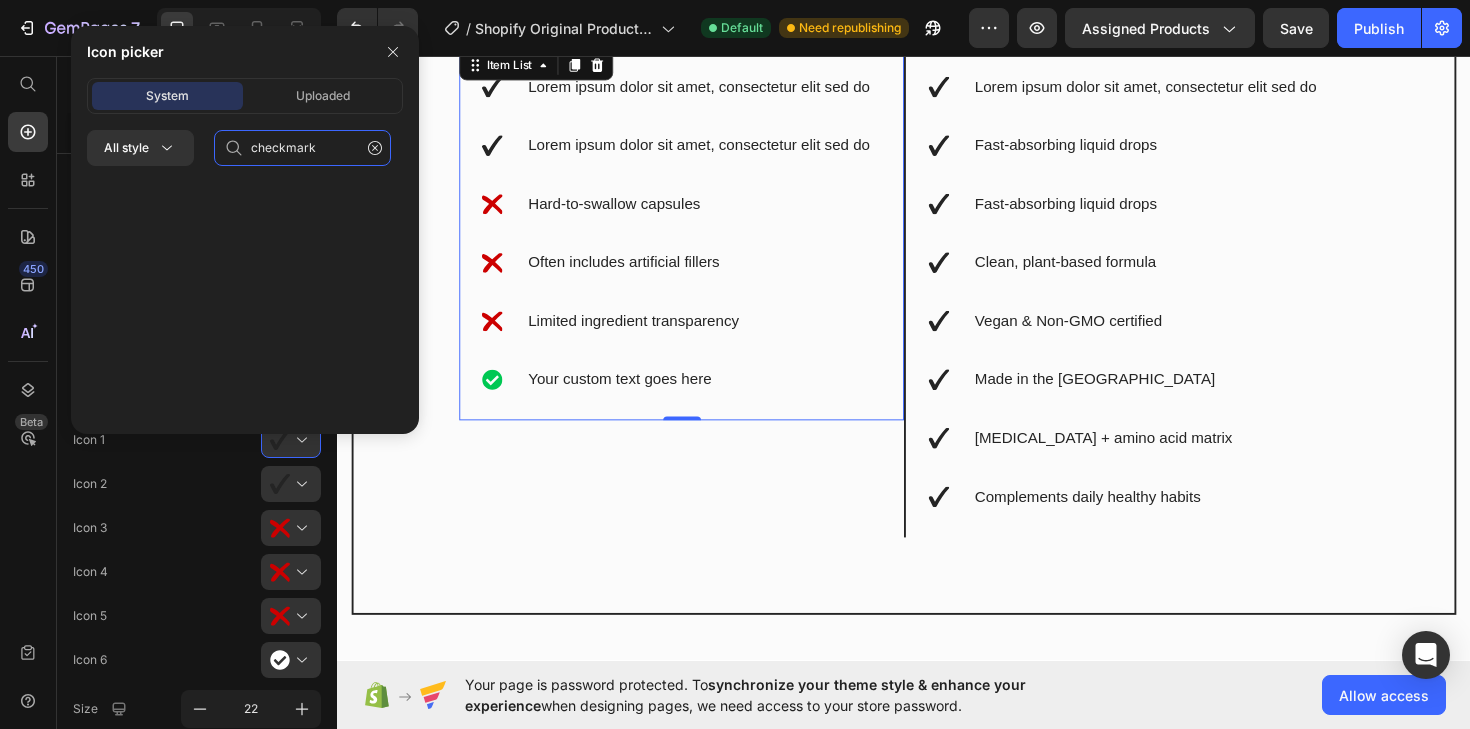 scroll, scrollTop: 0, scrollLeft: 0, axis: both 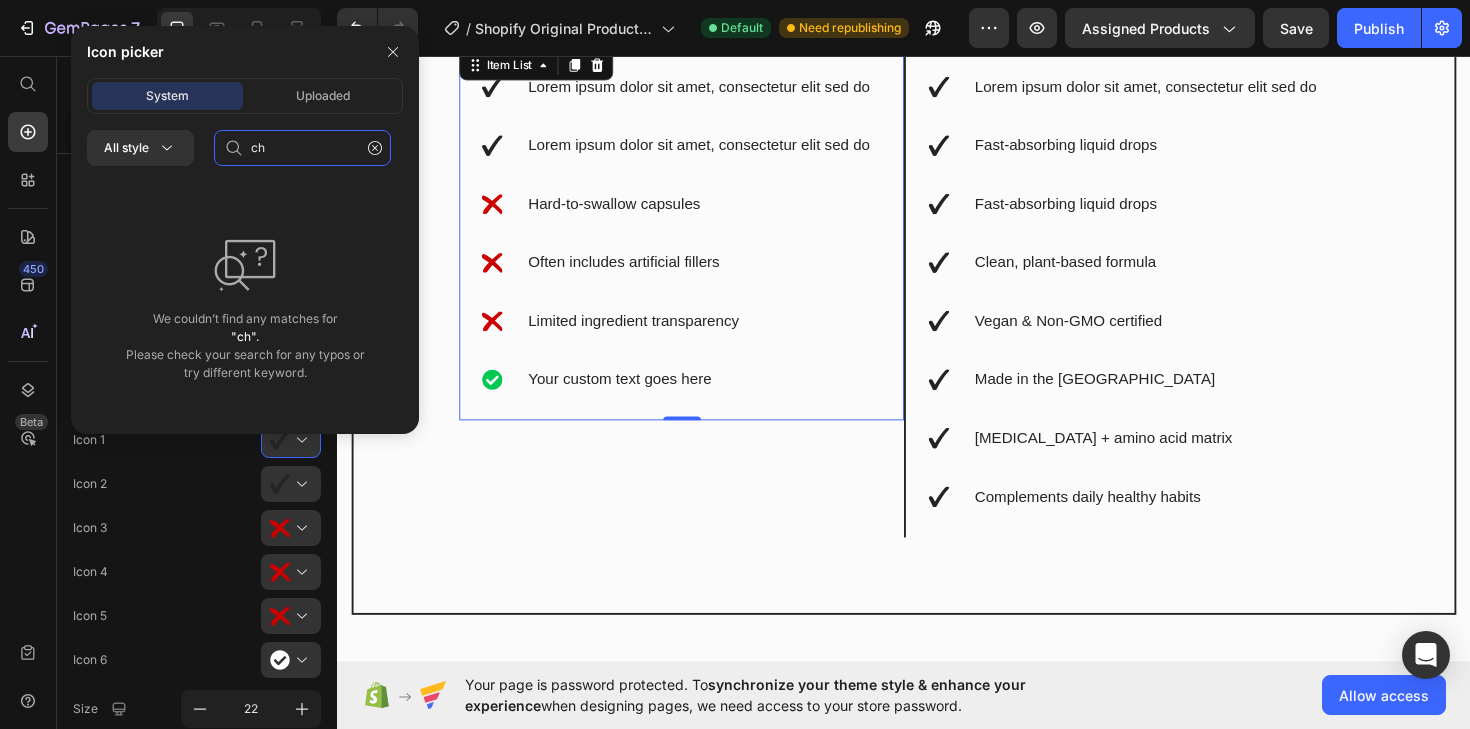 type on "c" 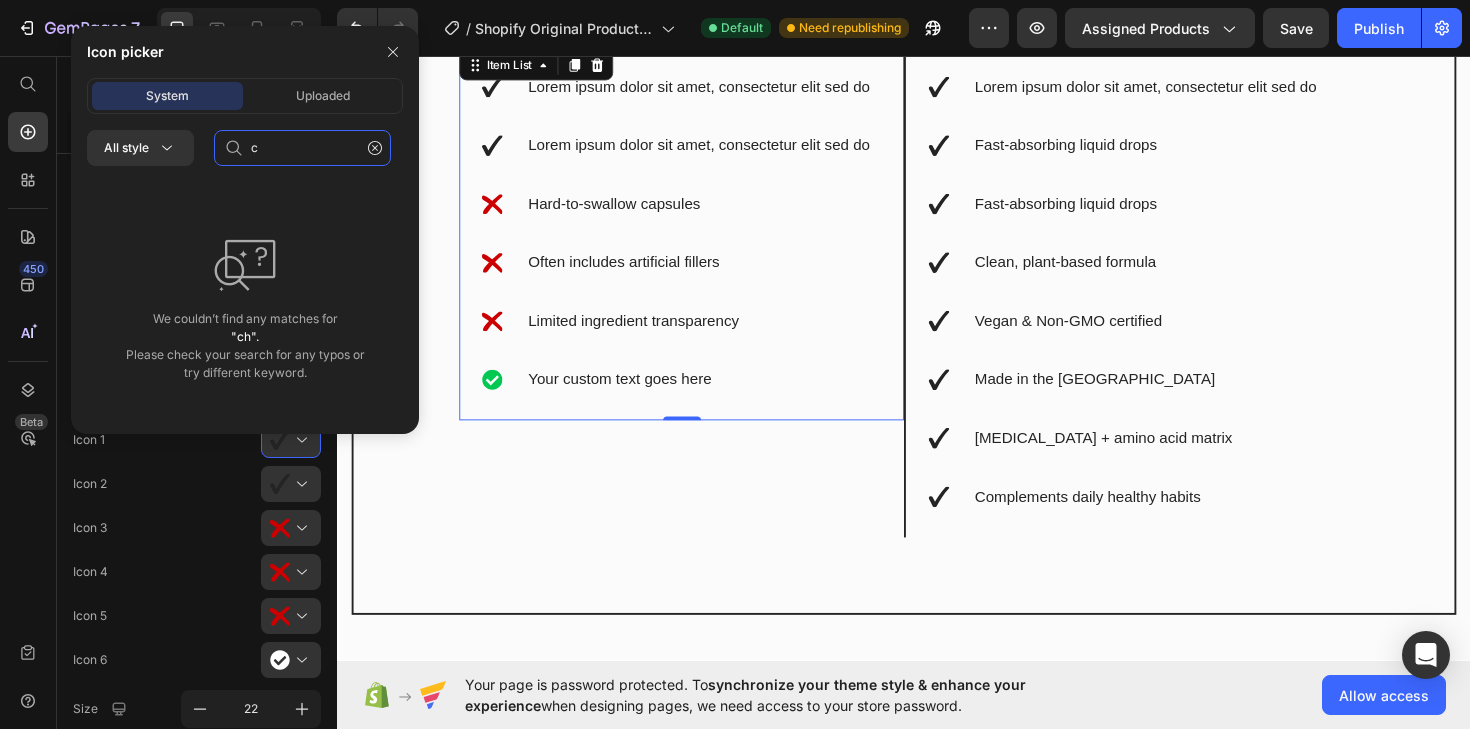 type 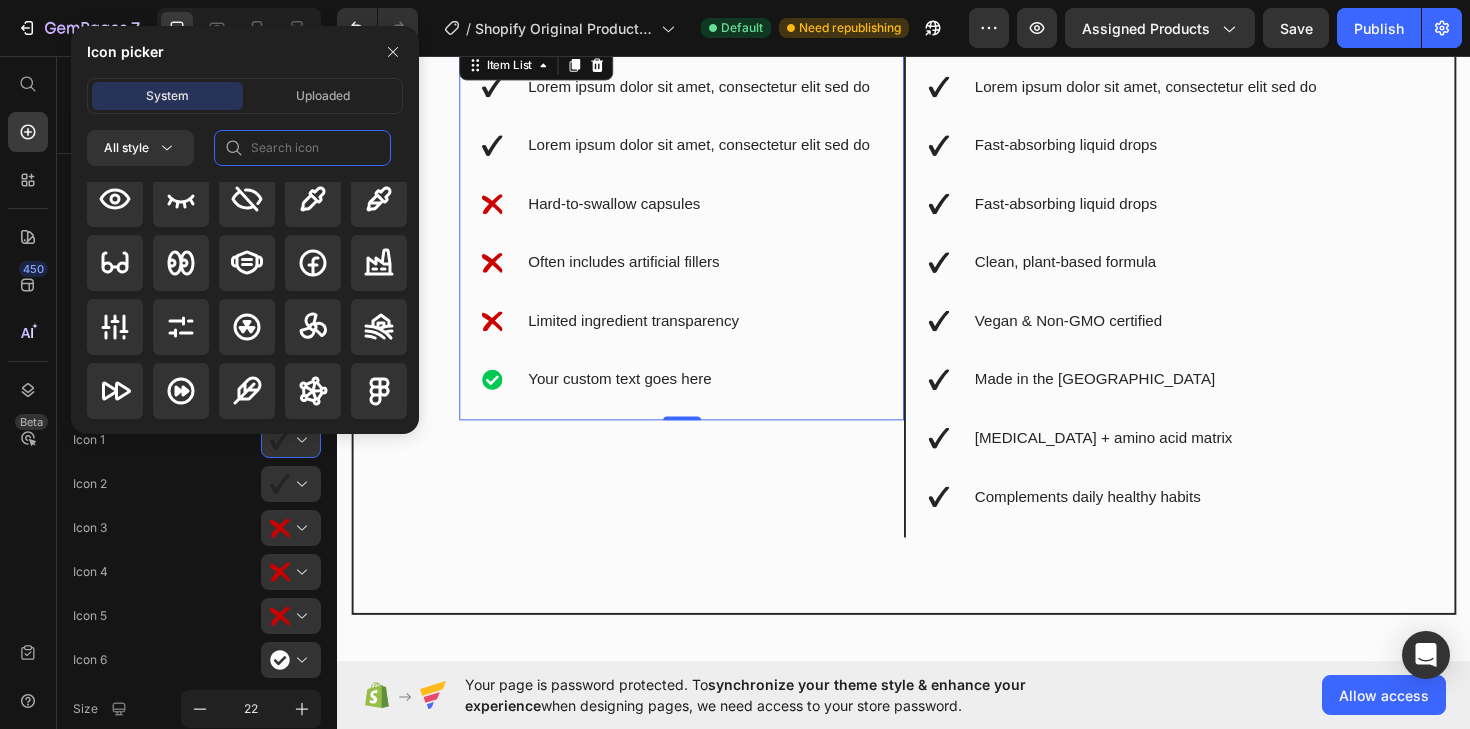 scroll, scrollTop: 6304, scrollLeft: 0, axis: vertical 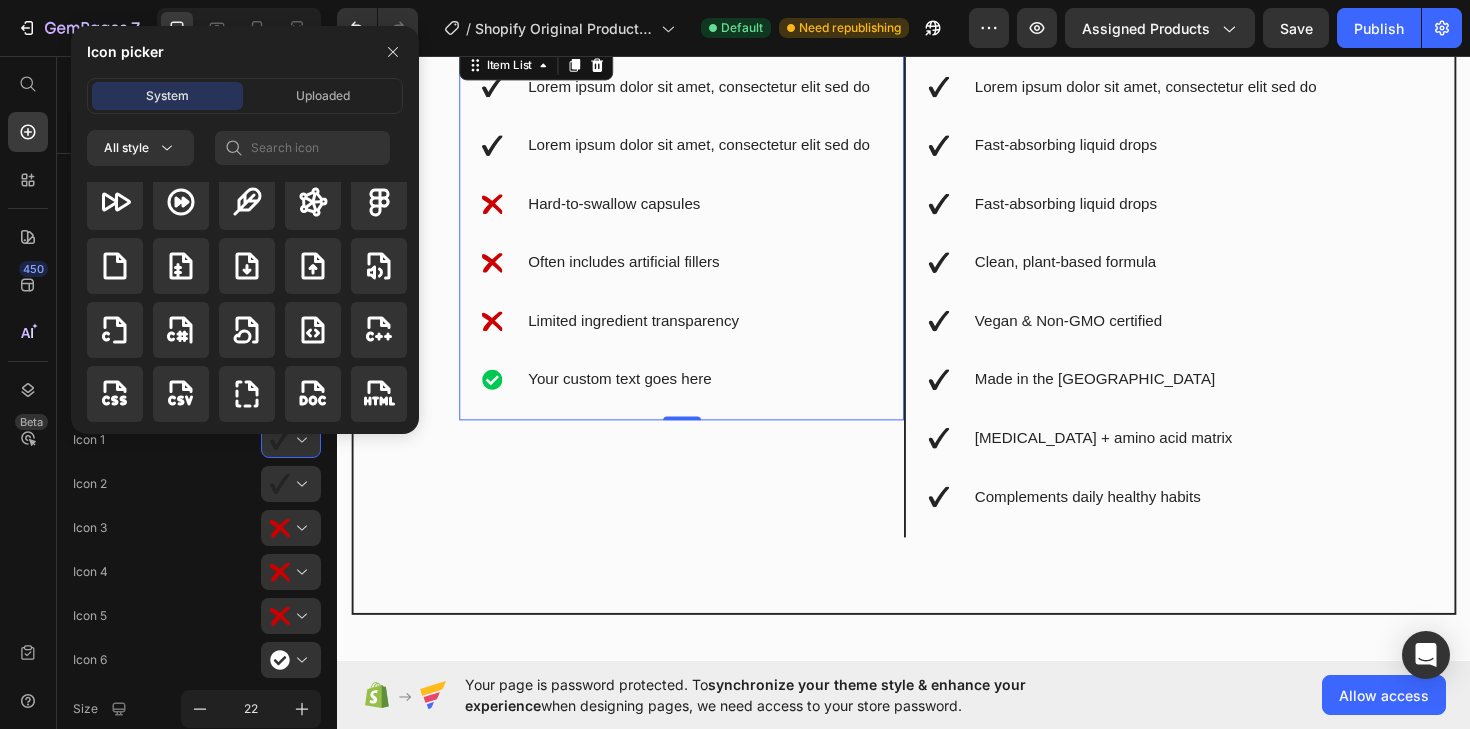 click 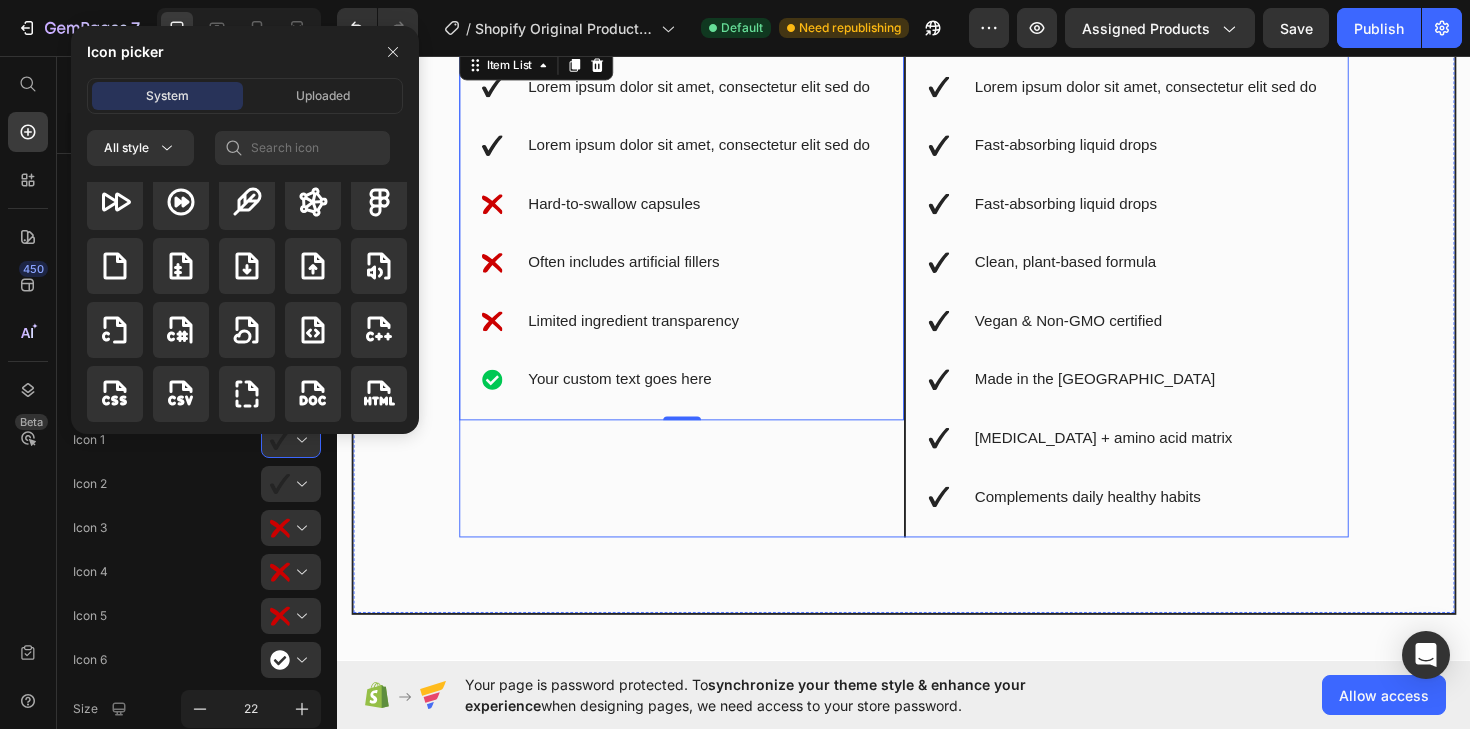 click on "Lorem ipsum dolor sit amet, consectetur elit sed do
Lorem ipsum dolor sit amet, consectetur elit sed do
Hard-to-swallow capsules
Often includes artificial fillers
Limited ingredient transparency Your custom text goes here  Item List   0" at bounding box center [701, 306] 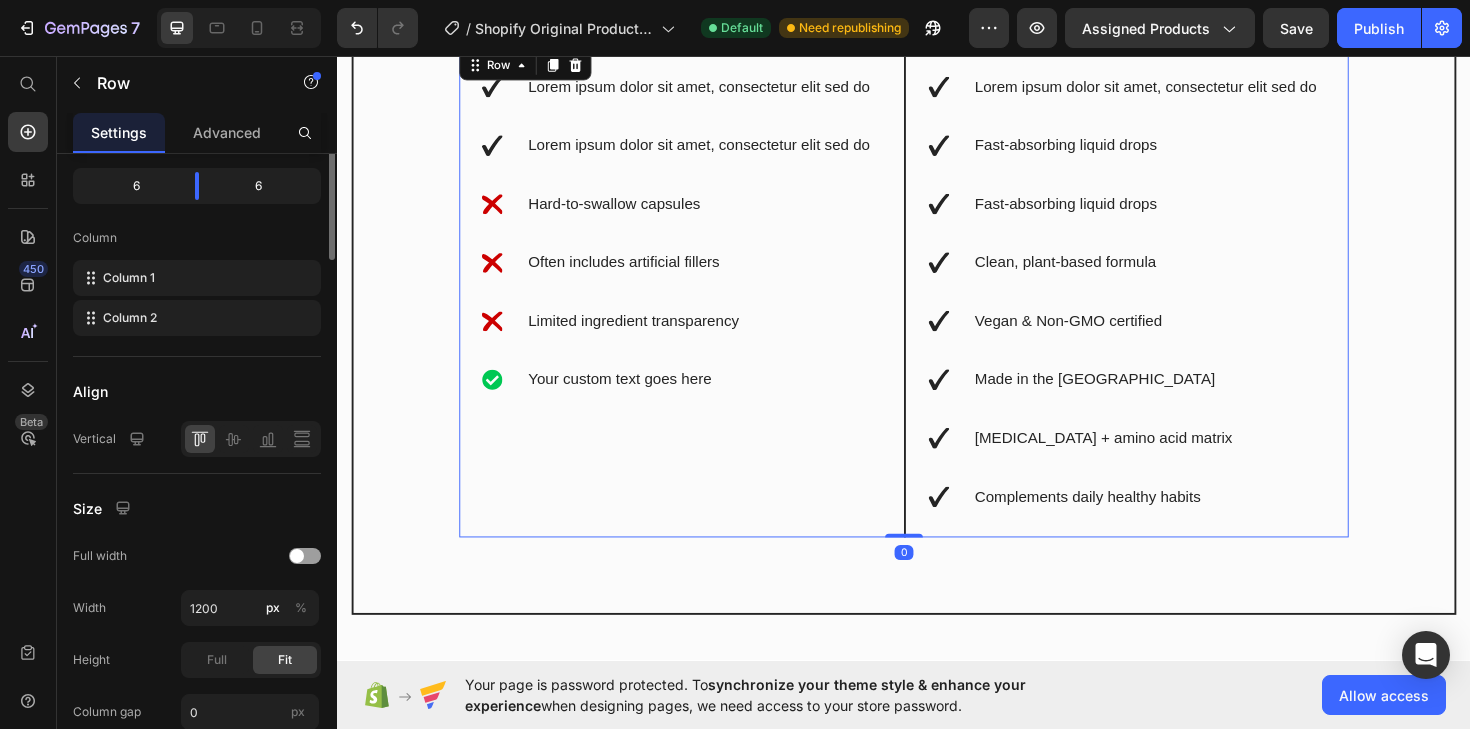 scroll, scrollTop: 0, scrollLeft: 0, axis: both 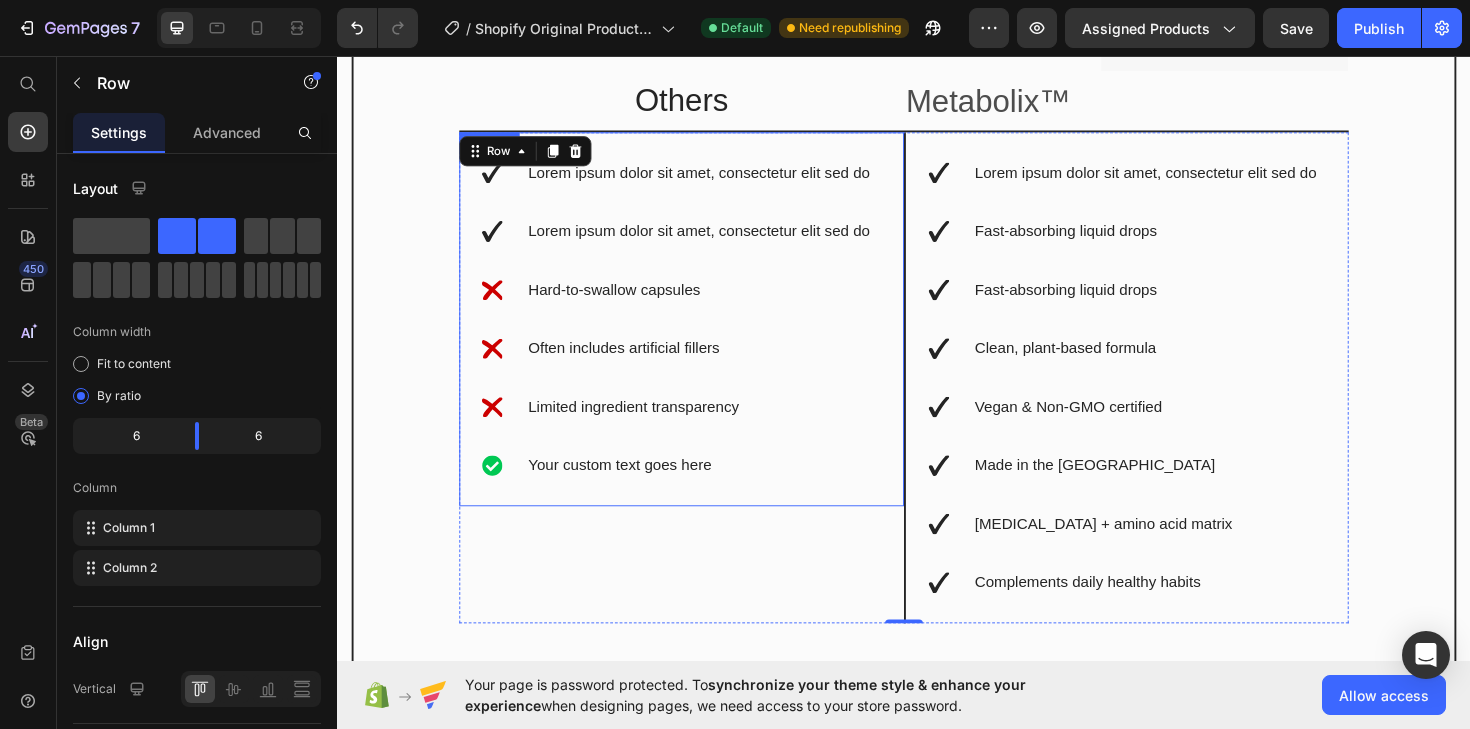 click 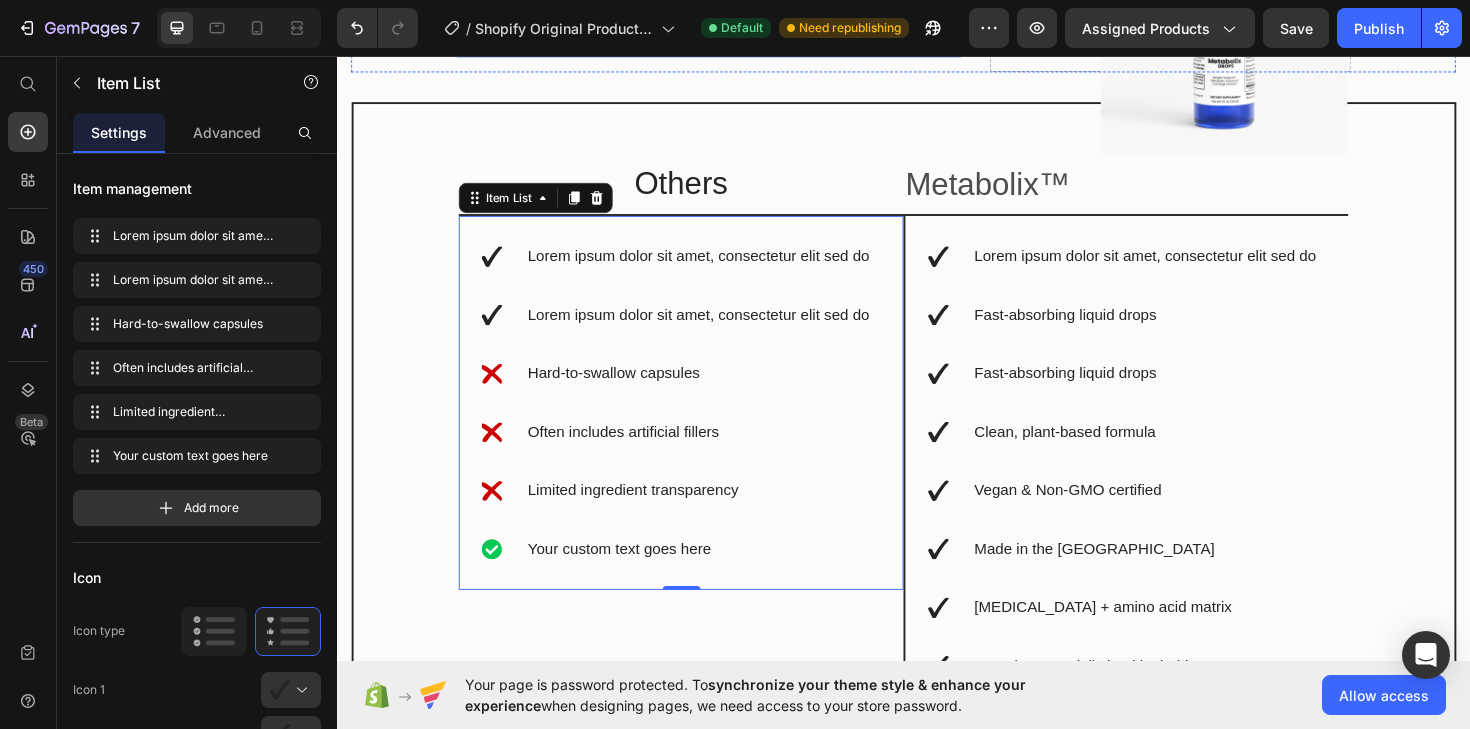 scroll, scrollTop: 5457, scrollLeft: 0, axis: vertical 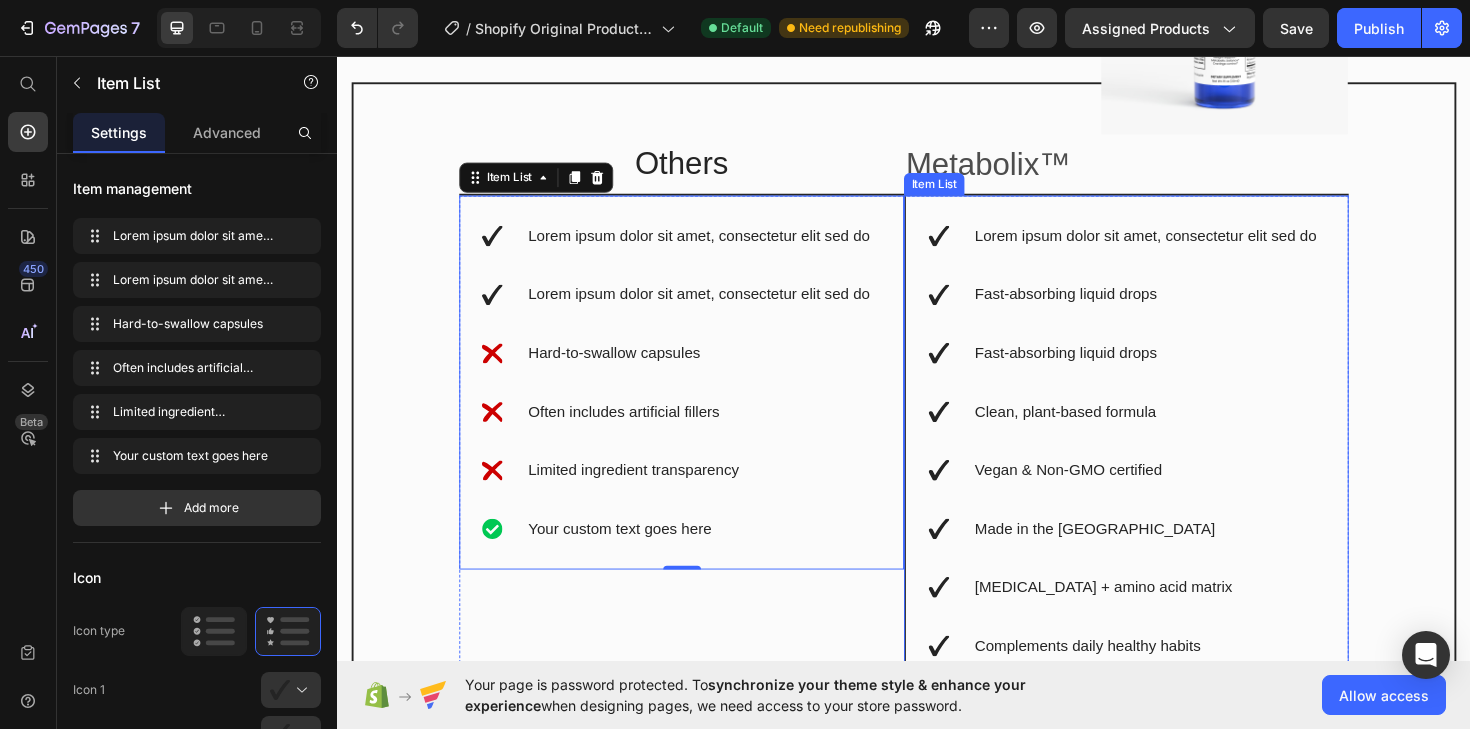 click 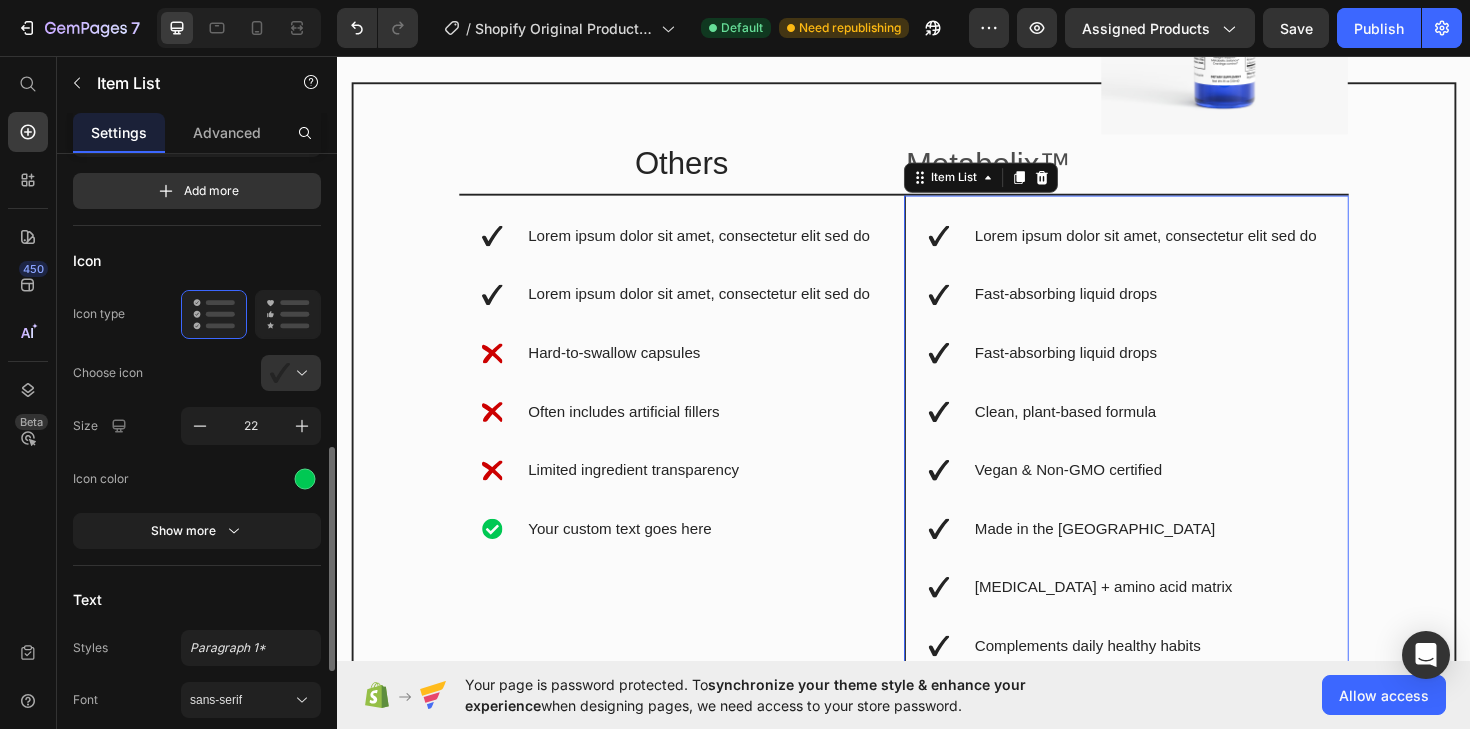 scroll, scrollTop: 515, scrollLeft: 0, axis: vertical 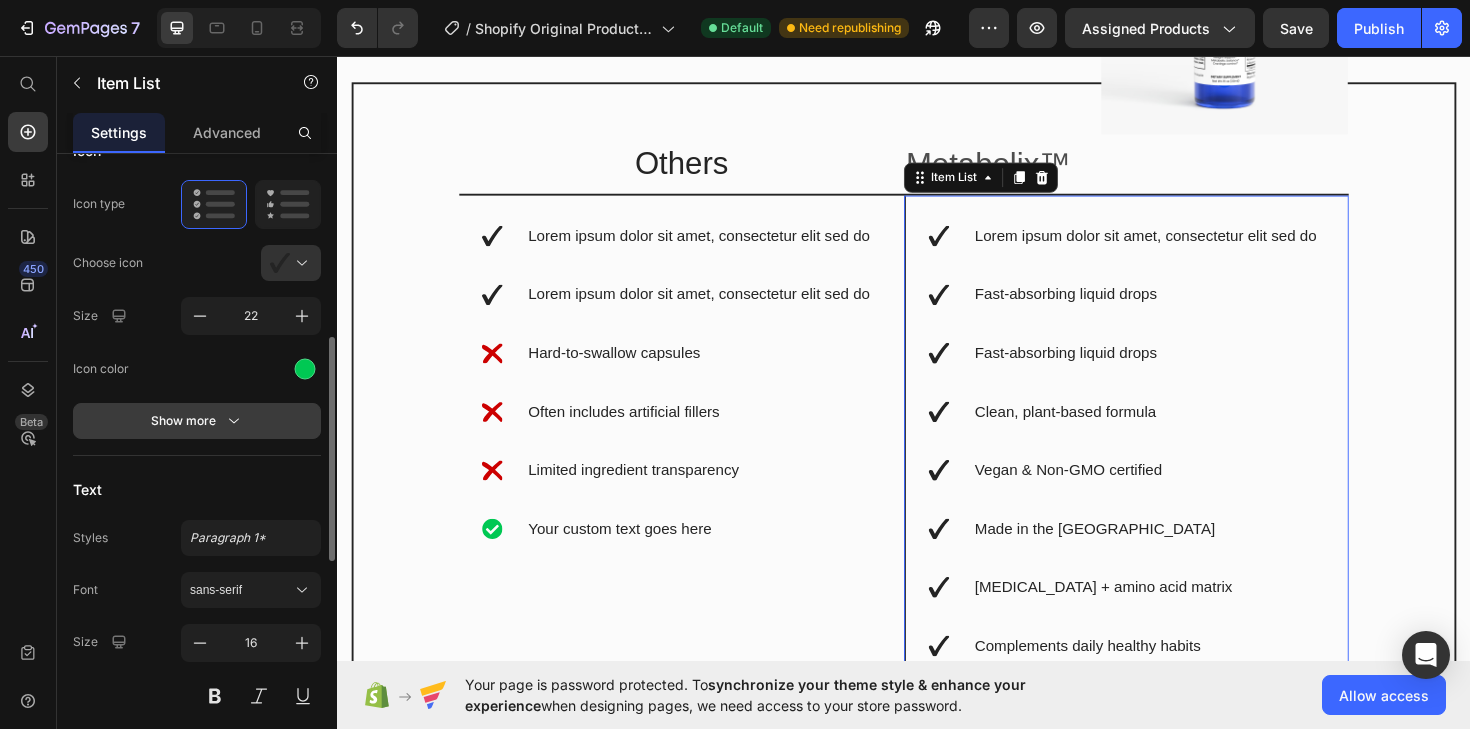 click on "Show more" at bounding box center (197, 421) 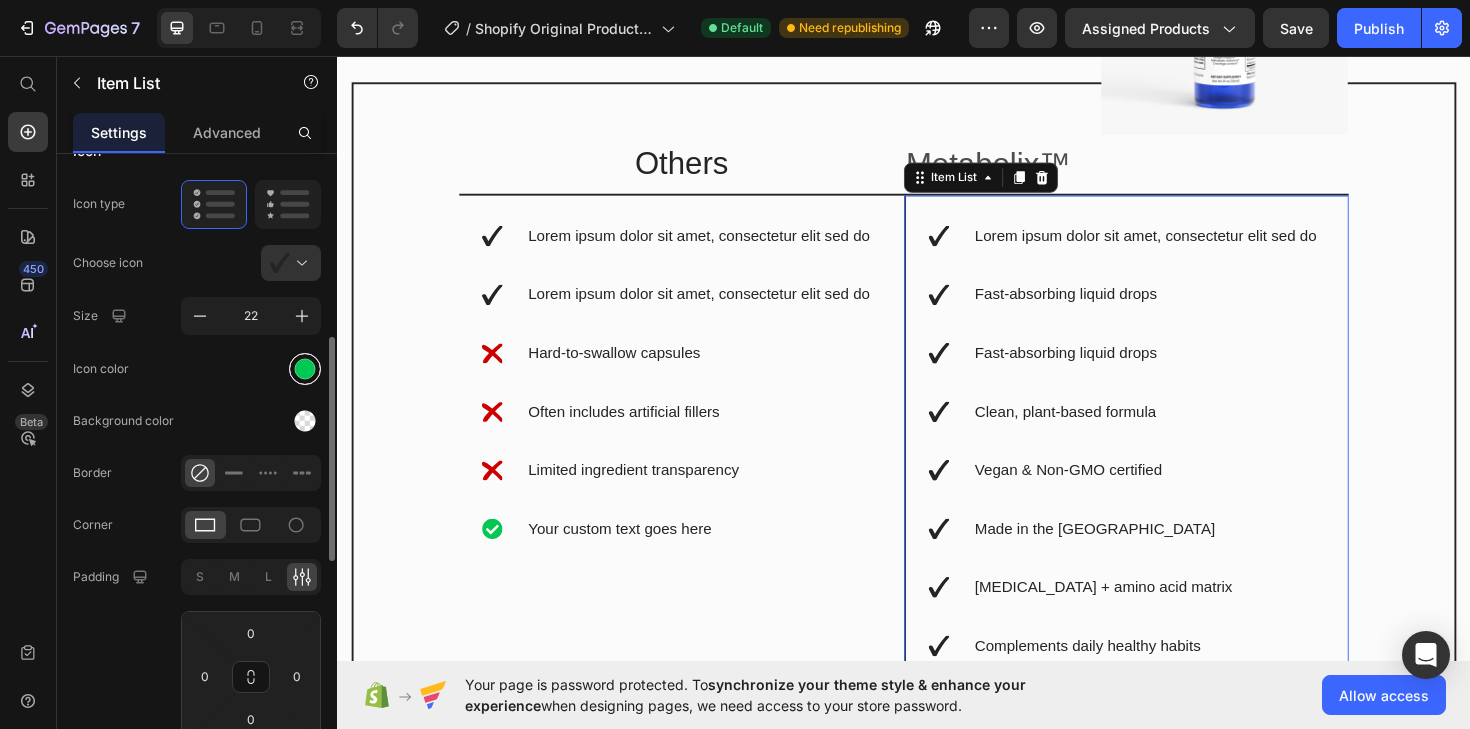 click at bounding box center (305, 368) 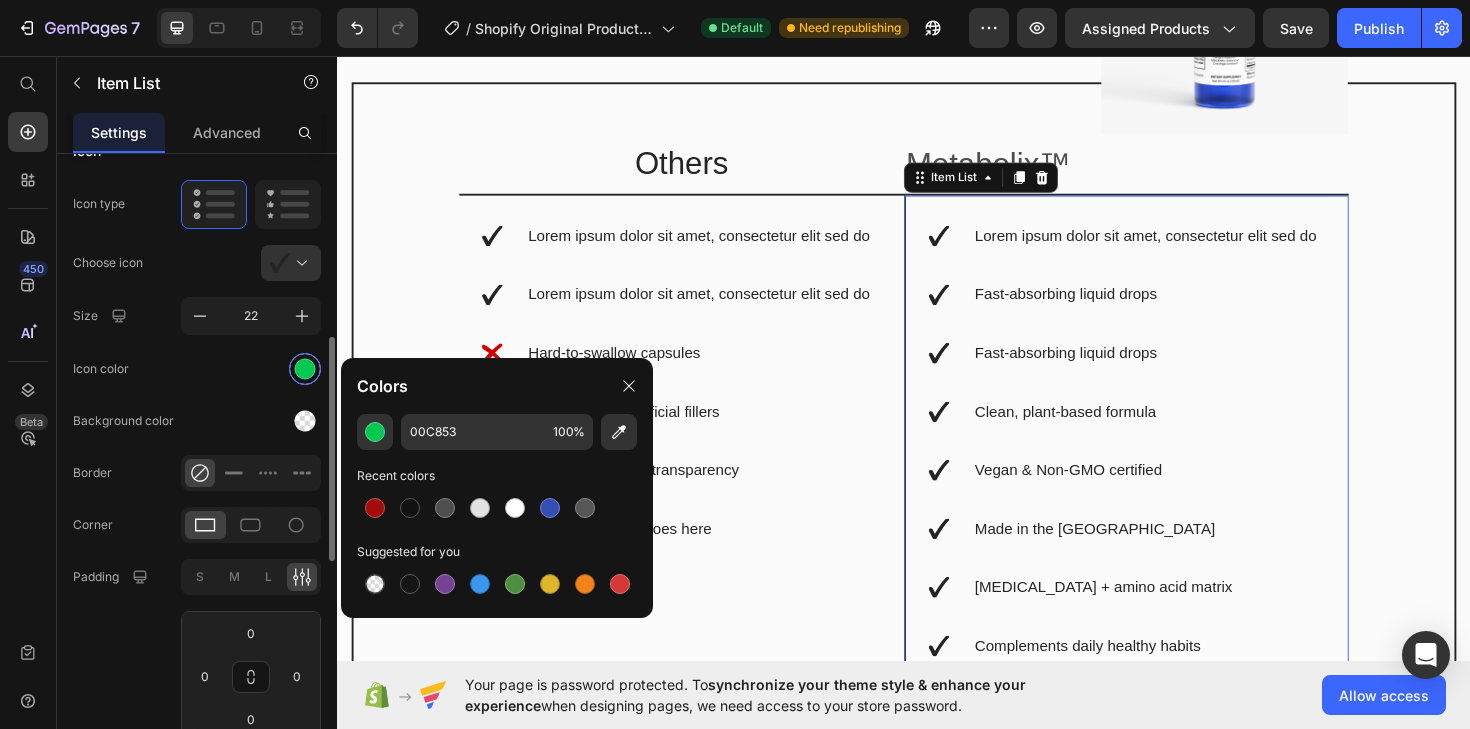 click at bounding box center (305, 368) 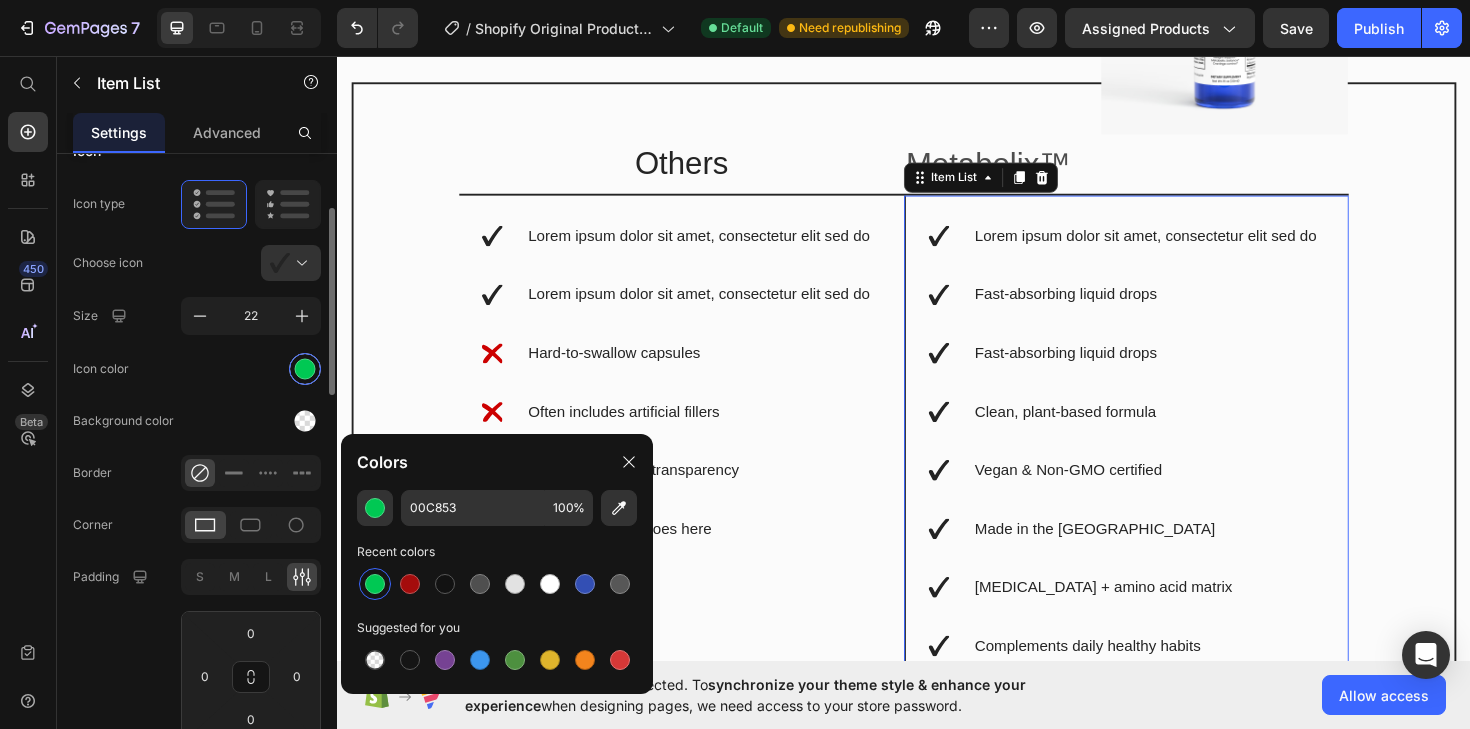 scroll, scrollTop: 439, scrollLeft: 0, axis: vertical 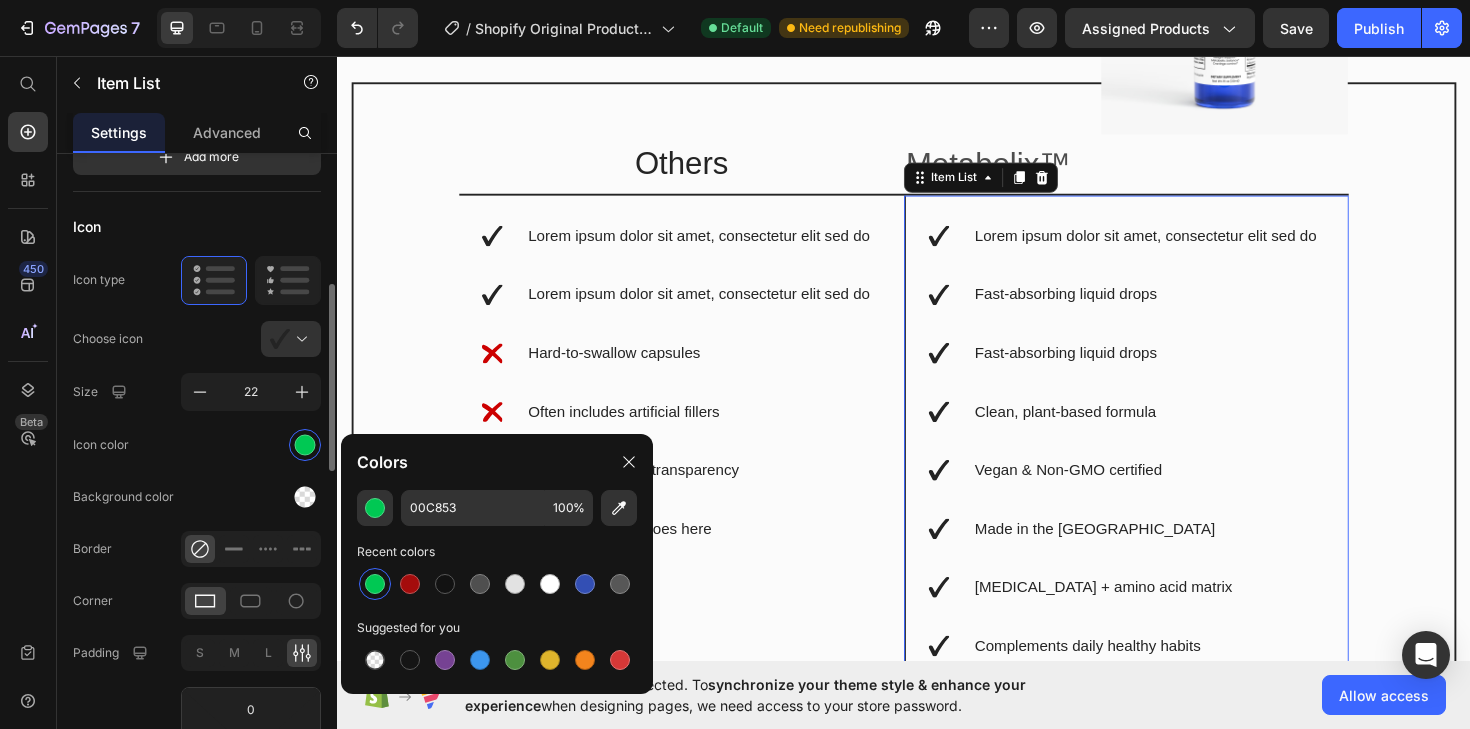 click at bounding box center (375, 584) 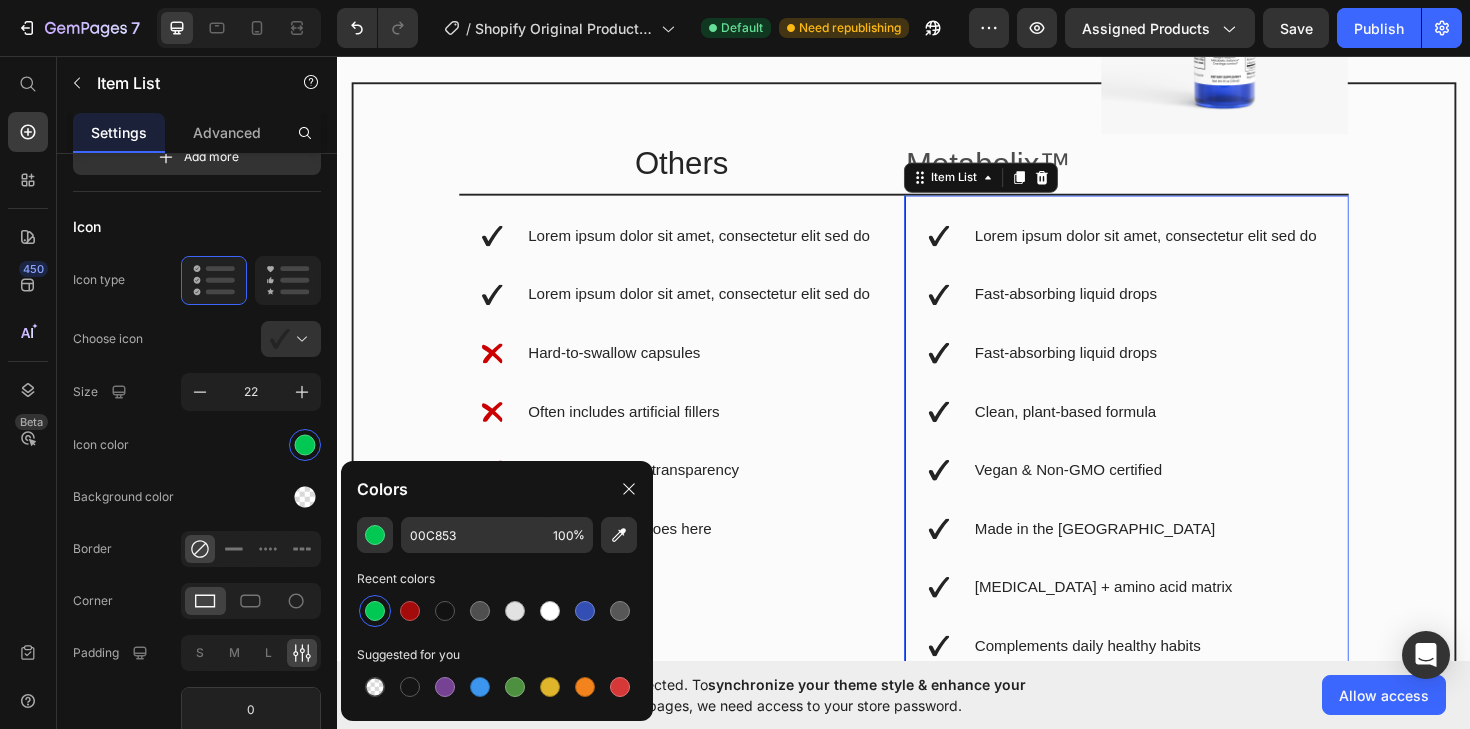 scroll, scrollTop: 0, scrollLeft: 0, axis: both 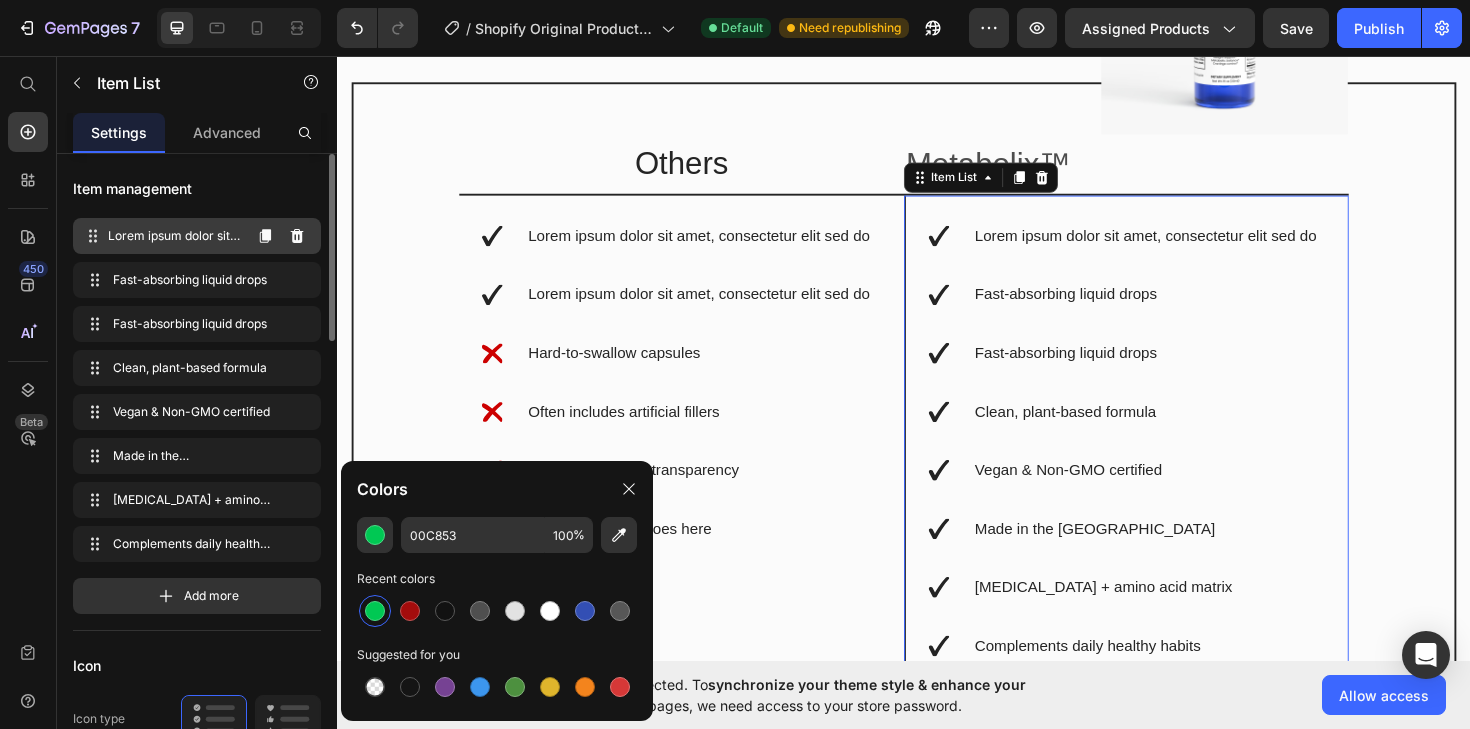click on "Lorem ipsum dolor sit amet, consectetur elit sed do" at bounding box center (174, 236) 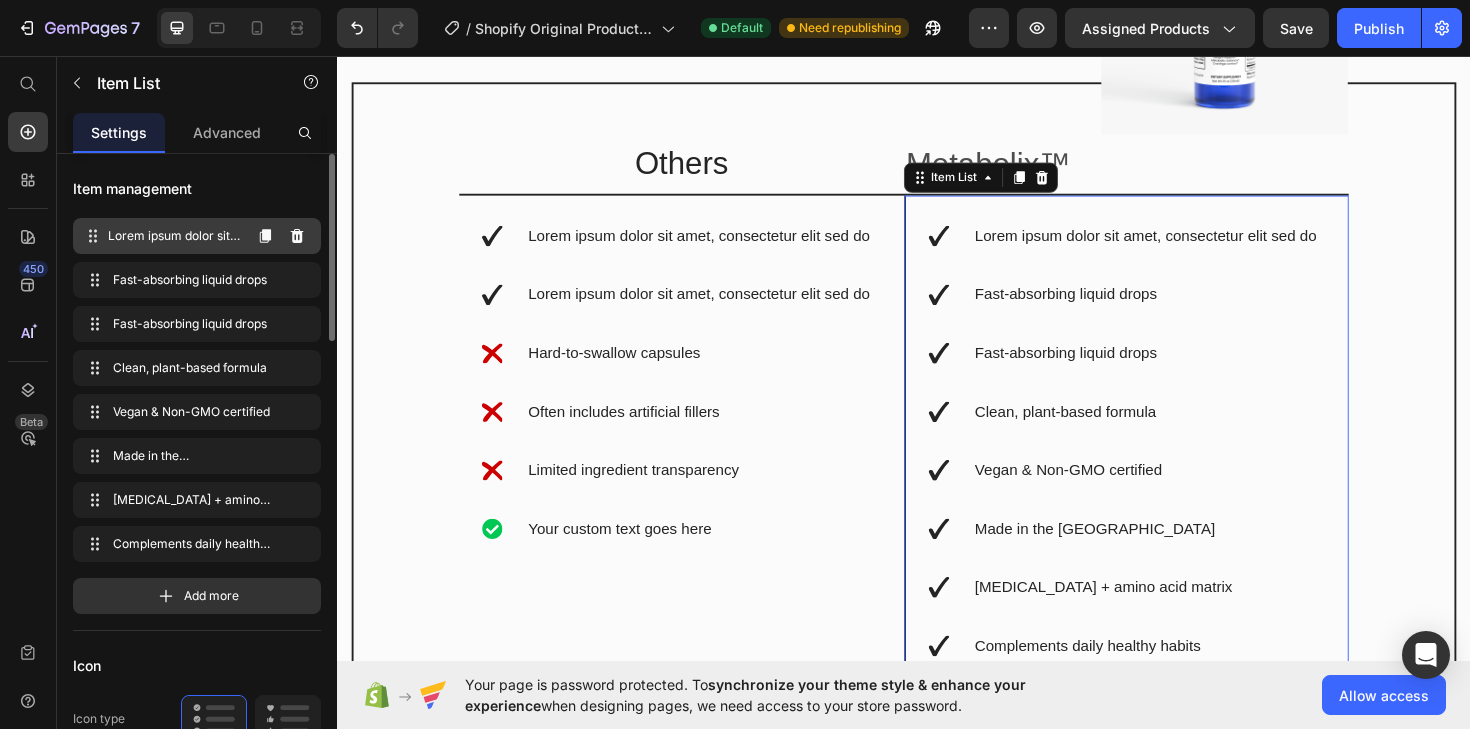 click on "Lorem ipsum dolor sit amet, consectetur elit sed do" at bounding box center (174, 236) 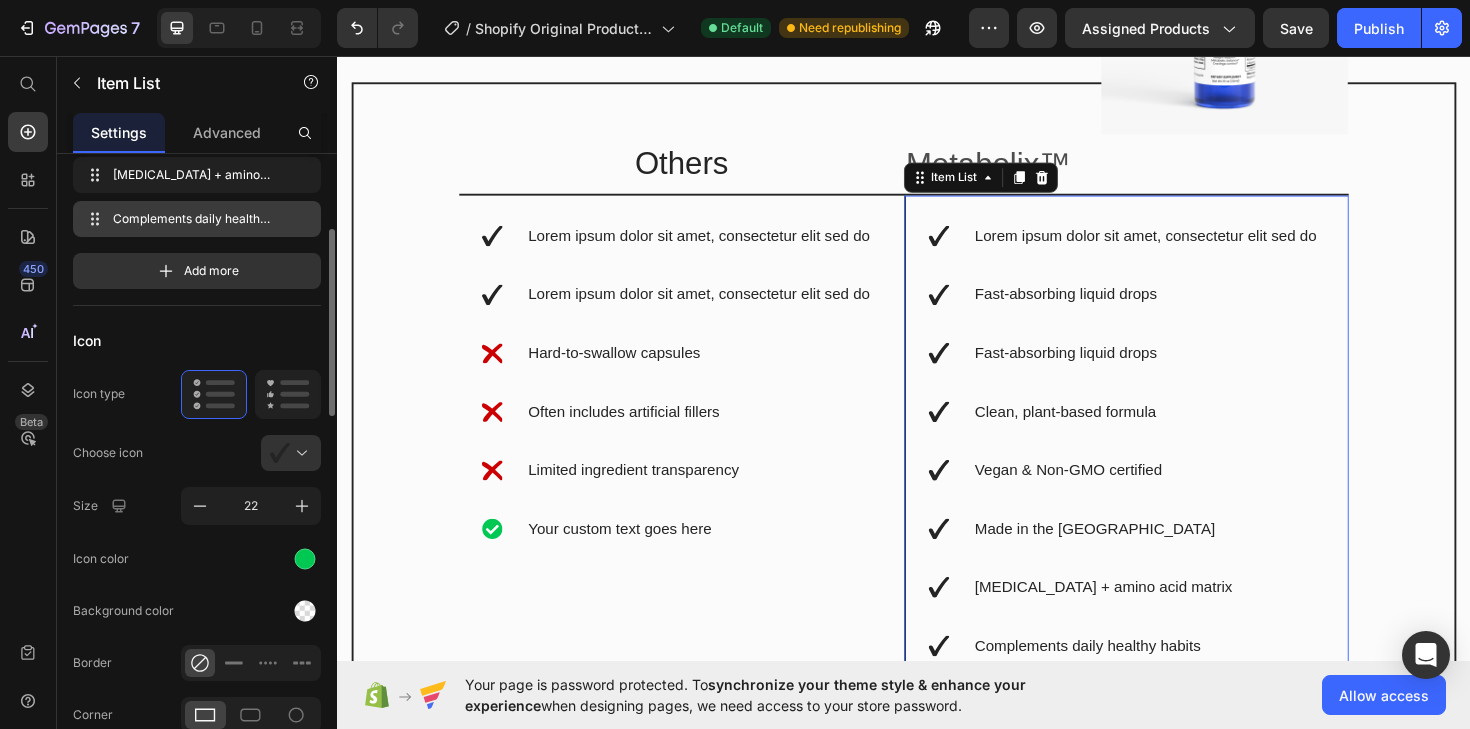 scroll, scrollTop: 269, scrollLeft: 0, axis: vertical 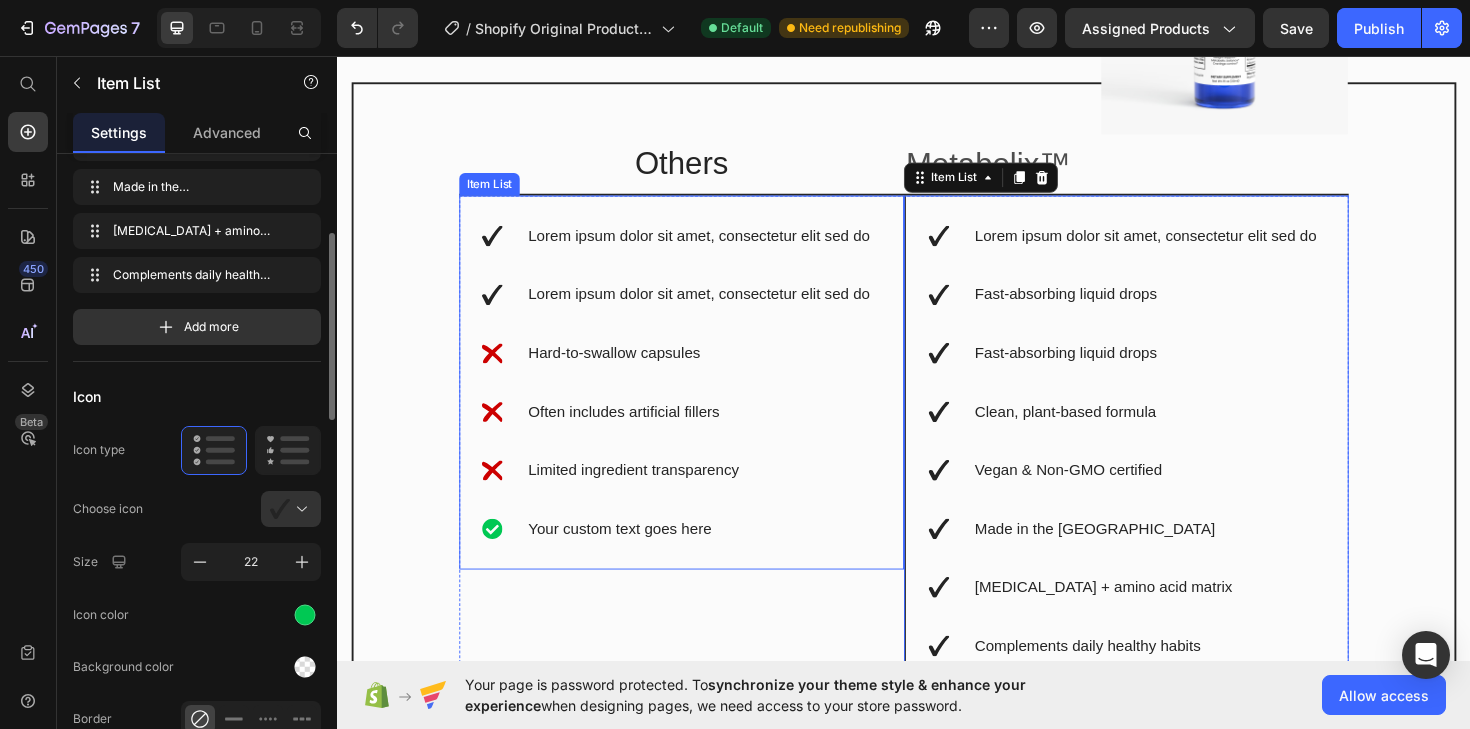 click on "Your custom text goes here" at bounding box center [720, 557] 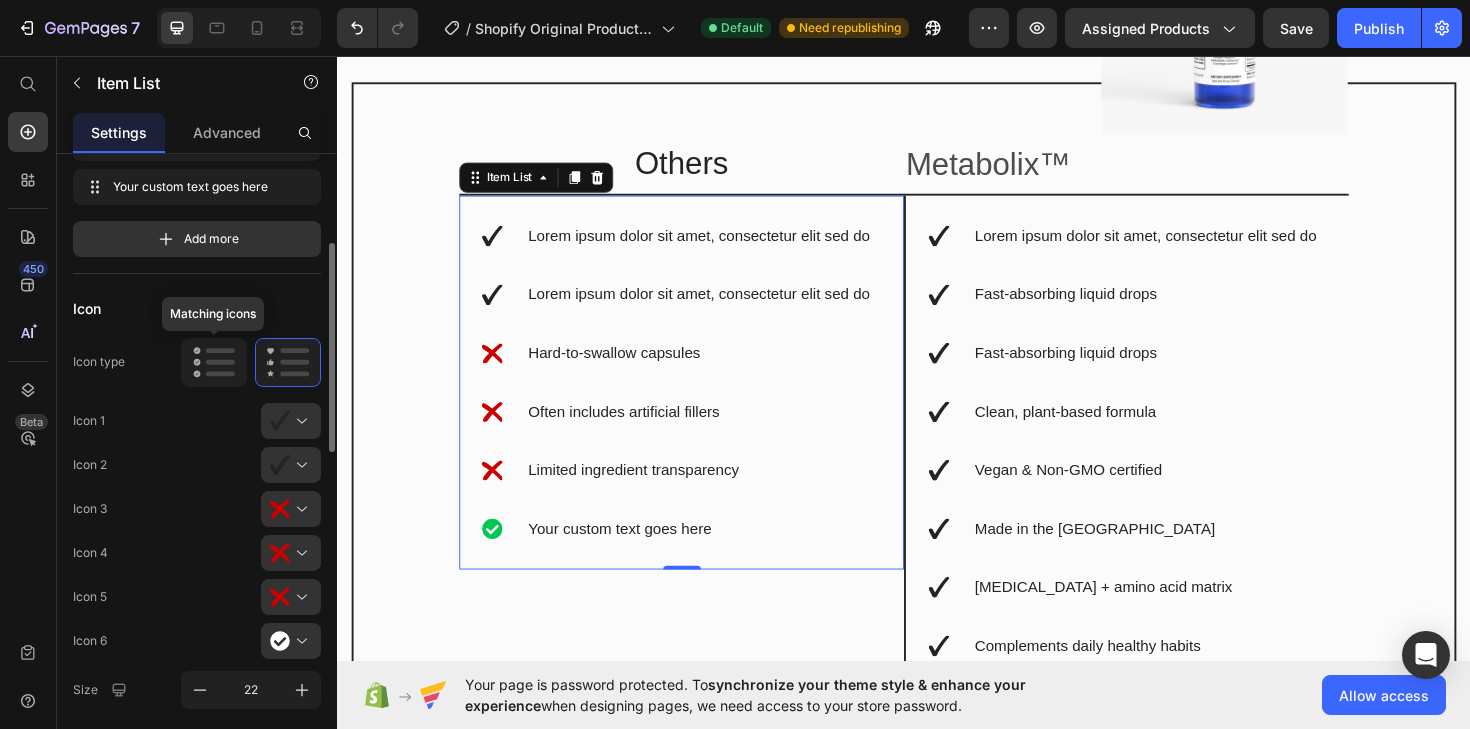 click 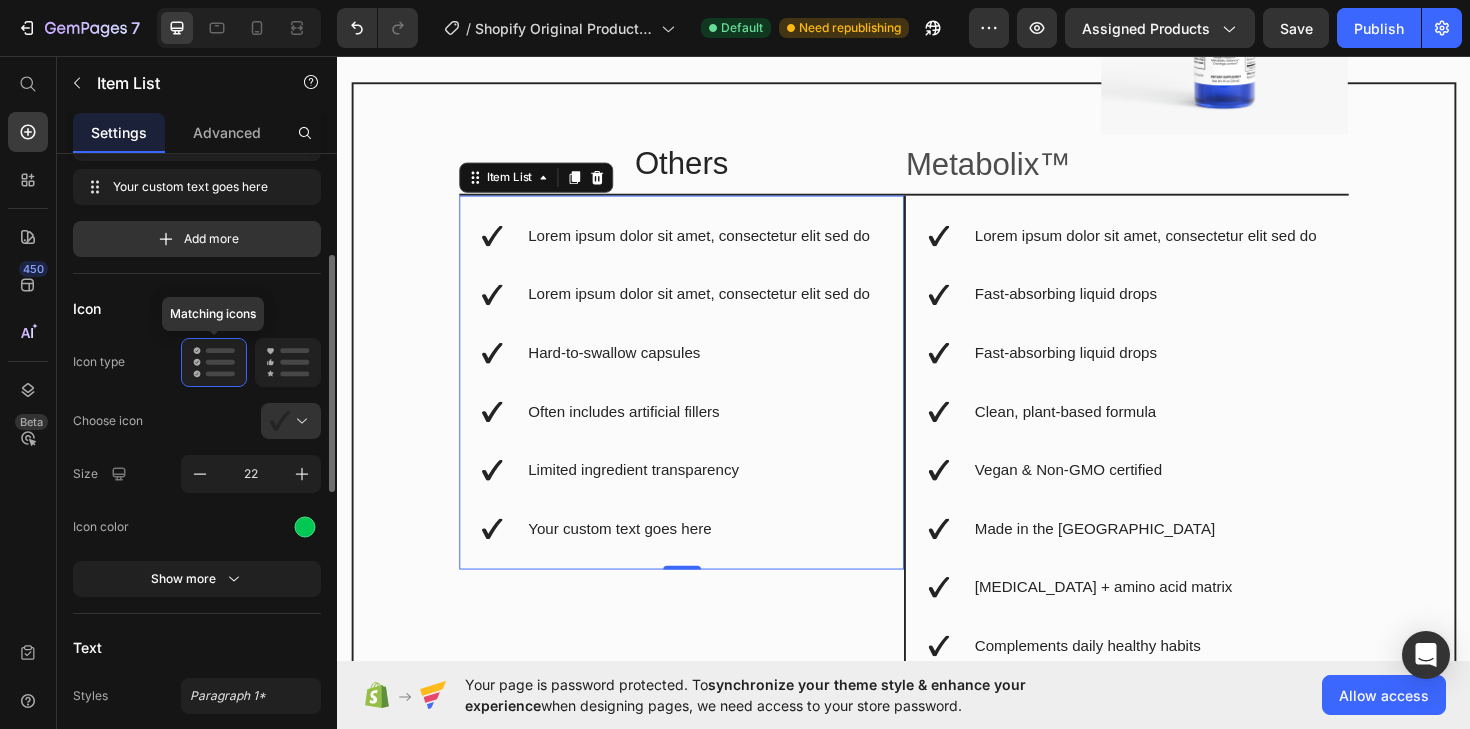 click 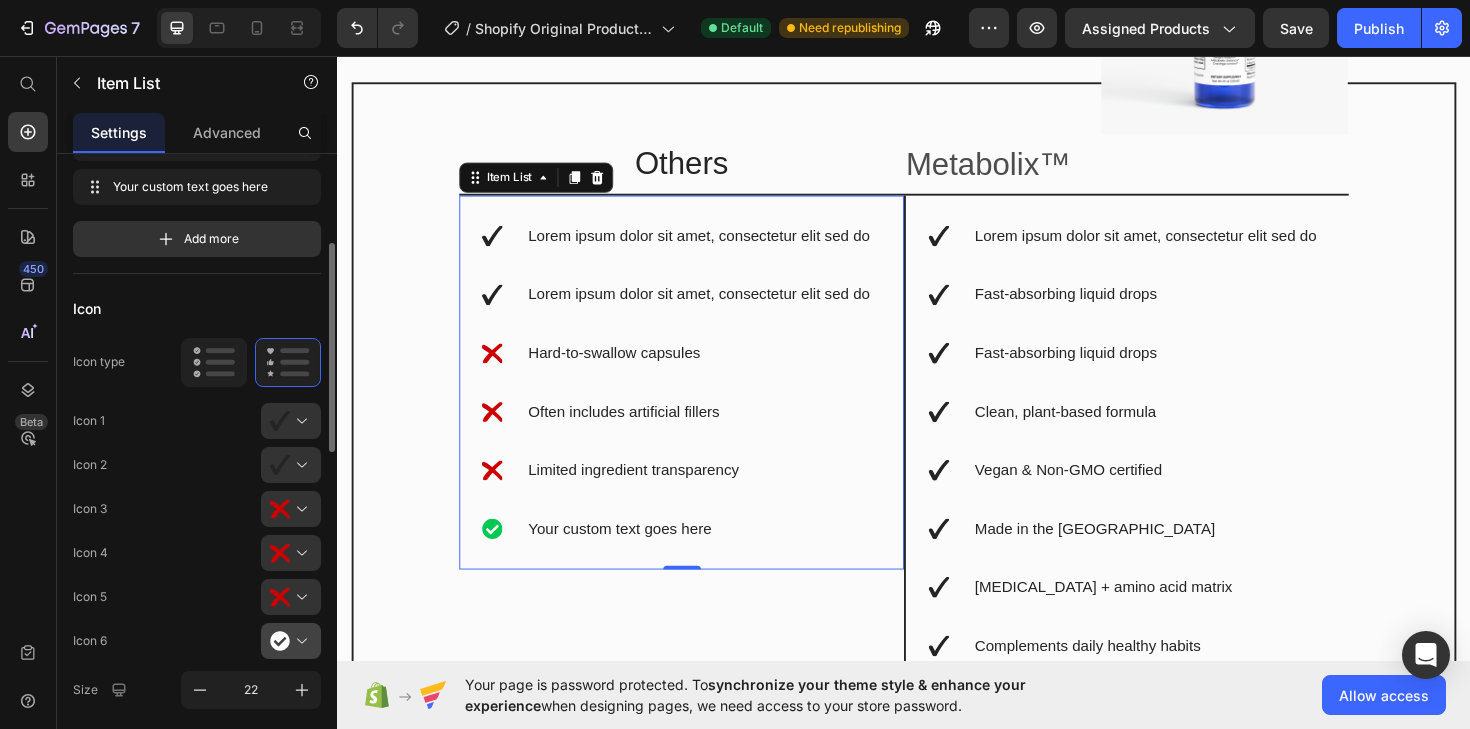 click at bounding box center (299, 641) 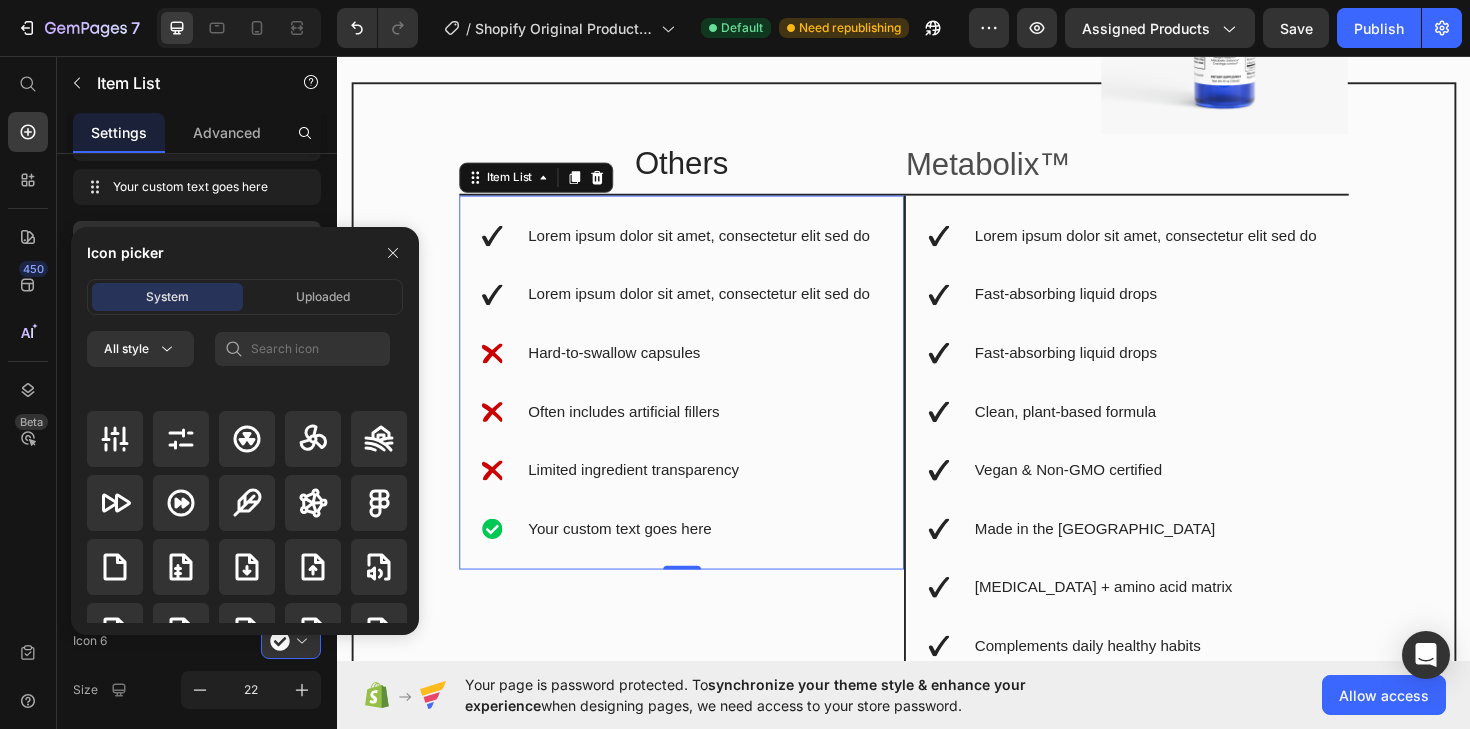 scroll, scrollTop: 6455, scrollLeft: 0, axis: vertical 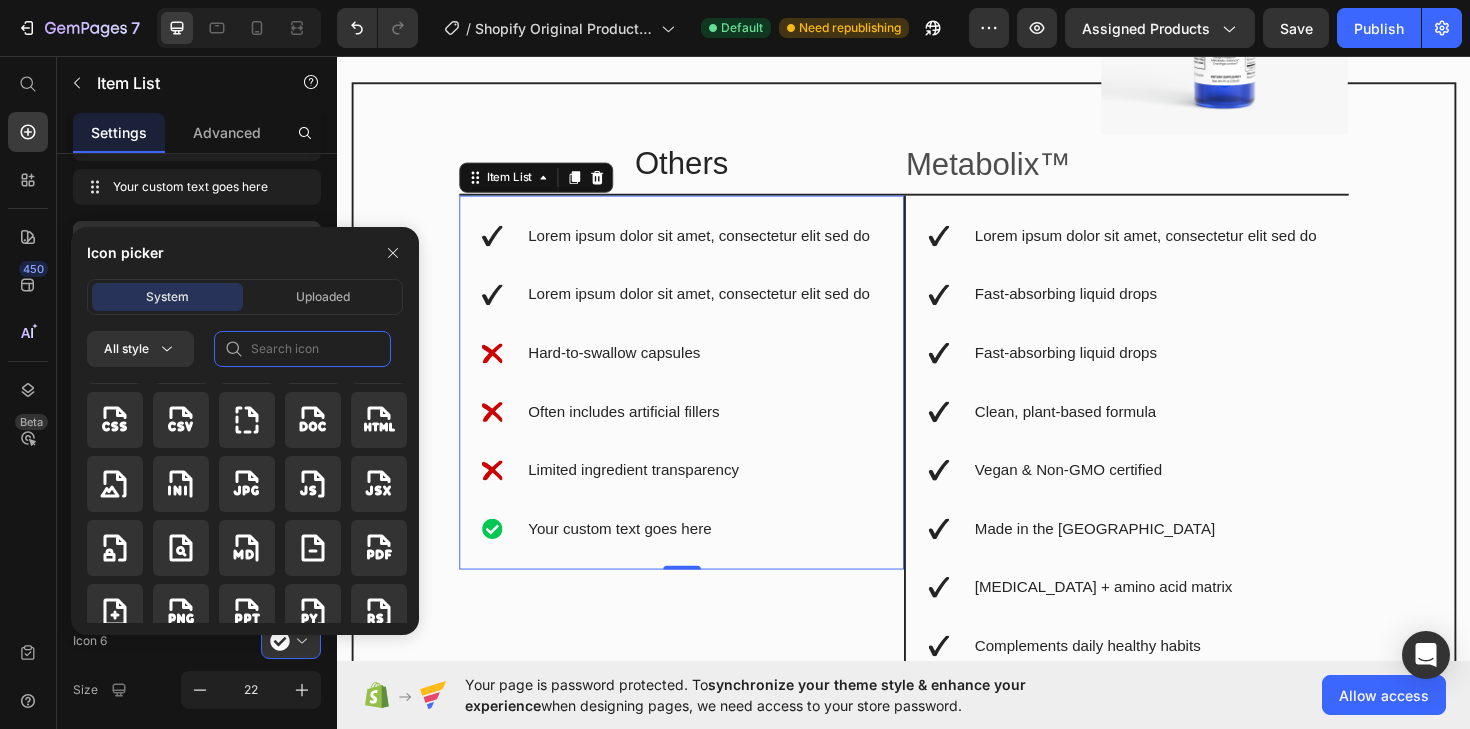 click 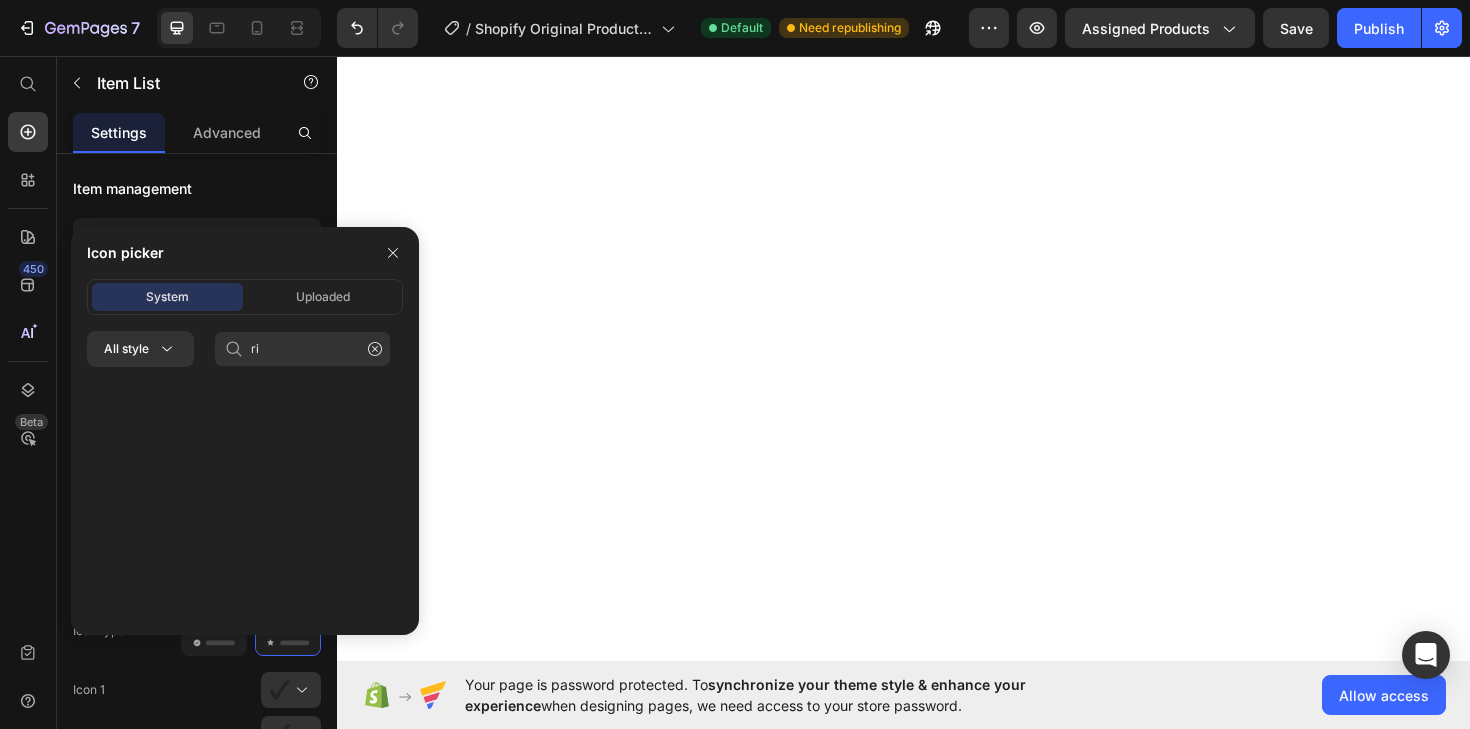 scroll, scrollTop: 0, scrollLeft: 0, axis: both 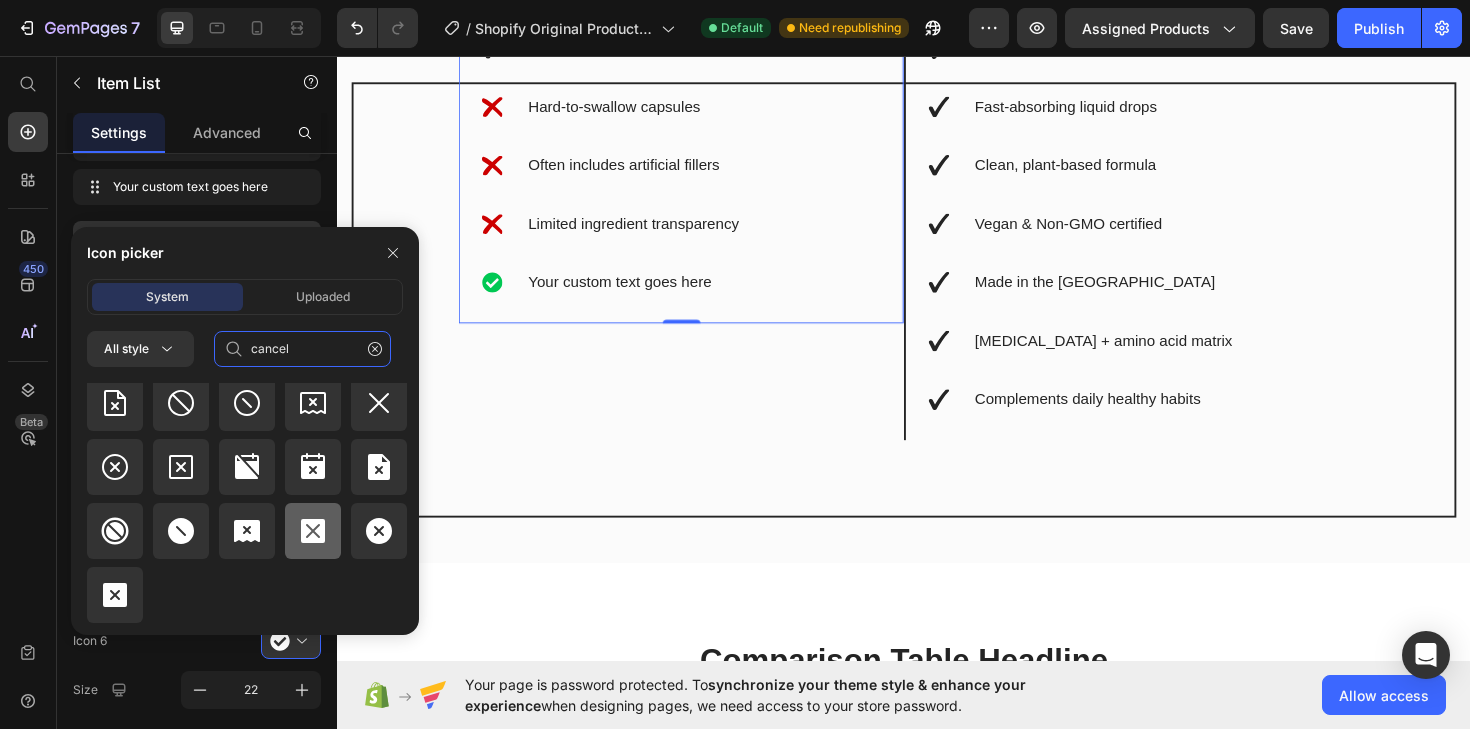 type on "cancel" 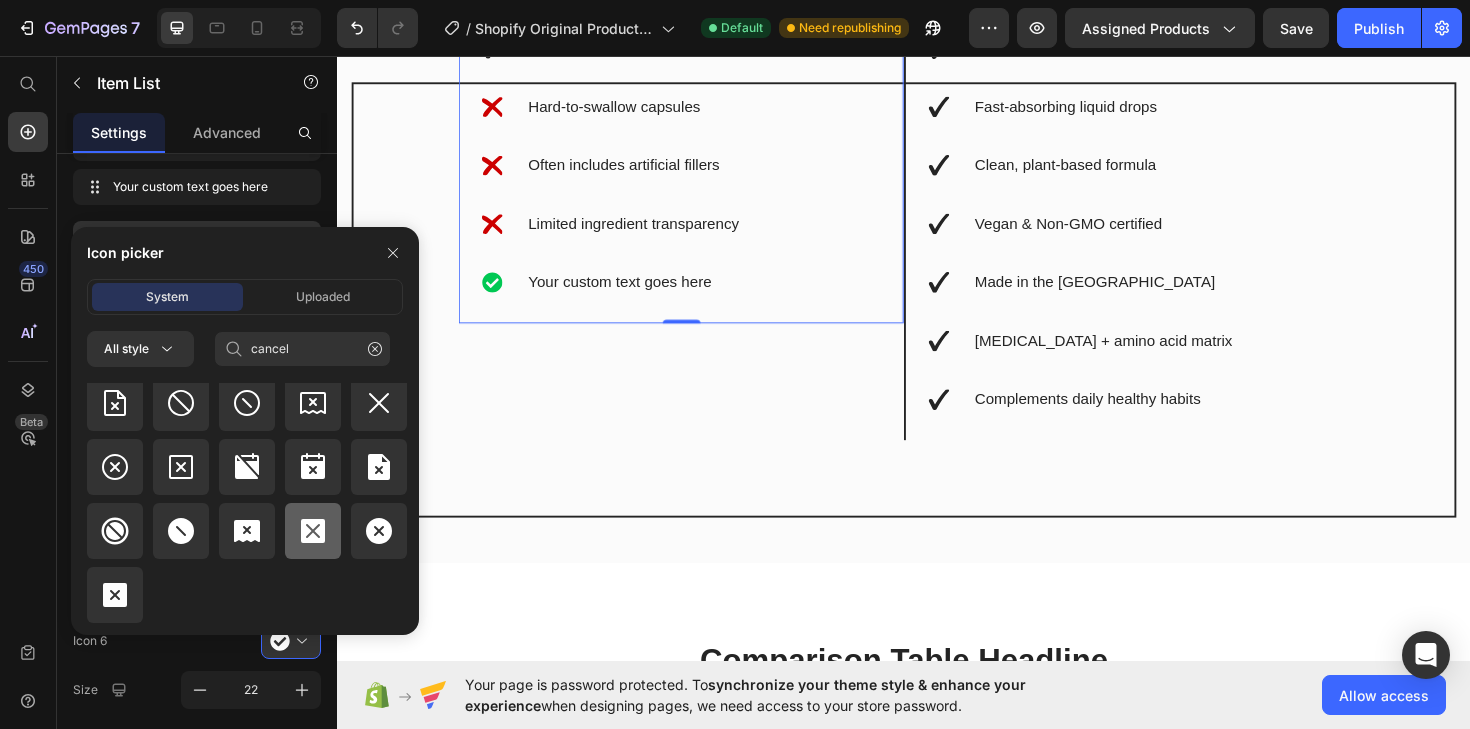 click 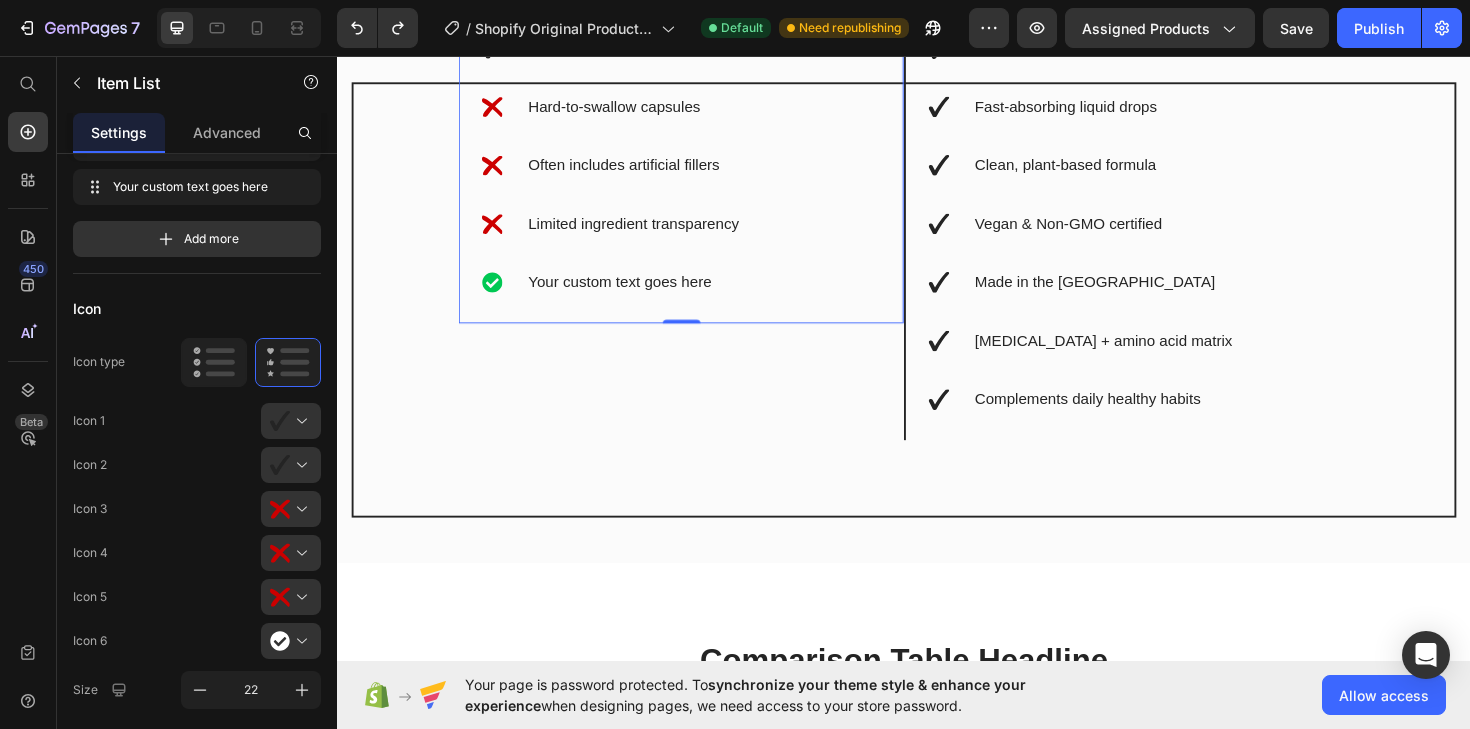 click 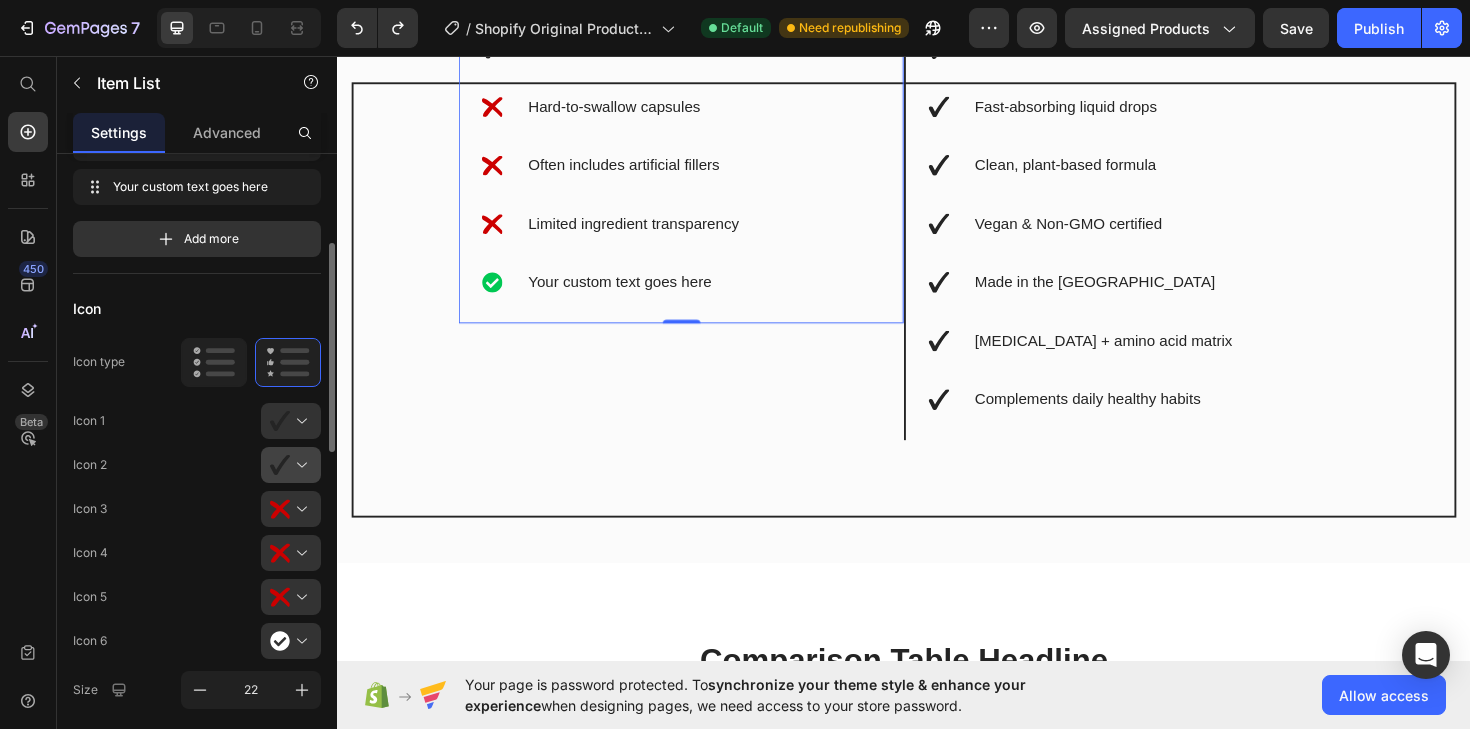 click at bounding box center [299, 465] 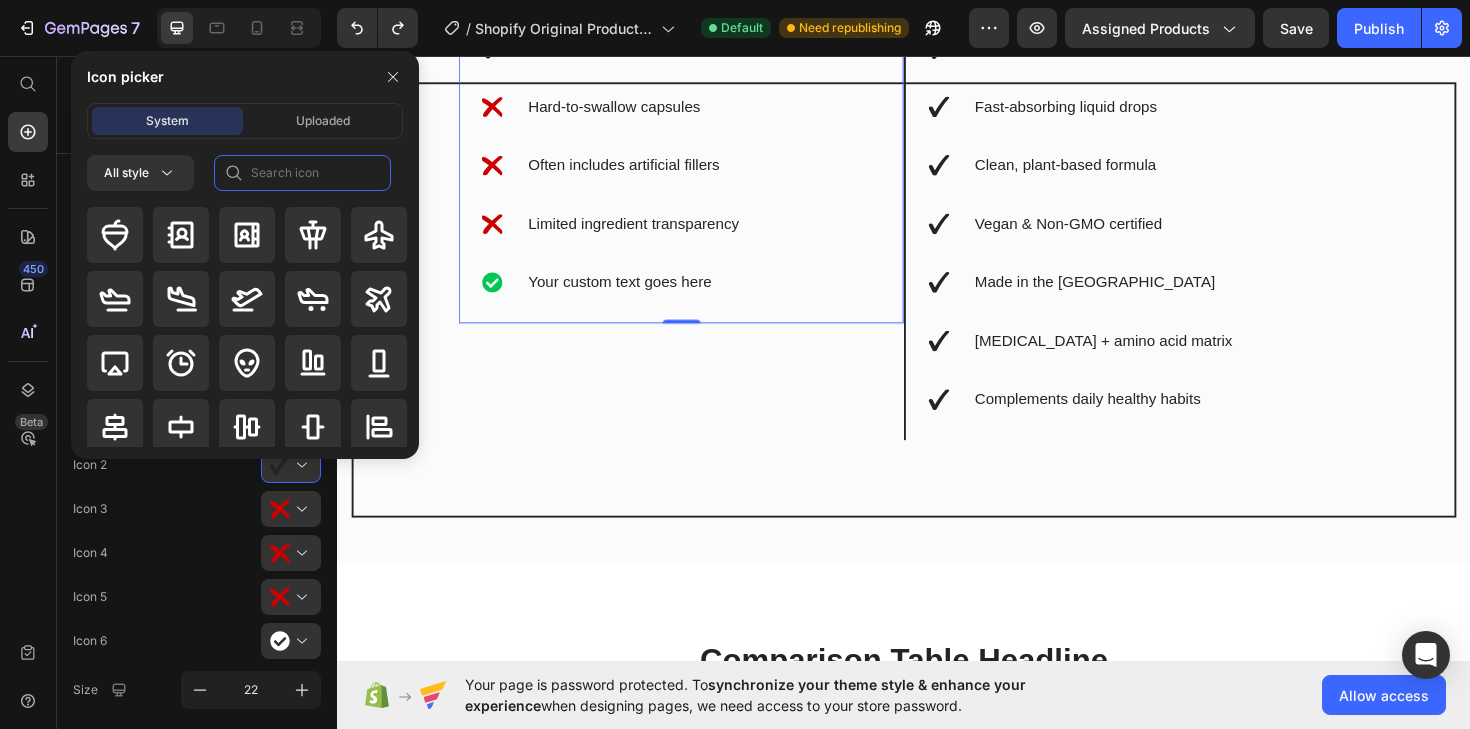 click 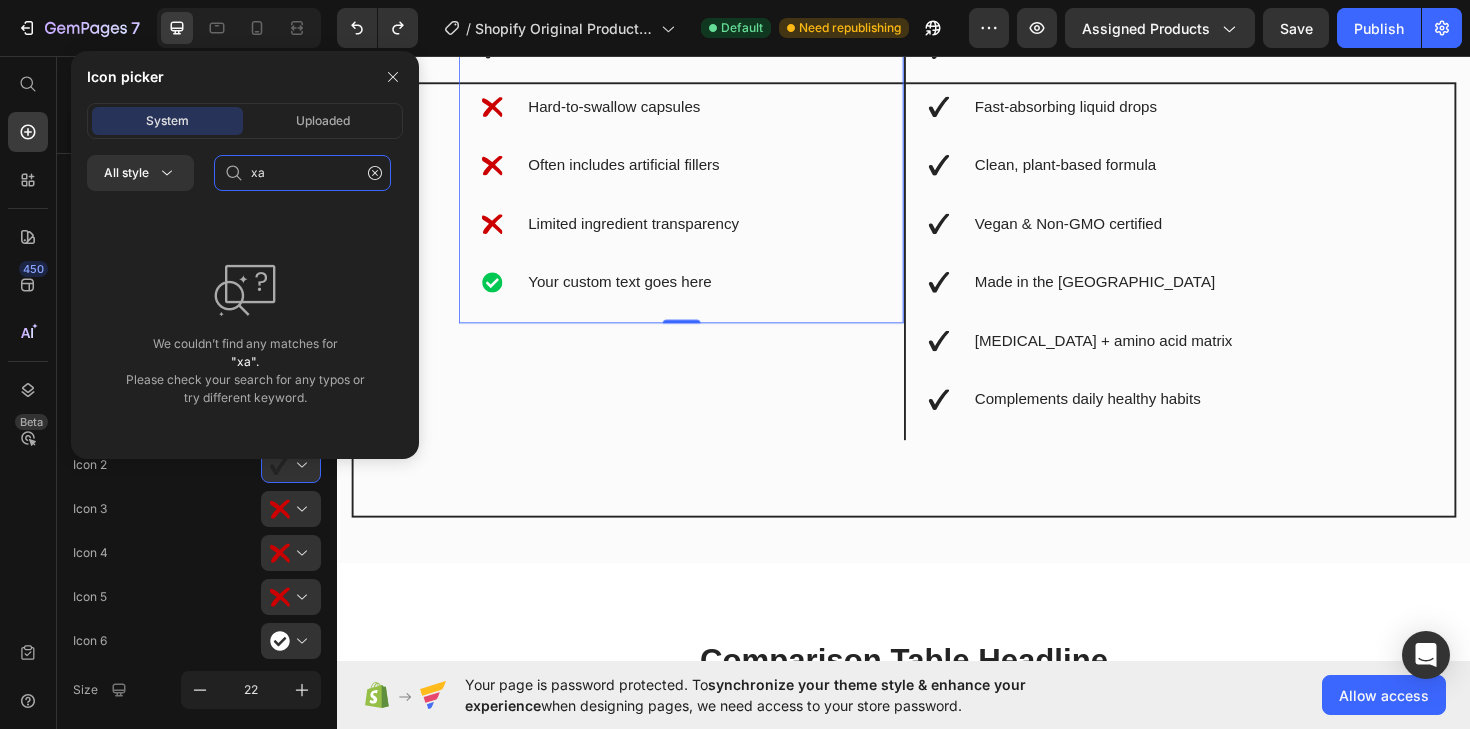 type on "x" 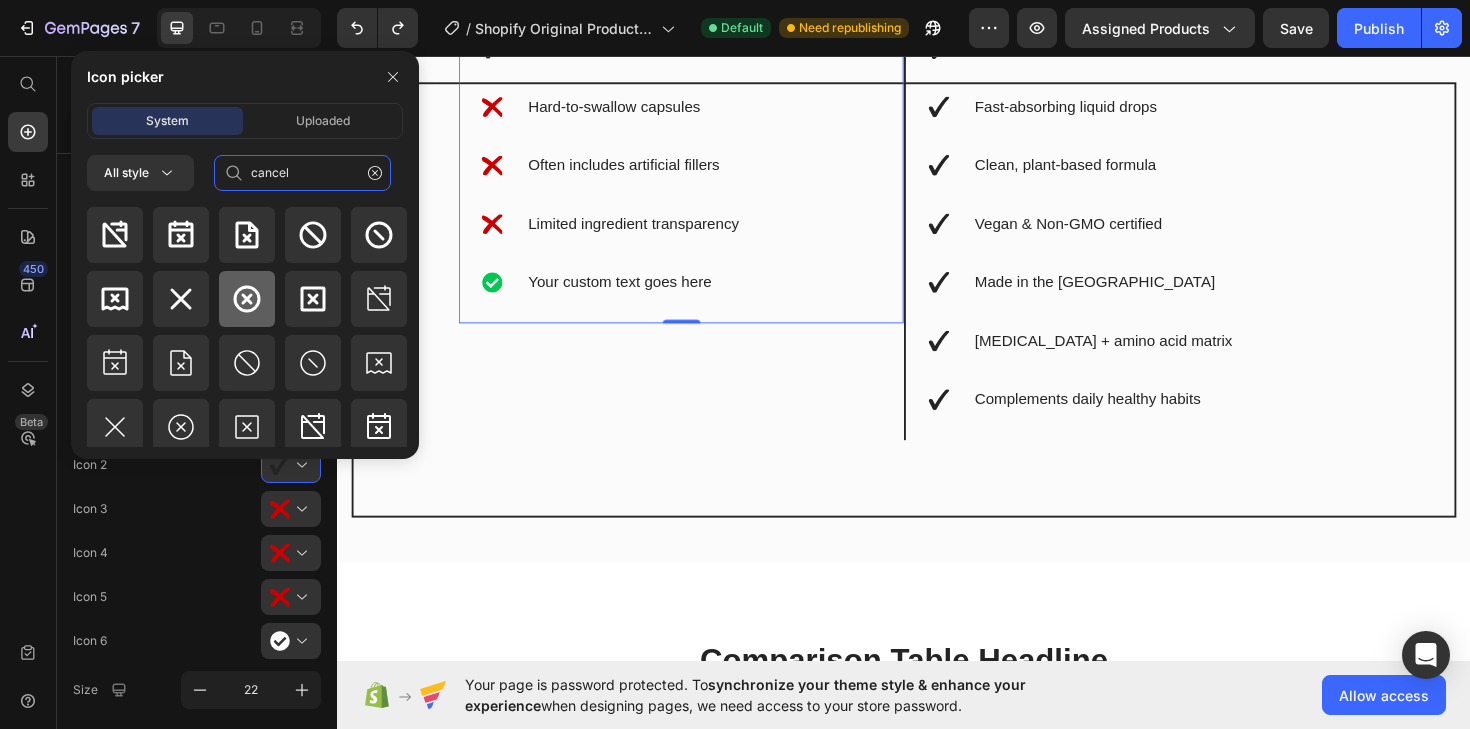 scroll, scrollTop: 256, scrollLeft: 0, axis: vertical 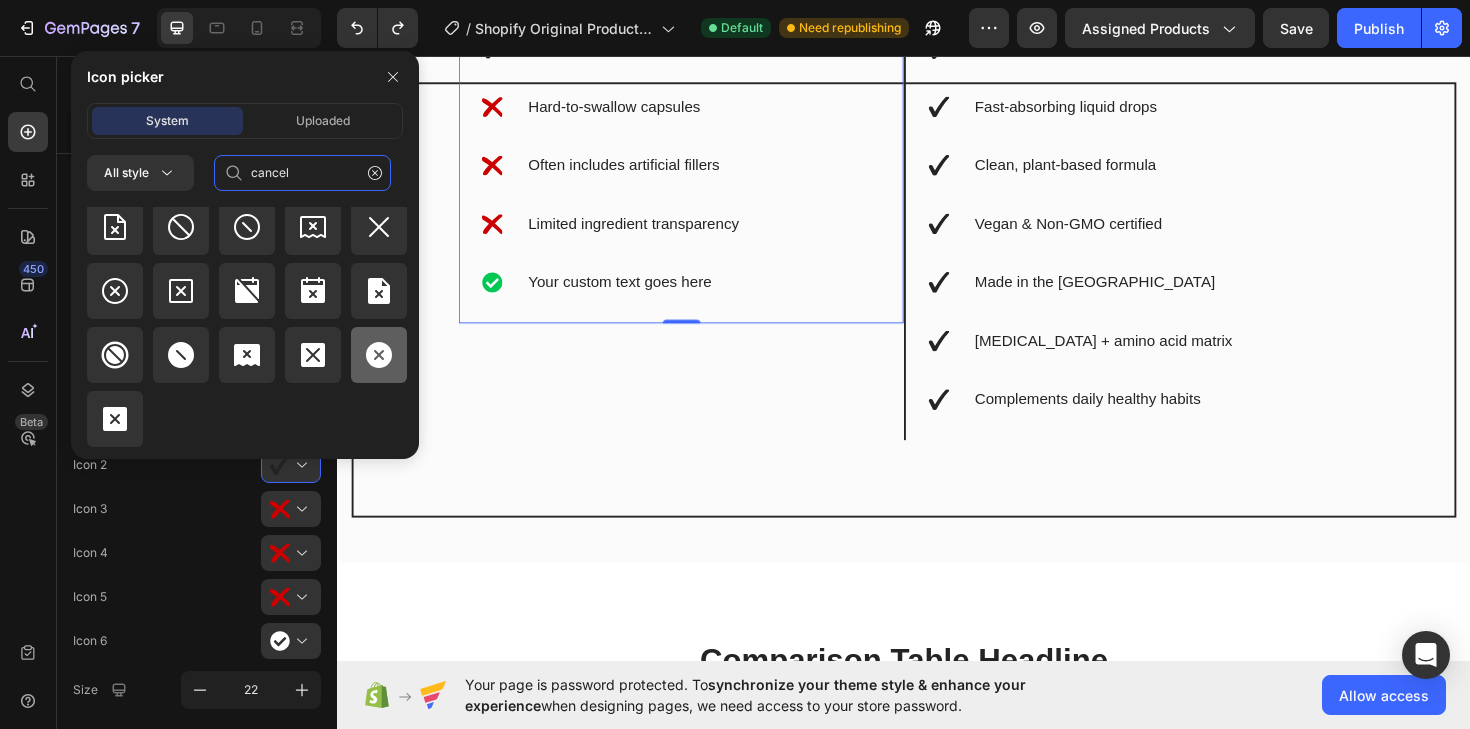type on "cancel" 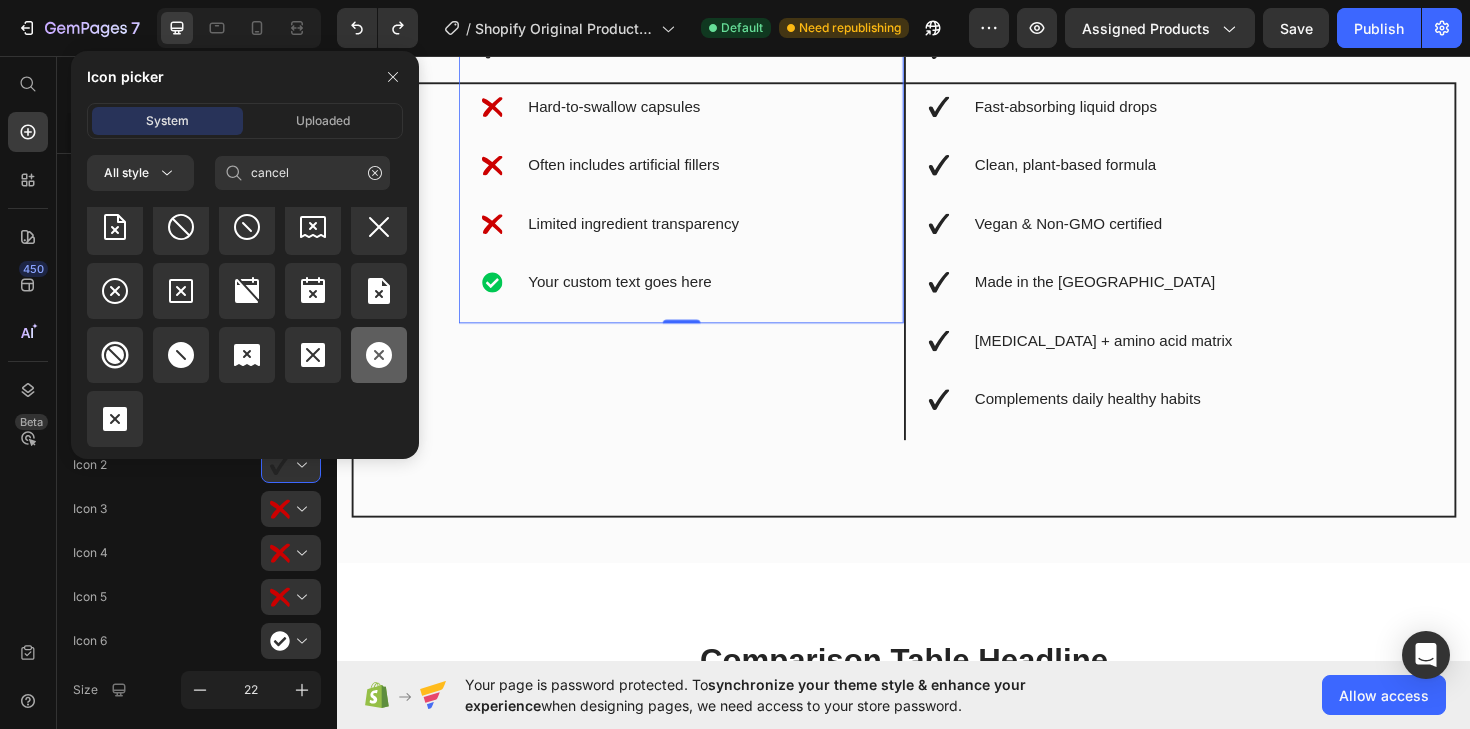 click 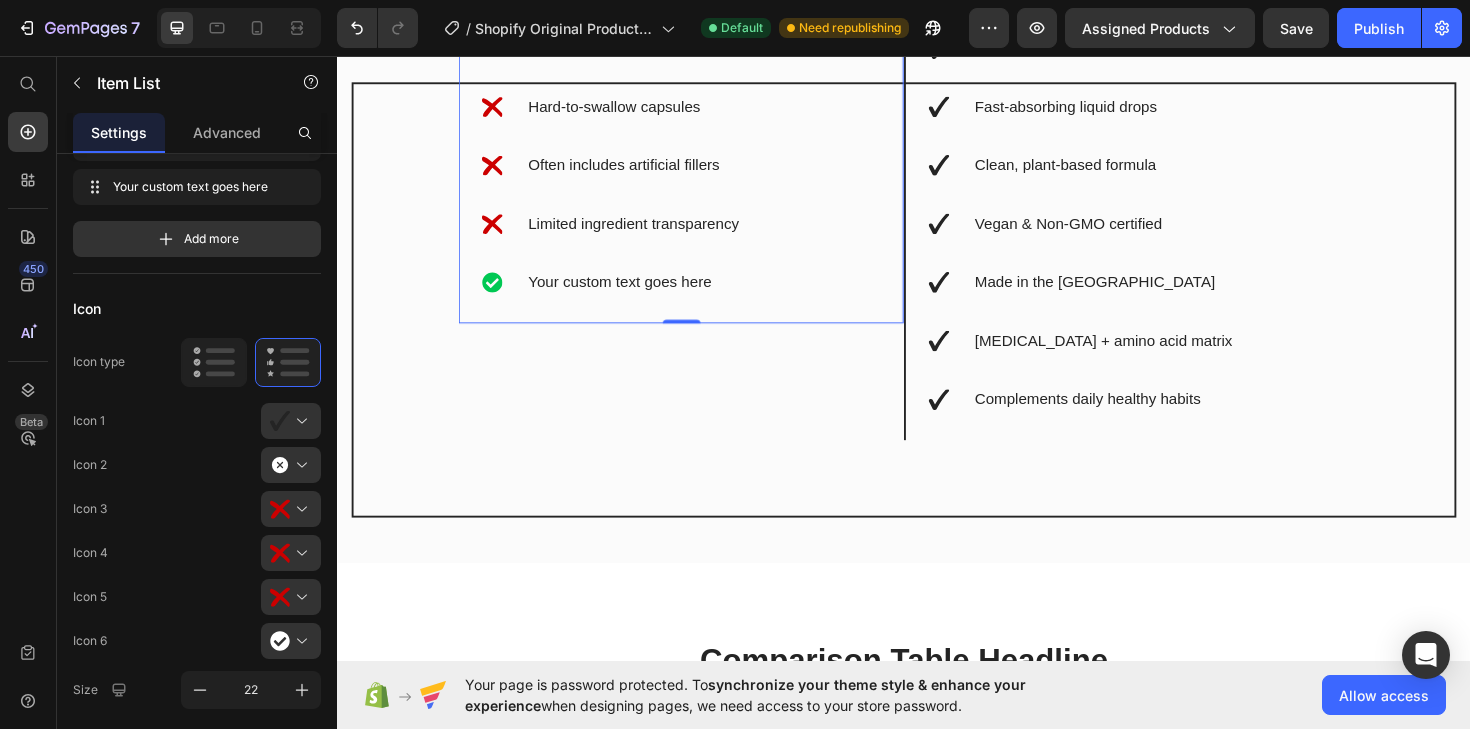 scroll, scrollTop: 0, scrollLeft: 0, axis: both 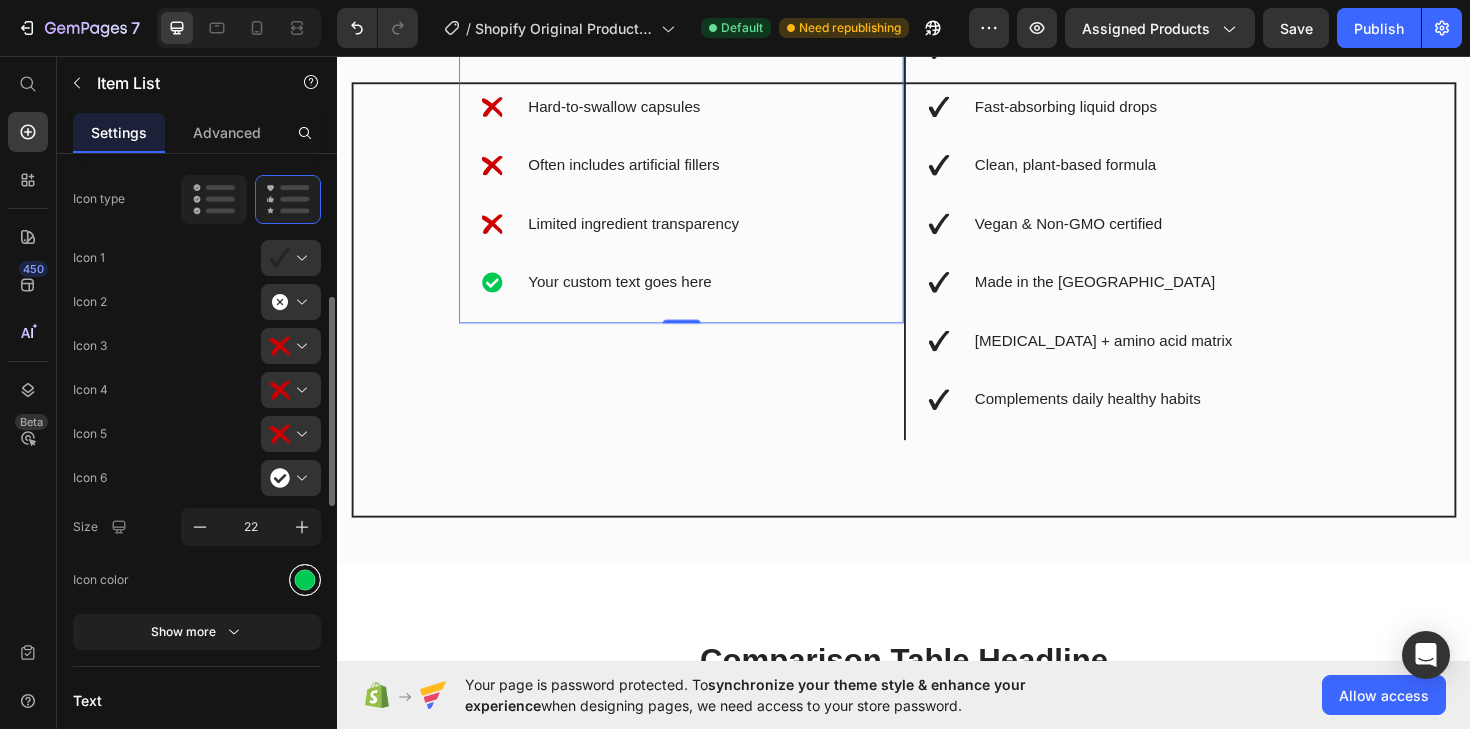click at bounding box center (305, 579) 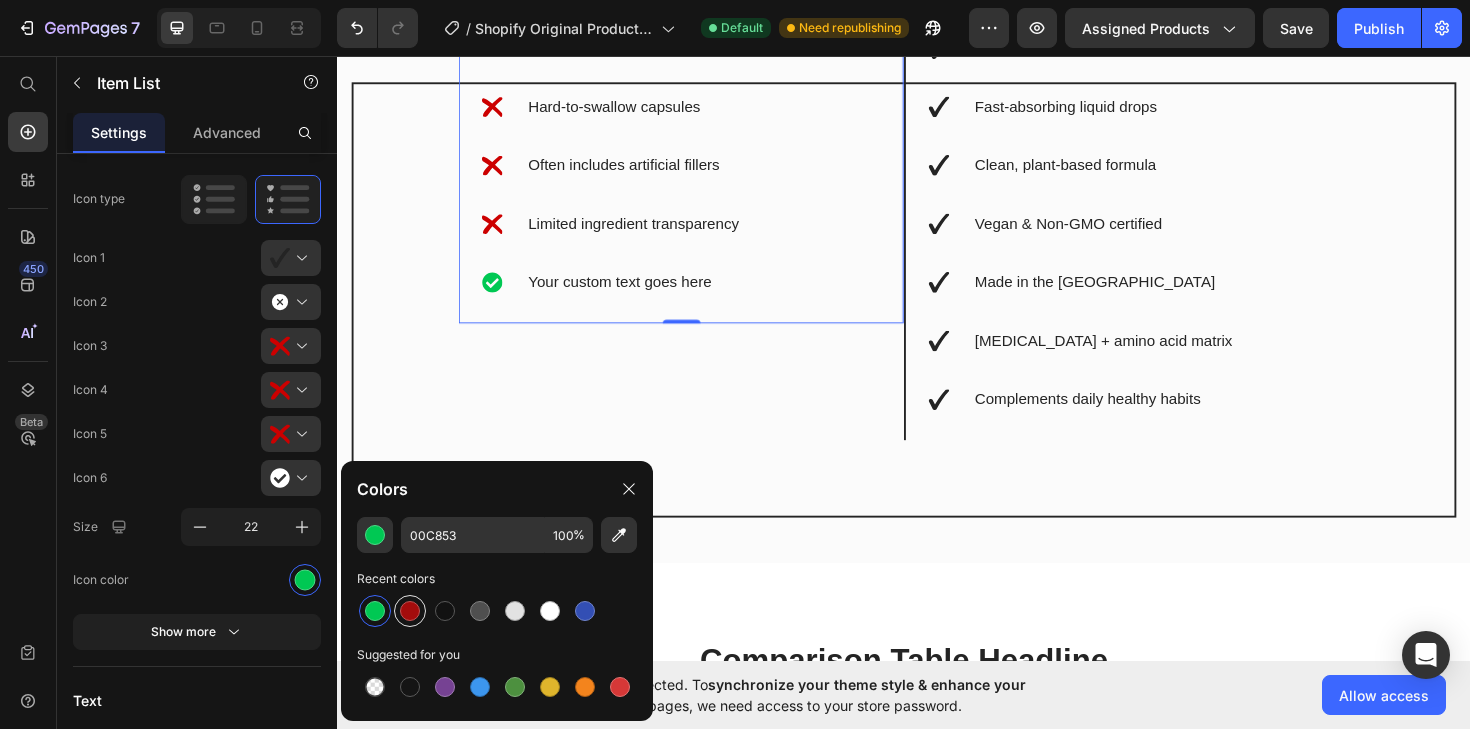 click at bounding box center [410, 611] 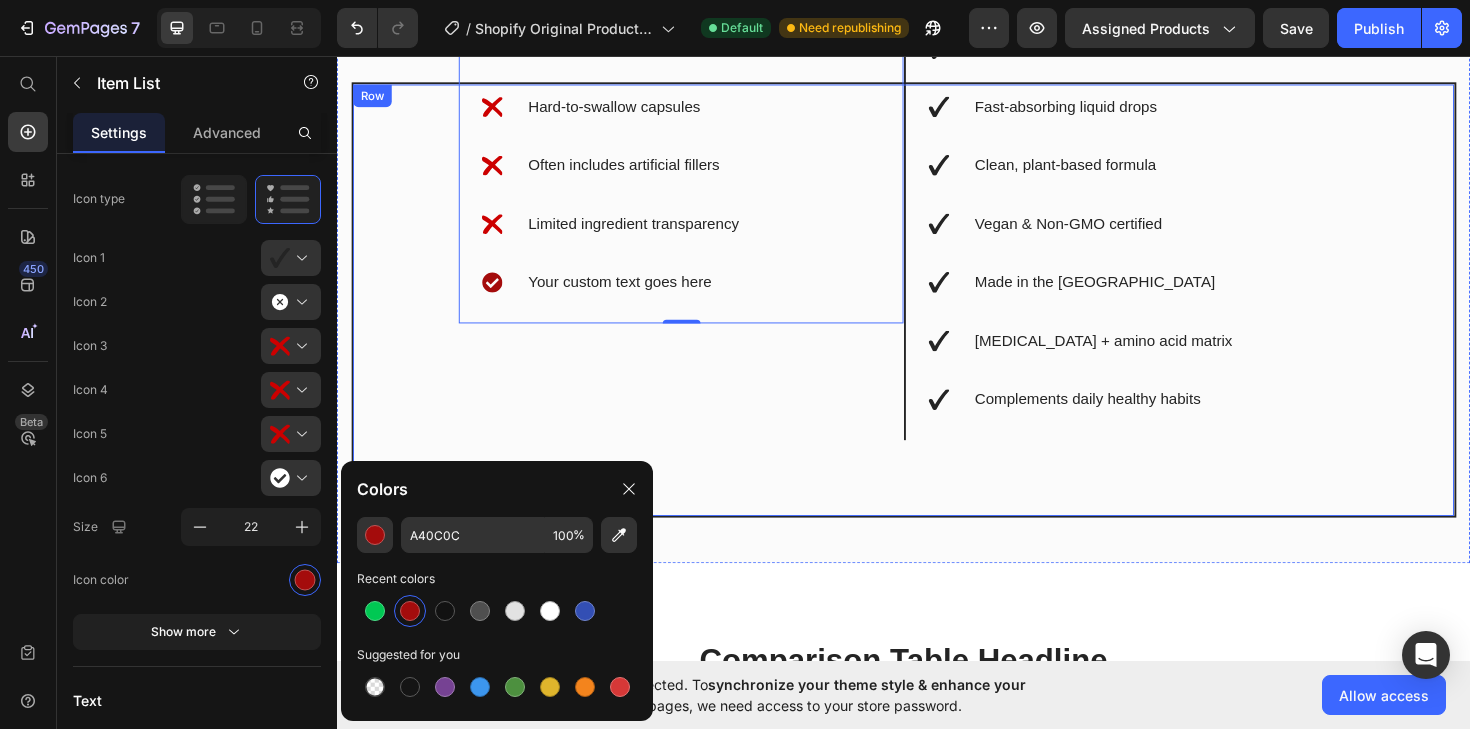 click on "Image Row Others Text Block Metabolix™ Text Block Row
Lorem ipsum dolor sit amet, consectetur elit sed do
Lorem ipsum dolor sit amet, consectetur elit sed do
Hard-to-swallow capsules
Often includes artificial fillers
Limited ingredient transparency Your custom text goes here  Item List   0
Lorem ipsum dolor sit amet, consectetur elit sed do
Fast-absorbing liquid drops
Fast-absorbing liquid drops
Clean, plant-based formula
Vegan & Non-GMO certified
Made in the [GEOGRAPHIC_DATA]
[MEDICAL_DATA] + amino acid matrix
Complements daily healthy habits Item List Row Row" at bounding box center (937, 314) 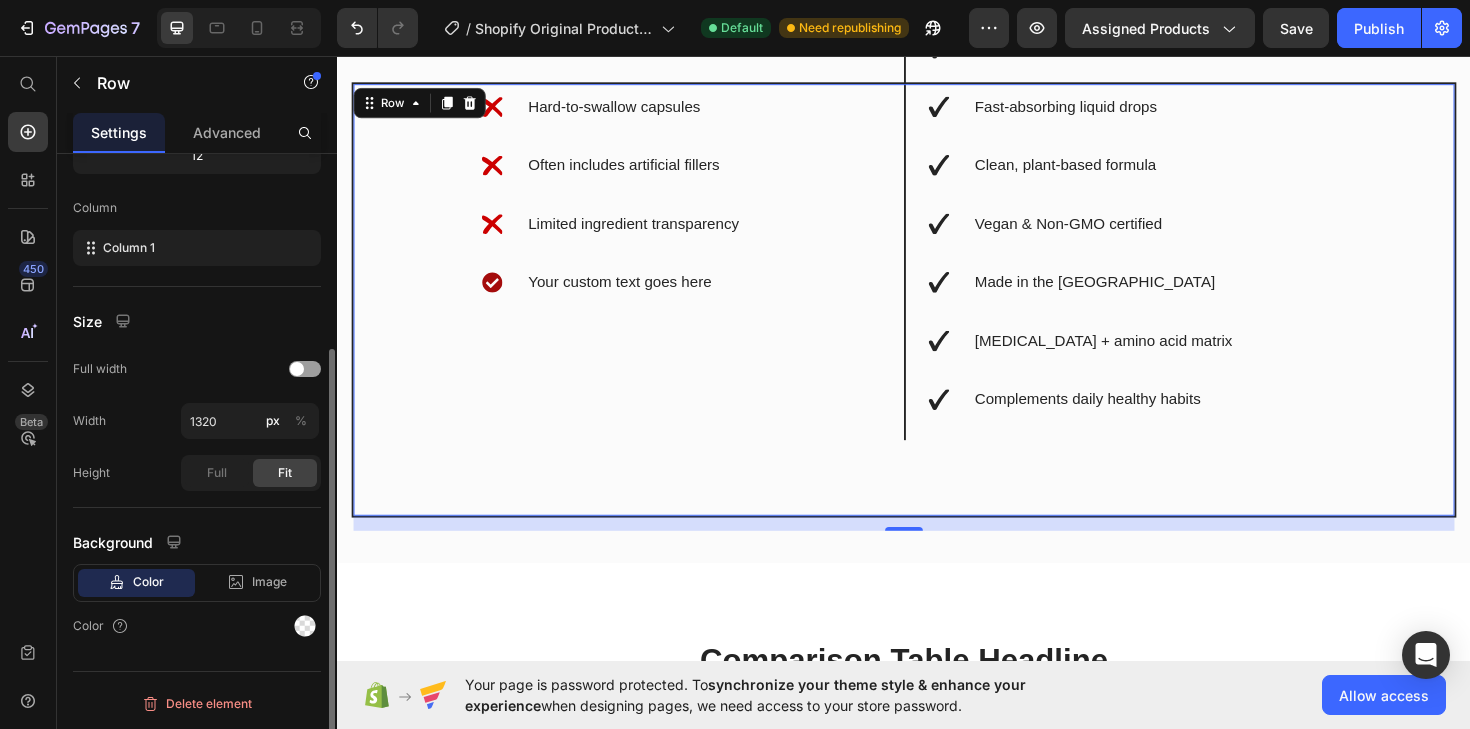 scroll, scrollTop: 0, scrollLeft: 0, axis: both 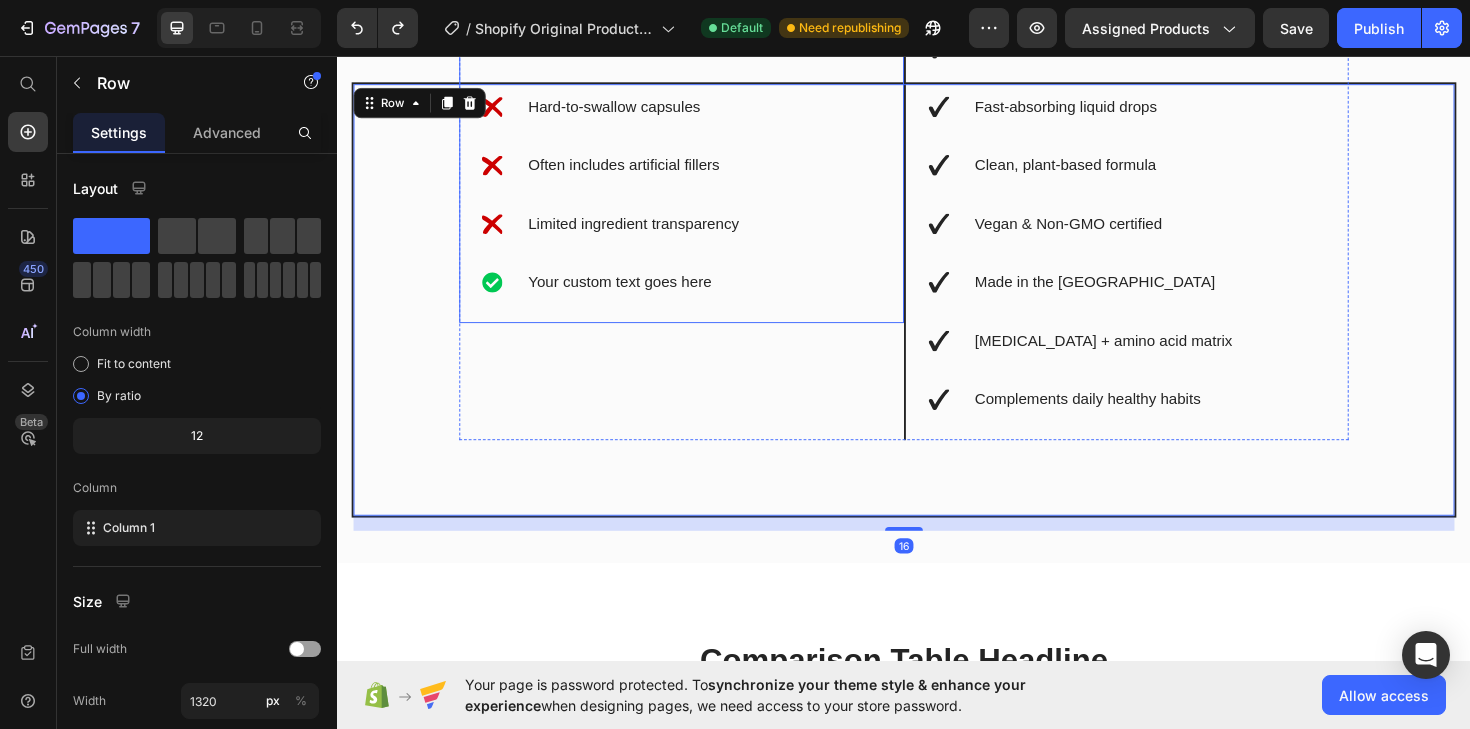 click 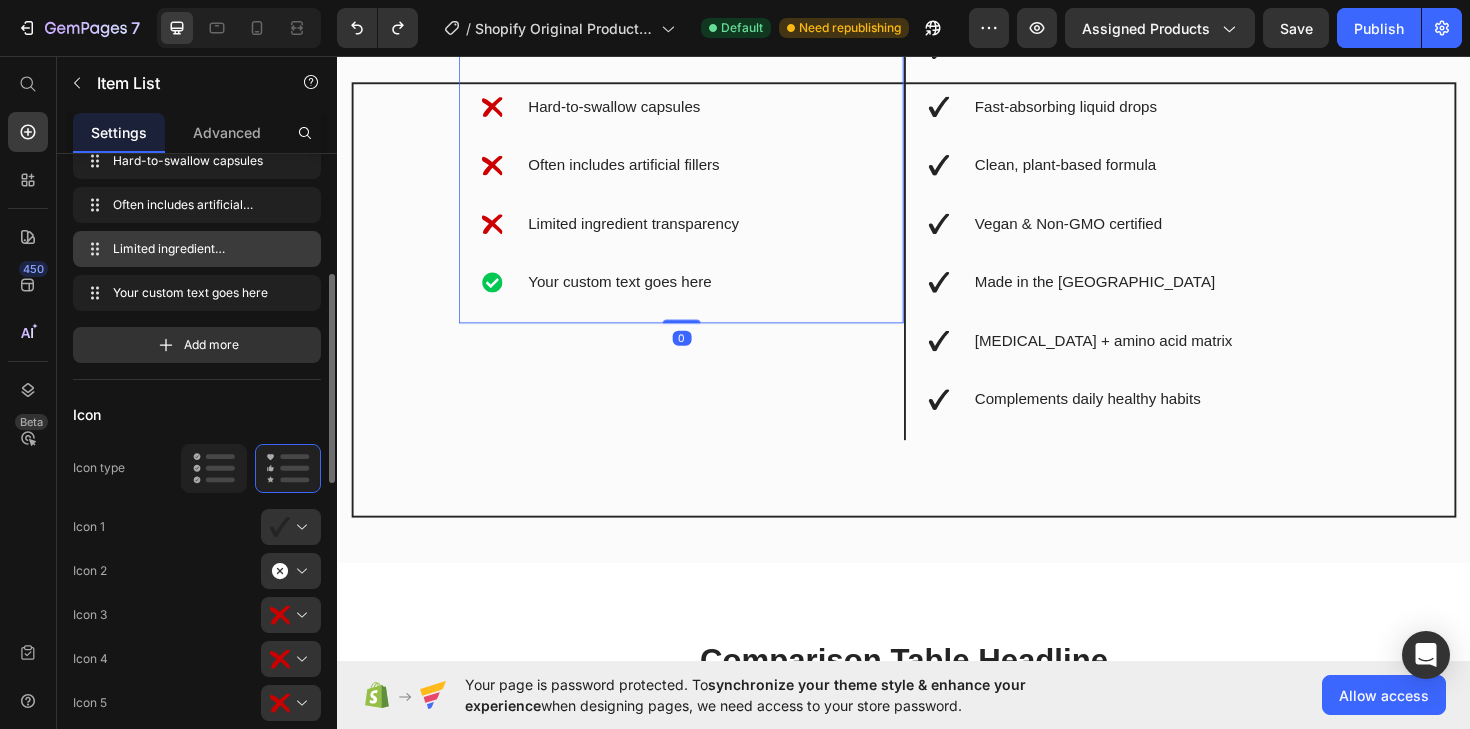 scroll, scrollTop: 213, scrollLeft: 0, axis: vertical 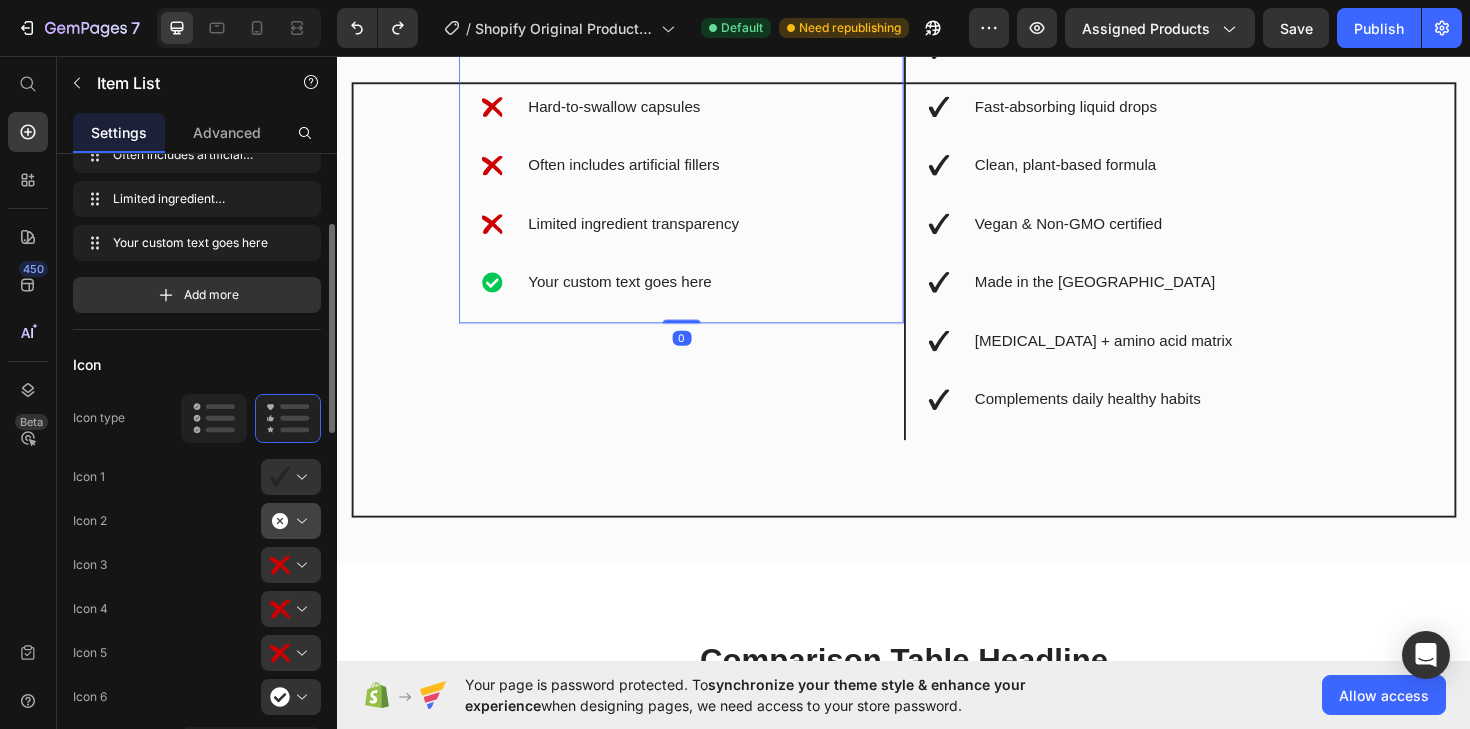 click at bounding box center [299, 521] 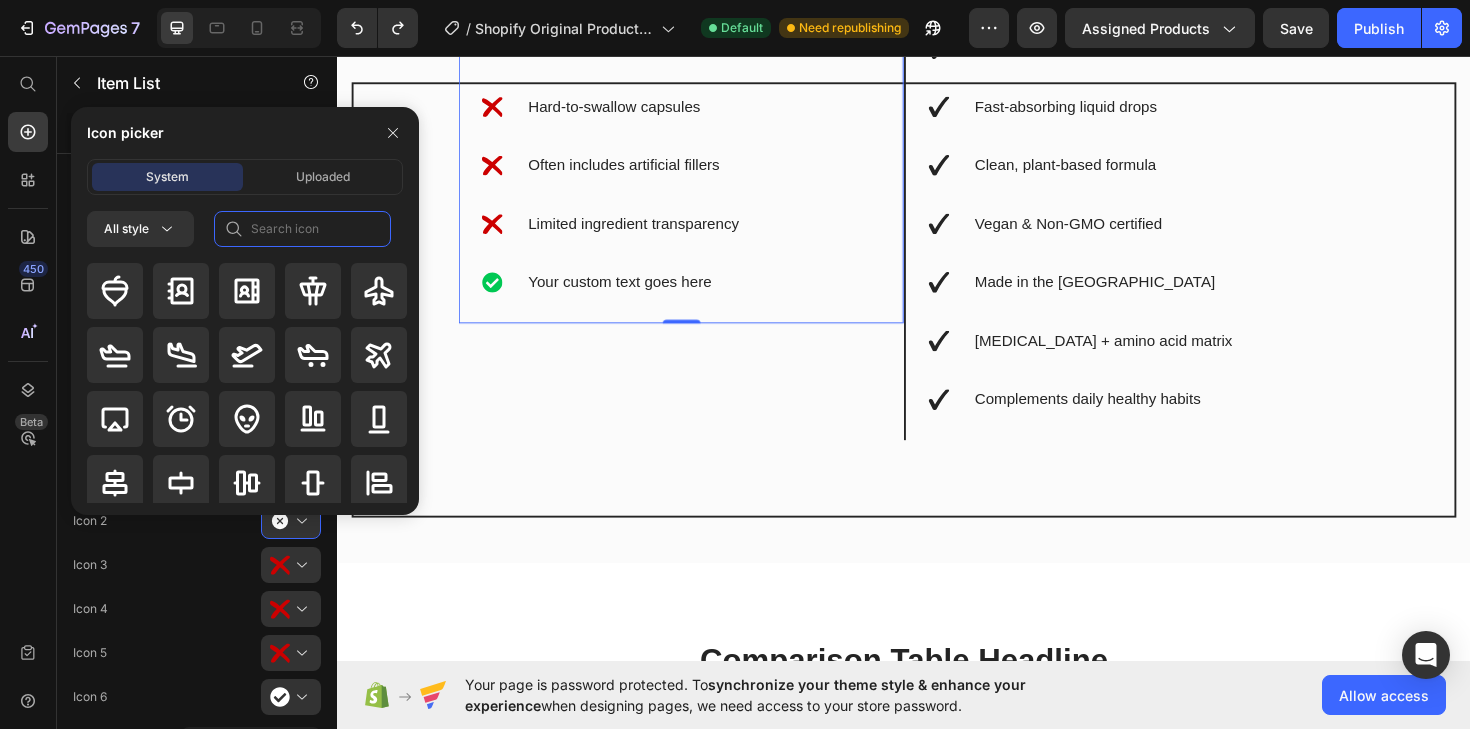 click 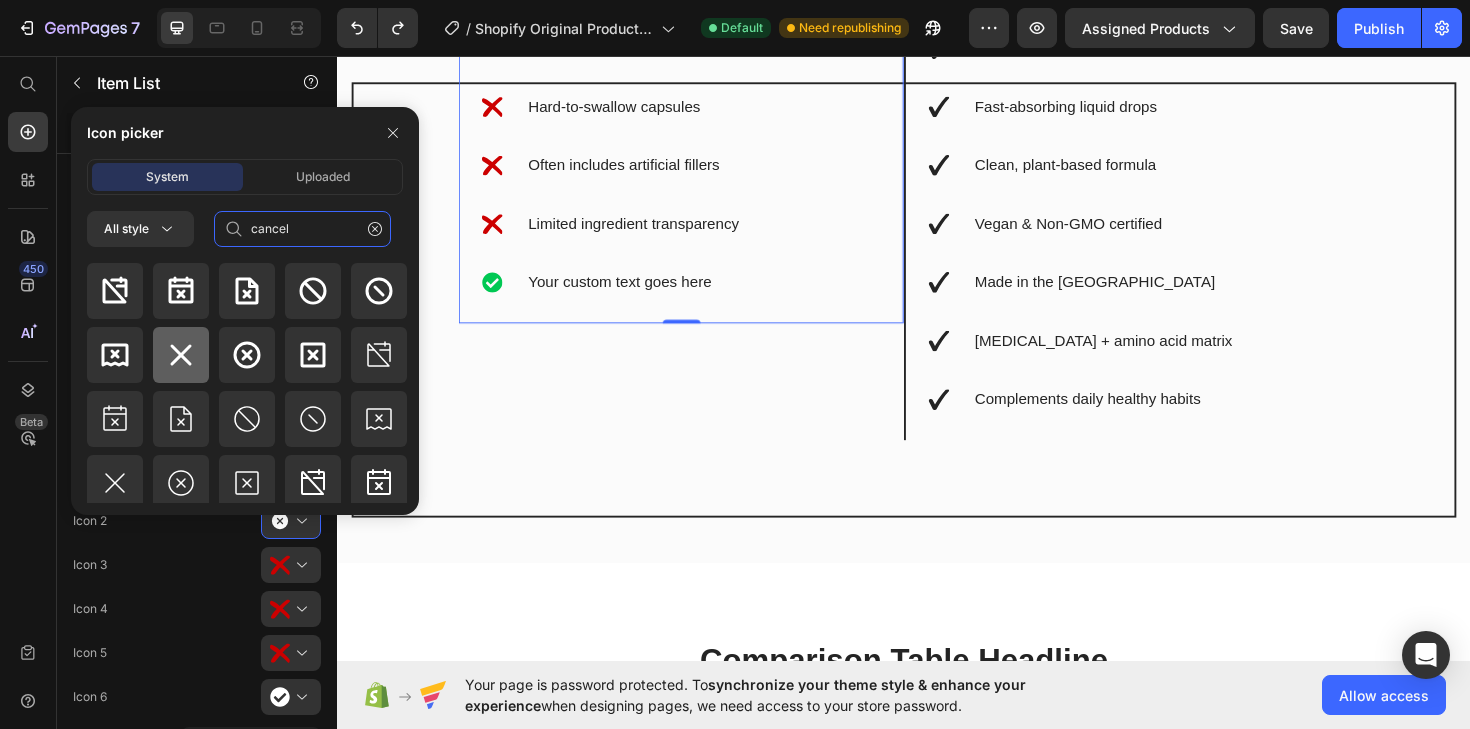 type on "cancel" 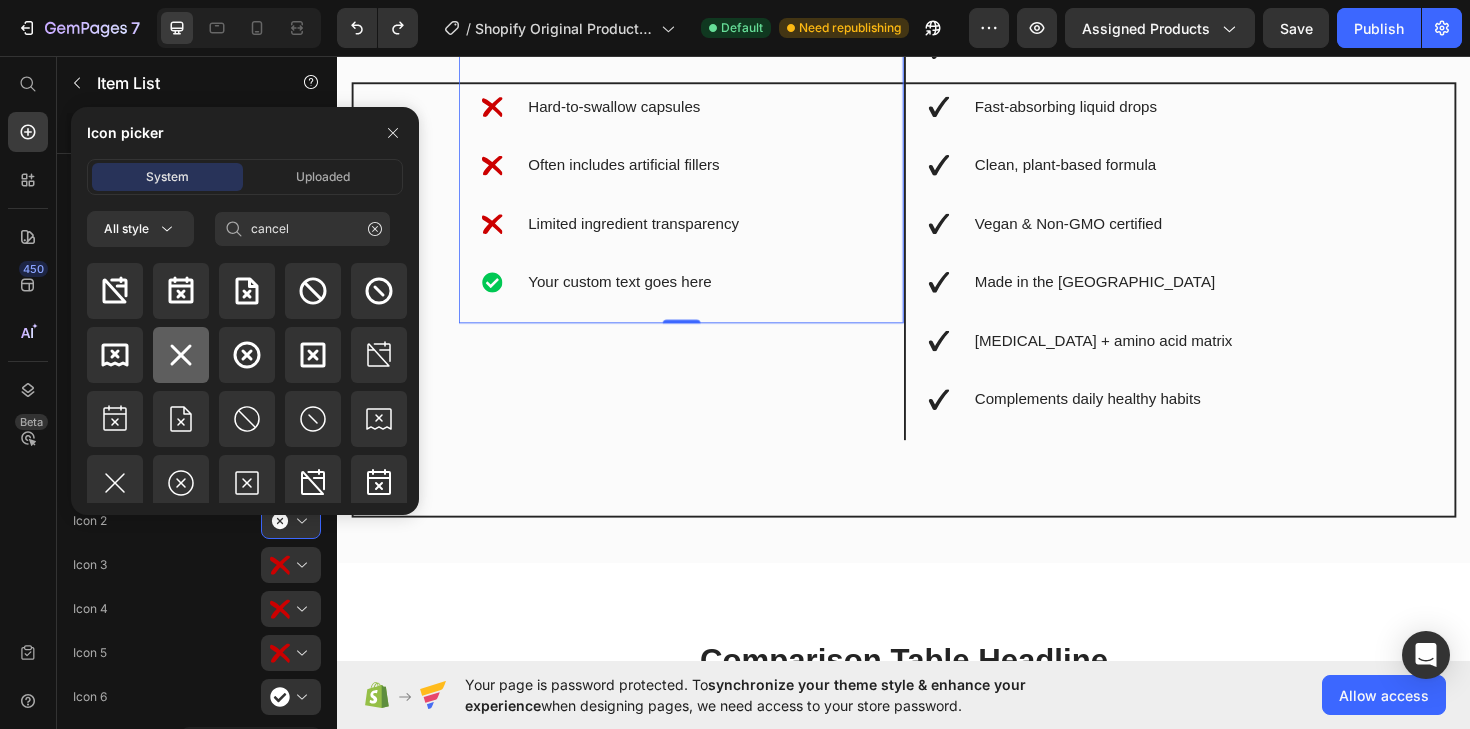 click 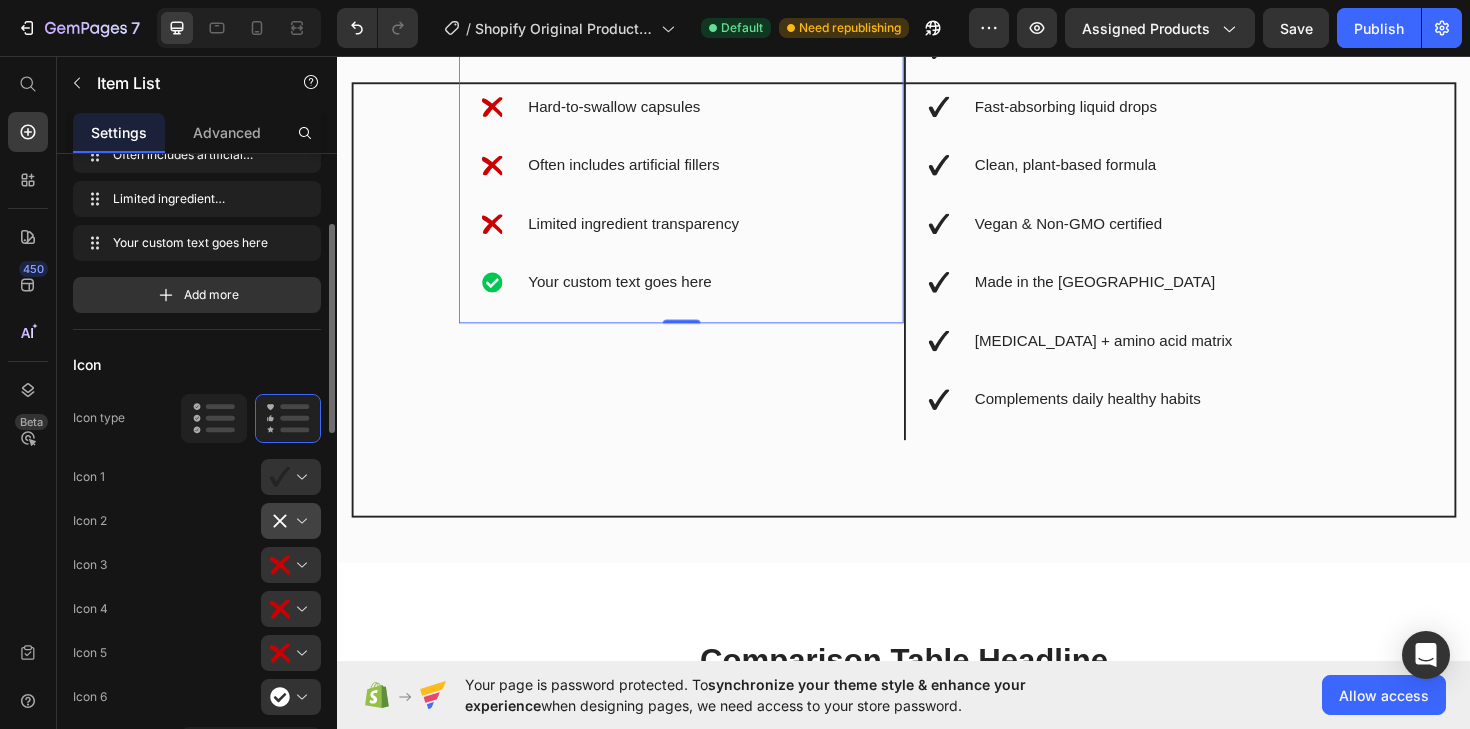 click at bounding box center [299, 521] 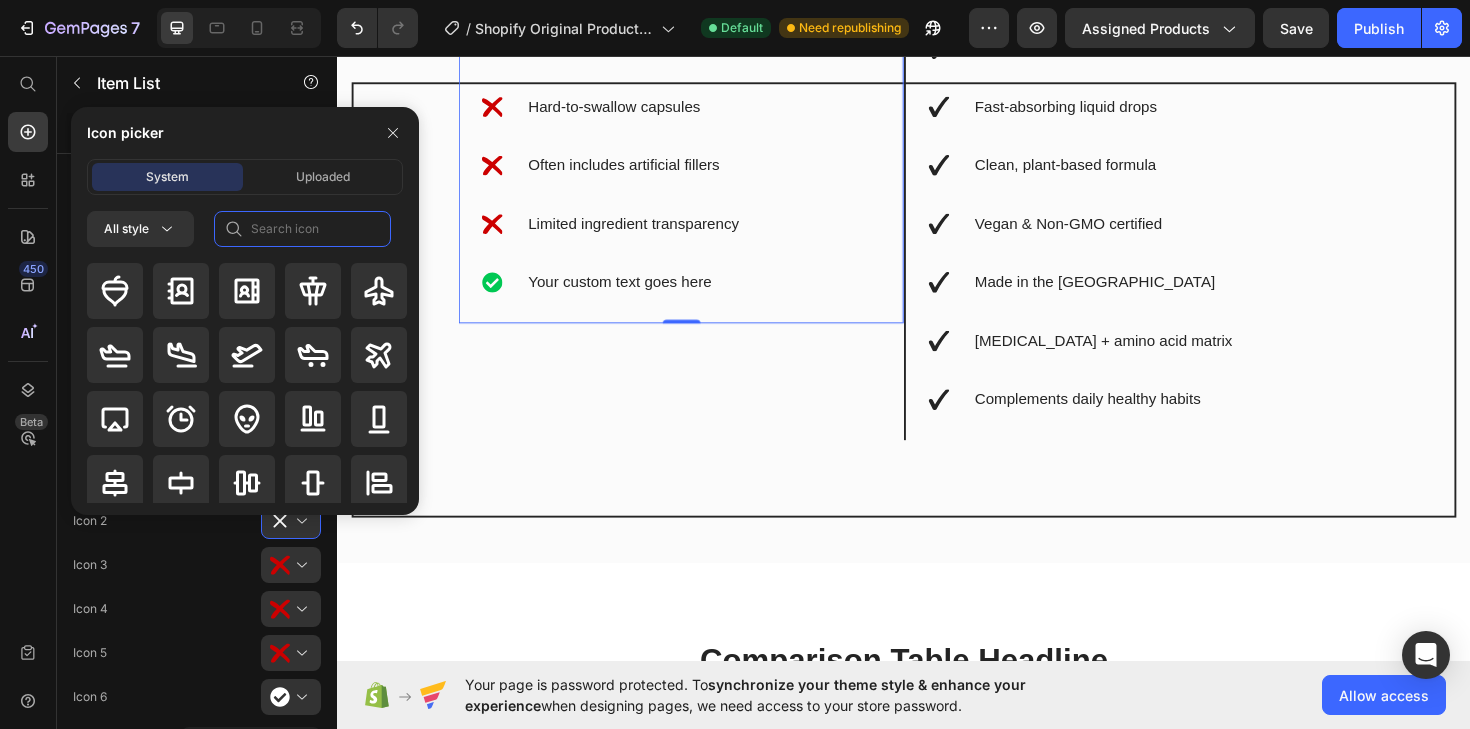 click 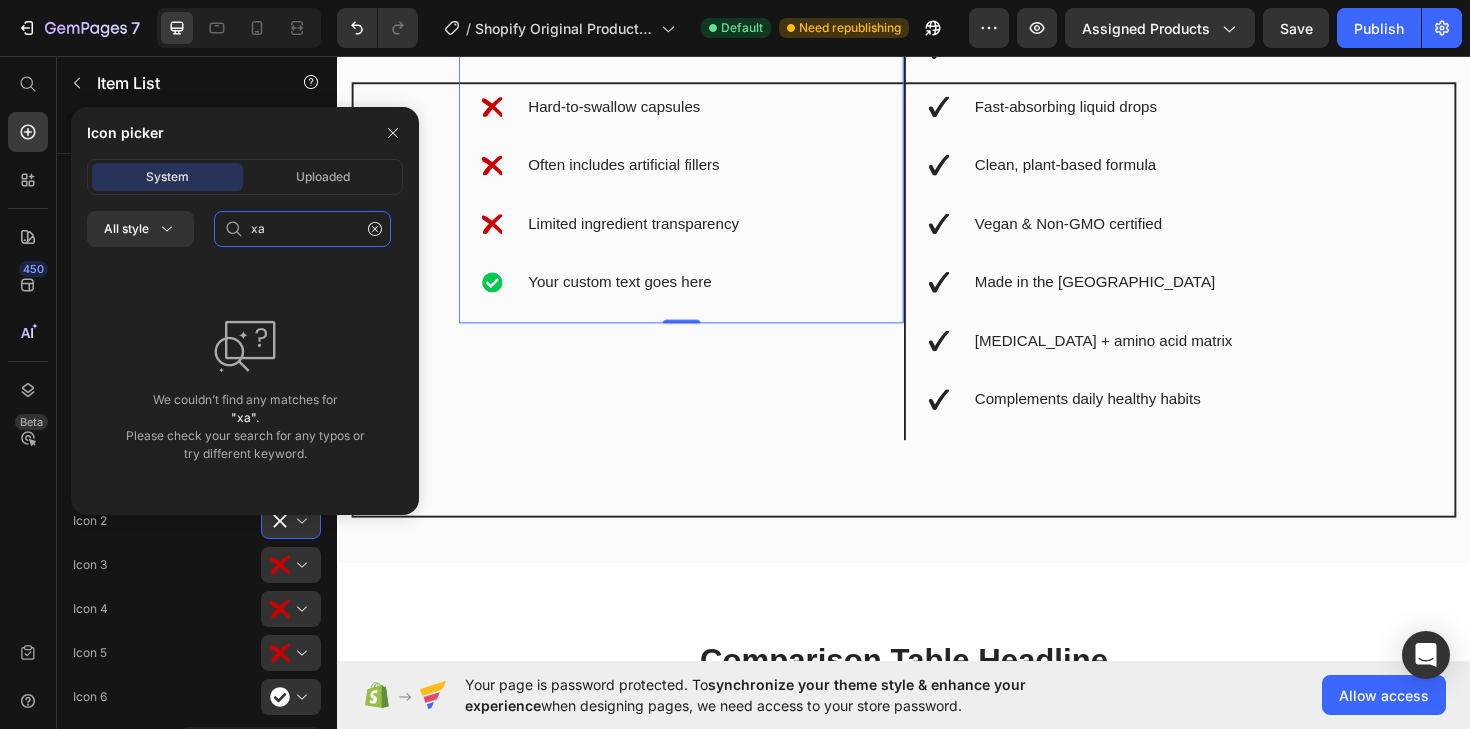 type on "x" 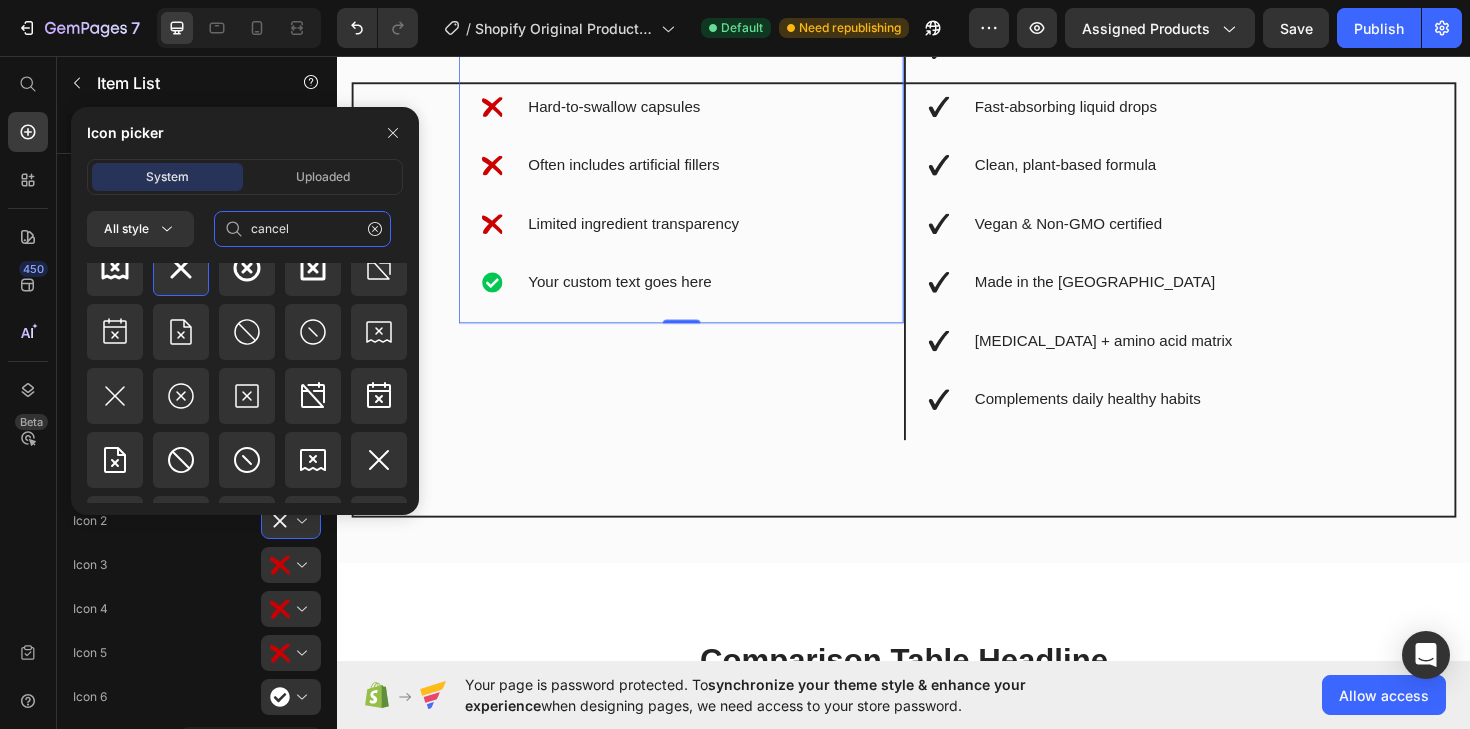 scroll, scrollTop: 110, scrollLeft: 0, axis: vertical 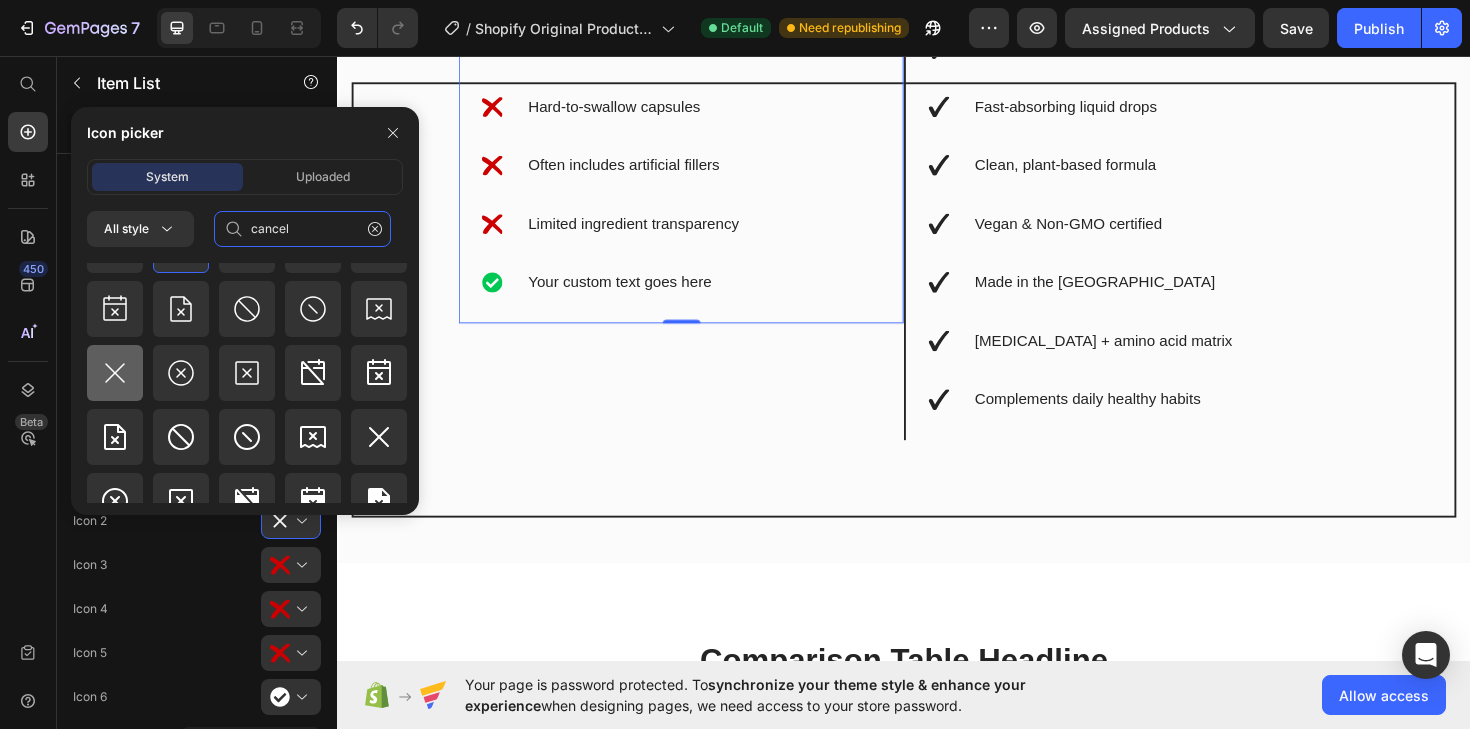 type on "cancel" 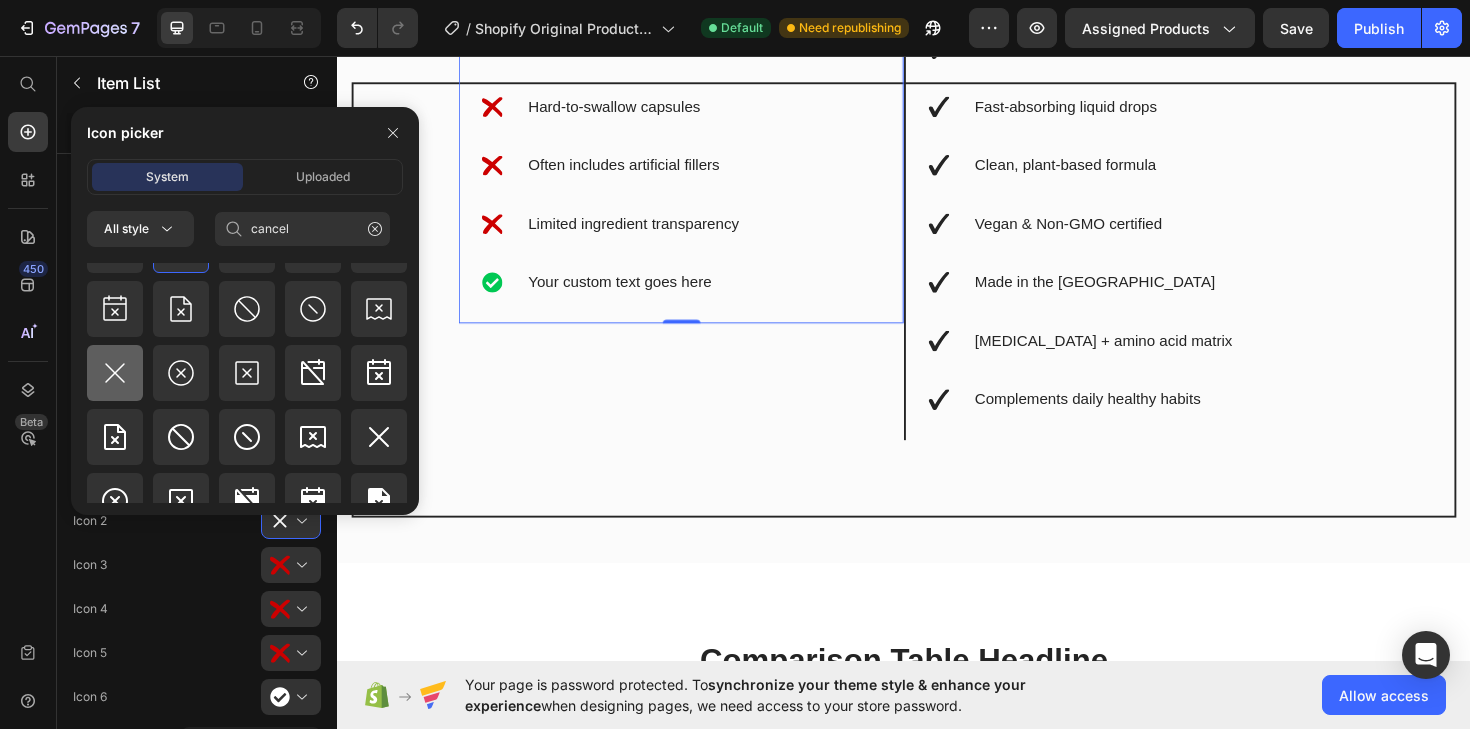 click 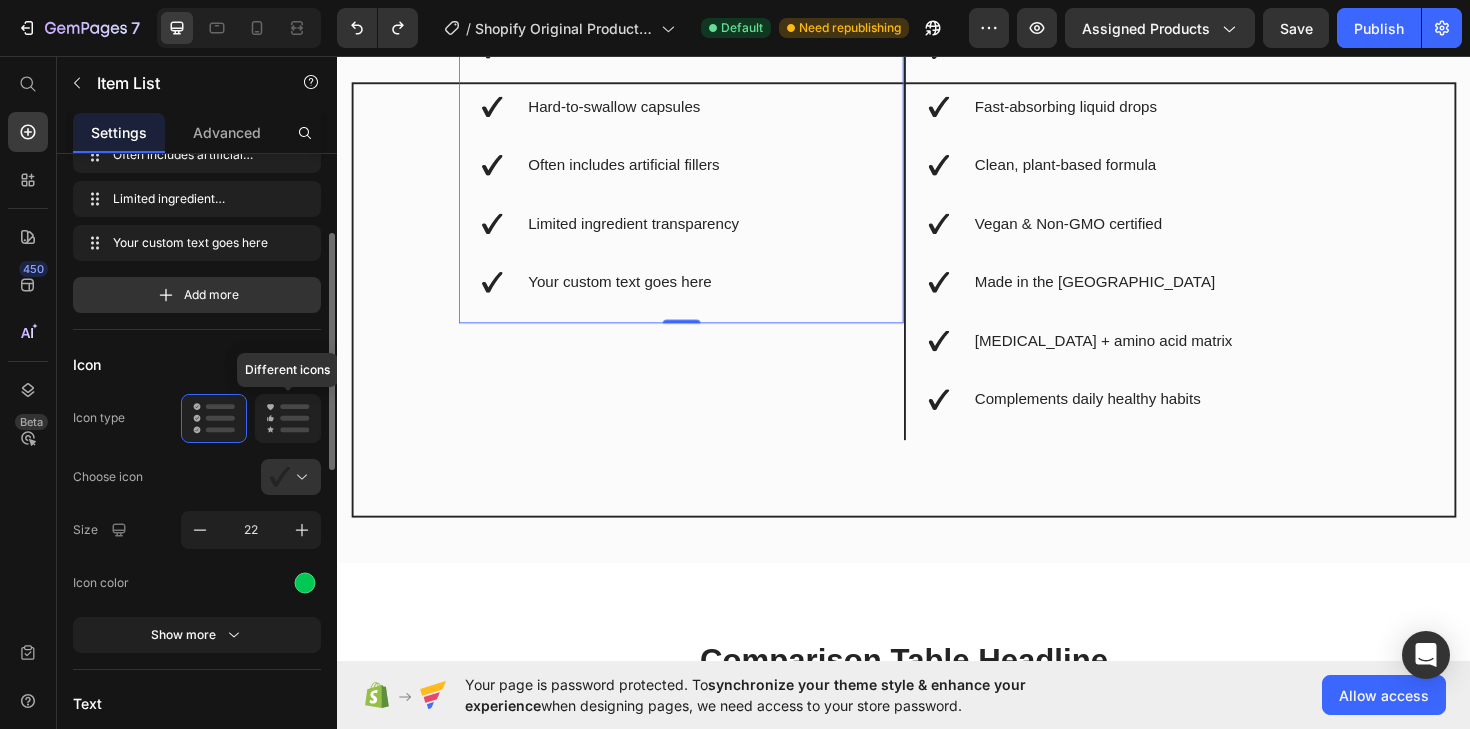 click 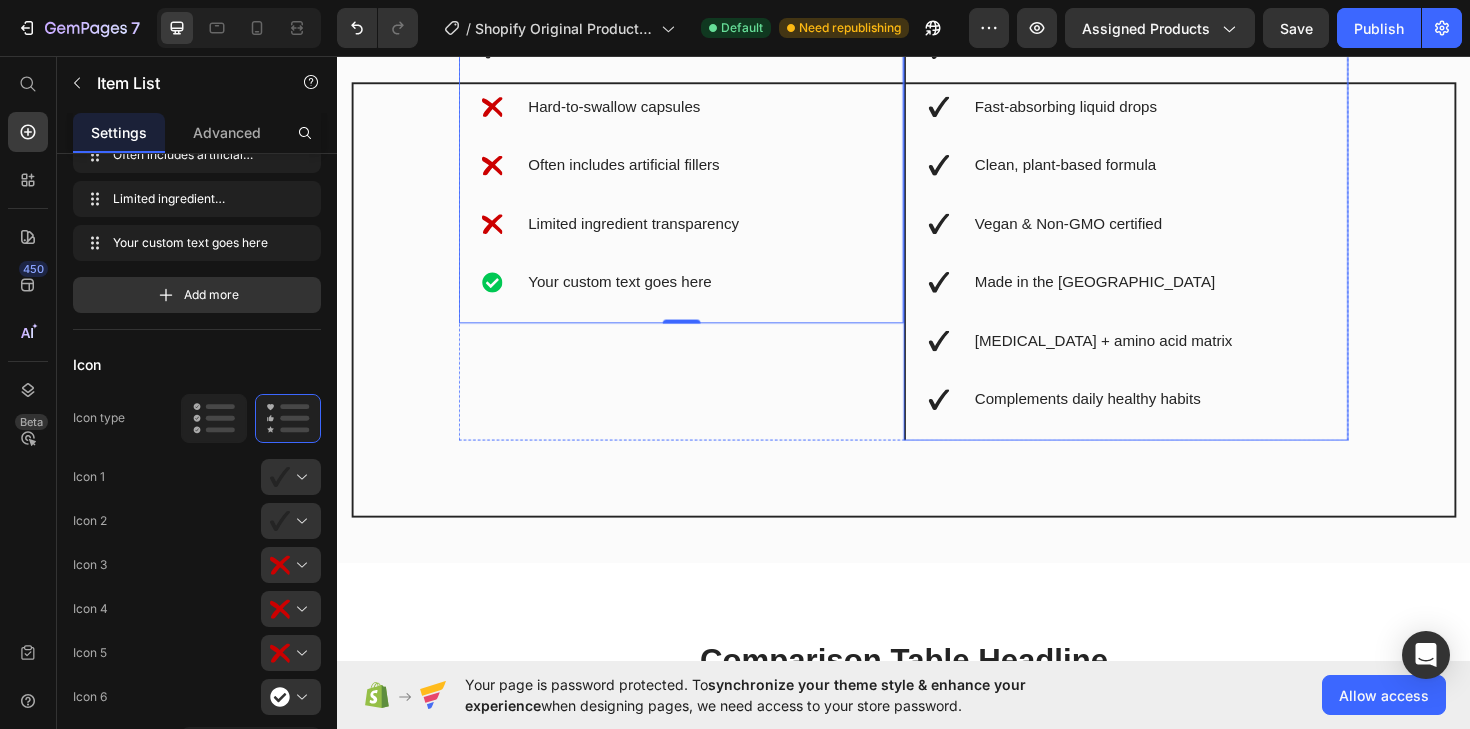 click 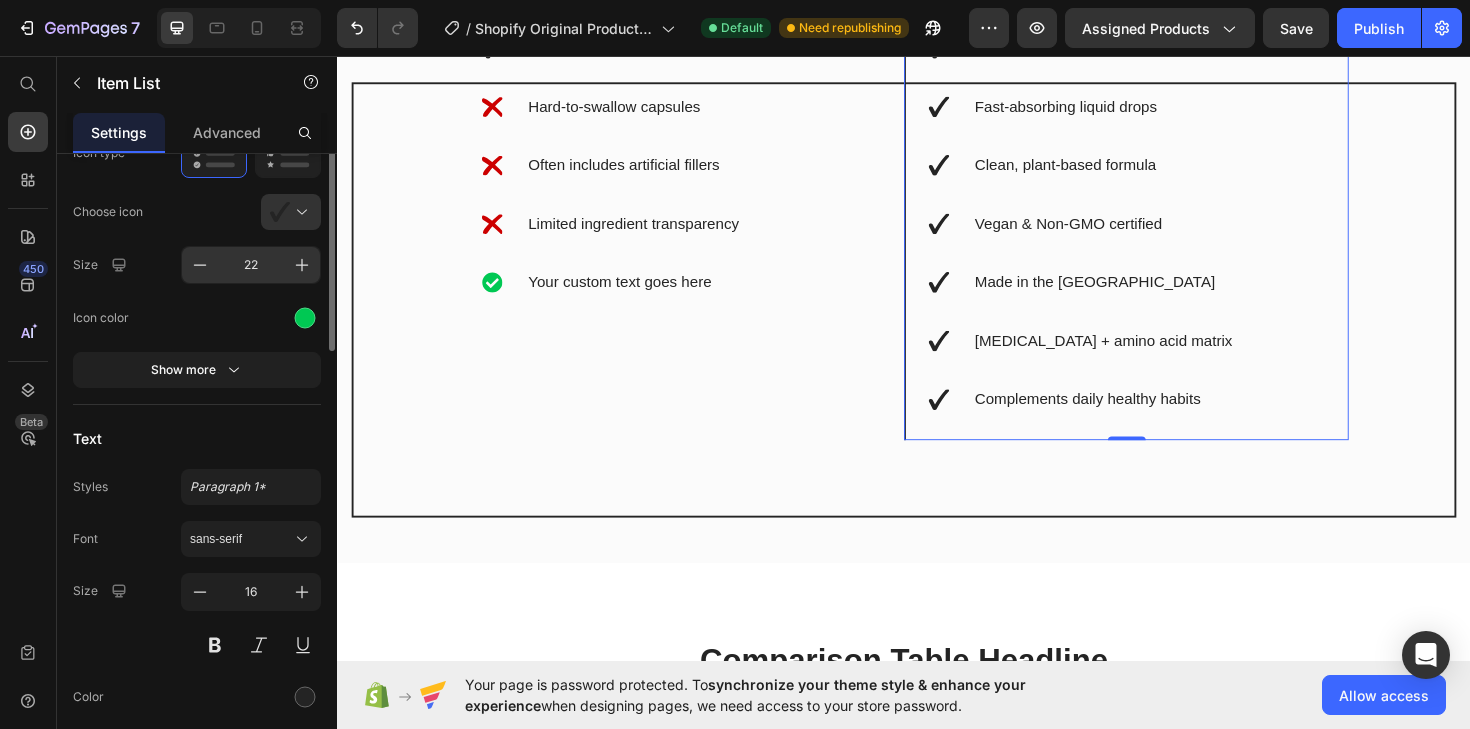 scroll, scrollTop: 226, scrollLeft: 0, axis: vertical 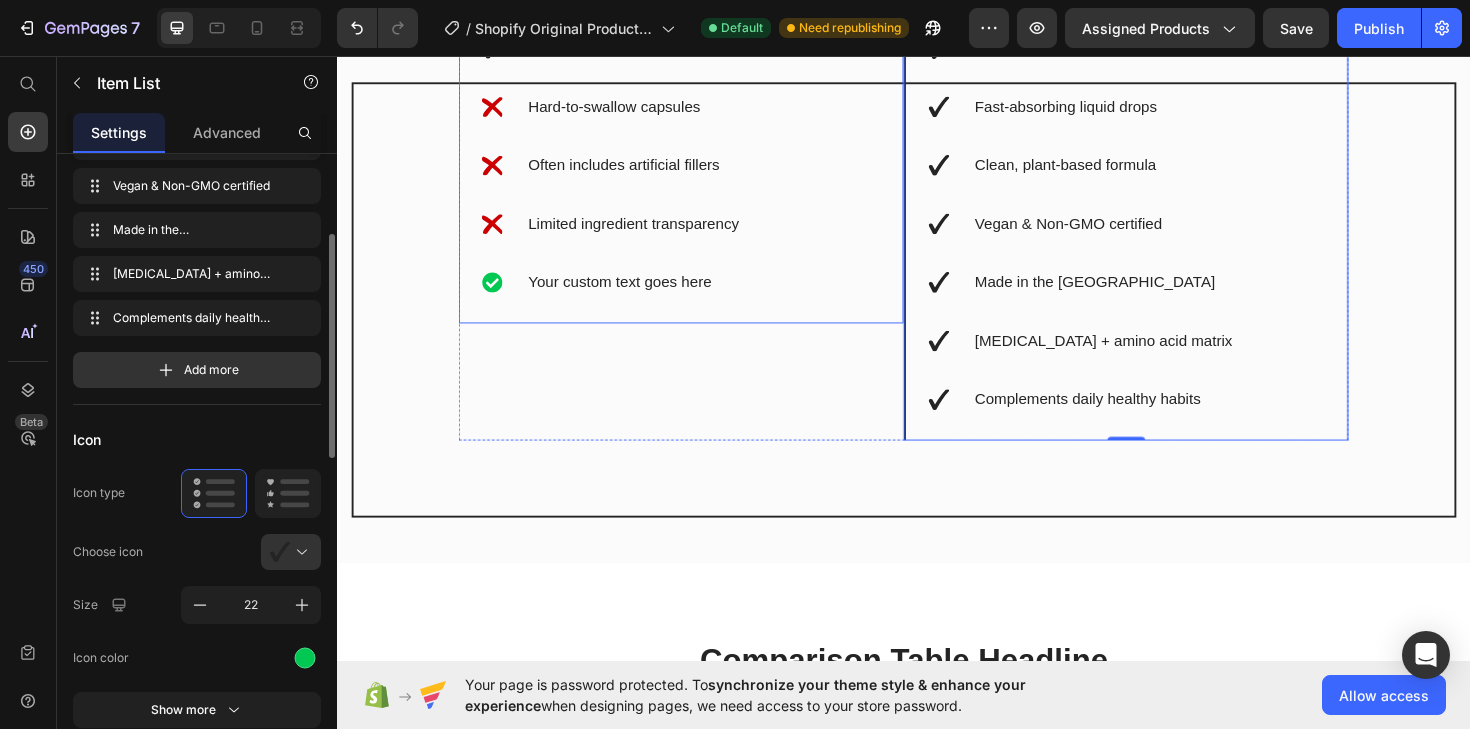 click on "Lorem ipsum dolor sit amet, consectetur elit sed do" at bounding box center [720, 48] 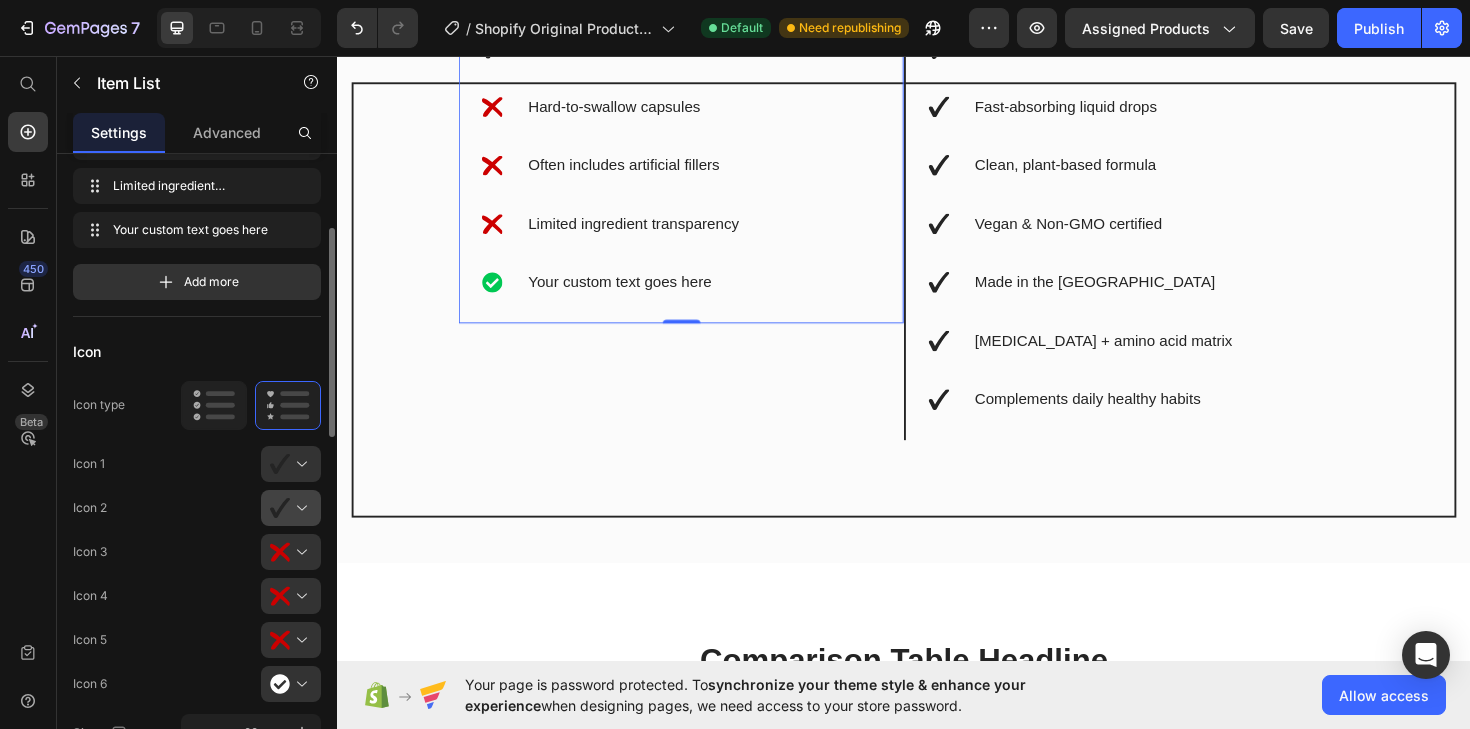 click at bounding box center (299, 508) 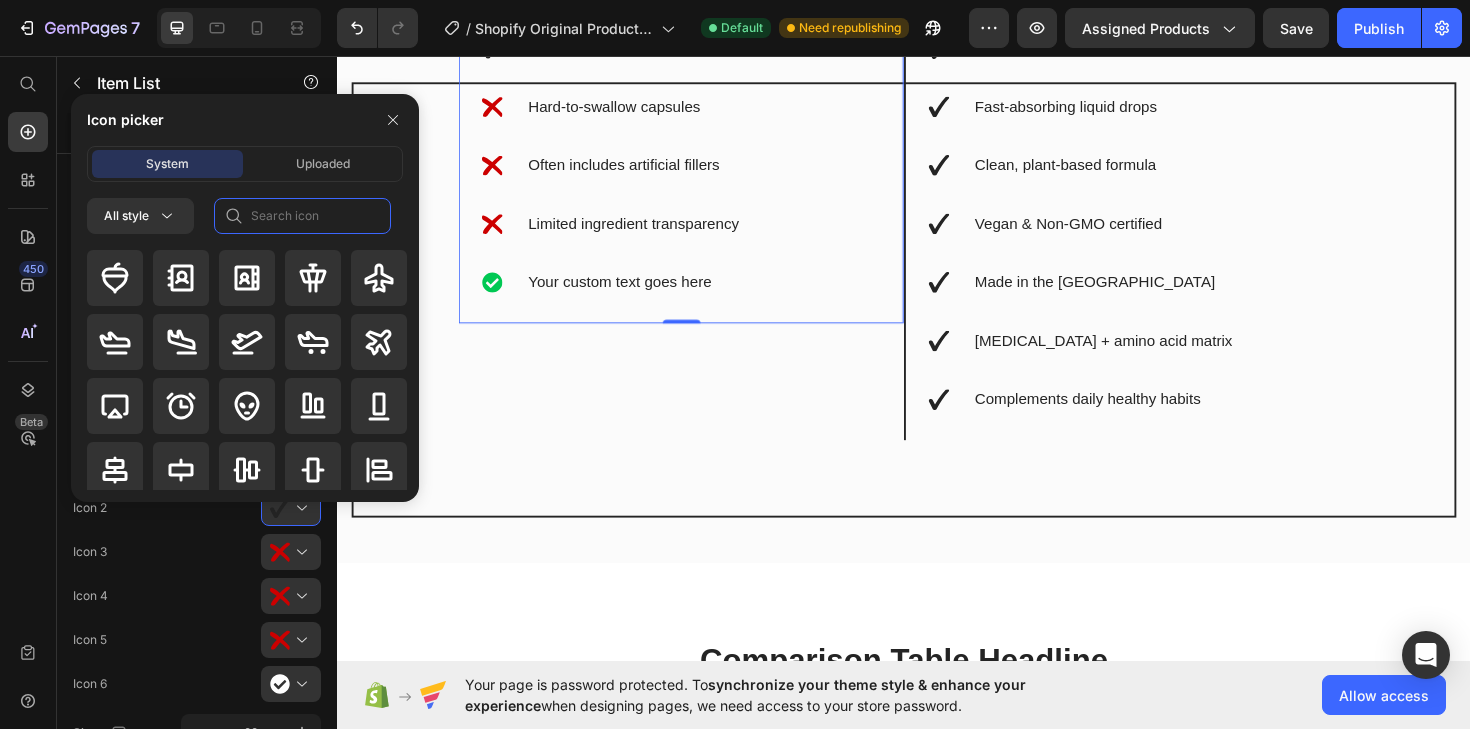 click 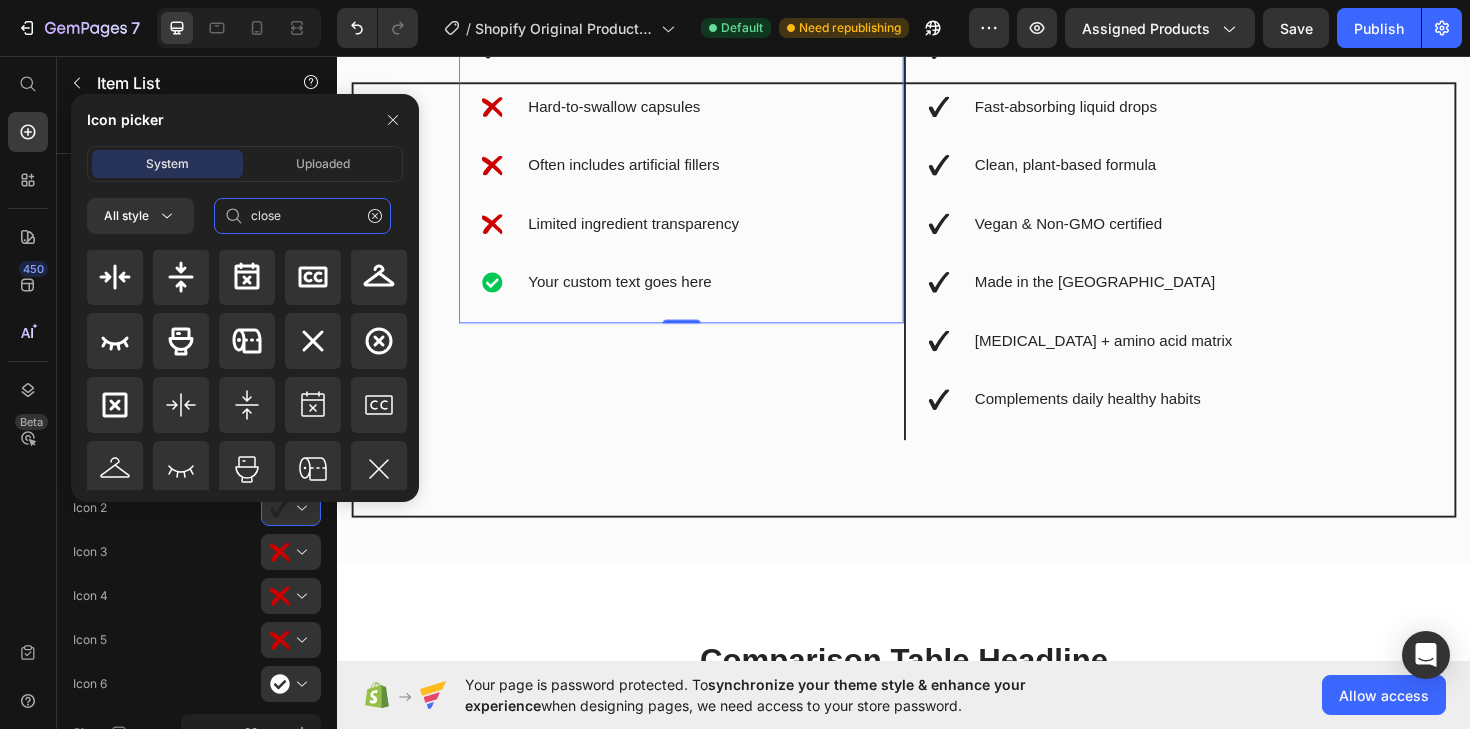 scroll, scrollTop: 0, scrollLeft: 0, axis: both 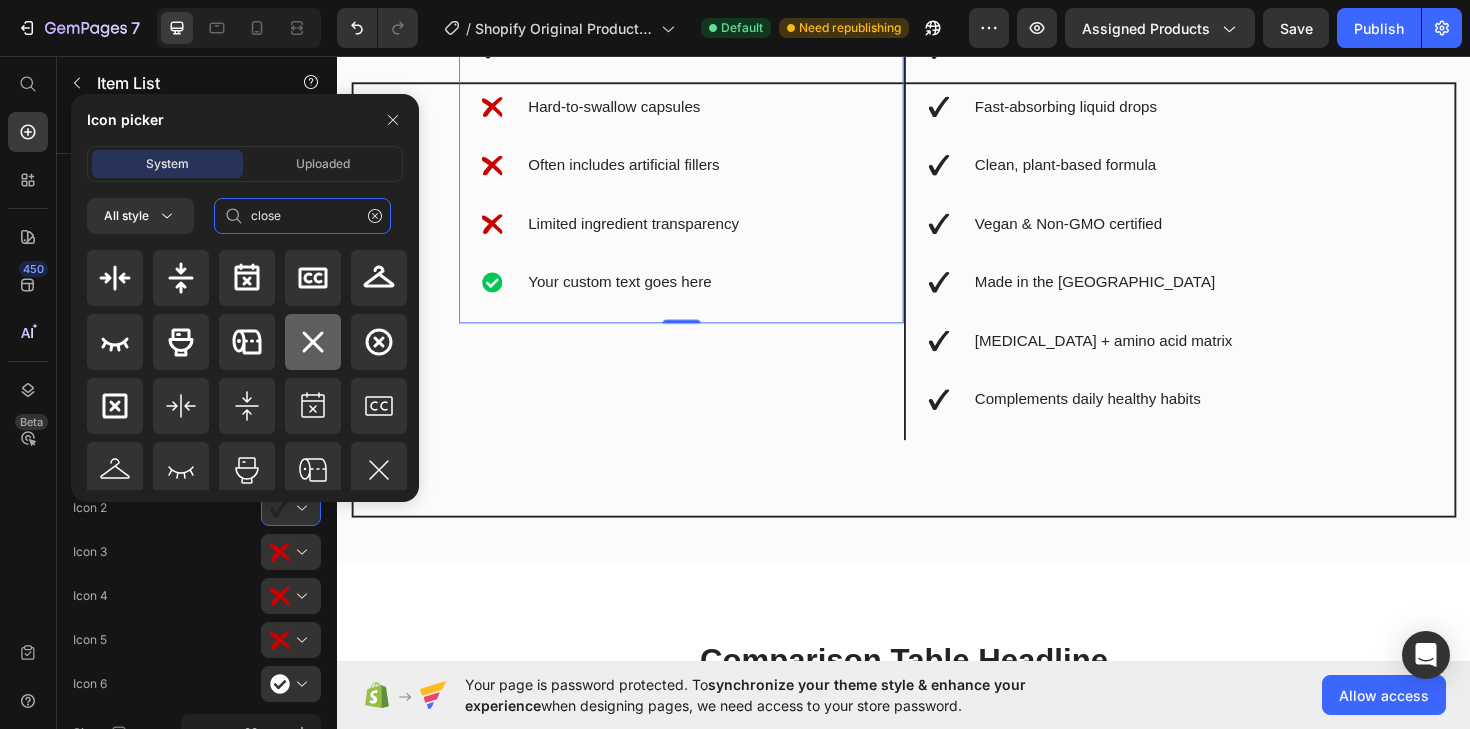 type on "close" 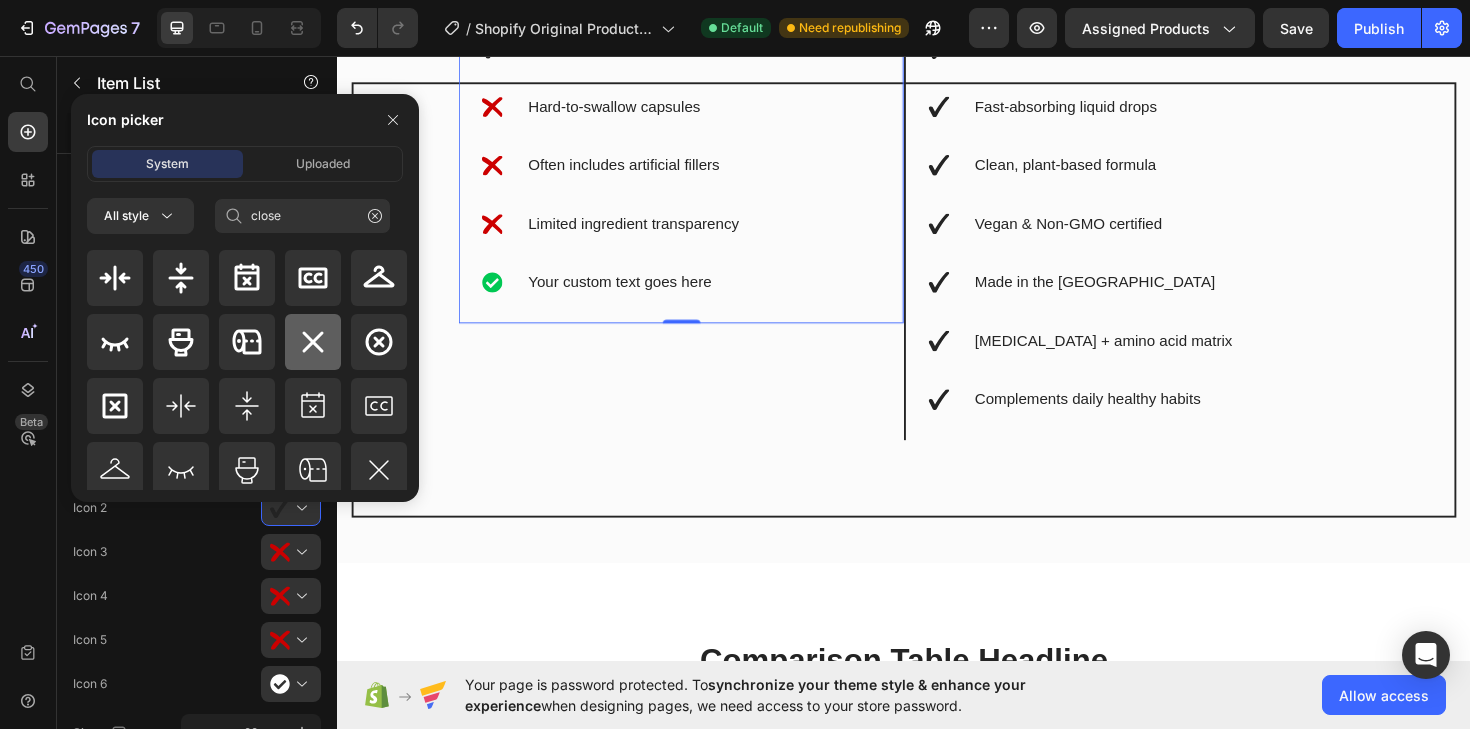 click 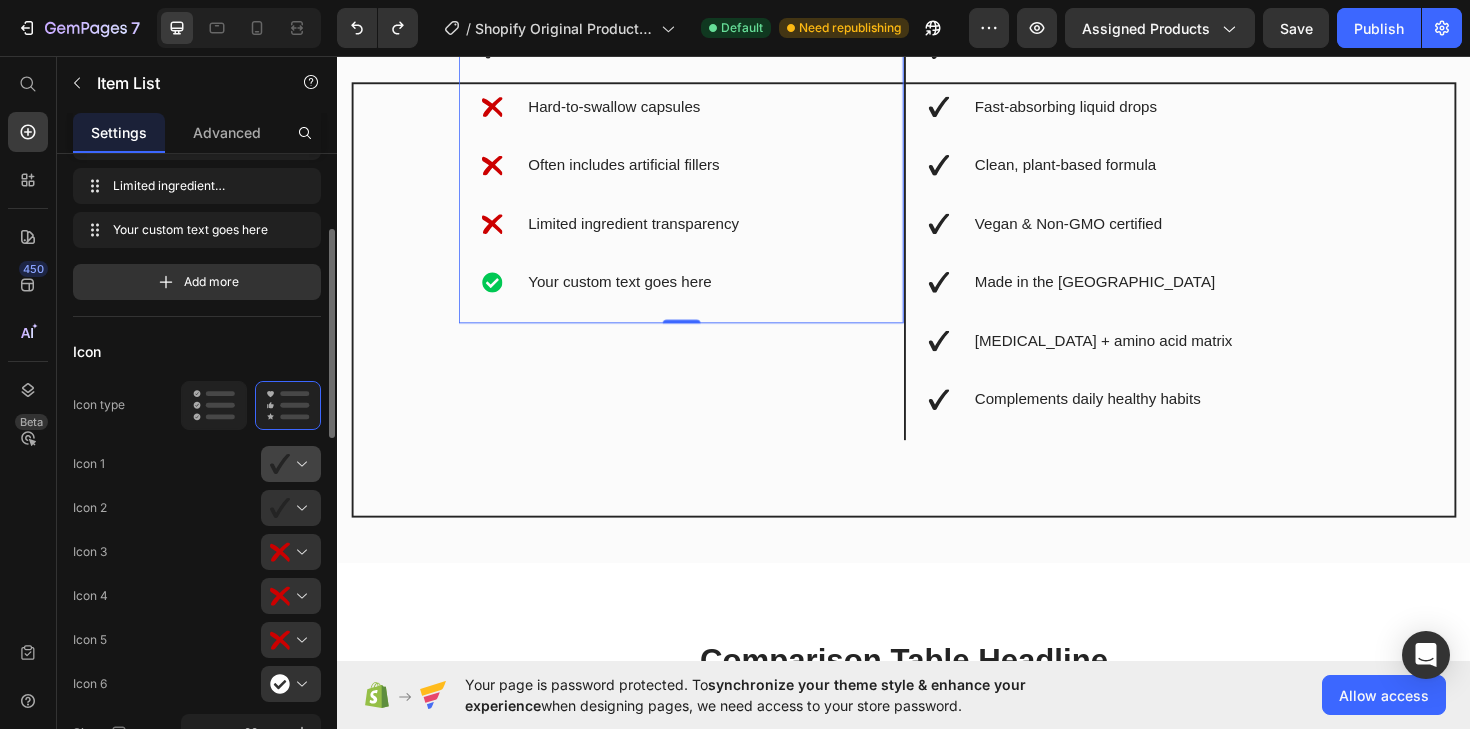 click at bounding box center (299, 464) 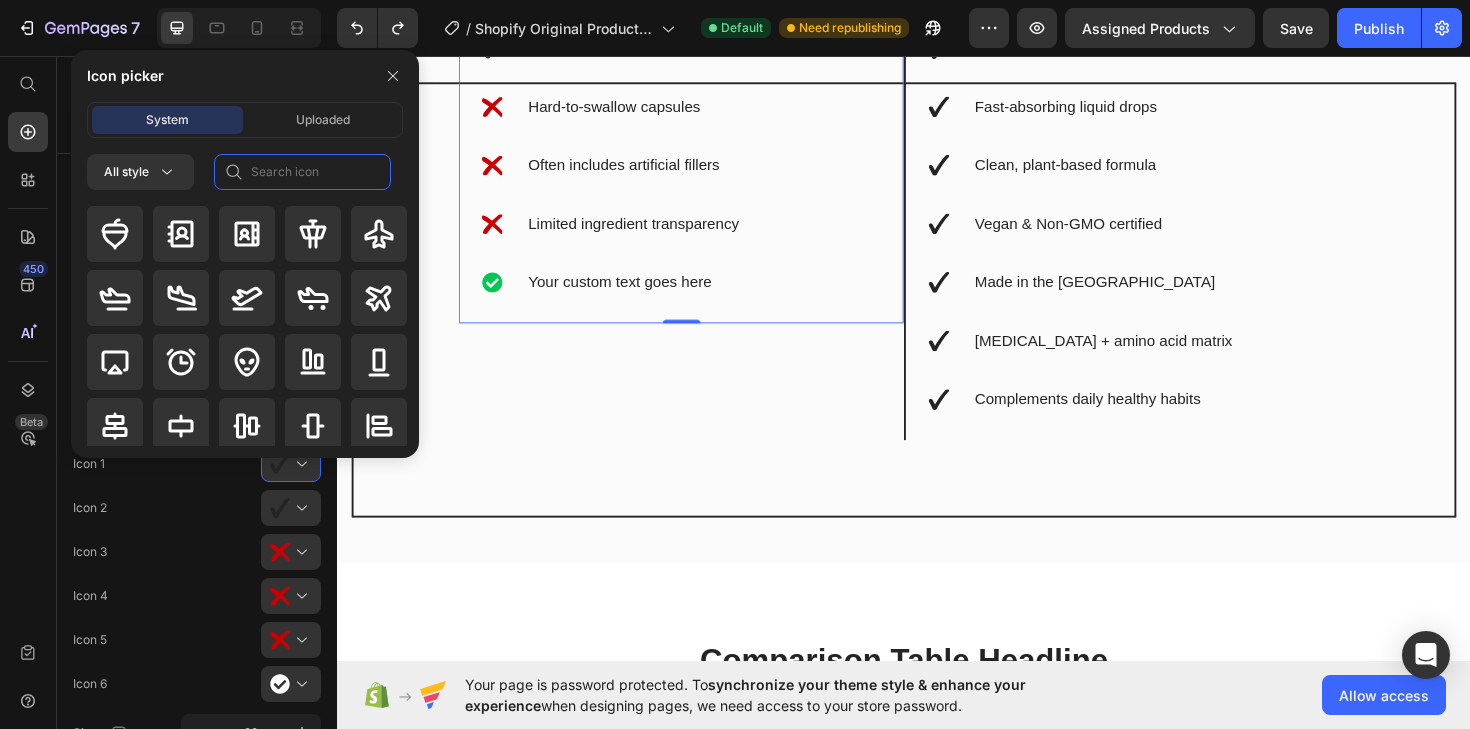 click 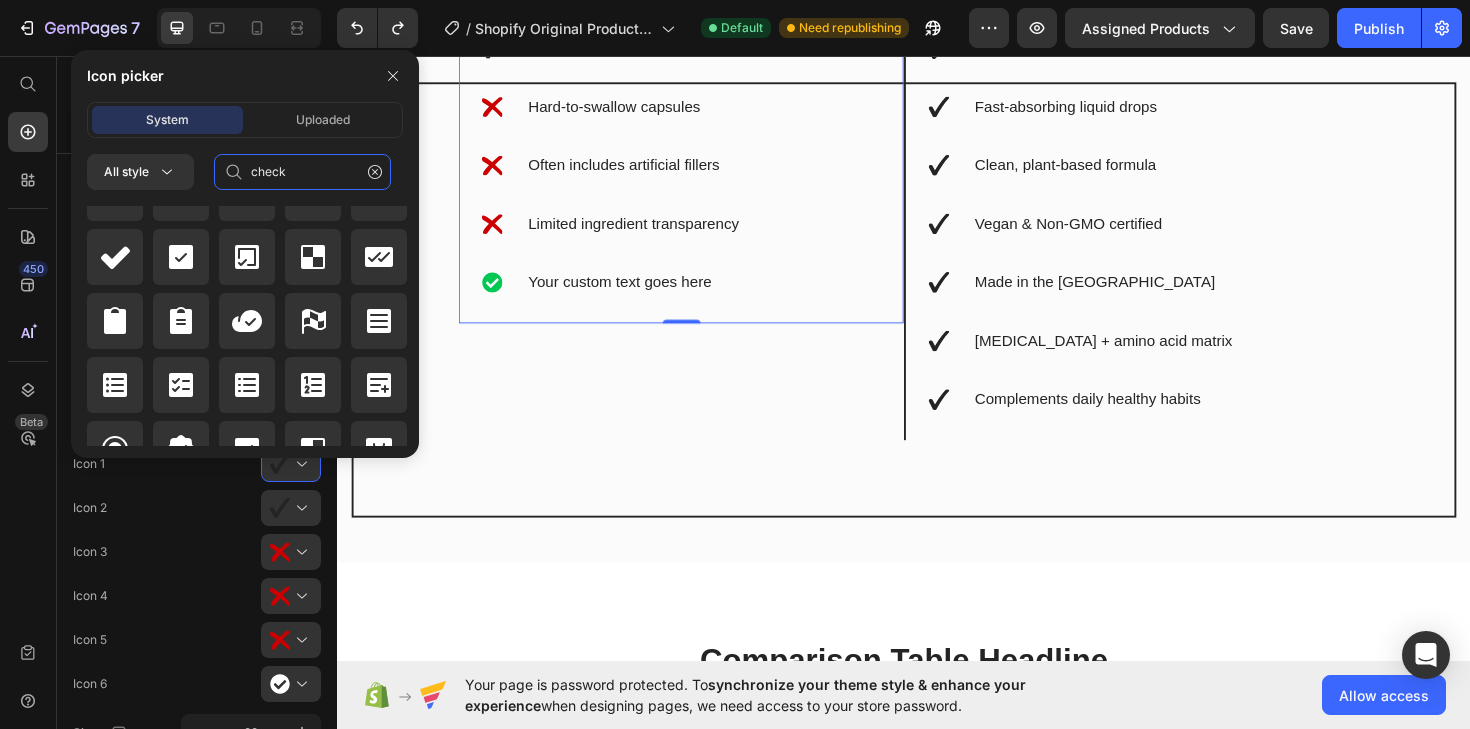 scroll, scrollTop: 1058, scrollLeft: 0, axis: vertical 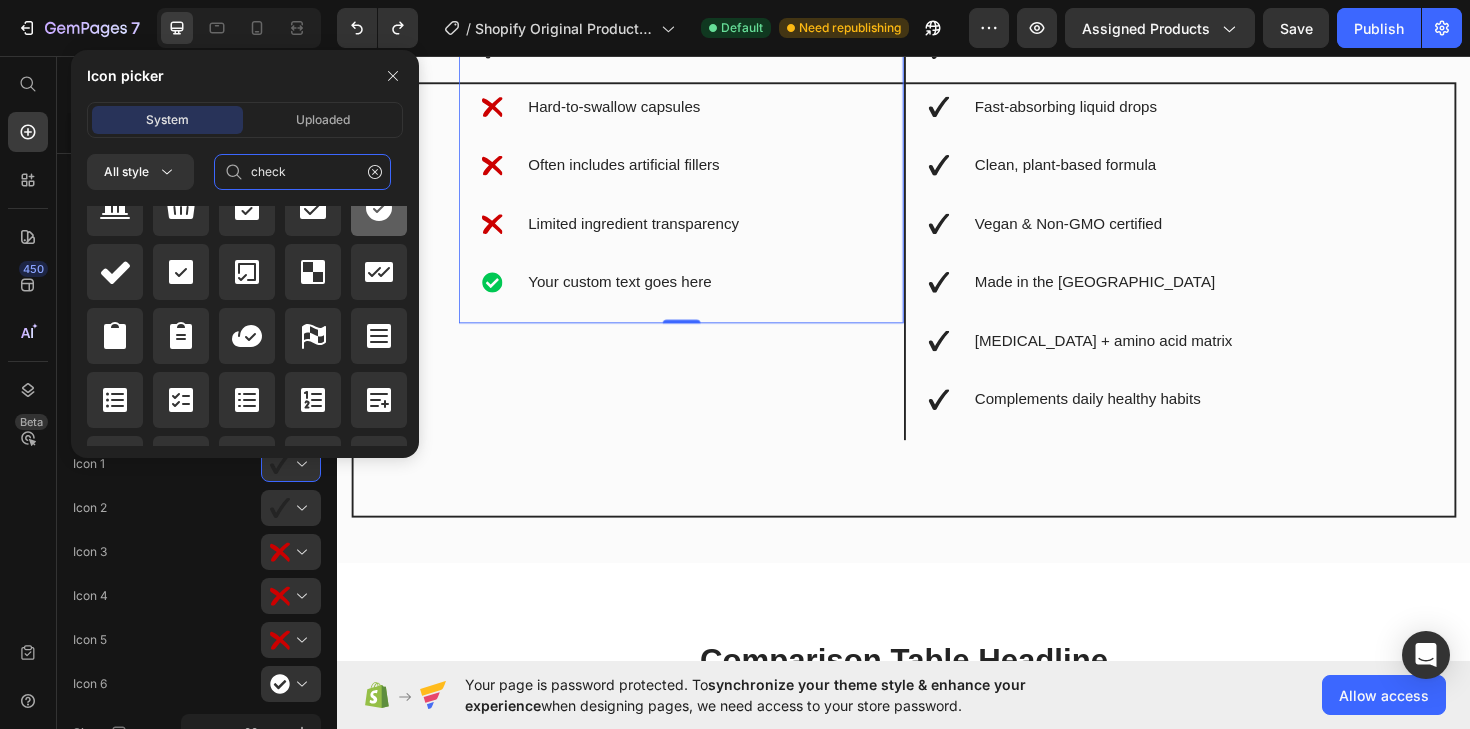 type on "check" 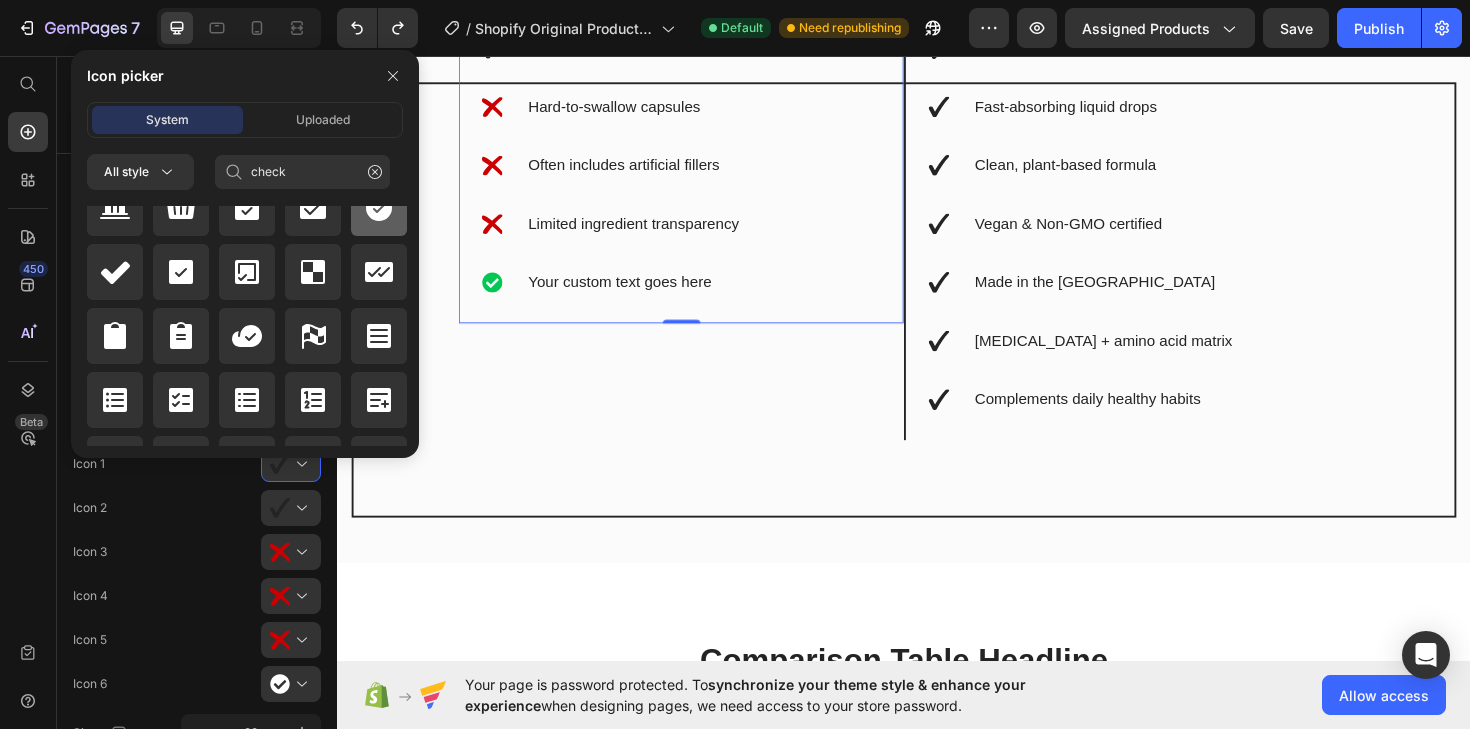 click 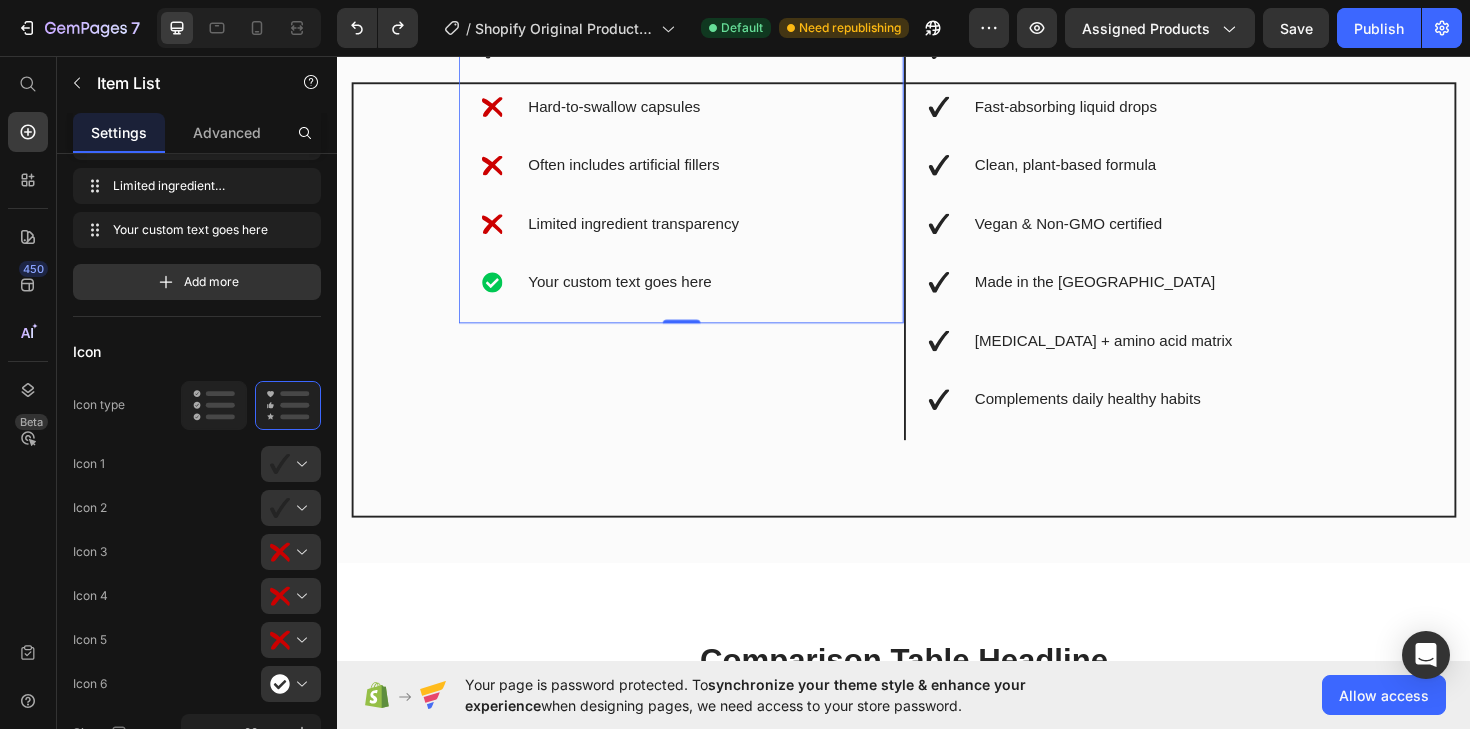 click 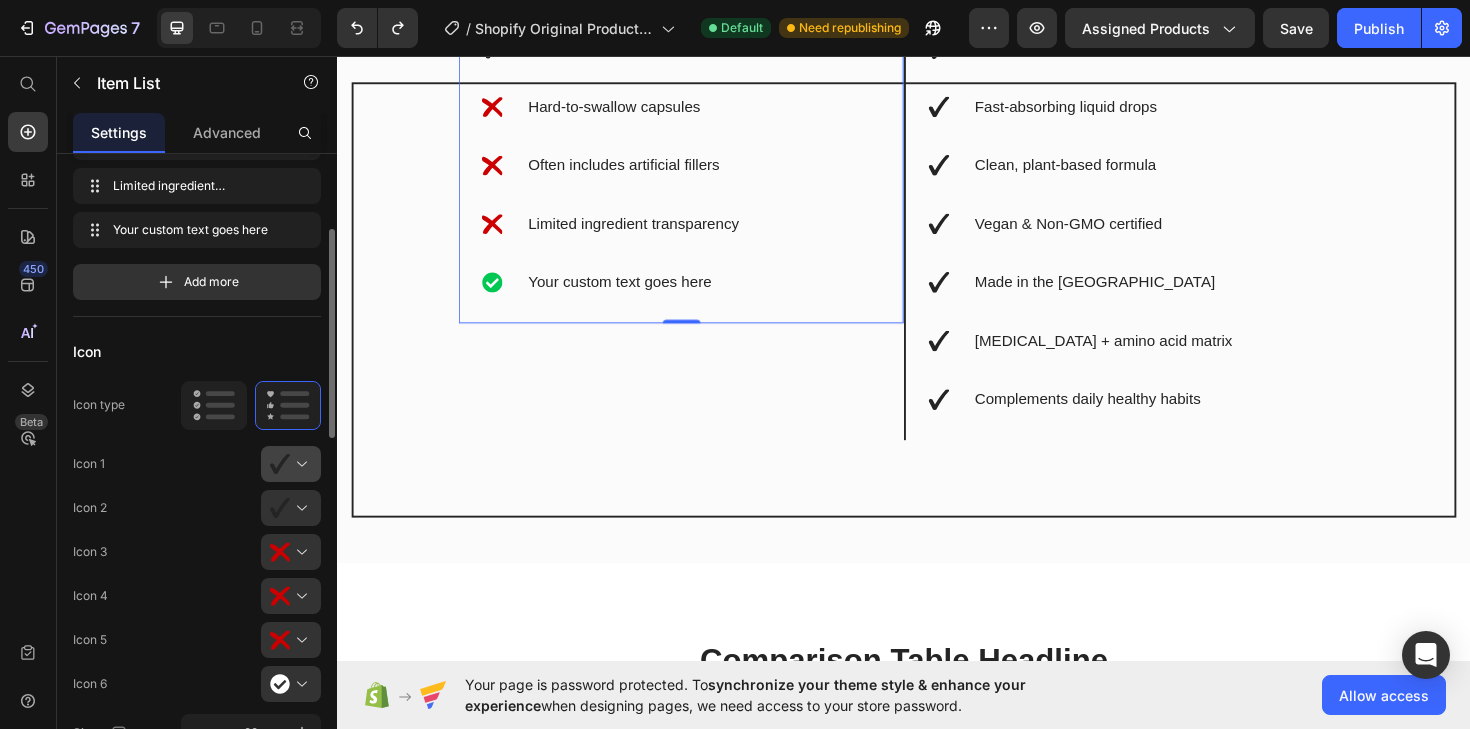 click at bounding box center (299, 464) 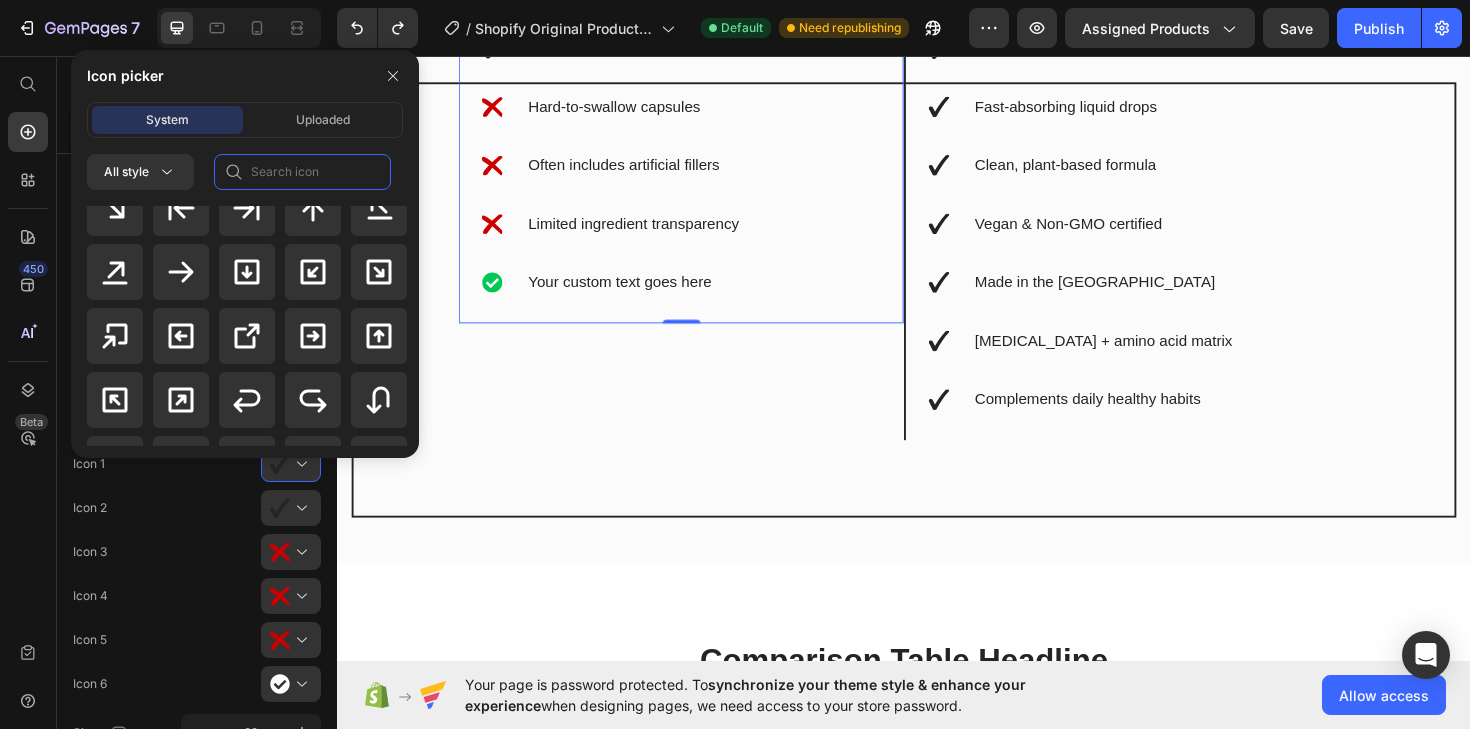 click 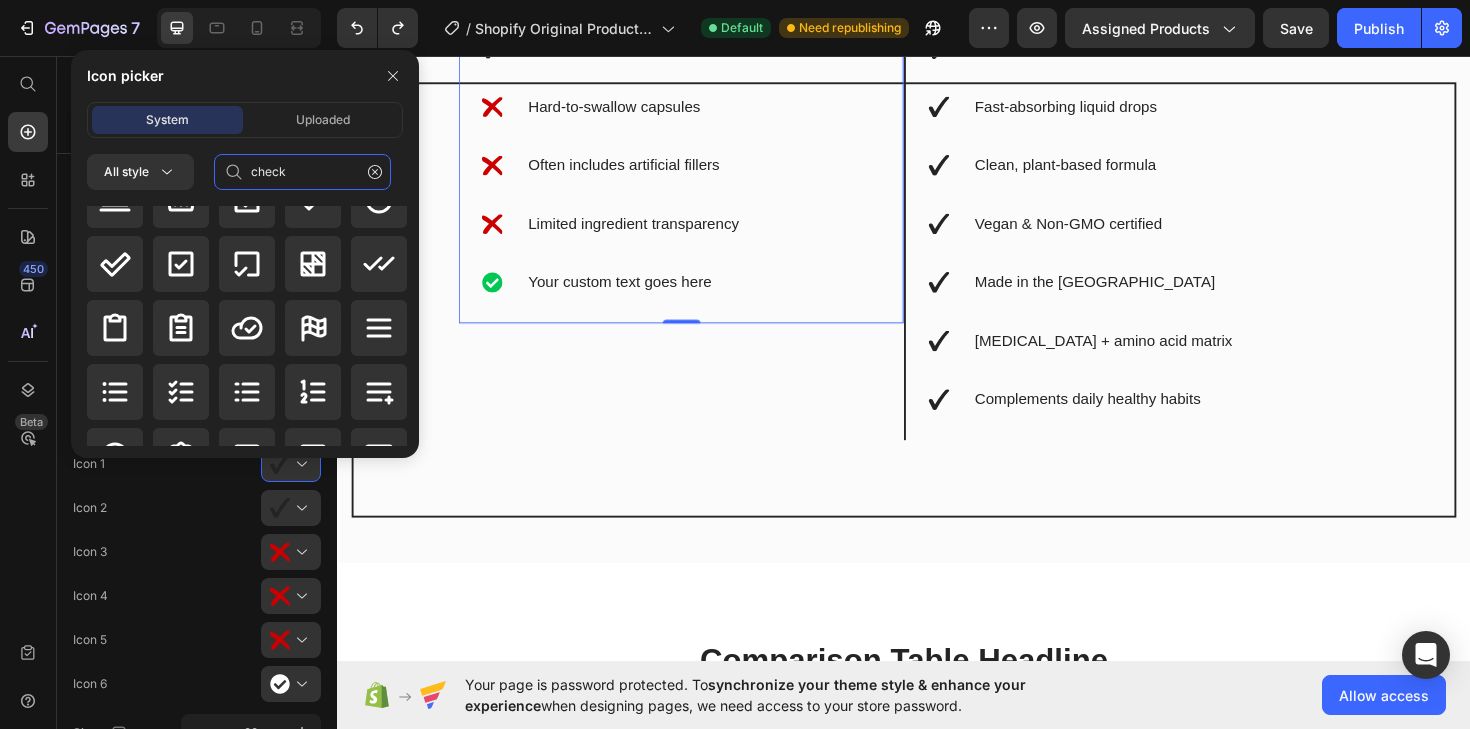 scroll, scrollTop: 0, scrollLeft: 0, axis: both 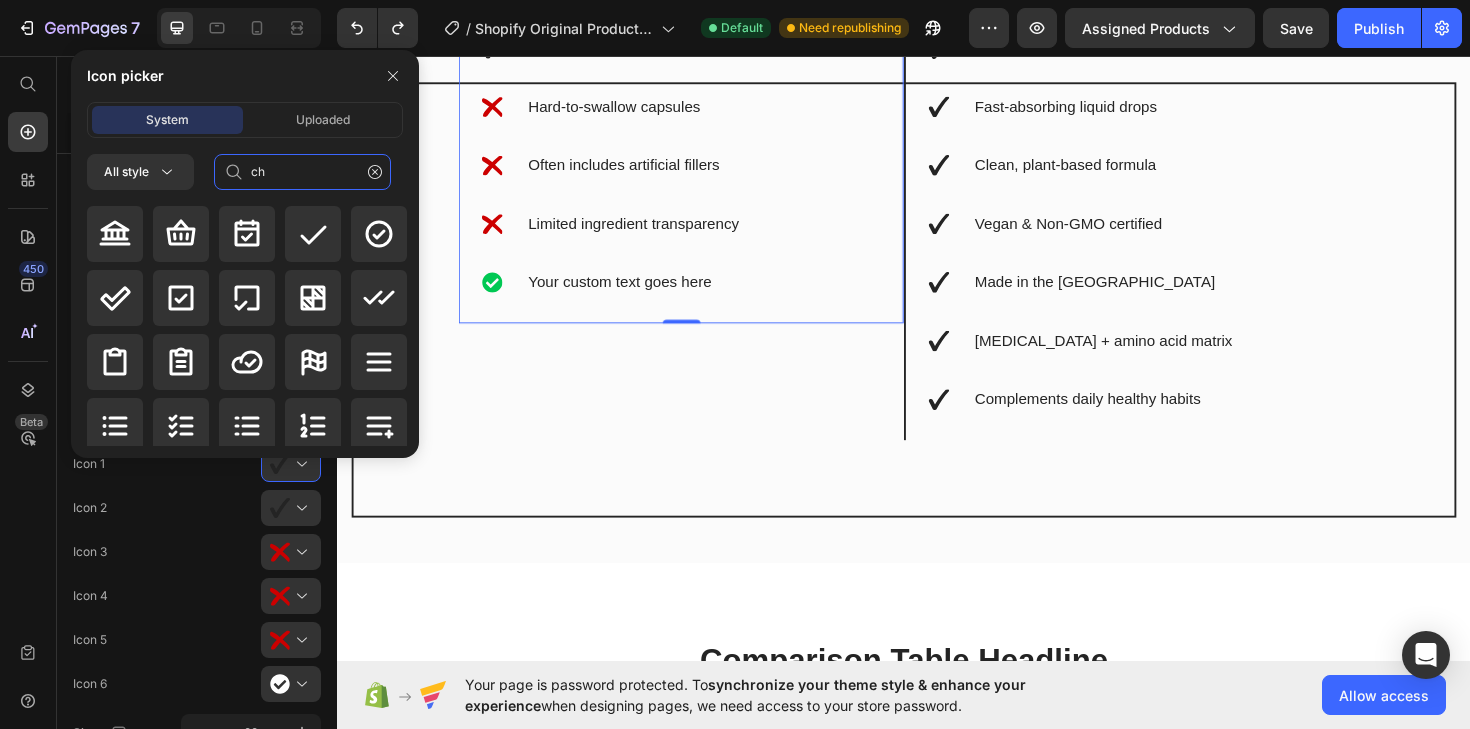 type on "c" 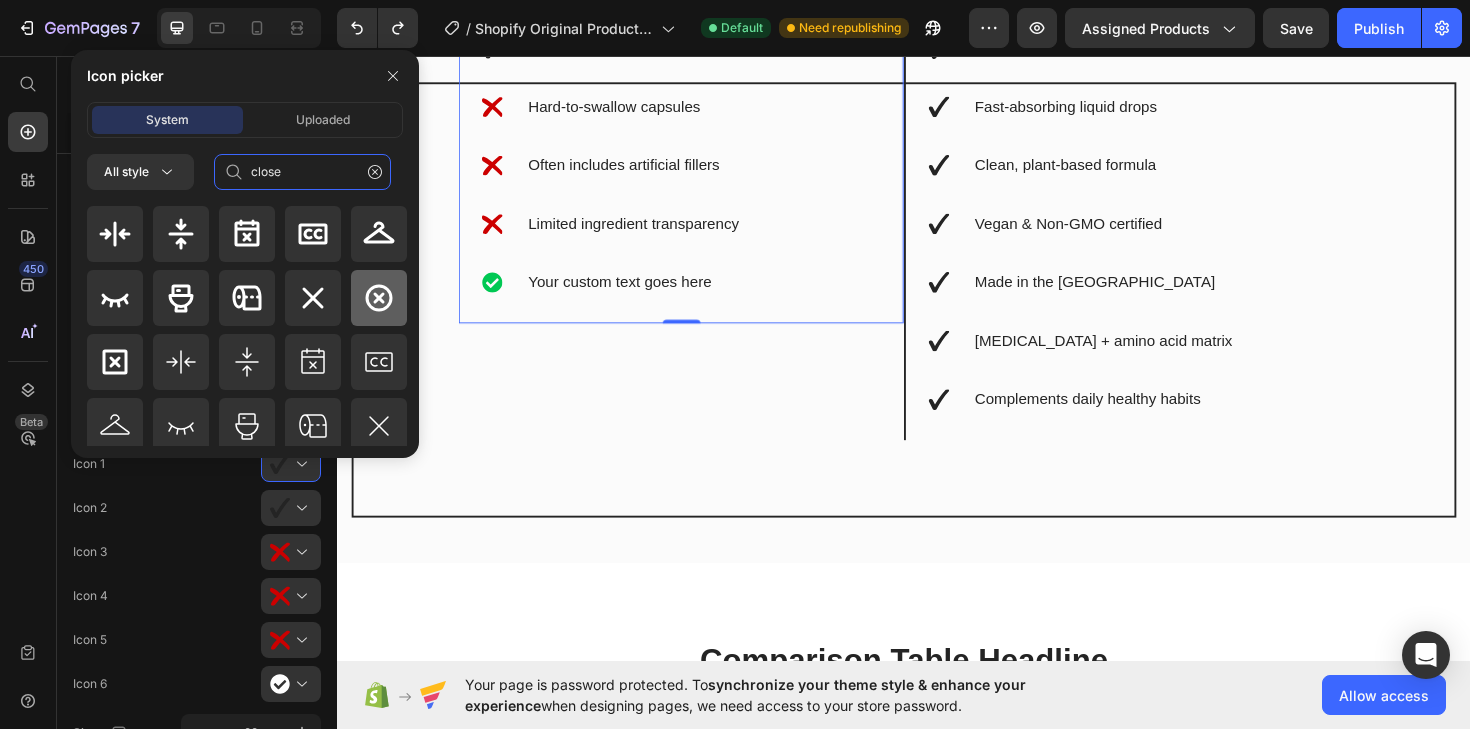 type on "close" 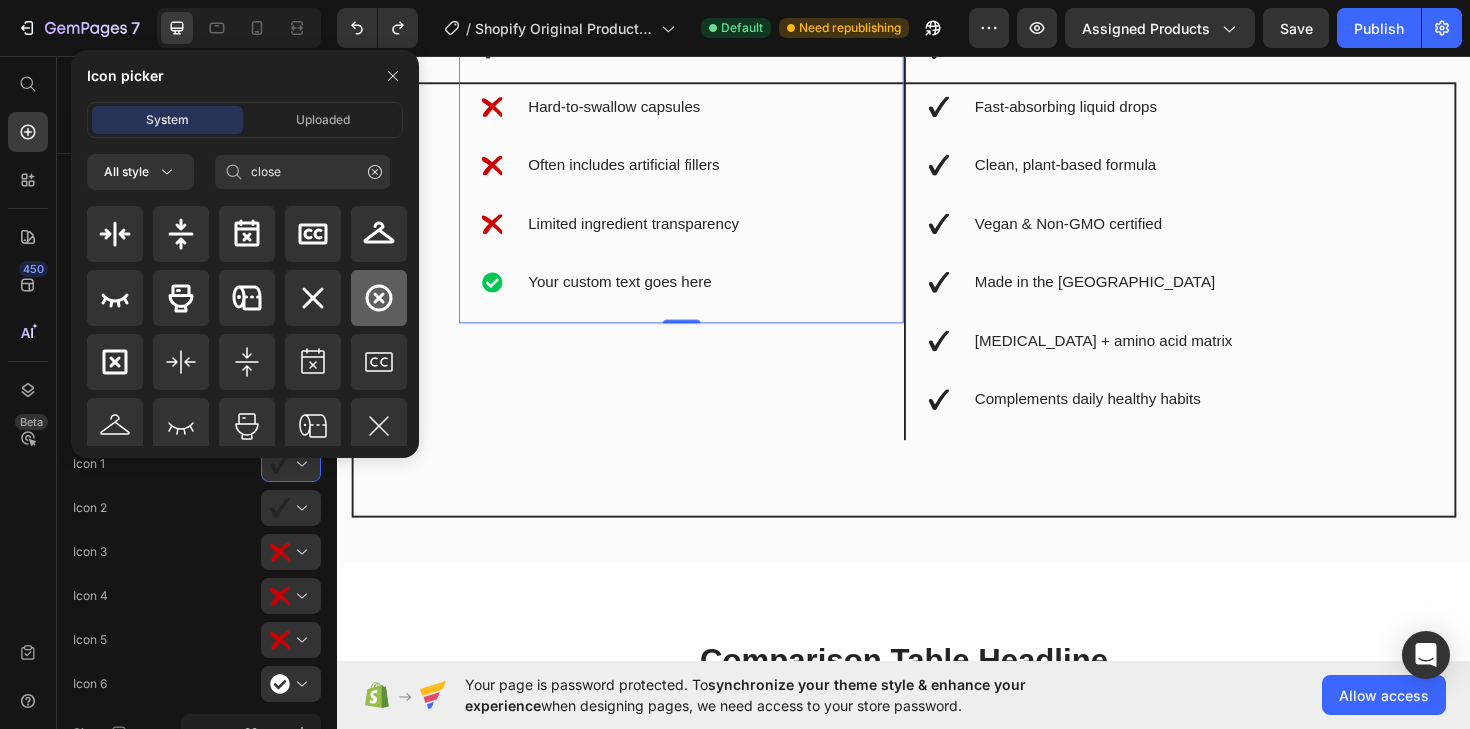 click 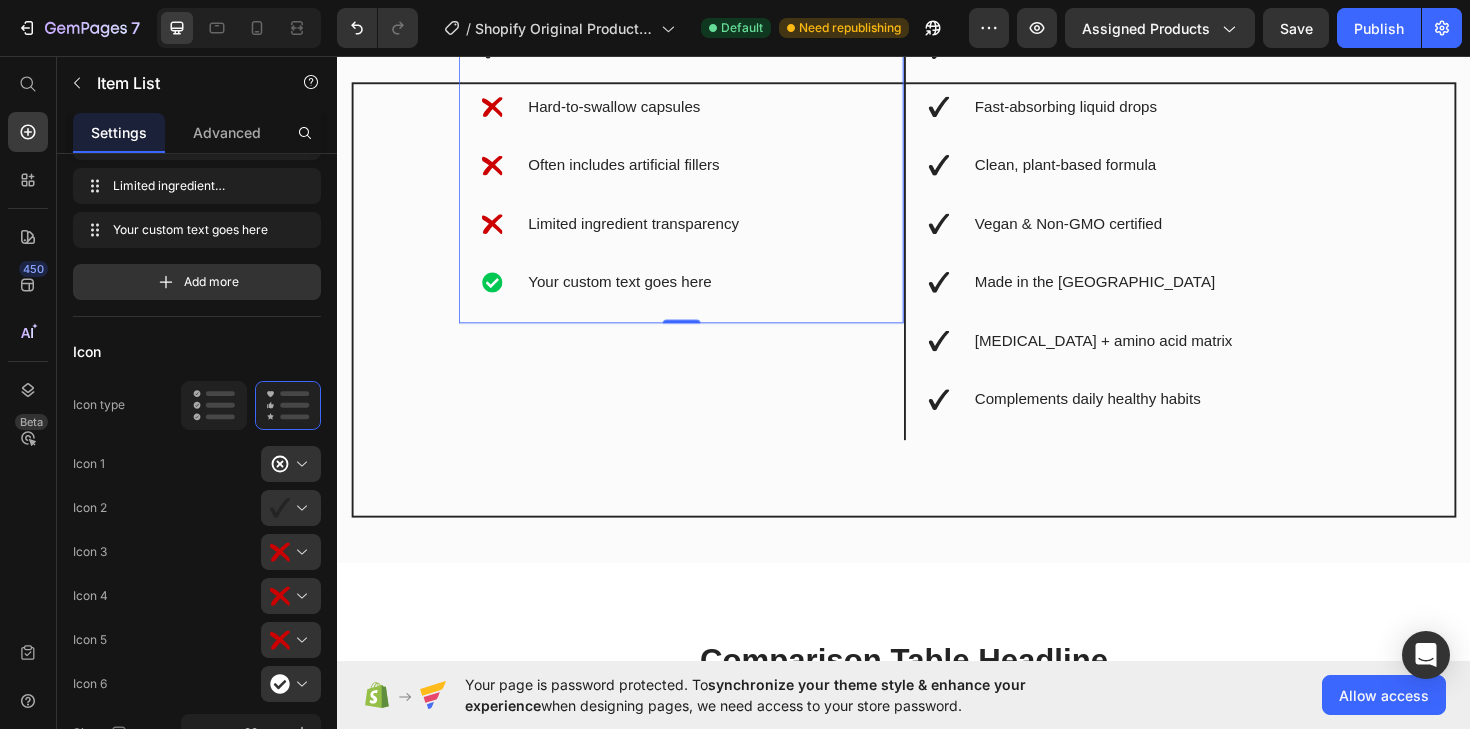 click 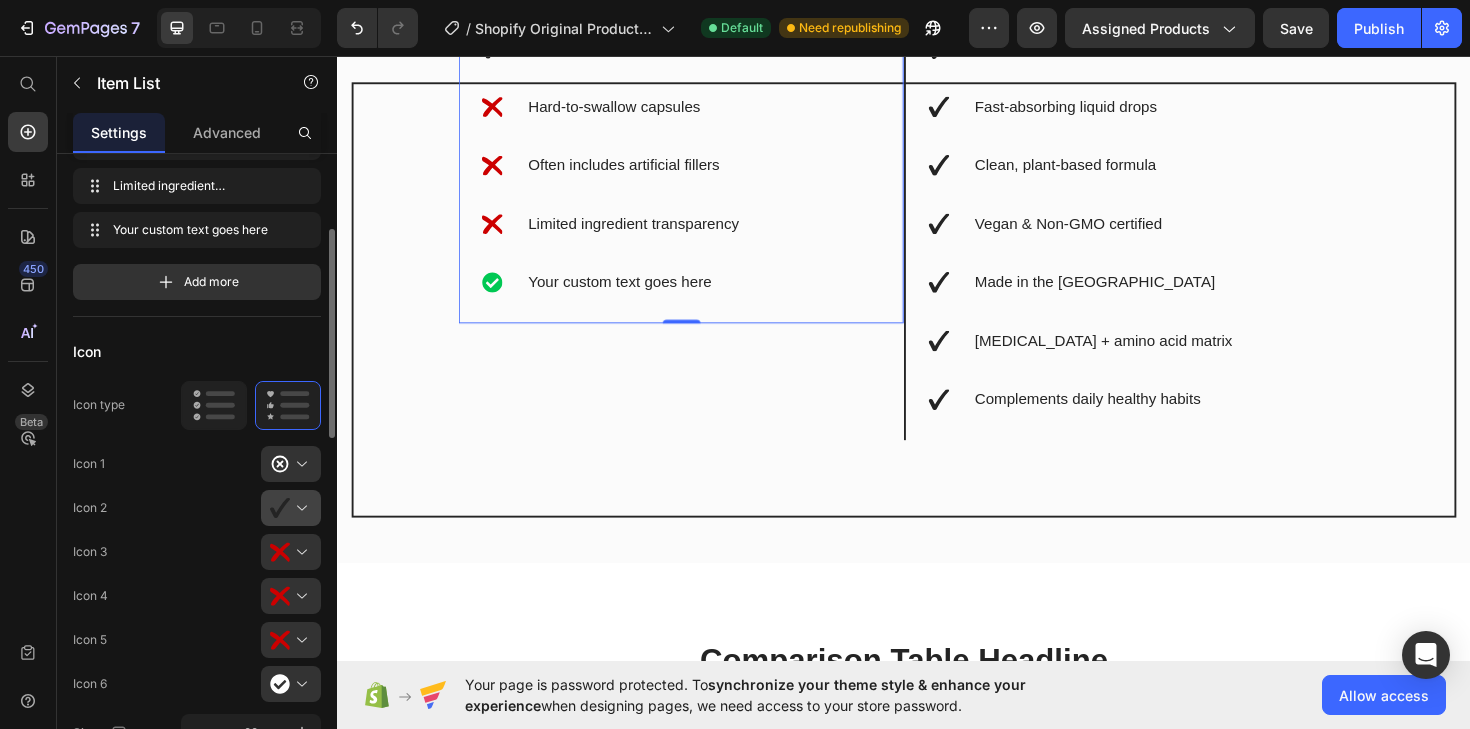 click at bounding box center [299, 508] 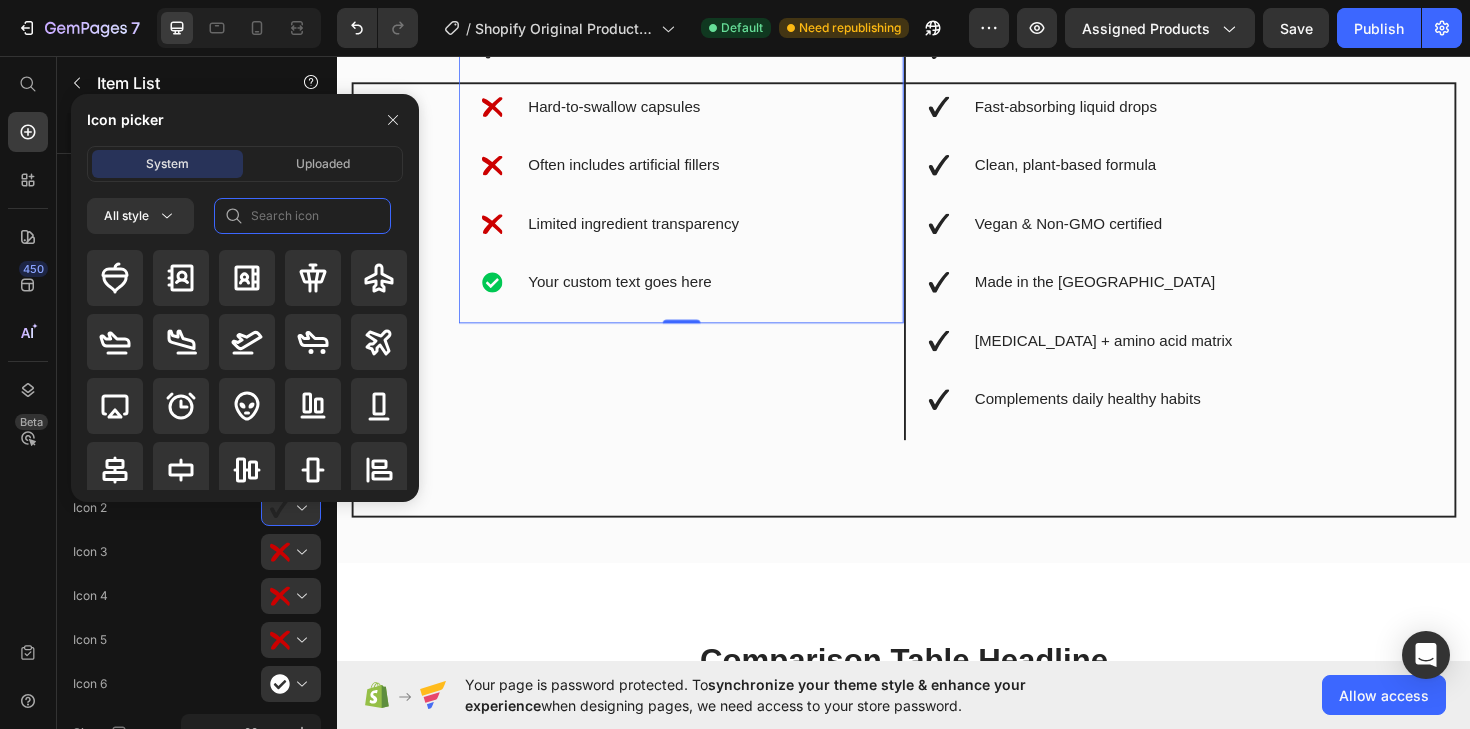 click 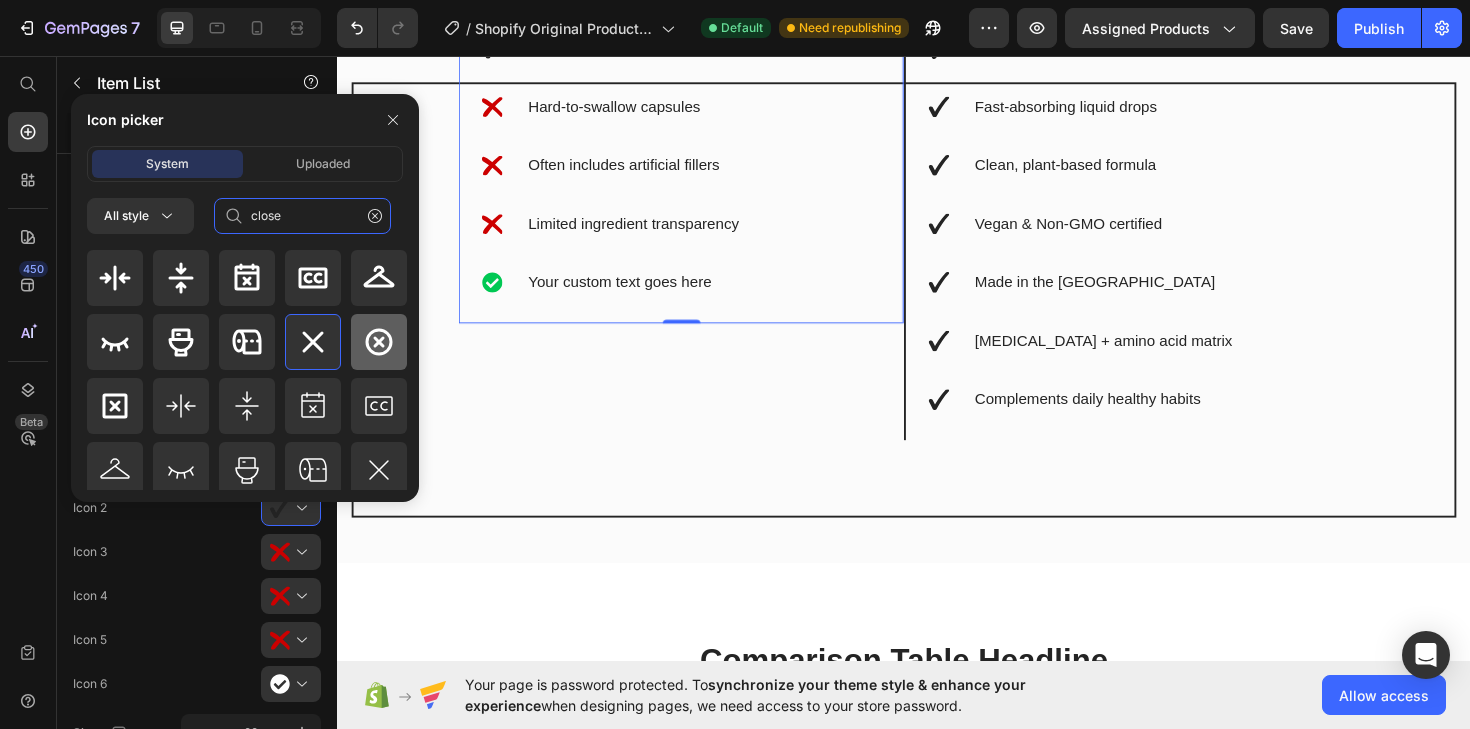type on "close" 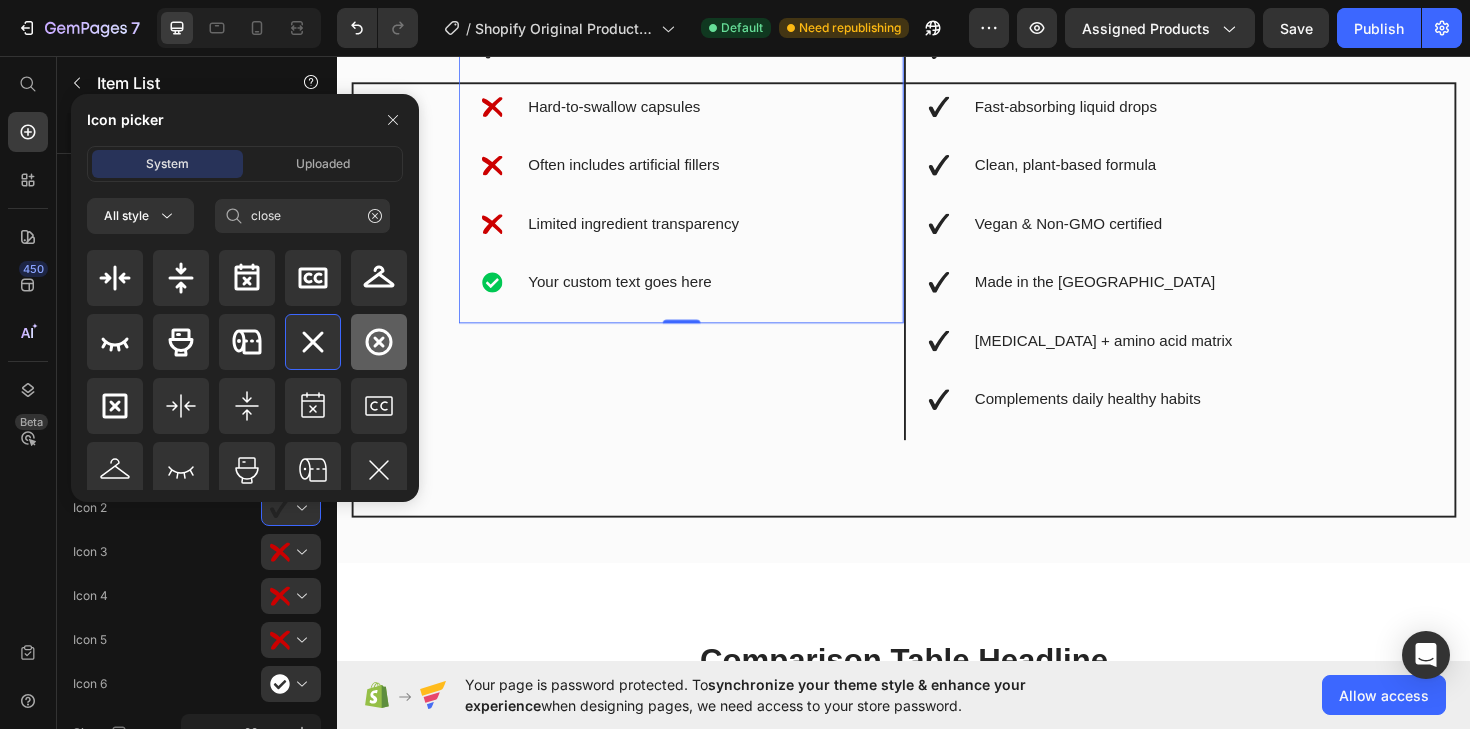 click 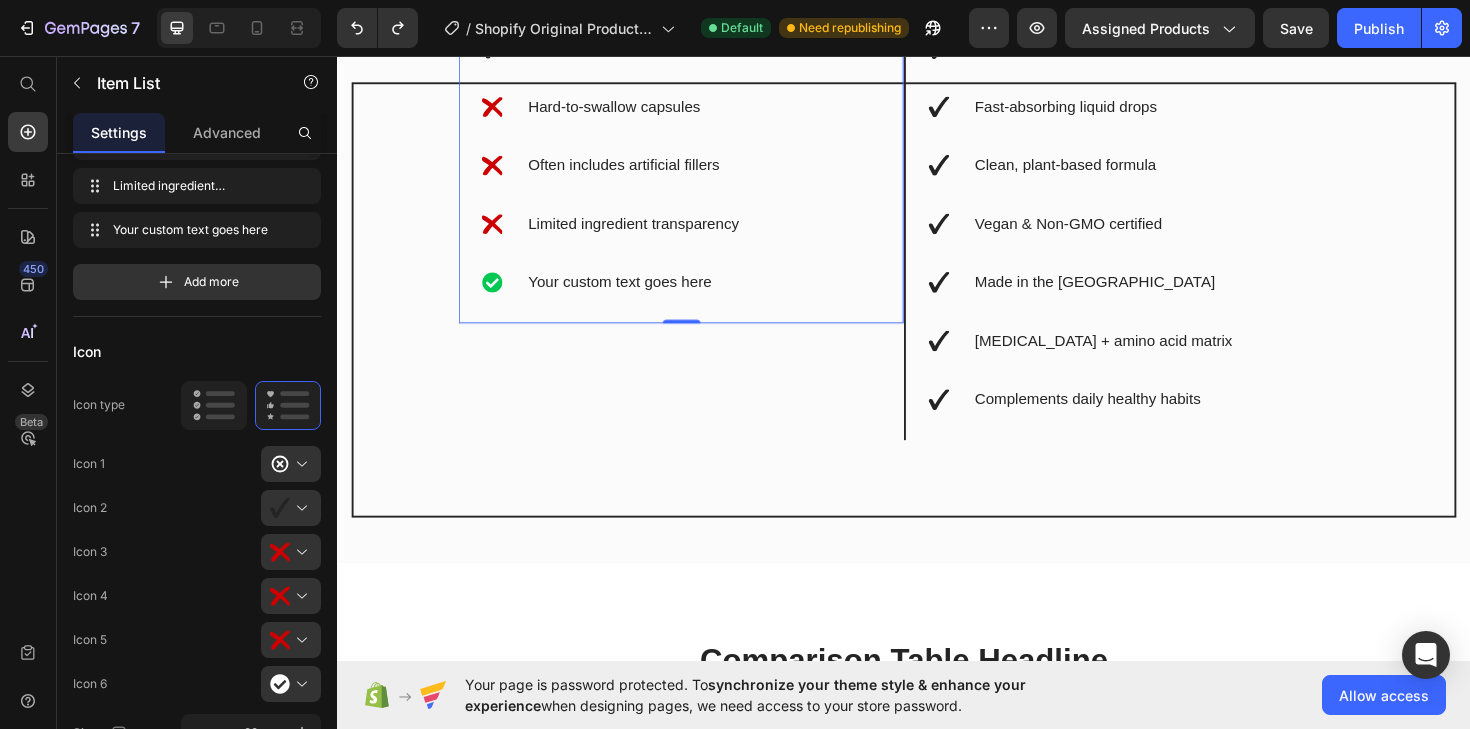click 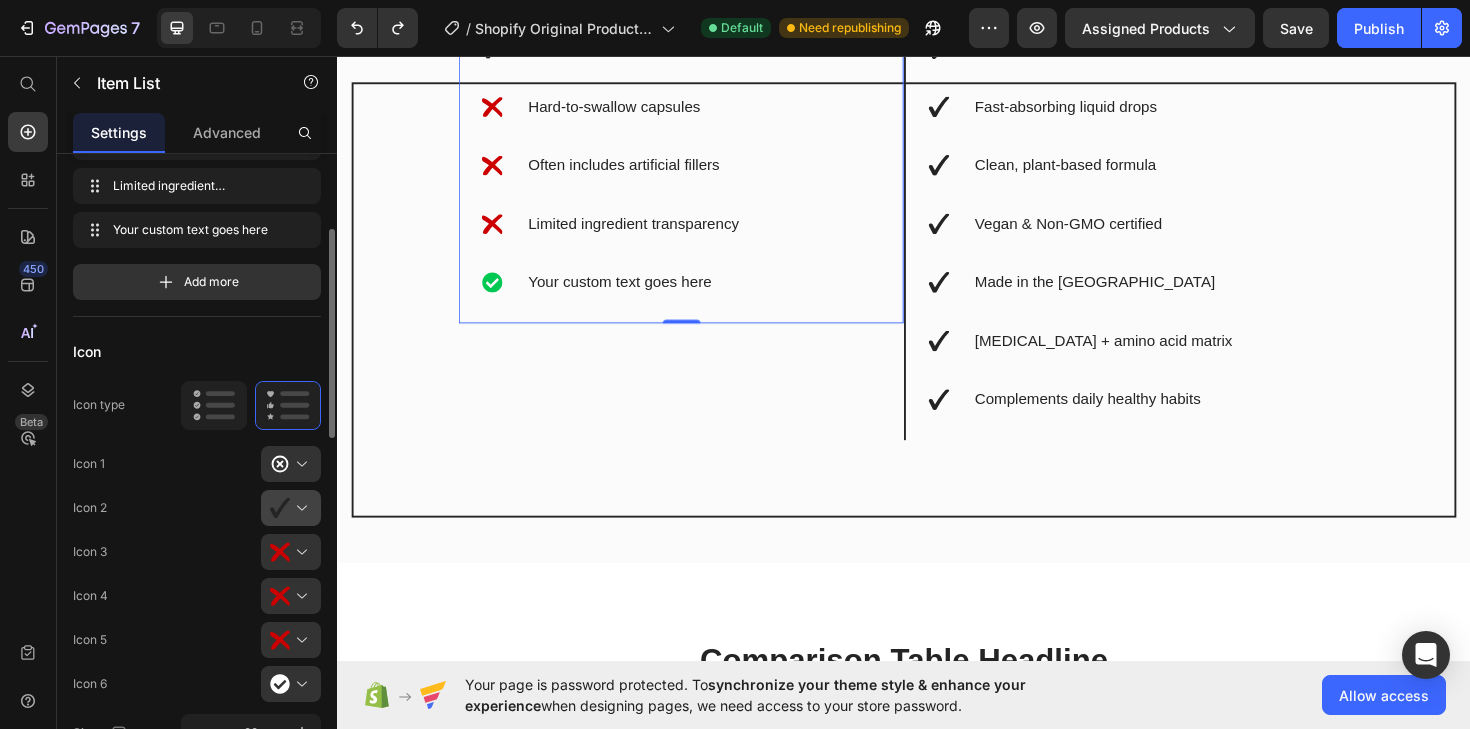 click at bounding box center (299, 508) 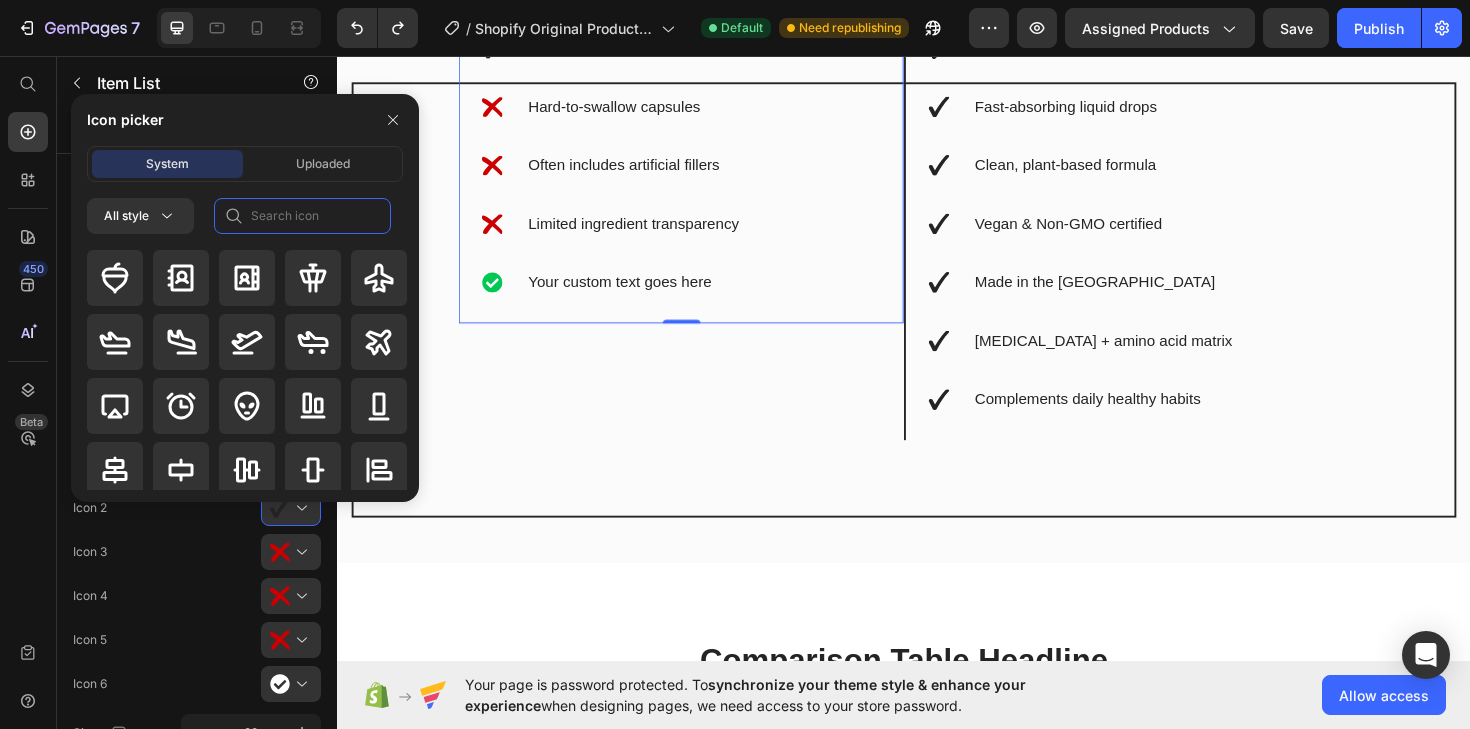 click 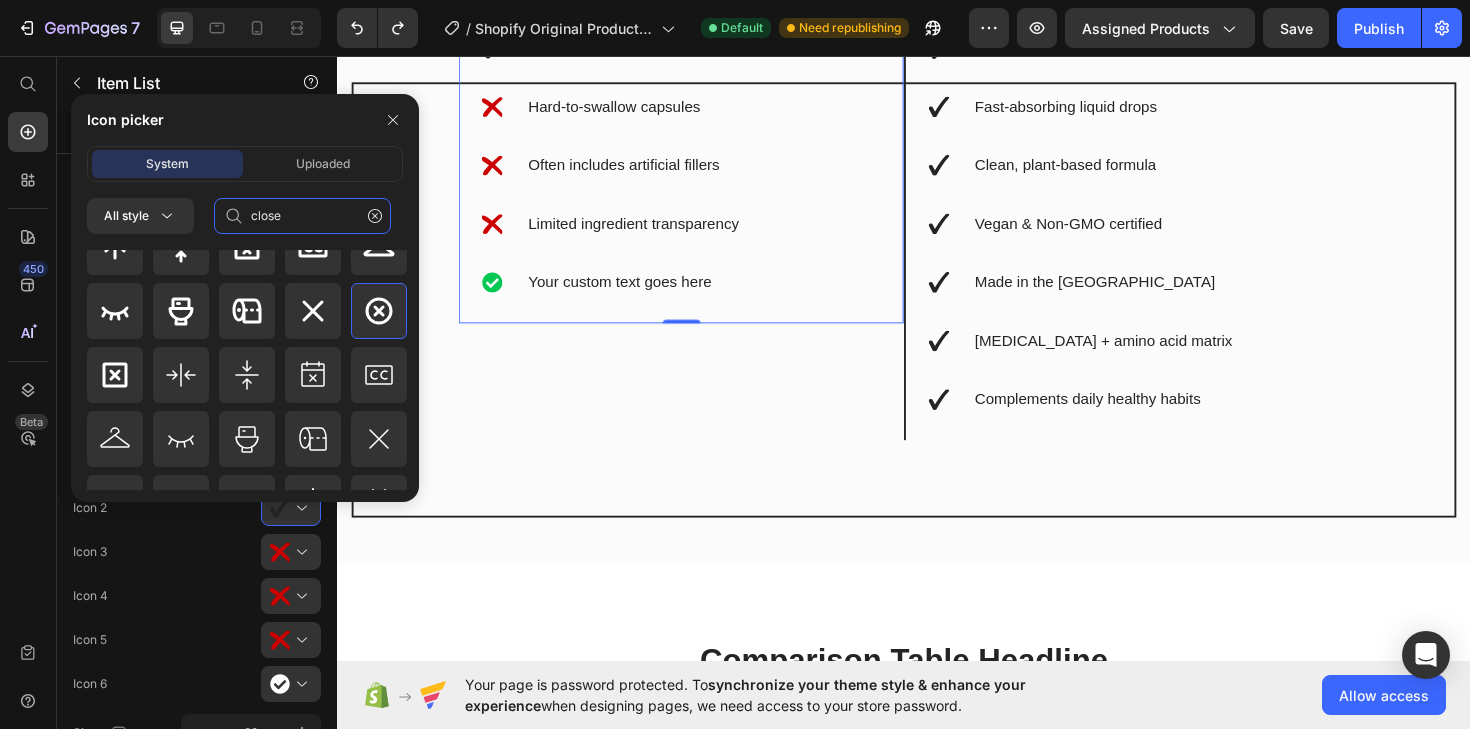 scroll, scrollTop: 0, scrollLeft: 0, axis: both 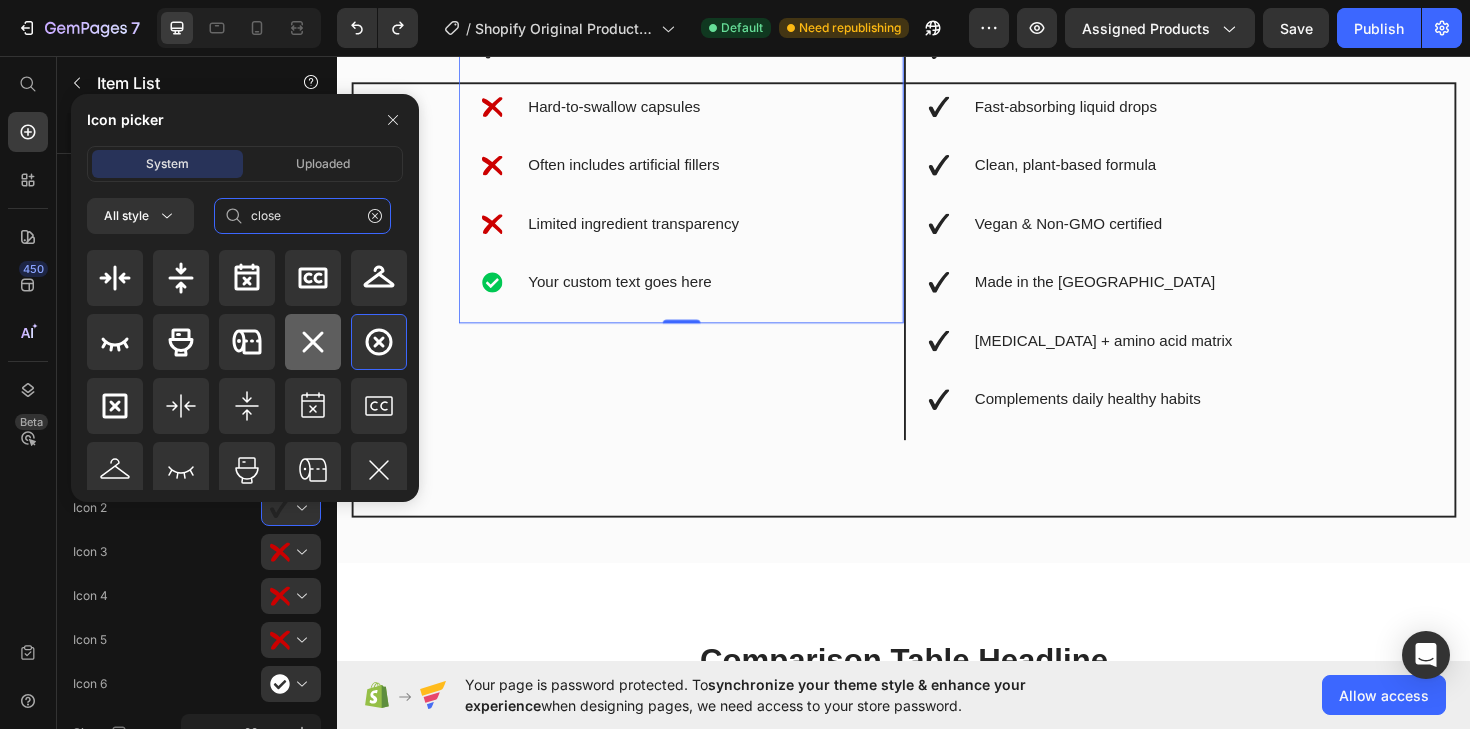 type on "close" 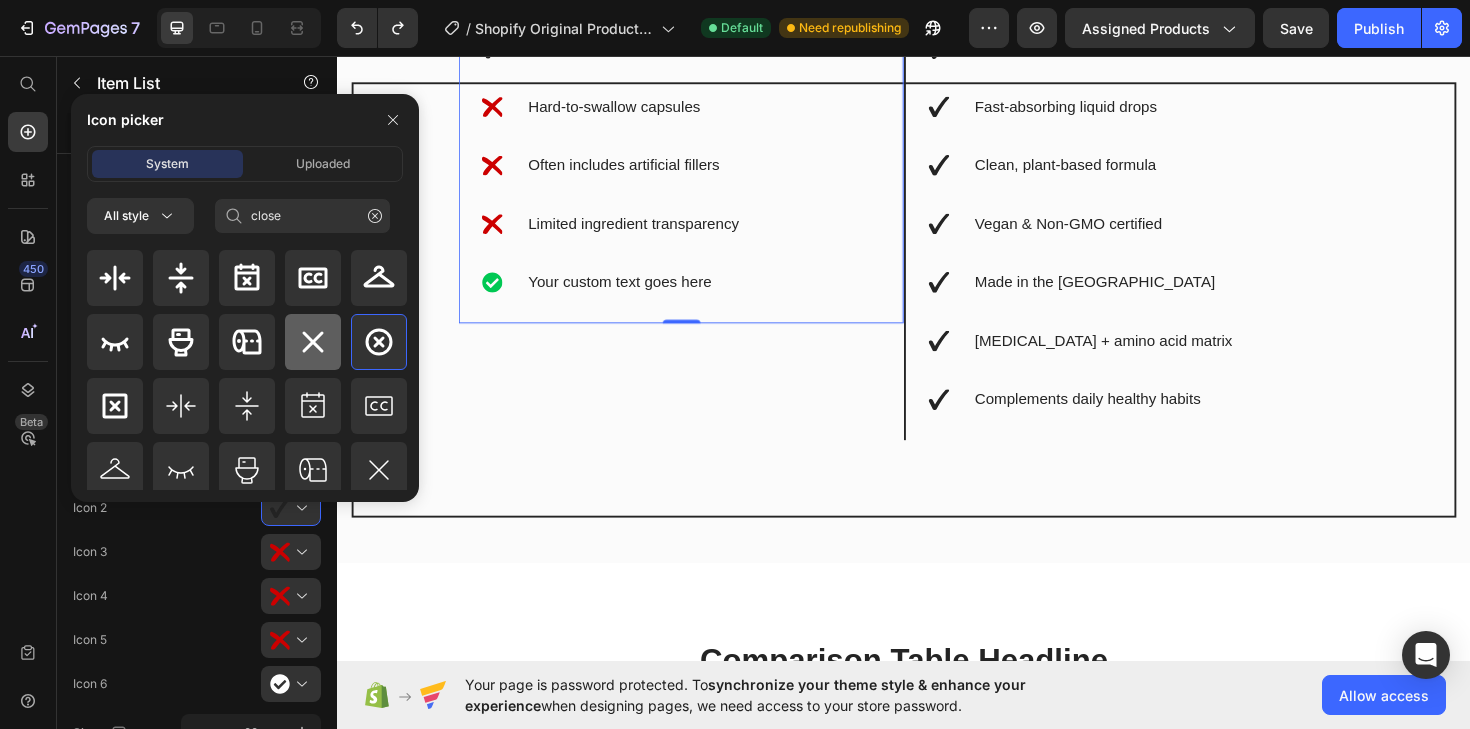 click 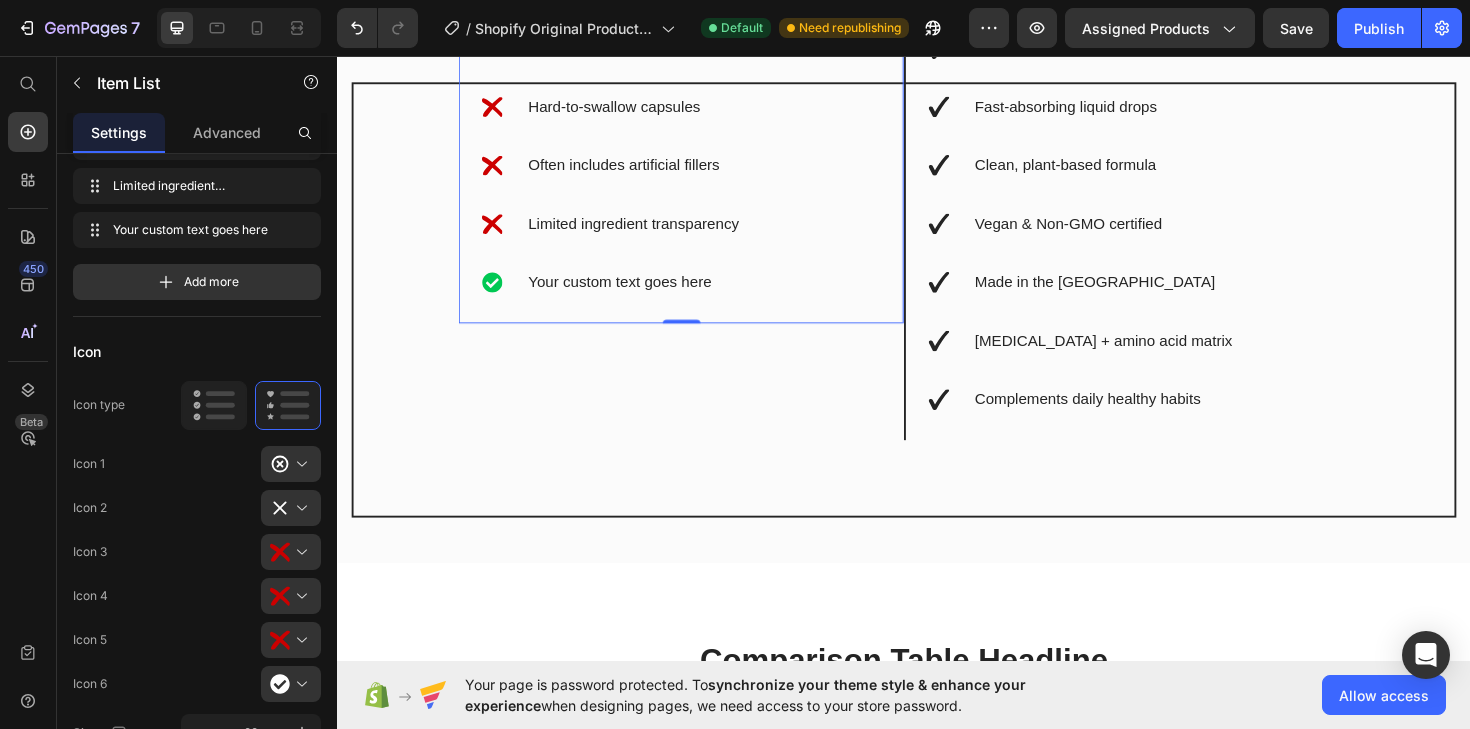 click 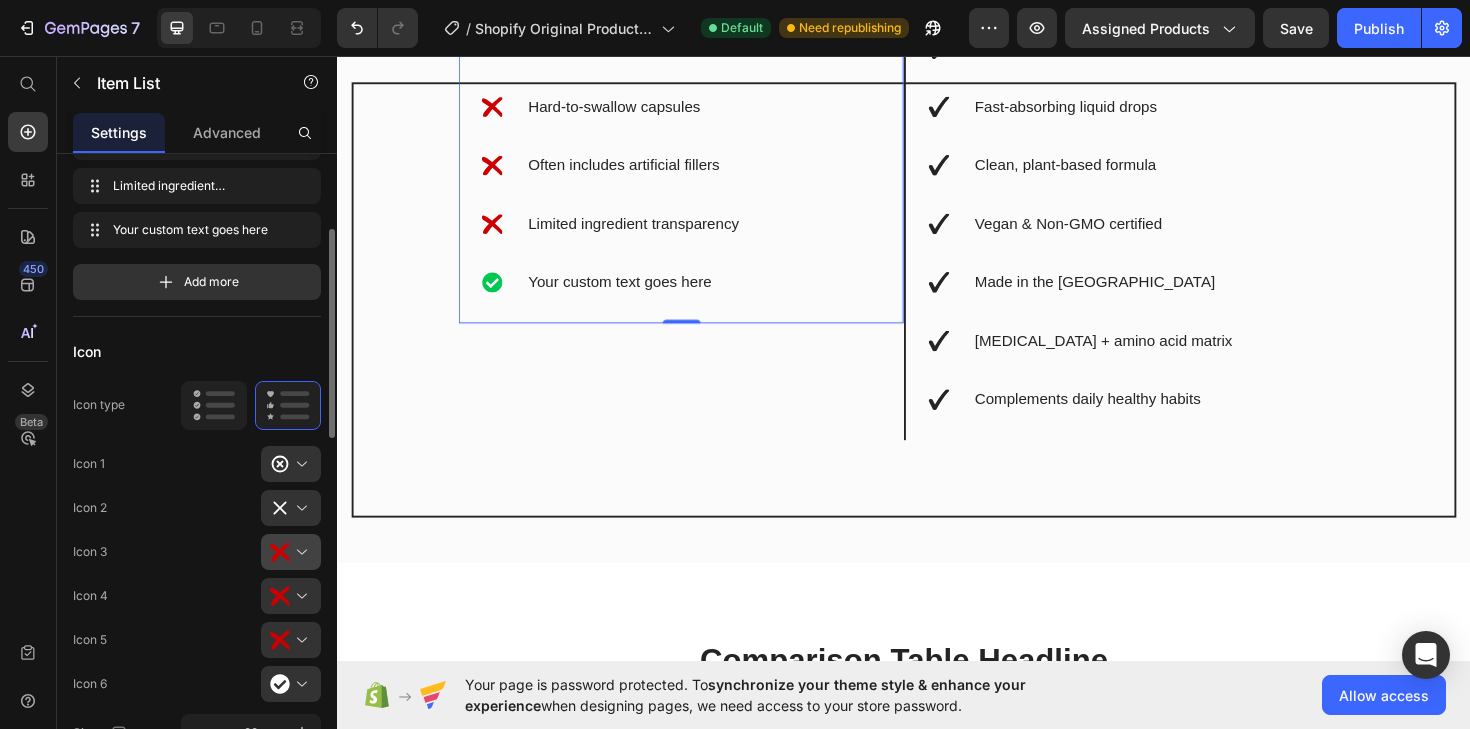 click at bounding box center [299, 552] 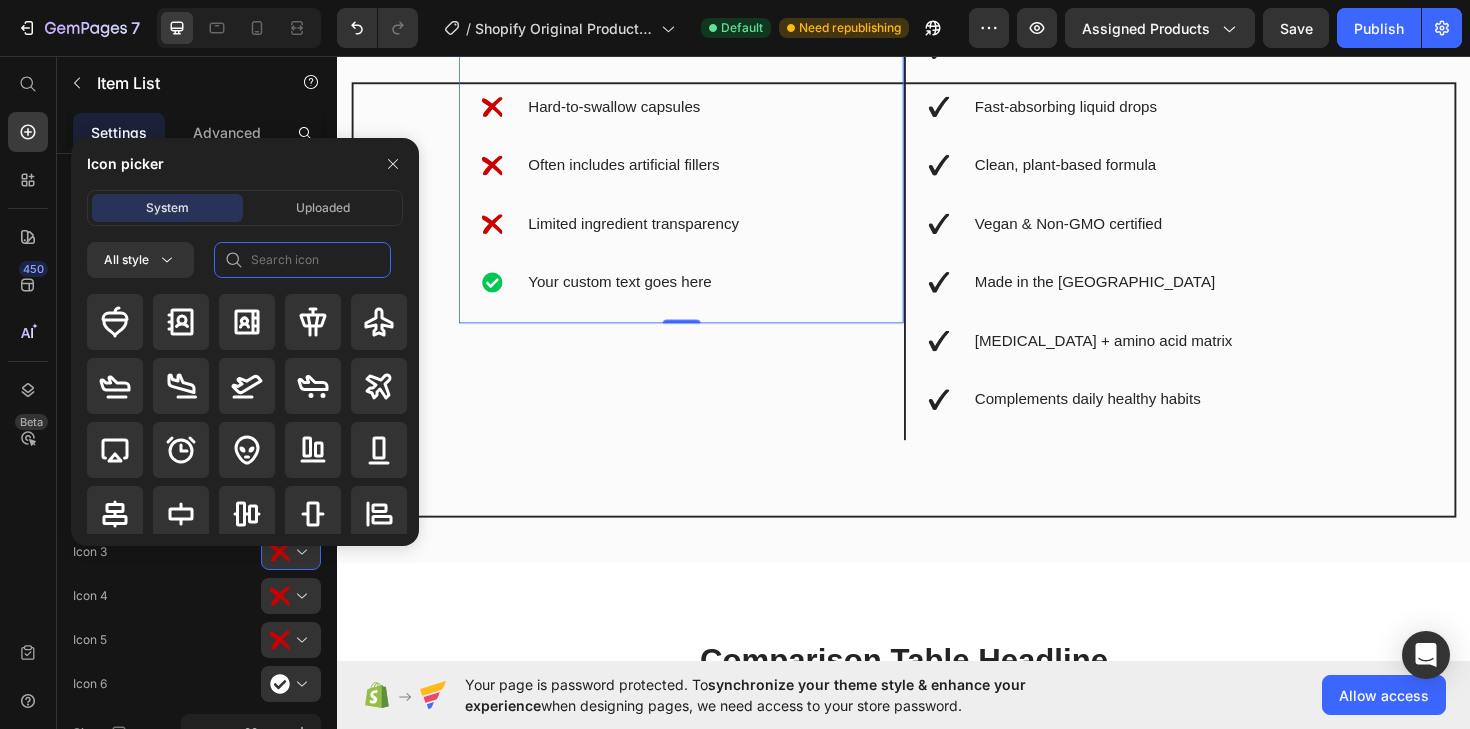 click 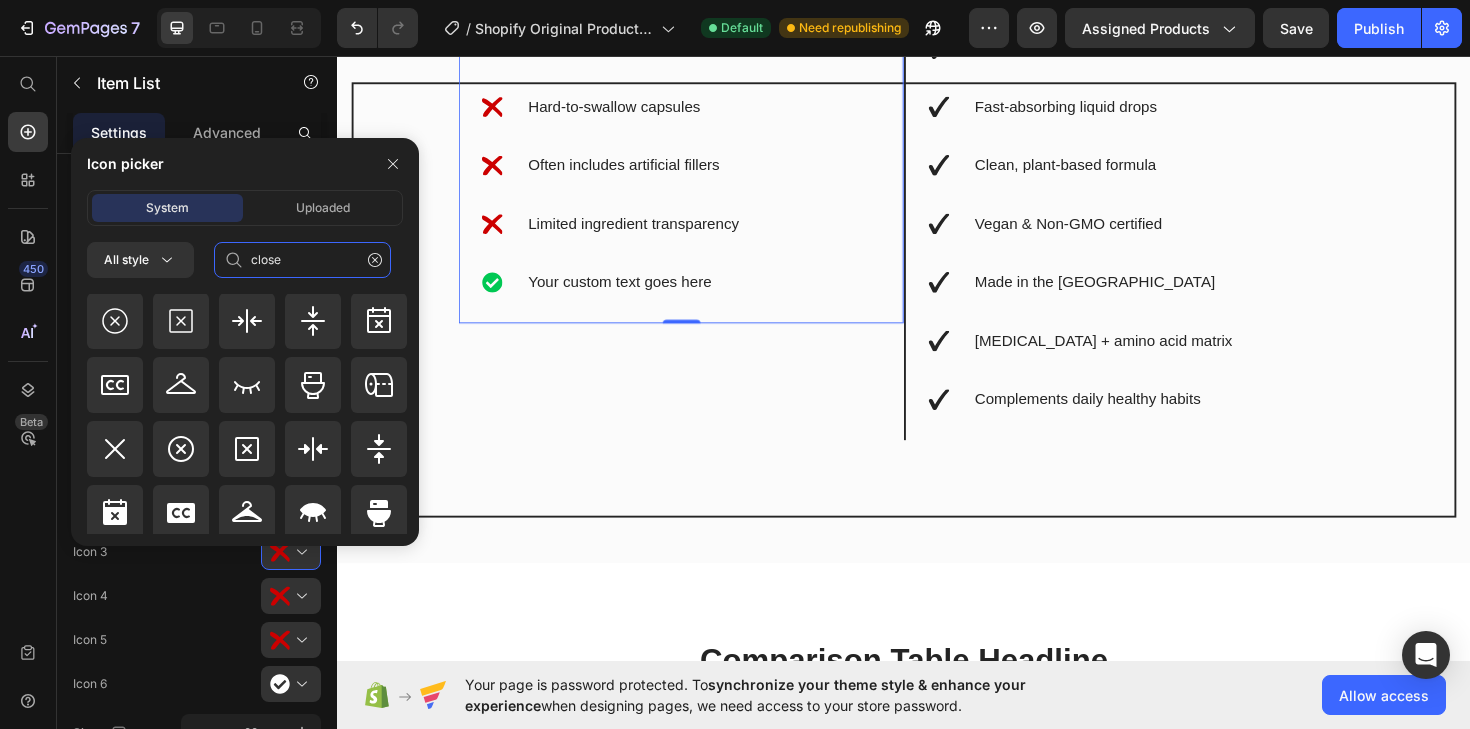 scroll, scrollTop: 267, scrollLeft: 0, axis: vertical 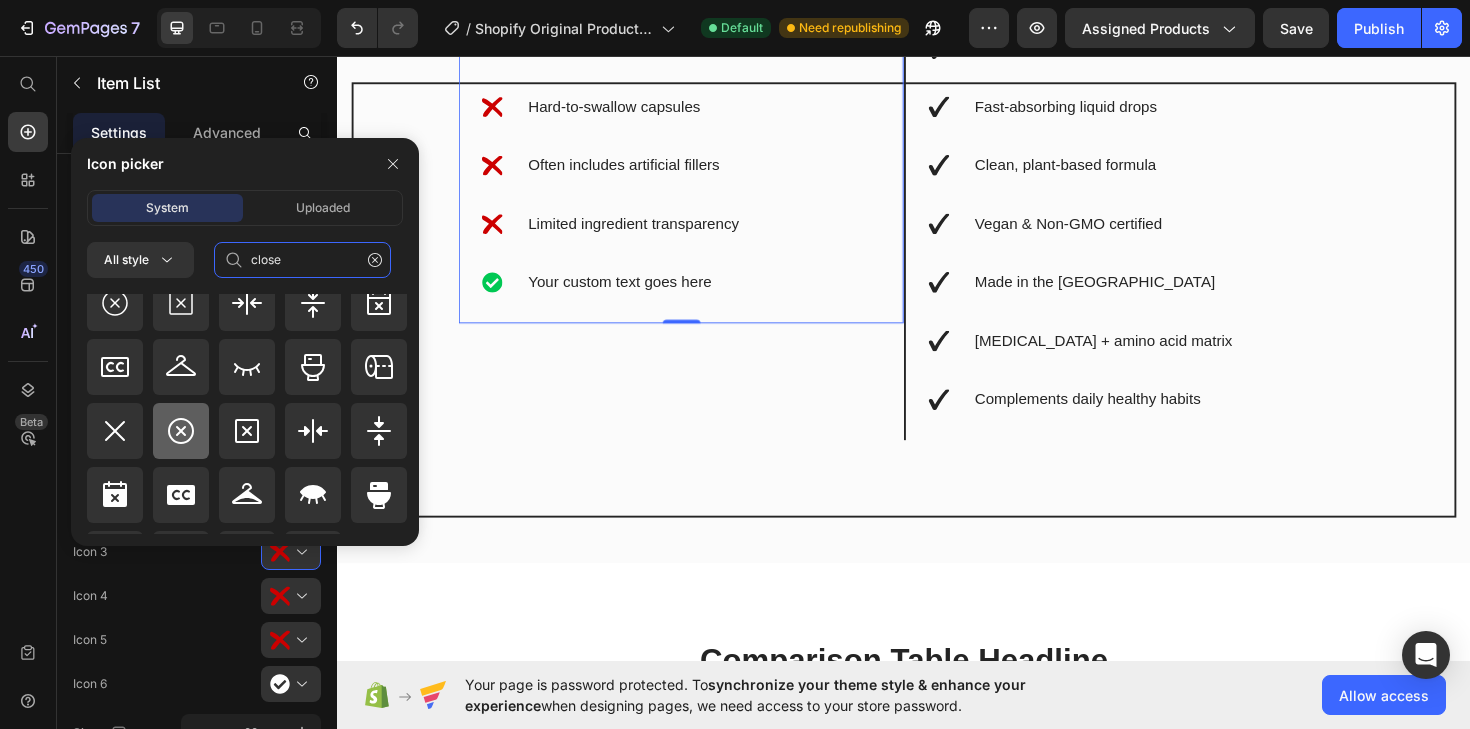 type on "close" 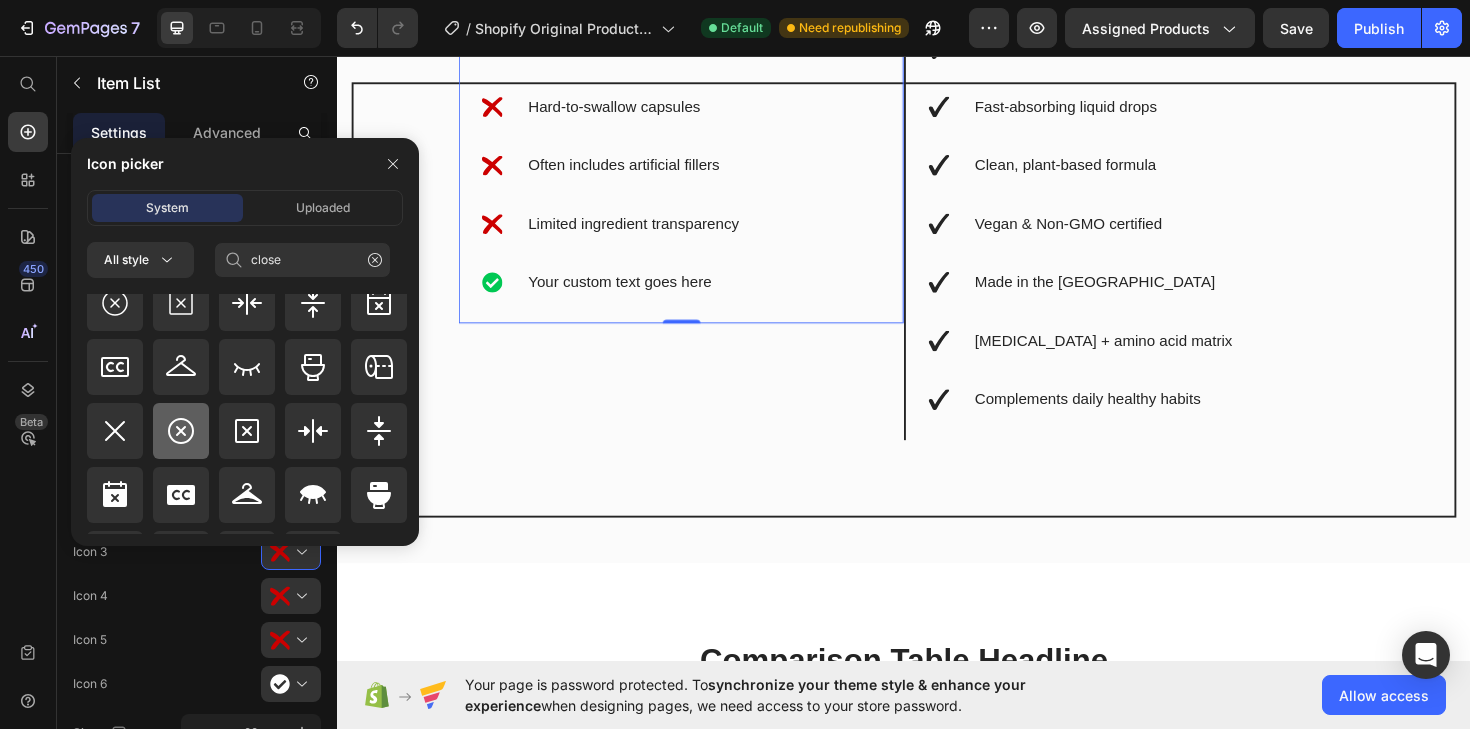 click 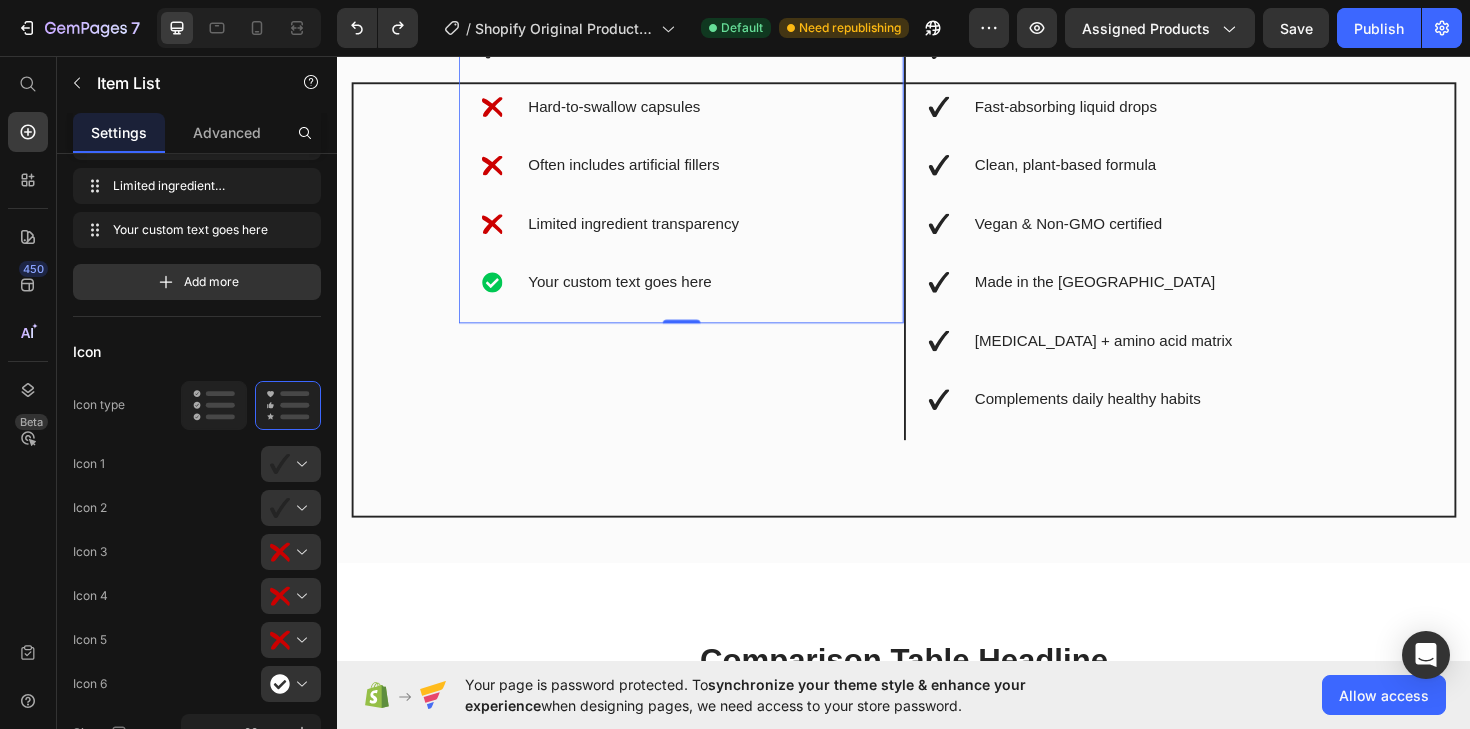 click 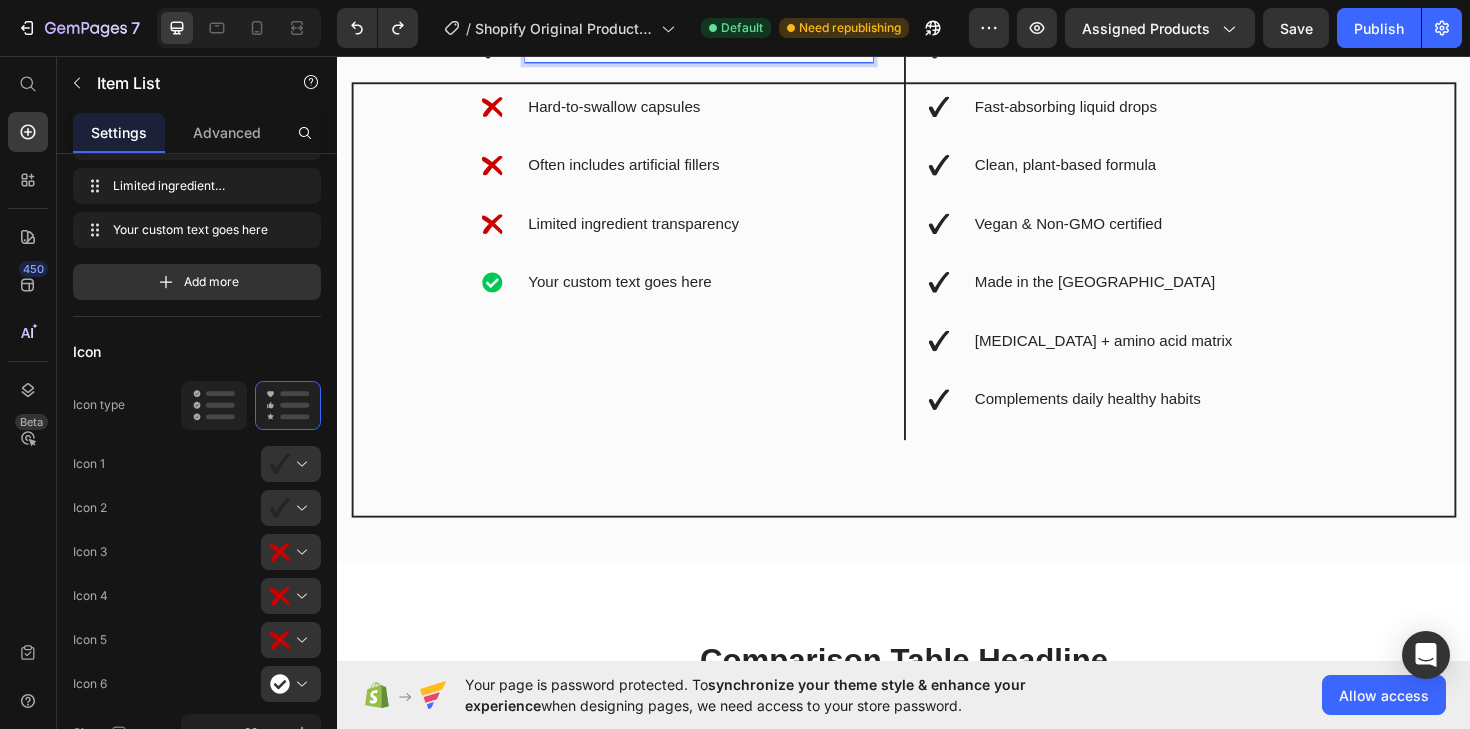 click 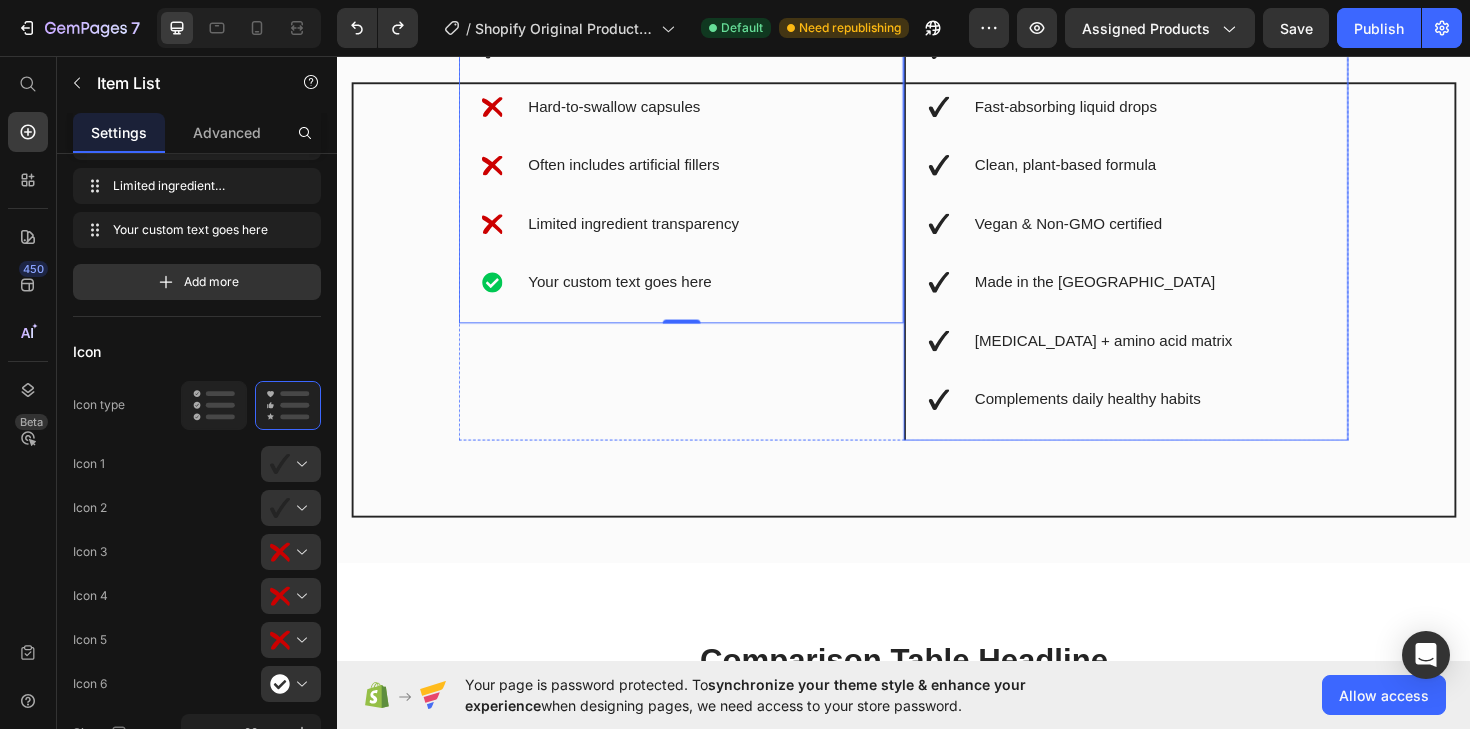 click 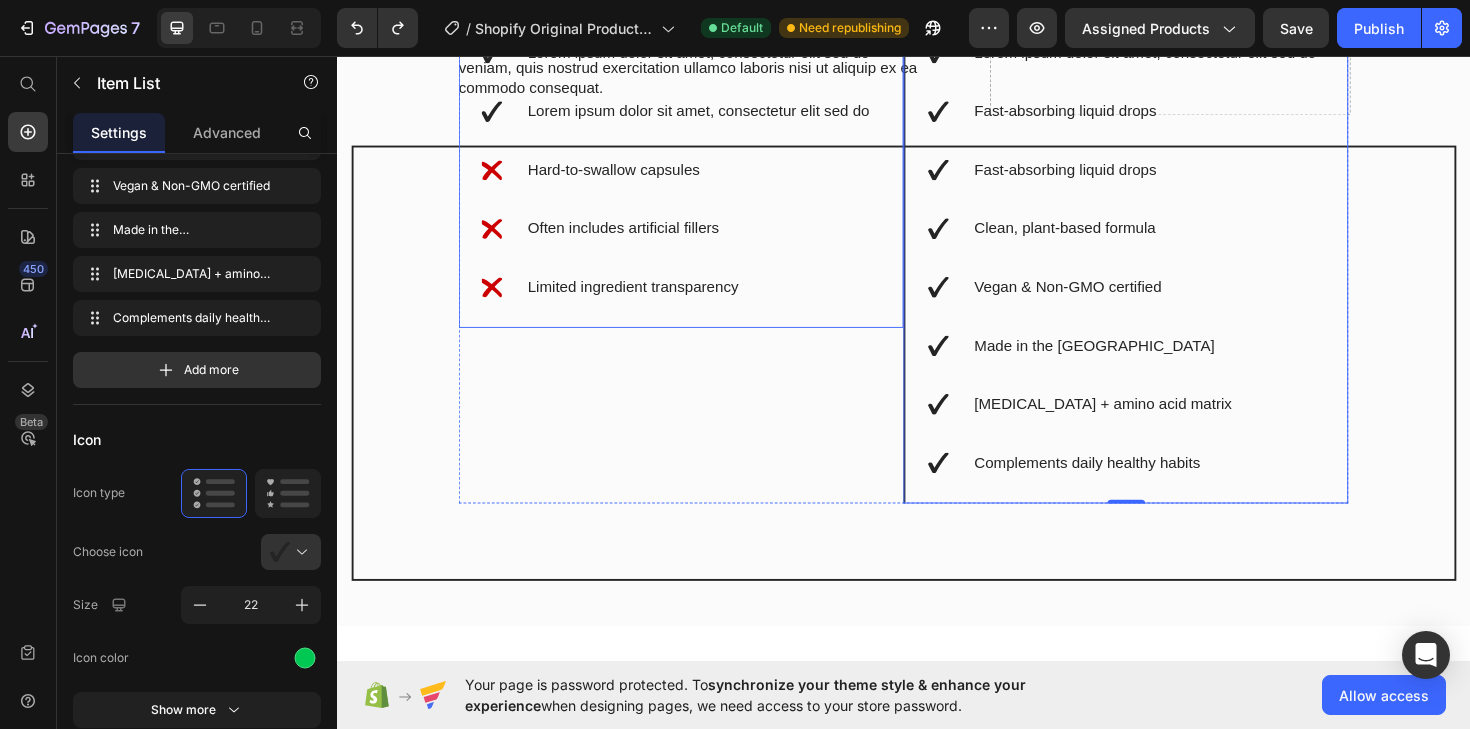 scroll, scrollTop: 5386, scrollLeft: 0, axis: vertical 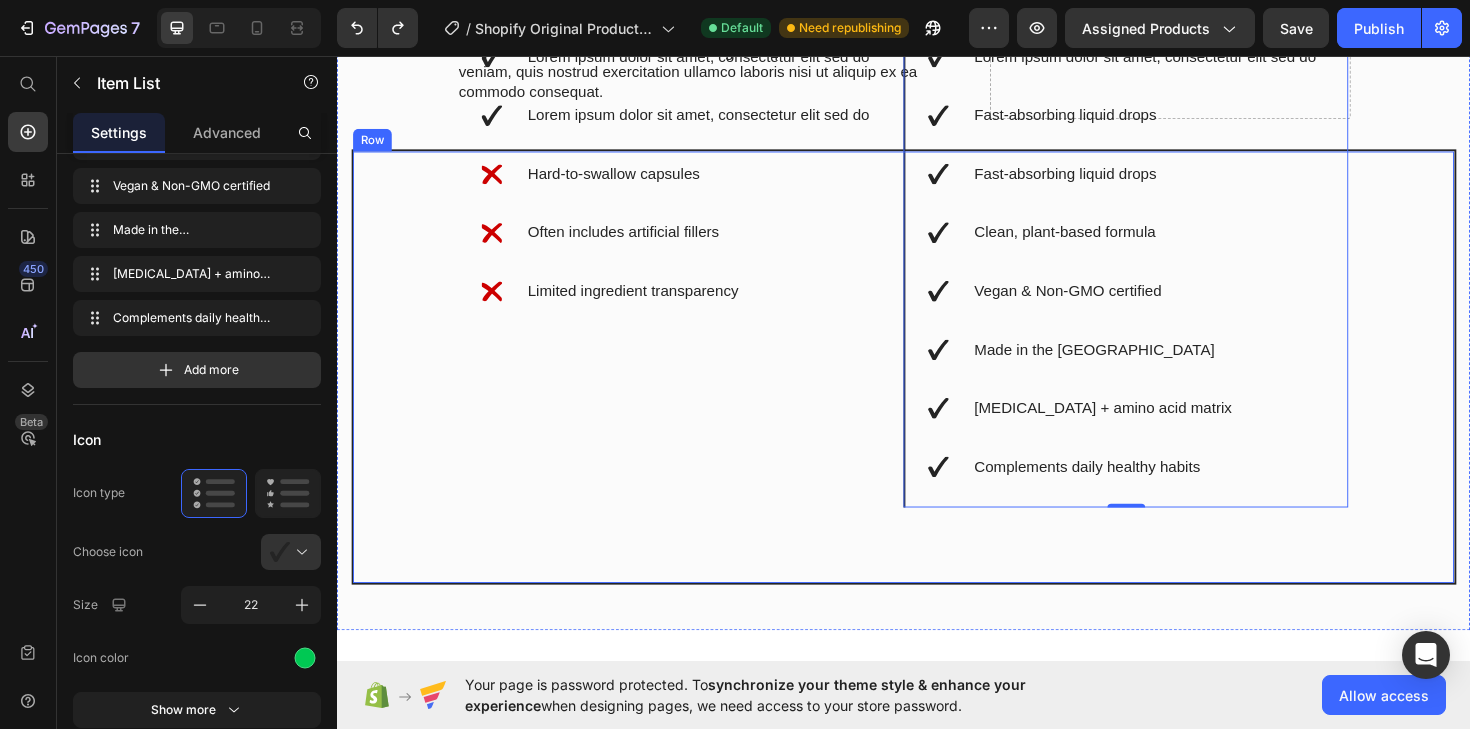click on "Image Row Others Text Block Metabolix™ Text Block Row
Lorem ipsum dolor sit amet, consectetur elit sed do
Lorem ipsum dolor sit amet, consectetur elit sed do
Hard-to-swallow capsules
Often includes artificial fillers
Limited ingredient transparency Item List
Lorem ipsum dolor sit amet, consectetur elit sed do
Fast-absorbing liquid drops
Fast-absorbing liquid drops
Clean, plant-based formula
Vegan & Non-GMO certified
Made in the USA
Adaptogen + amino acid matrix
Complements daily healthy habits Item List   0 Row" at bounding box center [937, 345] 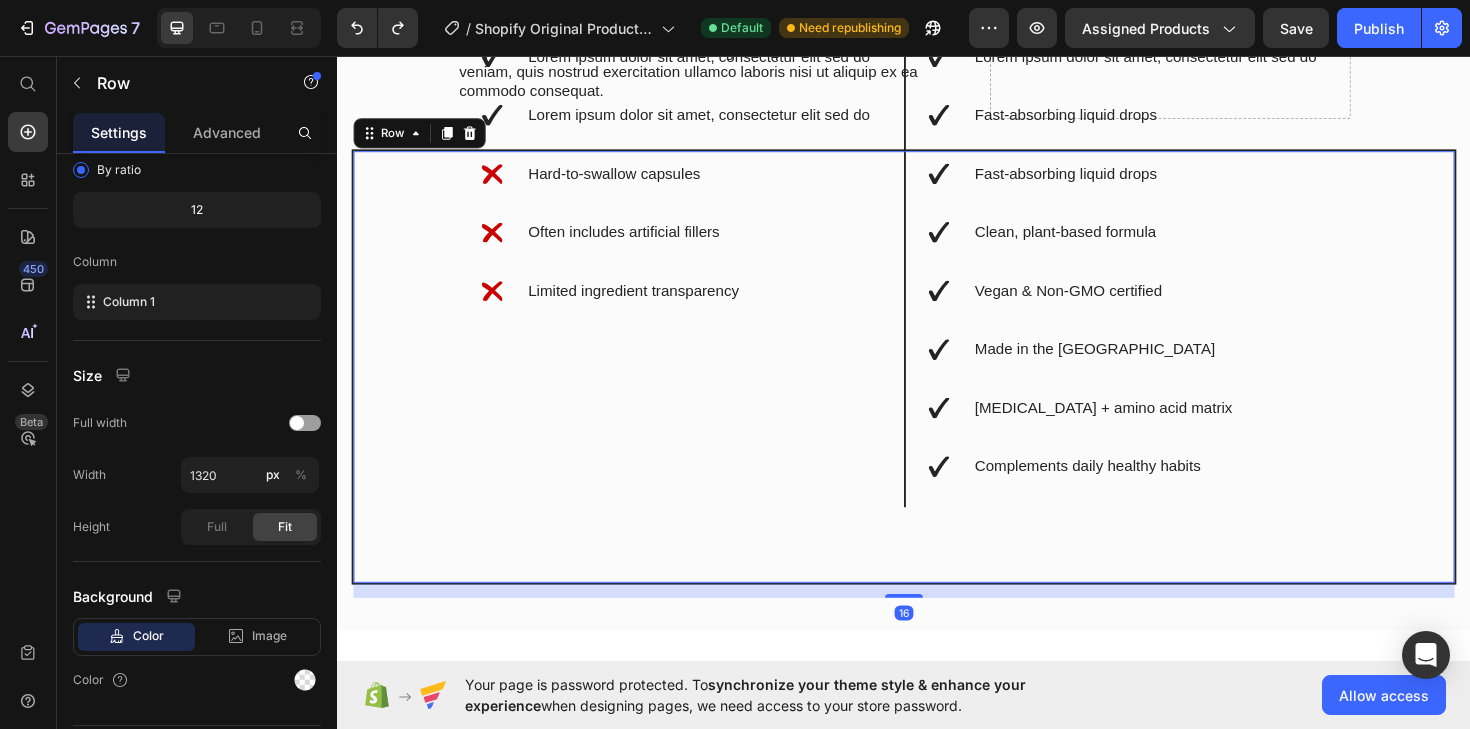 scroll, scrollTop: 0, scrollLeft: 0, axis: both 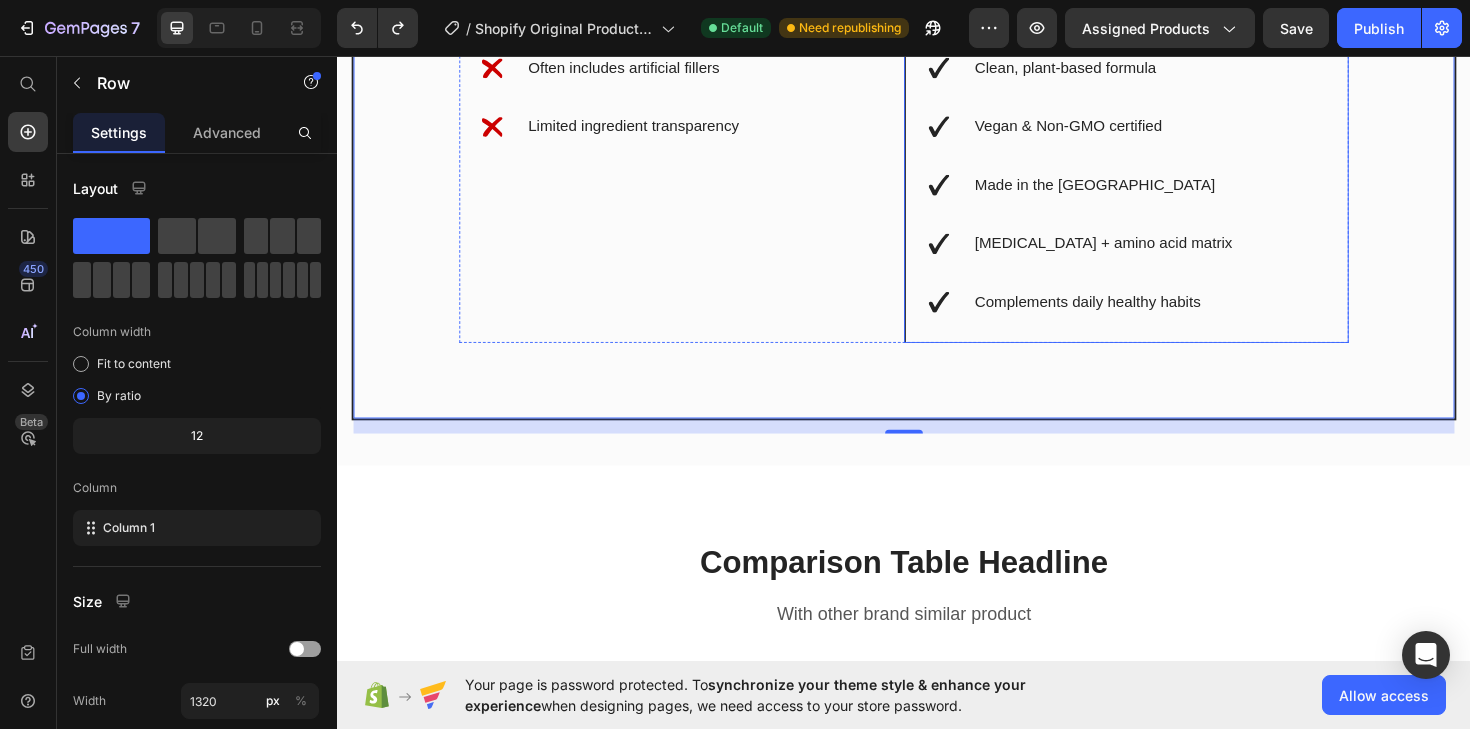 click 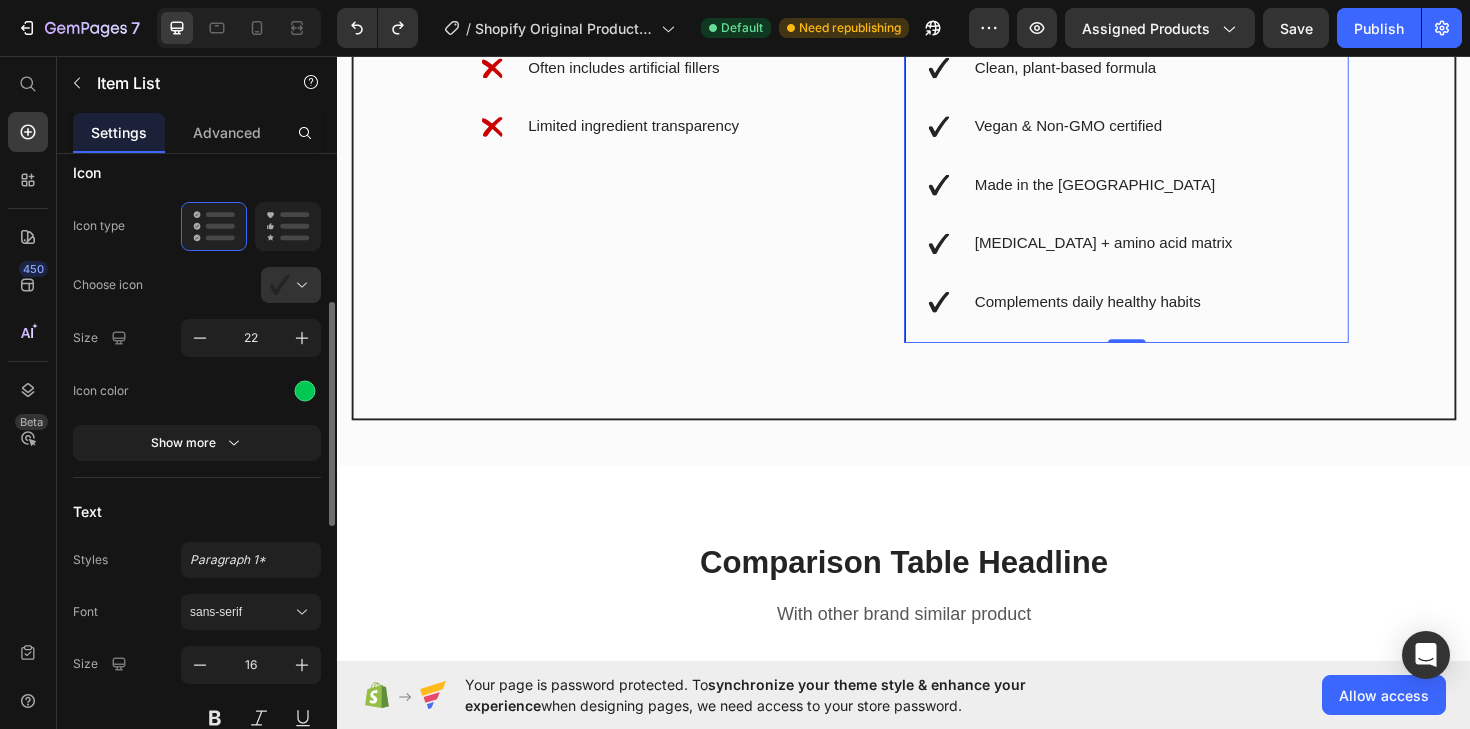 scroll, scrollTop: 470, scrollLeft: 0, axis: vertical 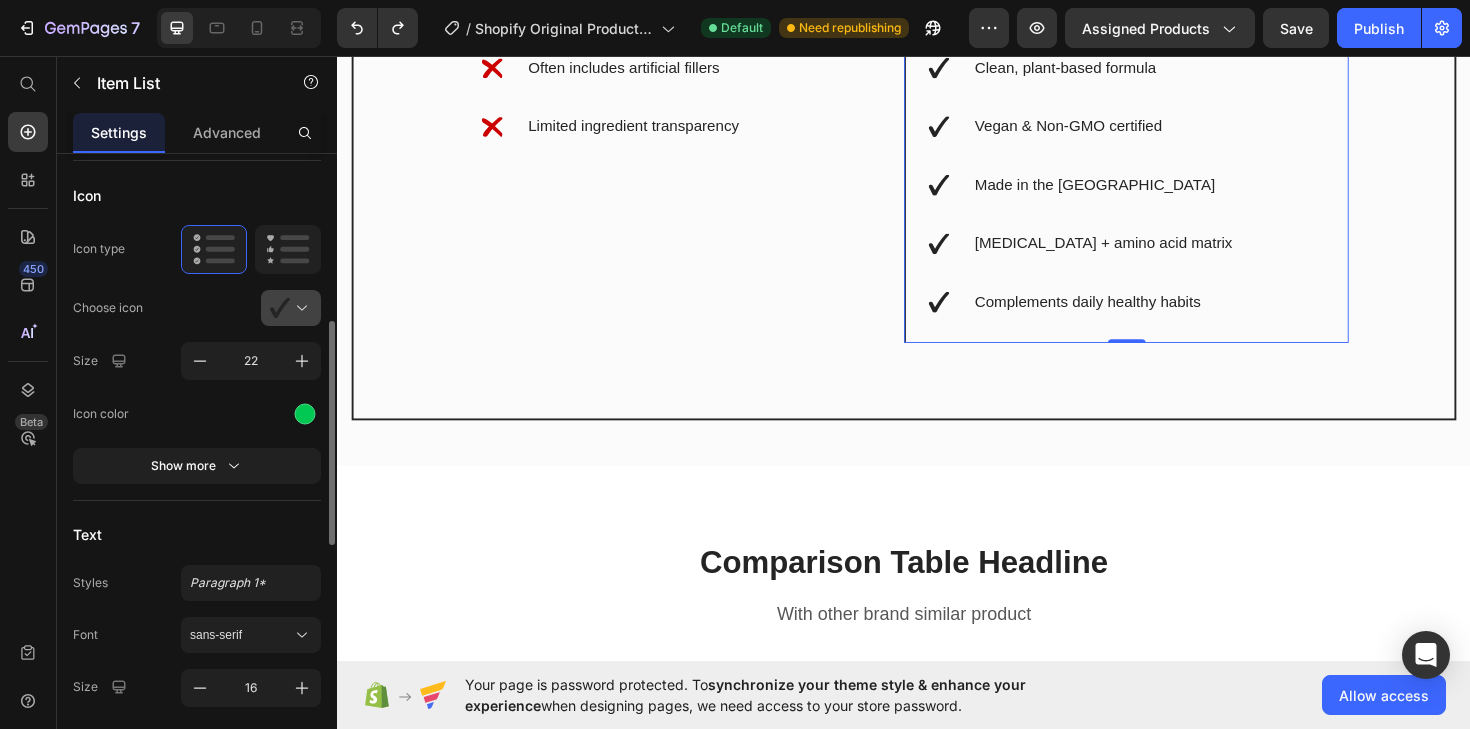click at bounding box center [299, 308] 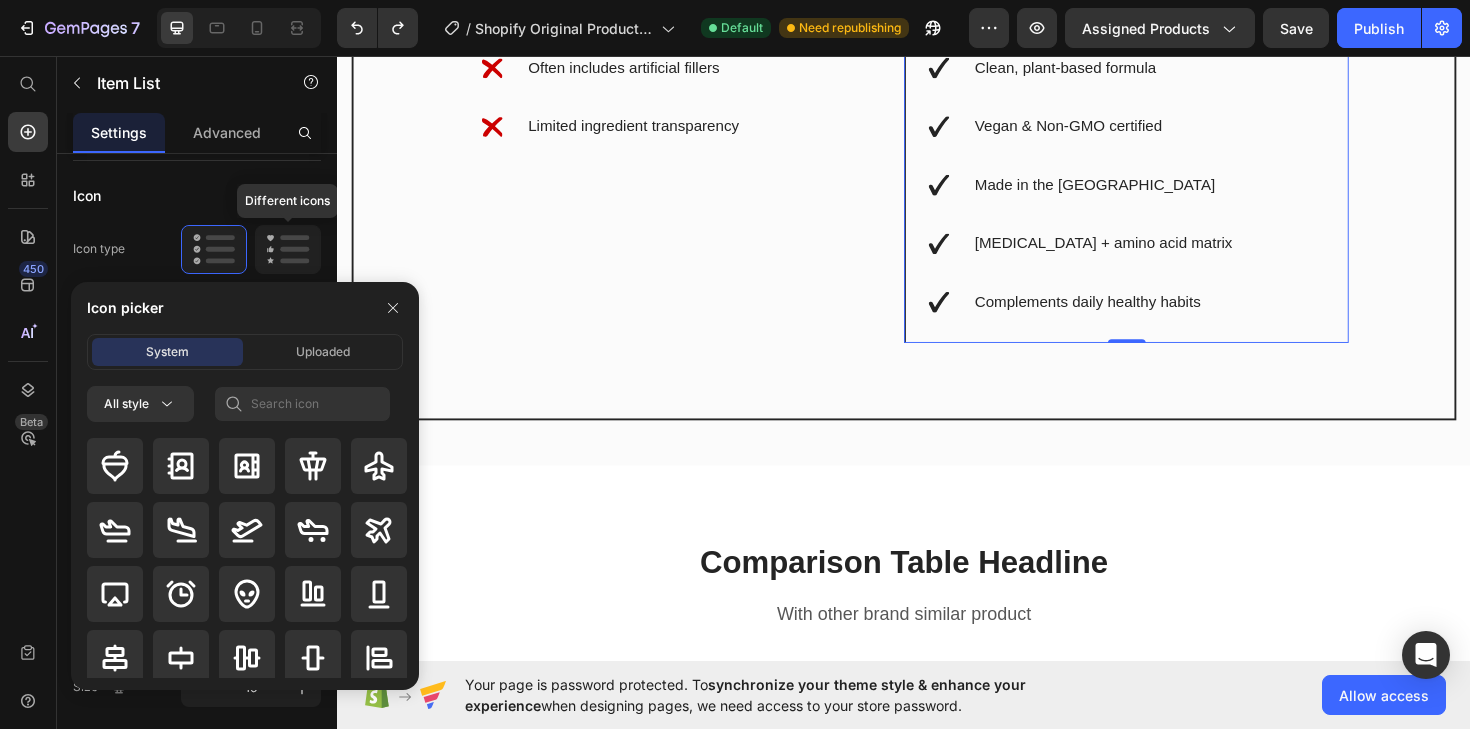 click 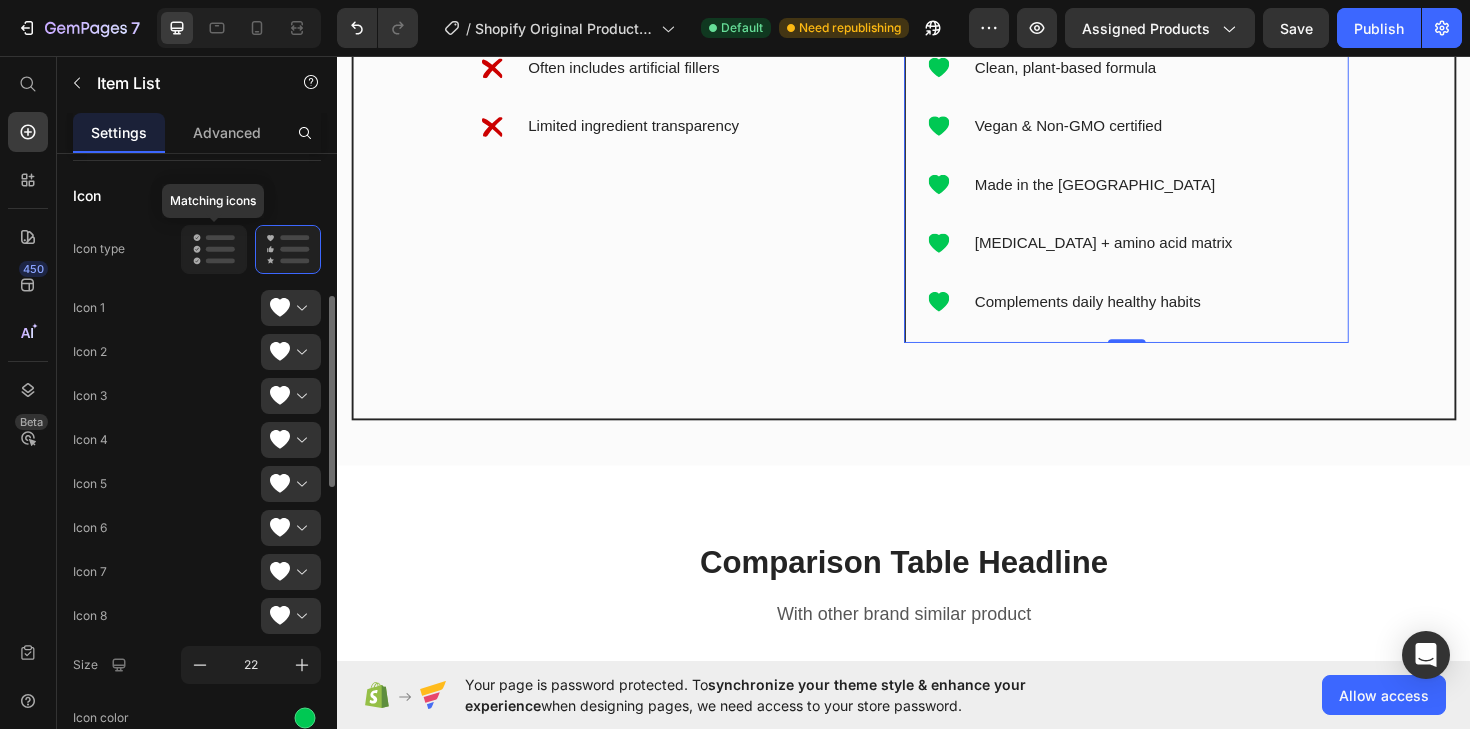 click 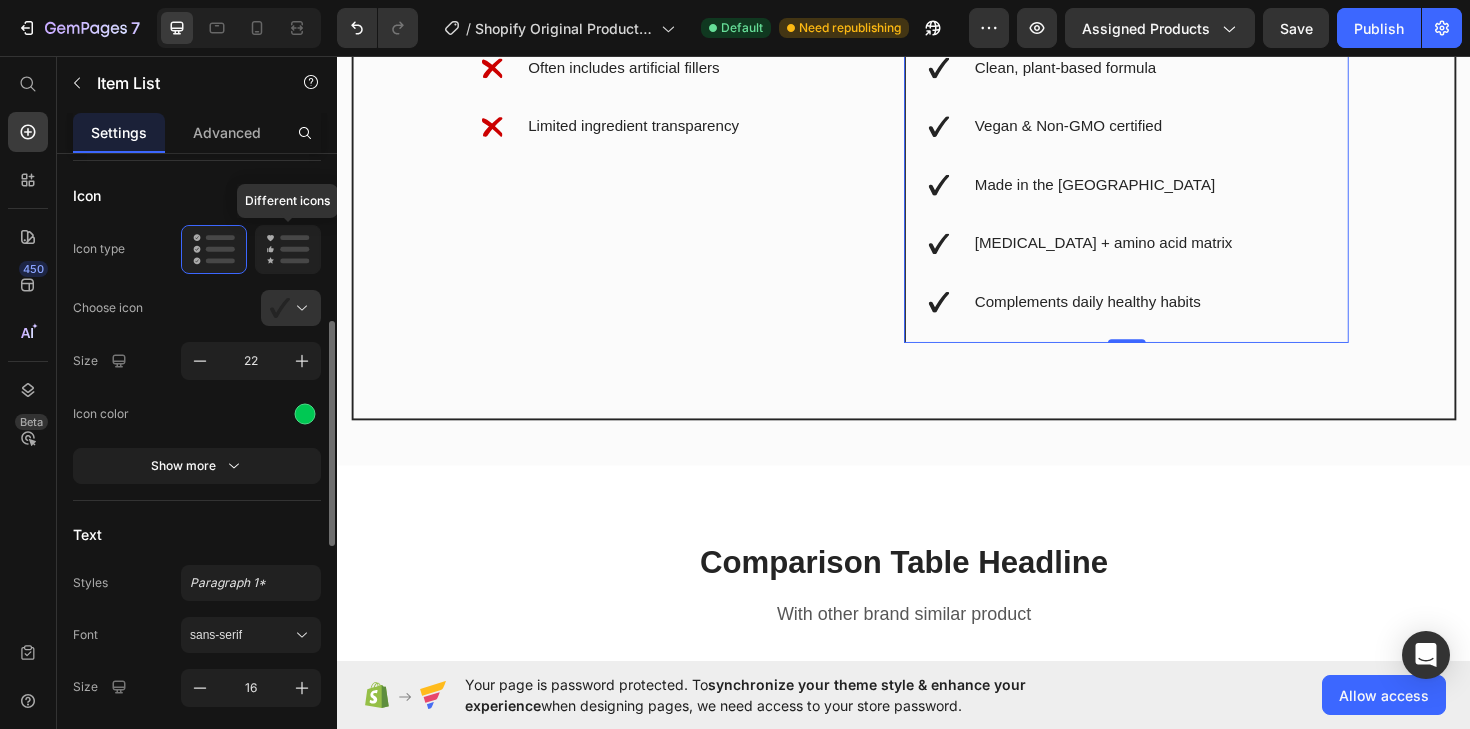 click 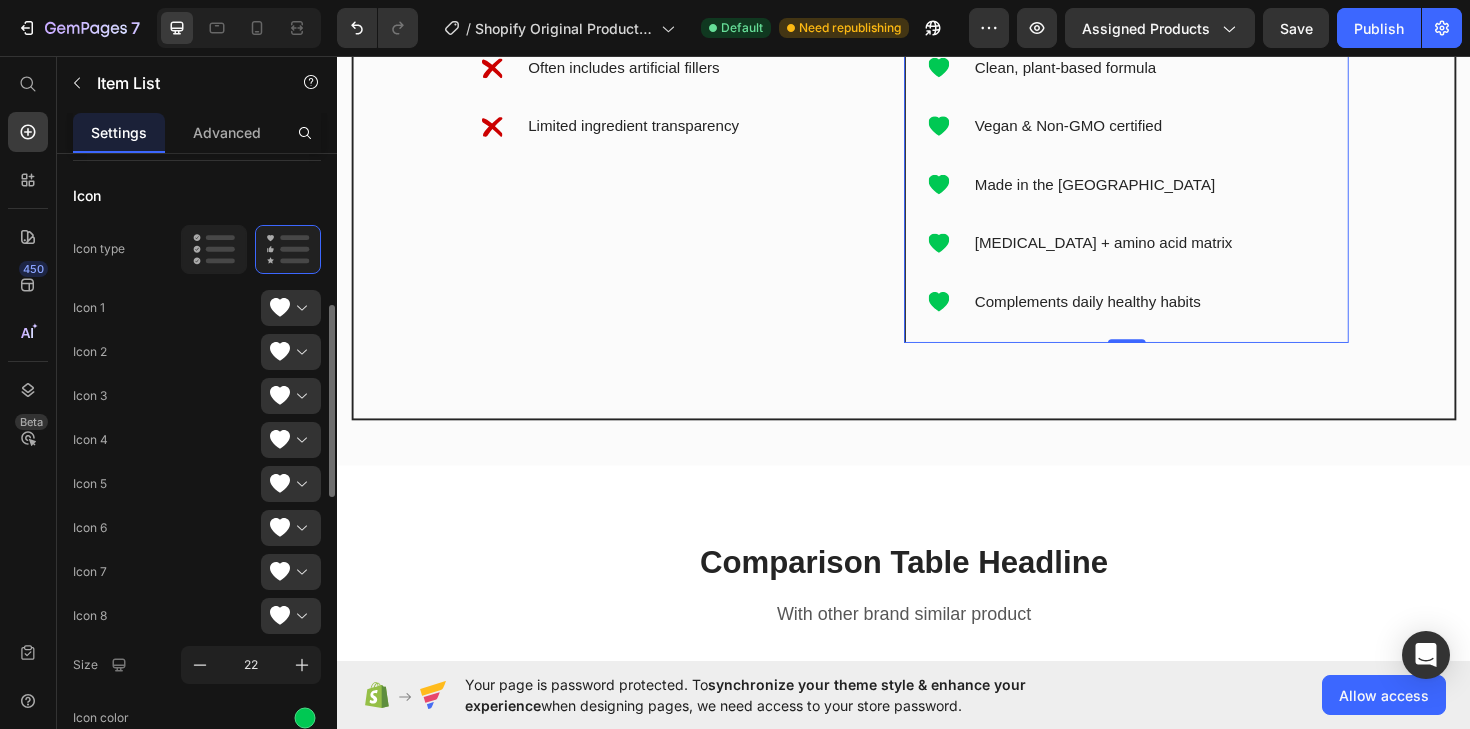scroll, scrollTop: 478, scrollLeft: 0, axis: vertical 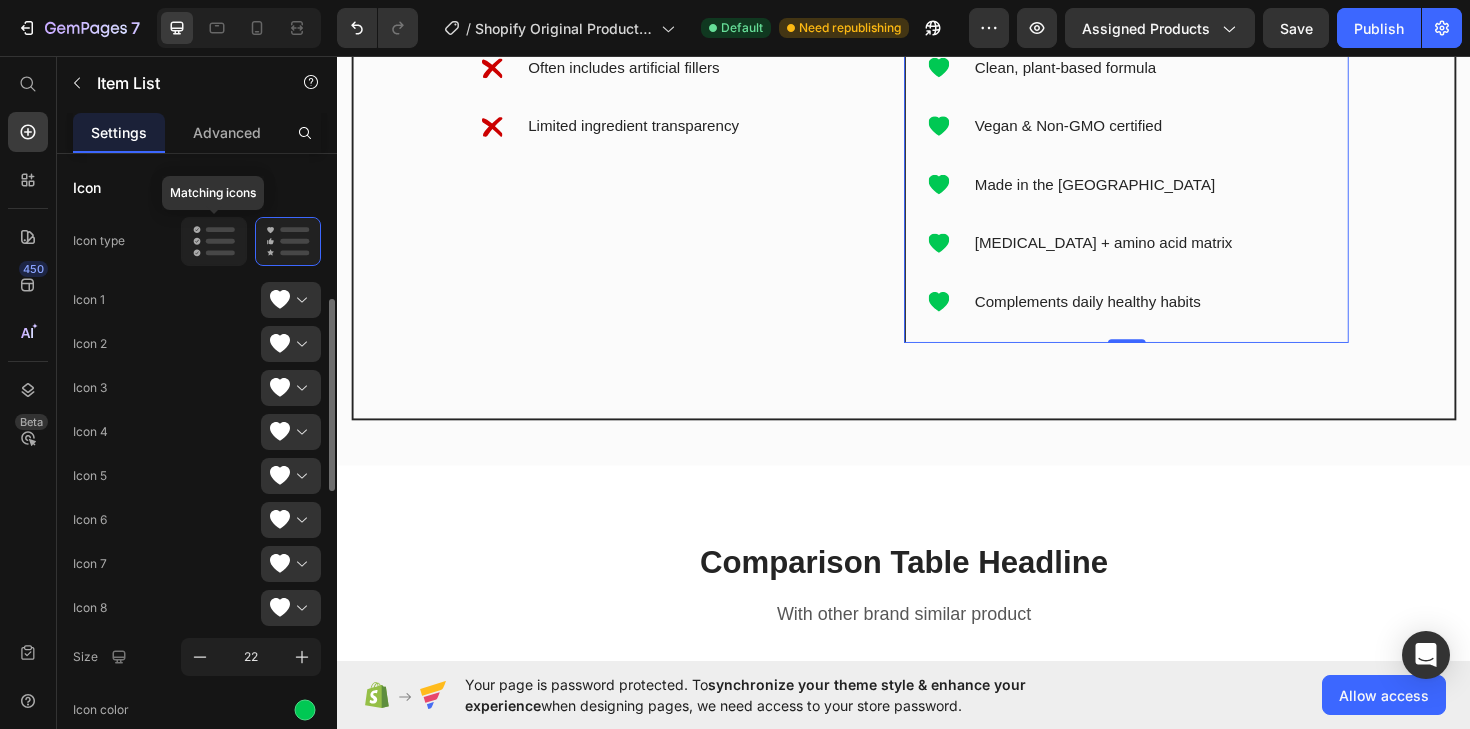 click 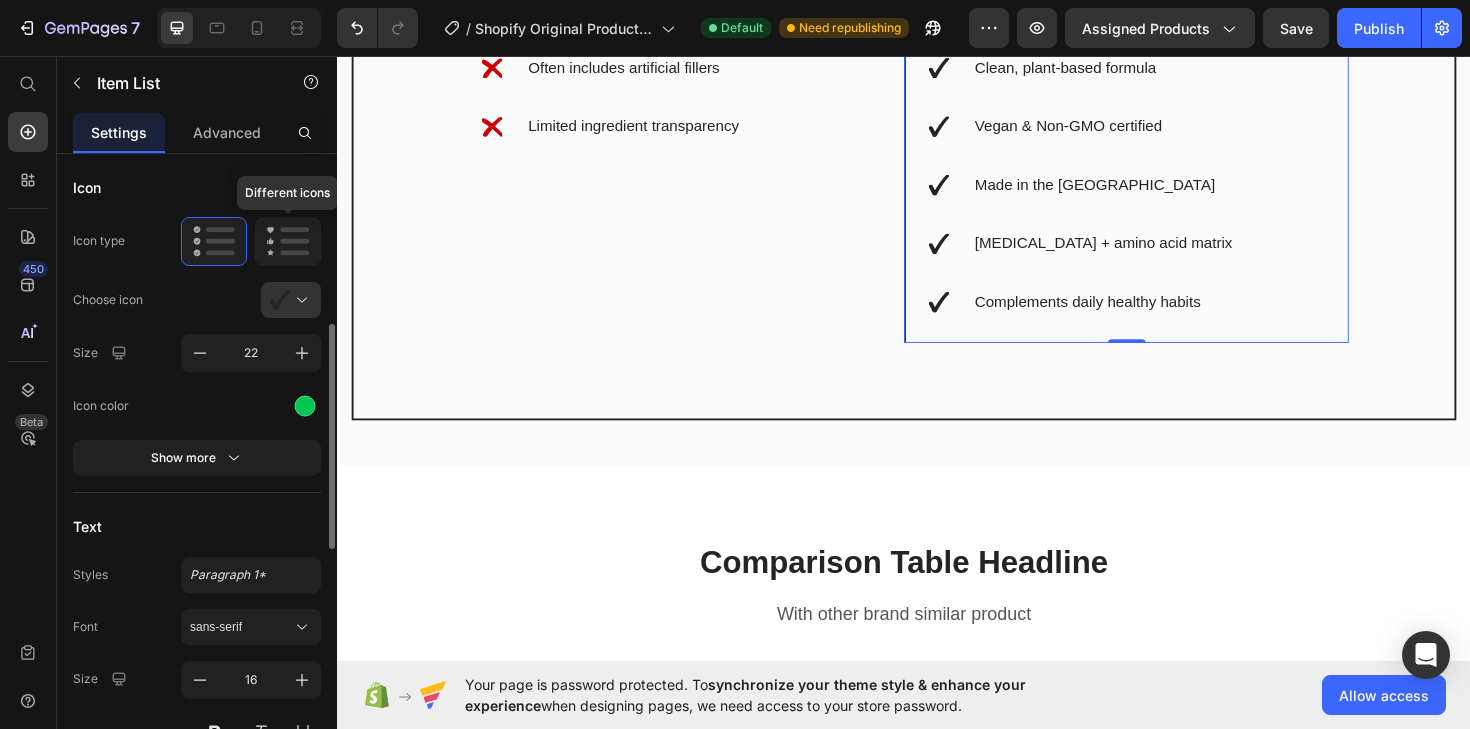click 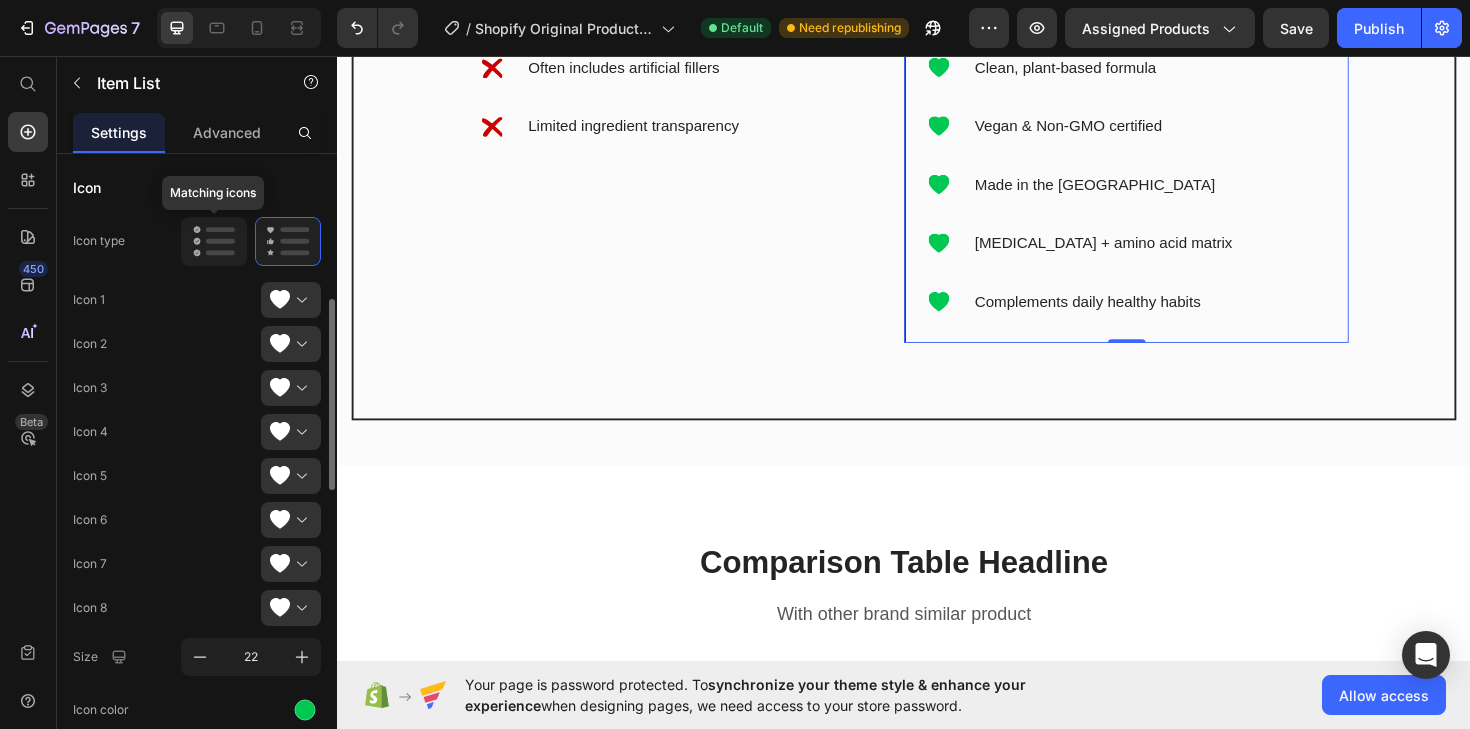 click 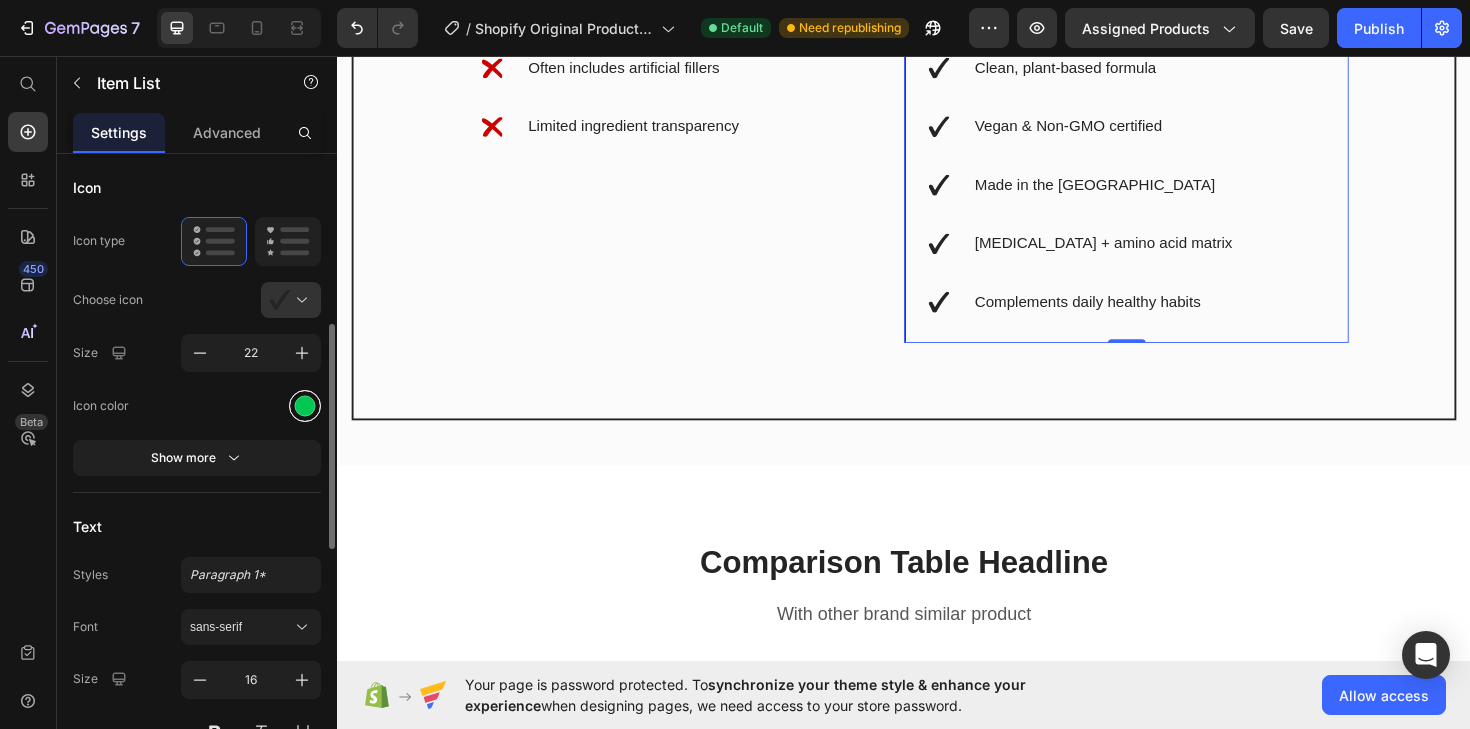 click at bounding box center [305, 405] 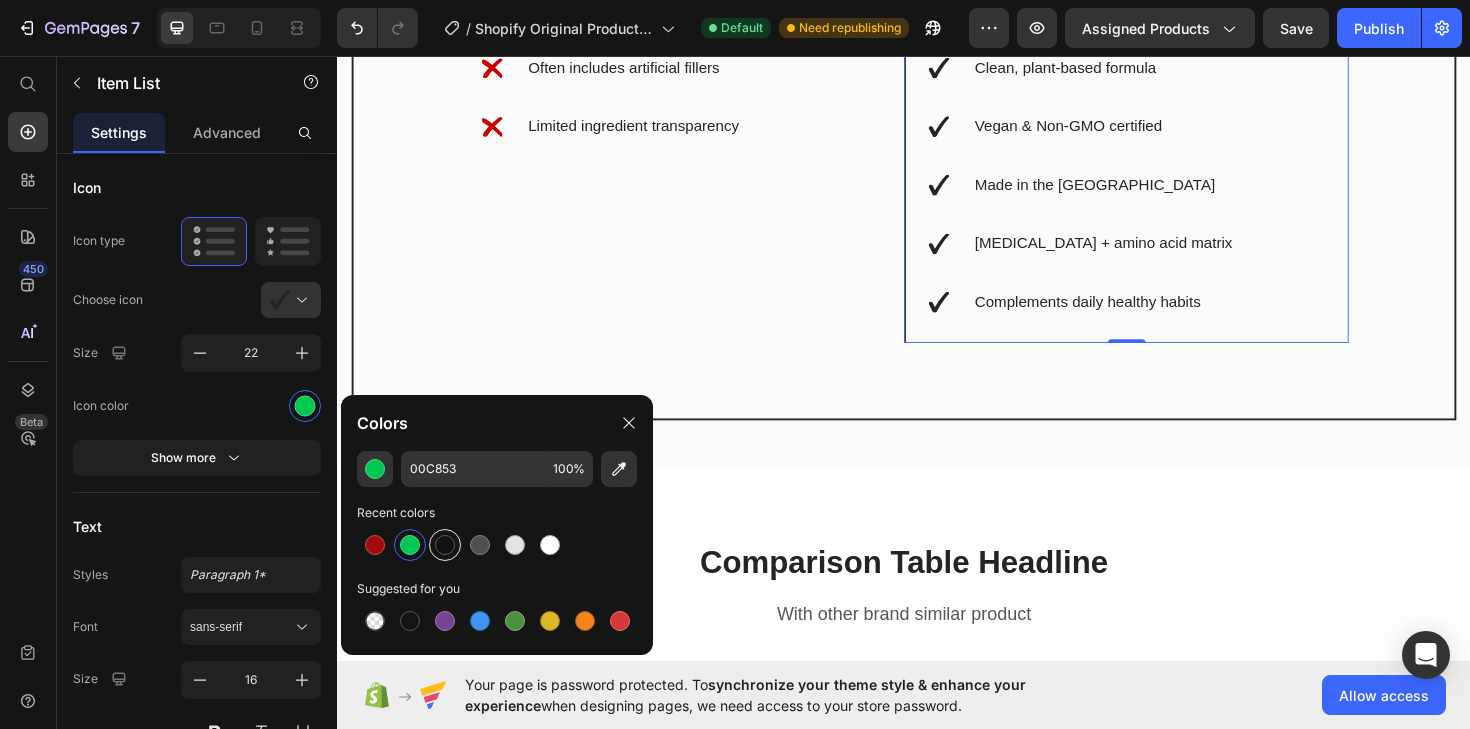 click at bounding box center (445, 545) 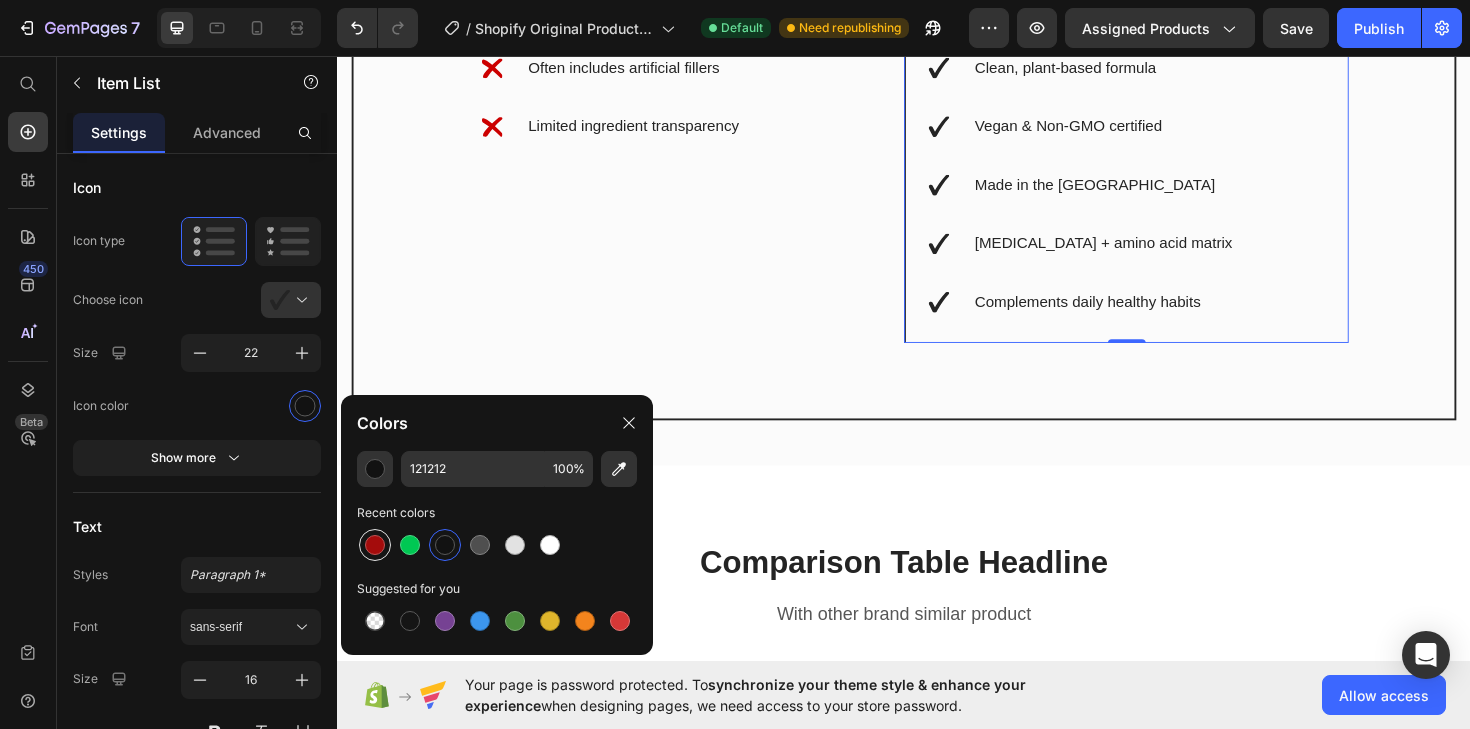 click at bounding box center (375, 545) 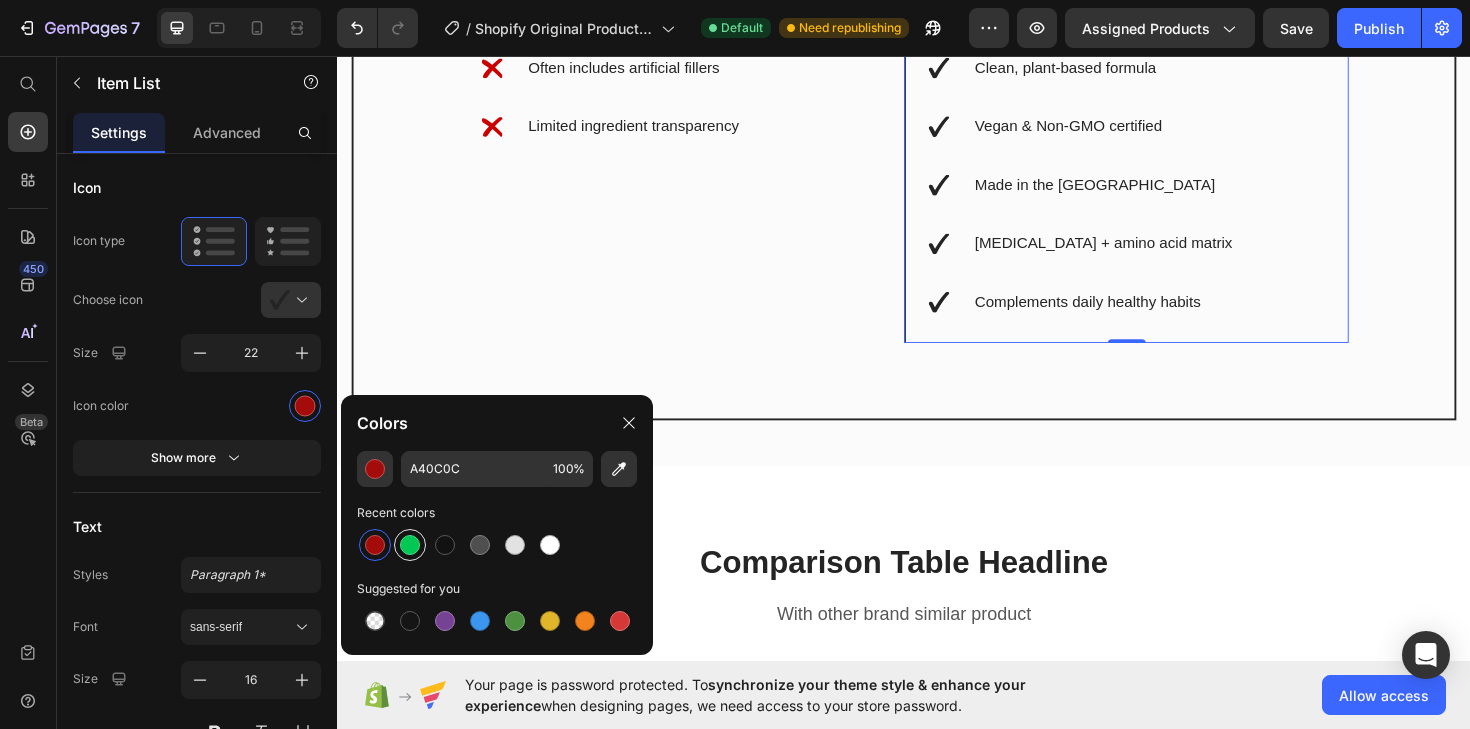 click at bounding box center (410, 545) 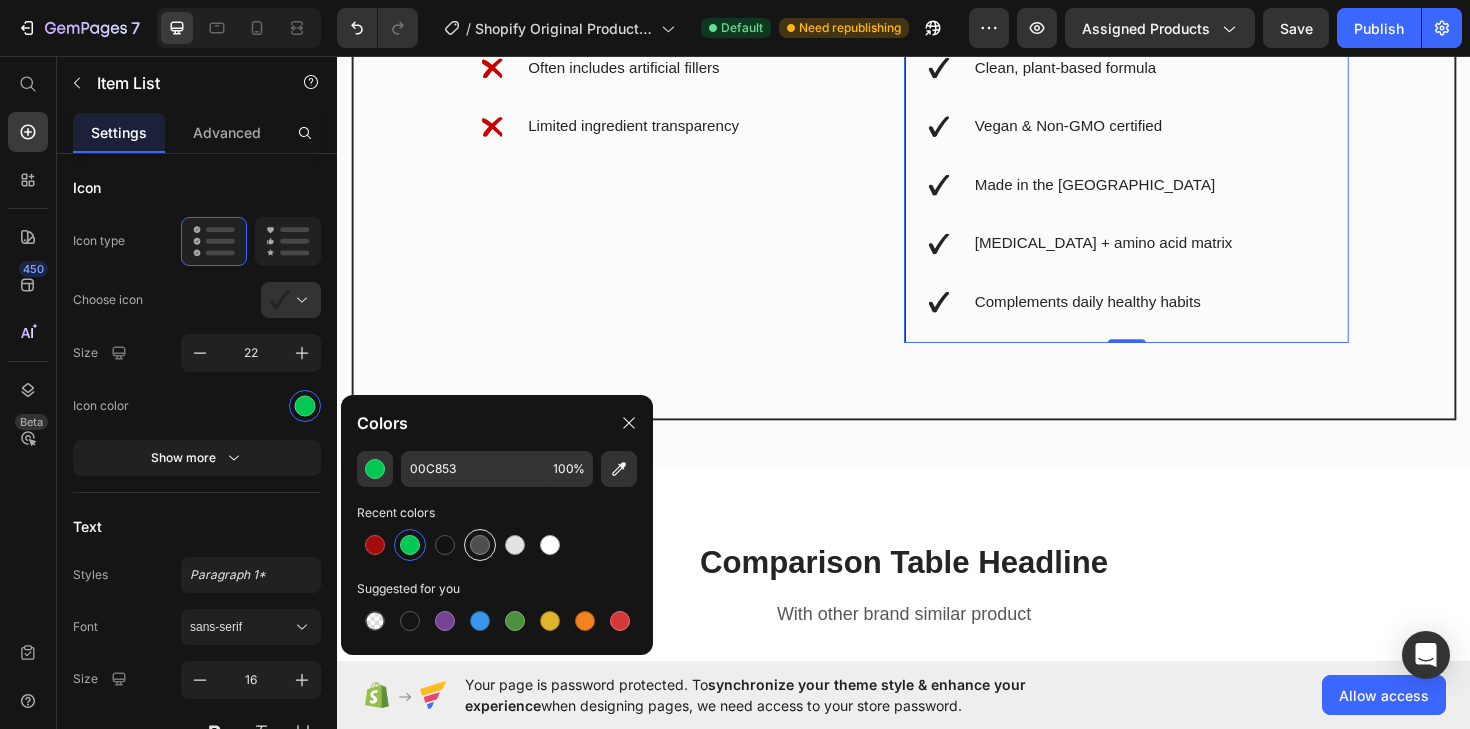 click at bounding box center [480, 545] 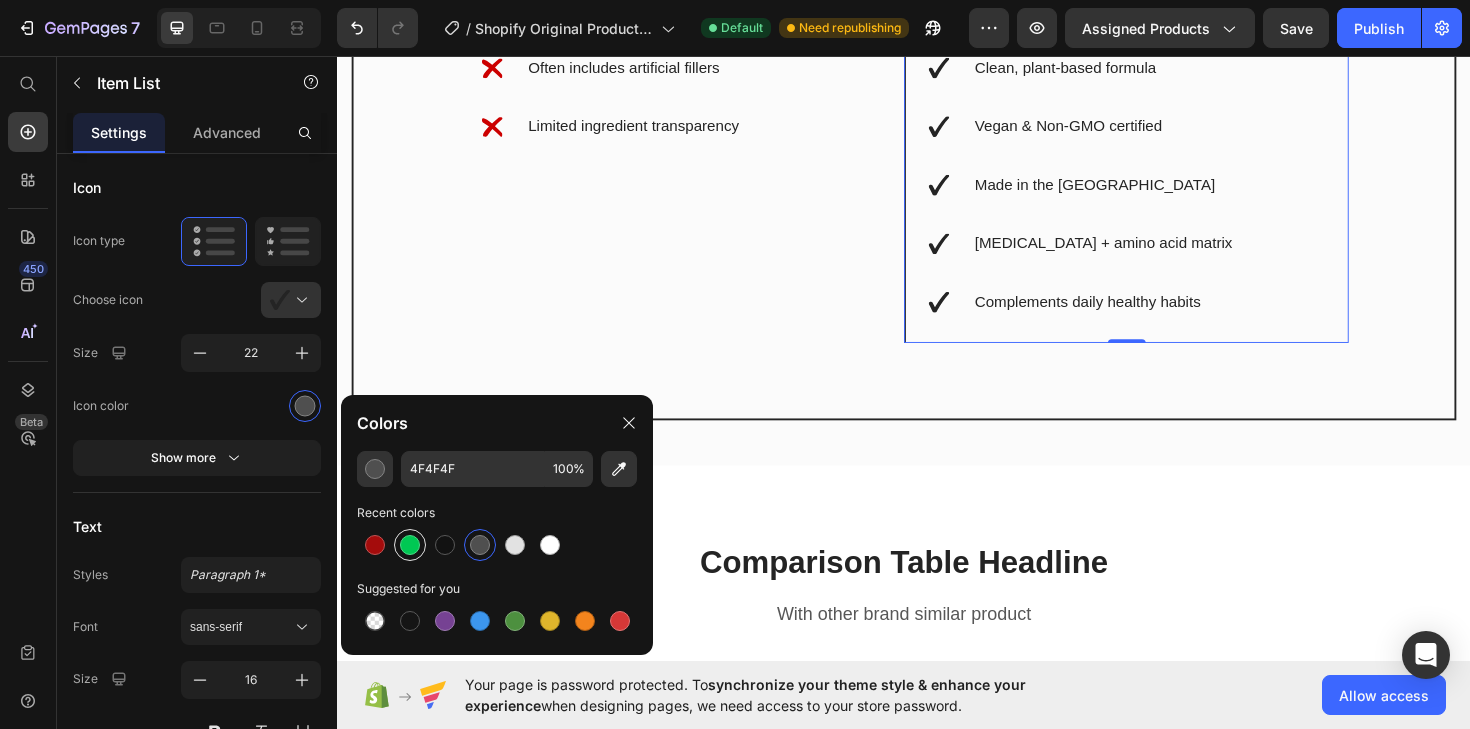 click at bounding box center (410, 545) 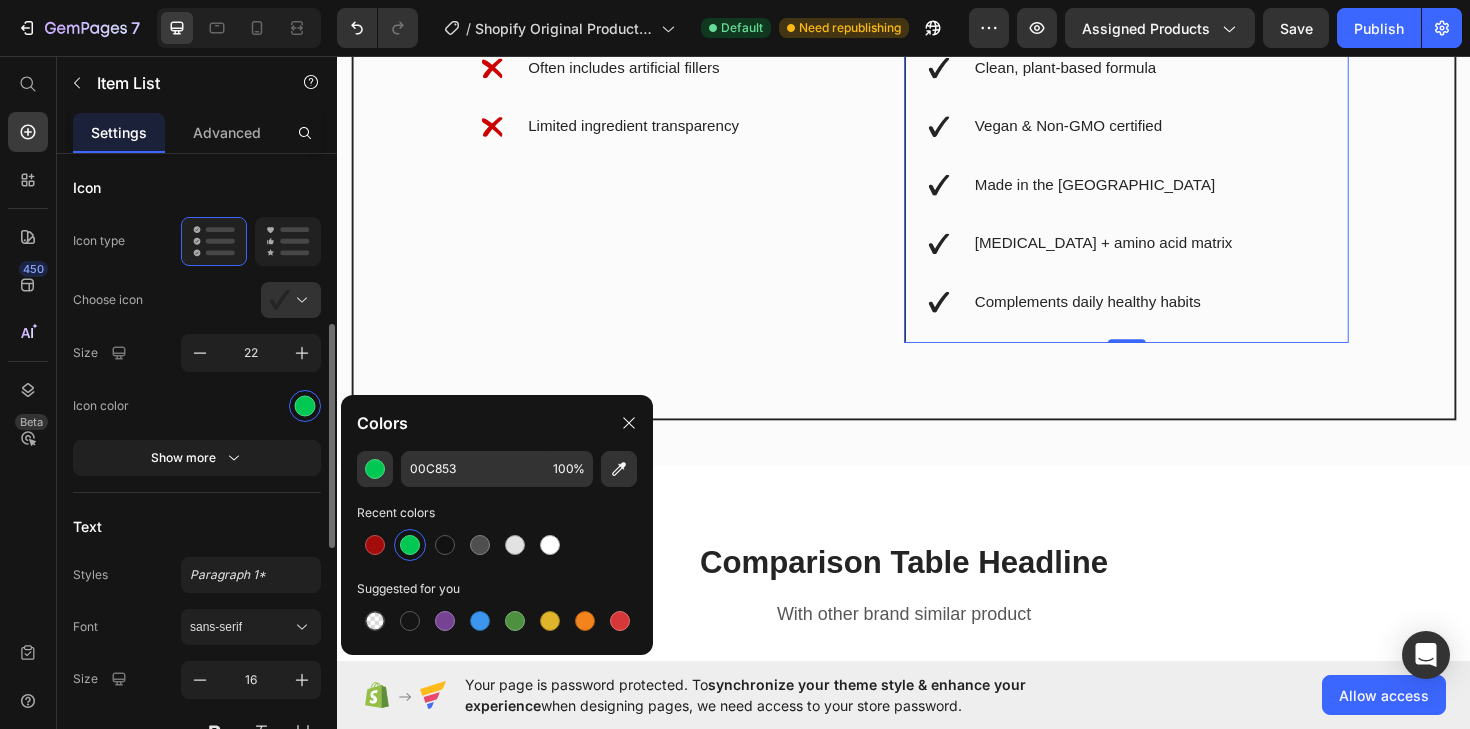 click on "Icon color" 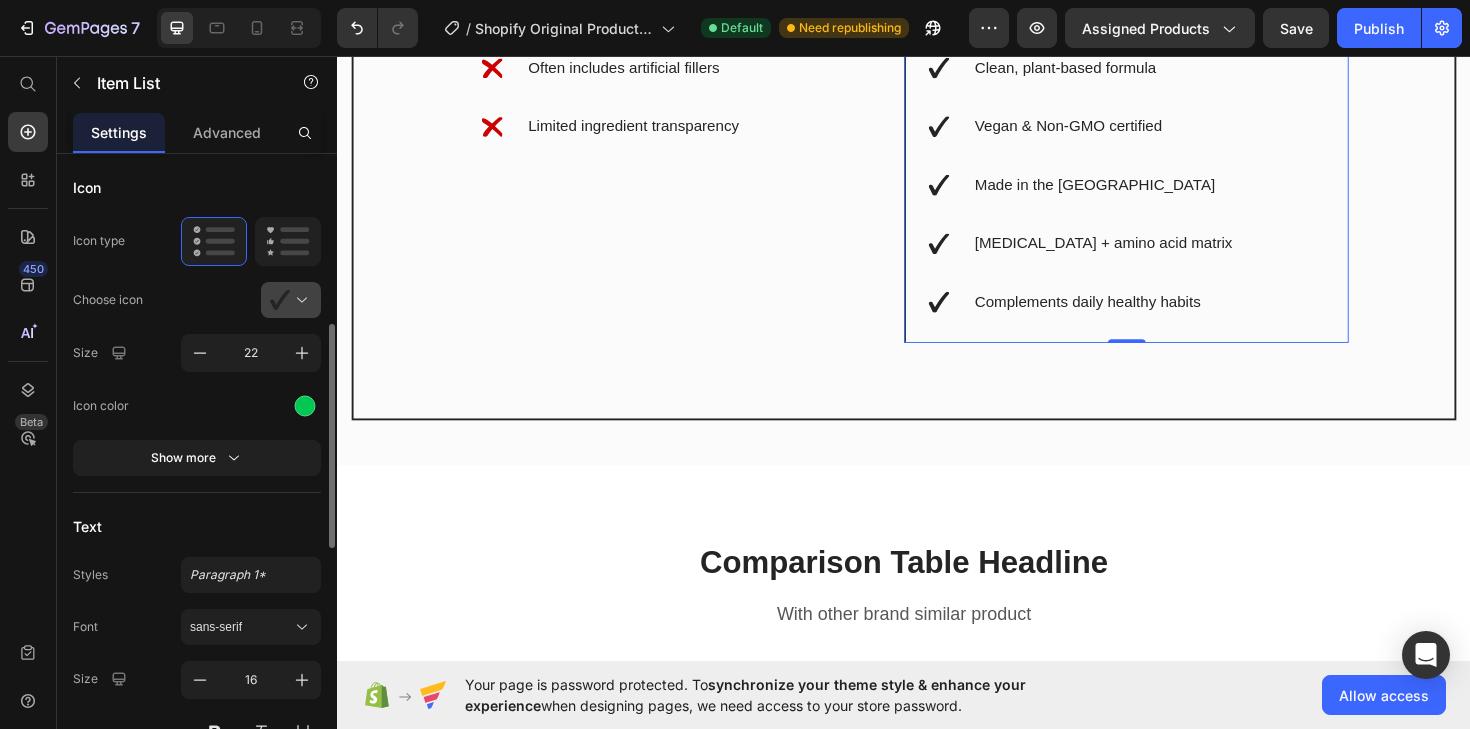 click at bounding box center [299, 300] 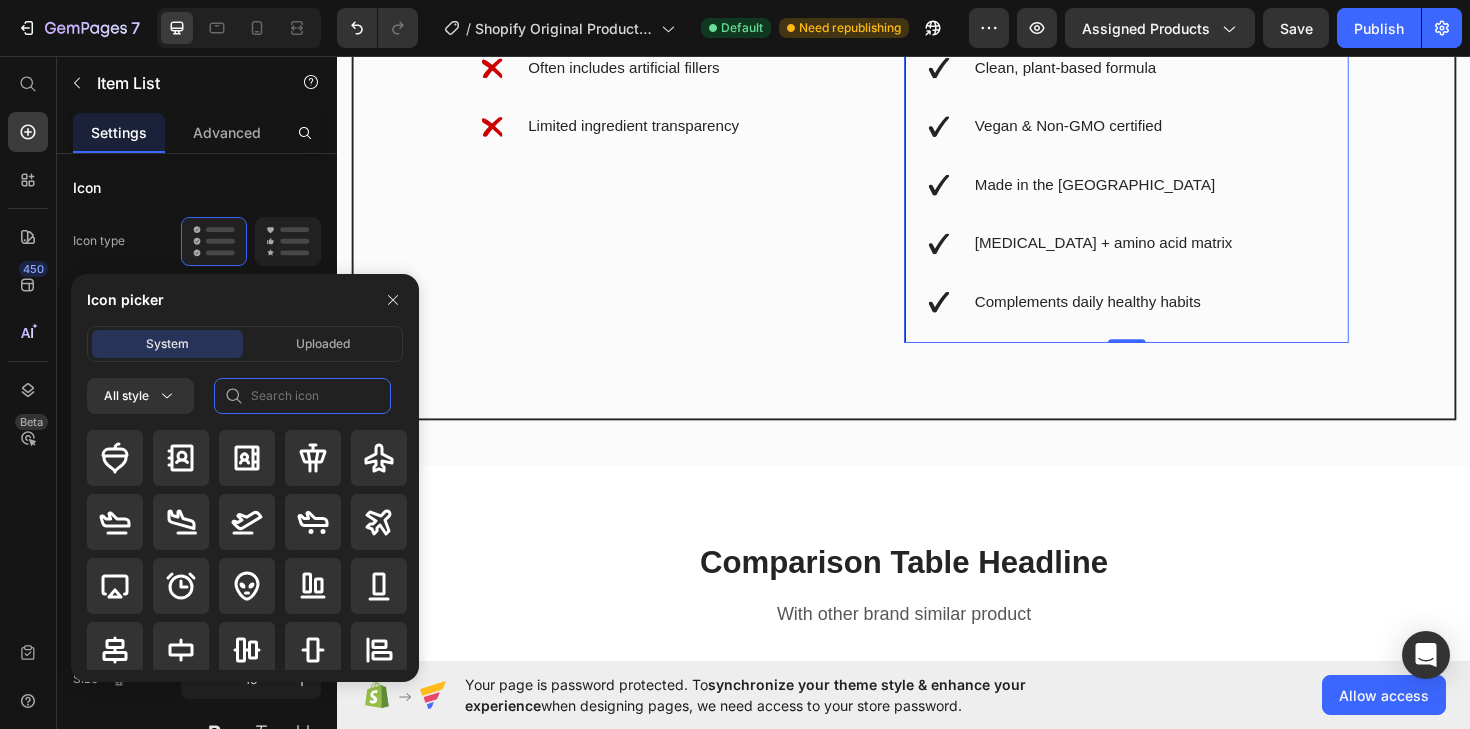 click 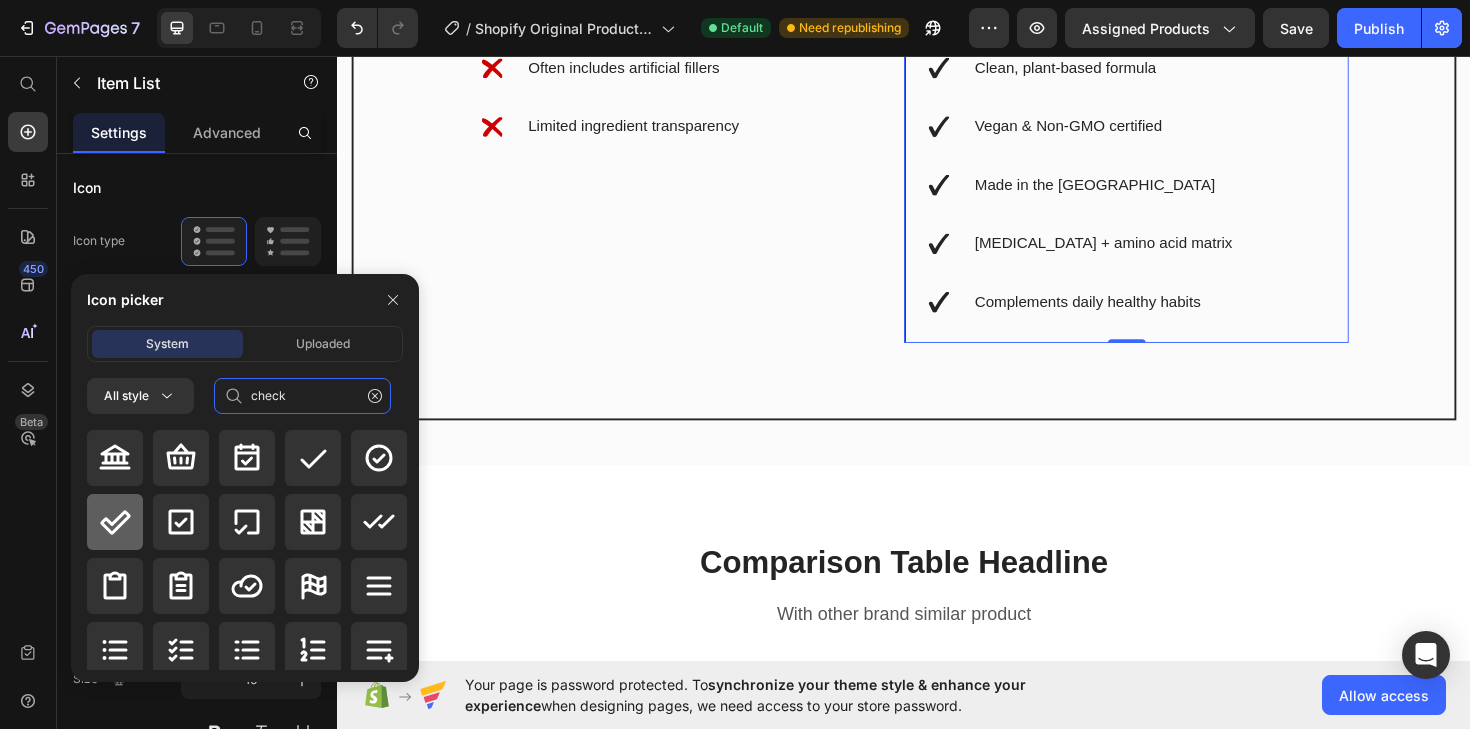type on "check" 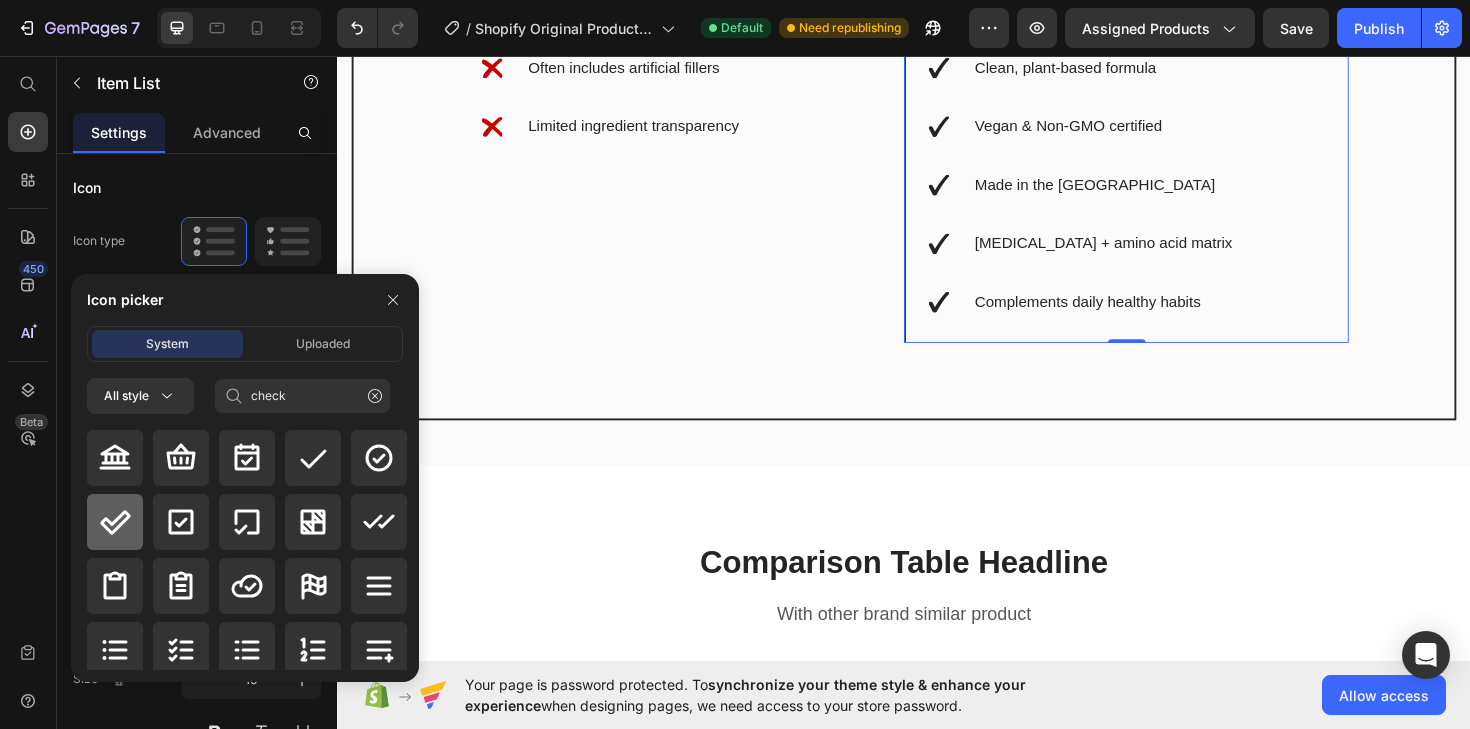 click 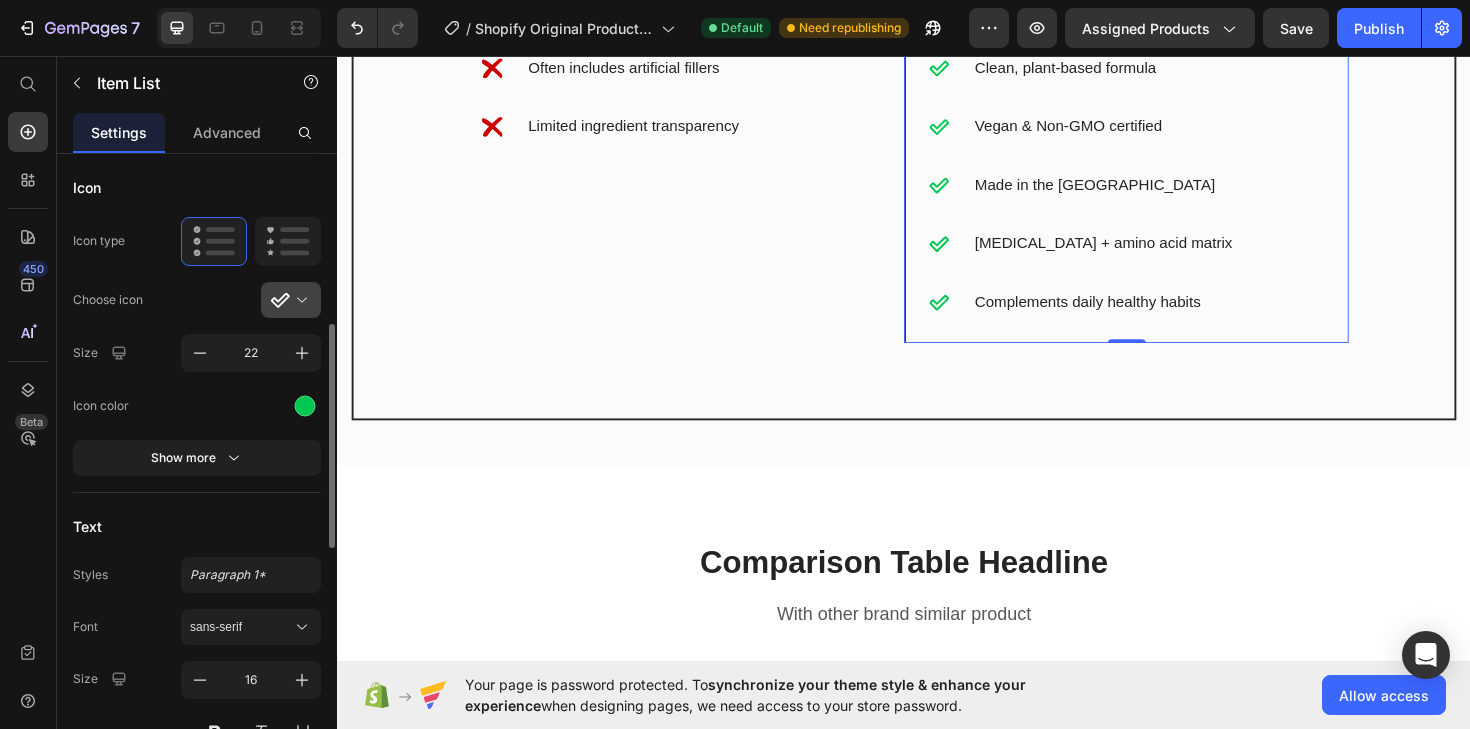 click at bounding box center (299, 300) 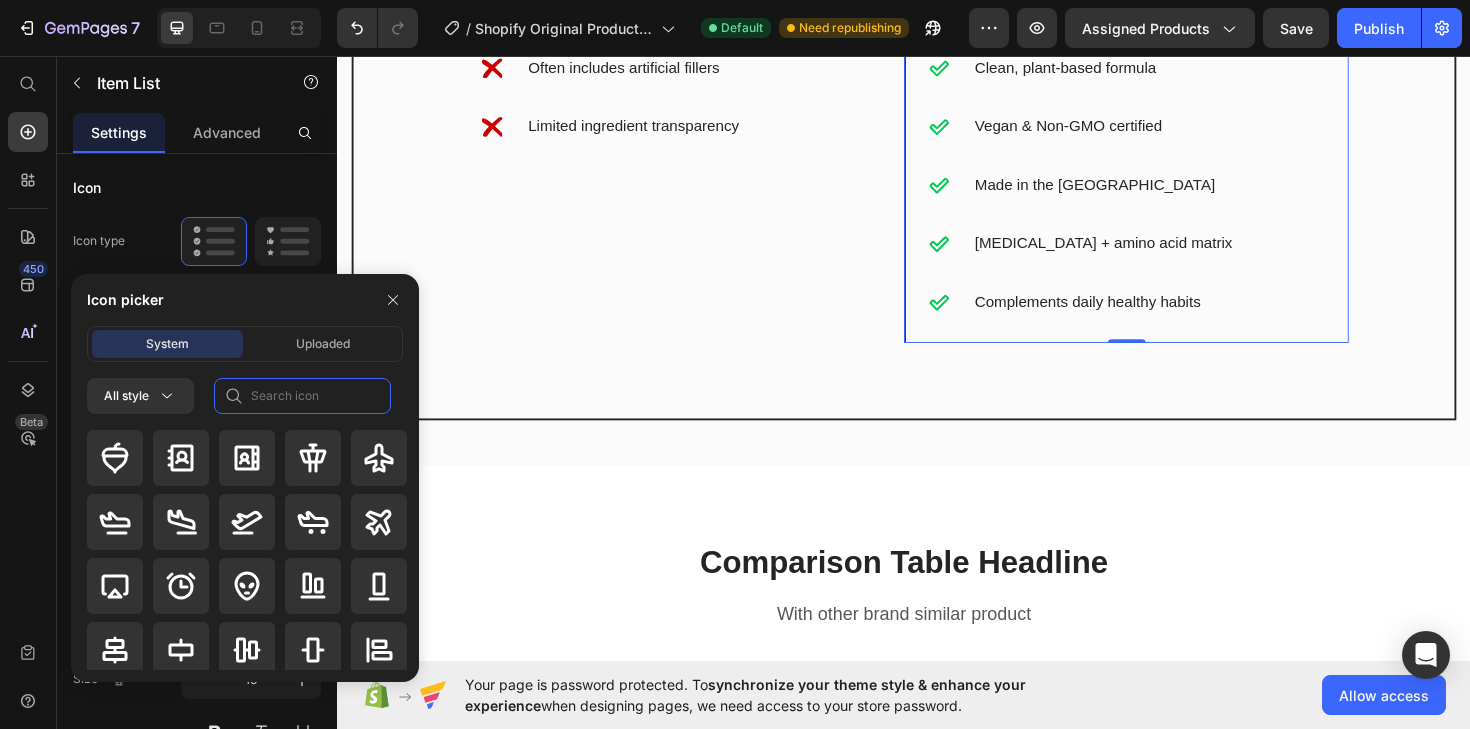 click 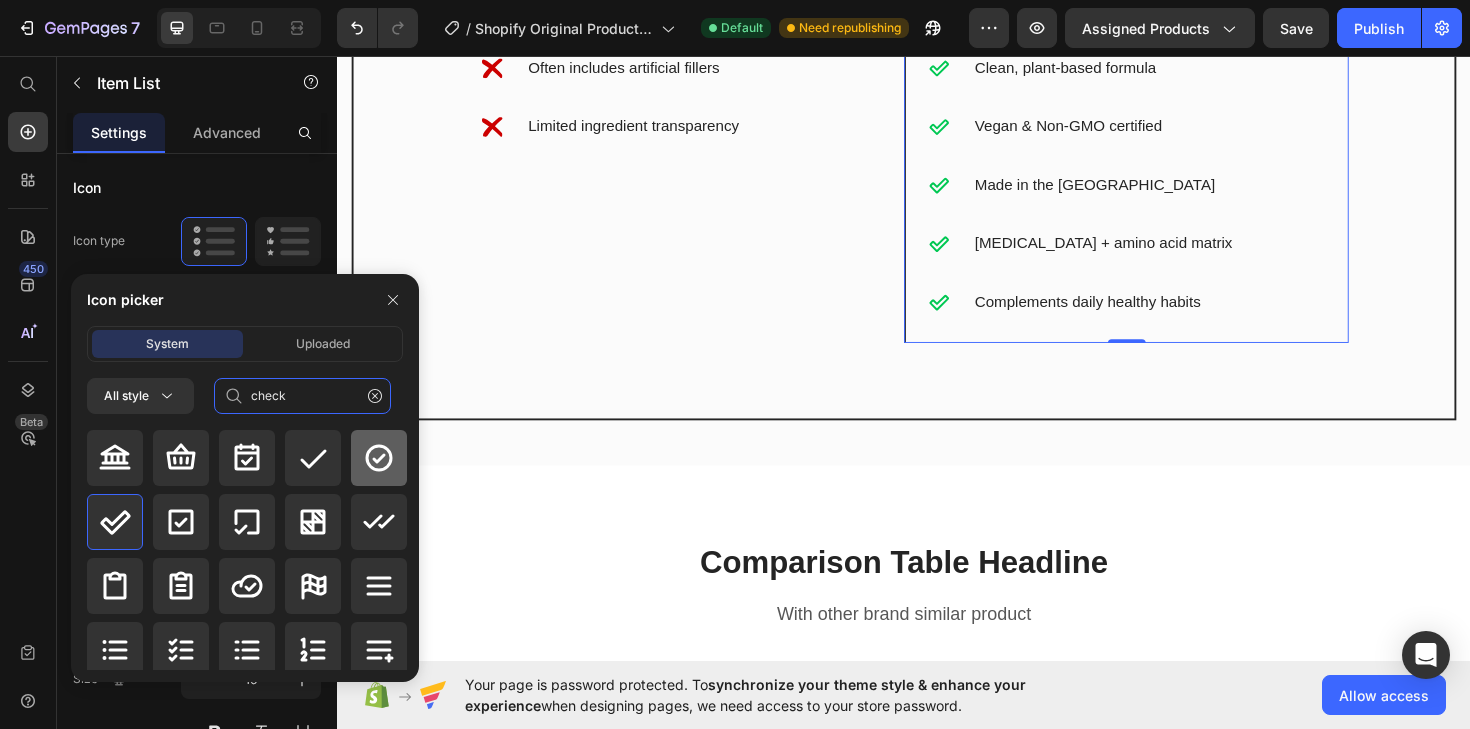 type on "check" 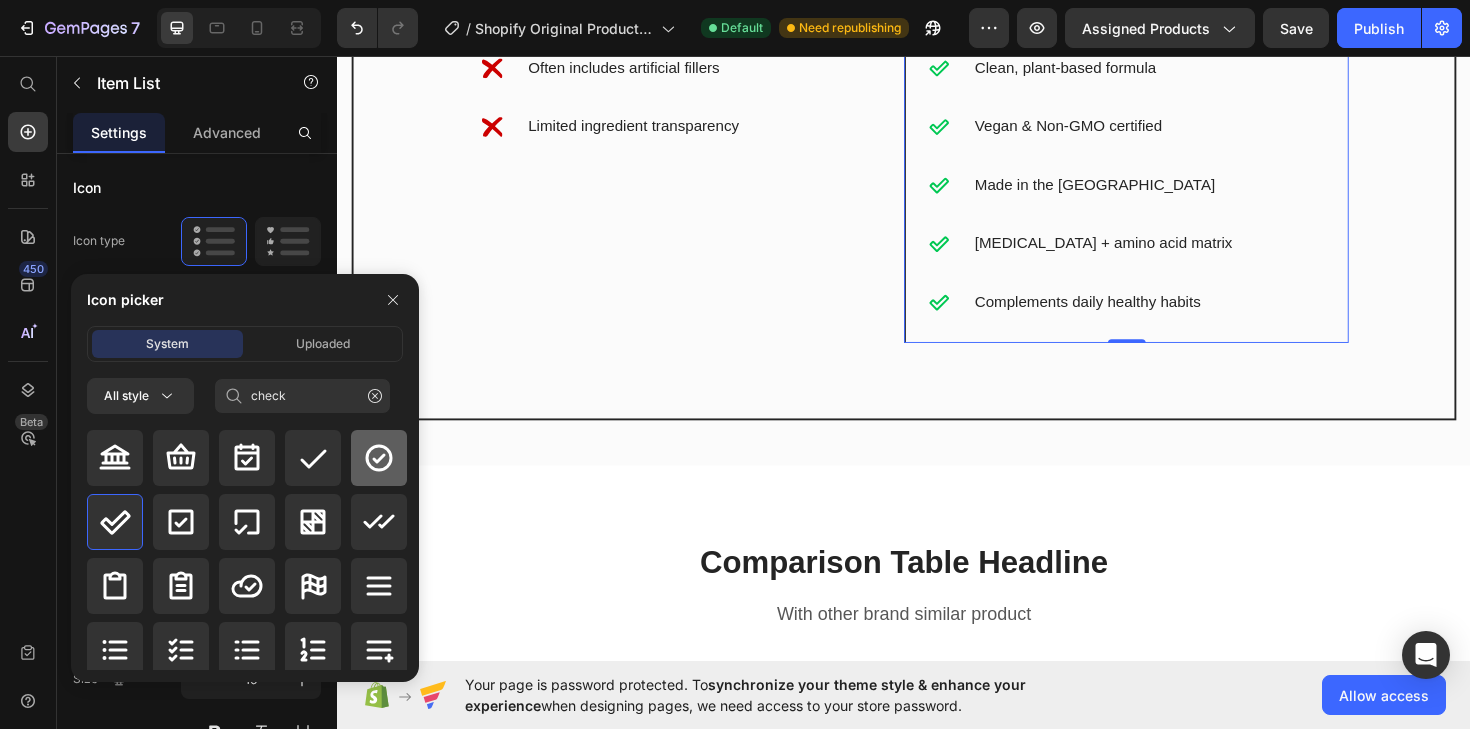 click 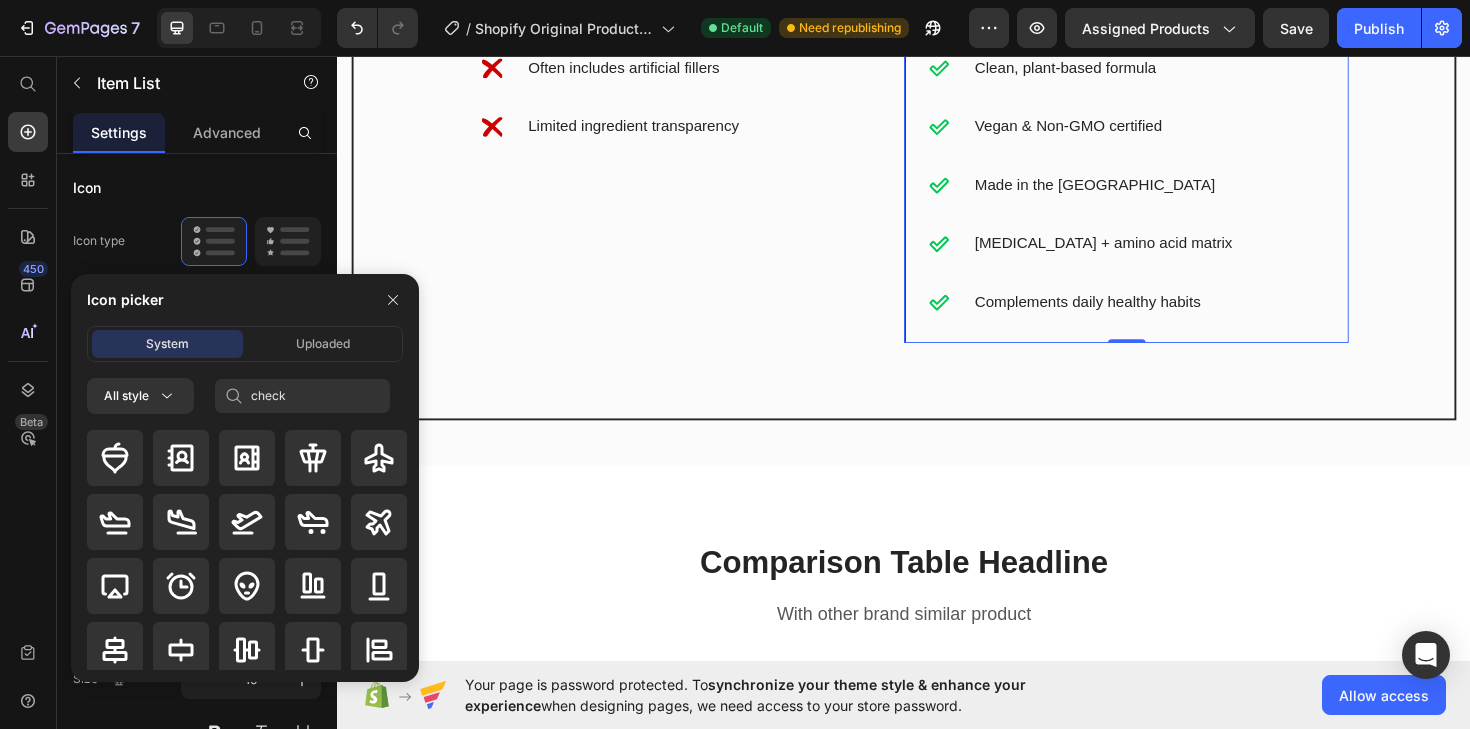 type 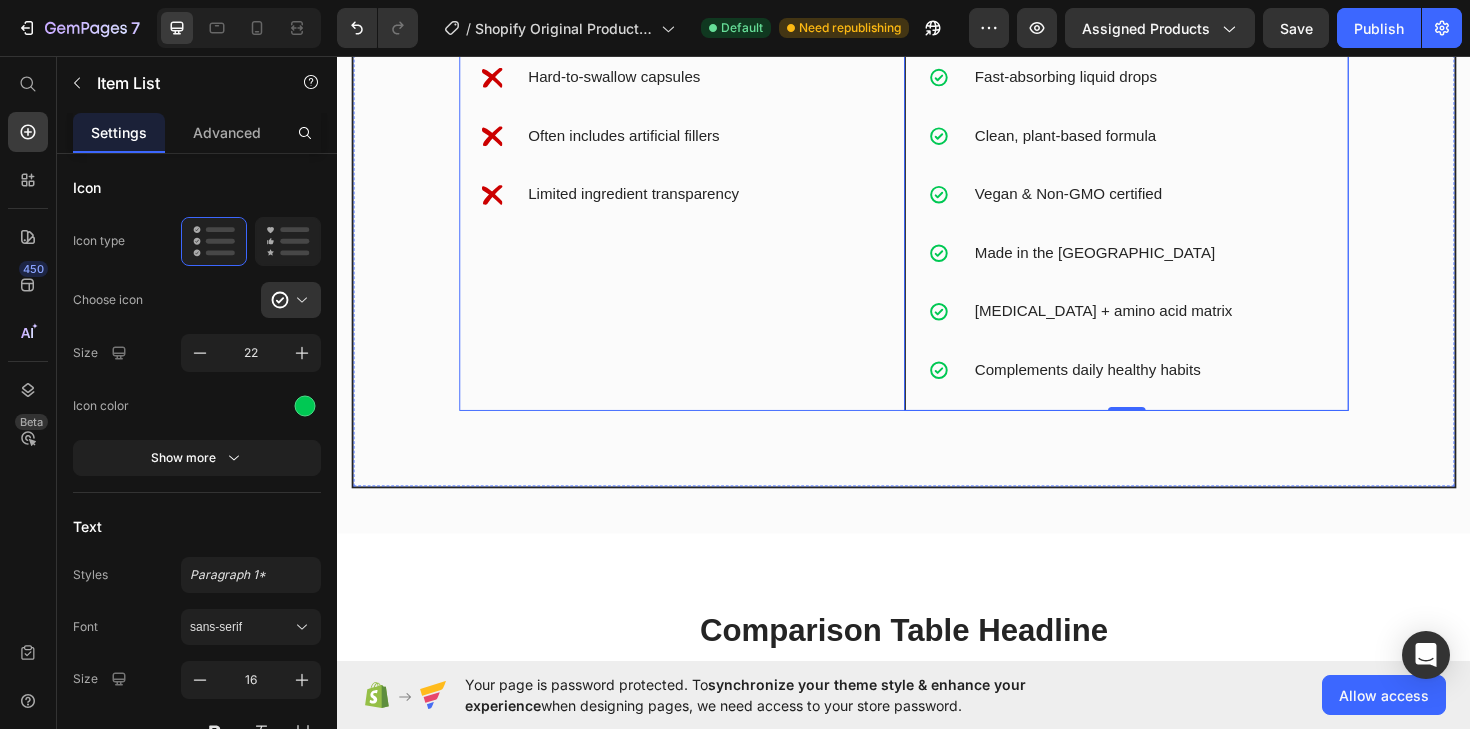 scroll, scrollTop: 5485, scrollLeft: 0, axis: vertical 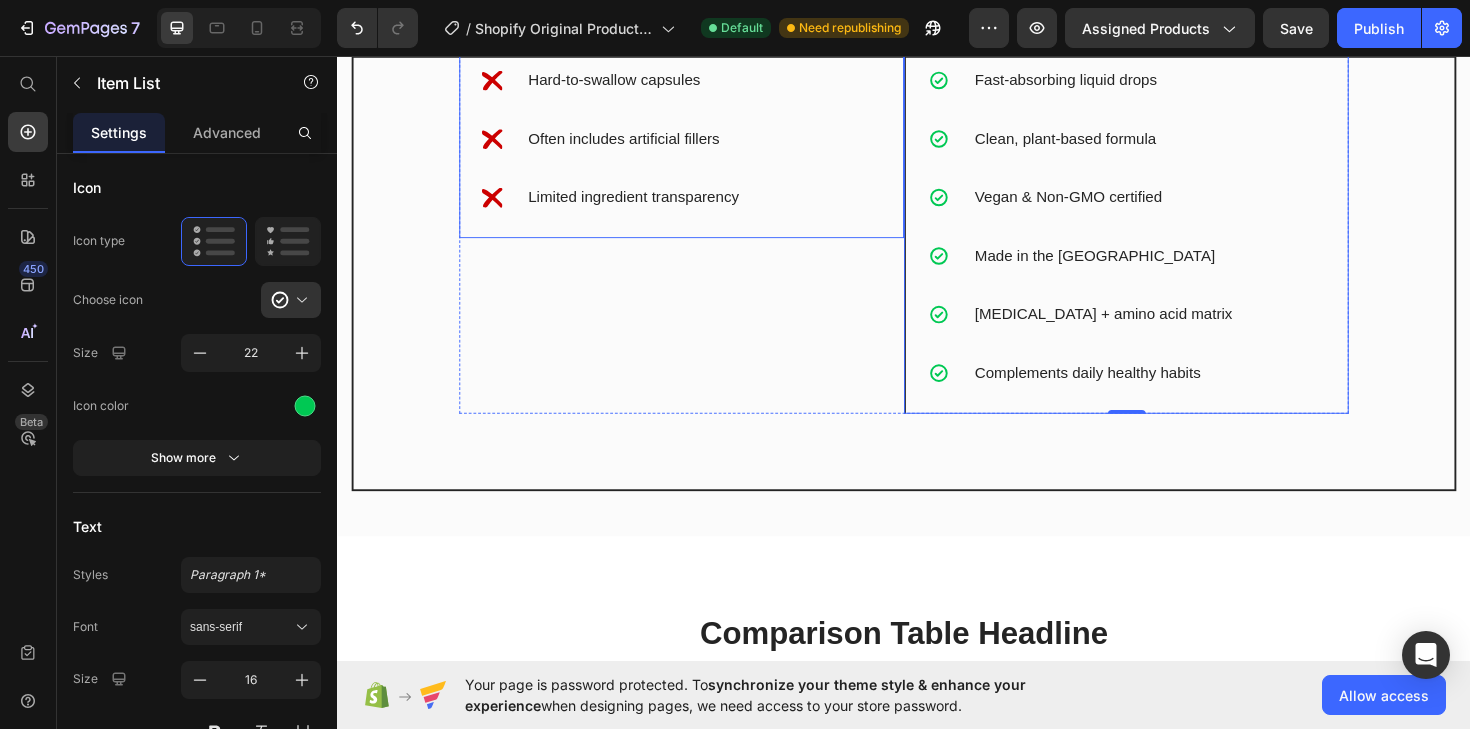 click on "Lorem ipsum dolor sit amet, consectetur elit sed do" at bounding box center (697, -42) 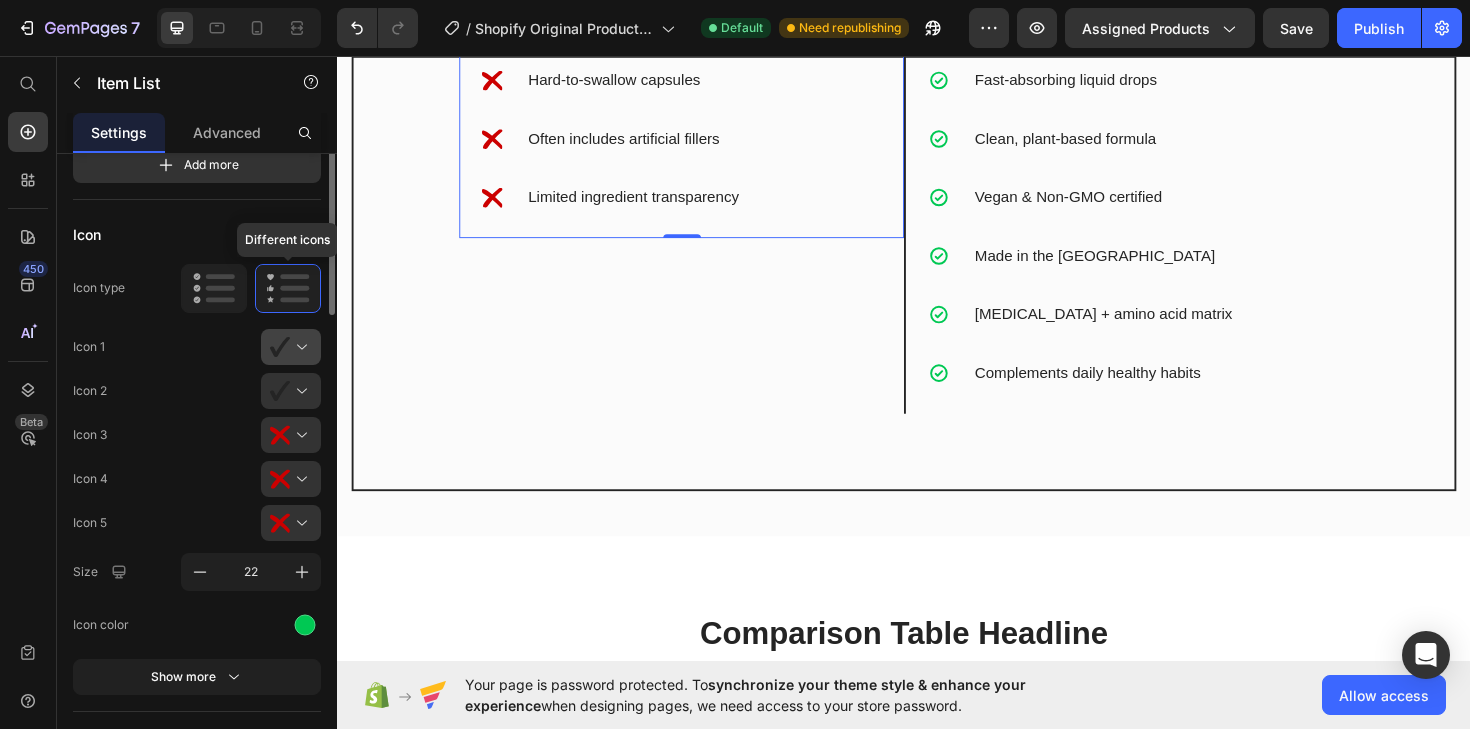 scroll, scrollTop: 179, scrollLeft: 0, axis: vertical 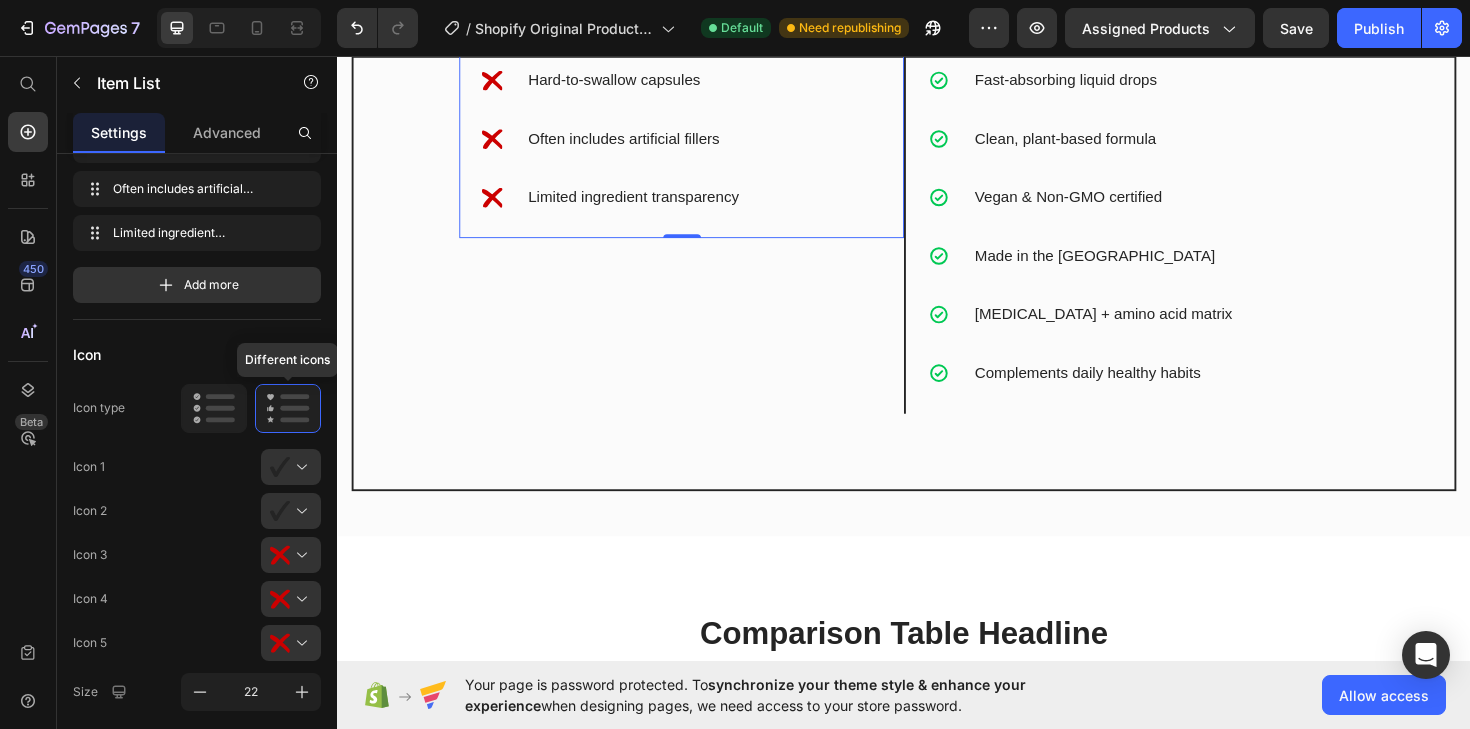 click 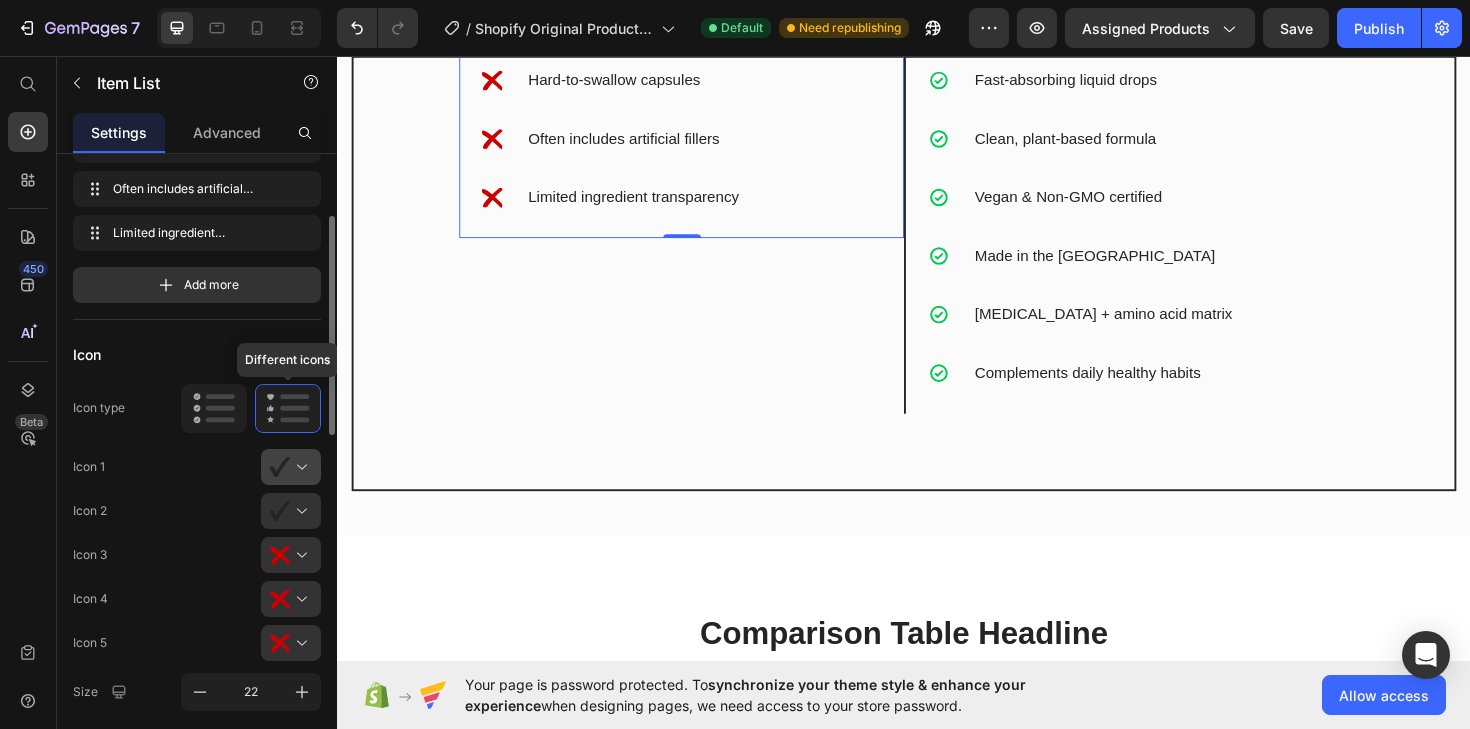 click at bounding box center [299, 467] 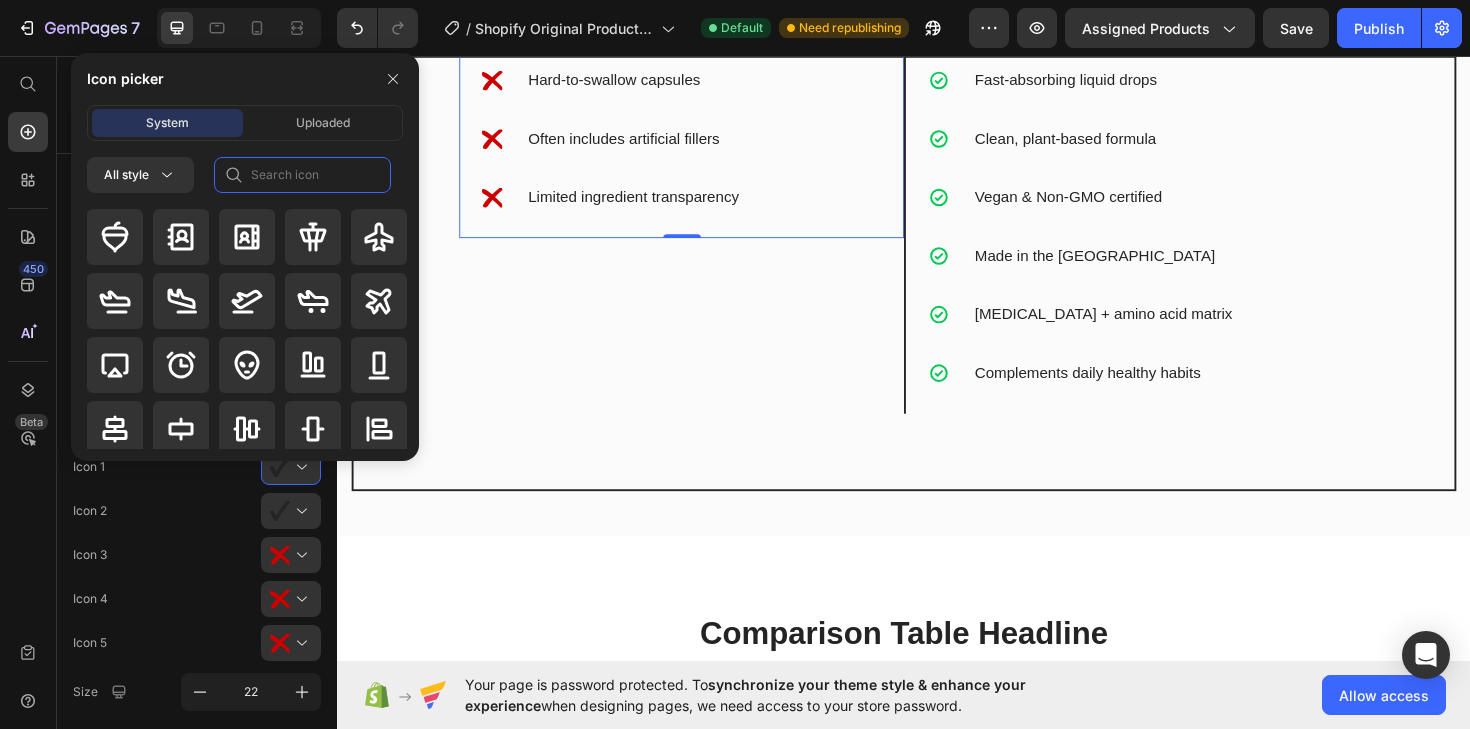 click 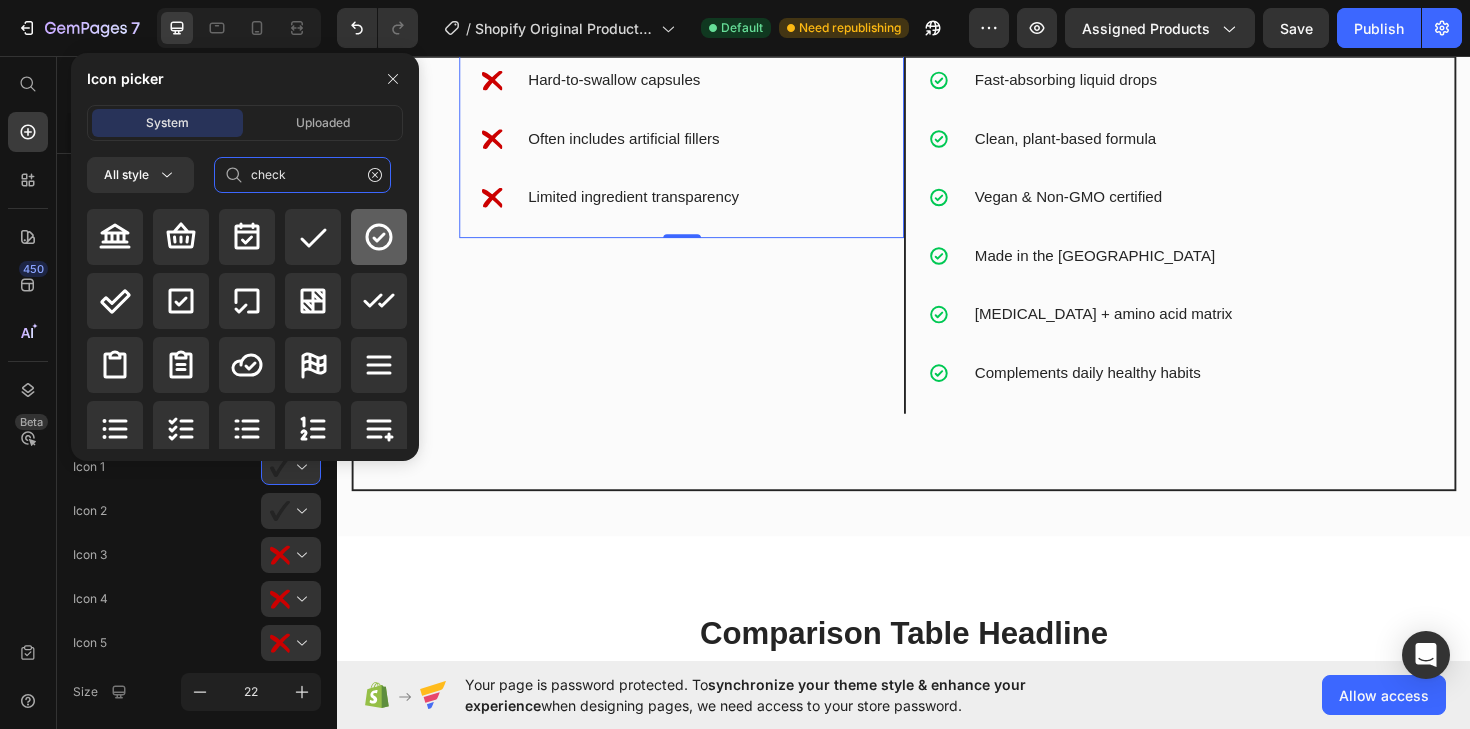 type on "check" 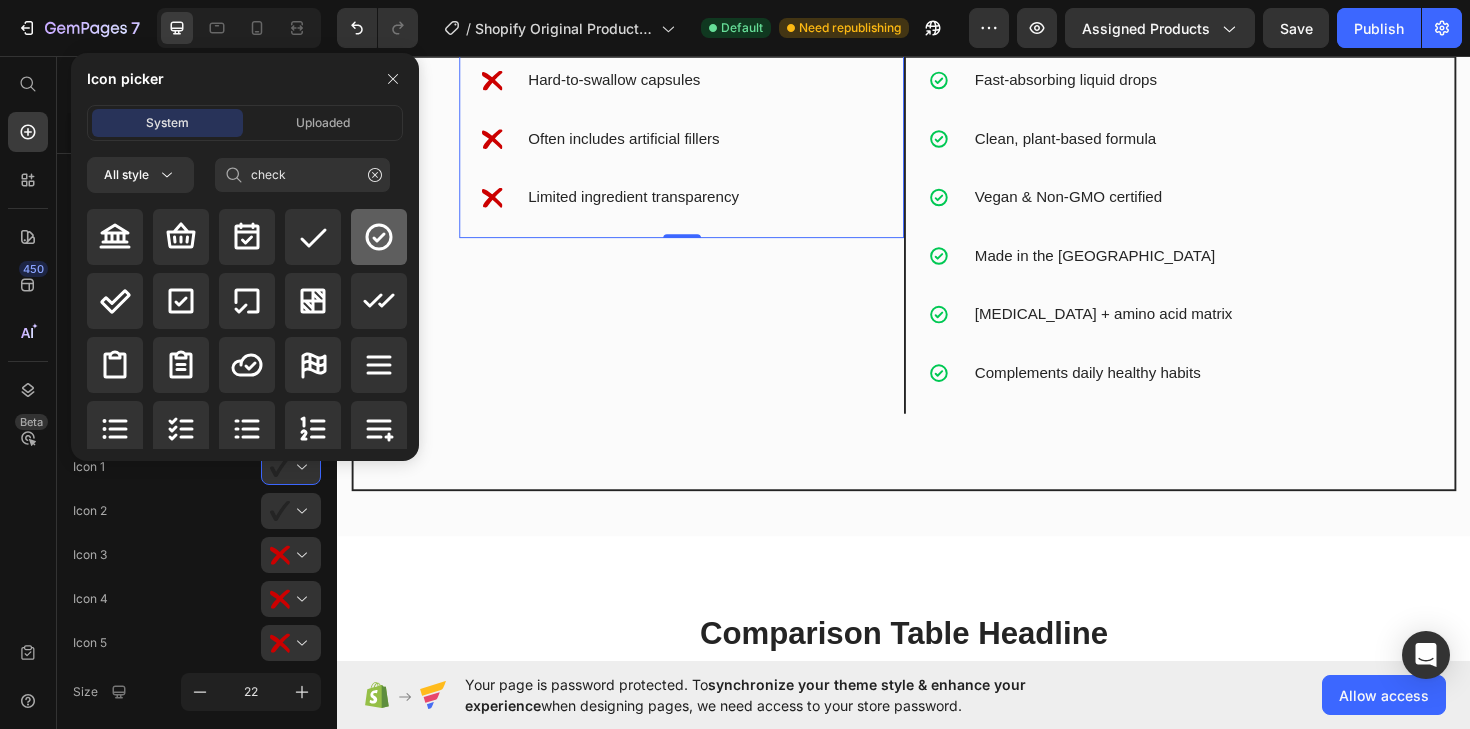click 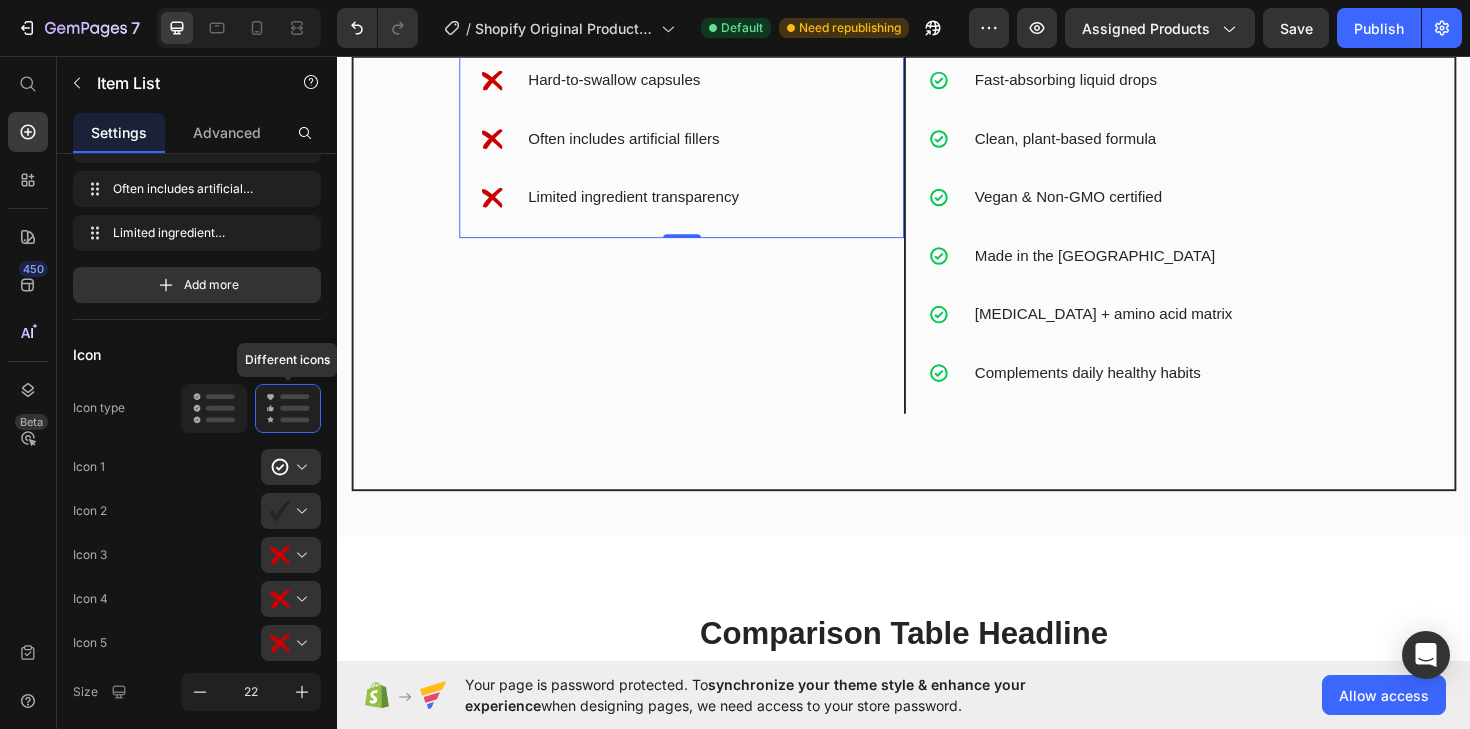 click 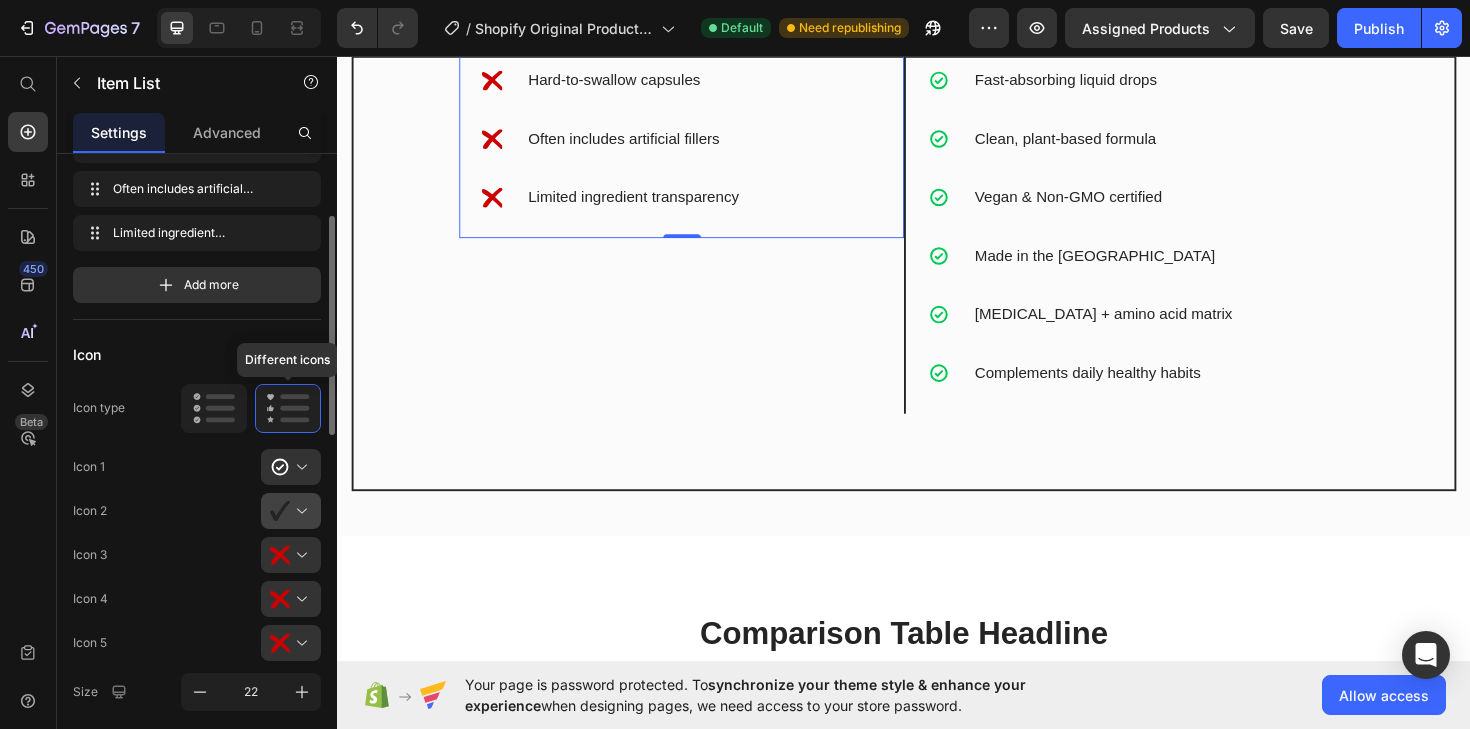click at bounding box center [299, 511] 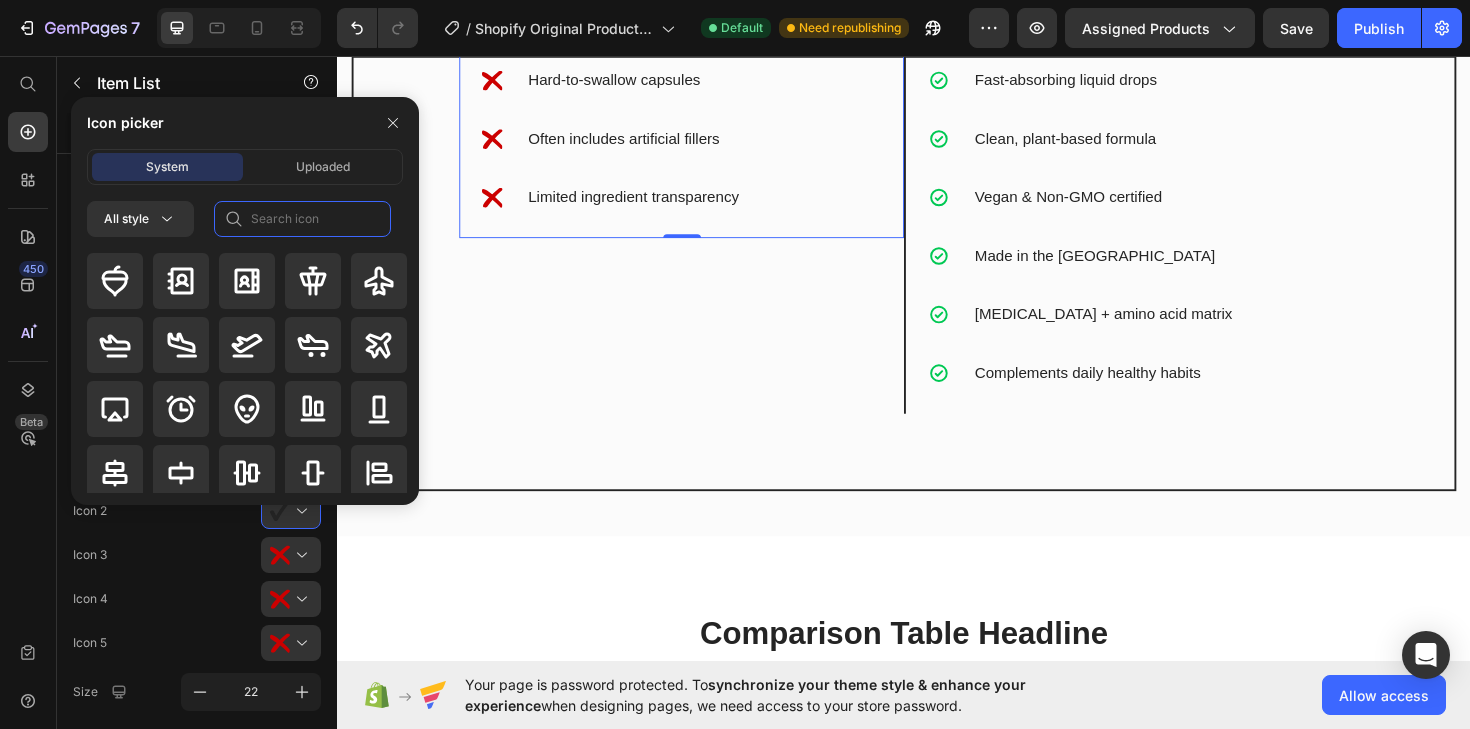 click 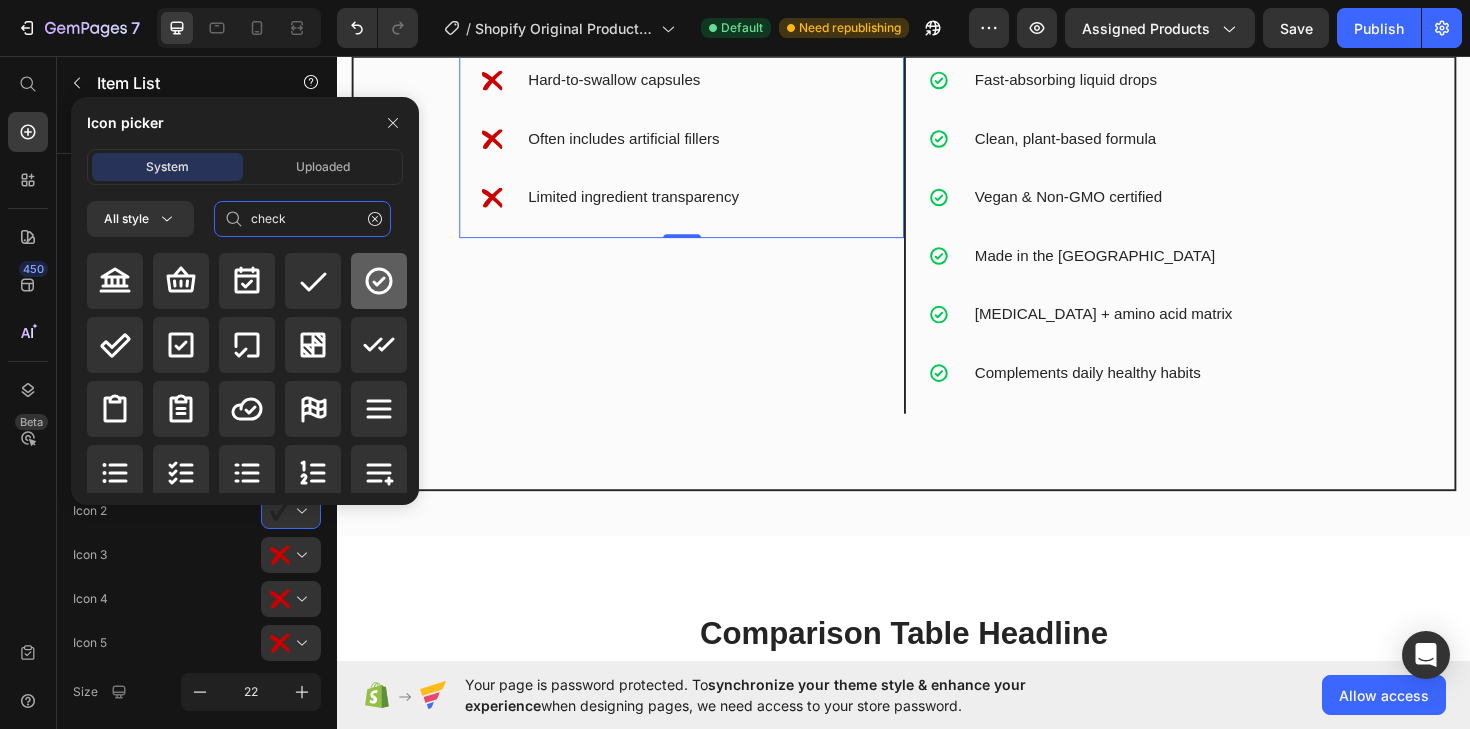 type on "check" 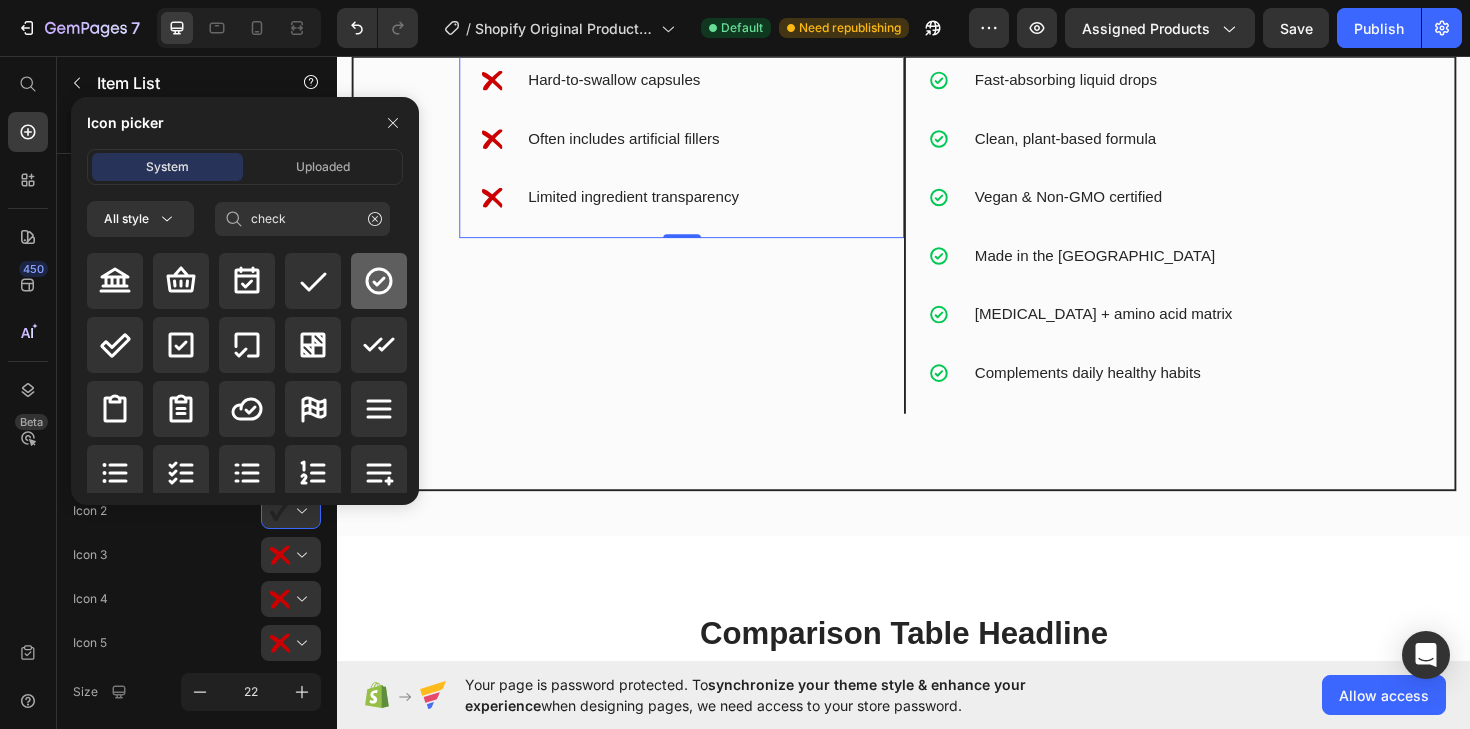 click 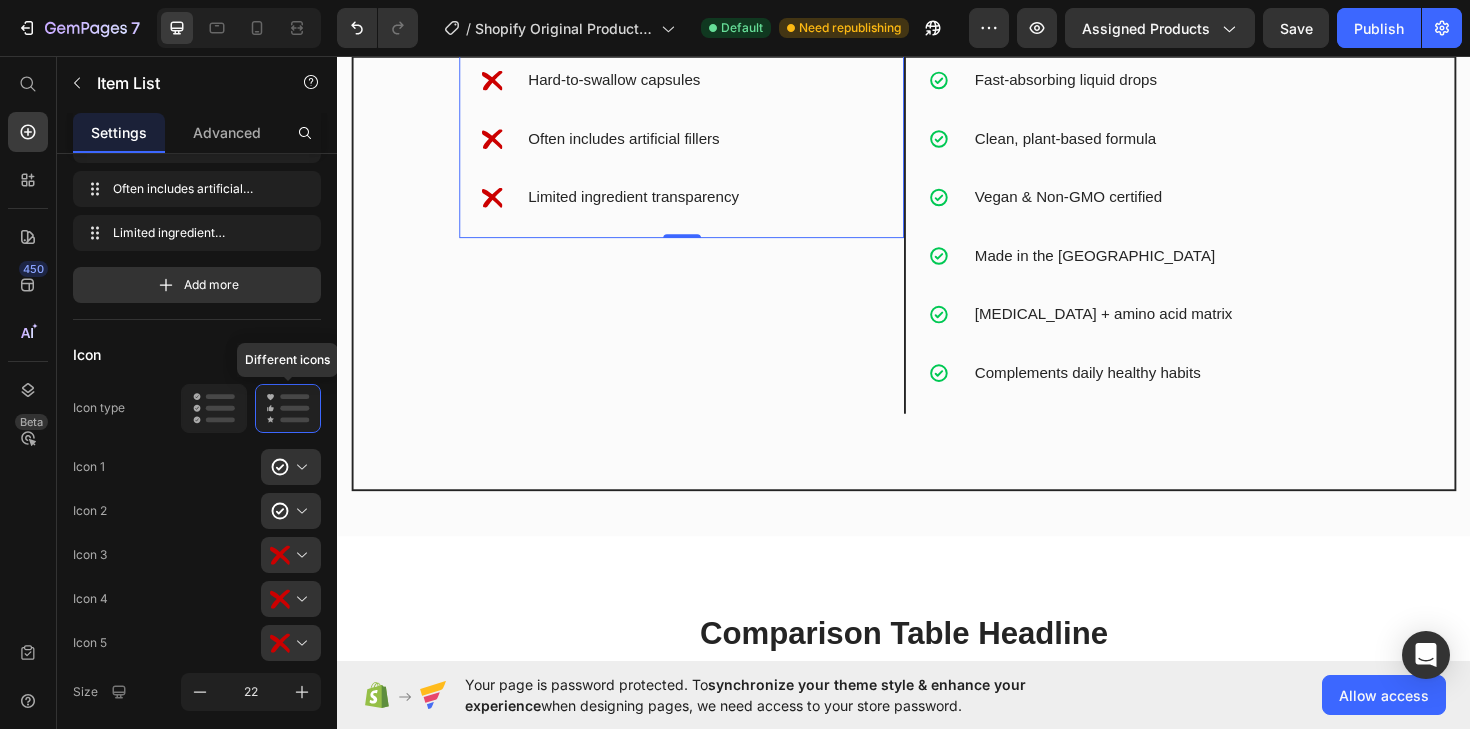 click on "Lorem ipsum dolor sit amet, consectetur elit sed do" at bounding box center [697, 20] 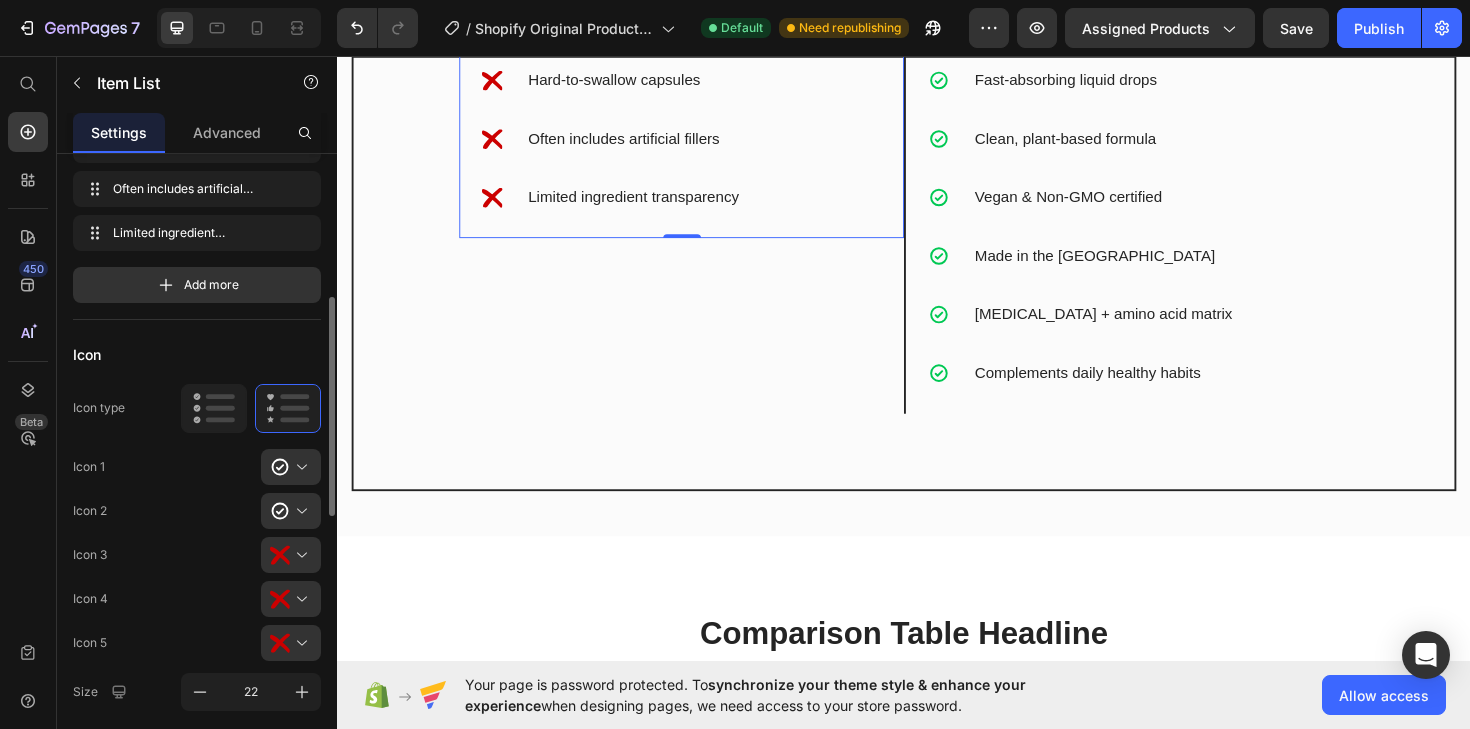 scroll, scrollTop: 254, scrollLeft: 0, axis: vertical 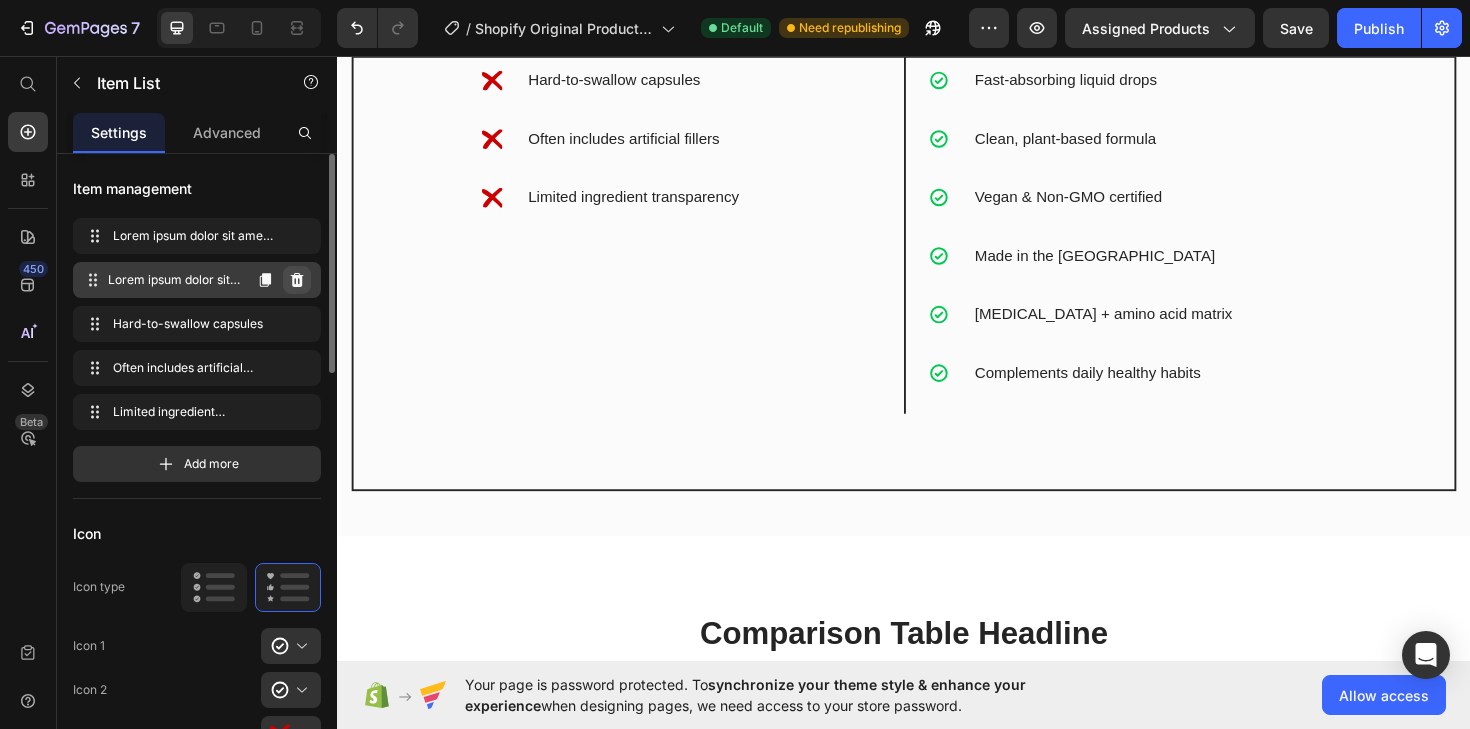 click 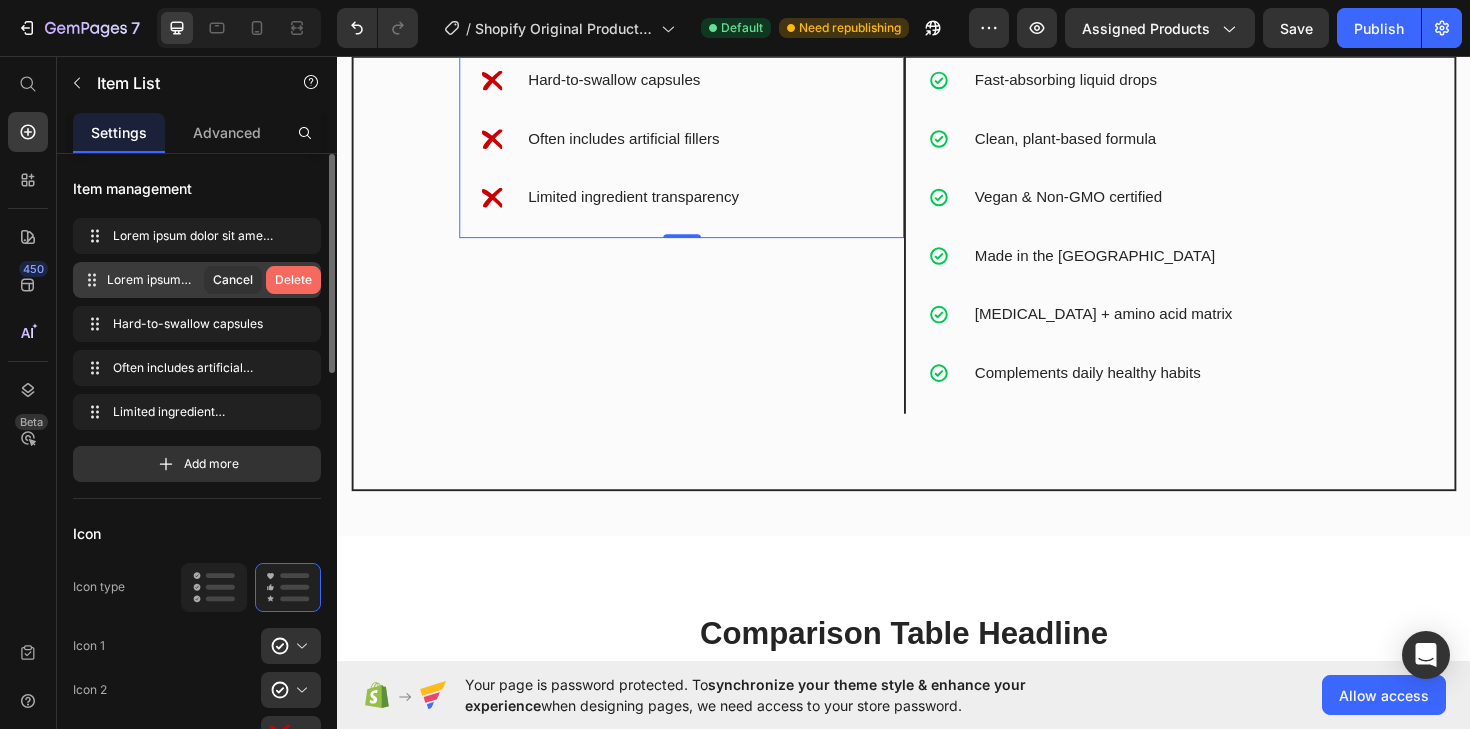 click on "Delete" at bounding box center (293, 280) 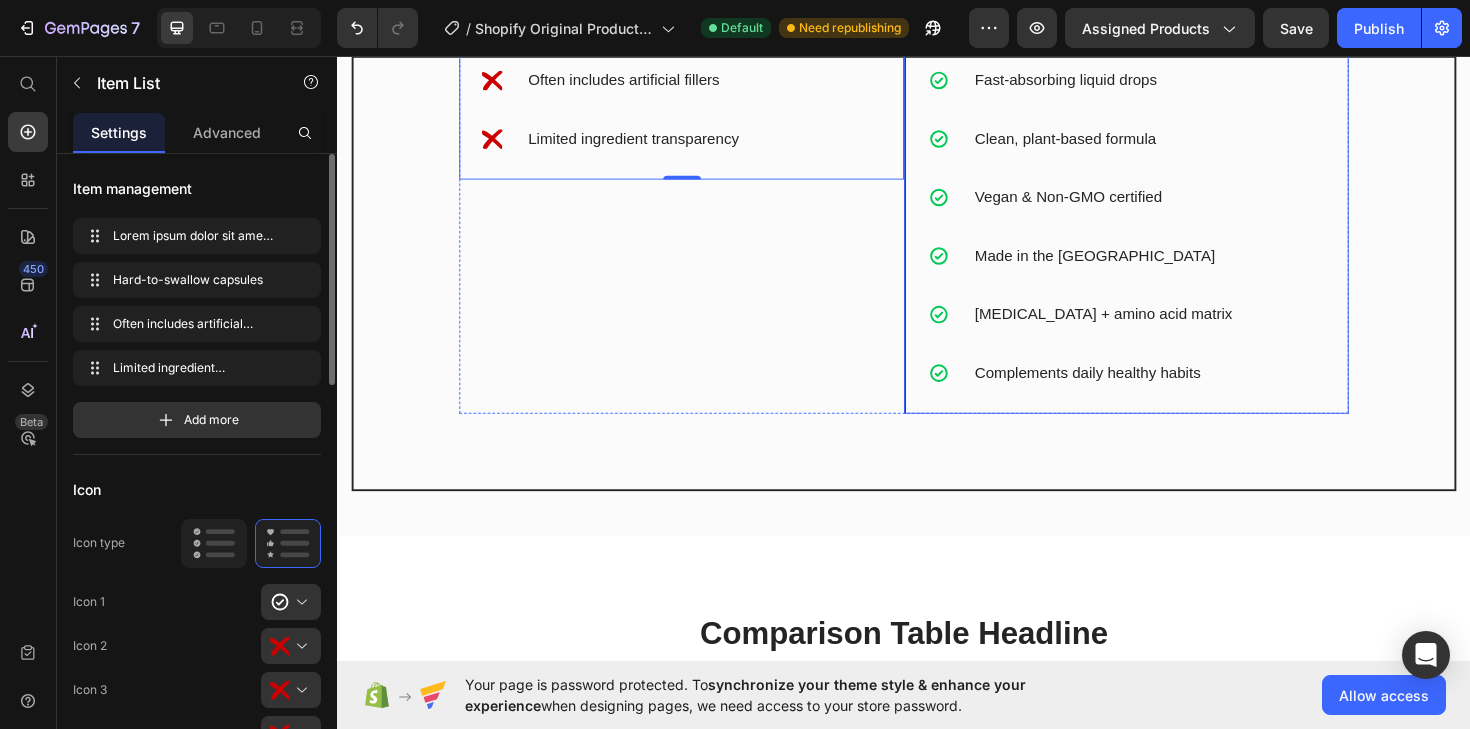 click on "Fast-absorbing liquid drops" at bounding box center (1193, 82) 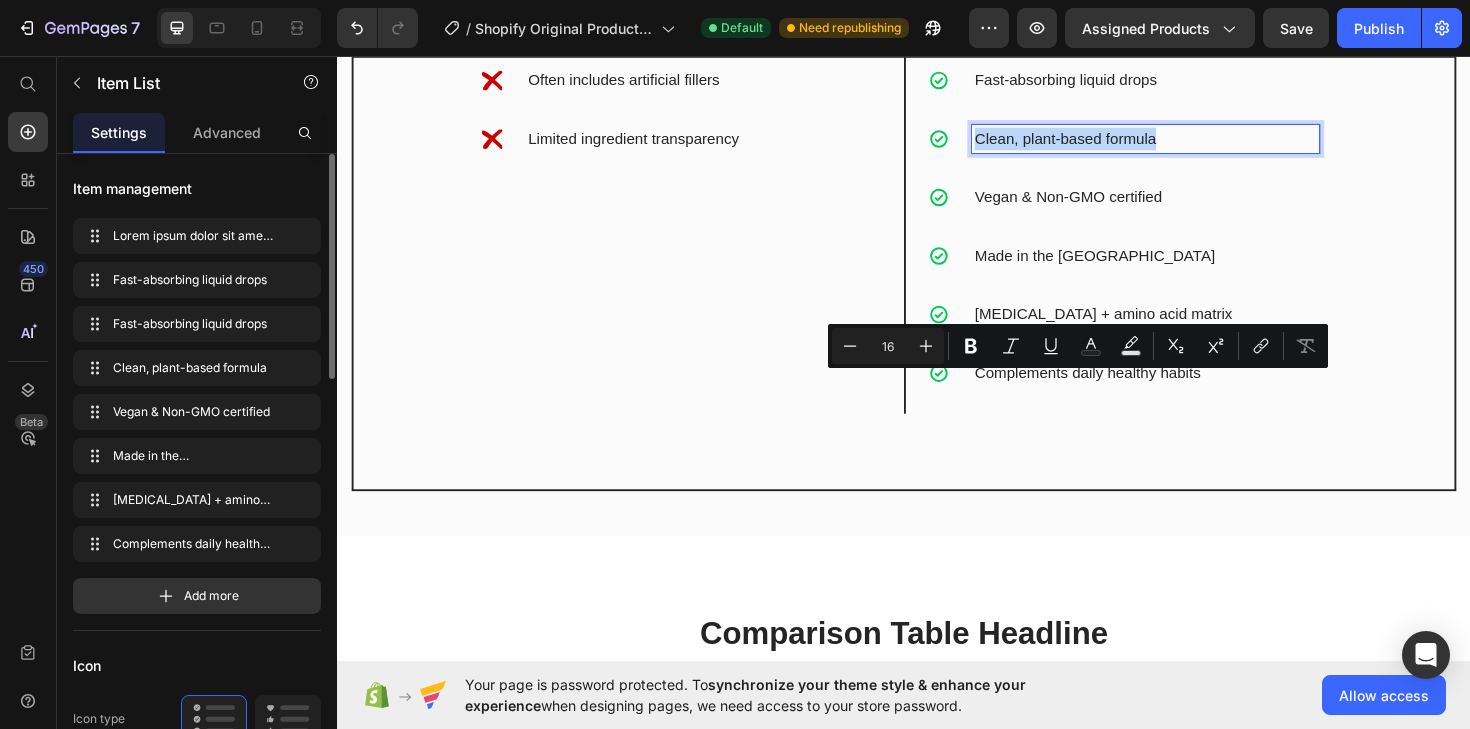 copy on "Clean, plant-based formula" 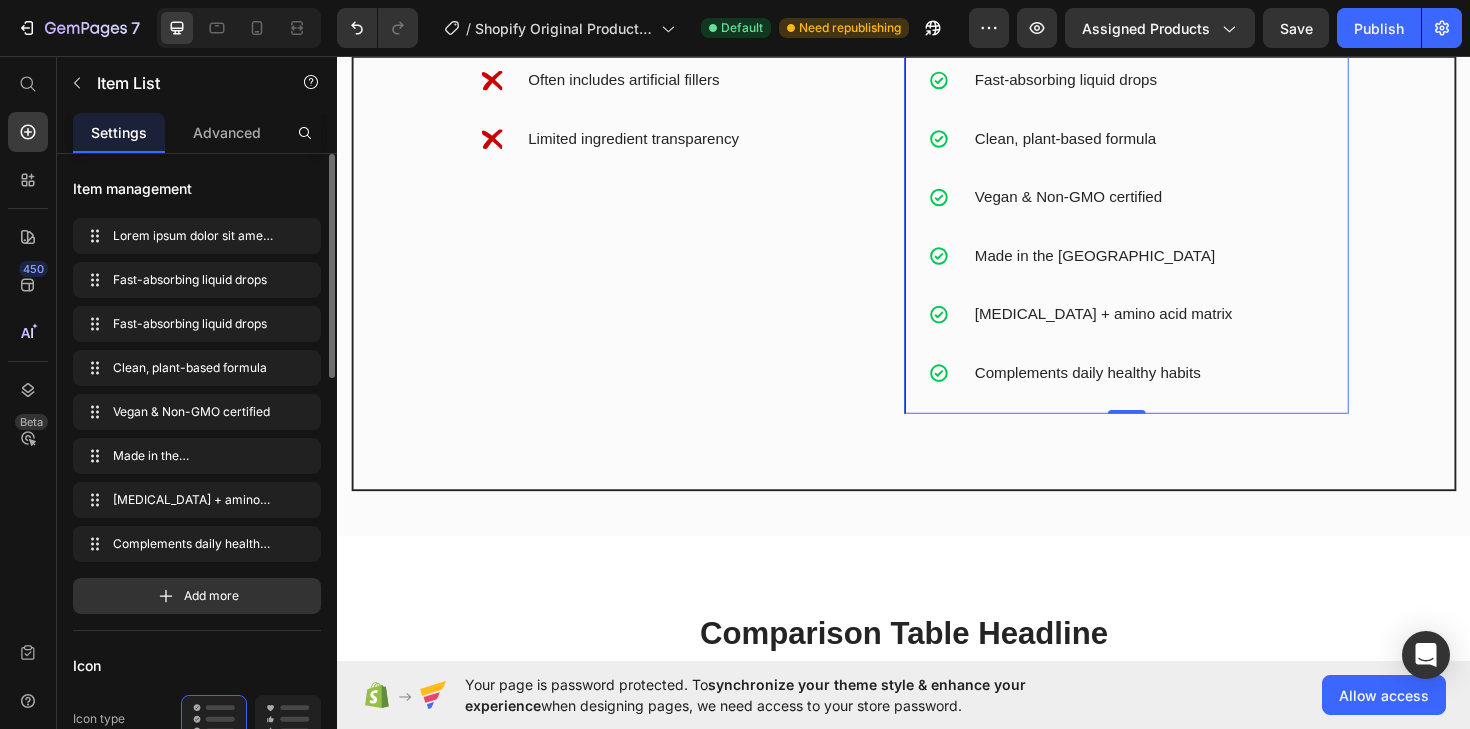 click on "Fast-absorbing liquid drops" at bounding box center (1193, 82) 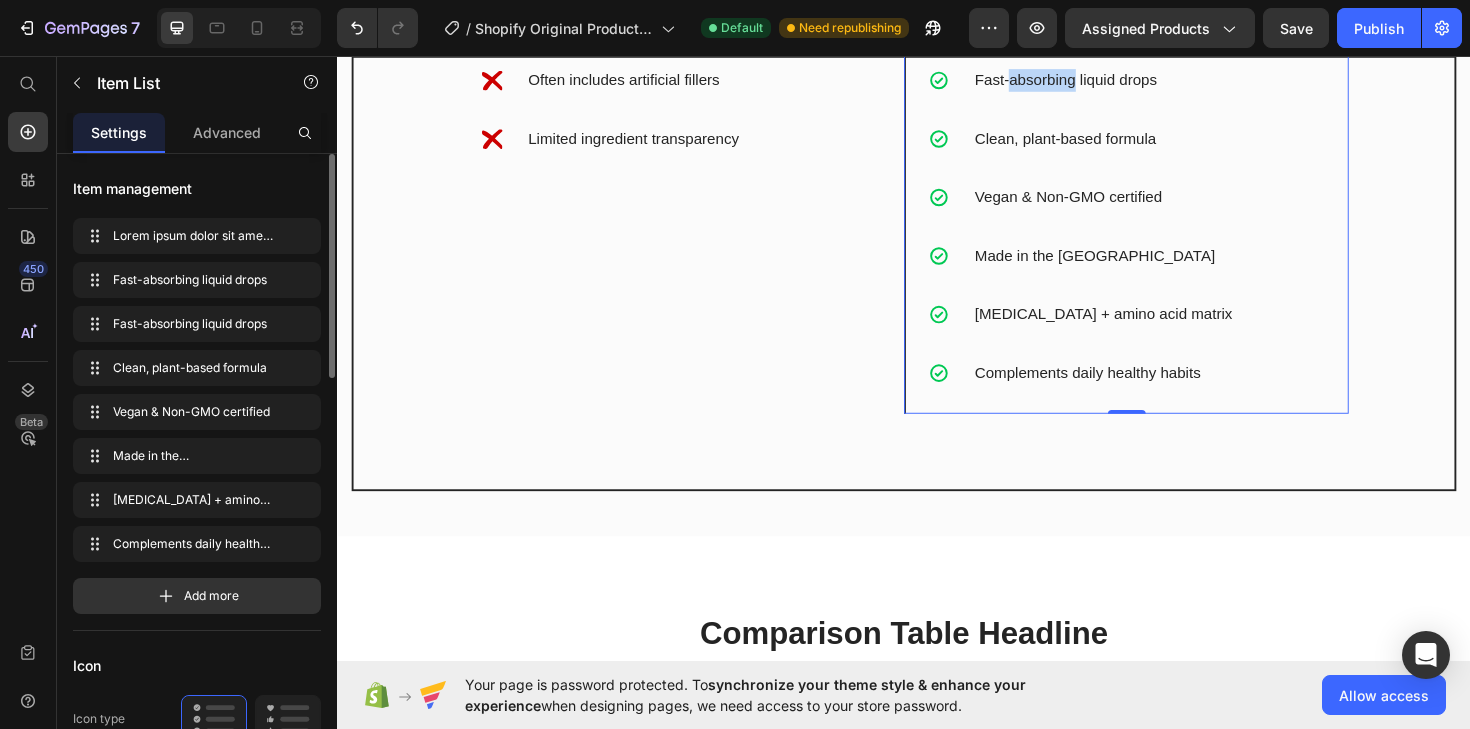 click on "Fast-absorbing liquid drops" at bounding box center [1193, 82] 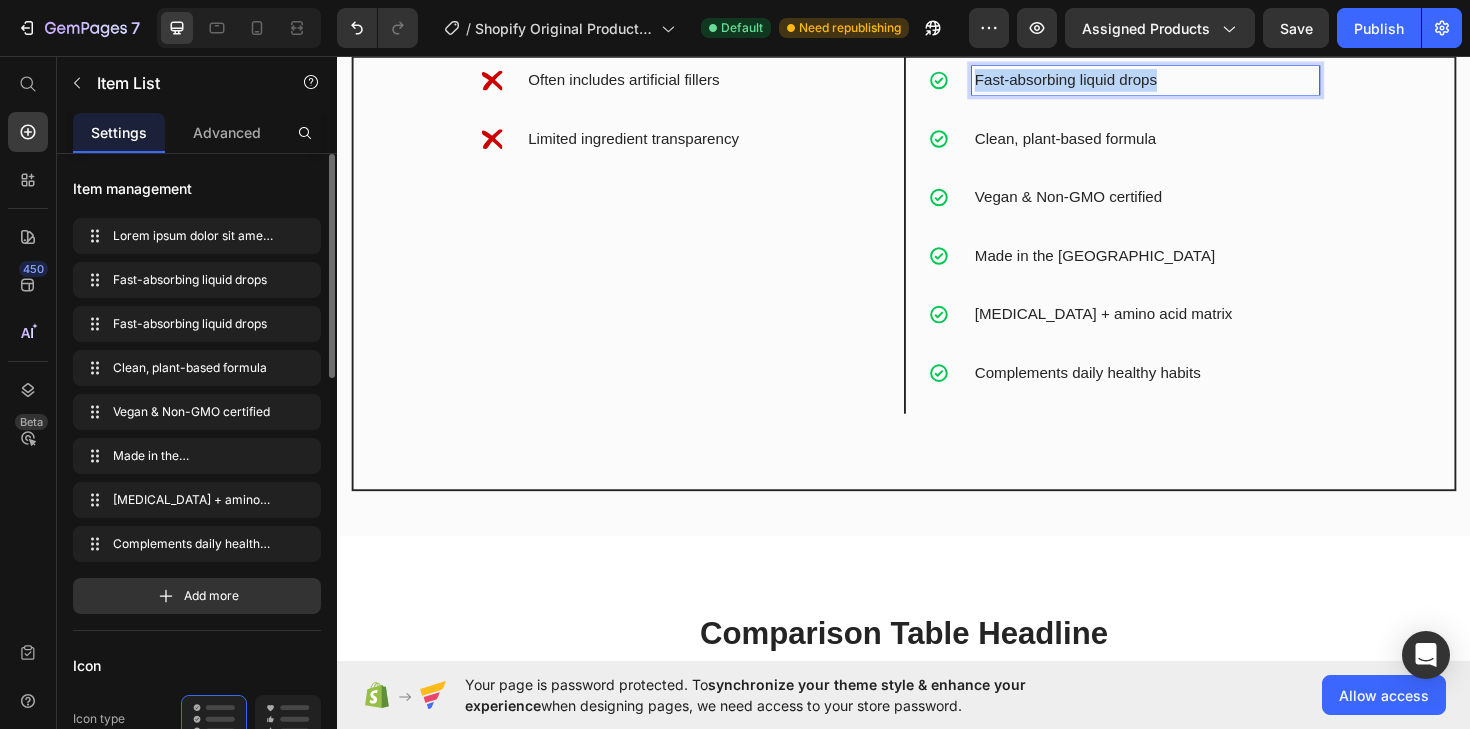 click on "Fast-absorbing liquid drops" at bounding box center (1193, 82) 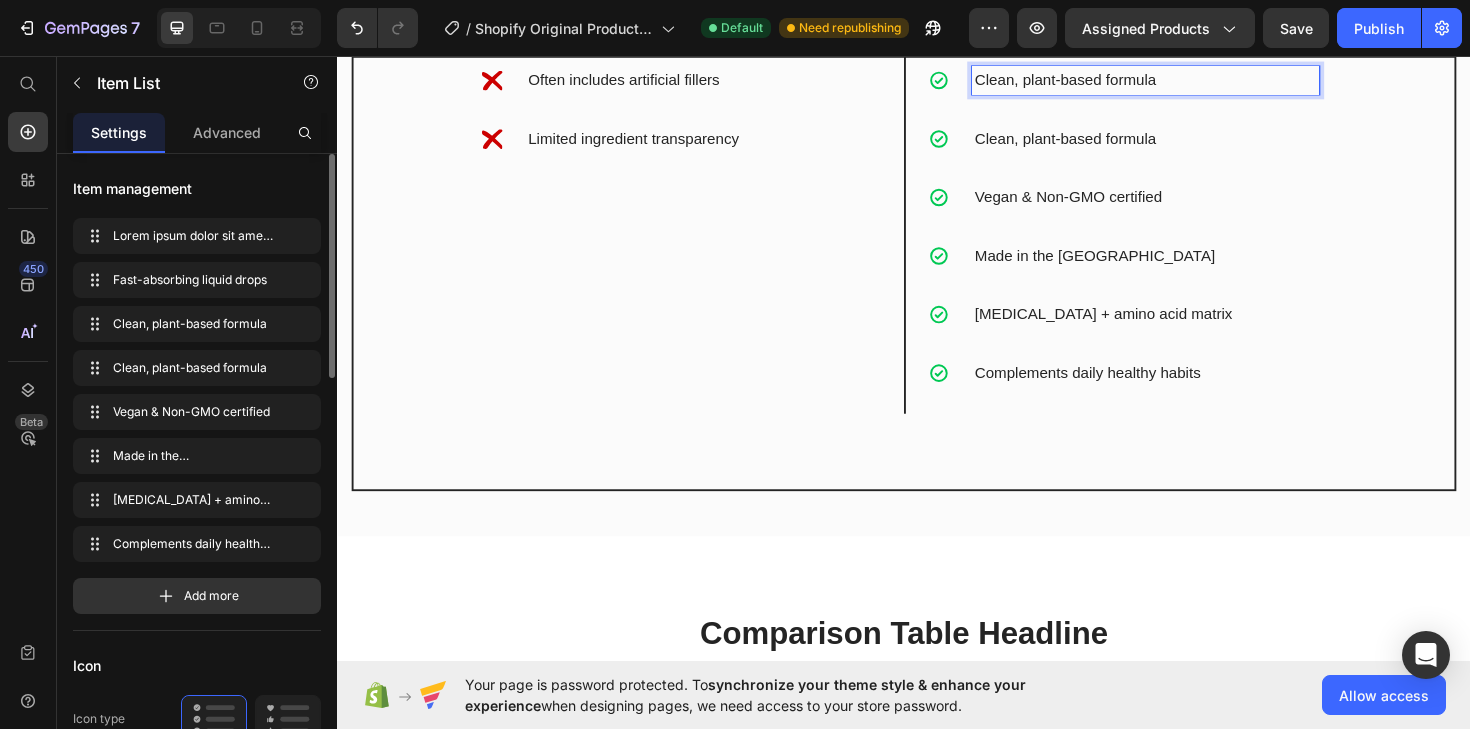 click on "Vegan & Non-GMO certified" at bounding box center [1193, 206] 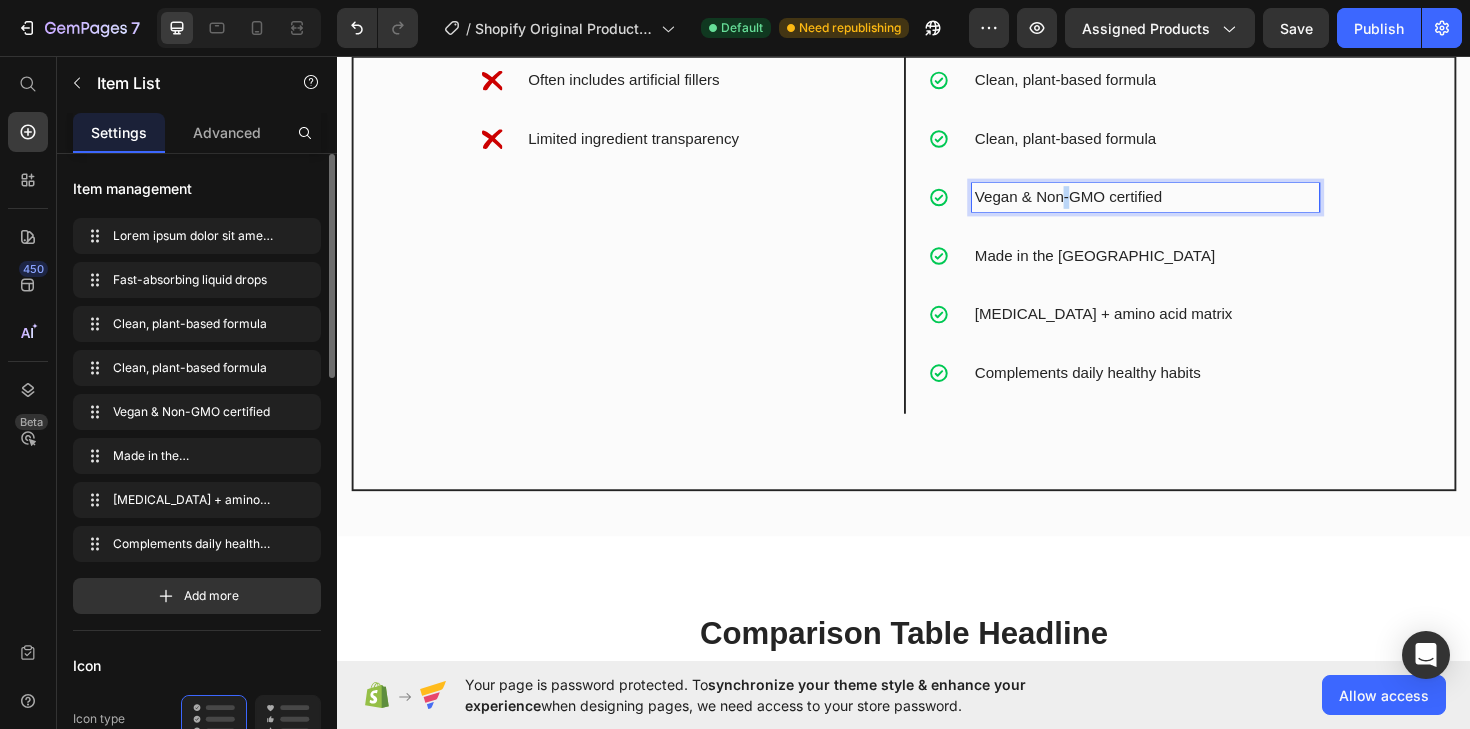 click on "Vegan & Non-GMO certified" at bounding box center (1193, 206) 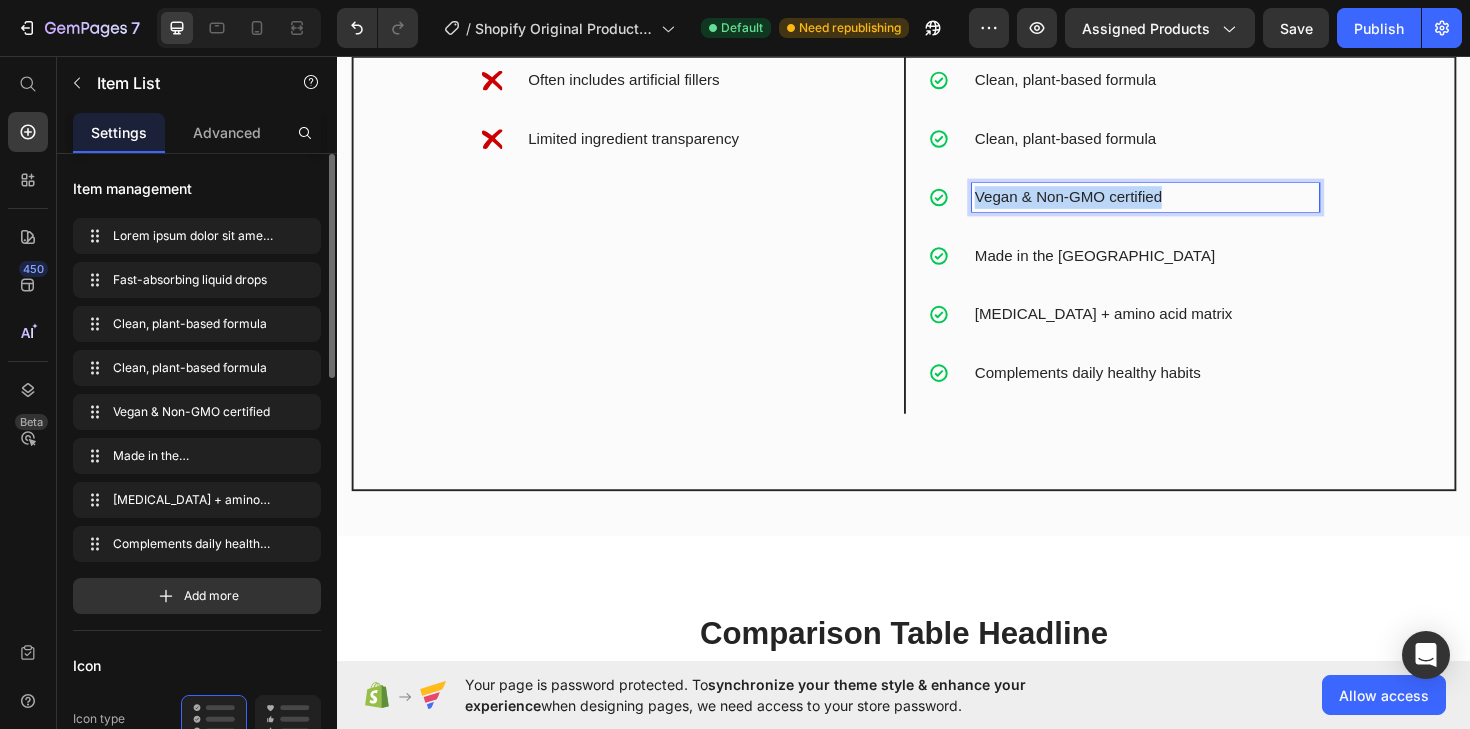 click on "Vegan & Non-GMO certified" at bounding box center [1193, 206] 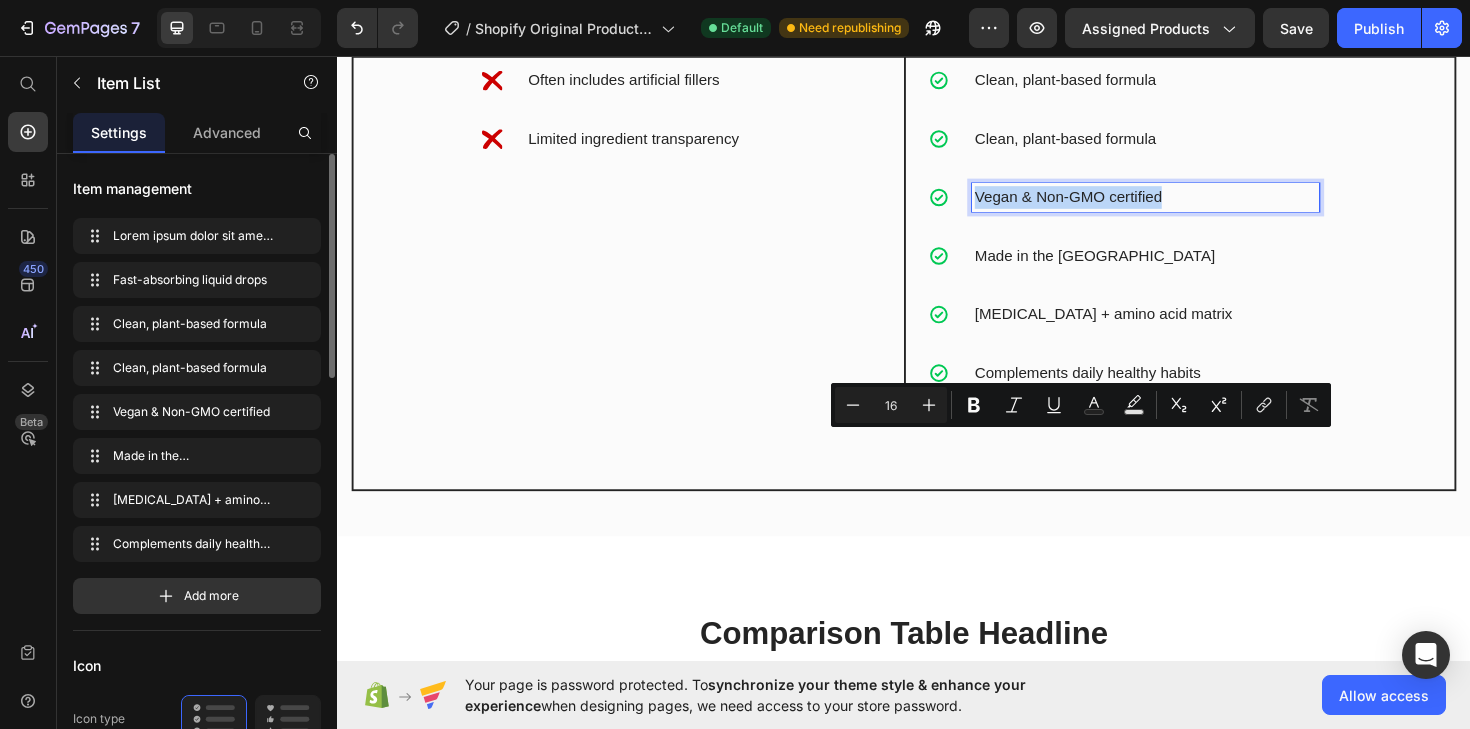 click on "Lorem ipsum dolor sit amet, consectetur elit sed do
Fast-absorbing liquid drops
Clean, plant-based formula
Clean, plant-based formula
Vegan & Non-GMO certified
Made in the USA
Adaptogen + amino acid matrix
Complements daily healthy habits" at bounding box center (1170, 175) 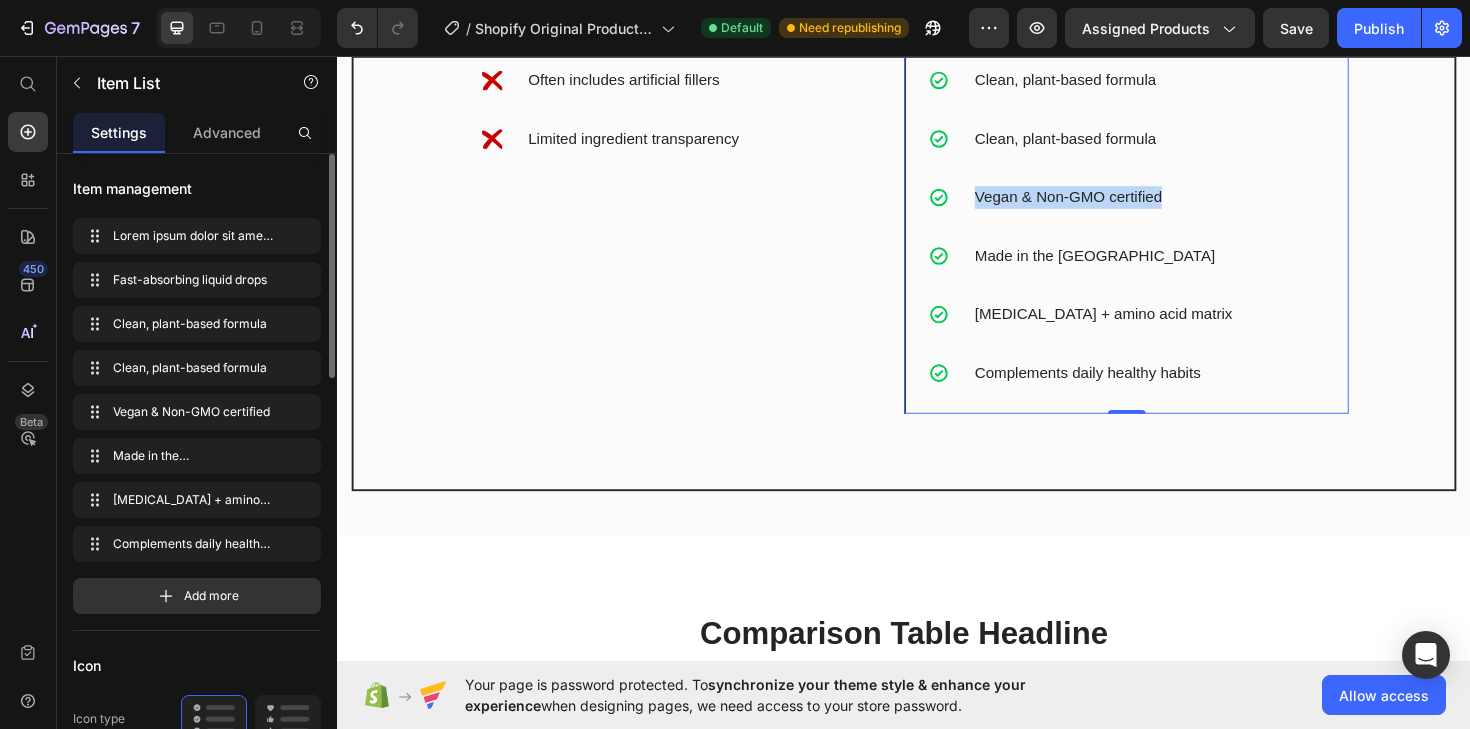 click on "Clean, plant-based formula" at bounding box center (1193, 144) 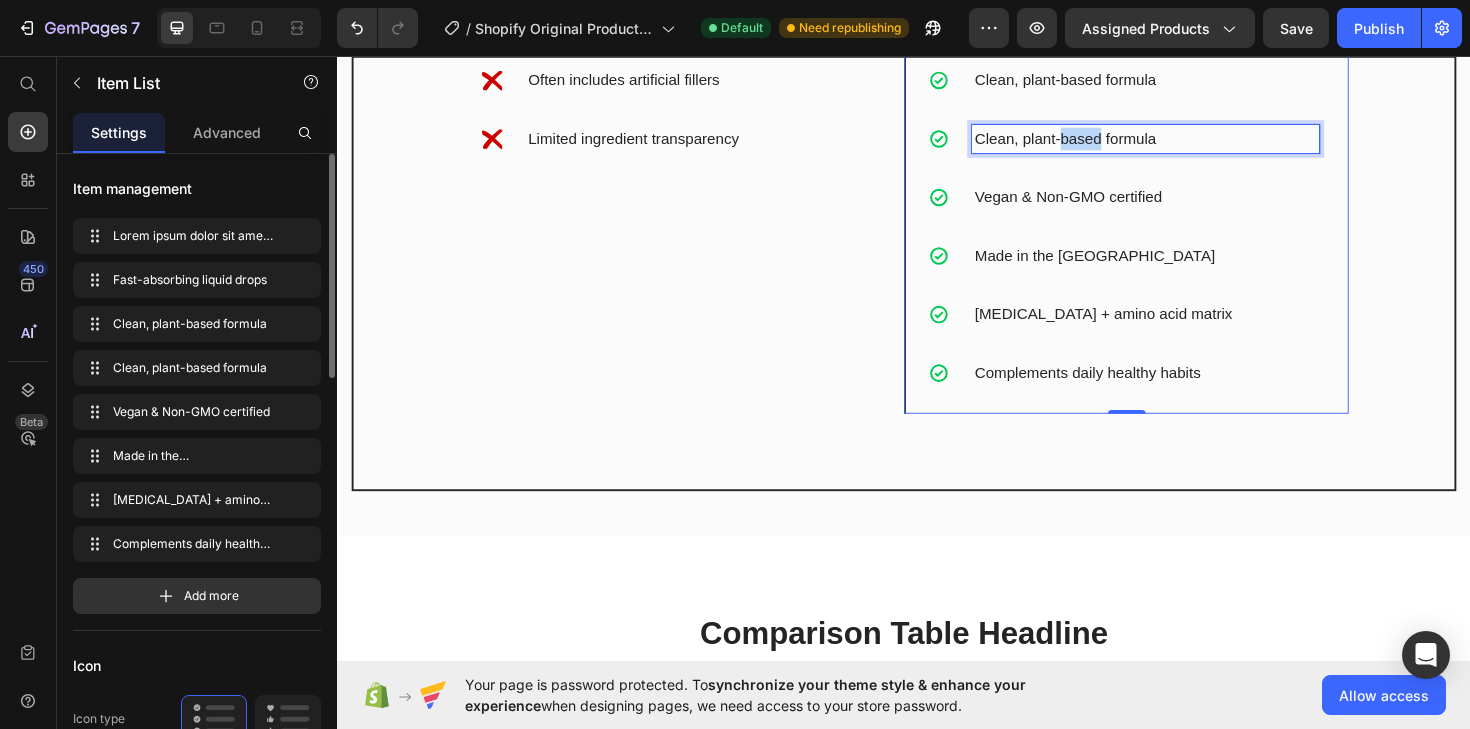 click on "Clean, plant-based formula" at bounding box center [1193, 144] 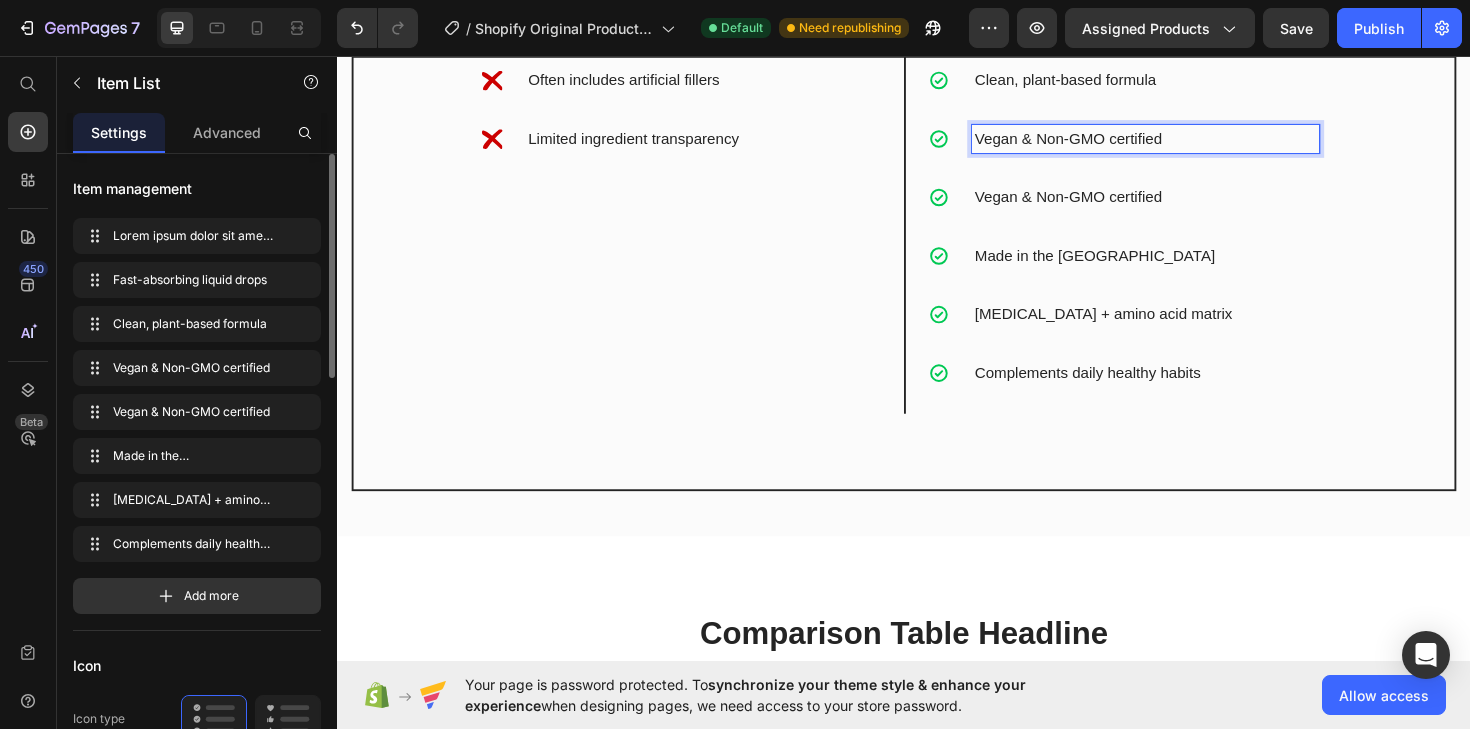 click on "Vegan & Non-GMO certified" at bounding box center (1193, 206) 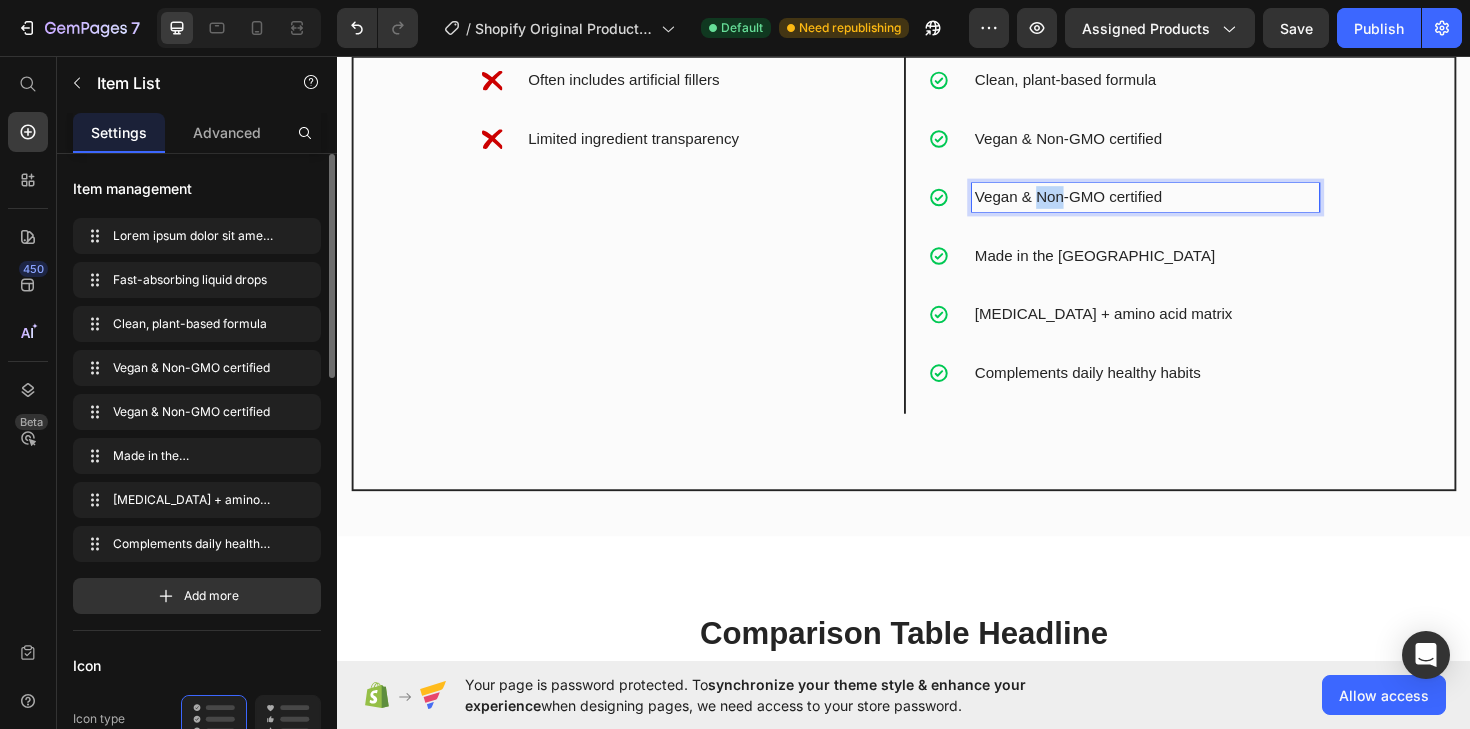 click on "Vegan & Non-GMO certified" at bounding box center [1193, 206] 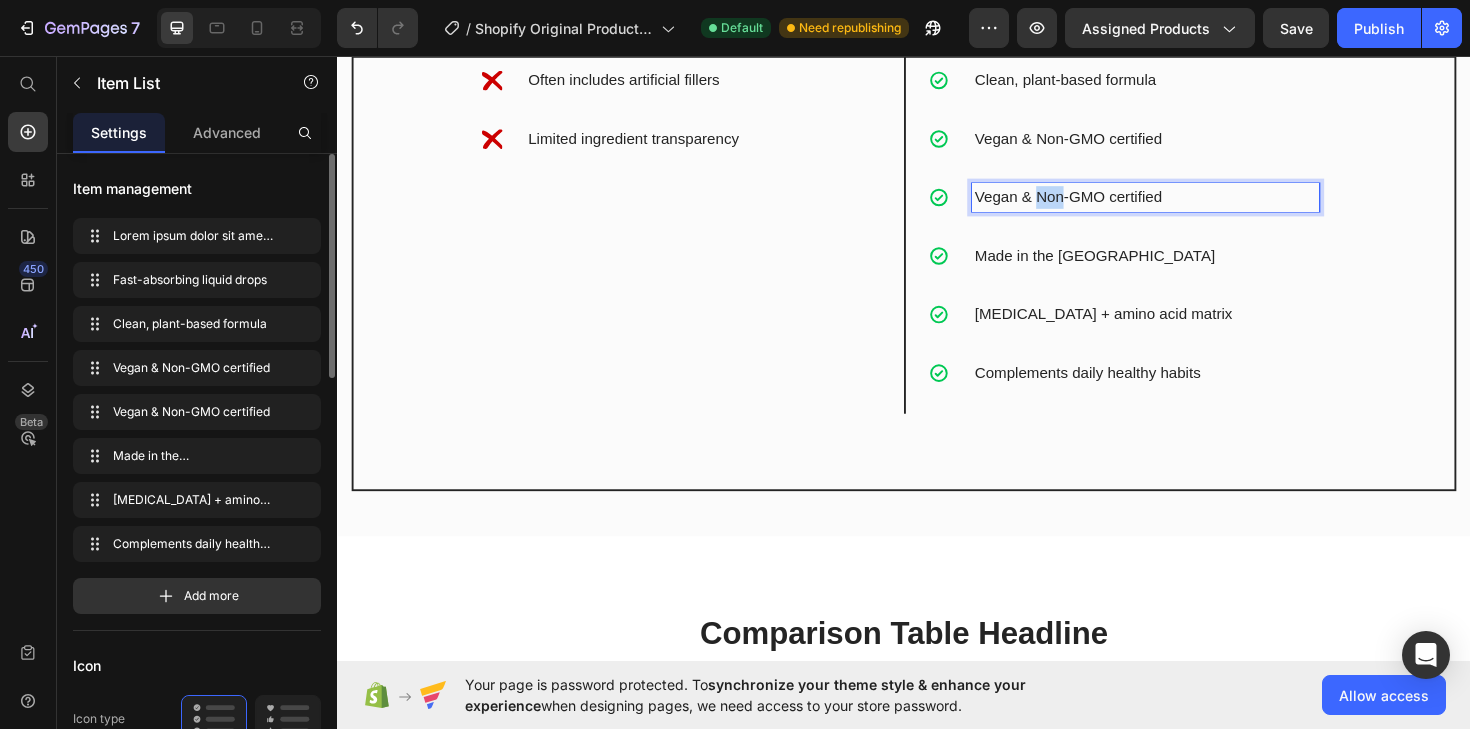 click on "Vegan & Non-GMO certified" at bounding box center [1193, 206] 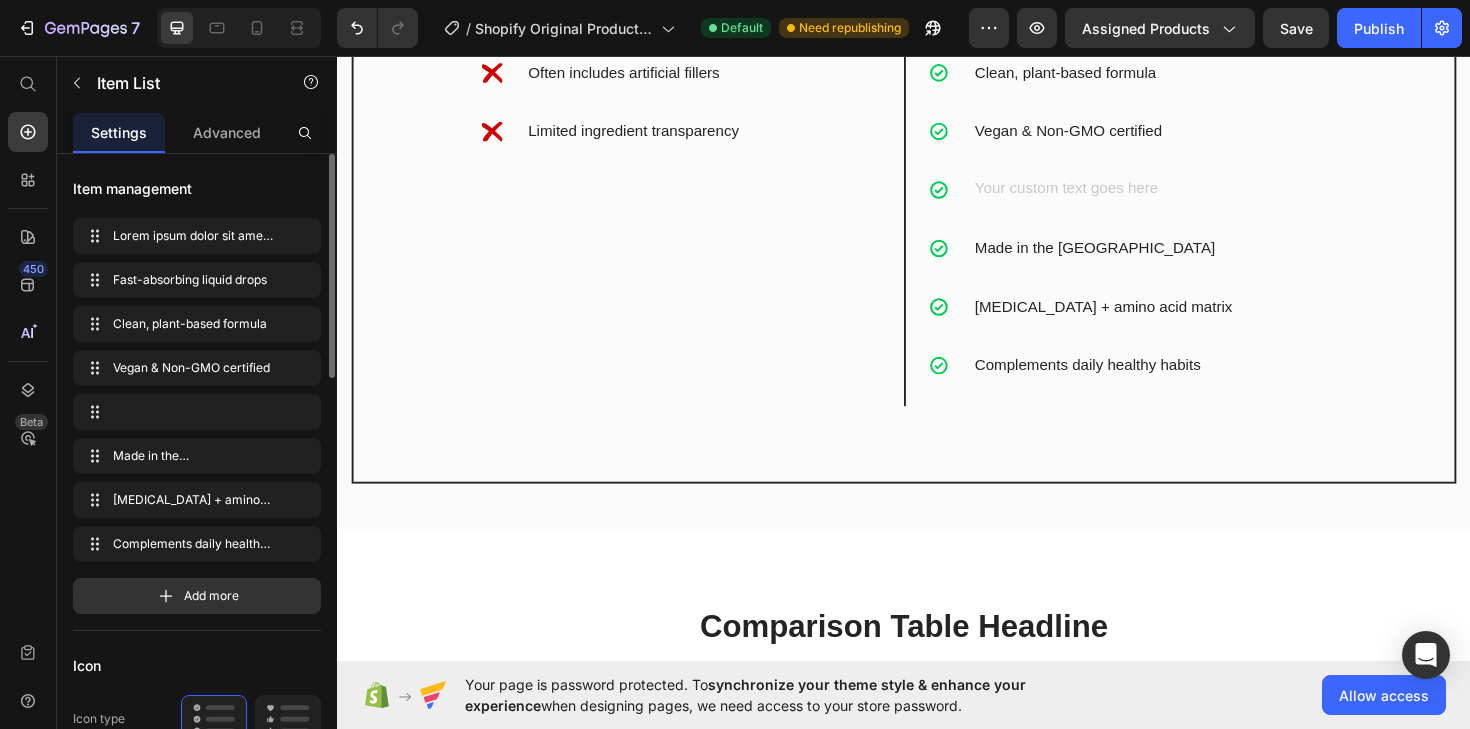 scroll, scrollTop: 5485, scrollLeft: 0, axis: vertical 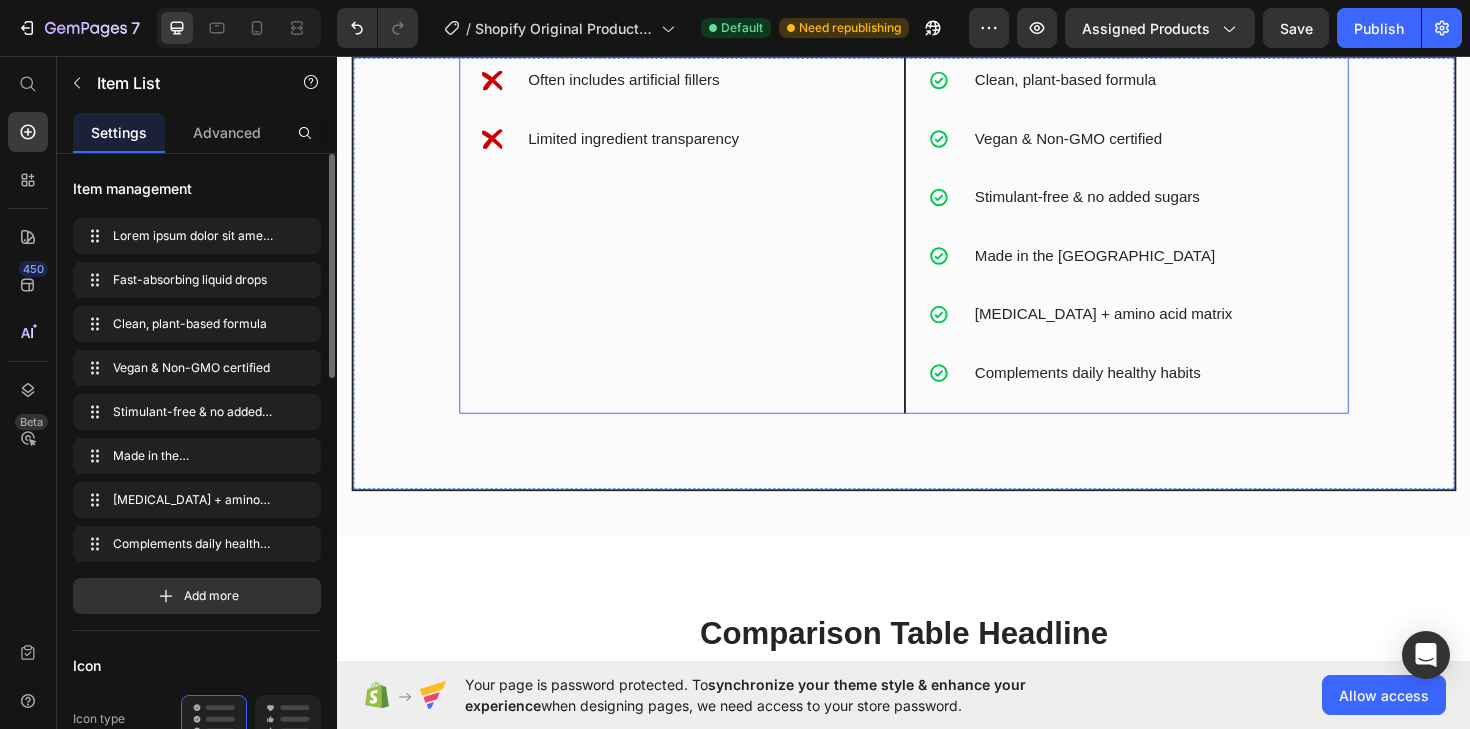 click on "Lorem ipsum dolor sit amet, consectetur elit sed do
Hard-to-swallow capsules
Often includes artificial fillers
Limited ingredient transparency Item List" at bounding box center (701, 175) 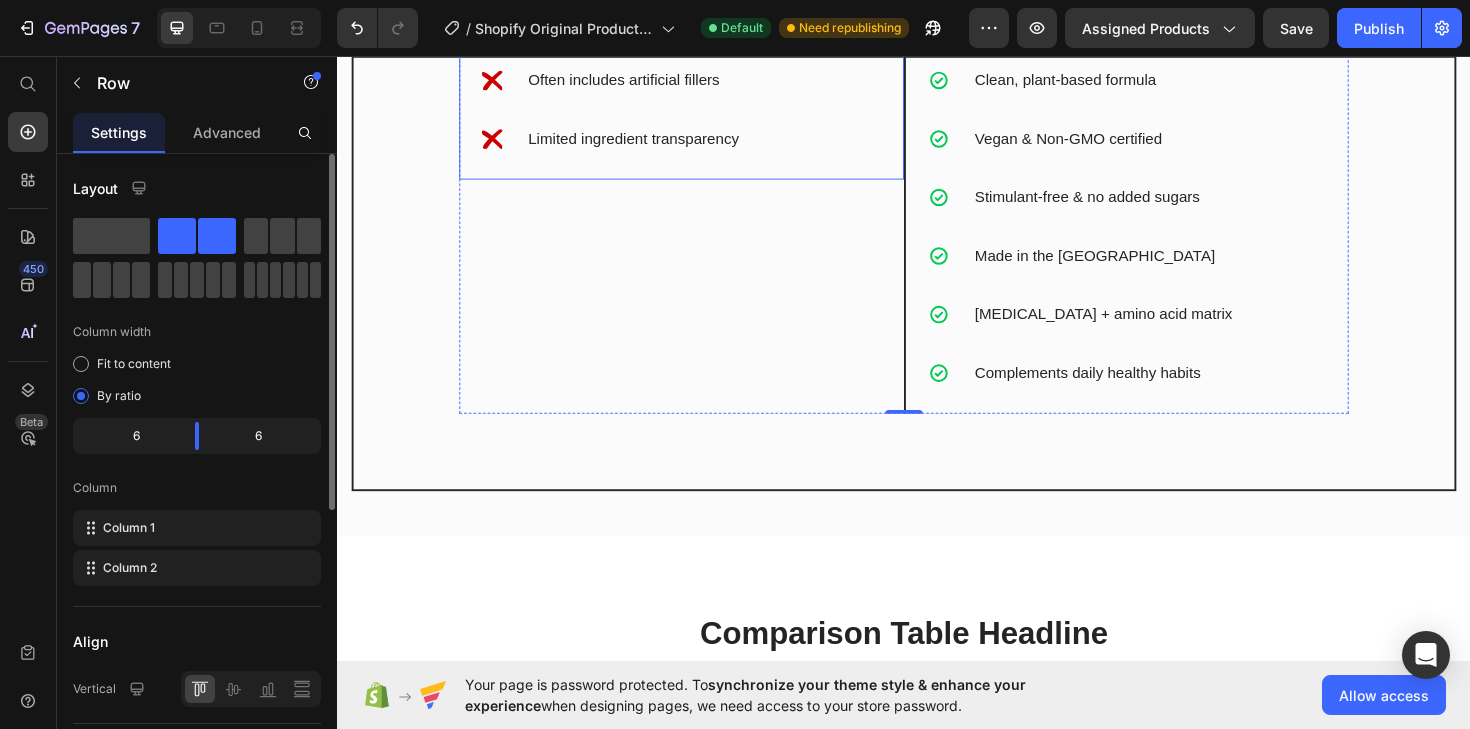 click on "Lorem ipsum dolor sit amet, consectetur elit sed do" at bounding box center [720, -42] 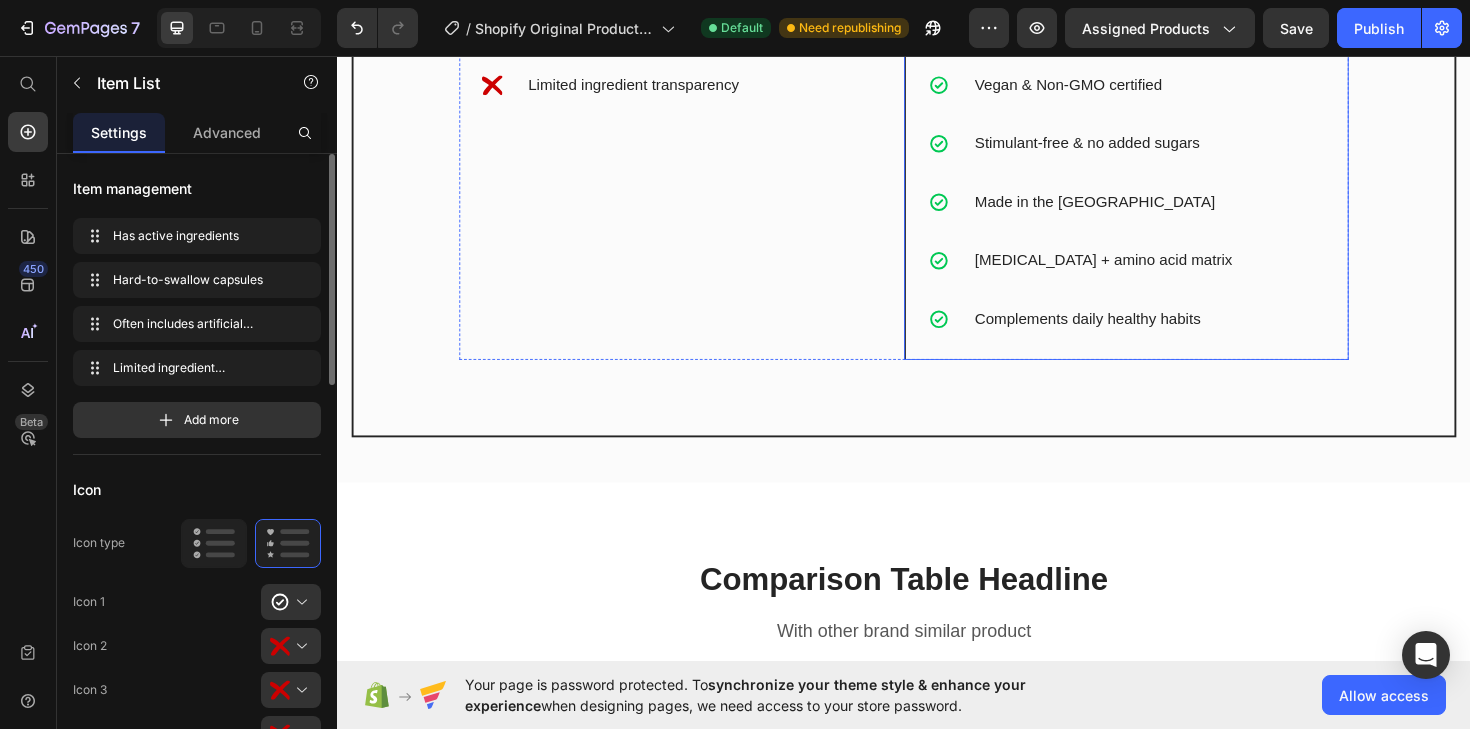 scroll, scrollTop: 5543, scrollLeft: 0, axis: vertical 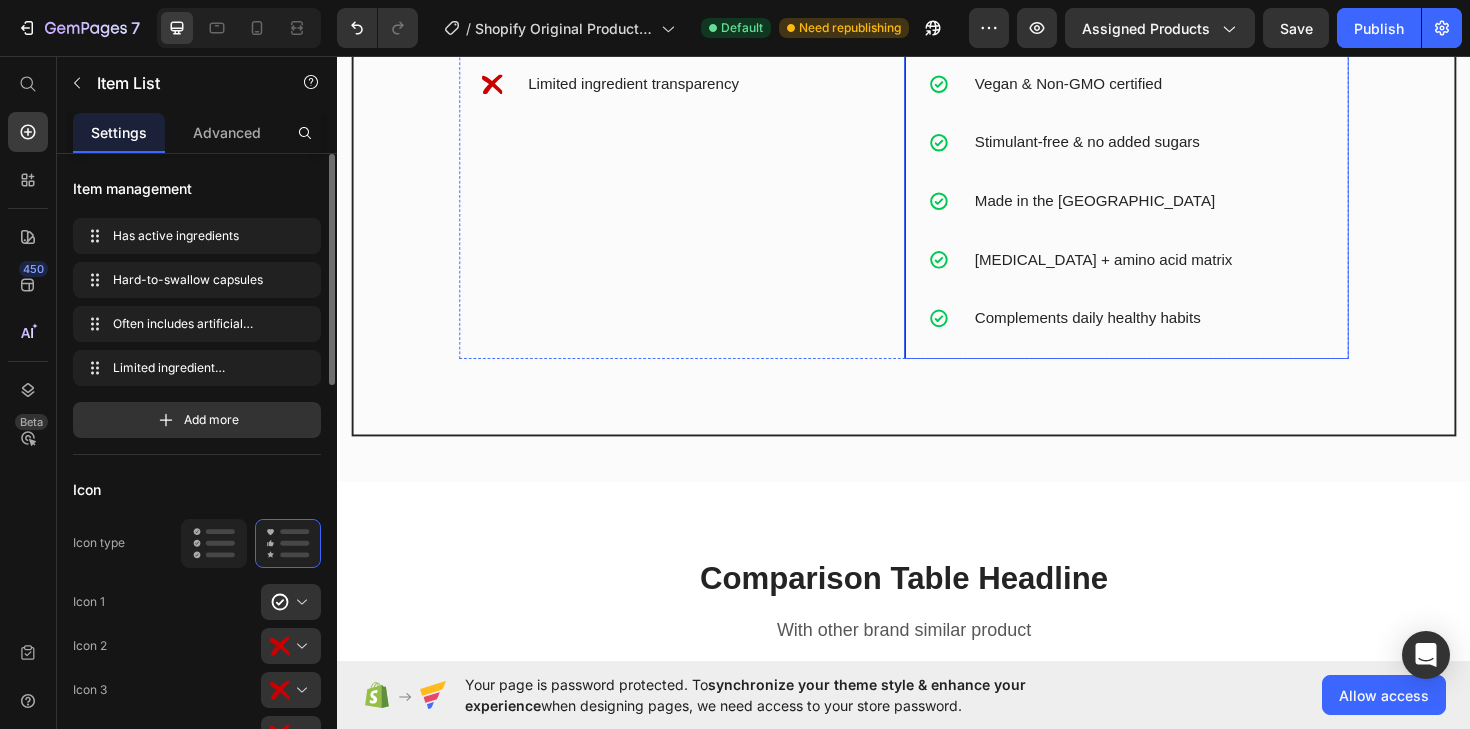 click on "Lorem ipsum dolor sit amet, consectetur elit sed do" at bounding box center [1193, -100] 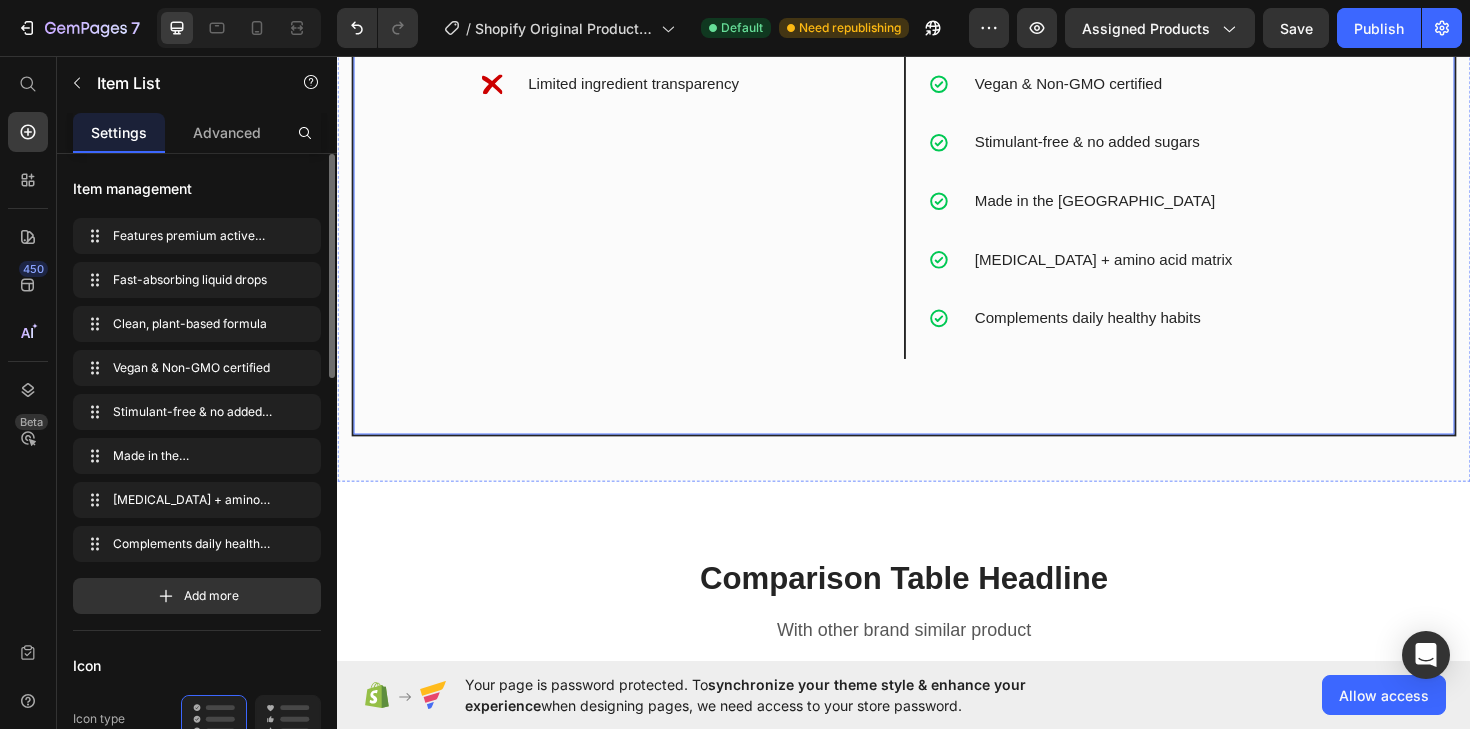 click on "Image Row Others Text Block Metabolix™ Text Block Row
Has active ingredients
Hard-to-swallow capsules
Often includes artificial fillers
Limited ingredient transparency Item List
Features premium active botanicals
Fast-absorbing liquid drops
Clean, plant-based formula
Vegan & Non-GMO certified
Stimulant-free & no added sugars
Made in the USA
Adaptogen + amino acid matrix
Complements daily healthy habits Item List   0 Row Row" at bounding box center [937, 228] 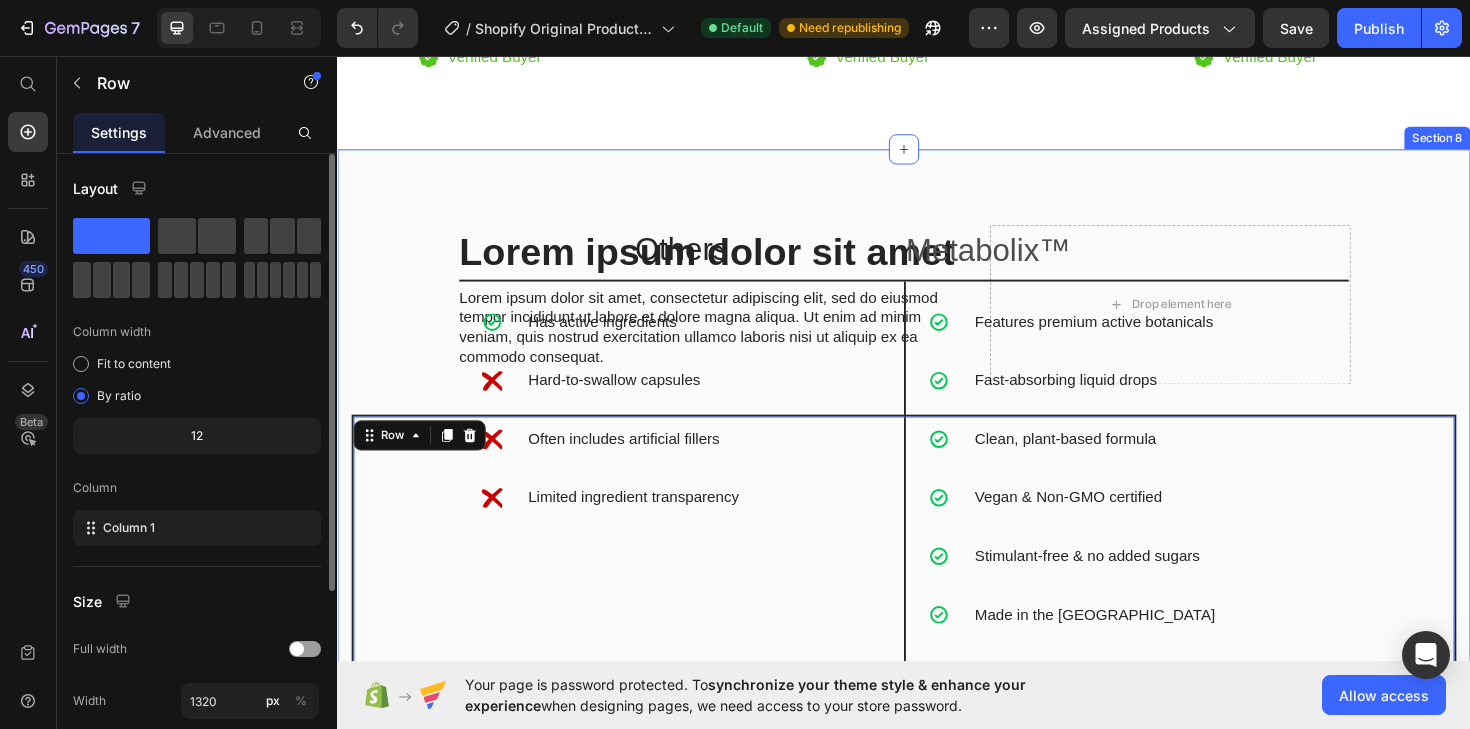 scroll, scrollTop: 5106, scrollLeft: 0, axis: vertical 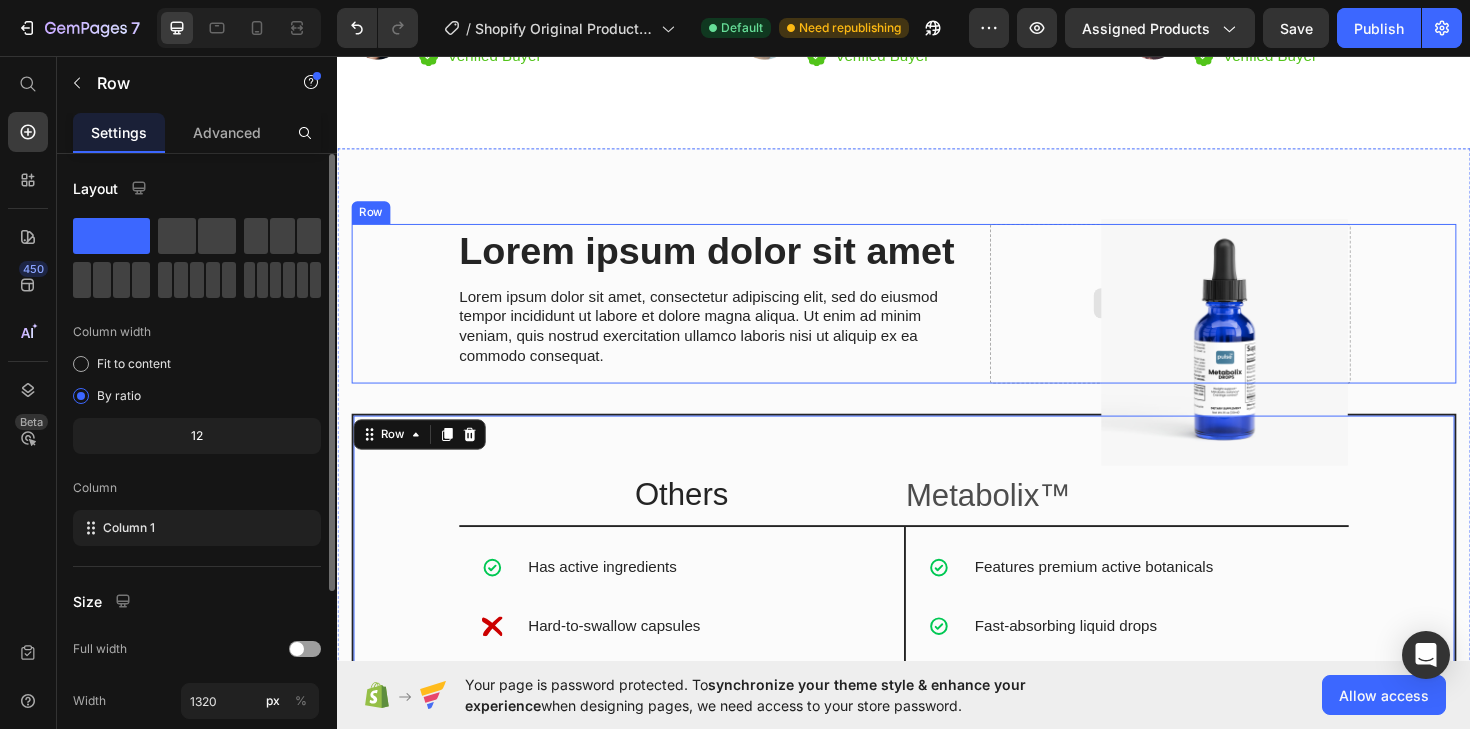 click on "Drop element here" at bounding box center [1219, 318] 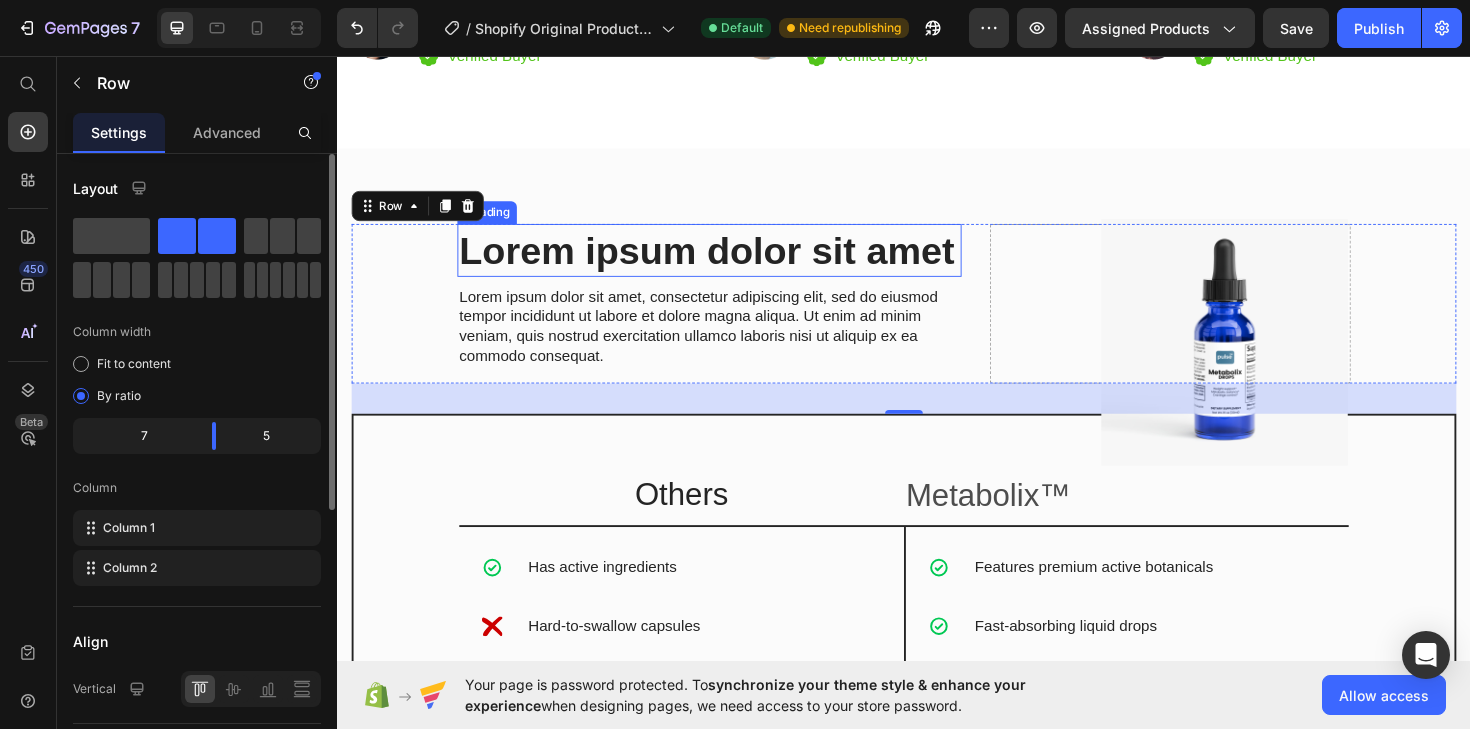 click on "Lorem ipsum dolor sit amet" at bounding box center (731, 262) 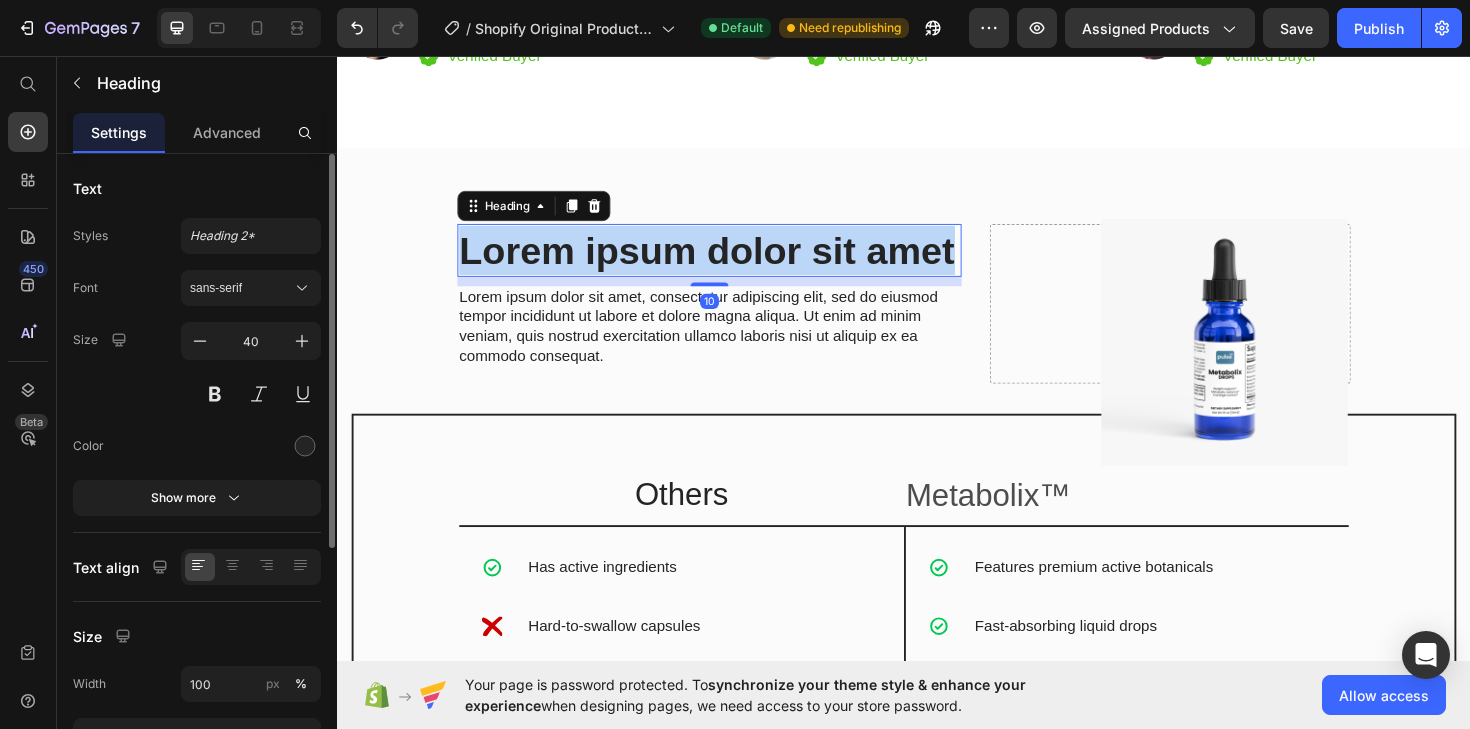 click on "Lorem ipsum dolor sit amet" at bounding box center (731, 262) 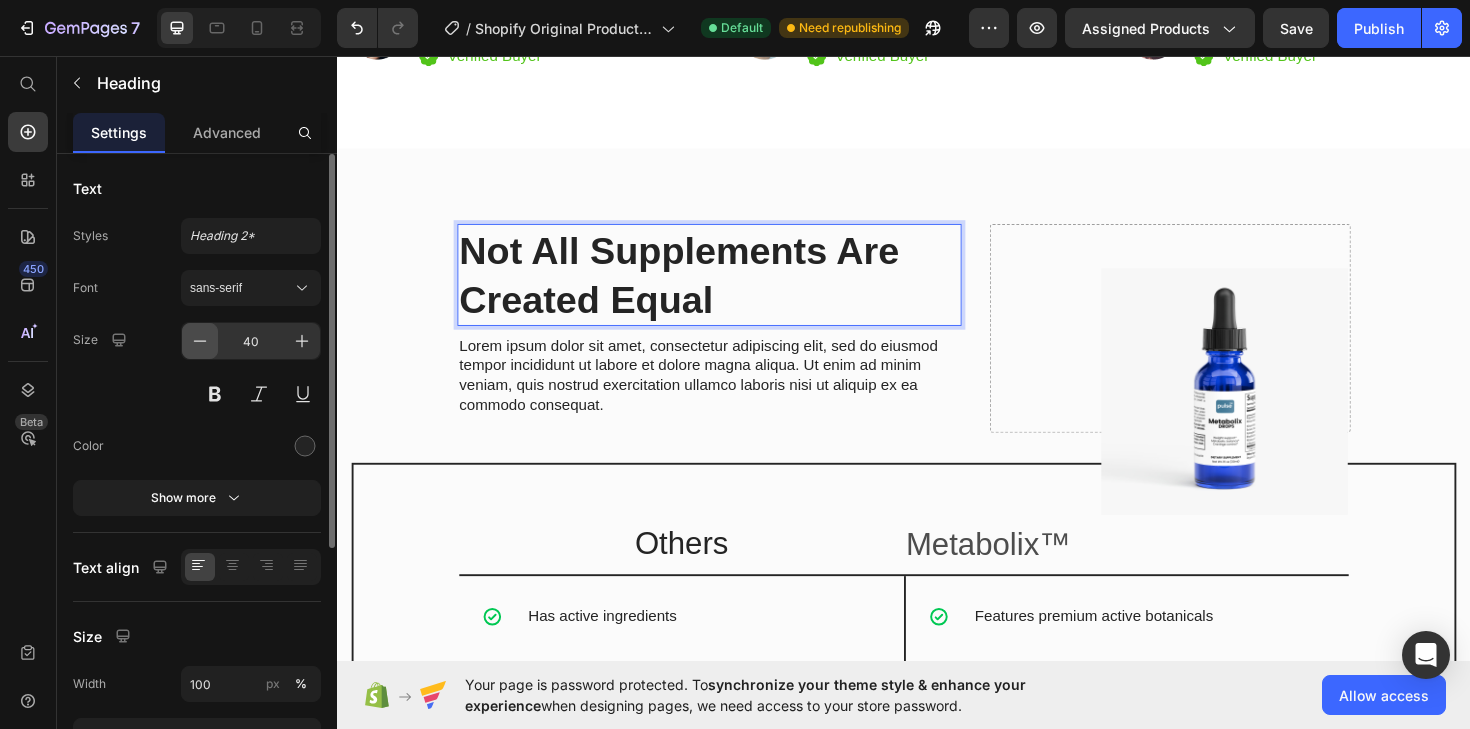 click 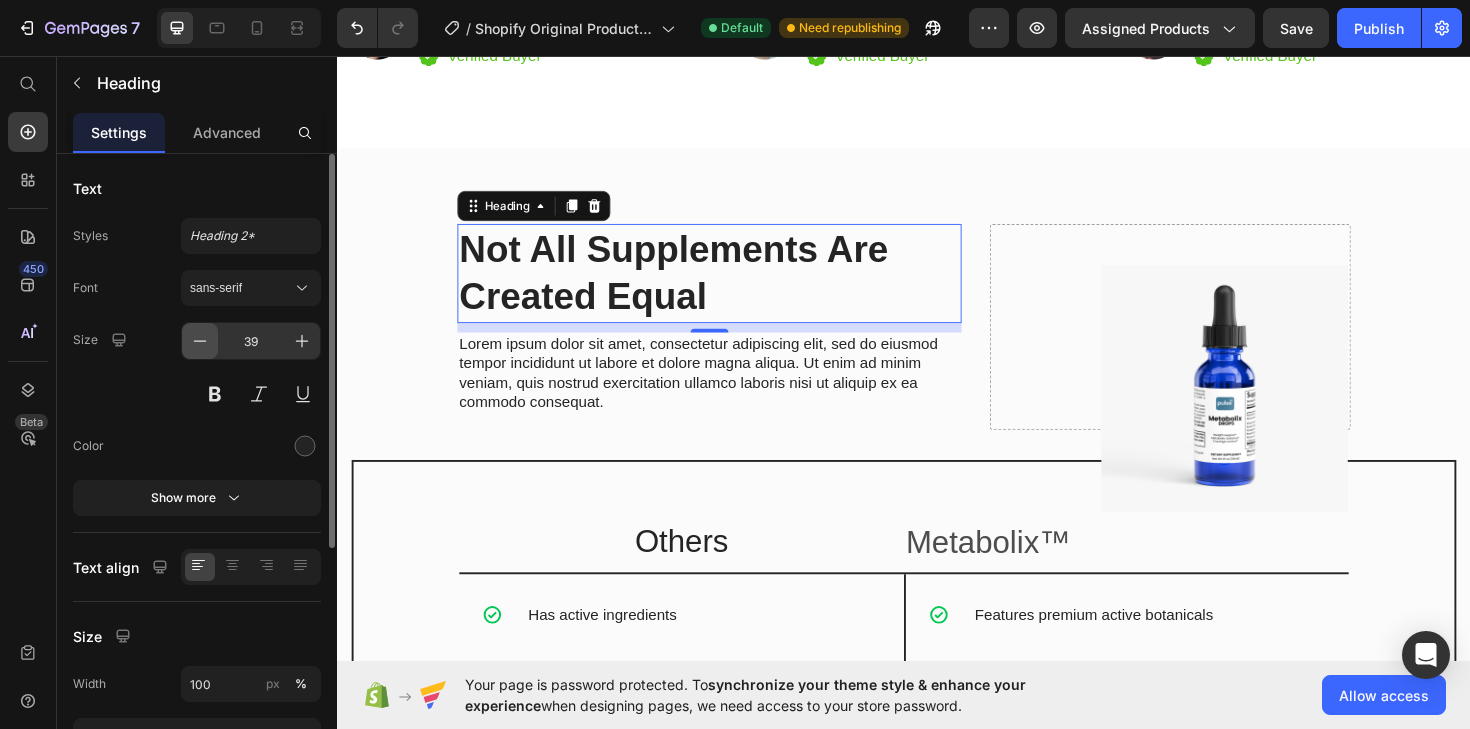 click 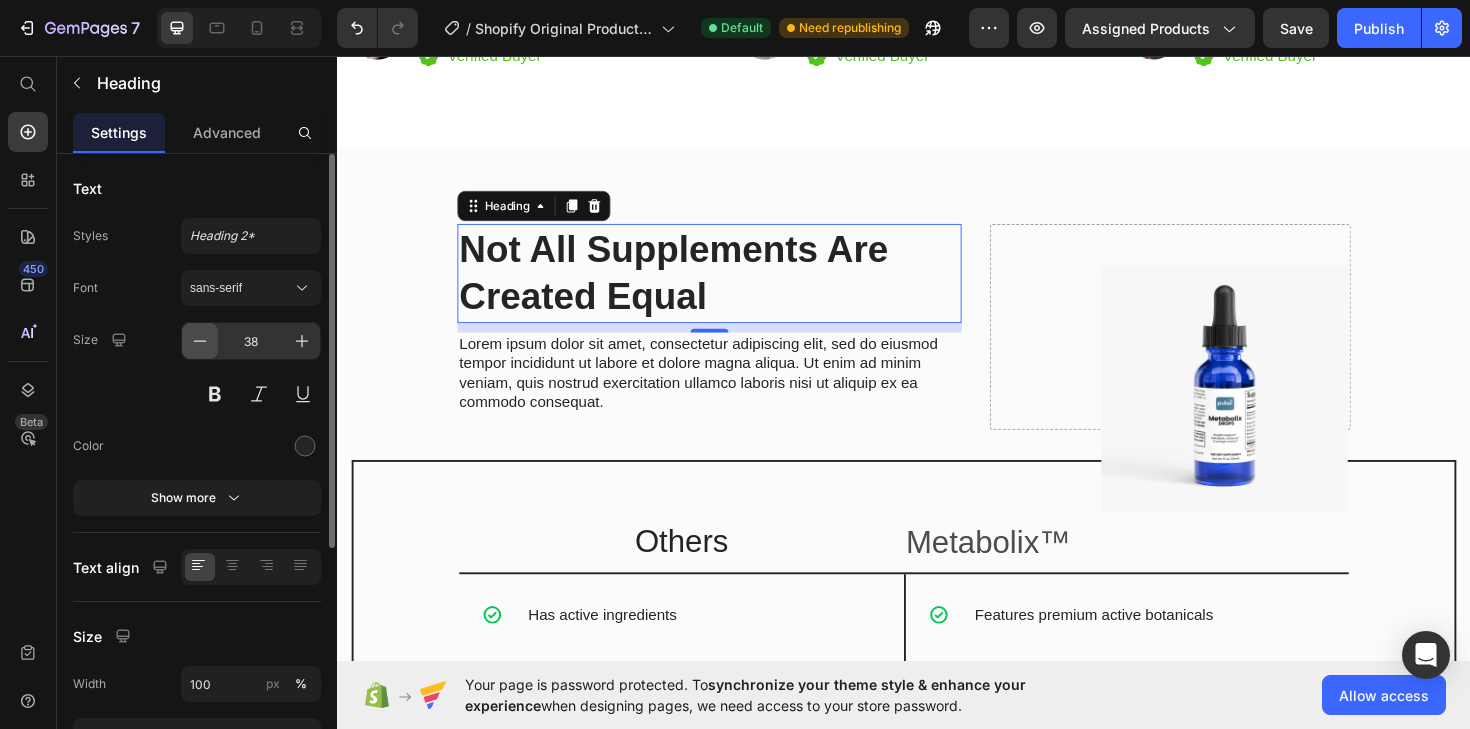 click 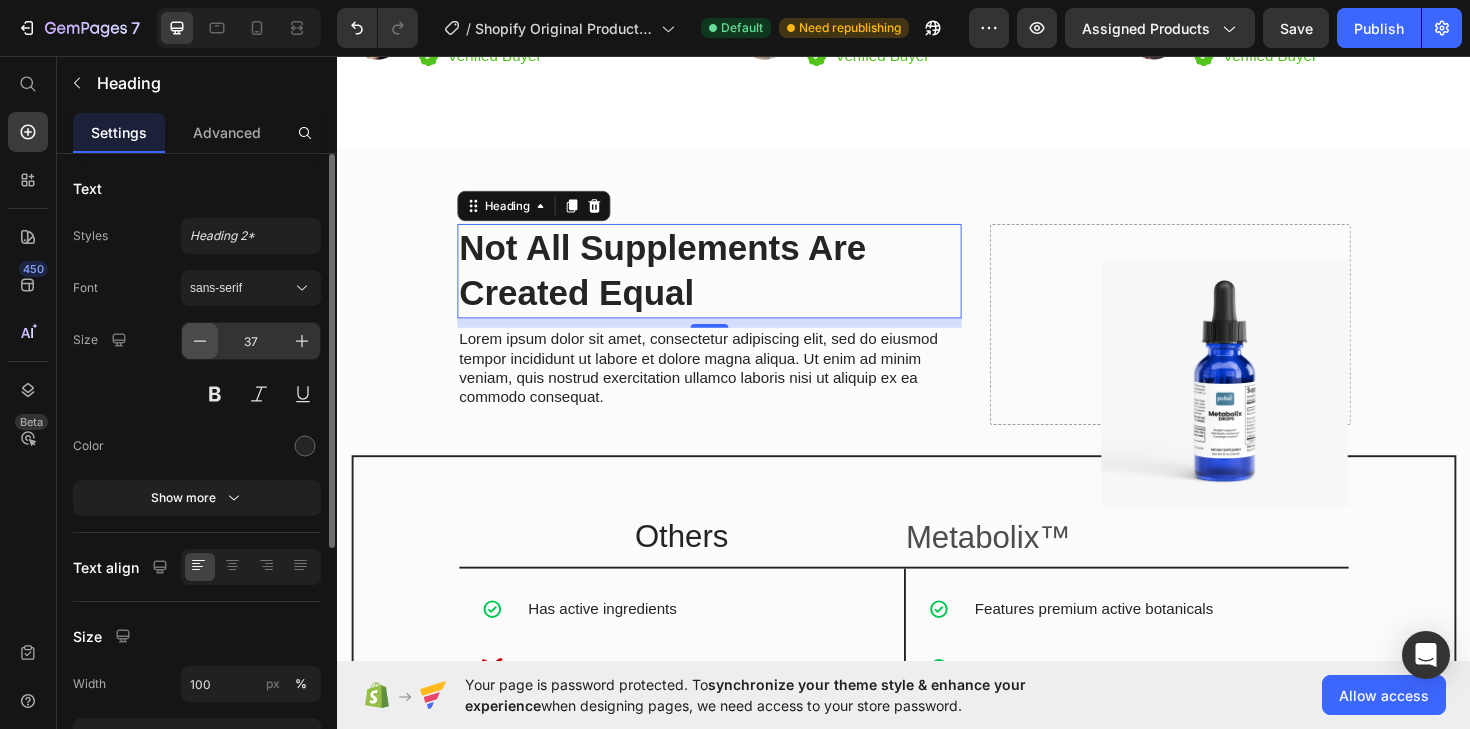 click 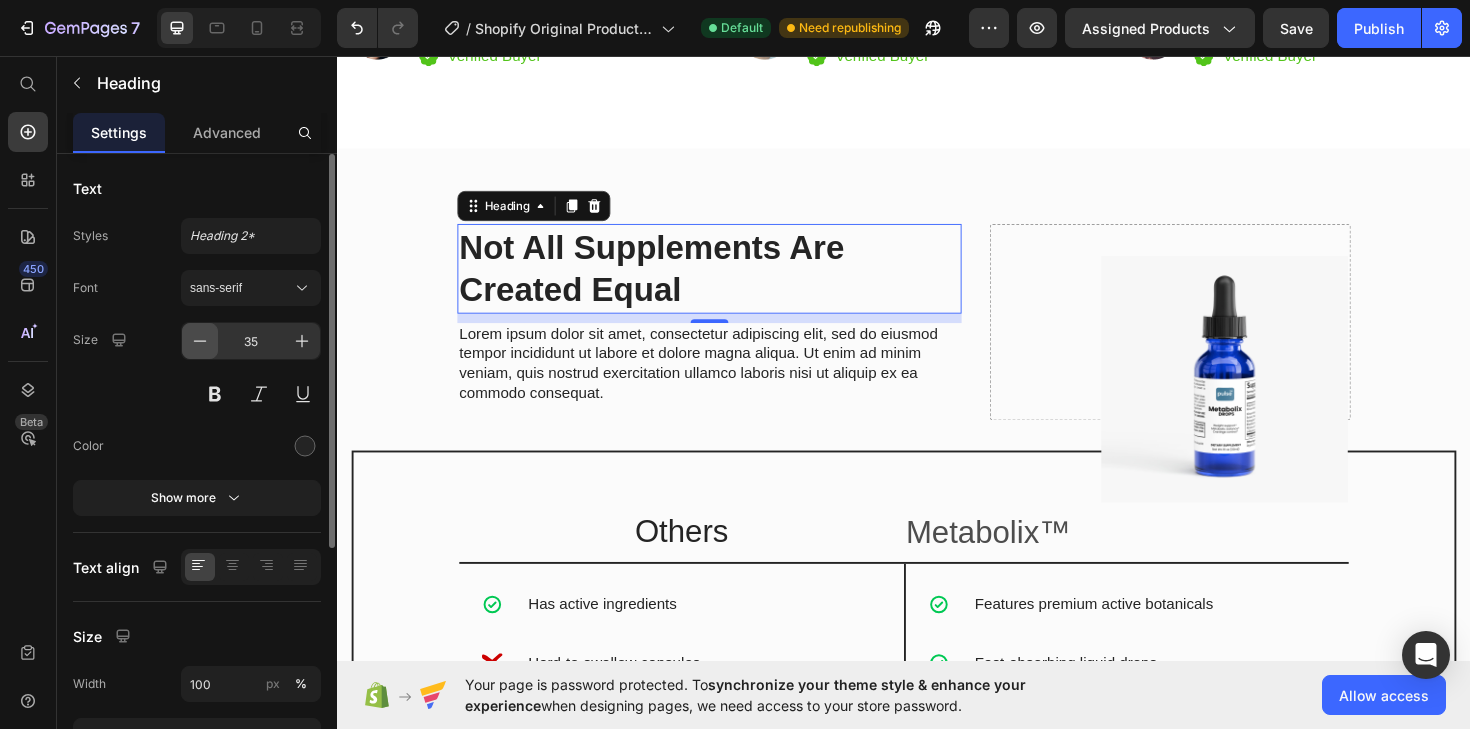 click 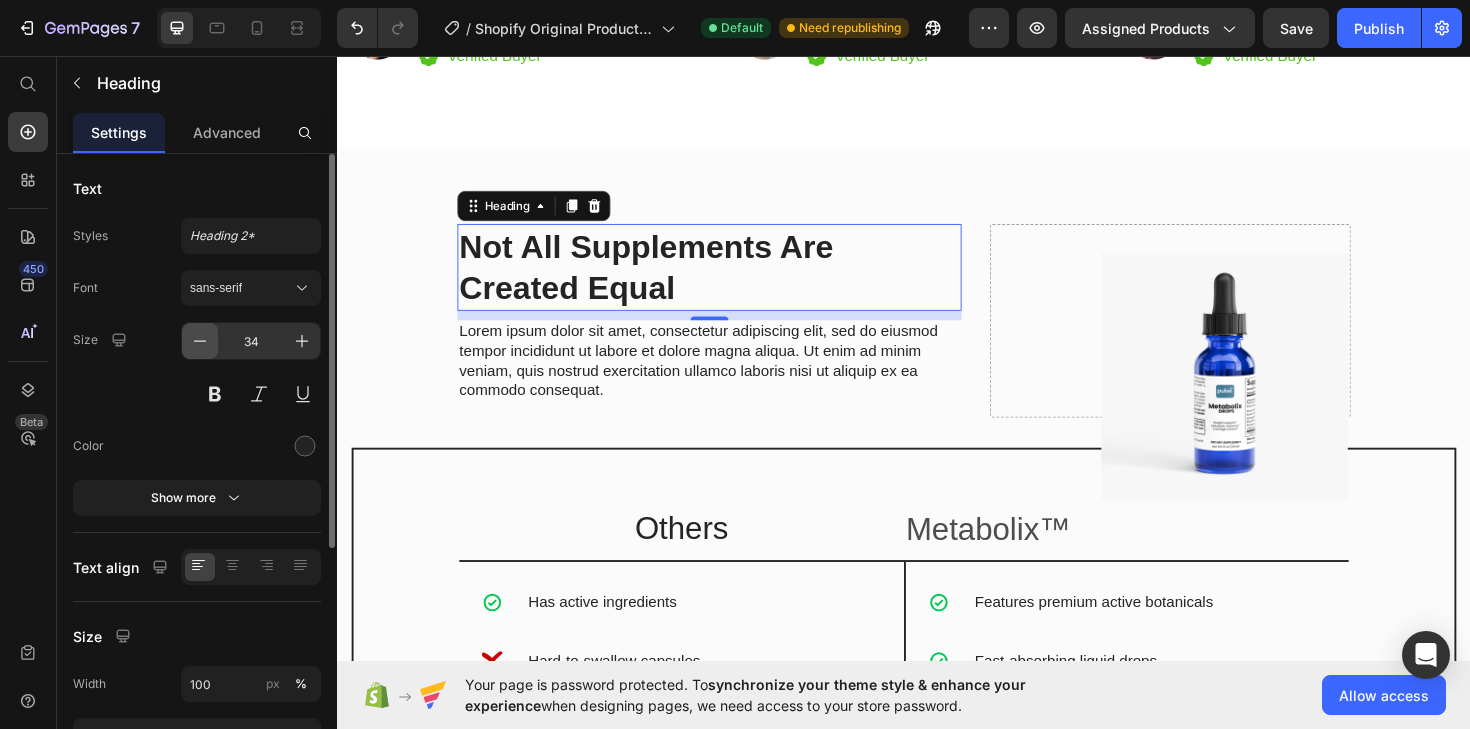 click 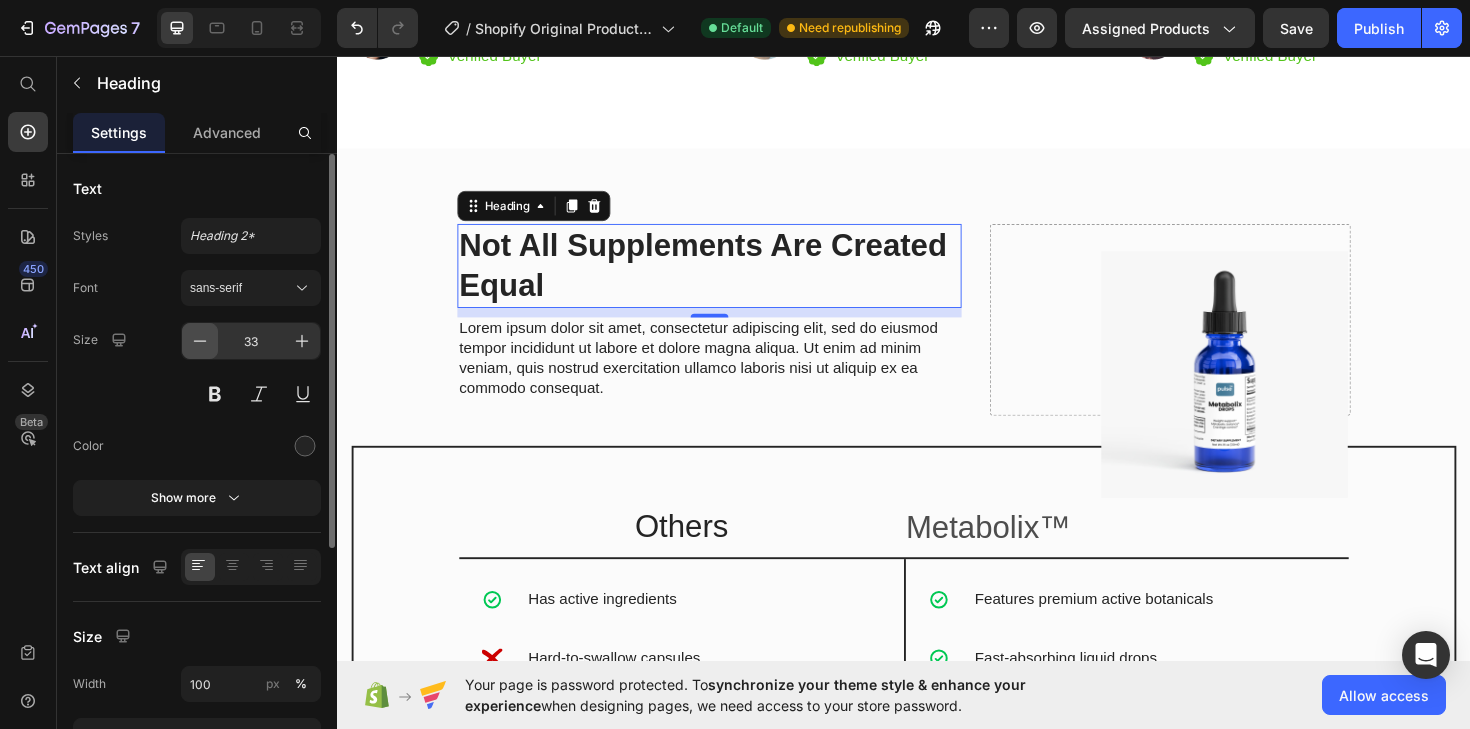 click 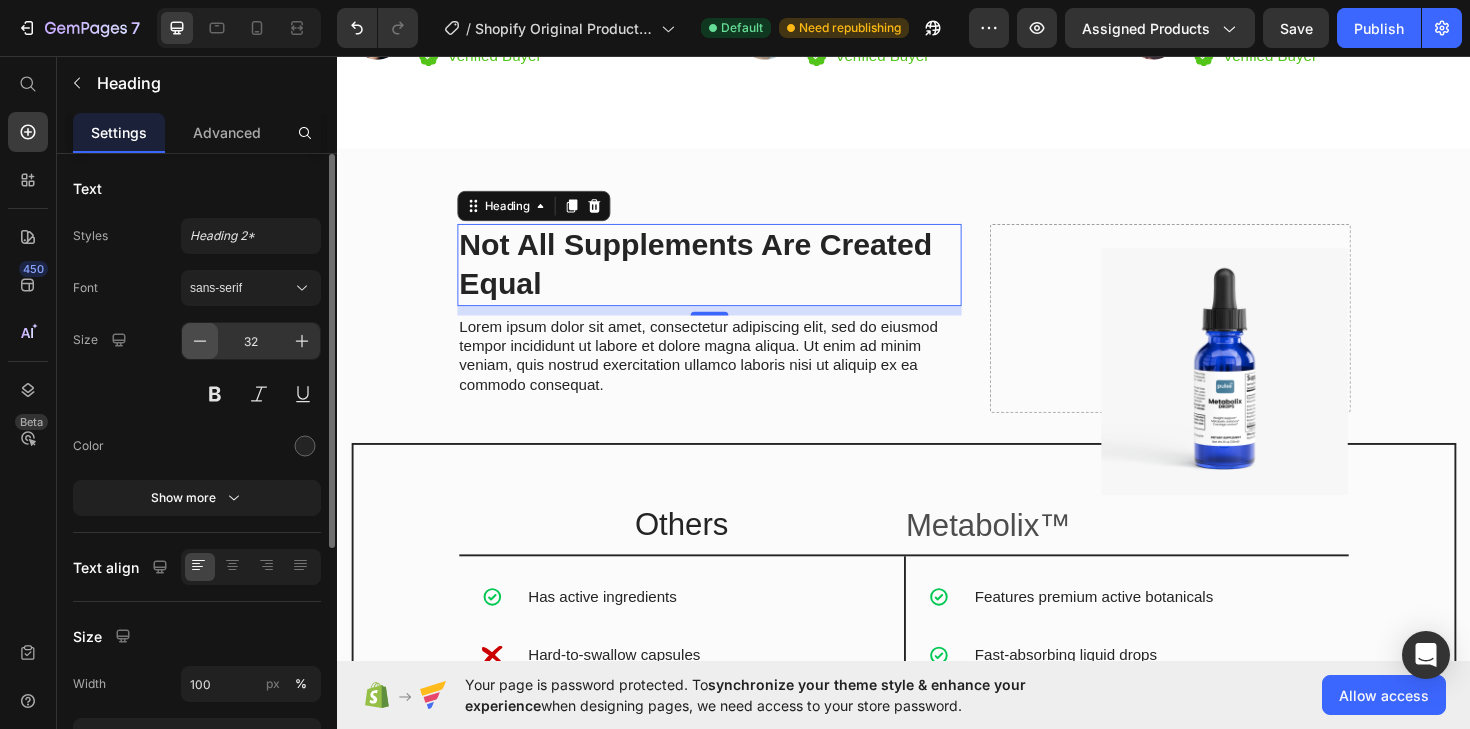 click 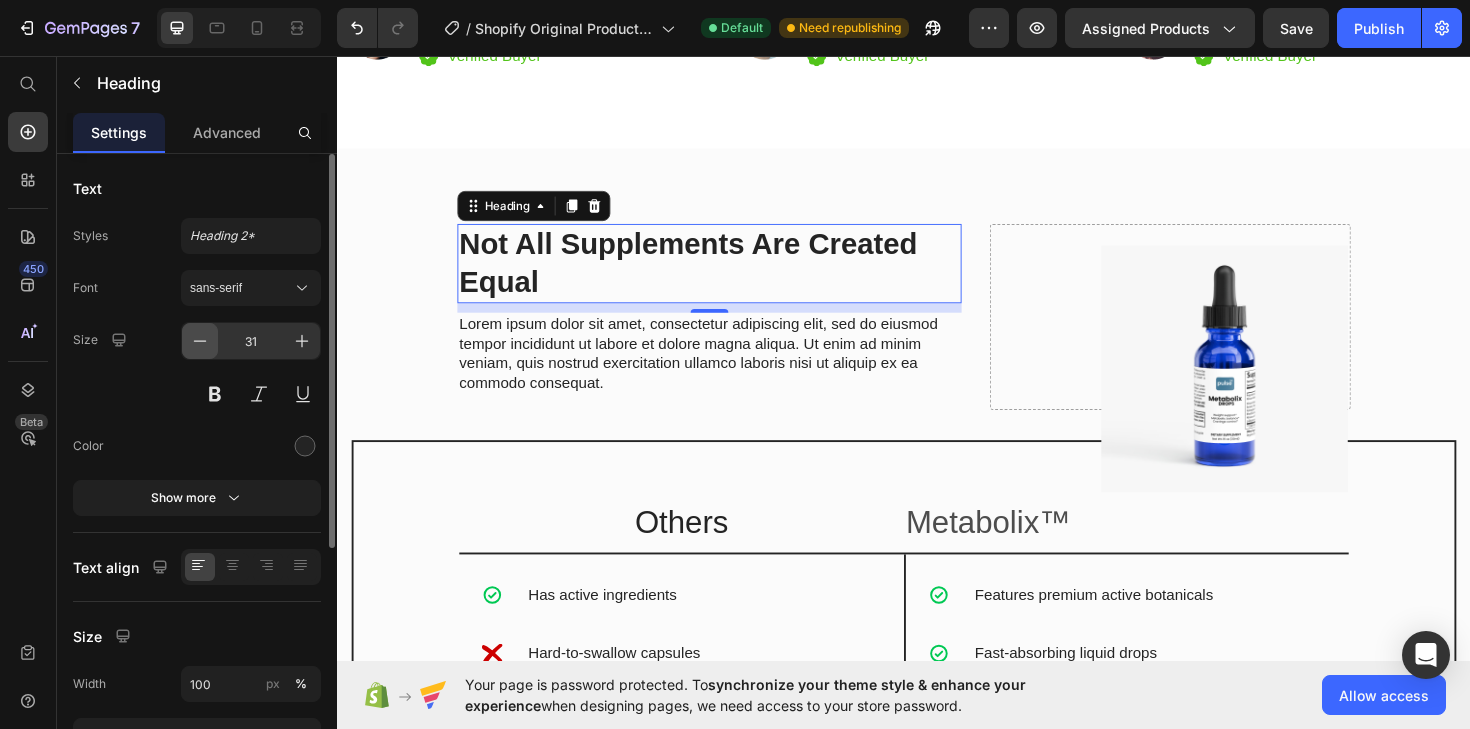 click 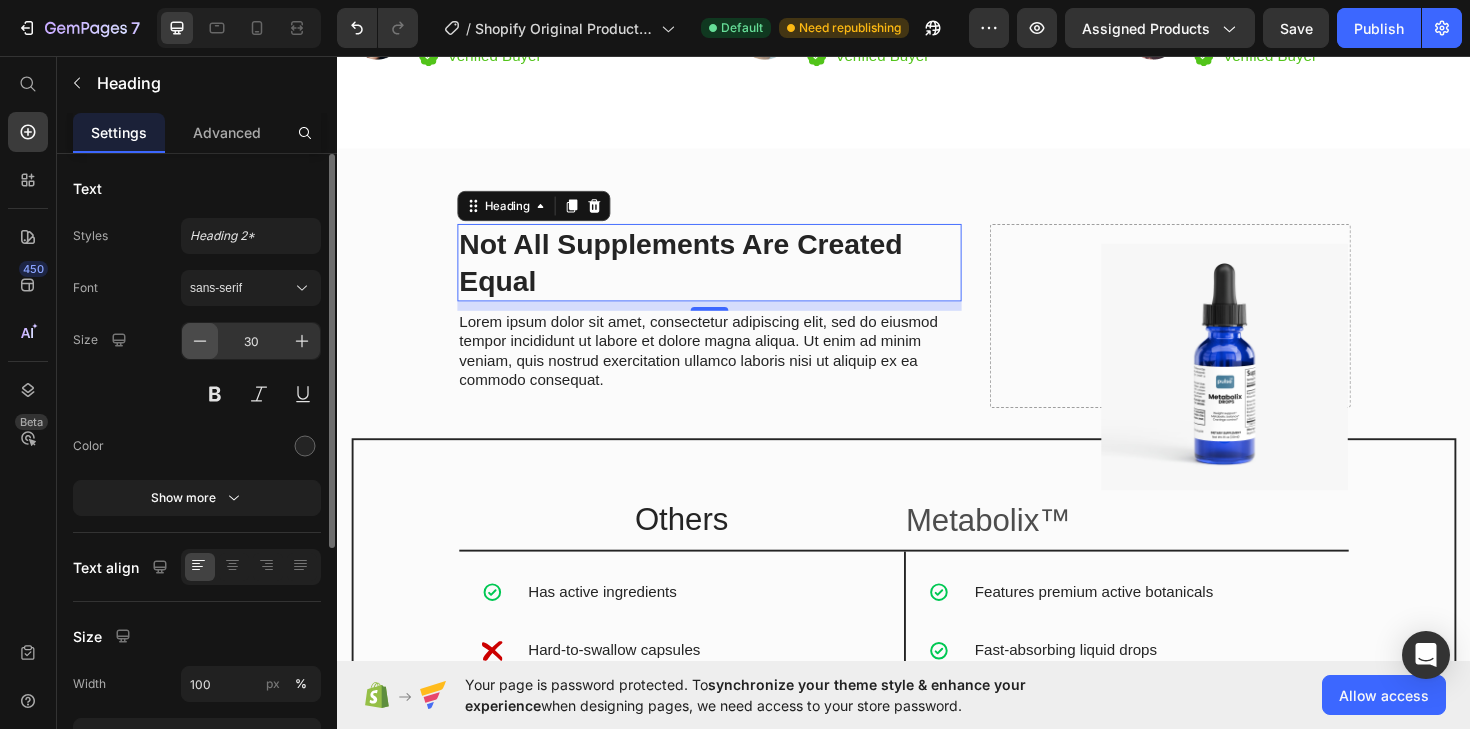 click 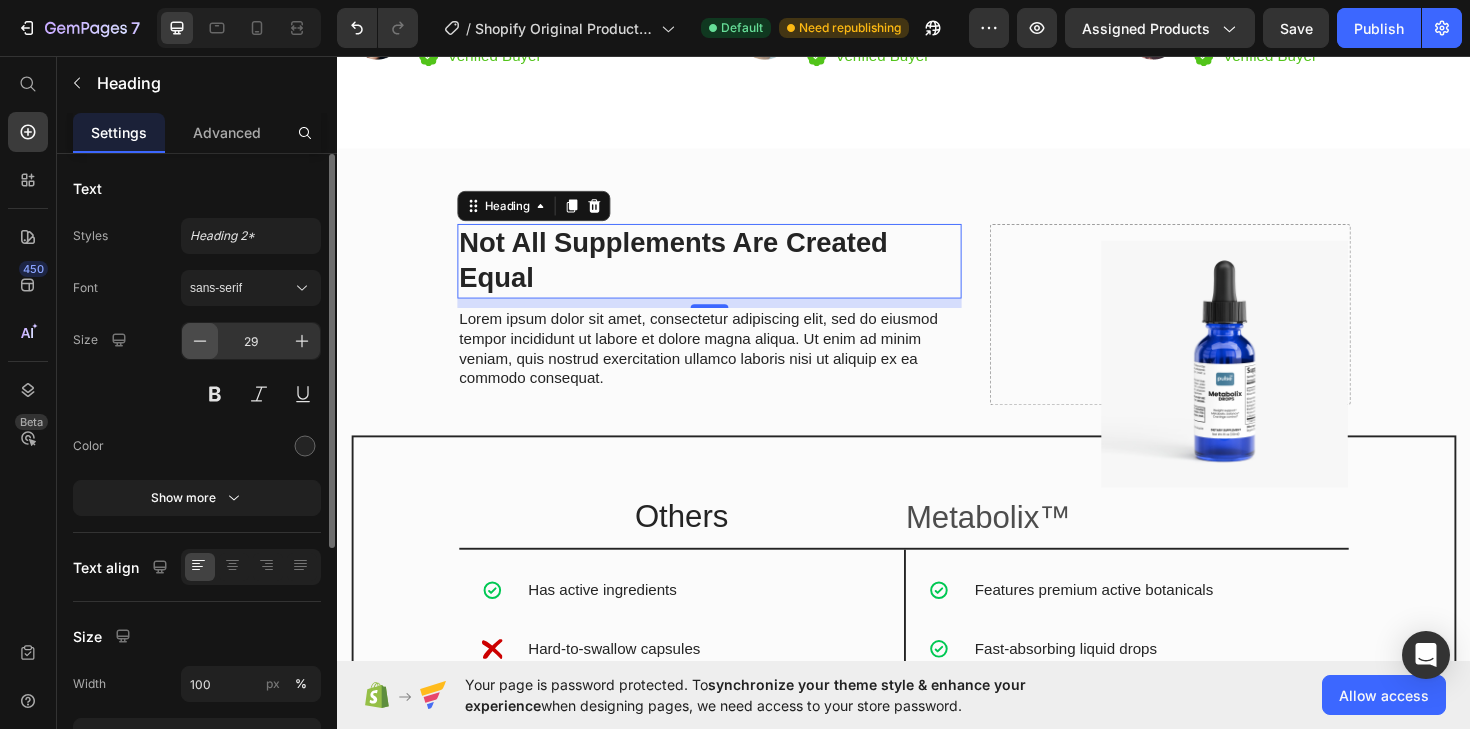 click 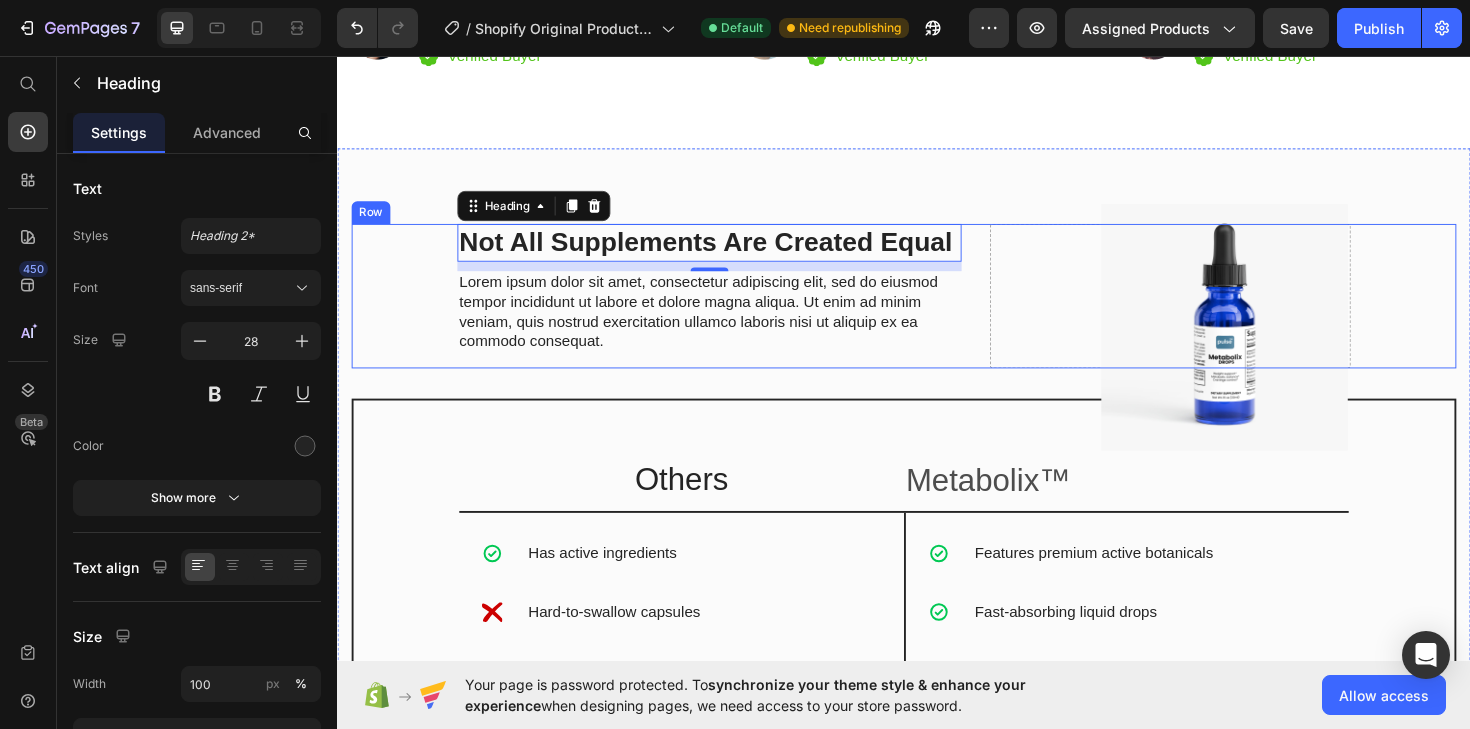 click on "Lorem ipsum dolor sit amet, consectetur adipiscing elit, sed do eiusmod tempor incididunt ut labore et dolore magna aliqua. Ut enim ad minim veniam, quis nostrud exercitation ullamco laboris nisi ut aliquip ex ea commodo consequat." at bounding box center (731, 327) 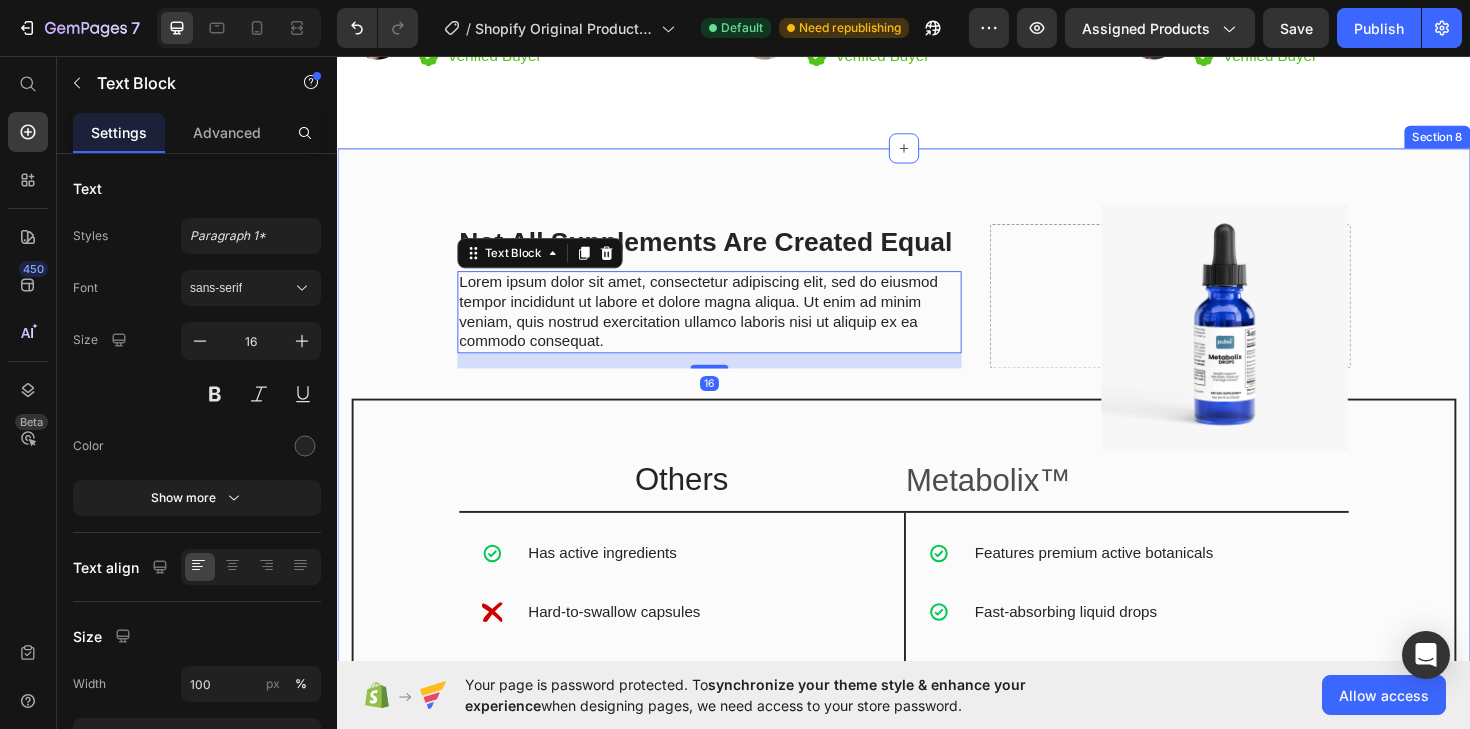 click on "Not All Supplements Are Created Equal" at bounding box center (727, 253) 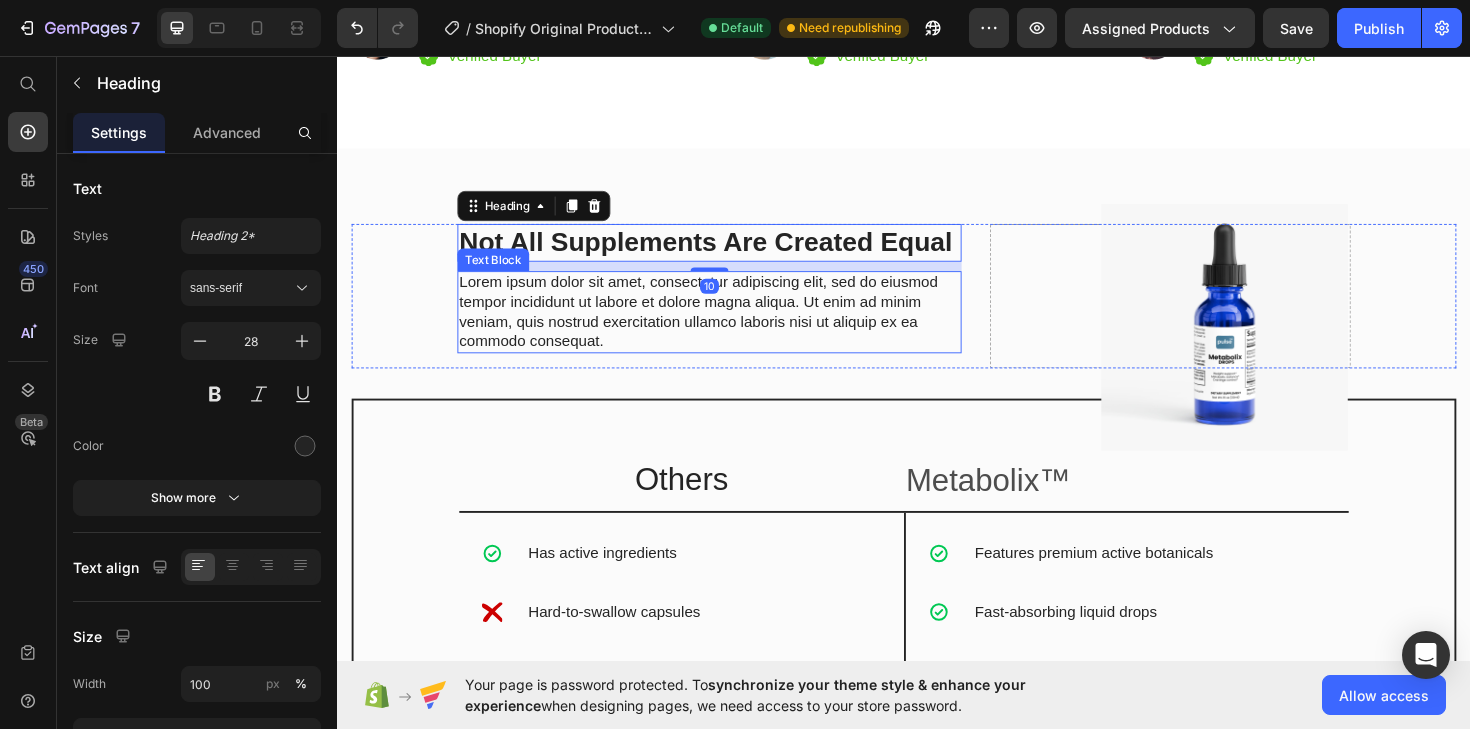 click on "Lorem ipsum dolor sit amet, consectetur adipiscing elit, sed do eiusmod tempor incididunt ut labore et dolore magna aliqua. Ut enim ad minim veniam, quis nostrud exercitation ullamco laboris nisi ut aliquip ex ea commodo consequat." at bounding box center (731, 327) 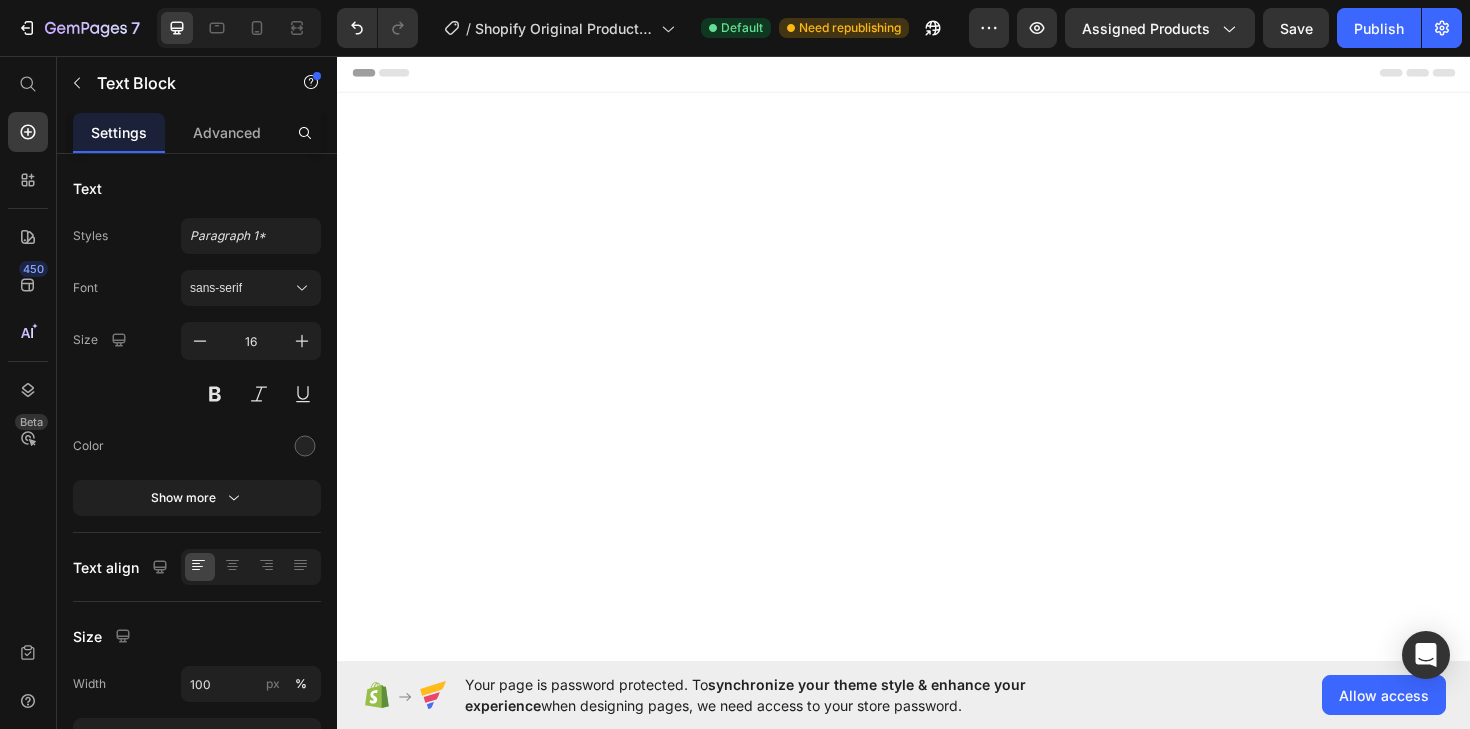 scroll, scrollTop: 5106, scrollLeft: 0, axis: vertical 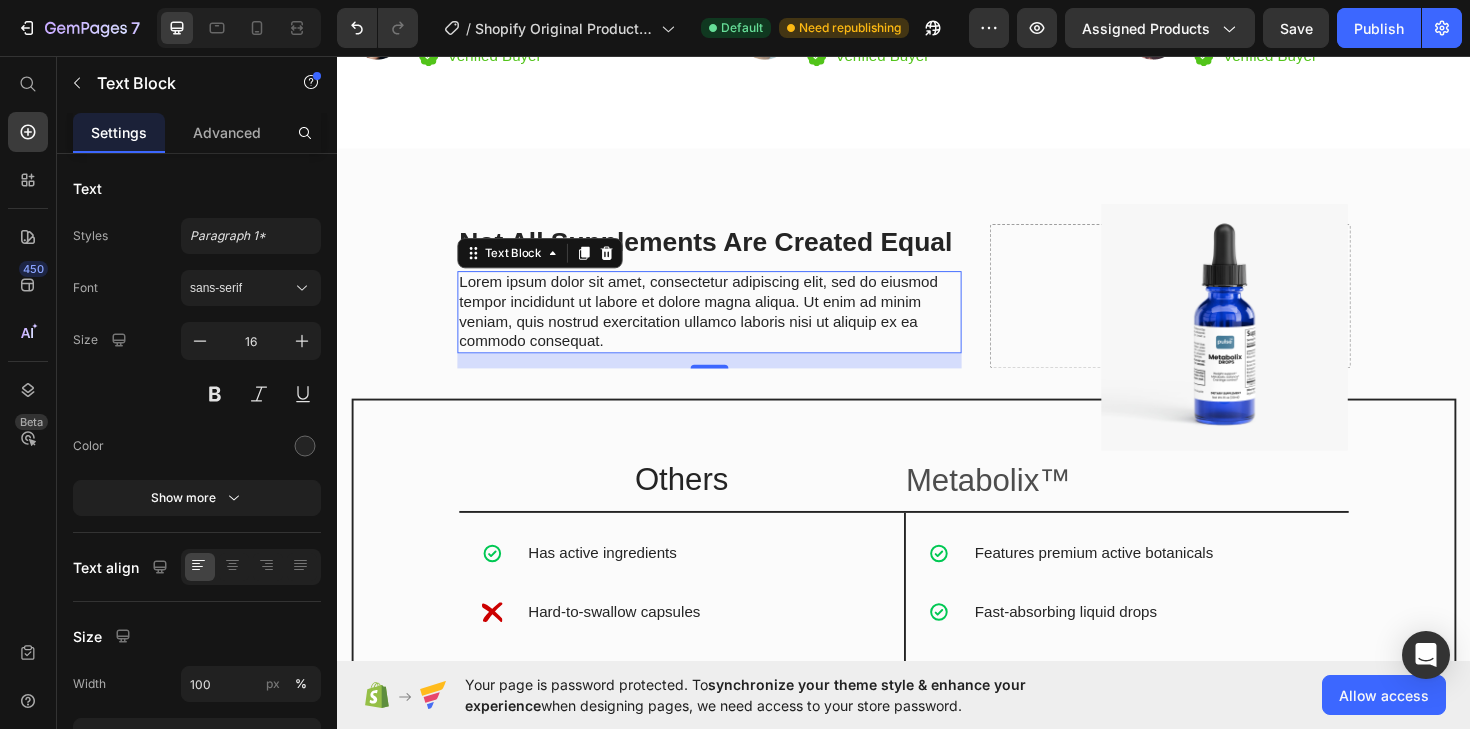 click on "Lorem ipsum dolor sit amet, consectetur adipiscing elit, sed do eiusmod tempor incididunt ut labore et dolore magna aliqua. Ut enim ad minim veniam, quis nostrud exercitation ullamco laboris nisi ut aliquip ex ea commodo consequat." at bounding box center (731, 327) 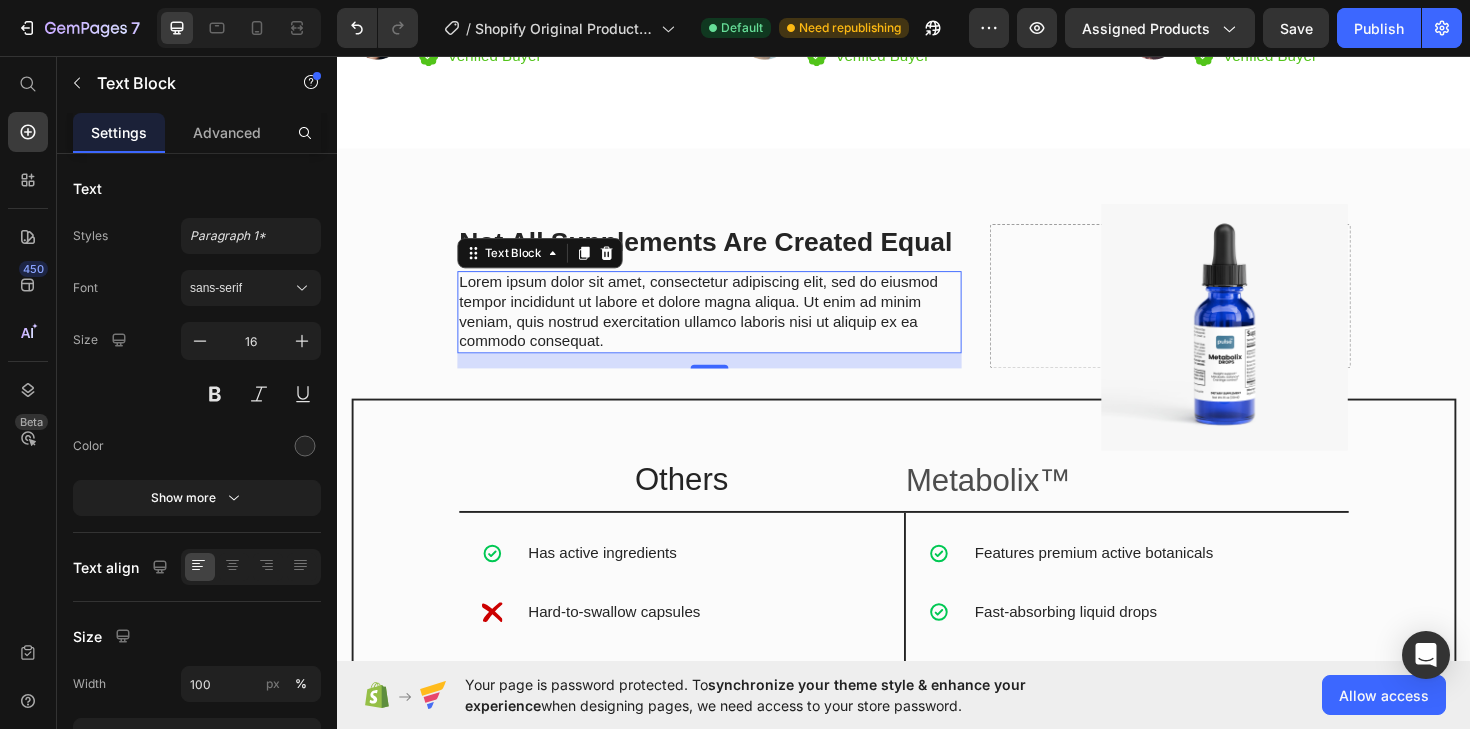 click on "Lorem ipsum dolor sit amet, consectetur adipiscing elit, sed do eiusmod tempor incididunt ut labore et dolore magna aliqua. Ut enim ad minim veniam, quis nostrud exercitation ullamco laboris nisi ut aliquip ex ea commodo consequat." at bounding box center (731, 327) 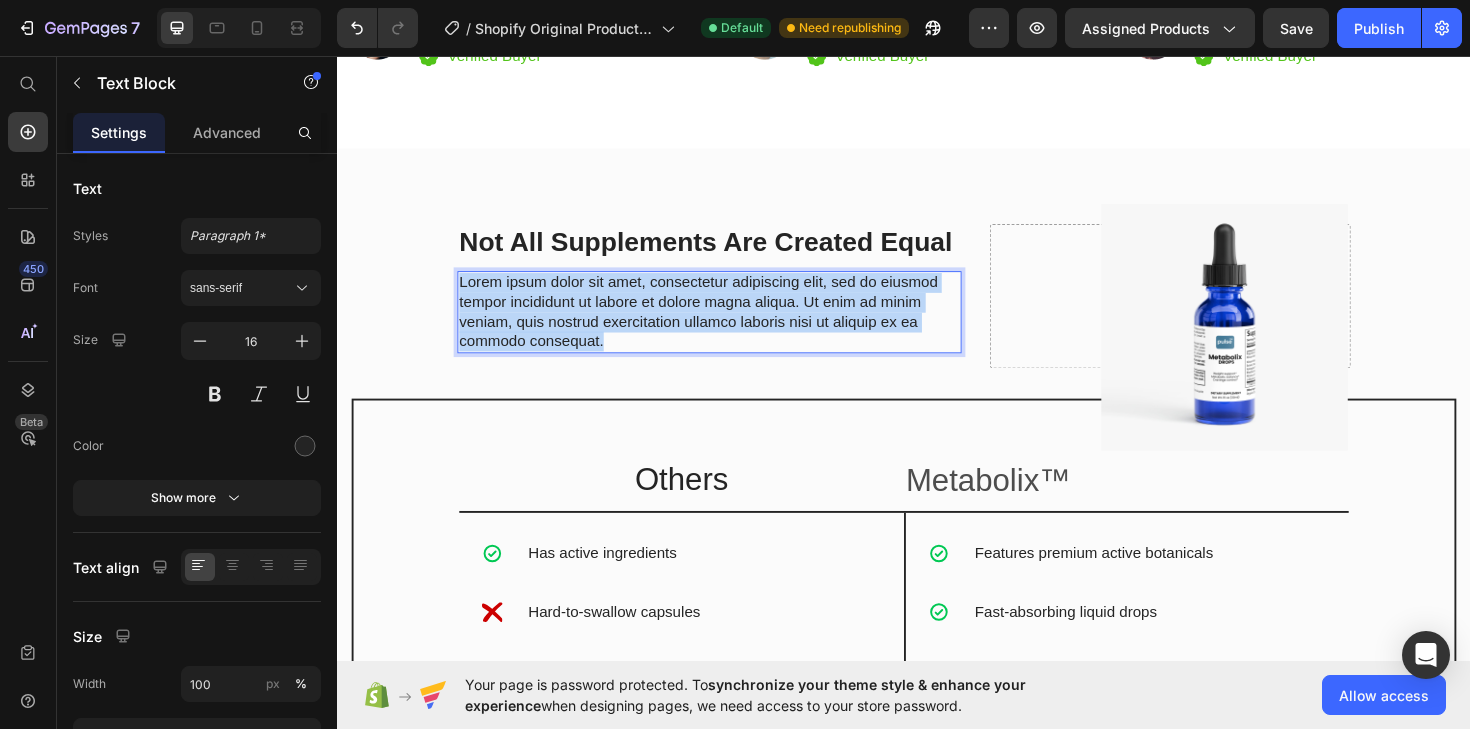click on "Lorem ipsum dolor sit amet, consectetur adipiscing elit, sed do eiusmod tempor incididunt ut labore et dolore magna aliqua. Ut enim ad minim veniam, quis nostrud exercitation ullamco laboris nisi ut aliquip ex ea commodo consequat." at bounding box center [731, 327] 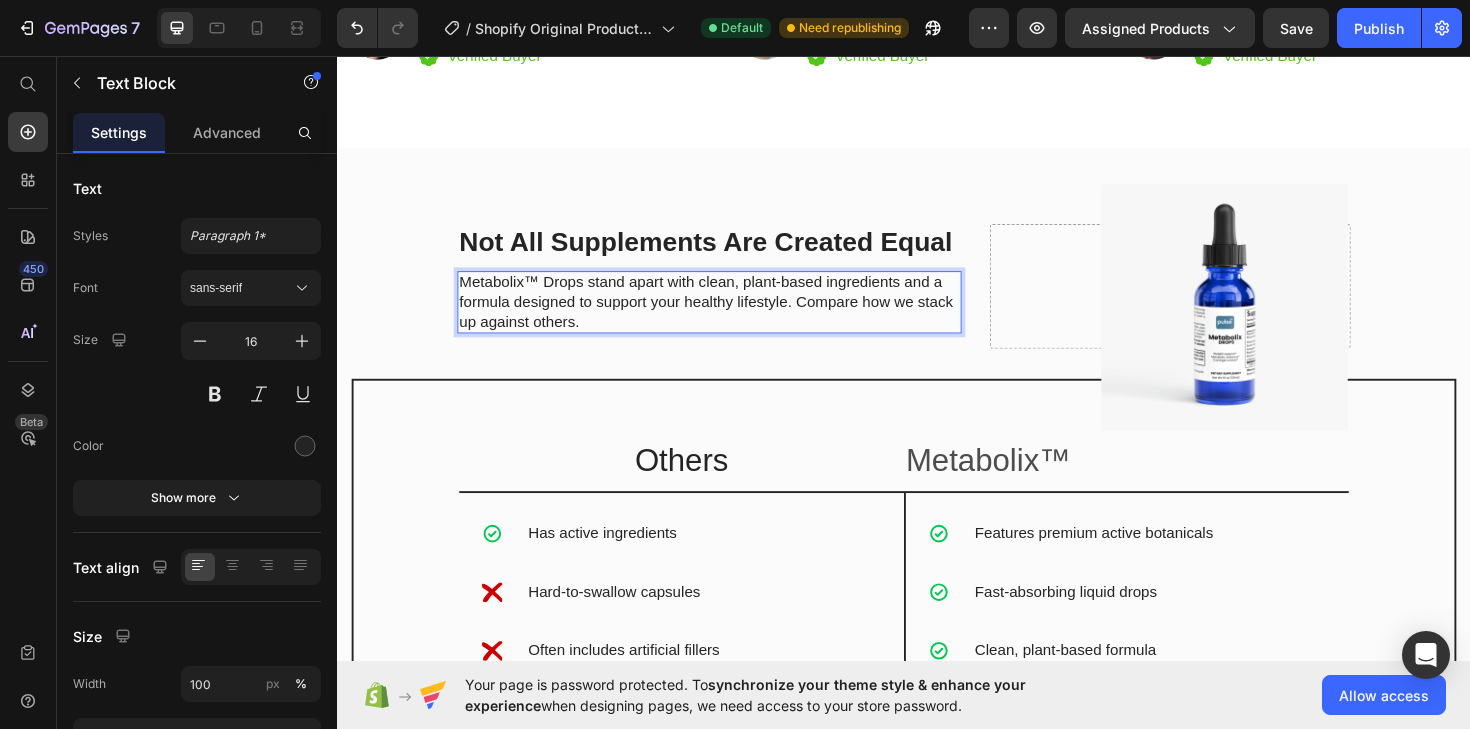 click on "Metabolix™ Drops stand apart with clean, plant-based ingredients and a formula designed to support your healthy lifestyle. Compare how we stack up against others." at bounding box center (731, 317) 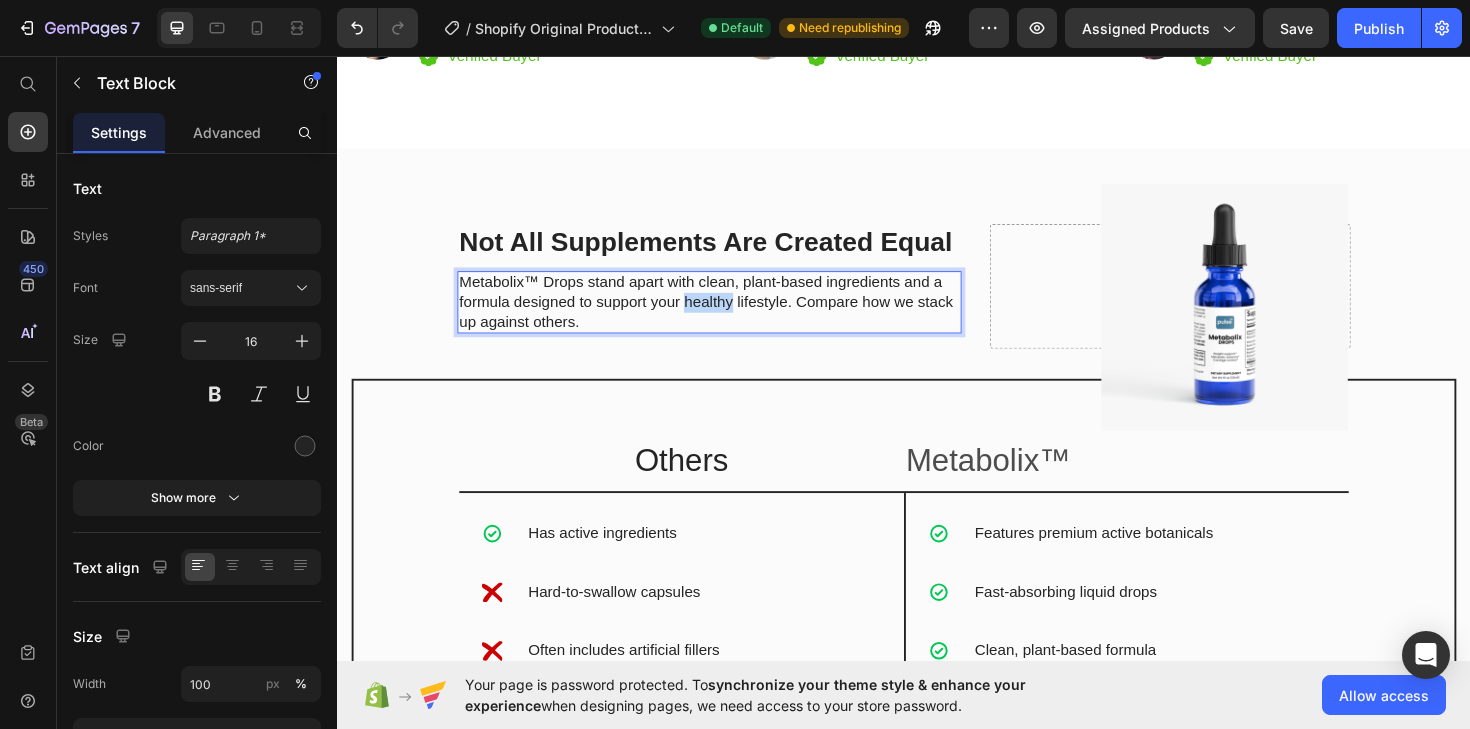 click on "Metabolix™ Drops stand apart with clean, plant-based ingredients and a formula designed to support your healthy lifestyle. Compare how we stack up against others." at bounding box center [731, 317] 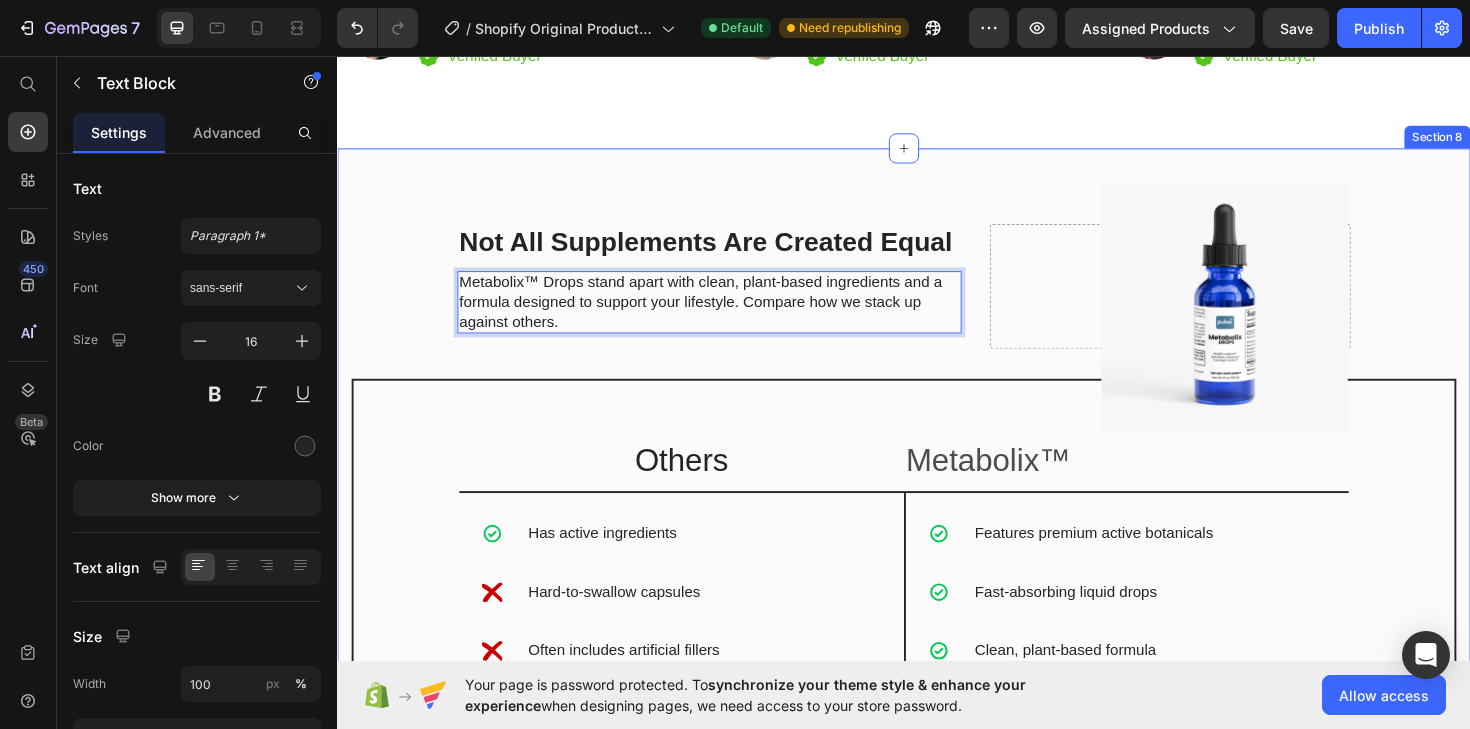 scroll, scrollTop: 6038, scrollLeft: 0, axis: vertical 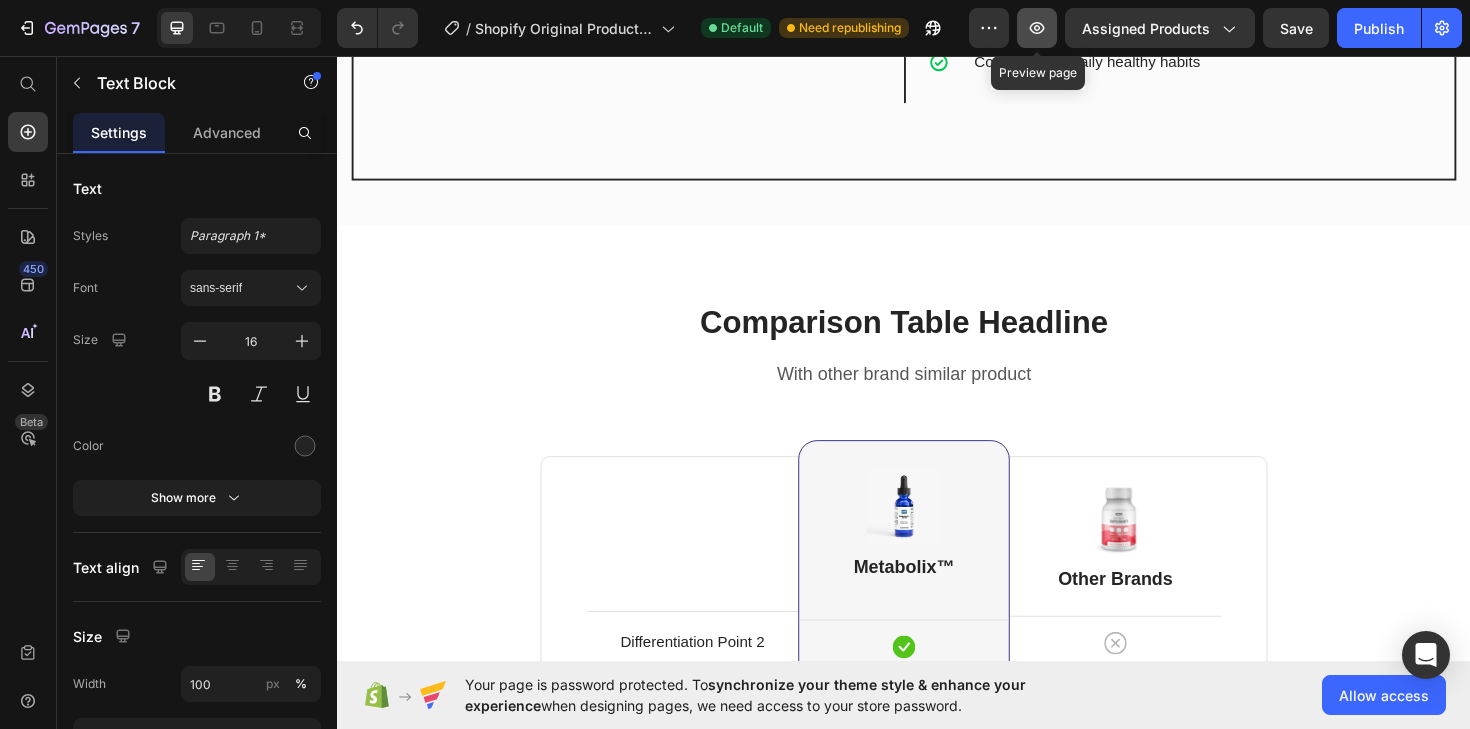 click 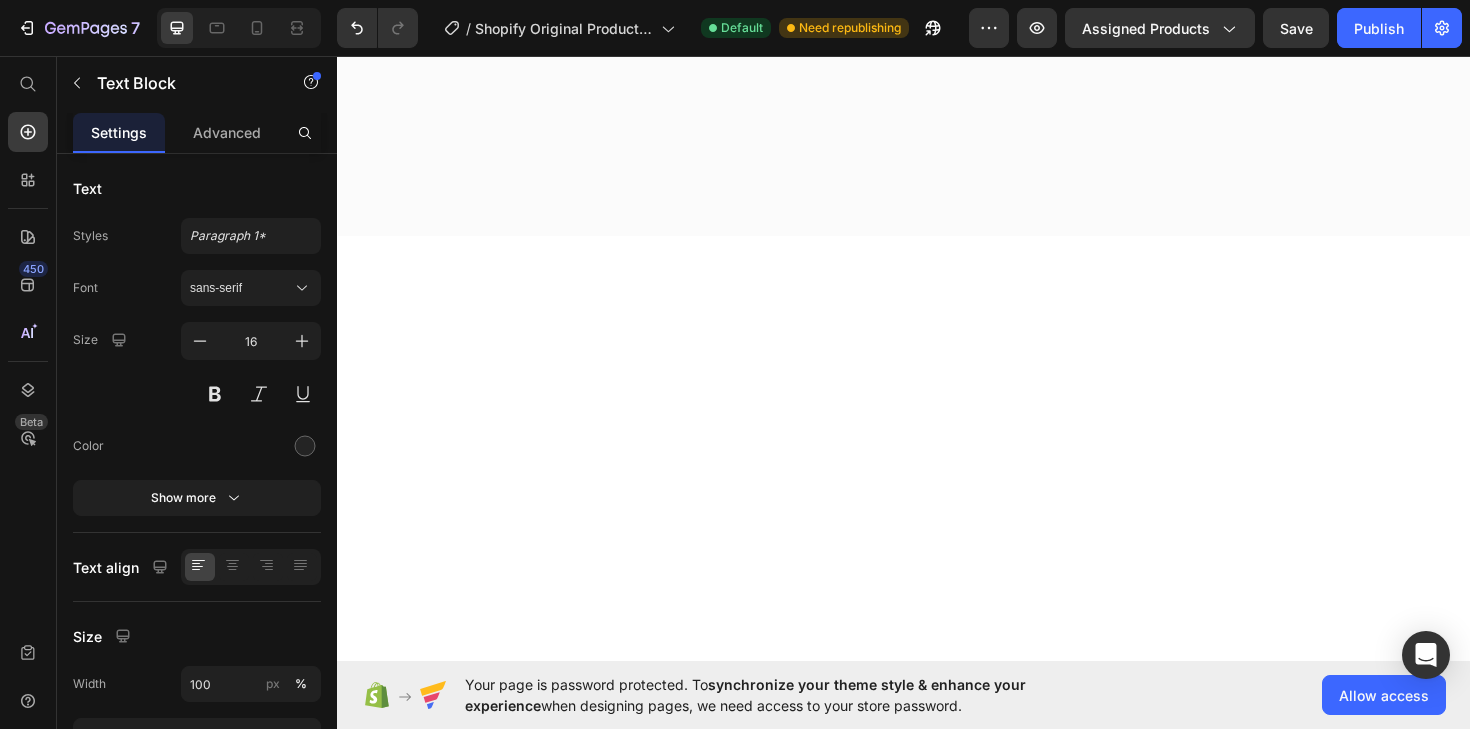 scroll, scrollTop: 3826, scrollLeft: 0, axis: vertical 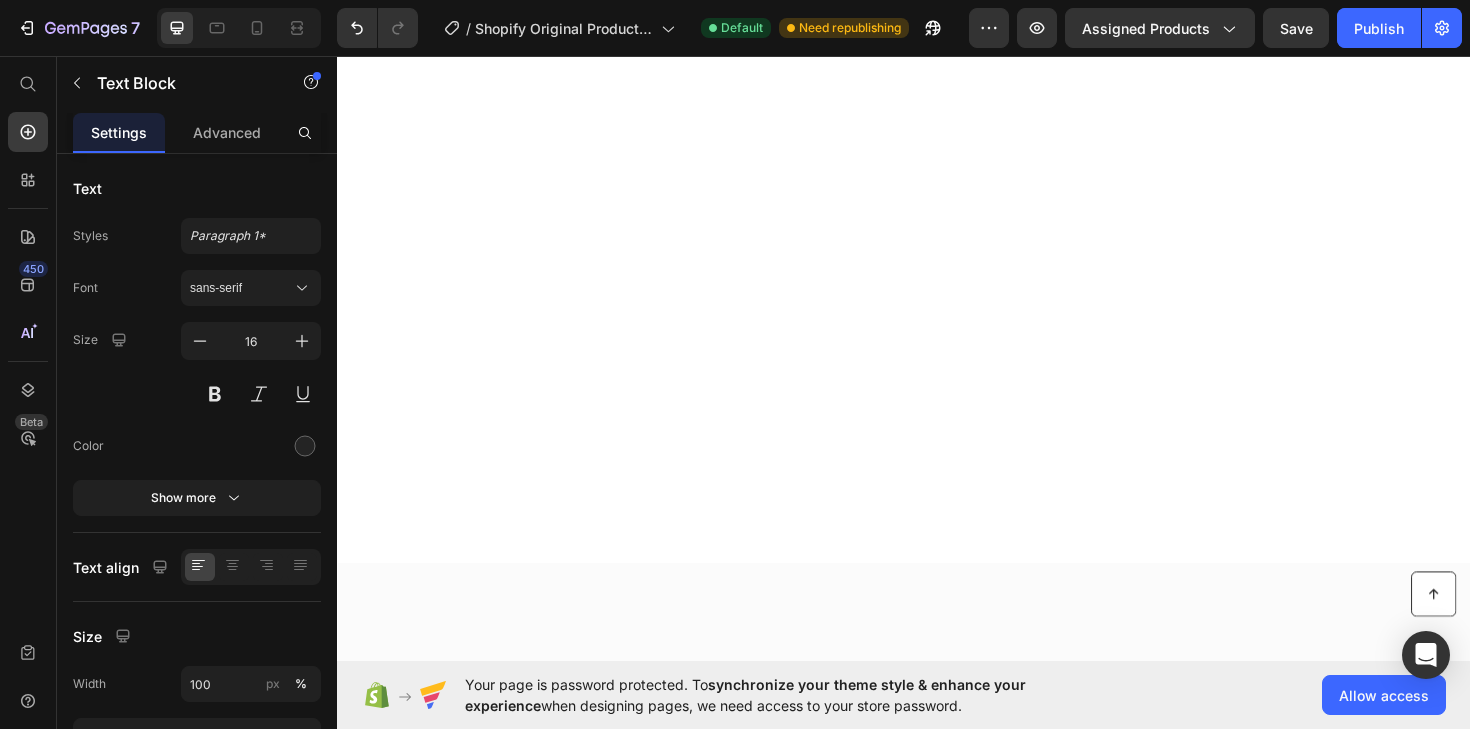 click on "Publish" 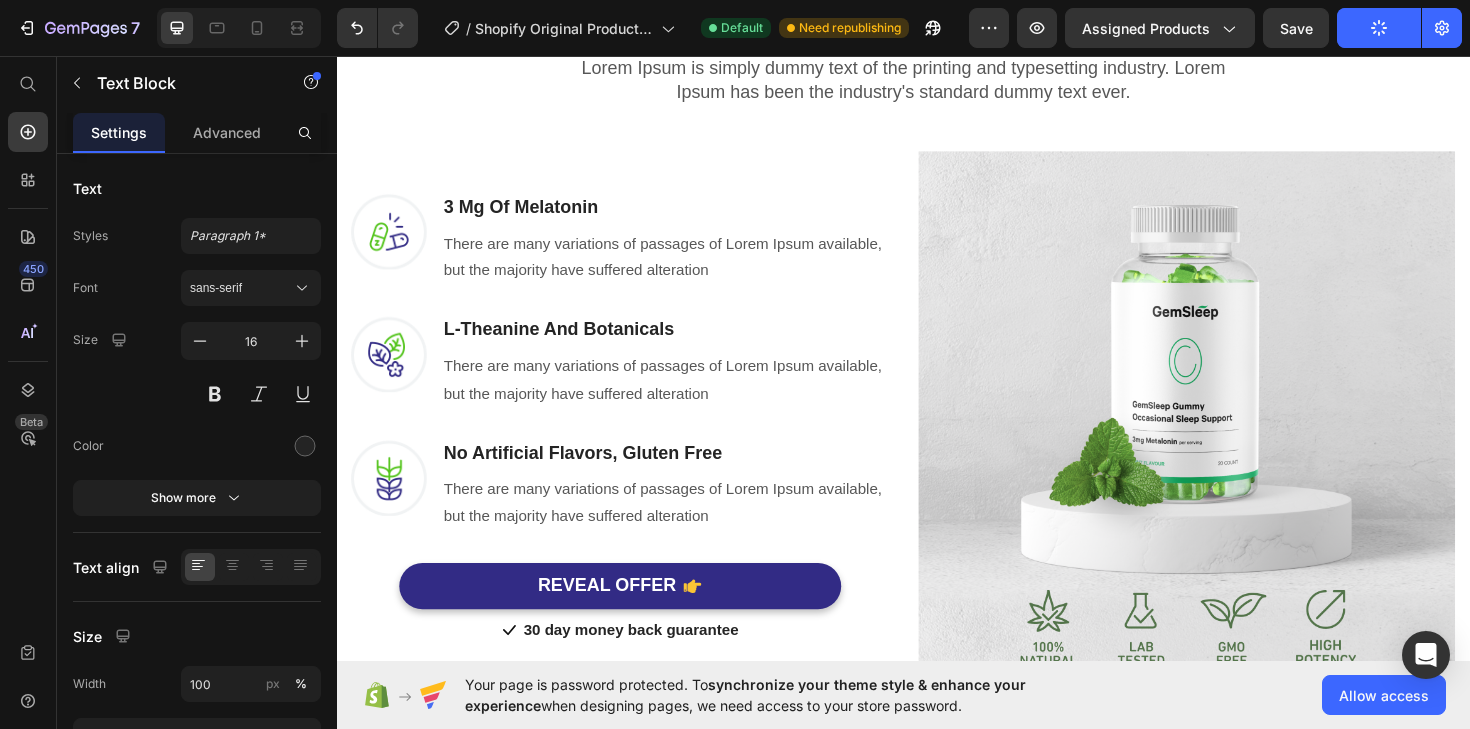 scroll, scrollTop: 1430, scrollLeft: 0, axis: vertical 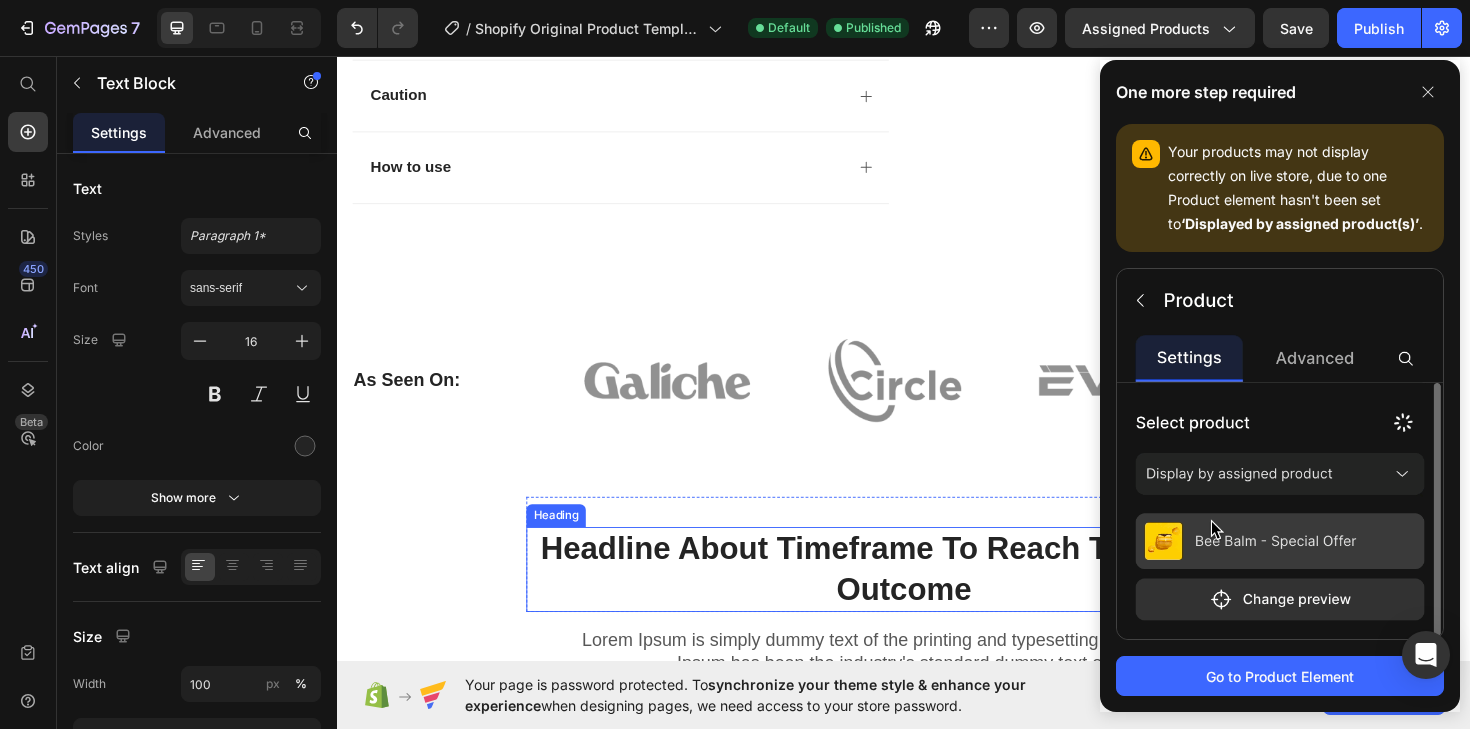 click on "Headline About Timeframe To Reach The Desired Outcome" at bounding box center [937, 600] 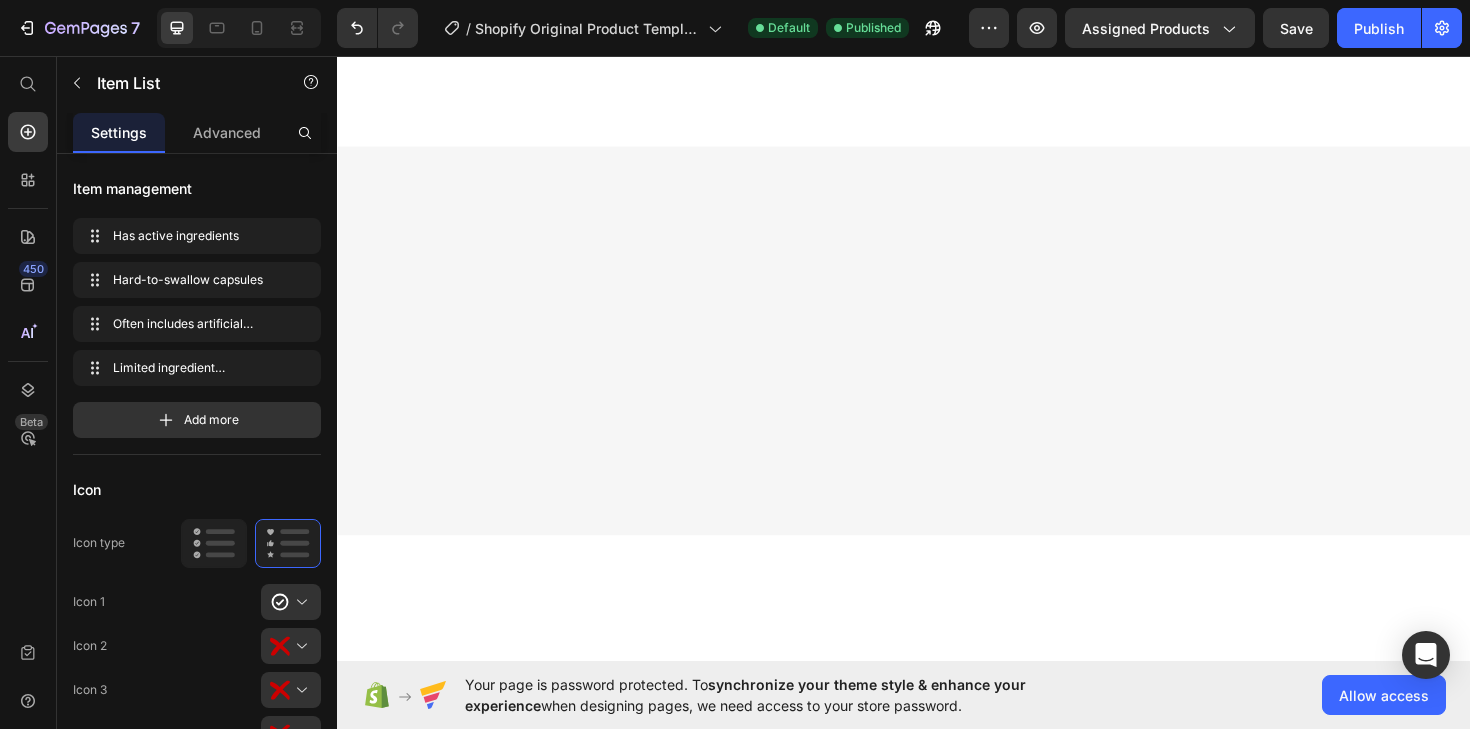 scroll, scrollTop: 6029, scrollLeft: 0, axis: vertical 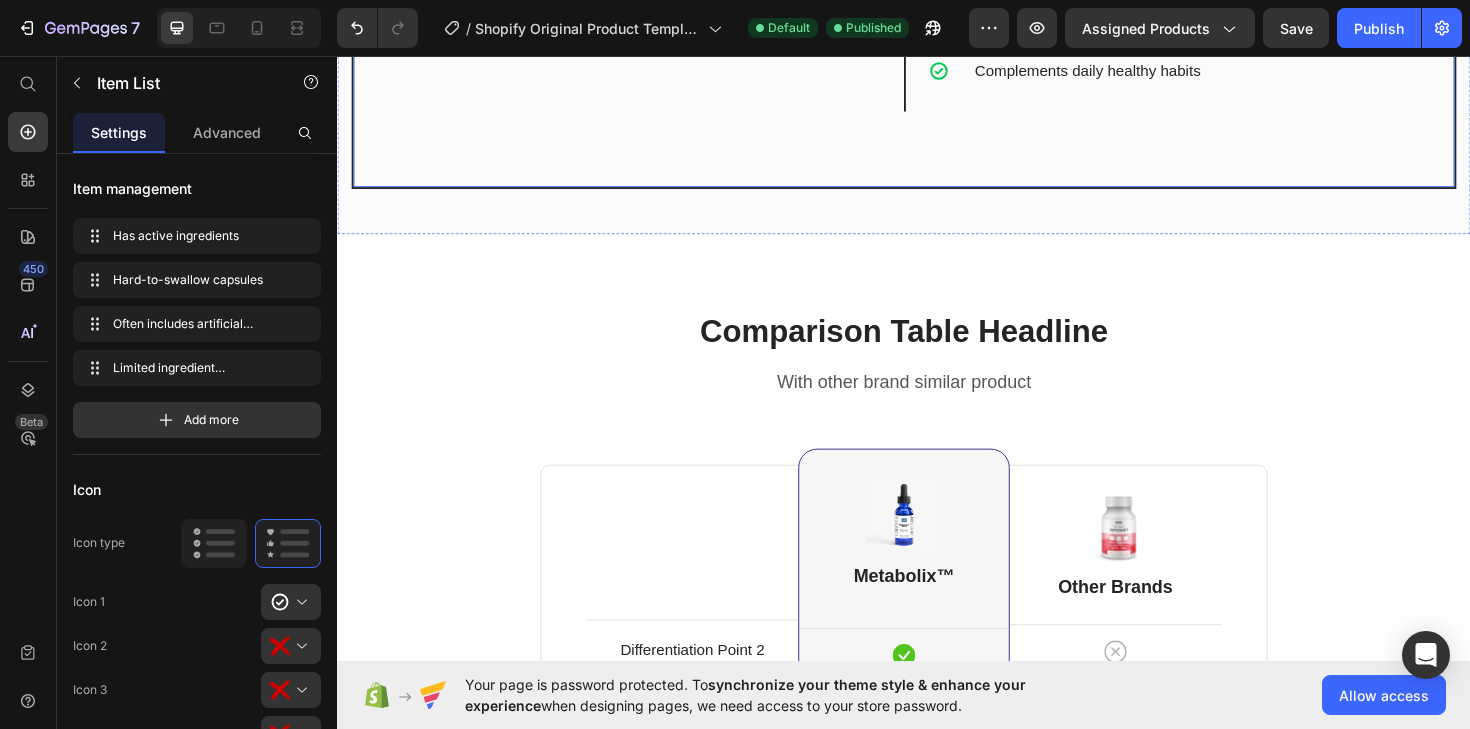 click on "Comparison Table Headline Heading With other brand similar product Text block" at bounding box center [937, 371] 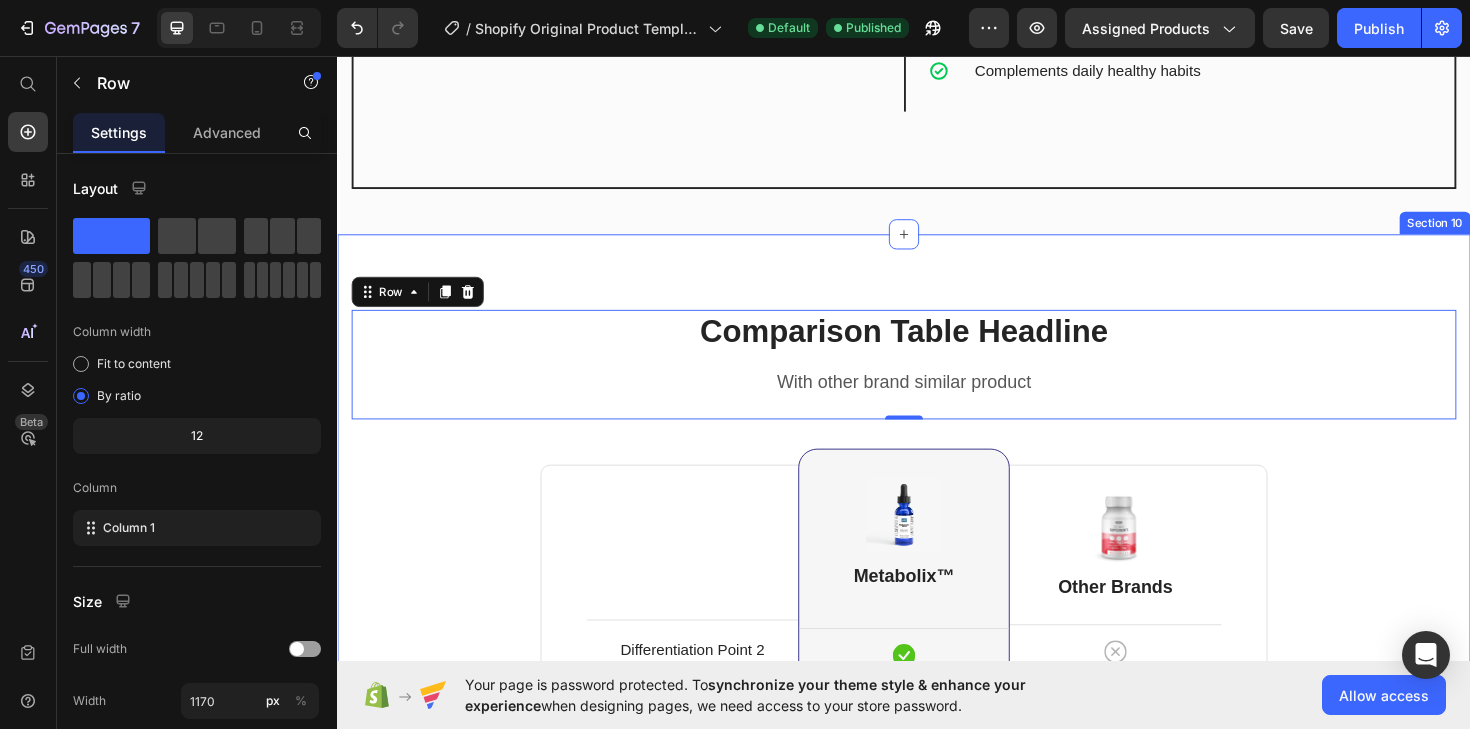 click on "Comparison Table Headline Heading With other brand similar product Text block Row   0 Differentiation Point 2 Text block Row Differentiation Point 3 Text block Row Differentiation Point 4 Text block Row Differentiation Point 5 Text block Row Differentiation Point 6 Text block Row Differentiation Point 7 Text block Row Differentiation Point 8 Text block Row Image Metabolix™ Heading
Icon Row
Icon Row
Icon Row
Icon Row
Icon Row
Icon Row
Icon Row
Icon Row Row Image Other Brands Heading
Icon Row
Icon Row
Icon Row
Icon Row
Icon Row
Icon Row
Icon Row
Icon Row Row Your Brand Heading Differentiation Point 1 Text block
Icon Row Differentiation Point 2 Text block
Icon Row Differentiation Point 3 Text block
Icon Row Icon" at bounding box center [937, 755] 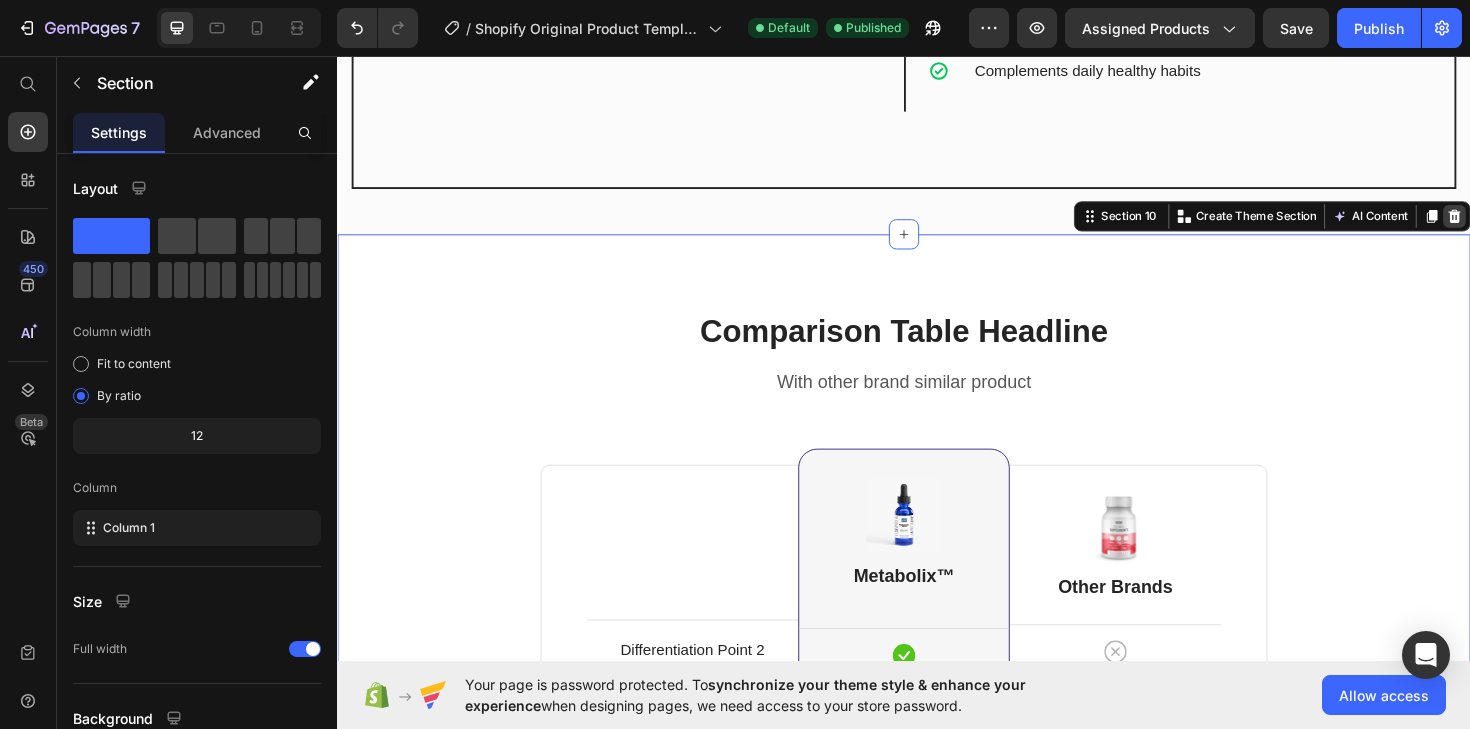click 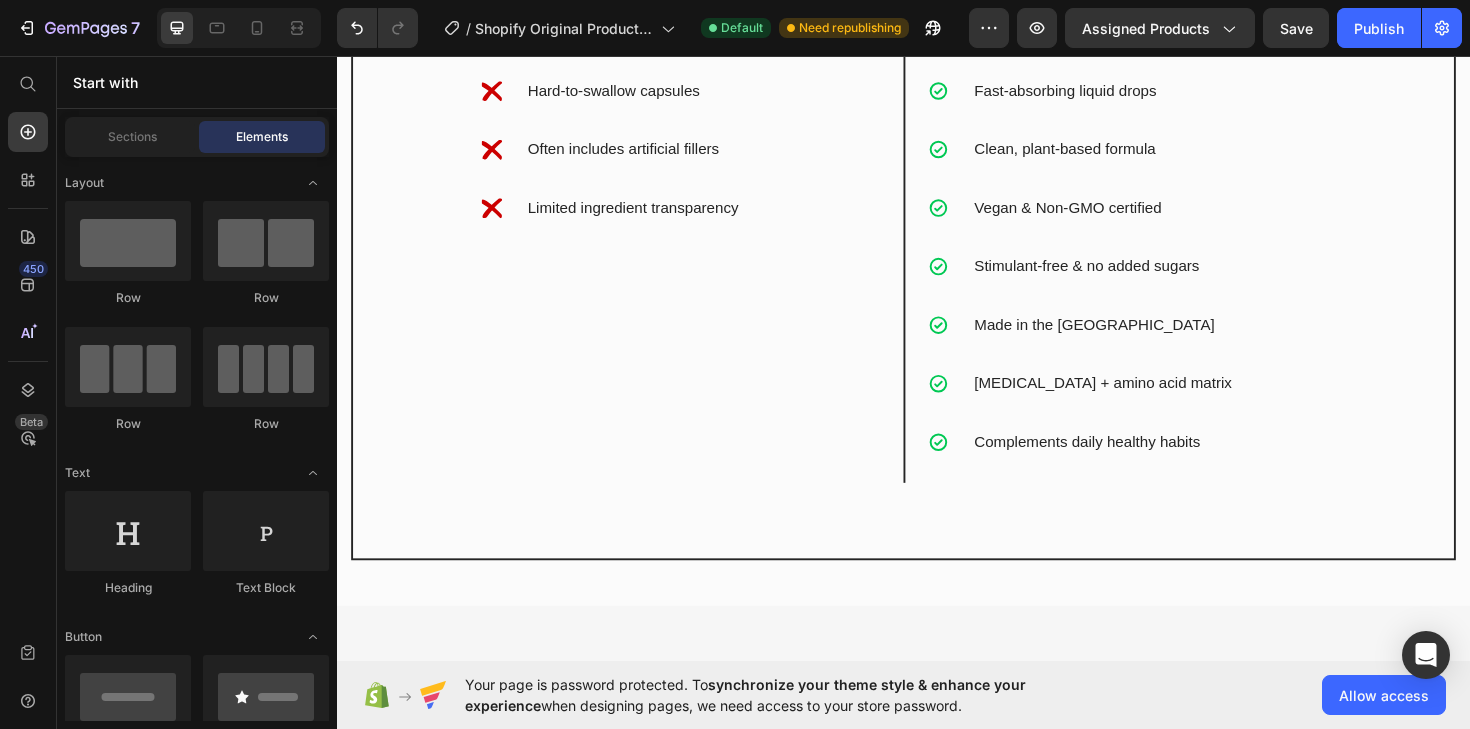 scroll, scrollTop: 5073, scrollLeft: 0, axis: vertical 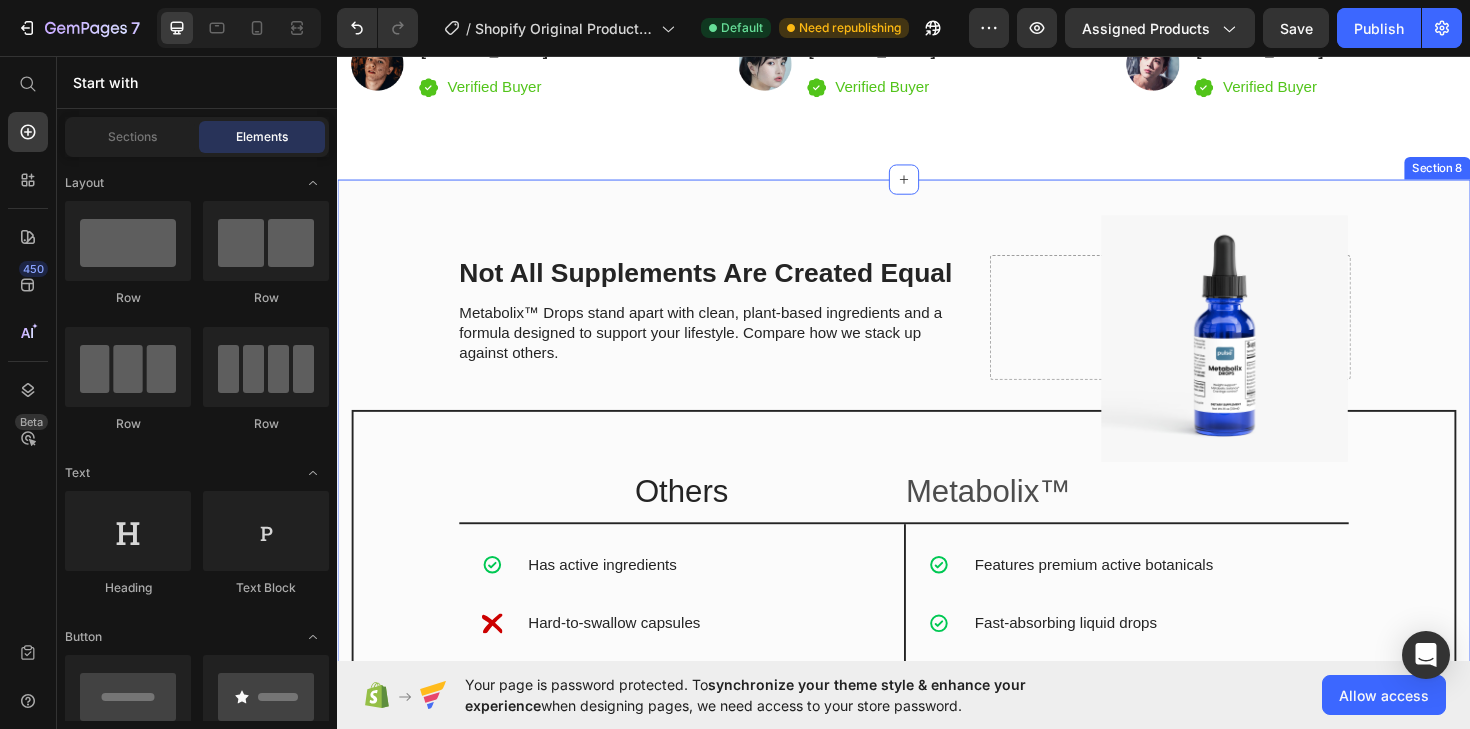 click on "Not All Supplements Are Created Equal Heading Metabolix™ Drops stand apart with clean, plant-based ingredients and a formula designed to support your lifestyle. Compare how we stack up against others. Text Block
Drop element here Row Image Row Others Text Block Metabolix™ Text Block Row
Has active ingredients
Hard-to-swallow capsules
Often includes artificial fillers
Limited ingredient transparency Item List
Features premium active botanicals
Fast-absorbing liquid drops
Clean, plant-based formula
Vegan & Non-GMO certified
Stimulant-free & no added sugars
Made in the [GEOGRAPHIC_DATA]
[MEDICAL_DATA] + amino acid matrix
Complements daily healthy habits Item List Row Row Section 8" at bounding box center (937, 694) 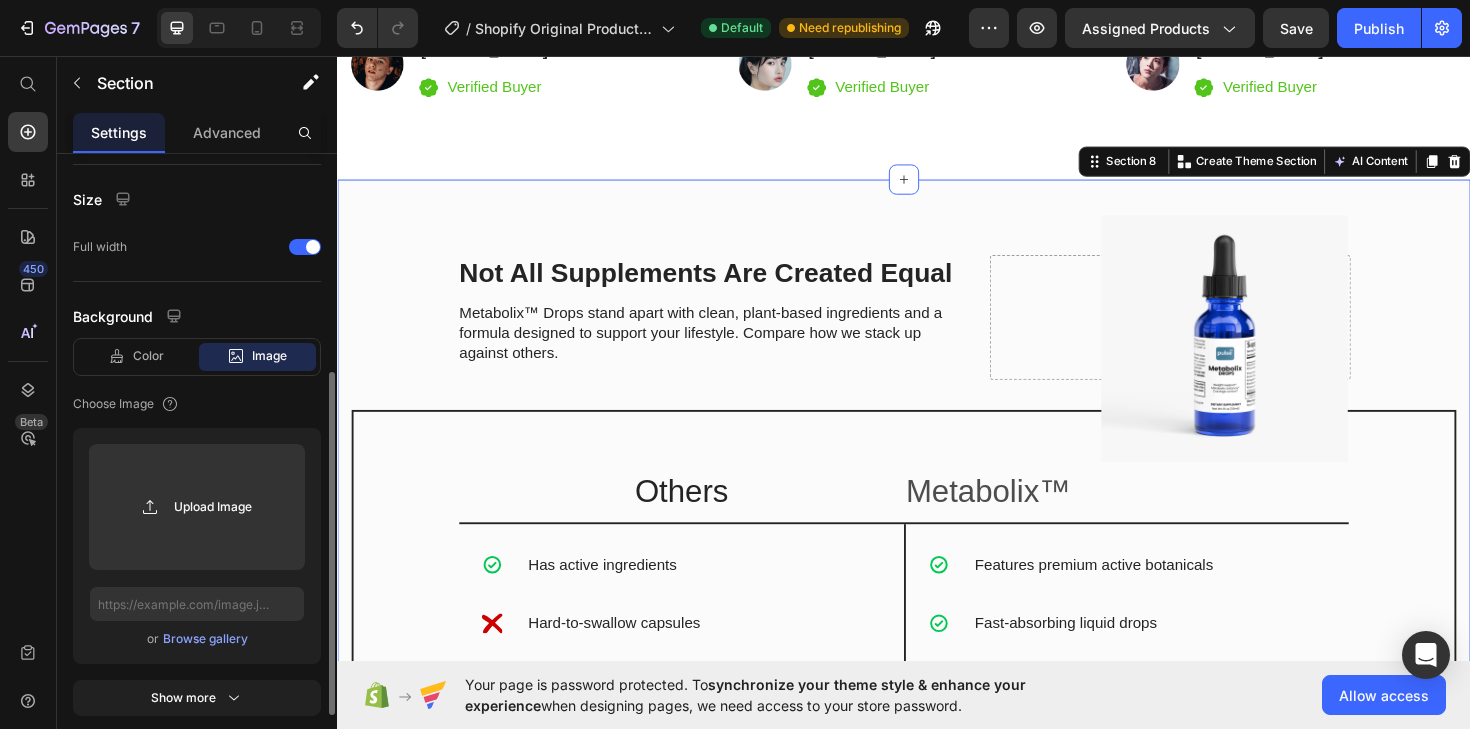 scroll, scrollTop: 532, scrollLeft: 0, axis: vertical 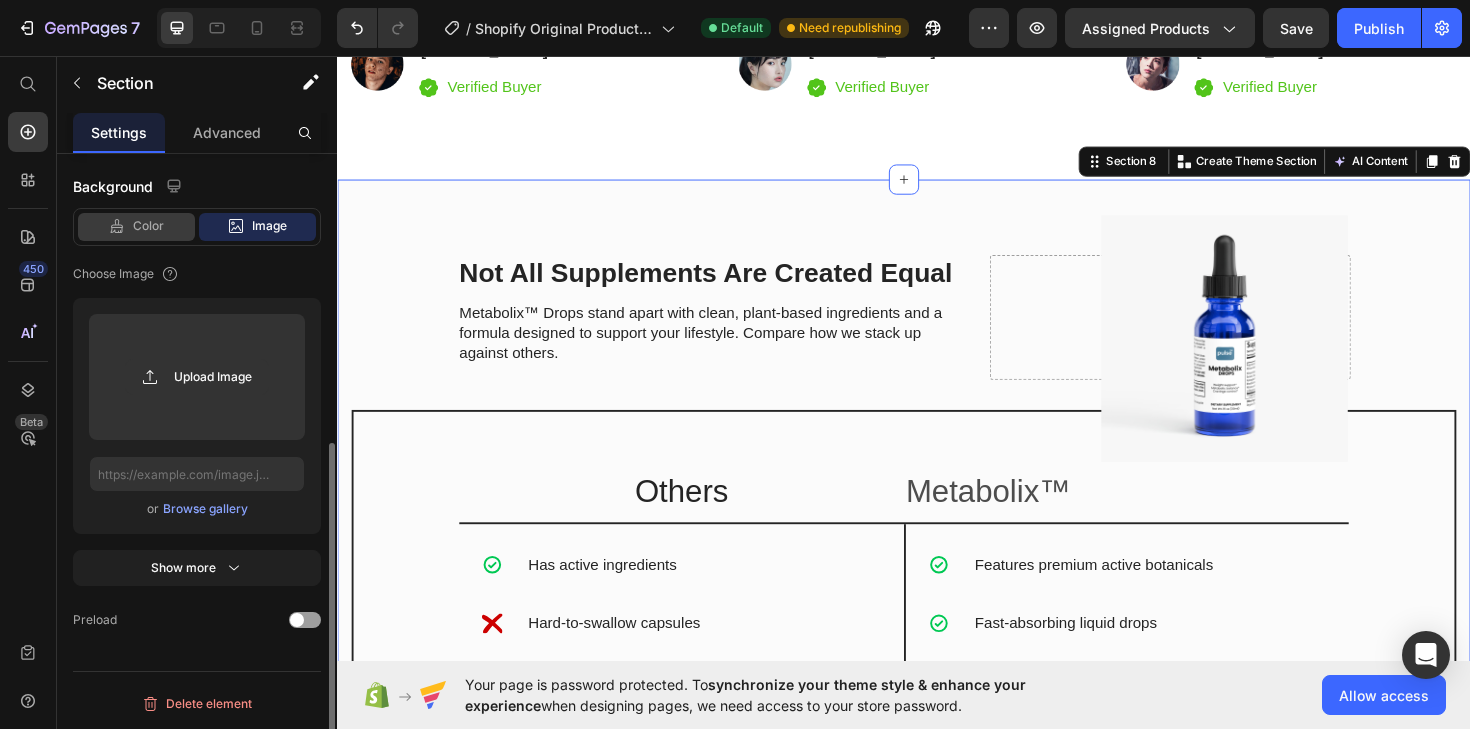 click on "Color" 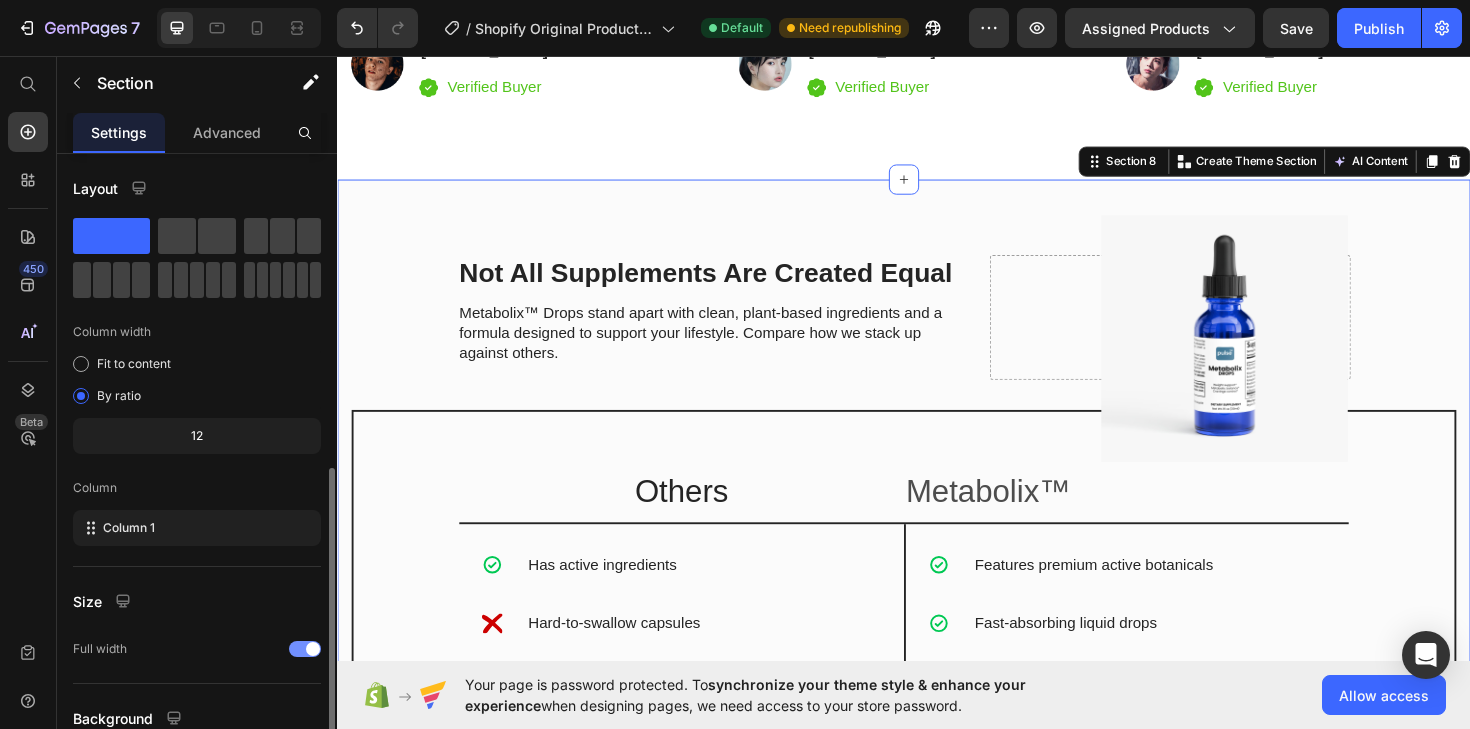 scroll, scrollTop: 176, scrollLeft: 0, axis: vertical 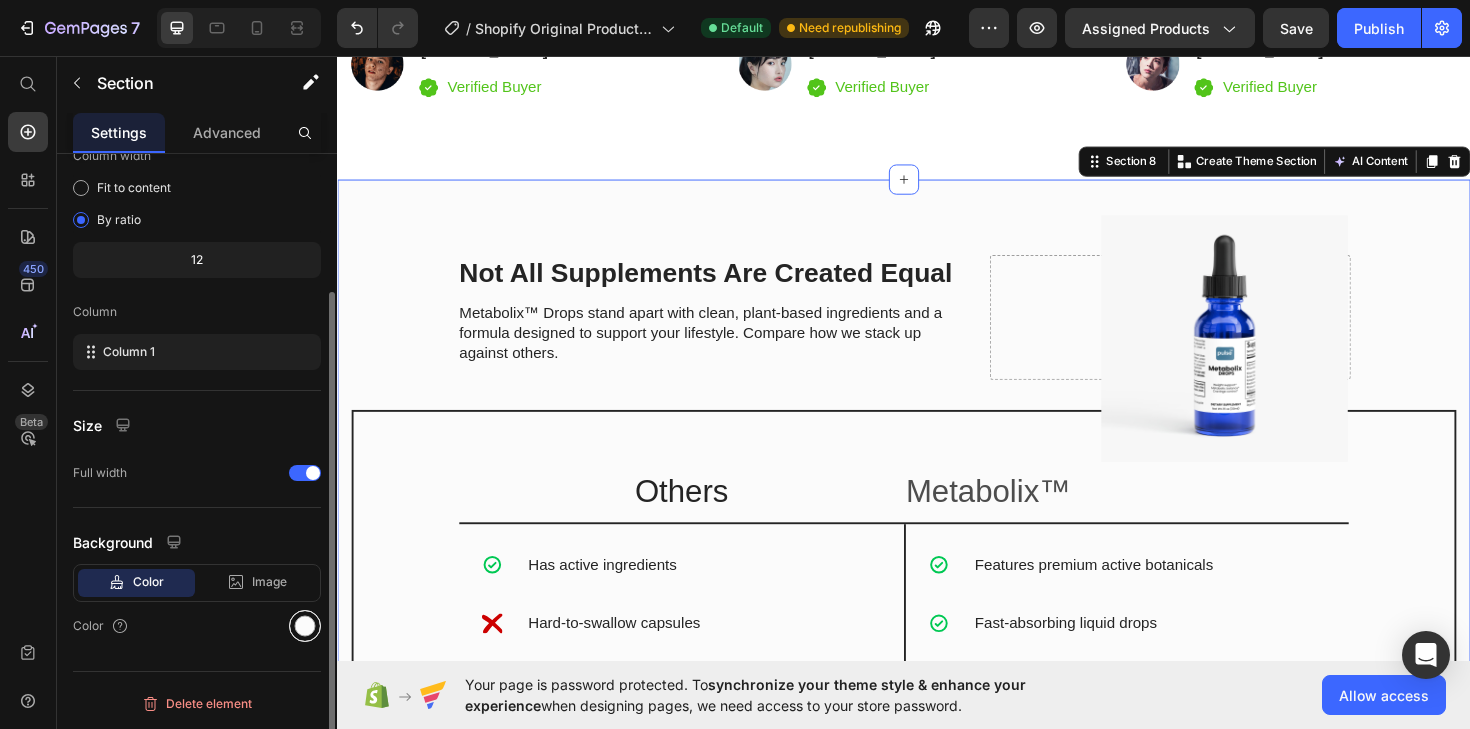 click at bounding box center (305, 626) 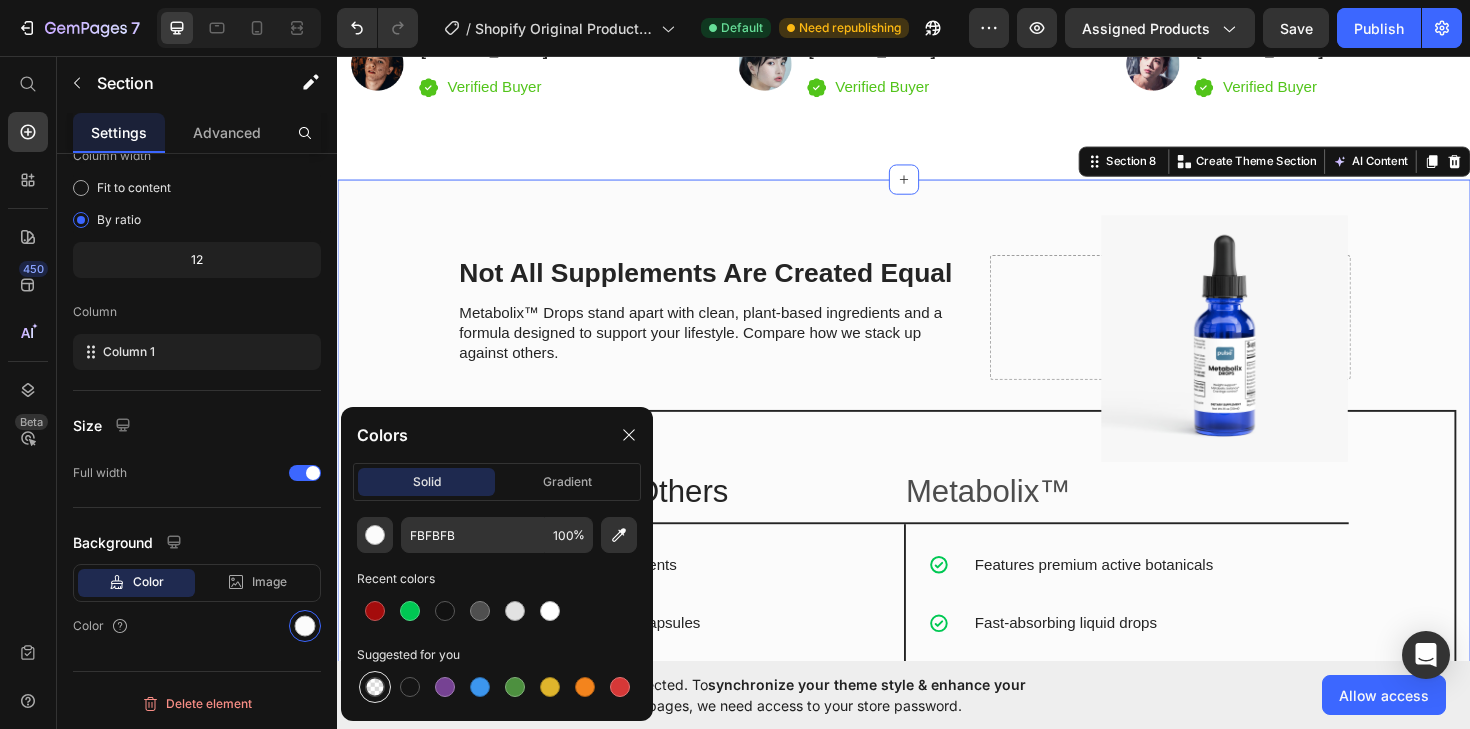 click at bounding box center [375, 687] 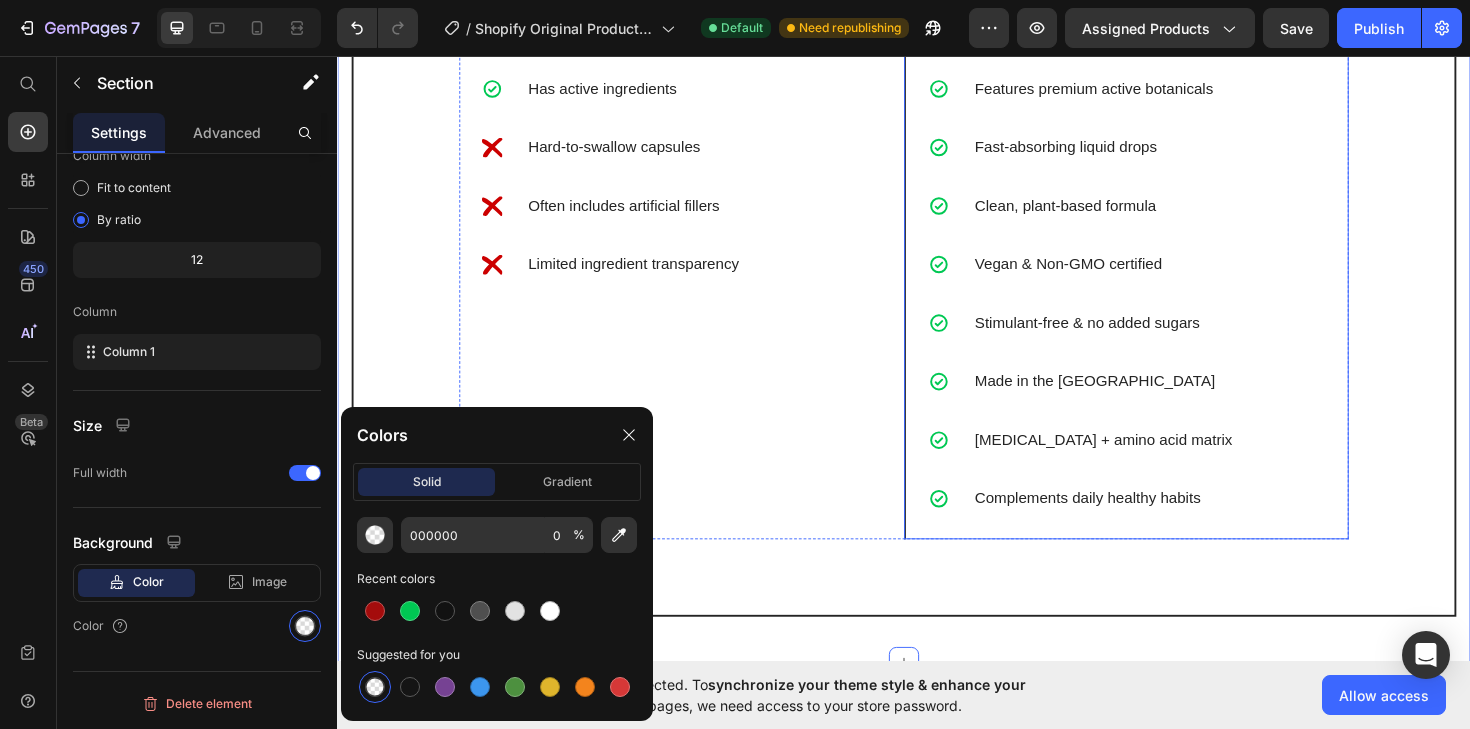 scroll, scrollTop: 5900, scrollLeft: 0, axis: vertical 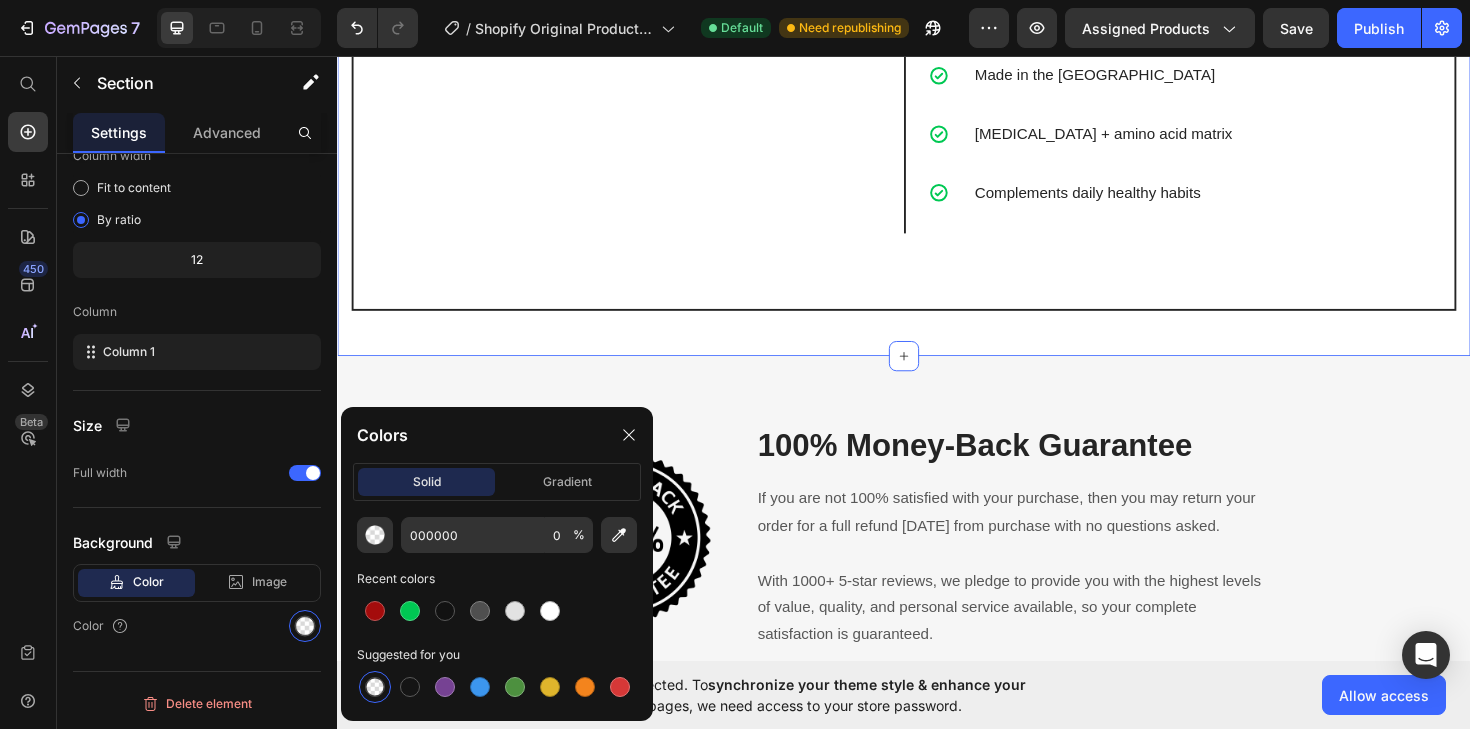 click on "Not All Supplements Are Created Equal Heading Metabolix™ Drops stand apart with clean, plant-based ingredients and a formula designed to support your lifestyle. Compare how we stack up against others. Text Block
Drop element here Row Image Row Others Text Block Metabolix™ Text Block Row
Has active ingredients
Hard-to-swallow capsules
Often includes artificial fillers
Limited ingredient transparency Item List
Features premium active botanicals
Fast-absorbing liquid drops
Clean, plant-based formula
Vegan & Non-GMO certified
Stimulant-free & no added sugars
Made in the [GEOGRAPHIC_DATA]
[MEDICAL_DATA] + amino acid matrix
Complements daily healthy habits Item List Row Row Section 8   You can create reusable sections Create Theme Section AI Content Write with GemAI What would you like to describe here? Tone and Voice Persuasive Product Show more" at bounding box center [937, -134] 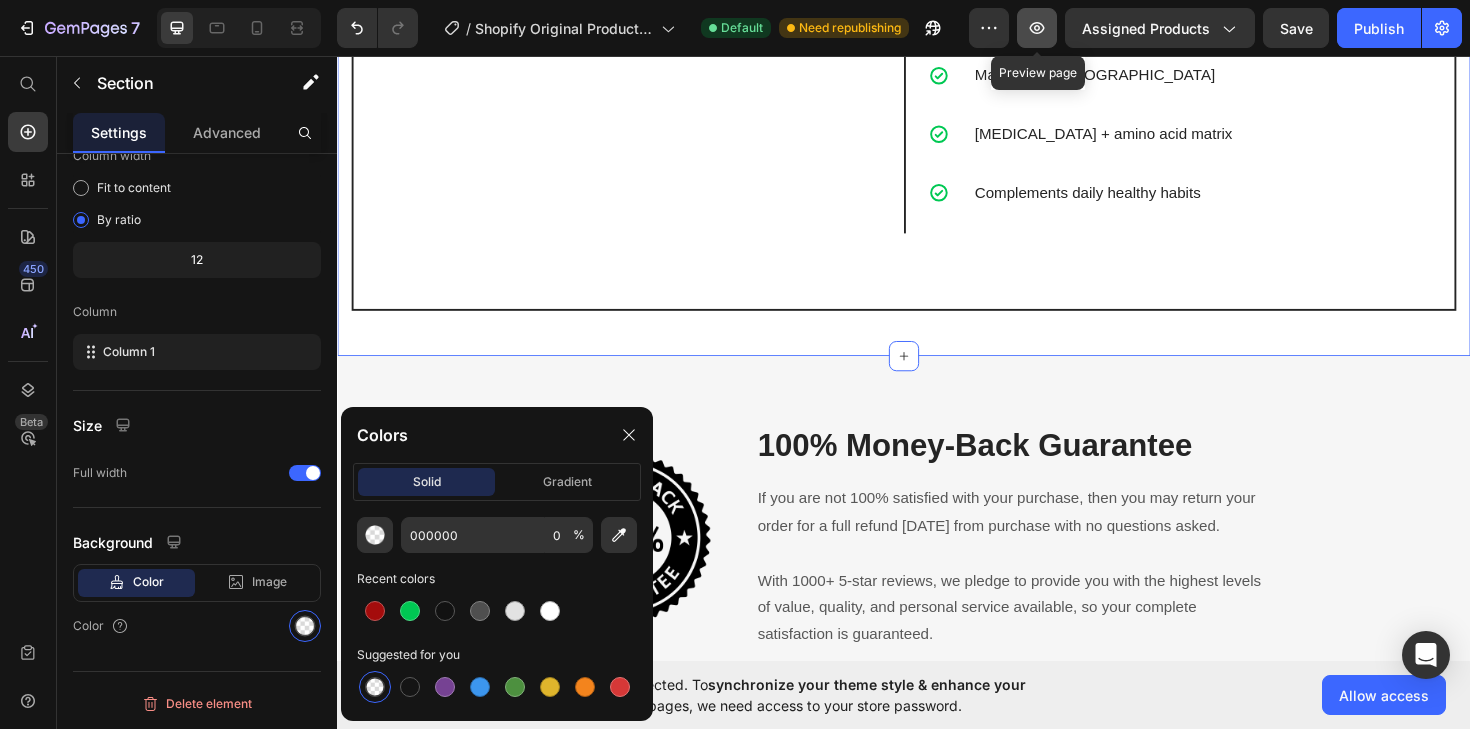 click 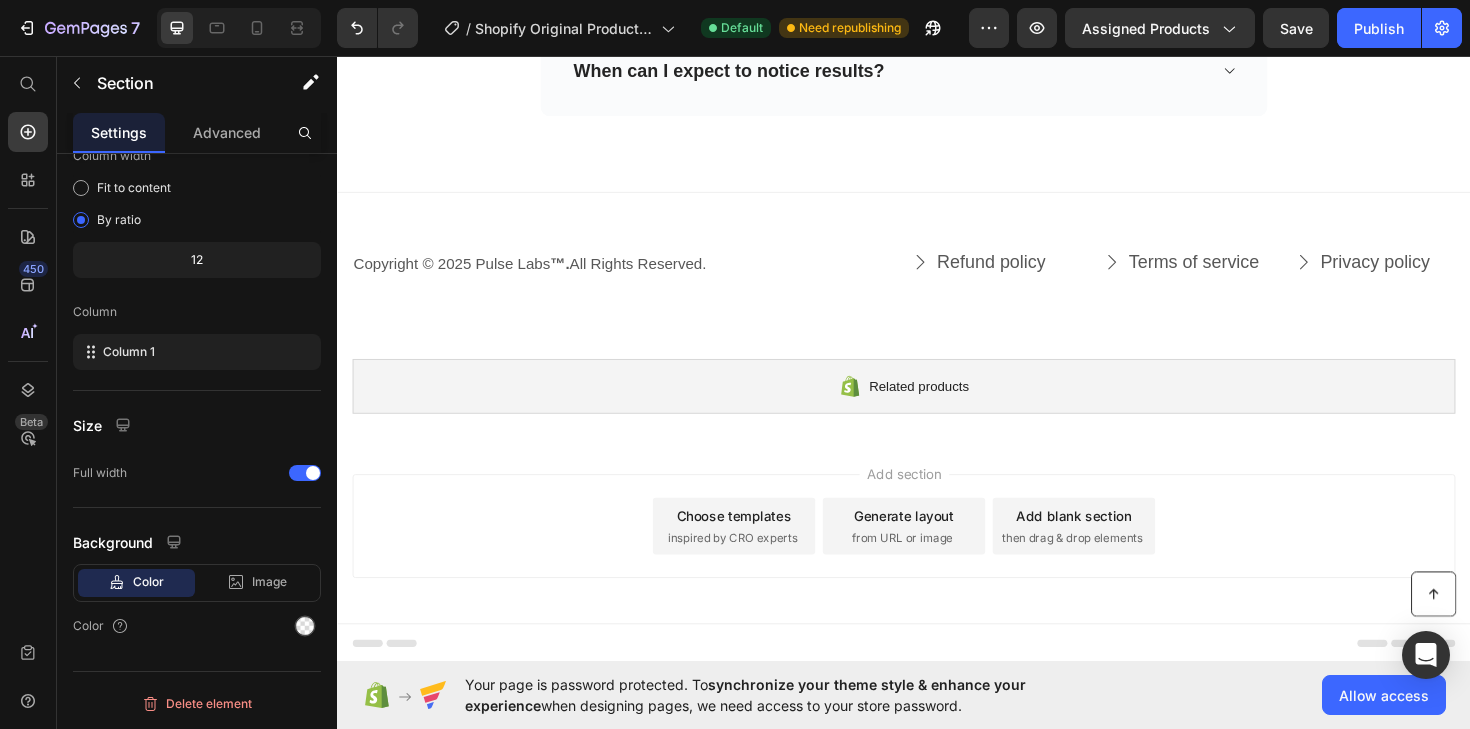 scroll, scrollTop: 6072, scrollLeft: 0, axis: vertical 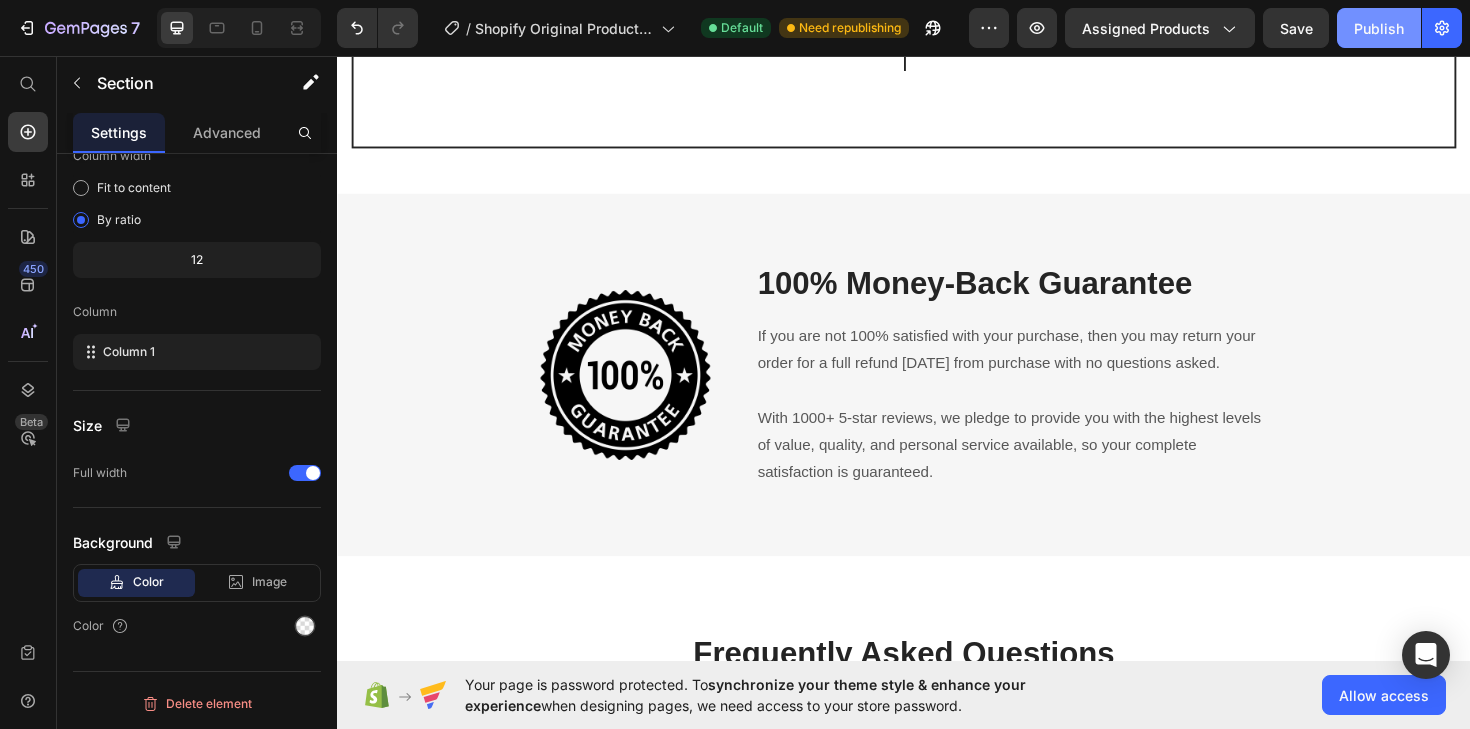 click on "Publish" at bounding box center (1379, 28) 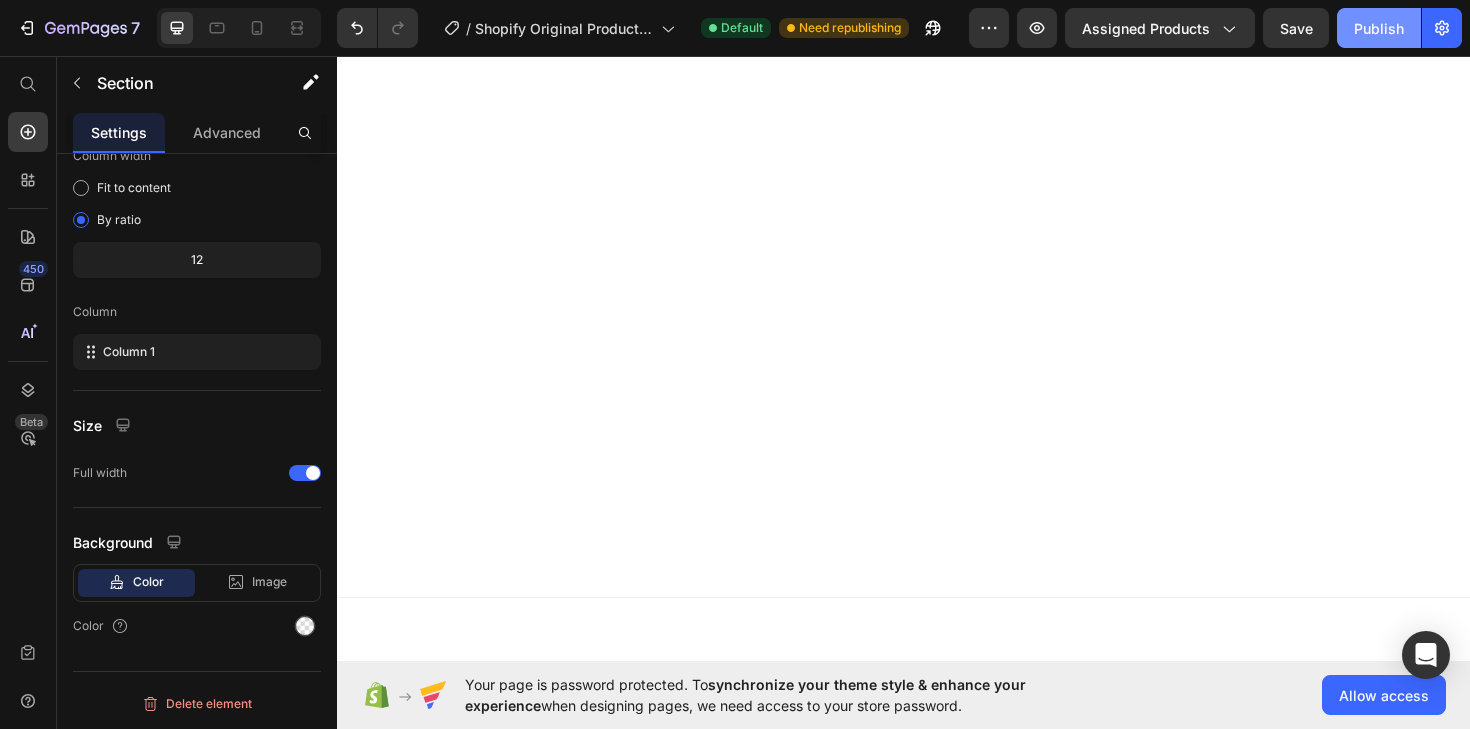 click on "Publish" 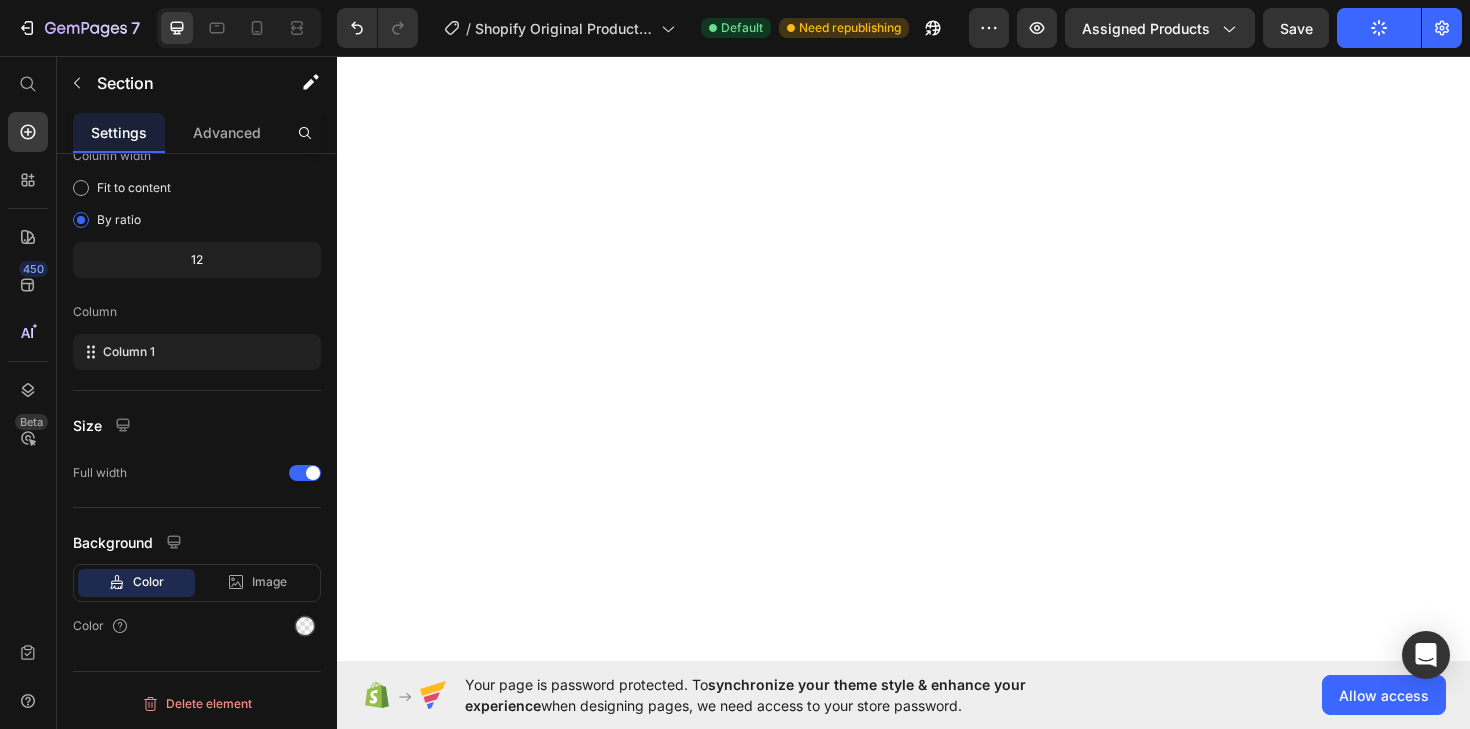 scroll, scrollTop: 121, scrollLeft: 0, axis: vertical 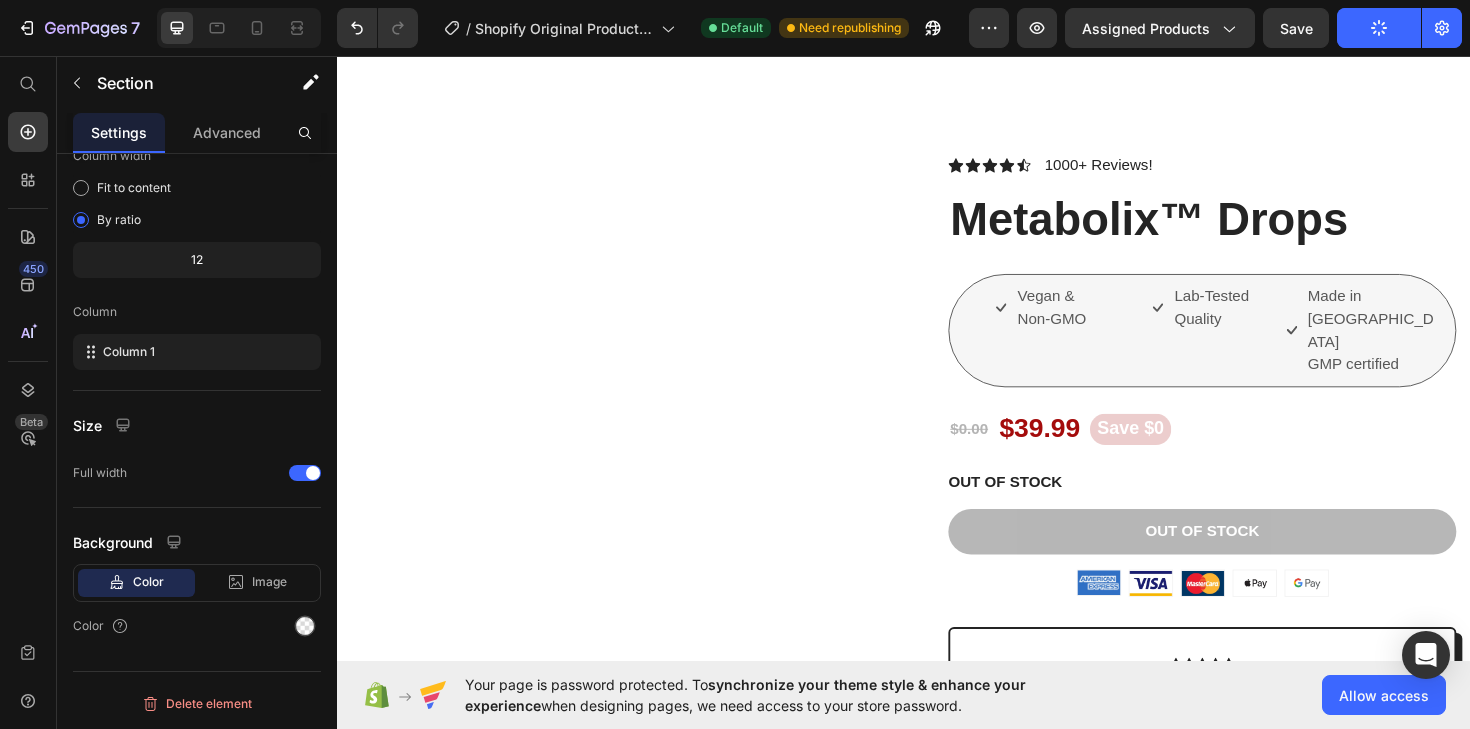 type 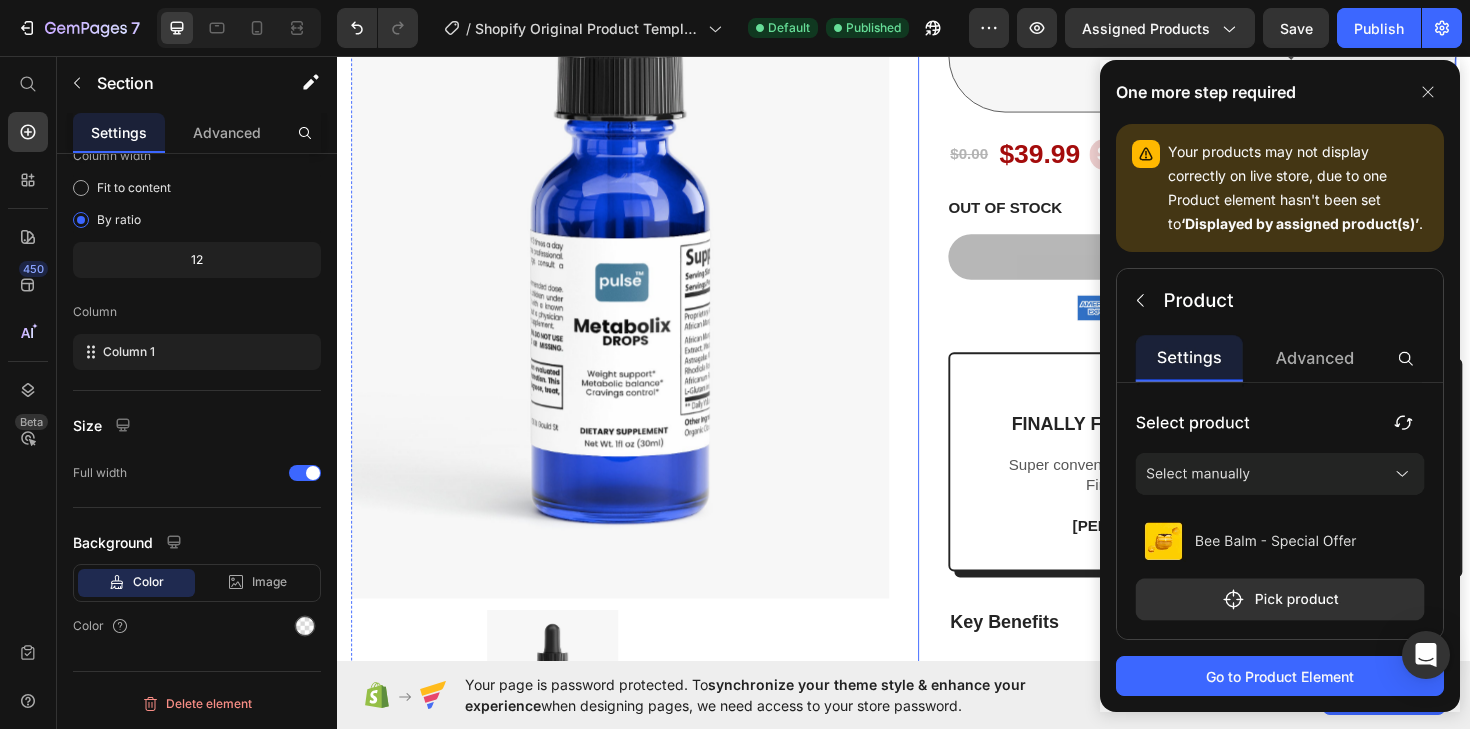 scroll, scrollTop: 2308, scrollLeft: 0, axis: vertical 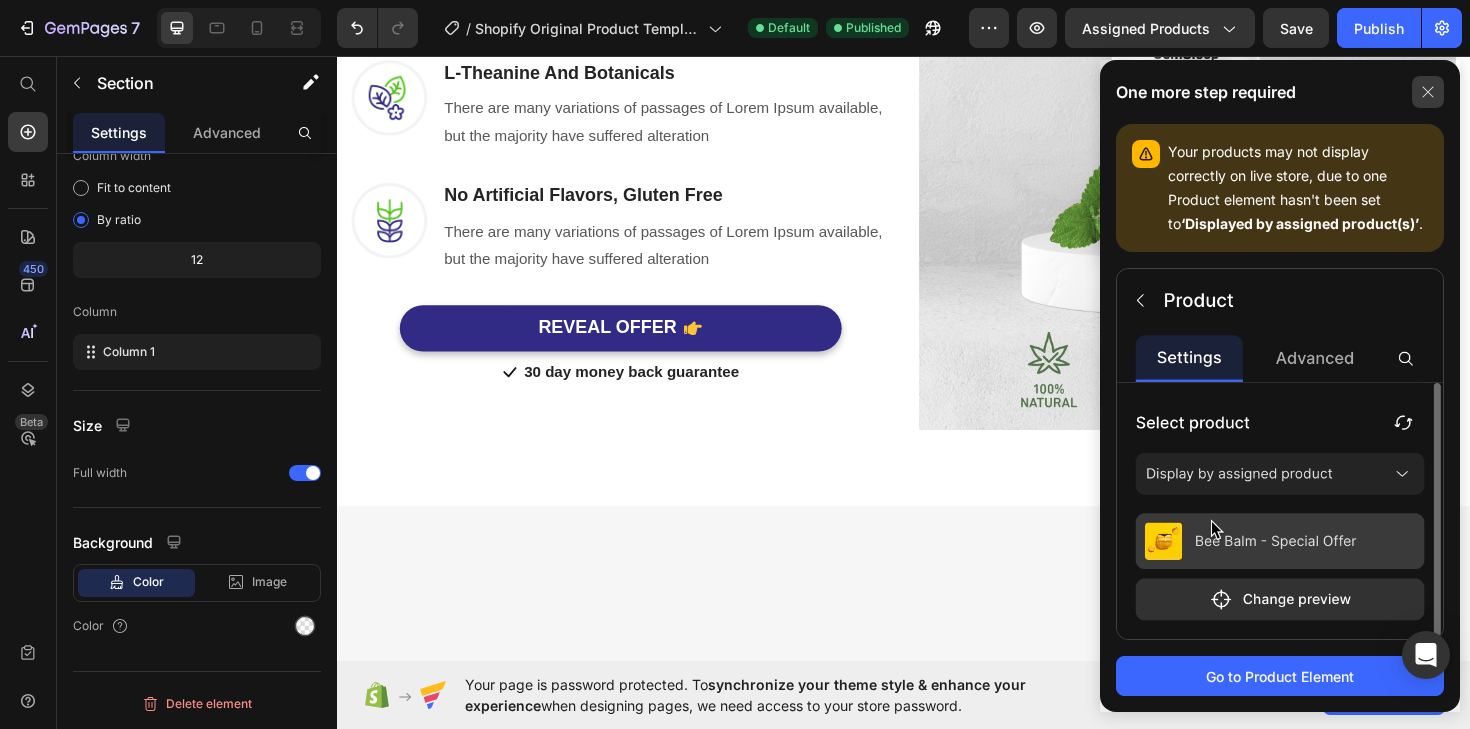 click 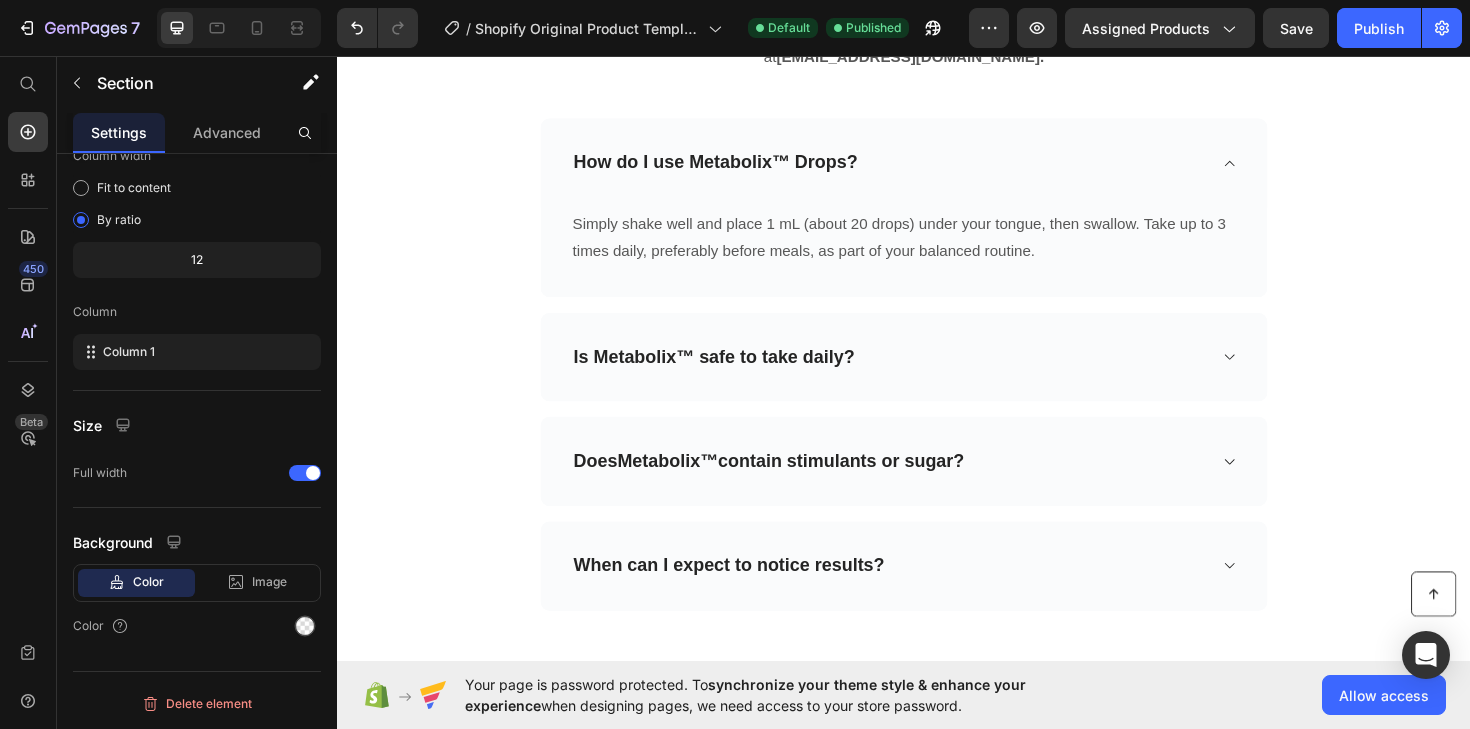 scroll, scrollTop: 6679, scrollLeft: 0, axis: vertical 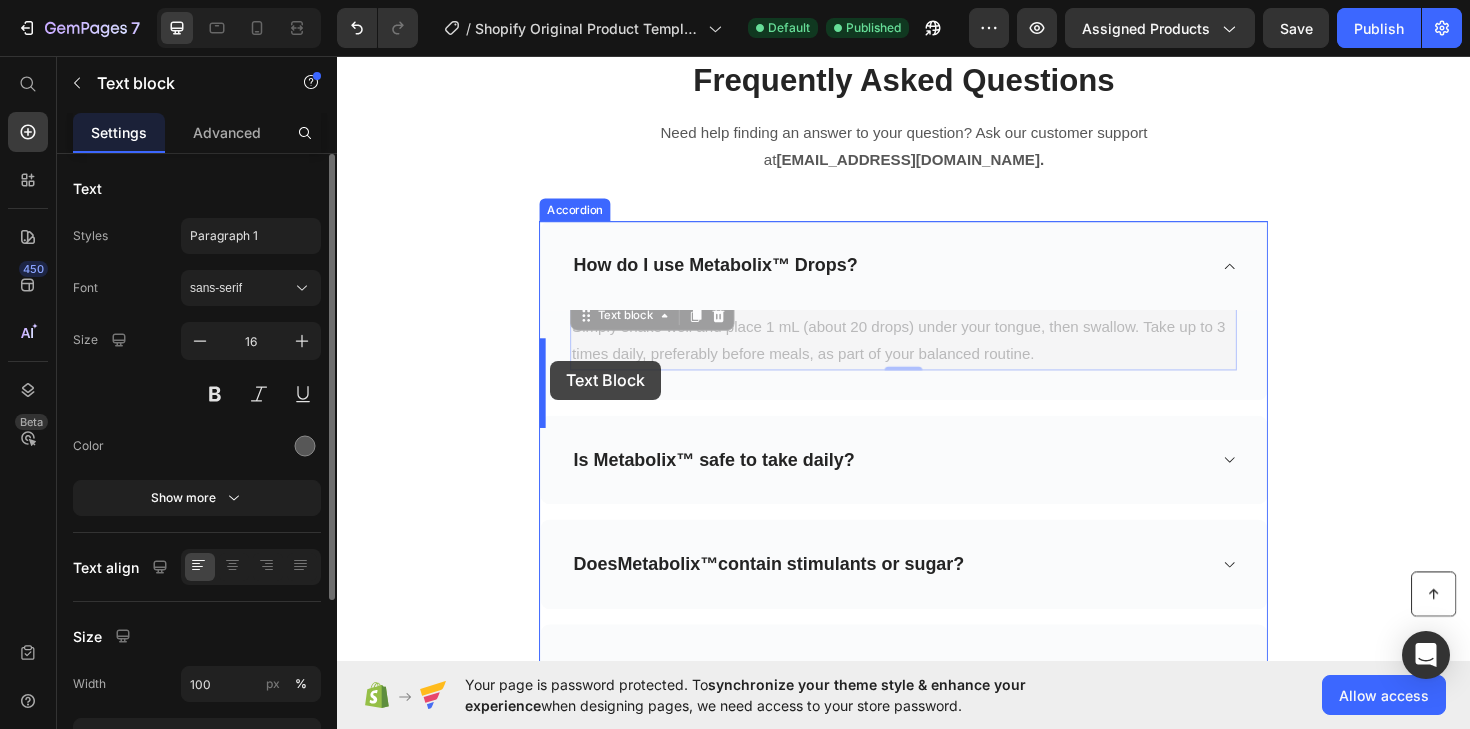 drag, startPoint x: 745, startPoint y: 395, endPoint x: 563, endPoint y: 379, distance: 182.70195 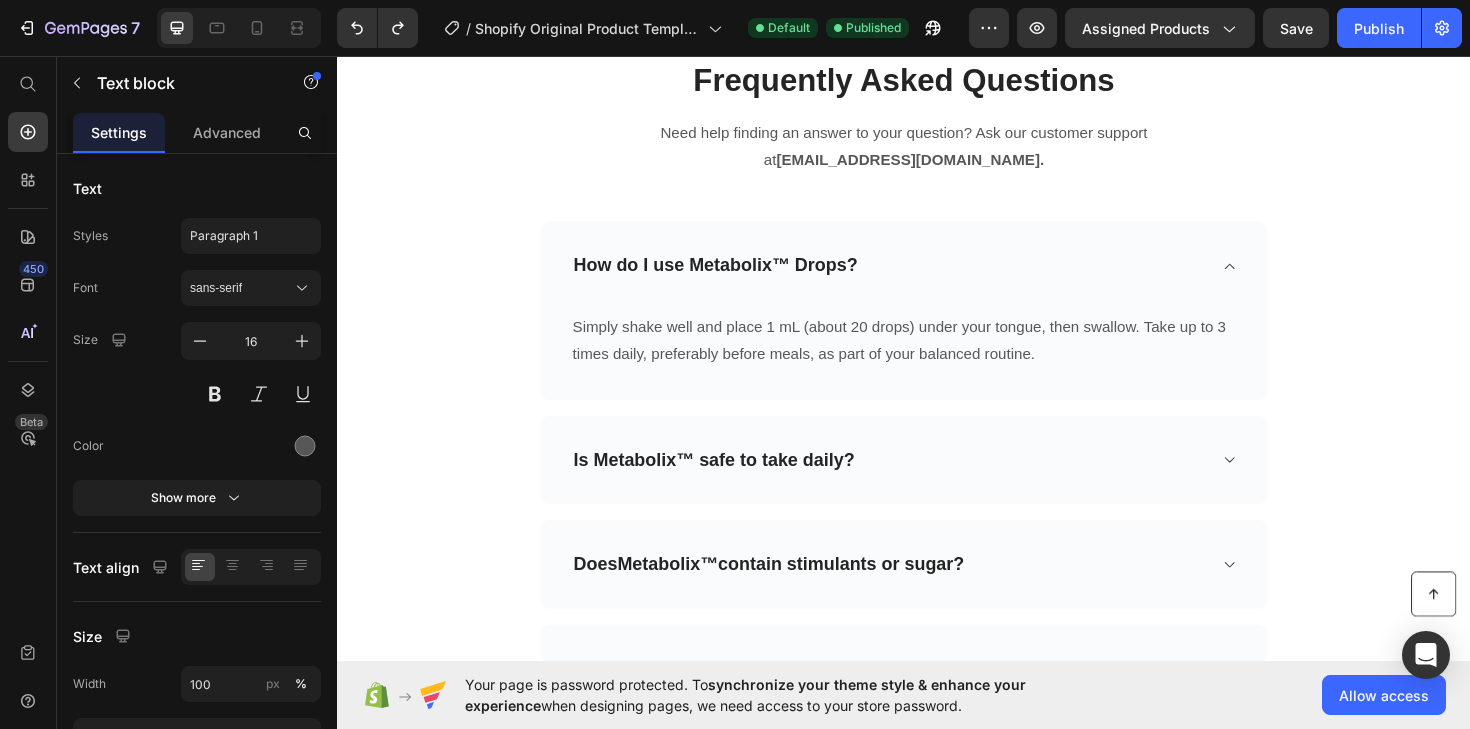 click on "Simply shake well and place 1 mL (about 20 drops) under your tongue, then swallow. Take up to 3 times daily, preferably before meals, as part of your balanced routine." at bounding box center (937, 358) 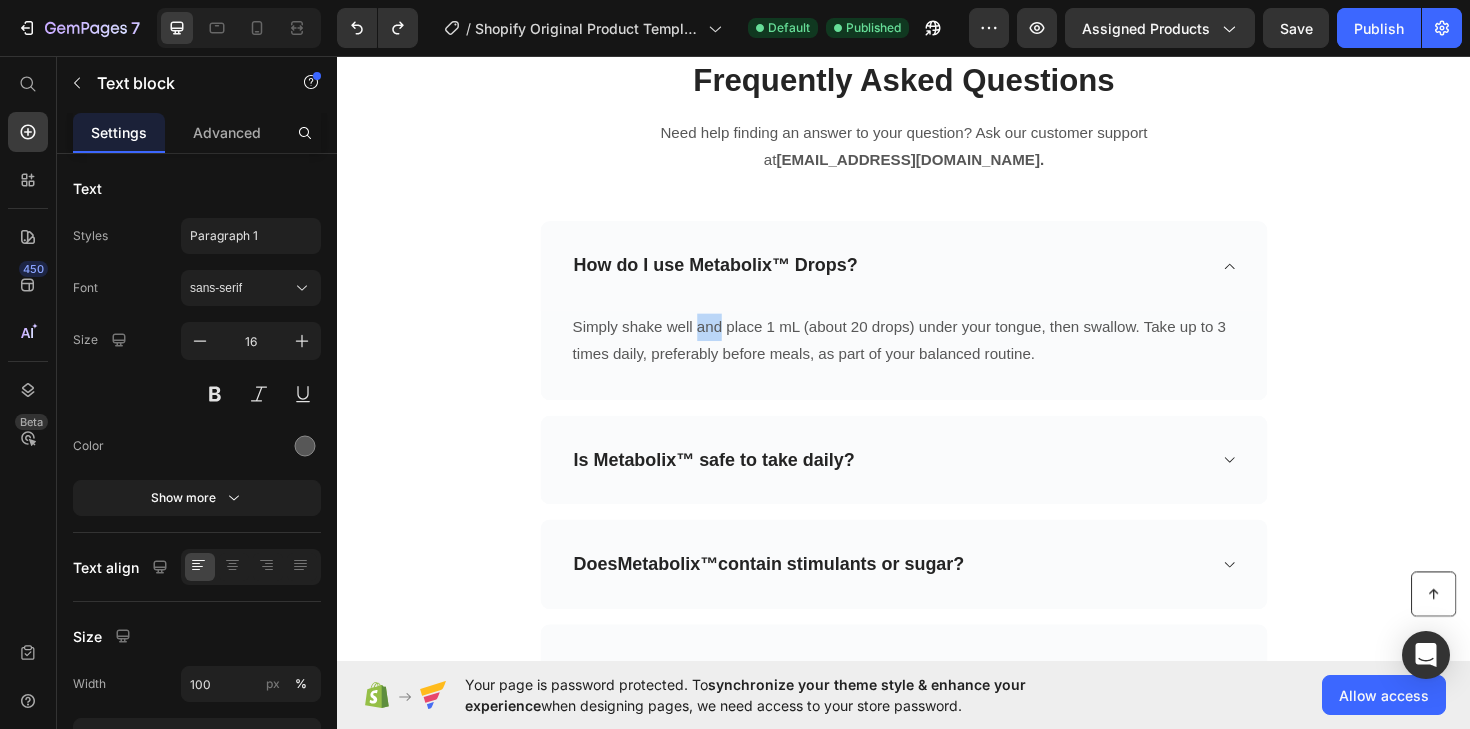 click on "Simply shake well and place 1 mL (about 20 drops) under your tongue, then swallow. Take up to 3 times daily, preferably before meals, as part of your balanced routine." at bounding box center [937, 358] 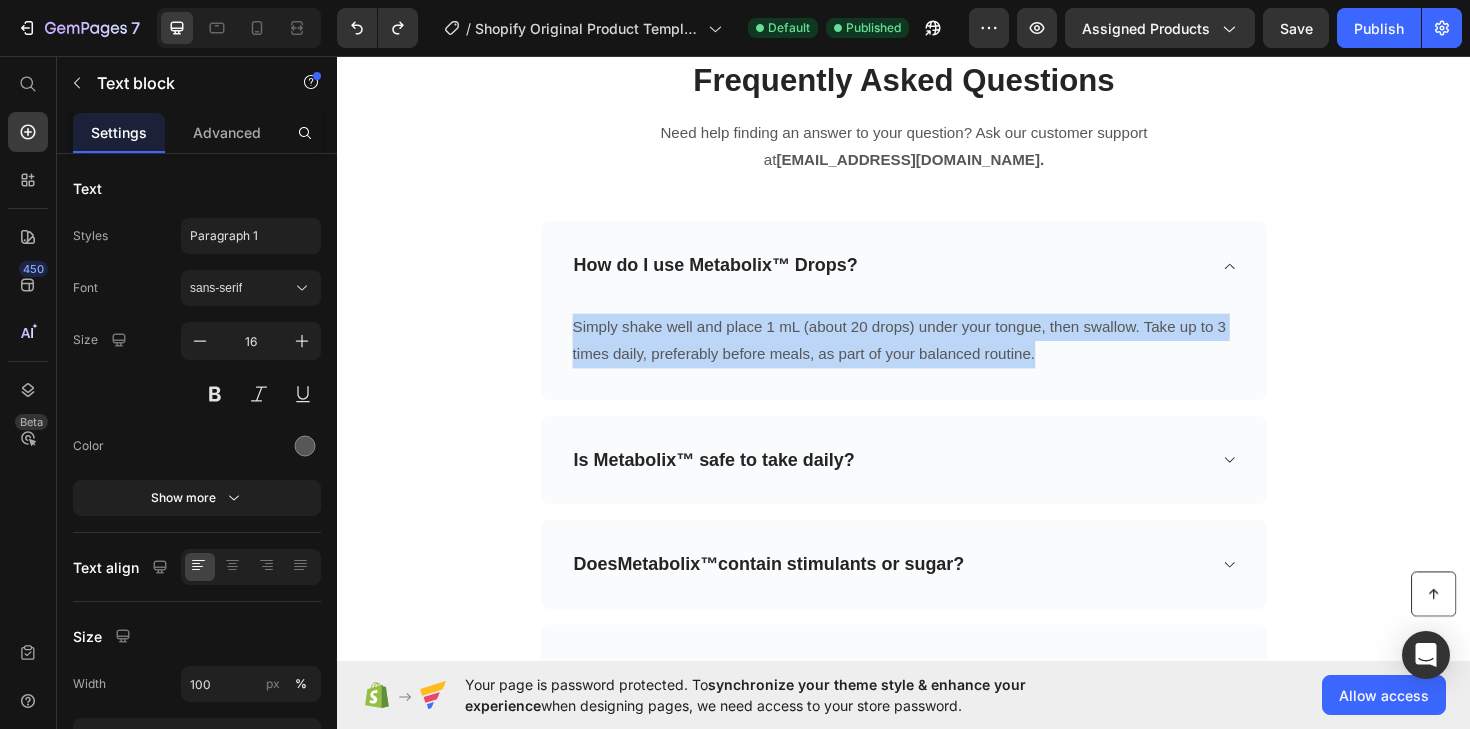 click on "Simply shake well and place 1 mL (about 20 drops) under your tongue, then swallow. Take up to 3 times daily, preferably before meals, as part of your balanced routine." at bounding box center (937, 358) 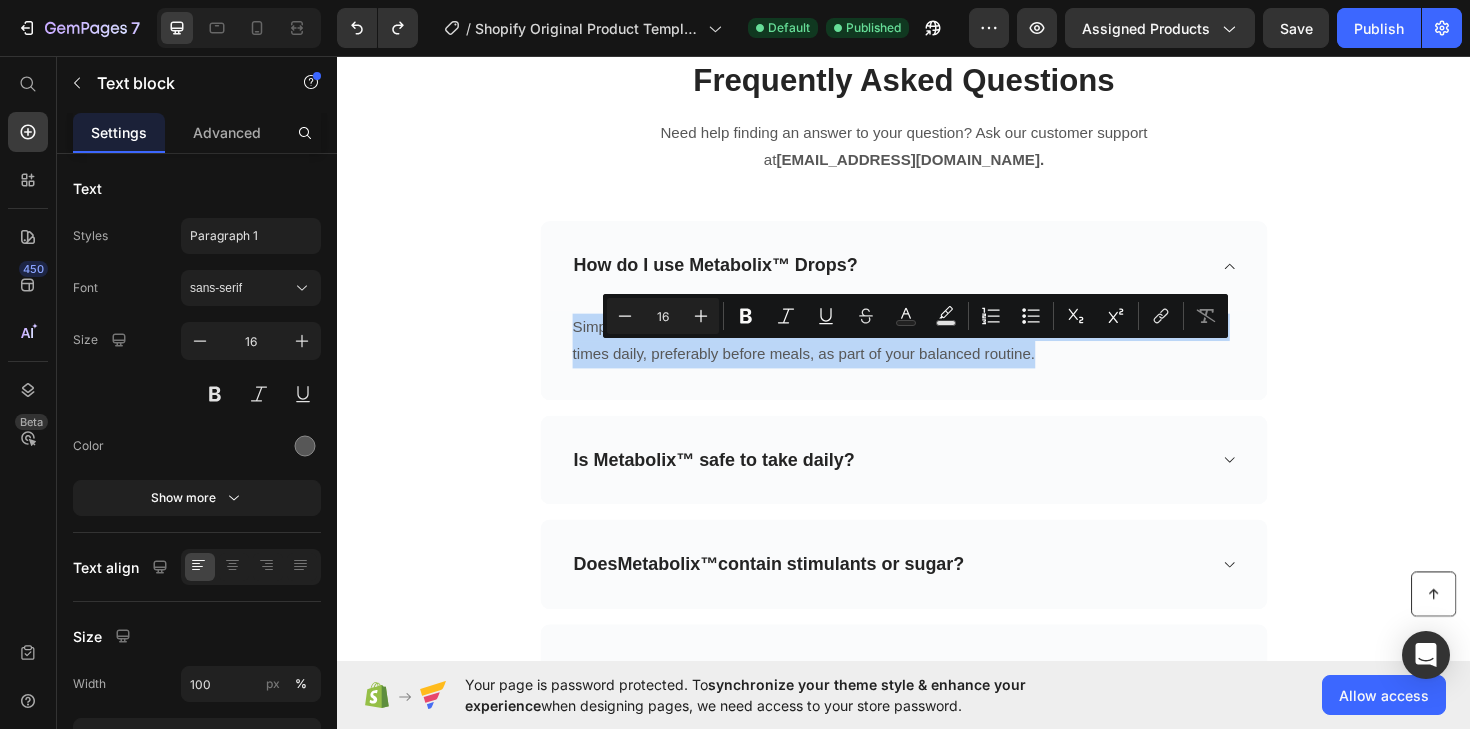 copy on "Simply shake well and place 1 mL (about 20 drops) under your tongue, then swallow. Take up to 3 times daily, preferably before meals, as part of your balanced routine." 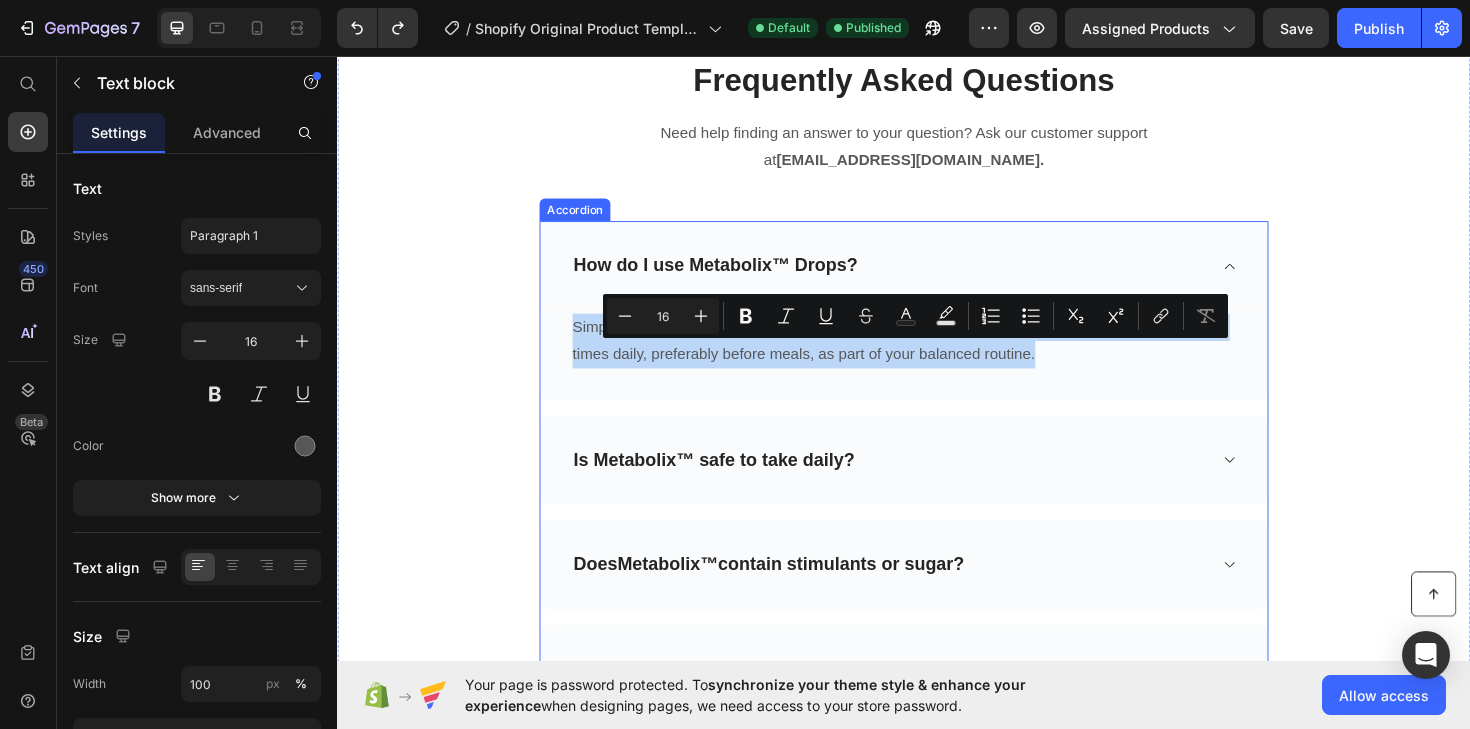 click on "How do I use Metabolix™ Drops?" at bounding box center [737, 278] 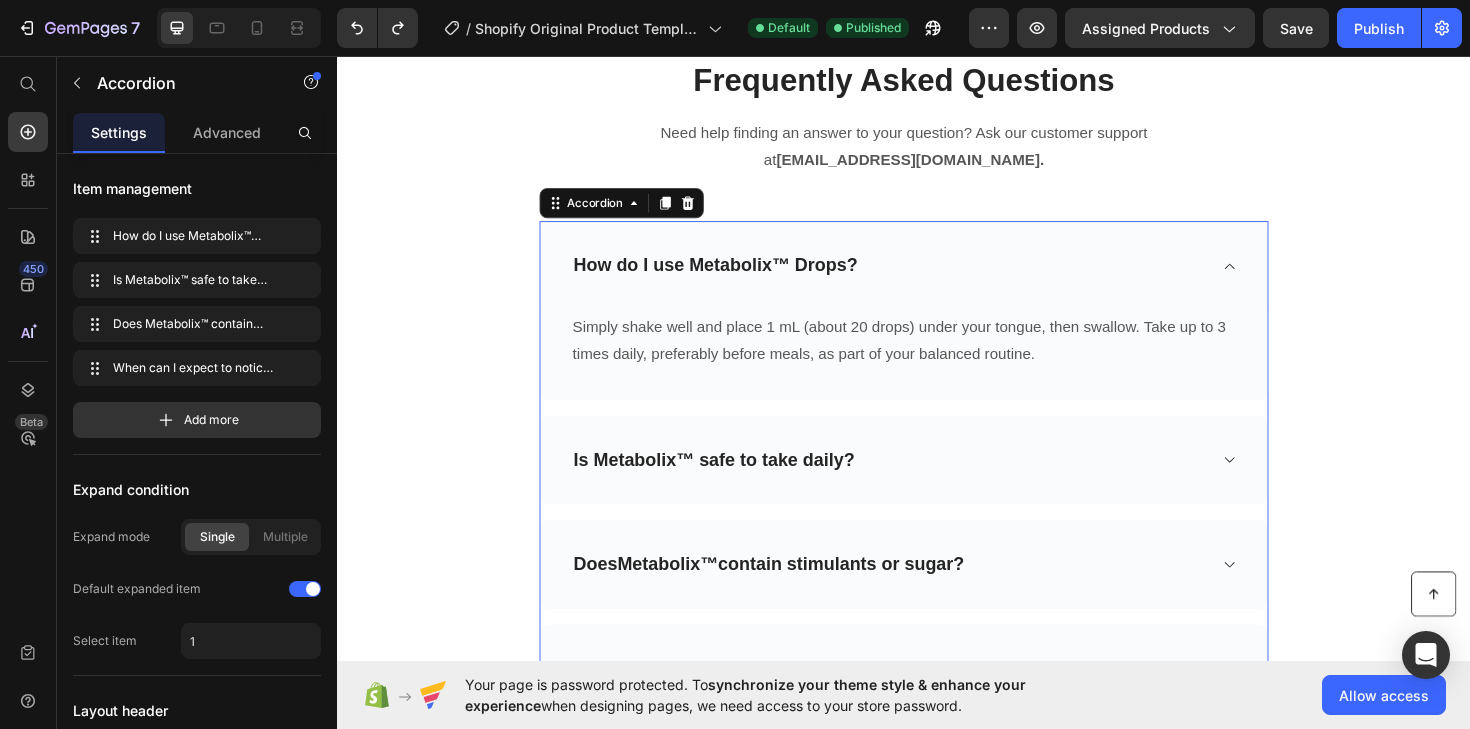 click on "How do I use Metabolix™ Drops?" at bounding box center [737, 278] 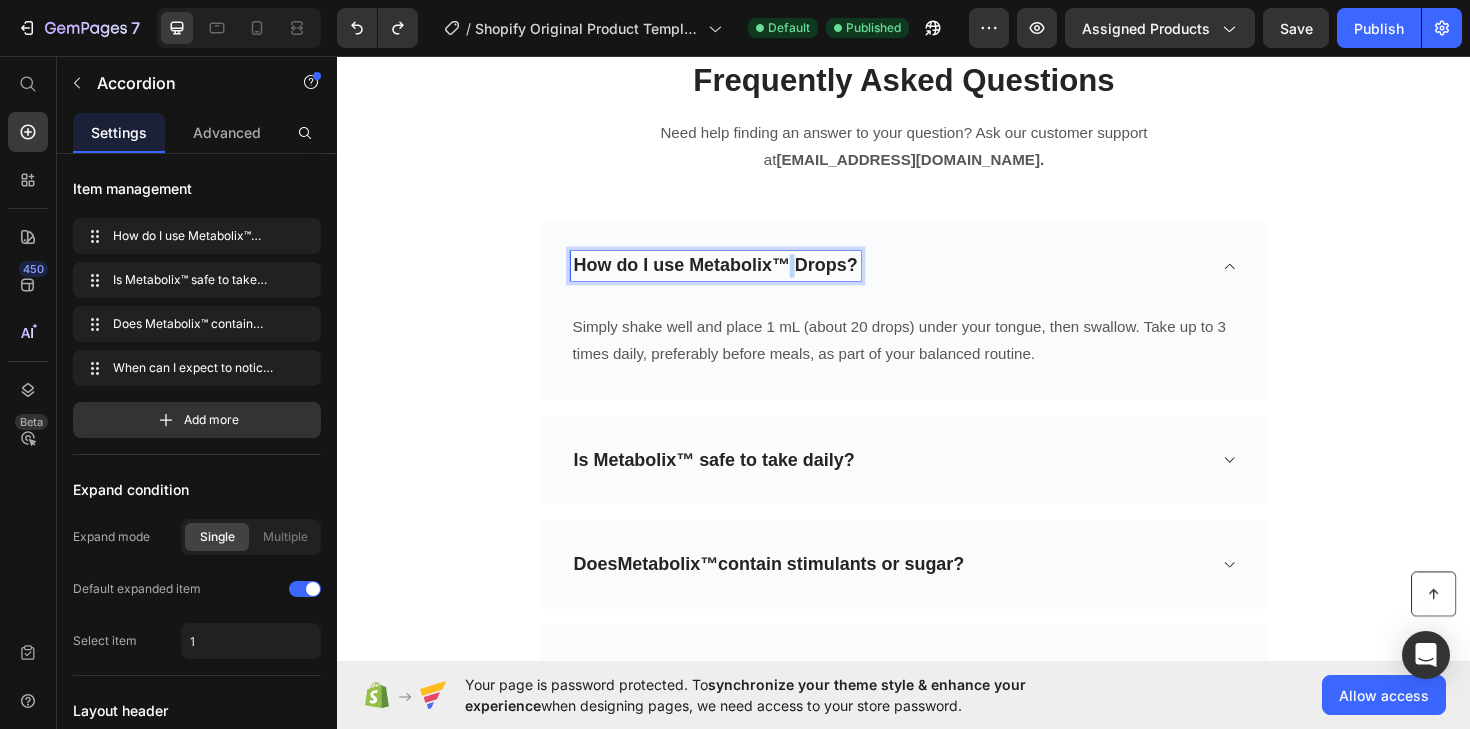 click on "How do I use Metabolix™ Drops?" at bounding box center (737, 278) 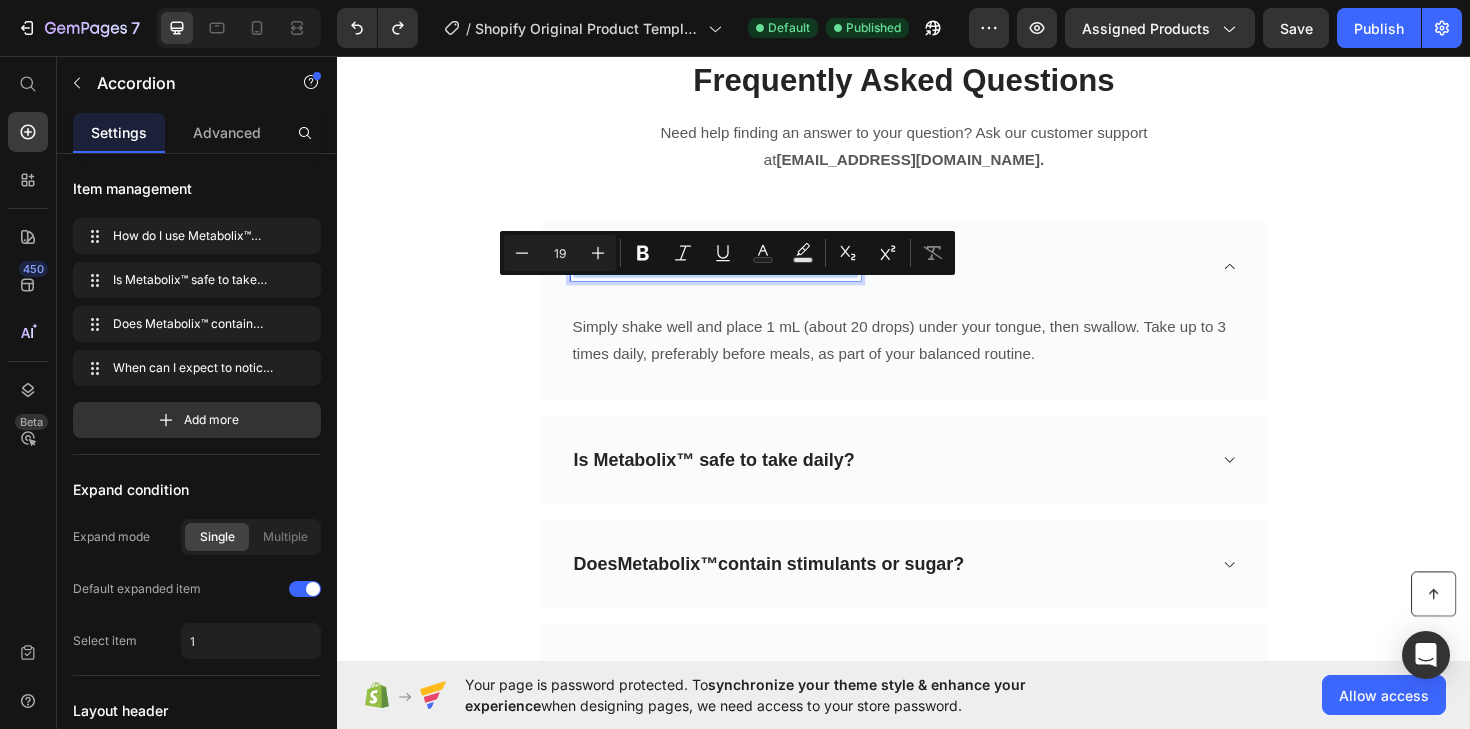 copy on "How do I use Metabolix™ Drops?" 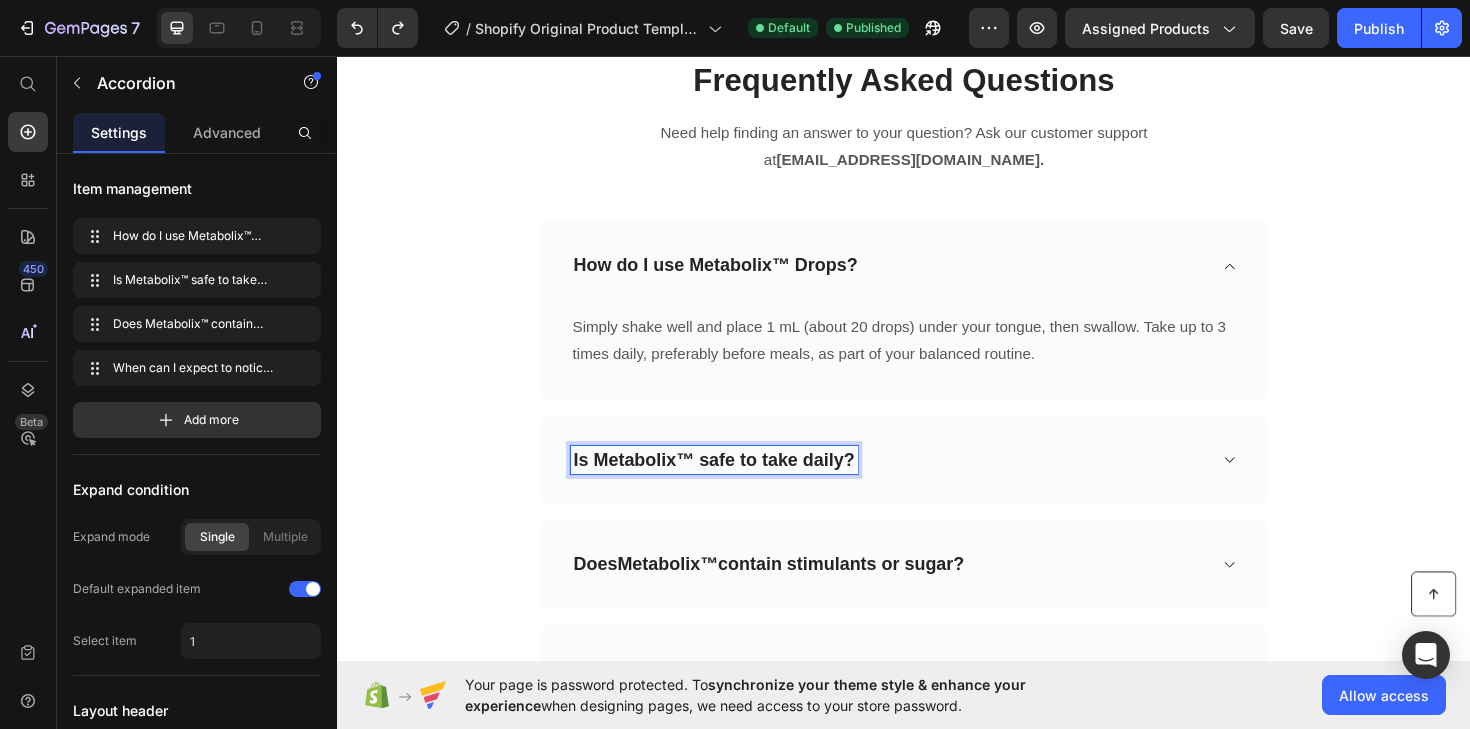 click on "Is Metabolix™ safe to take daily?" at bounding box center [736, 483] 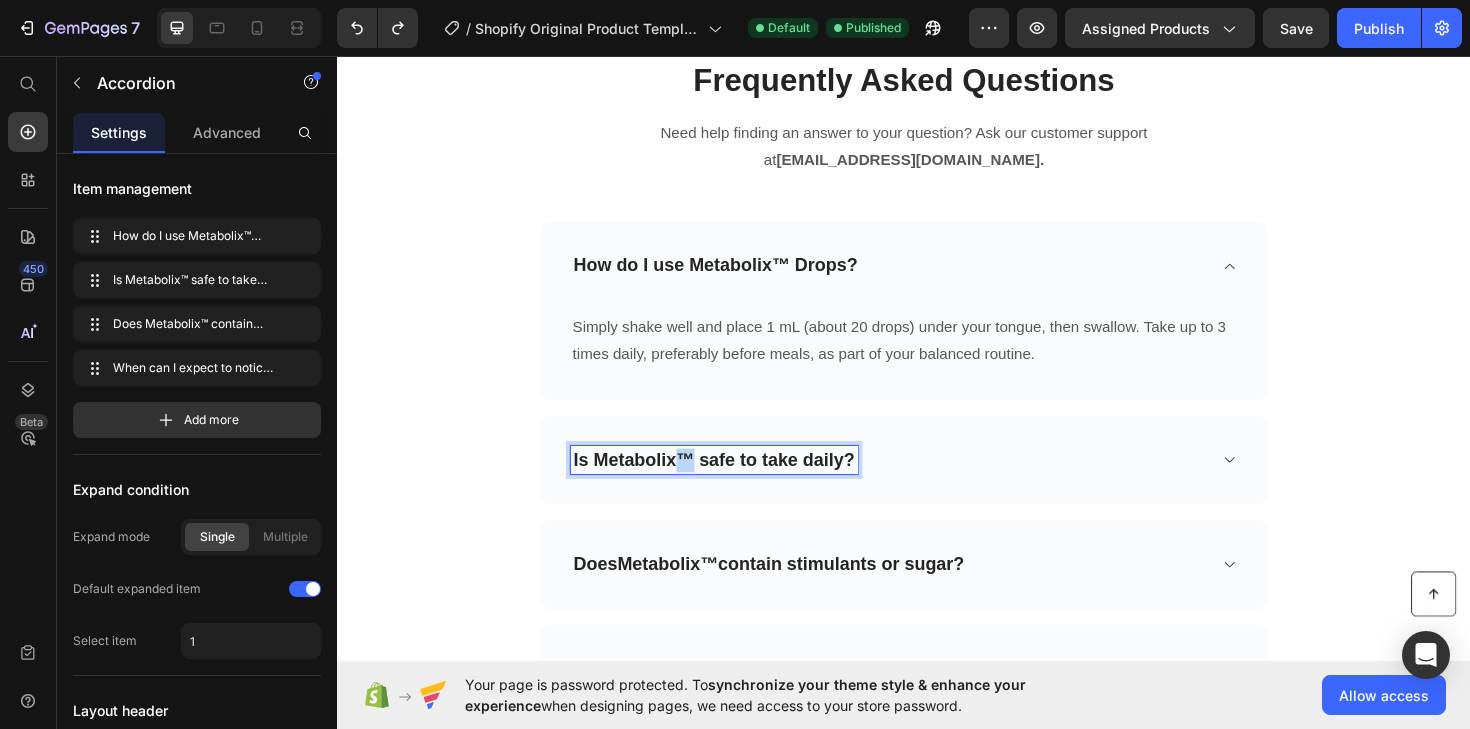 click on "Is Metabolix™ safe to take daily?" at bounding box center (736, 483) 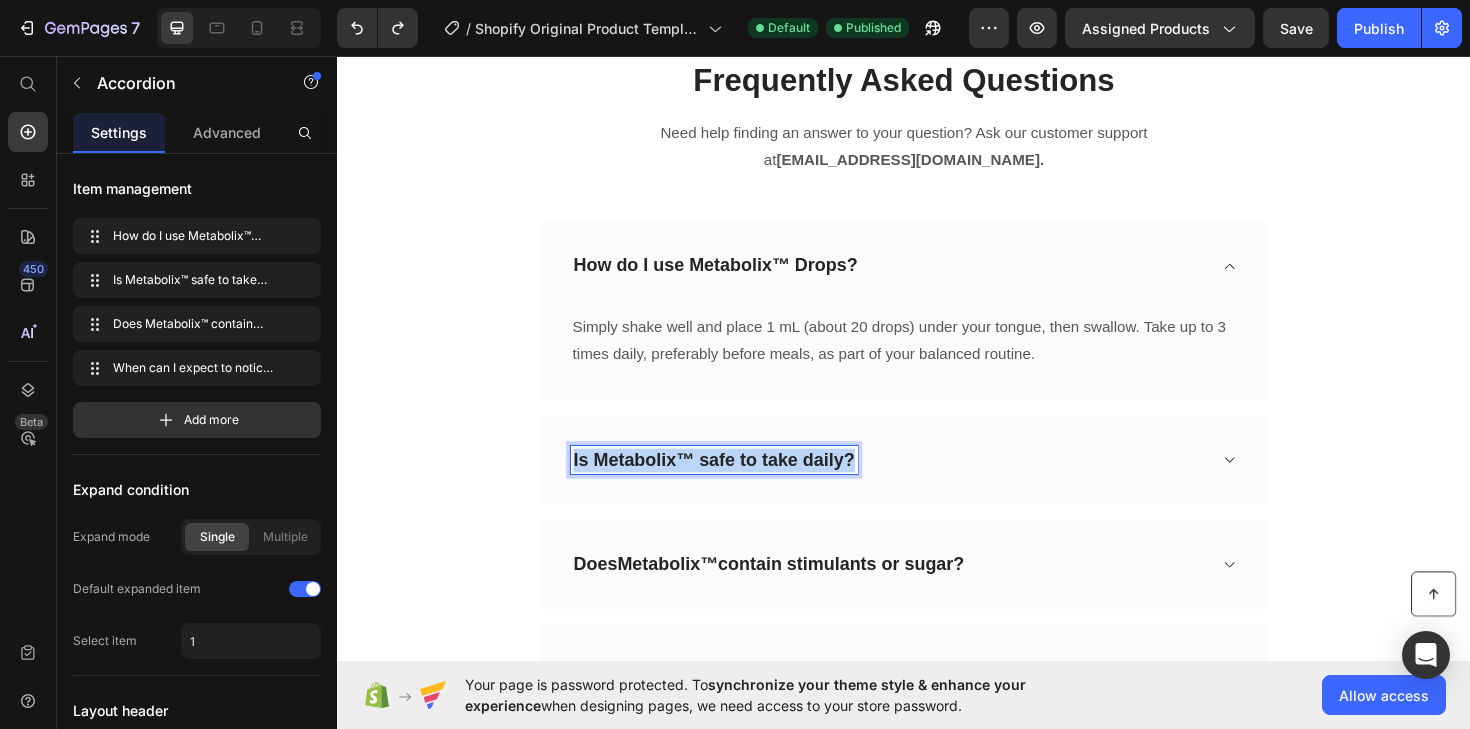 click on "Is Metabolix™ safe to take daily?" at bounding box center (736, 483) 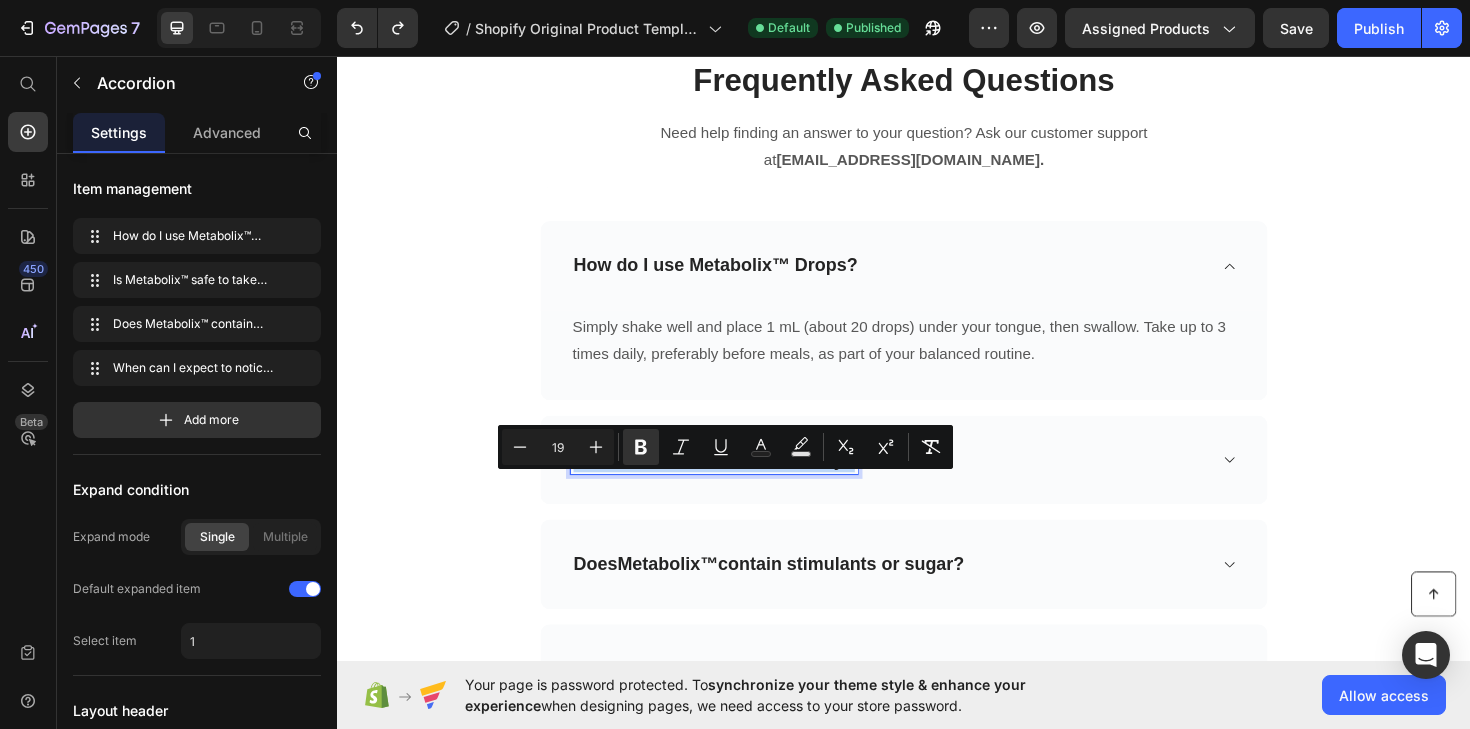 copy on "Is Metabolix™ safe to take daily?" 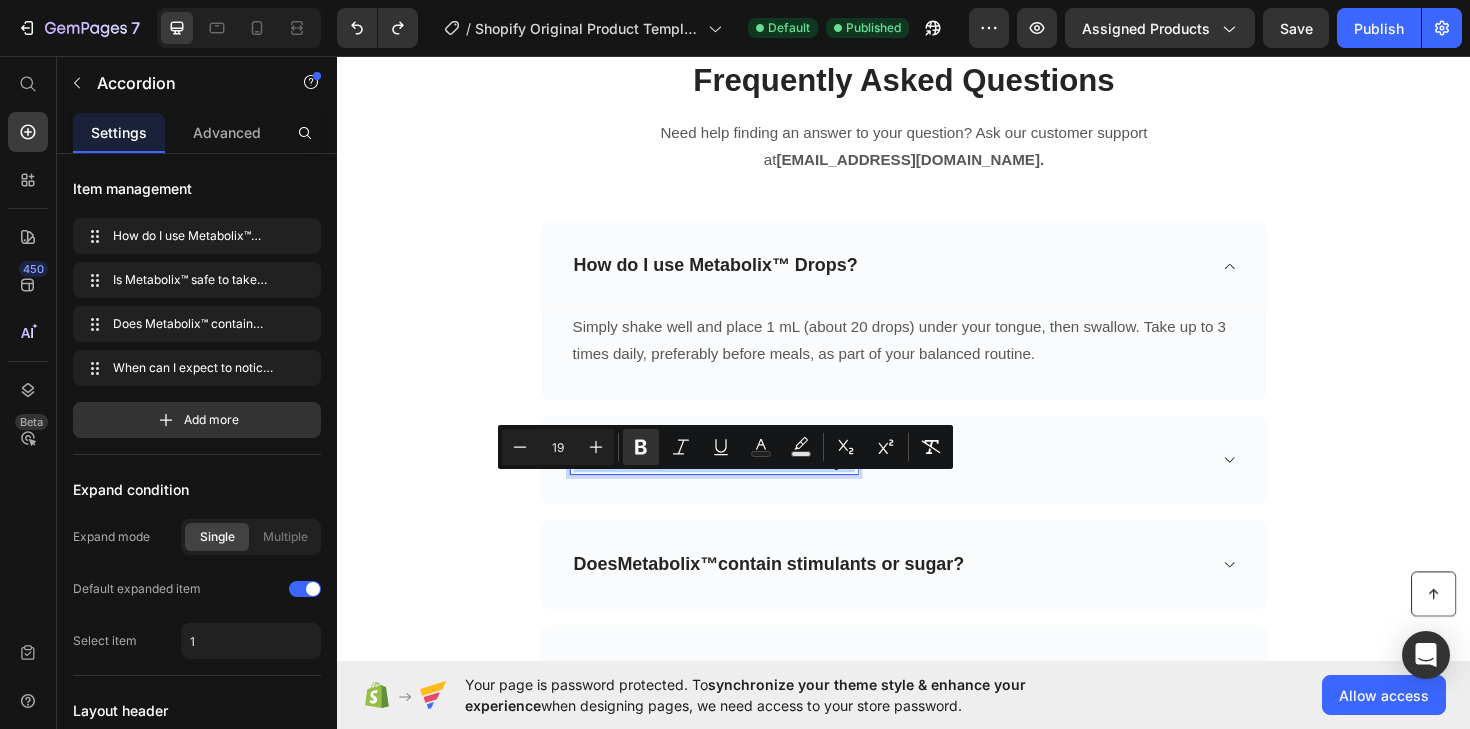 click on "Is Metabolix™ safe to take daily?" at bounding box center [921, 484] 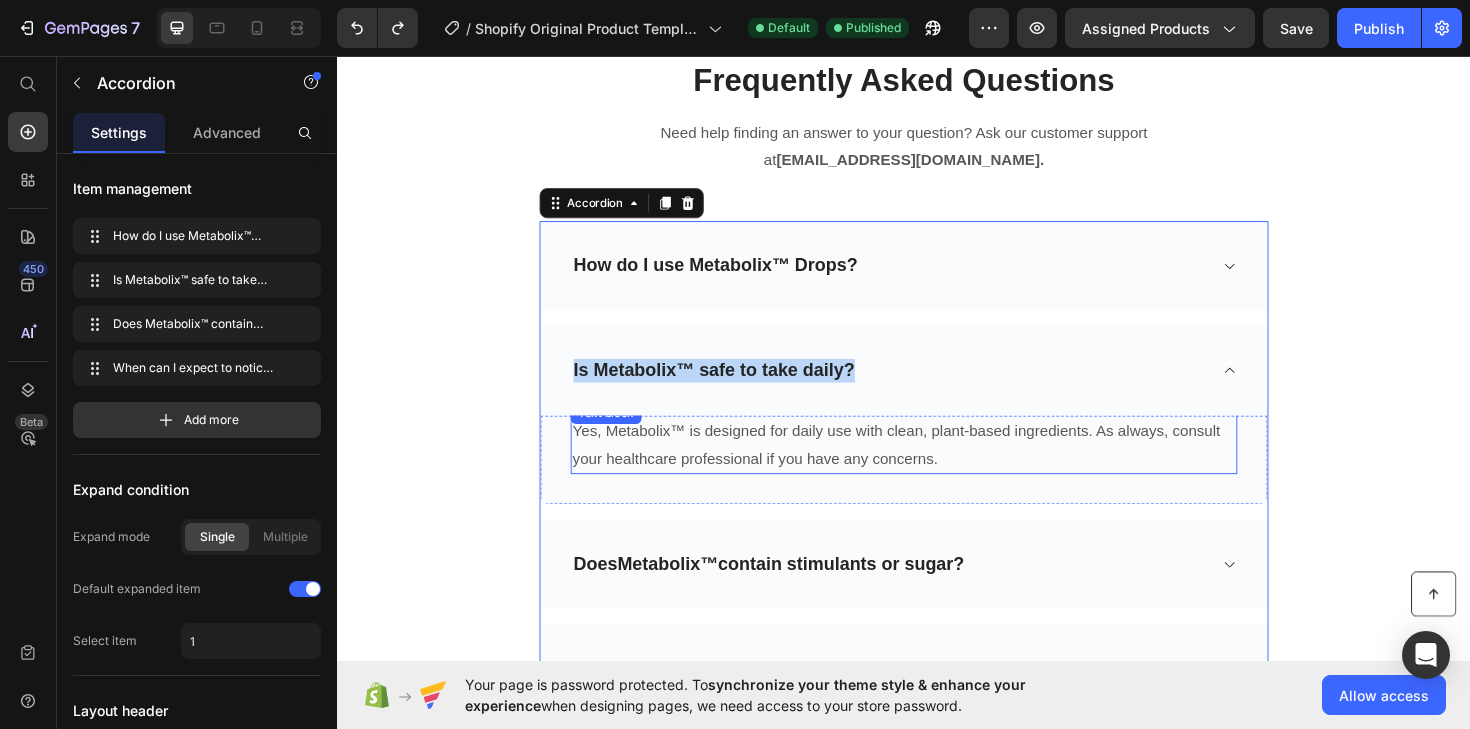 click on "Yes, Metabolix™ is designed for daily use with clean, plant-based ingredients. As always, consult your healthcare professional if you have any concerns." at bounding box center (937, 469) 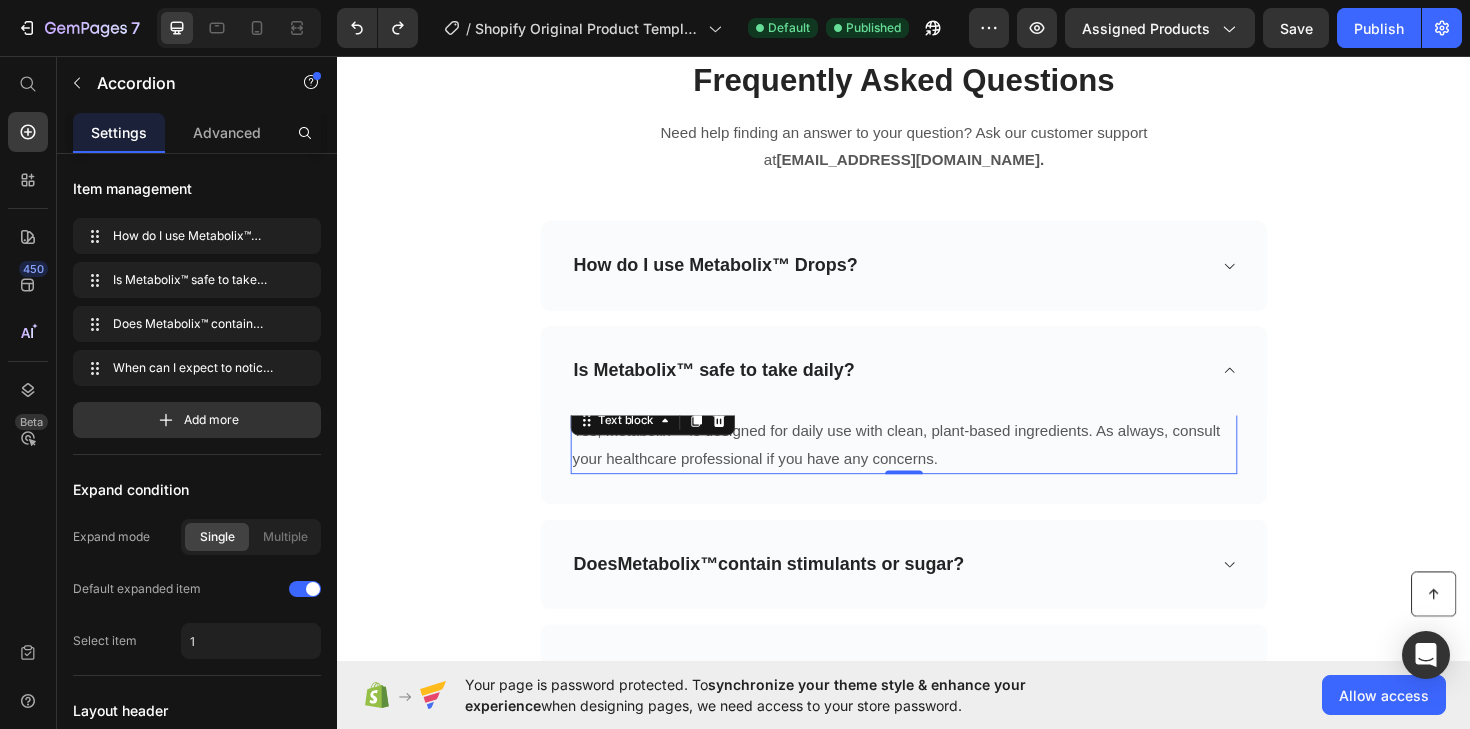 click on "Yes, Metabolix™ is designed for daily use with clean, plant-based ingredients. As always, consult your healthcare professional if you have any concerns." at bounding box center [937, 469] 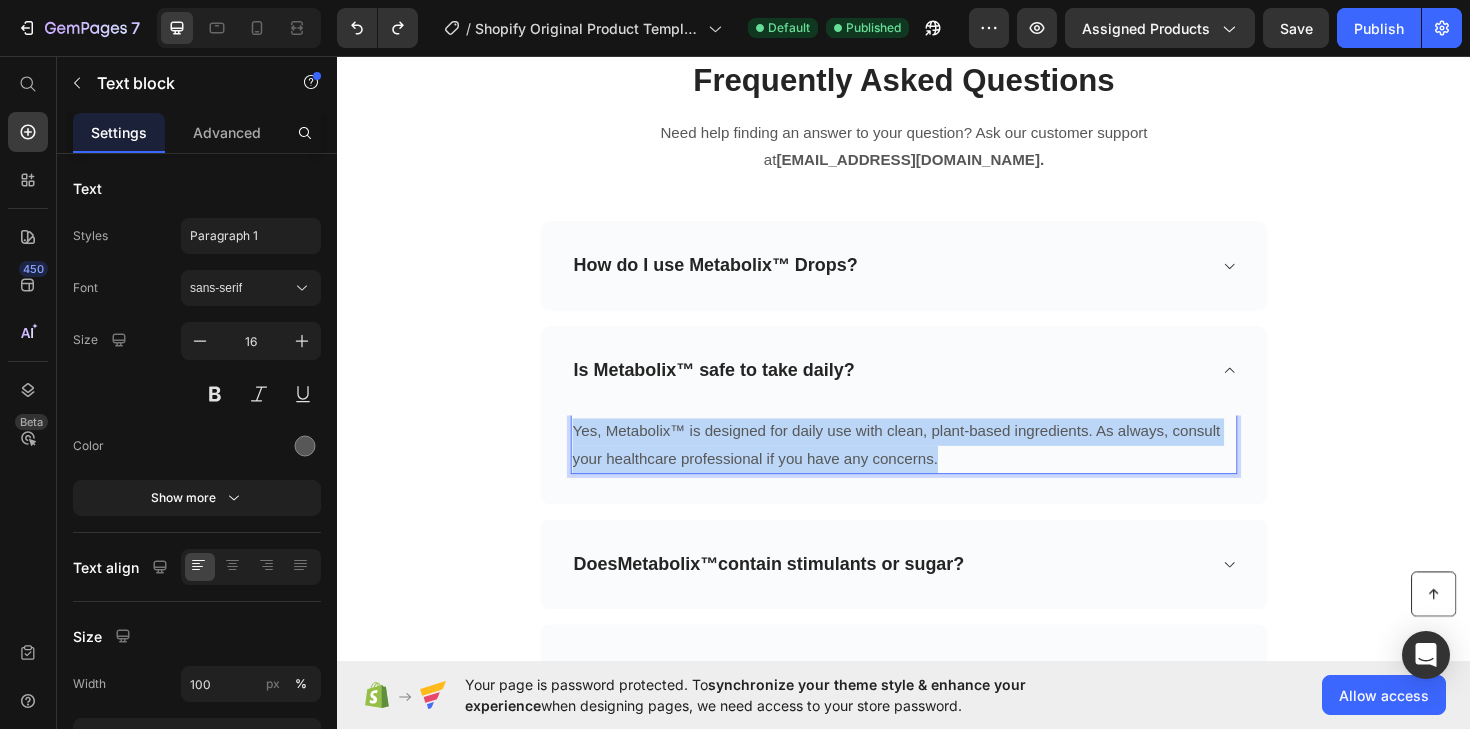 click on "Yes, Metabolix™ is designed for daily use with clean, plant-based ingredients. As always, consult your healthcare professional if you have any concerns." at bounding box center [937, 469] 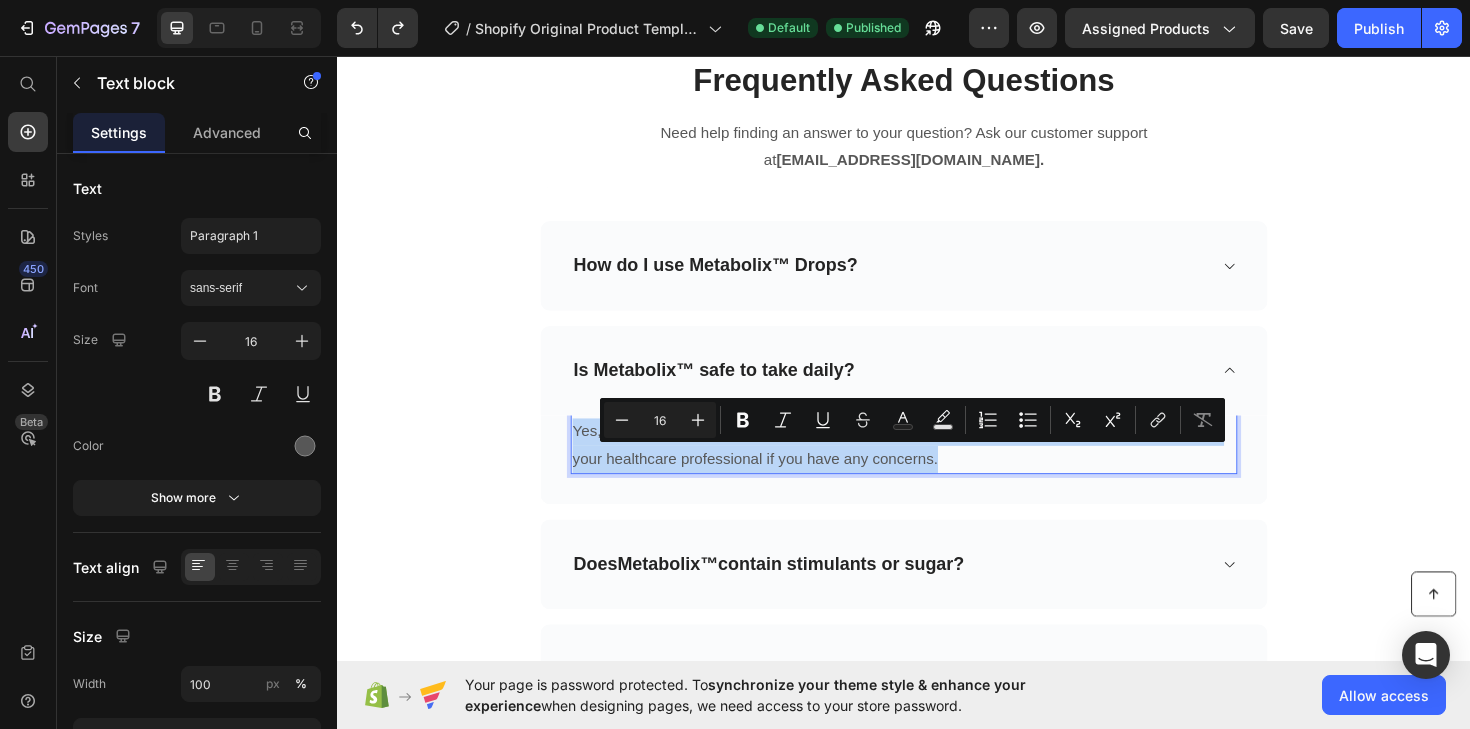 copy on "Yes, Metabolix™ is designed for daily use with clean, plant-based ingredients. As always, consult your healthcare professional if you have any concerns." 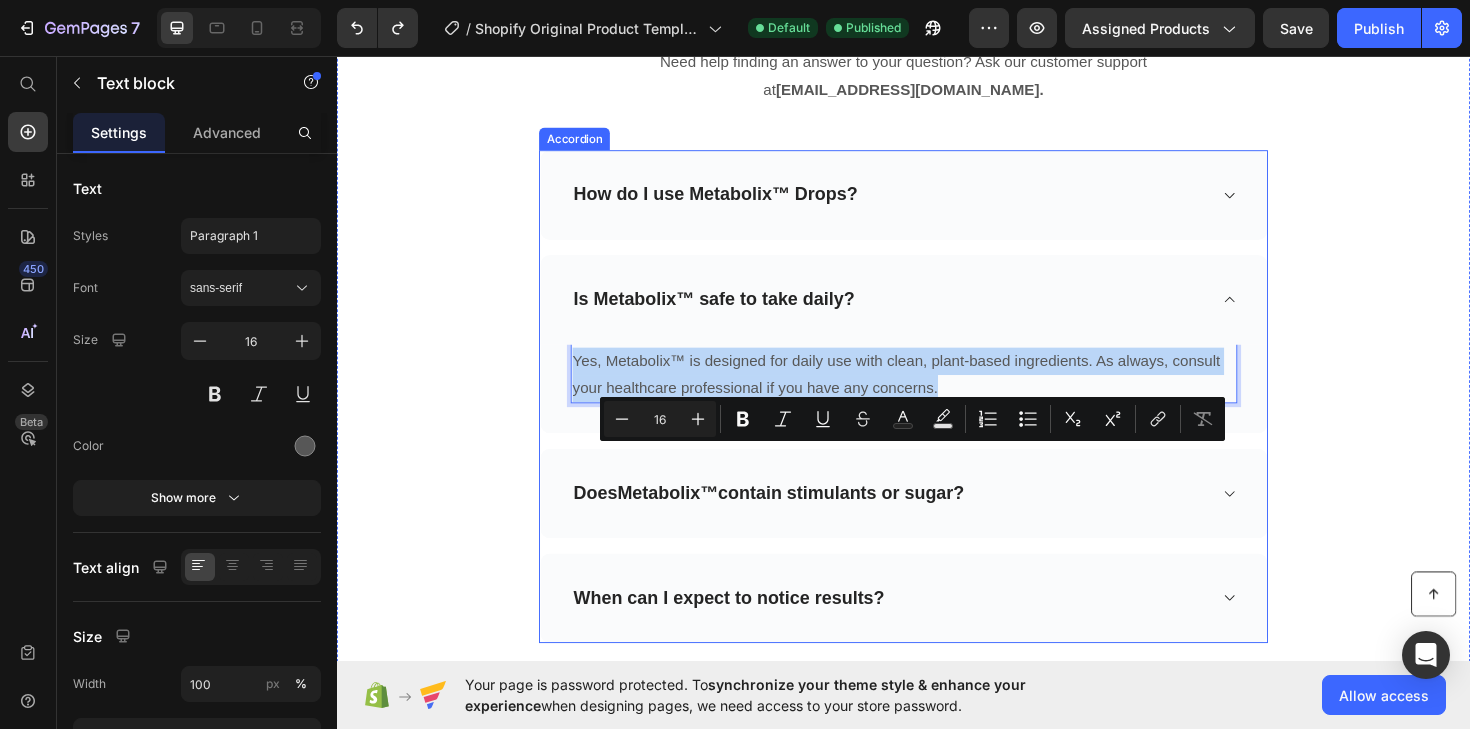 scroll, scrollTop: 6845, scrollLeft: 0, axis: vertical 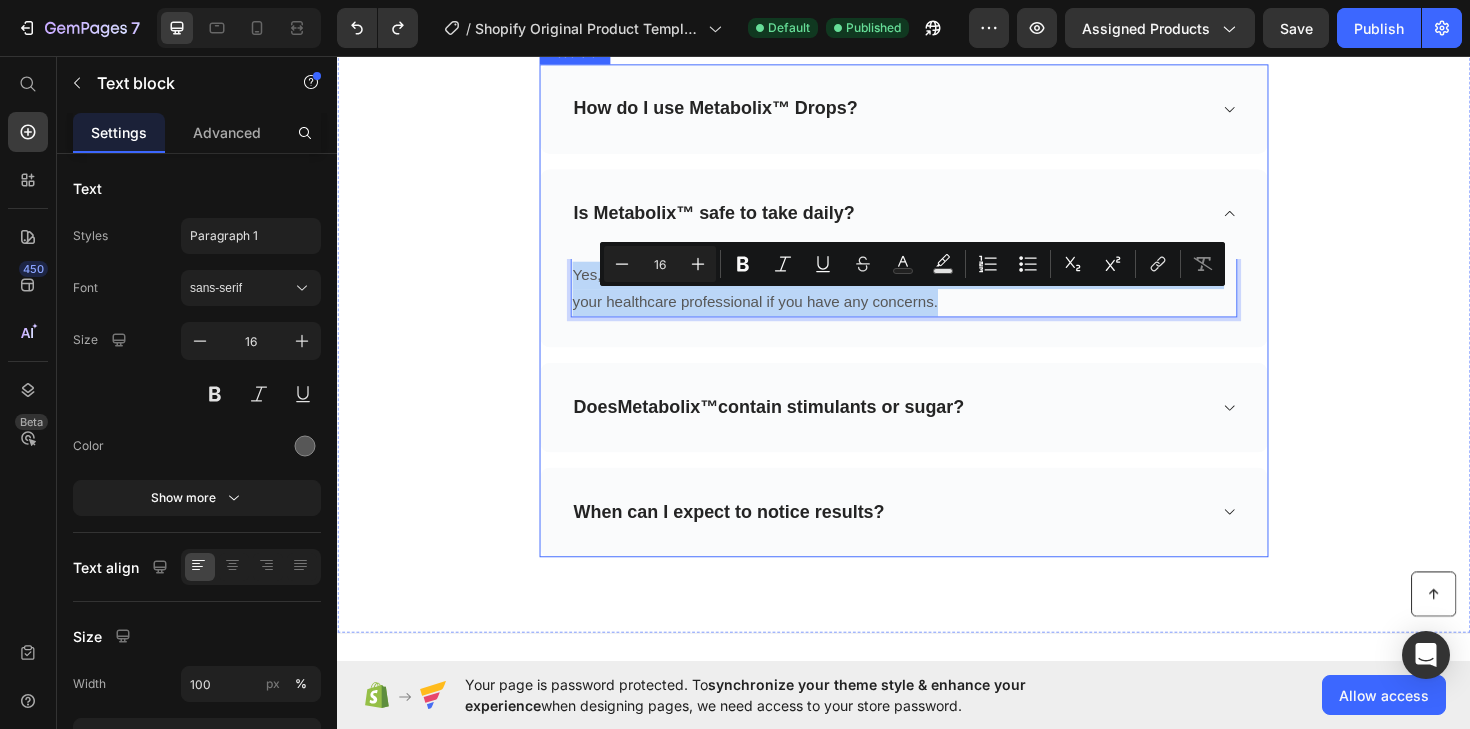 click on "Does  Metabolix™  contain stimulants or sugar?" at bounding box center [794, 428] 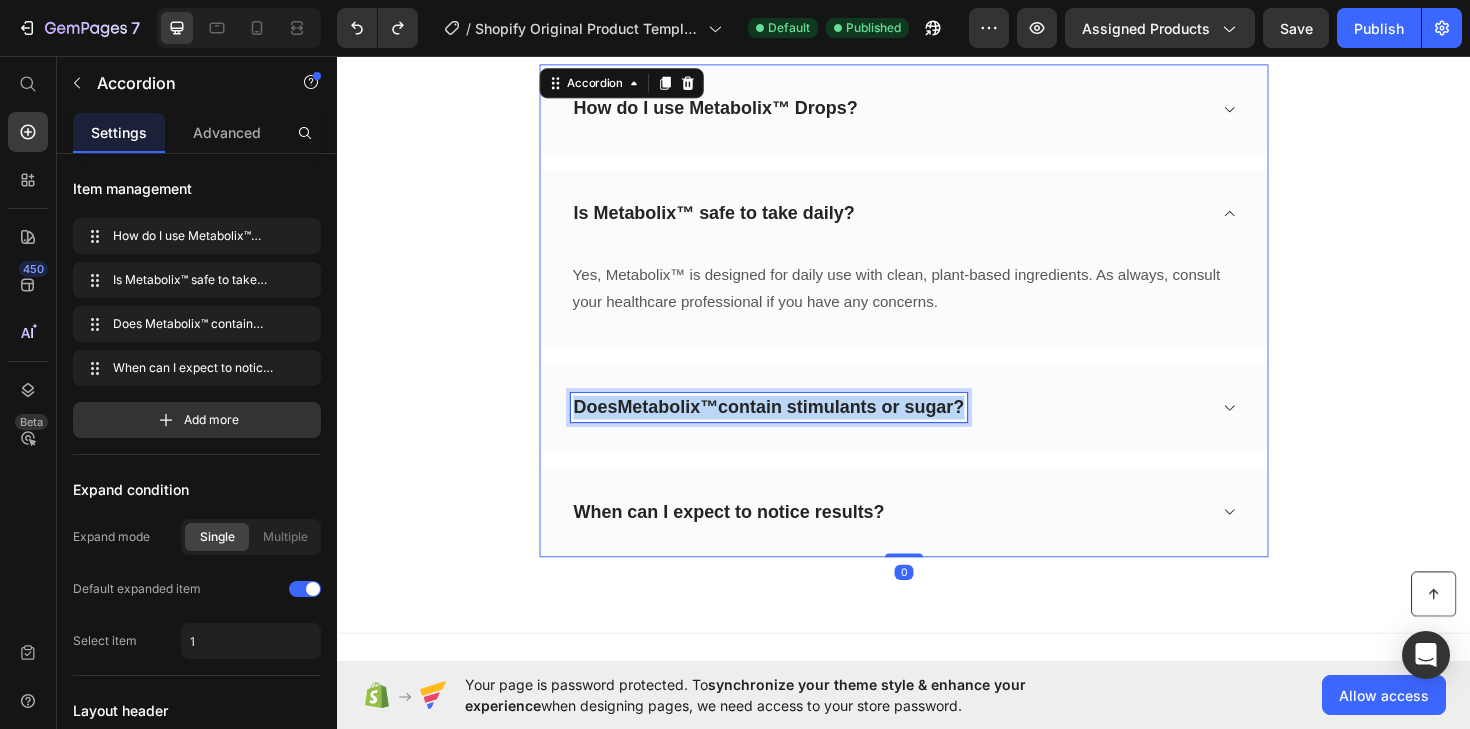 click on "Does  Metabolix™  contain stimulants or sugar?" at bounding box center [794, 428] 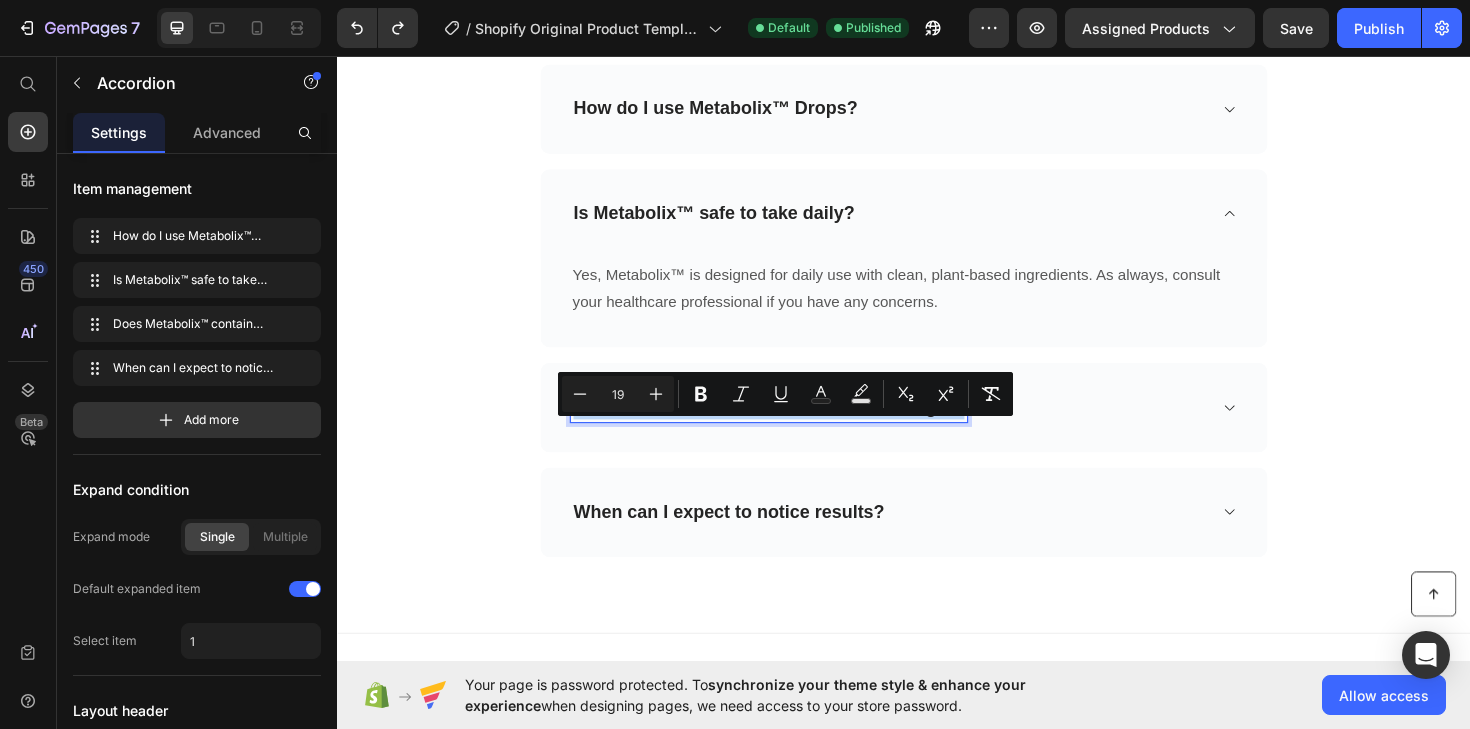 copy on "Does  Metabolix™  contain stimulants or sugar?" 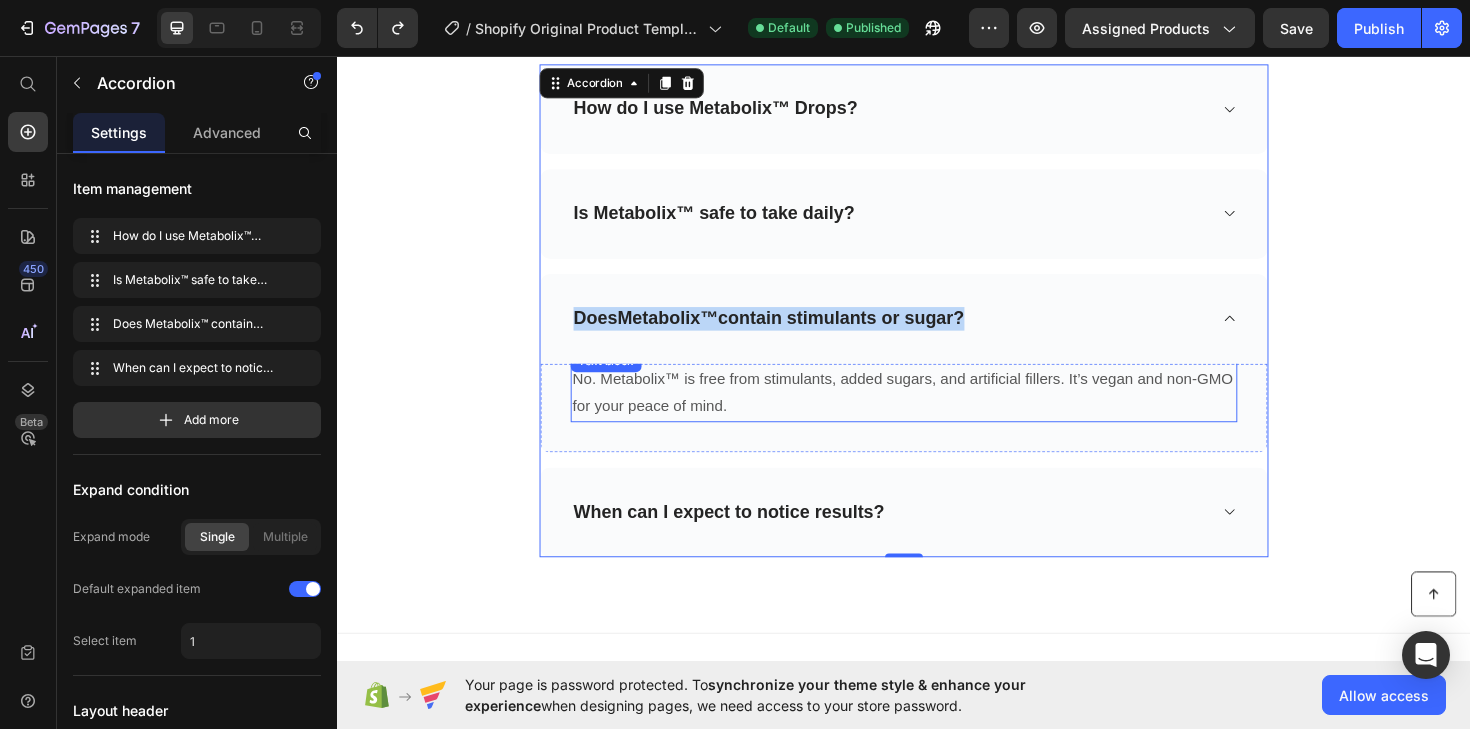 click on "No. Metabolix™ is free from stimulants, added sugars, and artificial fillers. It’s vegan and non-GMO for your peace of mind." at bounding box center [937, 414] 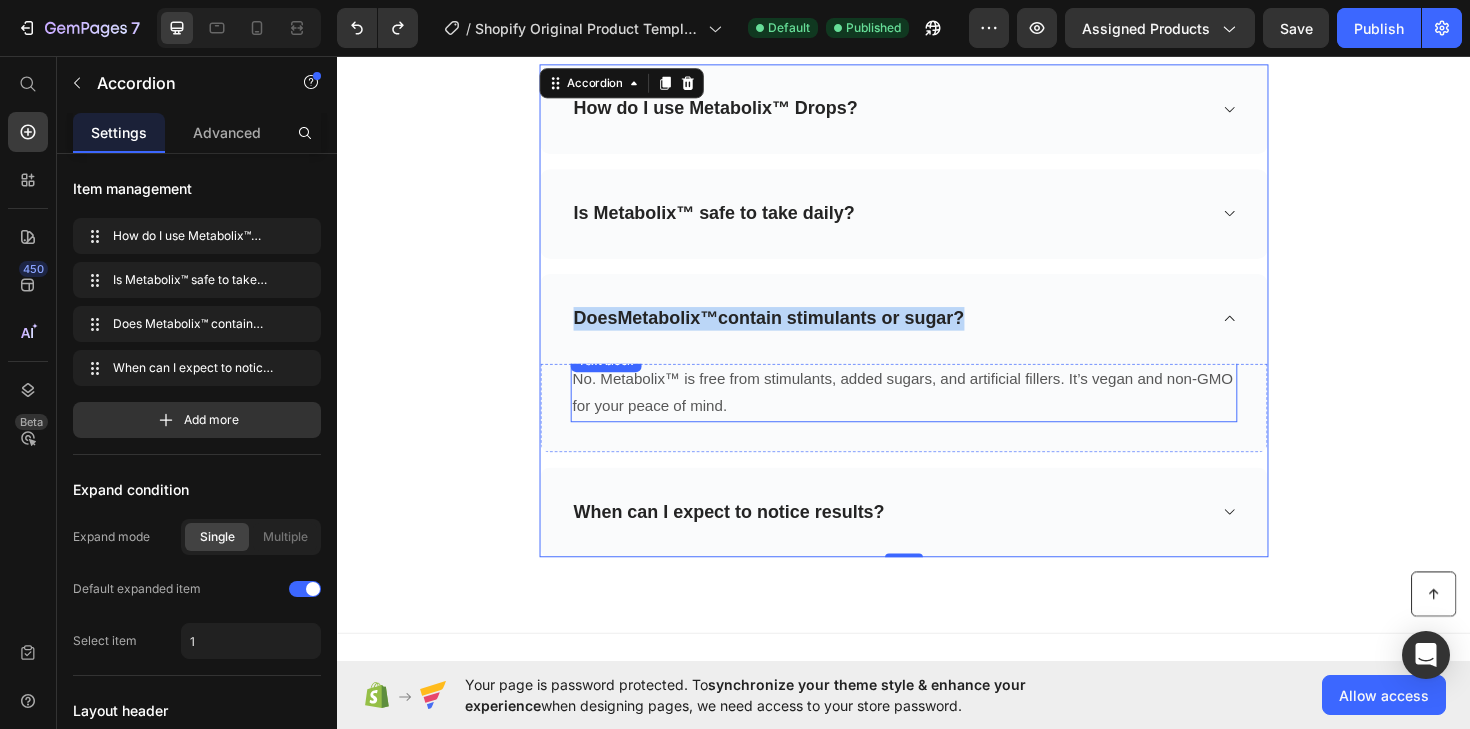 click on "No. Metabolix™ is free from stimulants, added sugars, and artificial fillers. It’s vegan and non-GMO for your peace of mind." at bounding box center (937, 414) 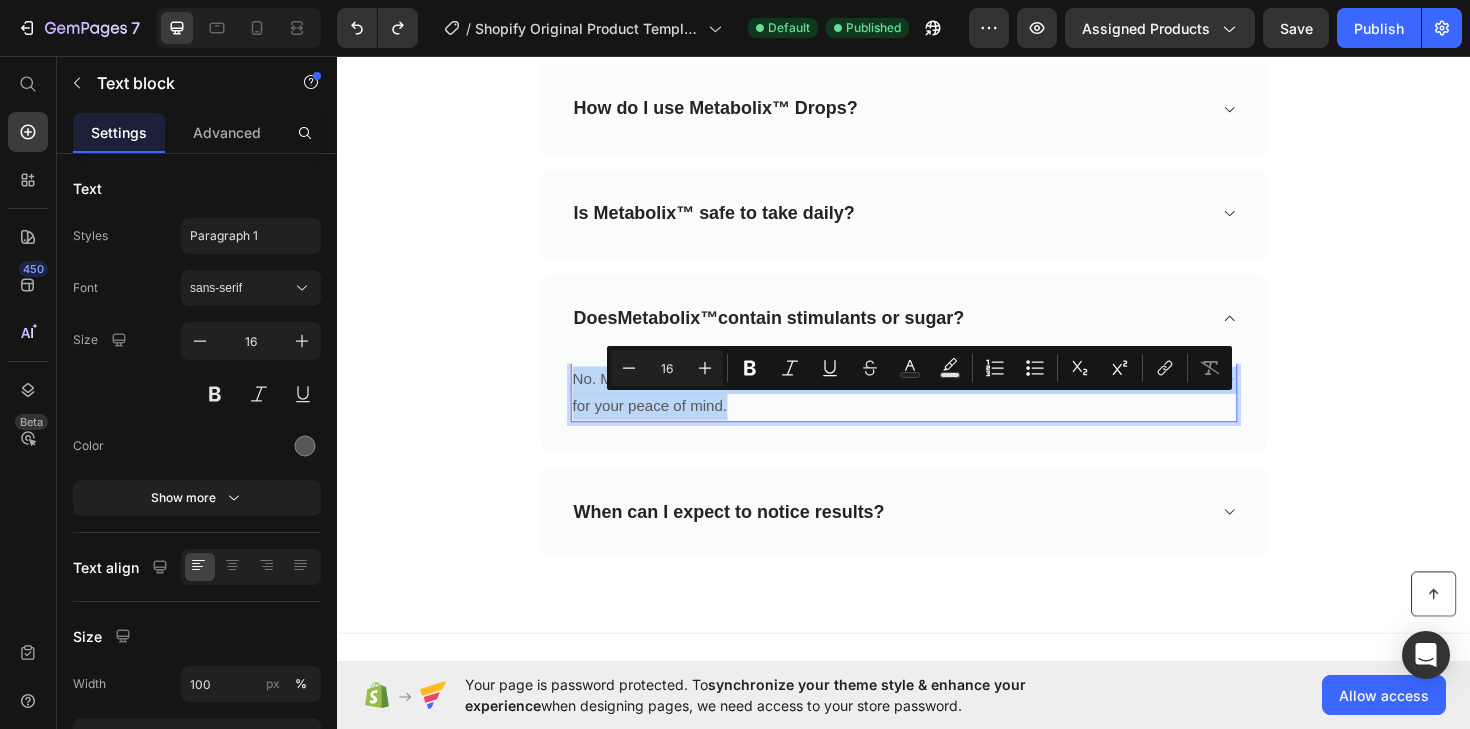 copy on "No. Metabolix™ is free from stimulants, added sugars, and artificial fillers. It’s vegan and non-GMO for your peace of mind." 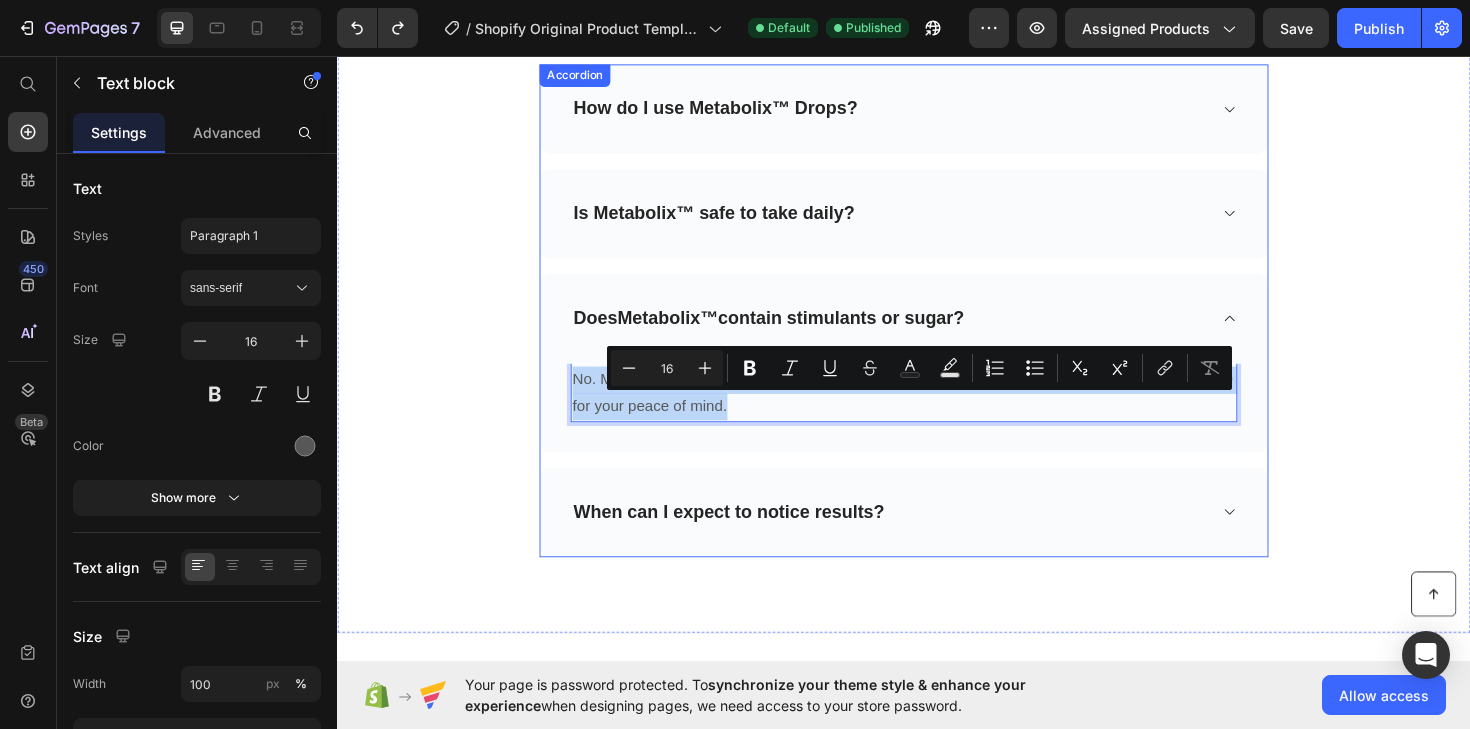 click on "When can I expect to notice results?" at bounding box center [751, 539] 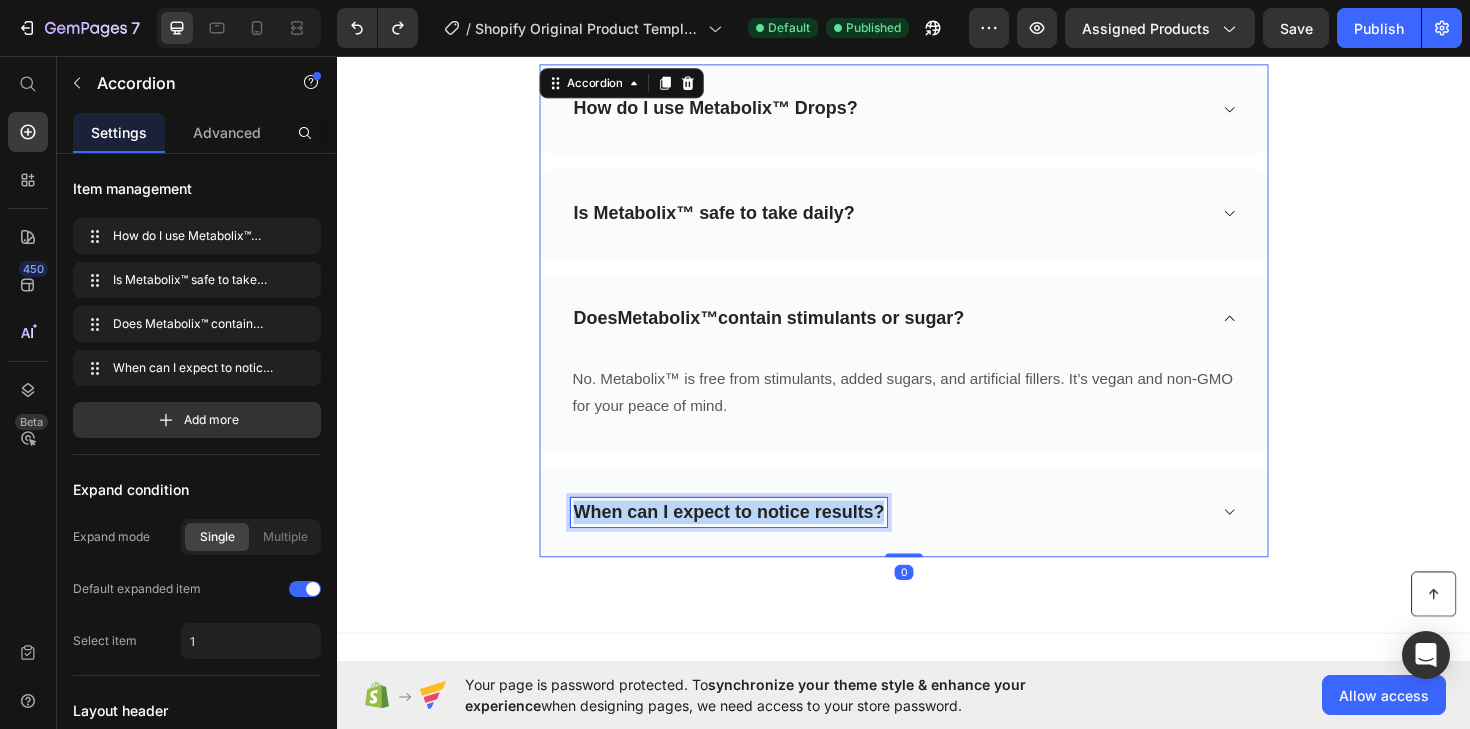 click on "When can I expect to notice results?" at bounding box center (751, 539) 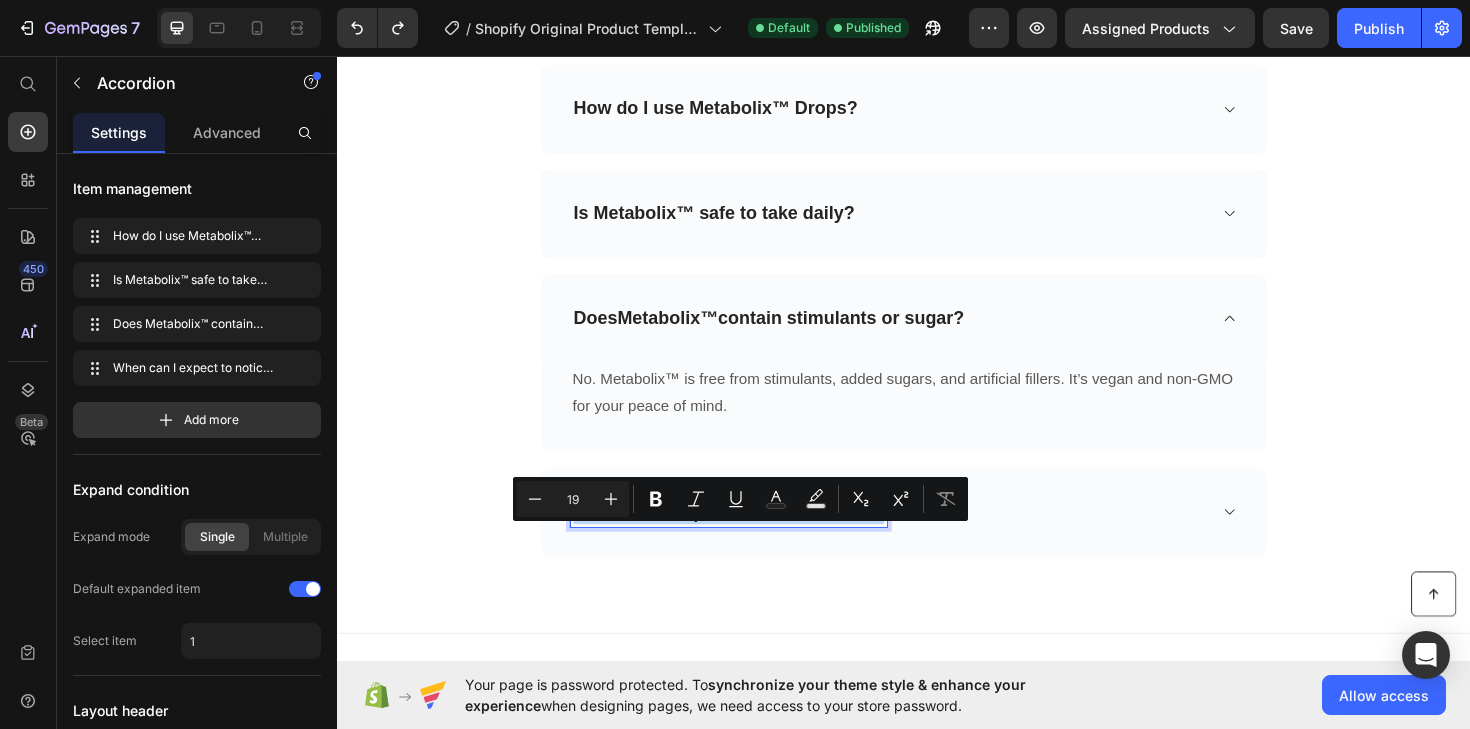 copy on "When can I expect to notice results?" 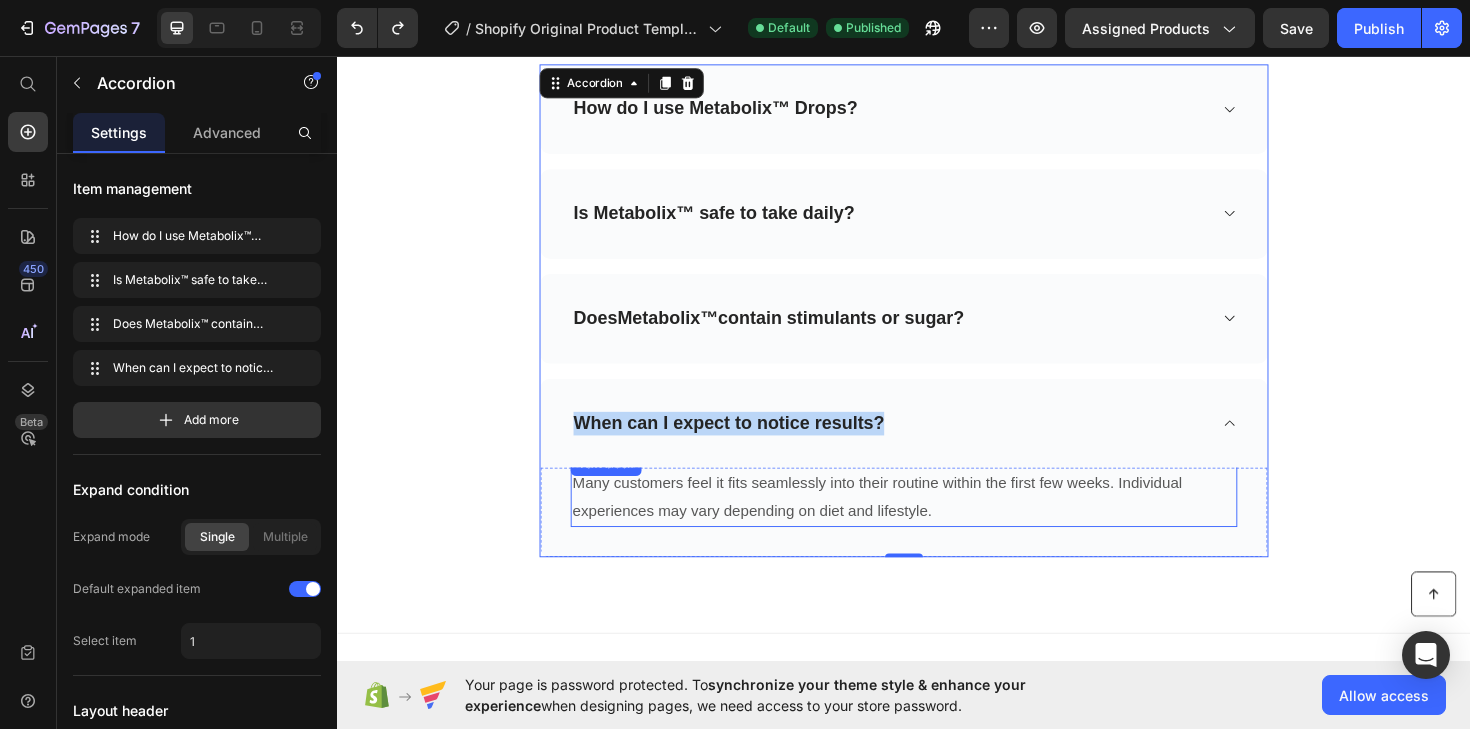 click on "Many customers feel it fits seamlessly into their routine within the first few weeks. Individual experiences may vary depending on diet and lifestyle." at bounding box center (937, 524) 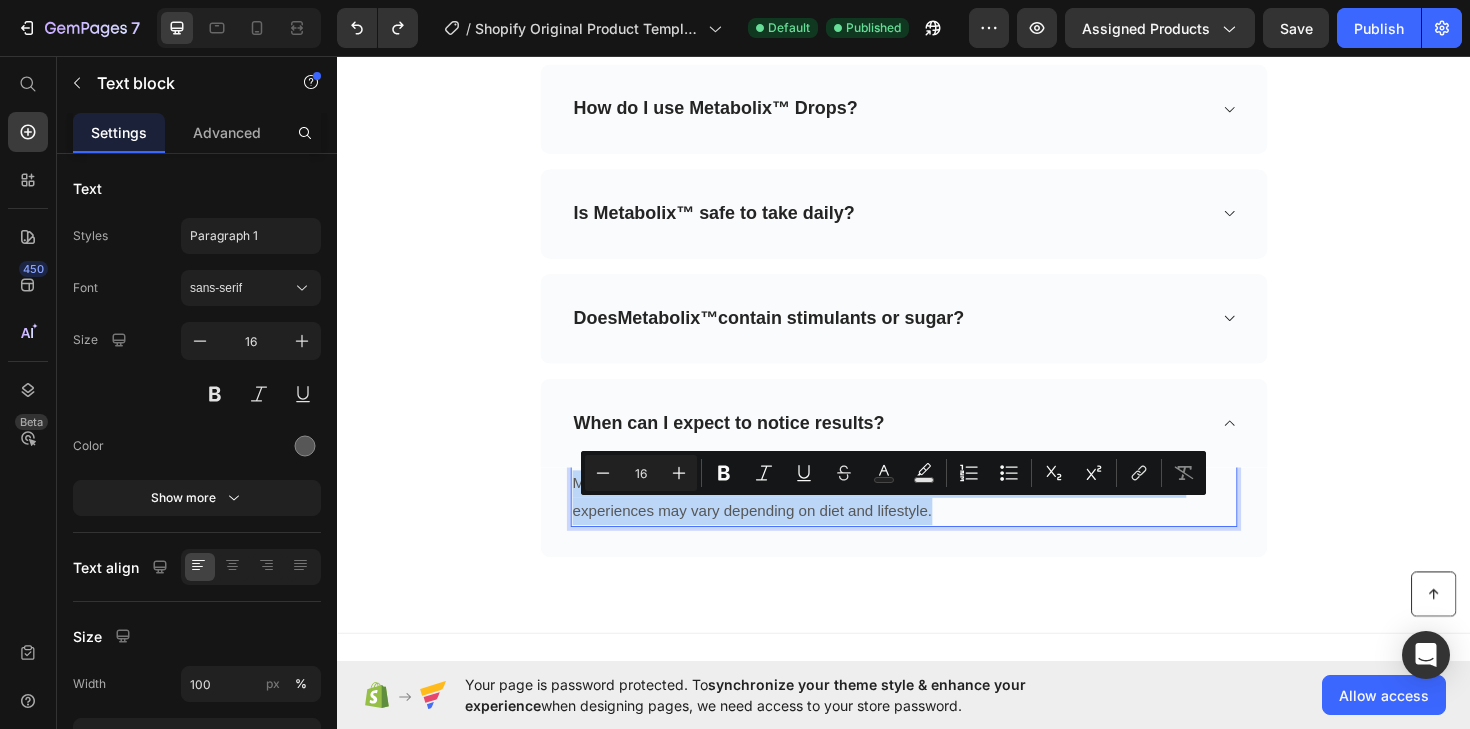 copy on "Many customers feel it fits seamlessly into their routine within the first few weeks. Individual experiences may vary depending on diet and lifestyle." 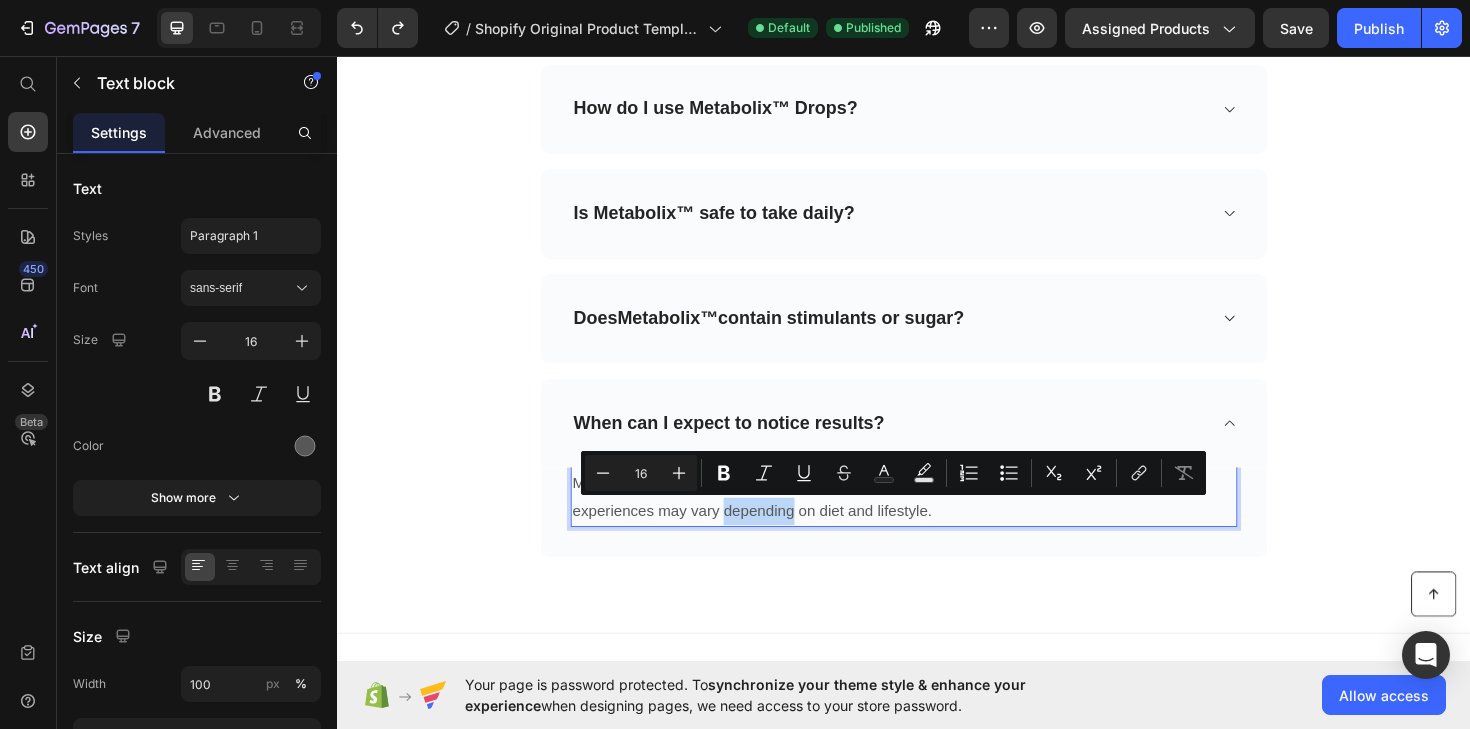 click on "Many customers feel it fits seamlessly into their routine within the first few weeks. Individual experiences may vary depending on diet and lifestyle." at bounding box center (937, 524) 